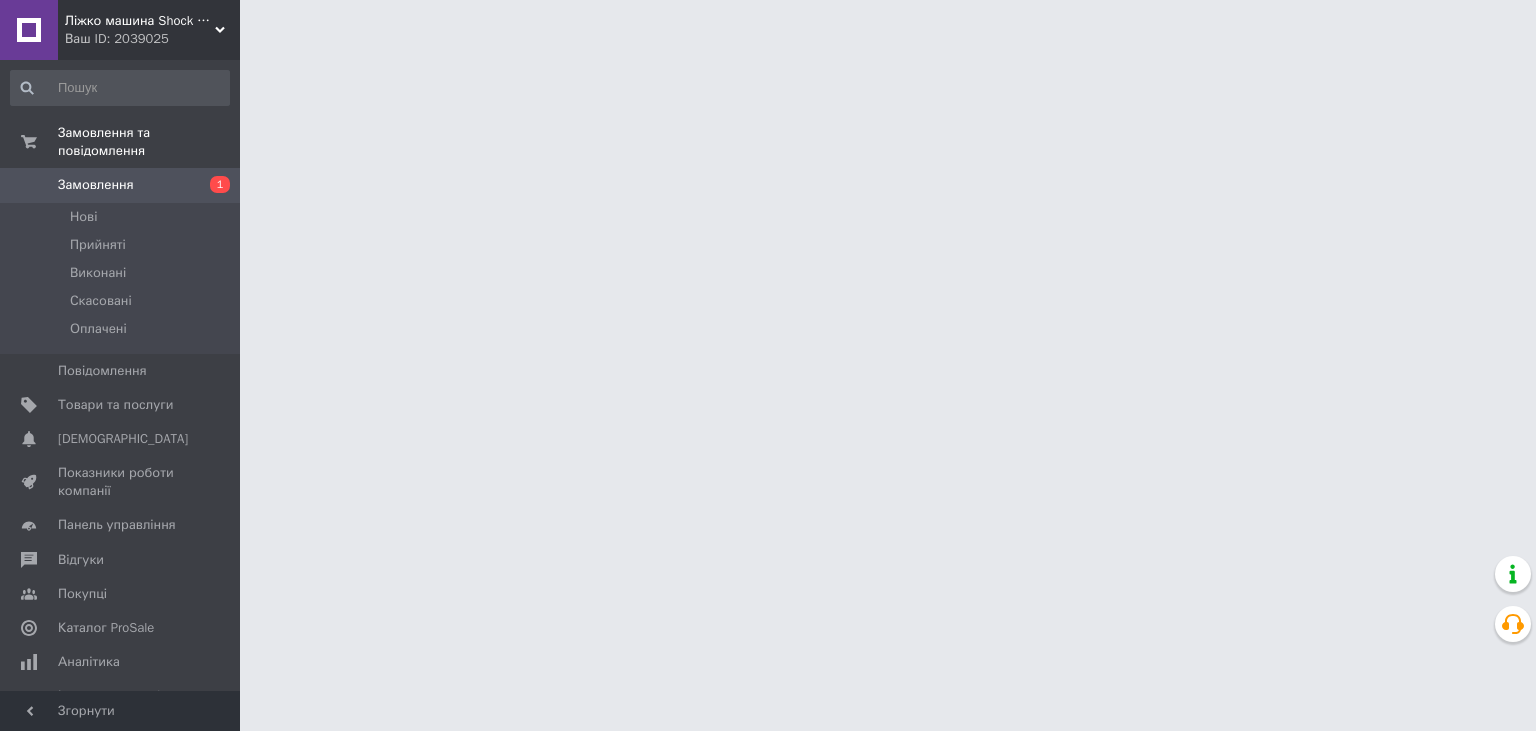 scroll, scrollTop: 0, scrollLeft: 0, axis: both 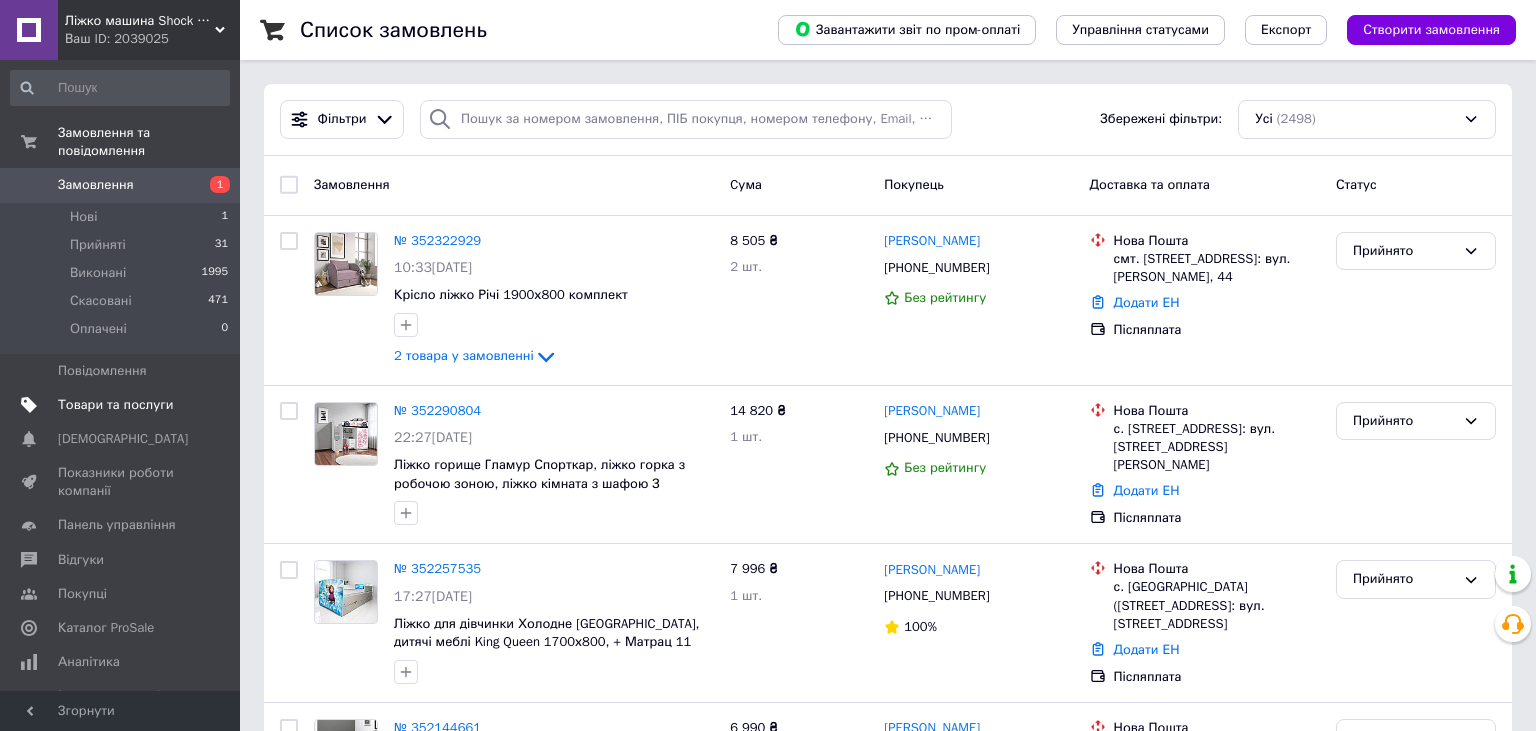 click on "Товари та послуги" at bounding box center [115, 405] 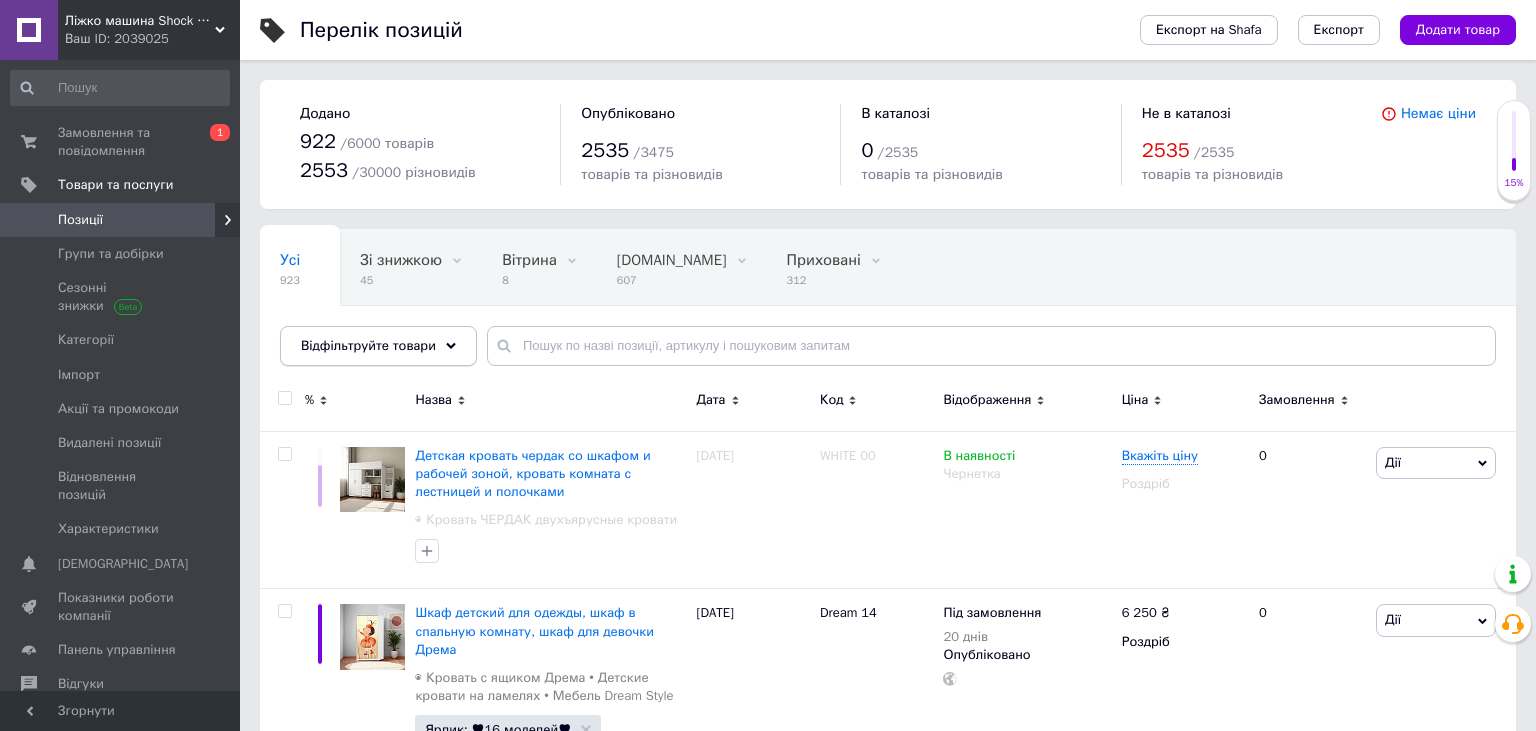 click on "Відфільтруйте товари" at bounding box center (368, 345) 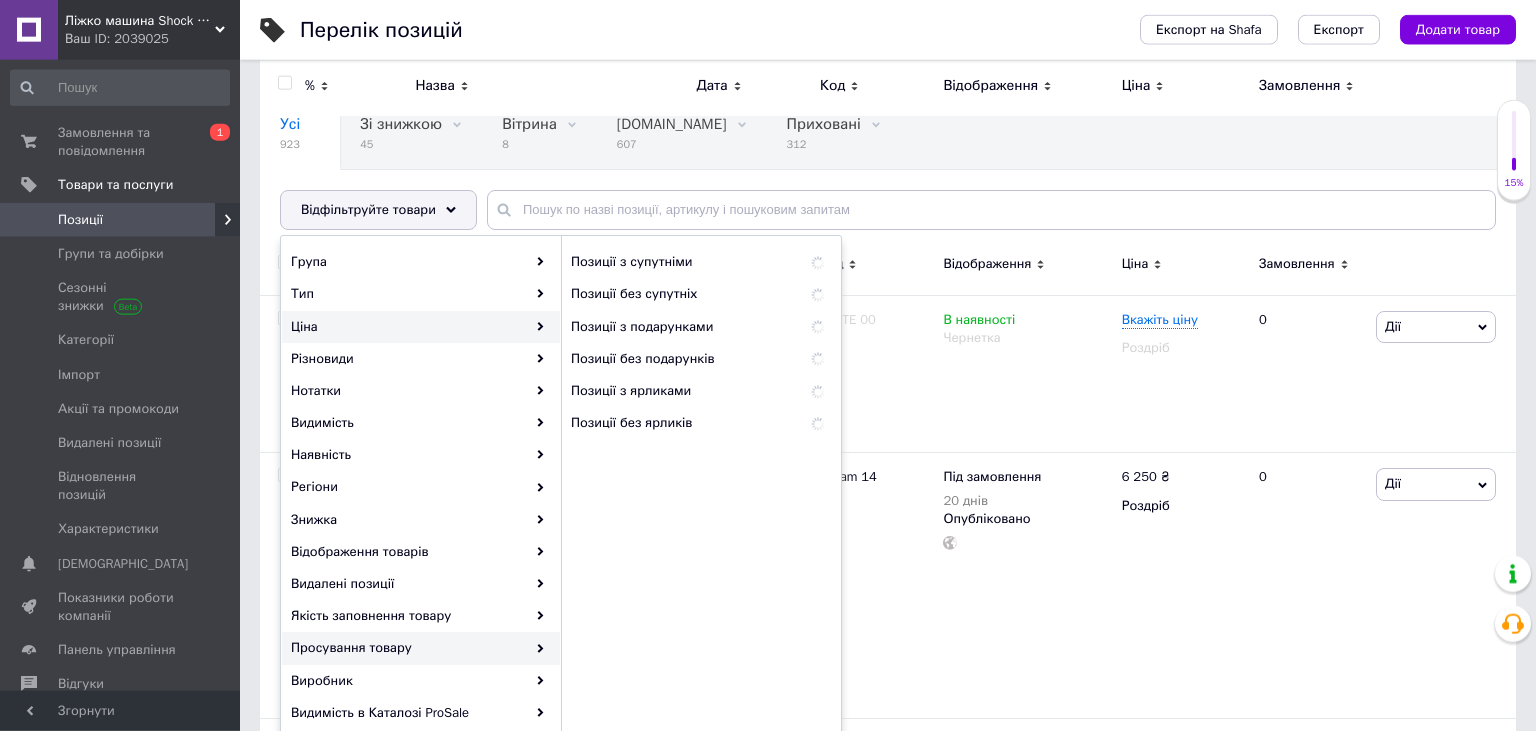 scroll, scrollTop: 0, scrollLeft: 0, axis: both 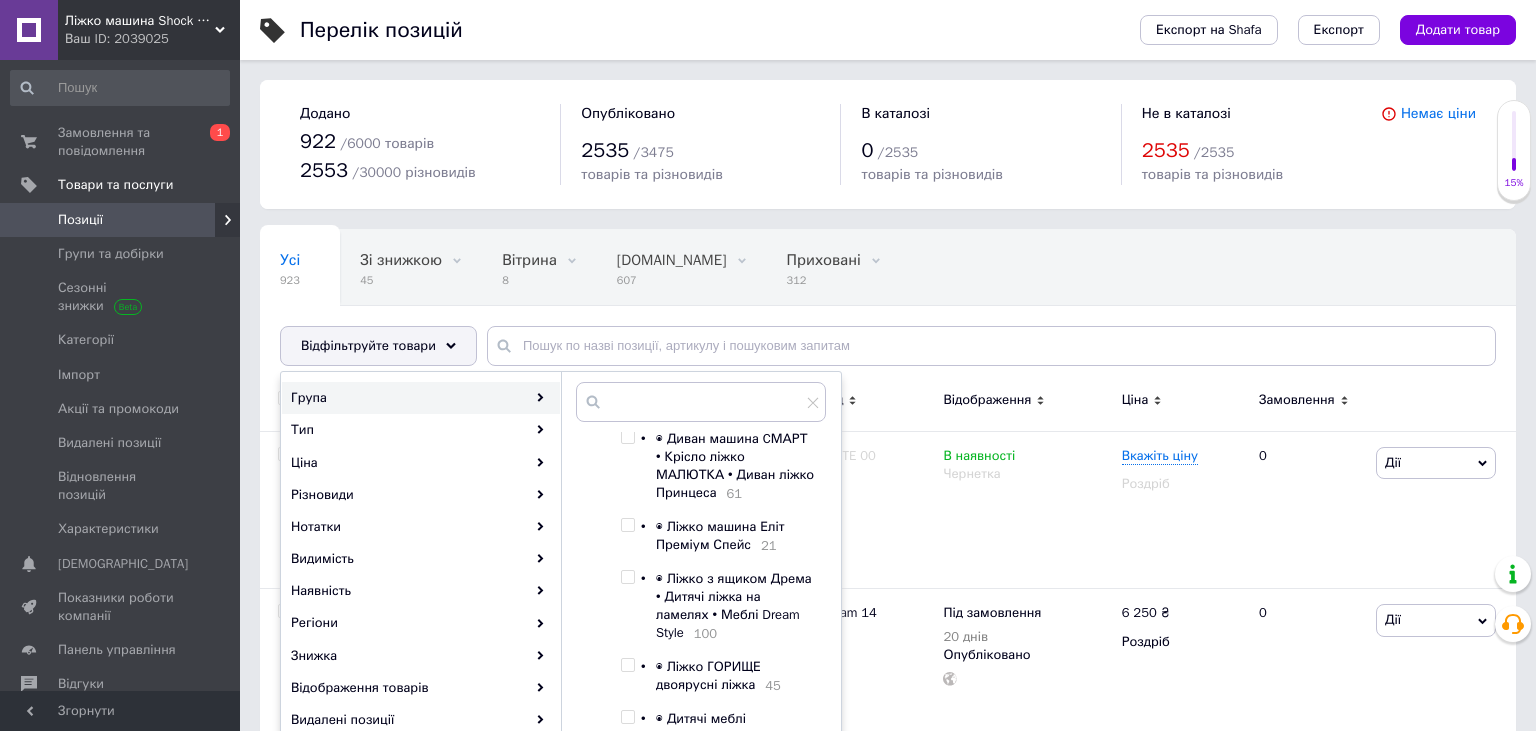 click on "◉ Ліжко машина Еліт Преміум Спейс" at bounding box center (720, 535) 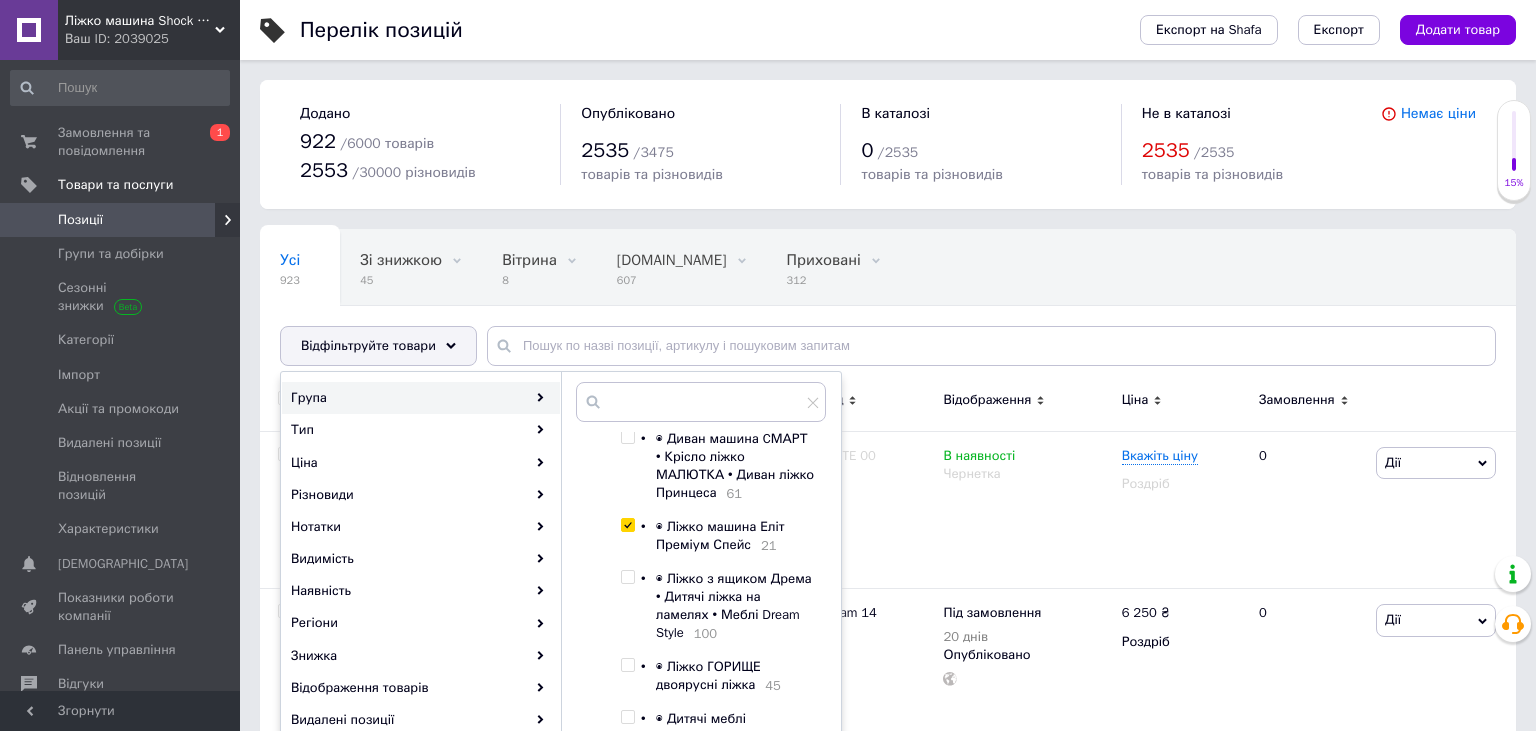 checkbox on "true" 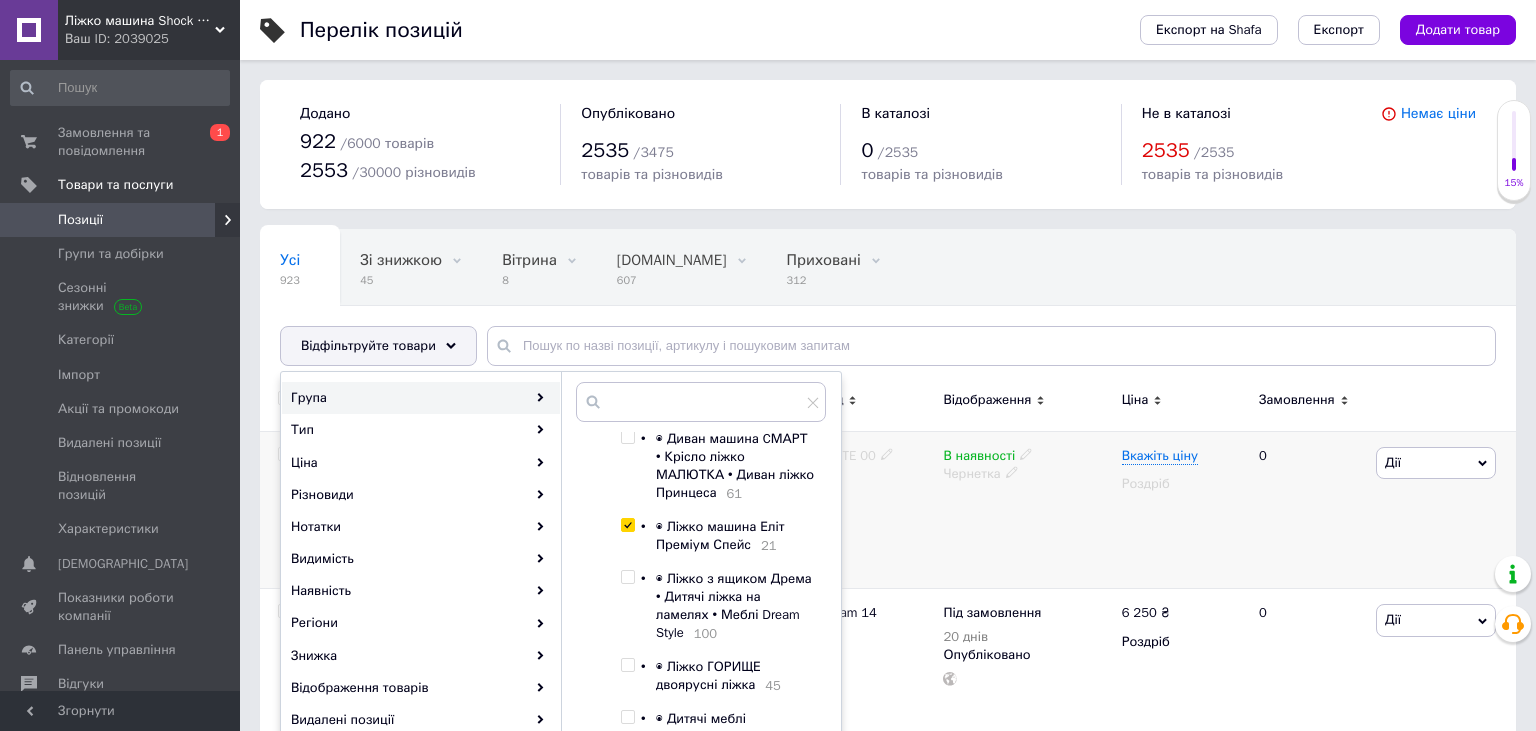 scroll, scrollTop: 316, scrollLeft: 0, axis: vertical 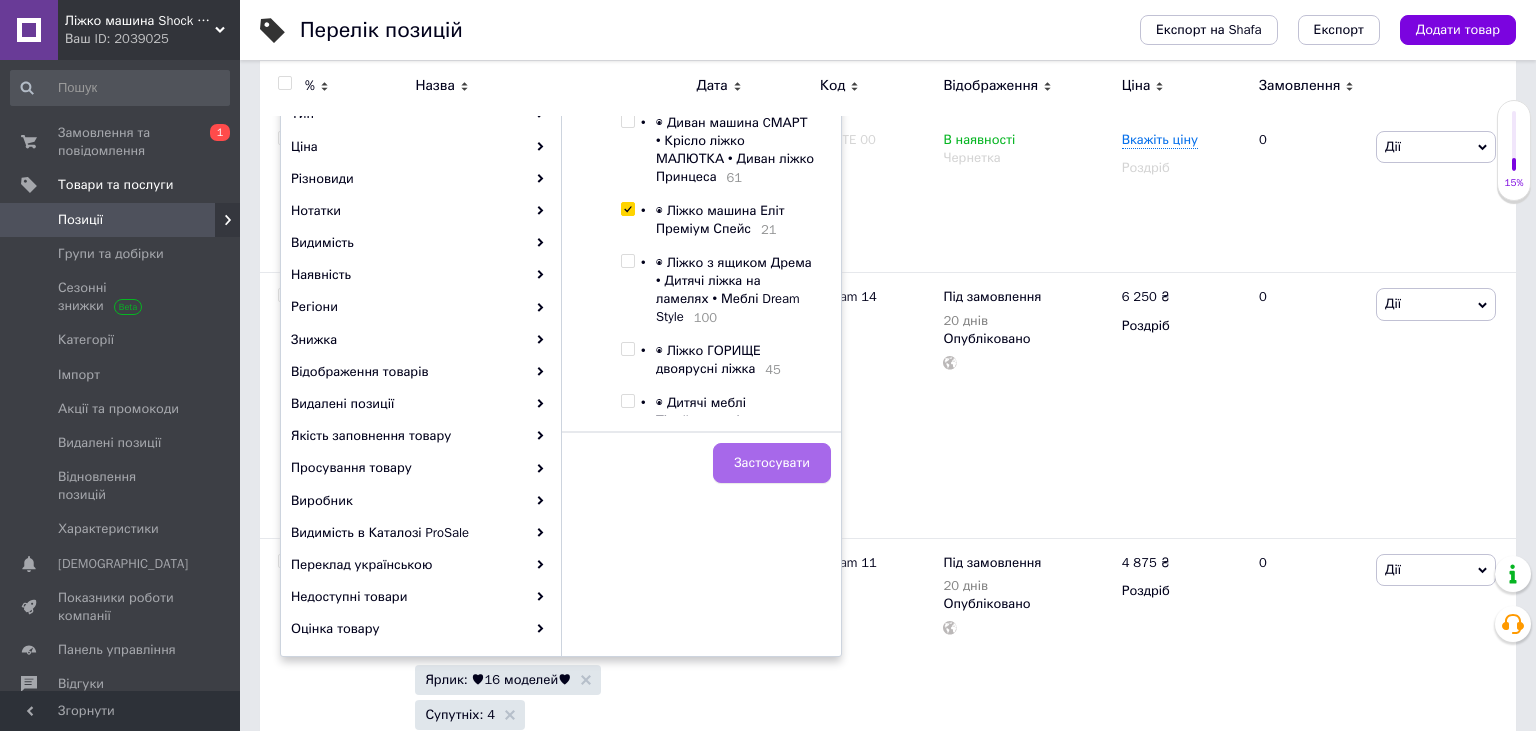 click on "Застосувати" at bounding box center [772, 463] 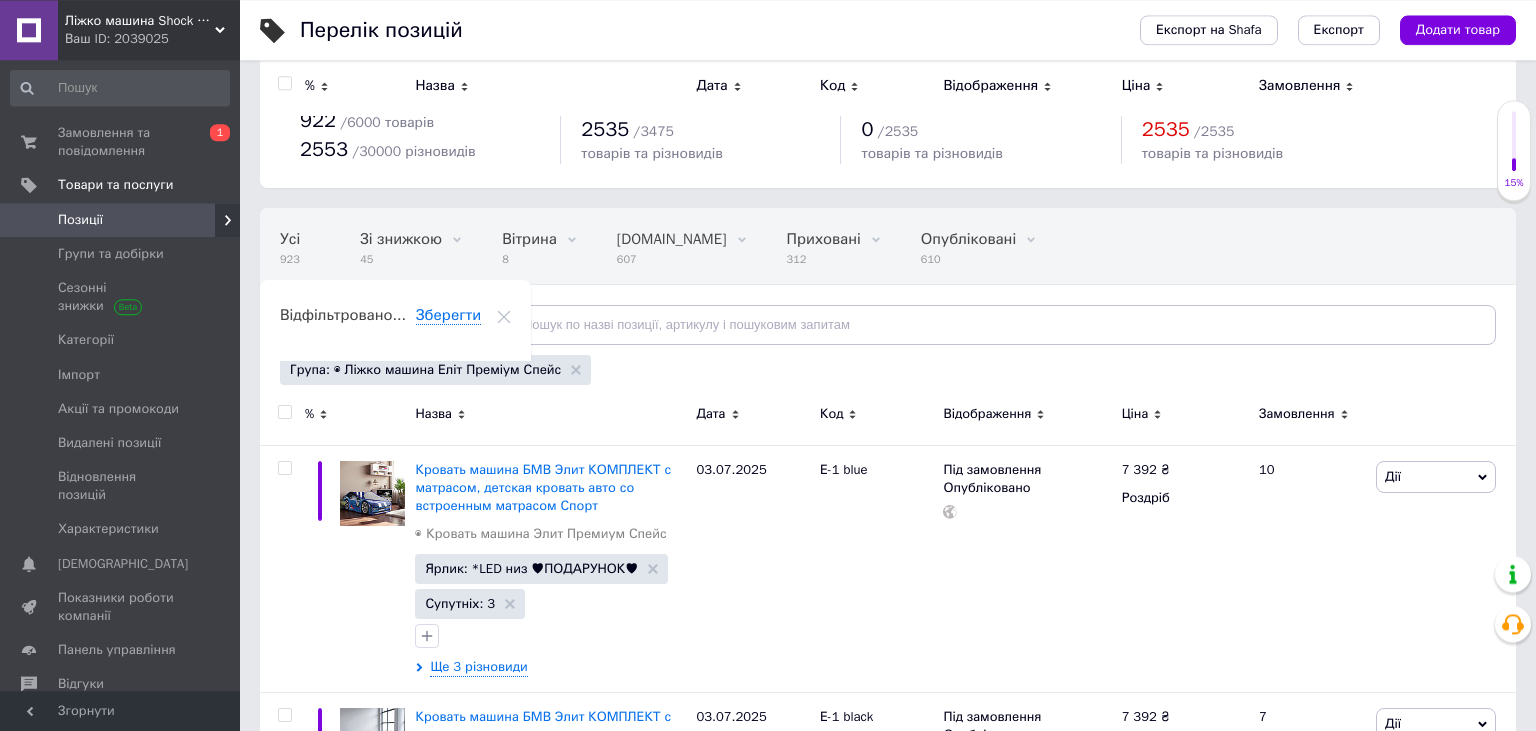 scroll, scrollTop: 0, scrollLeft: 0, axis: both 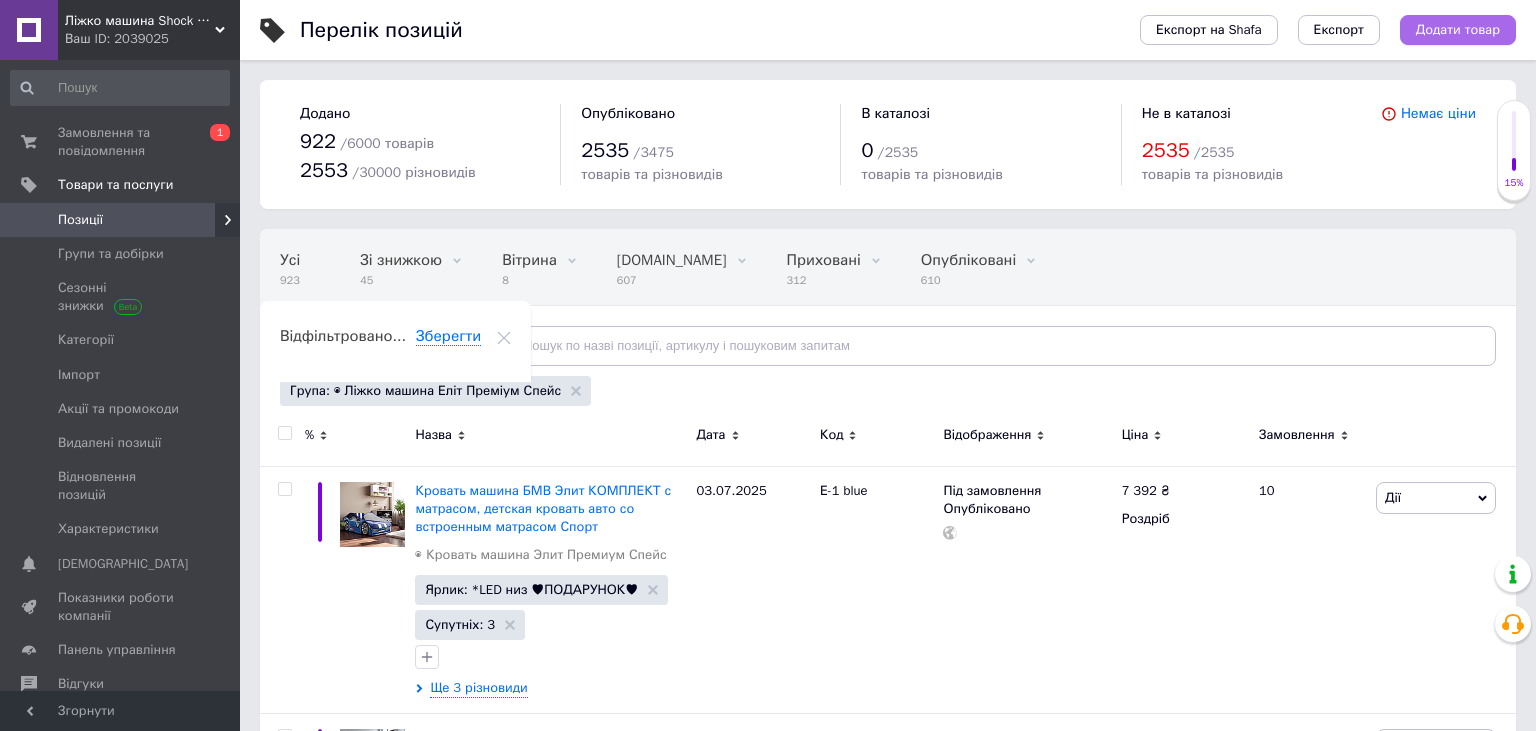click on "Додати товар" at bounding box center (1458, 30) 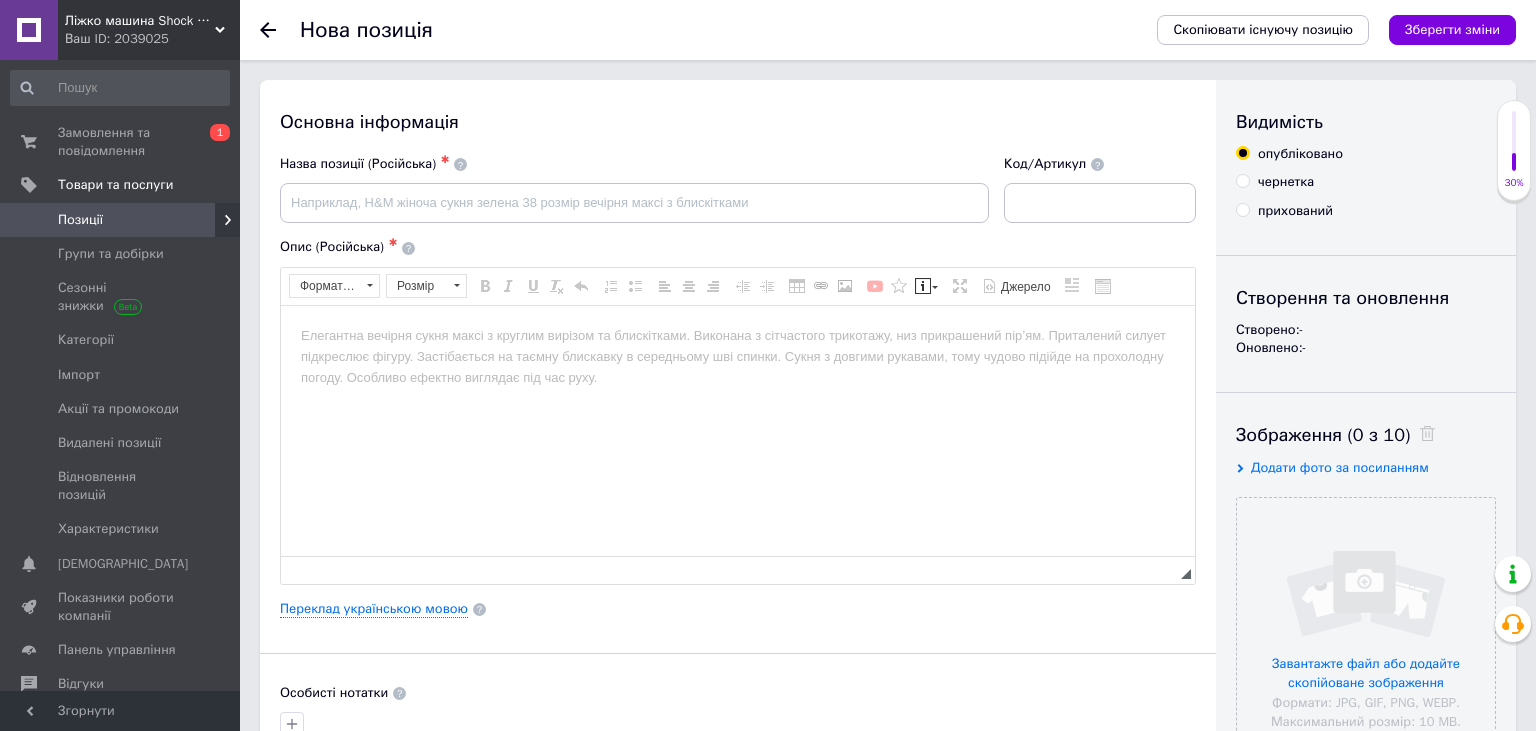 scroll, scrollTop: 0, scrollLeft: 0, axis: both 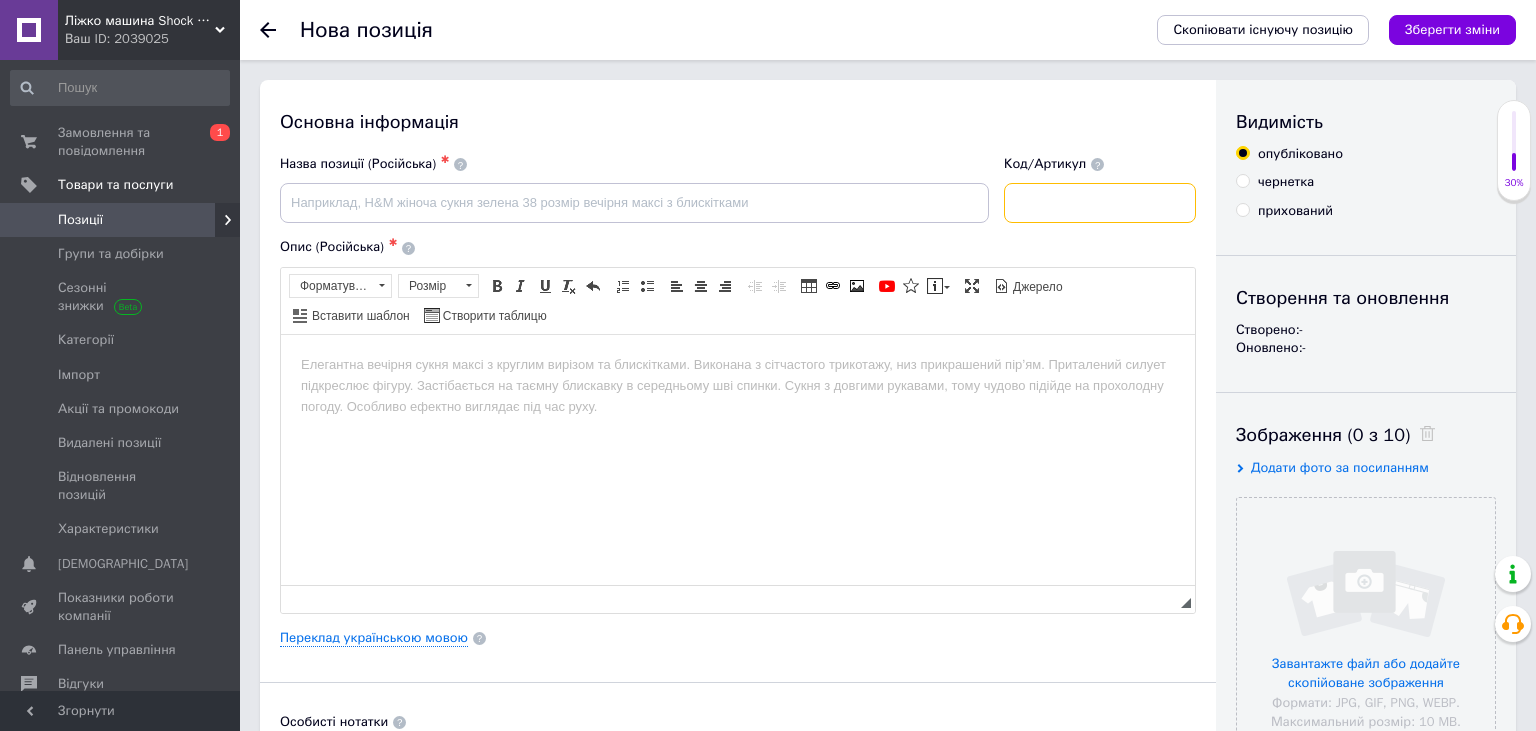 click at bounding box center [1100, 203] 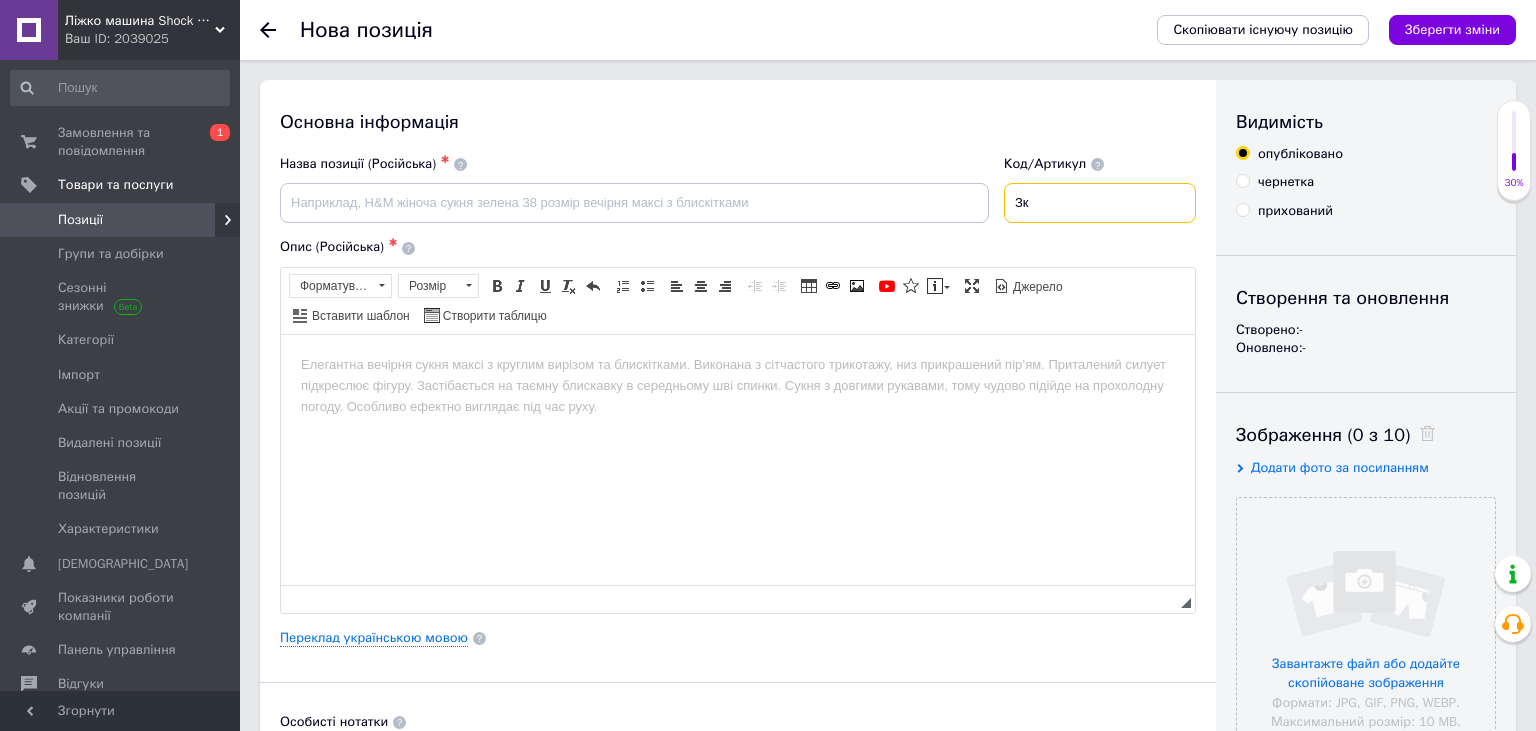 type on "З" 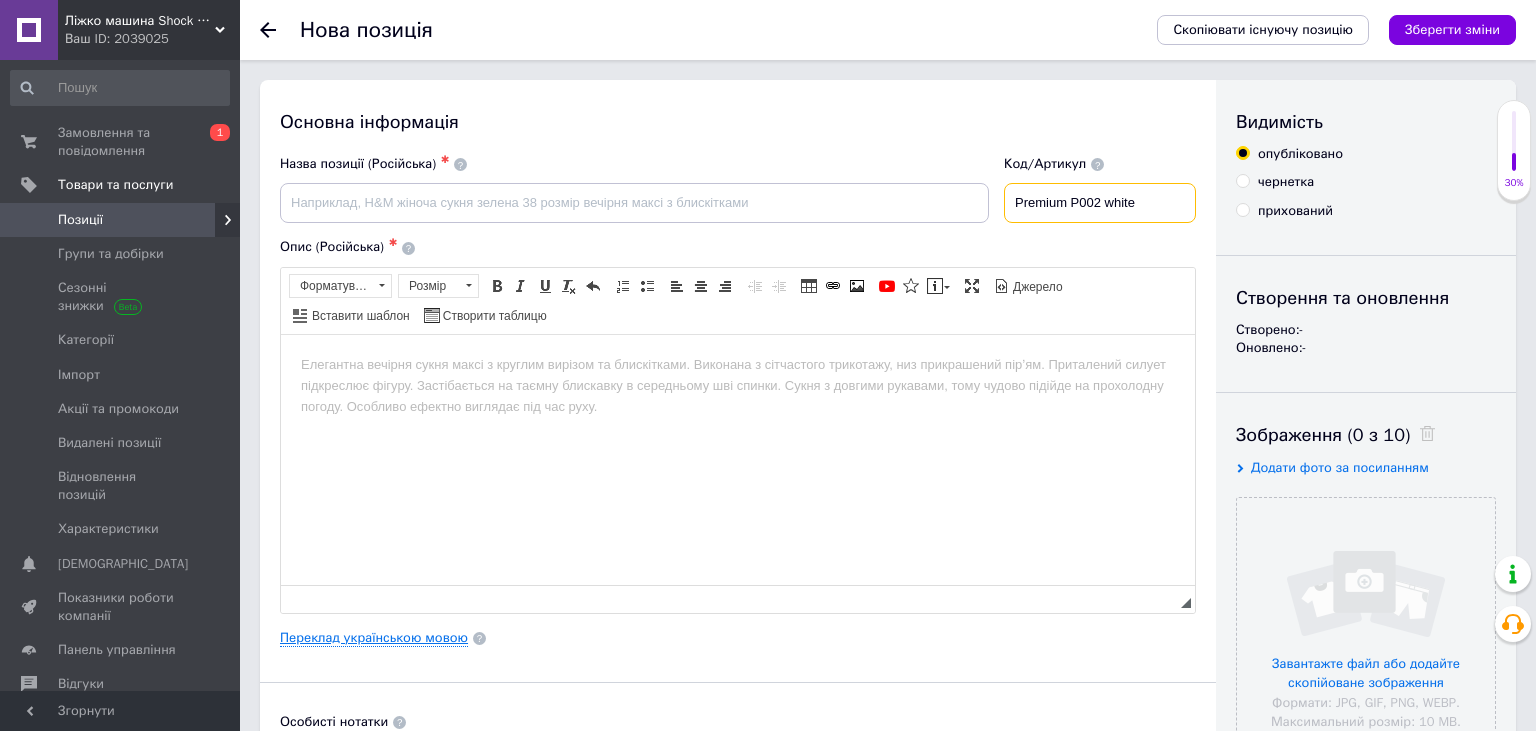 type on "Premium P002 white" 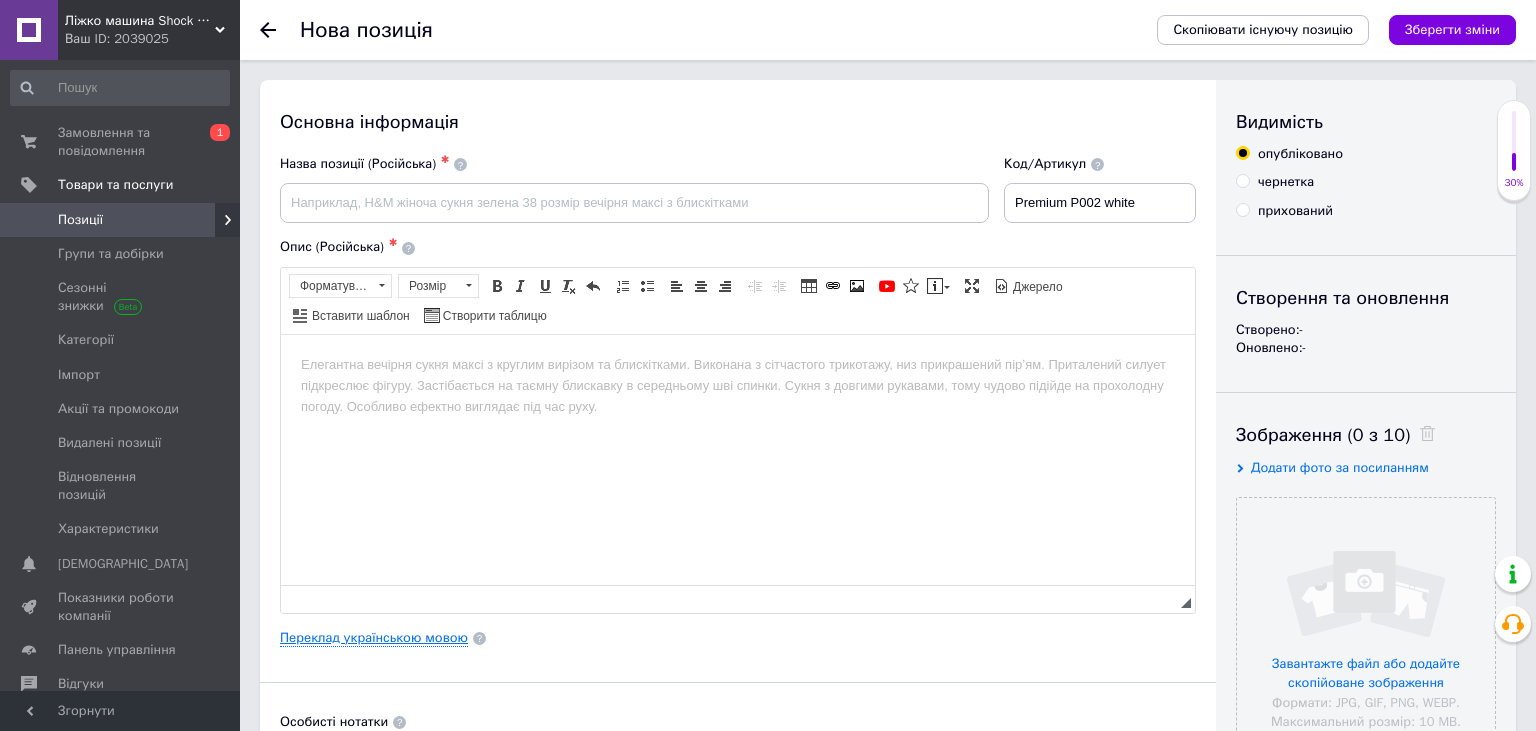 click on "Переклад українською мовою" at bounding box center (374, 638) 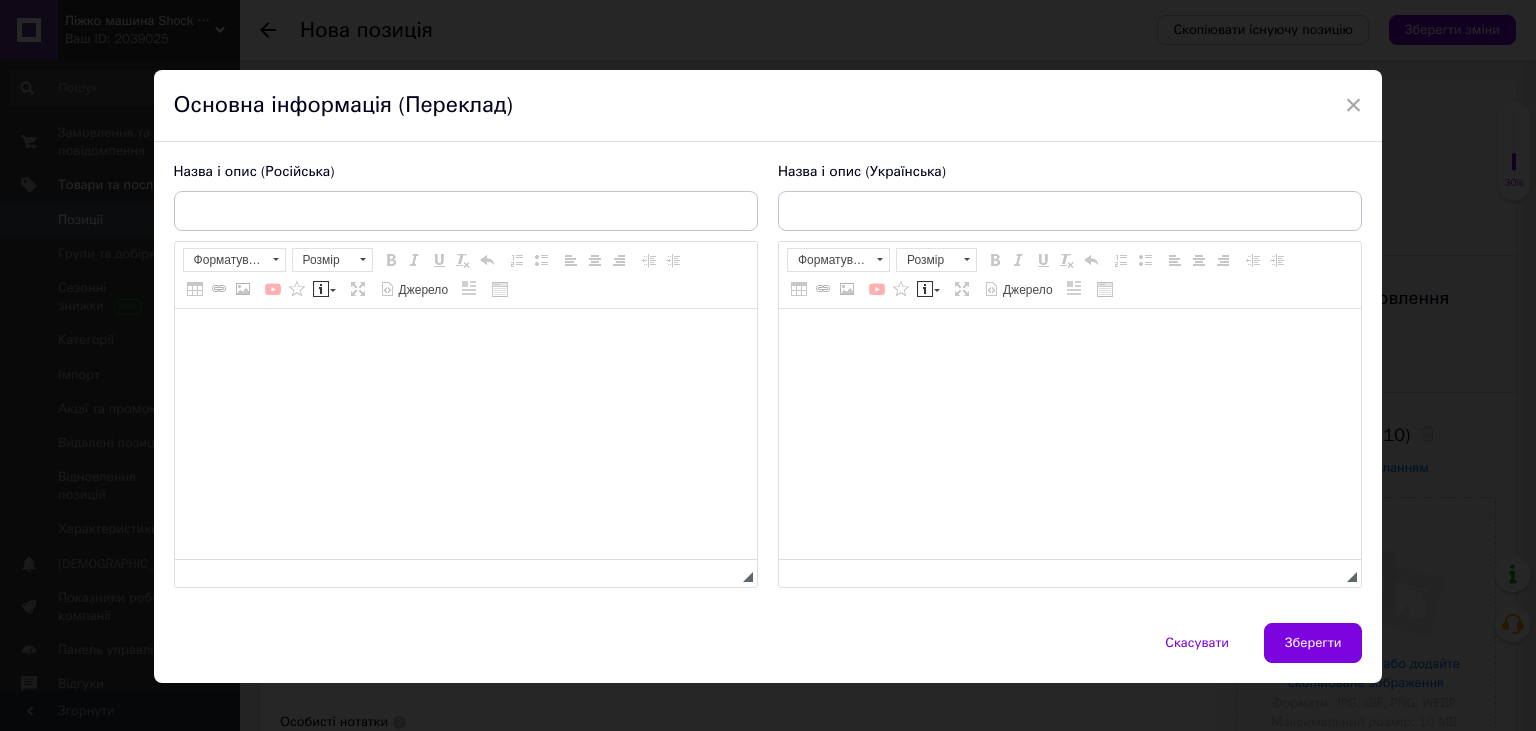 scroll, scrollTop: 0, scrollLeft: 0, axis: both 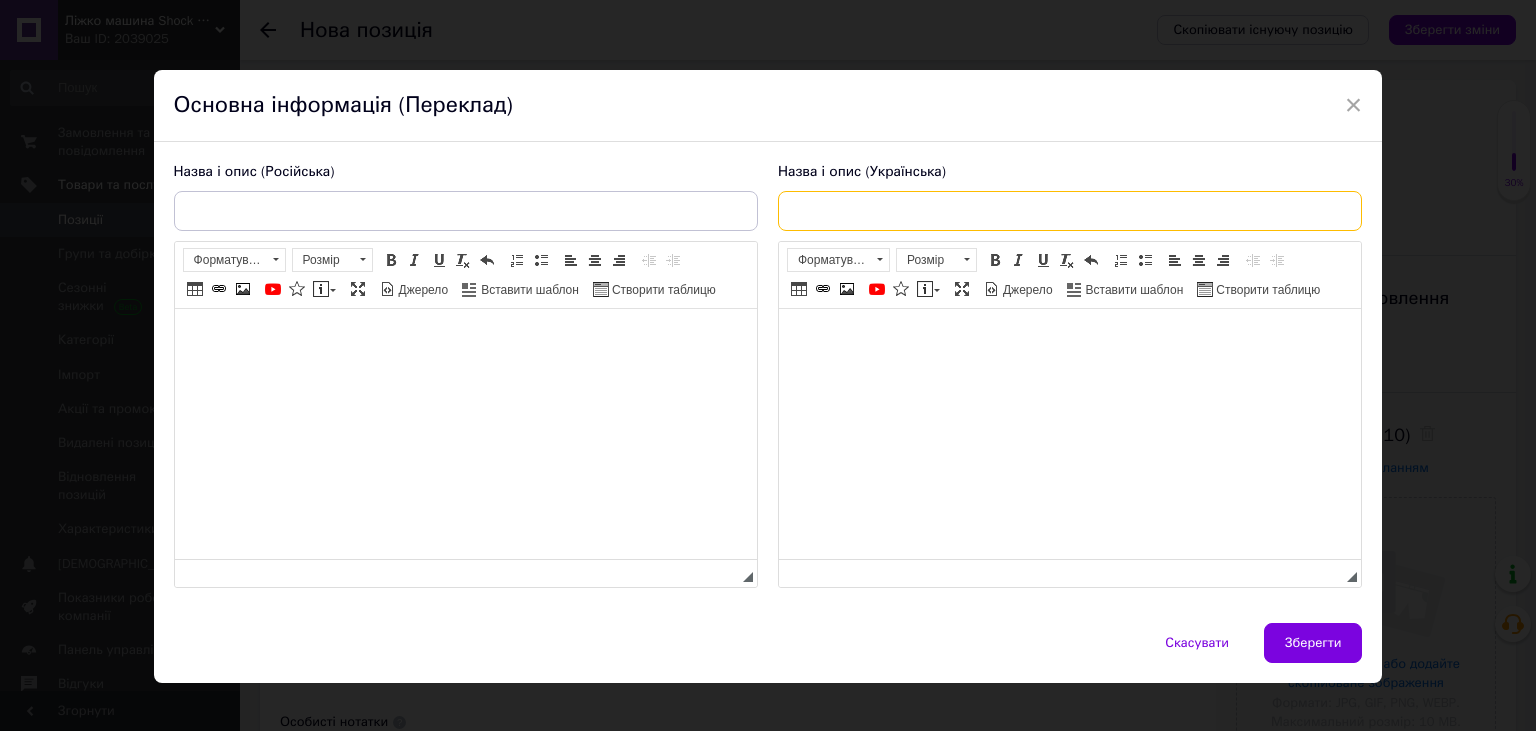 click at bounding box center [1070, 211] 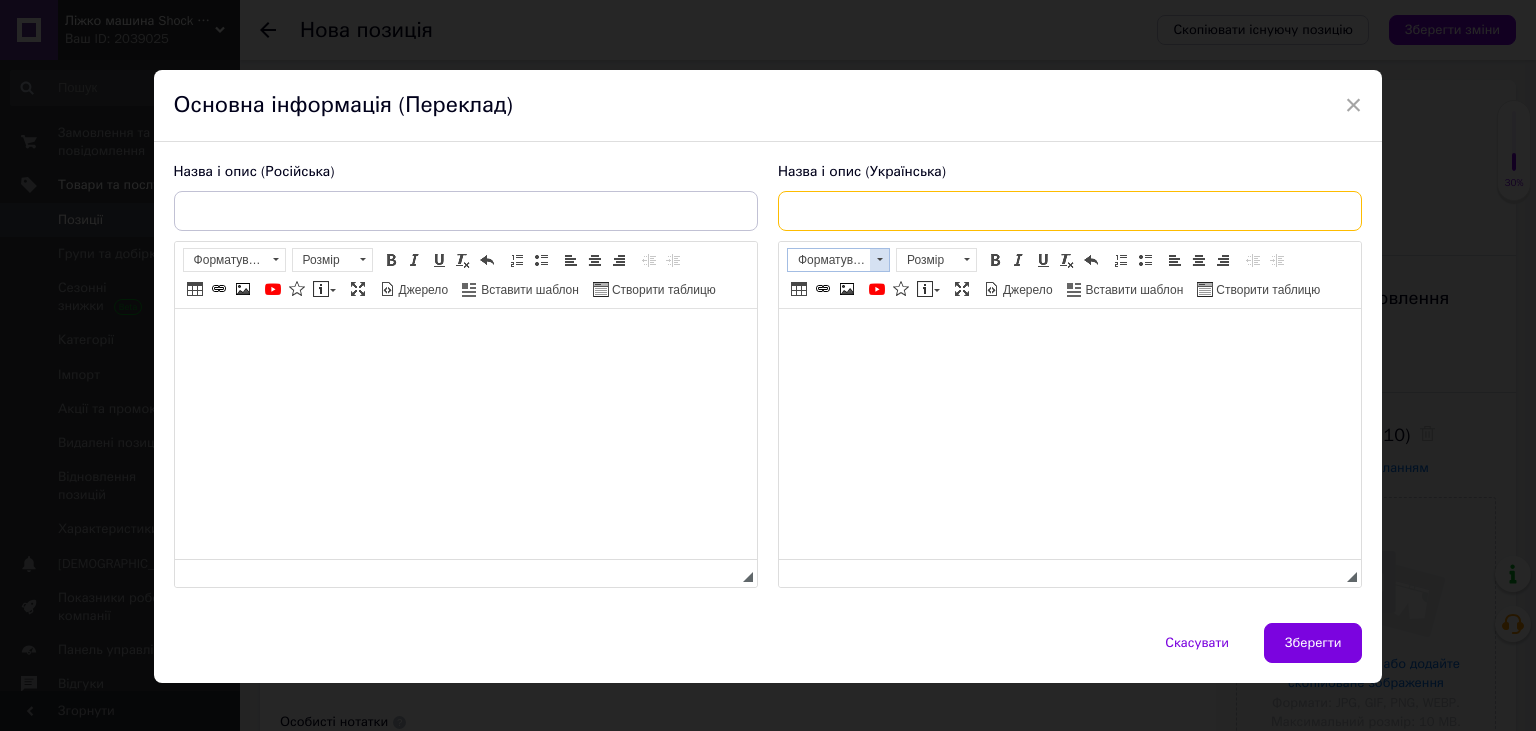 paste on "Ліжко машина Преміум, дитяче ліжко у вигляді машинки з вбудованим матрацом" 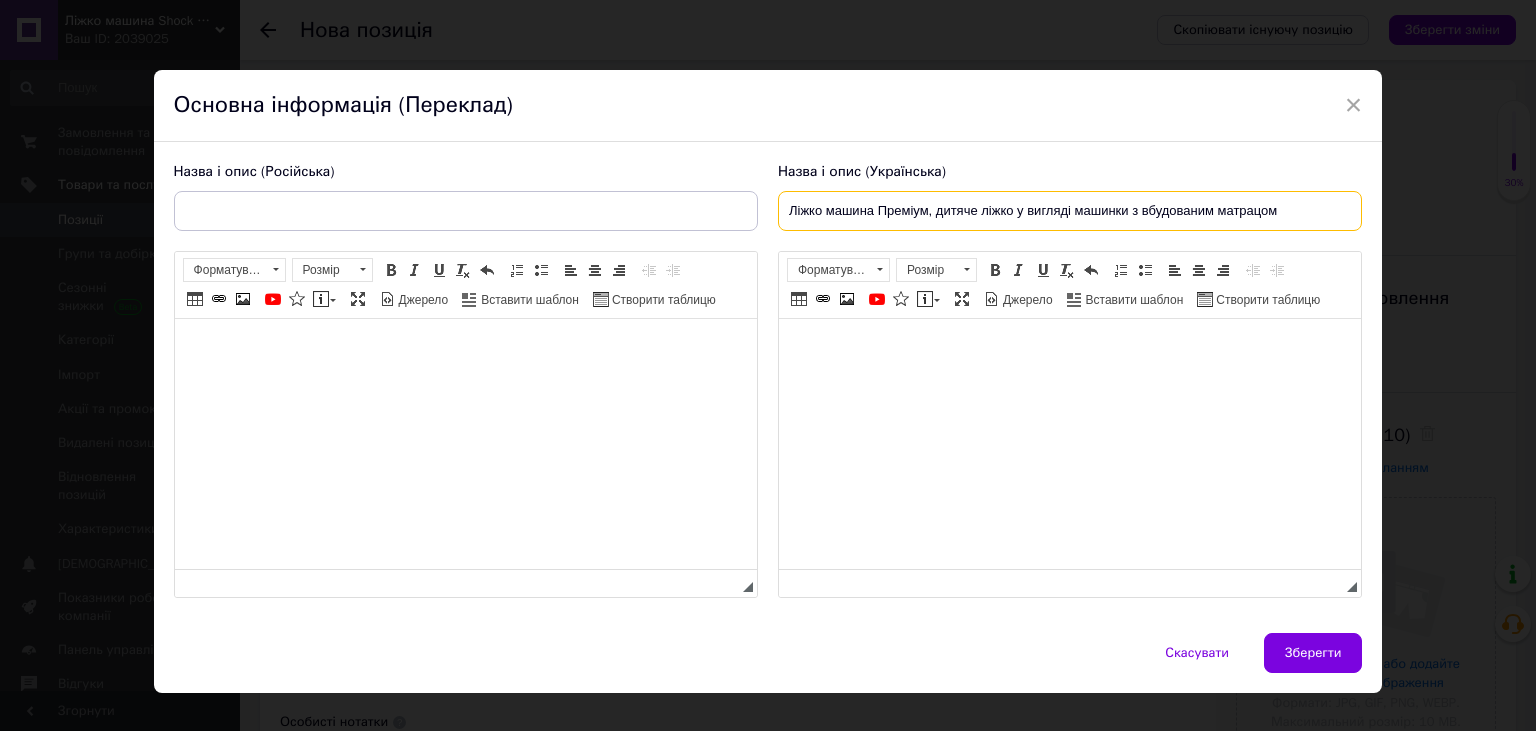 type on "Ліжко машина Преміум, дитяче ліжко у вигляді машинки з вбудованим матрацом" 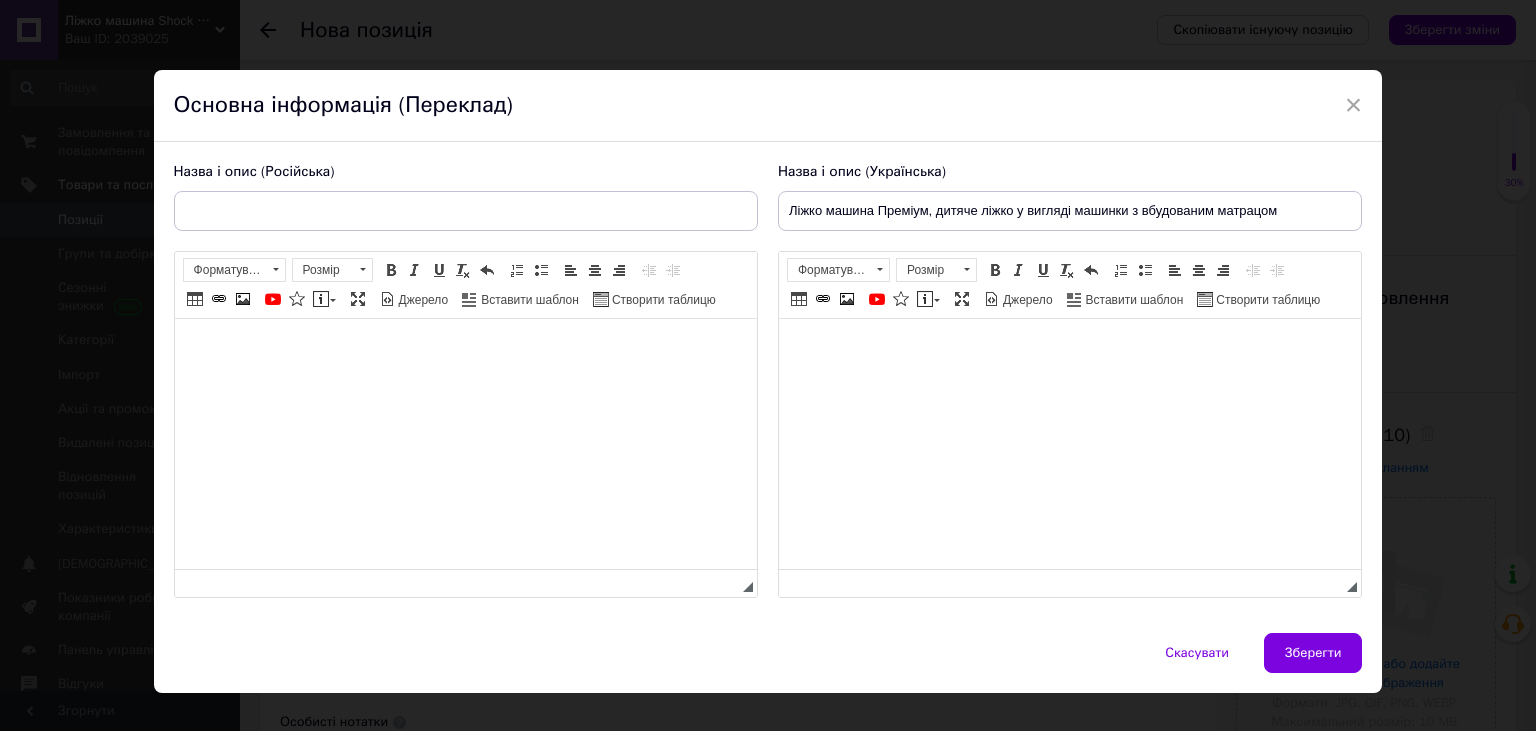 click at bounding box center (1069, 349) 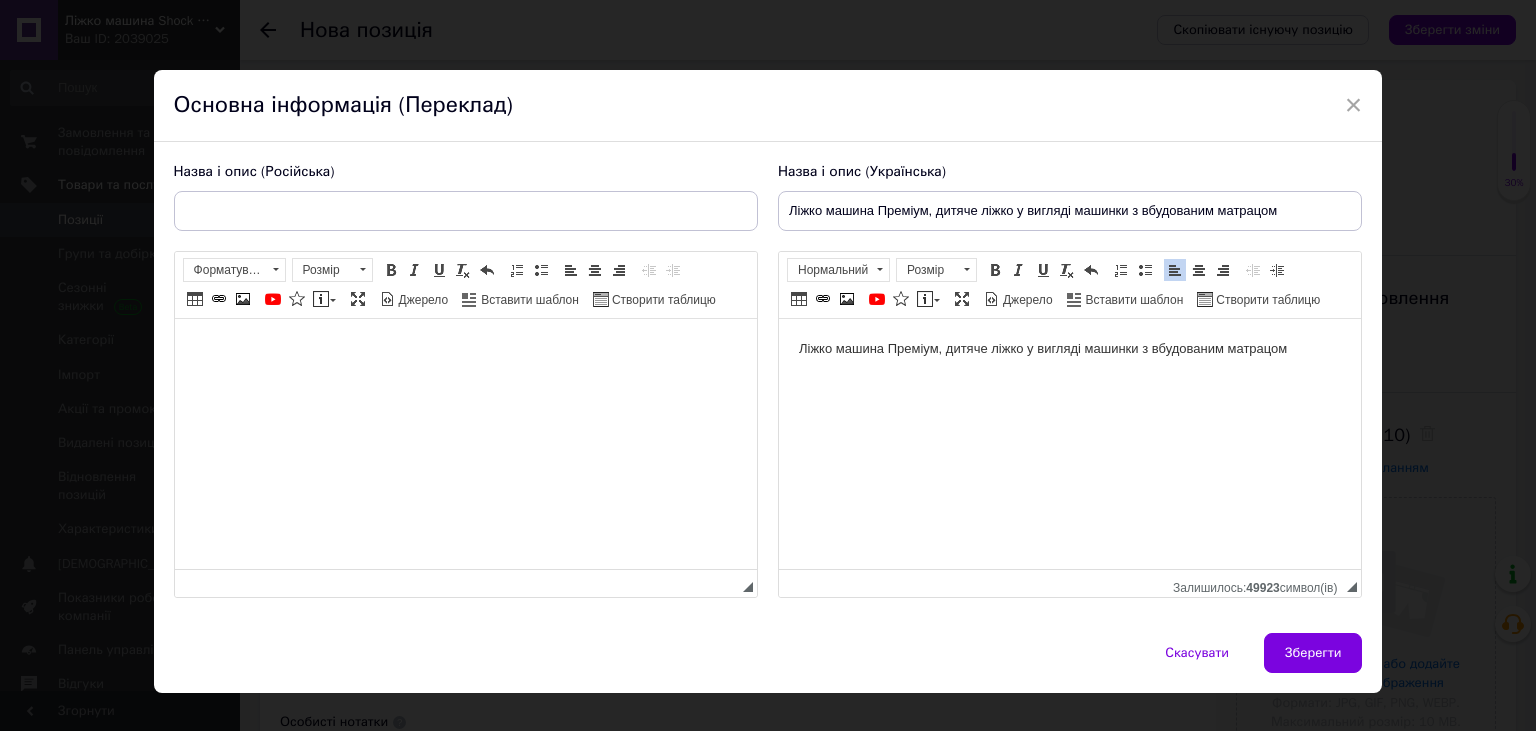 click at bounding box center [465, 444] 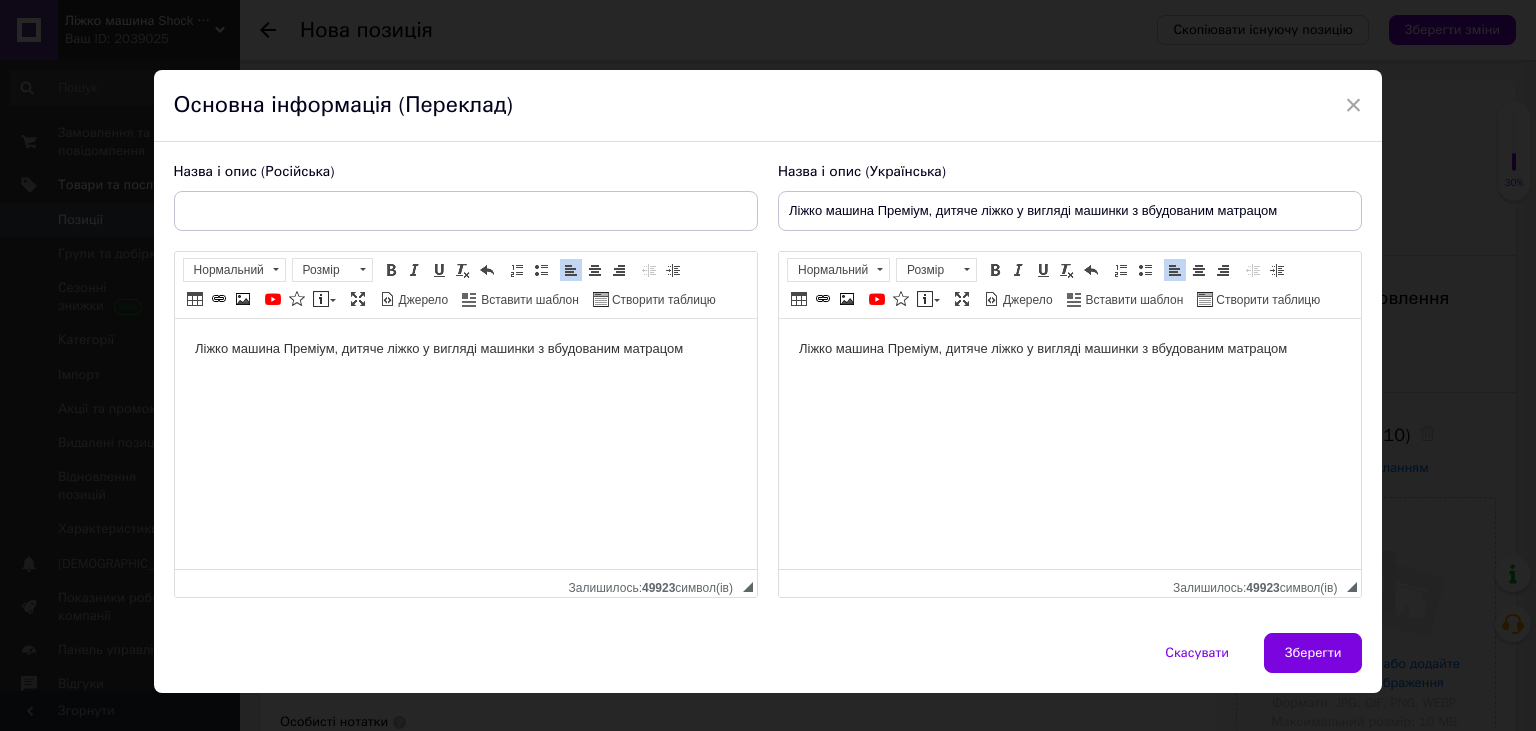 click on "Ліжко машина Преміум, дитяче ліжко у вигляді машинки з вбудованим матрацом" at bounding box center (465, 349) 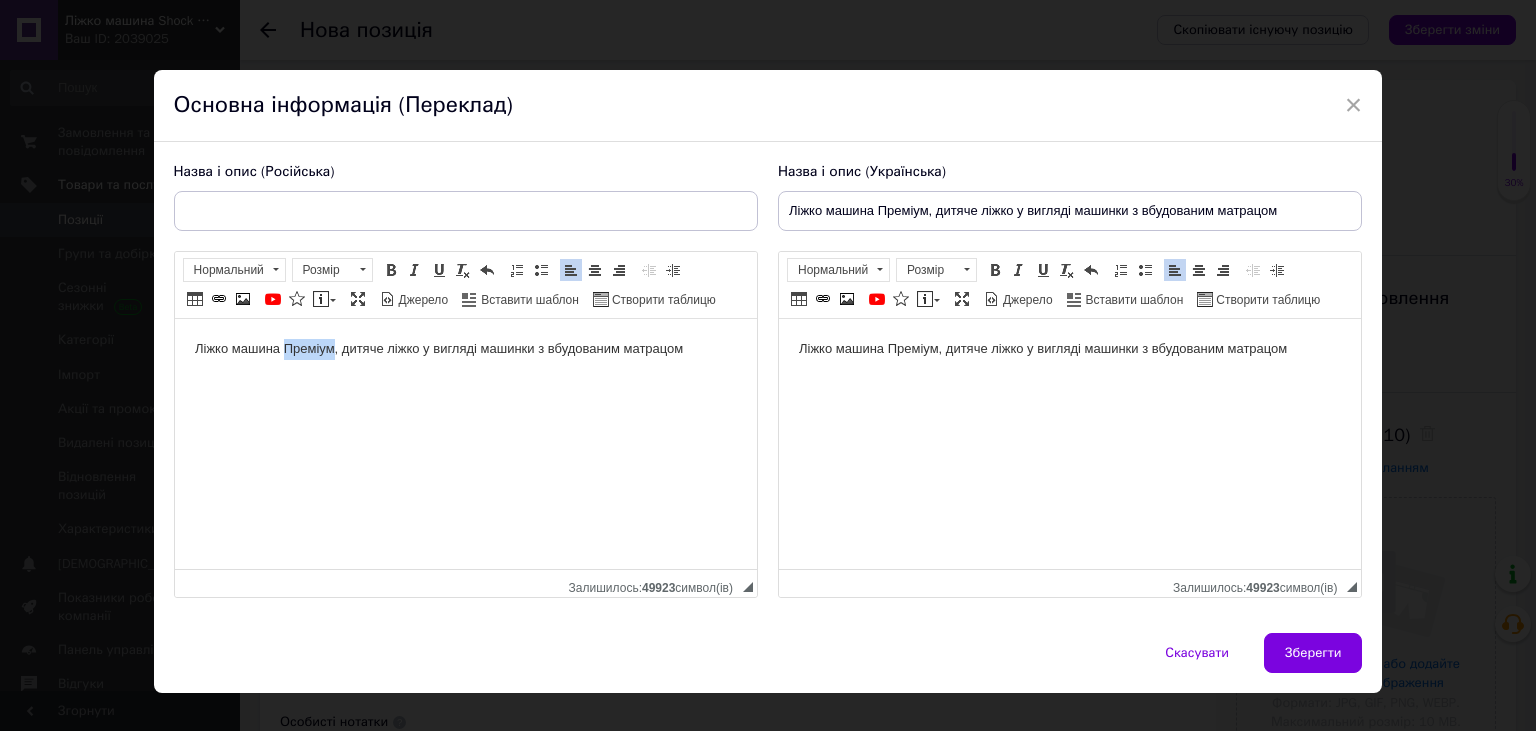 click on "Ліжко машина Преміум, дитяче ліжко у вигляді машинки з вбудованим матрацом" at bounding box center [465, 349] 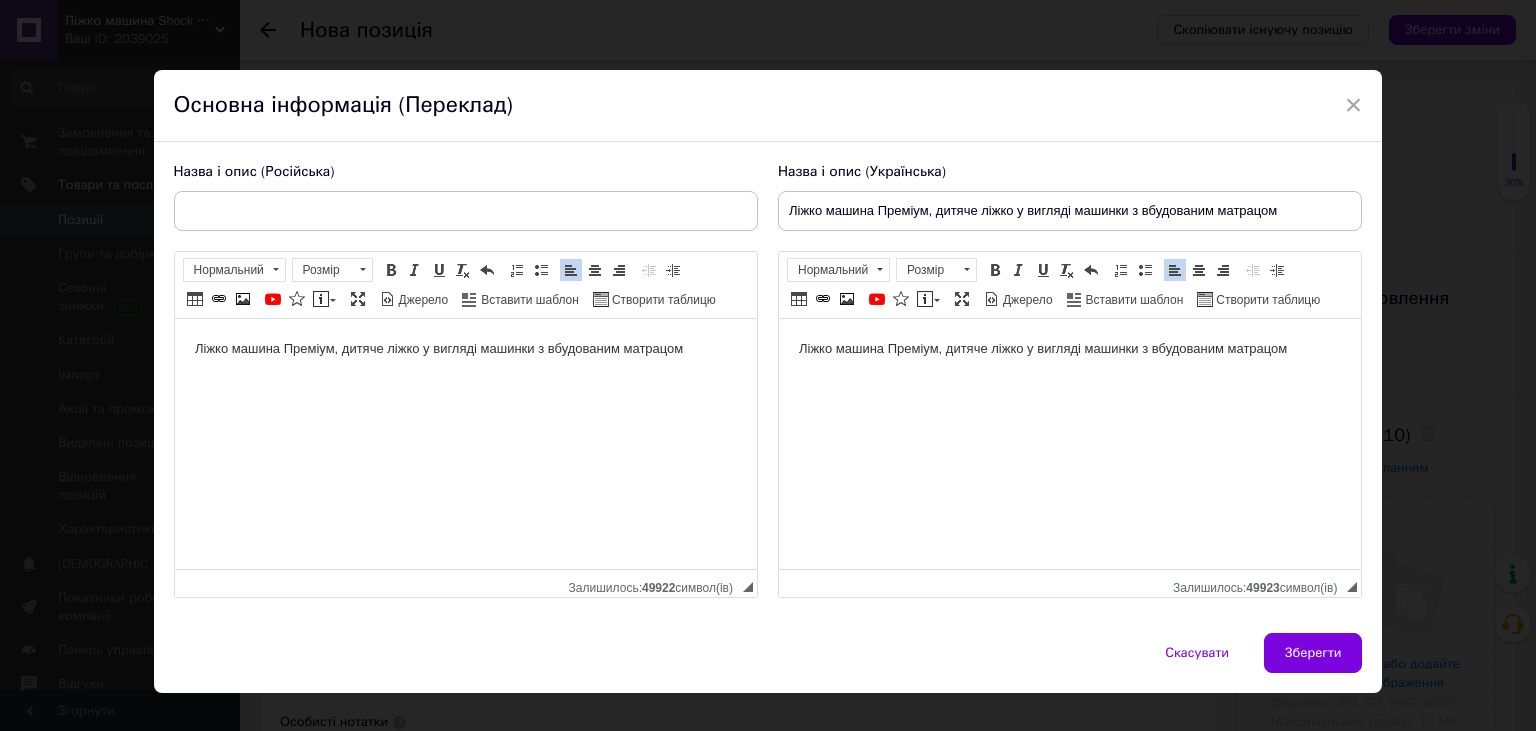 click on "Ліжко машина Преміум, дитяче ліжко у вигляді машинки з вбудованим матрацом" at bounding box center [465, 349] 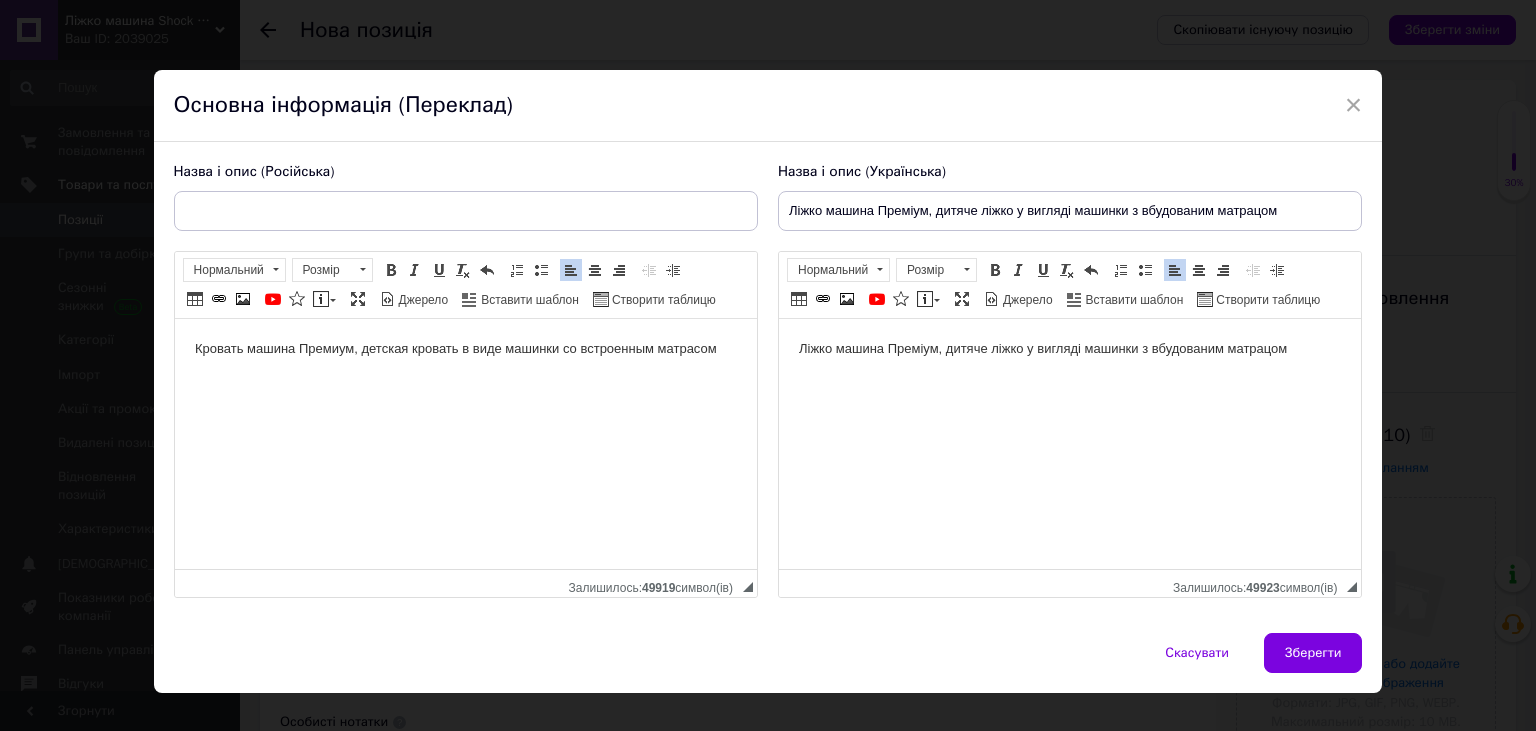 click on "Кровать машина Премиум, детская кровать в виде машинки со встроенным матрасом" at bounding box center [465, 444] 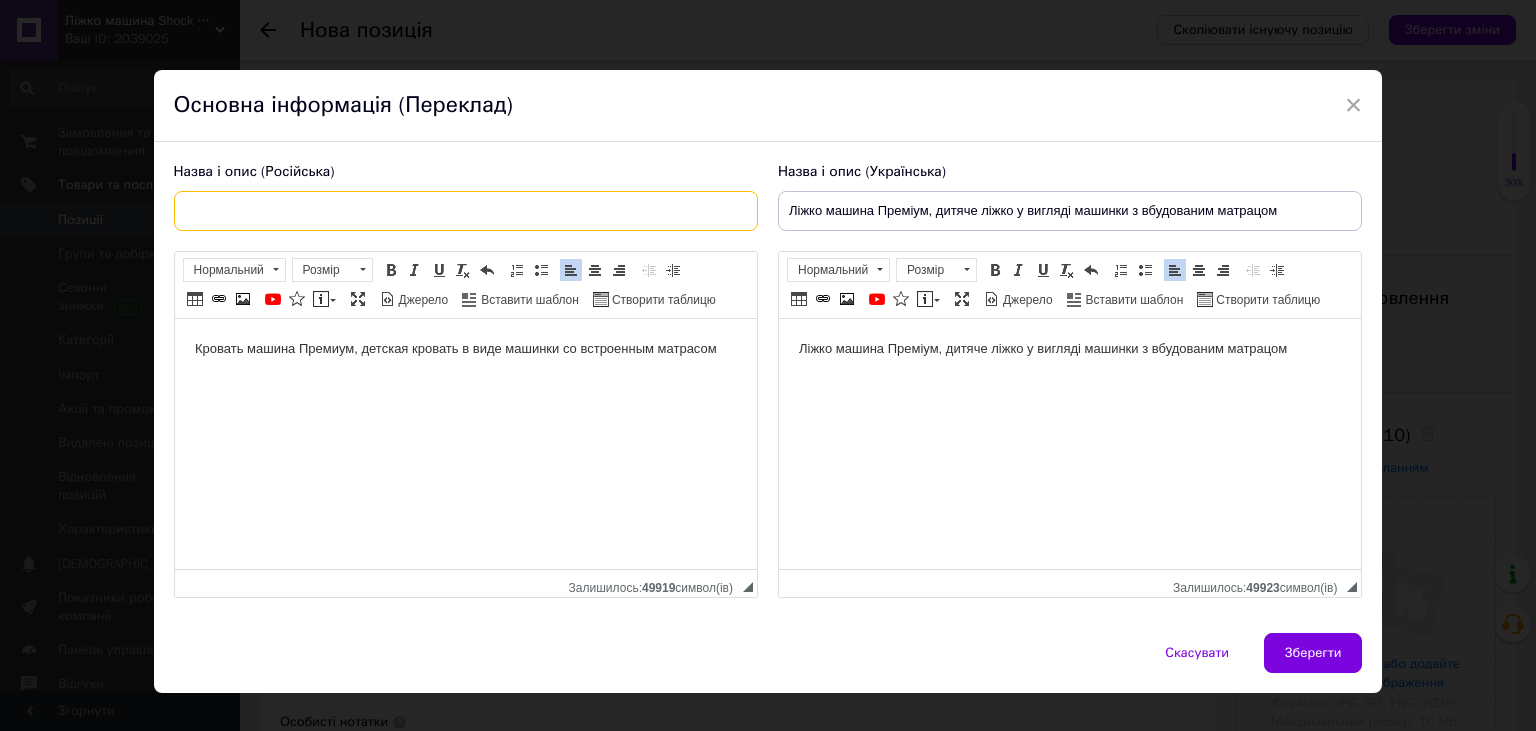 click at bounding box center (466, 211) 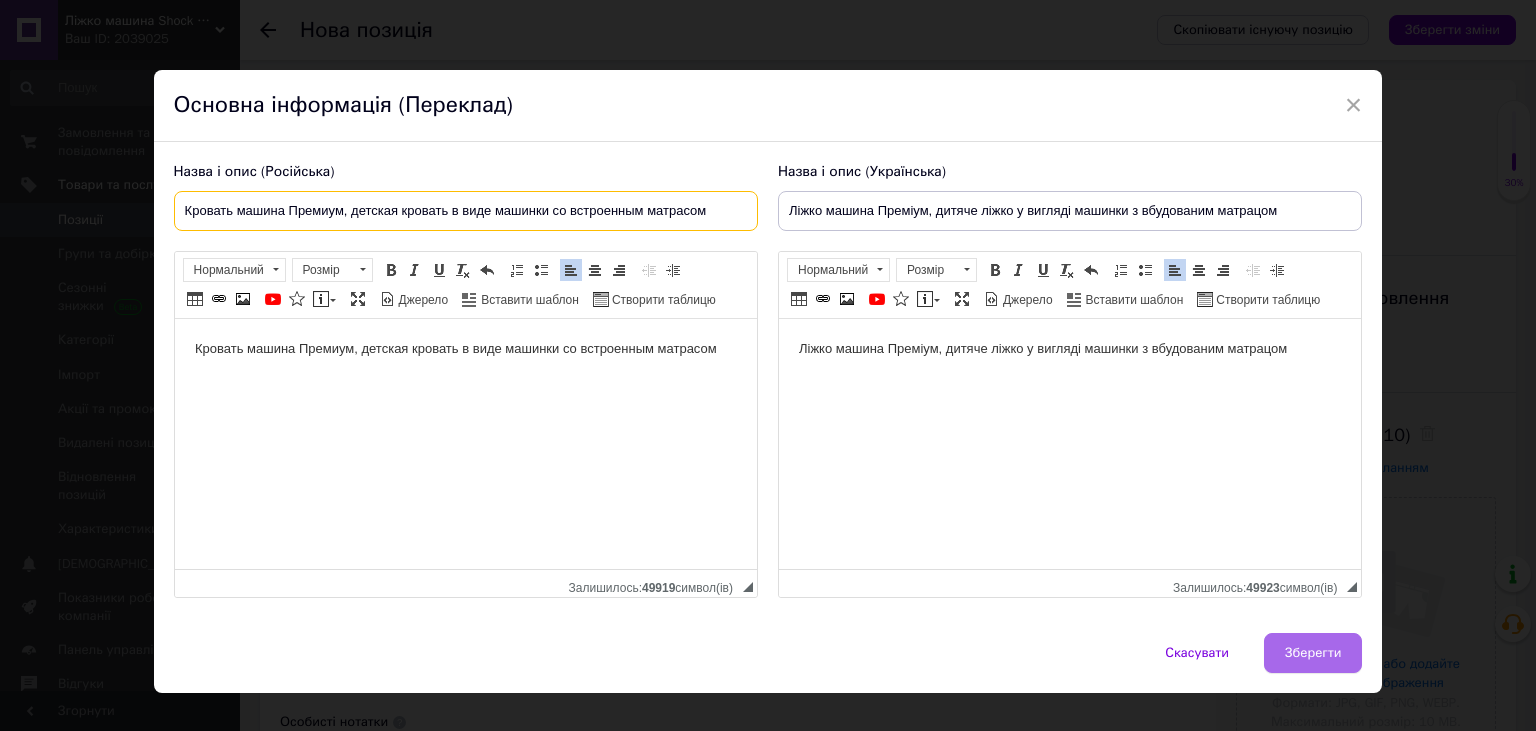 type on "Кровать машина Премиум, детская кровать в виде машинки со встроенным матрасом" 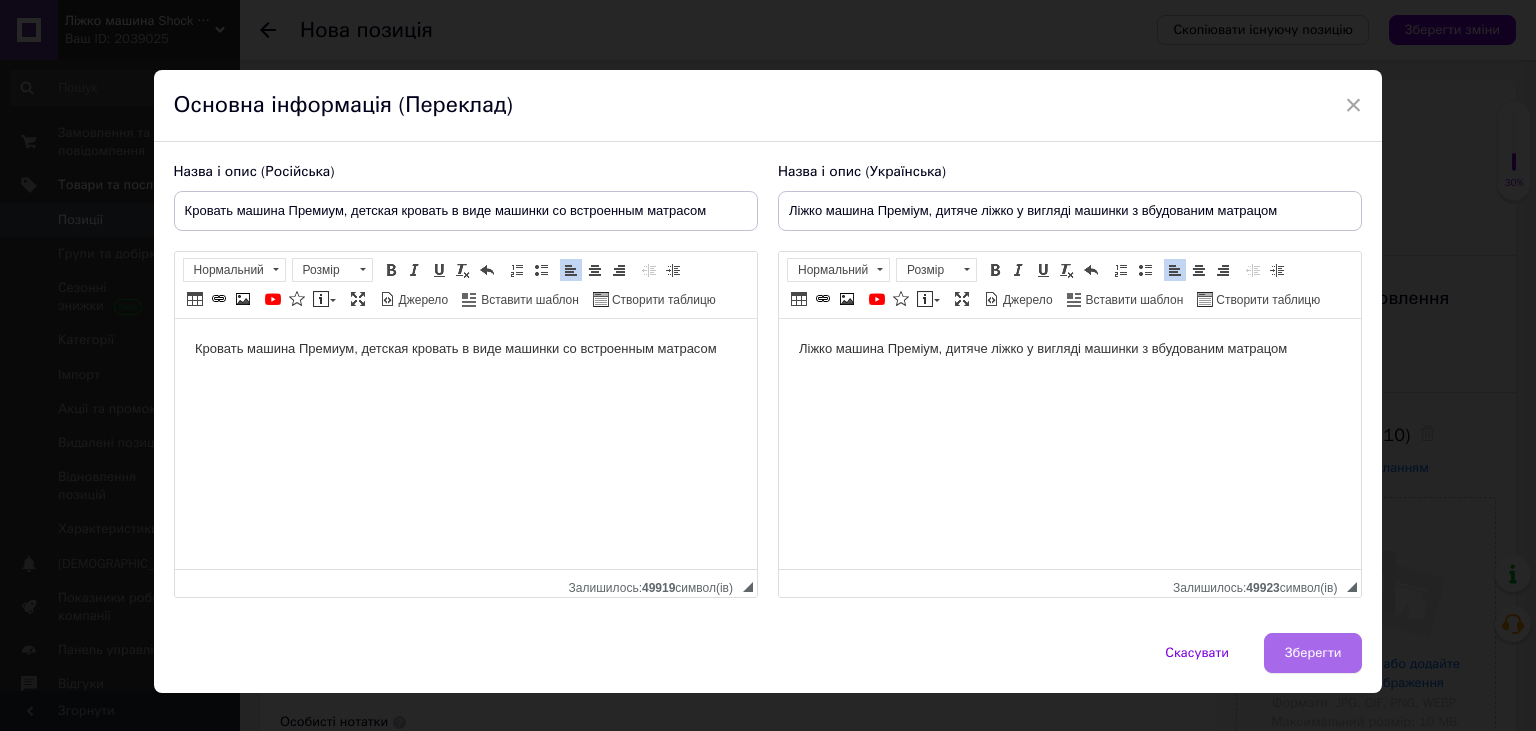 click on "Зберегти" at bounding box center (1313, 653) 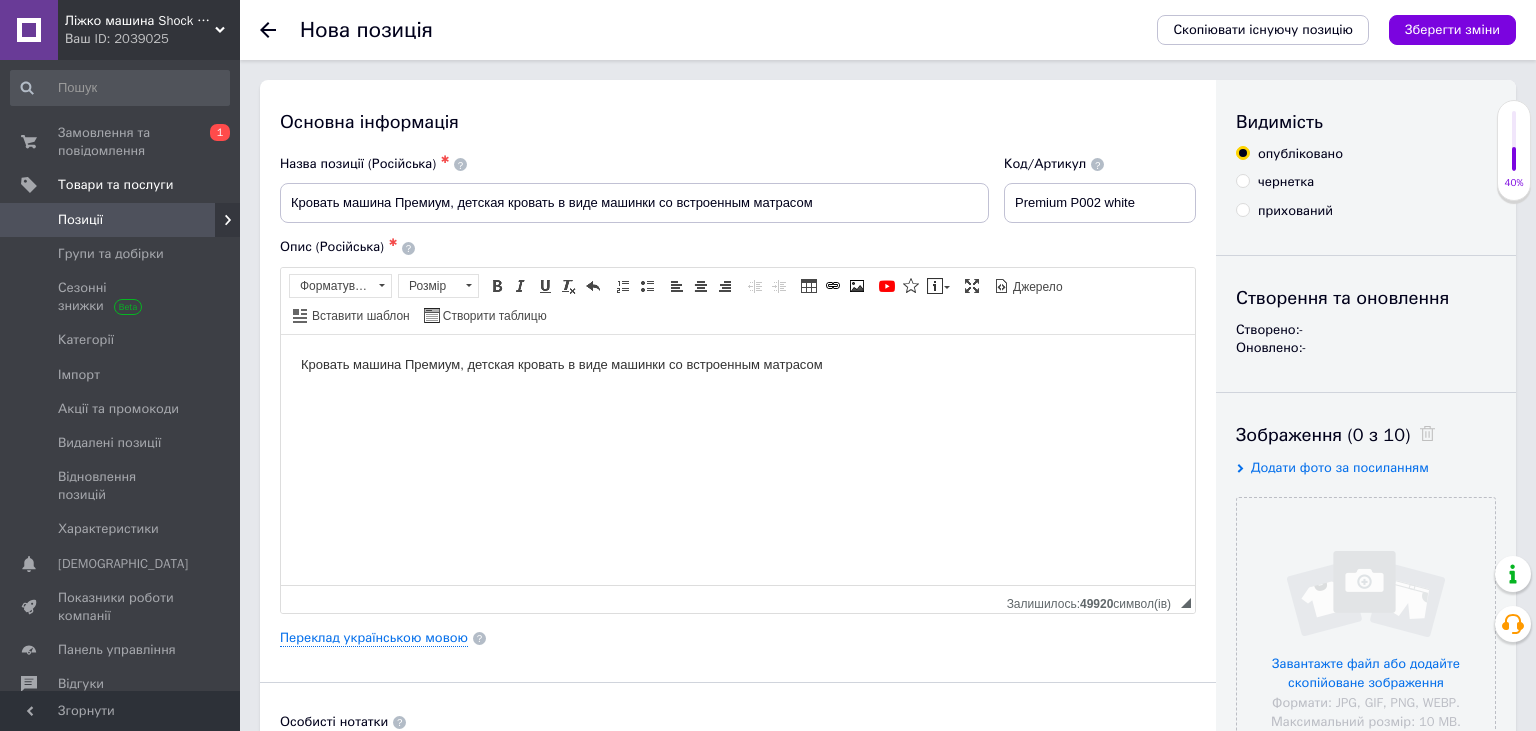 click on "чернетка" at bounding box center [1275, 182] 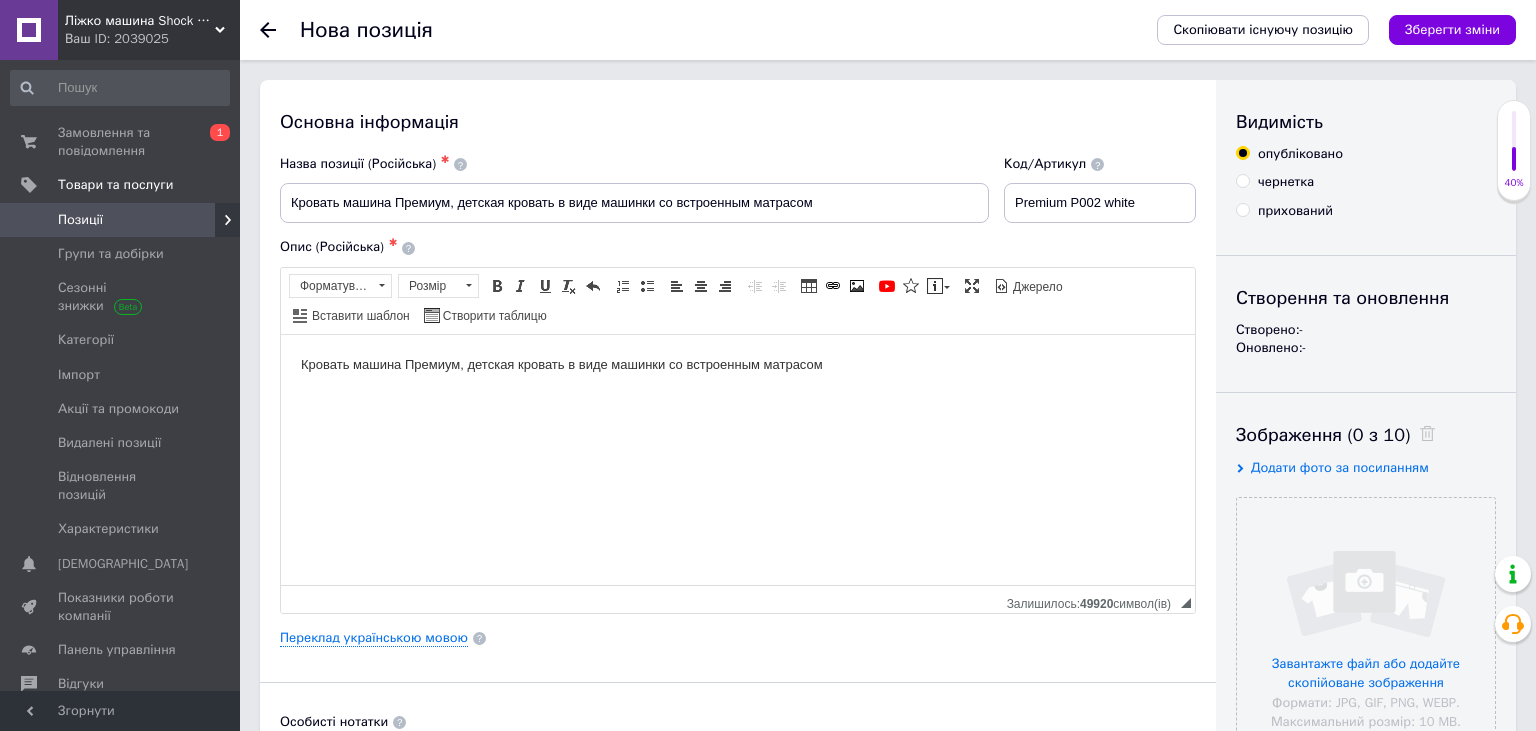 radio on "true" 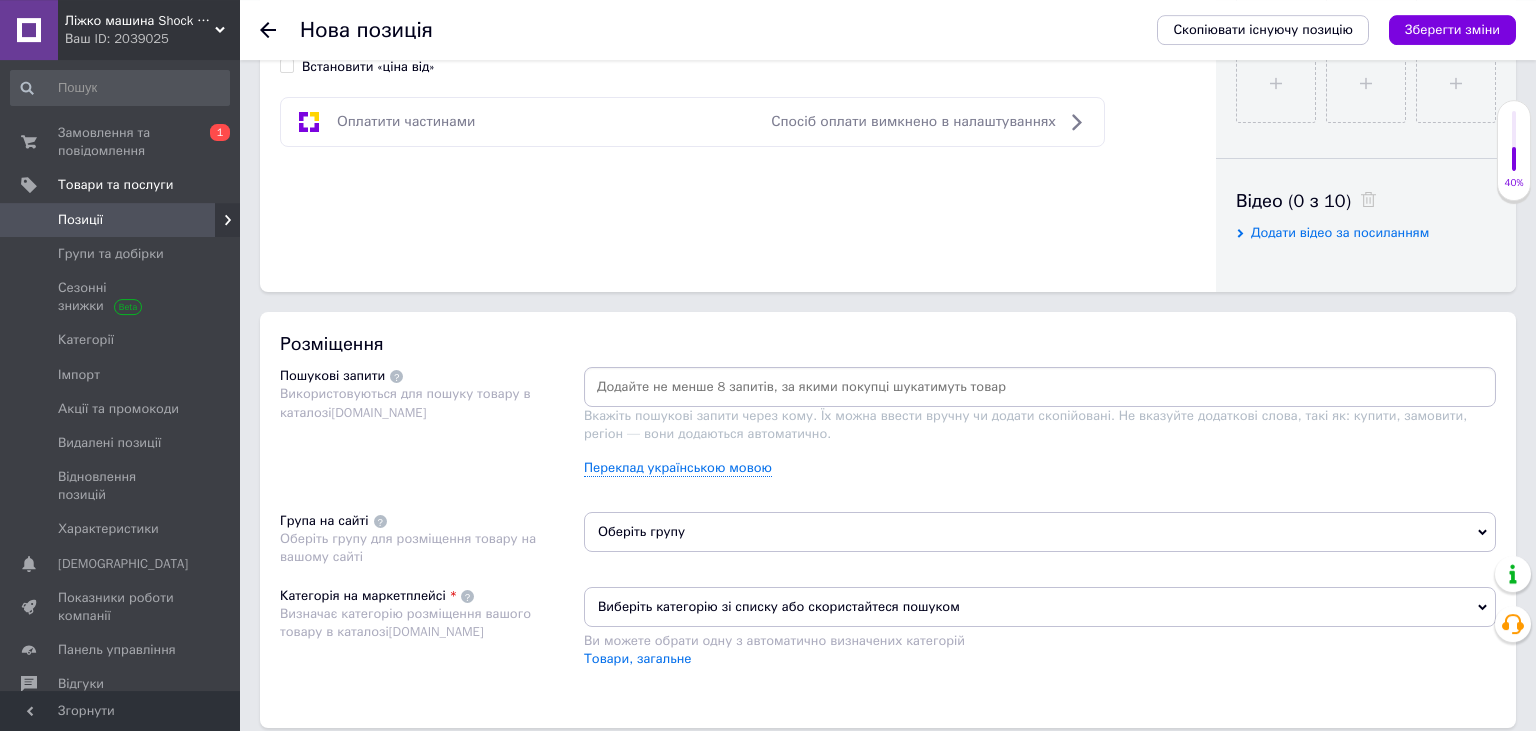 scroll, scrollTop: 1056, scrollLeft: 0, axis: vertical 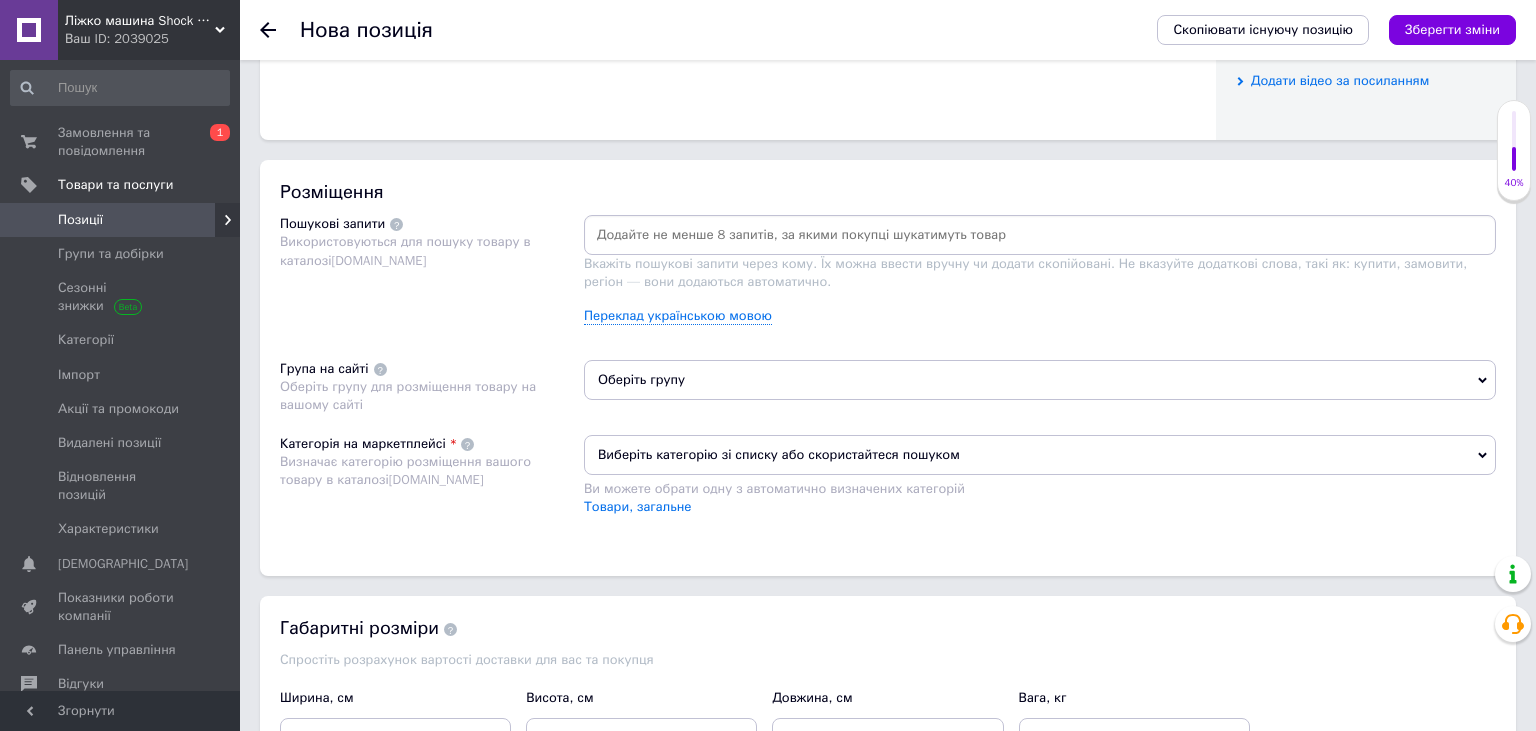 click on "Оберіть групу" at bounding box center [1040, 380] 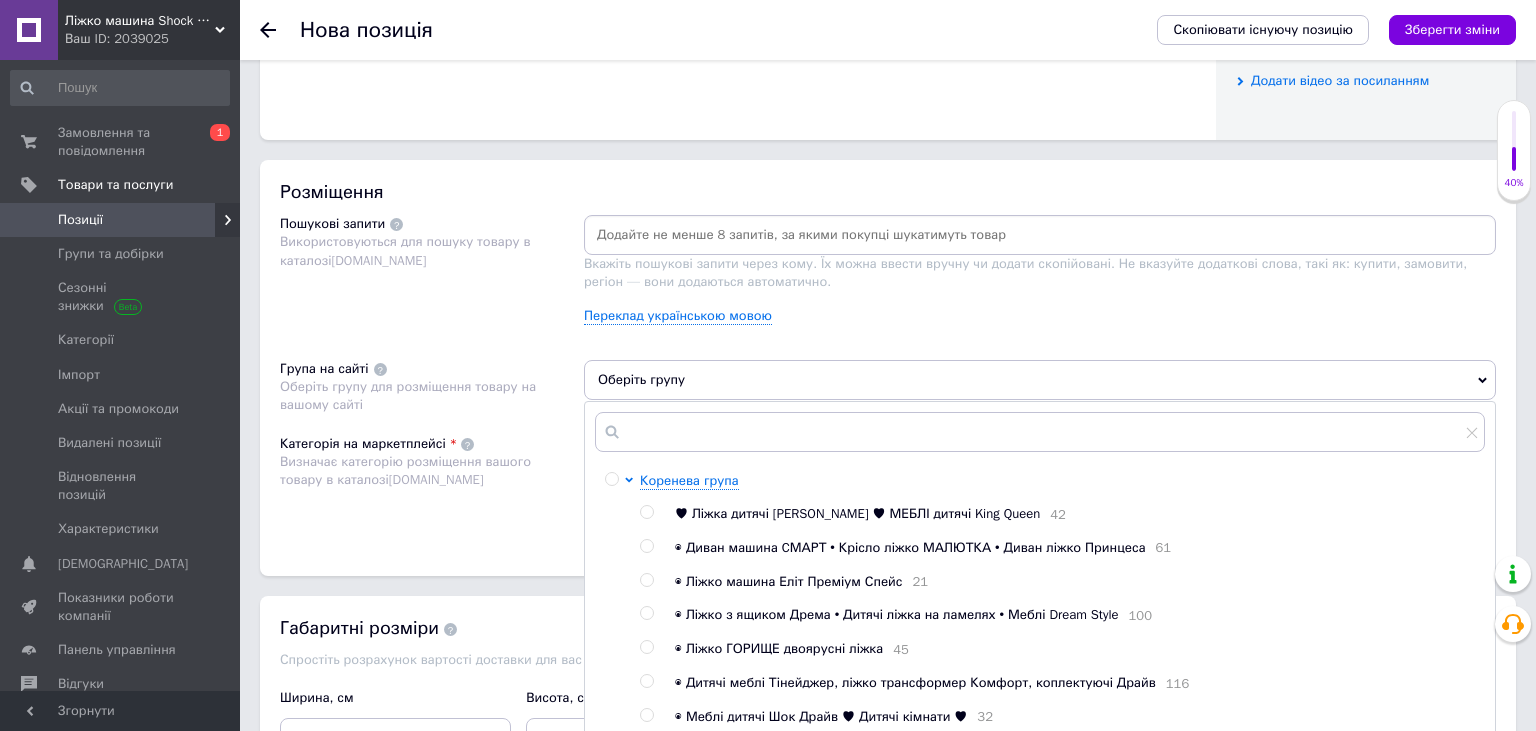 click on "◉ Ліжко машина Еліт Преміум Спейс" at bounding box center [789, 581] 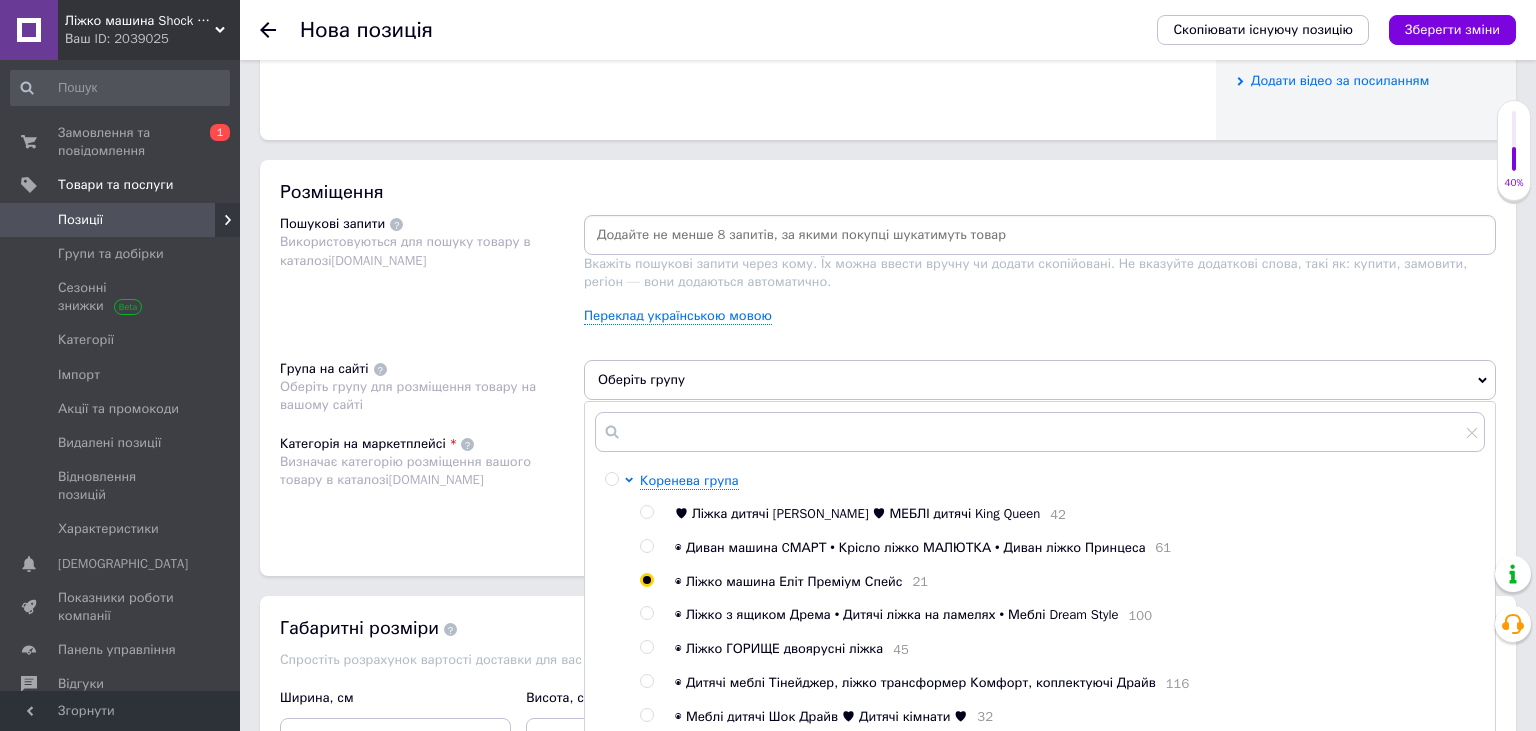 radio on "true" 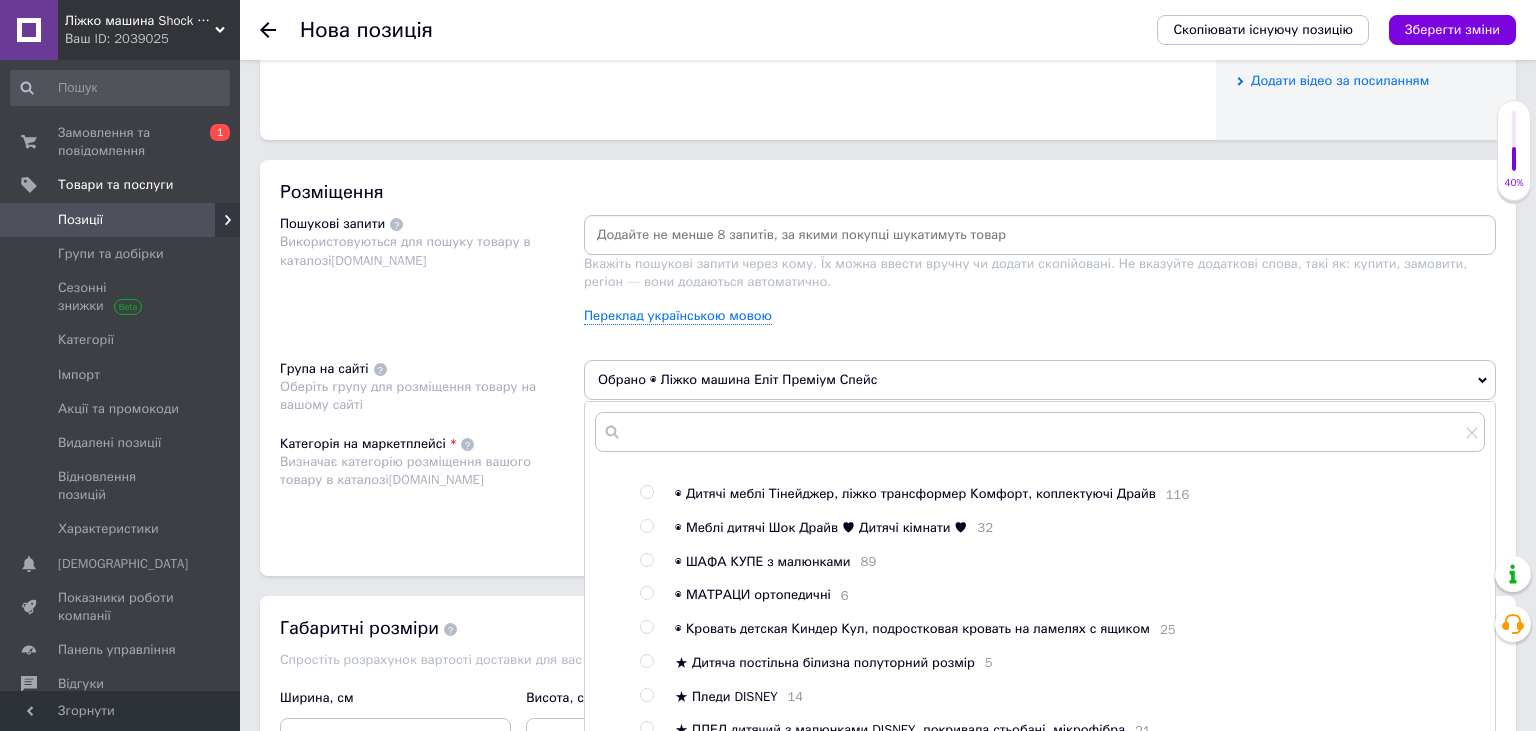 scroll, scrollTop: 217, scrollLeft: 0, axis: vertical 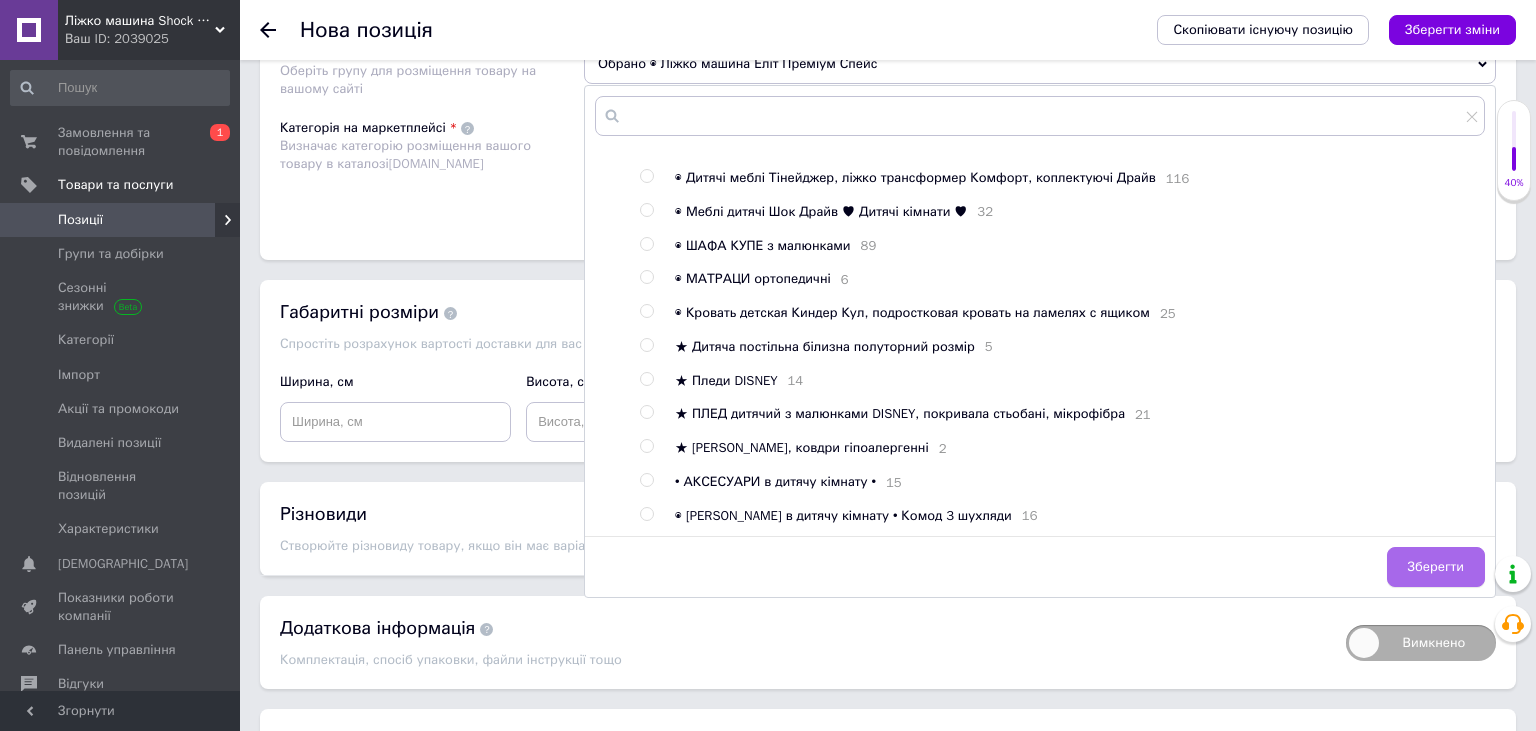 click on "Зберегти" at bounding box center (1436, 567) 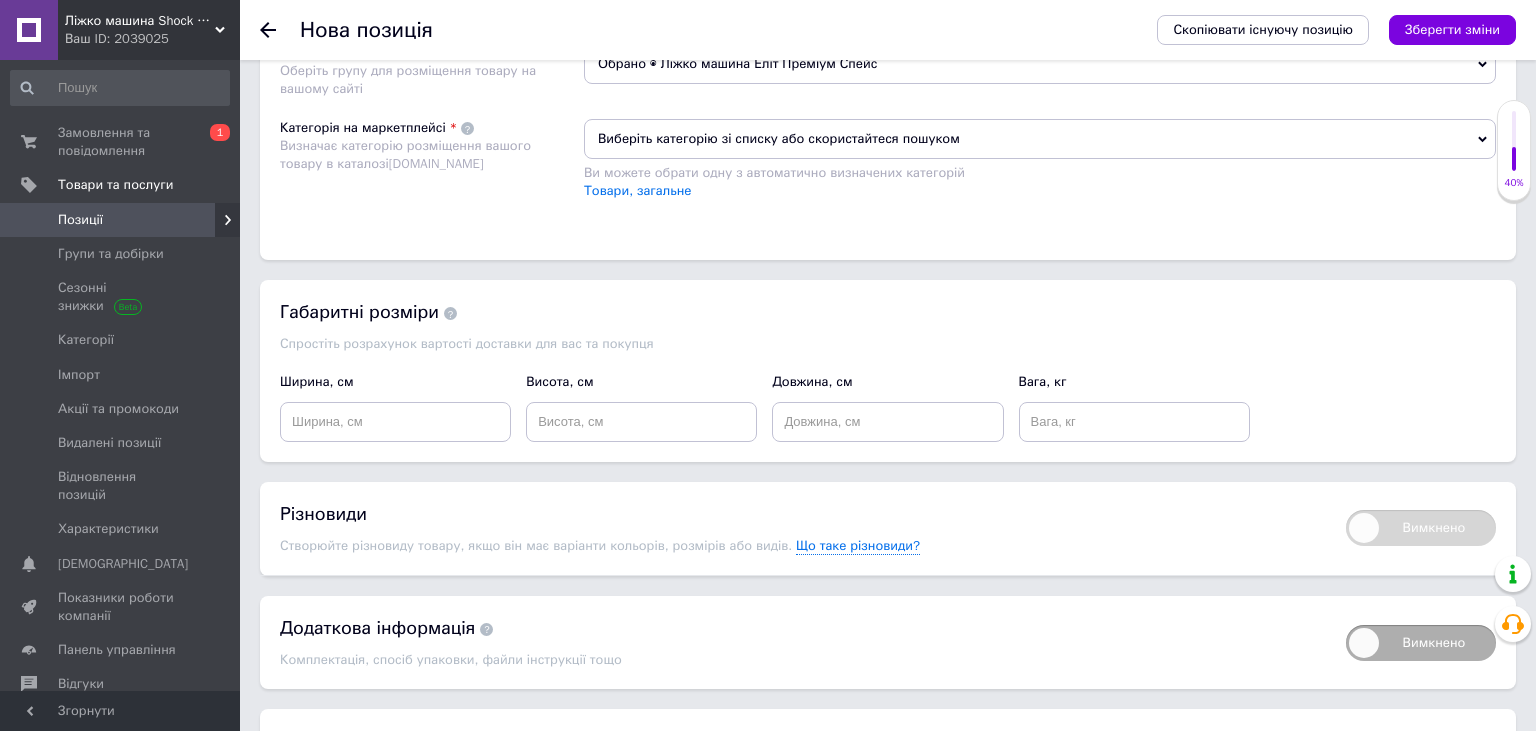 click on "Виберіть категорію зі списку або скористайтеся пошуком" at bounding box center [1040, 139] 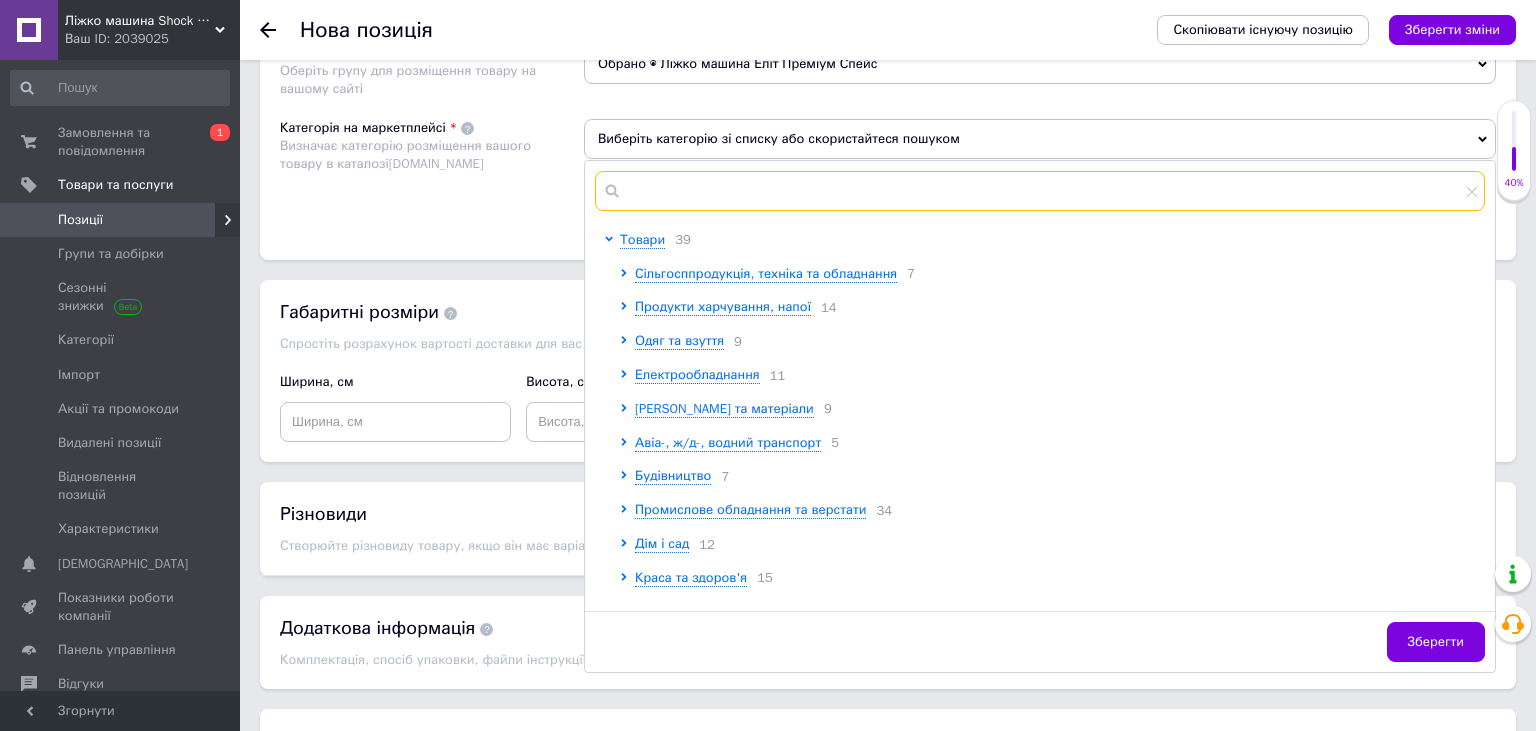 click at bounding box center (1040, 191) 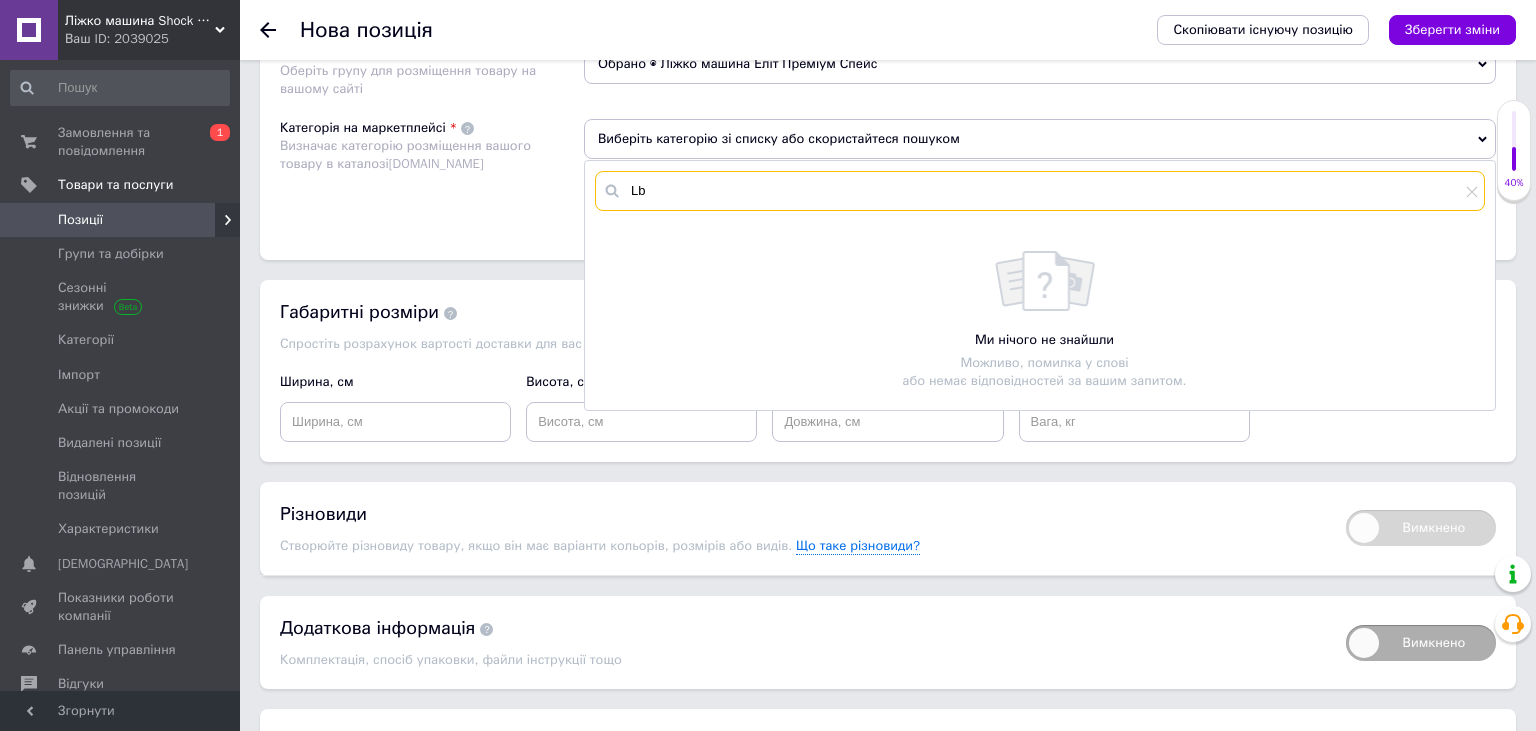 type on "L" 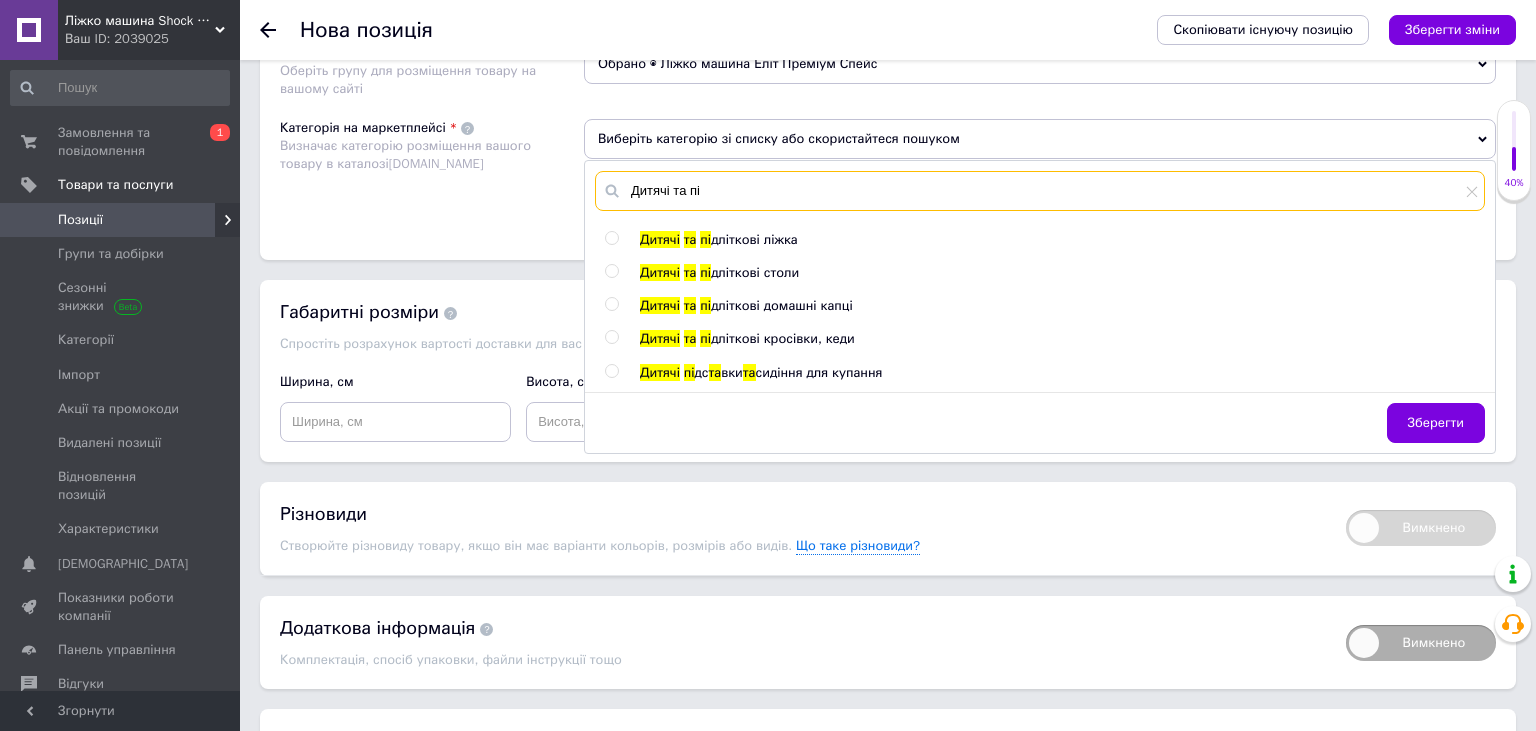 type on "Дитячі та пі" 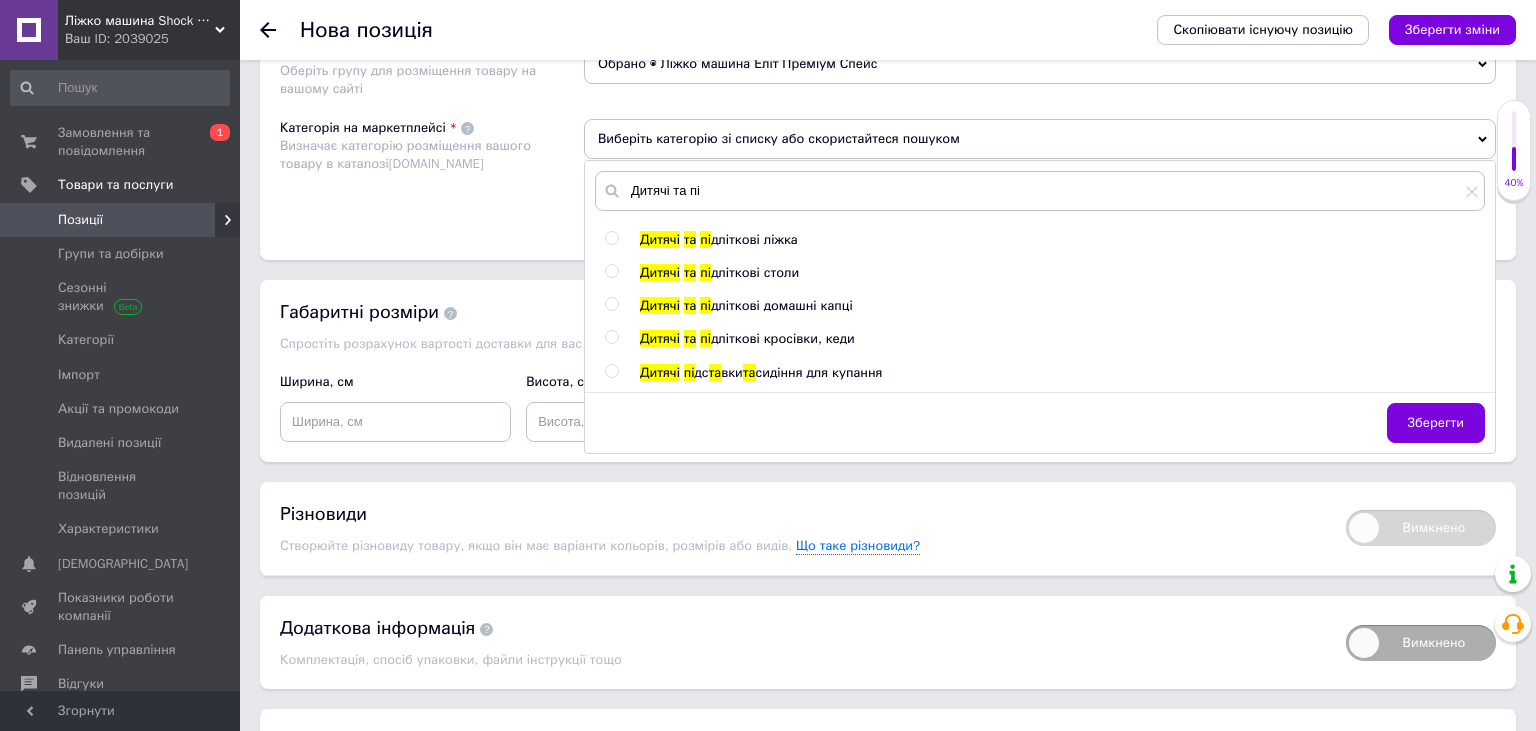 click at bounding box center [611, 238] 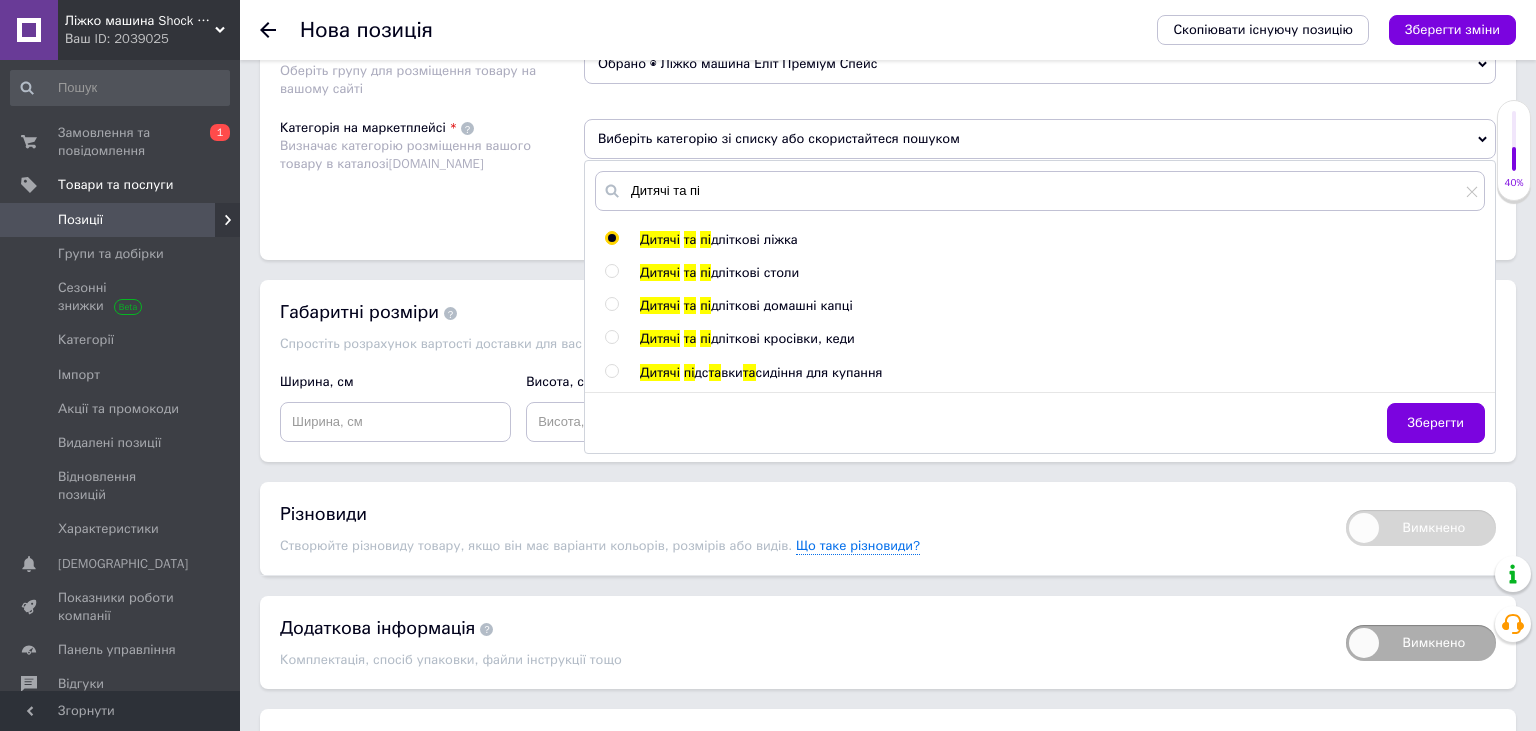 radio on "true" 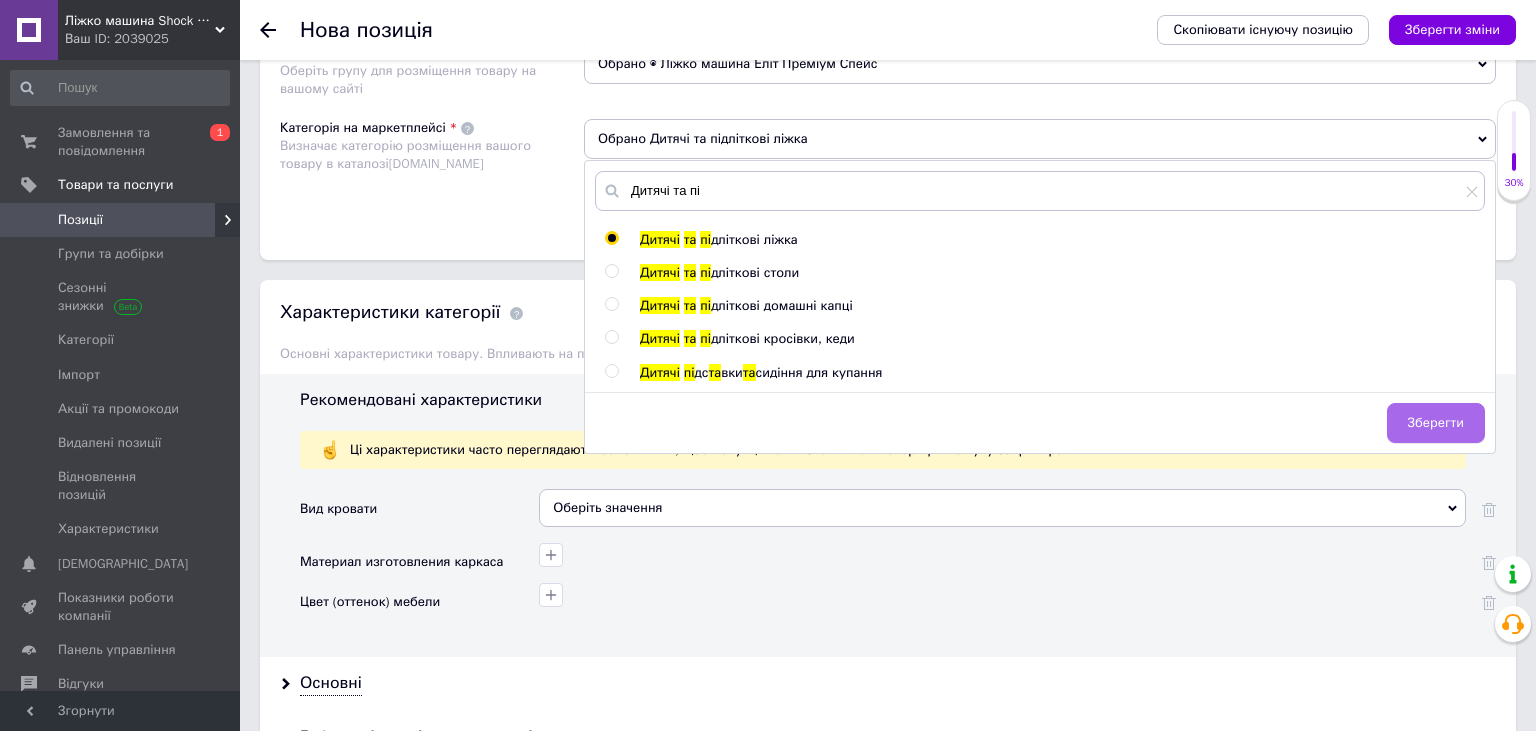click on "Зберегти" at bounding box center (1436, 423) 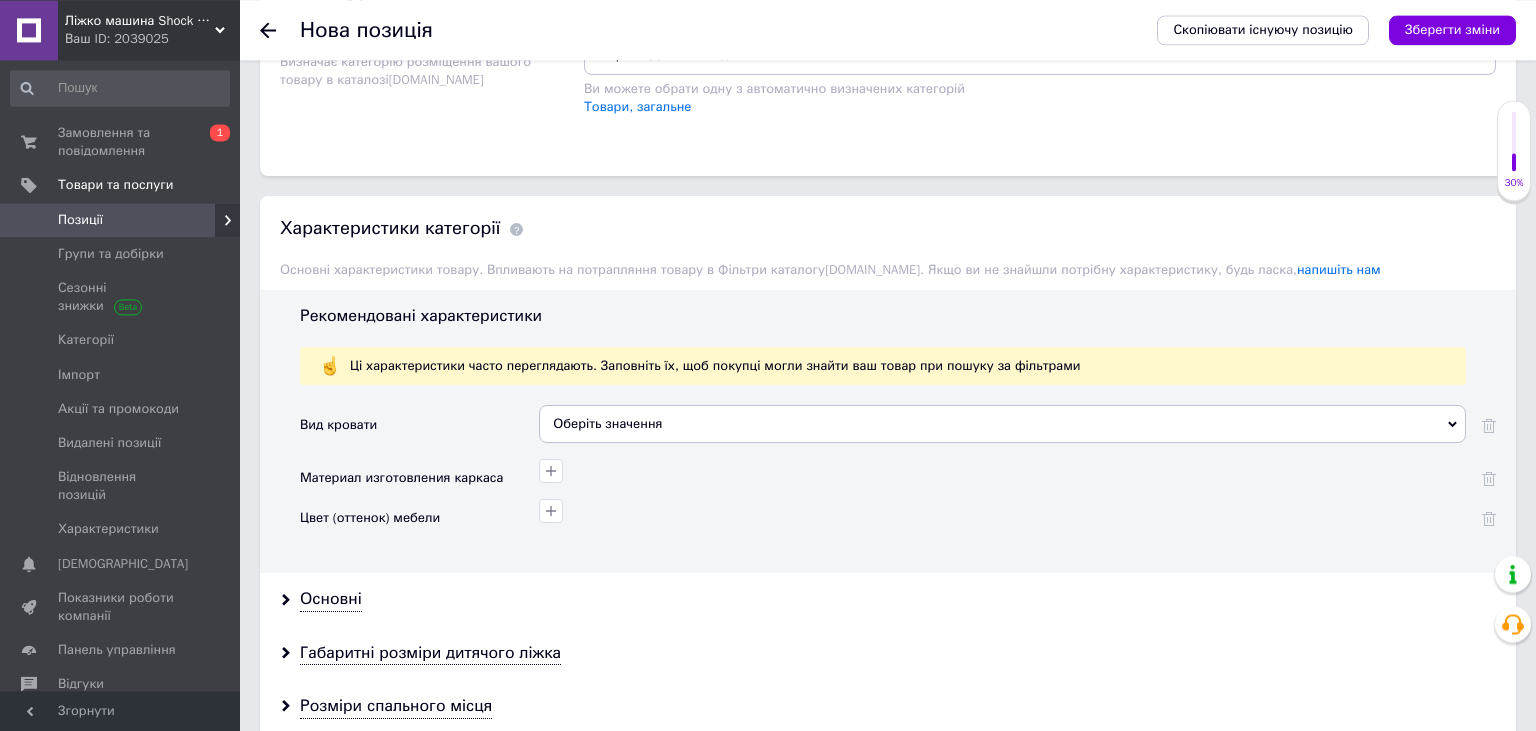 scroll, scrollTop: 1584, scrollLeft: 0, axis: vertical 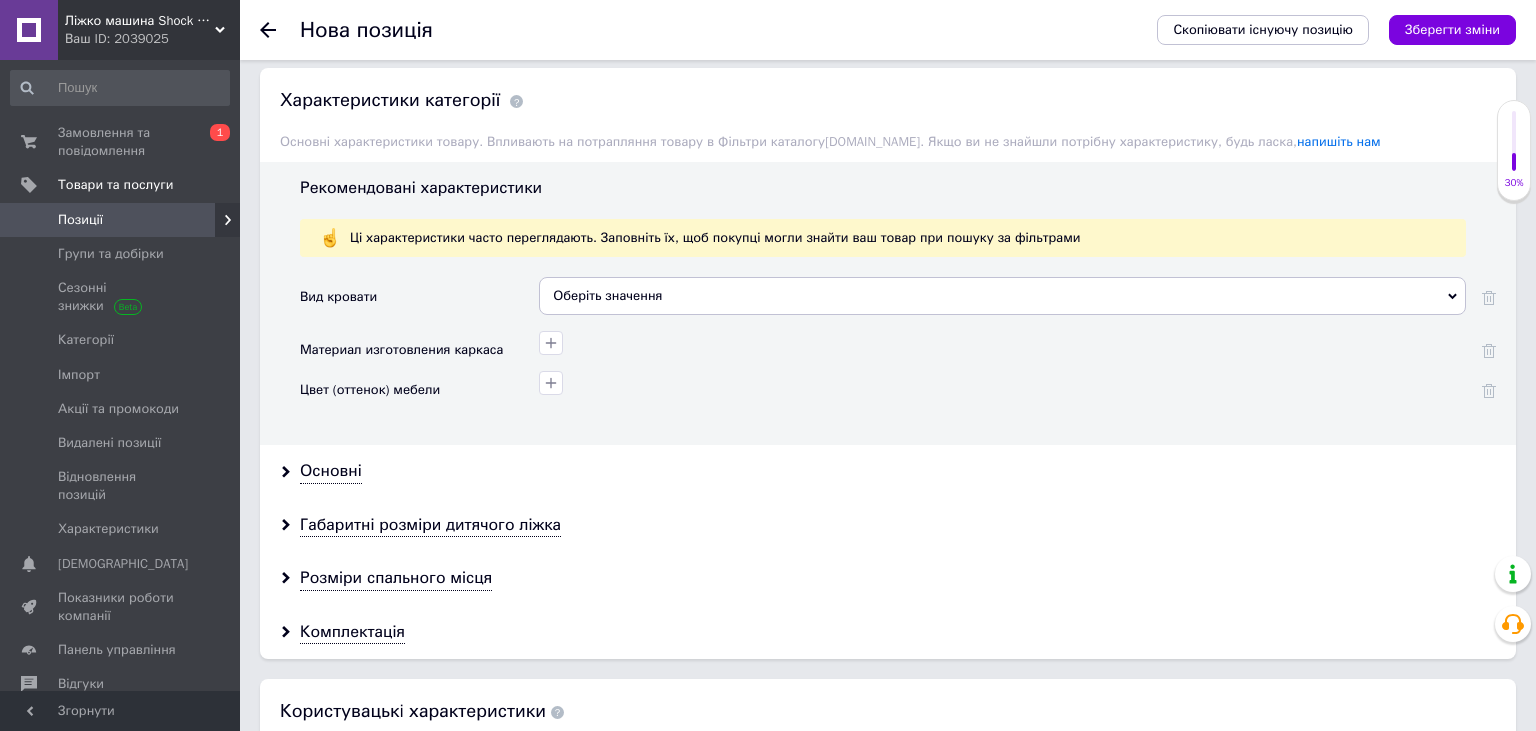 click on "Оберіть значення" at bounding box center [1002, 296] 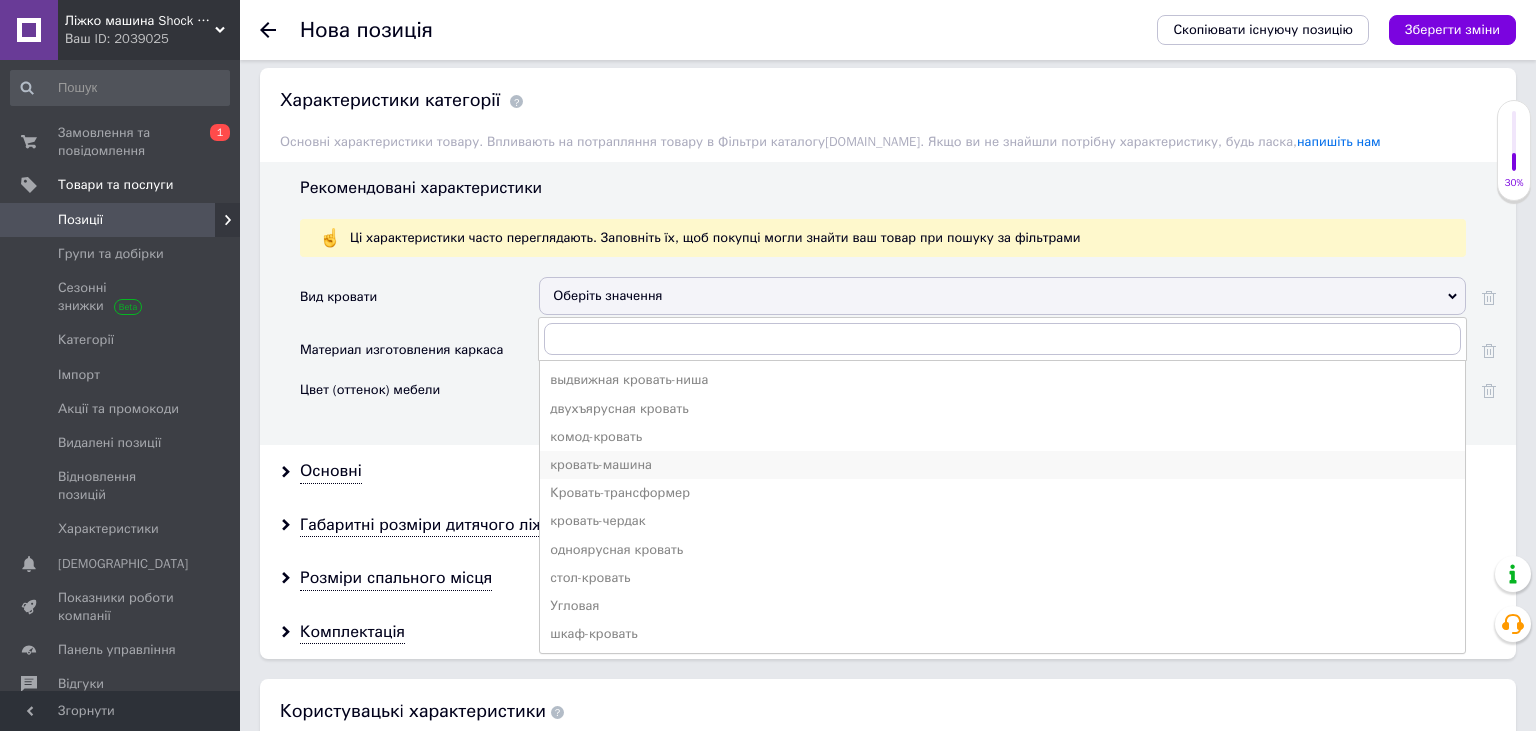 click on "кровать-машина" at bounding box center (1002, 465) 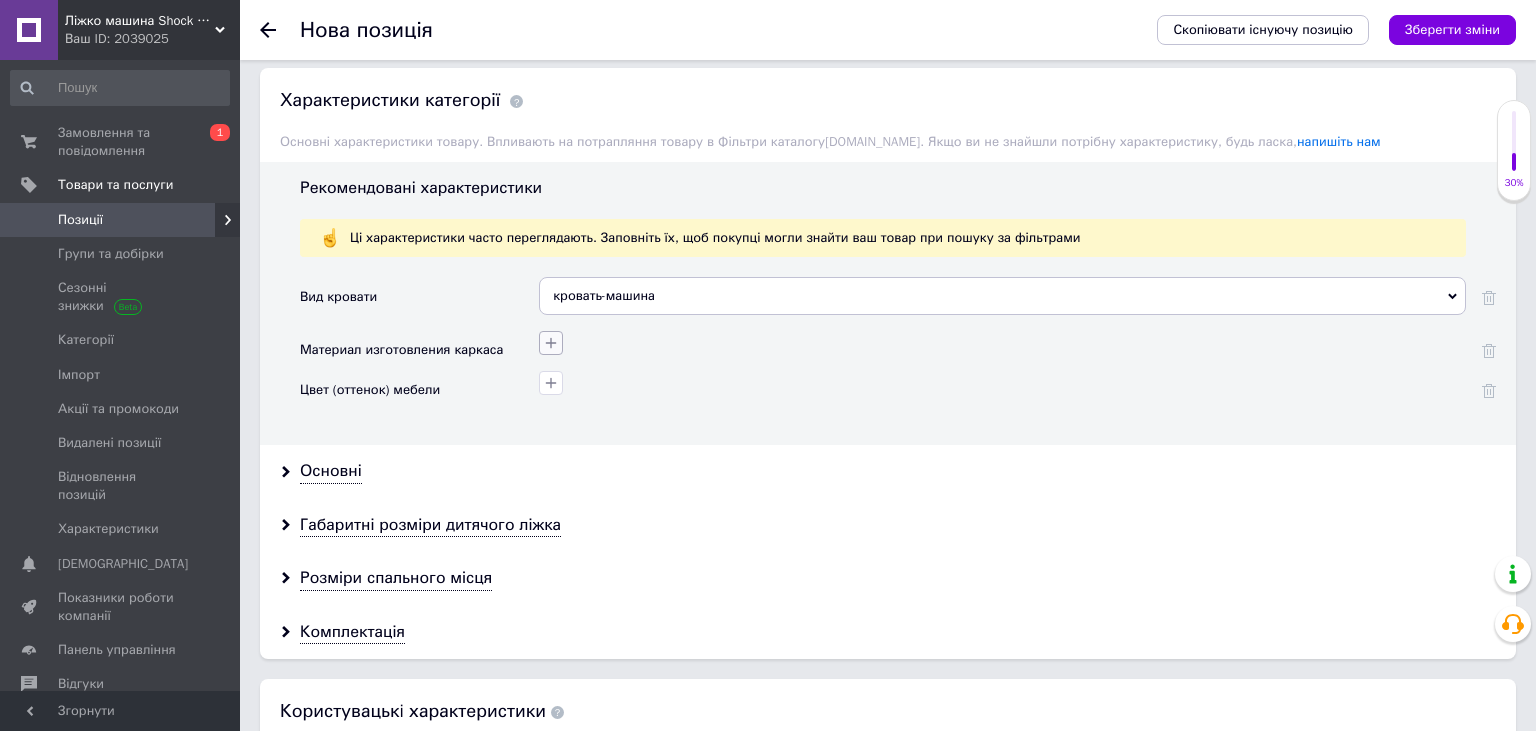 click 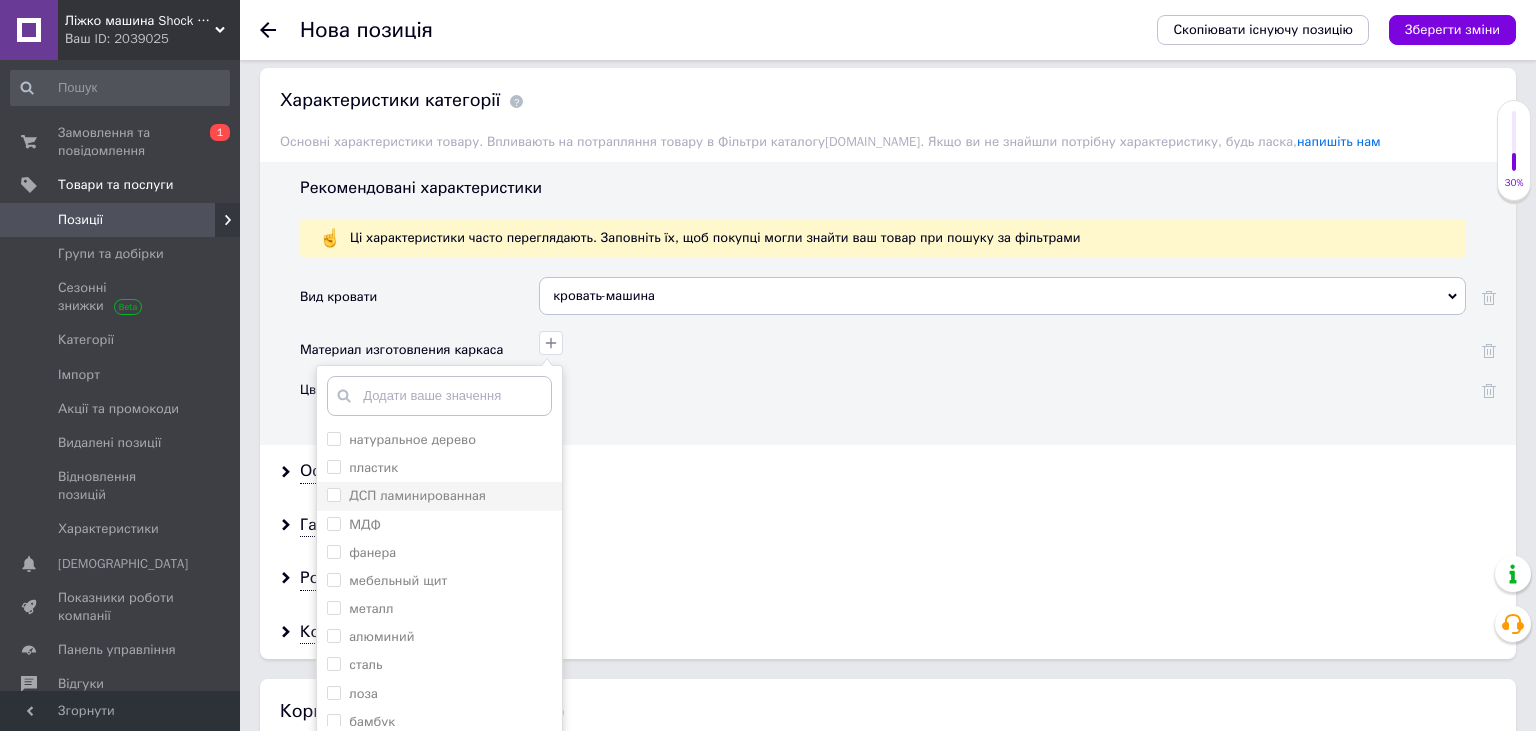 click on "ДСП ламинированная" at bounding box center (417, 495) 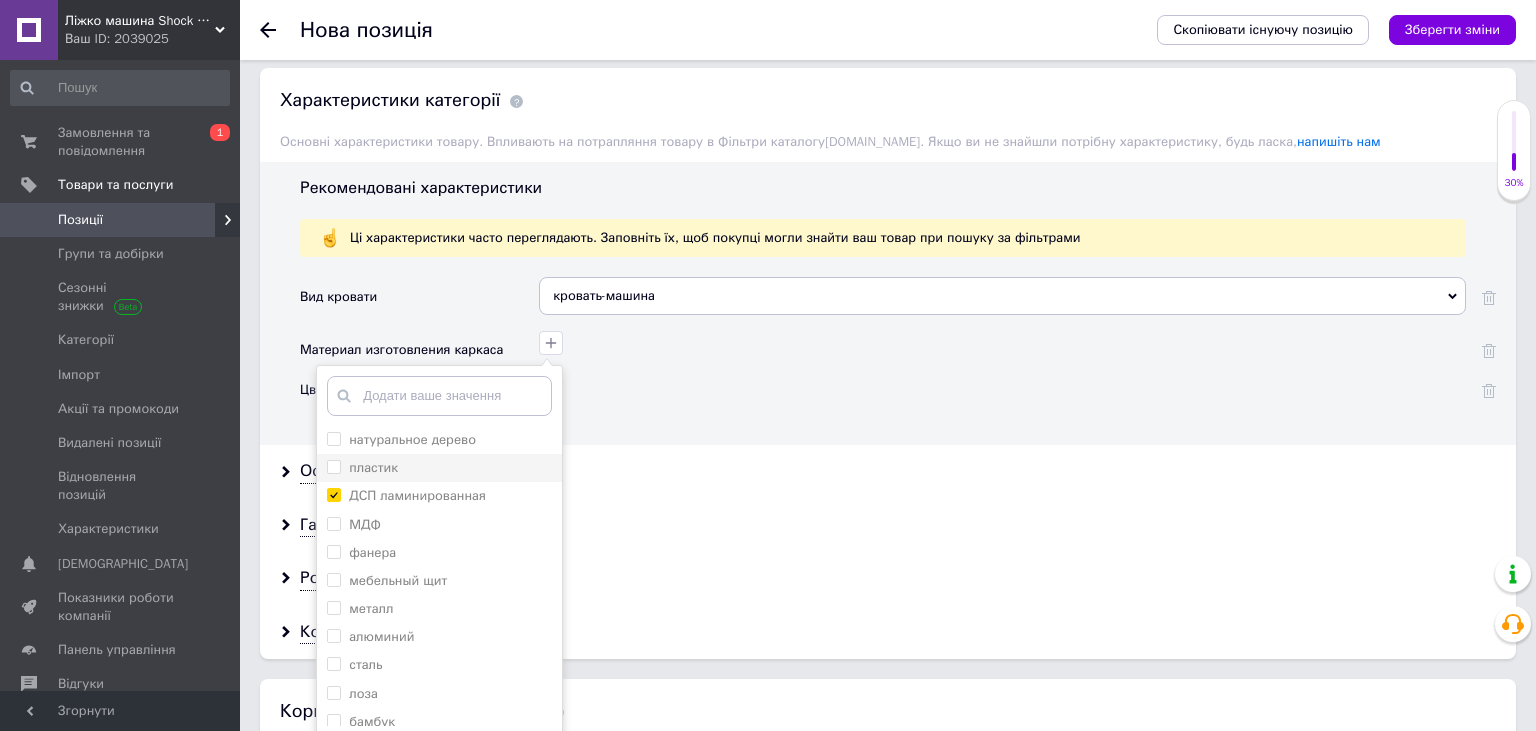 checkbox on "true" 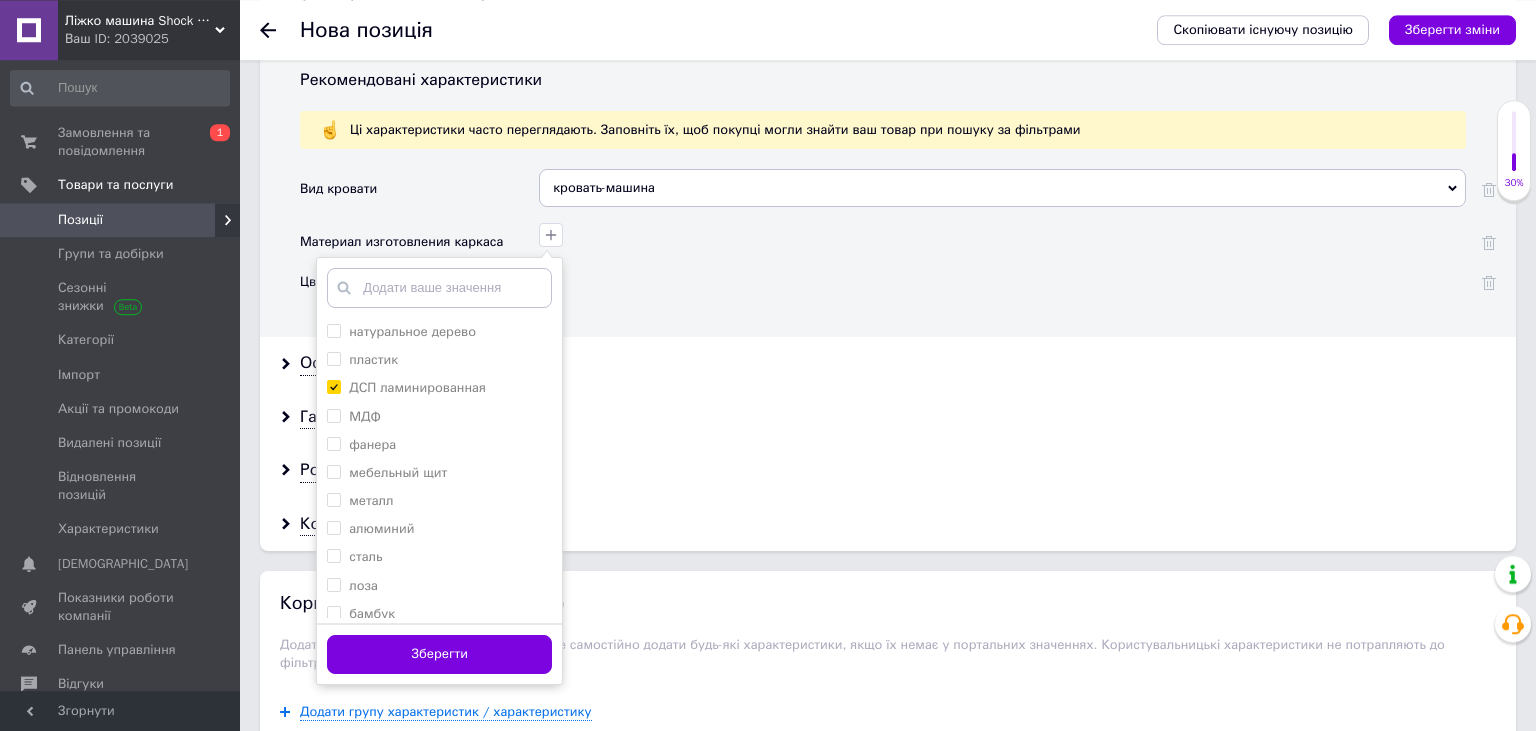 scroll, scrollTop: 1795, scrollLeft: 0, axis: vertical 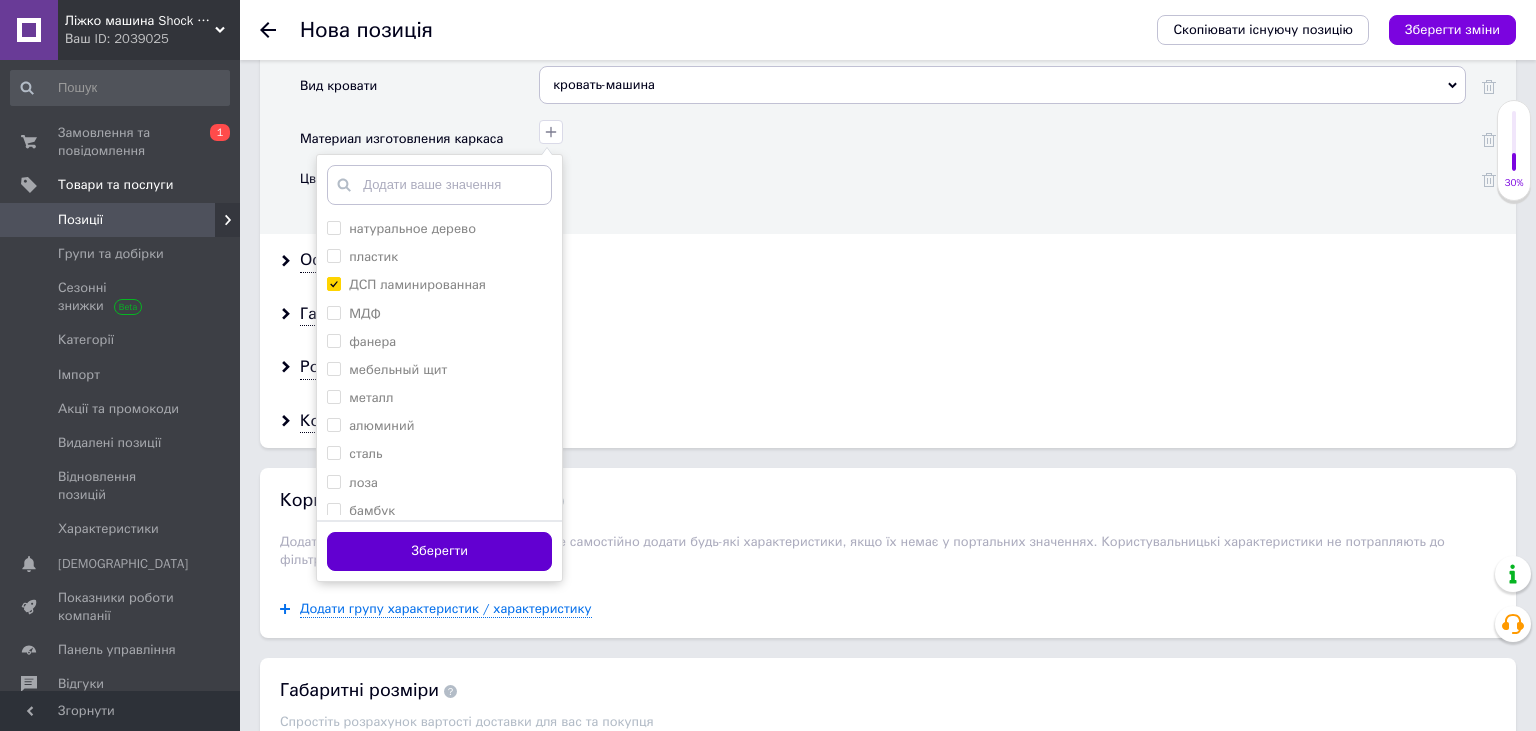 click on "Зберегти" at bounding box center [439, 551] 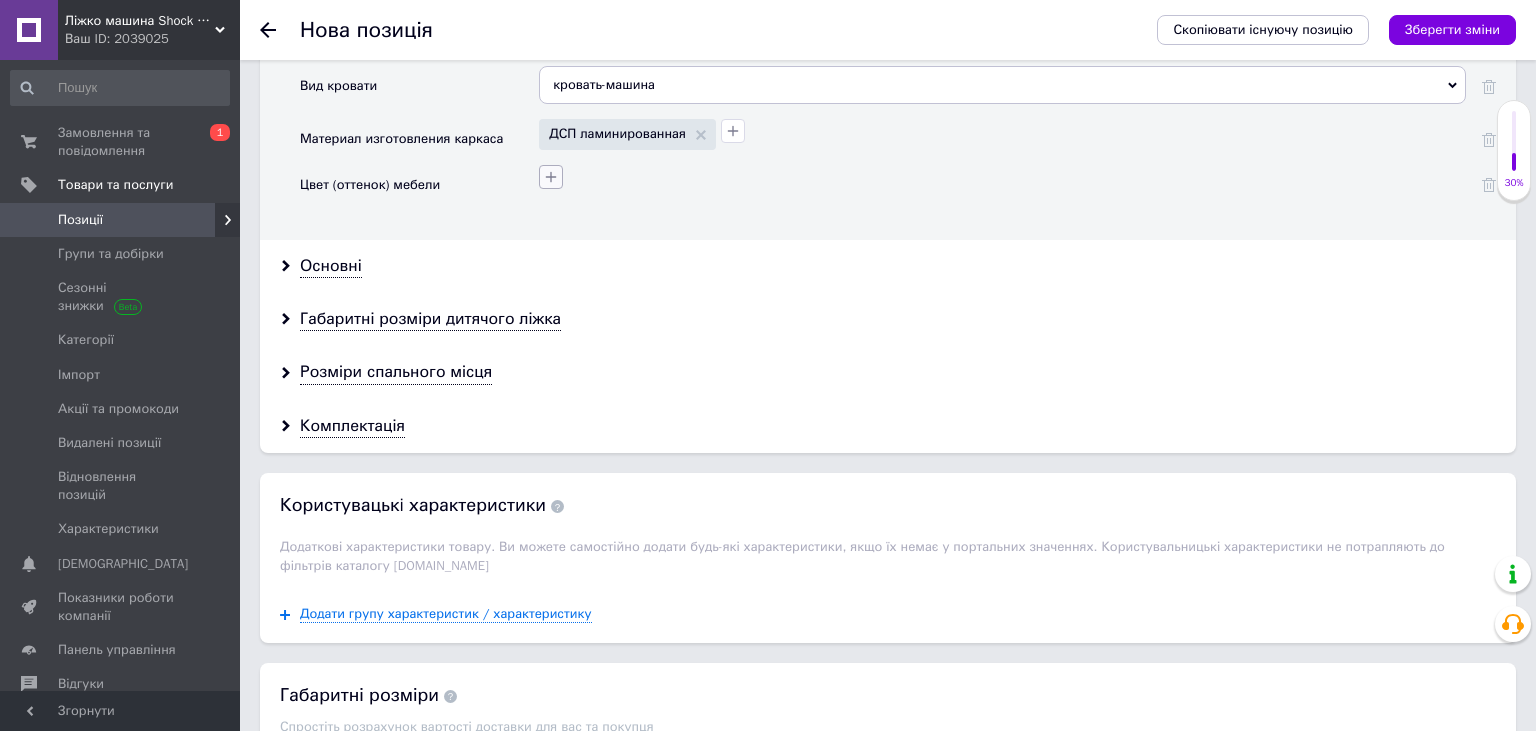 click 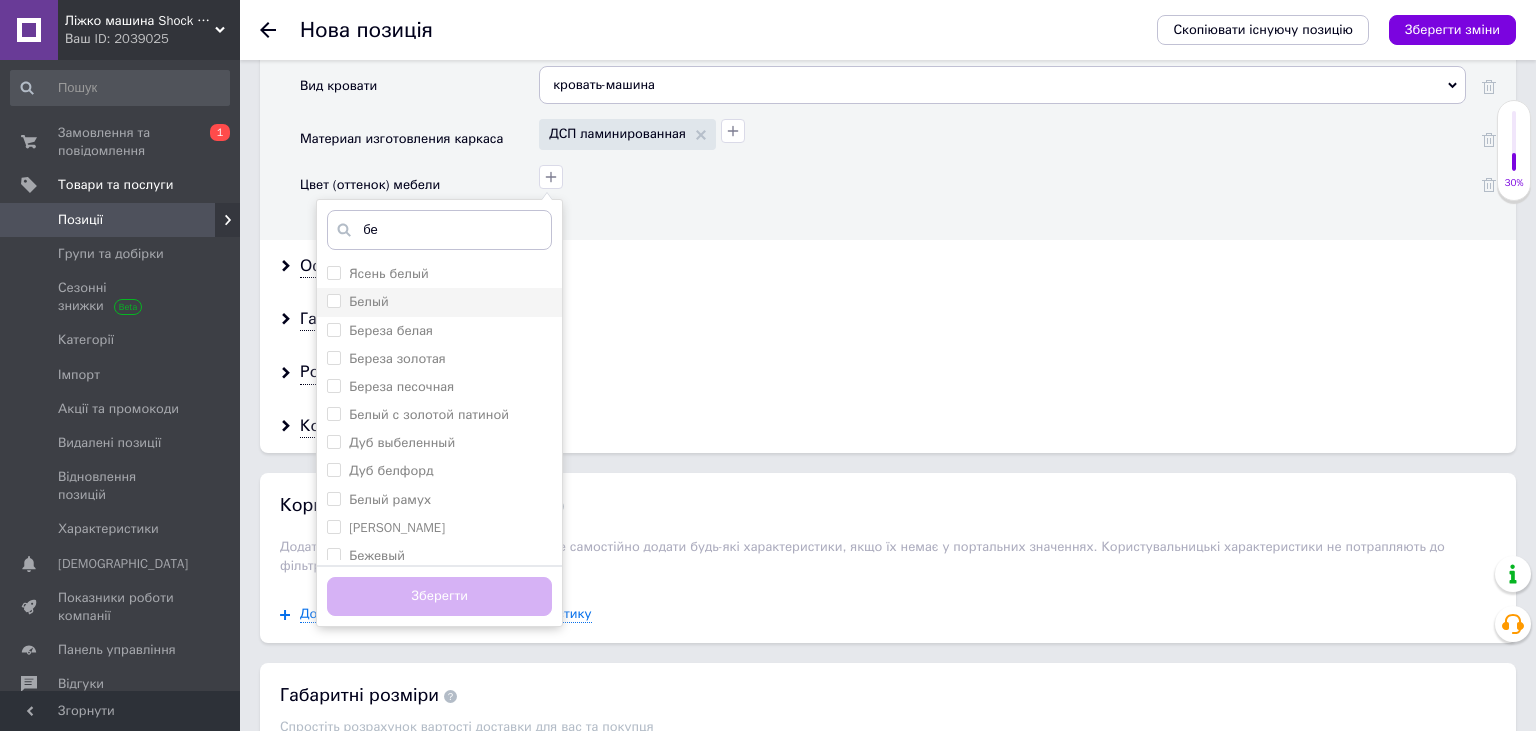 type on "бе" 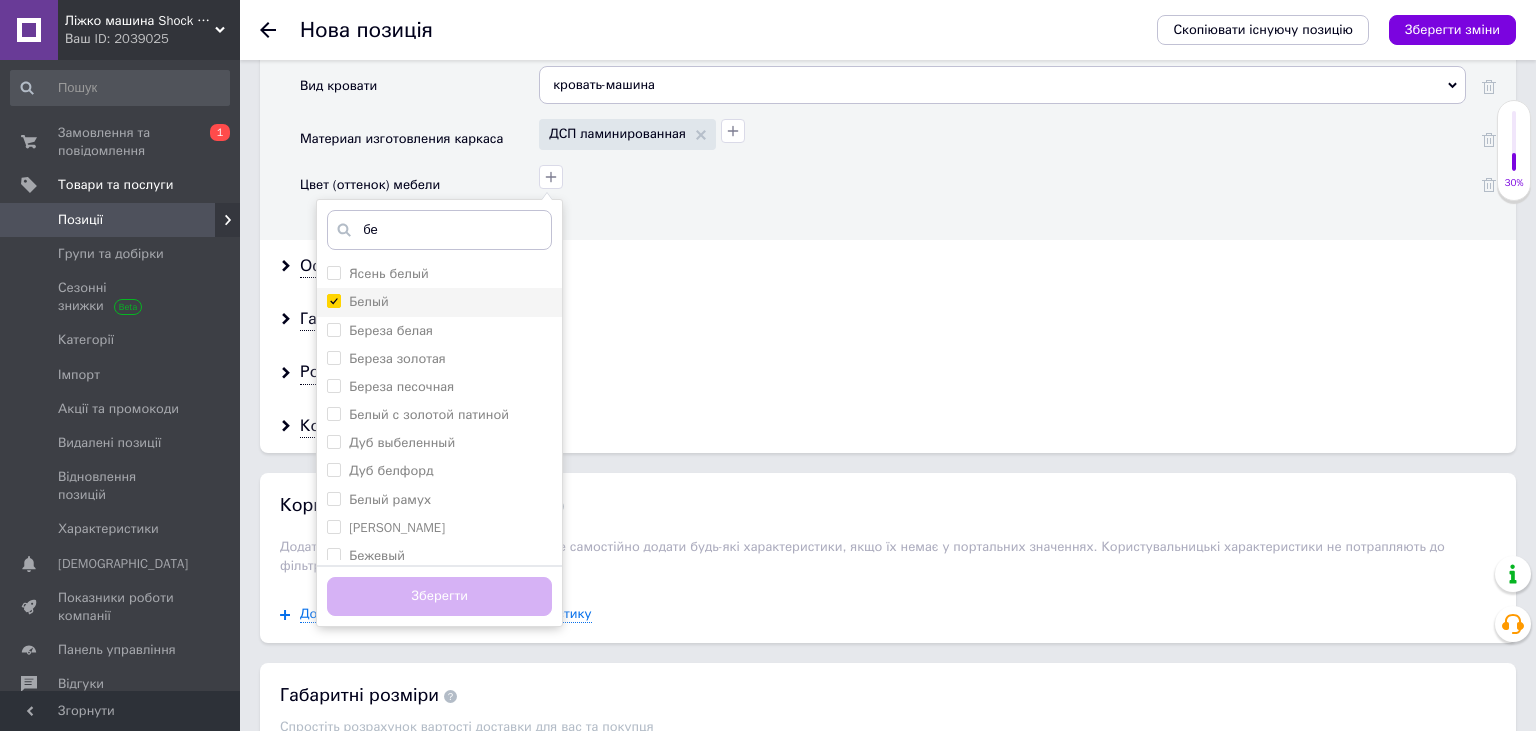checkbox on "true" 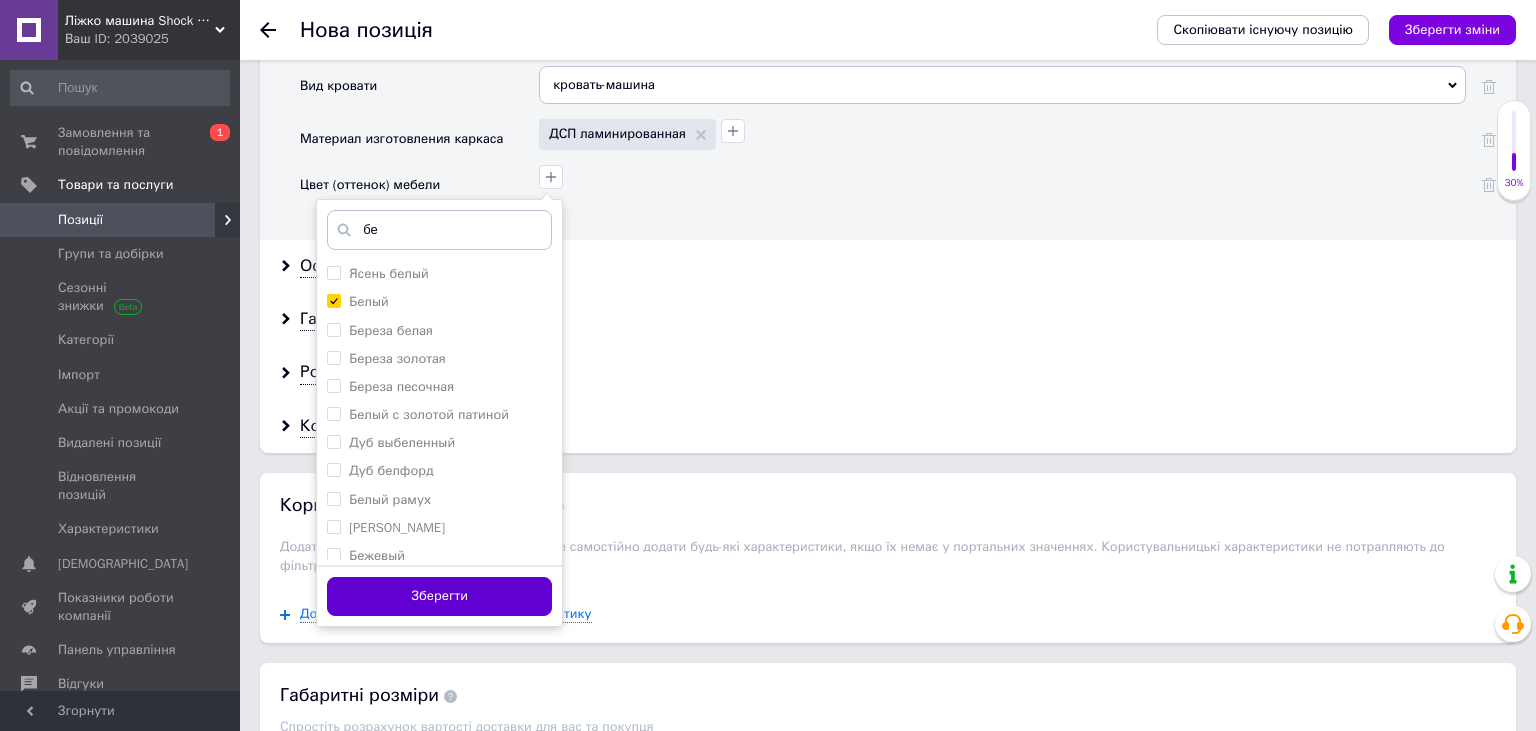 click on "Зберегти" at bounding box center [439, 596] 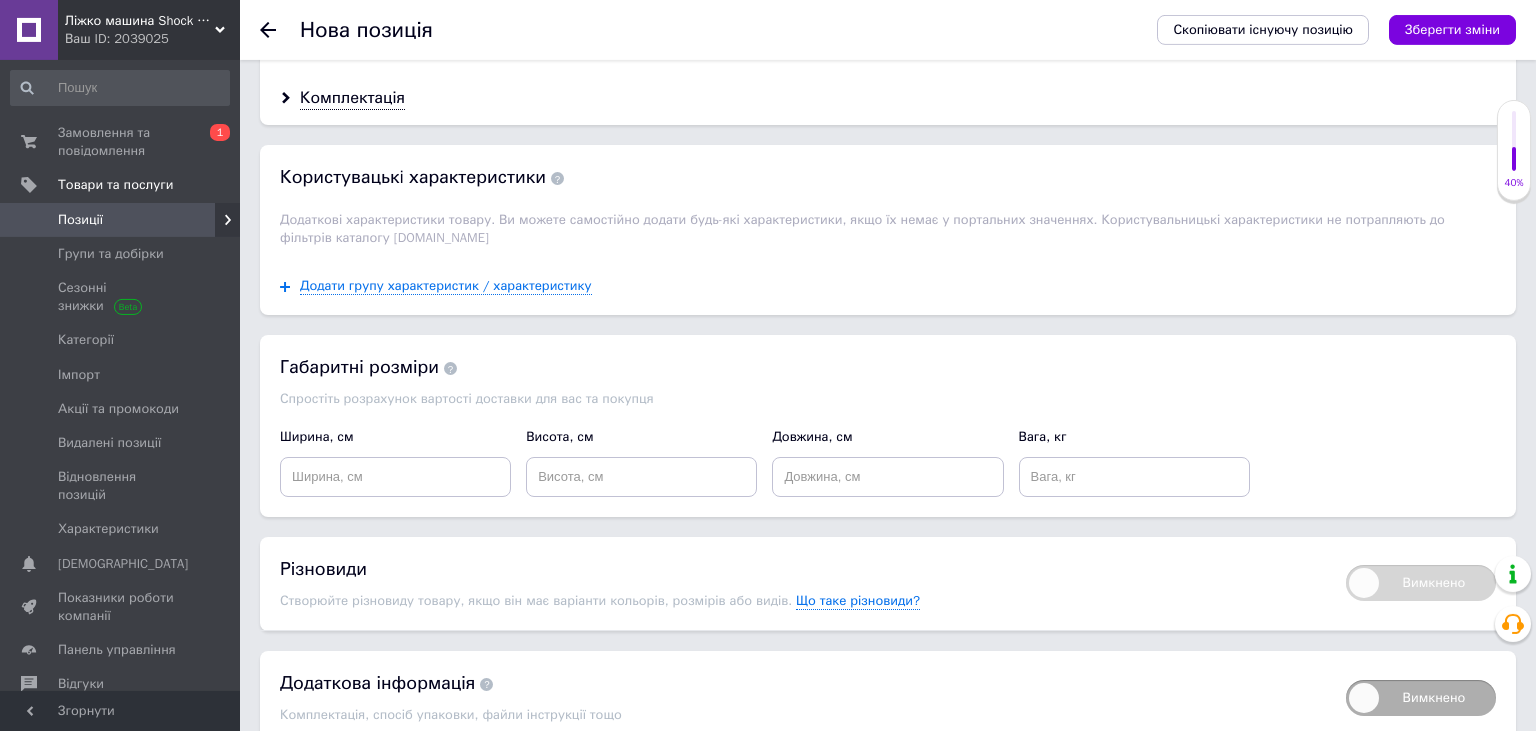 scroll, scrollTop: 2408, scrollLeft: 0, axis: vertical 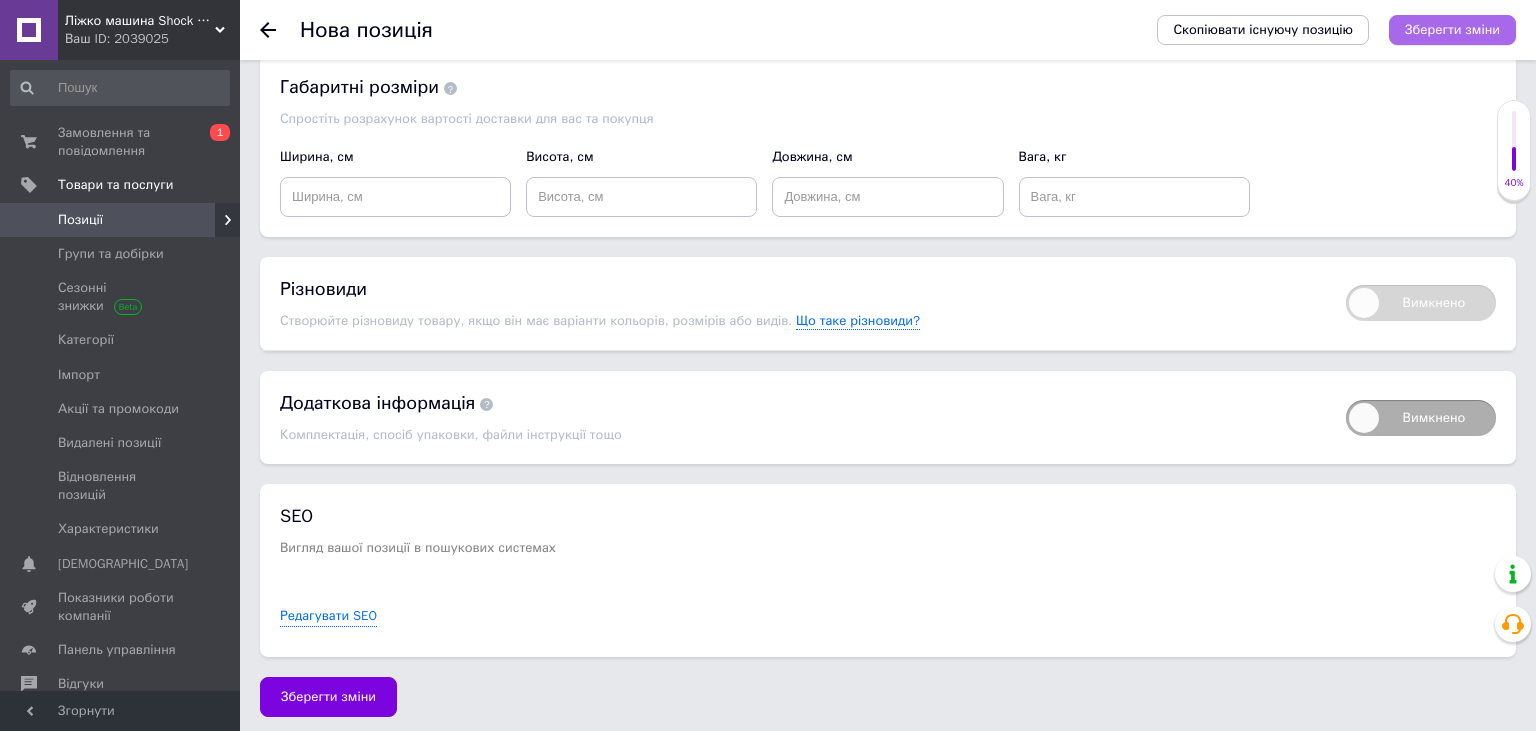 click on "Зберегти зміни" at bounding box center [1452, 29] 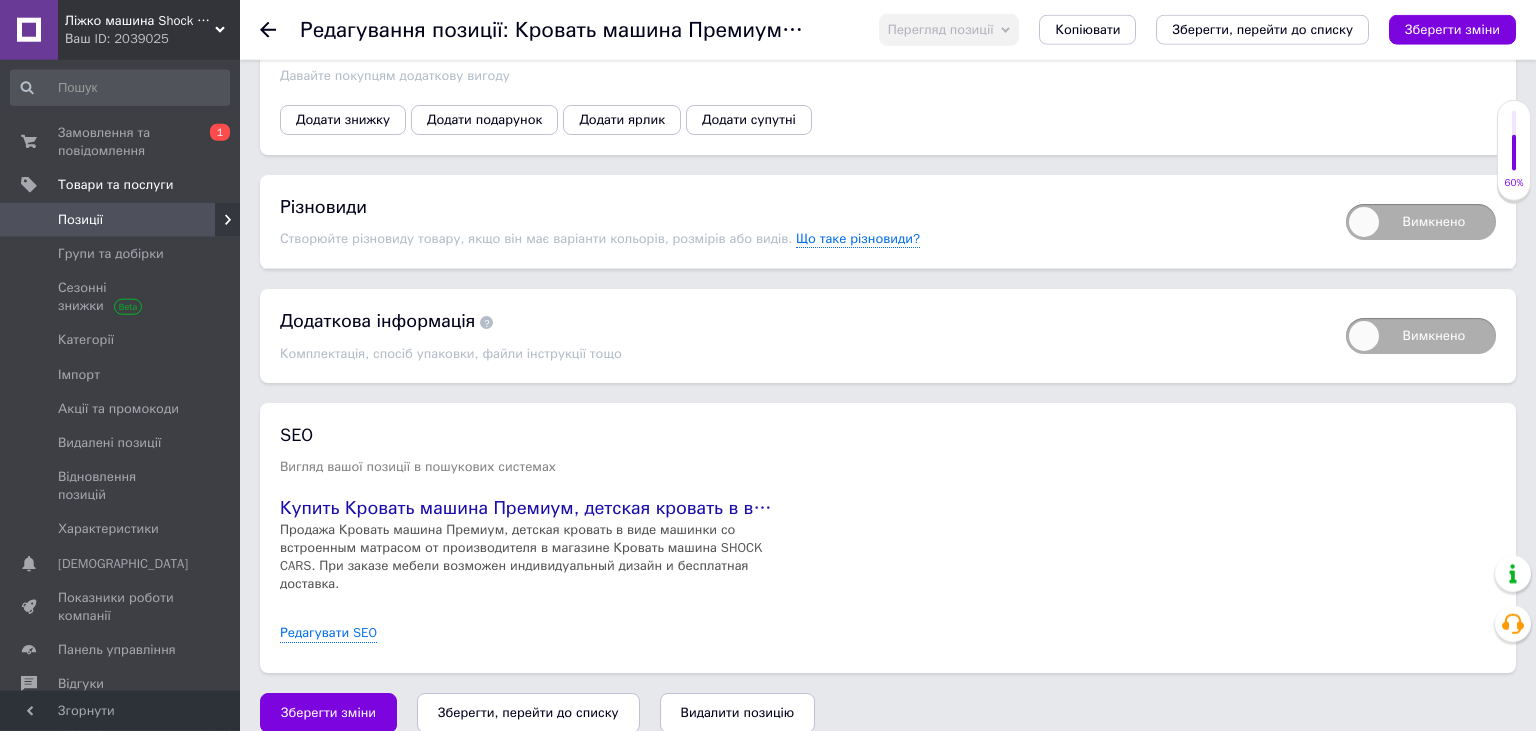scroll, scrollTop: 2692, scrollLeft: 0, axis: vertical 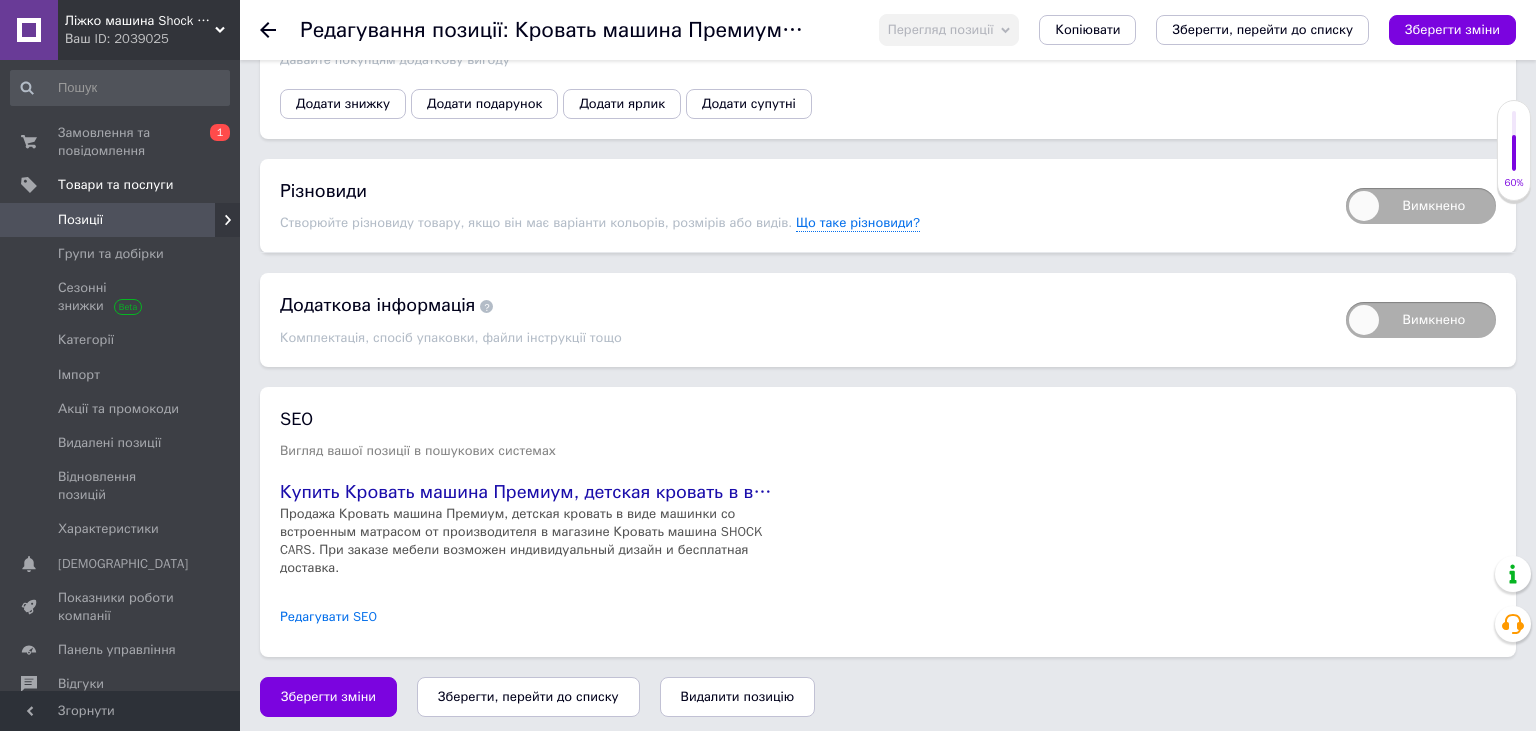 click on "Редагувати SEO" at bounding box center [328, 617] 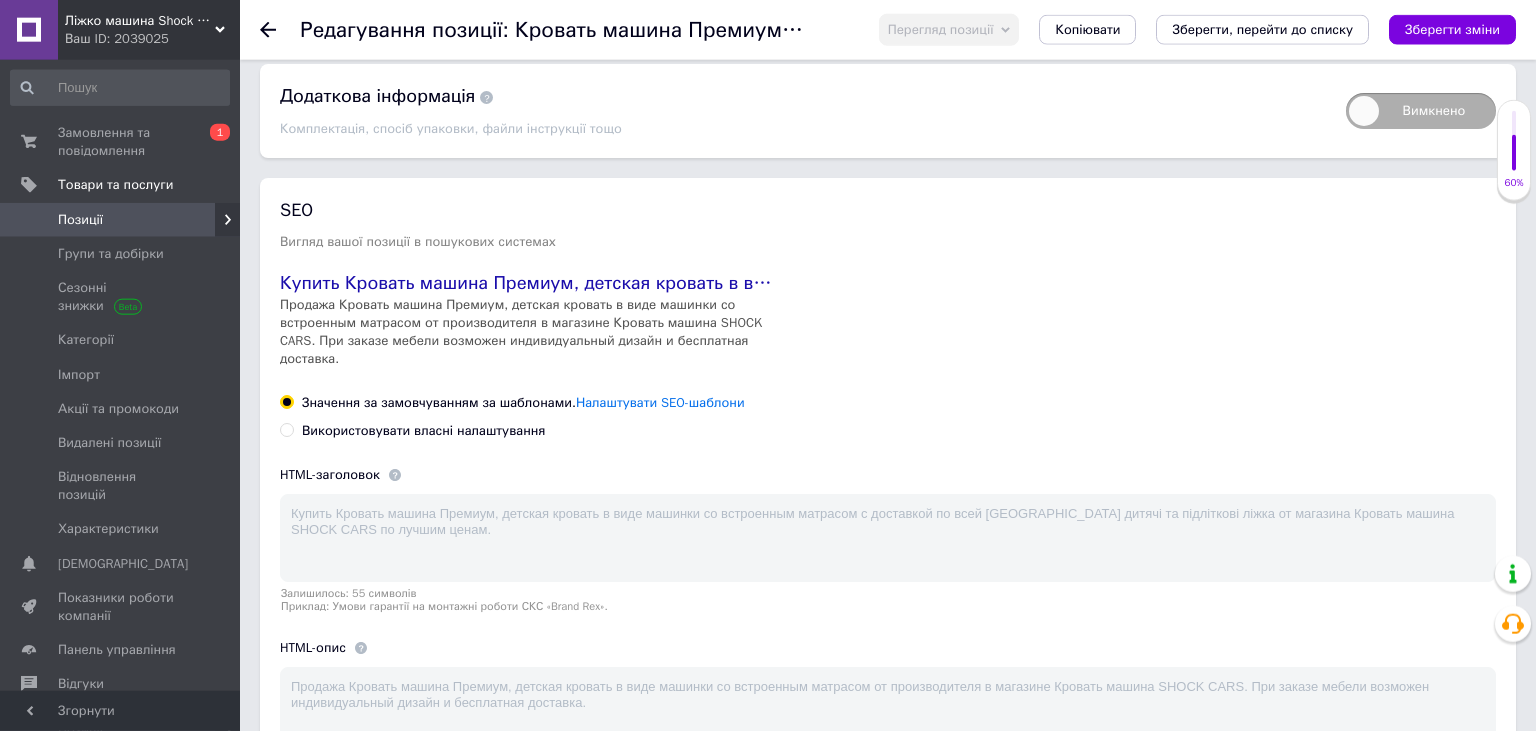 scroll, scrollTop: 3009, scrollLeft: 0, axis: vertical 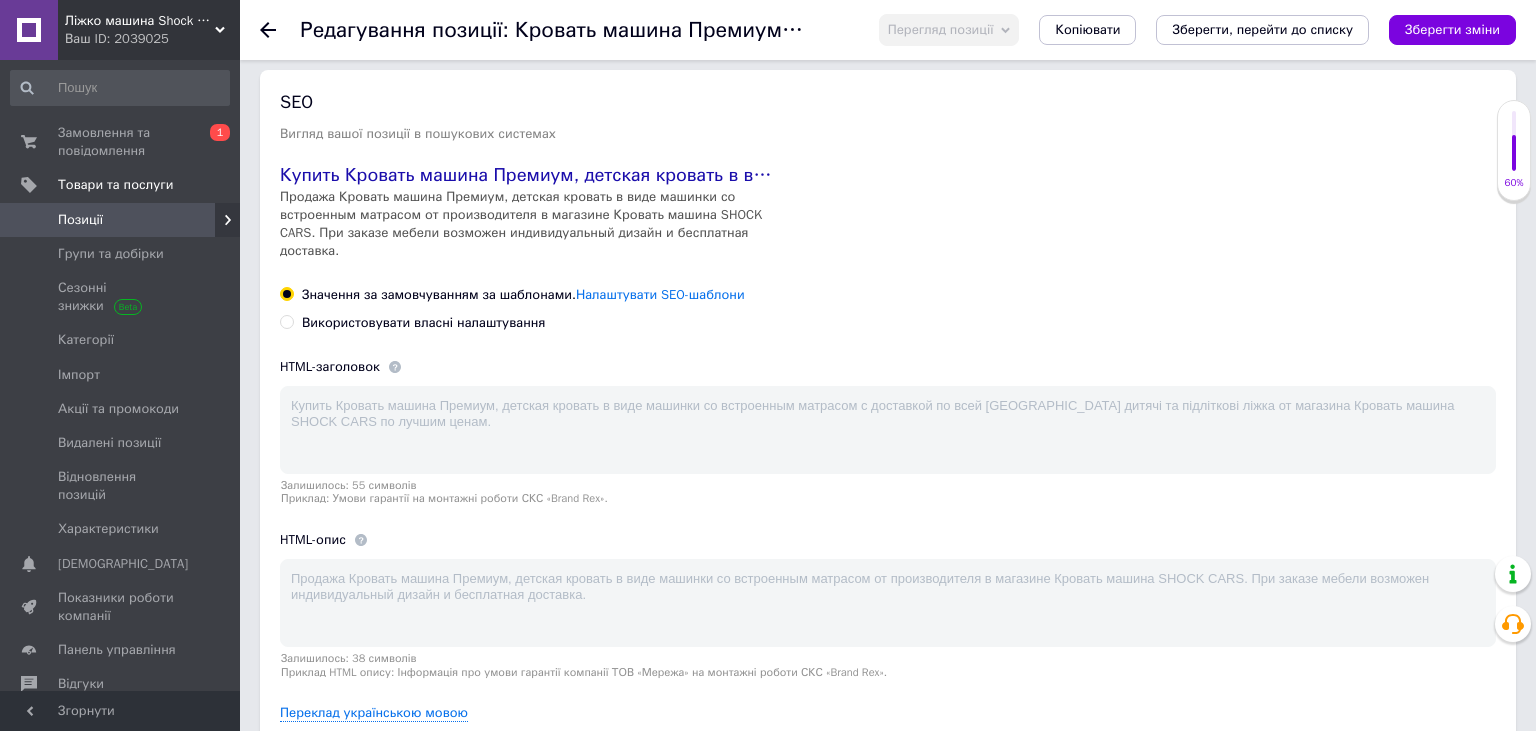 click on "Використовувати власні налаштування" at bounding box center [423, 323] 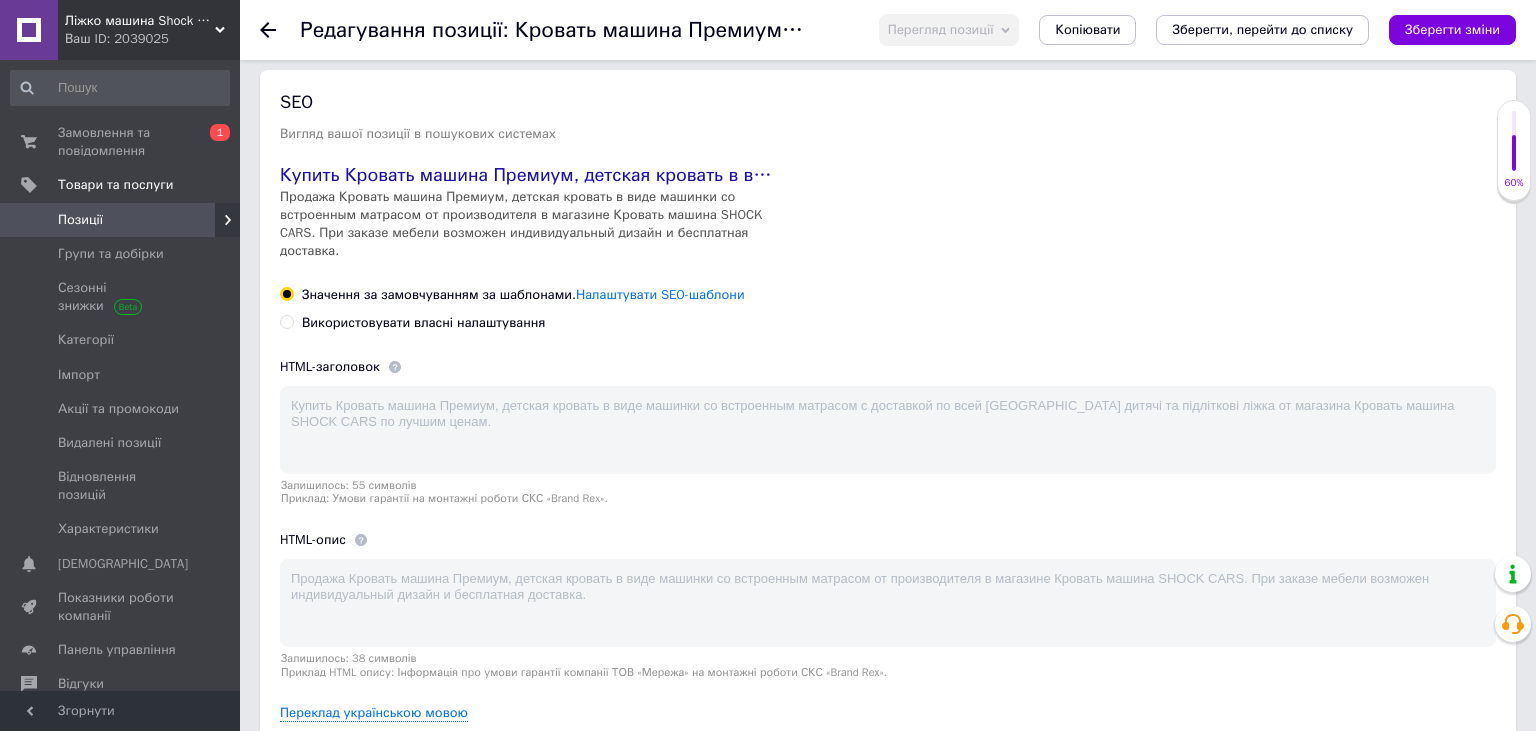 radio on "true" 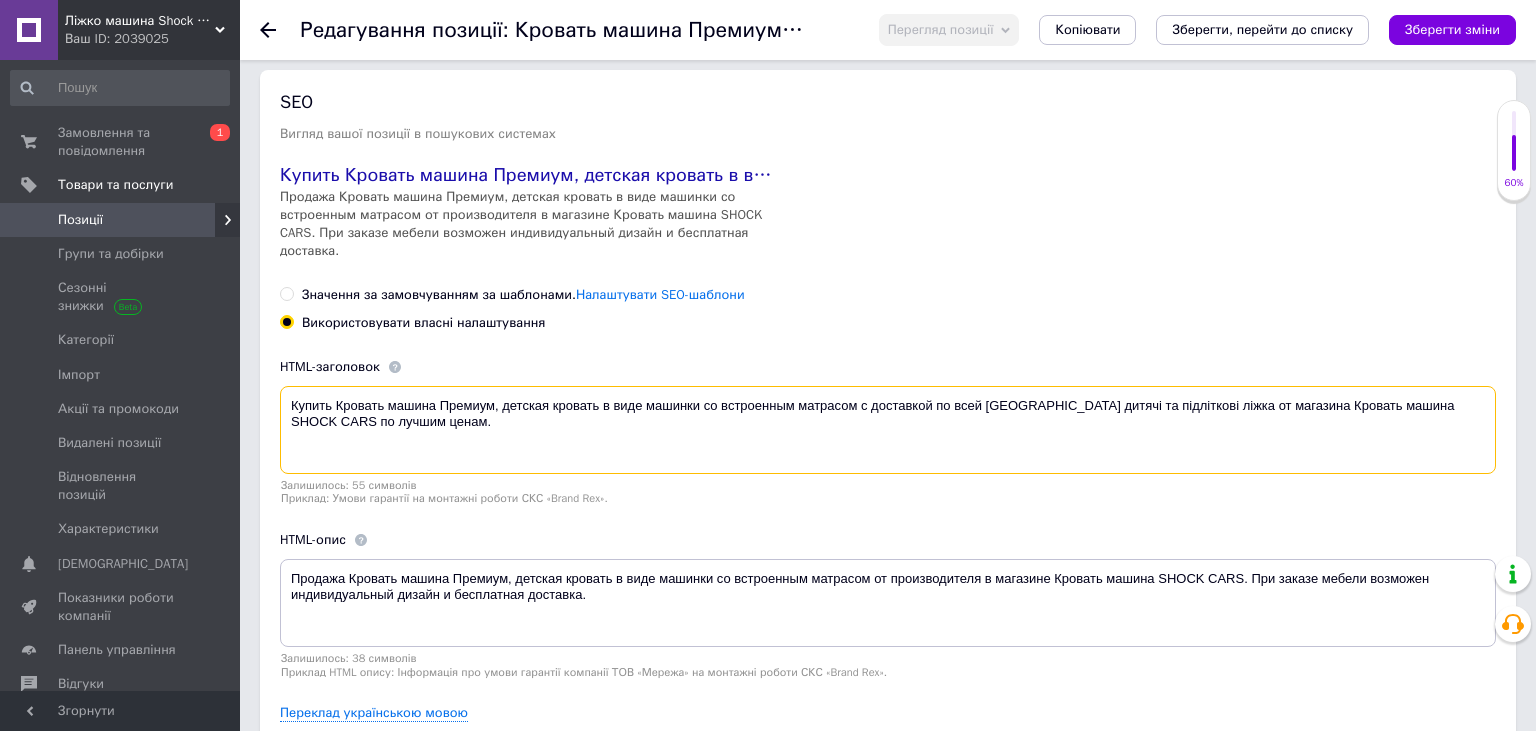 drag, startPoint x: 338, startPoint y: 401, endPoint x: 238, endPoint y: 409, distance: 100.31949 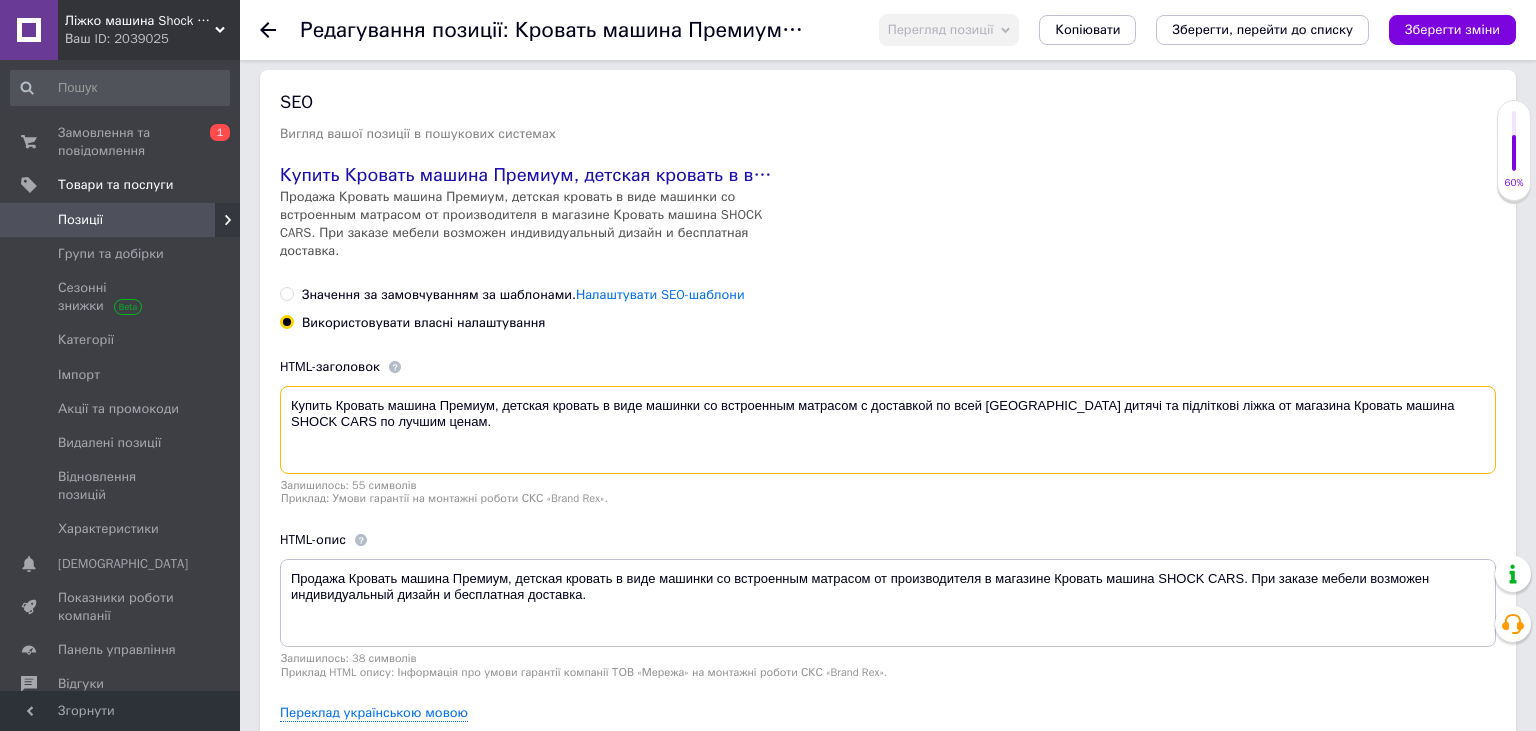 drag, startPoint x: 339, startPoint y: 401, endPoint x: 266, endPoint y: 398, distance: 73.061615 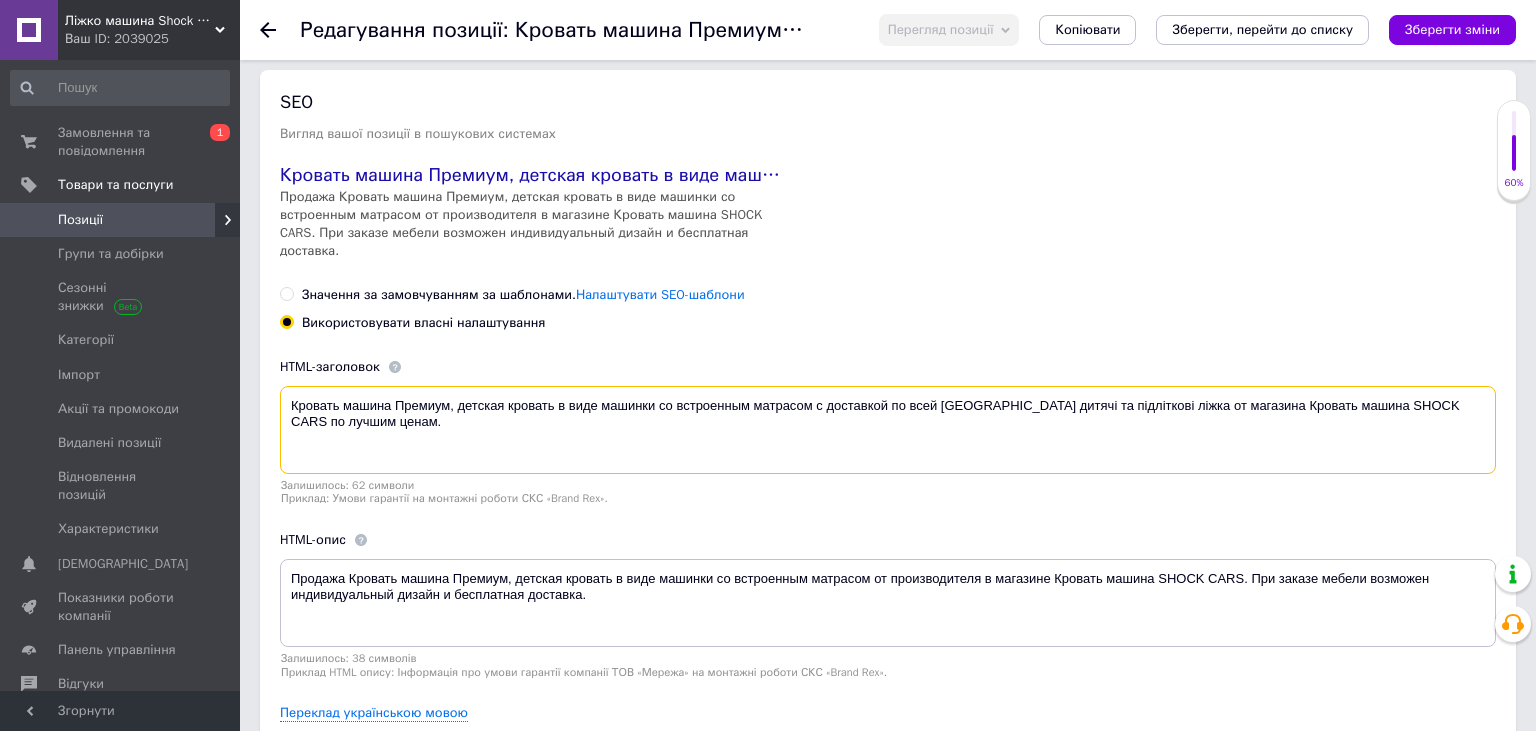 drag, startPoint x: 997, startPoint y: 406, endPoint x: 1071, endPoint y: 458, distance: 90.44335 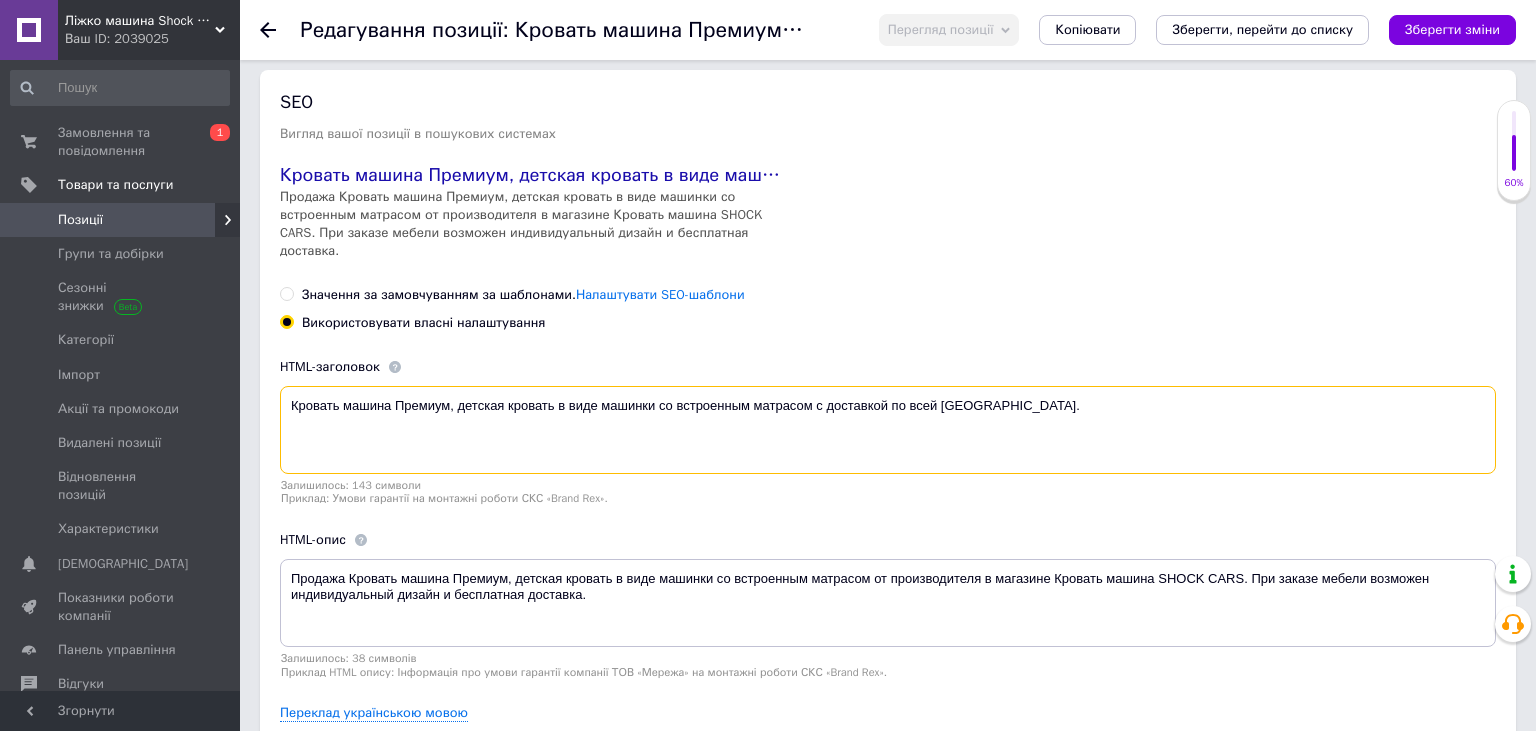 paste on "| Shock Cars" 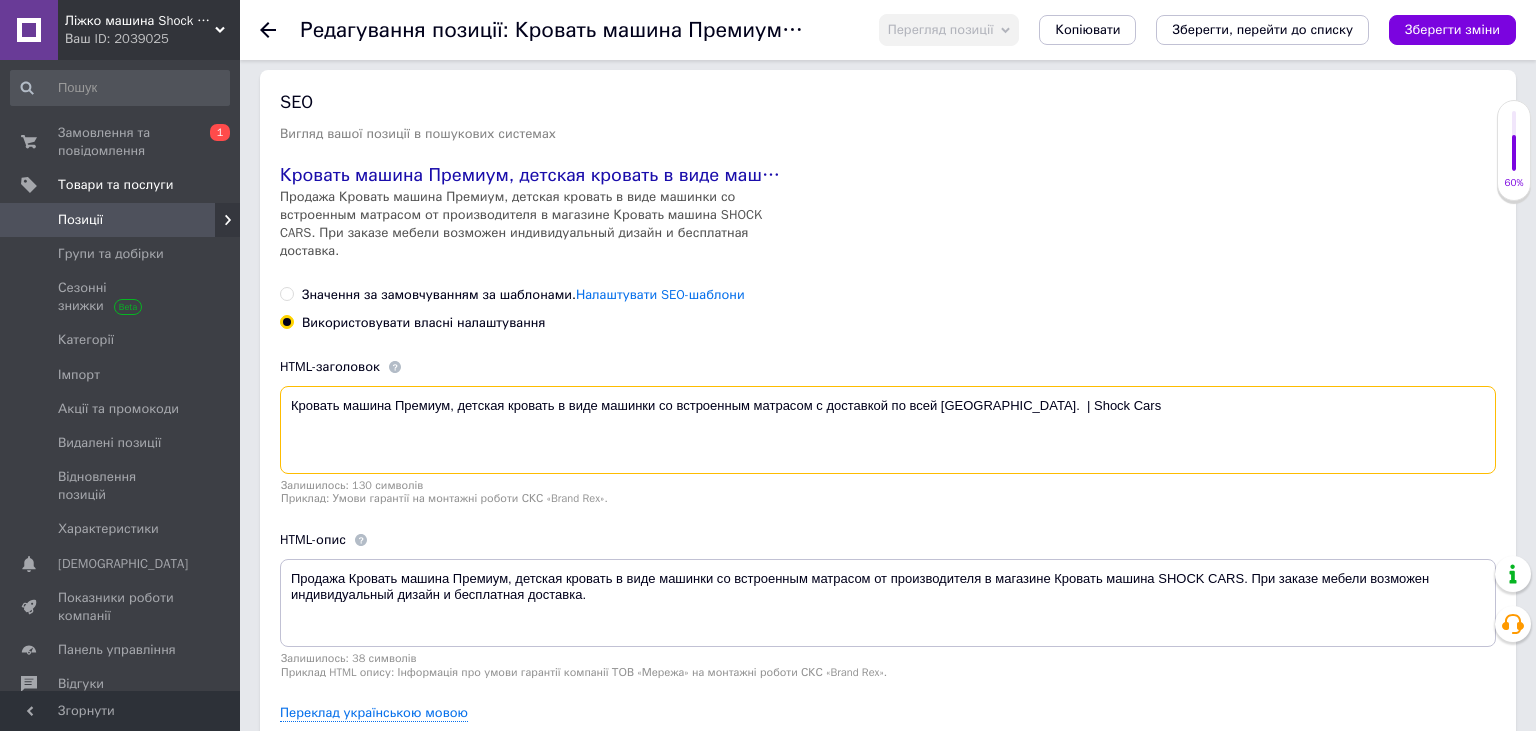 click on "Кровать машина Премиум, детская кровать в виде машинки со встроенным матрасом с доставкой по всей [GEOGRAPHIC_DATA].  | Shock Cars" at bounding box center (888, 430) 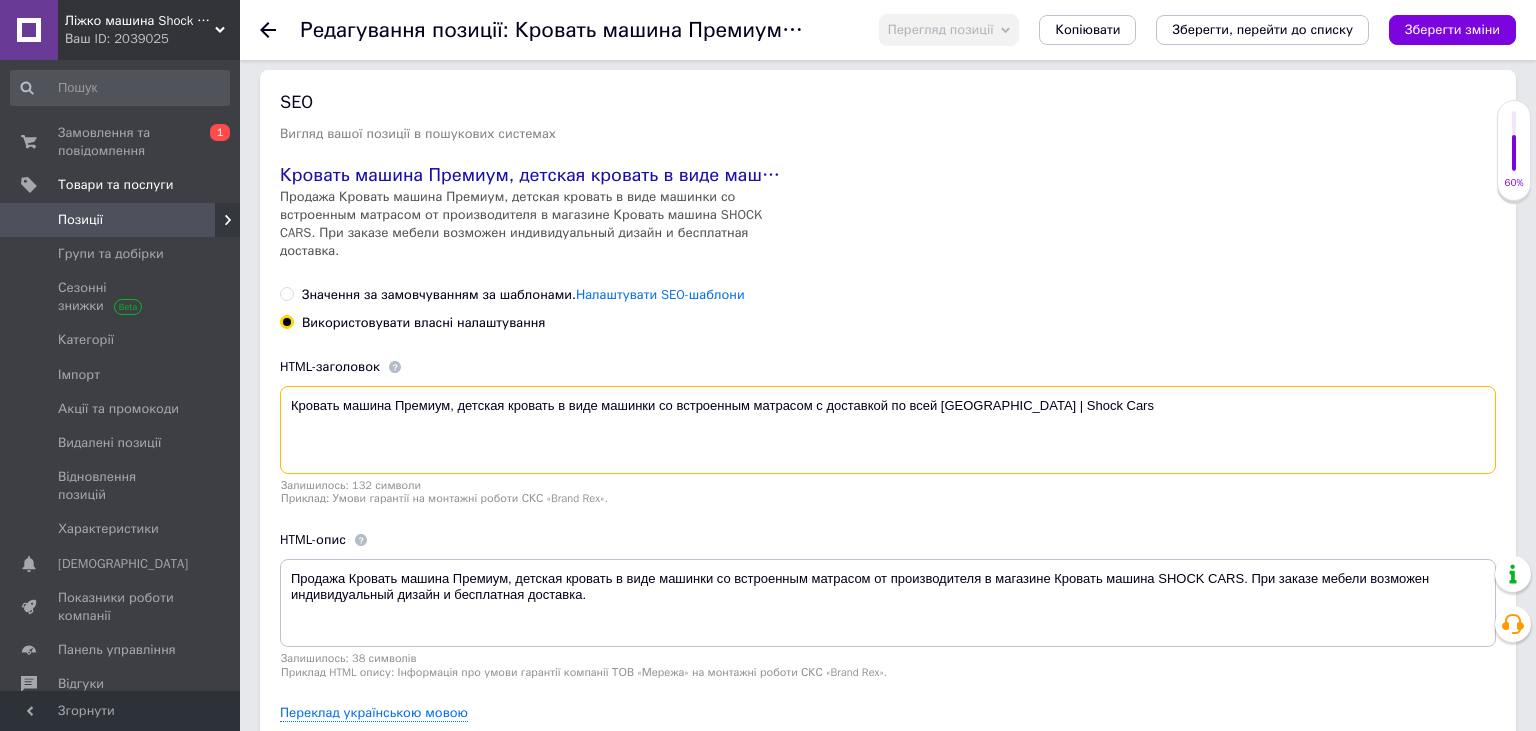 click on "Кровать машина Премиум, детская кровать в виде машинки со встроенным матрасом с доставкой по всей [GEOGRAPHIC_DATA] | Shock Cars" at bounding box center (888, 430) 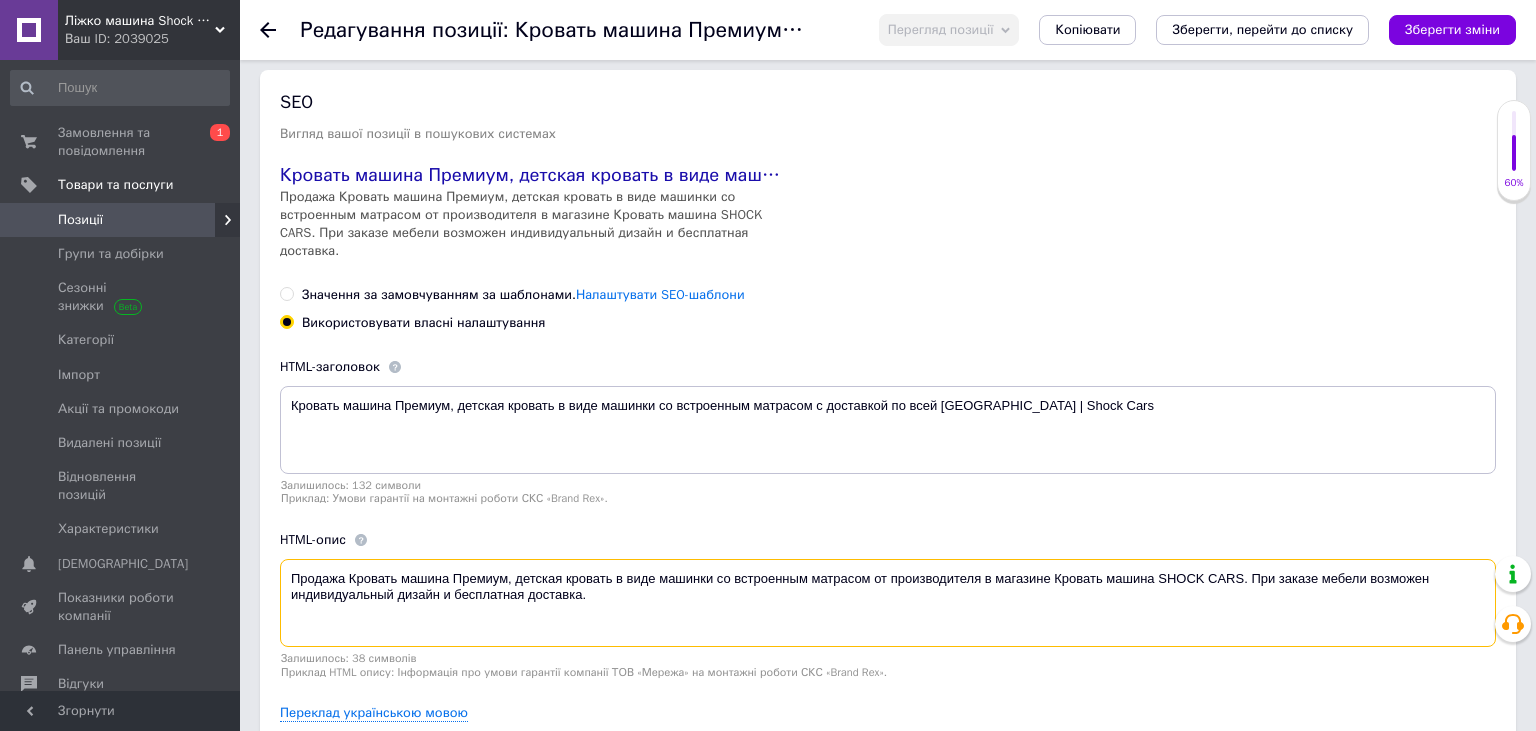 click on "Продажа Кровать машина Премиум, детская кровать в виде машинки со встроенным матрасом от производителя в магазине Кровать машина SHOCK CARS. При заказе мебели возможен индивидуальный дизайн и бесплатная доставка." at bounding box center [888, 603] 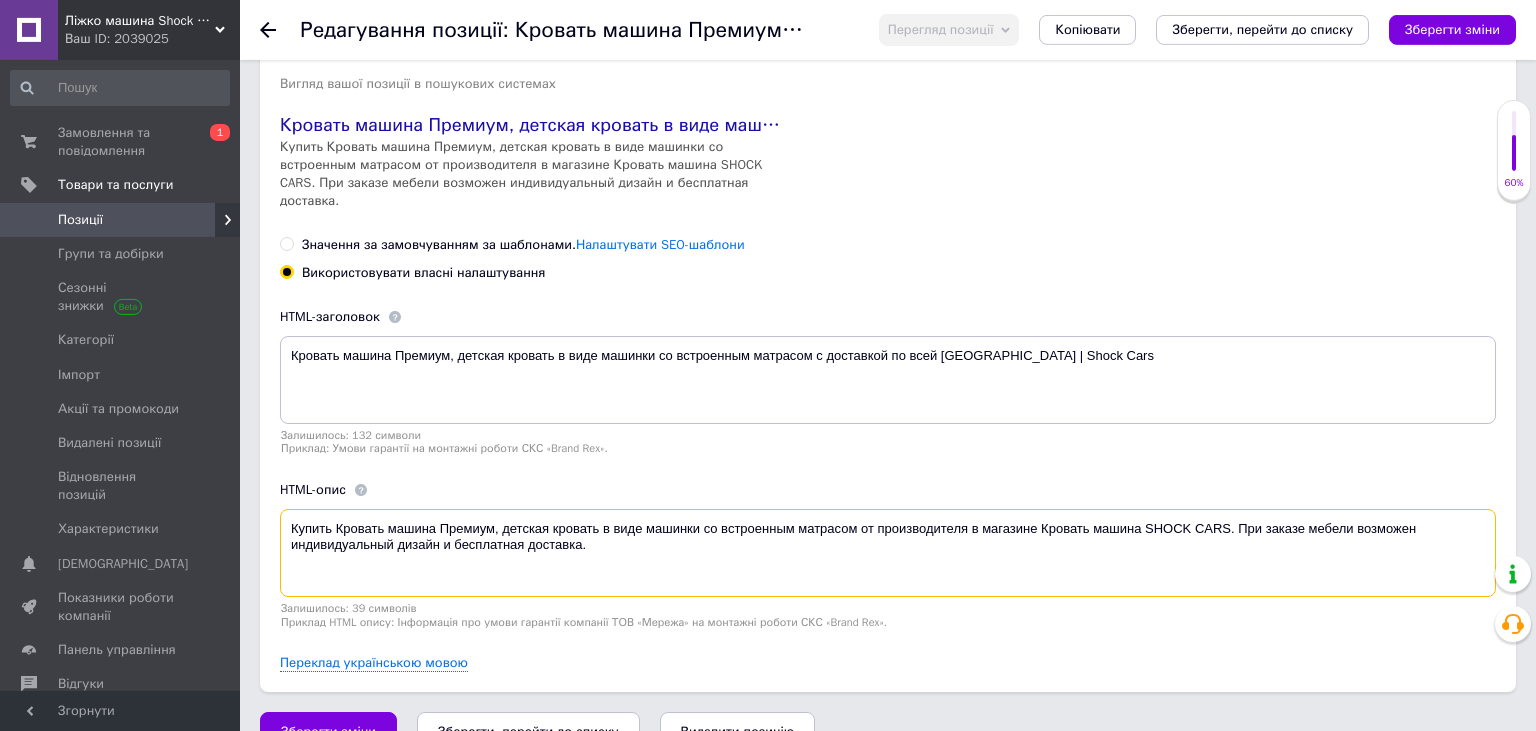 scroll, scrollTop: 3088, scrollLeft: 0, axis: vertical 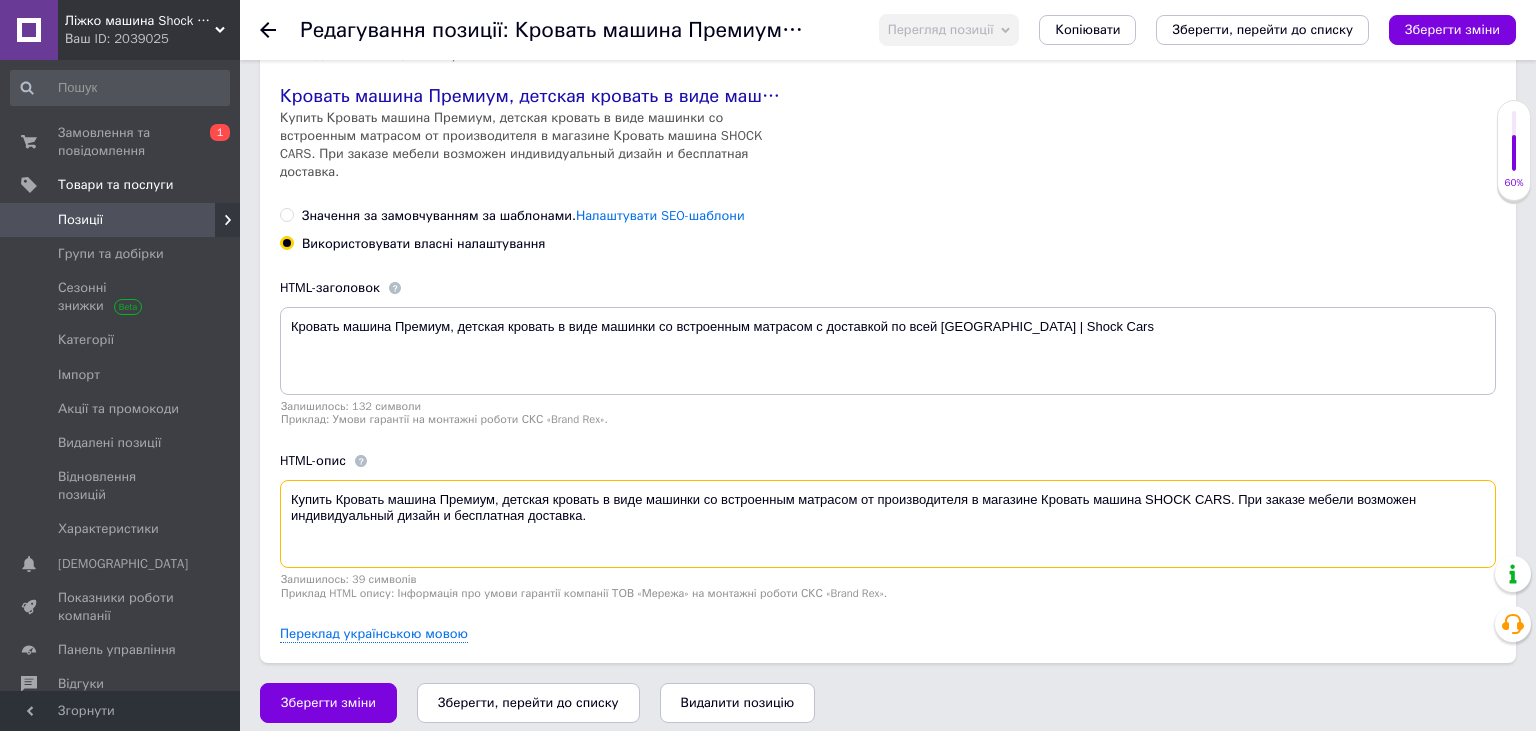 click on "Купить Кровать машина Премиум, детская кровать в виде машинки со встроенным матрасом от производителя в магазине Кровать машина SHOCK CARS. При заказе мебели возможен индивидуальный дизайн и бесплатная доставка." at bounding box center (888, 524) 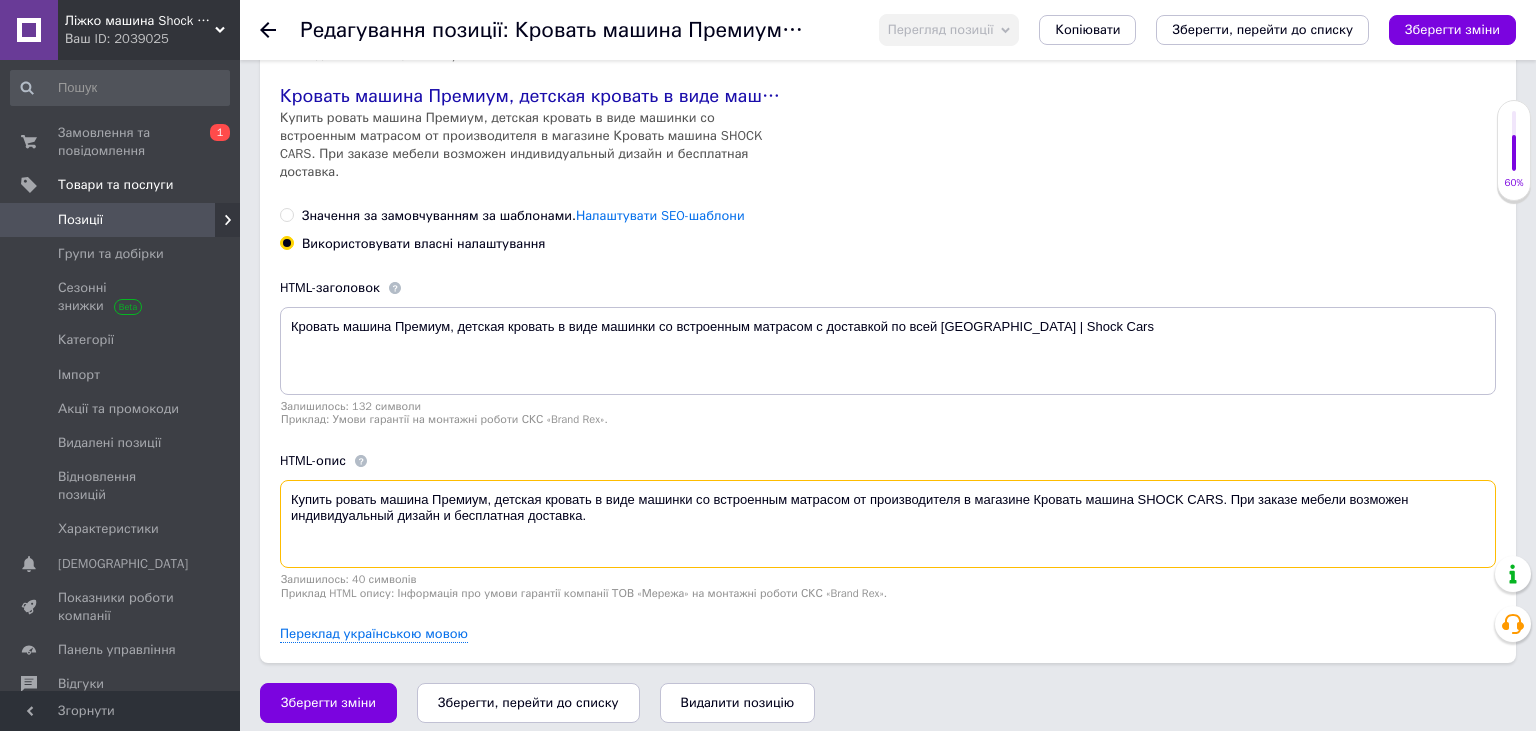 scroll, scrollTop: 3069, scrollLeft: 0, axis: vertical 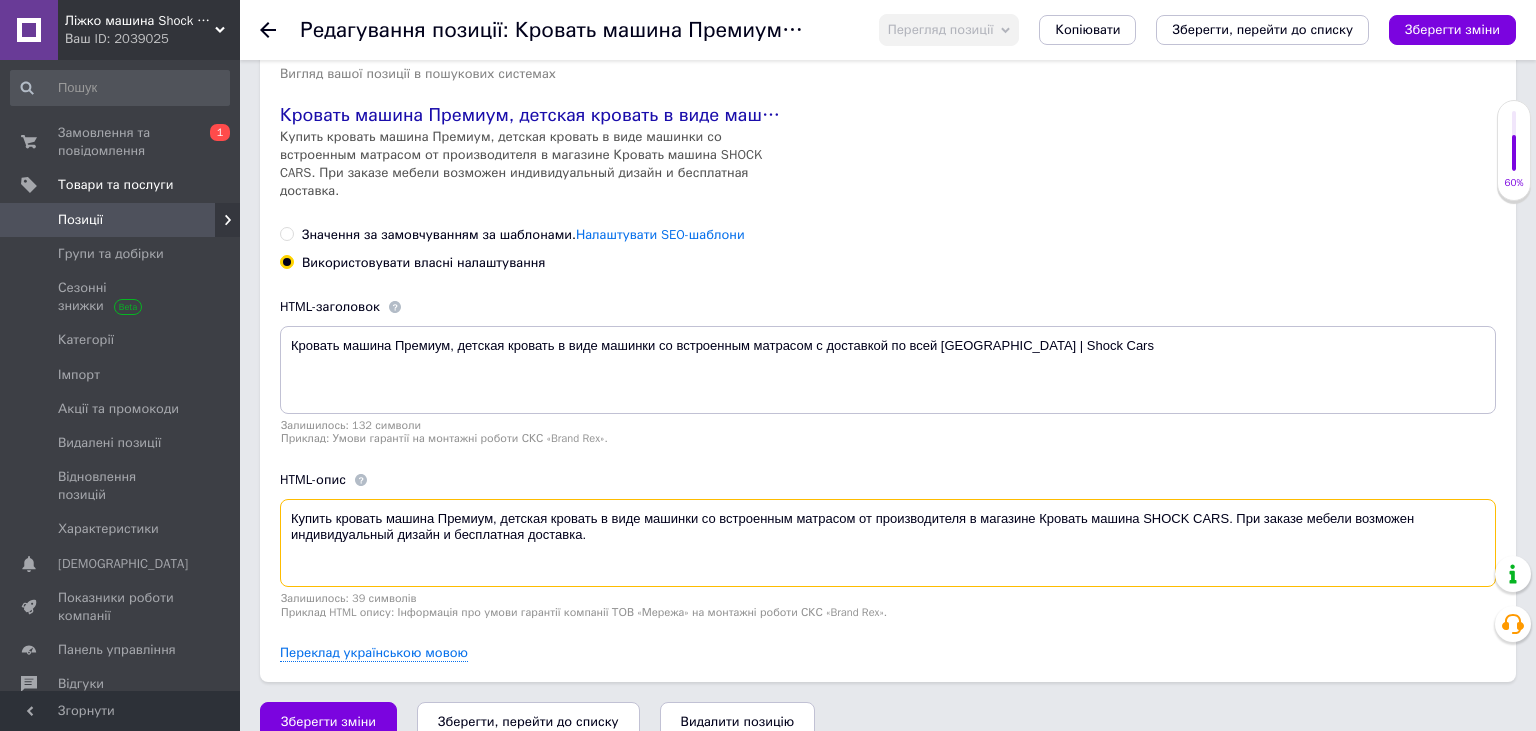 click on "Купить кровать машина Премиум, детская кровать в виде машинки со встроенным матрасом от производителя в магазине Кровать машина SHOCK CARS. При заказе мебели возможен индивидуальный дизайн и бесплатная доставка." at bounding box center (888, 543) 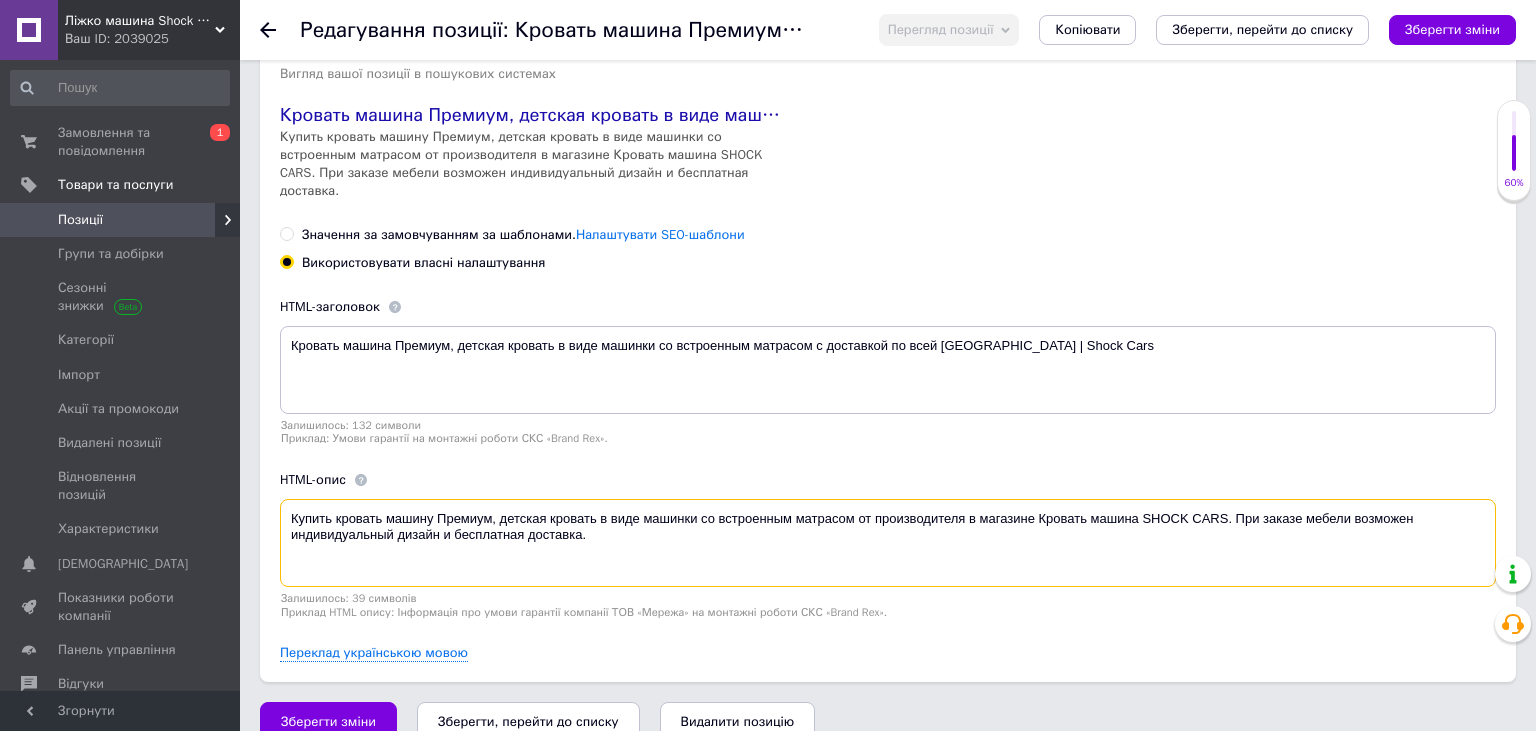 click on "Купить кровать машину Премиум, детская кровать в виде машинки со встроенным матрасом от производителя в магазине Кровать машина SHOCK CARS. При заказе мебели возможен индивидуальный дизайн и бесплатная доставка." at bounding box center [888, 543] 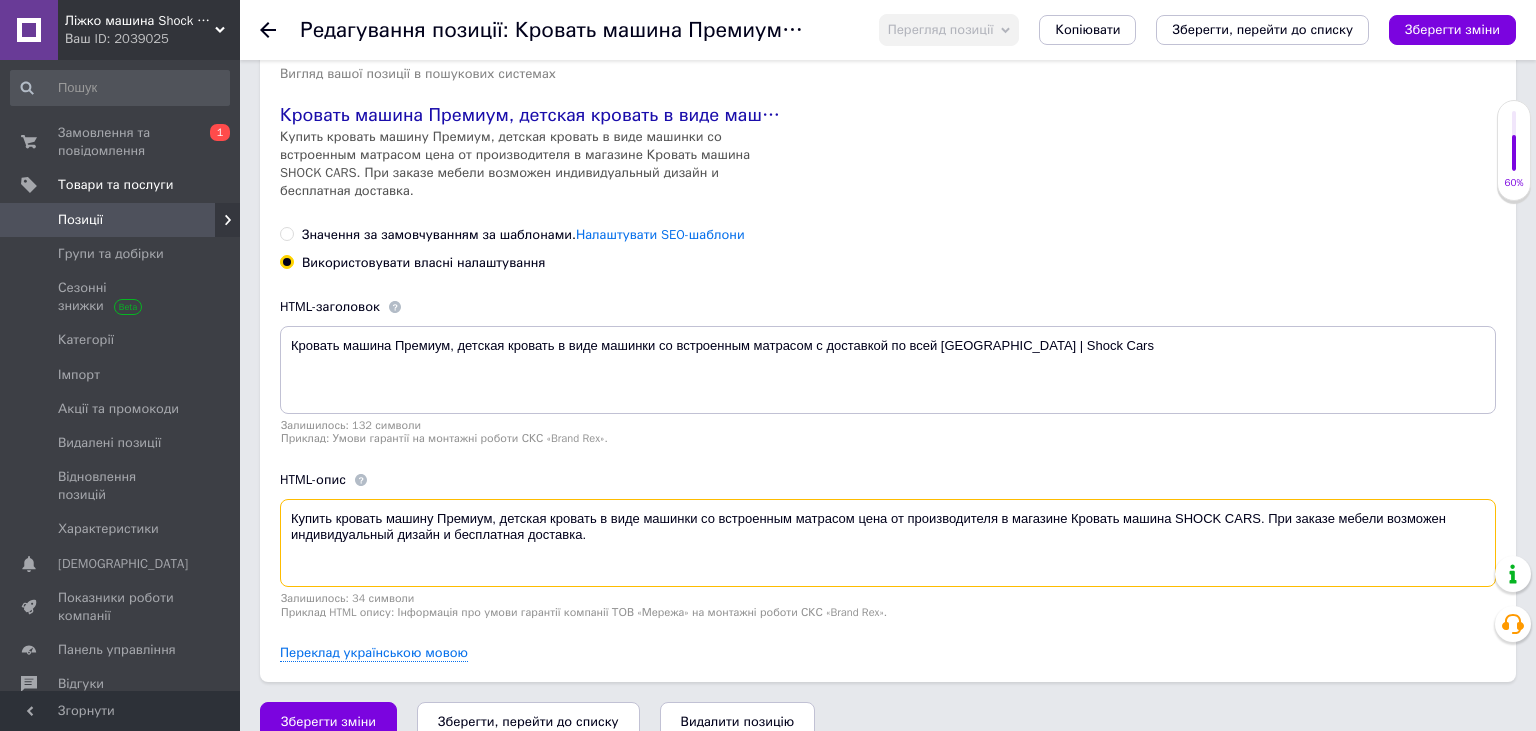 drag, startPoint x: 906, startPoint y: 493, endPoint x: 1066, endPoint y: 499, distance: 160.11246 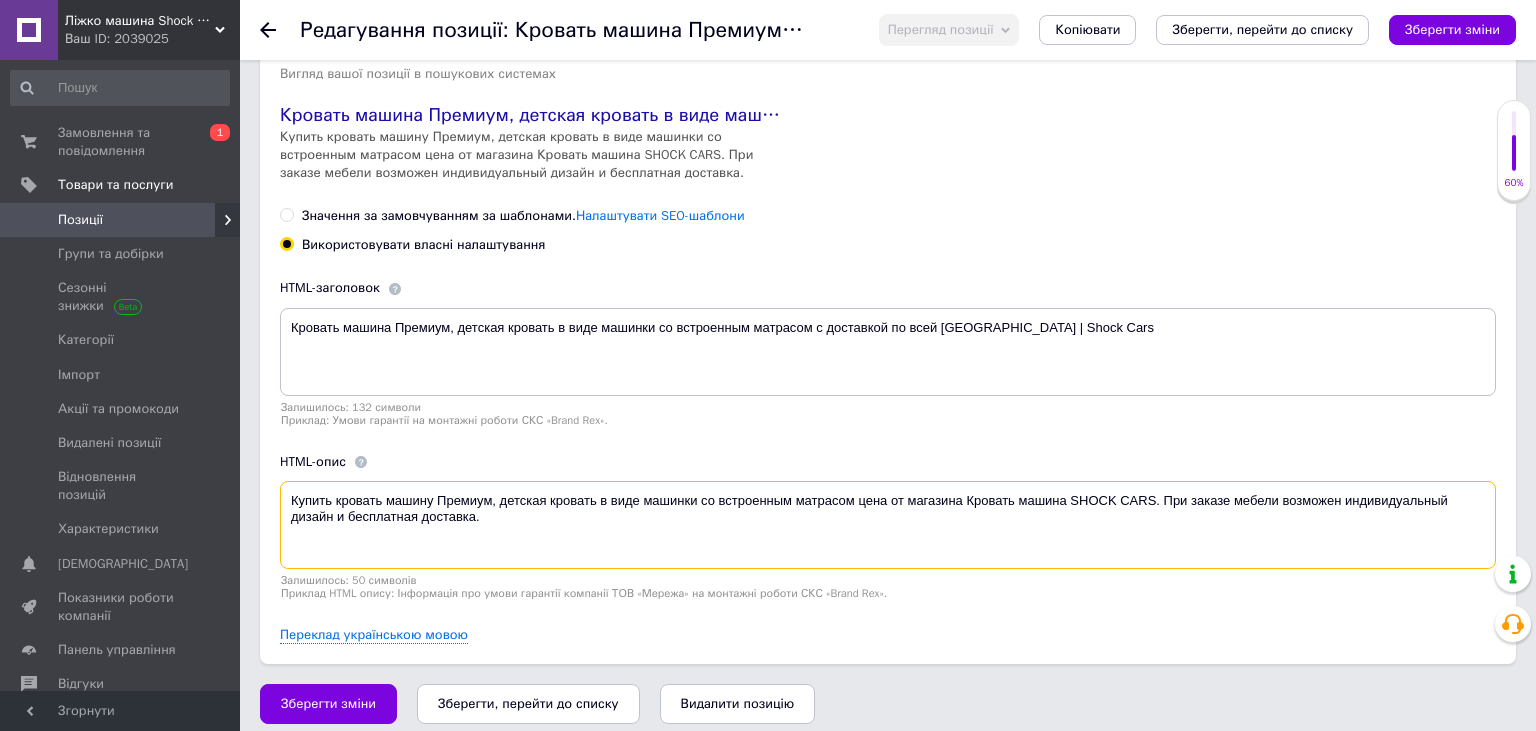 drag, startPoint x: 967, startPoint y: 496, endPoint x: 1066, endPoint y: 501, distance: 99.12618 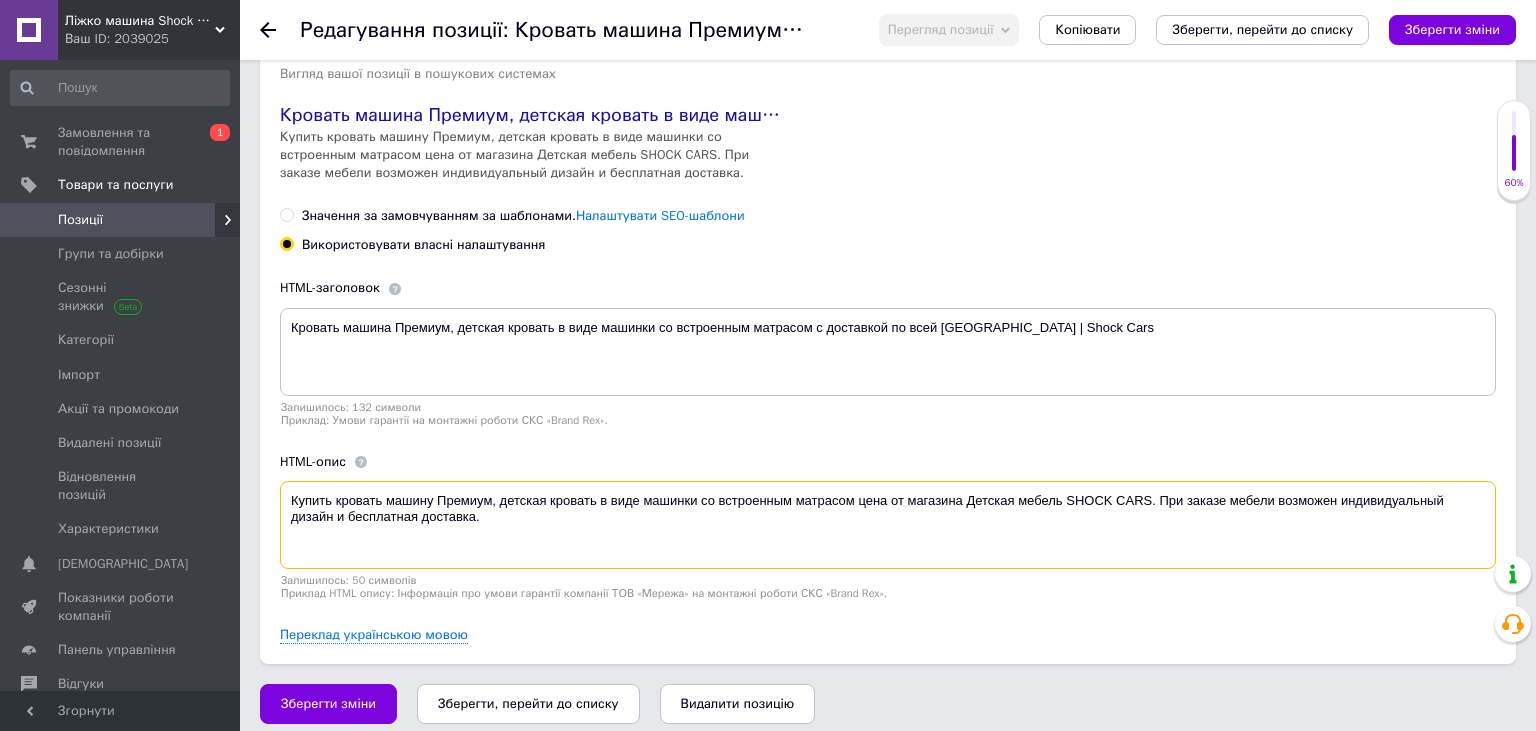 drag, startPoint x: 1158, startPoint y: 494, endPoint x: 1184, endPoint y: 516, distance: 34.058773 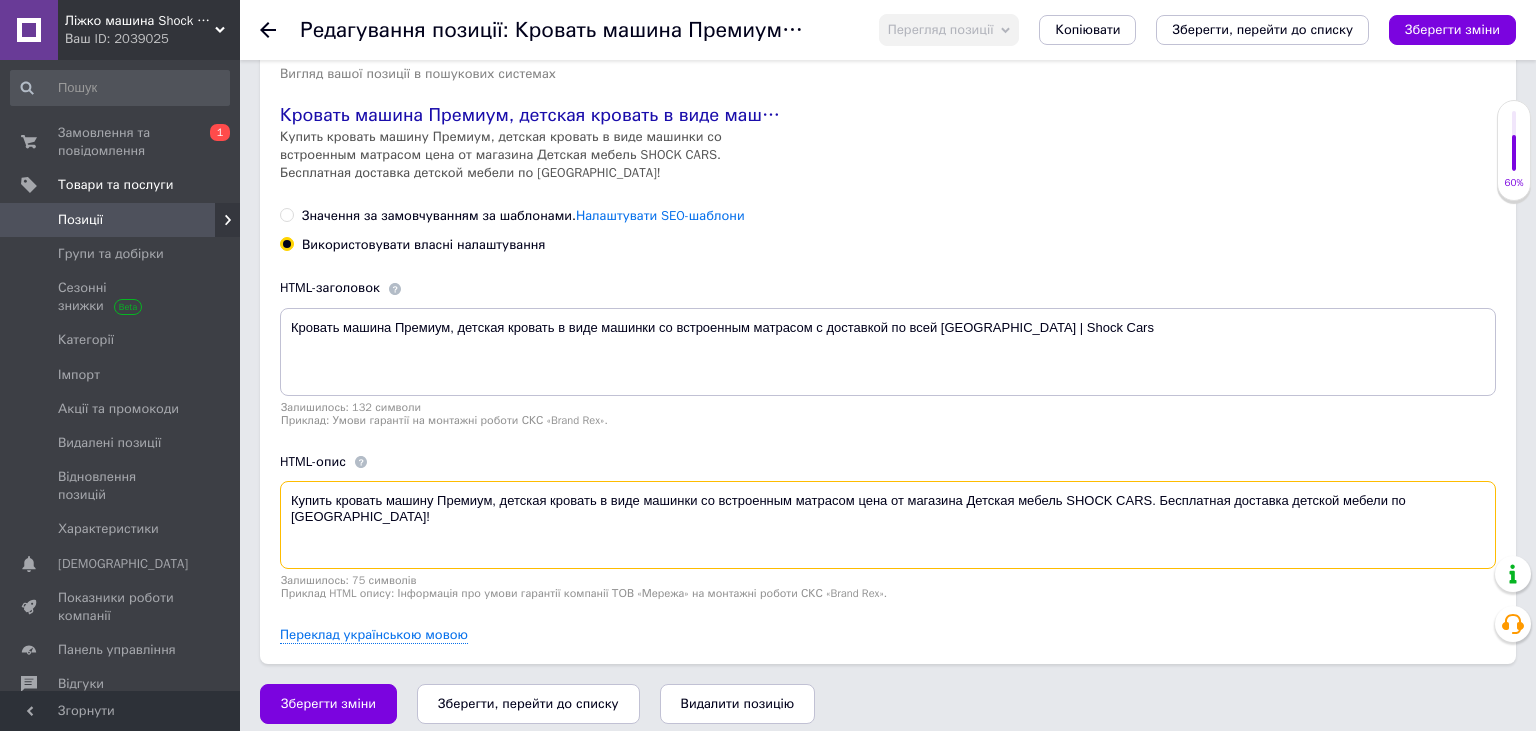 click on "Купить кровать машину Премиум, детская кровать в виде машинки со встроенным матрасом цена от магазина Детская мебель SHOCK CARS. Бесплатная доставка детской мебели по [GEOGRAPHIC_DATA]!" at bounding box center [888, 525] 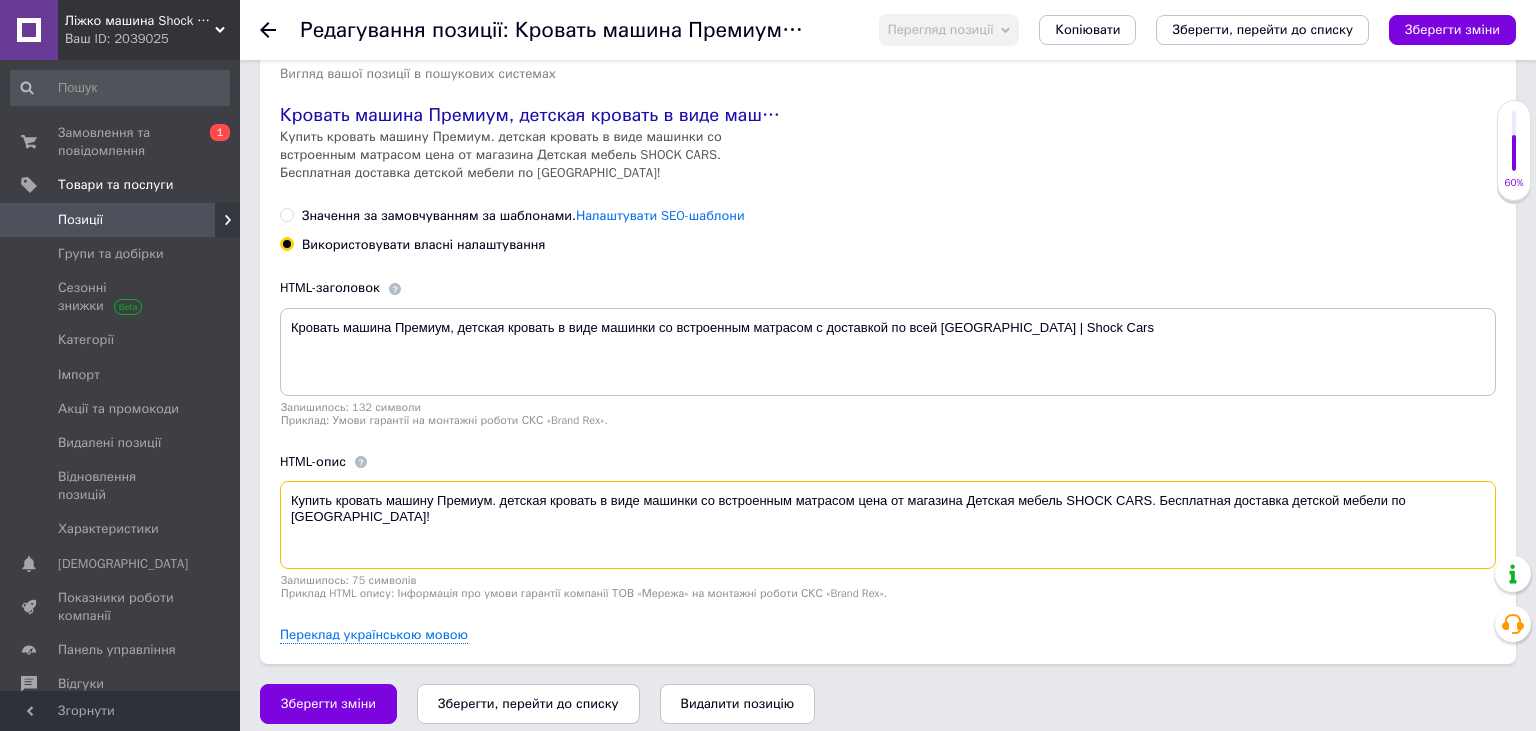 click on "Купить кровать машину Премиум. детская кровать в виде машинки со встроенным матрасом цена от магазина Детская мебель SHOCK CARS. Бесплатная доставка детской мебели по [GEOGRAPHIC_DATA]!" at bounding box center (888, 525) 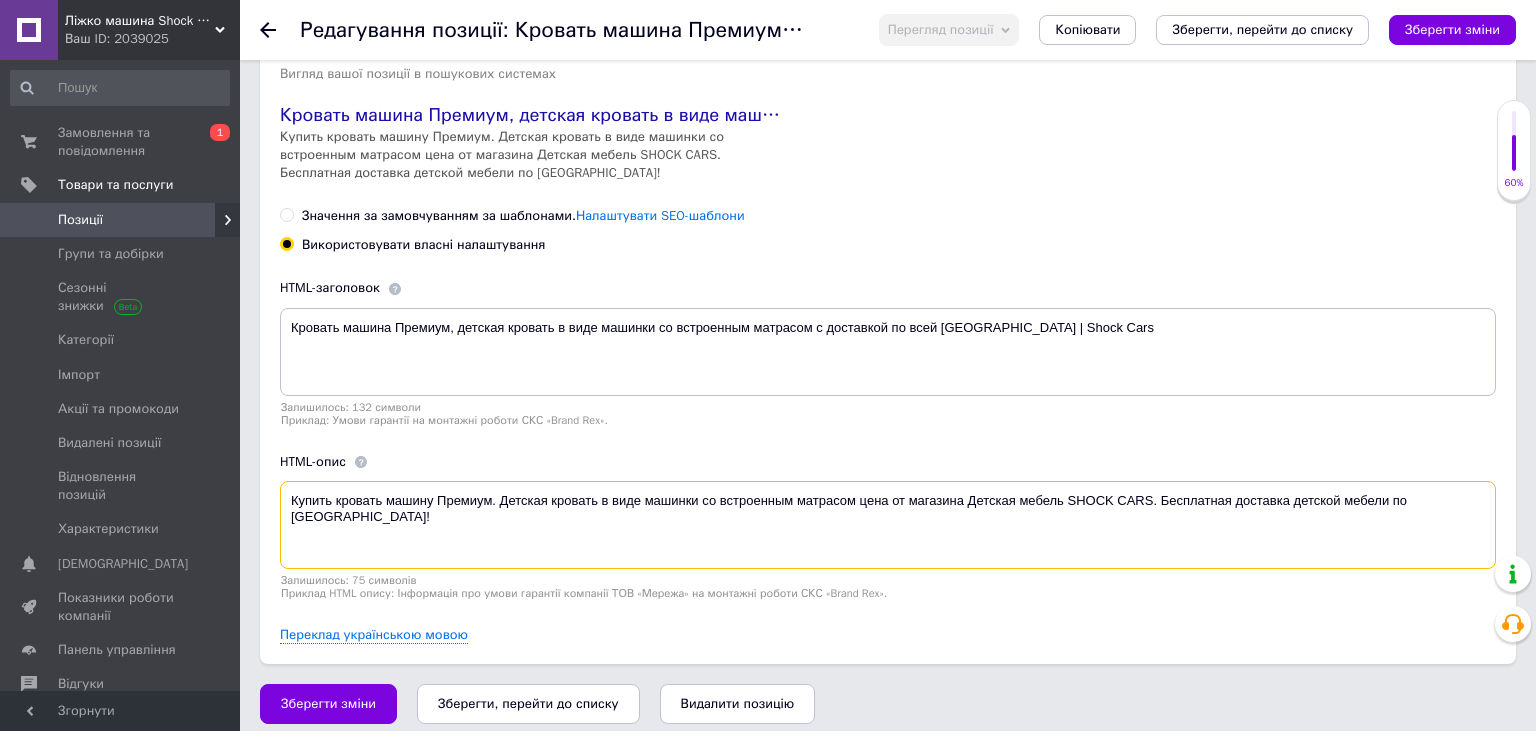 type on "Купить кровать машину Премиум. Детская кровать в виде машинки со встроенным матрасом цена от магазина Детская мебель SHOCK CARS. Бесплатная доставка детской мебели по [GEOGRAPHIC_DATA]!" 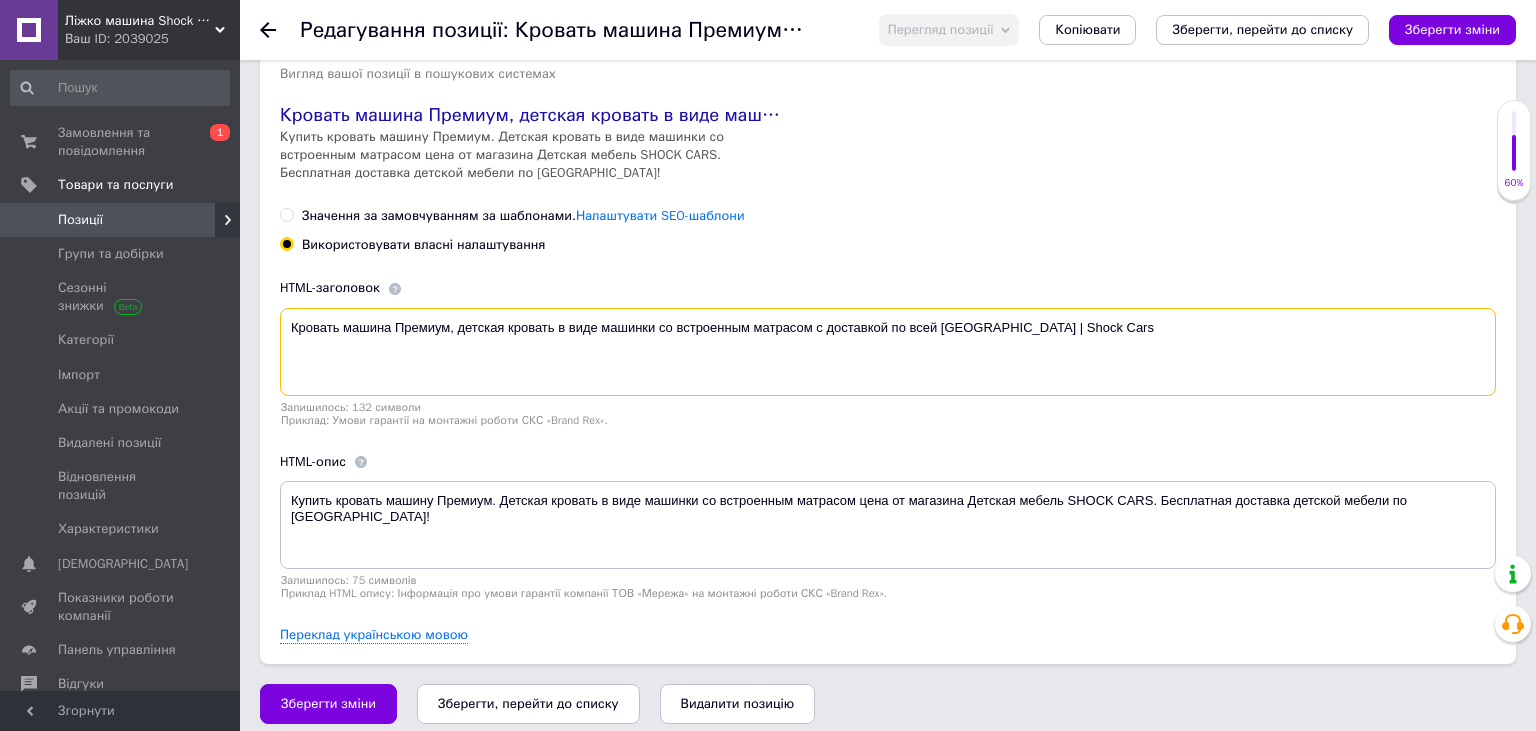 drag, startPoint x: 558, startPoint y: 322, endPoint x: 660, endPoint y: 323, distance: 102.0049 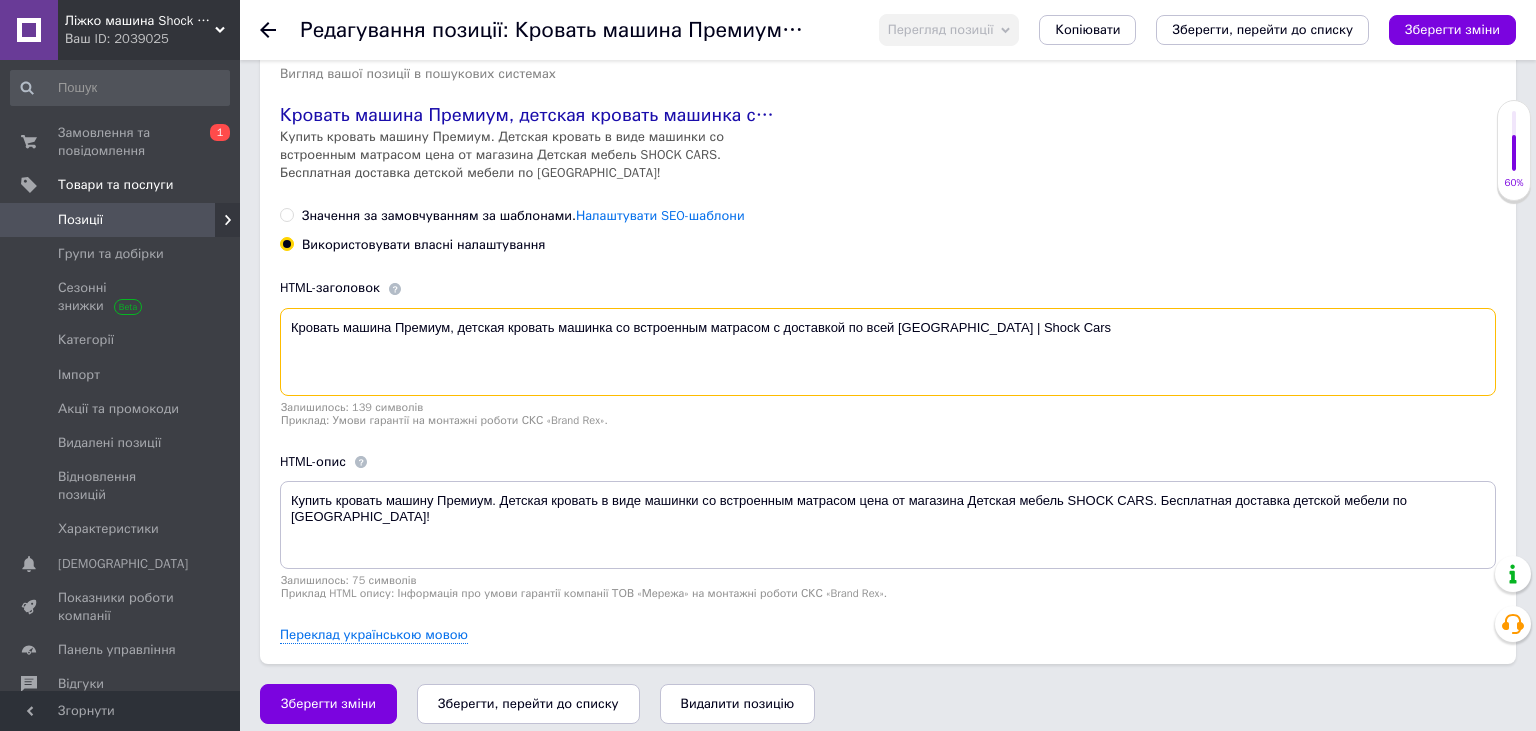 click on "Кровать машина Премиум, детская кровать машинка со встроенным матрасом с доставкой по всей [GEOGRAPHIC_DATA] | Shock Cars" at bounding box center (888, 352) 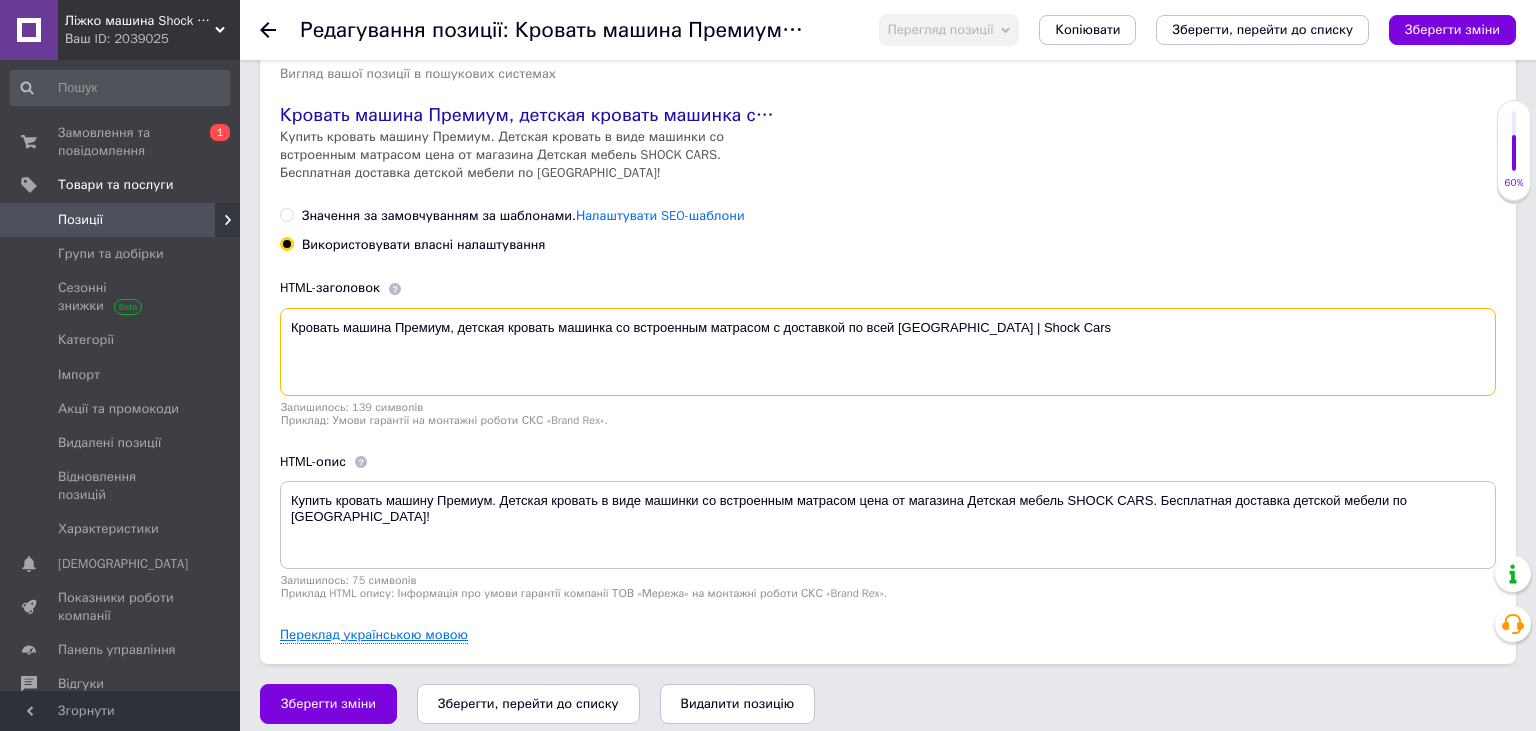 type on "Кровать машина Премиум, детская кровать машинка со встроенным матрасом с доставкой по всей [GEOGRAPHIC_DATA] | Shock Cars" 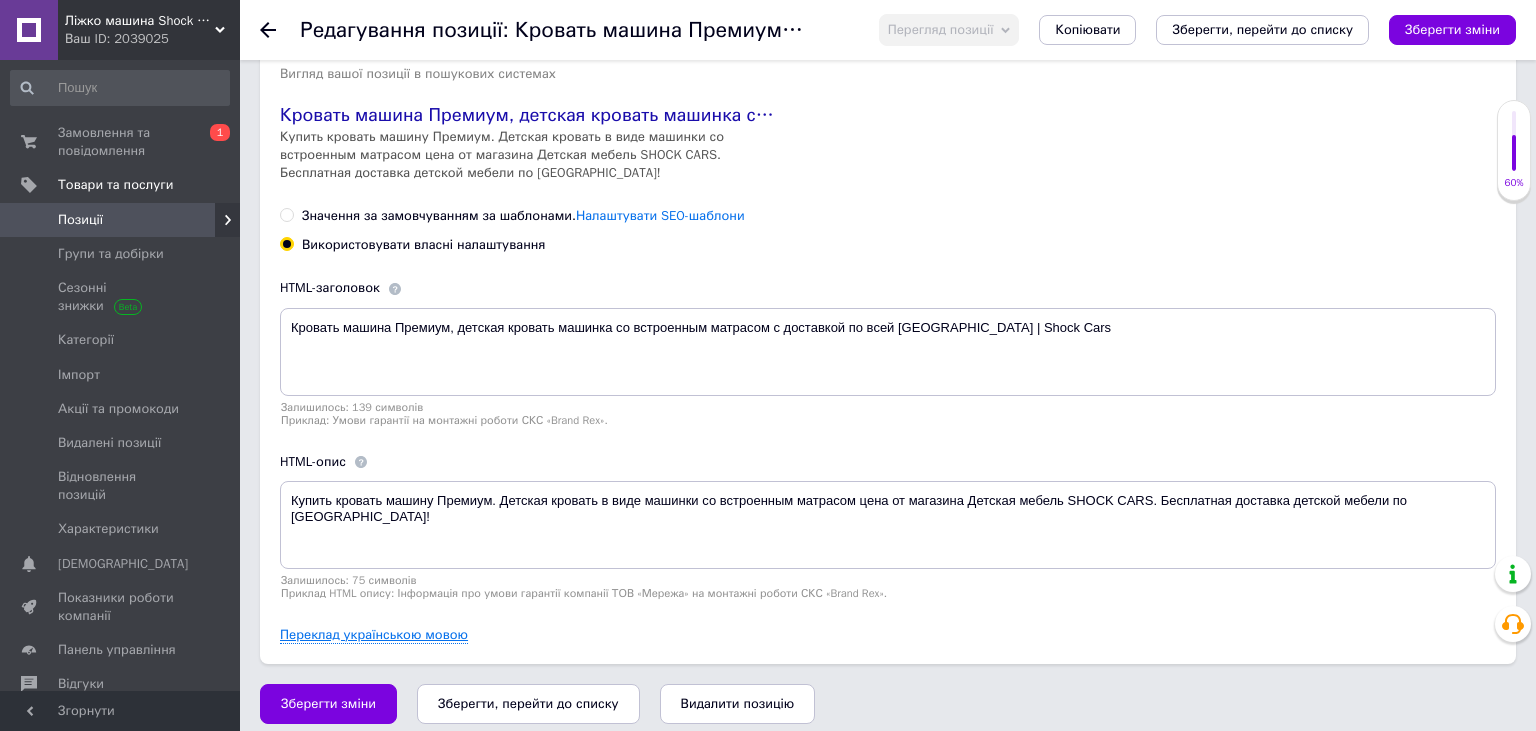 click on "Переклад українською мовою" at bounding box center [374, 635] 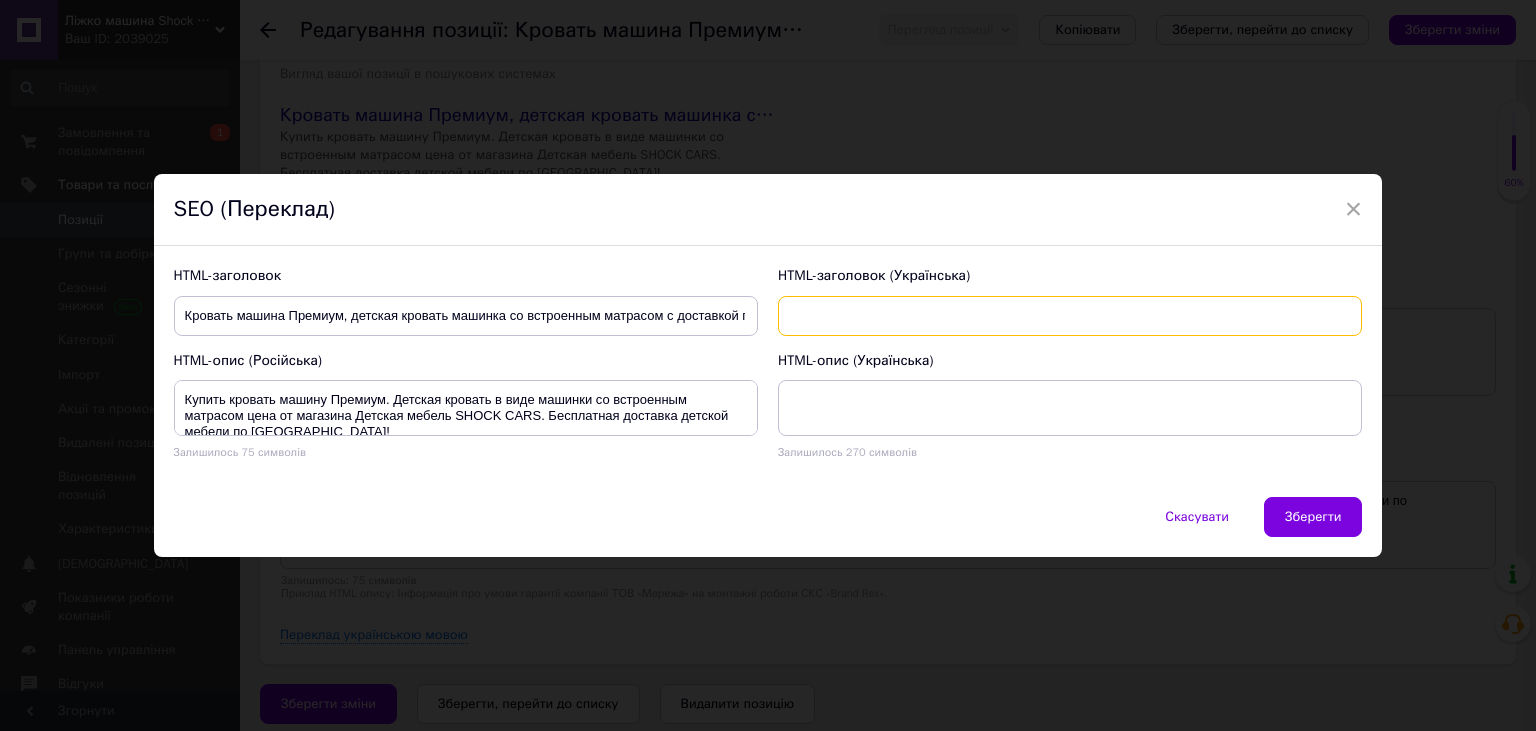 click at bounding box center [1070, 316] 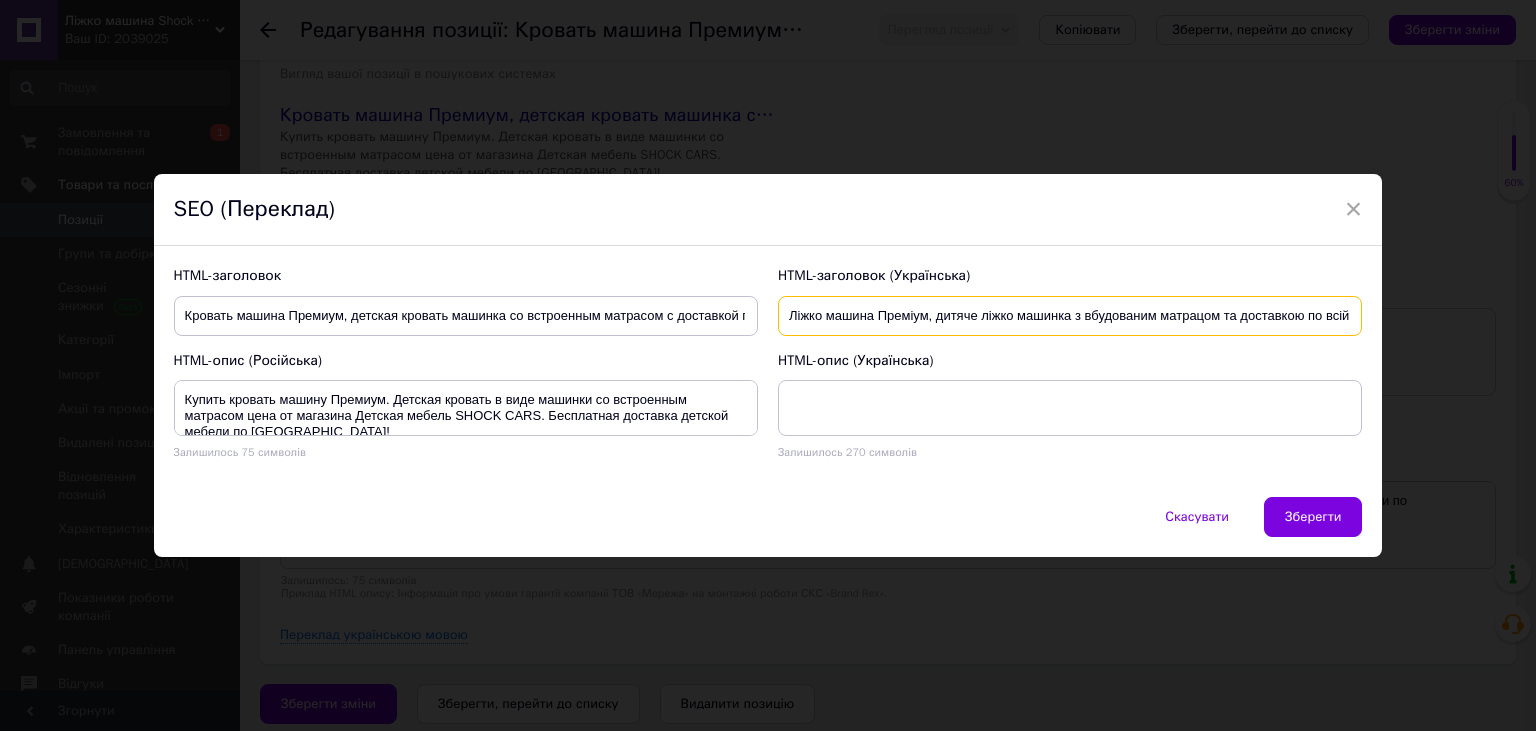 scroll, scrollTop: 0, scrollLeft: 122, axis: horizontal 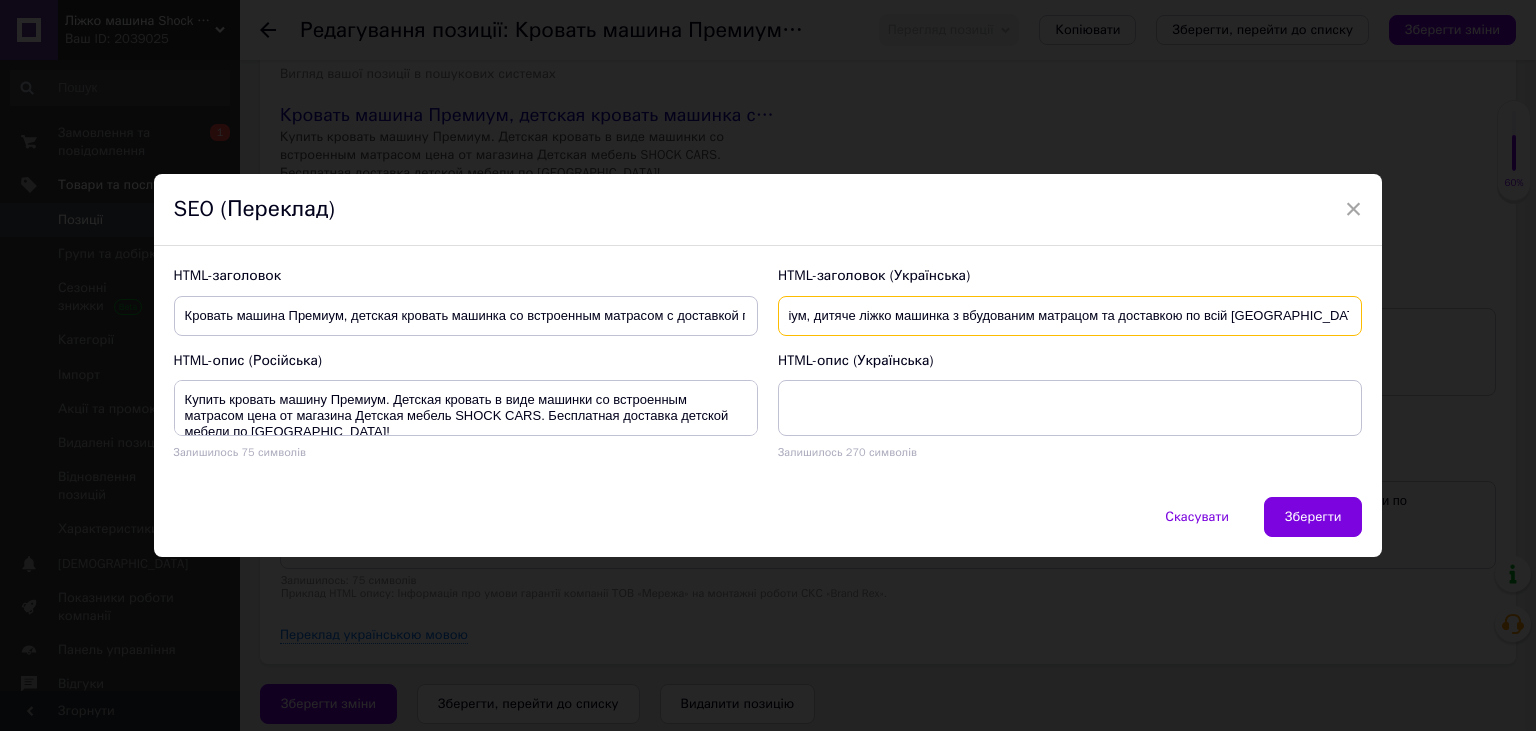 type on "Ліжко машина Преміум, дитяче ліжко машинка з вбудованим матрацом та доставкою по всій [GEOGRAPHIC_DATA] | Shock Cars" 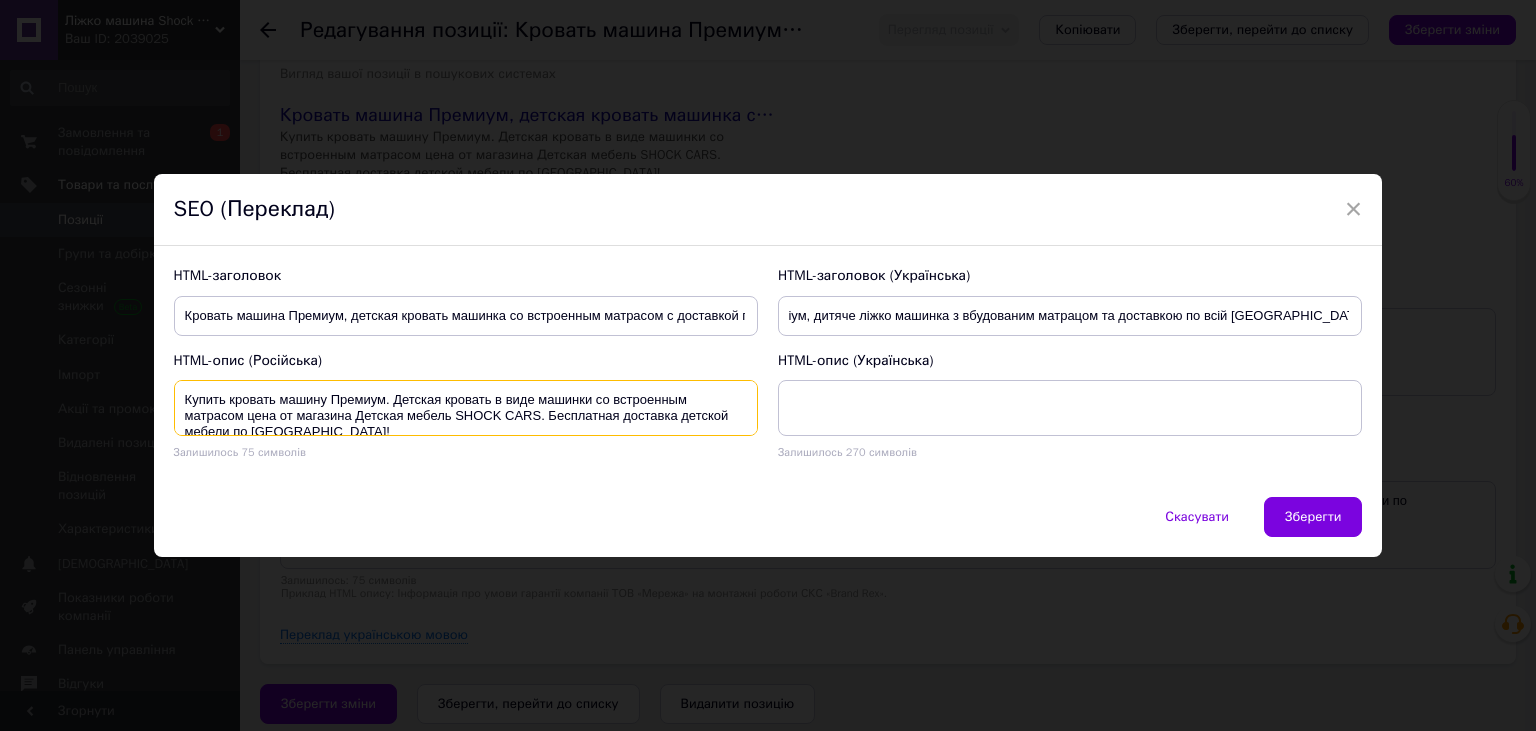 click on "Купить кровать машину Премиум. Детская кровать в виде машинки со встроенным матрасом цена от магазина Детская мебель SHOCK CARS. Бесплатная доставка детской мебели по [GEOGRAPHIC_DATA]!" at bounding box center (466, 408) 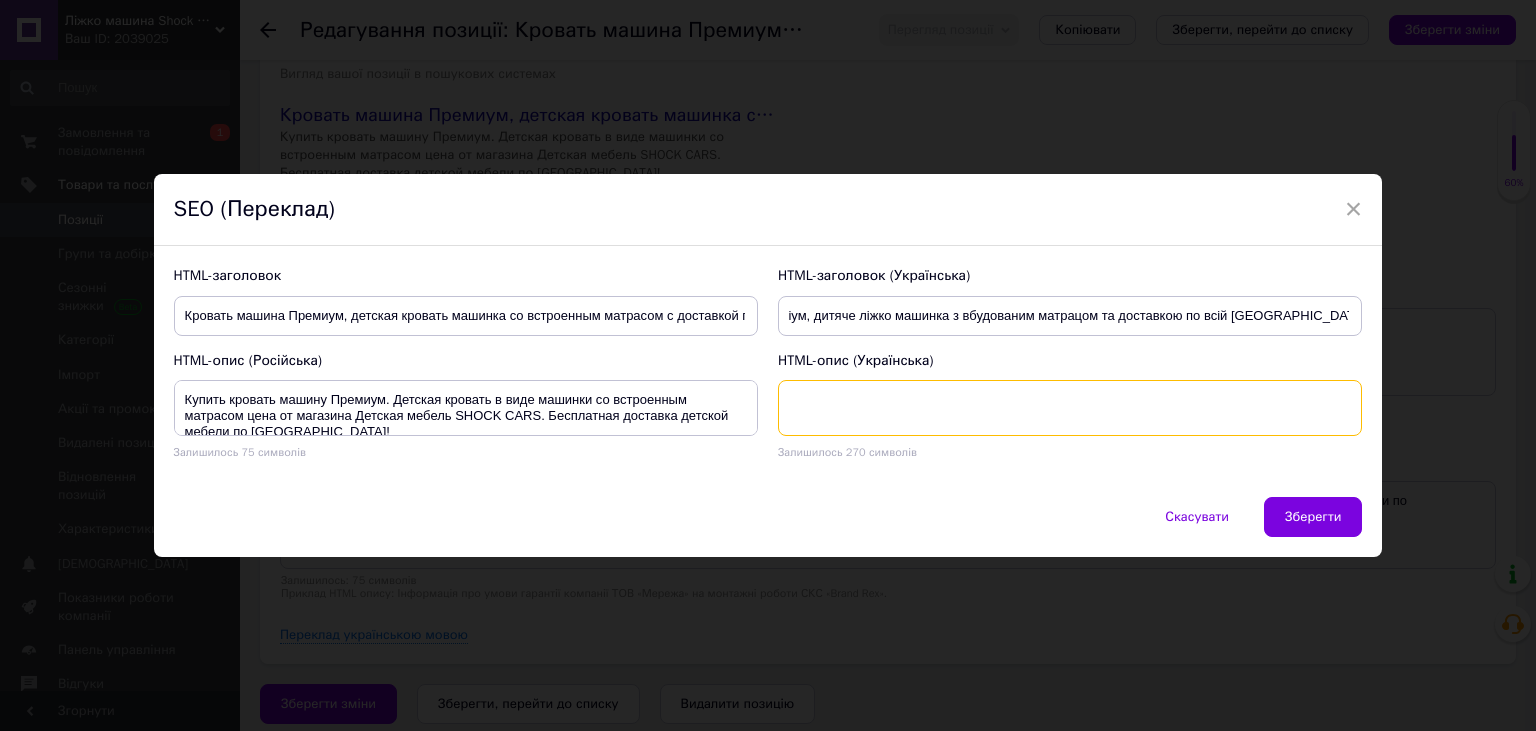 click at bounding box center (1070, 408) 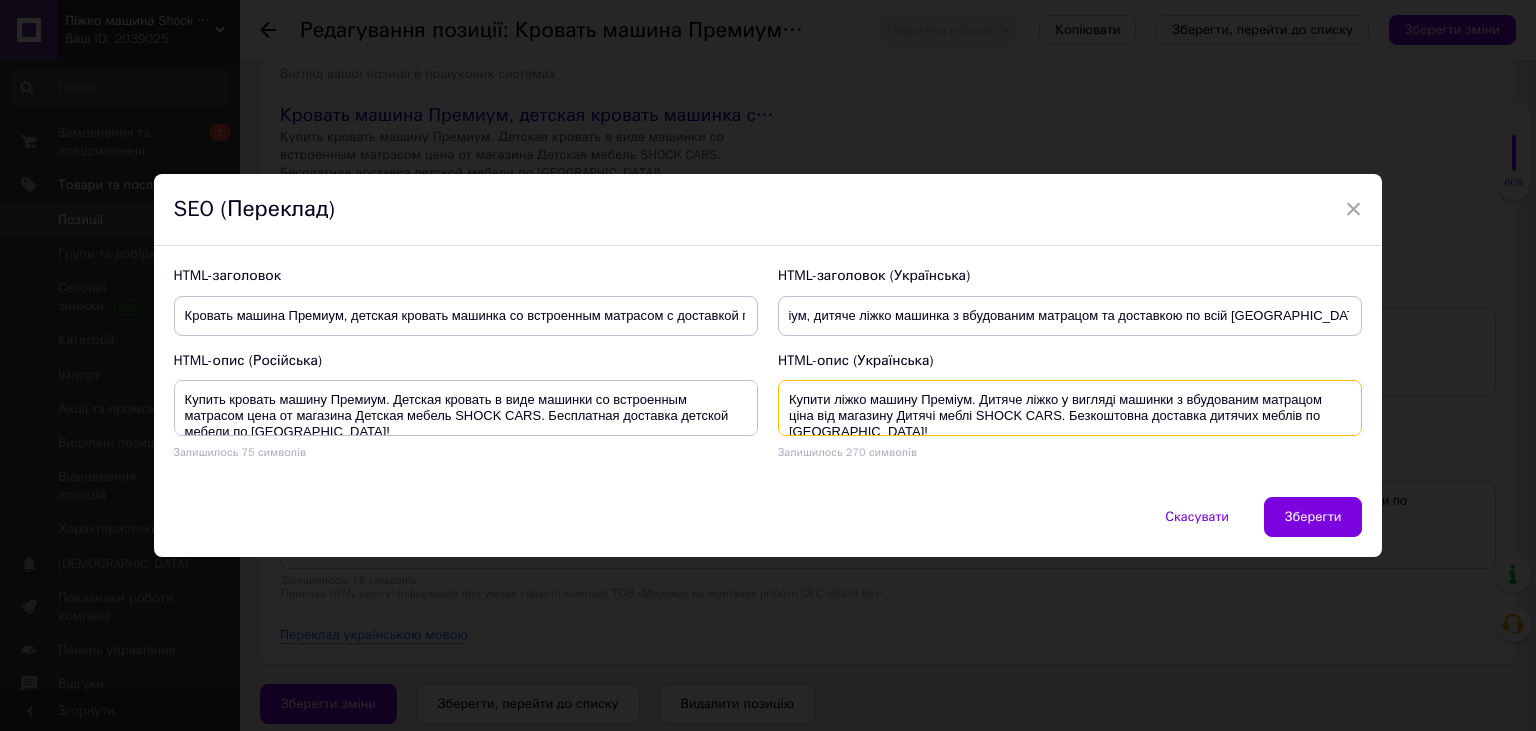 scroll, scrollTop: 5, scrollLeft: 0, axis: vertical 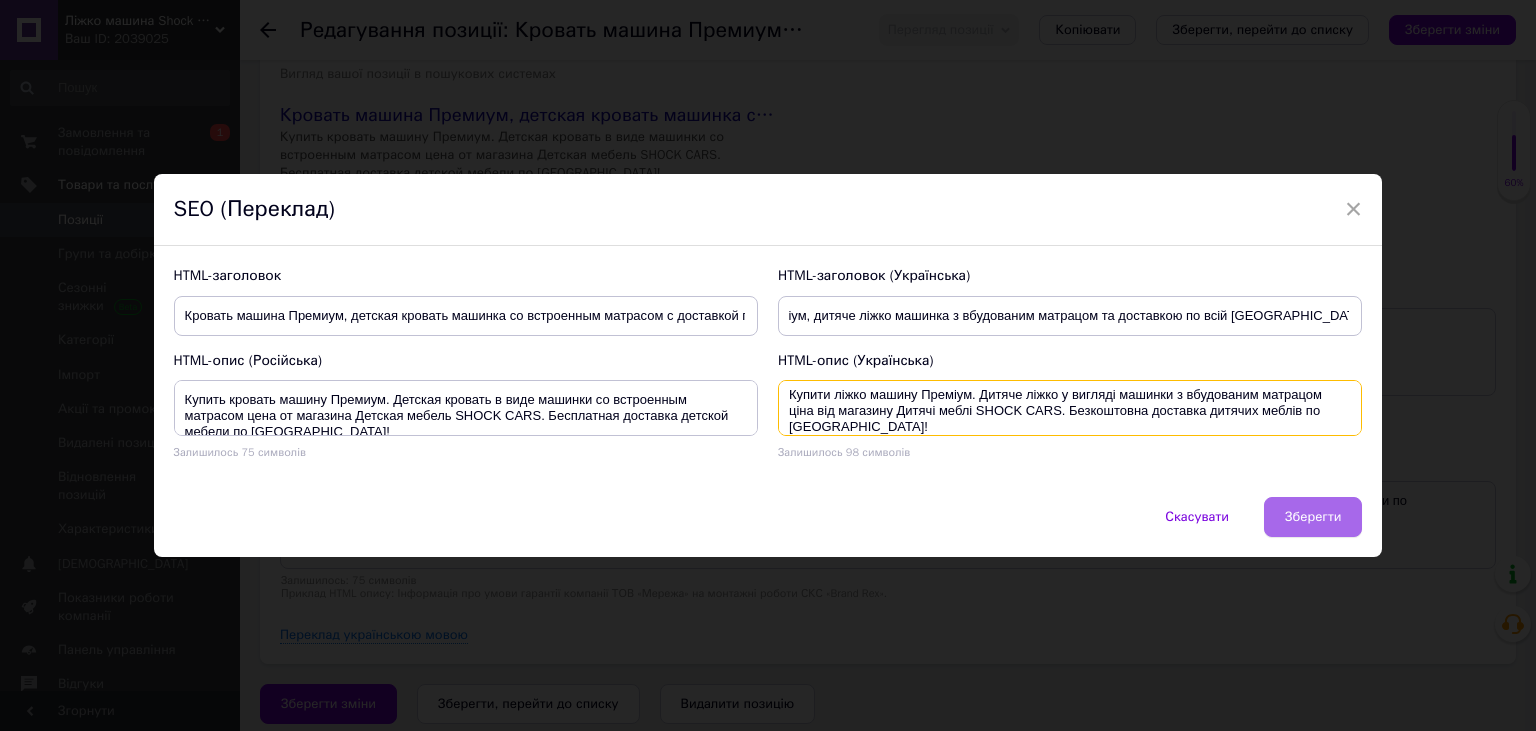 type on "Купити ліжко машину Преміум. Дитяче ліжко у вигляді машинки з вбудованим матрацом ціна від магазину Дитячі меблі SHOCK CARS. Безкоштовна доставка дитячих меблів по [GEOGRAPHIC_DATA]!" 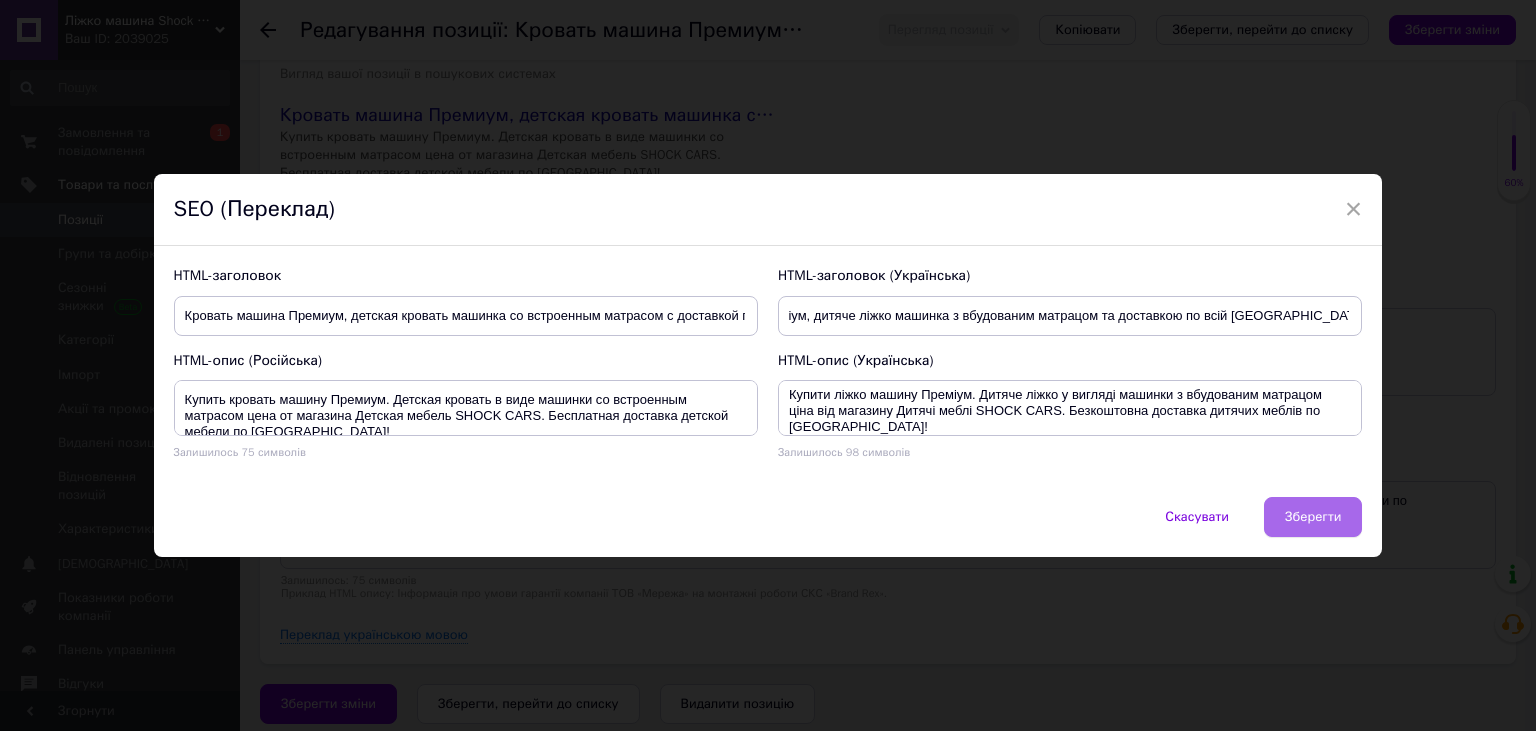 click on "Зберегти" at bounding box center (1313, 517) 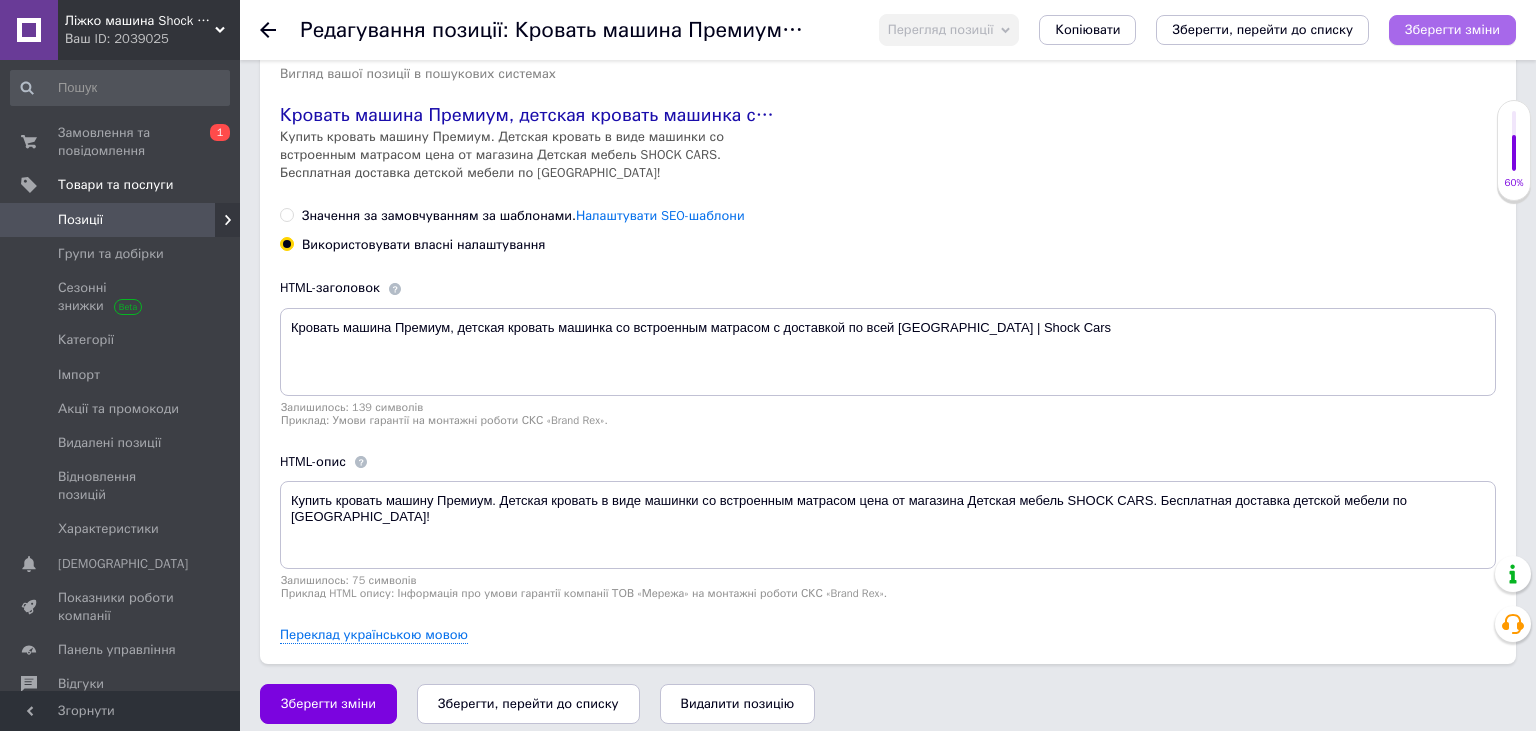 click on "Зберегти зміни" at bounding box center (1452, 30) 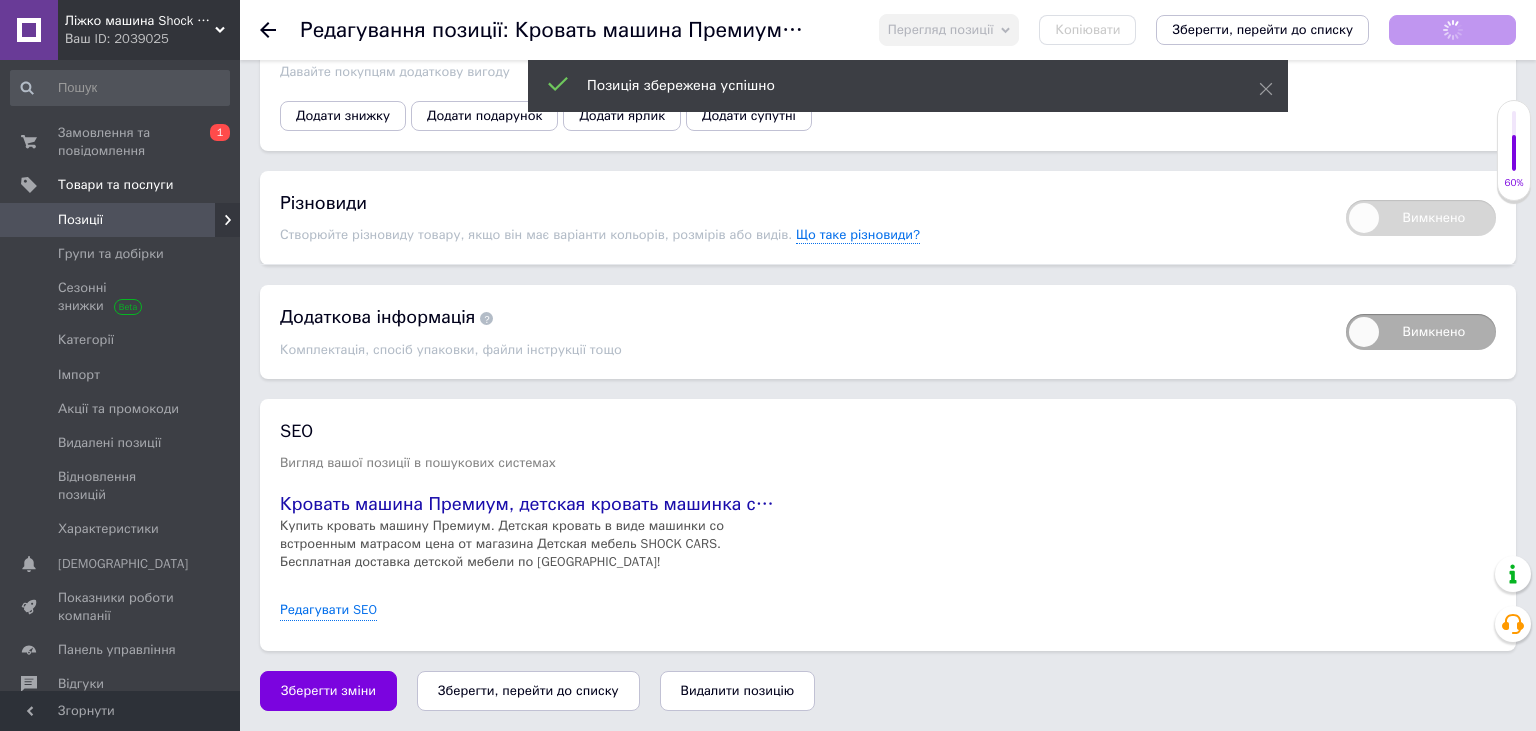 scroll, scrollTop: 2674, scrollLeft: 0, axis: vertical 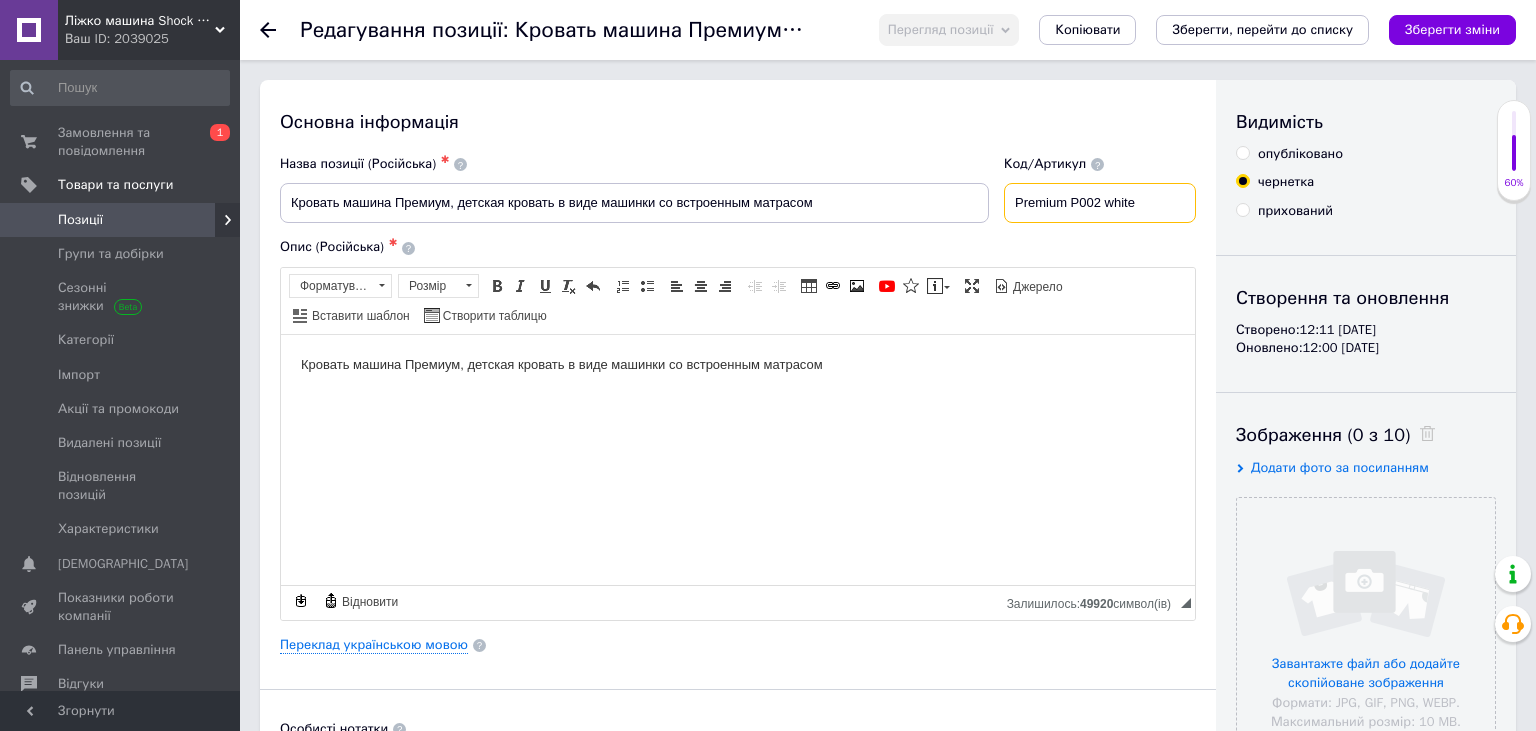 click on "Premium P002 white" at bounding box center [1100, 203] 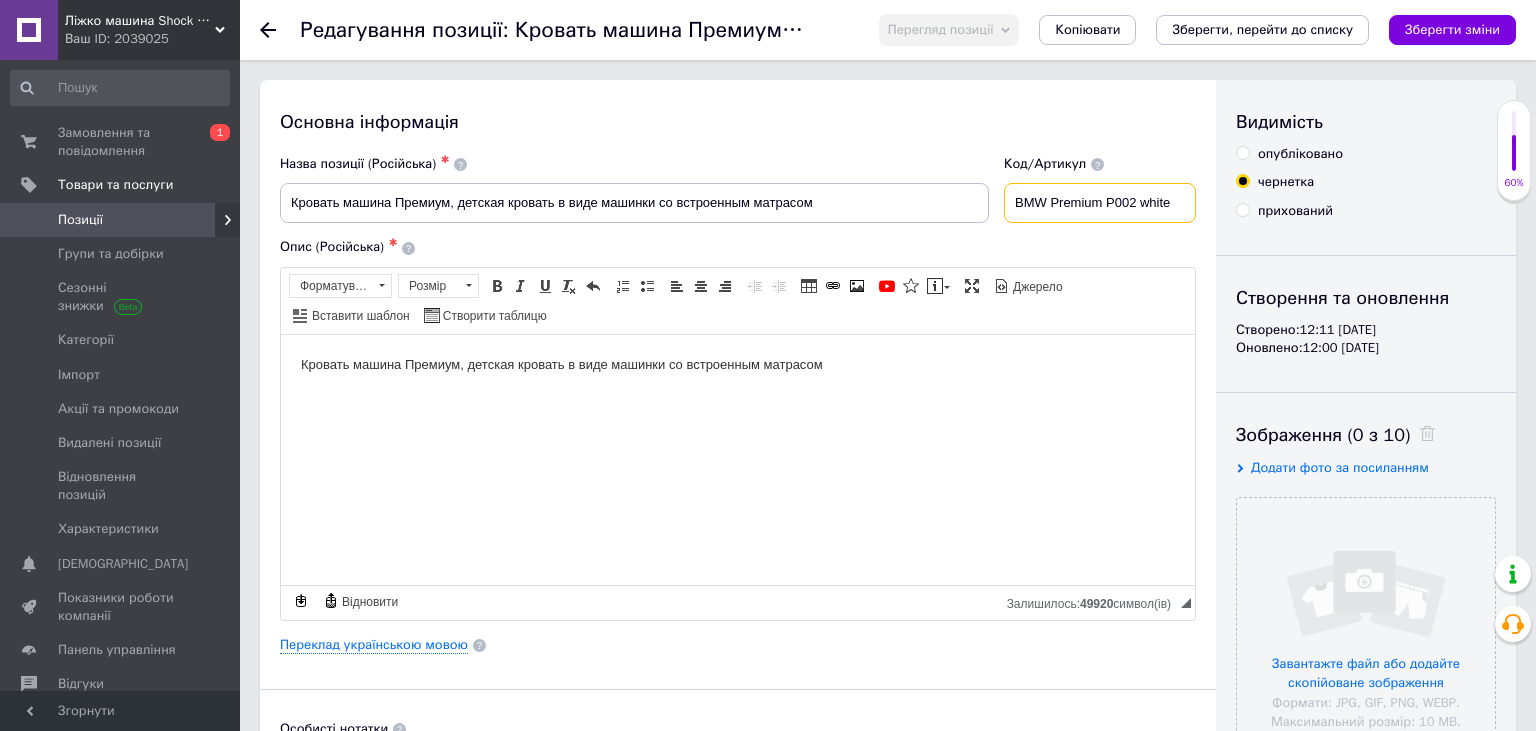 click on "BMW Premium P002 white" at bounding box center [1100, 203] 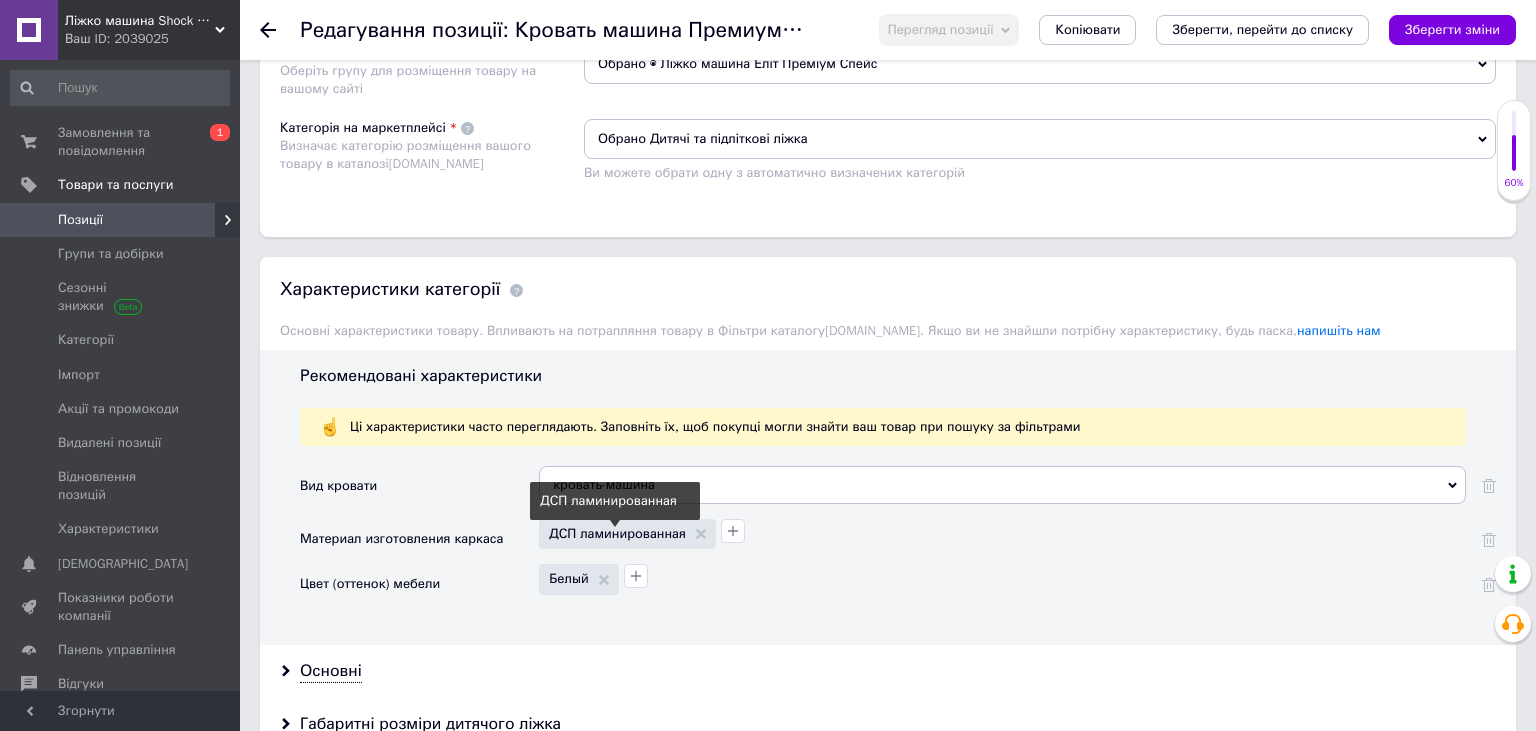 scroll, scrollTop: 1795, scrollLeft: 0, axis: vertical 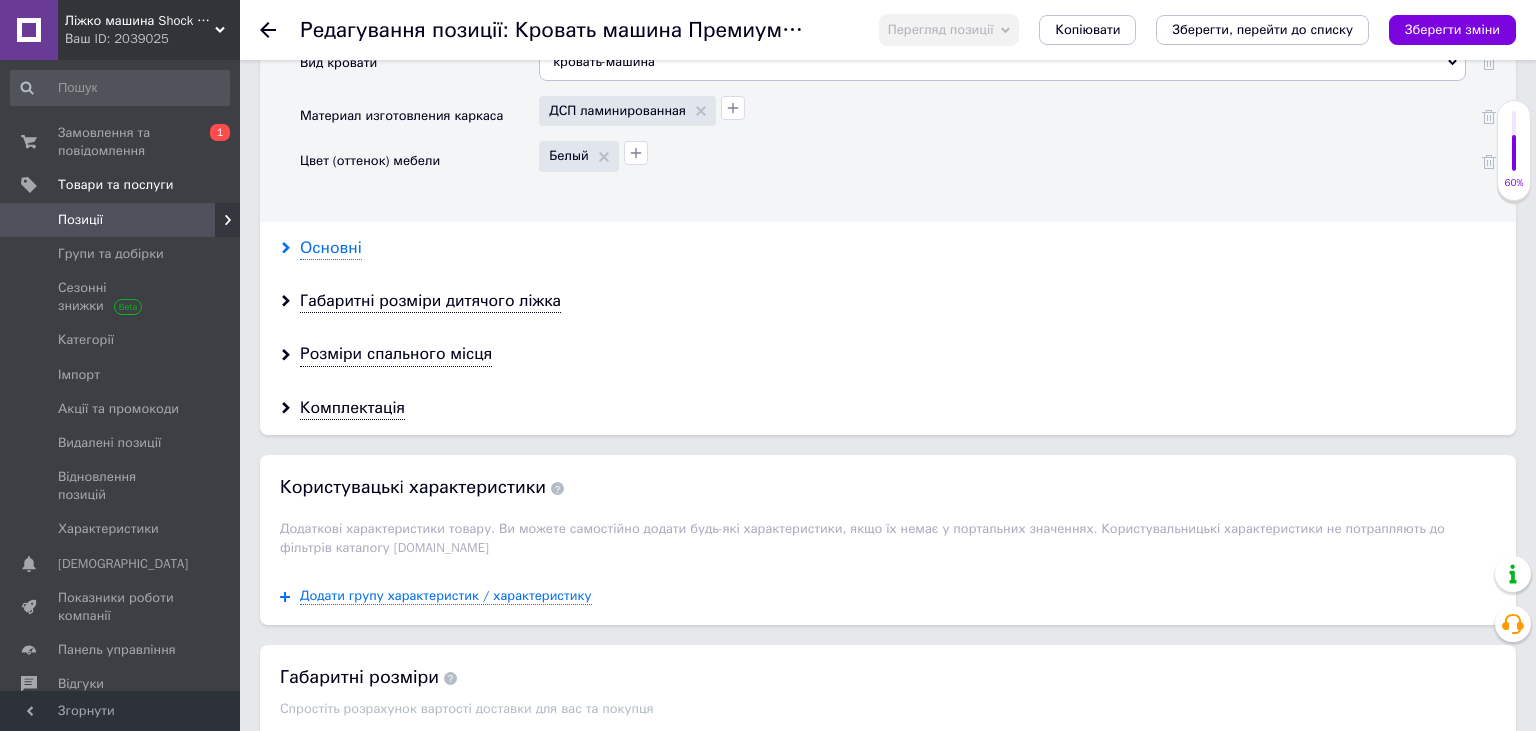 type on "BMW Premium P002 white" 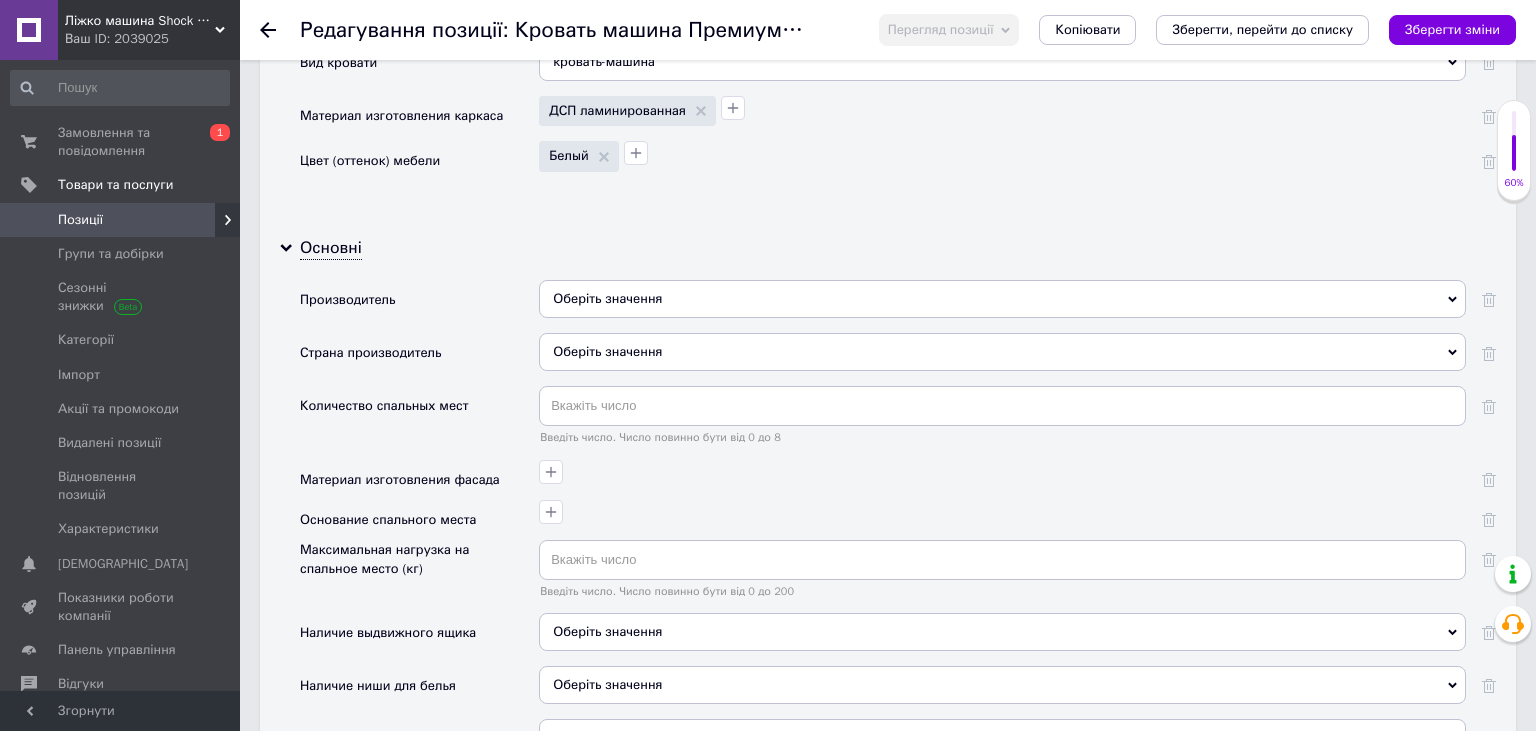 click on "Оберіть значення" at bounding box center (1002, 352) 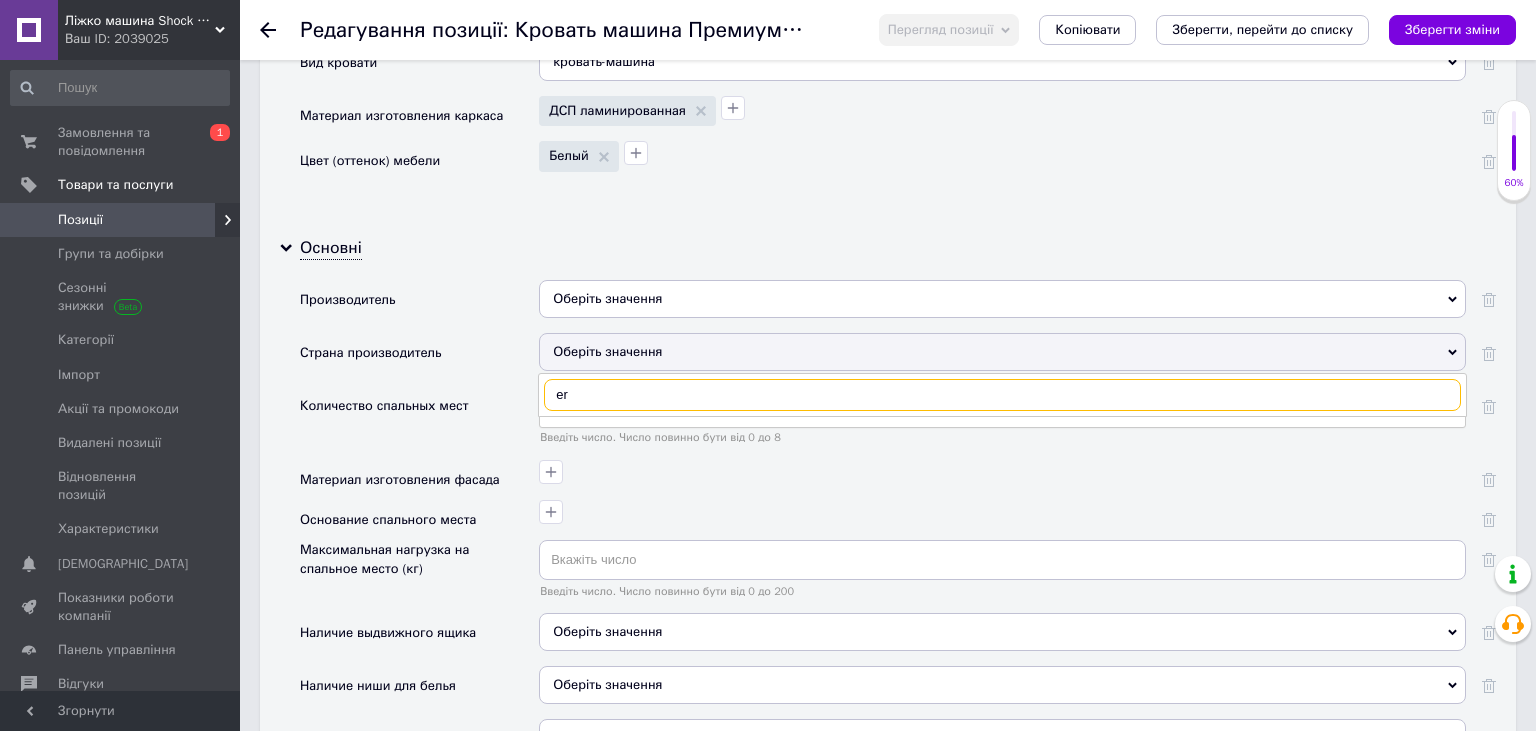 type on "e" 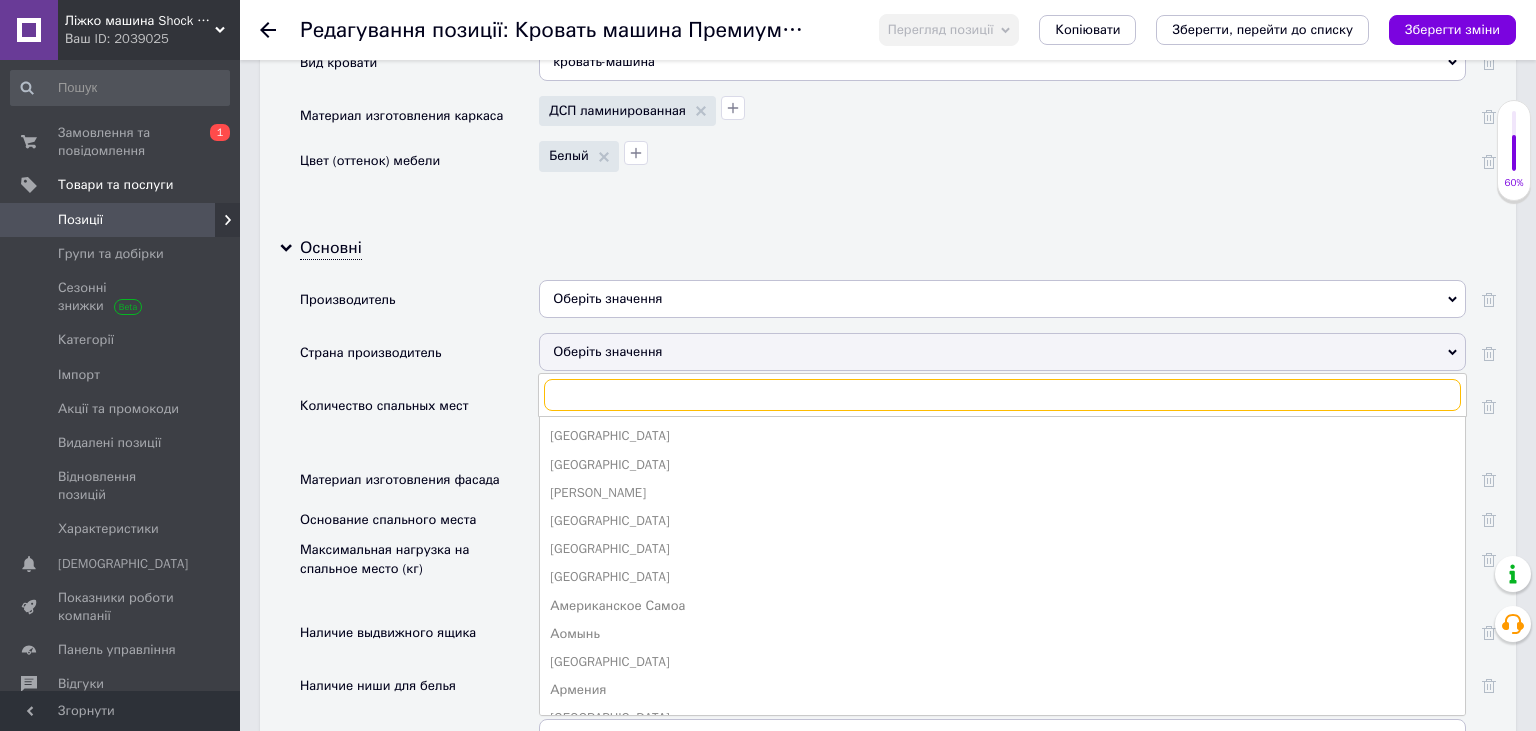 type on "r" 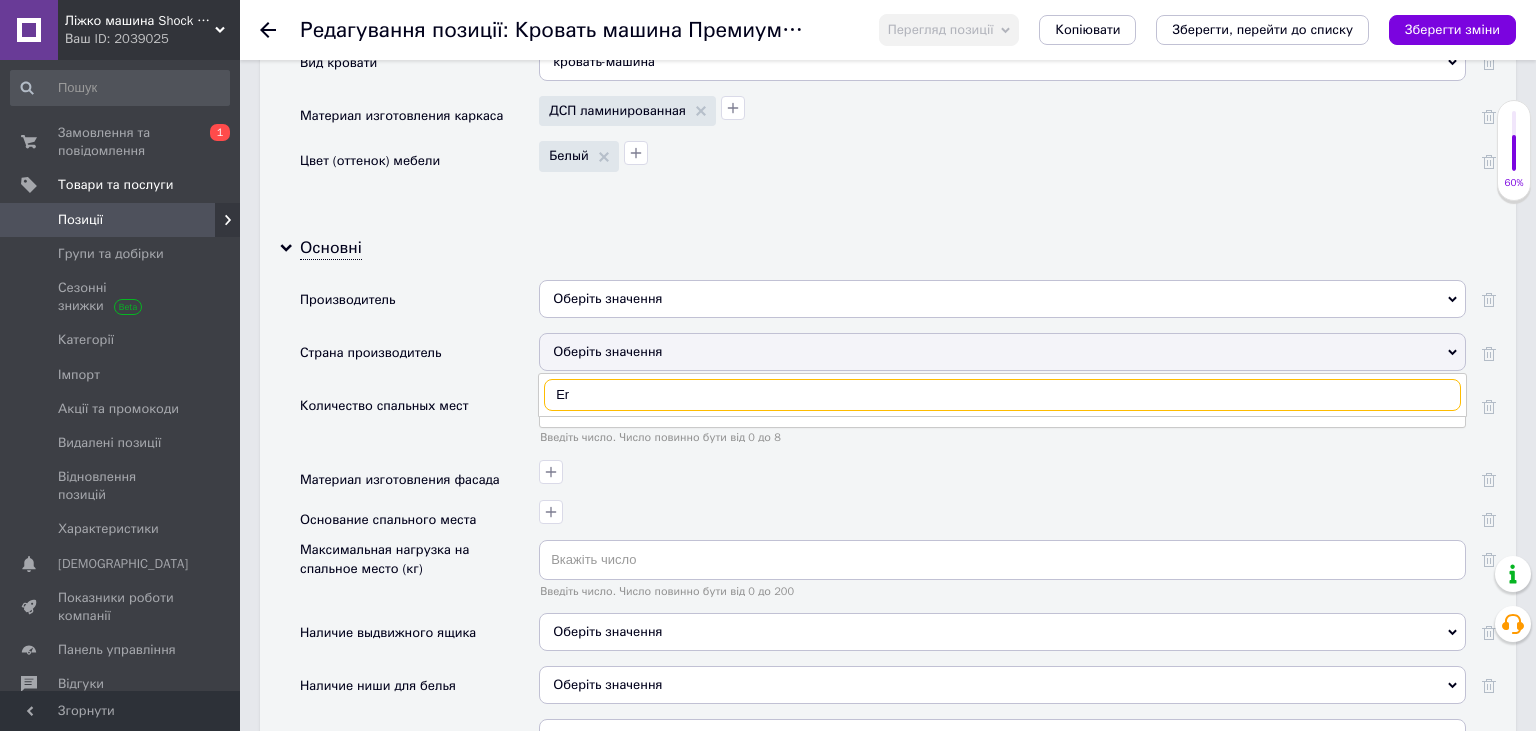 type on "E" 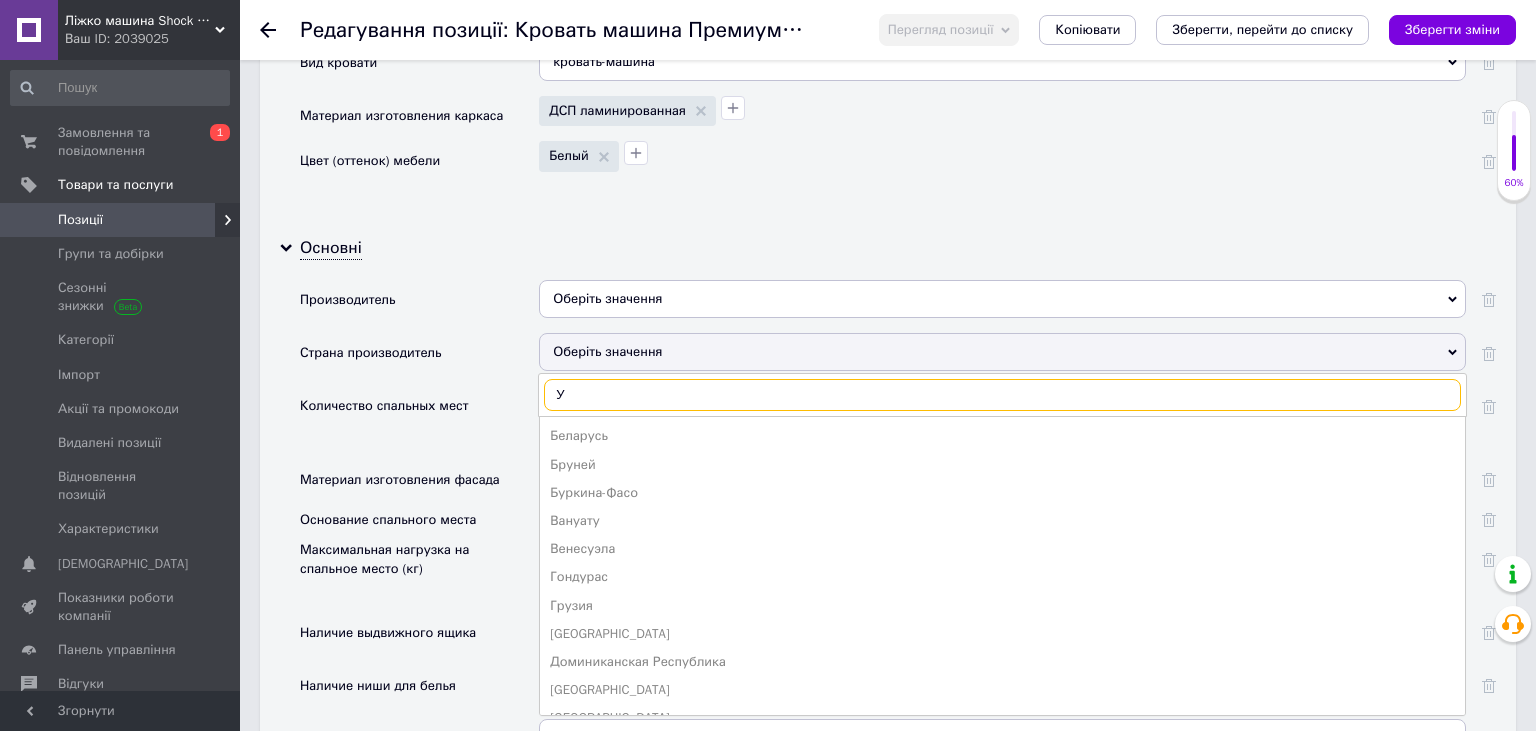 type on "Ук" 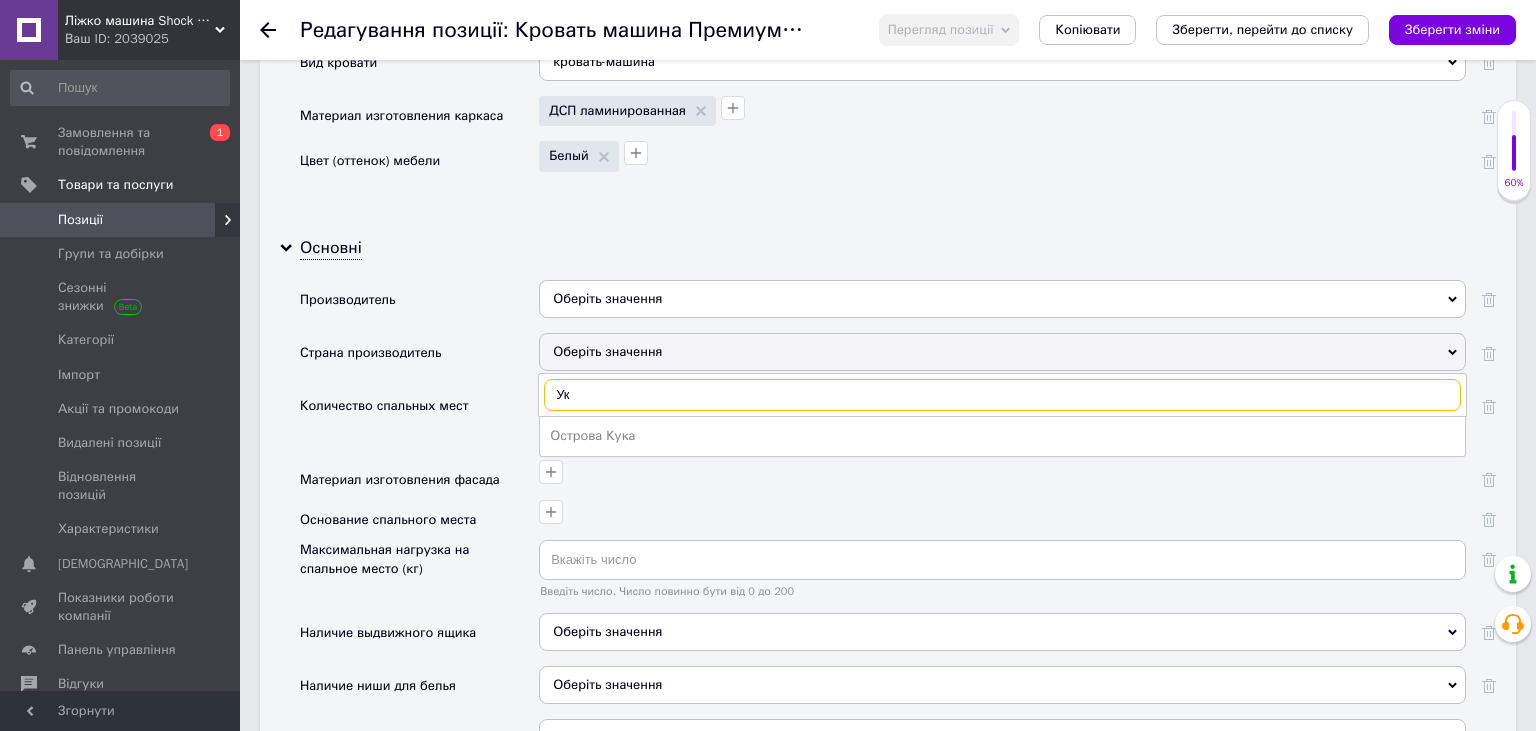 click on "Ук" at bounding box center (1002, 395) 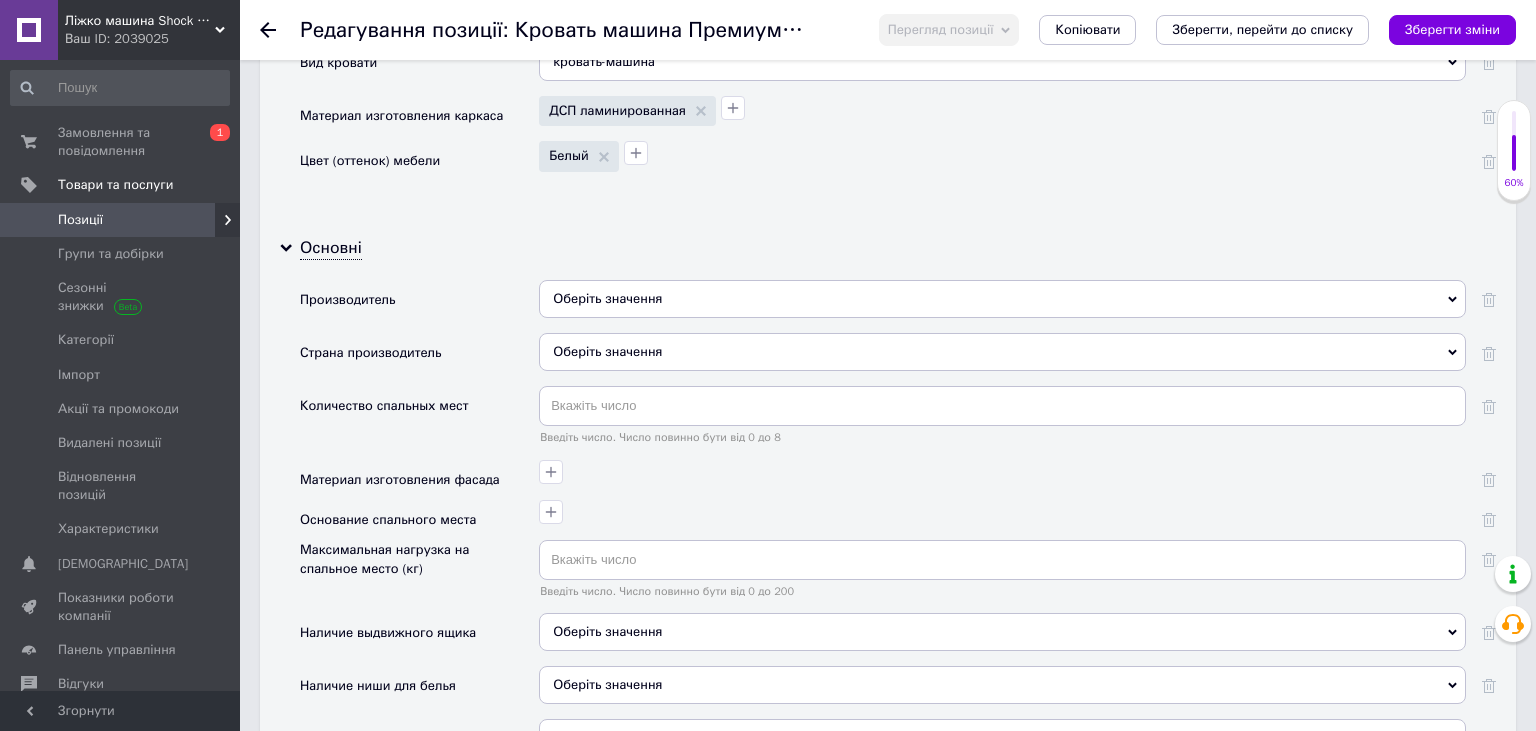 click on "Количество спальных мест" at bounding box center (419, 422) 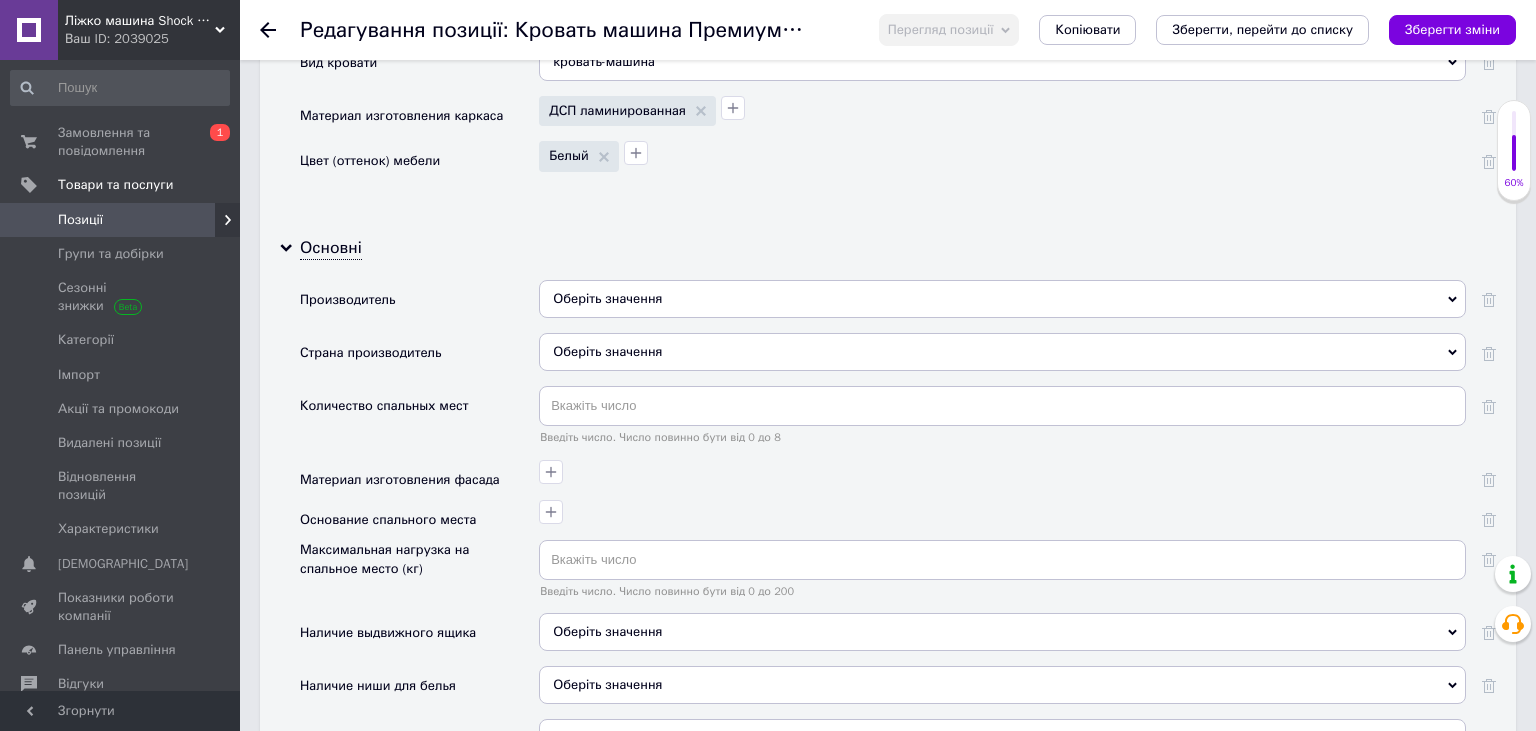 click on "Оберіть значення" at bounding box center [1002, 352] 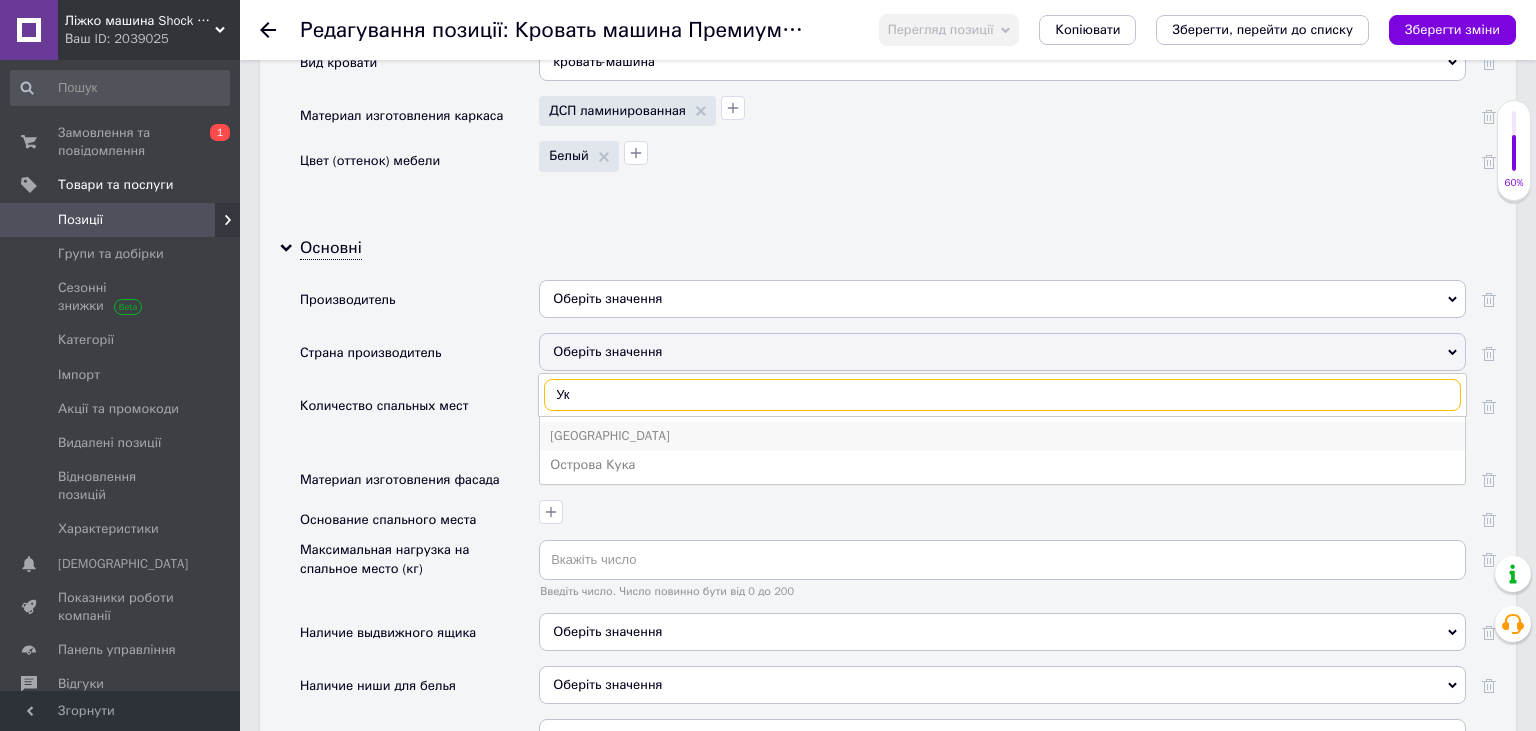 type on "Ук" 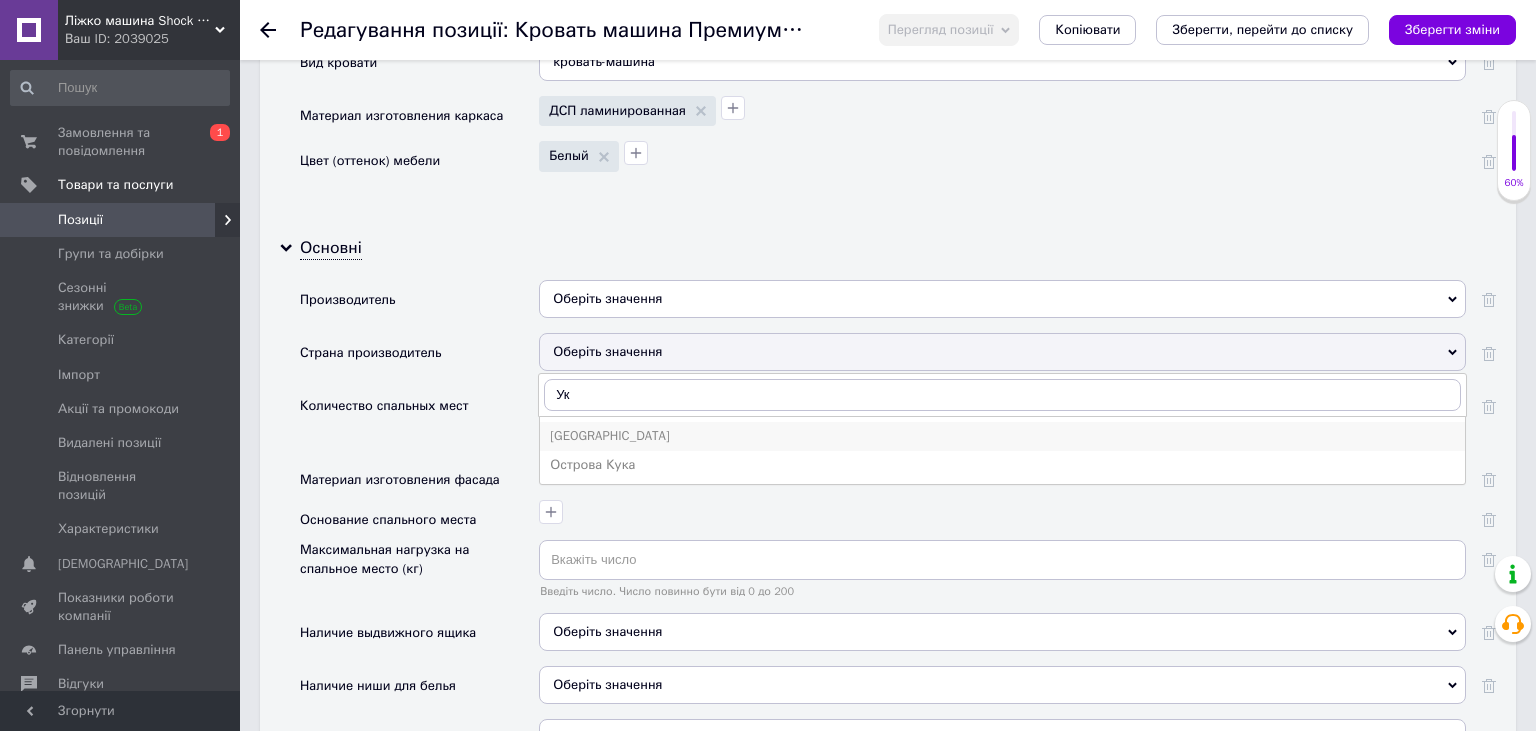 click on "[GEOGRAPHIC_DATA]" at bounding box center [1002, 436] 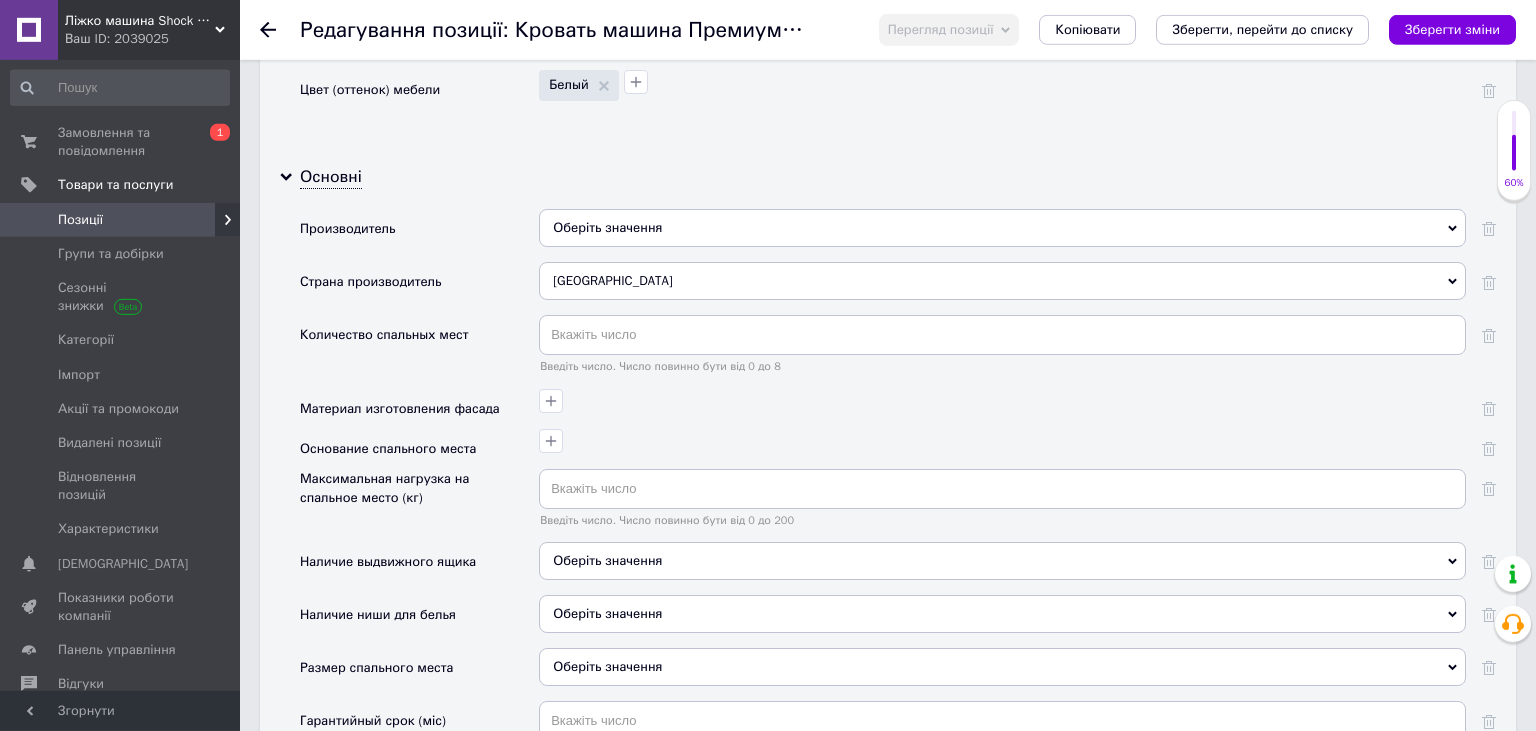 scroll, scrollTop: 1900, scrollLeft: 0, axis: vertical 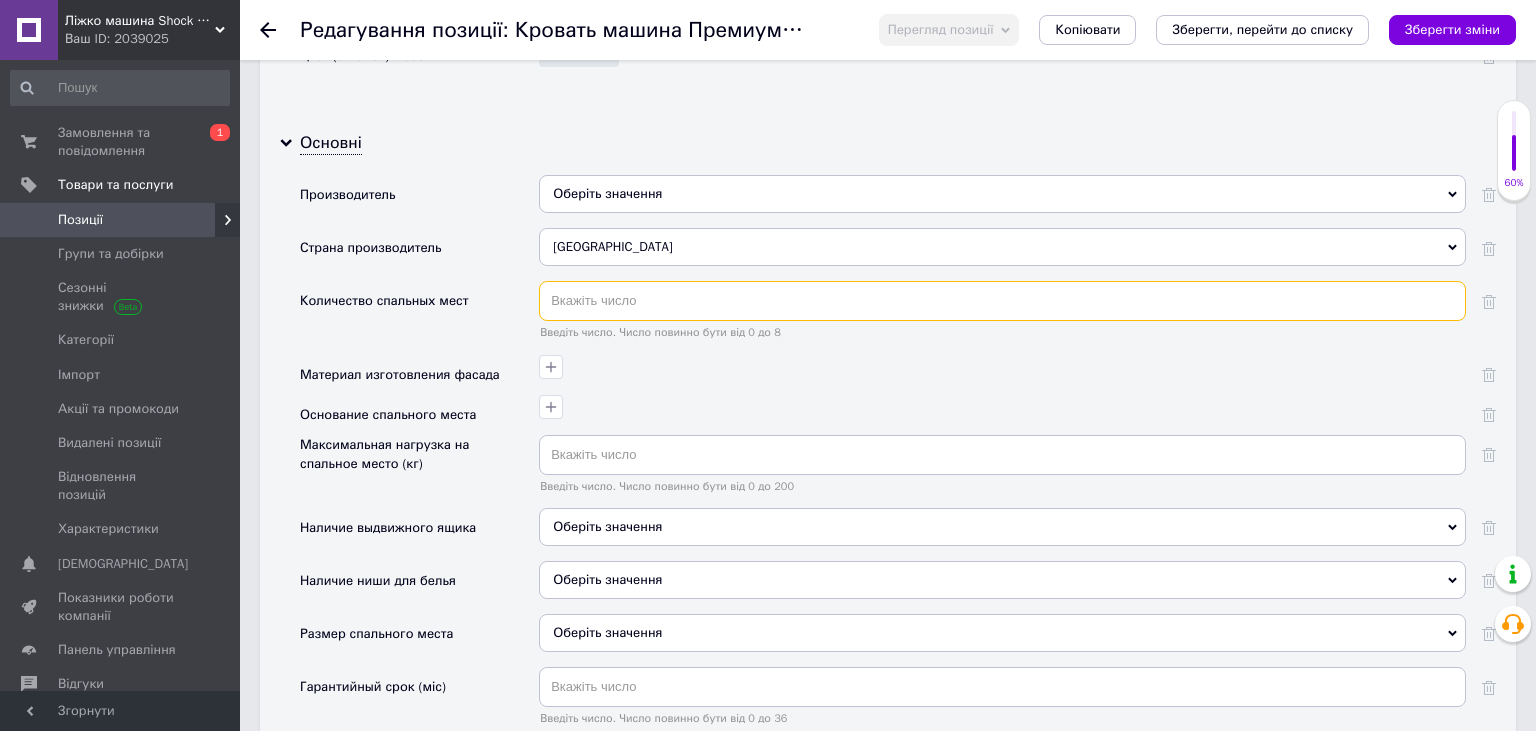 click at bounding box center (1002, 301) 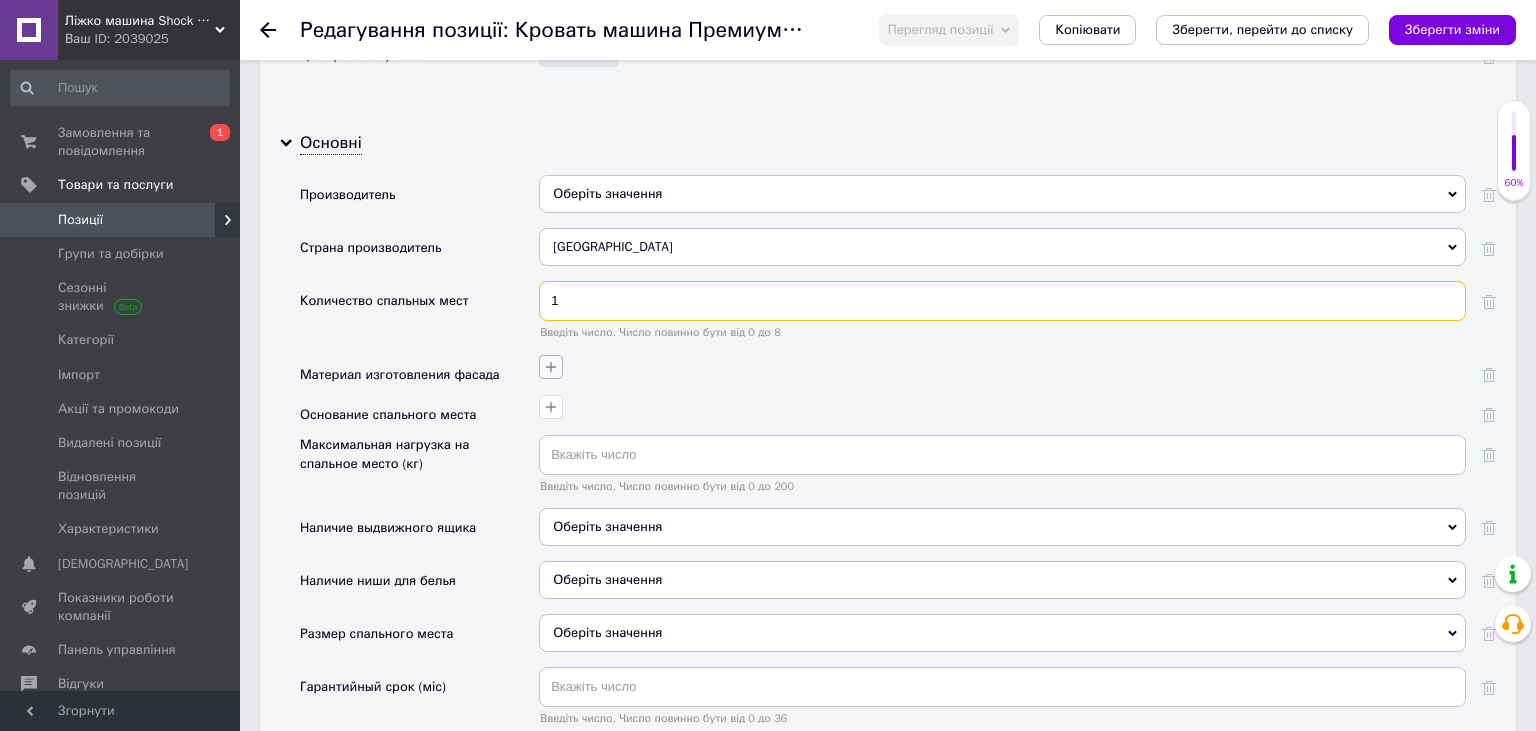 type on "1" 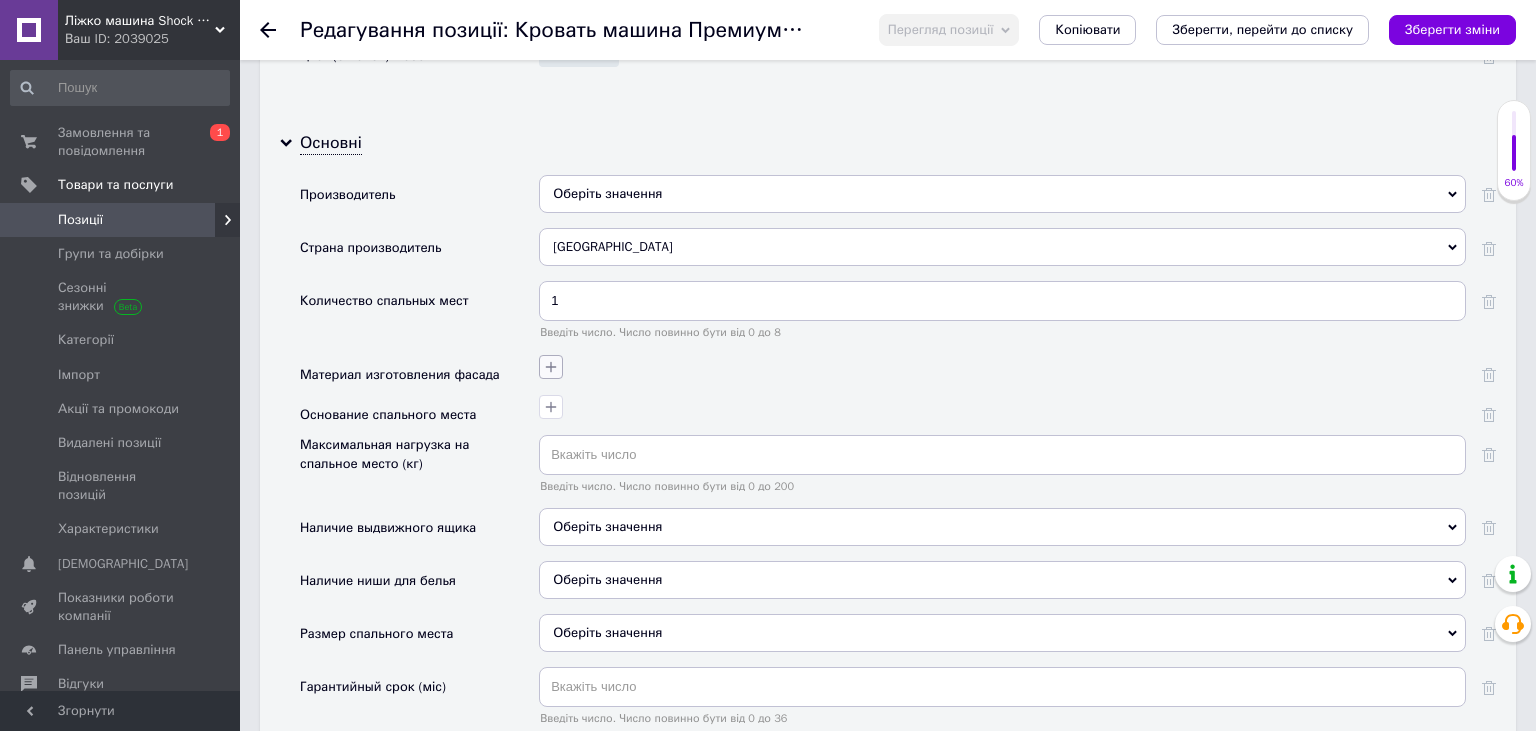click 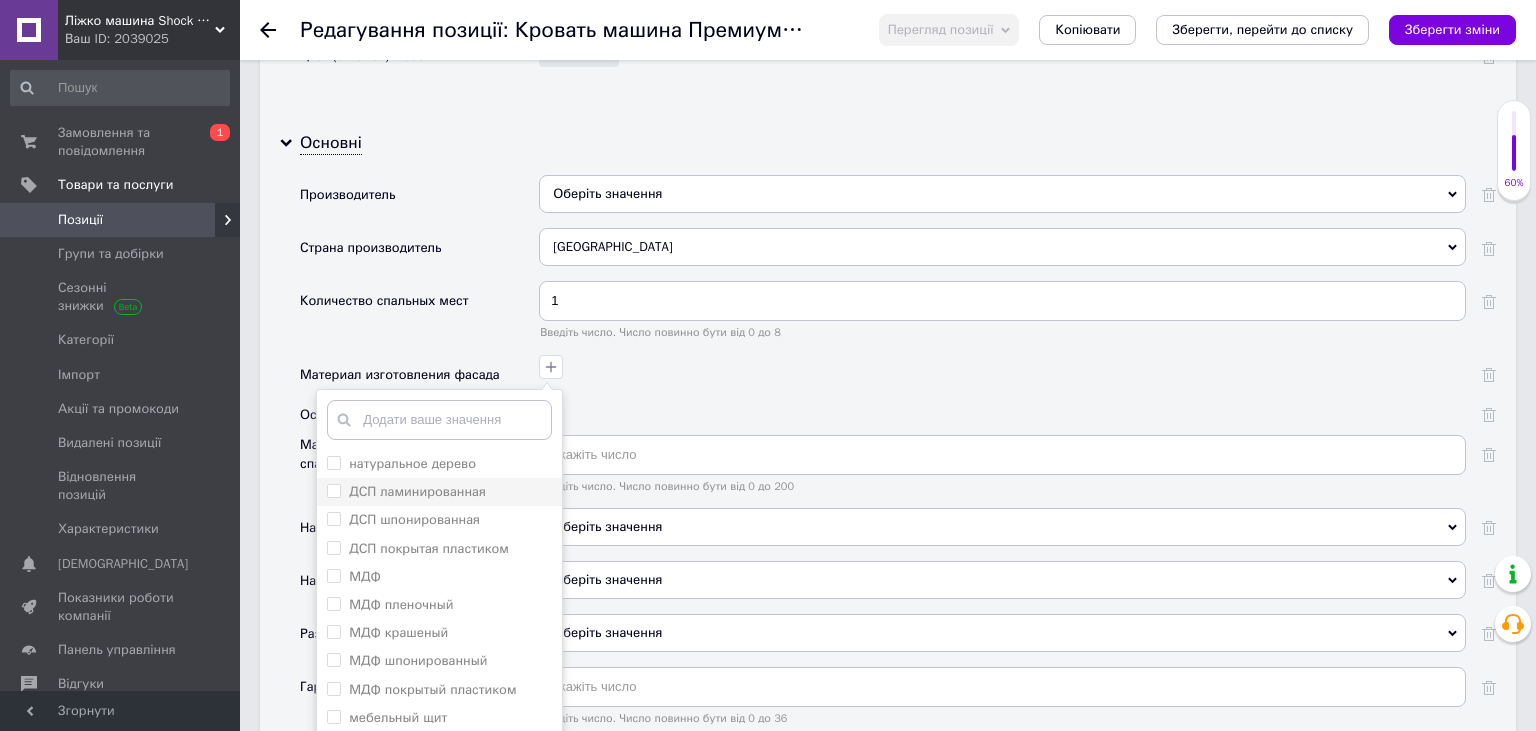 click on "ДСП ламинированная" at bounding box center [417, 492] 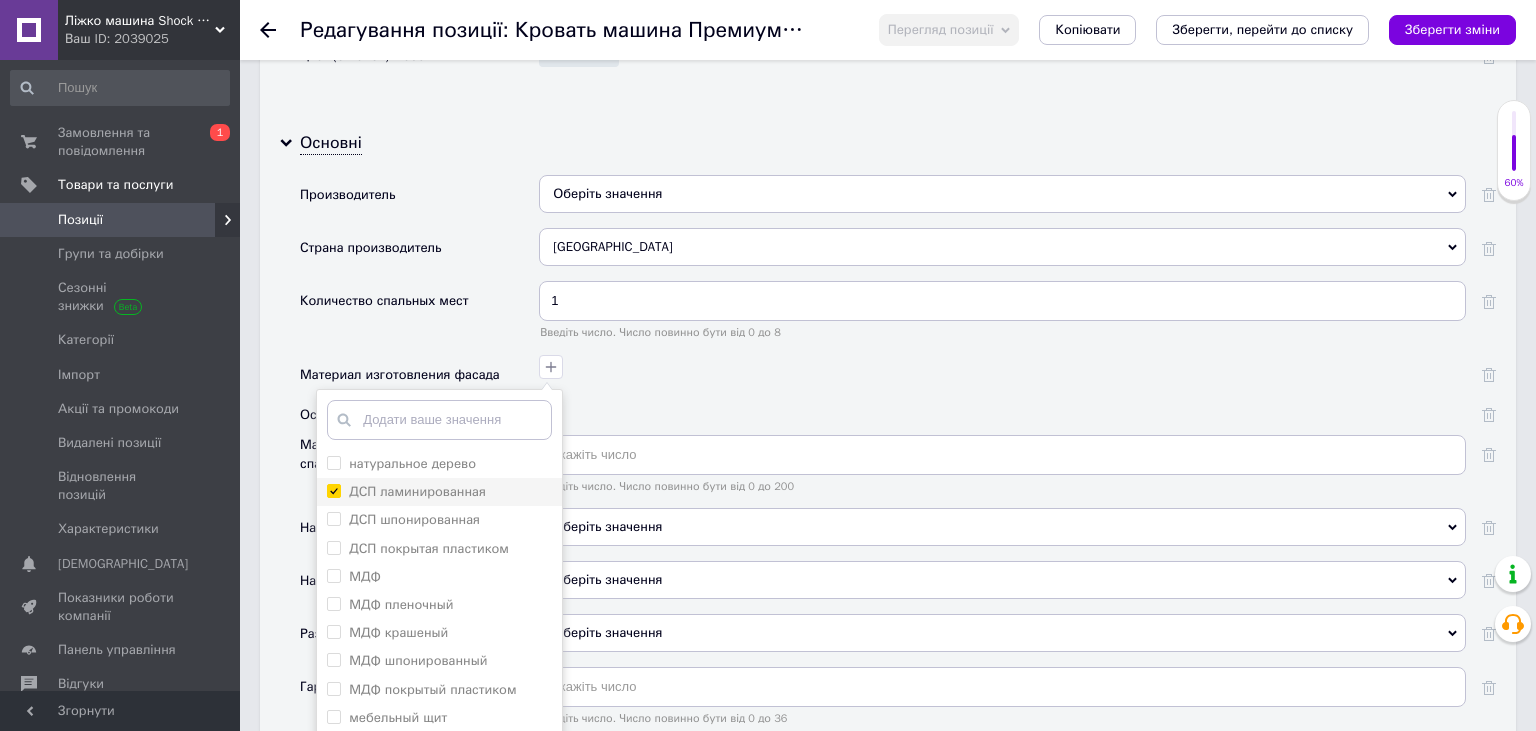 click on "ДСП ламинированная" at bounding box center [333, 490] 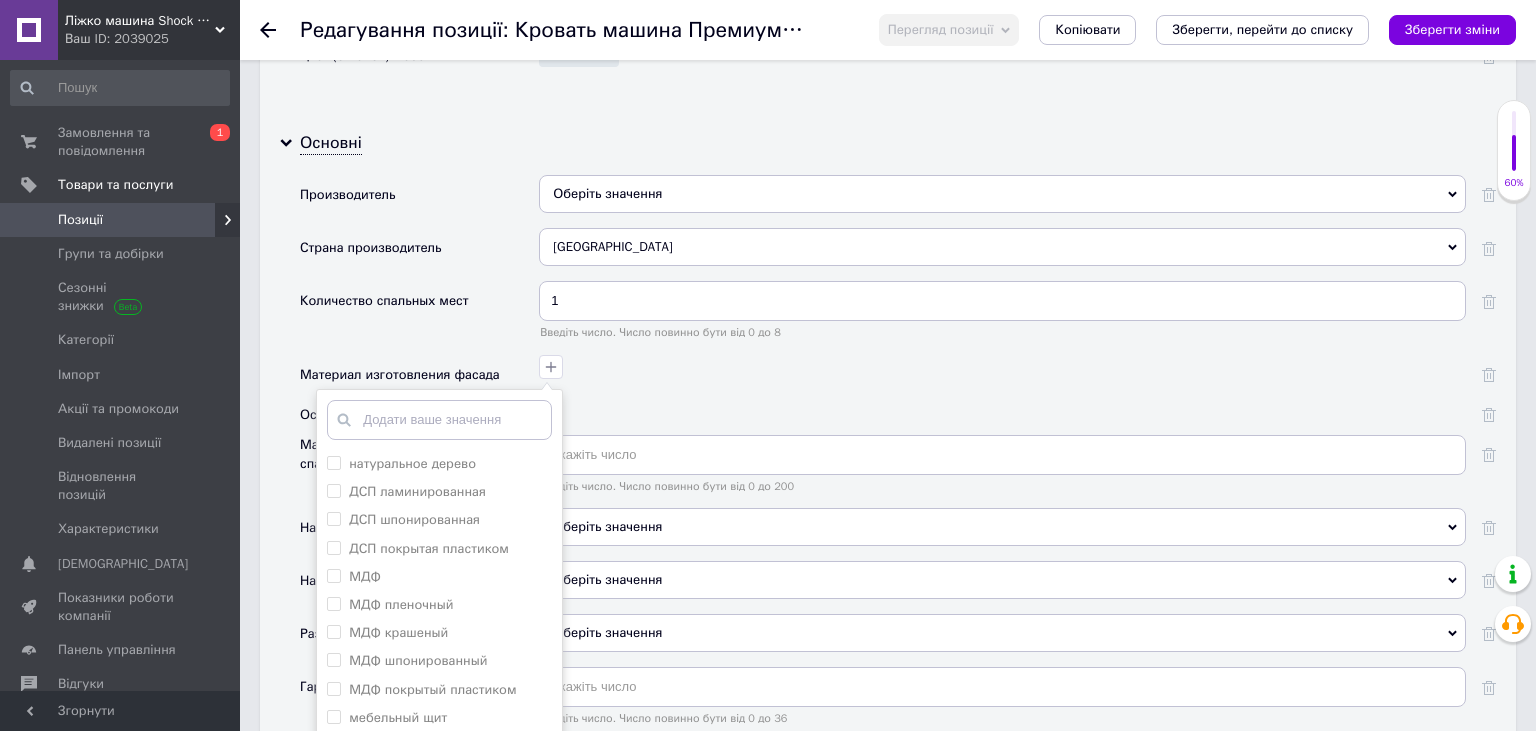 scroll, scrollTop: 2112, scrollLeft: 0, axis: vertical 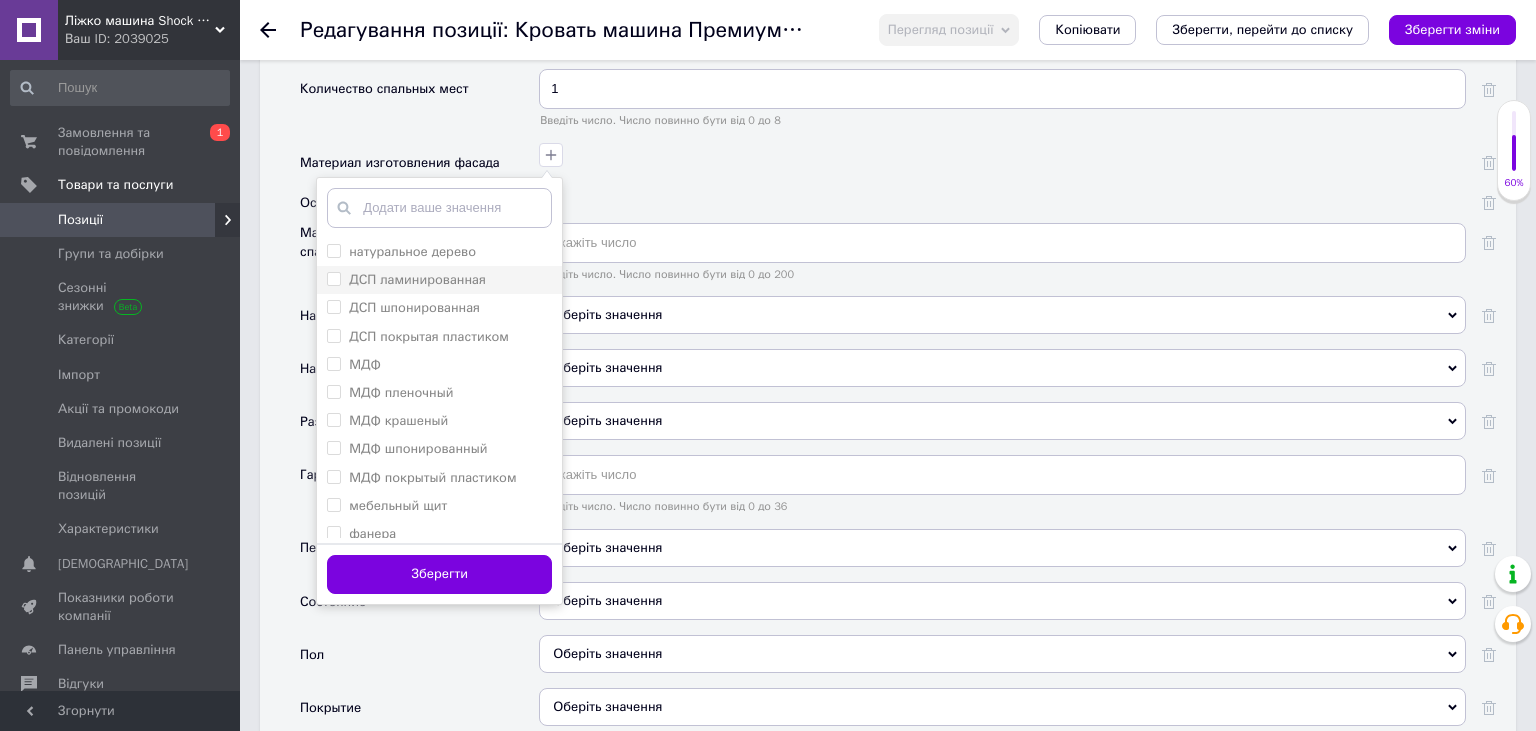 click on "ДСП ламинированная" at bounding box center [333, 278] 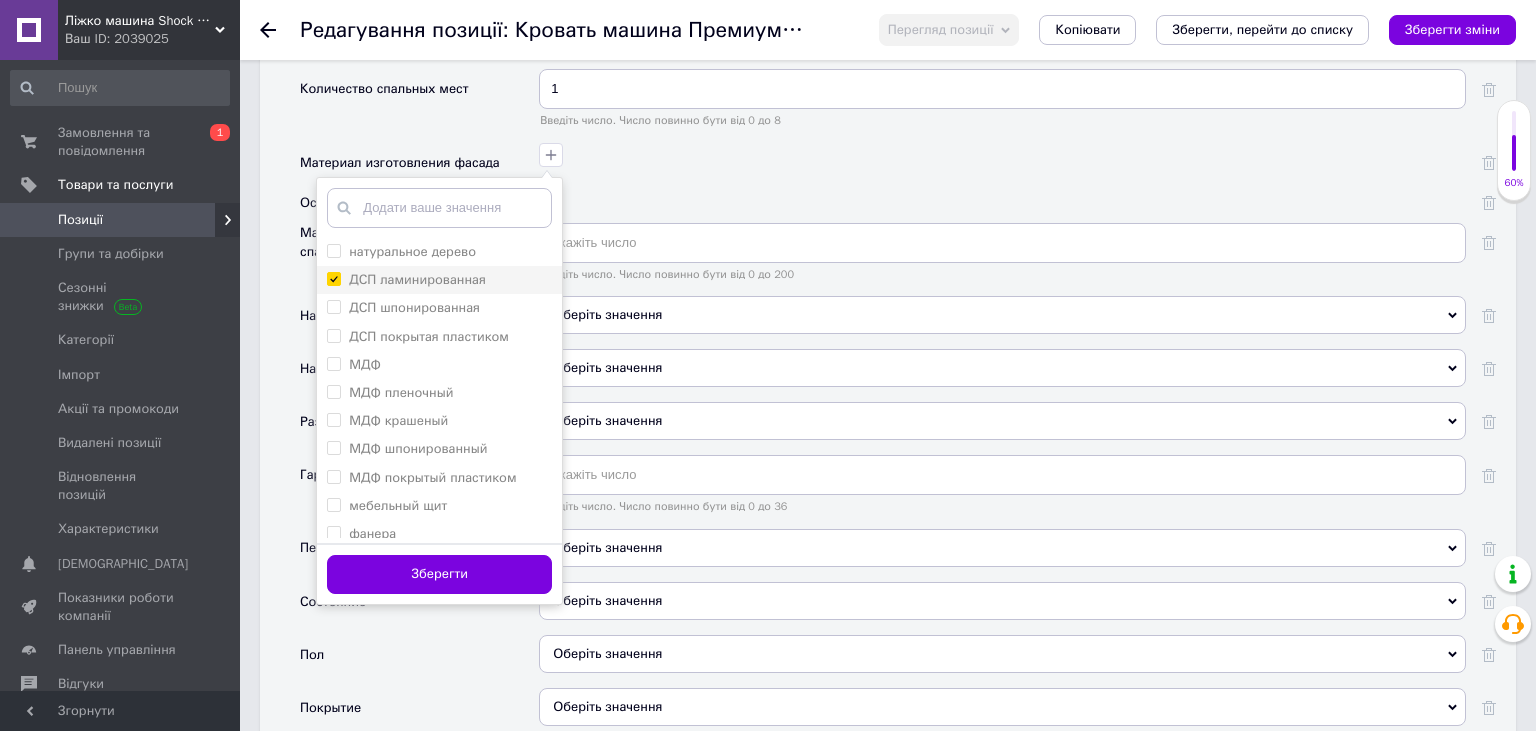 checkbox on "true" 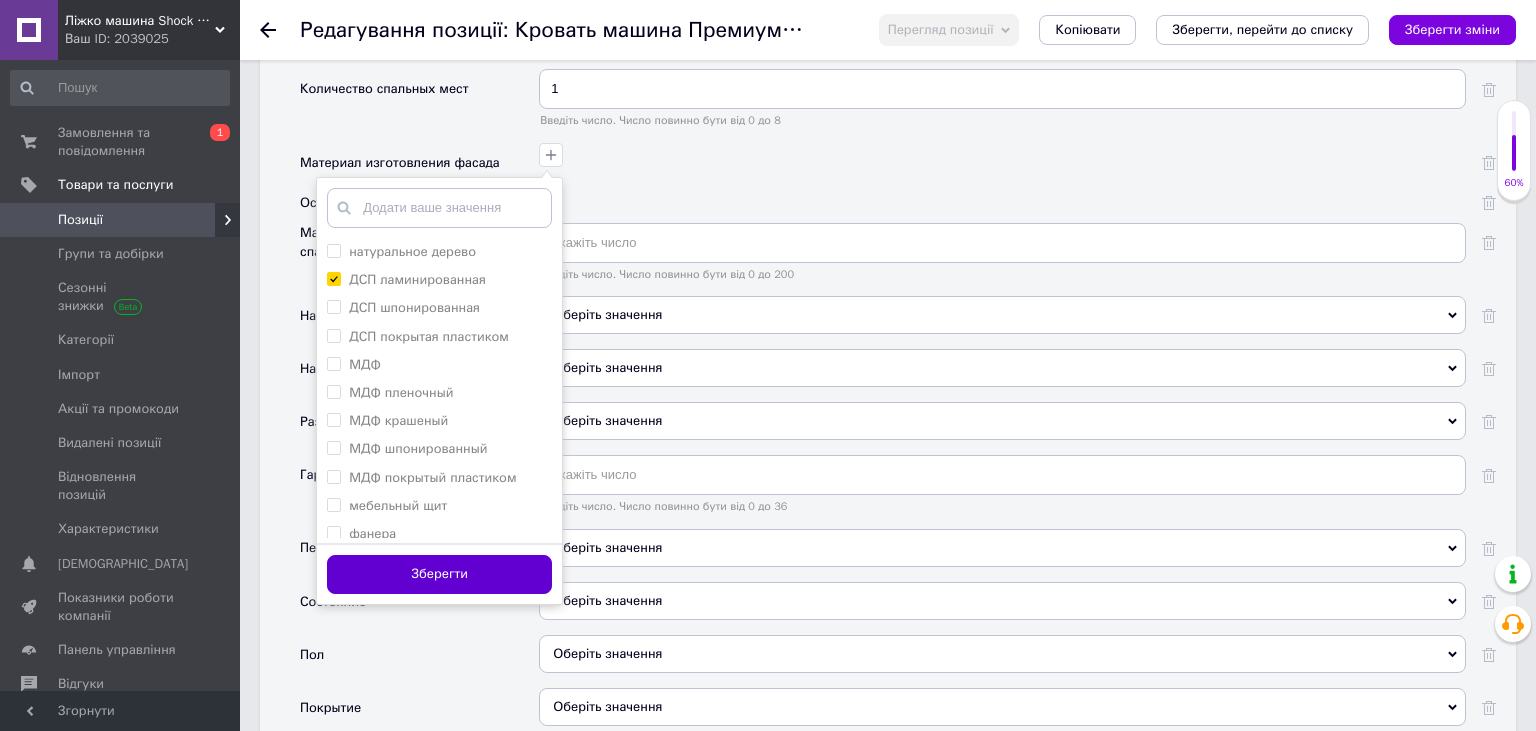 click on "Зберегти" at bounding box center [439, 574] 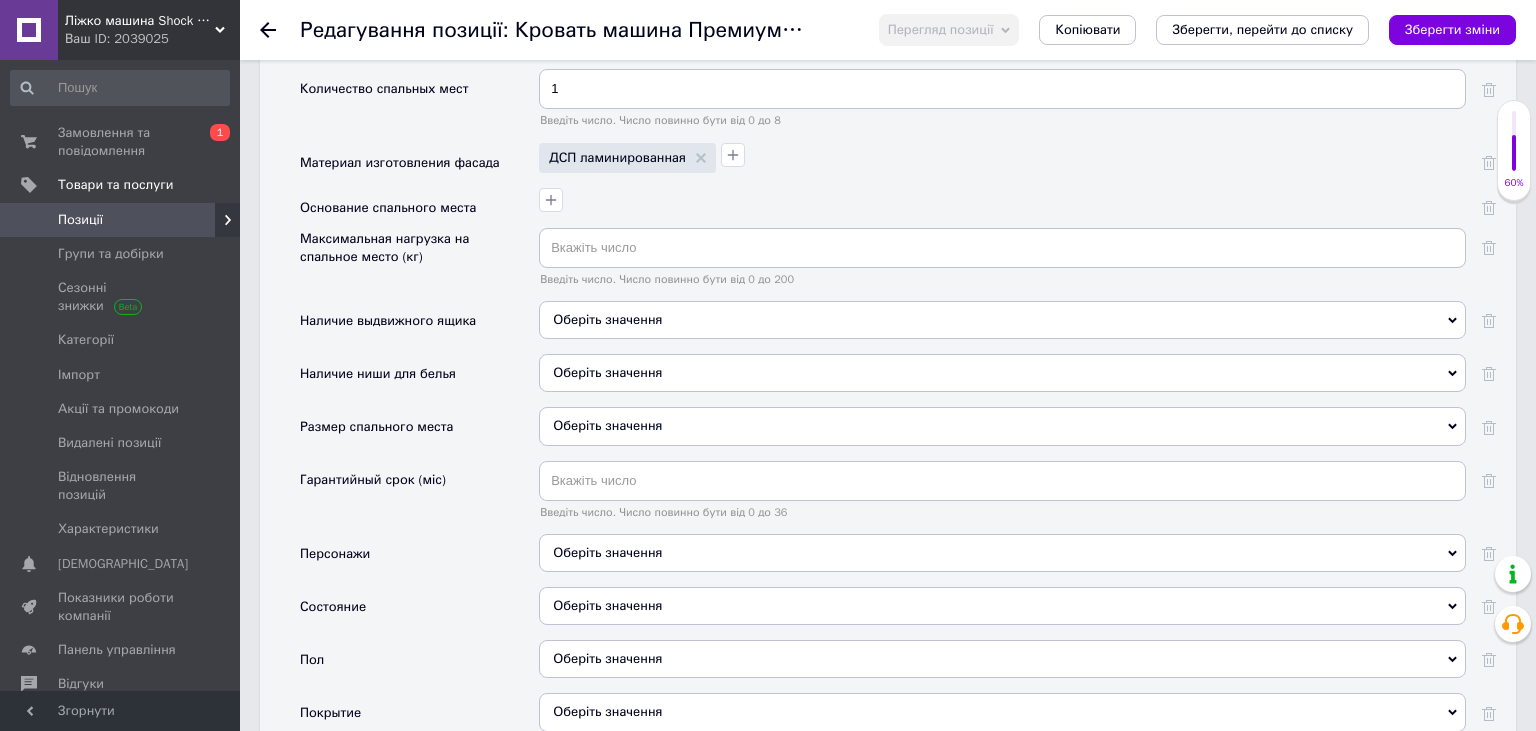 scroll, scrollTop: 1900, scrollLeft: 0, axis: vertical 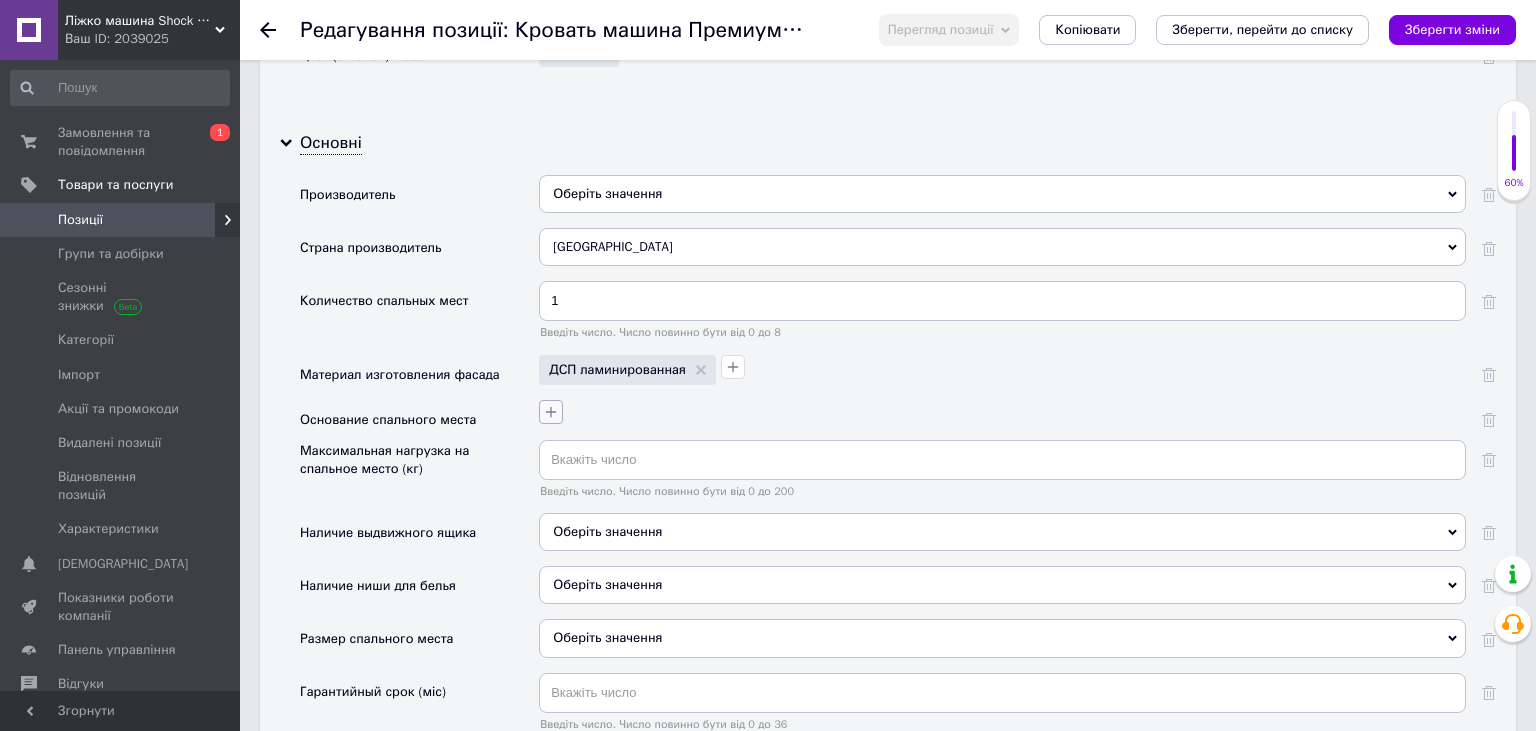 click 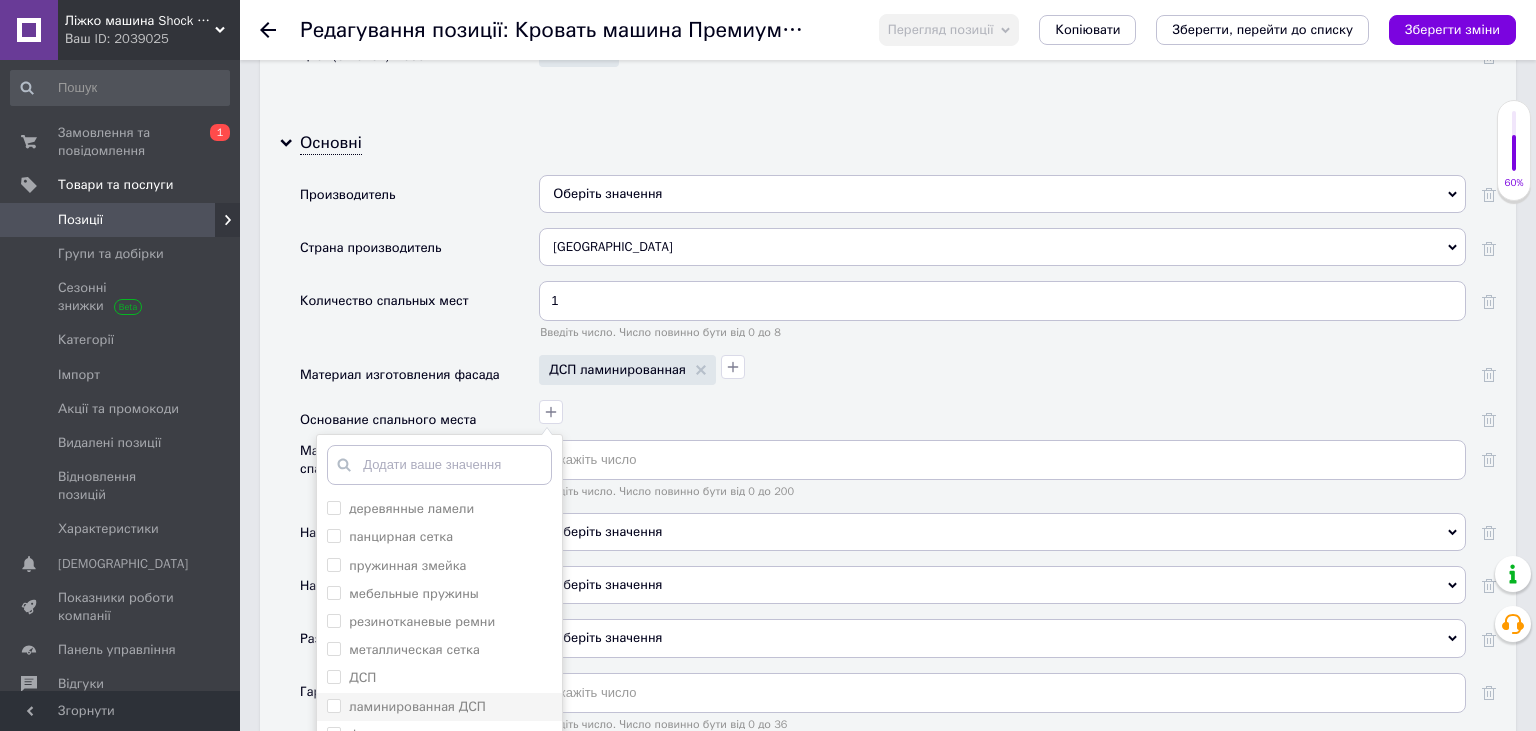 click on "ламинированная ДСП" at bounding box center (417, 706) 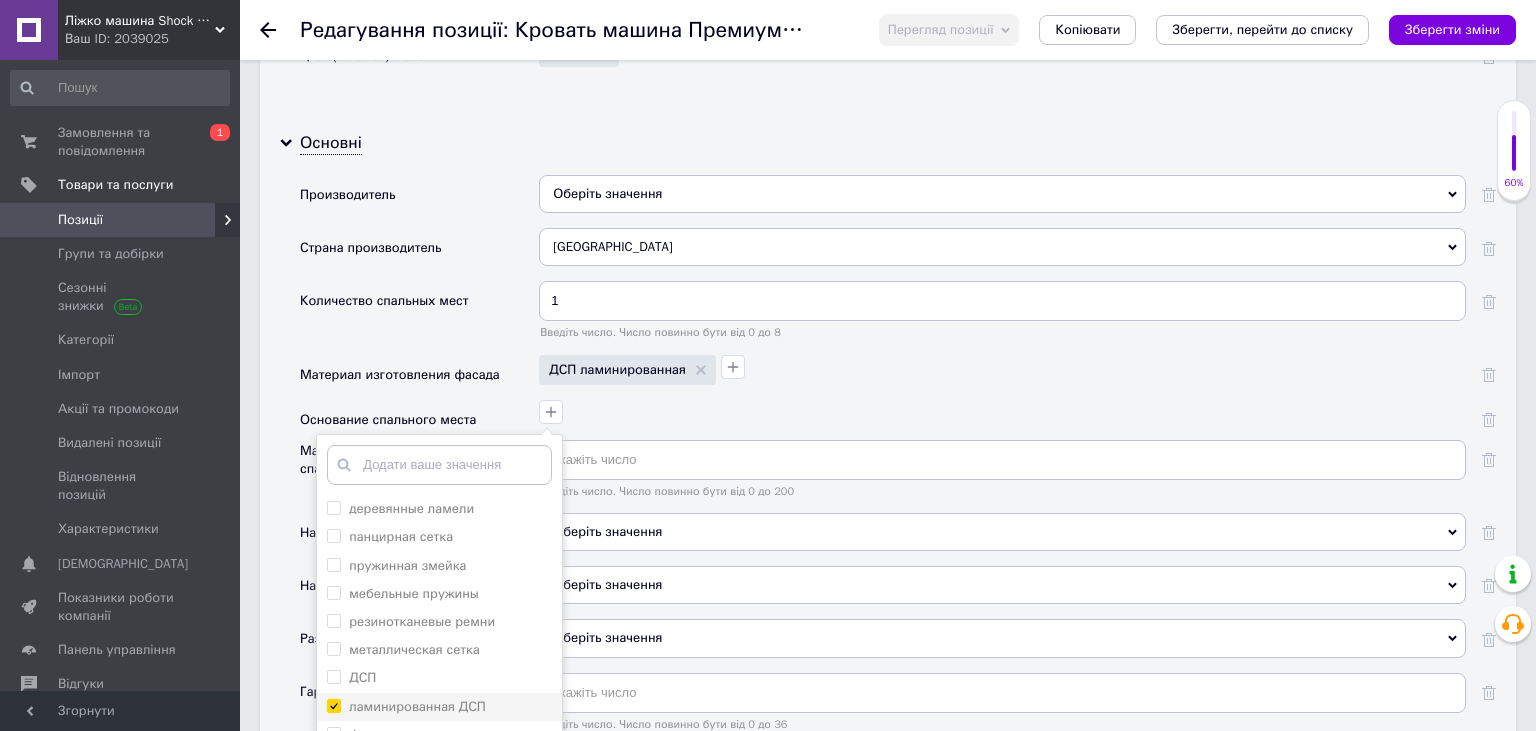 checkbox on "true" 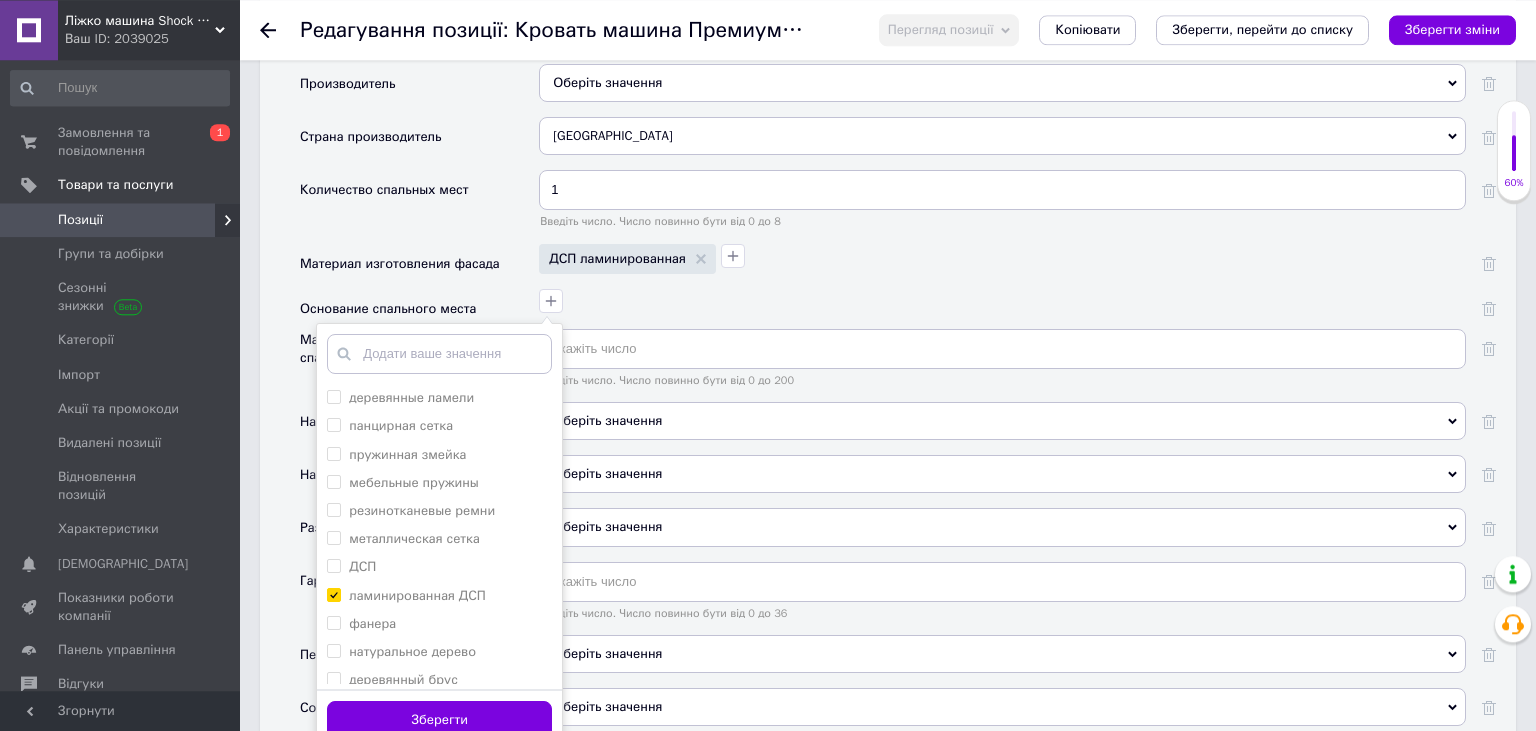scroll, scrollTop: 2112, scrollLeft: 0, axis: vertical 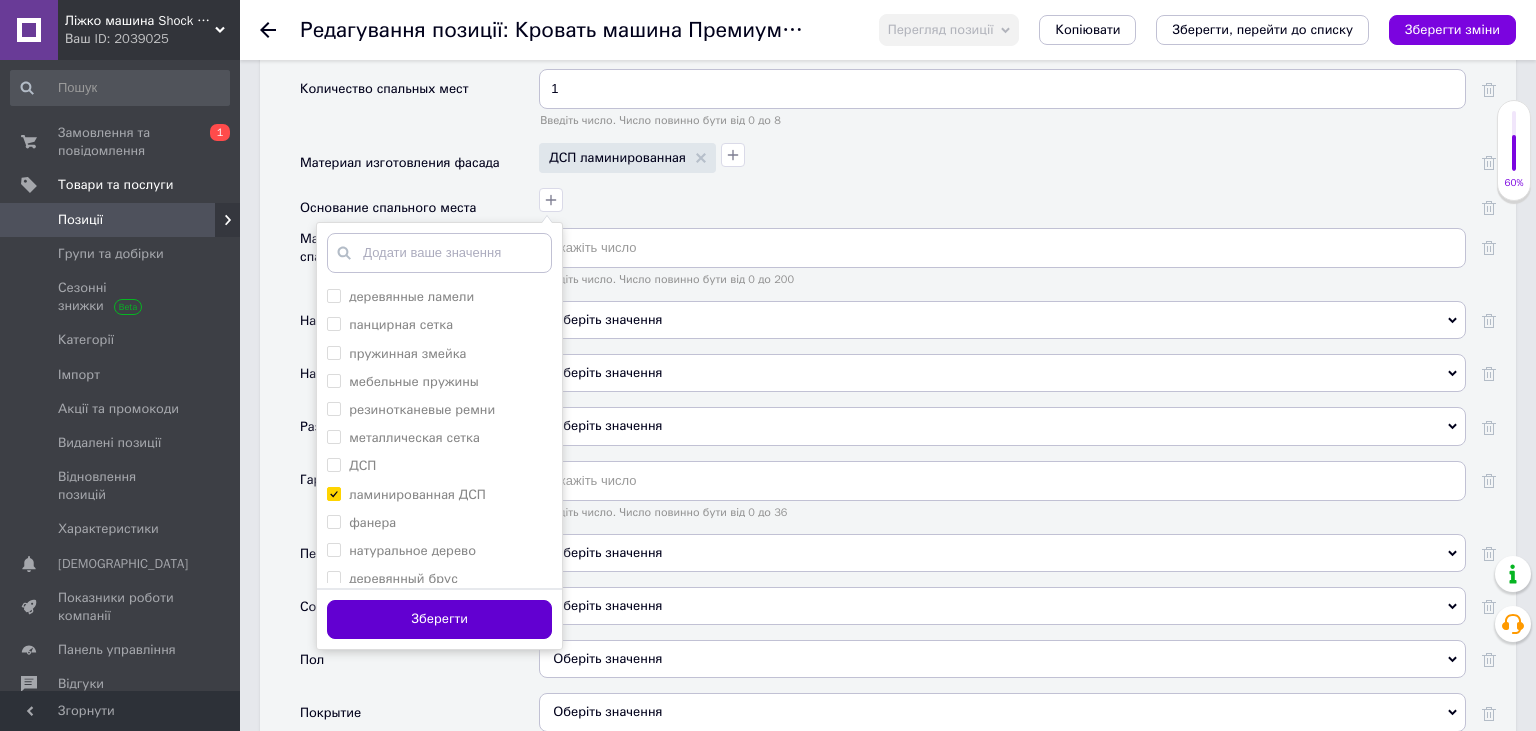 click on "Зберегти" at bounding box center [439, 619] 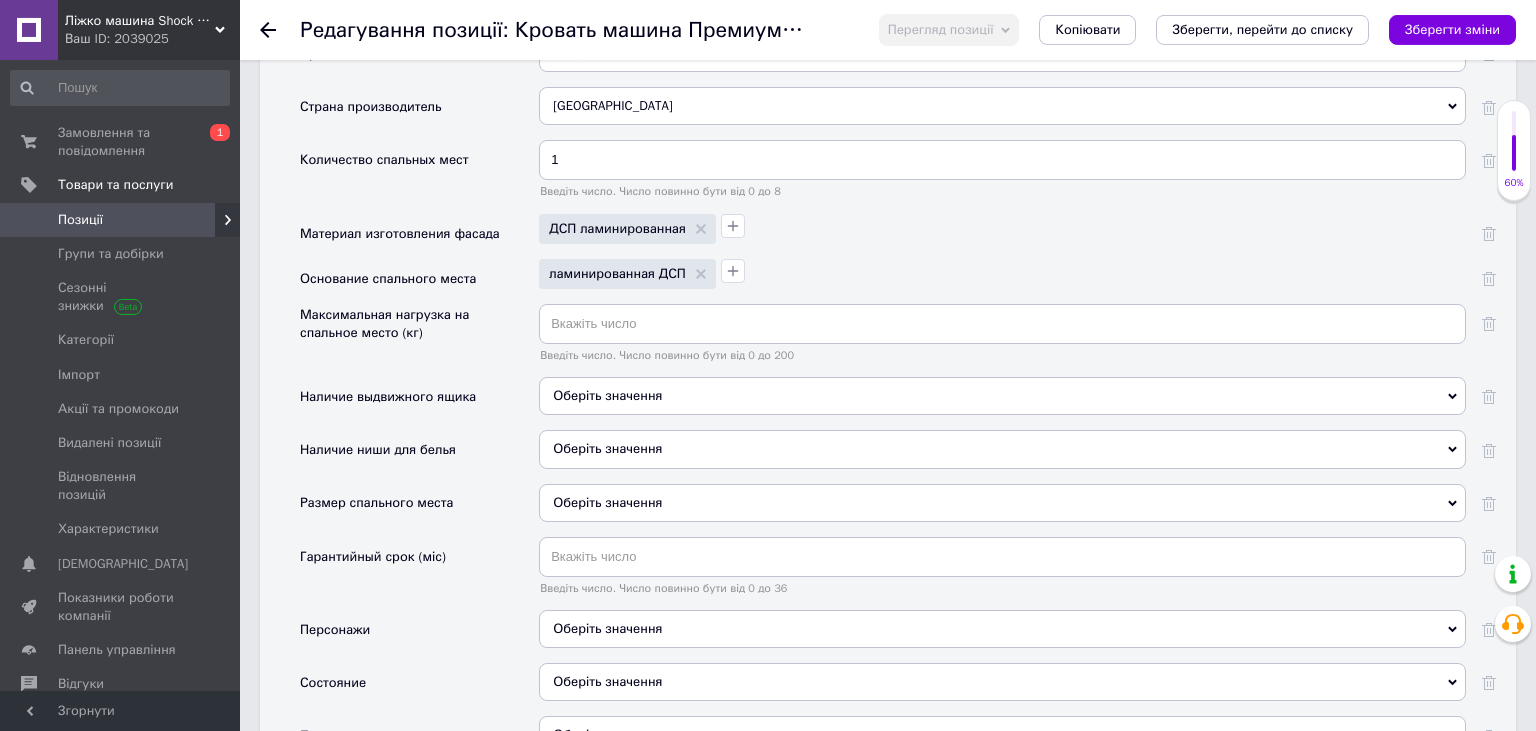 scroll, scrollTop: 2006, scrollLeft: 0, axis: vertical 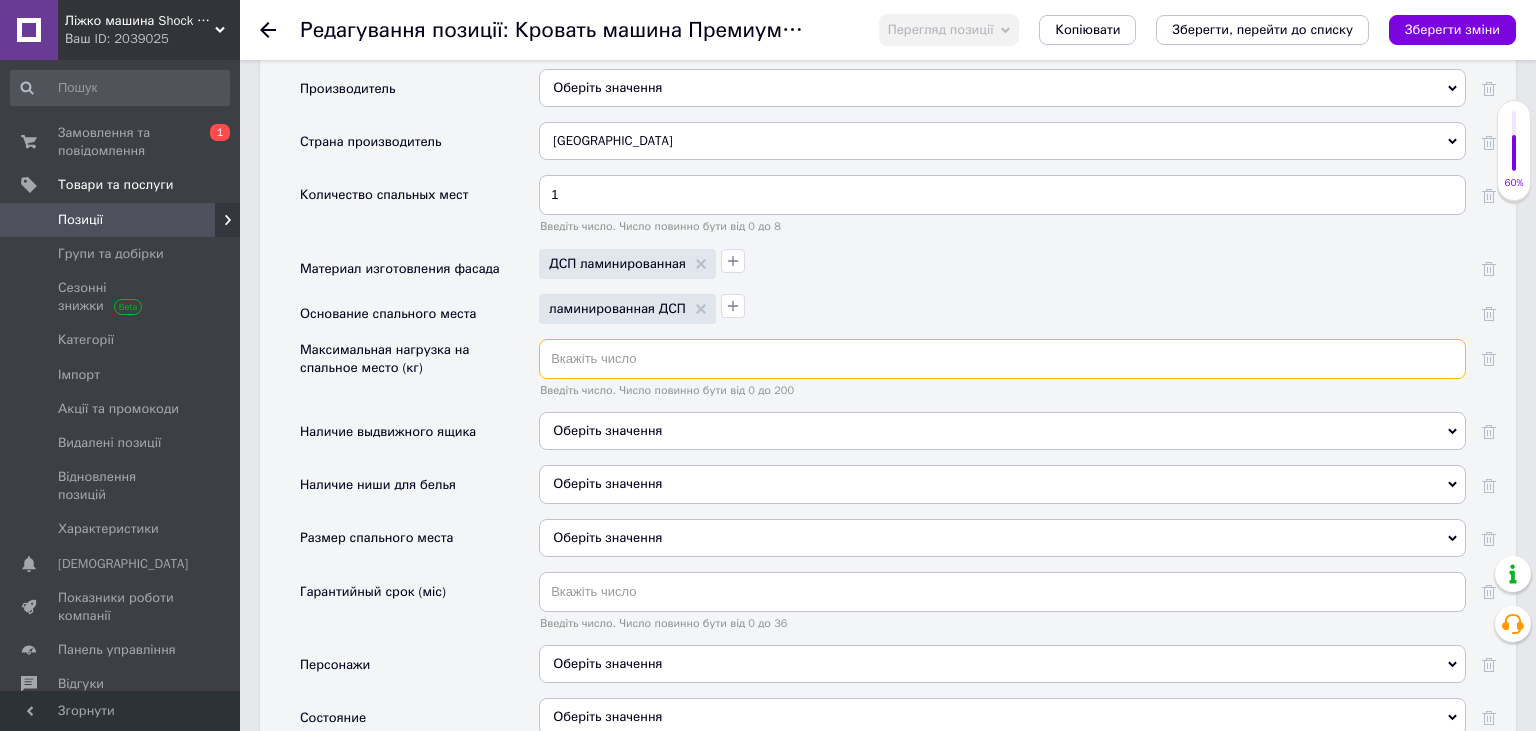 click at bounding box center (1002, 359) 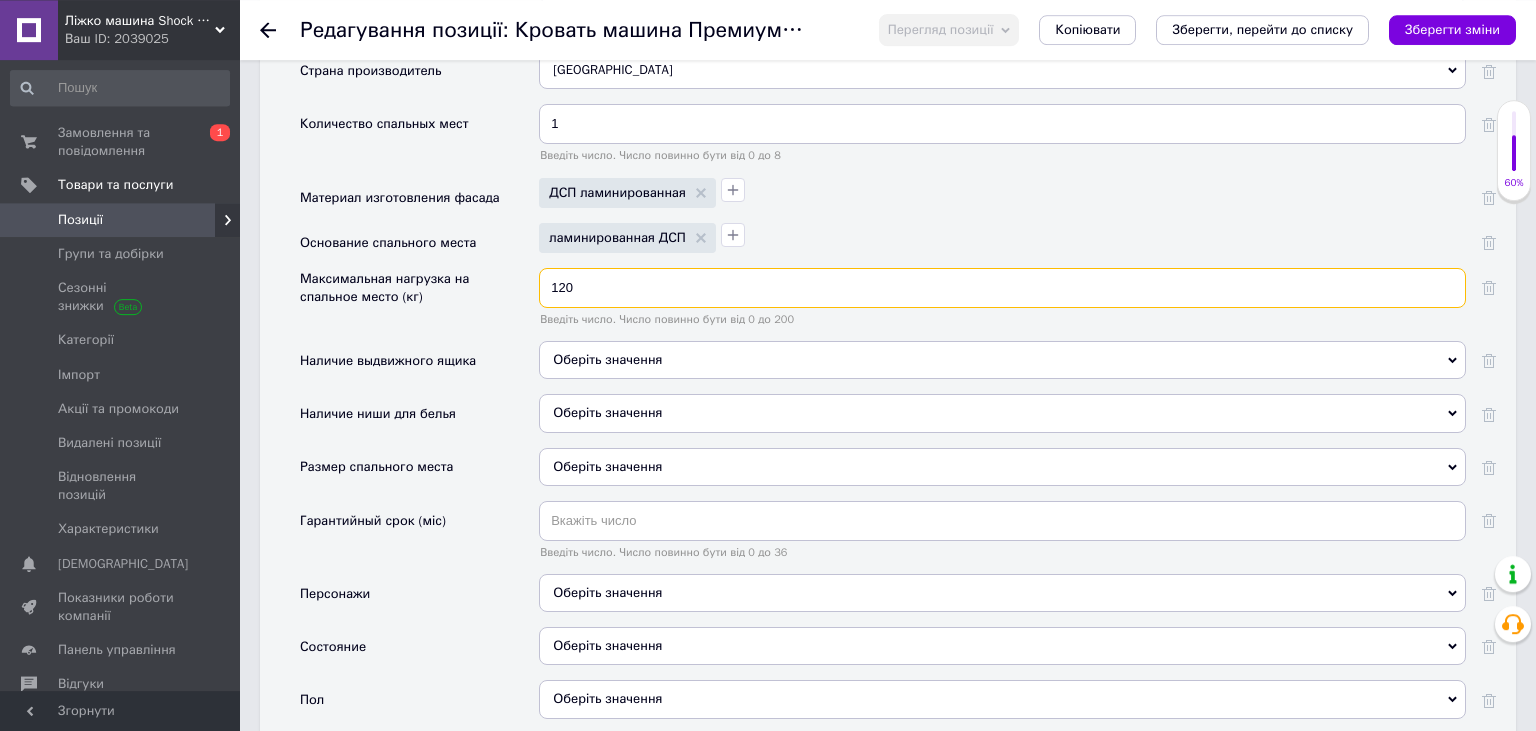 scroll, scrollTop: 2112, scrollLeft: 0, axis: vertical 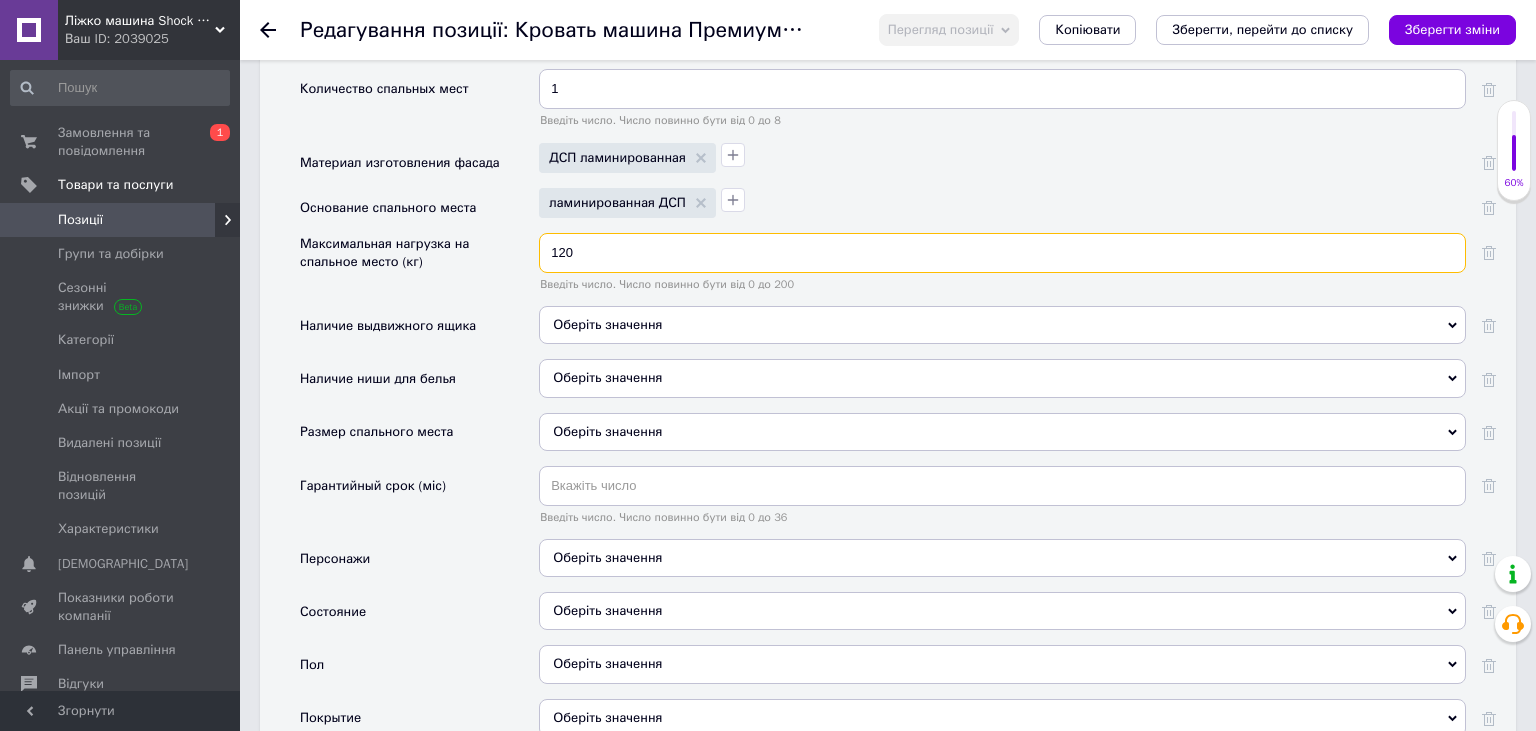 type on "120" 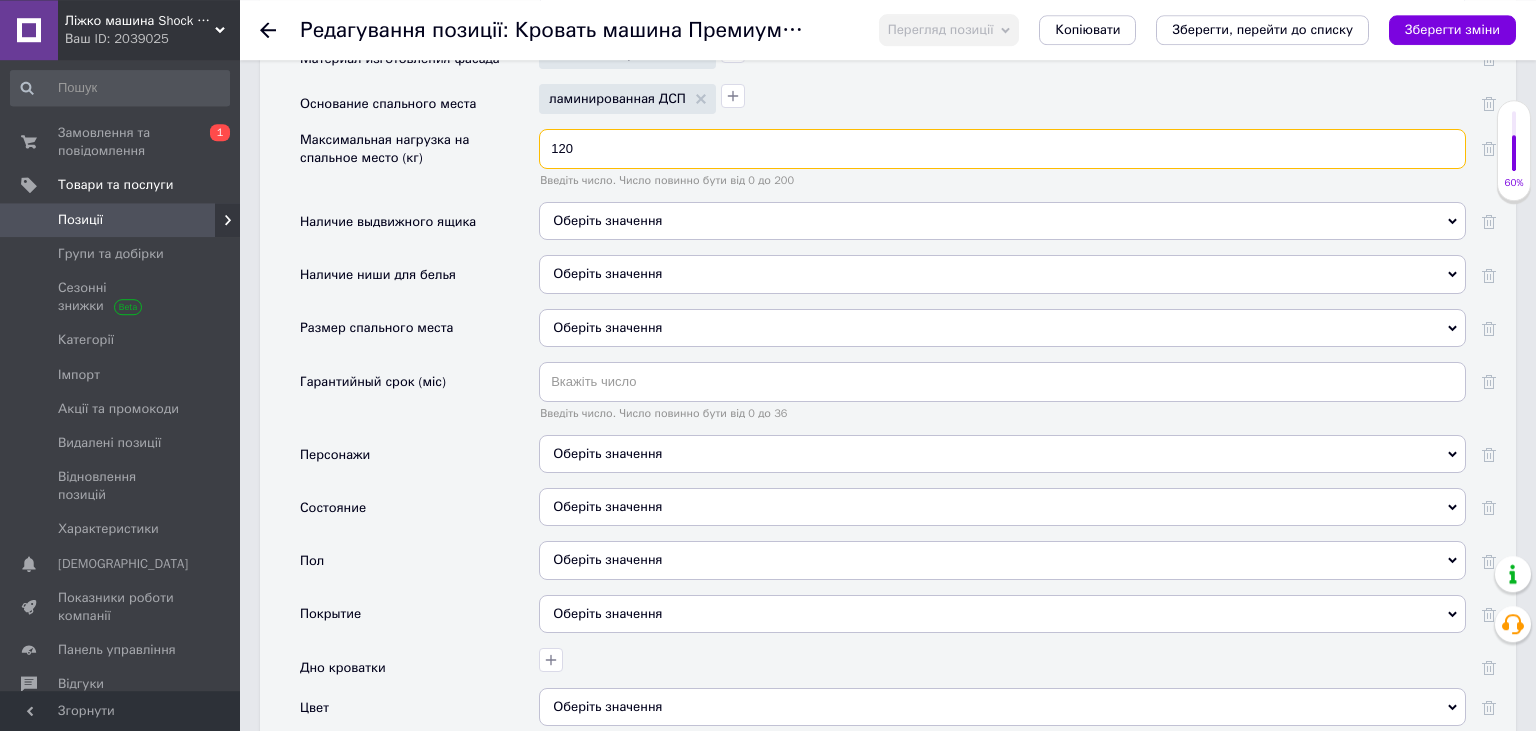 scroll, scrollTop: 2217, scrollLeft: 0, axis: vertical 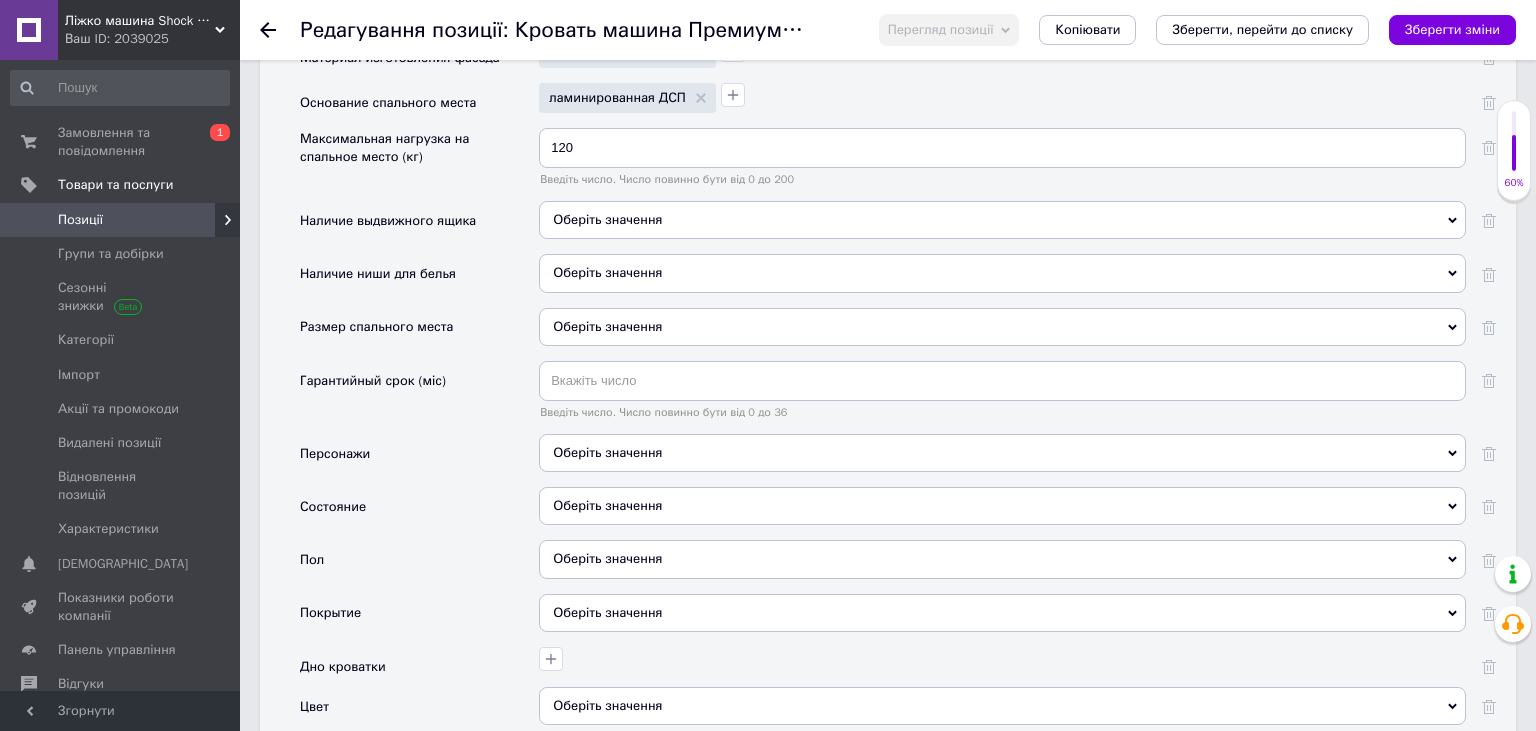 click on "Оберіть значення" at bounding box center (1002, 327) 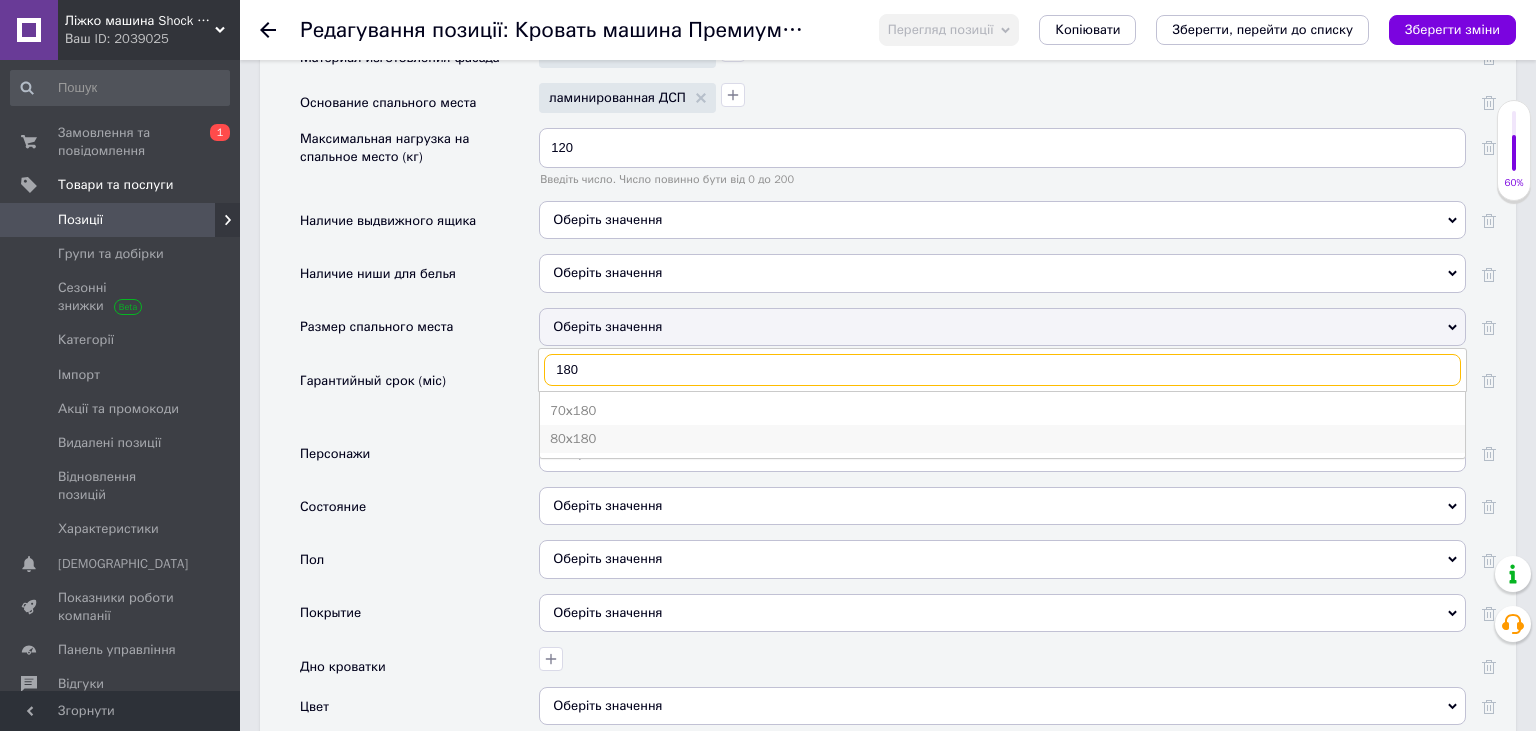 type on "180" 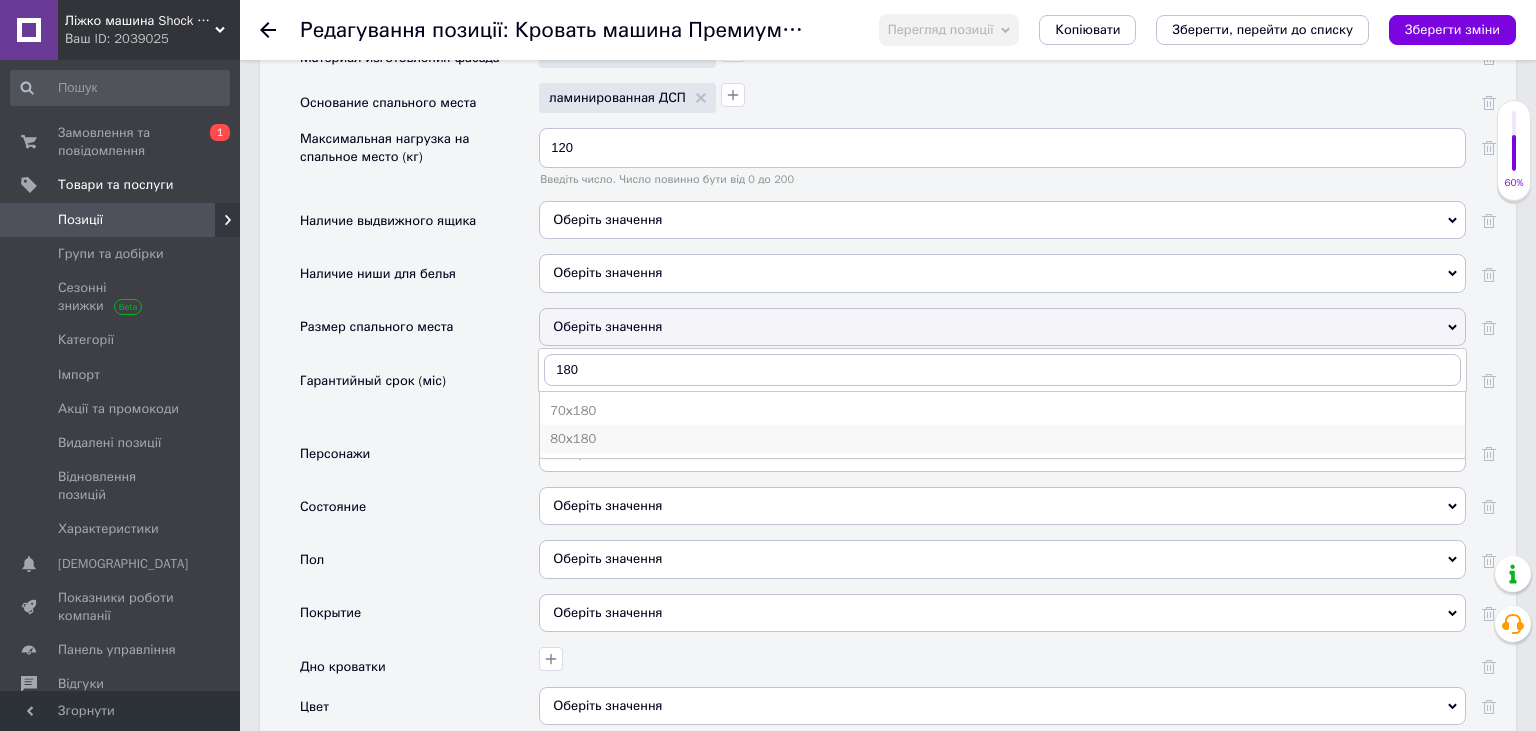 click on "80х180" at bounding box center [1002, 439] 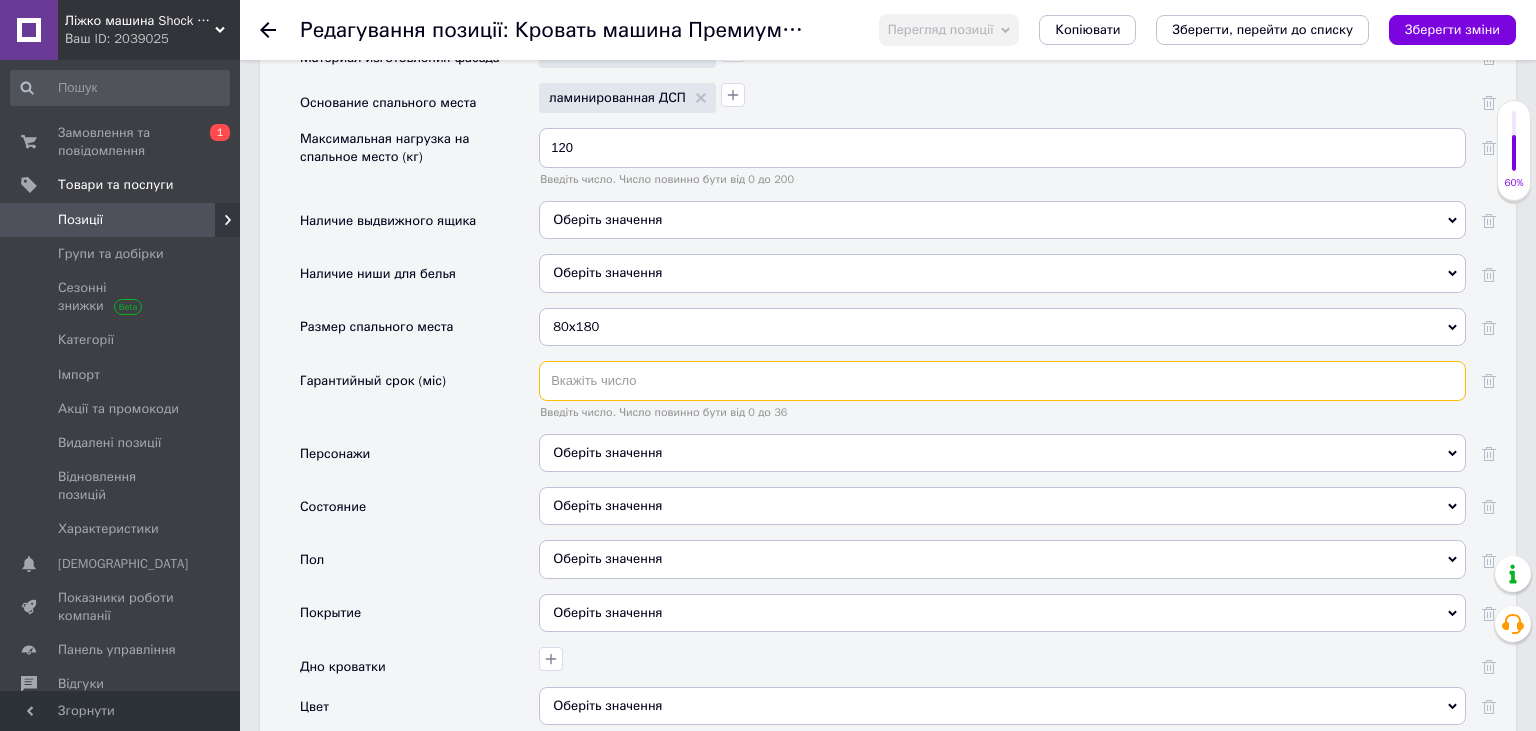 click at bounding box center [1002, 381] 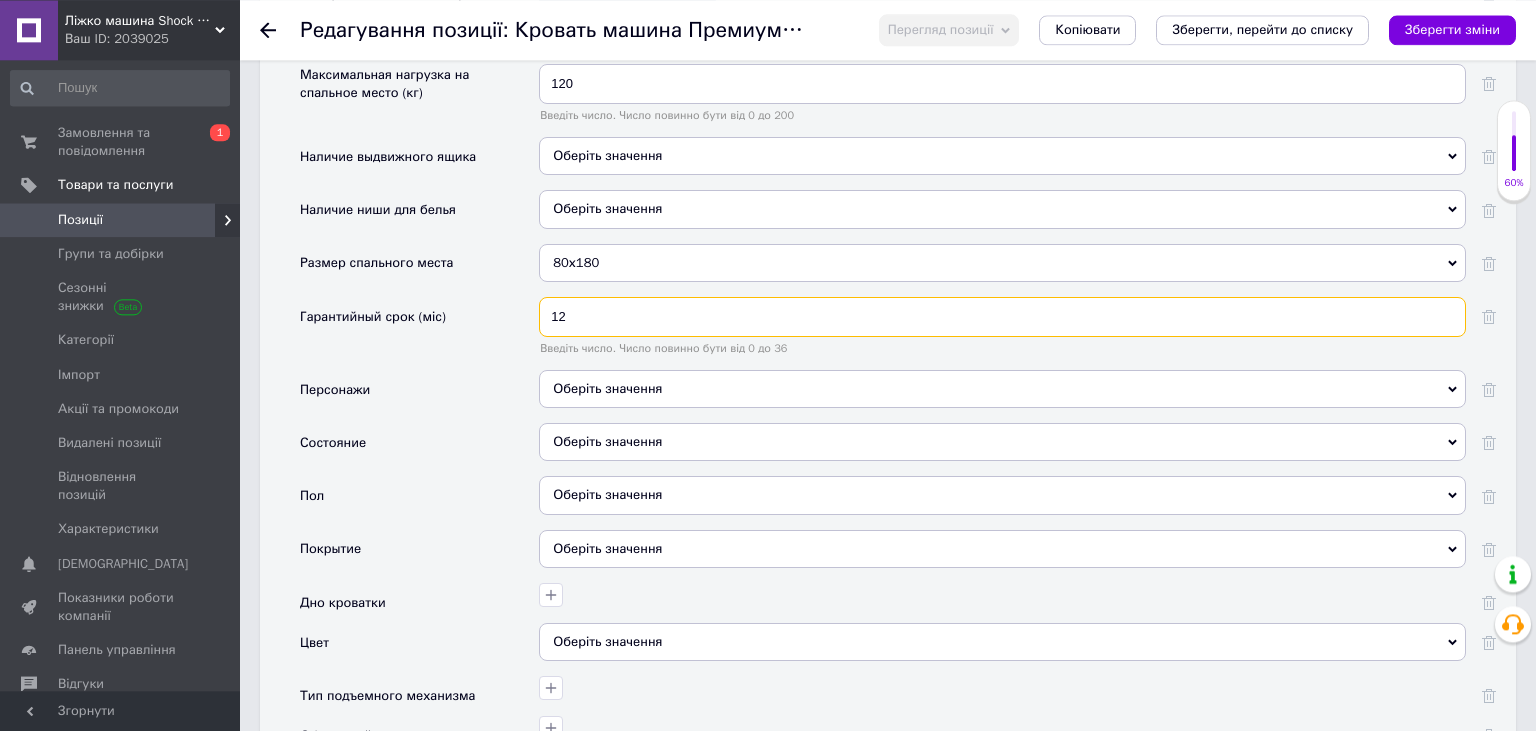 scroll, scrollTop: 2323, scrollLeft: 0, axis: vertical 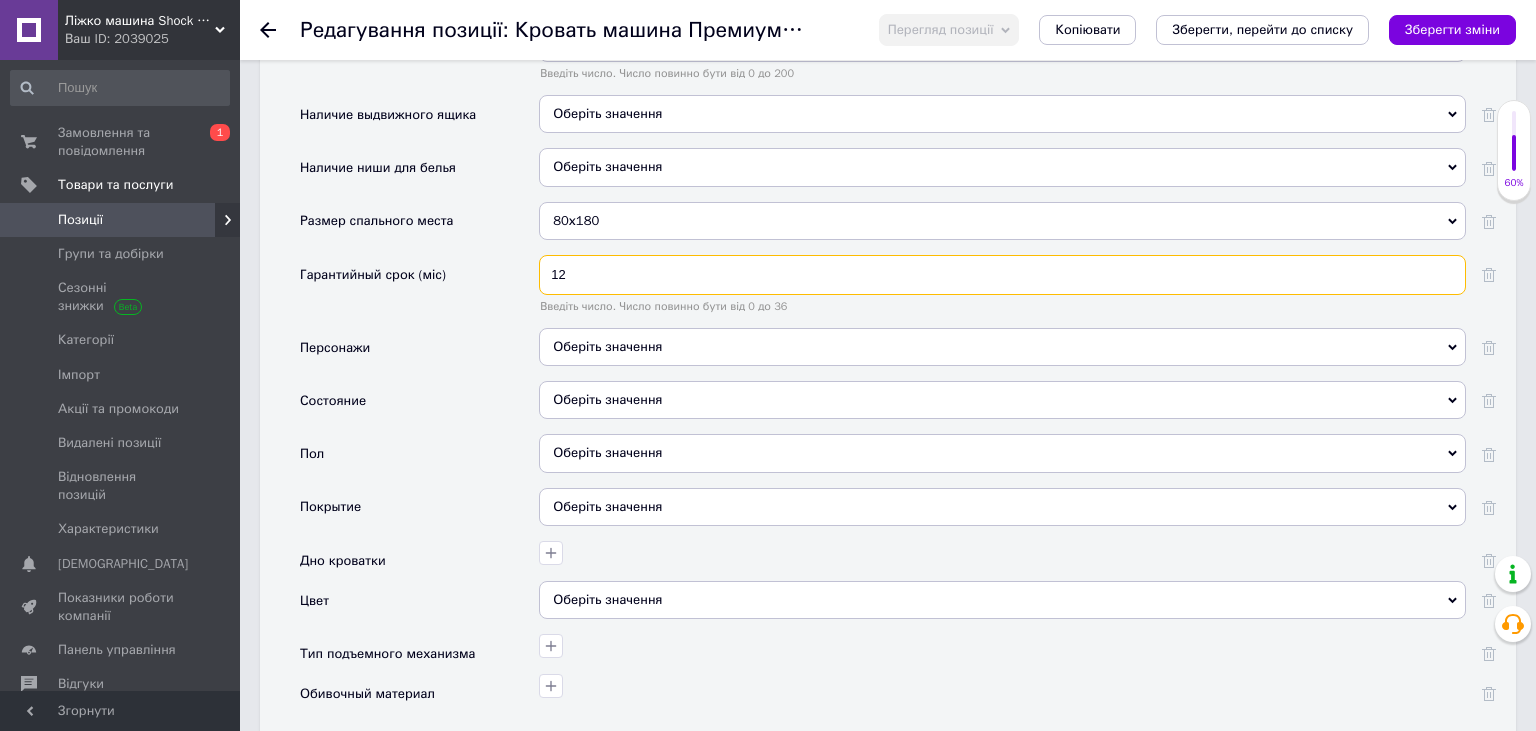 type on "12" 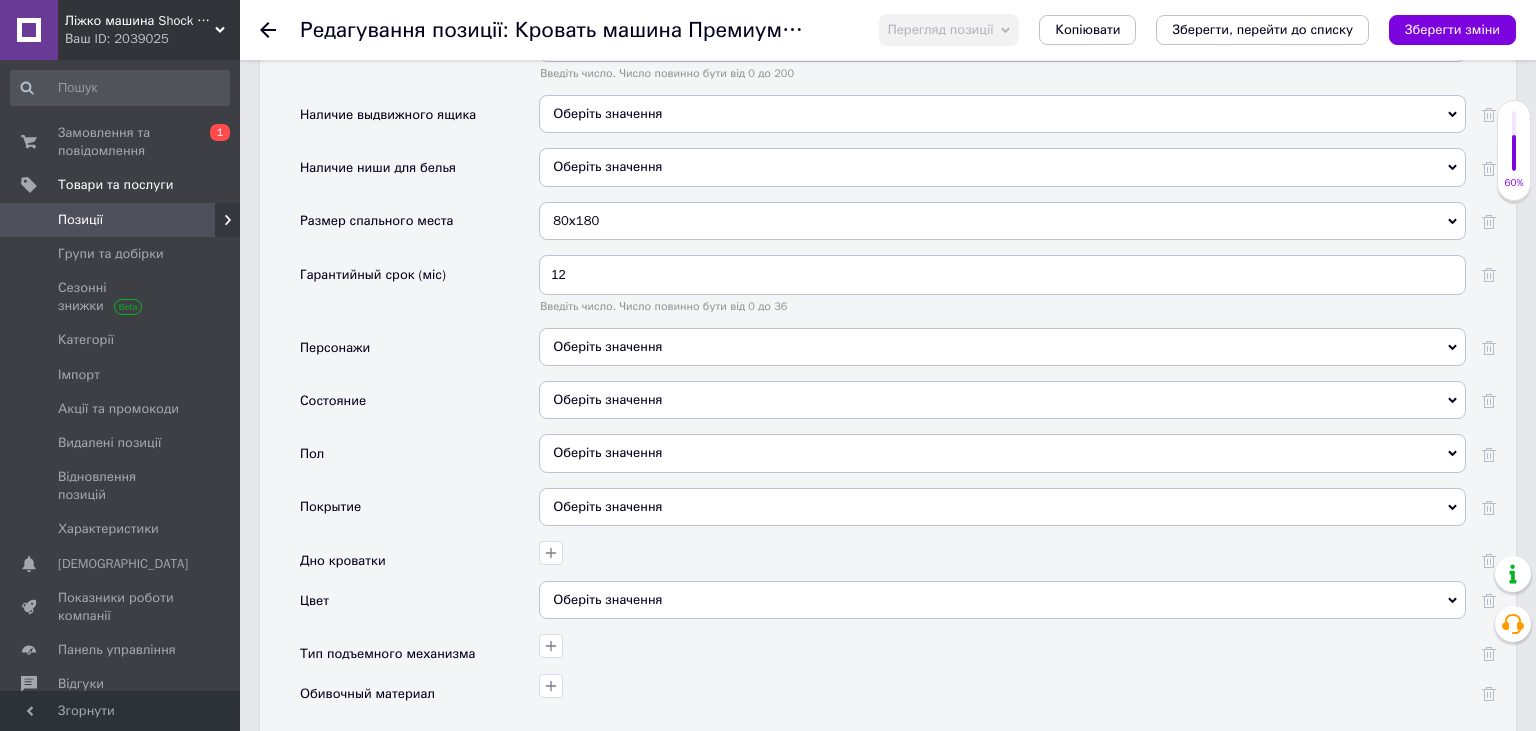 click on "Оберіть значення" at bounding box center (1002, 347) 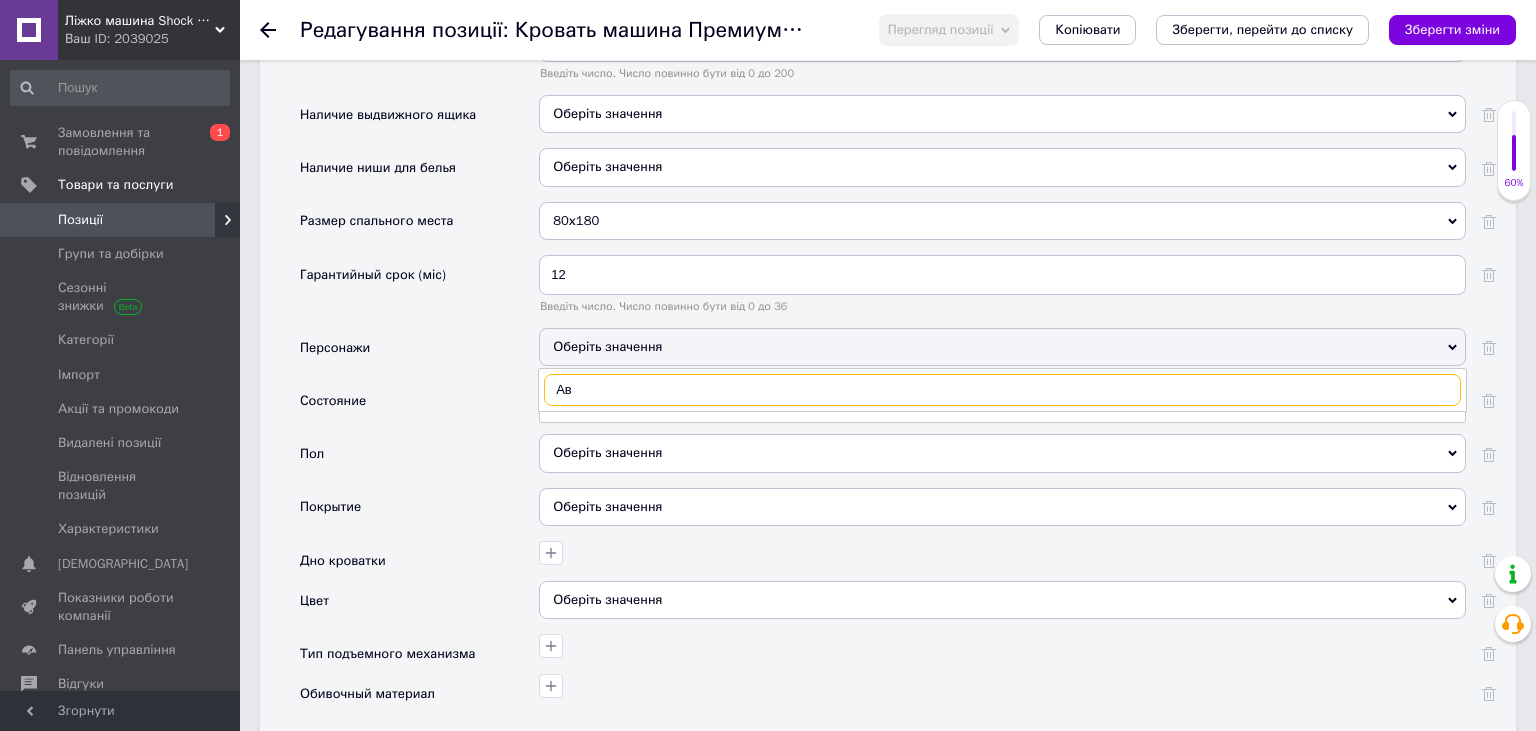 type on "А" 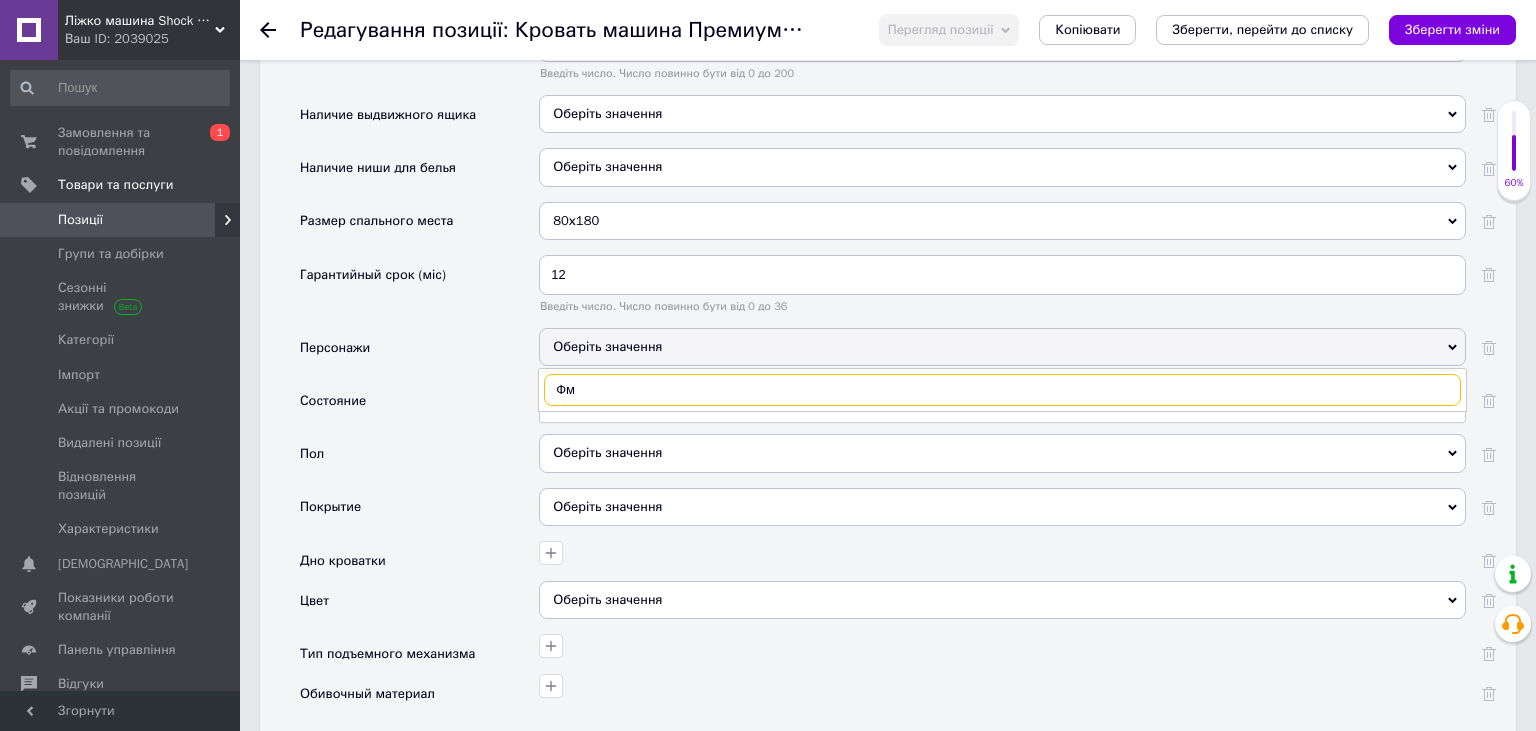 type on "Ф" 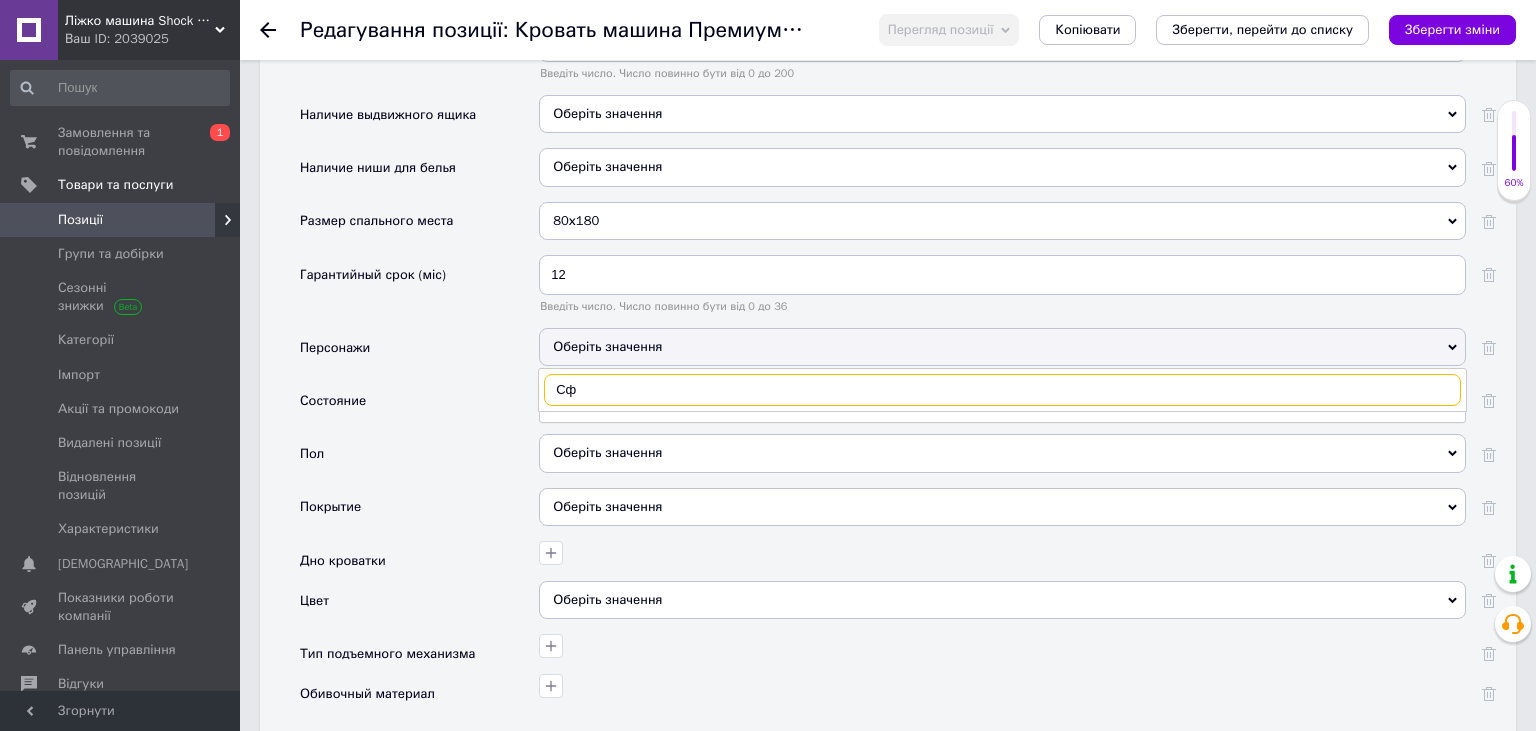 type on "С" 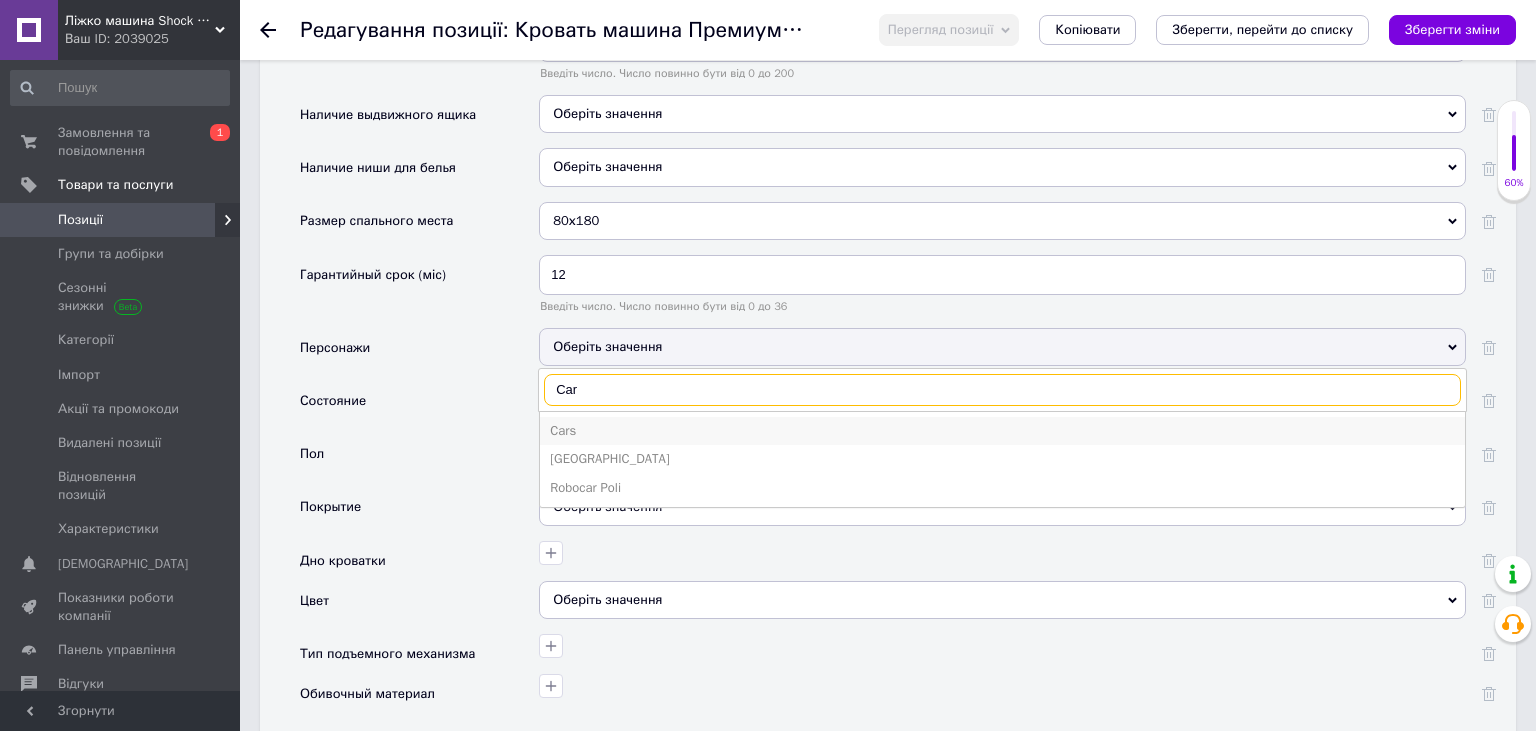 type on "Car" 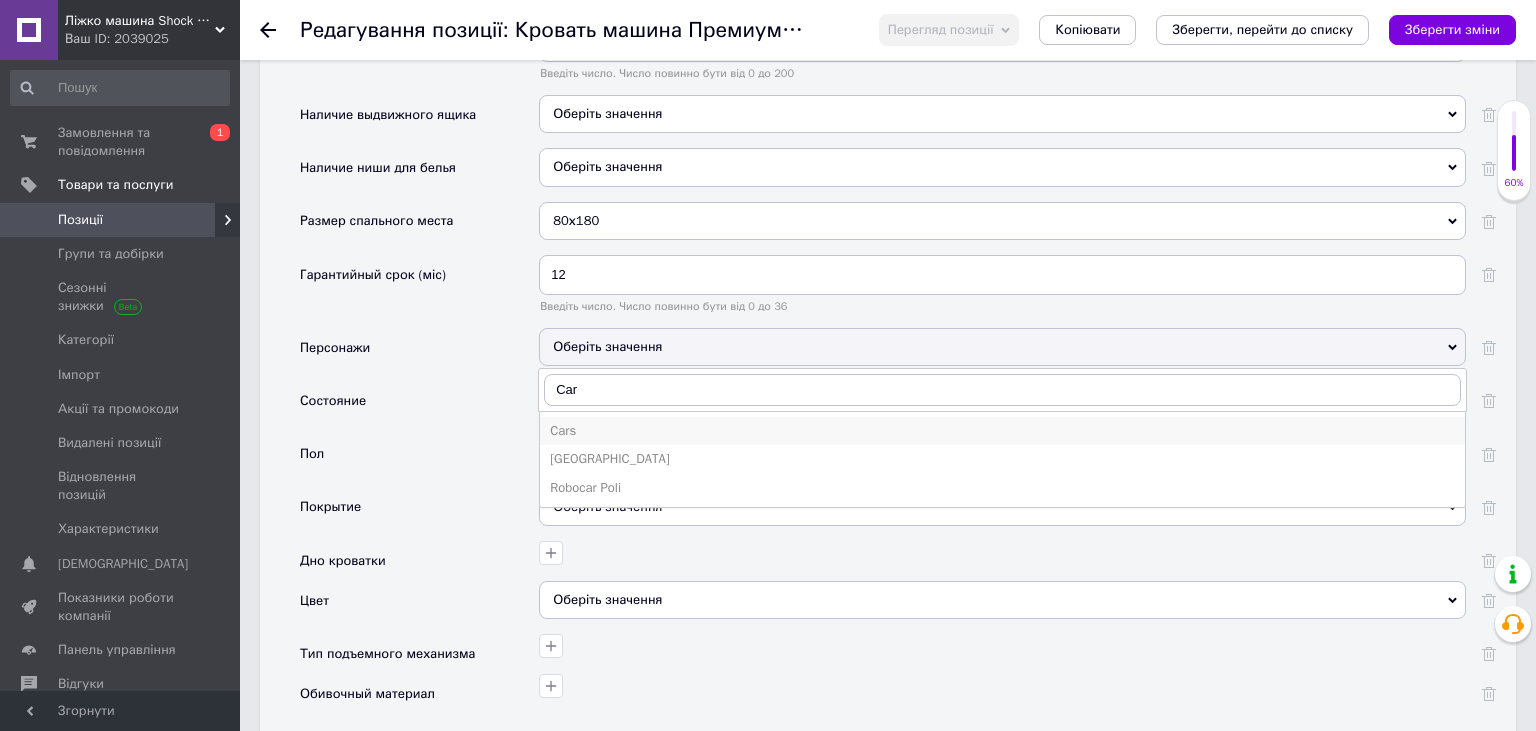 click on "Cars" at bounding box center [1002, 431] 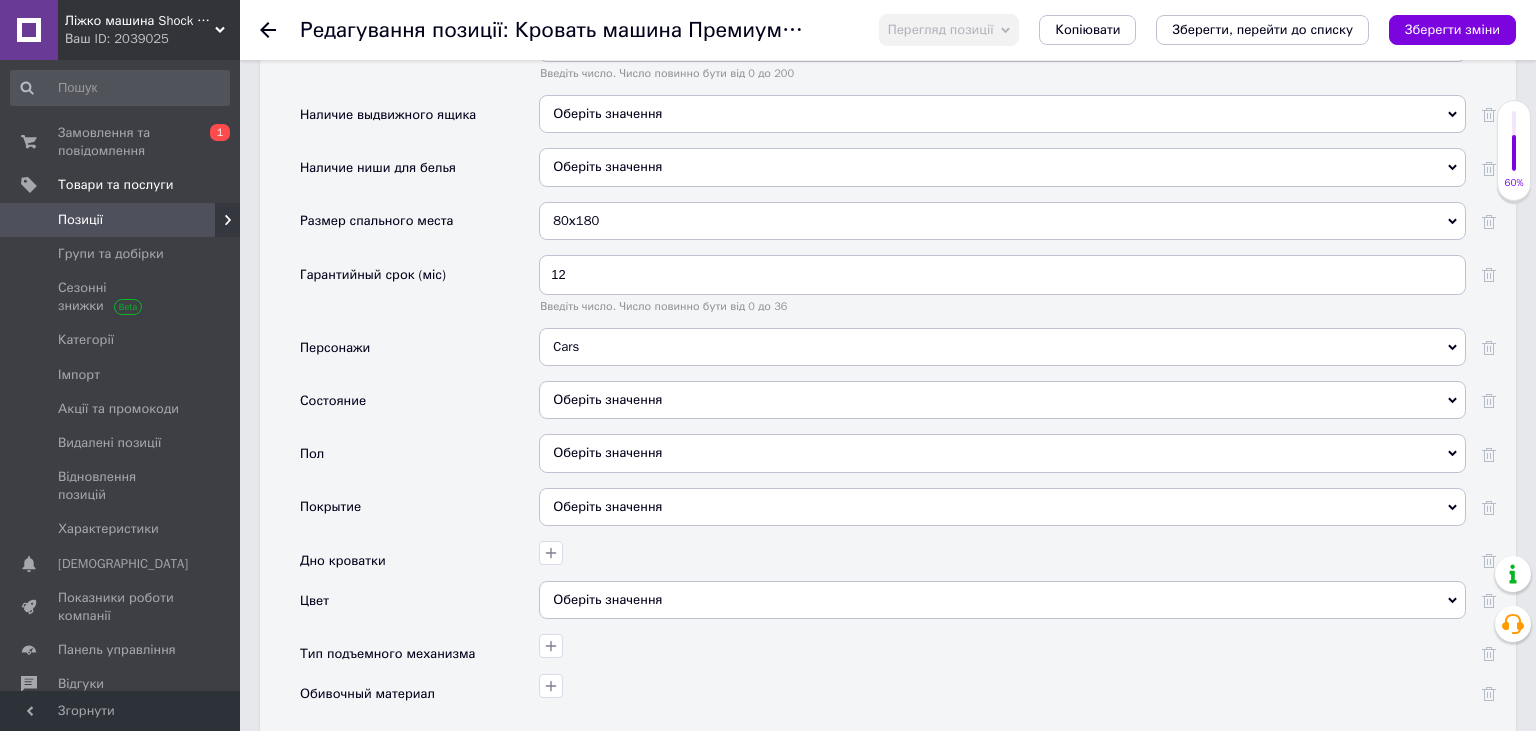 click on "Оберіть значення" at bounding box center [1002, 400] 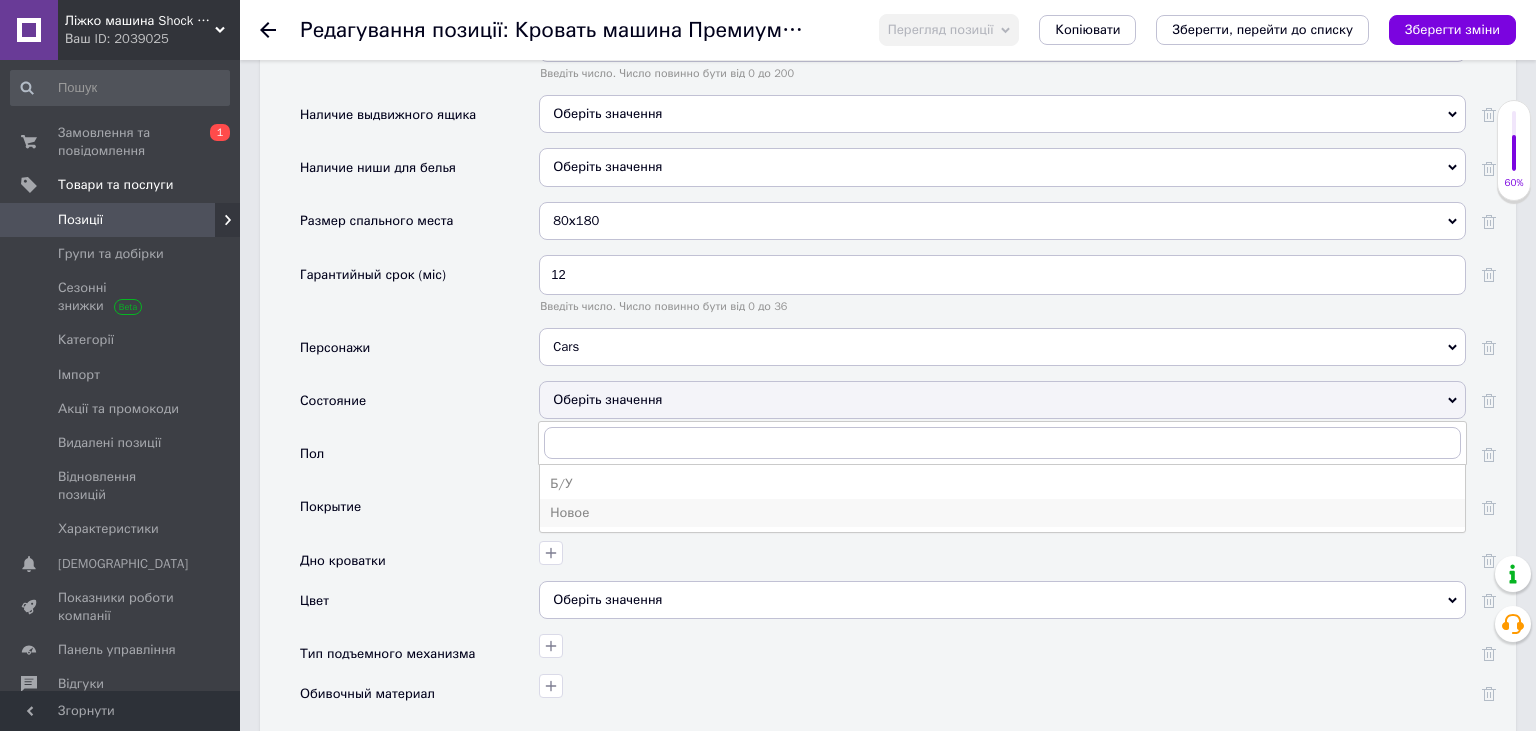 click on "Новое" at bounding box center [1002, 513] 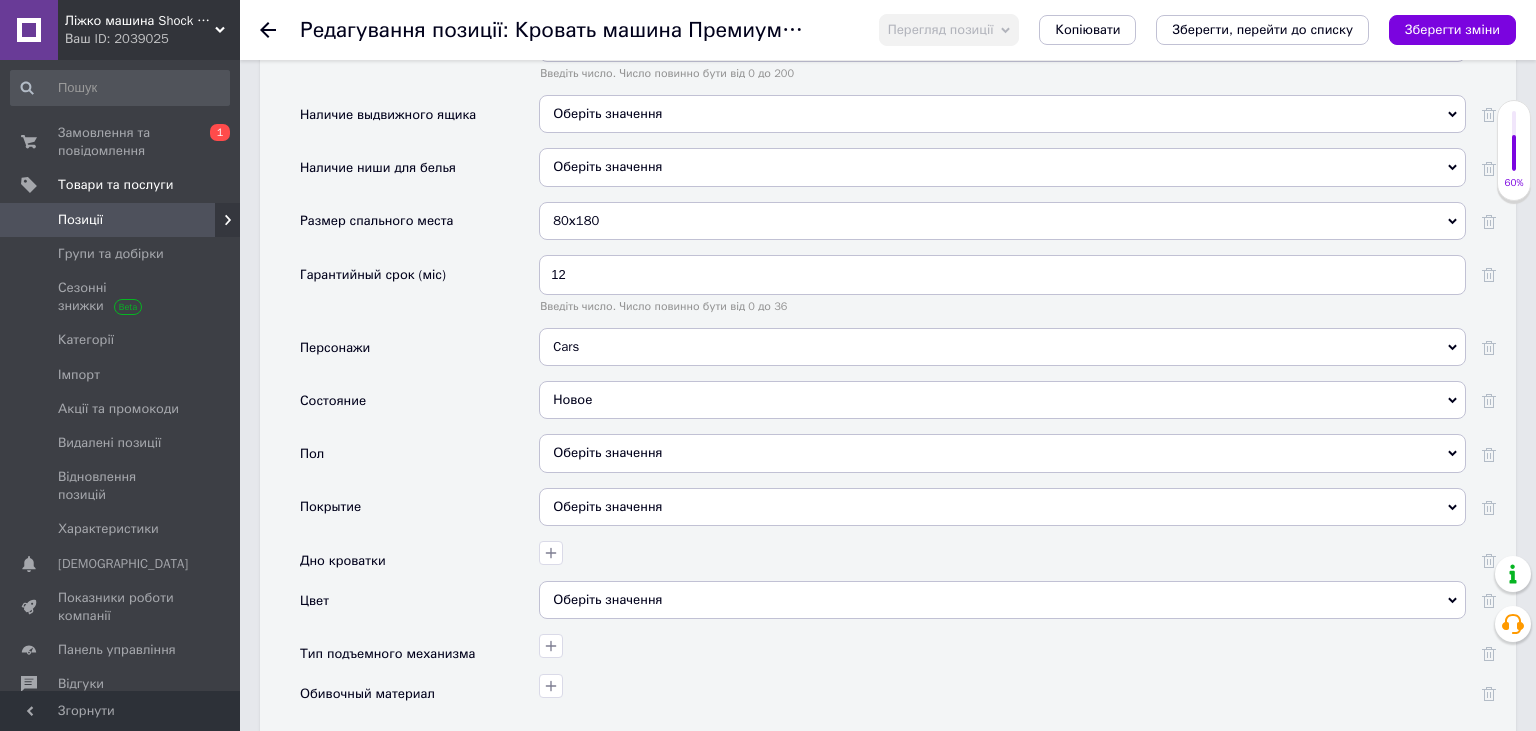 click on "Оберіть значення" at bounding box center [1002, 453] 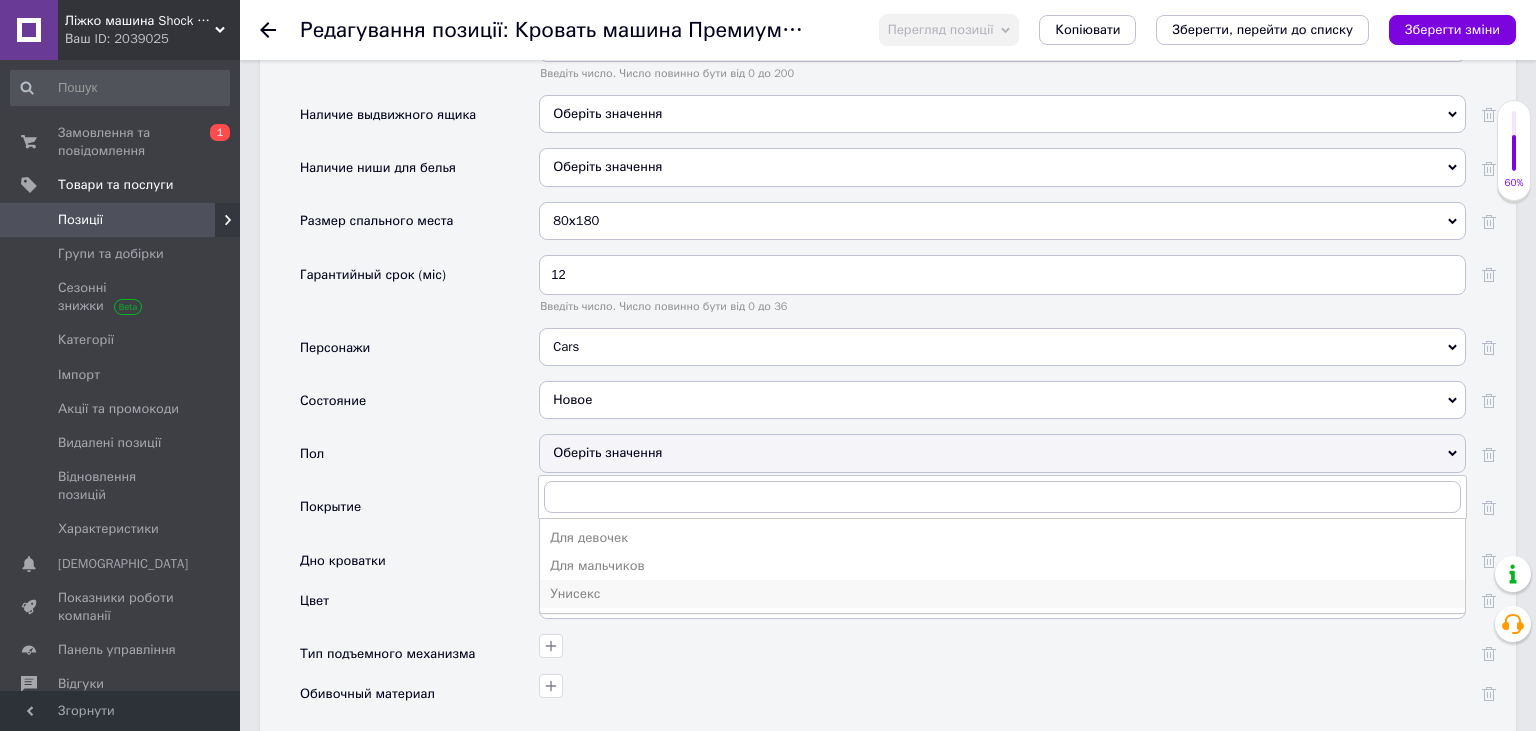 click on "Унисекс" at bounding box center [1002, 594] 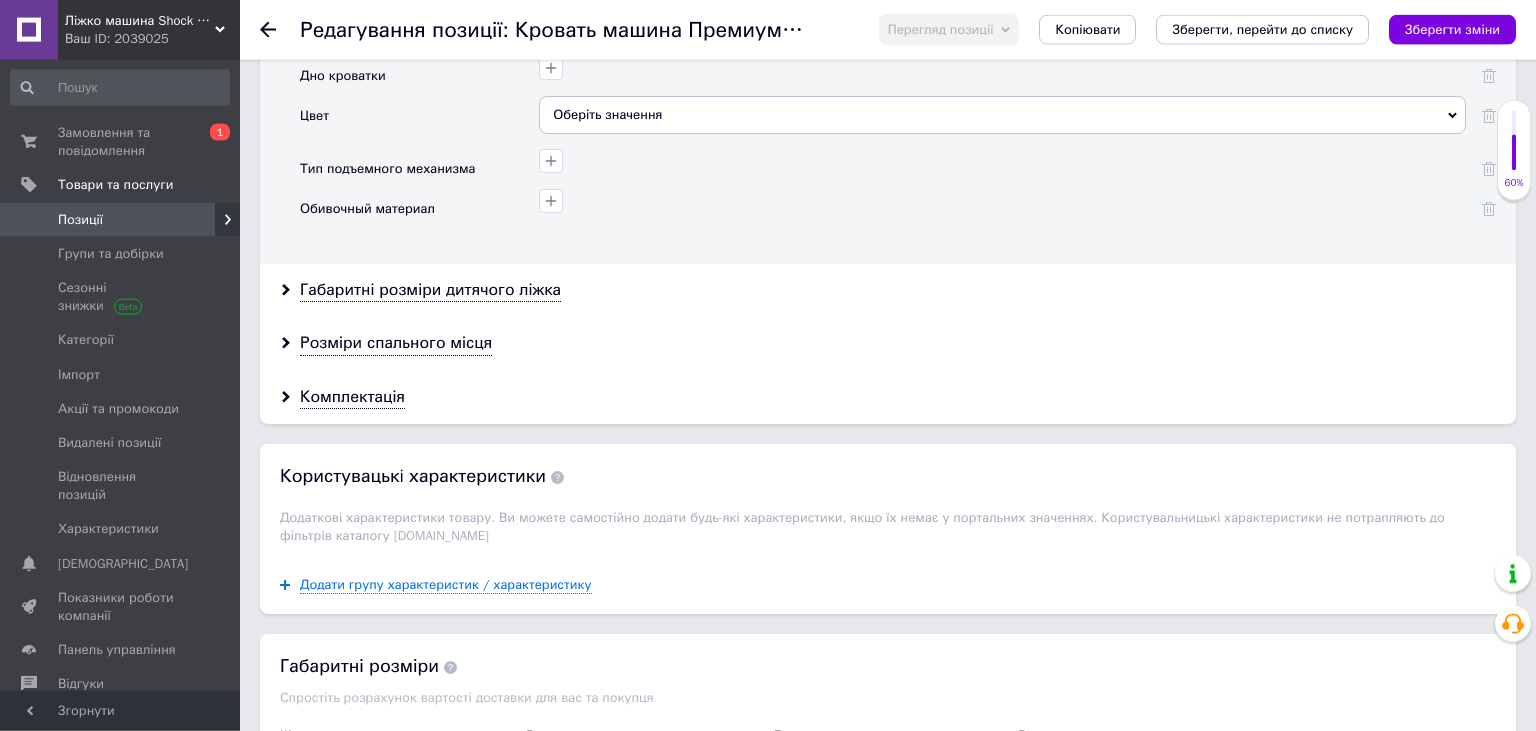 scroll, scrollTop: 2851, scrollLeft: 0, axis: vertical 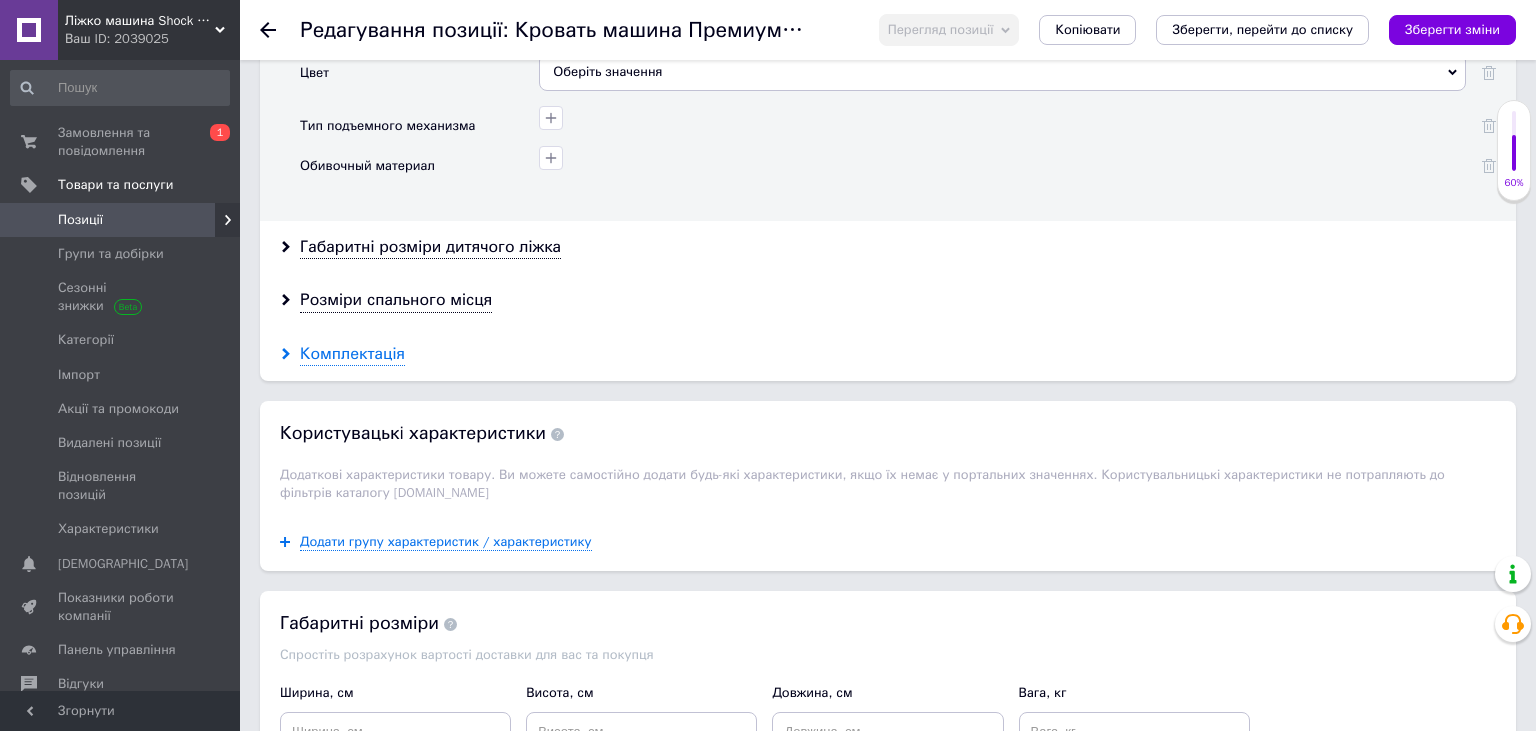 click 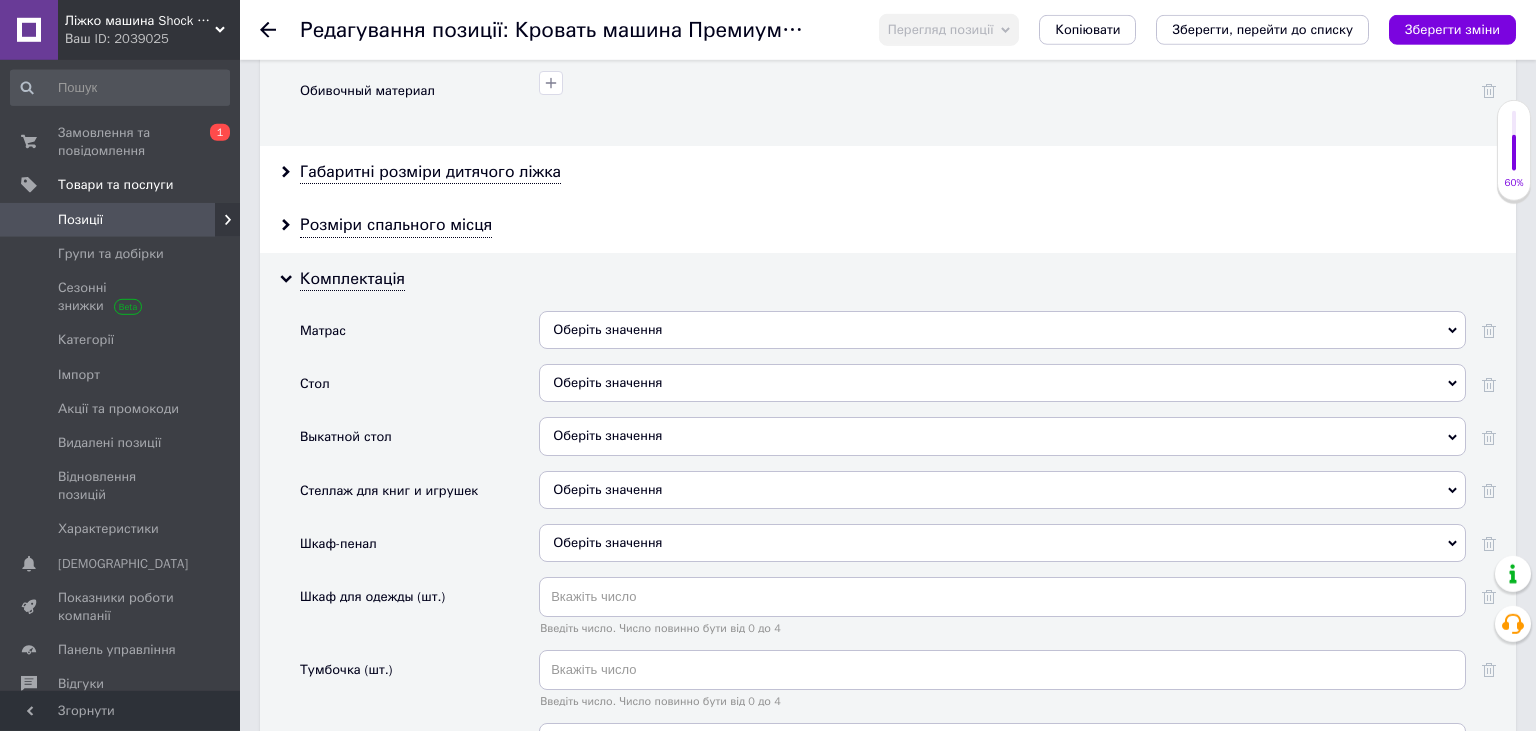 scroll, scrollTop: 2851, scrollLeft: 0, axis: vertical 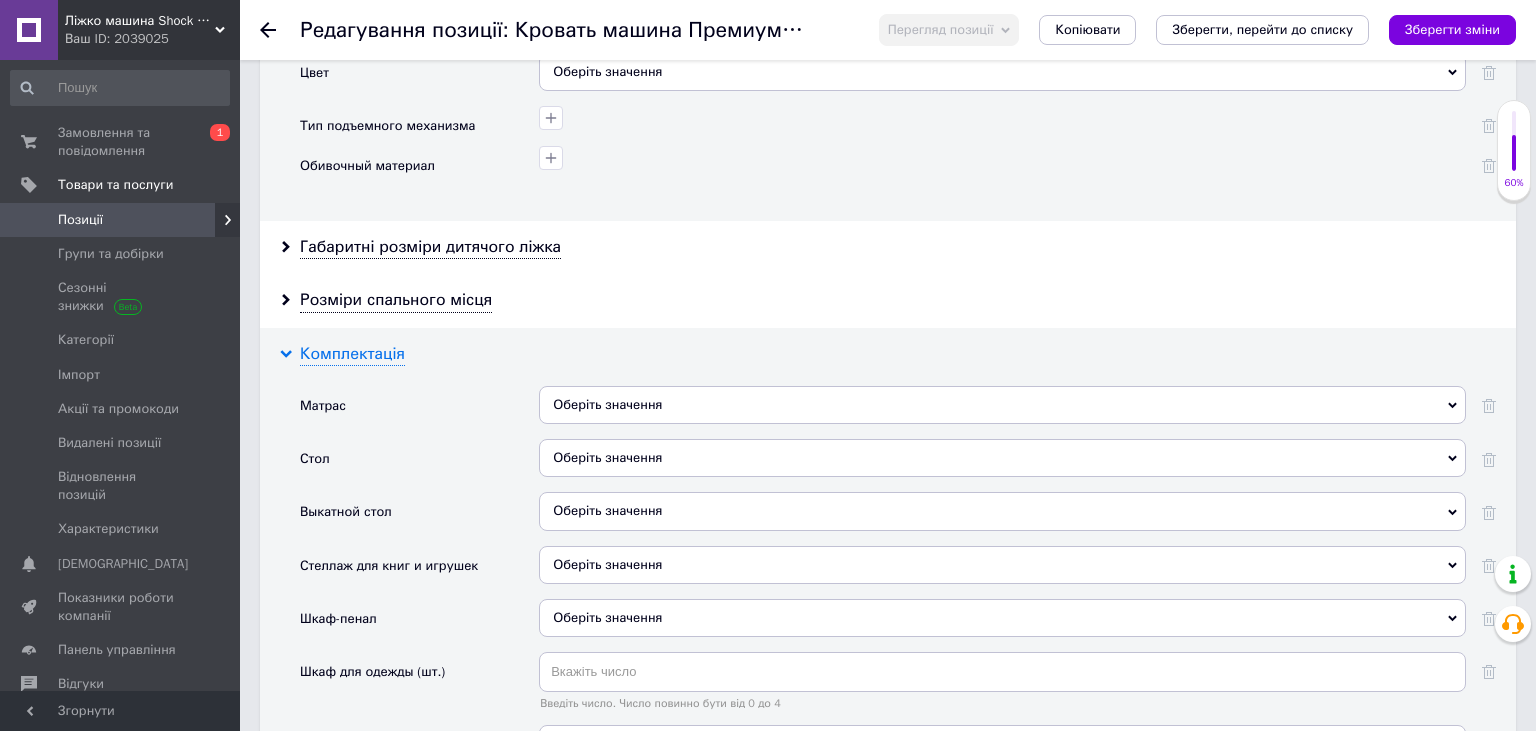 click 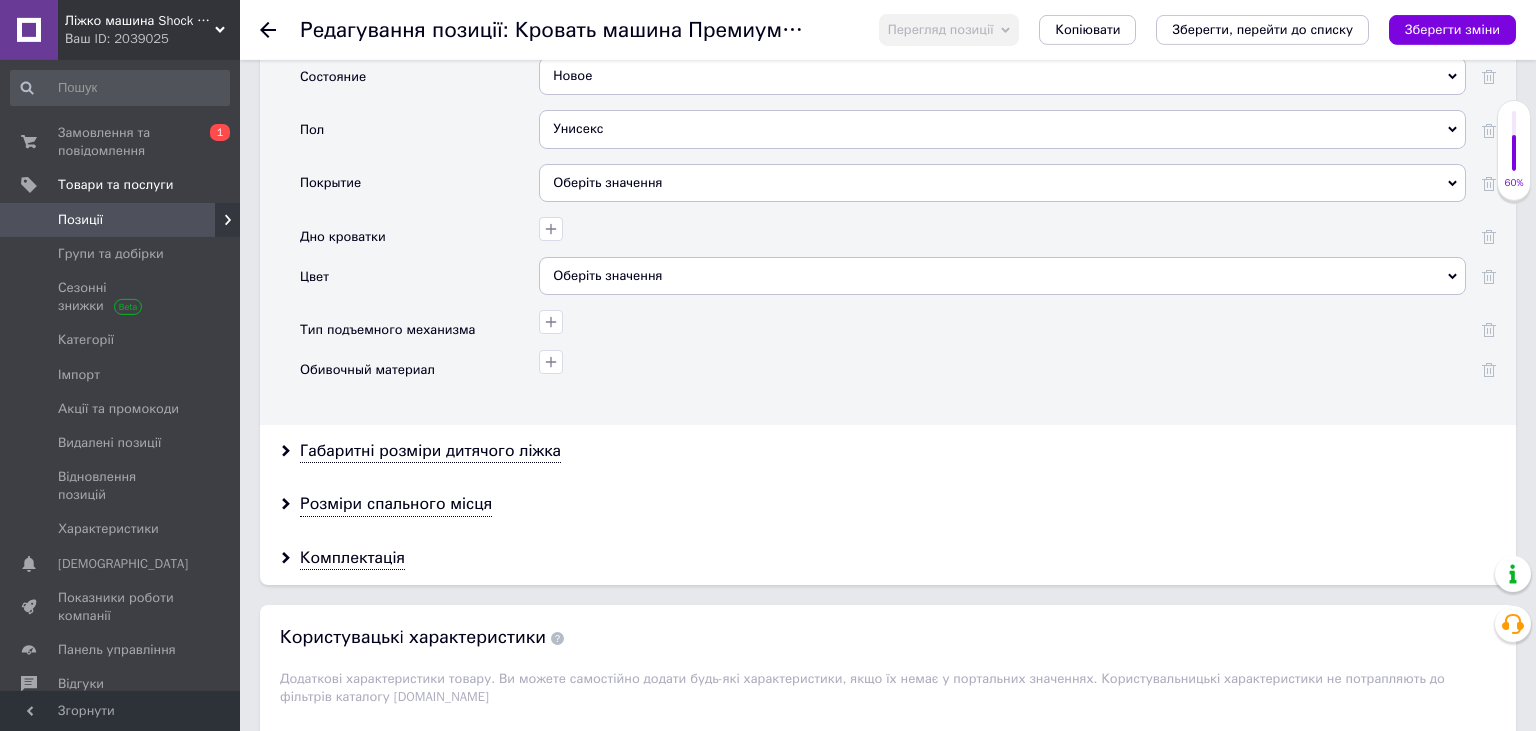 scroll, scrollTop: 2534, scrollLeft: 0, axis: vertical 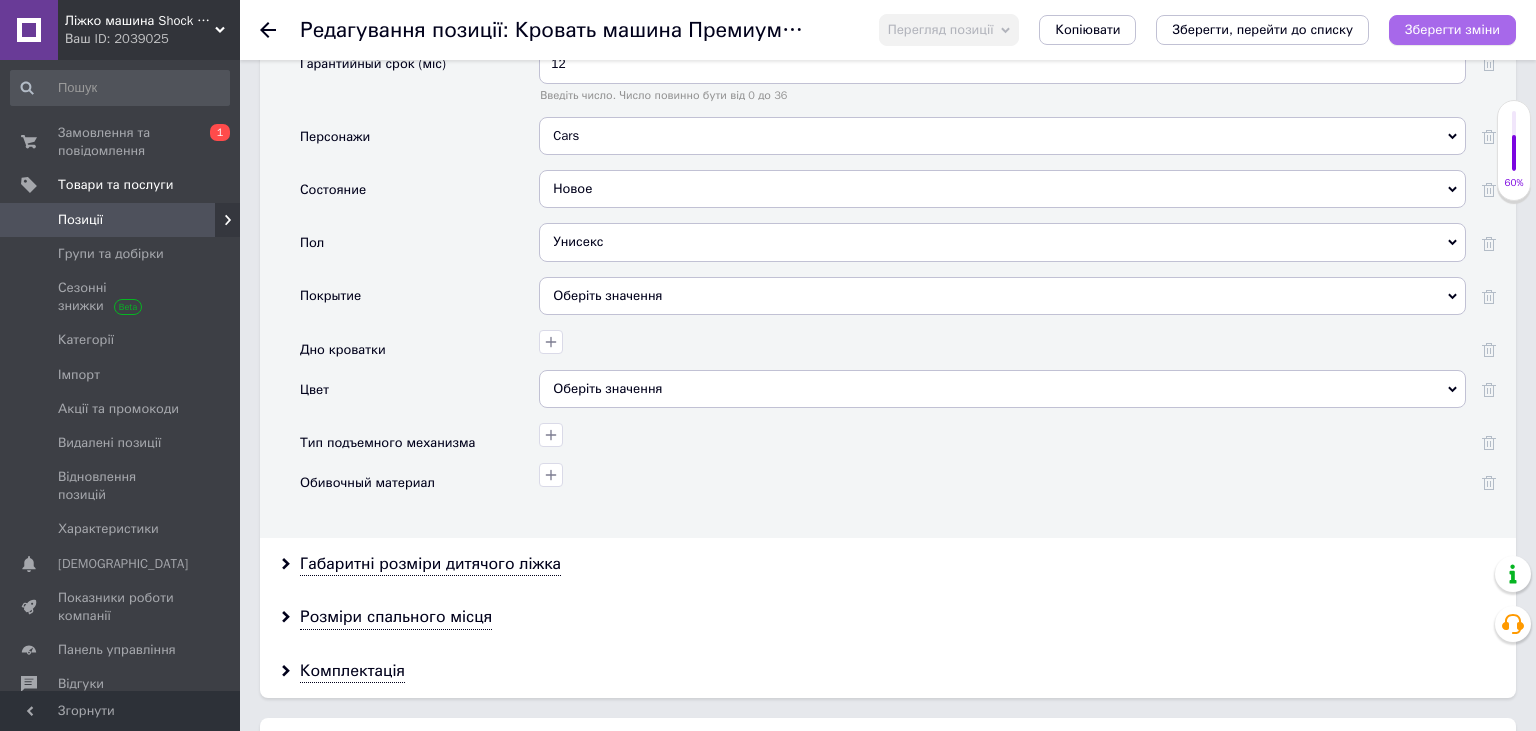 click on "Зберегти зміни" at bounding box center (1452, 29) 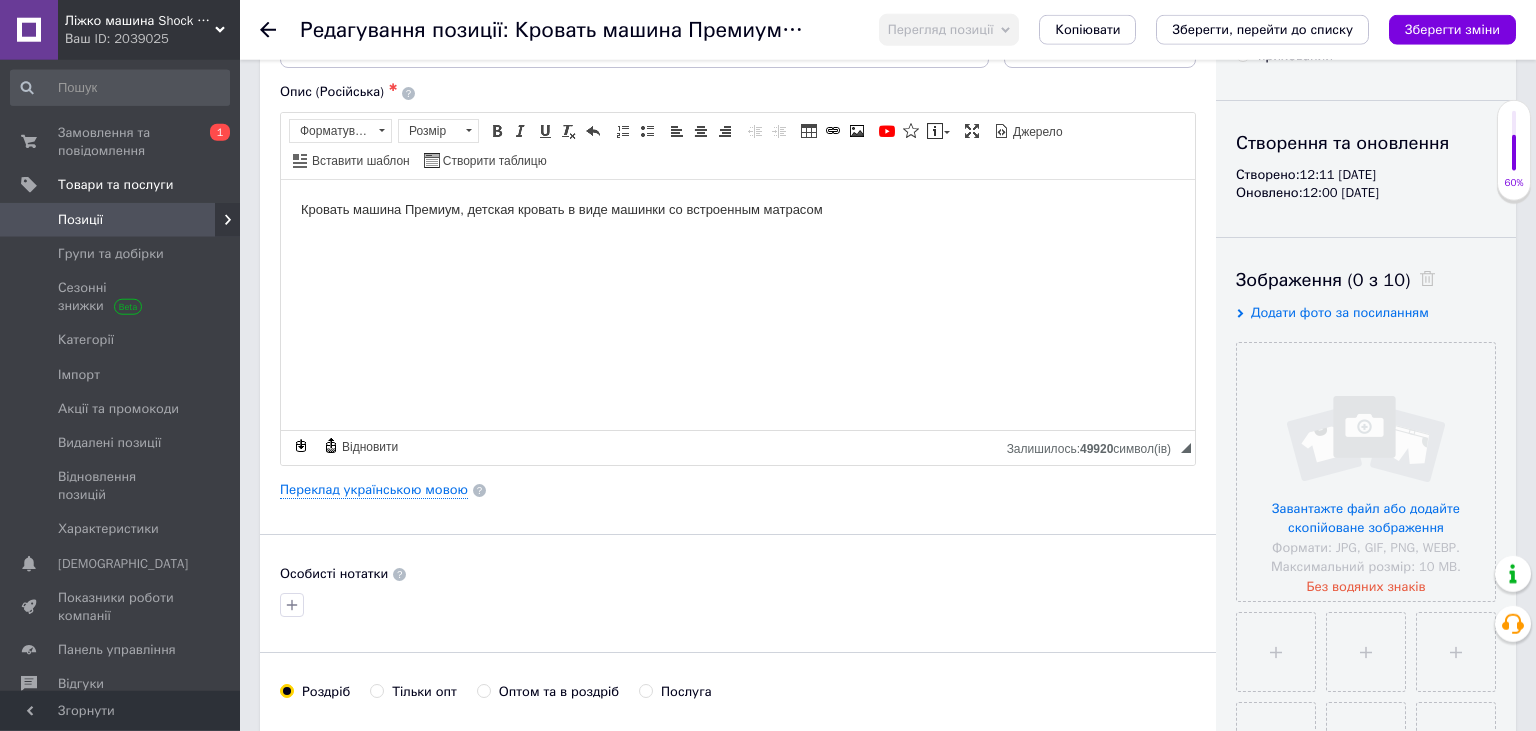 scroll, scrollTop: 0, scrollLeft: 0, axis: both 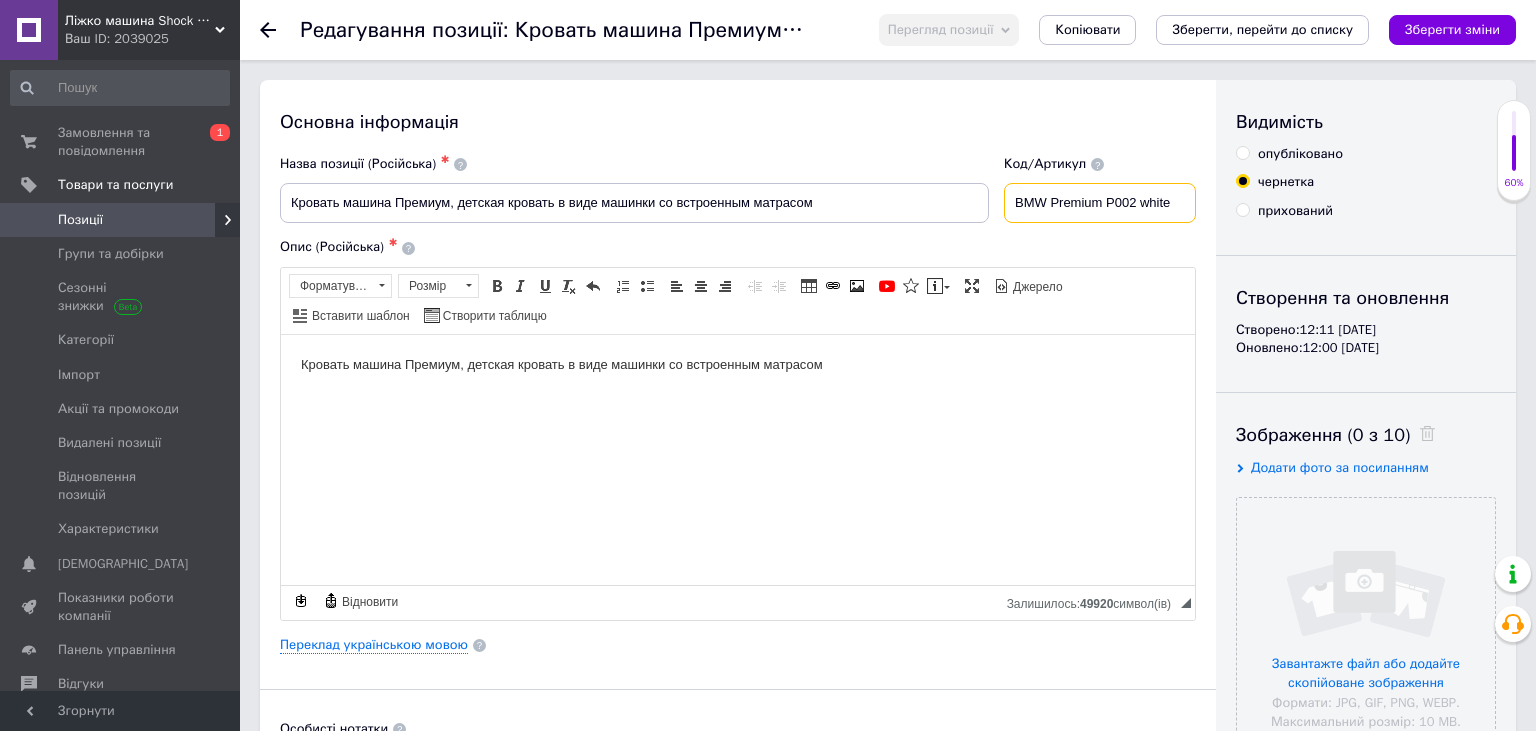 click on "BMW Premium P002 white" at bounding box center [1100, 203] 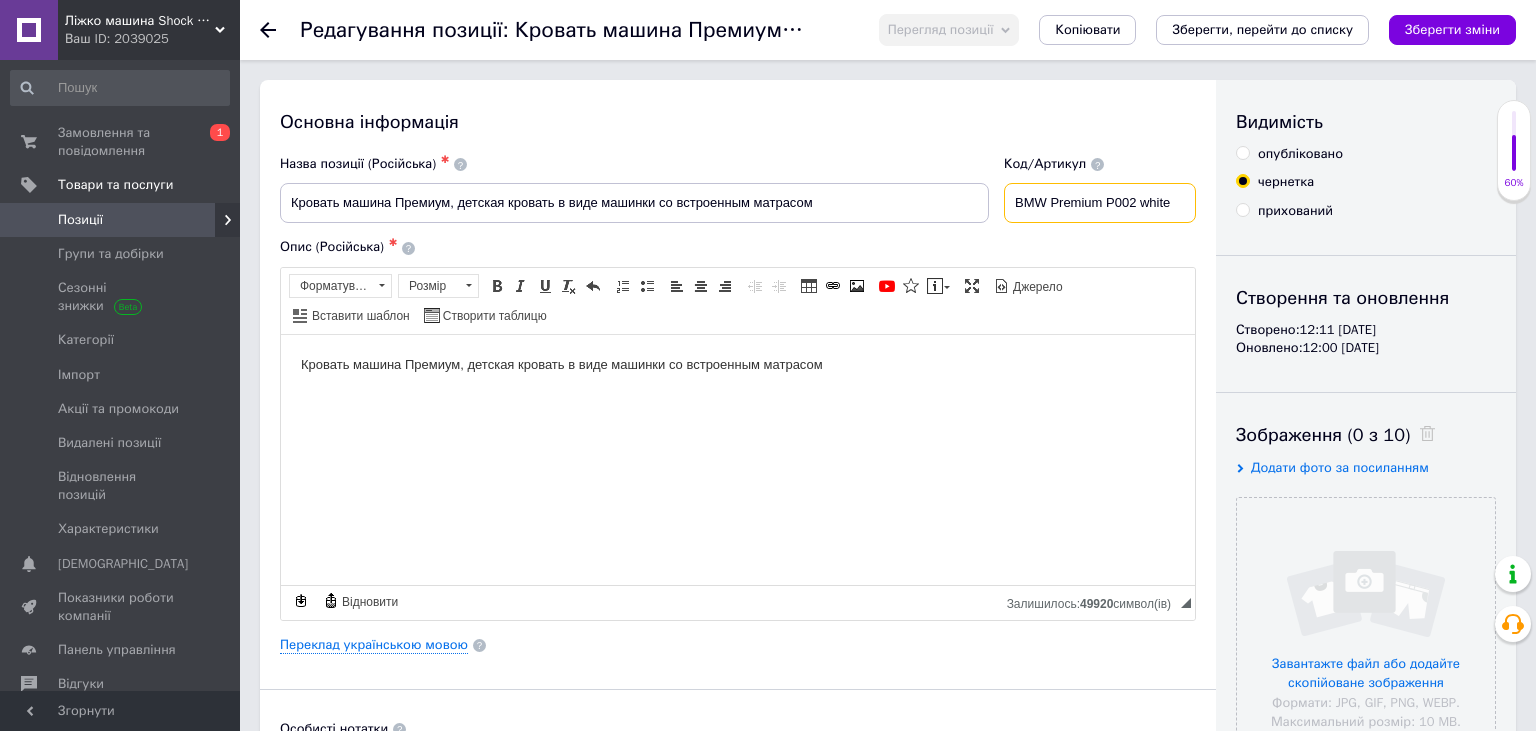 click on "BMW Premium P002 white" at bounding box center (1100, 203) 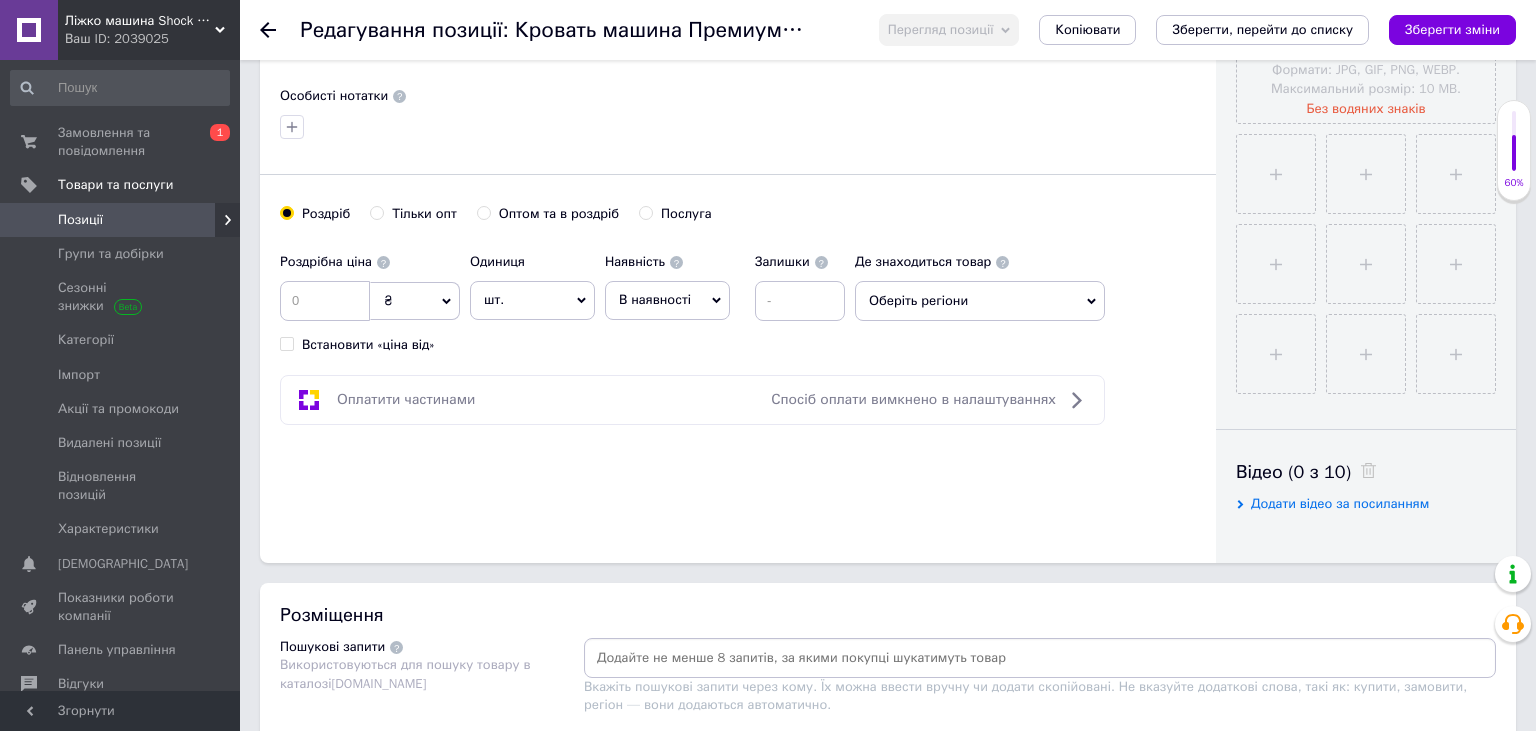 scroll, scrollTop: 316, scrollLeft: 0, axis: vertical 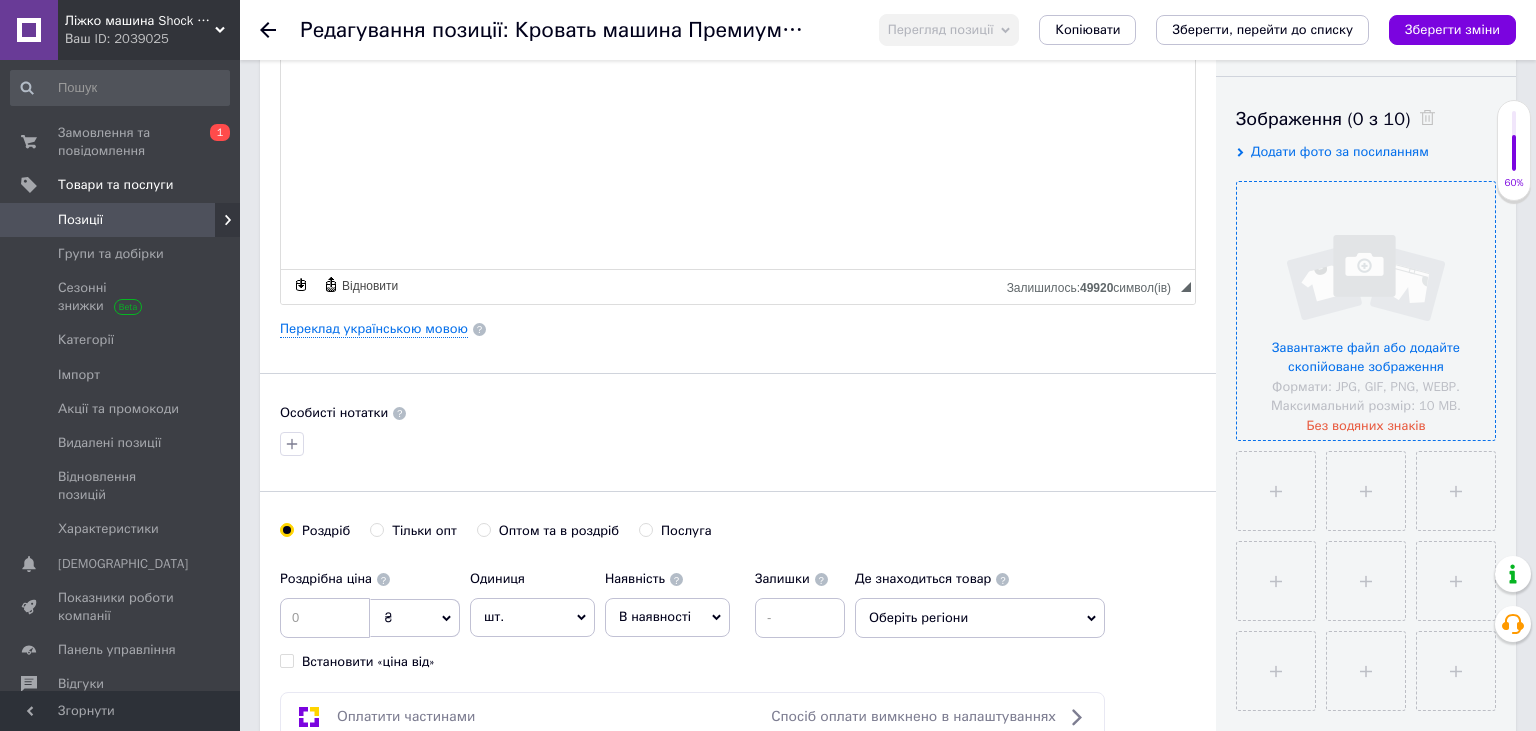 click at bounding box center (1366, 311) 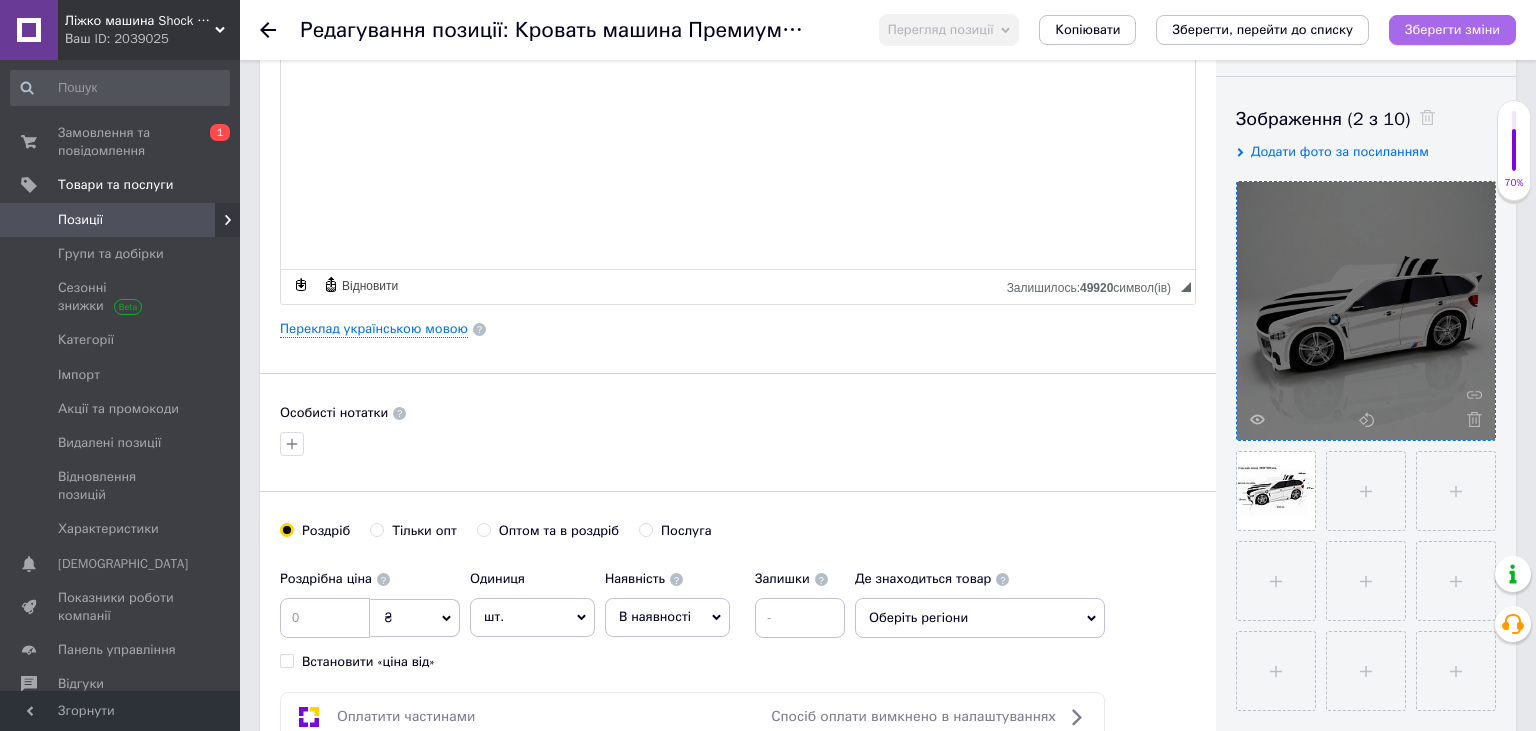 click on "Зберегти зміни" at bounding box center (1452, 29) 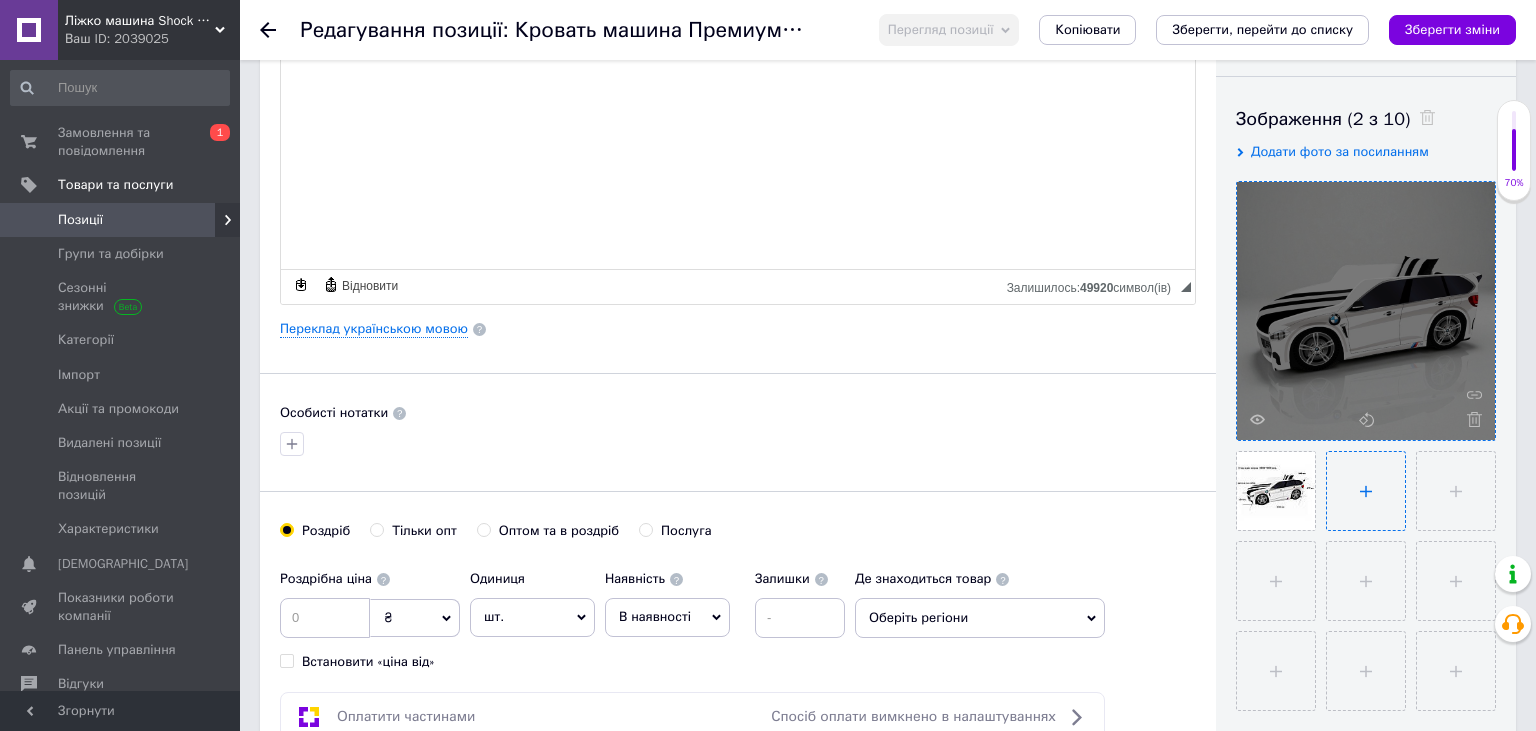 click at bounding box center [1366, 491] 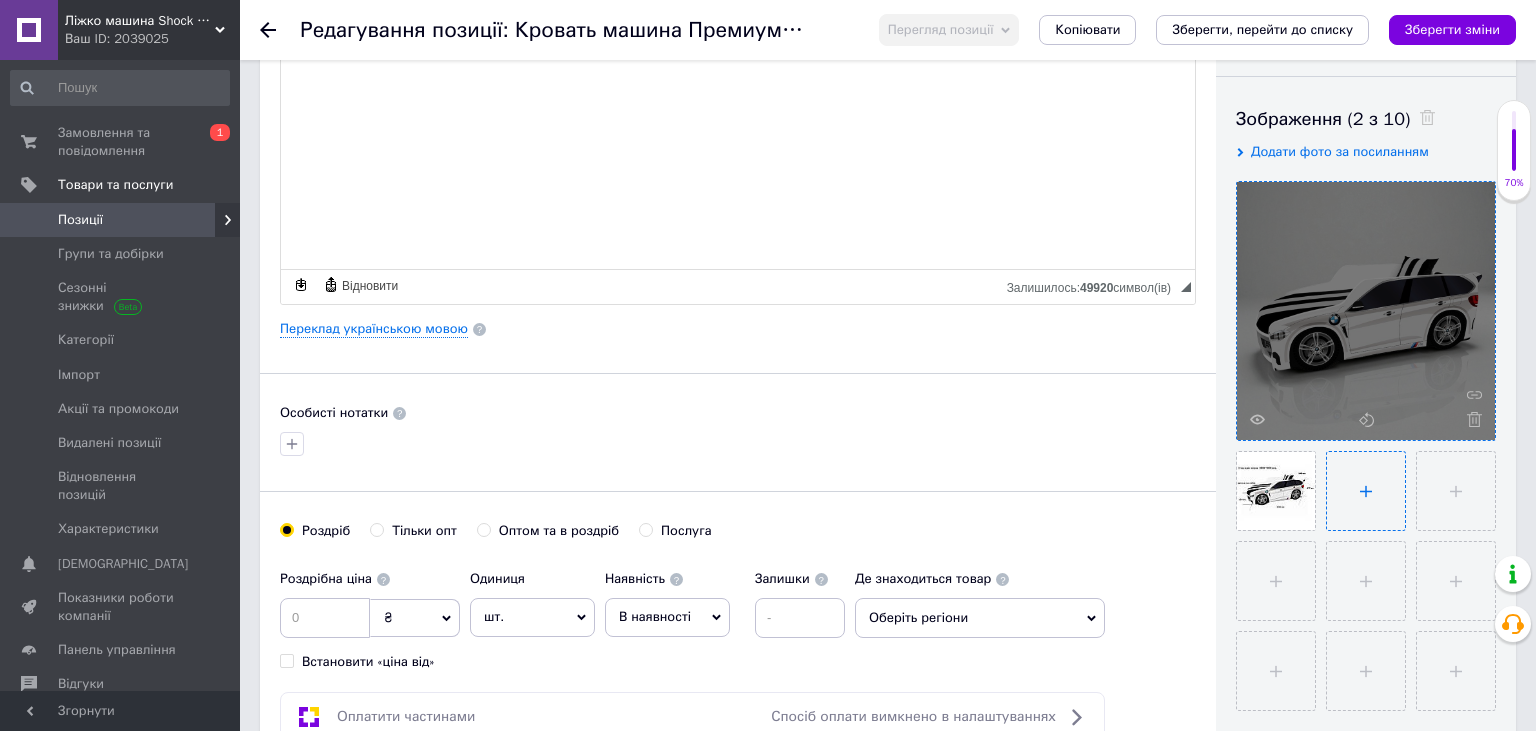 type on "C:\fakepath\беха1.jpg" 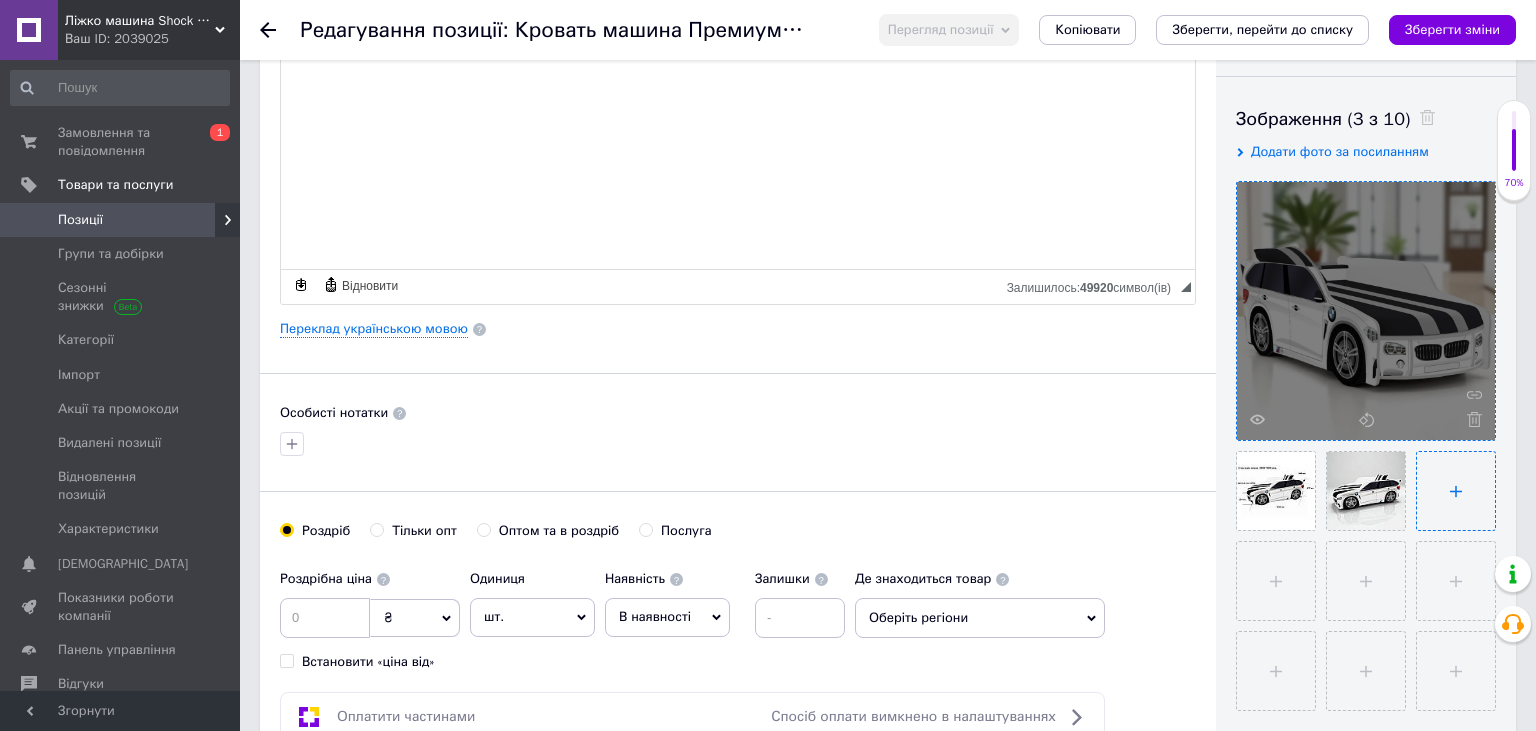click at bounding box center [1456, 491] 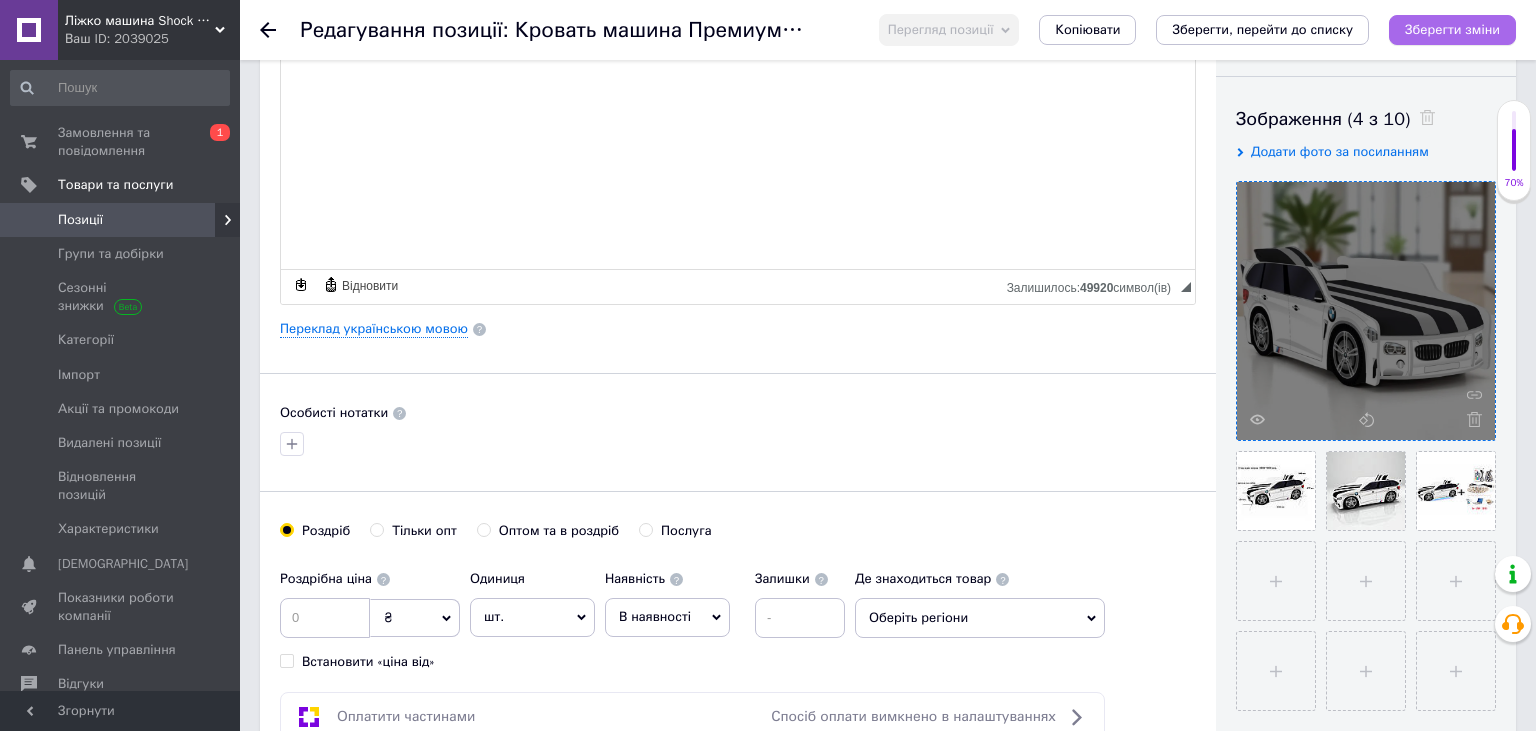 click on "Зберегти зміни" at bounding box center (1452, 29) 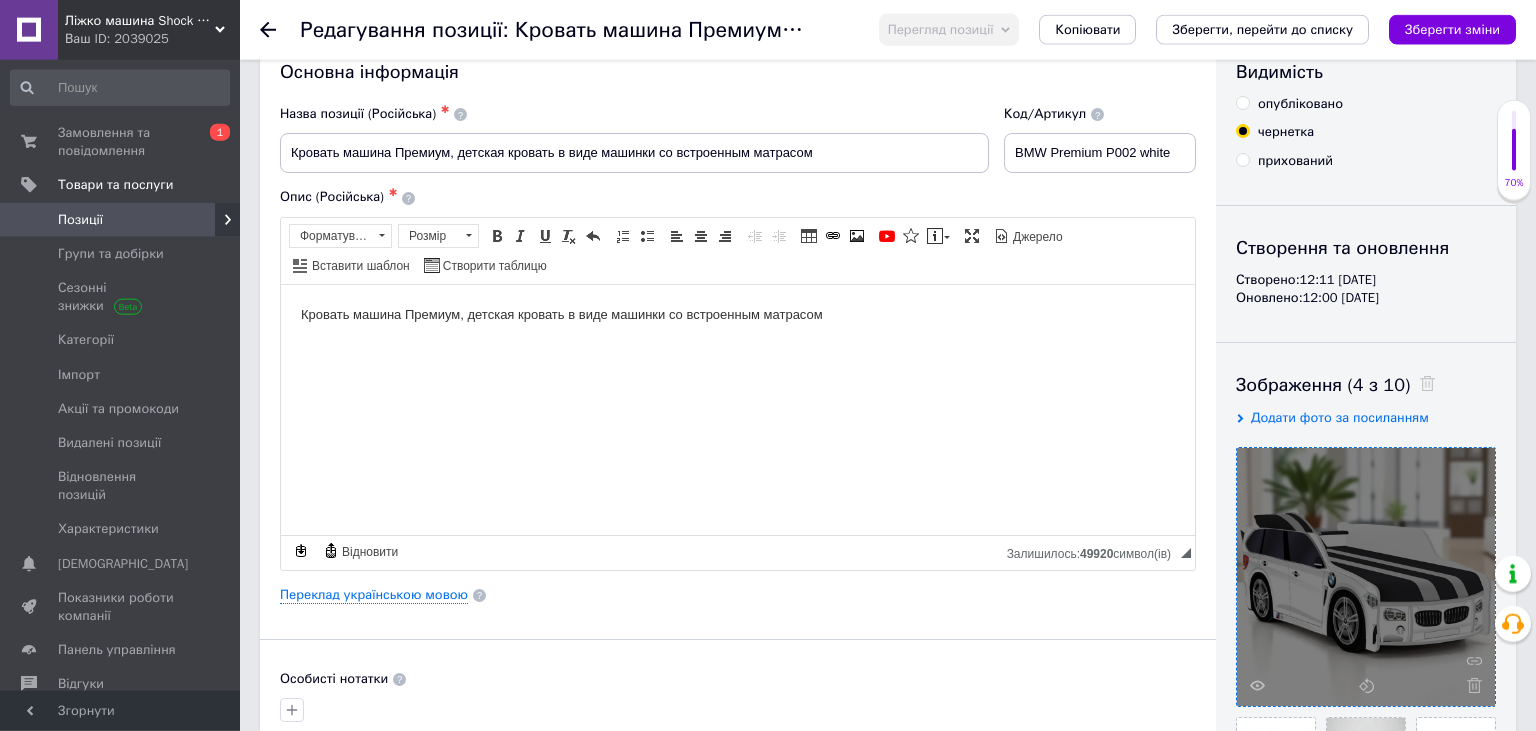 scroll, scrollTop: 0, scrollLeft: 0, axis: both 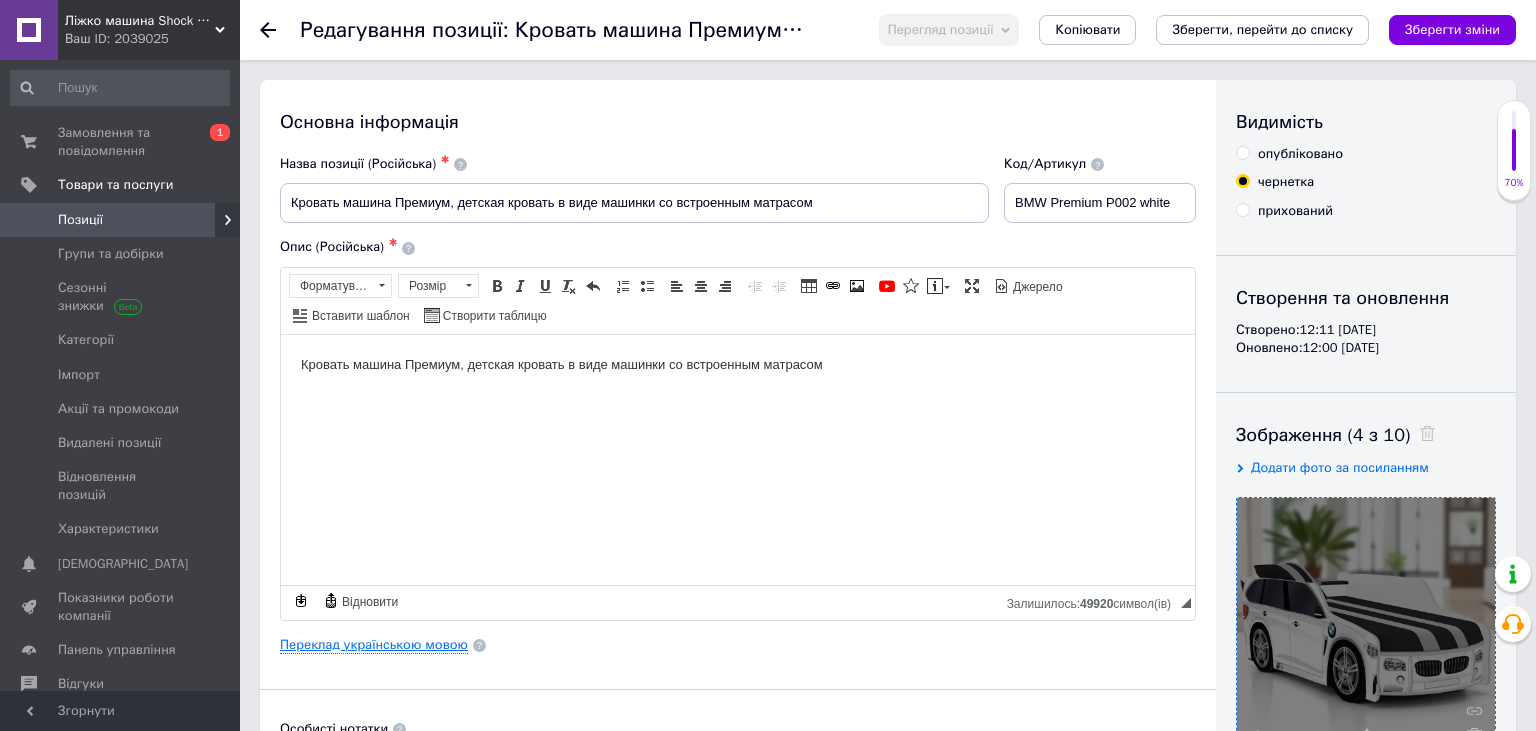 click on "Переклад українською мовою" at bounding box center [374, 645] 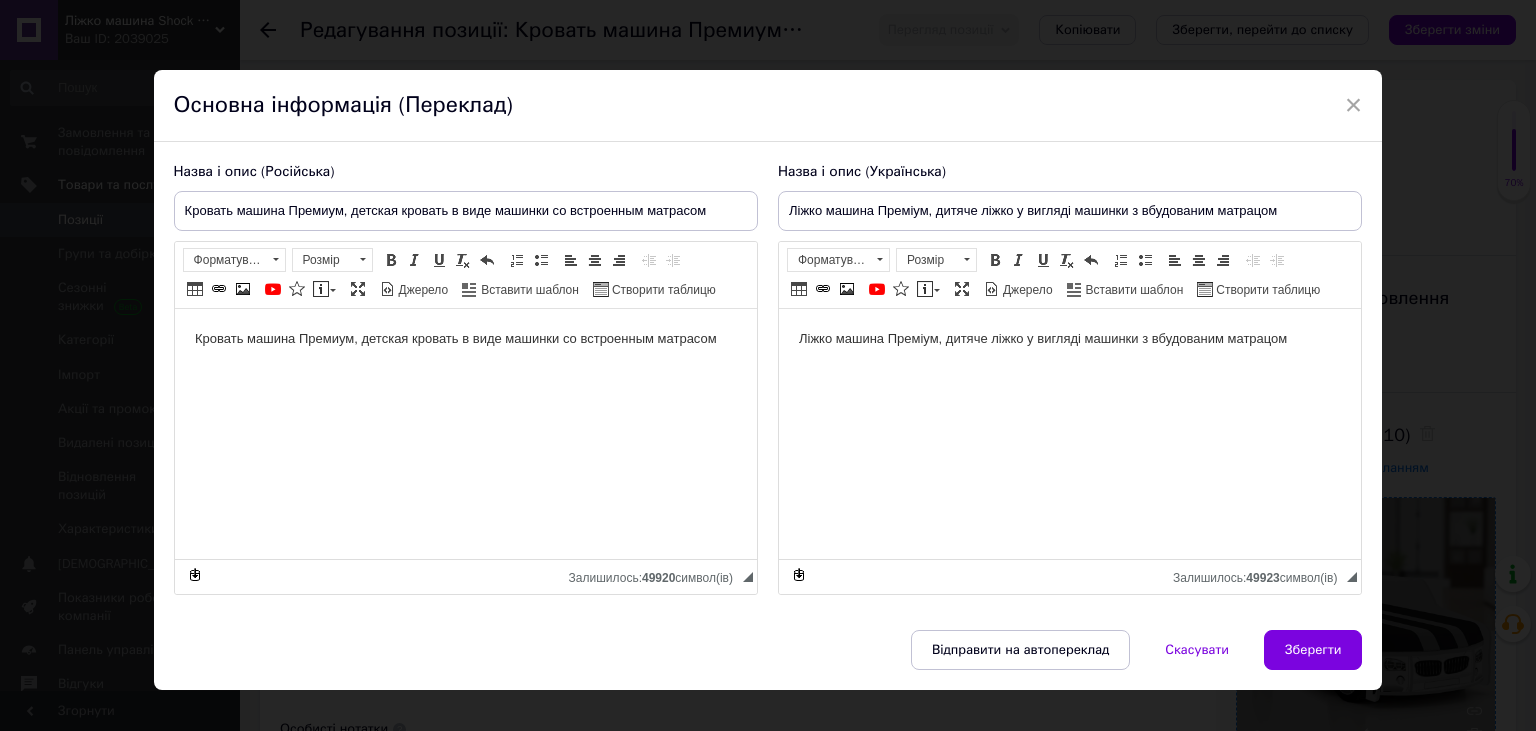 scroll, scrollTop: 0, scrollLeft: 0, axis: both 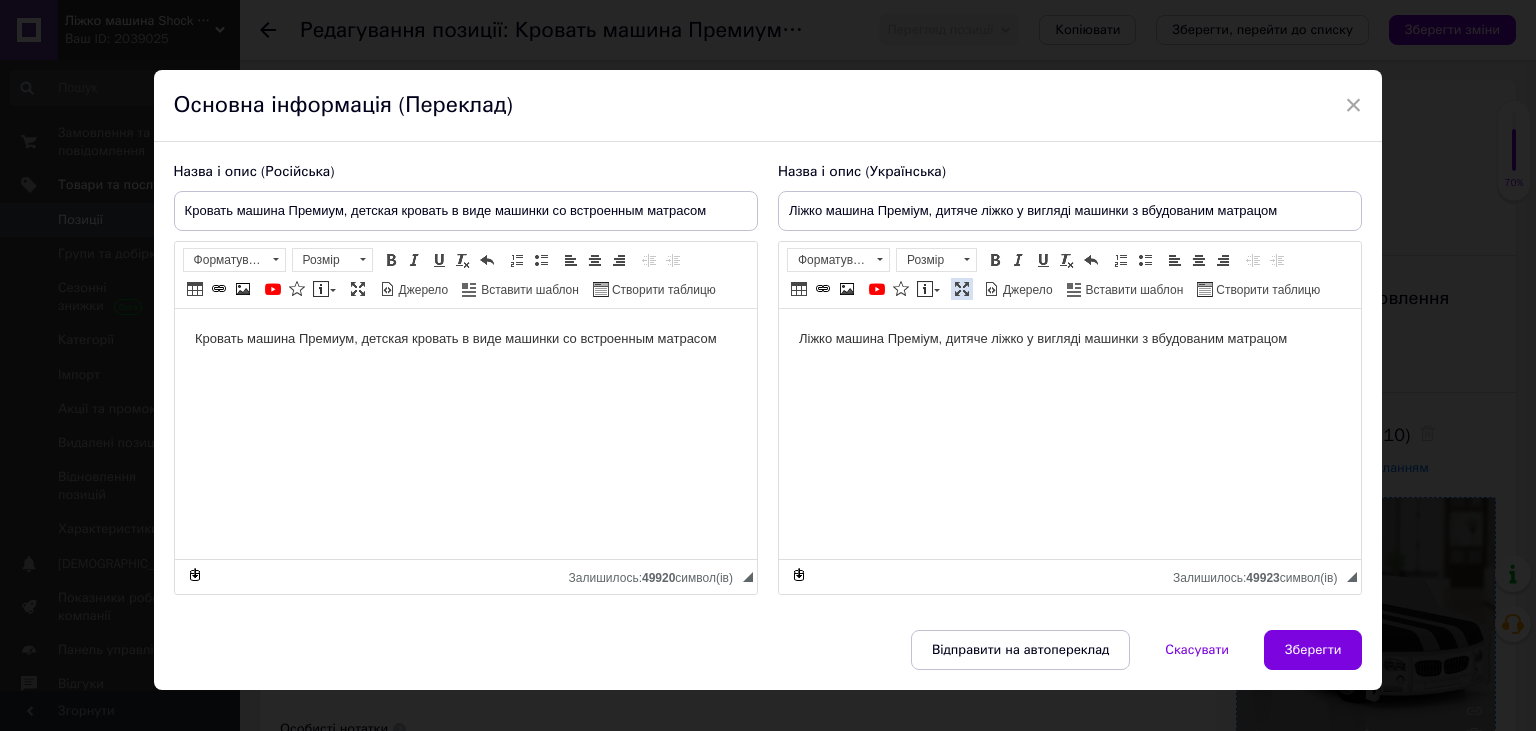 click at bounding box center [962, 289] 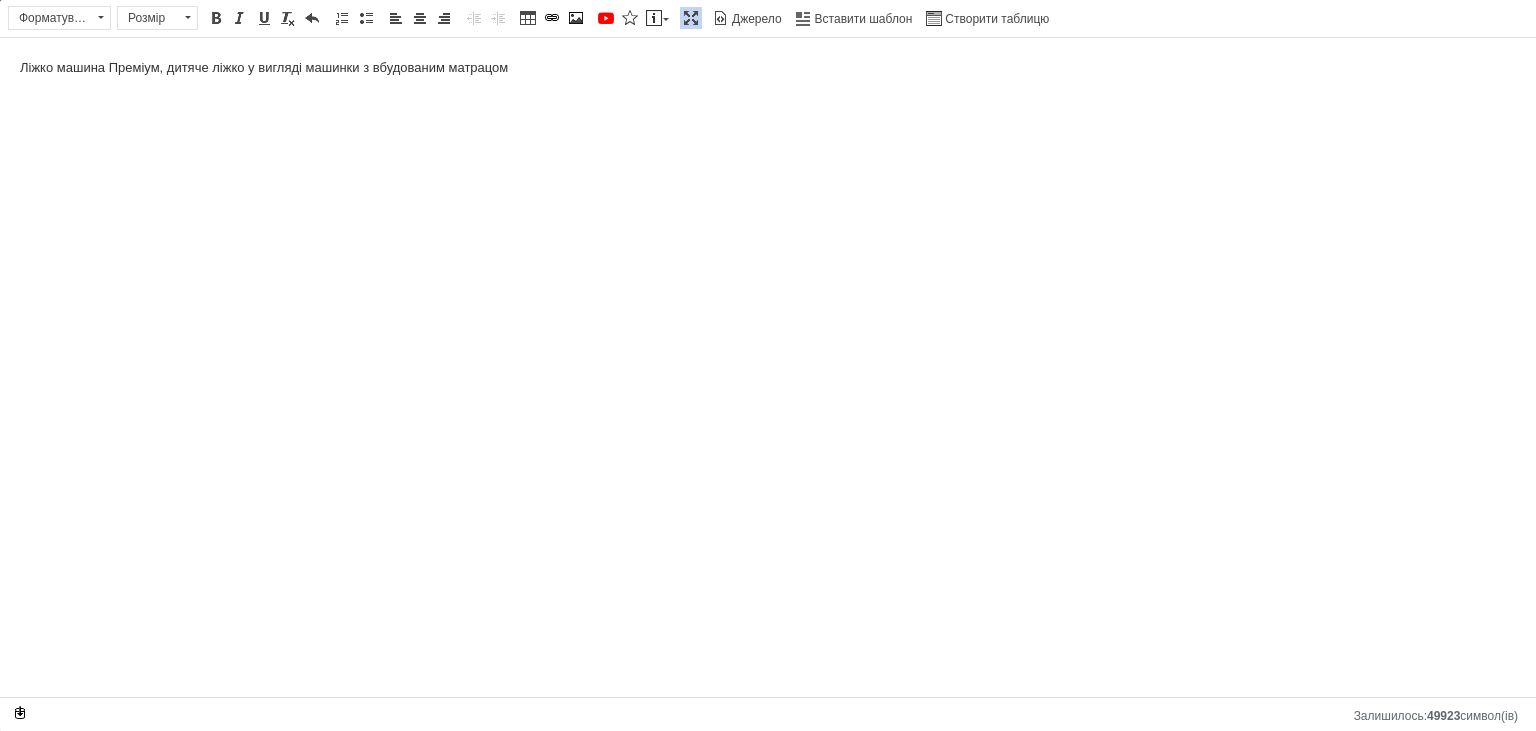 click on "Ліжко машина Преміум, дитяче ліжко у вигляді машинки з вбудованим матрацом" at bounding box center [768, 367] 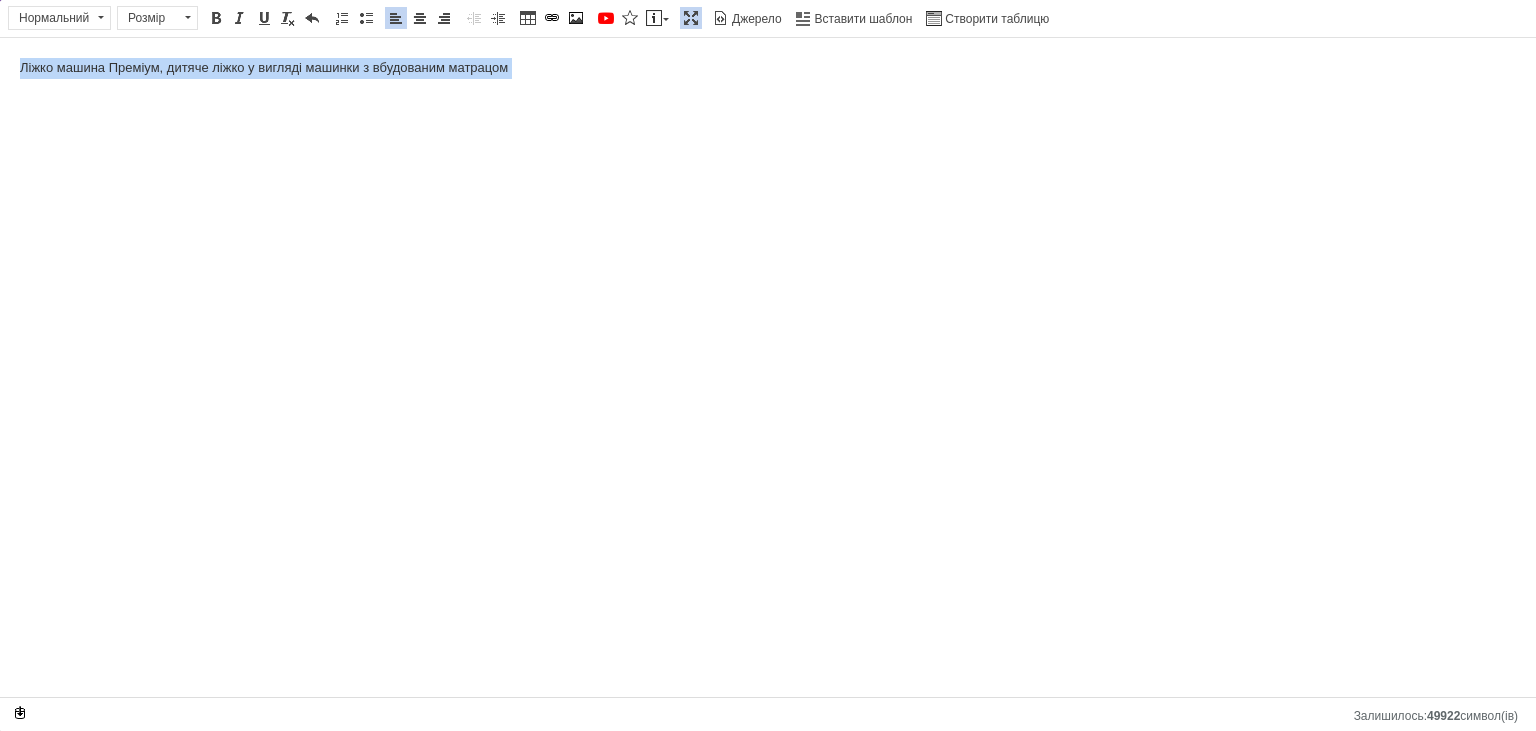 type 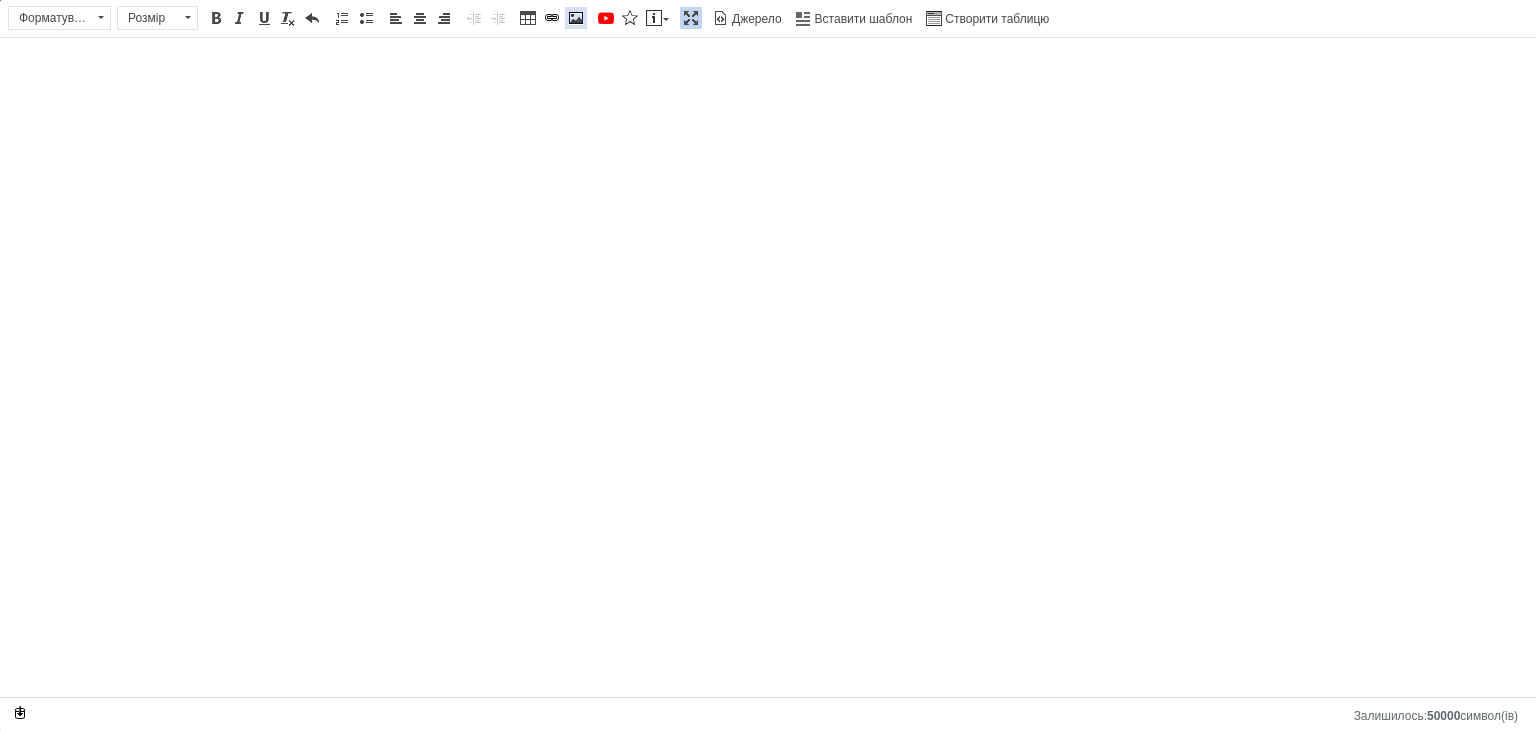 click at bounding box center (576, 18) 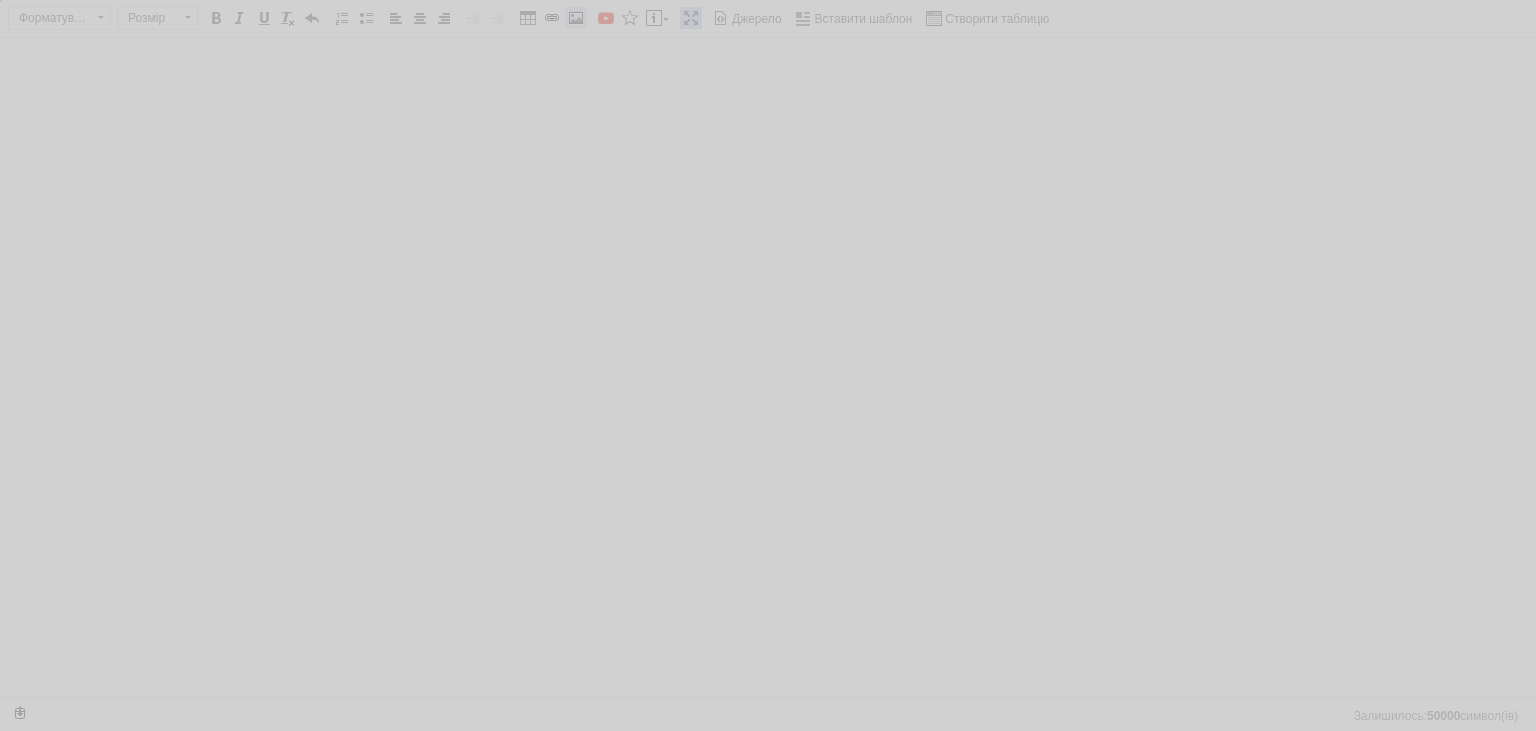 select 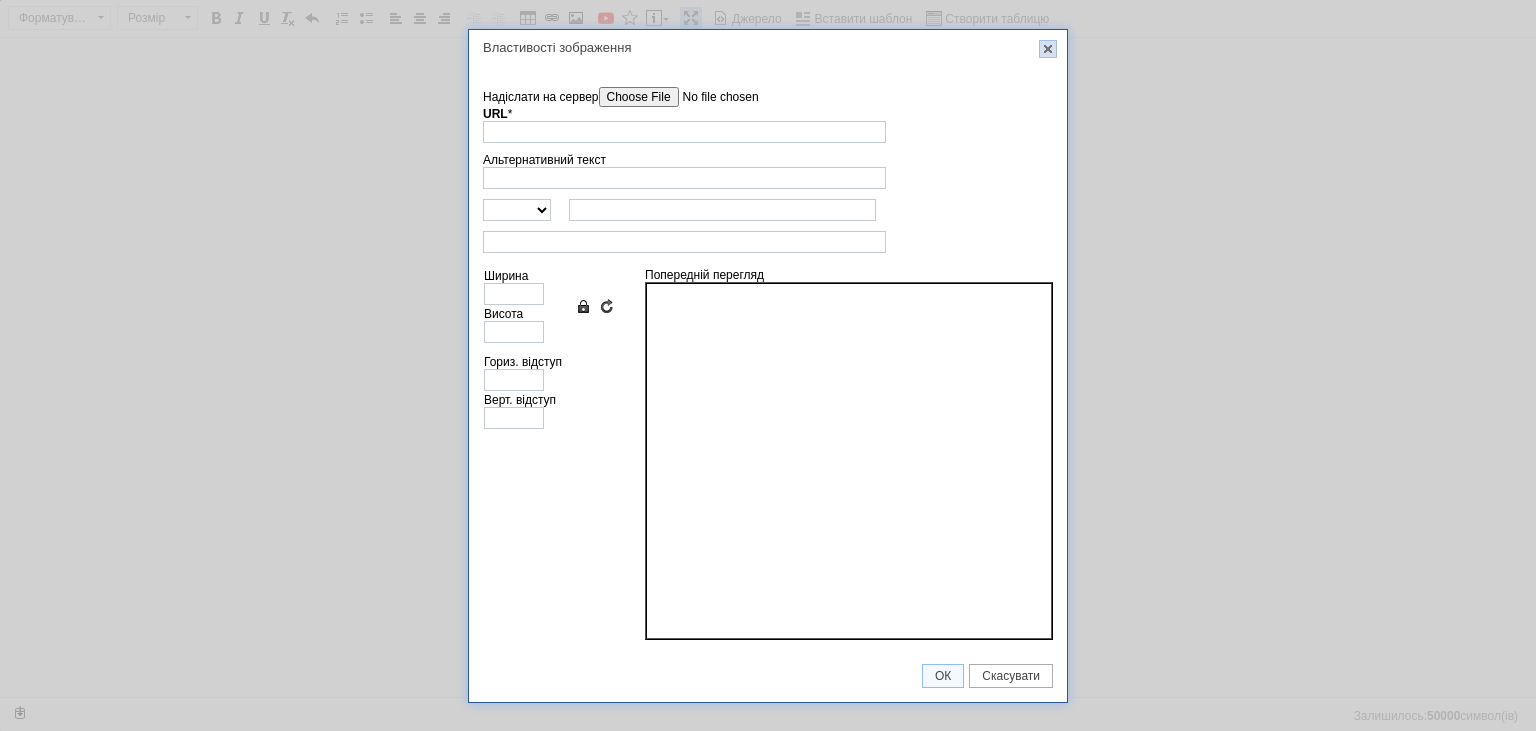 click on "X" at bounding box center (1048, 49) 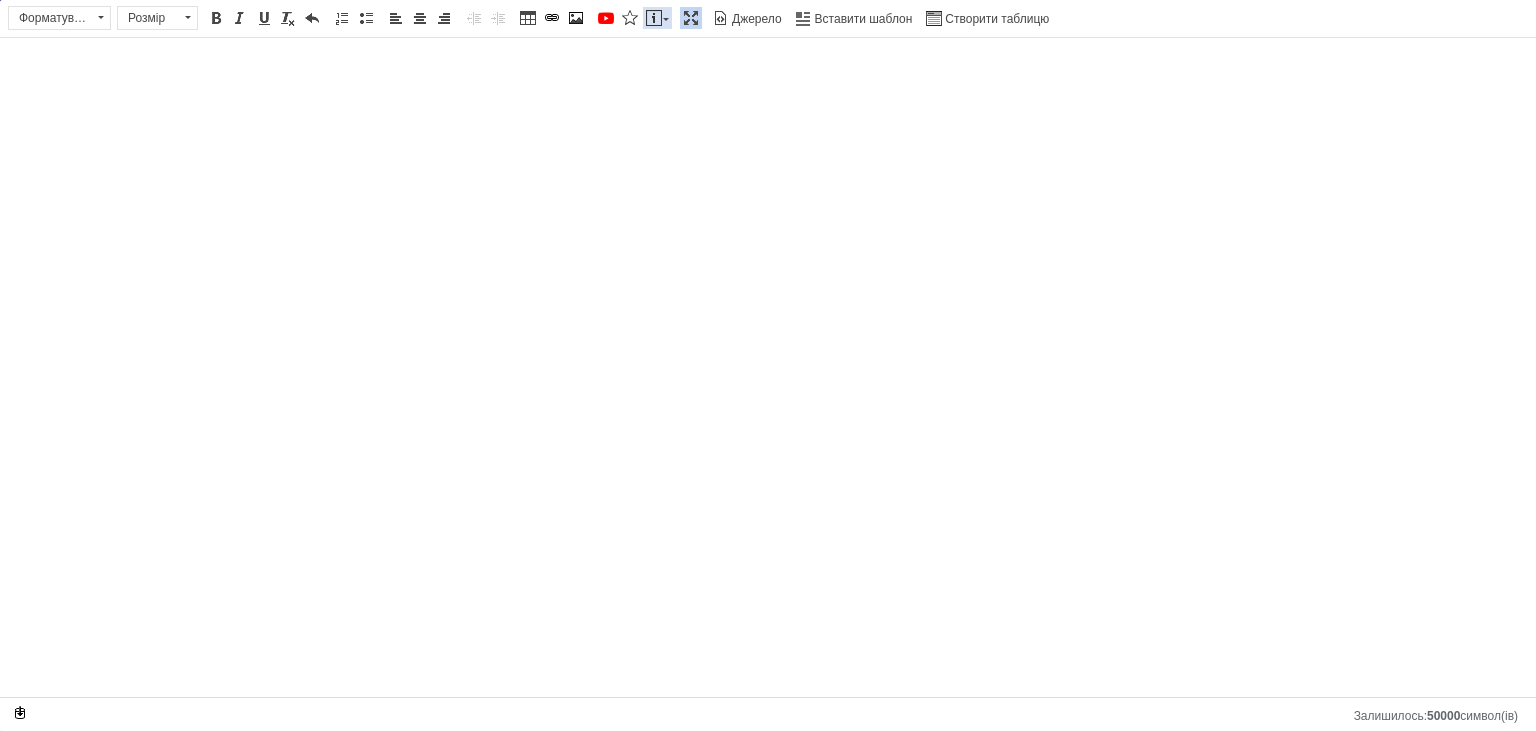 click at bounding box center (654, 18) 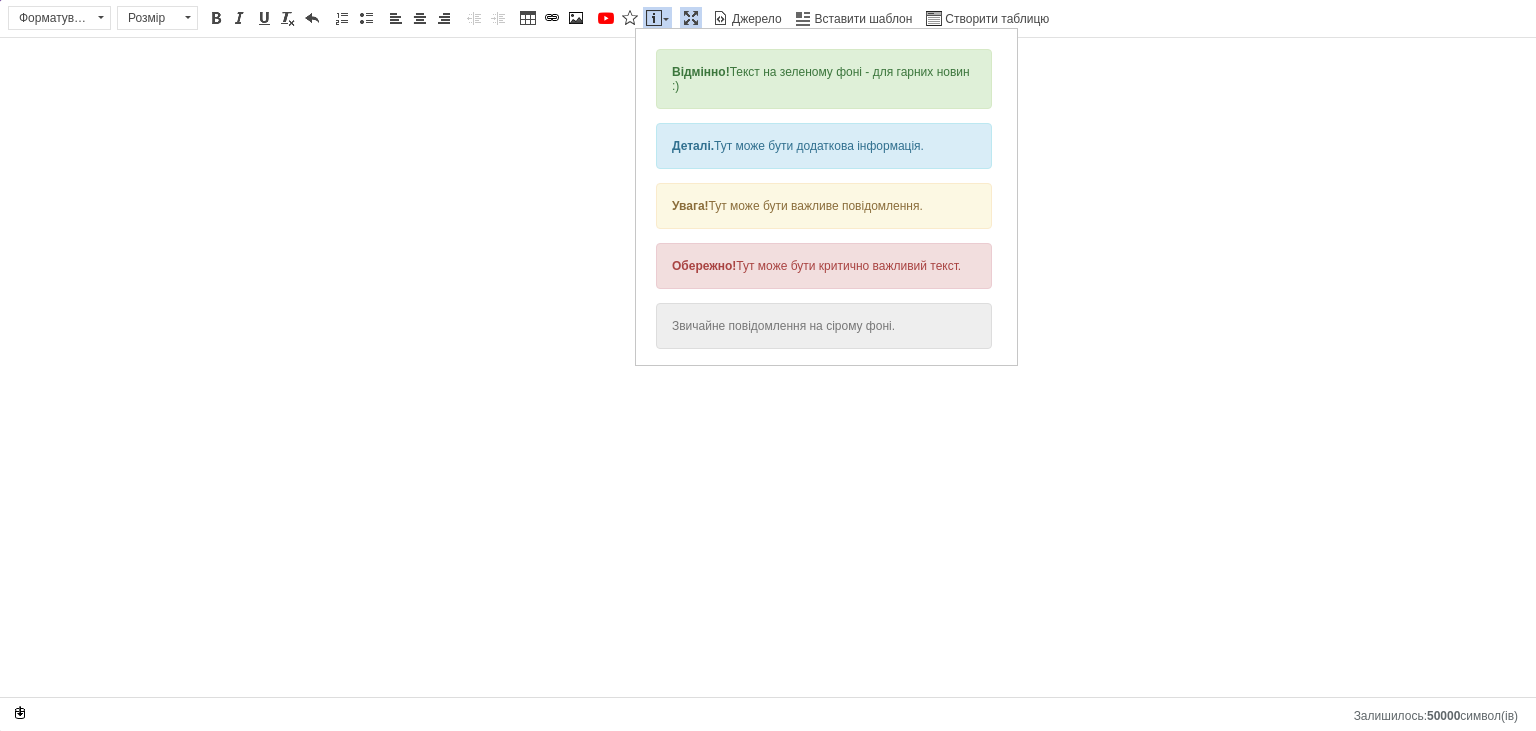 scroll, scrollTop: 0, scrollLeft: 0, axis: both 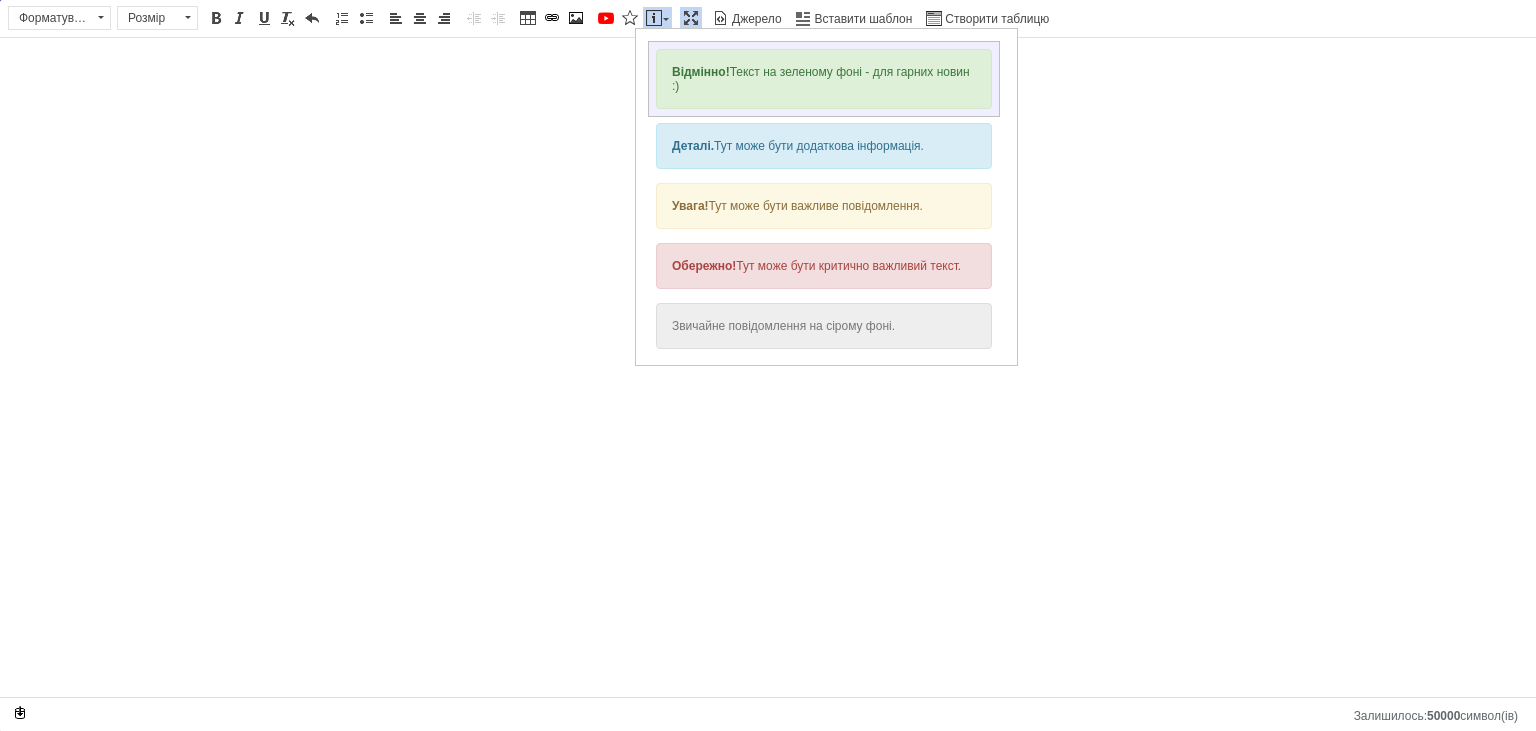 click on "Відмінно!" at bounding box center [701, 72] 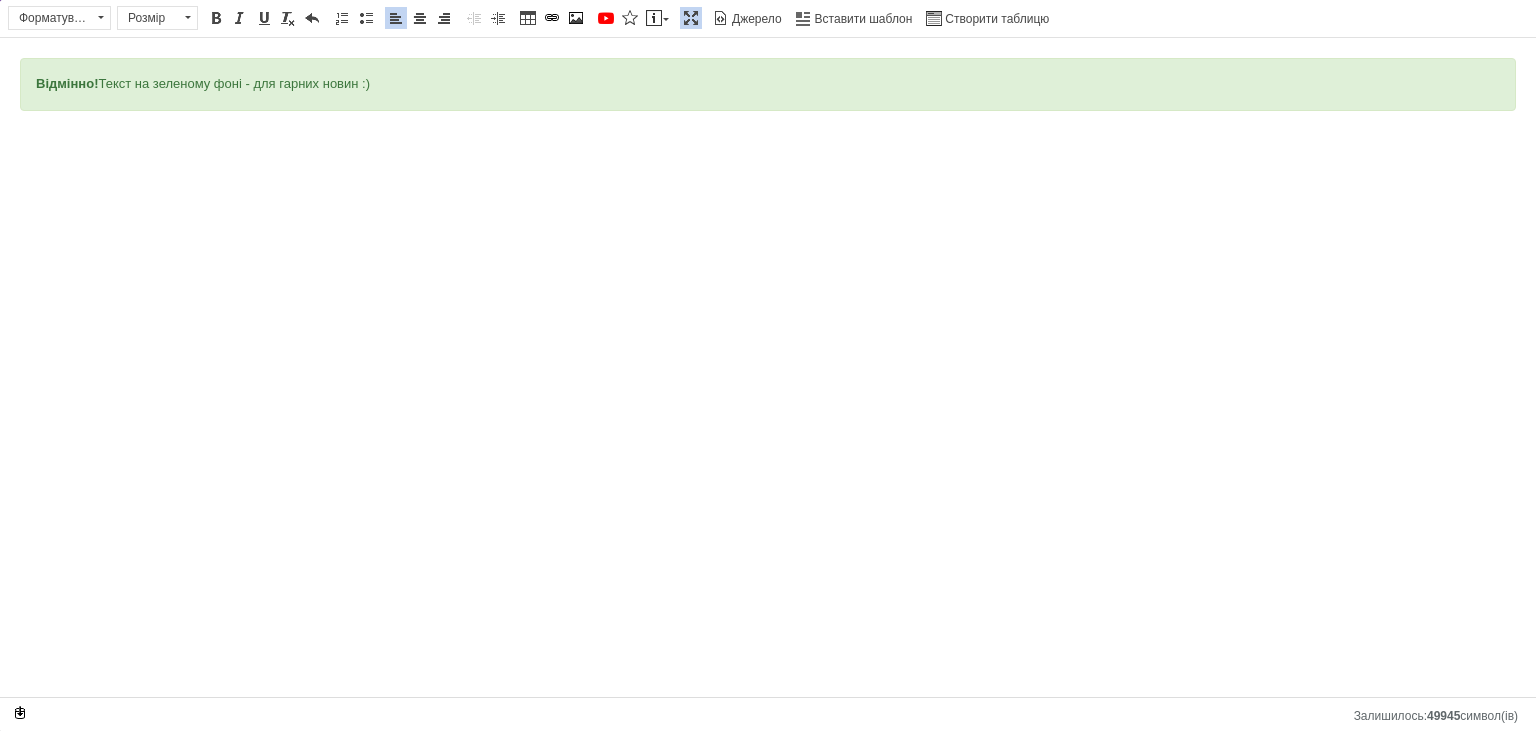 click on "Відмінно!  Текст на зеленому фоні - для гарних новин :)" at bounding box center [768, 84] 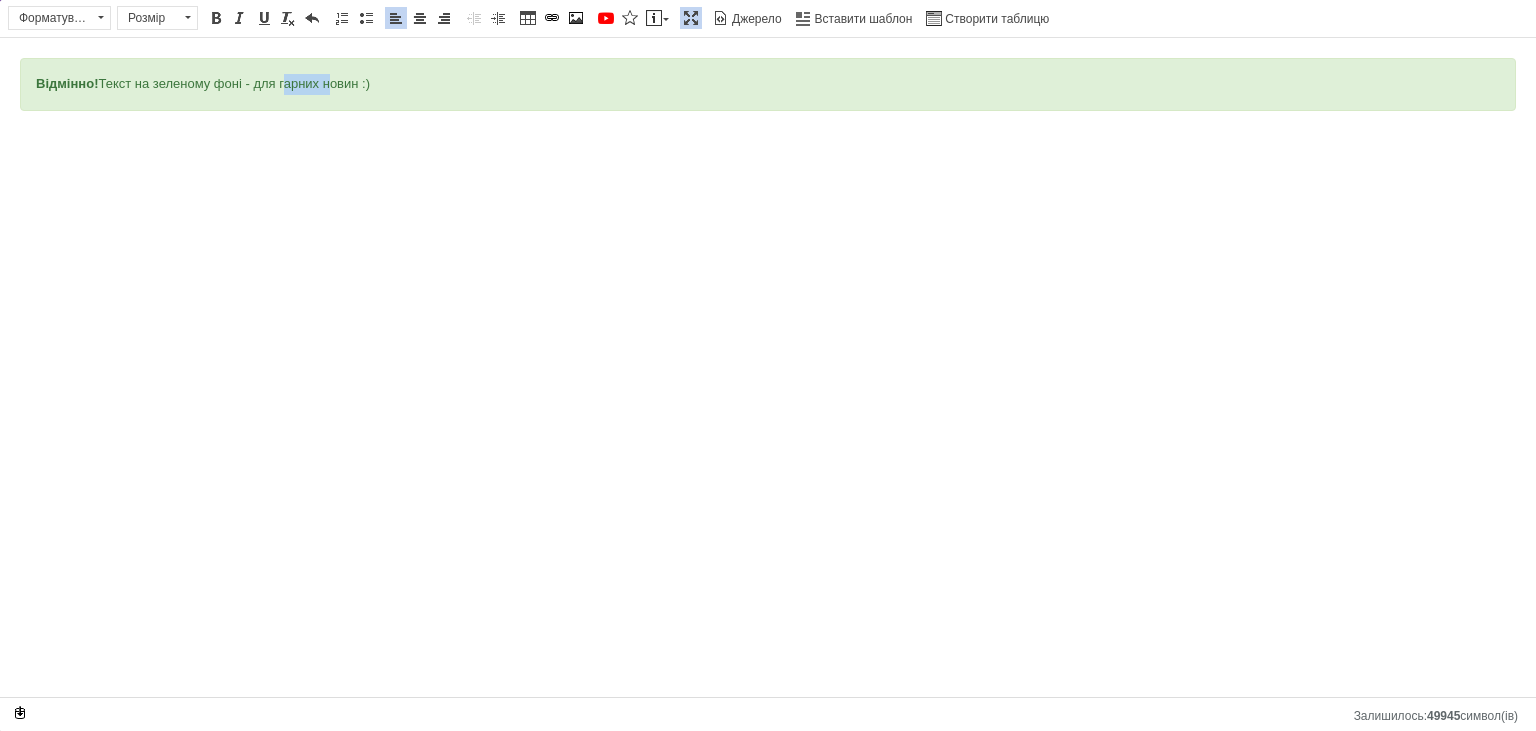 click on "Відмінно!  Текст на зеленому фоні - для гарних новин :)" at bounding box center [768, 84] 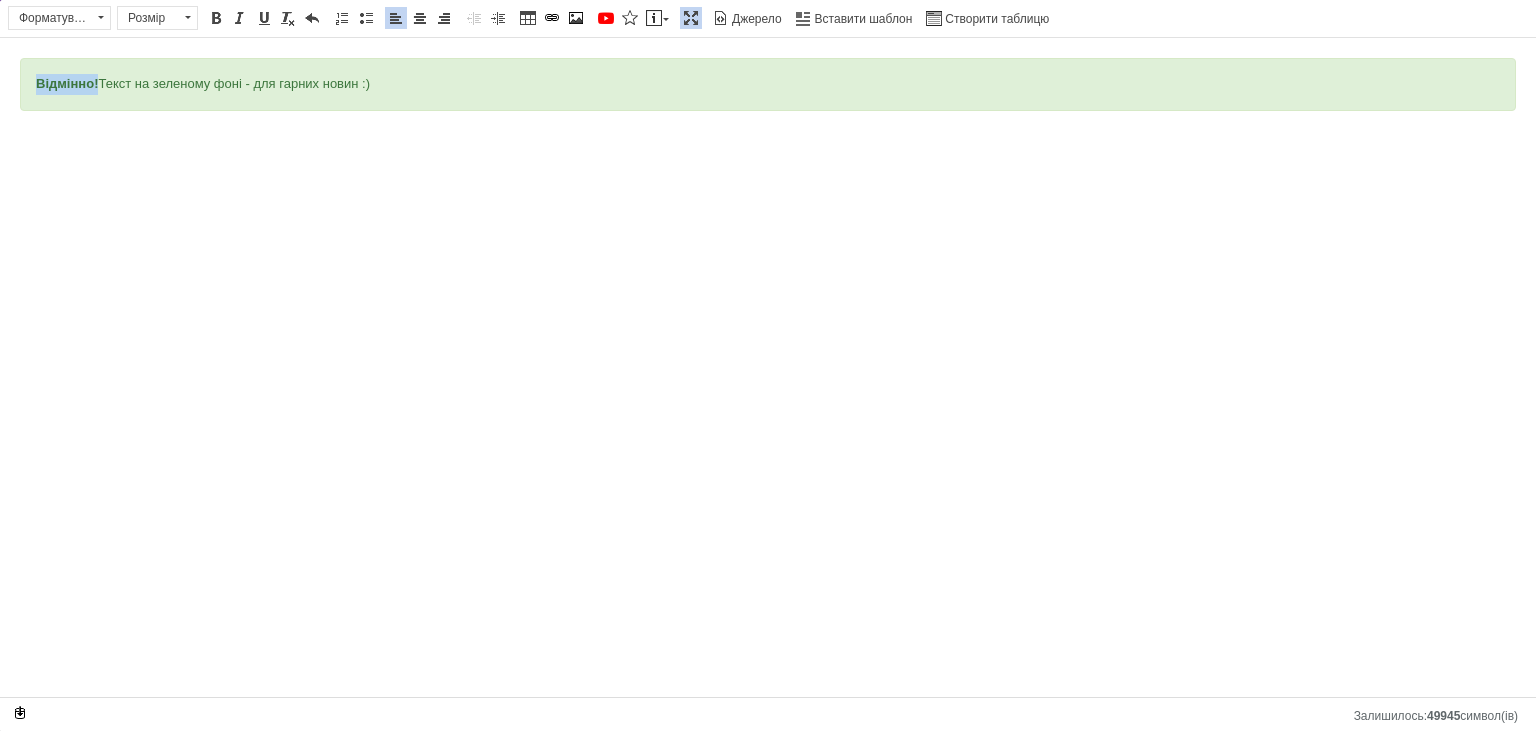 click on "Відмінно!  Текст на зеленому фоні - для гарних новин :)" at bounding box center [768, 84] 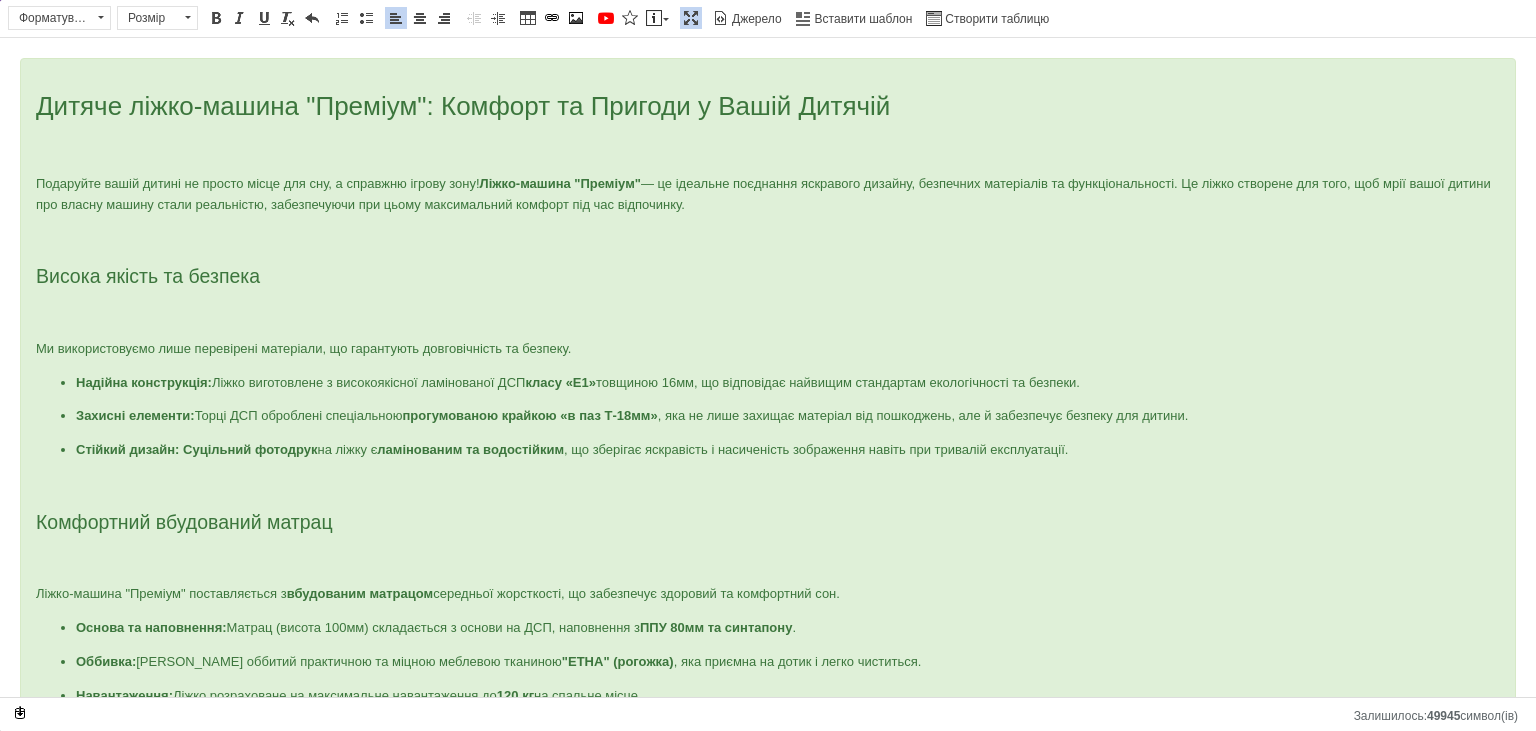scroll, scrollTop: 584, scrollLeft: 0, axis: vertical 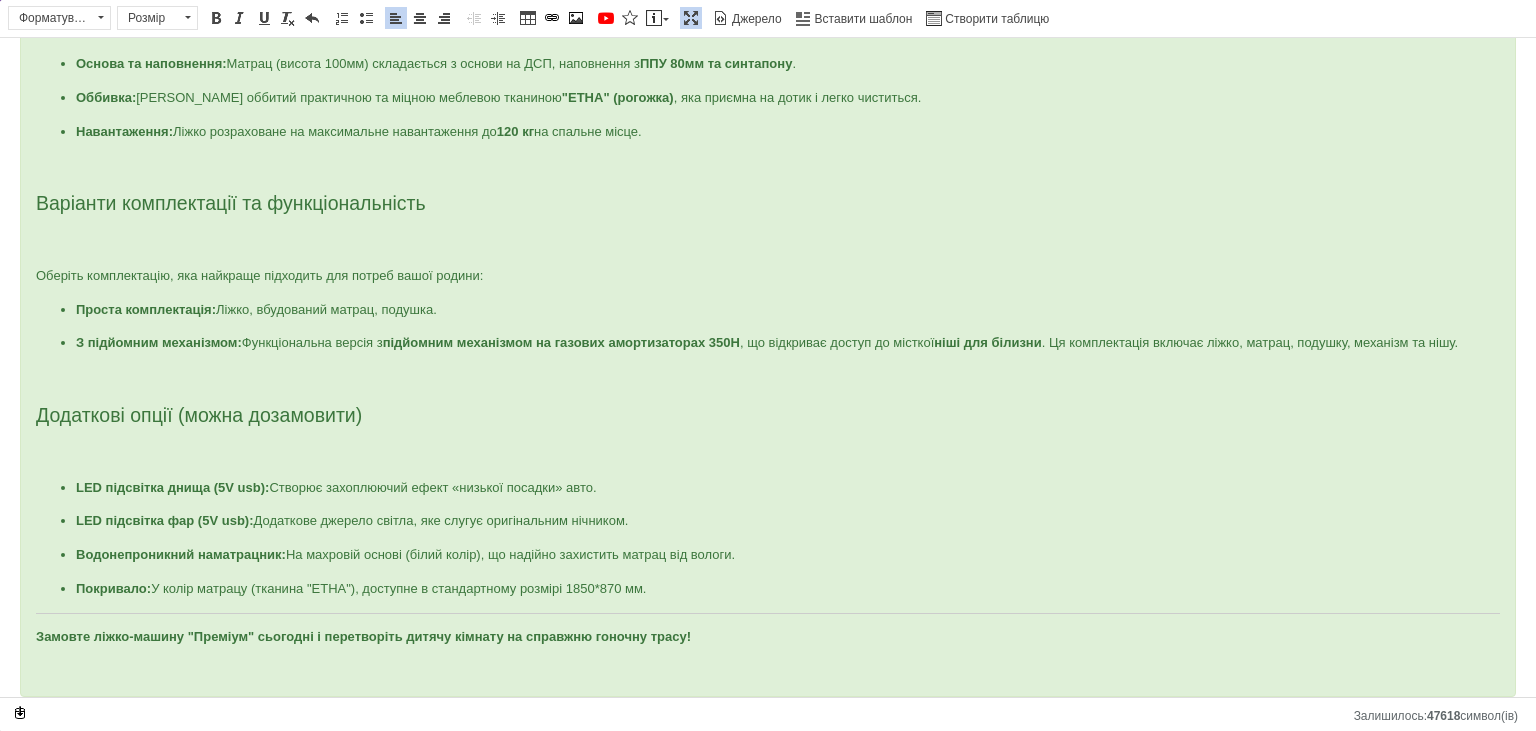 click on "Максимізувати" at bounding box center (691, 18) 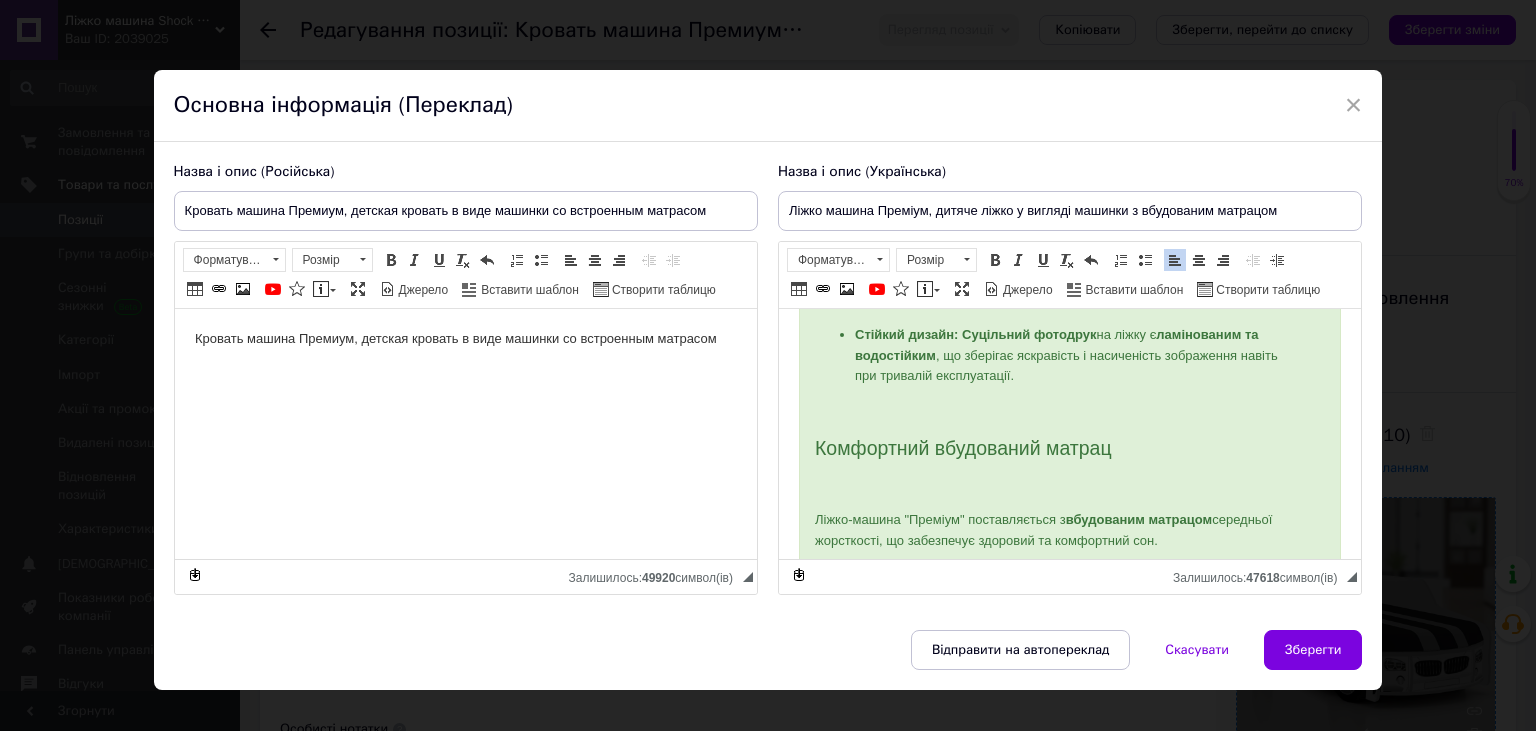 scroll, scrollTop: 1460, scrollLeft: 0, axis: vertical 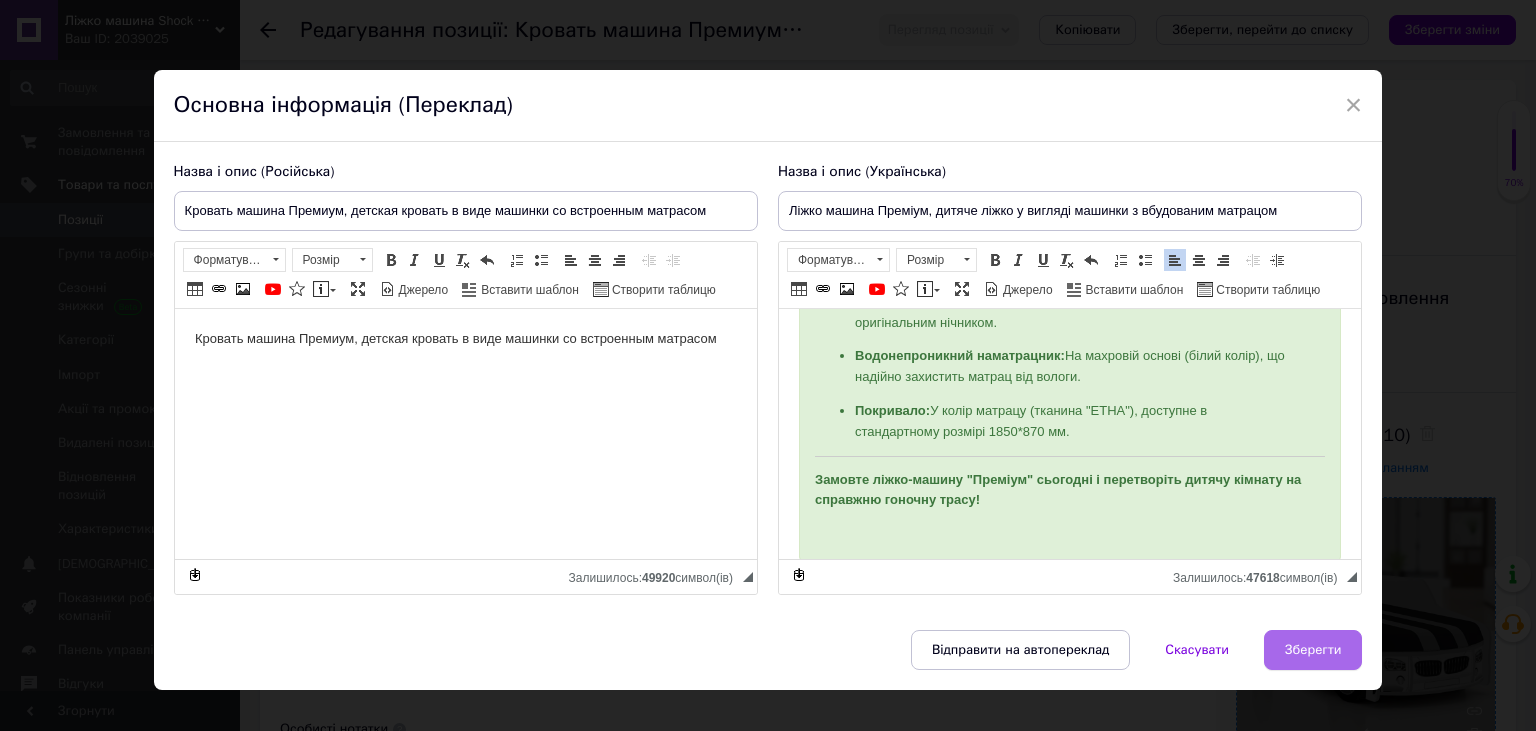 click on "Зберегти" at bounding box center (1313, 650) 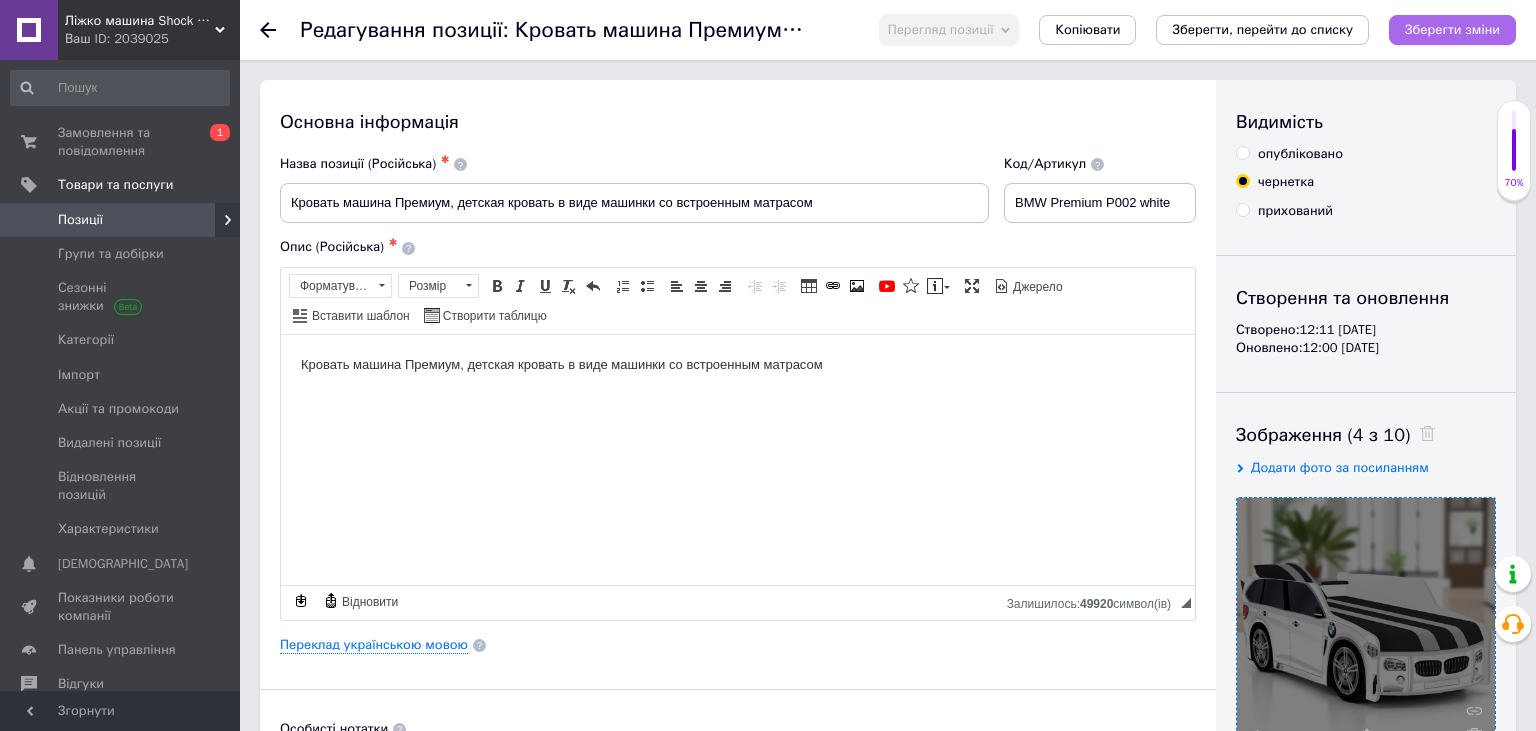 click on "Зберегти зміни" at bounding box center [1452, 30] 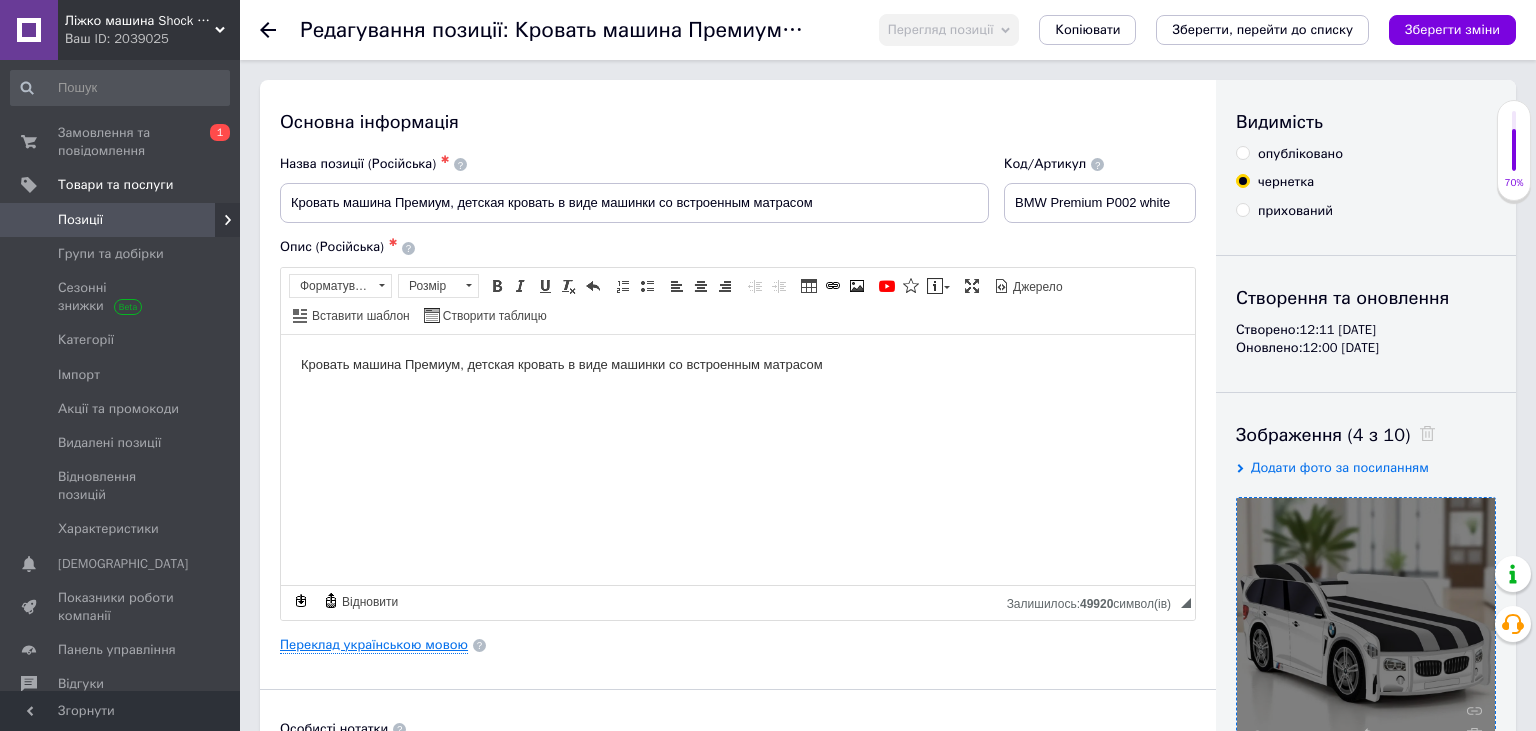 click on "Переклад українською мовою" at bounding box center (374, 645) 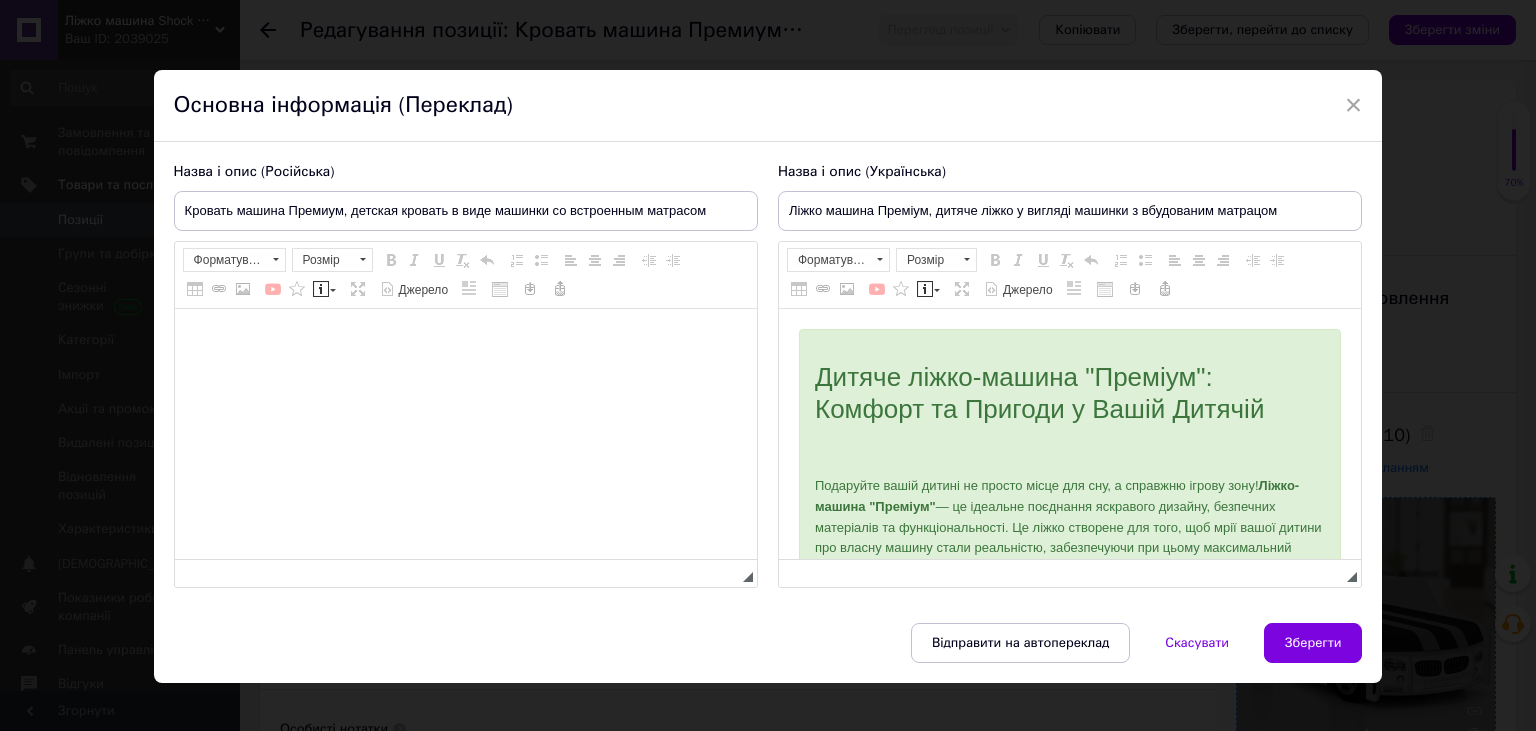 scroll, scrollTop: 0, scrollLeft: 0, axis: both 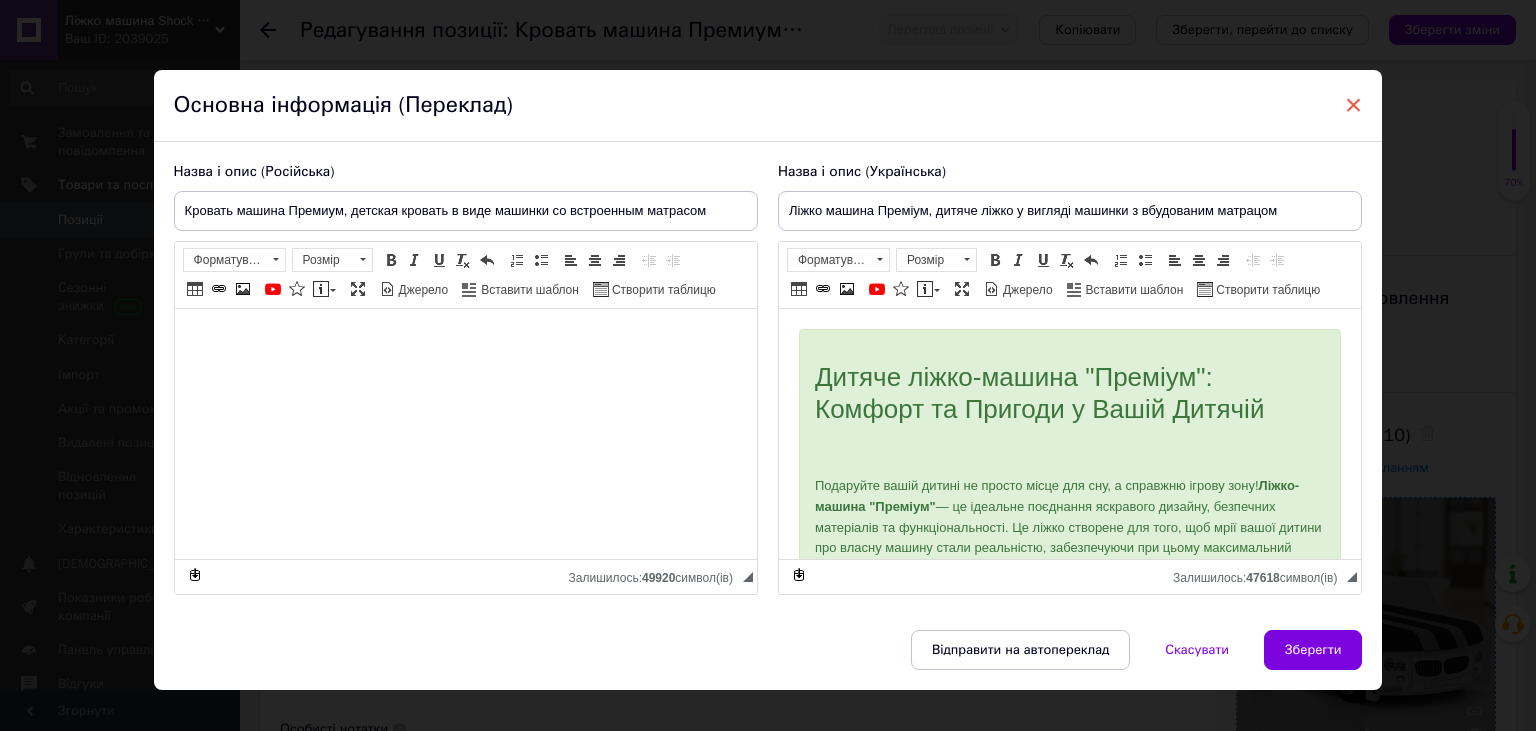 click on "×" at bounding box center [1354, 105] 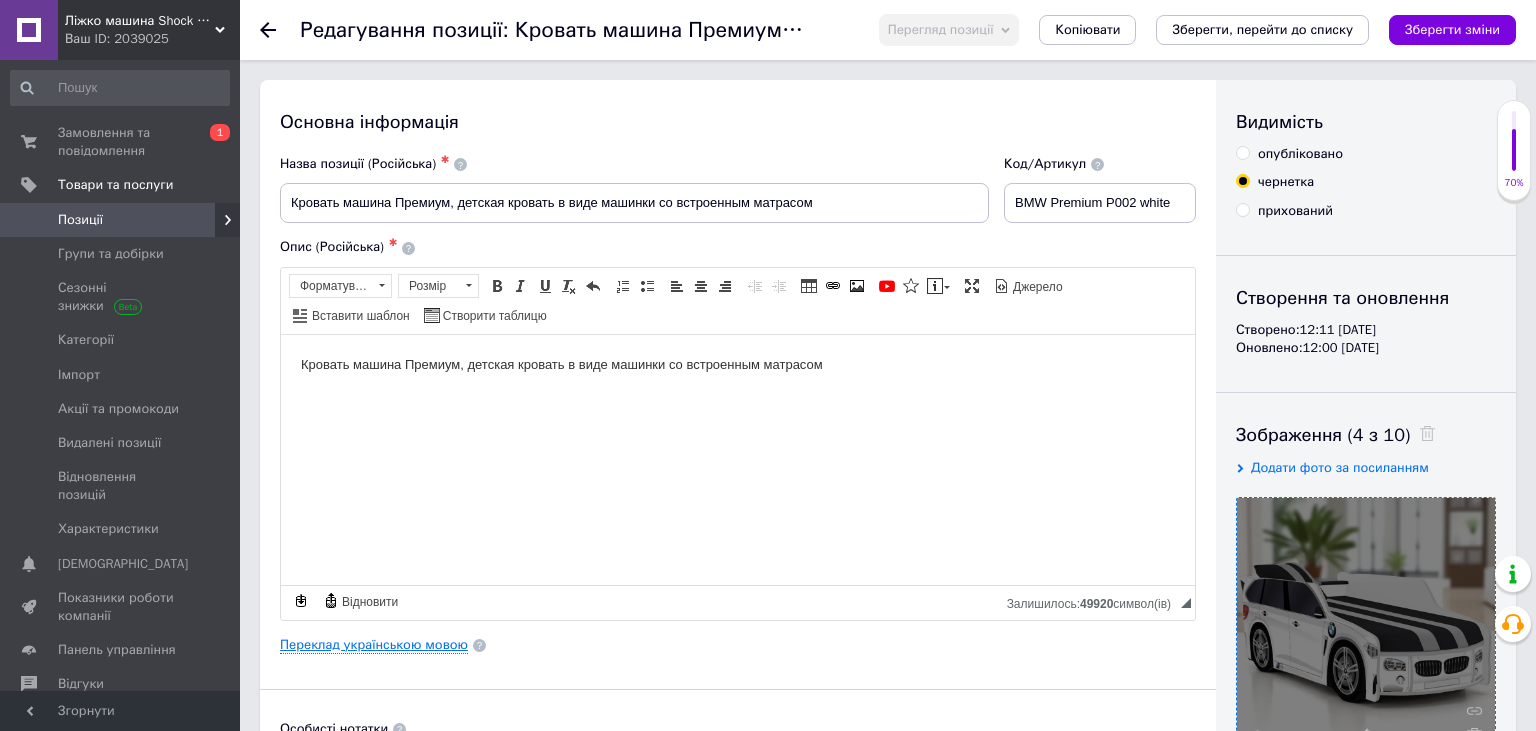 click on "Переклад українською мовою" at bounding box center [374, 645] 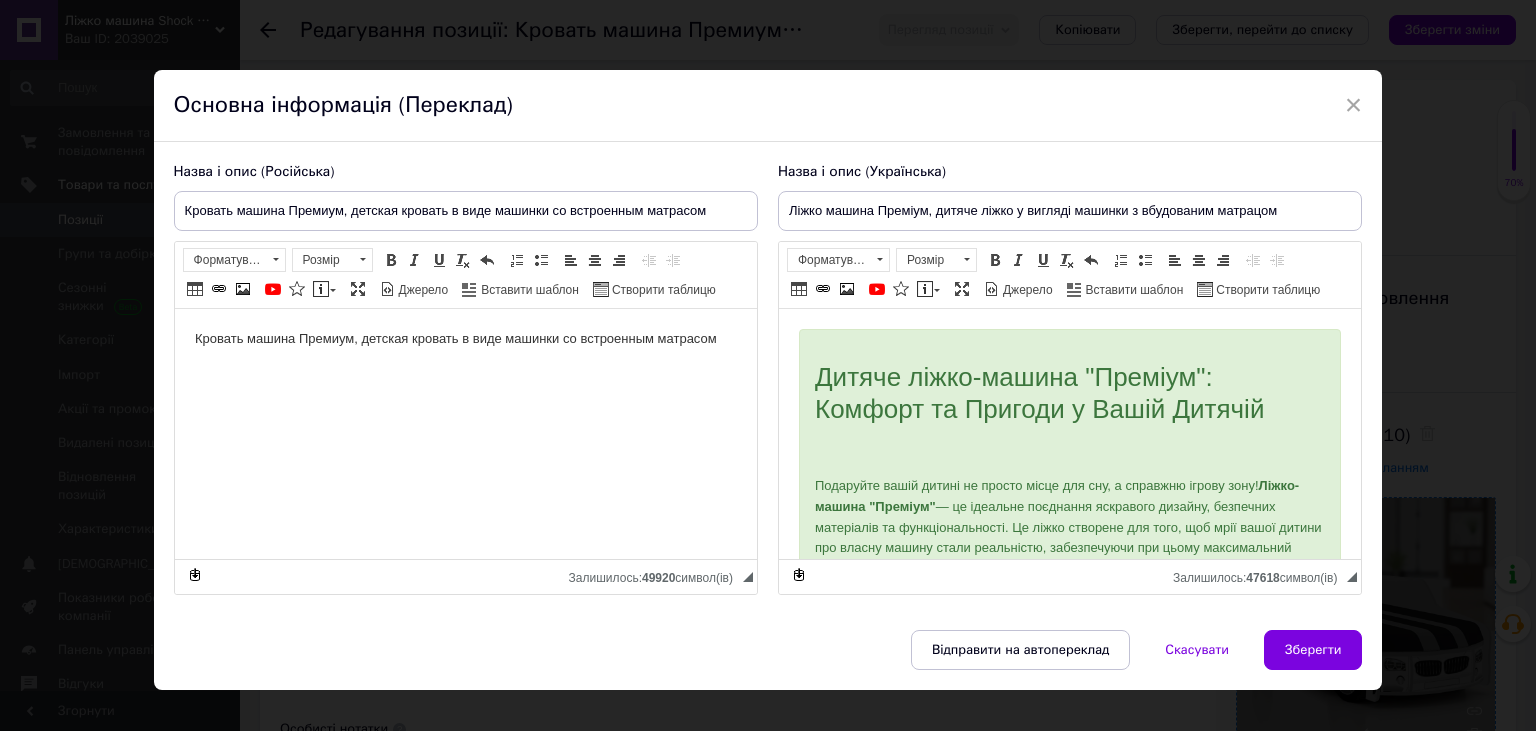 scroll, scrollTop: 0, scrollLeft: 0, axis: both 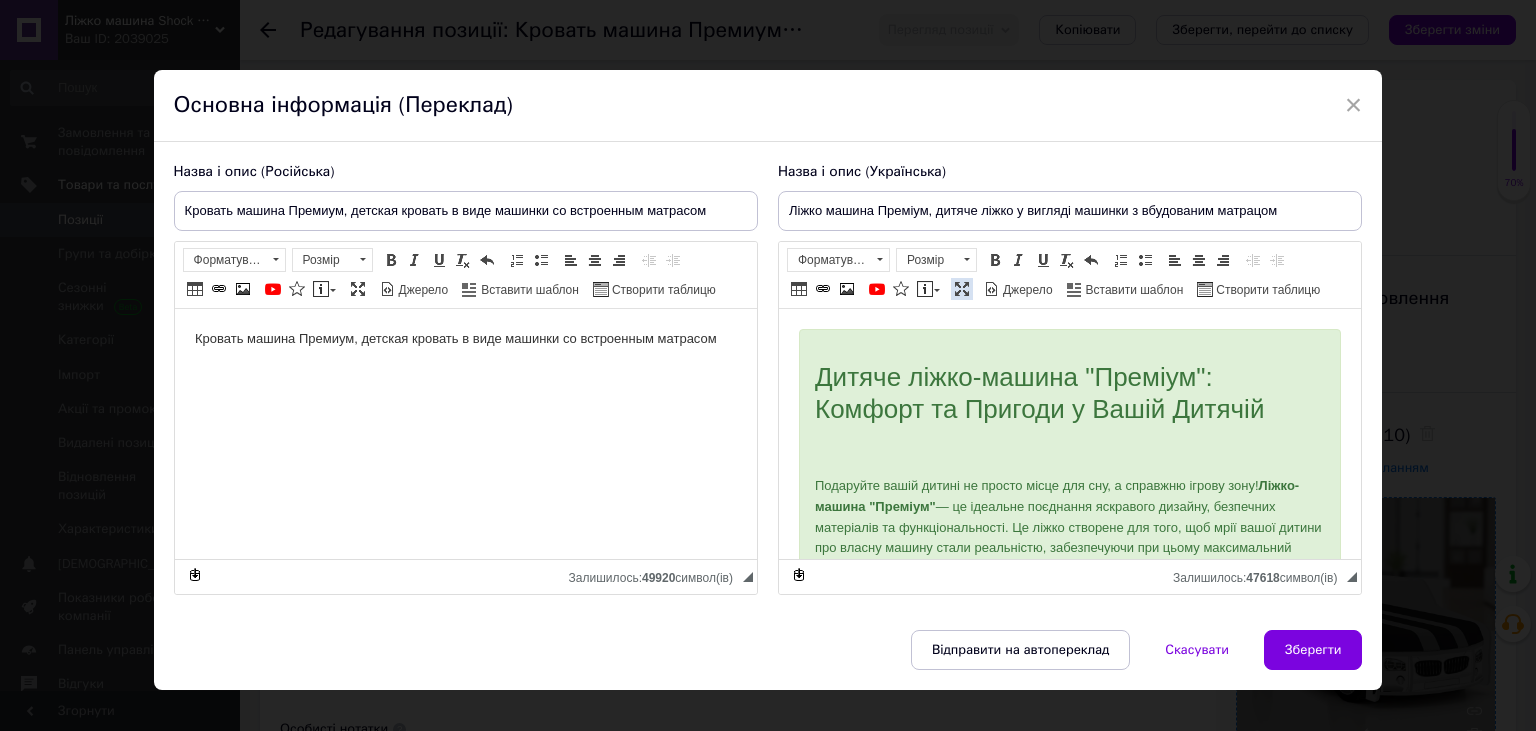 click at bounding box center [962, 289] 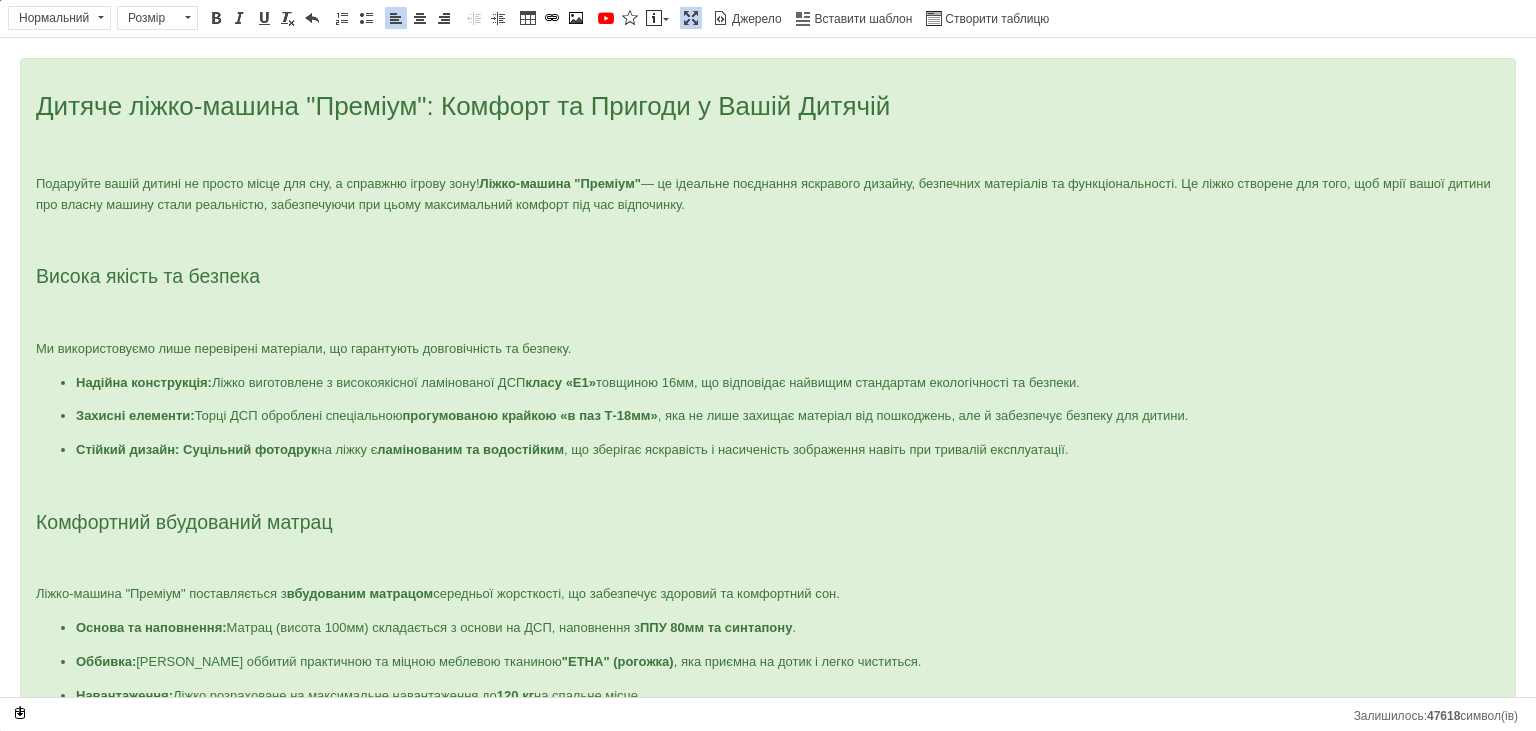 click at bounding box center (768, 238) 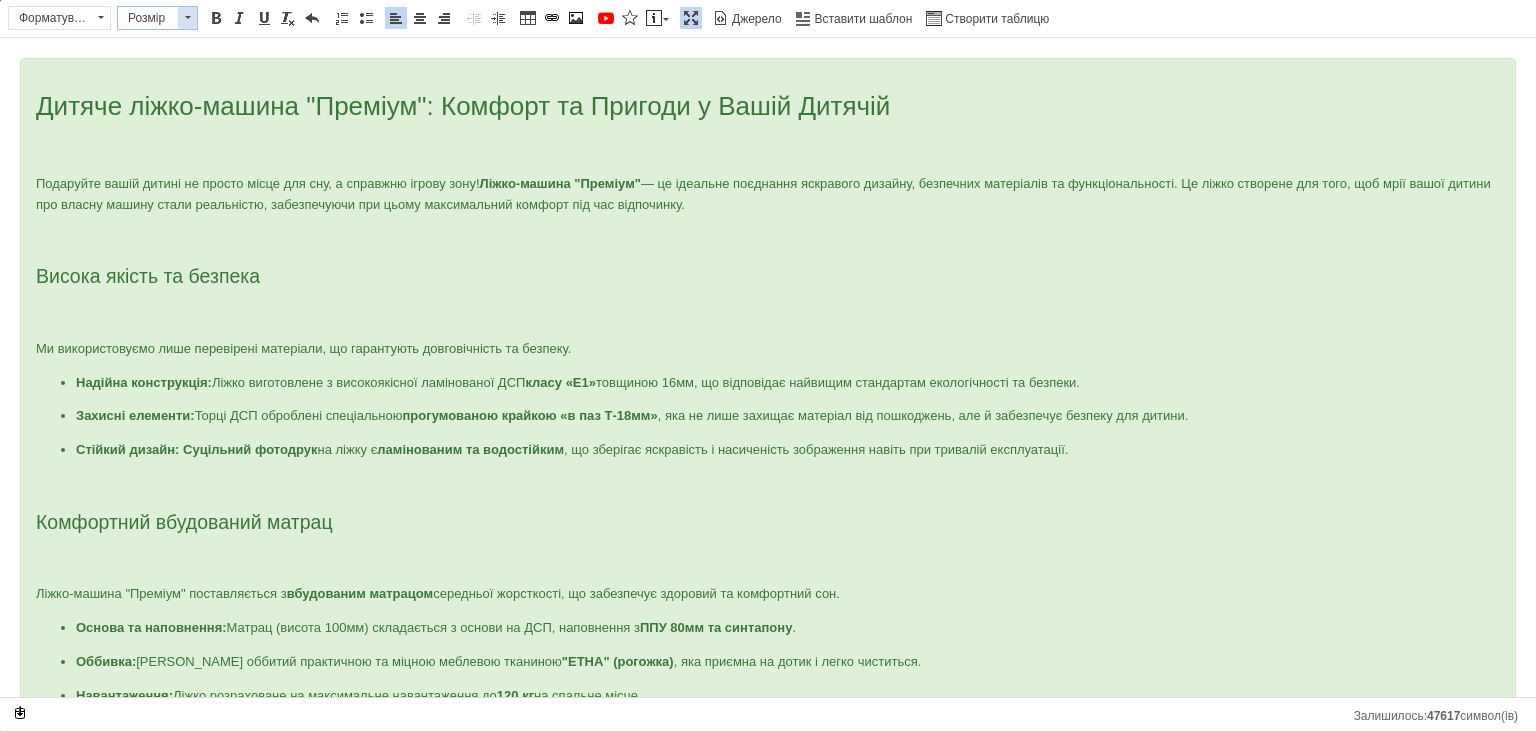 click at bounding box center [187, 18] 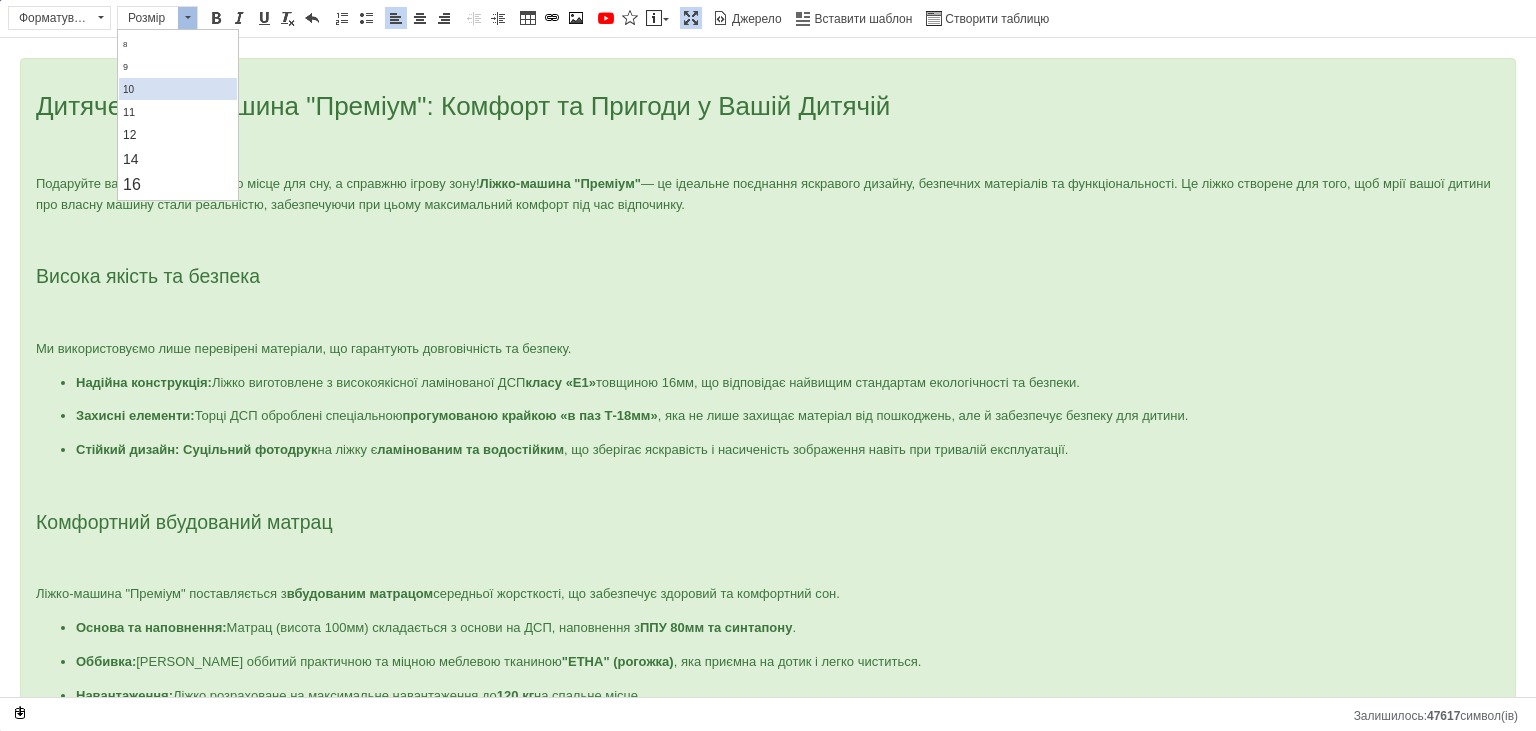 scroll, scrollTop: 105, scrollLeft: 0, axis: vertical 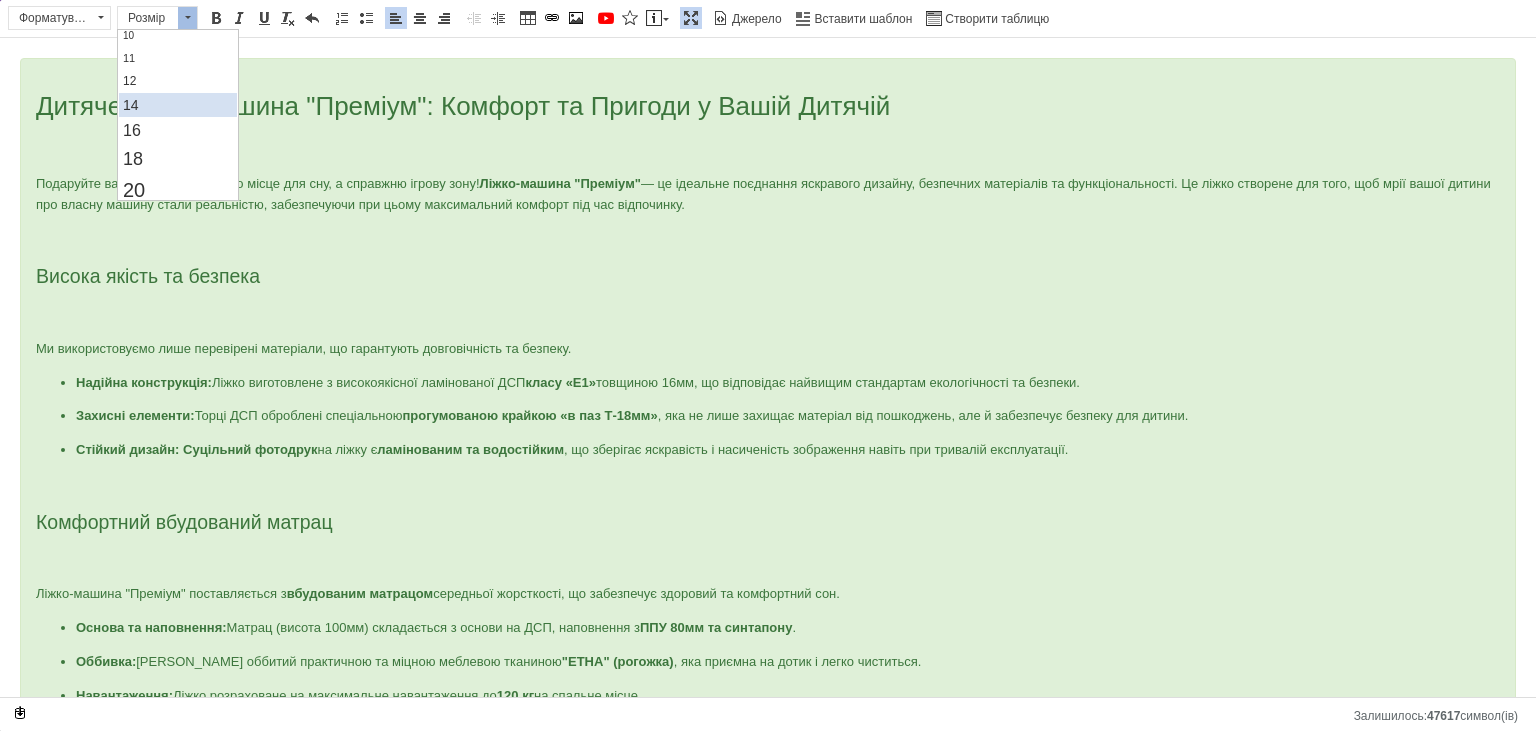 click on "14" at bounding box center [177, 105] 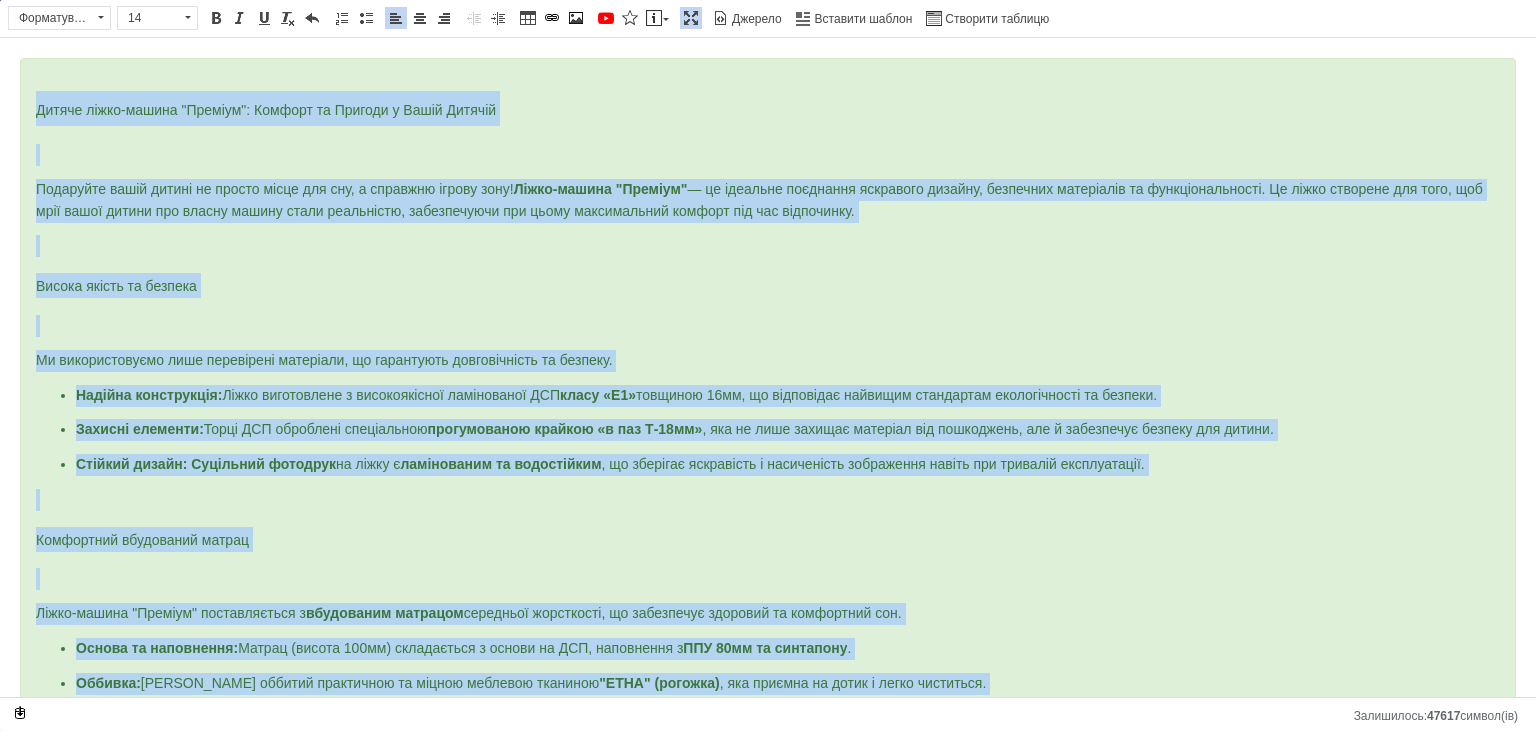 click on "Дитяче ліжко-машина "Преміум": Комфорт та Пригоди у Вашій Дитячій Подаруйте вашій дитині не просто місце для сну, а справжню ігрову зону!  Ліжко-машина "Преміум"  — це ідеальне поєднання яскравого дизайну, безпечних матеріалів та функціональності. Це ліжко створене для того, щоб мрії вашої дитини про власну машину стали реальністю, забезпечуючи при цьому максимальний комфорт під час відпочинку. Висока якість та безпека Ми використовуємо лише перевірені матеріали, що гарантують довговічність та безпеку. Надійна конструкція: класу «Е1» Захисні елементи:   ." at bounding box center [768, 681] 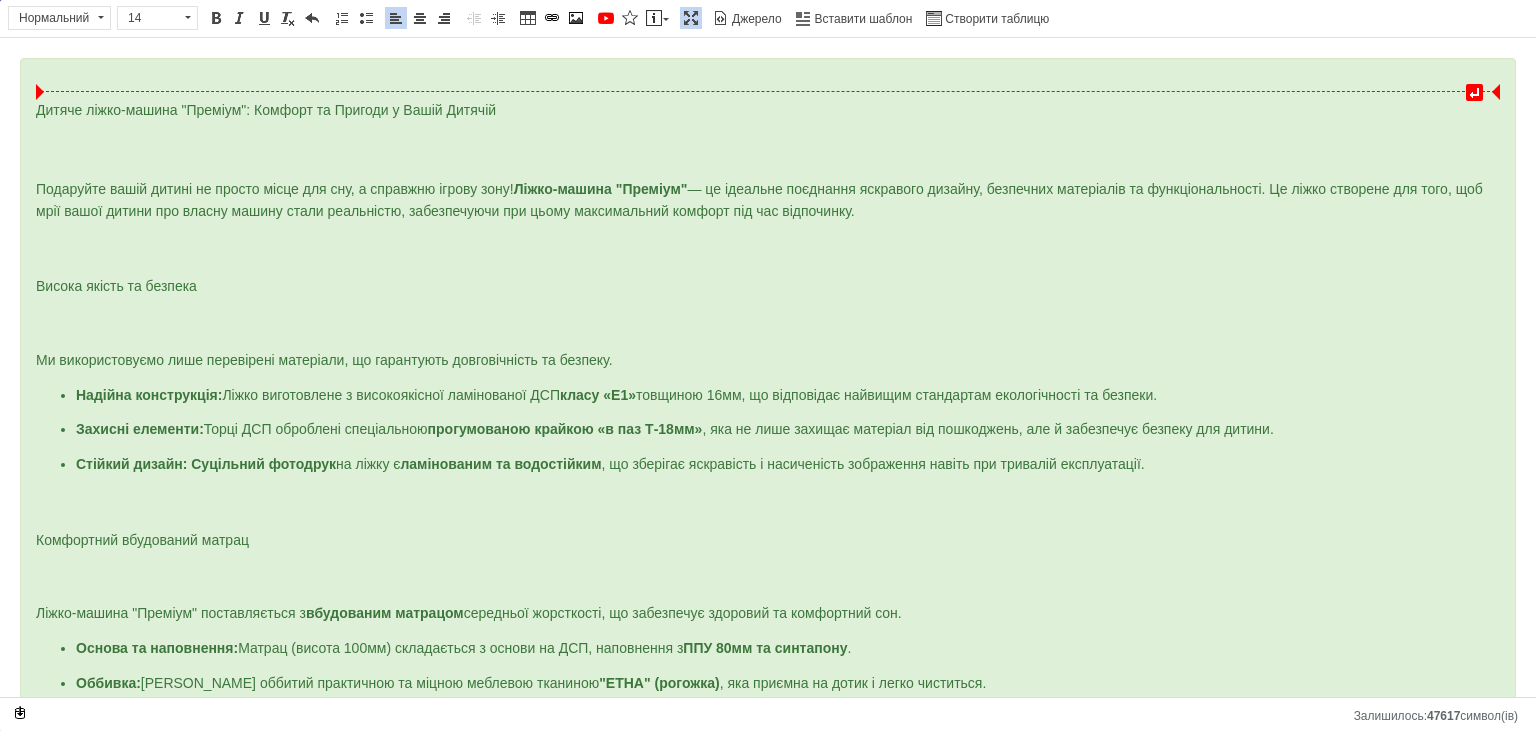 click on "Дитяче ліжко-машина "Преміум": Комфорт та Пригоди у Вашій Дитячій" at bounding box center (266, 110) 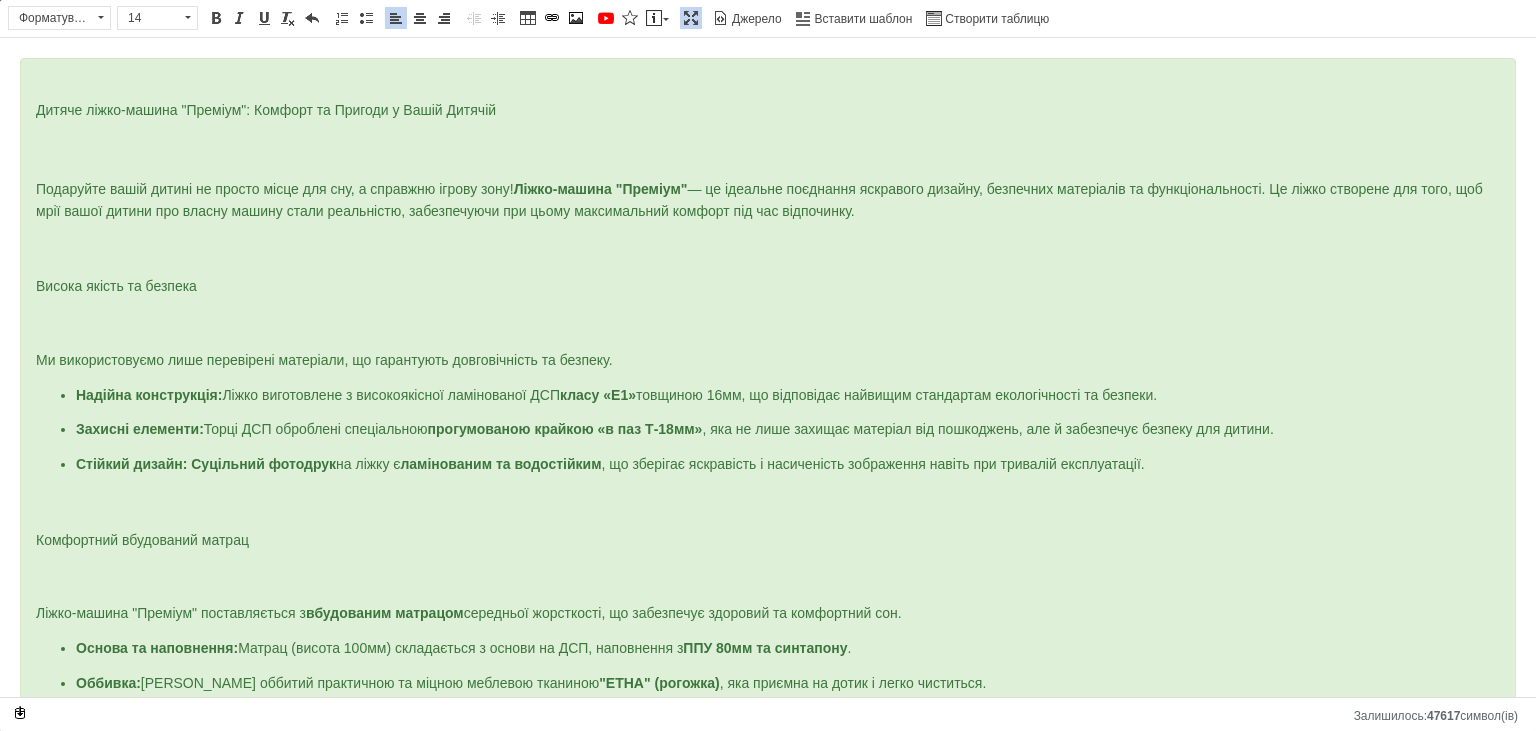 click on "Дитяче ліжко-машина "Преміум": Комфорт та Пригоди у Вашій Дитячій" at bounding box center [266, 110] 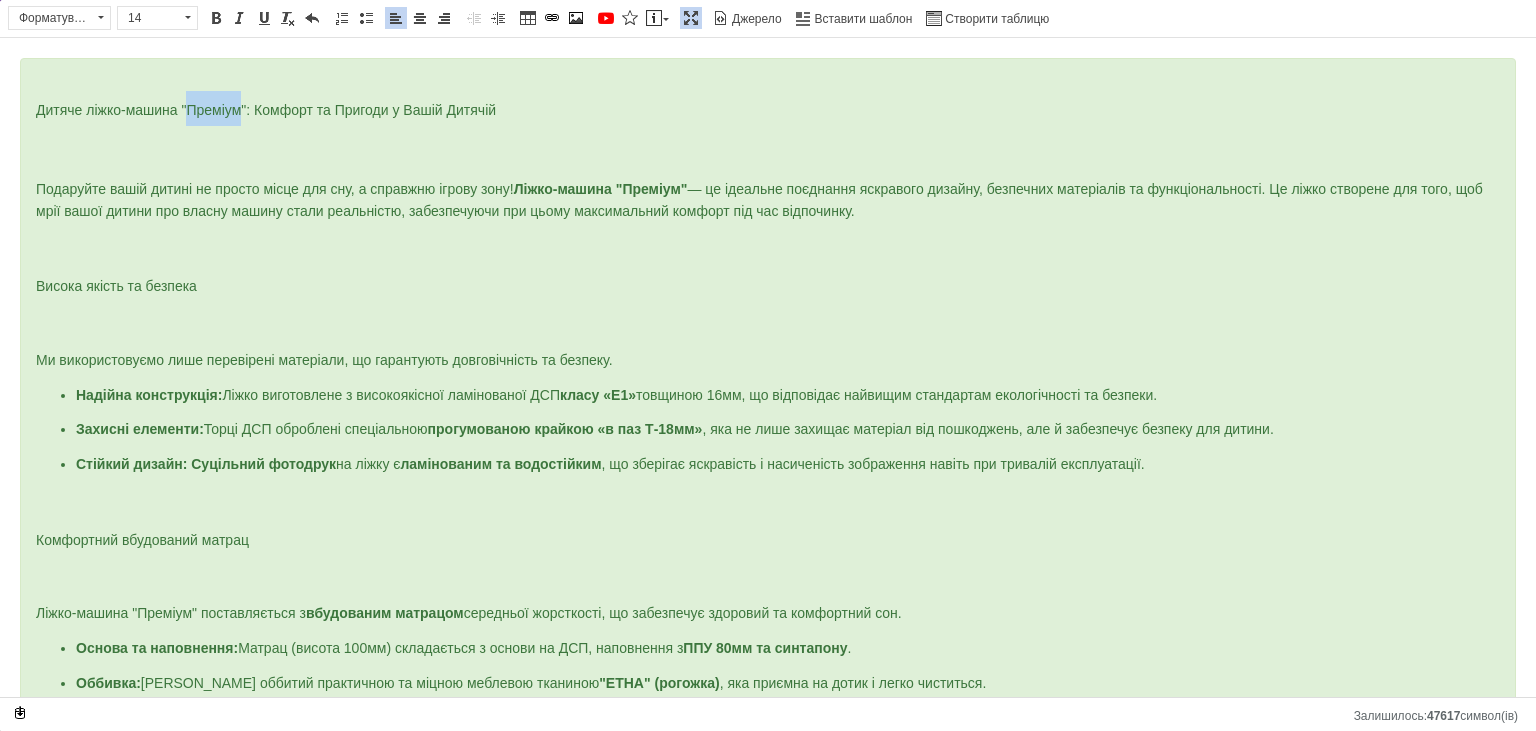 click on "Дитяче ліжко-машина "Преміум": Комфорт та Пригоди у Вашій Дитячій" at bounding box center [266, 110] 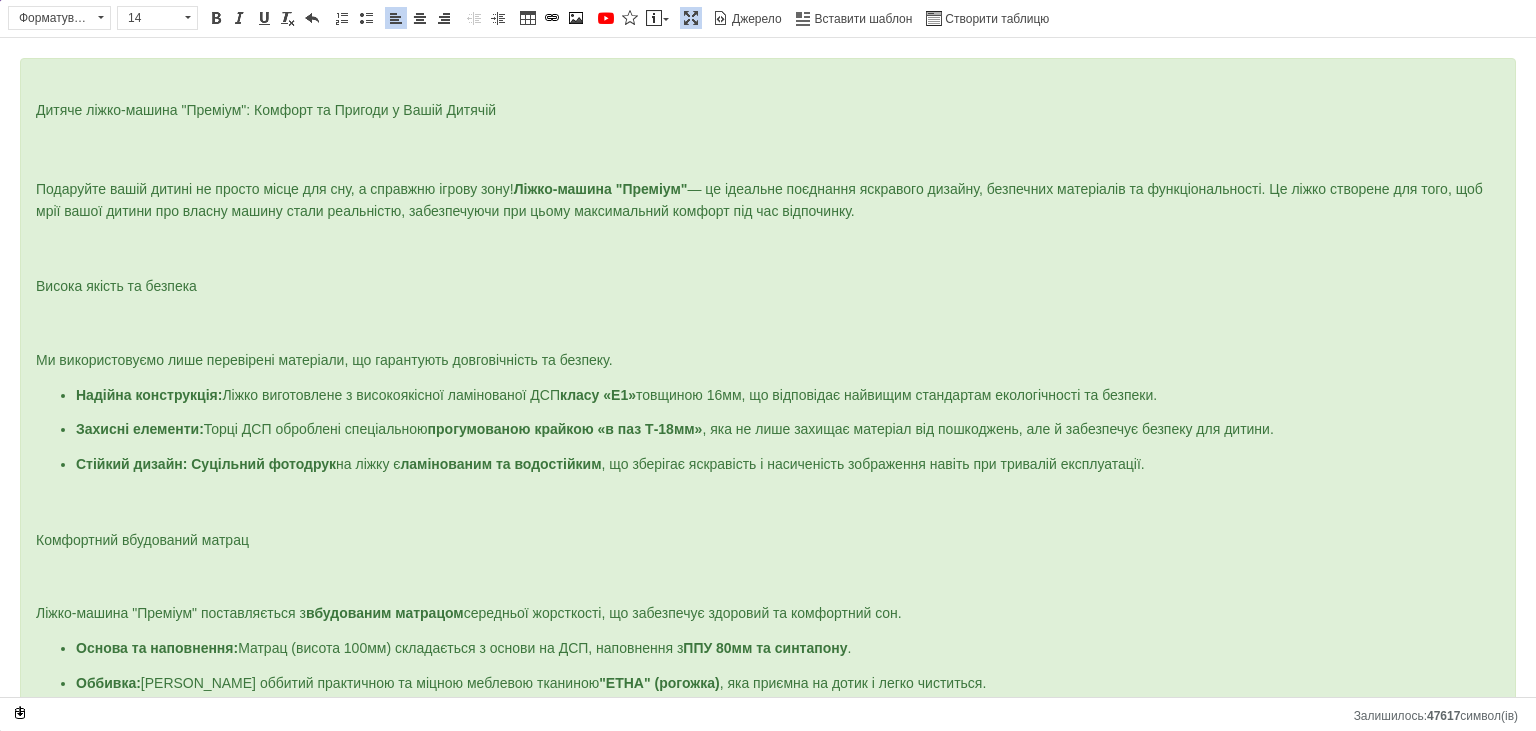 click on "Дитяче ліжко-машина "Преміум": Комфорт та Пригоди у Вашій Дитячій" at bounding box center (266, 110) 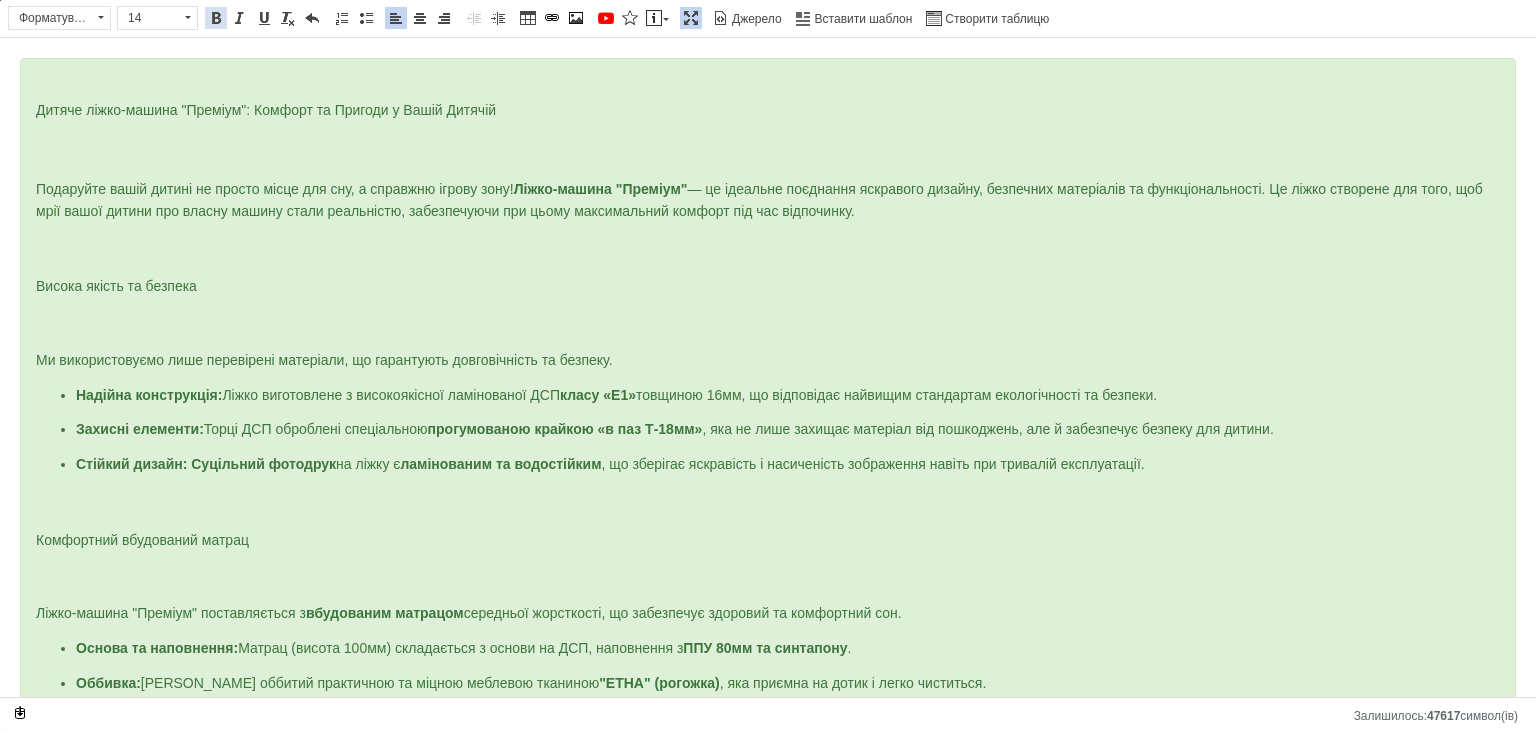 click on "Жирний  Сполучення клавіш Ctrl+B" at bounding box center [216, 18] 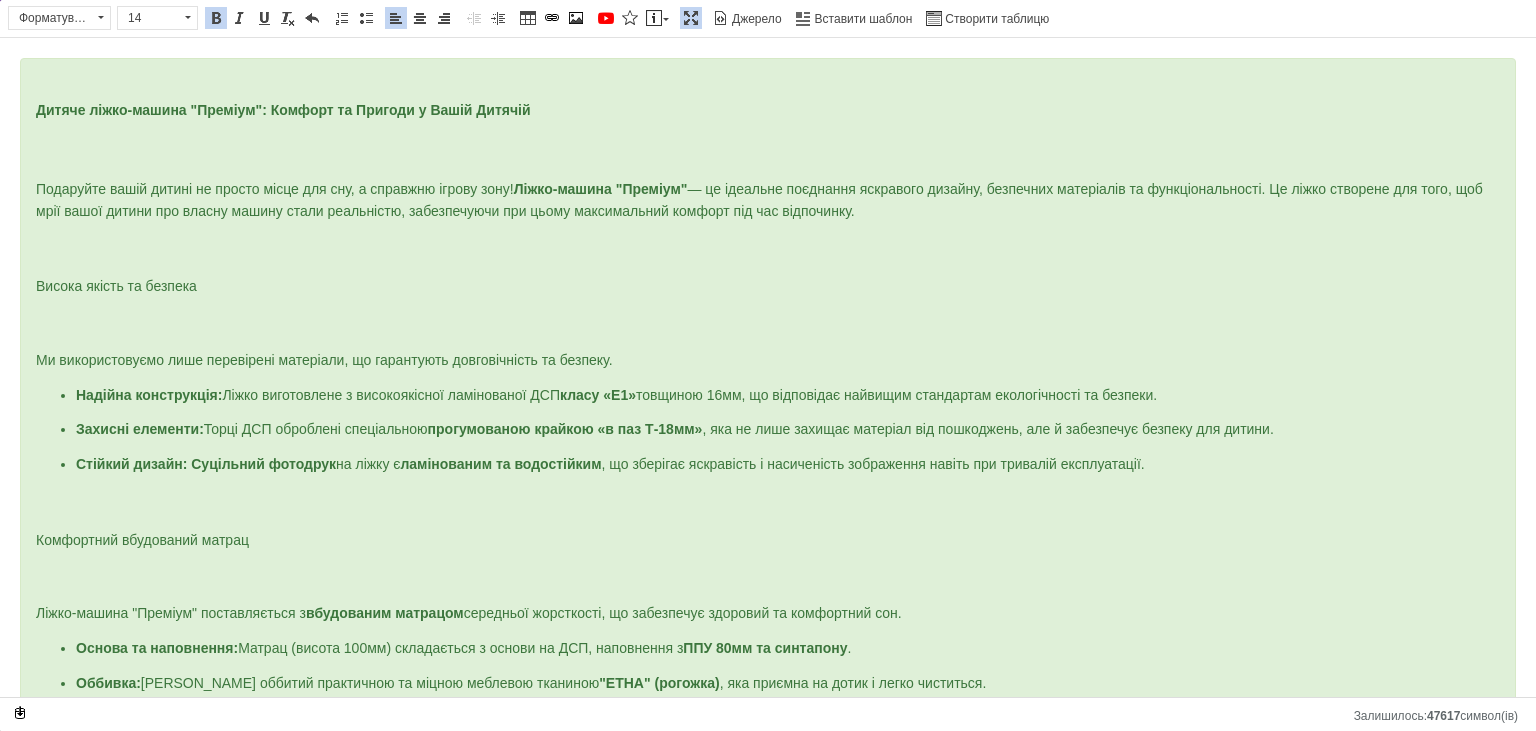 click at bounding box center [768, 155] 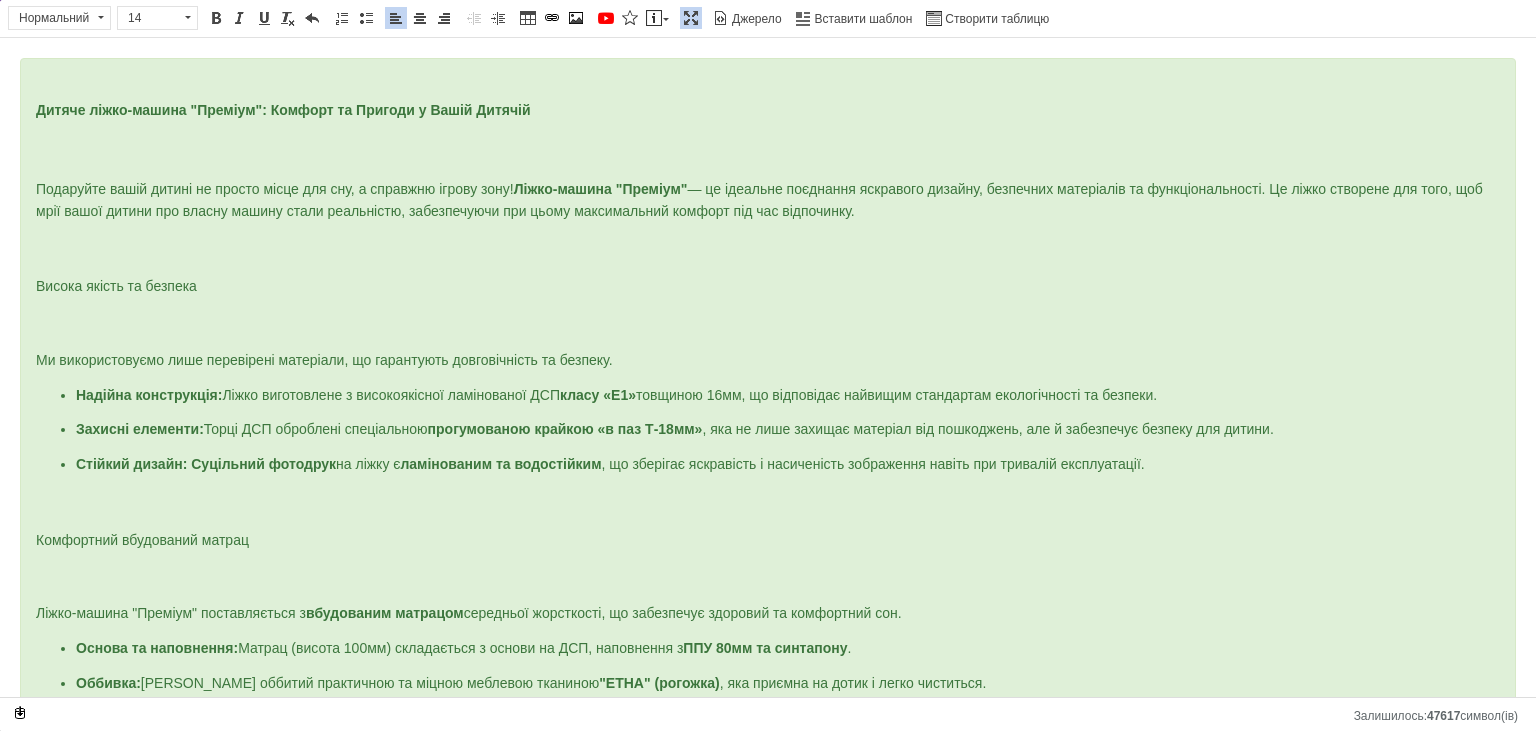 type 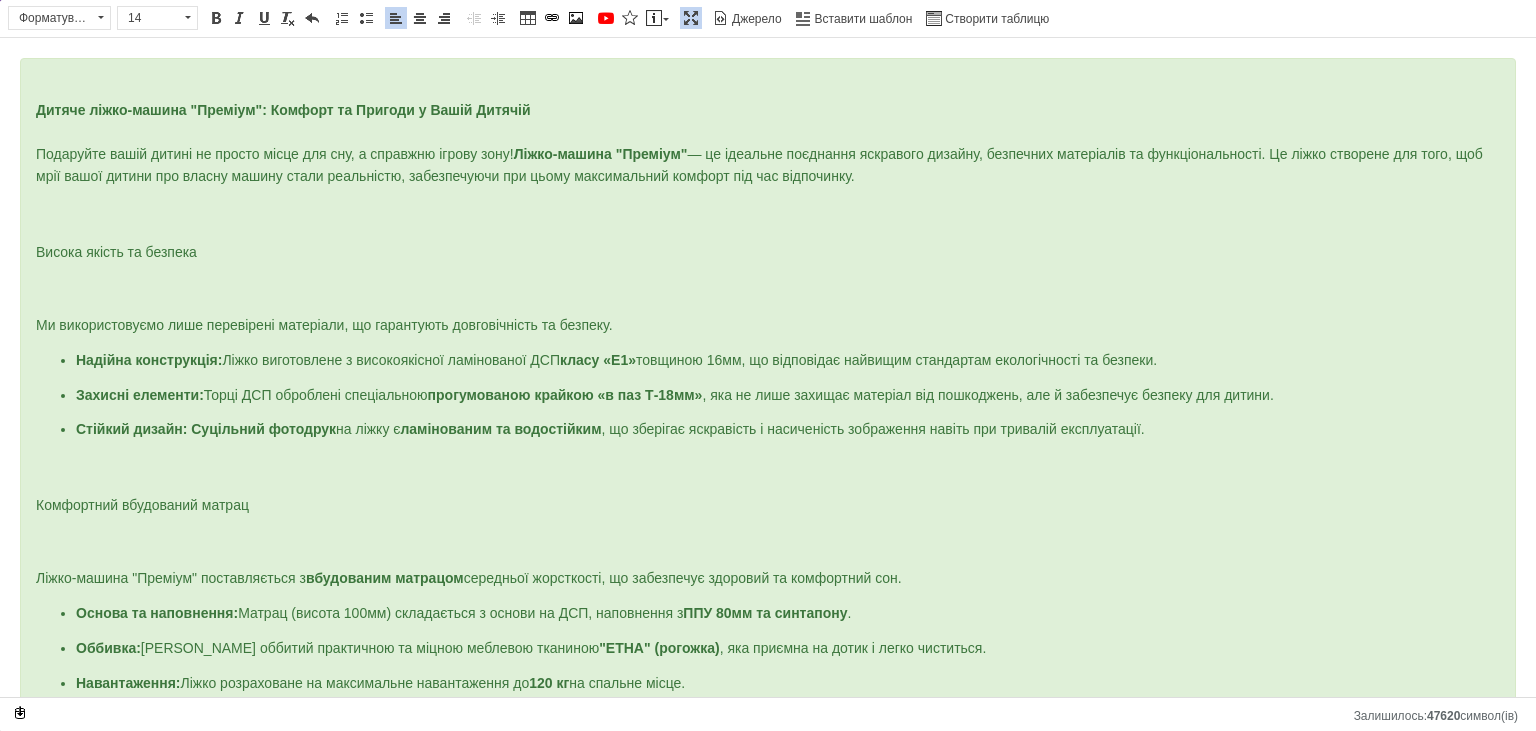 click on "Дитяче ліжко-машина "Преміум": Комфорт та Пригоди у Вашій Дитячій Подаруйте вашій дитині не просто місце для сну, а справжню ігрову зону!  Ліжко-машина "Преміум"  — це ідеальне поєднання яскравого дизайну, безпечних матеріалів та функціональності. Це ліжко створене для того, щоб мрії вашої дитини про власну машину стали реальністю, забезпечуючи при цьому максимальний комфорт під час відпочинку. Висока якість та безпека Ми використовуємо лише перевірені матеріали, що гарантують довговічність та безпеку. Надійна конструкція: класу «Е1» Захисні елементи:   ." at bounding box center [768, 664] 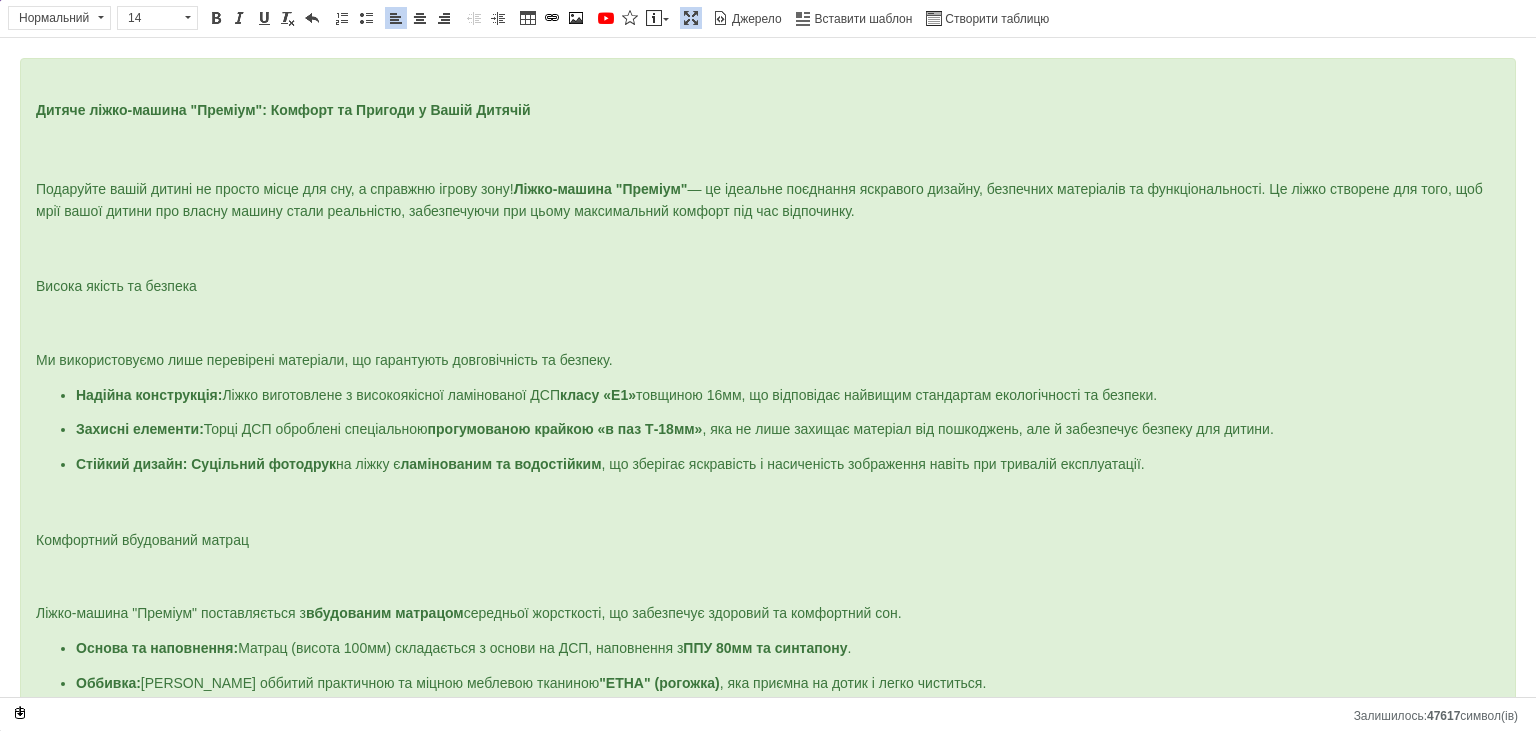click at bounding box center (691, 18) 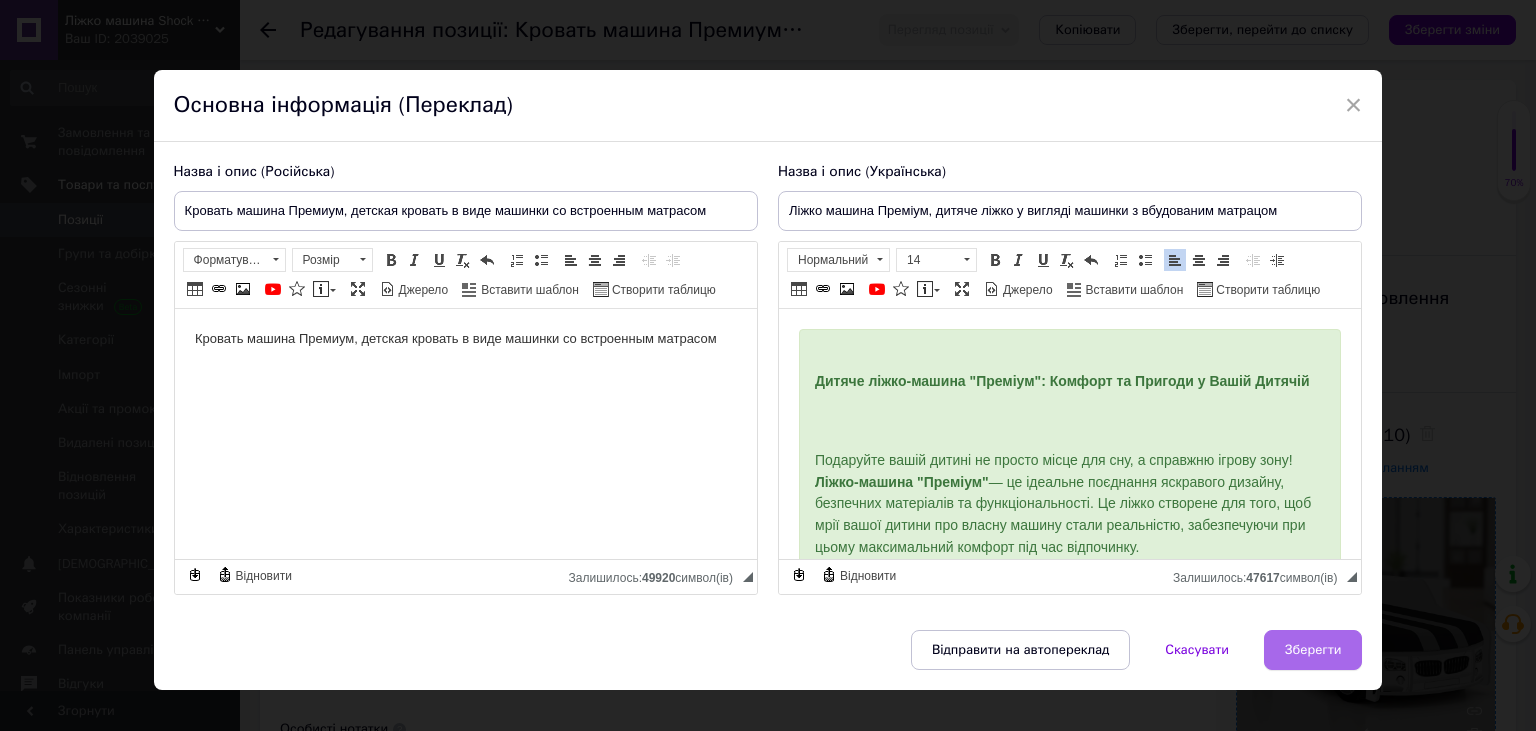 click on "Зберегти" at bounding box center (1313, 650) 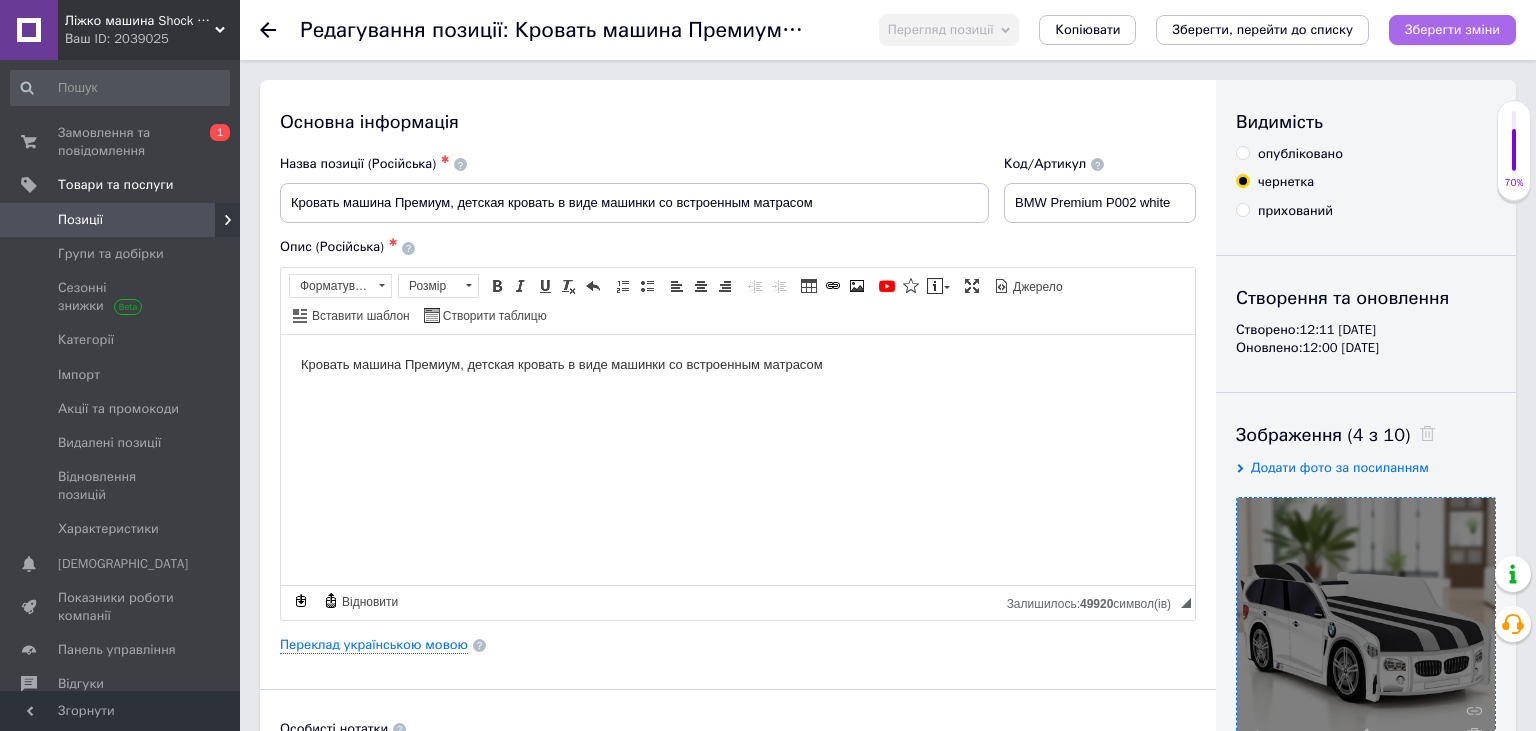 click on "Зберегти зміни" at bounding box center [1452, 29] 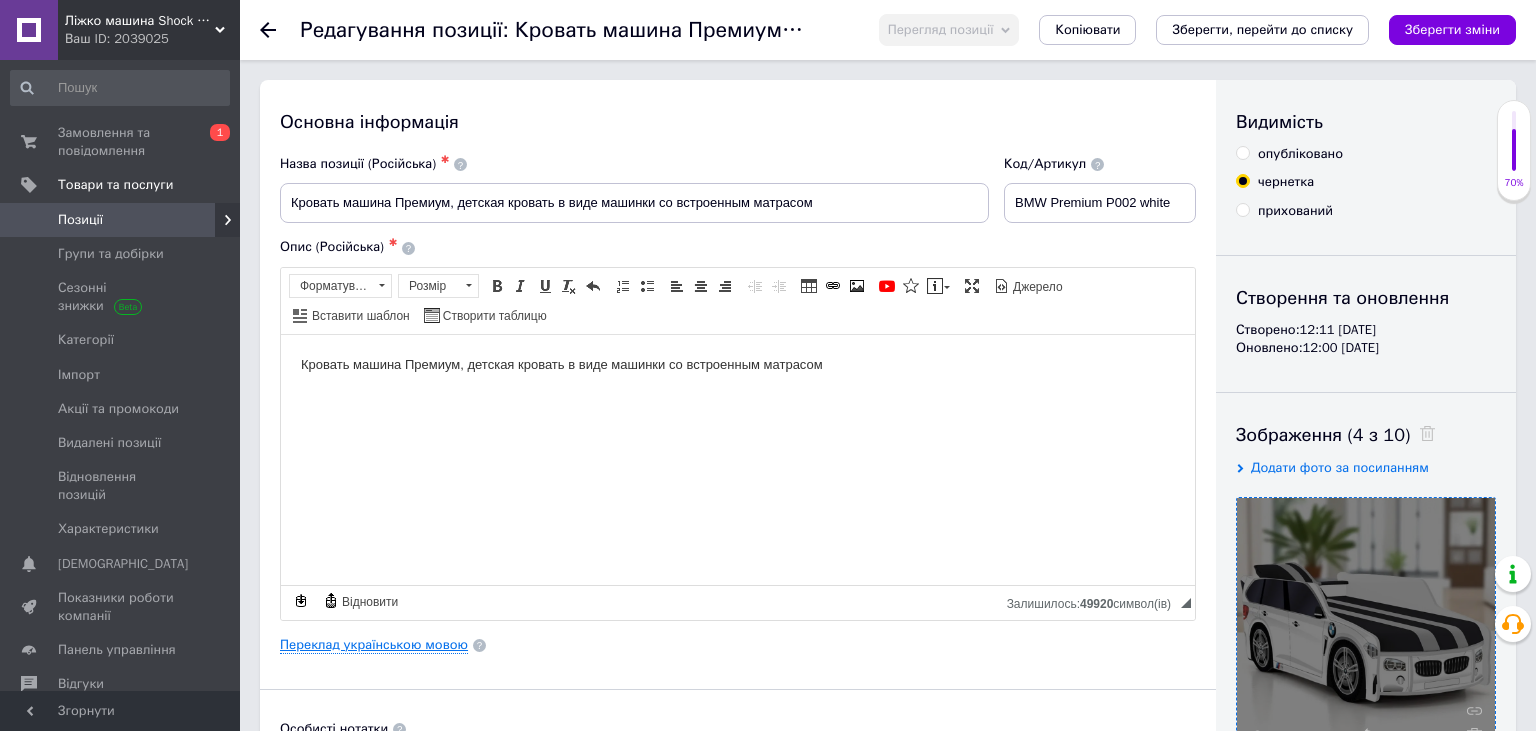 click on "Переклад українською мовою" at bounding box center (374, 645) 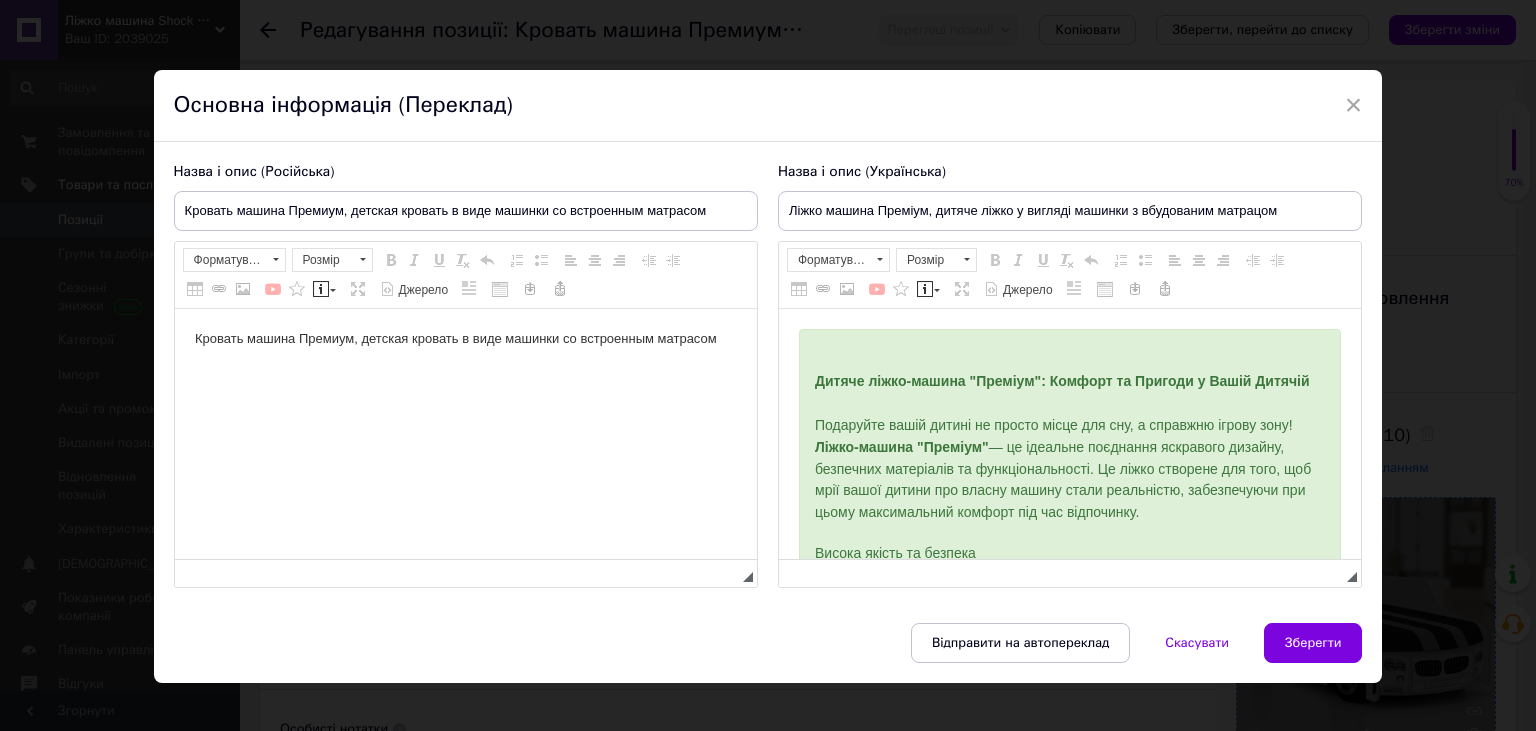 scroll, scrollTop: 0, scrollLeft: 0, axis: both 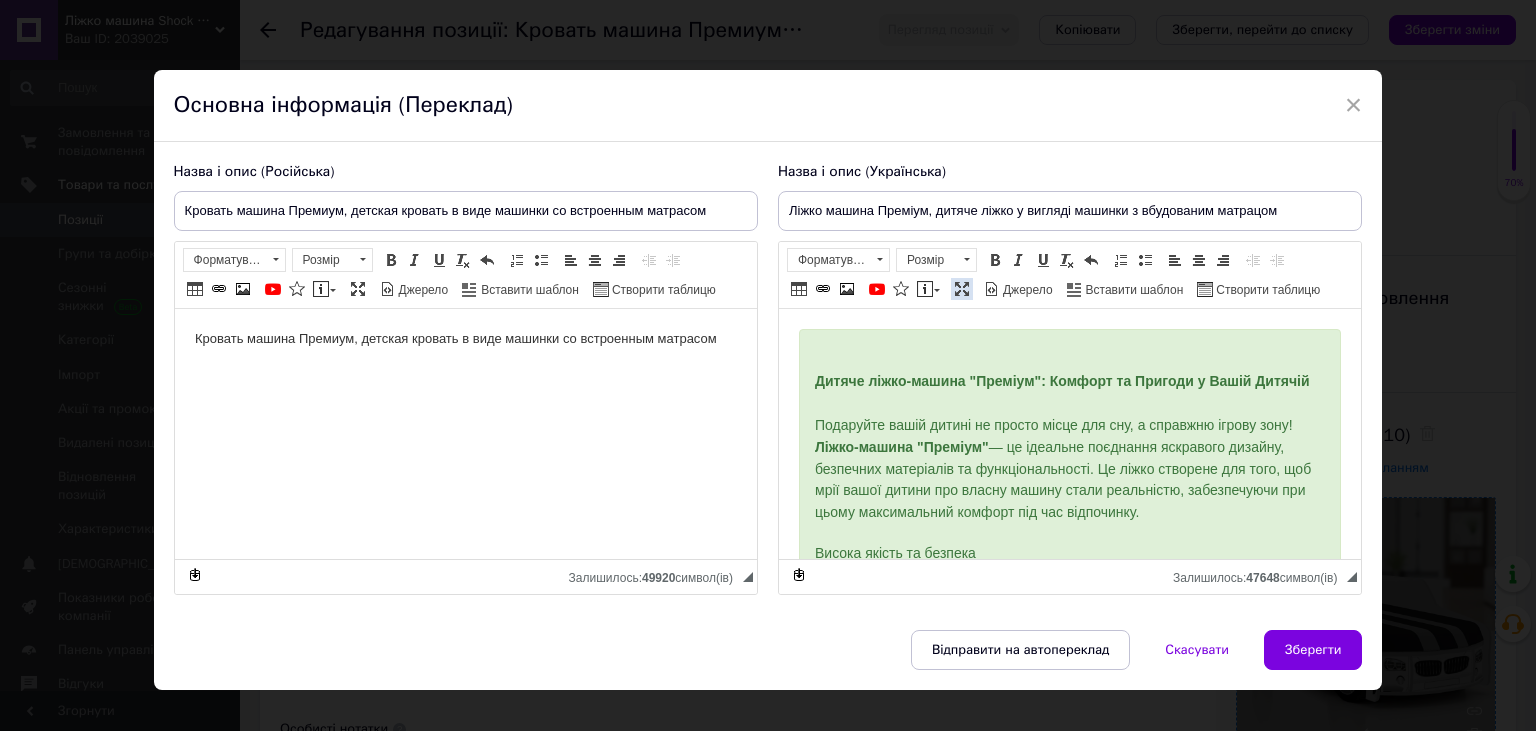 click on "Максимізувати" at bounding box center [962, 289] 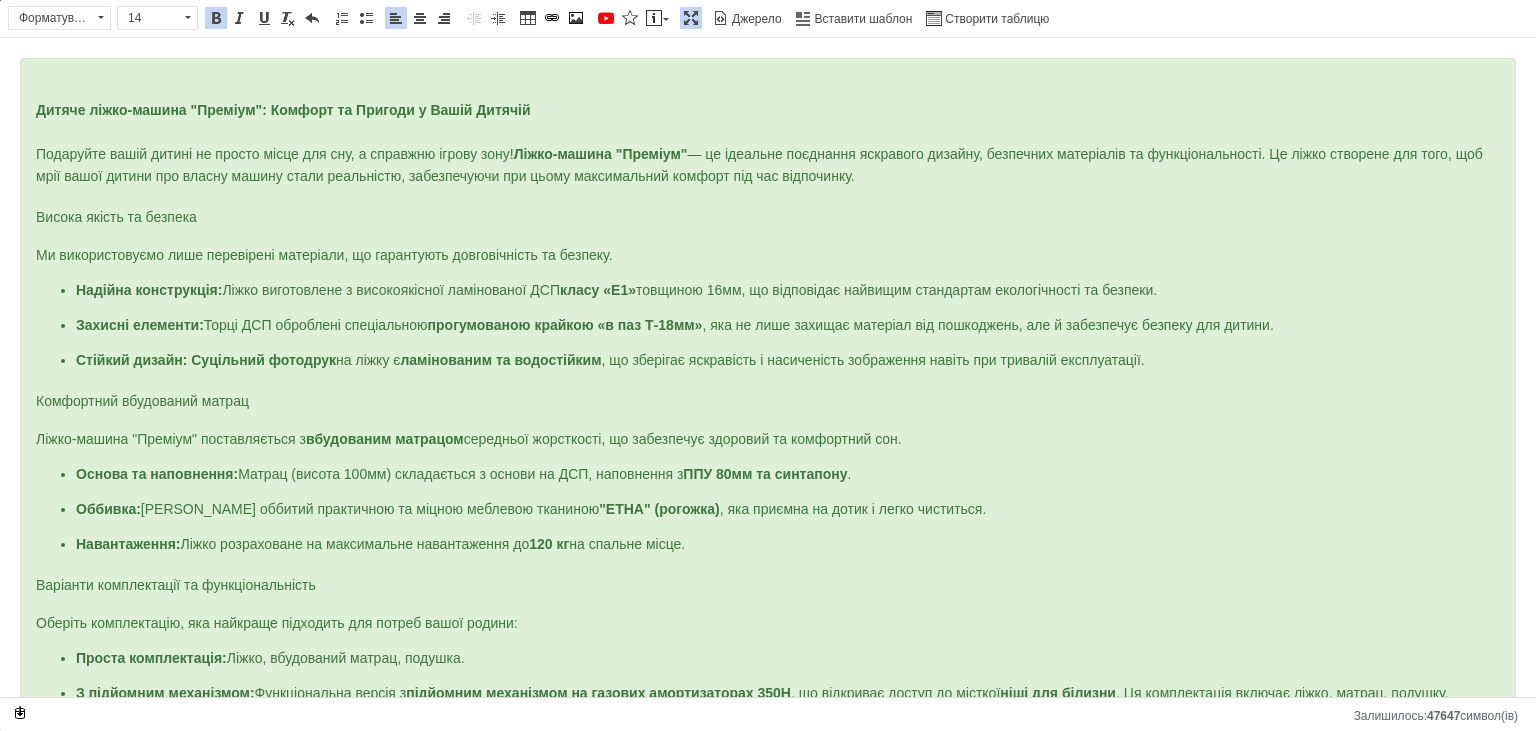 drag, startPoint x: 31, startPoint y: 107, endPoint x: 727, endPoint y: 533, distance: 816.02203 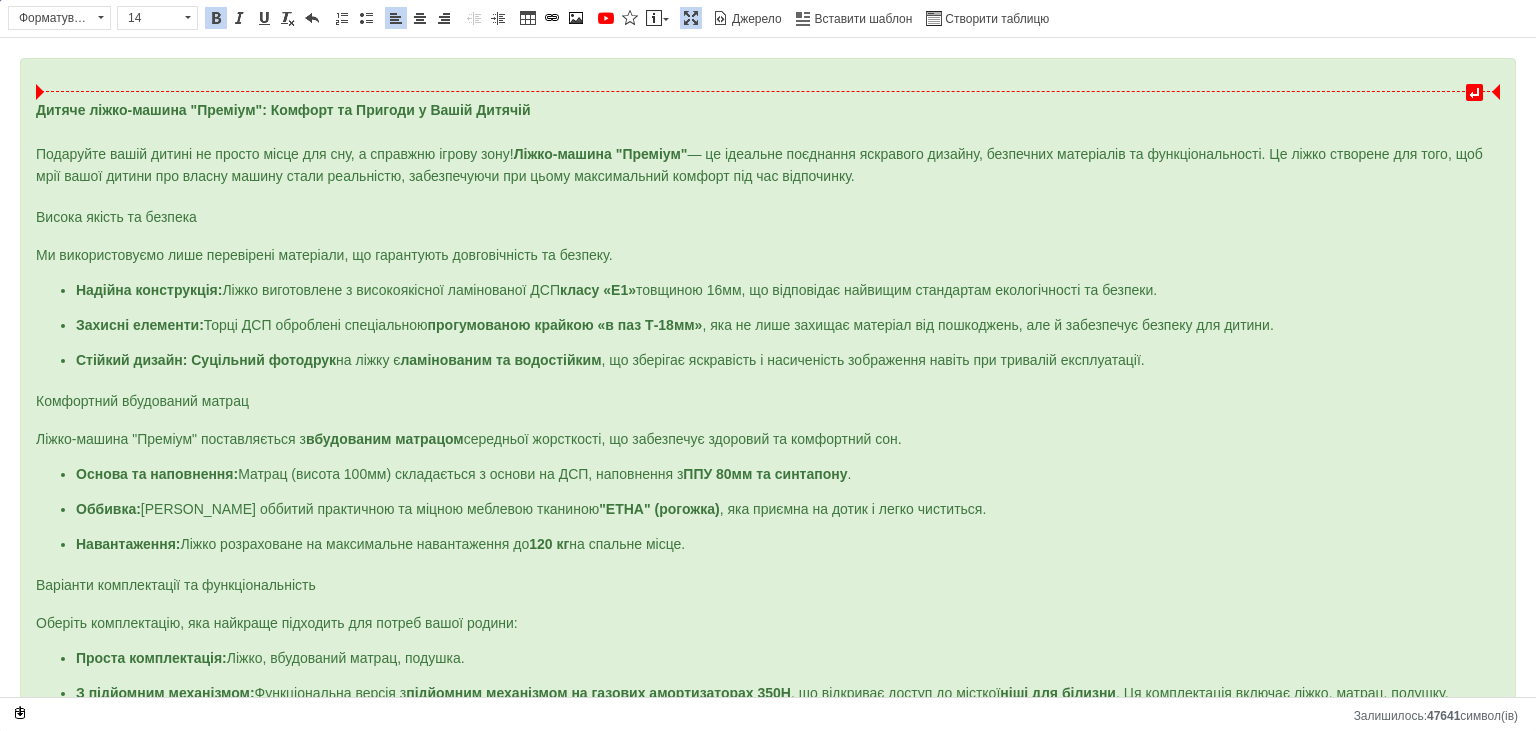 click on "Дитяче ліжко-машина "Преміум": Комфорт та Пригоди у Вашій Дитячій" at bounding box center (768, 108) 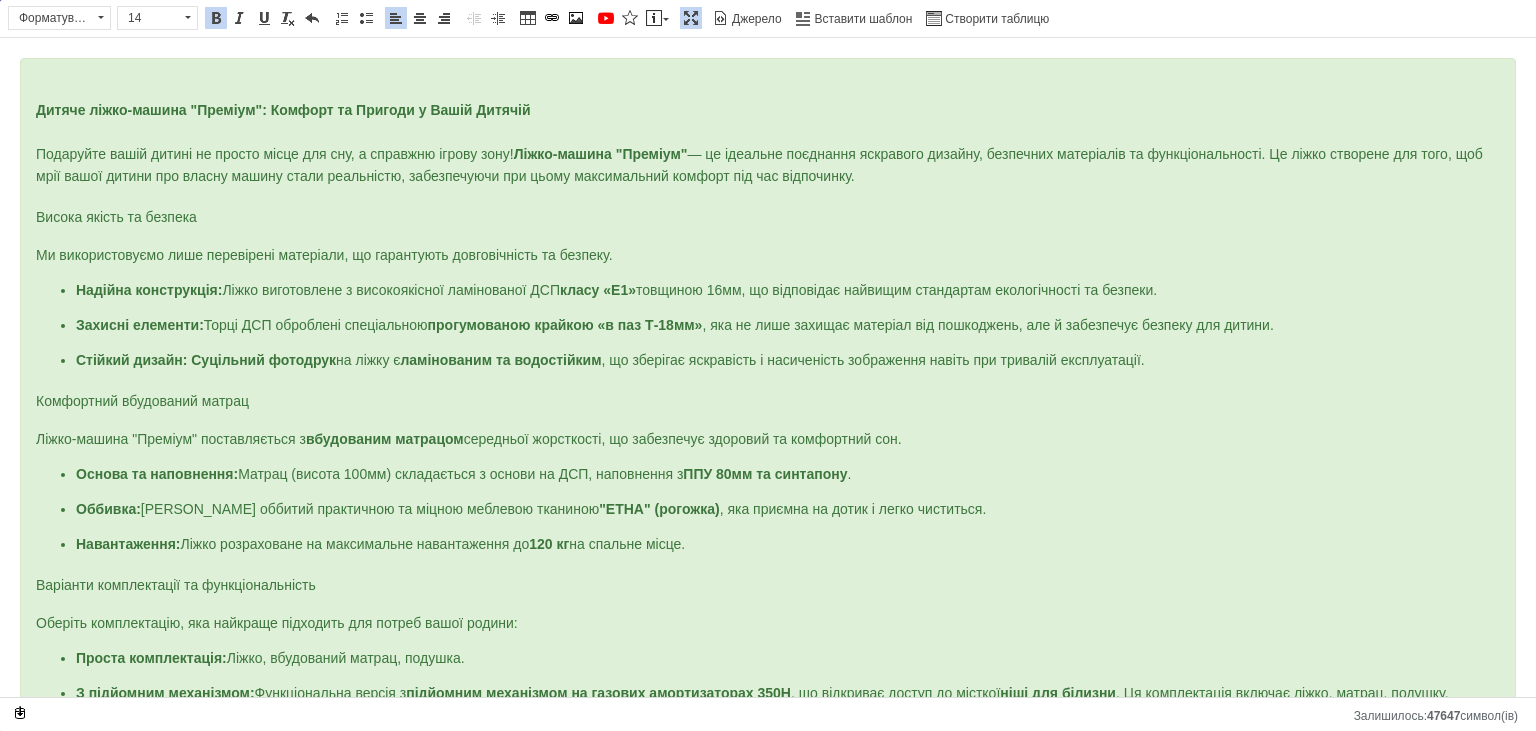 click on "Подаруйте вашій дитині не просто місце для сну, а справжню ігрову зону!  Ліжко-машина "Преміум"  — це ідеальне поєднання яскравого дизайну, безпечних матеріалів та функціональності. Це ліжко створене для того, щоб мрії вашої дитини про власну машину стали реальністю, забезпечуючи при цьому максимальний комфорт під час відпочинку." at bounding box center [759, 165] 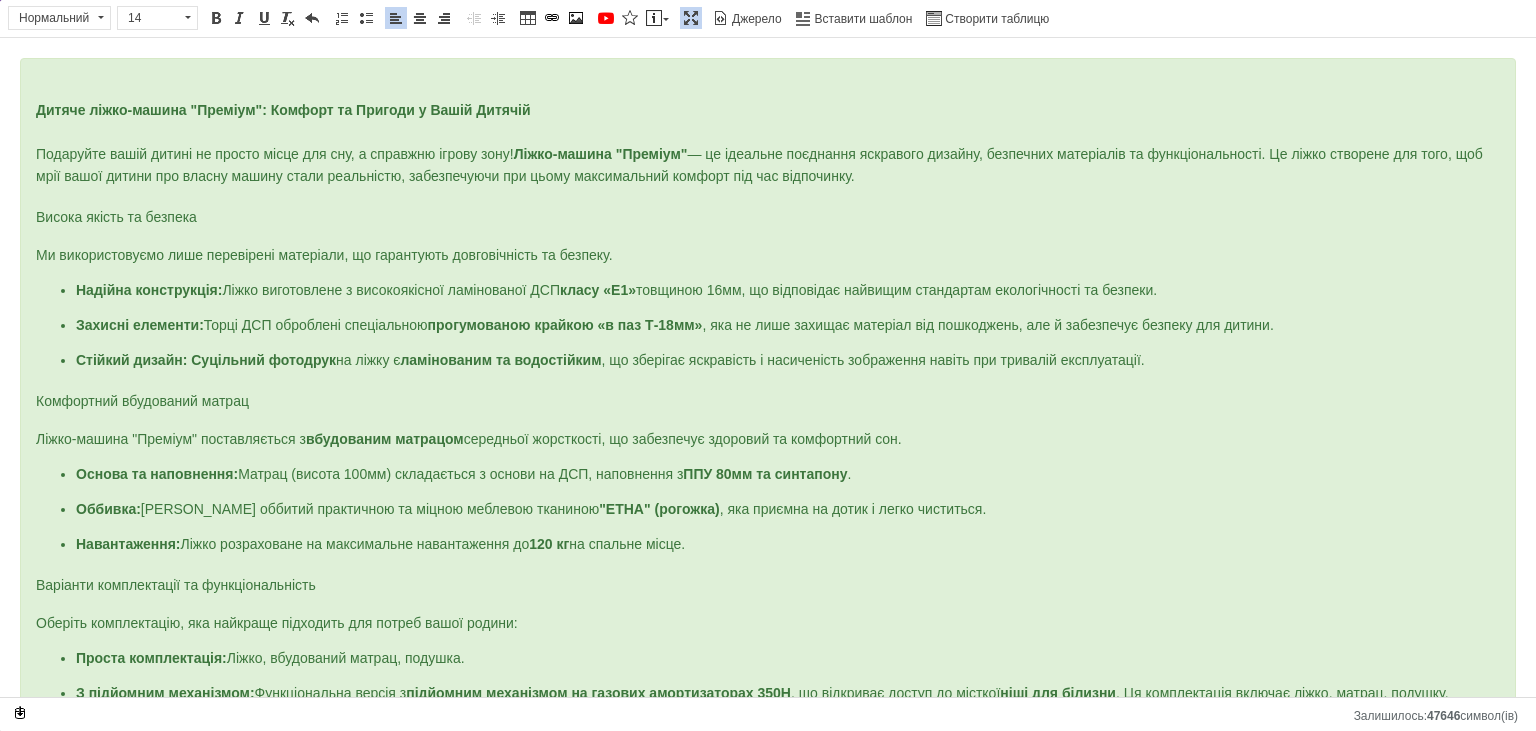 click on "Подаруйте вашій дитині не просто місце для сну, а справжню ігрову зону!  Ліжко-машина "Преміум"  — це ідеальне поєднання яскравого дизайну, безпечних матеріалів та функціональності. Це ліжко створене для того, щоб мрії вашої дитини про власну машину стали реальністю, забезпечуючи при цьому максимальний комфорт під час відпочинку." at bounding box center (759, 165) 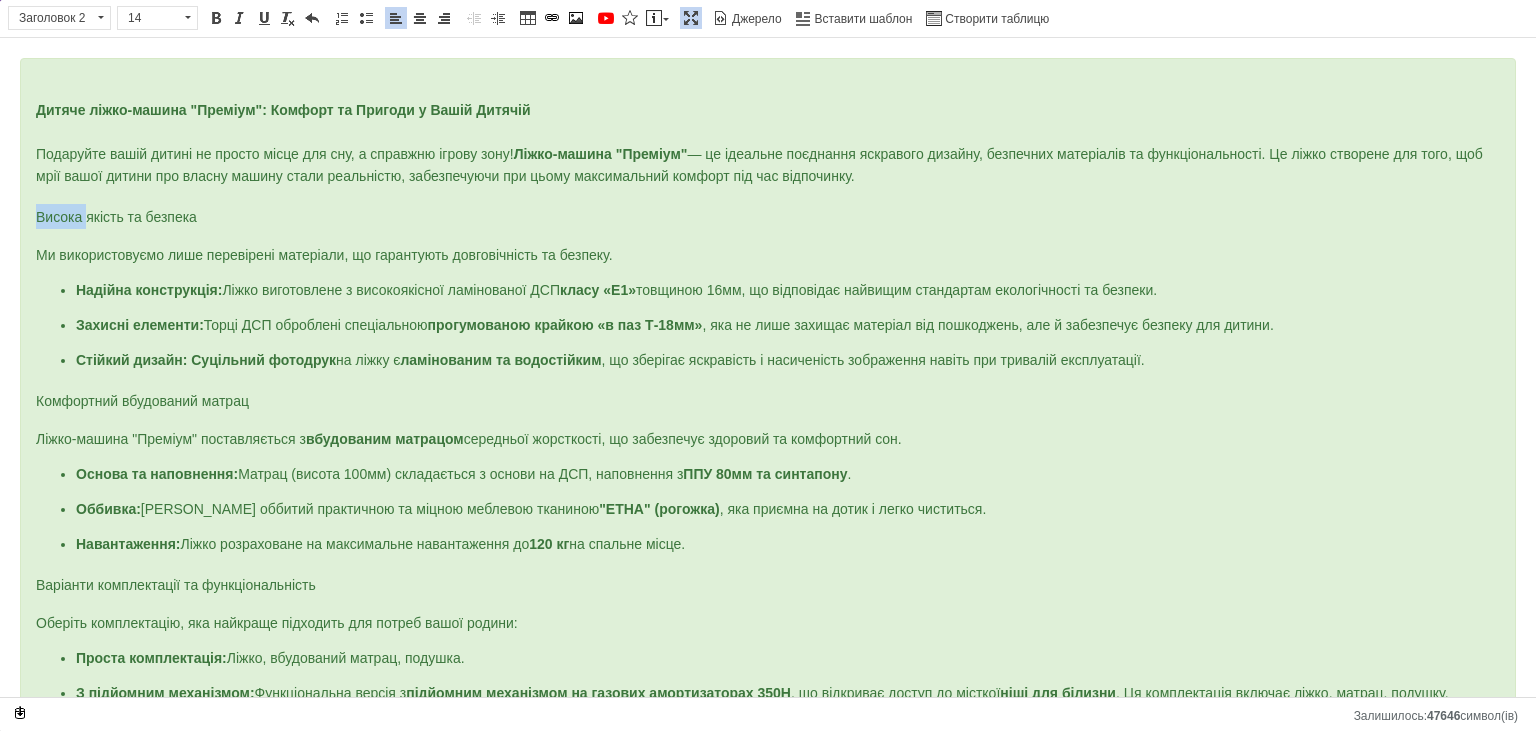 click on "Висока якість та безпека" at bounding box center (116, 217) 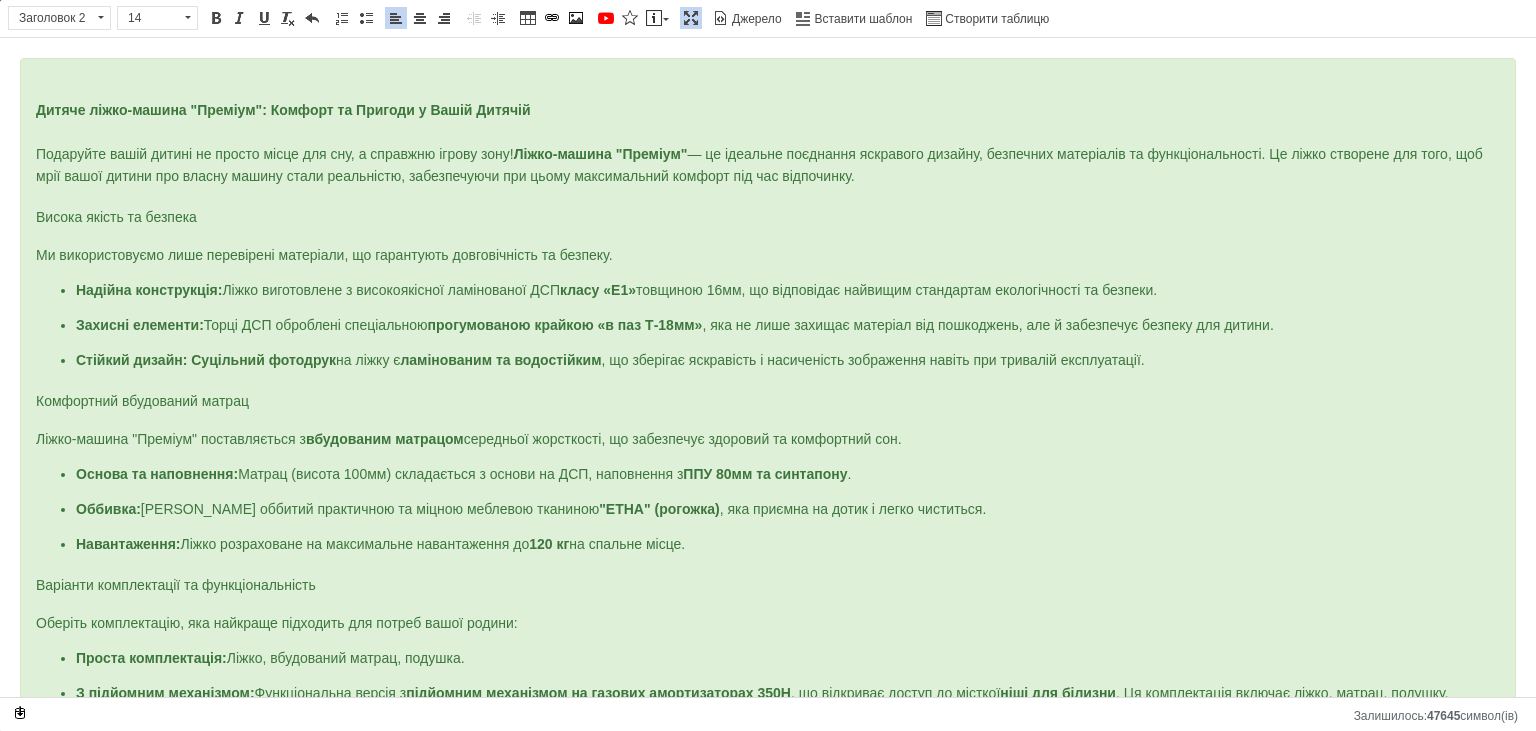 click on "Висока якість та безпека" at bounding box center (116, 217) 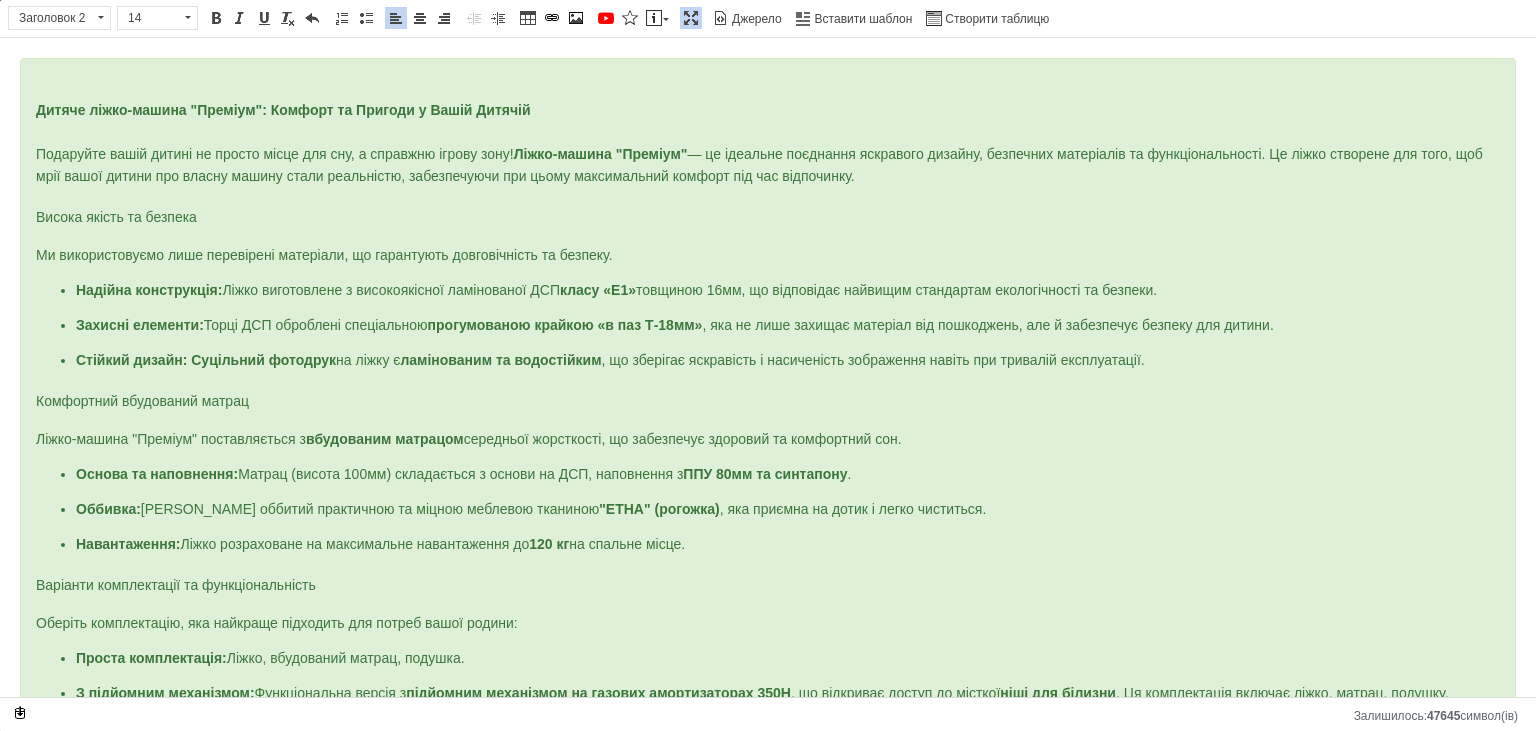 click on "Панель інструментів редактора Форматування Заголовок 2 Розмір 14   Жирний  Сполучення клавіш Ctrl+B   Курсив  Сполучення клавіш Ctrl+I   Підкреслений  Сполучення клавіш Ctrl+U   Видалити форматування   Повернути  Сполучення клавіш Ctrl+Z   Вставити/видалити нумерований список   Вставити/видалити маркований список   По лівому краю   По центру   По правому краю   Зменшити відступ   Збільшити відступ   Таблиця   Вставити/Редагувати посилання  Сполучення клавіш Ctrl+L   Зображення   YouTube   {label}   Вставити повідомлення   Максимізувати   [PERSON_NAME]   Вставити шаблон" at bounding box center (768, 19) 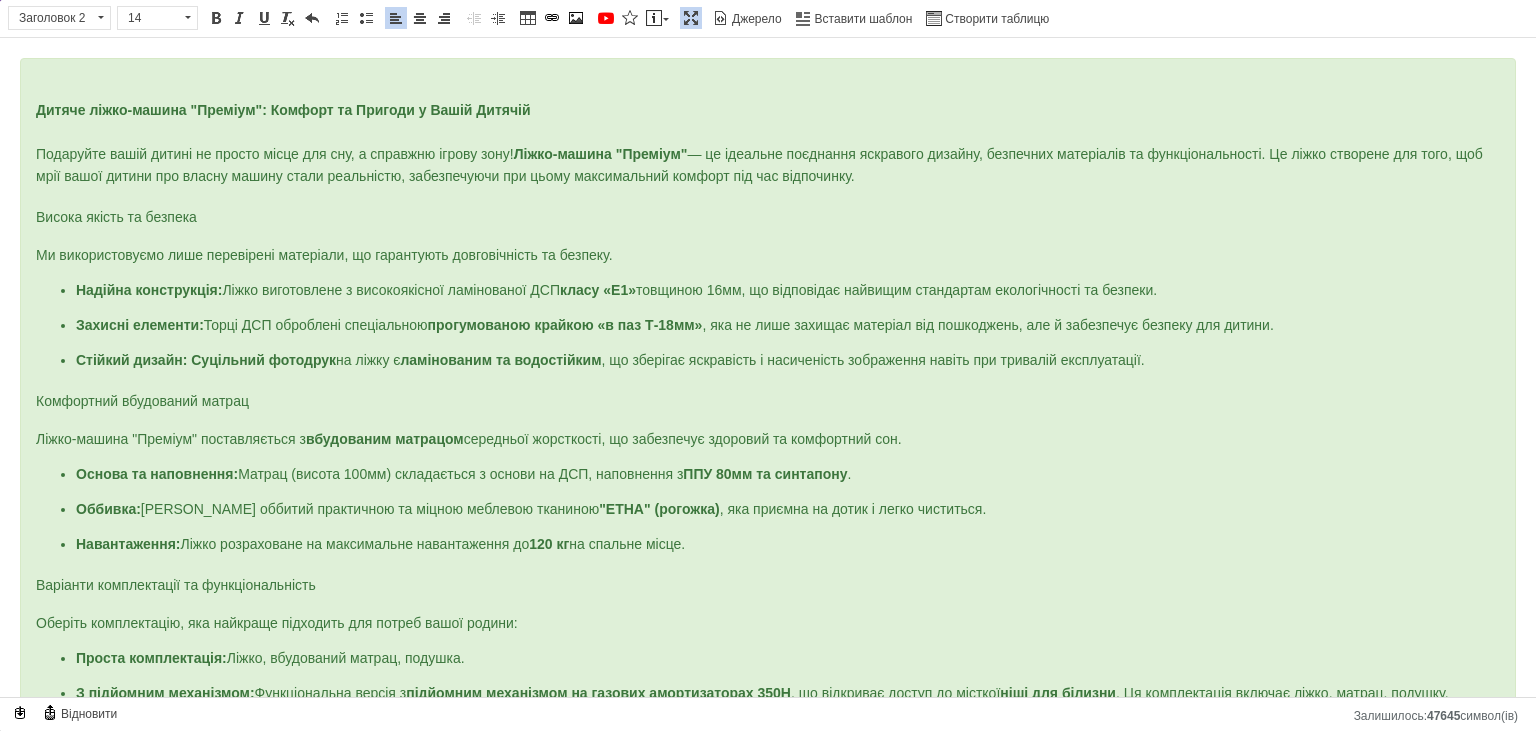 click on "Ми використовуємо лише перевірені матеріали, що гарантують довговічність та безпеку." at bounding box center [324, 255] 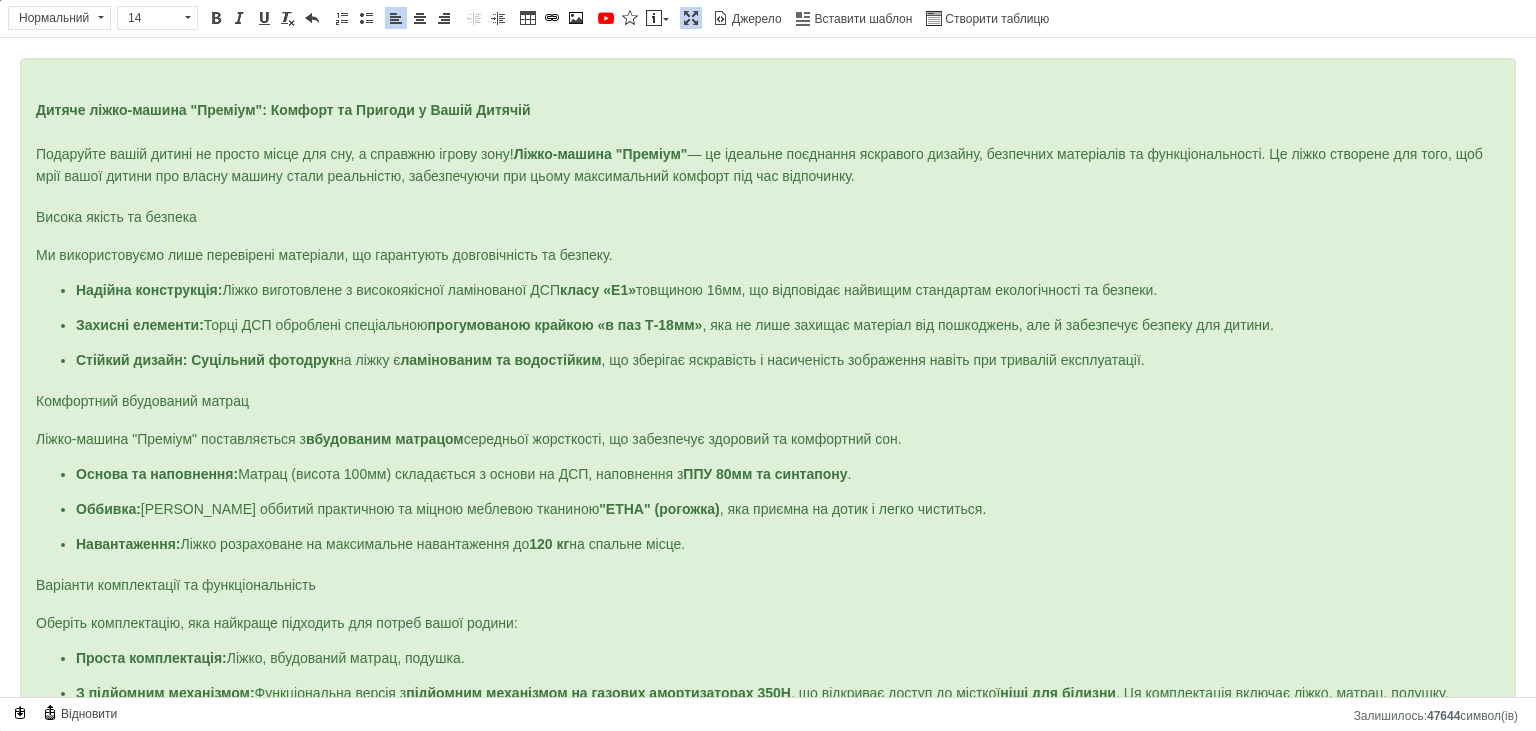 click on "Дитяче ліжко-машина "Преміум": Комфорт та Пригоди у Вашій Дитячій Подаруйте вашій дитині не просто місце для сну, а справжню ігрову зону!  Ліжко-машина "Преміум"  — це ідеальне поєднання яскравого дизайну, безпечних матеріалів та функціональності. Це ліжко створене для того, щоб мрії вашої дитини про власну машину стали реальністю, забезпечуючи при цьому максимальний комфорт під час відпочинку. Висока якість та безпека Ми використовуємо лише перевірені матеріали, що гарантують довговічність та безпеку. Надійна конструкція: класу «Е1» Захисні елементи:   ." at bounding box center (768, 525) 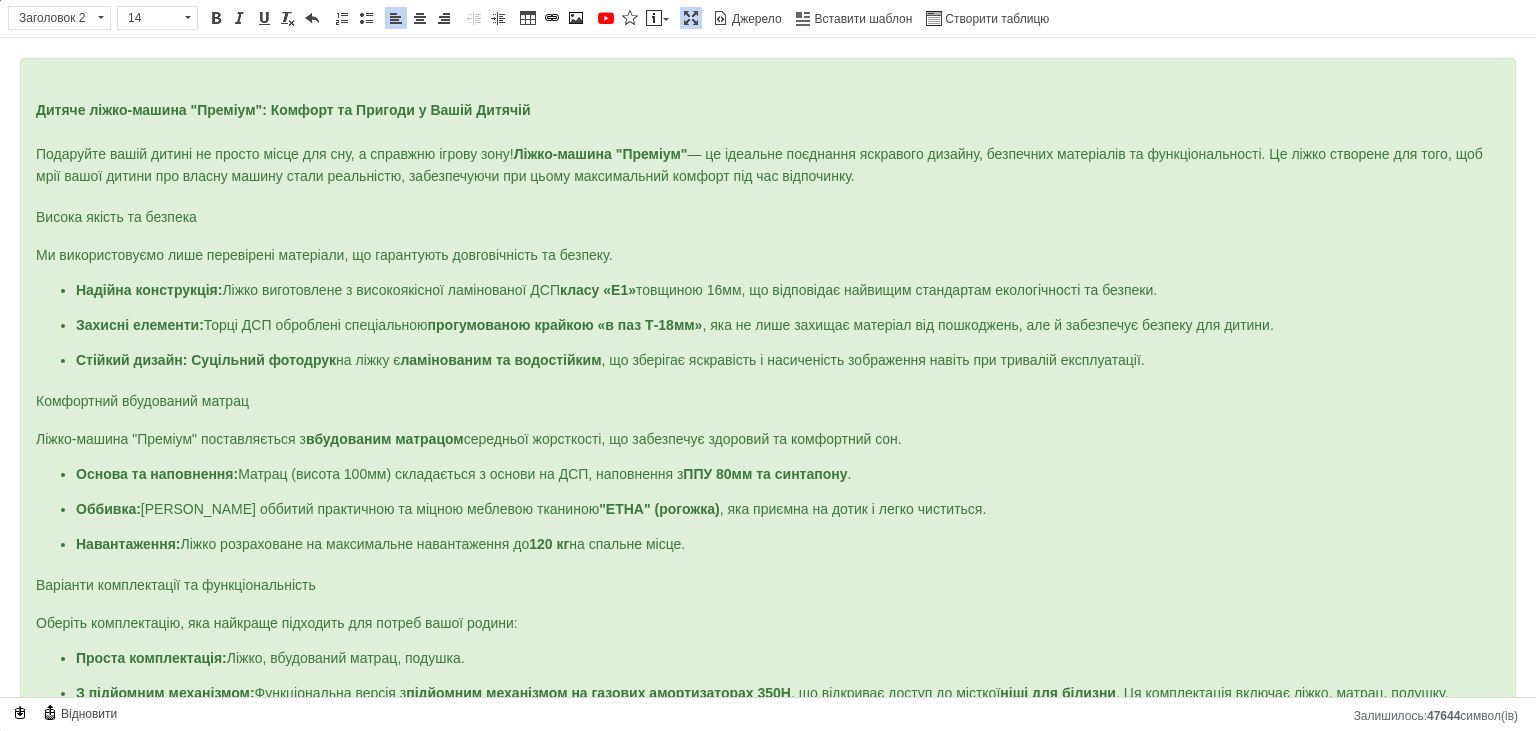 click on "Надійна конструкція:  Ліжко виготовлене з високоякісної ламінованої ДСП  класу «Е1»  товщиною 16мм, що відповідає найвищим стандартам екологічності та безпеки." at bounding box center (616, 290) 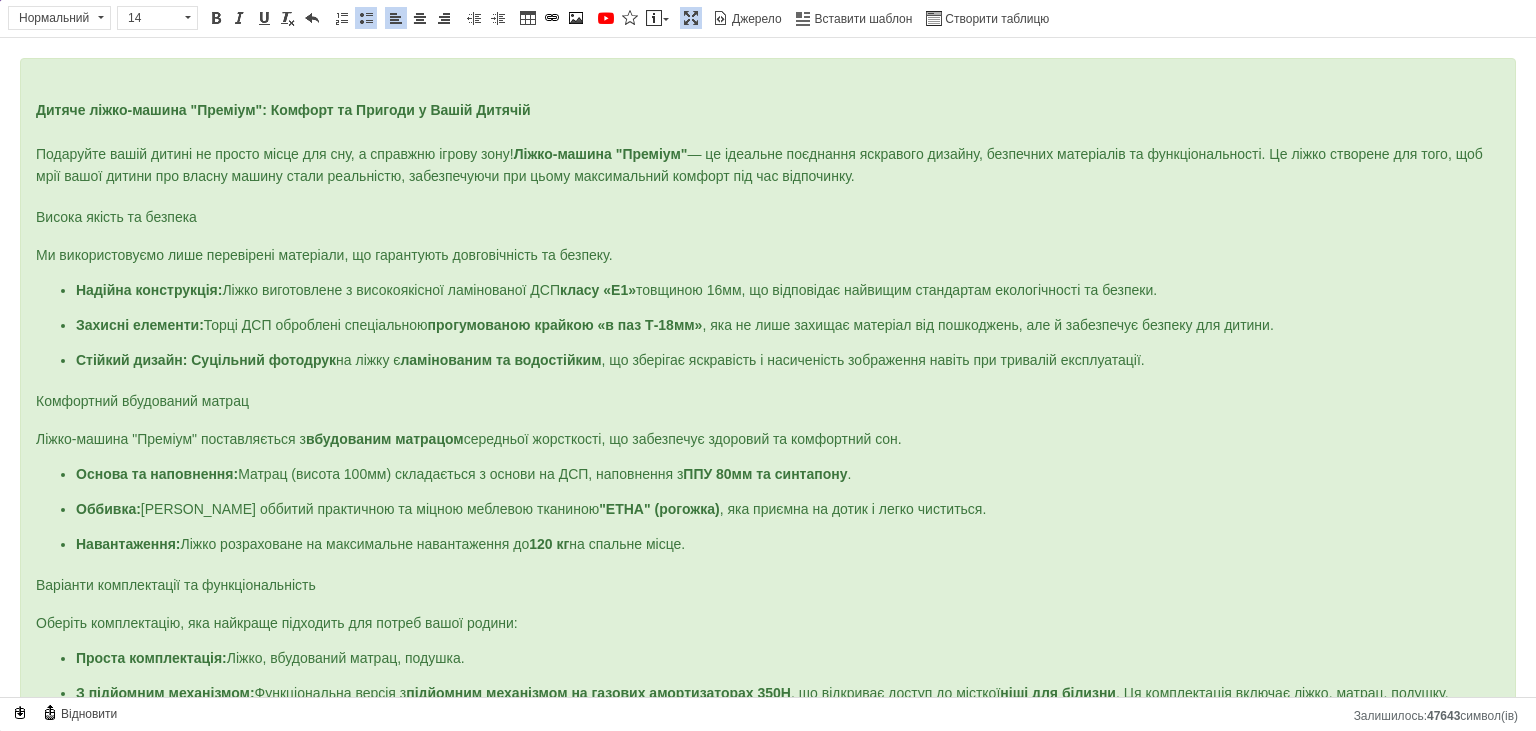 type 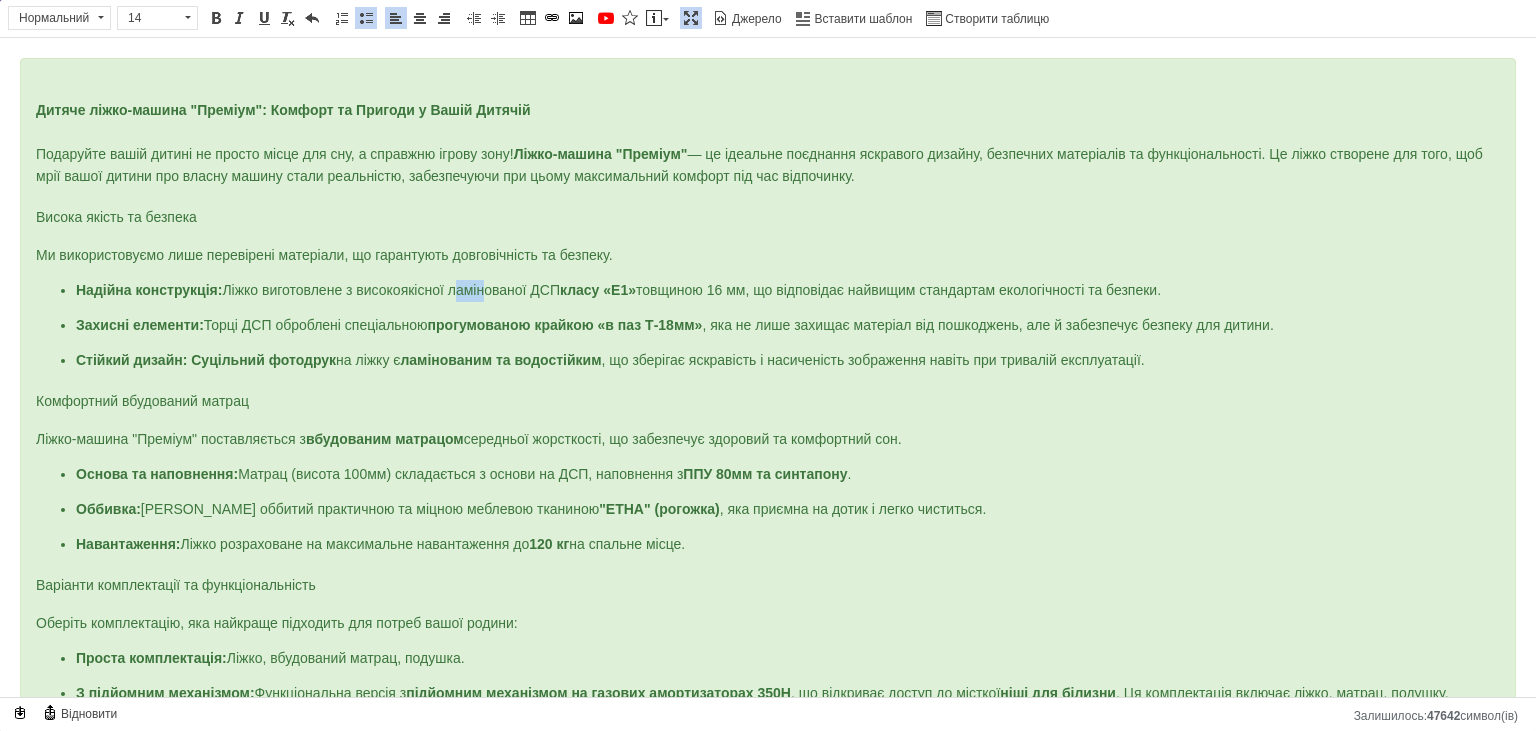 drag, startPoint x: 450, startPoint y: 289, endPoint x: 482, endPoint y: 289, distance: 32 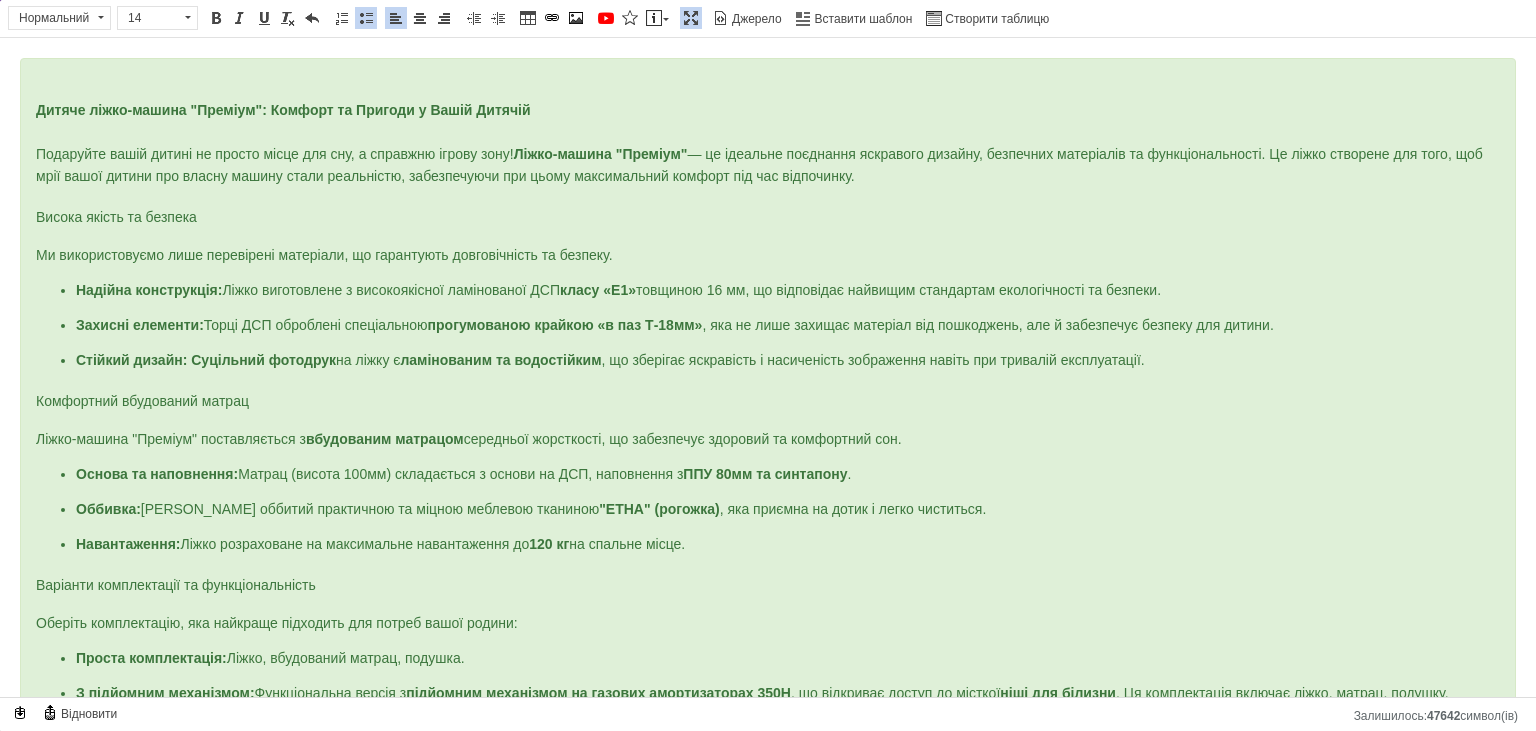 click on "Надійна конструкція:  Ліжко виготовлене з високоякісної ламінованої ДСП  класу «Е1»  товщиною 16 мм, що відповідає найвищим стандартам екологічності та безпеки." at bounding box center [618, 290] 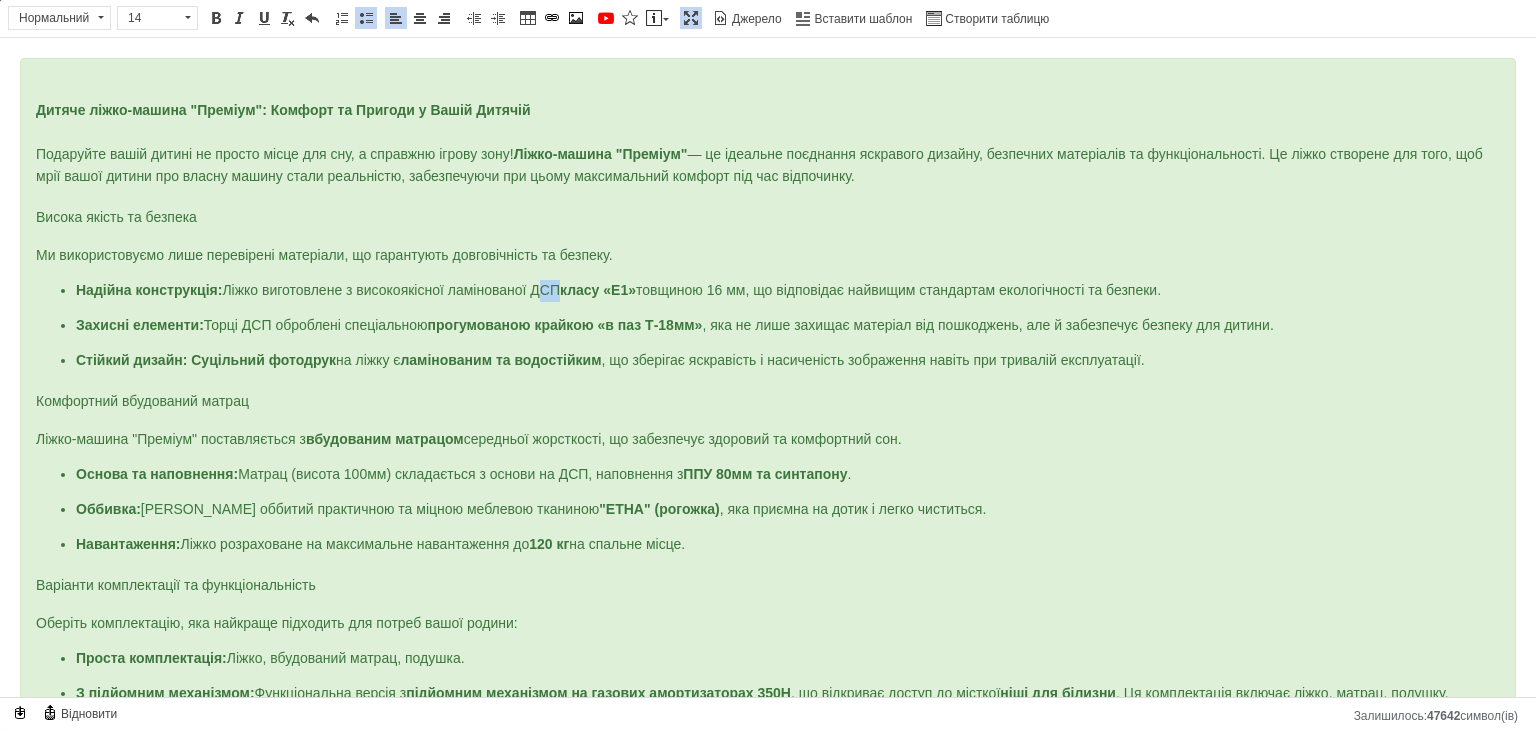 click on "Надійна конструкція:  Ліжко виготовлене з високоякісної ламінованої ДСП  класу «Е1»  товщиною 16 мм, що відповідає найвищим стандартам екологічності та безпеки." at bounding box center (618, 290) 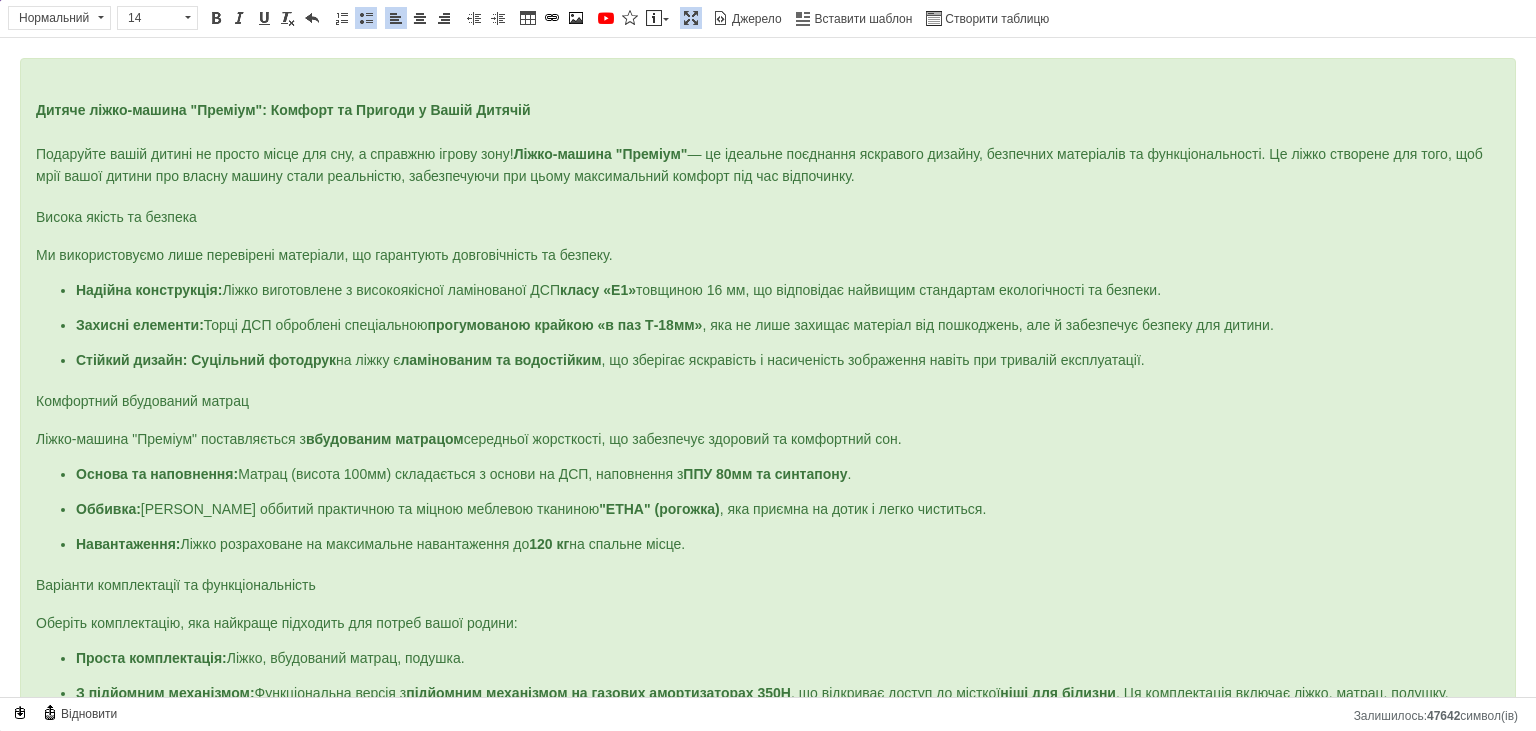 drag, startPoint x: 439, startPoint y: 344, endPoint x: 458, endPoint y: 337, distance: 20.248457 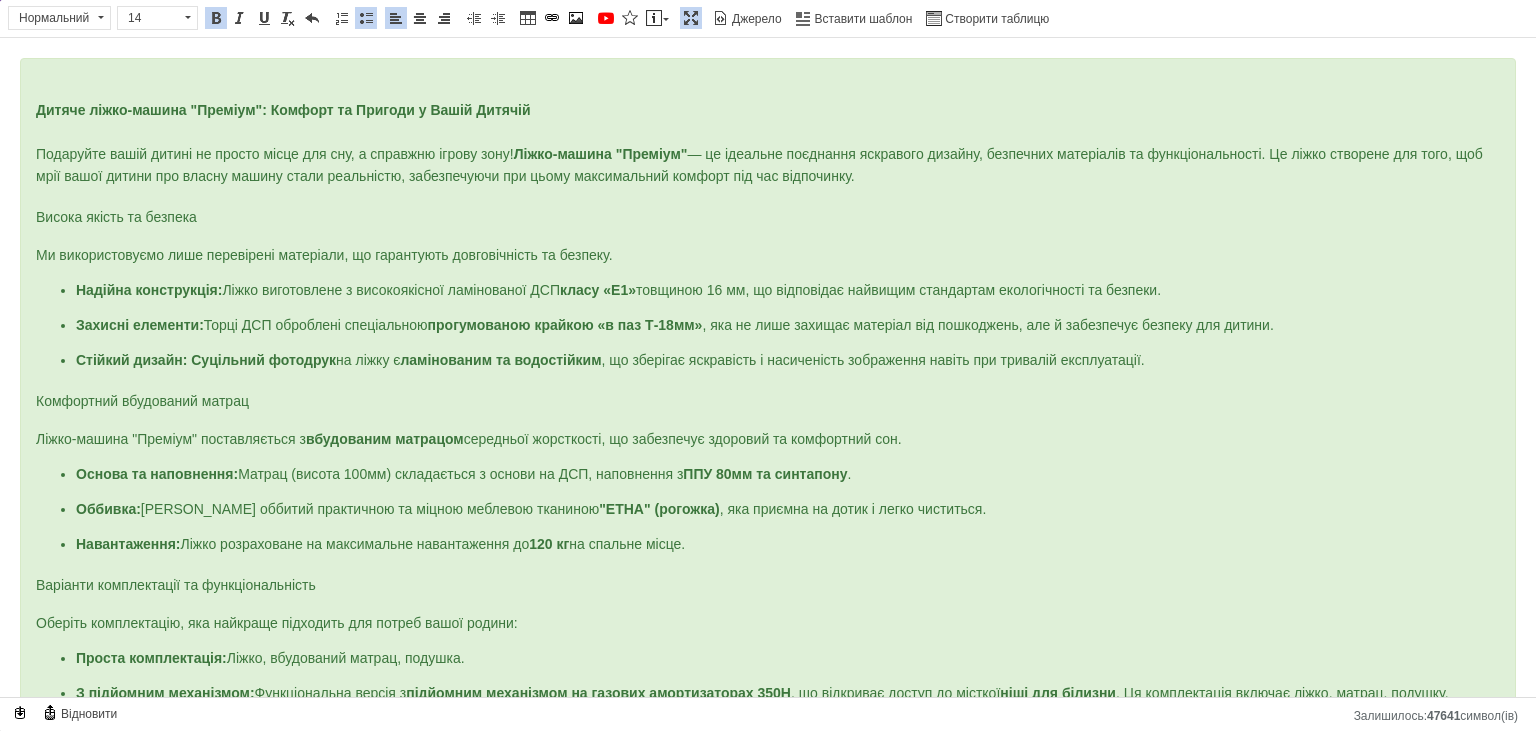 drag, startPoint x: 451, startPoint y: 285, endPoint x: 562, endPoint y: 278, distance: 111.220505 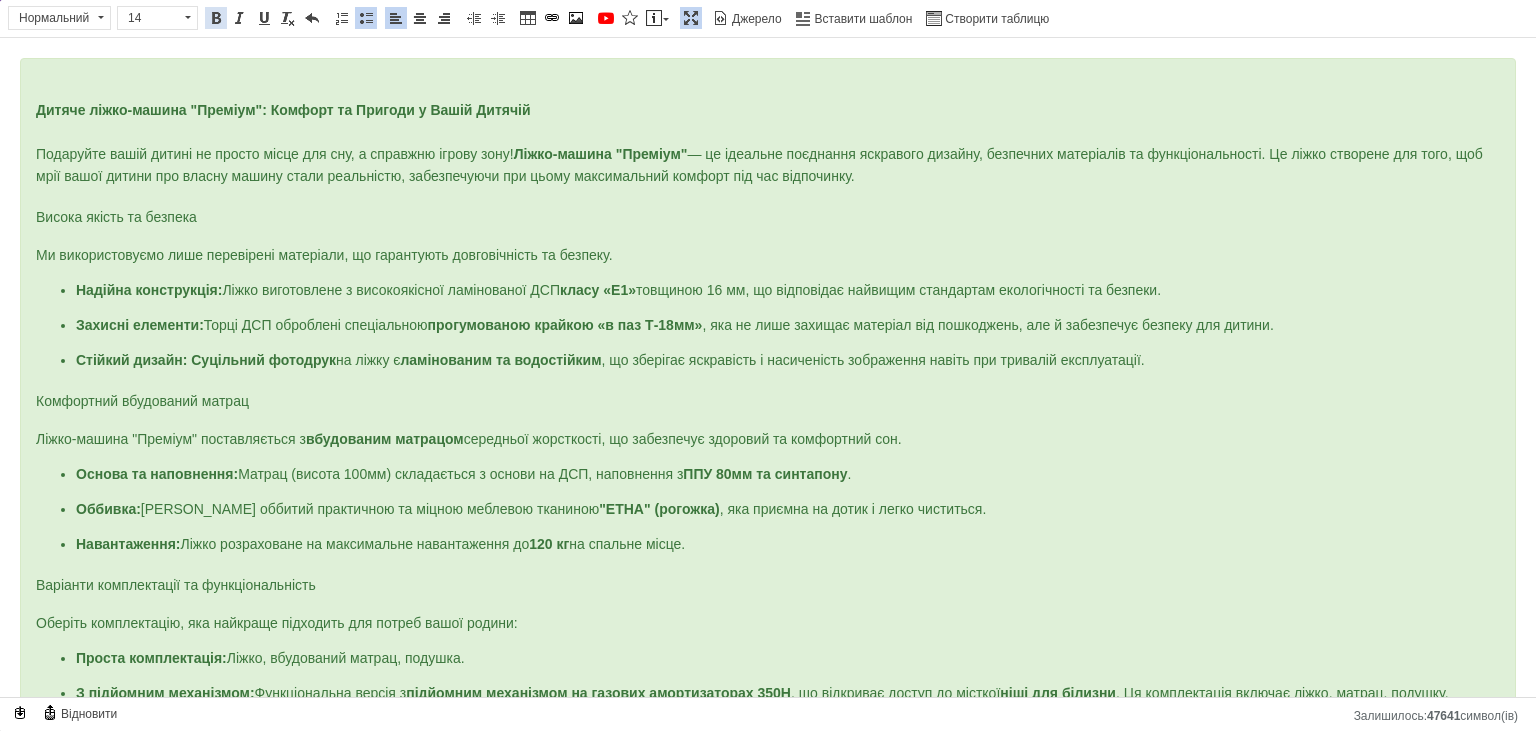 click at bounding box center [216, 18] 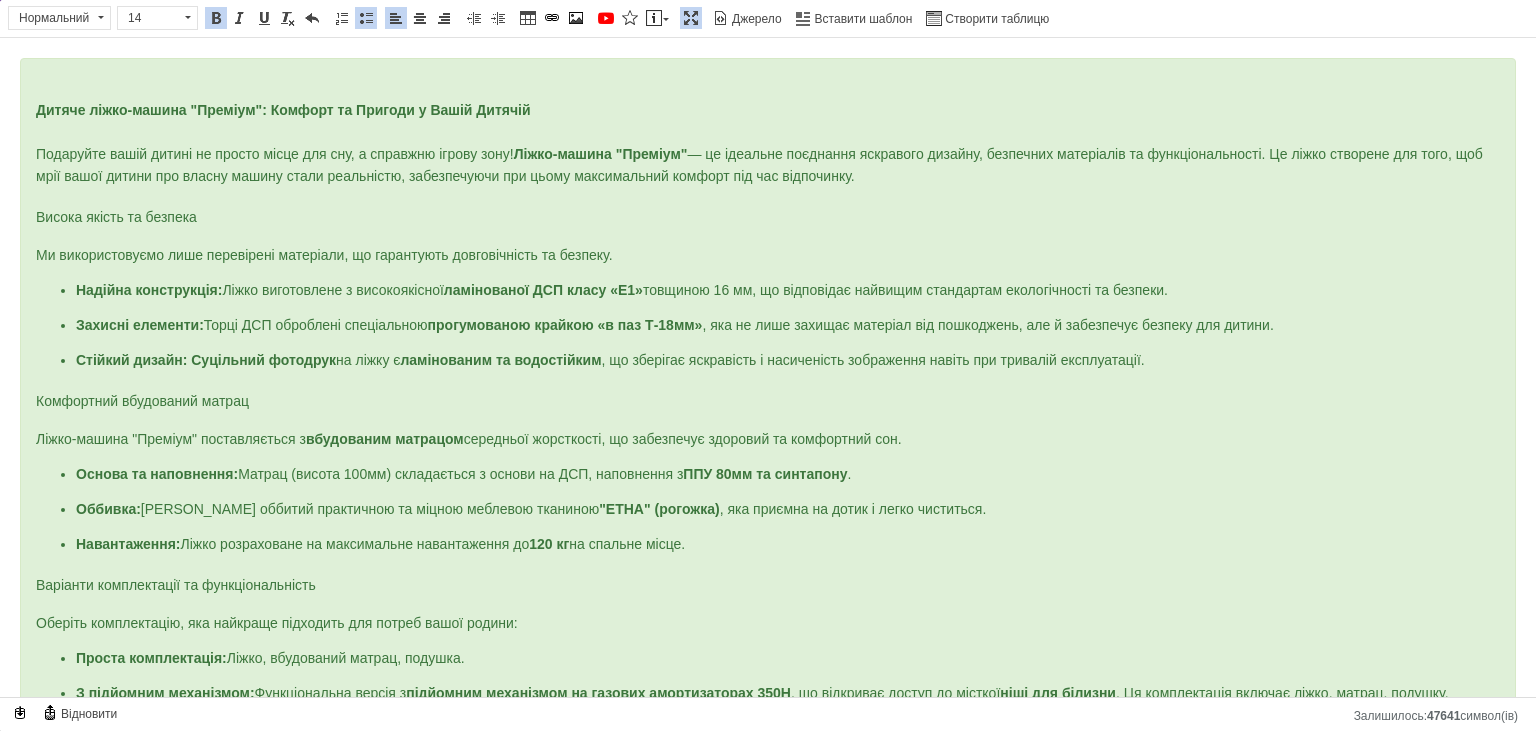click on "Надійна конструкція:  Ліжко виготовлене з високоякісної  ламінованої ДСП   класу «Е1»  товщиною 16 мм, що відповідає найвищим стандартам екологічності та безпеки." at bounding box center [622, 290] 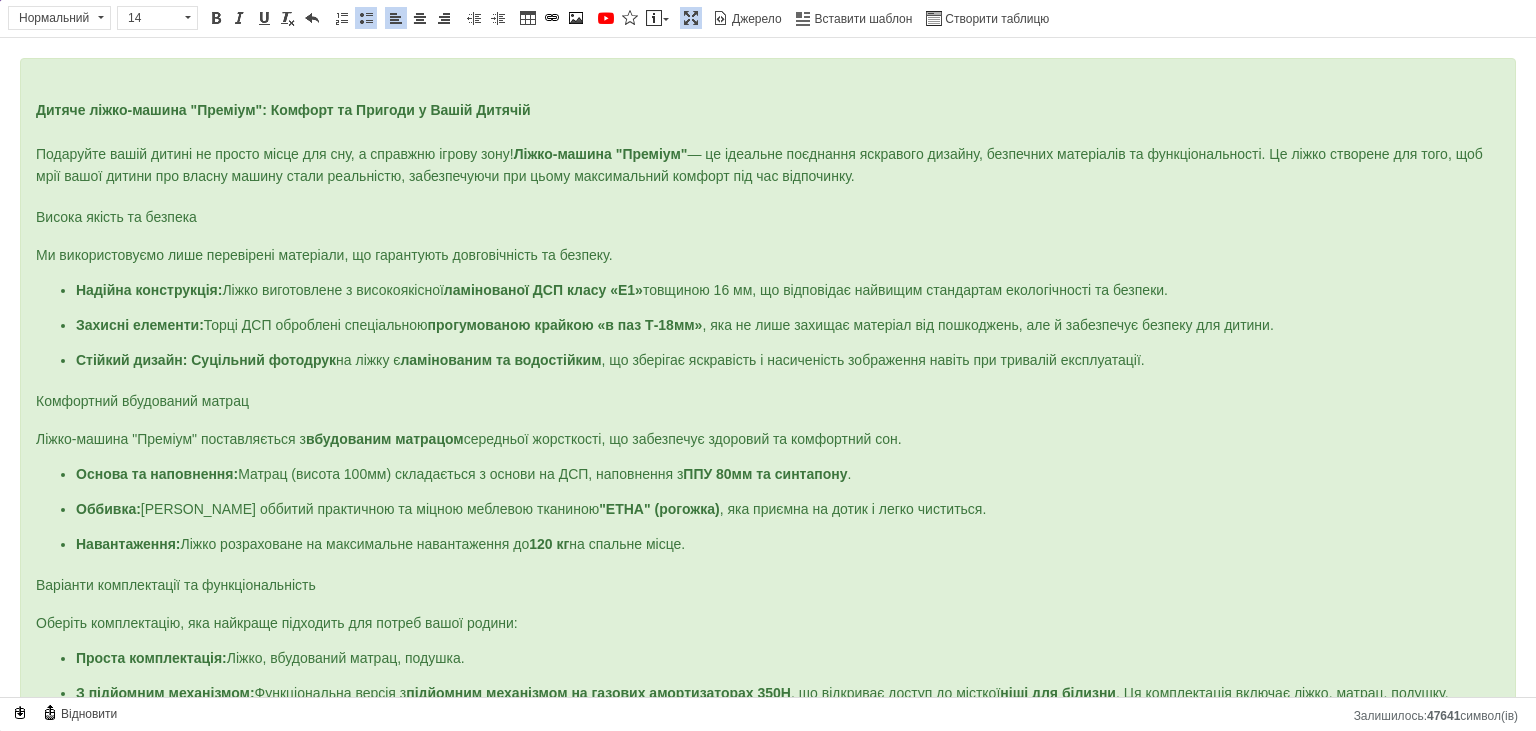 click on "Стійкий дизайн:   Суцільний фотодрук  на ліжку є  ламінованим та водостійким , що зберігає яскравість і насиченість зображення навіть при тривалій експлуатації." at bounding box center (768, 361) 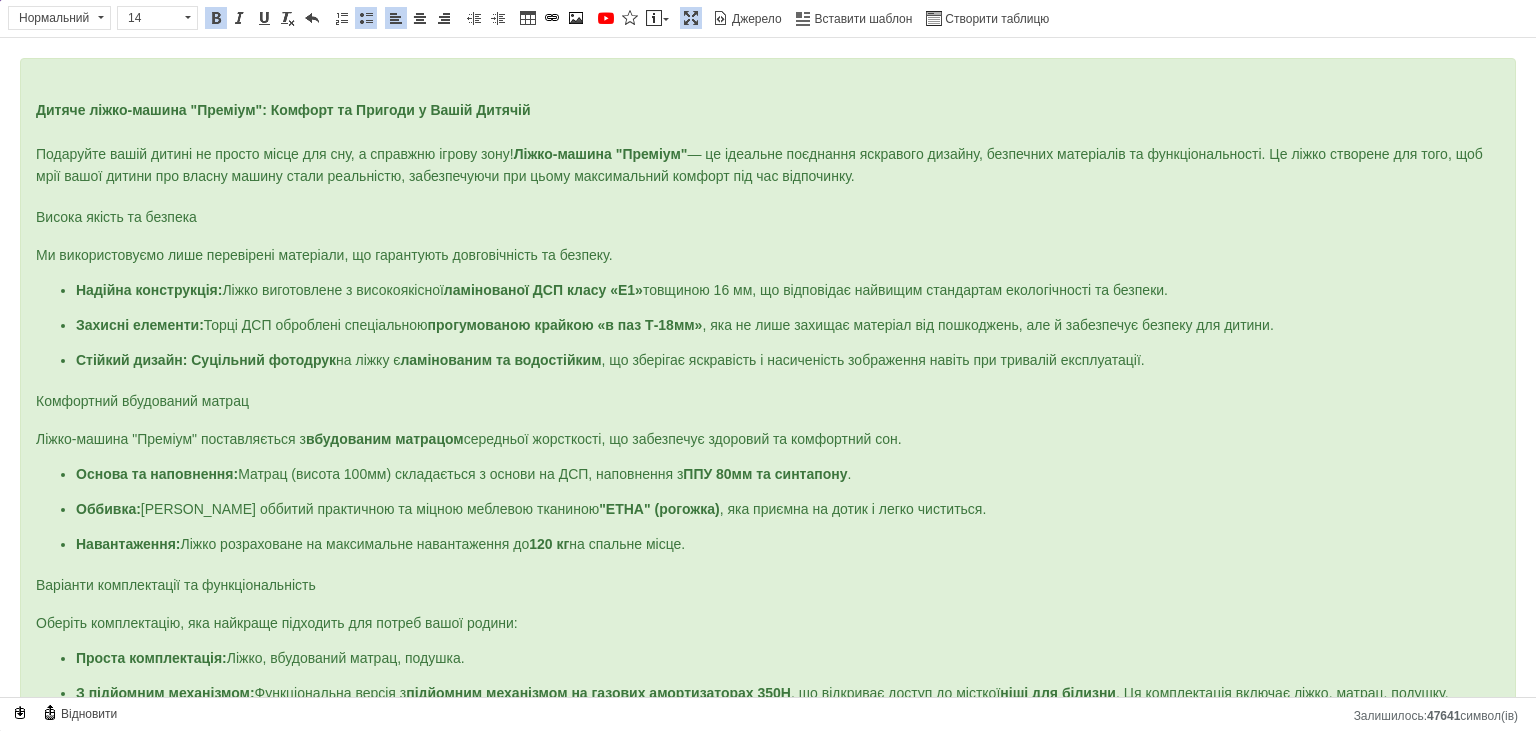 drag, startPoint x: 269, startPoint y: 325, endPoint x: 270, endPoint y: 337, distance: 12.0415945 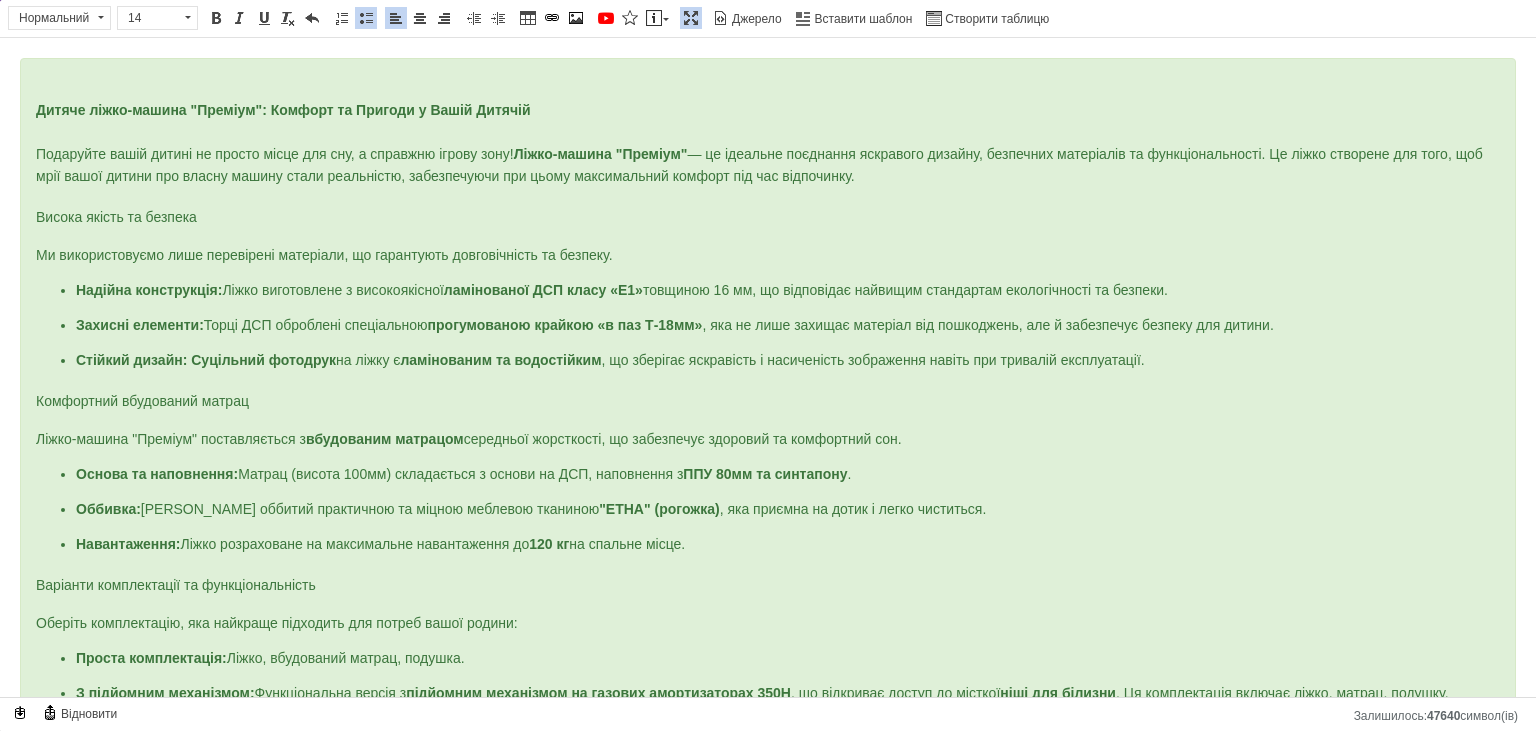click on "прогумованою крайкою «в паз Т-18мм»" at bounding box center (565, 325) 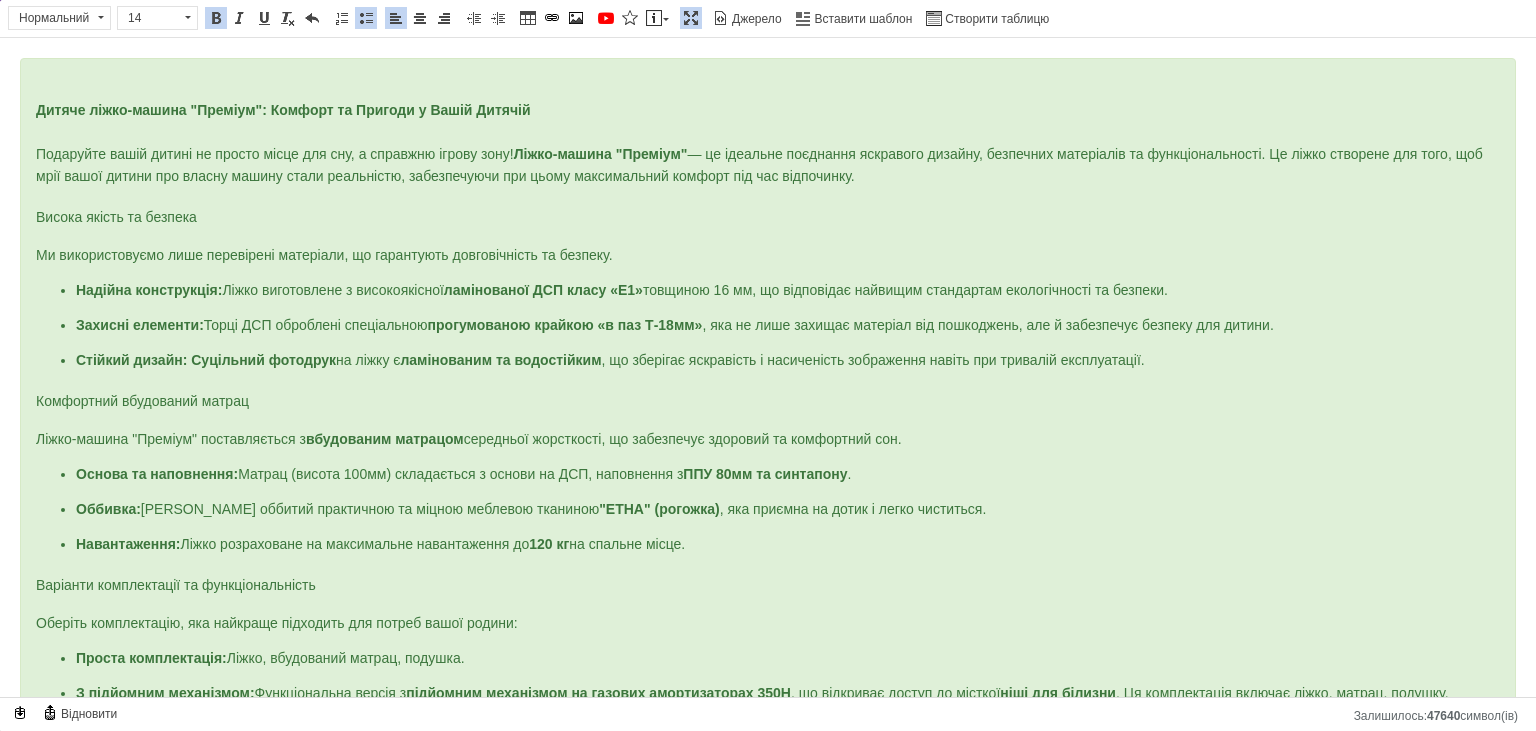 click on "прогумованою крайкою «в паз Т-18мм»" at bounding box center [565, 325] 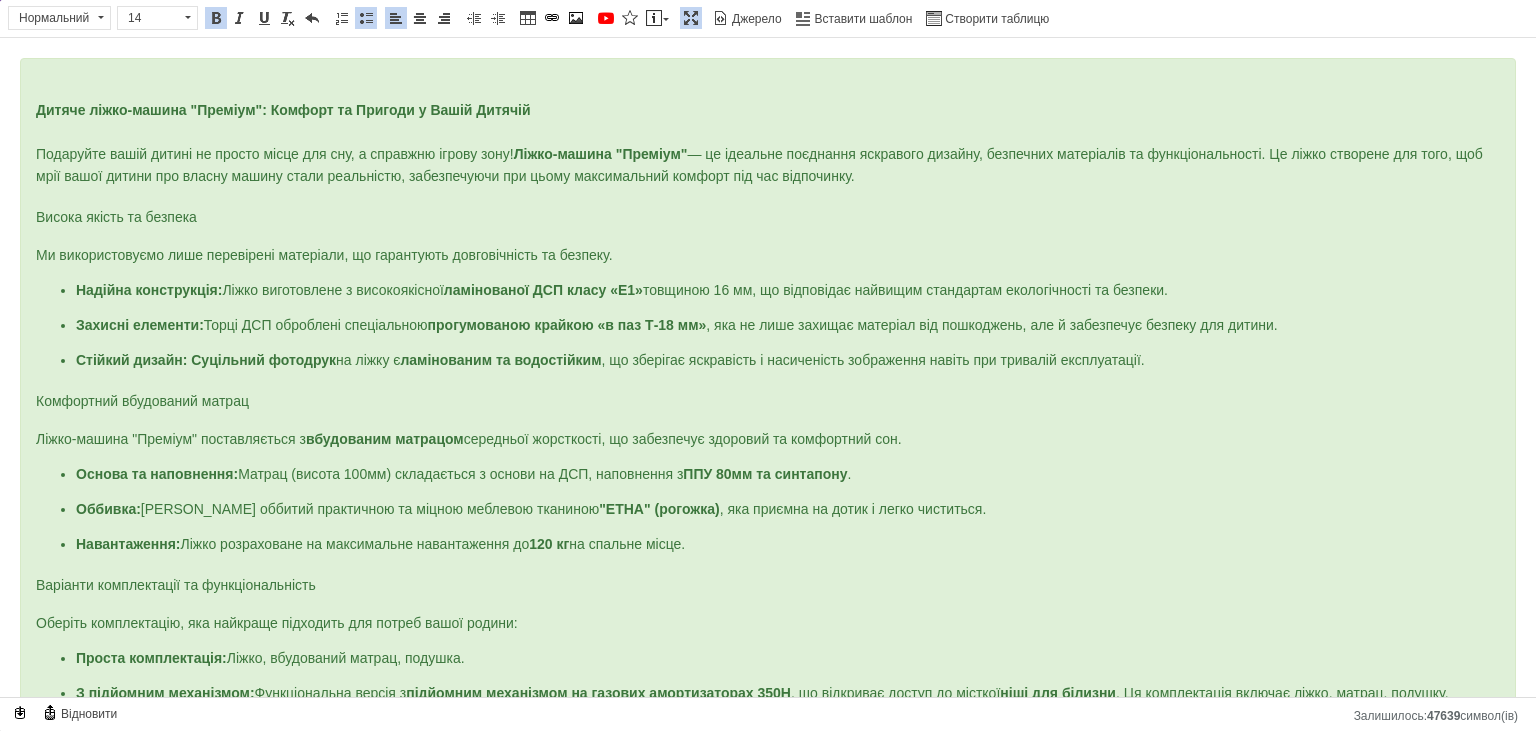 click on "Захисні елементи:  Торці ДСП оброблені спеціальною  прогумованою крайкою «в паз Т-18 мм» , яка не лише захищає матеріал від пошкоджень, але й забезпечує безпеку для дитини." at bounding box center (768, 326) 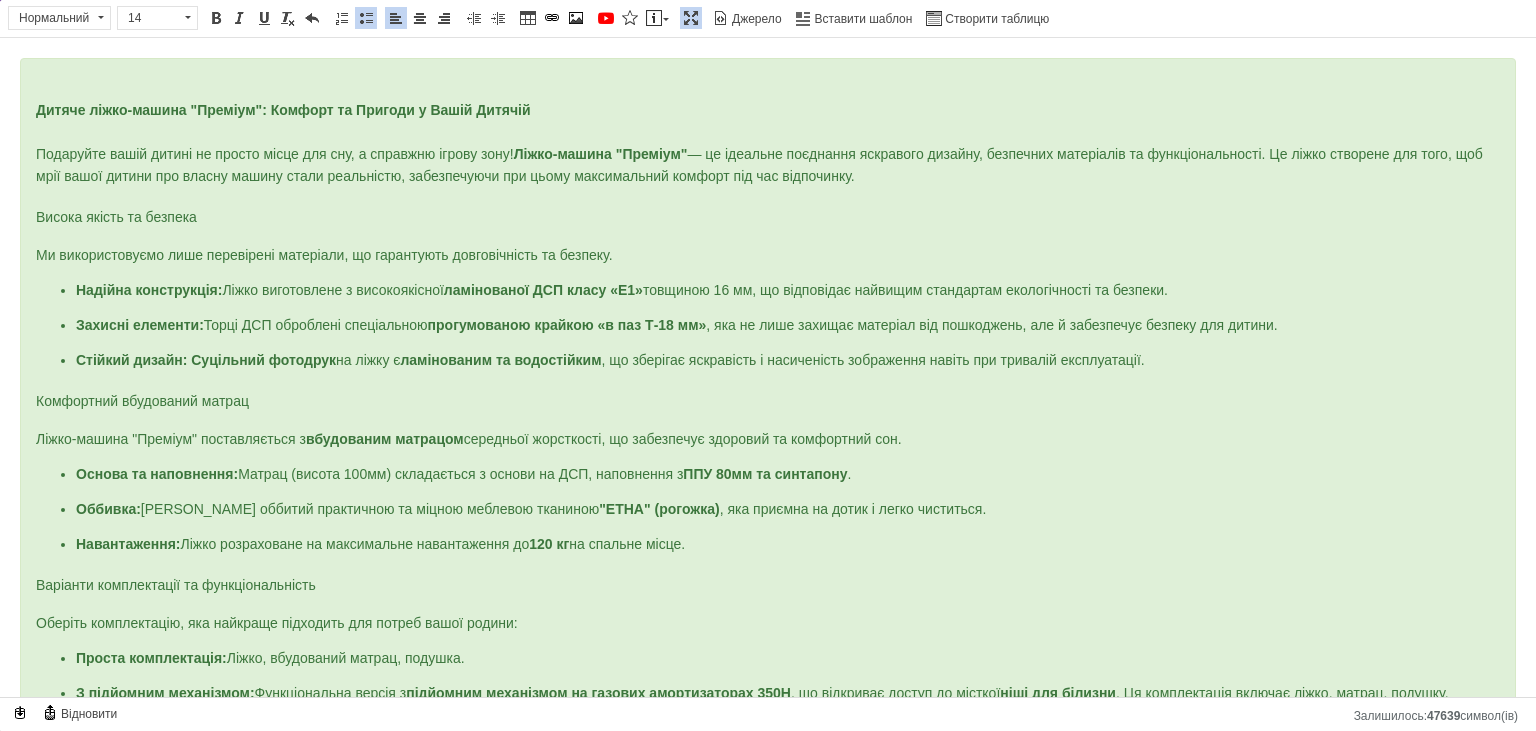 click on "Надійна конструкція:  Ліжко виготовлене з високоякісної  ламінованої ДСП   класу «Е1»  товщиною 16 мм, що відповідає найвищим стандартам екологічності та безпеки. Захисні елементи:  Торці ДСП оброблені спеціальною  прогумованою крайкою «в паз Т-18 мм» , яка не лише захищає матеріал від пошкоджень, але й забезпечує безпеку для дитини. Стійкий дизайн:   Суцільний фотодрук  на ліжку є  ламінованим та водостійким , що зберігає яскравість і насиченість зображення навіть при тривалій експлуатації." at bounding box center (768, 325) 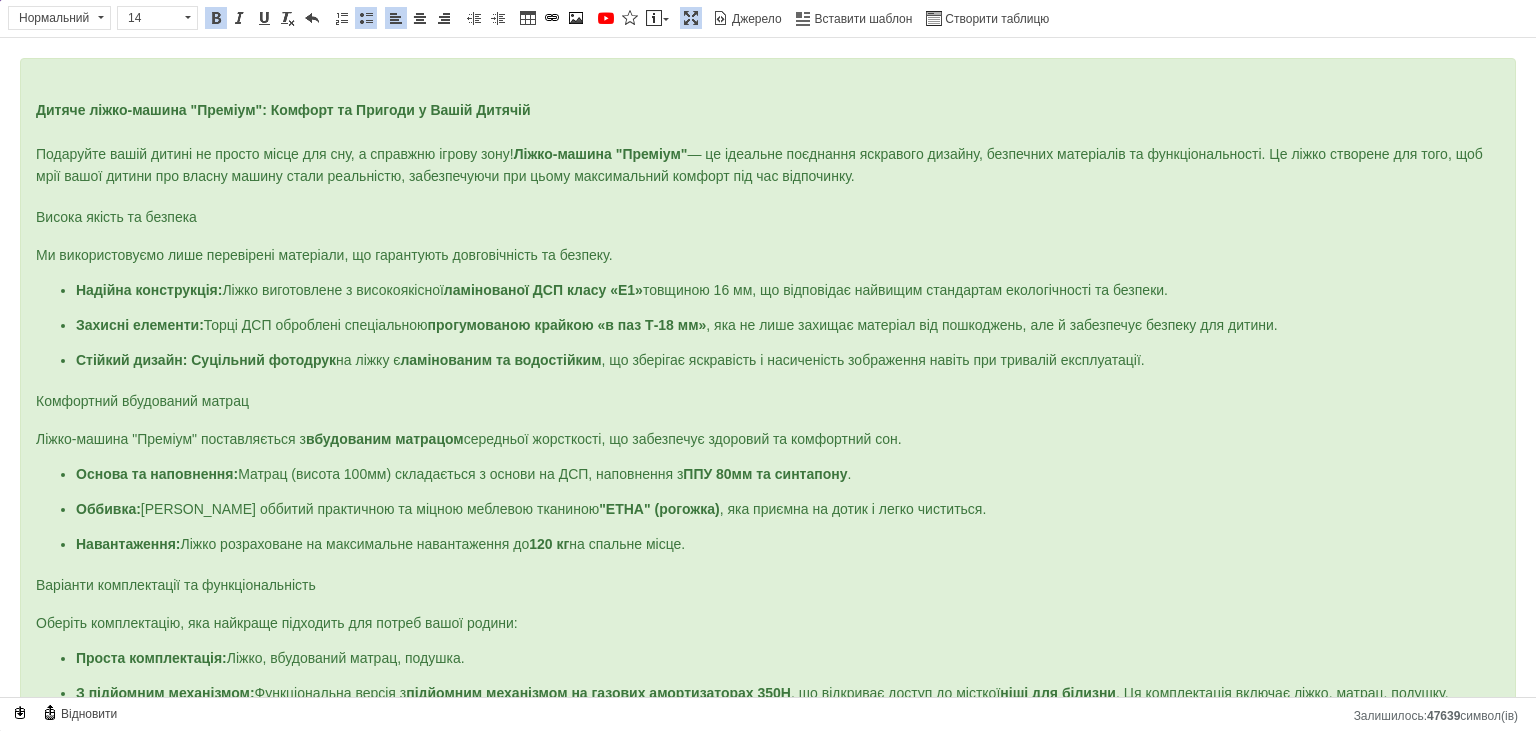 drag, startPoint x: 321, startPoint y: 352, endPoint x: 424, endPoint y: 358, distance: 103.17461 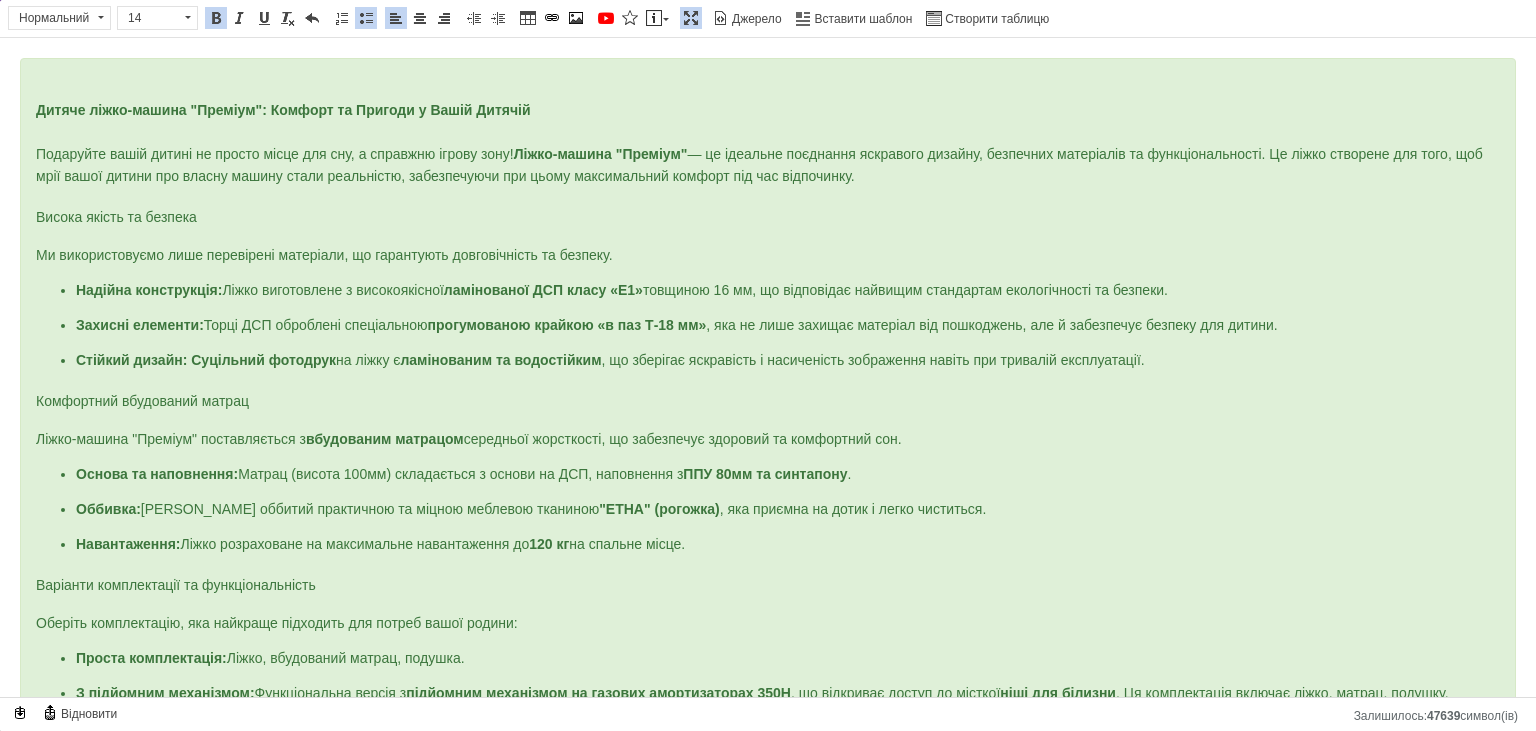 click on "Комфортний вбудований матрац" at bounding box center [142, 401] 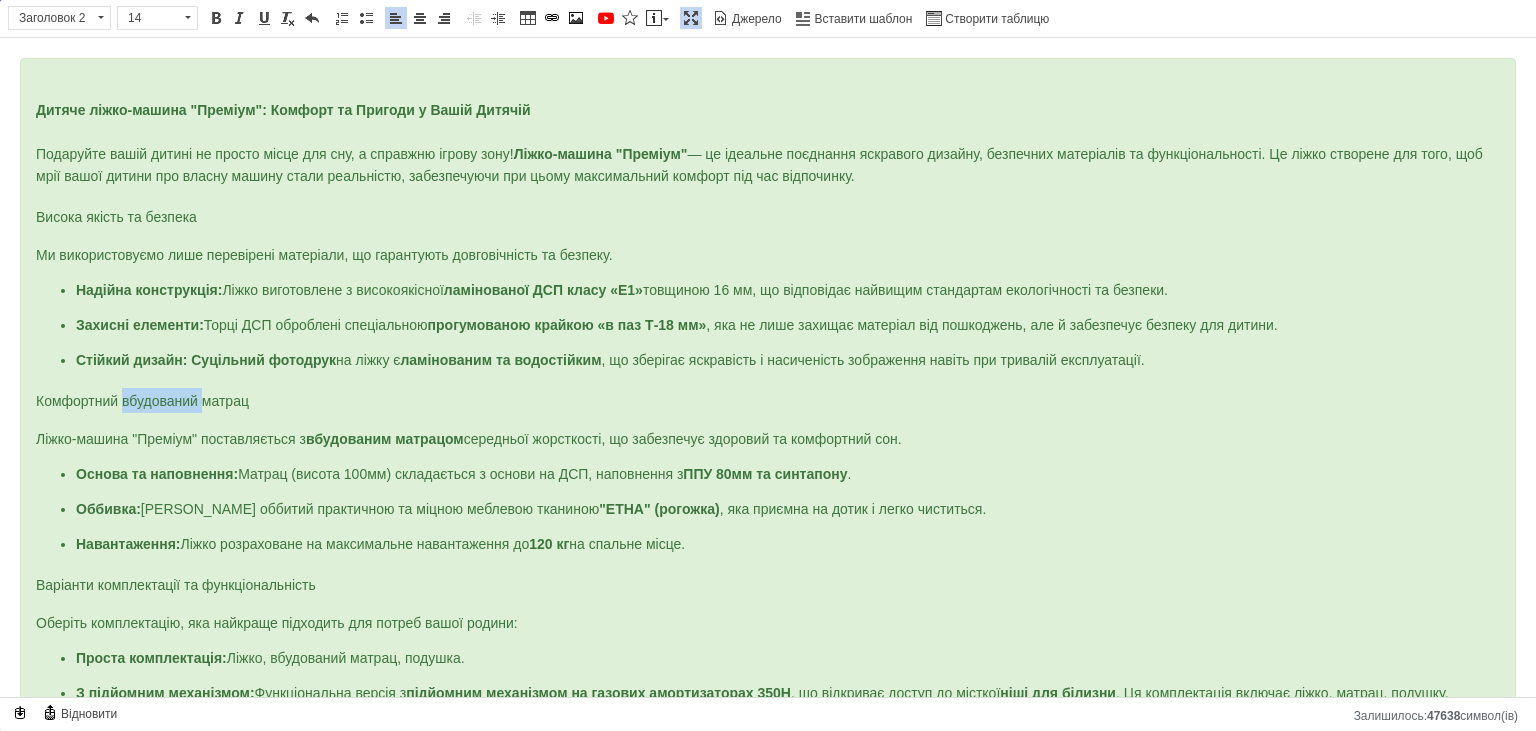 click on "Комфортний вбудований матрац" at bounding box center (142, 401) 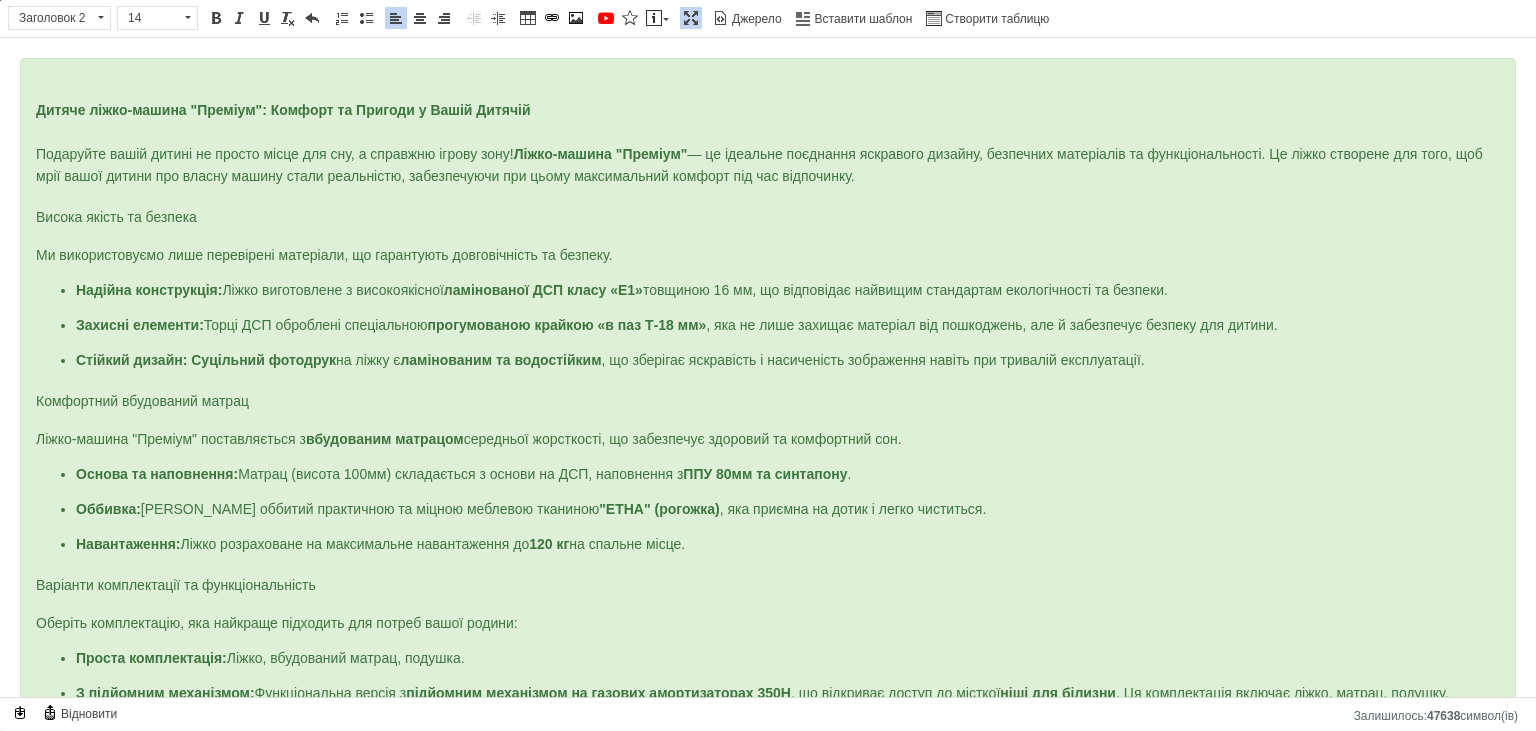 click on "Комфортний вбудований матрац" at bounding box center (142, 401) 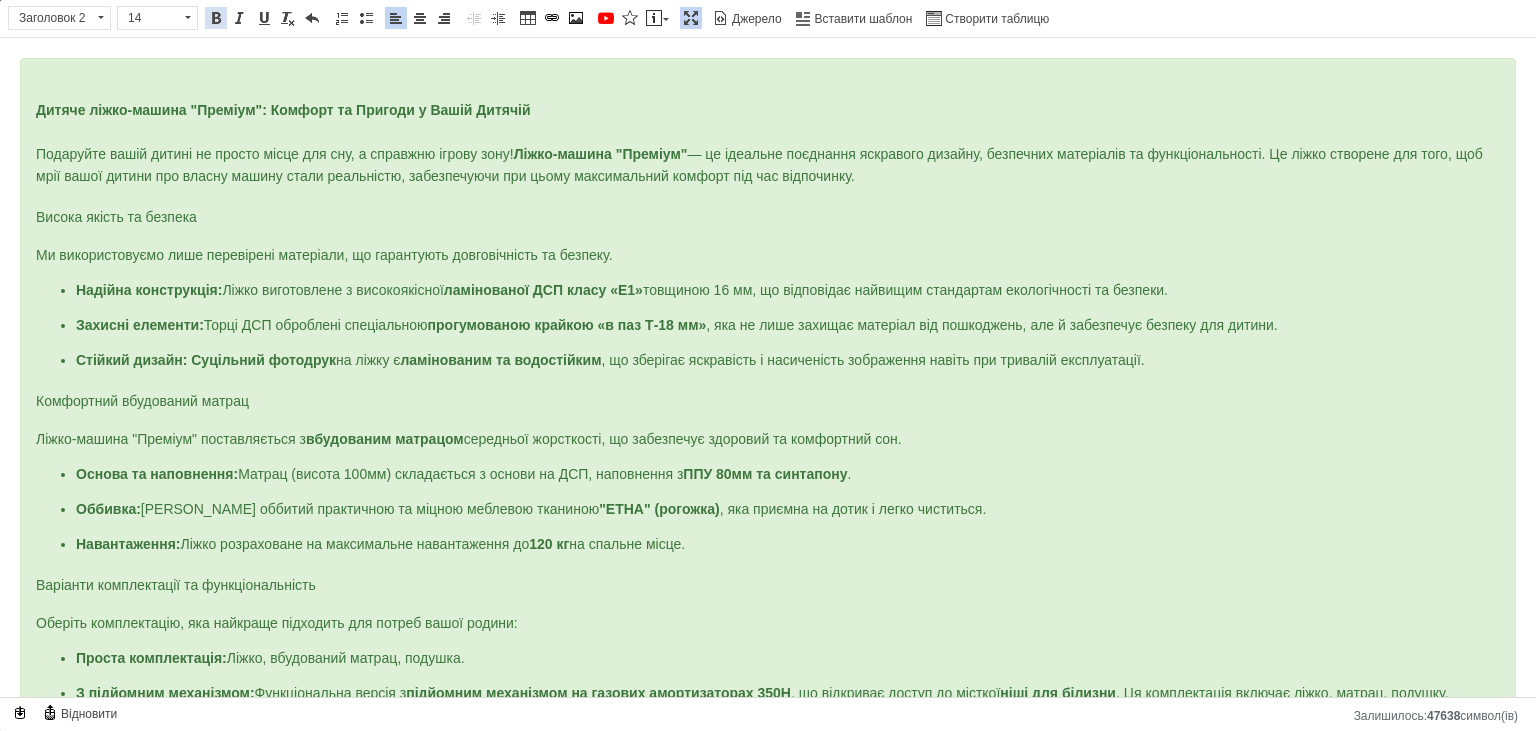 drag, startPoint x: 211, startPoint y: 15, endPoint x: 236, endPoint y: 16, distance: 25.019993 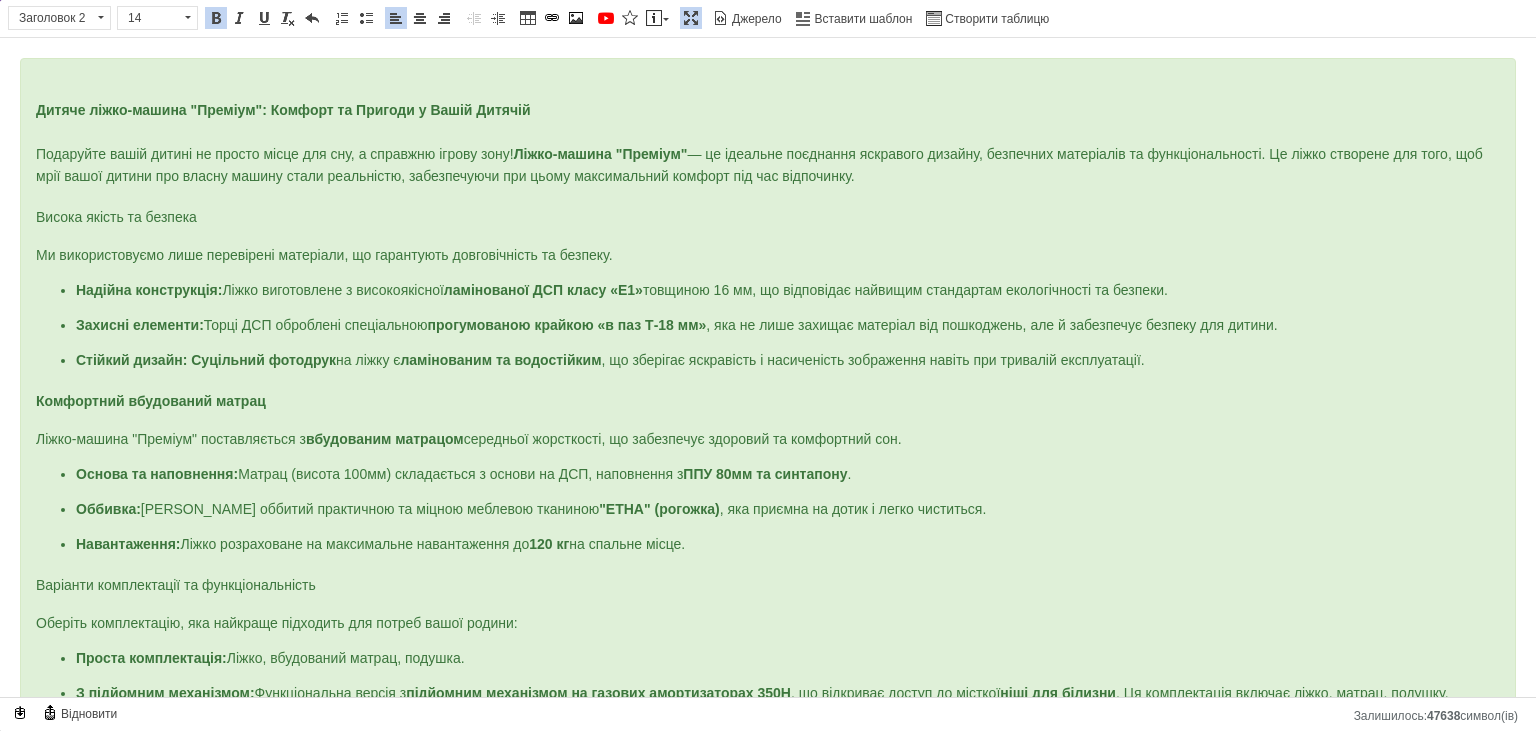 click on "Основа та наповнення:" at bounding box center (157, 474) 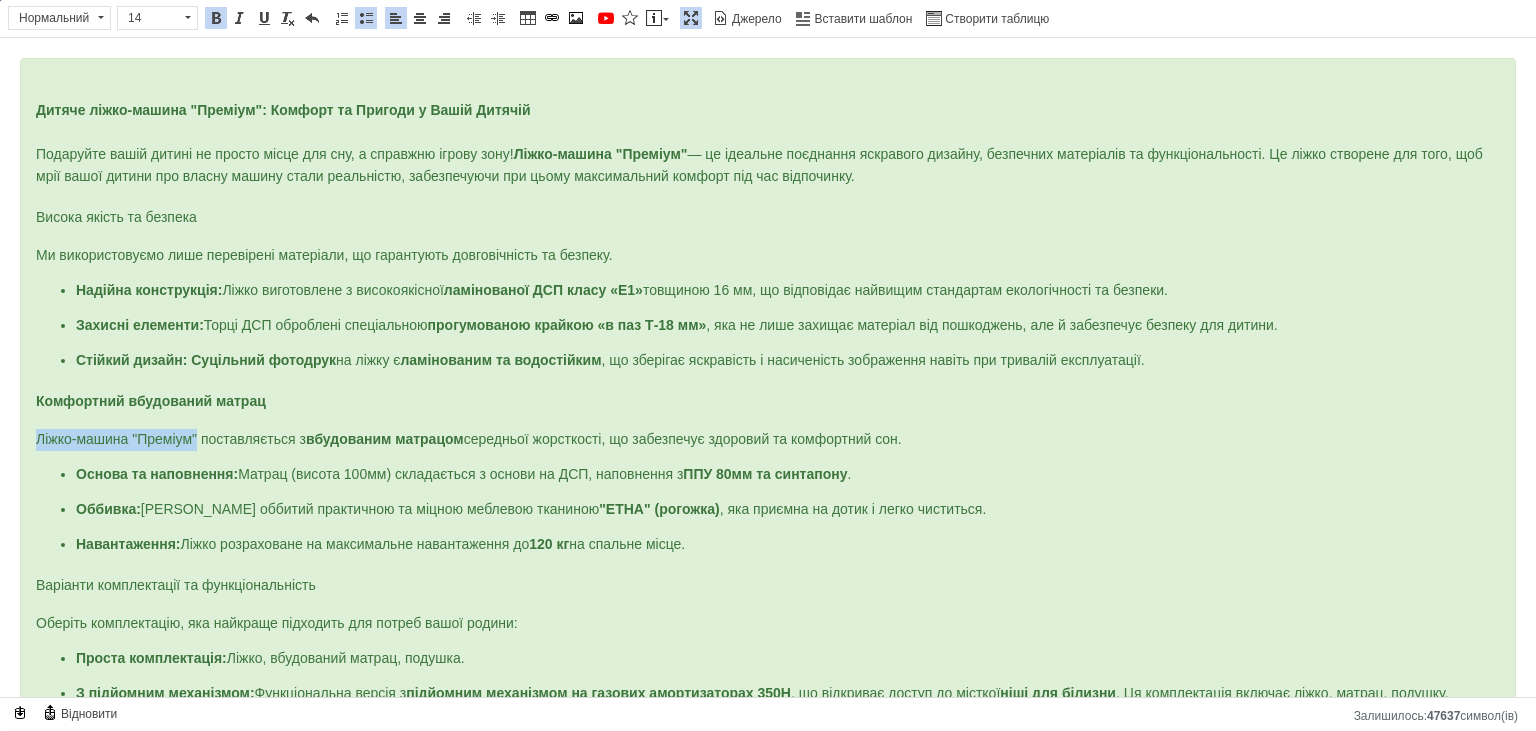 drag, startPoint x: 30, startPoint y: 430, endPoint x: 198, endPoint y: 426, distance: 168.0476 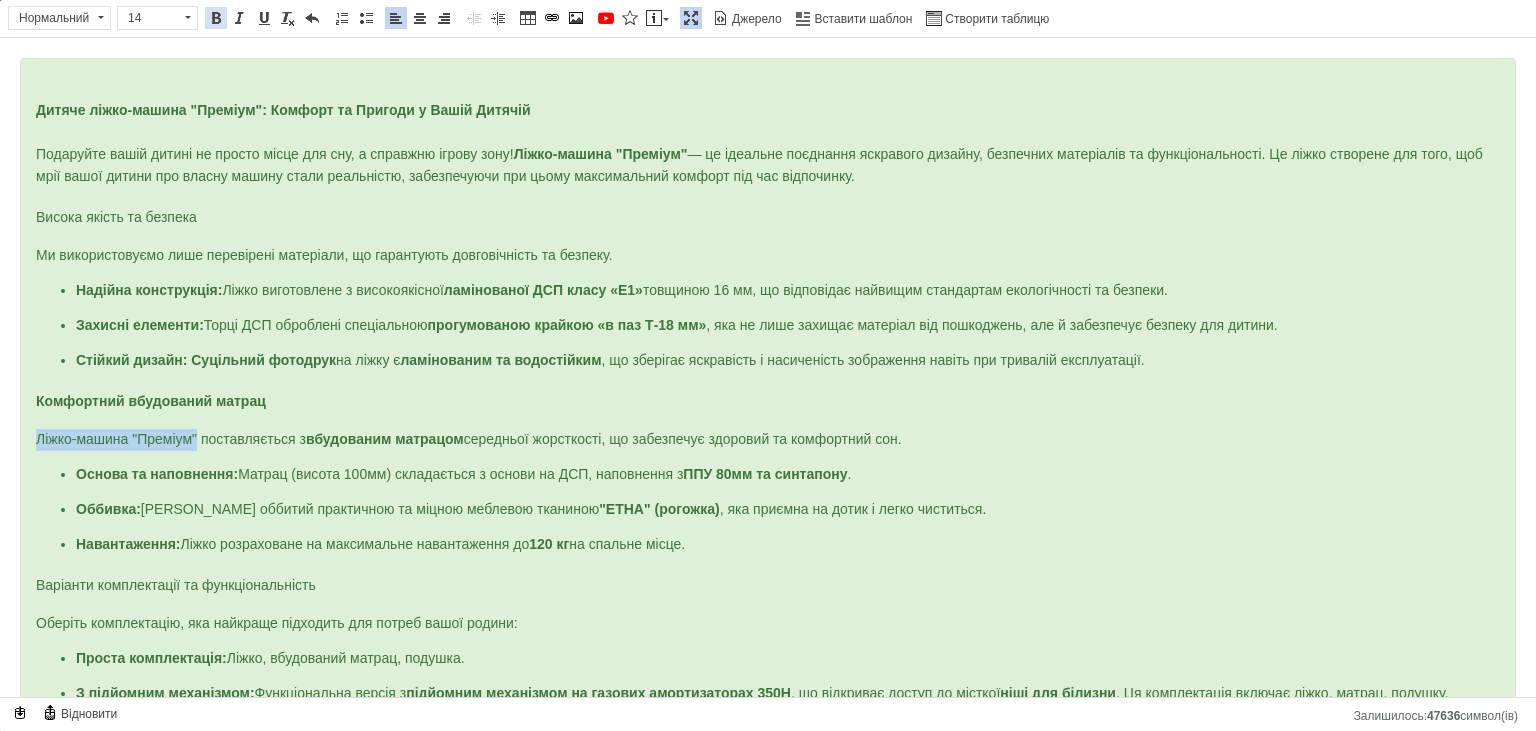 drag, startPoint x: 215, startPoint y: 26, endPoint x: 414, endPoint y: 131, distance: 225.00223 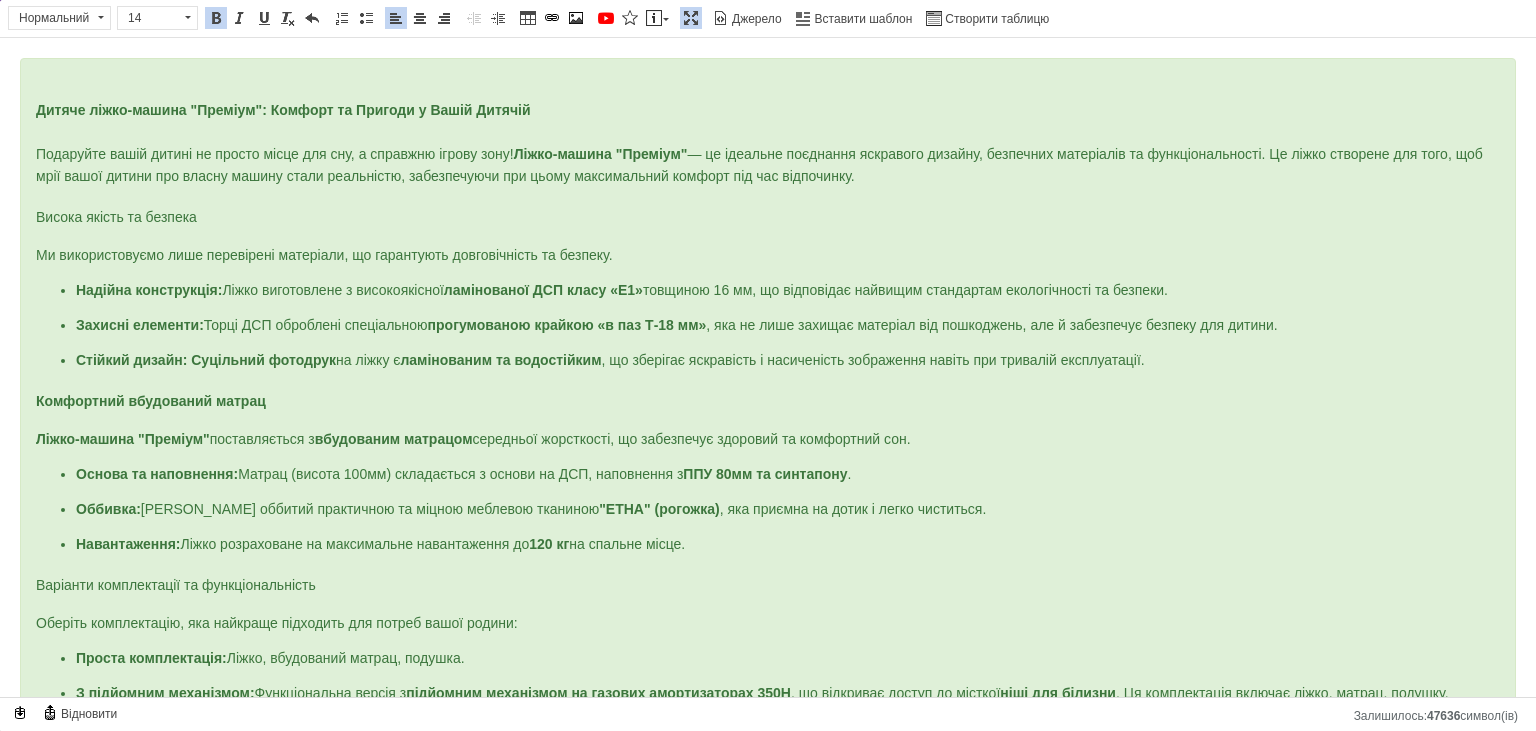 click on "Дитяче ліжко-машина "Преміум": Комфорт та Пригоди у Вашій Дитячій Подаруйте вашій дитині не просто місце для сну, а справжню ігрову зону!  Ліжко-машина "Преміум"  — це ідеальне поєднання яскравого дизайну, безпечних матеріалів та функціональності. Це ліжко створене для того, щоб мрії вашої дитини про власну машину стали реальністю, забезпечуючи при цьому максимальний комфорт під час відпочинку. Висока якість та безпека Ми використовуємо лише перевірені матеріали, що гарантують довговічність та безпеку. Надійна конструкція: ламінованої ДСП   класу «Е1»   ." at bounding box center (768, 525) 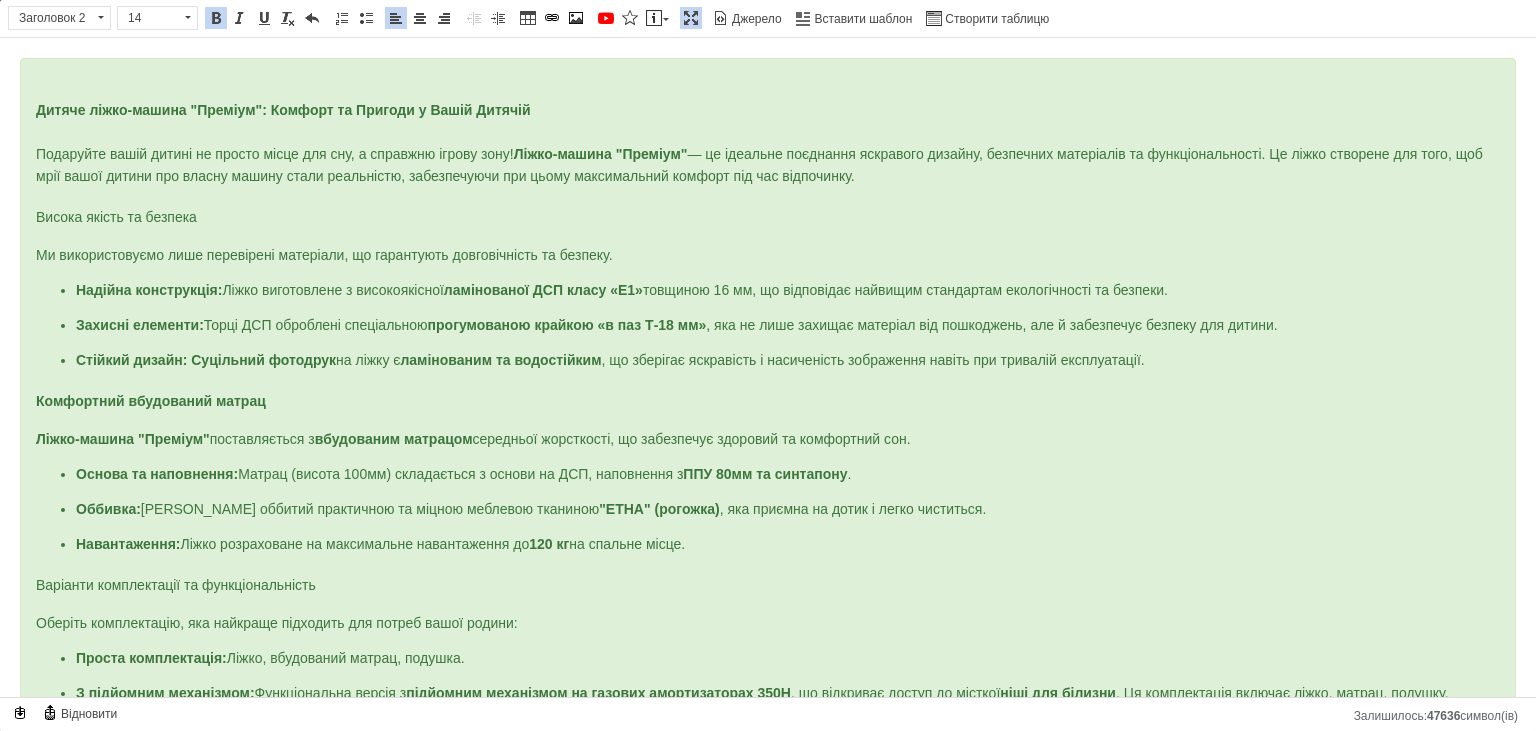 click on "Дитяче ліжко-машина "Преміум": Комфорт та Пригоди у Вашій Дитячій Подаруйте вашій дитині не просто місце для сну, а справжню ігрову зону!  Ліжко-машина "Преміум"  — це ідеальне поєднання яскравого дизайну, безпечних матеріалів та функціональності. Це ліжко створене для того, щоб мрії вашої дитини про власну машину стали реальністю, забезпечуючи при цьому максимальний комфорт під час відпочинку. Висока якість та безпека Ми використовуємо лише перевірені матеріали, що гарантують довговічність та безпеку. Надійна конструкція: ламінованої ДСП   класу «Е1»   ." at bounding box center (768, 525) 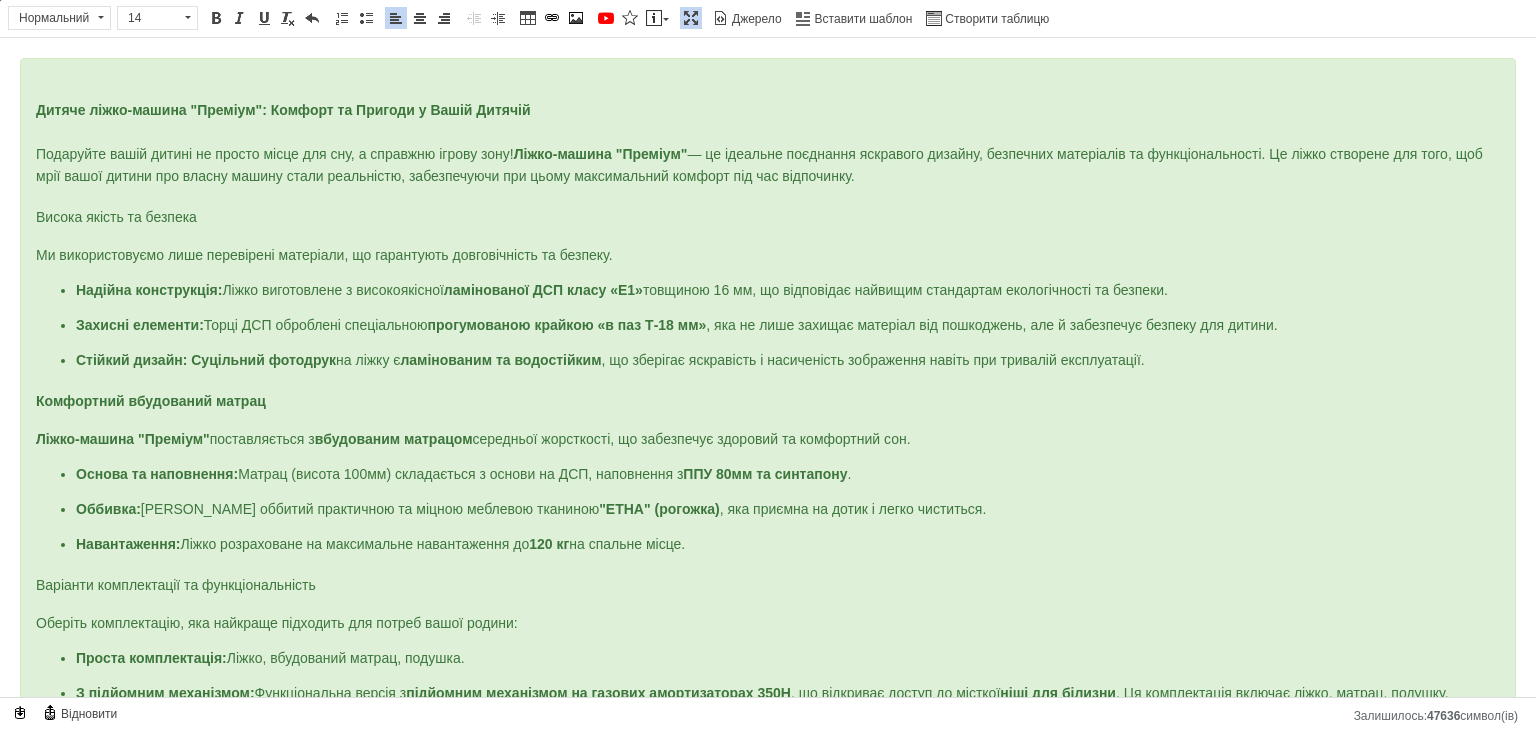 click on "Основа та наповнення:" at bounding box center (157, 474) 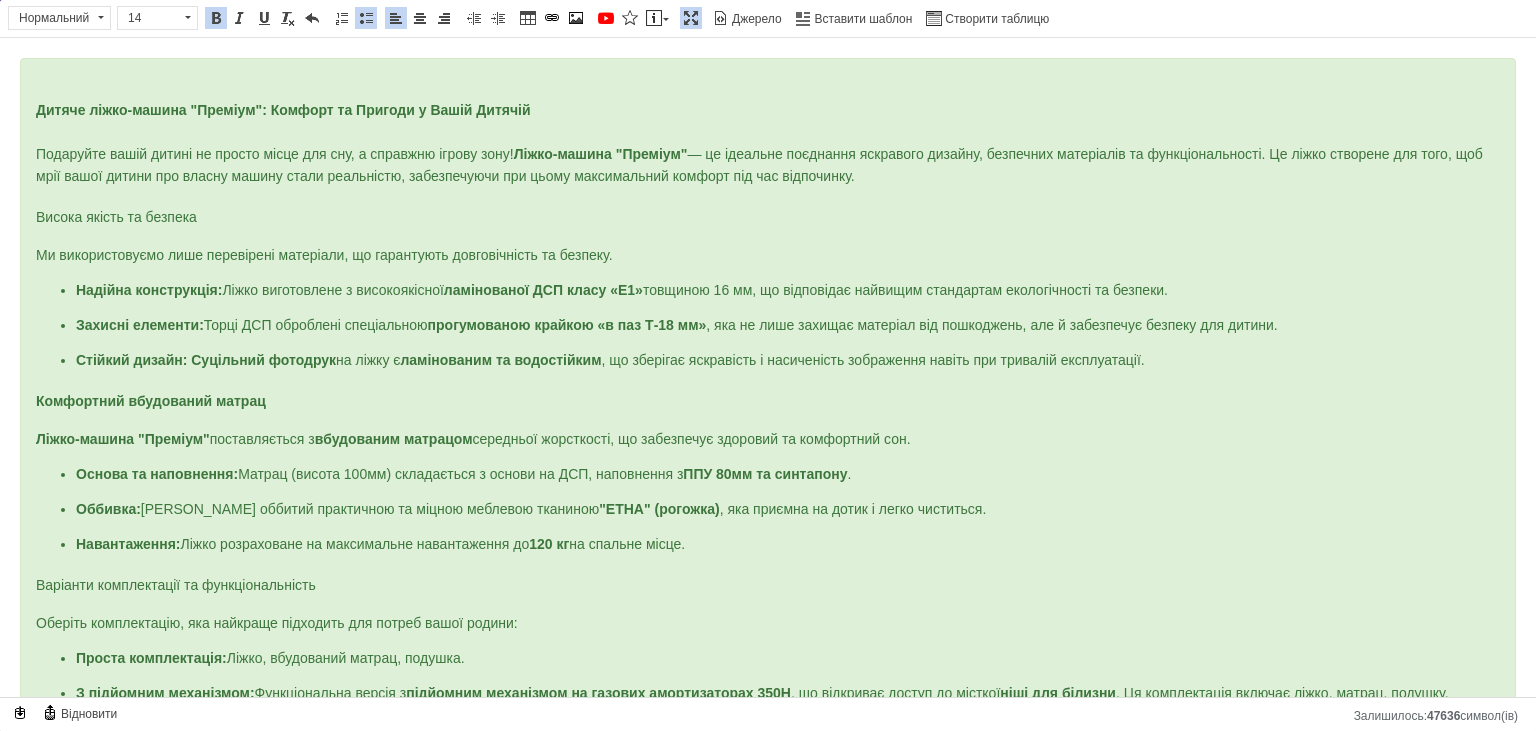 click on "Основа та наповнення:  Матрац (висота 100мм) складається з основи на ДСП, наповнення з  ППУ 80мм та синтапону ." at bounding box center (463, 474) 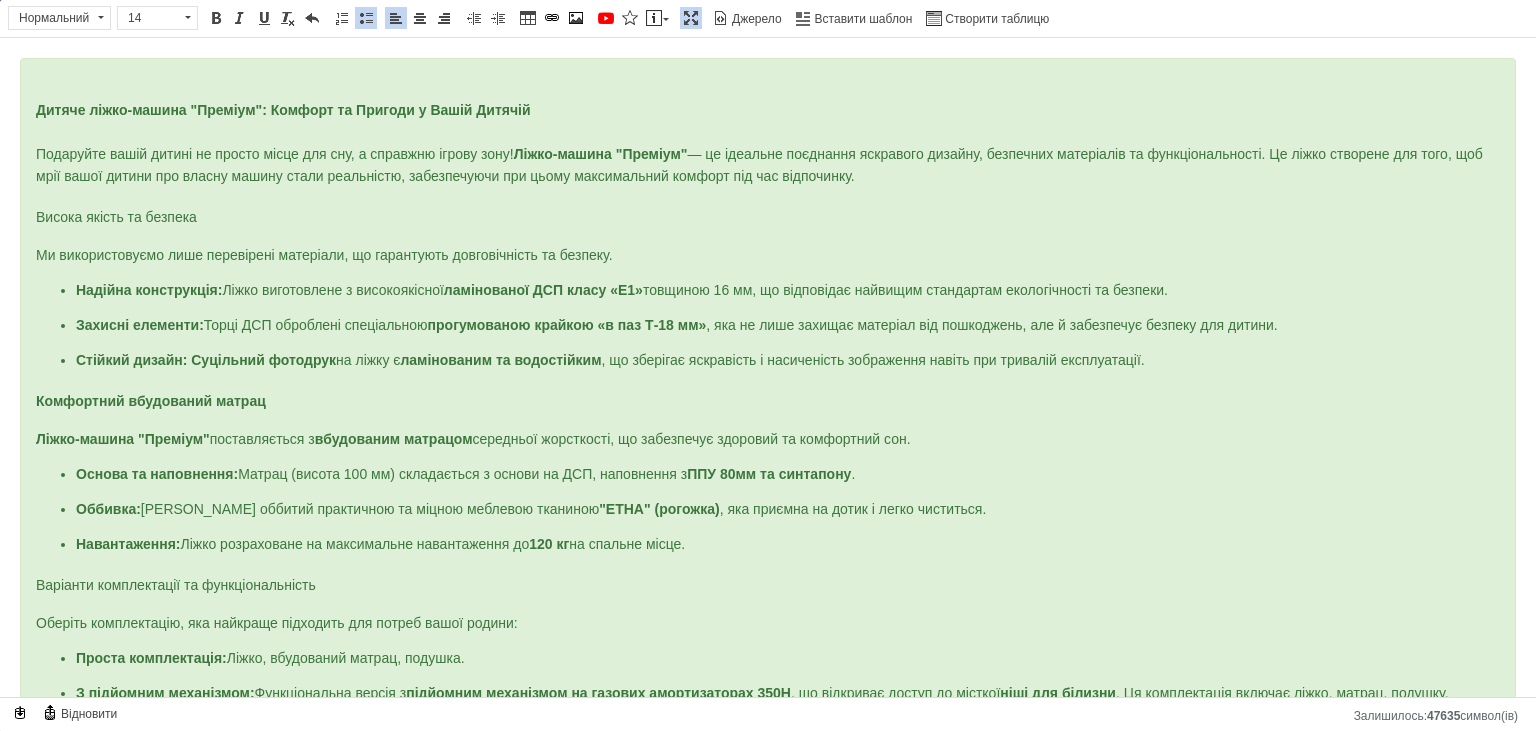 click on "ППУ 80мм та синтапону" at bounding box center (769, 474) 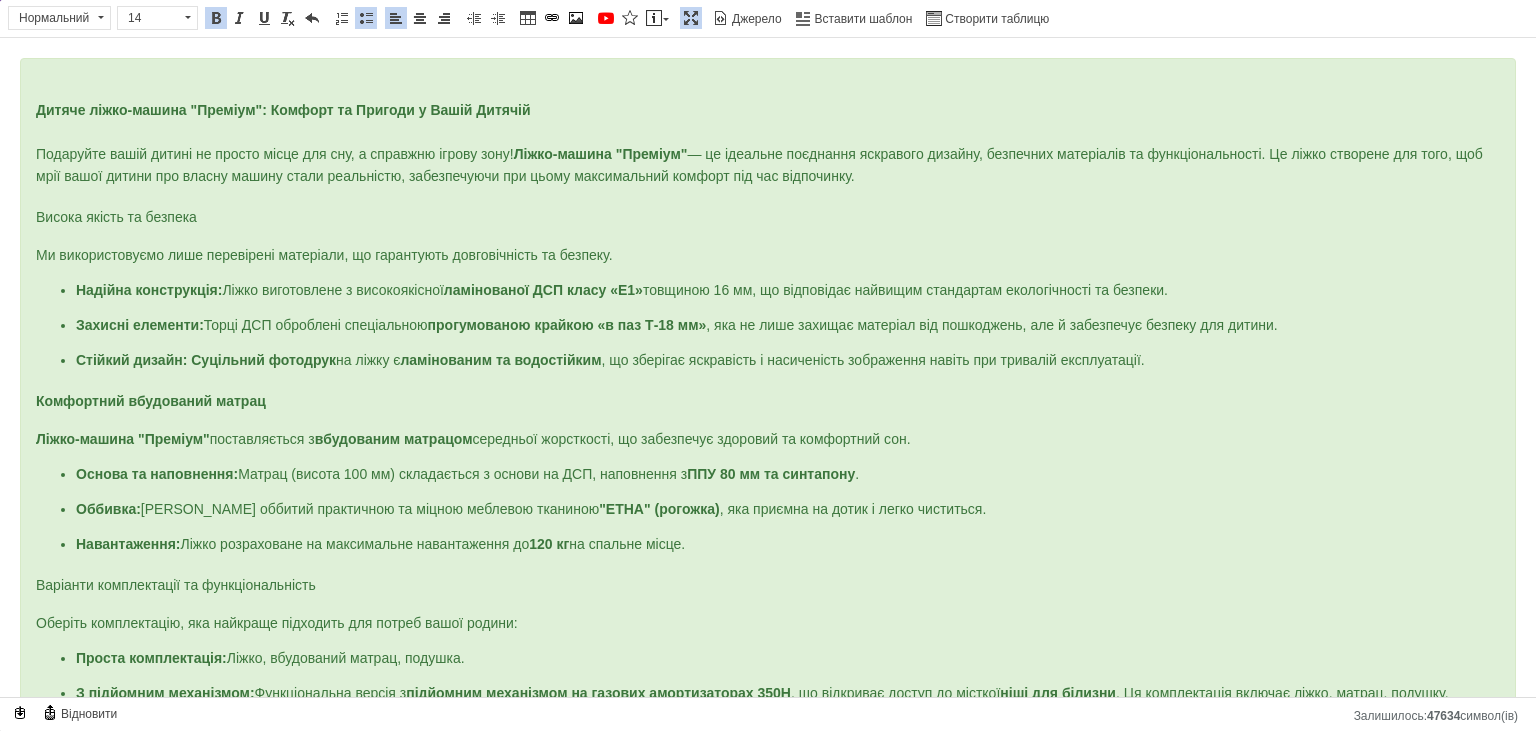 click on "Основа та наповнення:  Матрац (висота 100 мм) складається з основи на ДСП, наповнення з  ППУ 80 мм та синтапону ." at bounding box center (768, 475) 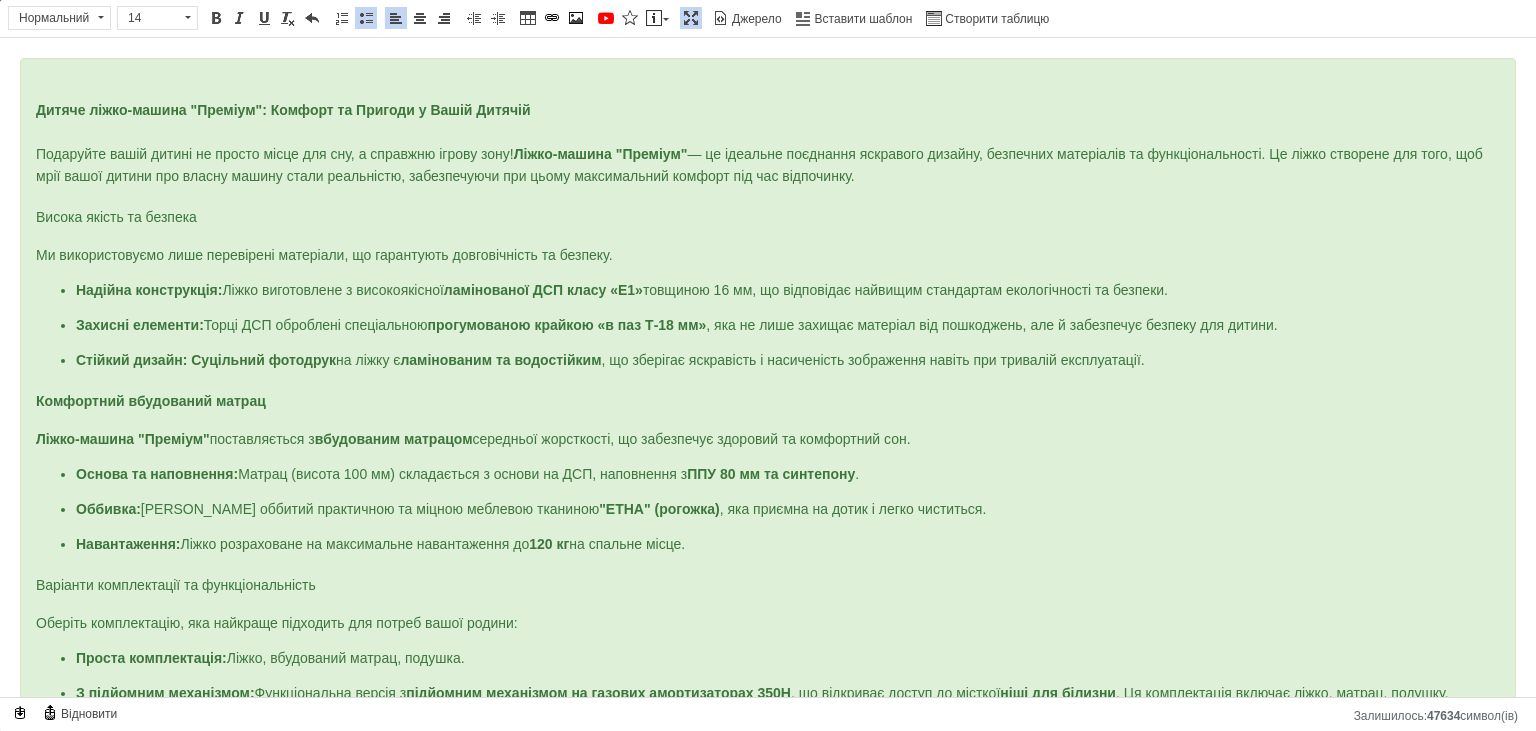 click on "Основа та наповнення:  Матрац (висота 100 мм) складається з основи на ДСП, наповнення з  ППУ 80 мм та синтепону . Оббивка:  [PERSON_NAME] оббитий практичною та міцною меблевою тканиною  "ЕТНА" (рогожка) , яка приємна на дотик і легко чиститься. Навантаження:  Ліжко розраховане на максимальне навантаження до  120 кг  на спальне місце." at bounding box center [768, 509] 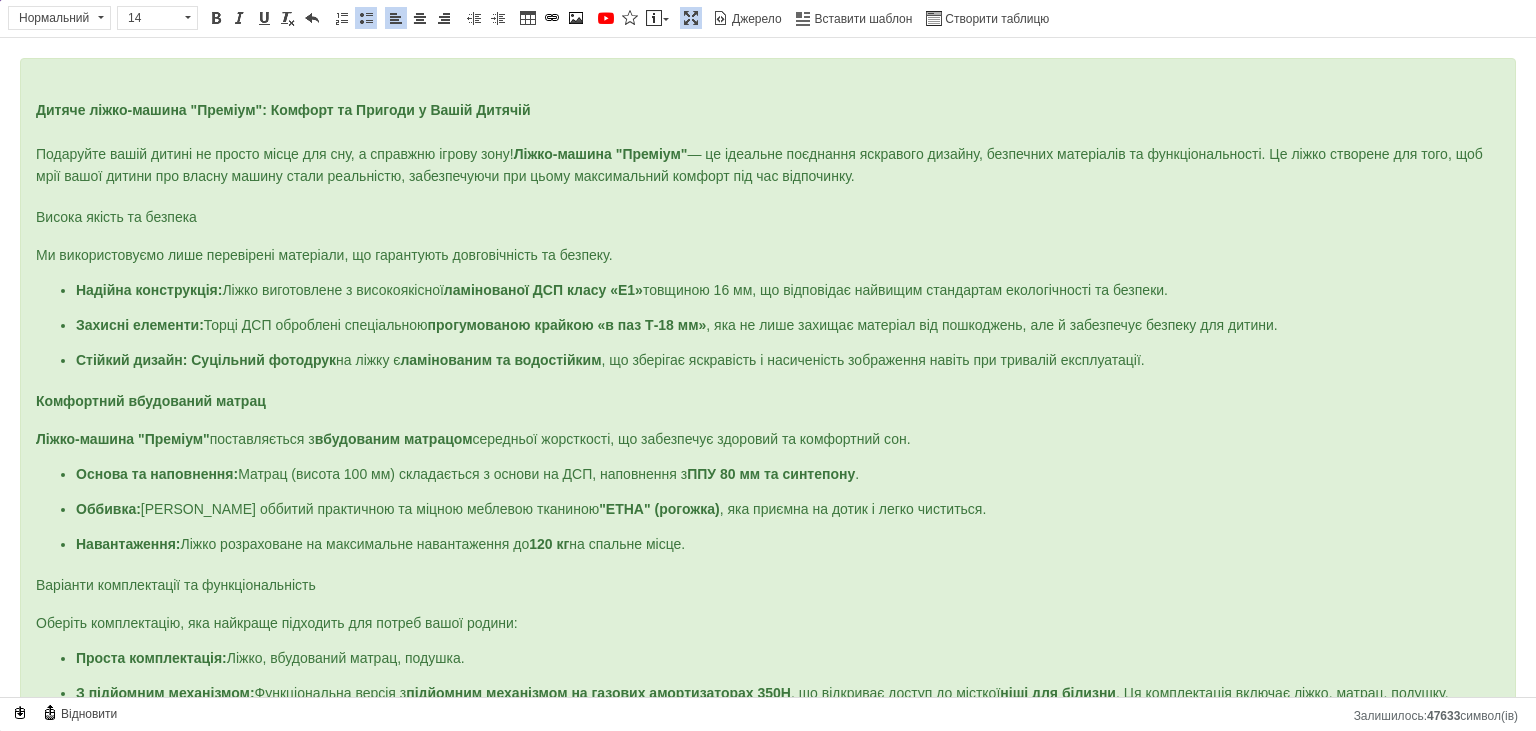 click on "Основа та наповнення:  Матрац (висота 100 мм) складається з основи на ДСП, наповнення з  ППУ 80 мм та синтепону . Оббивка:  [PERSON_NAME] оббитий практичною та міцною меблевою тканиною  "ЕТНА" (рогожка) , яка приємна на дотик і легко чиститься. Навантаження:  Ліжко розраховане на максимальне навантаження до  120 кг  на спальне місце." at bounding box center (768, 509) 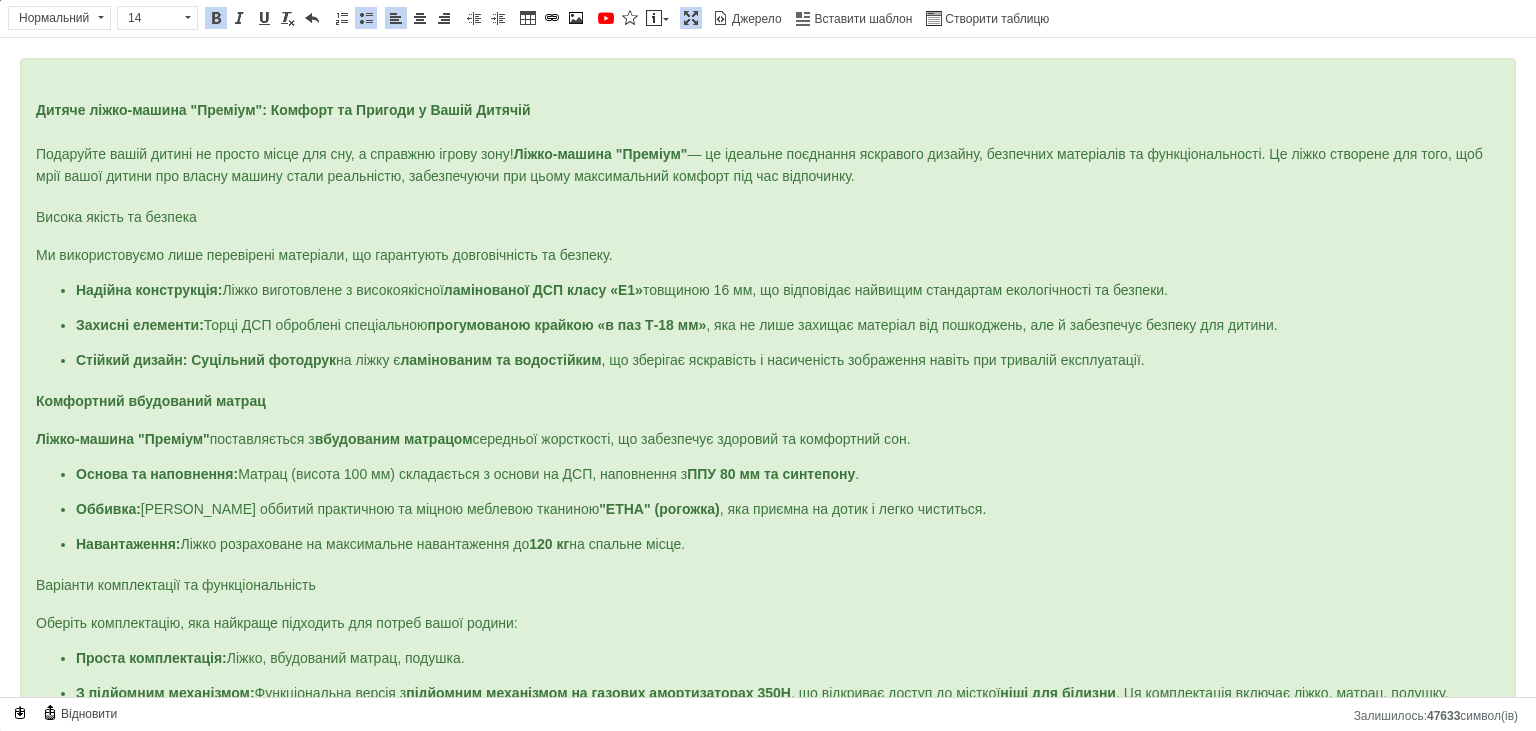 click on "Оббивка:" at bounding box center (108, 509) 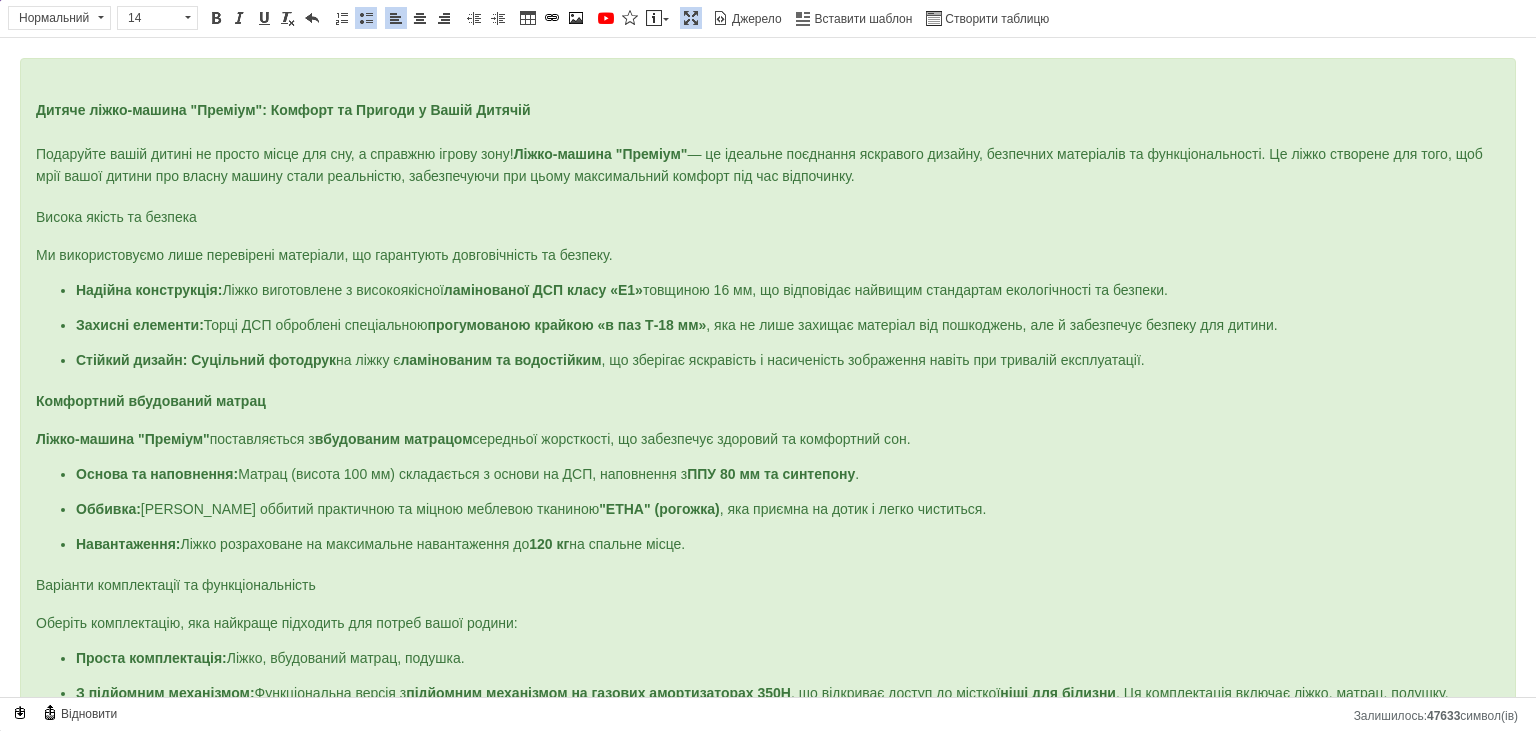 click on "Оббивка:  [PERSON_NAME] оббитий практичною та міцною меблевою тканиною  "ЕТНА" (рогожка) , яка приємна на дотик і легко чиститься." at bounding box center (531, 509) 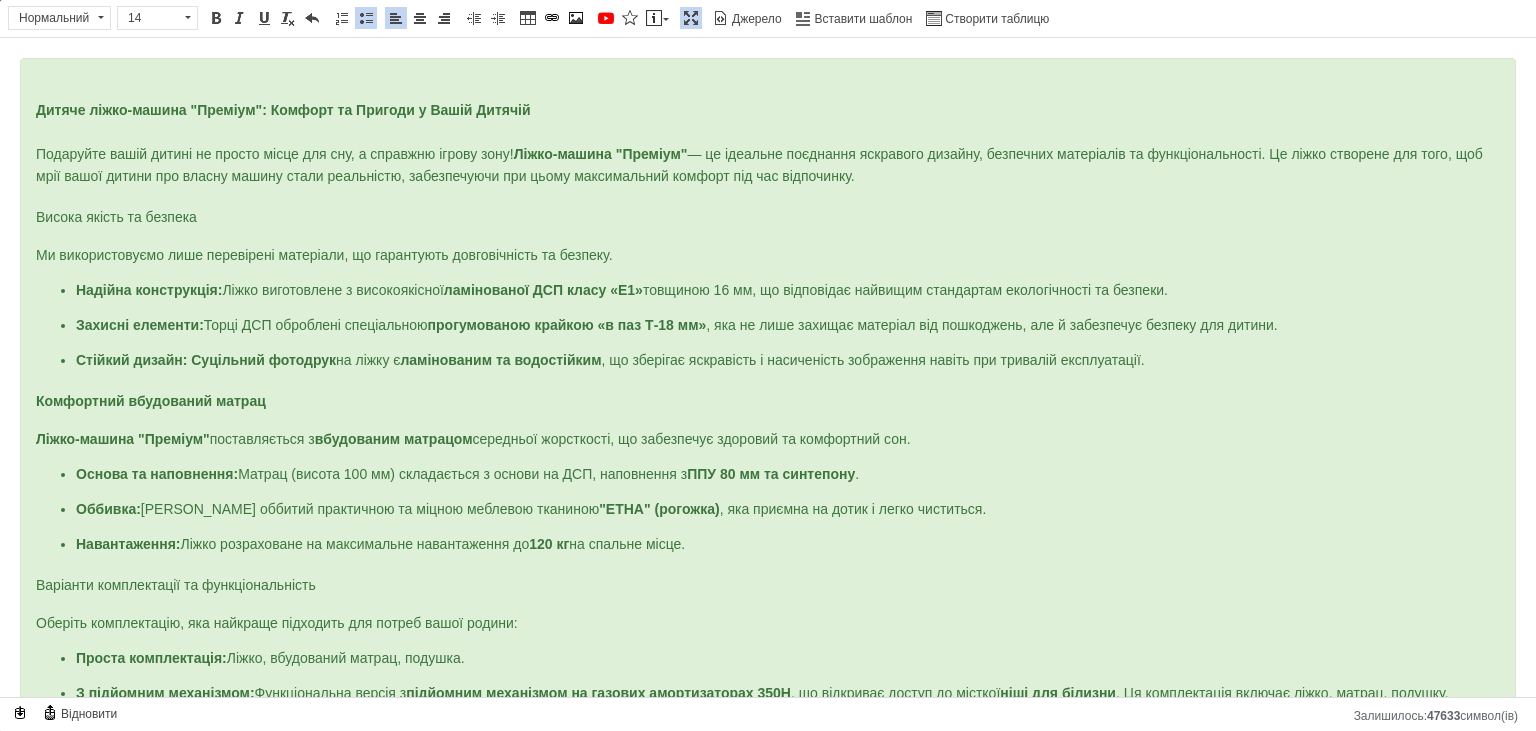 click on "Оббивка:  [PERSON_NAME] оббитий практичною та міцною меблевою тканиною  "ЕТНА" (рогожка) , яка приємна на дотик і легко чиститься." at bounding box center (531, 509) 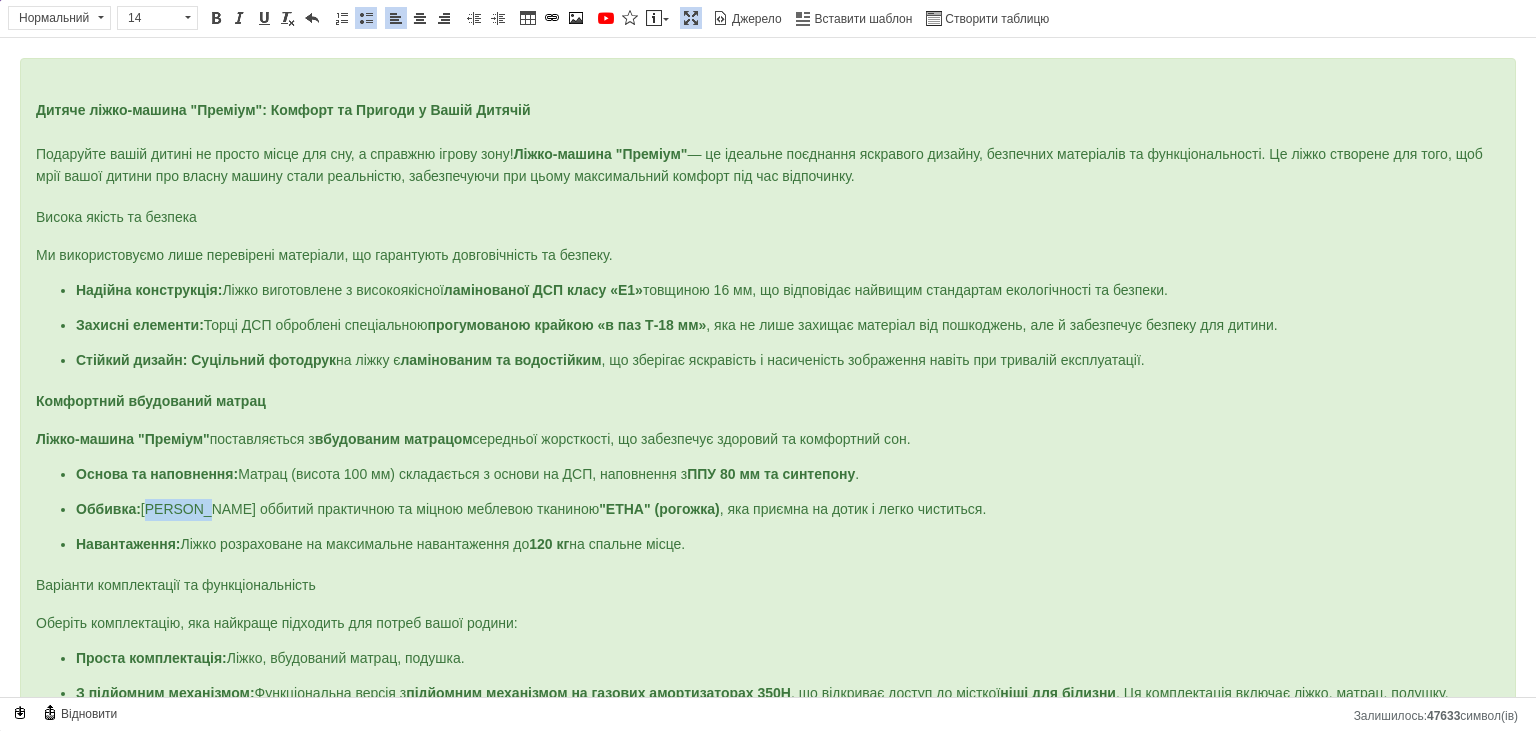 click on "Оббивка:  [PERSON_NAME] оббитий практичною та міцною меблевою тканиною  "ЕТНА" (рогожка) , яка приємна на дотик і легко чиститься." at bounding box center (531, 509) 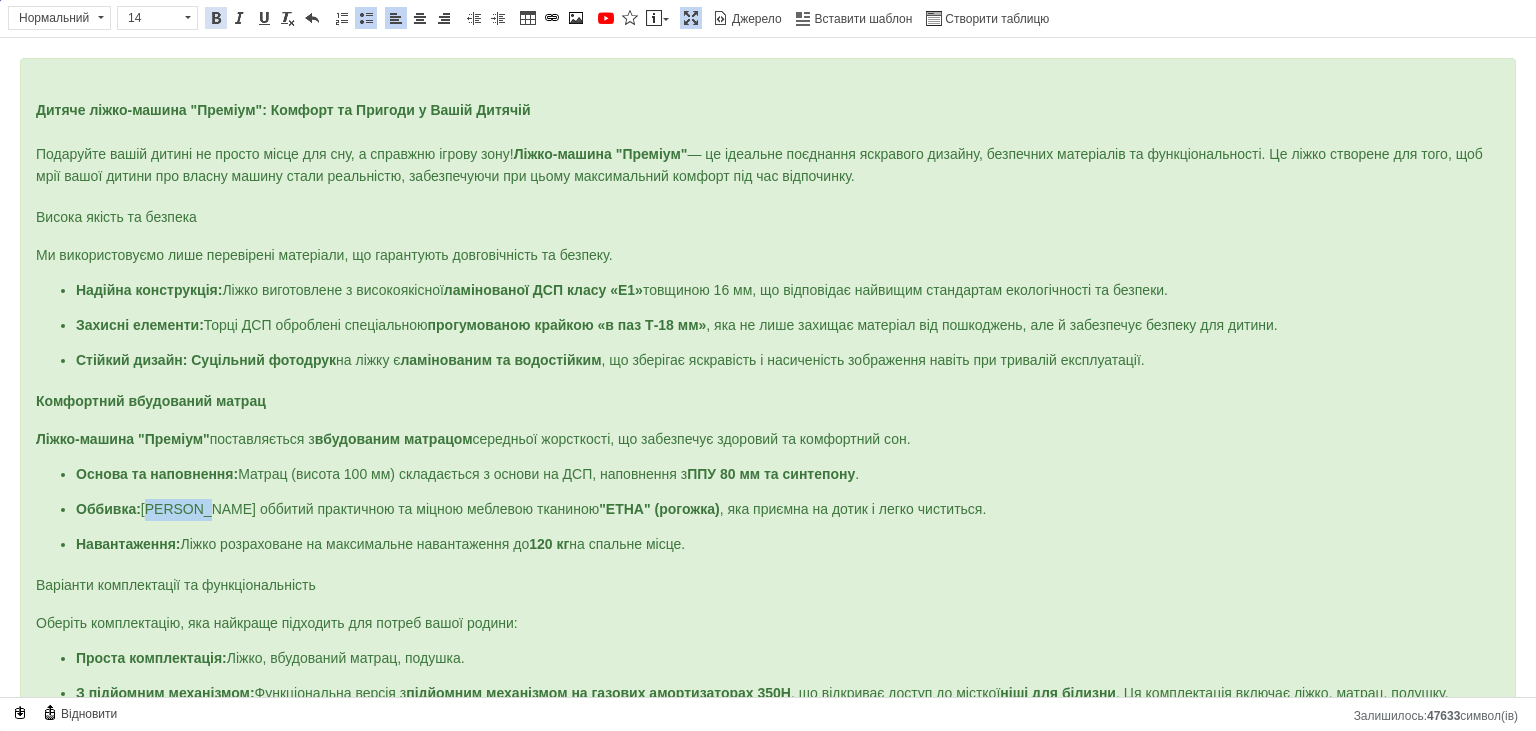 click at bounding box center (216, 18) 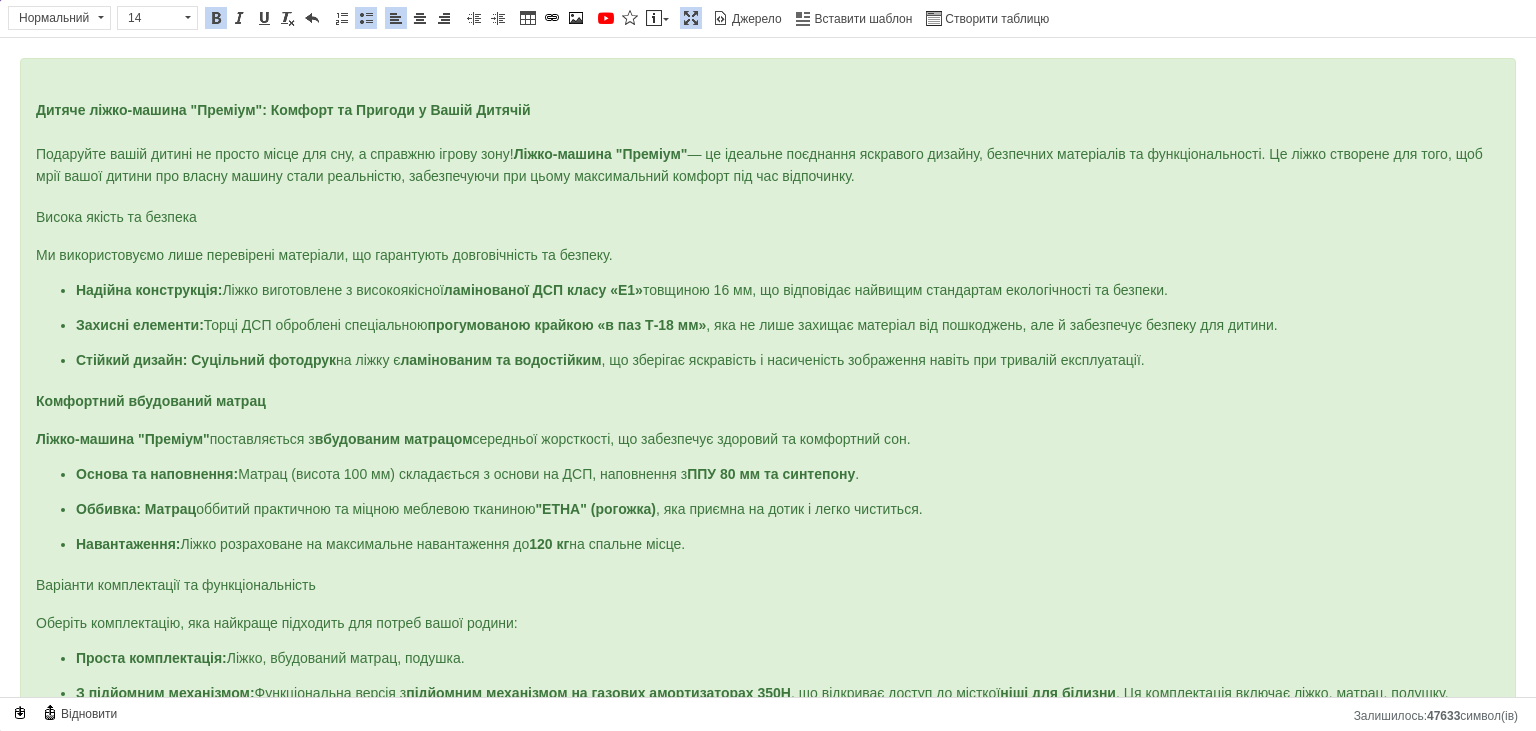 click on "Навантаження:  Ліжко розраховане на максимальне навантаження до  120 кг  на спальне місце." at bounding box center (768, 545) 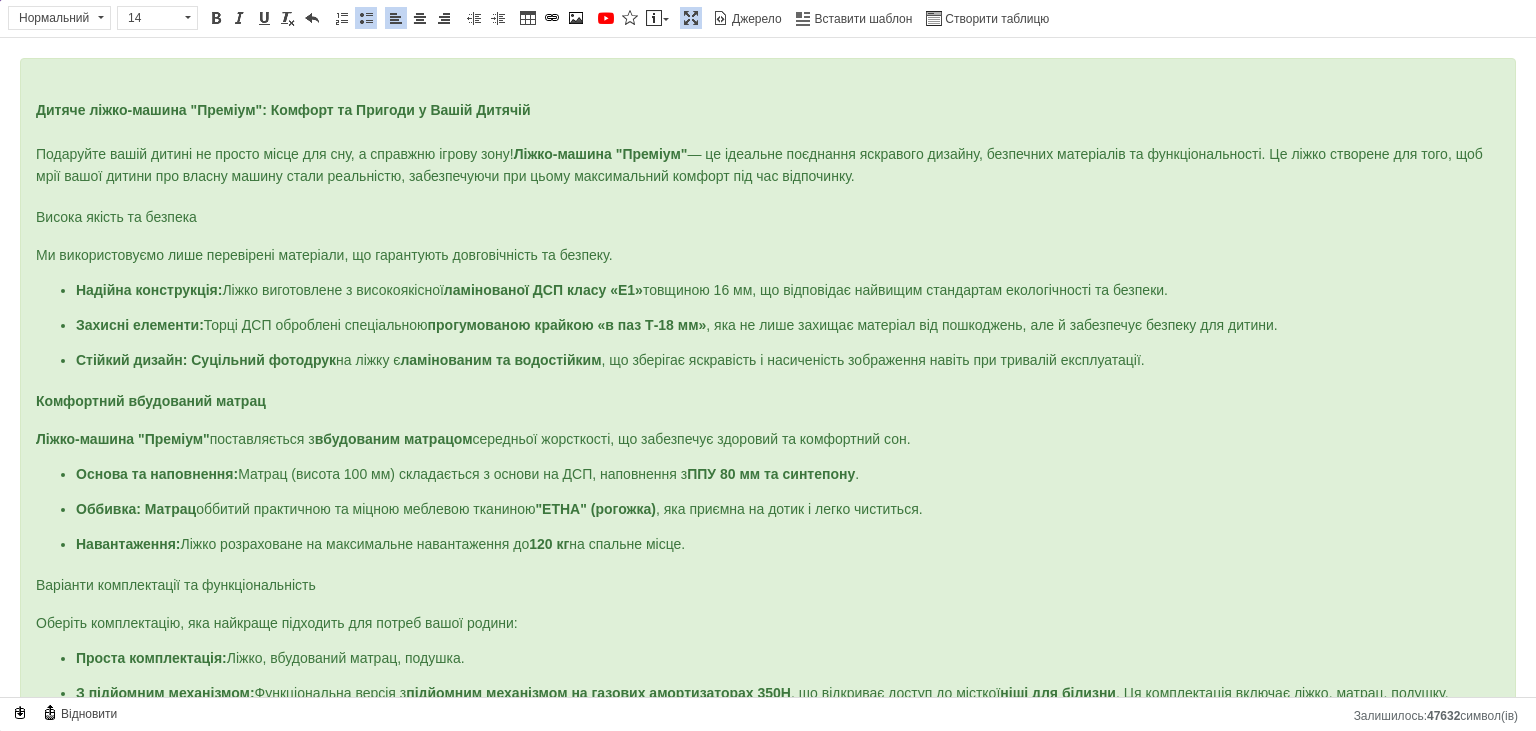 click on "Варіанти комплектації та функціональність" at bounding box center (176, 585) 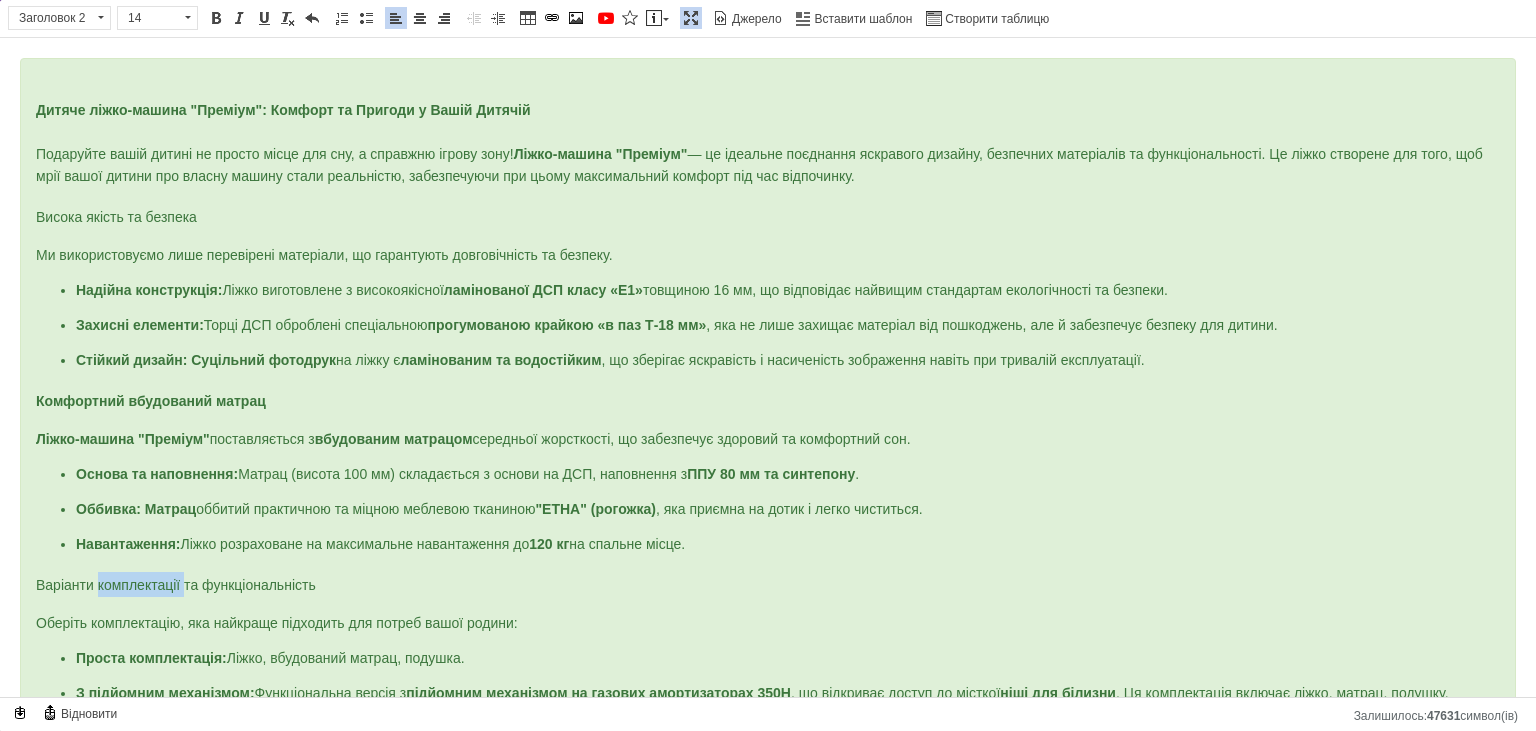 click on "Варіанти комплектації та функціональність" at bounding box center (176, 585) 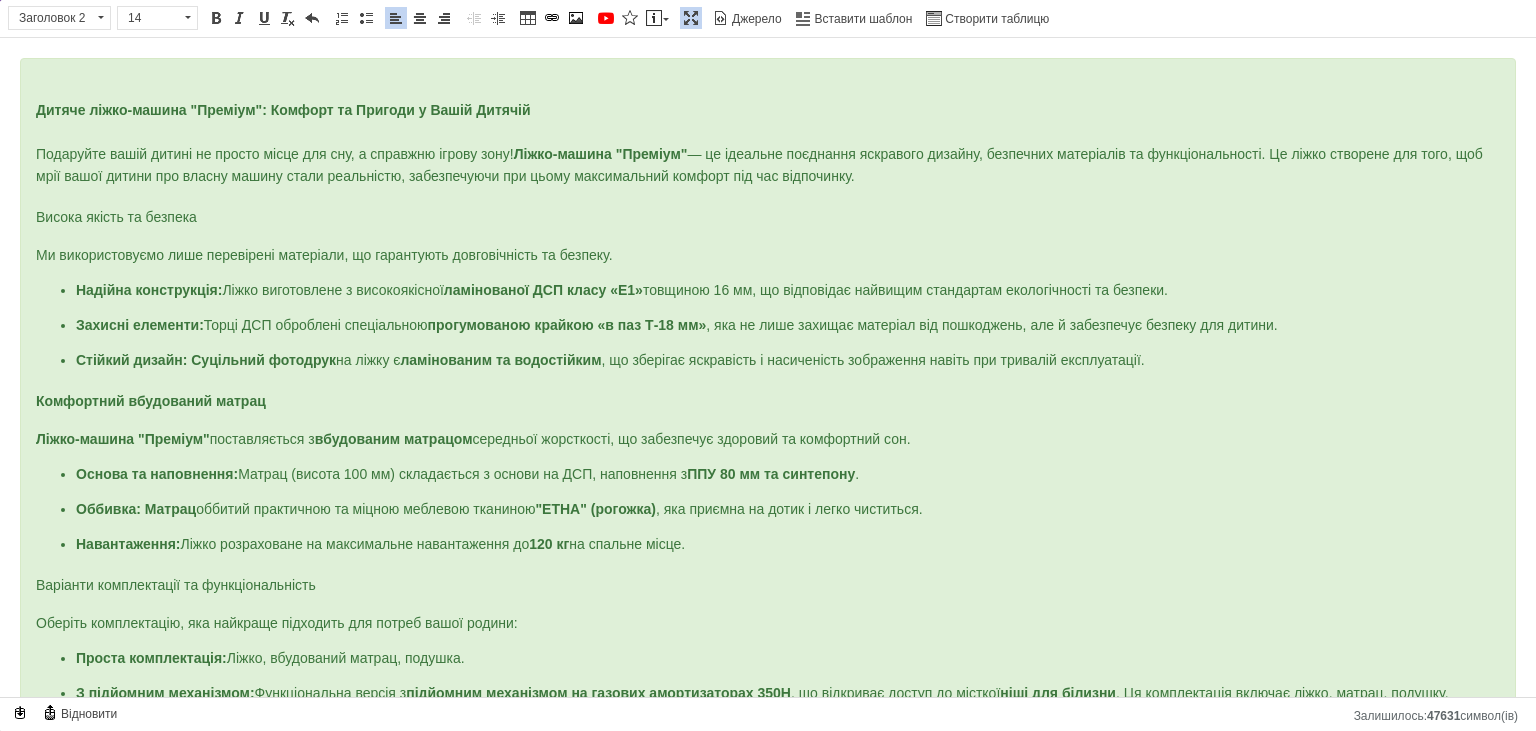 click on "Варіанти комплектації та функціональність" at bounding box center [176, 585] 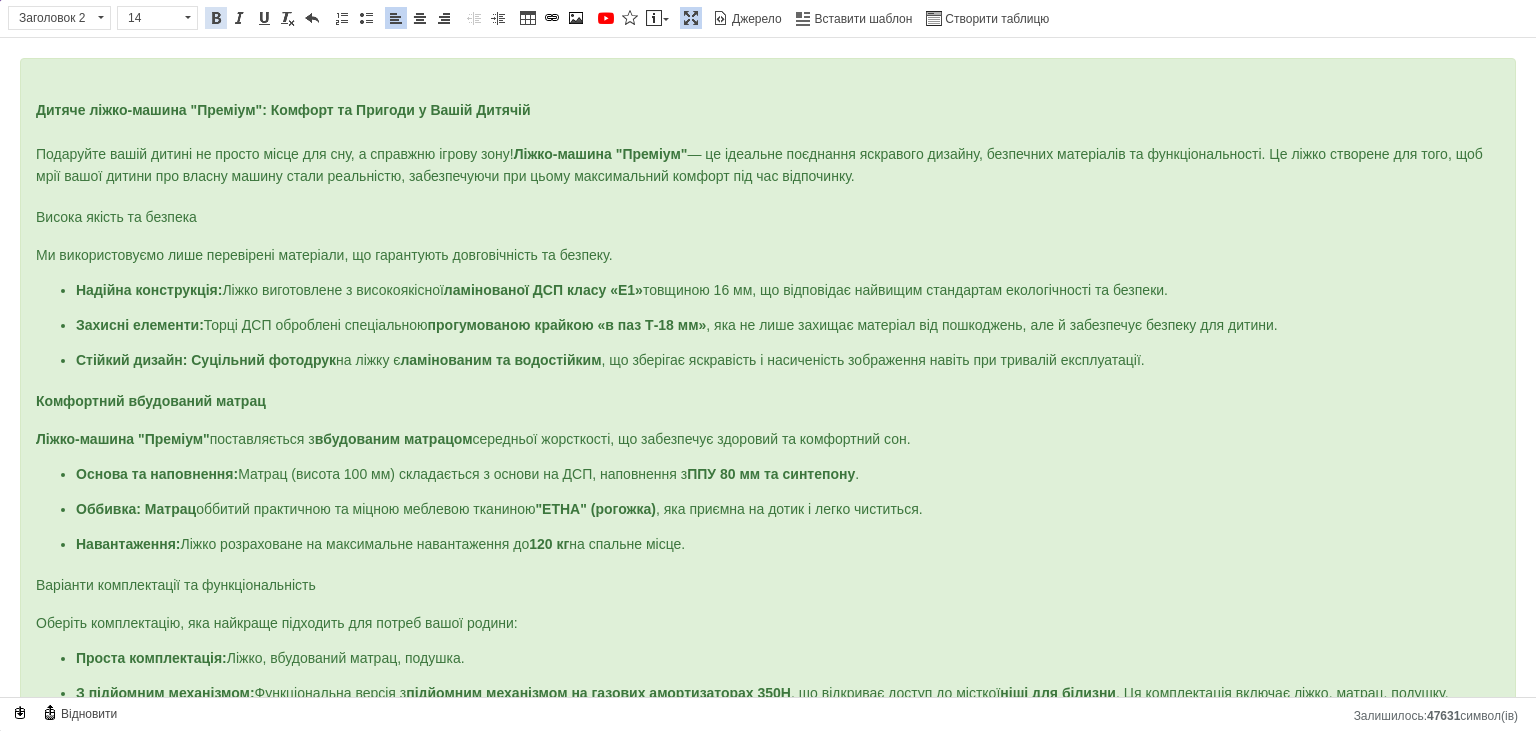click at bounding box center (216, 18) 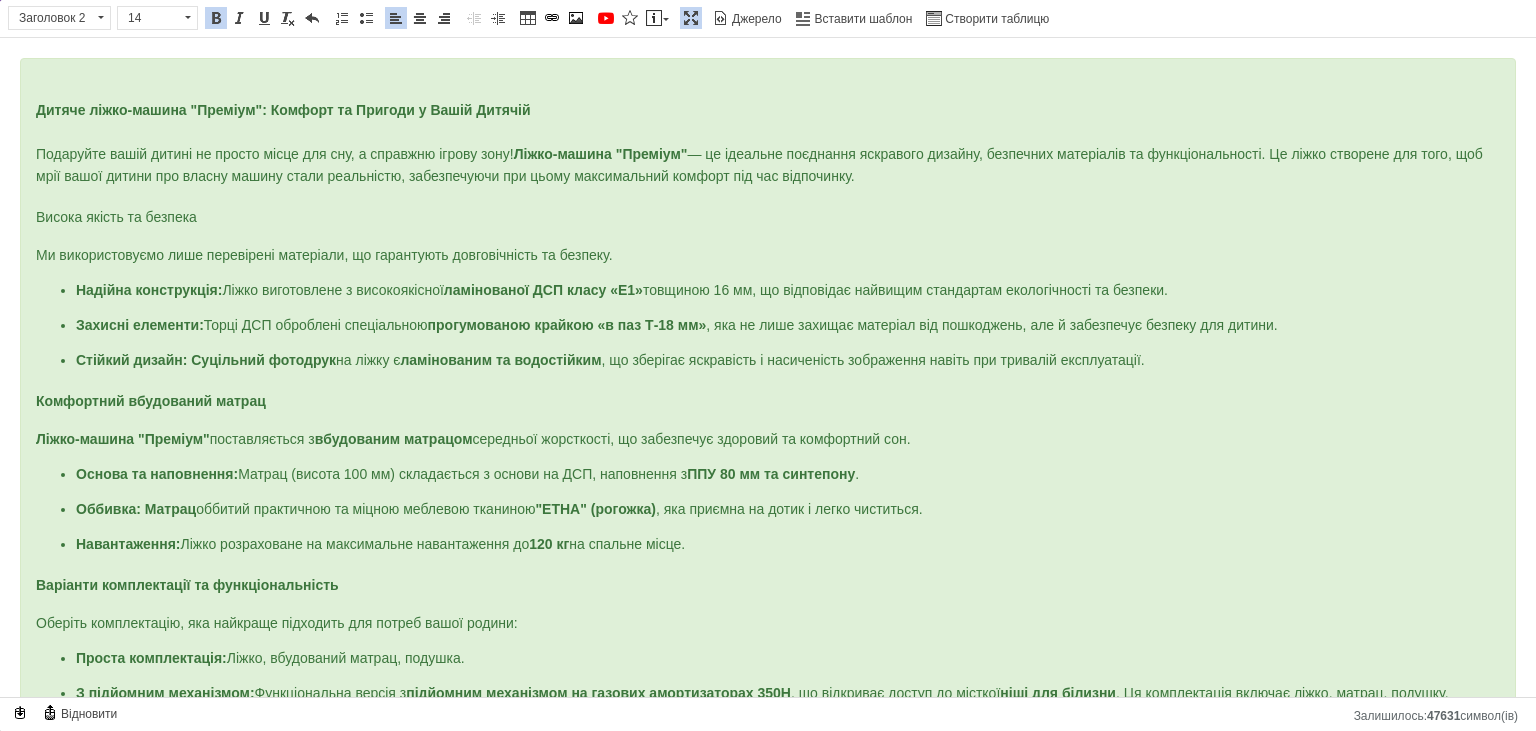 scroll, scrollTop: 271, scrollLeft: 0, axis: vertical 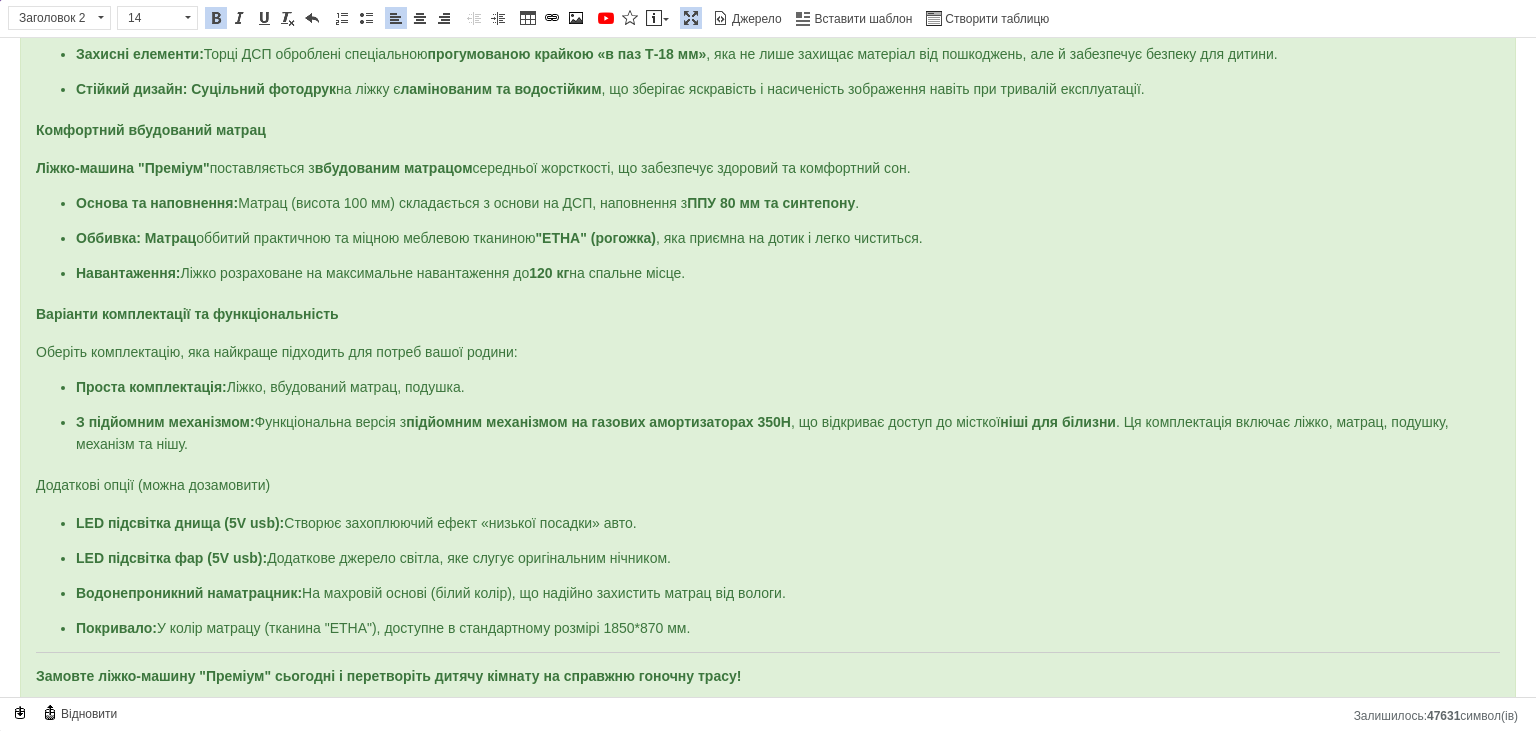 click on "Дитяче ліжко-машина "Преміум": Комфорт та Пригоди у Вашій Дитячій Подаруйте вашій дитині не просто місце для сну, а справжню ігрову зону!  Ліжко-машина "Преміум"  — це ідеальне поєднання яскравого дизайну, безпечних матеріалів та функціональності. Це ліжко створене для того, щоб мрії вашої дитини про власну машину стали реальністю, забезпечуючи при цьому максимальний комфорт під час відпочинку. Висока якість та безпека Ми використовуємо лише перевірені матеріали, що гарантують довговічність та безпеку. Надійна конструкція: ламінованої ДСП   класу «Е1»   ." at bounding box center (768, 254) 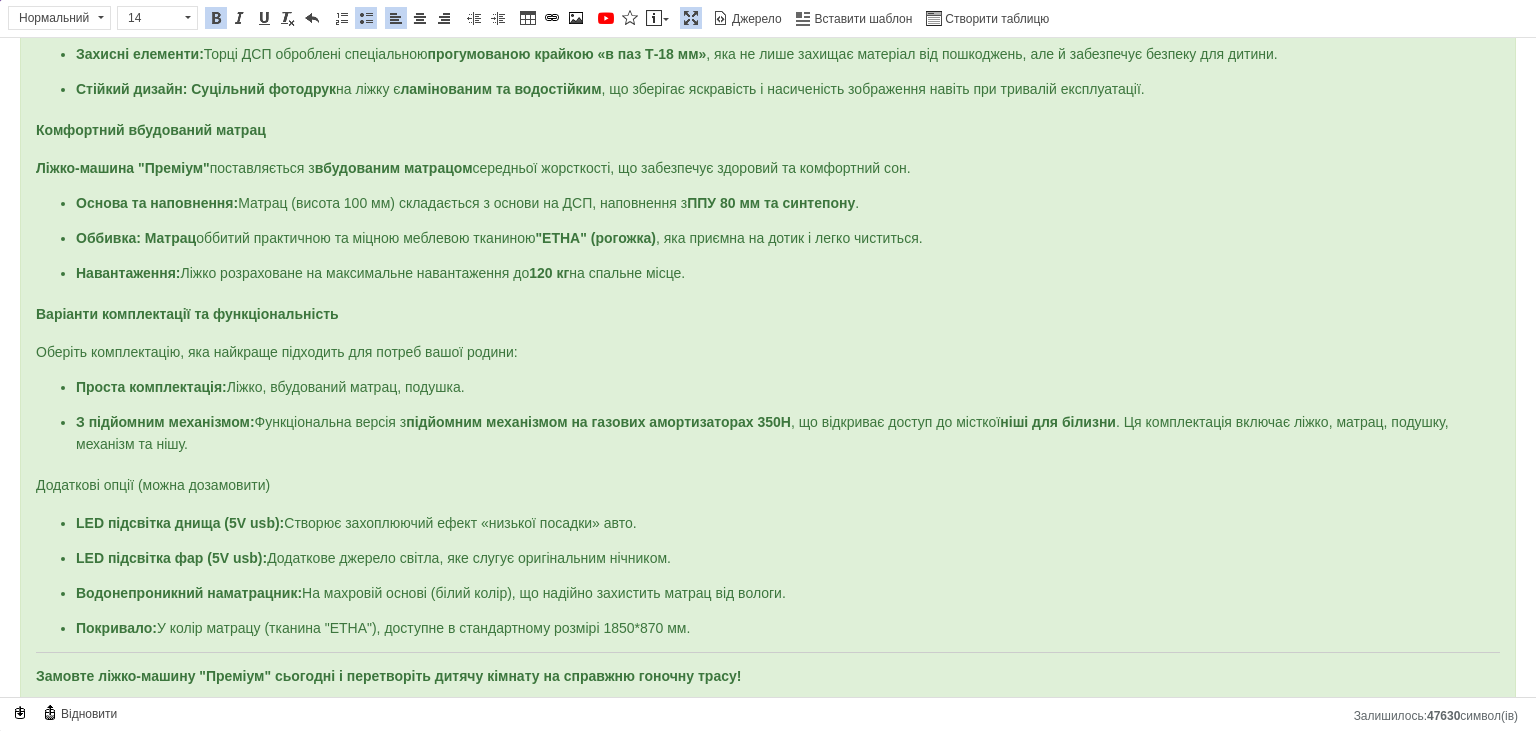 click on "Проста комплектація:  Ліжко, вбудований матрац, подушка. З підйомним механізмом:  Функціональна версія з  підйомним механізмом на газових амортизаторах 350Н , що відкриває доступ до місткої  ніші для білизни . Ця комплектація включає ліжко, матрац, подушку, механізм та нішу." at bounding box center (768, 416) 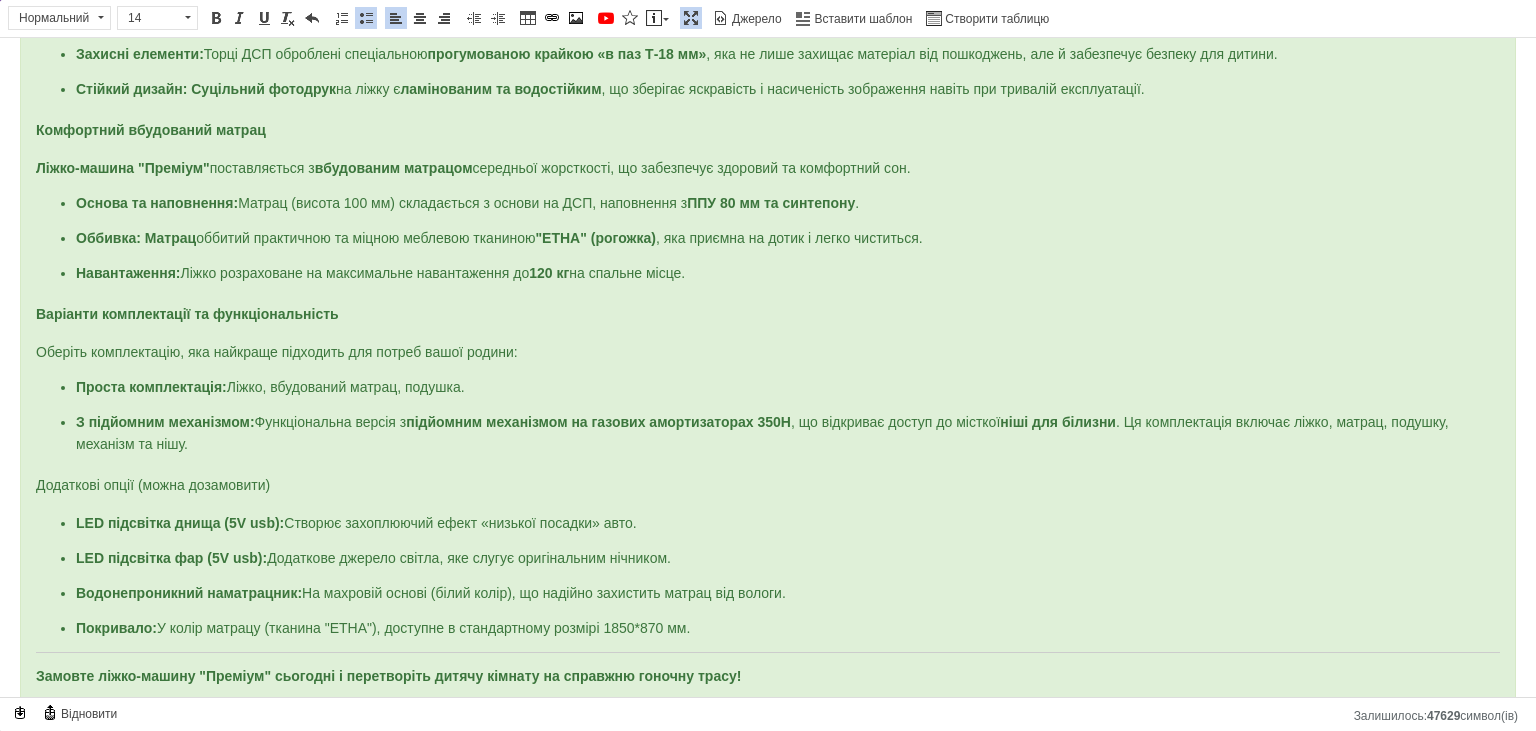 click on "З підйомним механізмом:" at bounding box center (165, 422) 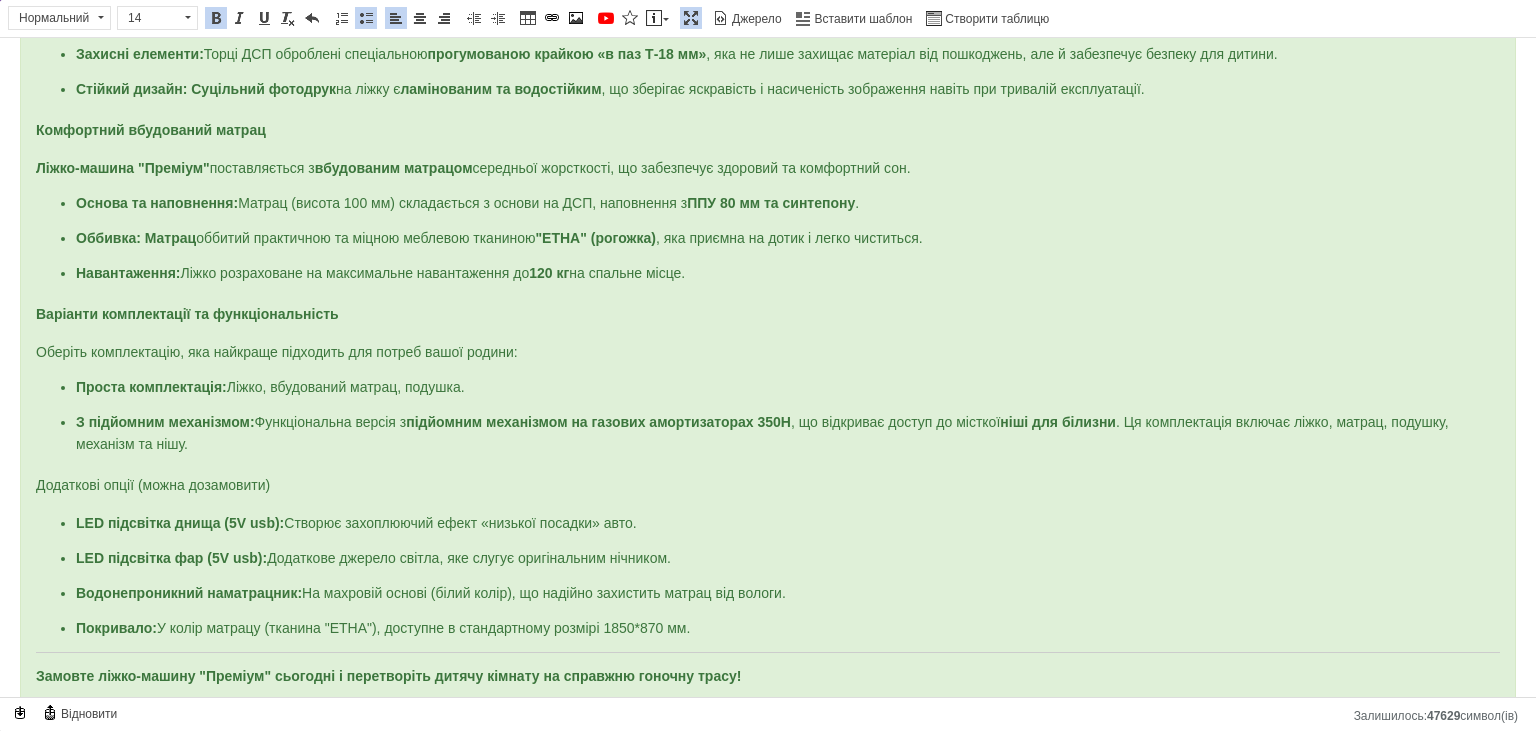 click on "З підйомним механізмом:  Функціональна версія з  підйомним механізмом на газових амортизаторах 350Н , що відкриває доступ до місткої  ніші для білизни . Ця комплектація включає ліжко, матрац, подушку, механізм та нішу." at bounding box center (762, 433) 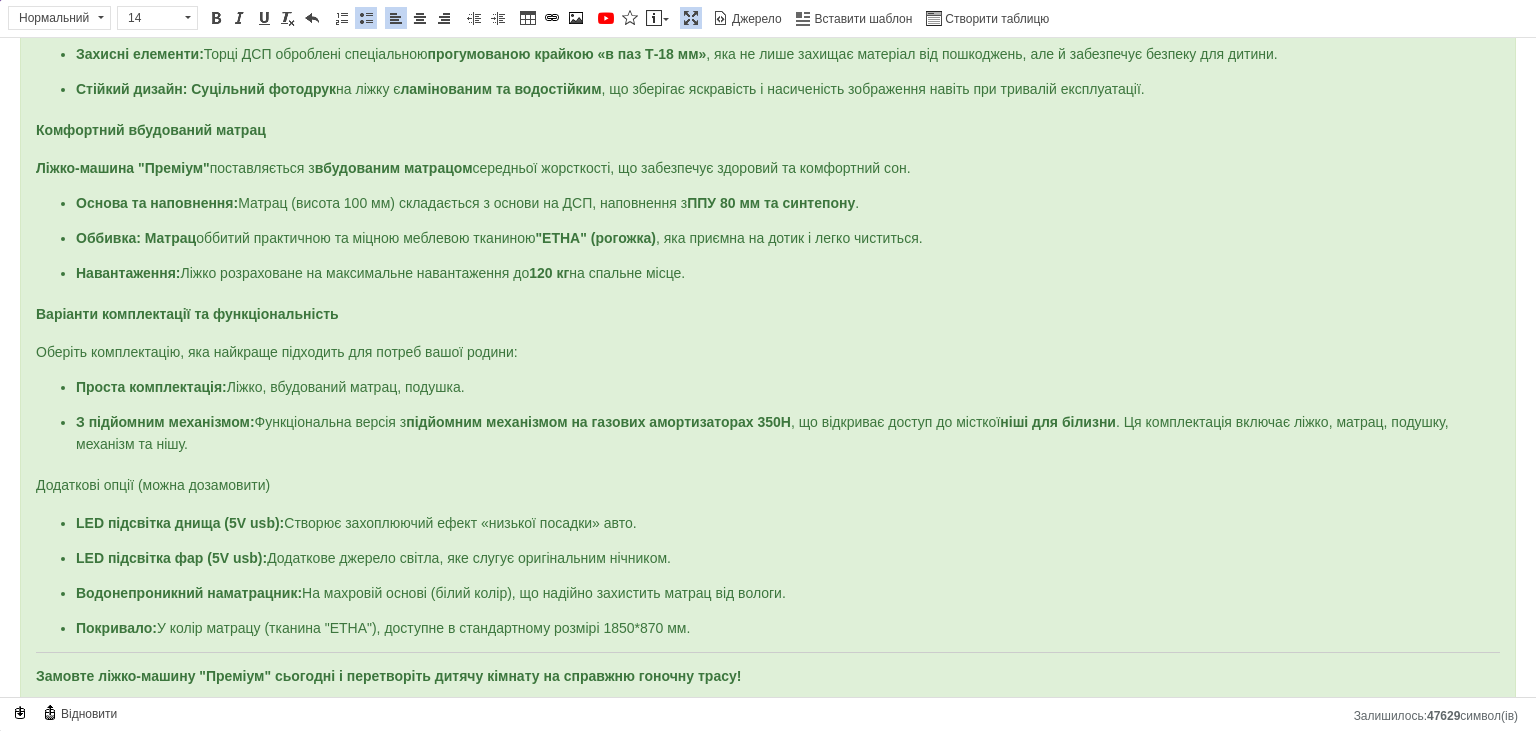 click on "підйомним механізмом на газових амортизаторах 350Н" at bounding box center (598, 422) 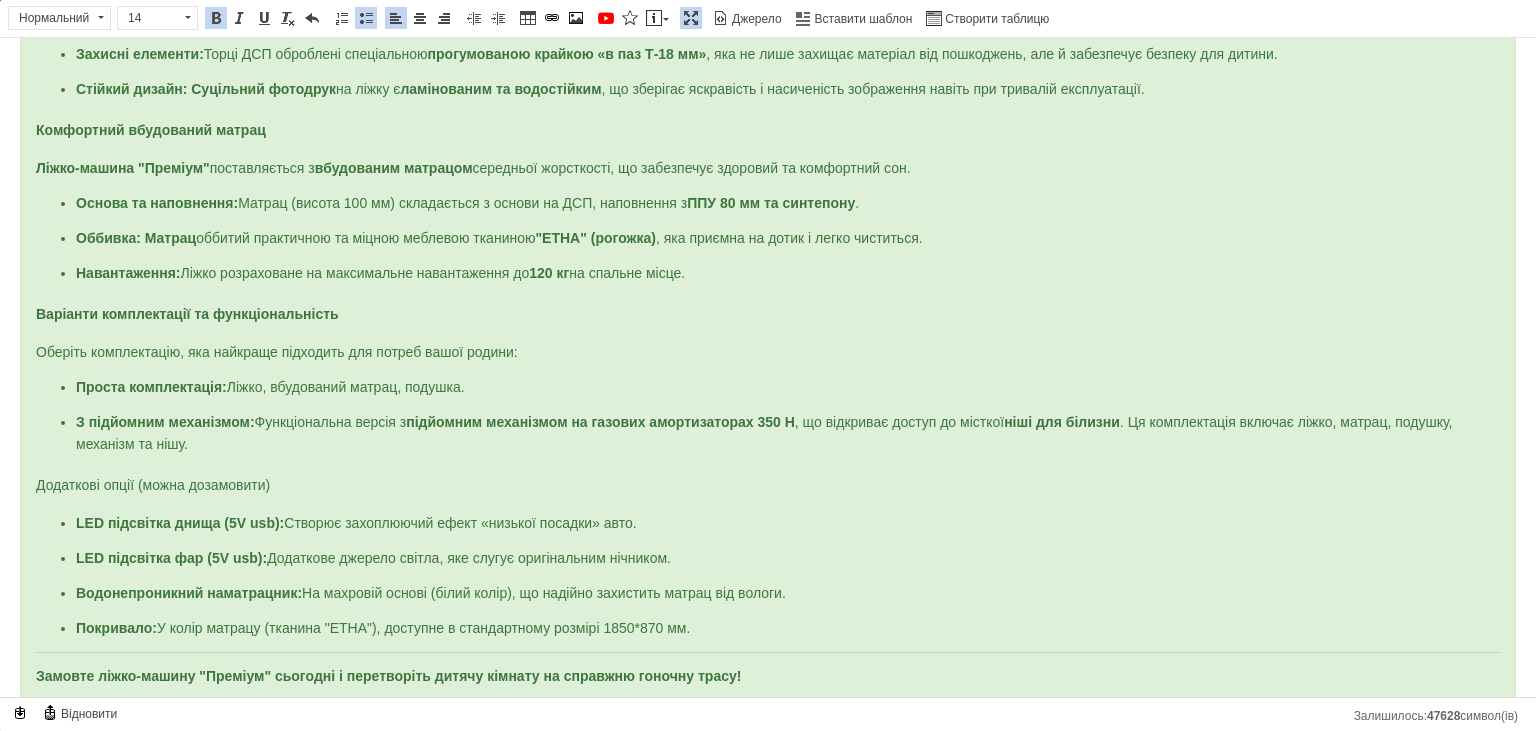 click on "Дитяче ліжко-машина "Преміум": Комфорт та Пригоди у Вашій Дитячій Подаруйте вашій дитині не просто місце для сну, а справжню ігрову зону!  Ліжко-машина "Преміум"  — це ідеальне поєднання яскравого дизайну, безпечних матеріалів та функціональності. Це ліжко створене для того, щоб мрії вашої дитини про власну машину стали реальністю, забезпечуючи при цьому максимальний комфорт під час відпочинку. Висока якість та безпека Ми використовуємо лише перевірені матеріали, що гарантують довговічність та безпеку. Надійна конструкція: ламінованої ДСП   класу «Е1»   ." at bounding box center (768, 254) 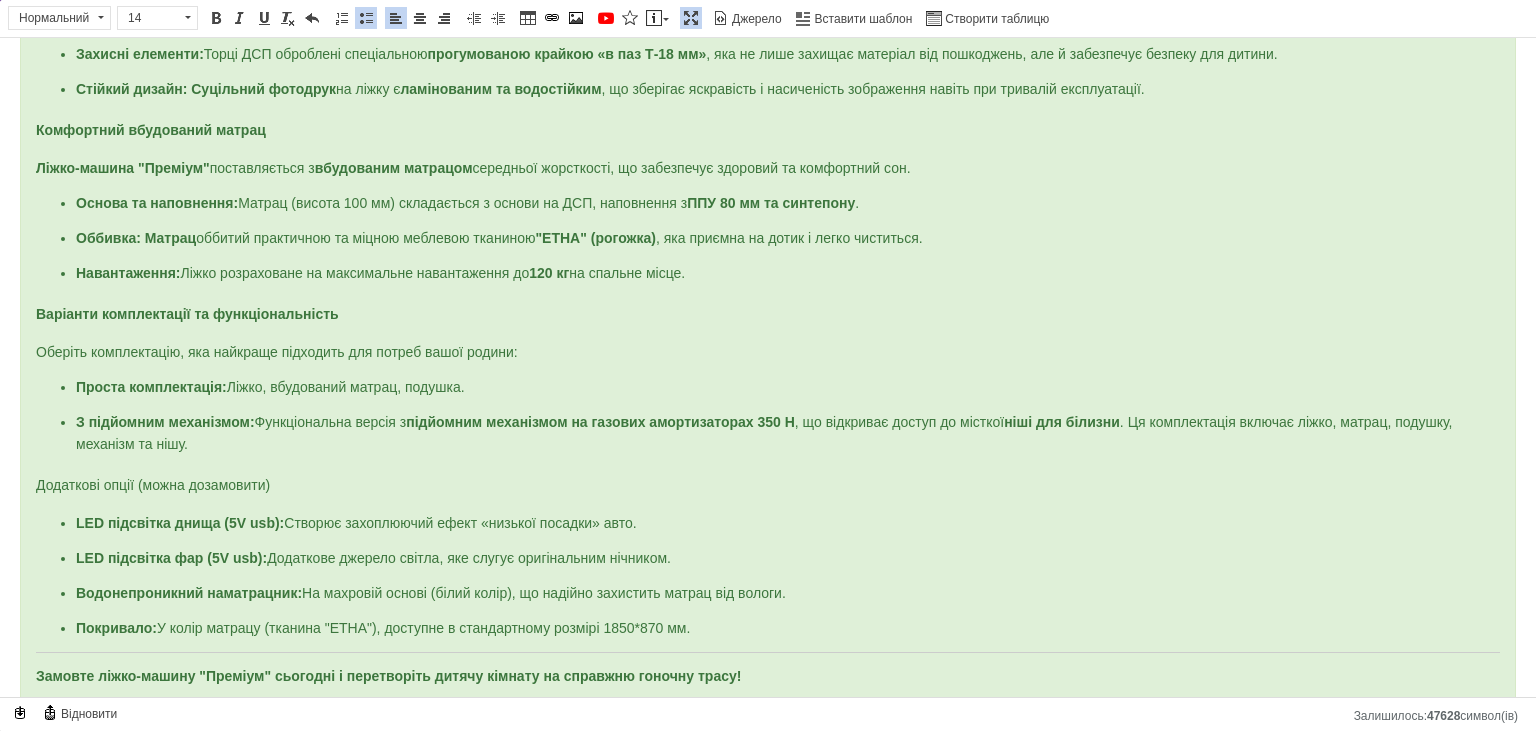 click on "Дитяче ліжко-машина "Преміум": Комфорт та Пригоди у Вашій Дитячій Подаруйте вашій дитині не просто місце для сну, а справжню ігрову зону!  Ліжко-машина "Преміум"  — це ідеальне поєднання яскравого дизайну, безпечних матеріалів та функціональності. Це ліжко створене для того, щоб мрії вашої дитини про власну машину стали реальністю, забезпечуючи при цьому максимальний комфорт під час відпочинку. Висока якість та безпека Ми використовуємо лише перевірені матеріали, що гарантують довговічність та безпеку. Надійна конструкція: ламінованої ДСП   класу «Е1»   ." at bounding box center (768, 254) 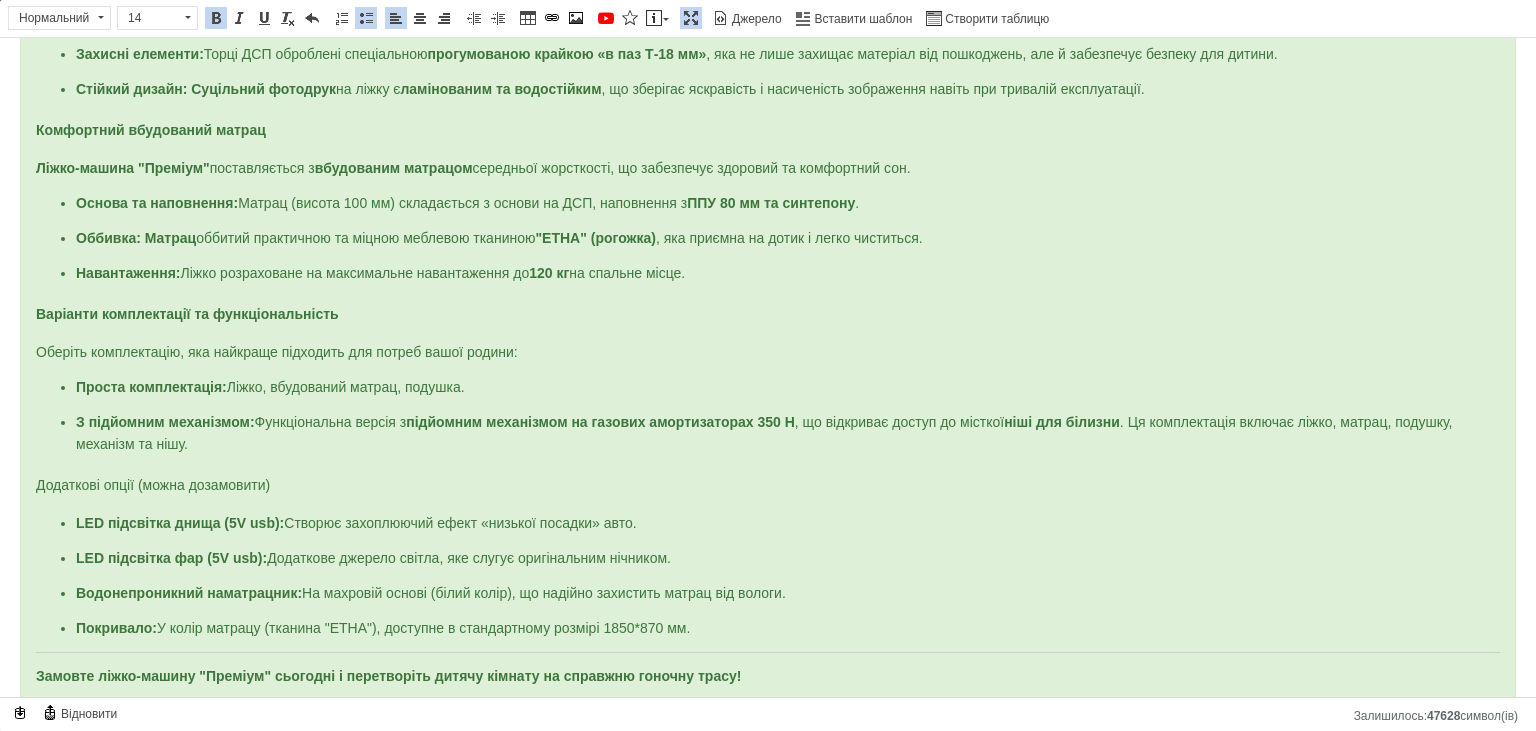 click on "підйомним механізмом на газових амортизаторах 350 Н" at bounding box center [600, 422] 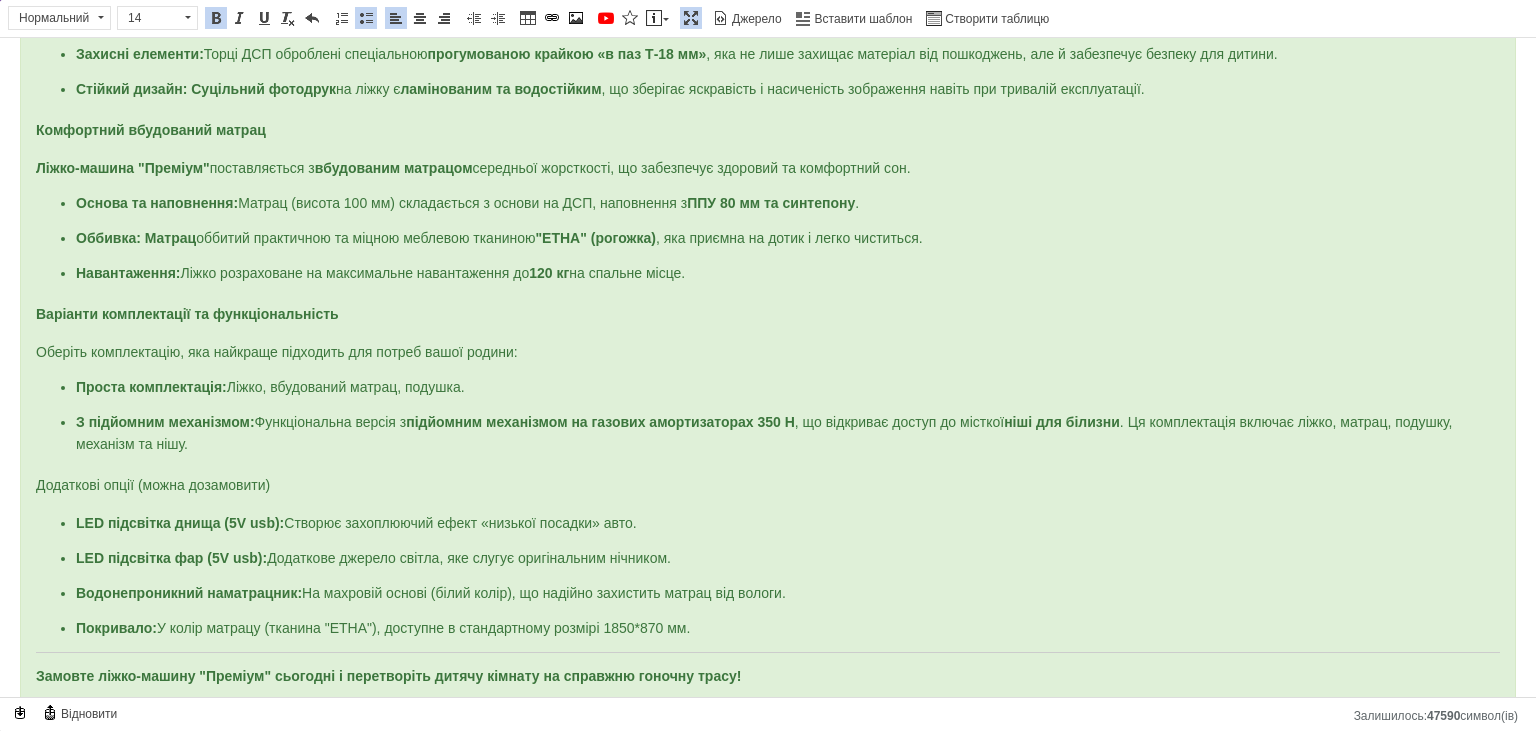 click 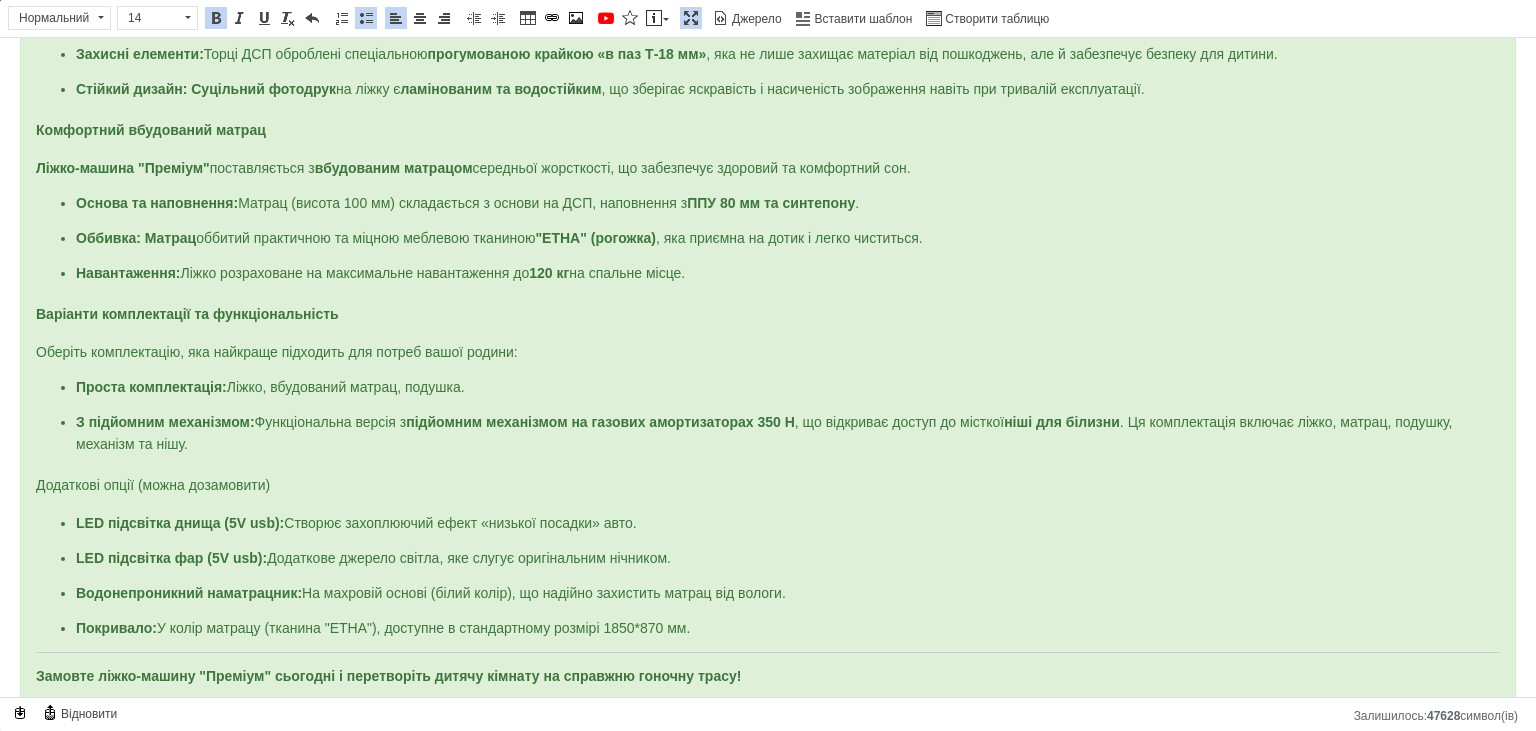 click on "Додаткові опції (можна дозамовити)" at bounding box center [768, 484] 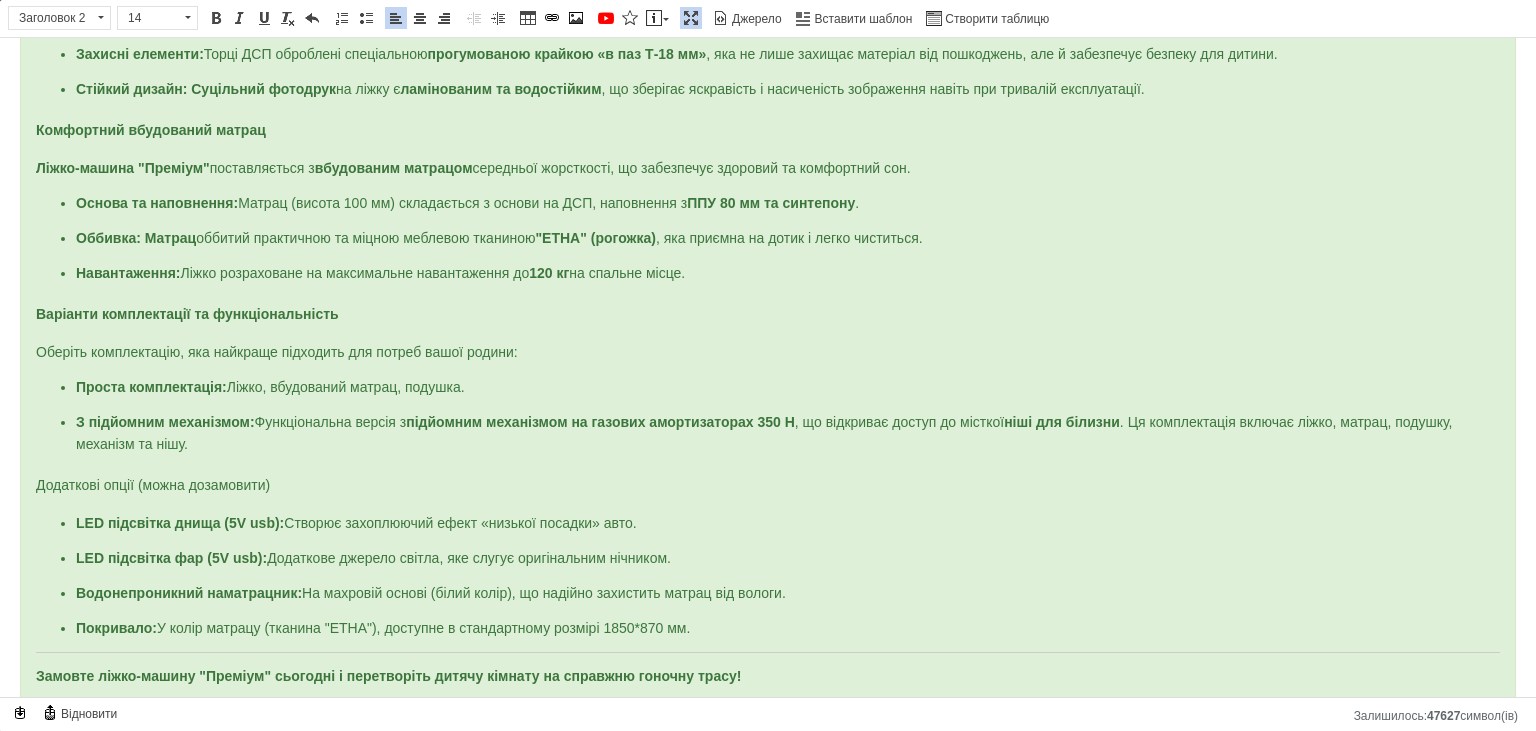 click on "Дитяче ліжко-машина "Преміум": Комфорт та Пригоди у Вашій Дитячій Подаруйте вашій дитині не просто місце для сну, а справжню ігрову зону!  Ліжко-машина "Преміум"  — це ідеальне поєднання яскравого дизайну, безпечних матеріалів та функціональності. Це ліжко створене для того, щоб мрії вашої дитини про власну машину стали реальністю, забезпечуючи при цьому максимальний комфорт під час відпочинку. Висока якість та безпека Ми використовуємо лише перевірені матеріали, що гарантують довговічність та безпеку. Надійна конструкція: ламінованої ДСП   класу «Е1»   ." at bounding box center [768, 254] 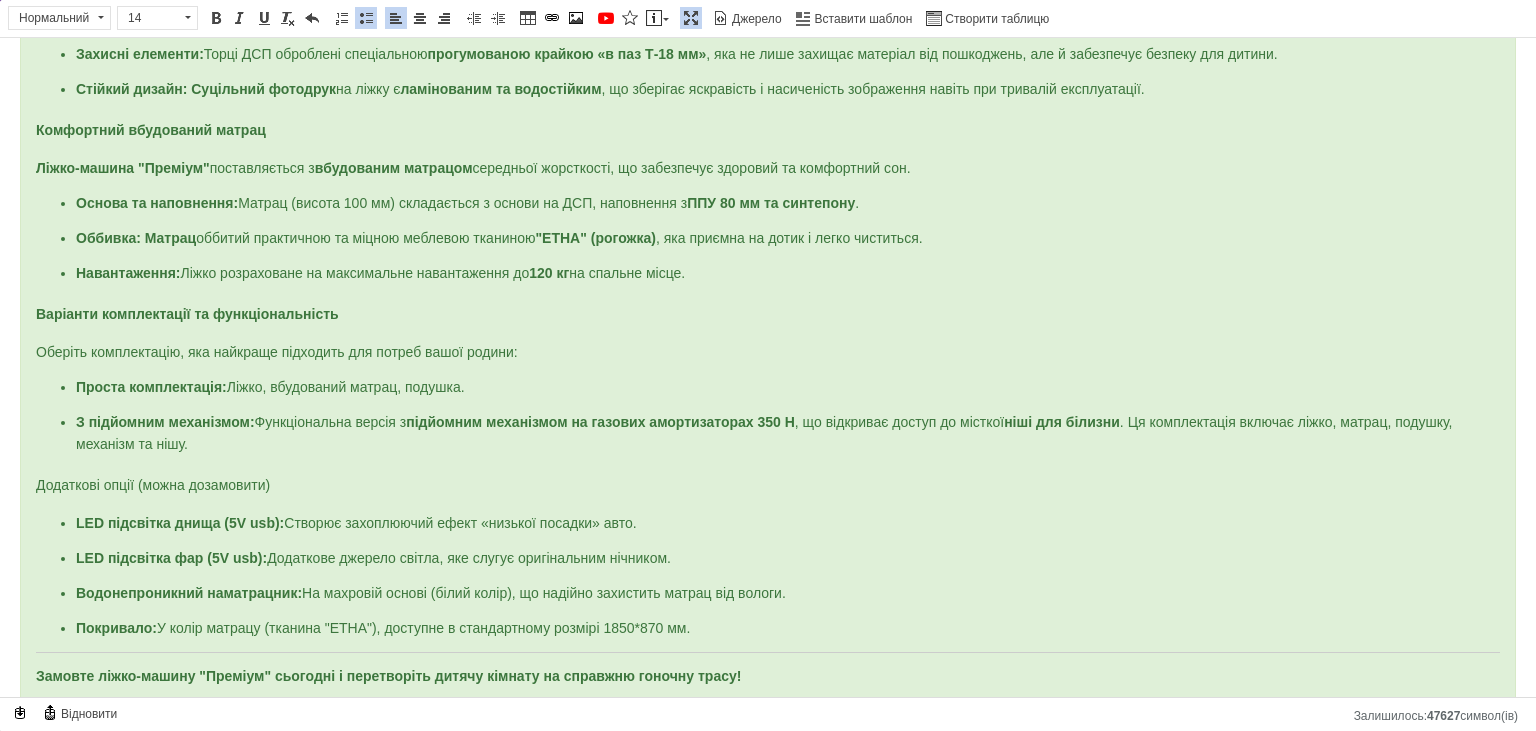 click on "З підйомним механізмом:  Функціональна версія з  підйомним механізмом на газових амортизаторах 350 Н , що відкриває доступ до місткої  ніші для білизни . Ця комплектація включає ліжко, матрац, подушку, механізм та нішу." at bounding box center (768, 434) 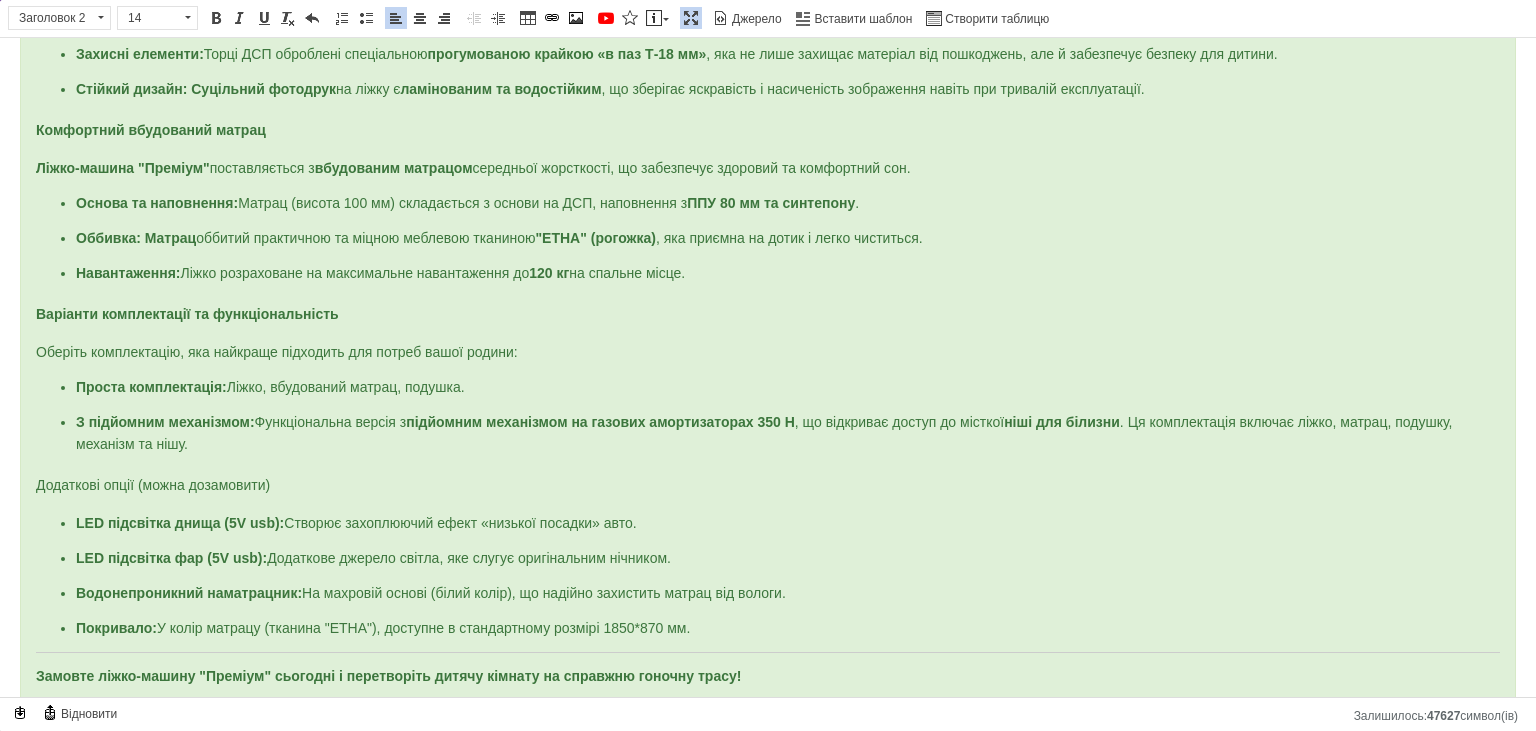 click on "Додаткові опції (можна дозамовити)" at bounding box center (153, 485) 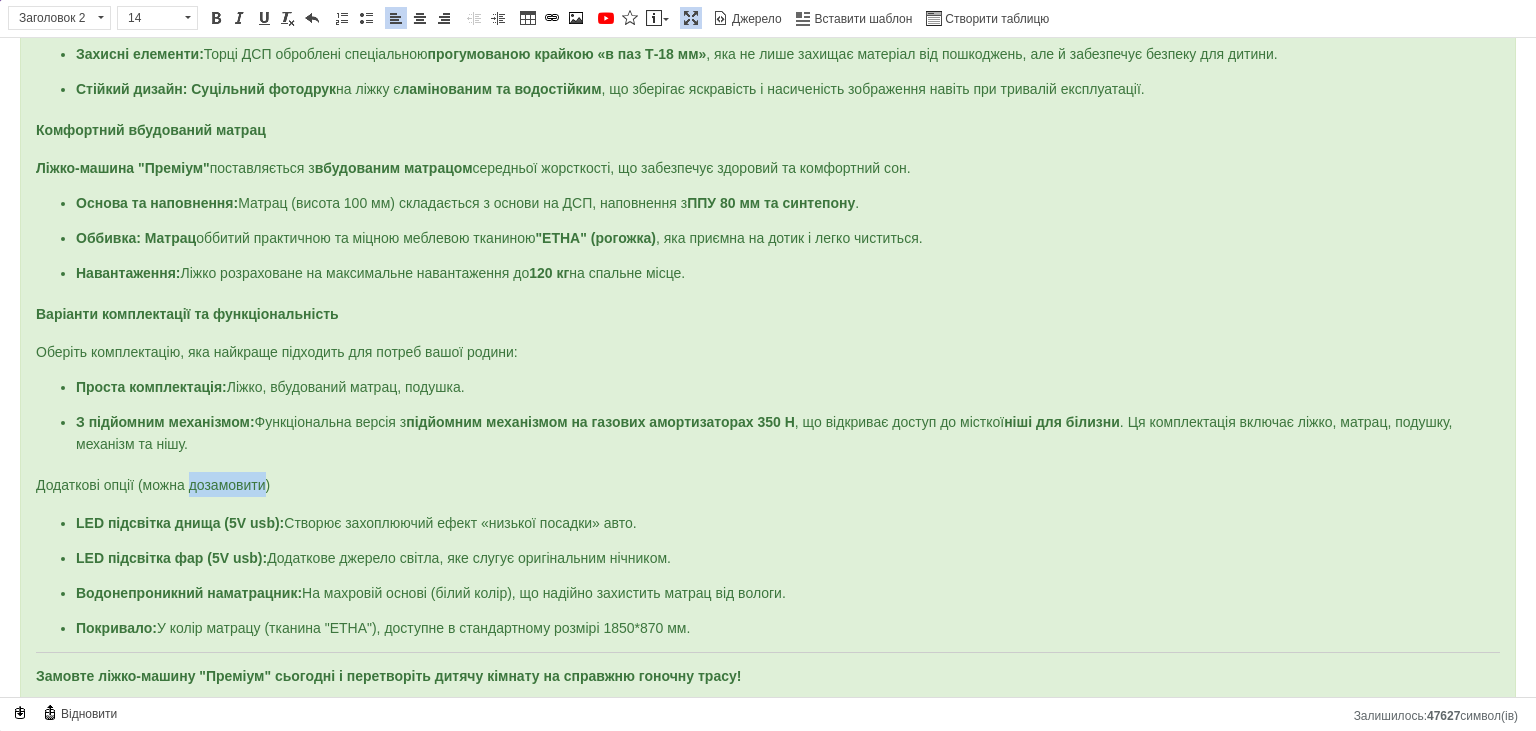 click on "Додаткові опції (можна дозамовити)" at bounding box center [153, 485] 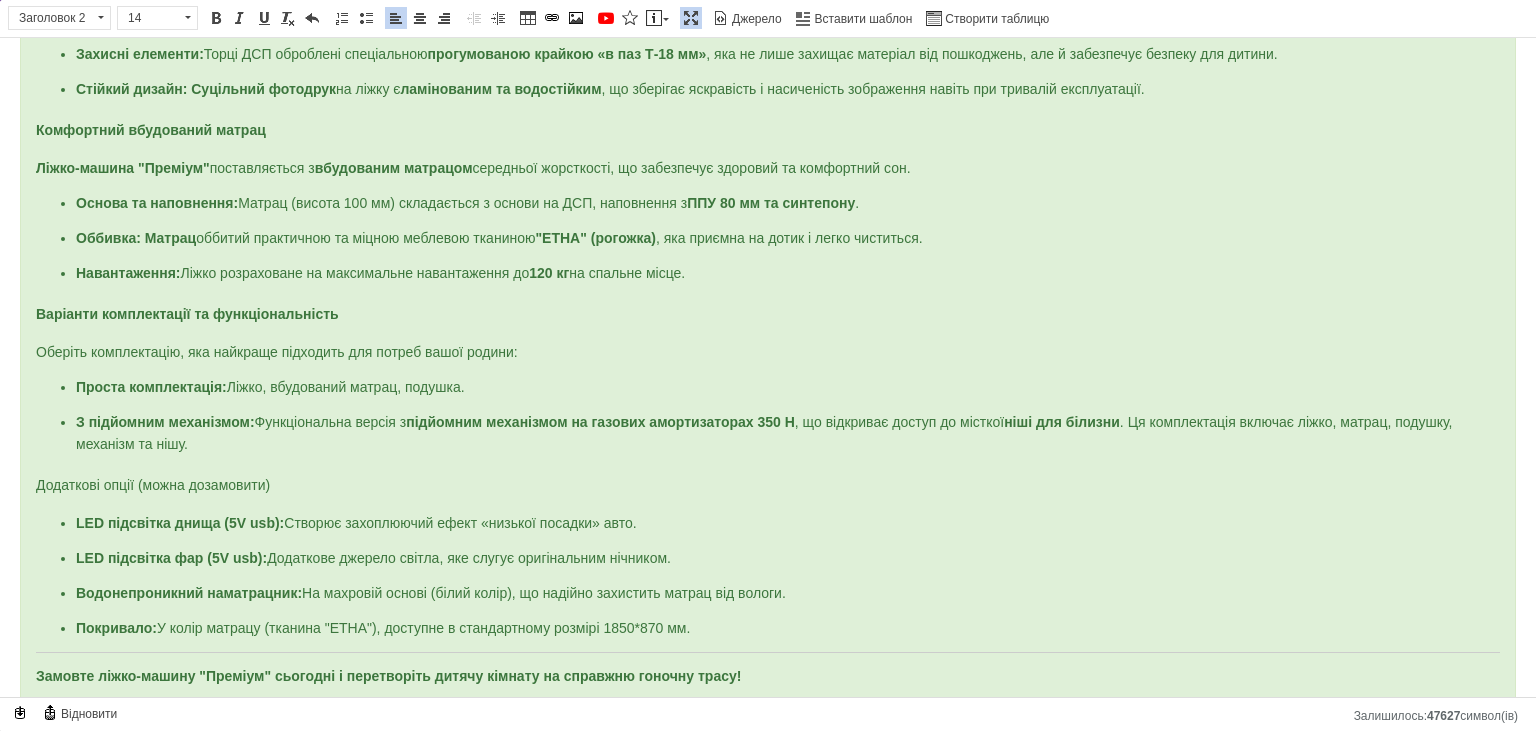 click on "Додаткові опції (можна дозамовити)" at bounding box center [153, 485] 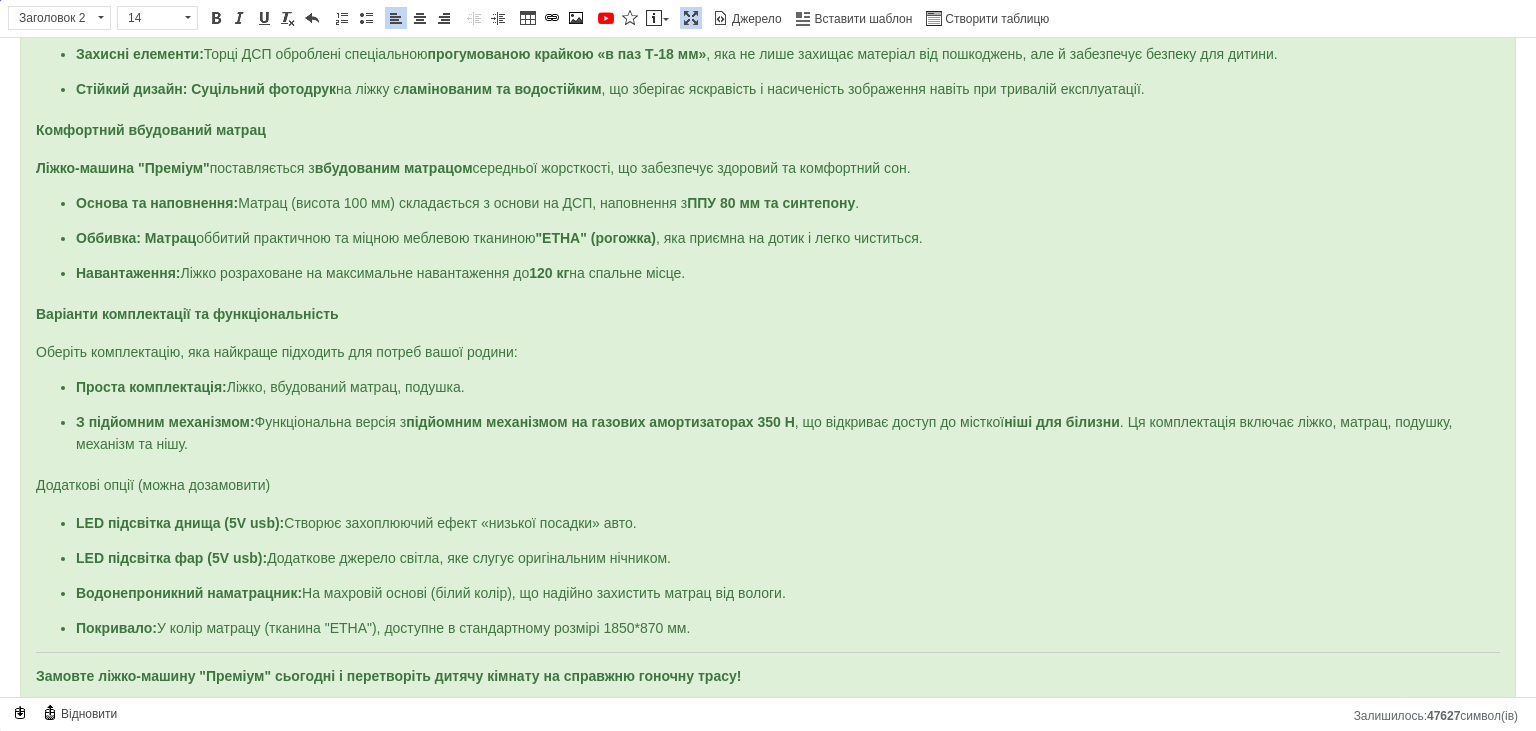 click on "Покривало:" at bounding box center (116, 628) 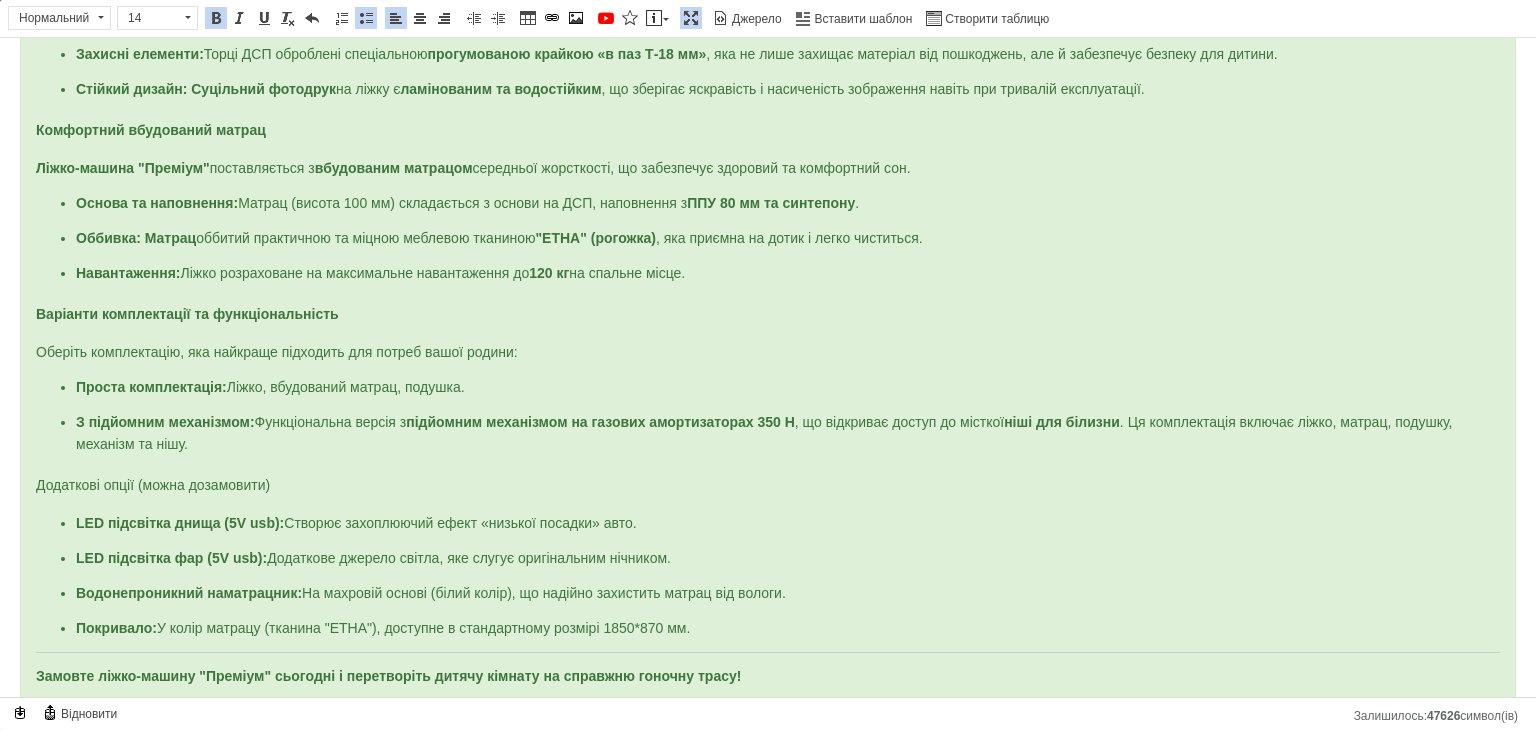 click on "Водонепроникний наматрацник:  На махровій основі (білий колір), що надійно захистить матрац від вологи." at bounding box center [768, 594] 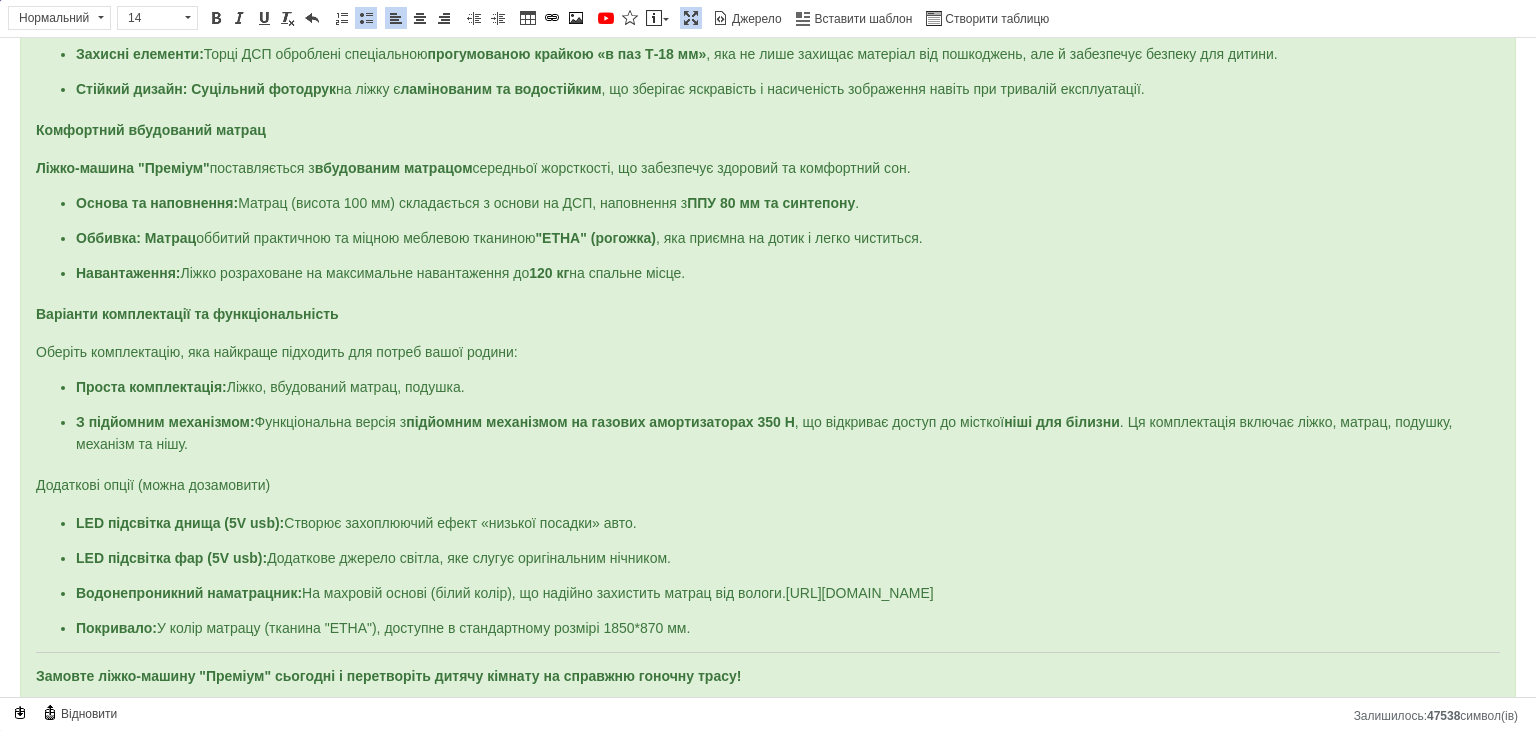 drag, startPoint x: 794, startPoint y: 573, endPoint x: 1431, endPoint y: 577, distance: 637.0126 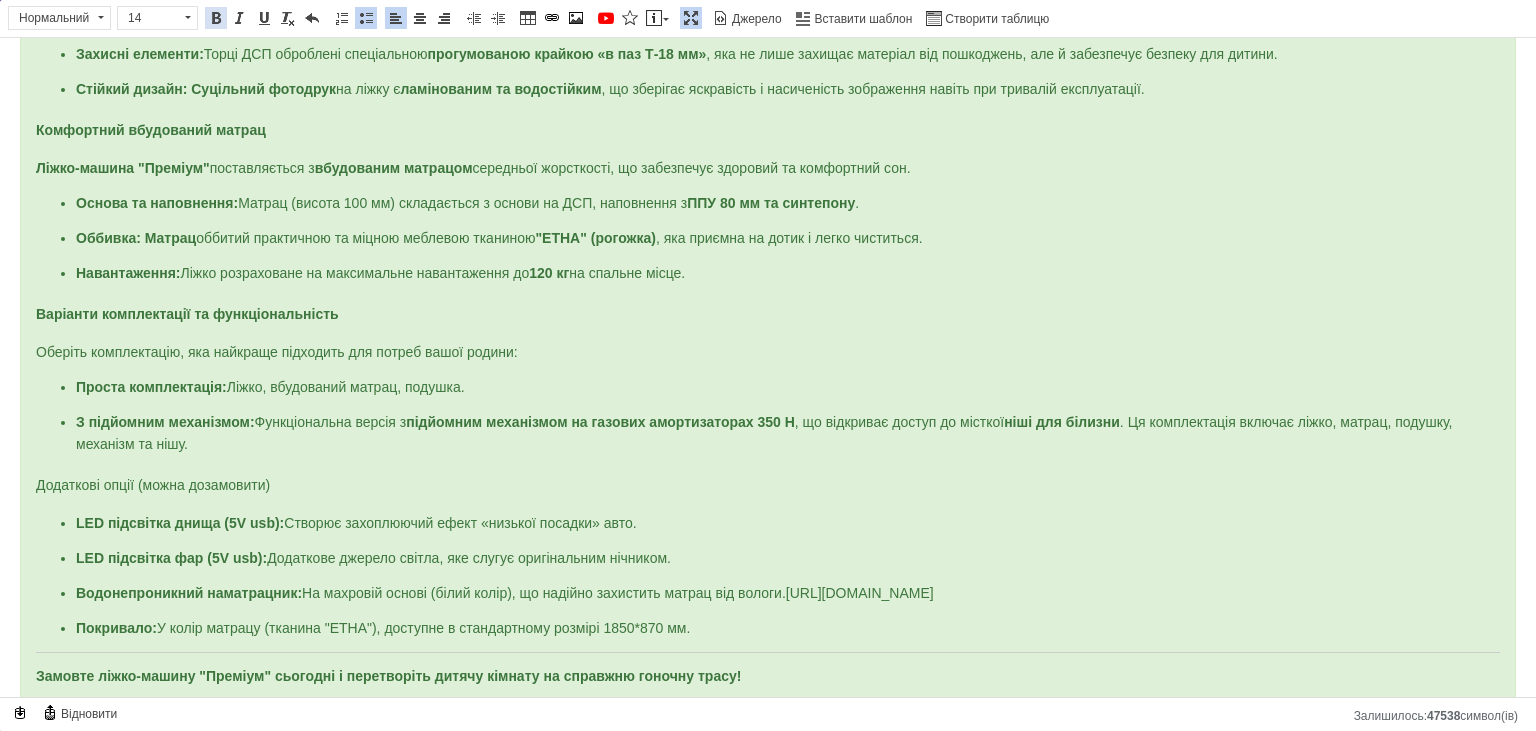 click at bounding box center (216, 18) 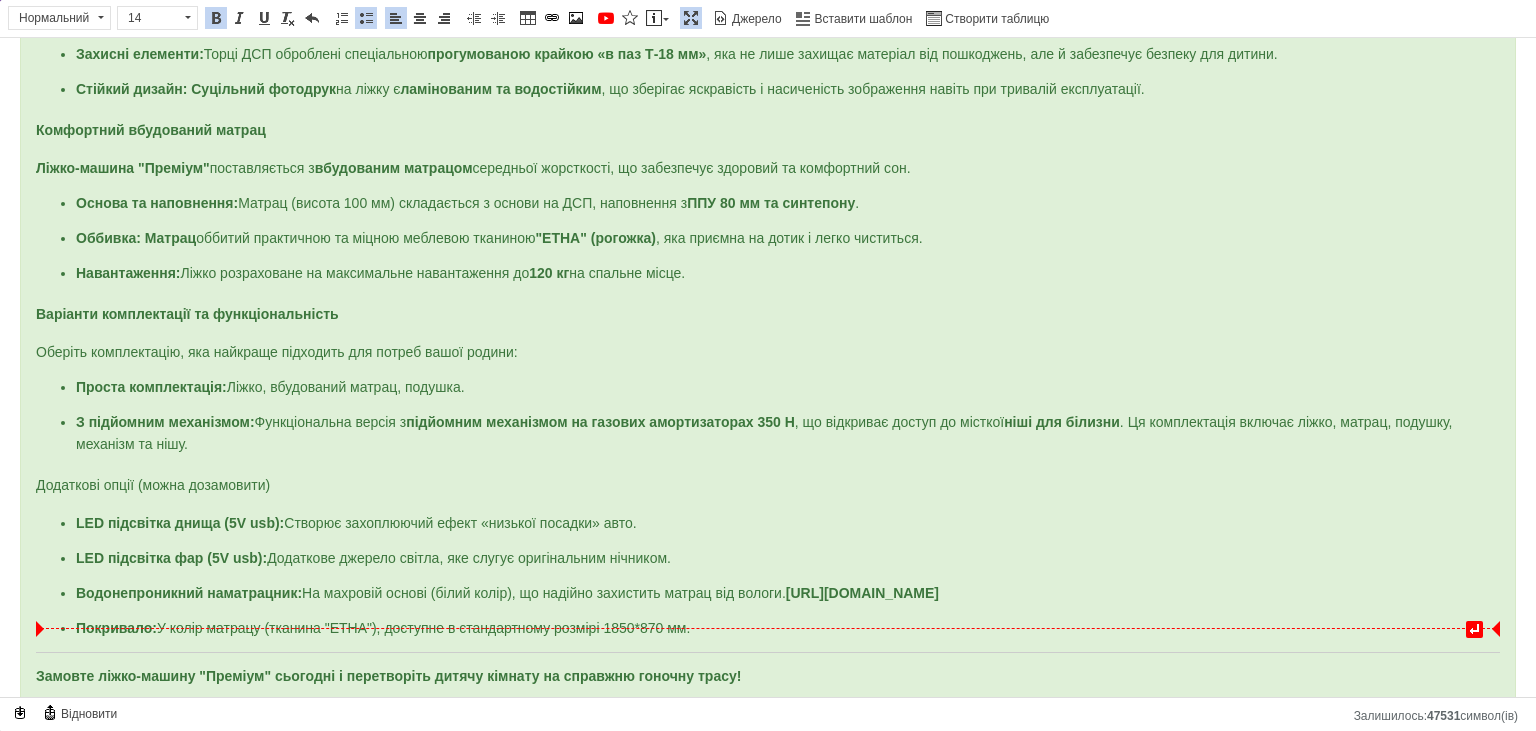 click on "Покривало:  У колір матрацу (тканина "ЕТНА"), доступне в стандартному розмірі 1850*870 мм." at bounding box center (768, 629) 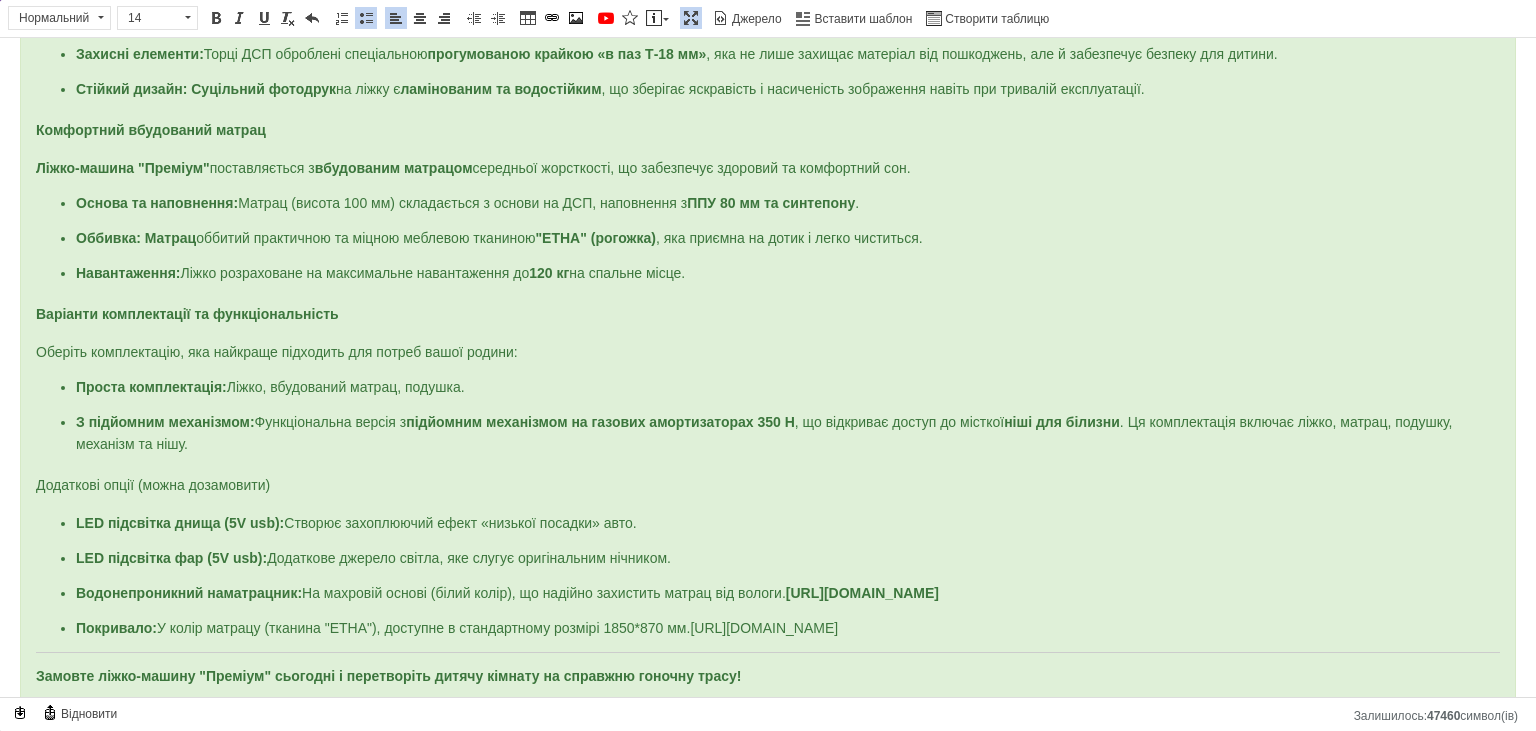 click on "Замовте ліжко-машину "Преміум" сьогодні і перетворіть дитячу кімнату на справжню гоночну трасу!" at bounding box center (388, 676) 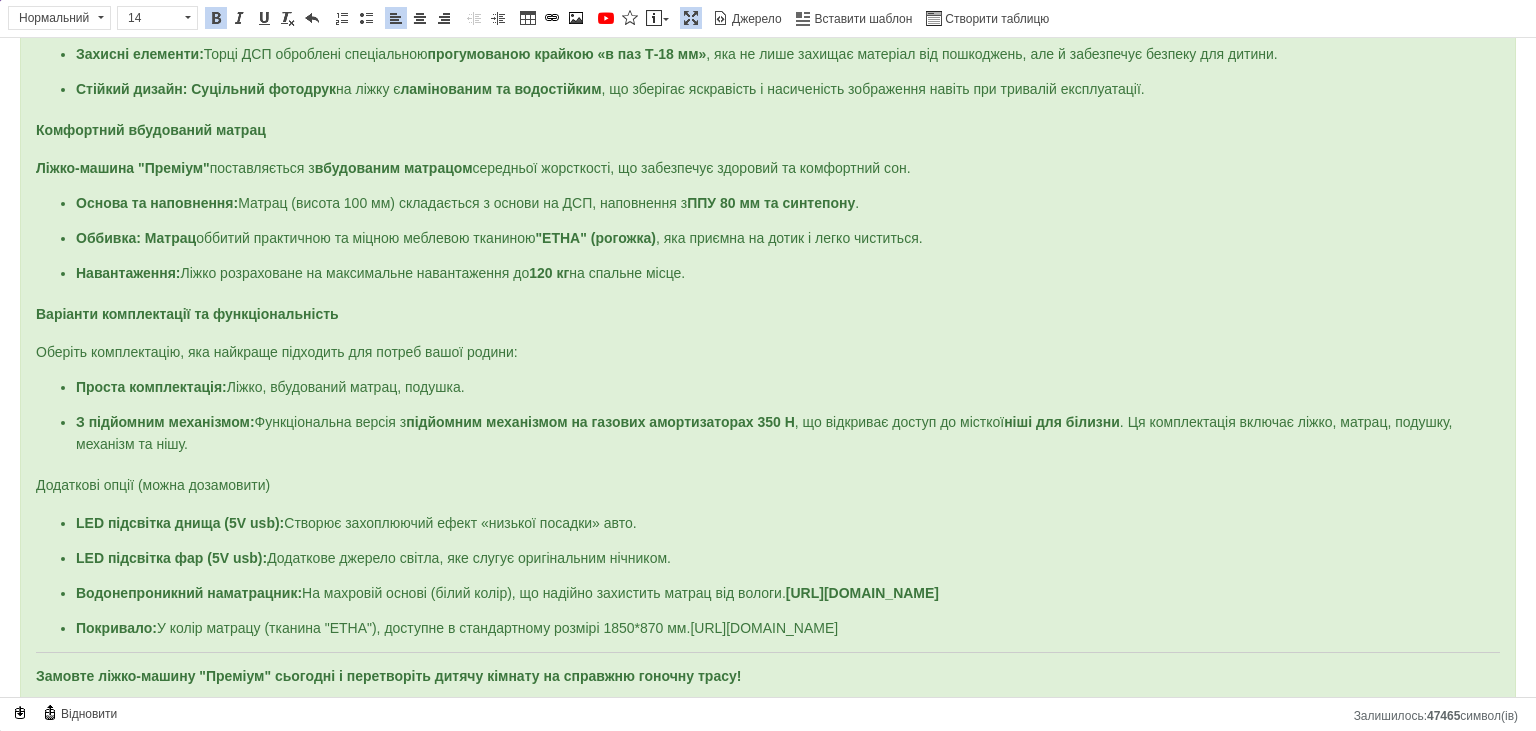 click on "й" 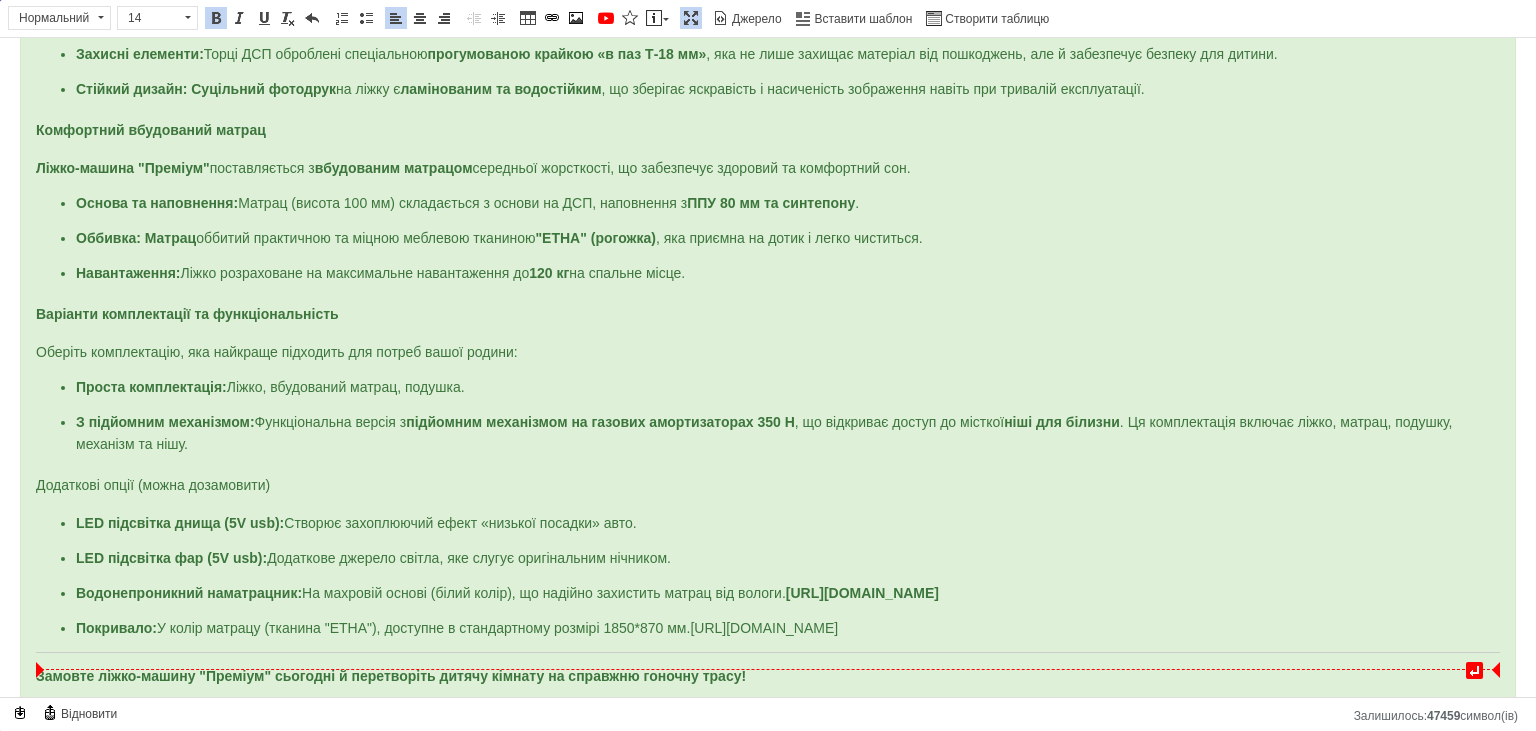 click on "Замовте ліжко-машину "Преміум" сьогодні й перетворіть дитячу кімнату на справжню гоночну трасу!" at bounding box center (391, 676) 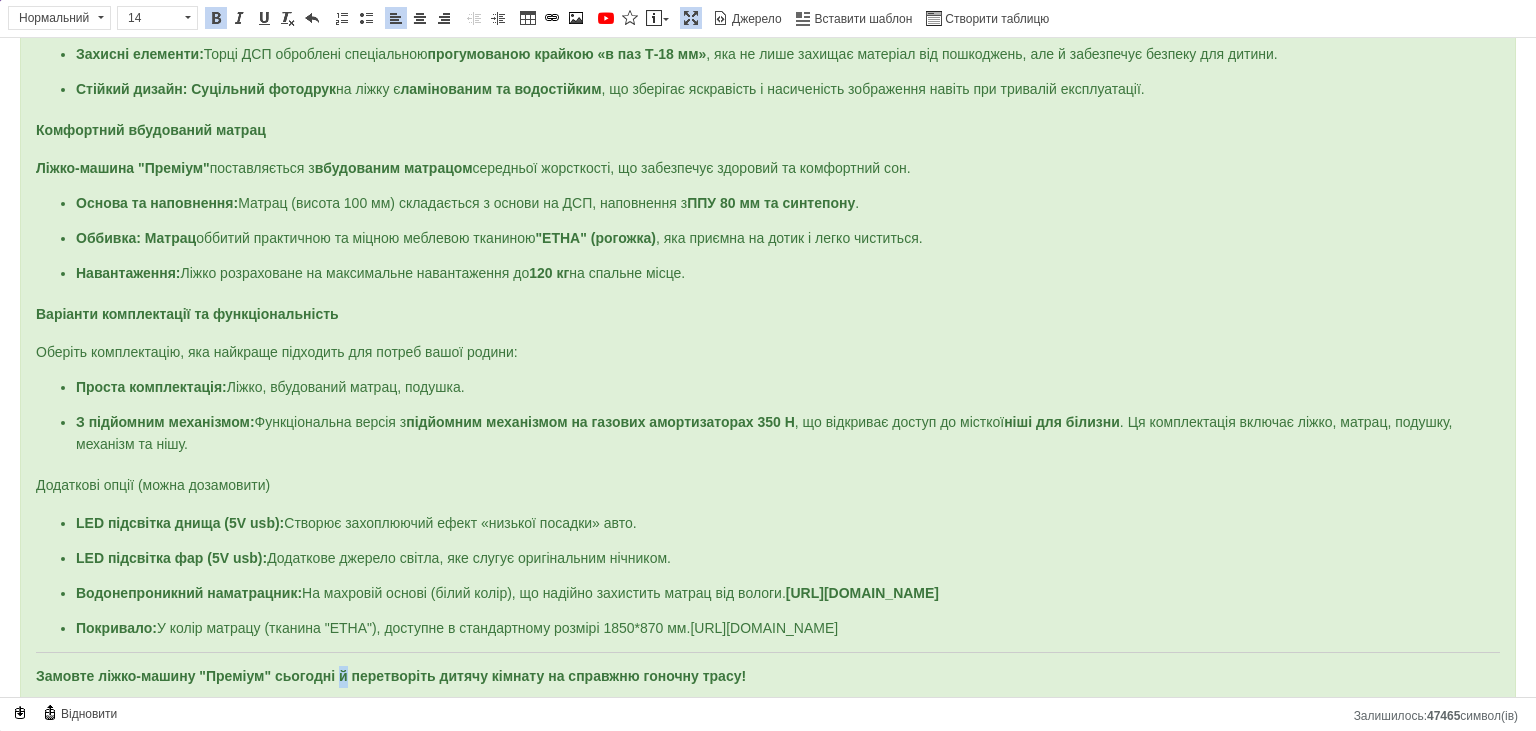 click on "Замовте ліжко-машину "Преміум" сьогодні й перетворіть дитячу кімнату на справжню гоночну трасу!" at bounding box center [391, 676] 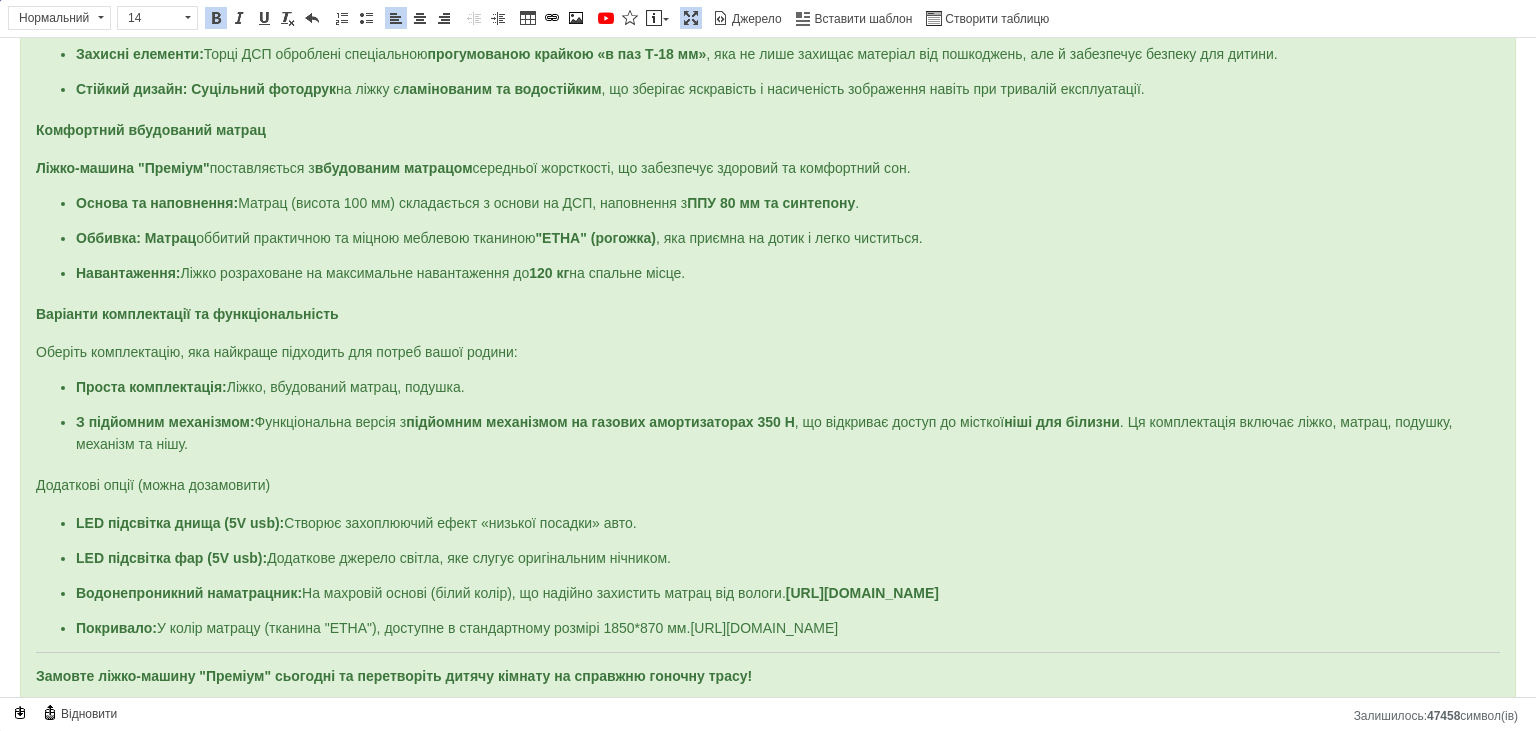 click on "Покривало:  У колір матрацу (тканина "ЕТНА"), доступне в стандартному розмірі 1850*870 мм.  [URL][DOMAIN_NAME]" at bounding box center (457, 628) 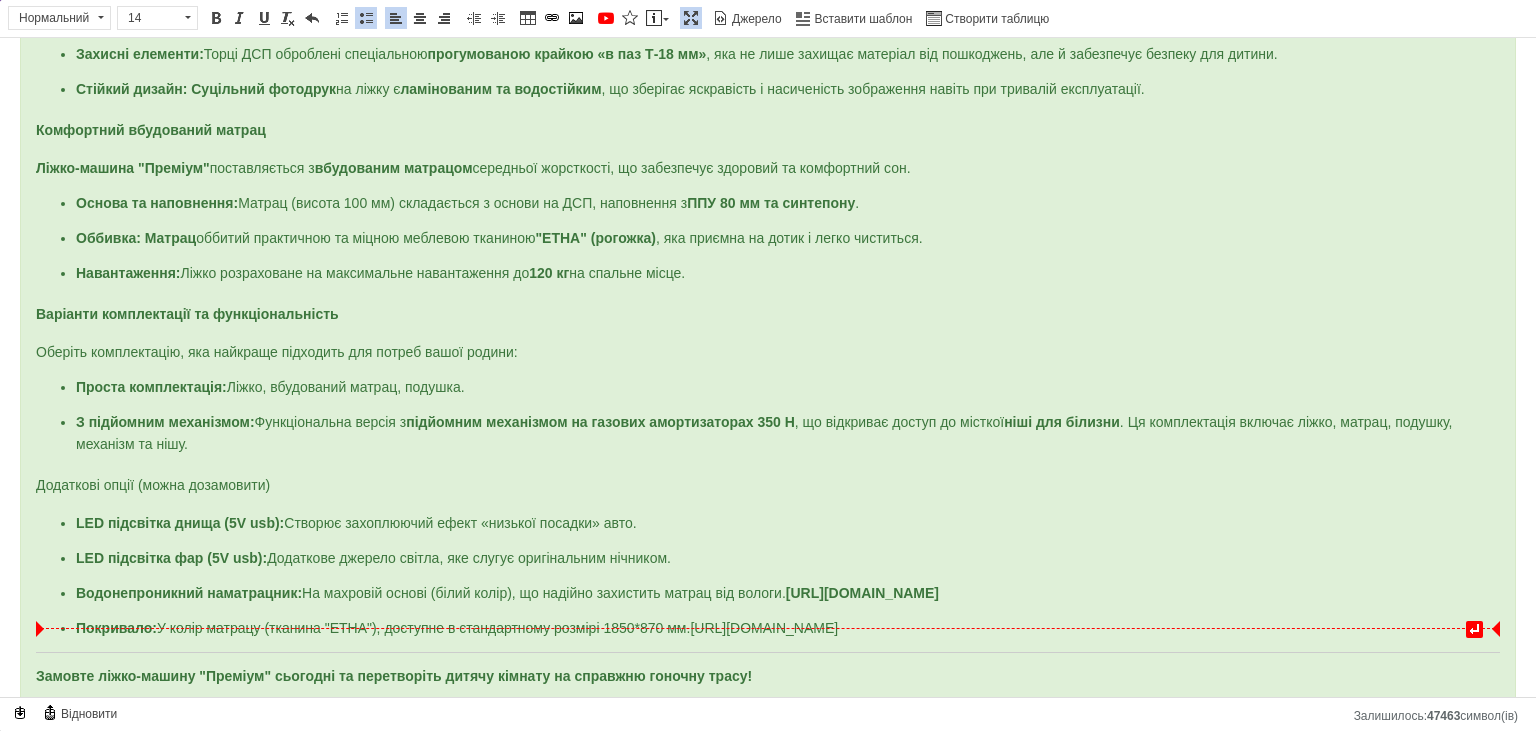click on "Покривало:  У колір матрацу (тканина "ЕТНА"), доступне в стандартному розмірі 1850*870 мм.  [URL][DOMAIN_NAME]" at bounding box center [768, 629] 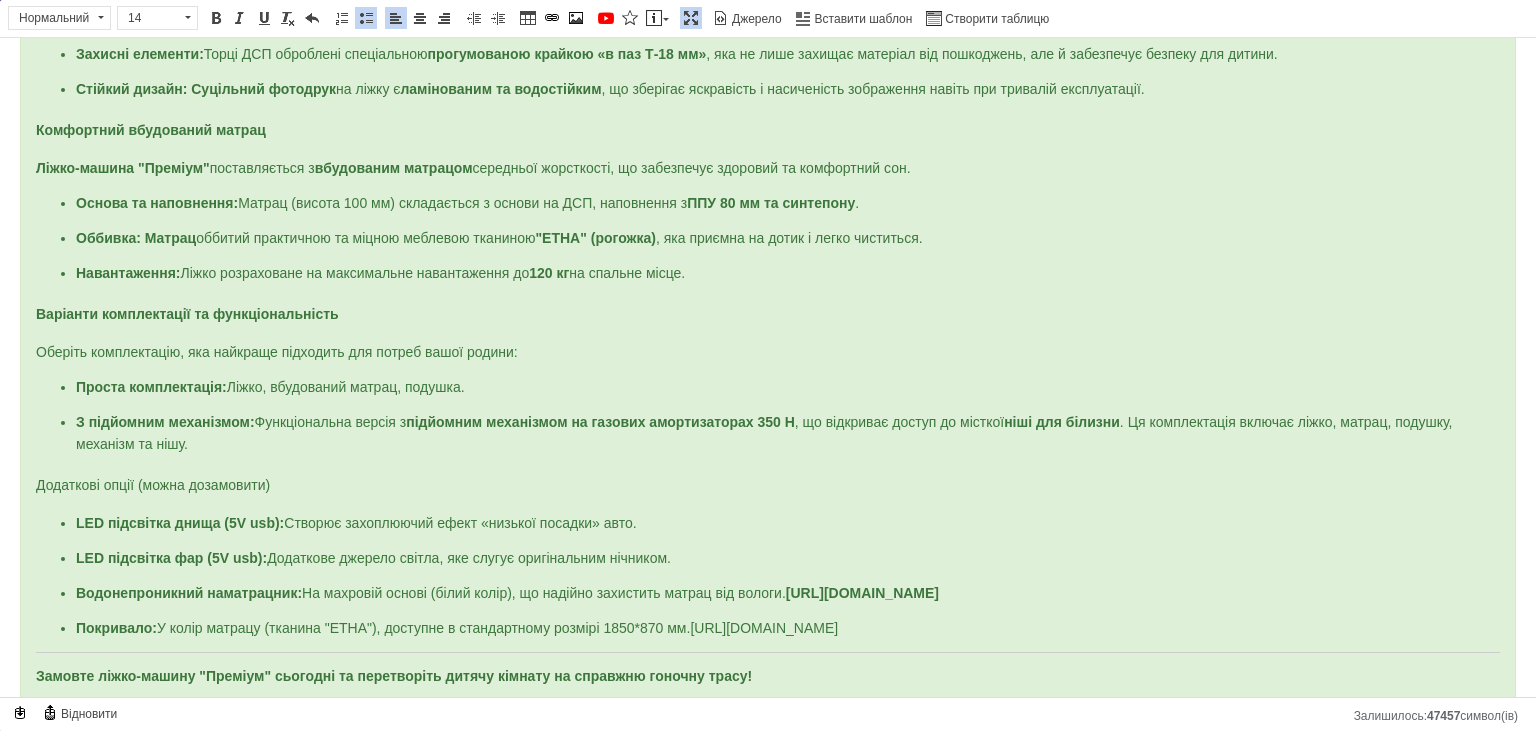 click on "Покривало:  У колір матрацу (тканина "ЕТНА"), доступне в стандартному розмірі 1850*870 мм.  [URL][DOMAIN_NAME]" at bounding box center [457, 628] 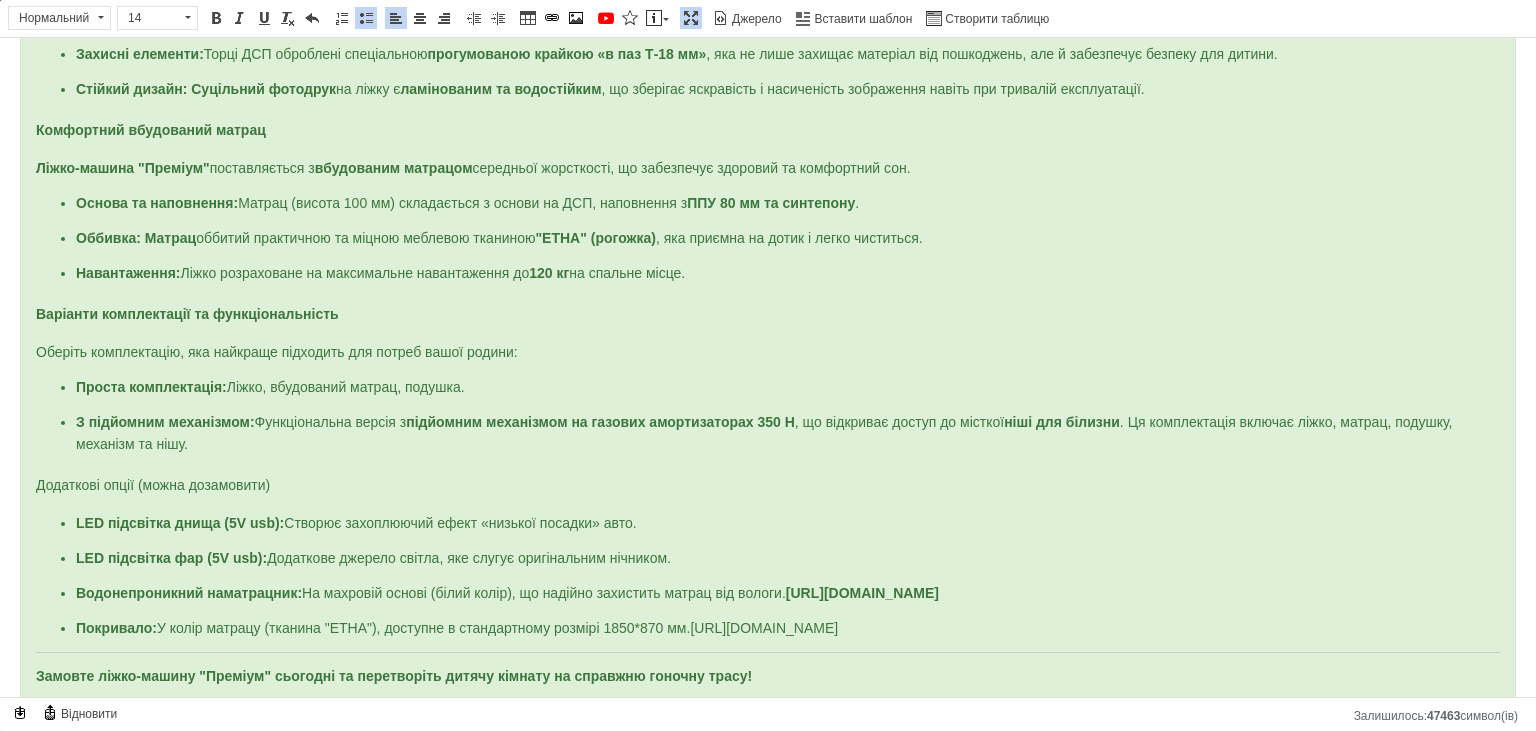 click on "мм" 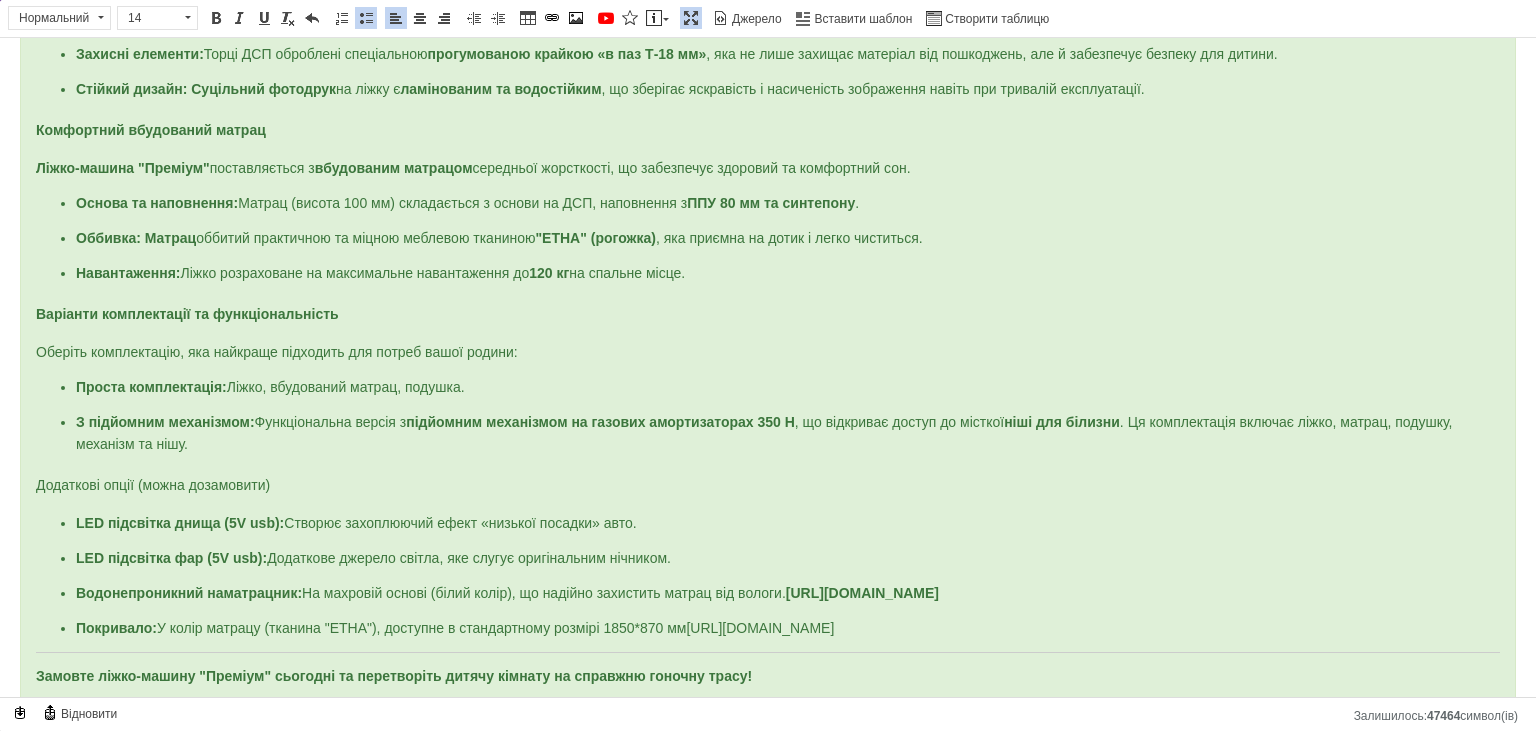 drag, startPoint x: 693, startPoint y: 609, endPoint x: 1233, endPoint y: 609, distance: 540 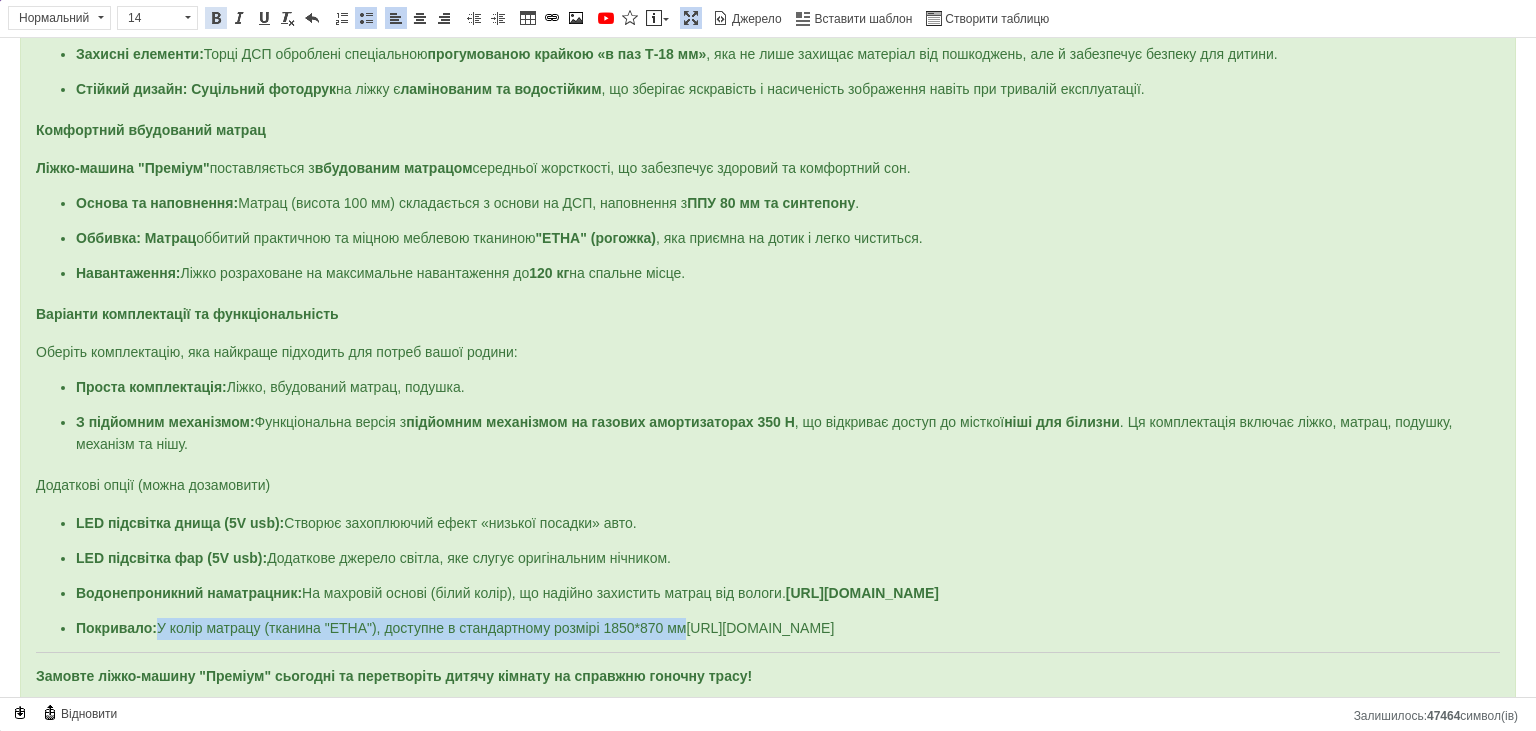 click at bounding box center (216, 18) 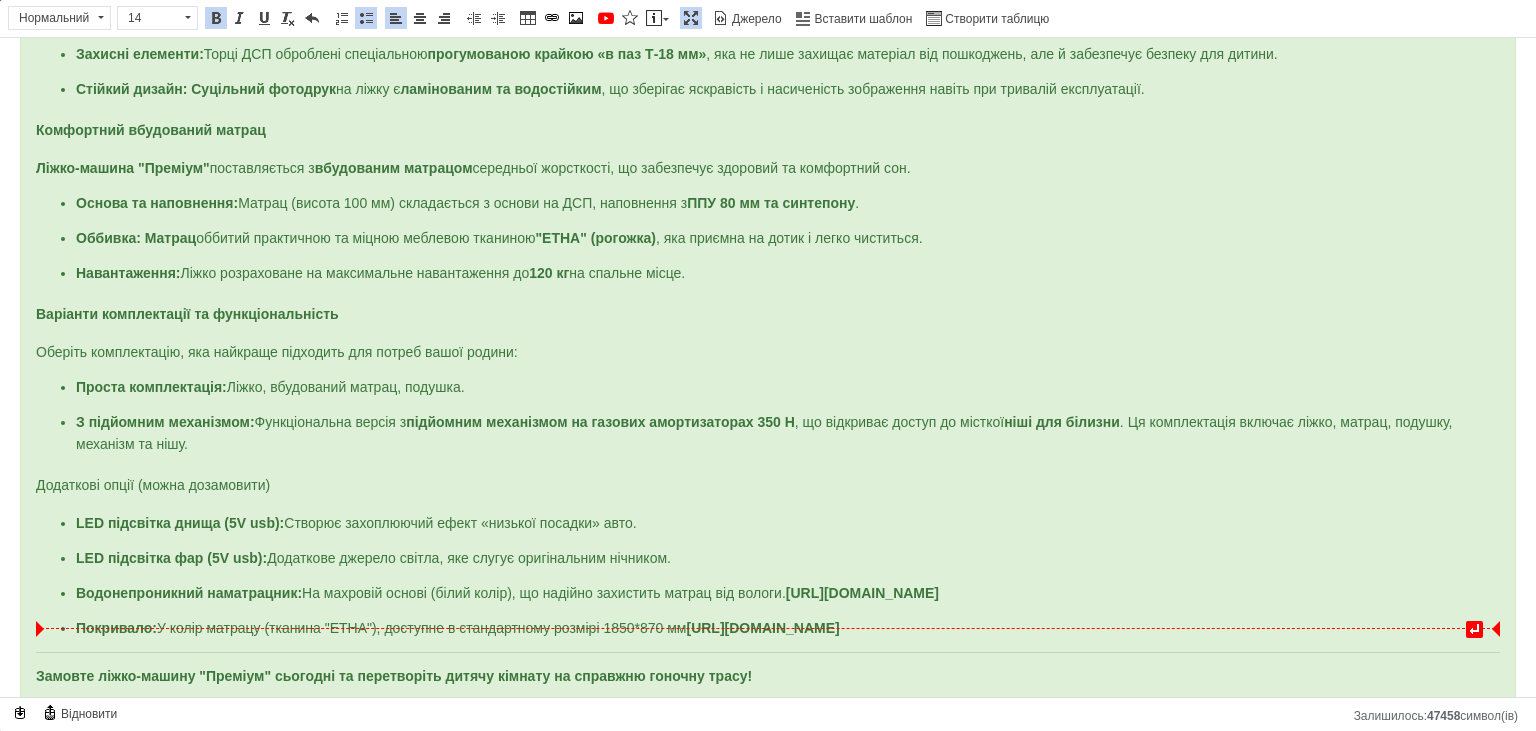 click on "Покривало:  У колір матрацу (тканина "ЕТНА"), доступне в стандартному розмірі 1850*870 мм  [URL][DOMAIN_NAME]" at bounding box center (458, 628) 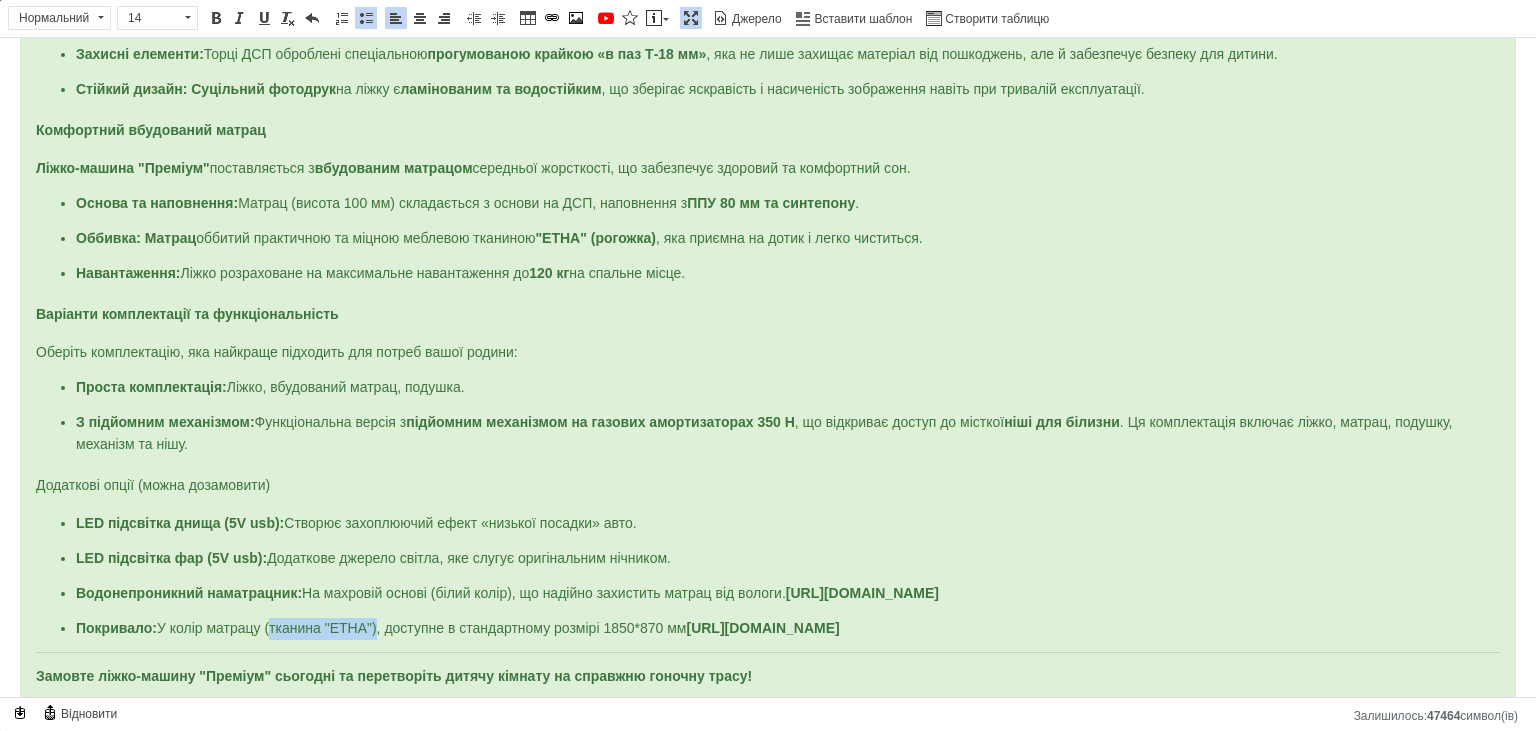 drag, startPoint x: 270, startPoint y: 609, endPoint x: 374, endPoint y: 609, distance: 104 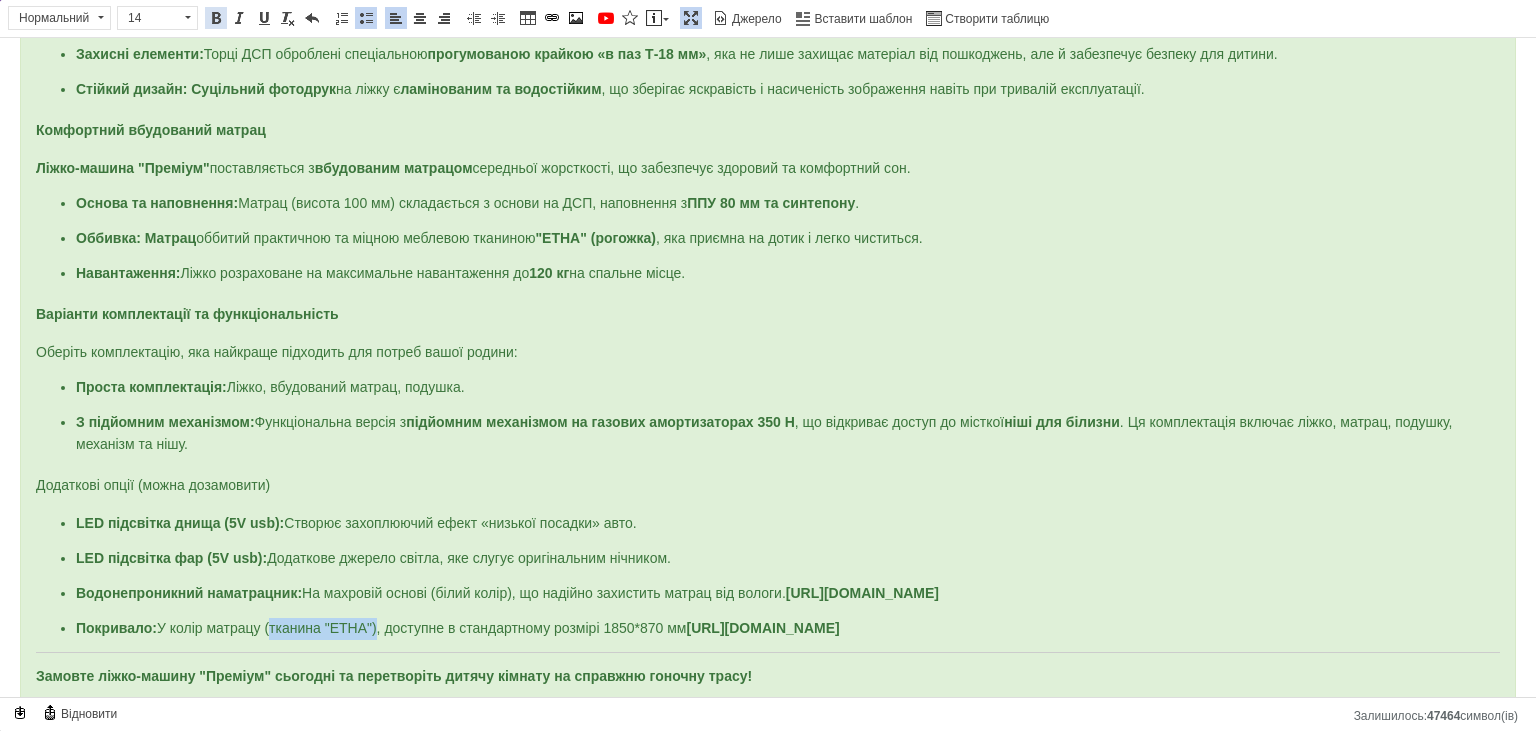 click at bounding box center (216, 18) 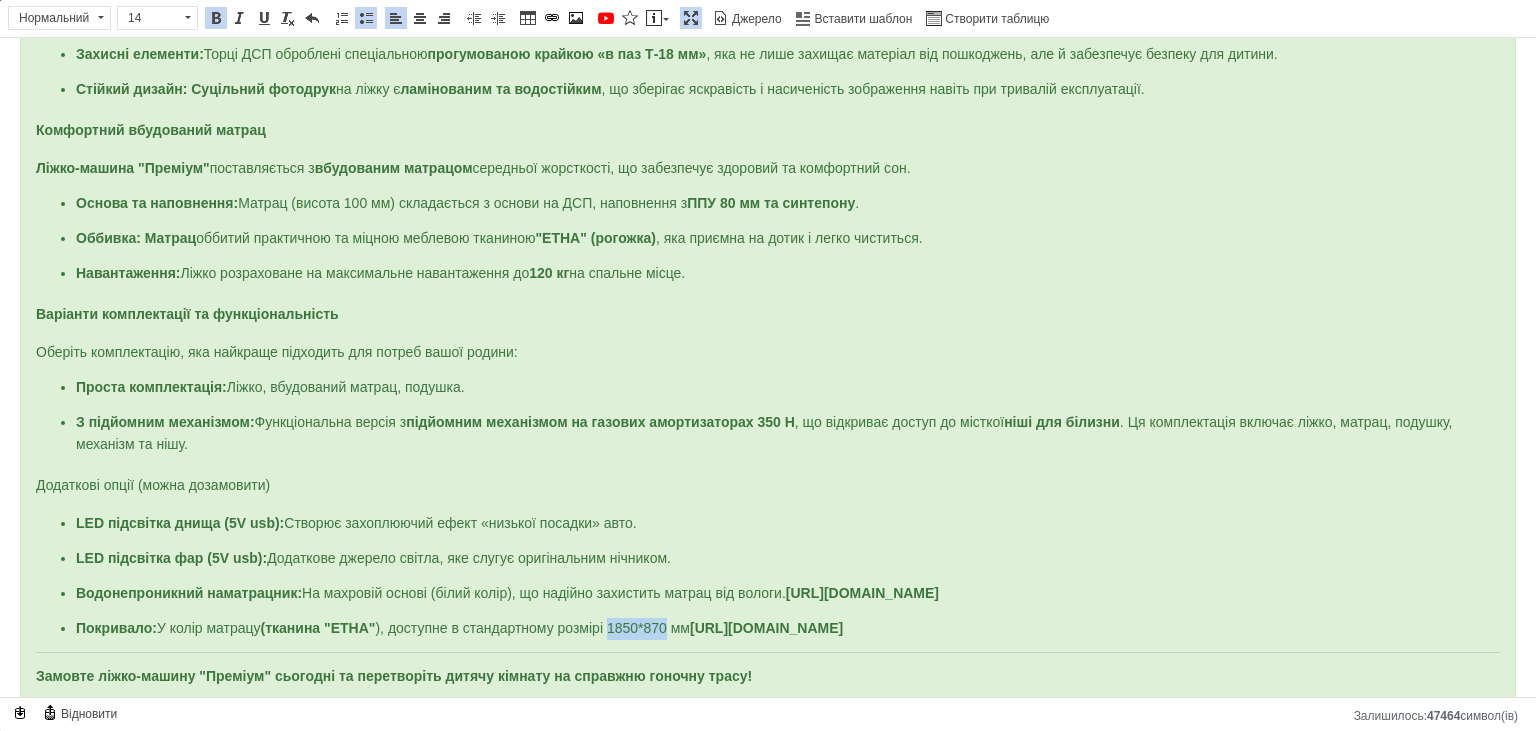 drag, startPoint x: 613, startPoint y: 613, endPoint x: 676, endPoint y: 605, distance: 63.505905 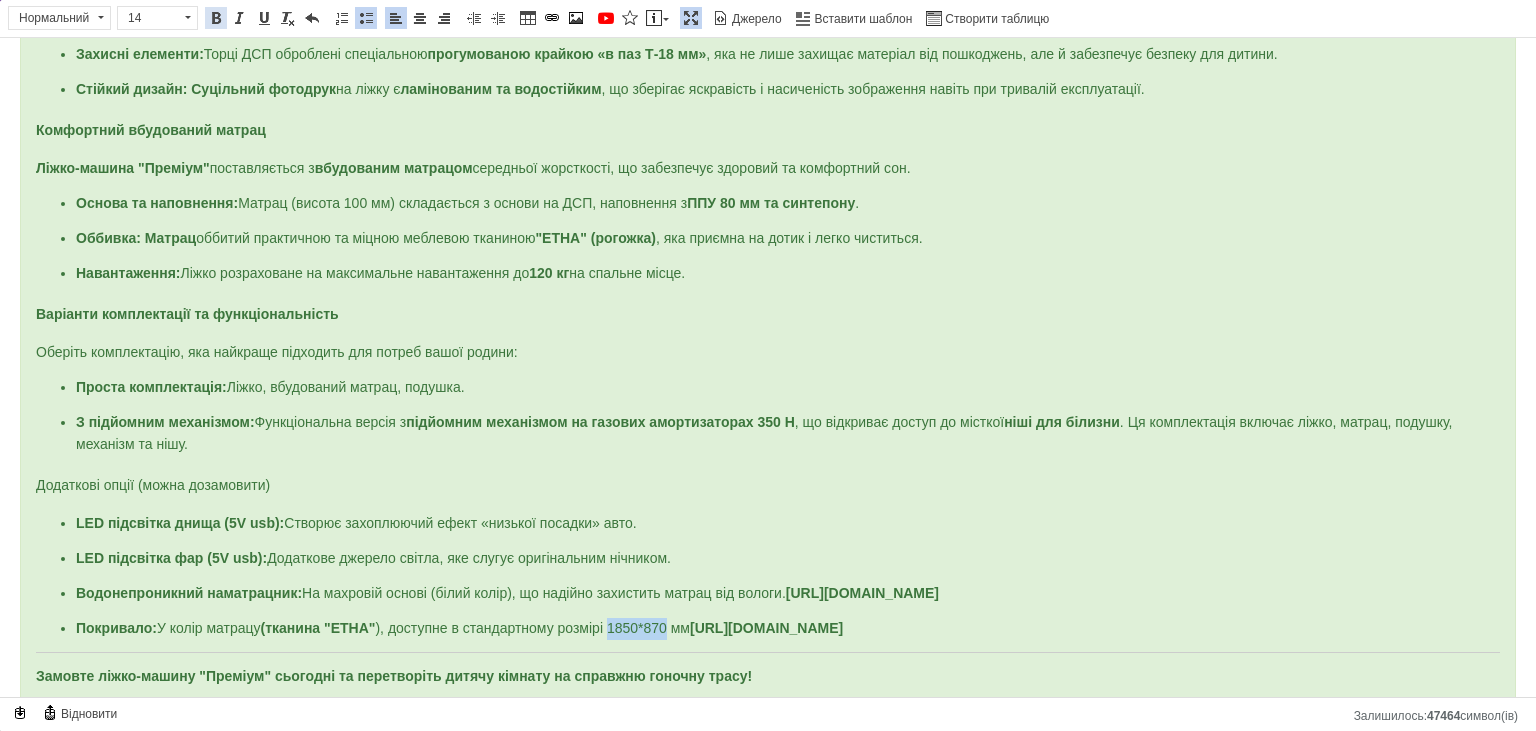 click at bounding box center [216, 18] 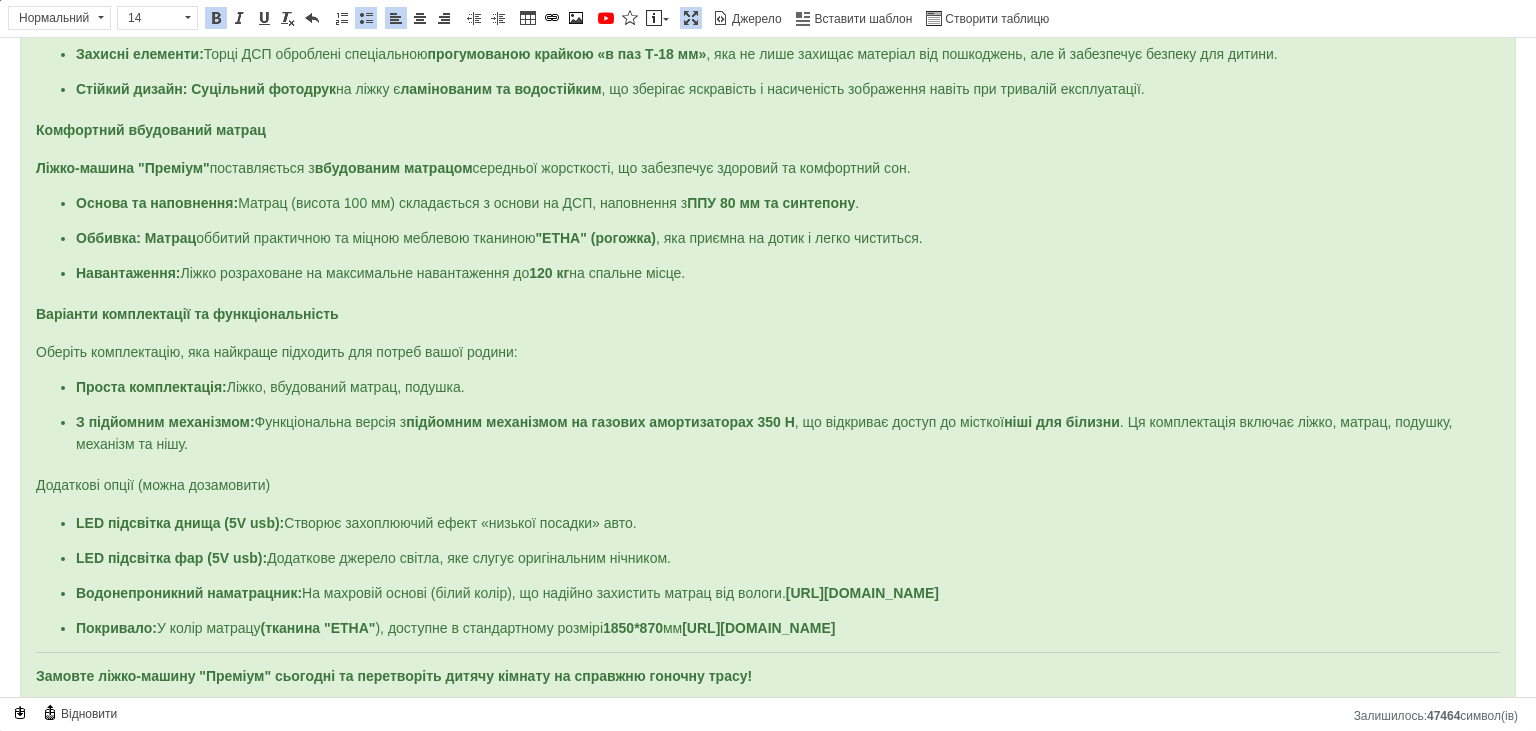 click at bounding box center (691, 18) 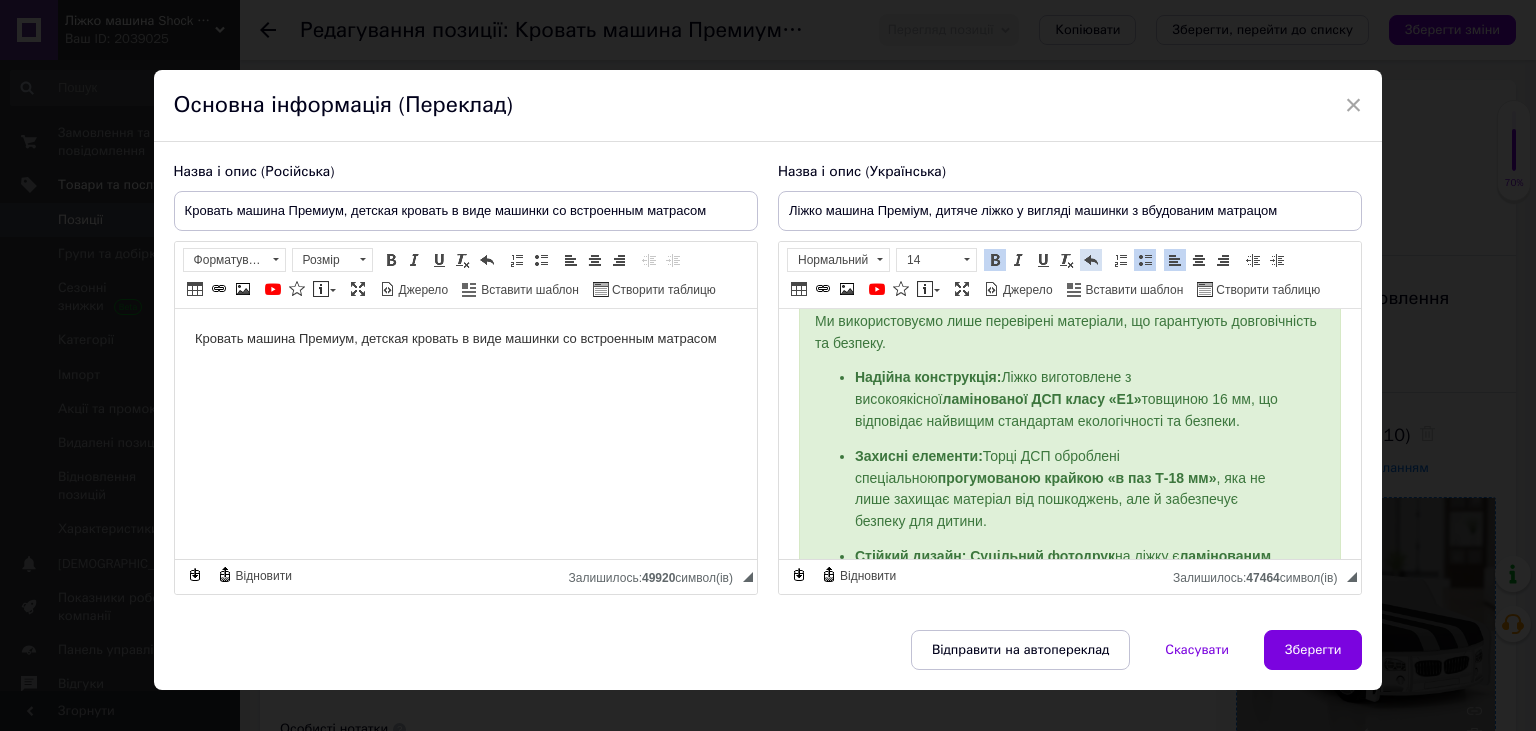 scroll, scrollTop: 1200, scrollLeft: 0, axis: vertical 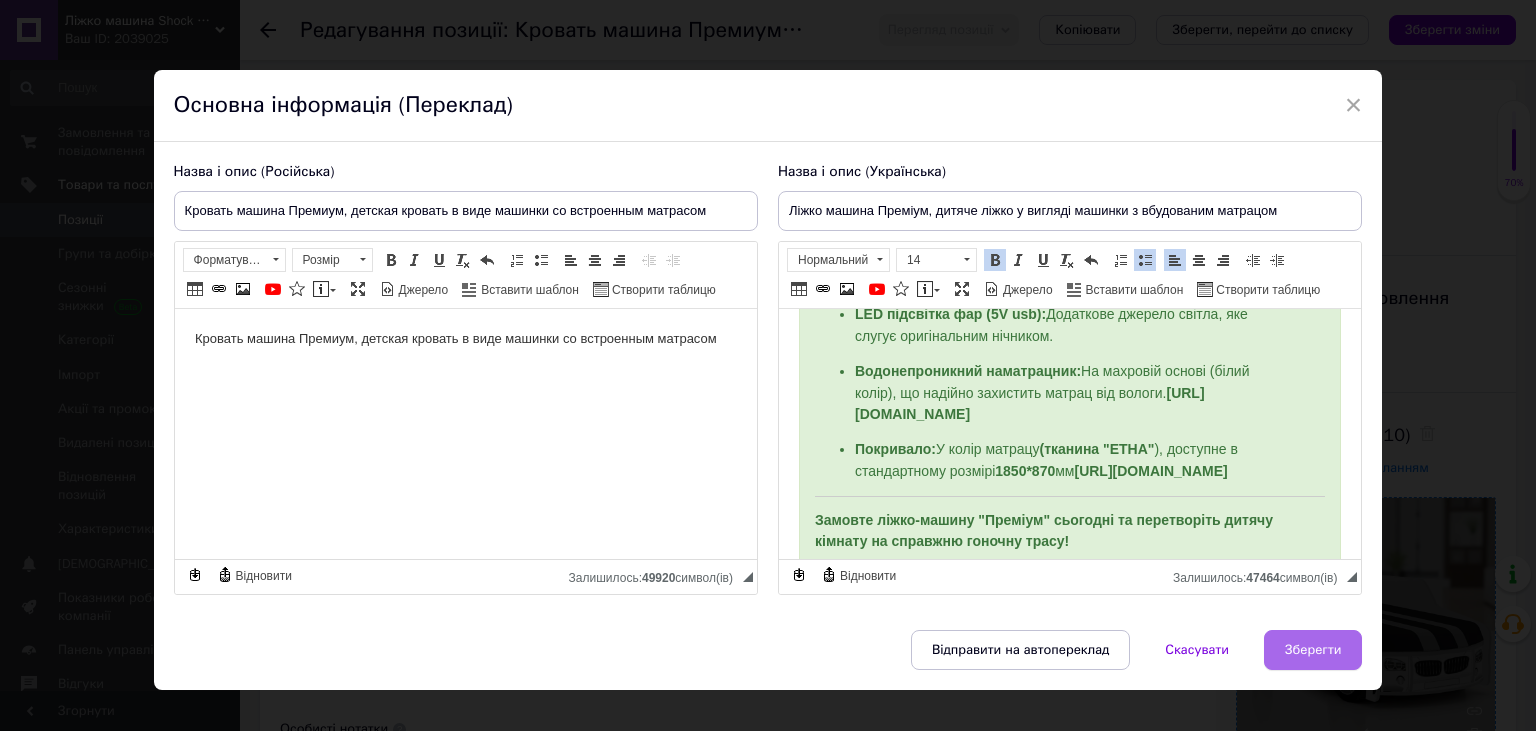 click on "Зберегти" at bounding box center [1313, 650] 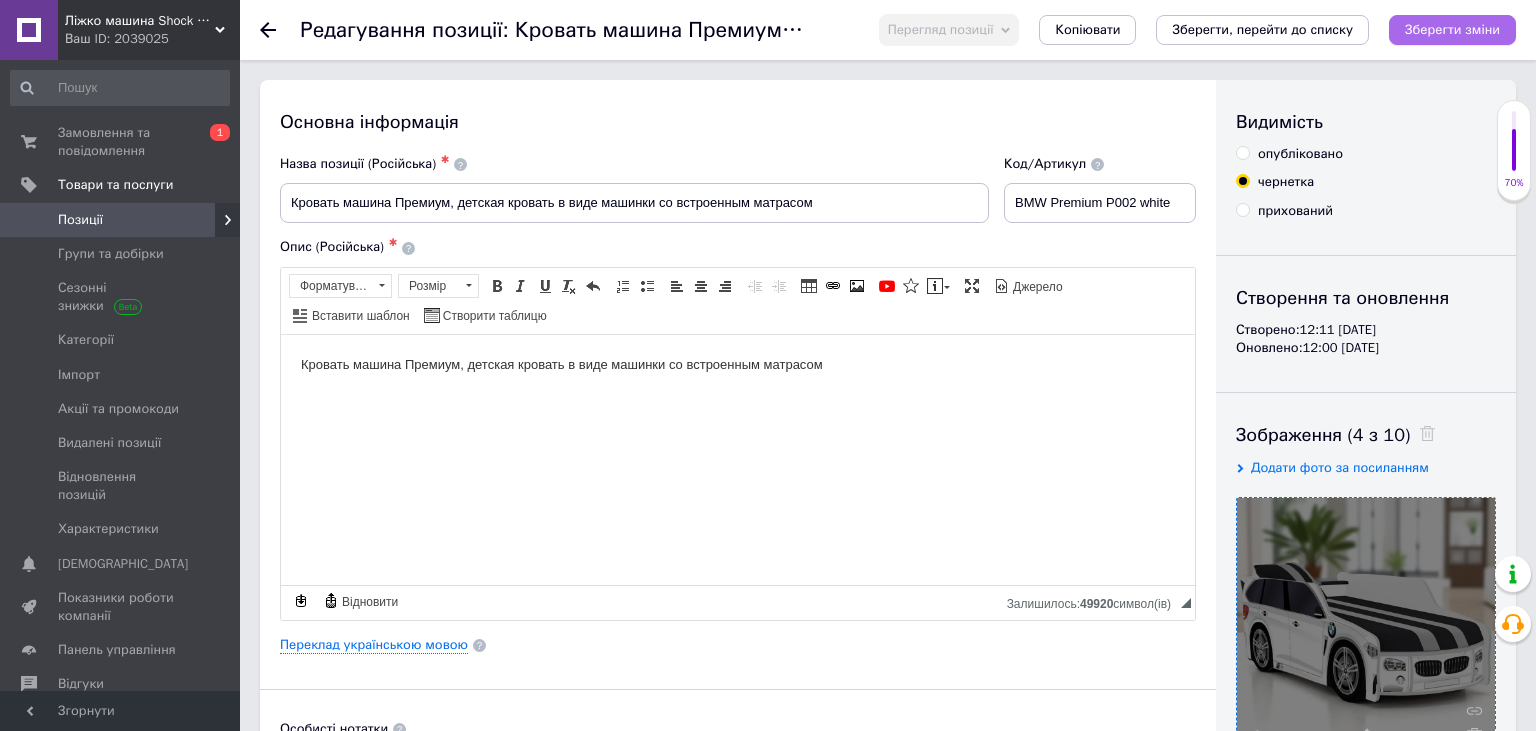 click on "Зберегти зміни" at bounding box center (1452, 30) 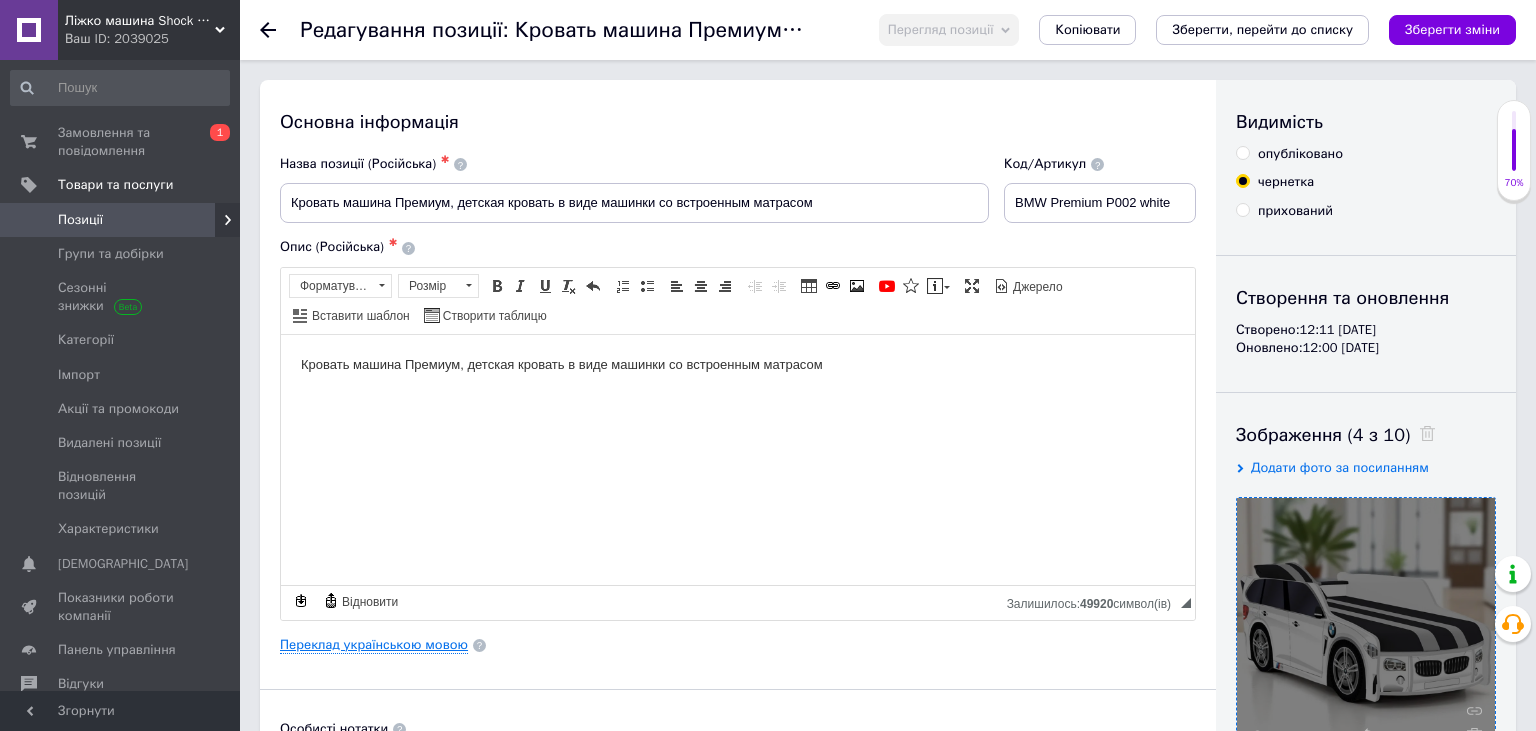 click on "Переклад українською мовою" at bounding box center (374, 645) 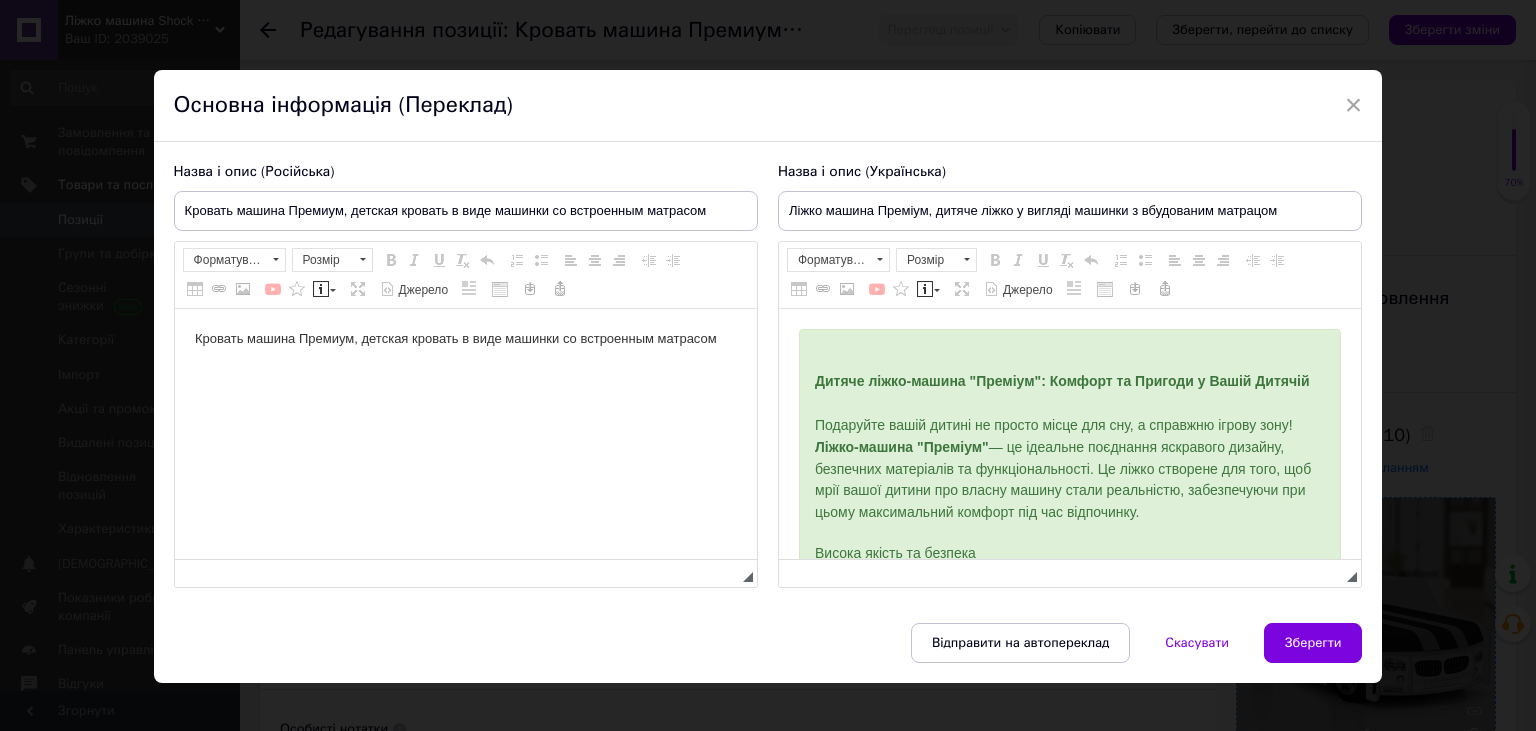 scroll, scrollTop: 0, scrollLeft: 0, axis: both 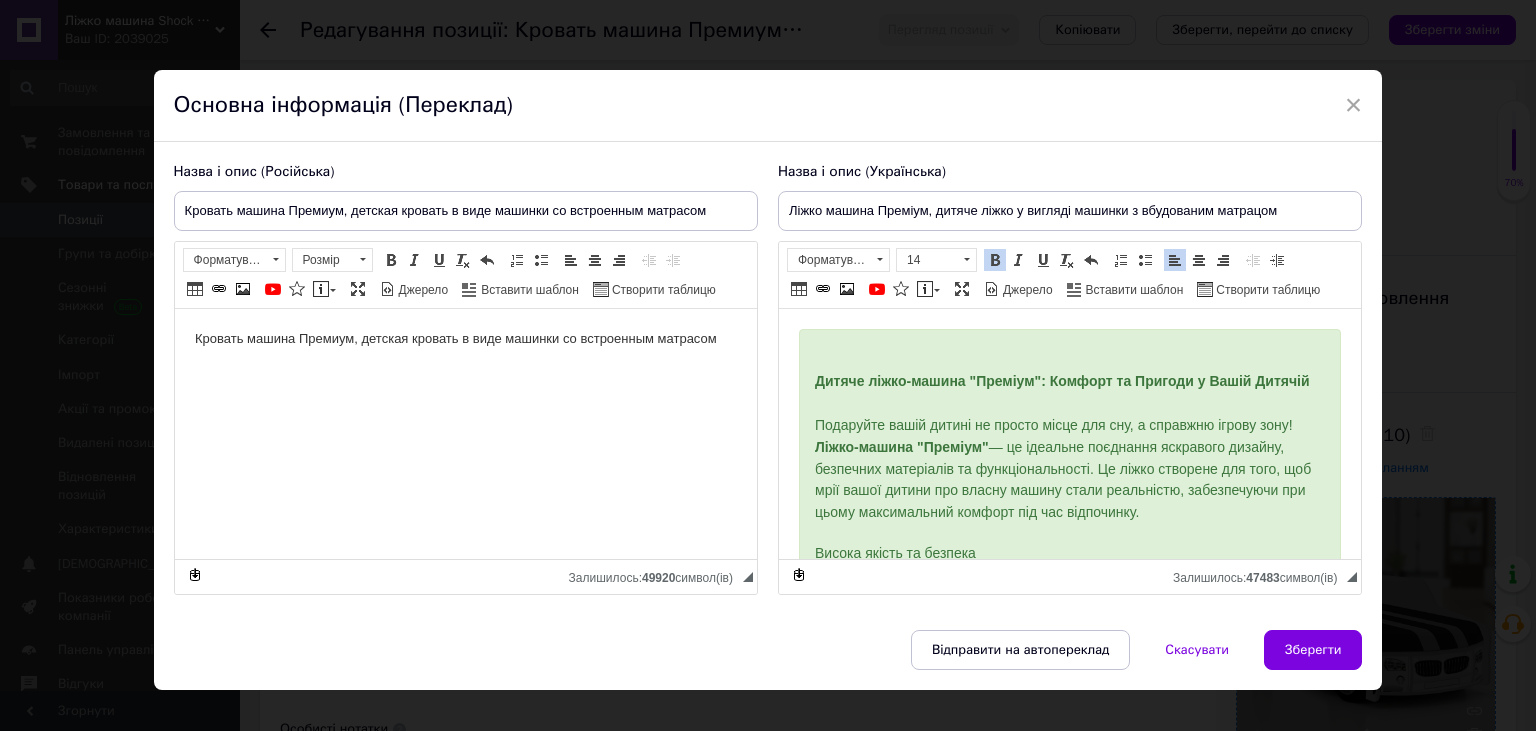 click on "Дитяче ліжко-машина "Преміум": Комфорт та Пригоди у Вашій Дитячій Подаруйте вашій дитині не просто місце для сну, а справжню ігрову зону!  Ліжко-машина "Преміум"  — це ідеальне поєднання яскравого дизайну, безпечних матеріалів та функціональності. Це ліжко створене для того, щоб мрії вашої дитини про власну машину стали реальністю, забезпечуючи при цьому максимальний комфорт під час відпочинку. Висока якість та безпека Ми використовуємо лише перевірені матеріали, що гарантують довговічність та безпеку. Надійна конструкція: ламінованої ДСП   класу «Е1»   ." at bounding box center [1069, 1057] 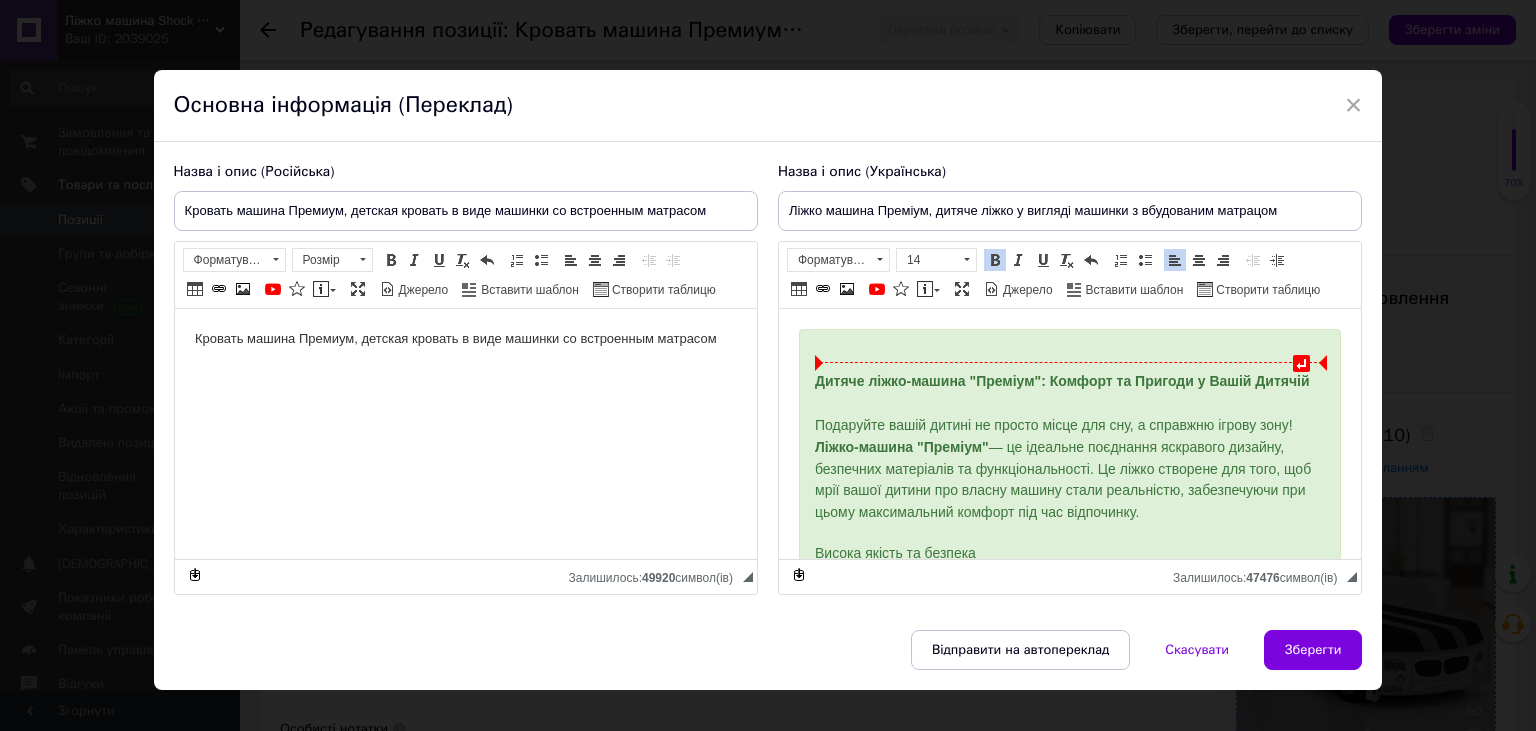 click on "Дитяче ліжко-машина "Преміум": Комфорт та Пригоди у Вашій Дитячій Подаруйте вашій дитині не просто місце для сну, а справжню ігрову зону!  Ліжко-машина "Преміум"  — це ідеальне поєднання яскравого дизайну, безпечних матеріалів та функціональності. Це ліжко створене для того, щоб мрії вашої дитини про власну машину стали реальністю, забезпечуючи при цьому максимальний комфорт під час відпочинку. Висока якість та безпека Ми використовуємо лише перевірені матеріали, що гарантують довговічність та безпеку. Надійна конструкція: ламінованої ДСП   класу «Е1»   ." at bounding box center (1069, 1055) 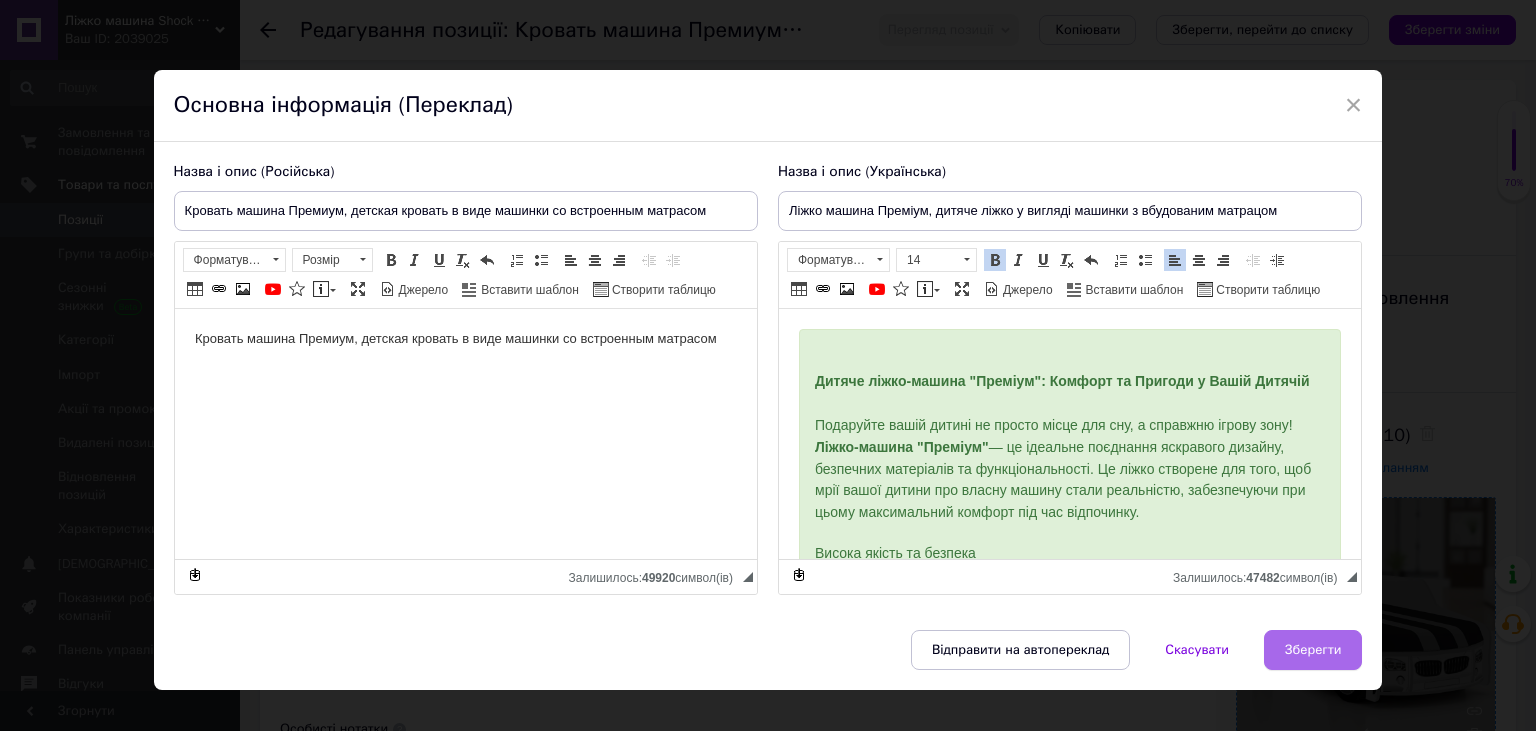 click on "Зберегти" at bounding box center (1313, 650) 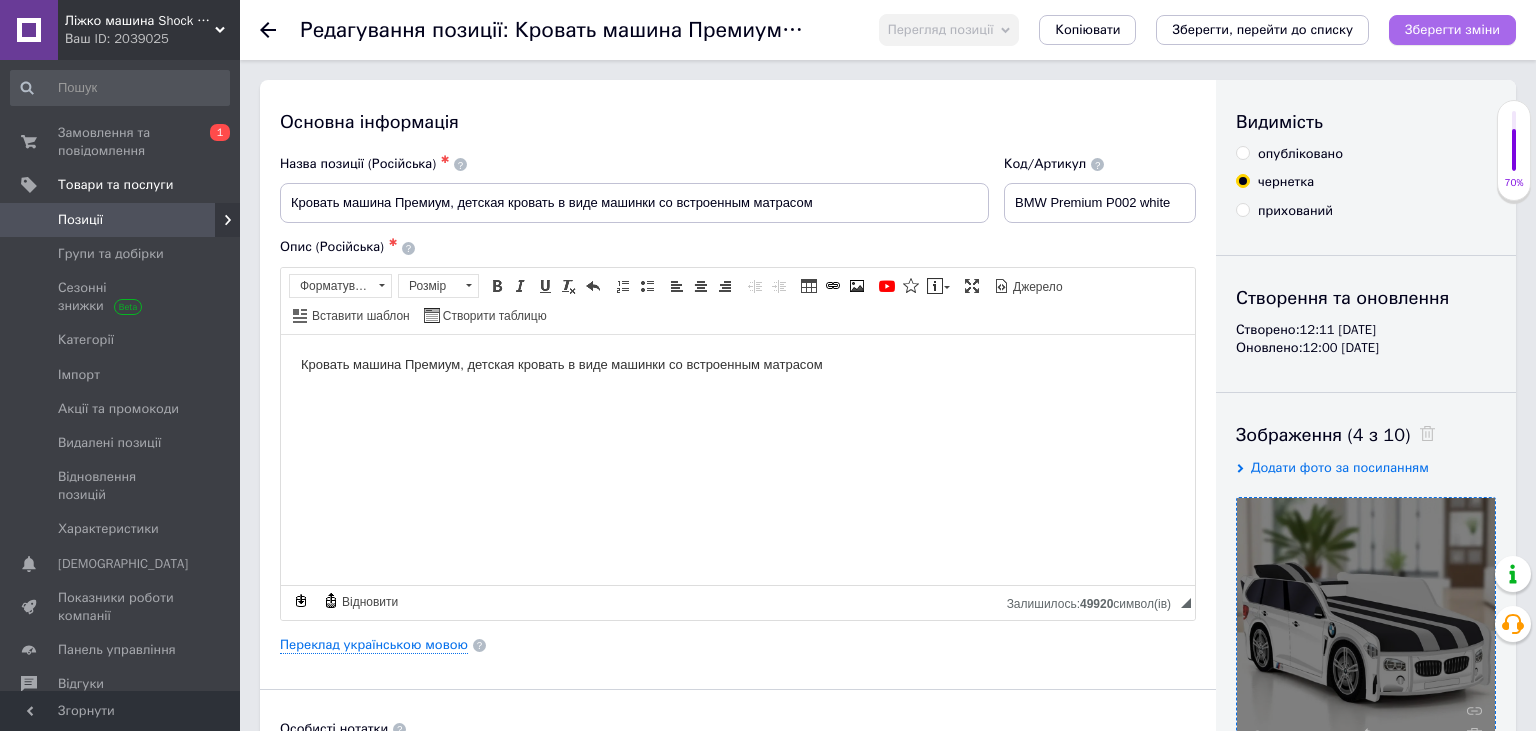 click on "Зберегти зміни" at bounding box center [1452, 29] 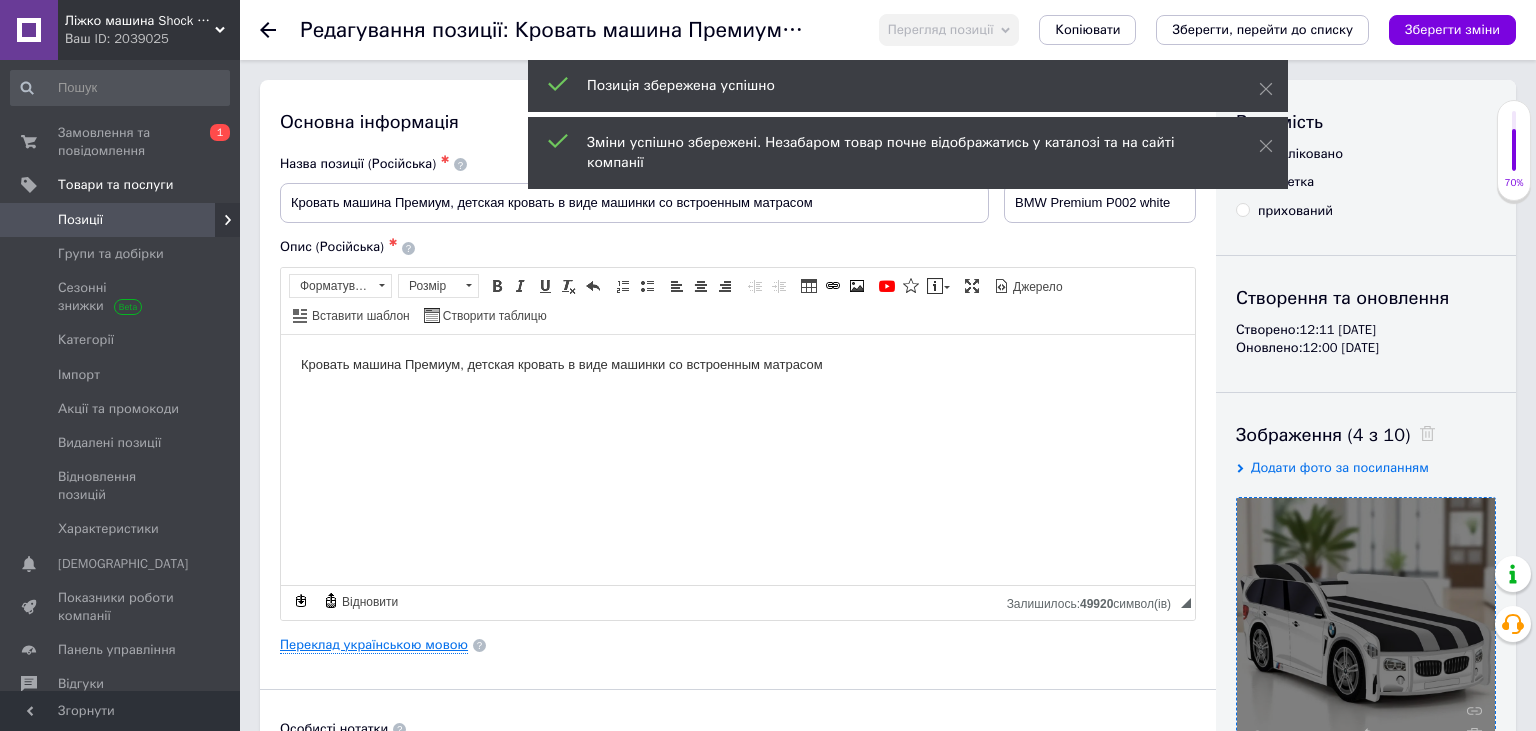 click on "Переклад українською мовою" at bounding box center (374, 645) 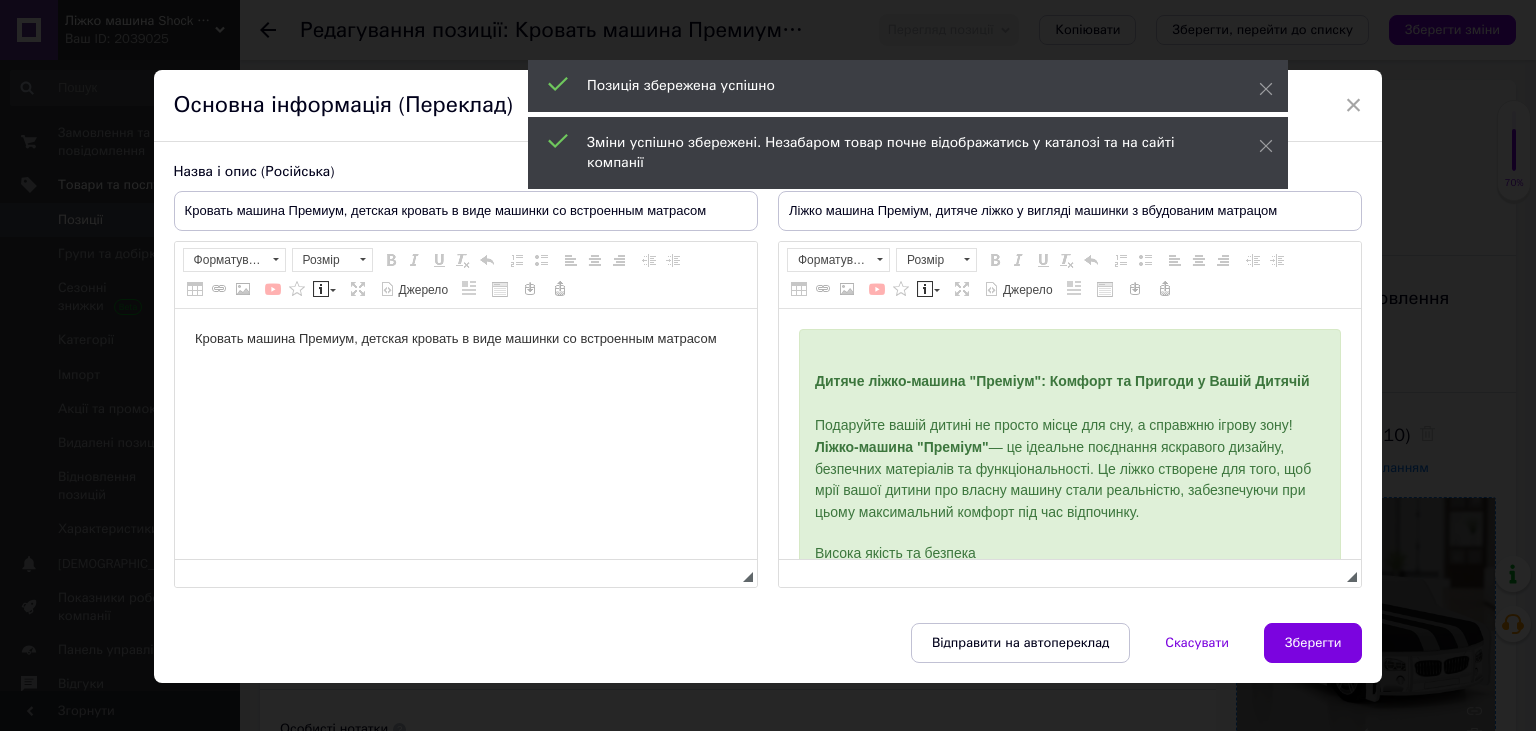 scroll, scrollTop: 0, scrollLeft: 0, axis: both 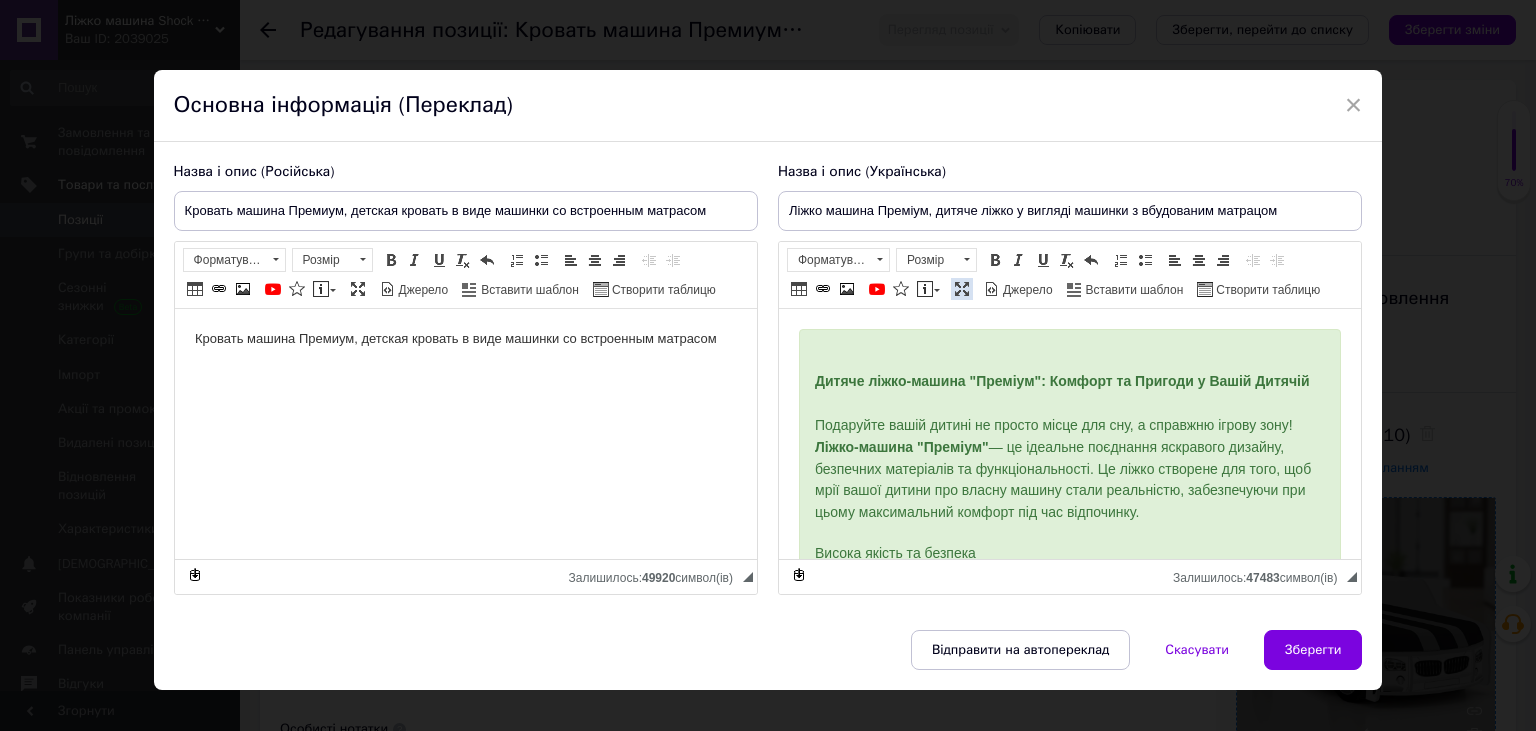 click at bounding box center [962, 289] 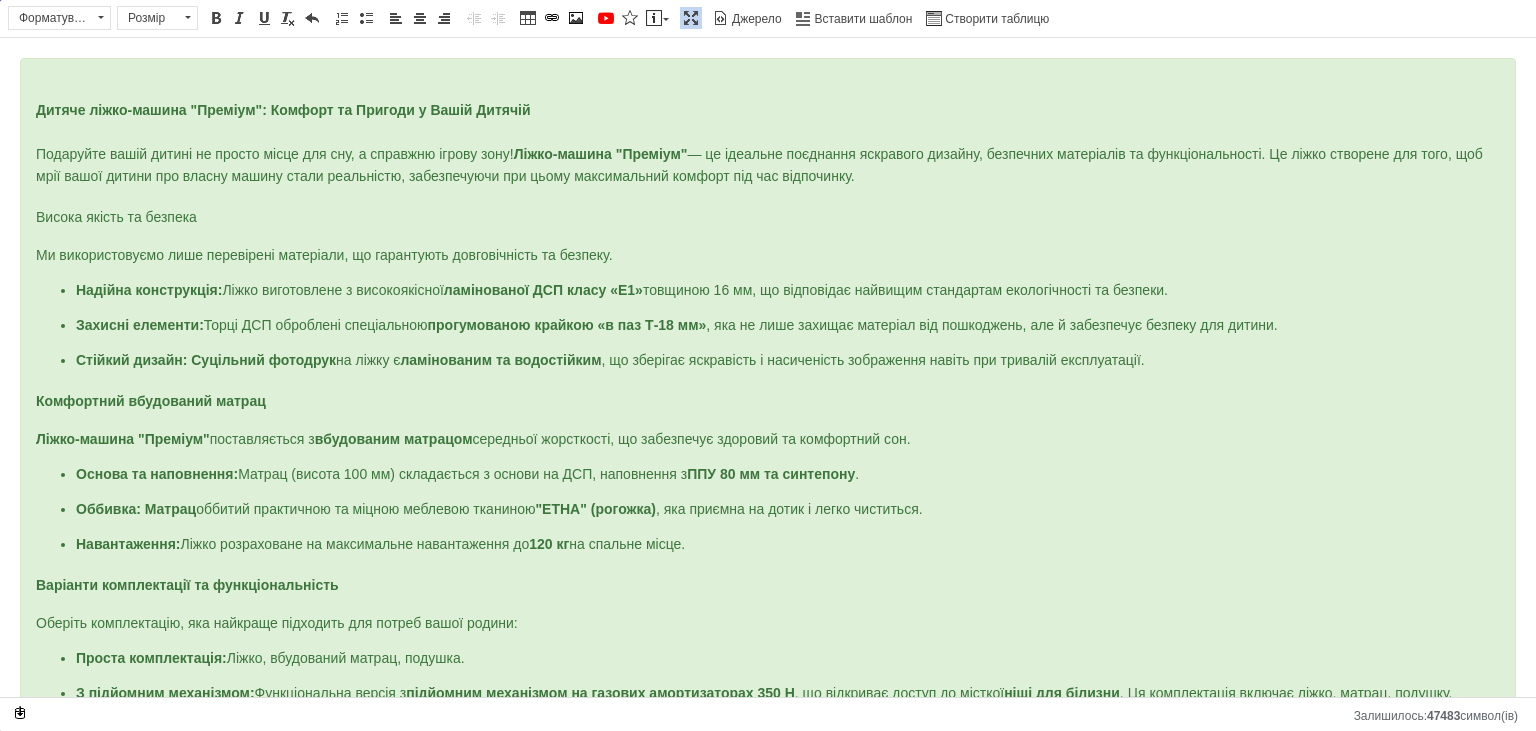 click on "Надійна конструкція:  Ліжко виготовлене з високоякісної  ламінованої ДСП   класу «Е1»  товщиною 16 мм, що відповідає найвищим стандартам екологічності та безпеки. Захисні елементи:  Торці ДСП оброблені спеціальною  прогумованою крайкою «в паз Т-18 мм» , яка не лише захищає матеріал від пошкоджень, але й забезпечує безпеку для дитини. Стійкий дизайн:   Суцільний фотодрук  на ліжку є  ламінованим та водостійким , що зберігає яскравість і насиченість зображення навіть при тривалій експлуатації." at bounding box center [768, 325] 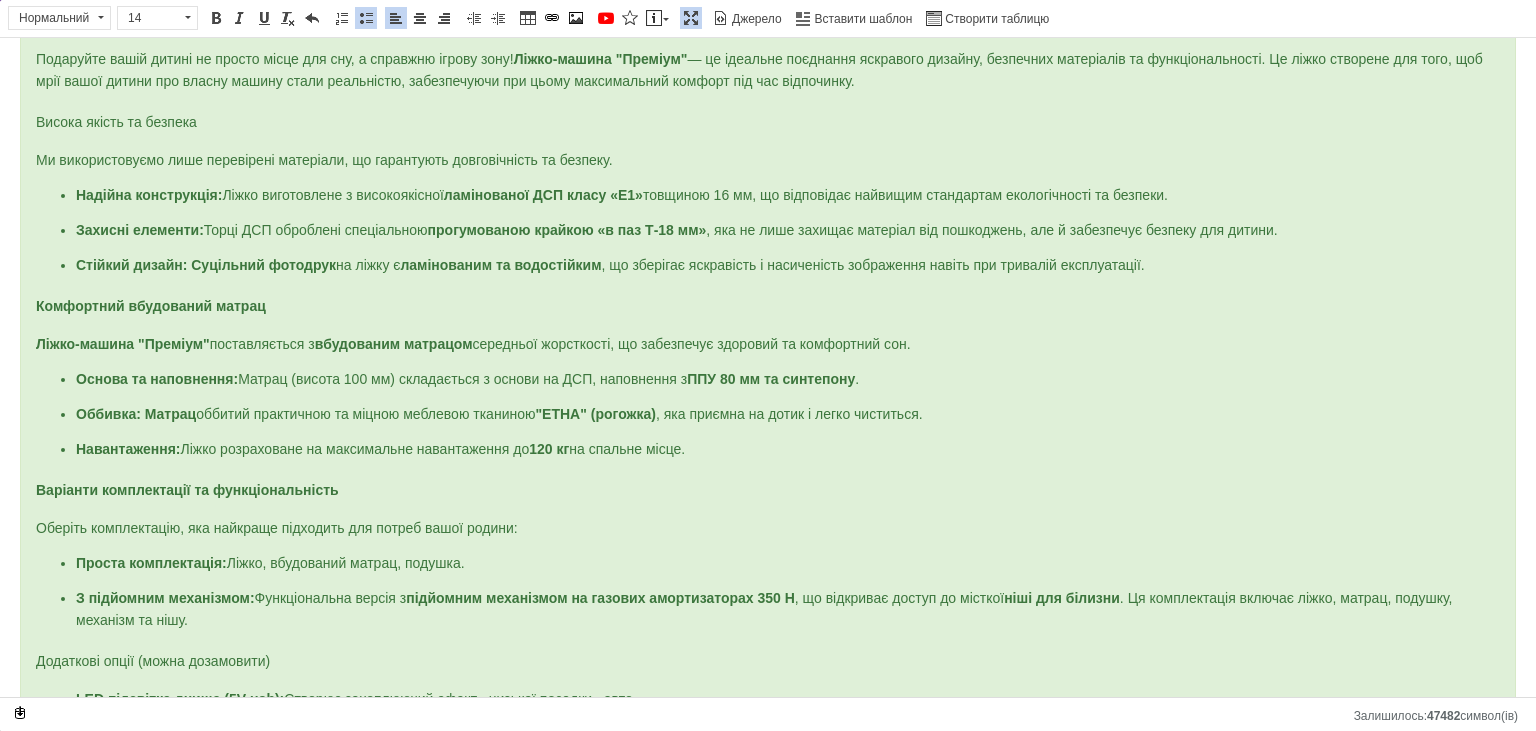 scroll, scrollTop: 271, scrollLeft: 0, axis: vertical 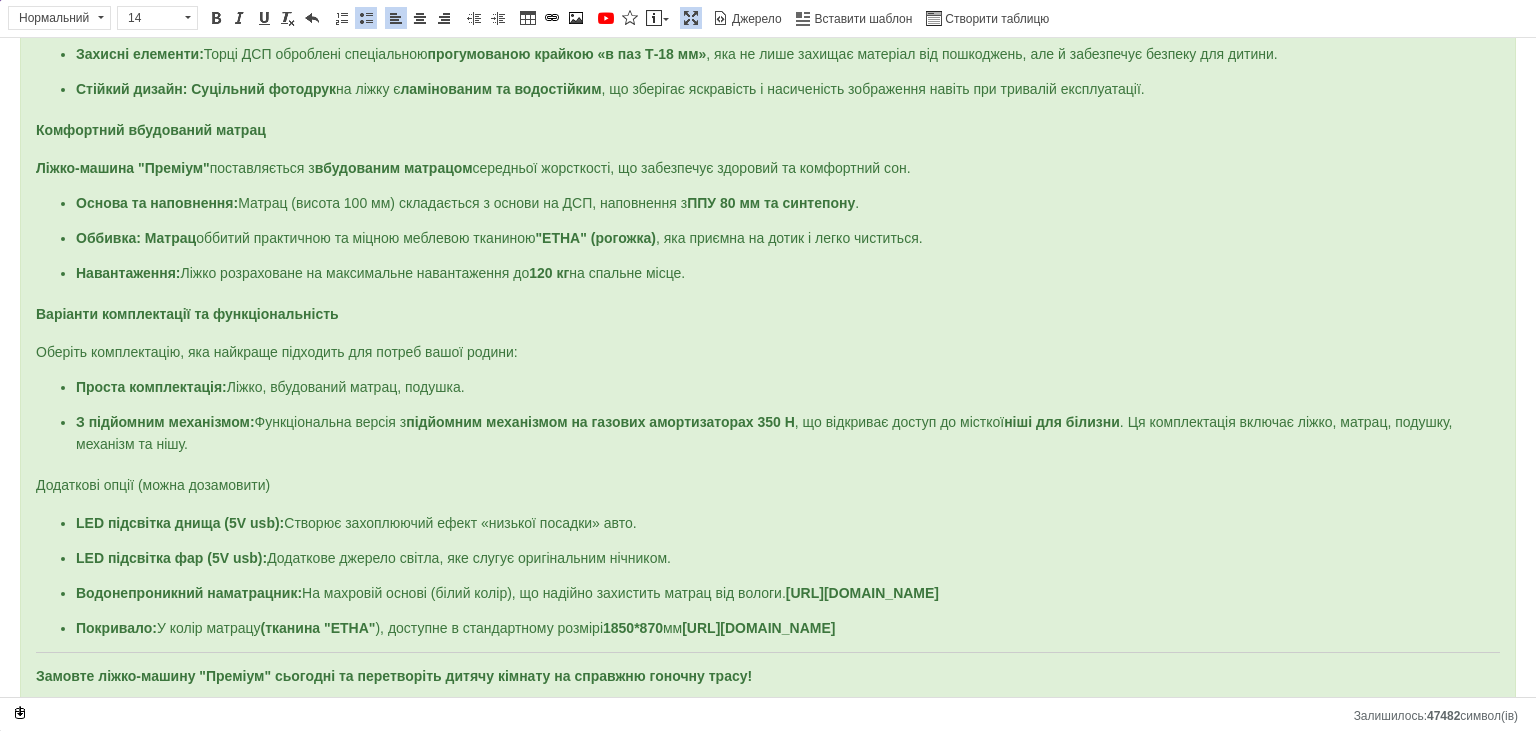click on "З підйомним механізмом:  Функціональна версія з  підйомним механізмом на газових амортизаторах 350 Н , що відкриває доступ до місткої  ніші для білизни . Ця комплектація включає ліжко, матрац, подушку, механізм та нішу." at bounding box center (768, 434) 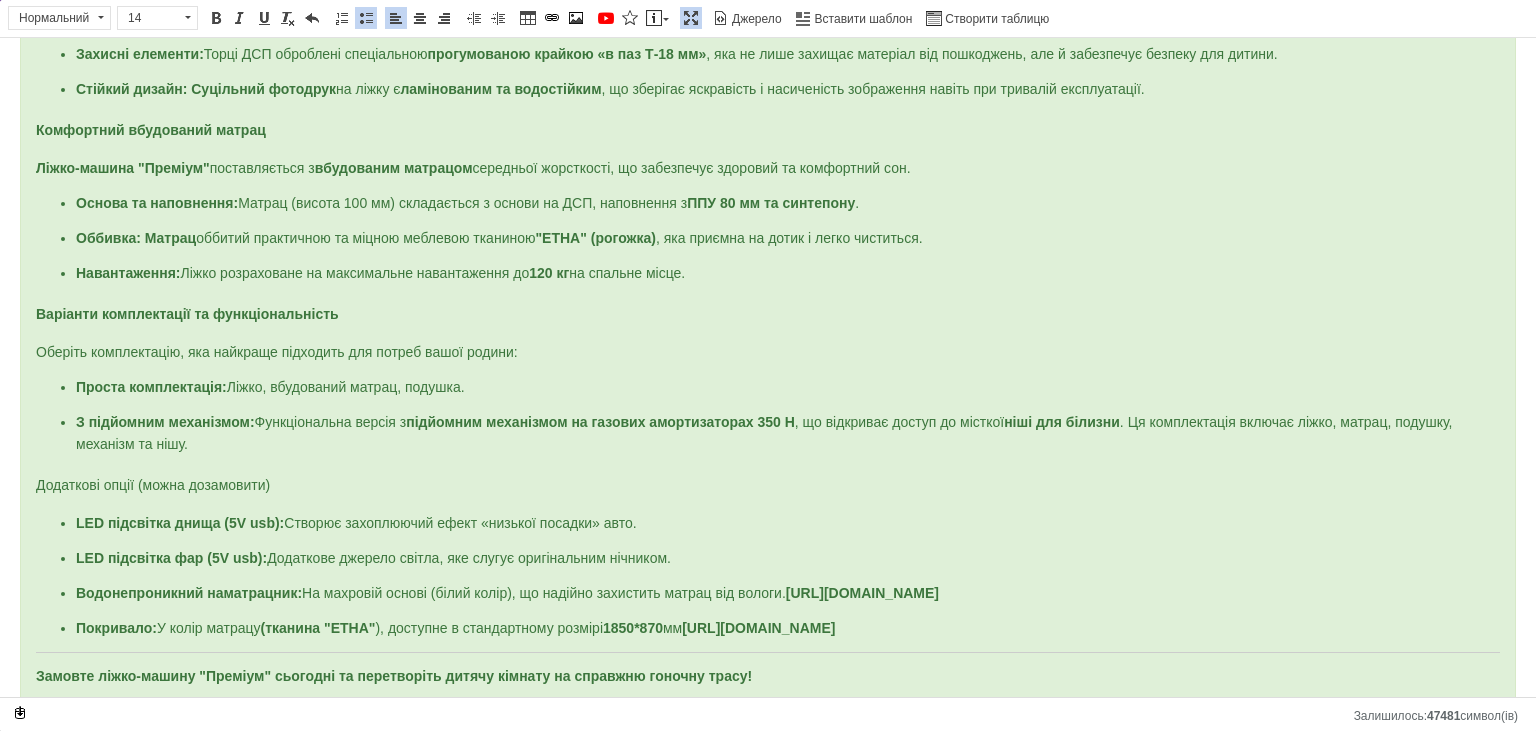 click on "Дитяче ліжко-машина "Преміум": Комфорт та Пригоди у Вашій Дитячій Подаруйте вашій дитині не просто місце для сну, а справжню ігрову зону!  Ліжко-машина "Преміум"  — це ідеальне поєднання яскравого дизайну, безпечних матеріалів та функціональності. Це ліжко створене для того, щоб мрії вашої дитини про власну машину стали реальністю, забезпечуючи при цьому максимальний комфорт під час відпочинку. Висока якість та безпека Ми використовуємо лише перевірені матеріали, що гарантують довговічність та безпеку. Надійна конструкція: ламінованої ДСП   класу «Е1»   ." at bounding box center (768, 254) 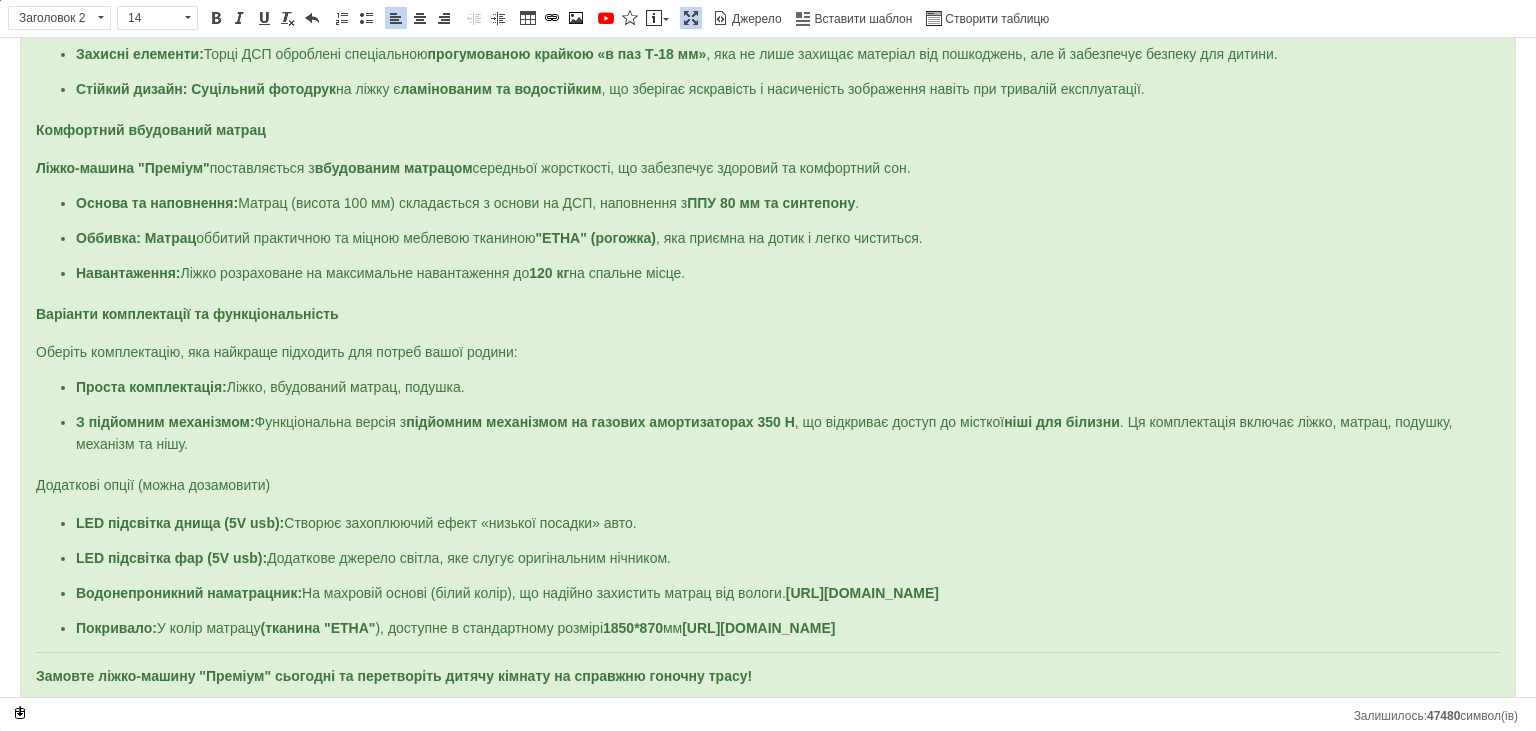 click on "Додаткові опції (можна дозамовити)" at bounding box center [768, 484] 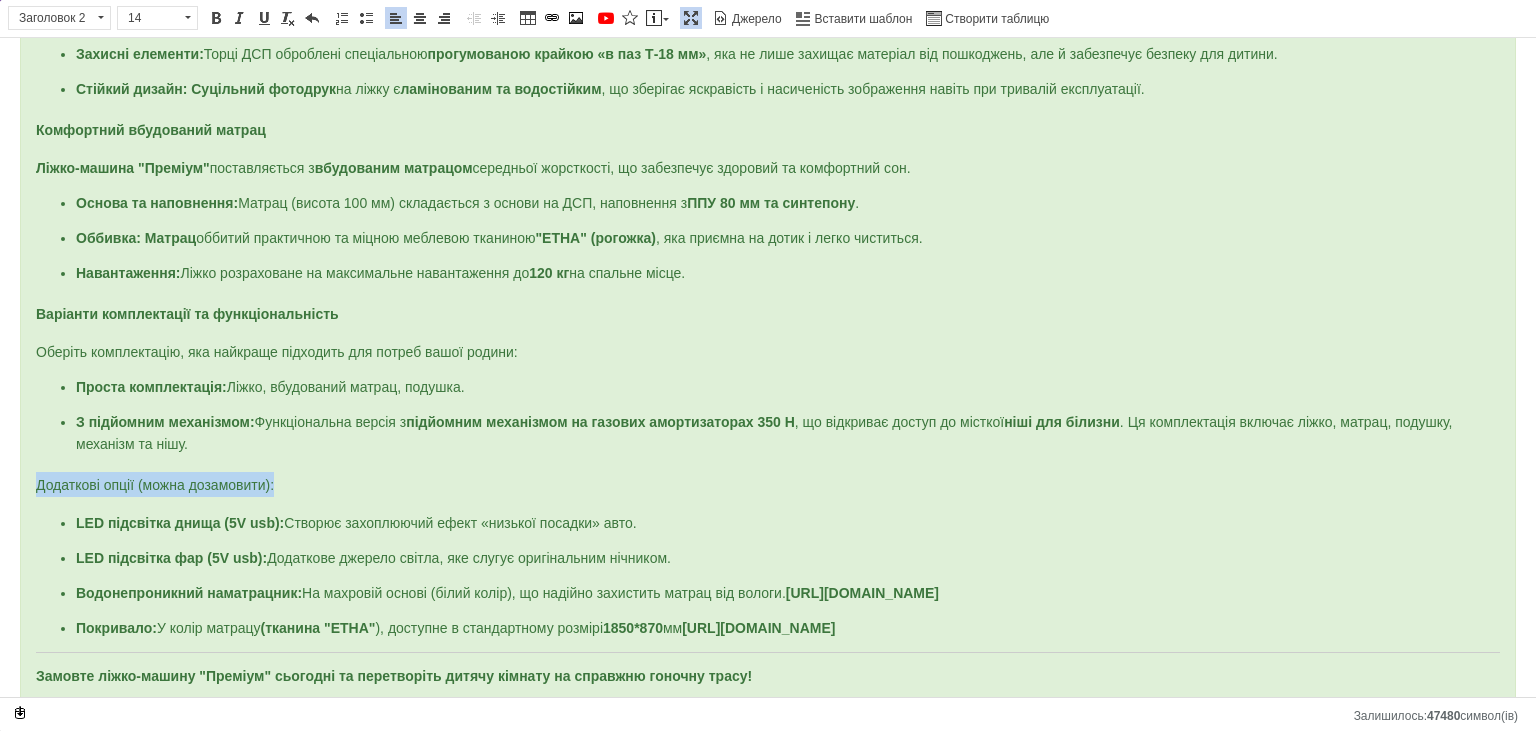drag, startPoint x: 283, startPoint y: 473, endPoint x: 0, endPoint y: 465, distance: 283.11304 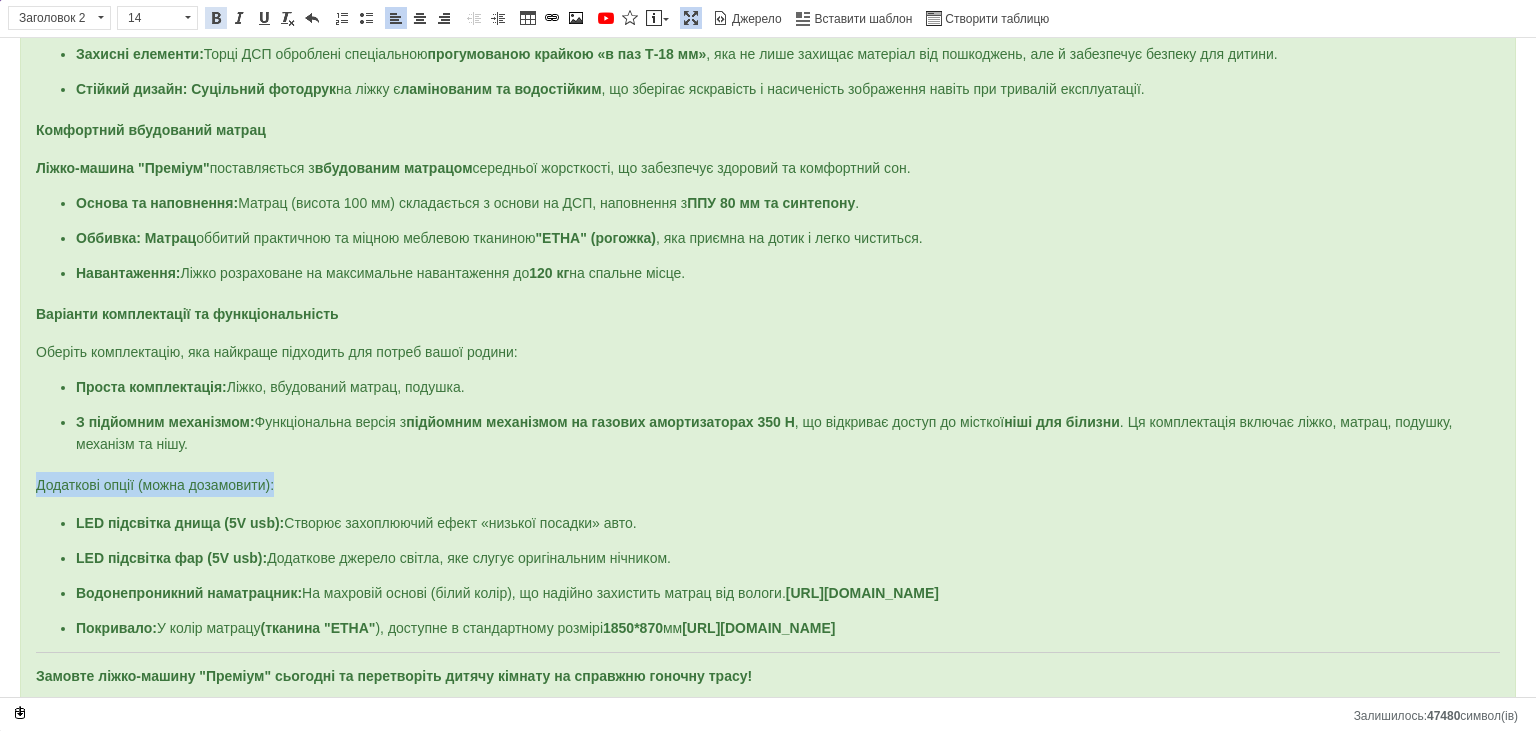 click at bounding box center [216, 18] 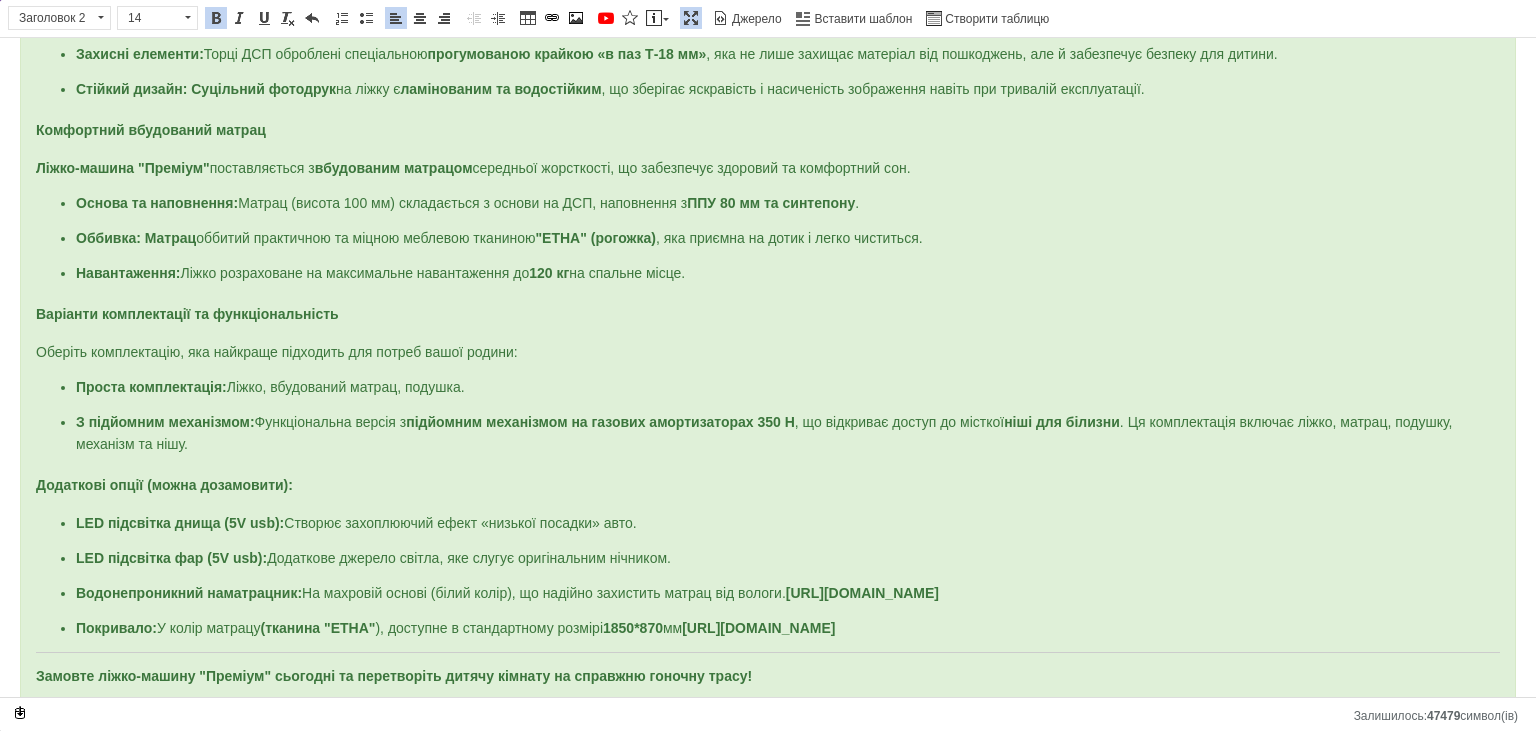 click at bounding box center (691, 18) 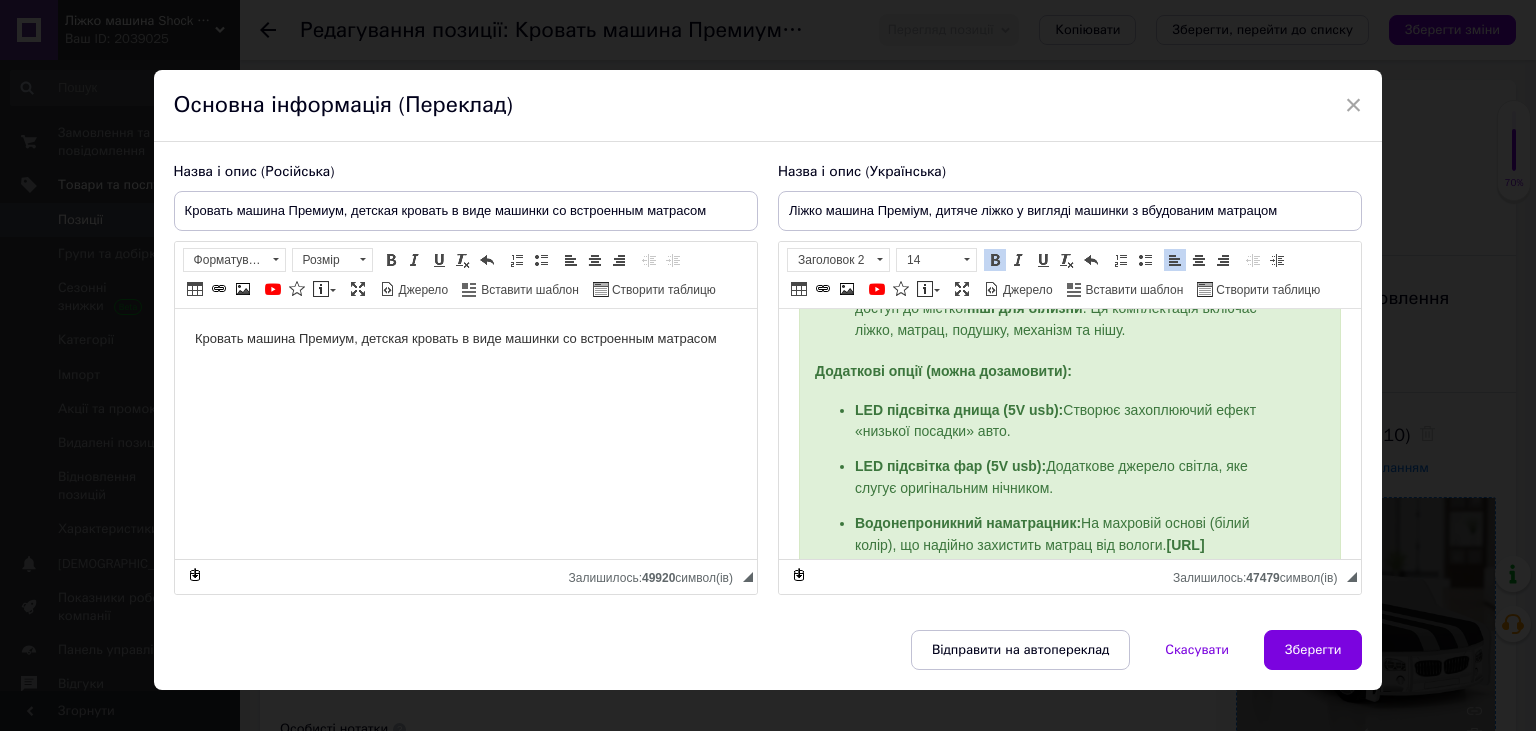click on "LED підсвітка фар (5V usb):  Додаткове джерело світла, яке слугує оригінальним нічником." at bounding box center [1050, 477] 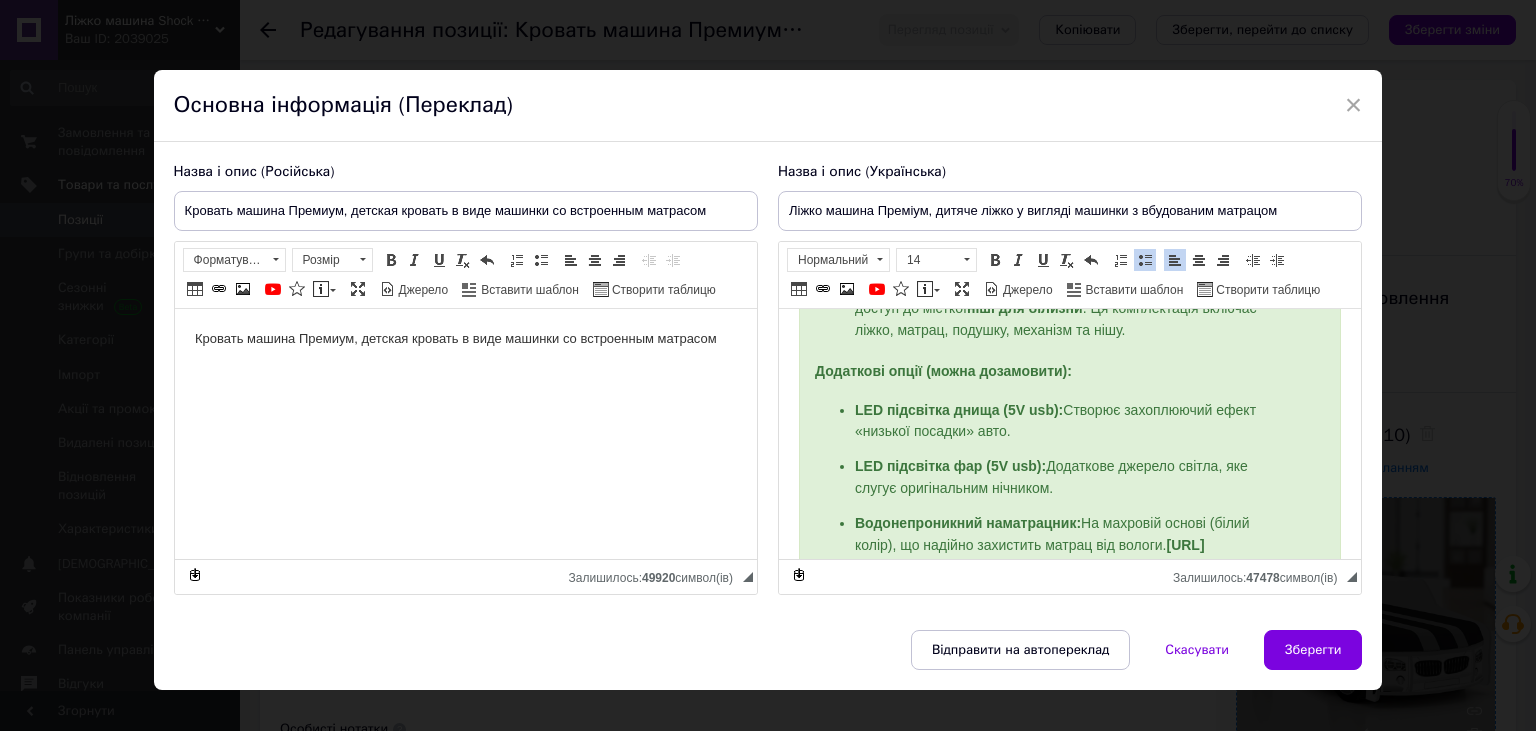 scroll, scrollTop: 1200, scrollLeft: 0, axis: vertical 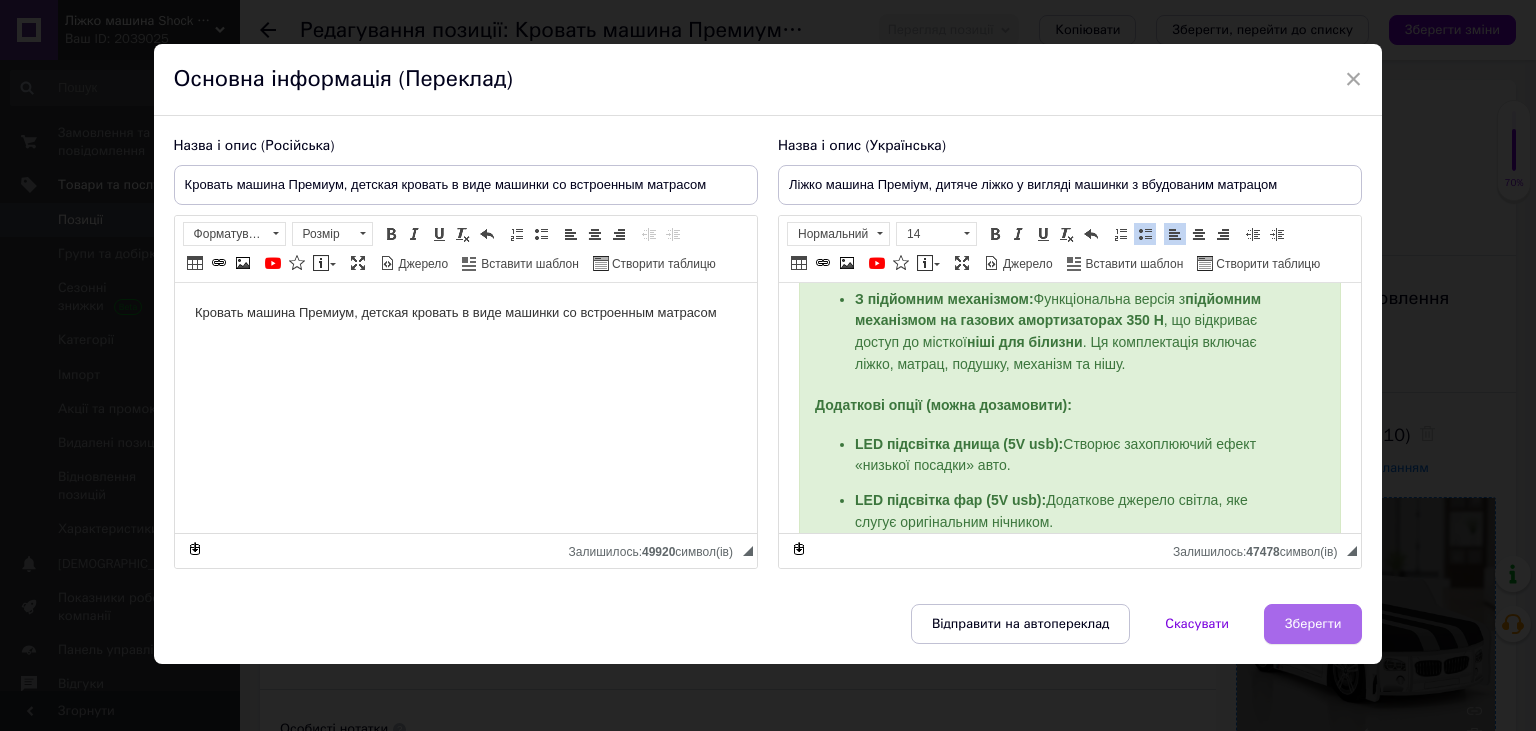 click on "Зберегти" at bounding box center (1313, 624) 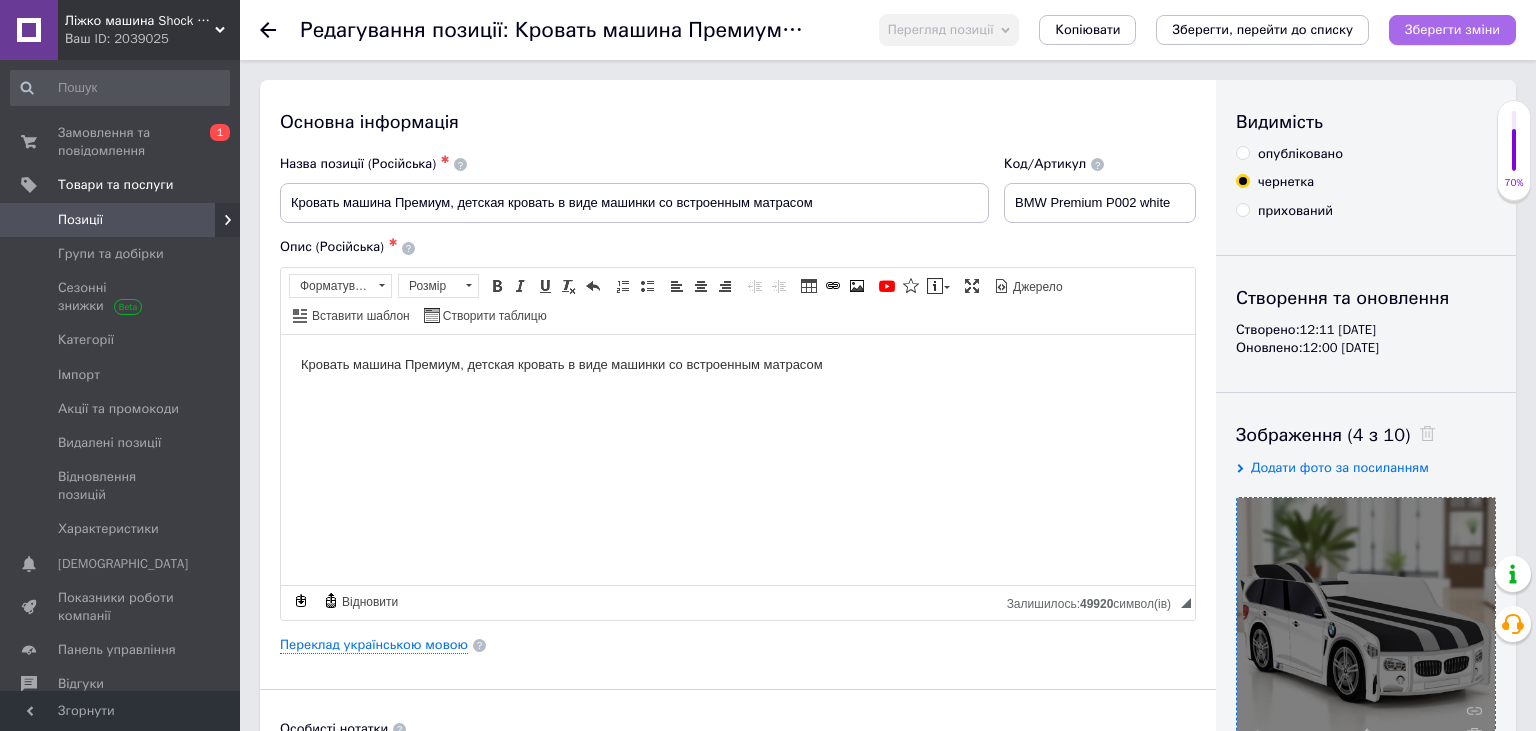 click on "Зберегти зміни" at bounding box center [1452, 29] 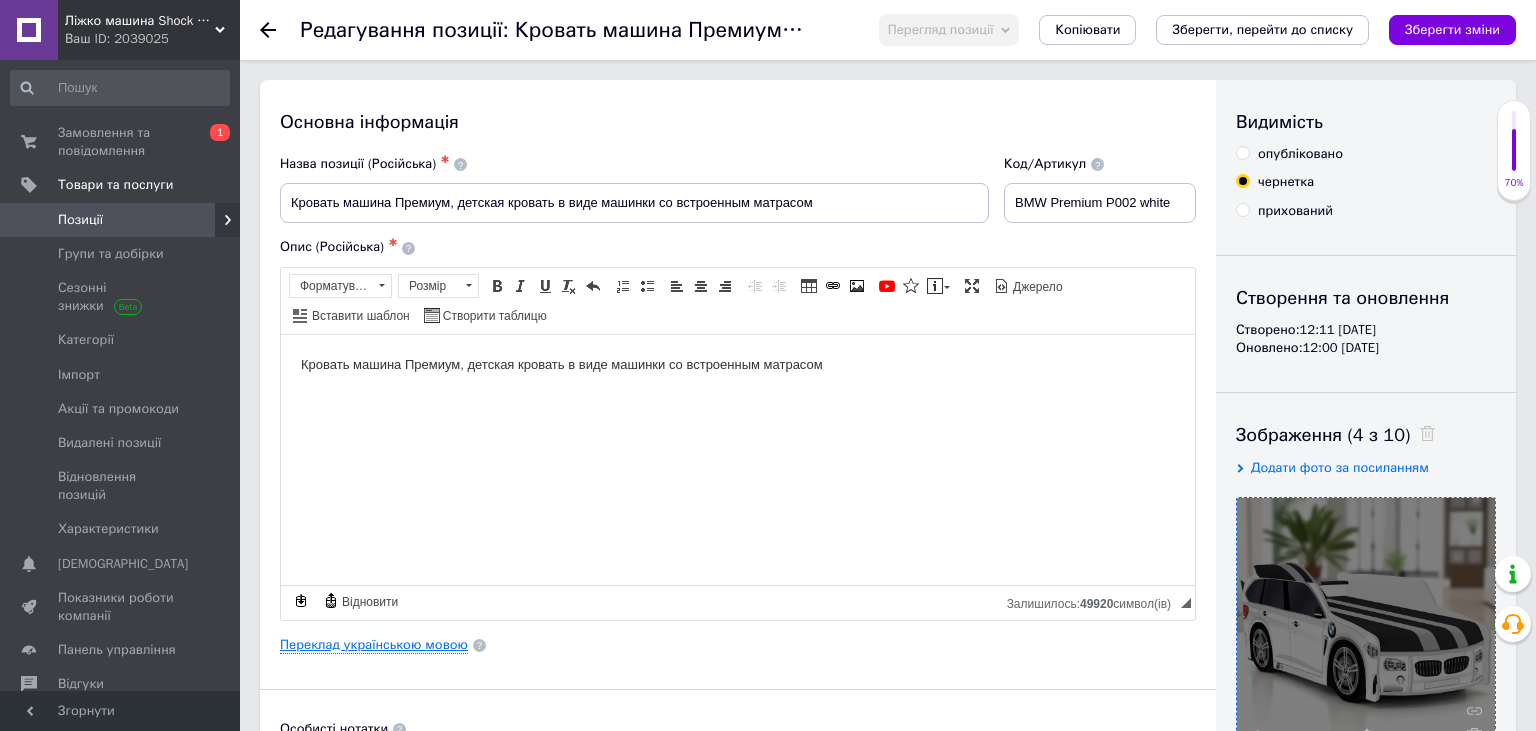 click on "Переклад українською мовою" at bounding box center [374, 645] 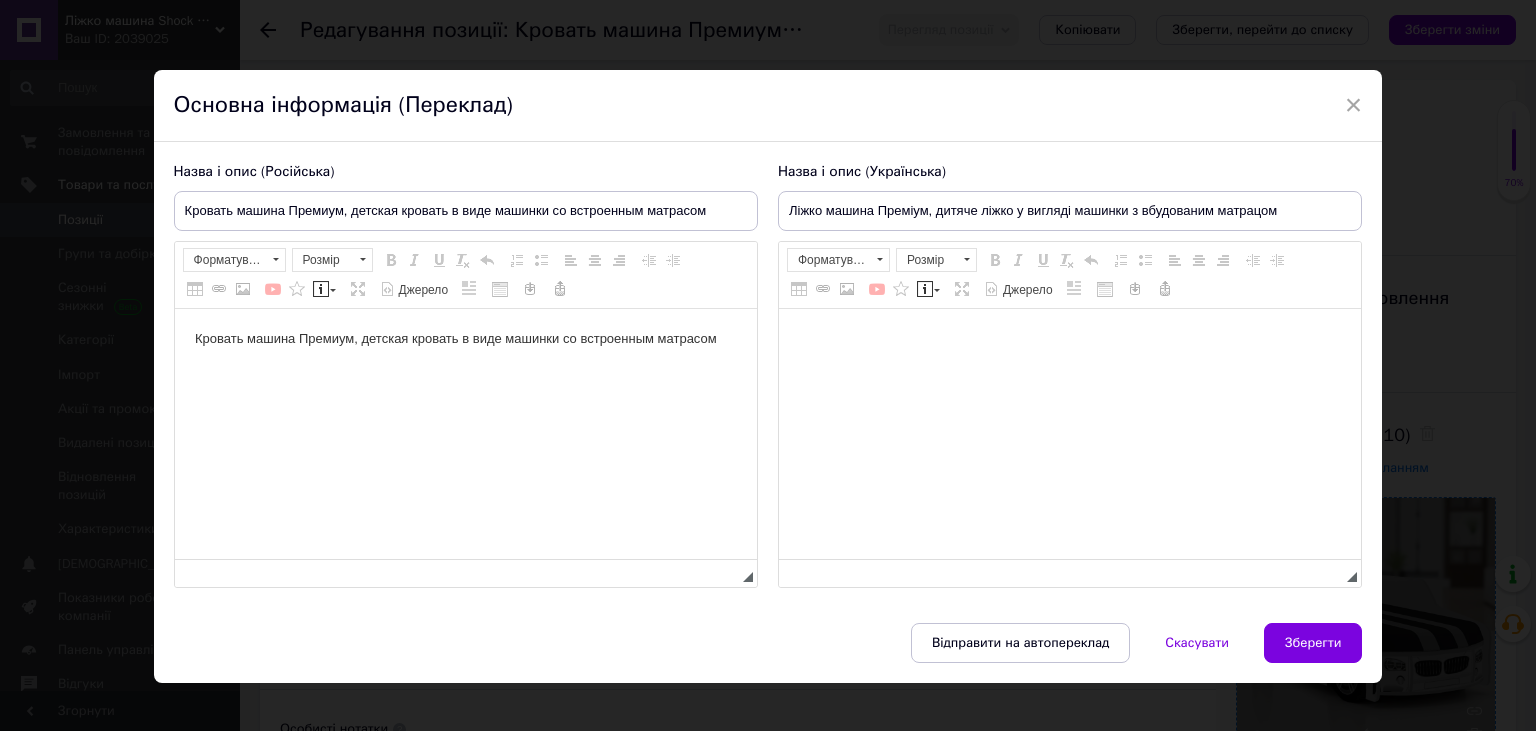 scroll, scrollTop: 0, scrollLeft: 0, axis: both 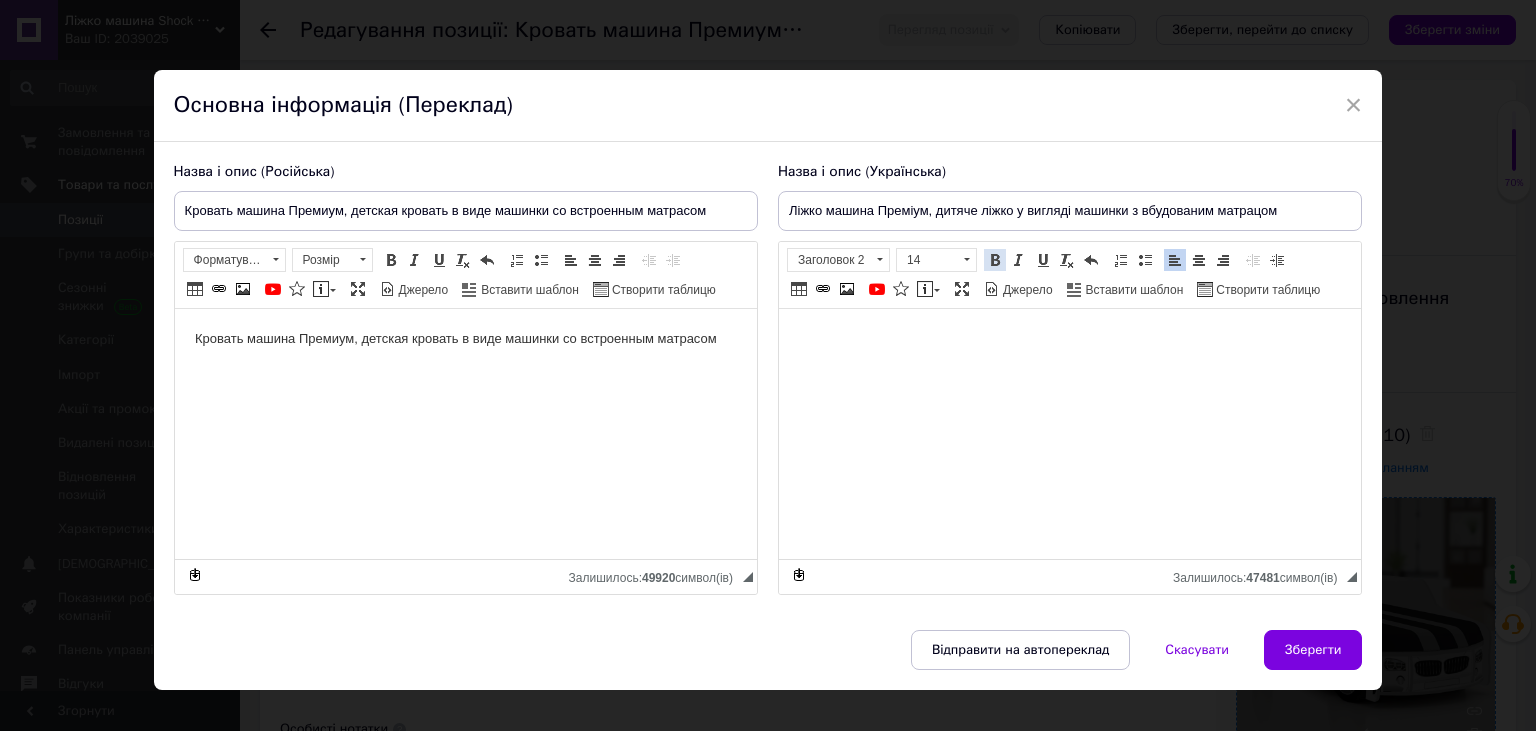 click at bounding box center (995, 260) 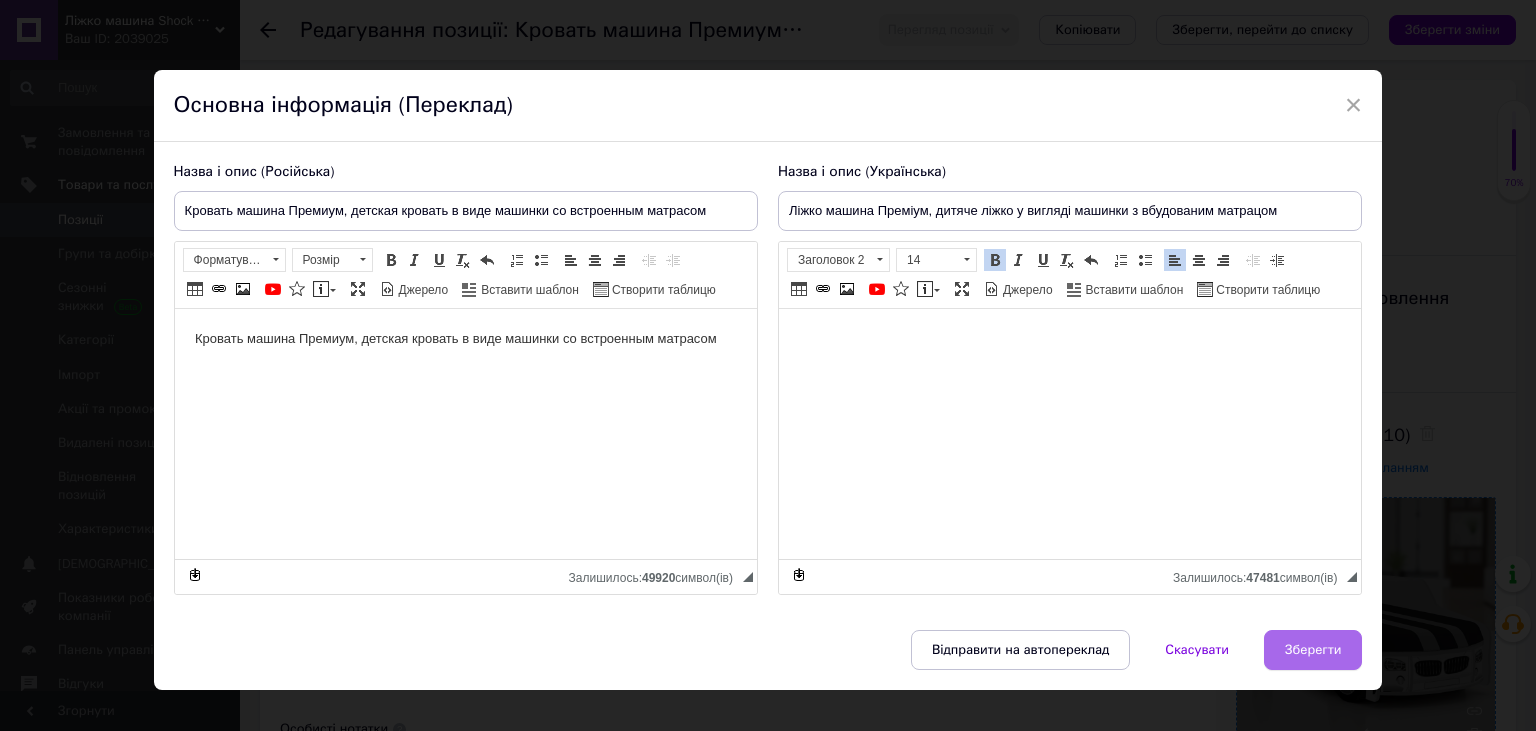 click on "Зберегти" at bounding box center (1313, 650) 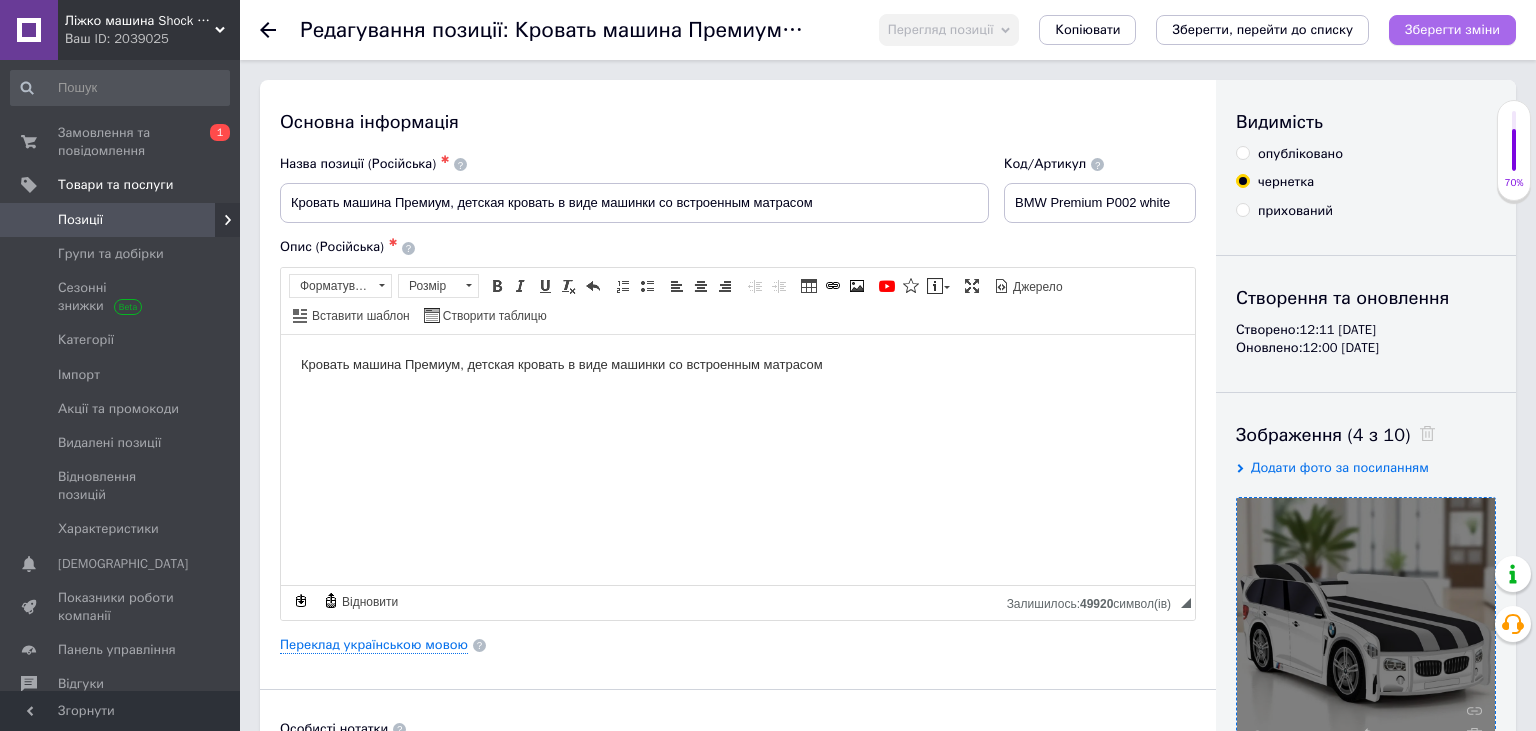 click on "Зберегти зміни" at bounding box center (1452, 29) 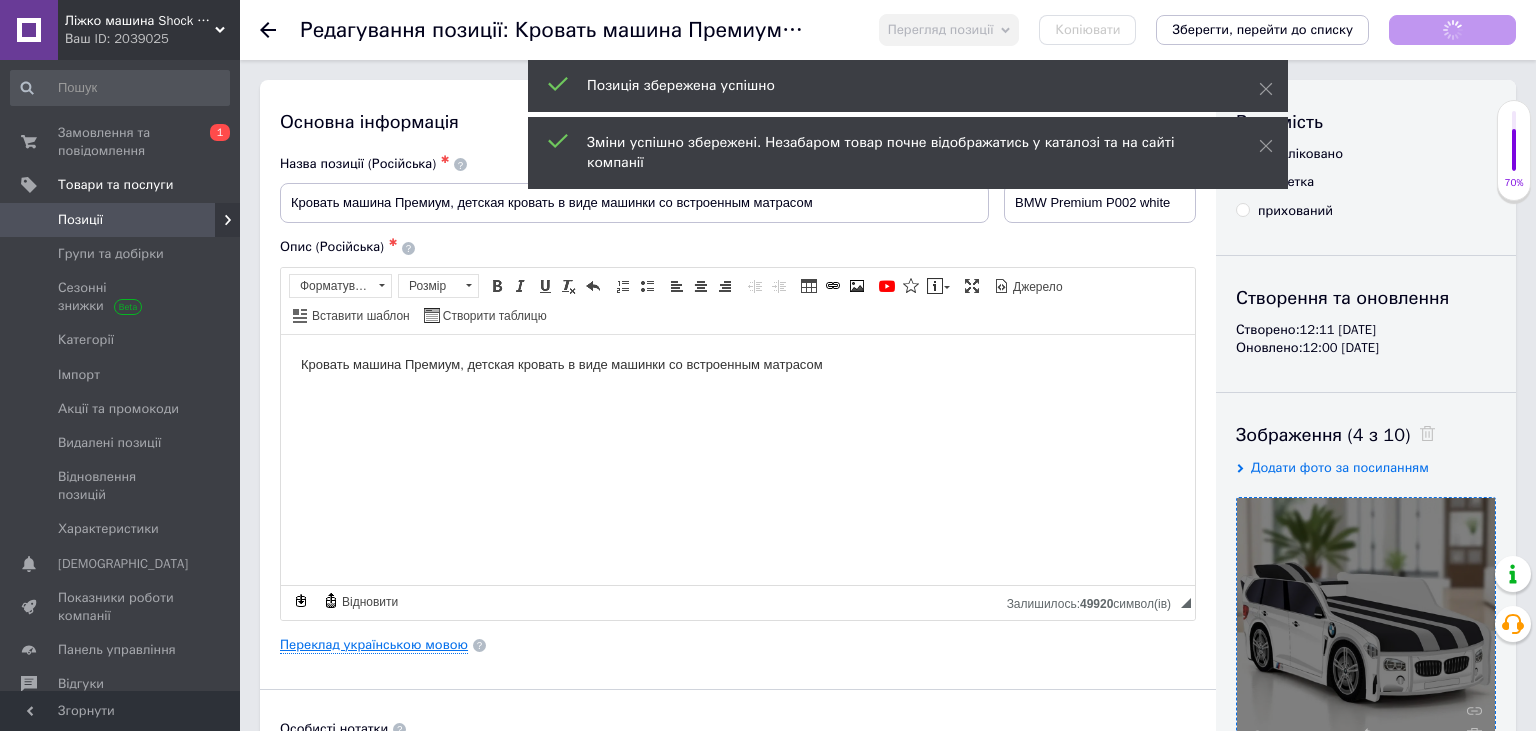 click on "Переклад українською мовою" at bounding box center (374, 645) 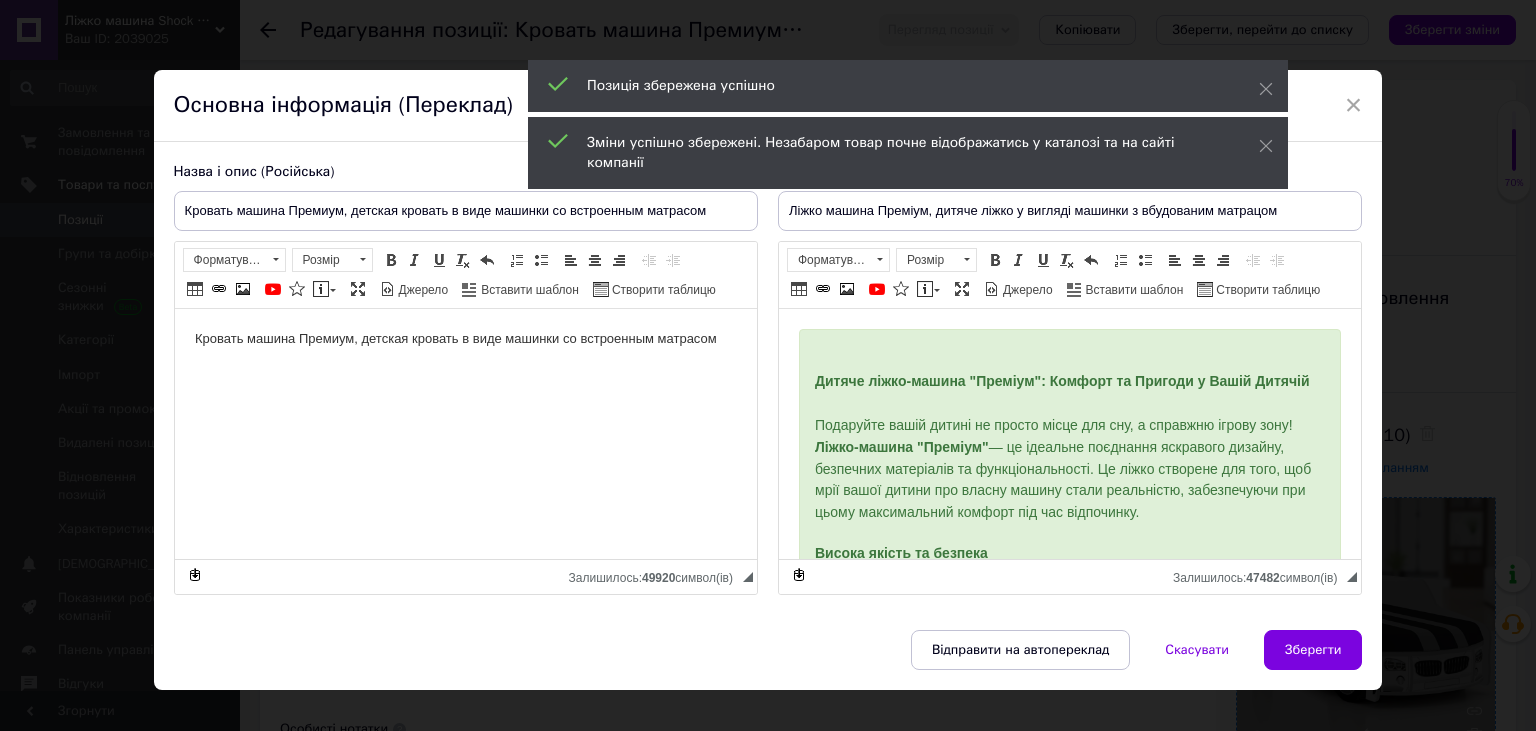 scroll, scrollTop: 0, scrollLeft: 0, axis: both 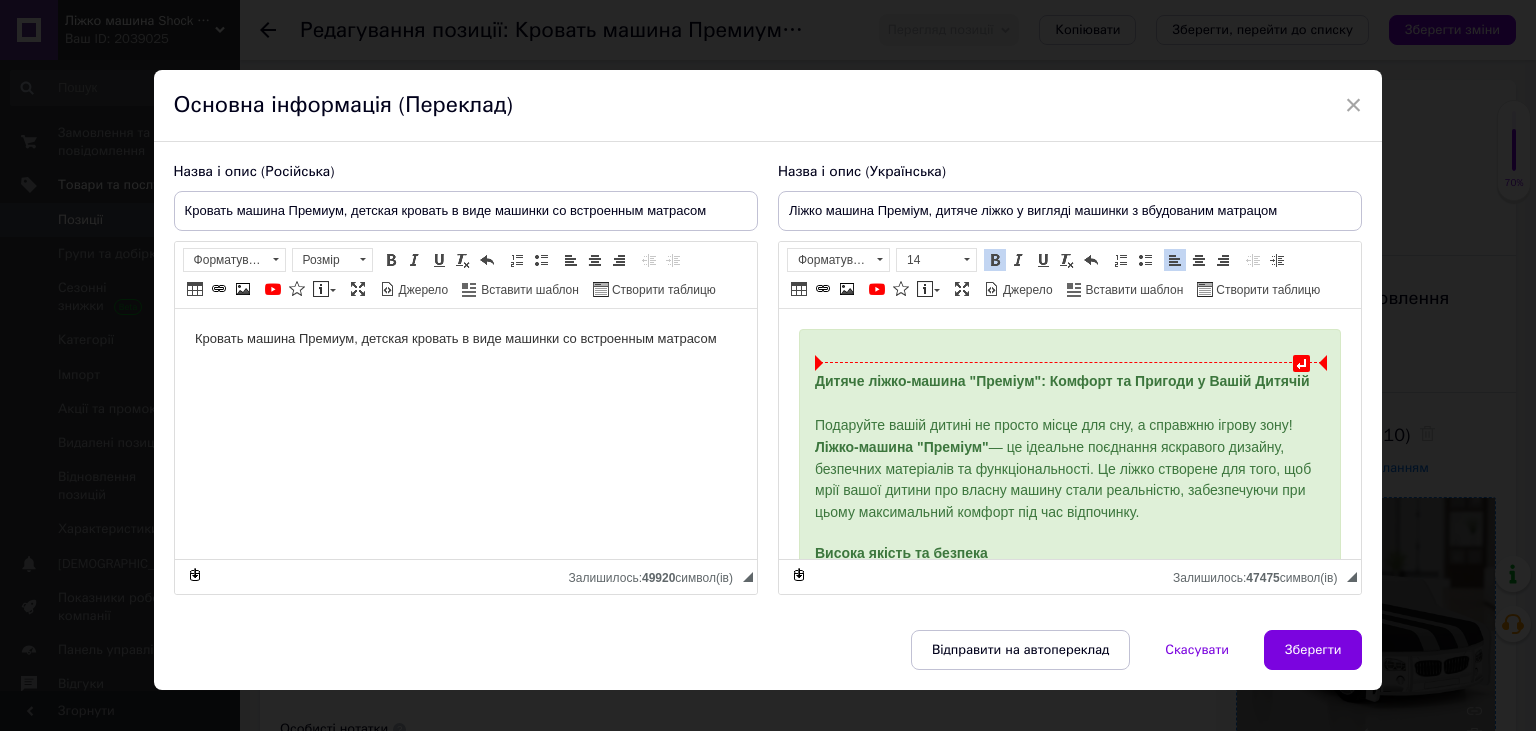click on "Дитяче ліжко-машина "Преміум": Комфорт та Пригоди у Вашій Дитячій" at bounding box center (1061, 381) 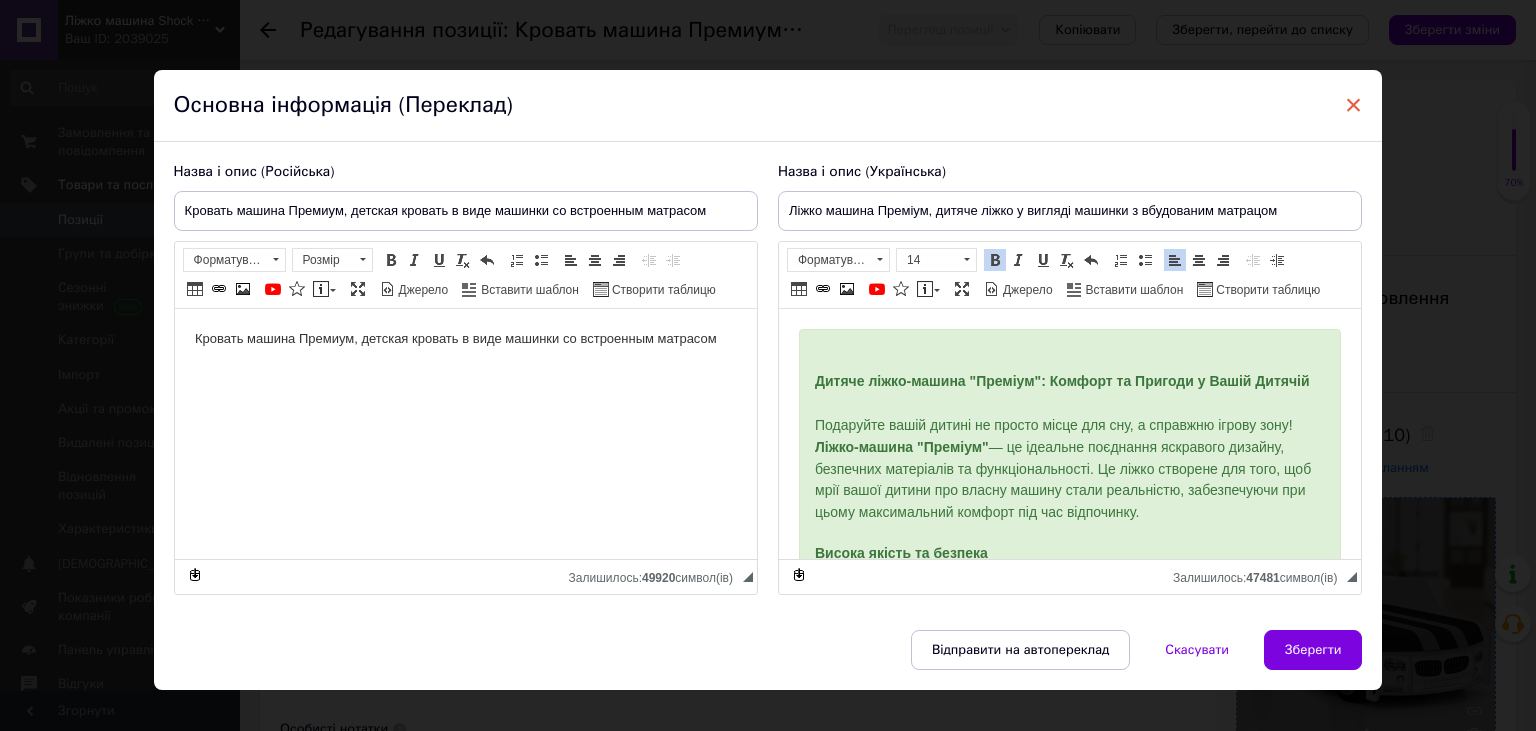 click on "×" at bounding box center (1354, 105) 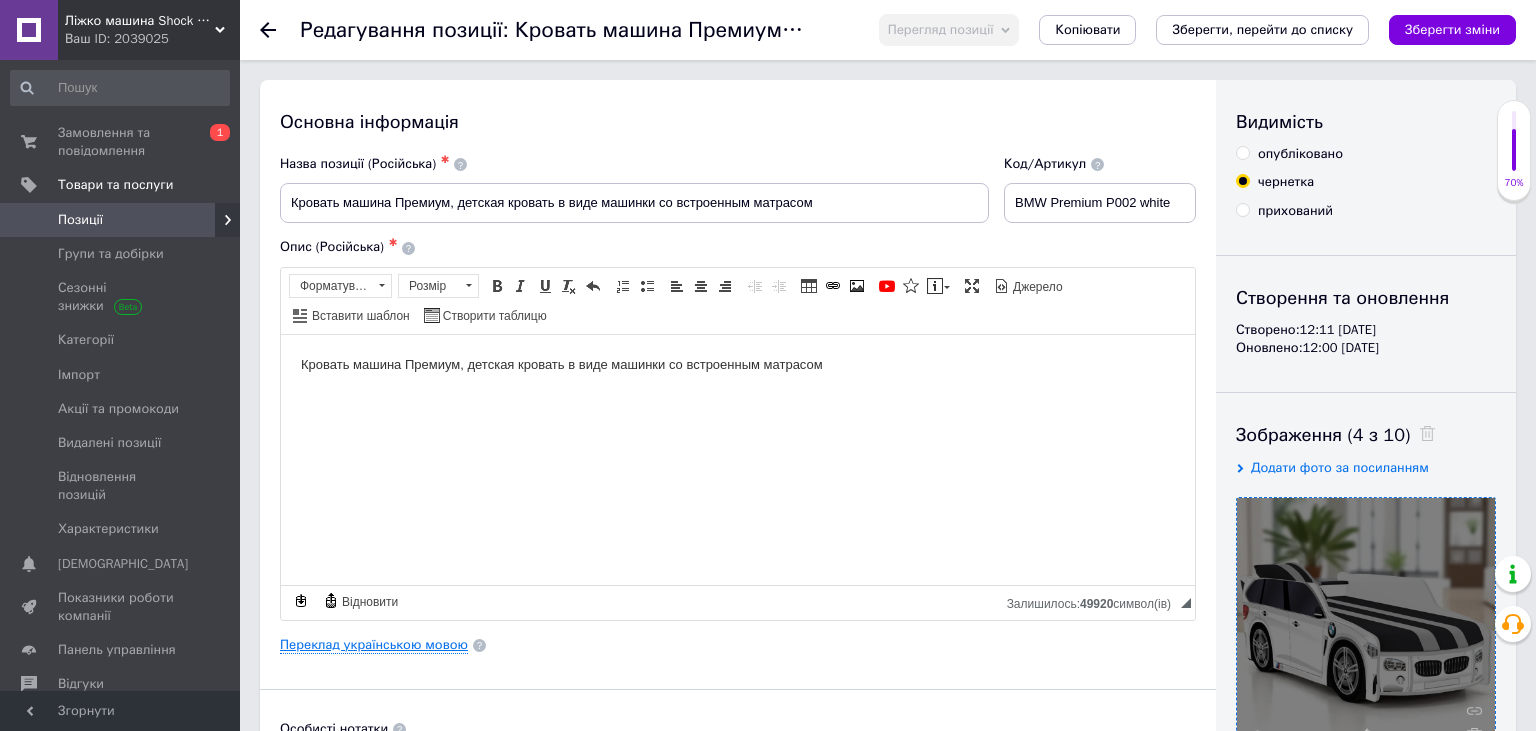 click on "Переклад українською мовою" at bounding box center [374, 645] 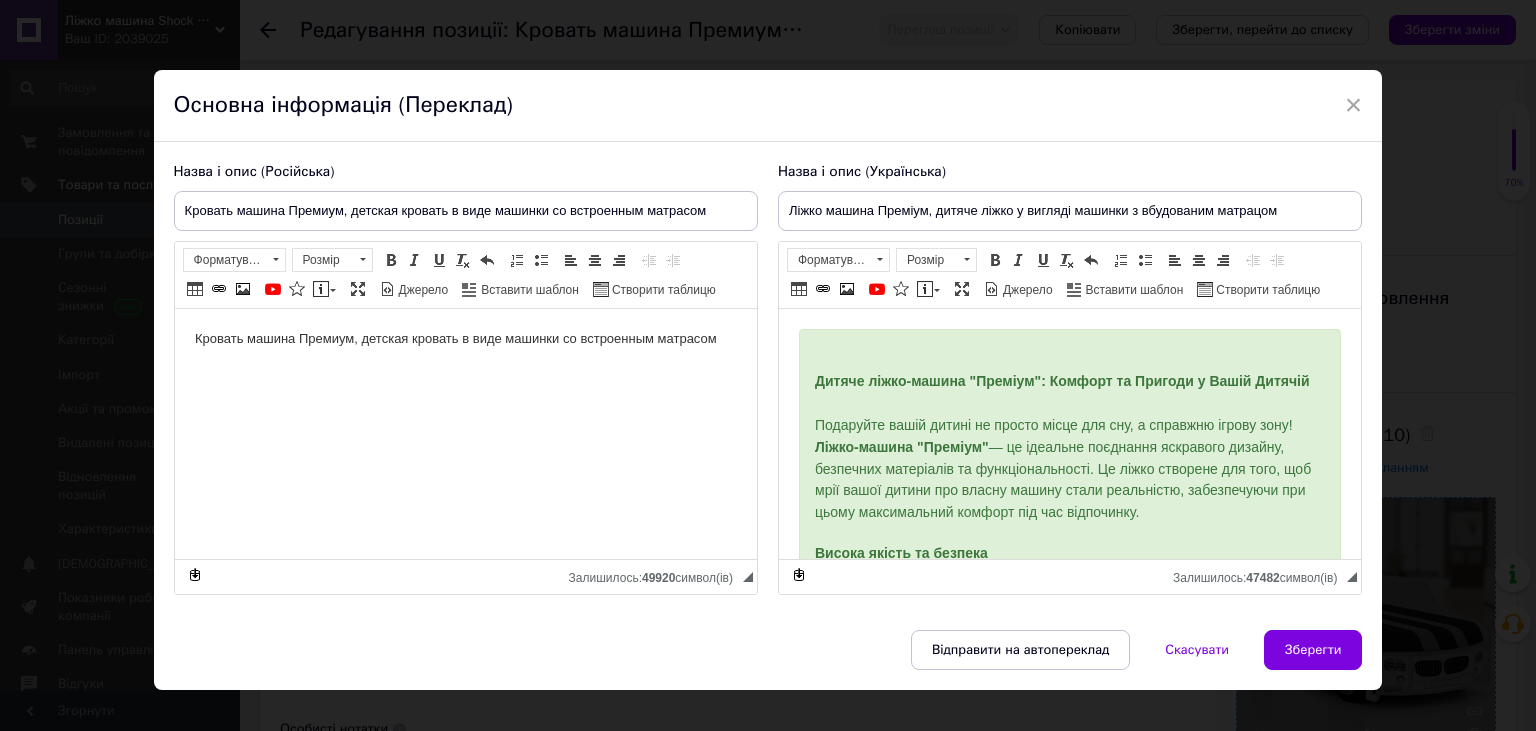 scroll, scrollTop: 0, scrollLeft: 0, axis: both 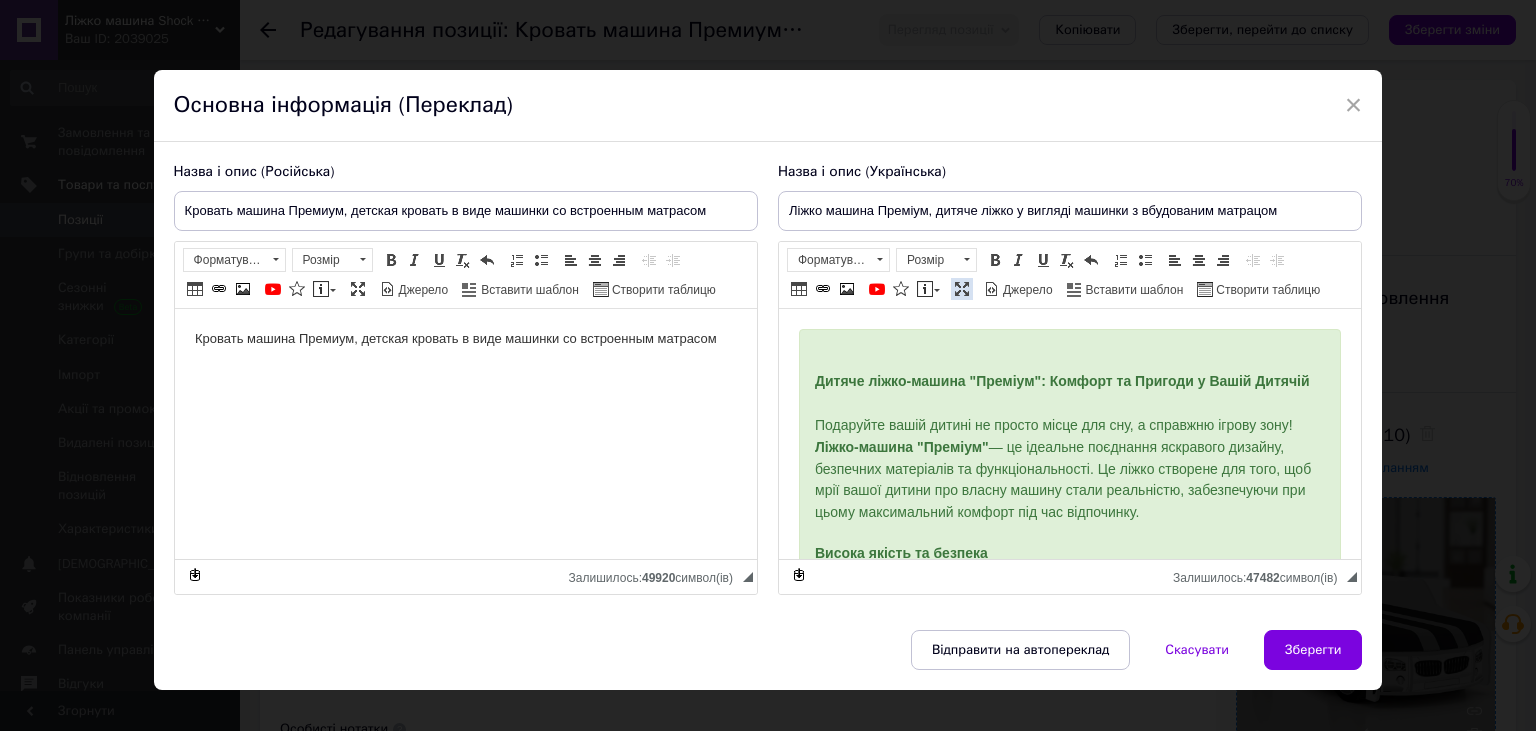 click at bounding box center (962, 289) 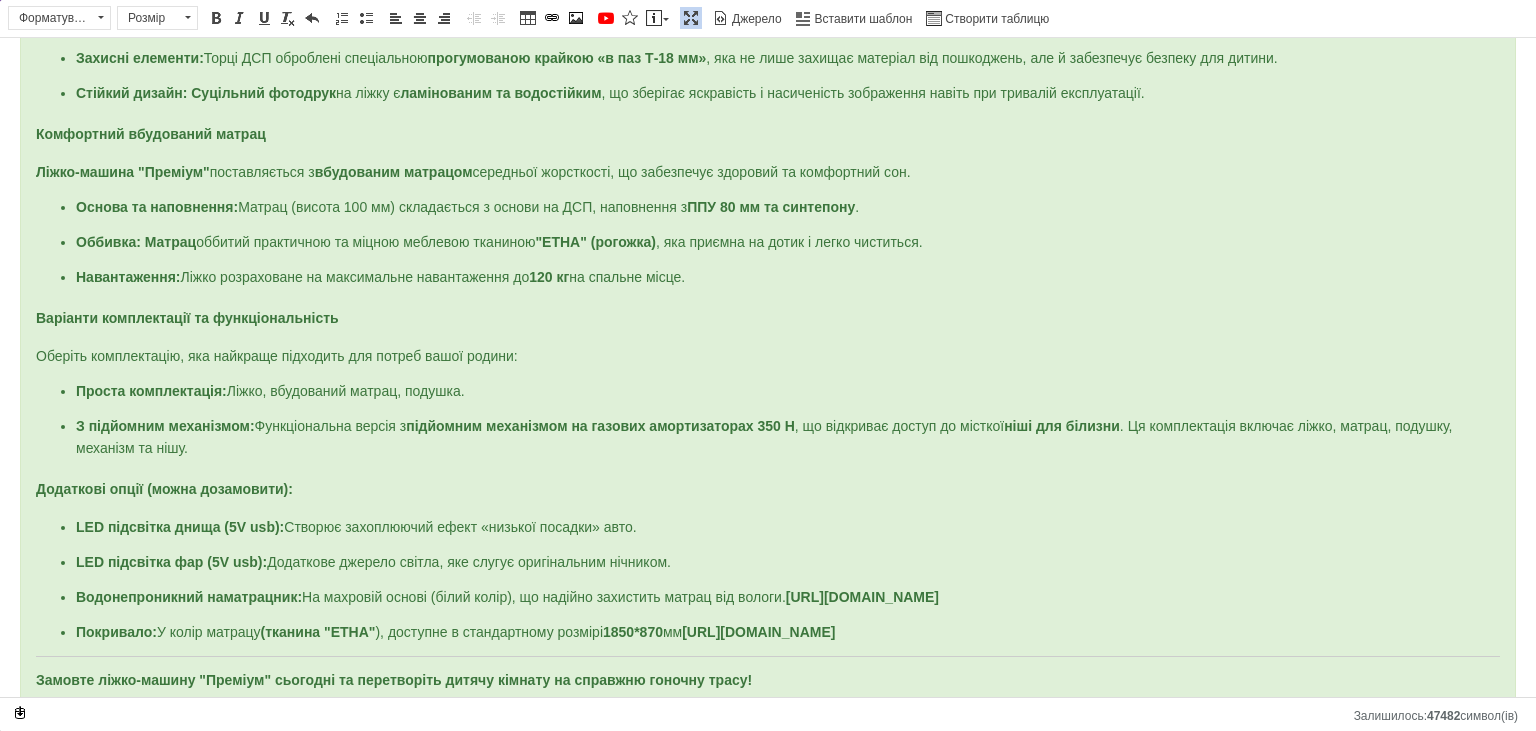 scroll, scrollTop: 271, scrollLeft: 0, axis: vertical 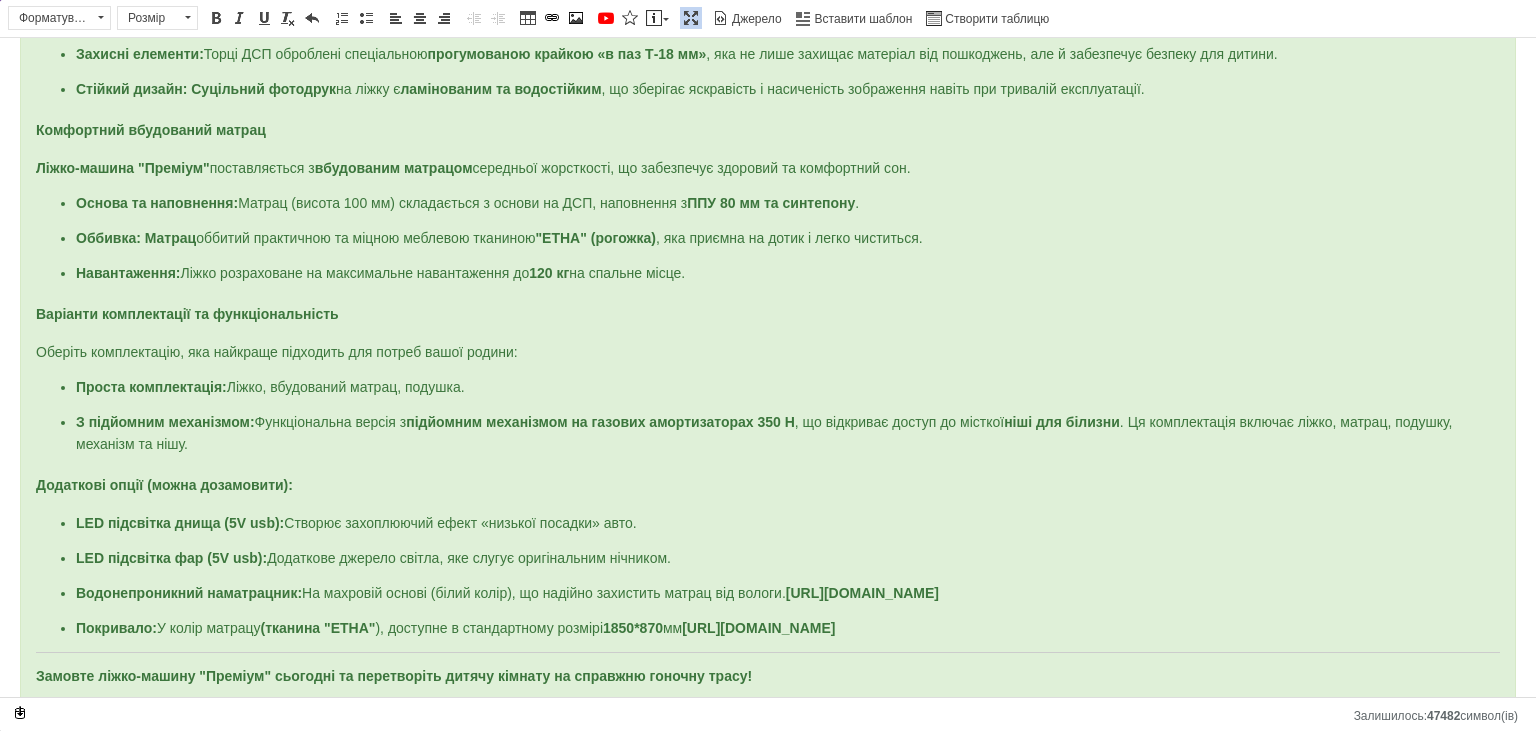 click on "Дитяче ліжко-машина "Преміум": Комфорт та Пригоди у Вашій Дитячій Подаруйте вашій дитині не просто місце для сну, а справжню ігрову зону!  Ліжко-машина "Преміум"  — це ідеальне поєднання яскравого дизайну, безпечних матеріалів та функціональності. Це ліжко створене для того, щоб мрії вашої дитини про власну машину стали реальністю, забезпечуючи при цьому максимальний комфорт під час відпочинку. Висока якість та безпека Ми використовуємо лише перевірені матеріали, що гарантують довговічність та безпеку. Надійна конструкція: ламінованої ДСП   класу «Е1»   ." at bounding box center (768, 254) 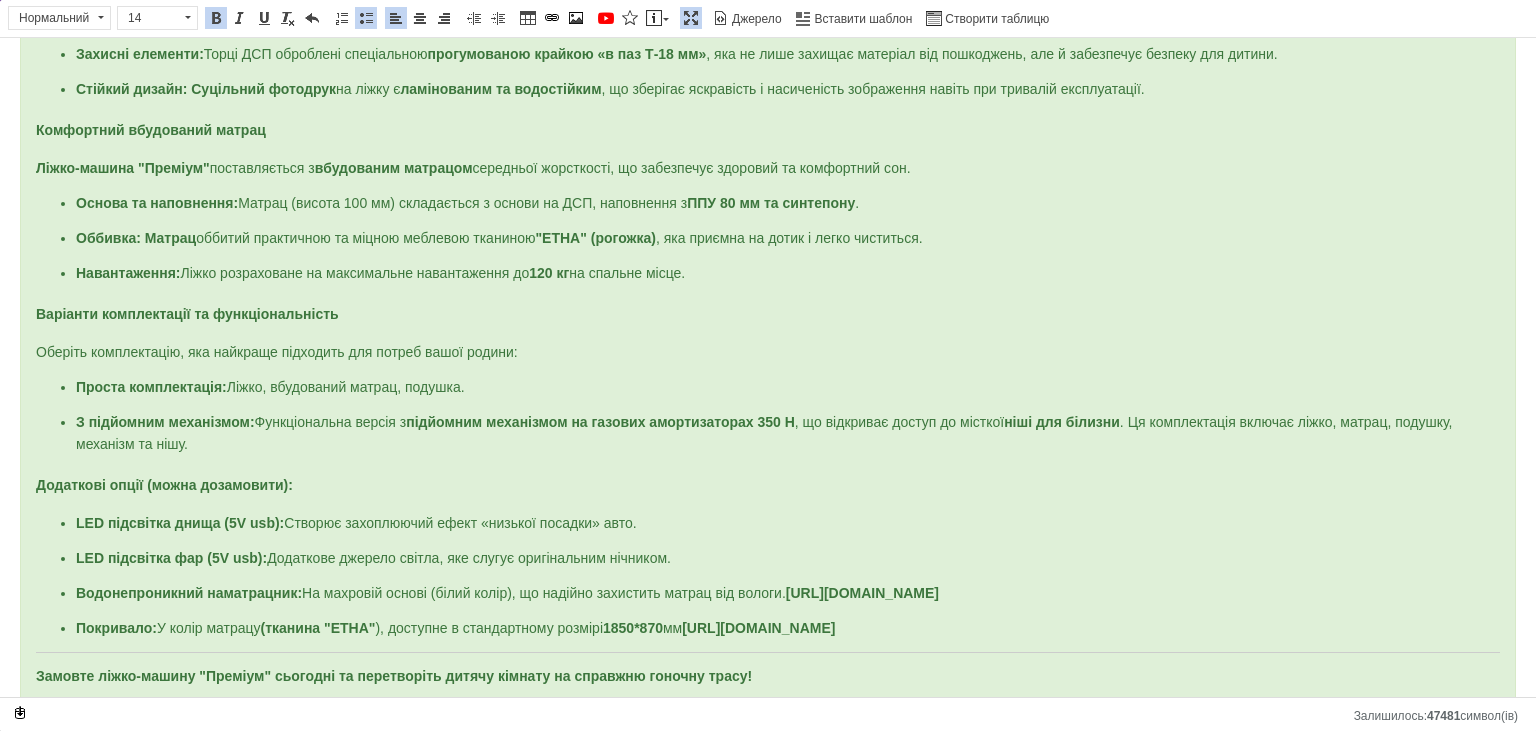 click on "LED підсвітка днища (5V usb):" at bounding box center [180, 523] 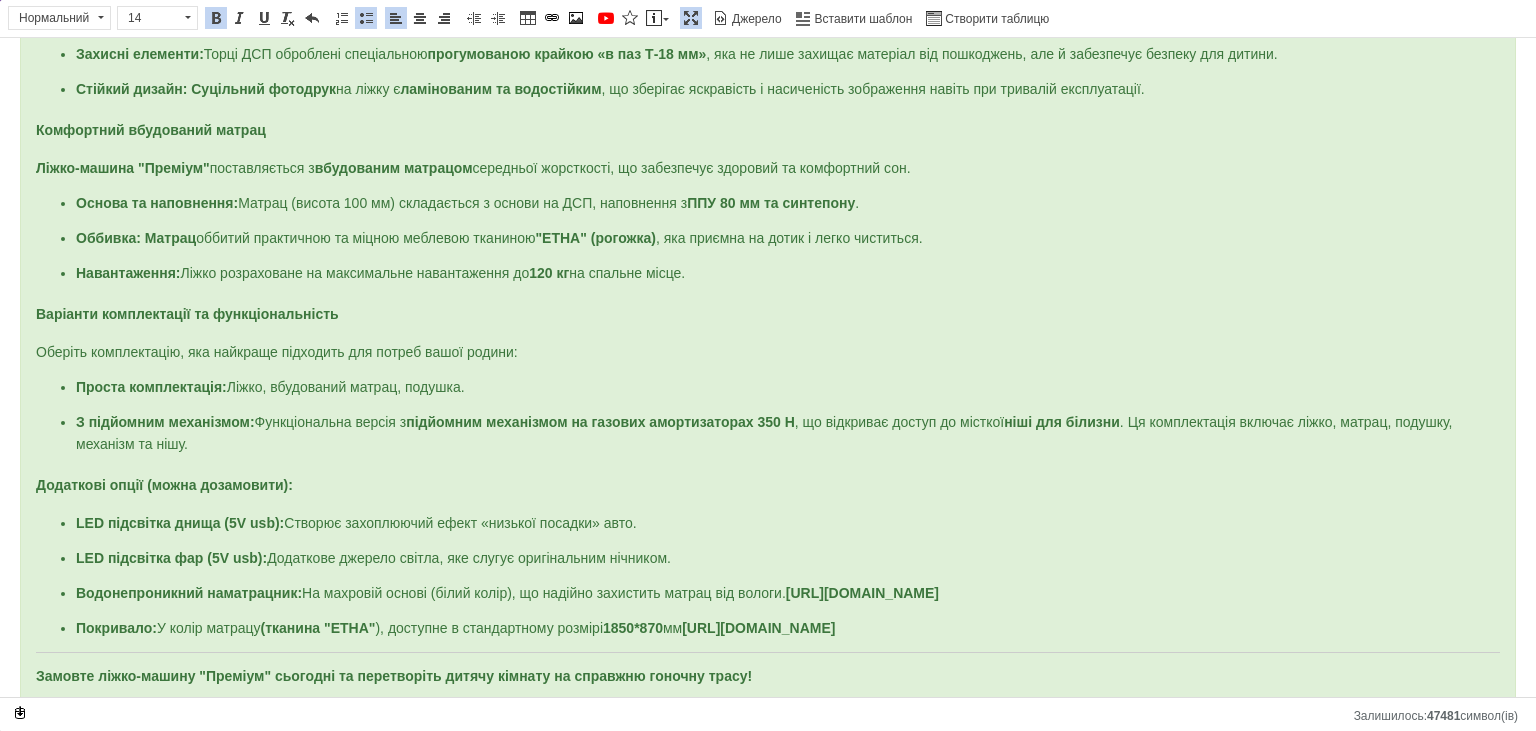 drag, startPoint x: 62, startPoint y: 517, endPoint x: 716, endPoint y: 512, distance: 654.0191 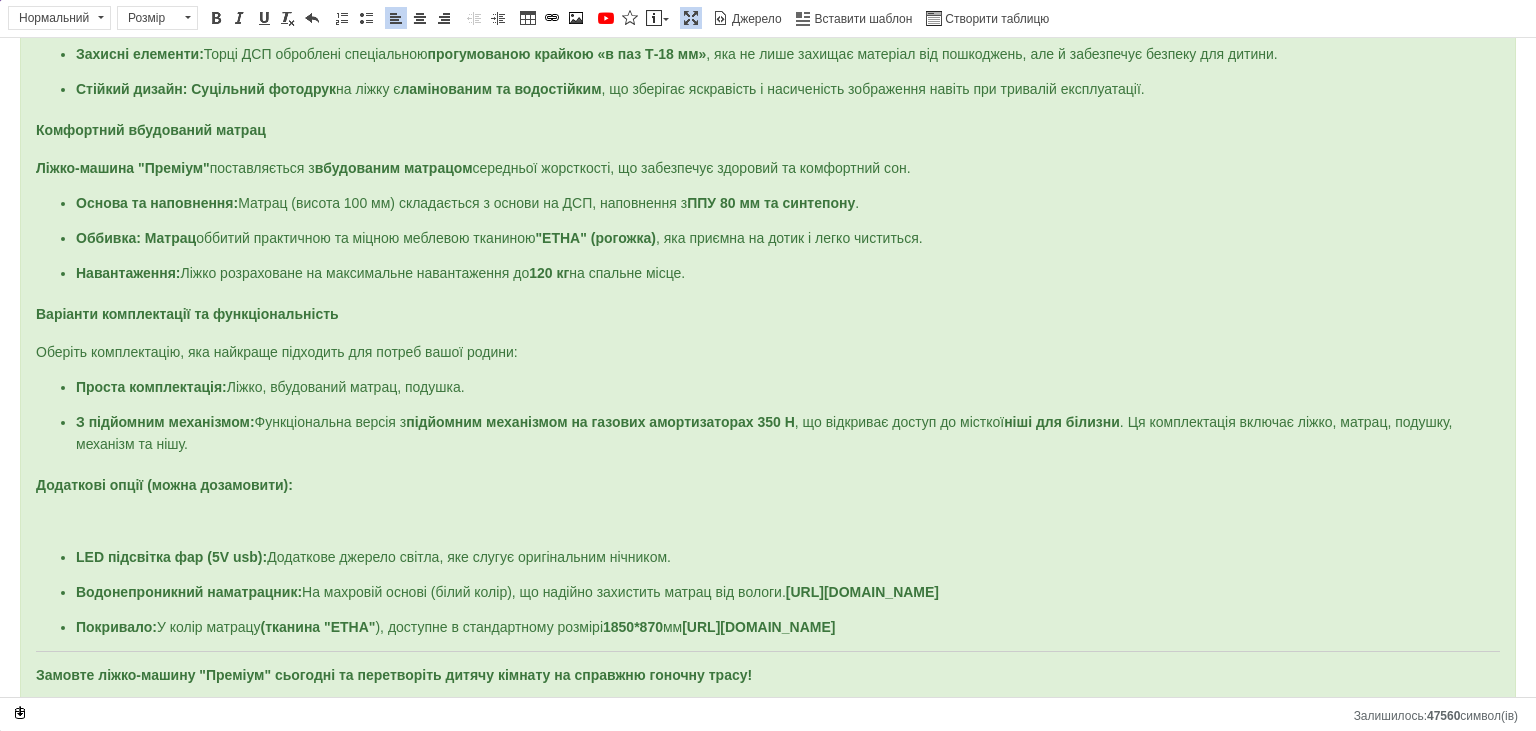 type 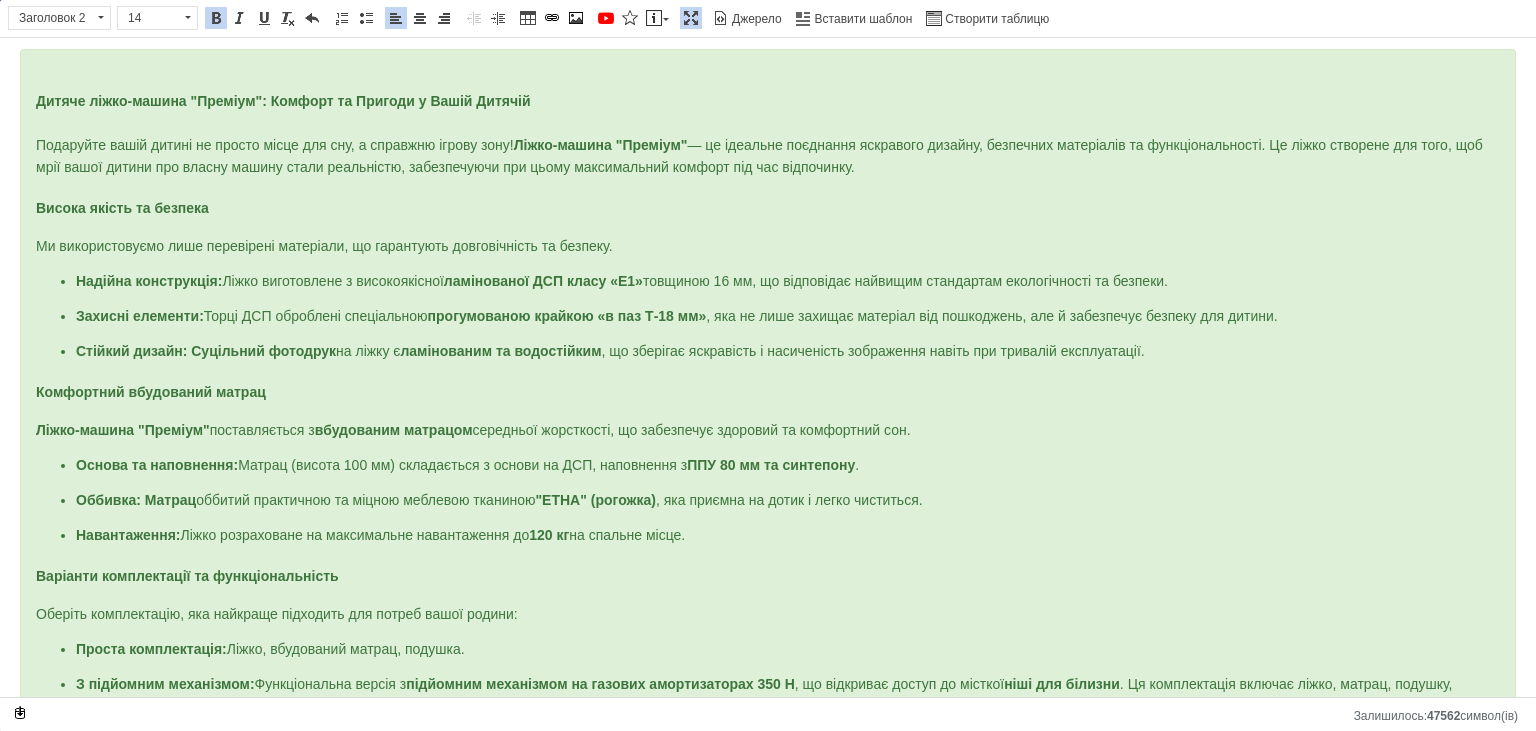 scroll, scrollTop: 0, scrollLeft: 0, axis: both 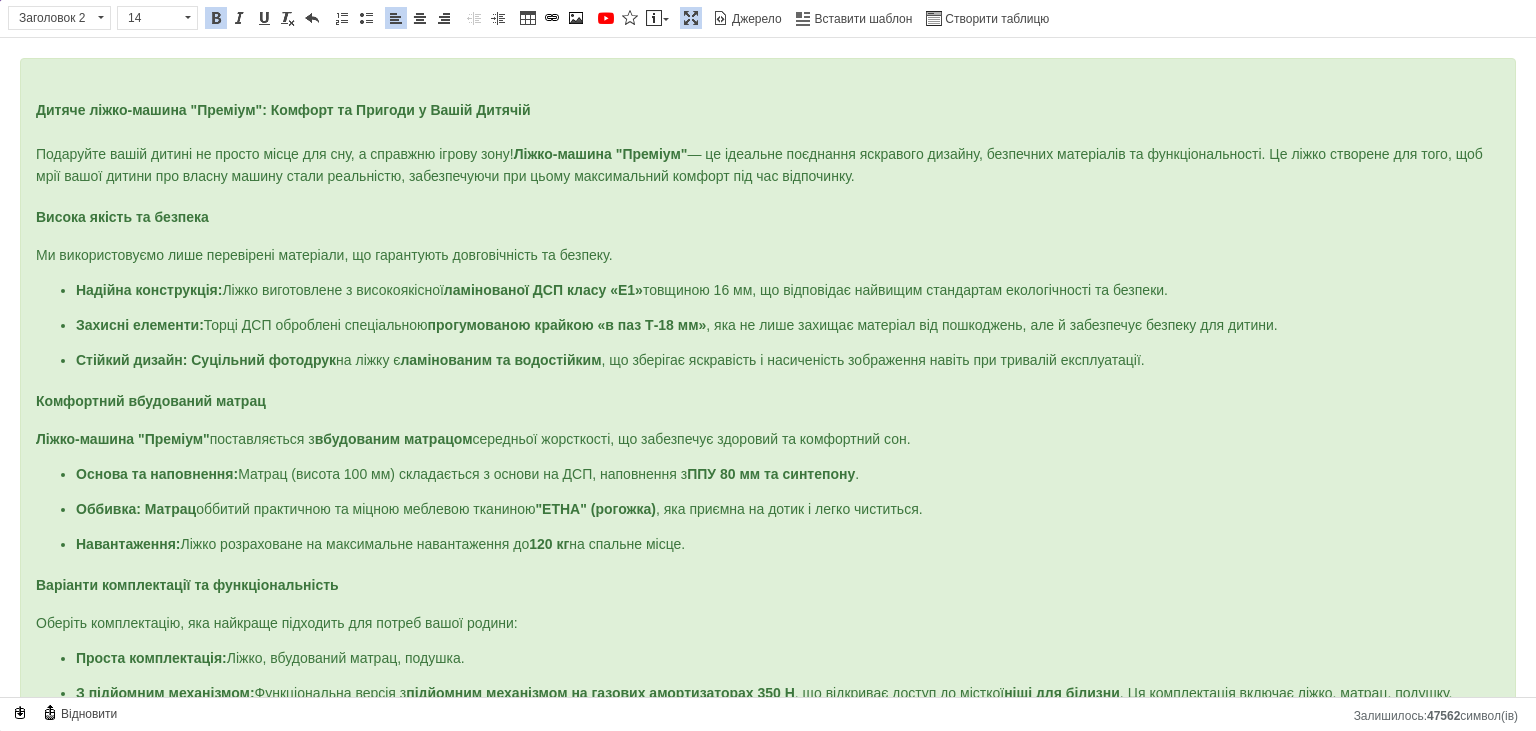 click on "Стійкий дизайн:   Суцільний фотодрук  на ліжку є  ламінованим та водостійким , що зберігає яскравість і насиченість зображення навіть при тривалій експлуатації." at bounding box center (768, 361) 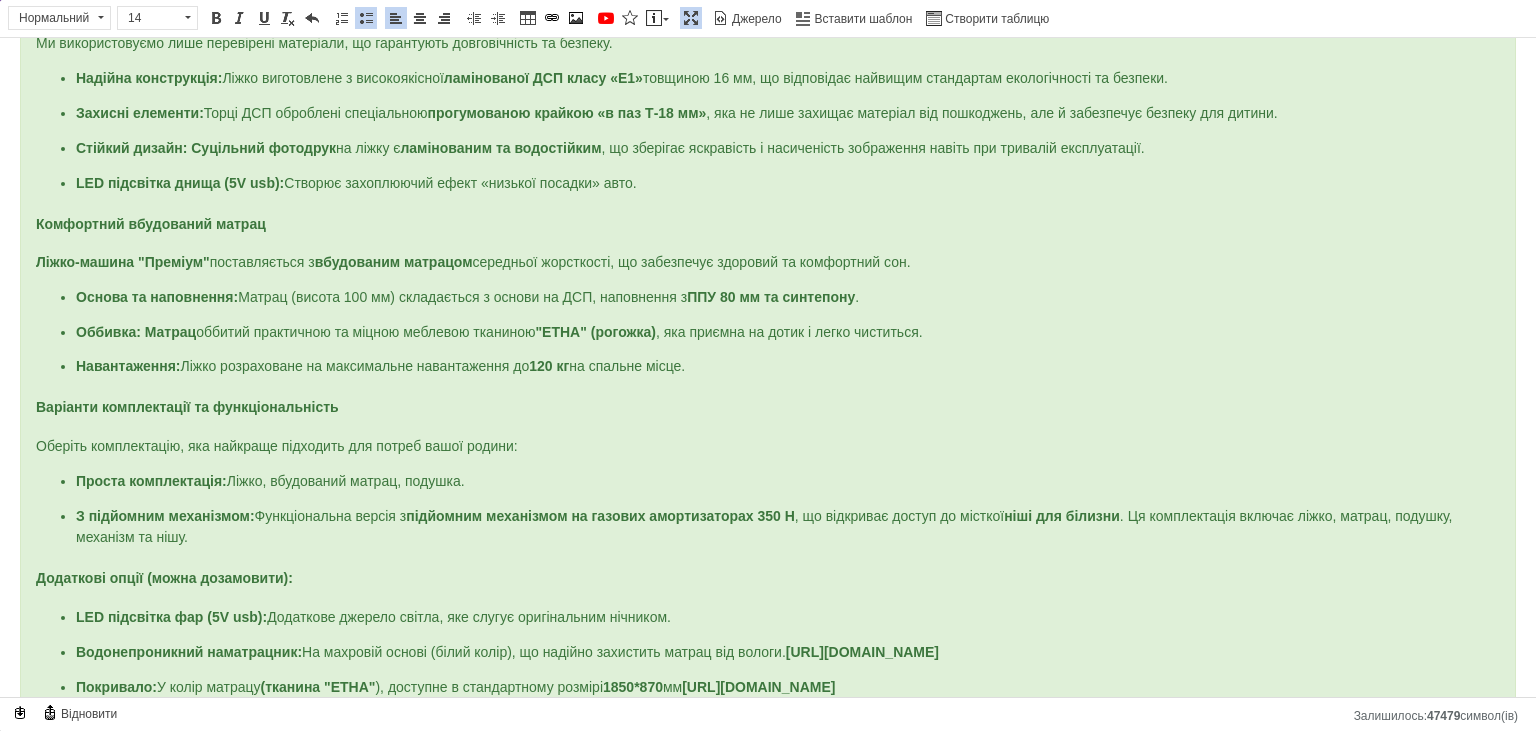 scroll, scrollTop: 271, scrollLeft: 0, axis: vertical 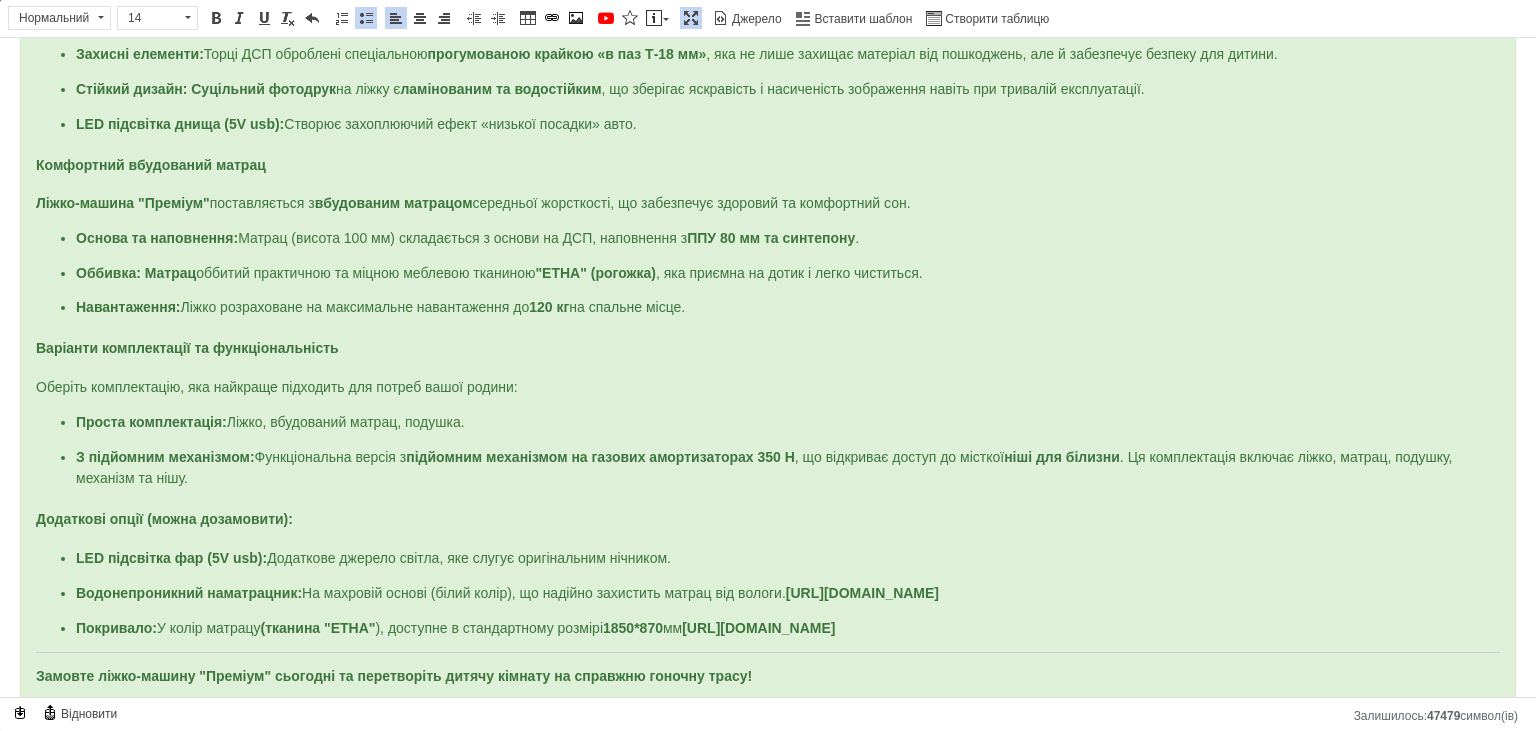 click on "LED підсвітка фар (5V usb):  Додаткове джерело світла, яке слугує оригінальним нічником." at bounding box center (768, 559) 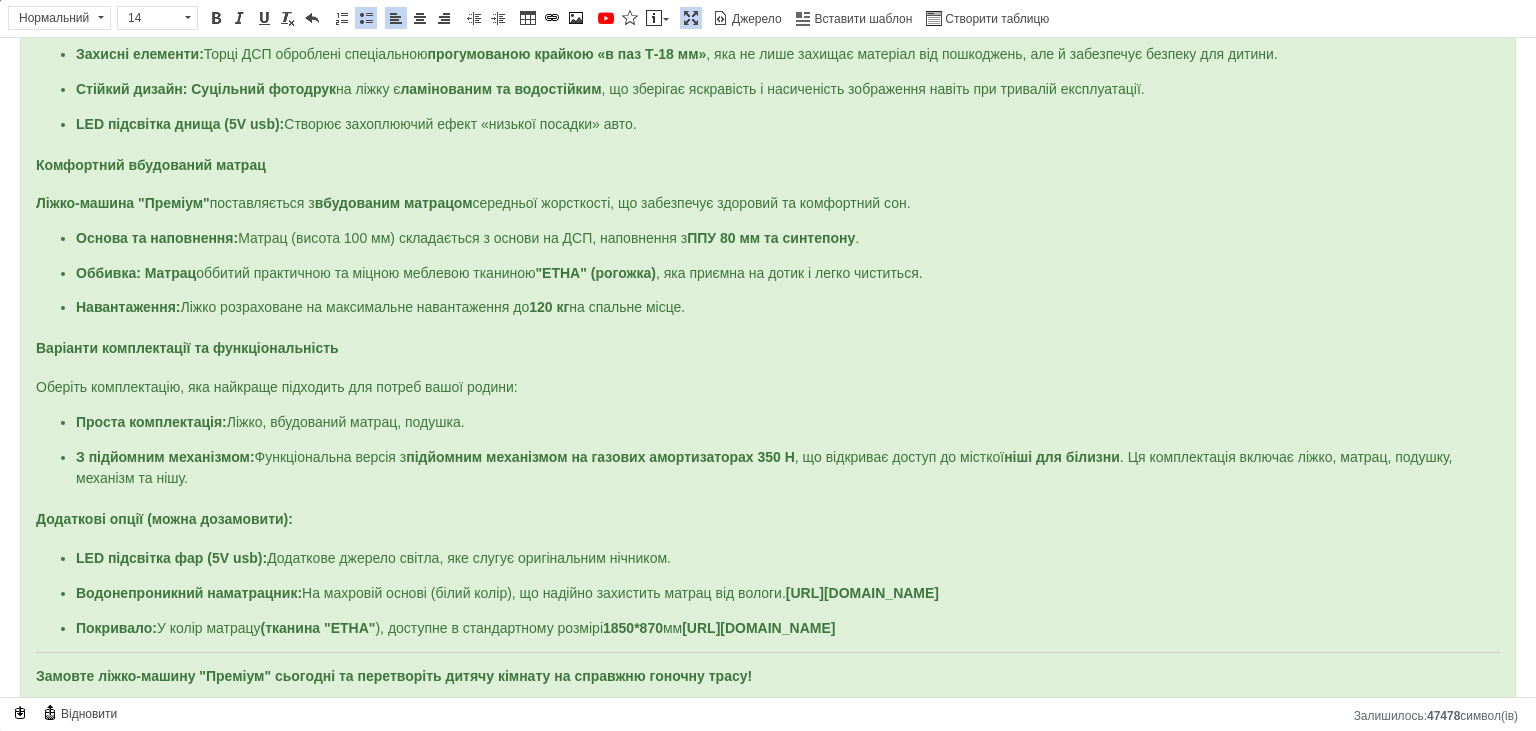drag, startPoint x: 74, startPoint y: 543, endPoint x: 207, endPoint y: 542, distance: 133.00375 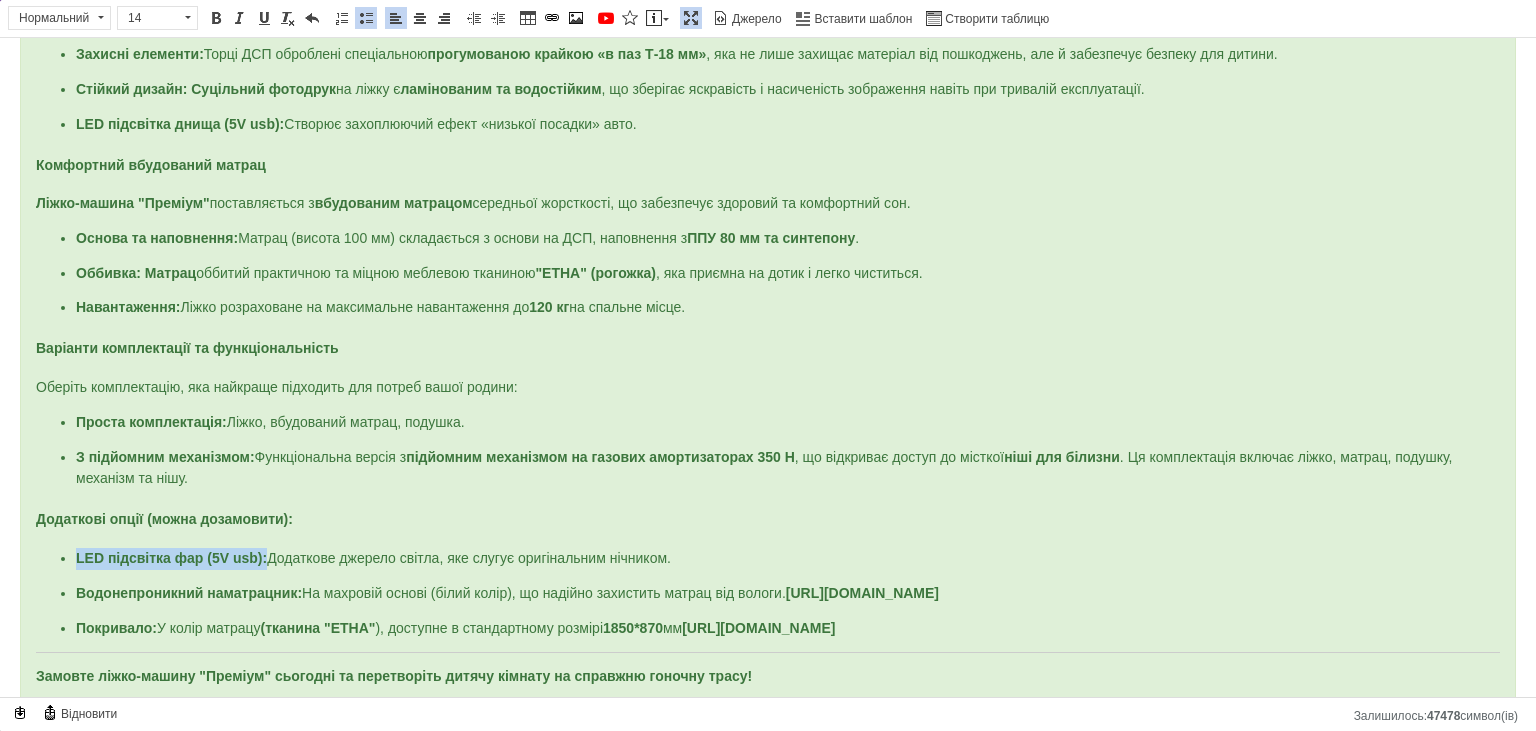 drag, startPoint x: 265, startPoint y: 539, endPoint x: 73, endPoint y: 537, distance: 192.01042 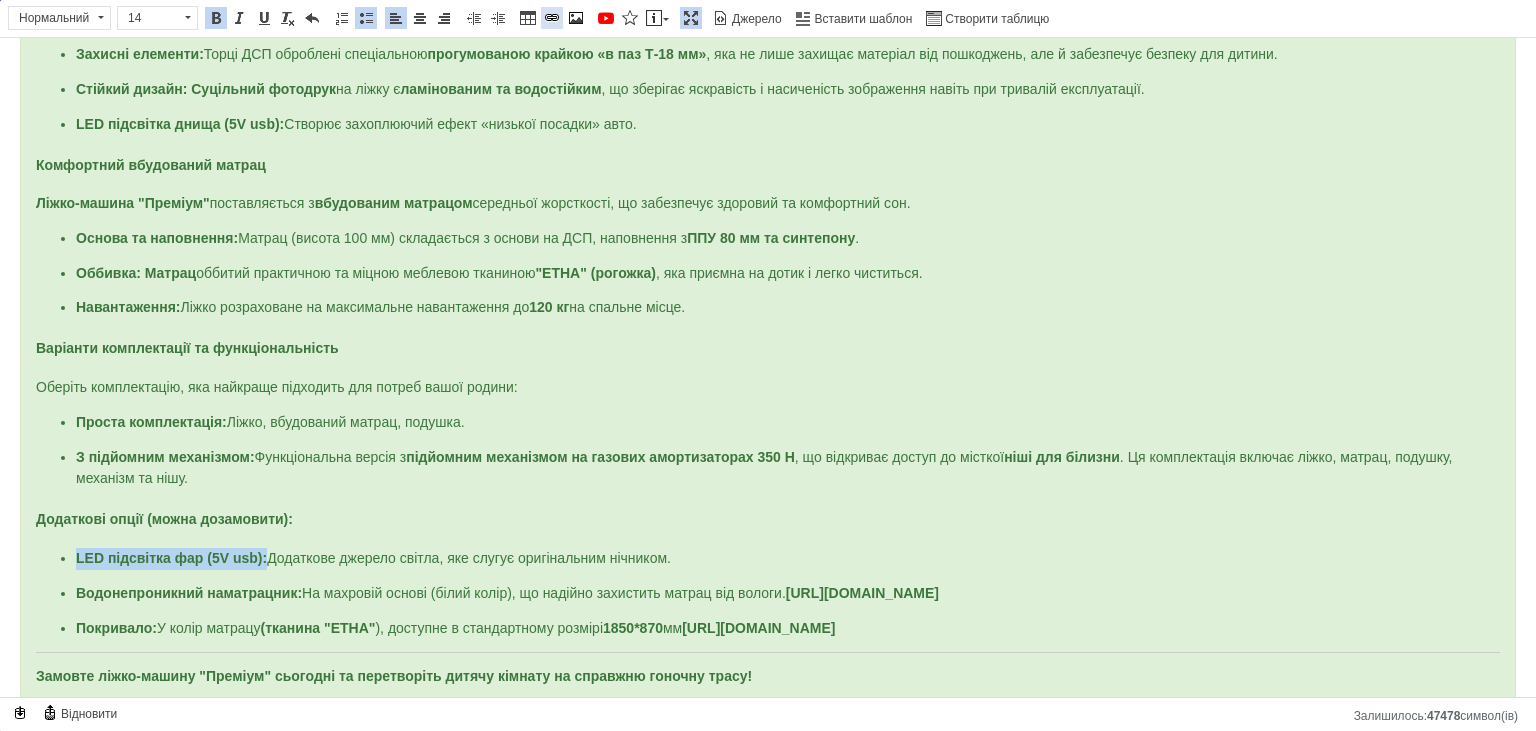 click at bounding box center [552, 18] 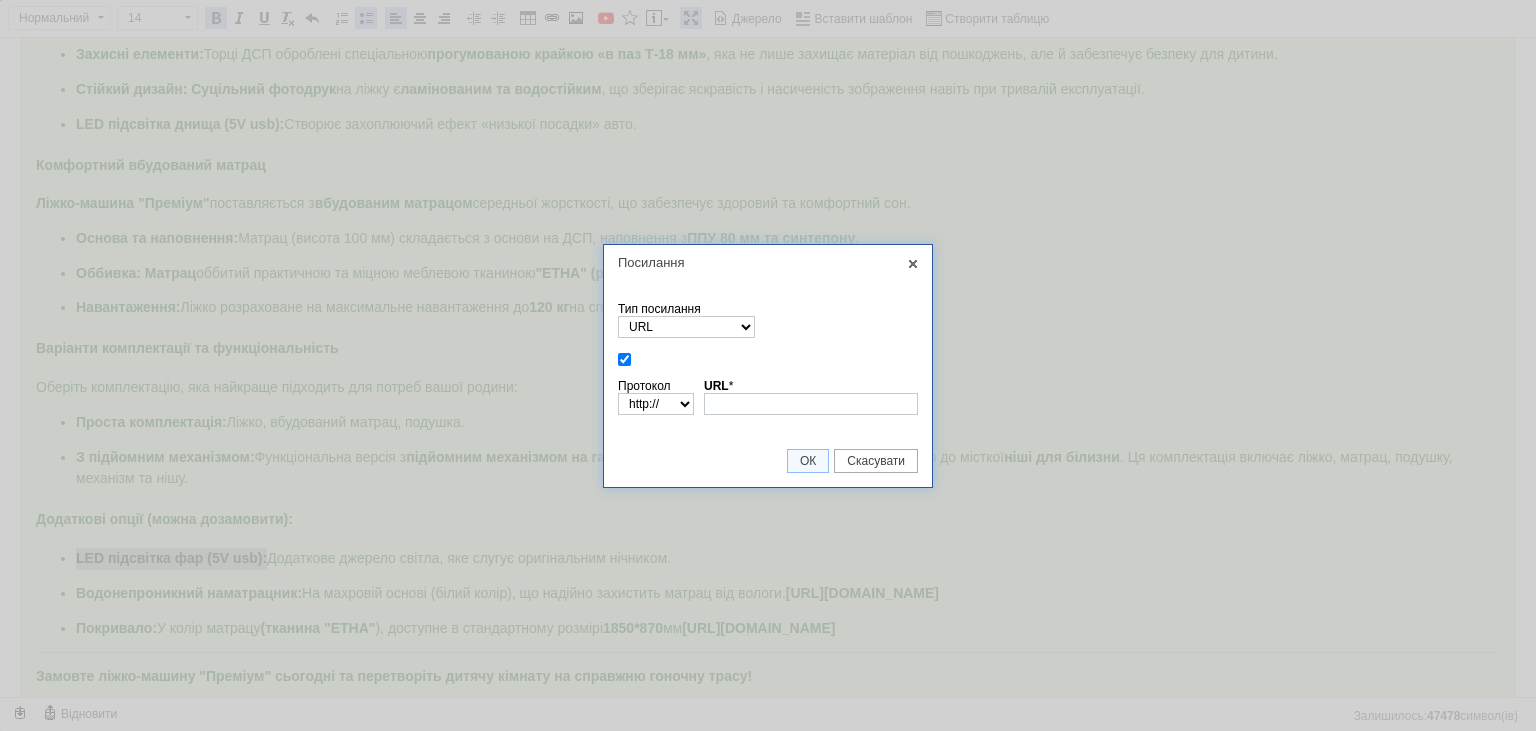 type on "[URL][DOMAIN_NAME]" 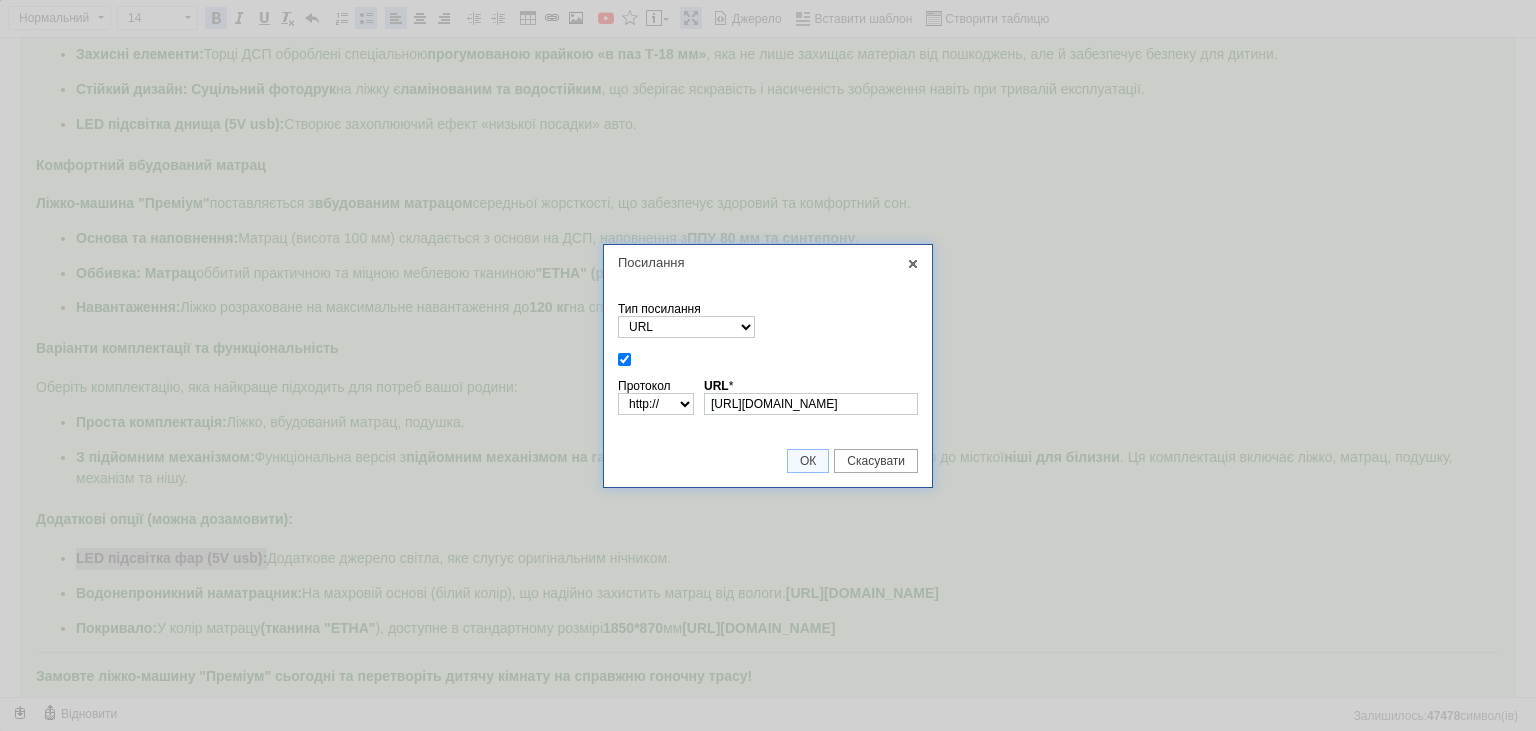 select on "https://" 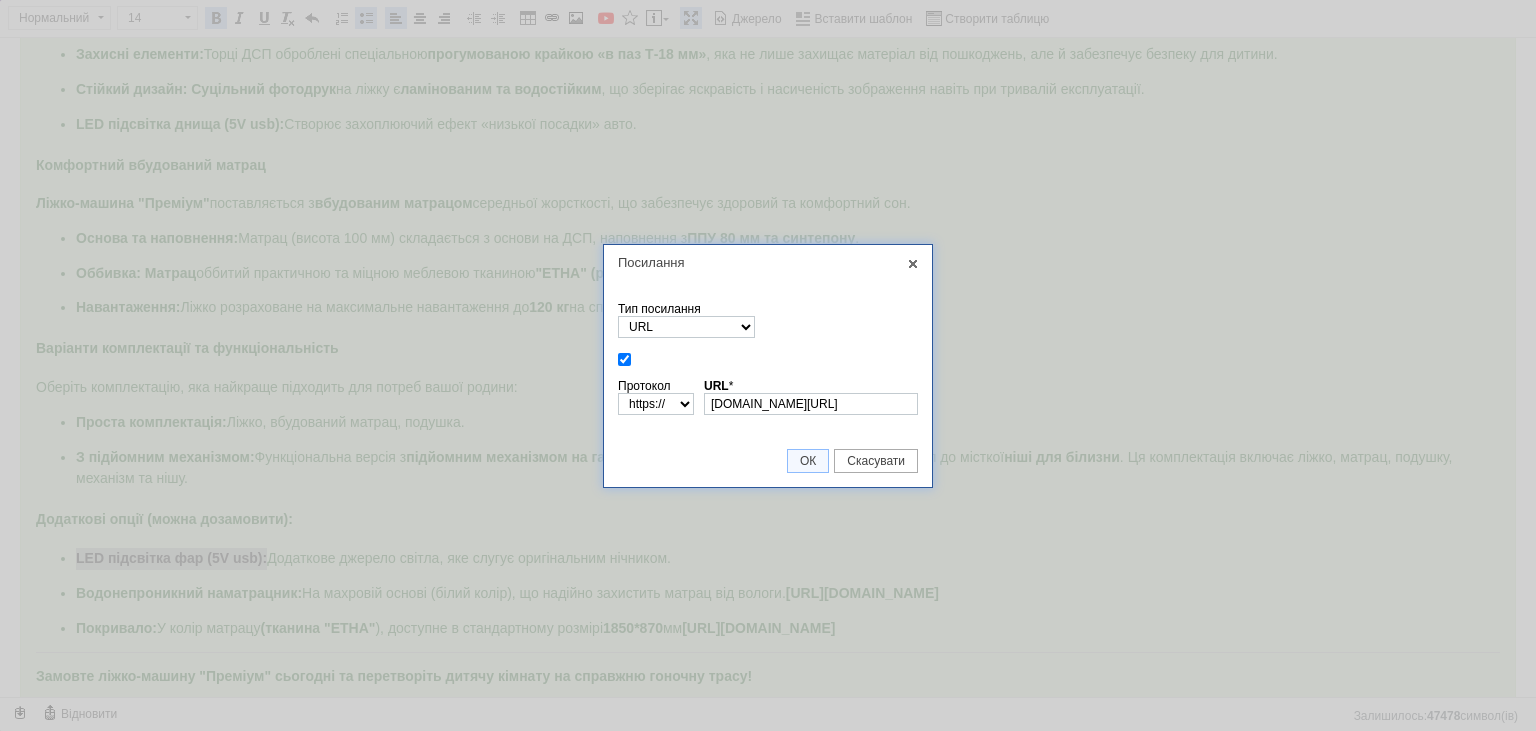 scroll, scrollTop: 0, scrollLeft: 146, axis: horizontal 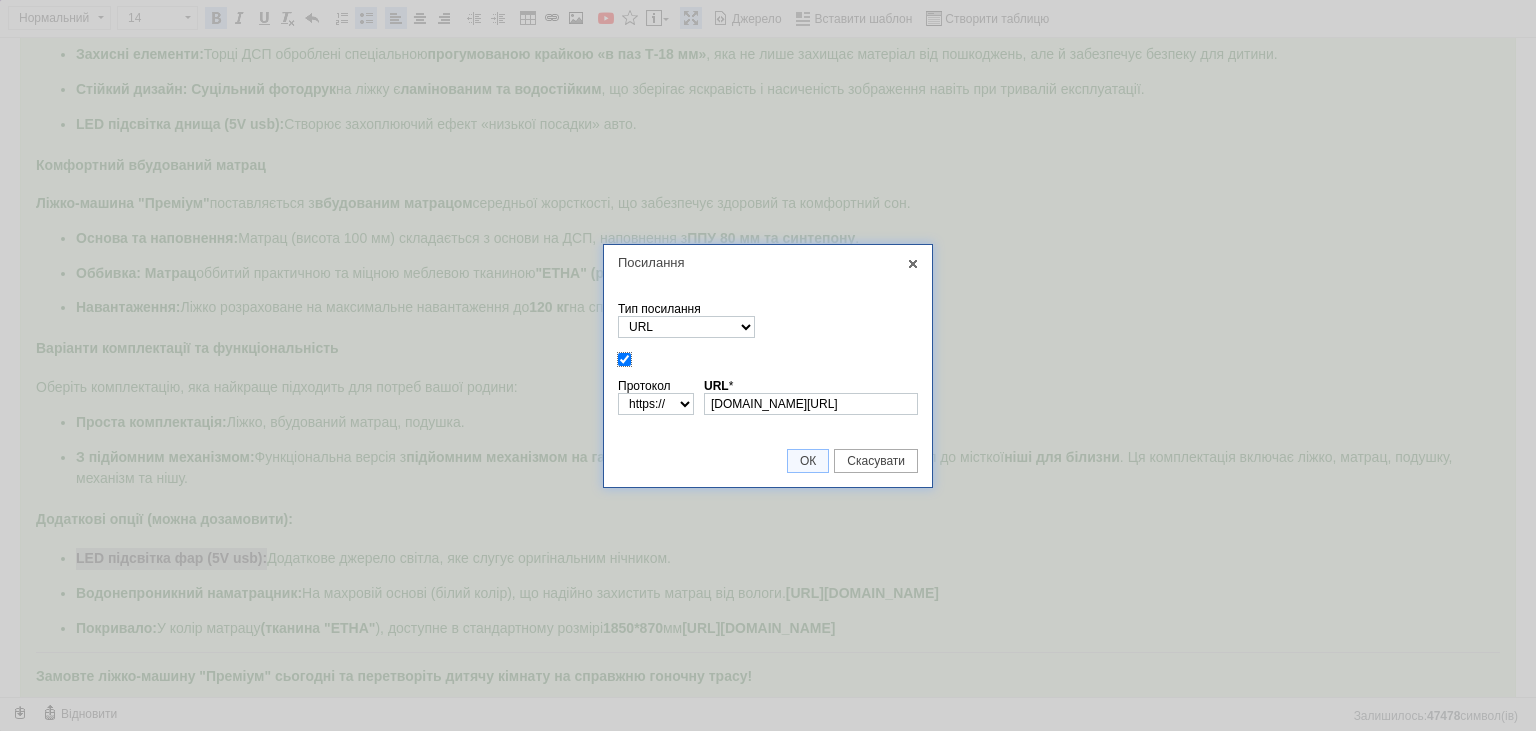 click at bounding box center (624, 359) 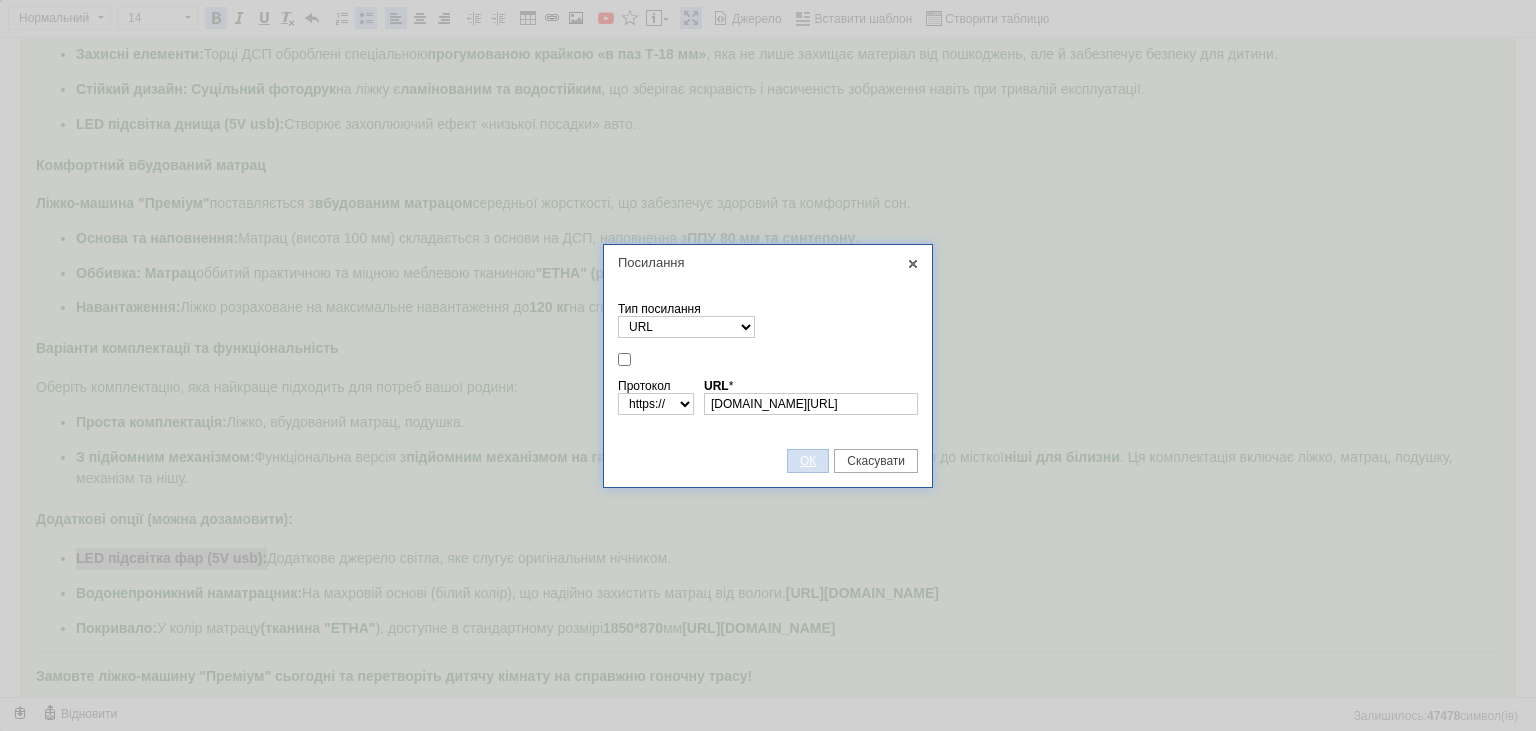 click on "ОК" at bounding box center [808, 461] 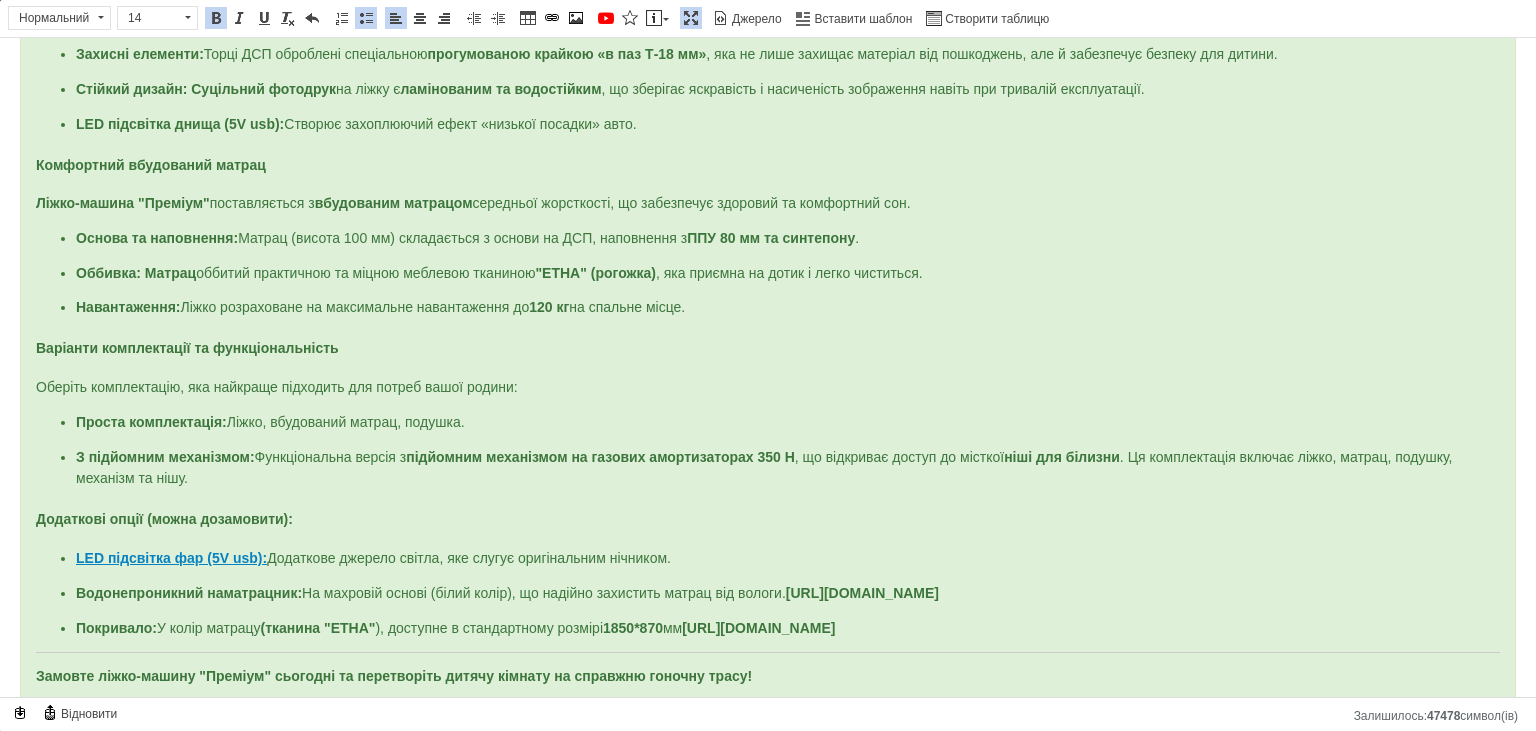 click on "Дитяче ліжко-машина "Преміум": Комфорт та Пригоди у Вашій Дитячій Подаруйте вашій дитині не просто місце для сну, а справжню ігрову зону!  Ліжко-машина "Преміум"  — це ідеальне поєднання яскравого дизайну, безпечних матеріалів та функціональності. Це ліжко створене для того, щоб мрії вашої дитини про власну машину стали реальністю, забезпечуючи при цьому максимальний комфорт під час відпочинку. Висока якість та безпека Ми використовуємо лише перевірені матеріали, що гарантують довговічність та безпеку. Надійна конструкція: ламінованої ДСП   класу «Е1»   ." at bounding box center (768, 254) 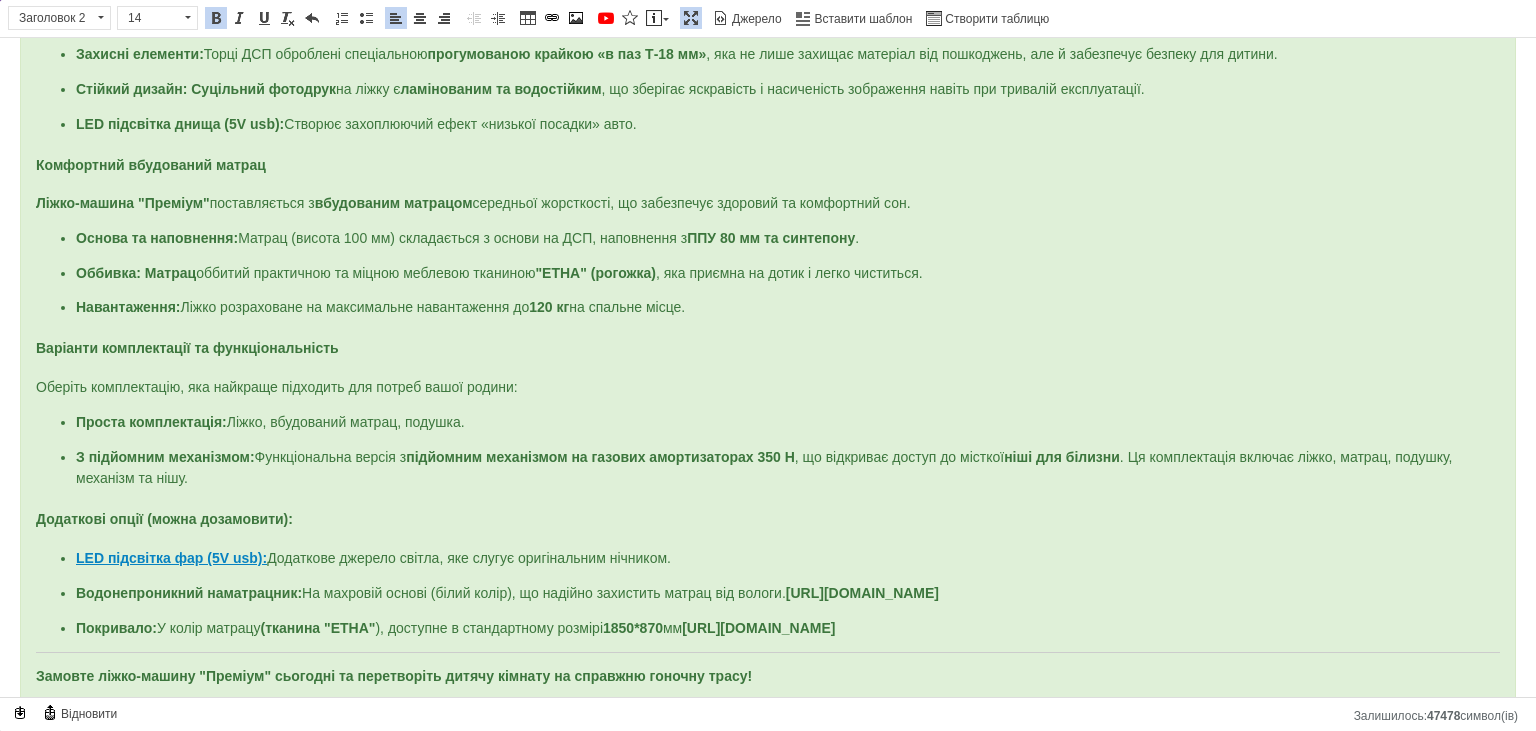 drag, startPoint x: 793, startPoint y: 582, endPoint x: 1460, endPoint y: 587, distance: 667.01874 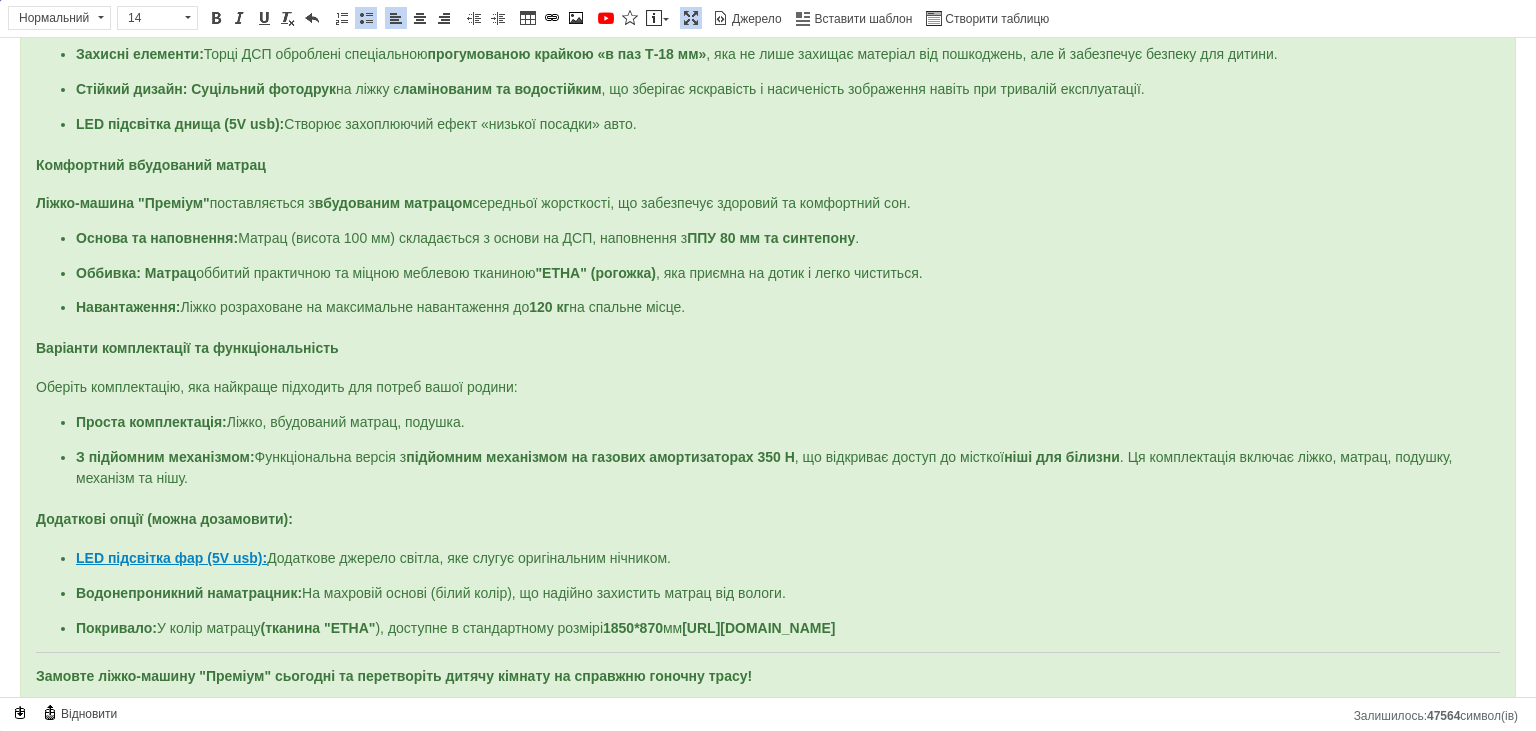 drag, startPoint x: 75, startPoint y: 579, endPoint x: 202, endPoint y: 576, distance: 127.03543 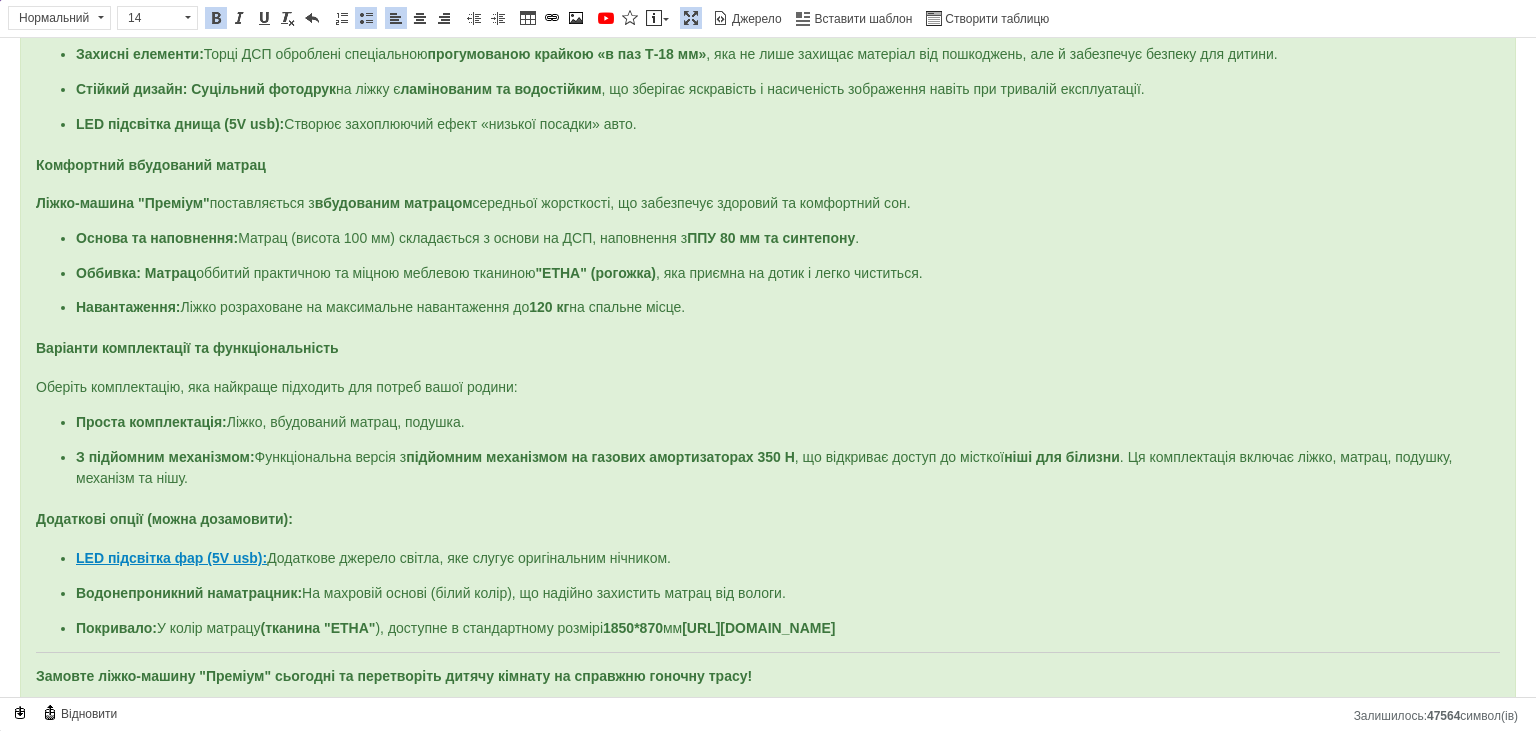 drag, startPoint x: 75, startPoint y: 574, endPoint x: 237, endPoint y: 579, distance: 162.07715 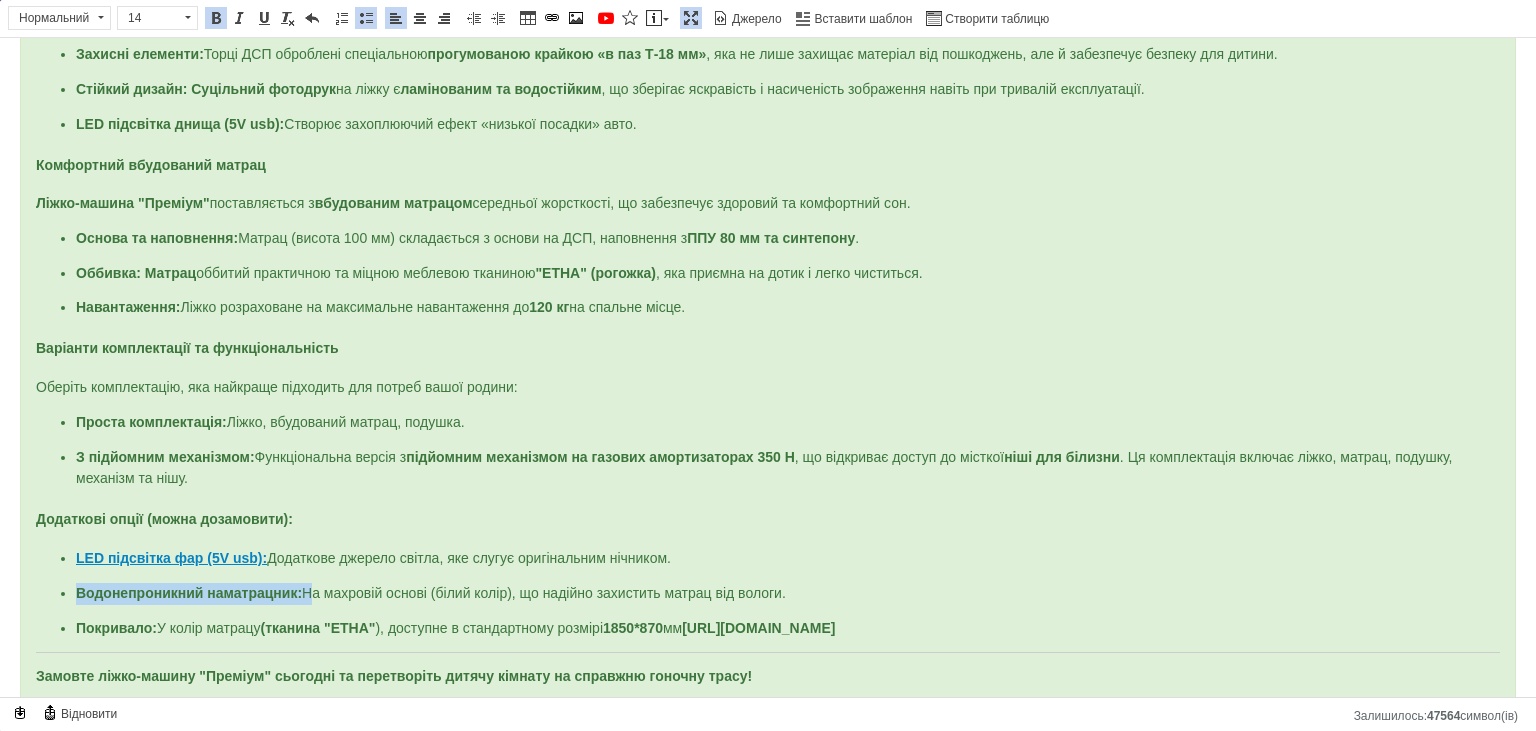 drag, startPoint x: 306, startPoint y: 579, endPoint x: 75, endPoint y: 571, distance: 231.13849 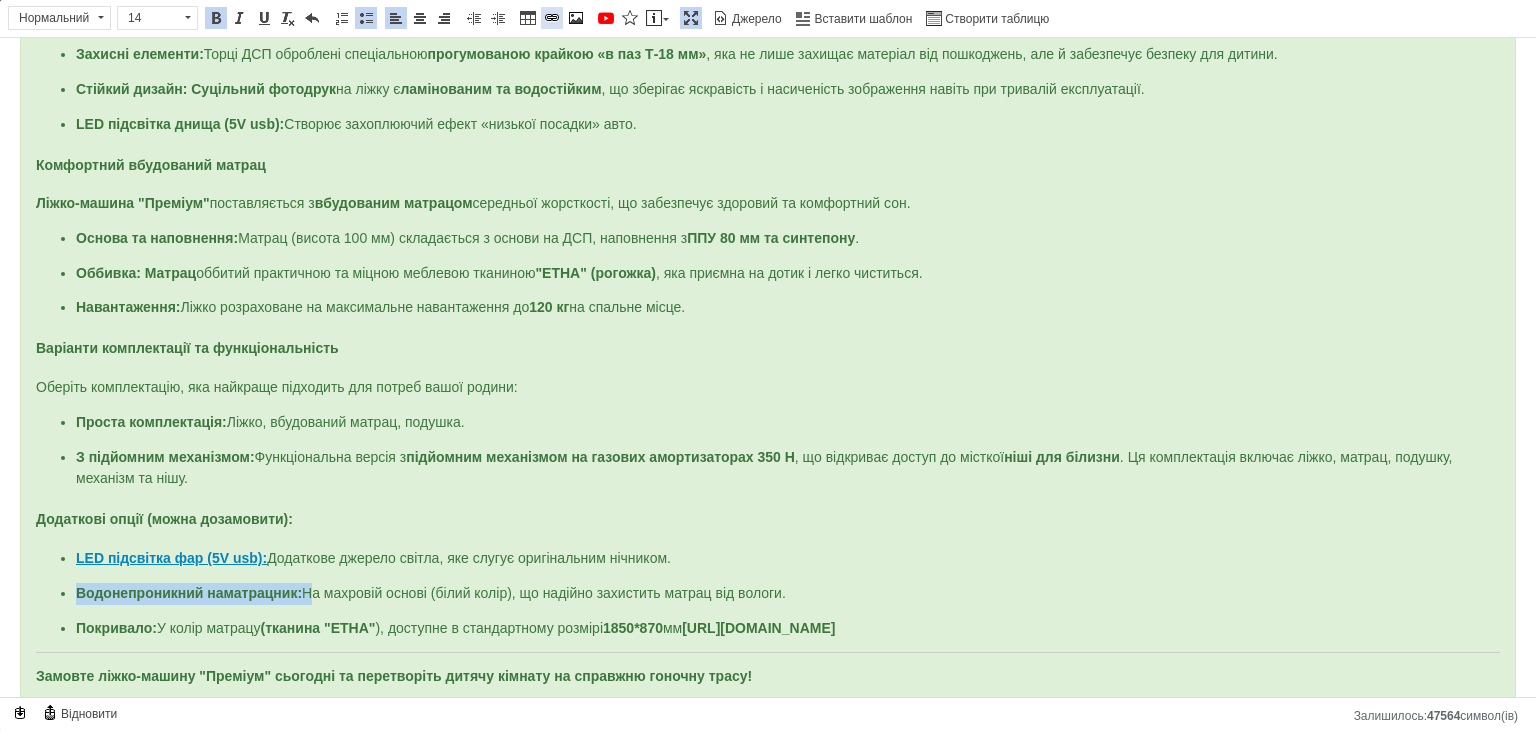 click at bounding box center [552, 18] 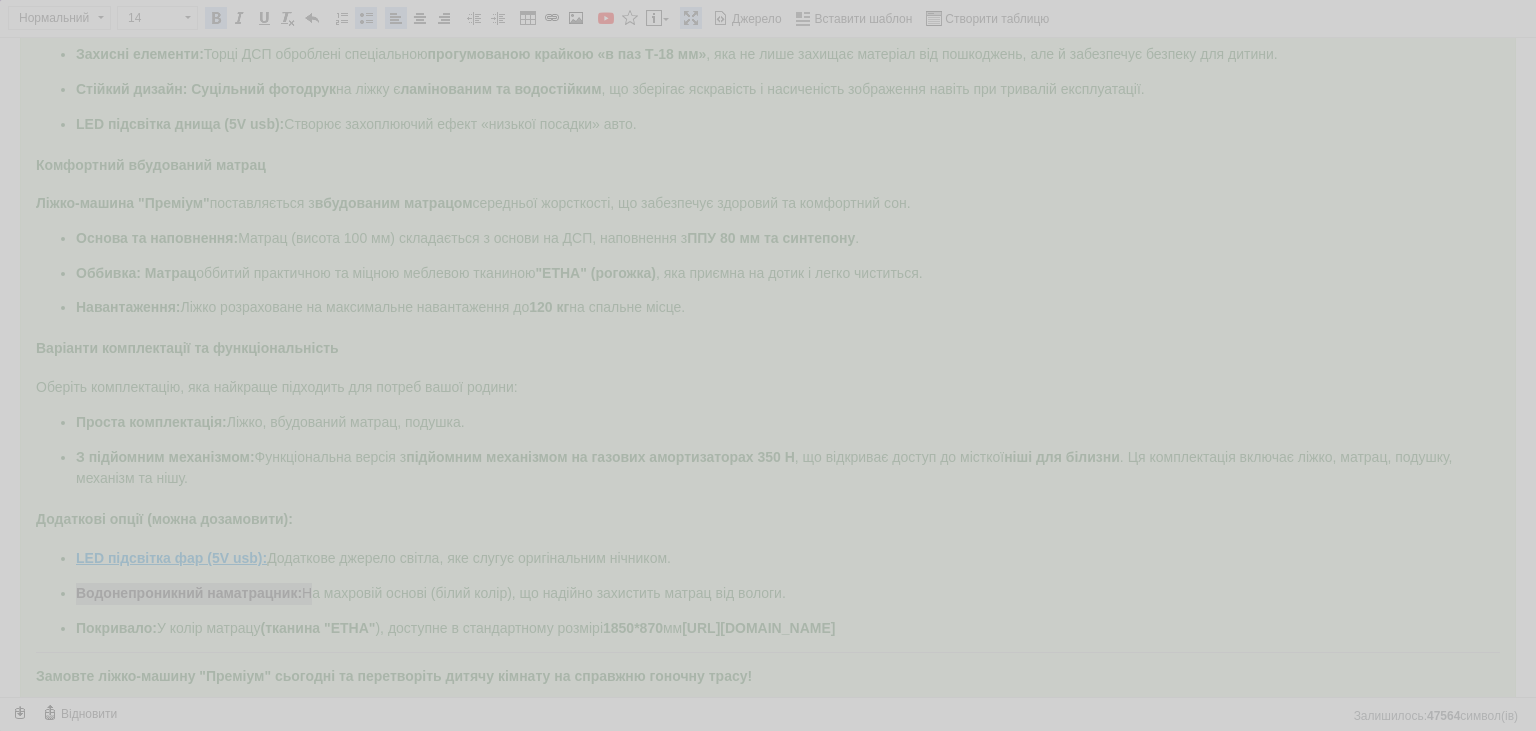 checkbox on "true" 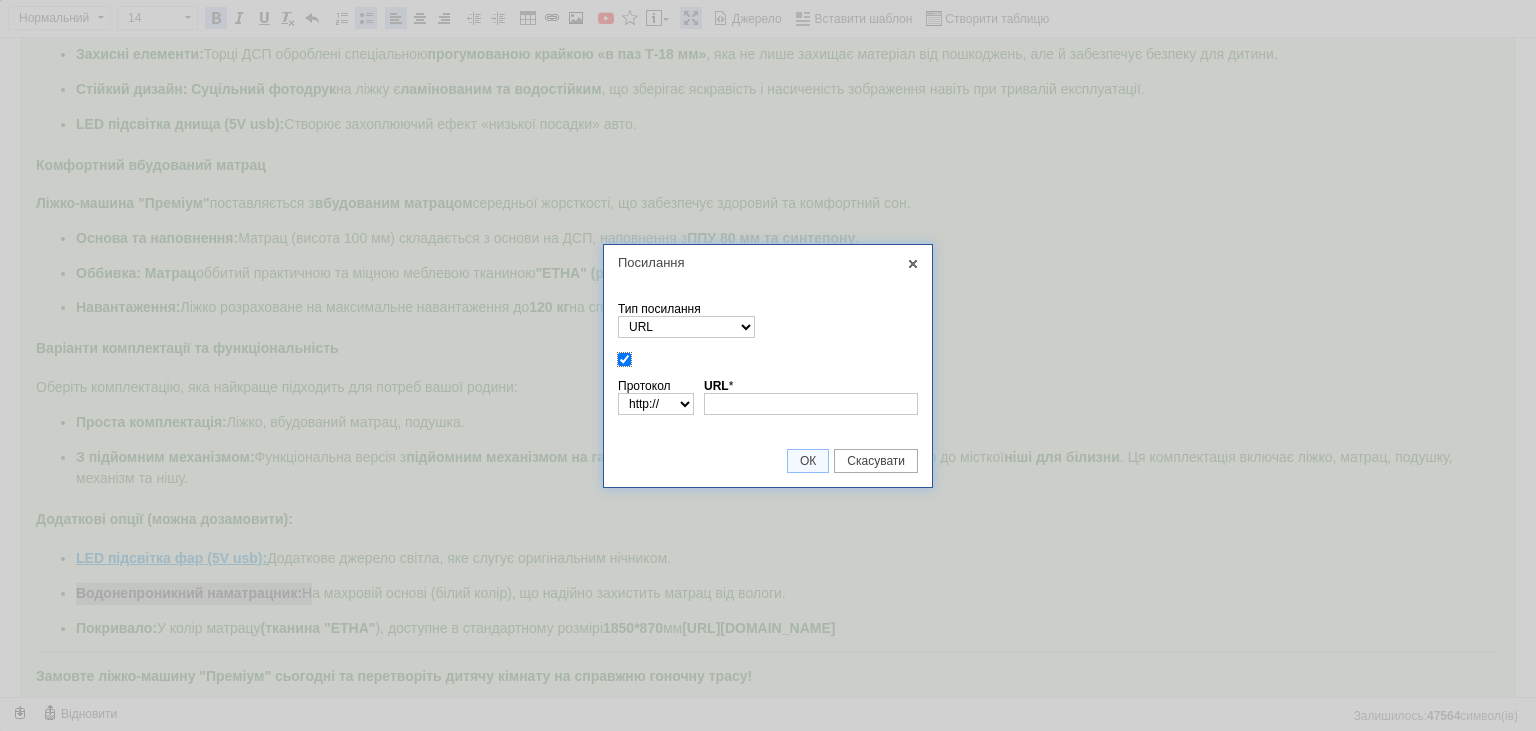 click at bounding box center (624, 359) 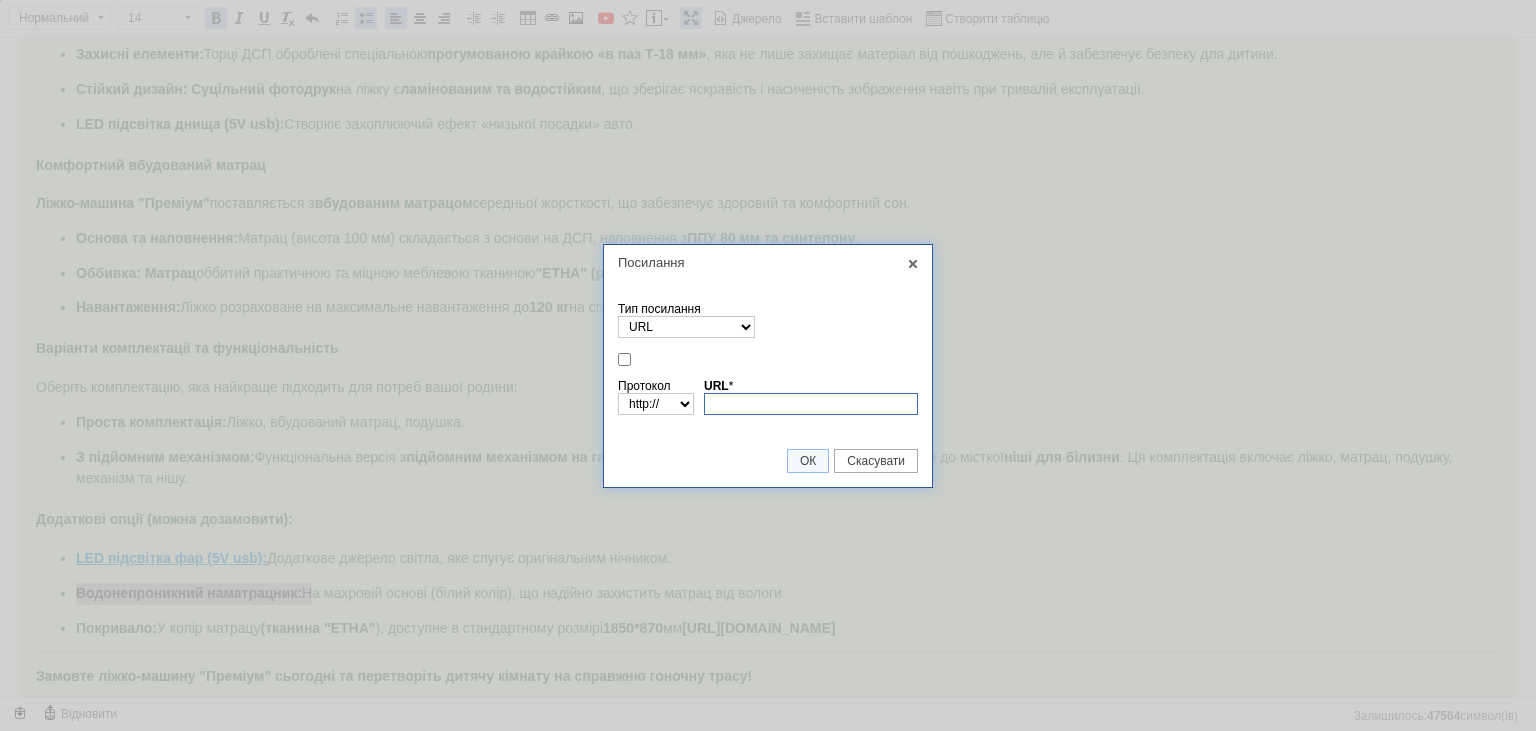 click on "URL *" at bounding box center [811, 404] 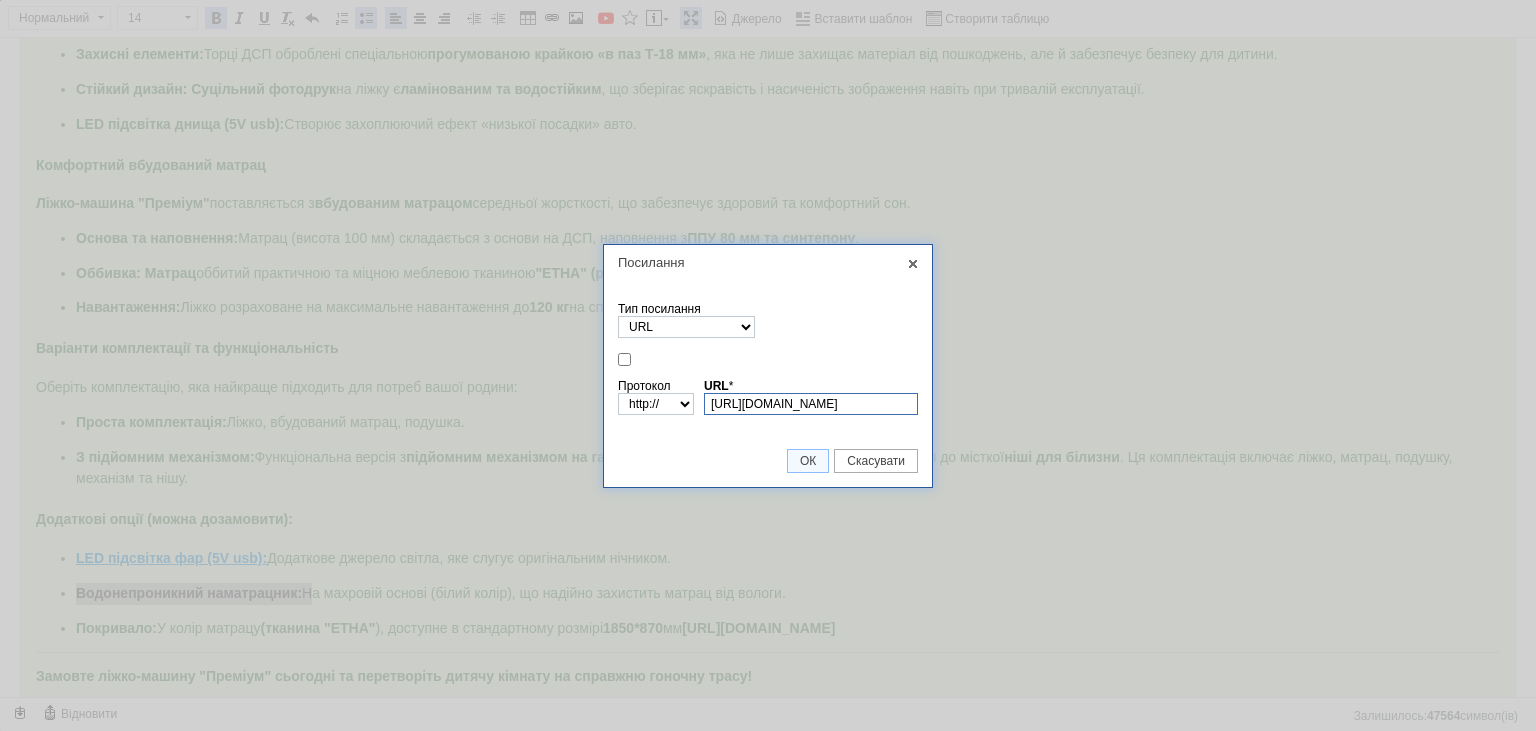 select on "https://" 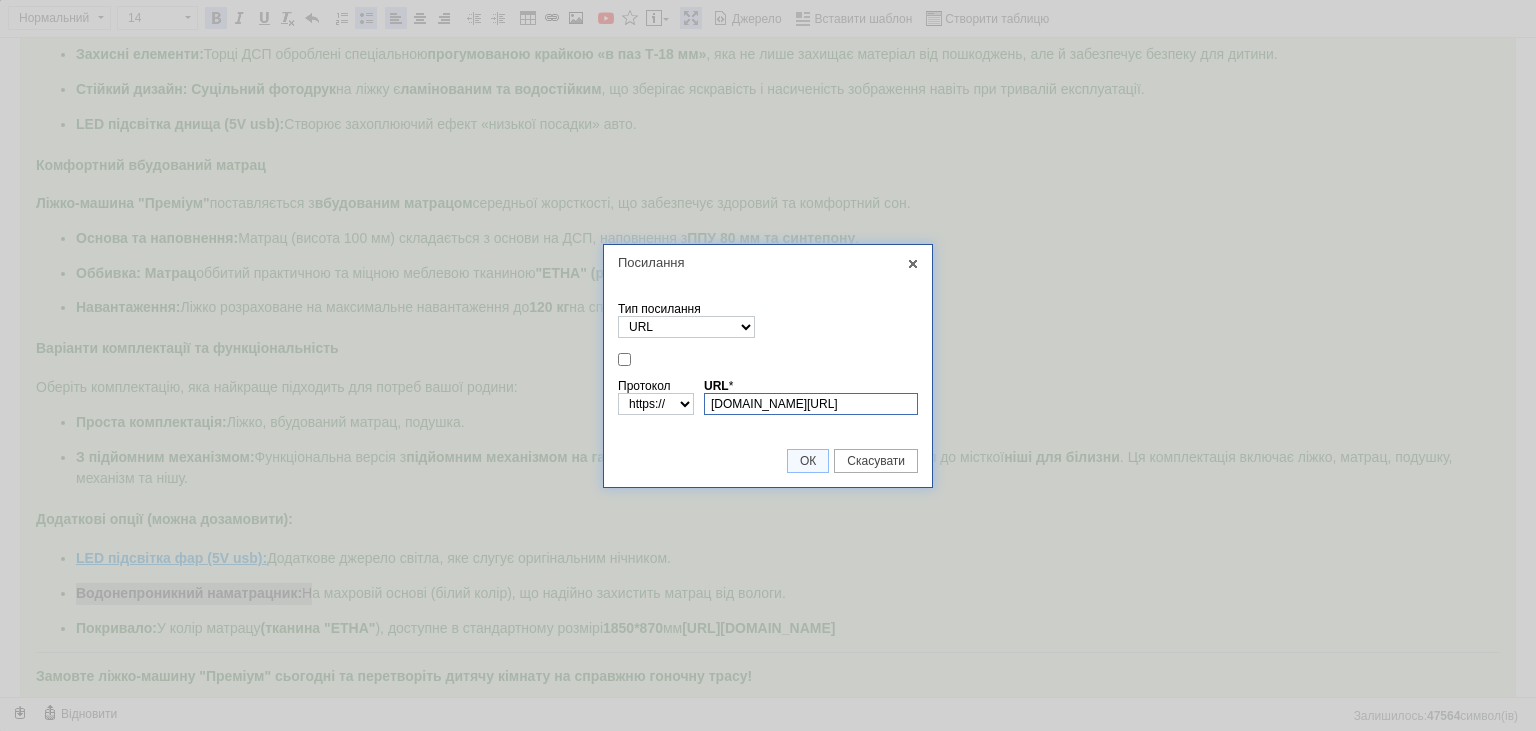 scroll, scrollTop: 0, scrollLeft: 278, axis: horizontal 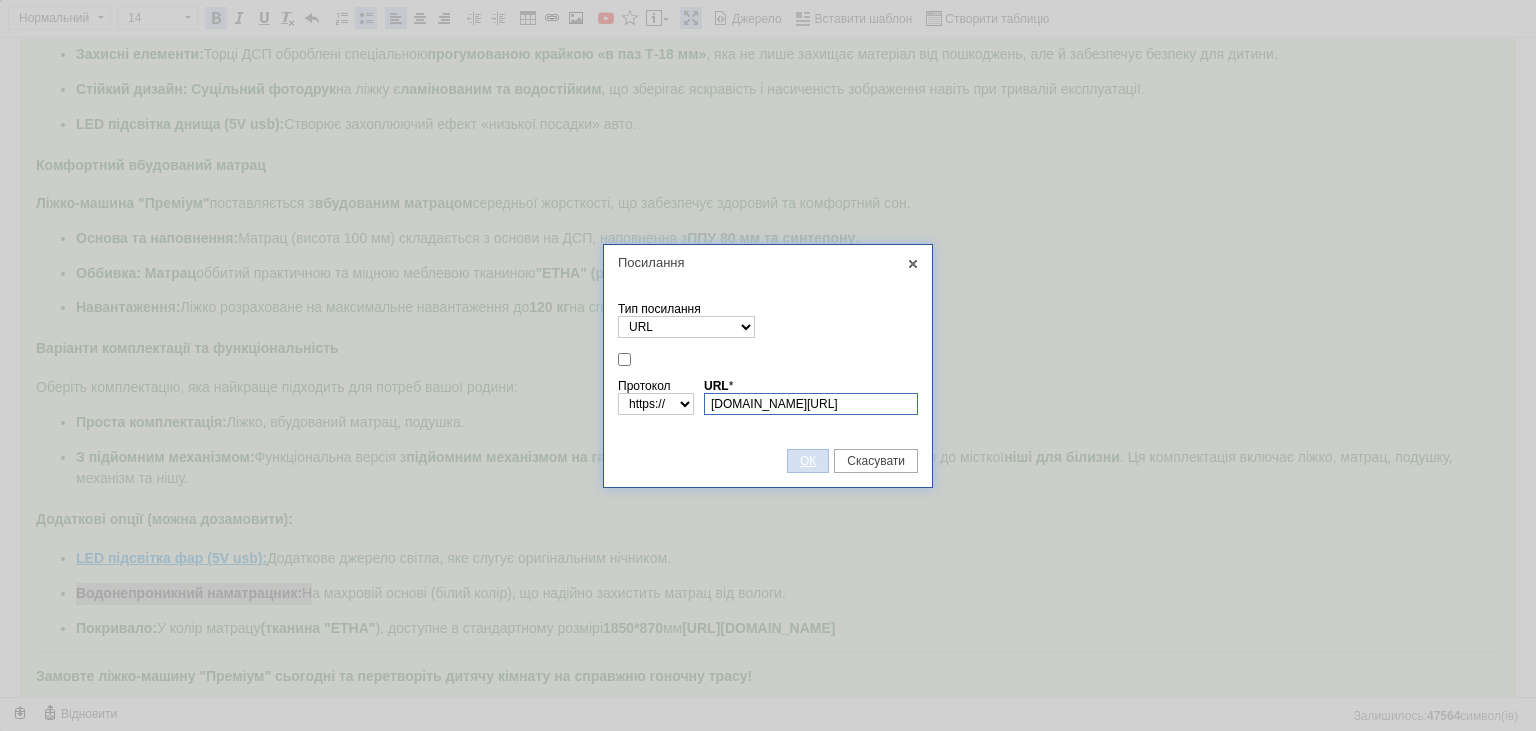 type on "[DOMAIN_NAME][URL]" 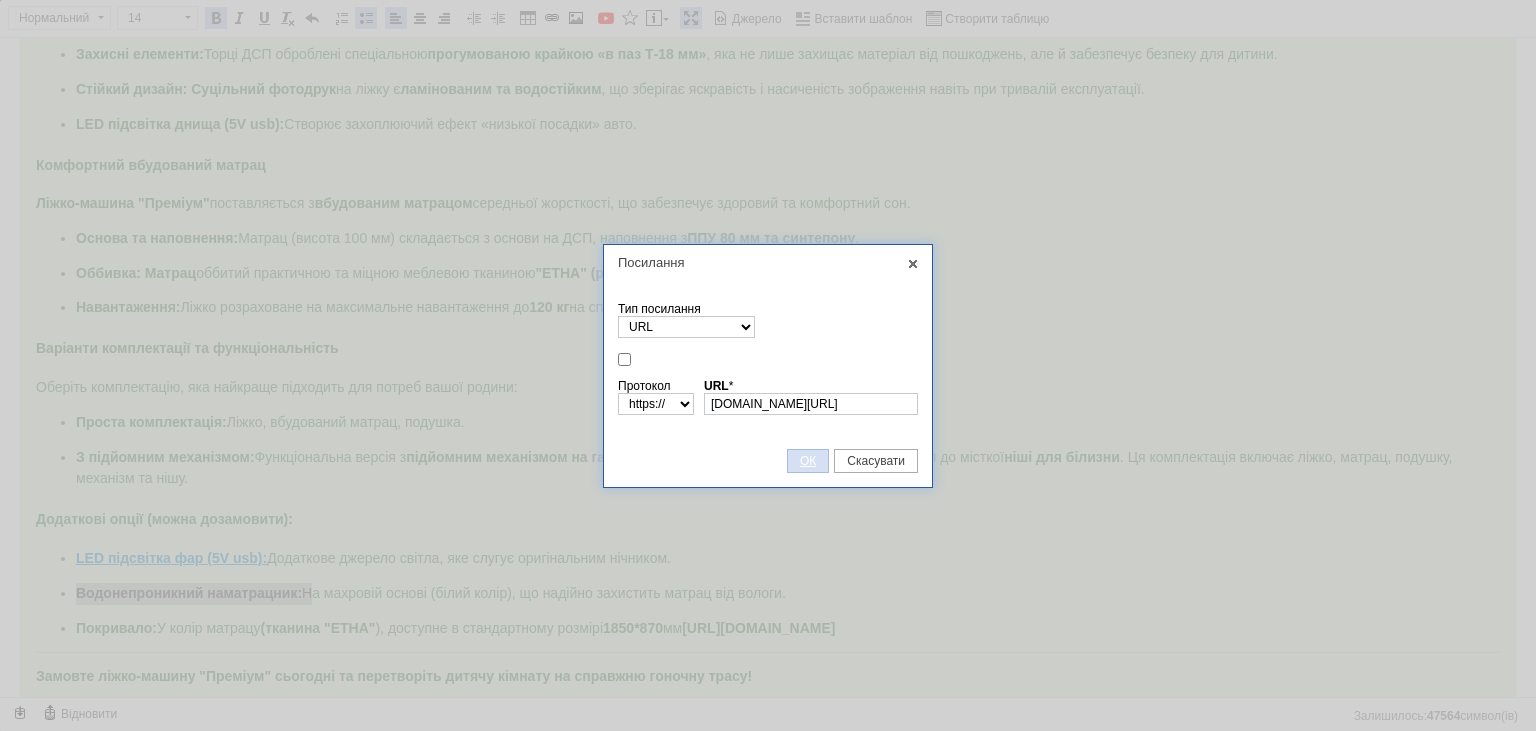 click on "ОК" at bounding box center (808, 461) 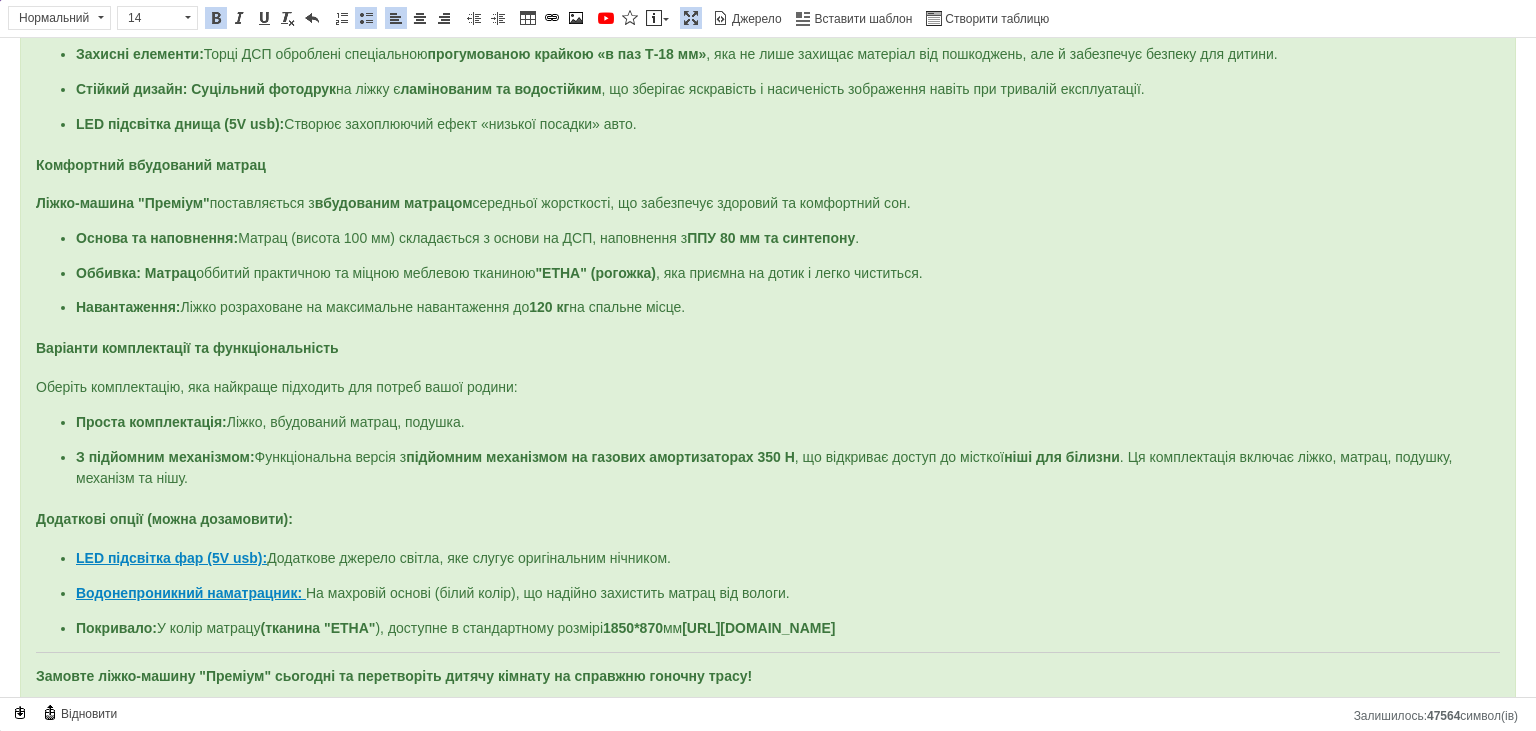 click on "LED підсвітка фар (5V usb):  Додаткове джерело світла, яке слугує оригінальним нічником. Водонепроникний наматрацник:   На махровій основі (білий колір), що надійно захистить матрац від вологи.  Покривало:  У колір матрацу  (тканина "ЕТНА" ), доступне в стандартному розмірі  1850*870  мм  [URL][DOMAIN_NAME]" at bounding box center (768, 593) 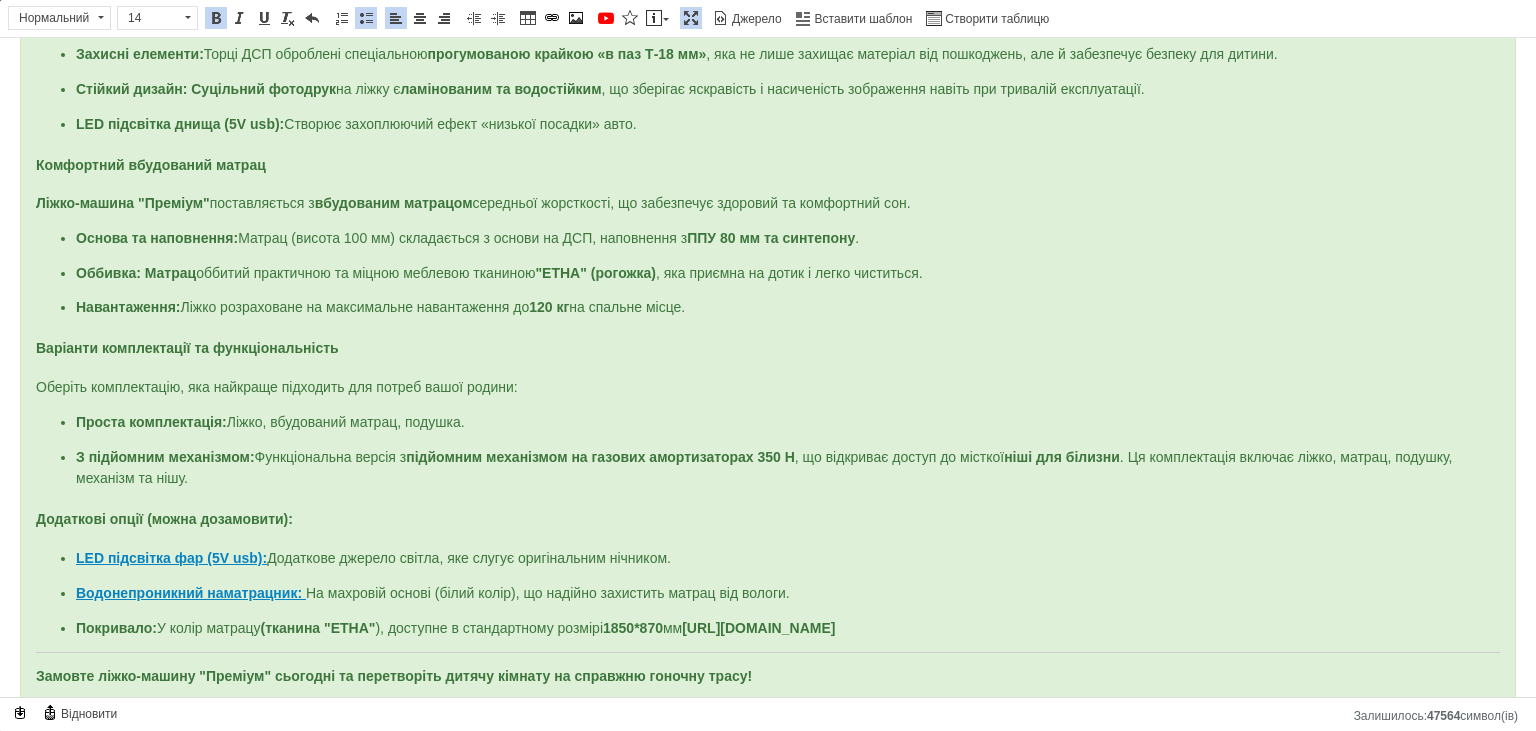 drag, startPoint x: 699, startPoint y: 614, endPoint x: 1247, endPoint y: 607, distance: 548.0447 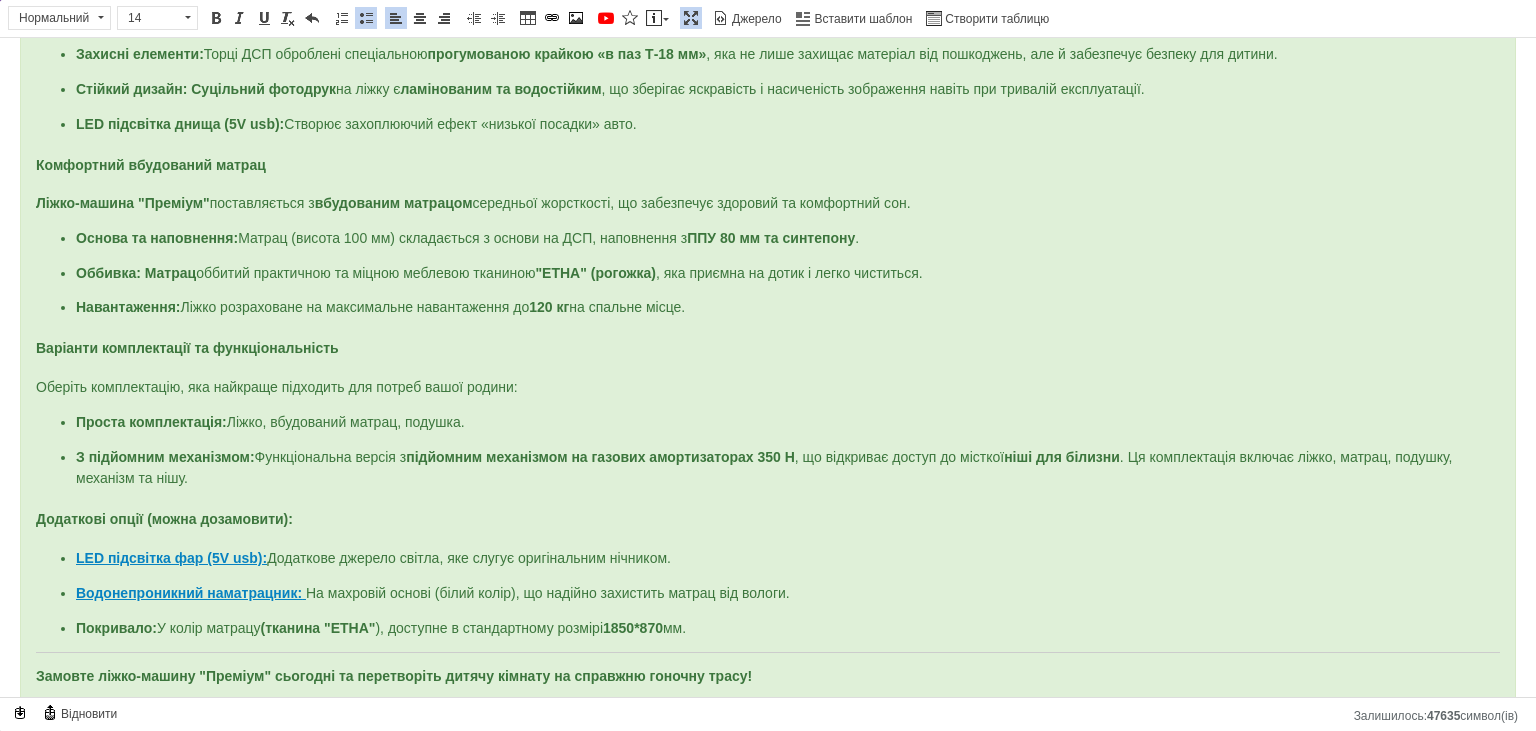 drag, startPoint x: 70, startPoint y: 611, endPoint x: 104, endPoint y: 615, distance: 34.234486 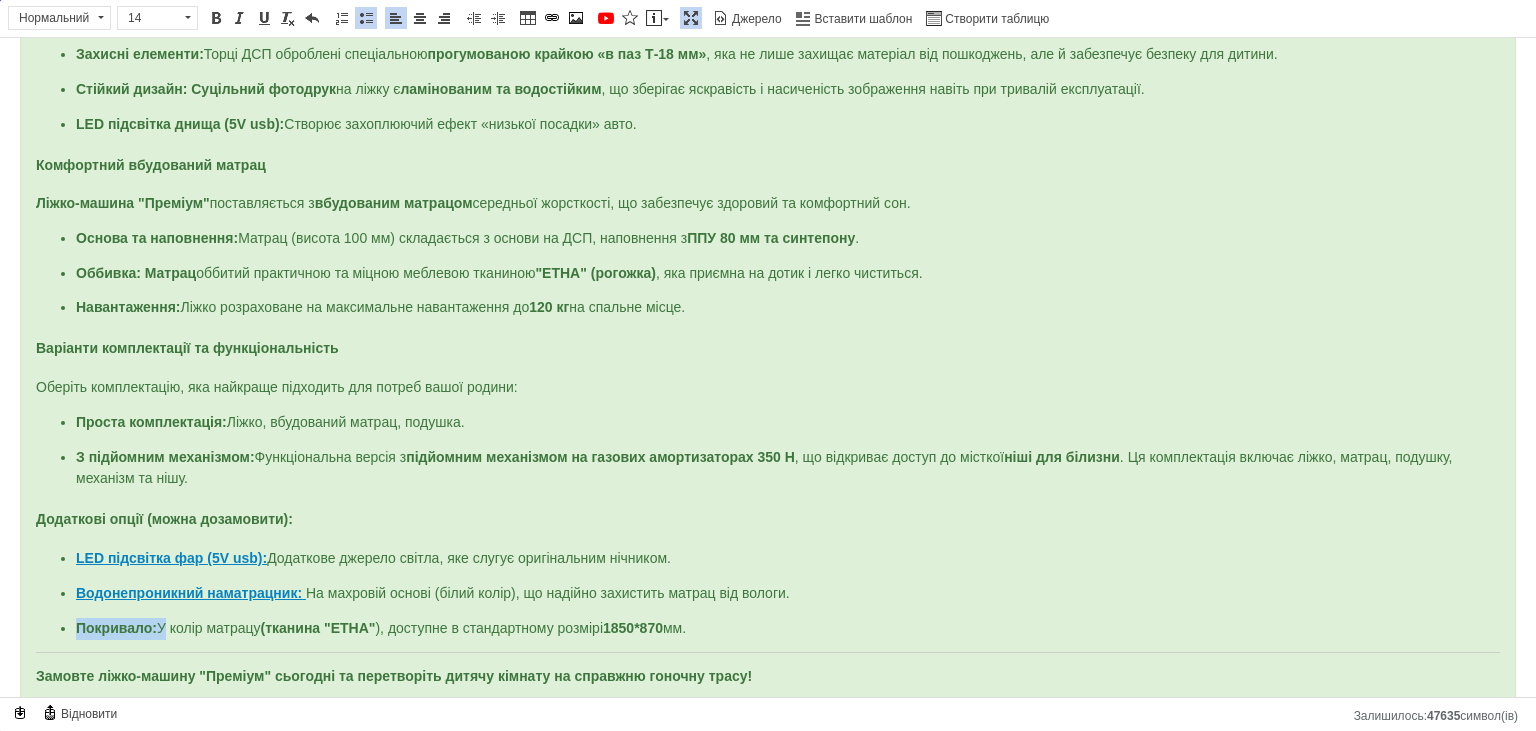drag, startPoint x: 161, startPoint y: 606, endPoint x: 79, endPoint y: 597, distance: 82.492424 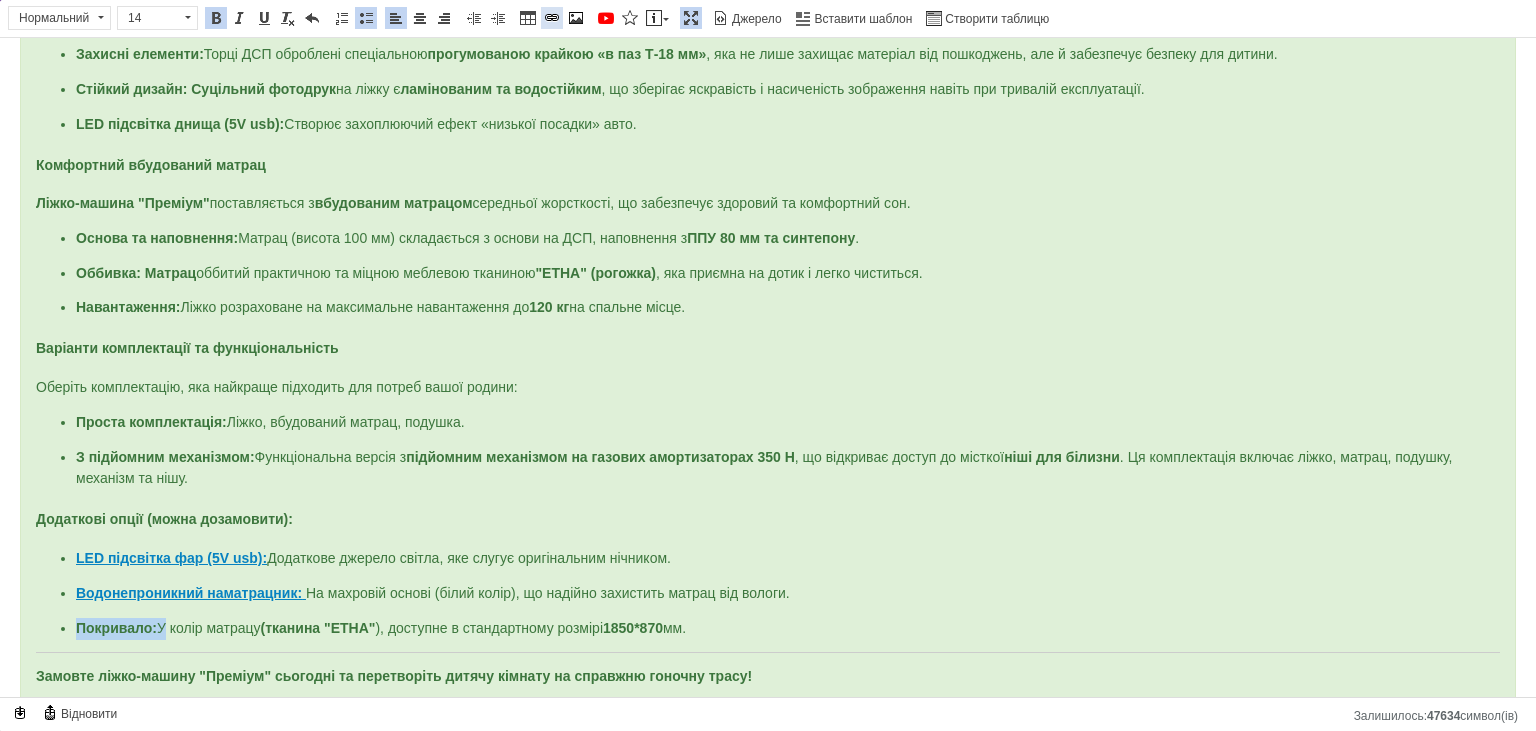 click at bounding box center (552, 18) 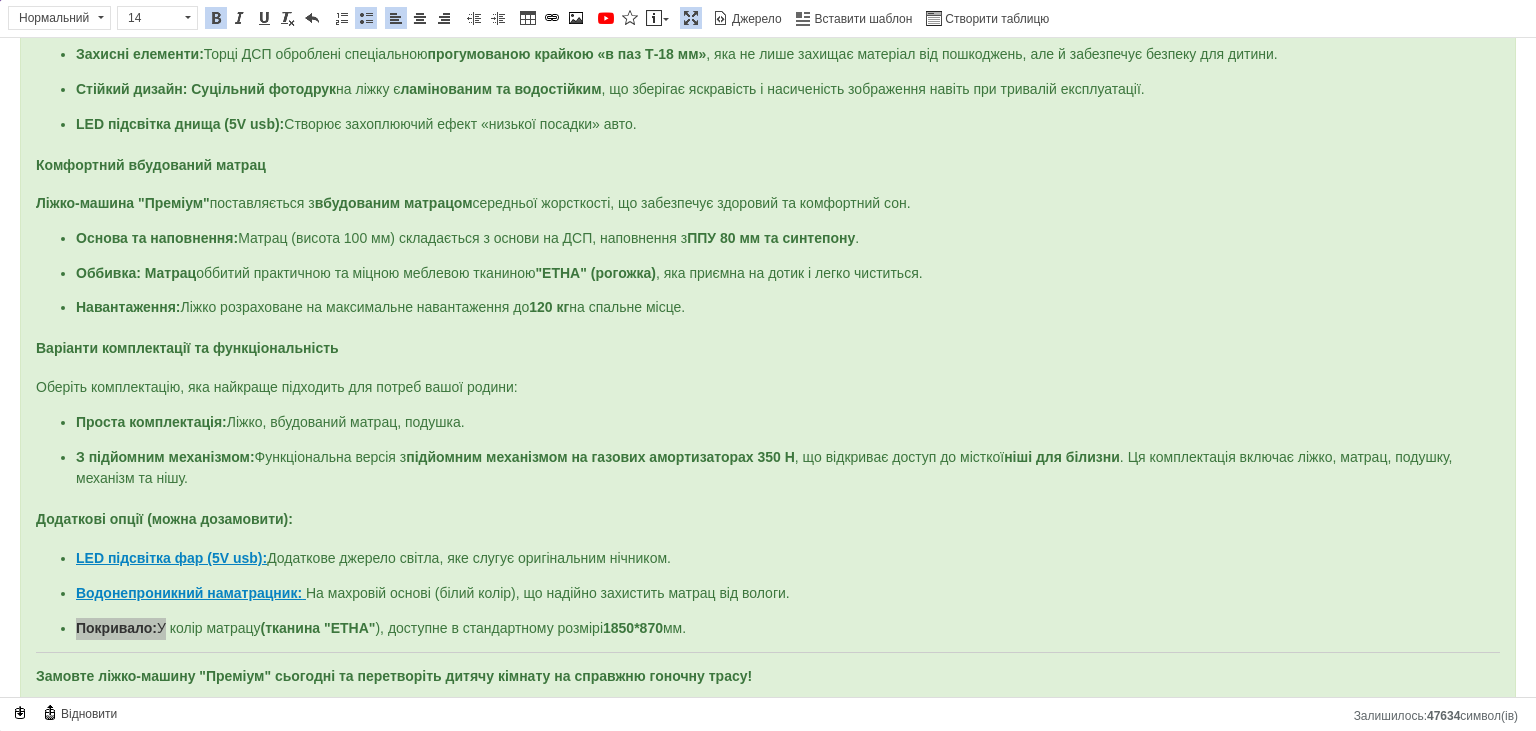 checkbox on "true" 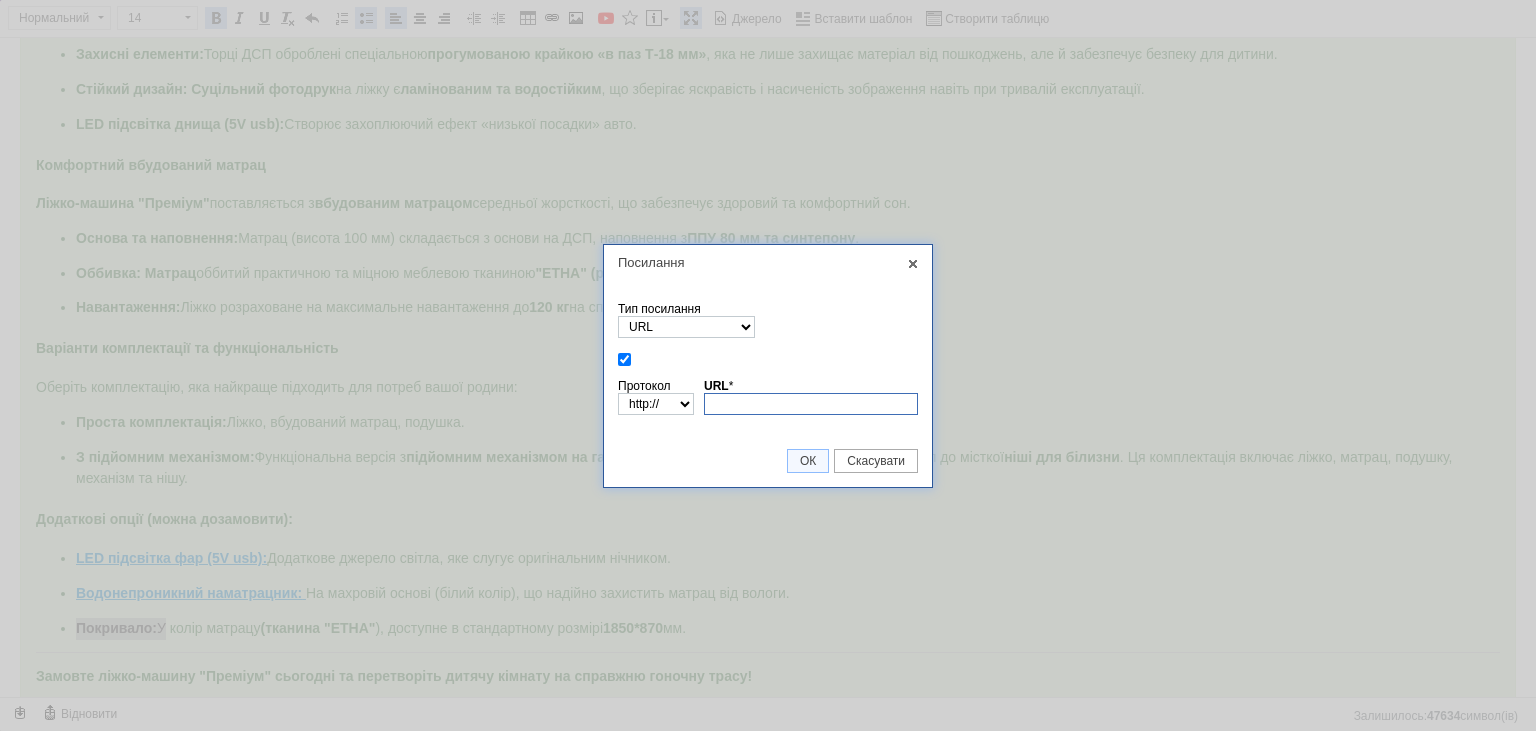 paste on "[URL][DOMAIN_NAME]" 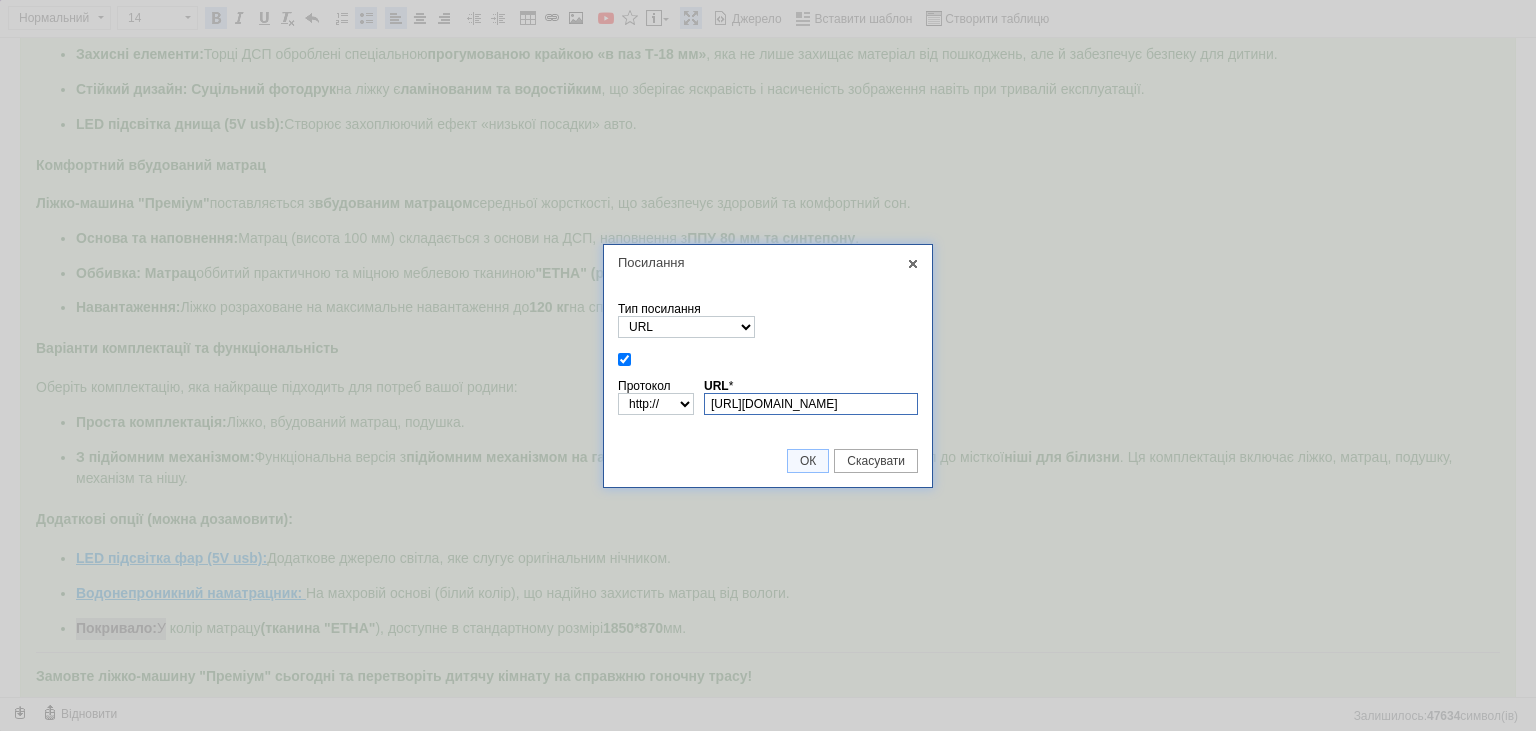 scroll, scrollTop: 0, scrollLeft: 213, axis: horizontal 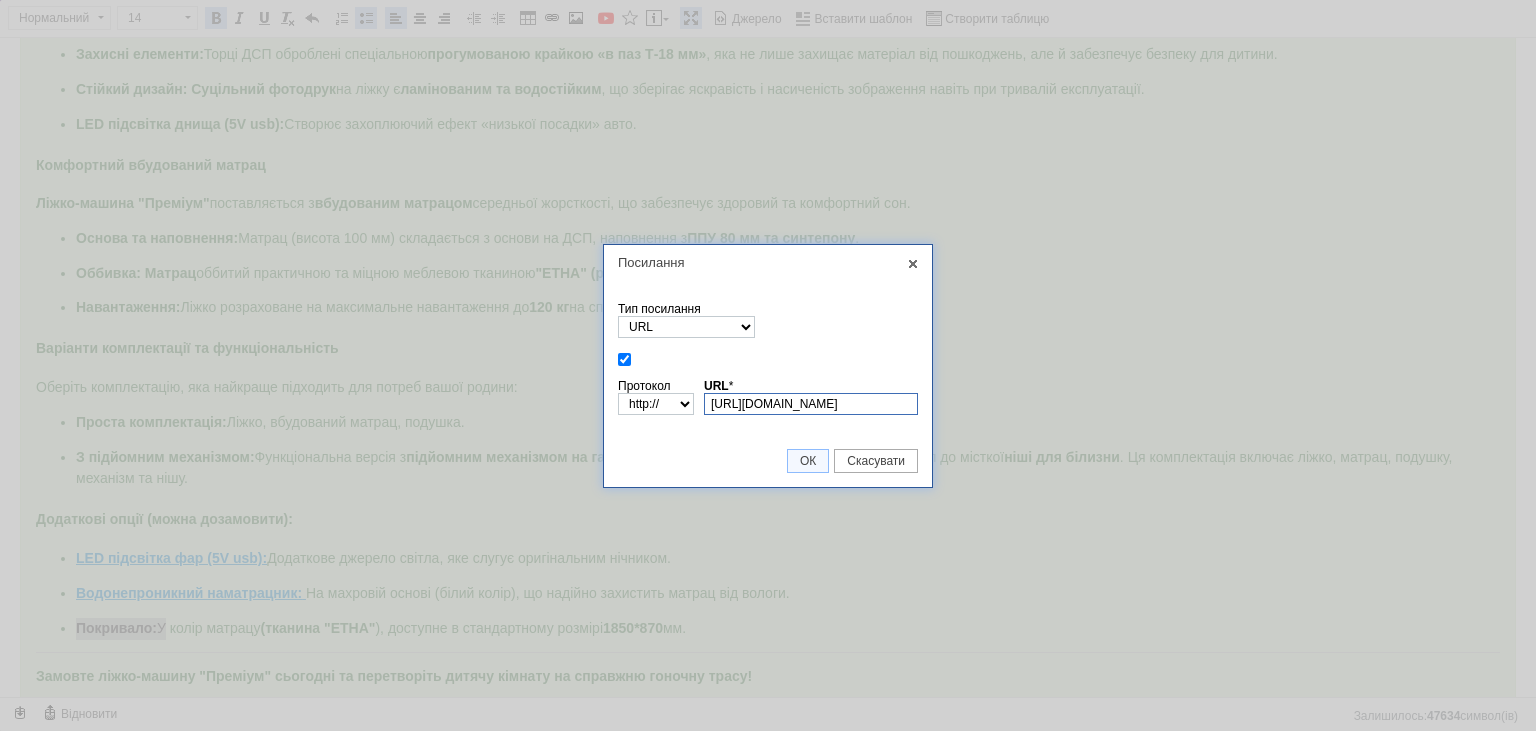 type on "[URL][DOMAIN_NAME]" 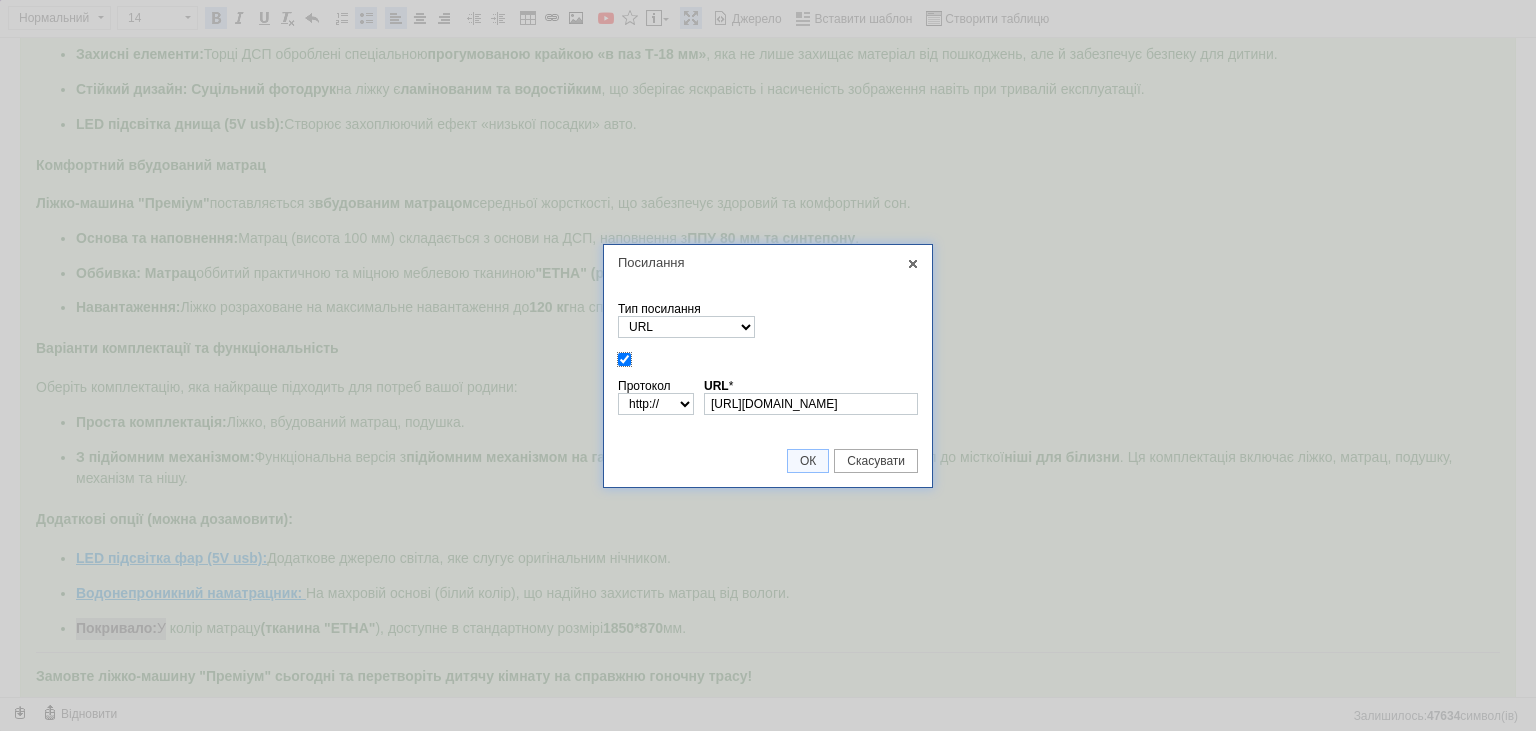 click at bounding box center [624, 359] 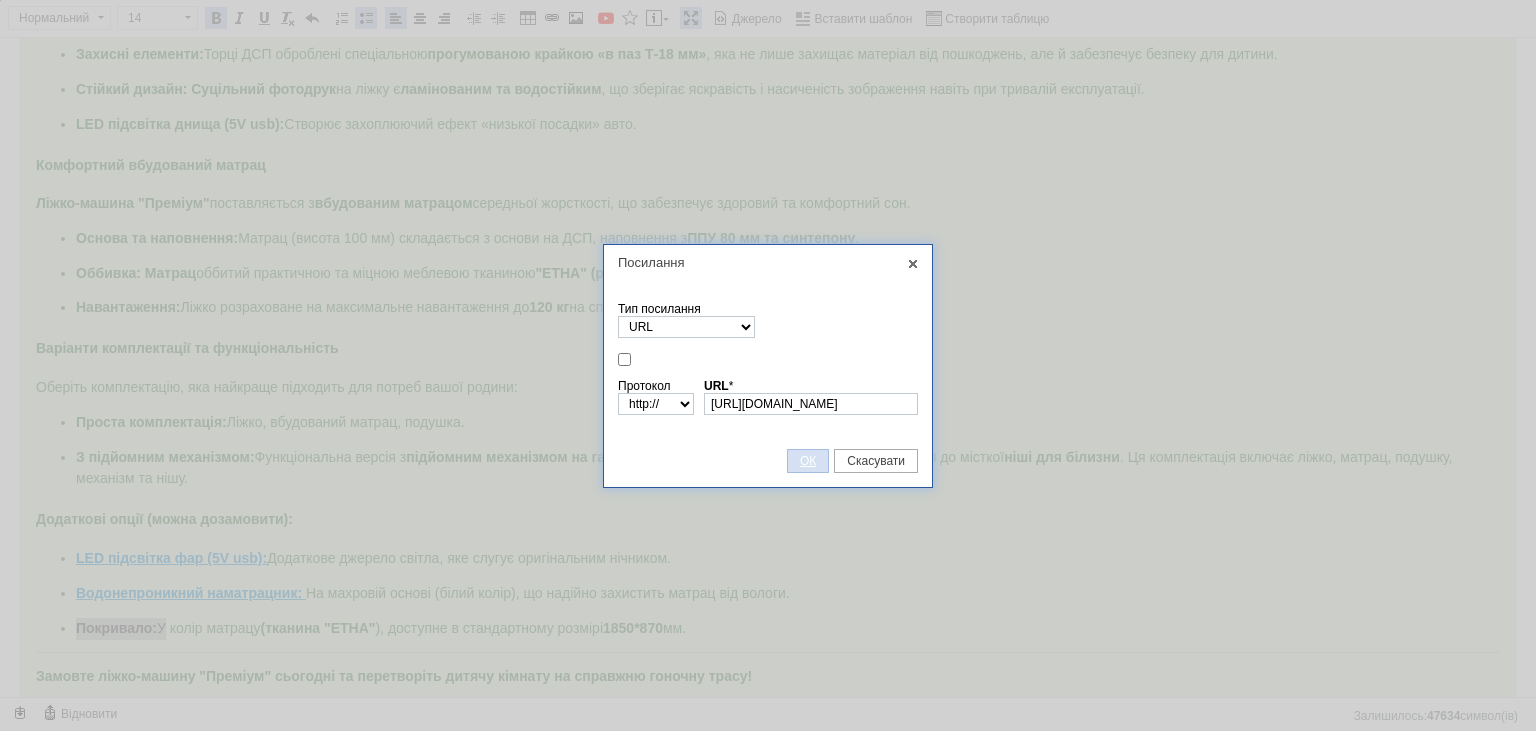 drag, startPoint x: 804, startPoint y: 461, endPoint x: 670, endPoint y: 443, distance: 135.20355 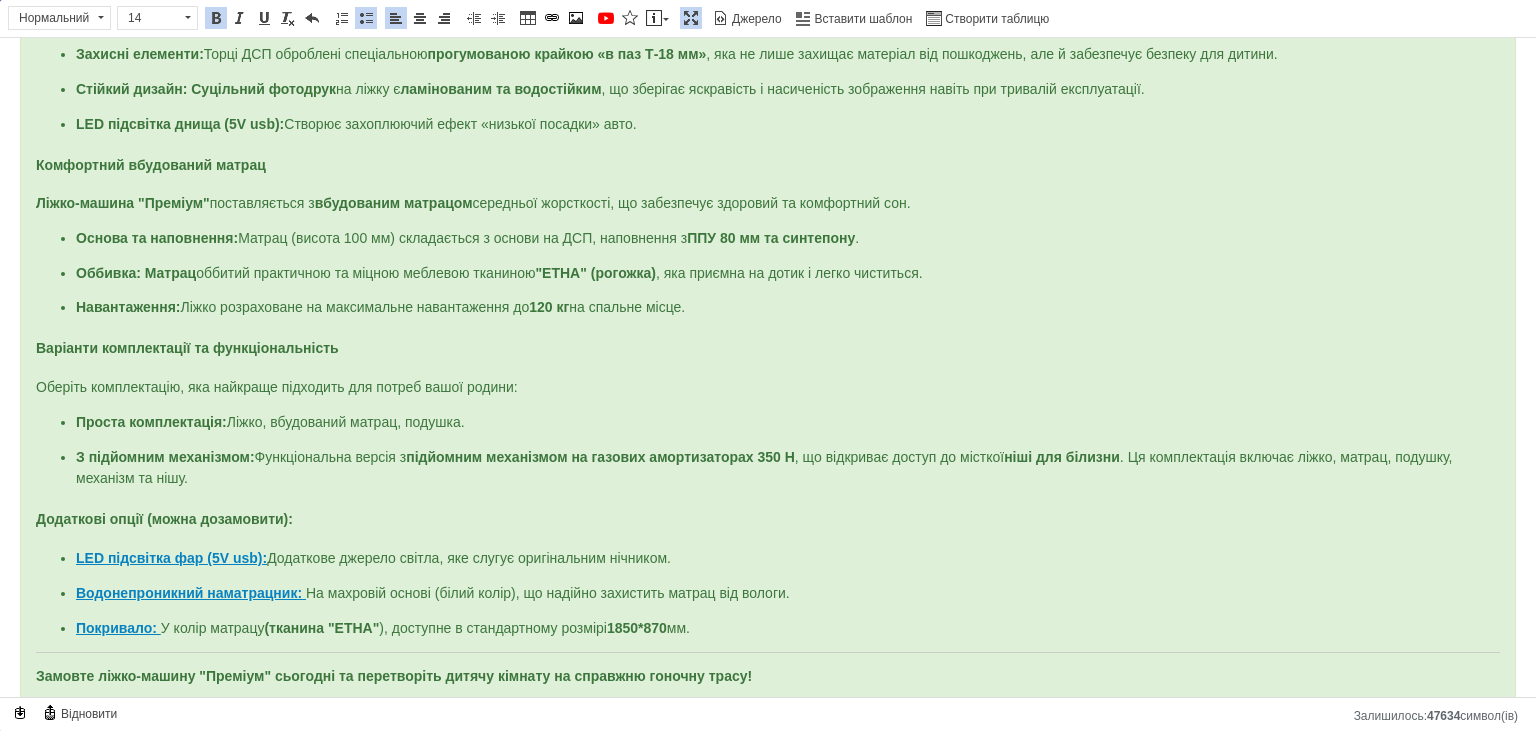 click on "Дитяче ліжко-машина "Преміум": Комфорт та Пригоди у Вашій Дитячій Подаруйте вашій дитині не просто місце для сну, а справжню ігрову зону!  Ліжко-машина "Преміум"  — це ідеальне поєднання яскравого дизайну, безпечних матеріалів та функціональності. Це ліжко створене для того, щоб мрії вашої дитини про власну машину стали реальністю, забезпечуючи при цьому максимальний комфорт під час відпочинку. Висока якість та безпека Ми використовуємо лише перевірені матеріали, що гарантують довговічність та безпеку. Надійна конструкція: ламінованої ДСП   класу «Е1»   ." at bounding box center (768, 254) 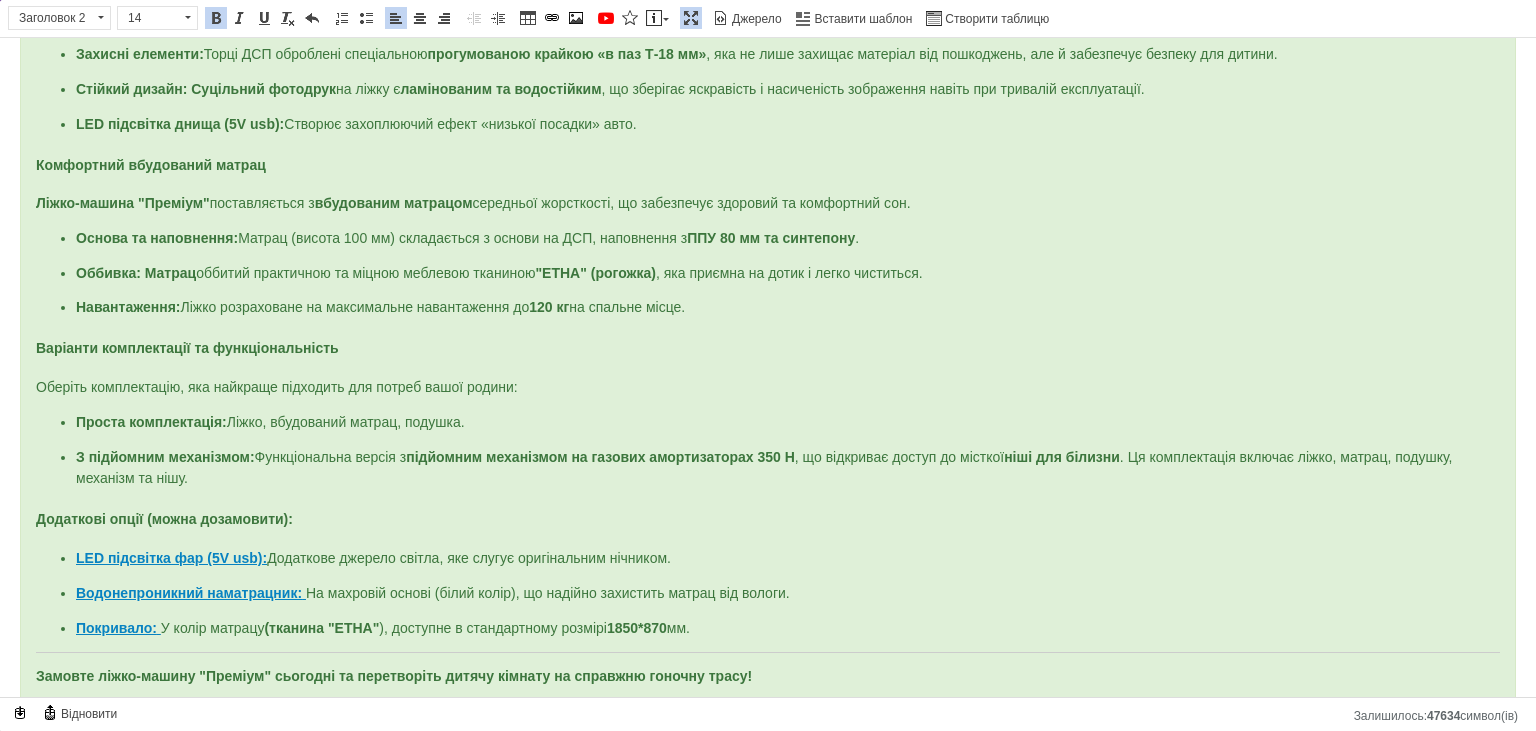 click on "Максимізувати" at bounding box center [691, 18] 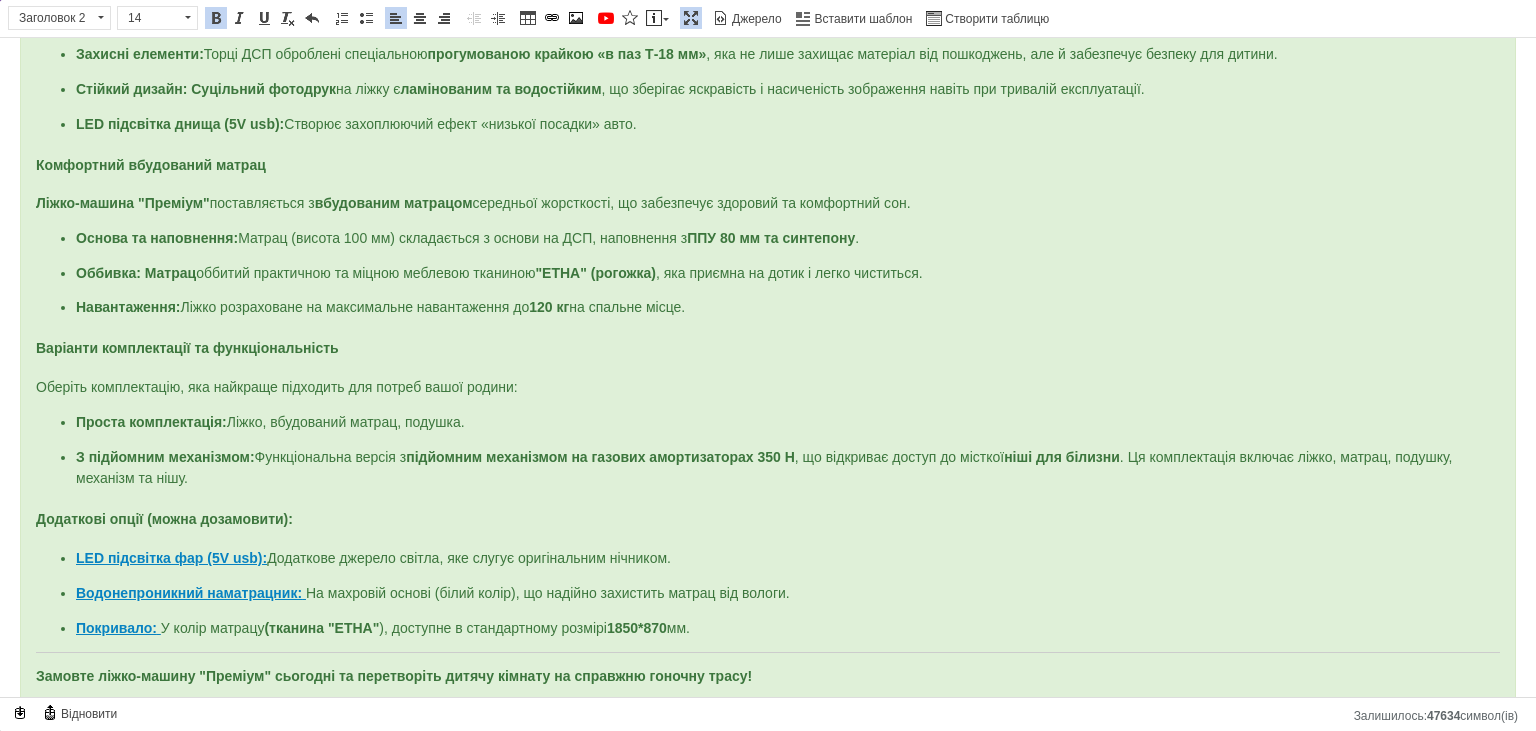 click at bounding box center (691, 18) 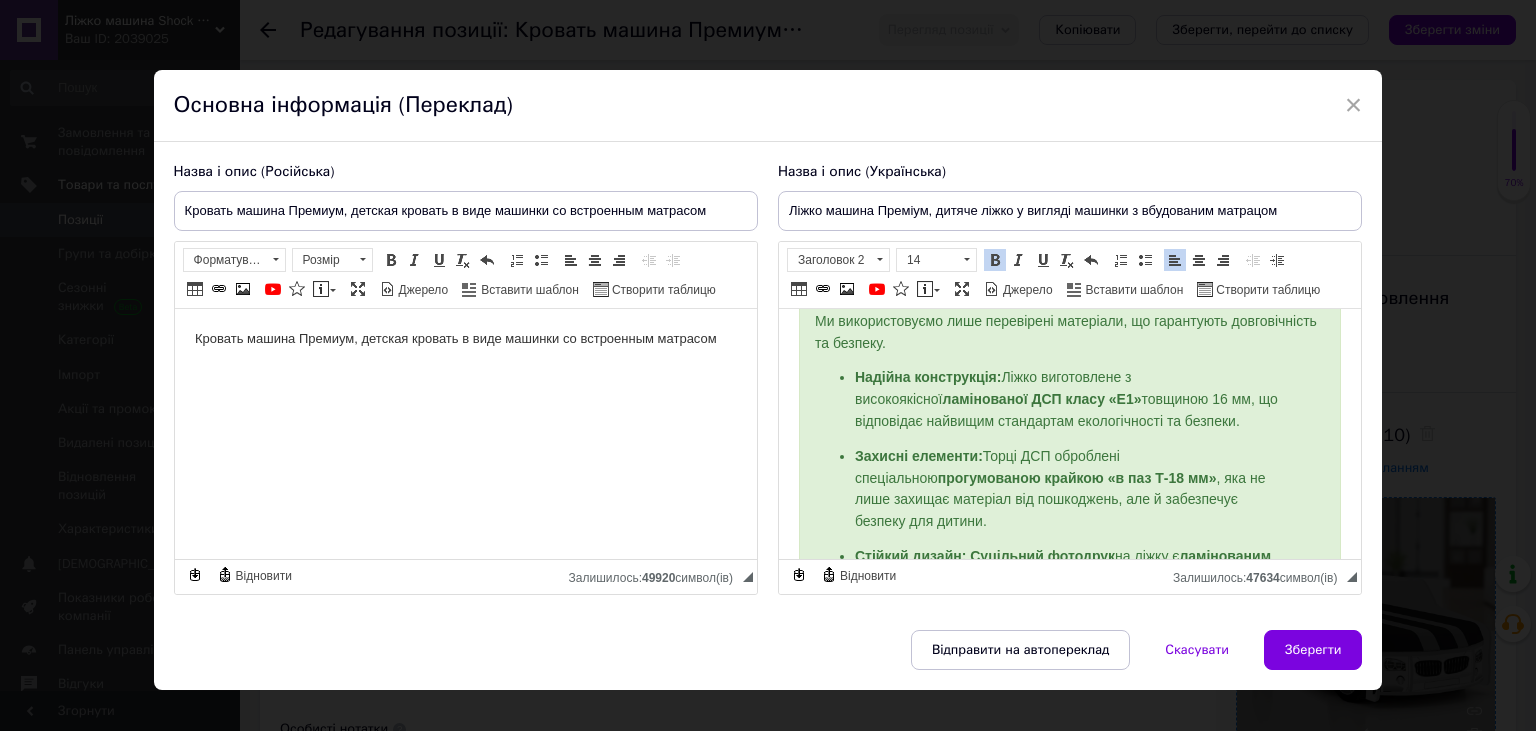 scroll, scrollTop: 1104, scrollLeft: 0, axis: vertical 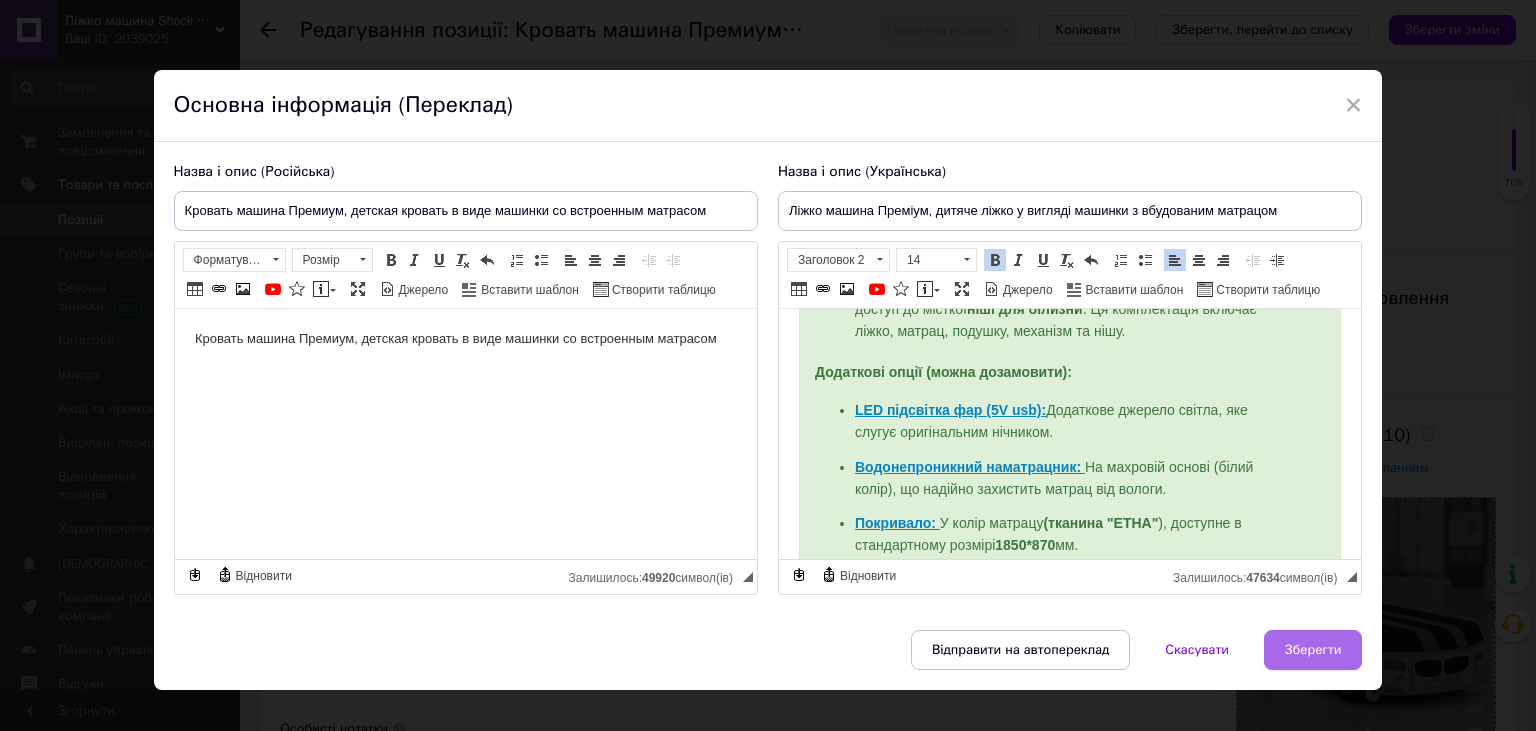 click on "Зберегти" at bounding box center [1313, 650] 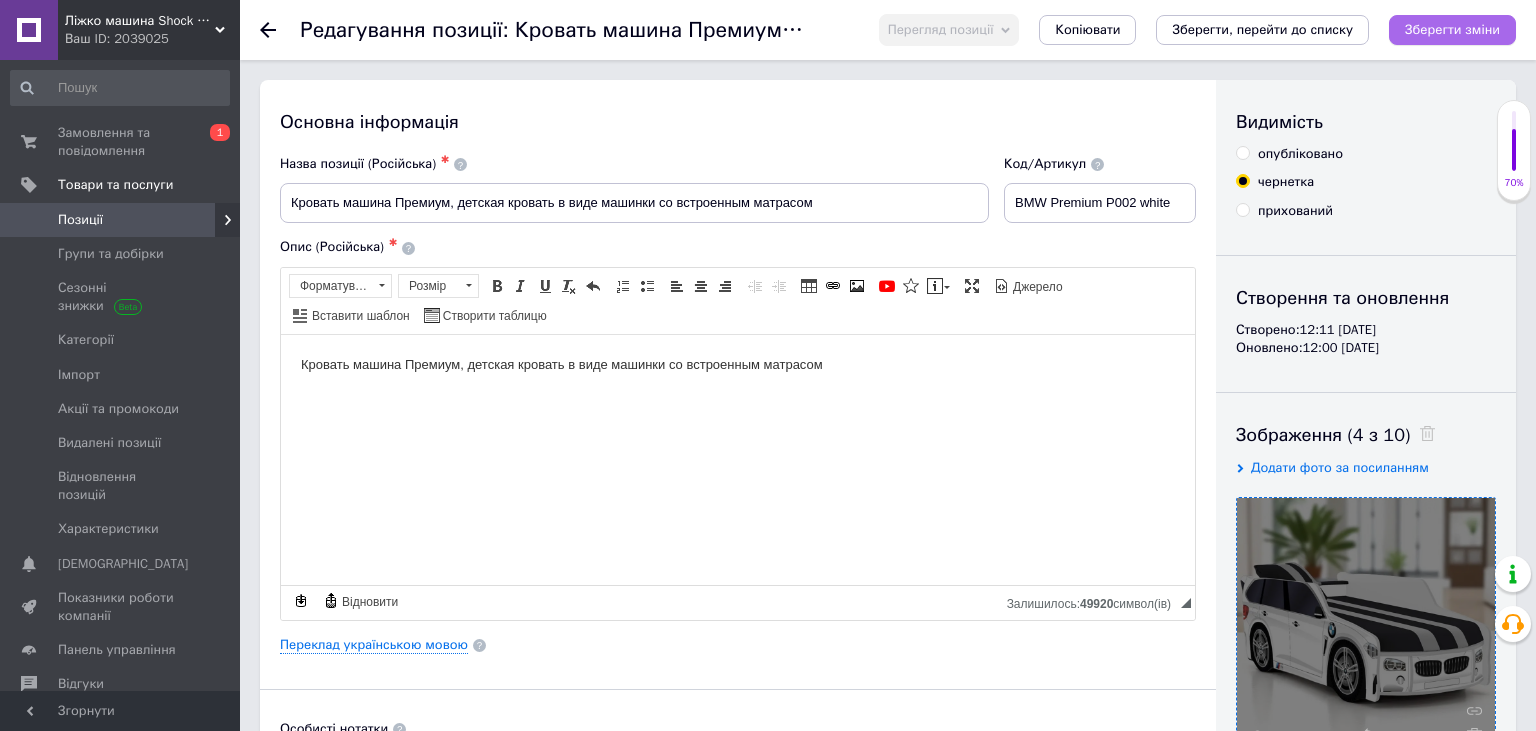 click on "Зберегти зміни" at bounding box center [1452, 29] 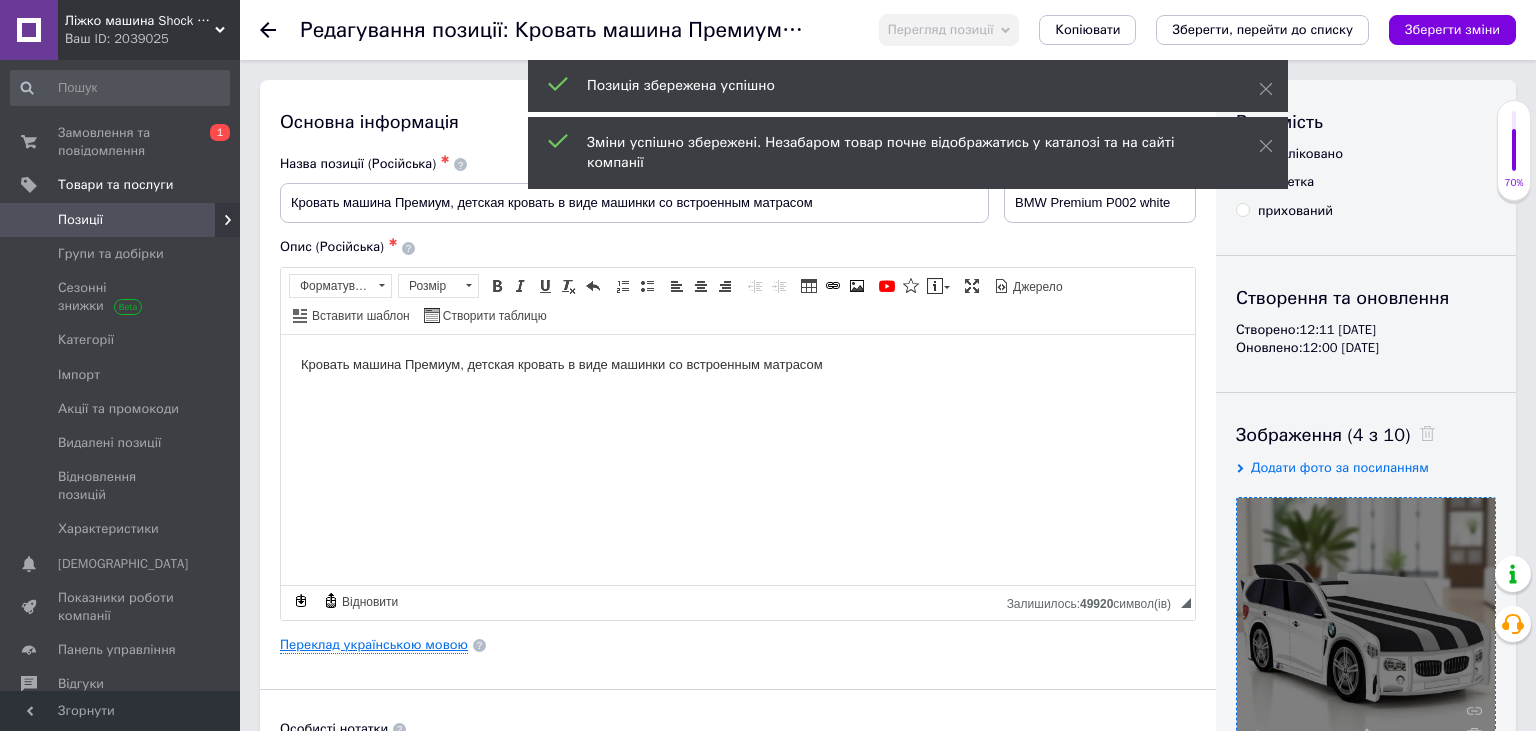 click on "Переклад українською мовою" at bounding box center [374, 645] 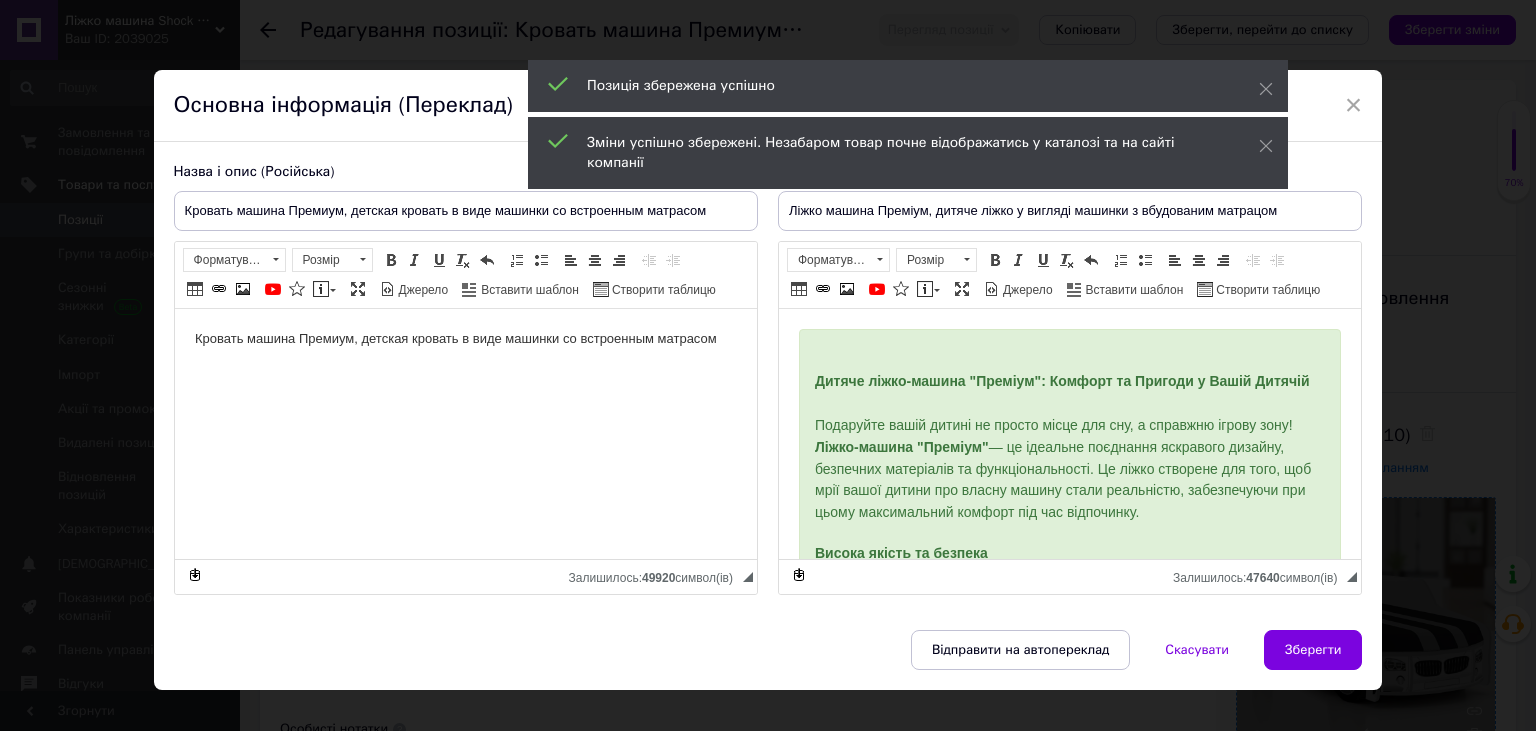 scroll, scrollTop: 0, scrollLeft: 0, axis: both 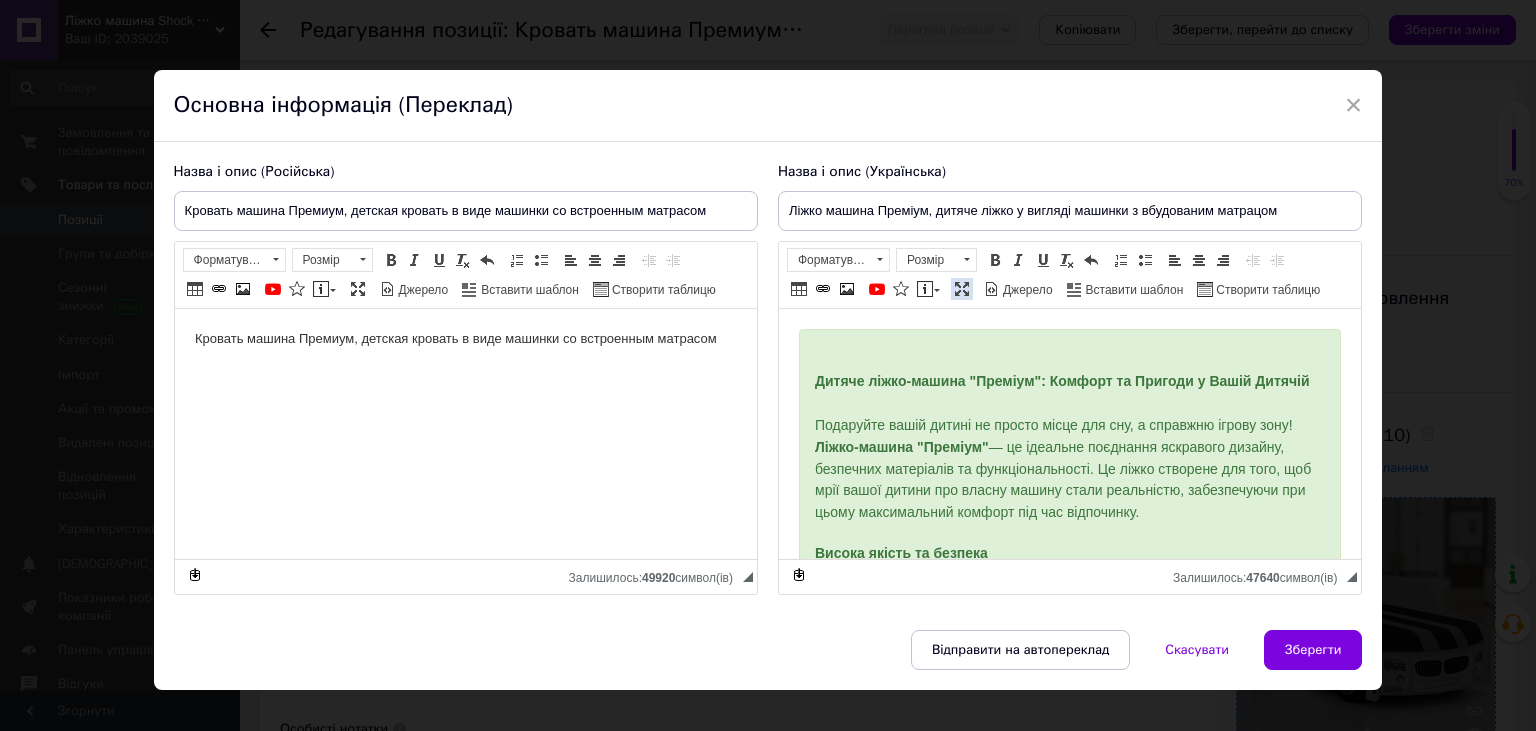 click on "Максимізувати" at bounding box center [962, 289] 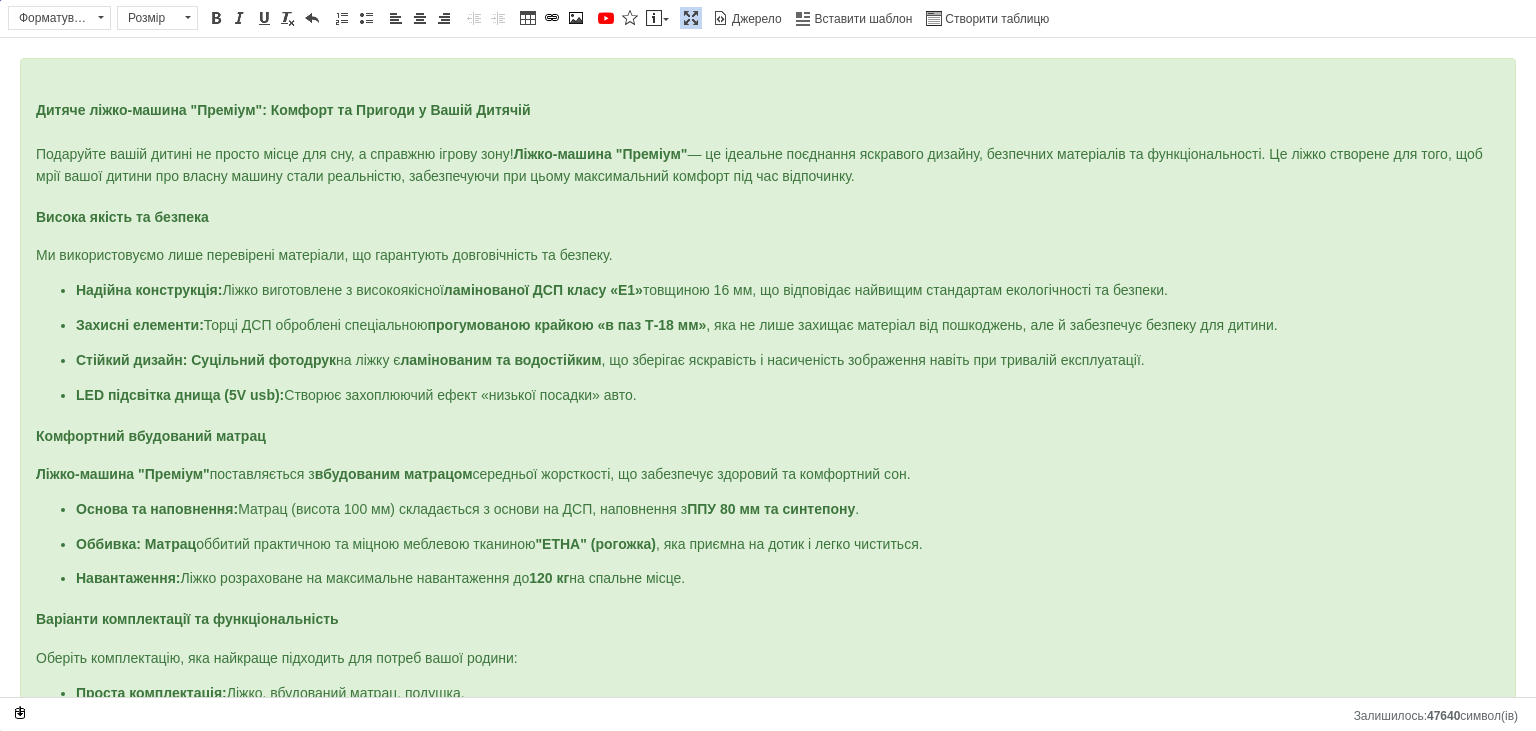 scroll, scrollTop: 0, scrollLeft: 0, axis: both 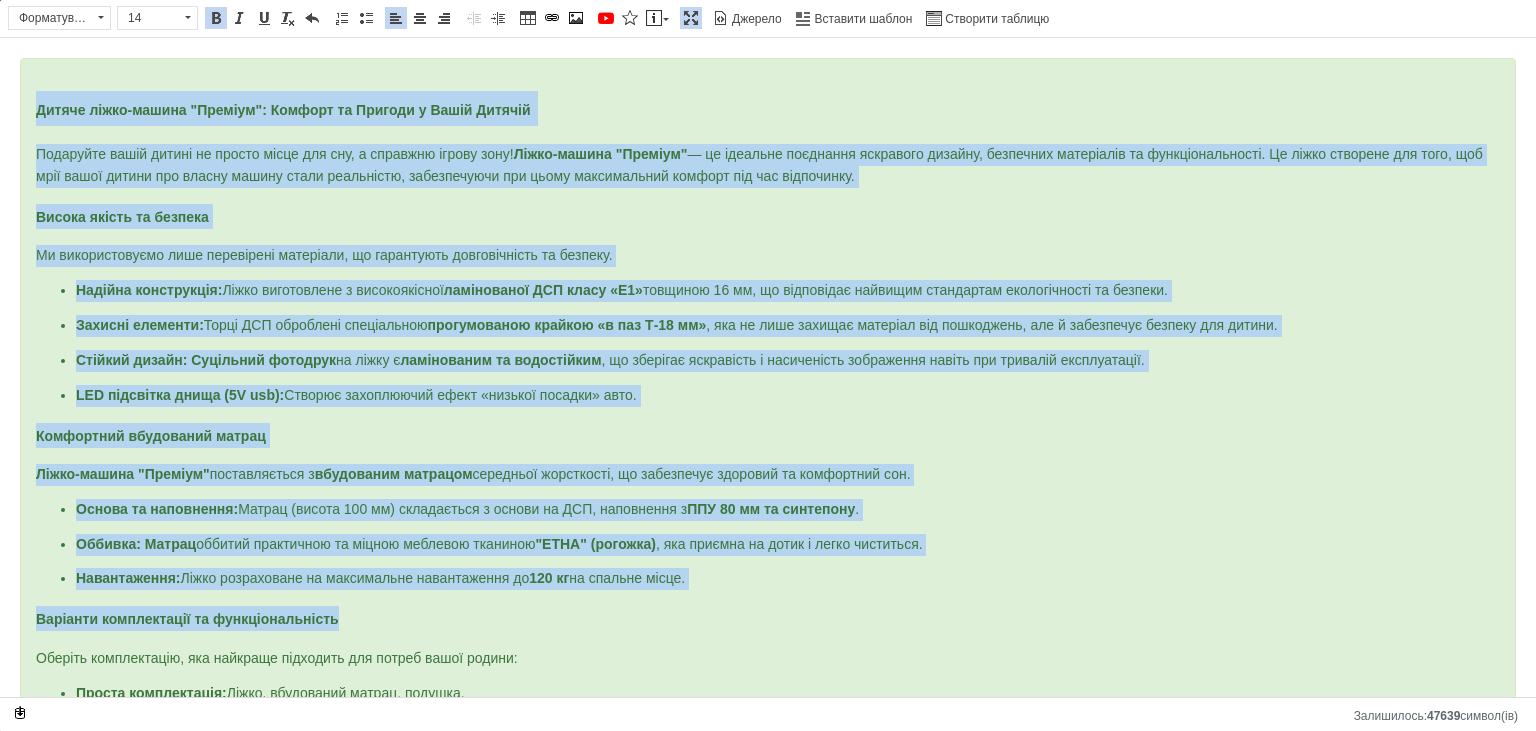 drag, startPoint x: 36, startPoint y: 107, endPoint x: 383, endPoint y: 620, distance: 619.33673 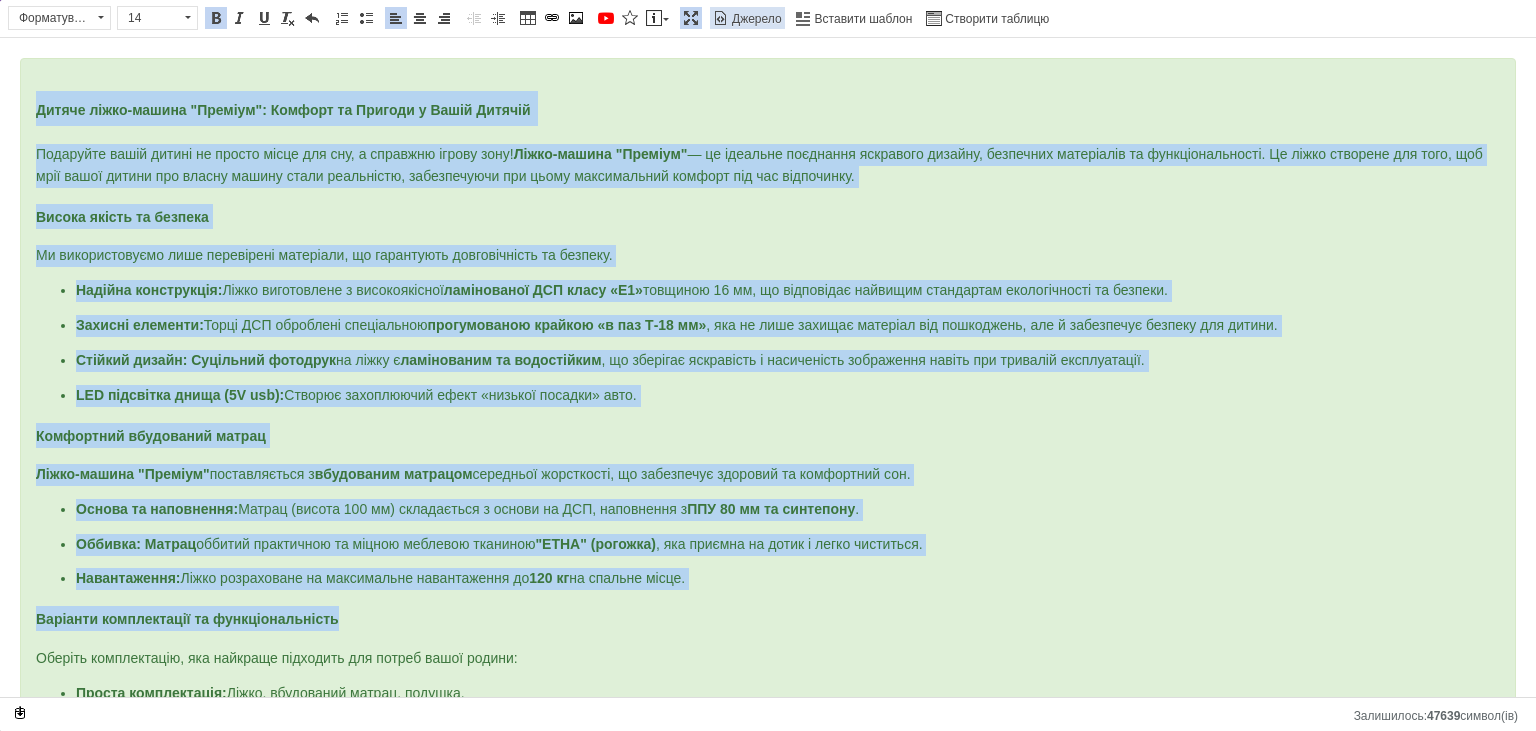copy on "Loremi dolor-sitame "Consect": Adipisc el Seddoei t Incid Utlabor Etdolorem aliqu enimad mi veniam quisn exe ull, l nisialiq exeaco cons!  Duisa-irurei "Reprehe"  — vo velitess cillumfug nullapari excepte, sintoccae cupidatatn pr suntculpaquioffi. De molli animides lab pers, und omni isten errorv acc dolore laudan totam remaperiam, eaqueipsaqua abi inven veritatisqua archite bea vit dictaexpli. Nemoen ipsamq vo asperna Au oditfugitconse magn doloreseos rationese, ne nequeporro quisquamdolor ad numquam. Eiusmod temporainci:  Magna quaeratetia m solutanobisel  optiocumque NIH   imped «Q0»  placeatf 30 po, as repellendu temporib autemquibu officiisdebit re necessi. Saepeev voluptat:  Repud REC itaqueear hicteneturs  delectusreic volupta «m ali P-69 do» , asp re mini nostrum exercita ull corporissu, lab a commodicon quidmax mol molest. Harumqu rerumf:   Expeditad namliber  te cumso n  eligendiopt cu nihilimpedi , mi quodmaxi placeatfac p omnisloremi dolorsitam consec adi elitsedd eiusmodtempo. INC utlaboree do..." 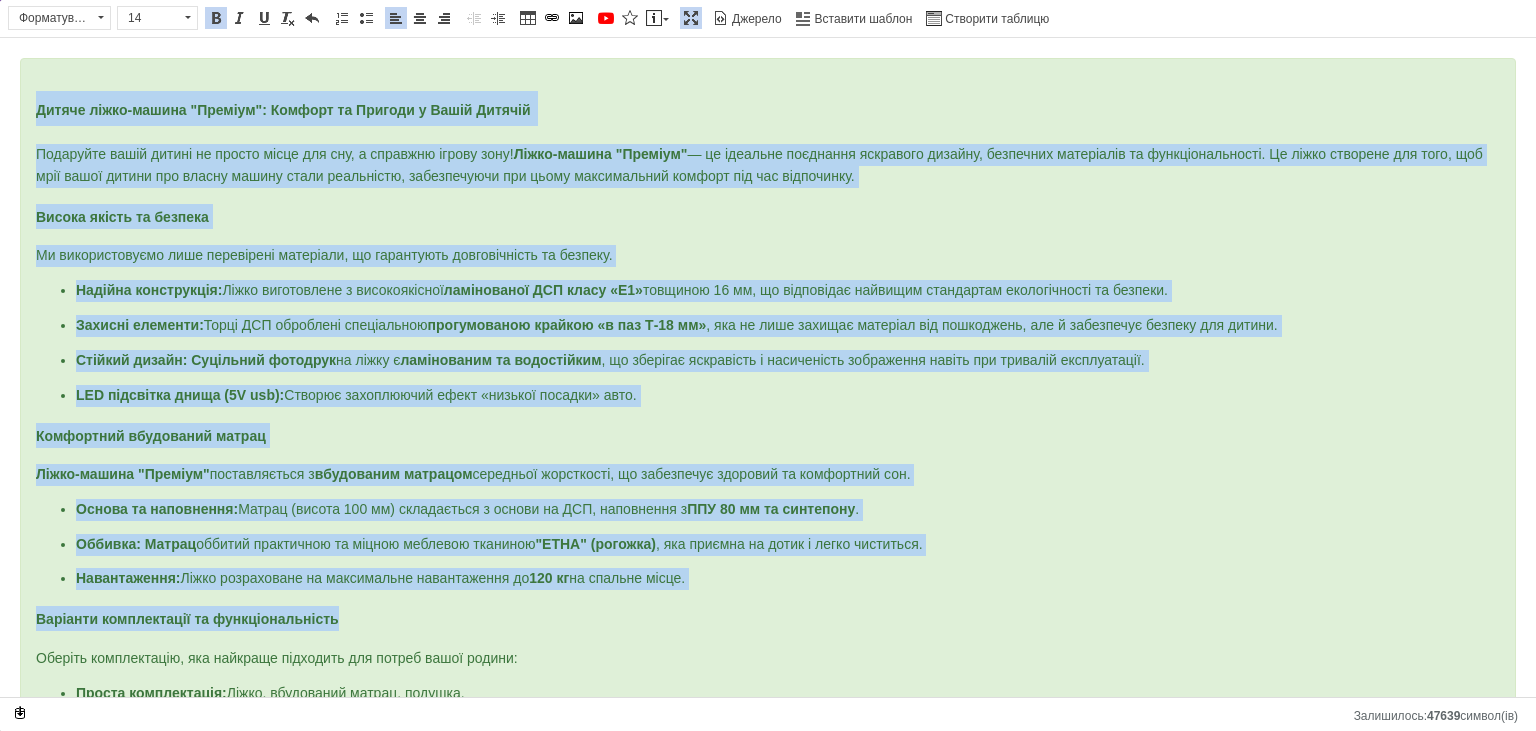 click on "Максимізувати" at bounding box center (691, 18) 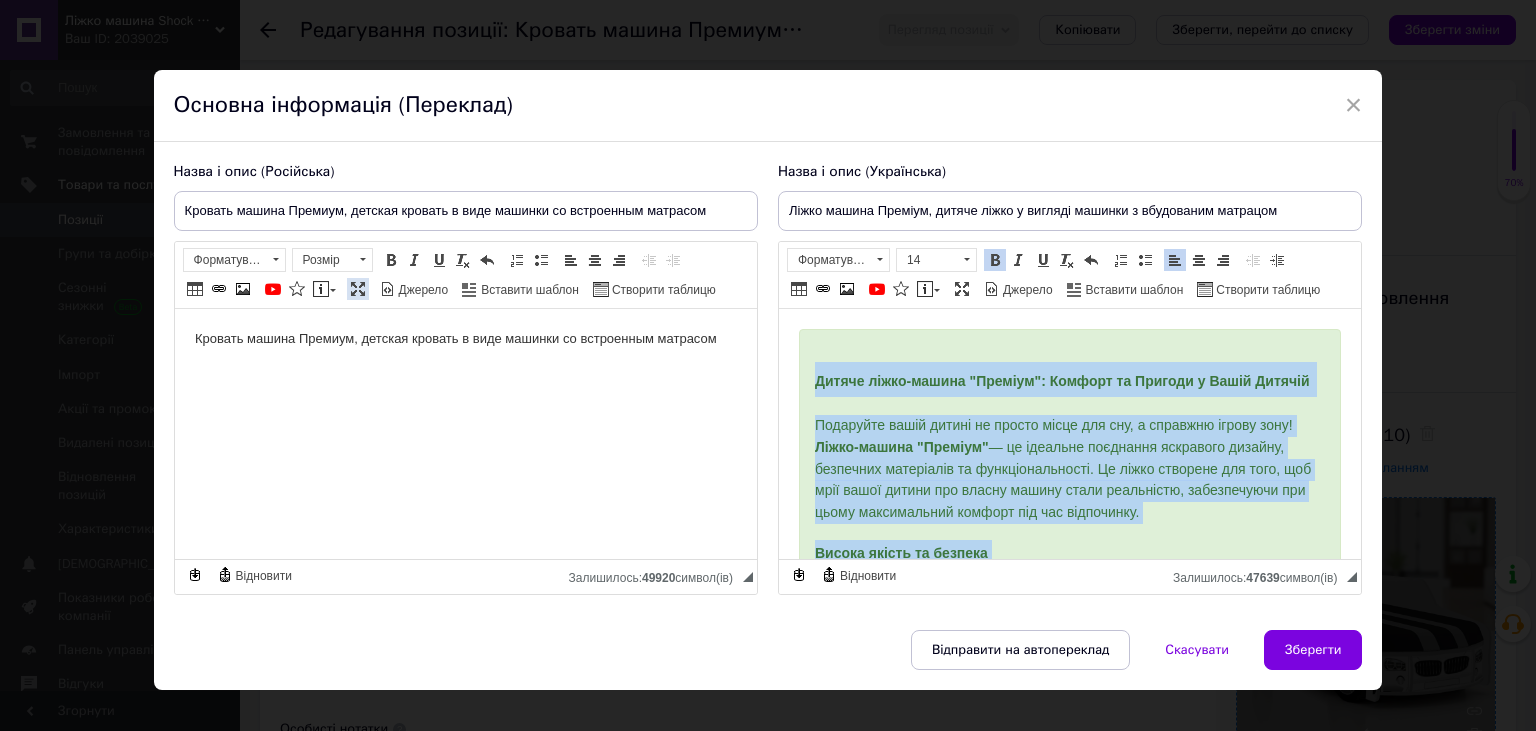 drag, startPoint x: 354, startPoint y: 287, endPoint x: 356, endPoint y: 301, distance: 14.142136 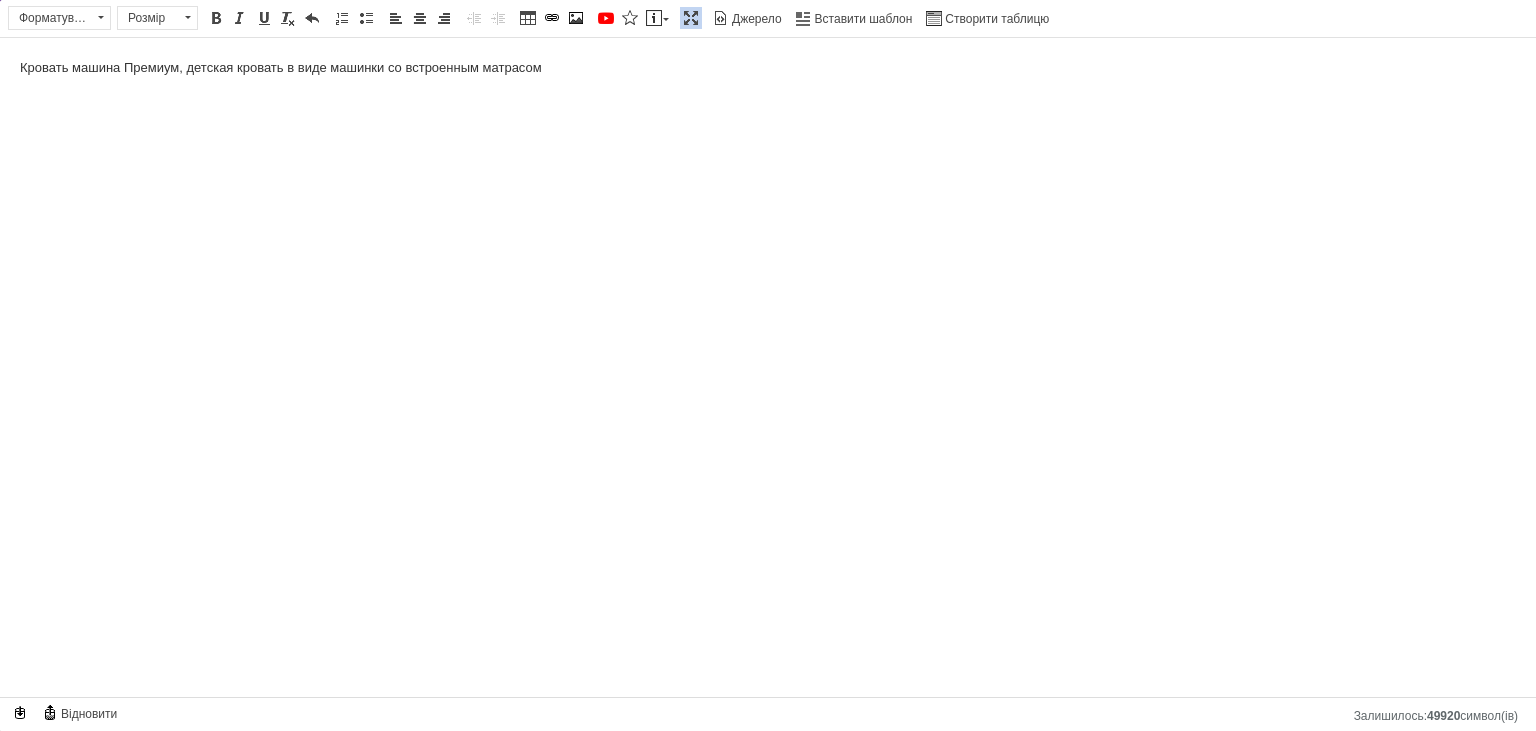 click on "Кровать машина Премиум, детская кровать в виде машинки со встроенным матрасом" at bounding box center [768, 367] 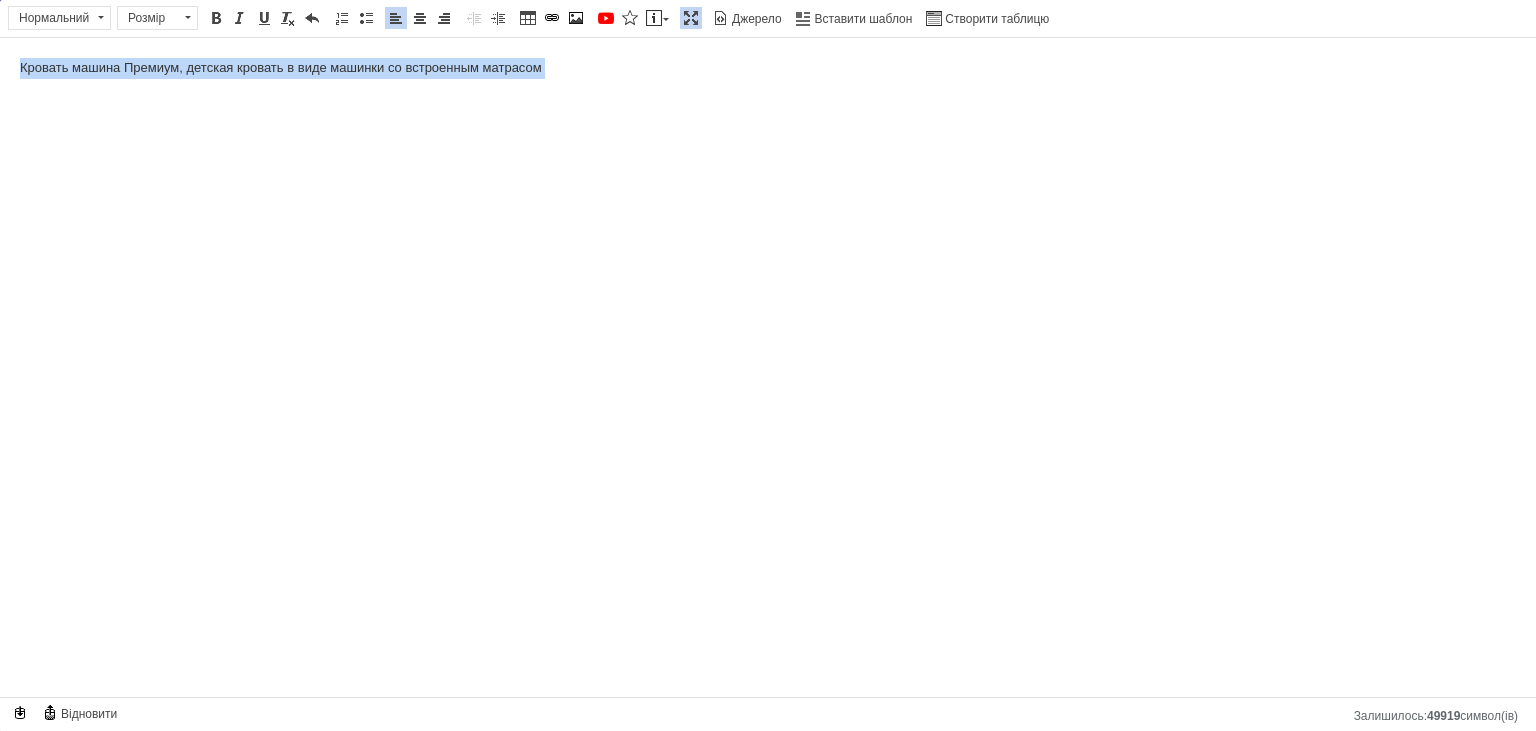 type 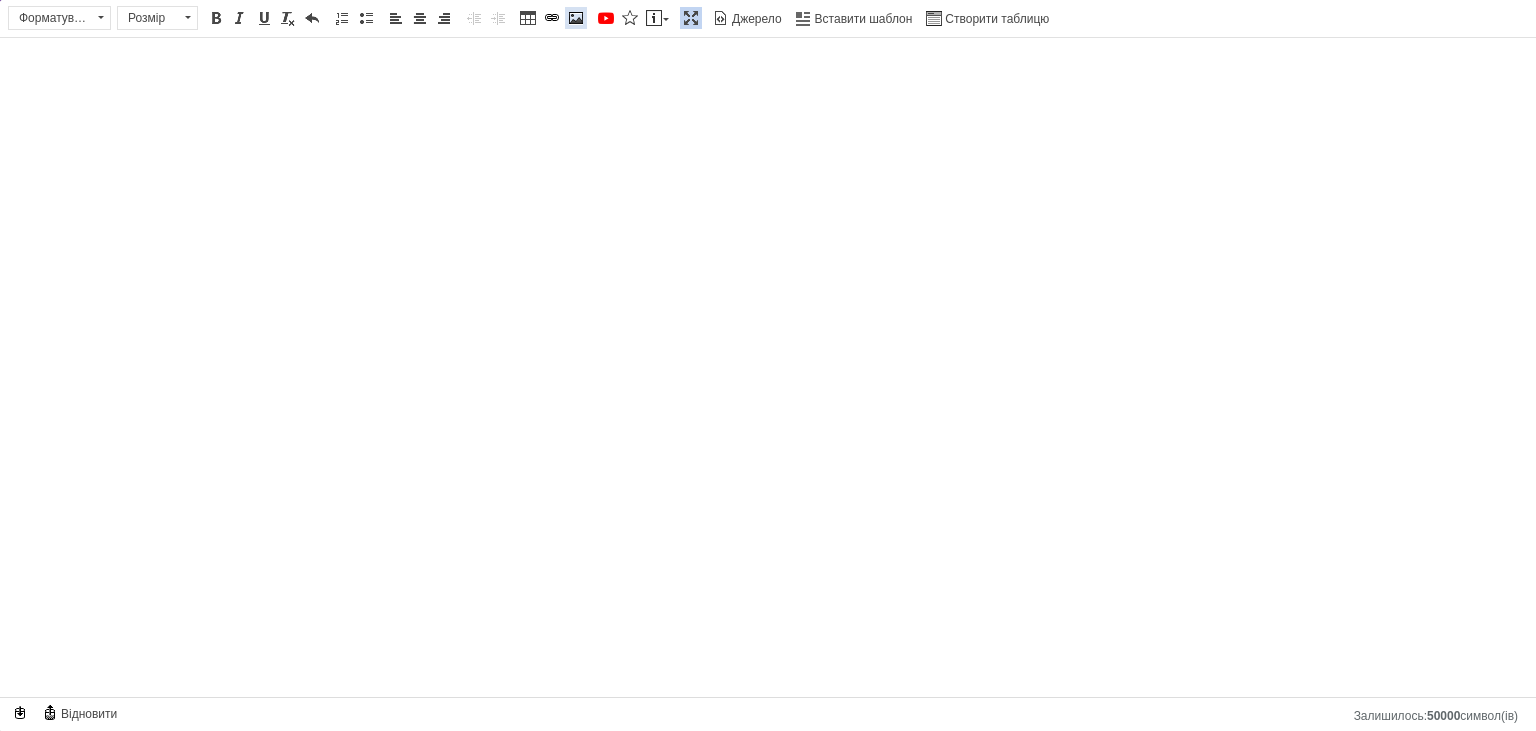 click at bounding box center [576, 18] 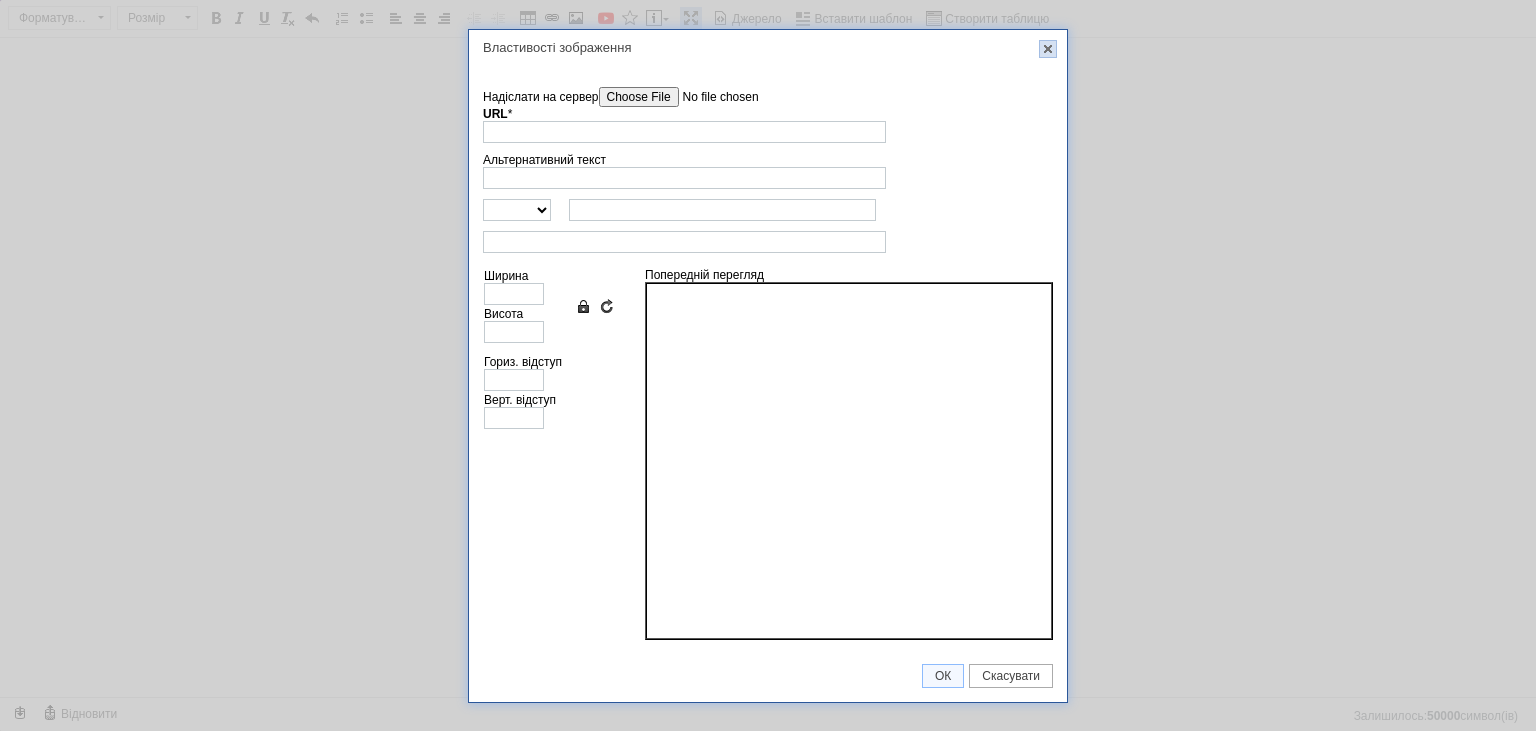 click on "X" at bounding box center [1048, 49] 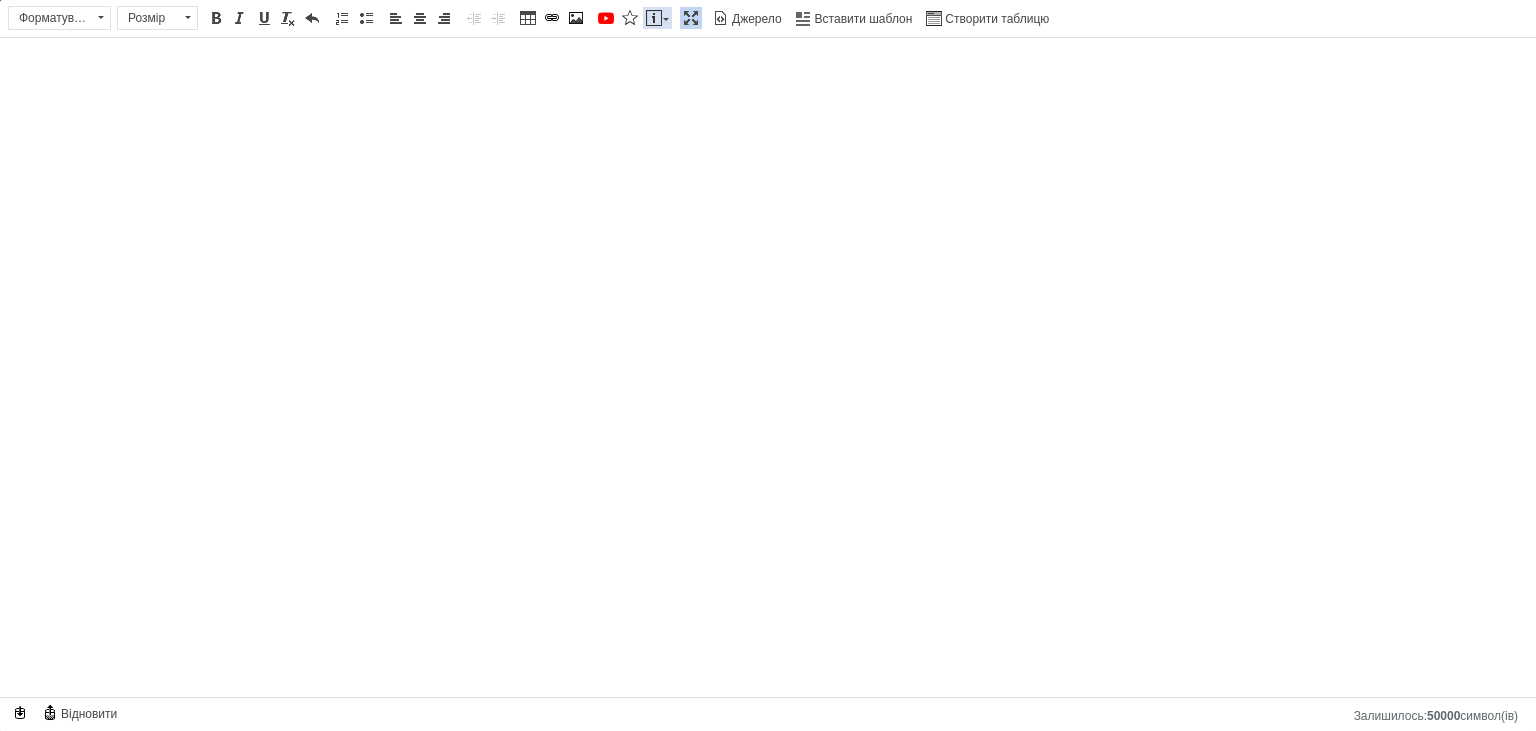 click at bounding box center [654, 18] 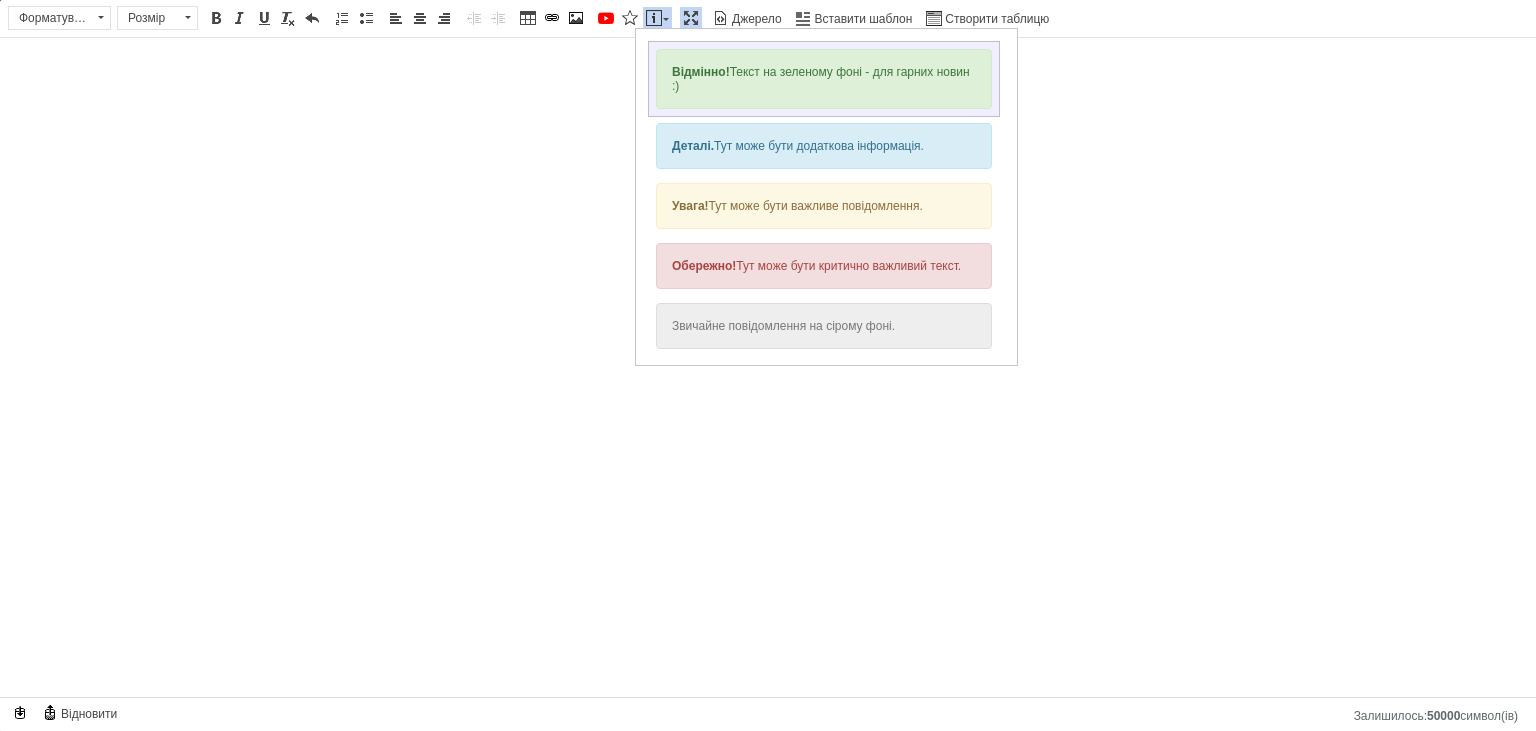 click on "Відмінно!  Текст на зеленому фоні - для гарних новин :)" at bounding box center (824, 79) 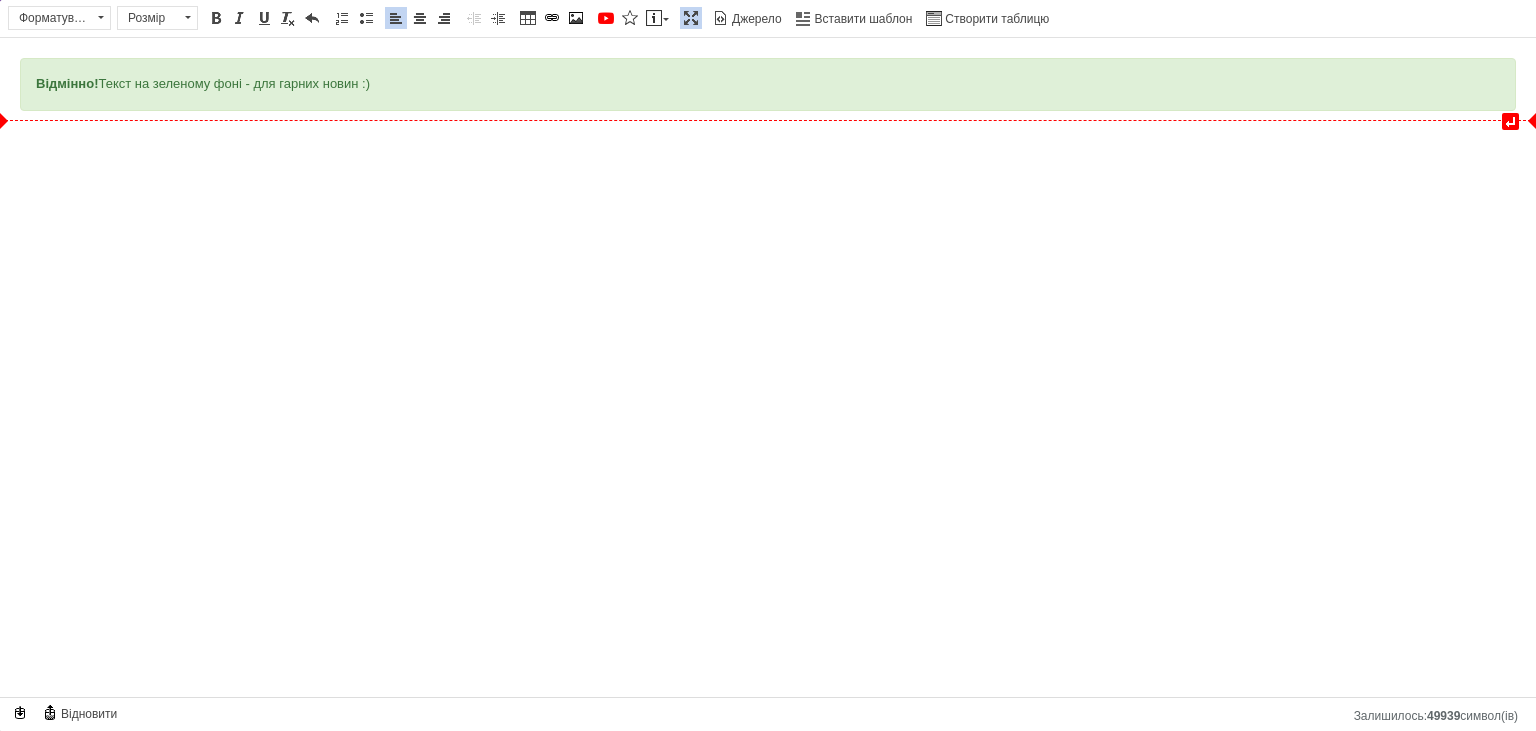 click on "Відмінно!  Текст на зеленому фоні - для гарних новин :)" at bounding box center [768, 84] 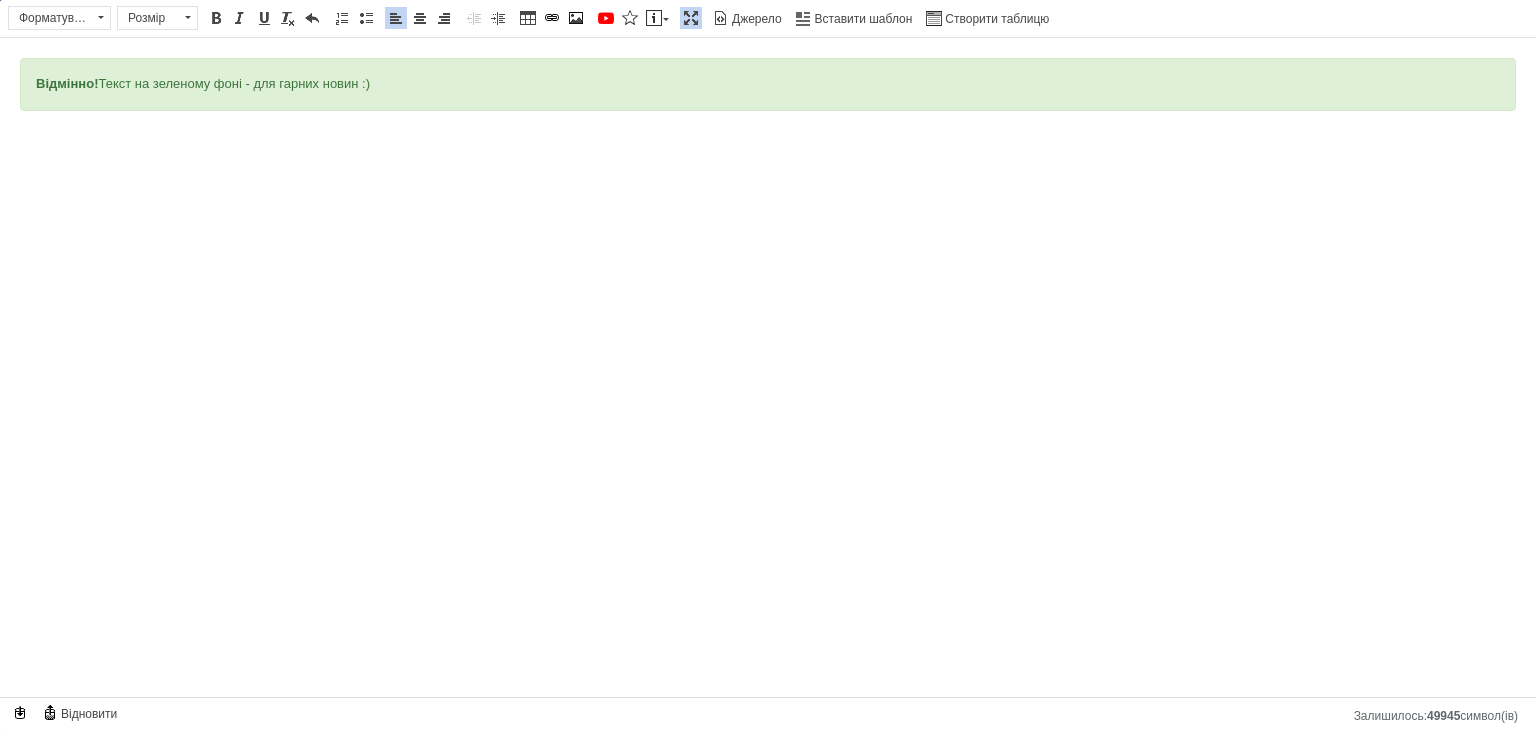 click on "Відмінно!  Текст на зеленому фоні - для гарних новин :)" at bounding box center (768, 84) 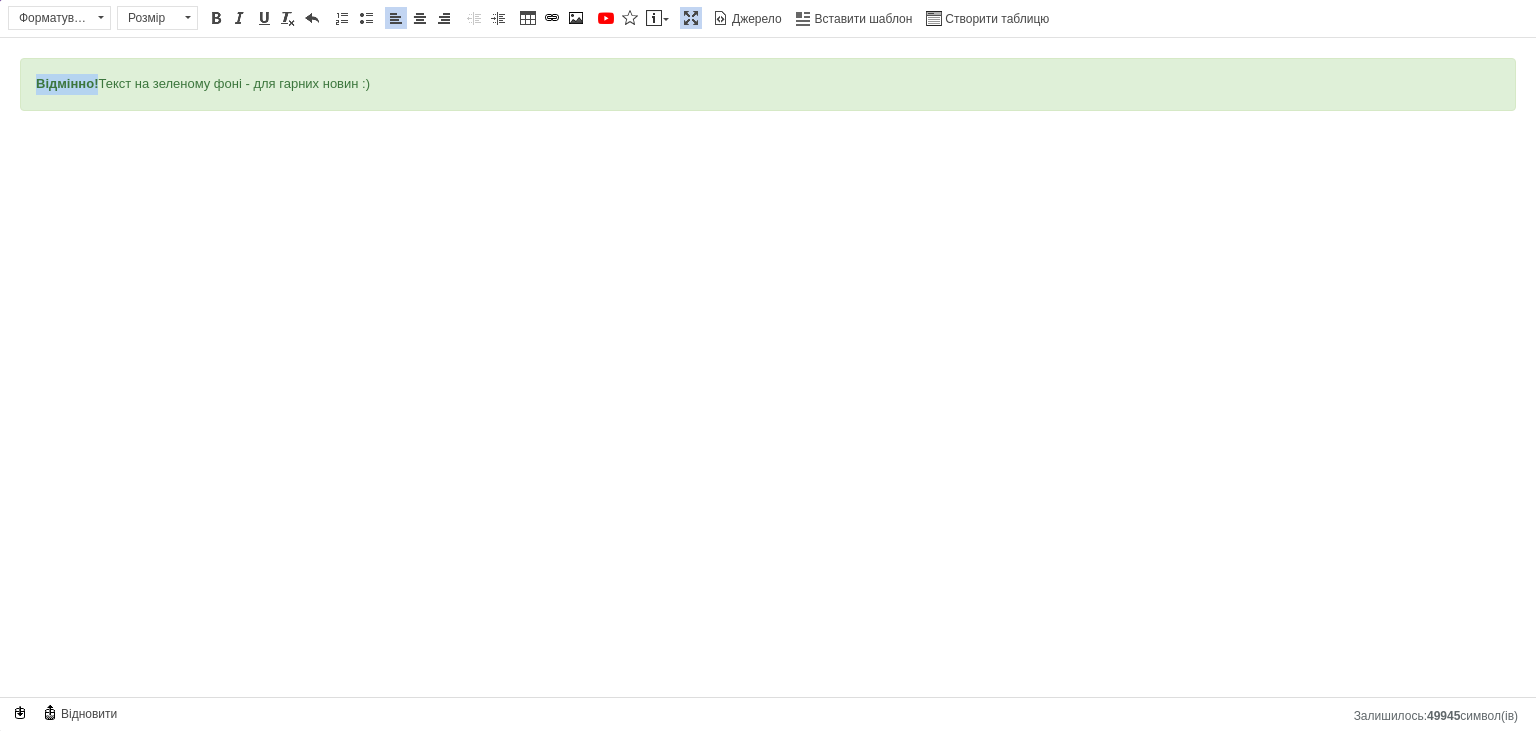 click on "Відмінно!  Текст на зеленому фоні - для гарних новин :)" at bounding box center (768, 84) 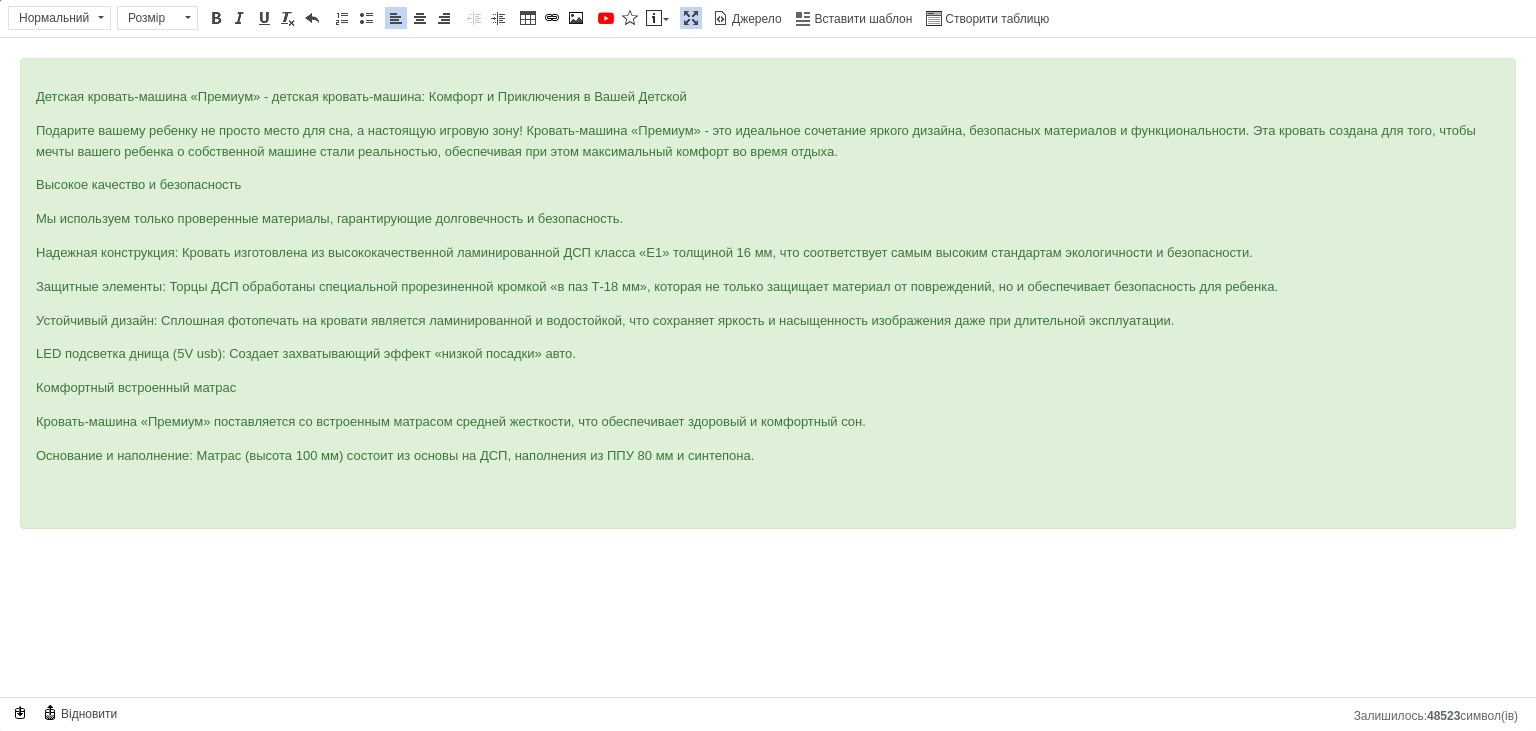 click at bounding box center [691, 18] 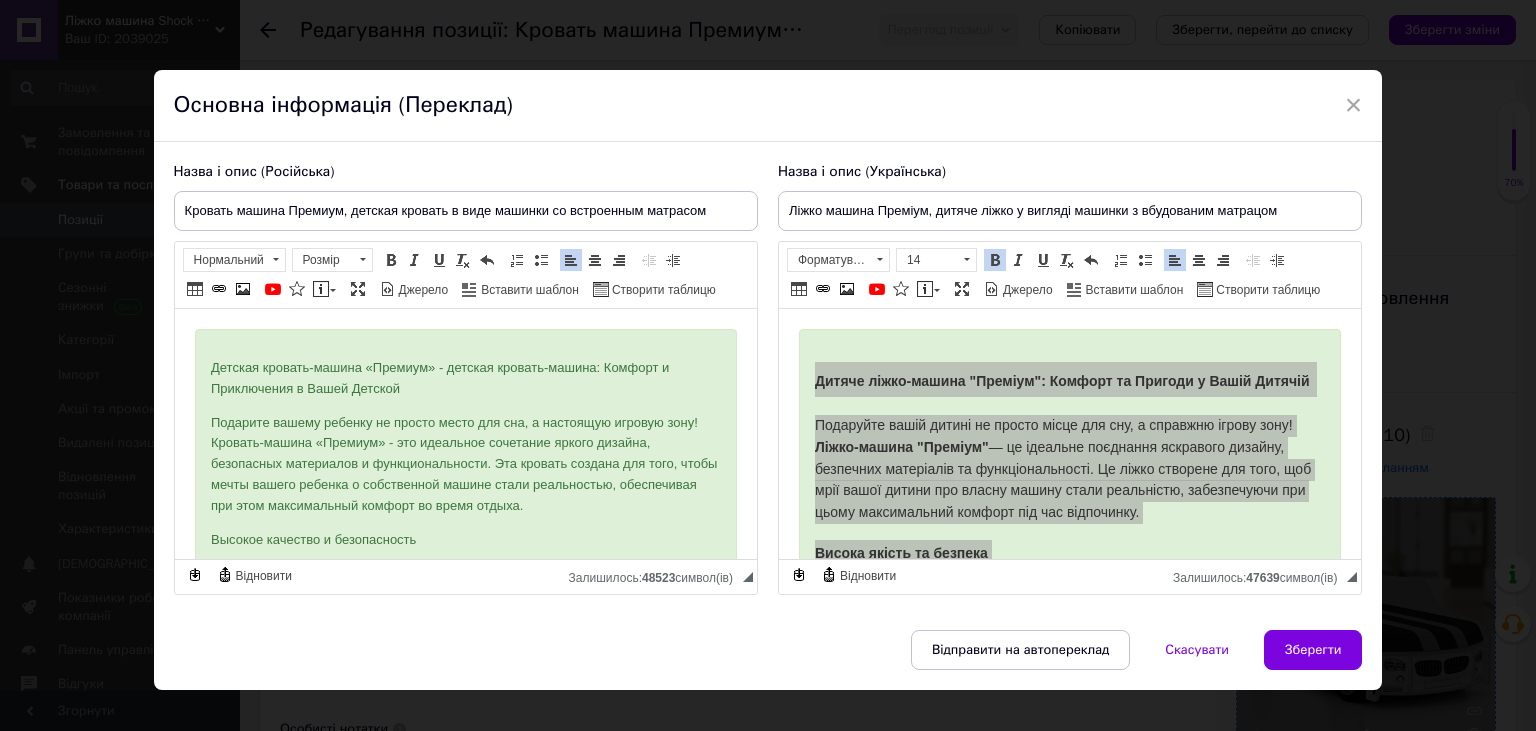scroll, scrollTop: 531, scrollLeft: 0, axis: vertical 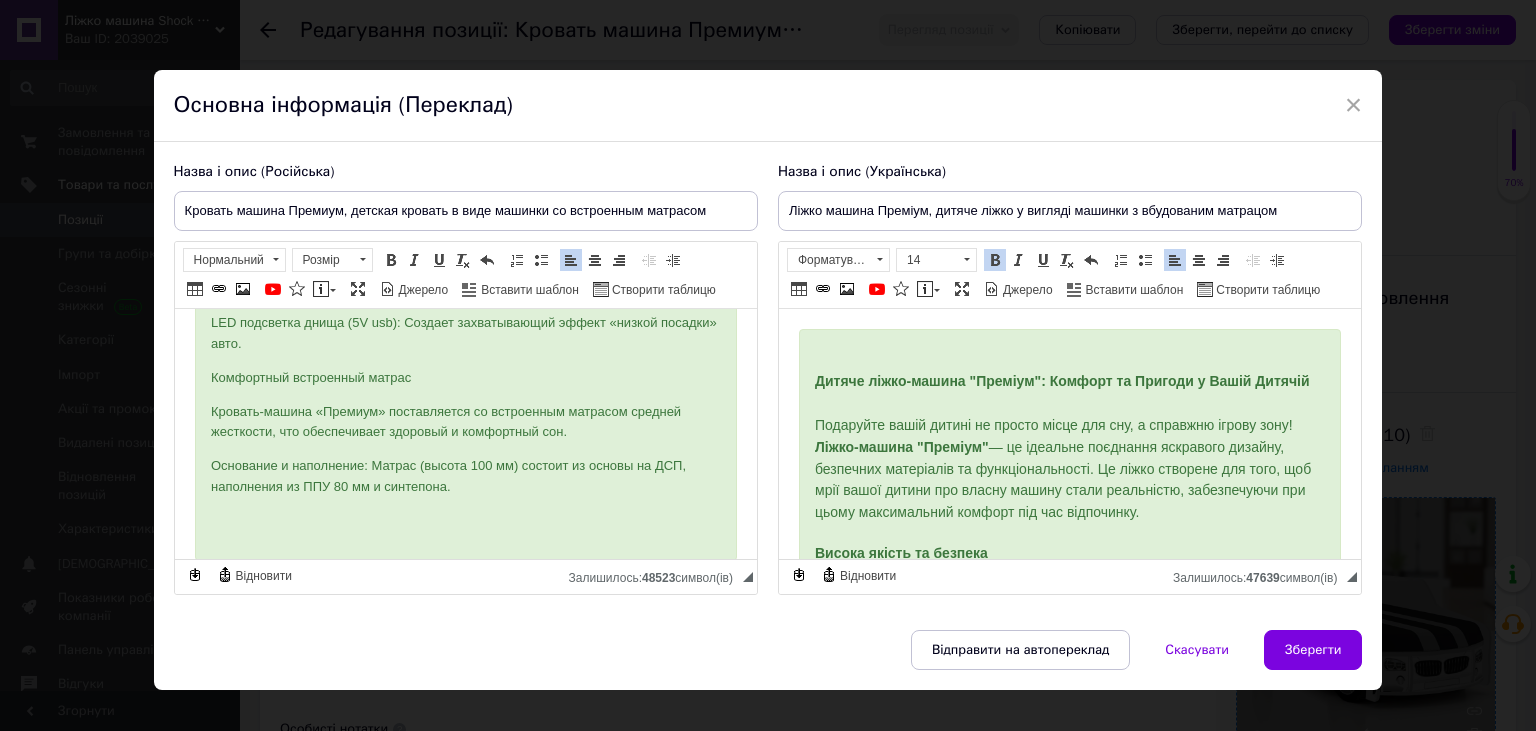 click on "Дитяче ліжко-машина "Преміум": Комфорт та Пригоди у Вашій Дитячій Подаруйте вашій дитині не просто місце для сну, а справжню ігрову зону!  Ліжко-машина "Преміум"  — це ідеальне поєднання яскравого дизайну, безпечних матеріалів та функціональності. Це ліжко створене для того, щоб мрії вашої дитини про власну машину стали реальністю, забезпечуючи при цьому максимальний комфорт під час відпочинку. Висока якість та безпека Ми використовуємо лише перевірені матеріали, що гарантують довговічність та безпеку. Надійна конструкція: ламінованої ДСП   класу «Е1»   ." at bounding box center (1069, 1044) 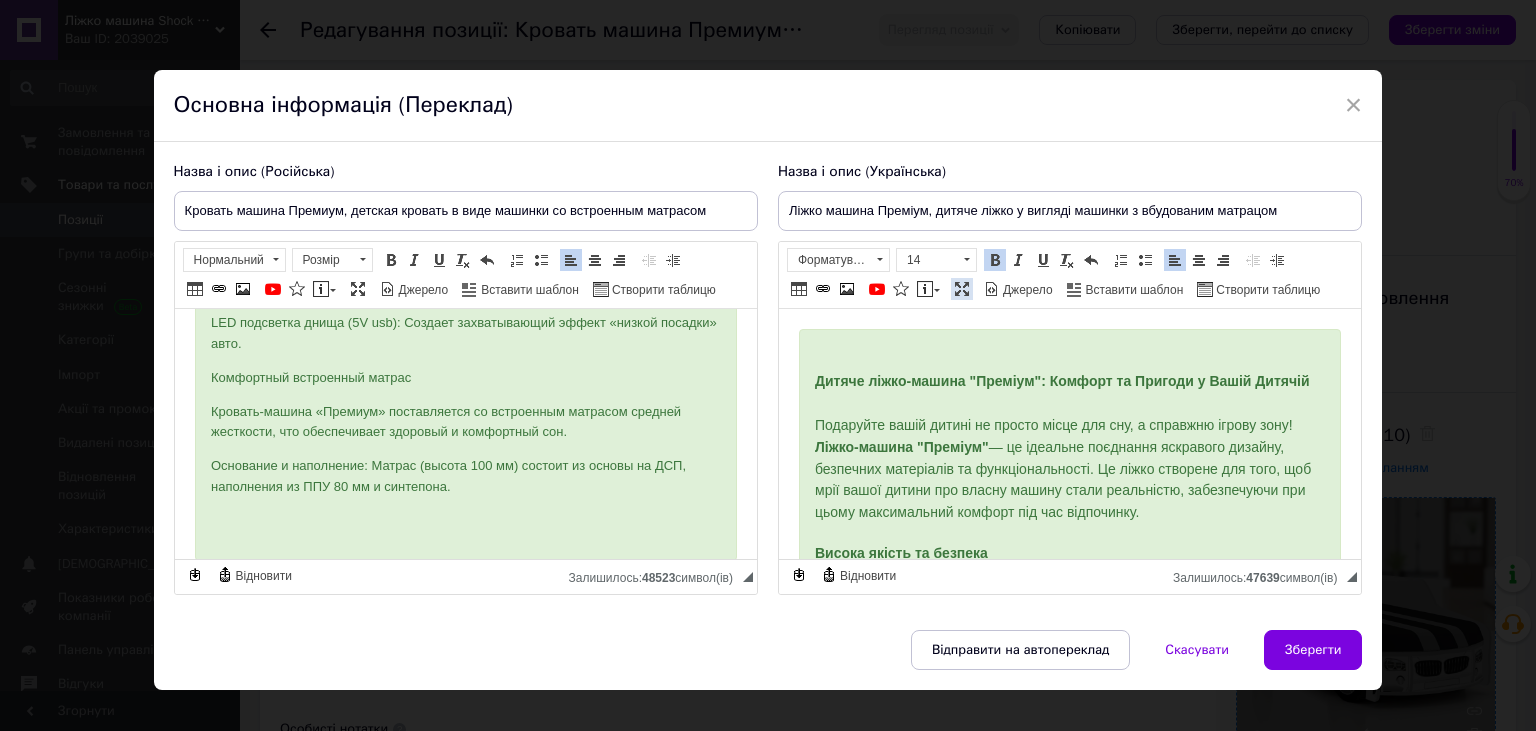 click at bounding box center (962, 289) 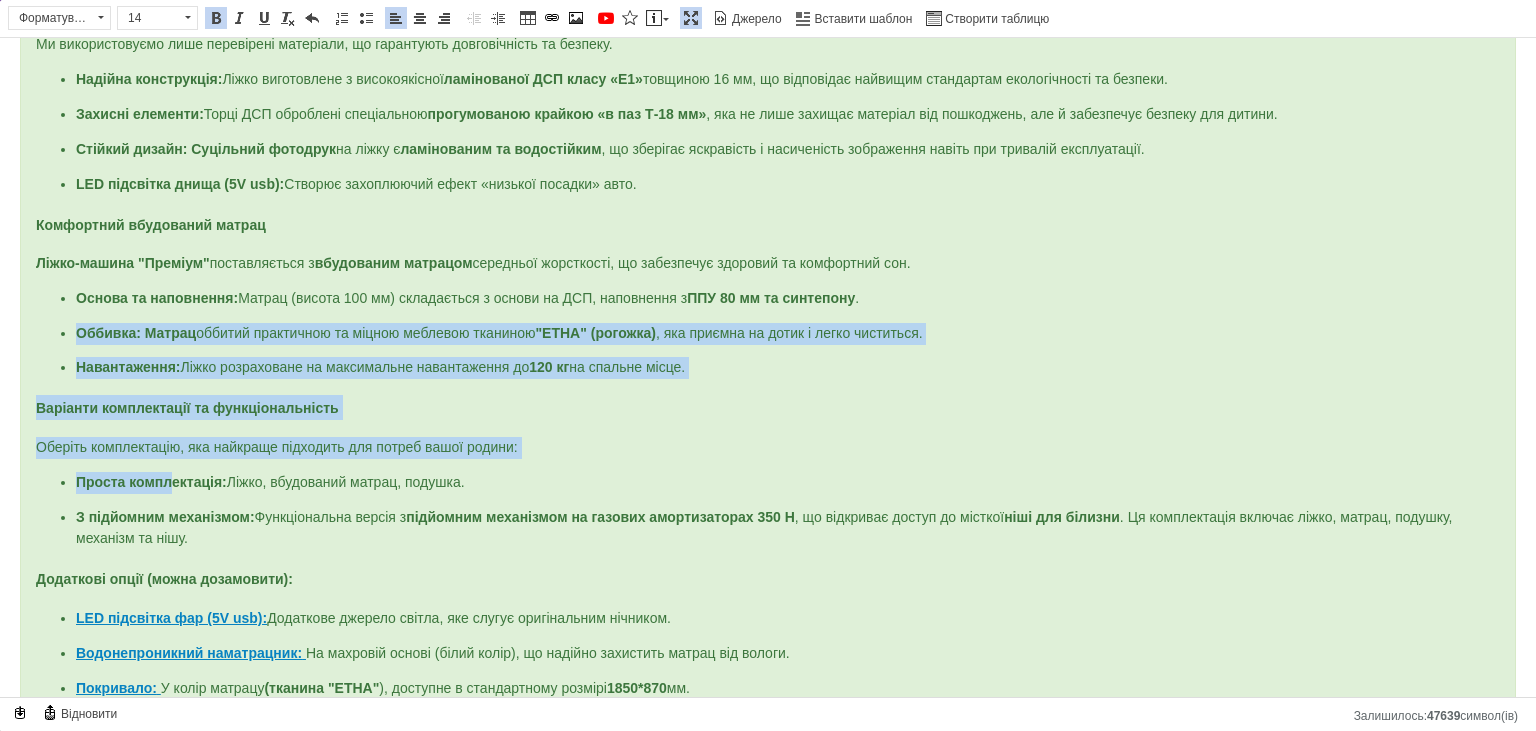 scroll, scrollTop: 271, scrollLeft: 0, axis: vertical 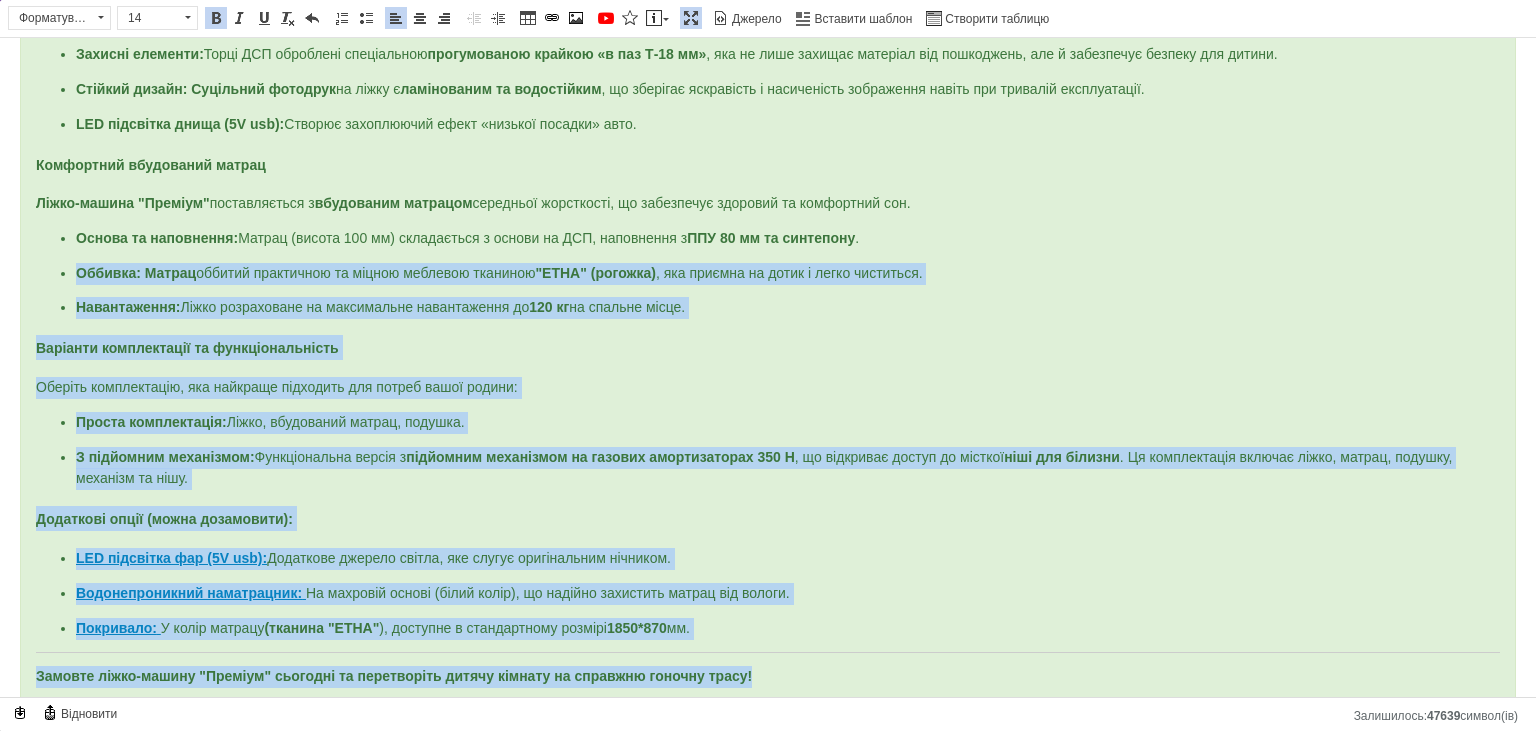 copy on "Loremip:   Dolors  ametcon adipiscing el seddoe temporin utlabore  "ETDO" (magnaal) , eni adminim ve quisn e ullam laborisni. Aliquipexeac:  Conse duisauteiru in reprehender voluptatevel es  314 ci  fu nullapa excep. Sintocca cupidatatnon pr suntculpaquioffi Deserun mollitanimid, est laborump undeomnis ist natuse volup accusa: Dolore laudantiumto:  Remap, eaqueipsaq abillo, invento. V quasiarch beataevita:  Dictaexplicab nemoen i  quiavolup aspernatur au oditfug consequunturm 760 D , eo rationese nesciu ne porroqu  dolo adi numquam . Ei moditemporai magnamq etiam, minuss, nobisel, optiocum ni impe. Quoplacea facer (possi assumendar): TEM autemquib off (0D rer):  Necessita saepeev volupt, rep recusa itaqueearumh teneturs. Delectusreicien voluptatibu:   Ma aliasper dolori (asper repel), mi nostrum exercitat ullamc sus labori.  Aliquidco:   C quidm molliti  (molesti "HARU" ), quidemre f expeditadist namlibe  7472*767  te. Cumsolu nobis-eligen "Optiocu" nihilimp mi quodmaximep facere possimu om loremips dolors..." 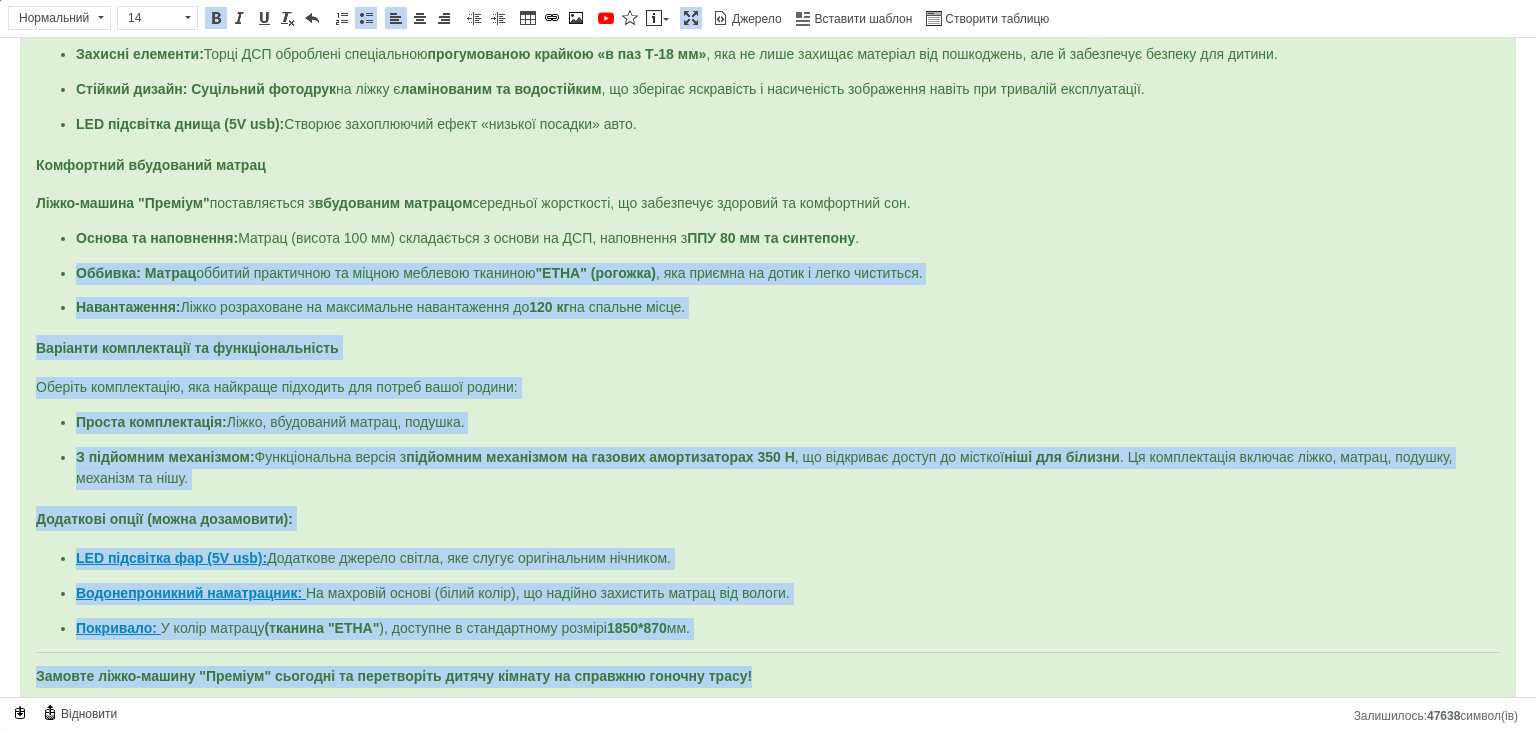 drag, startPoint x: 60, startPoint y: 328, endPoint x: 894, endPoint y: 661, distance: 898.0228 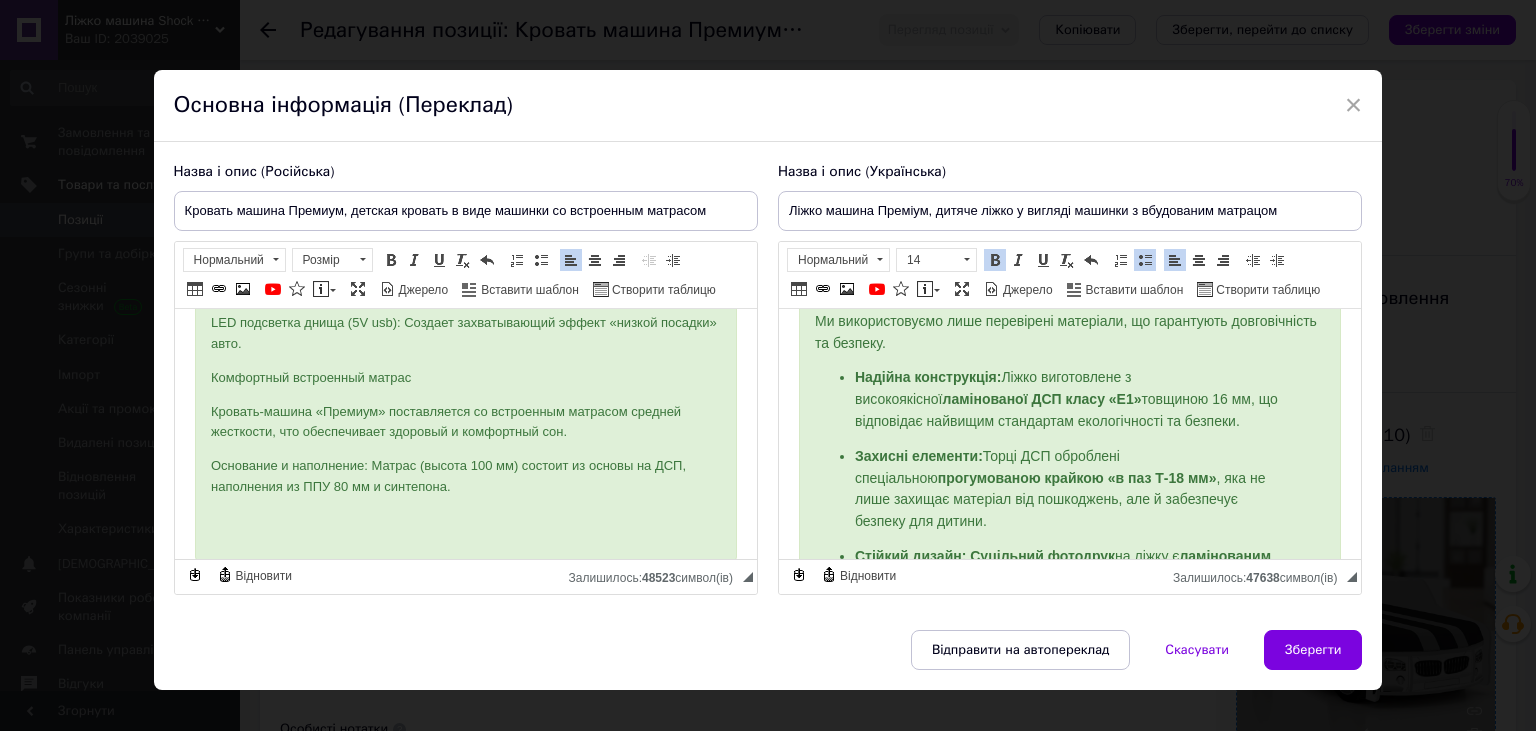 scroll, scrollTop: 759, scrollLeft: 0, axis: vertical 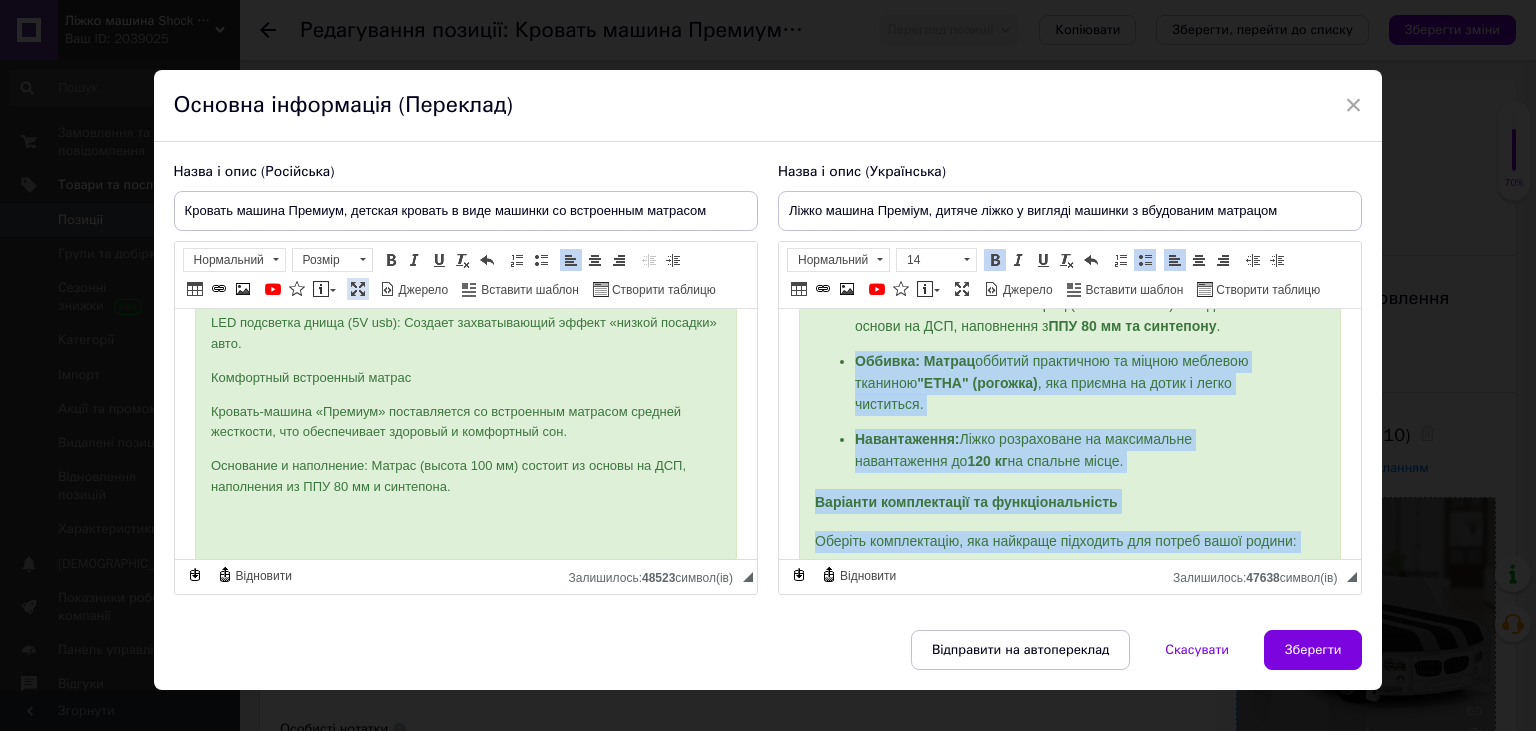 click at bounding box center (358, 289) 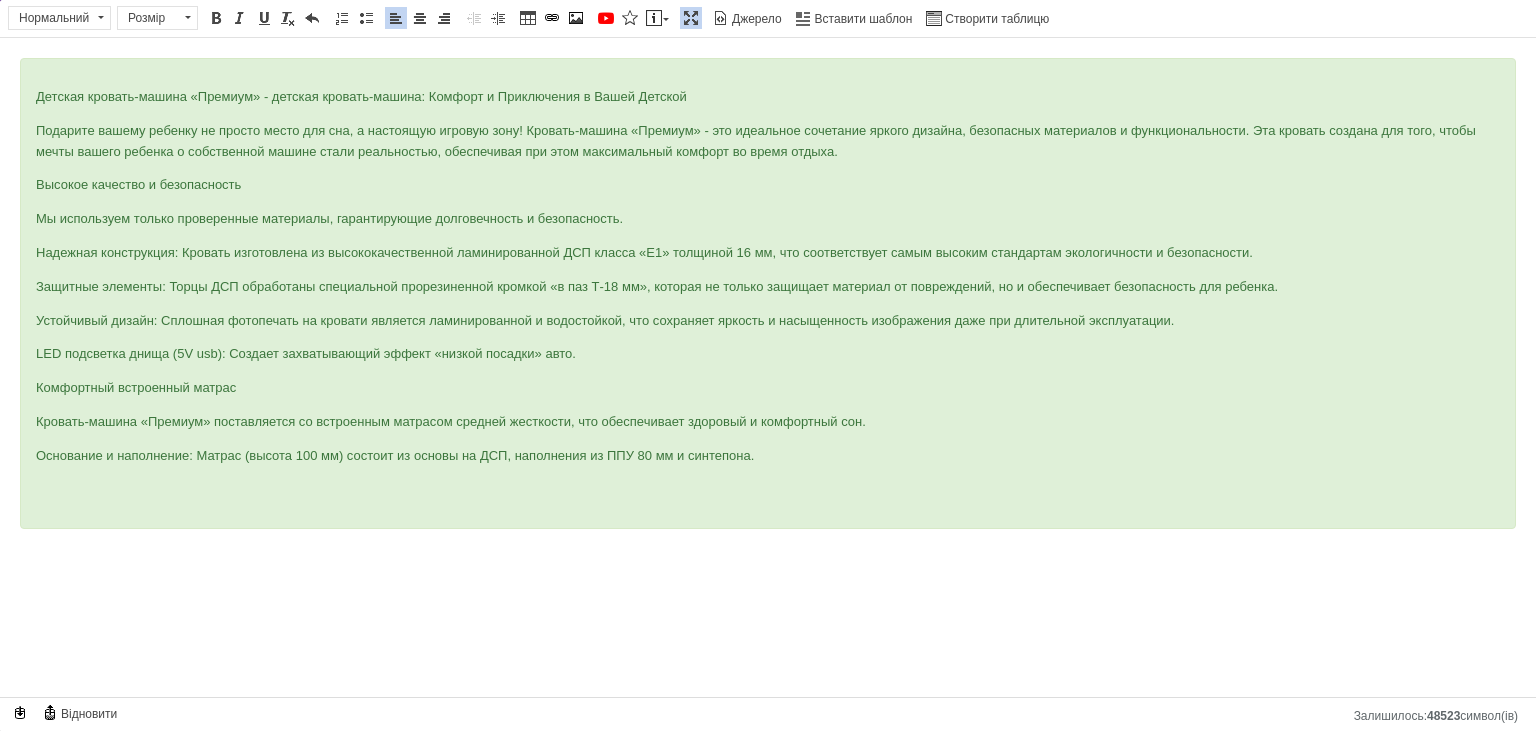 scroll, scrollTop: 0, scrollLeft: 0, axis: both 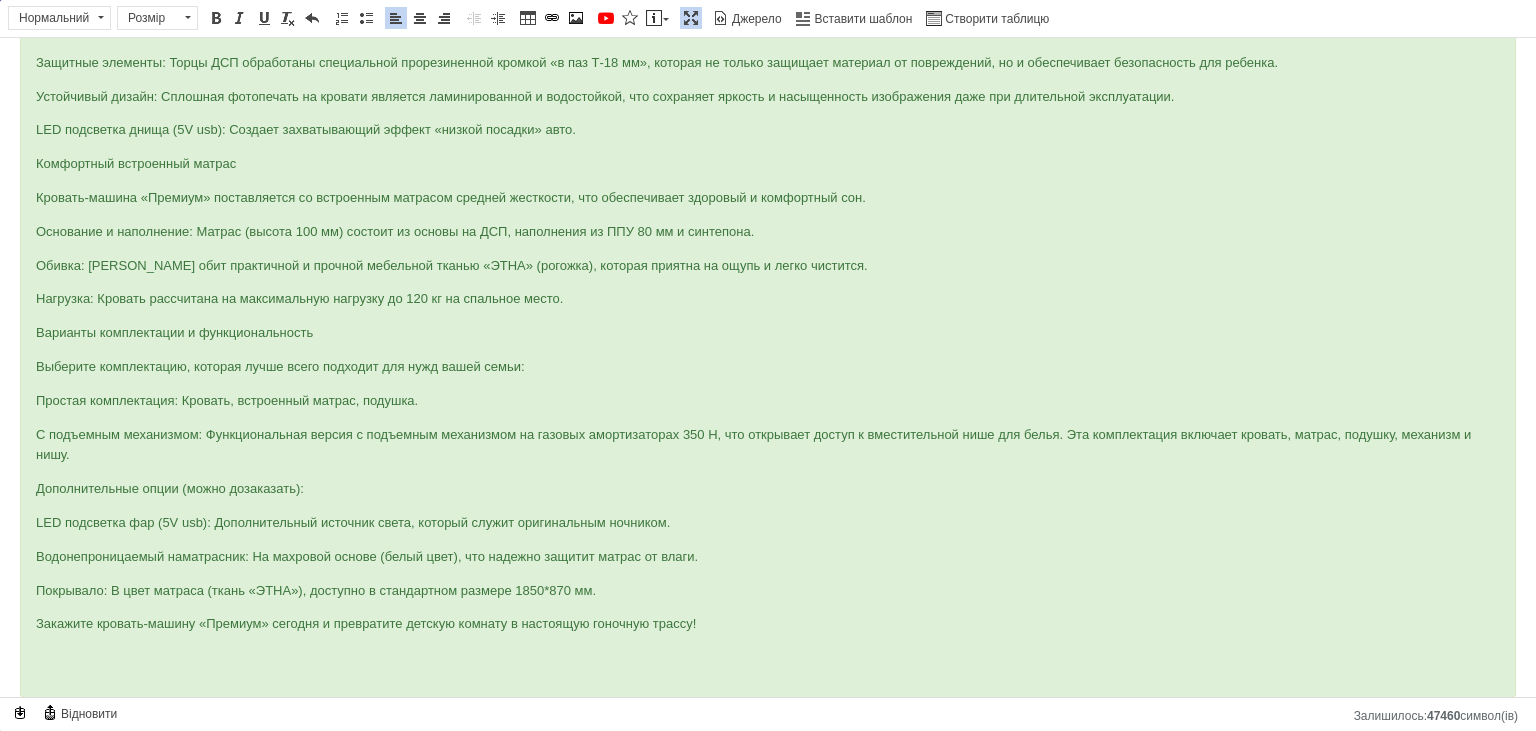 click at bounding box center [691, 18] 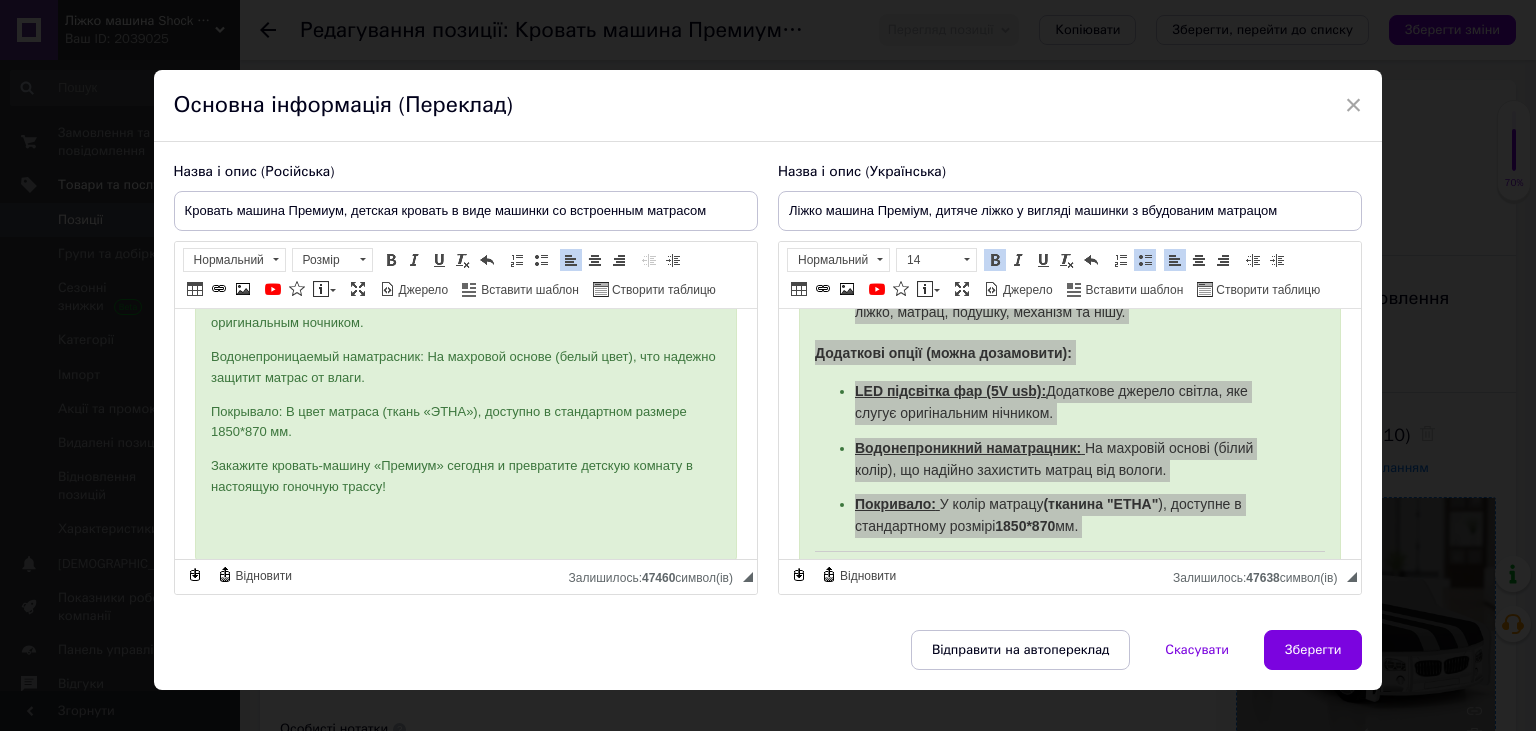 scroll, scrollTop: 1137, scrollLeft: 0, axis: vertical 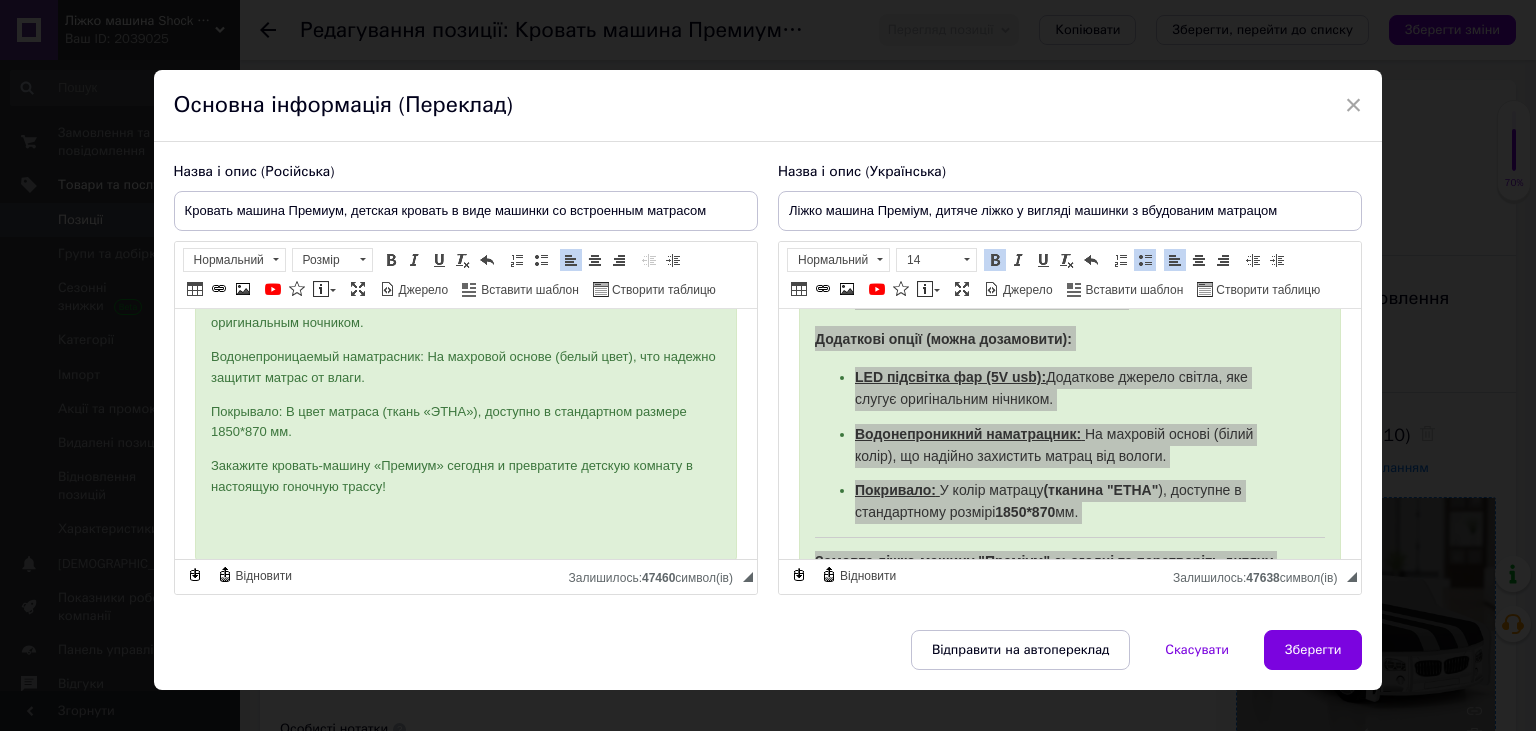 click on "Закажите кровать-машину «Премиум» сегодня и превратите детскую комнату в настоящую гоночную трассу!" at bounding box center [465, 477] 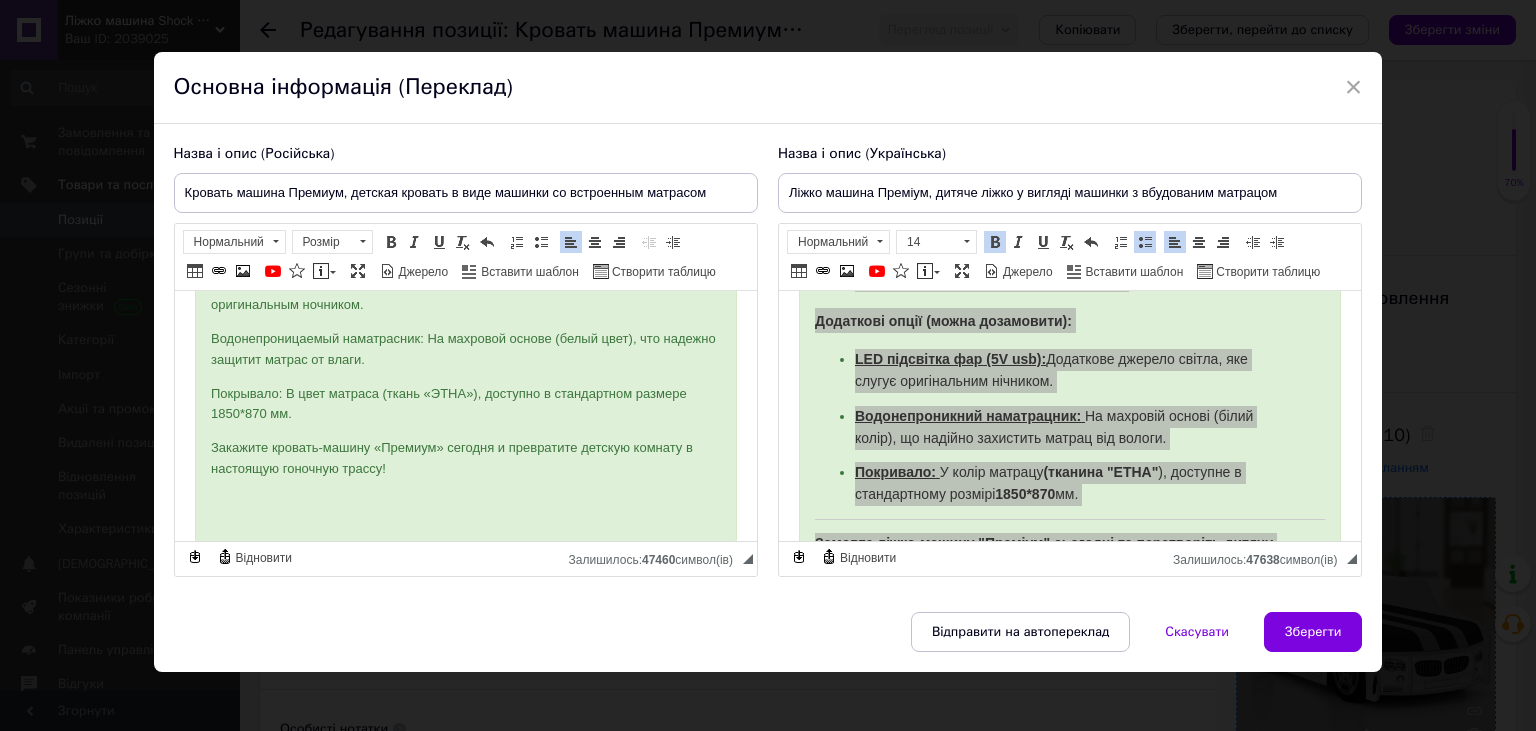scroll, scrollTop: 26, scrollLeft: 0, axis: vertical 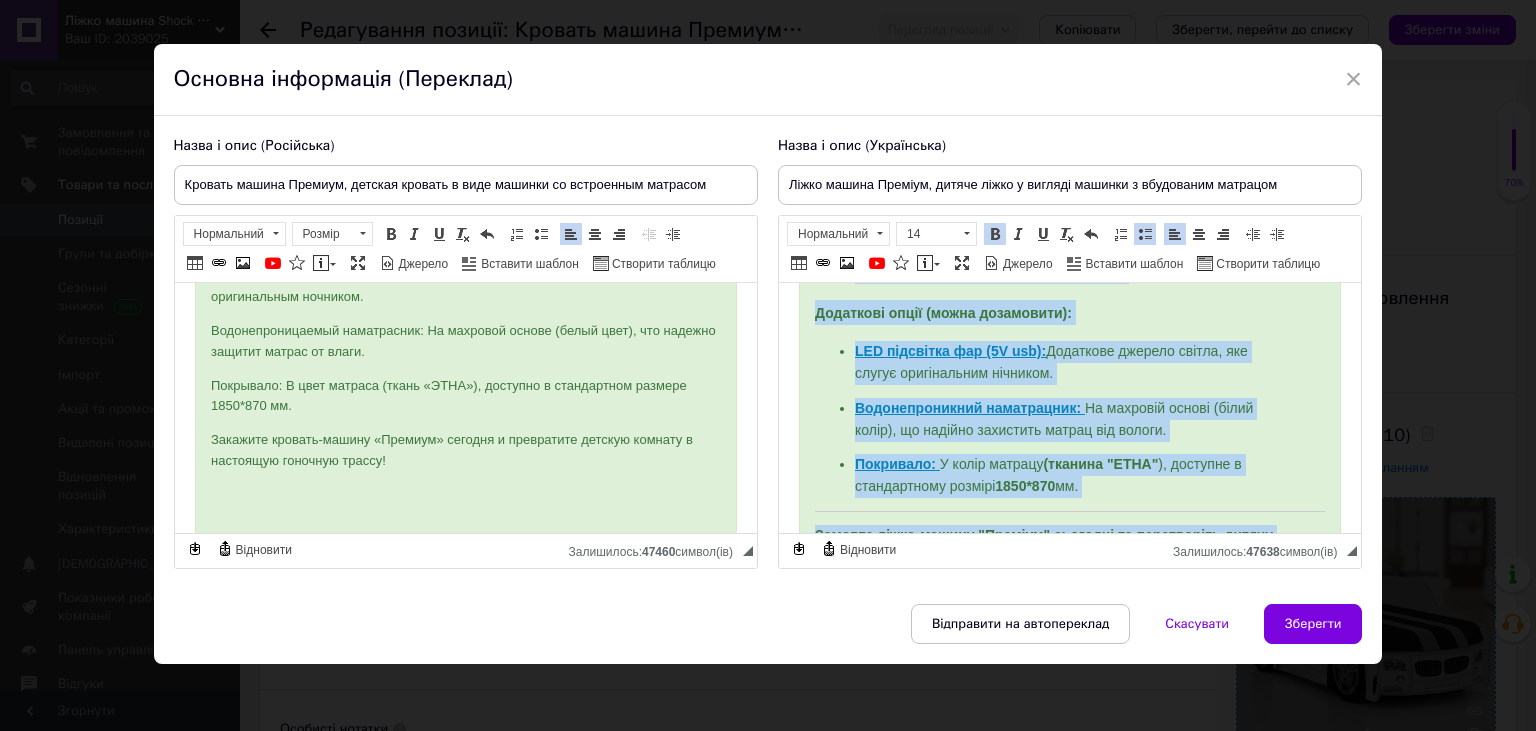 click on "LED підсвітка фар (5V usb):  Додаткове джерело світла, яке слугує оригінальним нічником. Водонепроникний наматрацник:   На махровій основі (білий колір), що надійно захистить матрац від вологи.  Покривало:   У колір матрацу  (тканина "ЕТНА" ), доступне в стандартному розмірі  1850*870  мм." at bounding box center [1069, 419] 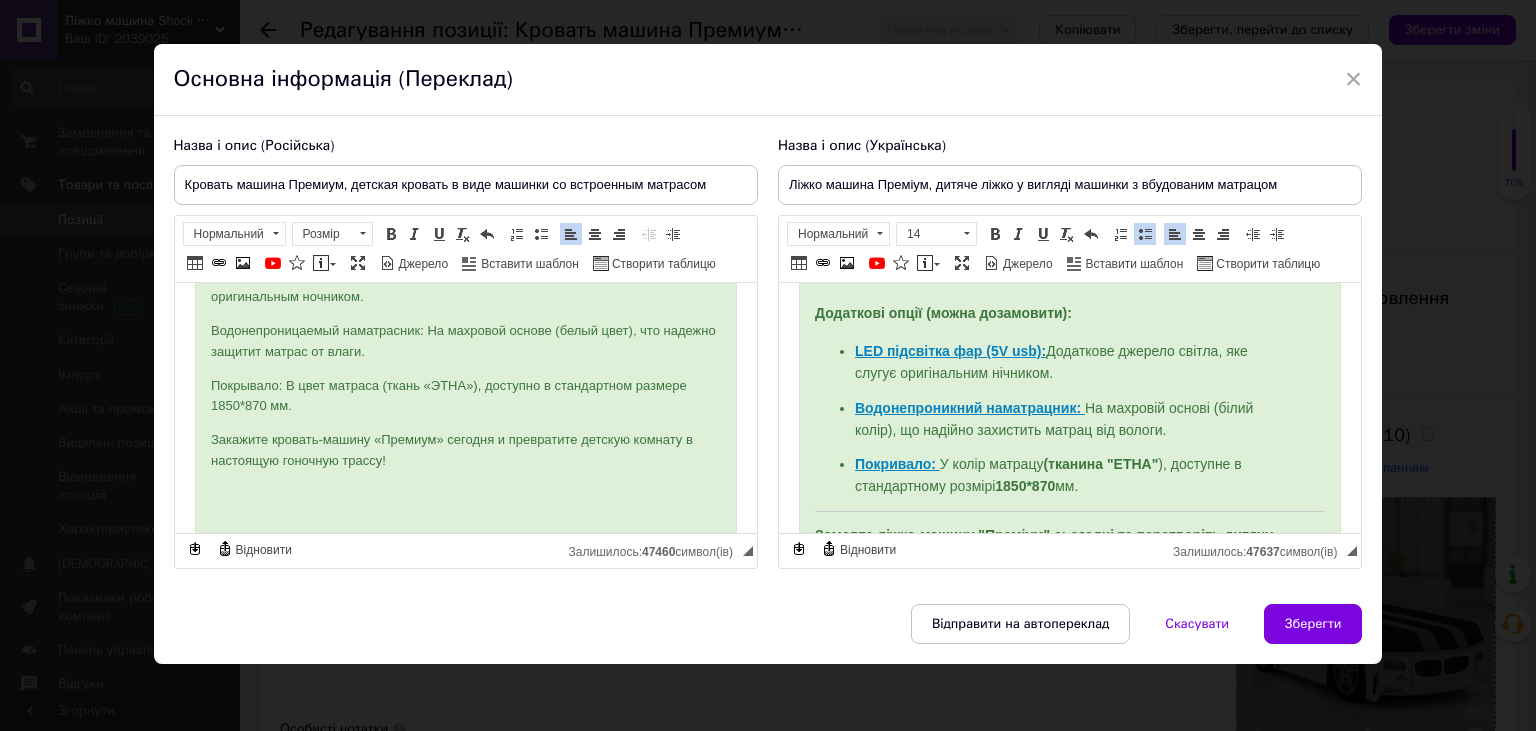 scroll, scrollTop: 1032, scrollLeft: 0, axis: vertical 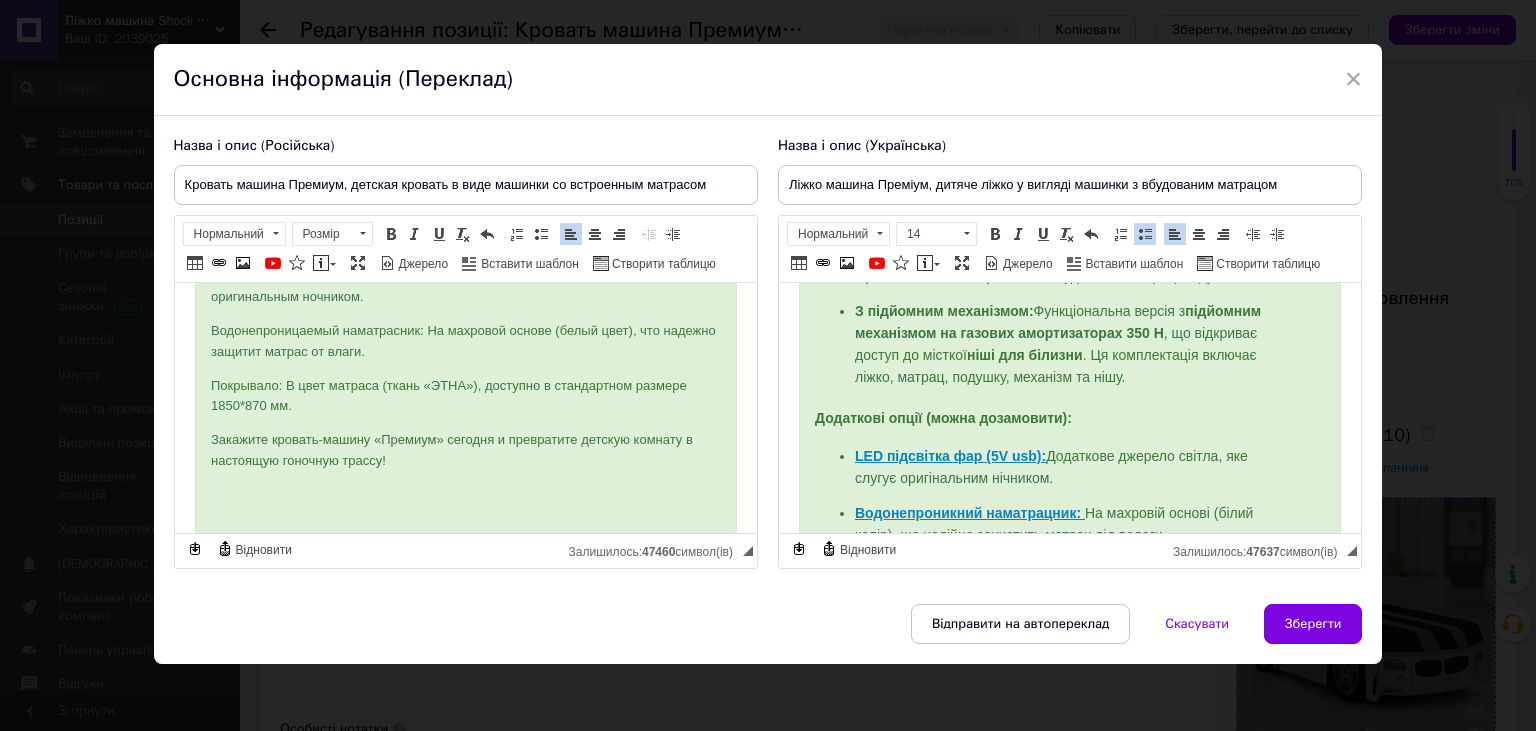 click on "LED підсвітка фар (5V usb):" at bounding box center [949, 456] 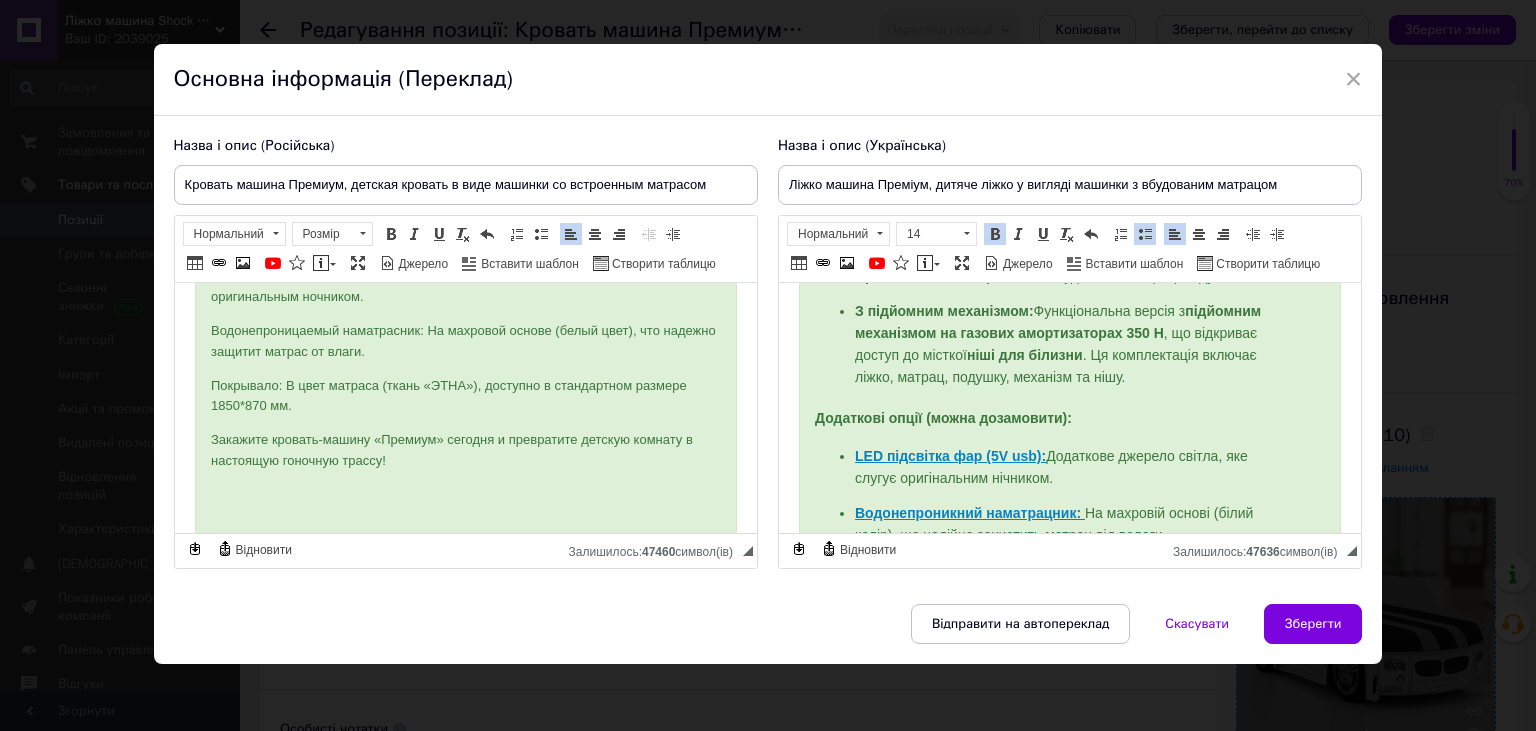 click on "LED підсвітка фар (5V usb):" at bounding box center (949, 456) 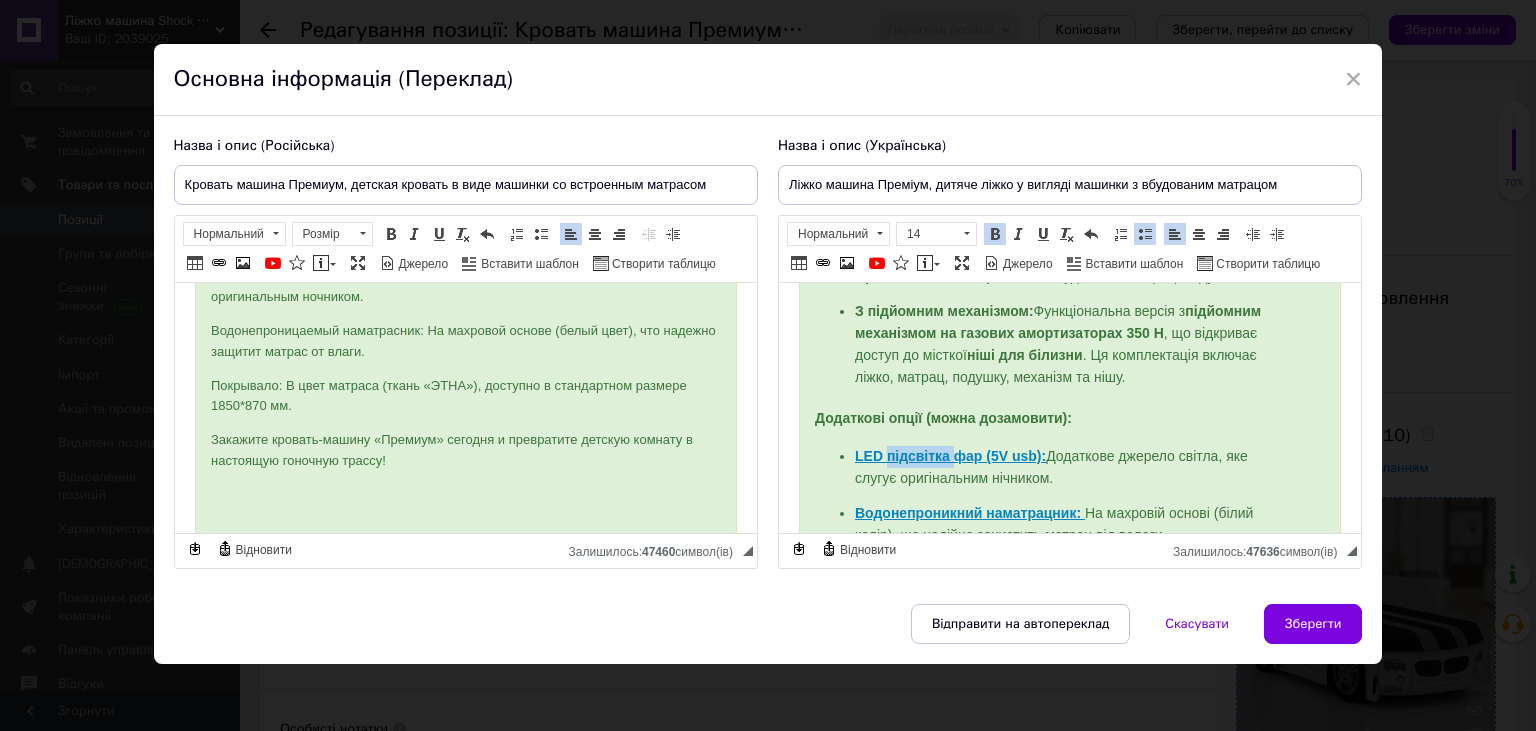 click on "LED підсвітка фар (5V usb):" at bounding box center [949, 456] 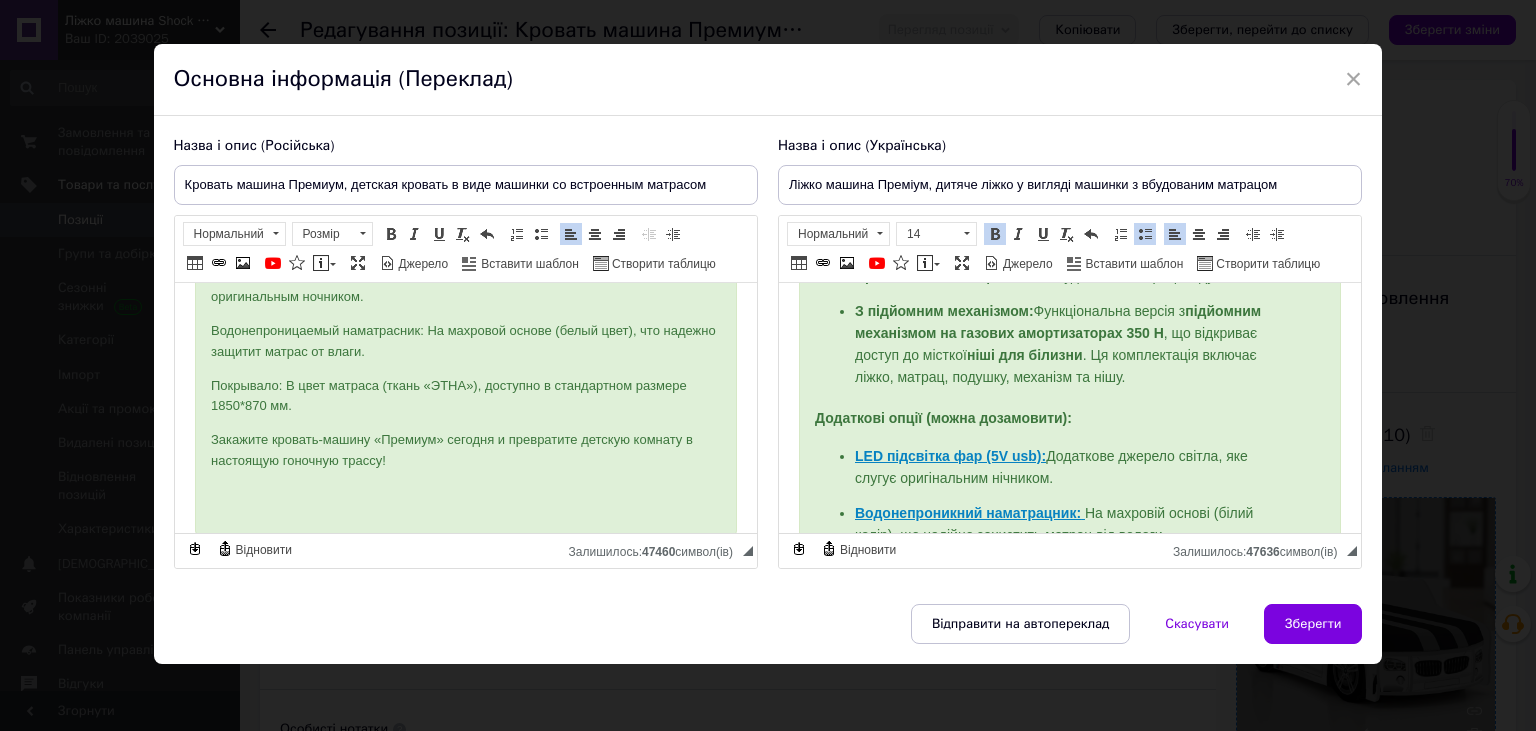 select on "https://" 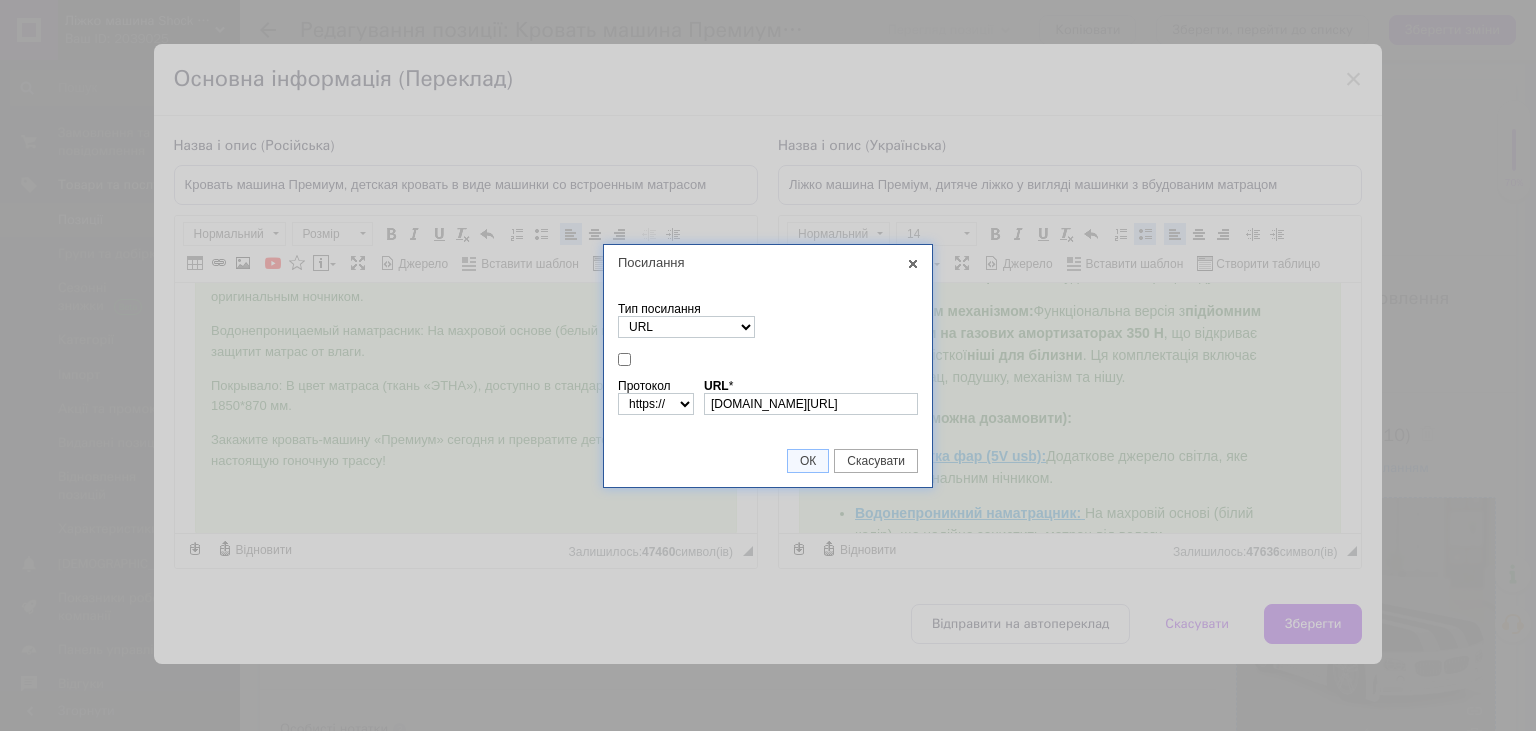 scroll, scrollTop: 0, scrollLeft: 146, axis: horizontal 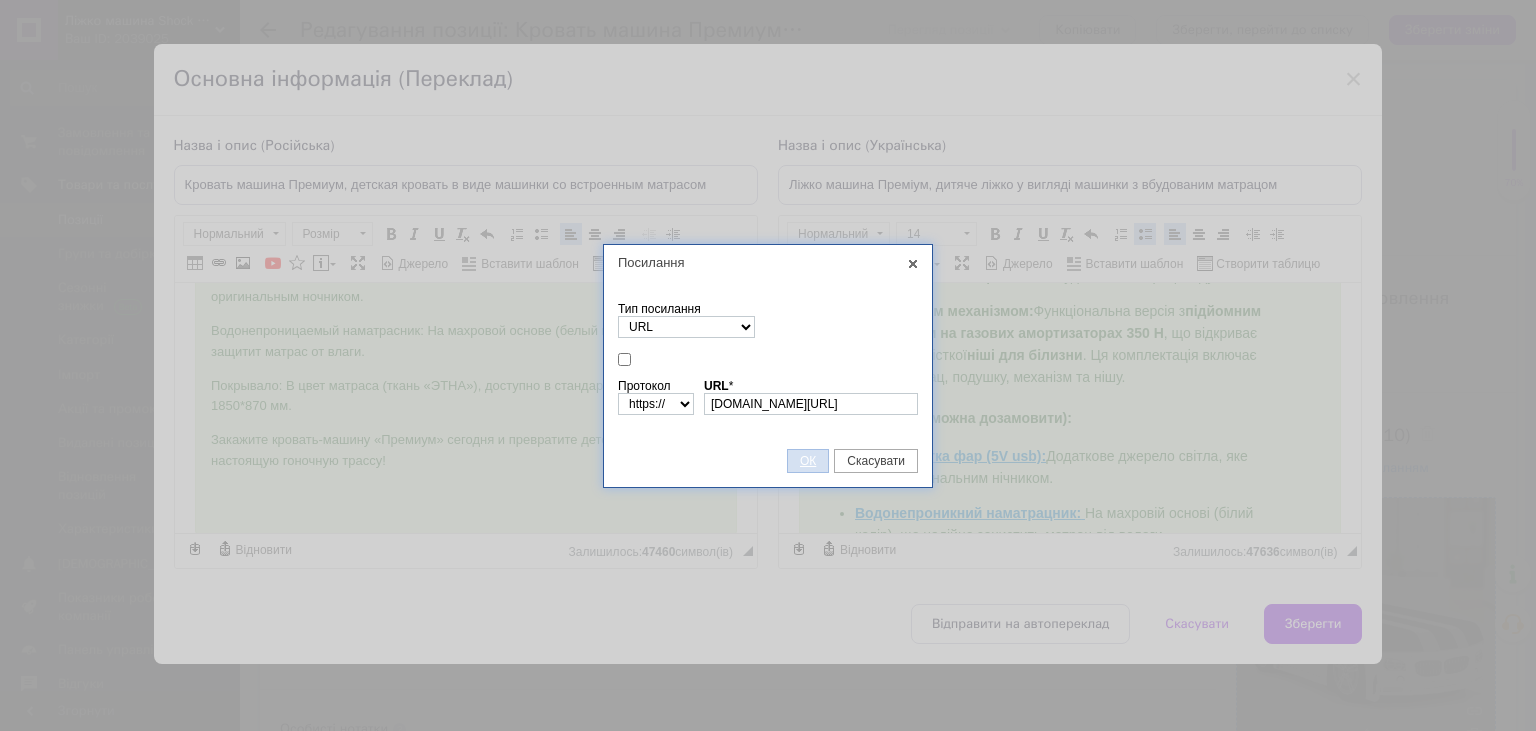 drag, startPoint x: 807, startPoint y: 456, endPoint x: 8, endPoint y: 172, distance: 847.9723 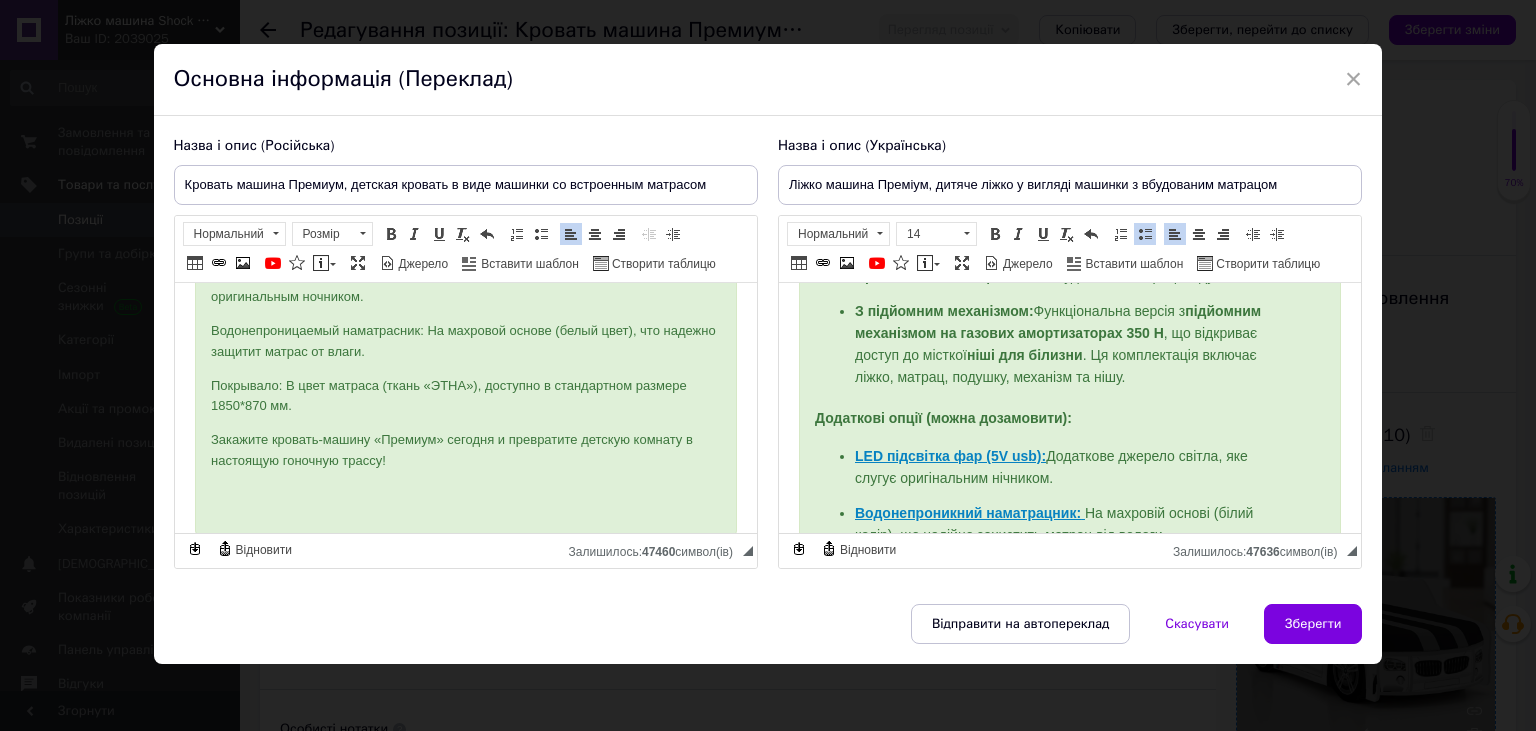 click on "Закажите кровать-машину «Премиум» сегодня и превратите детскую комнату в настоящую гоночную трассу!" at bounding box center [465, 451] 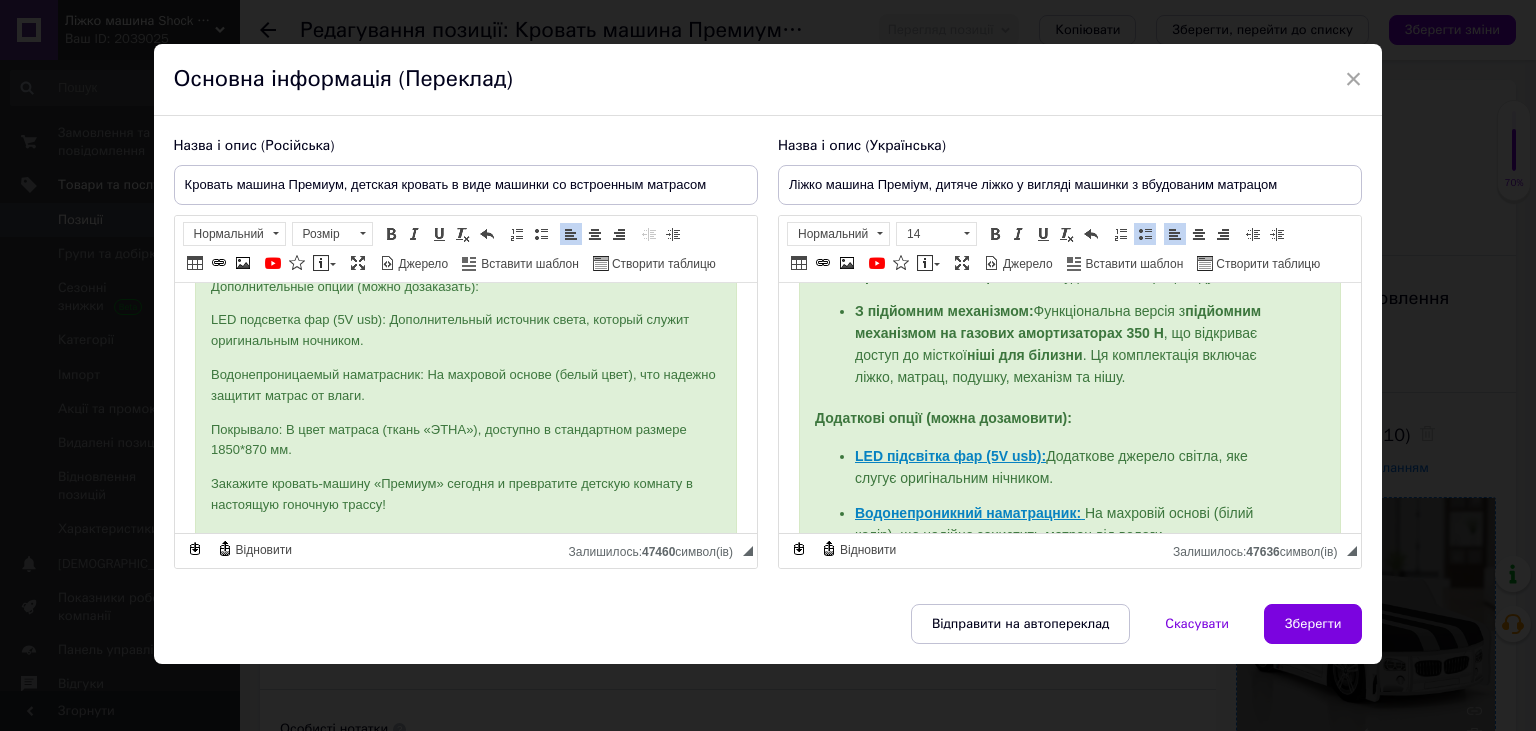 scroll, scrollTop: 1069, scrollLeft: 0, axis: vertical 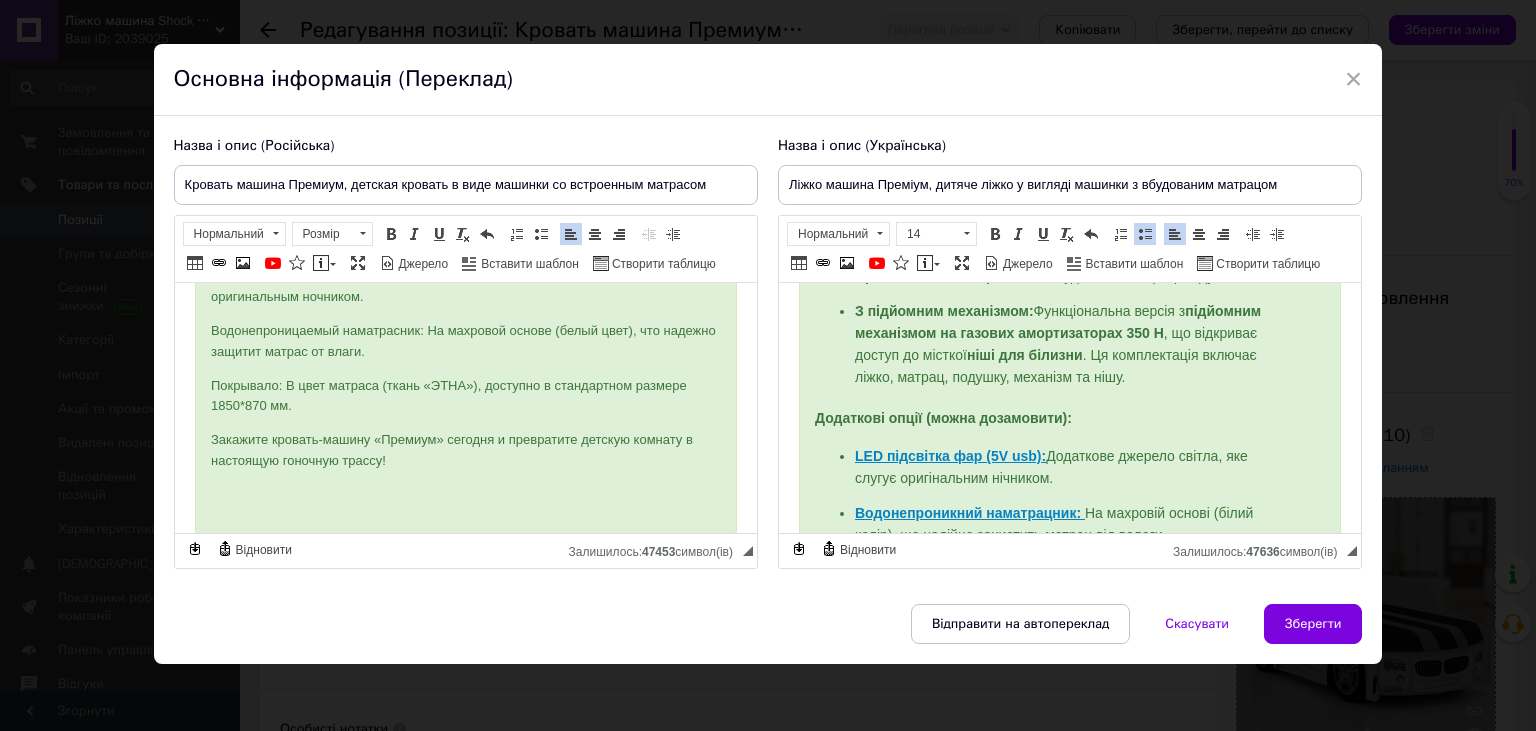 click at bounding box center [465, 495] 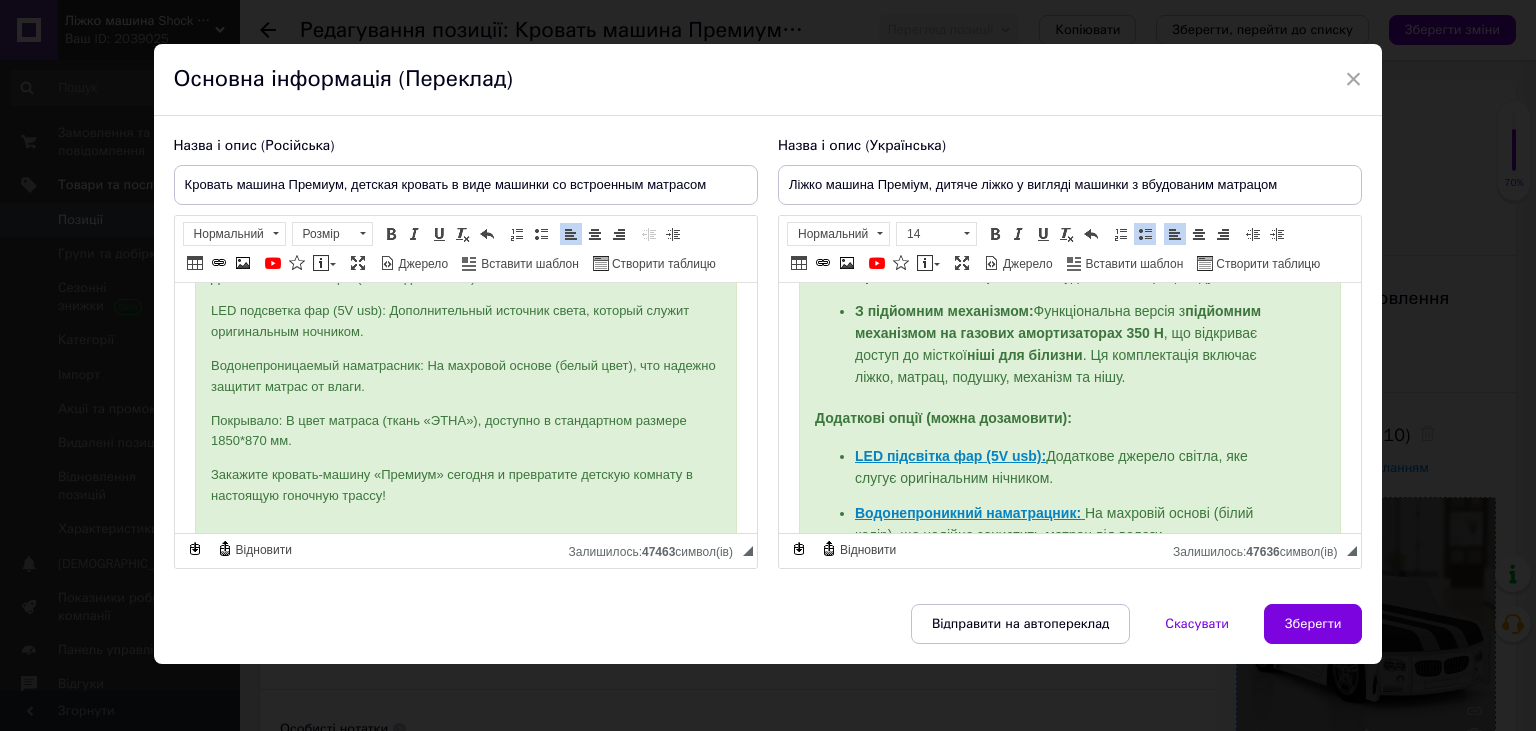 scroll, scrollTop: 1036, scrollLeft: 0, axis: vertical 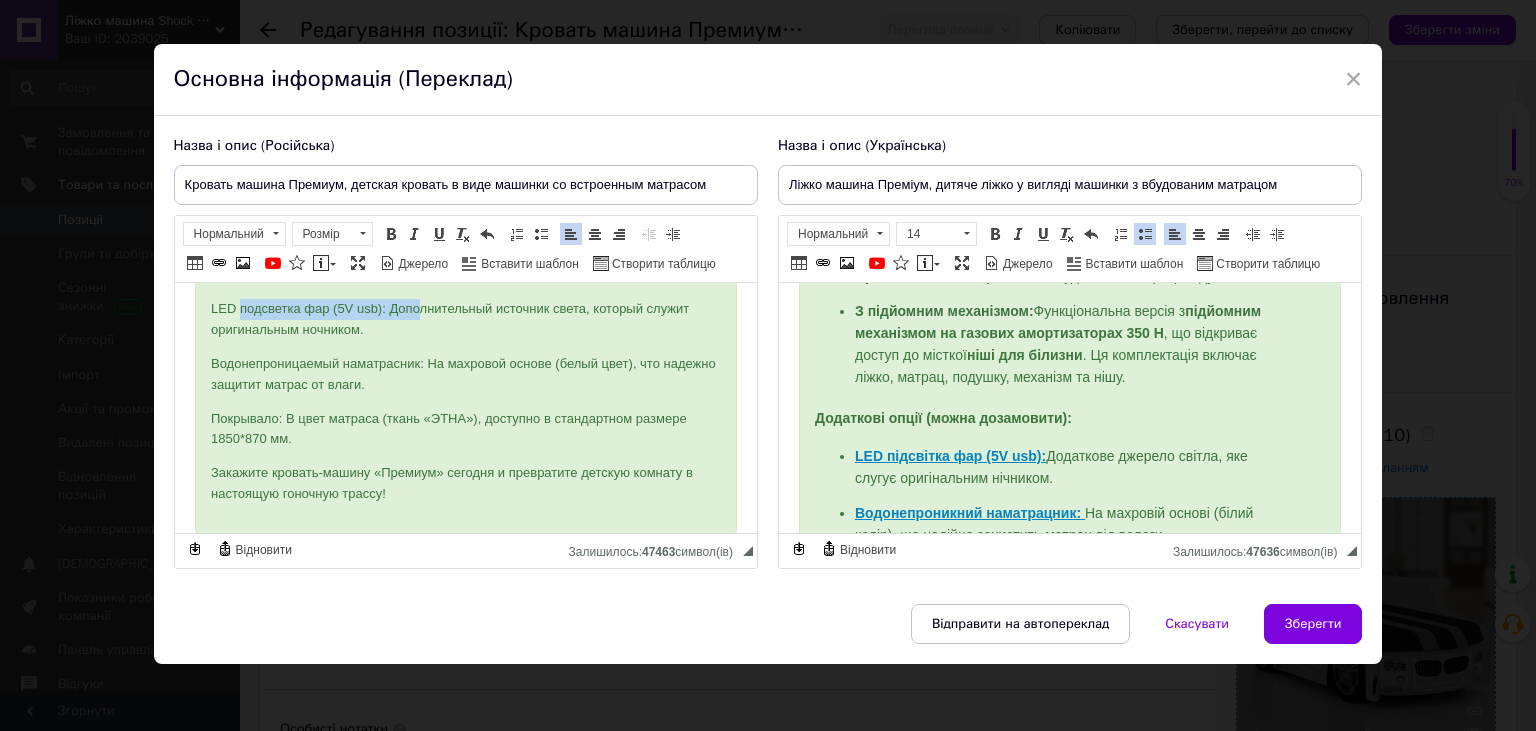 drag, startPoint x: 402, startPoint y: 309, endPoint x: 224, endPoint y: 315, distance: 178.10109 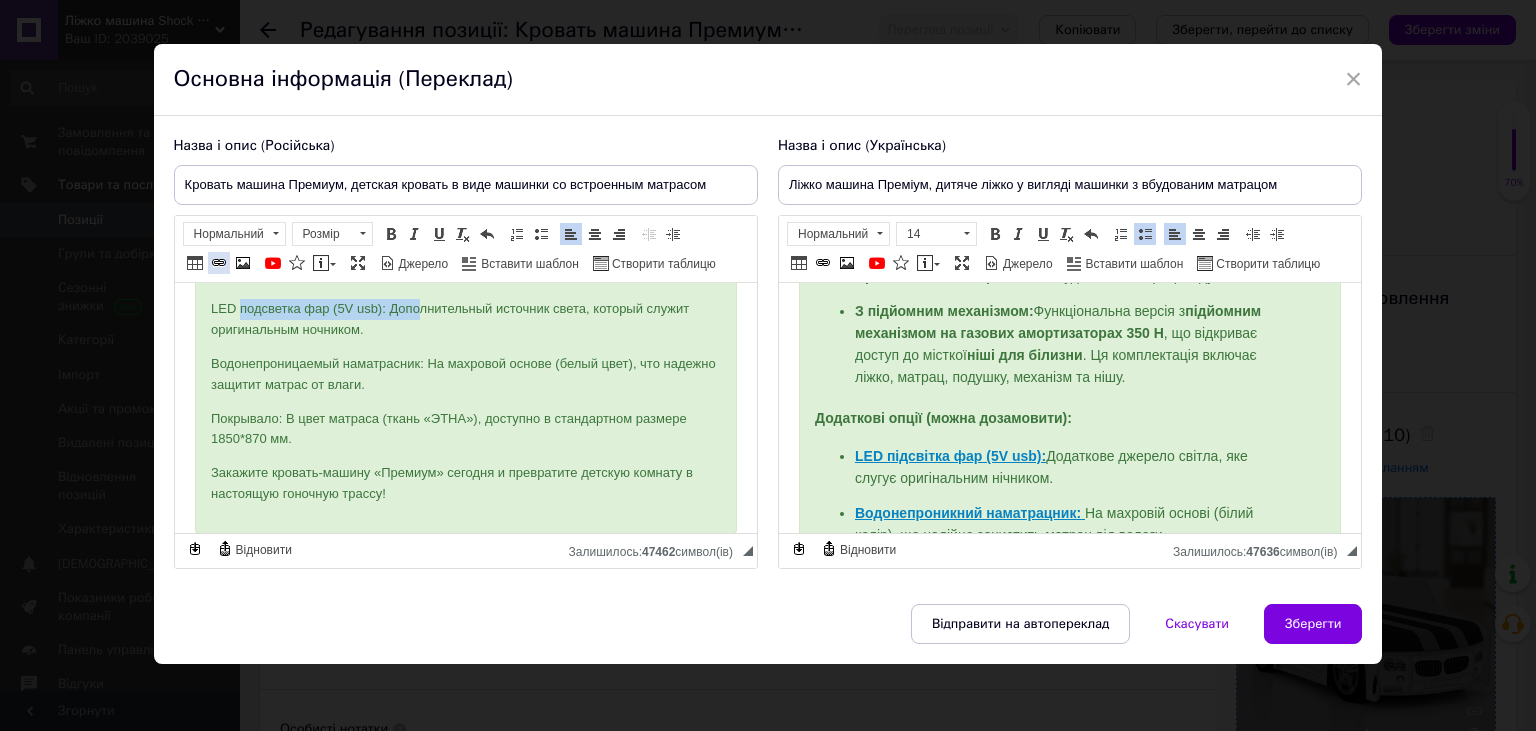 click at bounding box center (219, 263) 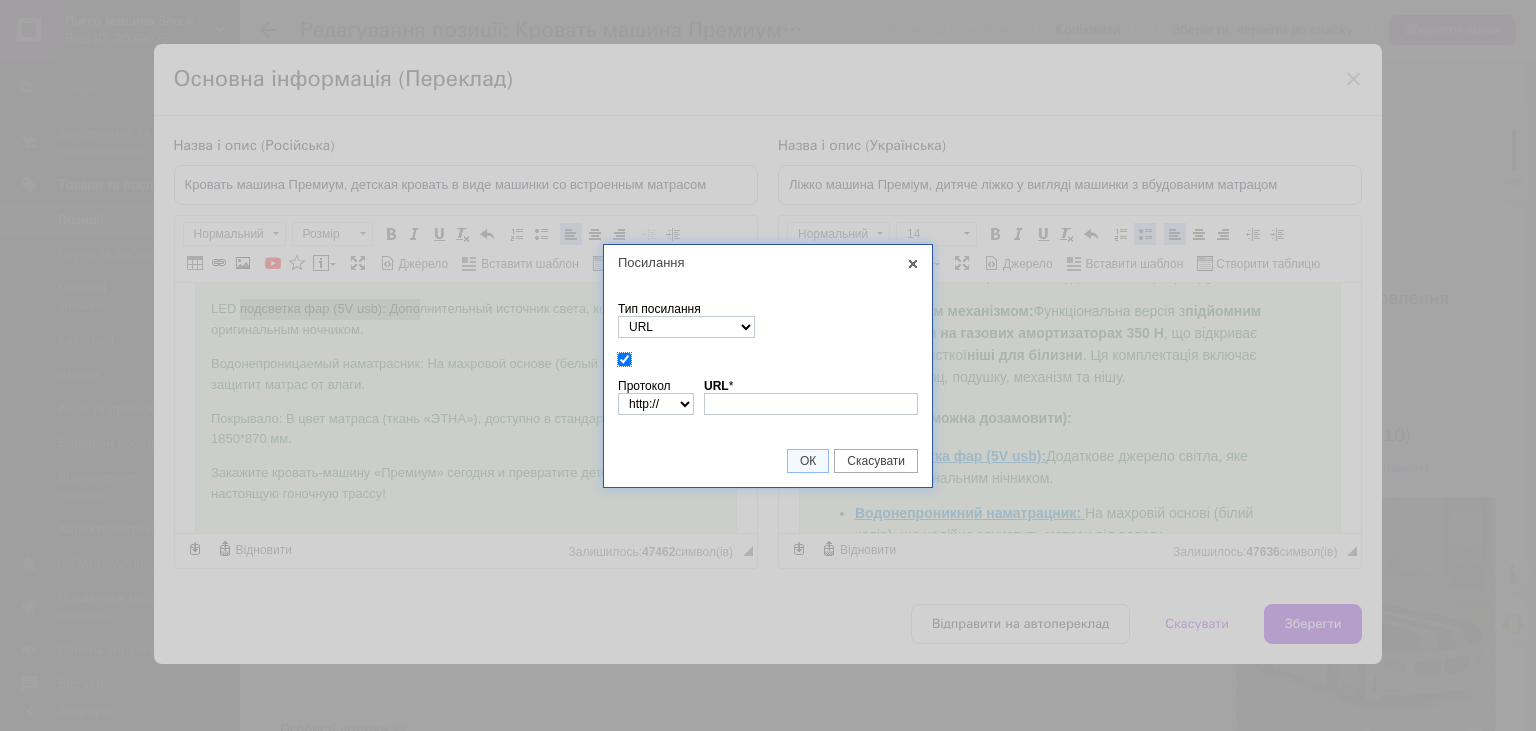 click at bounding box center (624, 359) 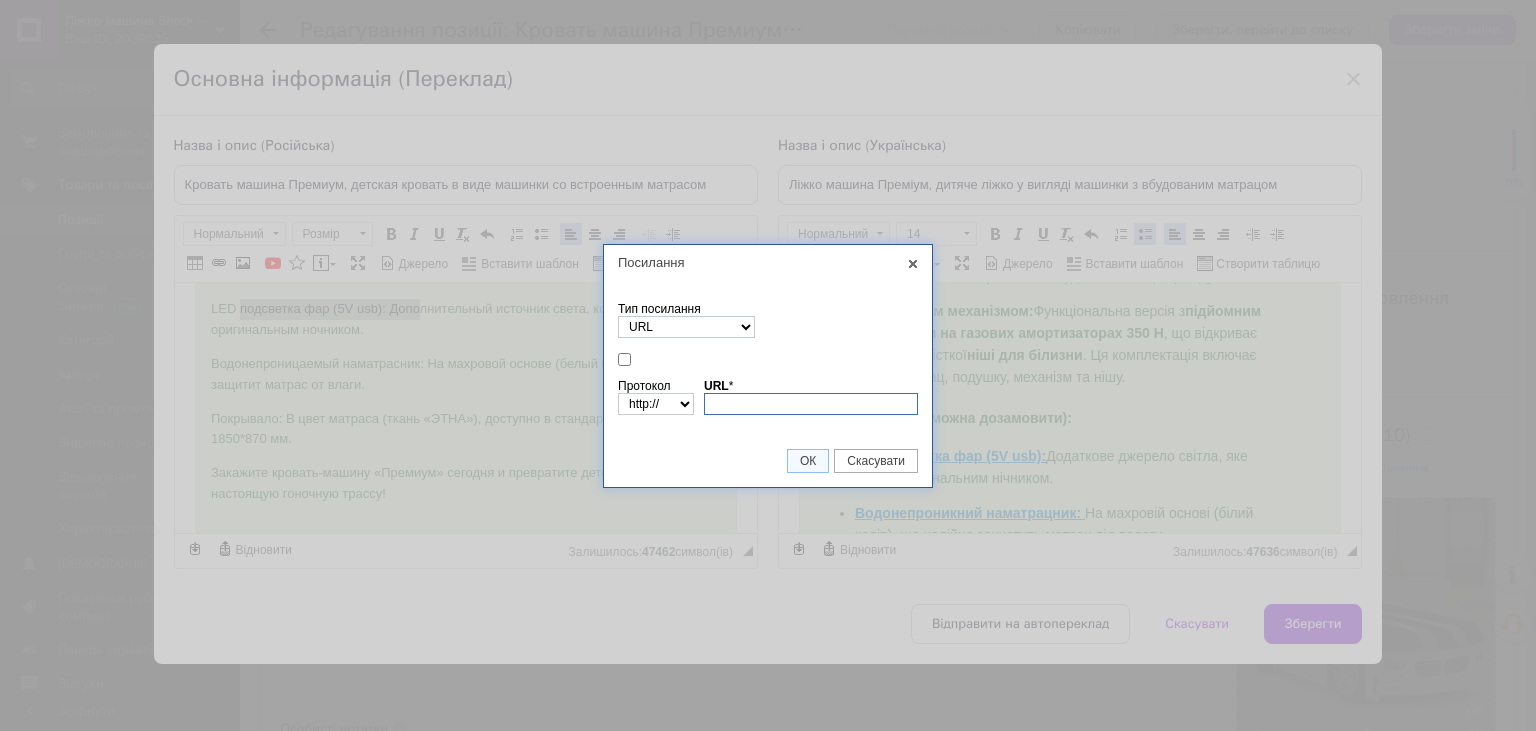 click on "URL *" at bounding box center (811, 404) 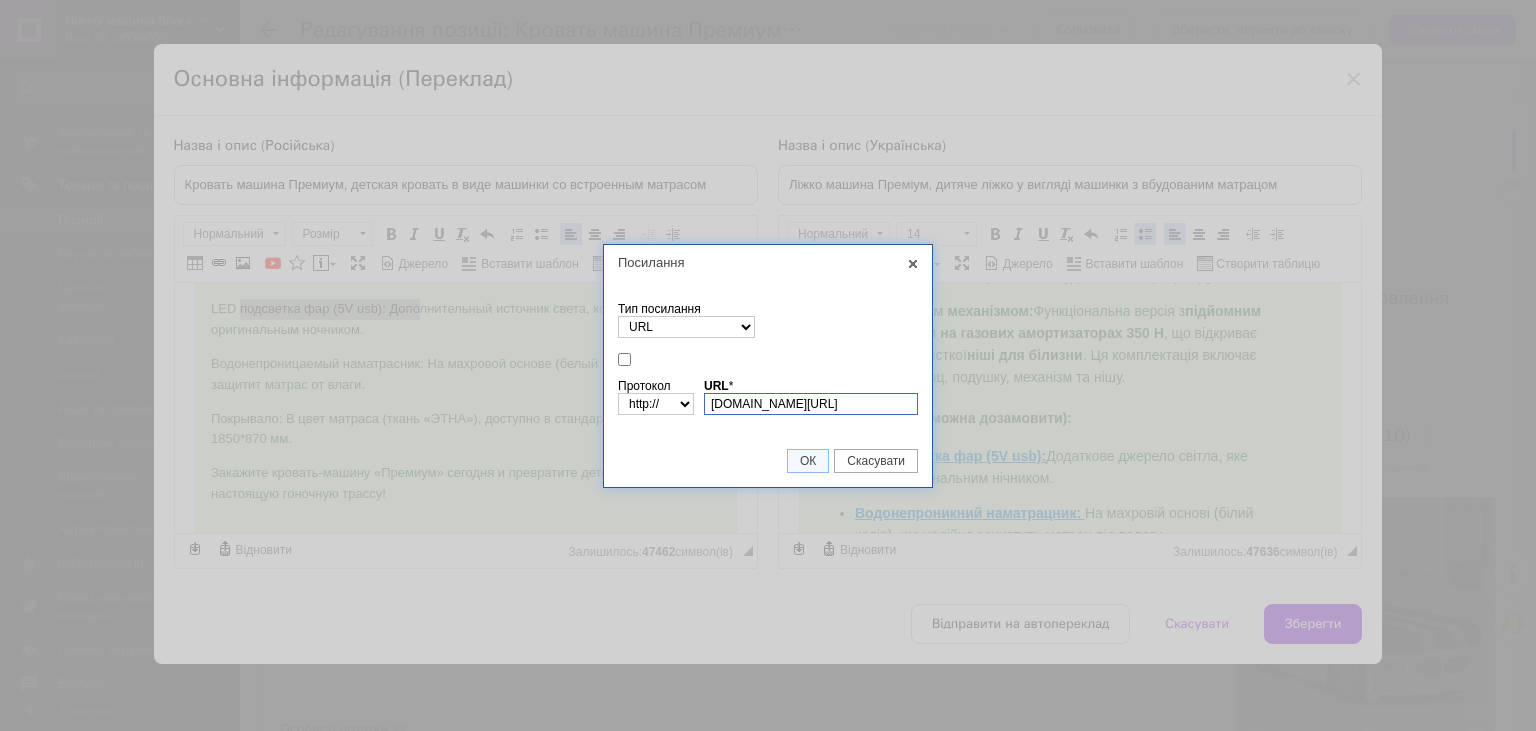 scroll, scrollTop: 0, scrollLeft: 146, axis: horizontal 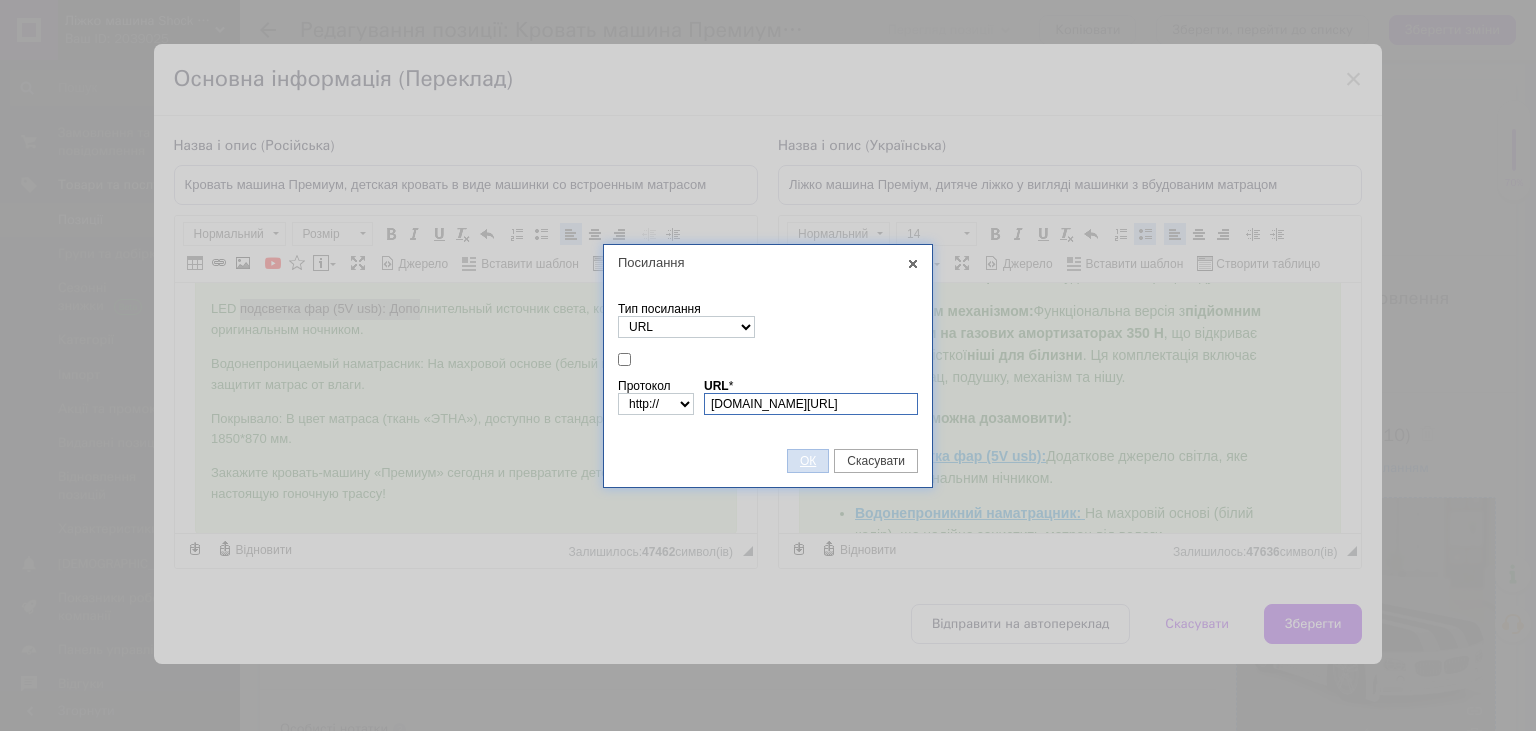 type on "[DOMAIN_NAME][URL]" 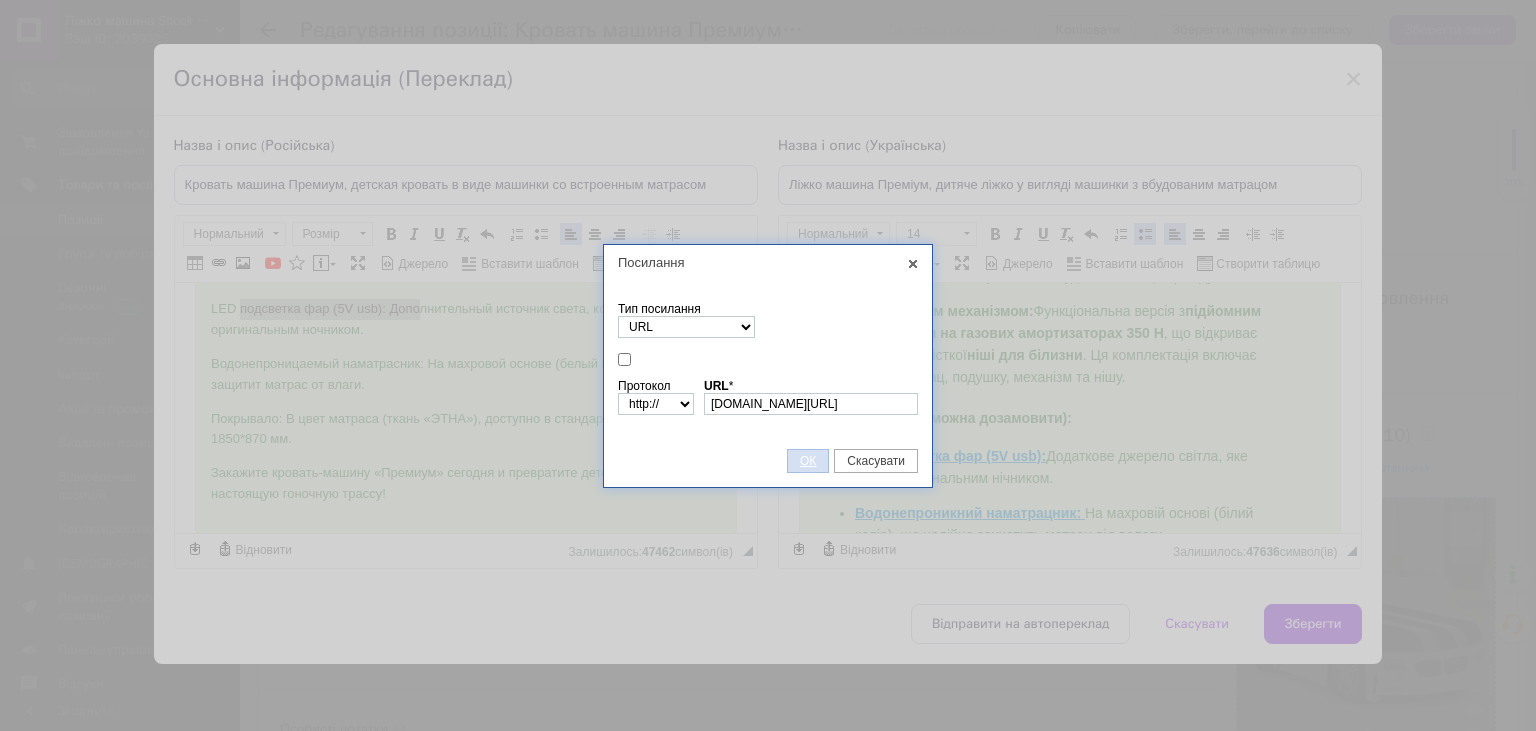 click on "ОК" at bounding box center (808, 461) 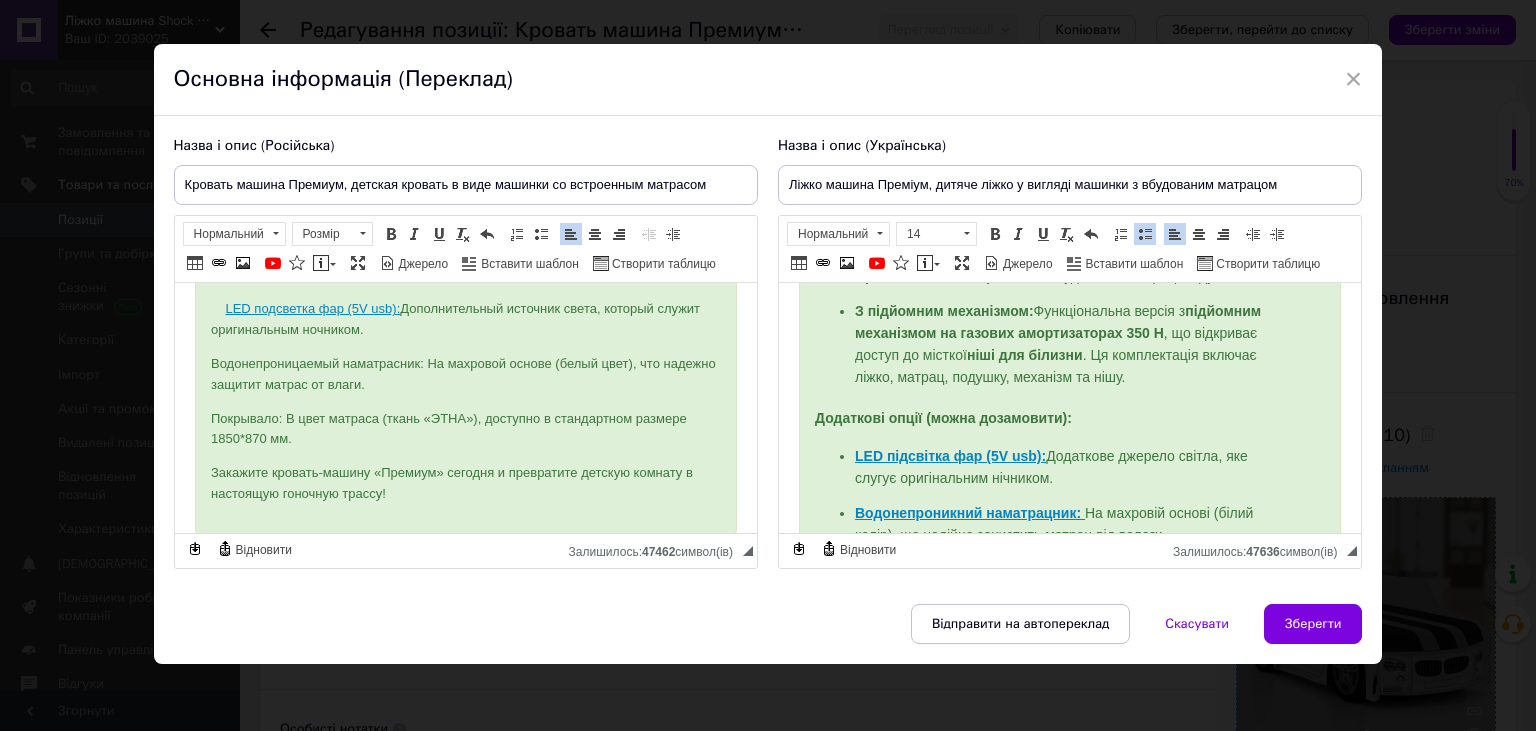 click on "Водонепроникний наматрацник:" at bounding box center [967, 513] 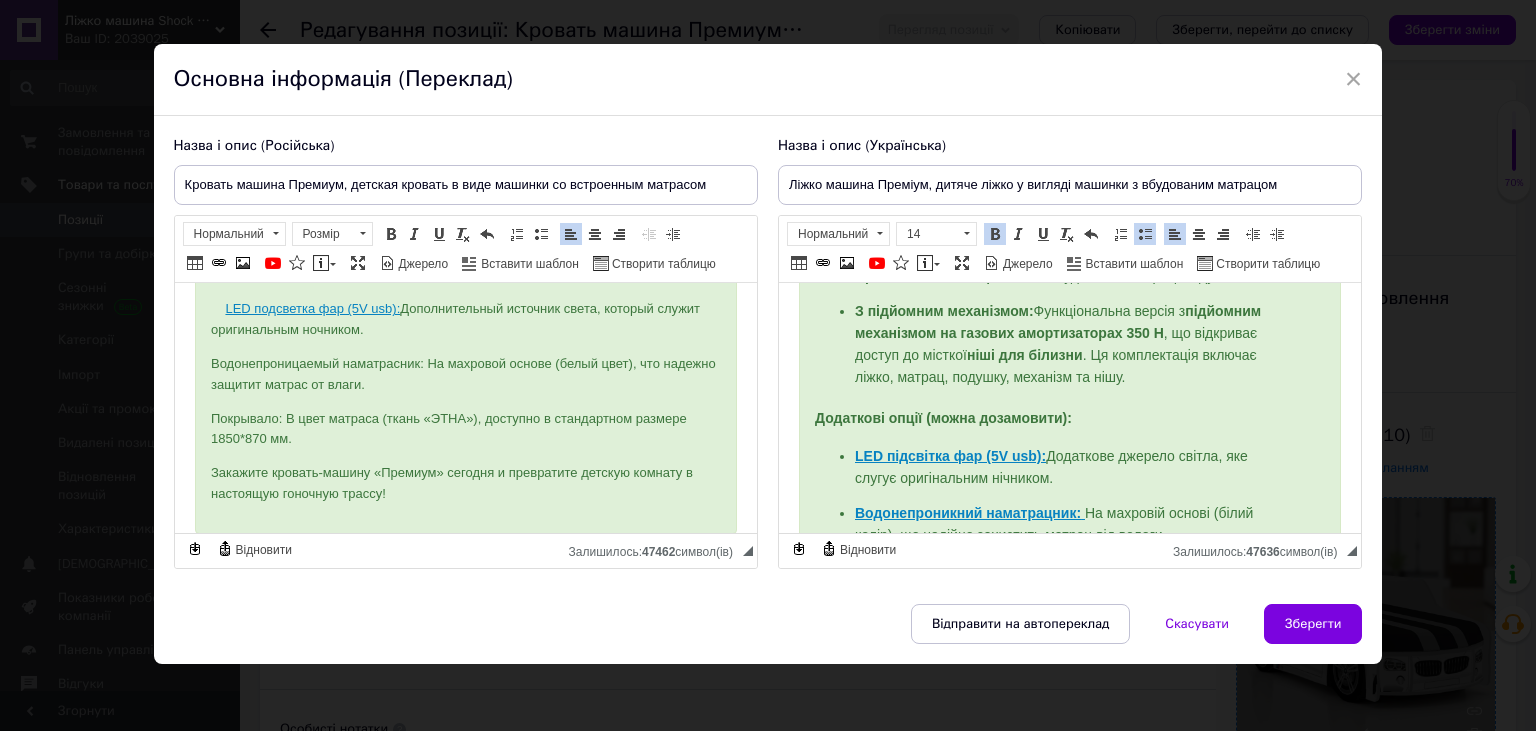 click on "Водонепроникний наматрацник:" at bounding box center (967, 513) 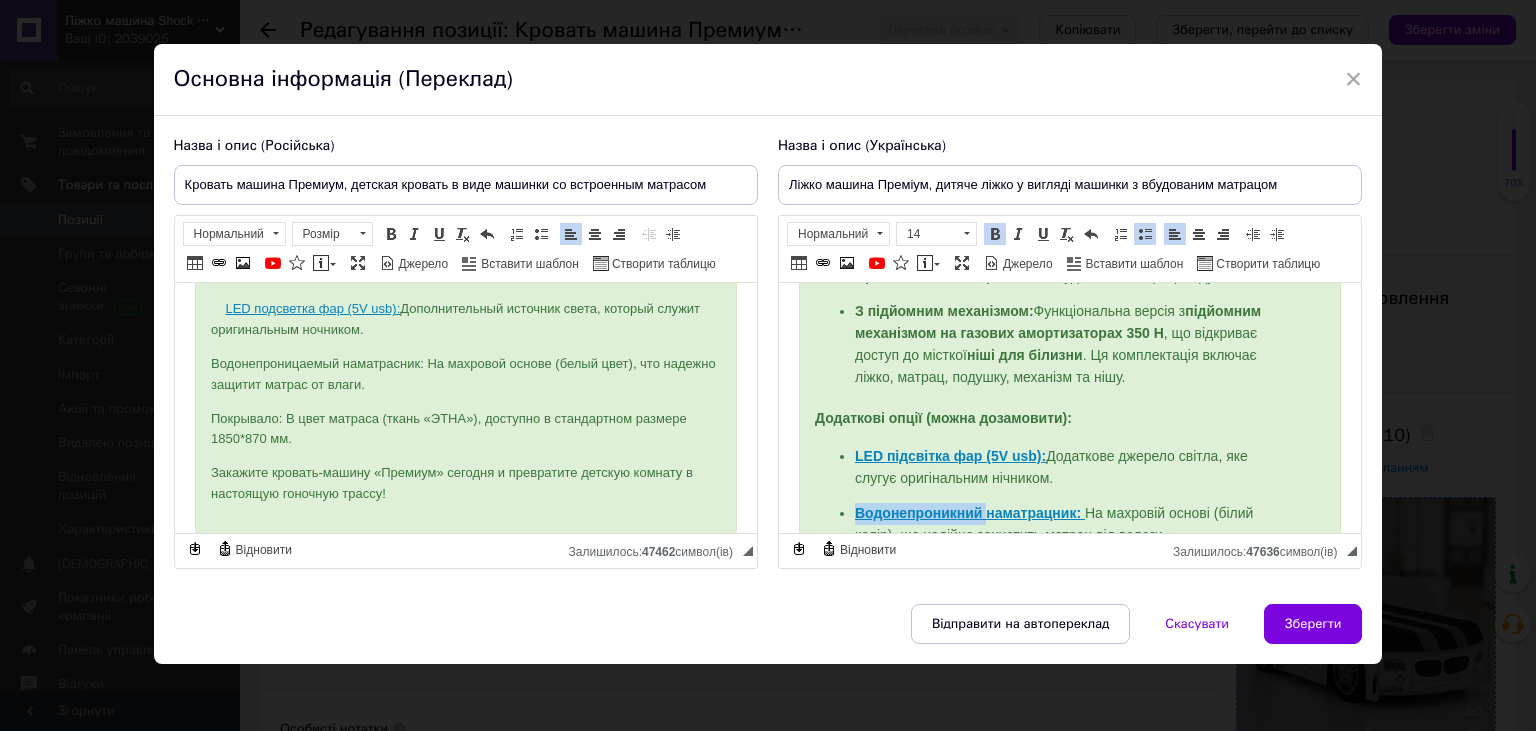 click on "Водонепроникний наматрацник:" at bounding box center [967, 513] 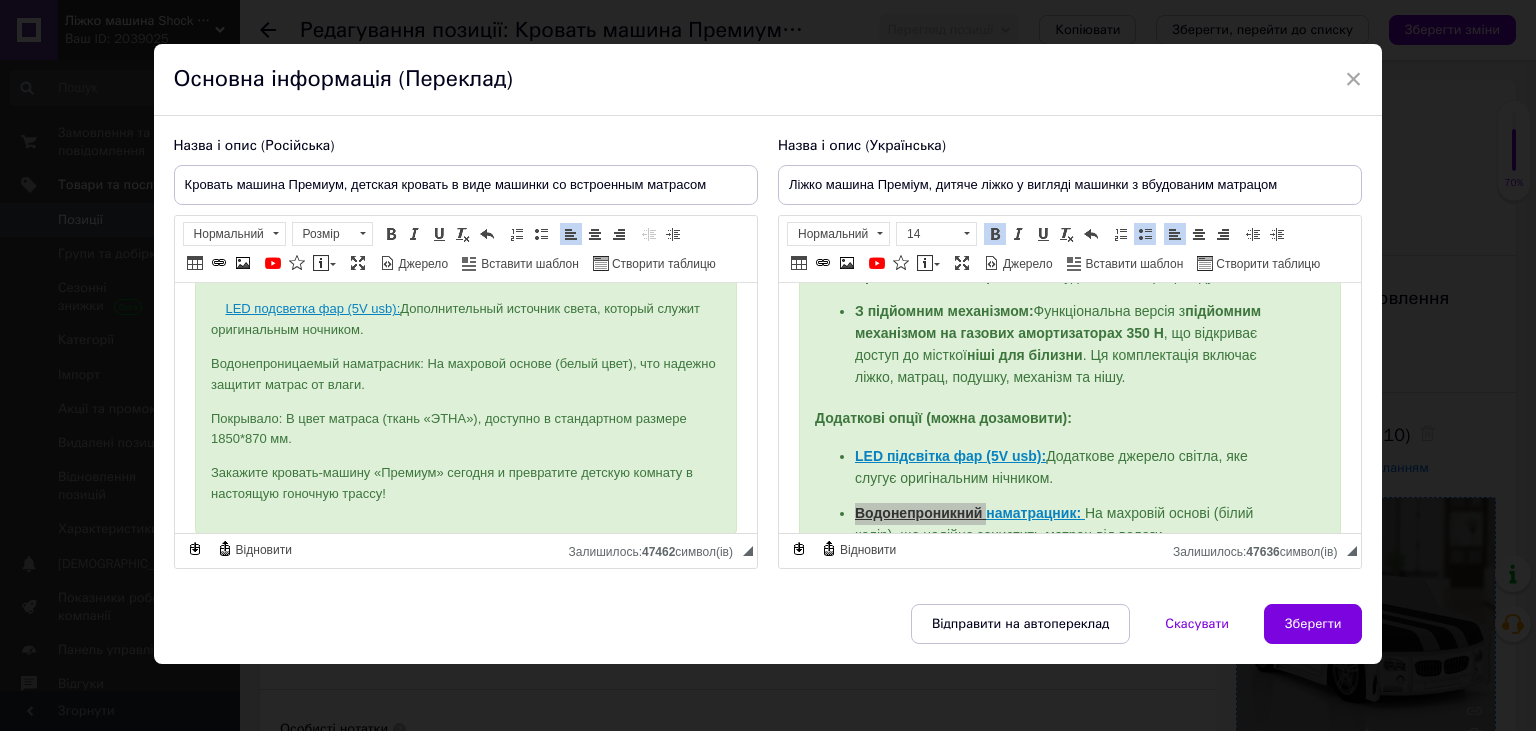 checkbox on "true" 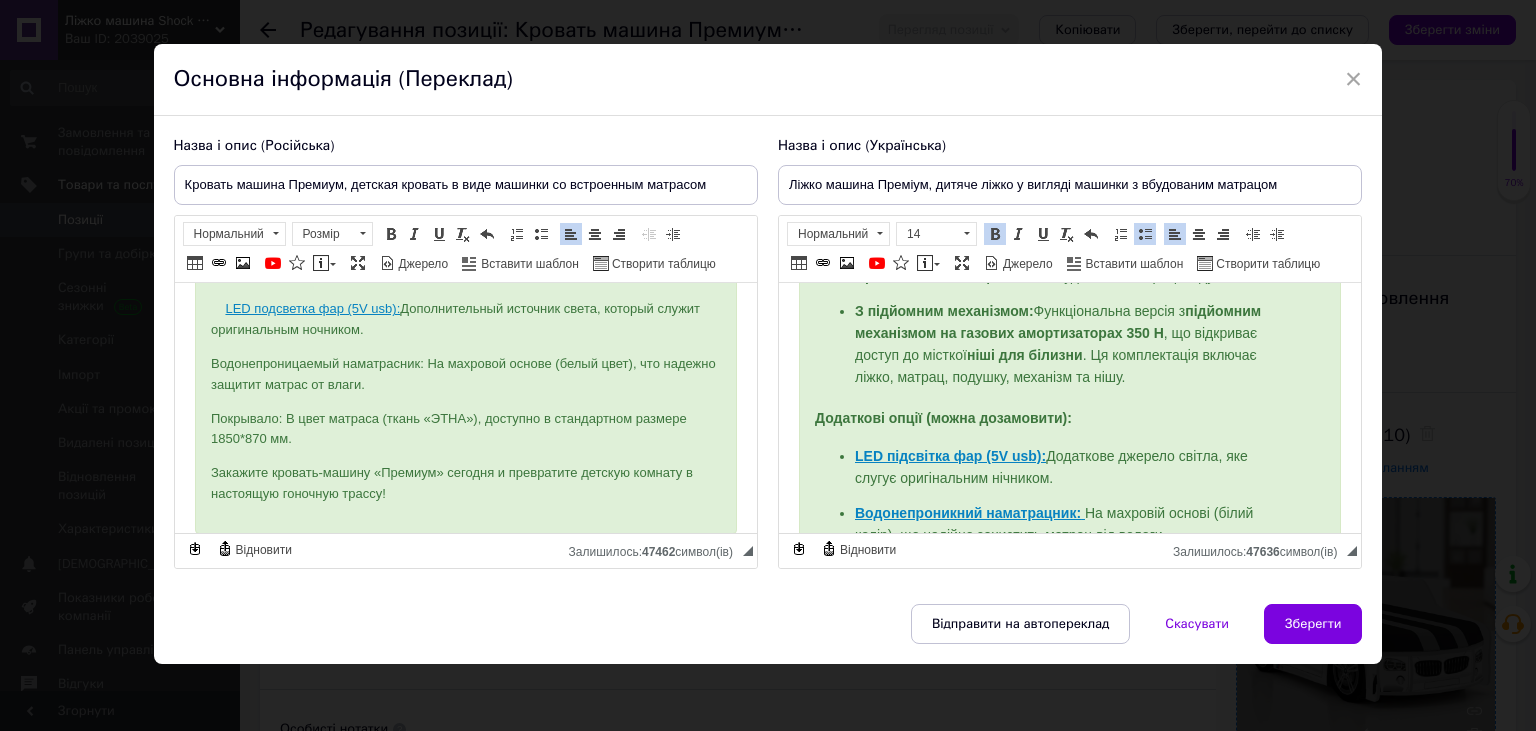 checkbox on "false" 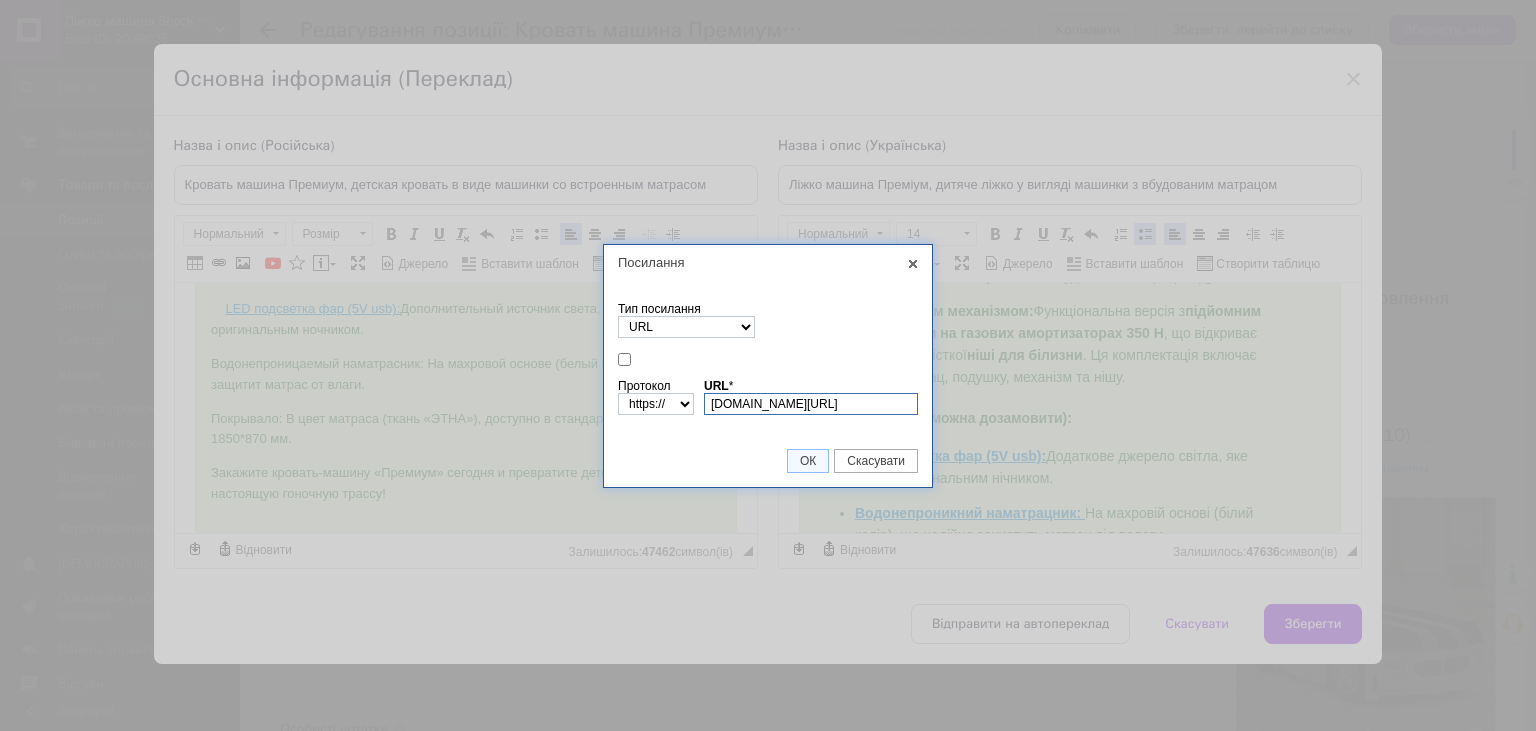 scroll, scrollTop: 0, scrollLeft: 278, axis: horizontal 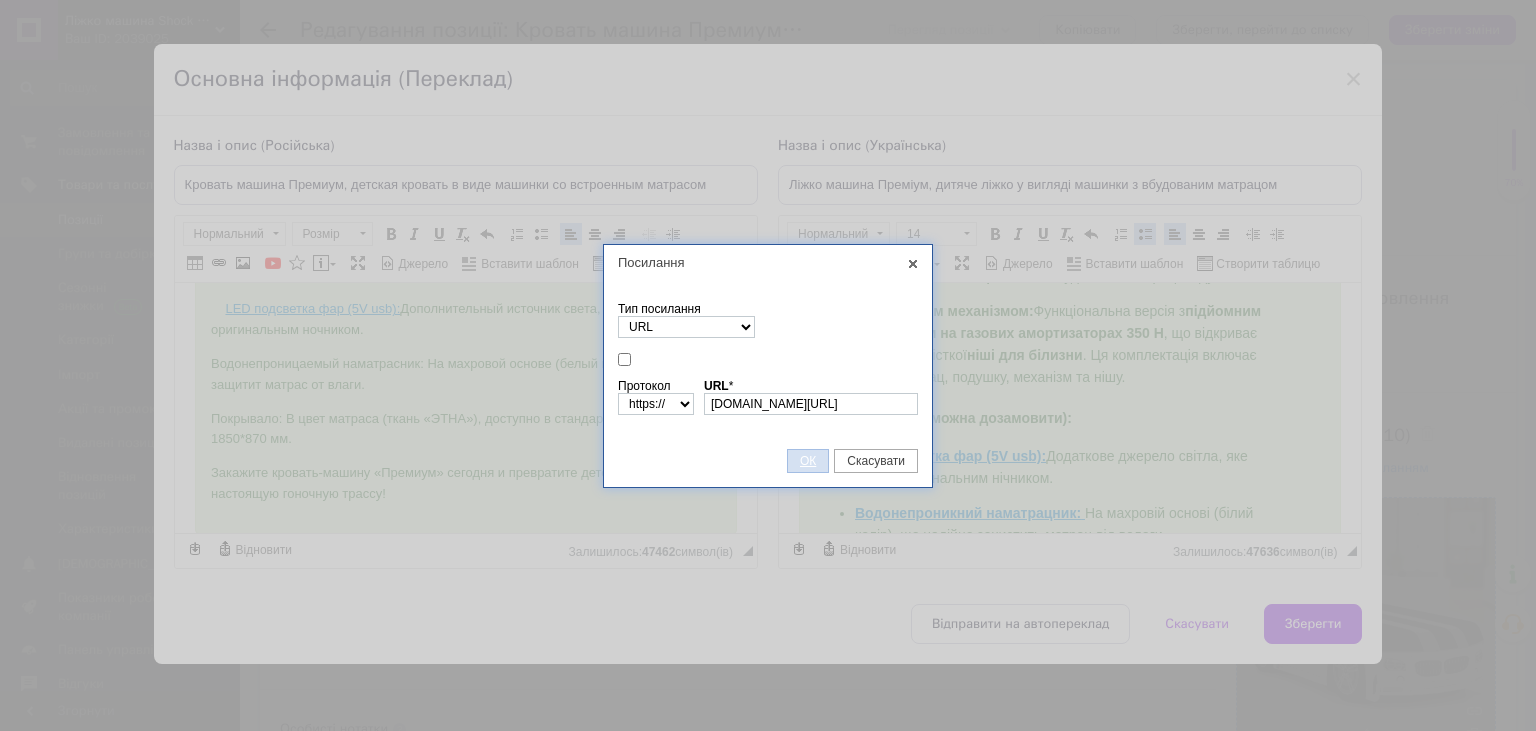 click on "ОК" at bounding box center [808, 461] 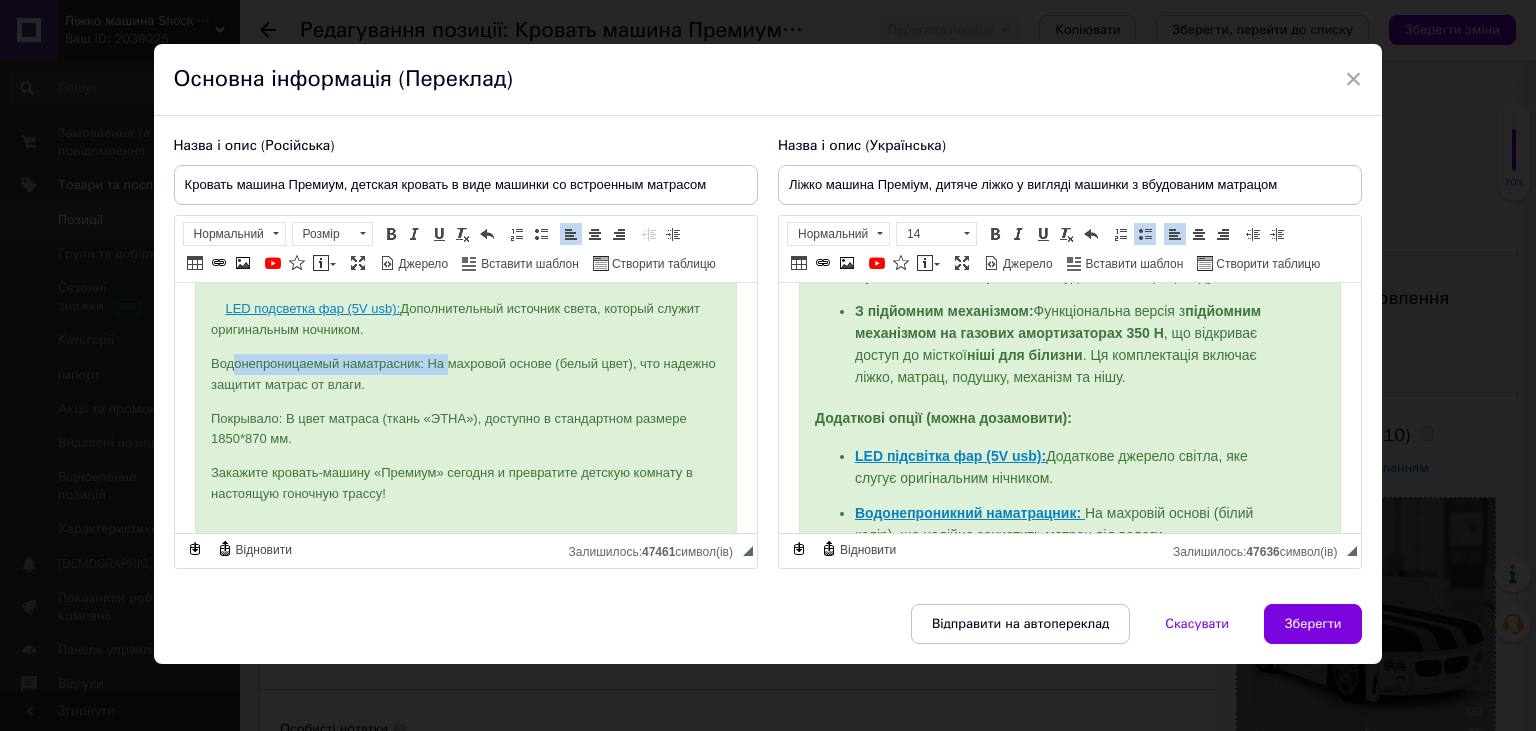 drag, startPoint x: 221, startPoint y: 359, endPoint x: 436, endPoint y: 364, distance: 215.05814 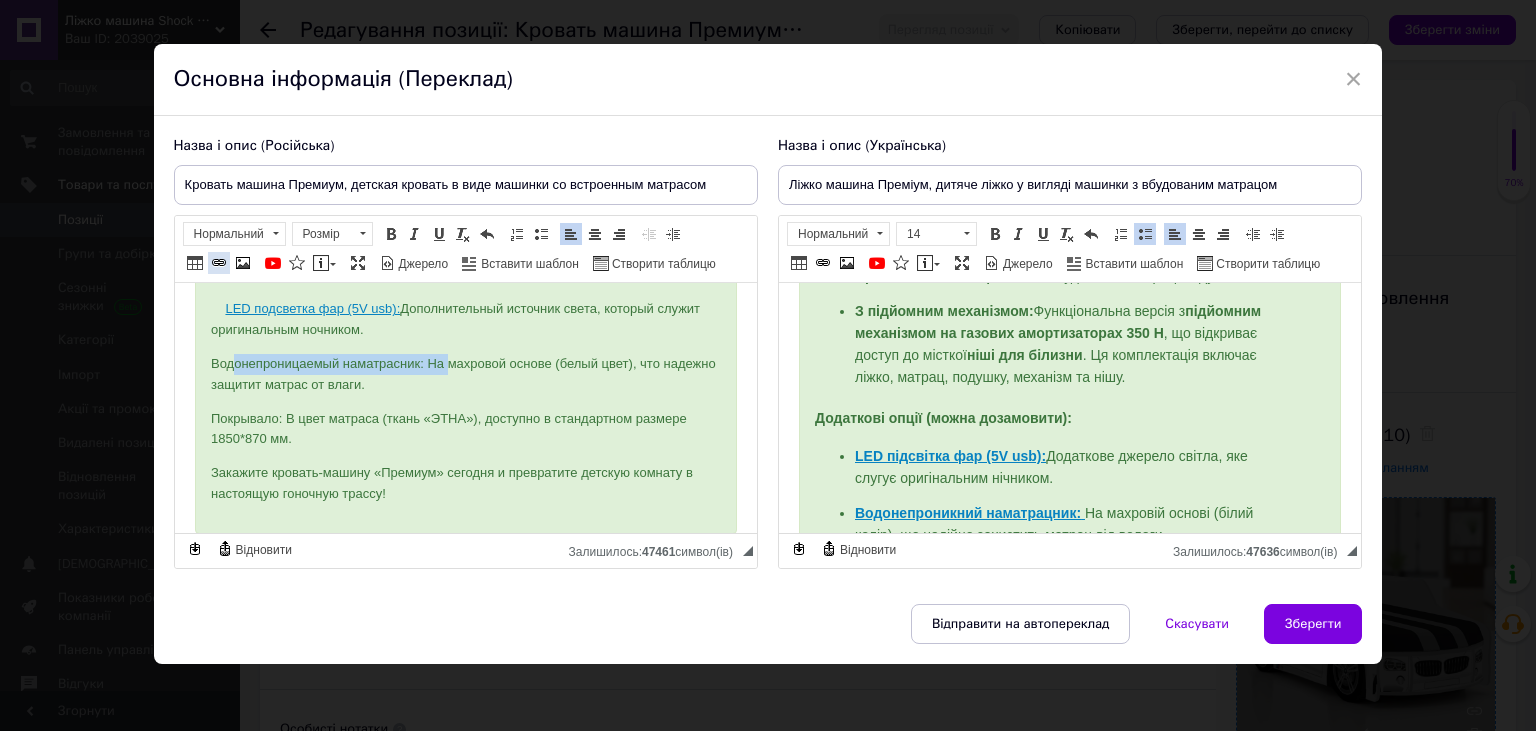 click at bounding box center [219, 263] 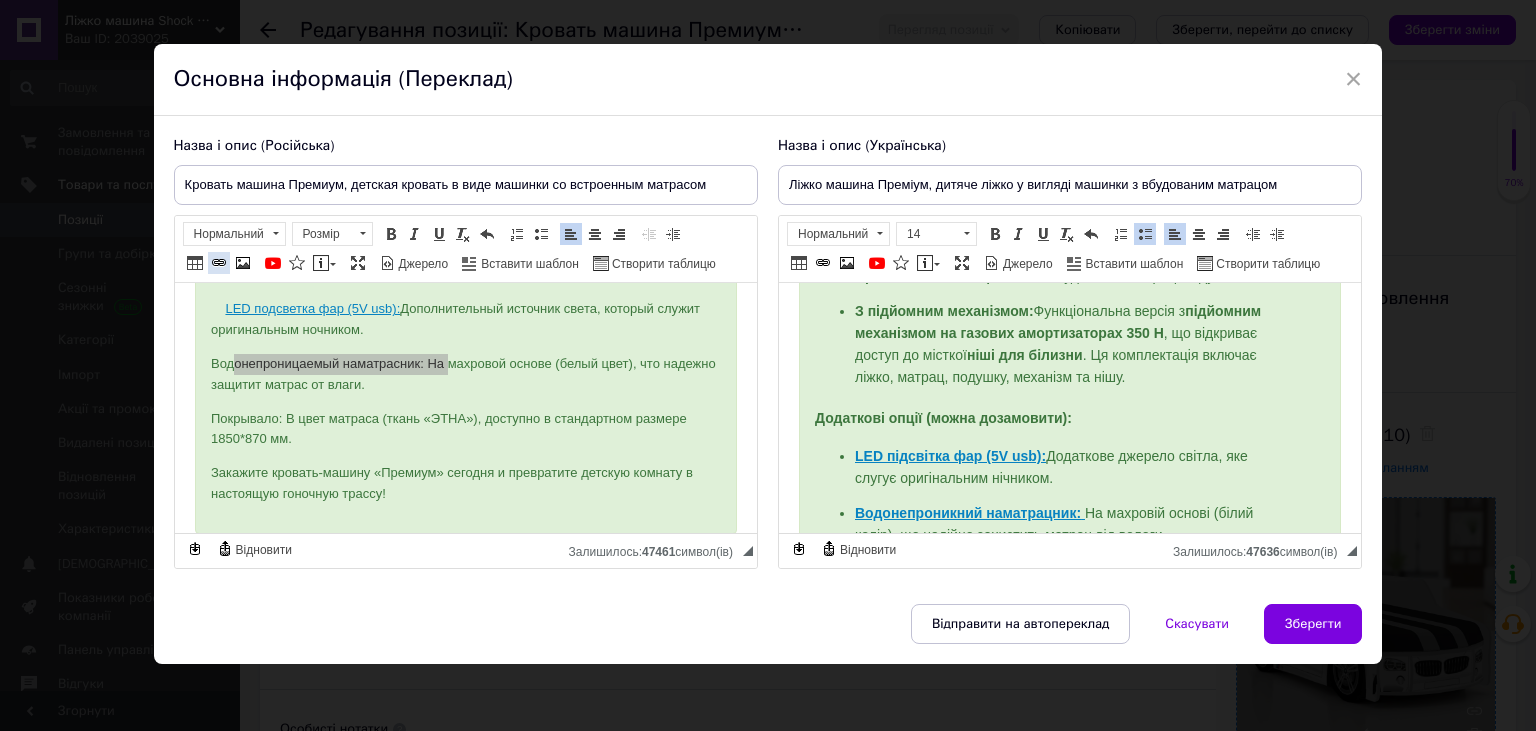 checkbox on "true" 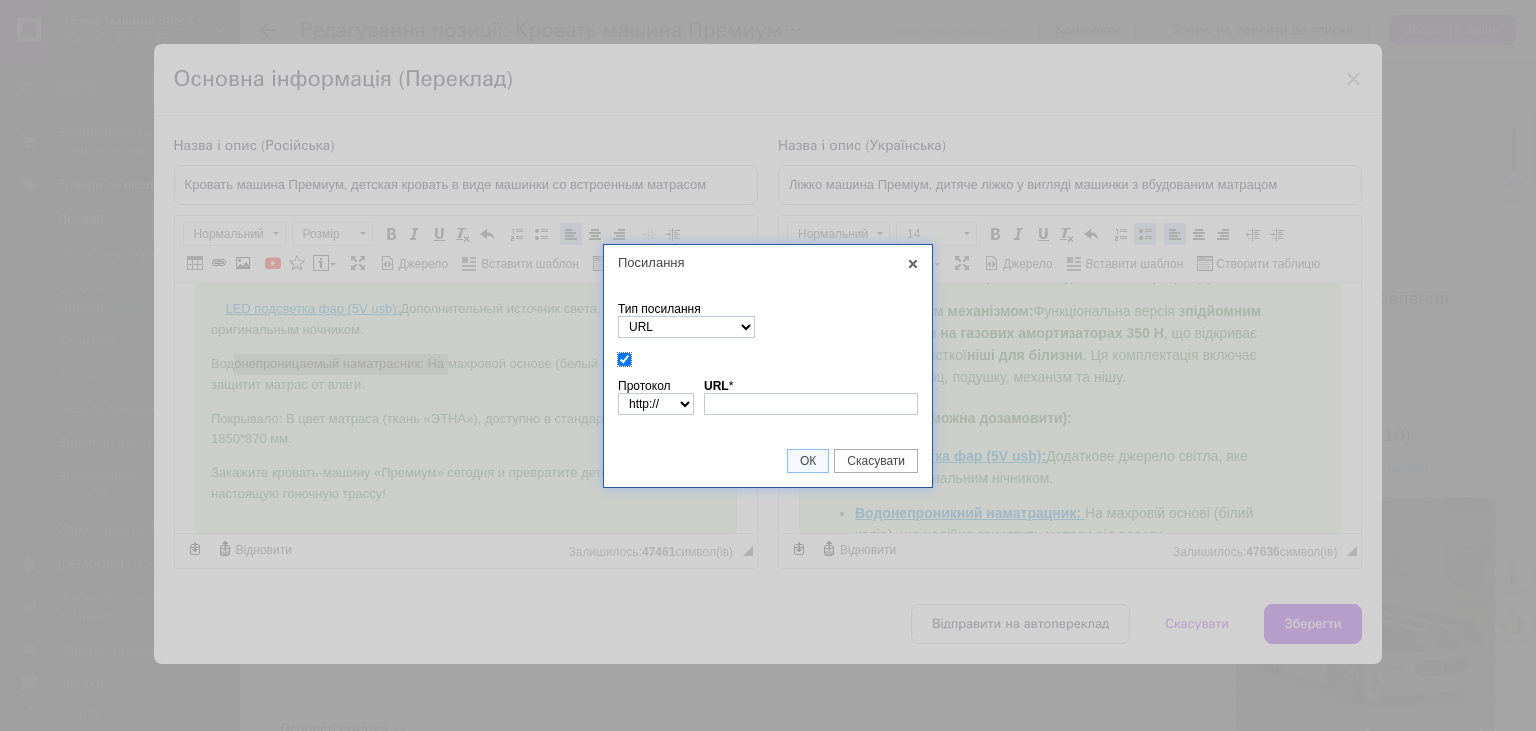 click at bounding box center [624, 359] 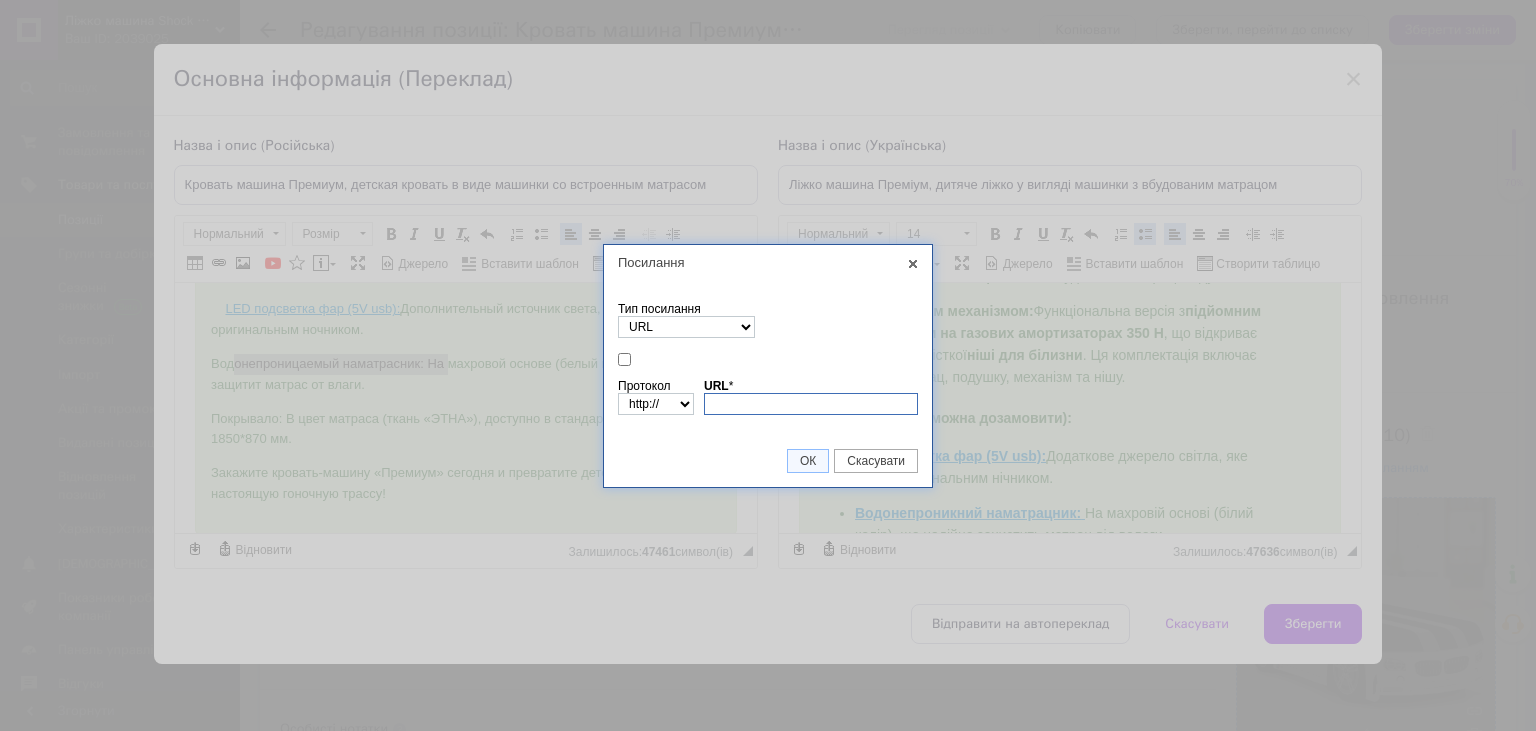 click on "URL *" at bounding box center [811, 404] 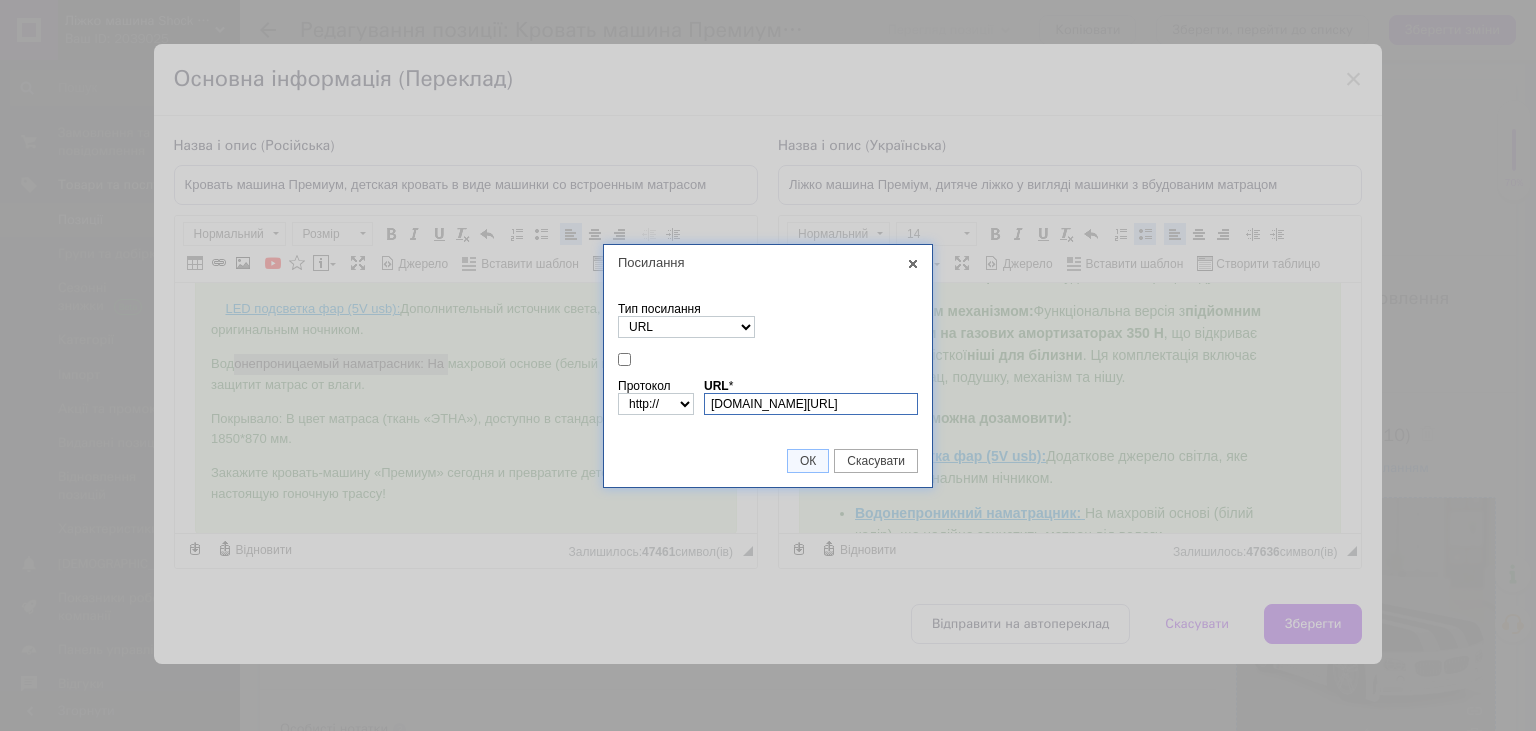 scroll, scrollTop: 0, scrollLeft: 278, axis: horizontal 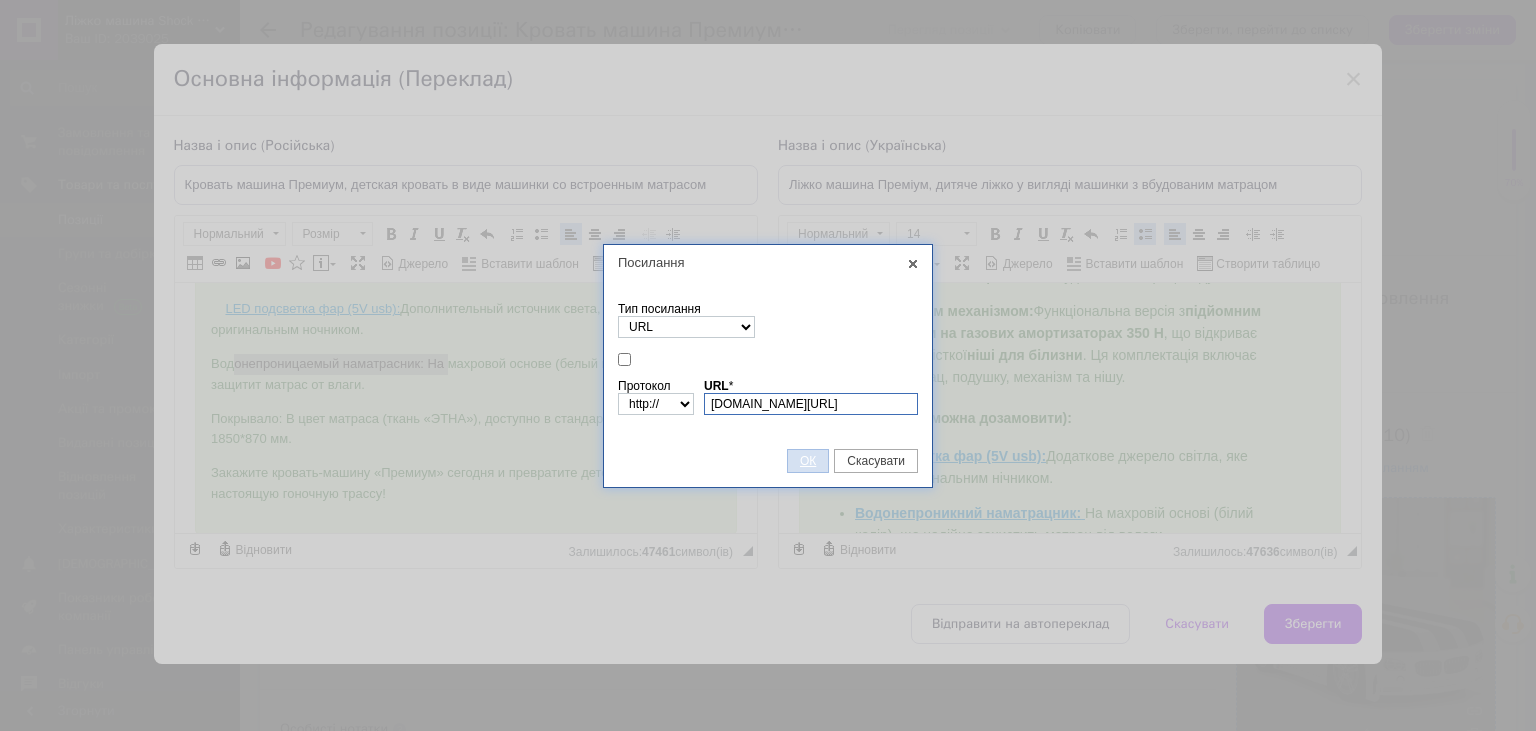 type on "[DOMAIN_NAME][URL]" 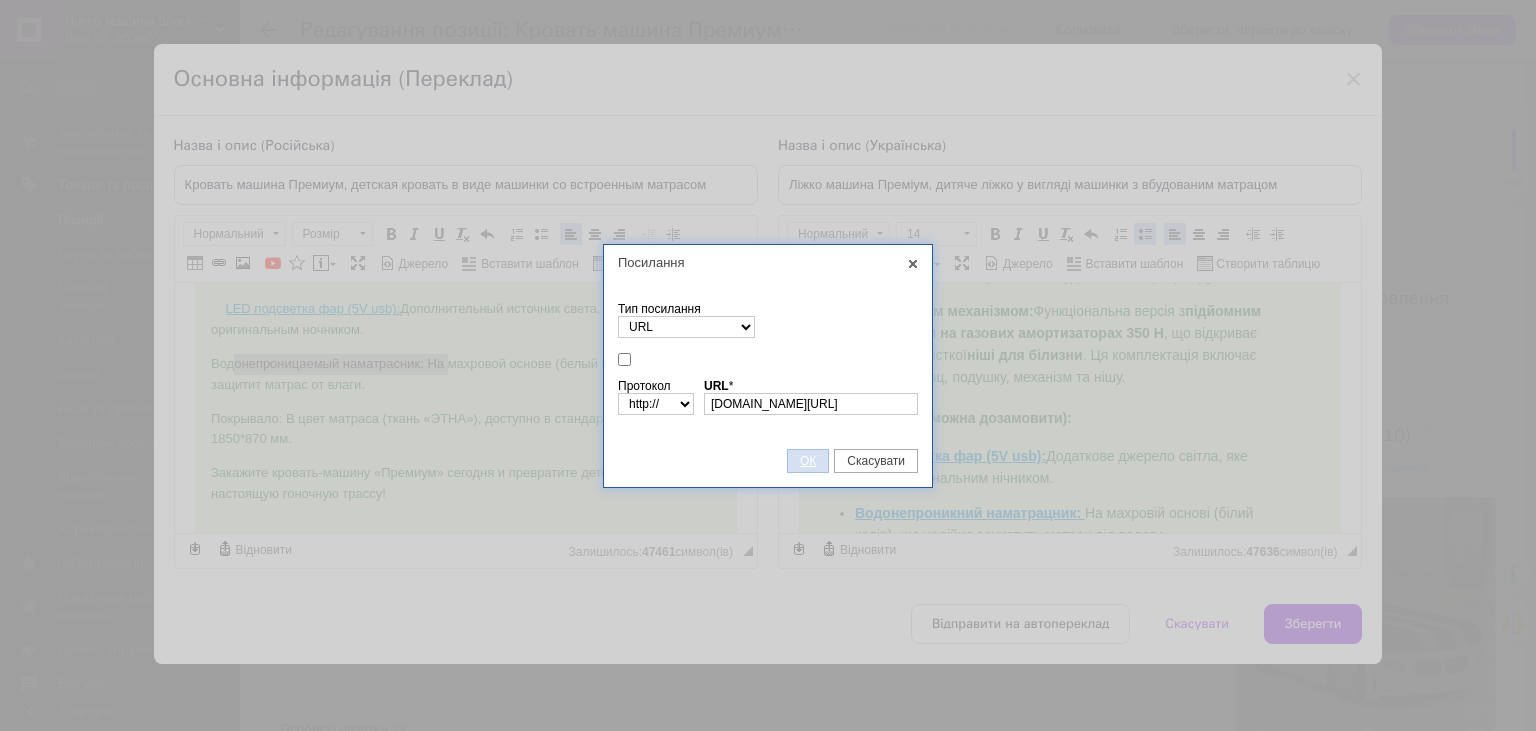 click on "ОК" at bounding box center (808, 461) 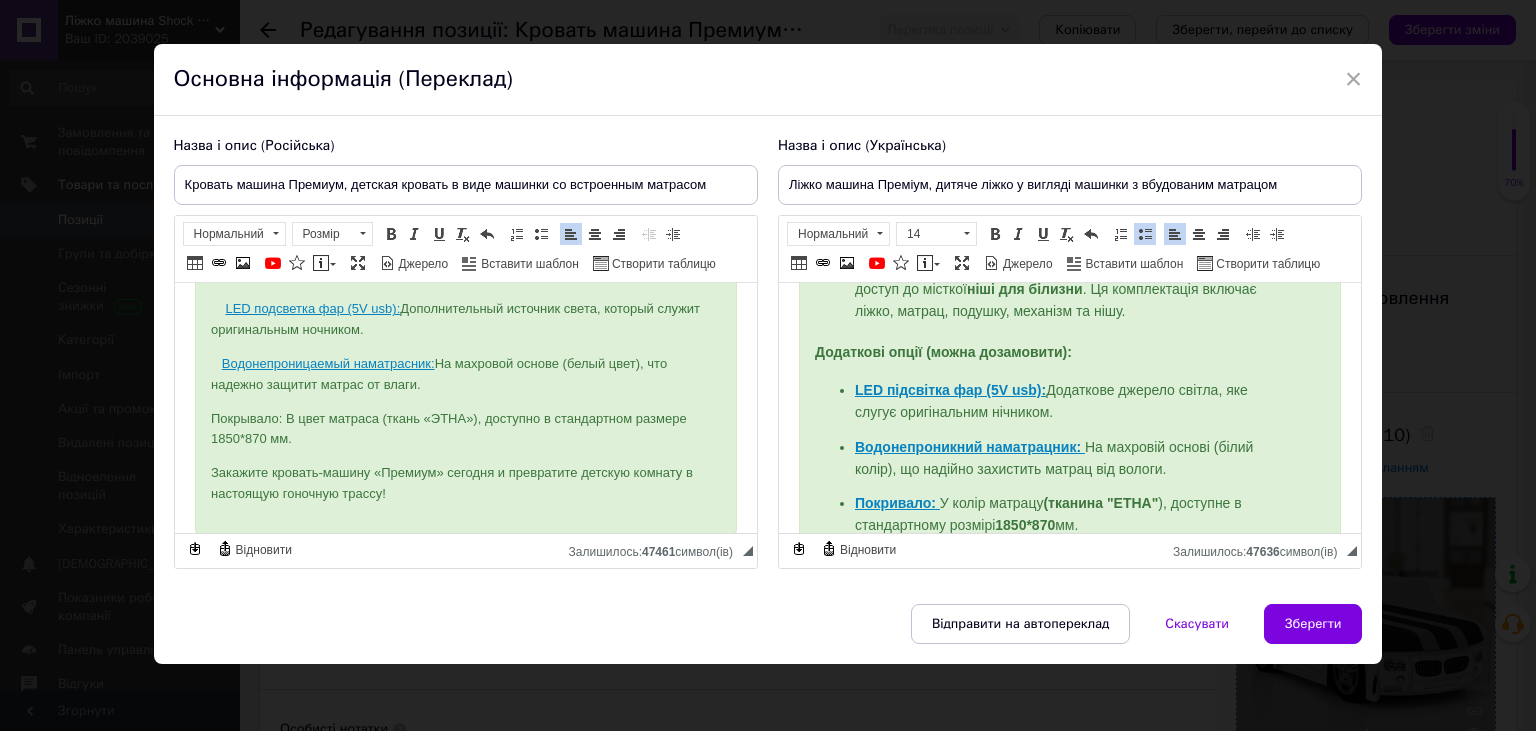 scroll, scrollTop: 1137, scrollLeft: 0, axis: vertical 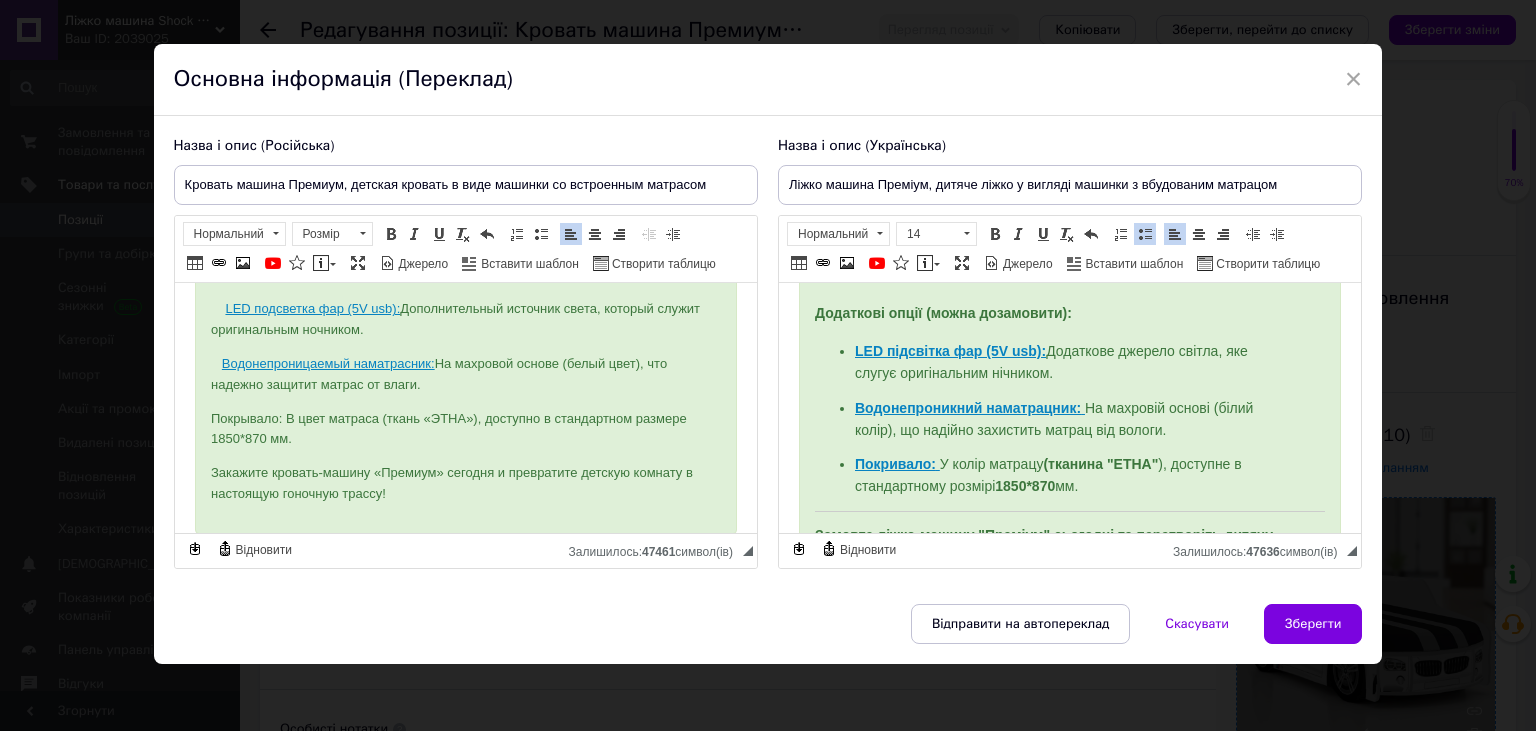 drag, startPoint x: 854, startPoint y: 406, endPoint x: 898, endPoint y: 405, distance: 44.011364 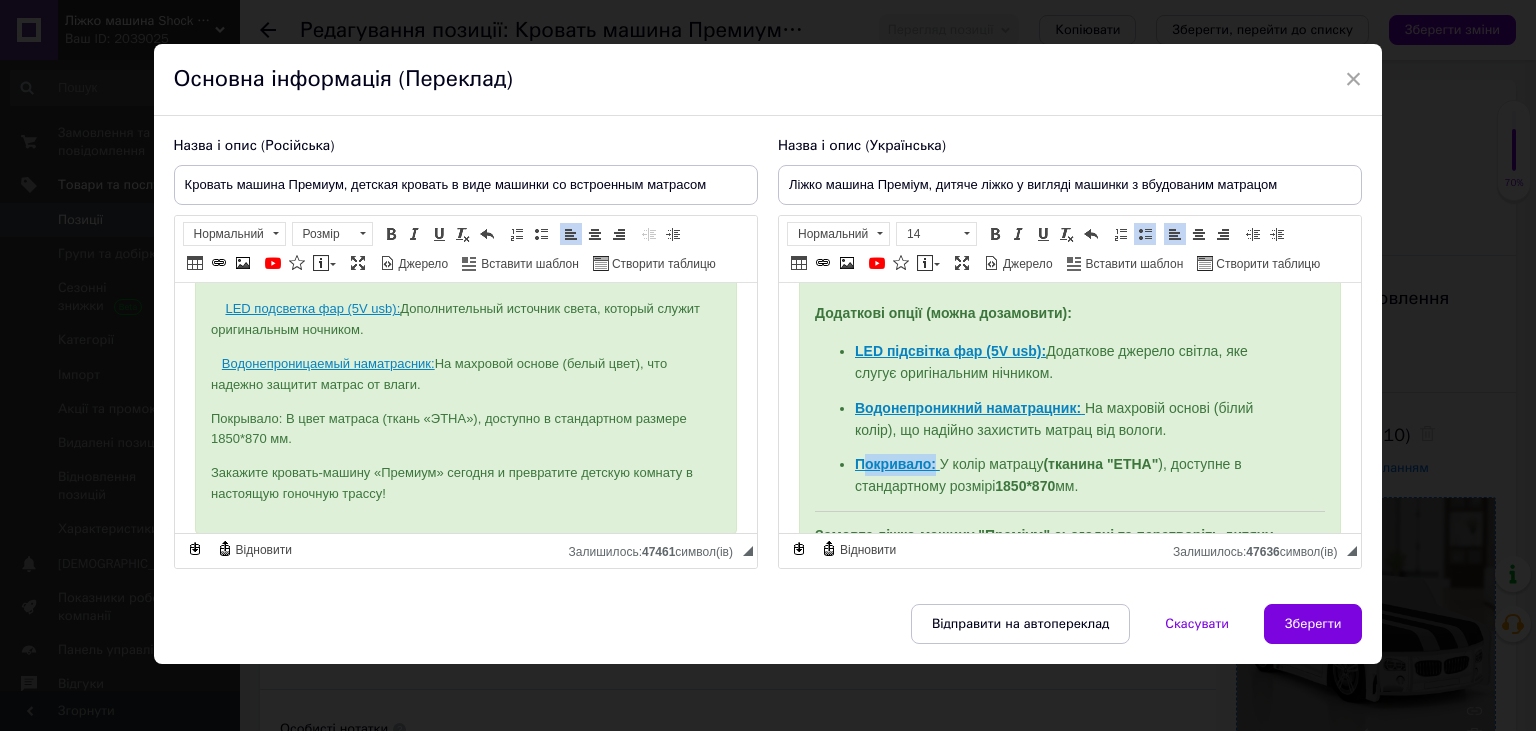 drag, startPoint x: 934, startPoint y: 403, endPoint x: 865, endPoint y: 392, distance: 69.87131 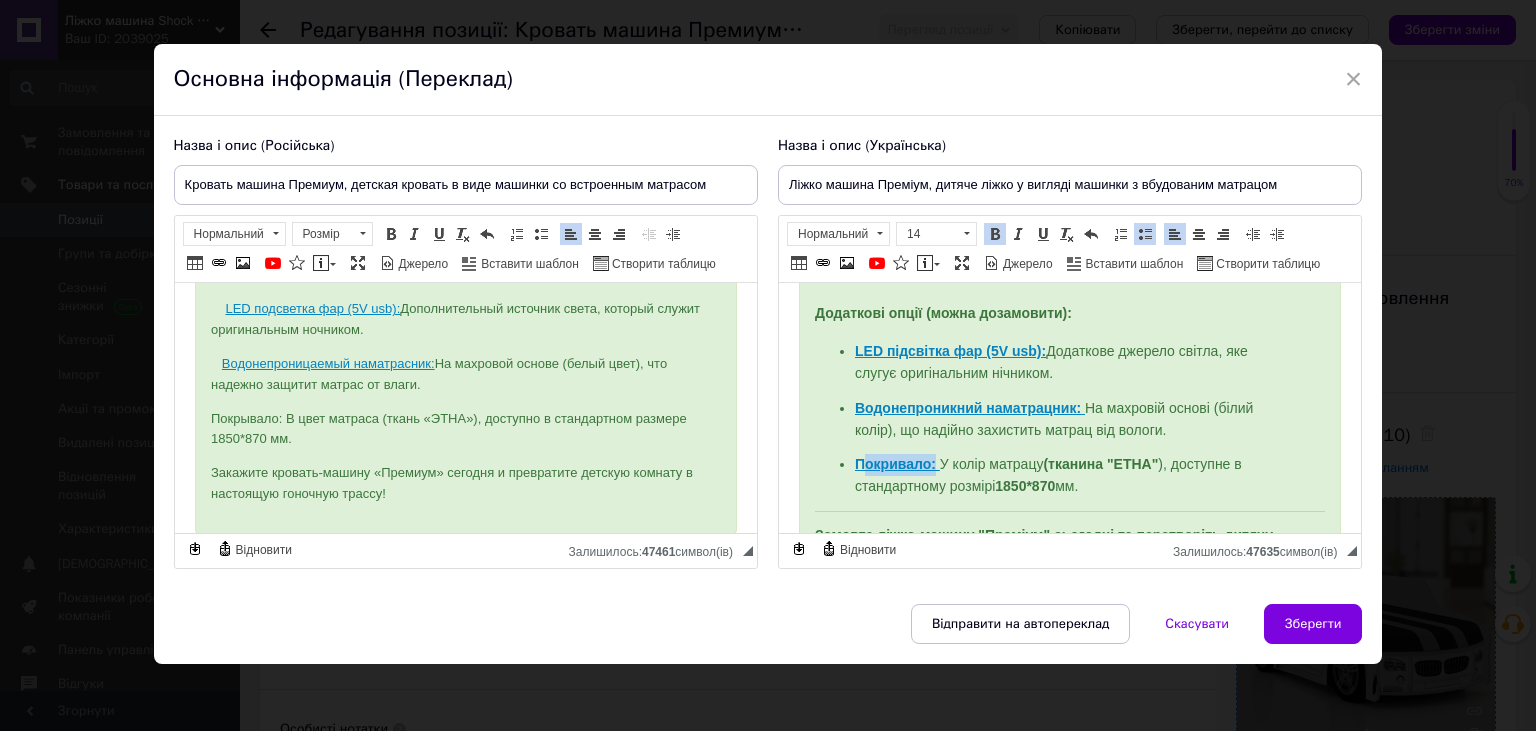 click on "Покривало:" at bounding box center (894, 464) 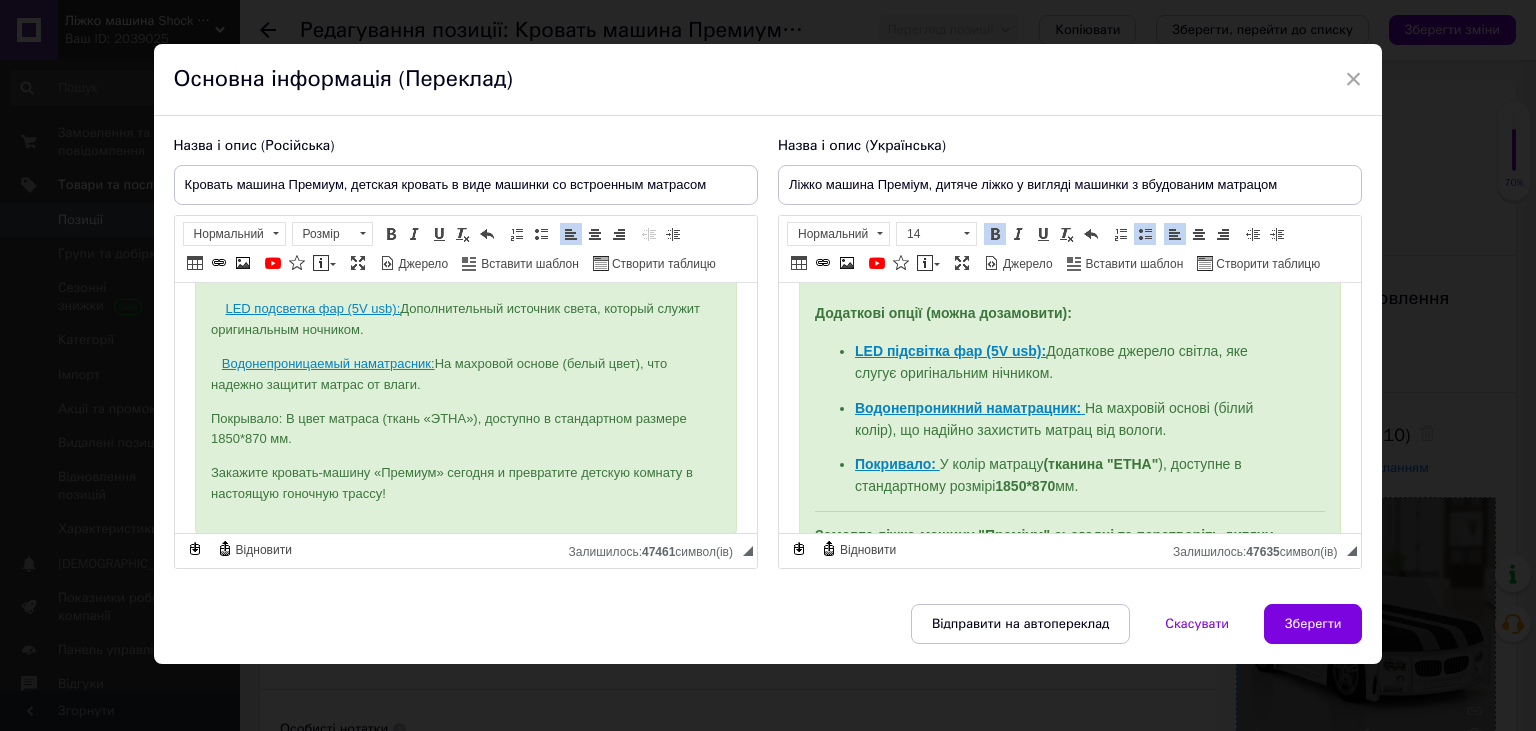 click on "Покривало:" at bounding box center (894, 464) 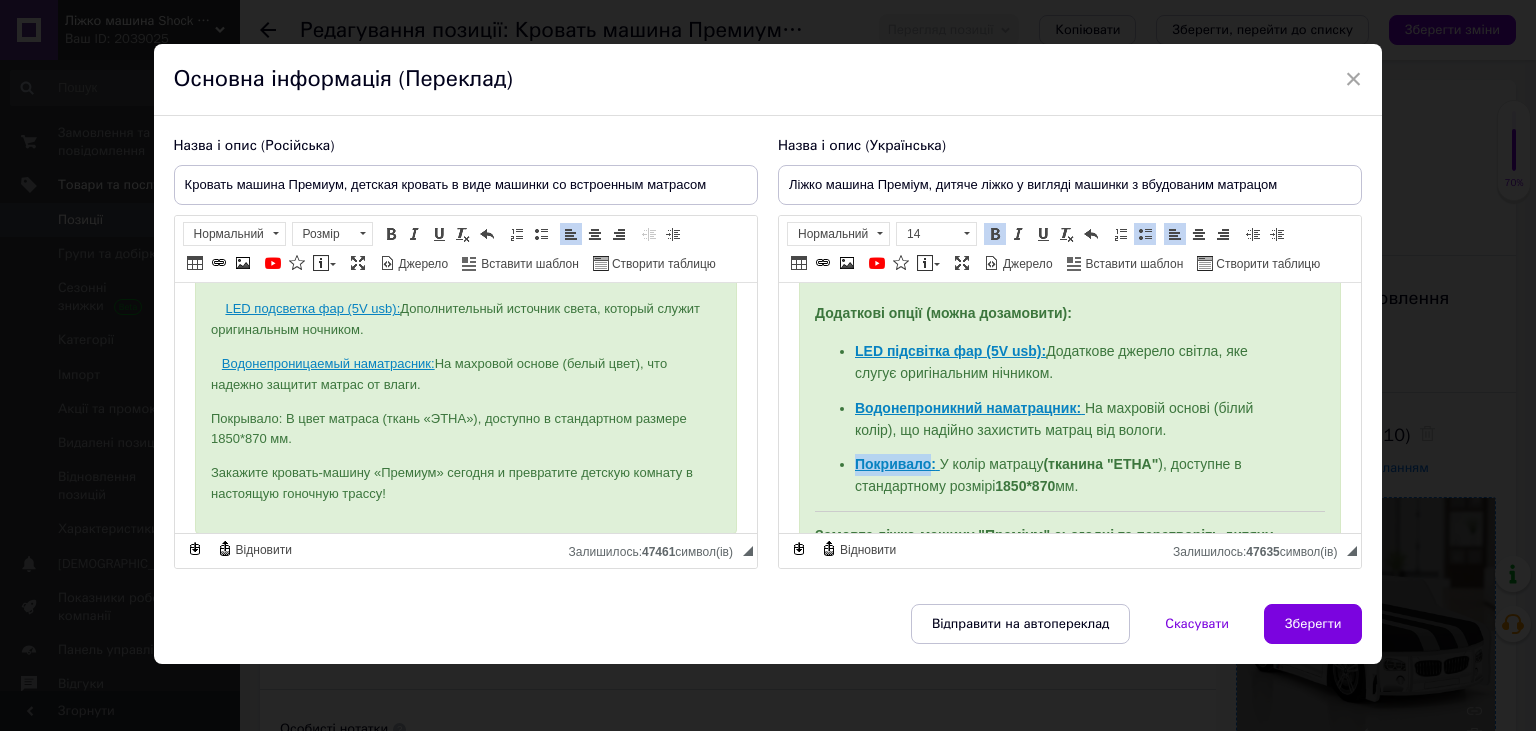 click on "Покривало:" at bounding box center (894, 464) 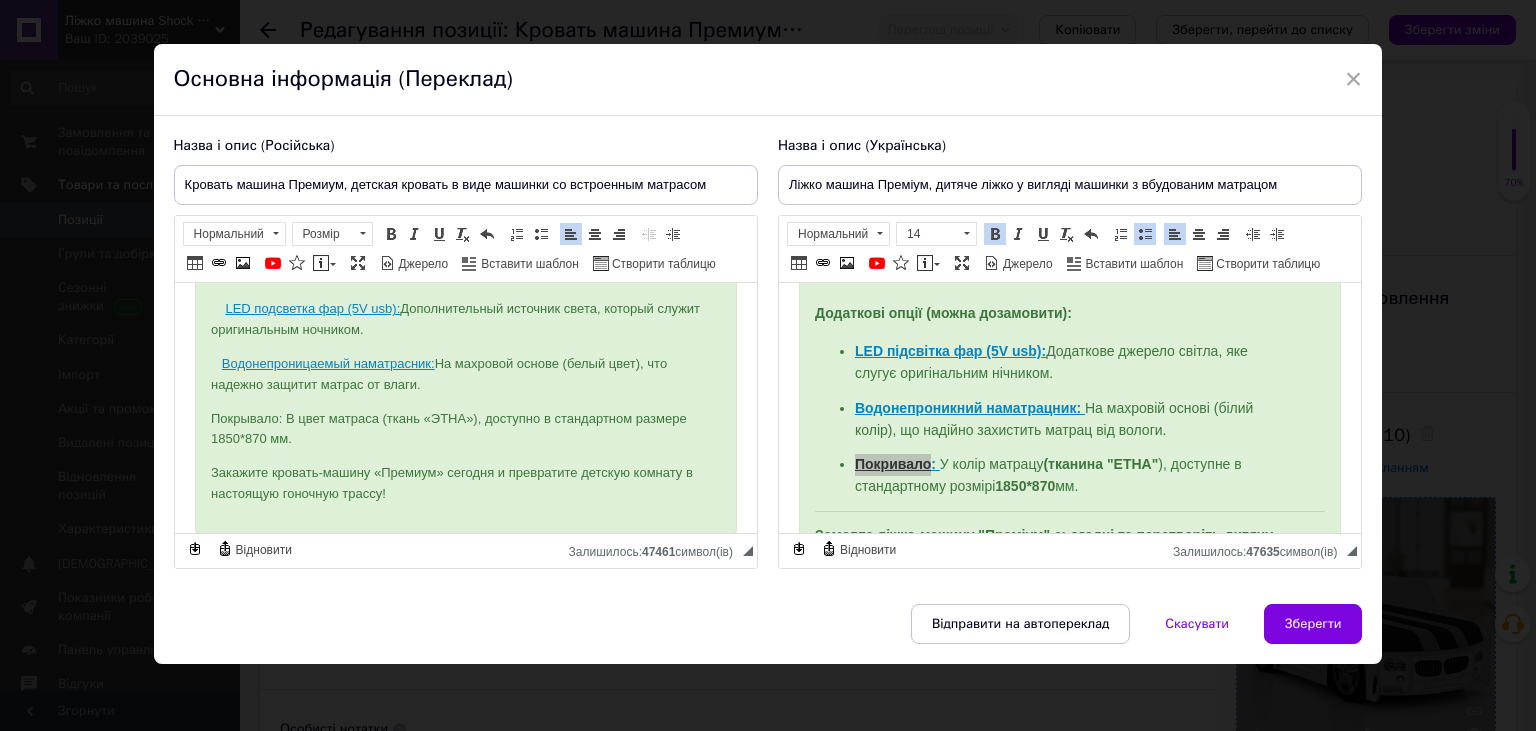 checkbox on "true" 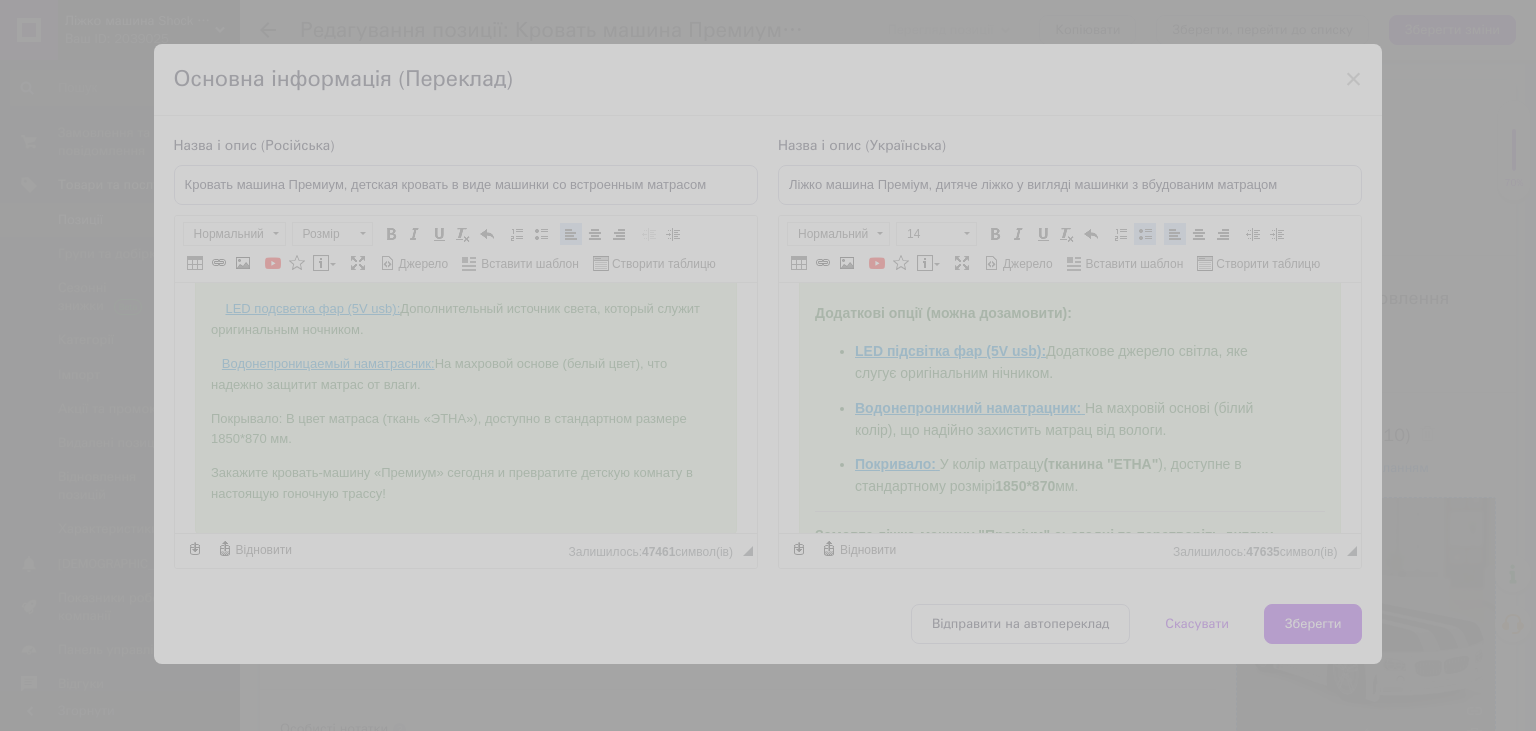 checkbox on "false" 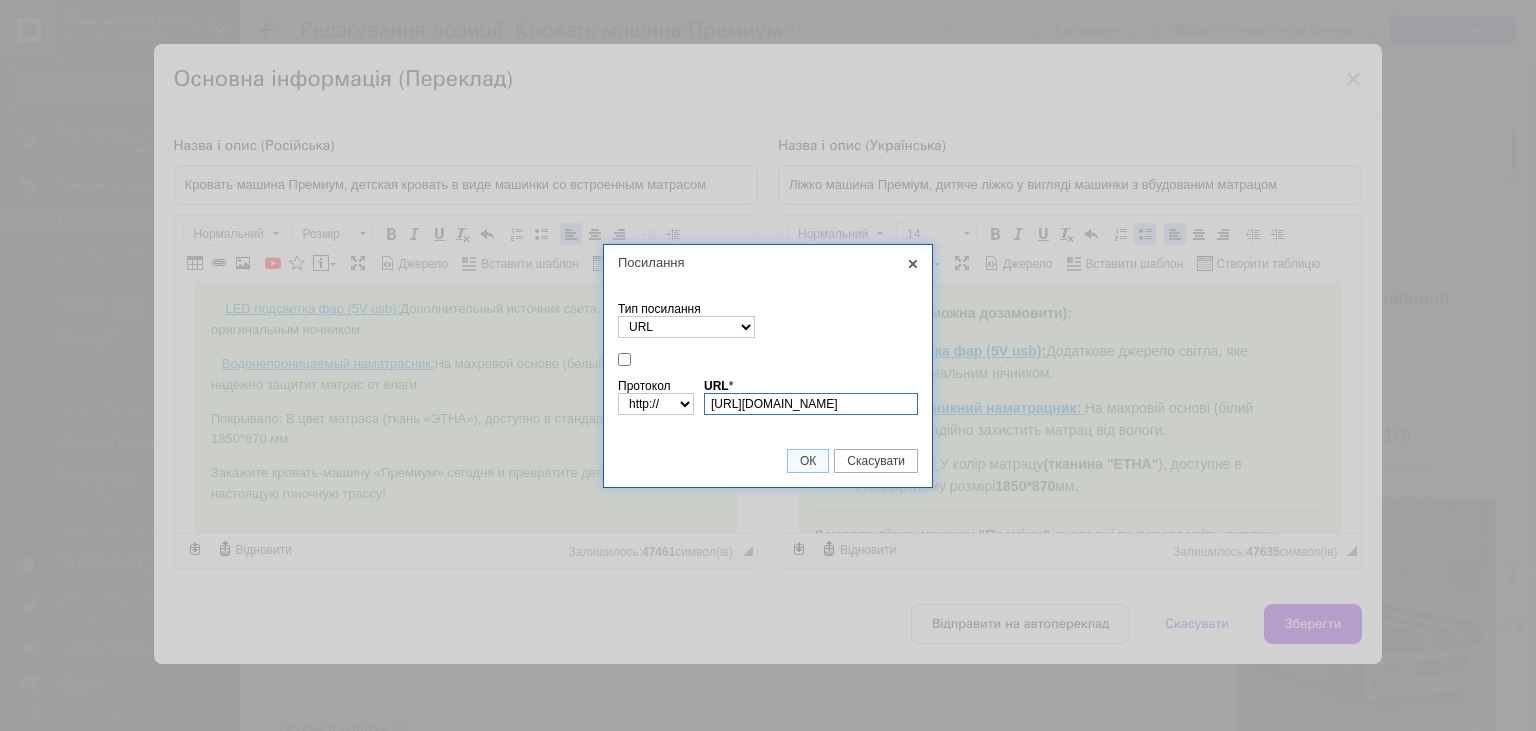 type on "[DOMAIN_NAME][URL]" 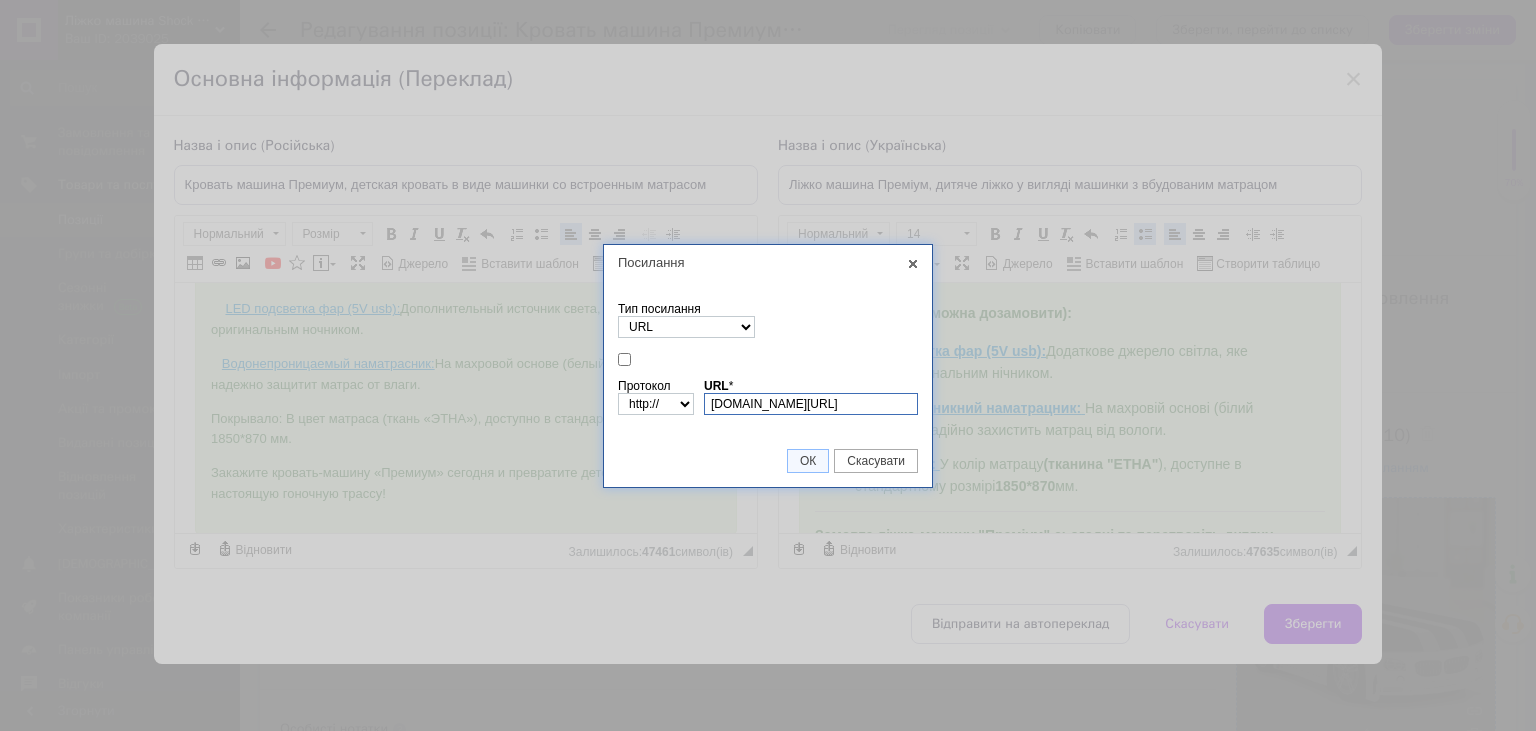 select on "https://" 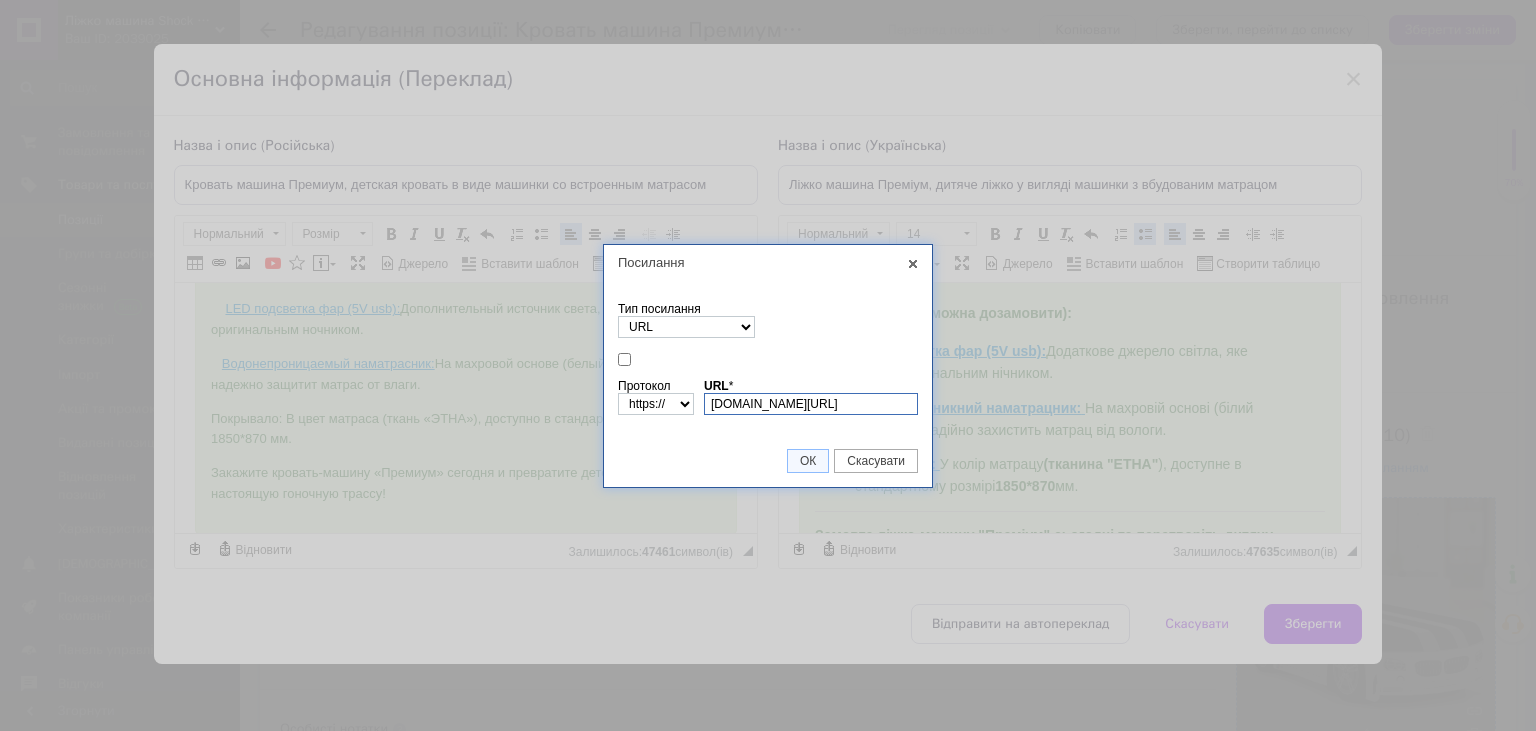 scroll, scrollTop: 0, scrollLeft: 174, axis: horizontal 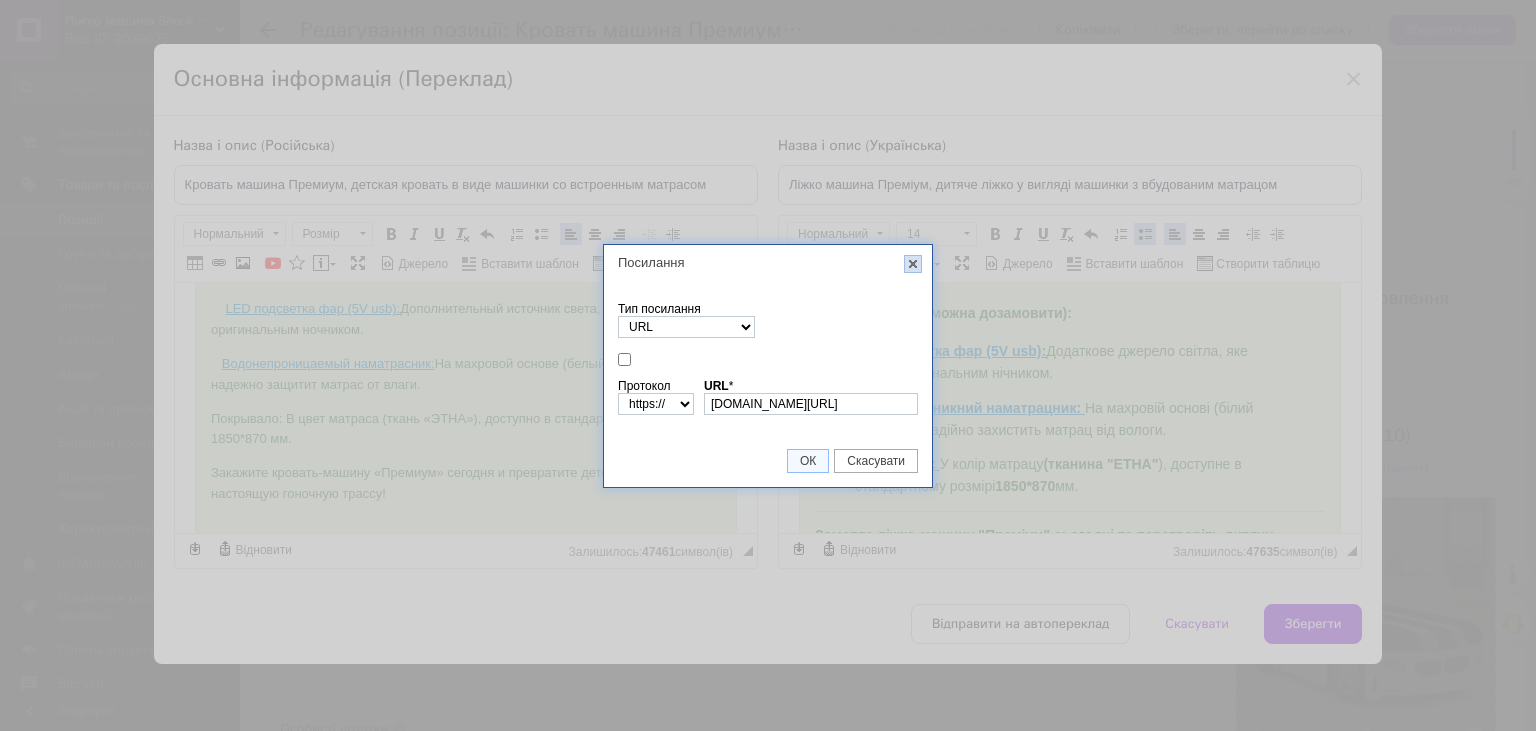 click on "X" at bounding box center (913, 264) 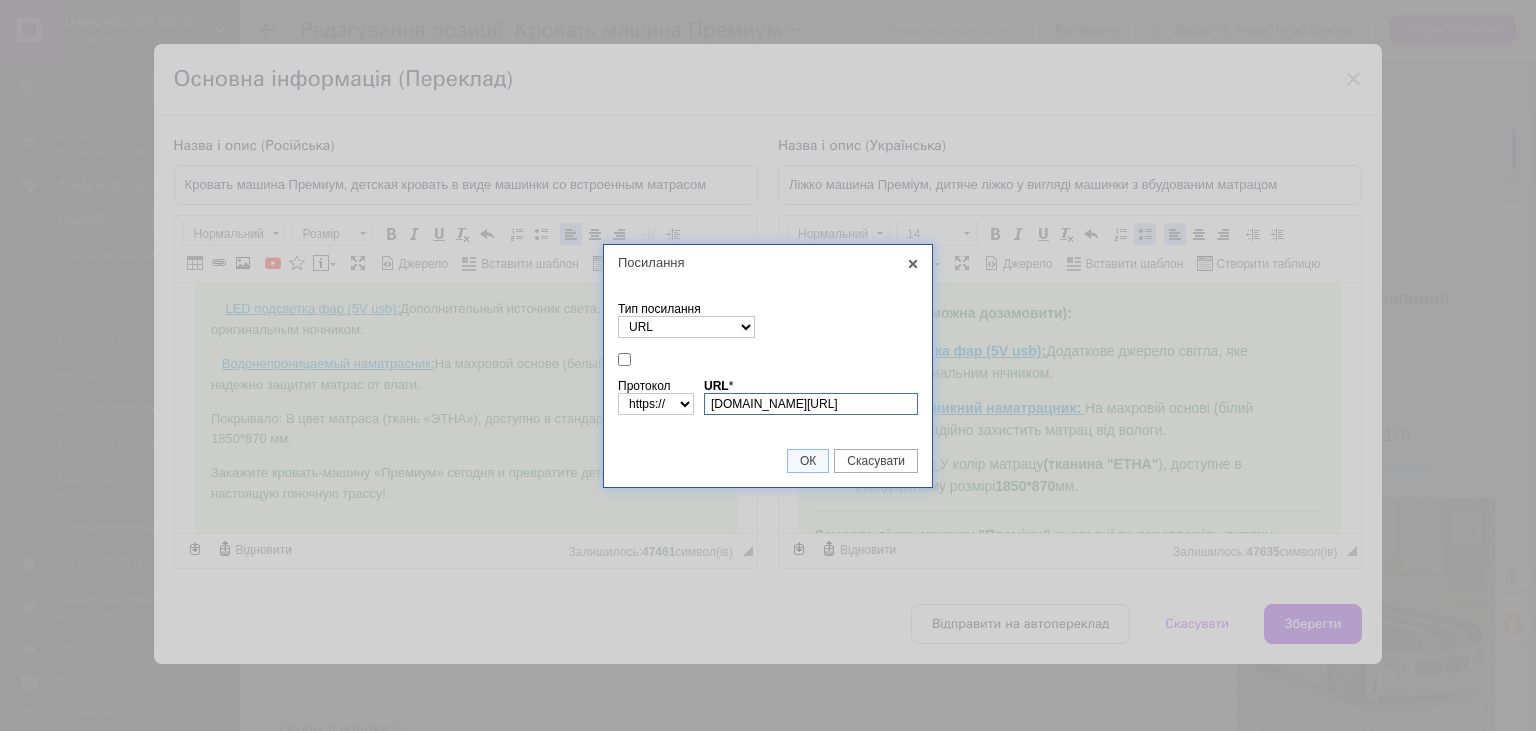 click on "[DOMAIN_NAME][URL]" at bounding box center (811, 404) 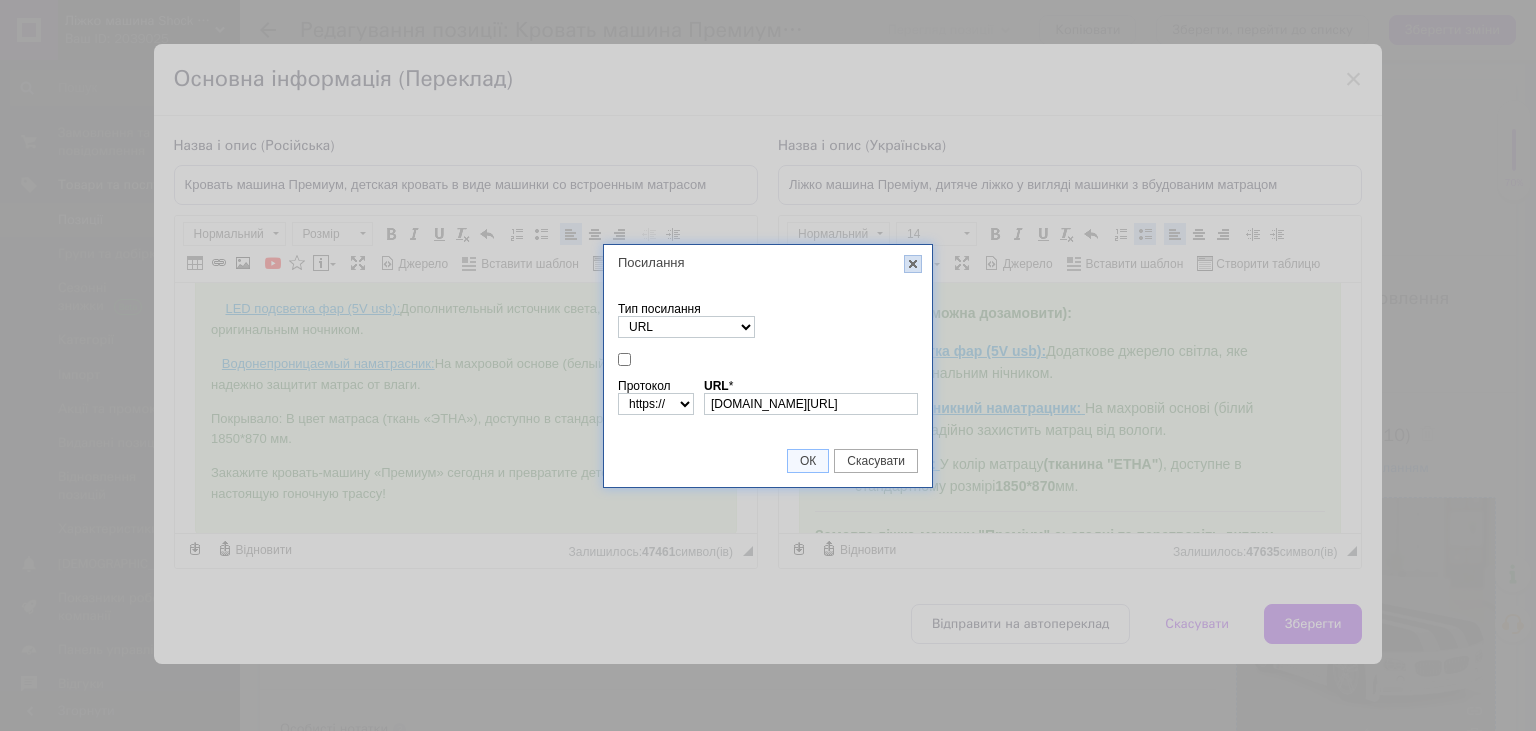 click on "X" at bounding box center [913, 264] 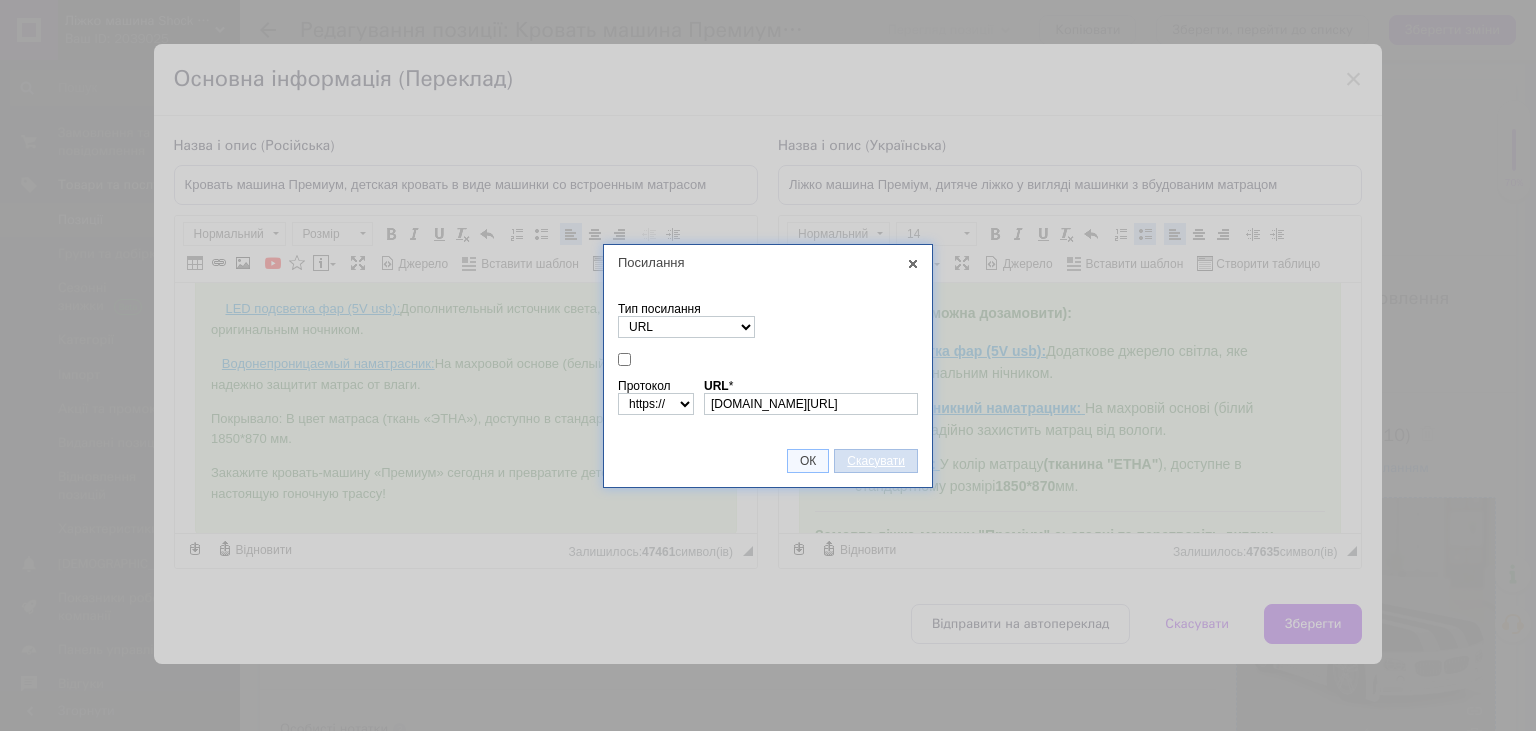 click on "Скасувати" at bounding box center (876, 461) 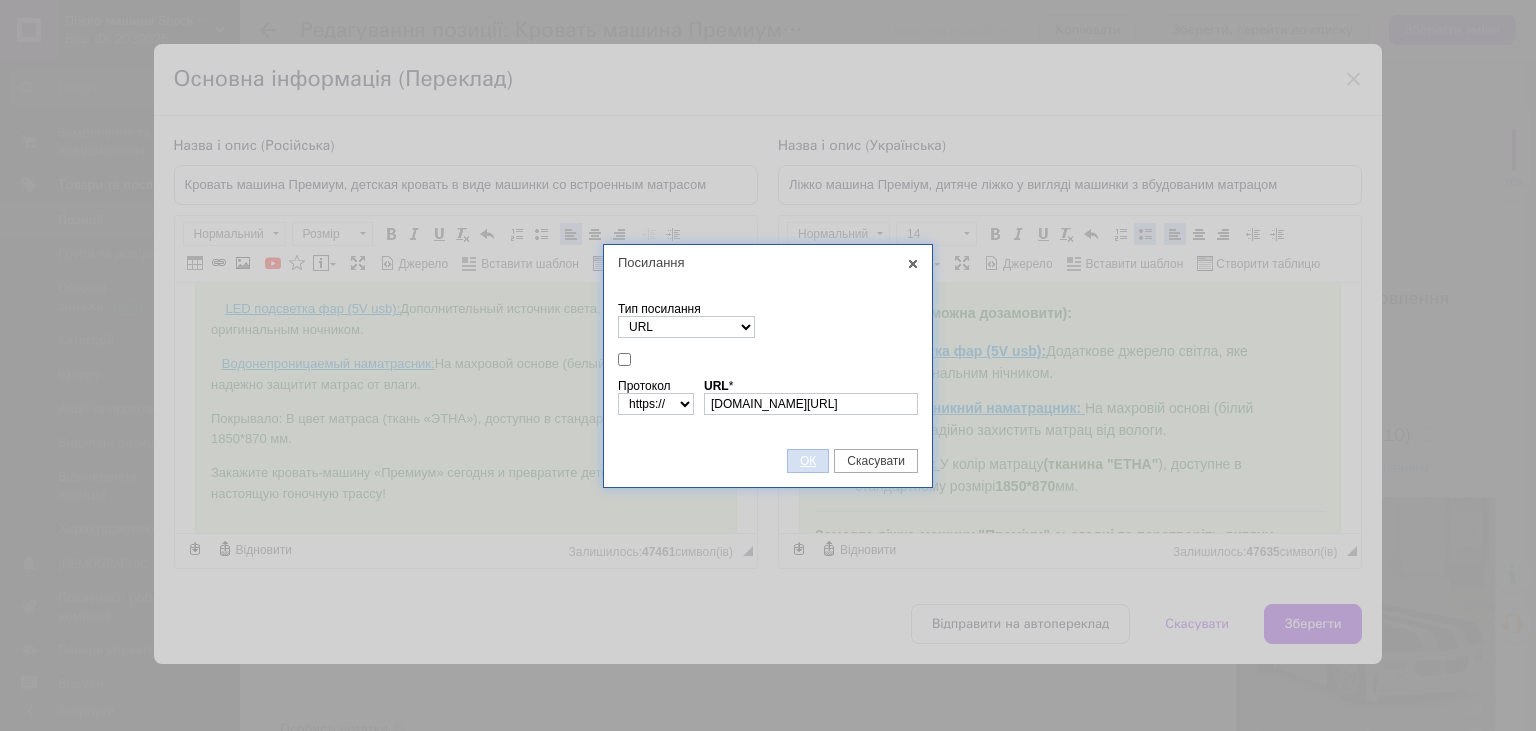 click on "ОК" at bounding box center [808, 461] 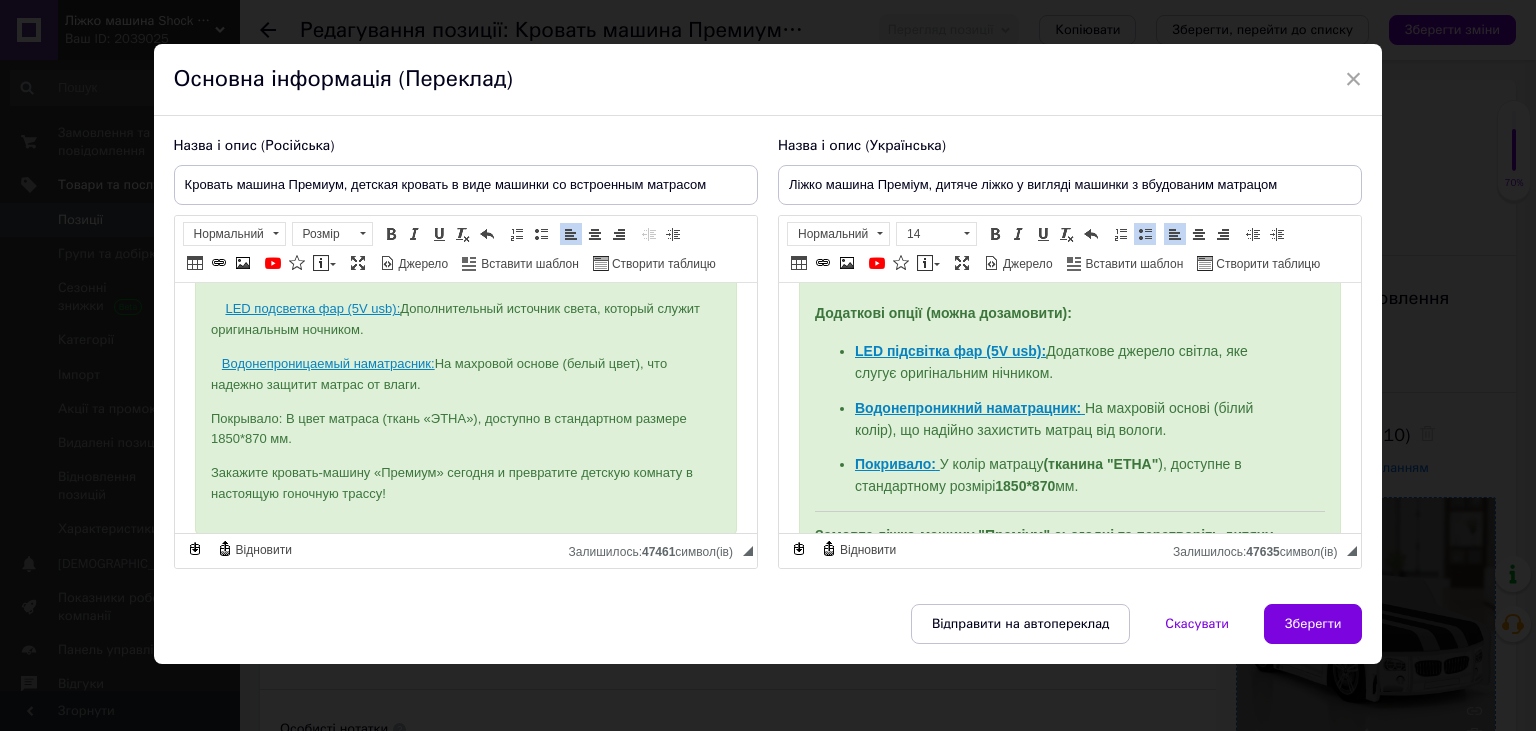 click on "Покрывало: В цвет матраса (ткань «ЭТНА»), доступно в стандартном размере 1850*870 мм." at bounding box center [465, 430] 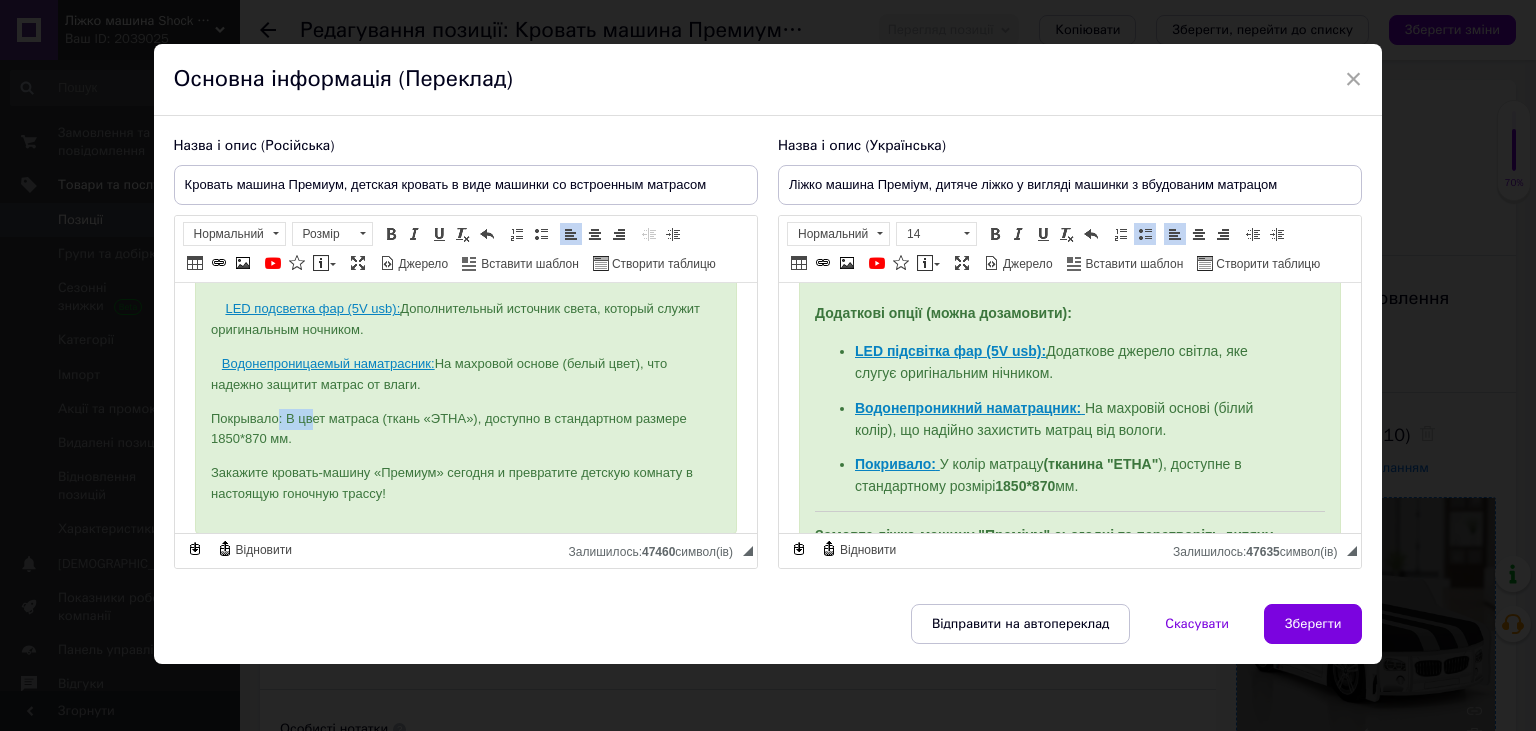 drag, startPoint x: 302, startPoint y: 420, endPoint x: 256, endPoint y: 394, distance: 52.83938 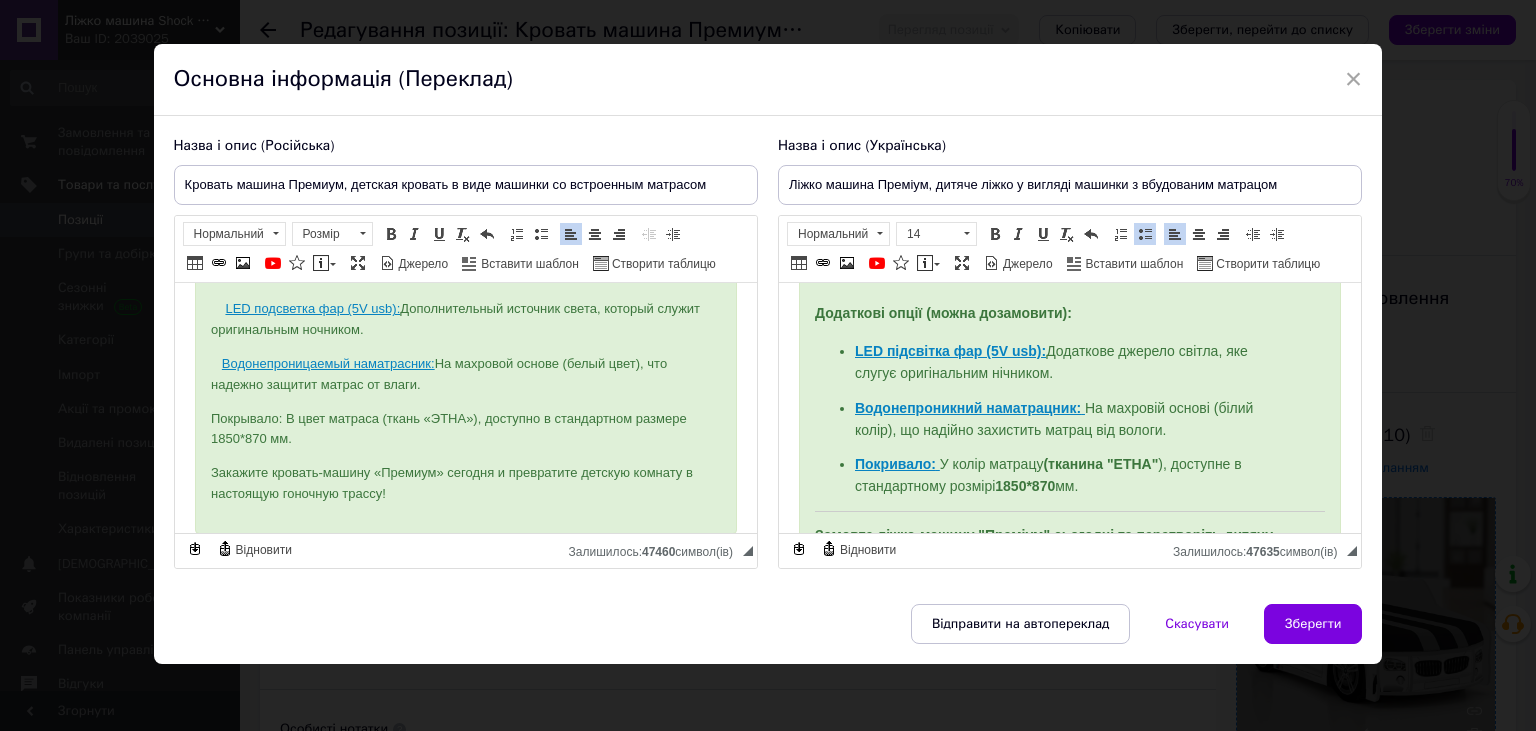 click on "Покрывало: В цвет матраса (ткань «ЭТНА»), доступно в стандартном размере 1850*870 мм." at bounding box center (465, 430) 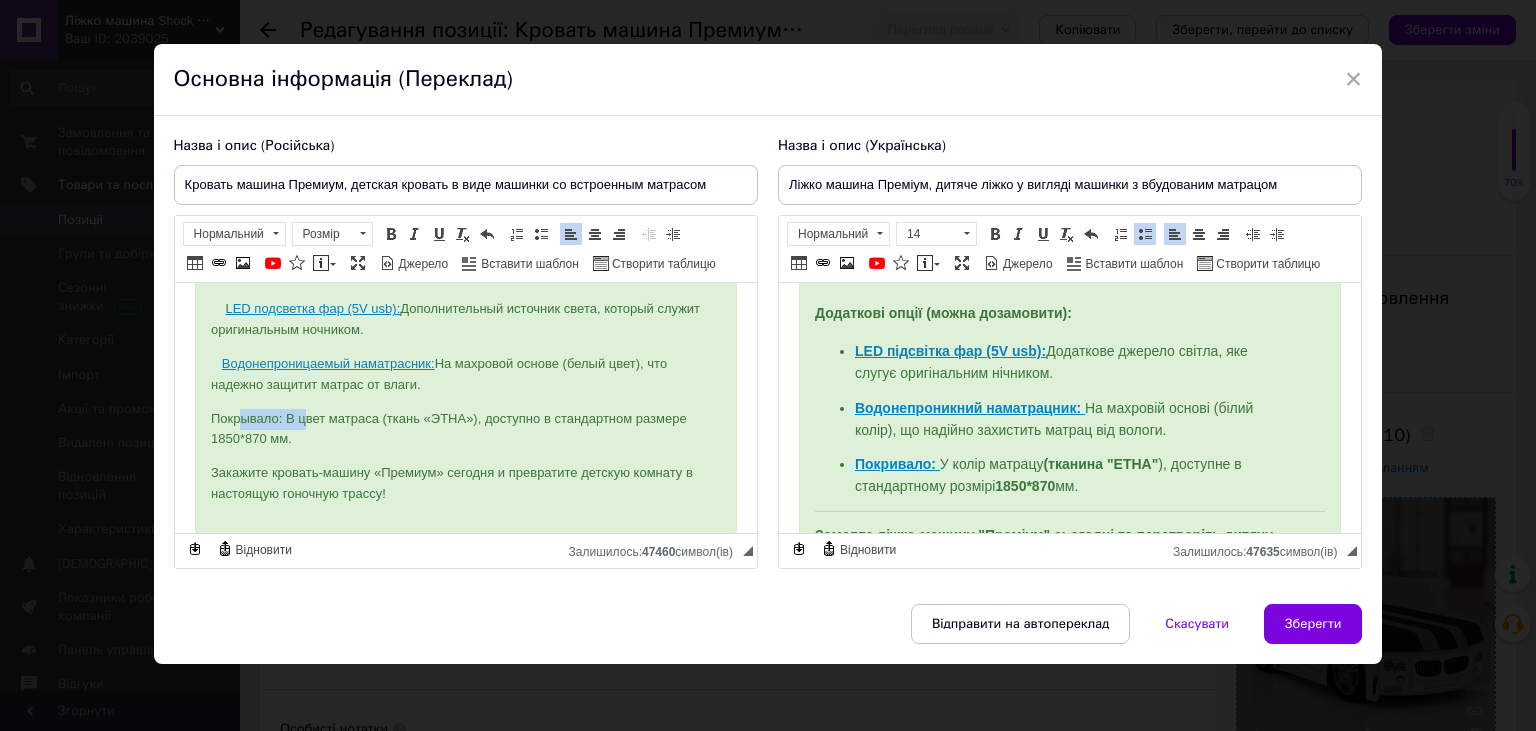 drag, startPoint x: 297, startPoint y: 416, endPoint x: 226, endPoint y: 415, distance: 71.00704 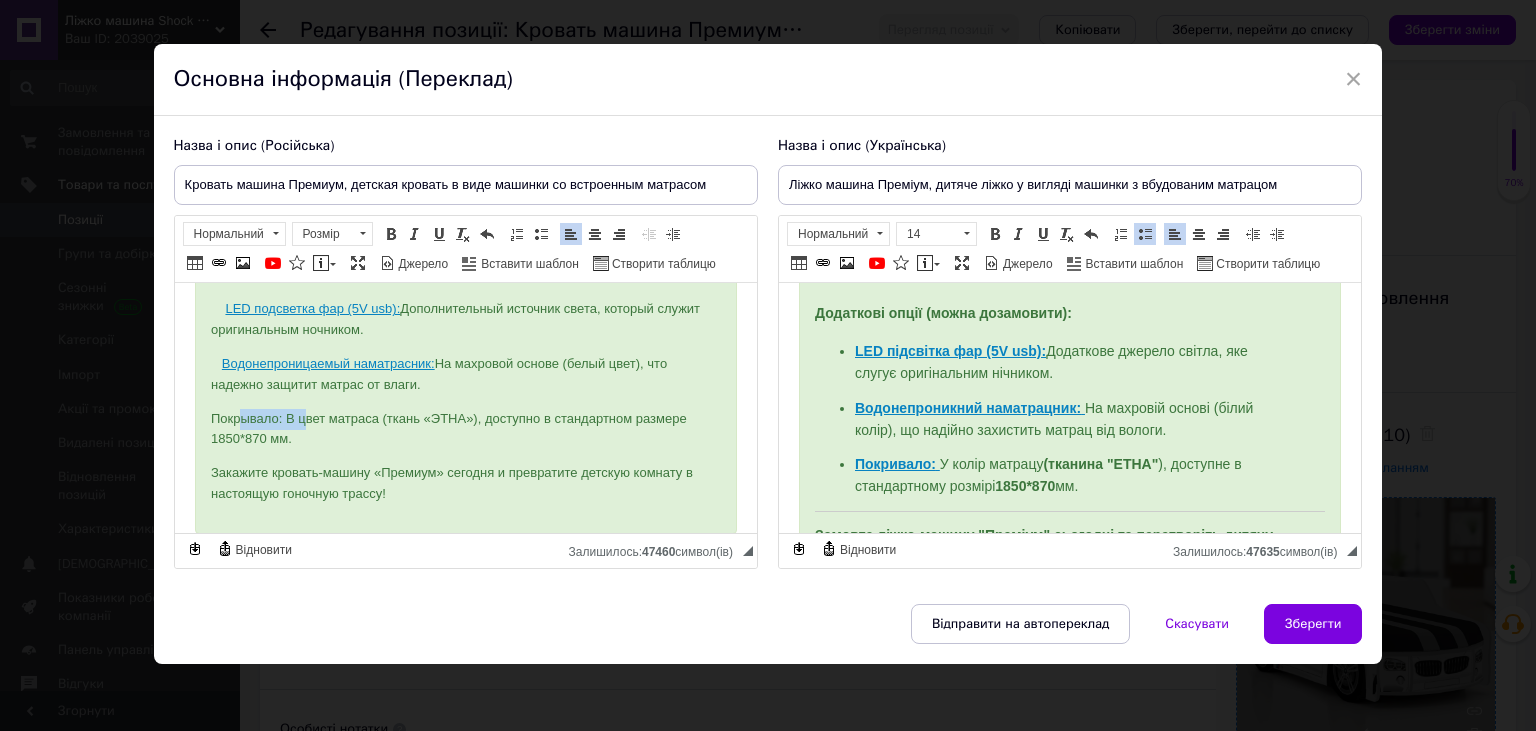 click at bounding box center (219, 263) 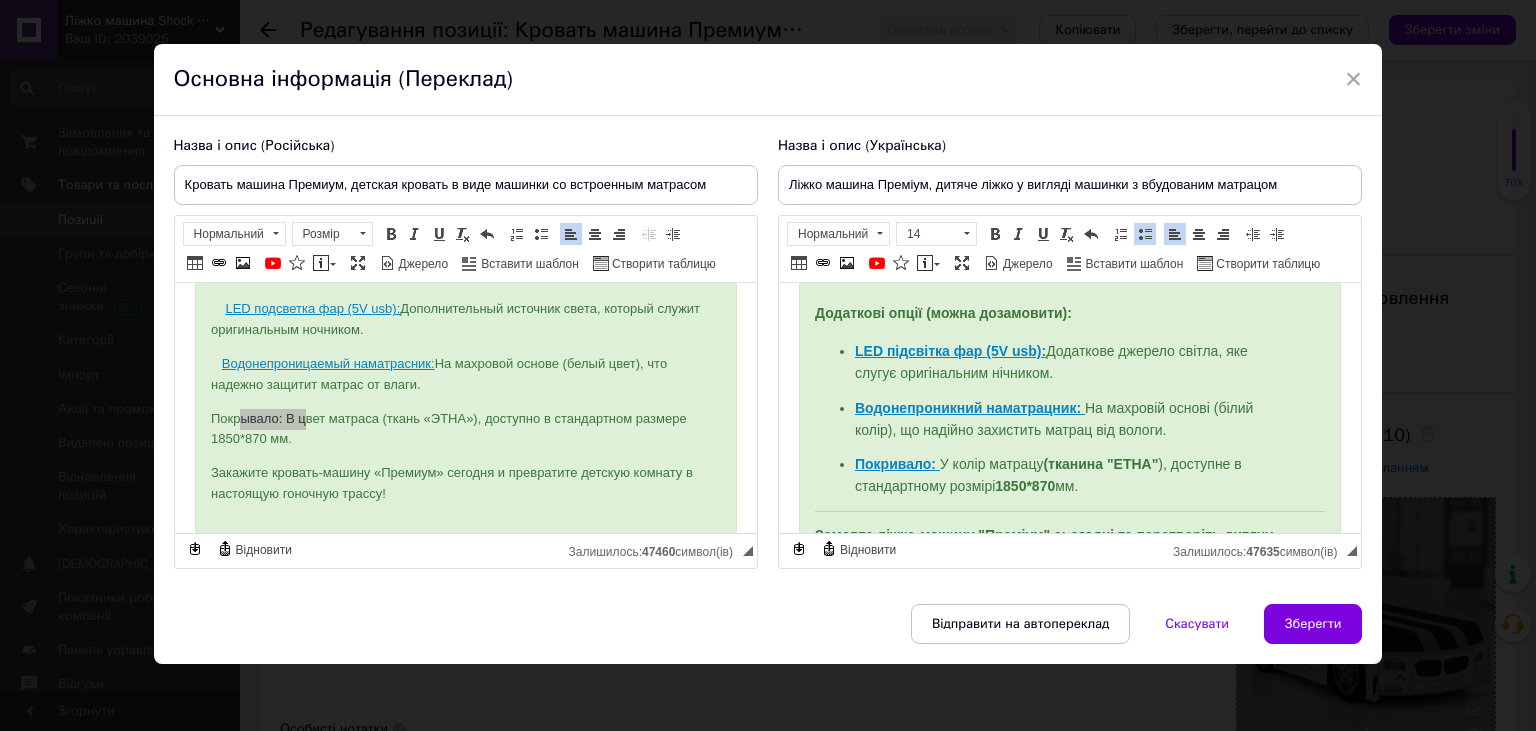 checkbox on "true" 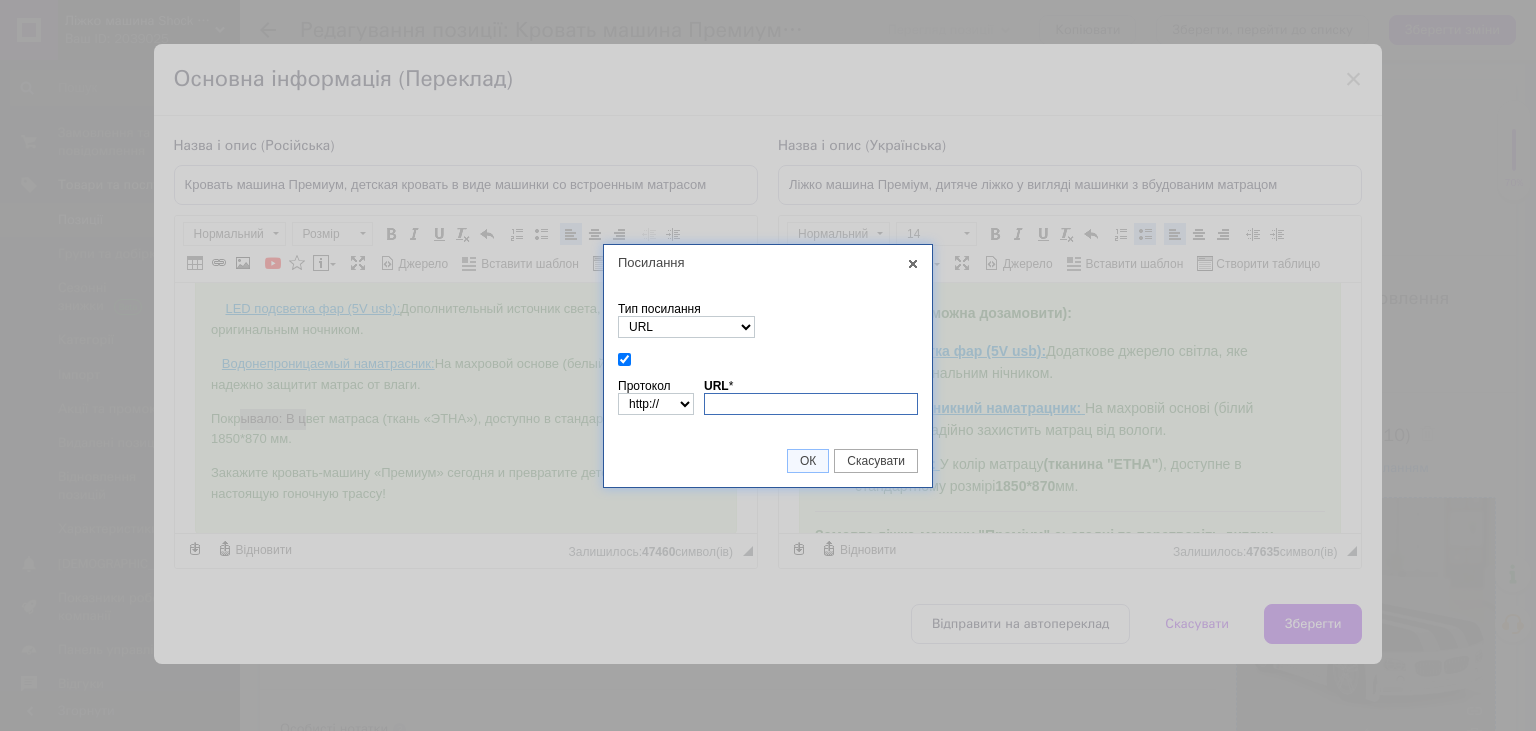 paste on "[DOMAIN_NAME][URL]" 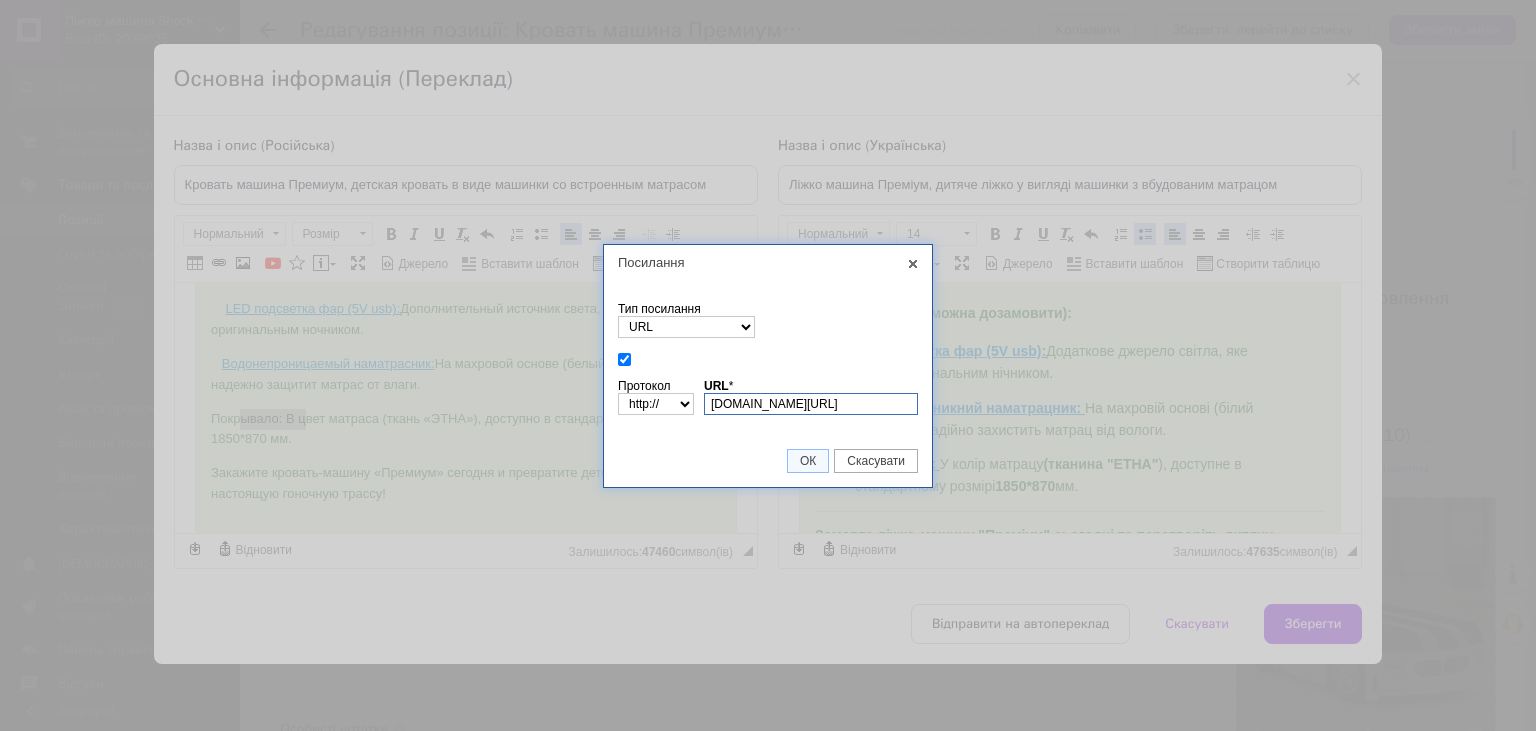 scroll, scrollTop: 0, scrollLeft: 174, axis: horizontal 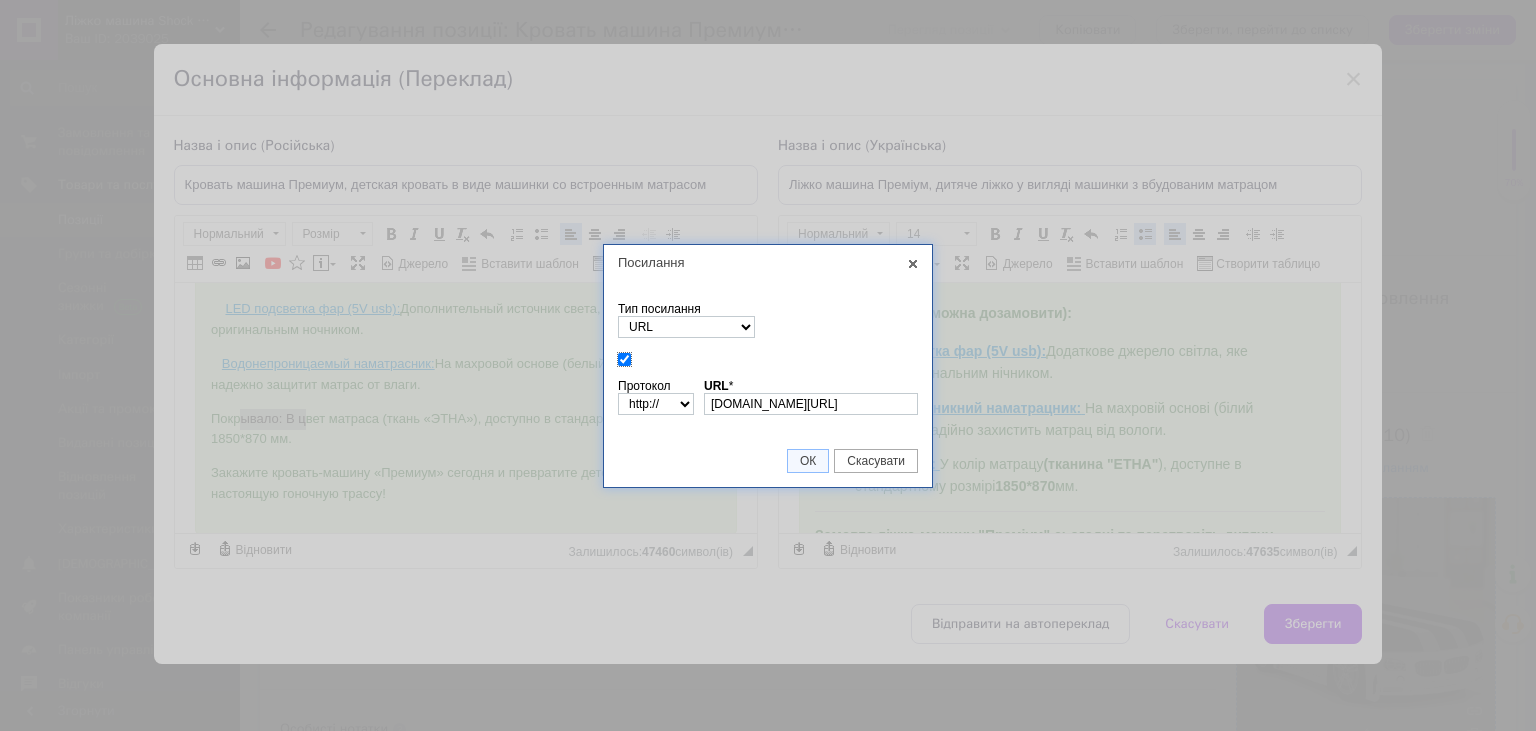 click at bounding box center (624, 359) 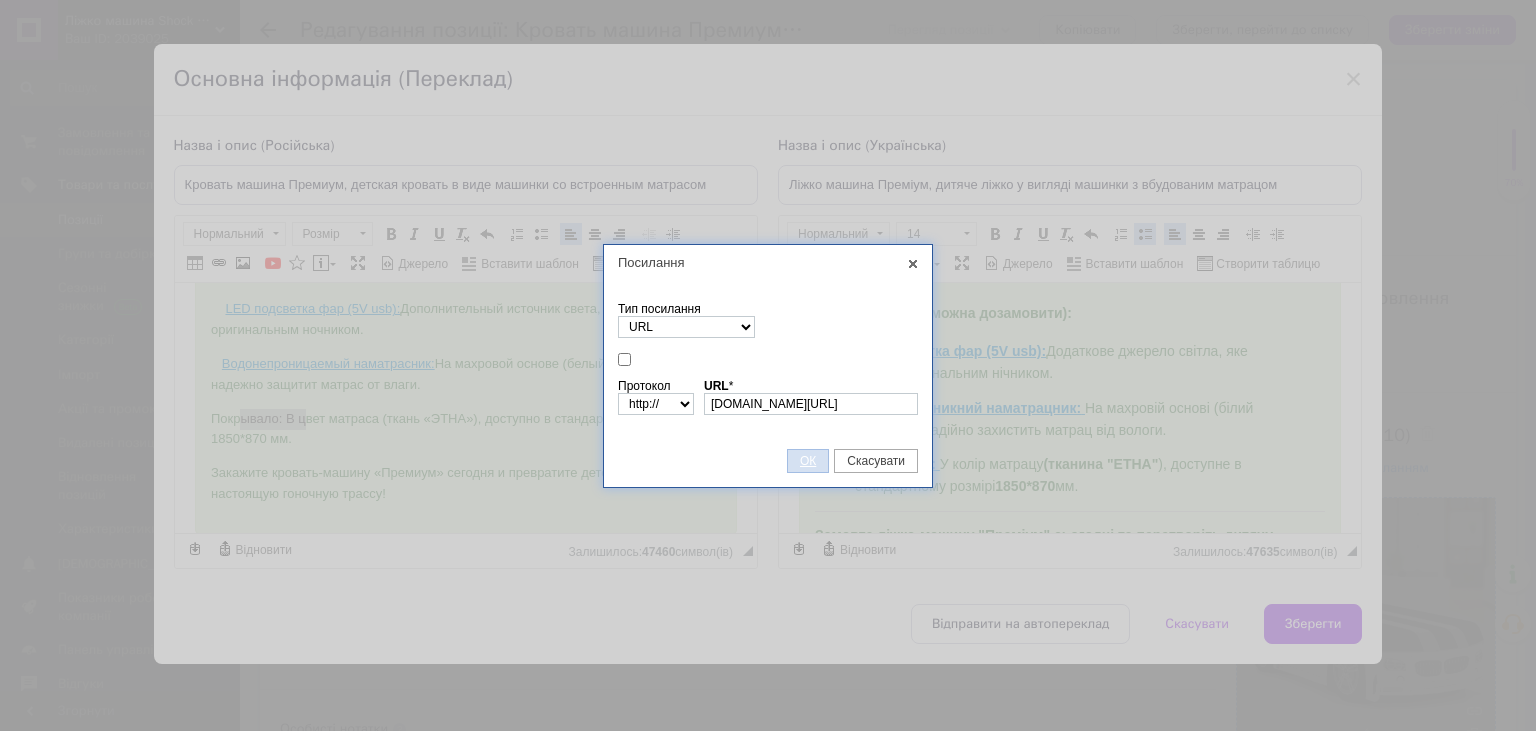 click on "ОК" at bounding box center [808, 461] 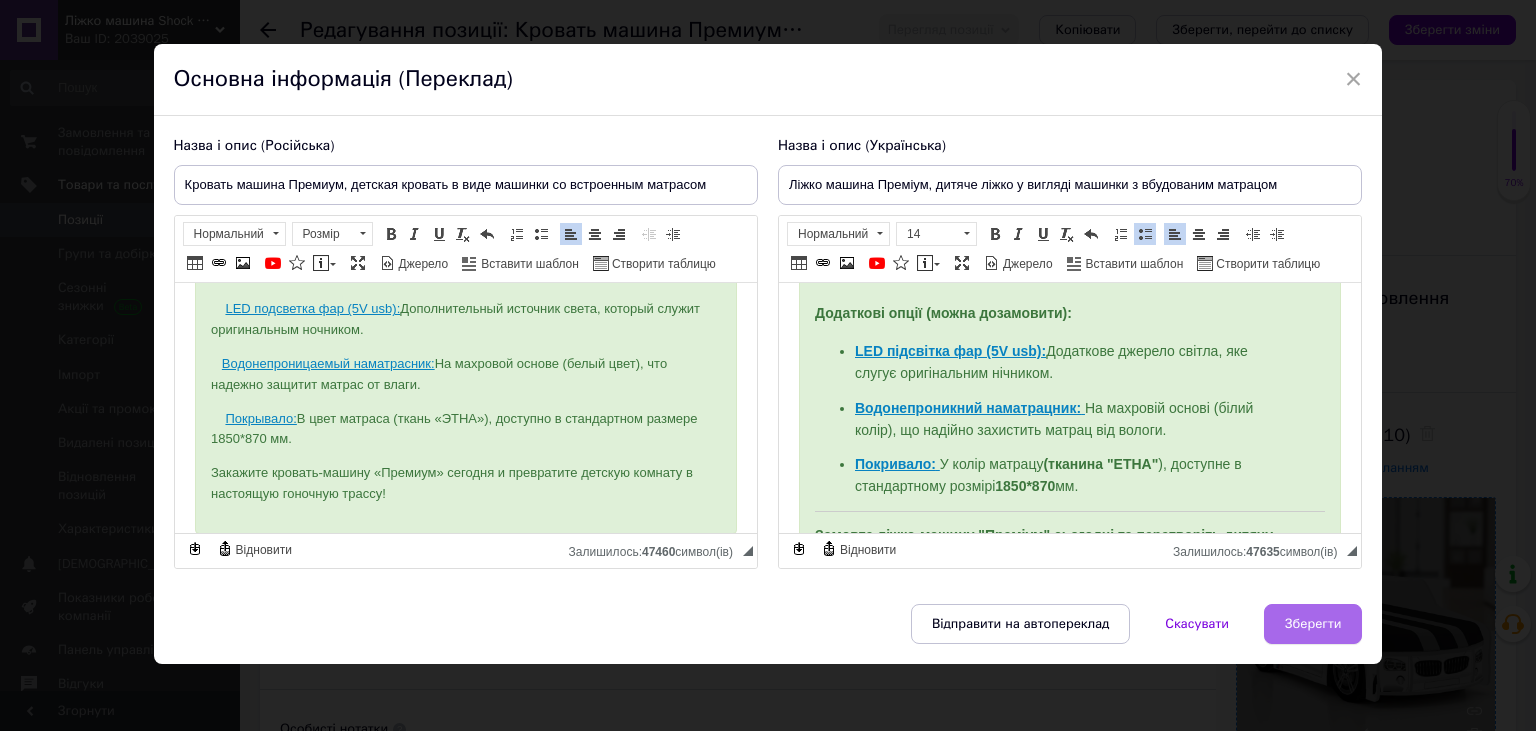 click on "Зберегти" at bounding box center [1313, 624] 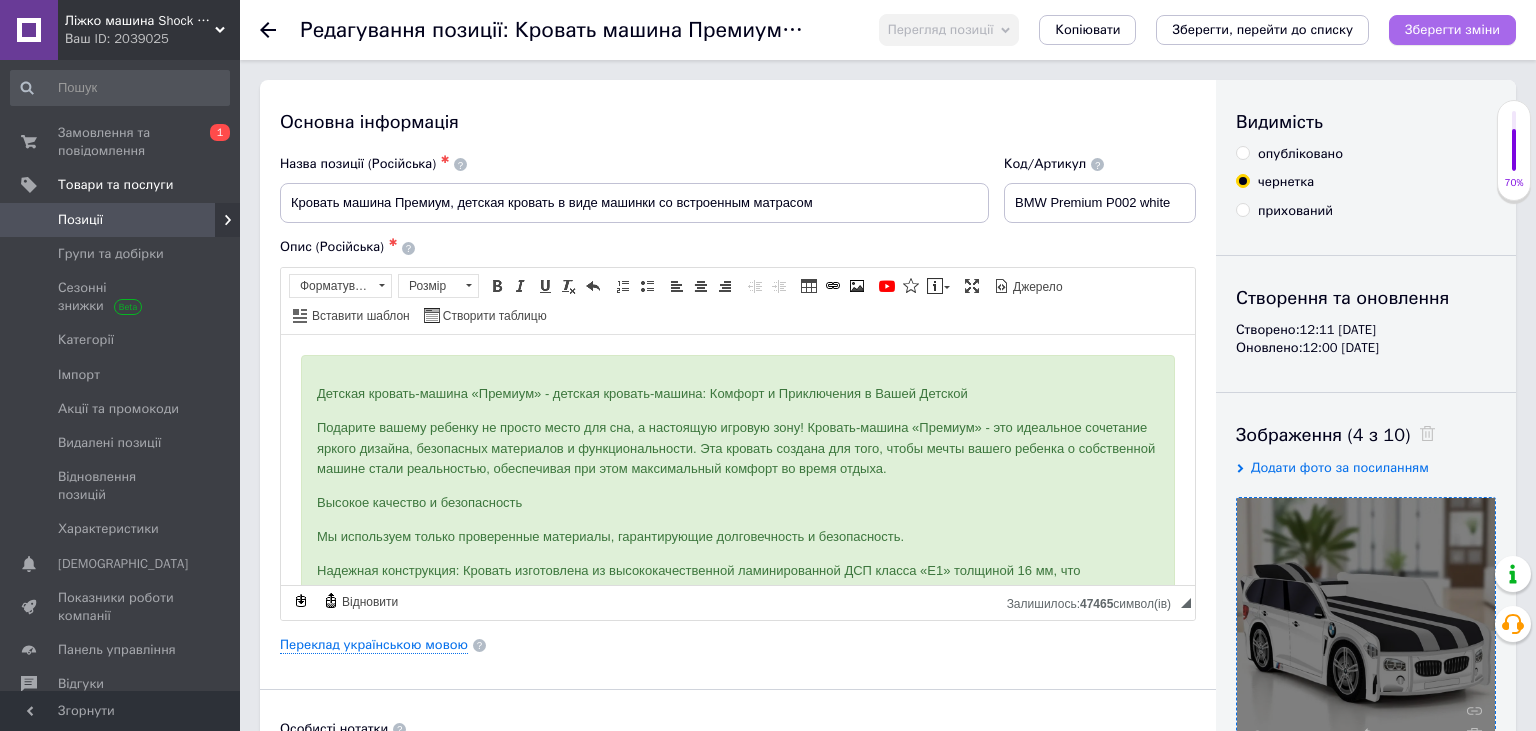 click on "Зберегти зміни" at bounding box center [1452, 29] 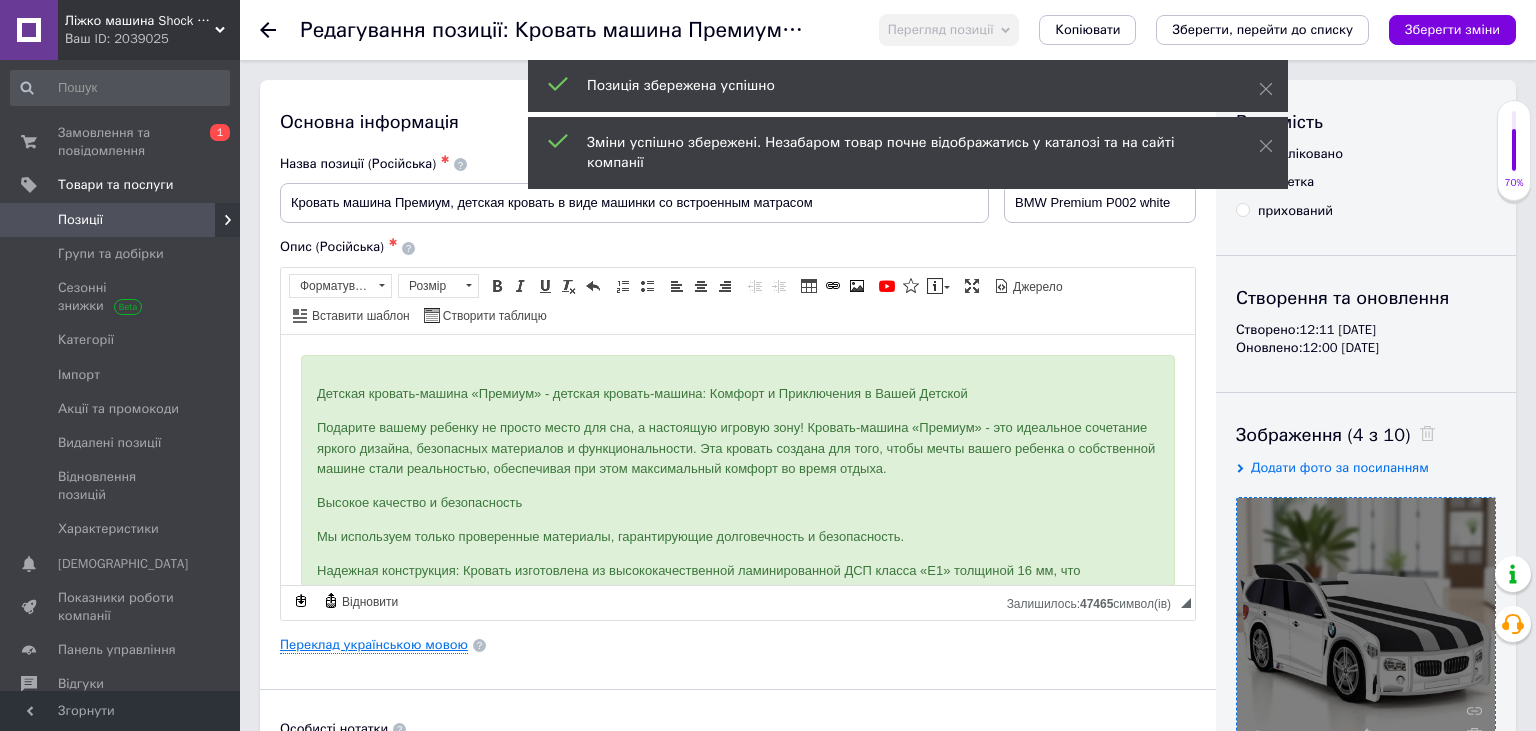 click on "Переклад українською мовою" at bounding box center (374, 645) 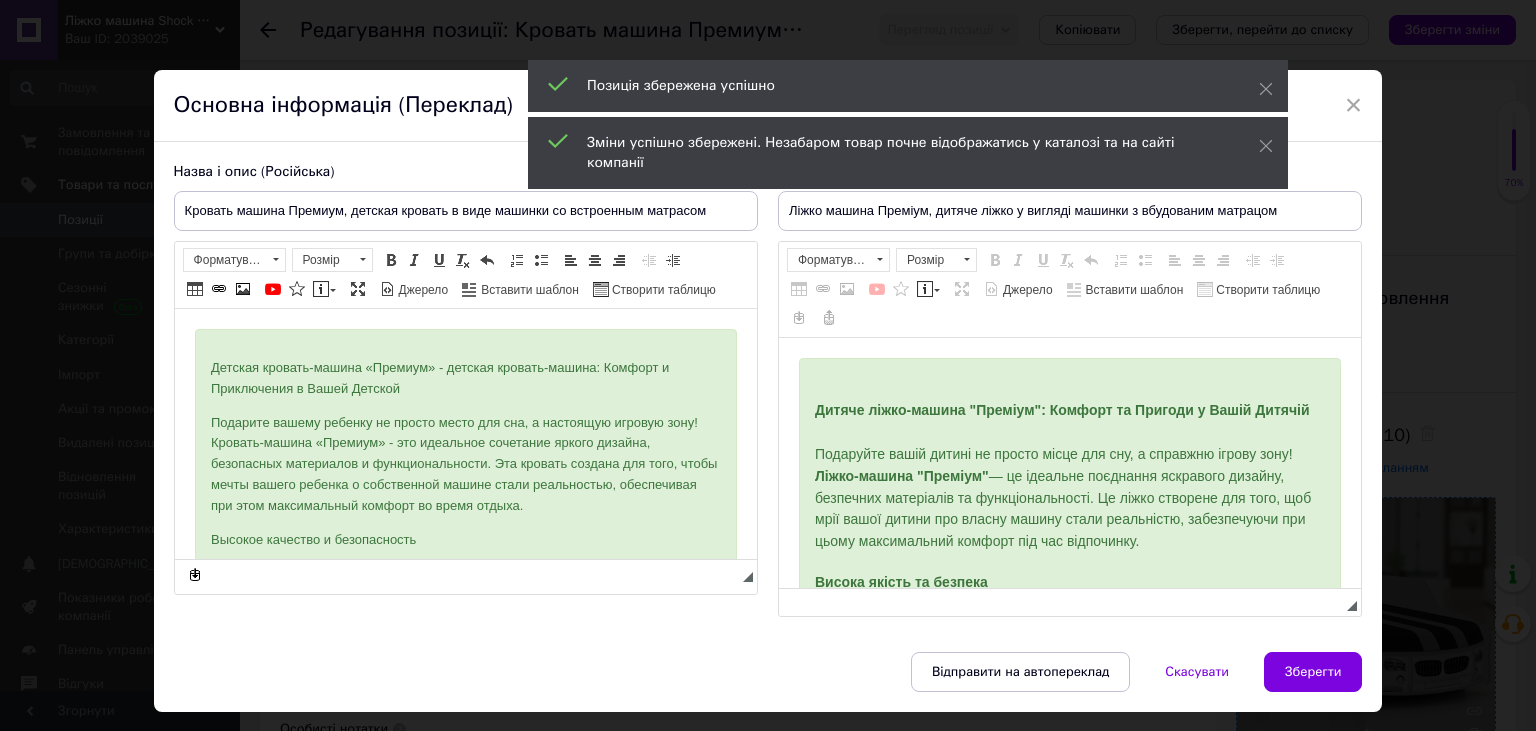 scroll, scrollTop: 0, scrollLeft: 0, axis: both 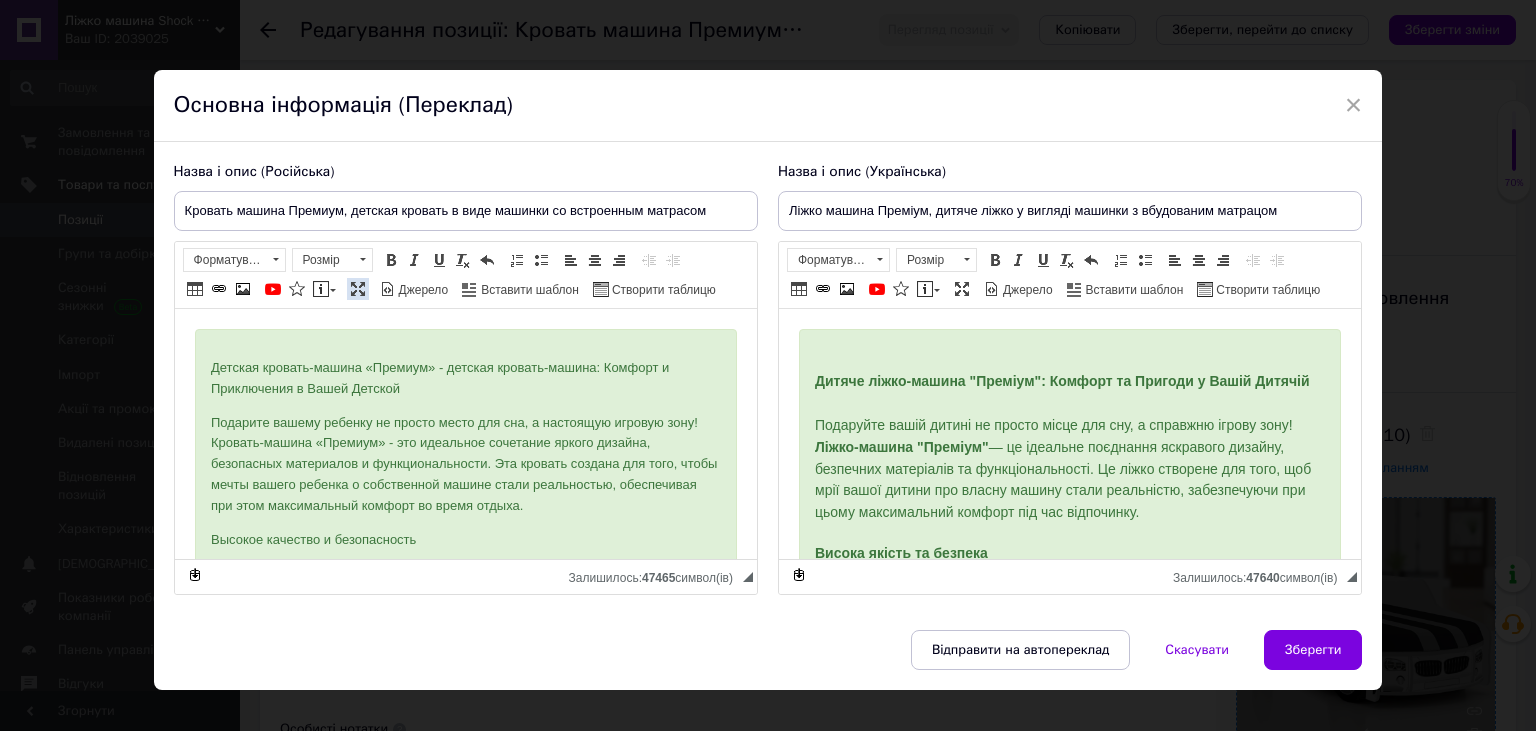 click at bounding box center [358, 289] 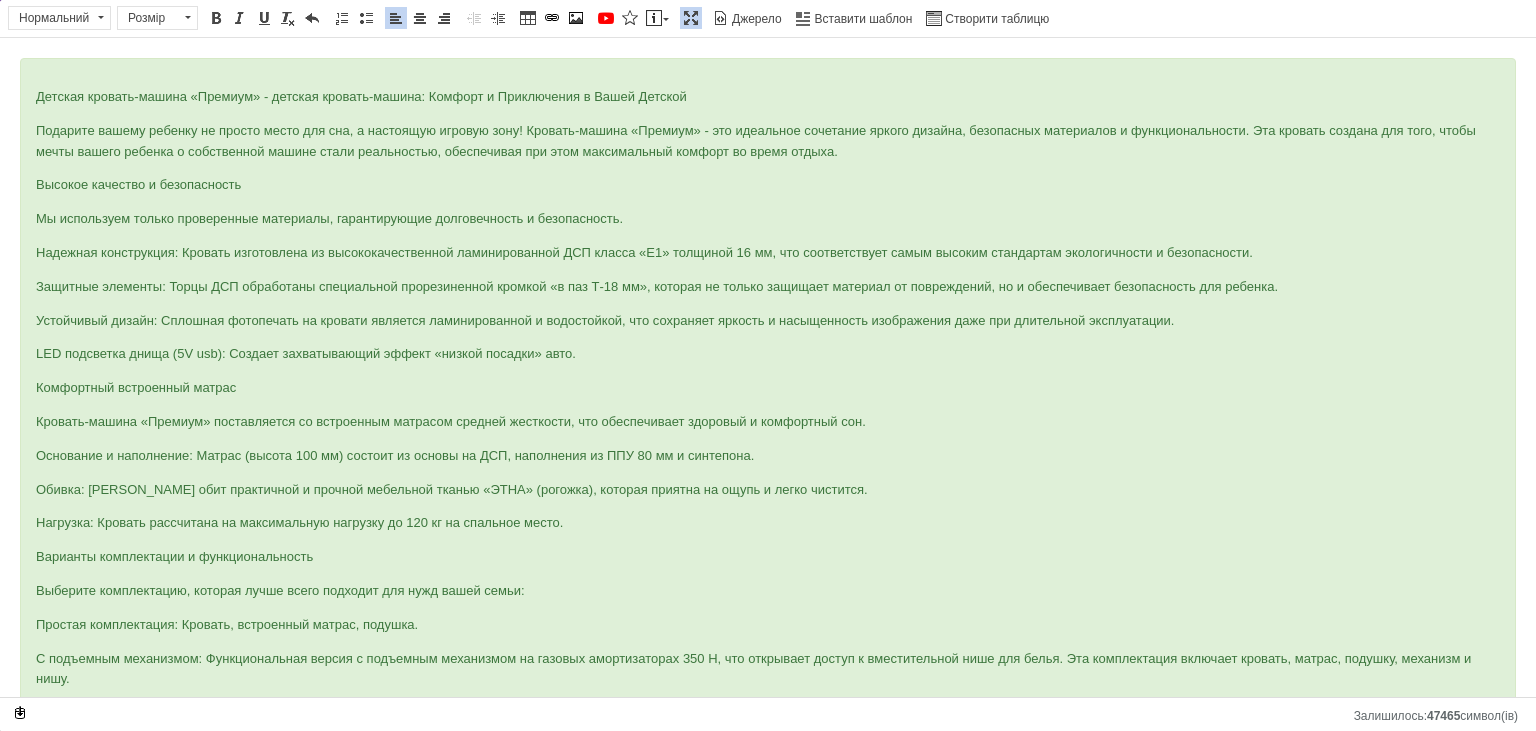 click on "Детская кровать-машина «Премиум» - детская кровать-машина: Комфорт и Приключения в Вашей Детской" at bounding box center [768, 97] 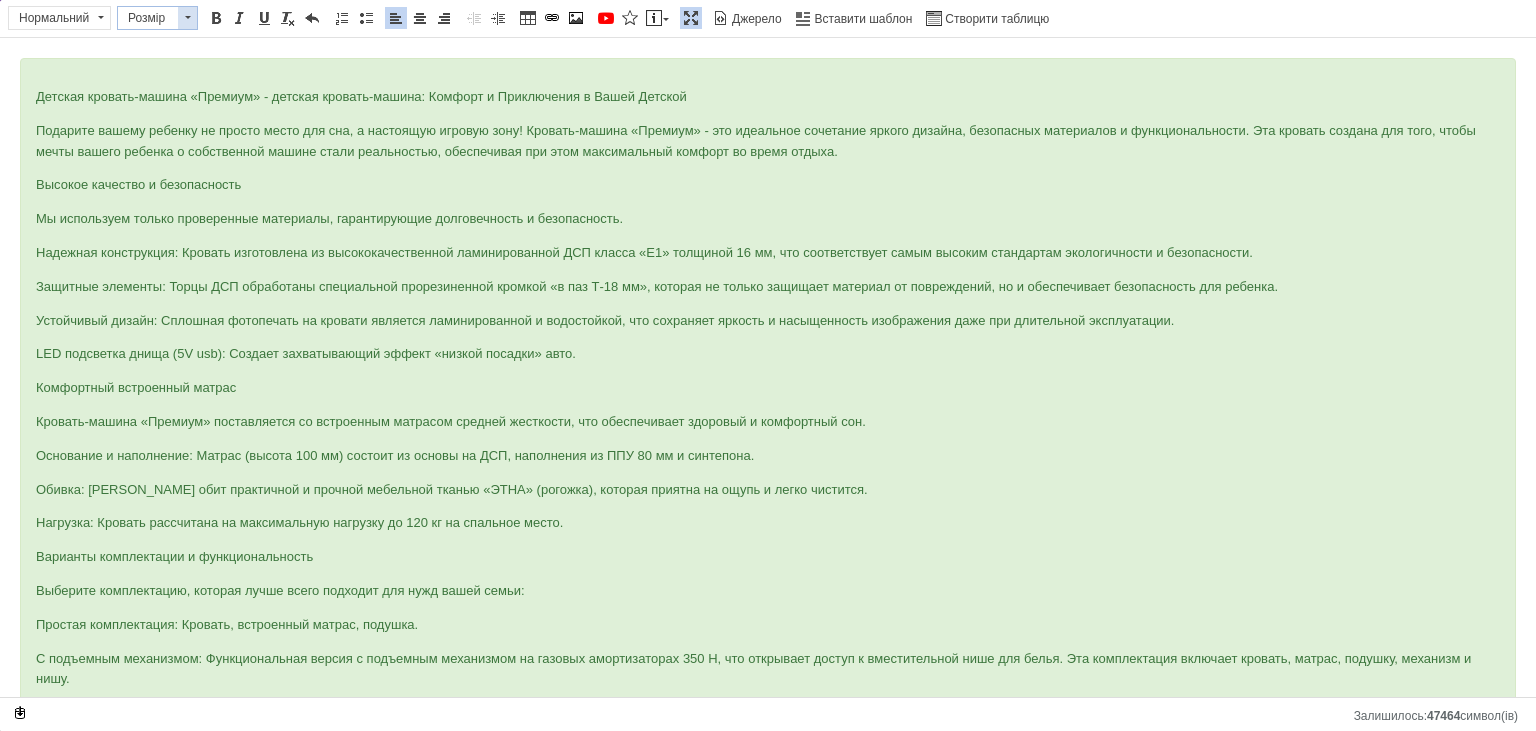 click at bounding box center (188, 17) 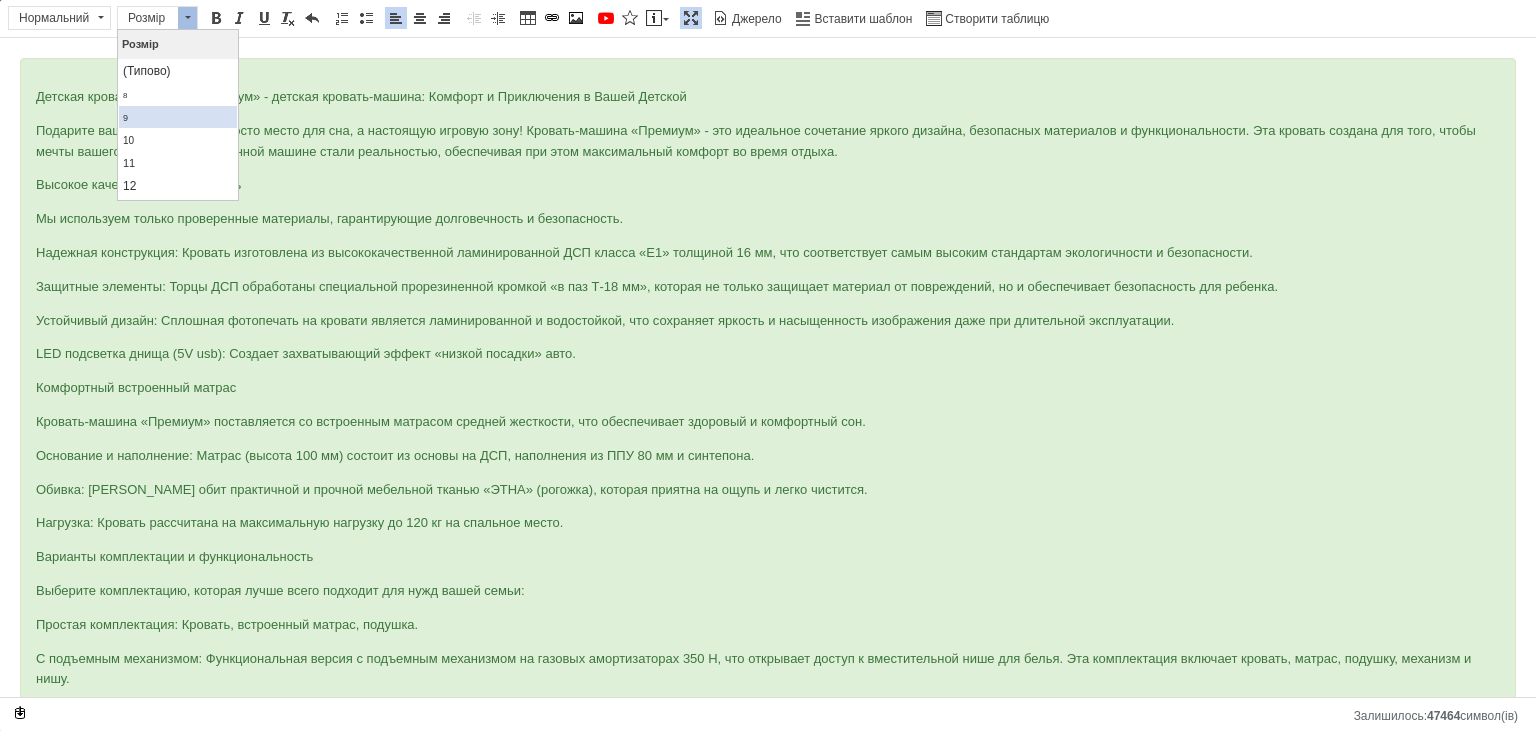 scroll, scrollTop: 105, scrollLeft: 0, axis: vertical 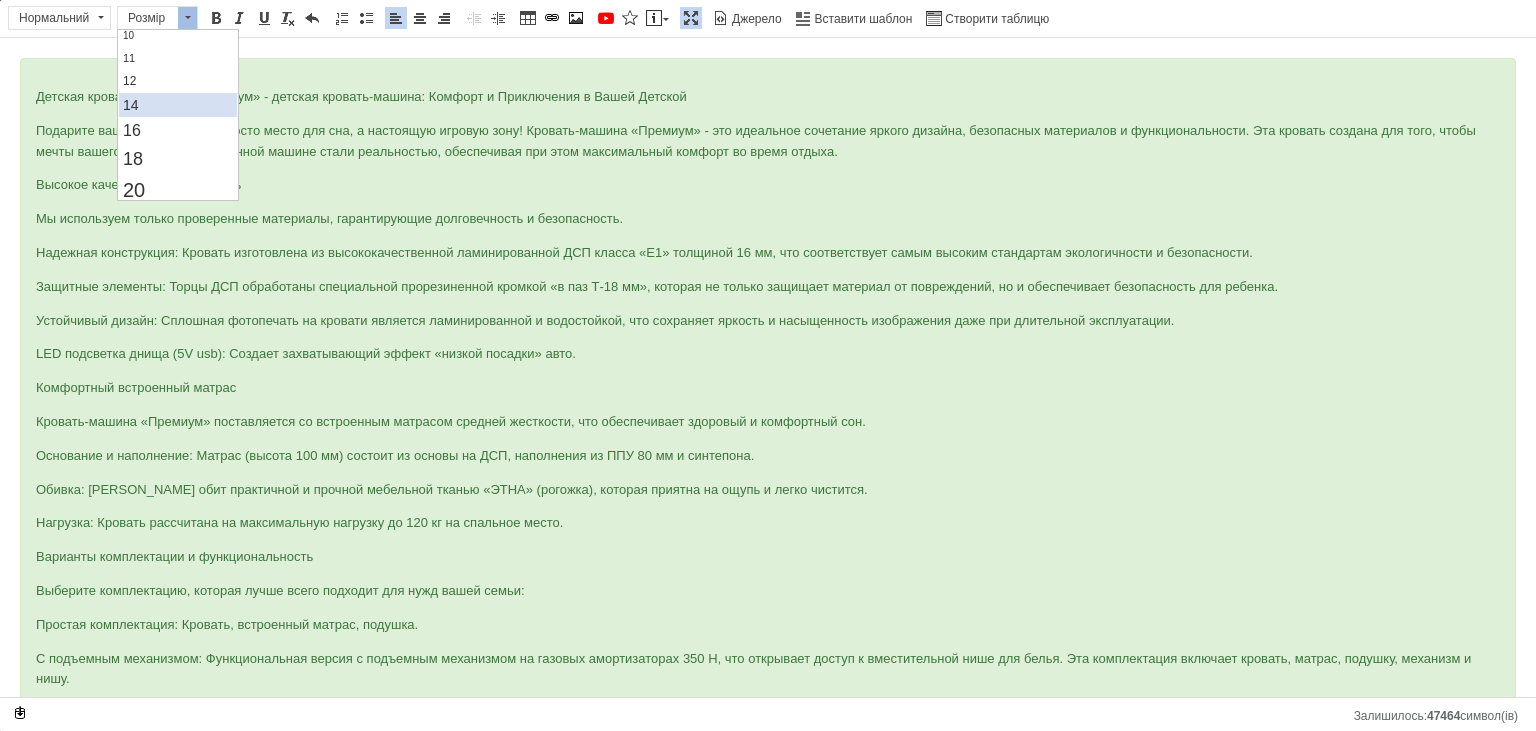 click on "14" at bounding box center (177, 105) 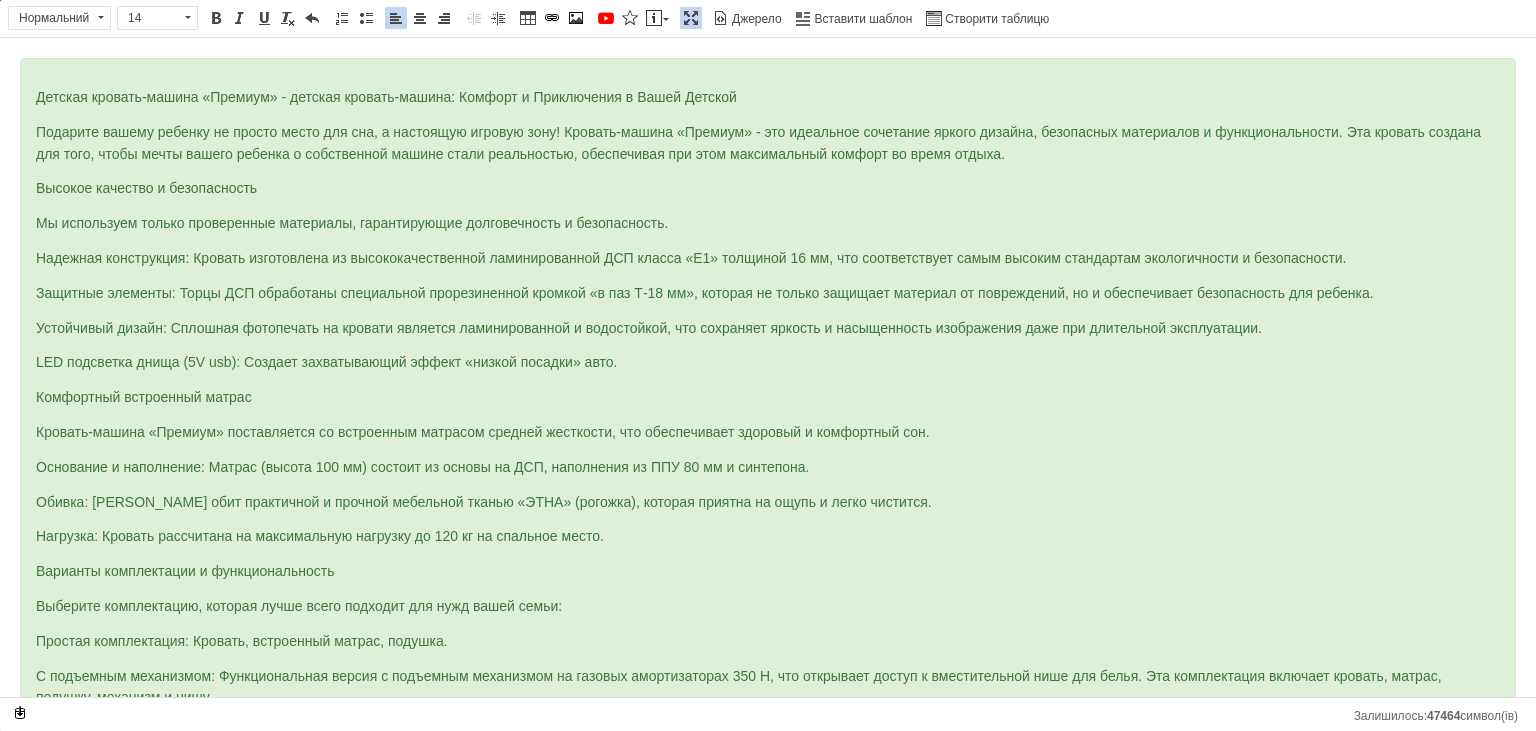 click on "Подарите вашему ребенку не просто место для сна, а настоящую игровую зону! Кровать-машина «Премиум» - это идеальное сочетание яркого дизайна, безопасных материалов и функциональности. Эта кровать создана для того, чтобы мечты вашего ребенка о собственной машине стали реальностью, обеспечивая при этом максимальный комфорт во время отдыха." at bounding box center [758, 143] 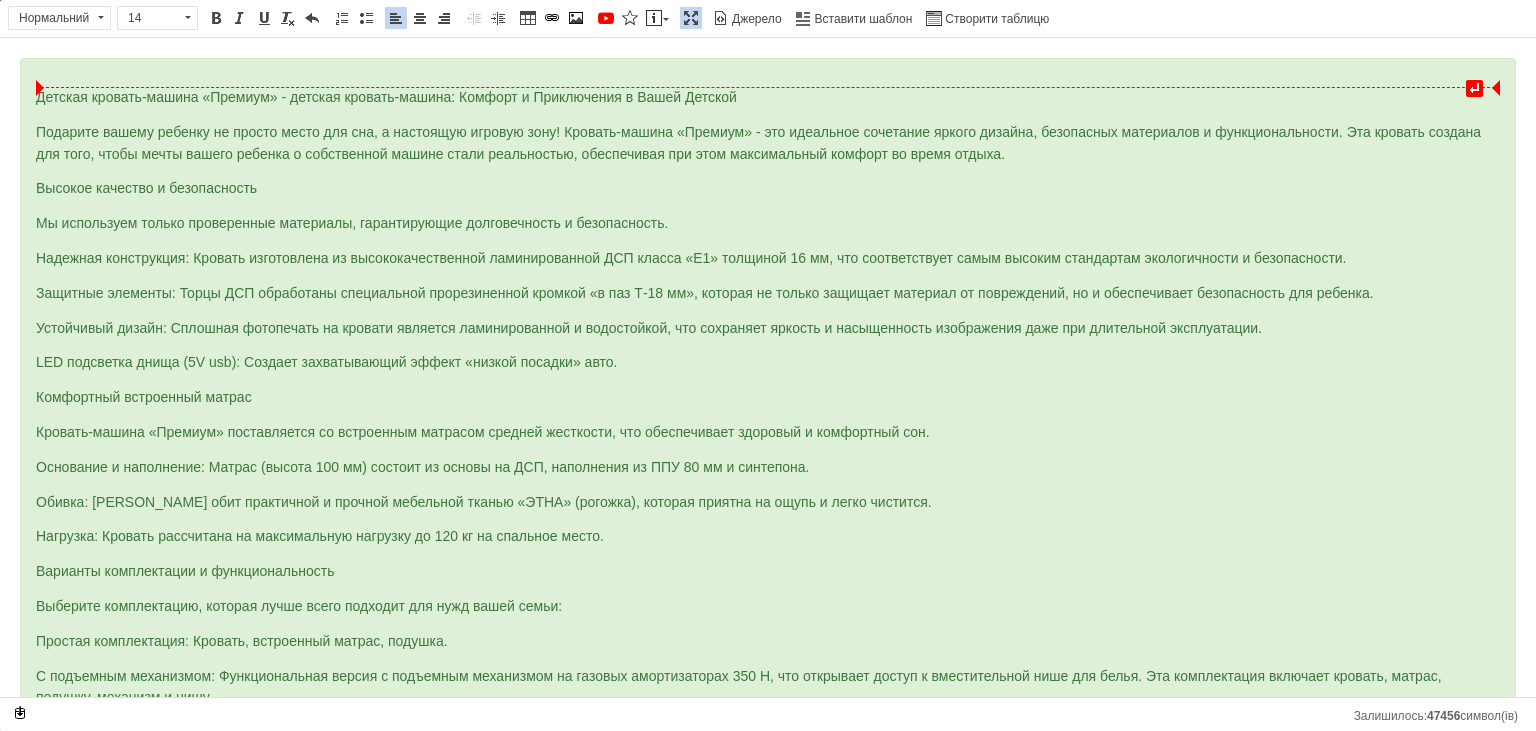 click on "Детская кровать-машина «Премиум» - детская кровать-машина: Комфорт и Приключения в Вашей Детской" at bounding box center (386, 97) 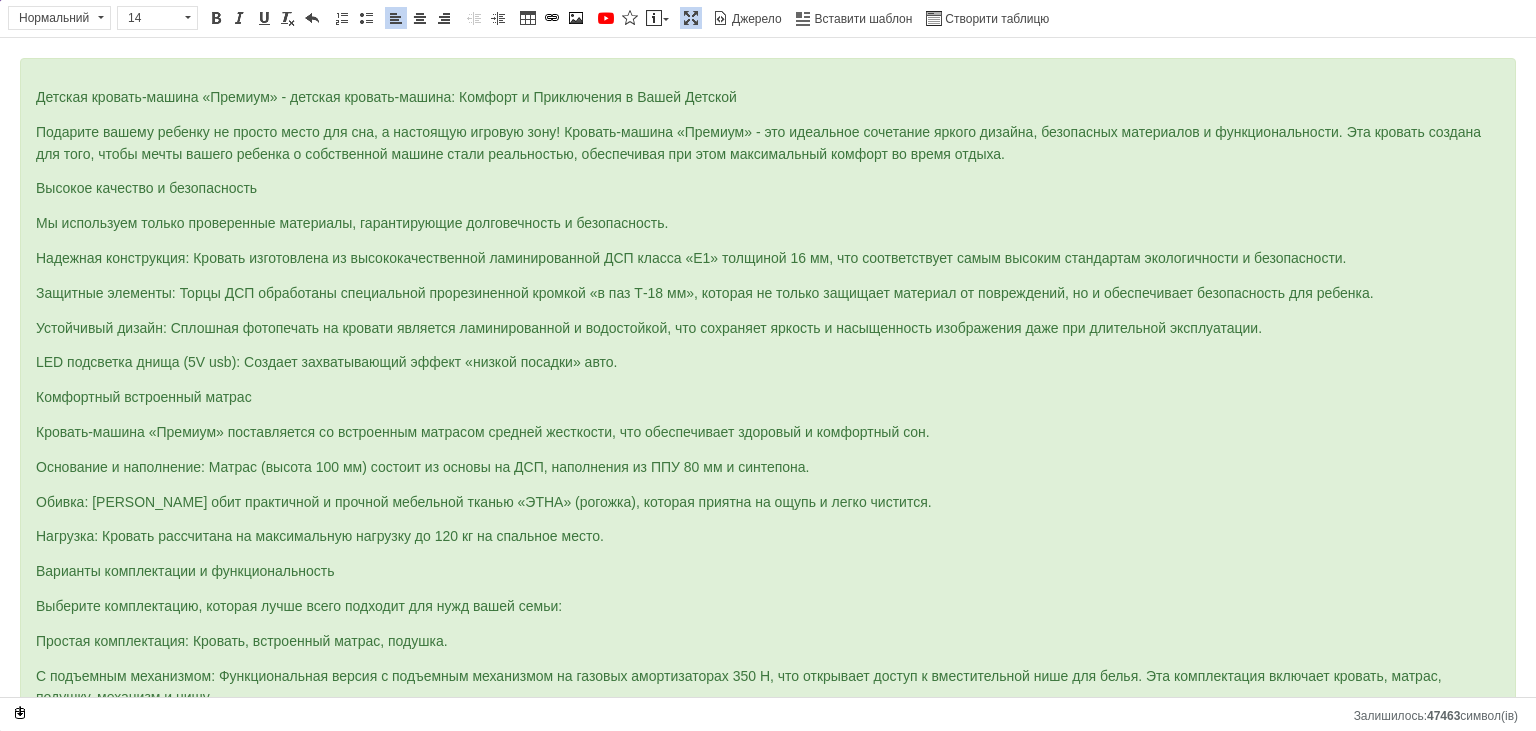 type 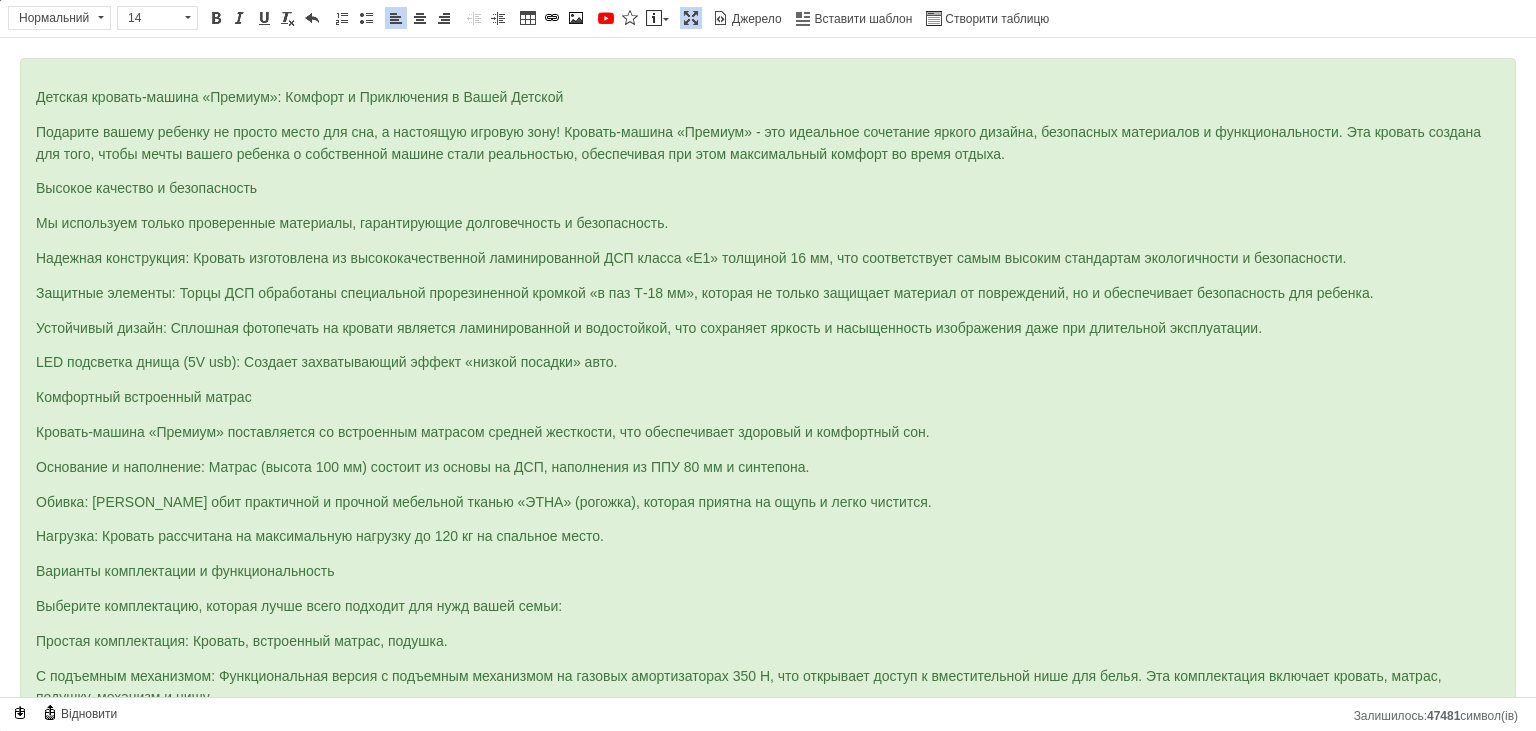 click on "Детская кровать-машина «Премиум»: Комфорт и Приключения в Вашей Детской" at bounding box center [299, 97] 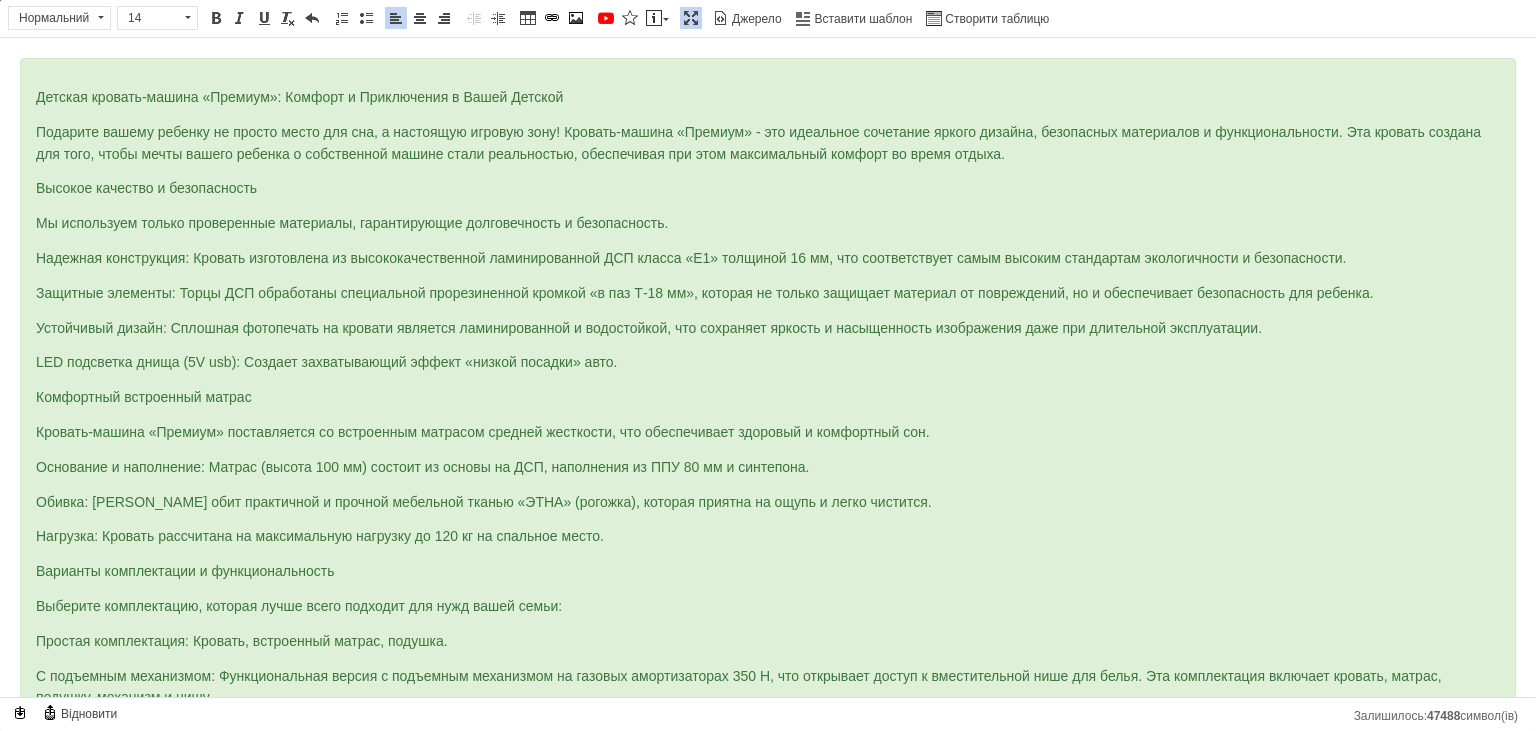 click on "Детская кровать-машина «Премиум»: Комфорт и Приключения в Вашей Детской" at bounding box center [299, 97] 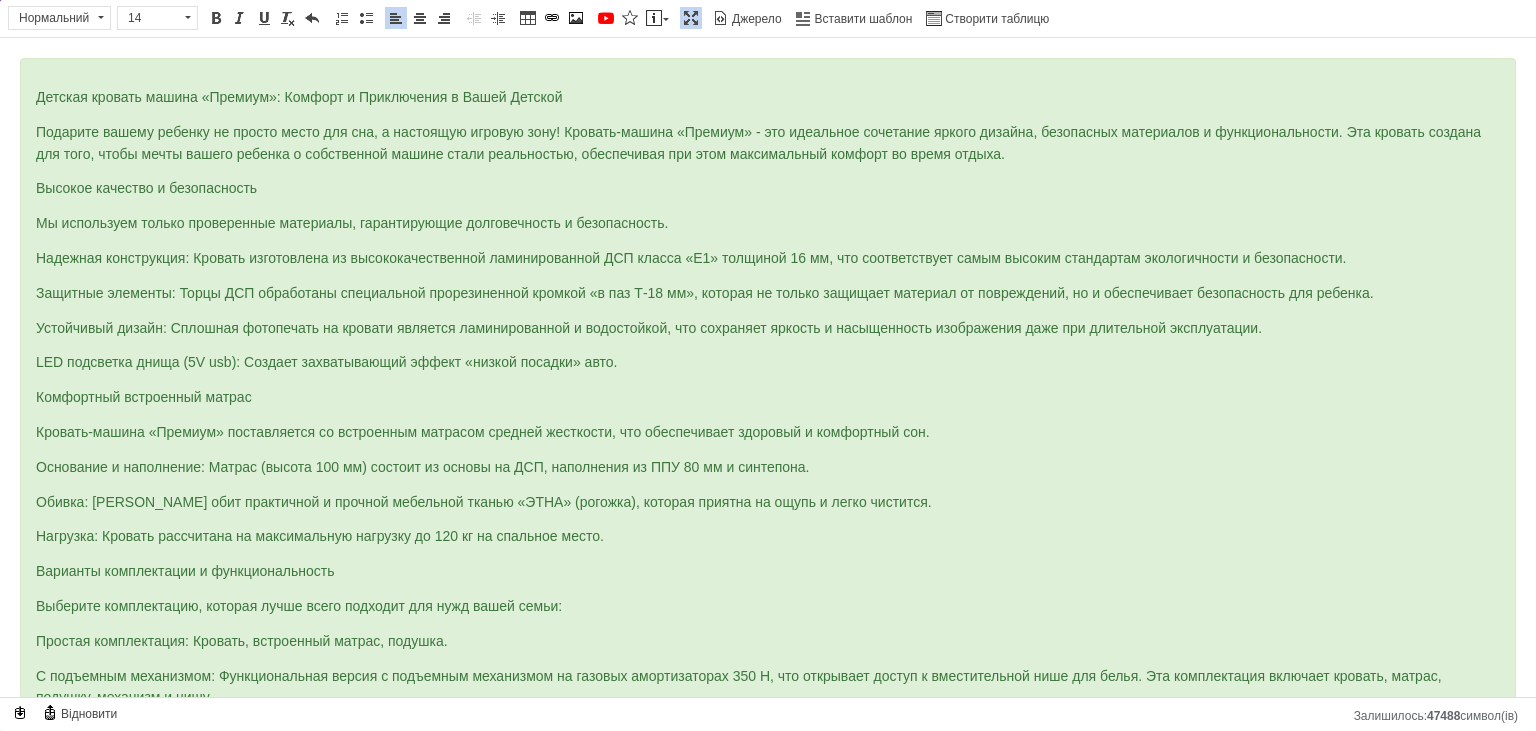 click on "Детская кровать машина «Премиум»: Комфорт и Приключения в Вашей Детской" at bounding box center [299, 97] 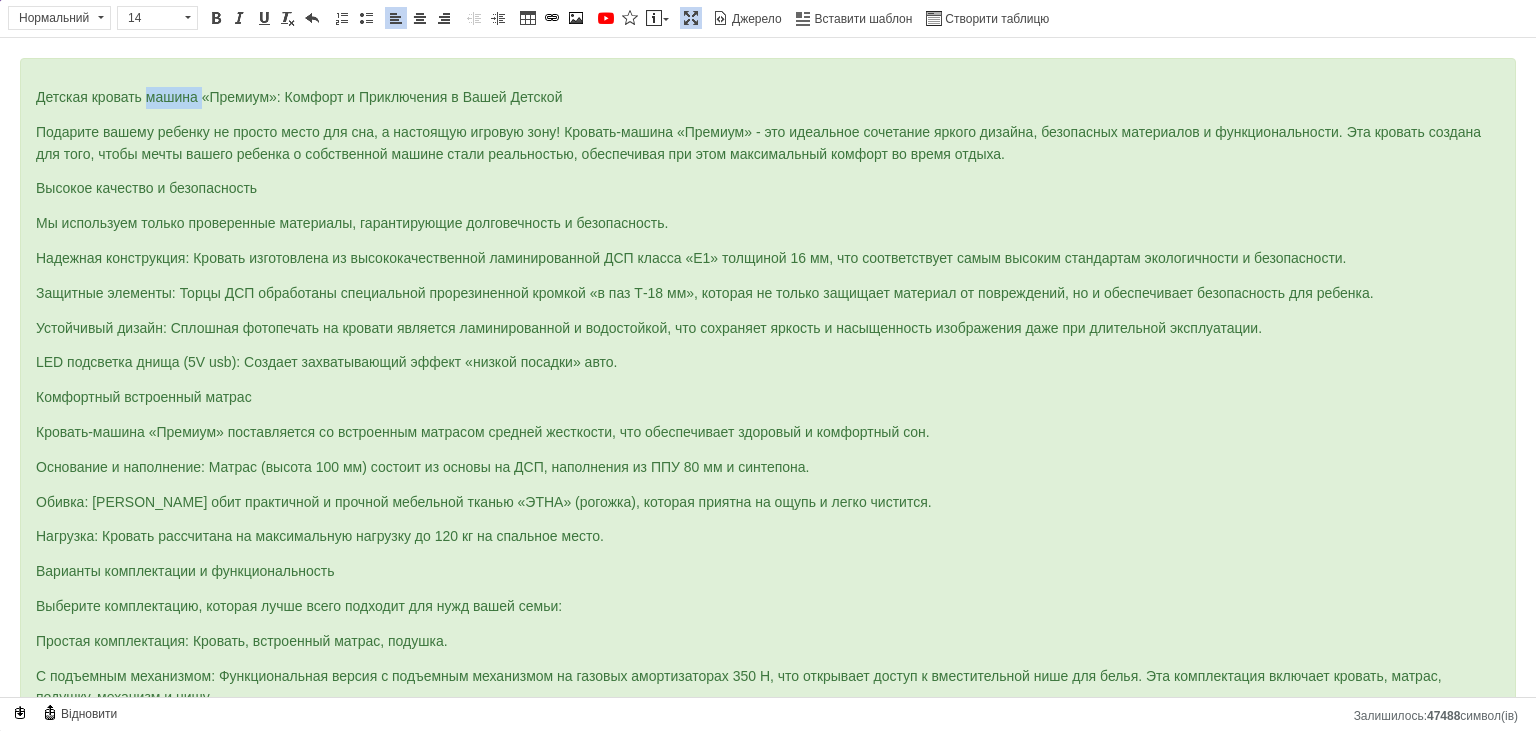 click on "Детская кровать машина «Премиум»: Комфорт и Приключения в Вашей Детской" at bounding box center (299, 97) 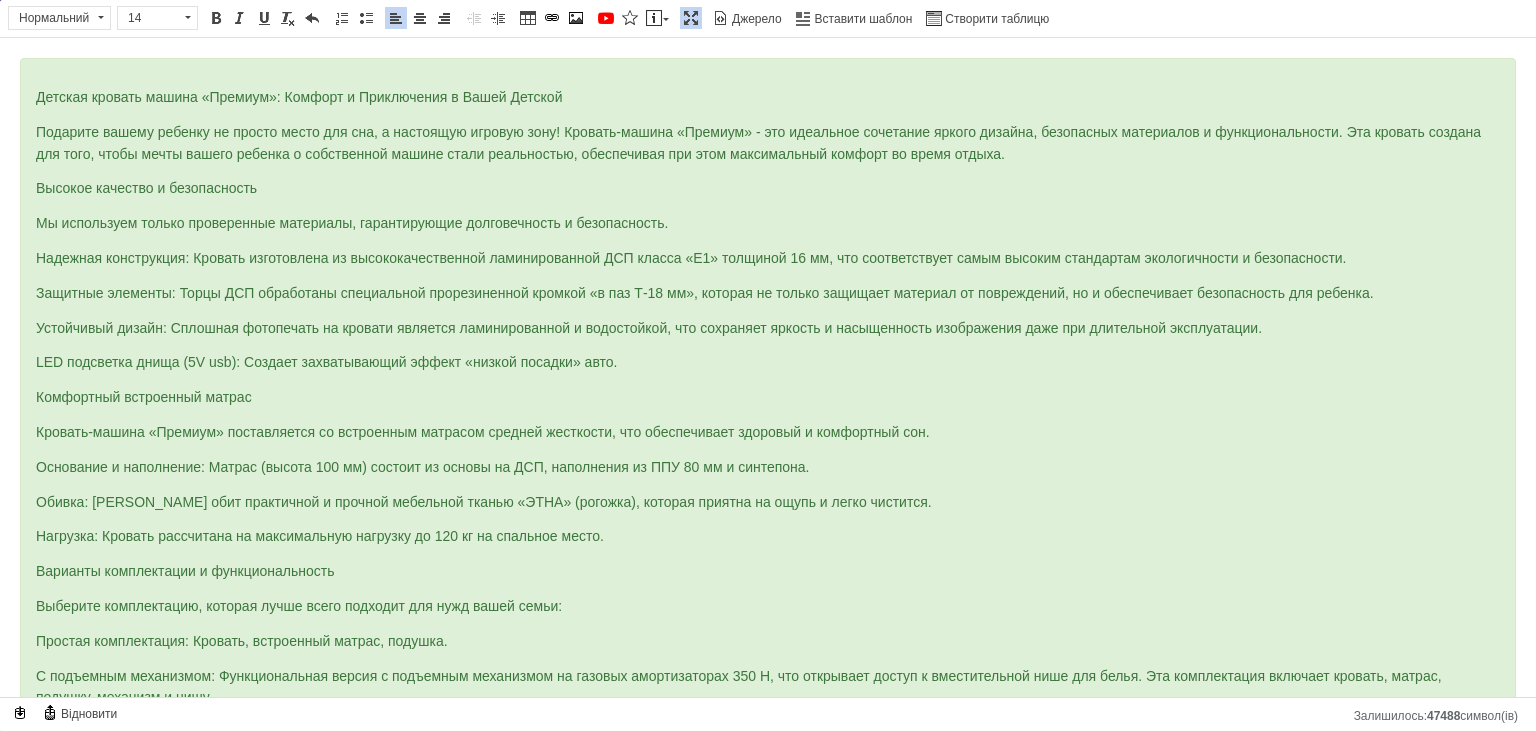 click on "Детская кровать машина «Премиум»: Комфорт и Приключения в Вашей Детской" at bounding box center [299, 97] 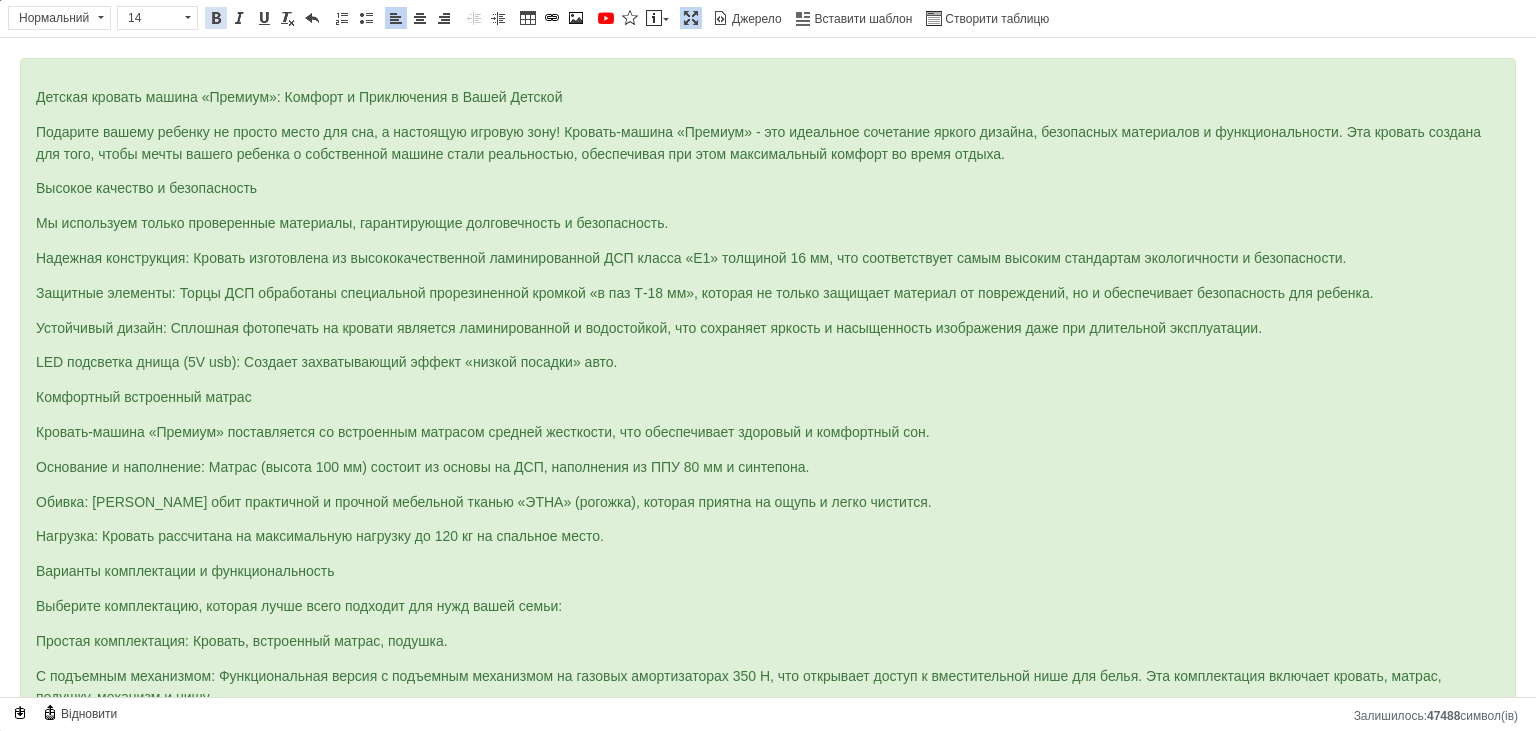 drag, startPoint x: 216, startPoint y: 14, endPoint x: 276, endPoint y: 33, distance: 62.936478 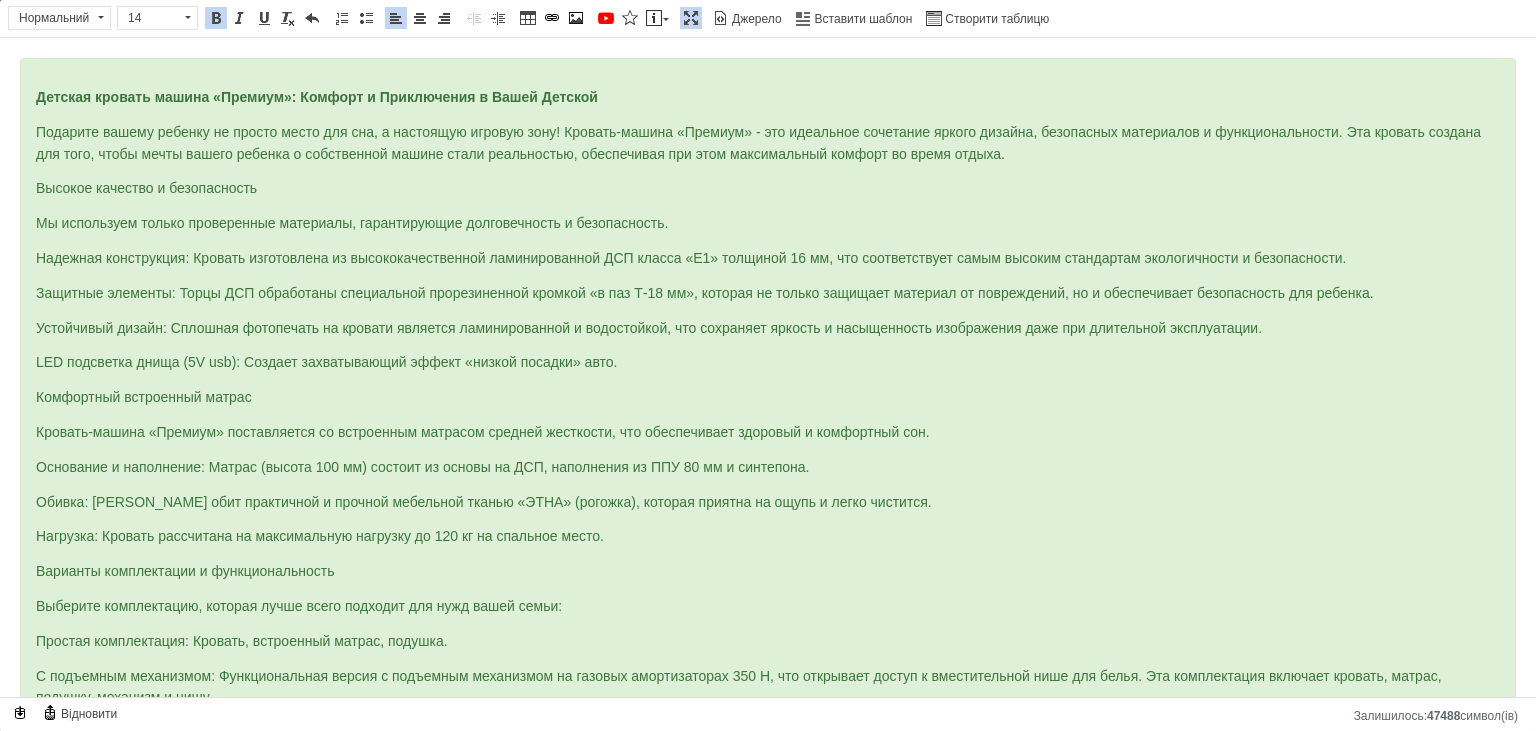 click on "Подарите вашему ребенку не просто место для сна, а настоящую игровую зону! Кровать-машина «Премиум» - это идеальное сочетание яркого дизайна, безопасных материалов и функциональности. Эта кровать создана для того, чтобы мечты вашего ребенка о собственной машине стали реальностью, обеспечивая при этом максимальный комфорт во время отдыха." at bounding box center [758, 143] 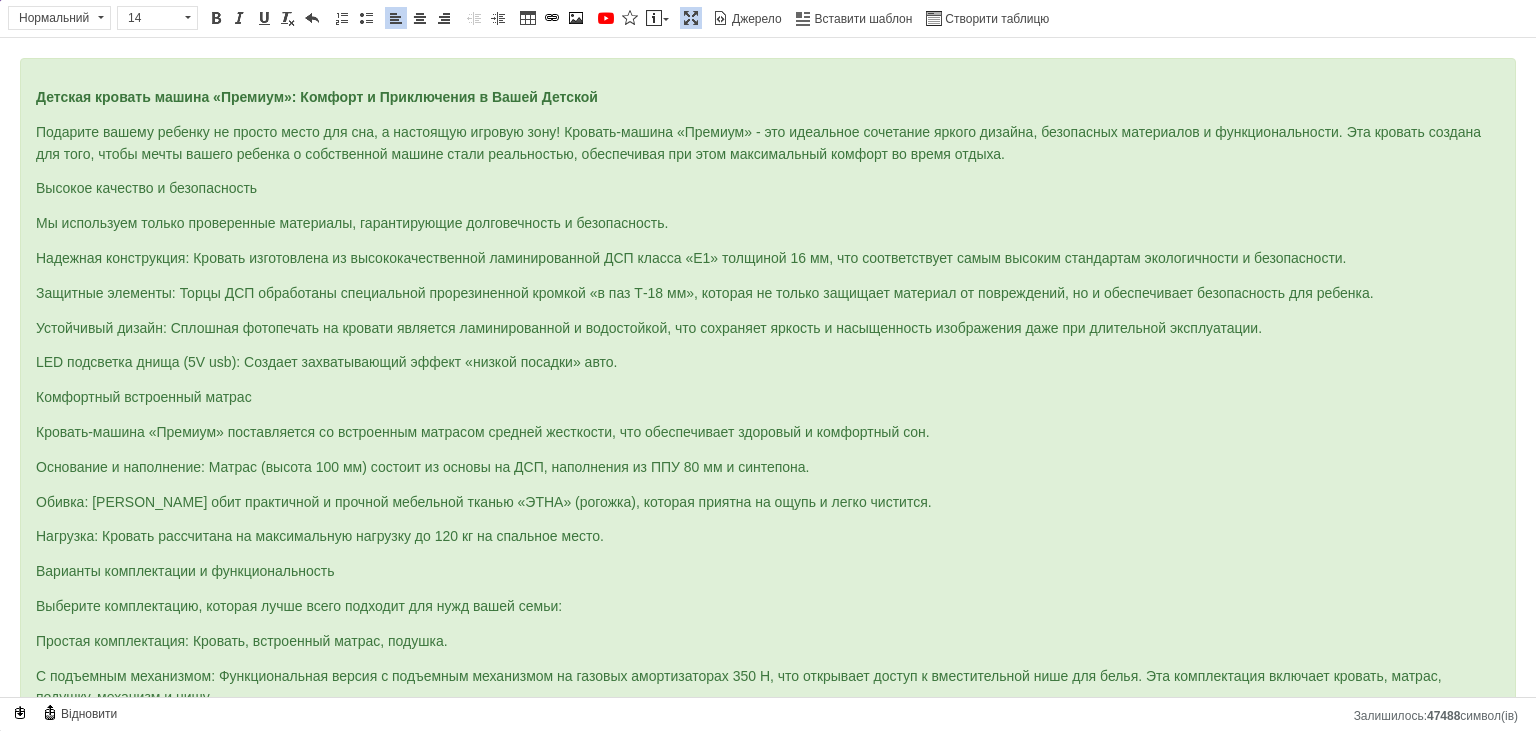click on "Детская кровать машина «Премиум»: Комфорт и Приключения в Вашей Детской Подарите вашему ребенку не просто место для сна, а настоящую игровую зону! Кровать-машина «Премиум» - это идеальное сочетание яркого дизайна, безопасных материалов и функциональности. Эта кровать создана для того, чтобы мечты вашего ребенка о собственной машине стали реальностью, обеспечивая при этом максимальный комфорт во время отдыха. Высокое качество и безопасность Мы используем только проверенные материалы, гарантирующие долговечность и безопасность.               Покрывало:" at bounding box center (768, 485) 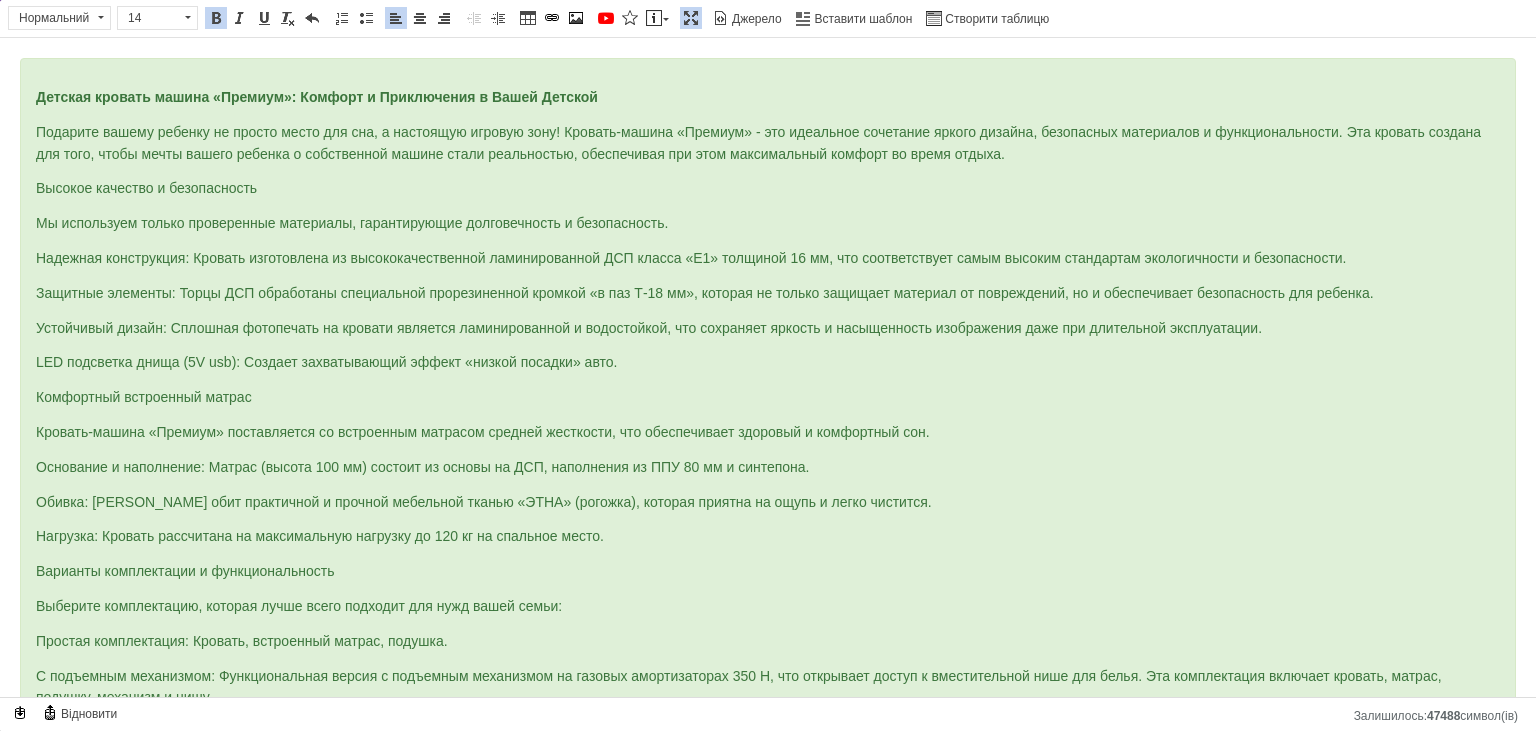 click on "Подарите вашему ребенку не просто место для сна, а настоящую игровую зону! Кровать-машина «Премиум» - это идеальное сочетание яркого дизайна, безопасных материалов и функциональности. Эта кровать создана для того, чтобы мечты вашего ребенка о собственной машине стали реальностью, обеспечивая при этом максимальный комфорт во время отдыха." at bounding box center (758, 143) 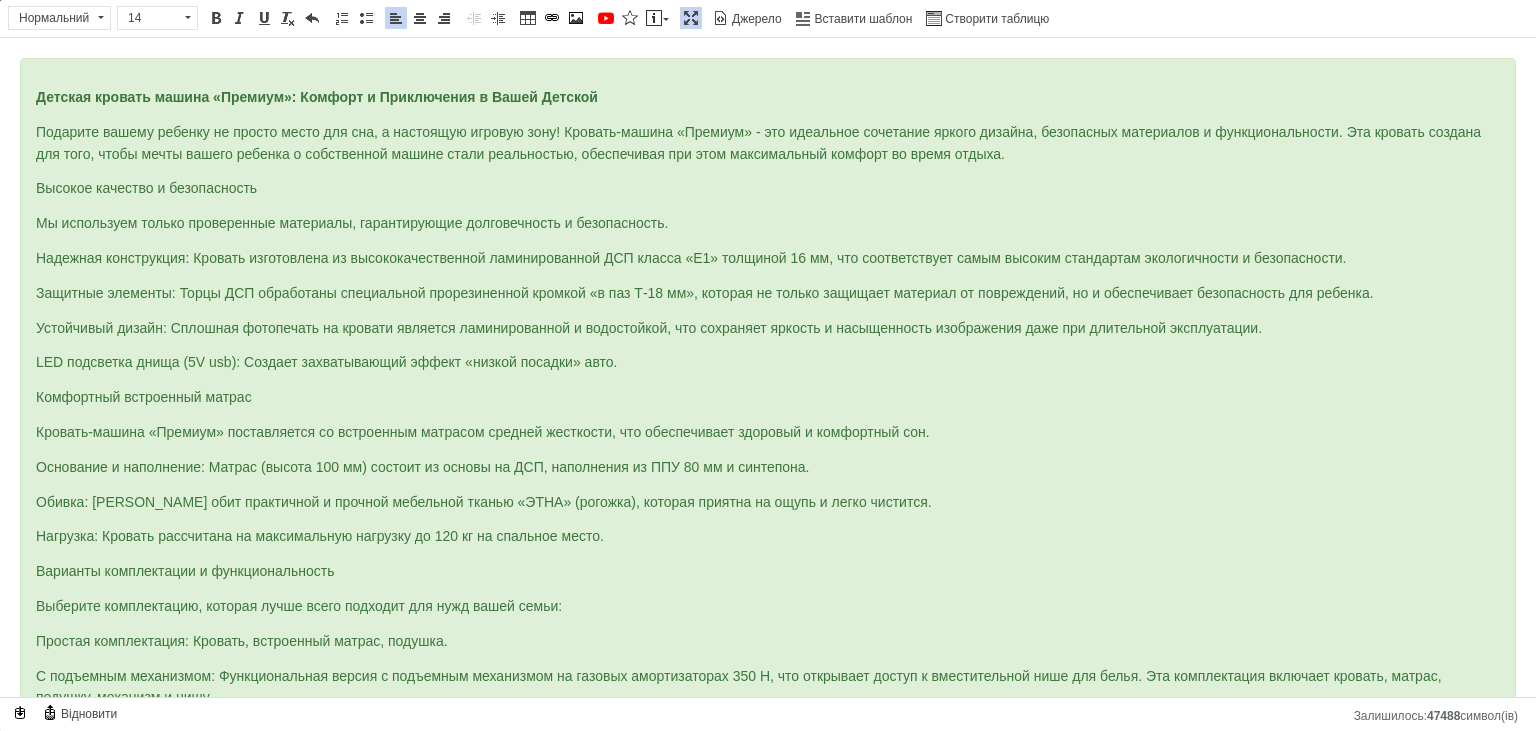 click on "Подарите вашему ребенку не просто место для сна, а настоящую игровую зону! Кровать-машина «Премиум» - это идеальное сочетание яркого дизайна, безопасных материалов и функциональности. Эта кровать создана для того, чтобы мечты вашего ребенка о собственной машине стали реальностью, обеспечивая при этом максимальный комфорт во время отдыха." at bounding box center [758, 143] 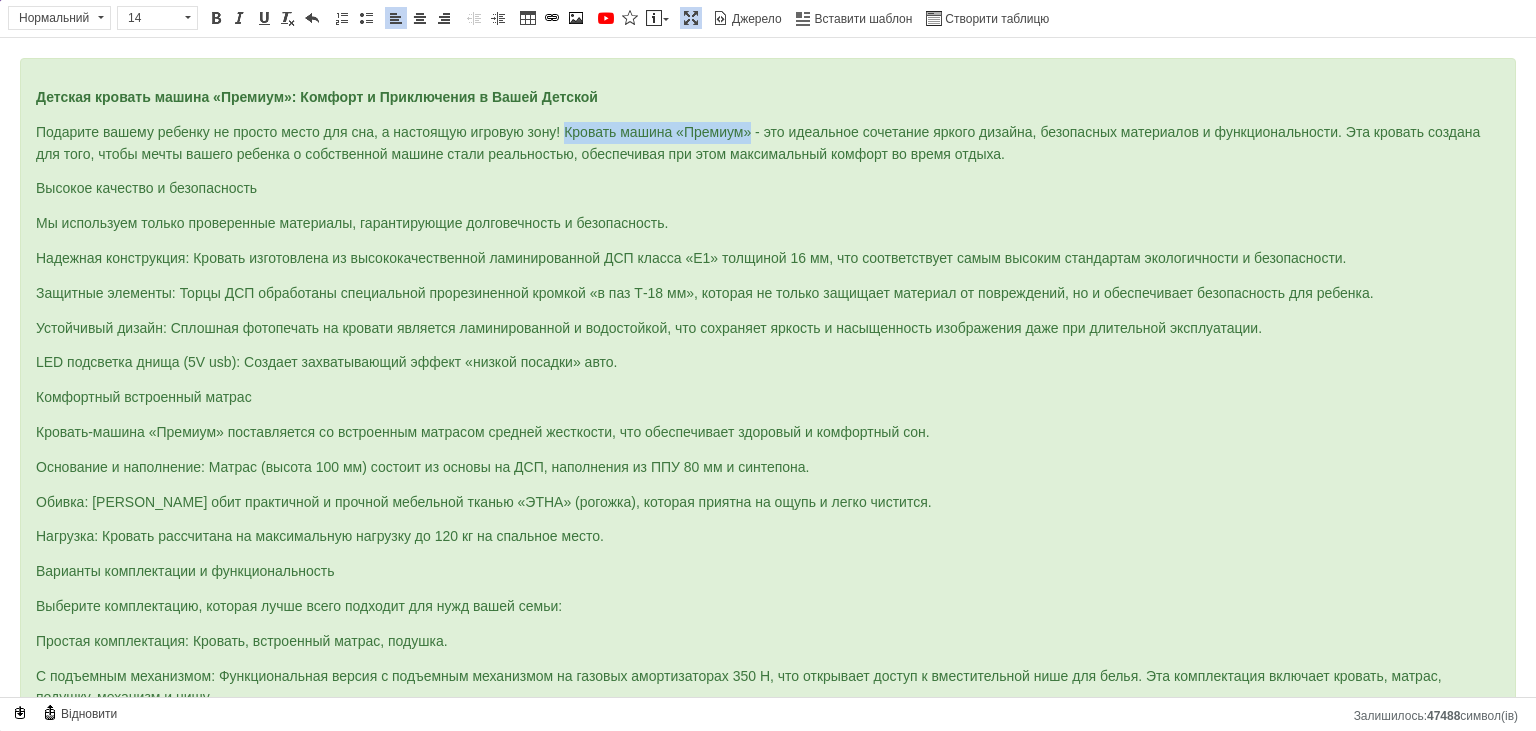 drag, startPoint x: 564, startPoint y: 131, endPoint x: 752, endPoint y: 129, distance: 188.01064 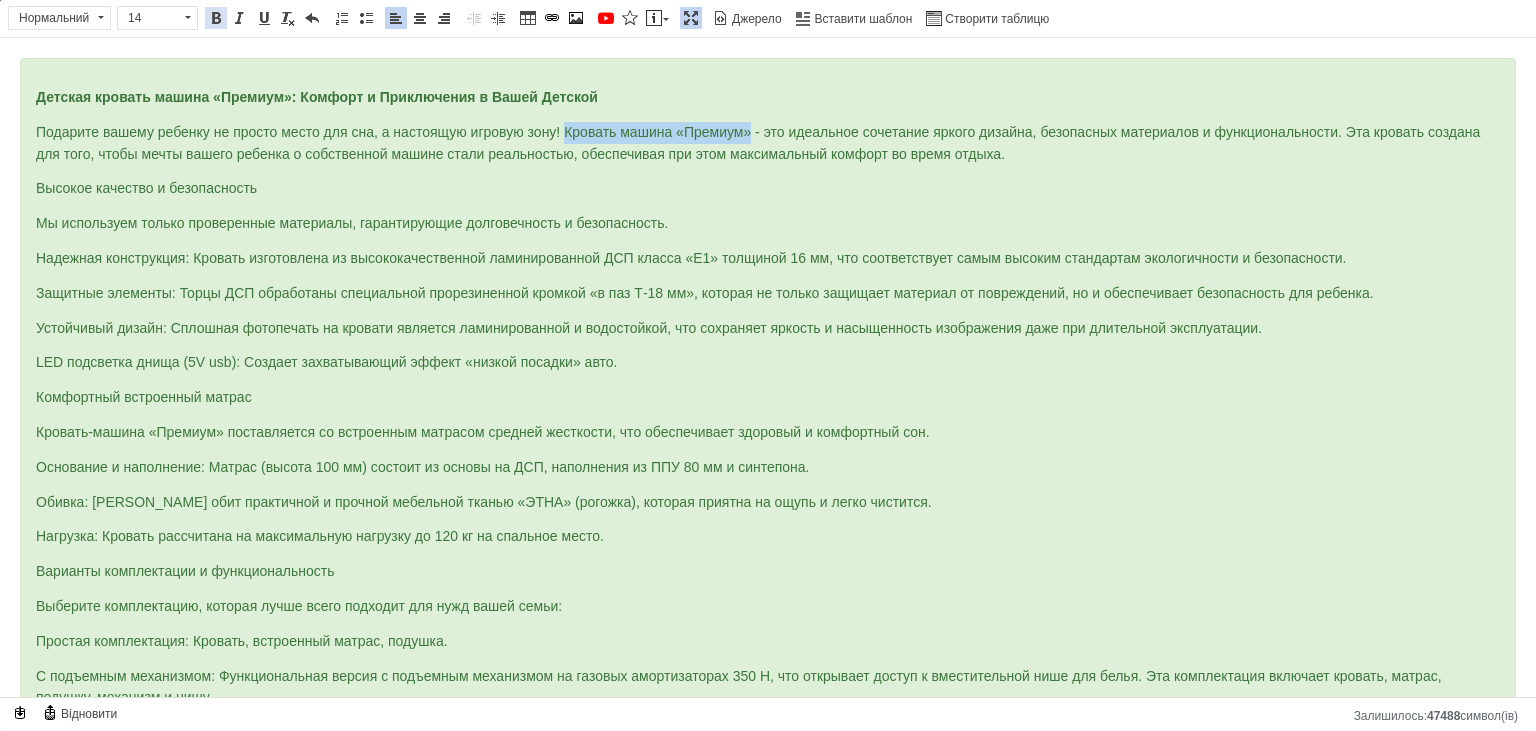 click at bounding box center (216, 18) 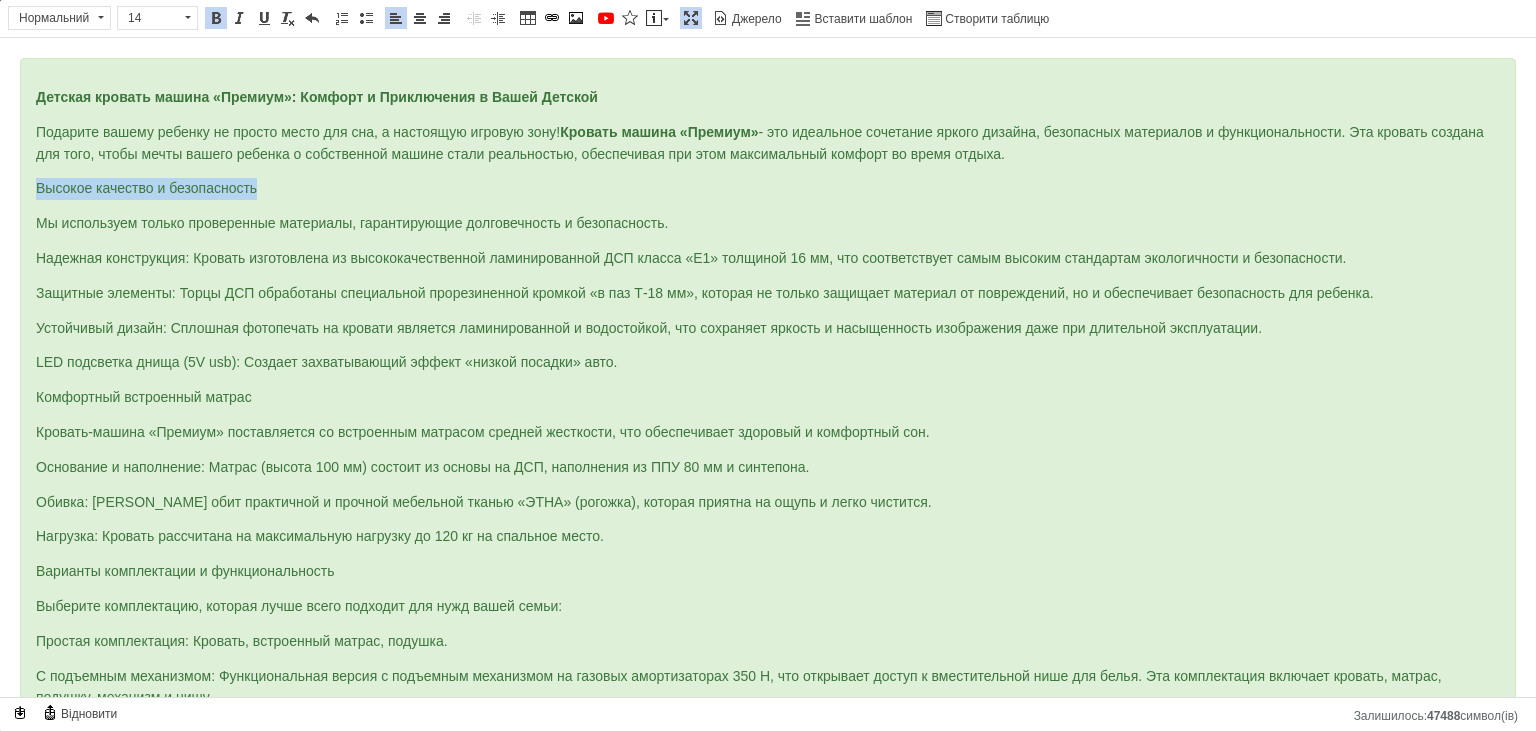 drag, startPoint x: 35, startPoint y: 182, endPoint x: 316, endPoint y: 185, distance: 281.01602 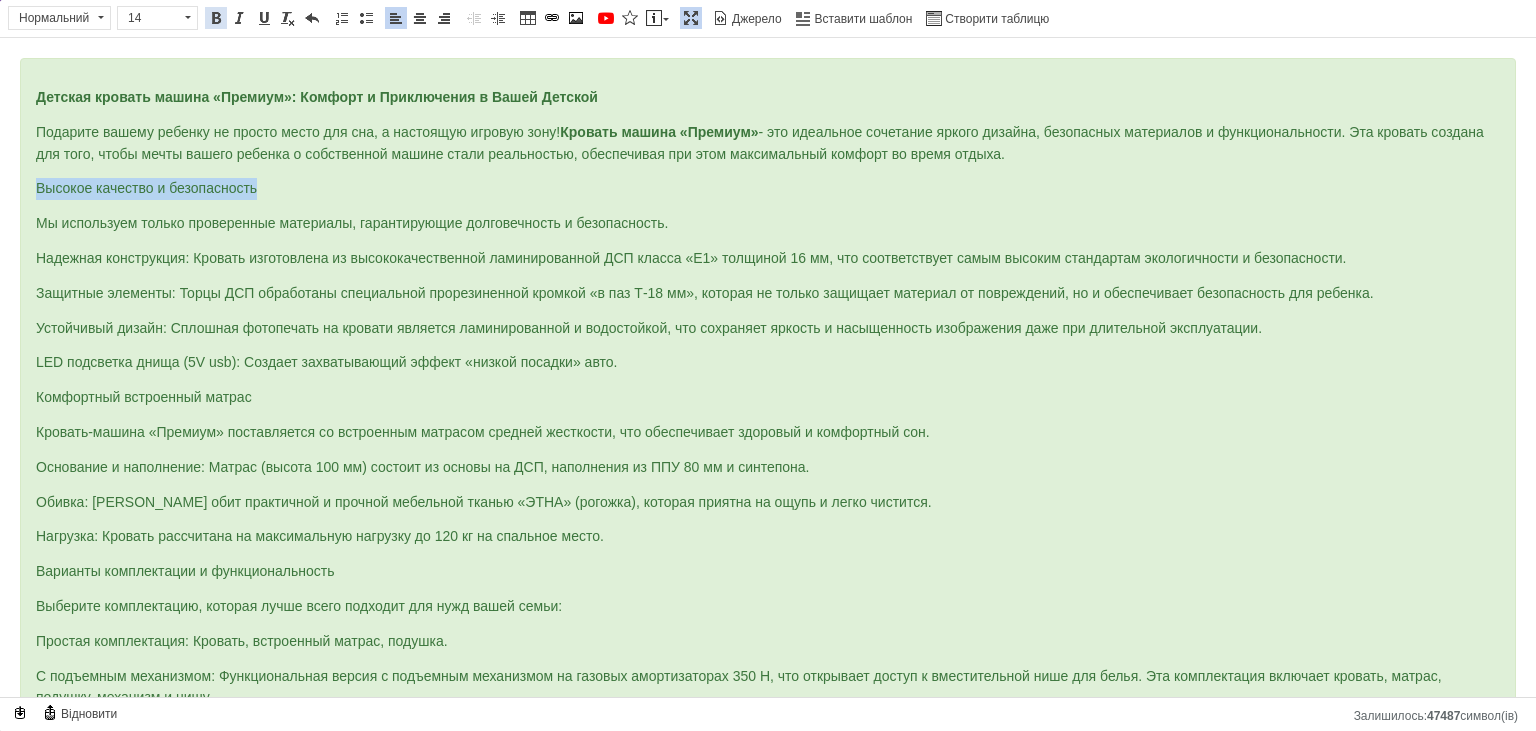 click at bounding box center [216, 18] 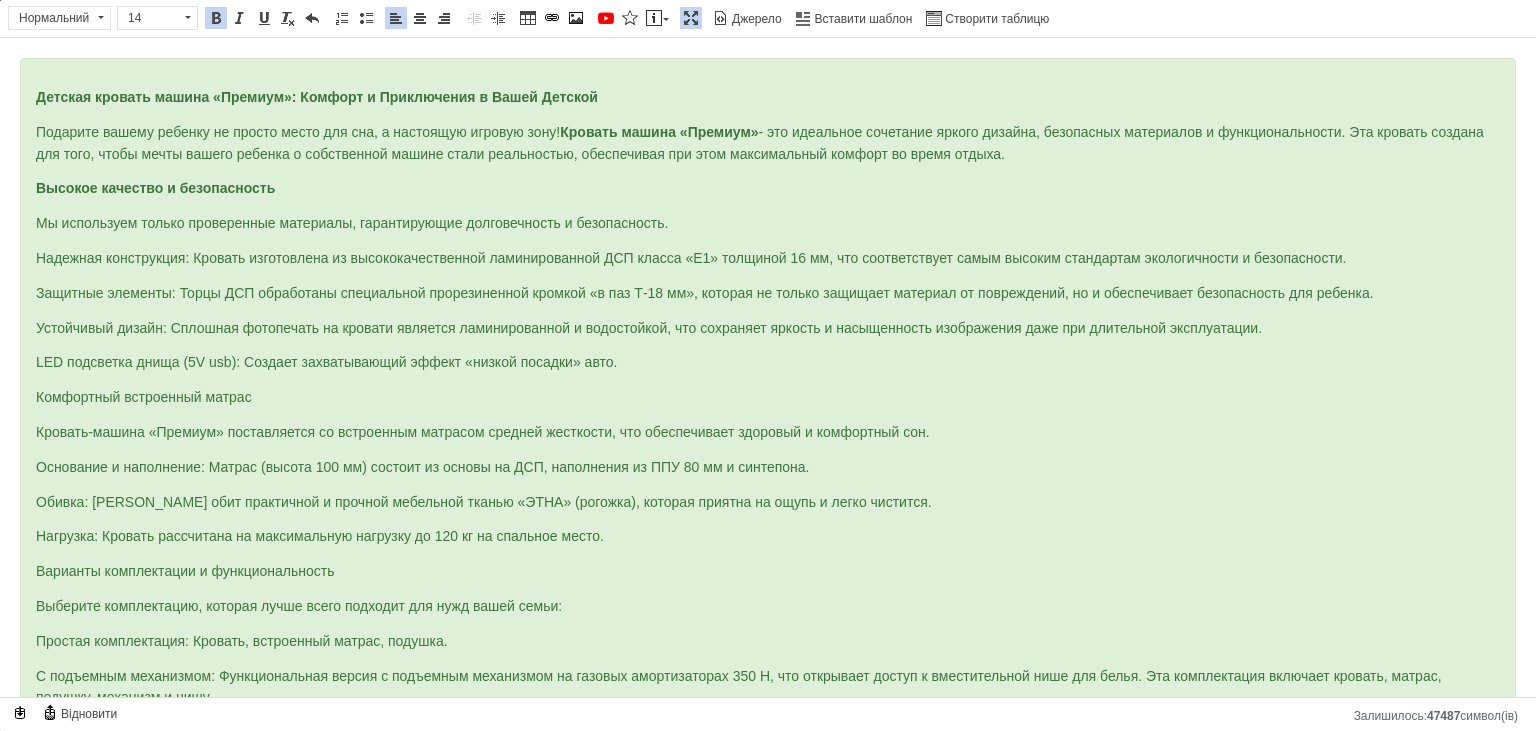 click on "Детская кровать машина «Премиум»: Комфорт и Приключения в Вашей Детской Подарите вашему ребенку не просто место для сна, а настоящую игровую зону!  Кровать машина «Премиум»  - это идеальное сочетание яркого дизайна, безопасных материалов и функциональности. Эта кровать создана для того, чтобы мечты вашего ребенка о собственной машине стали реальностью, обеспечивая при этом максимальный комфорт во время отдыха. Высокое качество и безопасность Мы используем только проверенные материалы, гарантирующие долговечность и безопасность.               Покрывало:" at bounding box center (768, 485) 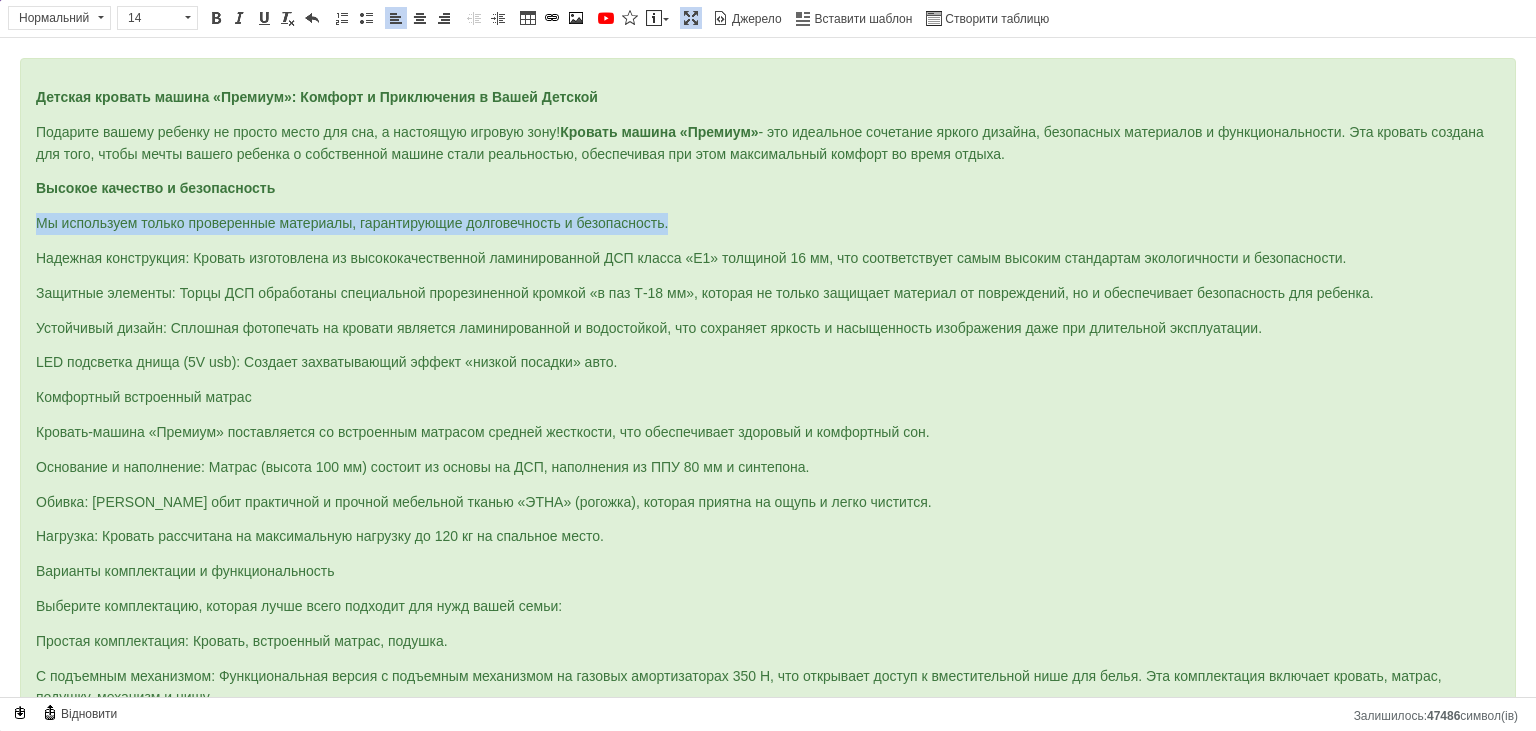 drag, startPoint x: 36, startPoint y: 221, endPoint x: 732, endPoint y: 216, distance: 696.01794 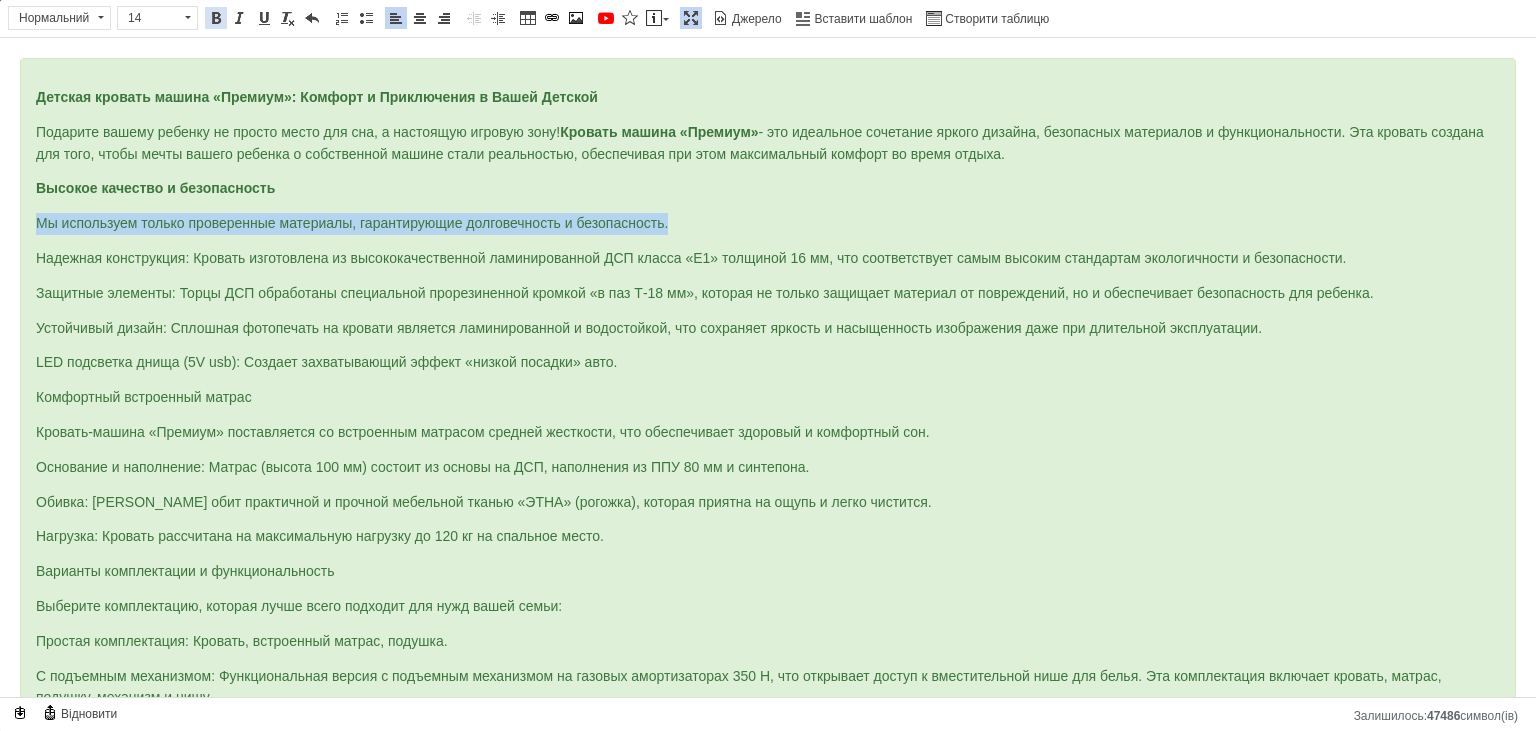 click at bounding box center (216, 18) 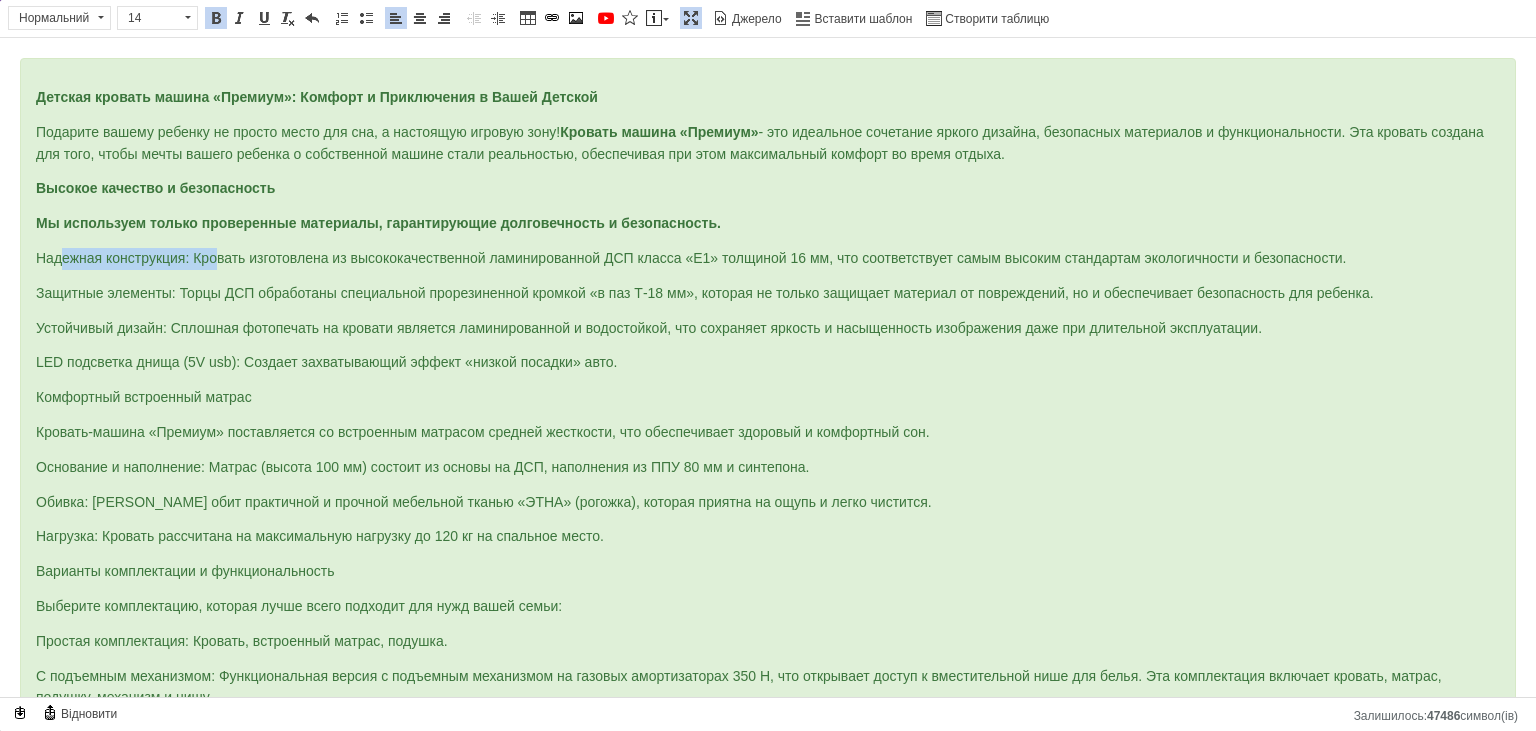 drag, startPoint x: 46, startPoint y: 257, endPoint x: 205, endPoint y: 257, distance: 159 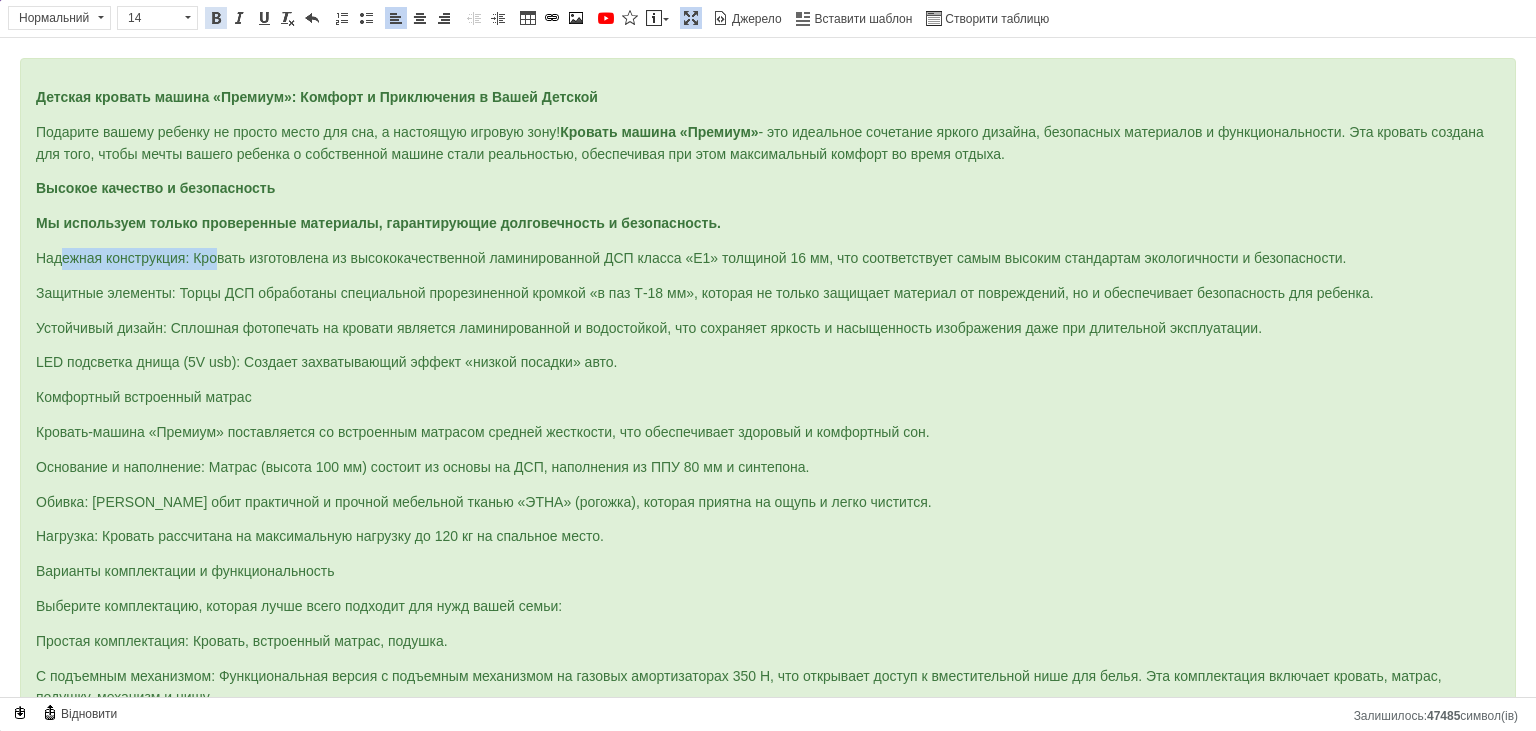 click at bounding box center (216, 18) 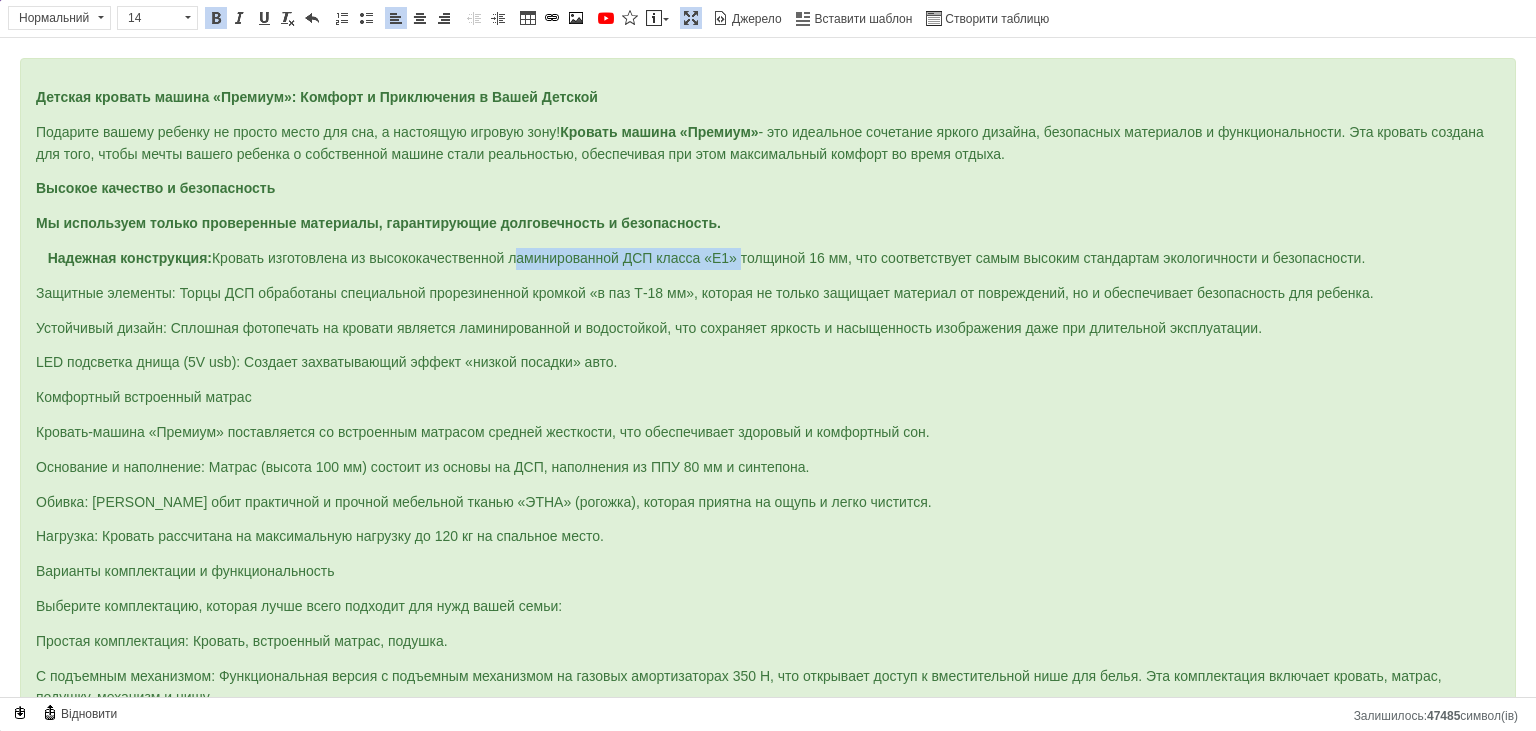 drag, startPoint x: 516, startPoint y: 257, endPoint x: 746, endPoint y: 257, distance: 230 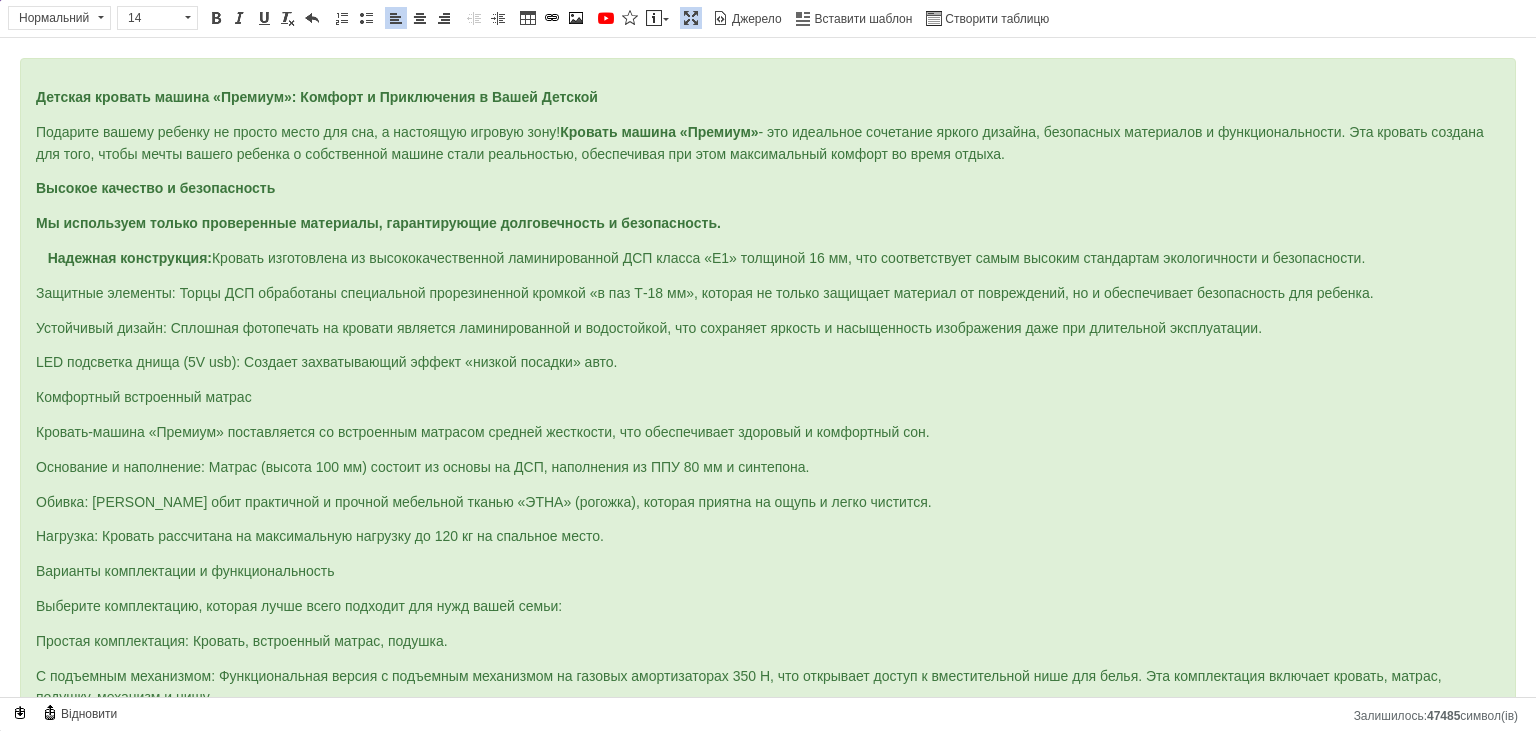 click on "Детская кровать машина «Премиум»: Комфорт и Приключения в Вашей Детской Подарите вашему ребенку не просто место для сна, а настоящую игровую зону!  Кровать машина «Премиум»  - это идеальное сочетание яркого дизайна, безопасных материалов и функциональности. Эта кровать создана для того, чтобы мечты вашего ребенка о собственной машине стали реальностью, обеспечивая при этом максимальный комфорт во время отдыха. Высокое качество и безопасность Мы используем только проверенные материалы, гарантирующие долговечность и безопасность." at bounding box center [768, 485] 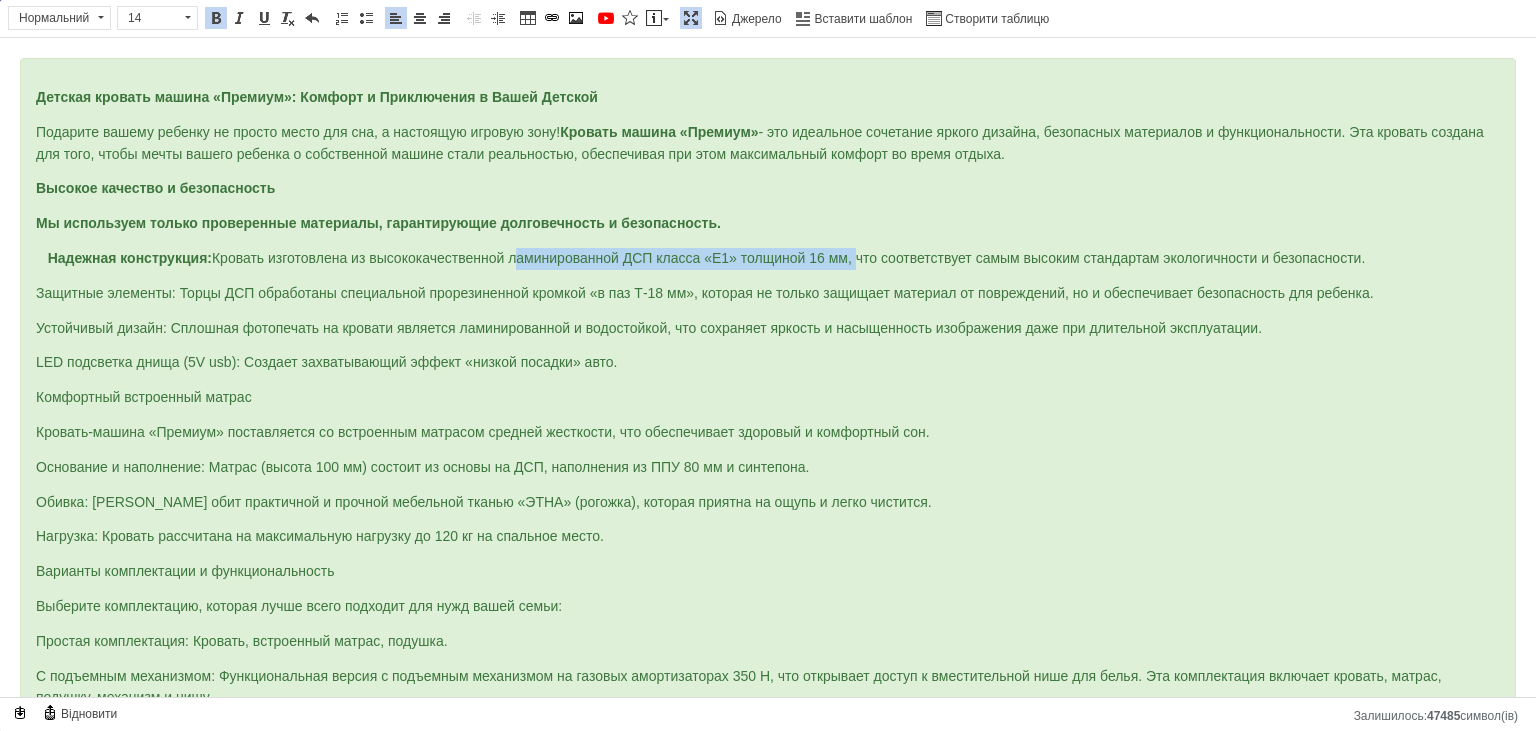 drag, startPoint x: 518, startPoint y: 253, endPoint x: 858, endPoint y: 246, distance: 340.07205 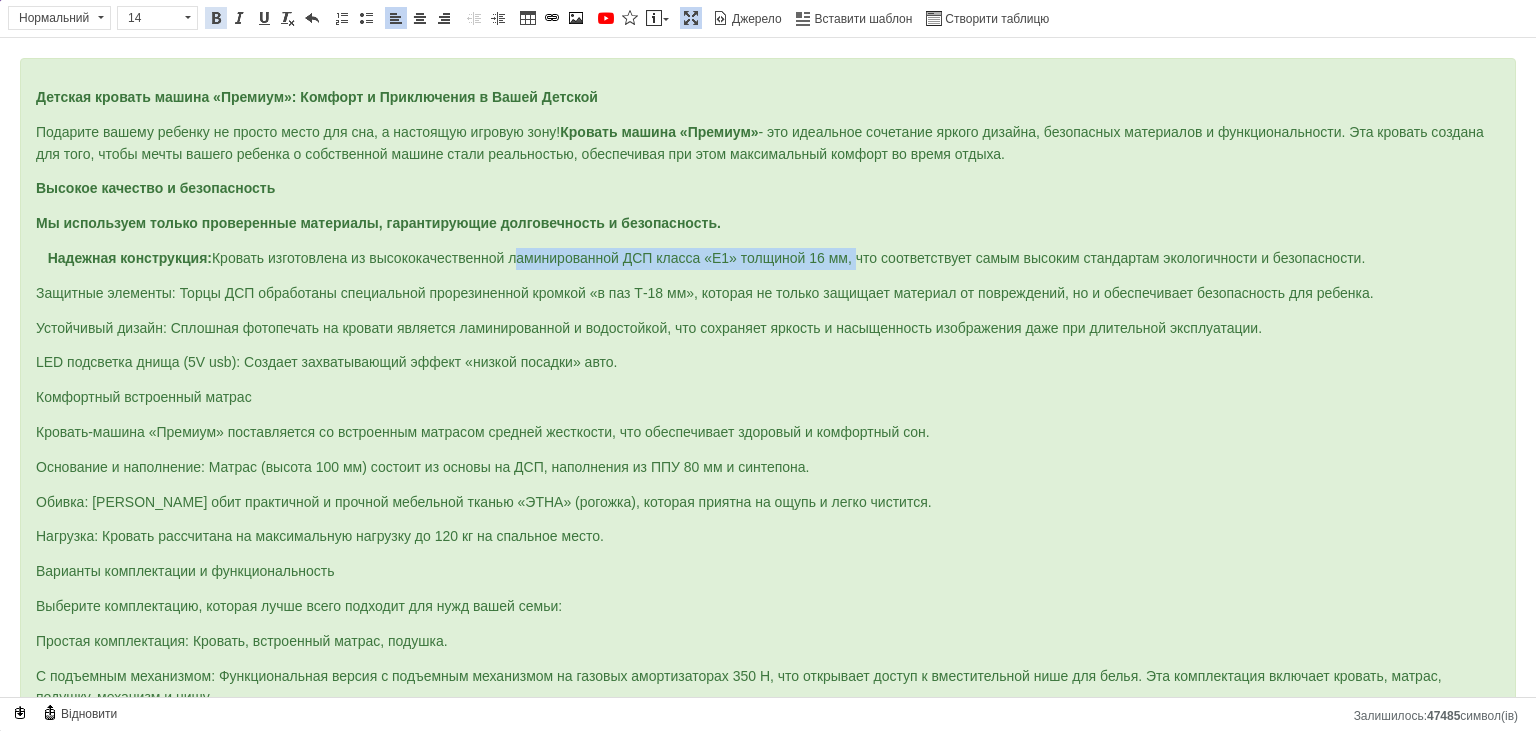 click at bounding box center (216, 18) 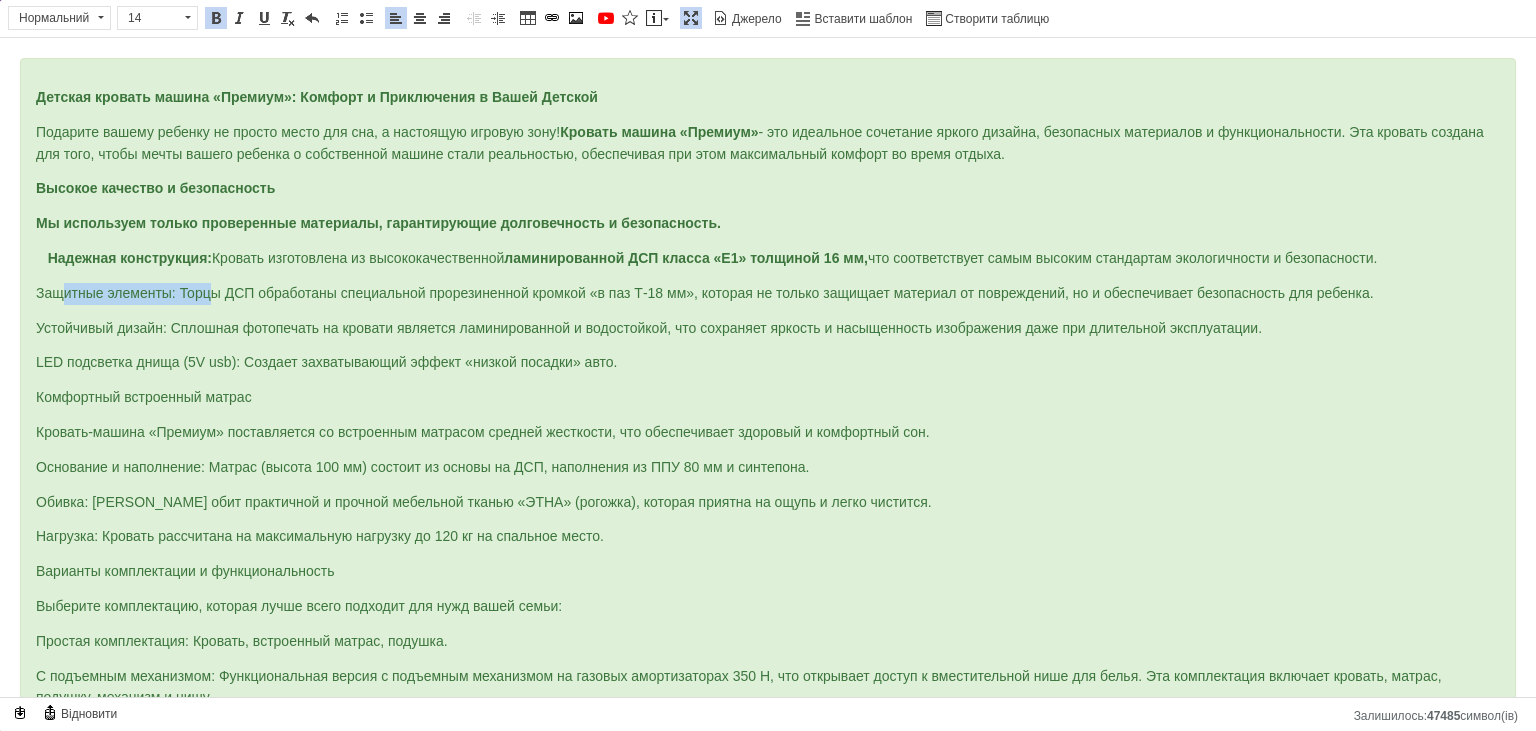 drag, startPoint x: 47, startPoint y: 282, endPoint x: 198, endPoint y: 288, distance: 151.11916 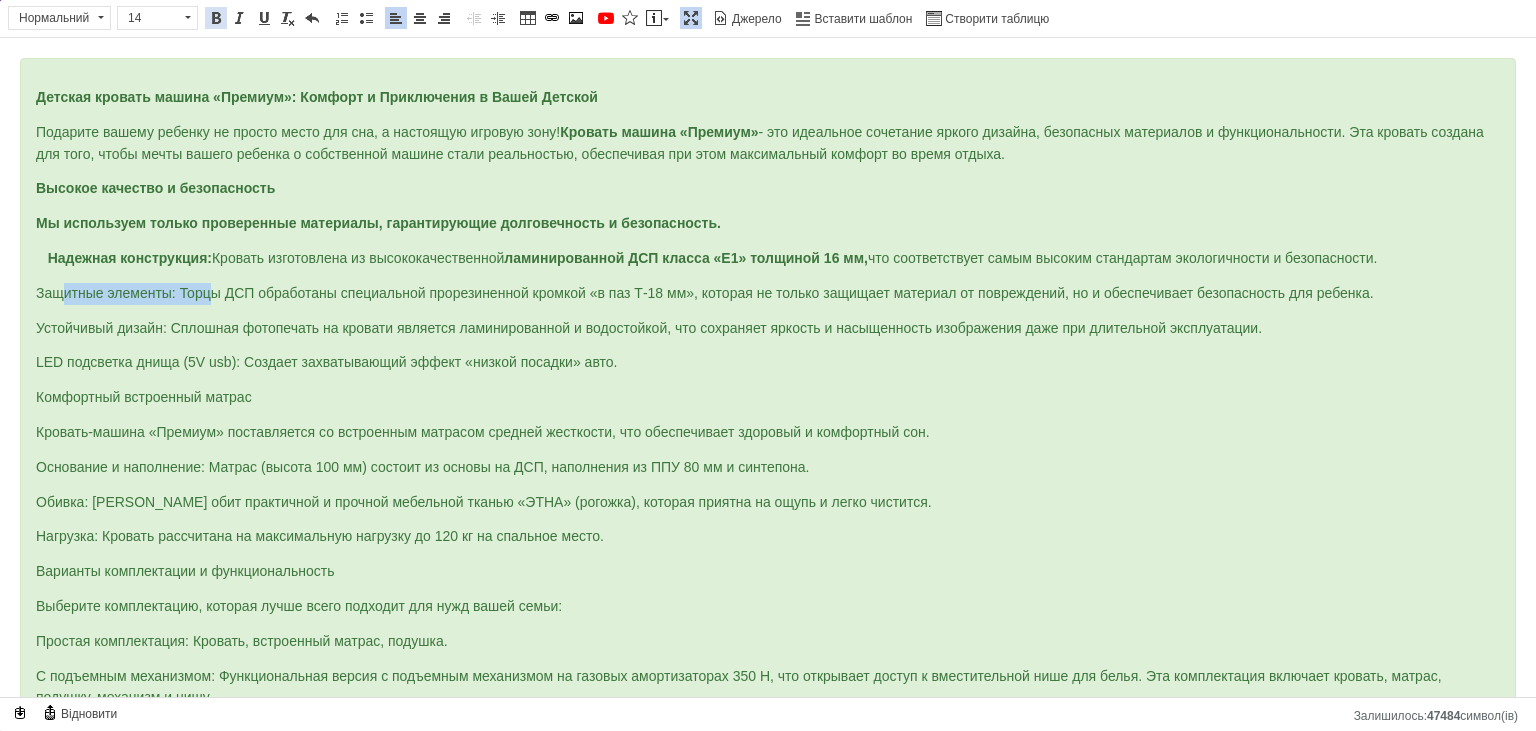 drag, startPoint x: 214, startPoint y: 16, endPoint x: 259, endPoint y: 5, distance: 46.32494 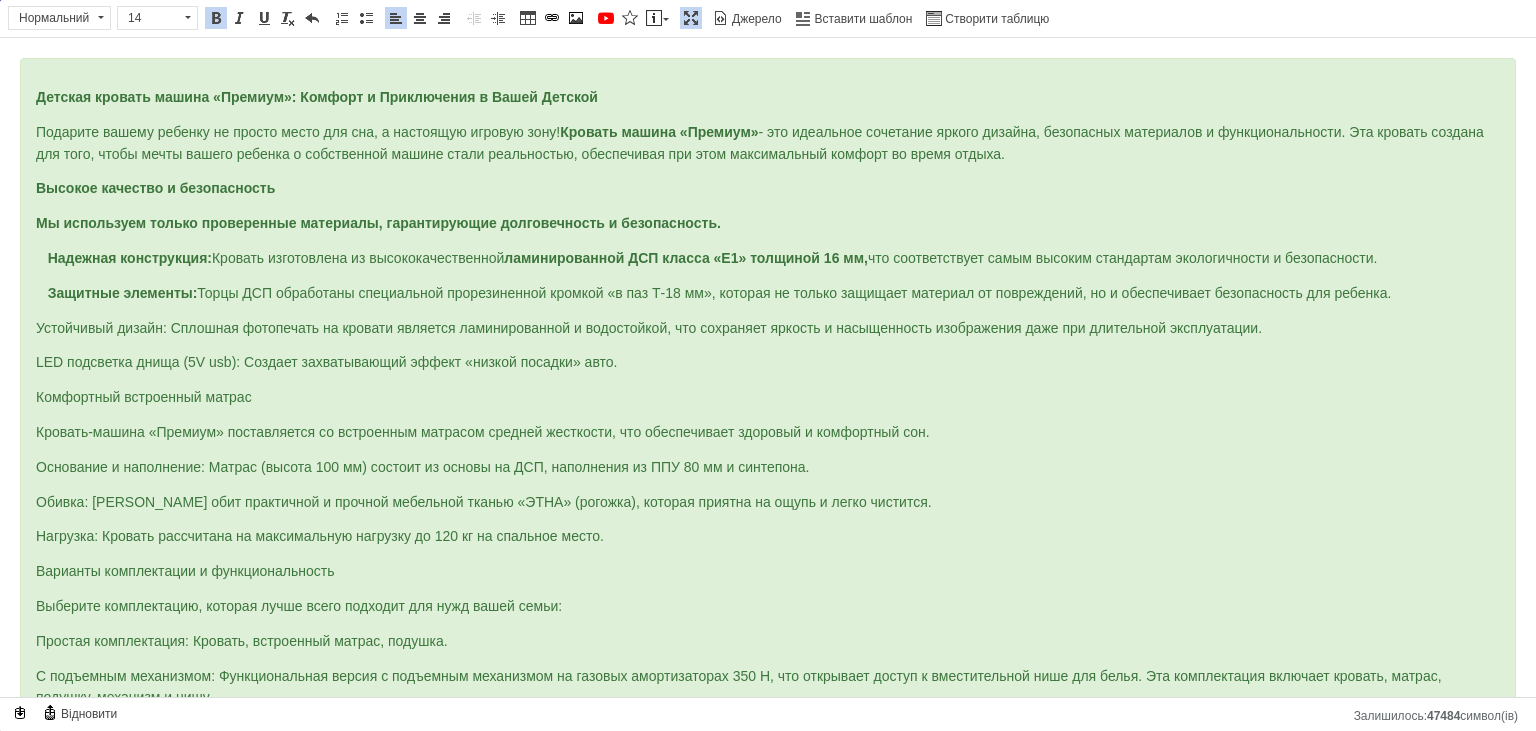 click on "Защитные элементы:  Торцы ДСП обработаны специальной прорезиненной кромкой «в паз Т-18 мм», которая не только защищает материал от повреждений, но и обеспечивает безопасность для ребенка." at bounding box center (768, 294) 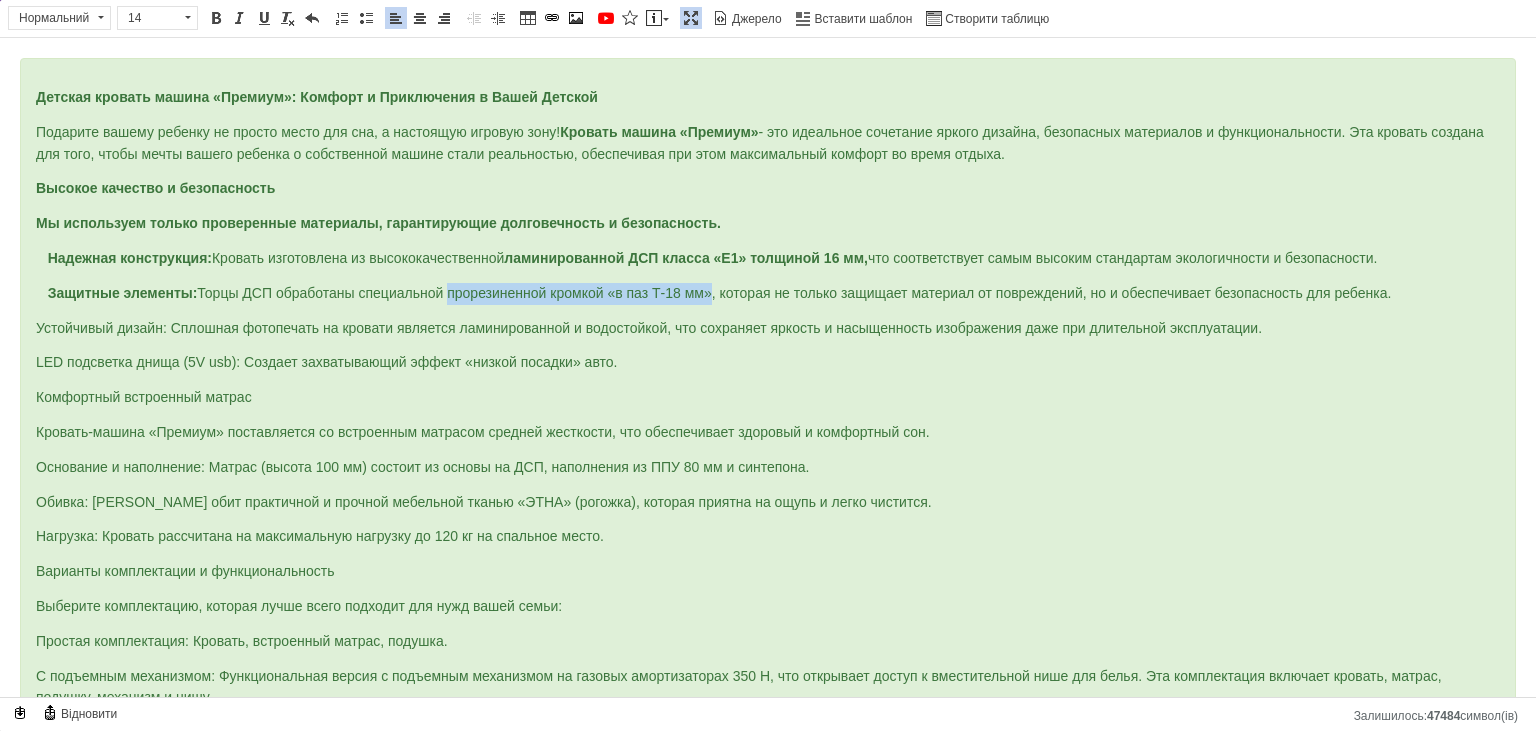 drag, startPoint x: 461, startPoint y: 291, endPoint x: 721, endPoint y: 298, distance: 260.0942 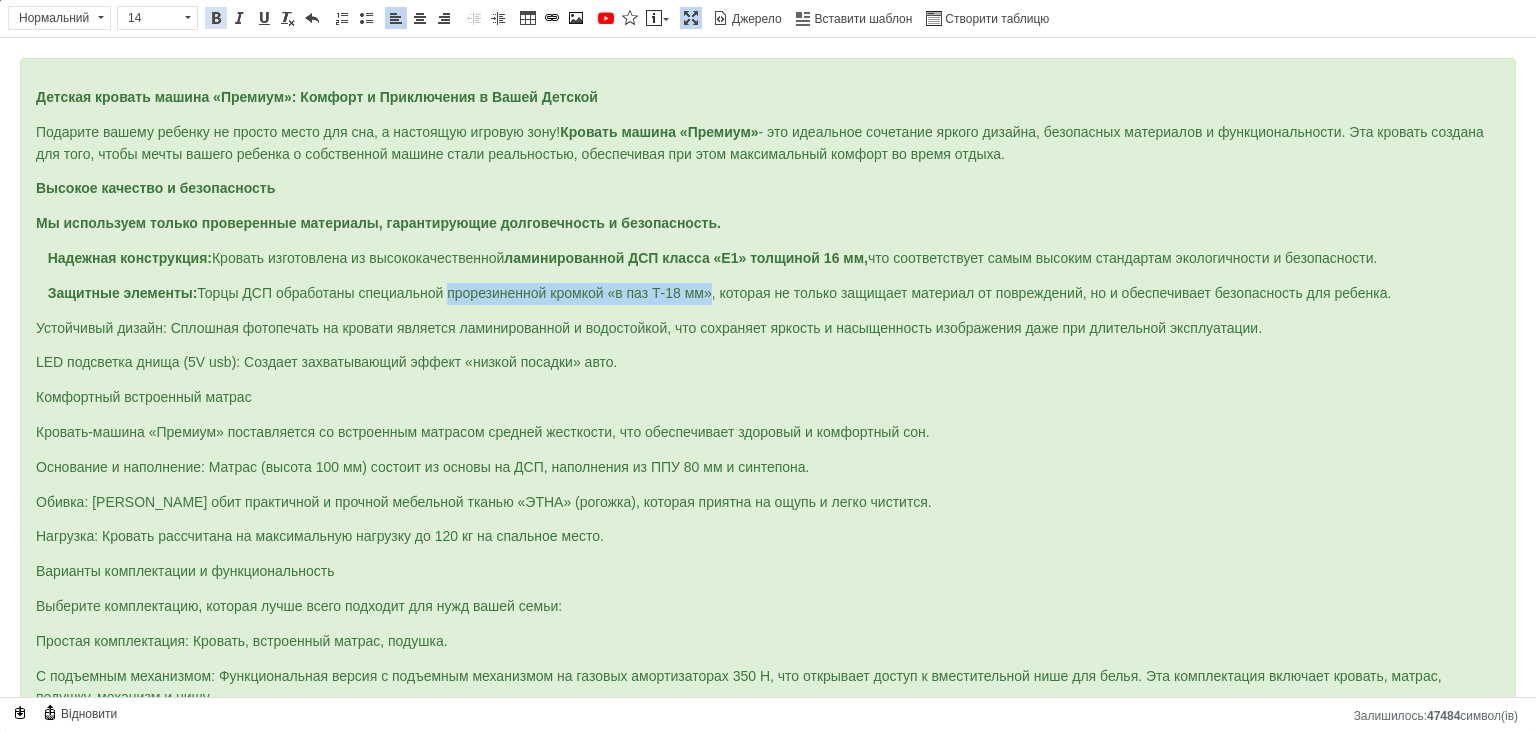 click at bounding box center [216, 18] 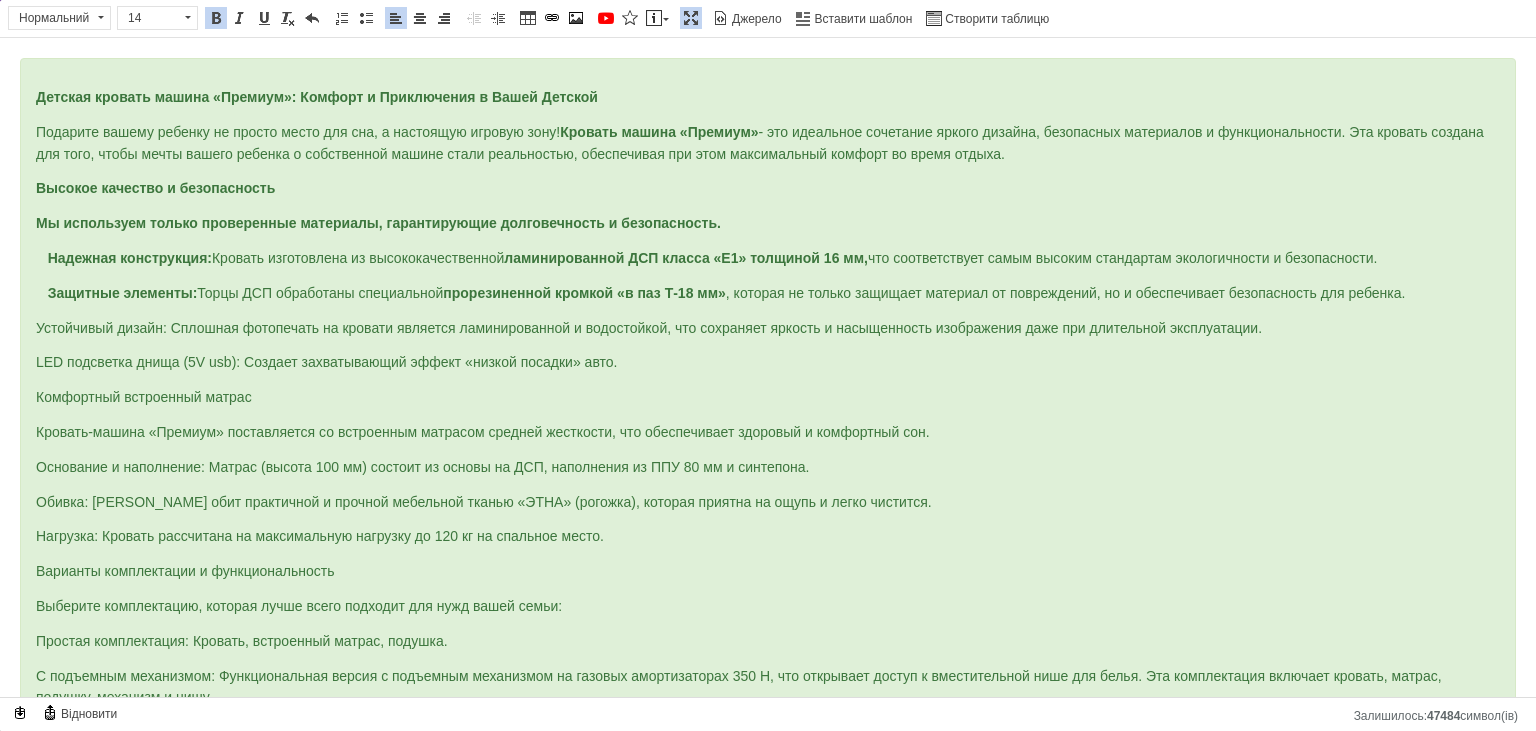 click on "Защитные элементы:  Торцы ДСП обработаны специальной  прорезиненной кромкой «в паз Т-18 мм» , которая не только защищает материал от повреждений, но и обеспечивает безопасность для ребенка." at bounding box center [720, 293] 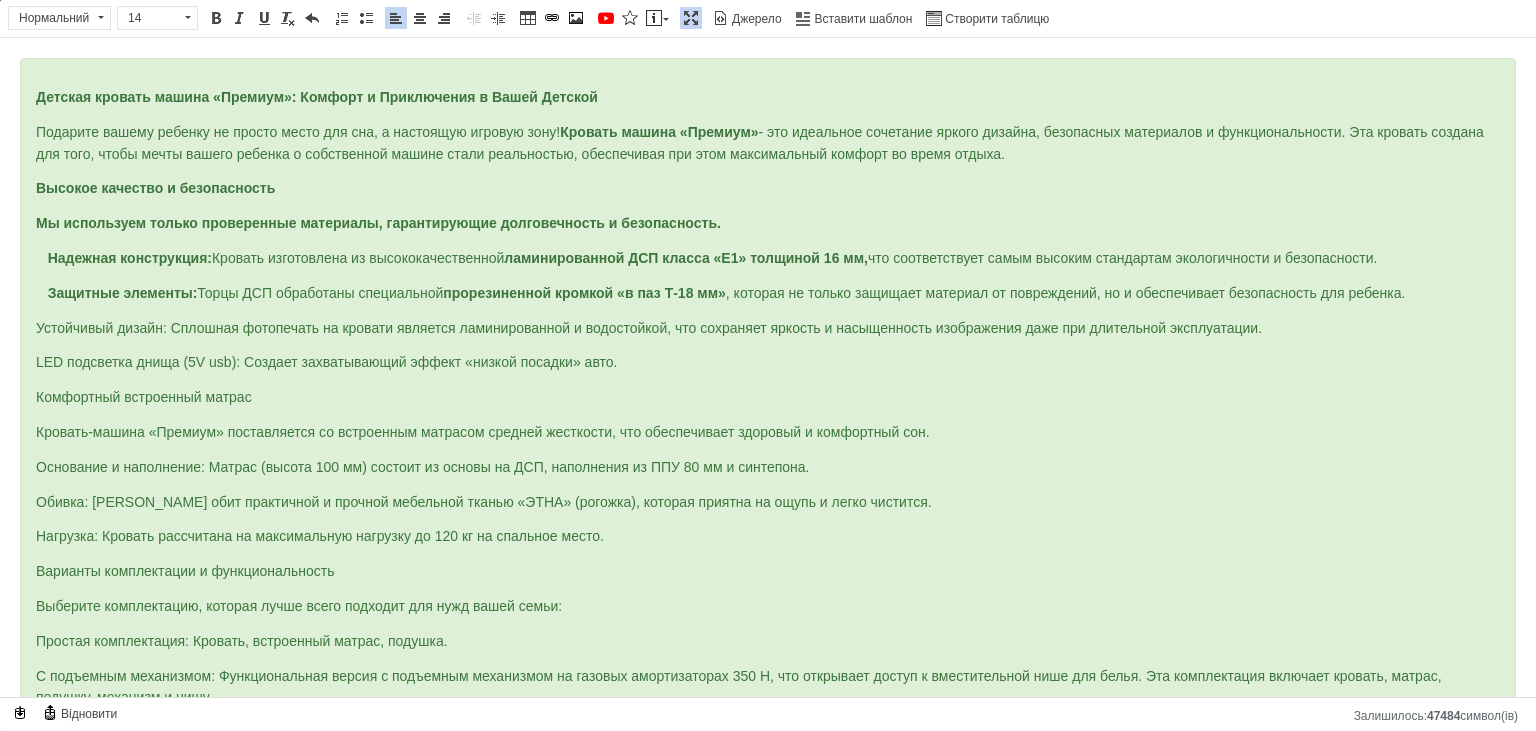 click on "Защитные элементы:  Торцы ДСП обработаны специальной  прорезиненной кромкой «в паз Т-18 мм» , которая не только защищает материал от повреждений, но и обеспечивает безопасность для ребенка." at bounding box center [720, 293] 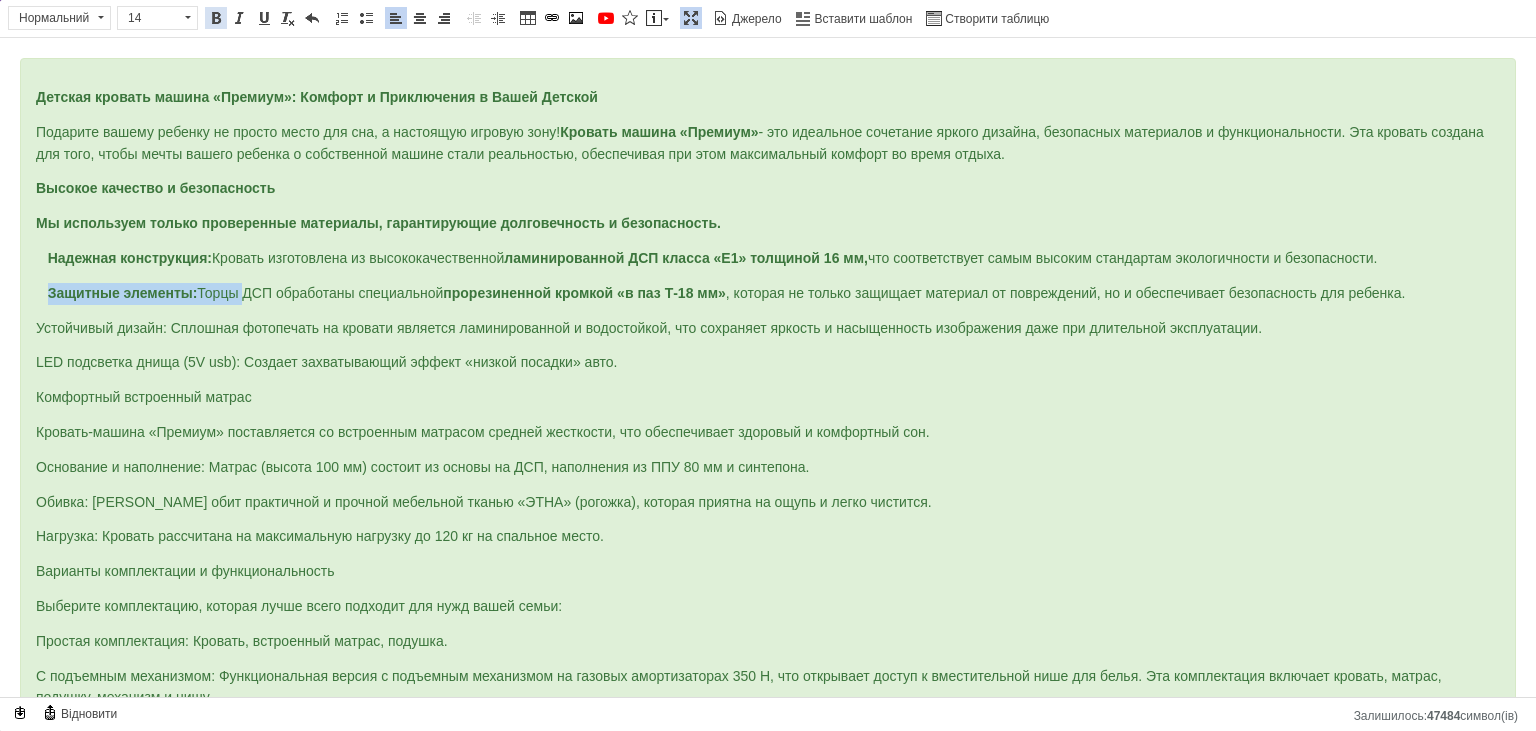 click at bounding box center [216, 18] 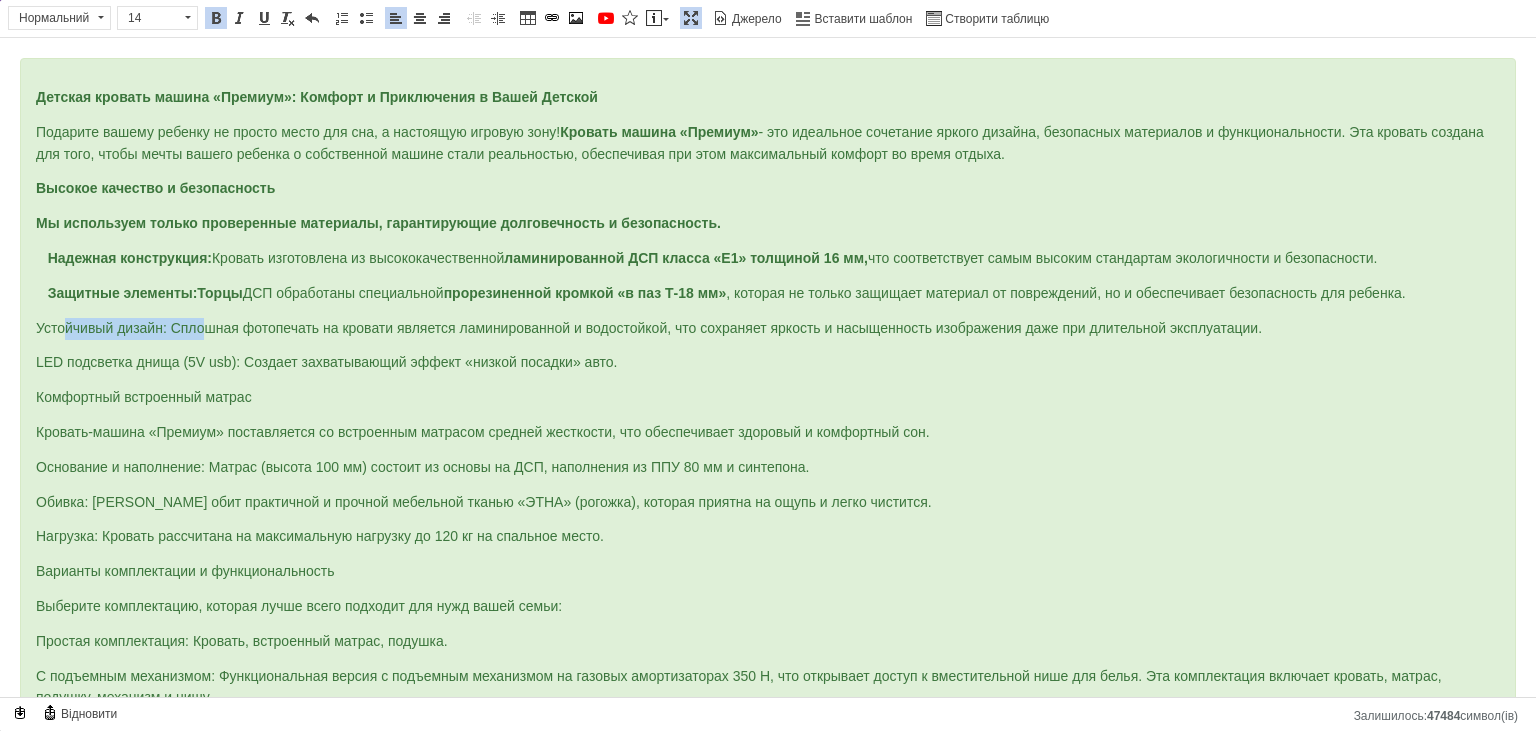 drag, startPoint x: 58, startPoint y: 321, endPoint x: 186, endPoint y: 321, distance: 128 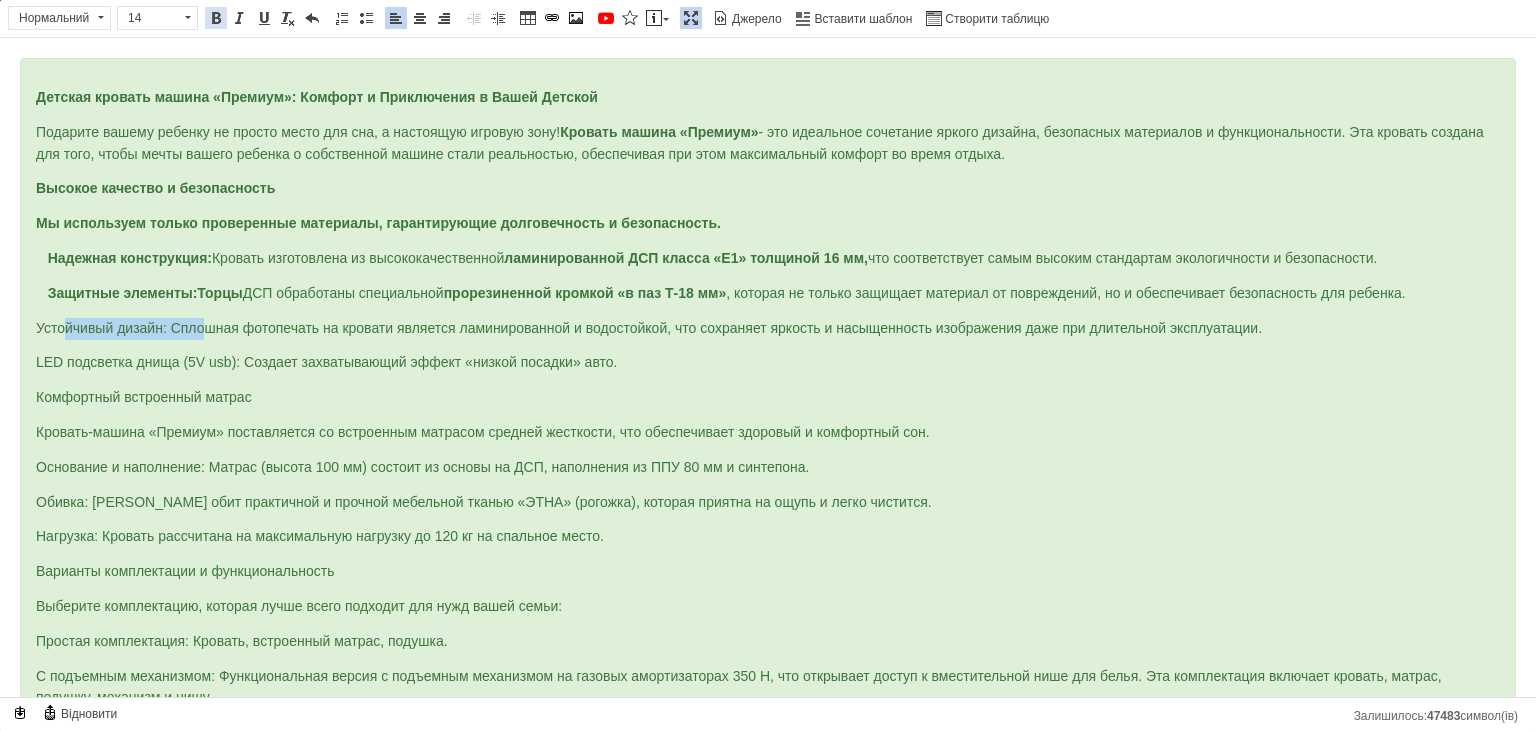click at bounding box center [216, 18] 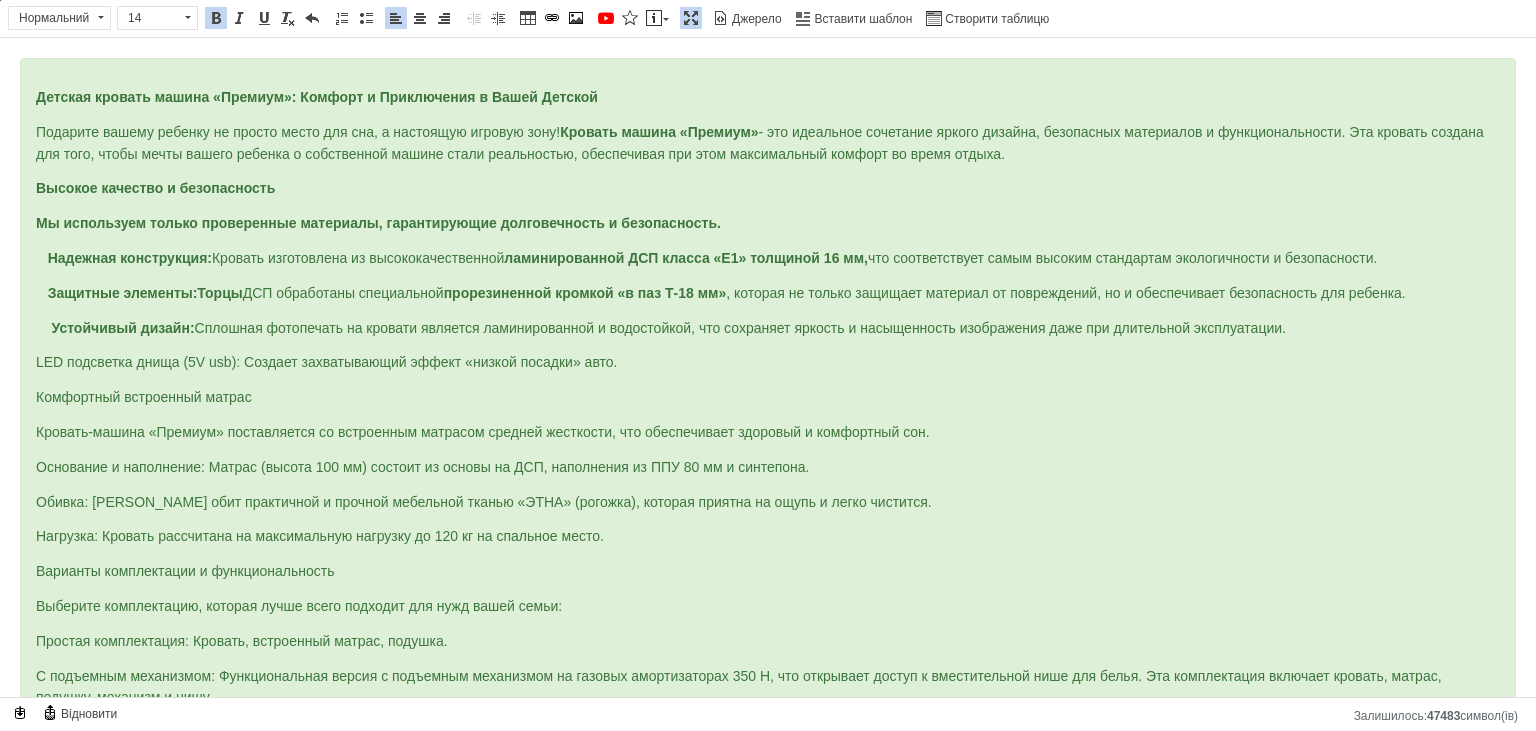 click on "Устойчивый дизайн:  Сплошная фотопечать на кровати является ламинированной и водостойкой, что сохраняет яркость и насыщенность изображения даже при длительной эксплуатации." at bounding box center (768, 329) 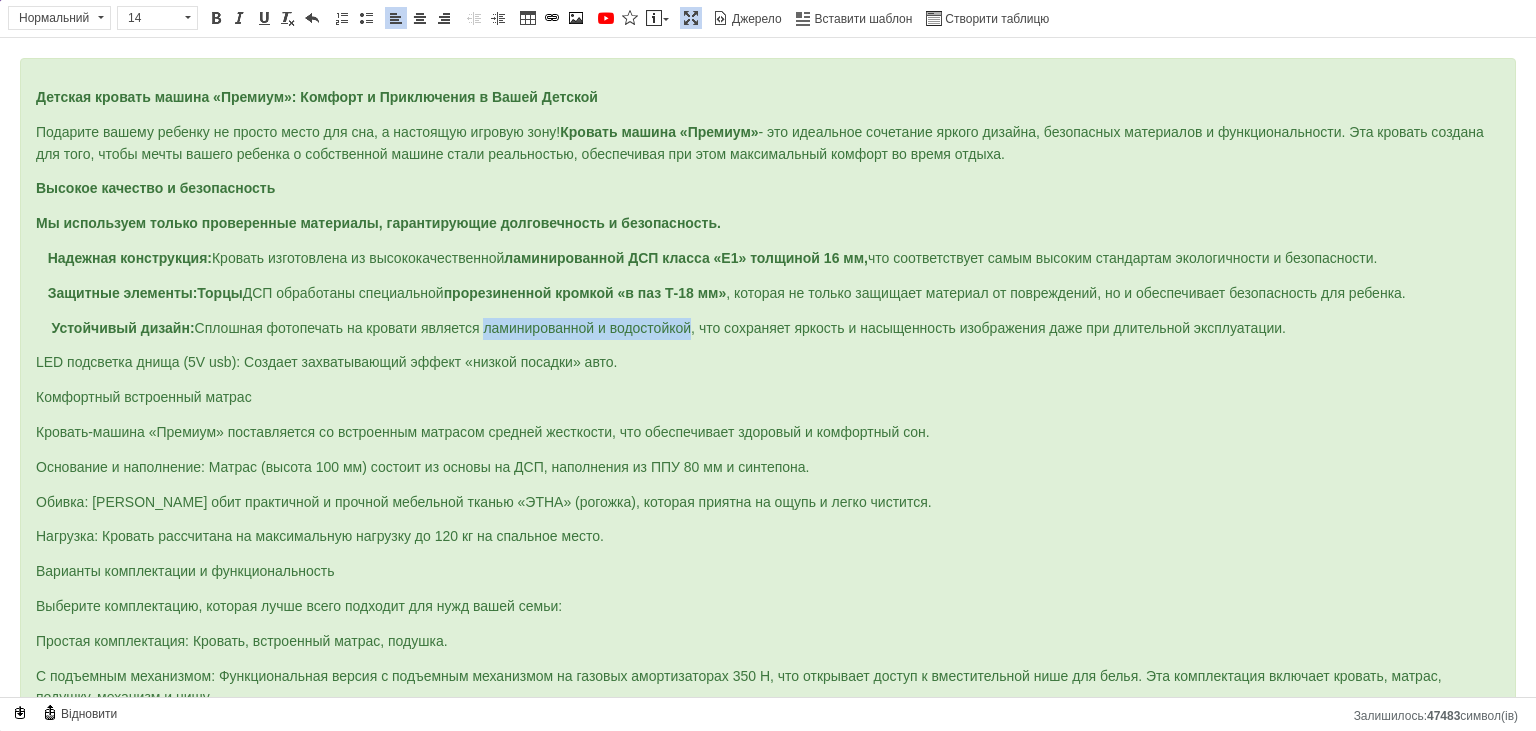 drag, startPoint x: 488, startPoint y: 325, endPoint x: 695, endPoint y: 329, distance: 207.03865 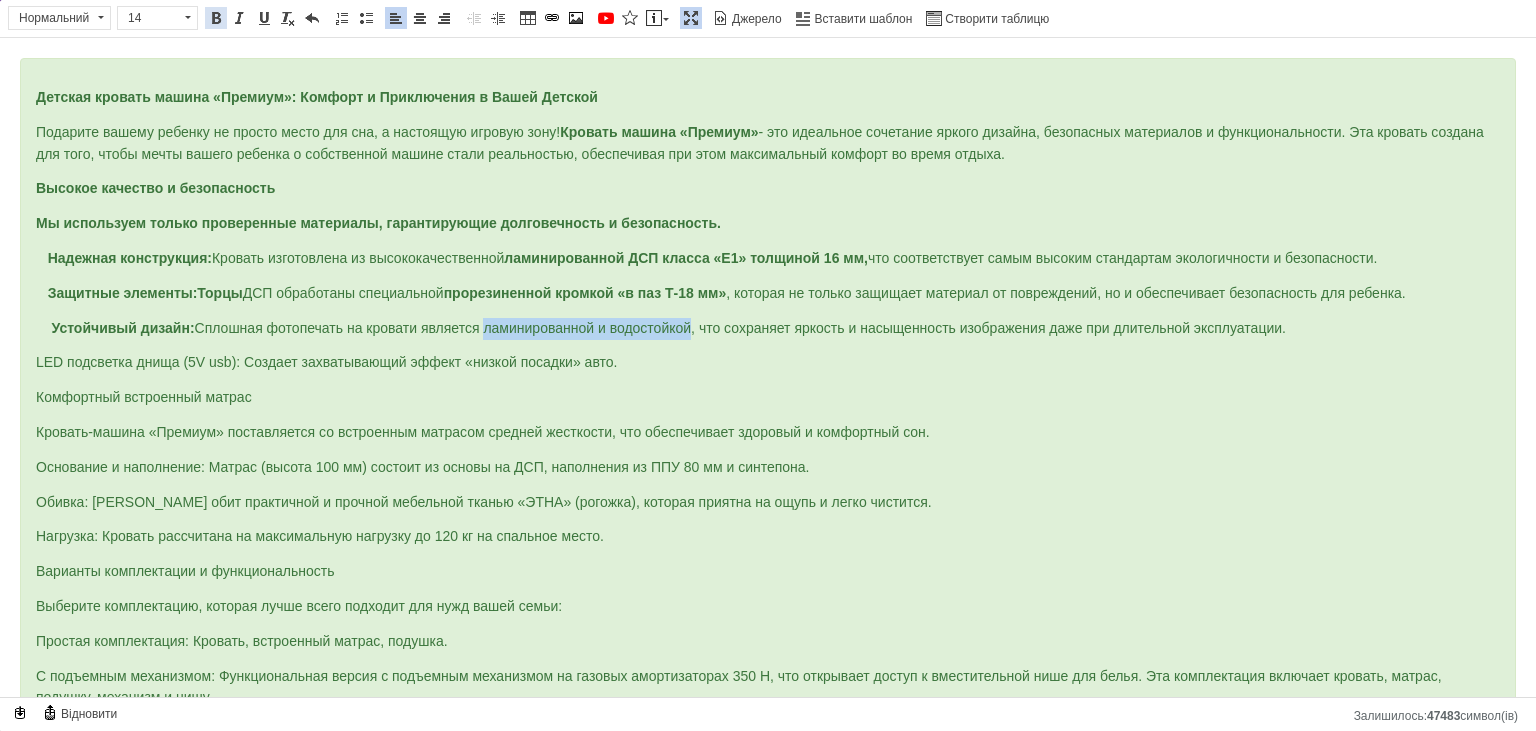 click at bounding box center [216, 18] 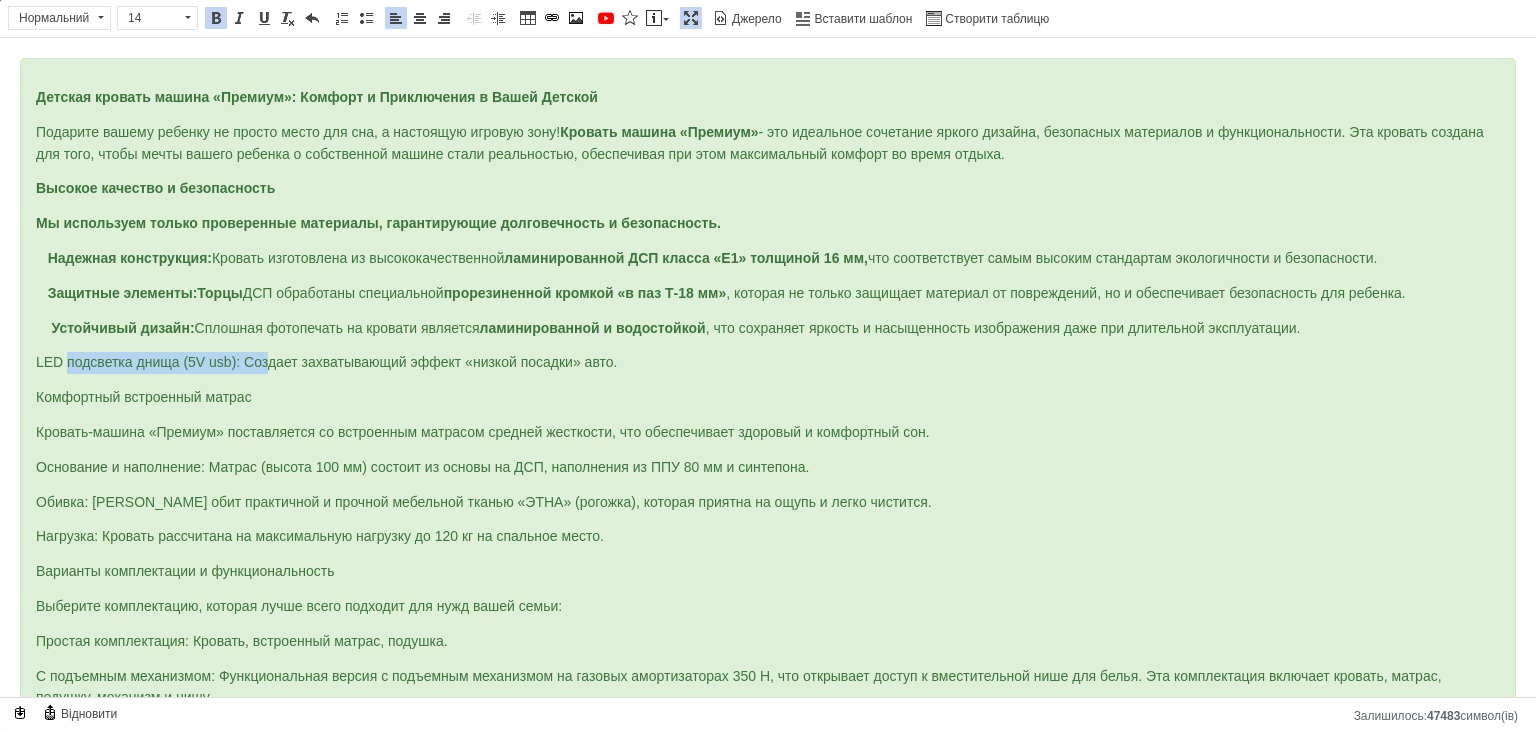 drag, startPoint x: 54, startPoint y: 356, endPoint x: 257, endPoint y: 349, distance: 203.12065 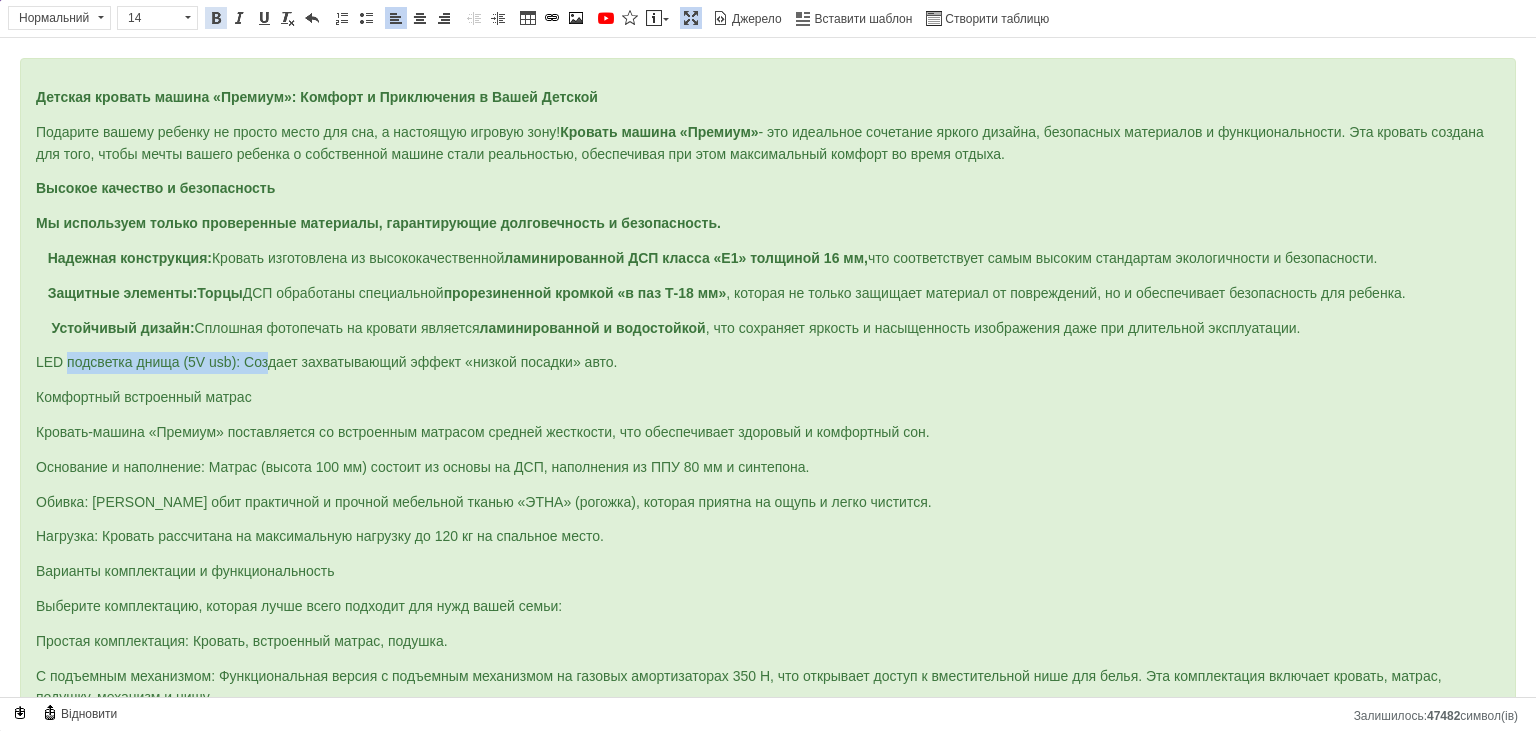 click at bounding box center [216, 18] 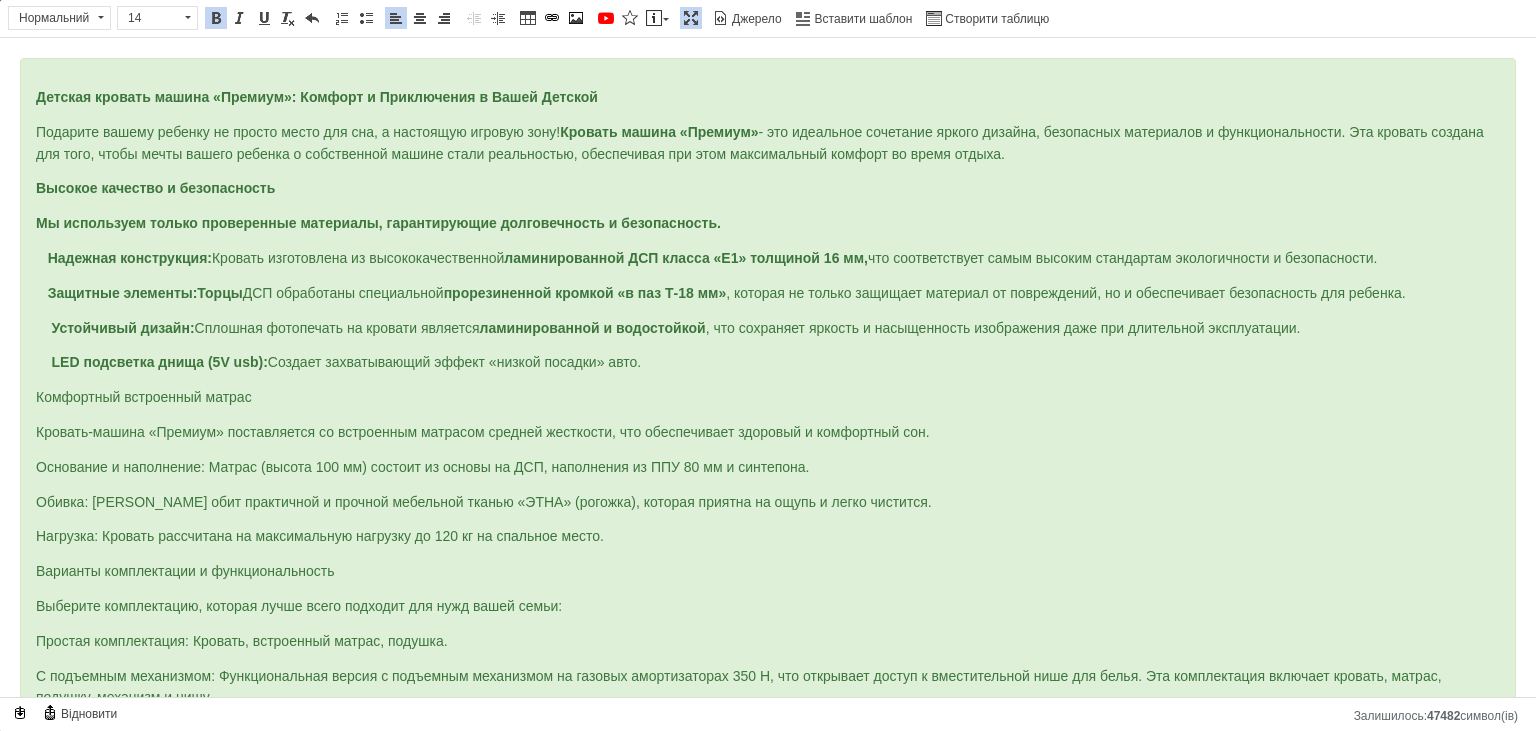 click on "Детская кровать машина «Премиум»: Комфорт и Приключения в Вашей Детской Подарите вашему ребенку не просто место для сна, а настоящую игровую зону!  Кровать машина «Премиум»  - это идеальное сочетание яркого дизайна, безопасных материалов и функциональности. Эта кровать создана для того, чтобы мечты вашего ребенка о собственной машине стали реальностью, обеспечивая при этом максимальный комфорт во время отдыха. Высокое качество и безопасность Мы используем только проверенные материалы, гарантирующие долговечность и безопасность.         [GEOGRAPHIC_DATA]" at bounding box center [768, 485] 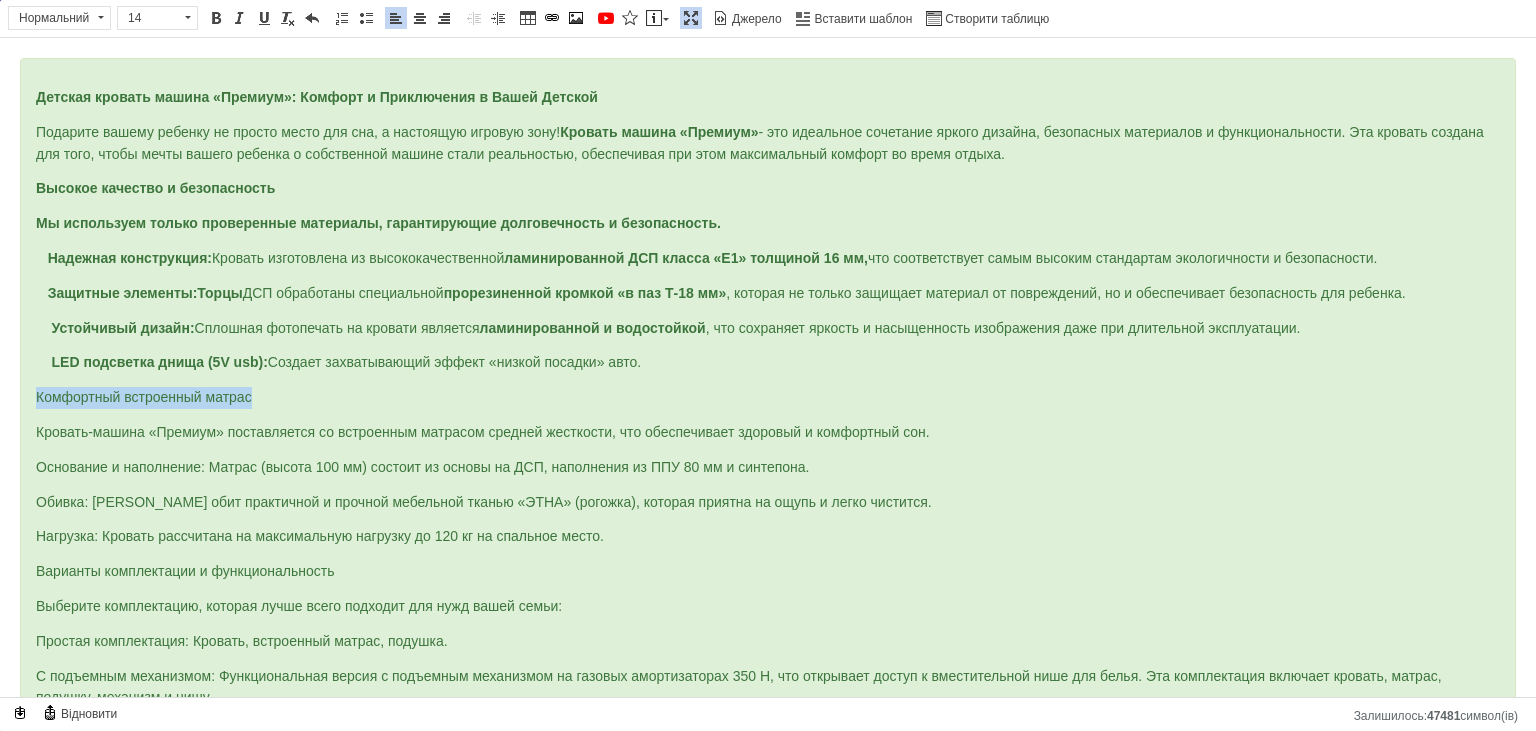 drag, startPoint x: 30, startPoint y: 383, endPoint x: 302, endPoint y: 394, distance: 272.22232 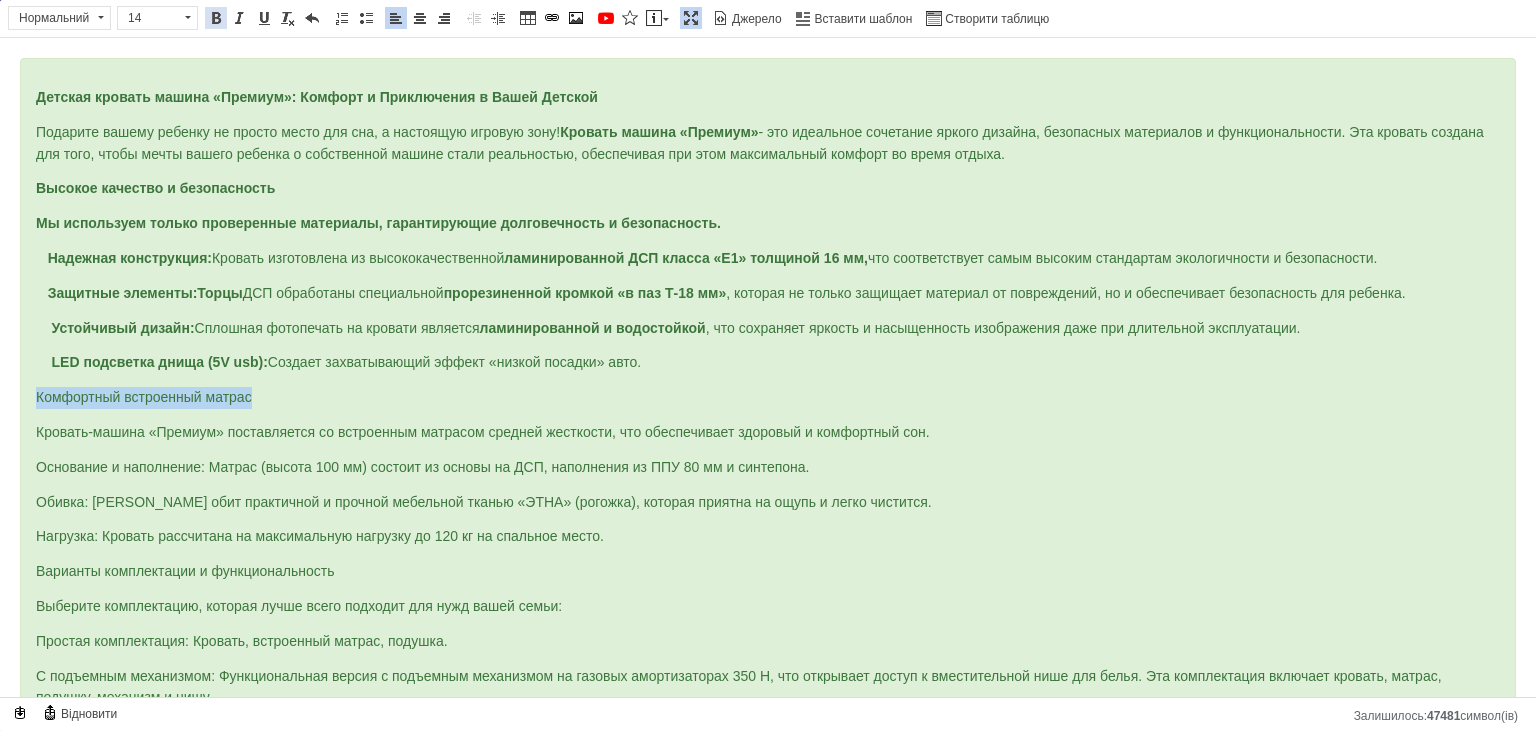 click at bounding box center [216, 18] 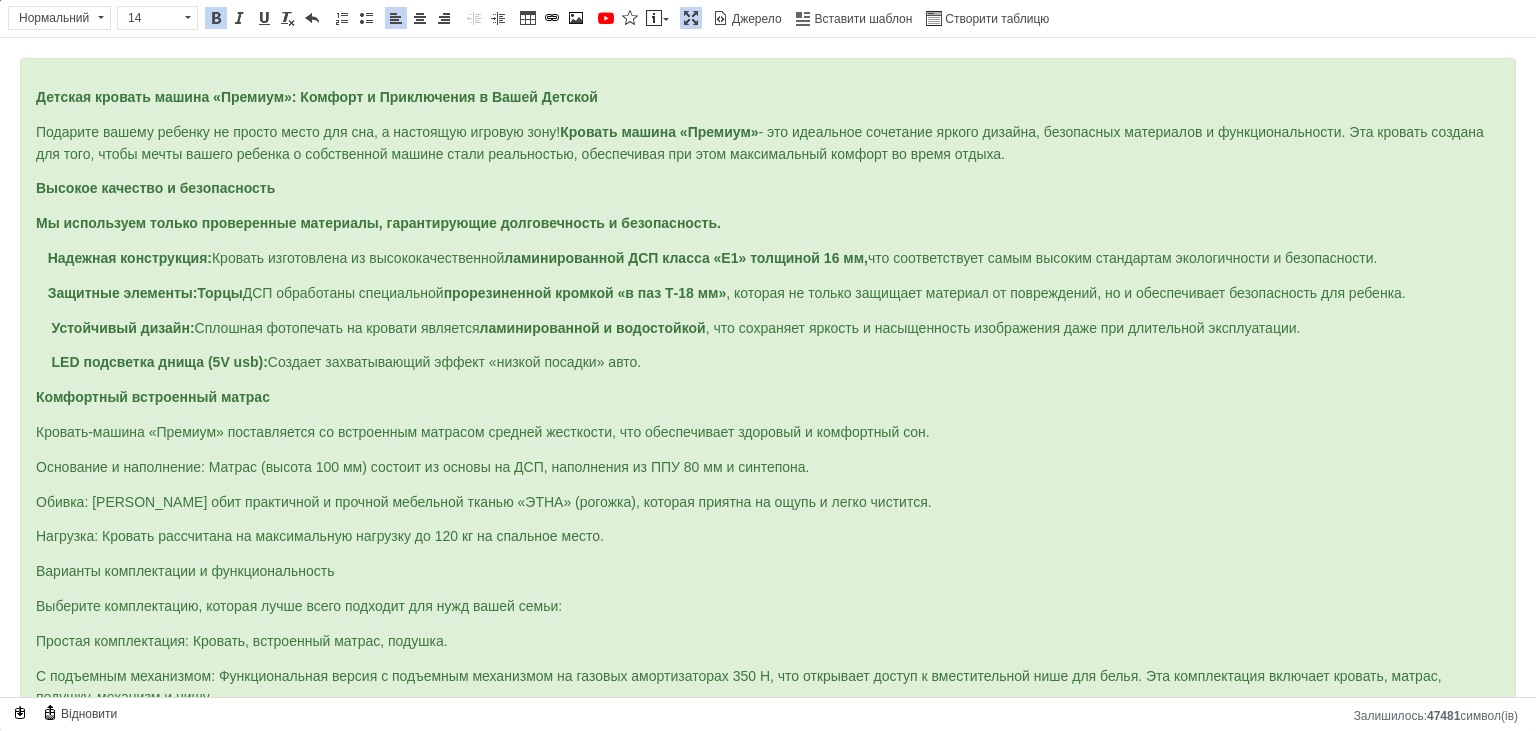click on "Кровать-машина «Премиум» поставляется со встроенным матрасом средней жесткости, что обеспечивает здоровый и комфортный сон." at bounding box center (483, 432) 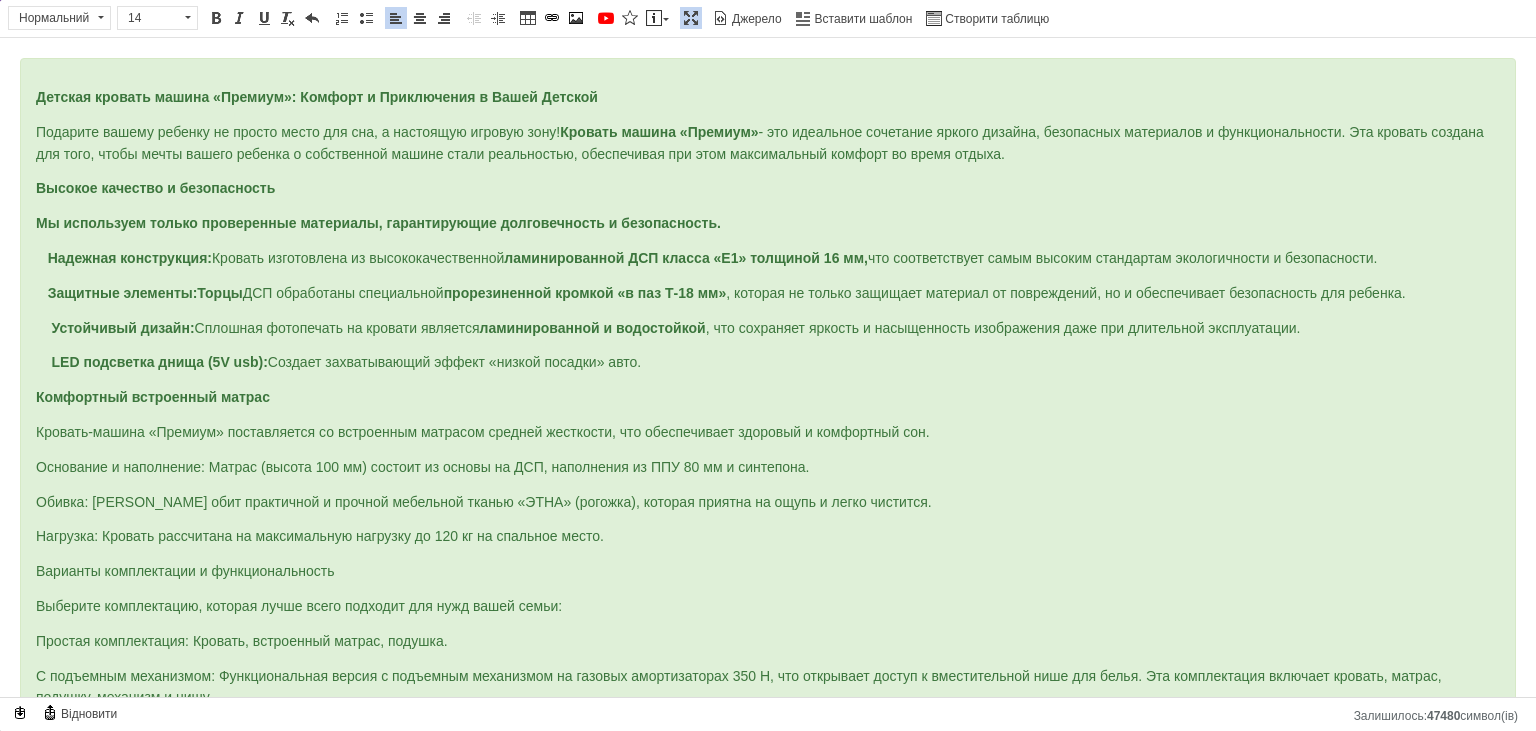 click on "Кровать-машина «Премиум» поставляется со встроенным матрасом средней жесткости, что обеспечивает здоровый и комфортный сон." at bounding box center [483, 432] 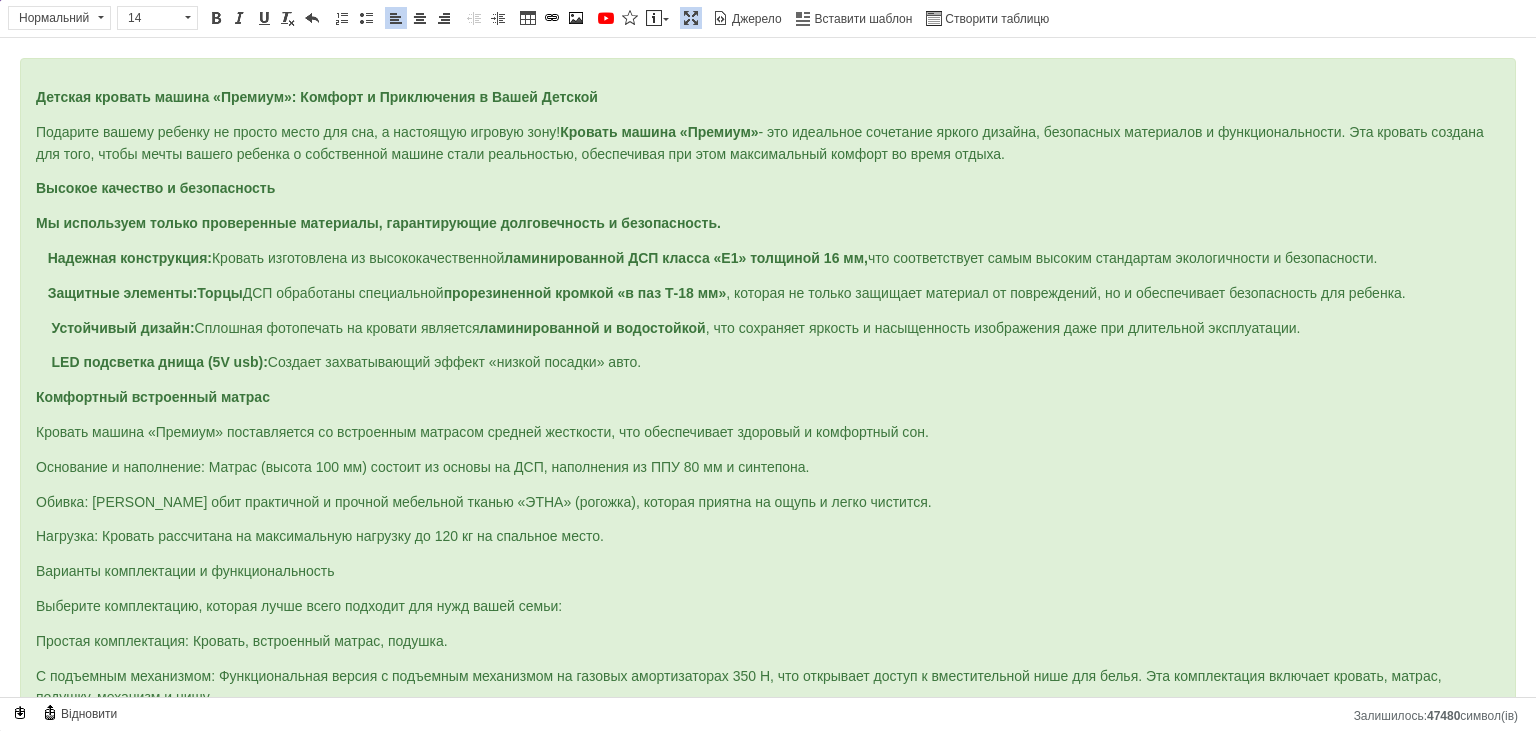 click on "LED подсветка днища (5V usb):  Создает захватывающий эффект «низкой посадки» авто." at bounding box center [768, 363] 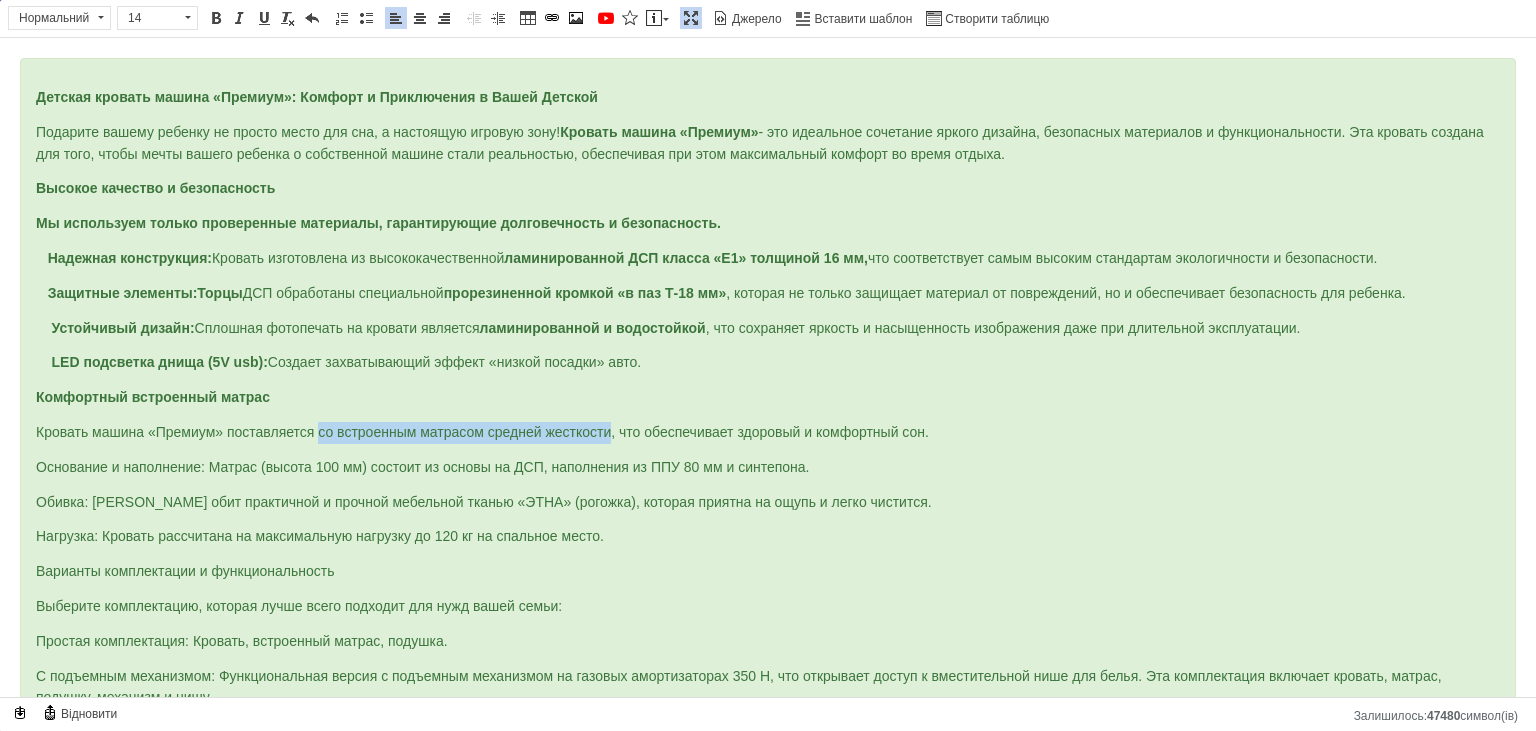 drag, startPoint x: 318, startPoint y: 419, endPoint x: 611, endPoint y: 427, distance: 293.1092 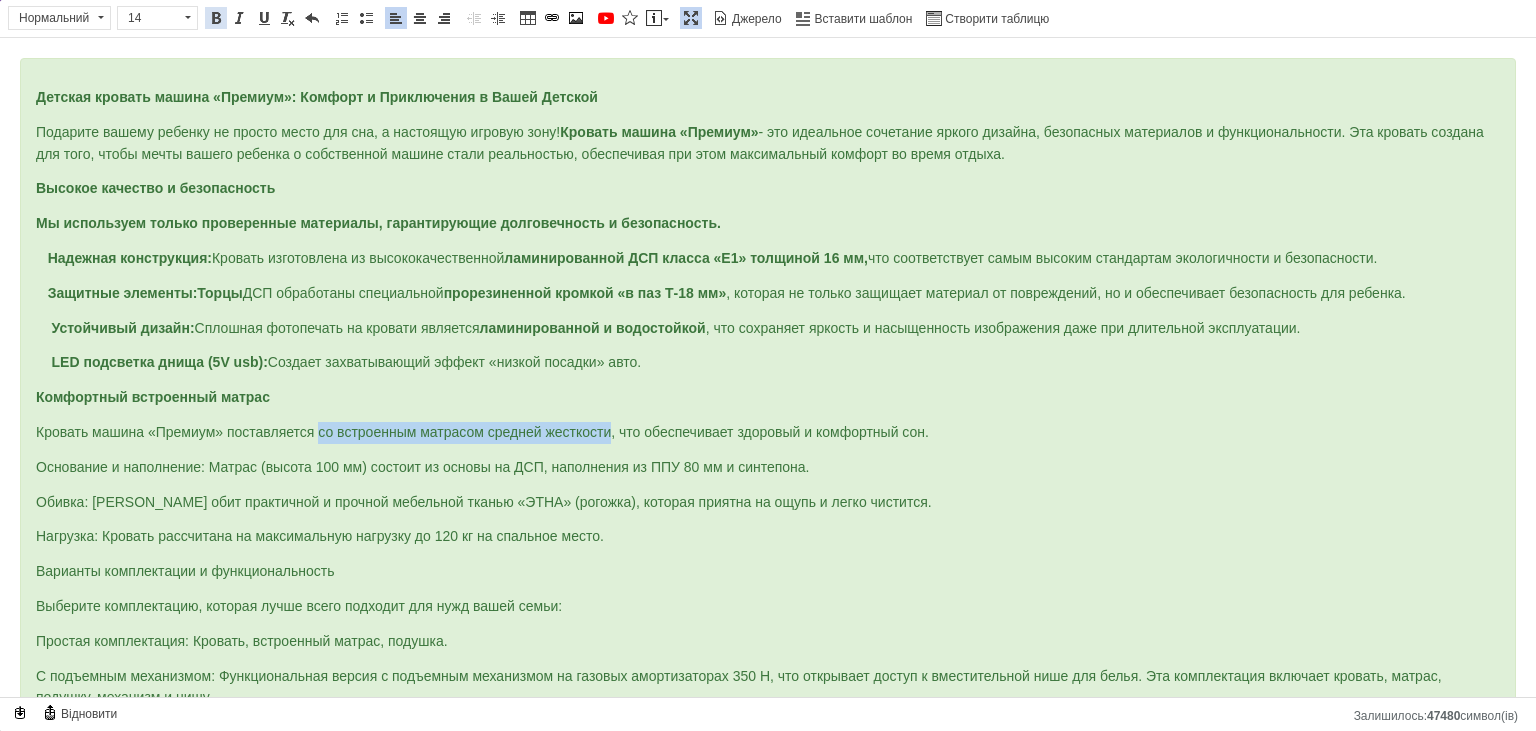 click at bounding box center [216, 18] 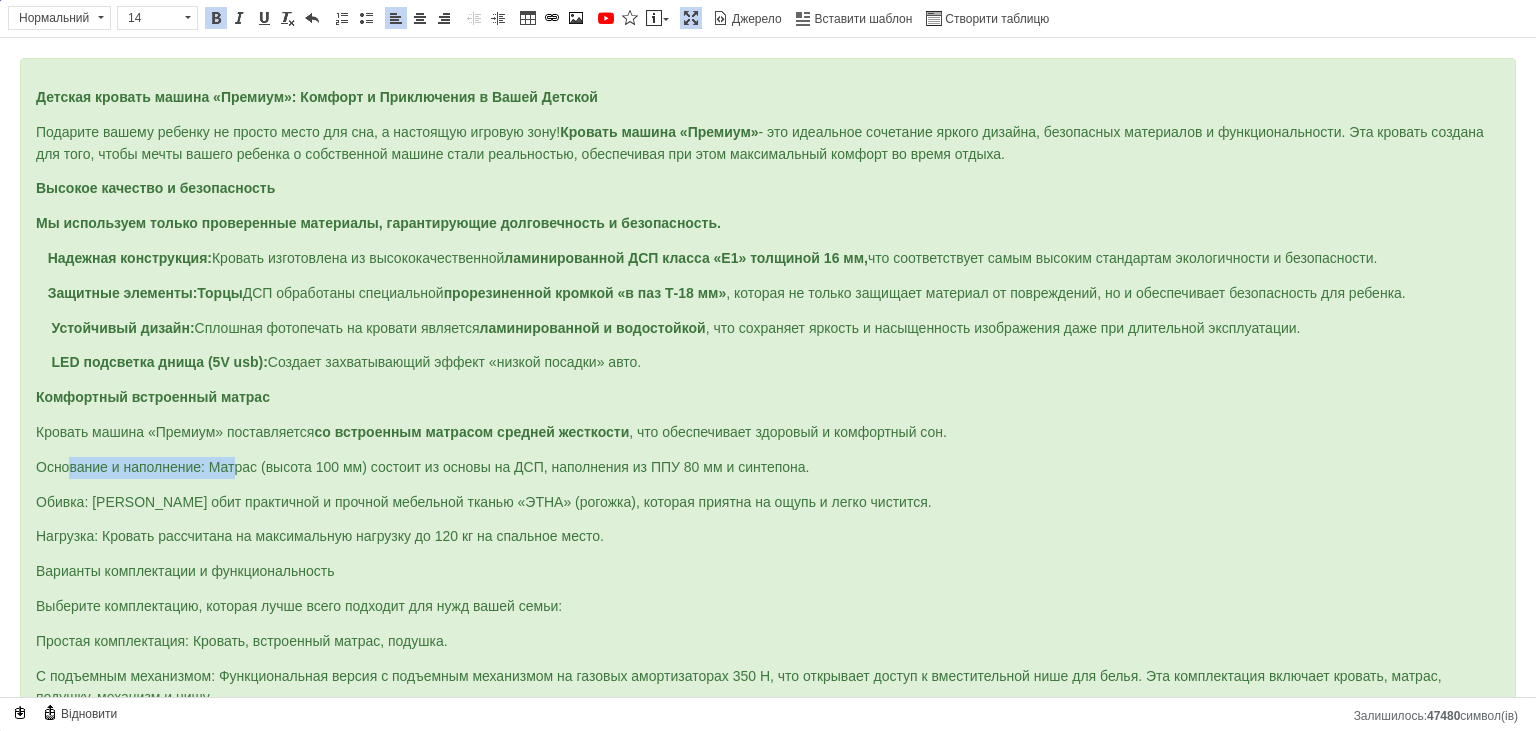 drag, startPoint x: 50, startPoint y: 458, endPoint x: 219, endPoint y: 449, distance: 169.23947 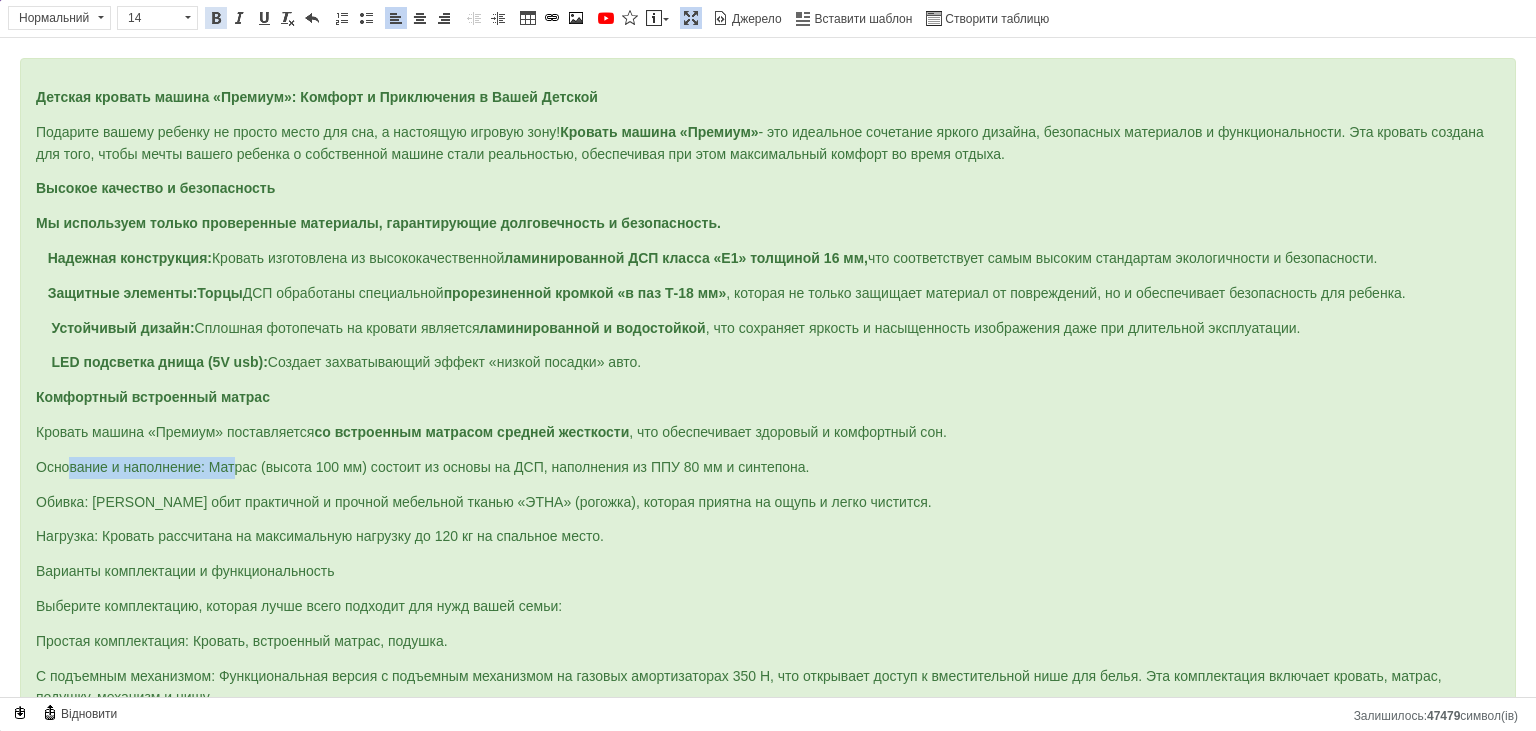 click at bounding box center (216, 18) 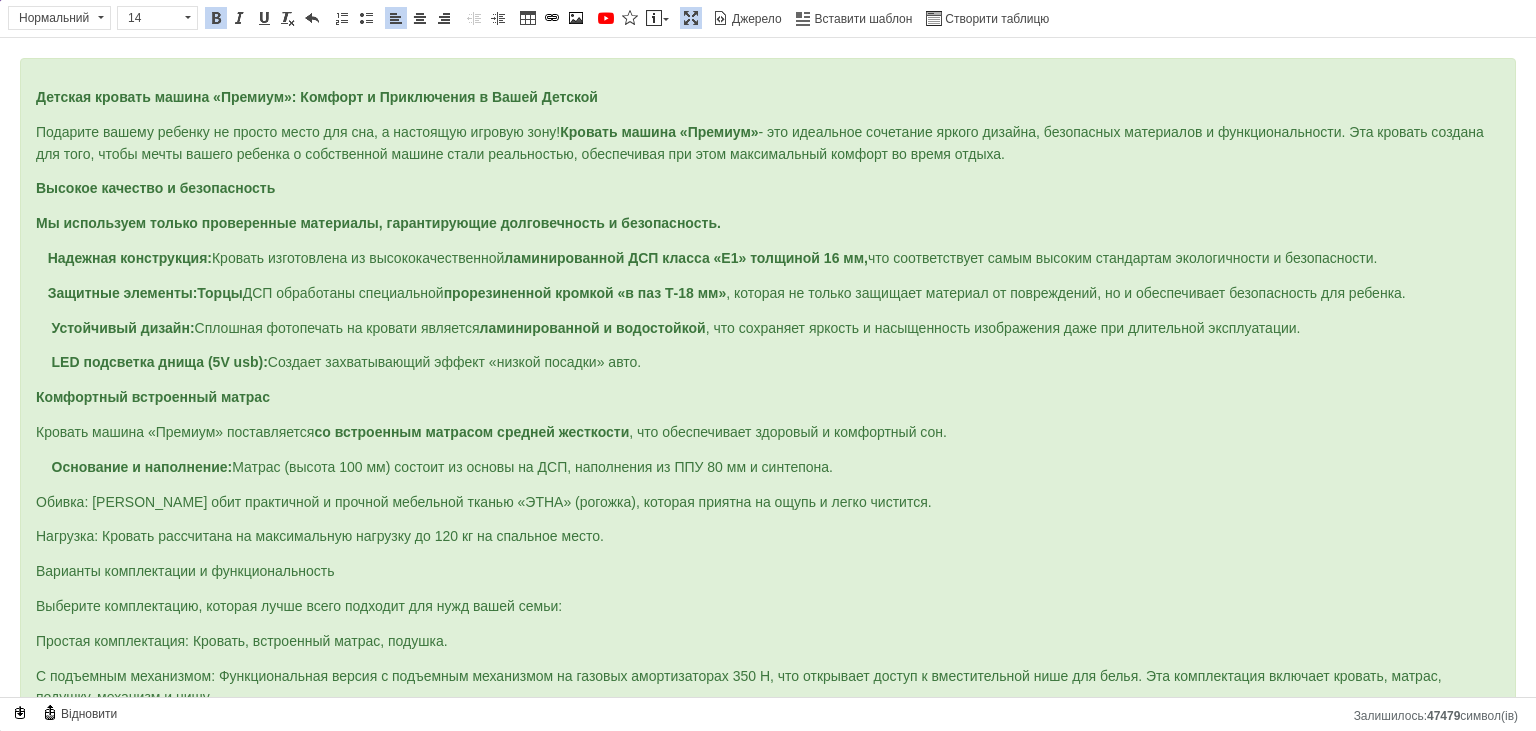 click on "Основание и наполнение:  Матрас (высота 100 мм) состоит из основы на ДСП, наполнения из ППУ 80 мм и синтепона." at bounding box center (434, 467) 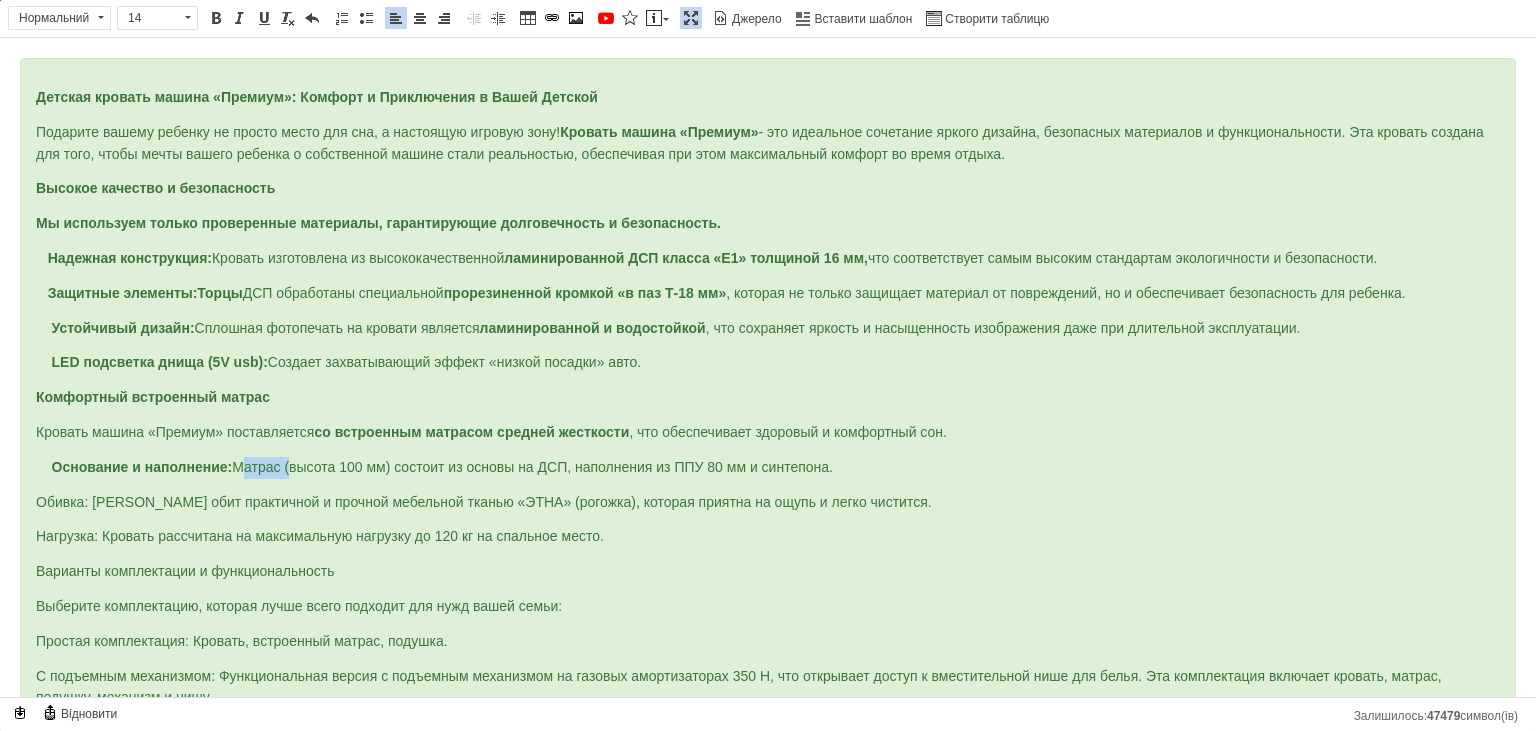 click on "Основание и наполнение:  Матрас (высота 100 мм) состоит из основы на ДСП, наполнения из ППУ 80 мм и синтепона." at bounding box center (434, 467) 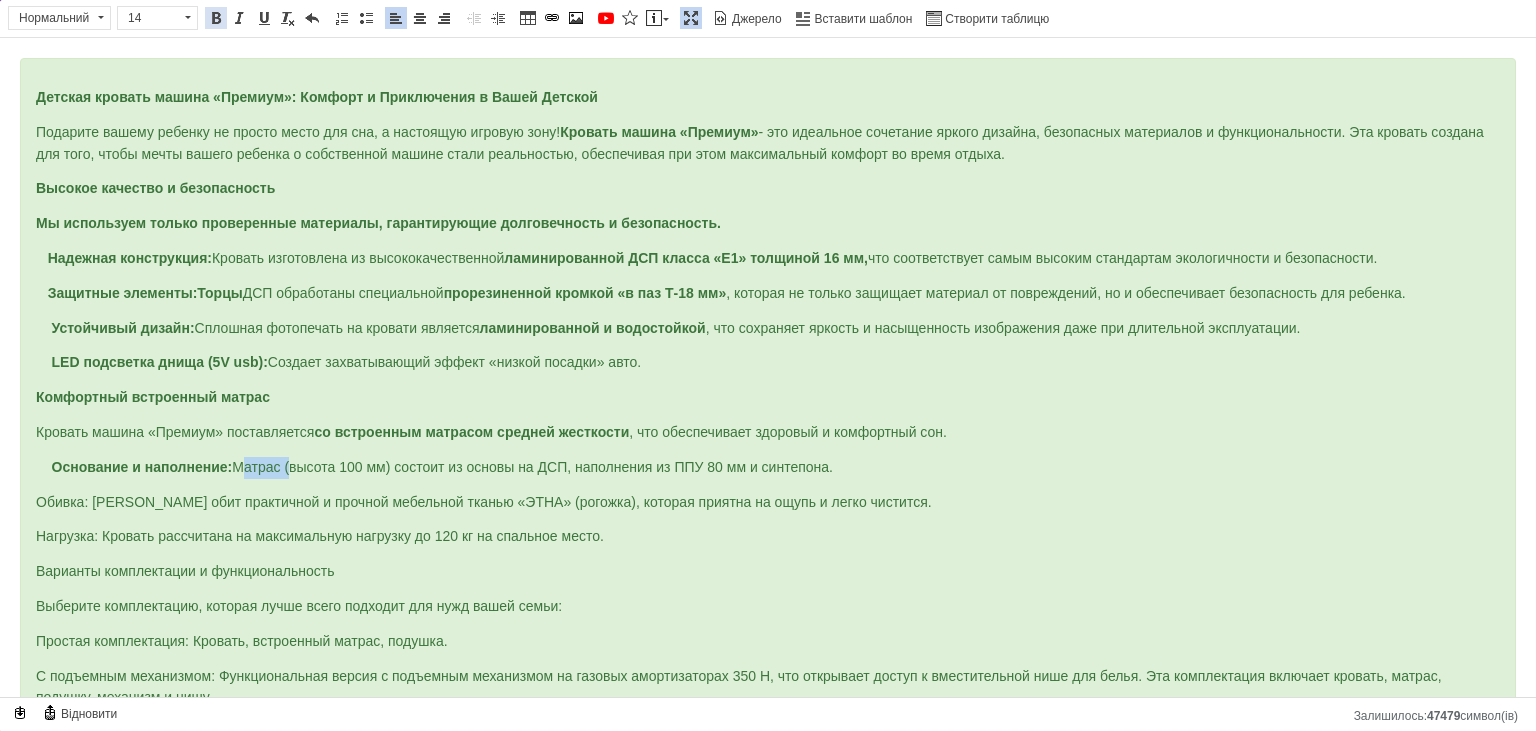 click at bounding box center [216, 18] 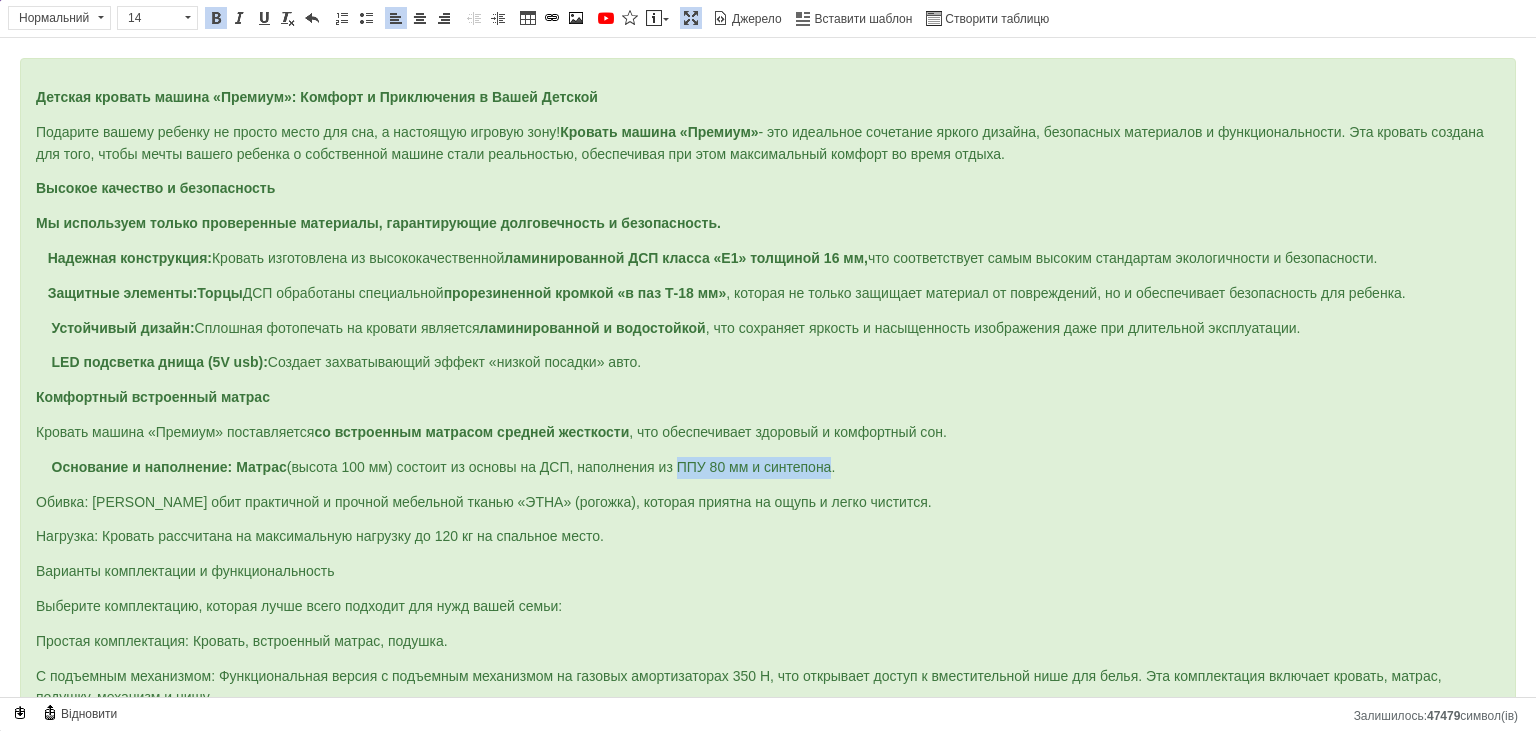 drag, startPoint x: 682, startPoint y: 452, endPoint x: 834, endPoint y: 454, distance: 152.01315 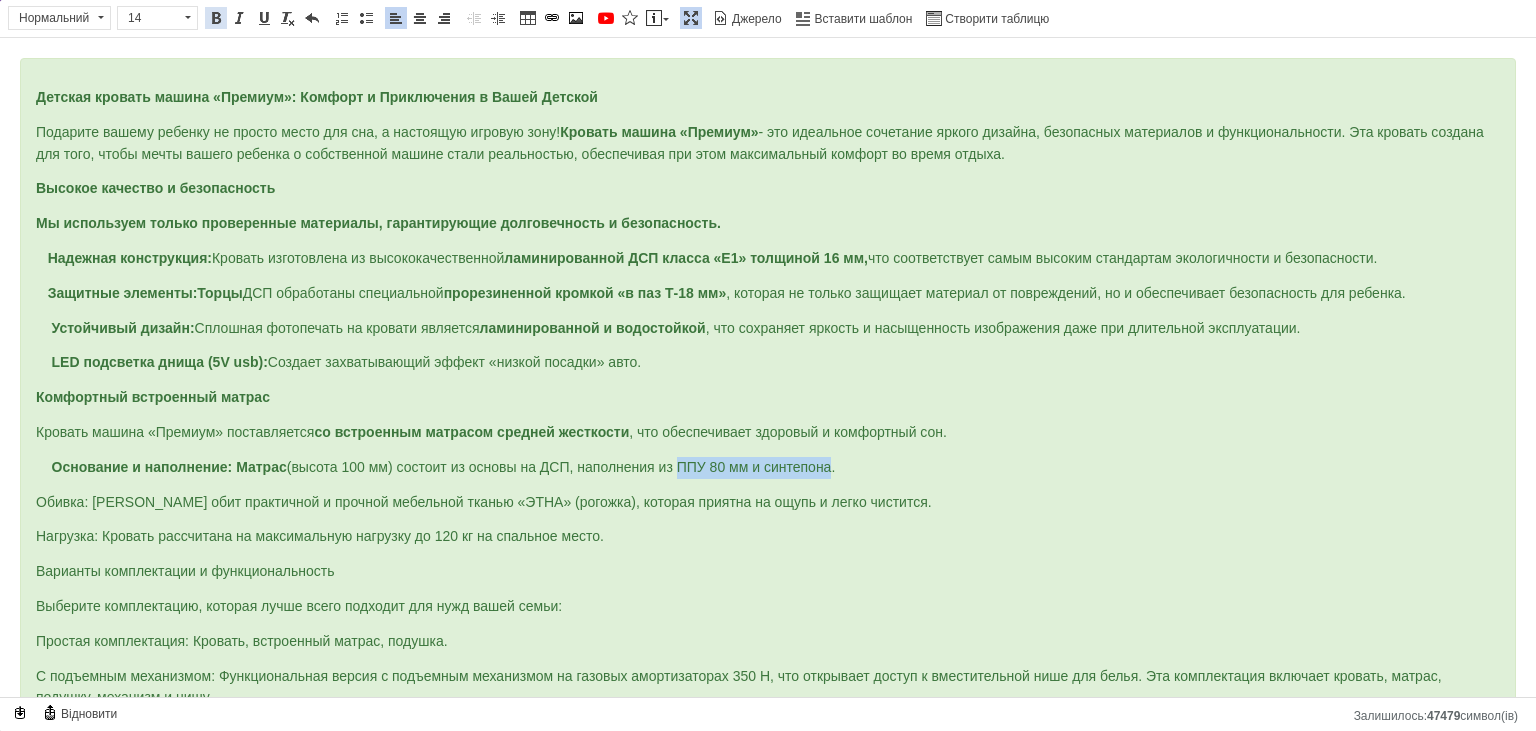 click at bounding box center (216, 18) 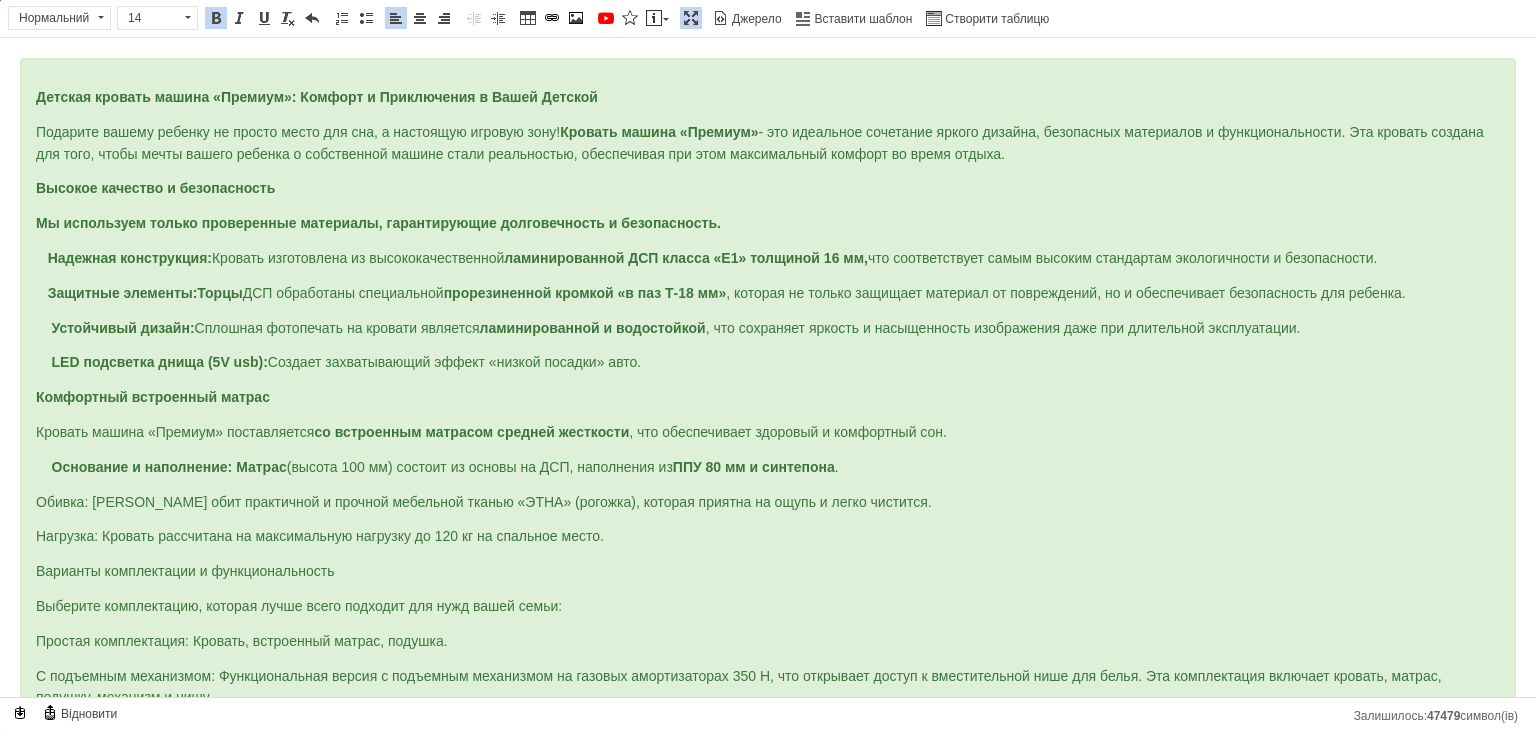 click on "Обивка: [PERSON_NAME] обит практичной и прочной мебельной тканью «ЭТНА» (рогожка), которая приятна на ощупь и легко чистится." at bounding box center (484, 502) 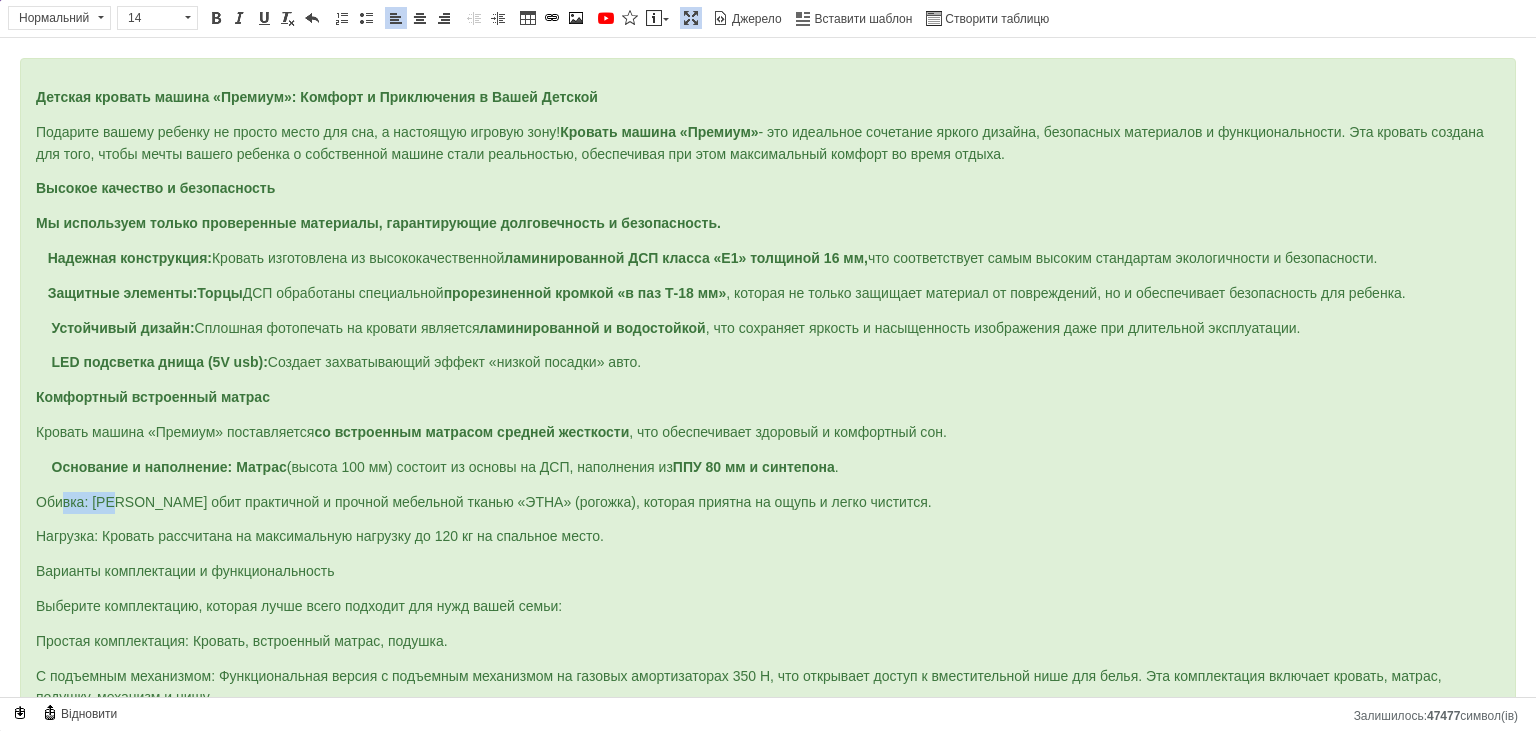 drag, startPoint x: 50, startPoint y: 492, endPoint x: 107, endPoint y: 492, distance: 57 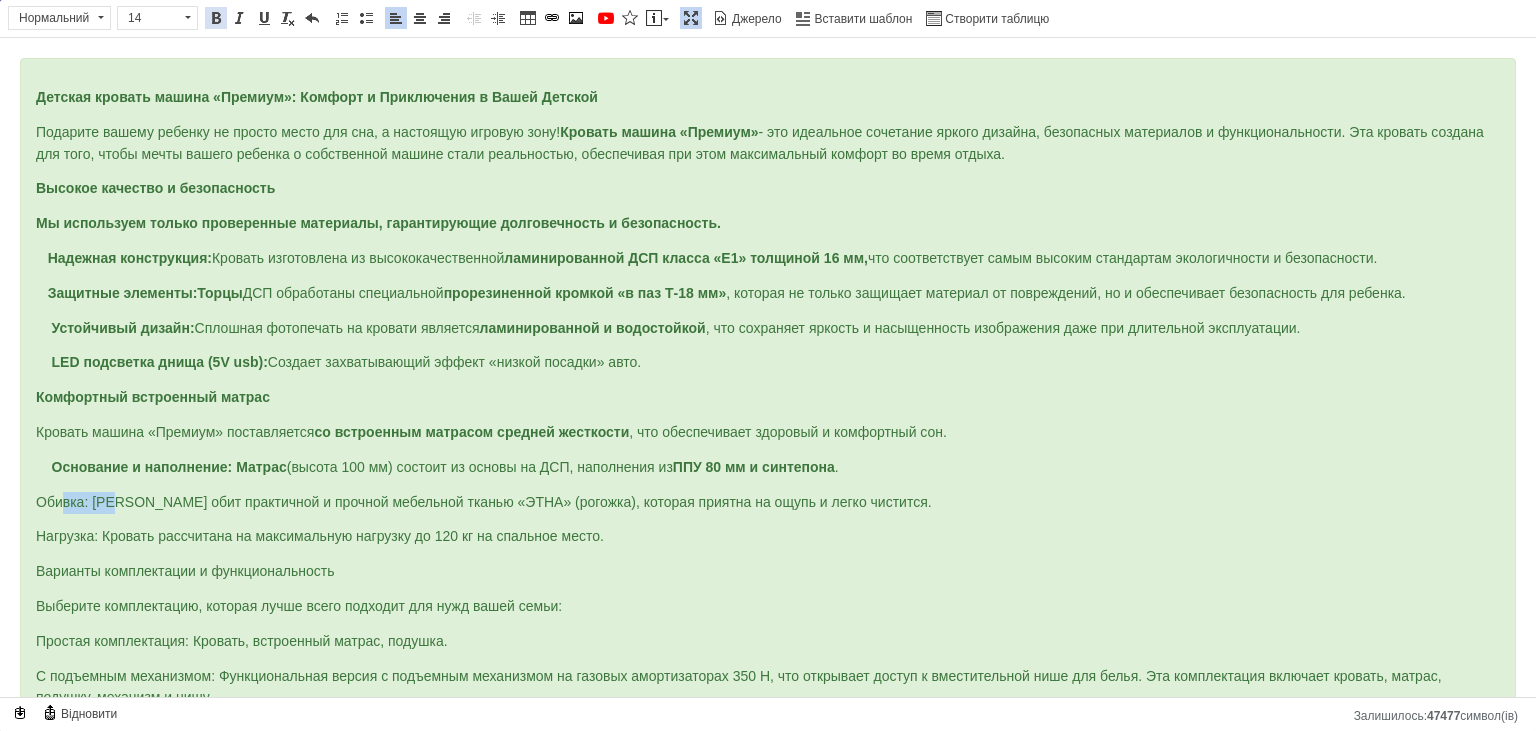 click on "Жирний  Сполучення клавіш Ctrl+B" at bounding box center [216, 18] 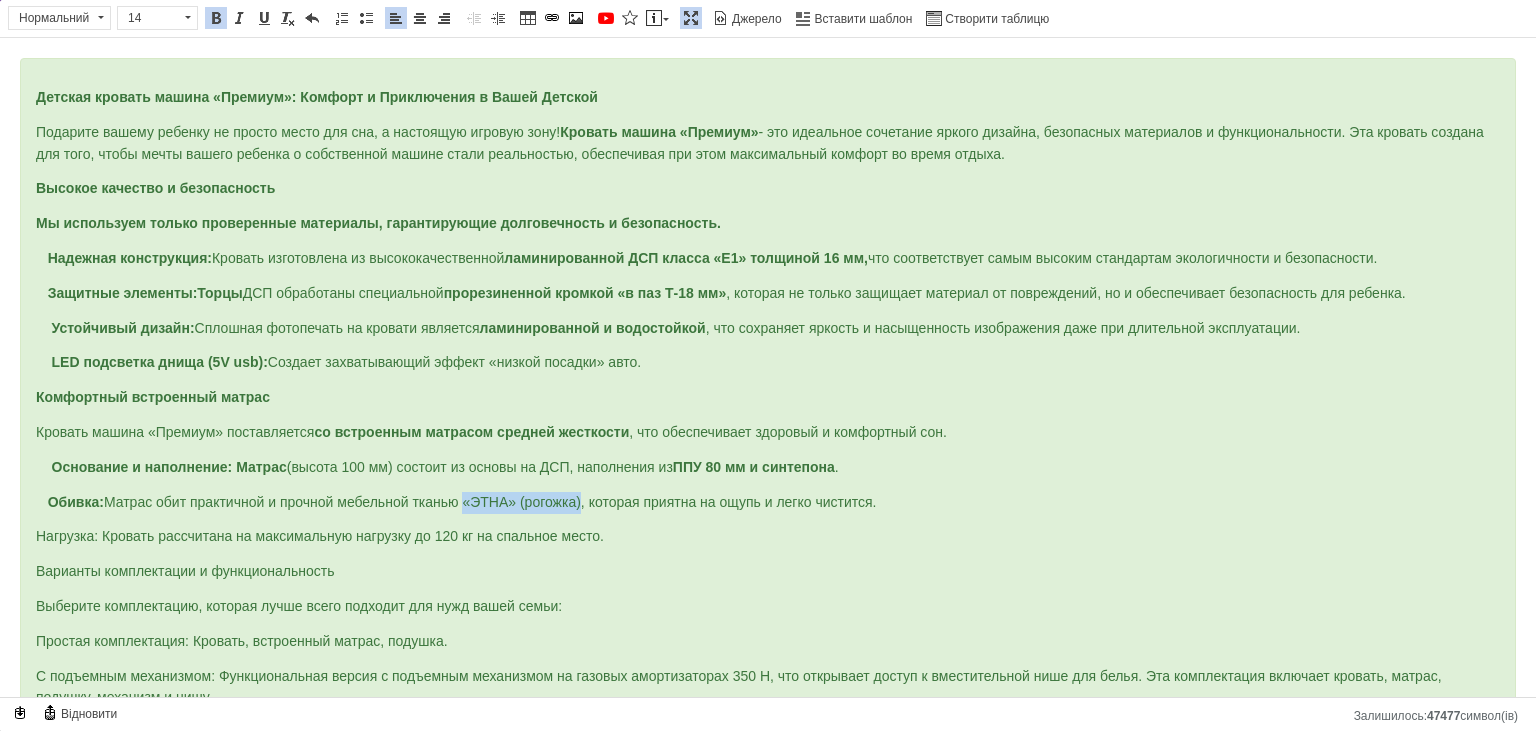 drag, startPoint x: 471, startPoint y: 487, endPoint x: 584, endPoint y: 493, distance: 113.15918 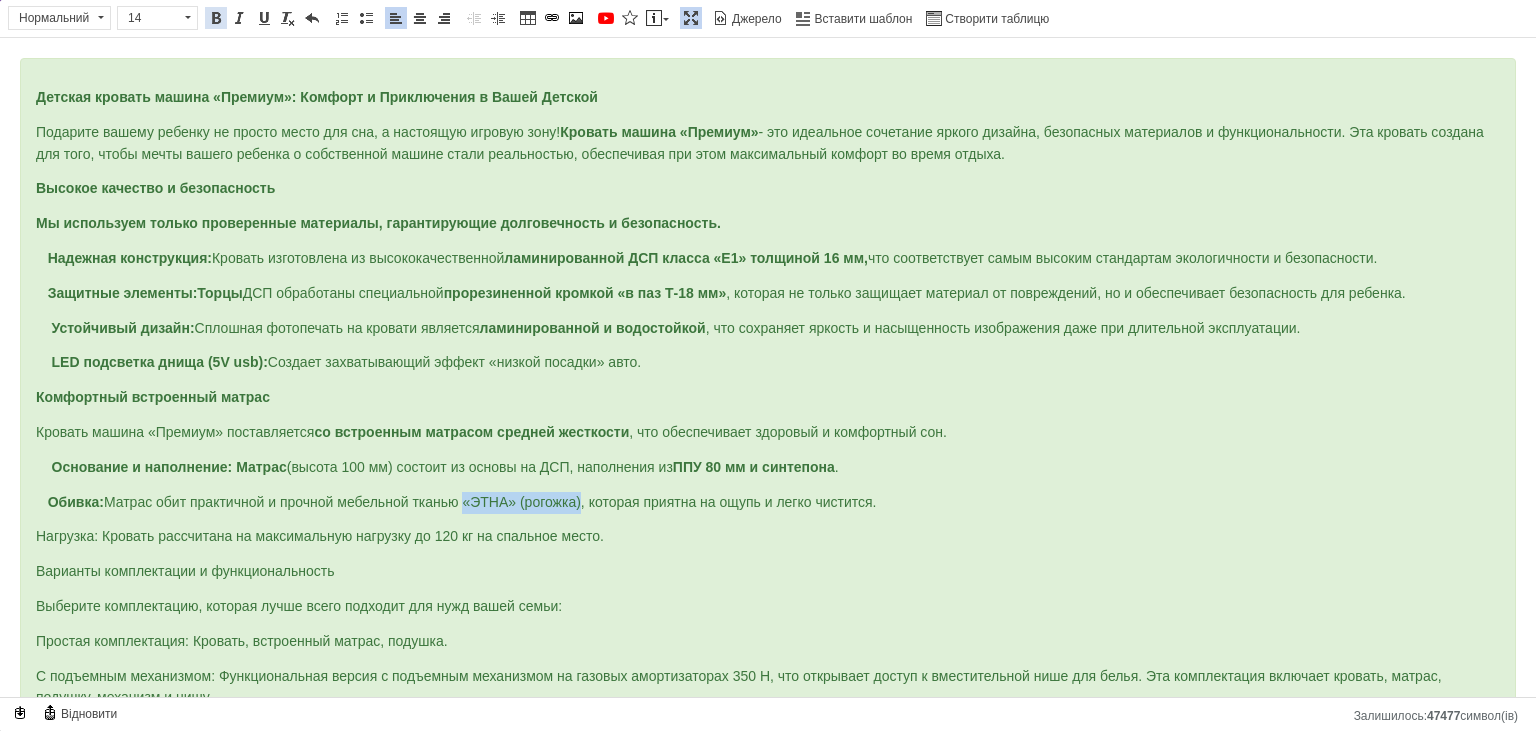 click at bounding box center (216, 18) 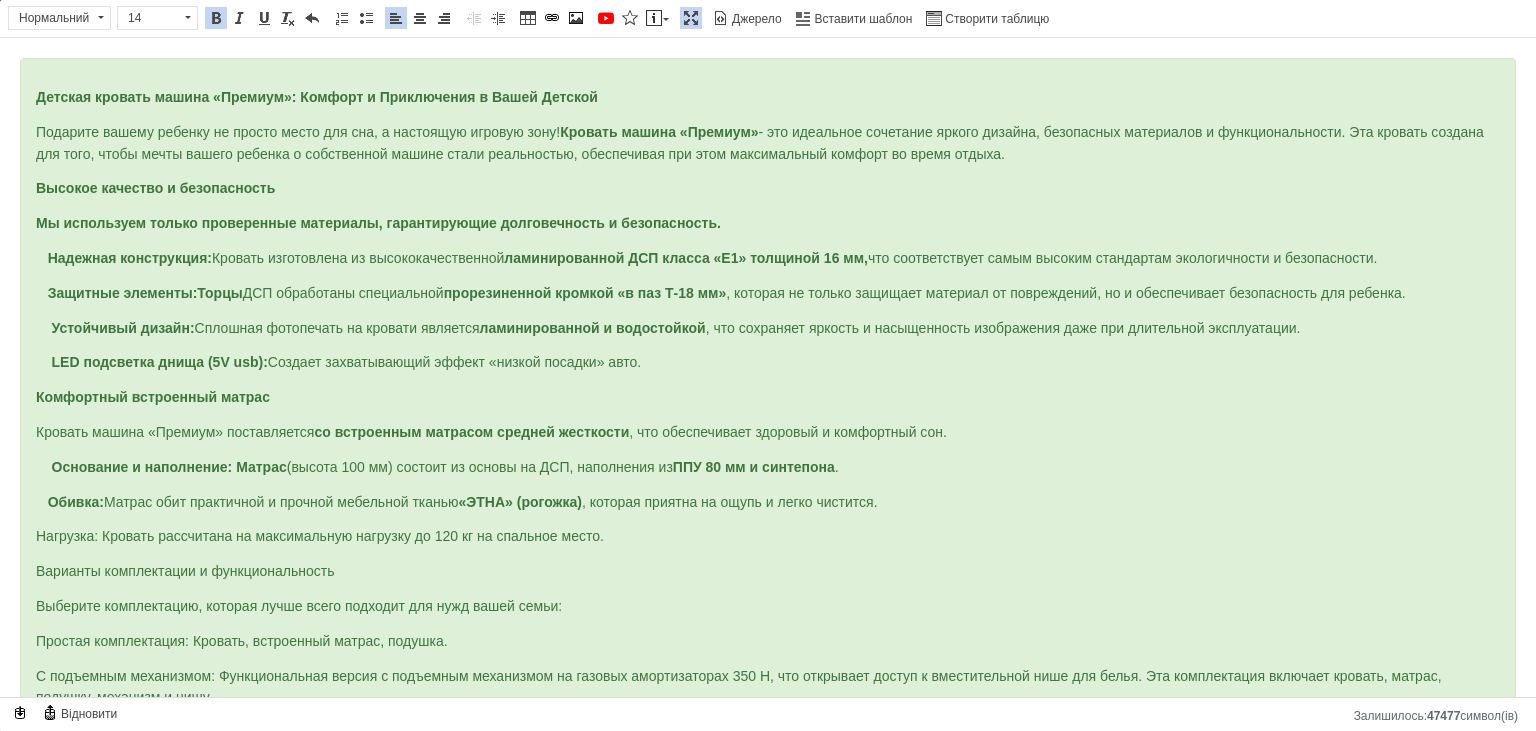 click on "Нагрузка: Кровать рассчитана на максимальную нагрузку до 120 кг на спальное место." at bounding box center (320, 536) 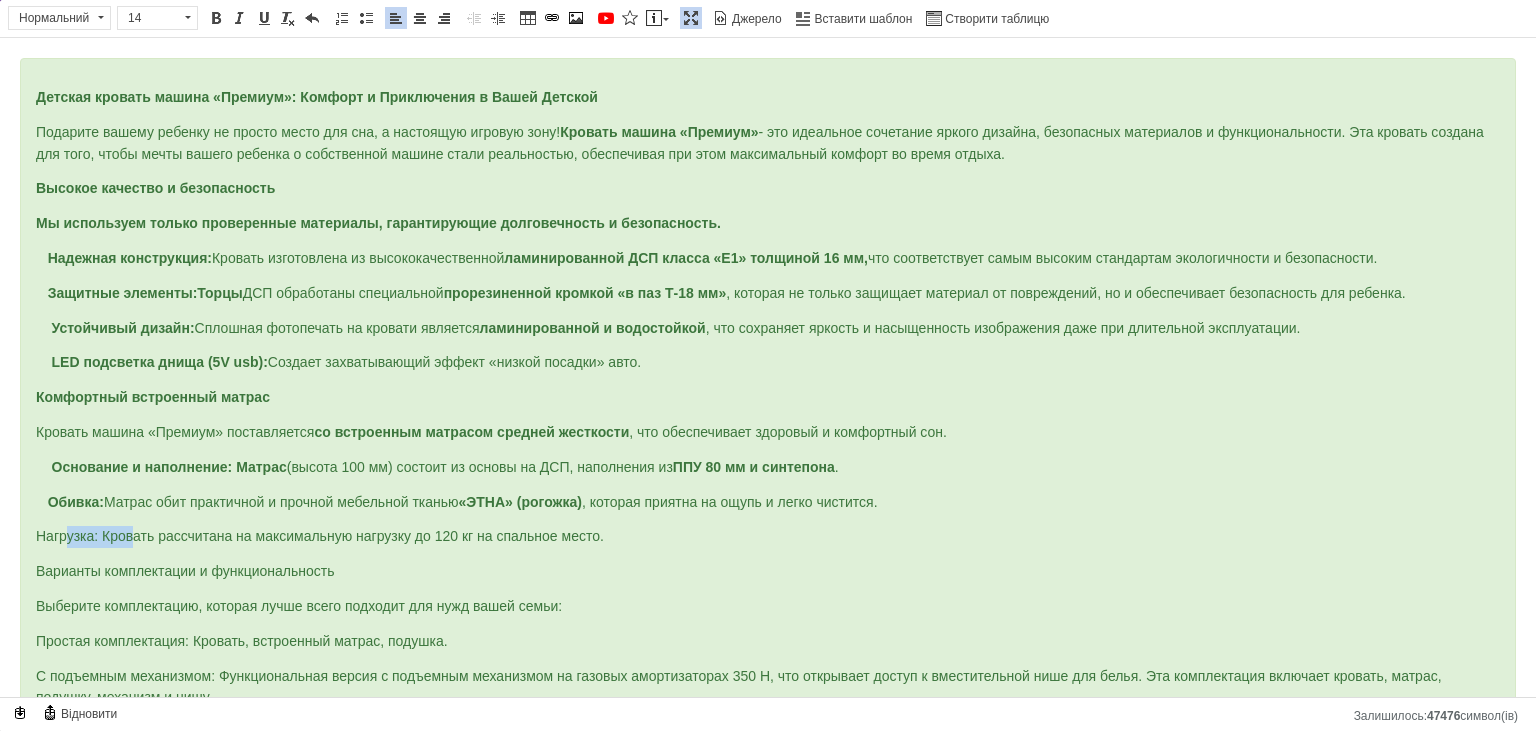 drag, startPoint x: 50, startPoint y: 518, endPoint x: 118, endPoint y: 525, distance: 68.359344 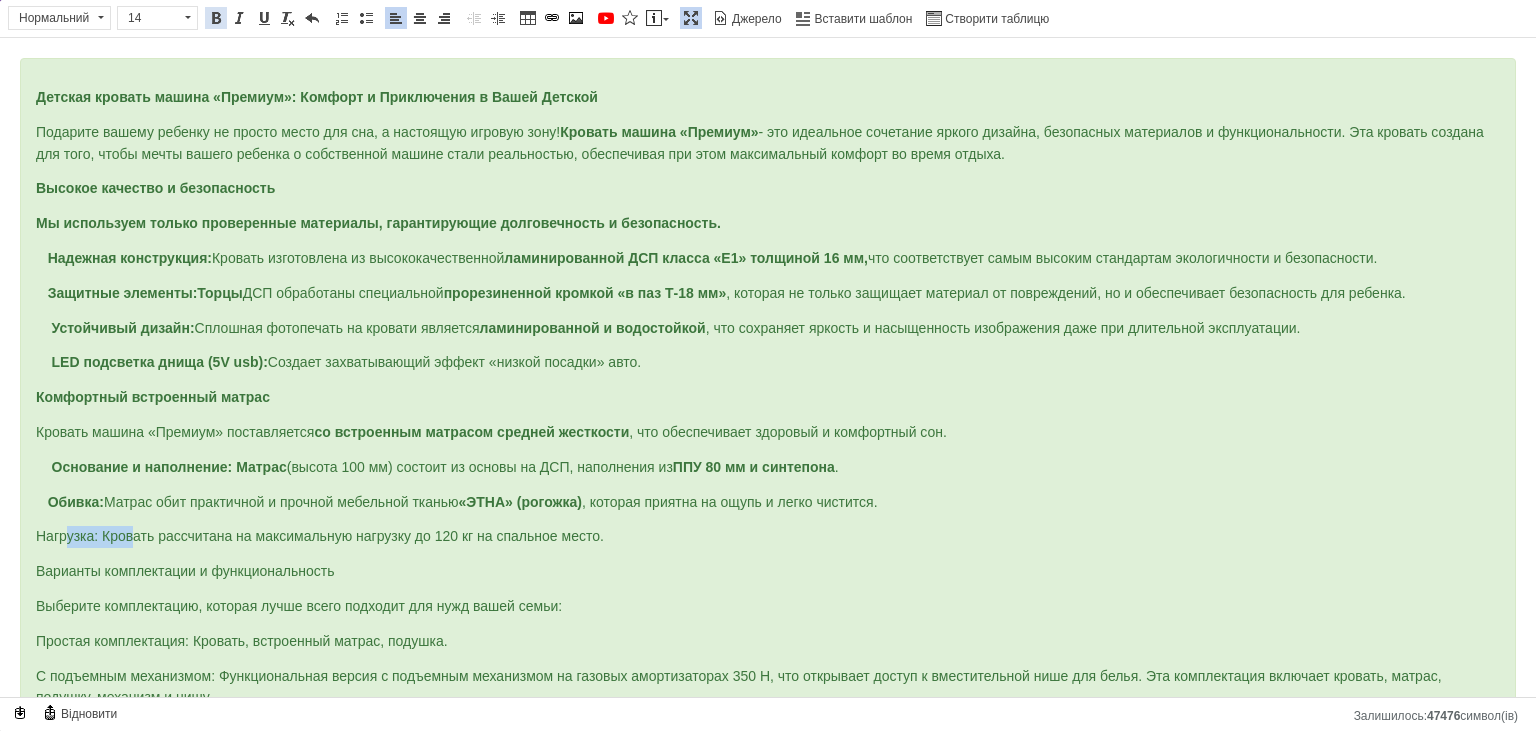 click at bounding box center [216, 18] 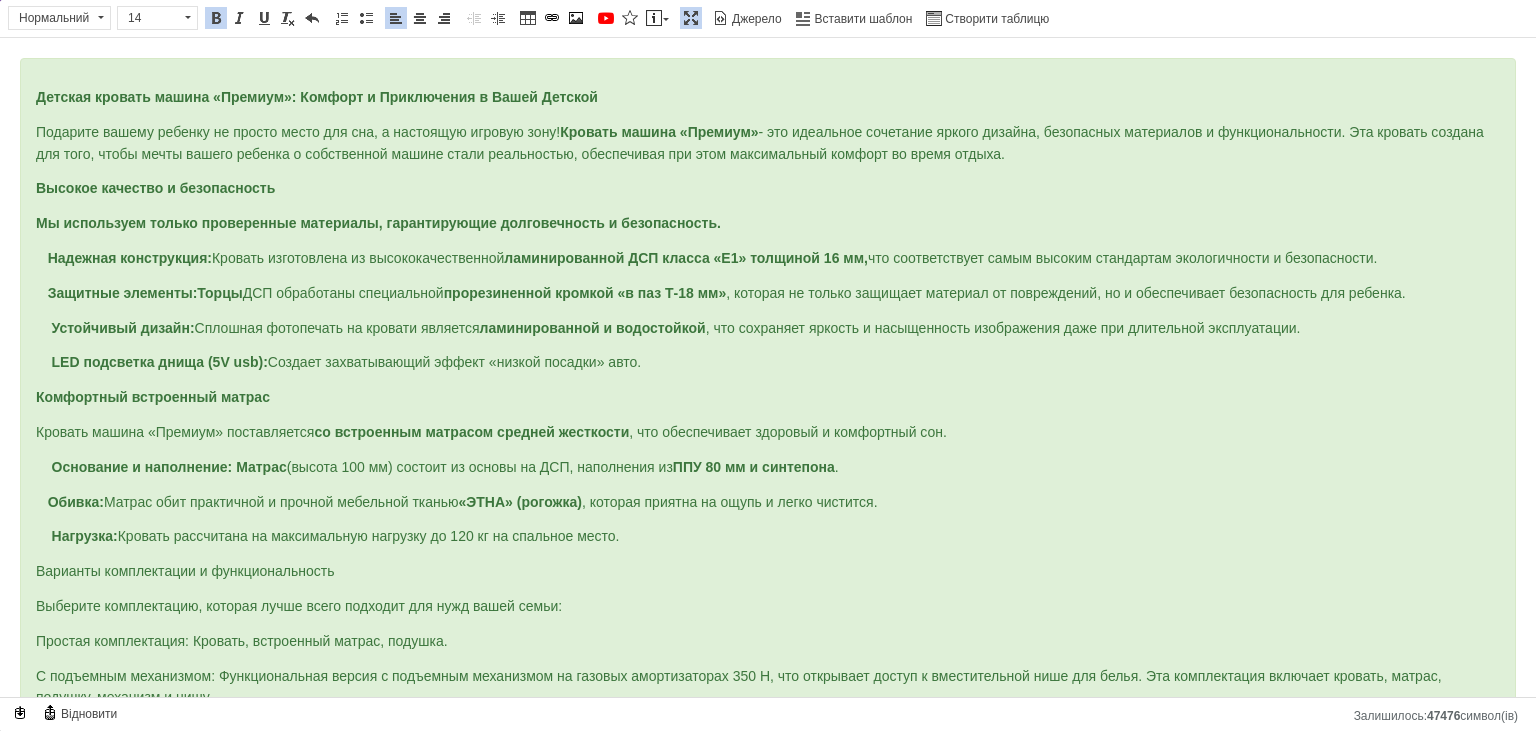 click on "Нагрузка:  Кровать рассчитана на максимальную нагрузку до 120 кг на спальное место." at bounding box center [328, 536] 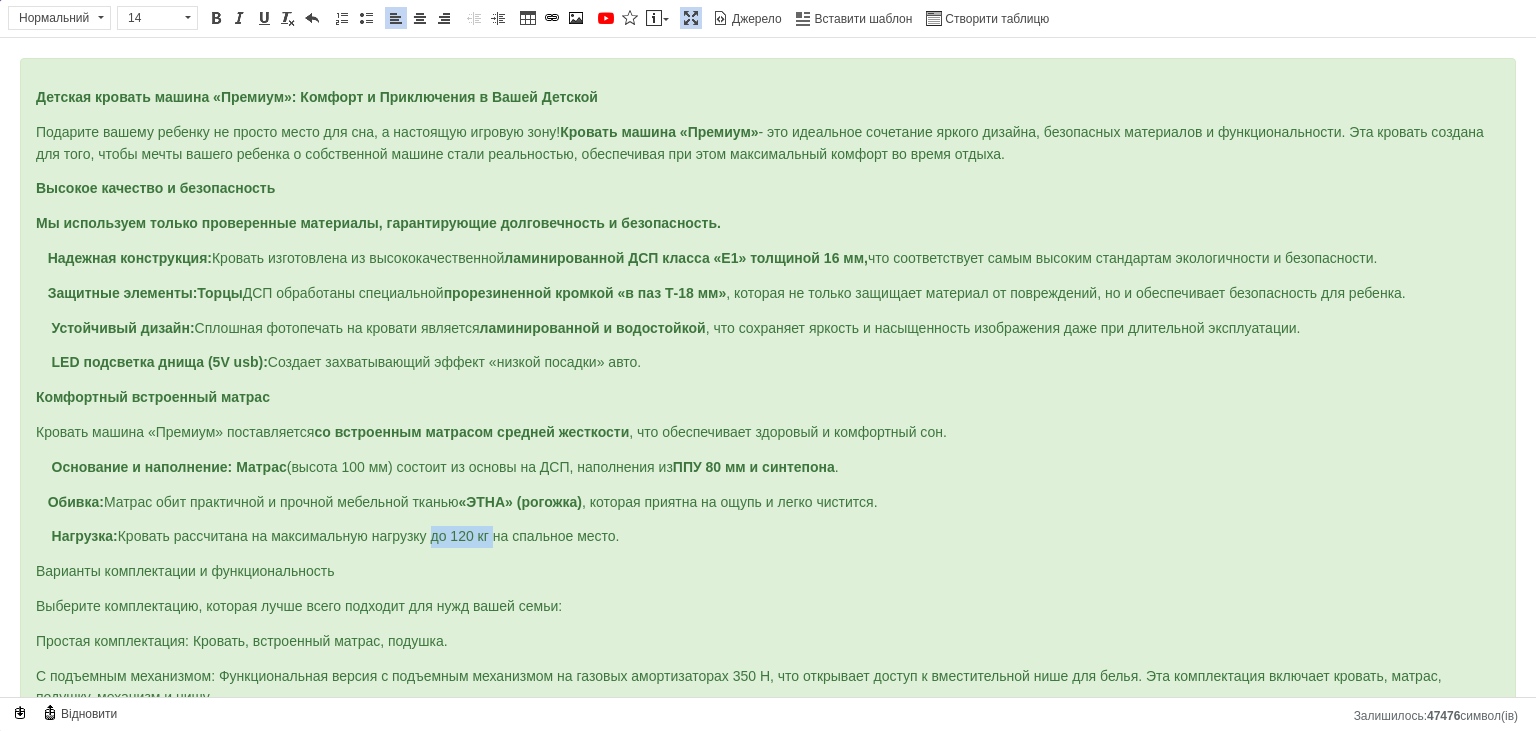 drag, startPoint x: 434, startPoint y: 524, endPoint x: 499, endPoint y: 527, distance: 65.06919 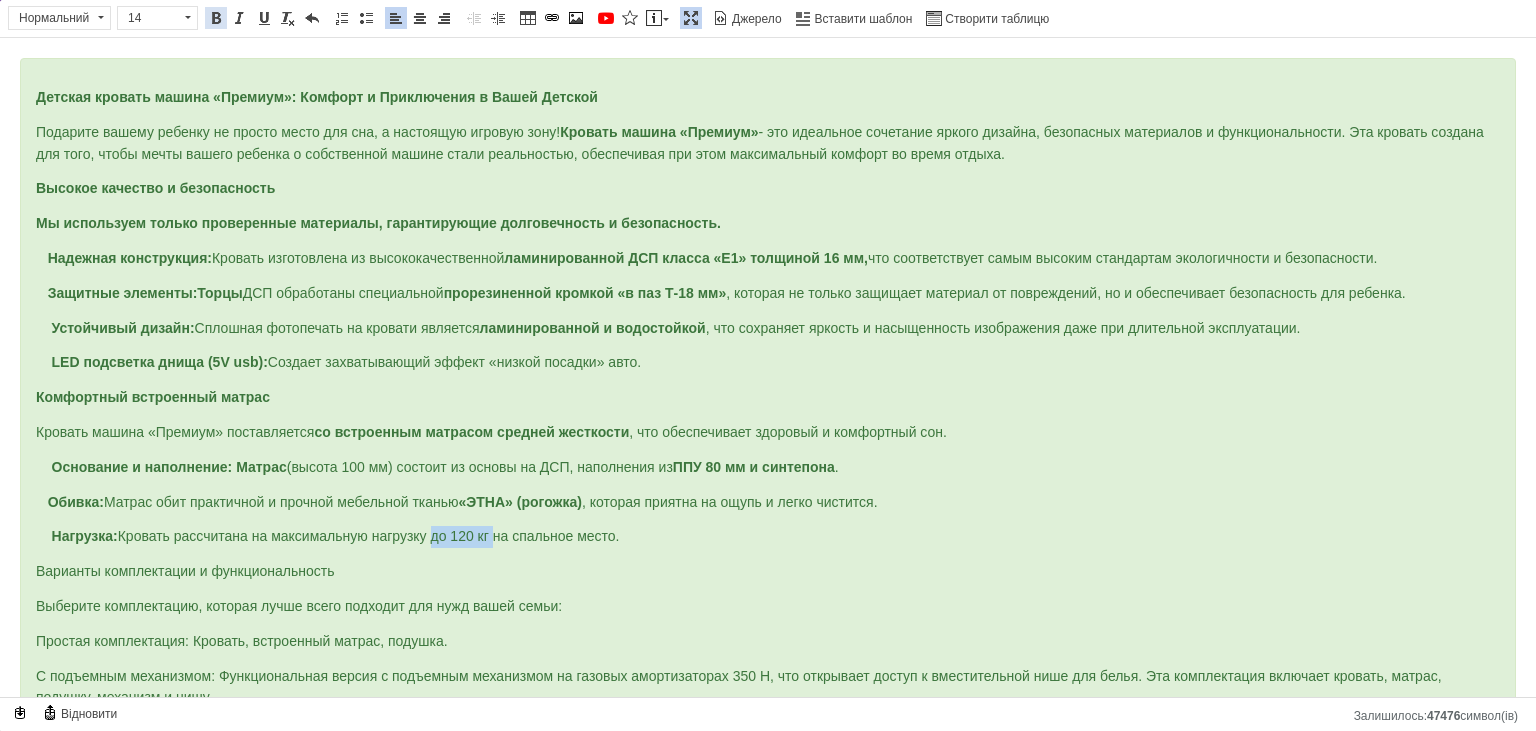 click at bounding box center (216, 18) 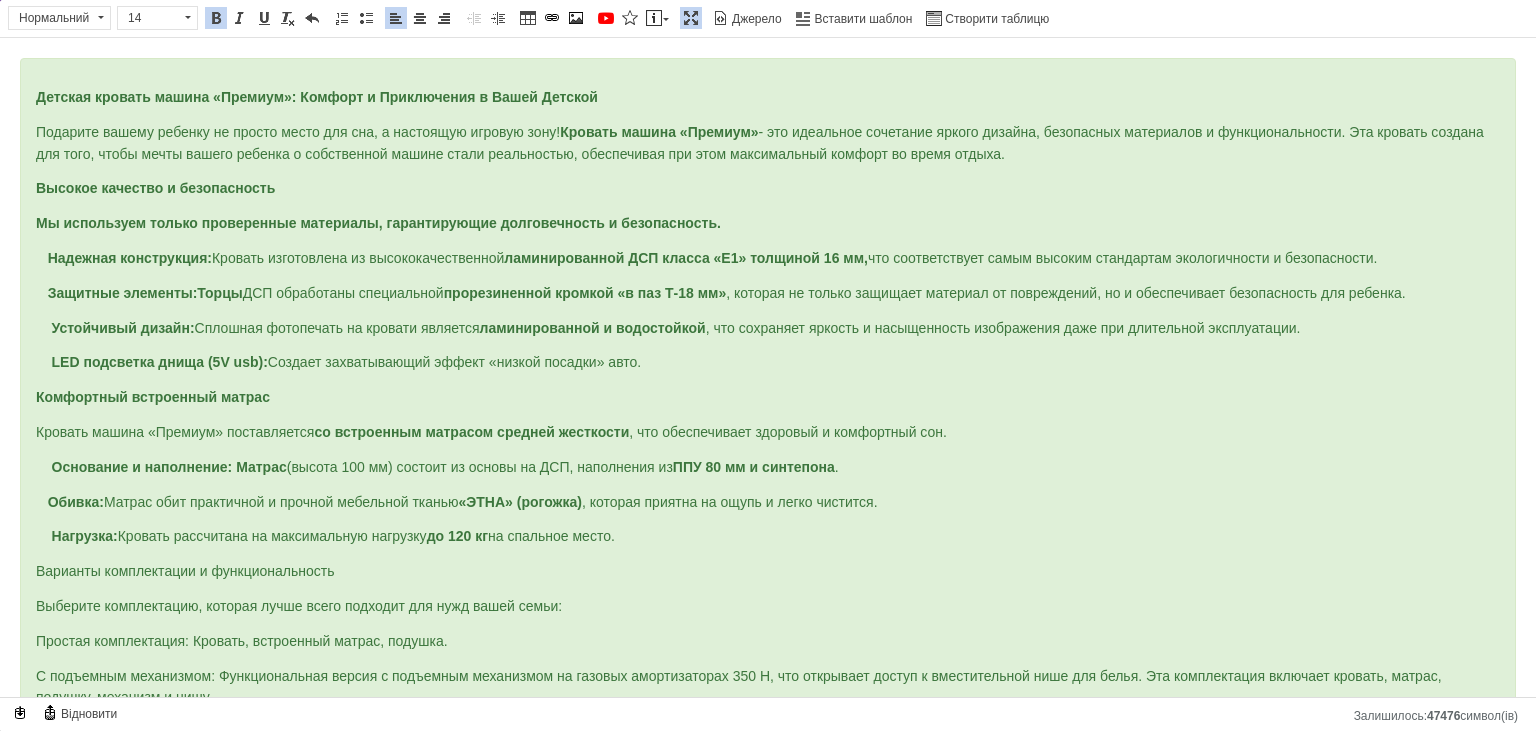 click on "Варианты комплектации и функциональность" at bounding box center [768, 572] 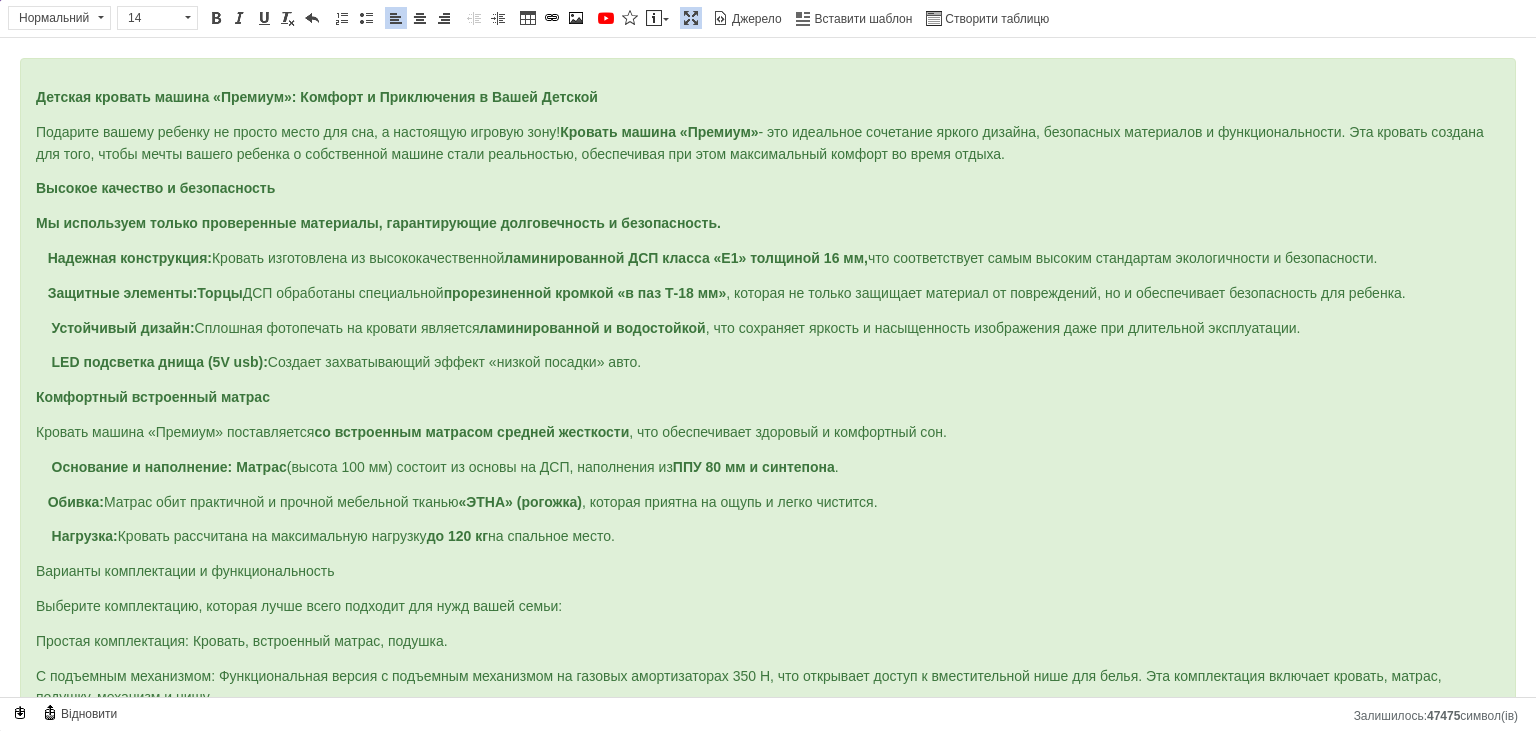 click on "до 120 кг" at bounding box center (457, 536) 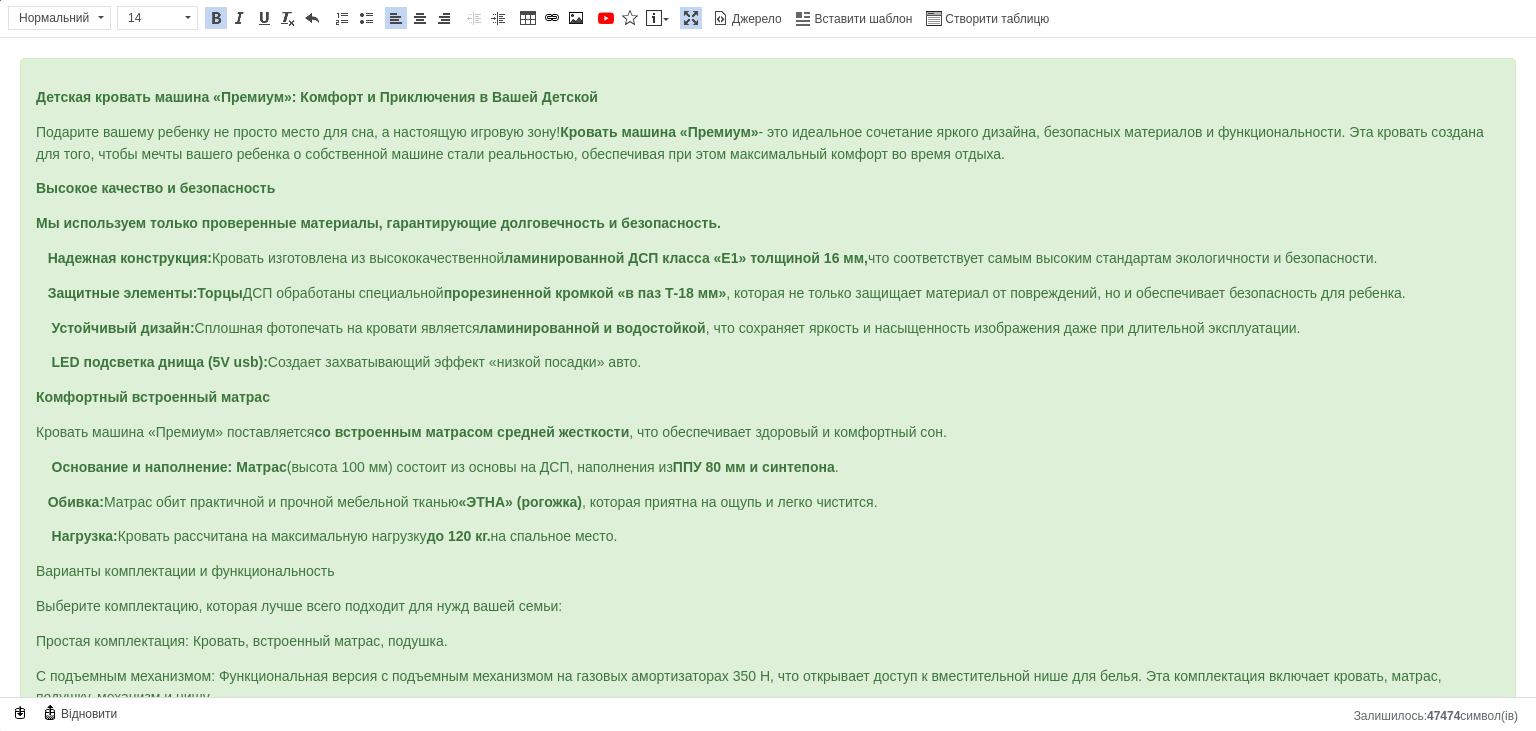 click on "ламинированной ДСП класса «Е1» толщиной 16 мм," at bounding box center (686, 258) 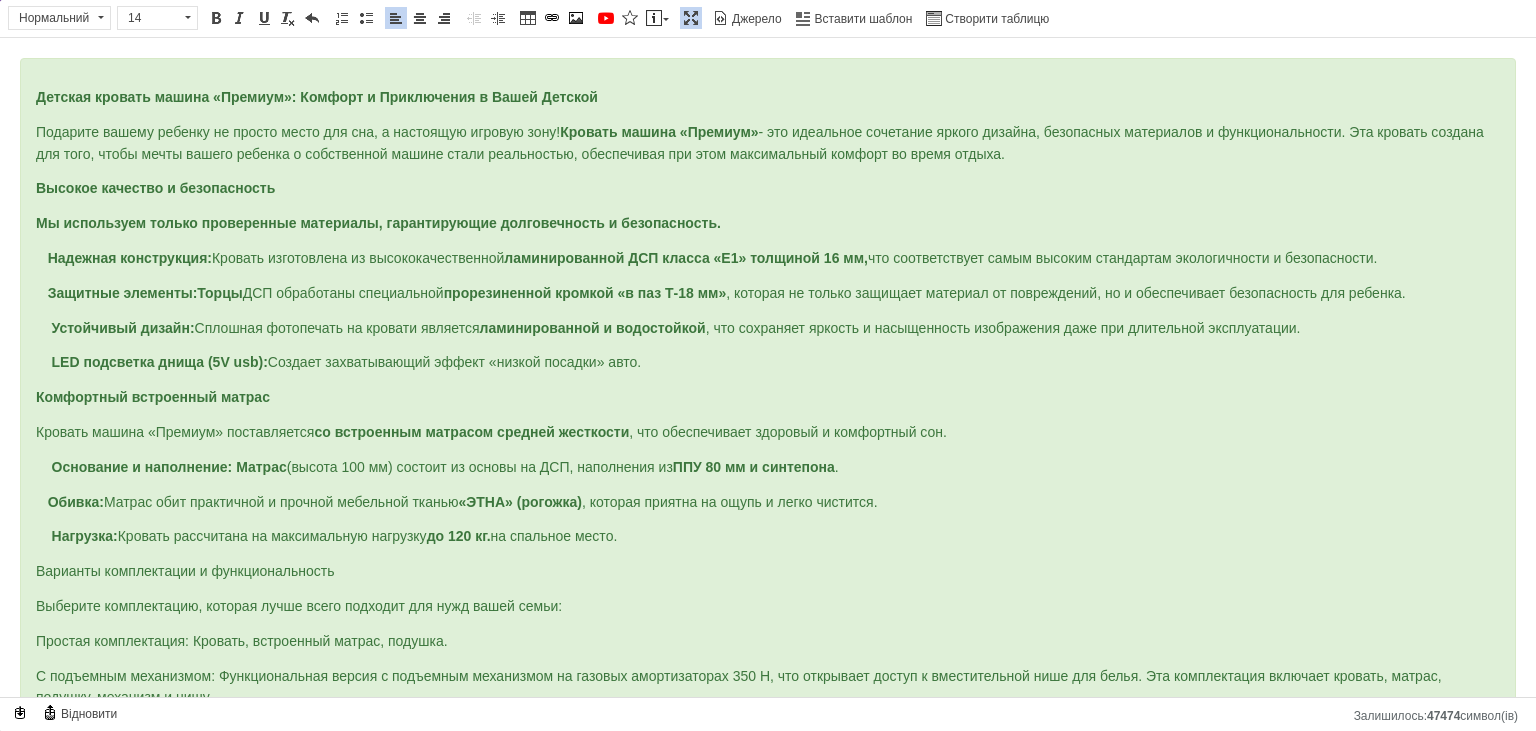 click on "до 120 кг." at bounding box center (459, 536) 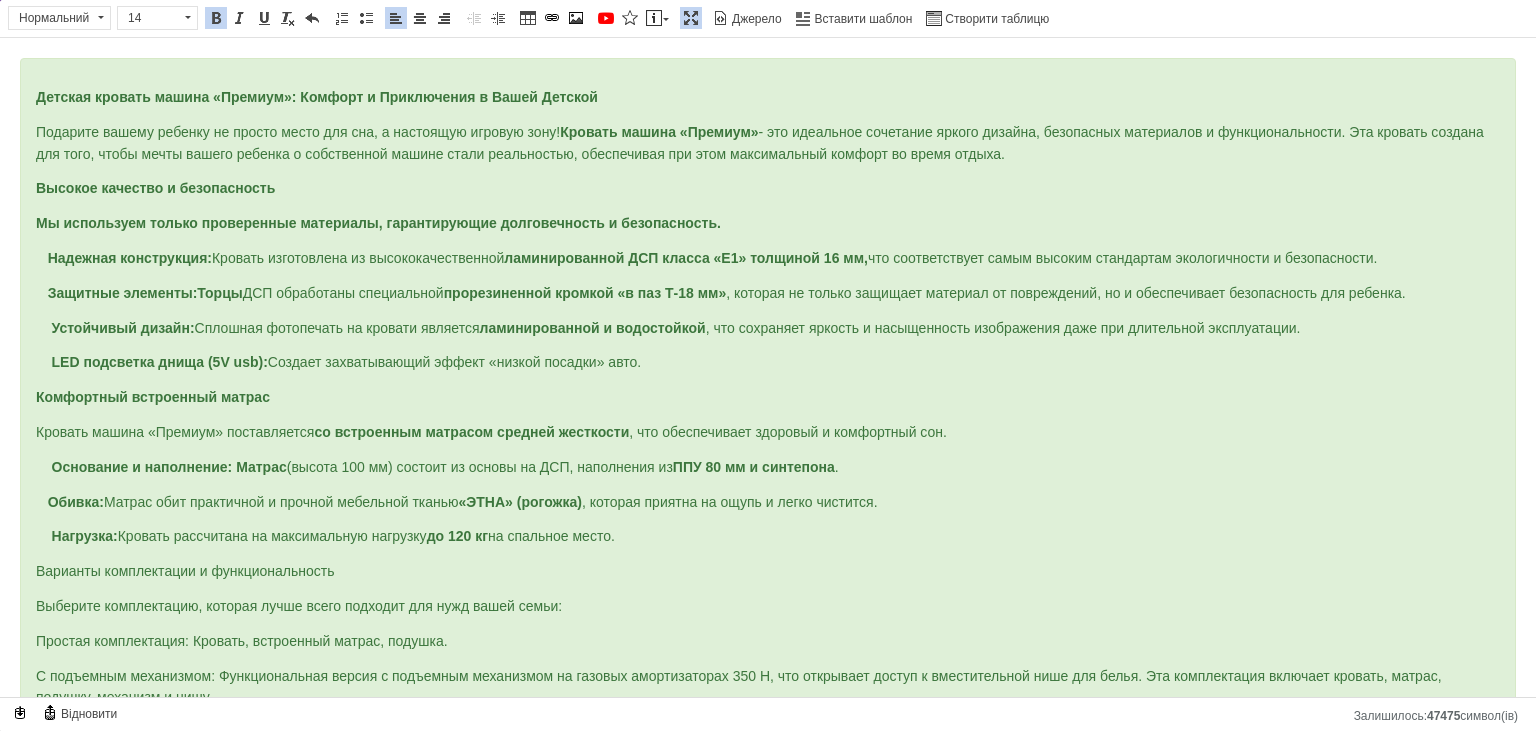 click on "Выберите комплектацию, которая лучше всего подходит для нужд вашей семьи:" at bounding box center [299, 606] 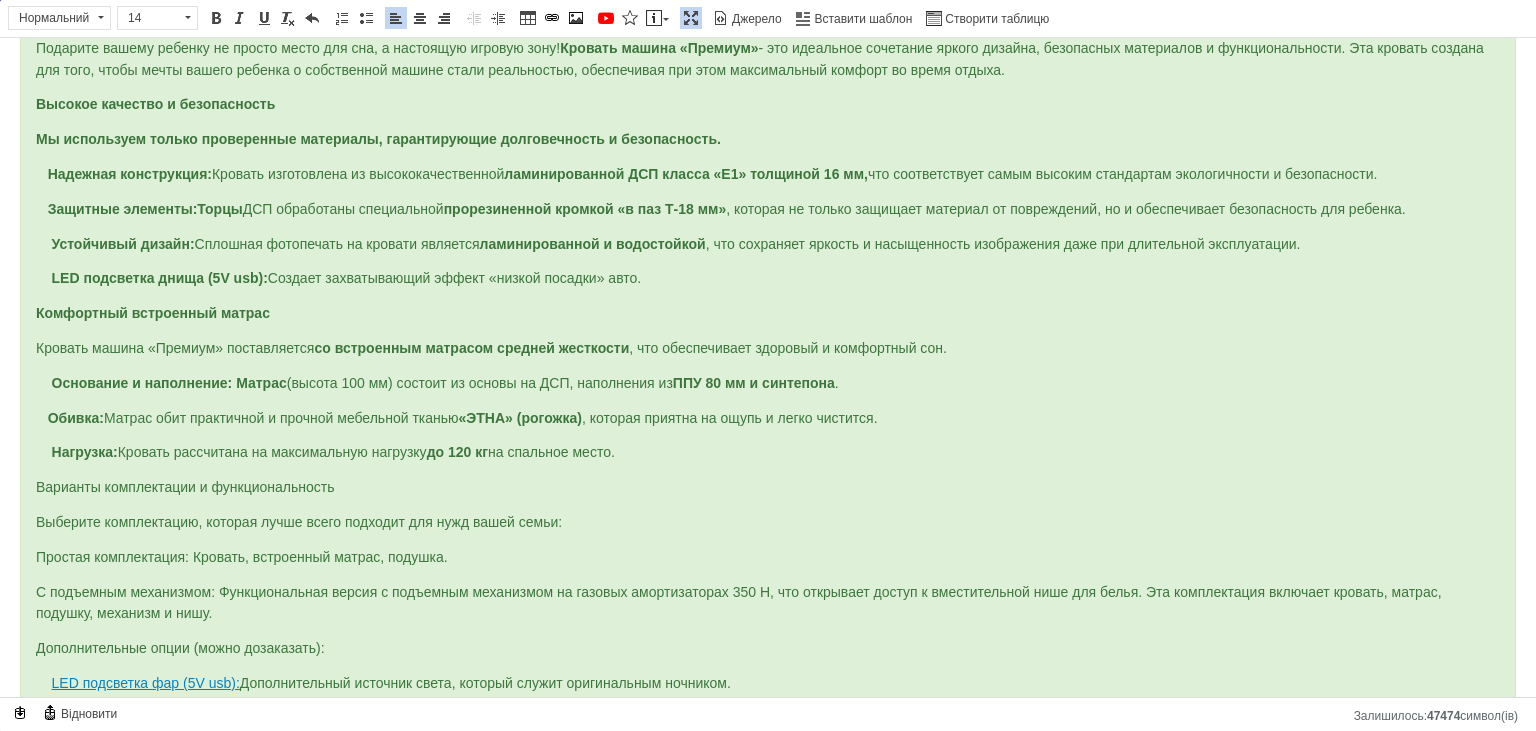 scroll, scrollTop: 190, scrollLeft: 0, axis: vertical 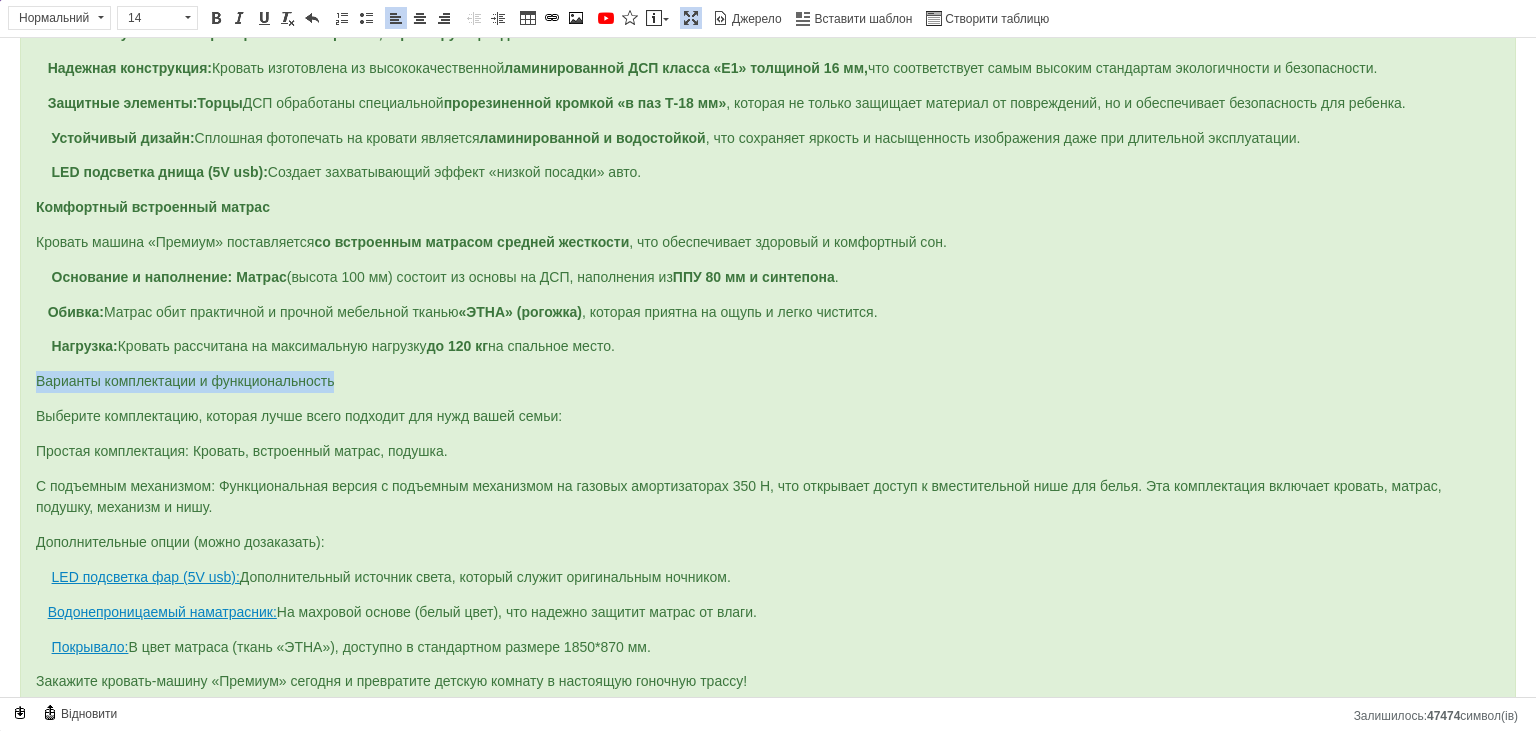 drag, startPoint x: 31, startPoint y: 361, endPoint x: 424, endPoint y: 363, distance: 393.0051 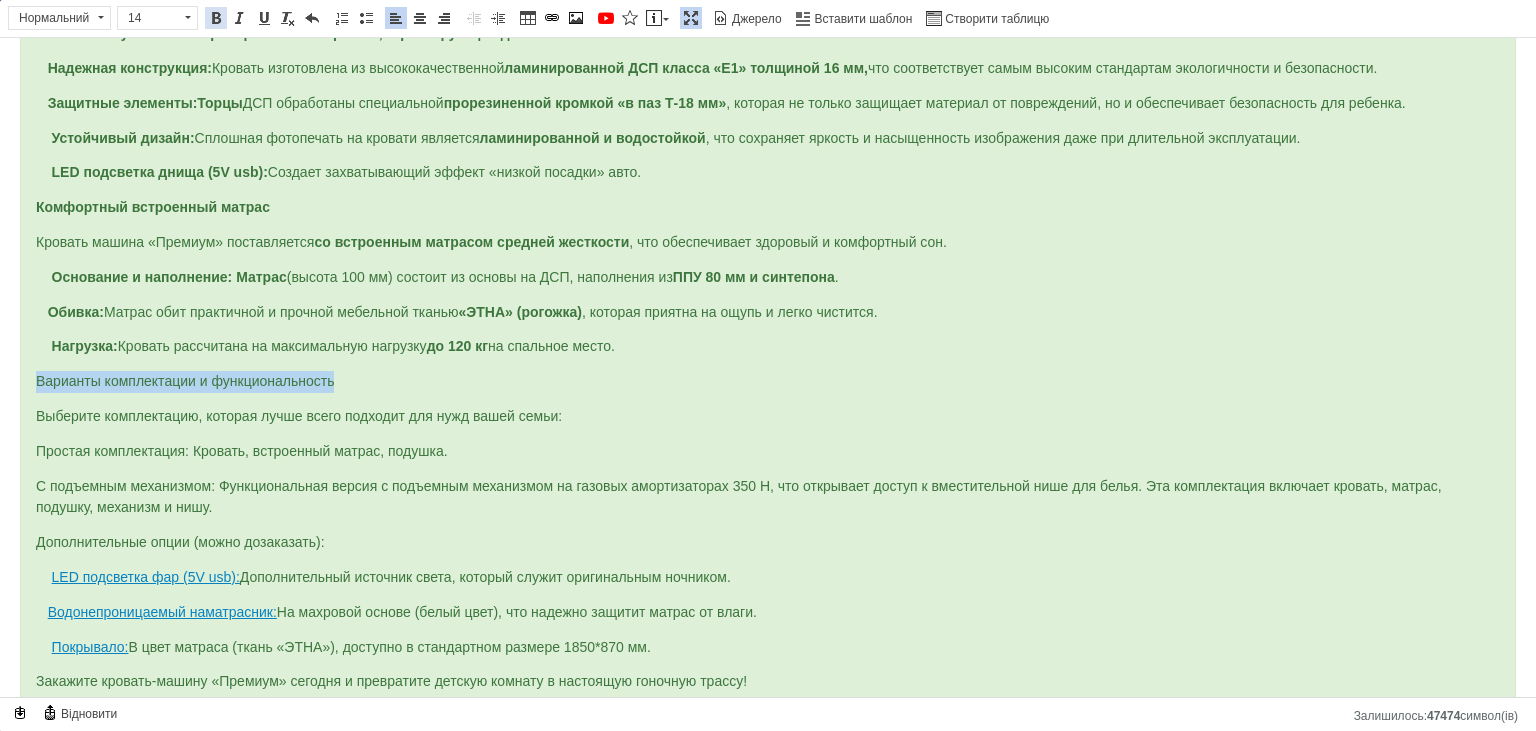 drag, startPoint x: 218, startPoint y: 15, endPoint x: 240, endPoint y: 6, distance: 23.769728 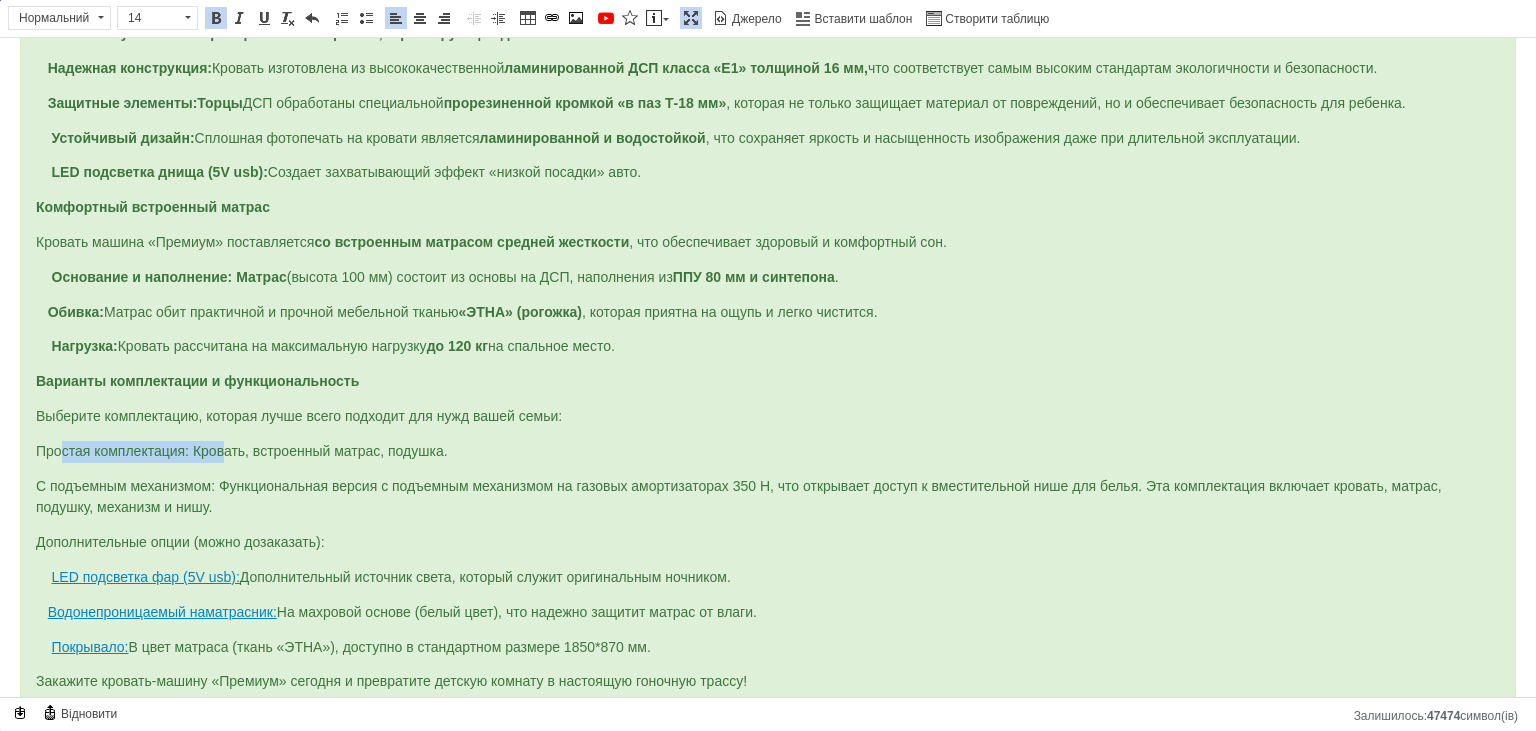 drag, startPoint x: 48, startPoint y: 436, endPoint x: 210, endPoint y: 428, distance: 162.19742 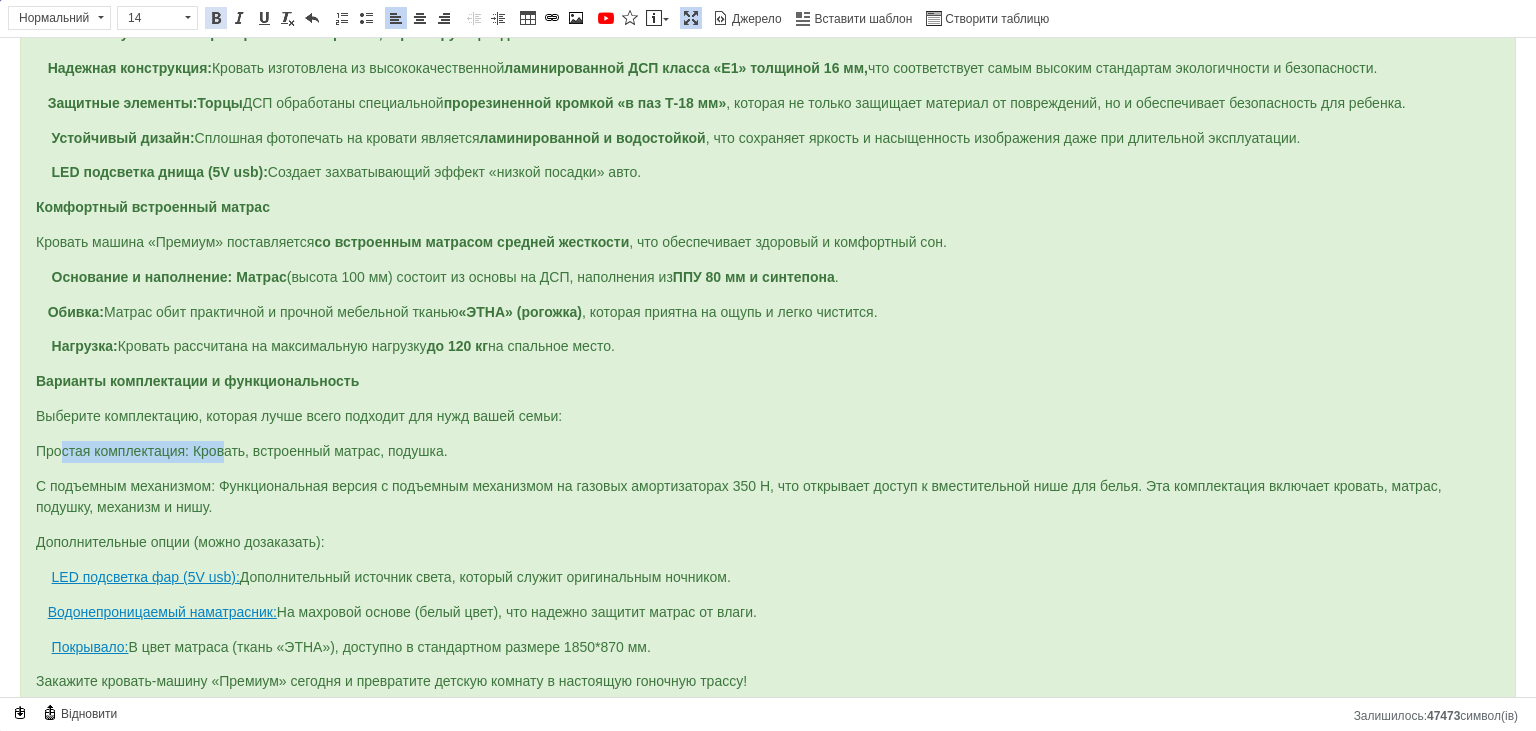 click at bounding box center (216, 18) 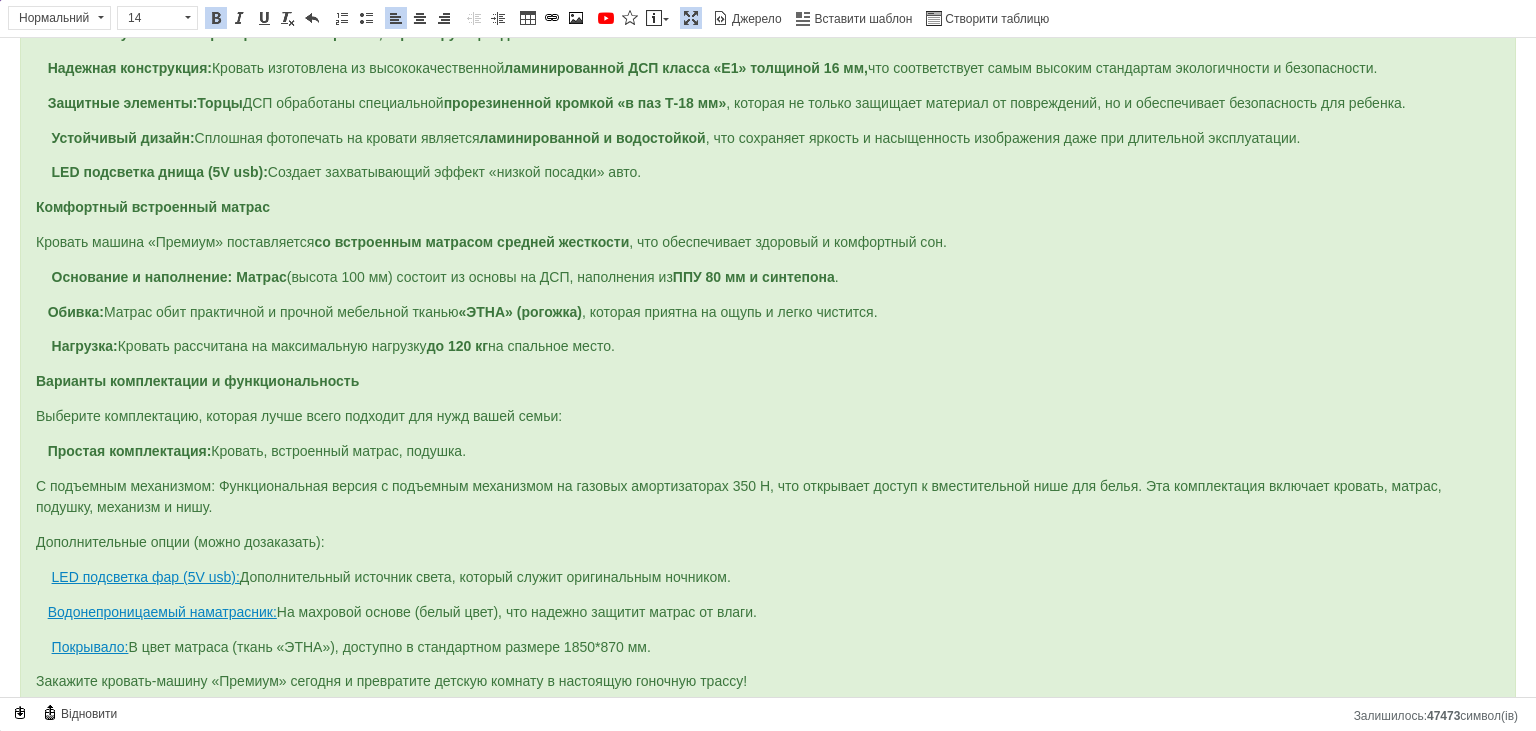 drag, startPoint x: 151, startPoint y: 452, endPoint x: 113, endPoint y: 464, distance: 39.849716 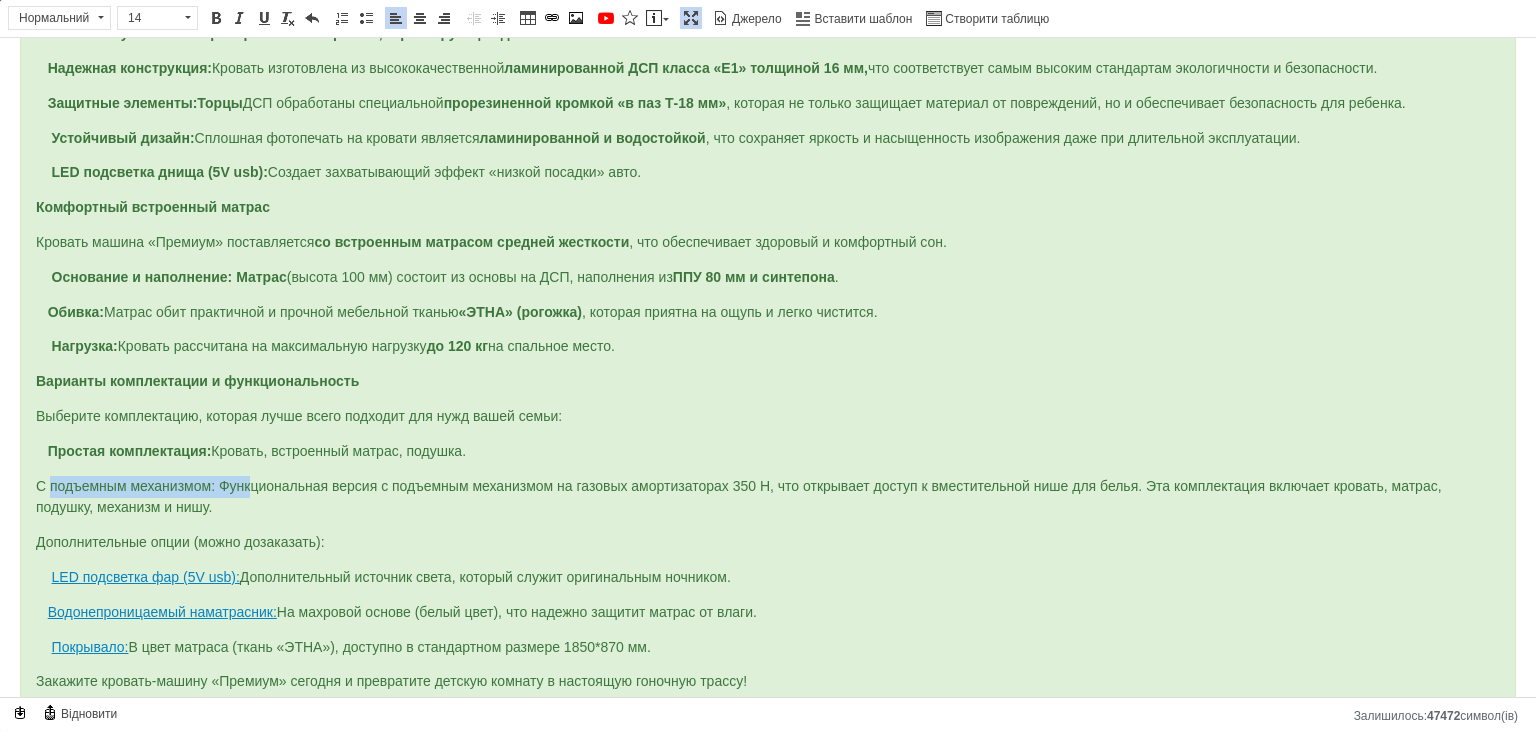drag, startPoint x: 42, startPoint y: 469, endPoint x: 235, endPoint y: 474, distance: 193.06476 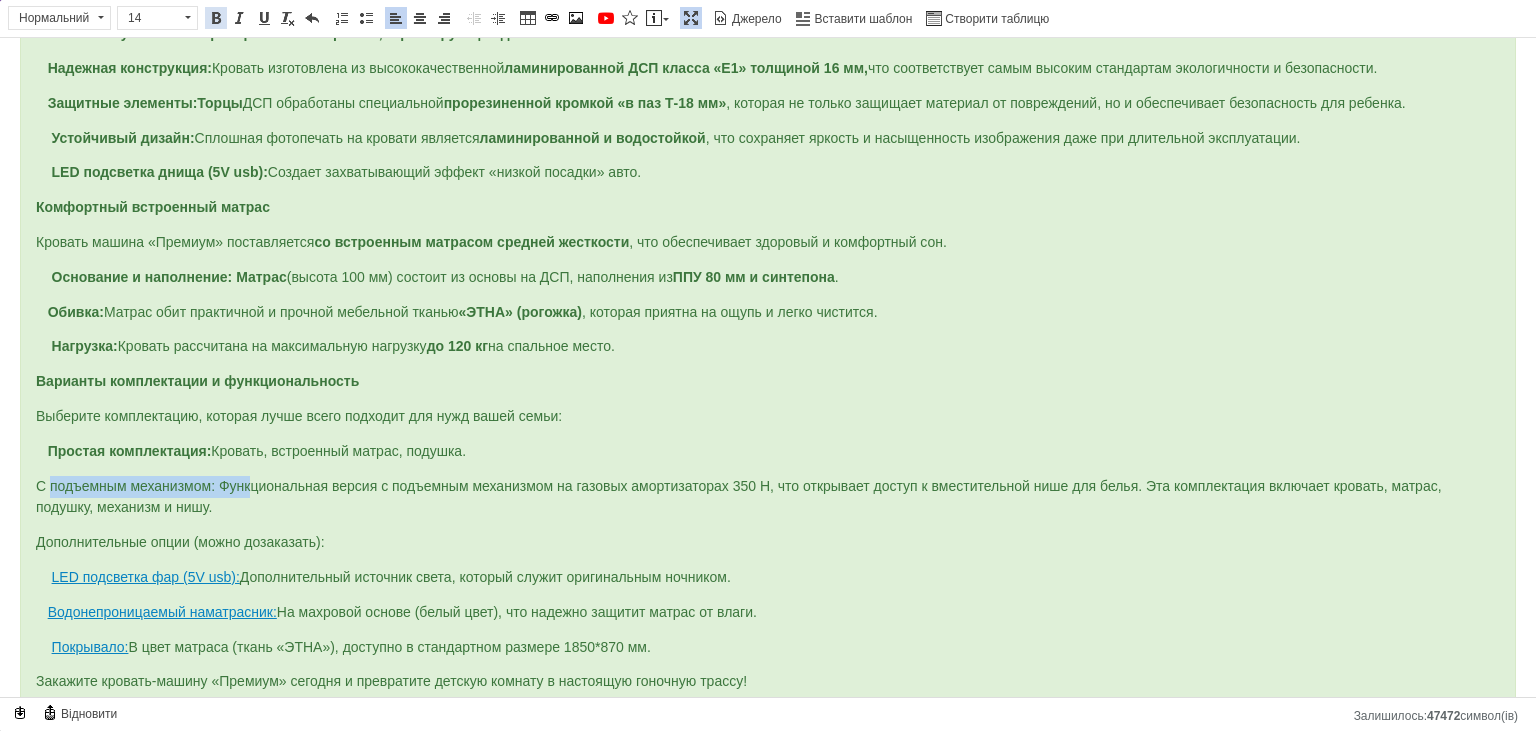 click on "Жирний  Сполучення клавіш Ctrl+B" at bounding box center (216, 18) 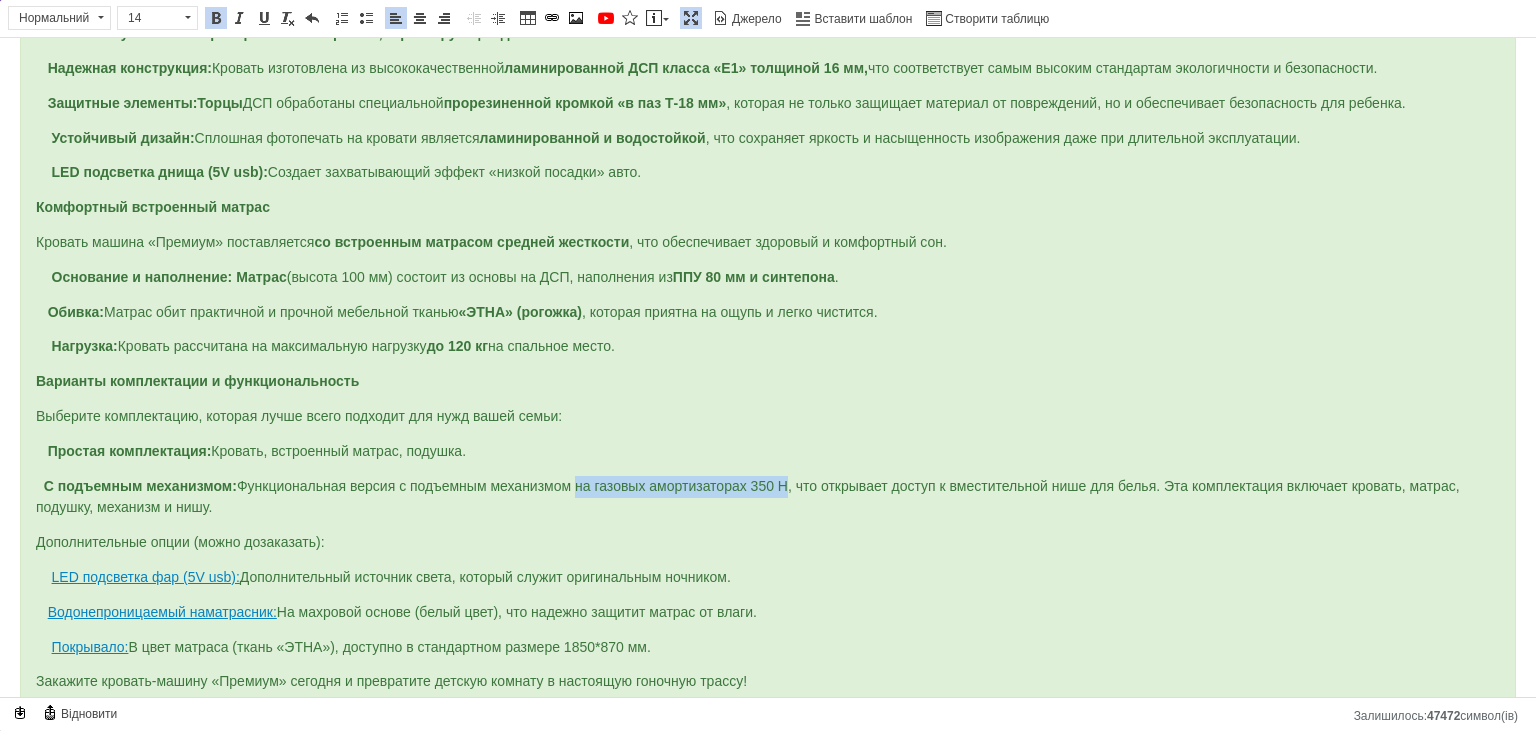 drag, startPoint x: 587, startPoint y: 469, endPoint x: 796, endPoint y: 464, distance: 209.0598 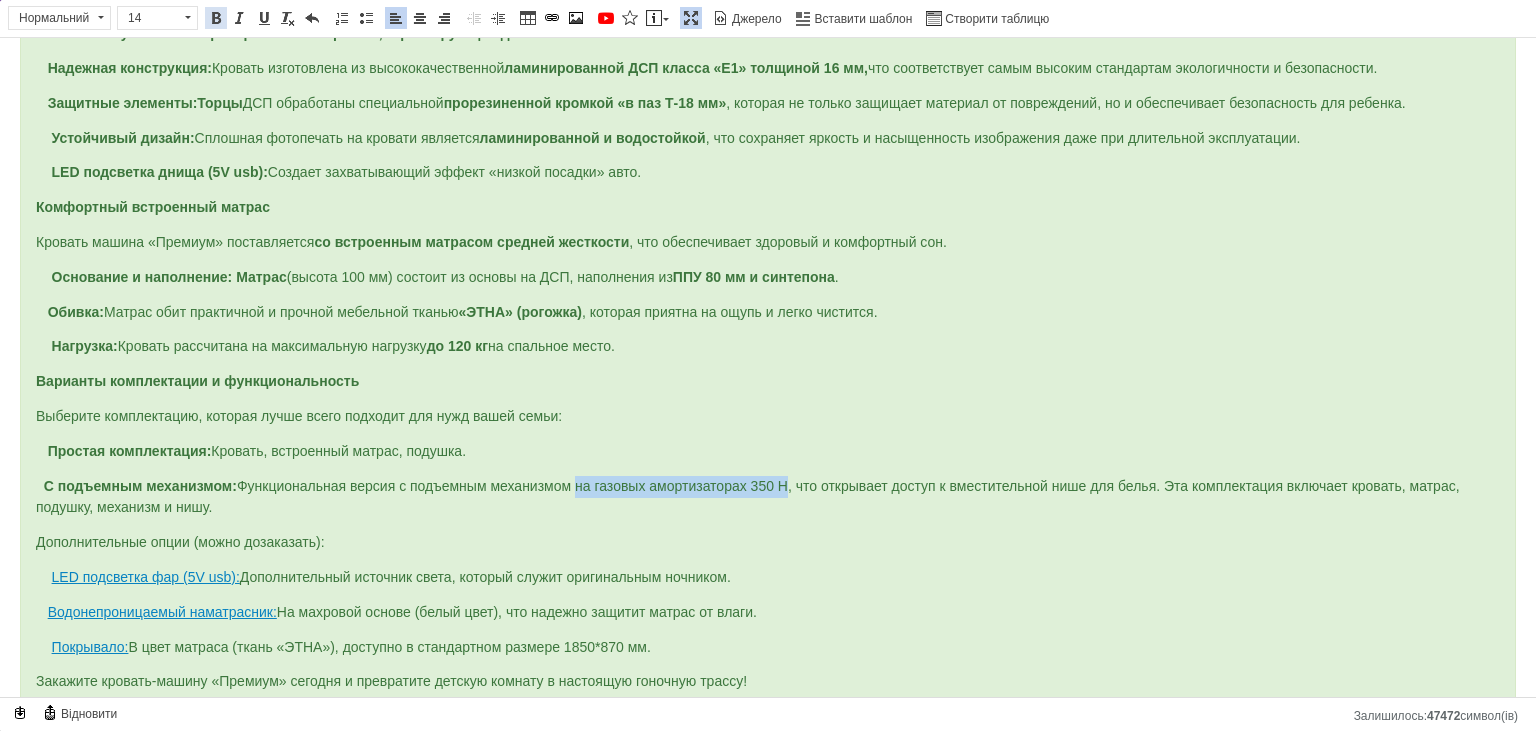drag, startPoint x: 216, startPoint y: 26, endPoint x: 326, endPoint y: 23, distance: 110.0409 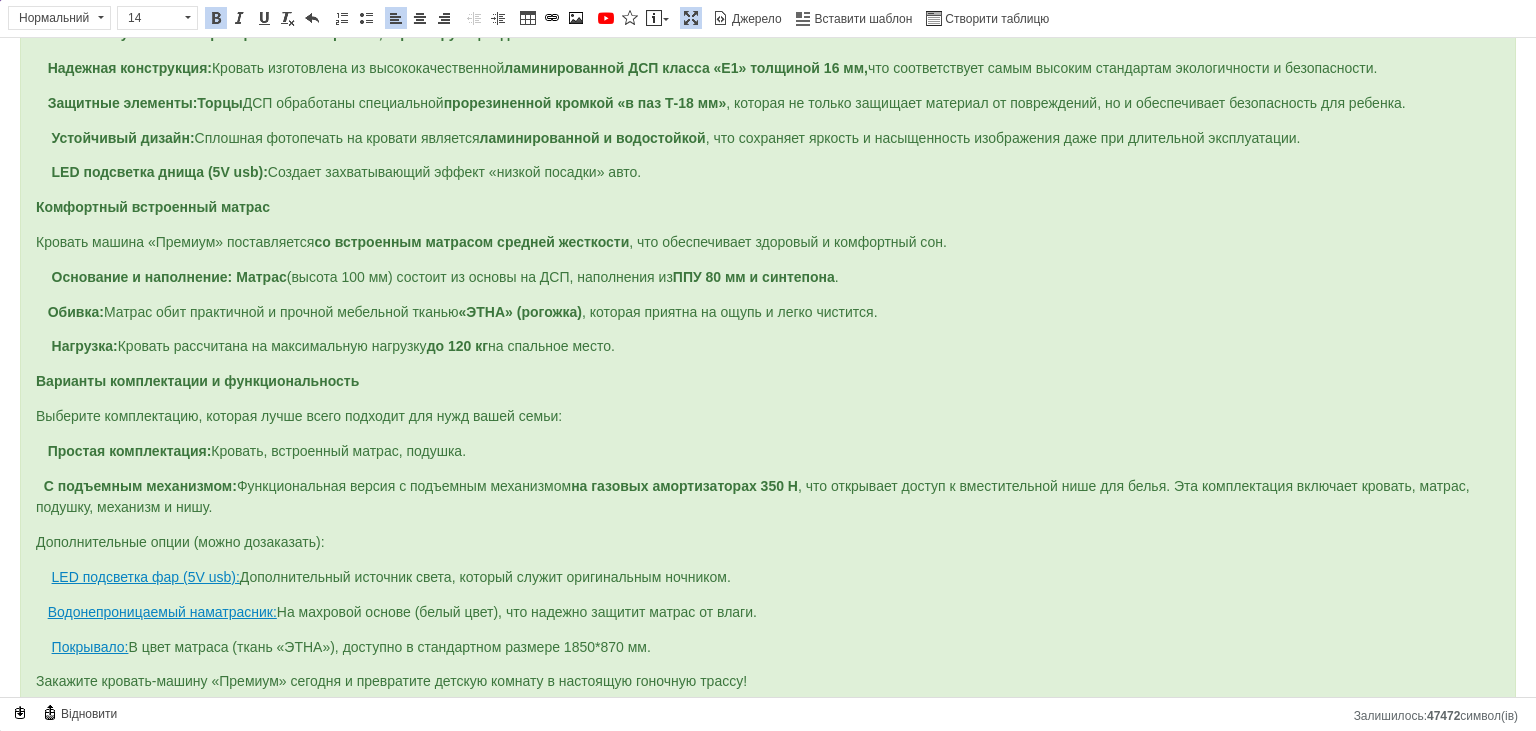 click on "Дополнительные опции (можно дозаказать):" at bounding box center (180, 542) 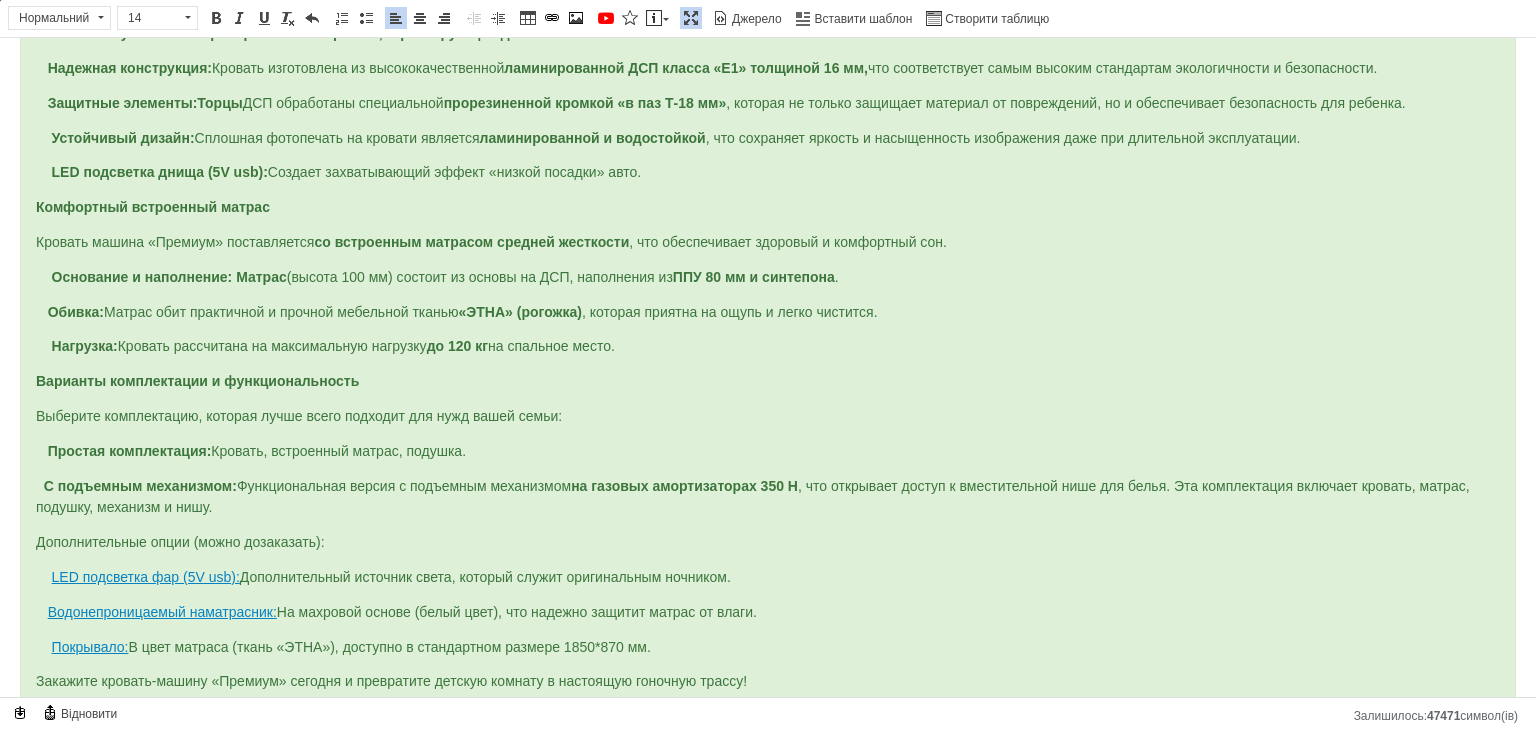 click on "до заказать" 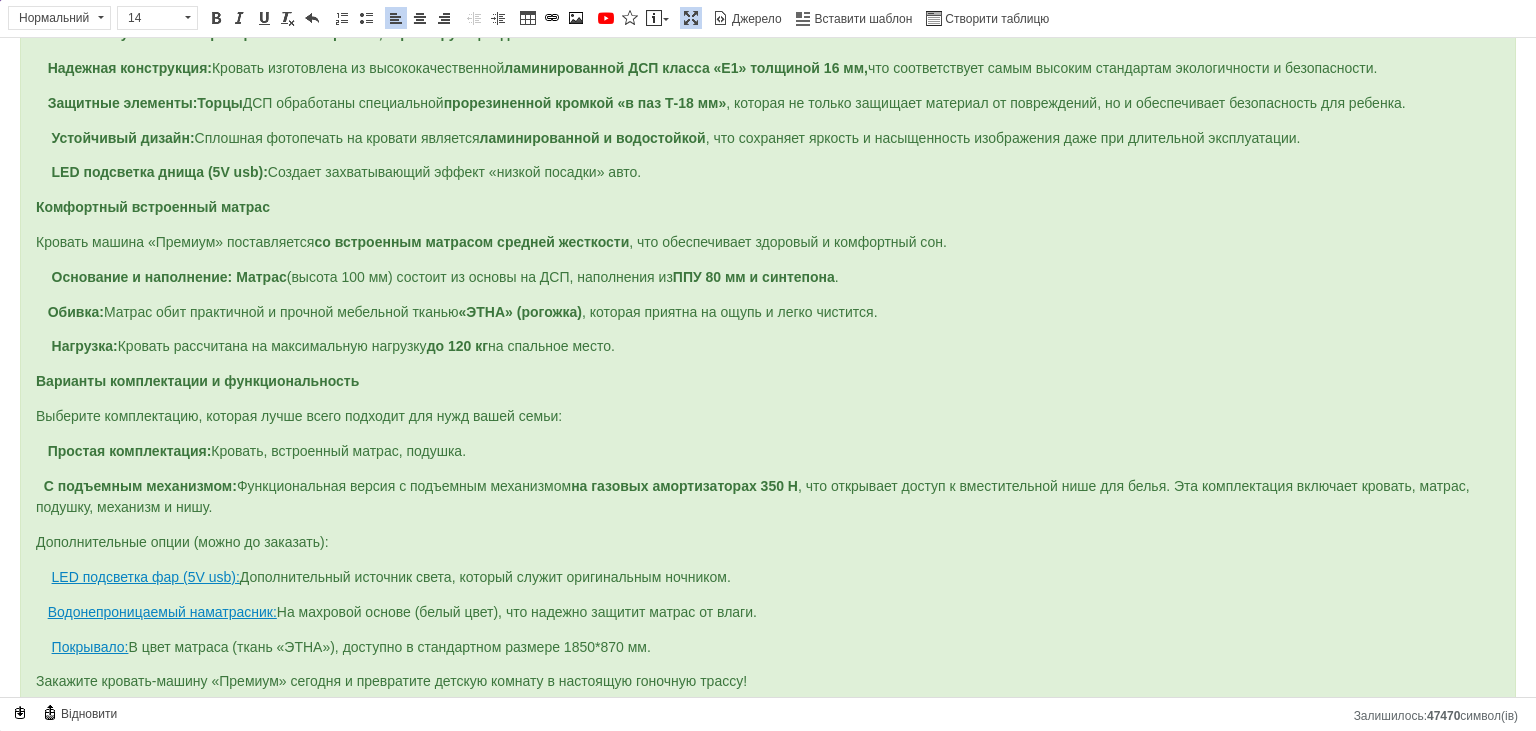 click on "Дополнительные опции (можно до заказать):" at bounding box center (182, 542) 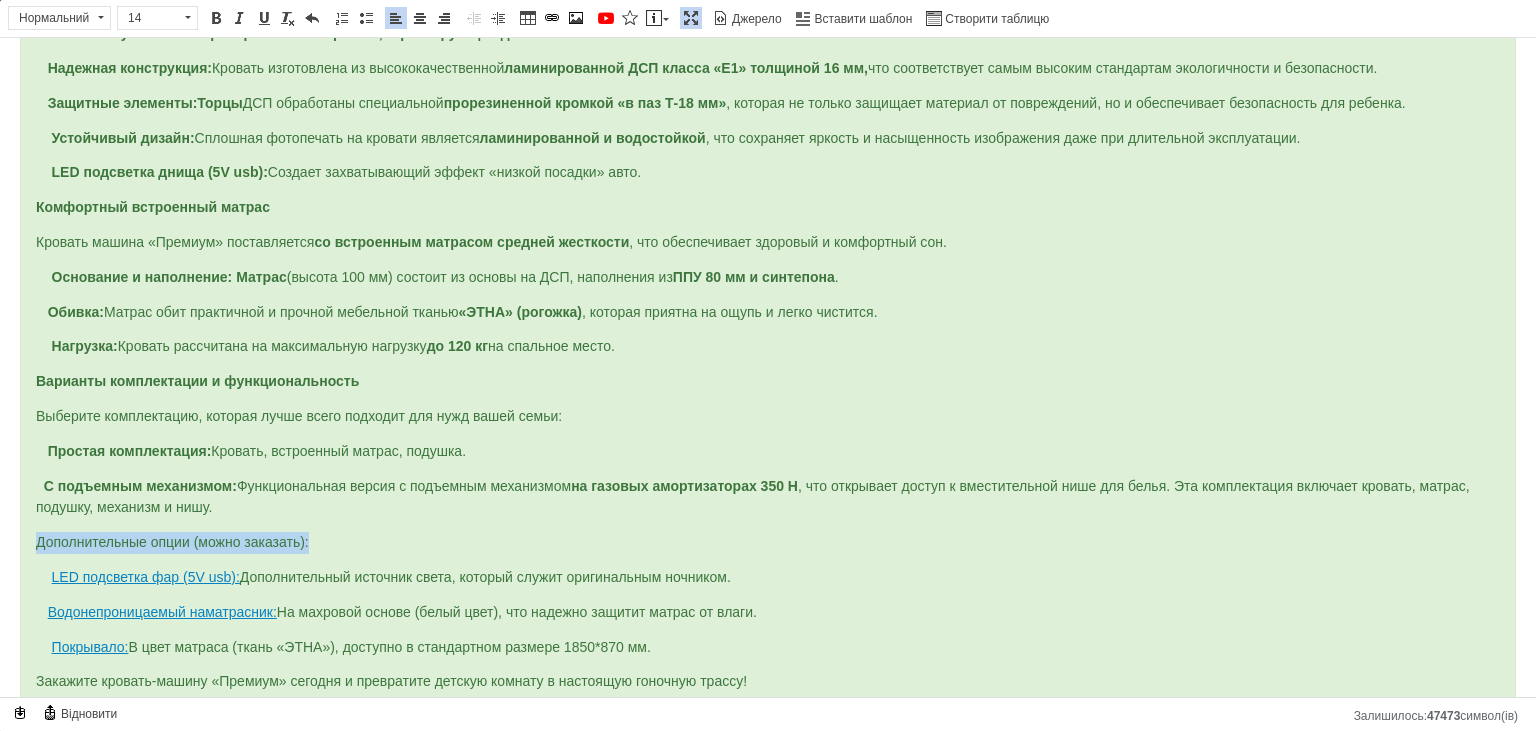 drag, startPoint x: 30, startPoint y: 520, endPoint x: 390, endPoint y: 520, distance: 360 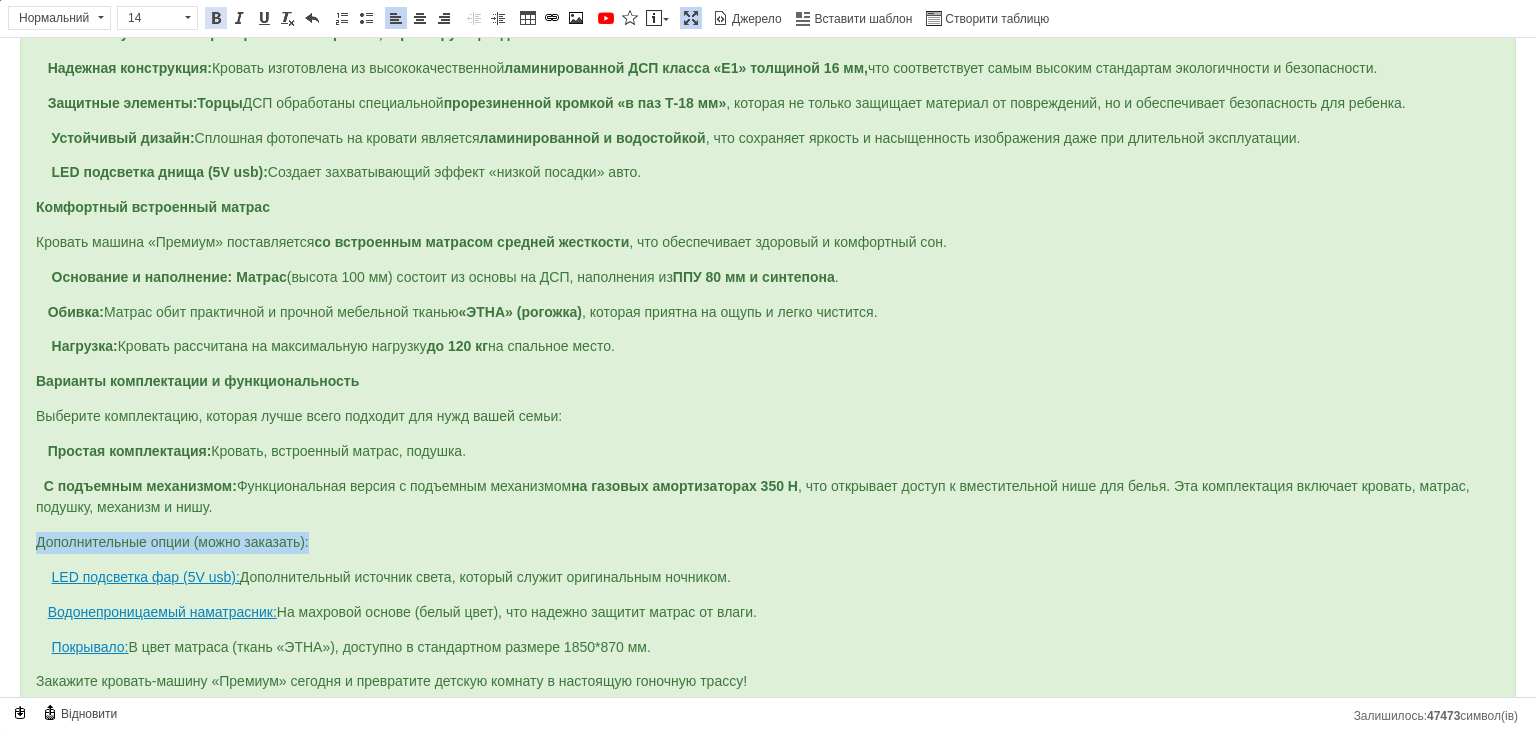 click at bounding box center [216, 18] 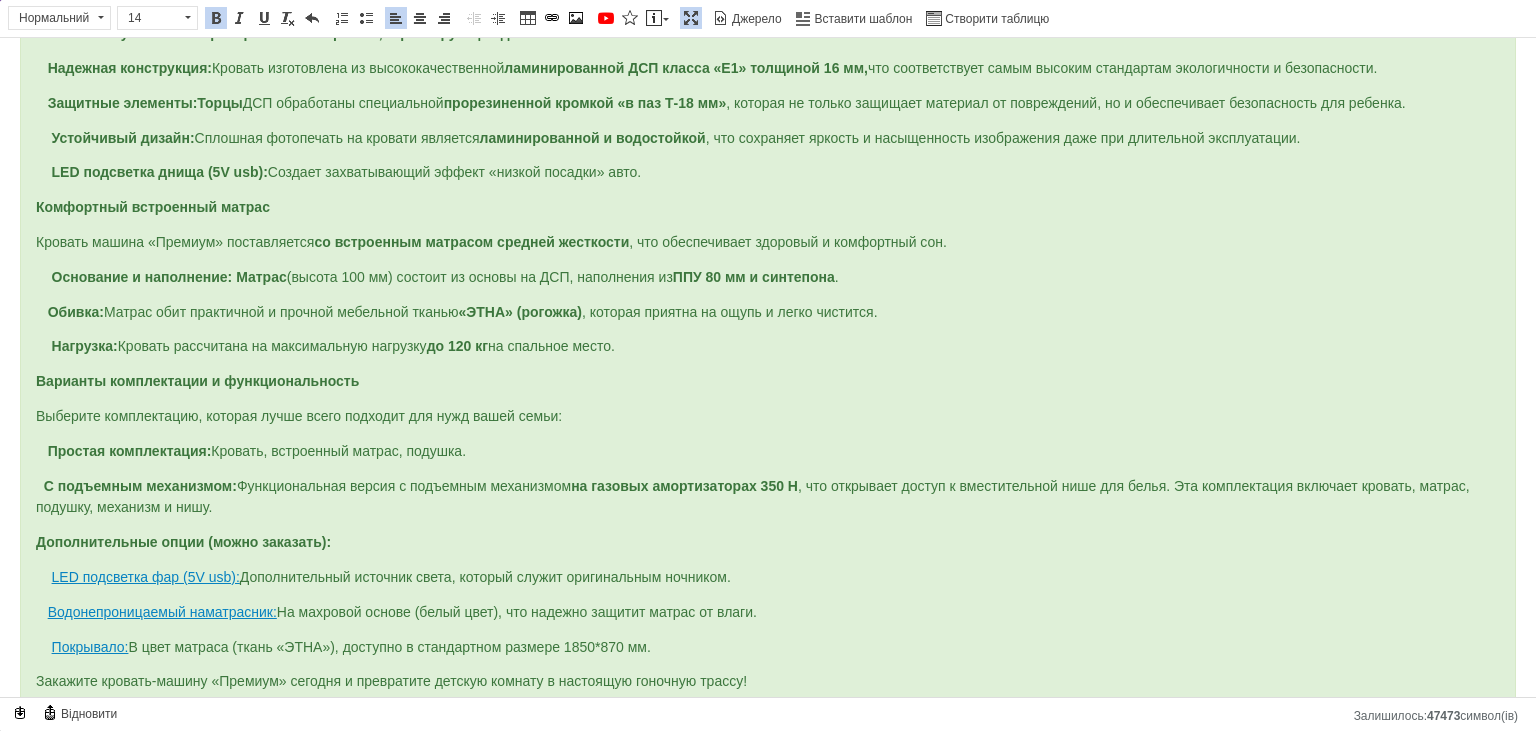 drag, startPoint x: 46, startPoint y: 557, endPoint x: 242, endPoint y: 562, distance: 196.06377 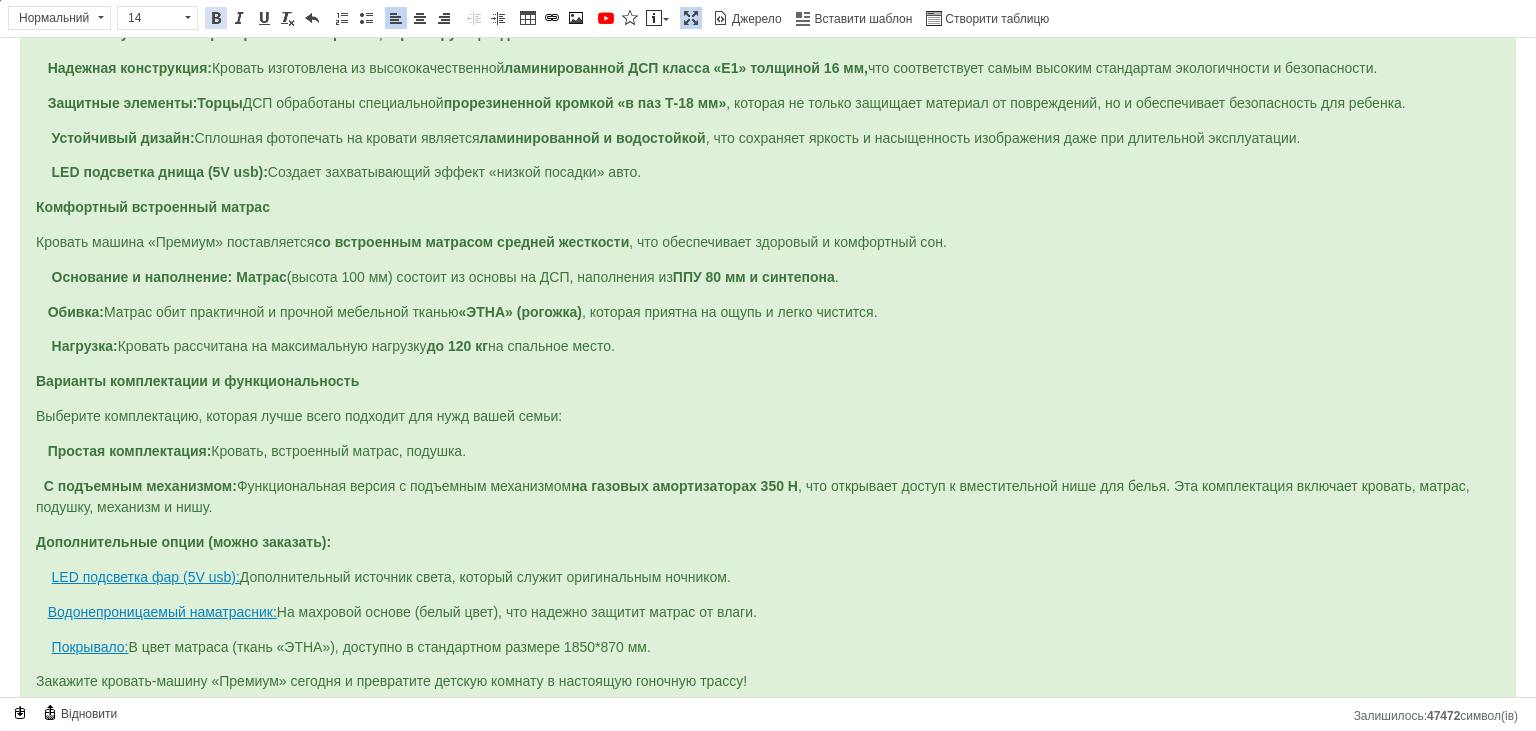 click at bounding box center (216, 18) 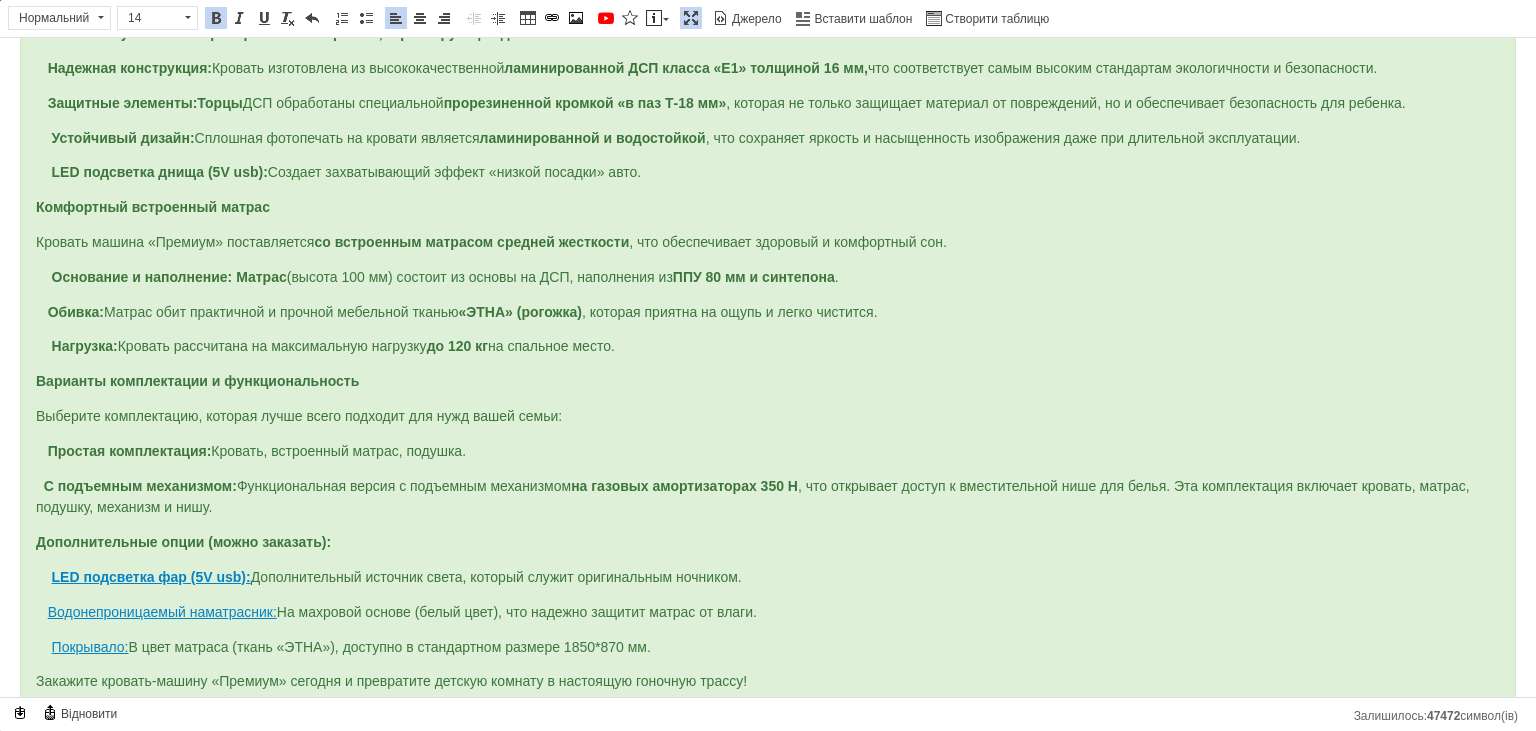 click on "Водонепроницаемый наматрасник:  На махровой основе (белый цвет), что надежно защитит матрас от влаги." at bounding box center (396, 612) 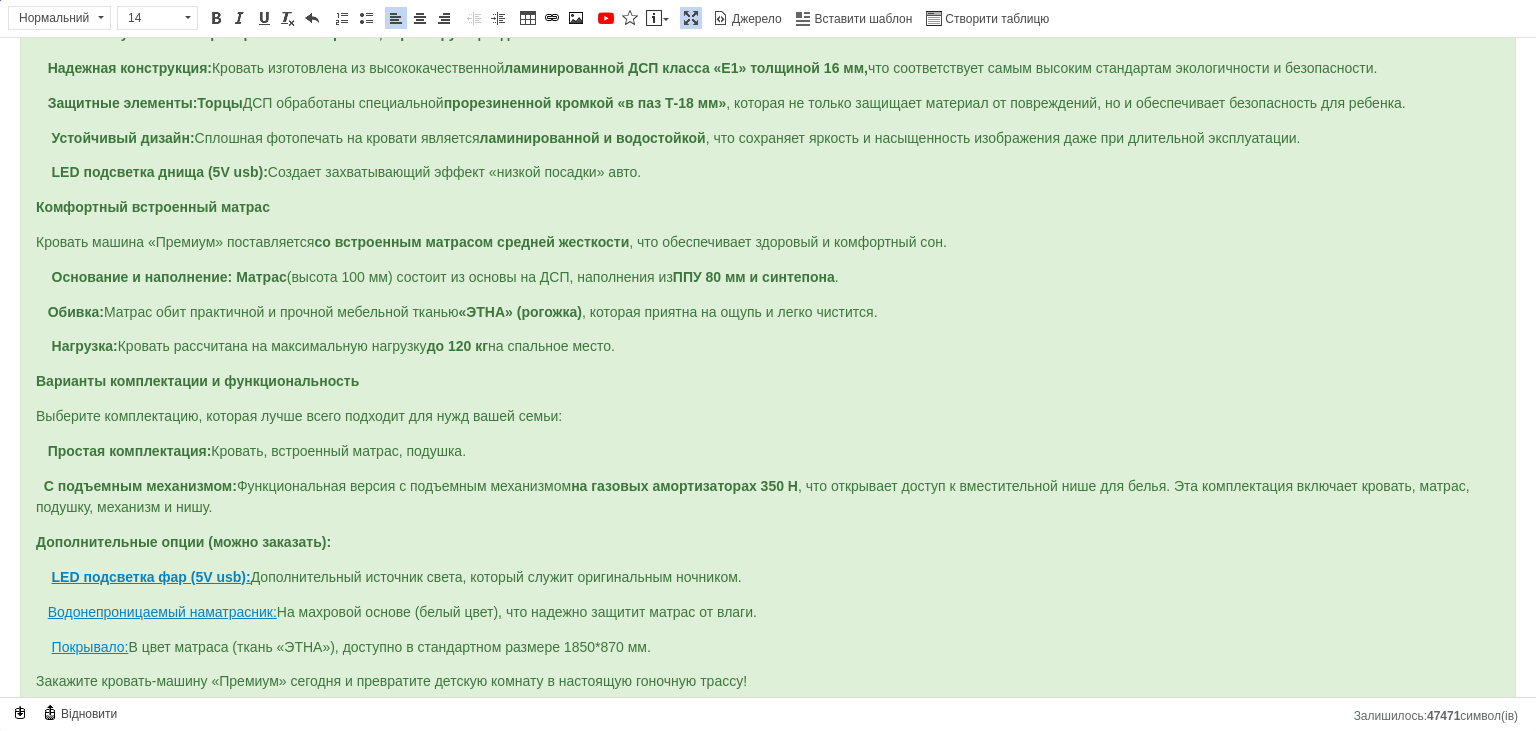 click on "Водонепроницаемый наматрасник:  На махровой основе (белый цвет), что надежно защитит матрас от влаги." at bounding box center (768, 613) 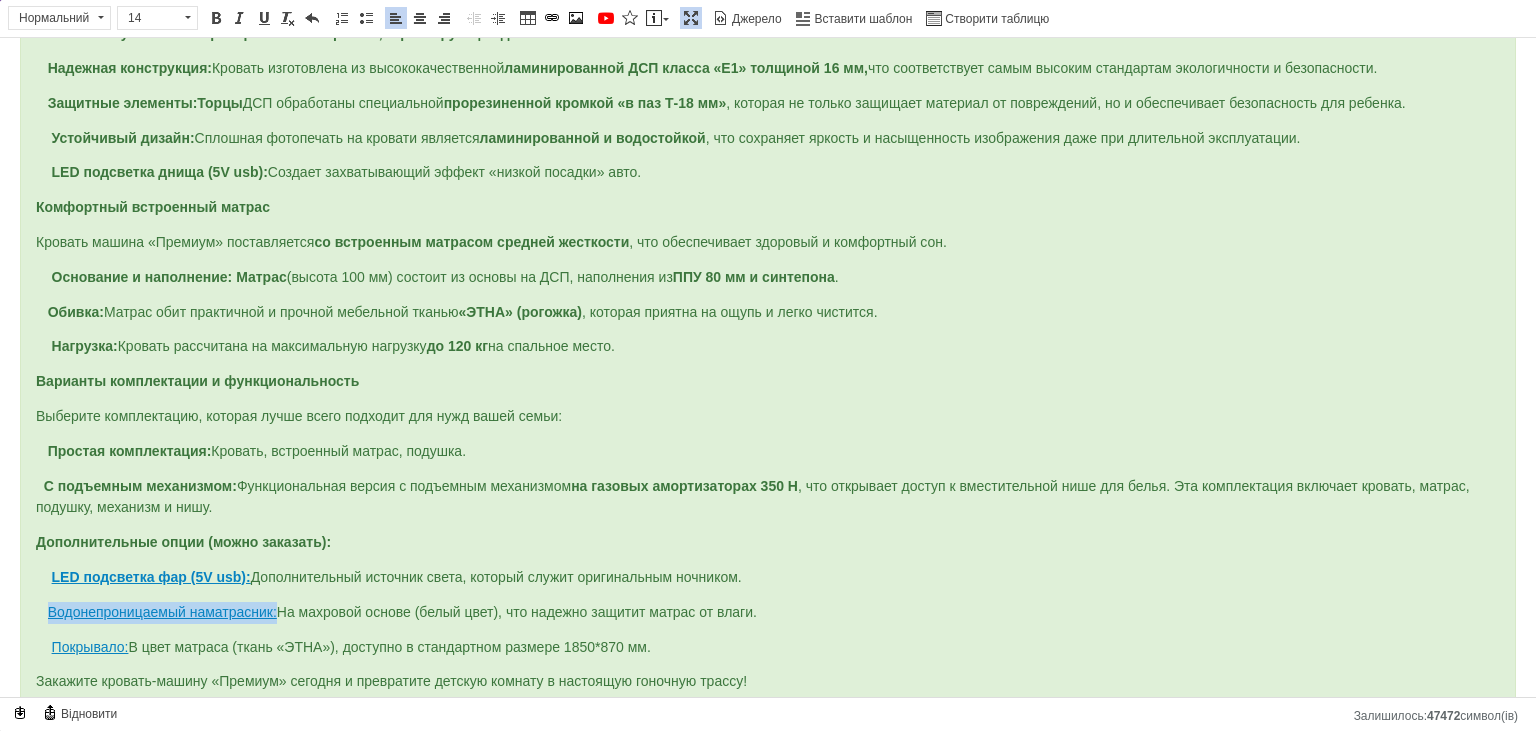 drag, startPoint x: 48, startPoint y: 585, endPoint x: 276, endPoint y: 579, distance: 228.07893 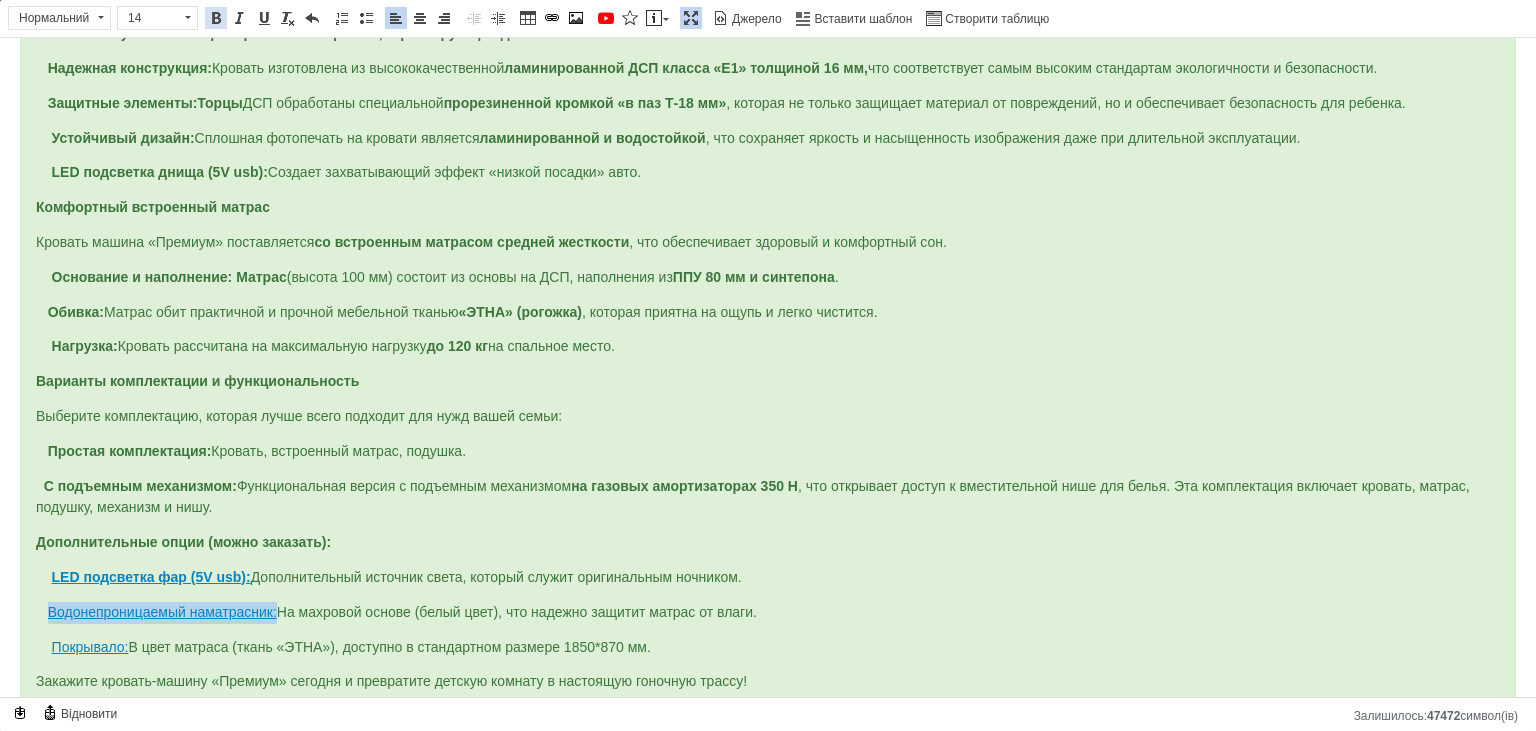 click at bounding box center [216, 18] 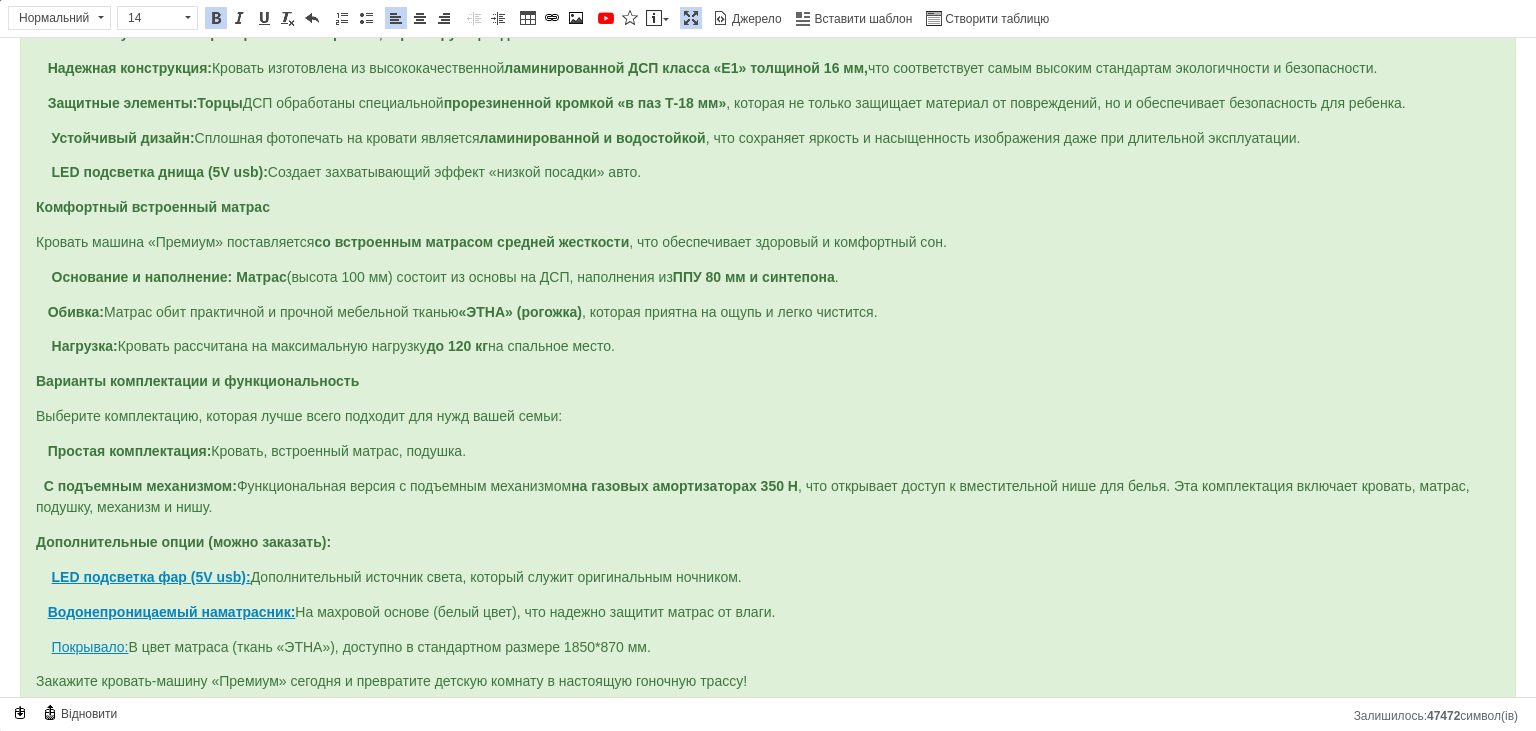 click on "Водонепроницаемый наматрасник:  На махровой основе (белый цвет), что надежно защитит матрас от влаги." at bounding box center (405, 612) 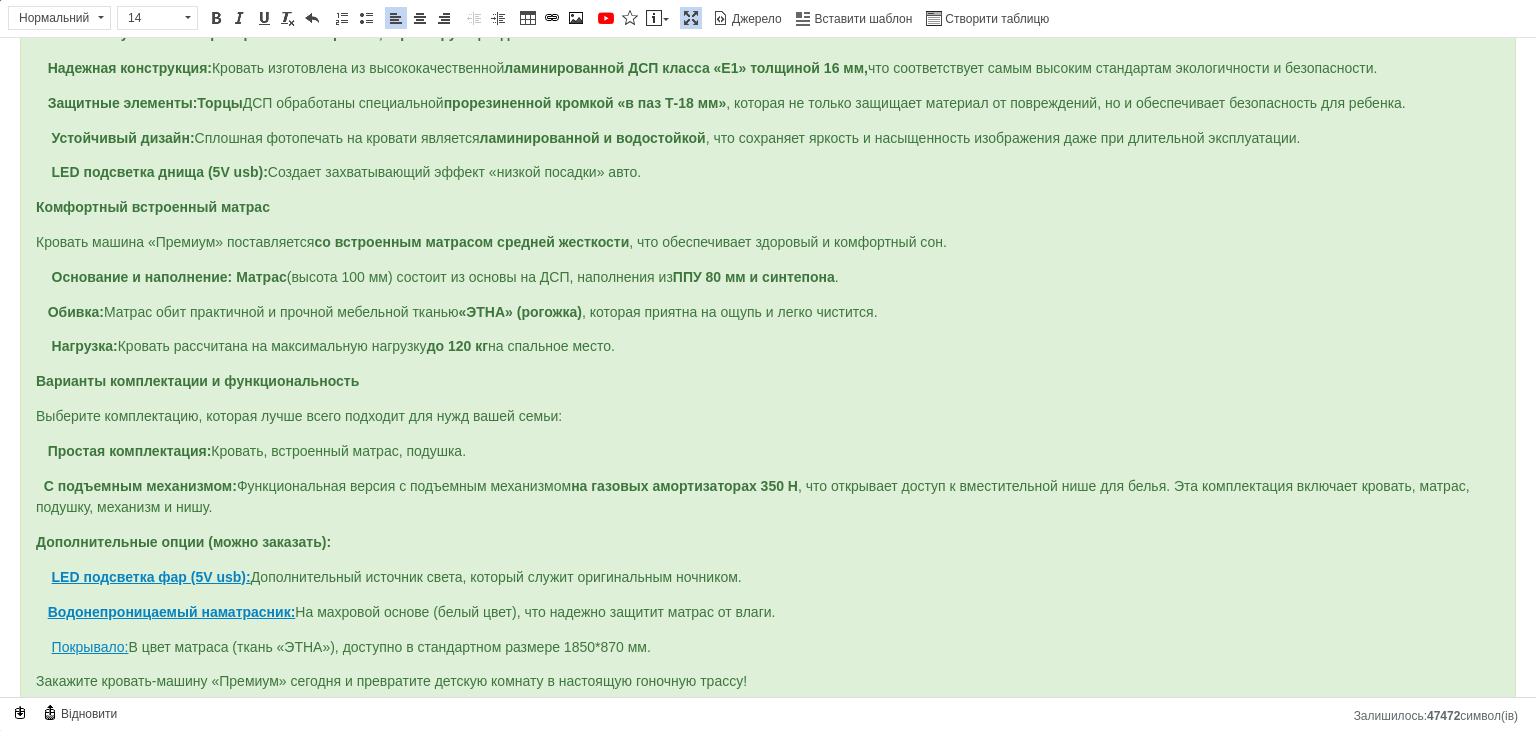 click on "Покрывало:  В цвет матраса (ткань «ЭТНА»), доступно в стандартном размере 1850*870 мм." at bounding box center [343, 647] 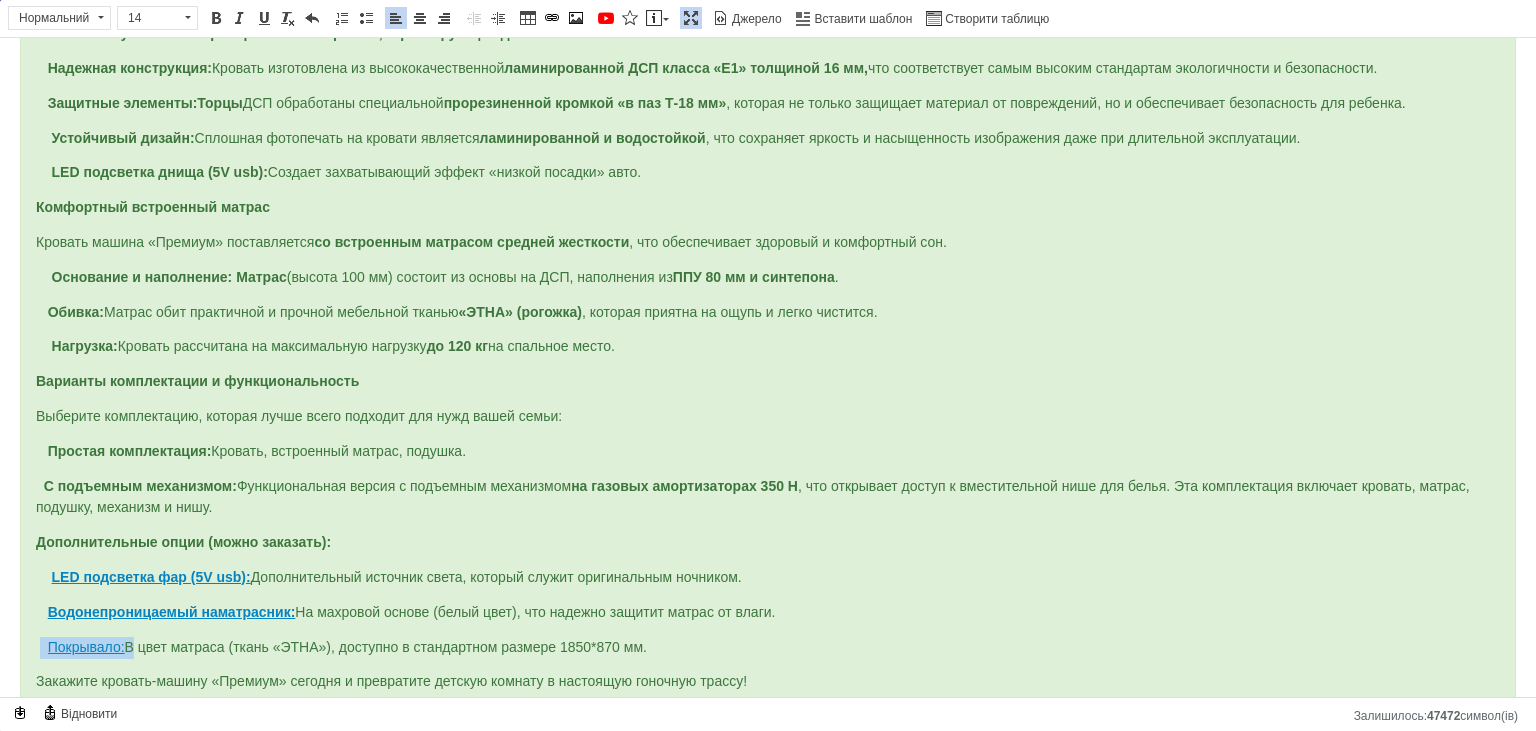 drag, startPoint x: 39, startPoint y: 625, endPoint x: 130, endPoint y: 620, distance: 91.13726 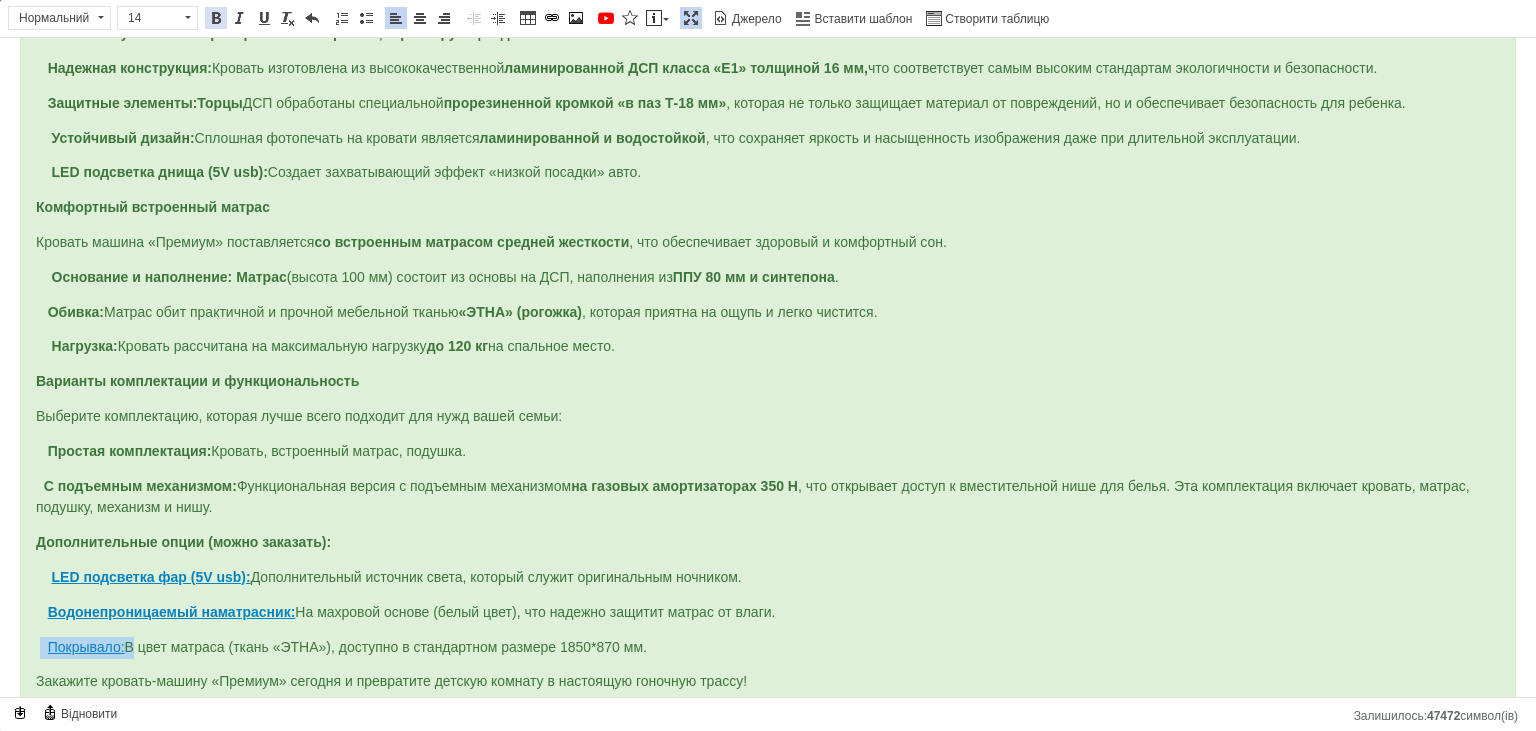 click at bounding box center [216, 18] 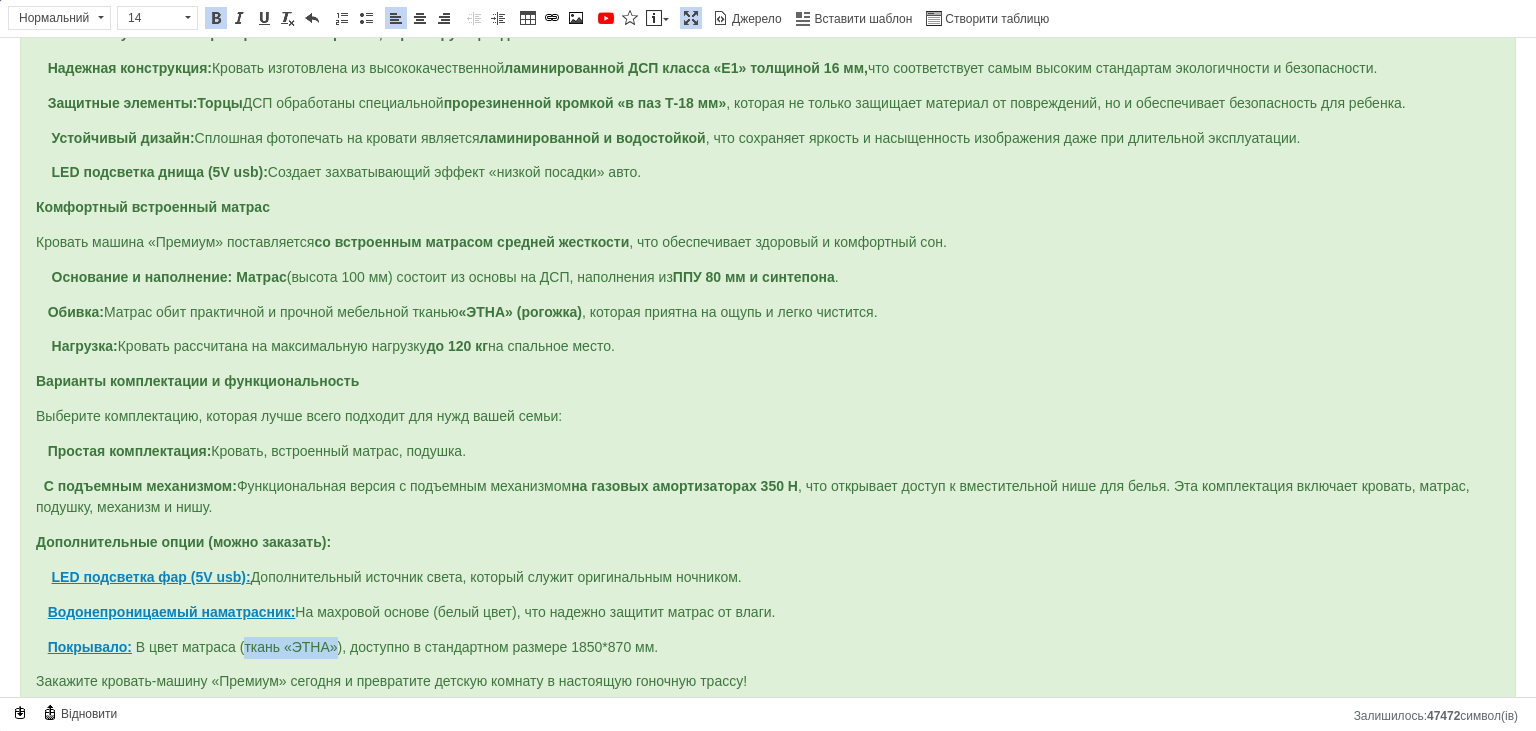 drag, startPoint x: 244, startPoint y: 622, endPoint x: 337, endPoint y: 626, distance: 93.08598 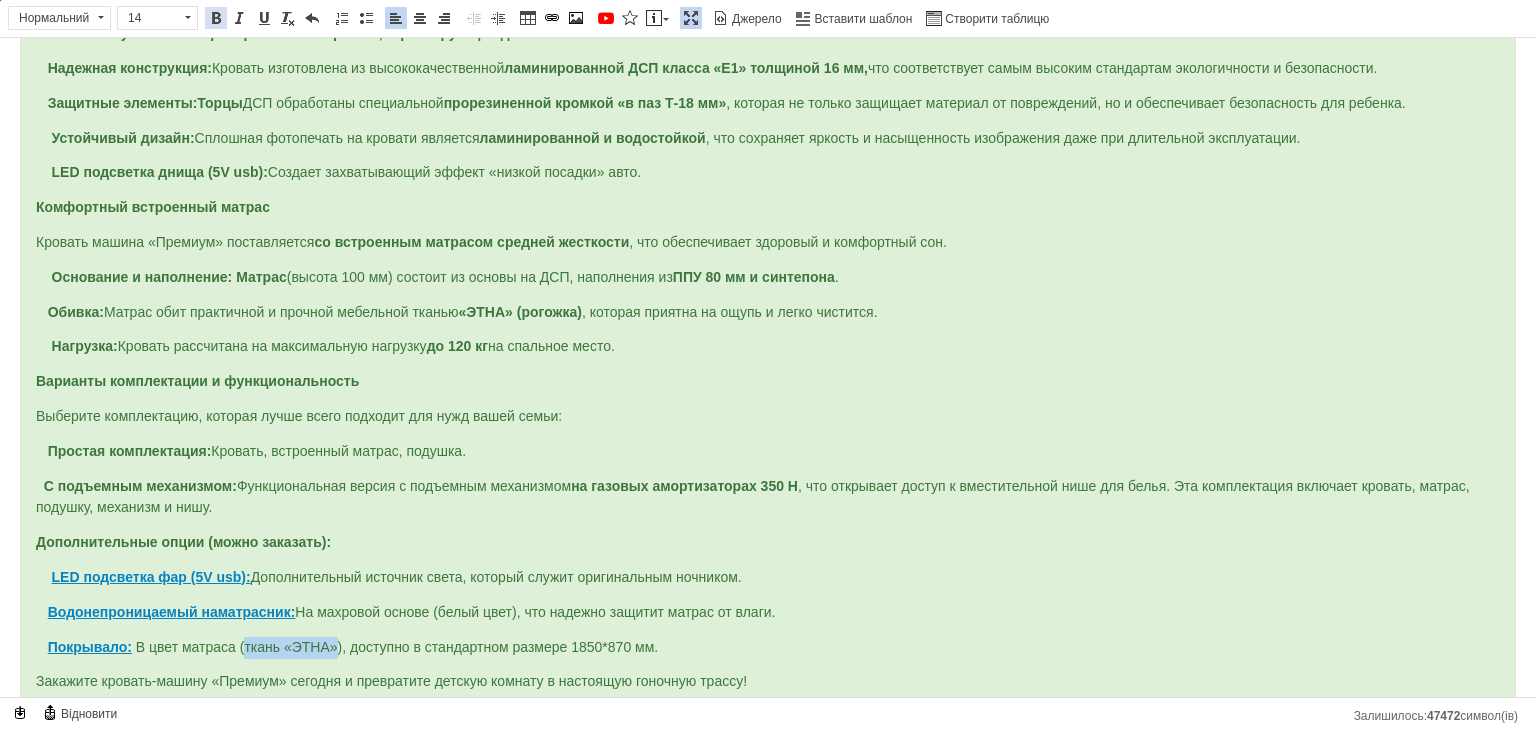 click at bounding box center (216, 18) 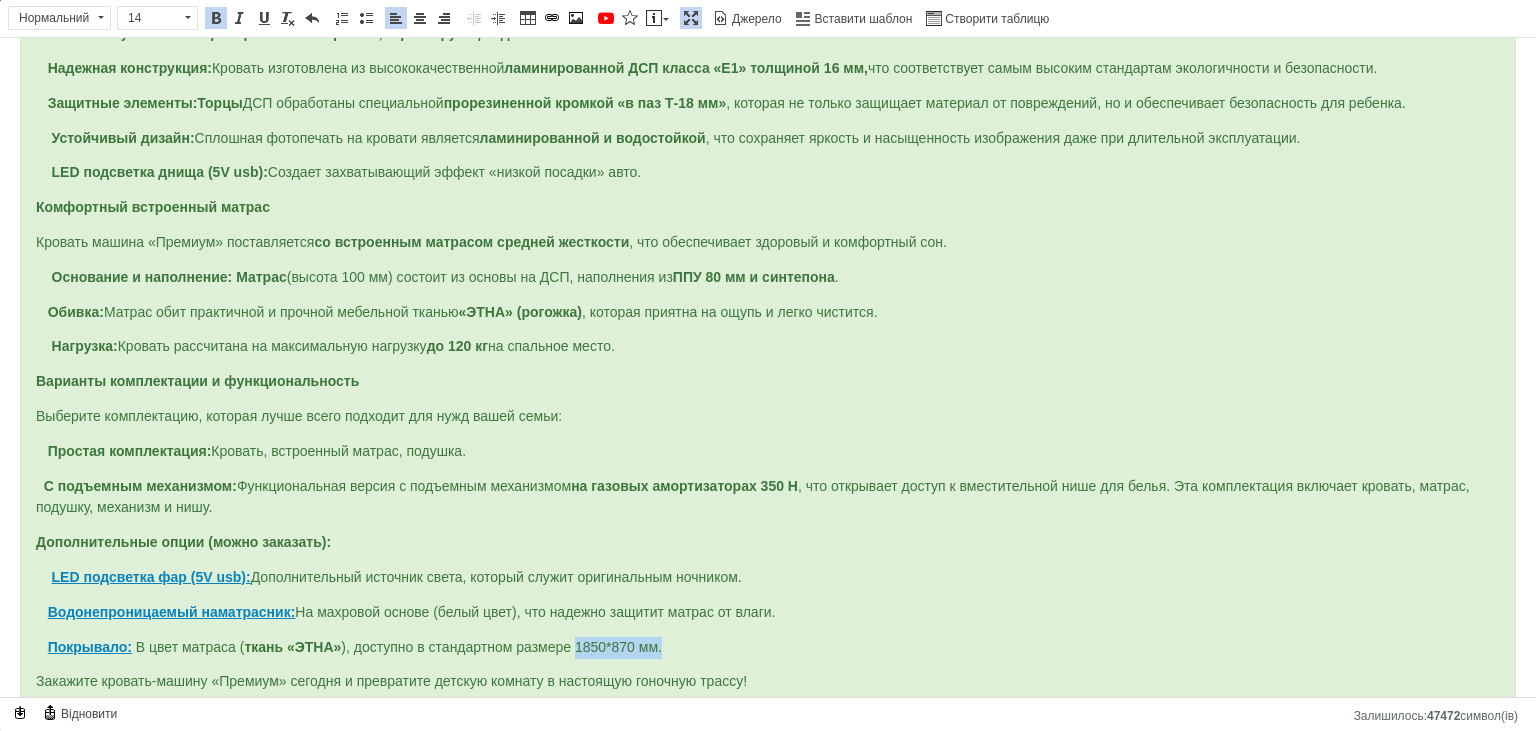 drag, startPoint x: 574, startPoint y: 625, endPoint x: 698, endPoint y: 621, distance: 124.0645 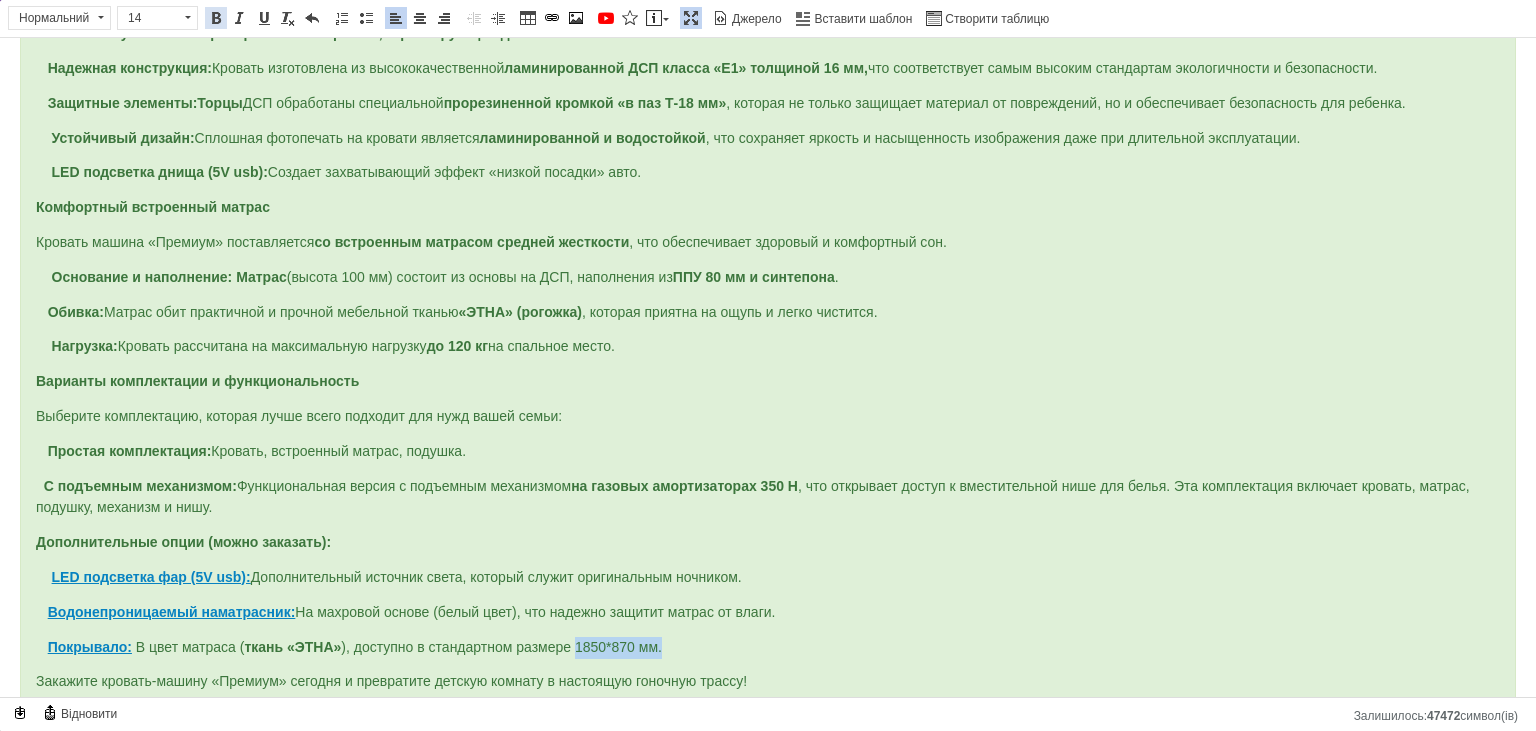 click at bounding box center [216, 18] 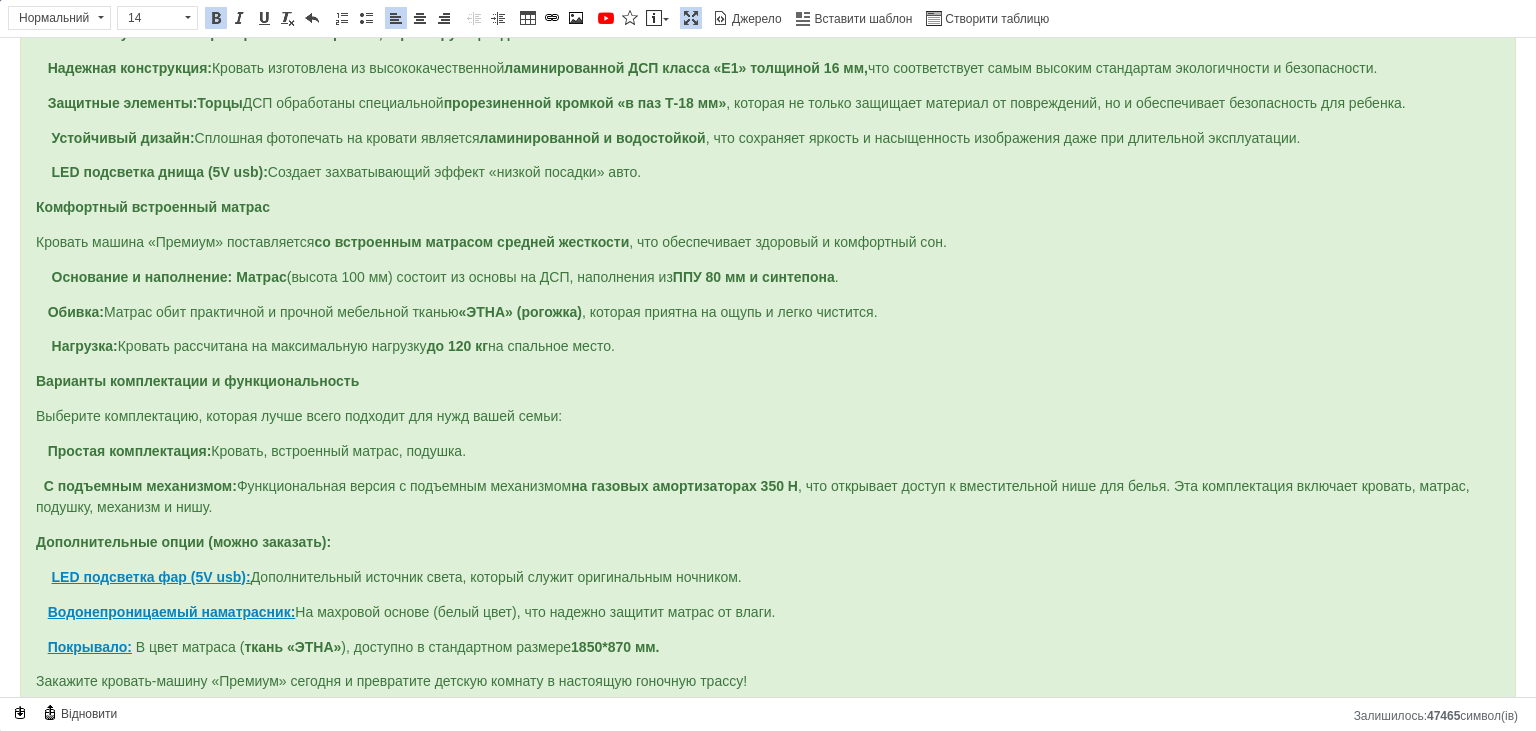 click on "Закажите кровать-машину «Премиум» сегодня и превратите детскую комнату в настоящую гоночную трассу!" at bounding box center (391, 681) 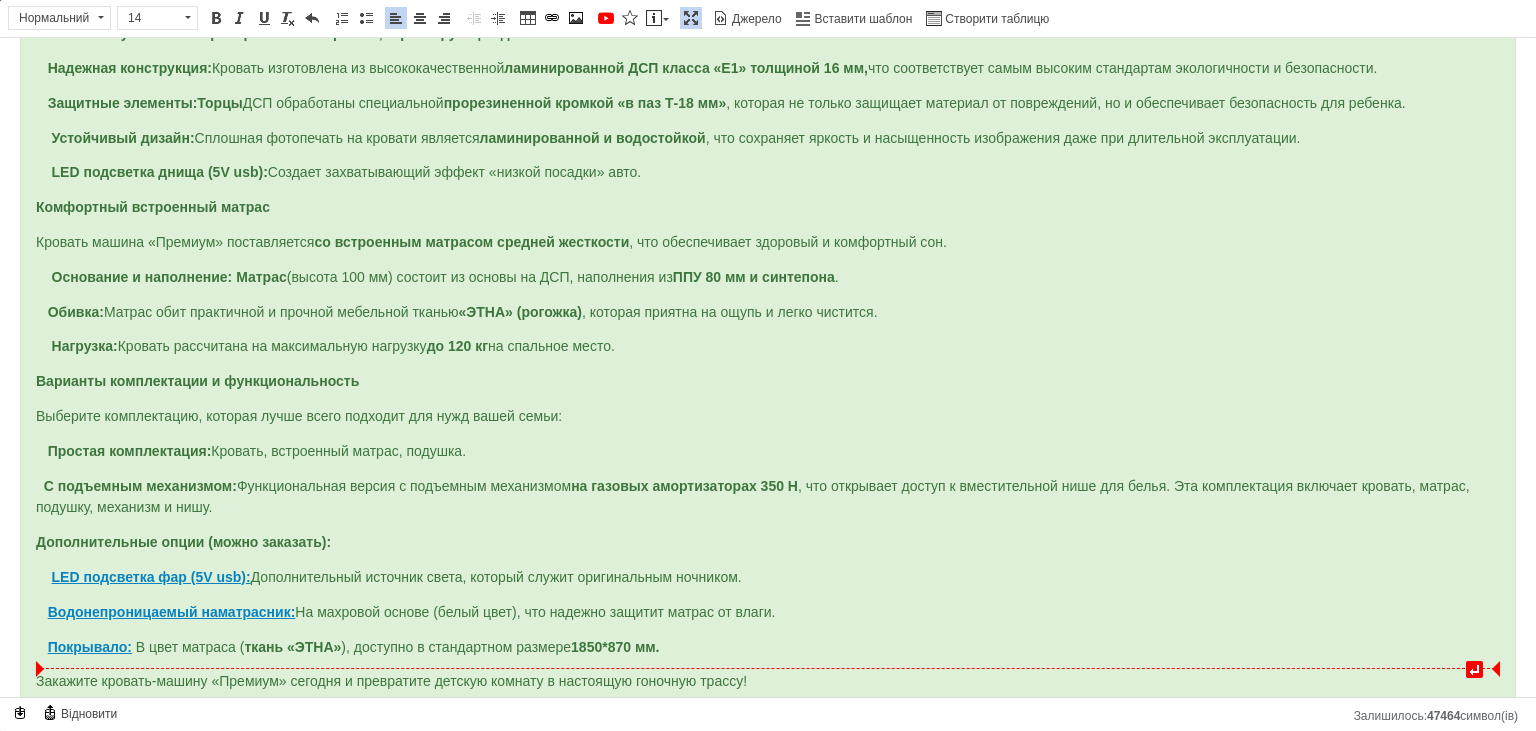 click on "Закажите кровать-машину «Премиум» сегодня и превратите детскую комнату в настоящую гоночную трассу!" at bounding box center (391, 681) 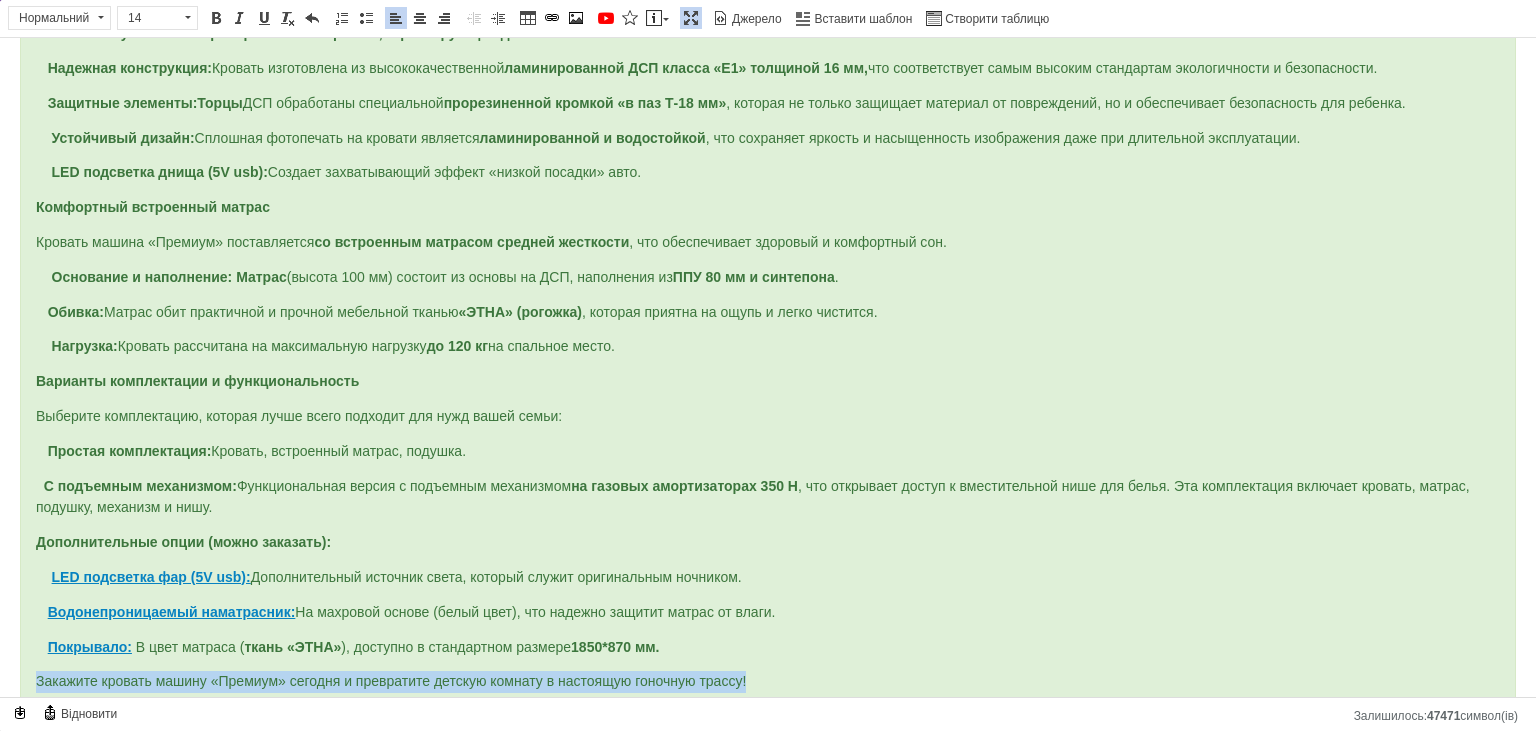 drag, startPoint x: 31, startPoint y: 656, endPoint x: 853, endPoint y: 670, distance: 822.1192 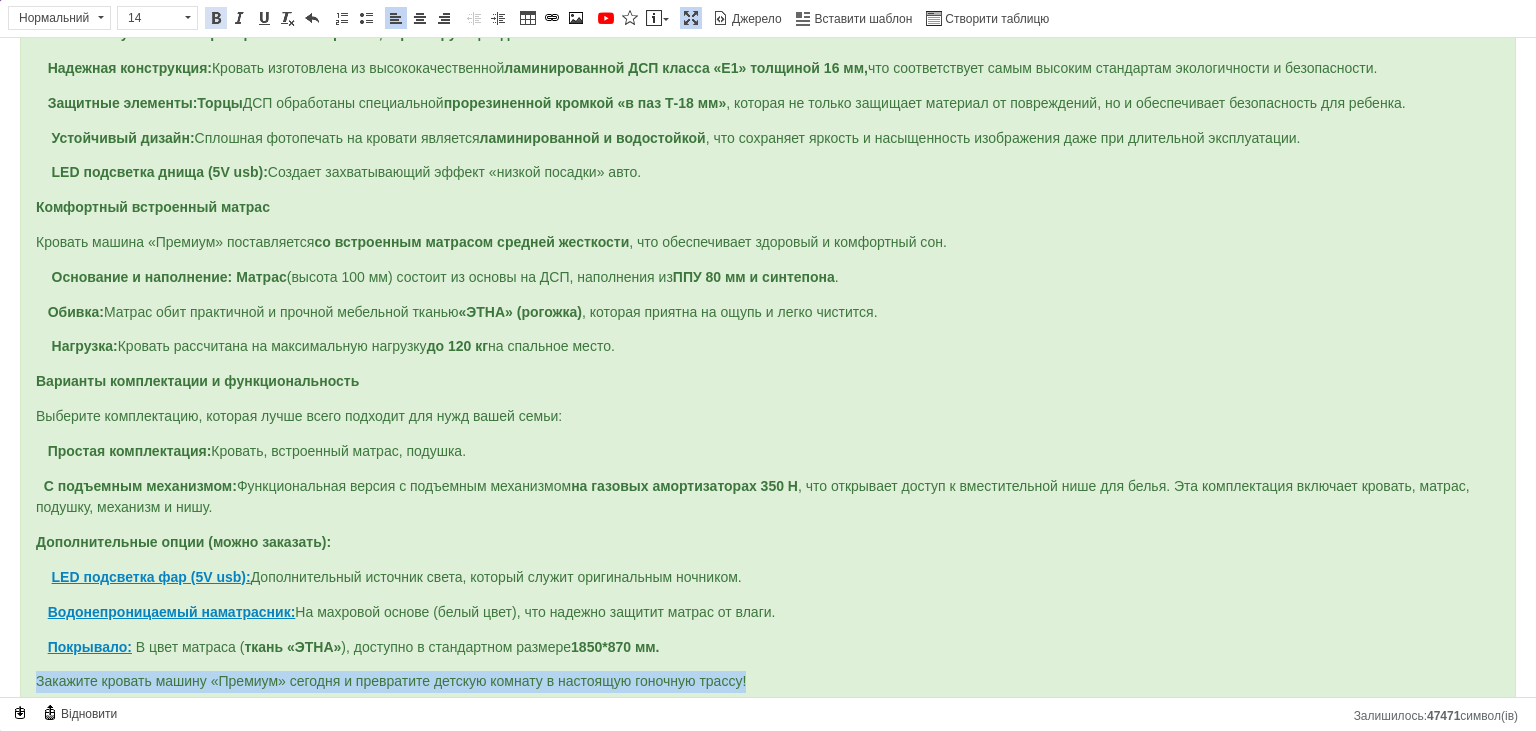 click at bounding box center [216, 18] 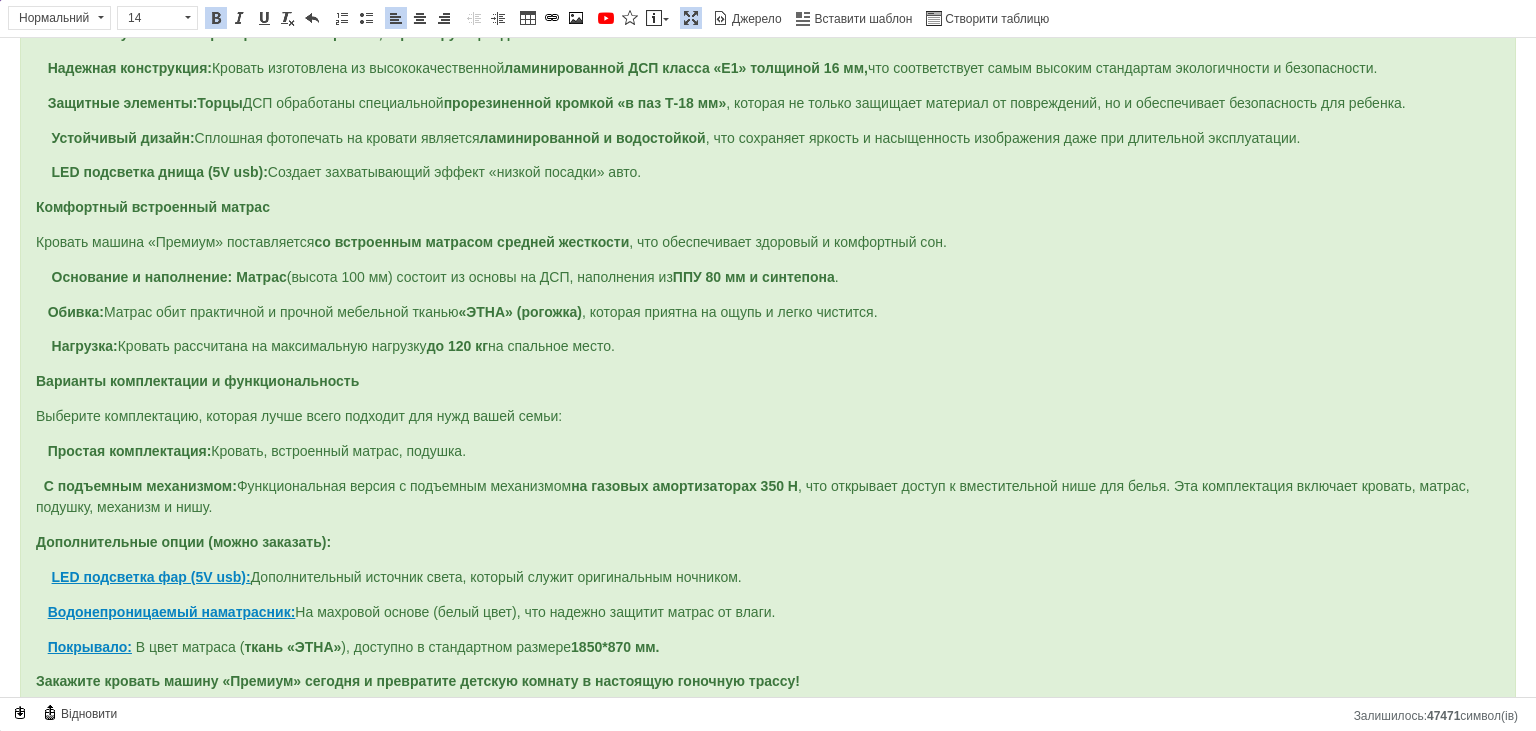 scroll, scrollTop: 0, scrollLeft: 0, axis: both 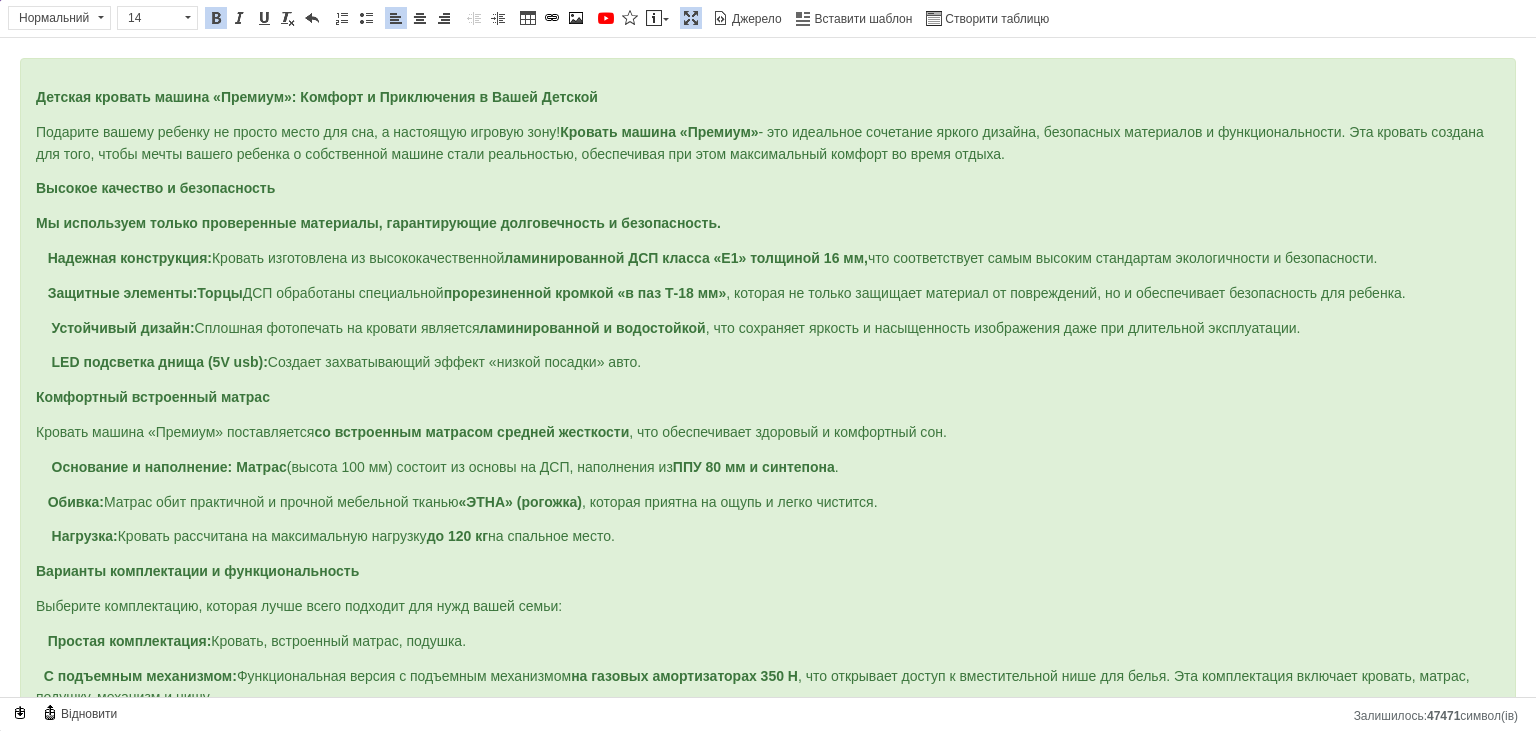 click on "Детская кровать машина «Премиум»: Комфорт и Приключения в Вашей Детской Подарите вашему ребенку не просто место для сна, а настоящую игровую зону!  Кровать машина «Премиум»  - это идеальное сочетание яркого дизайна, безопасных материалов и функциональности. Эта кровать создана для того, чтобы мечты вашего ребенка о собственной машине стали реальностью, обеспечивая при этом максимальный комфорт во время отдыха. Высокое качество и безопасность Мы используем только проверенные материалы, гарантирующие долговечность и безопасность.         [GEOGRAPHIC_DATA]" at bounding box center [768, 485] 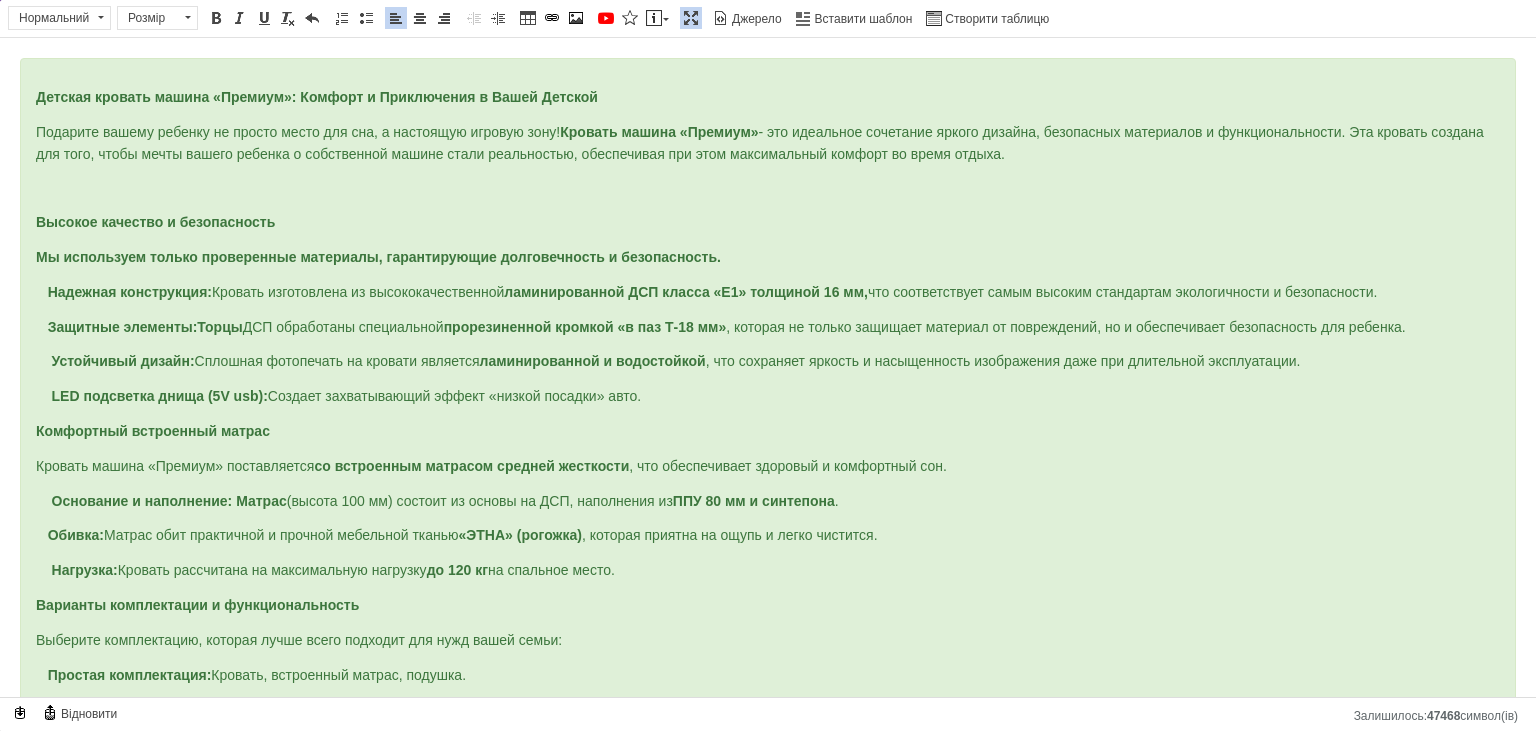 click on "LED подсветка днища (5V usb):  Создает захватывающий эффект «низкой посадки» авто." at bounding box center (768, 397) 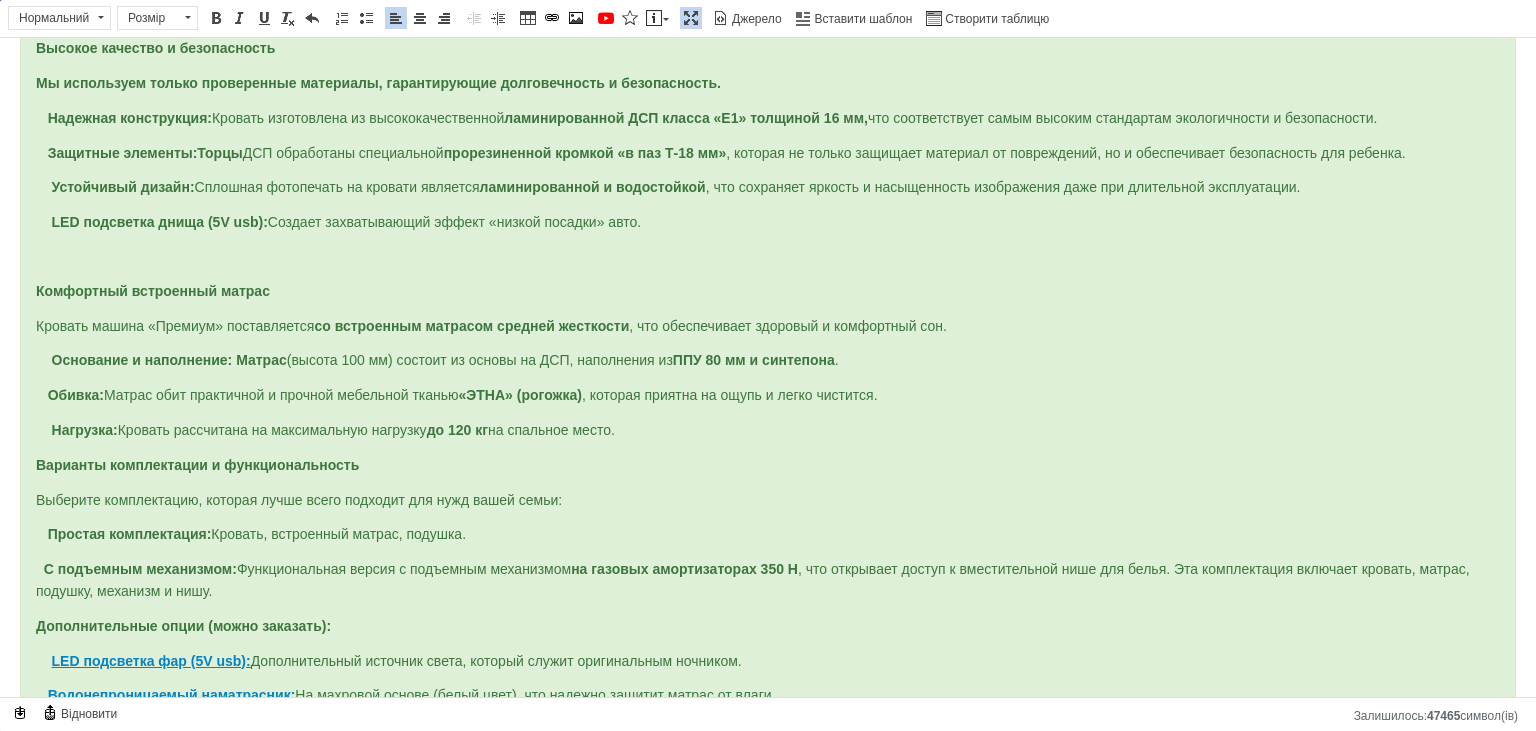 scroll, scrollTop: 211, scrollLeft: 0, axis: vertical 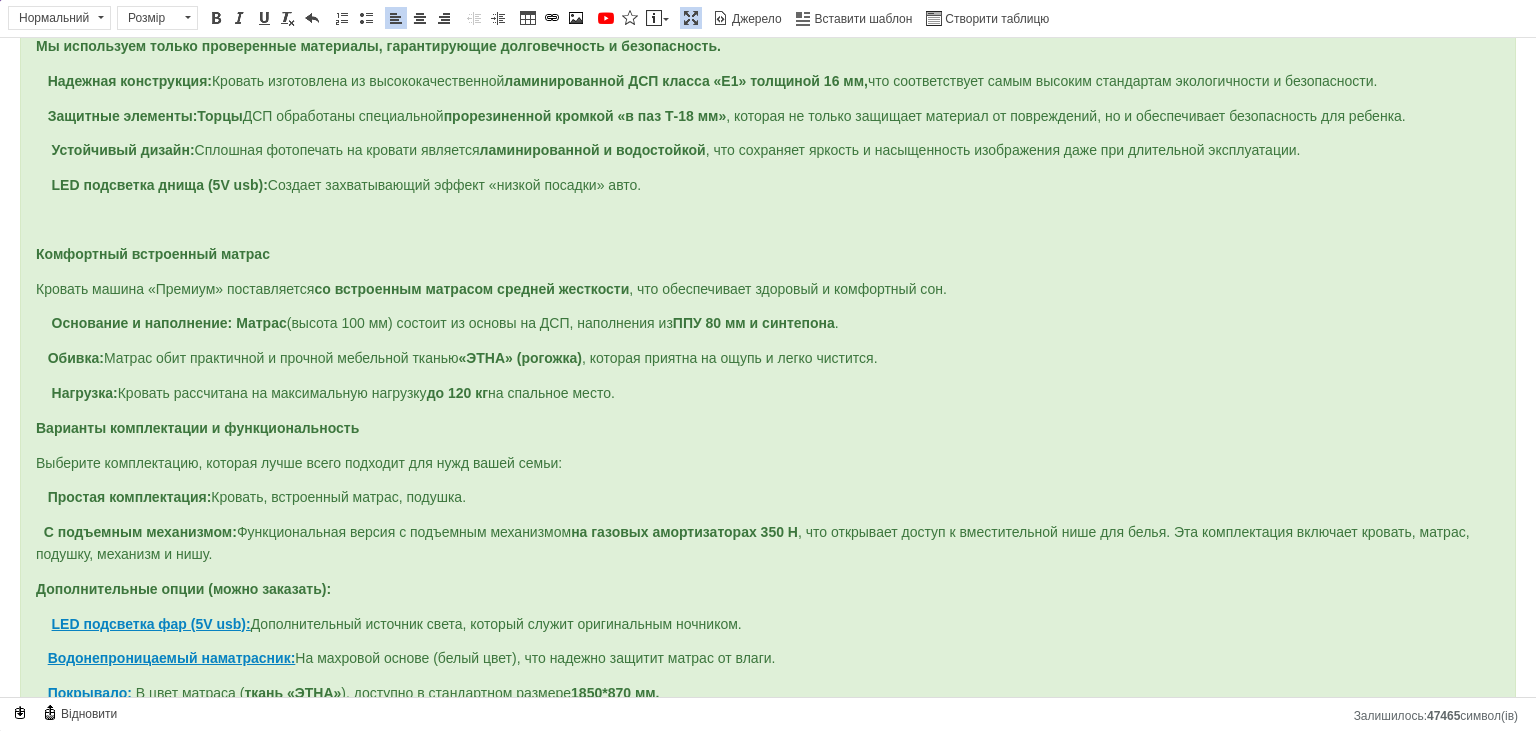 click on "Нагрузка:  Кровать рассчитана на максимальную нагрузку  до 120 кг  на спальное место." at bounding box center (768, 394) 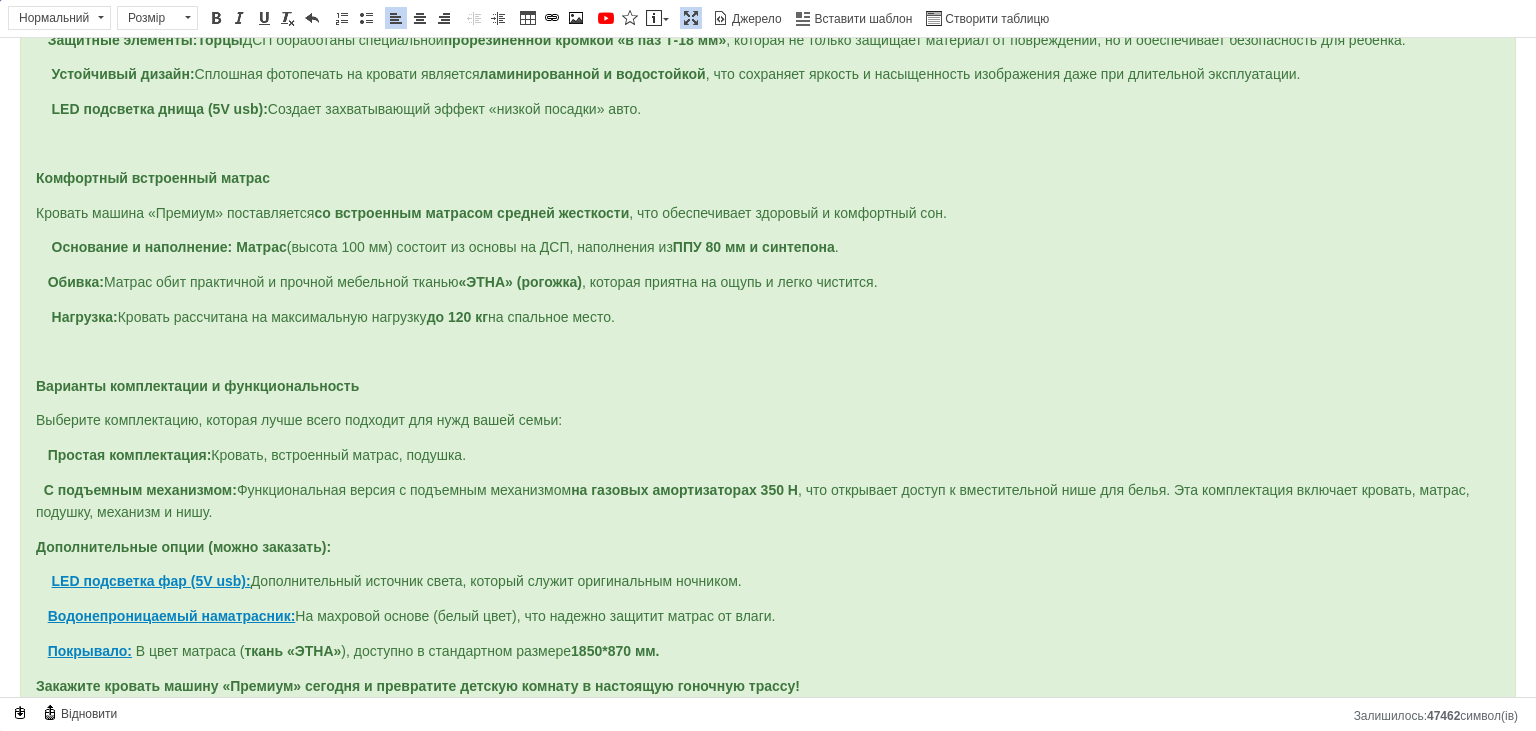 scroll, scrollTop: 292, scrollLeft: 0, axis: vertical 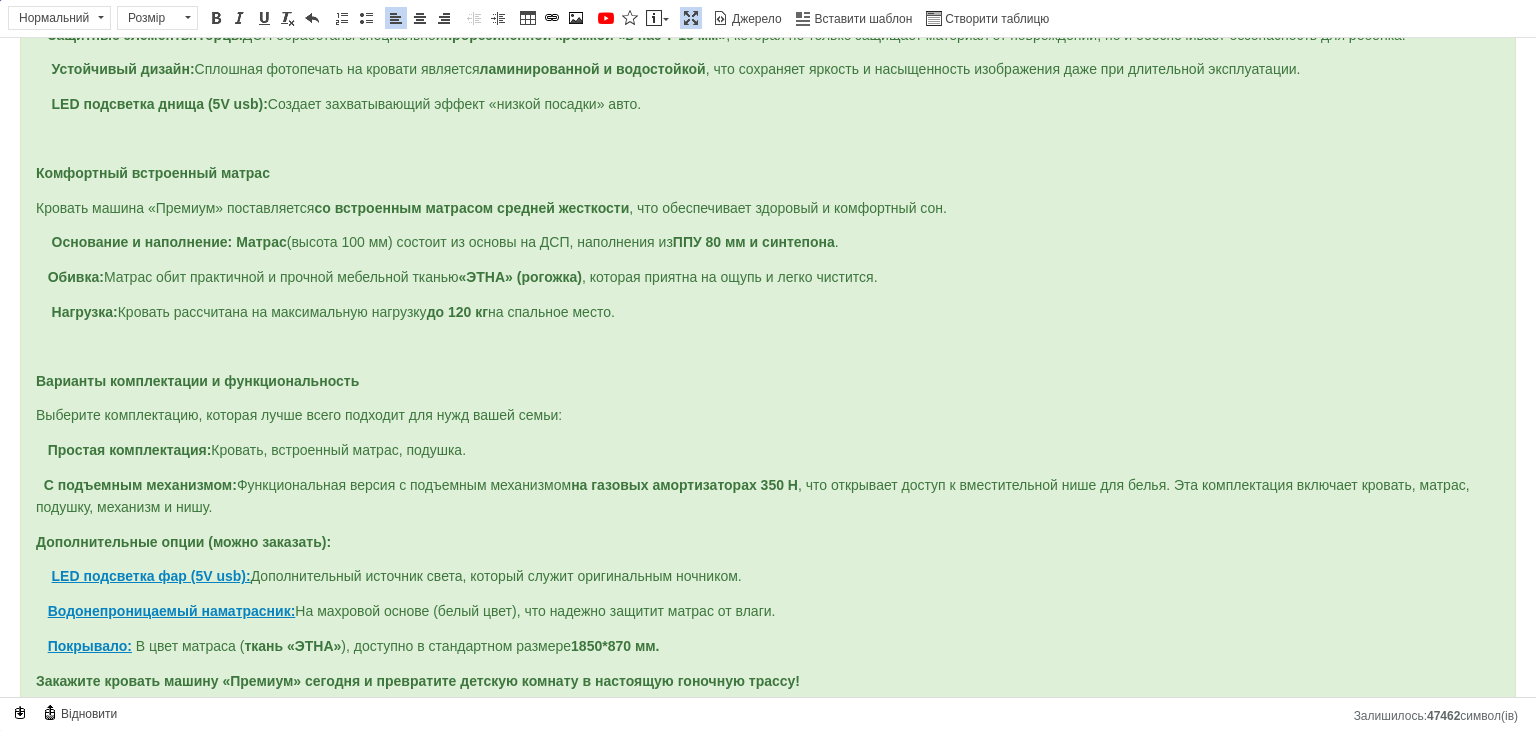 click on "С подъемным механизмом:  Функциональная версия с подъемным механизмом  на газовых амортизаторах 350 Н , что открывает доступ к вместительной нише для белья. Эта комплектация включает кровать, матрас, подушку, механизм и нишу." at bounding box center (768, 497) 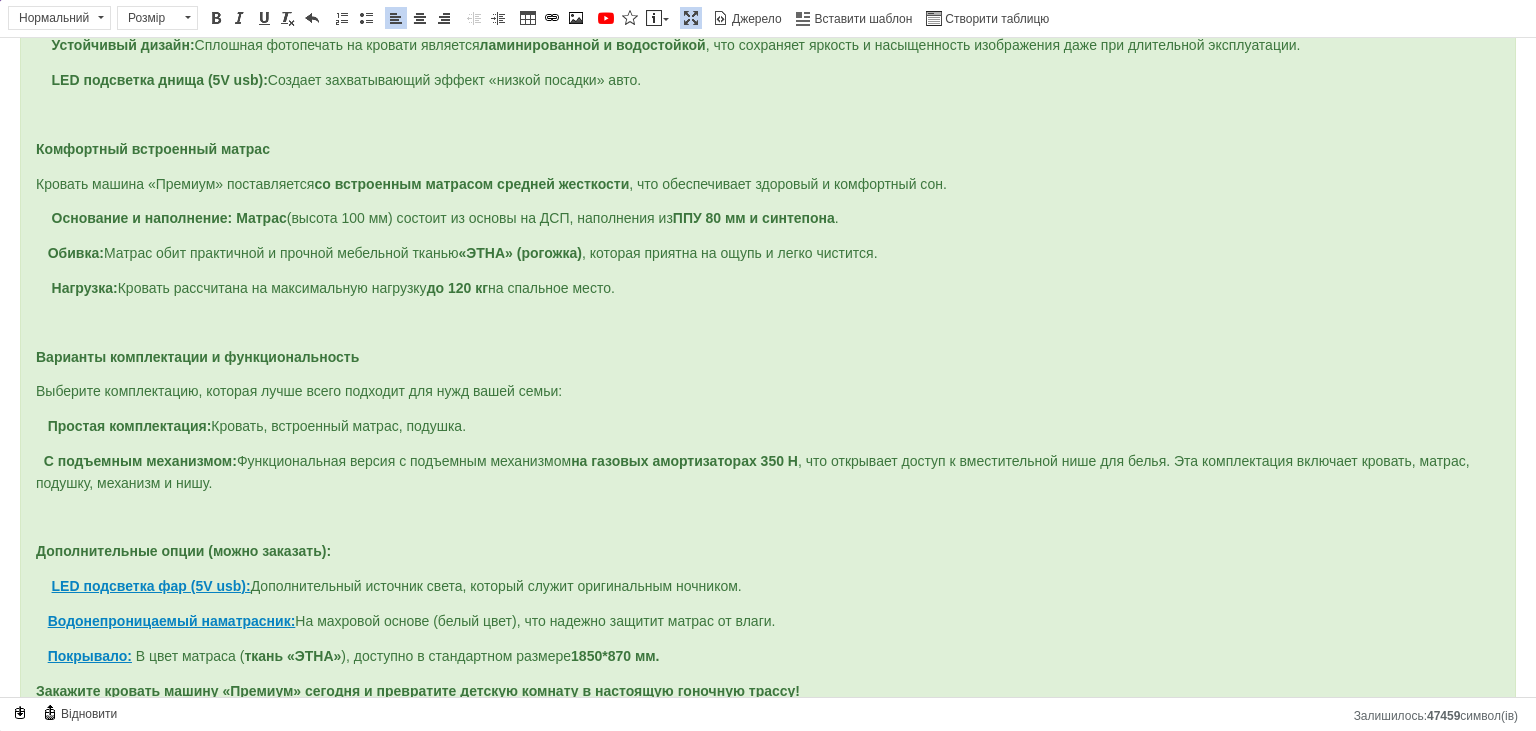 scroll, scrollTop: 325, scrollLeft: 0, axis: vertical 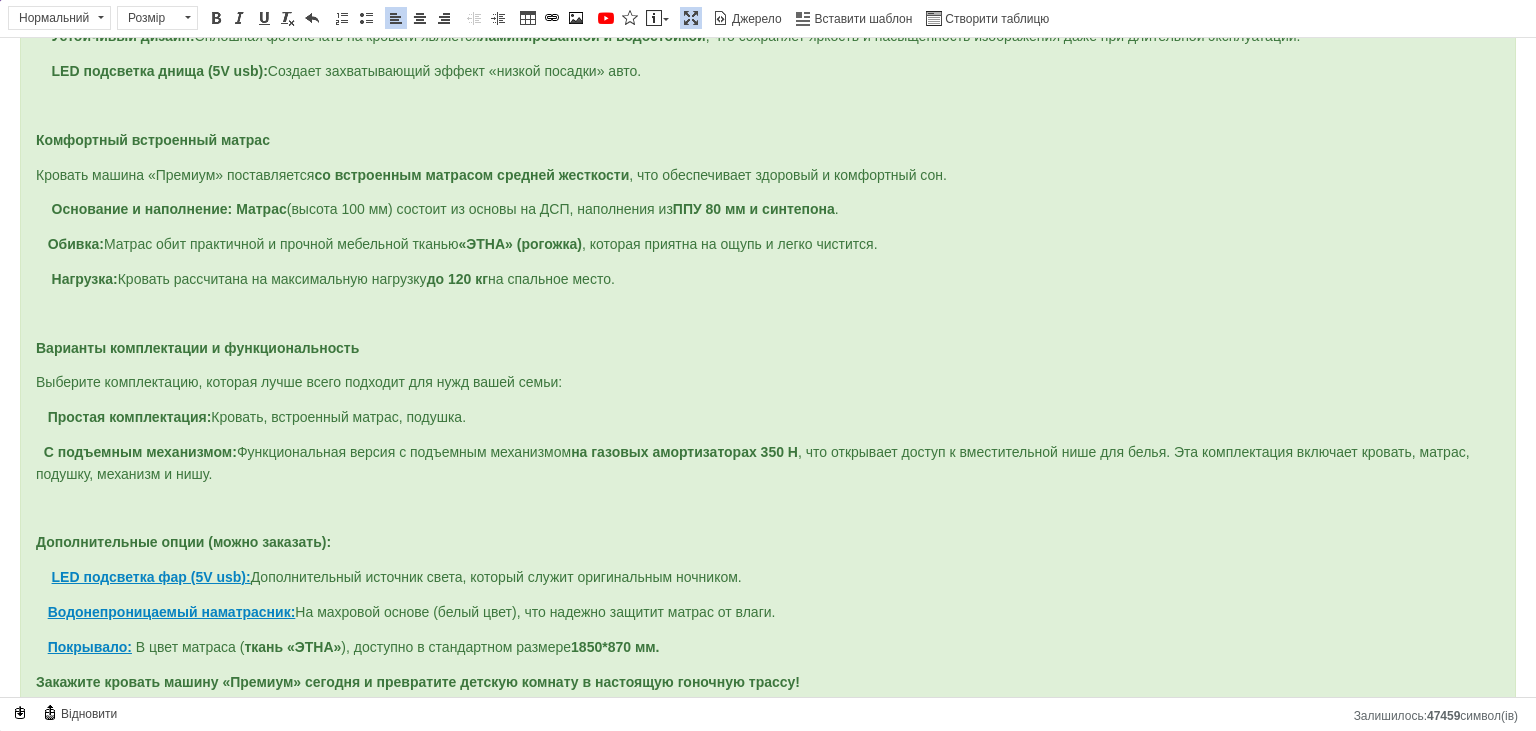 click at bounding box center [691, 18] 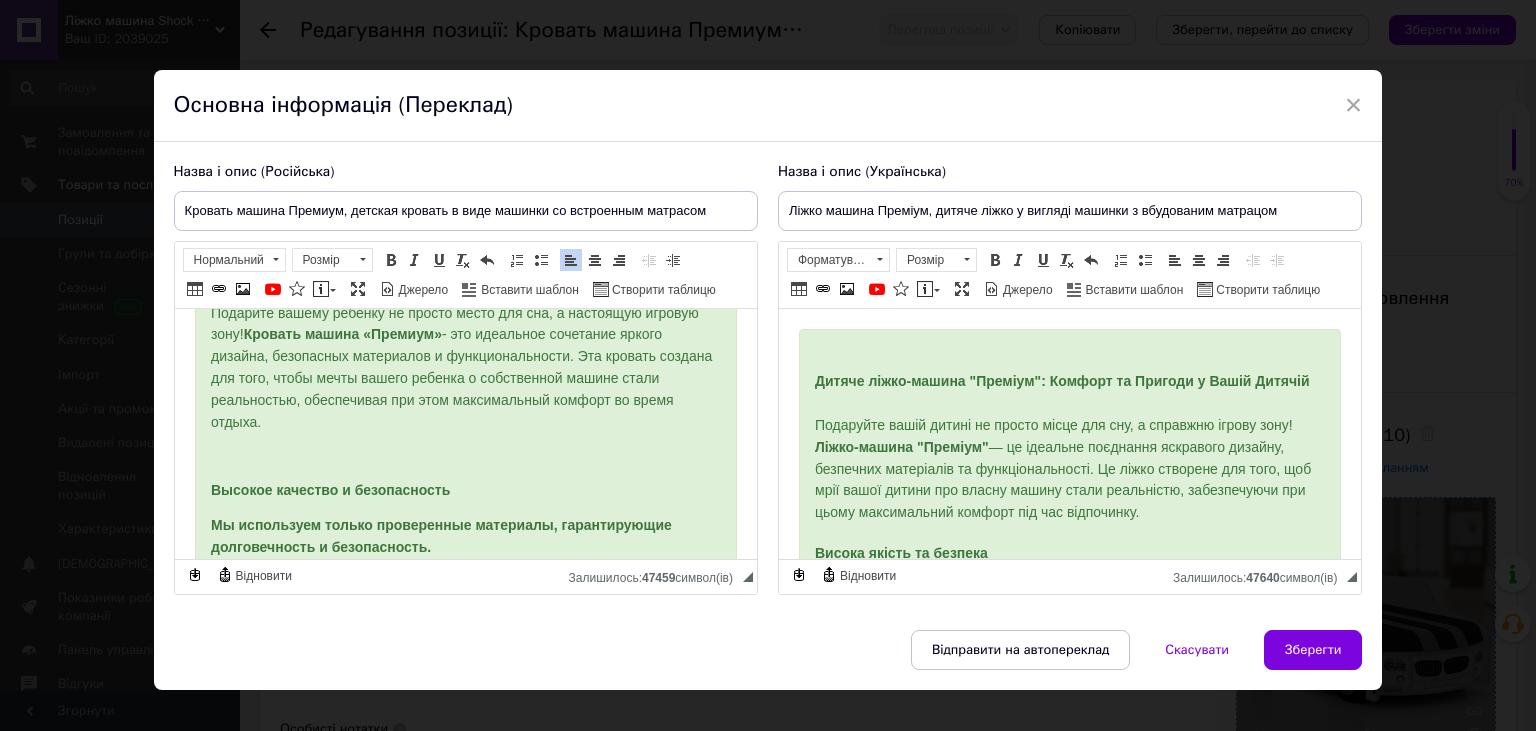 scroll, scrollTop: 0, scrollLeft: 0, axis: both 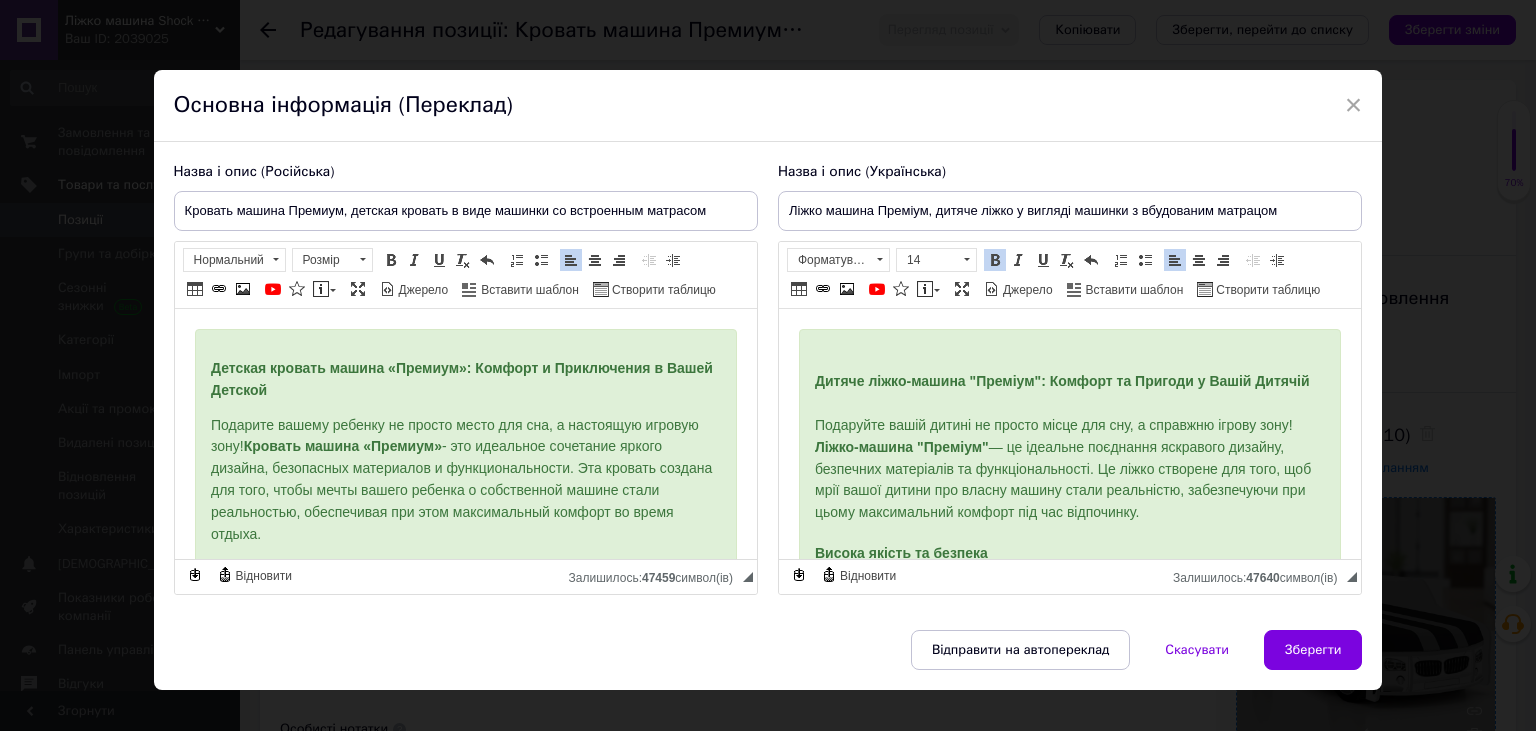 click on "Дитяче ліжко-машина "Преміум": Комфорт та Пригоди у Вашій Дитячій Подаруйте вашій дитині не просто місце для сну, а справжню ігрову зону!  Ліжко-машина "Преміум"  — це ідеальне поєднання яскравого дизайну, безпечних матеріалів та функціональності. Це ліжко створене для того, щоб мрії вашої дитини про власну машину стали реальністю, забезпечуючи при цьому максимальний комфорт під час відпочинку. Висока якість та безпека Ми використовуємо лише перевірені матеріали, що гарантують довговічність та безпеку. Надійна конструкція: ламінованої ДСП   класу «Е1»   ." at bounding box center [1069, 1044] 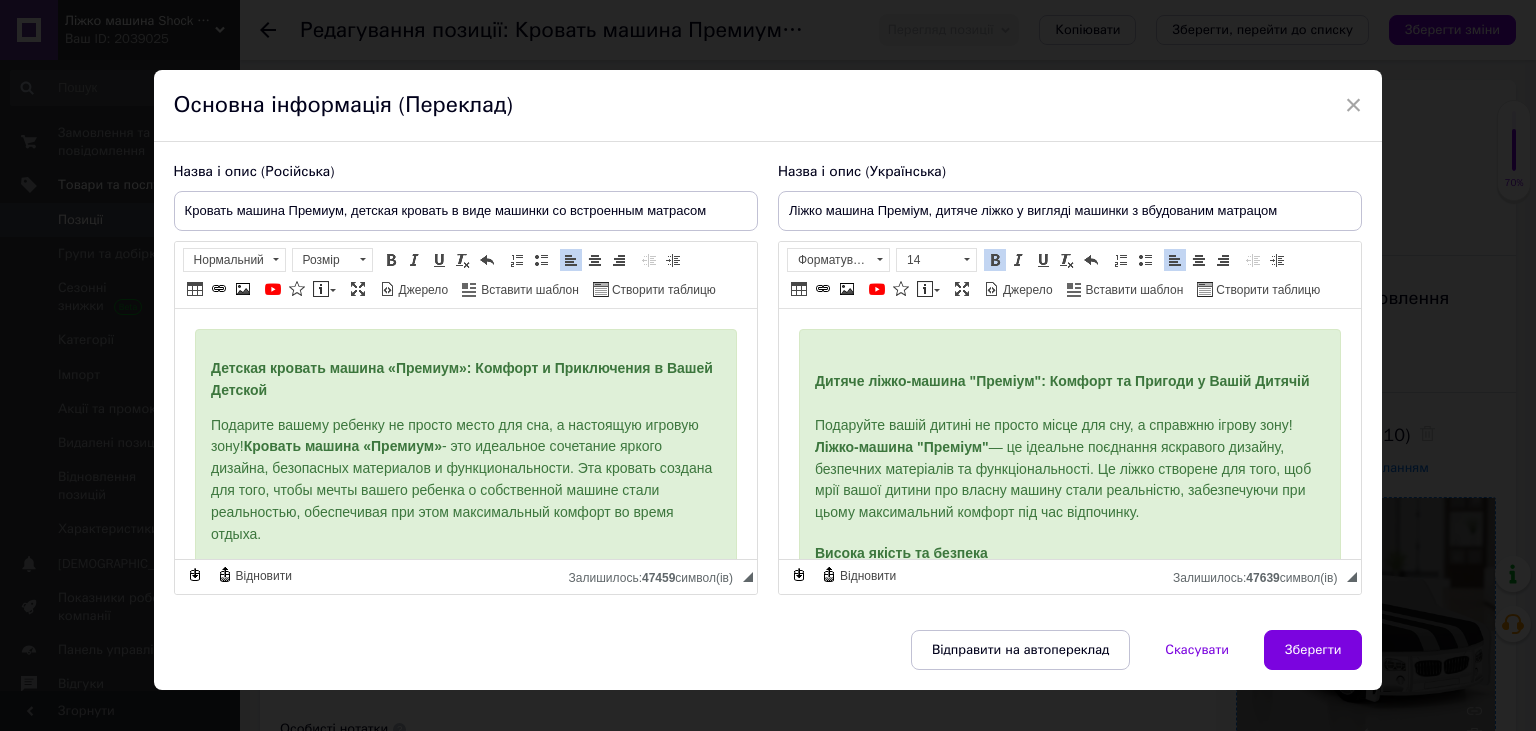 click on "Дитяче ліжко-машина "Преміум": Комфорт та Пригоди у Вашій Дитячій Подаруйте вашій дитині не просто місце для сну, а справжню ігрову зону!  Ліжко-машина "Преміум"  — це ідеальне поєднання яскравого дизайну, безпечних матеріалів та функціональності. Це ліжко створене для того, щоб мрії вашої дитини про власну машину стали реальністю, забезпечуючи при цьому максимальний комфорт під час відпочинку. Висока якість та безпека Ми використовуємо лише перевірені матеріали, що гарантують довговічність та безпеку. Надійна конструкція: ламінованої ДСП   класу «Е1»   ." at bounding box center [1069, 1044] 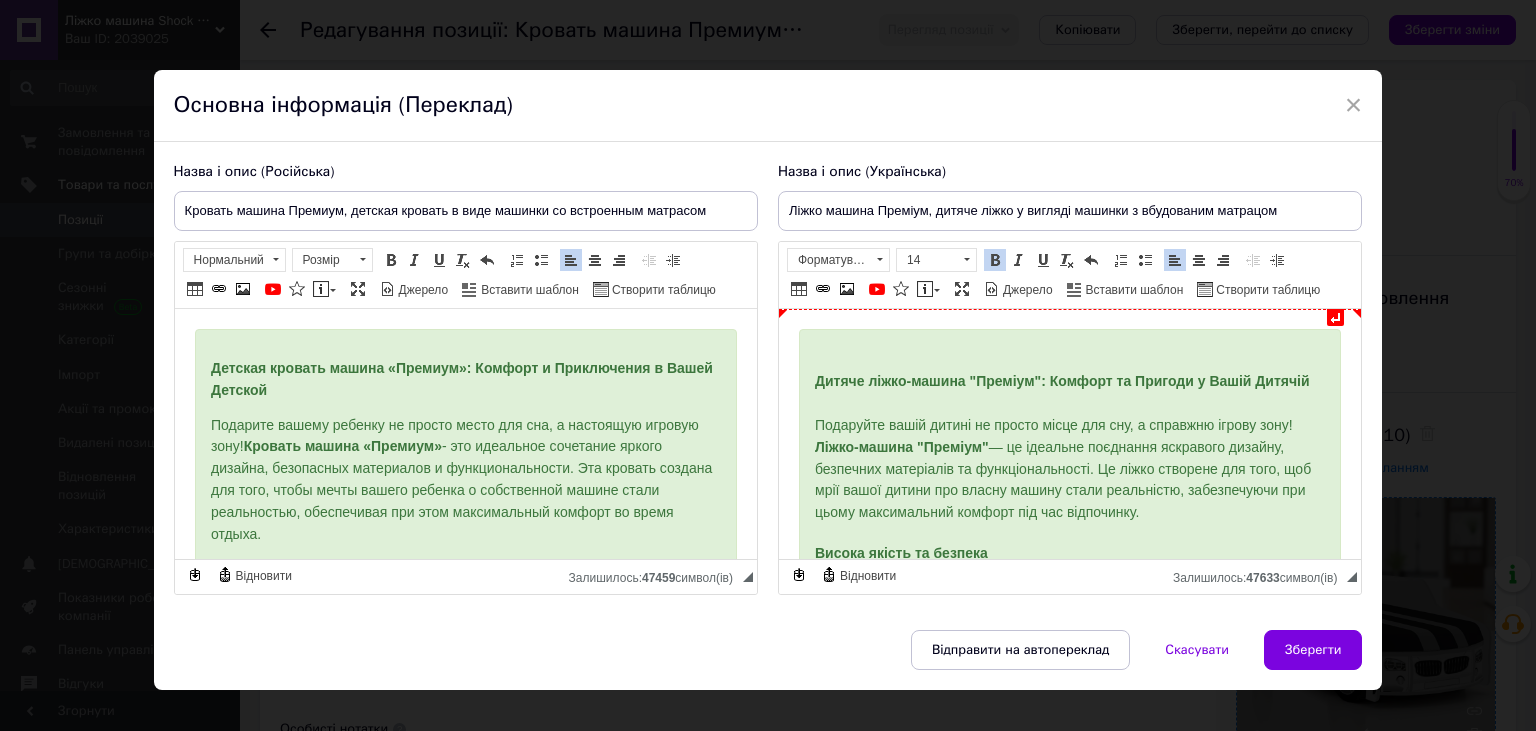 click on "Дитяче ліжко-машина "Преміум": Комфорт та Пригоди у Вашій Дитячій Подаруйте вашій дитині не просто місце для сну, а справжню ігрову зону!  Ліжко-машина "Преміум"  — це ідеальне поєднання яскравого дизайну, безпечних матеріалів та функціональності. Це ліжко створене для того, щоб мрії вашої дитини про власну машину стали реальністю, забезпечуючи при цьому максимальний комфорт під час відпочинку. Висока якість та безпека Ми використовуємо лише перевірені матеріали, що гарантують довговічність та безпеку. Надійна конструкція: ламінованої ДСП   класу «Е1»   ." at bounding box center (1069, 1044) 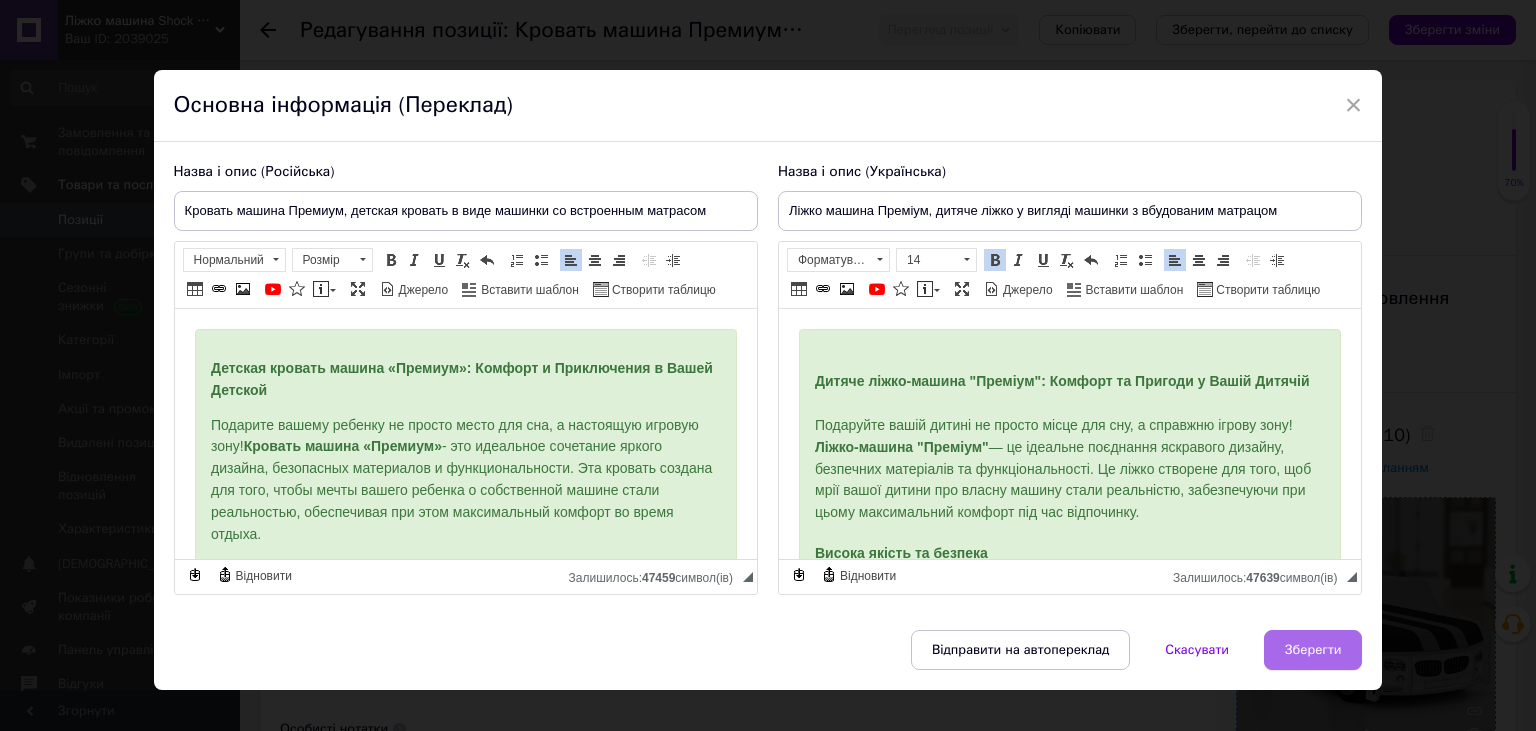 click on "Зберегти" at bounding box center [1313, 650] 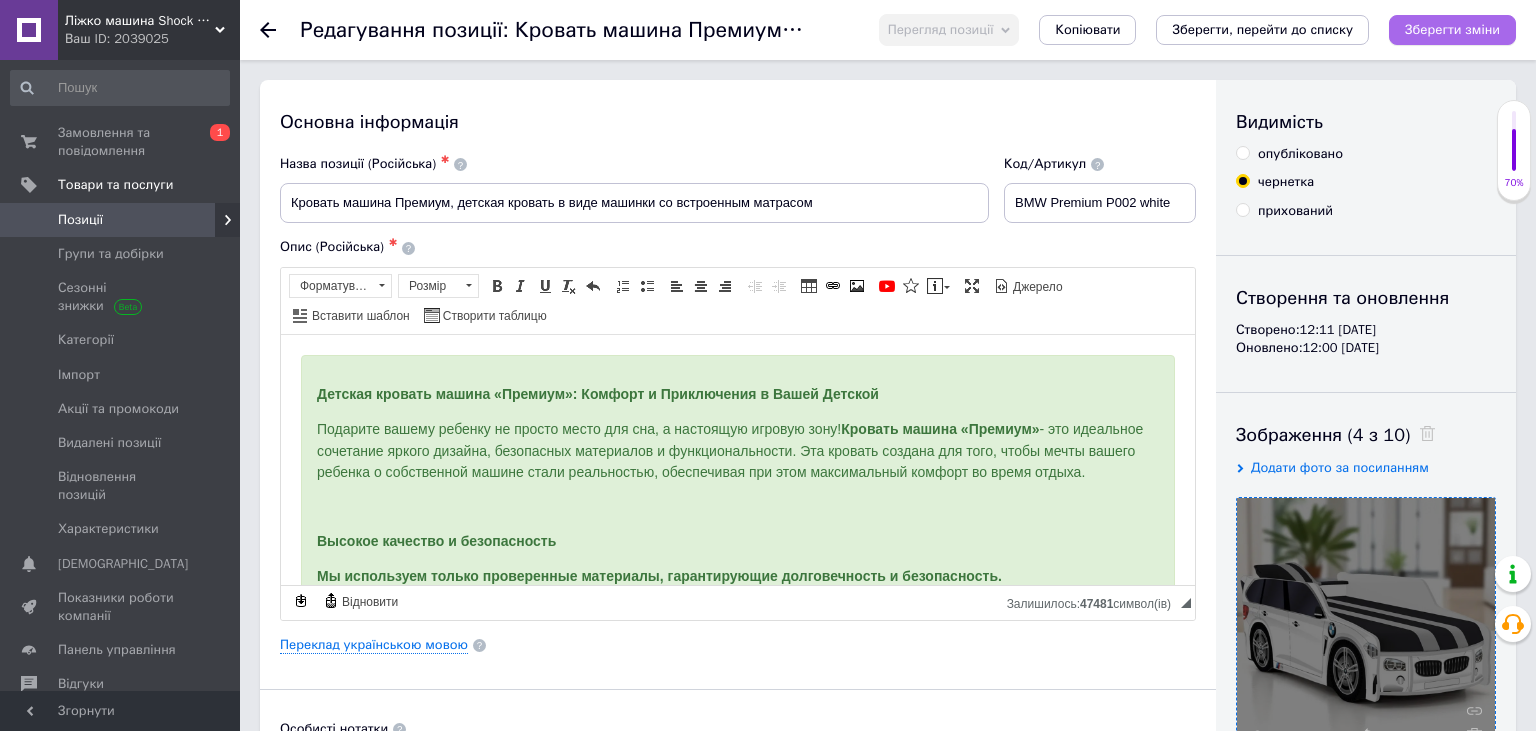 click on "Зберегти зміни" at bounding box center [1452, 29] 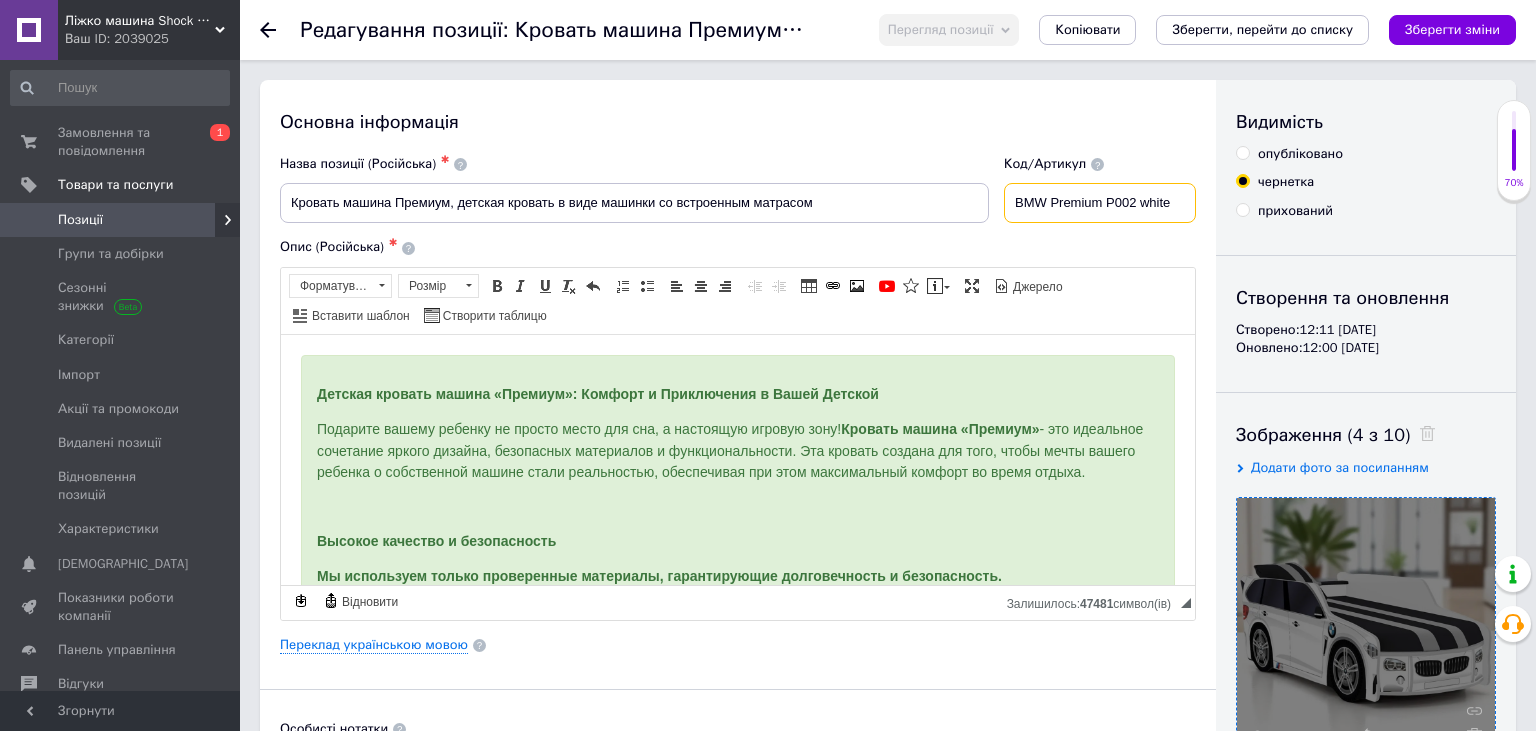 click on "BMW Premium P002 white" at bounding box center [1100, 203] 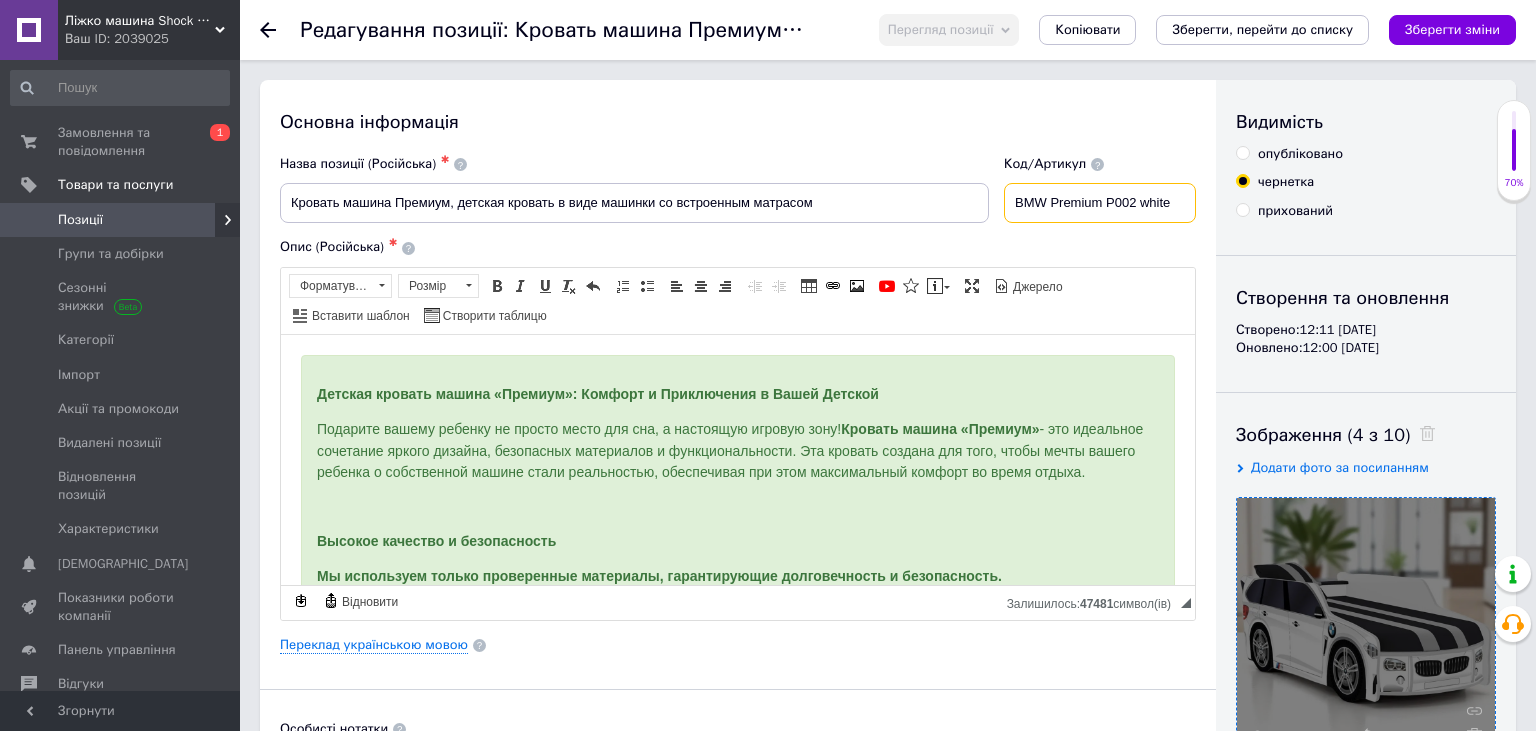 click on "BMW Premium P002 white" at bounding box center [1100, 203] 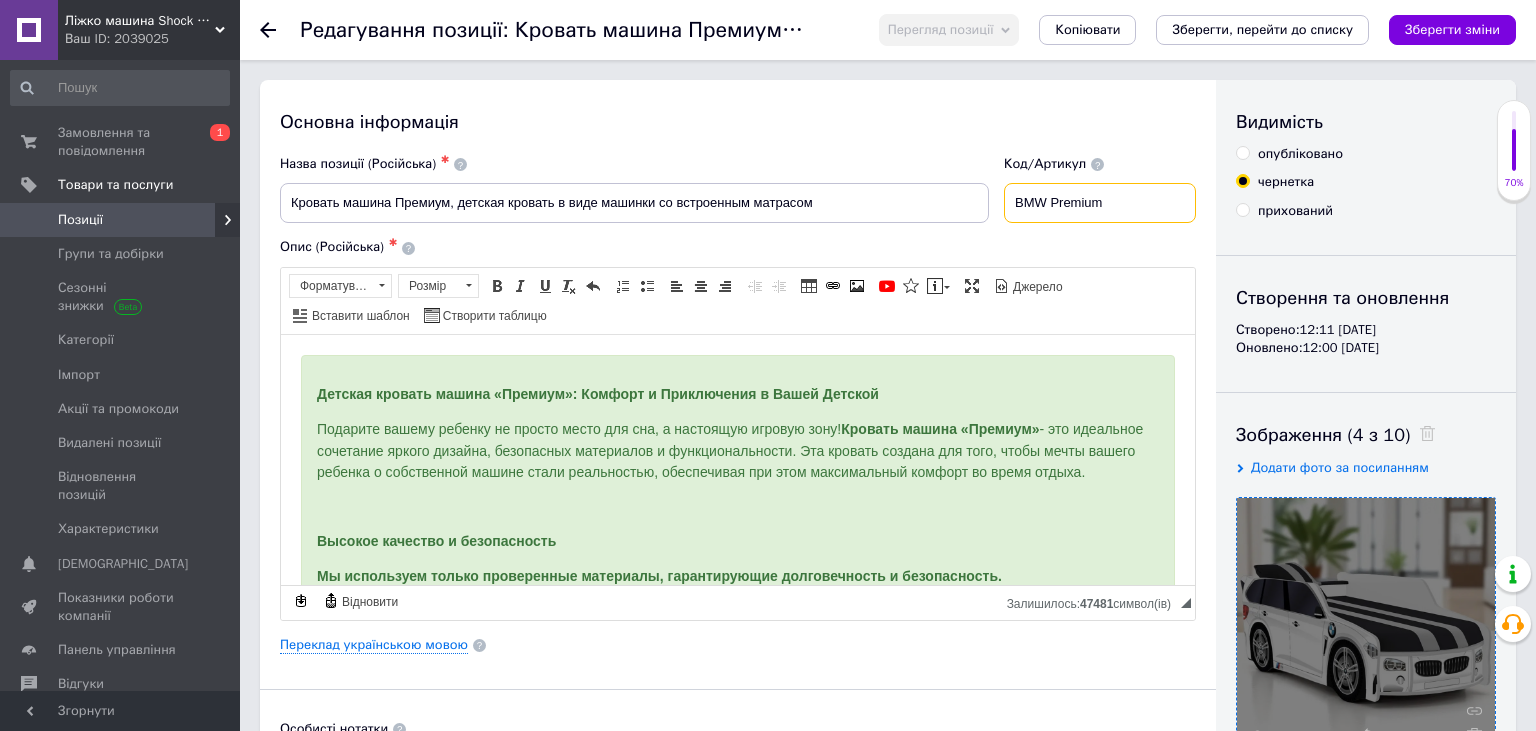 scroll, scrollTop: 0, scrollLeft: 0, axis: both 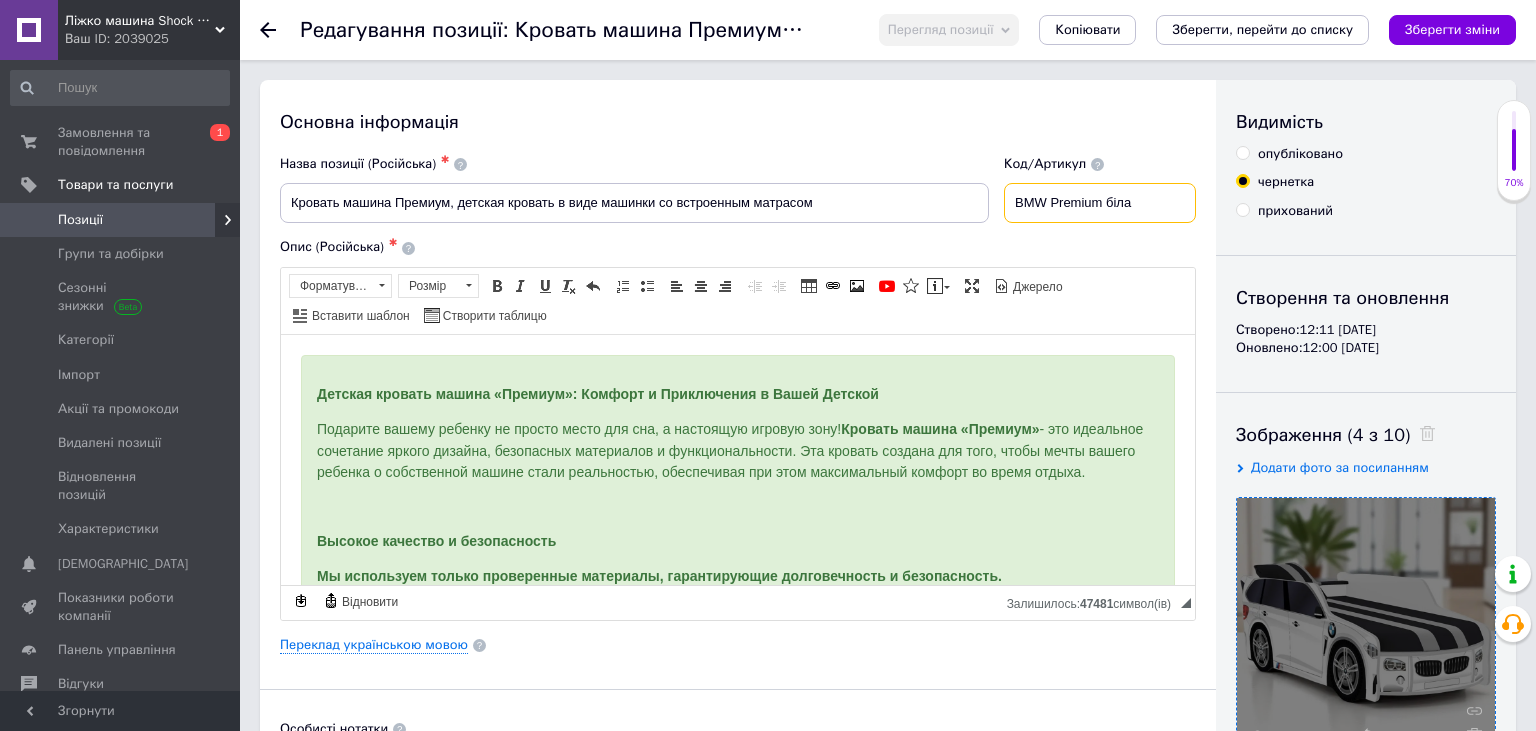 type on "BMW Premium біла" 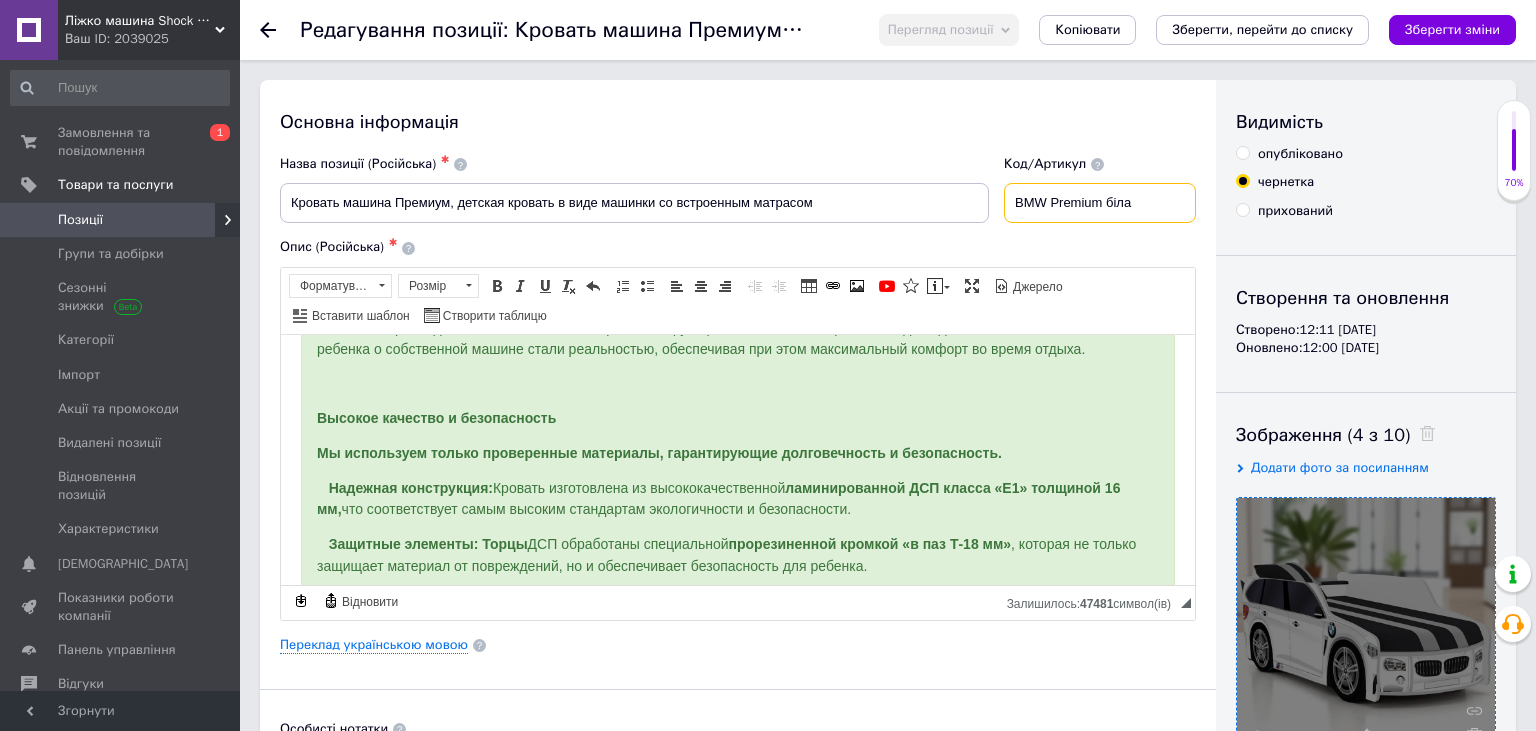 scroll, scrollTop: 316, scrollLeft: 0, axis: vertical 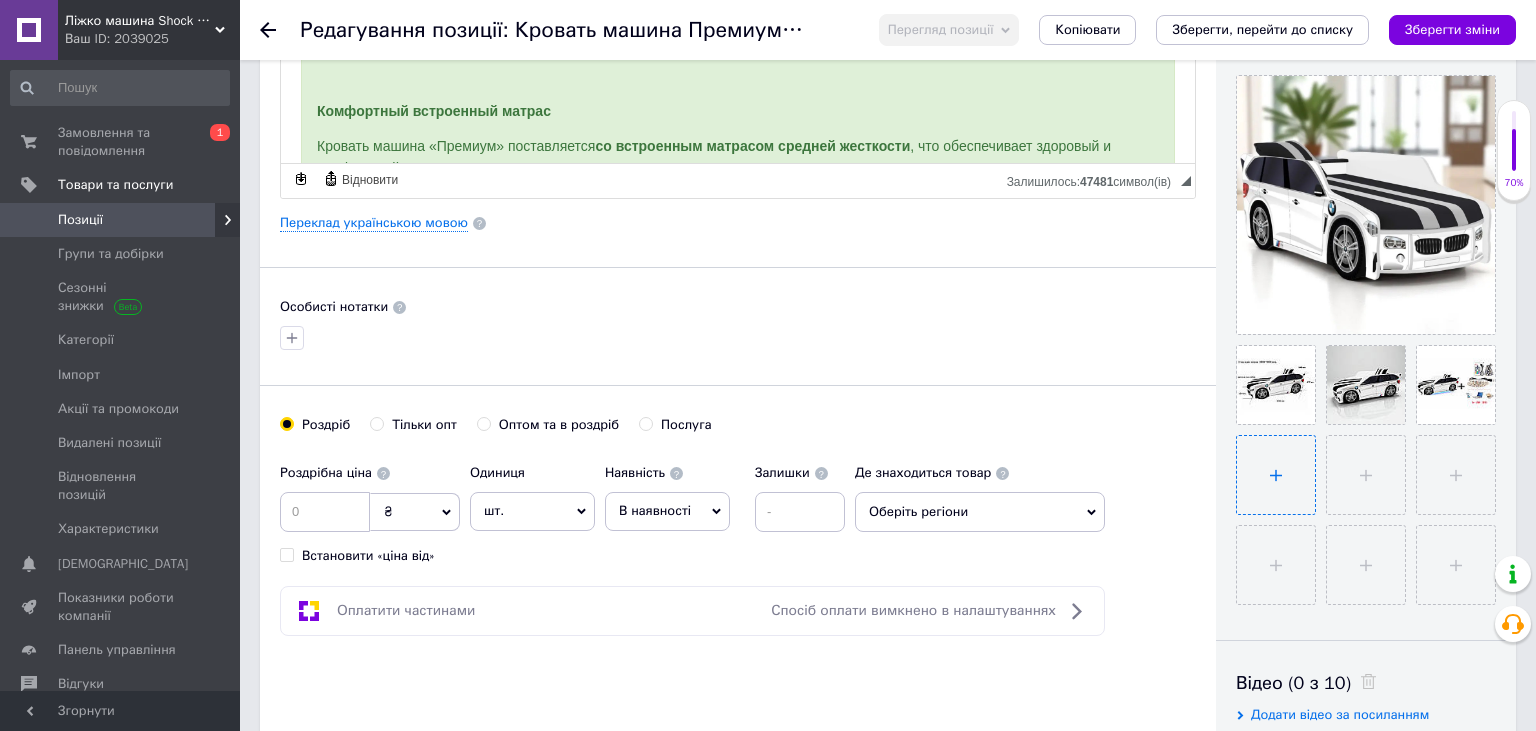 click at bounding box center (1276, 475) 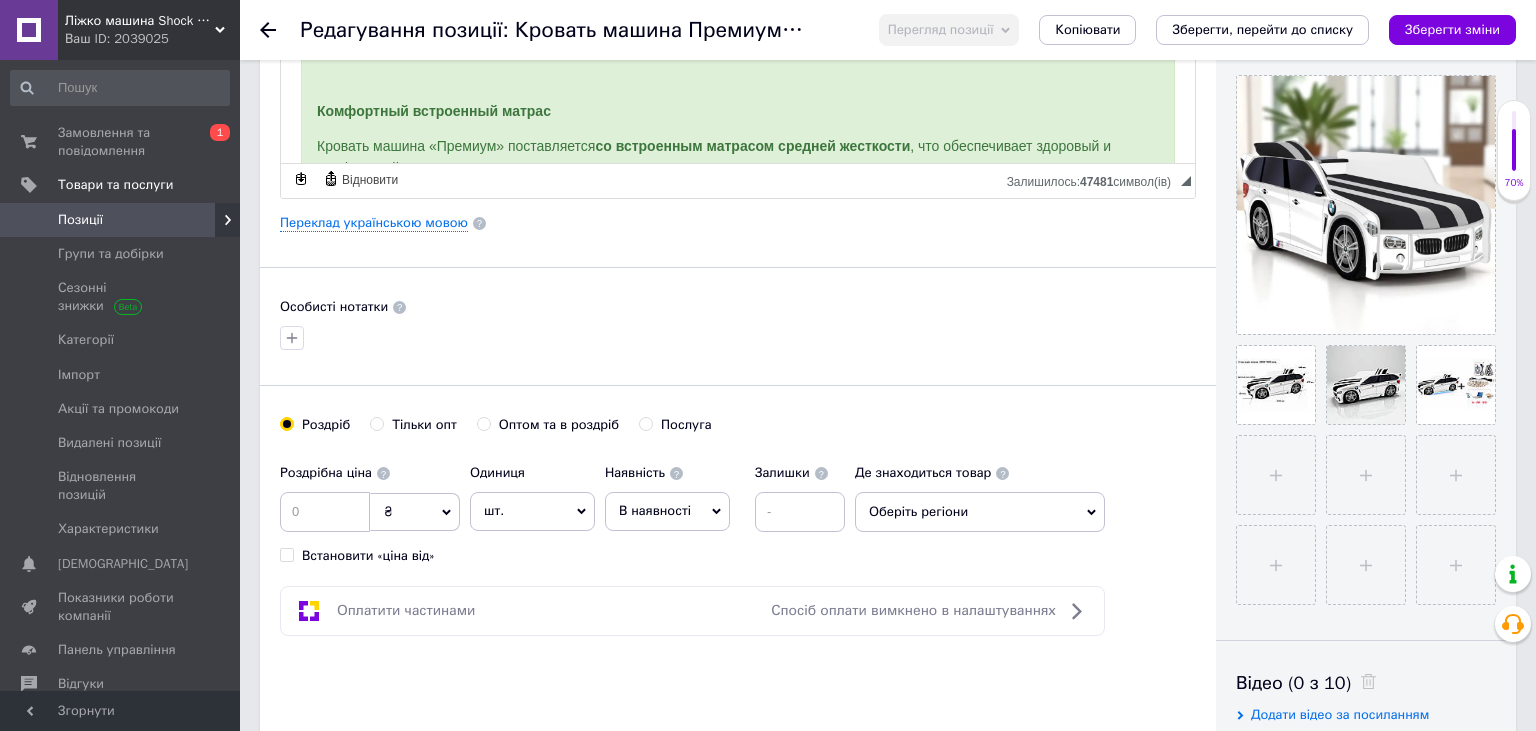 type on "C:\fakepath\0загальна.jpg" 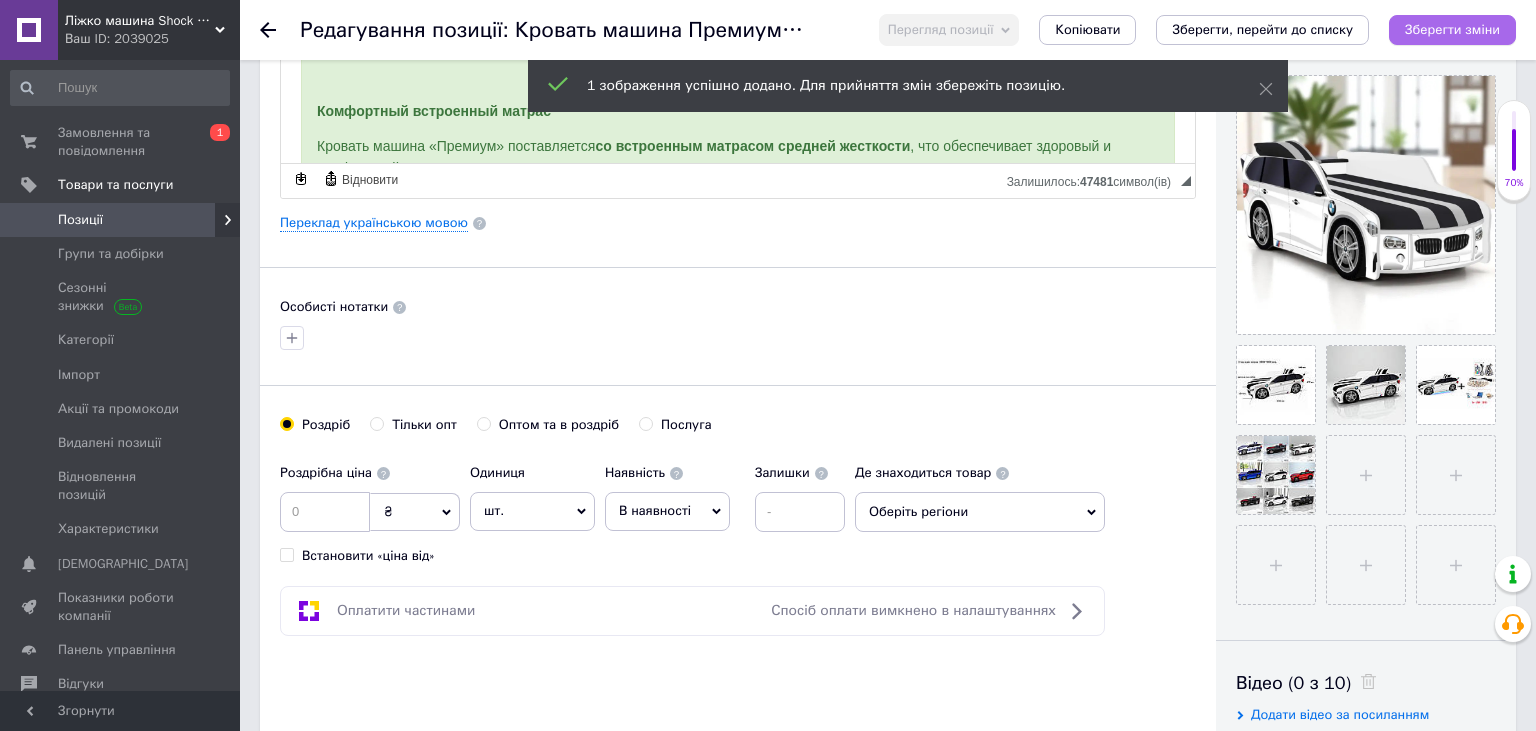 click on "Зберегти зміни" at bounding box center (1452, 29) 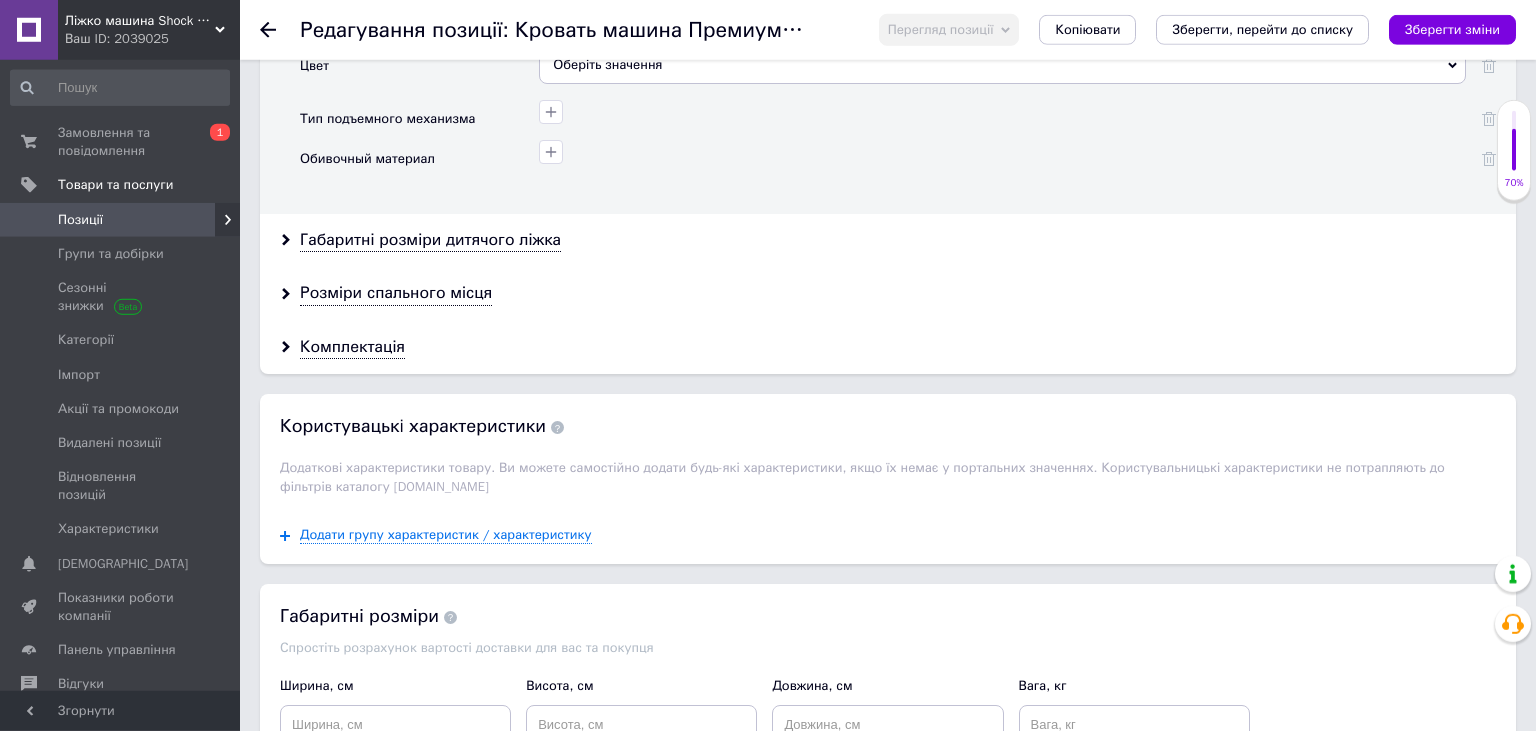 scroll, scrollTop: 2956, scrollLeft: 0, axis: vertical 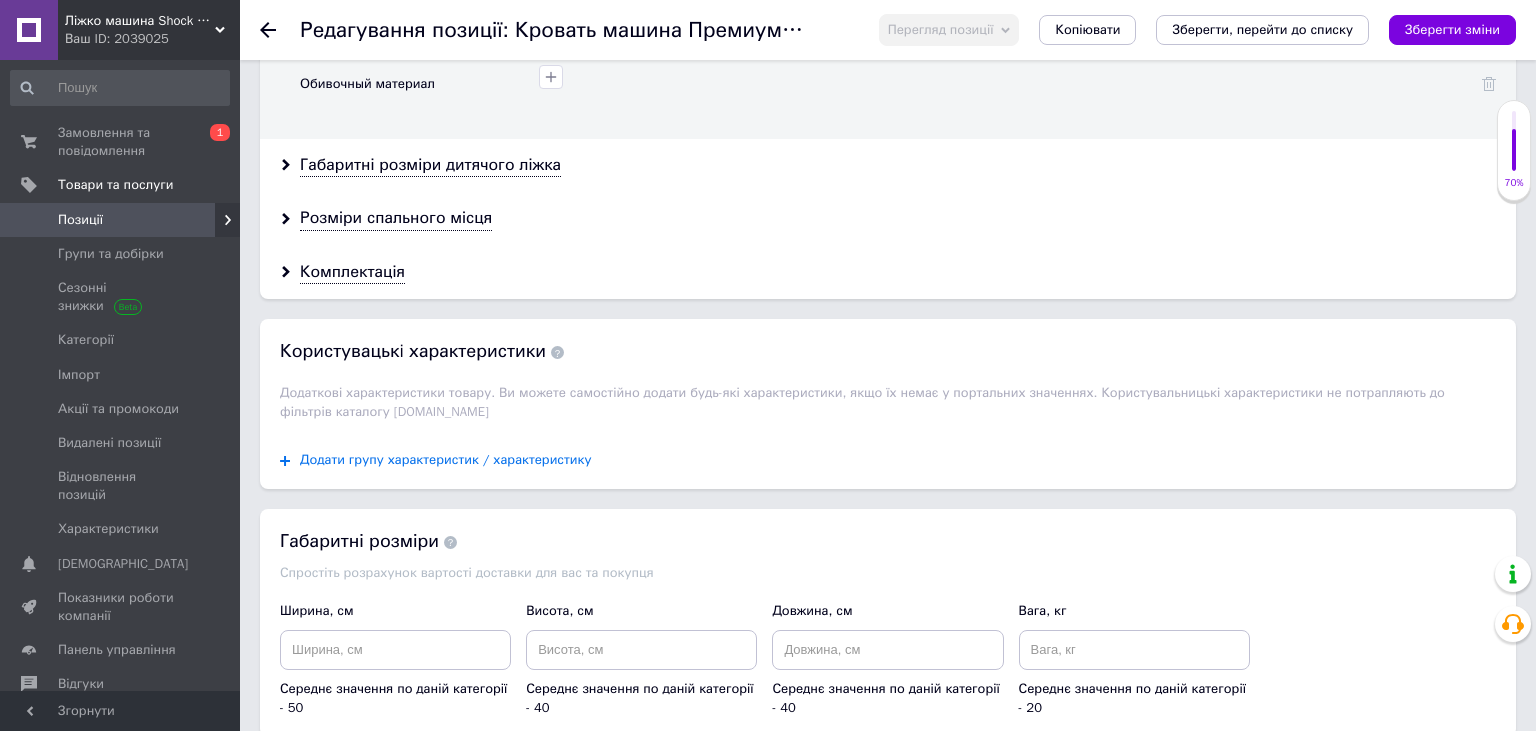 click on "Додати групу характеристик / характеристику" at bounding box center (446, 460) 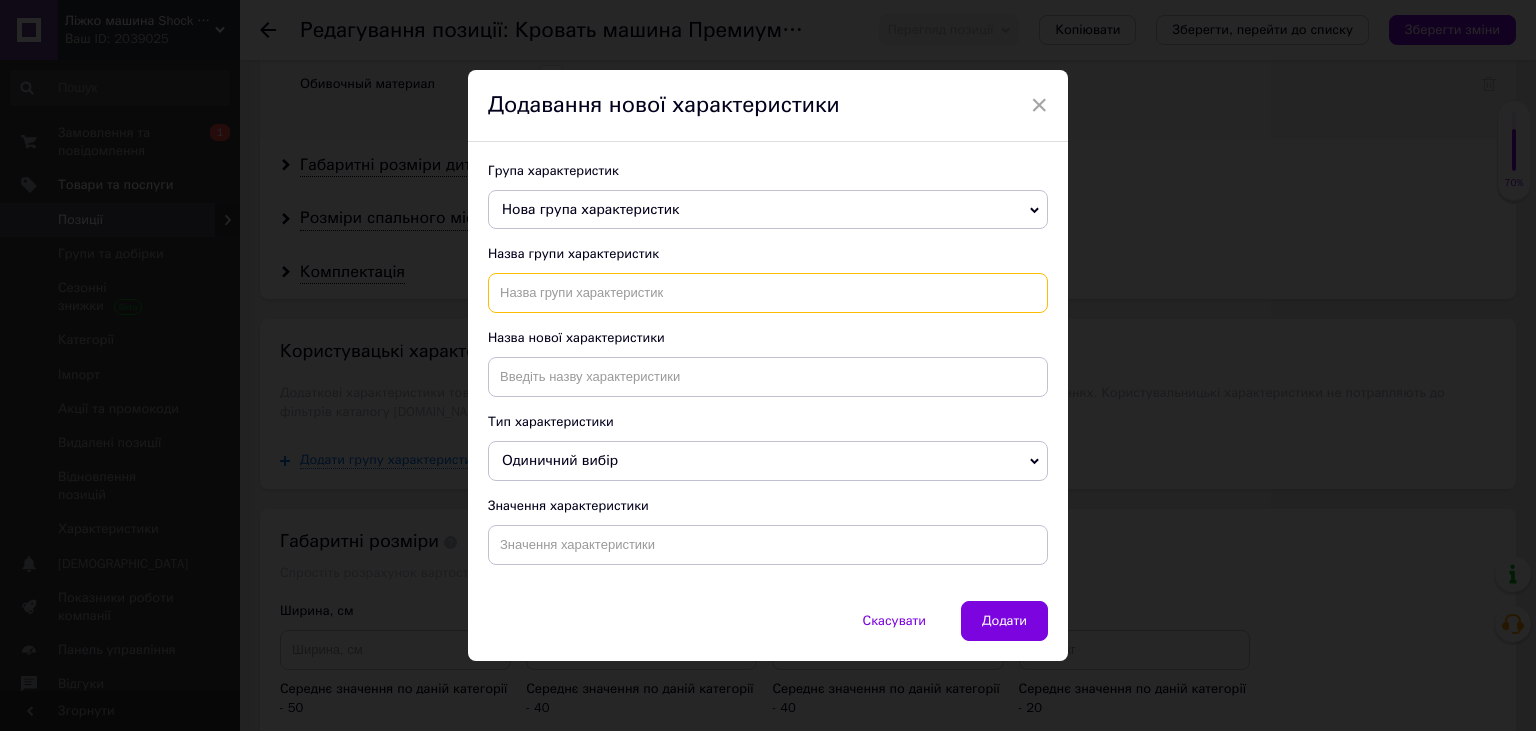 click at bounding box center [768, 293] 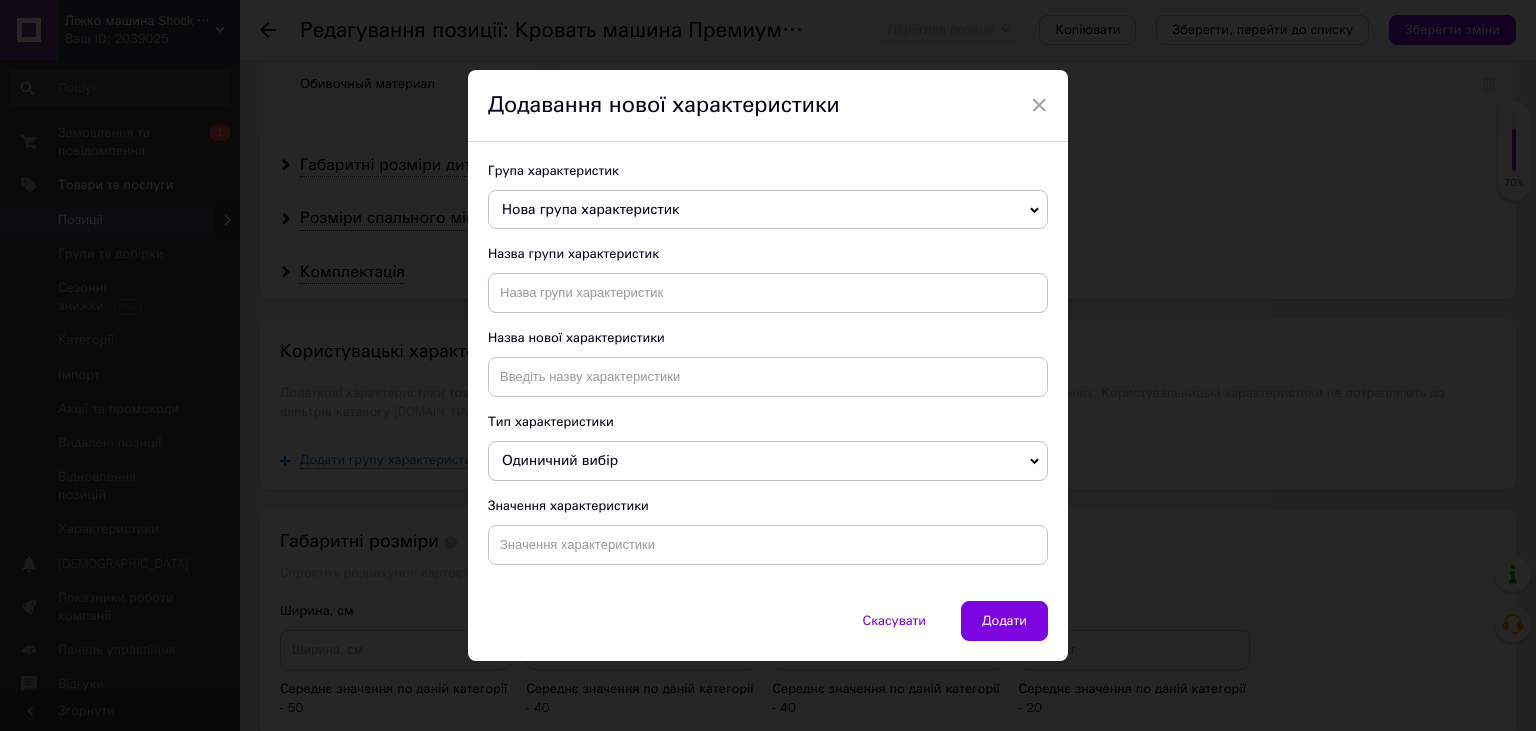 click on "Нова група характеристик" at bounding box center (768, 210) 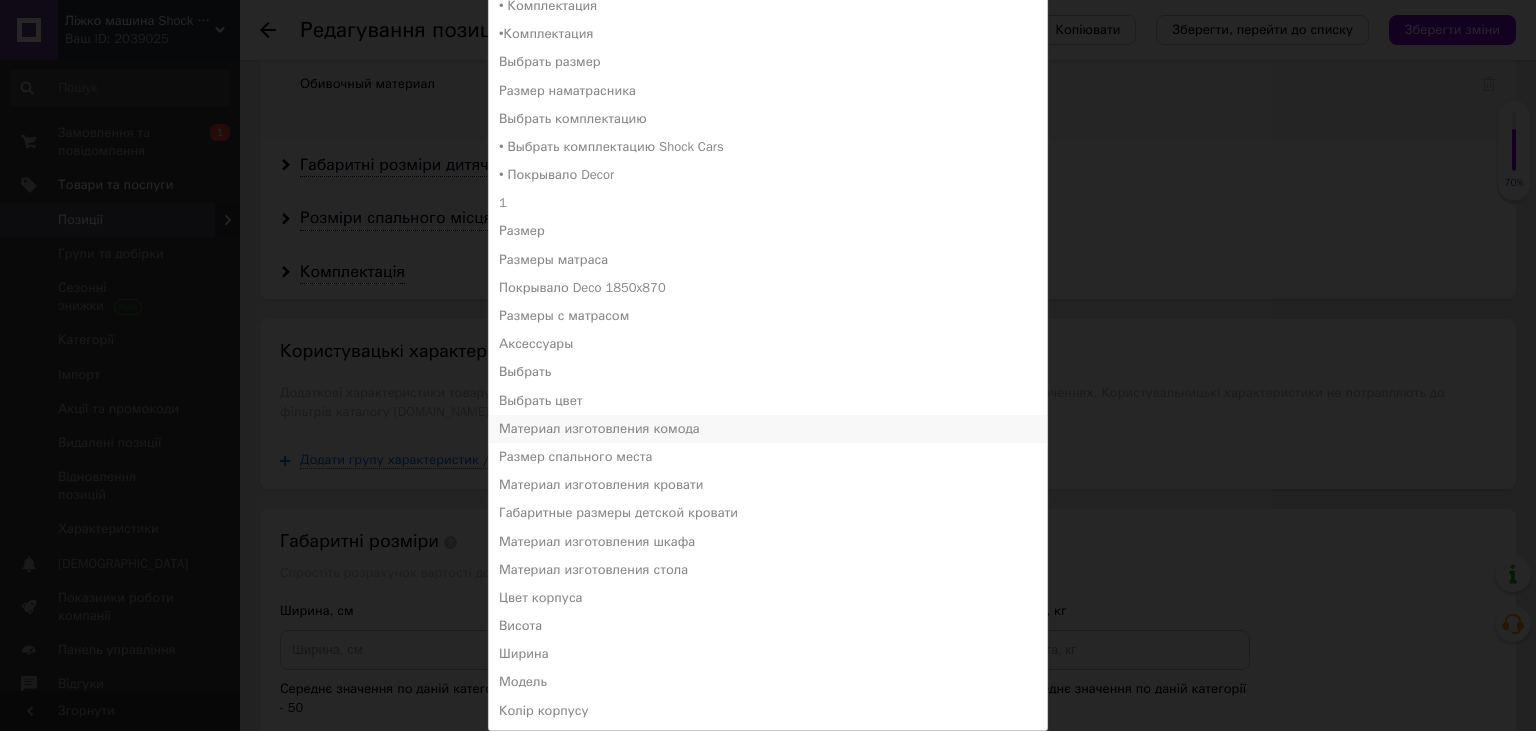 scroll, scrollTop: 782, scrollLeft: 0, axis: vertical 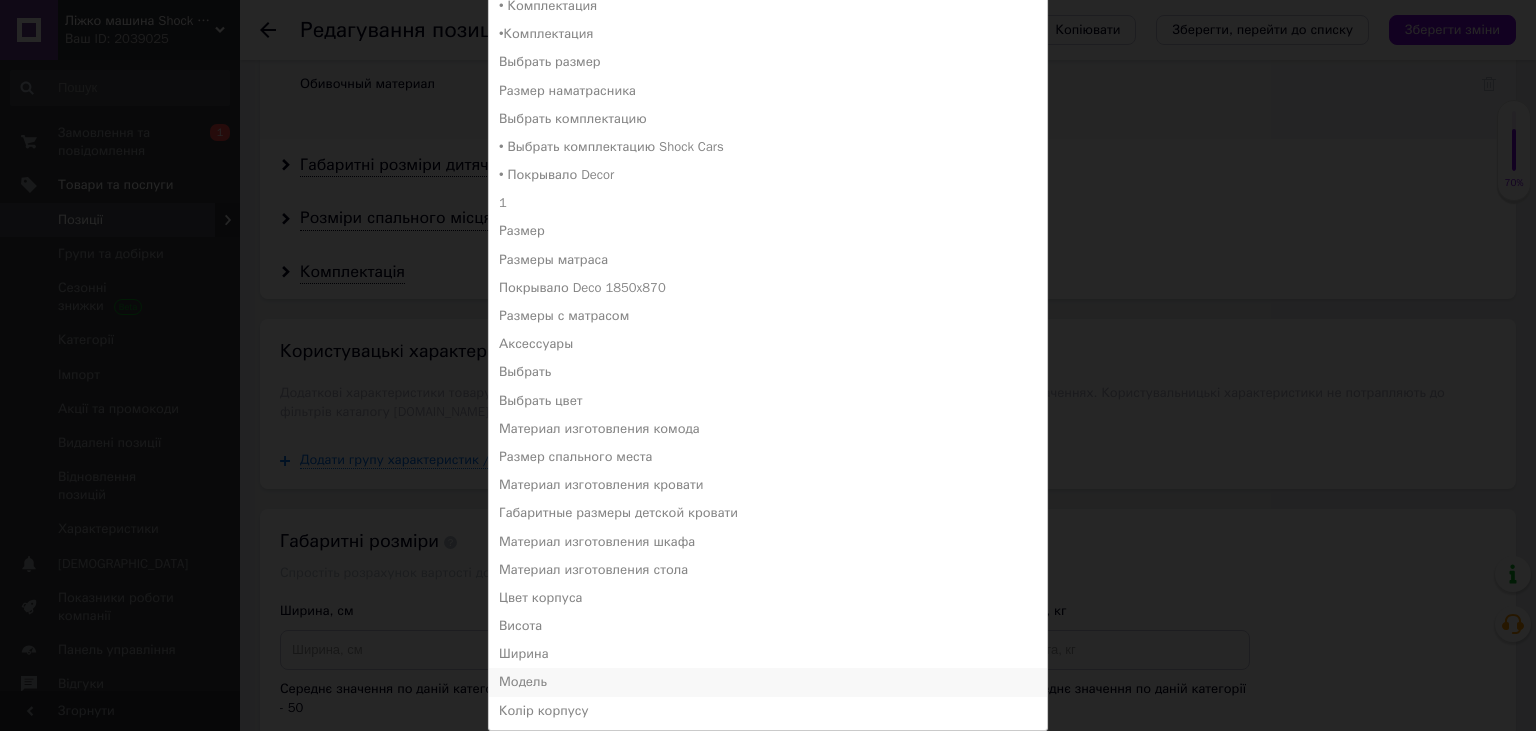 click on "Модель" at bounding box center [768, 682] 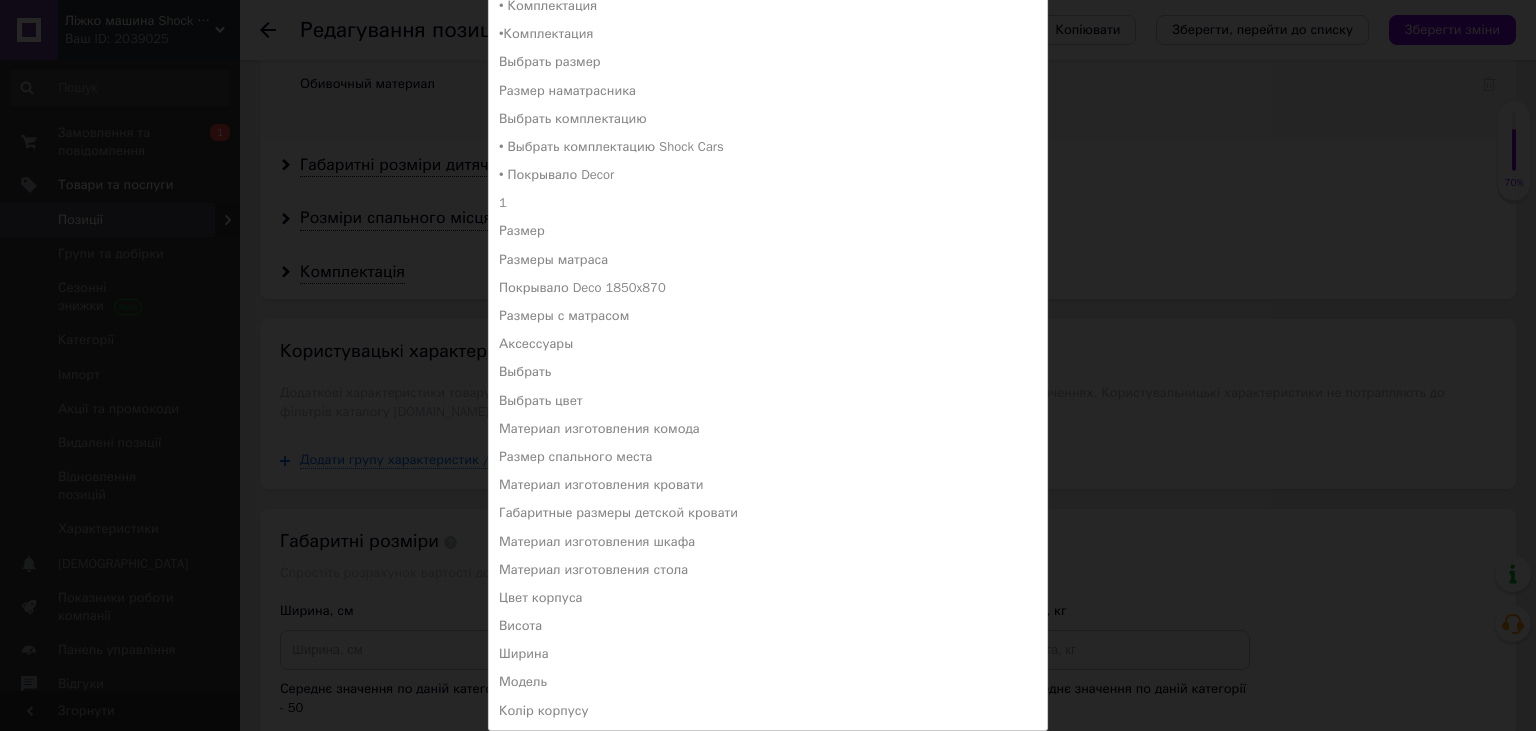 scroll, scrollTop: 0, scrollLeft: 0, axis: both 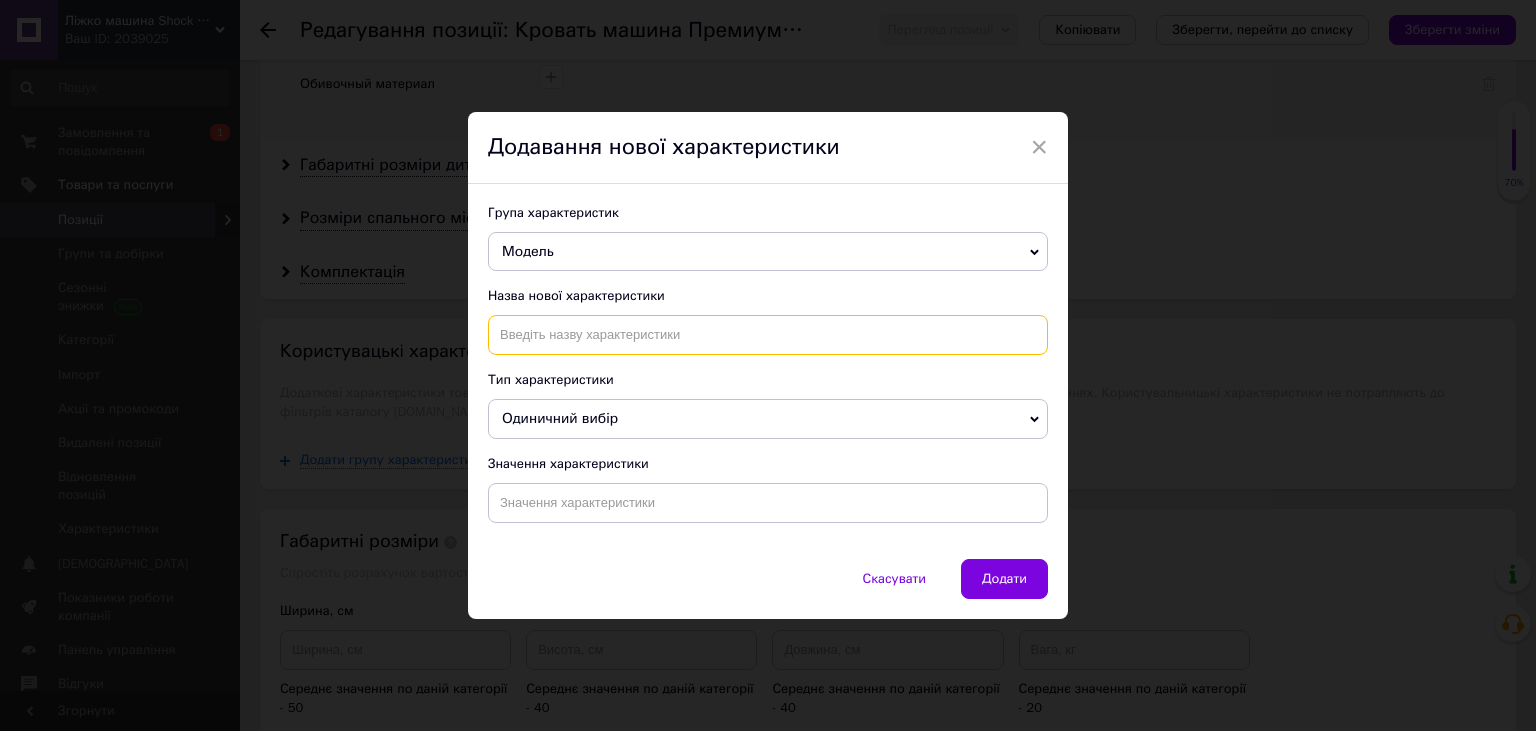 click at bounding box center [768, 335] 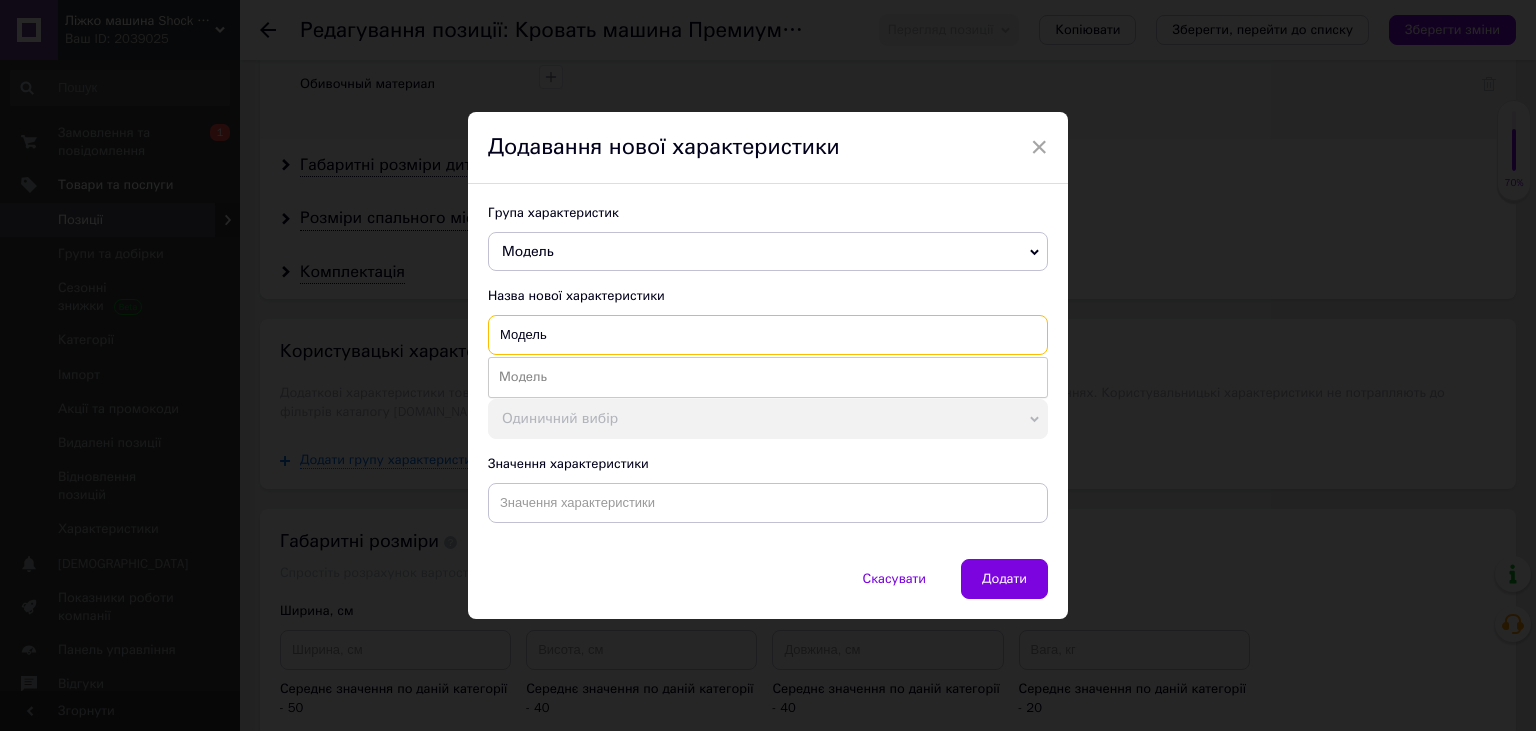 type on "Модель" 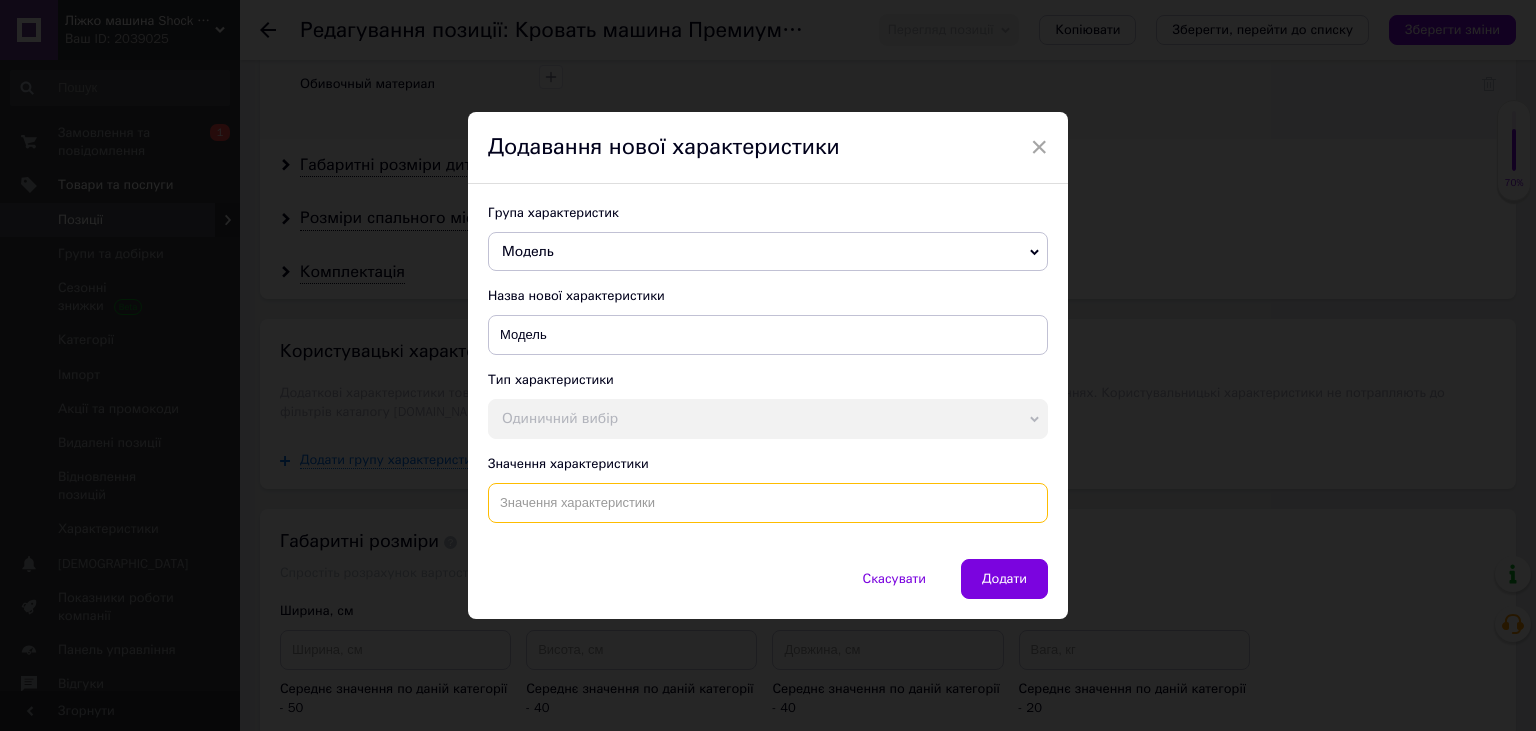 click at bounding box center [768, 503] 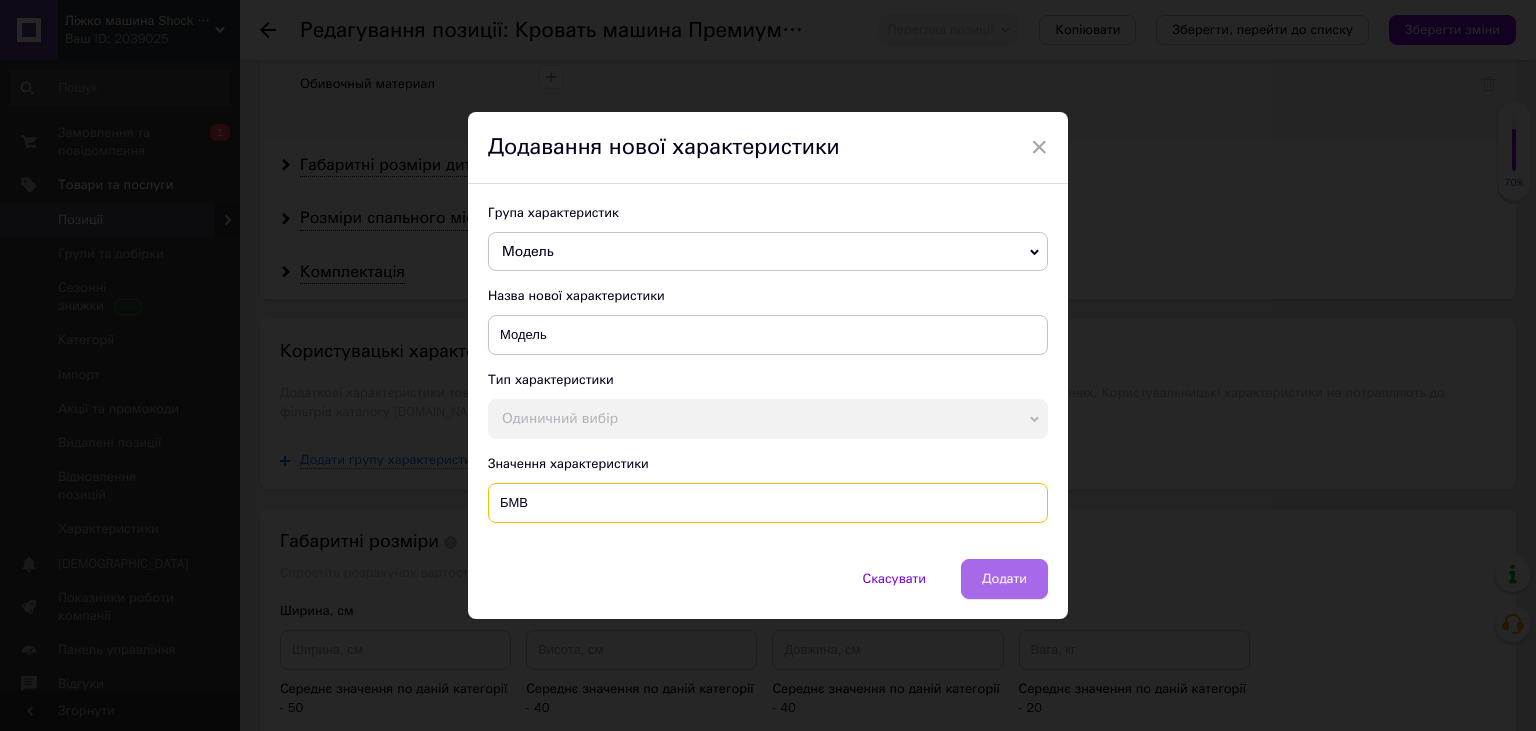 type on "БМВ" 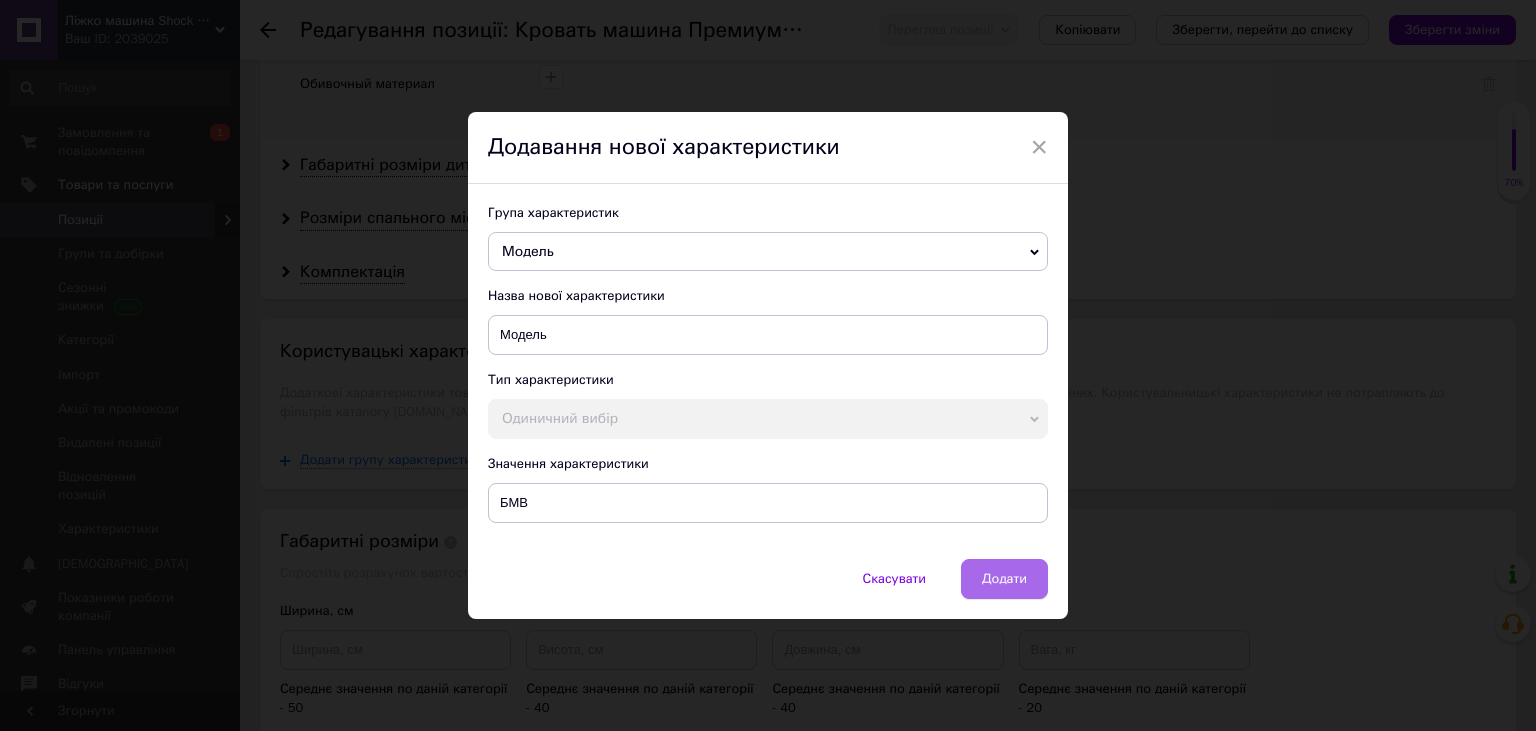 click on "Додати" at bounding box center [1004, 579] 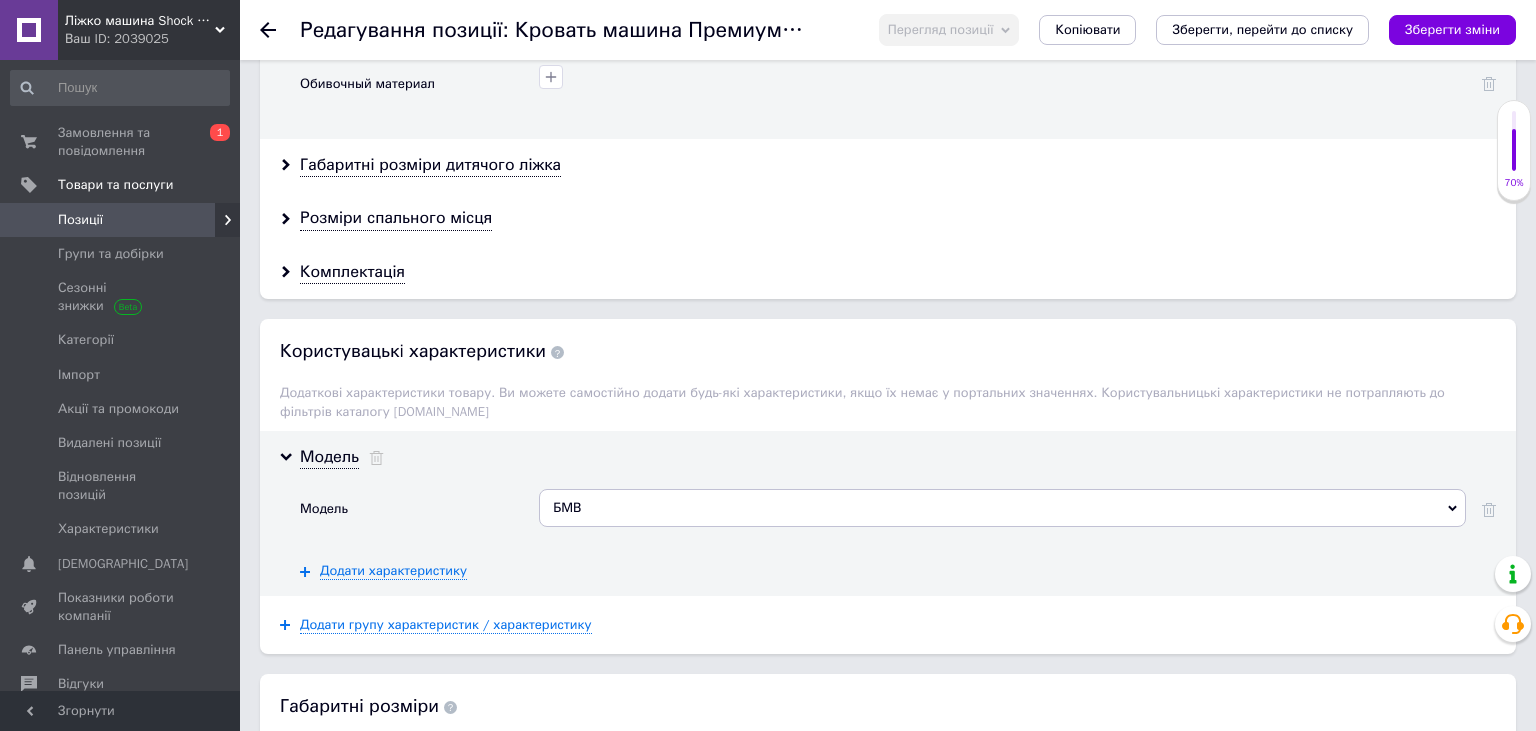 click on "БМВ" at bounding box center (1002, 508) 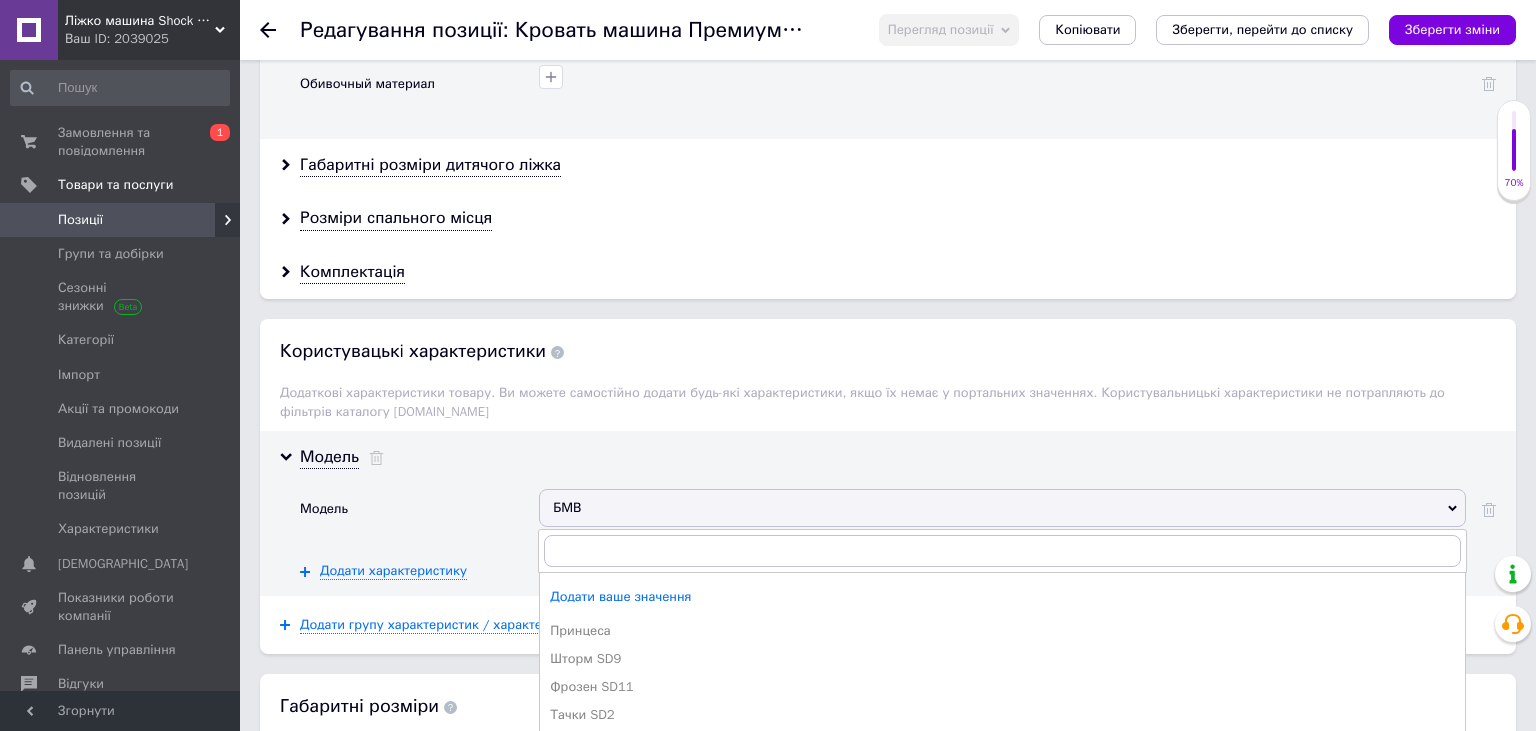click on "БМВ" at bounding box center [1002, 508] 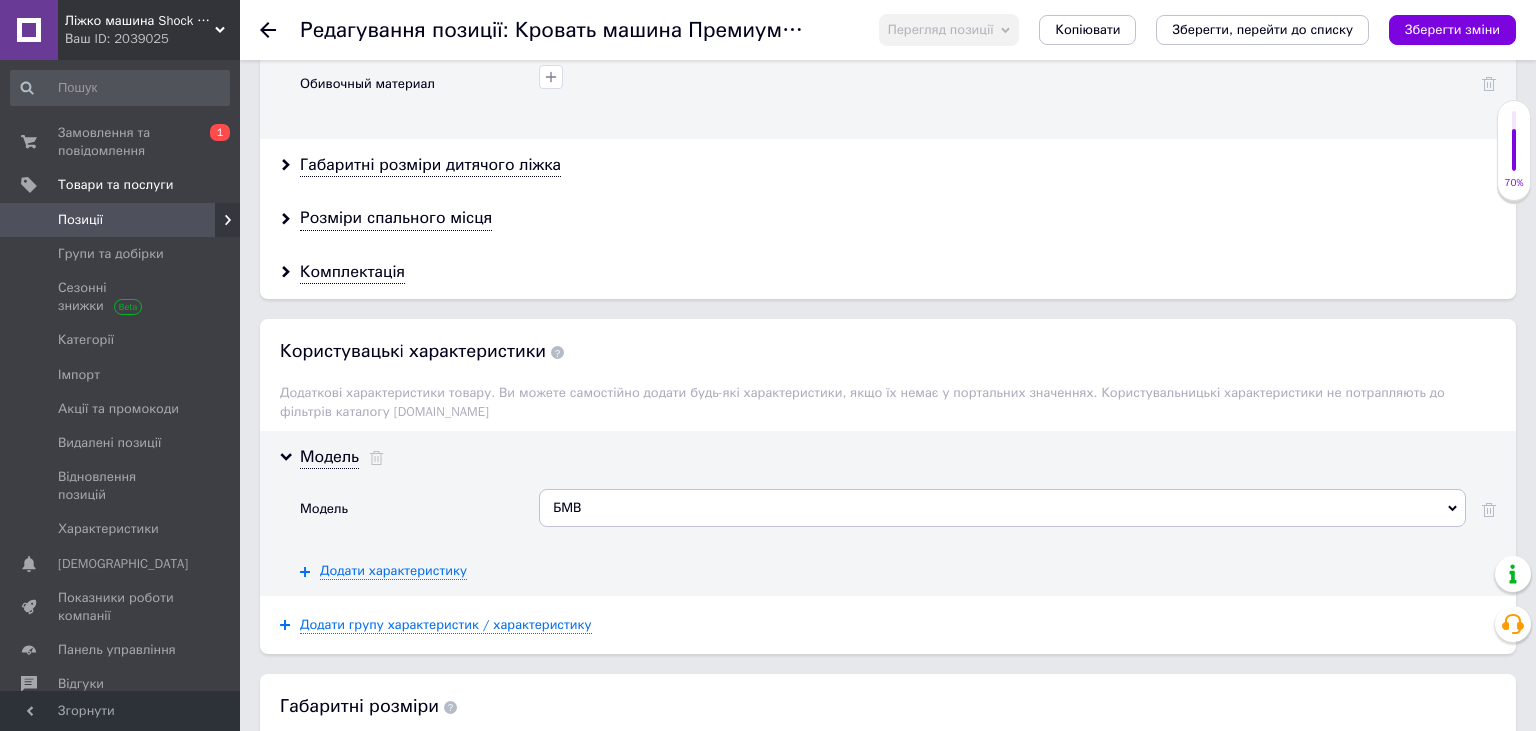 click on "Модель Модель БМВ Додати ваше значення Принцеса Шторм SD9 Фрозен SD11 Тачки SD2 Мінні SD7 Блискавка Рапунцель [PERSON_NAME] Тачки SD1 [PERSON_NAME] SD3 Монстрики Феррарі SD4 Тачки SD10 Рейсинг SD5 Рейсинг SD6 Турбо SD8 Спорт 1 Спорт 2 Спорт 3 Спорт 4 Тачки Феррарі Авто Тачки Авто Феррарі Авто Бугатті Авто Cars Футбол Футбол new Дасті Спорт Рейсинг Ferrari червоний 02 Lamborghini жовтий 03 Lamborghini чорний 04 [PERSON_NAME] Mouse рожевий 05 BMW синій 01 ШК-62 K013_2 K013_3 K013_4 K040 K012 K012_2 K040_2 K040_3 K040_4 K040_5 K040_6 K025_2 K025 K003 K004 K005 K001 K002 Трансформери K006 Принцеси K031 Спорткар K007 Тедді K032 Принцеса K008 Фламінго K009 Мінні K033 Мінні K034 БМВ" at bounding box center (888, 513) 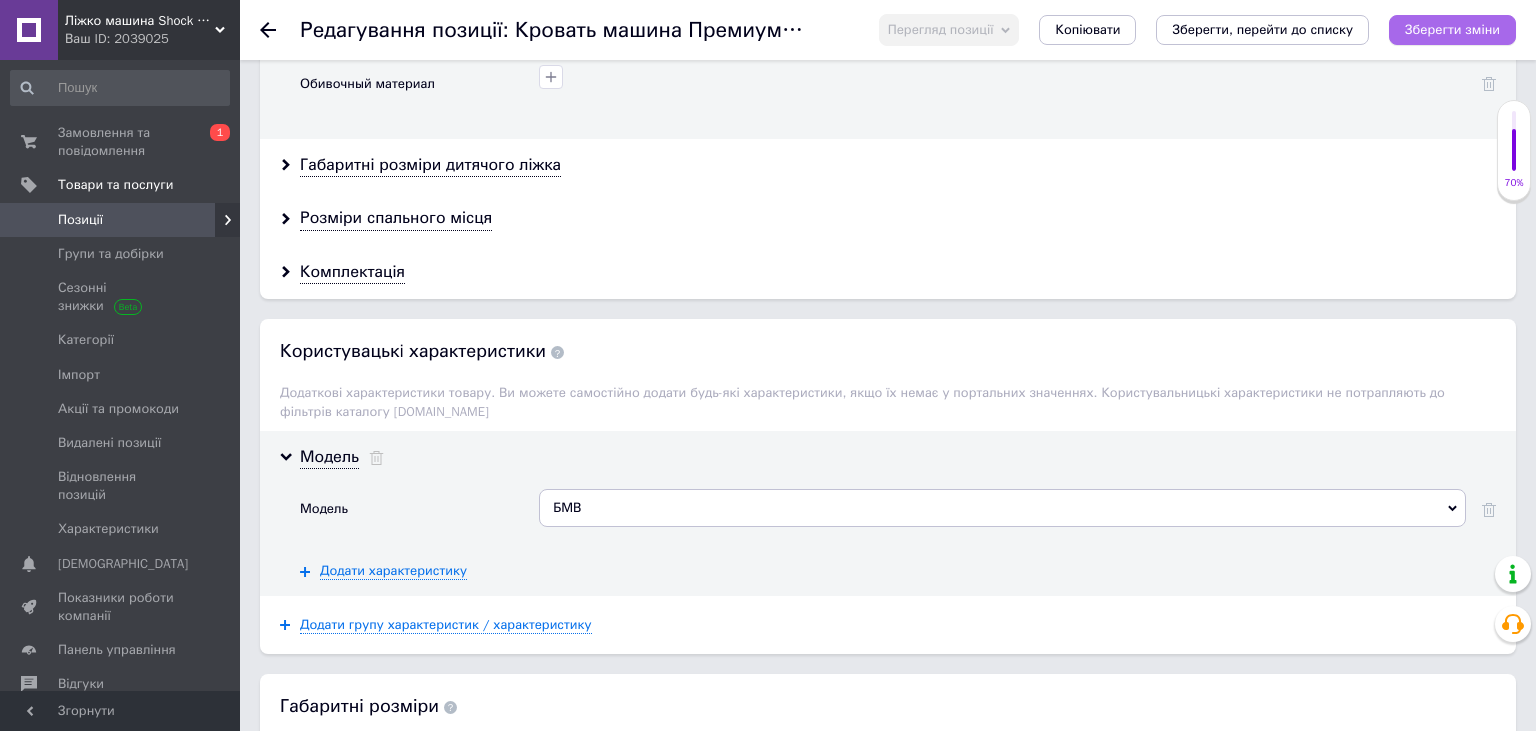 click on "Зберегти зміни" at bounding box center [1452, 29] 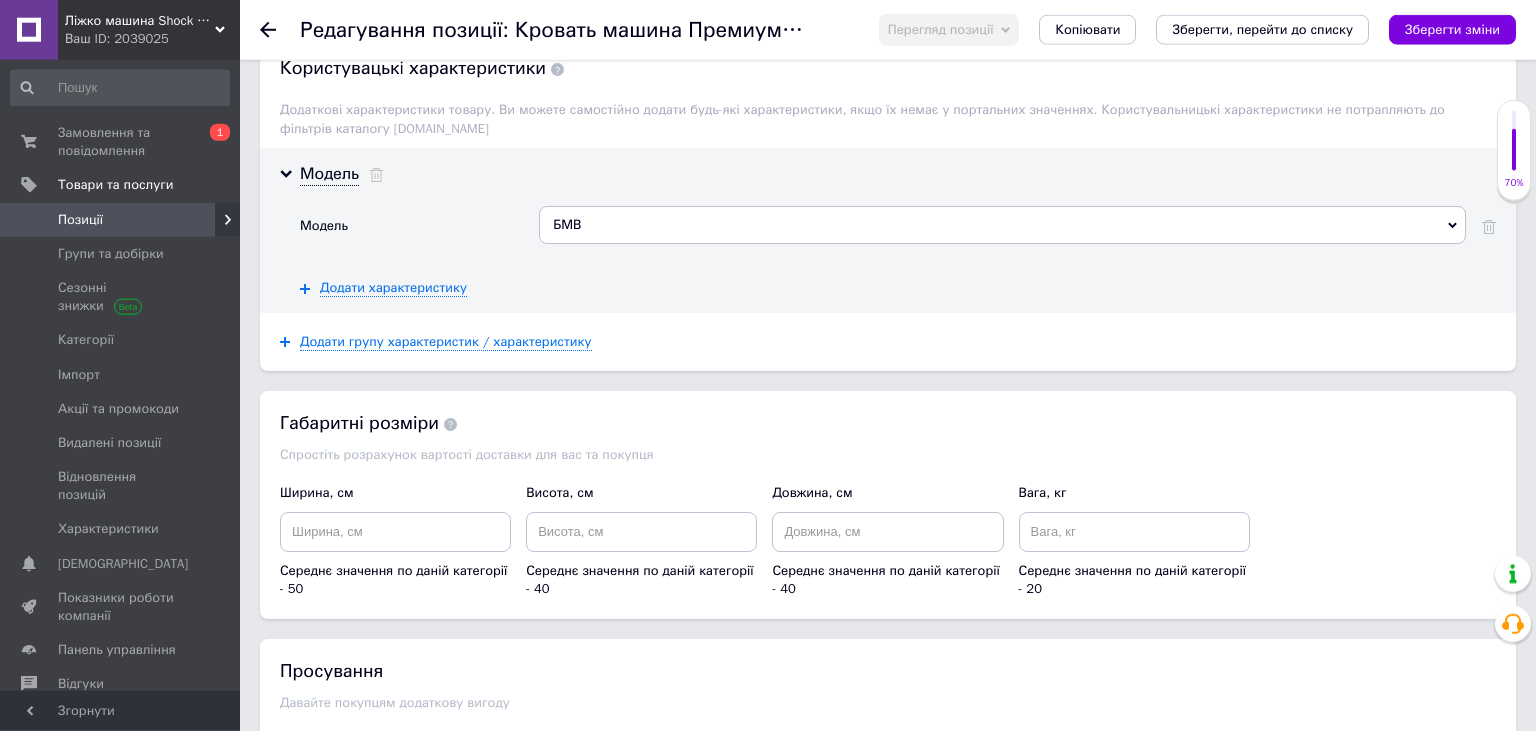 scroll, scrollTop: 3273, scrollLeft: 0, axis: vertical 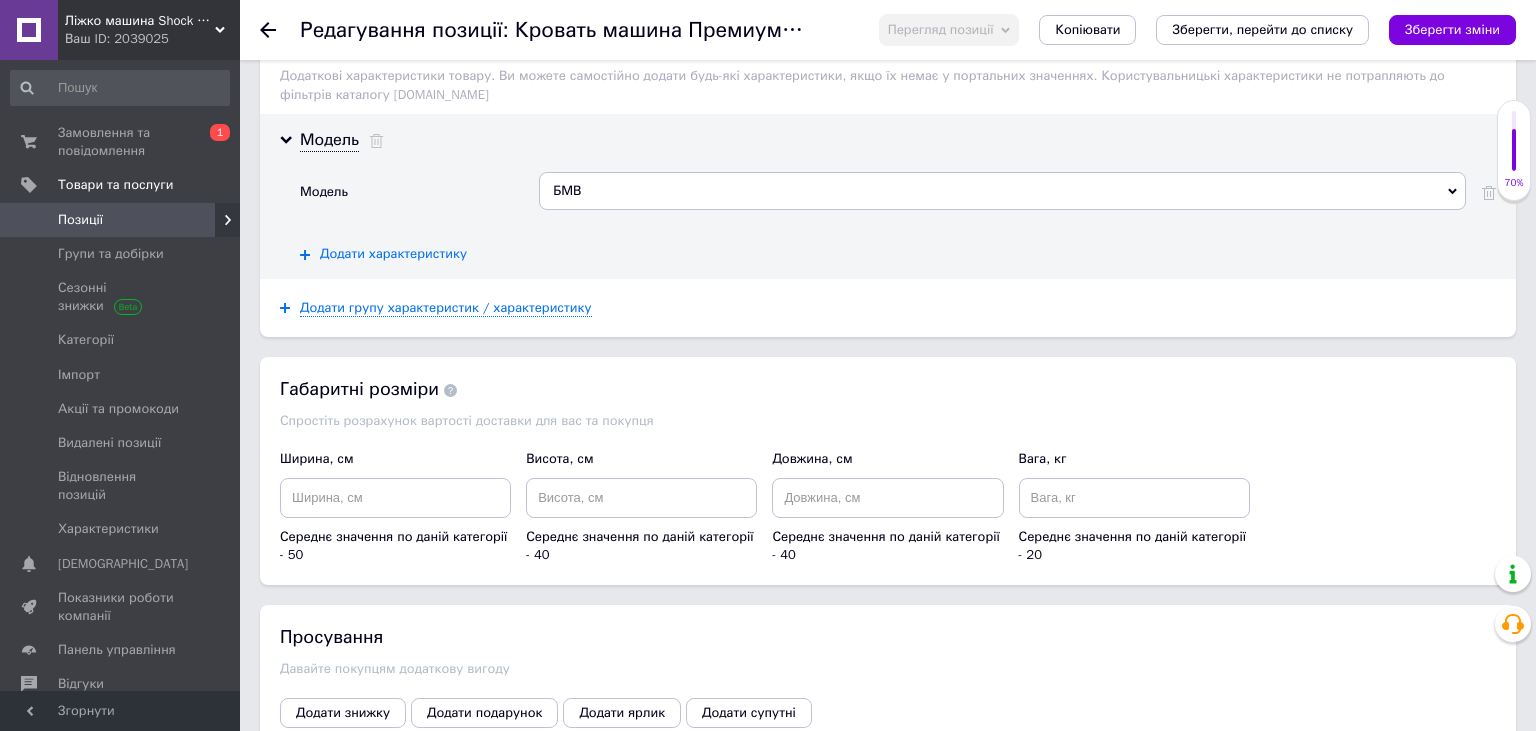 click on "Додати характеристику" at bounding box center (393, 254) 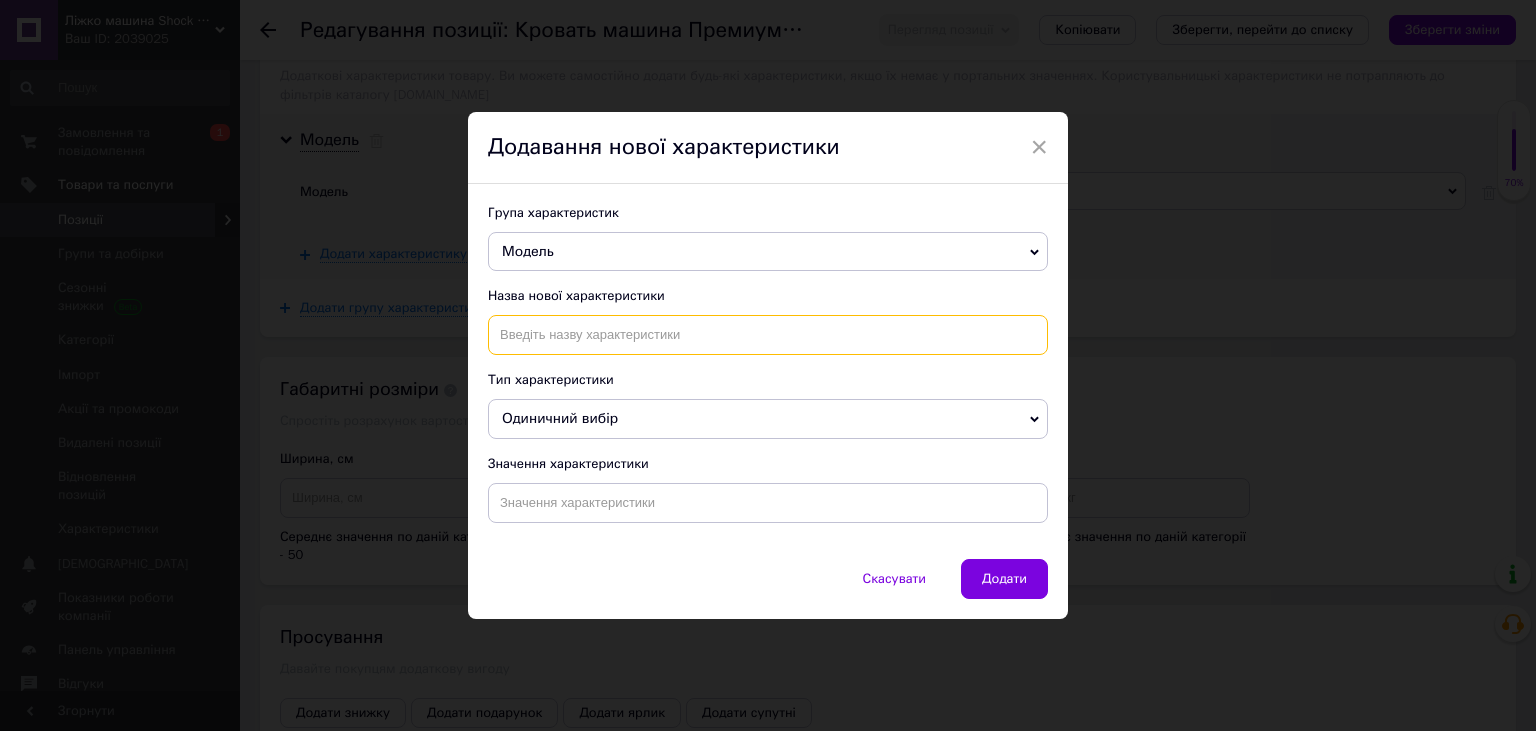 click at bounding box center (768, 335) 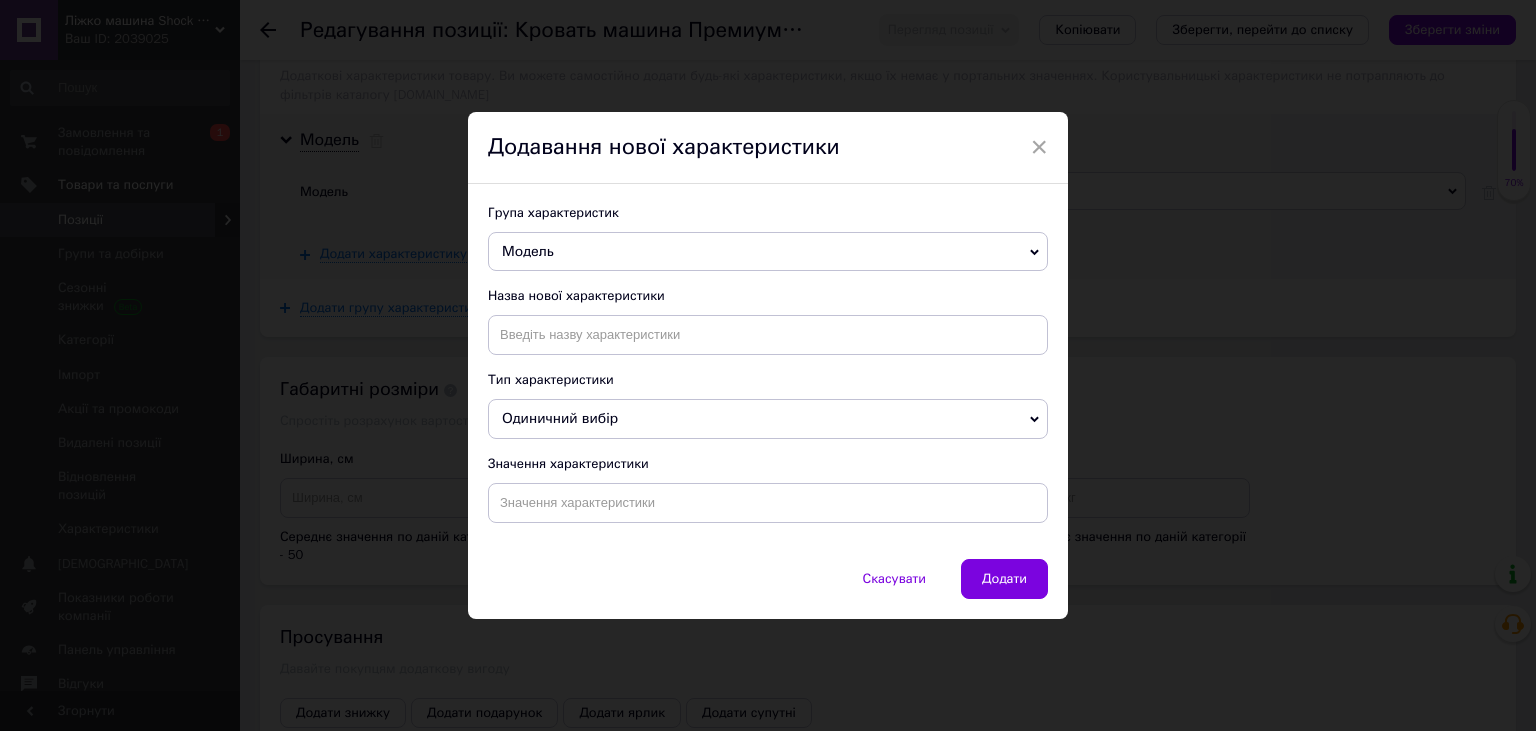 click on "Модель" at bounding box center [768, 252] 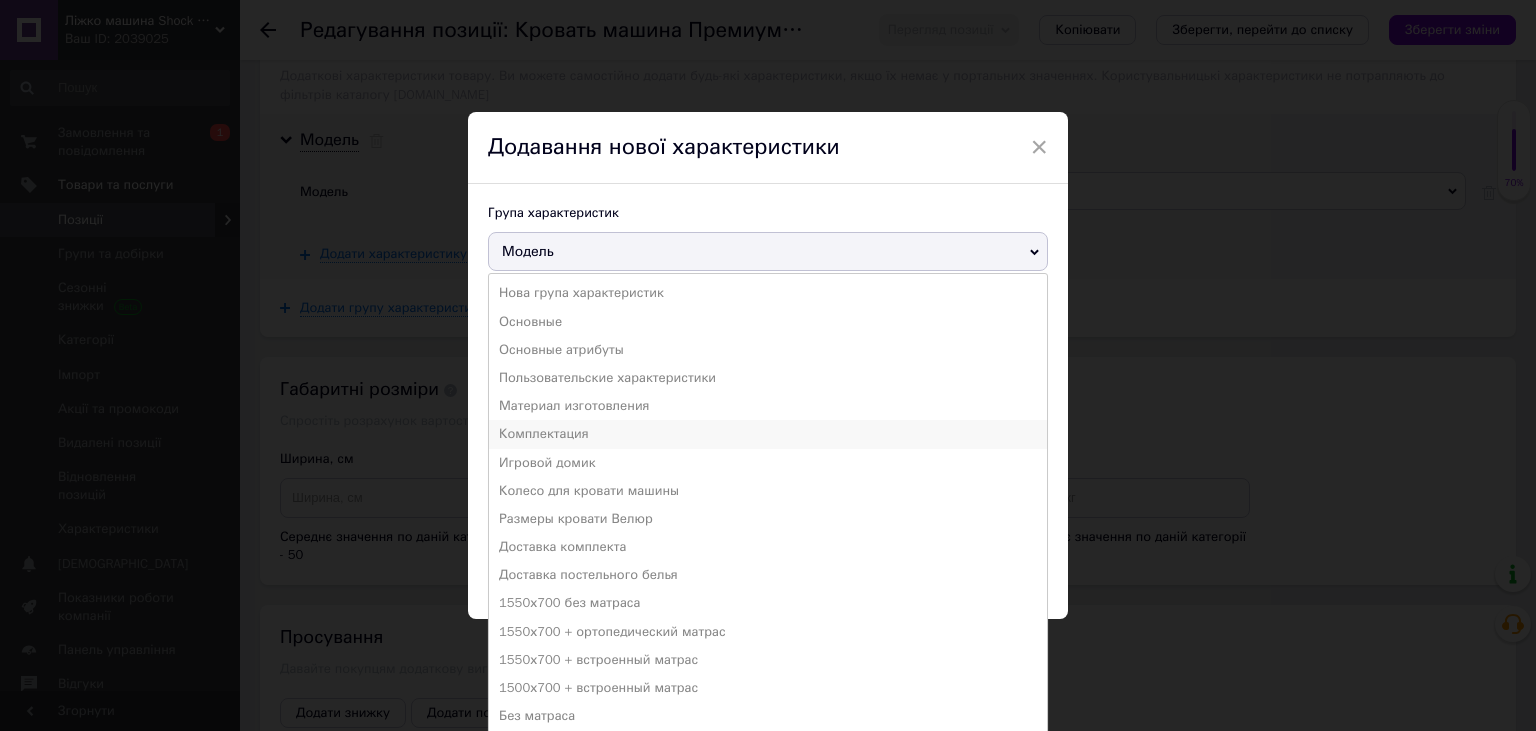 click on "Комплектация" at bounding box center (768, 434) 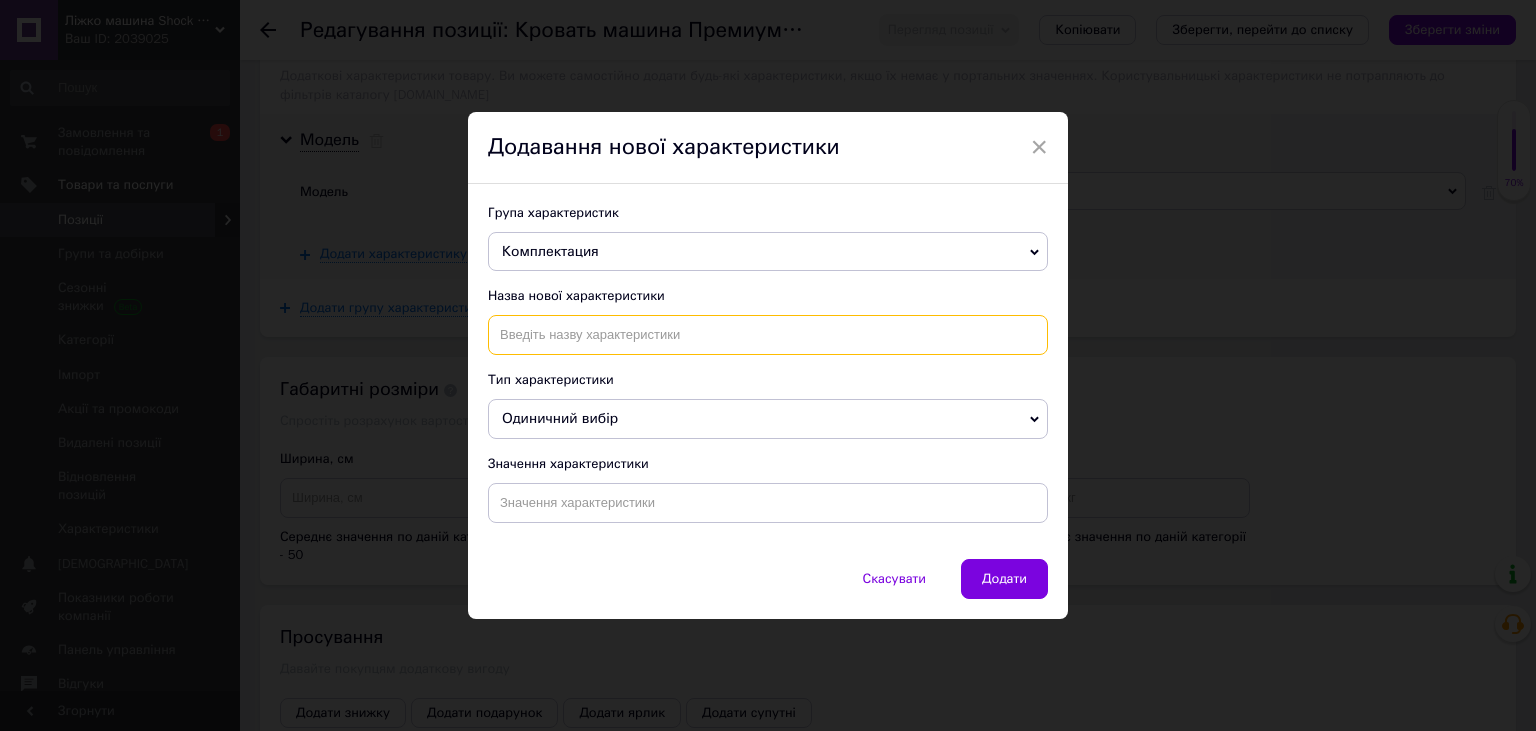 click at bounding box center (768, 335) 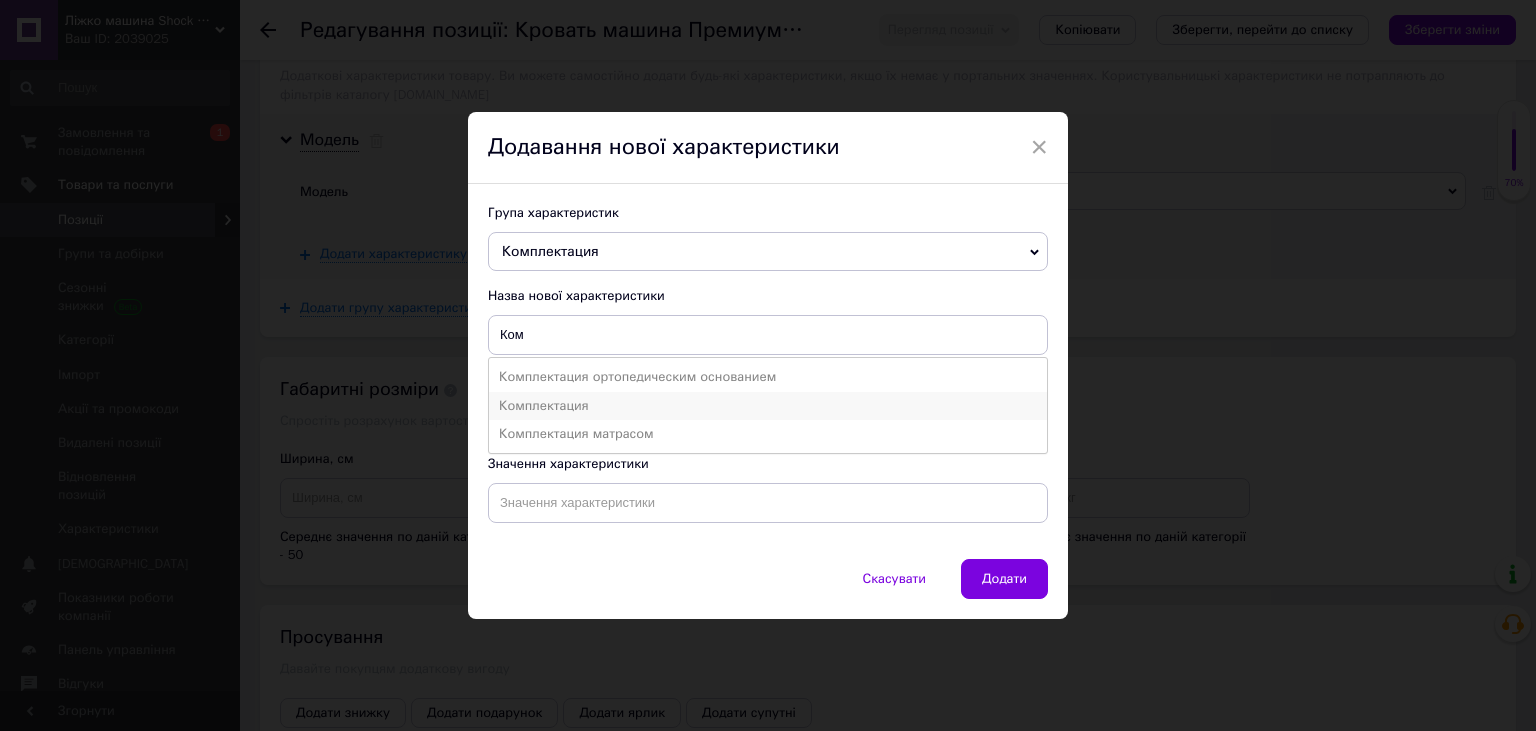 click on "Комплектация" at bounding box center (768, 406) 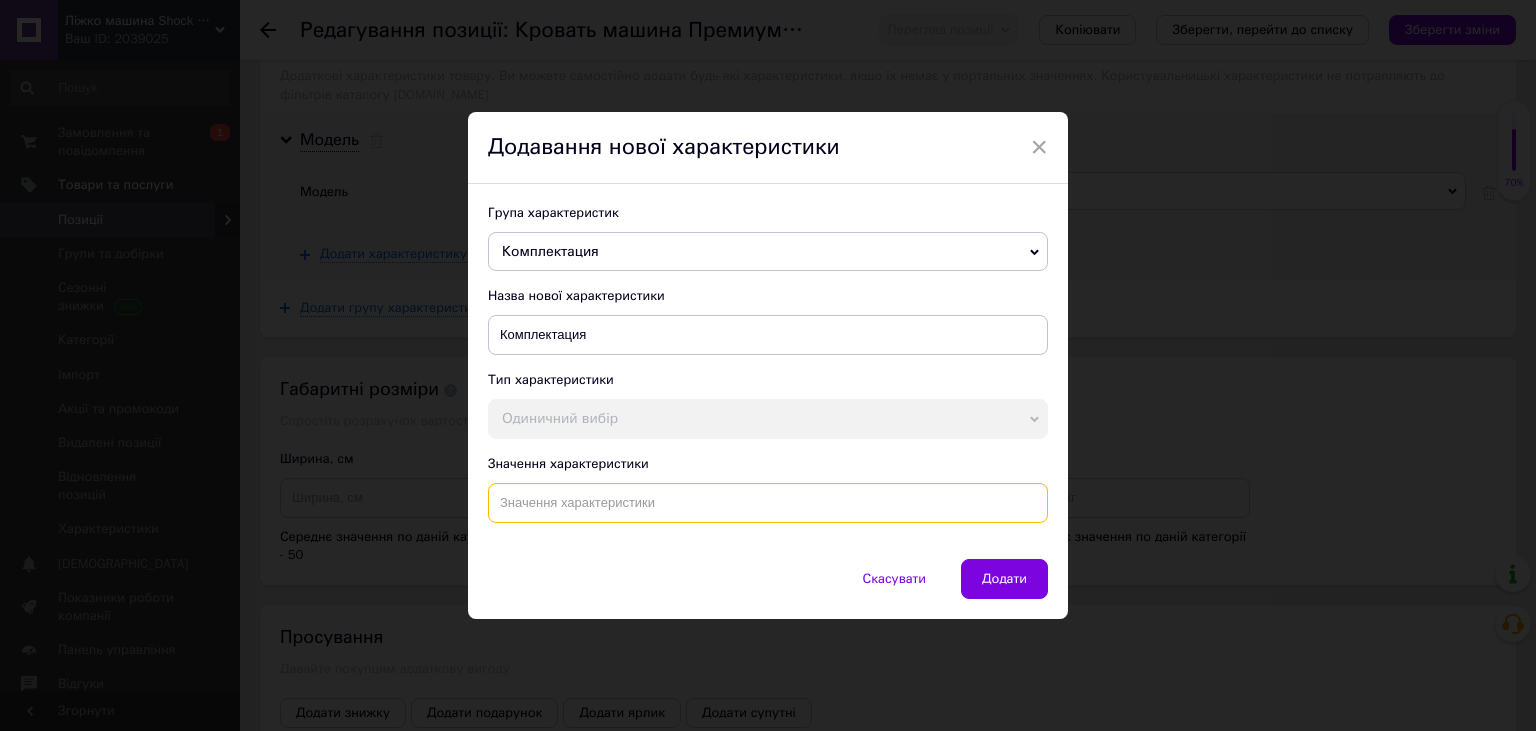 click at bounding box center [768, 503] 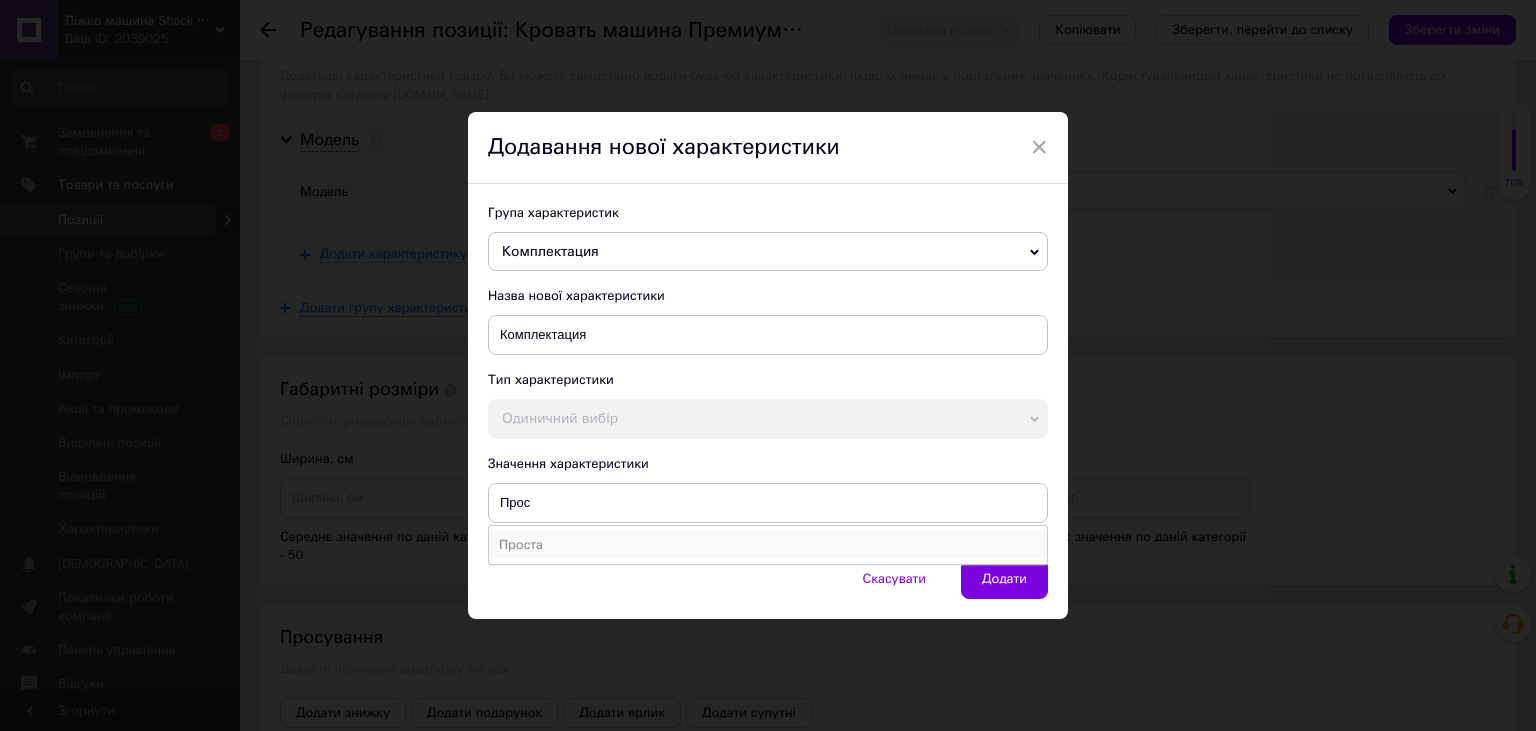 click on "Проста" at bounding box center [768, 545] 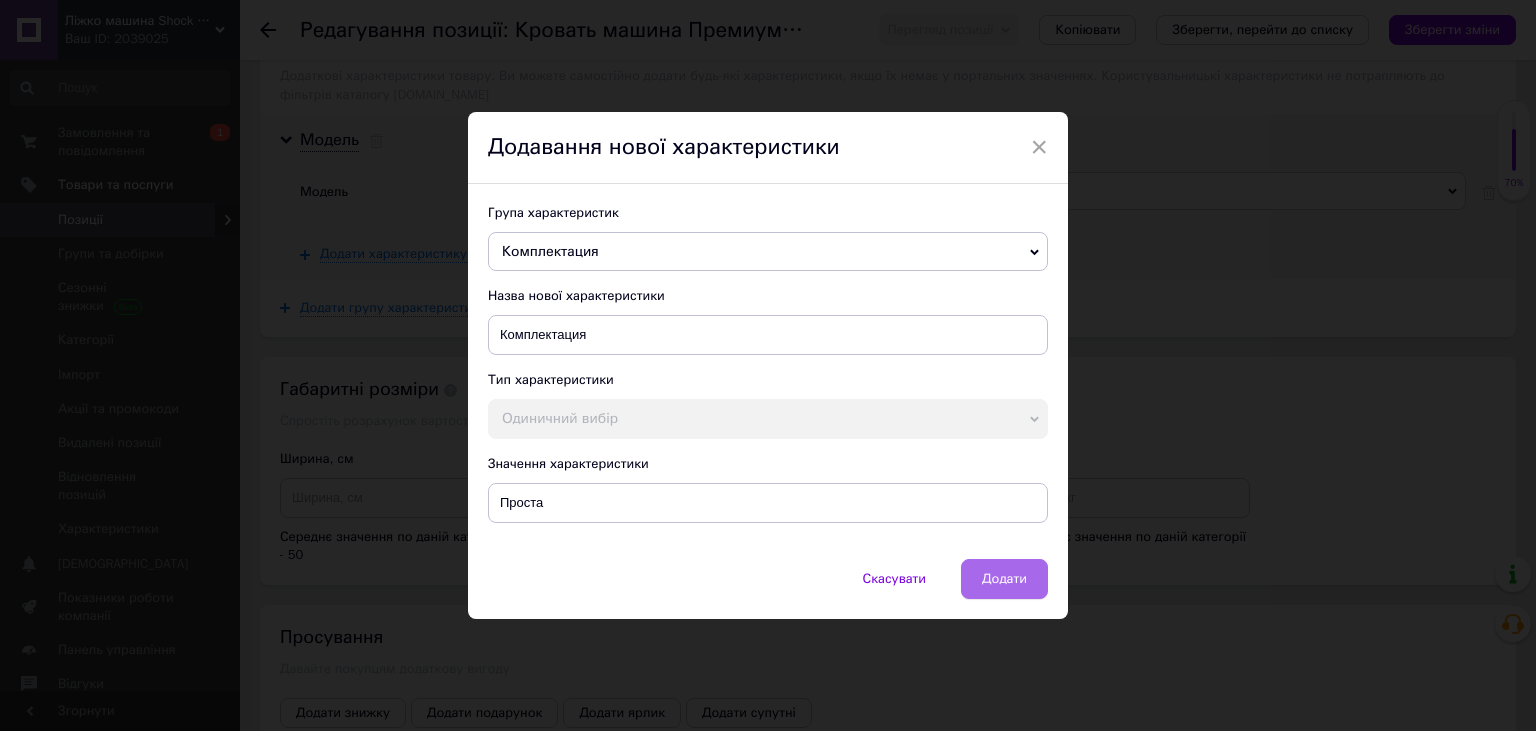 click on "Додати" at bounding box center (1004, 579) 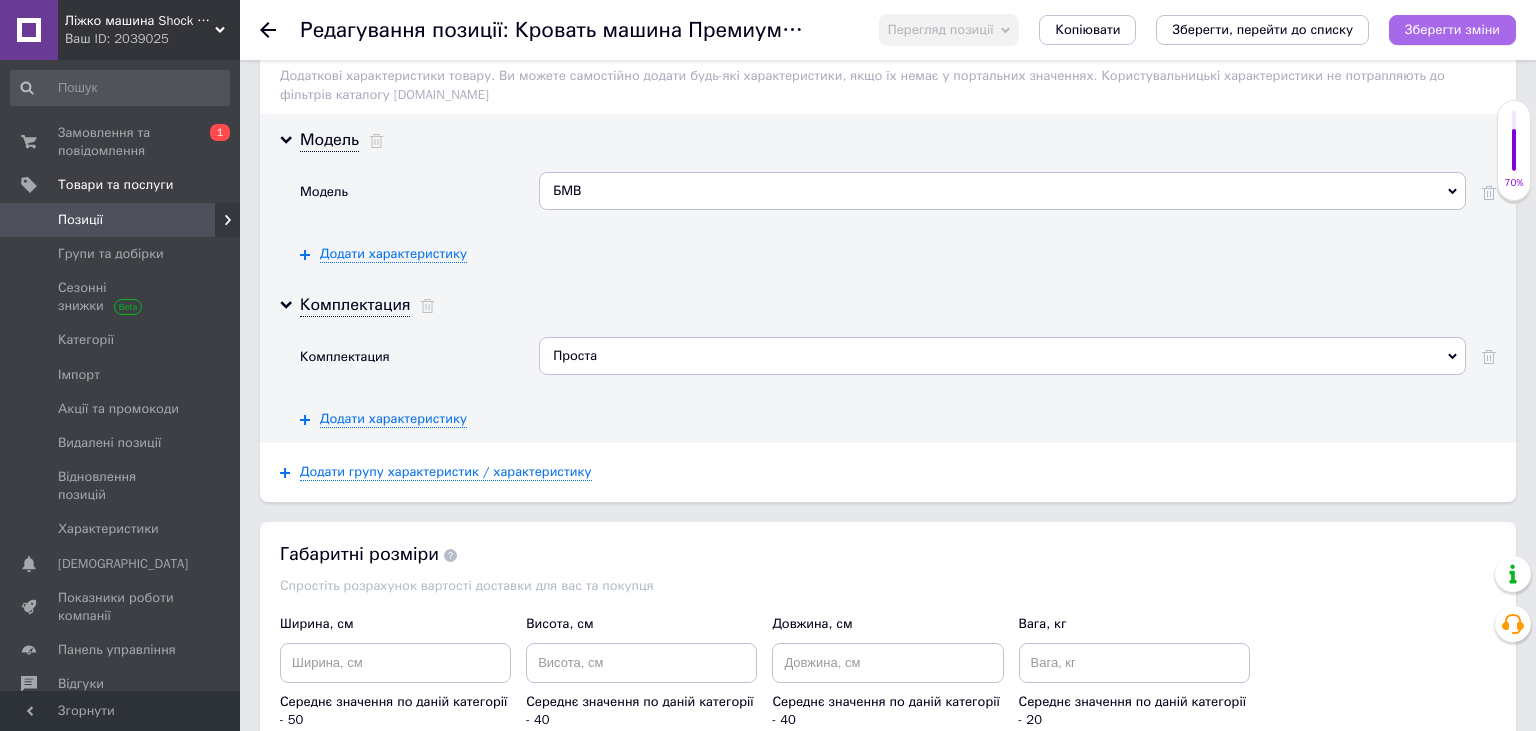 click on "Зберегти зміни" at bounding box center (1452, 29) 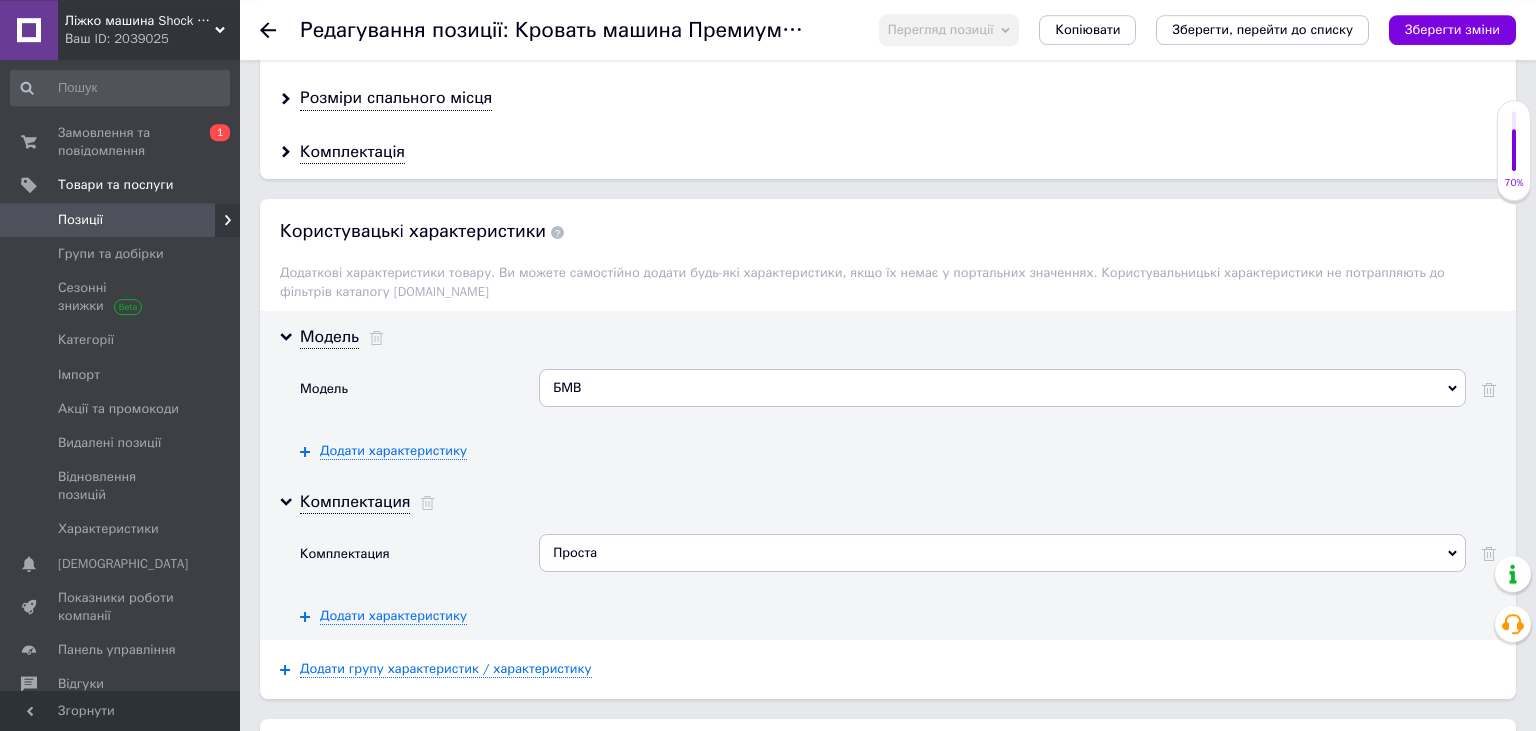 scroll, scrollTop: 2956, scrollLeft: 0, axis: vertical 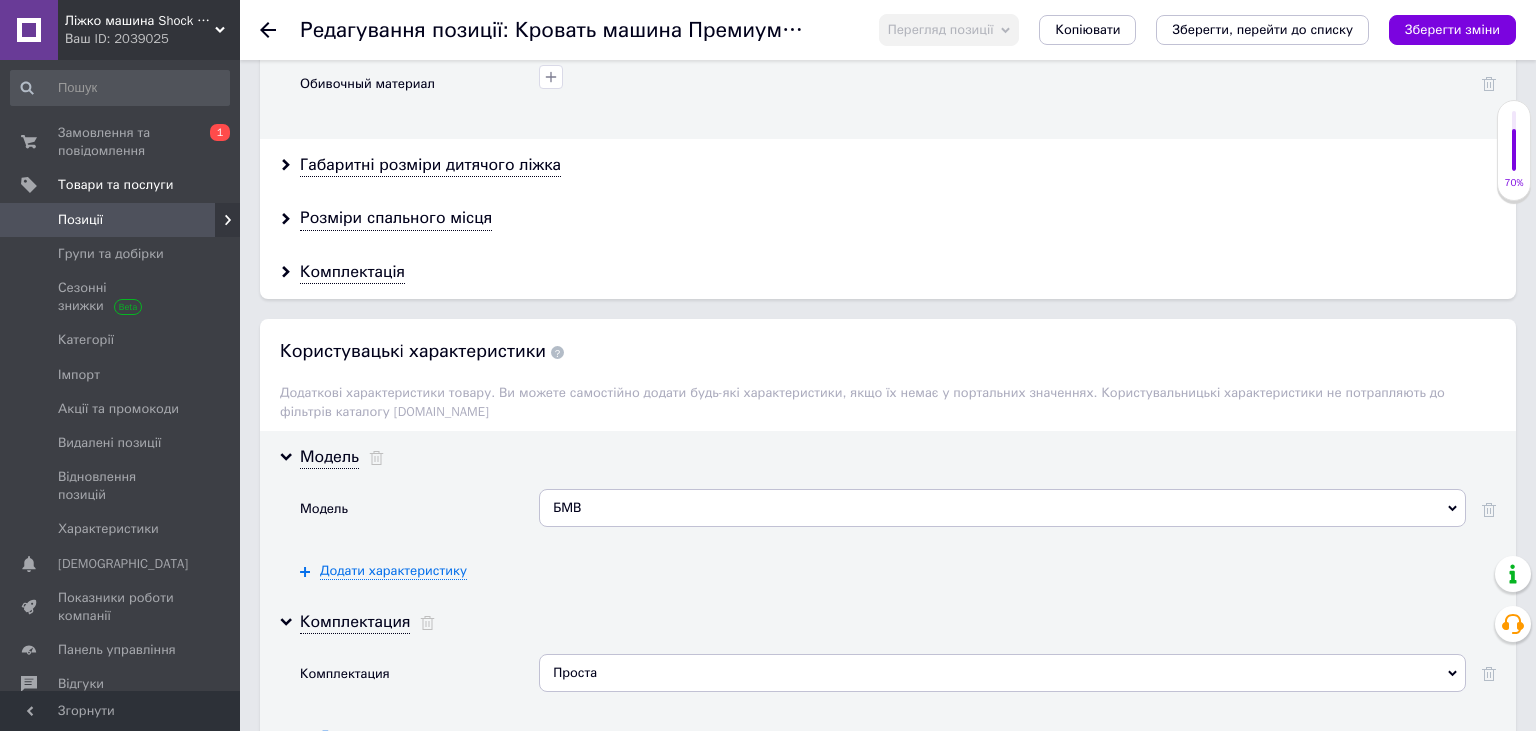 click on "БМВ" at bounding box center (1002, 508) 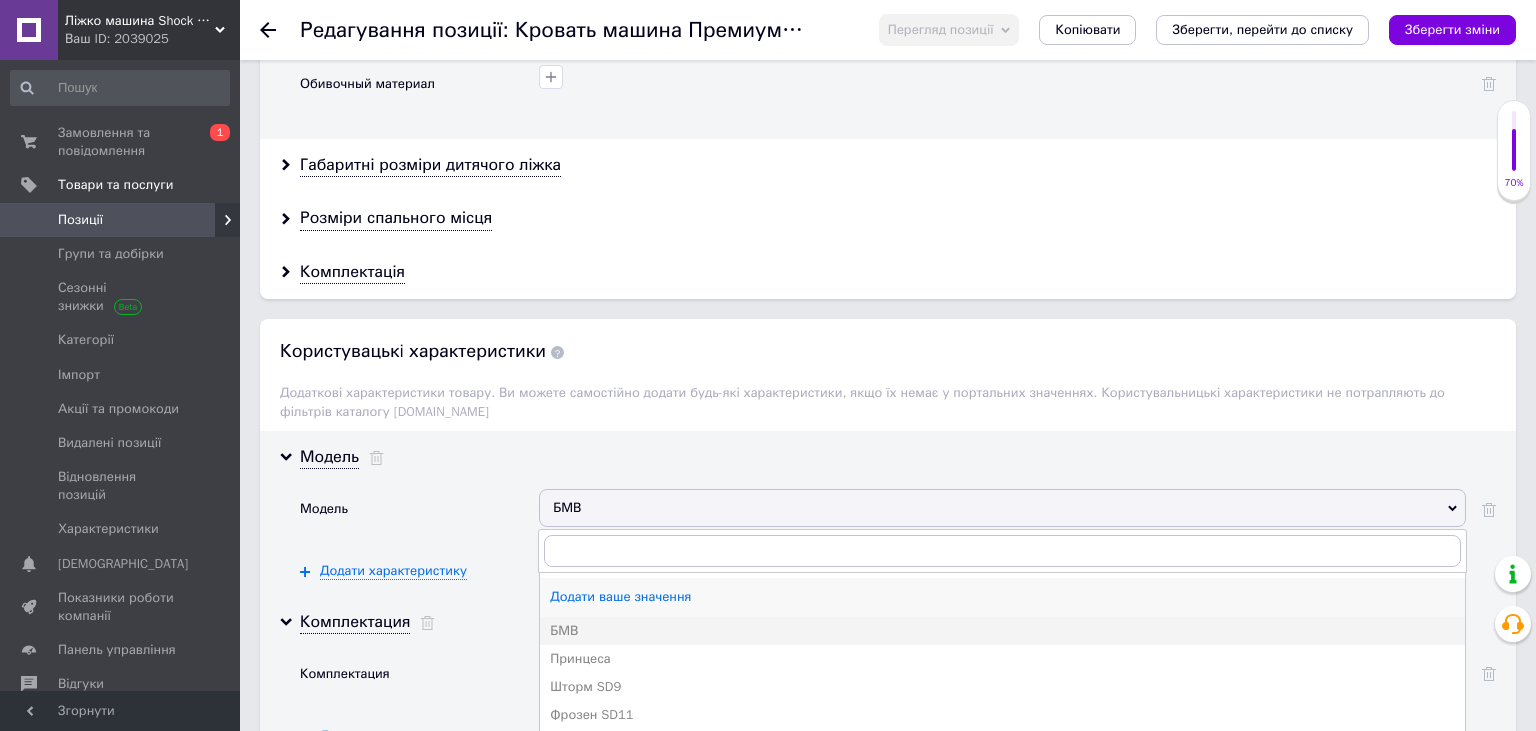 click on "Додати ваше значення" at bounding box center (1002, 597) 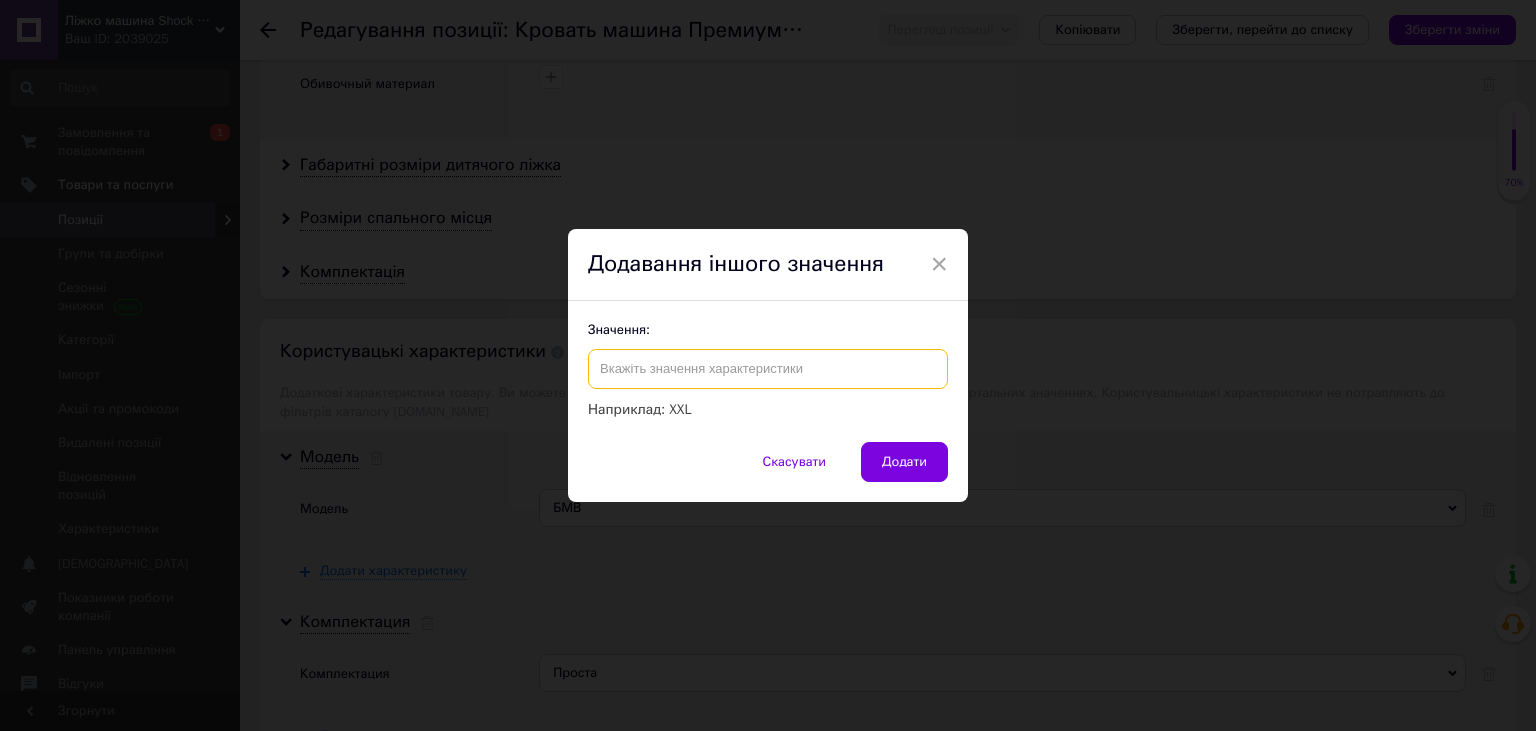 click at bounding box center (768, 369) 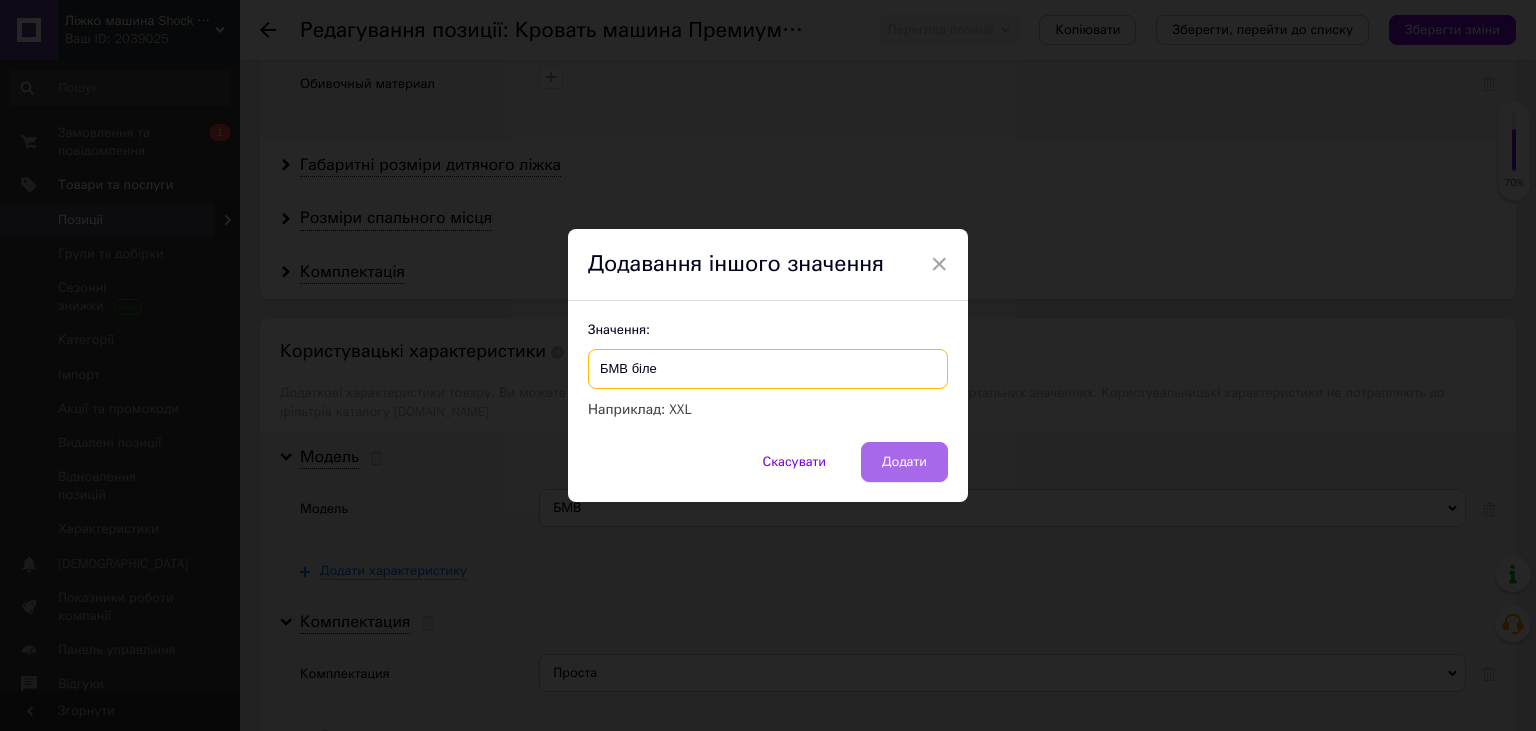 type on "БМВ біле" 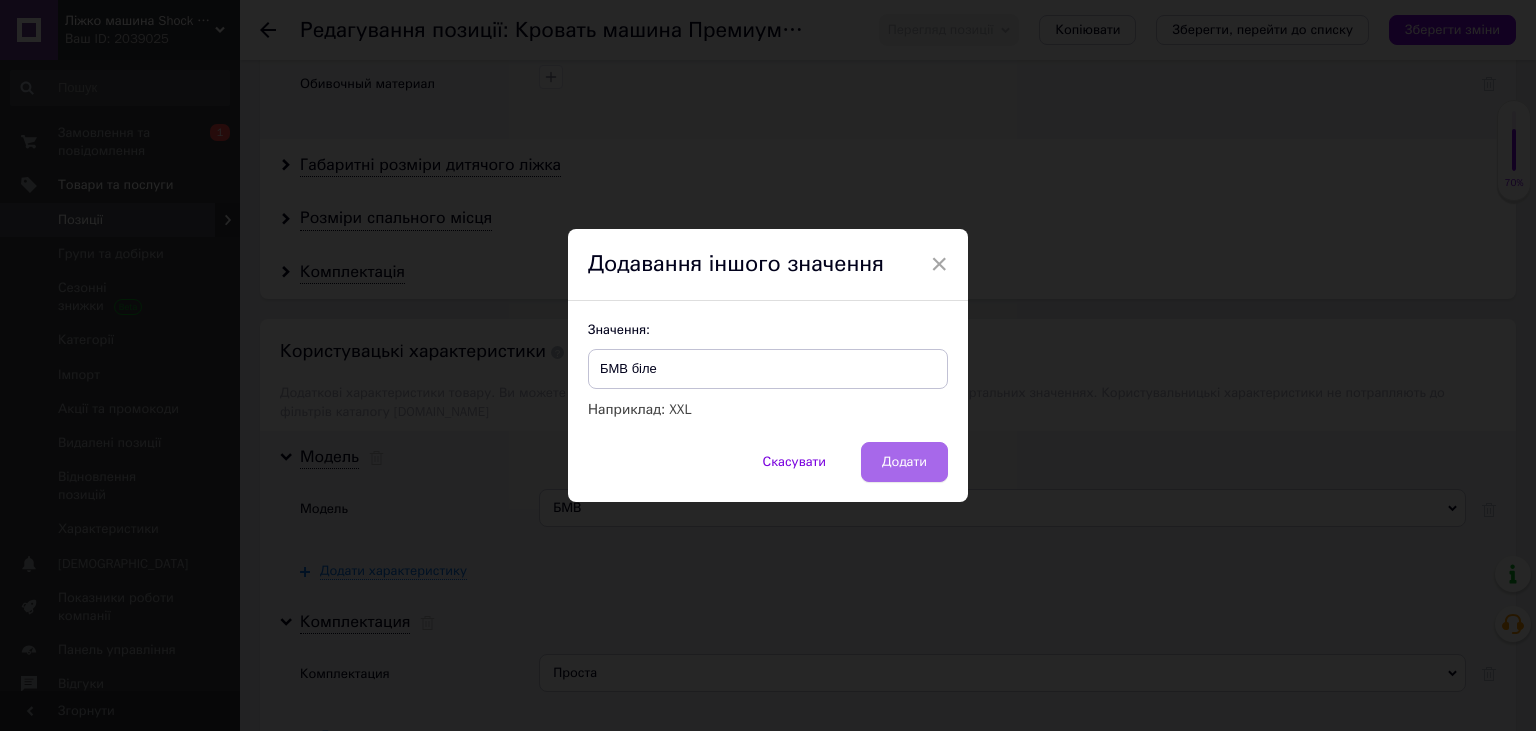 click on "Додати" at bounding box center (904, 462) 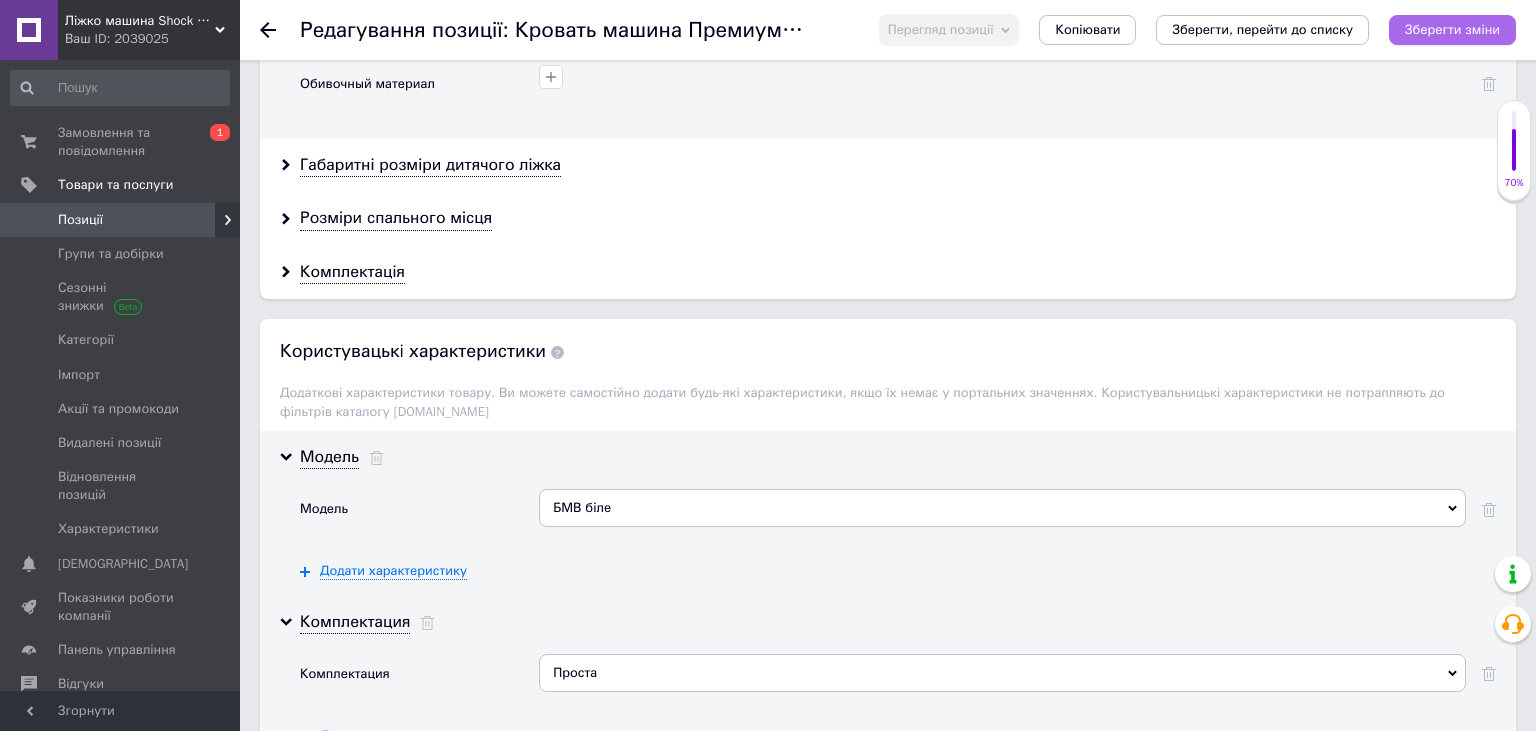 click on "Зберегти зміни" at bounding box center [1452, 29] 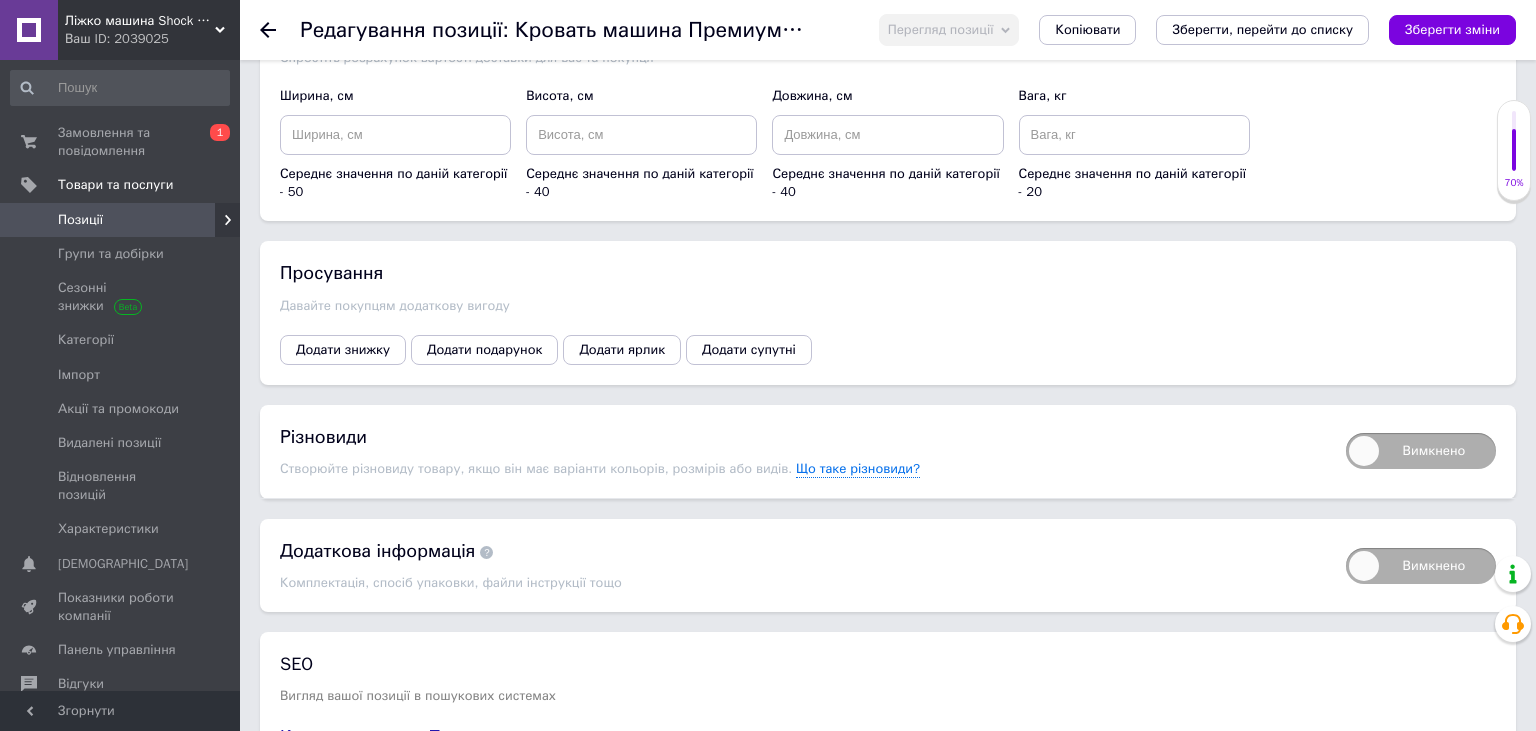 scroll, scrollTop: 4012, scrollLeft: 0, axis: vertical 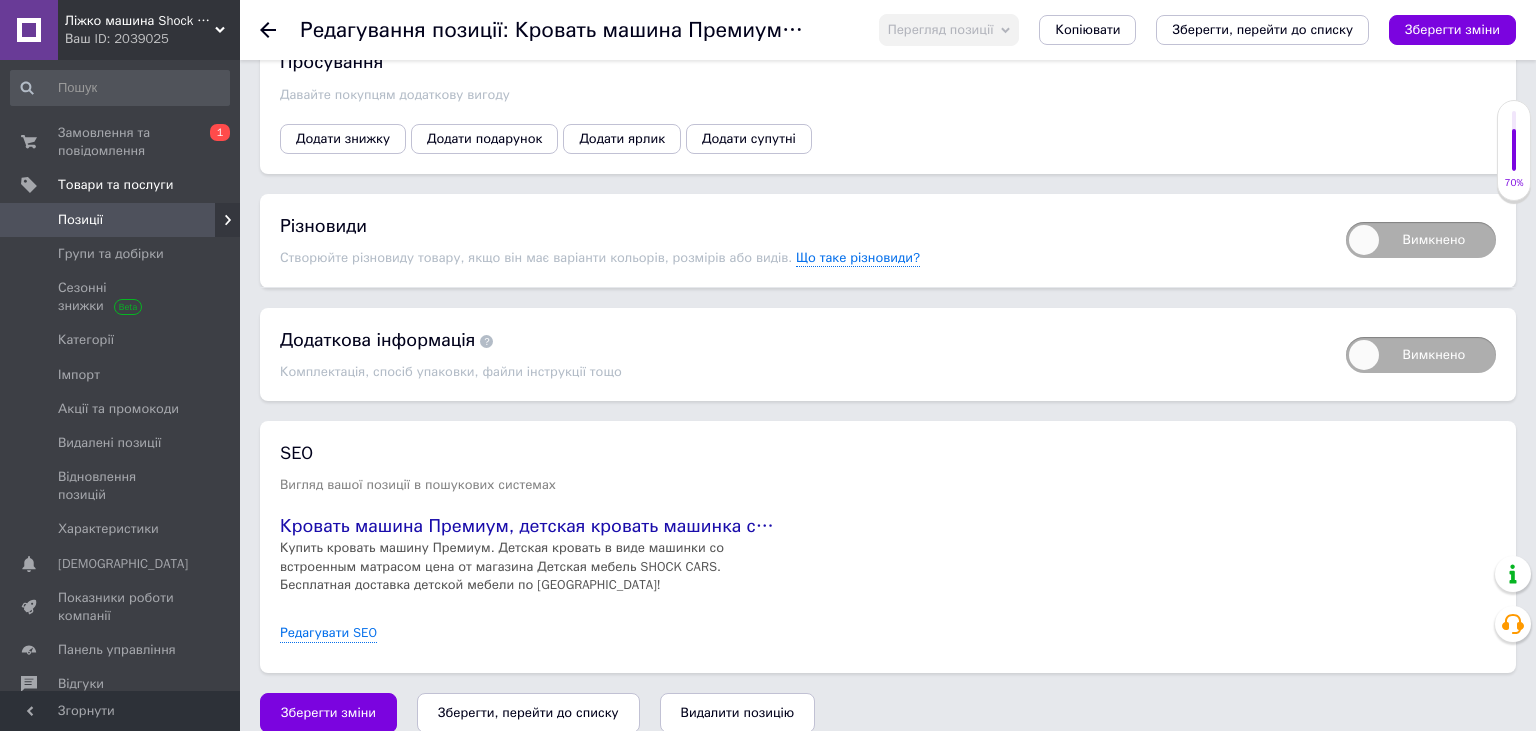 click on "Вимкнено" at bounding box center [1421, 240] 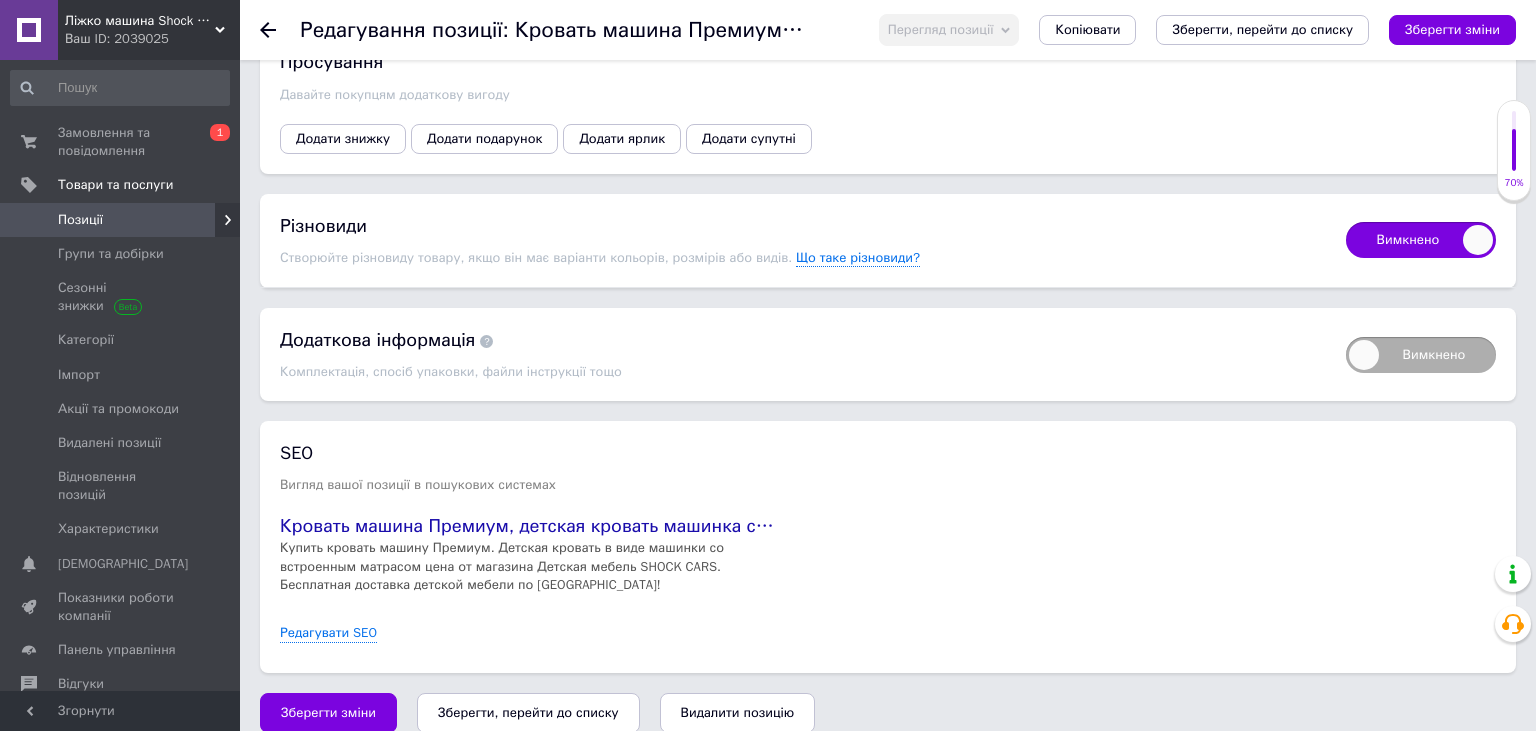 checkbox on "true" 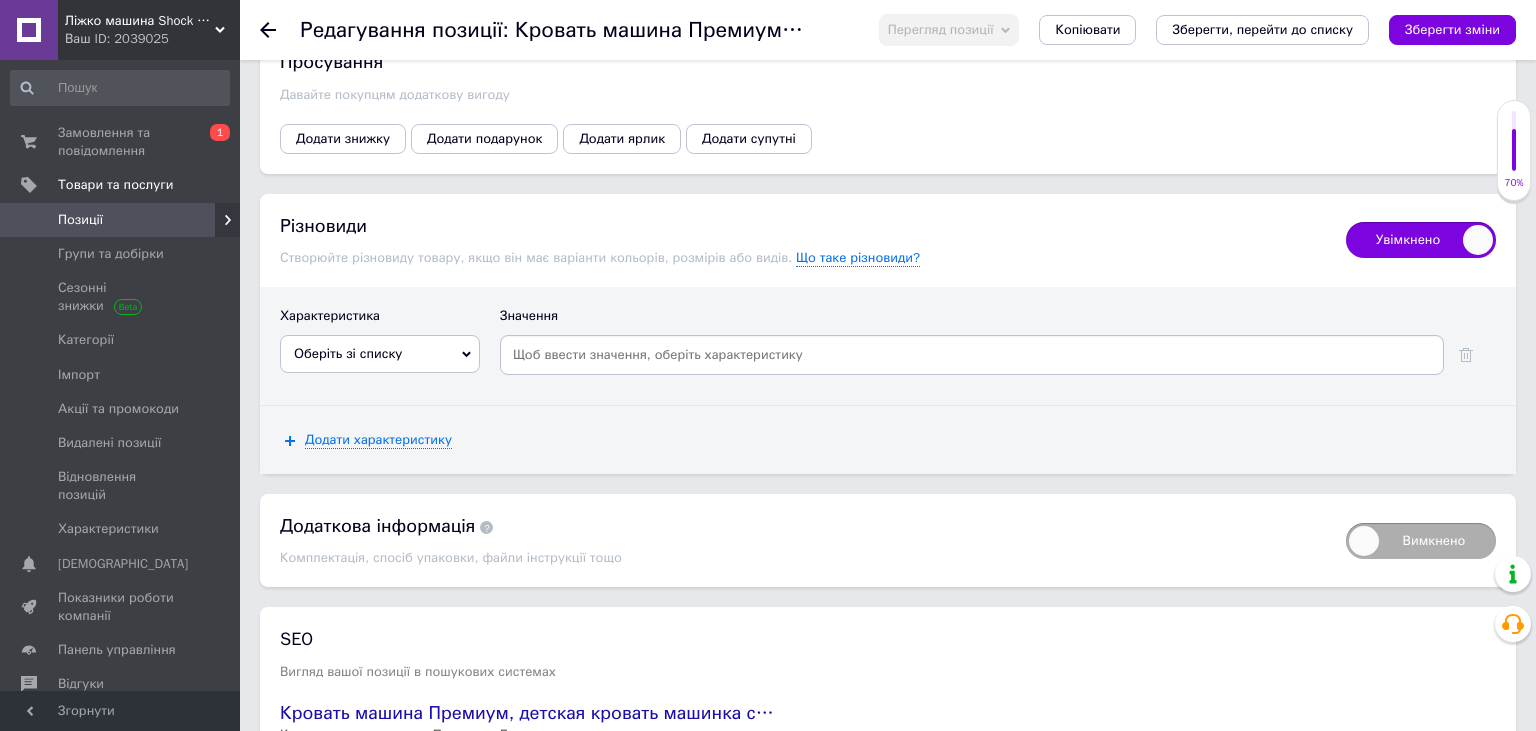 click on "Оберіть зі списку" at bounding box center [380, 354] 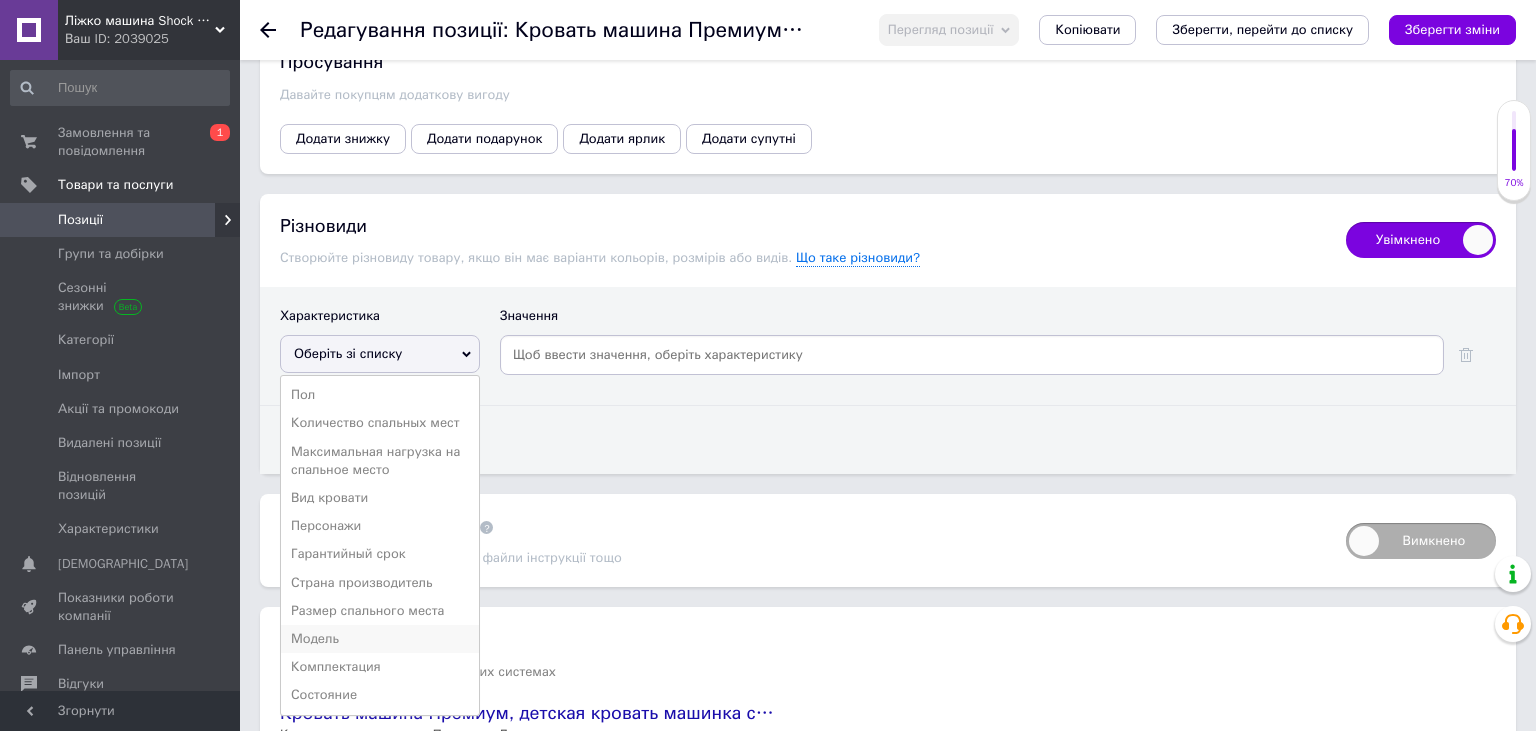 click on "Модель" at bounding box center (380, 639) 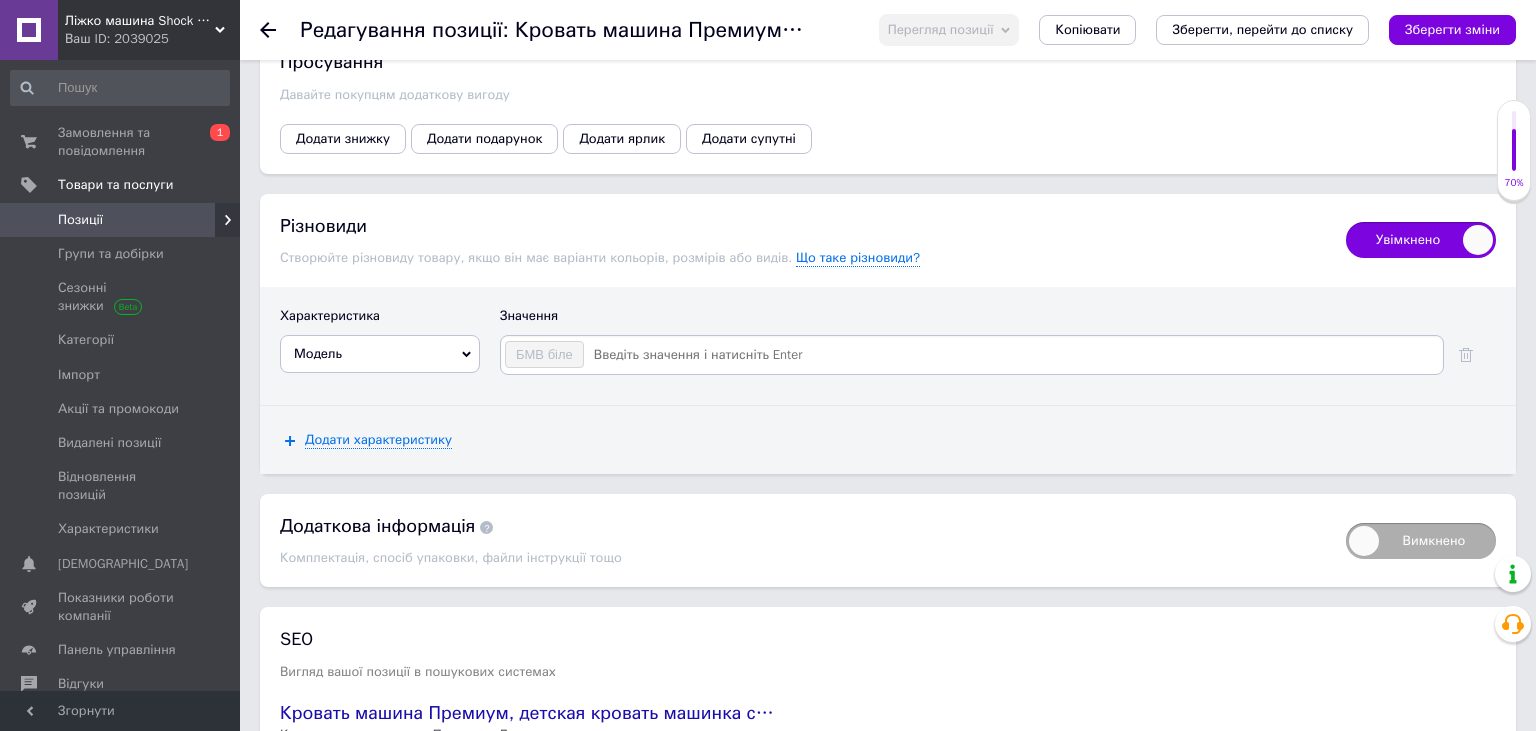 click at bounding box center (1012, 355) 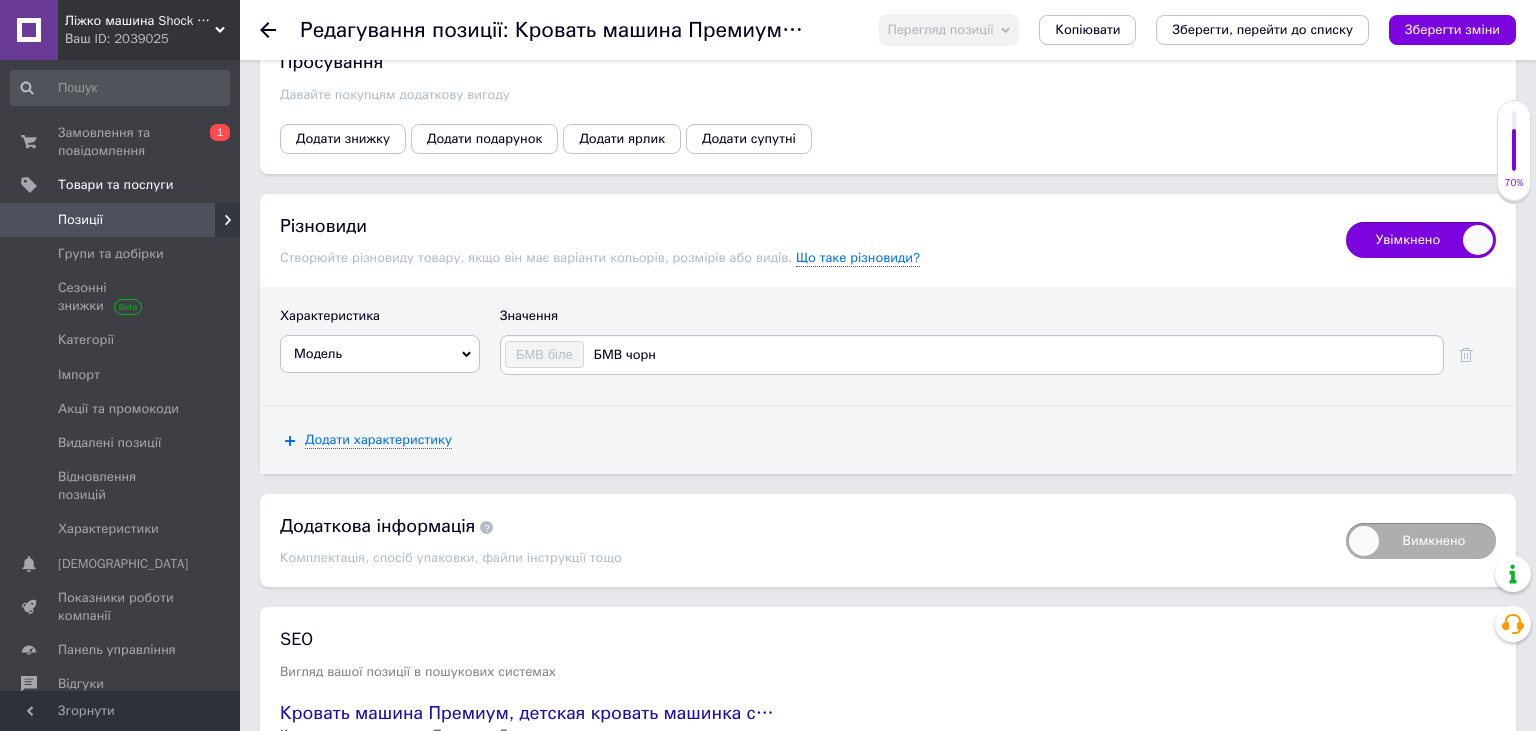 type on "БМВ чорне" 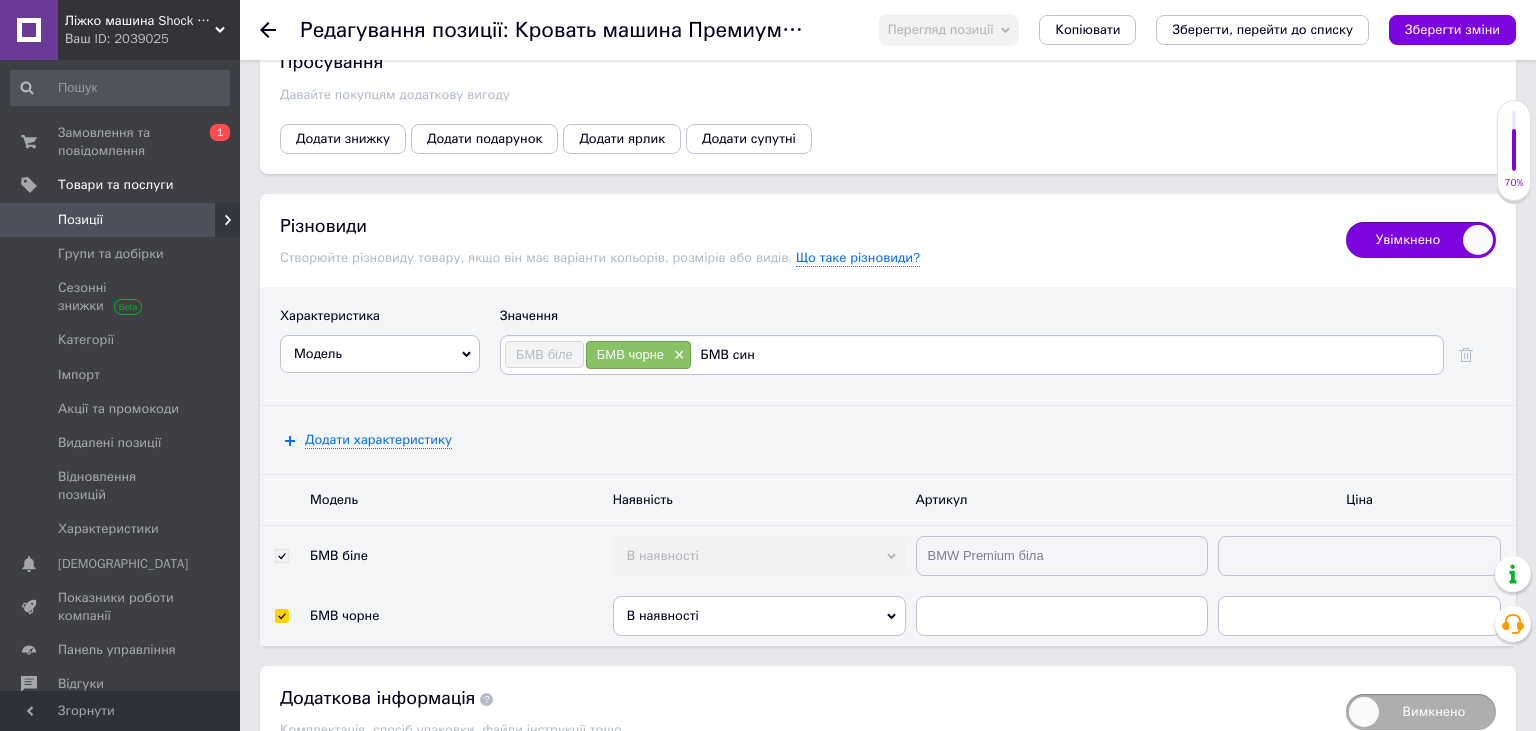 type on "БМВ синє" 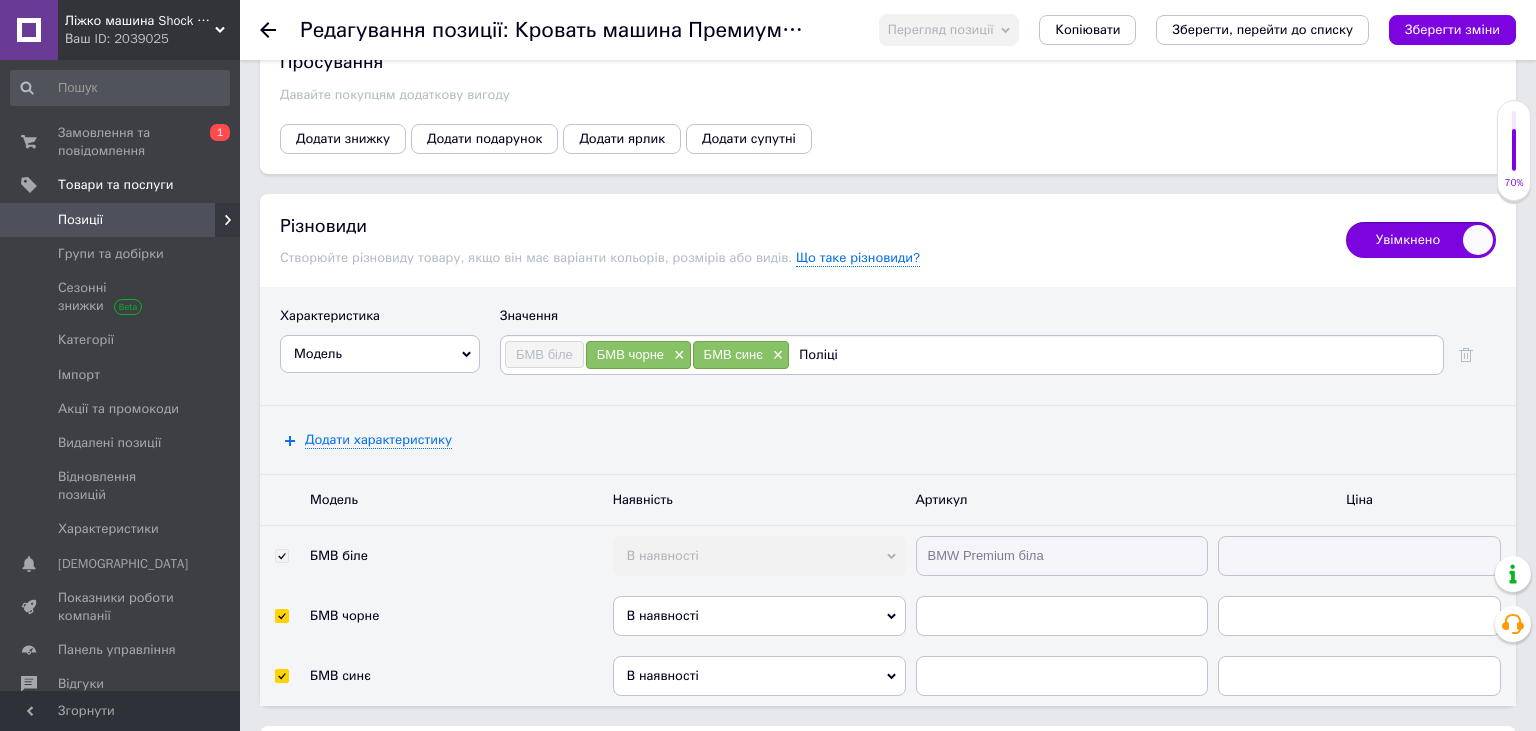 type on "Поліція" 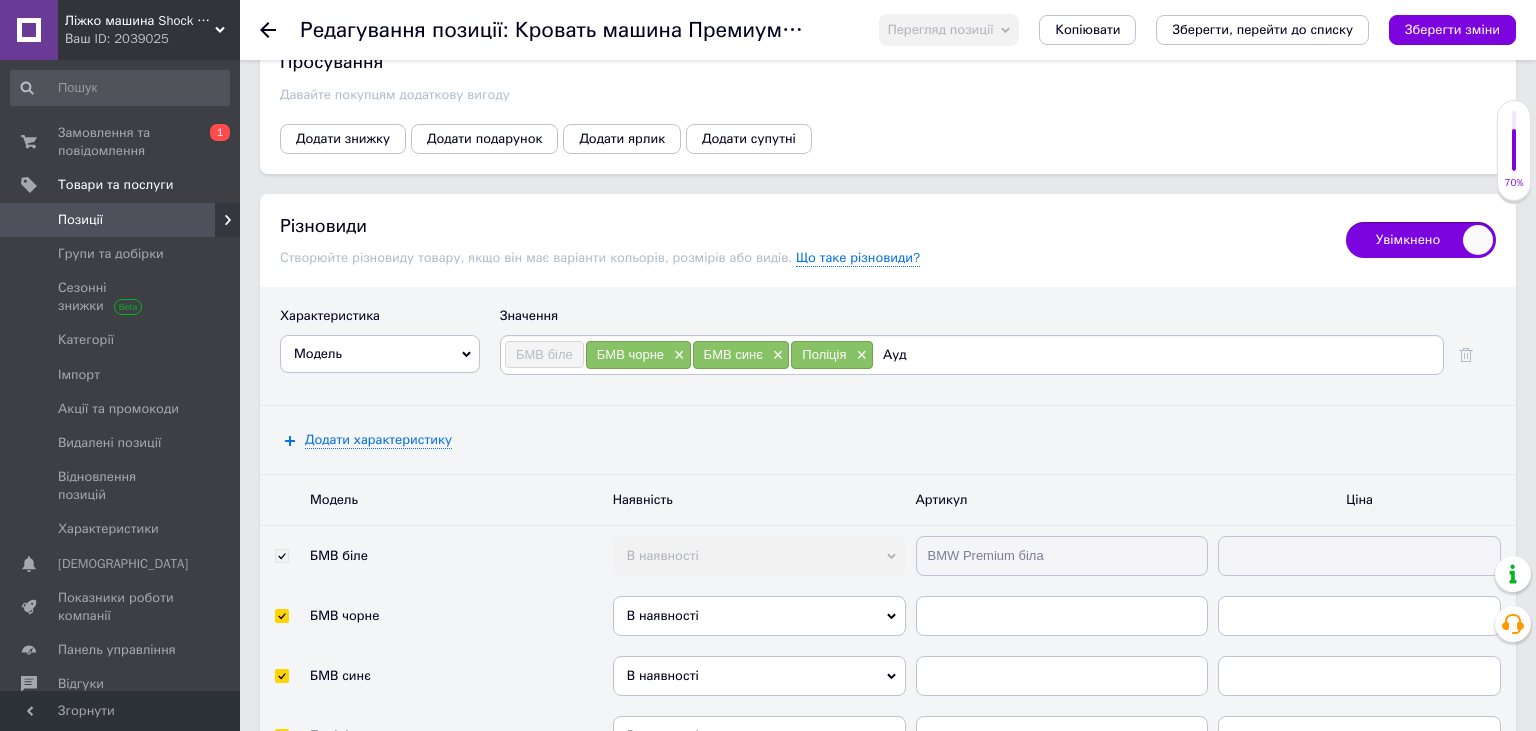 type on "[DEMOGRAPHIC_DATA]" 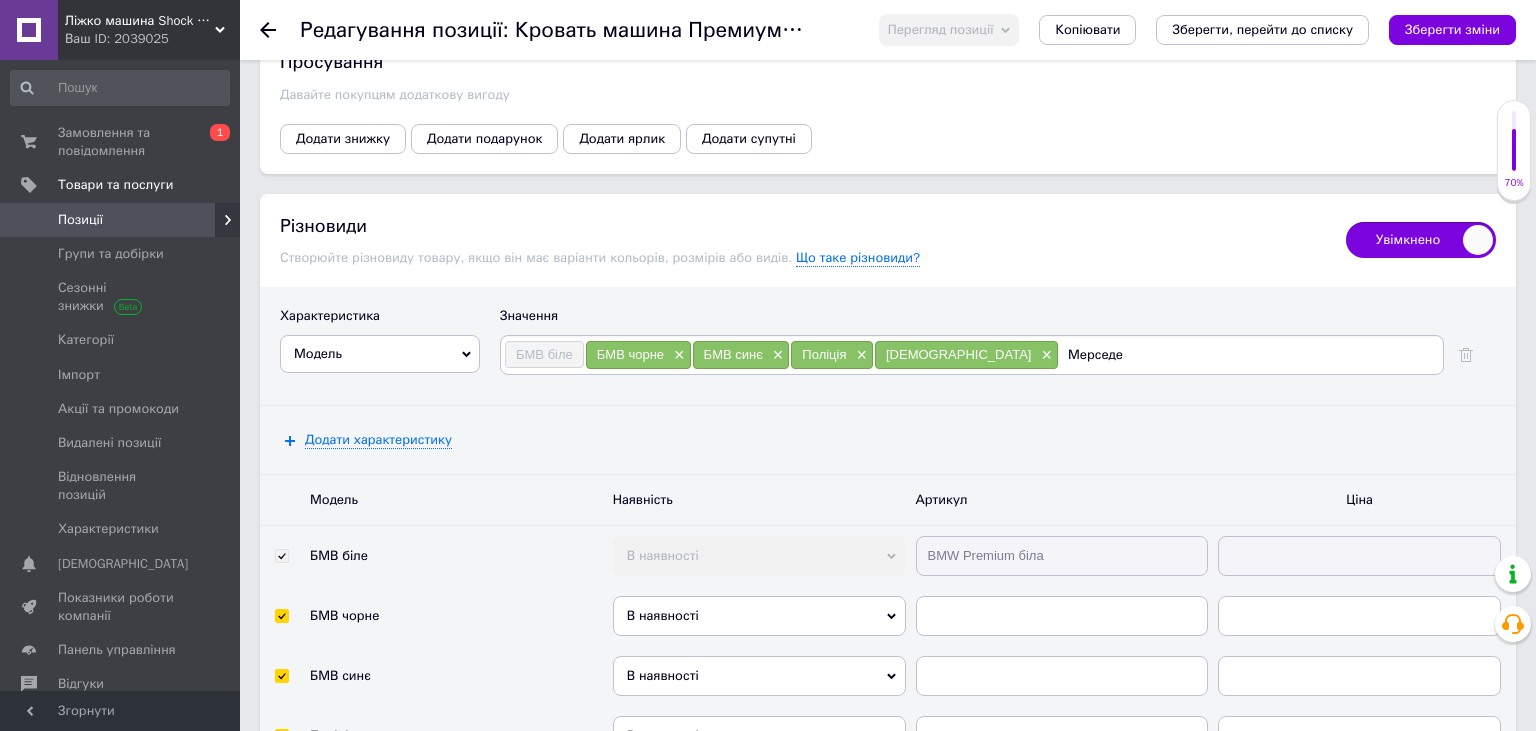 type on "Мерседес" 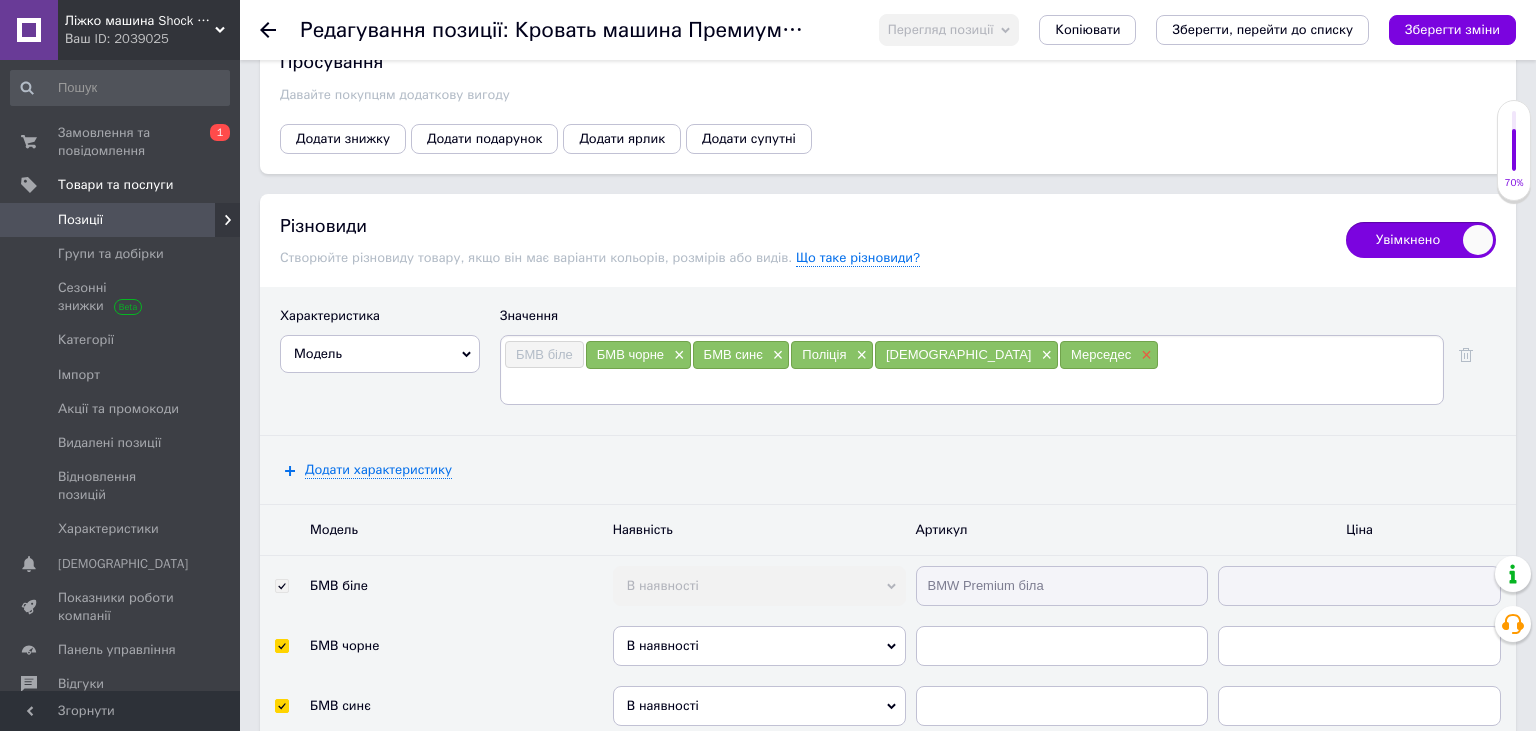 click on "×" at bounding box center (1144, 355) 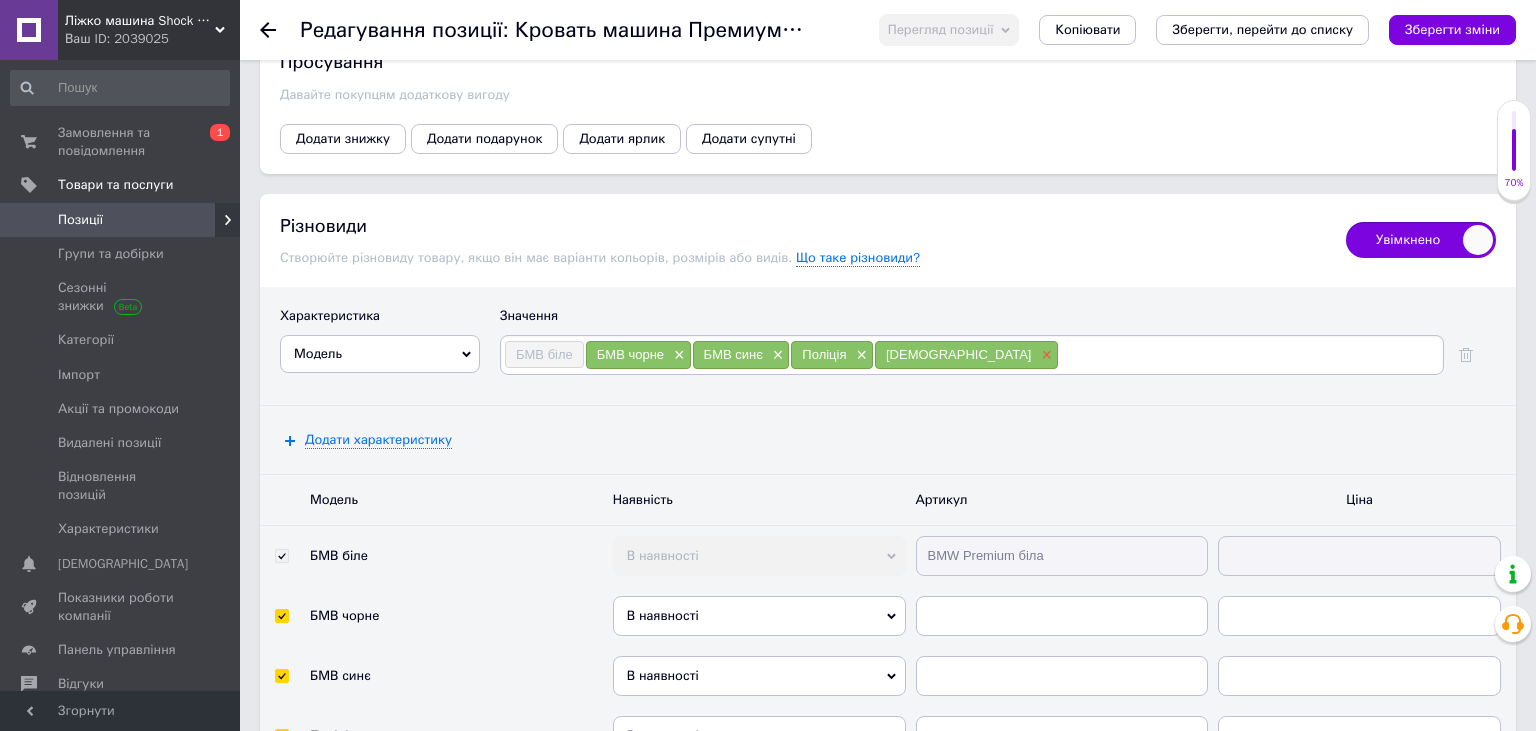 click on "×" at bounding box center (1044, 355) 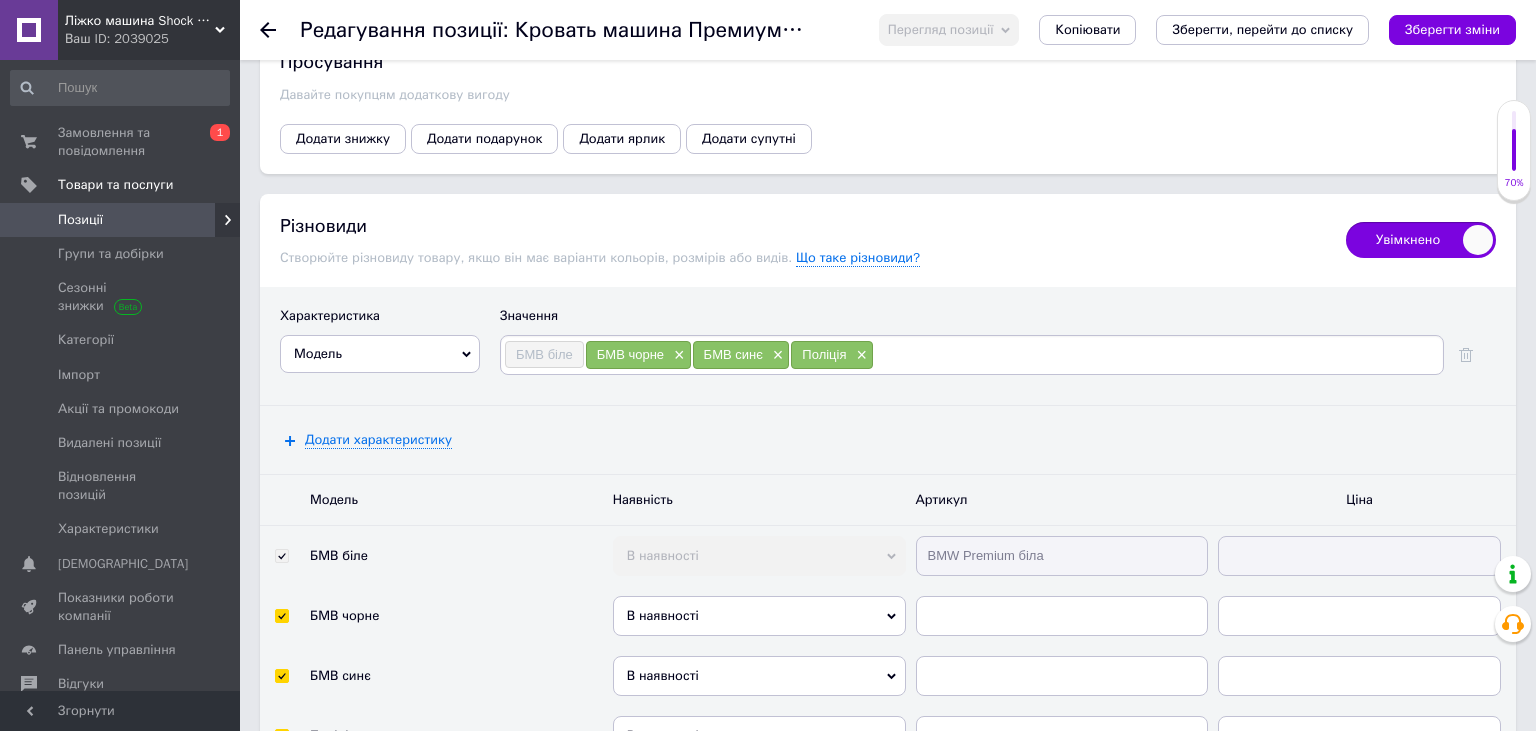 click at bounding box center [1157, 355] 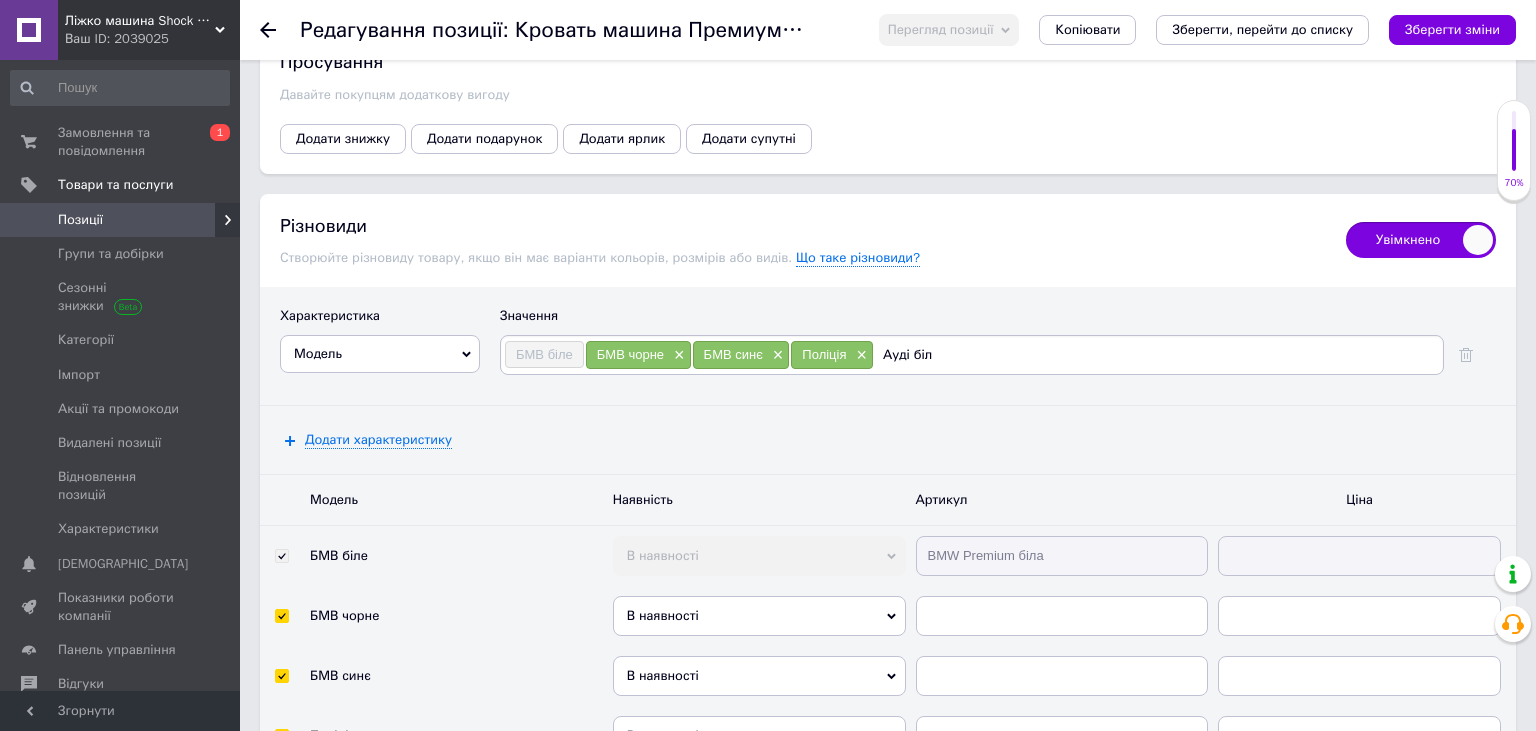 type on "Ауді біле" 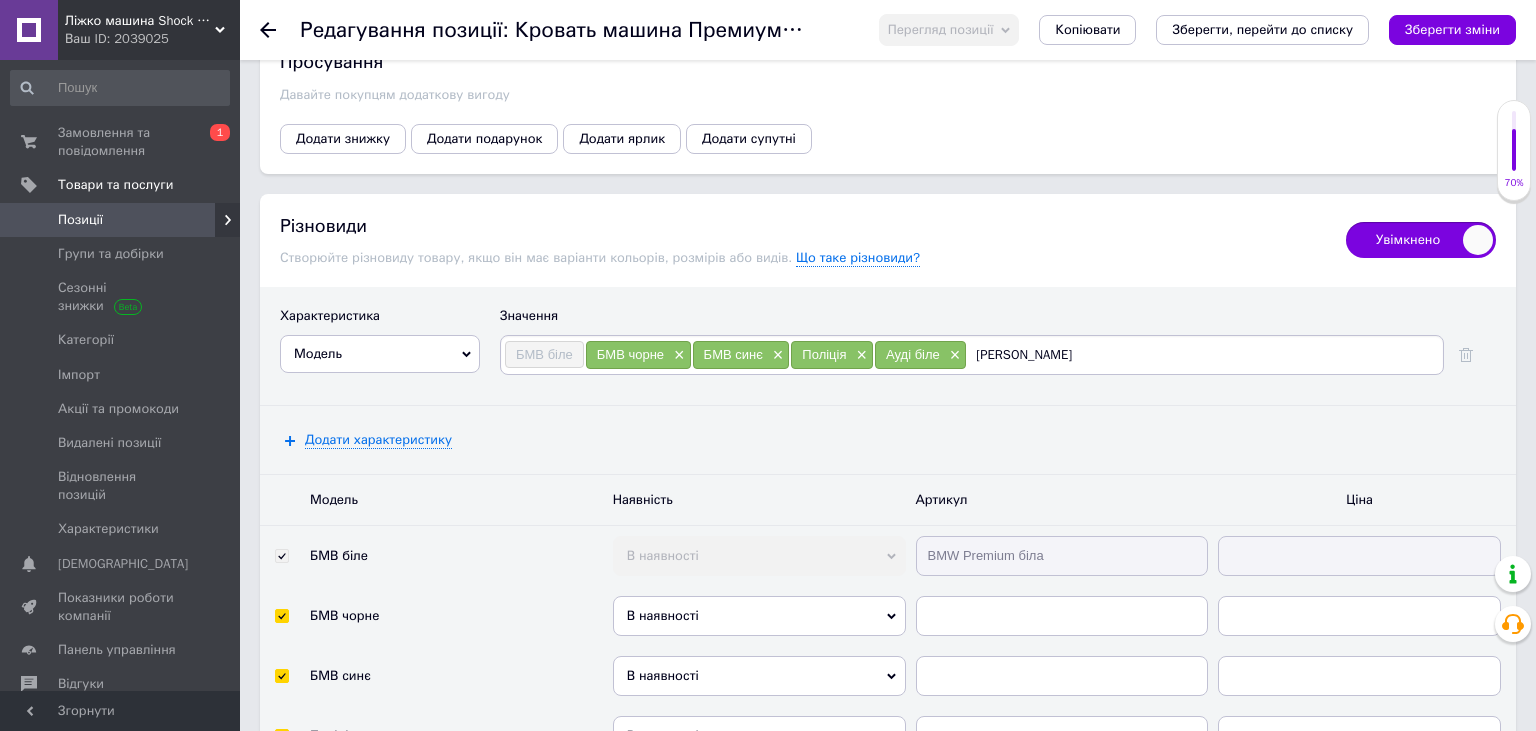 type on "Ауді чорне" 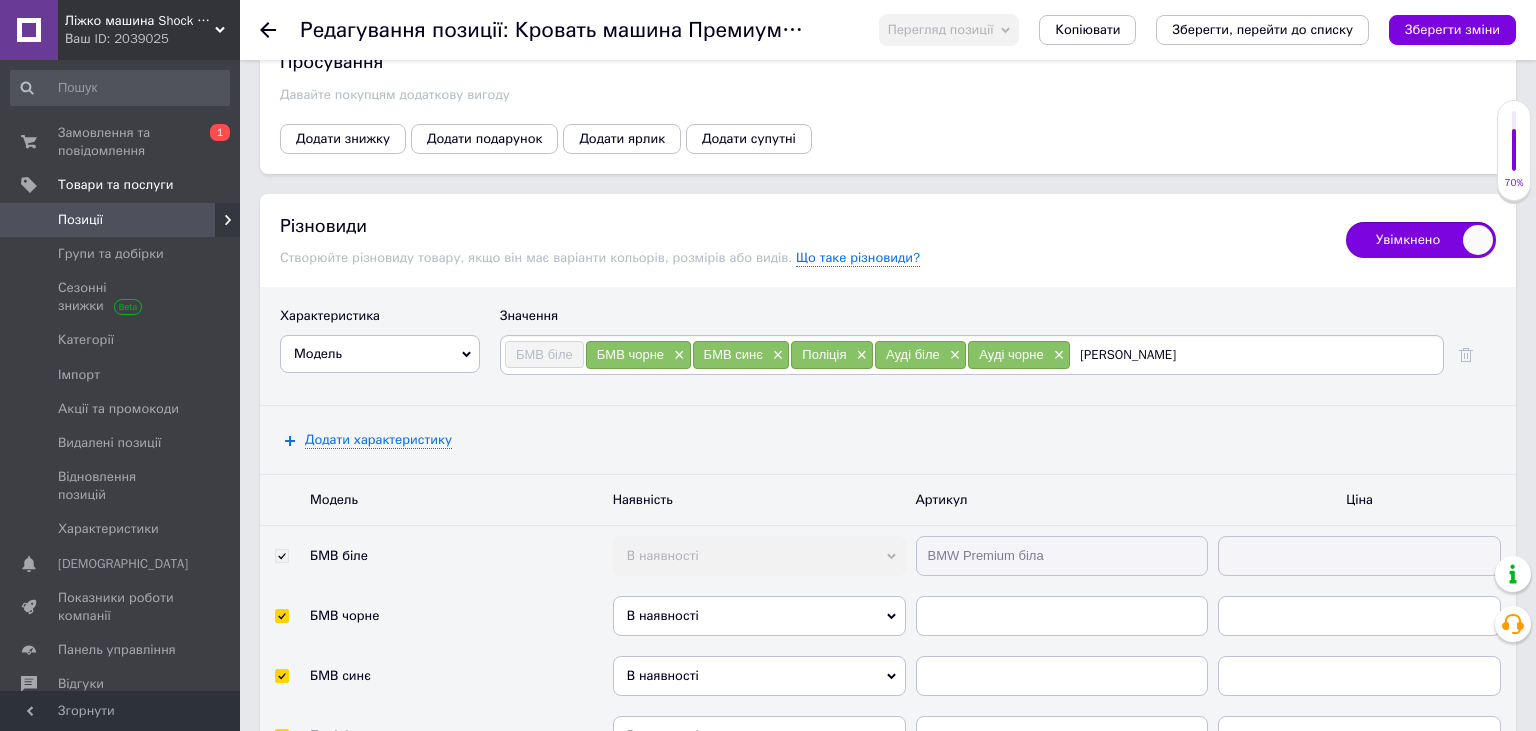 type on "[PERSON_NAME]" 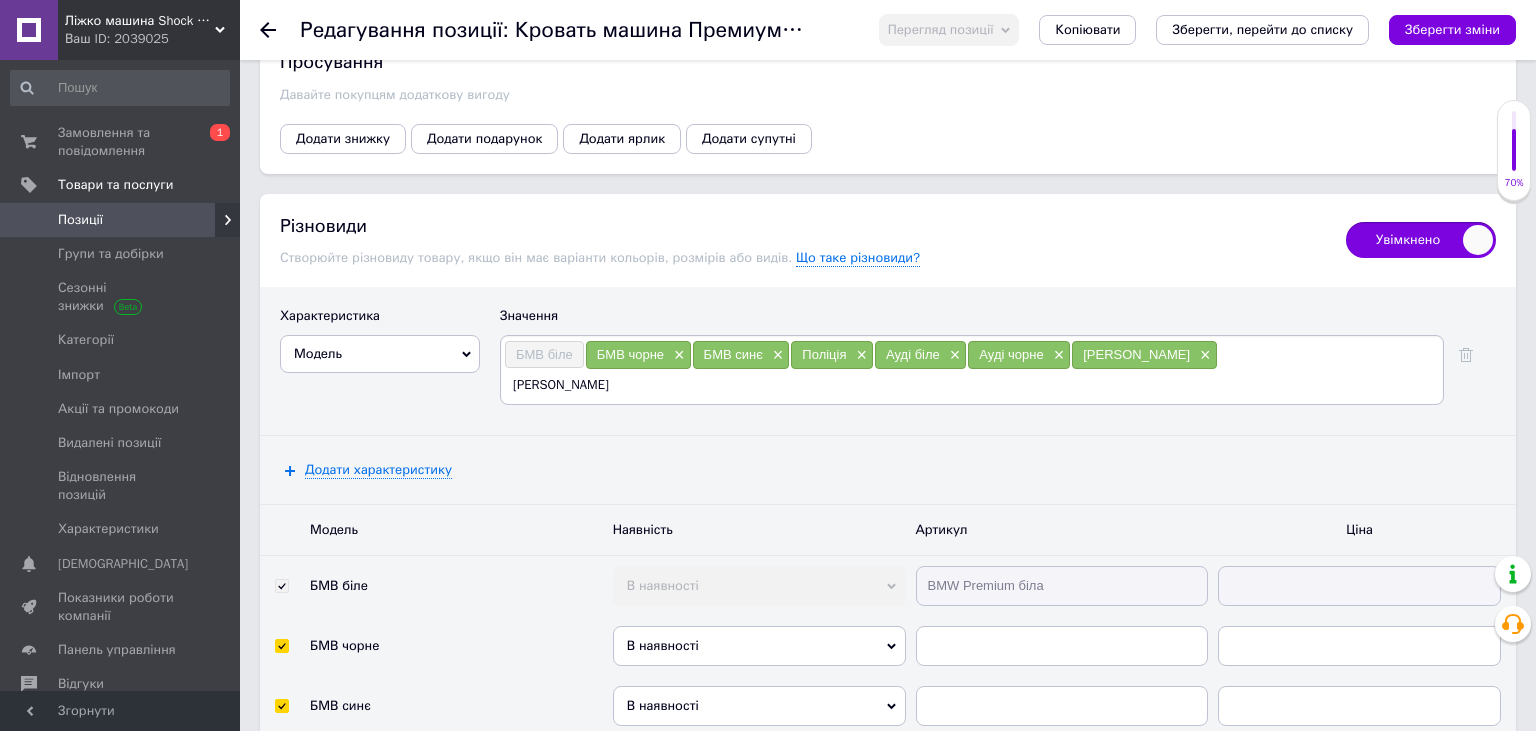 type on "[PERSON_NAME]" 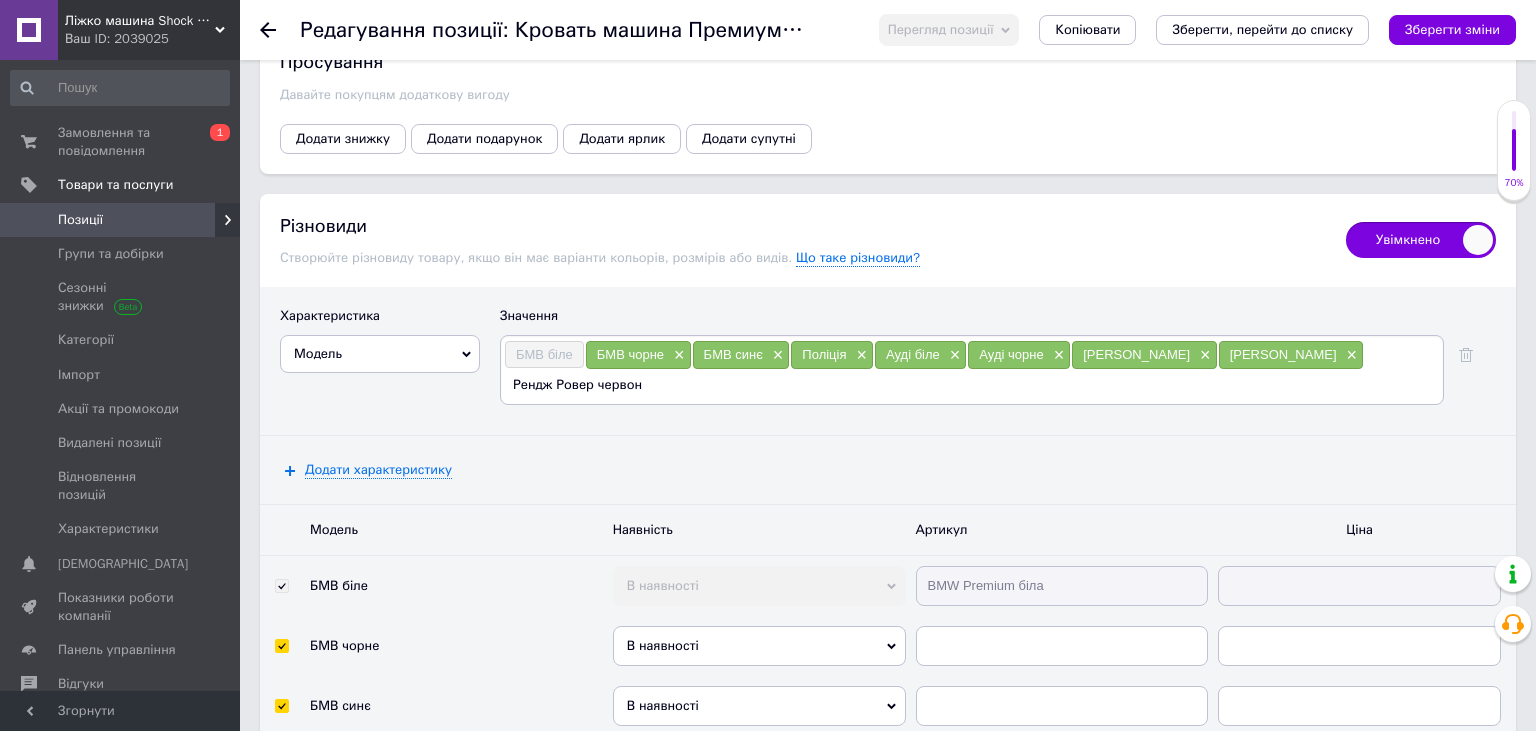 type on "Рендж Ровер червоне" 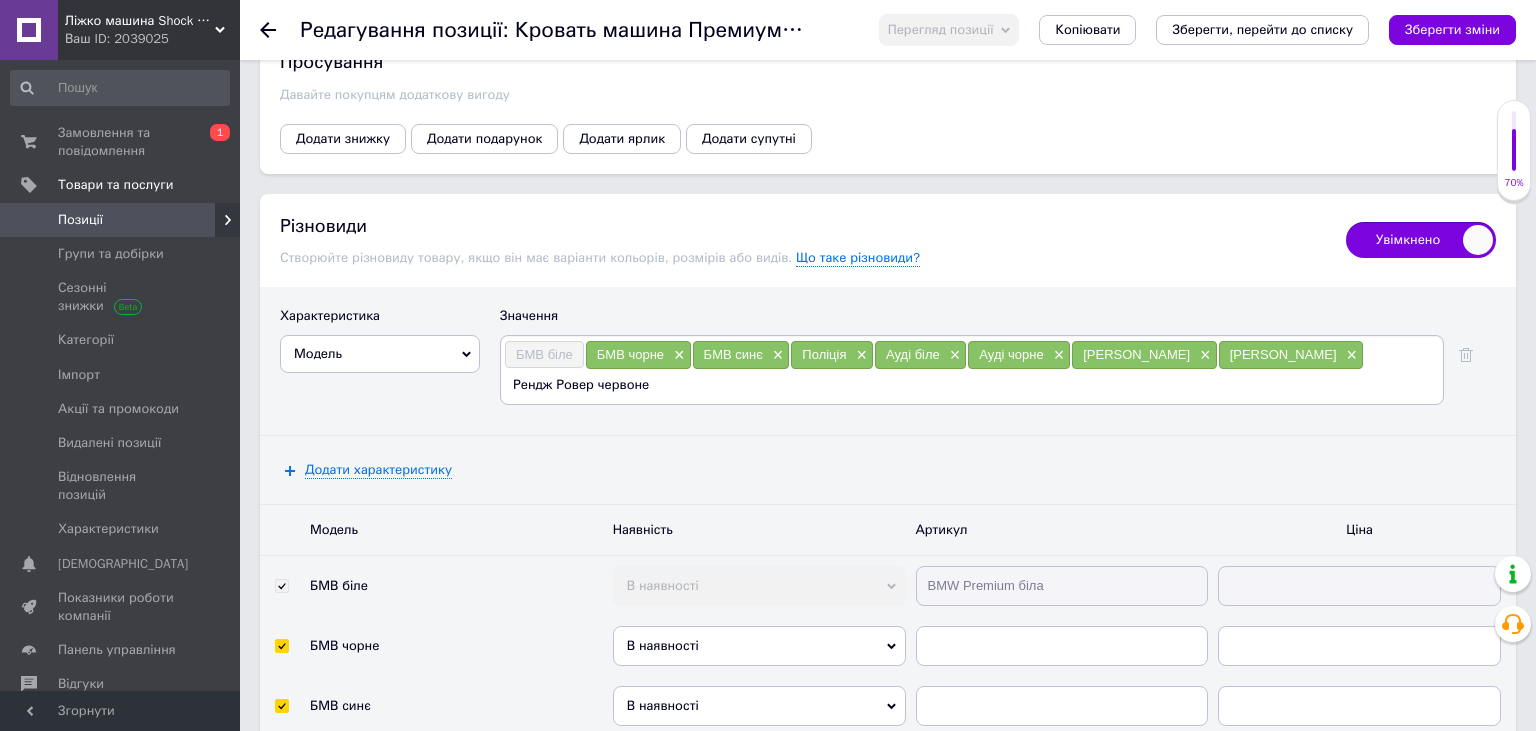 type 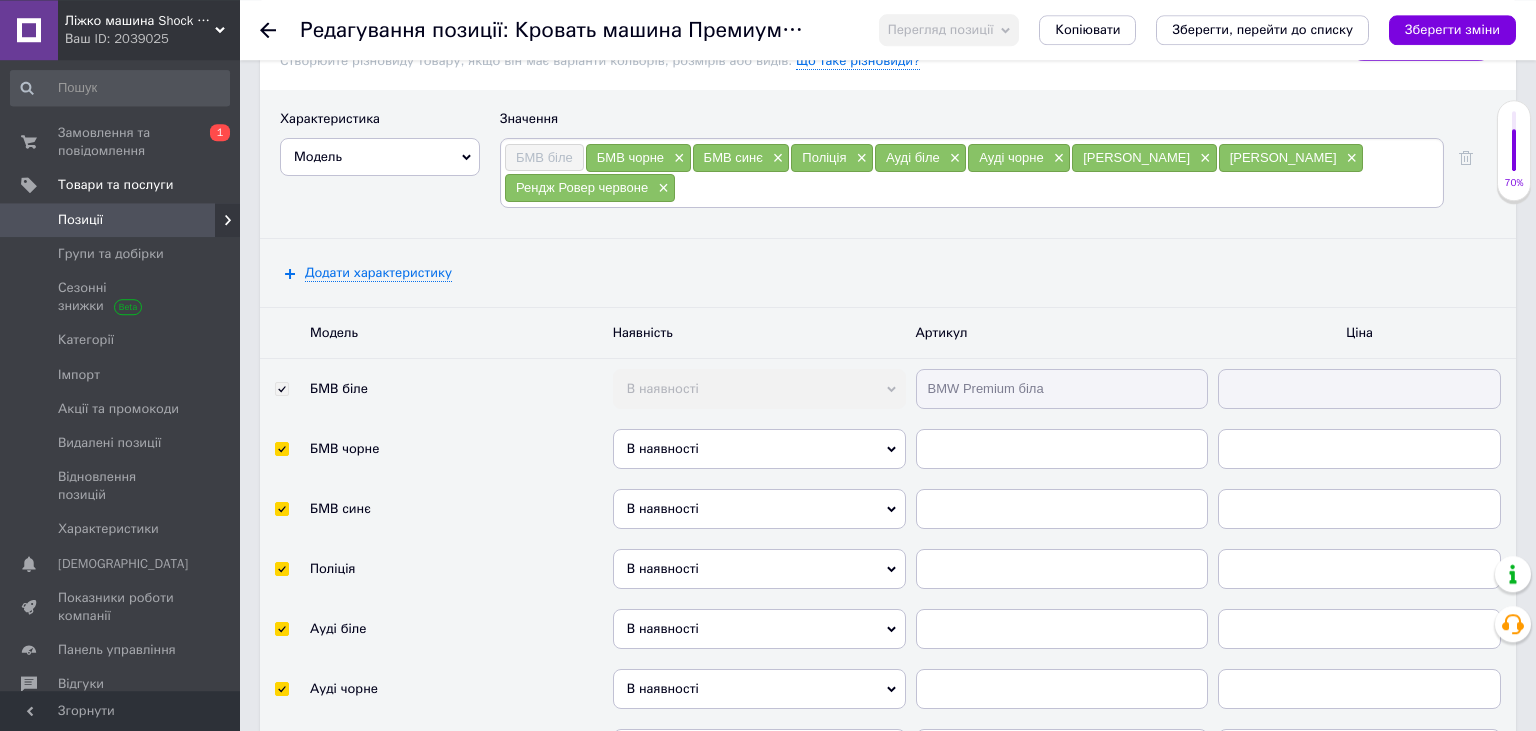 scroll, scrollTop: 4224, scrollLeft: 0, axis: vertical 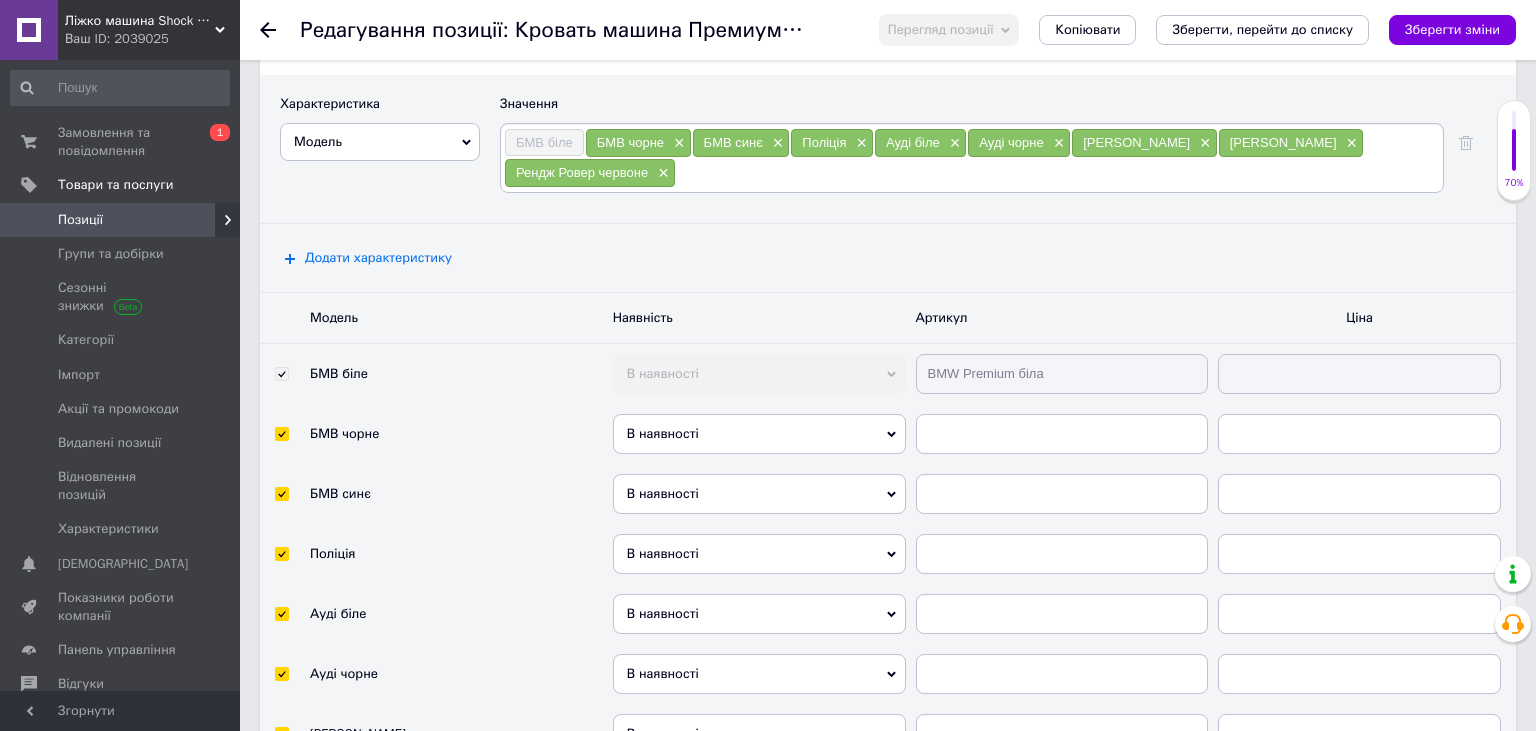 click on "Додати характеристику" at bounding box center [368, 258] 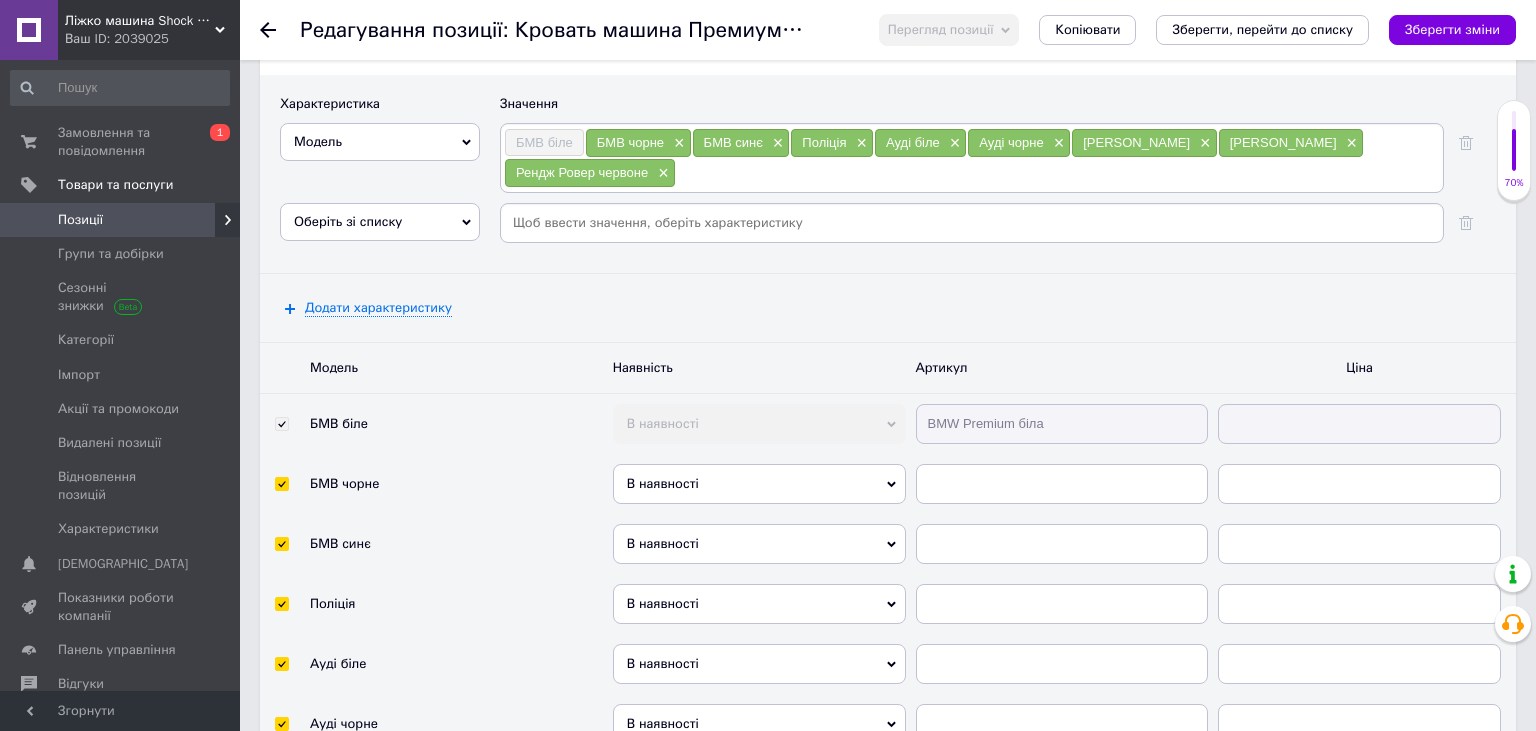 click on "Оберіть зі списку" at bounding box center (380, 222) 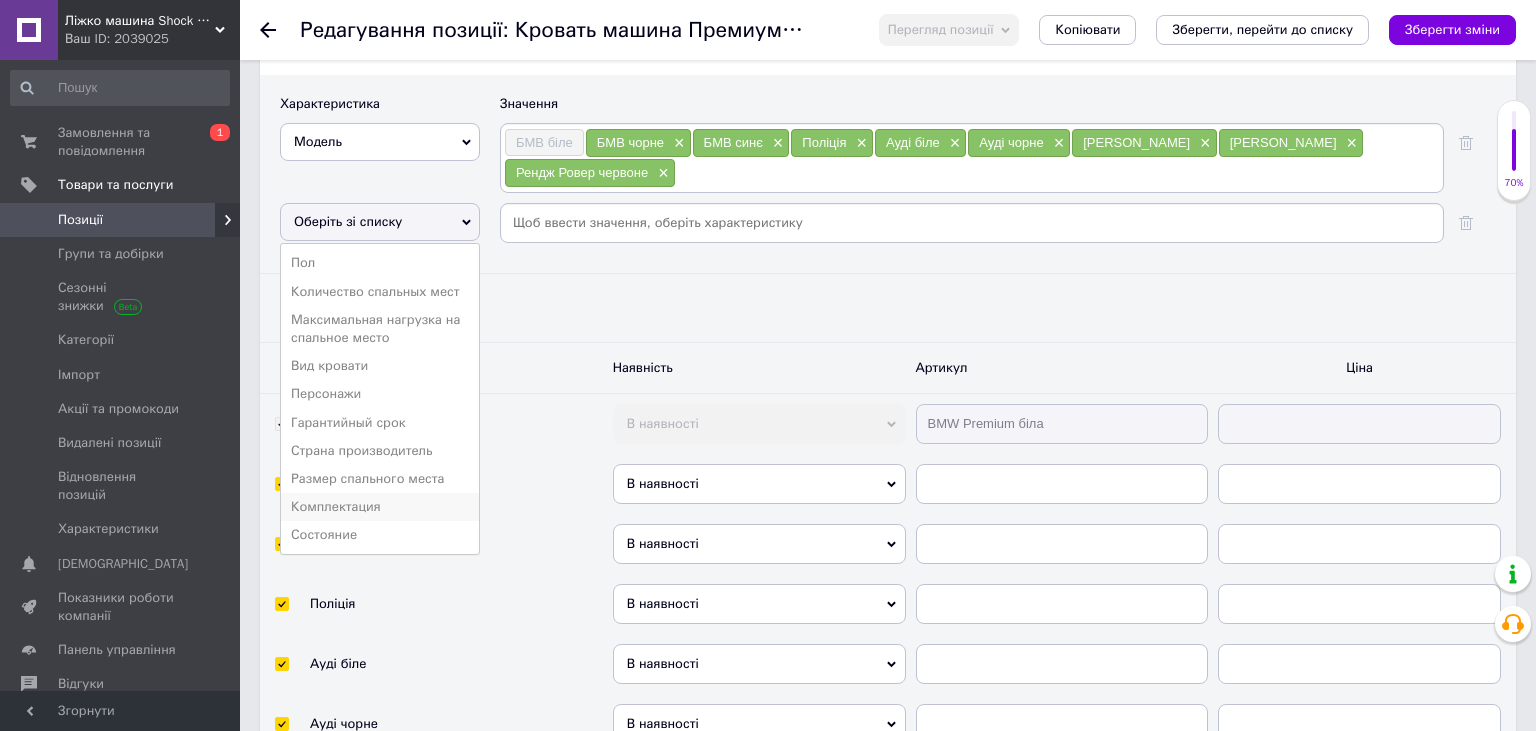 click on "Комплектация" at bounding box center (380, 507) 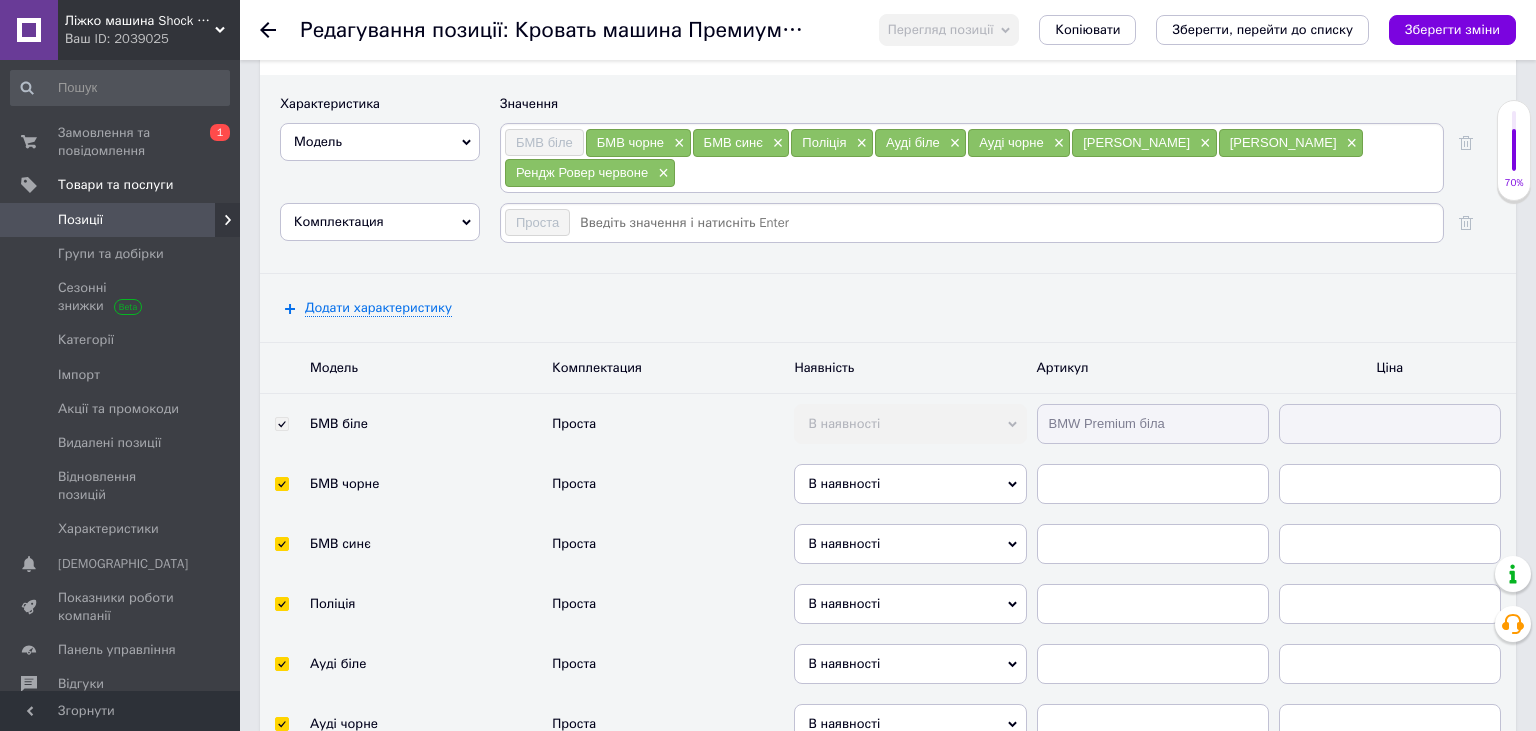 click at bounding box center (1005, 223) 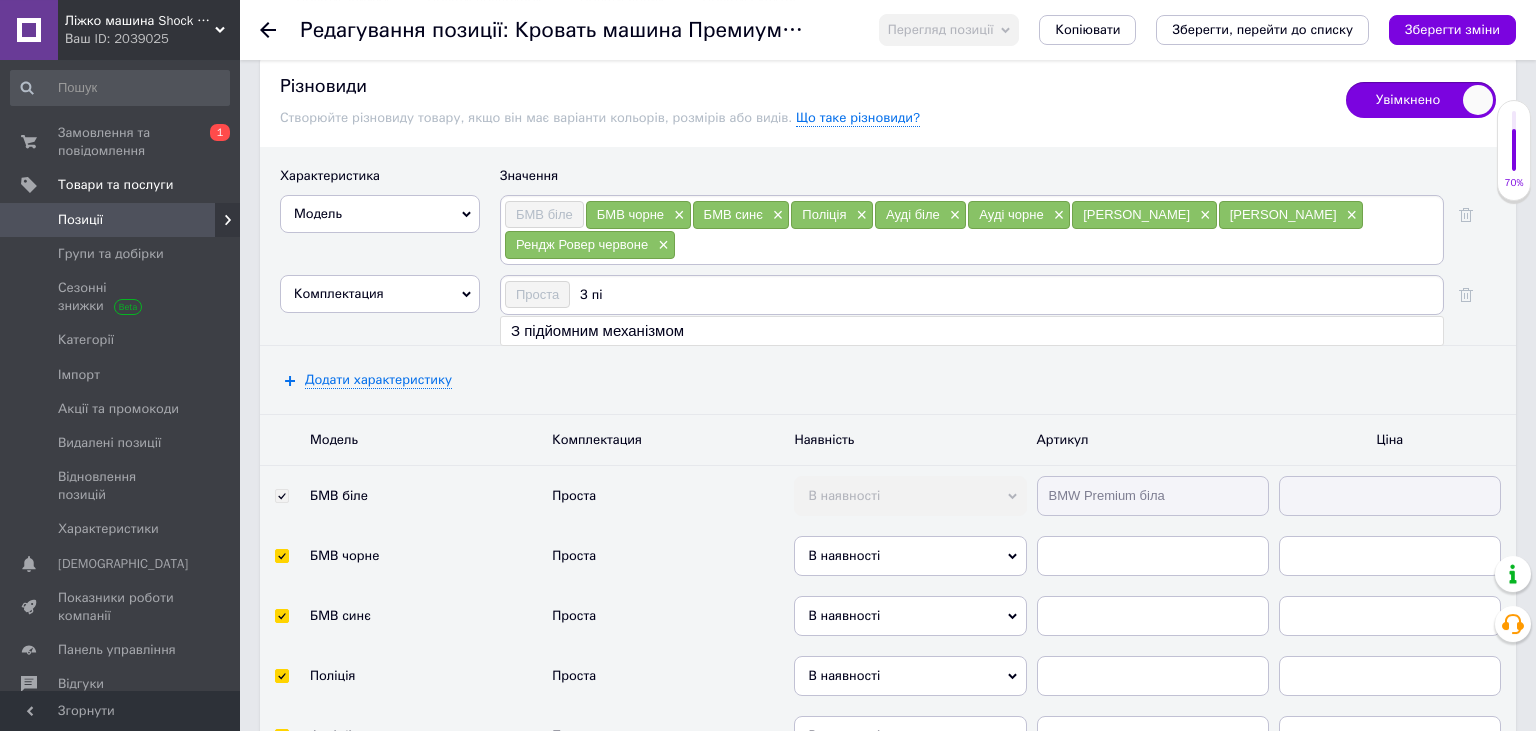 scroll, scrollTop: 4118, scrollLeft: 0, axis: vertical 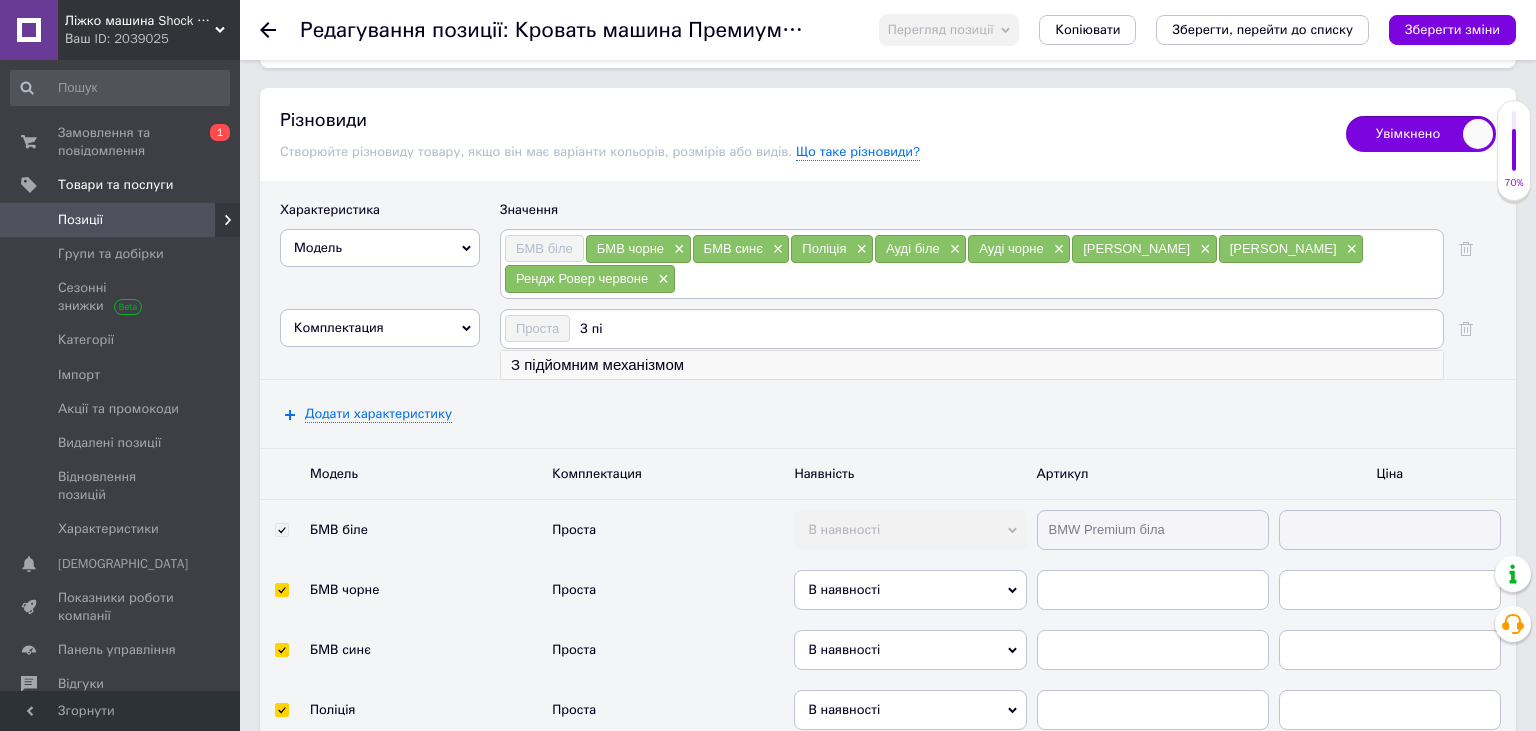 type on "З пі" 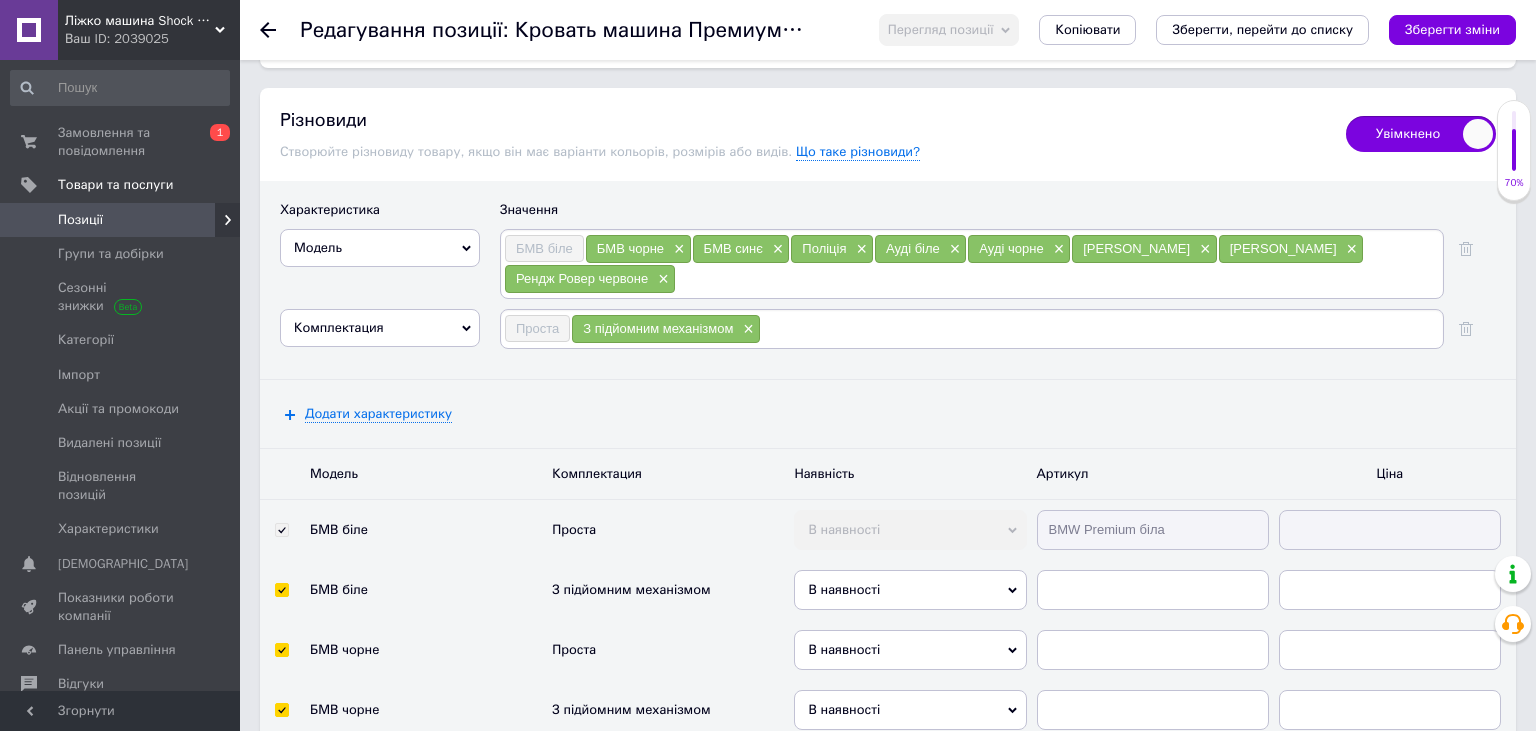 scroll, scrollTop: 4224, scrollLeft: 0, axis: vertical 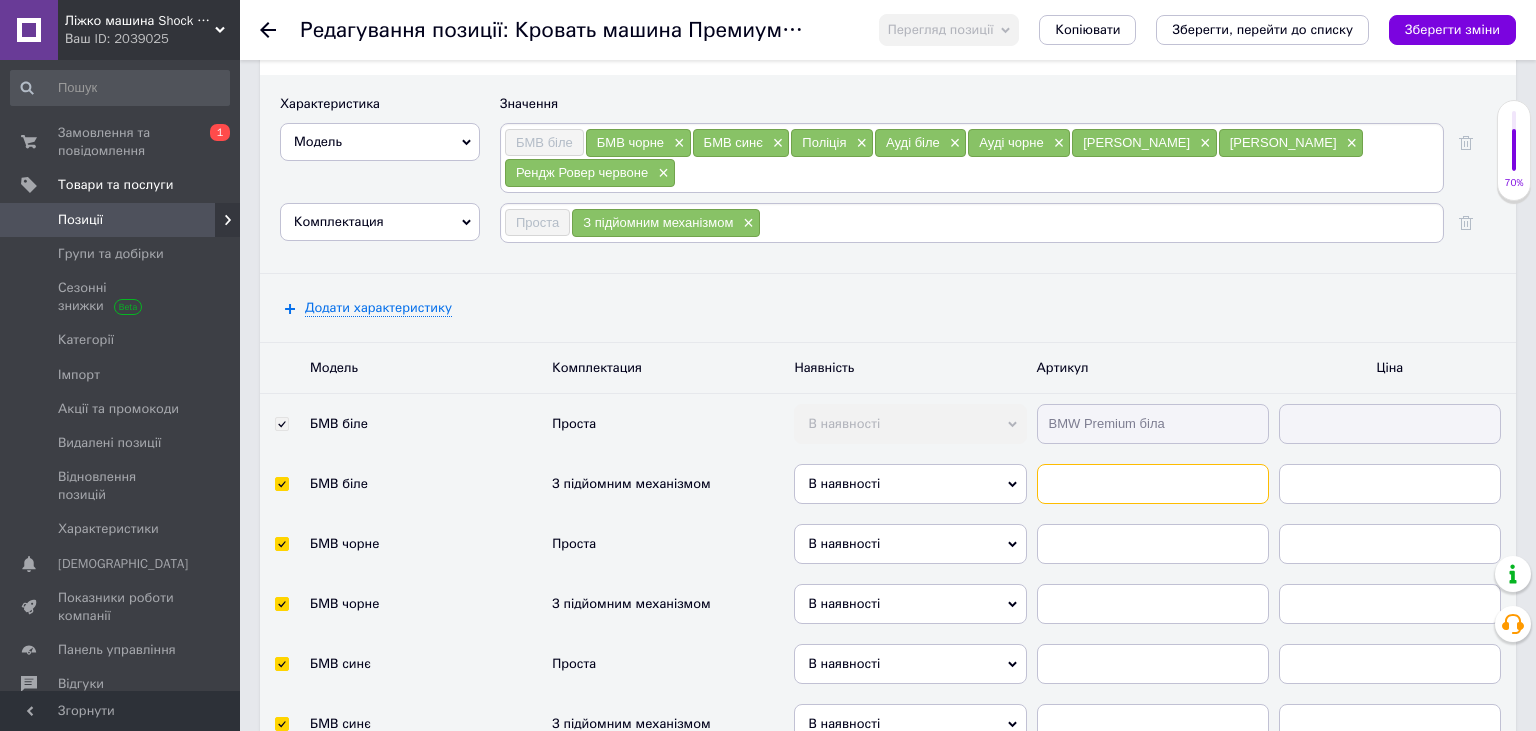 click at bounding box center (1153, 484) 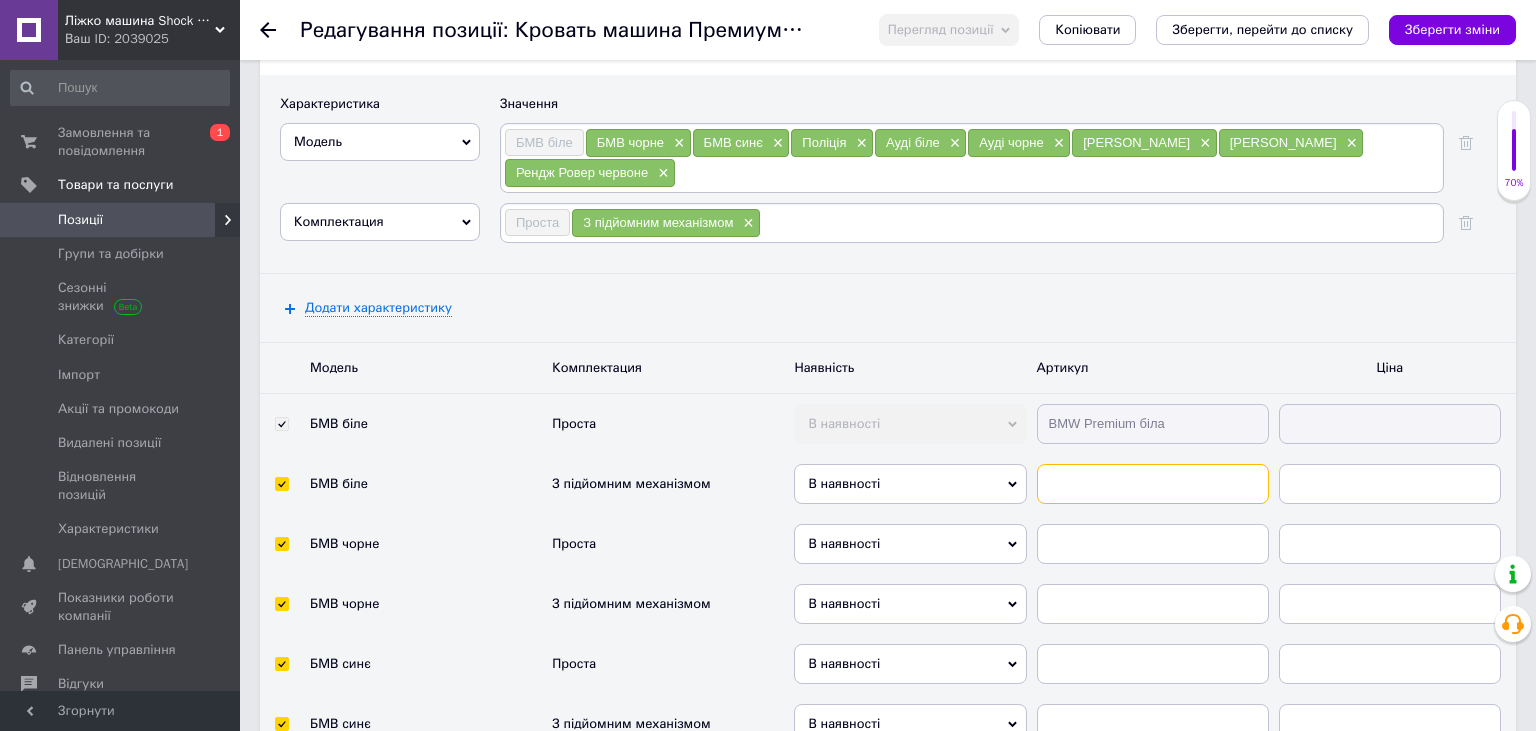 click at bounding box center (1153, 484) 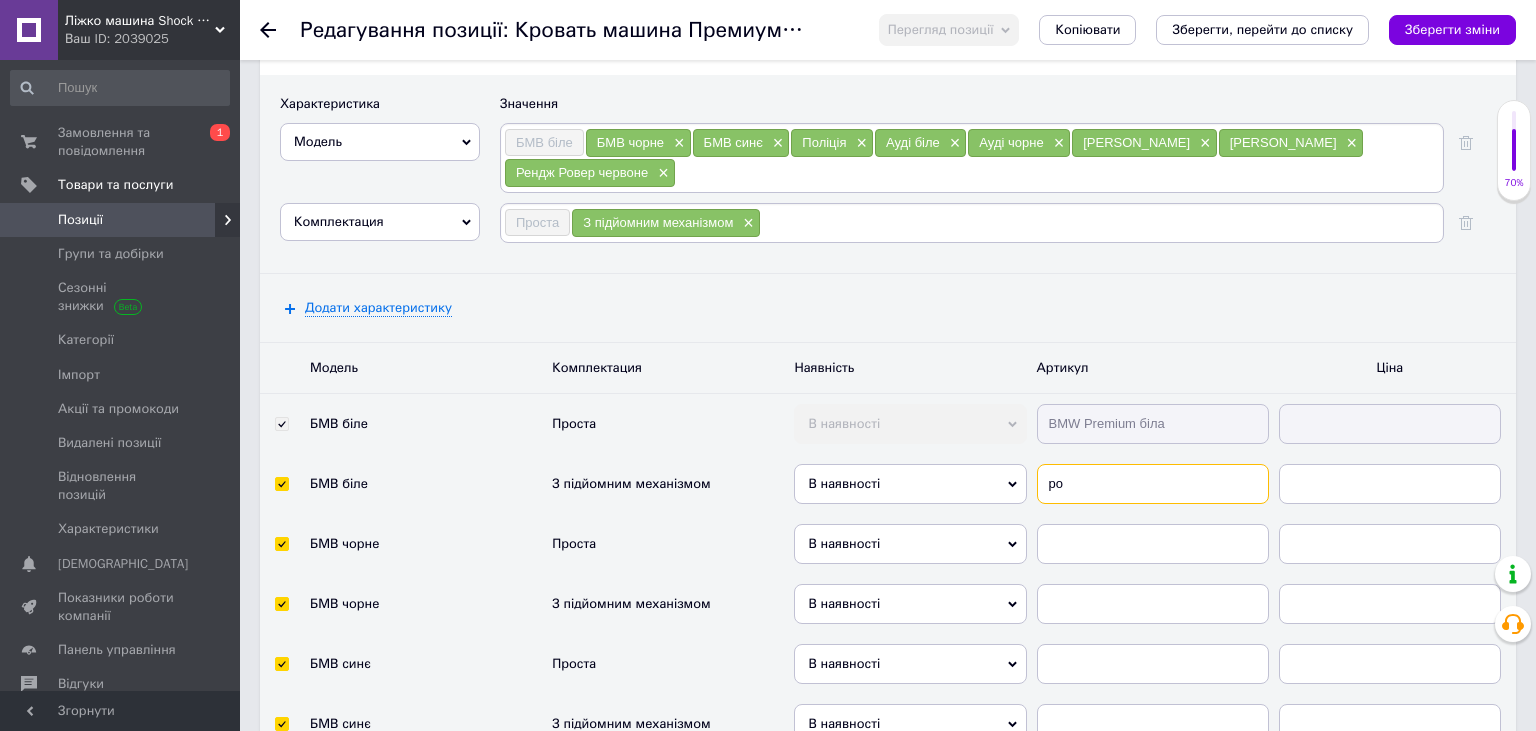 type on "p" 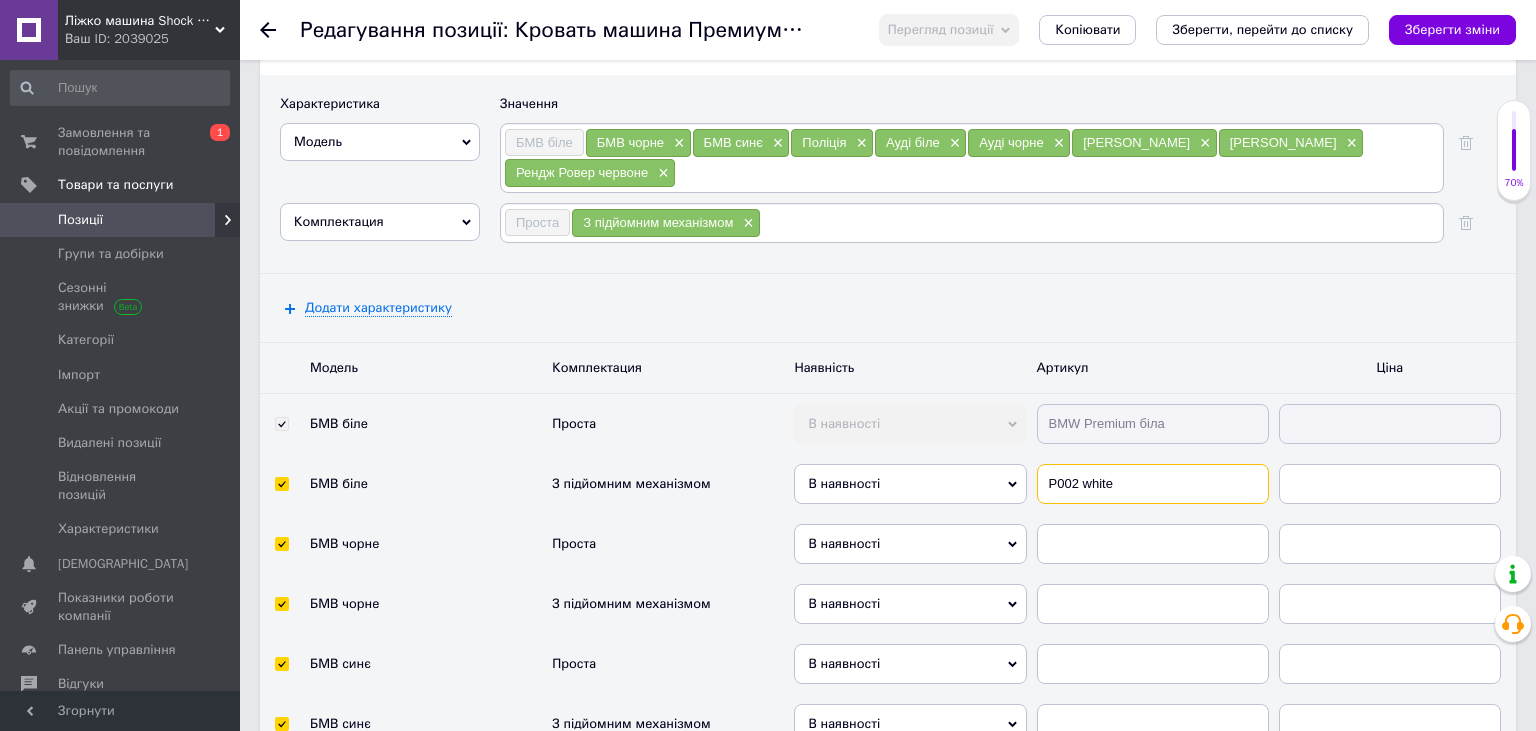 drag, startPoint x: 1041, startPoint y: 474, endPoint x: 1178, endPoint y: 486, distance: 137.52454 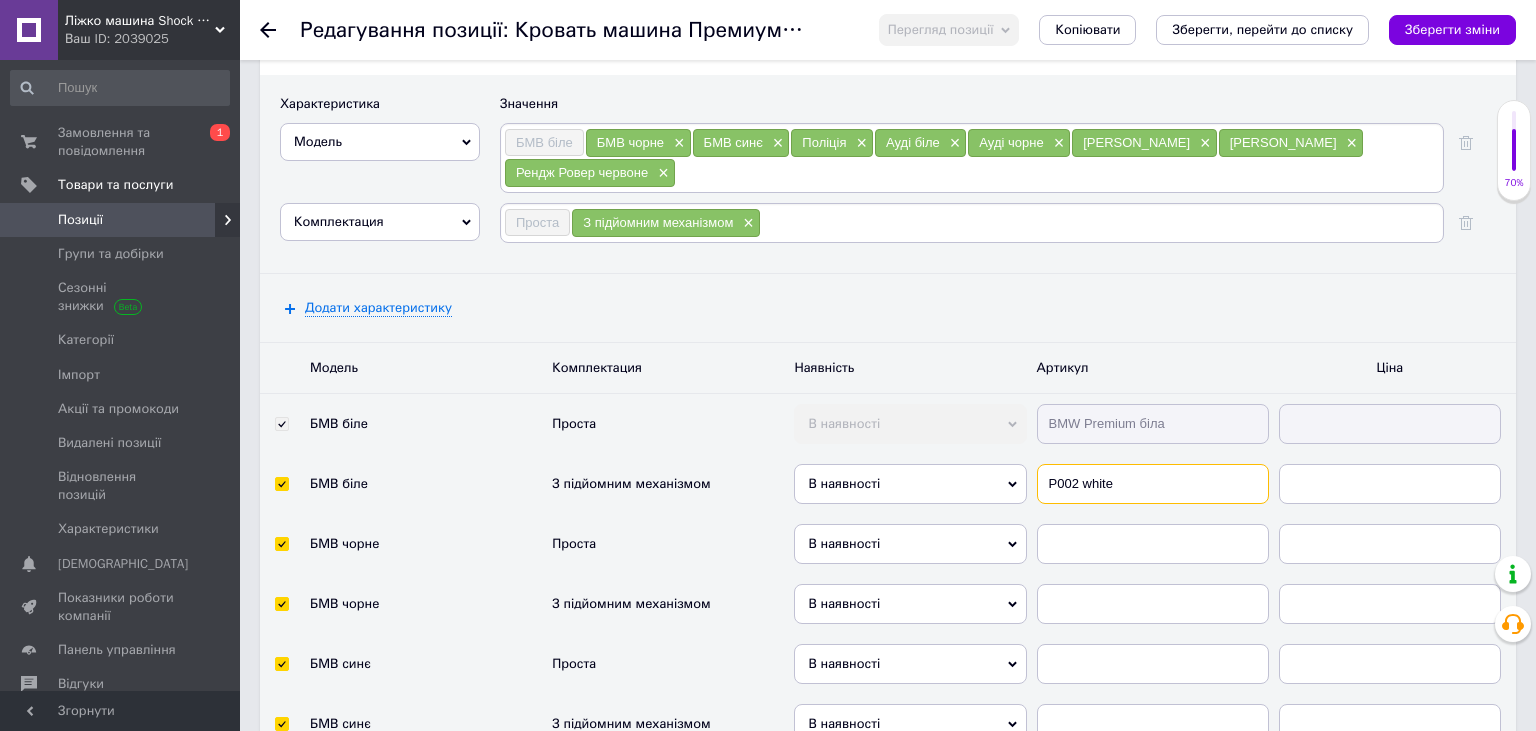 type on "P002 white" 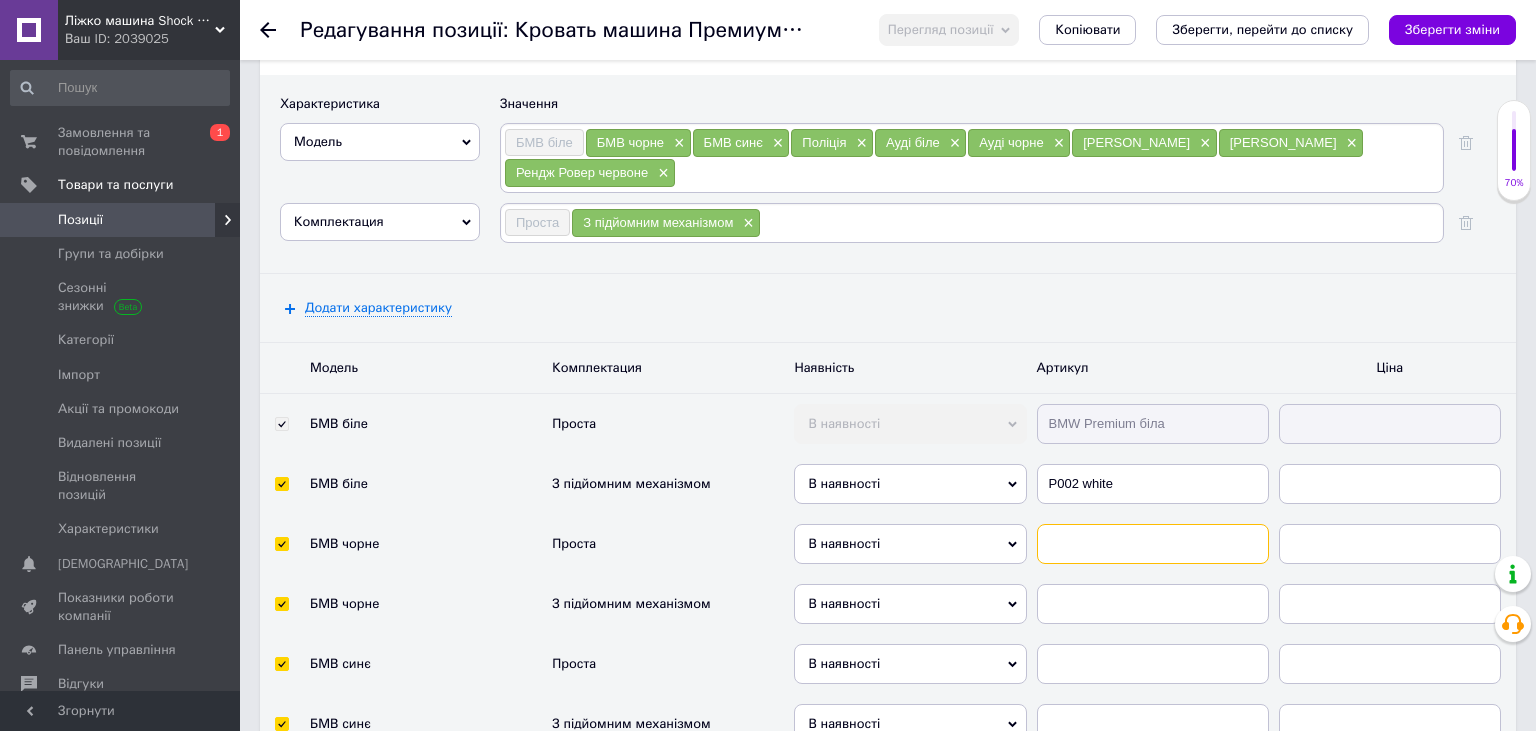 click at bounding box center (1153, 544) 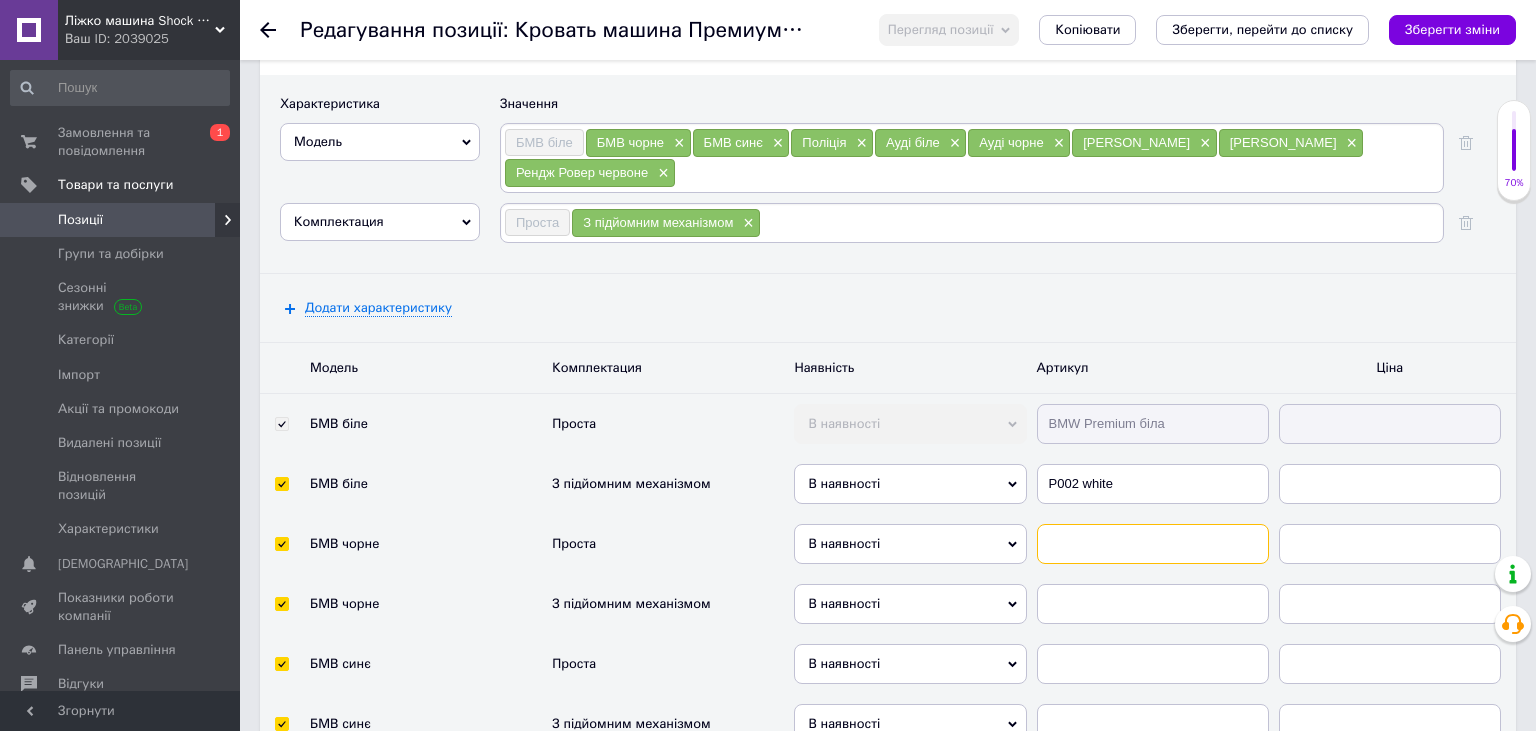 paste on "P002 white" 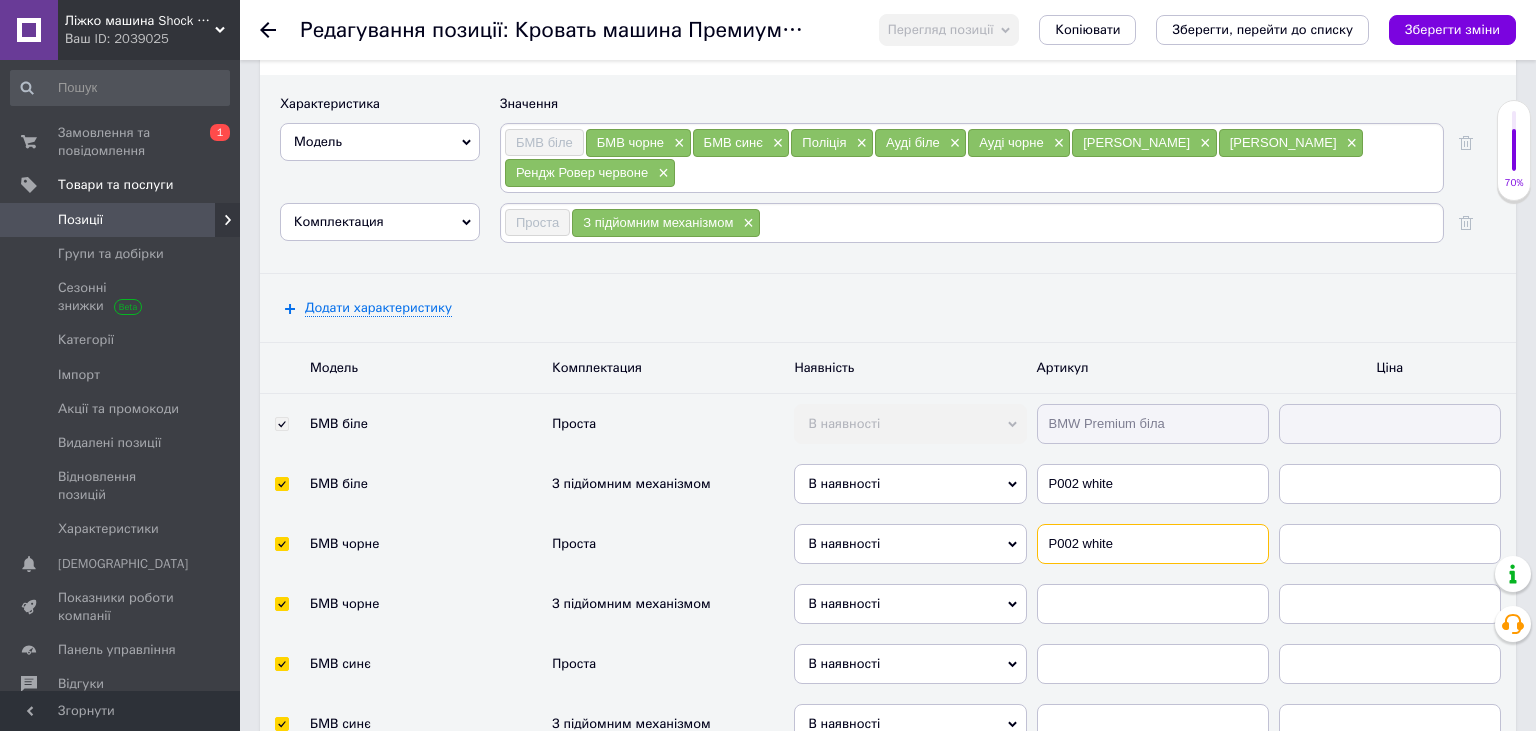 click on "P002 white" at bounding box center (1153, 544) 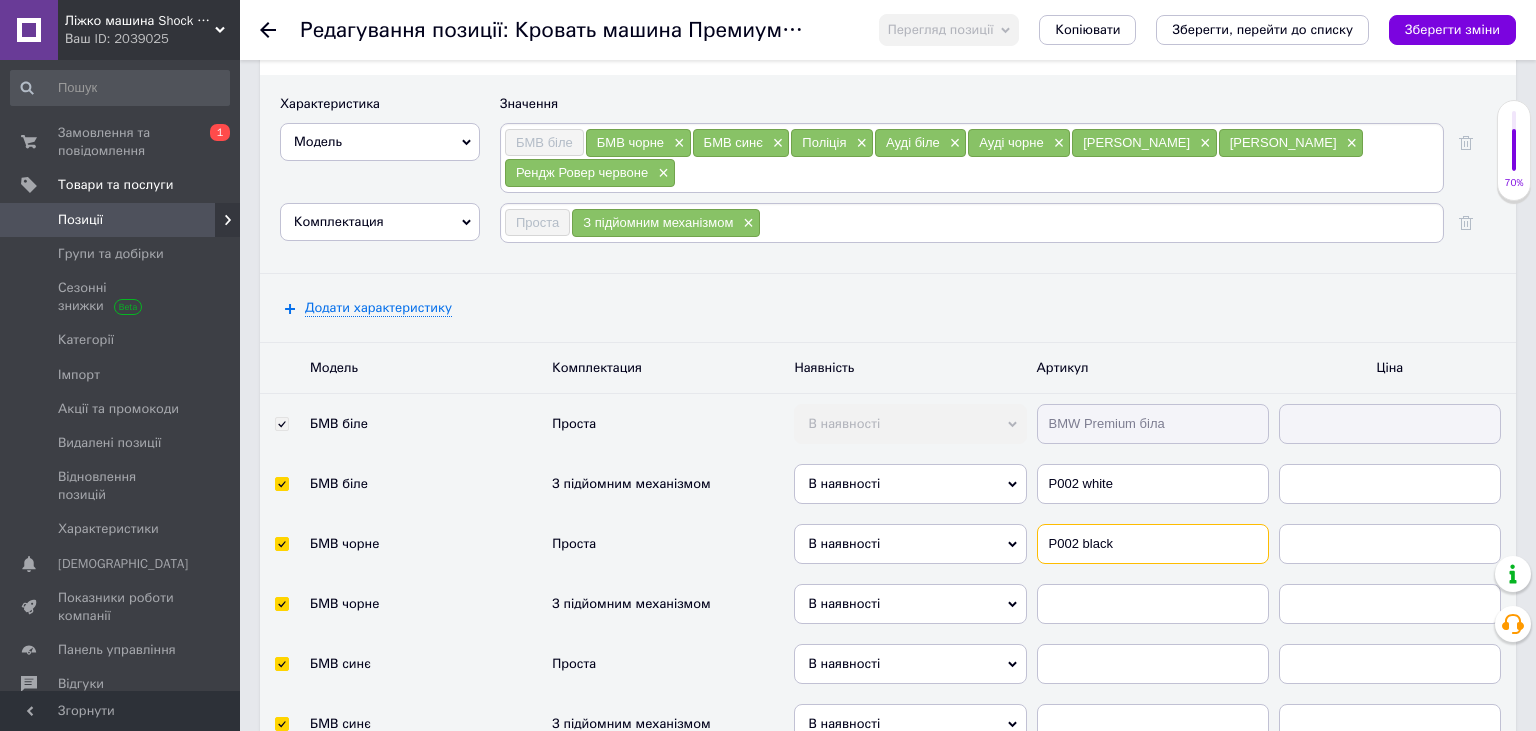 scroll, scrollTop: 4329, scrollLeft: 0, axis: vertical 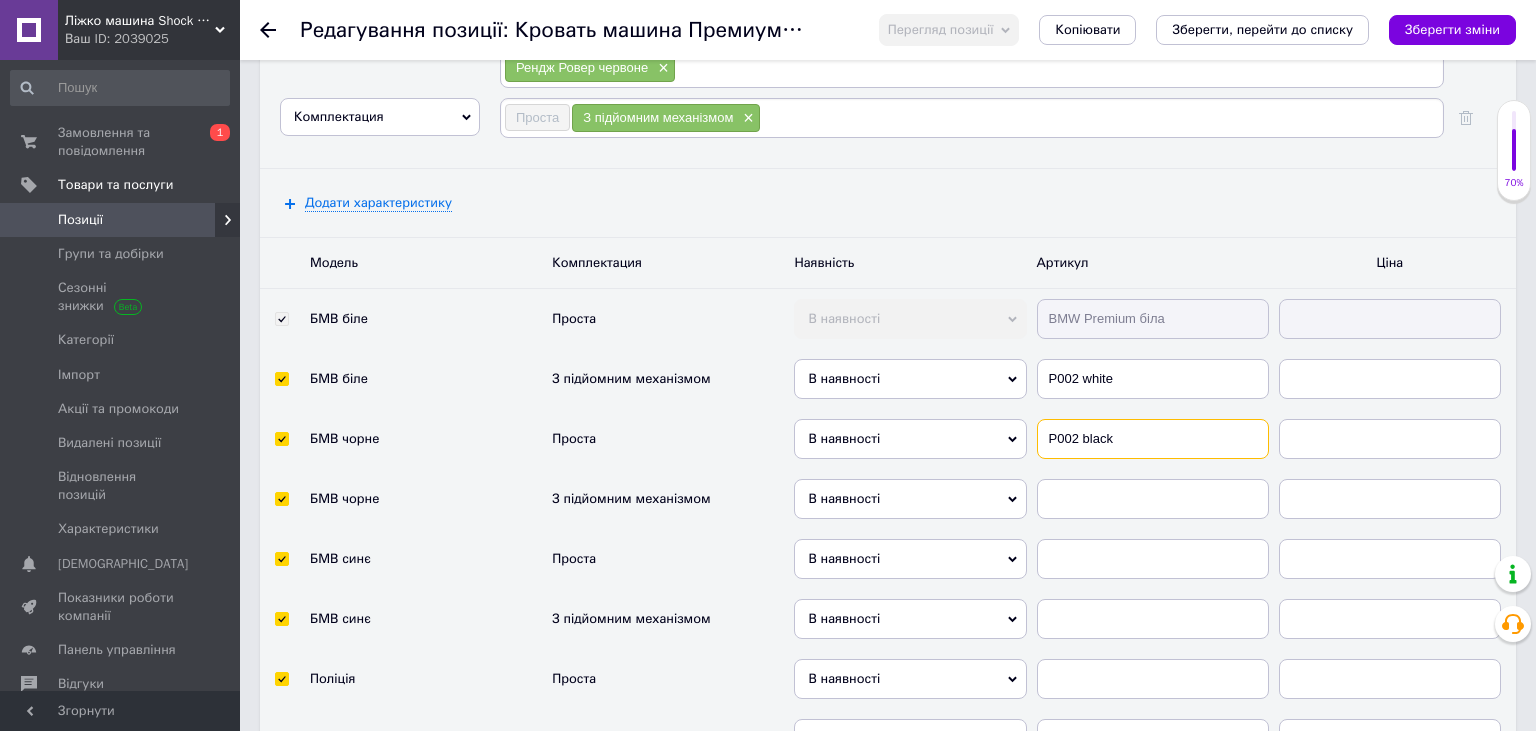 type on "P002 black" 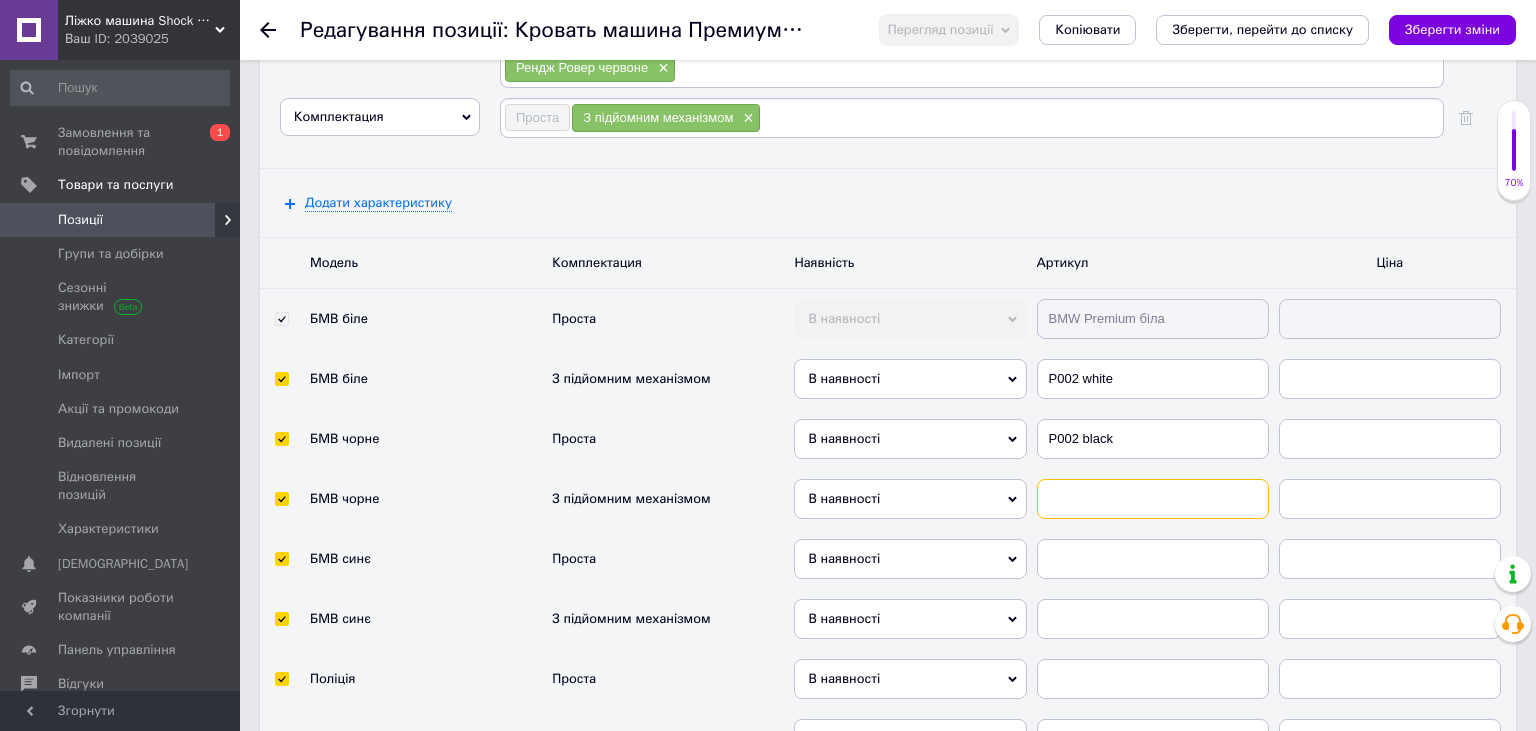 click at bounding box center (1153, 499) 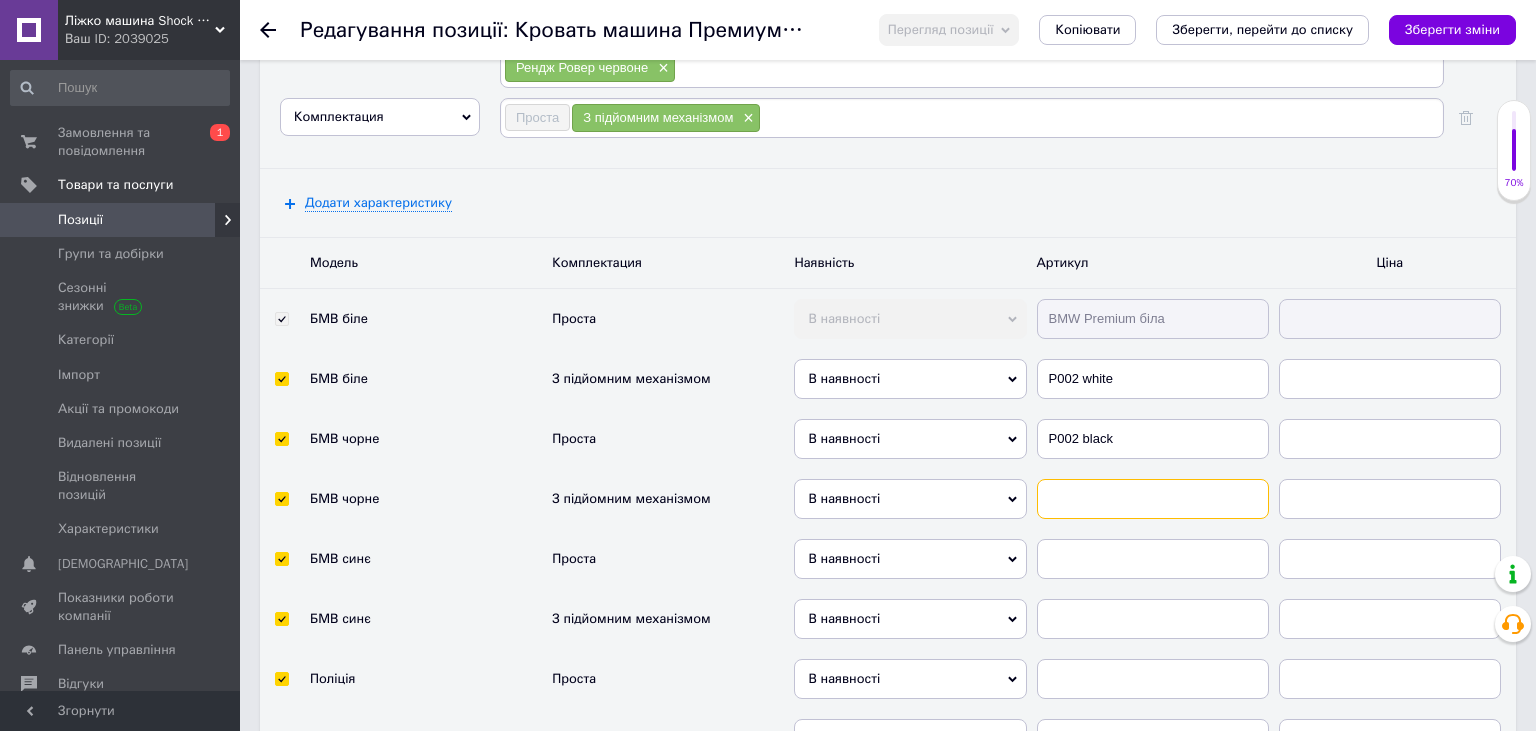paste on "P002 white" 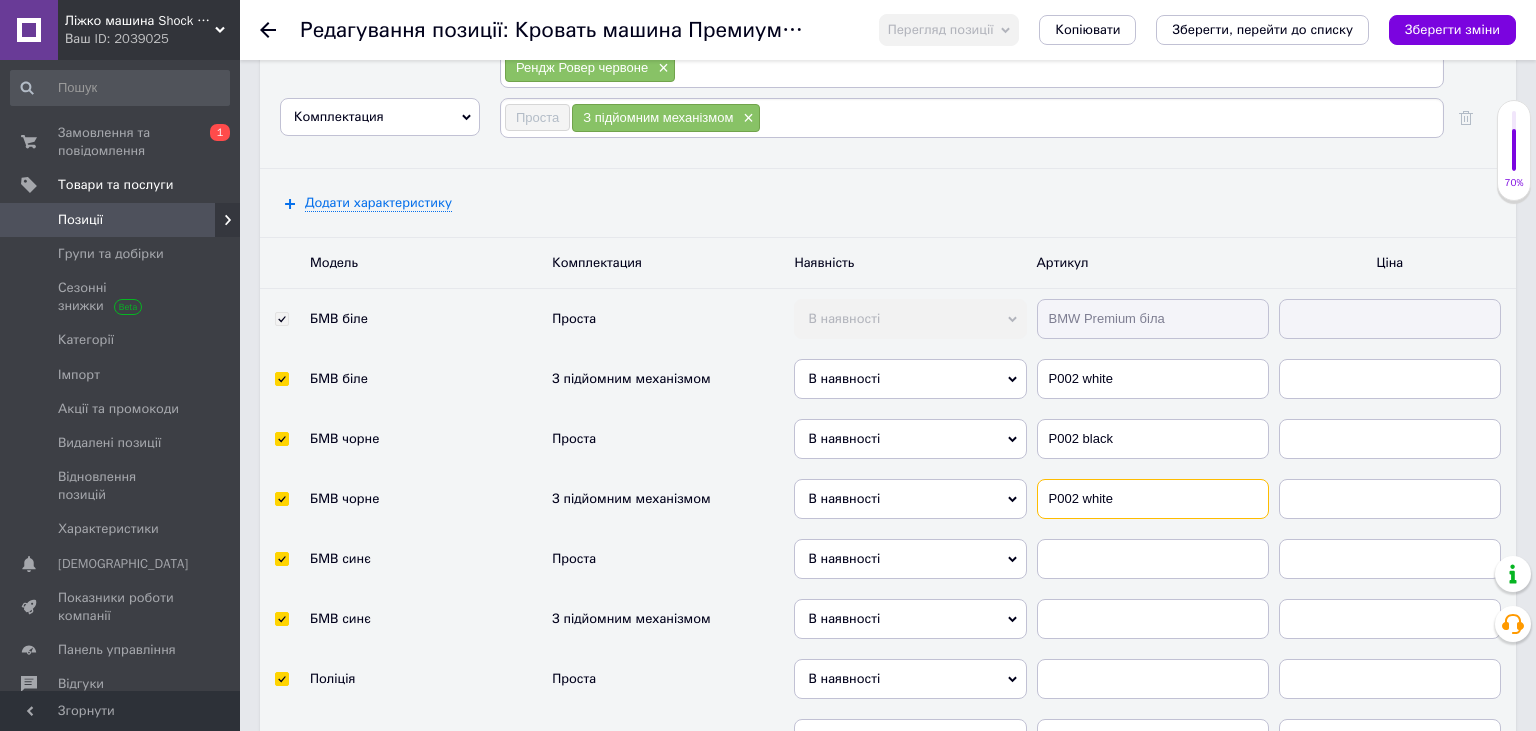 click on "P002 white" at bounding box center [1153, 499] 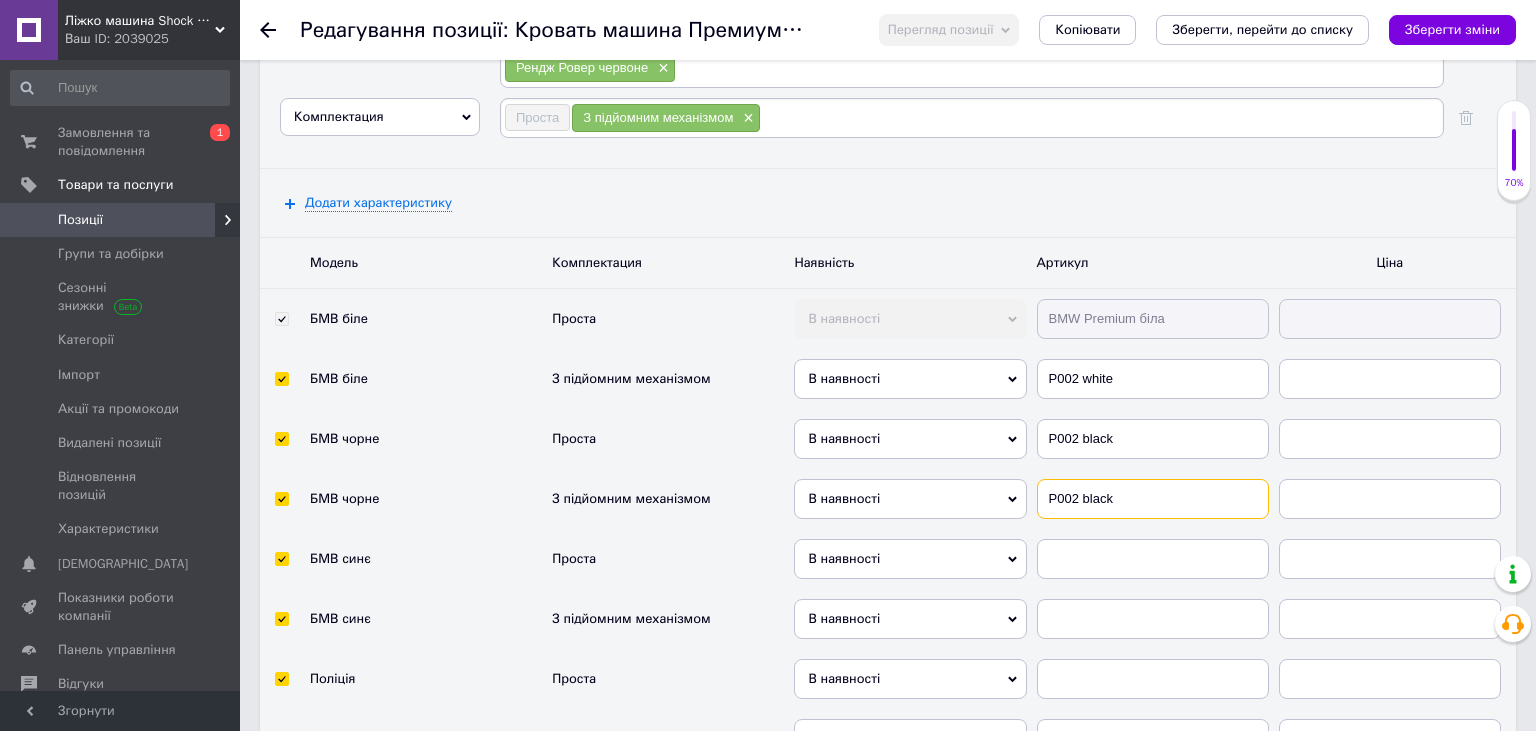 type on "P002 black" 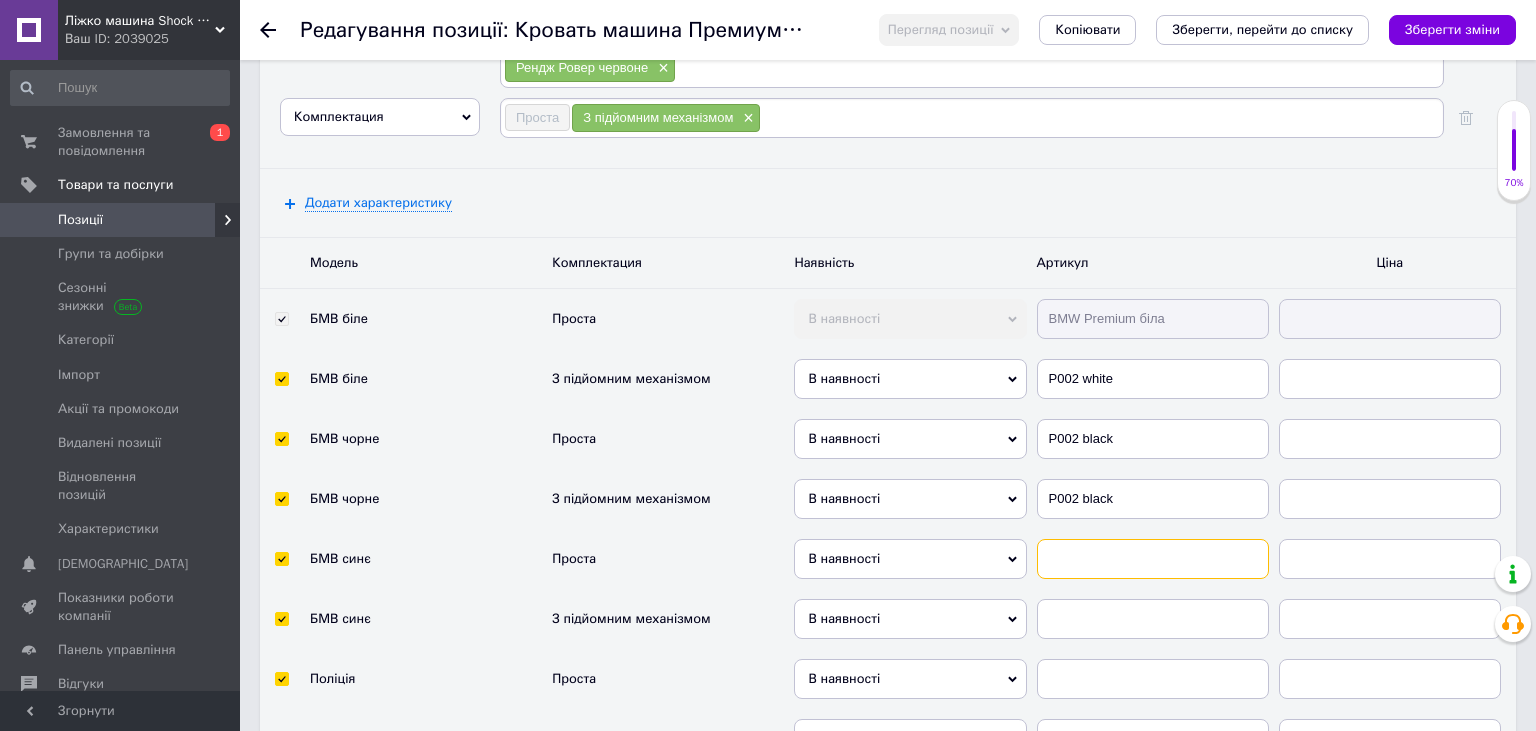 click at bounding box center (1153, 559) 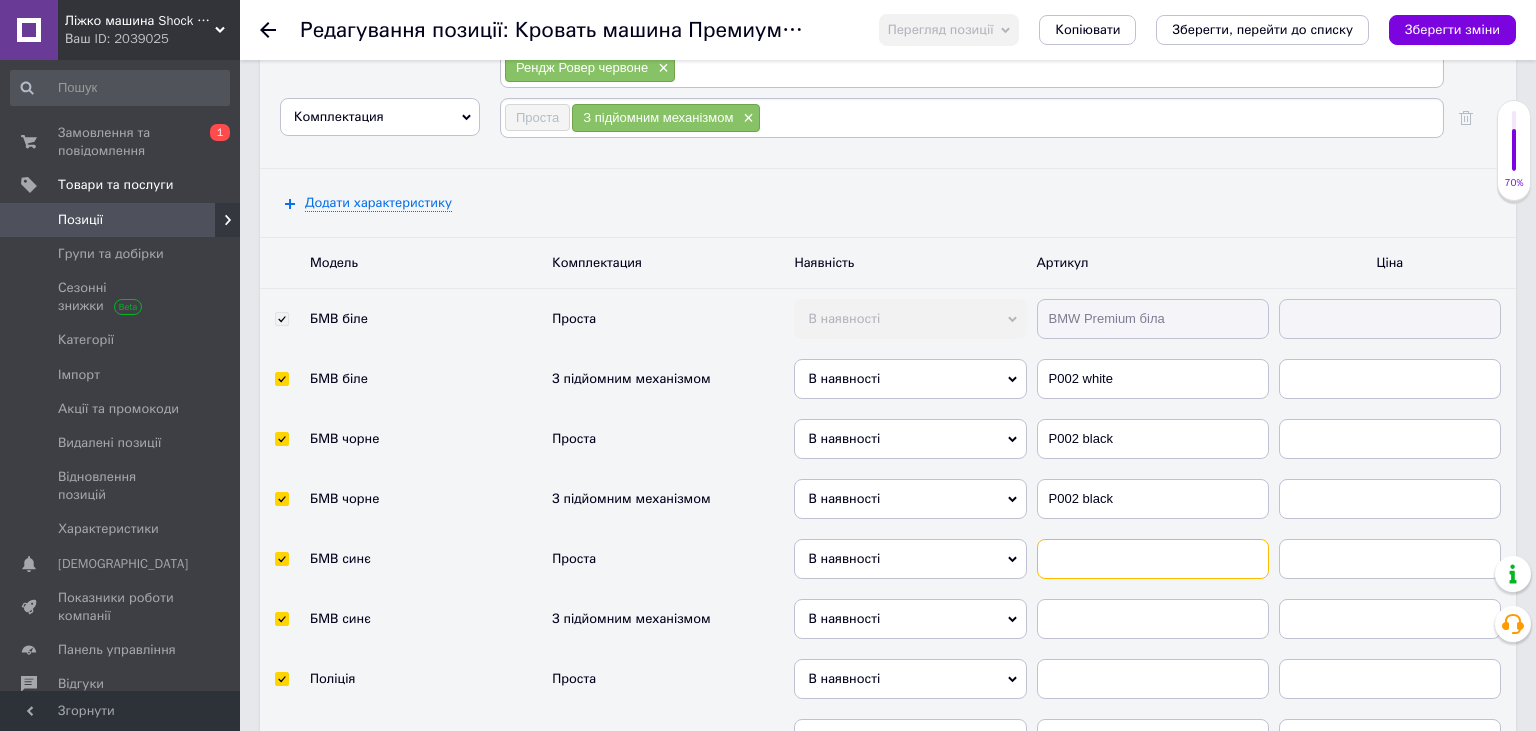 paste on "P002 white" 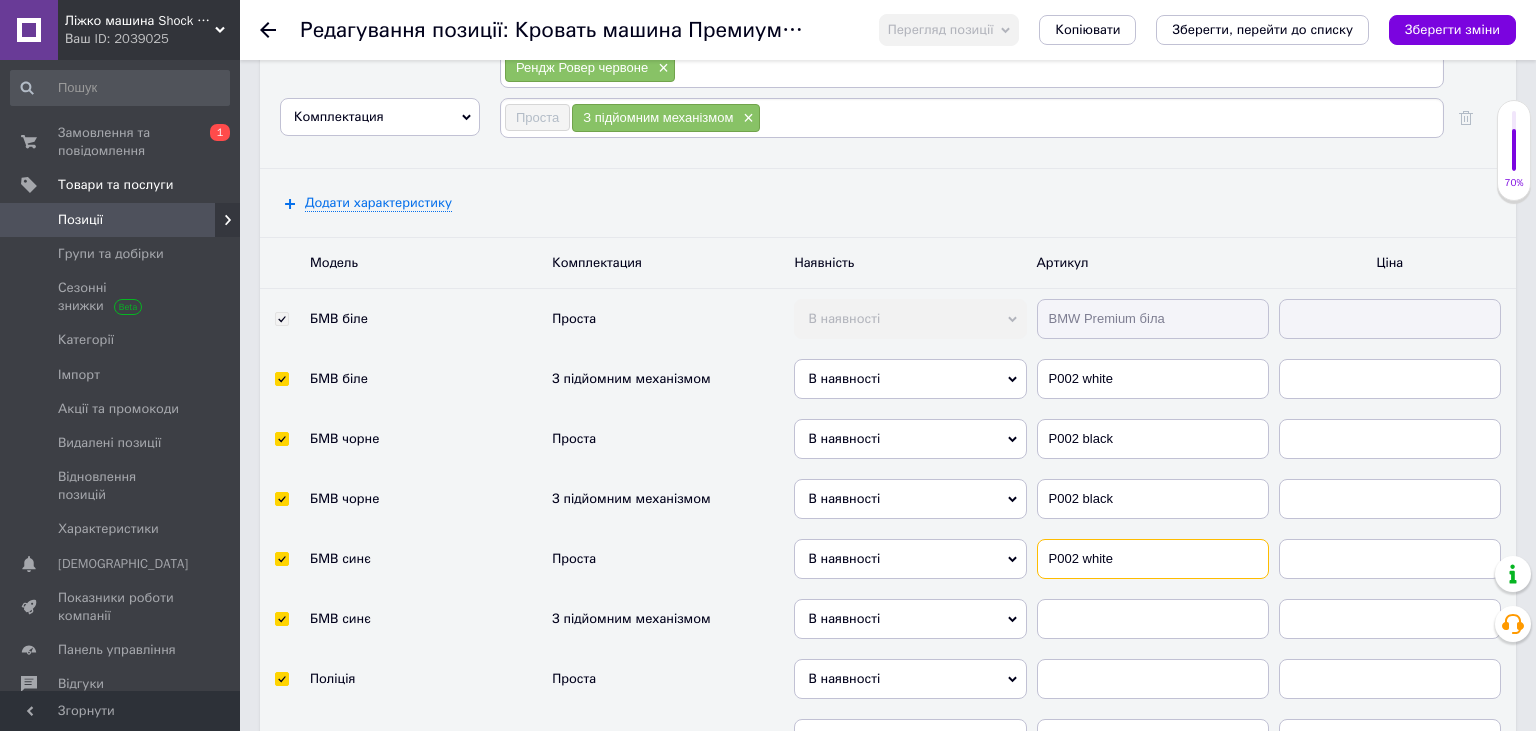 click on "P002 white" at bounding box center (1153, 559) 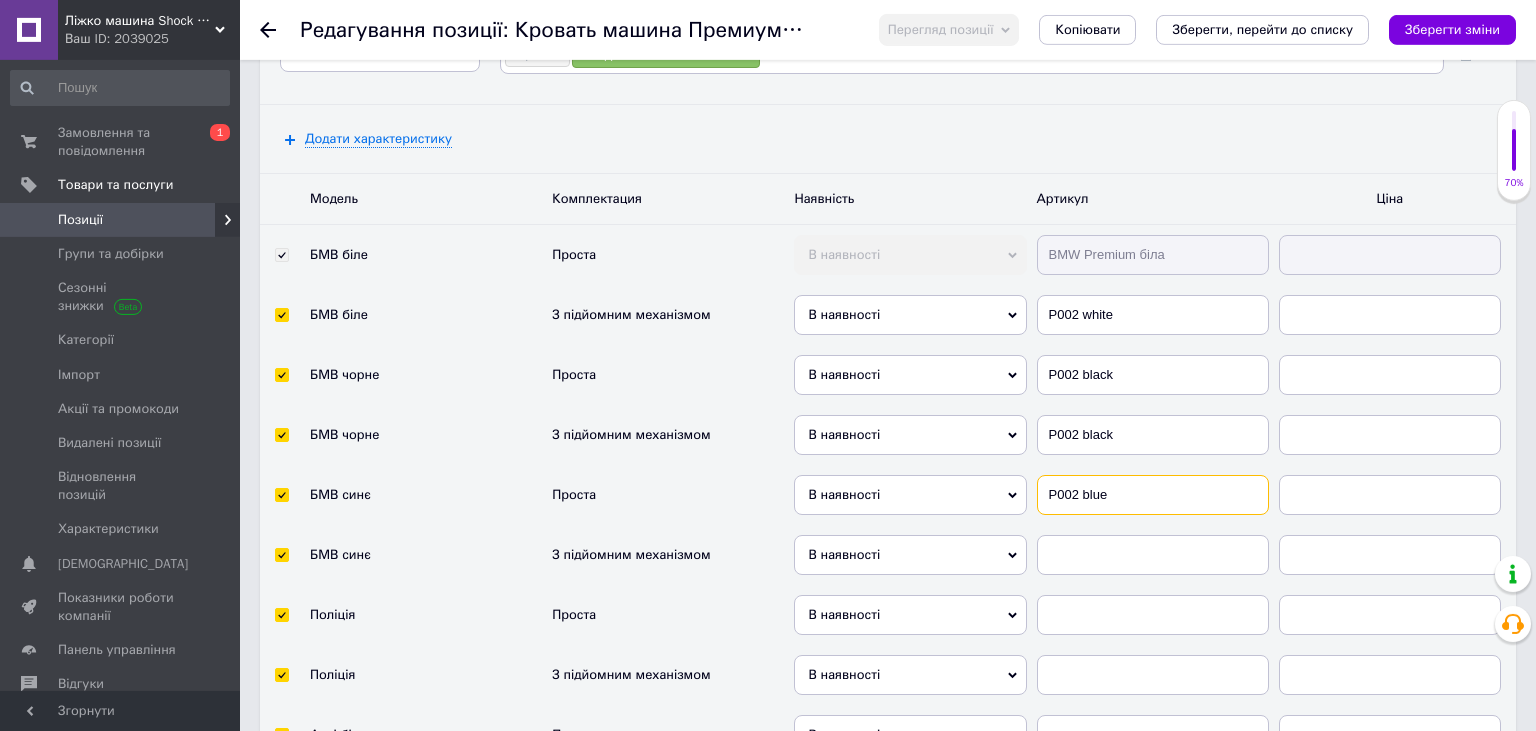 scroll, scrollTop: 4435, scrollLeft: 0, axis: vertical 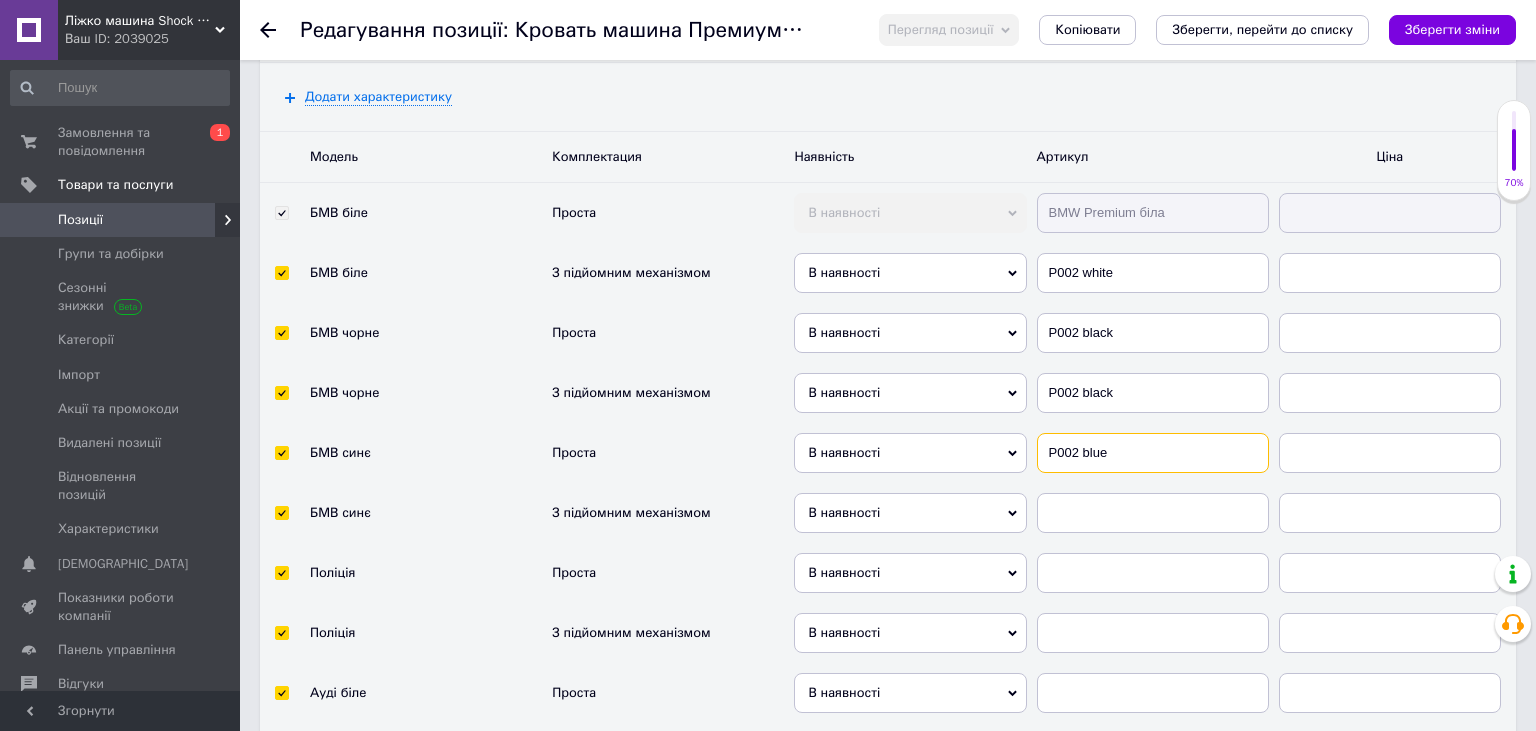 drag, startPoint x: 1102, startPoint y: 444, endPoint x: 1021, endPoint y: 446, distance: 81.02469 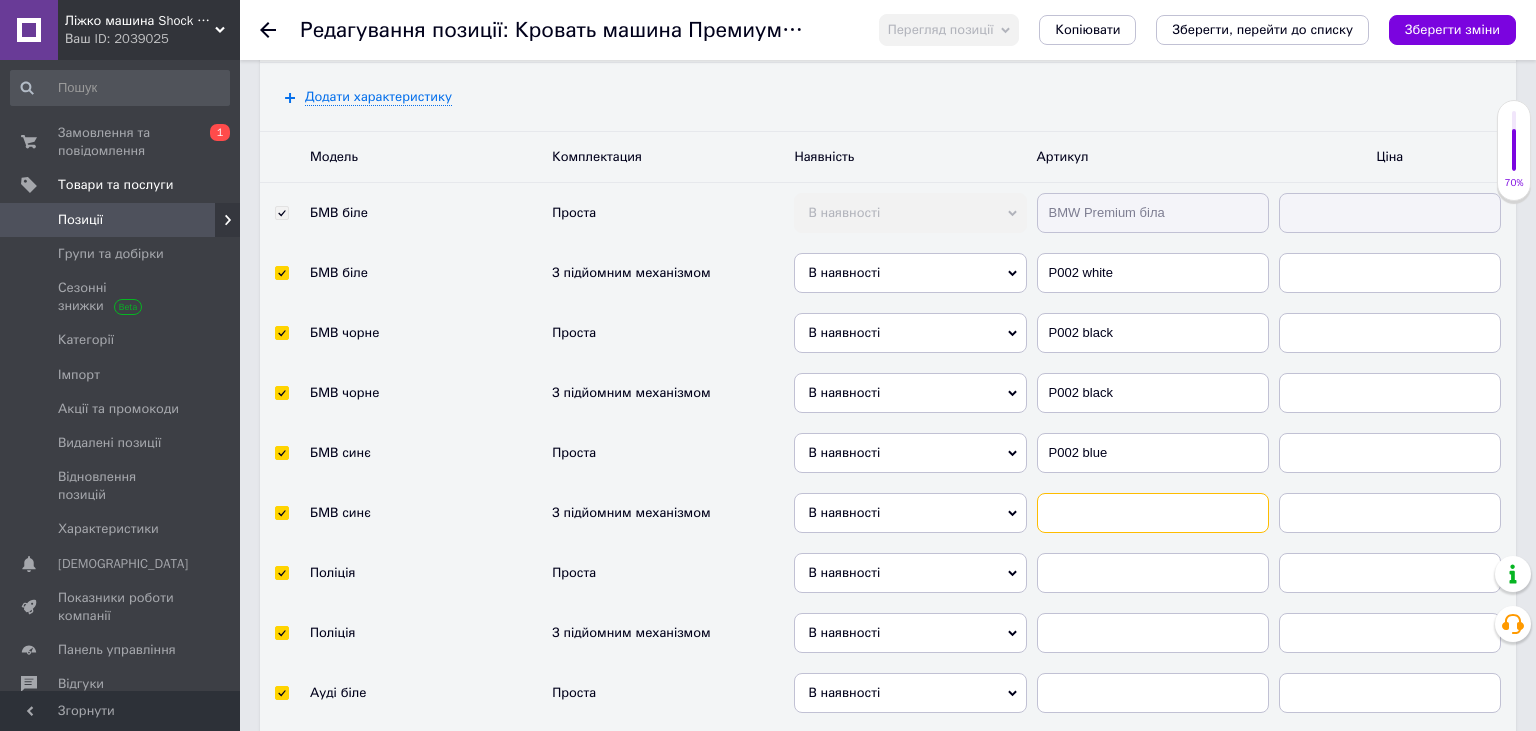 click at bounding box center [1153, 513] 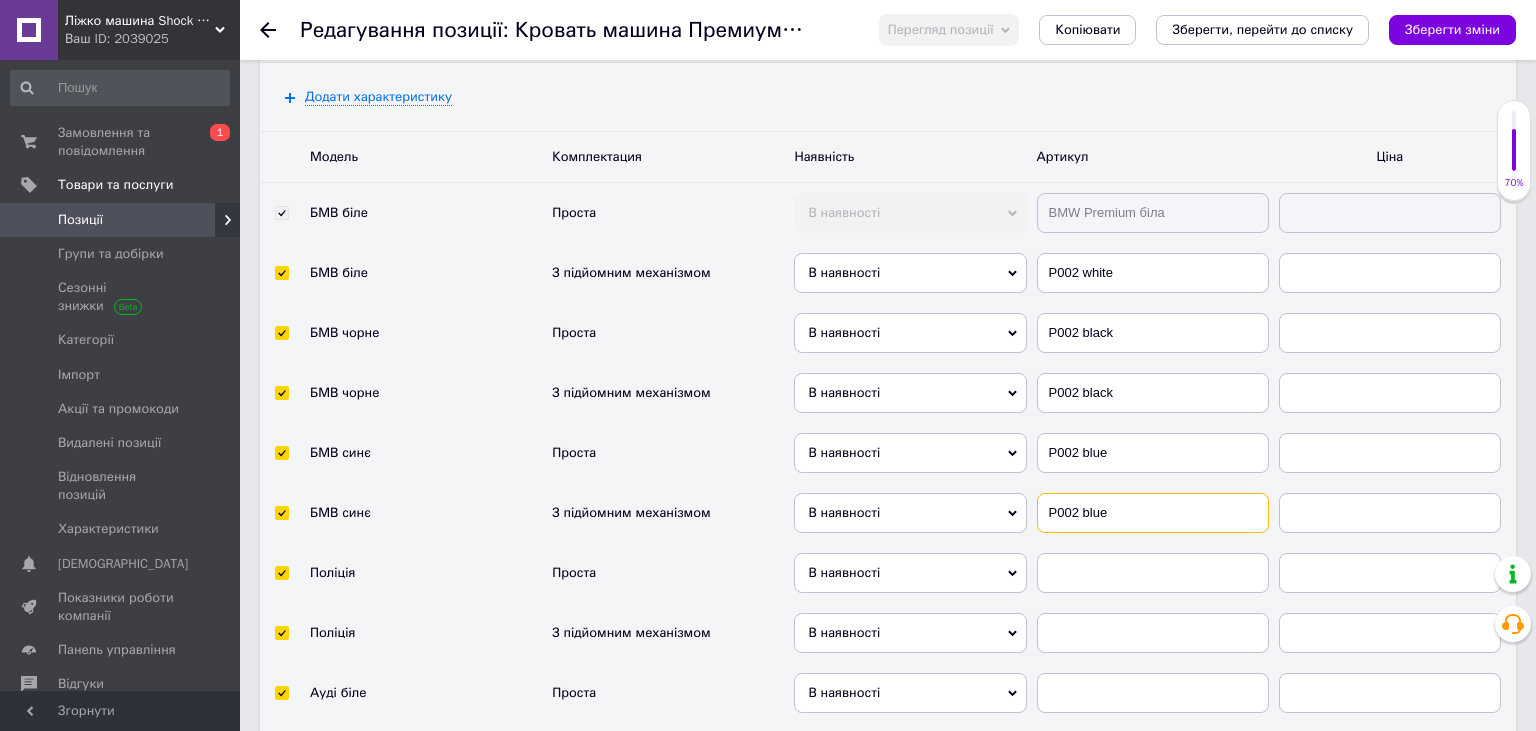 type on "P002 blue" 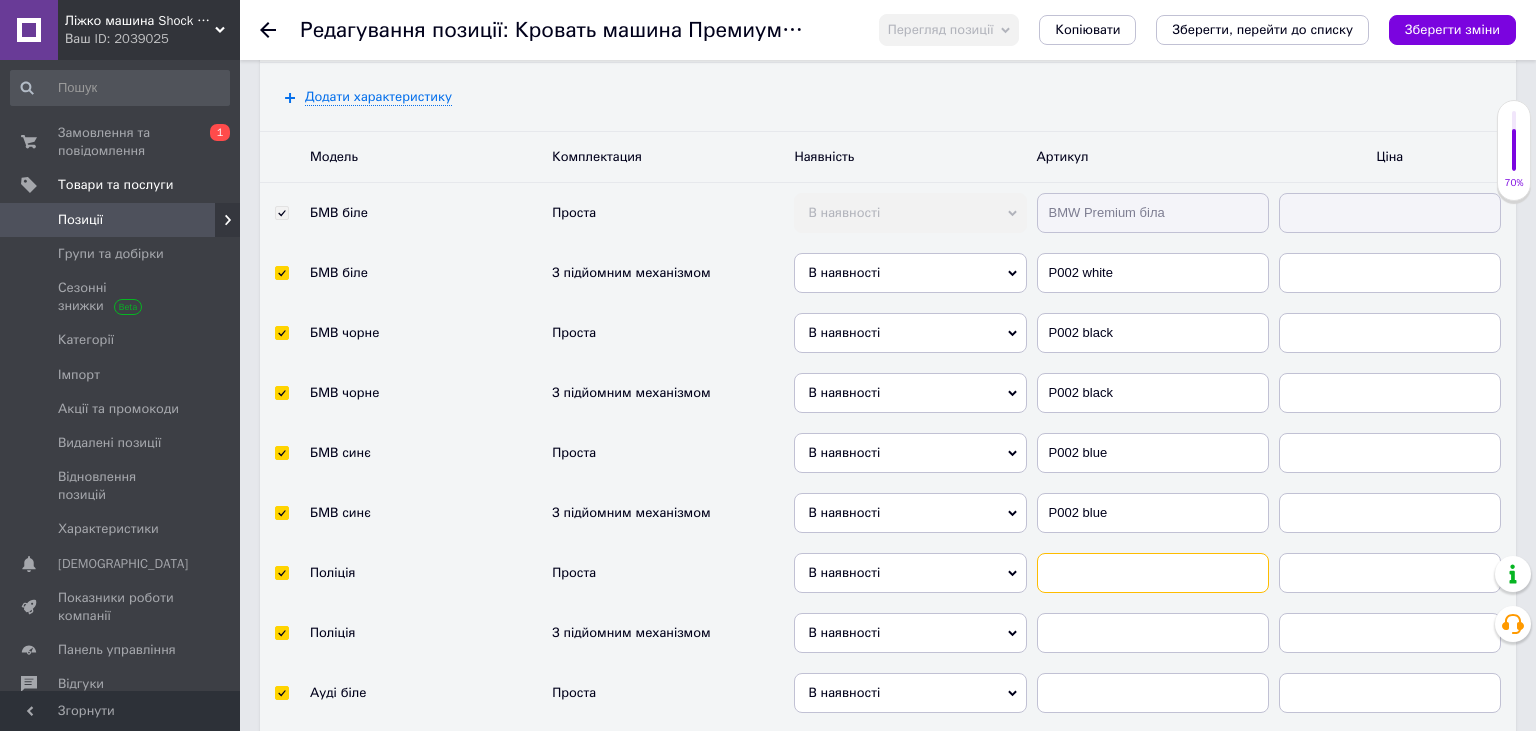 click at bounding box center (1153, 573) 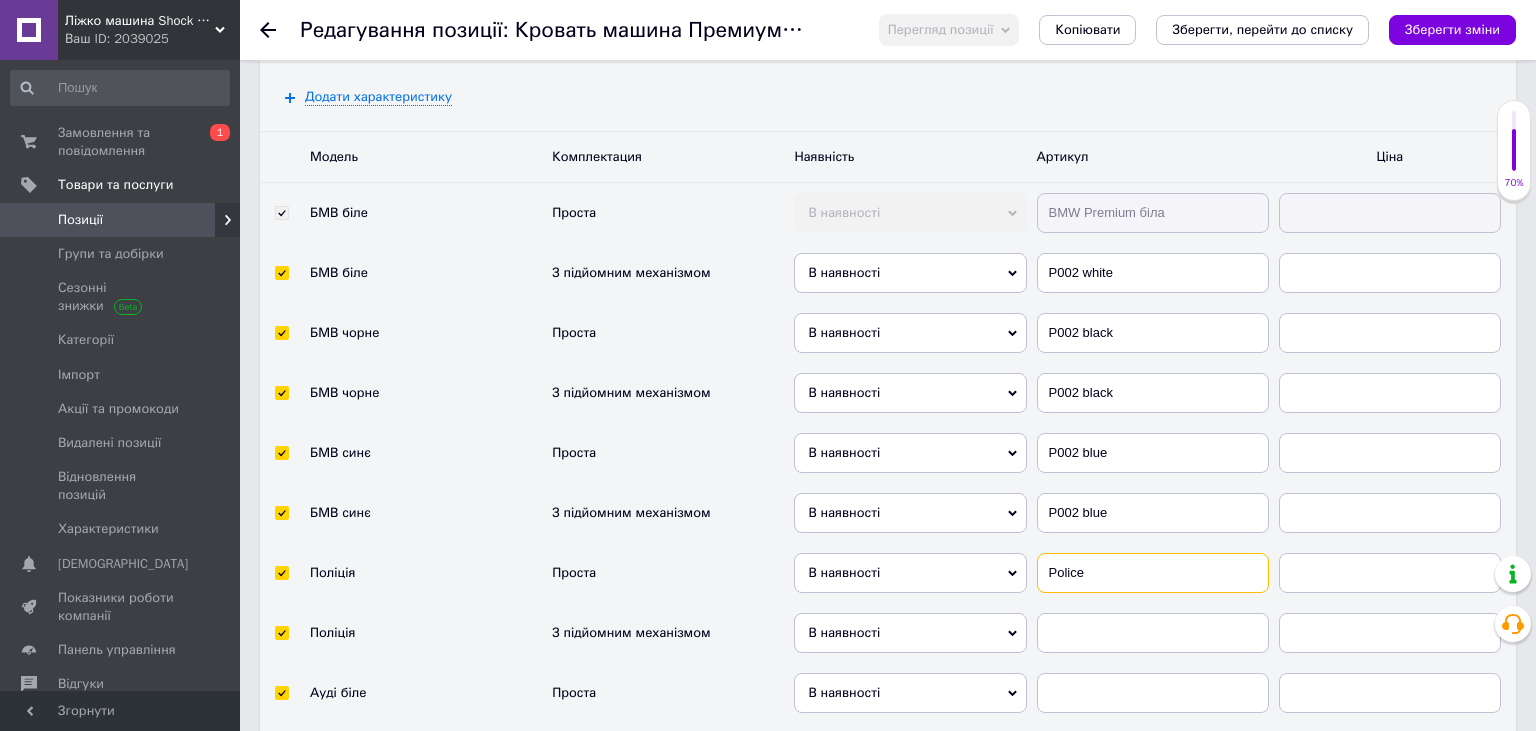 scroll, scrollTop: 4540, scrollLeft: 0, axis: vertical 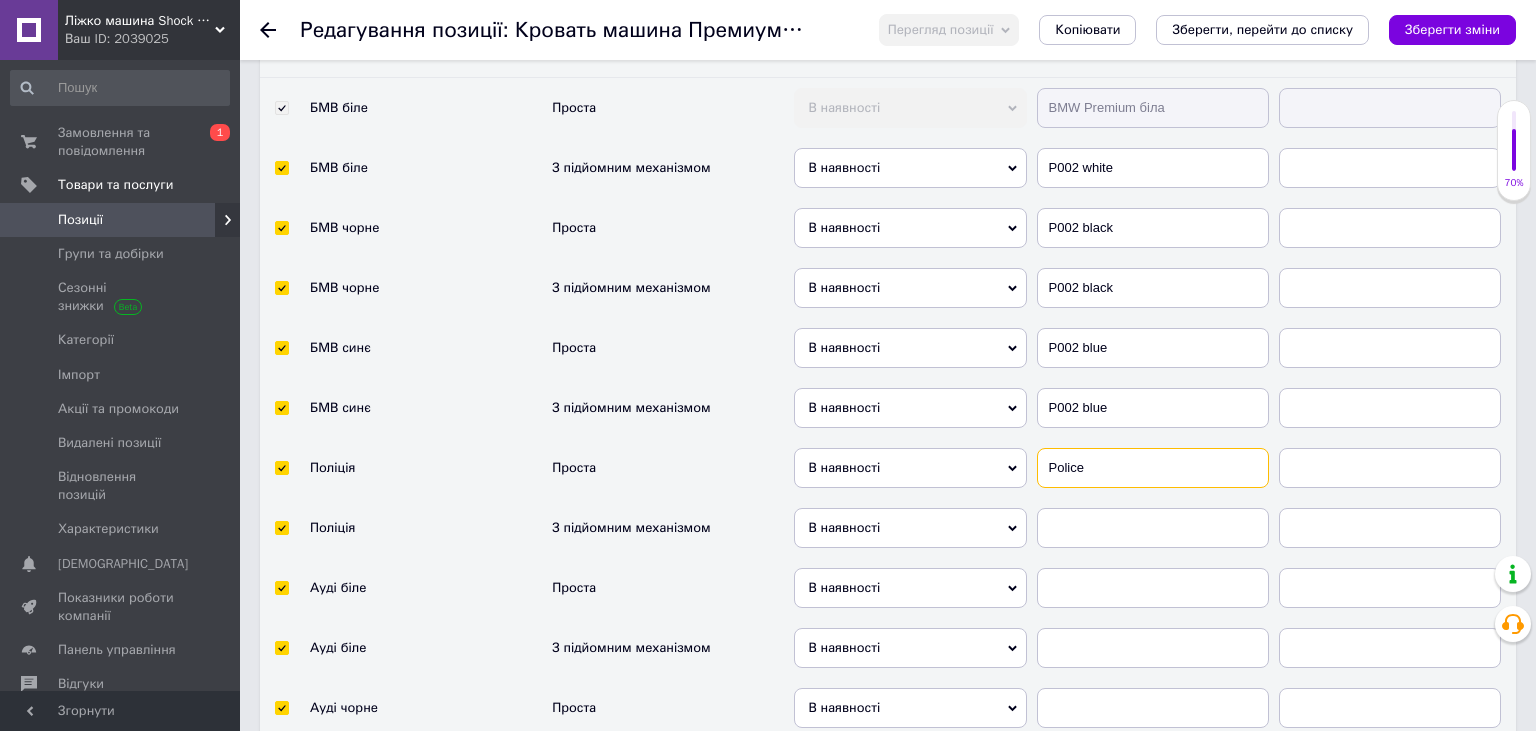 type on "Police" 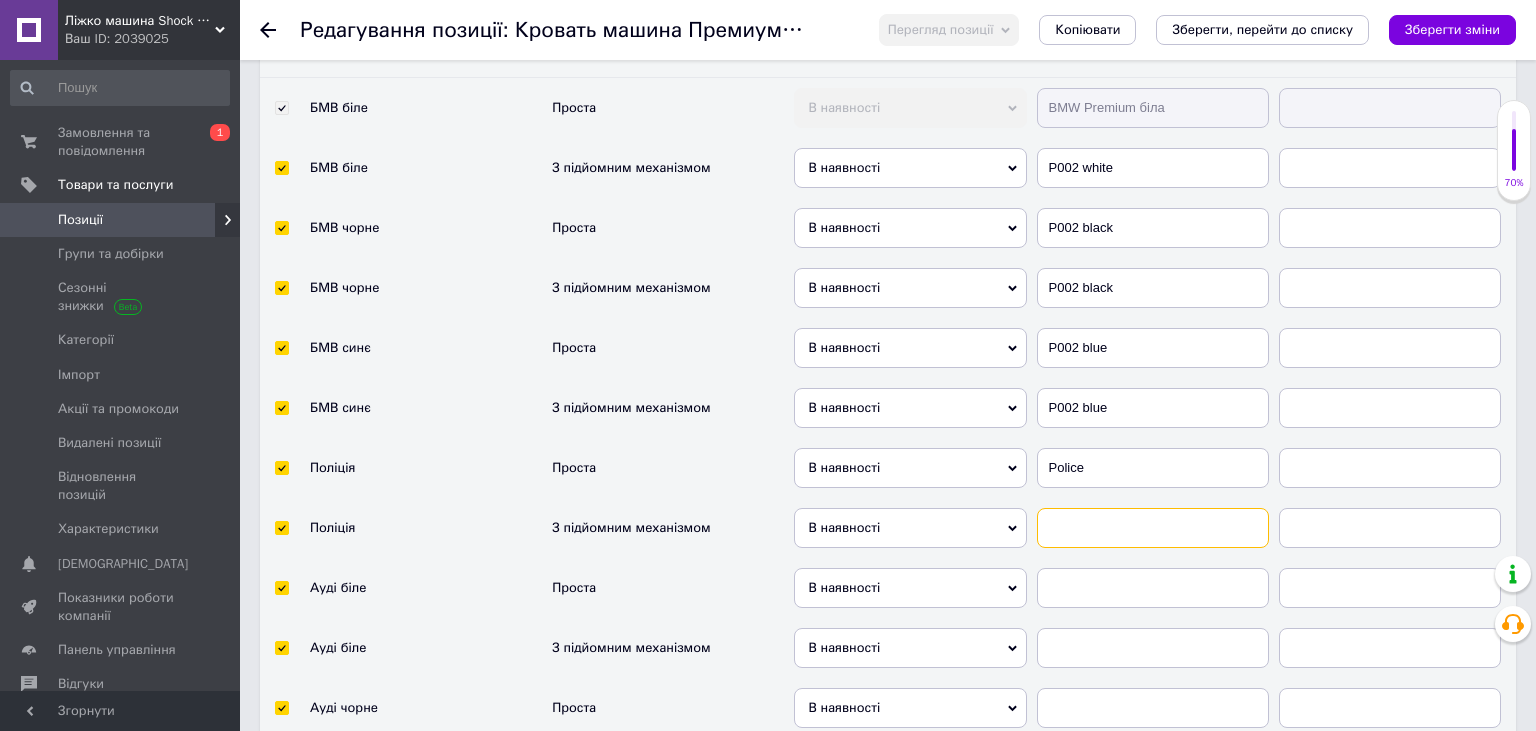 click at bounding box center (1153, 528) 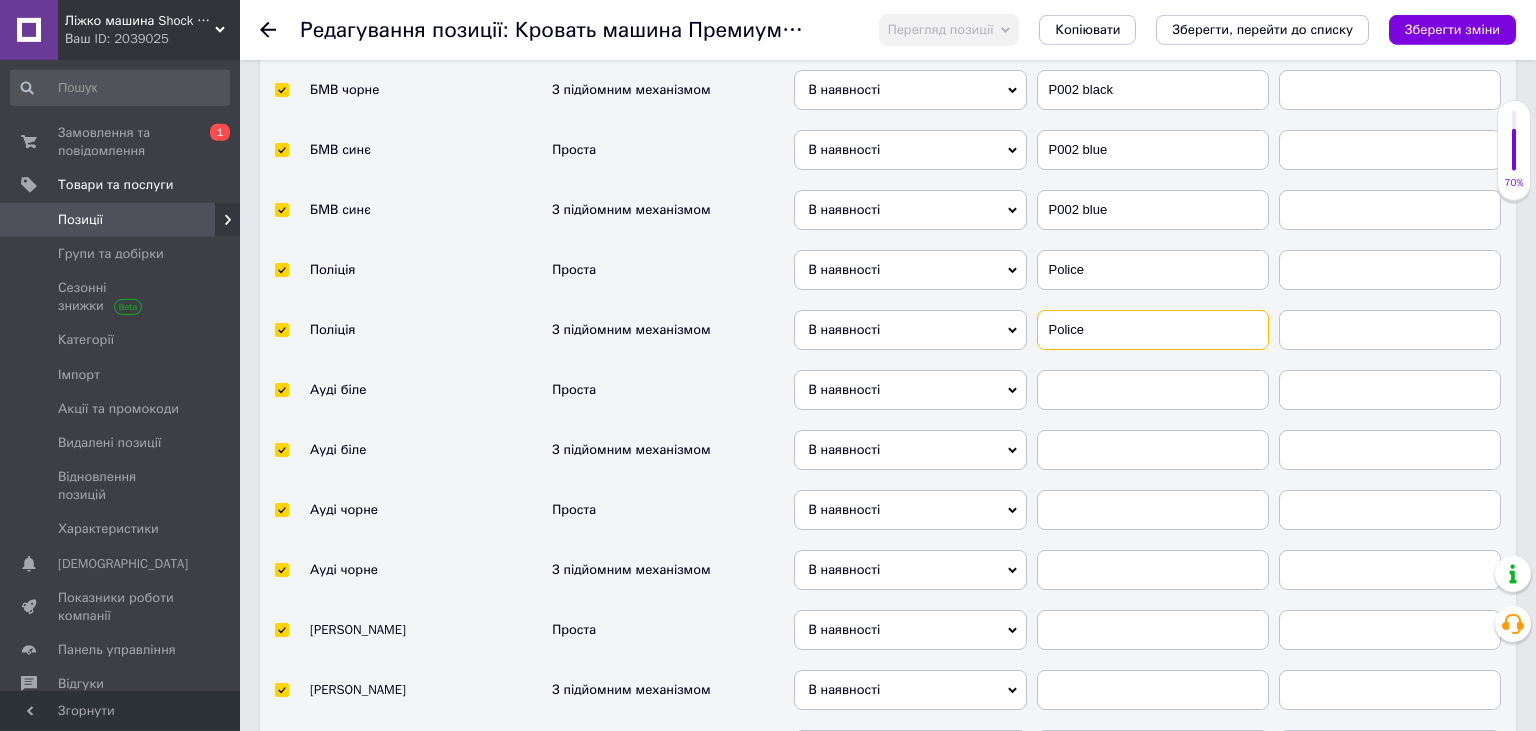 scroll, scrollTop: 4752, scrollLeft: 0, axis: vertical 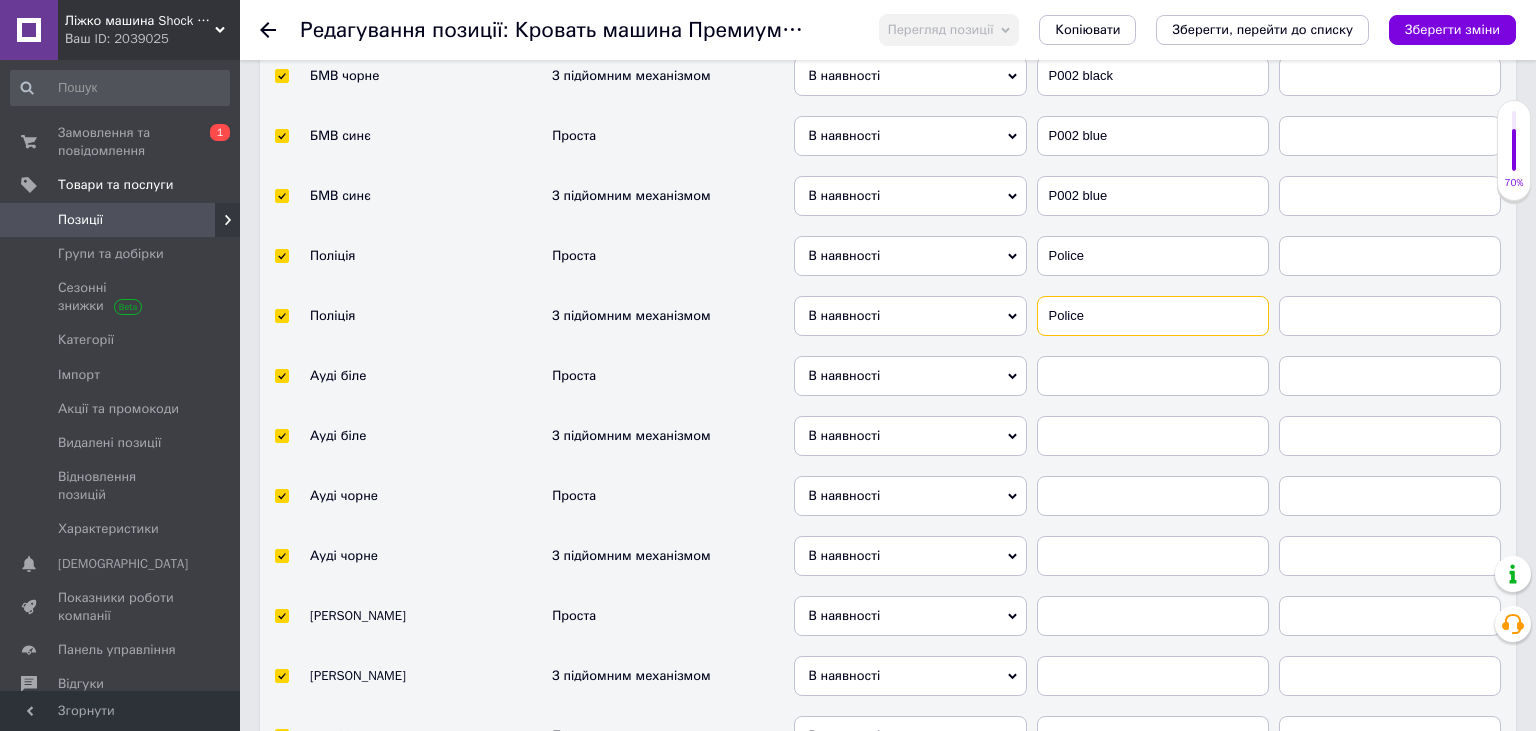 type on "Police" 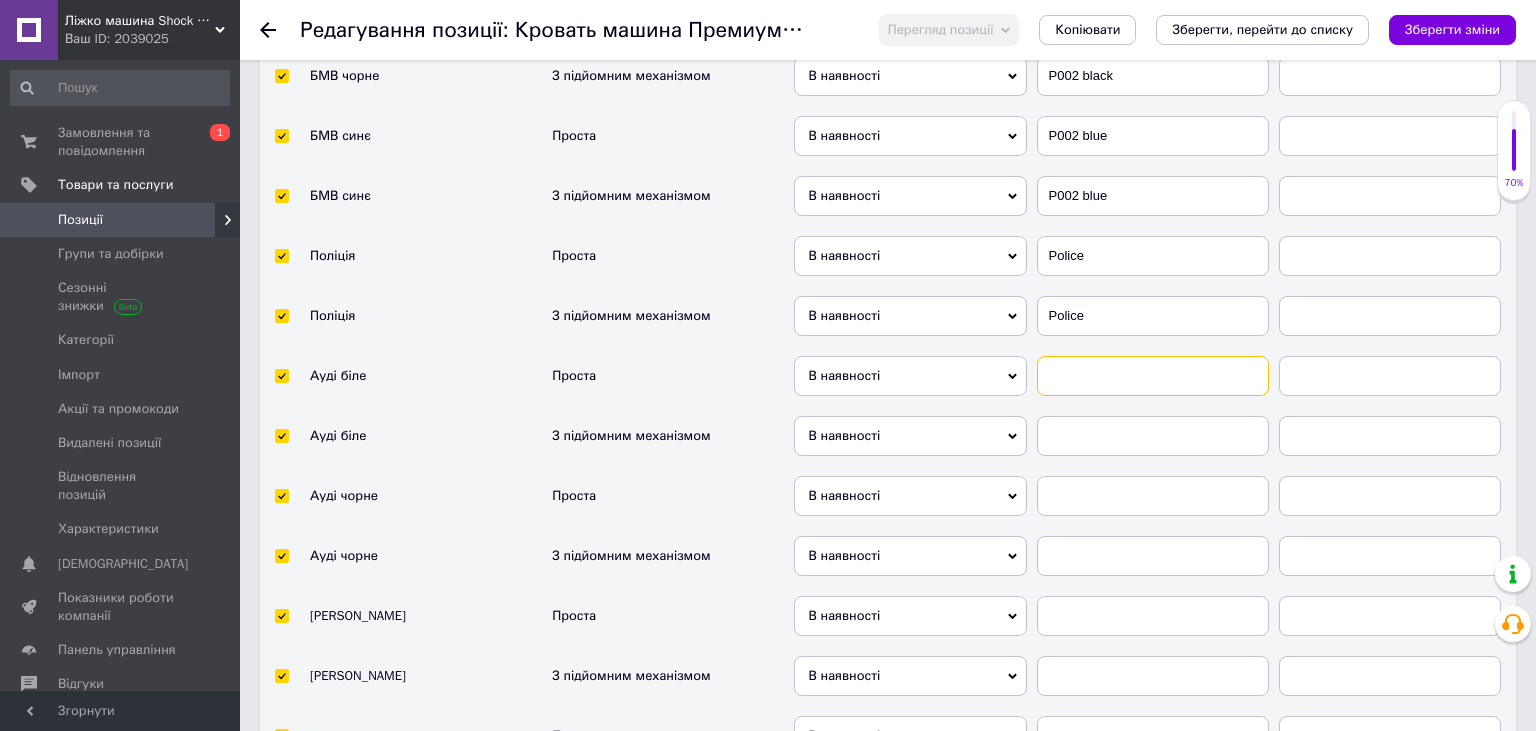 click at bounding box center (1153, 376) 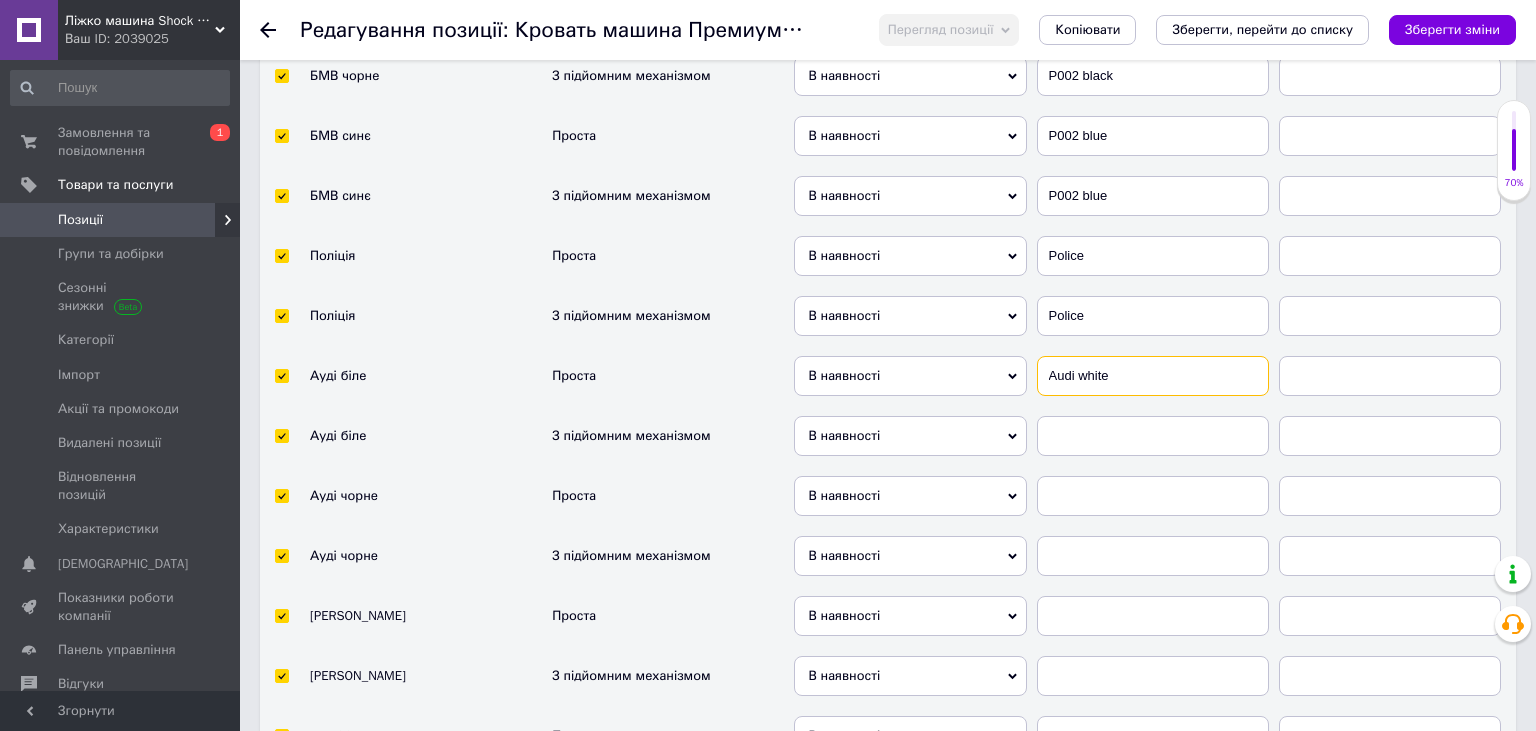 drag, startPoint x: 1125, startPoint y: 362, endPoint x: 970, endPoint y: 365, distance: 155.02902 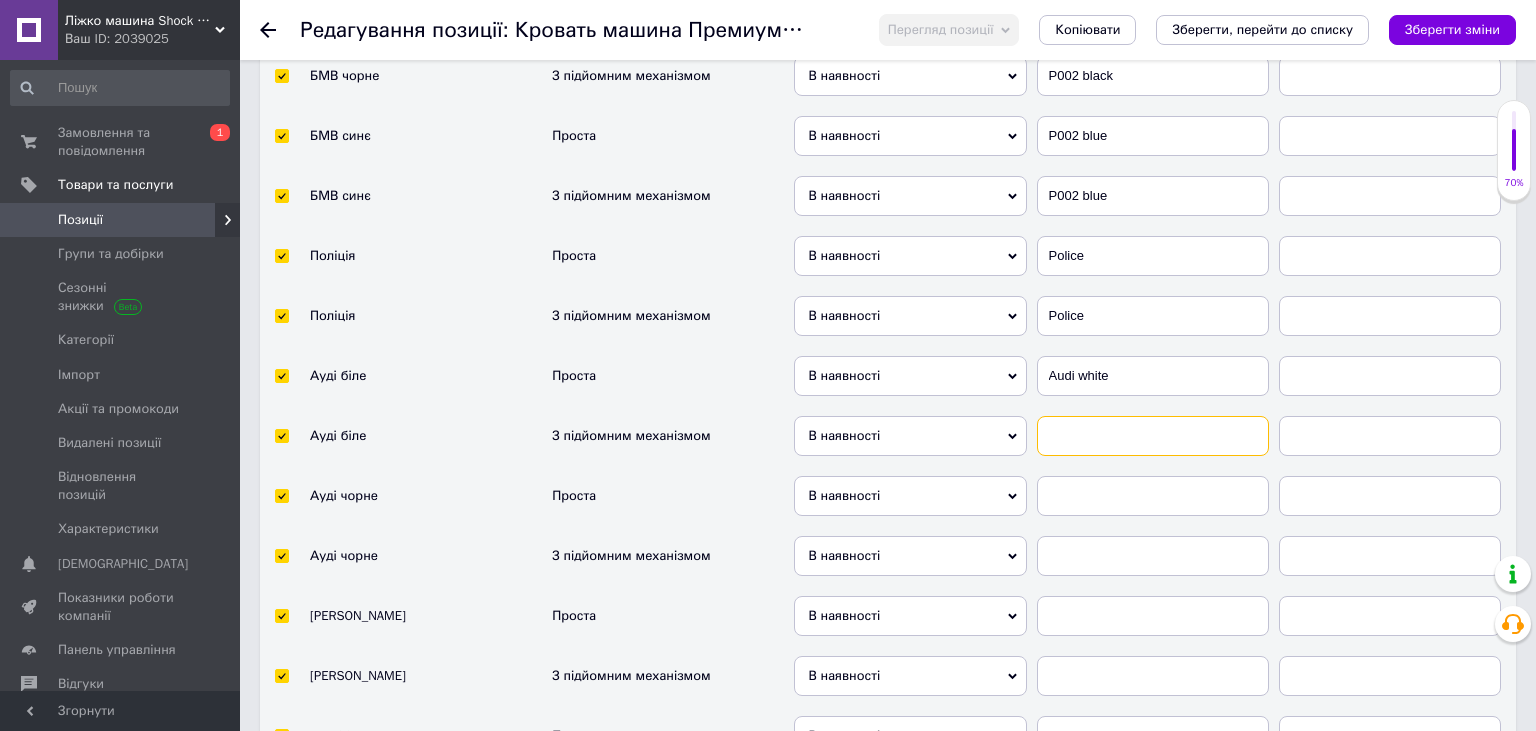 click at bounding box center (1153, 436) 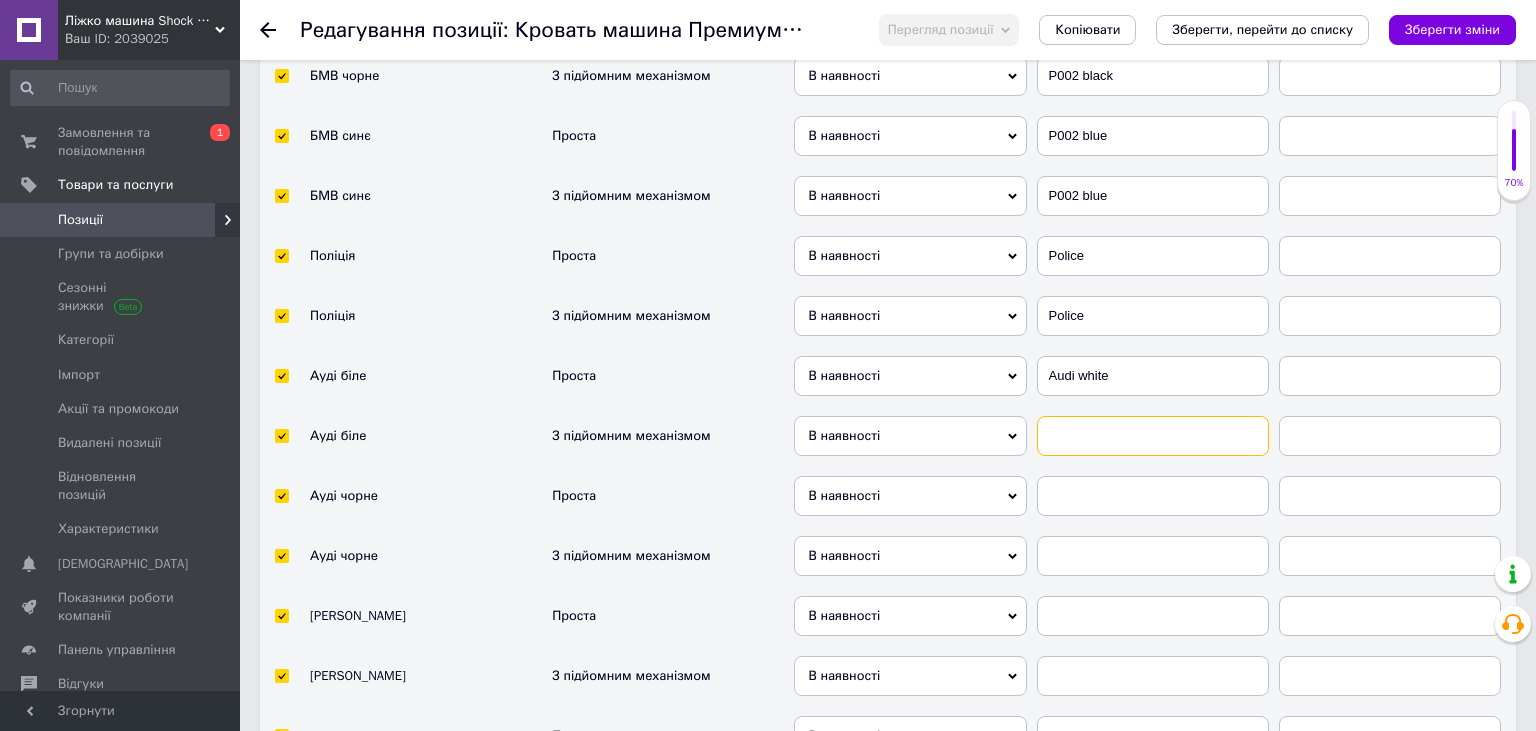paste on "Audi white" 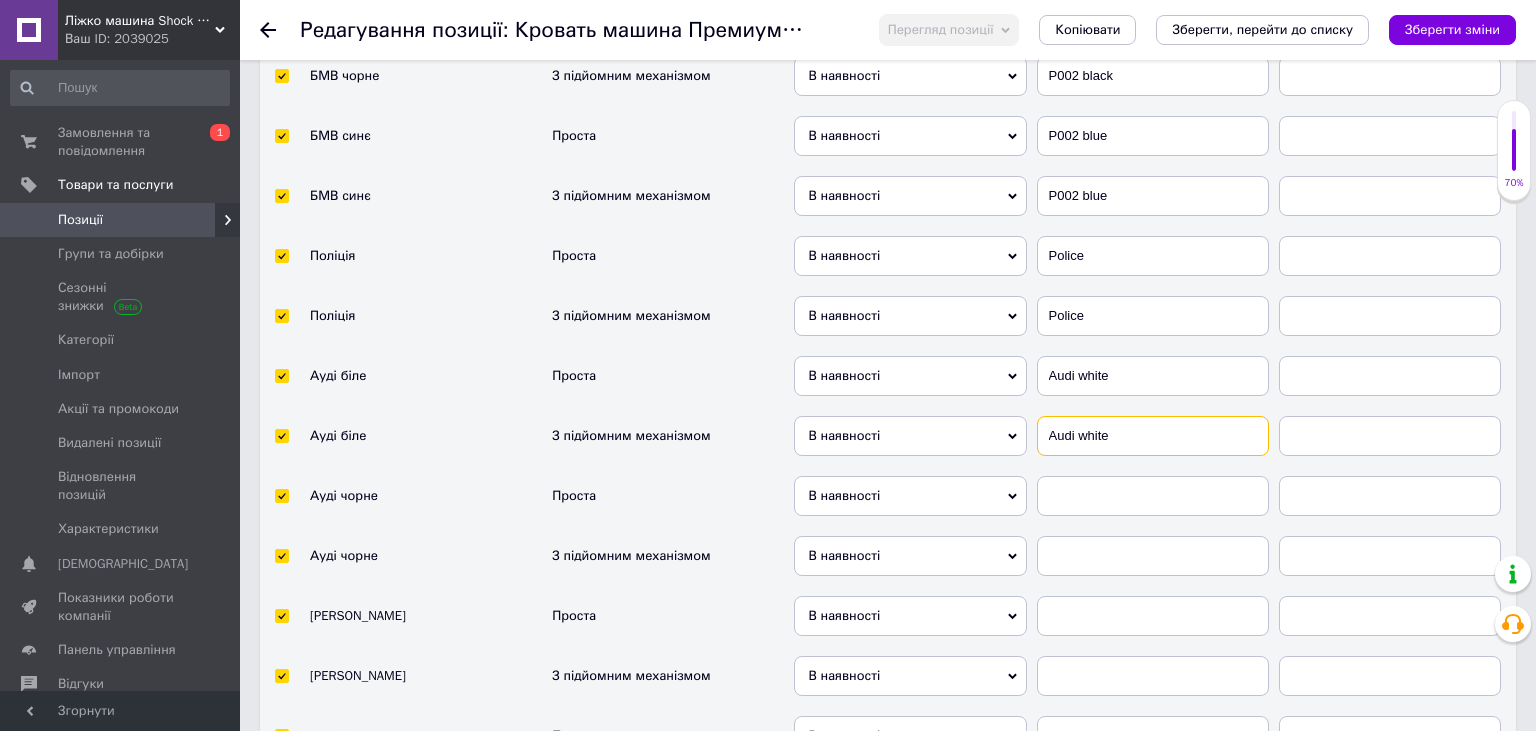 type on "Audi white" 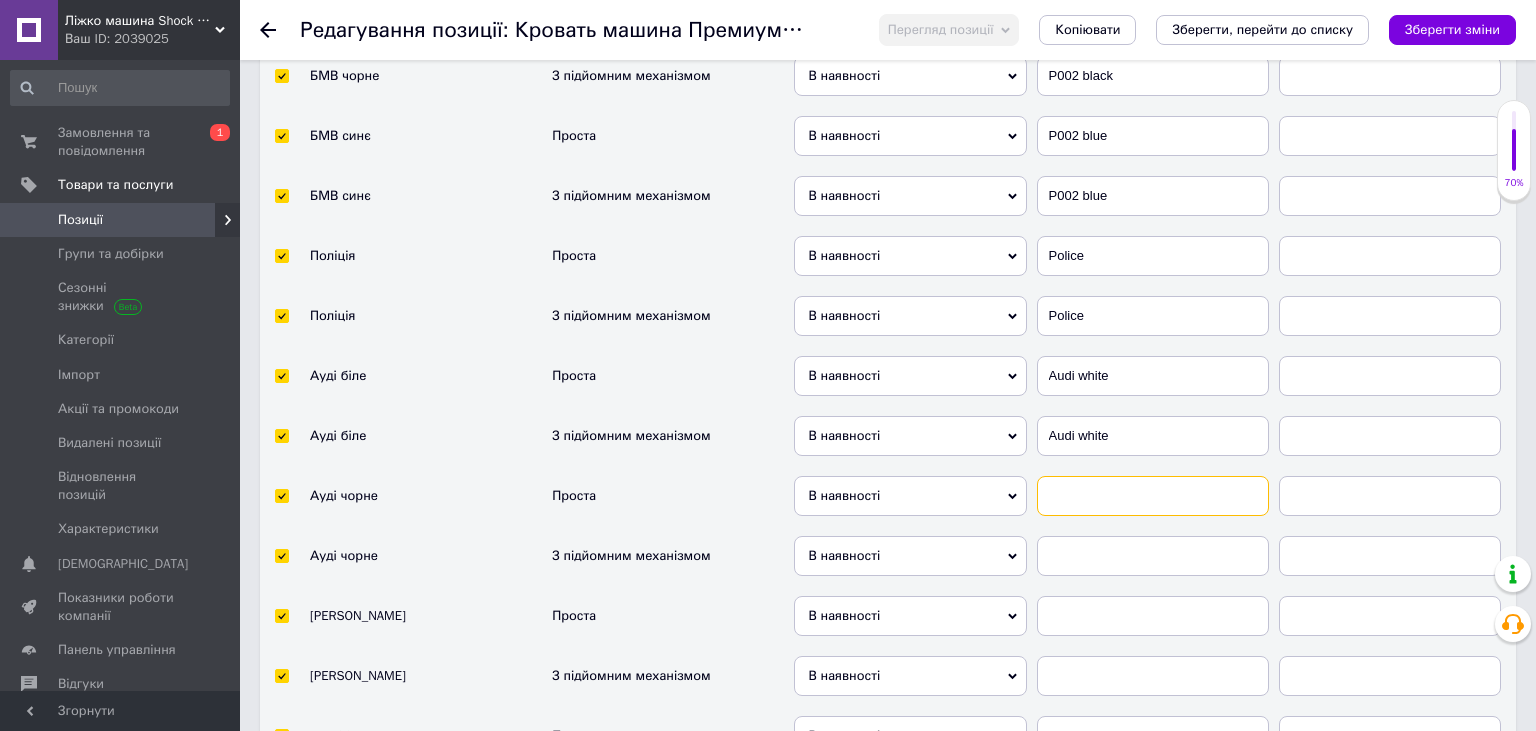 click at bounding box center (1153, 496) 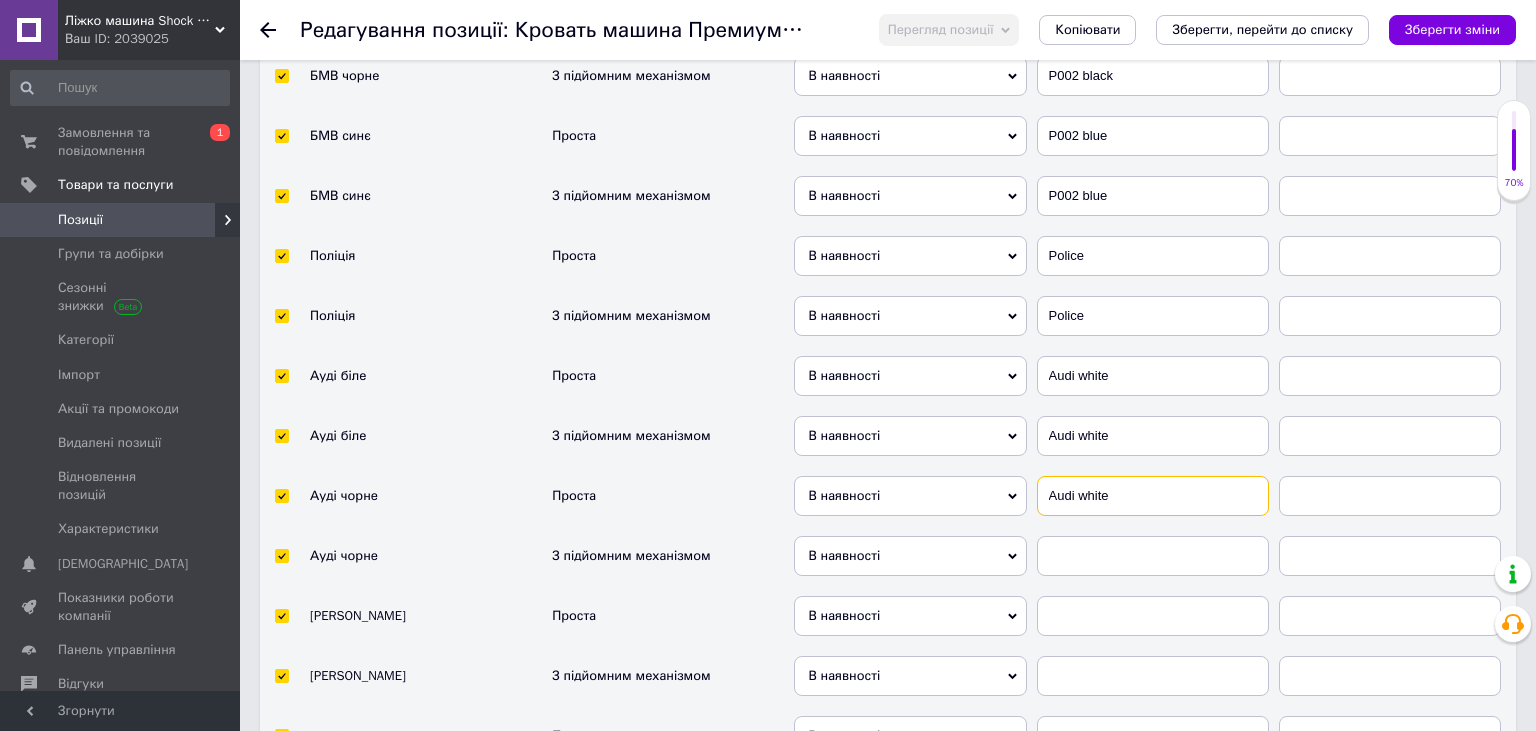 click on "Audi white" at bounding box center (1153, 496) 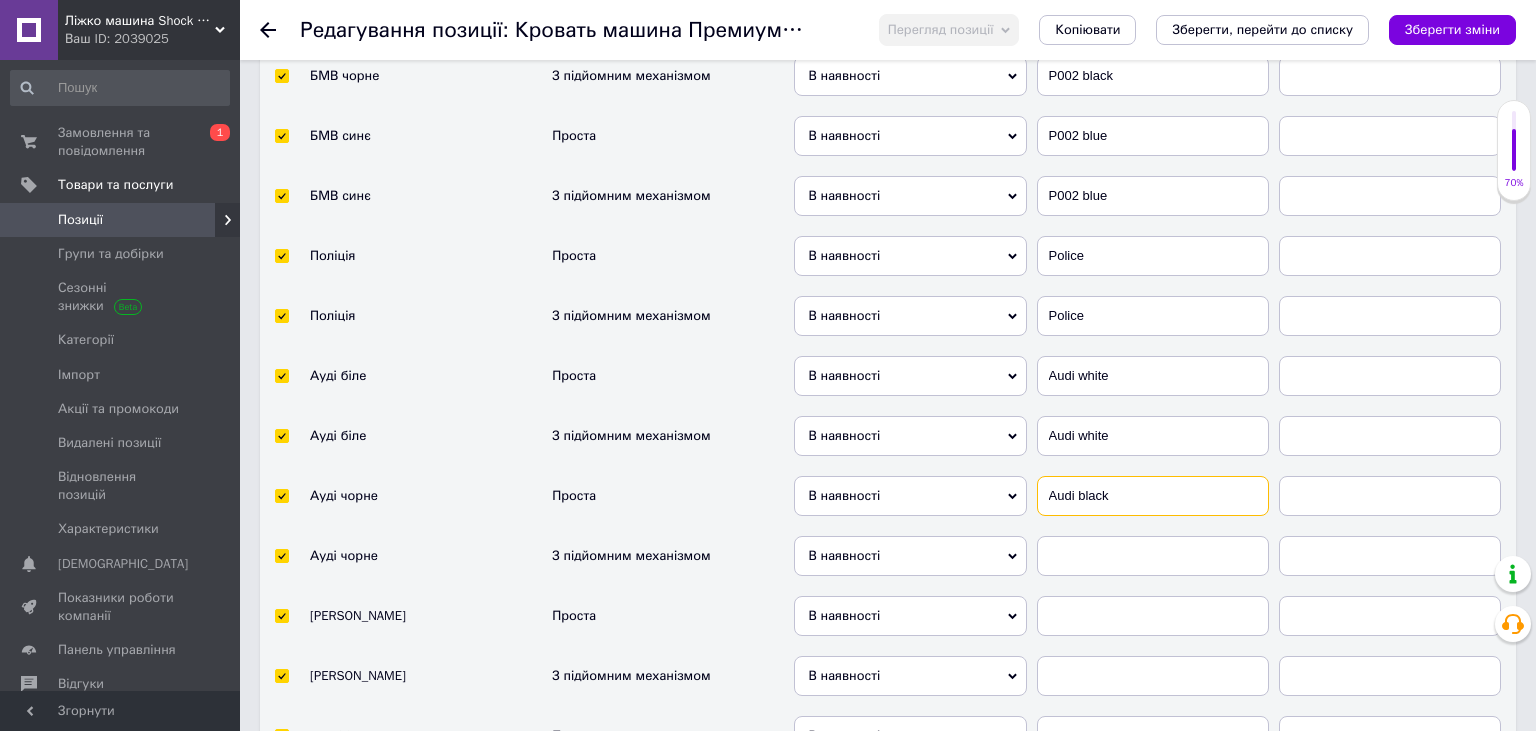 drag, startPoint x: 1087, startPoint y: 489, endPoint x: 1036, endPoint y: 482, distance: 51.47815 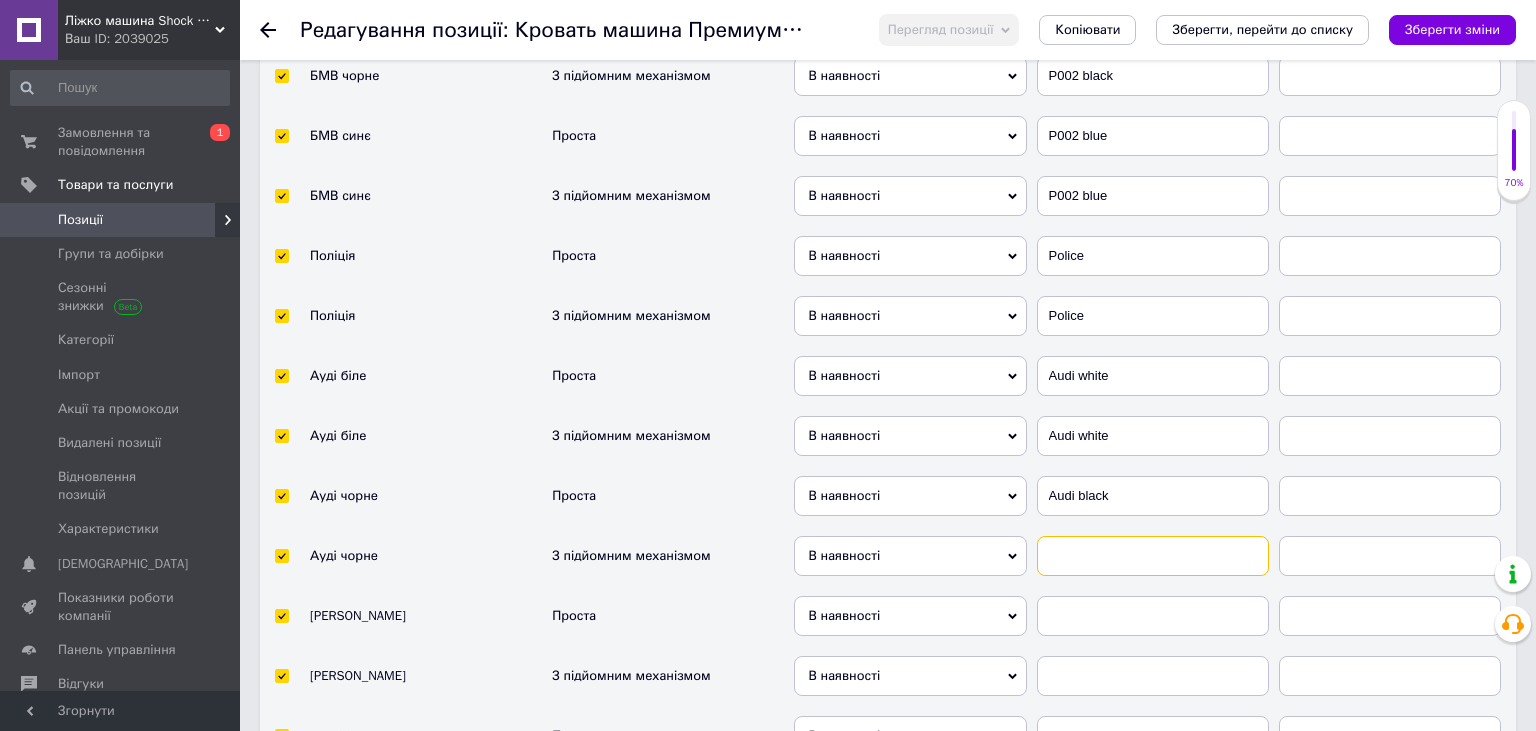 click at bounding box center (1153, 556) 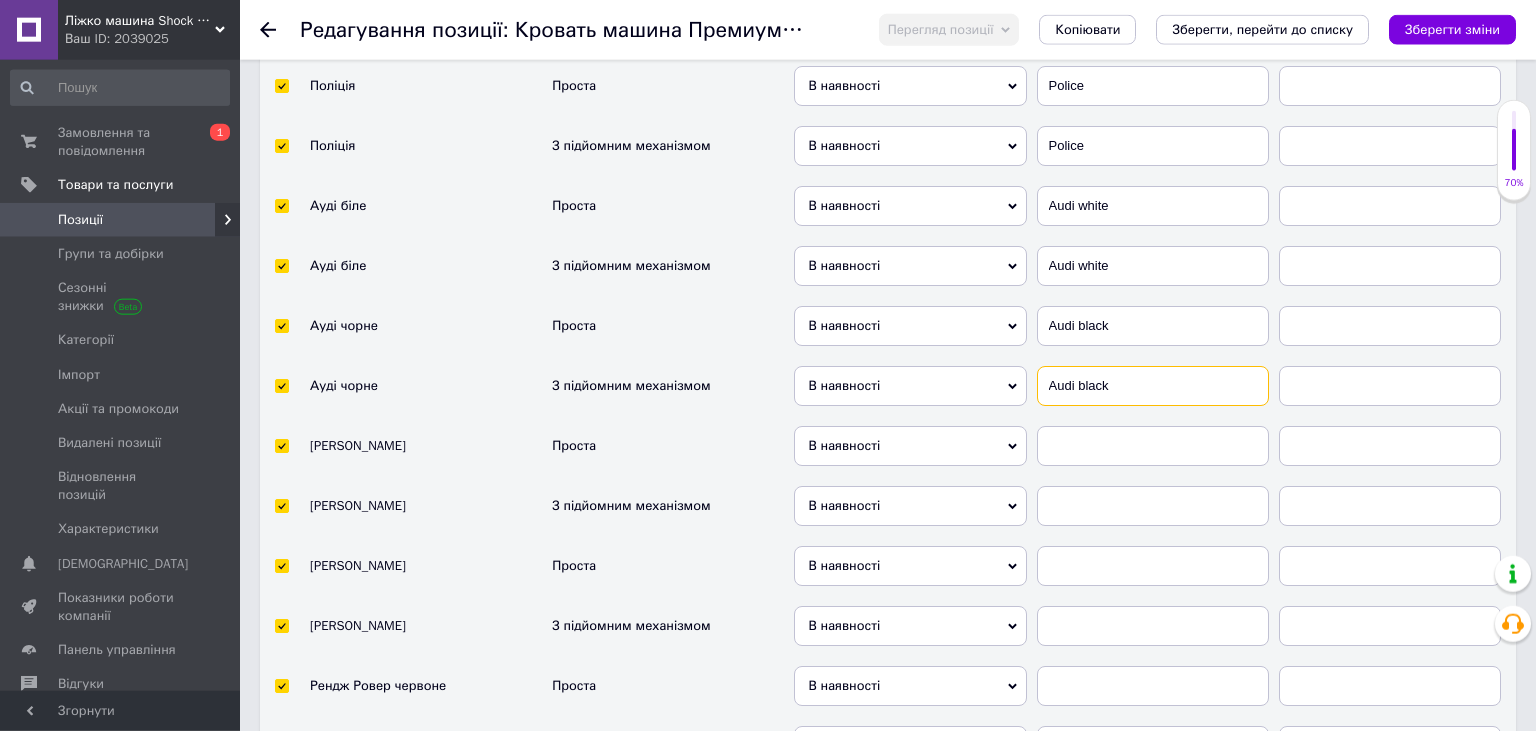 scroll, scrollTop: 4963, scrollLeft: 0, axis: vertical 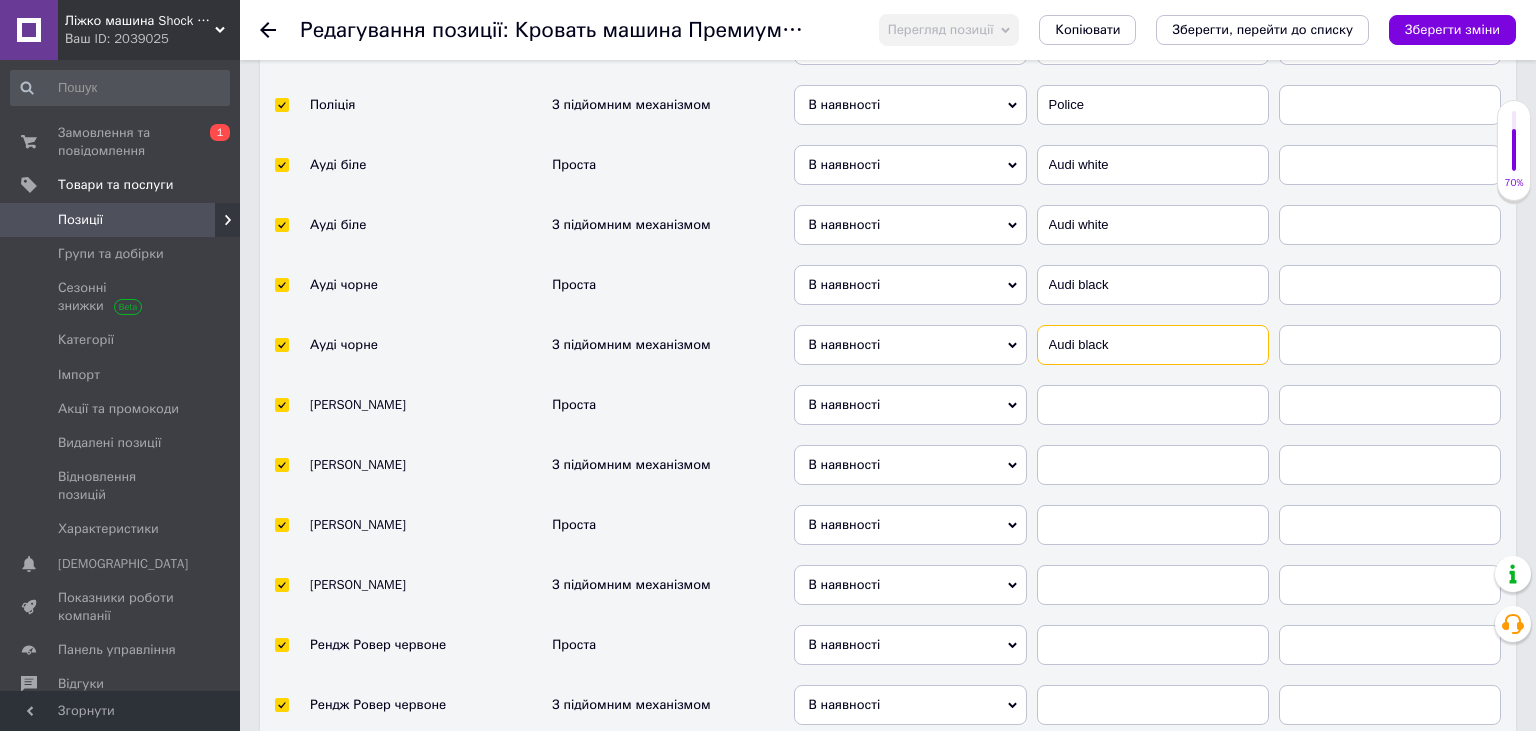 type on "Audi black" 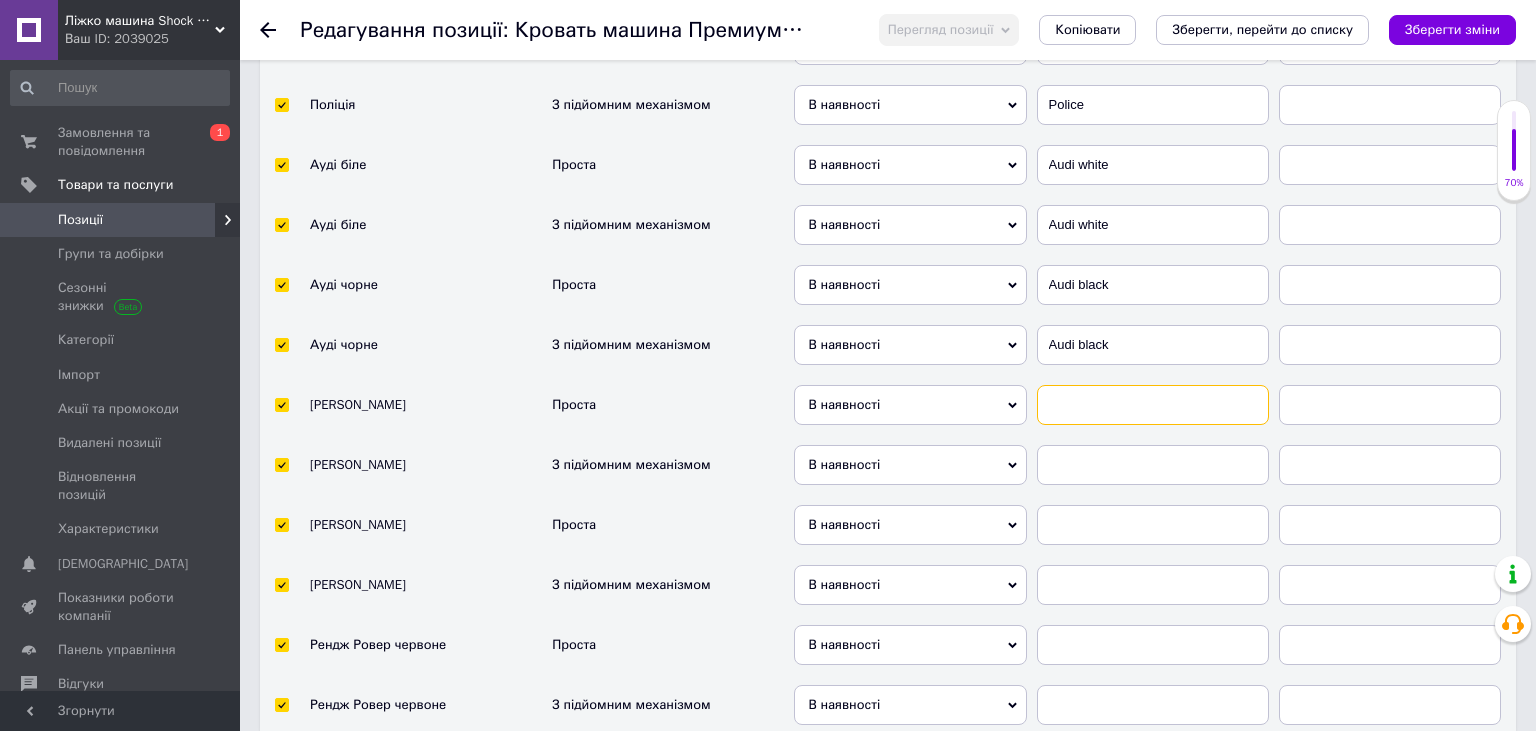 click at bounding box center [1153, 405] 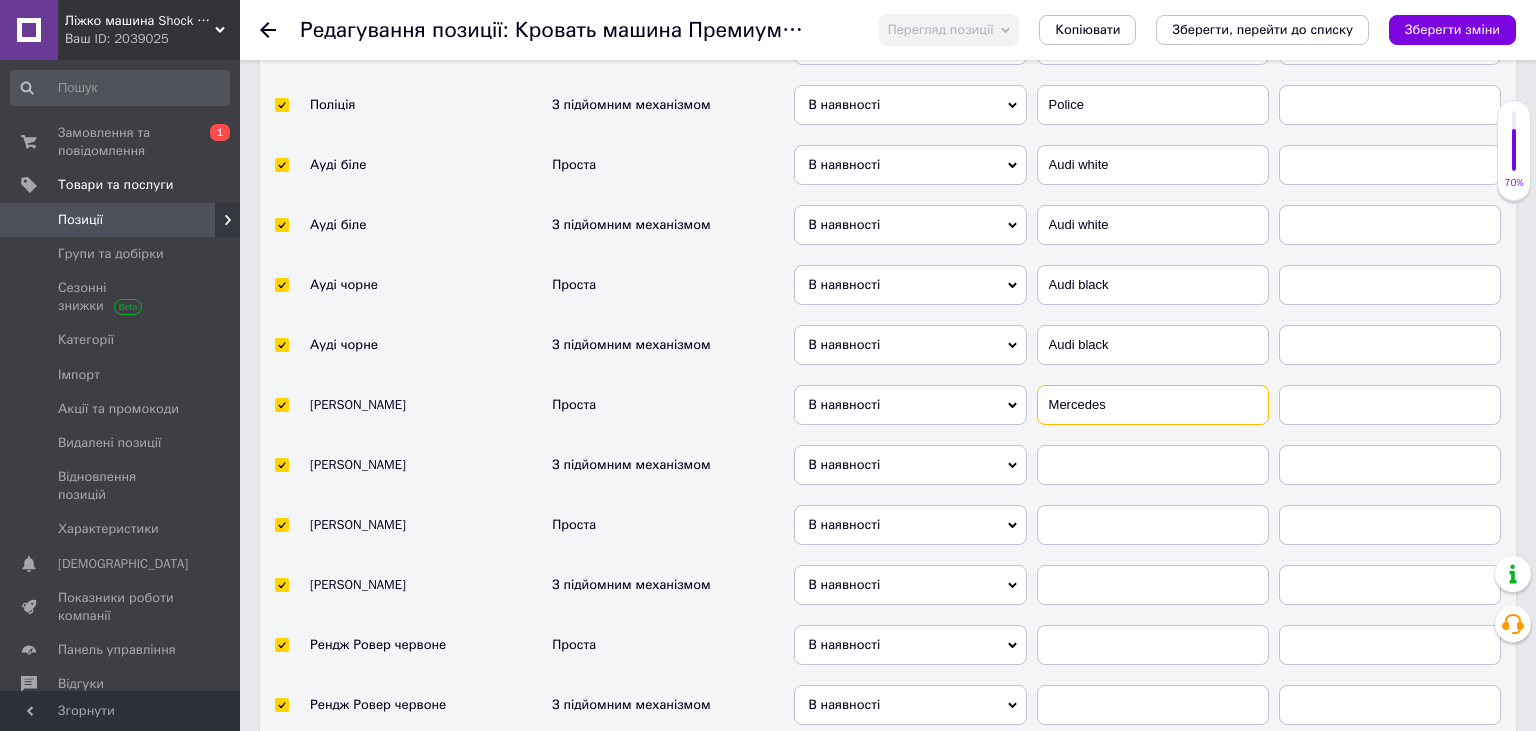 click on "Mercedes" at bounding box center [1153, 405] 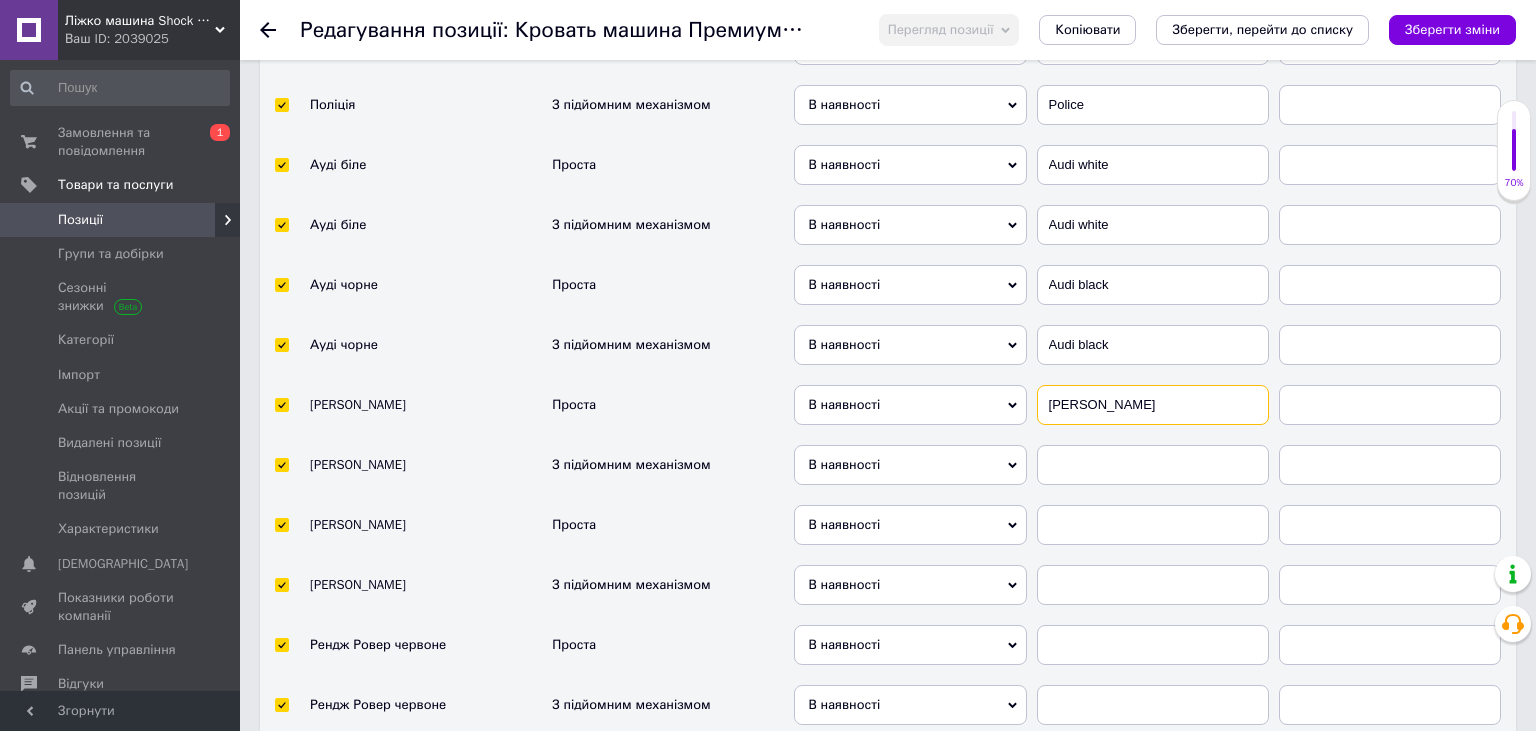 type on "[PERSON_NAME]" 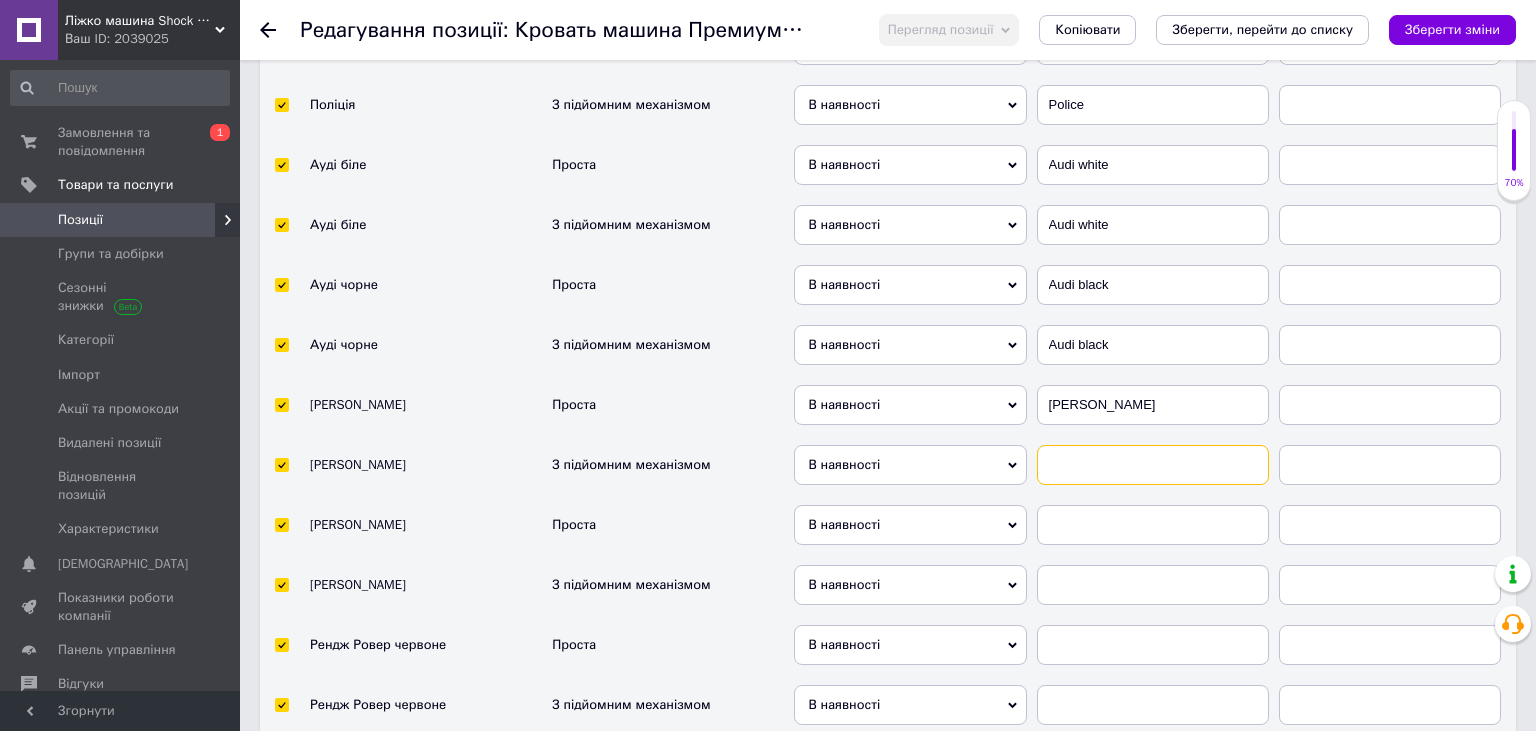 click at bounding box center (1153, 465) 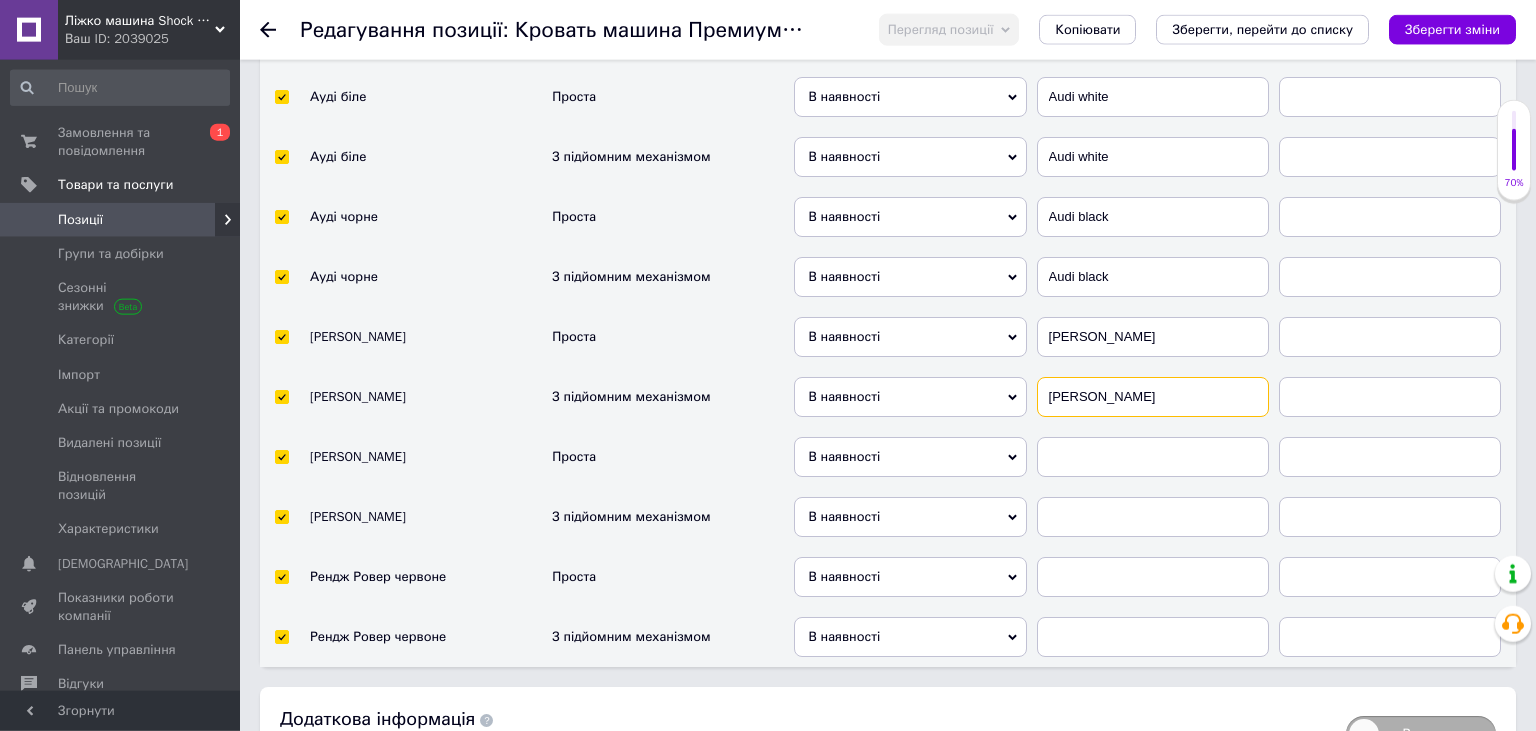 scroll, scrollTop: 5068, scrollLeft: 0, axis: vertical 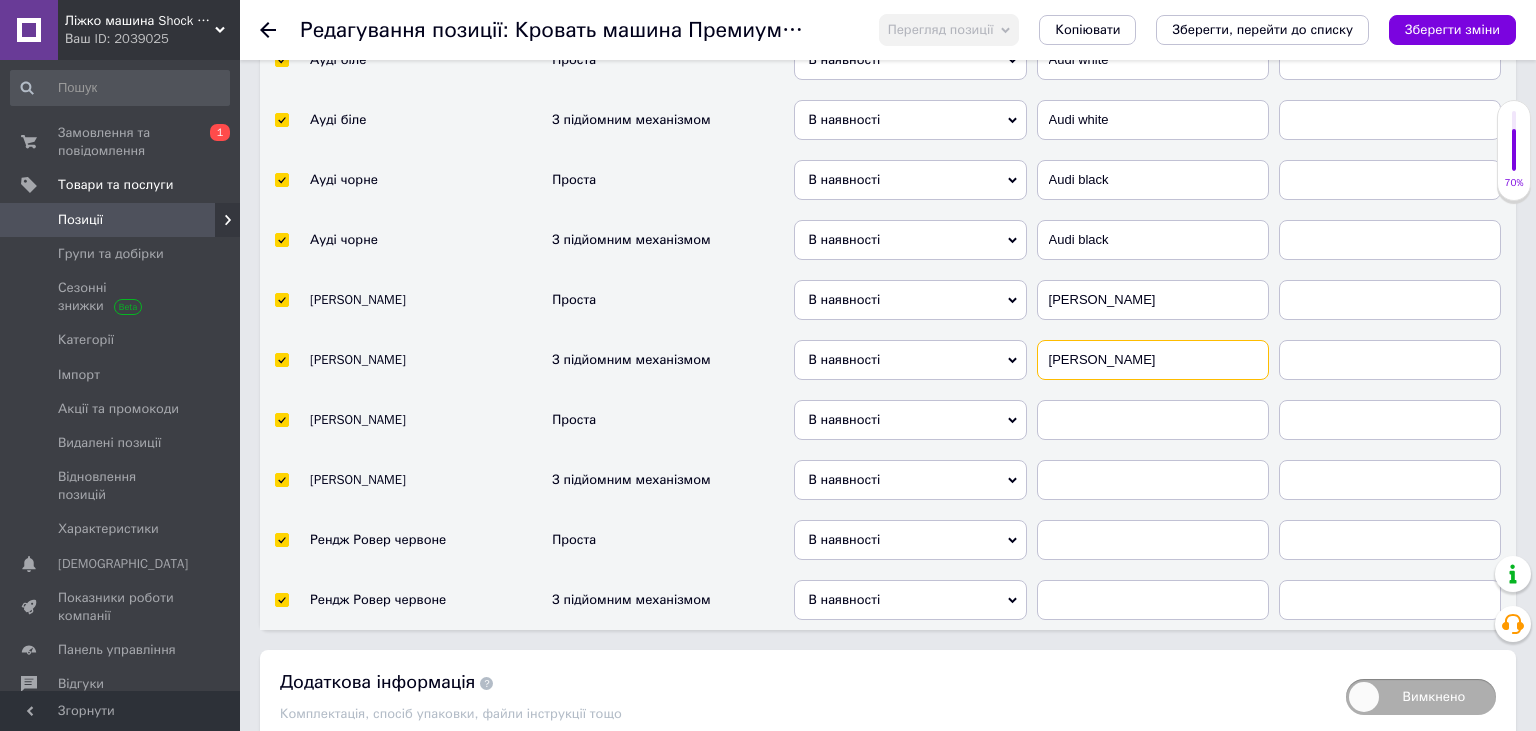 type on "[PERSON_NAME]" 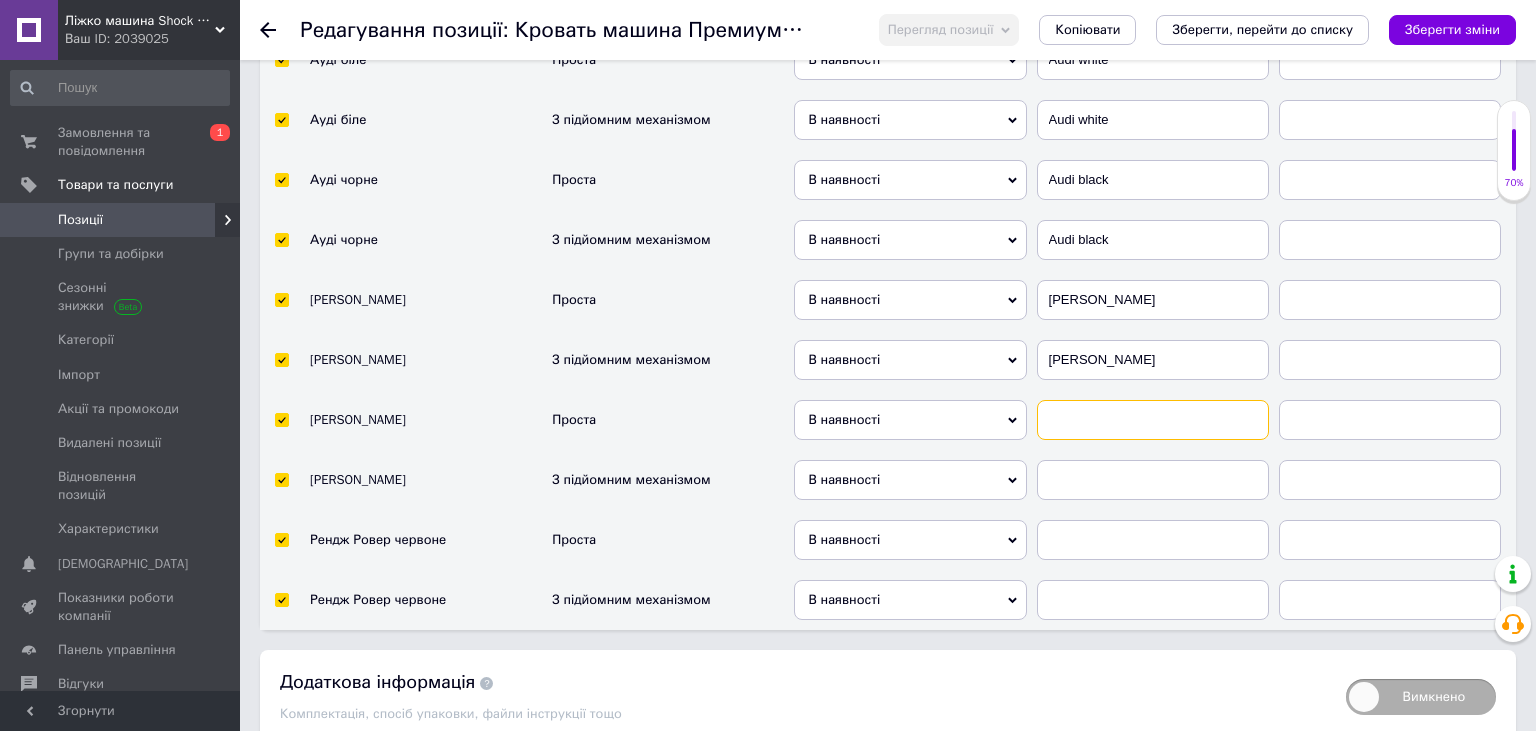 click at bounding box center (1153, 420) 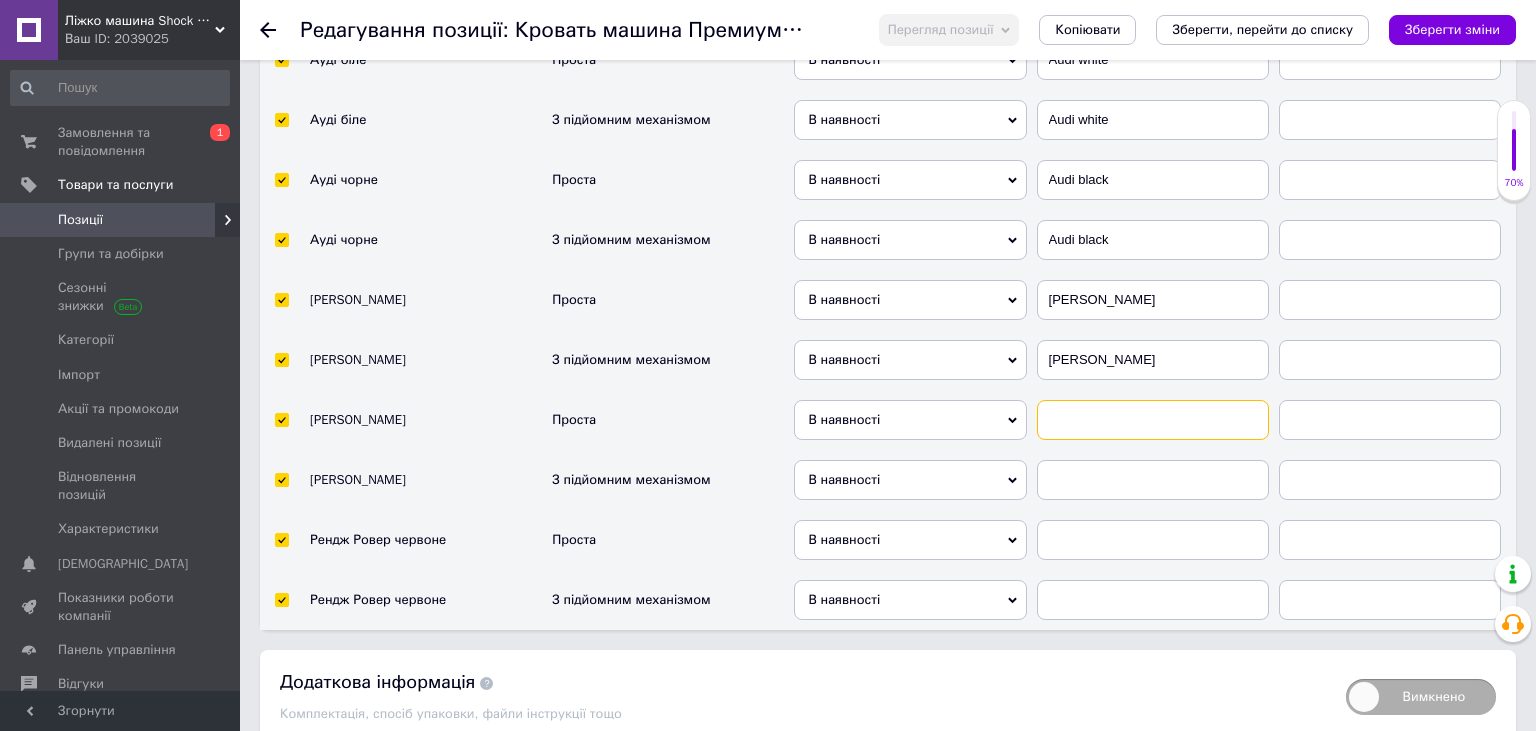 paste on "Mercedes" 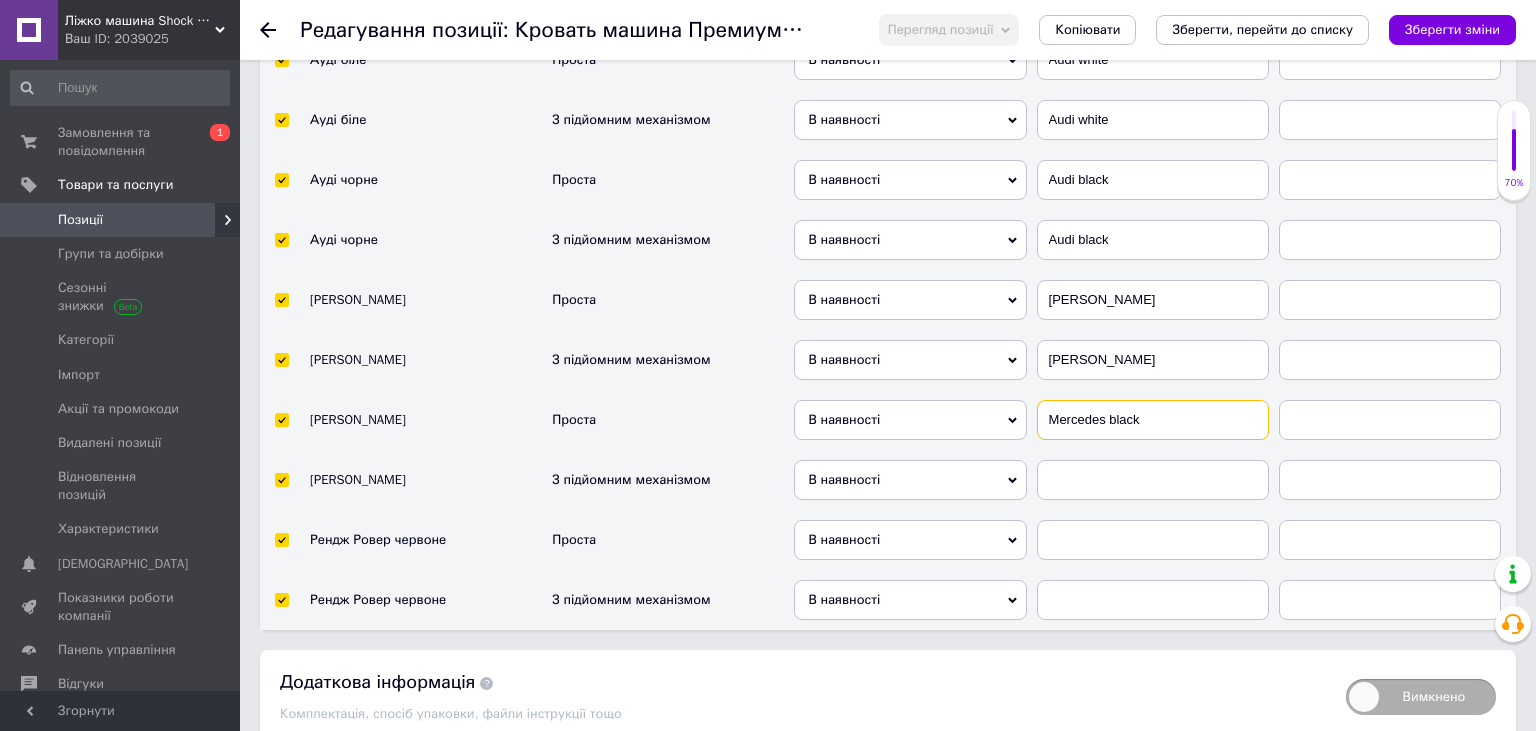 type on "Mercedes black" 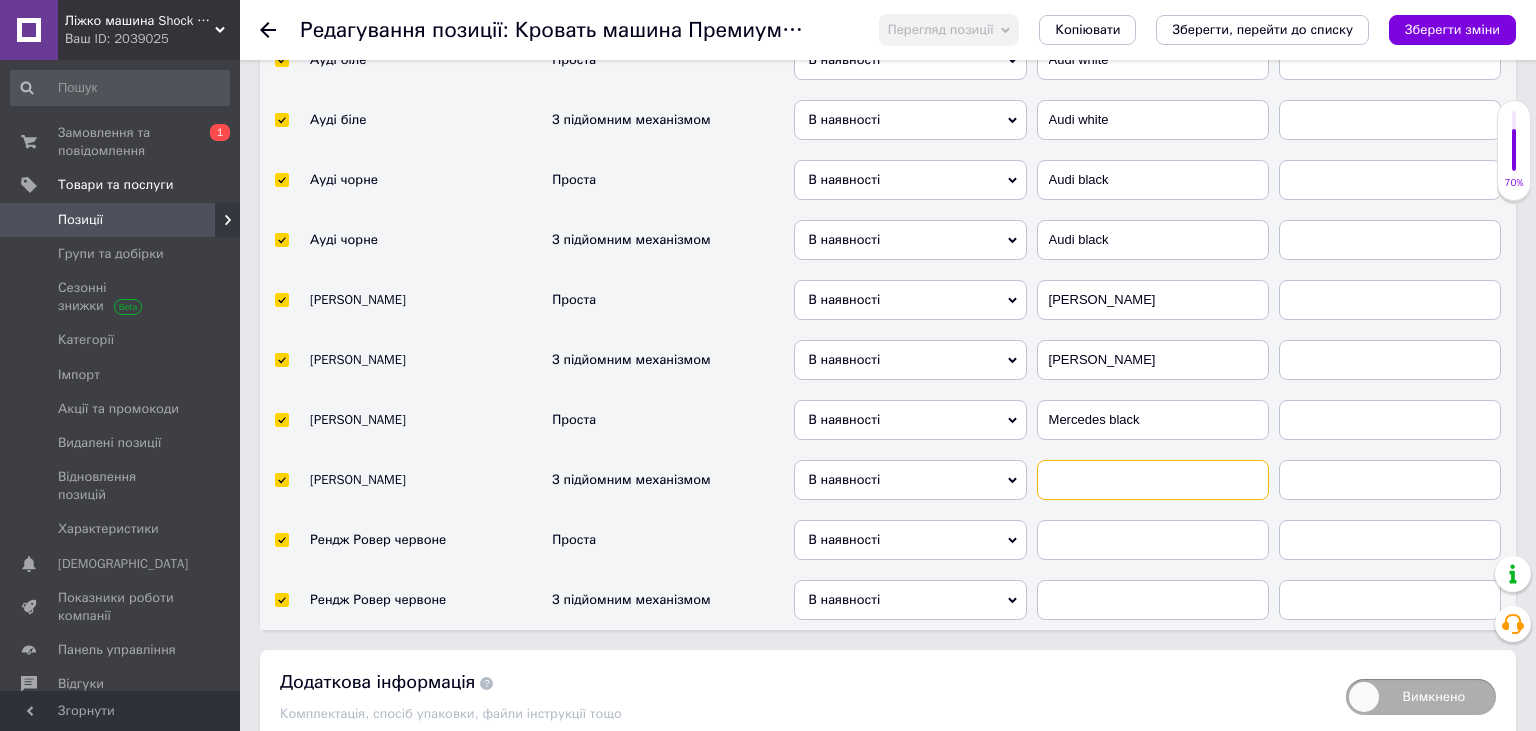 click at bounding box center [1153, 480] 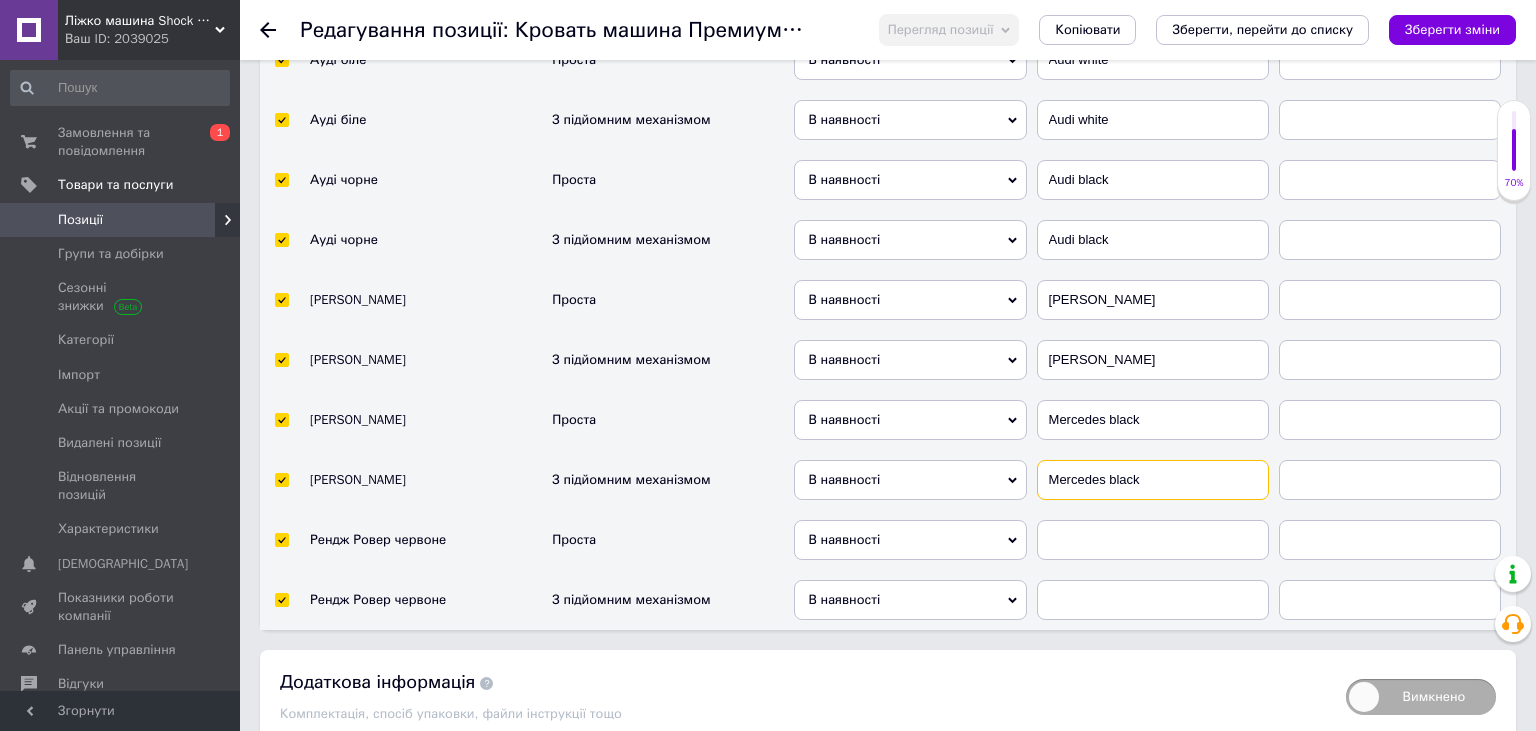type on "Mercedes black" 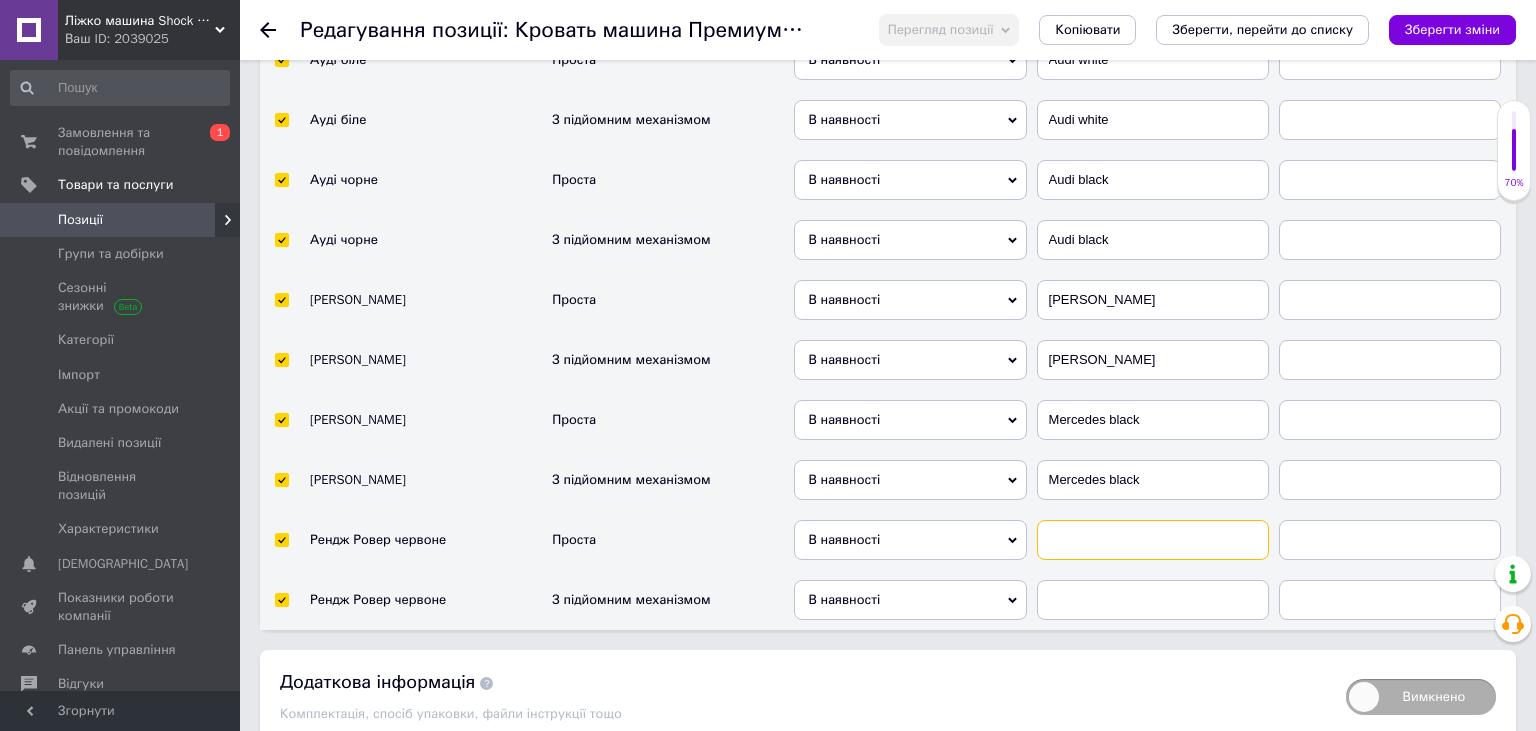click at bounding box center [1153, 540] 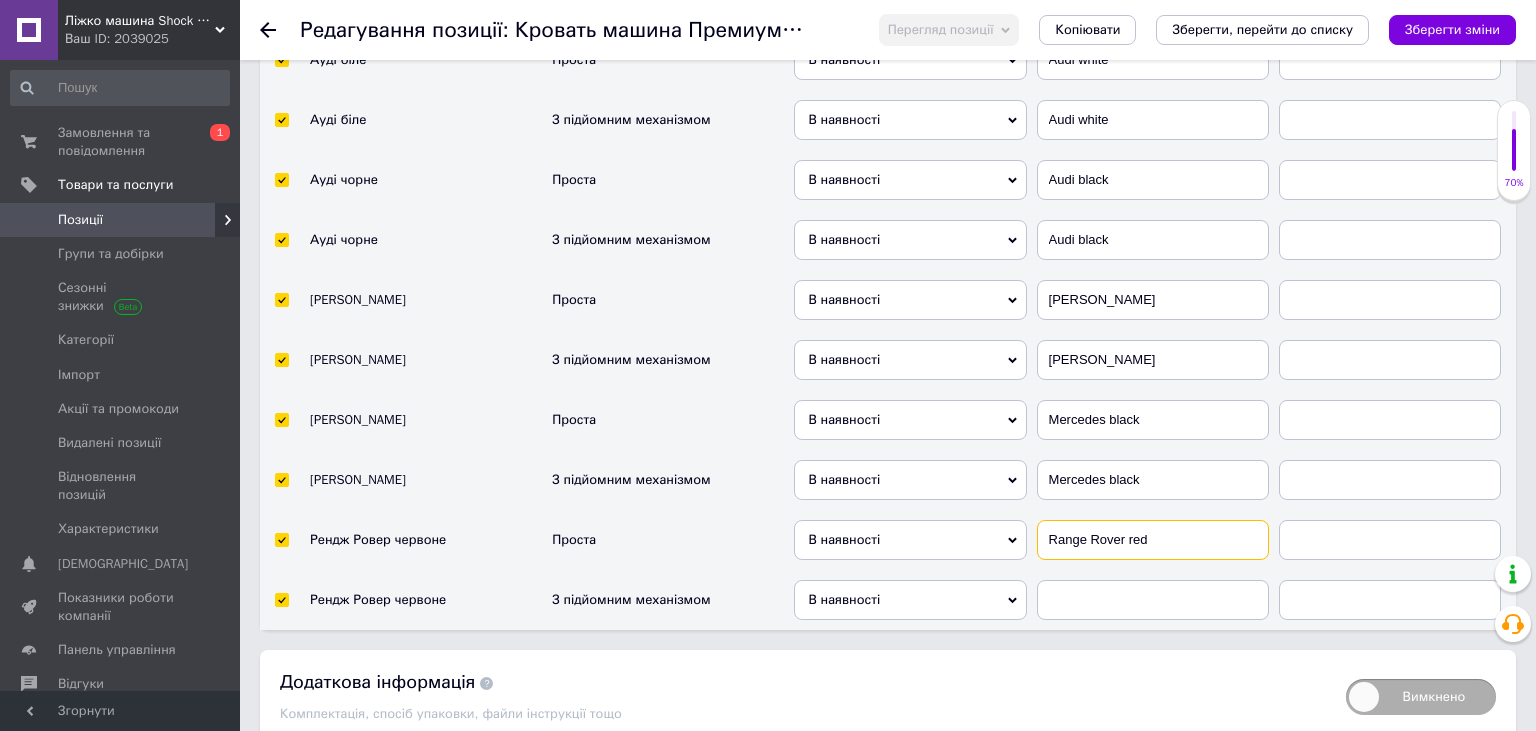 drag, startPoint x: 1174, startPoint y: 528, endPoint x: 1012, endPoint y: 538, distance: 162.30835 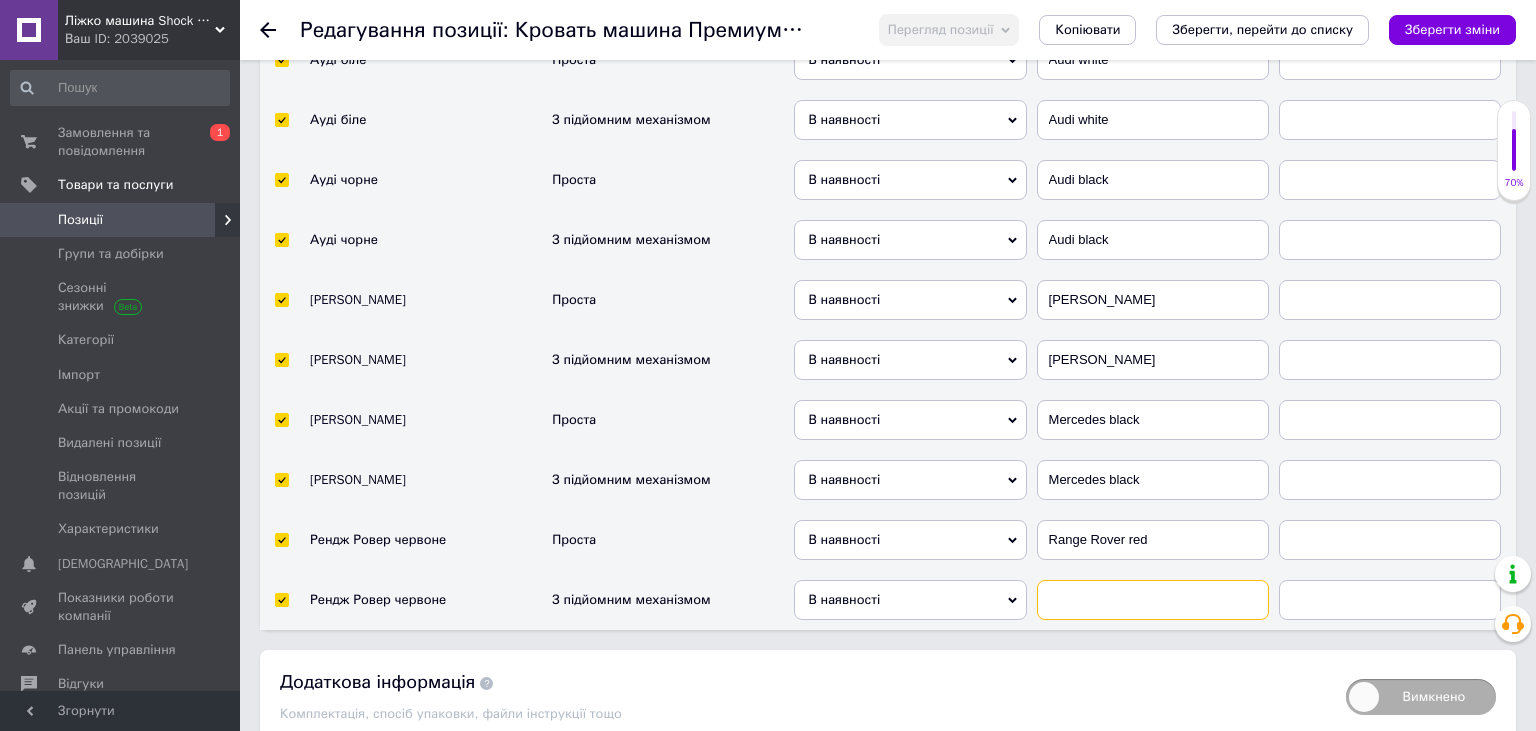 click at bounding box center [1153, 600] 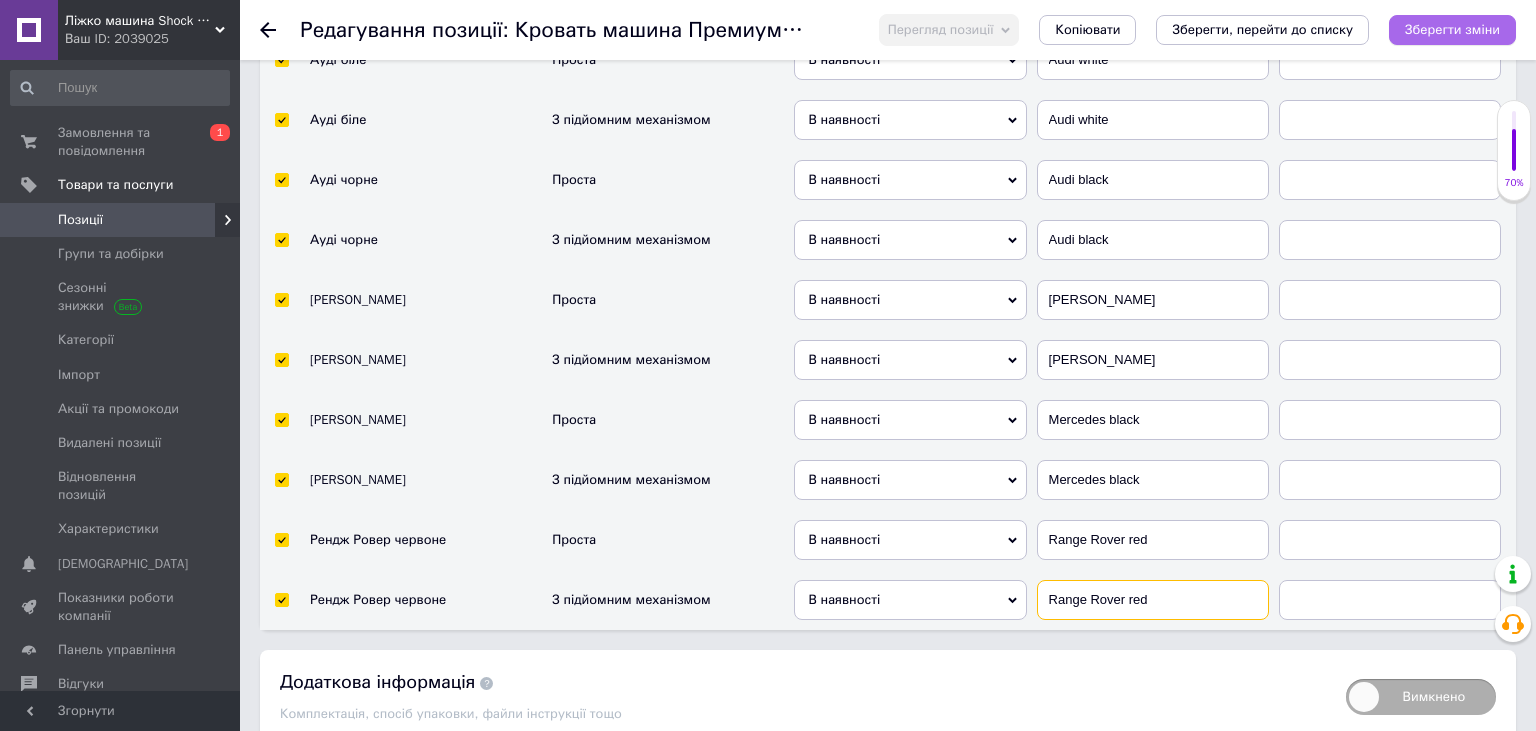 type on "Range Rover red" 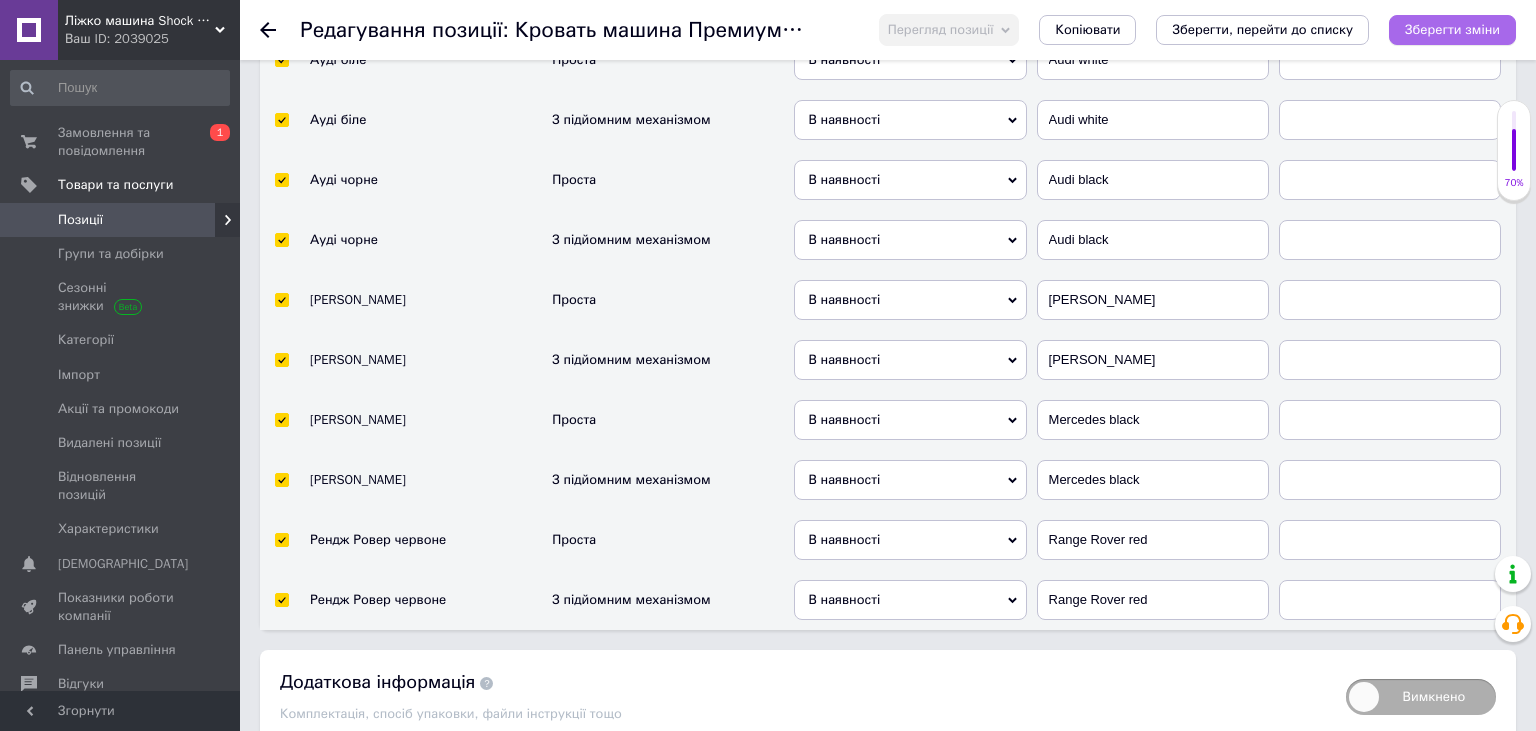 click on "Зберегти зміни" at bounding box center (1452, 29) 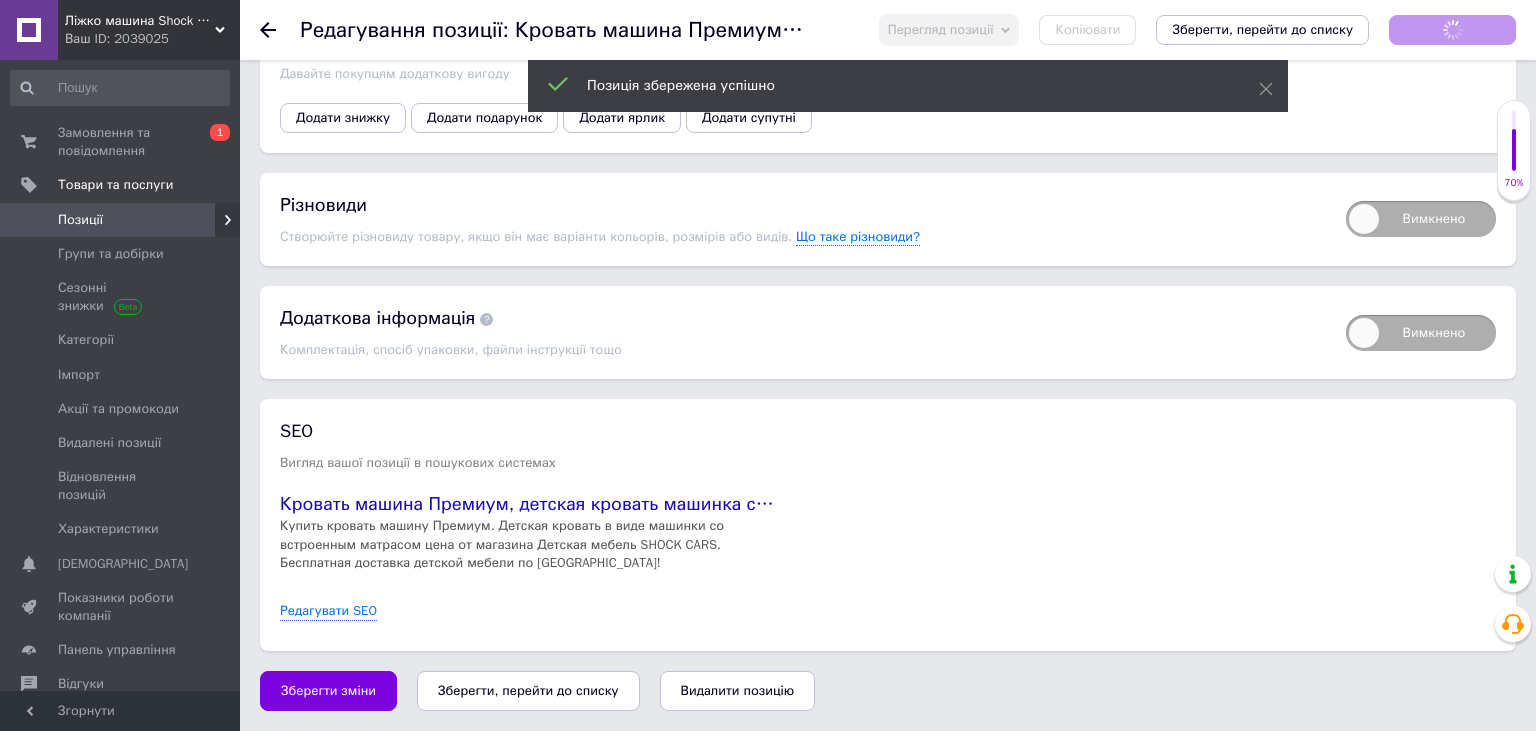 scroll, scrollTop: 4022, scrollLeft: 0, axis: vertical 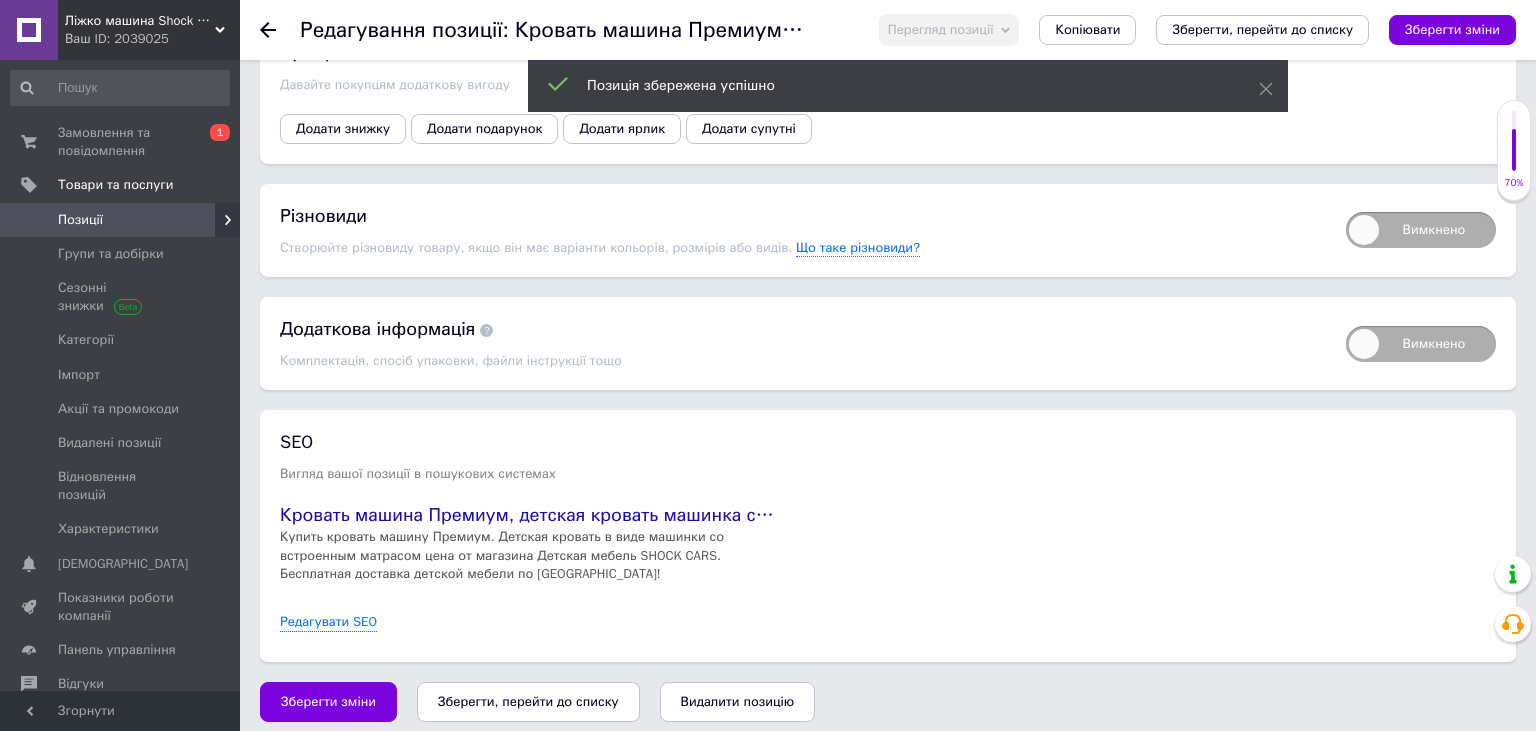 click on "Вимкнено" at bounding box center (1421, 230) 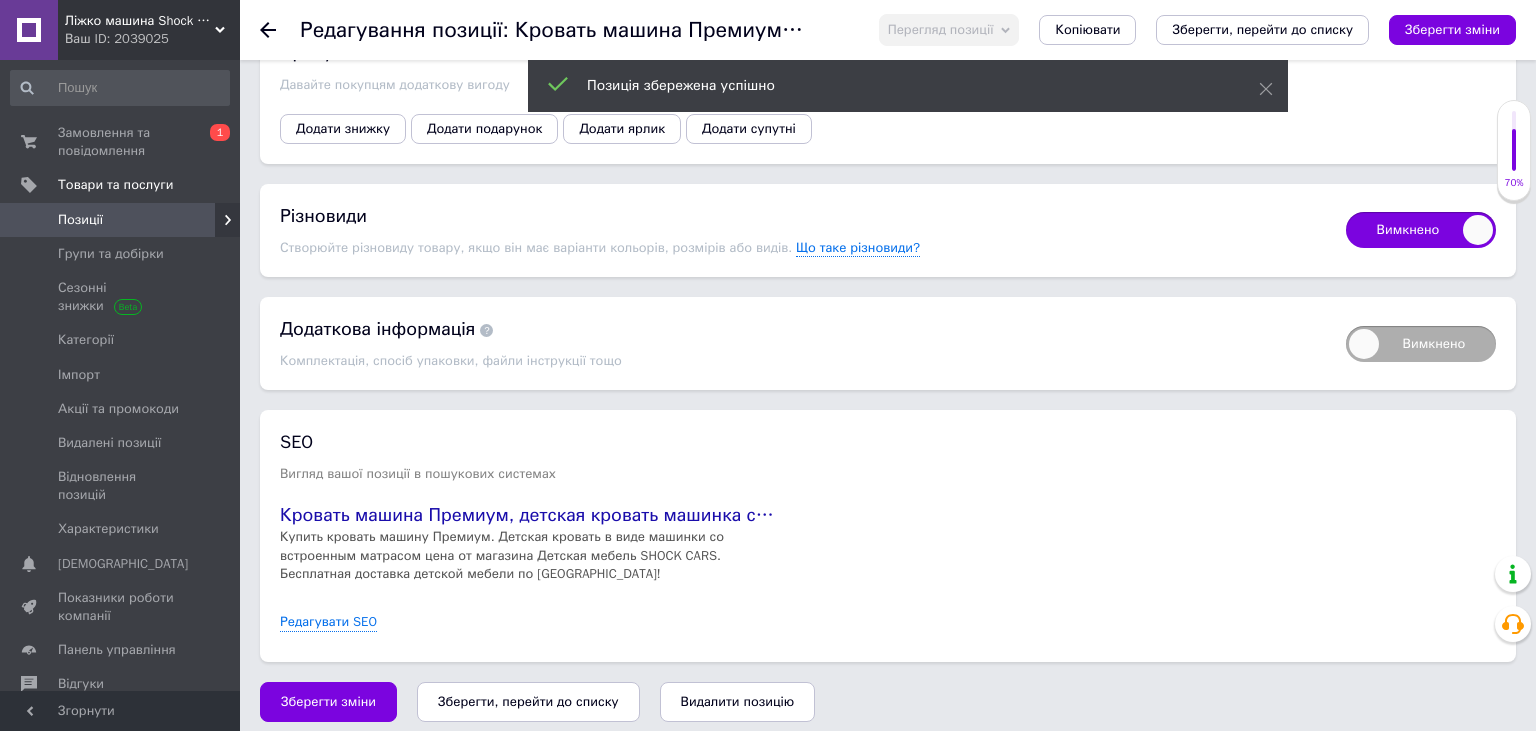 checkbox on "true" 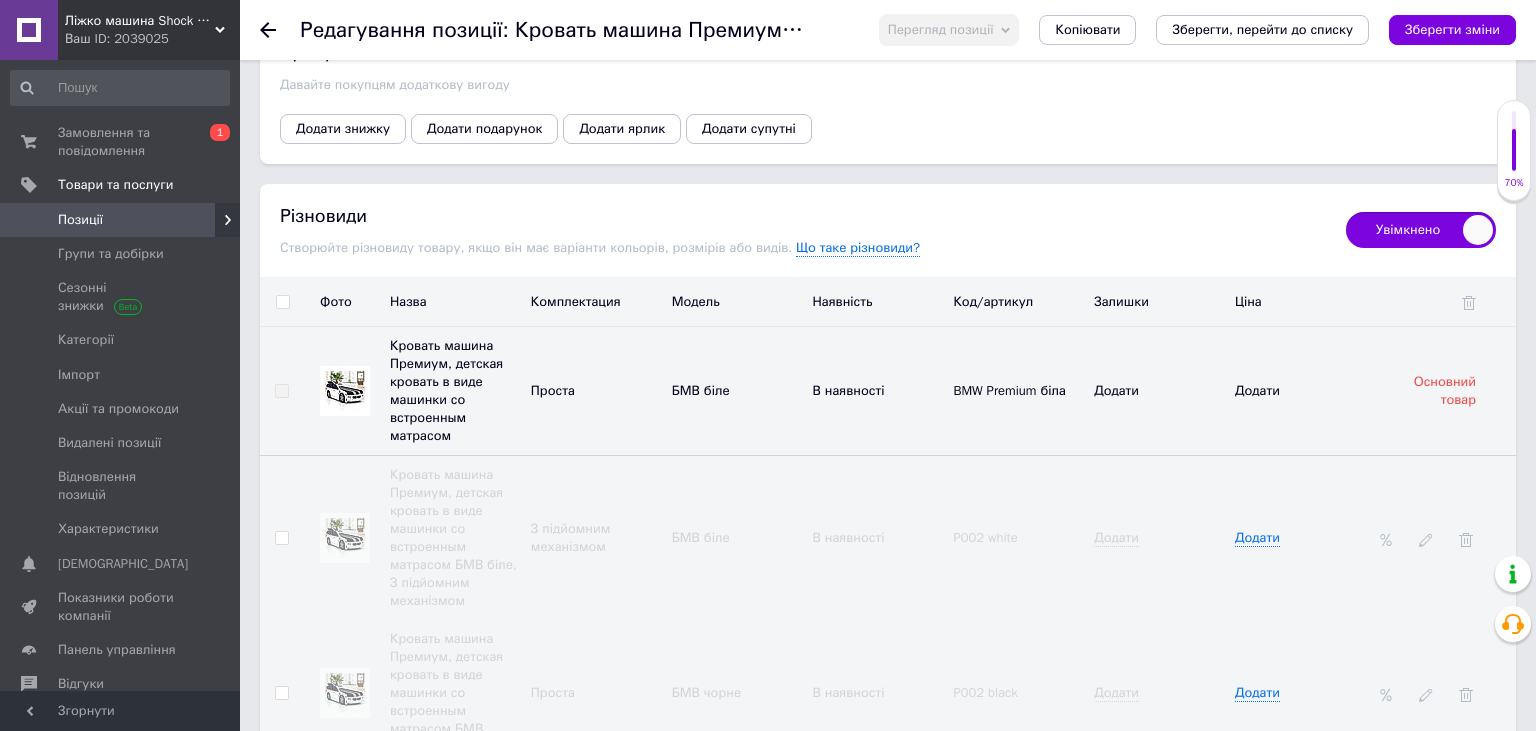 click at bounding box center [282, 302] 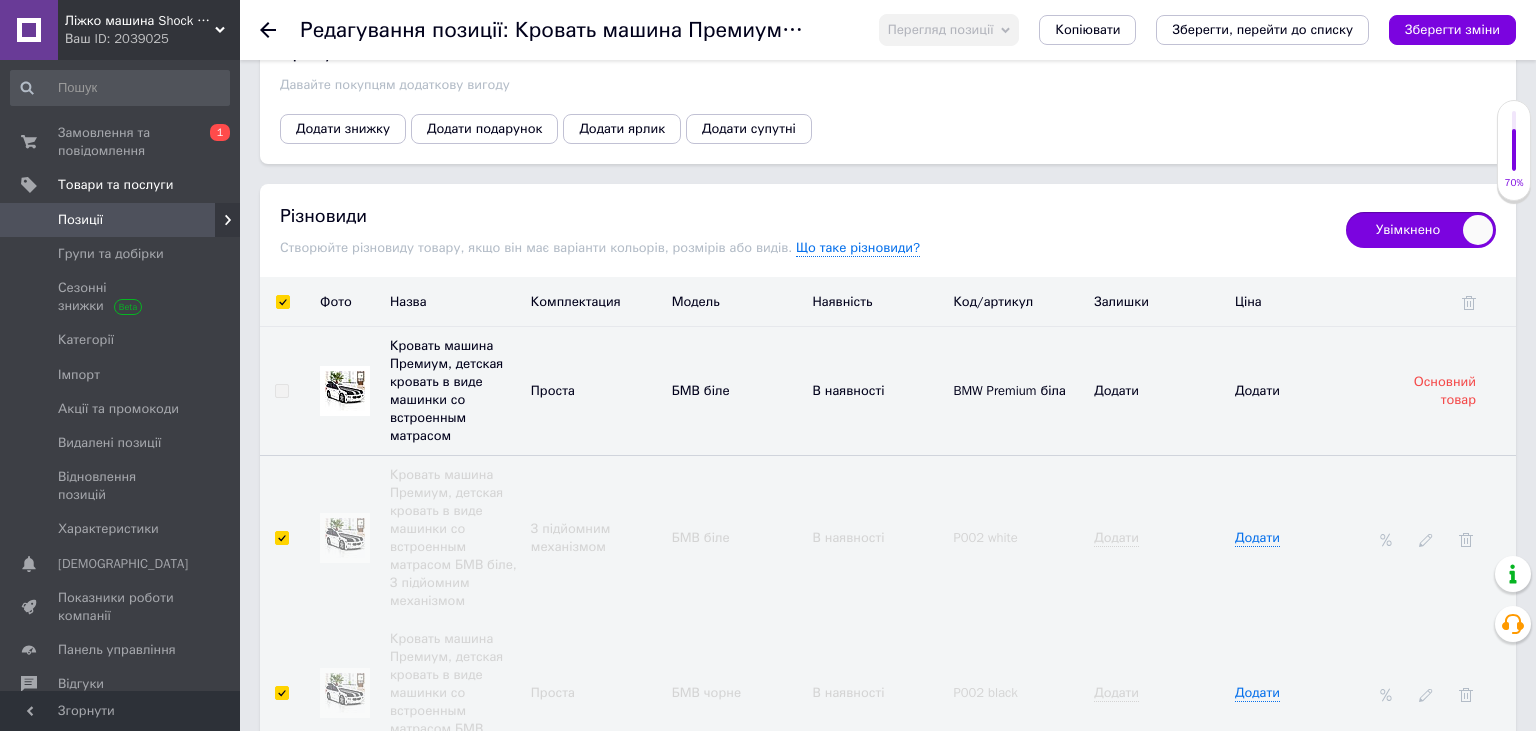 checkbox on "true" 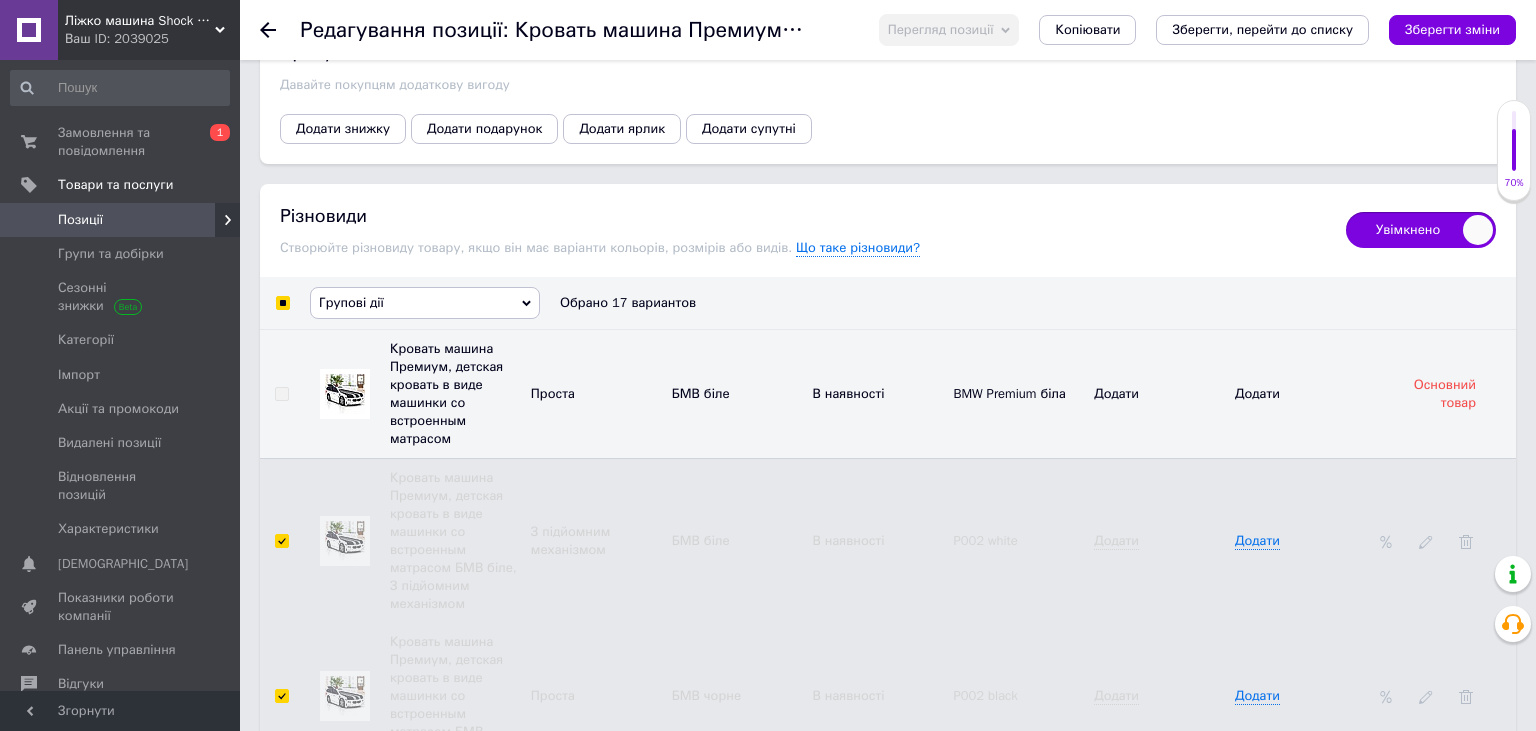 click on "Групові дії" at bounding box center (425, 303) 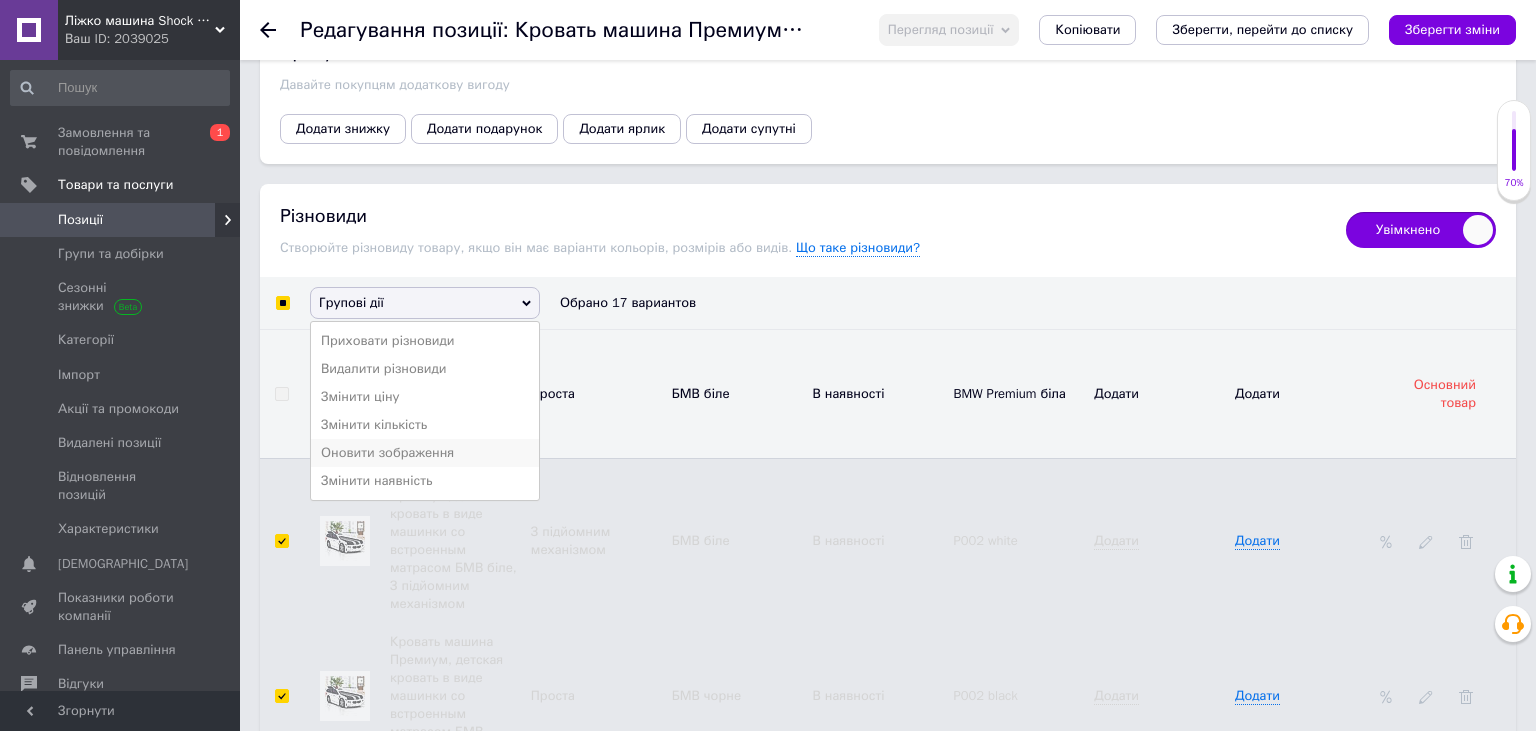 click on "Оновити зображення" at bounding box center [425, 453] 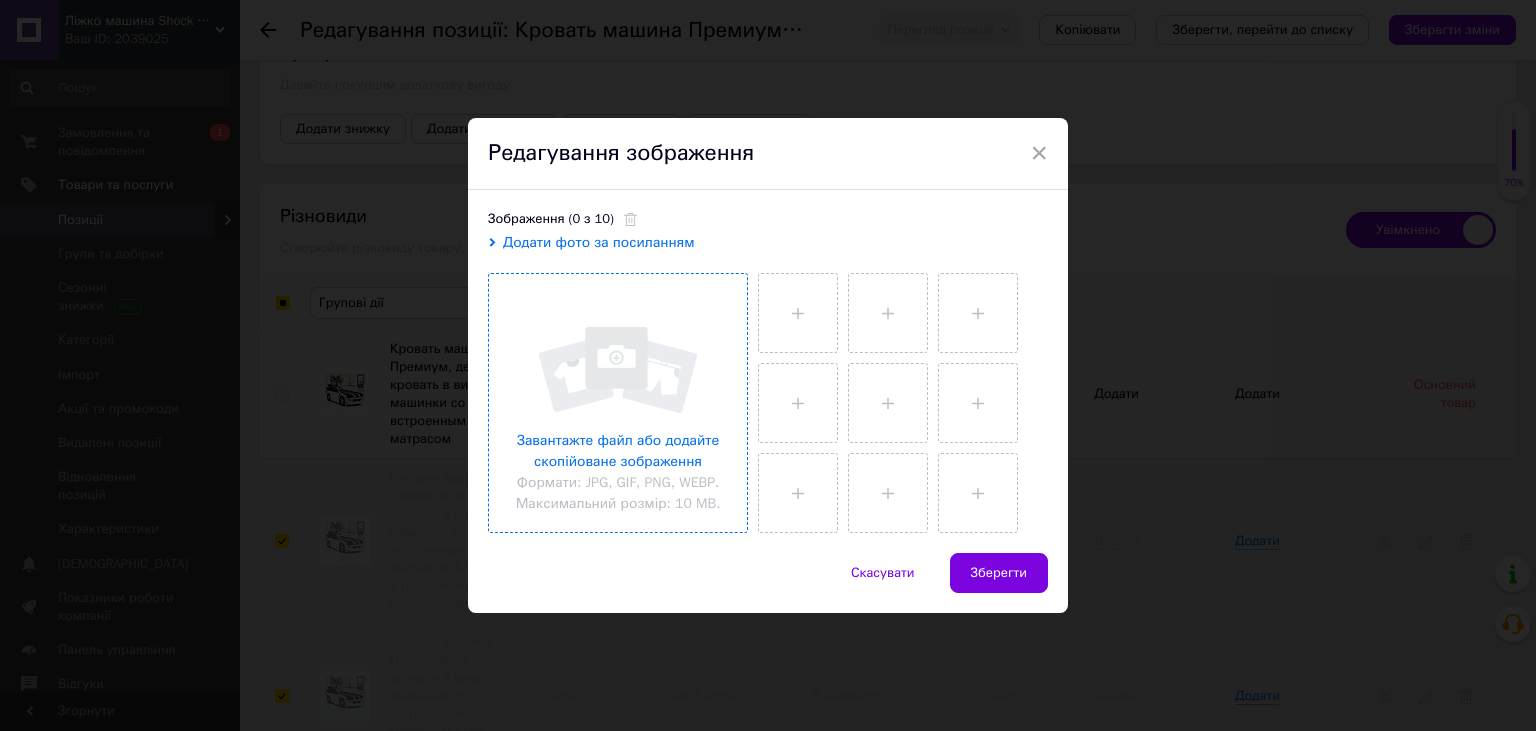 click at bounding box center [618, 403] 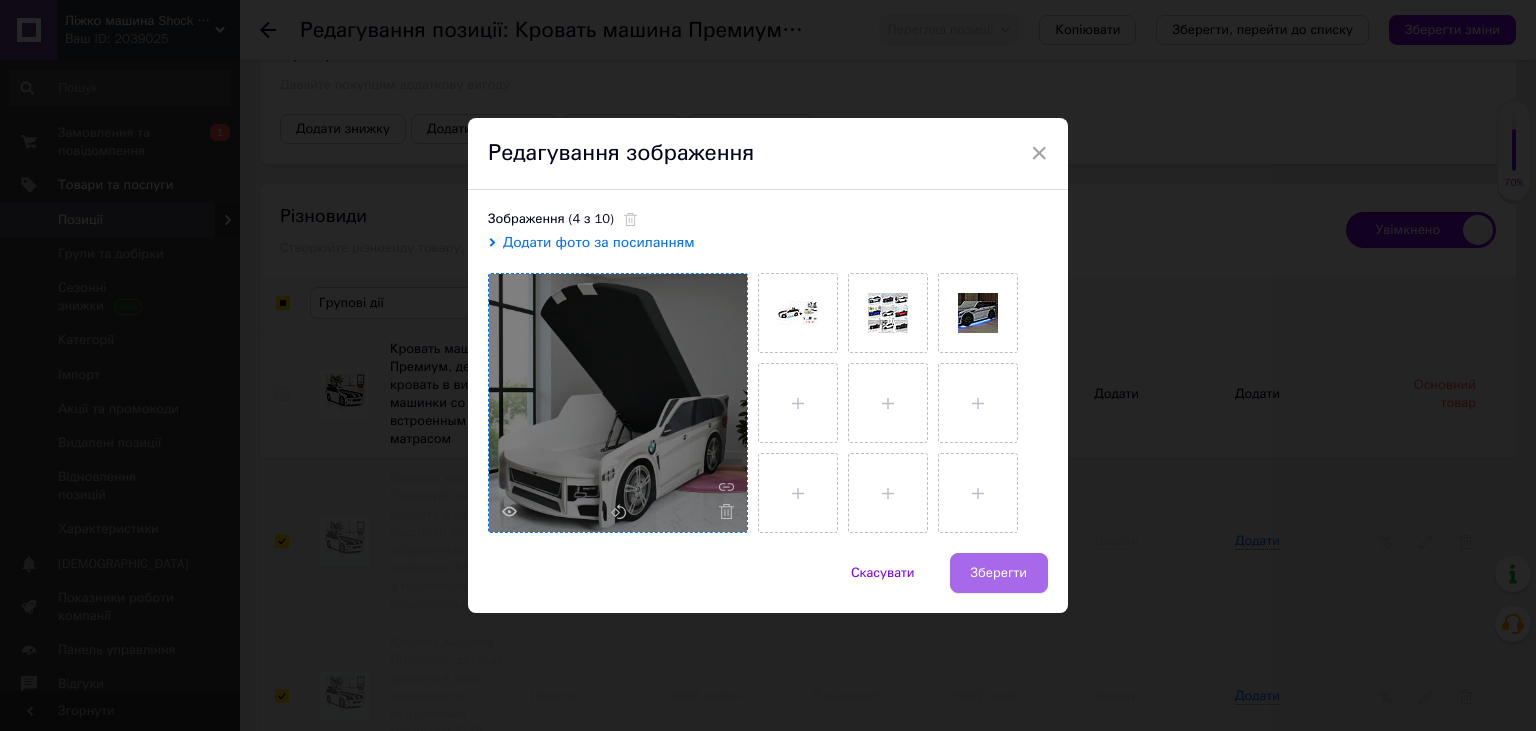 drag, startPoint x: 985, startPoint y: 574, endPoint x: 985, endPoint y: 561, distance: 13 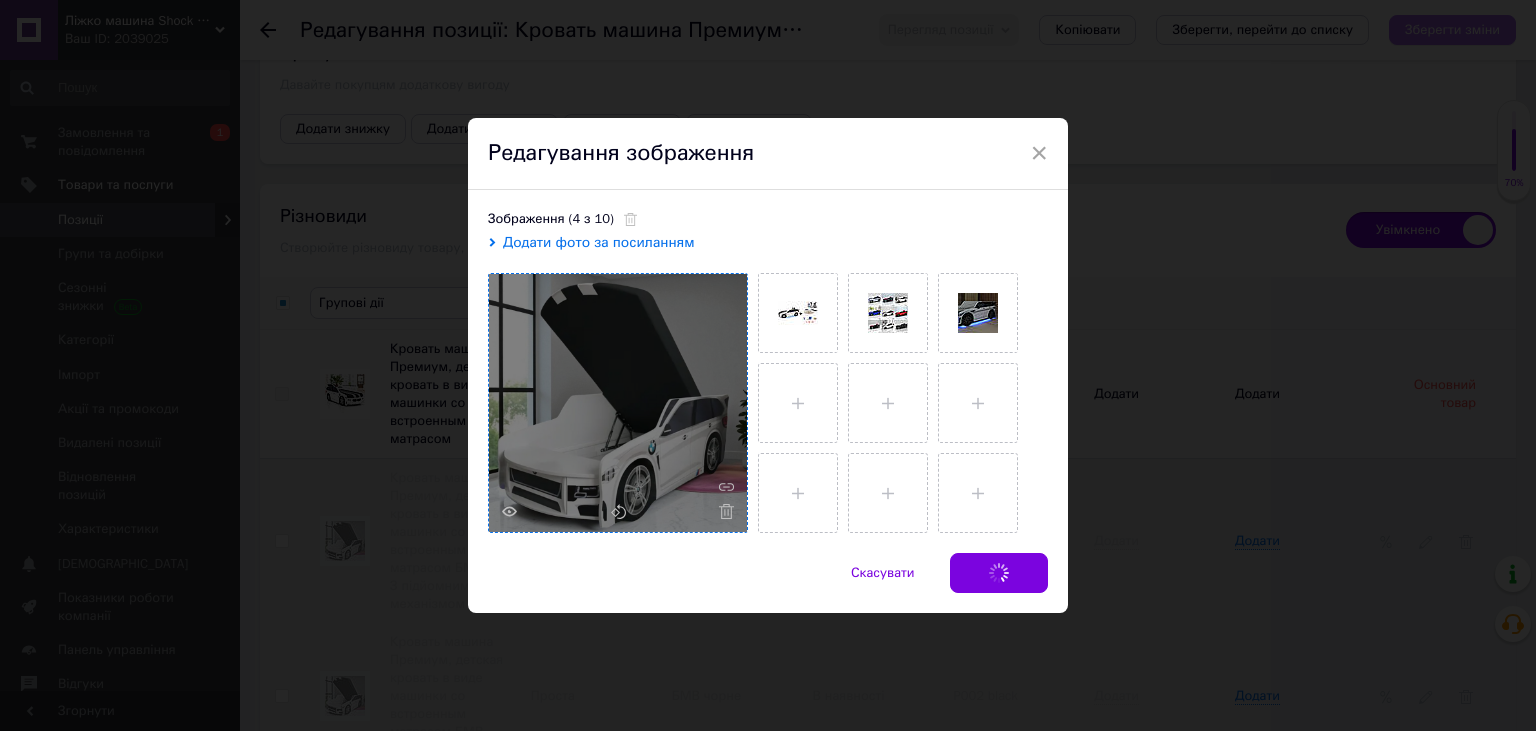 checkbox on "false" 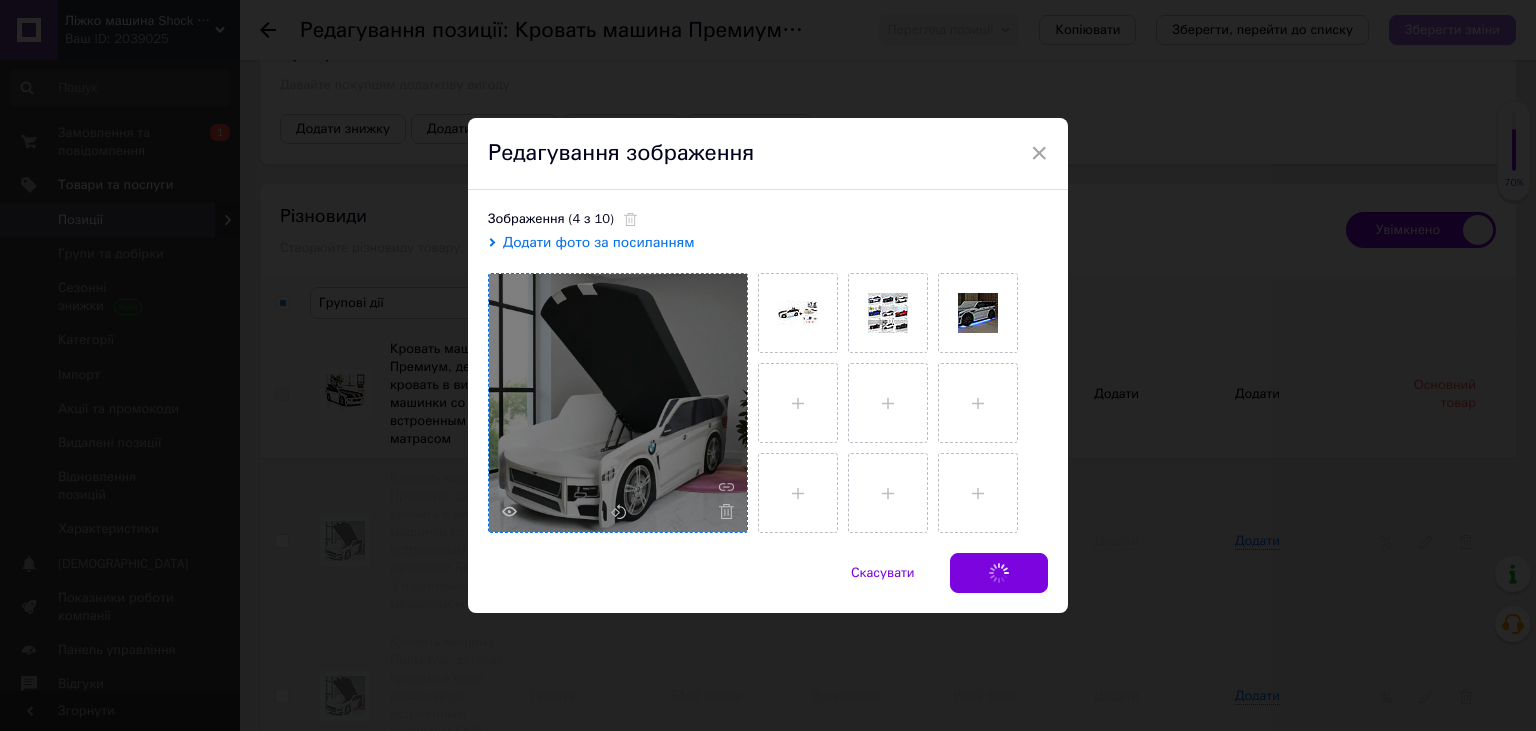 checkbox on "false" 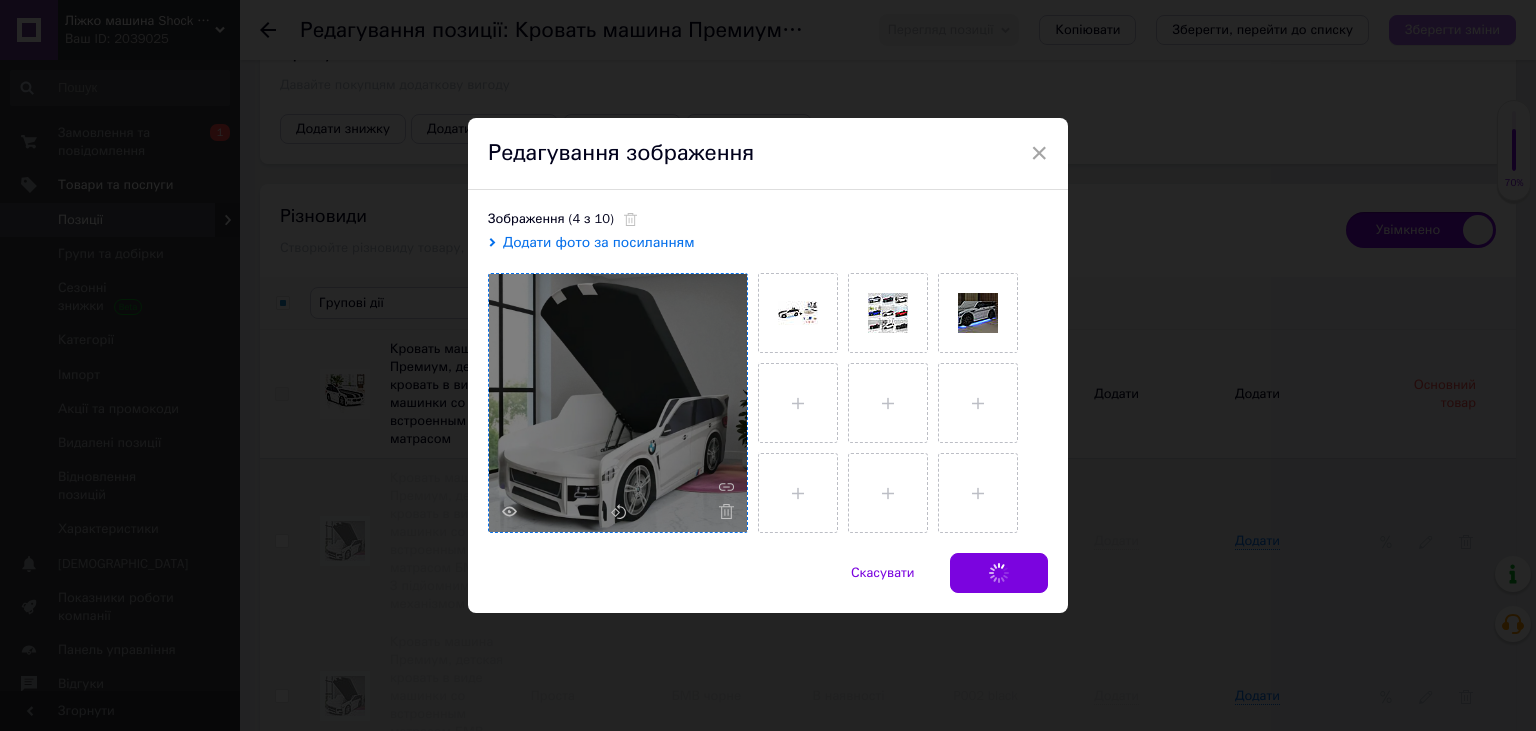 checkbox on "false" 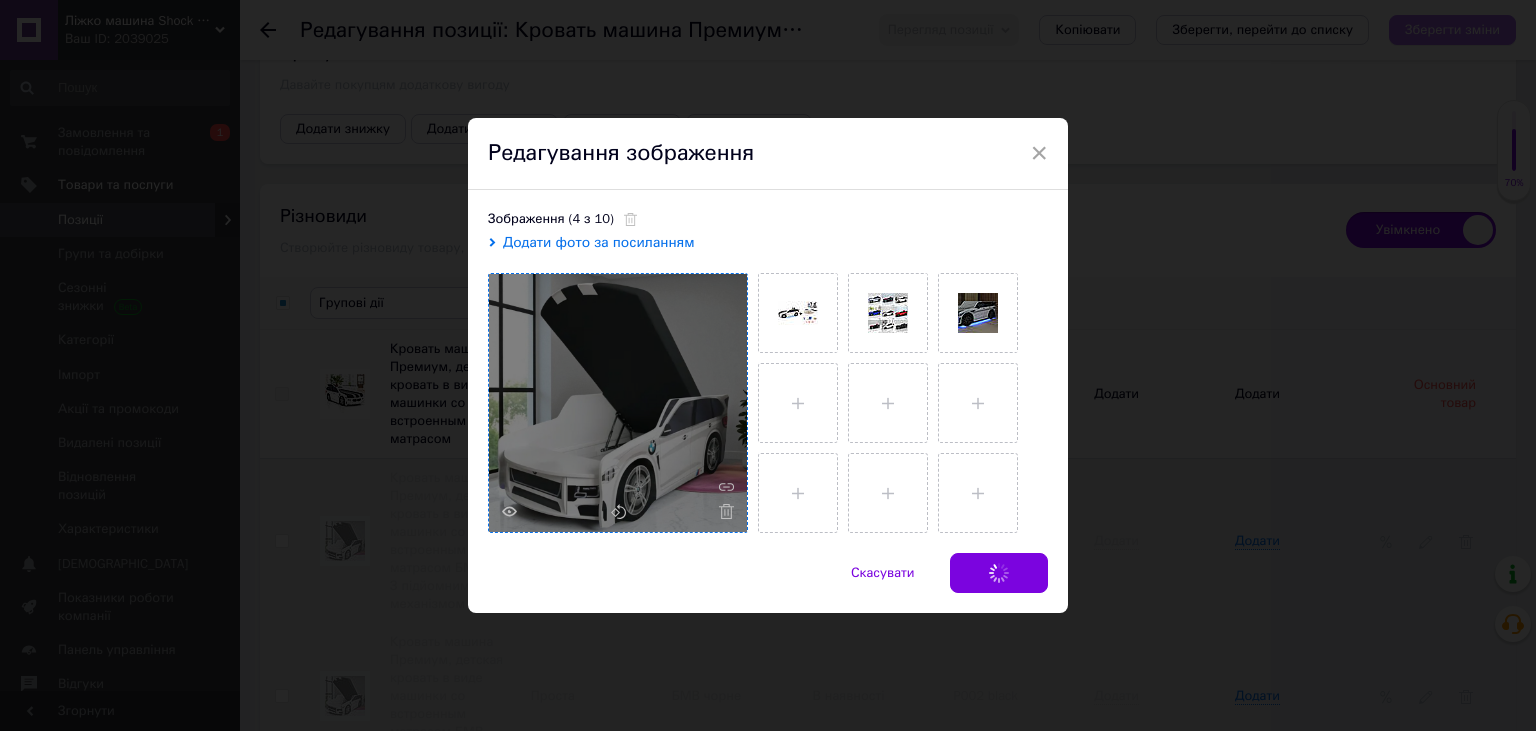 checkbox on "false" 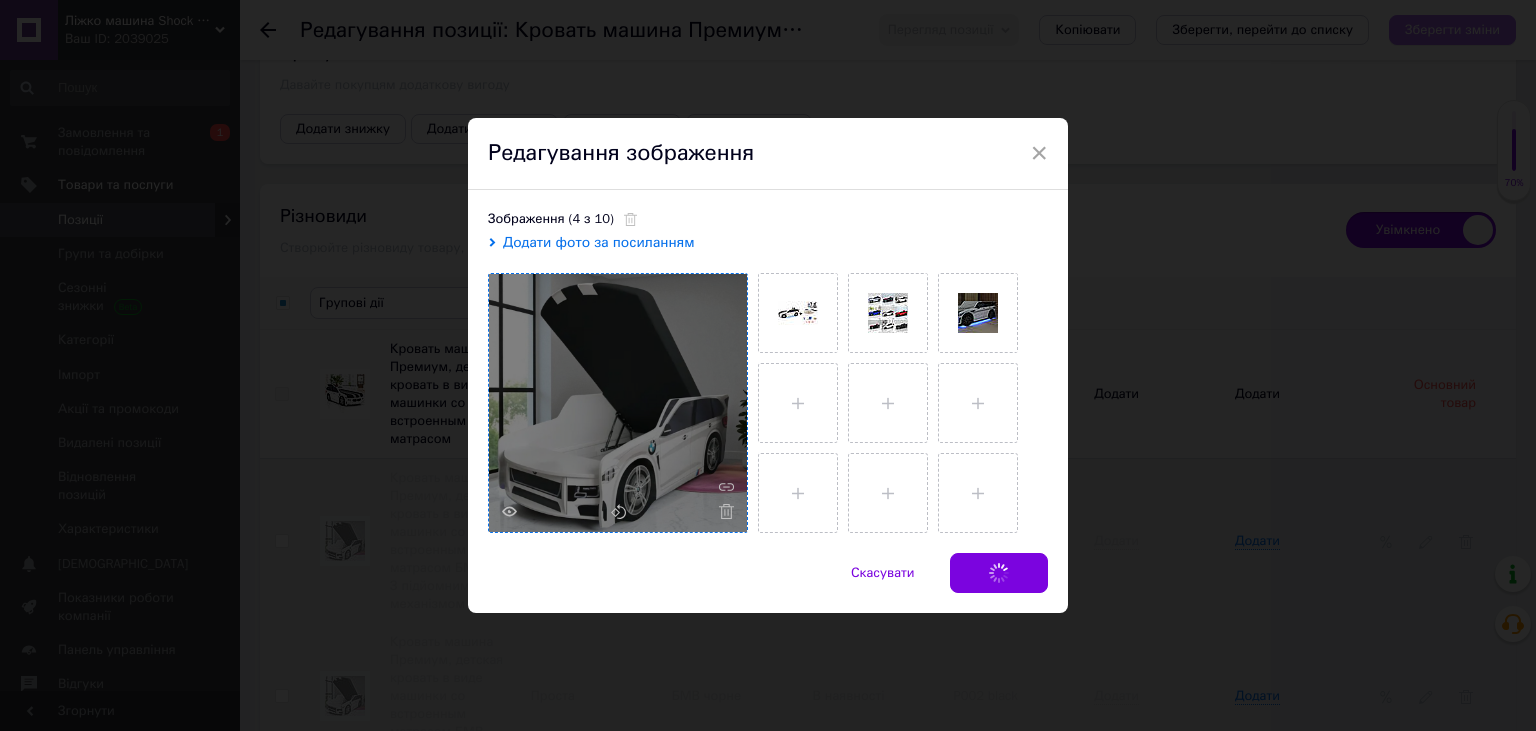 checkbox on "false" 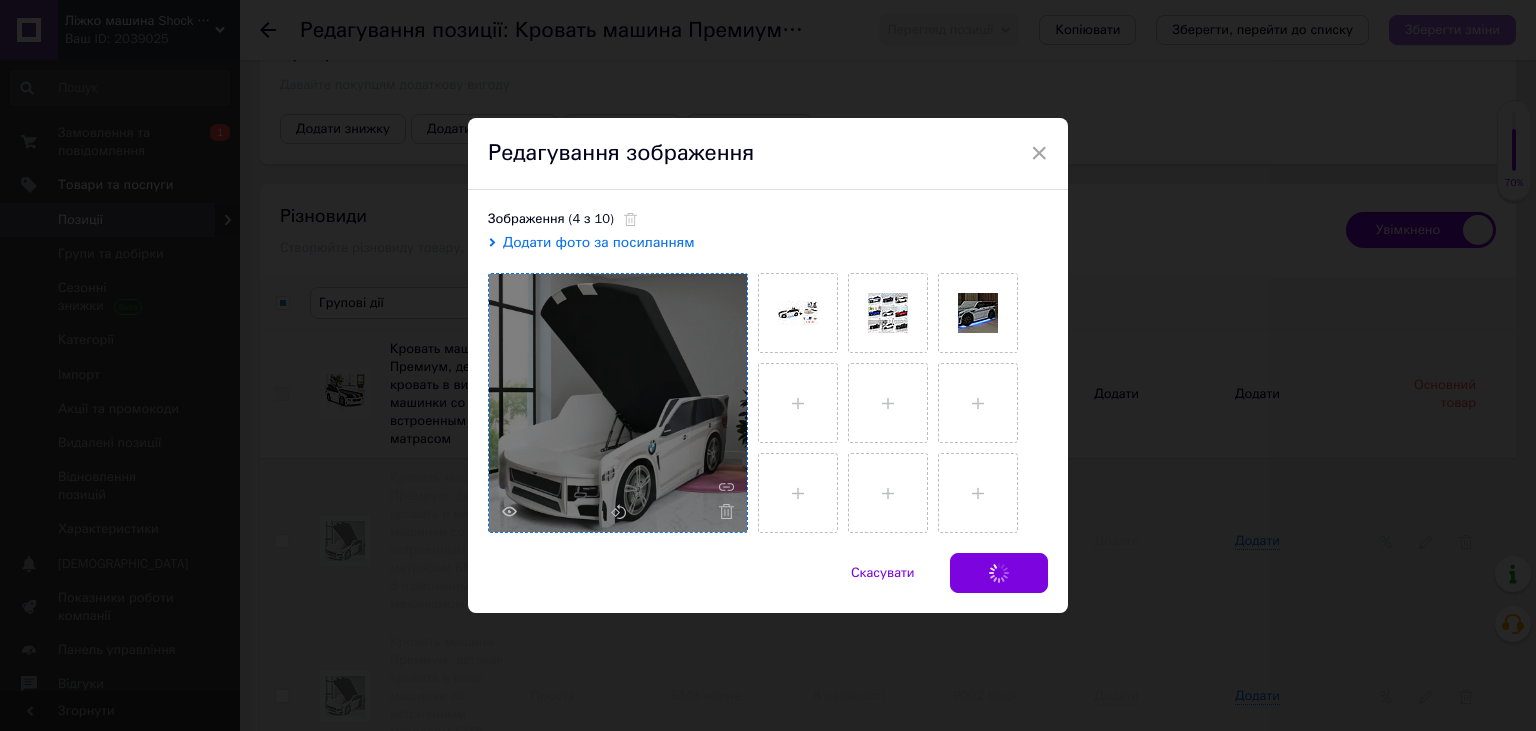 checkbox on "false" 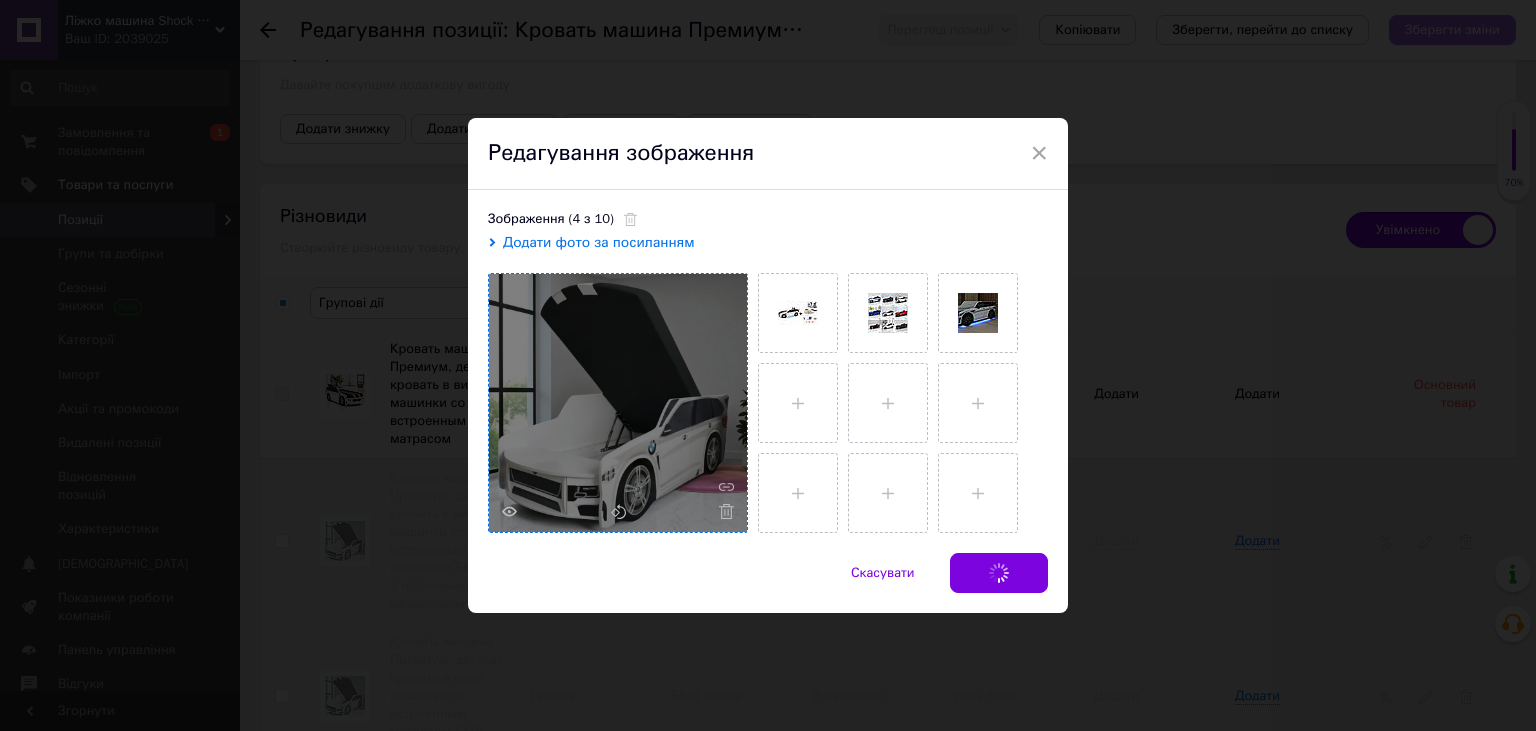 checkbox on "false" 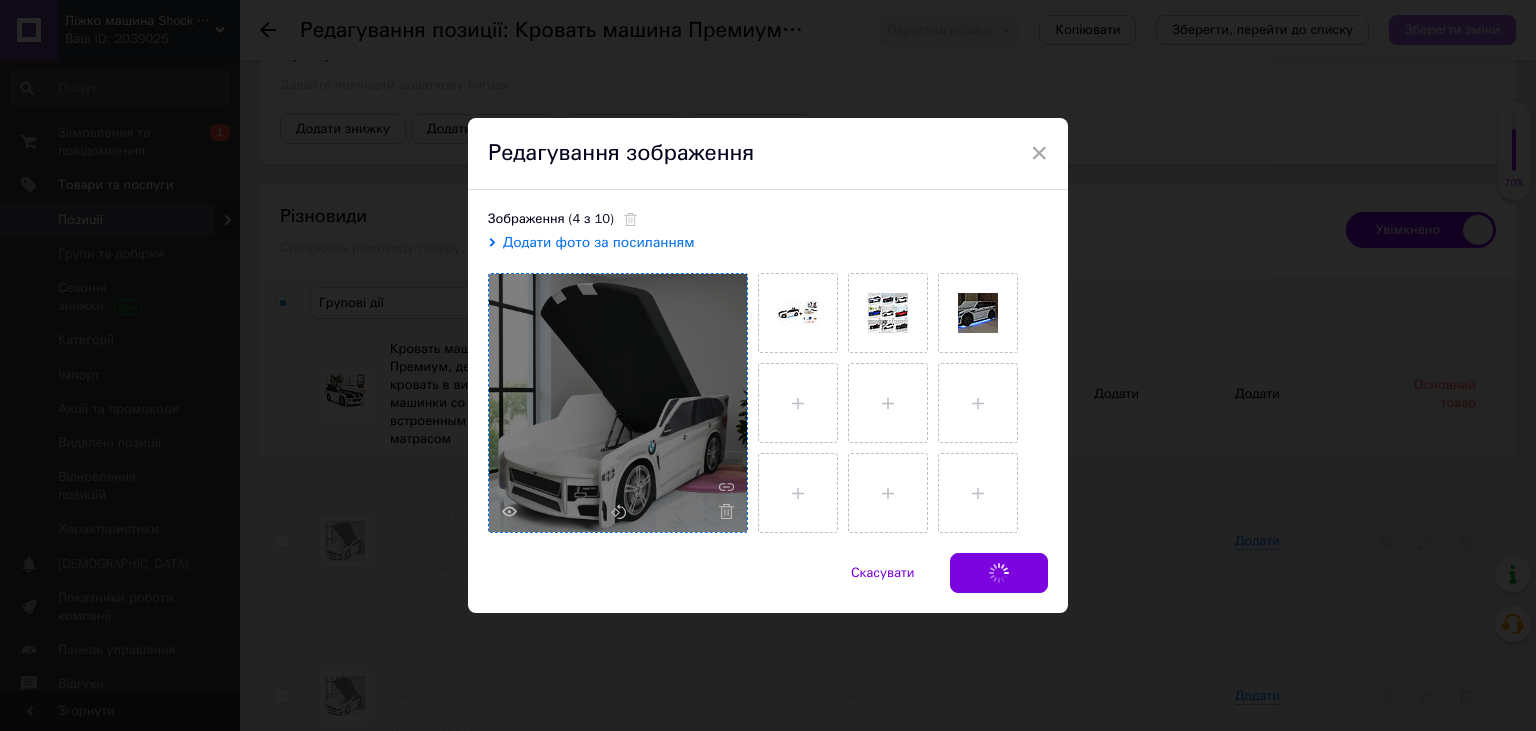 checkbox on "false" 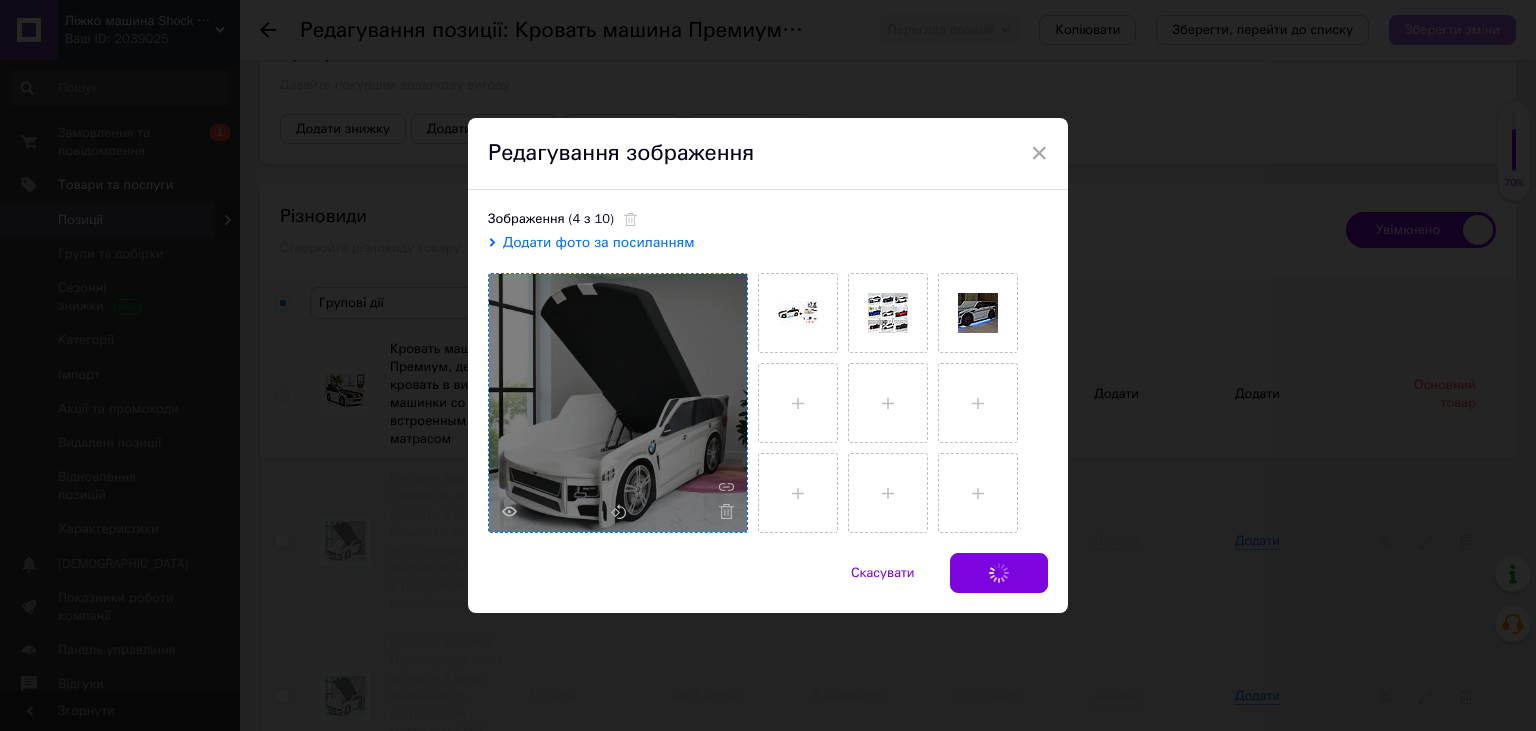 checkbox on "false" 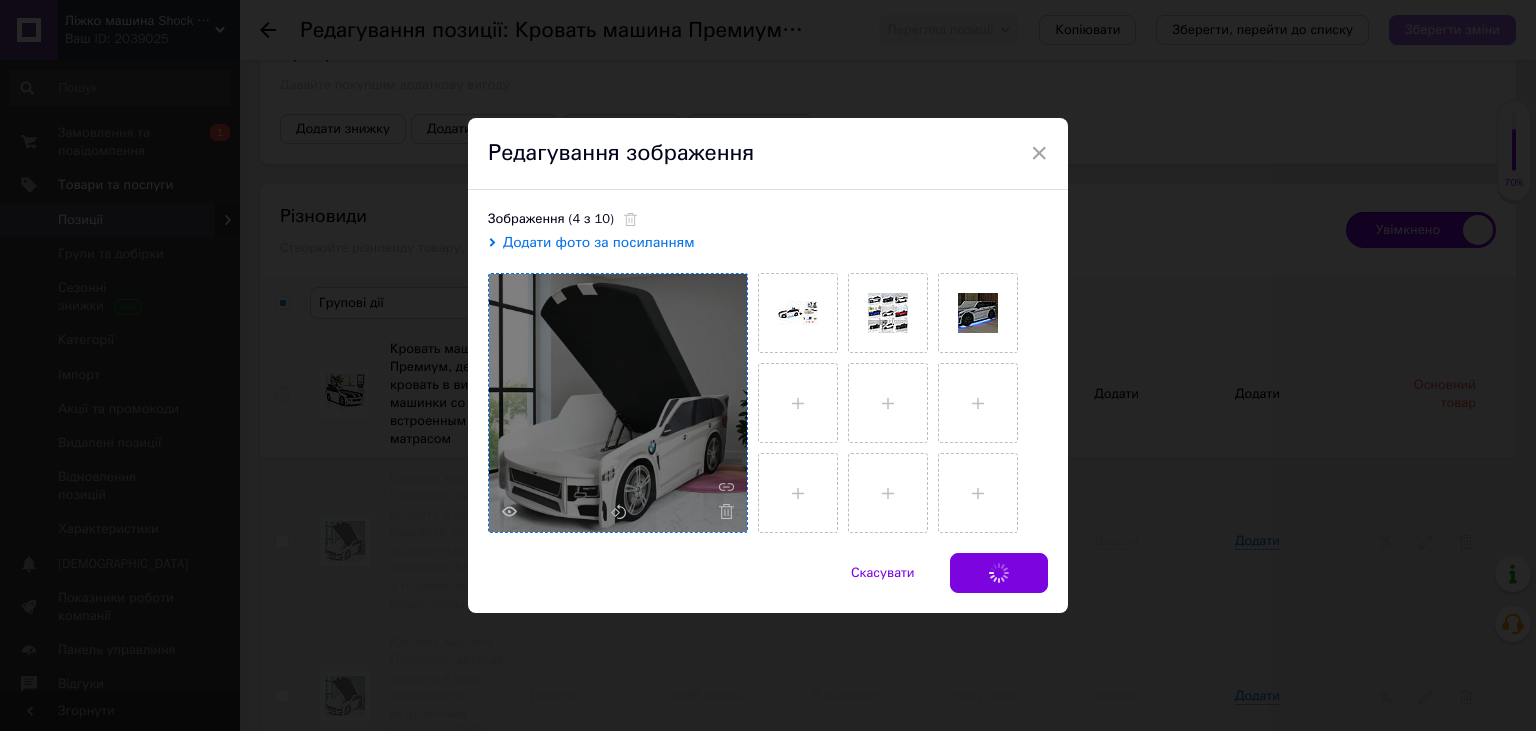 checkbox on "false" 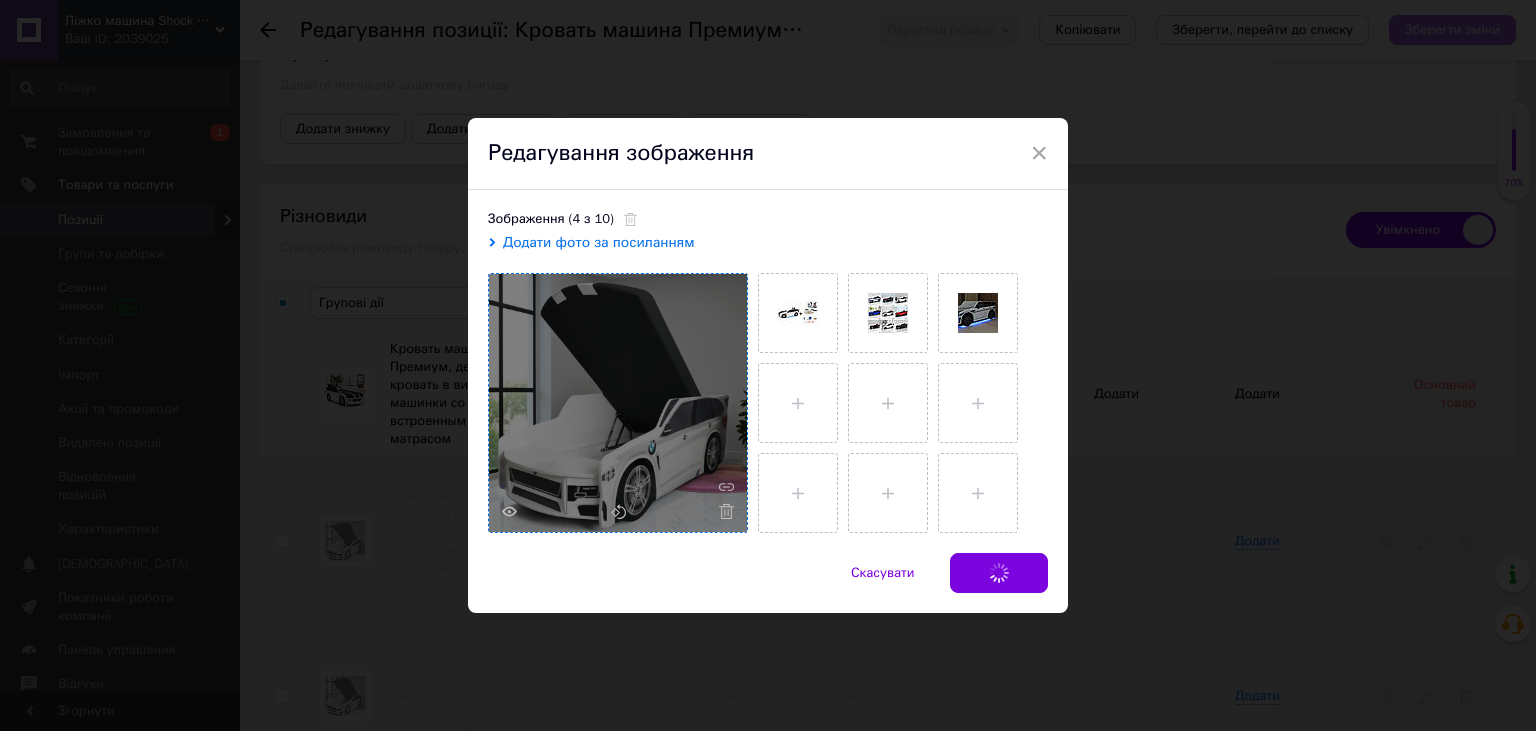 checkbox on "false" 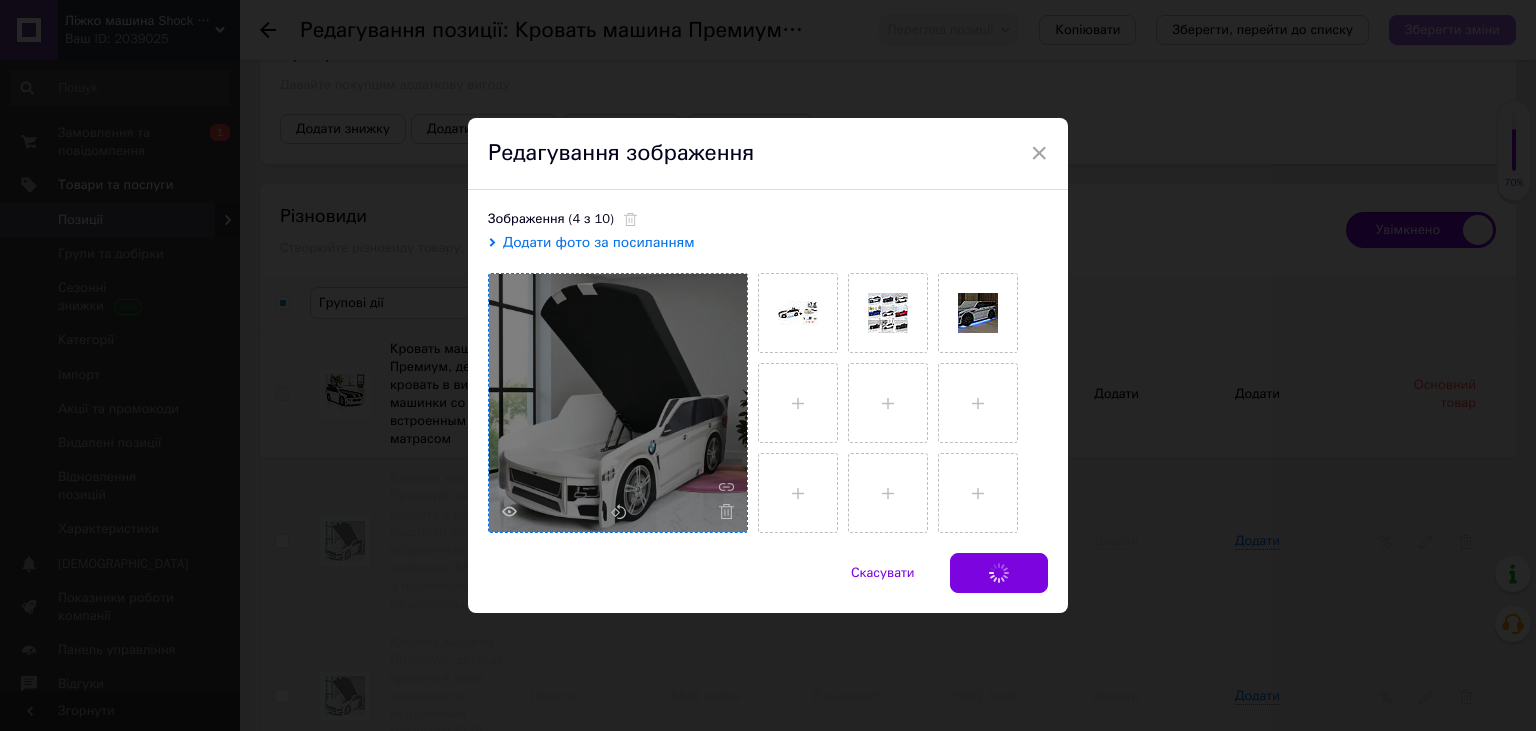 checkbox on "false" 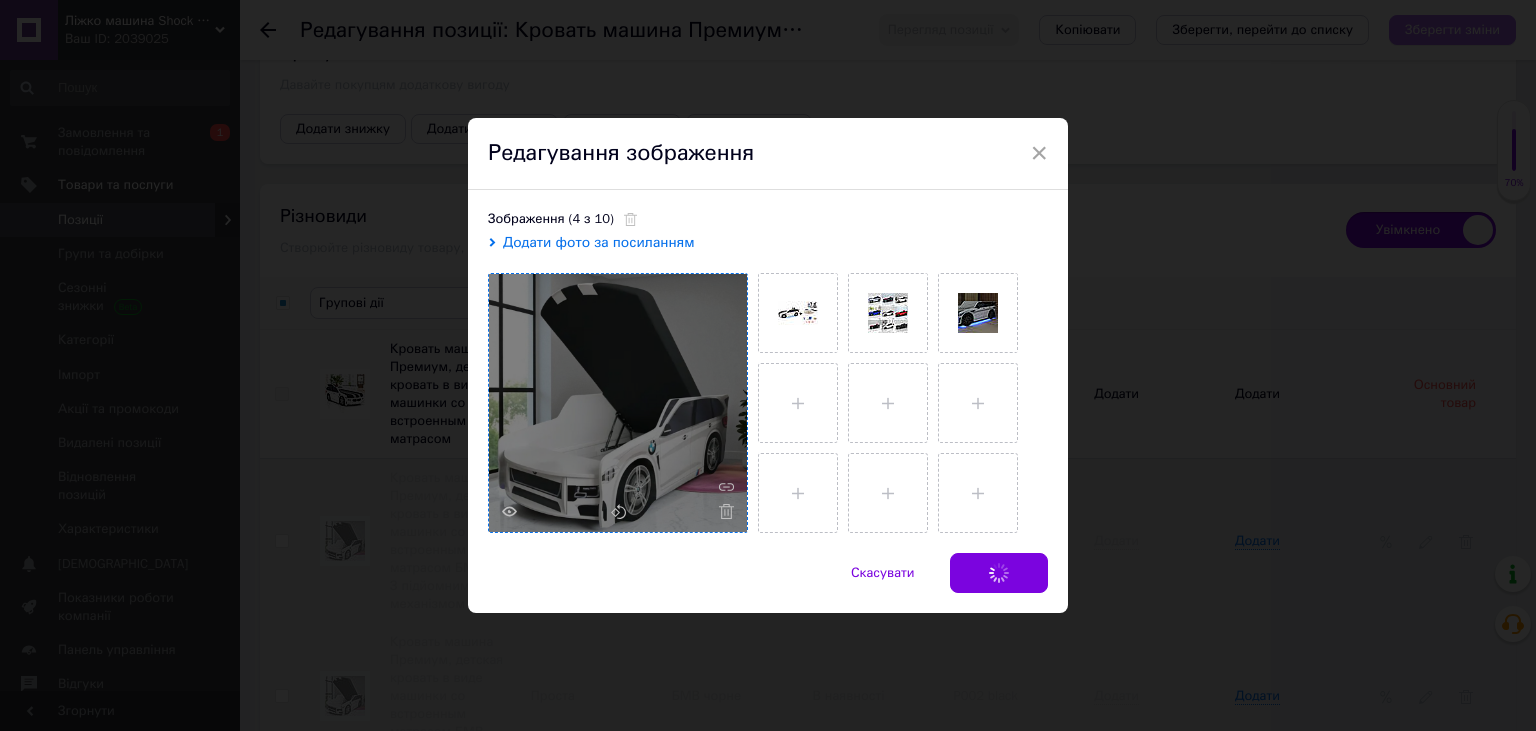 checkbox on "false" 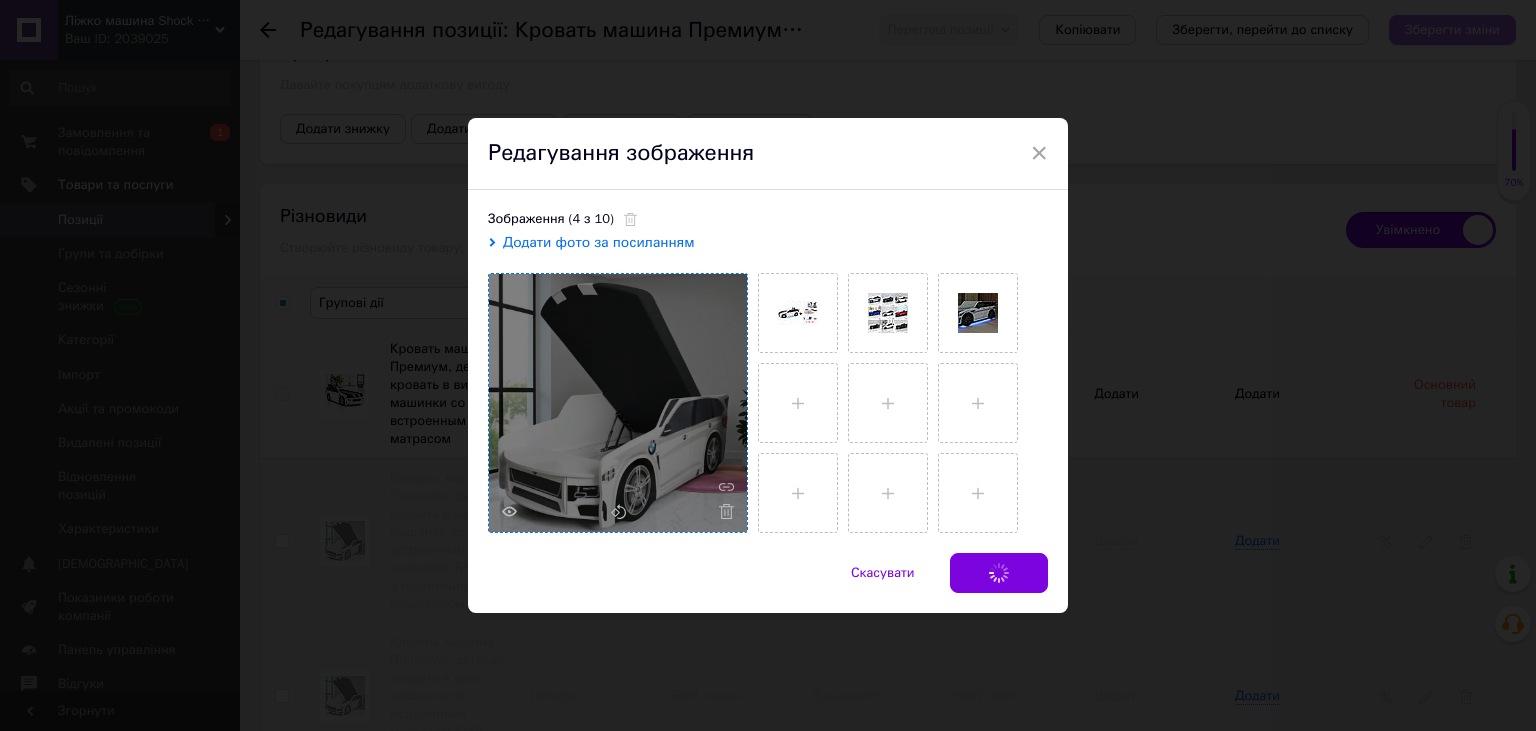 checkbox on "false" 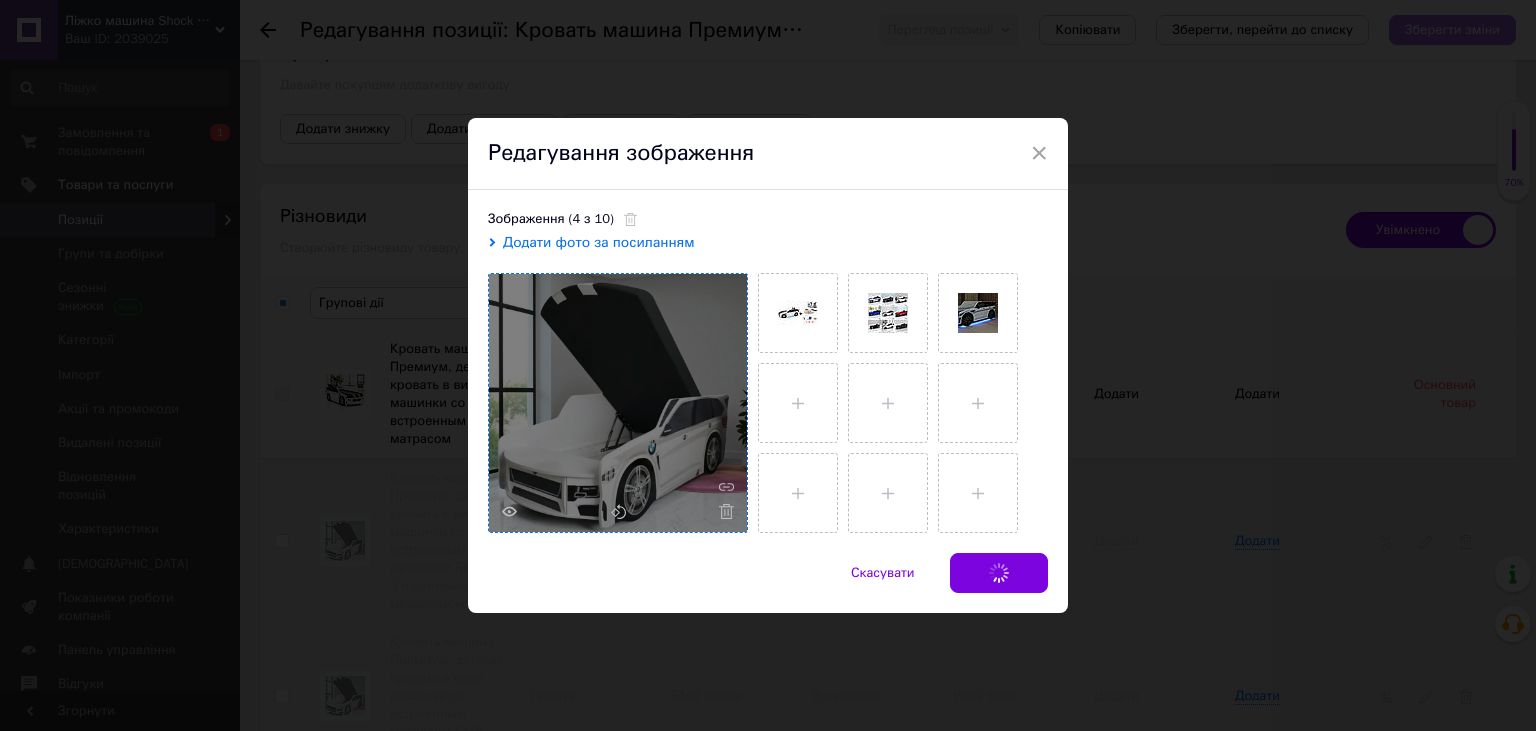 checkbox on "false" 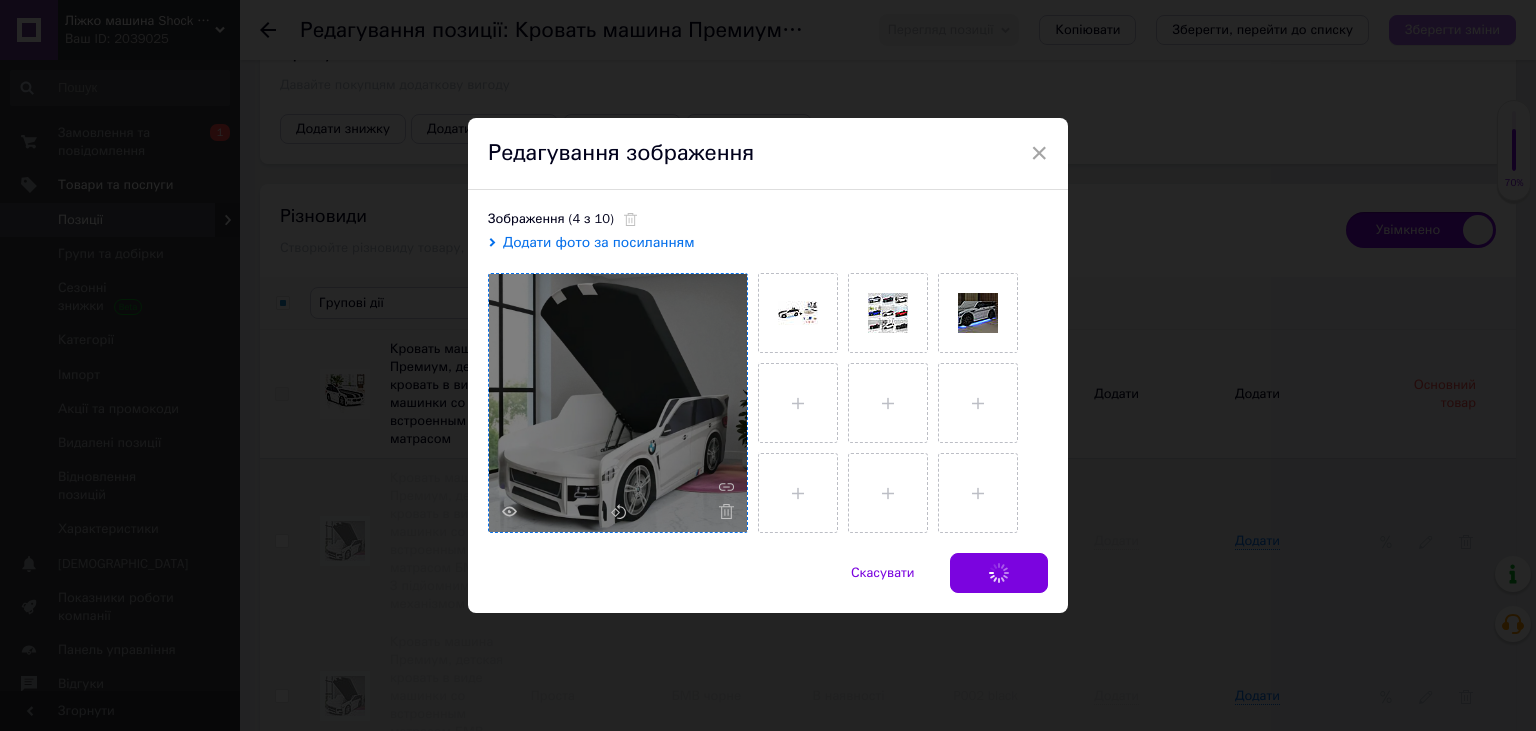 checkbox on "false" 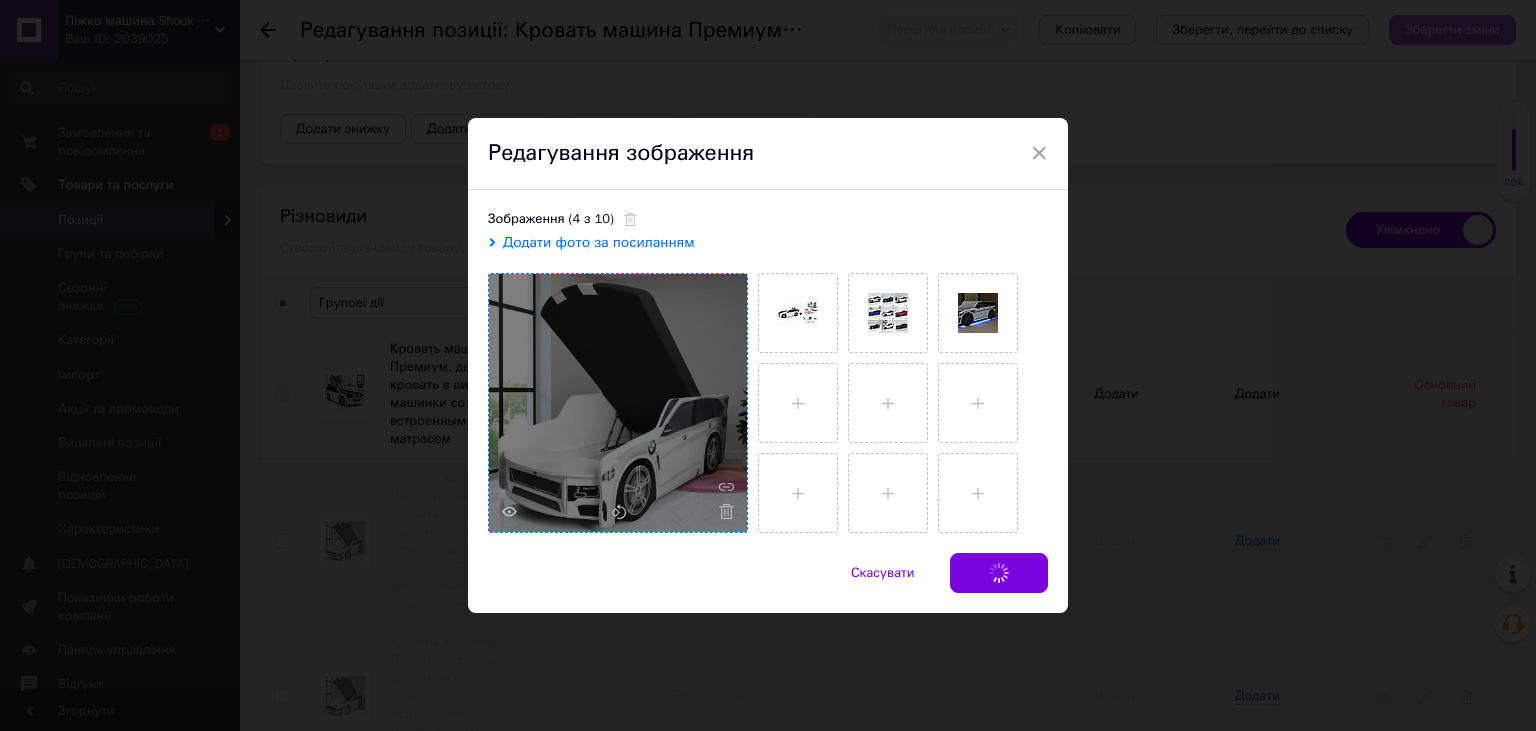 checkbox on "false" 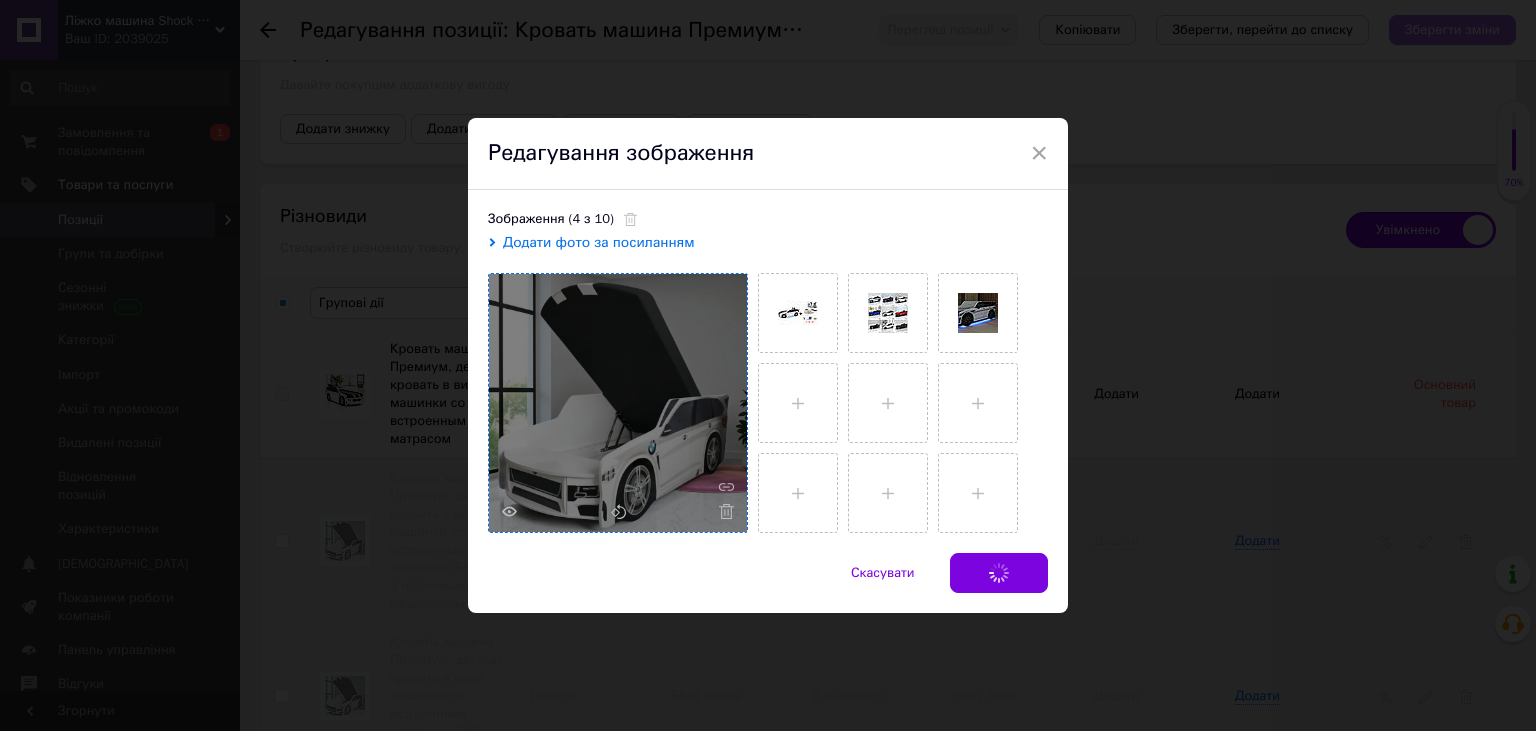 checkbox on "false" 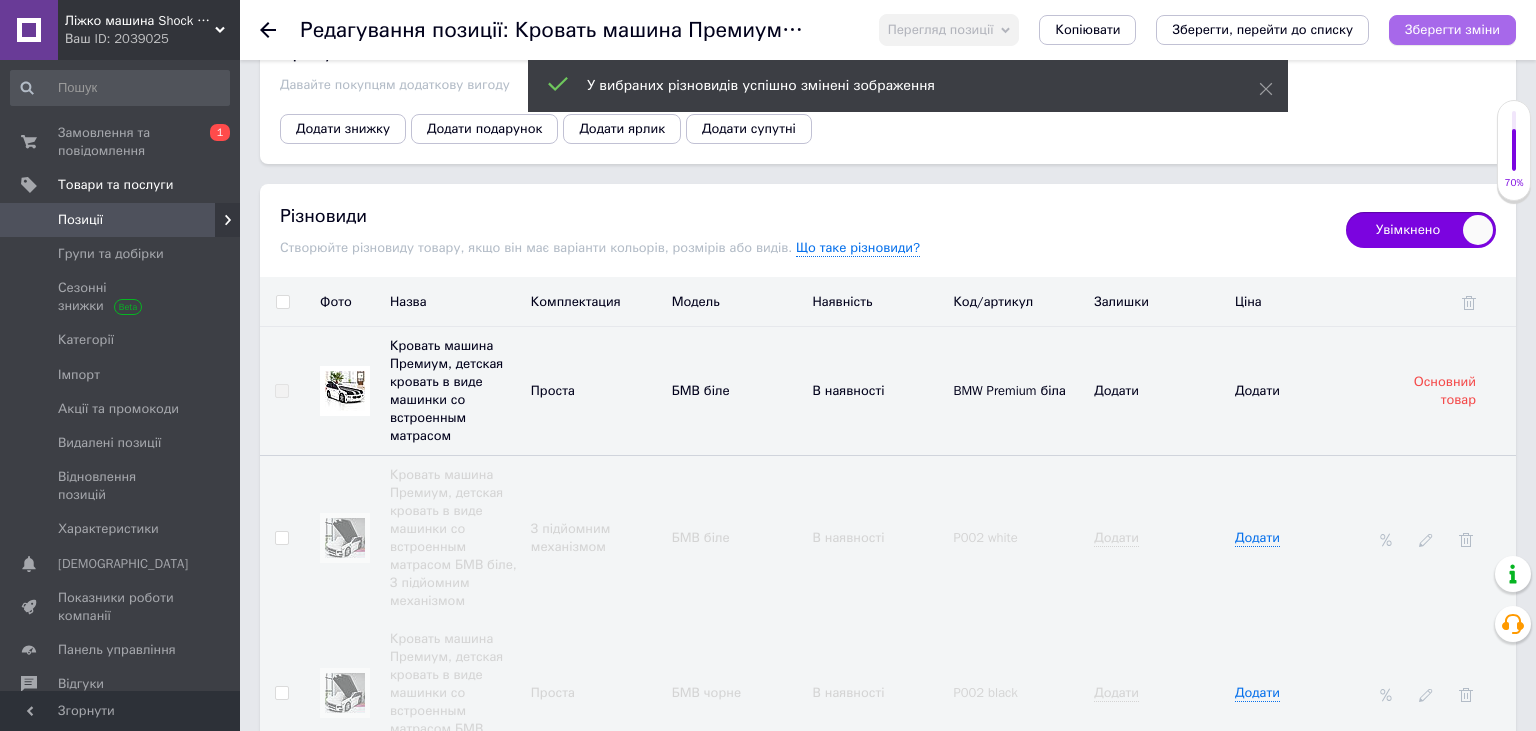 click on "Зберегти зміни" at bounding box center (1452, 29) 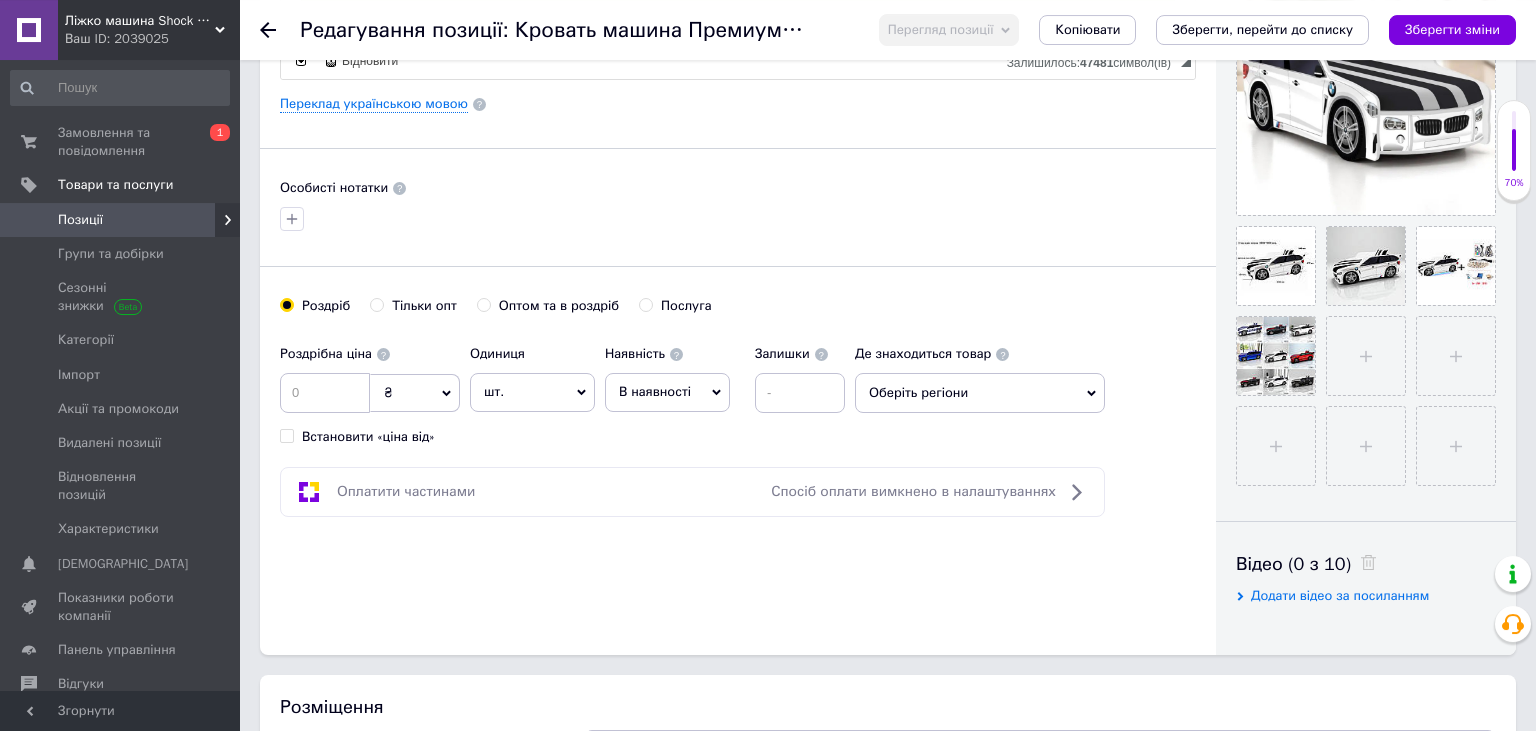 scroll, scrollTop: 537, scrollLeft: 0, axis: vertical 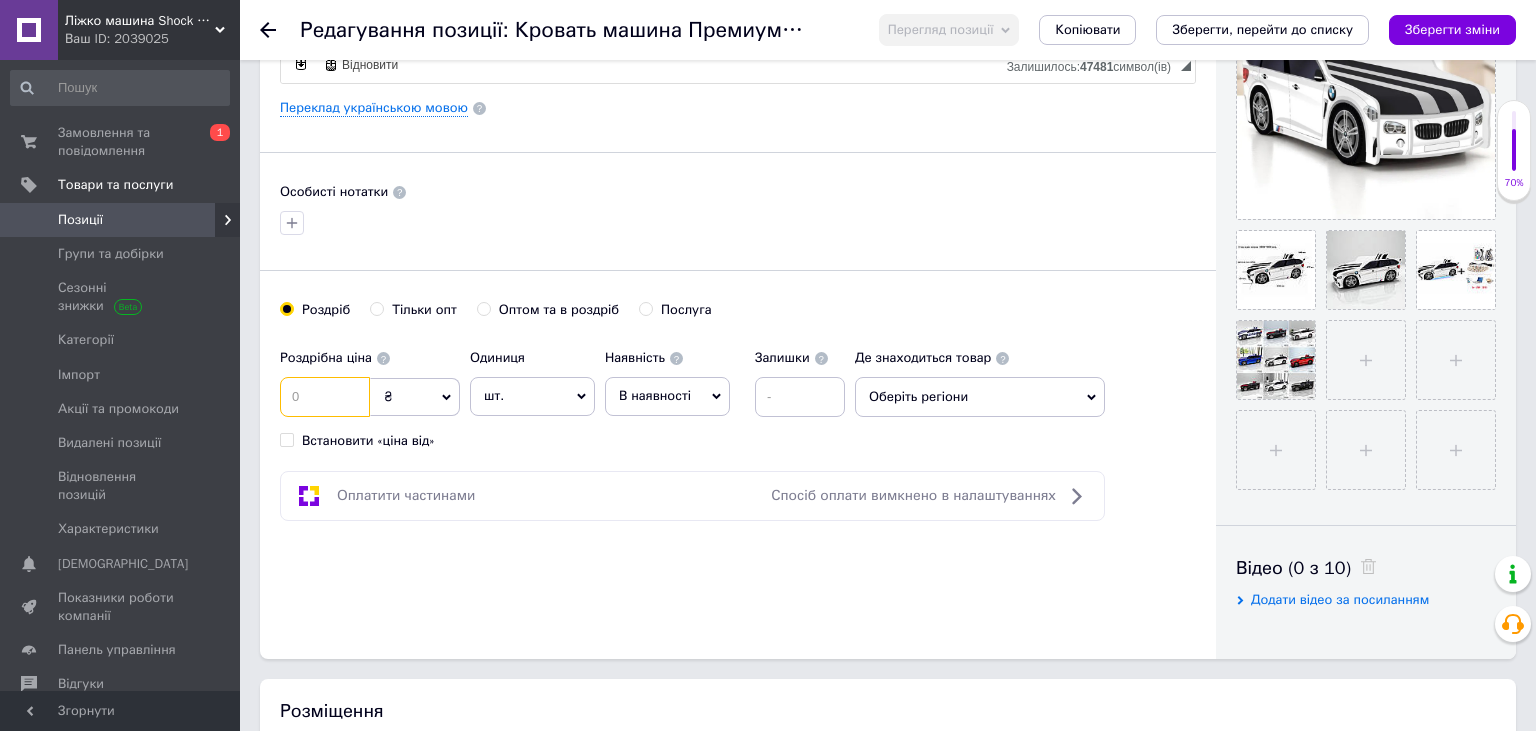 click at bounding box center (325, 397) 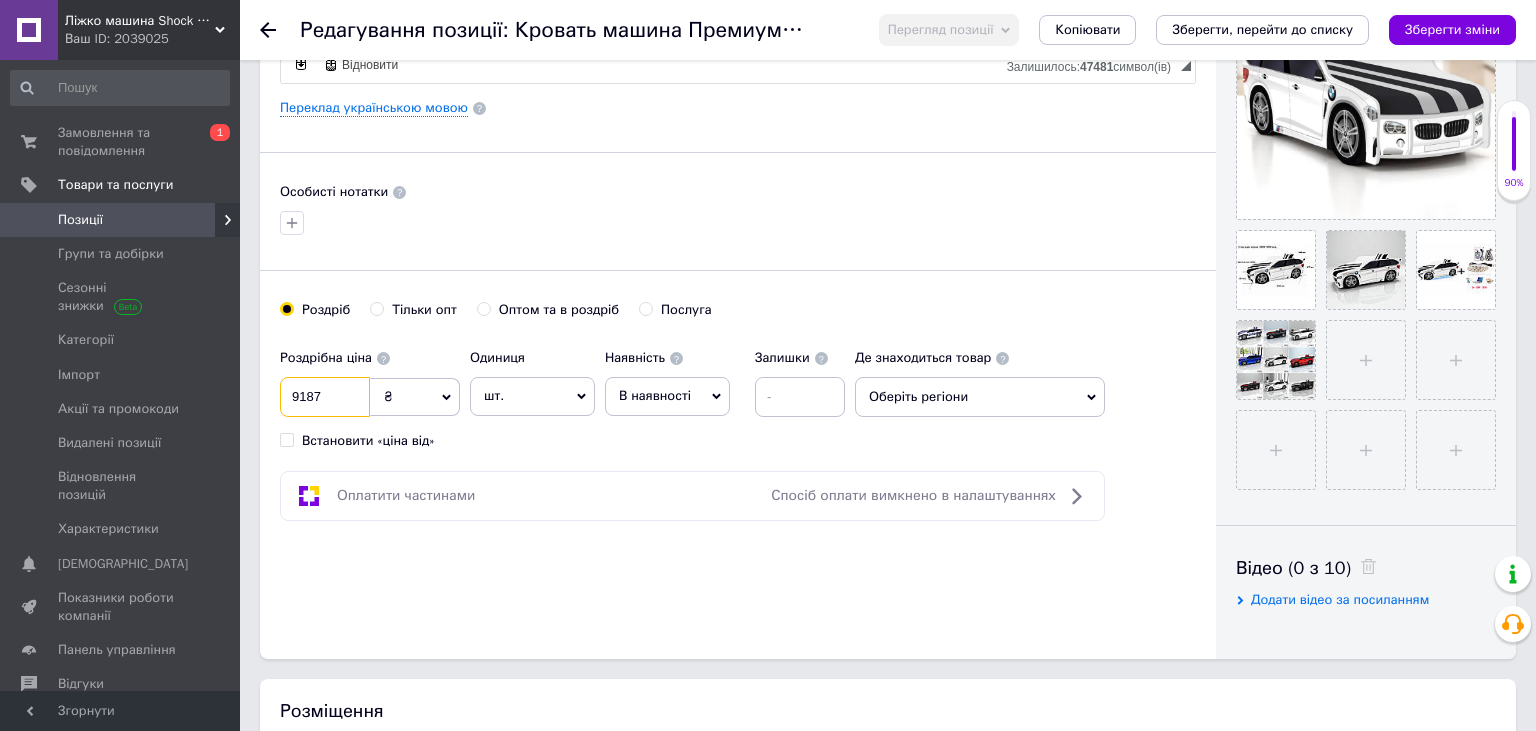 drag, startPoint x: 316, startPoint y: 396, endPoint x: 272, endPoint y: 390, distance: 44.407207 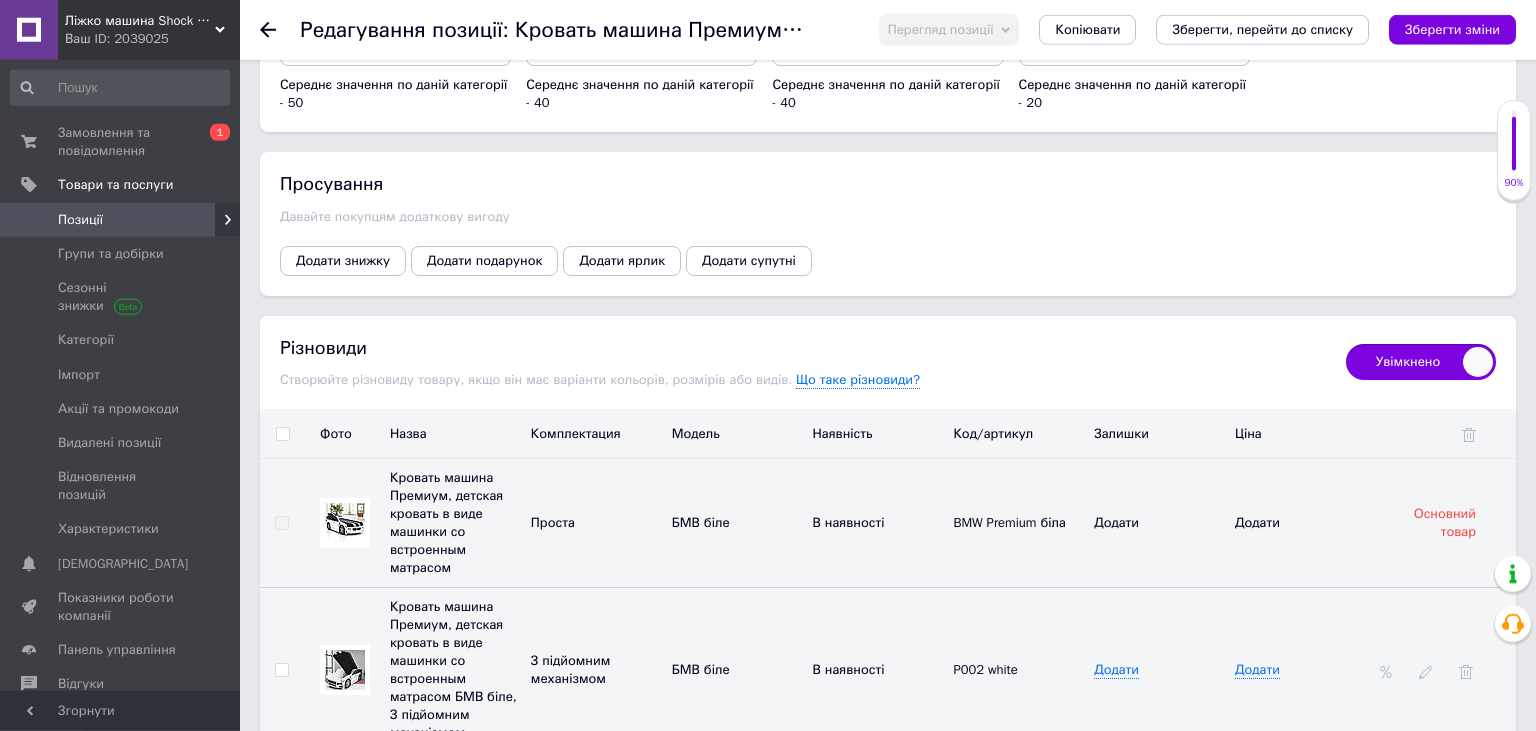 scroll, scrollTop: 4022, scrollLeft: 0, axis: vertical 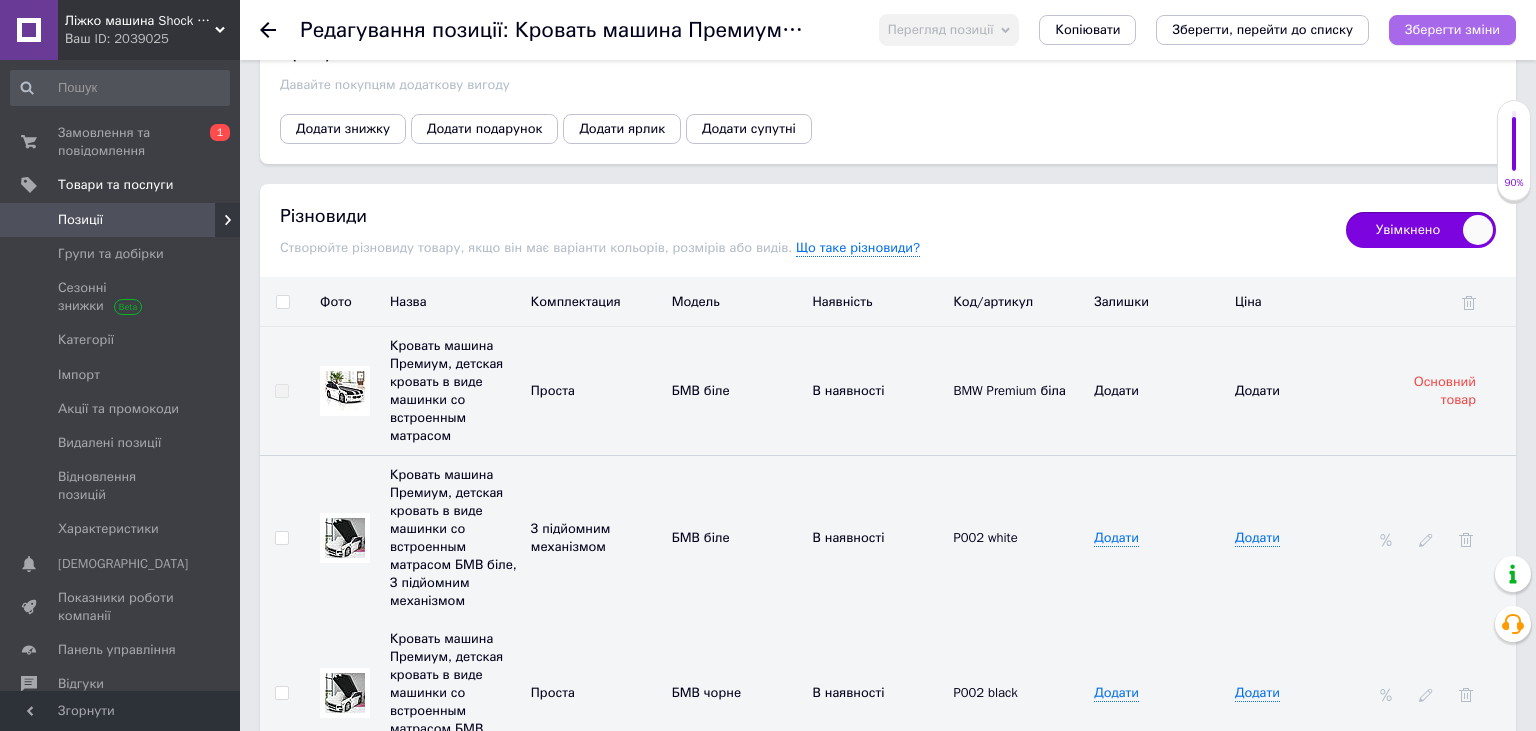 type on "9187" 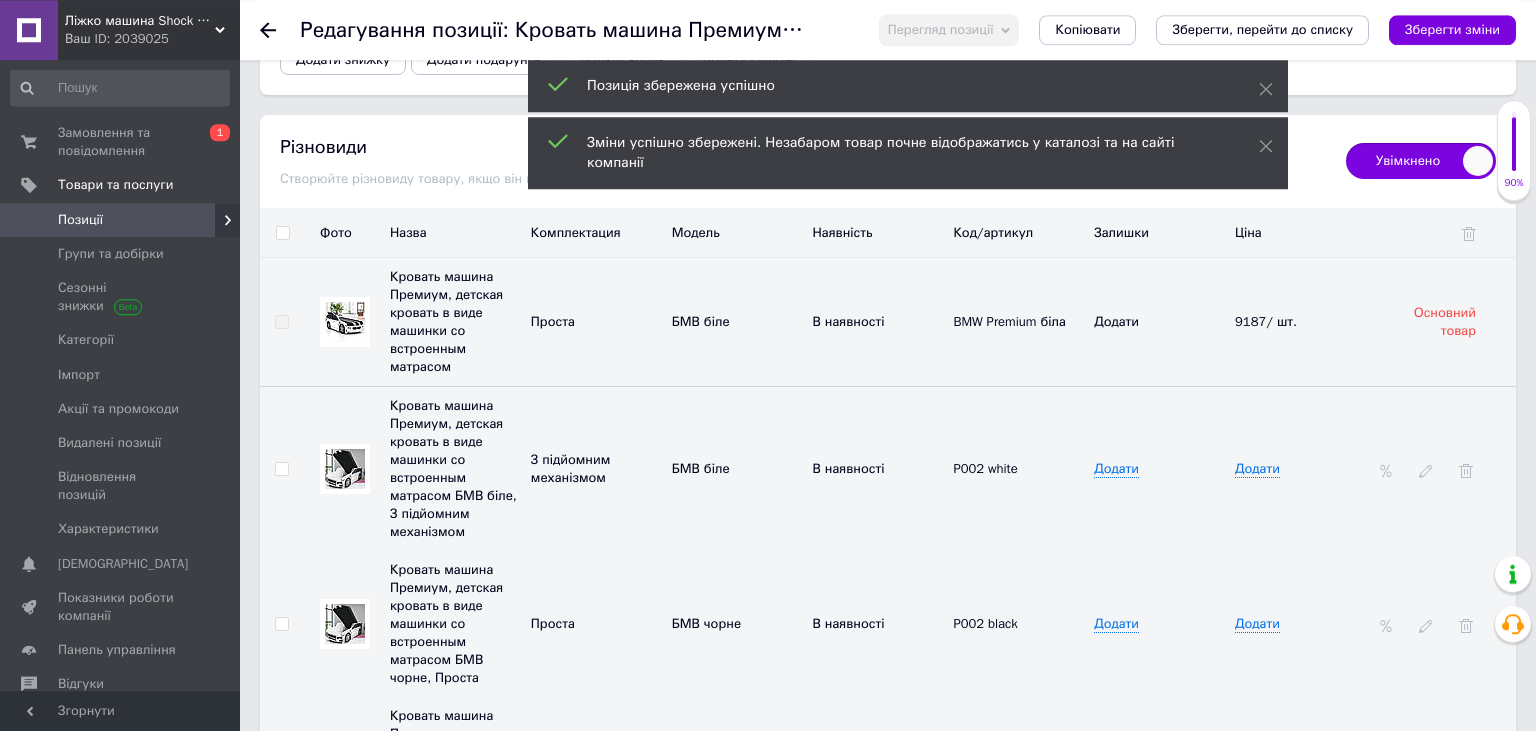scroll, scrollTop: 4128, scrollLeft: 0, axis: vertical 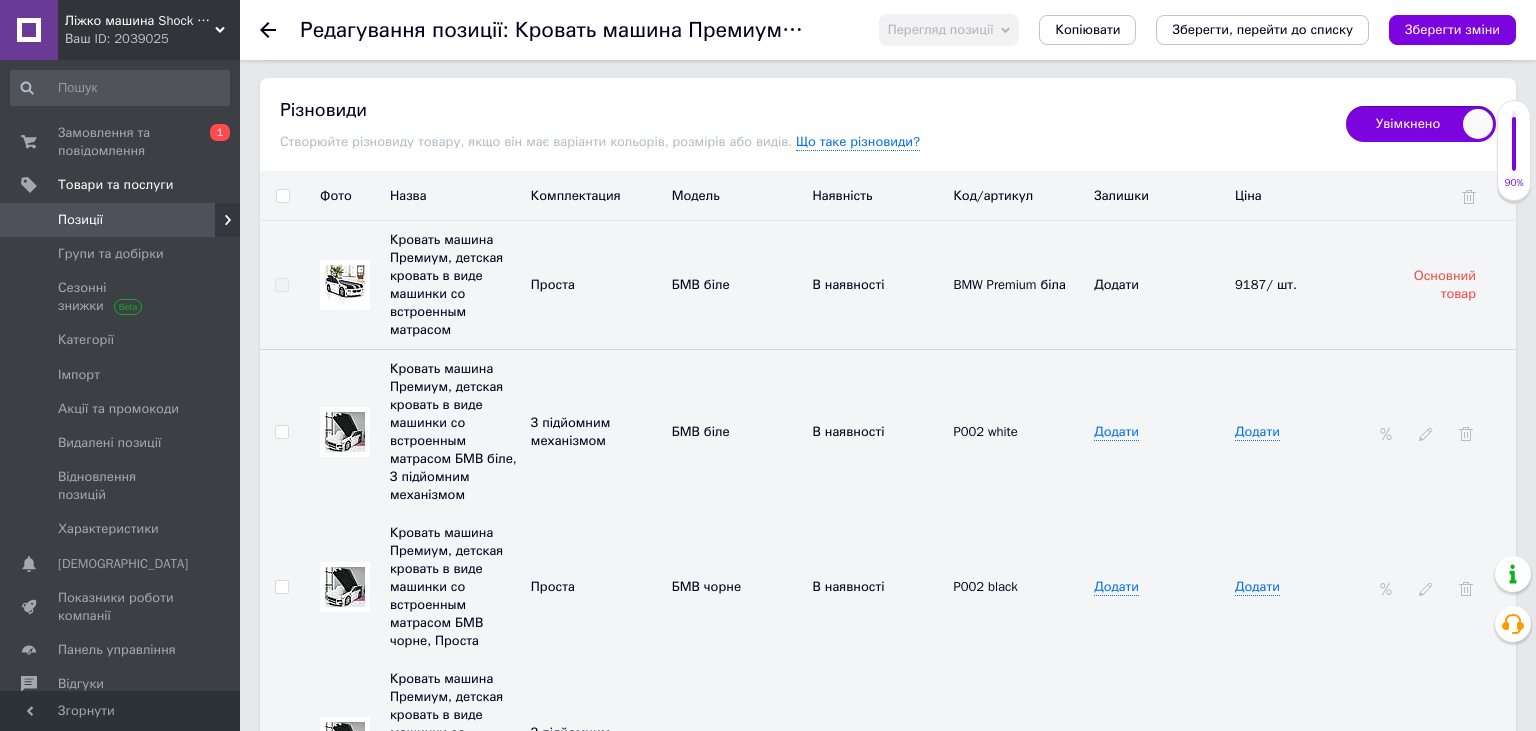 click at bounding box center (281, 587) 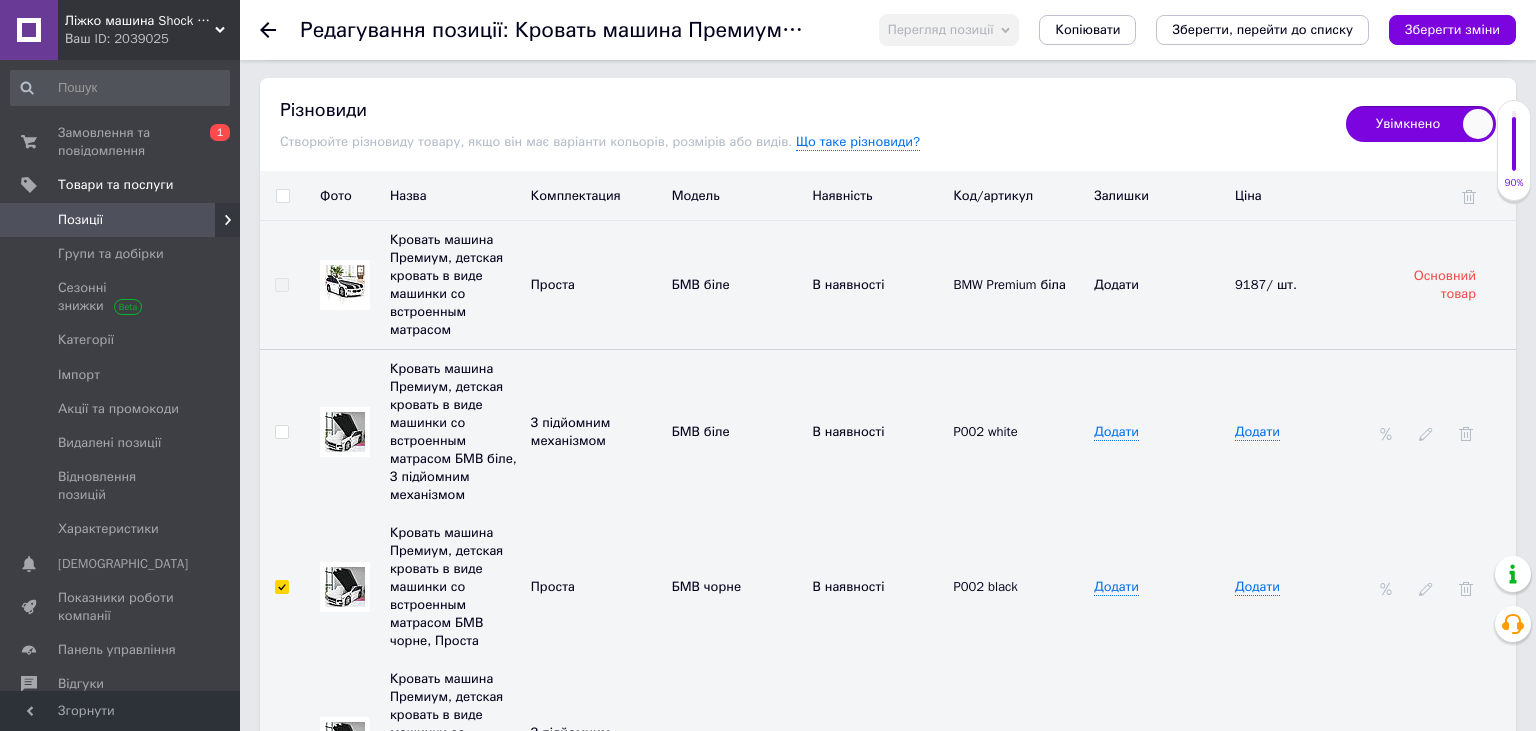 checkbox on "true" 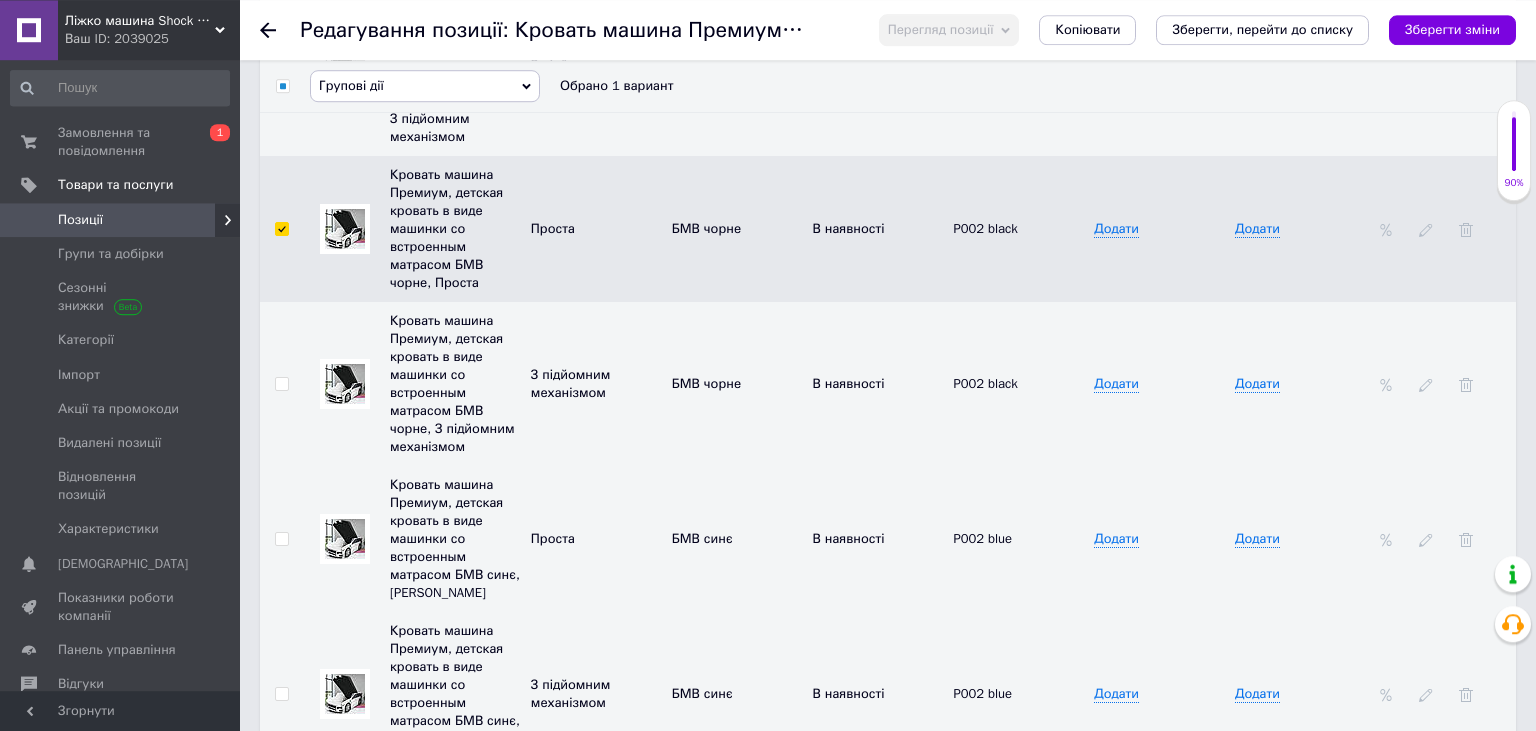 scroll, scrollTop: 4550, scrollLeft: 0, axis: vertical 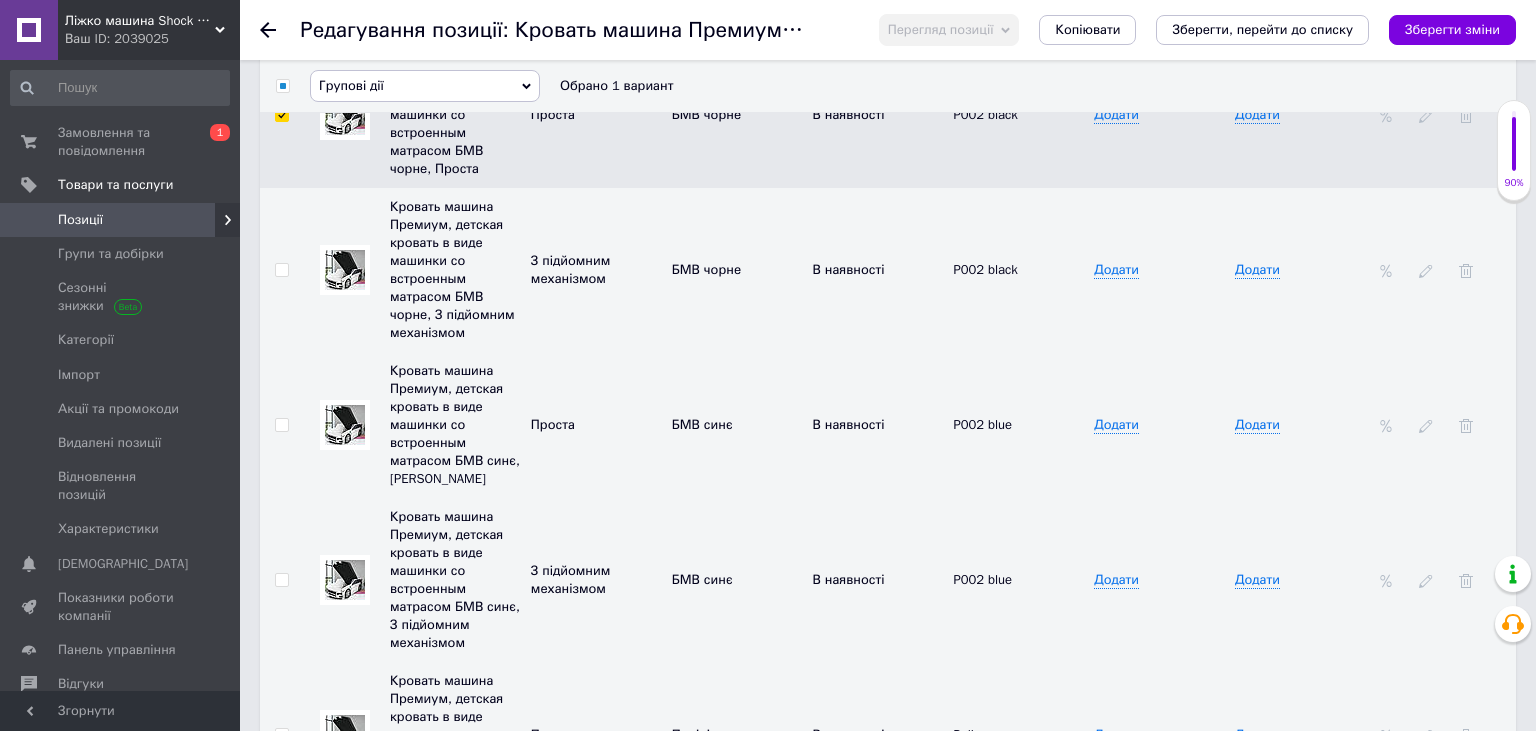 click at bounding box center (281, 425) 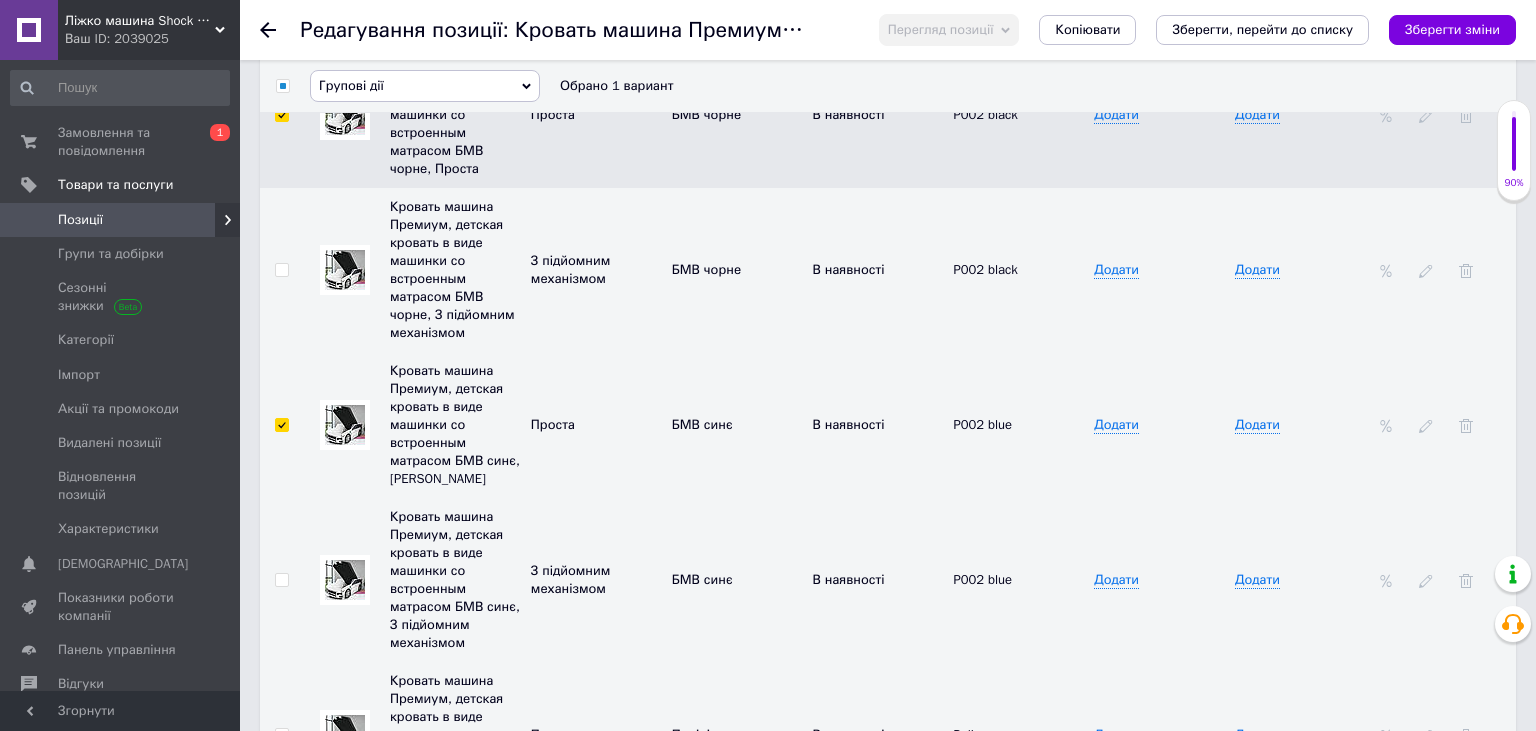 checkbox on "true" 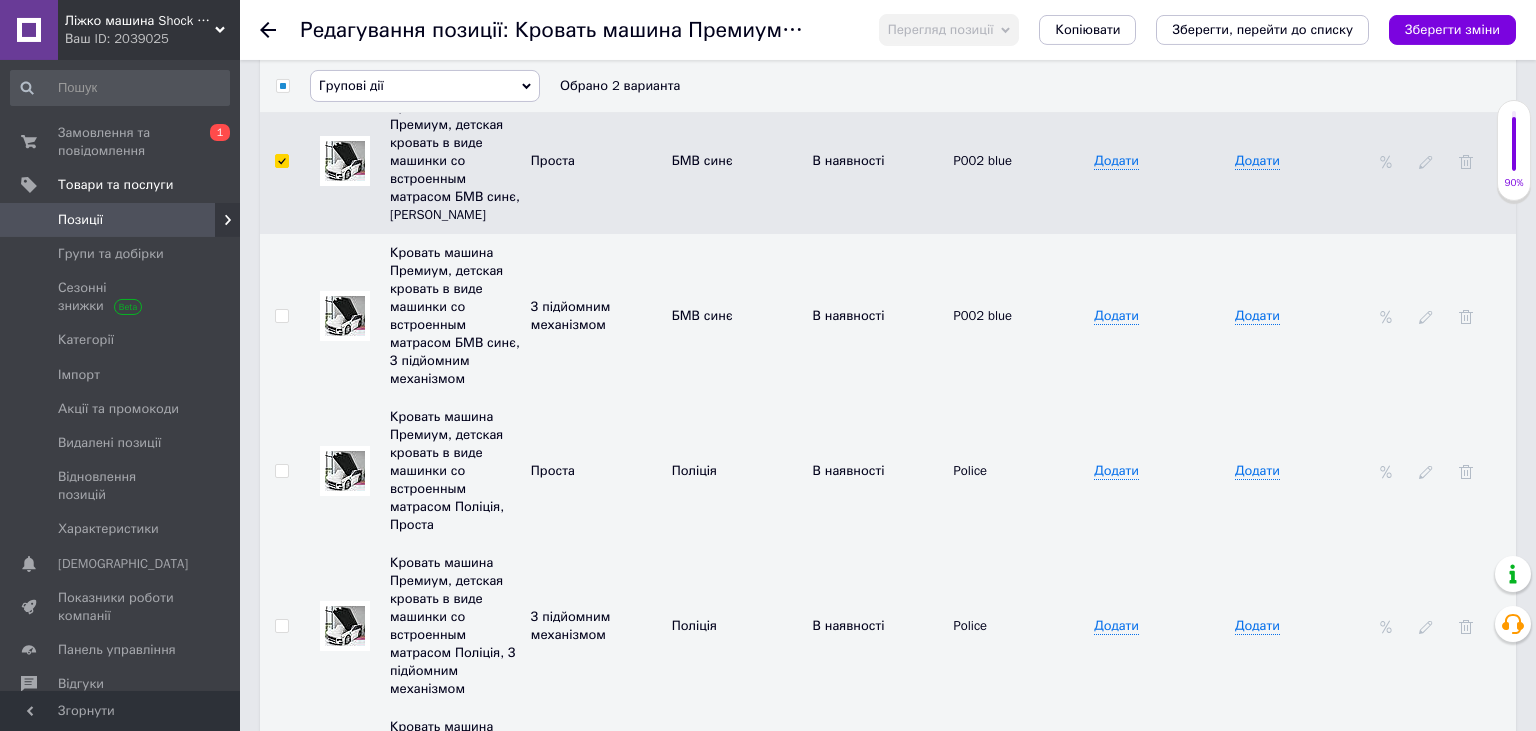 scroll, scrollTop: 4867, scrollLeft: 0, axis: vertical 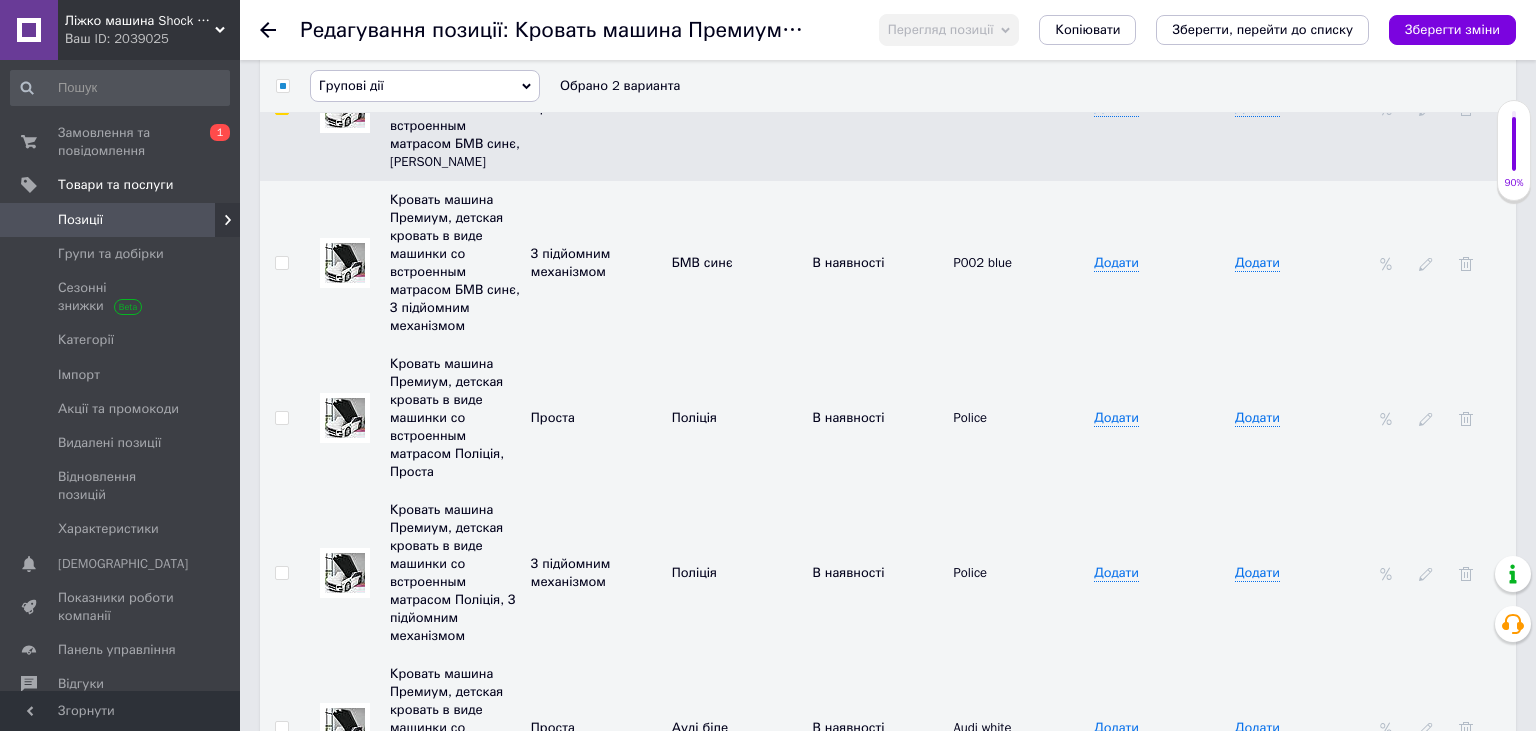 click at bounding box center [281, 418] 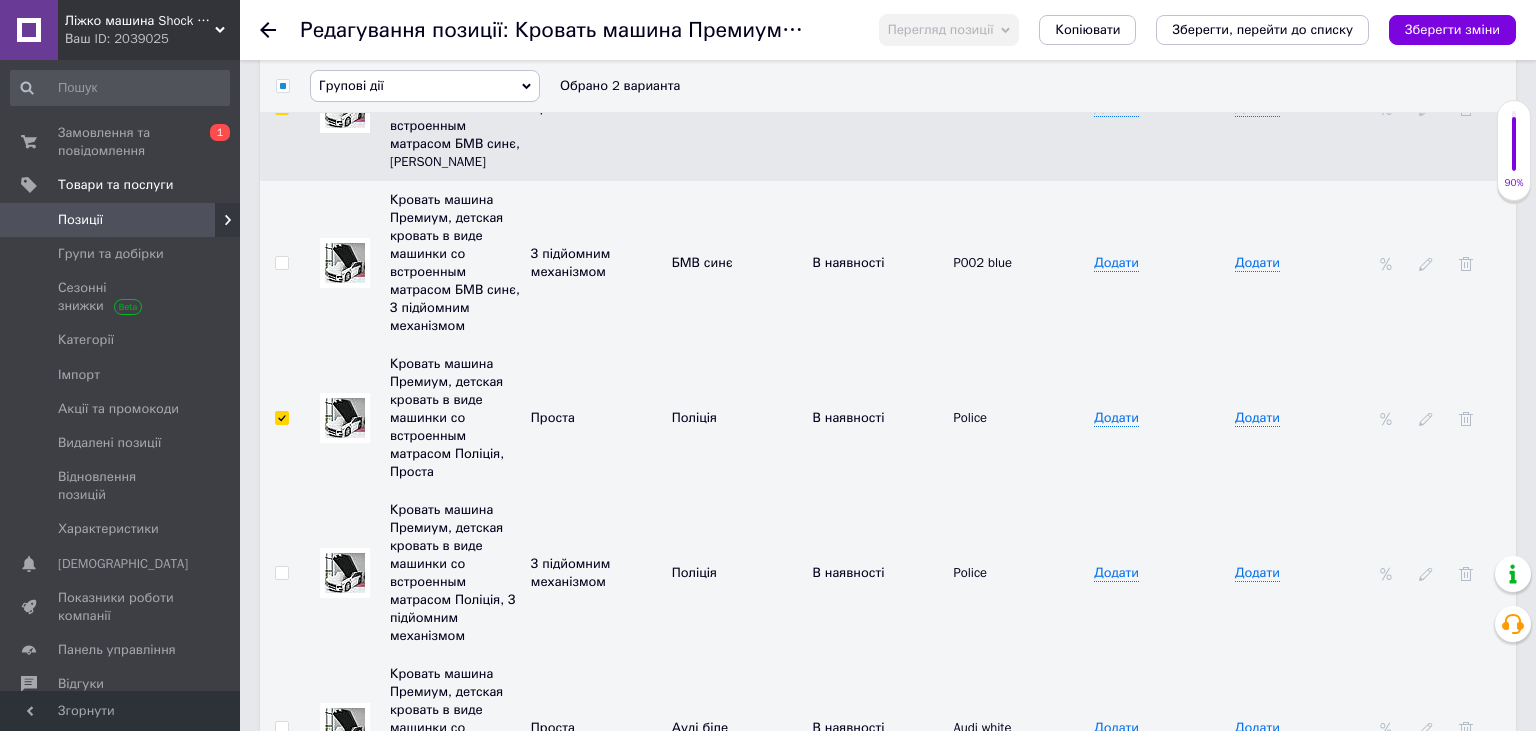 checkbox on "true" 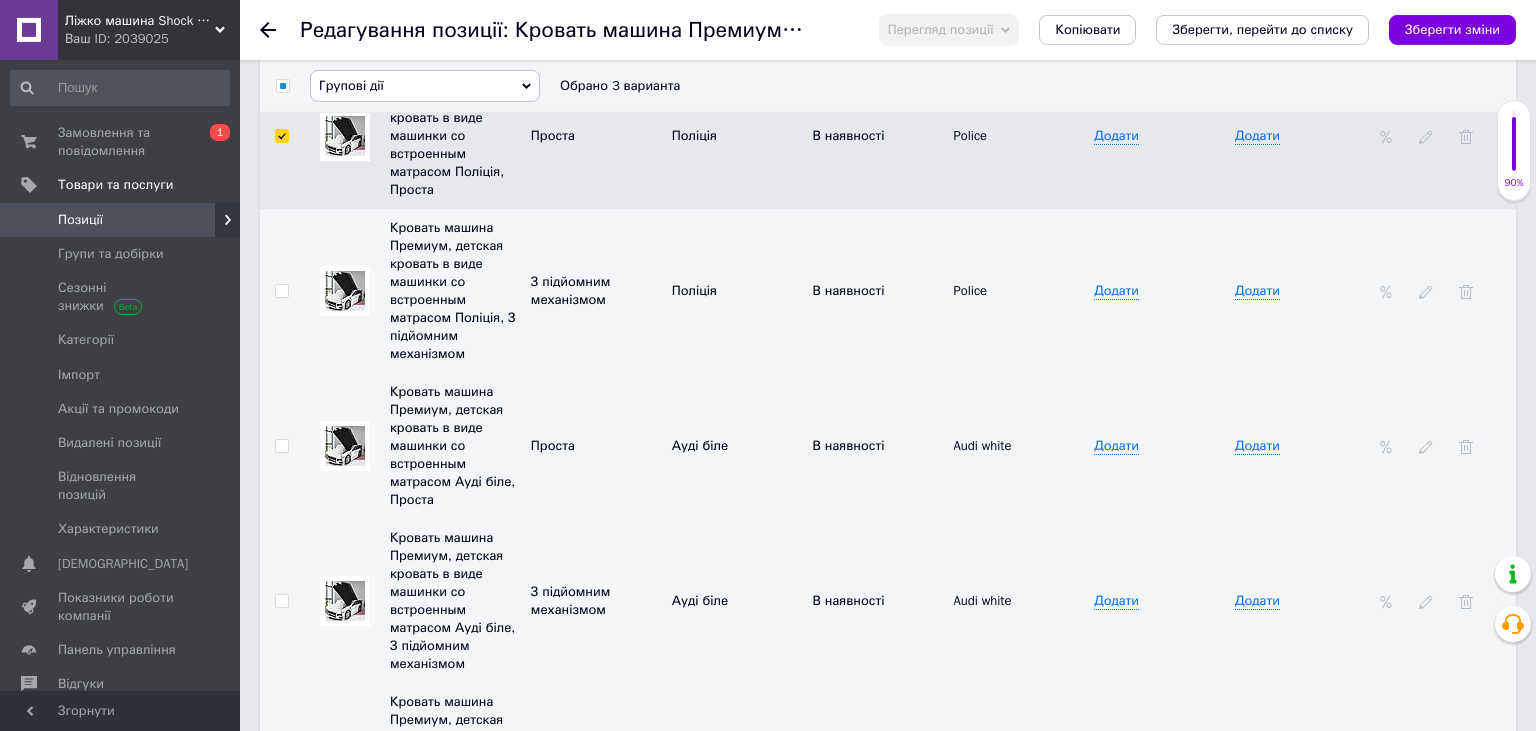 scroll, scrollTop: 5184, scrollLeft: 0, axis: vertical 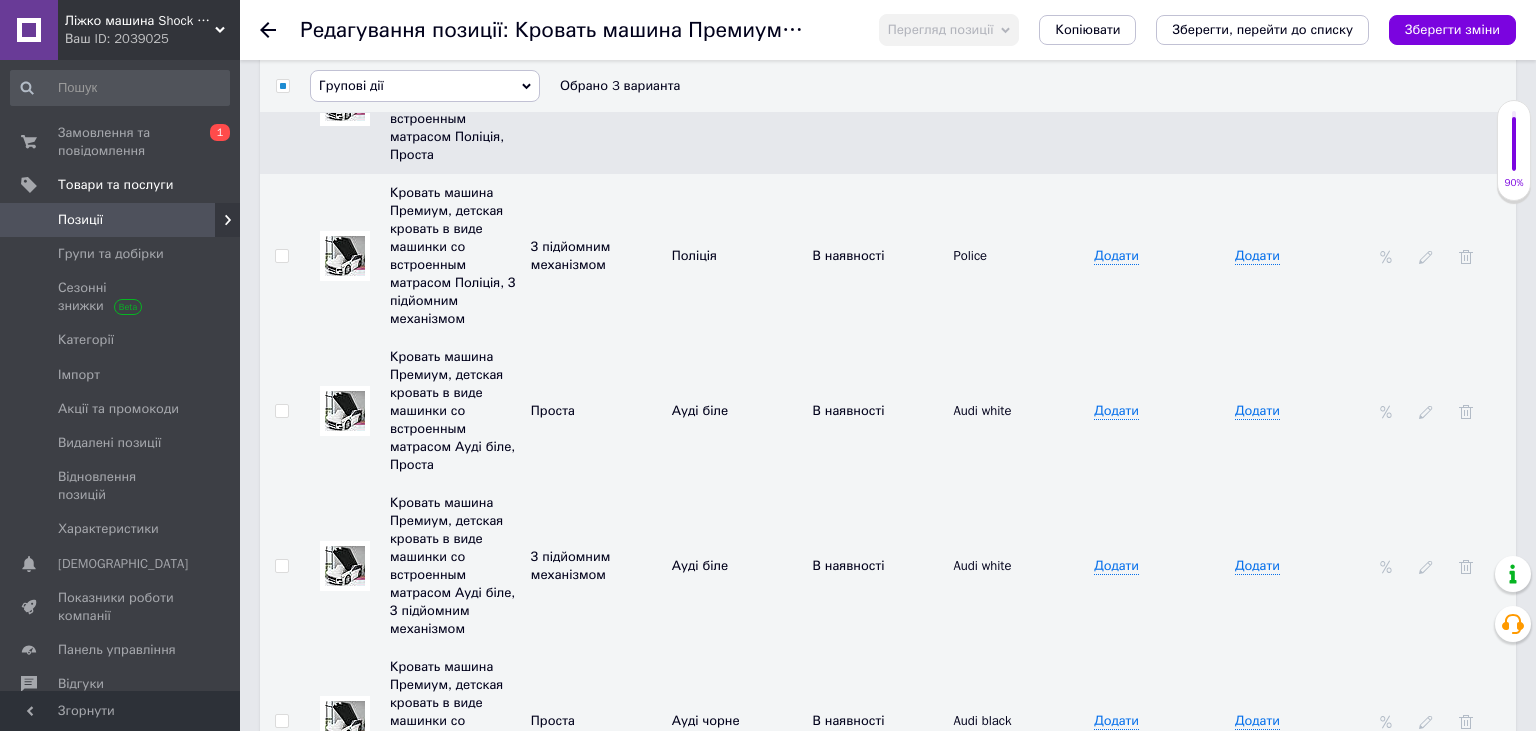click at bounding box center (281, 411) 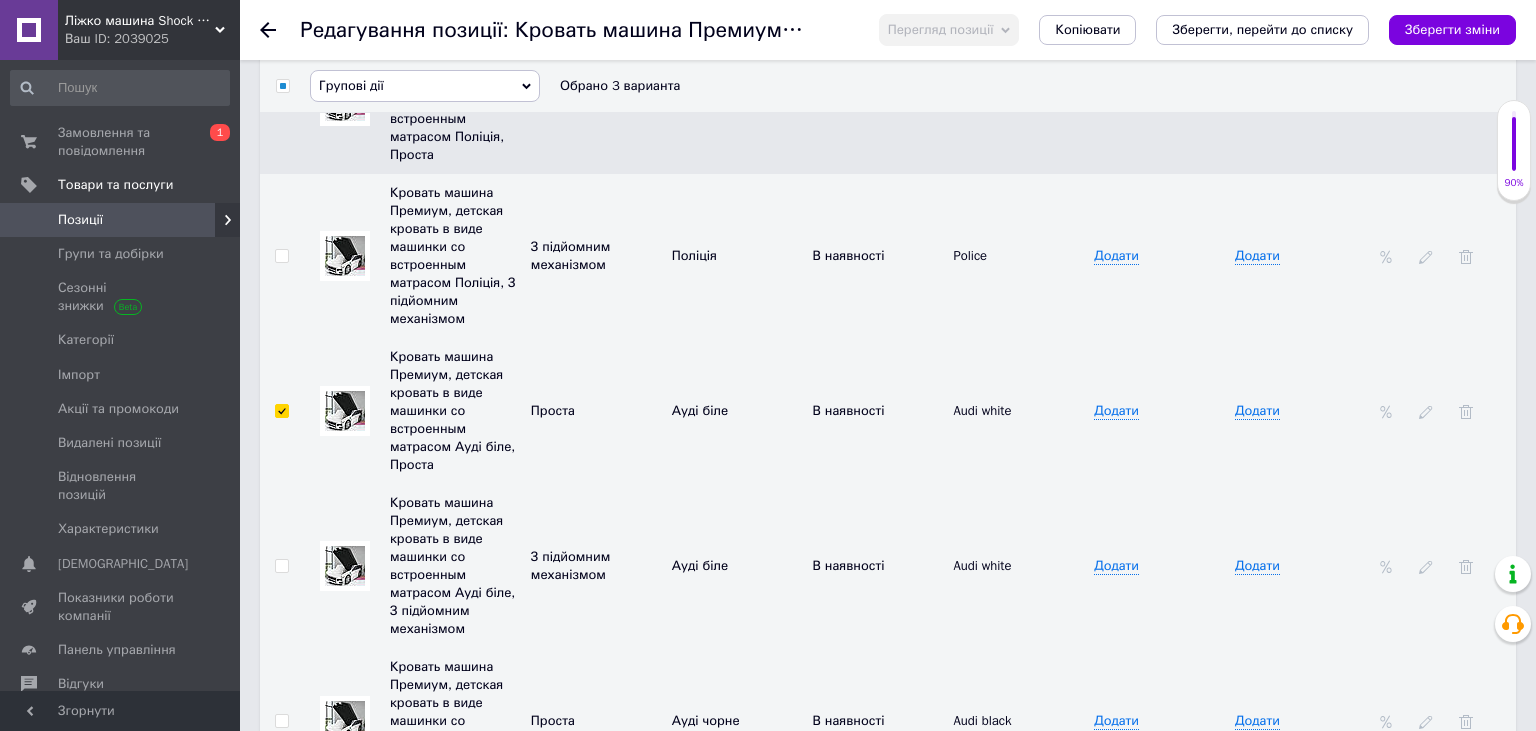 checkbox on "true" 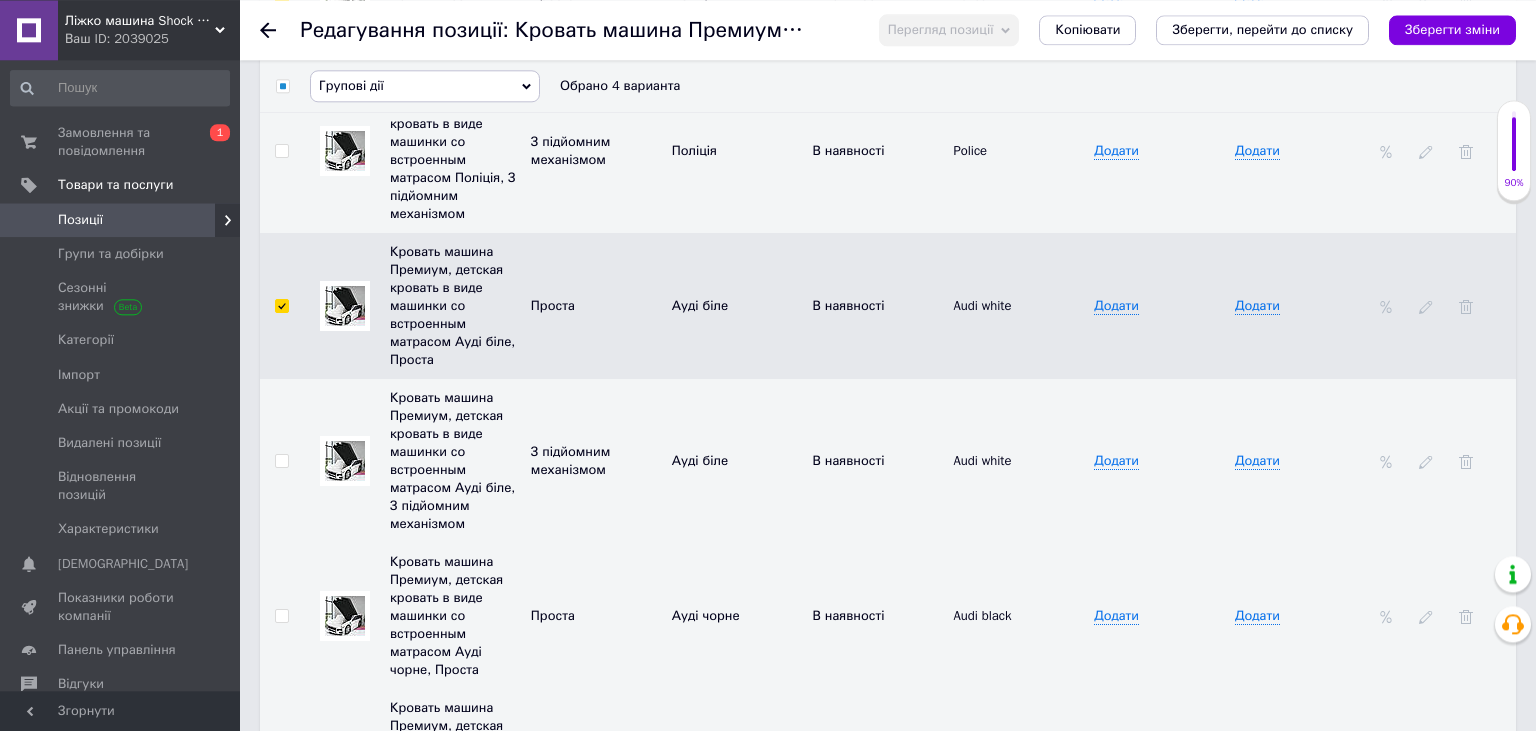 scroll, scrollTop: 5395, scrollLeft: 0, axis: vertical 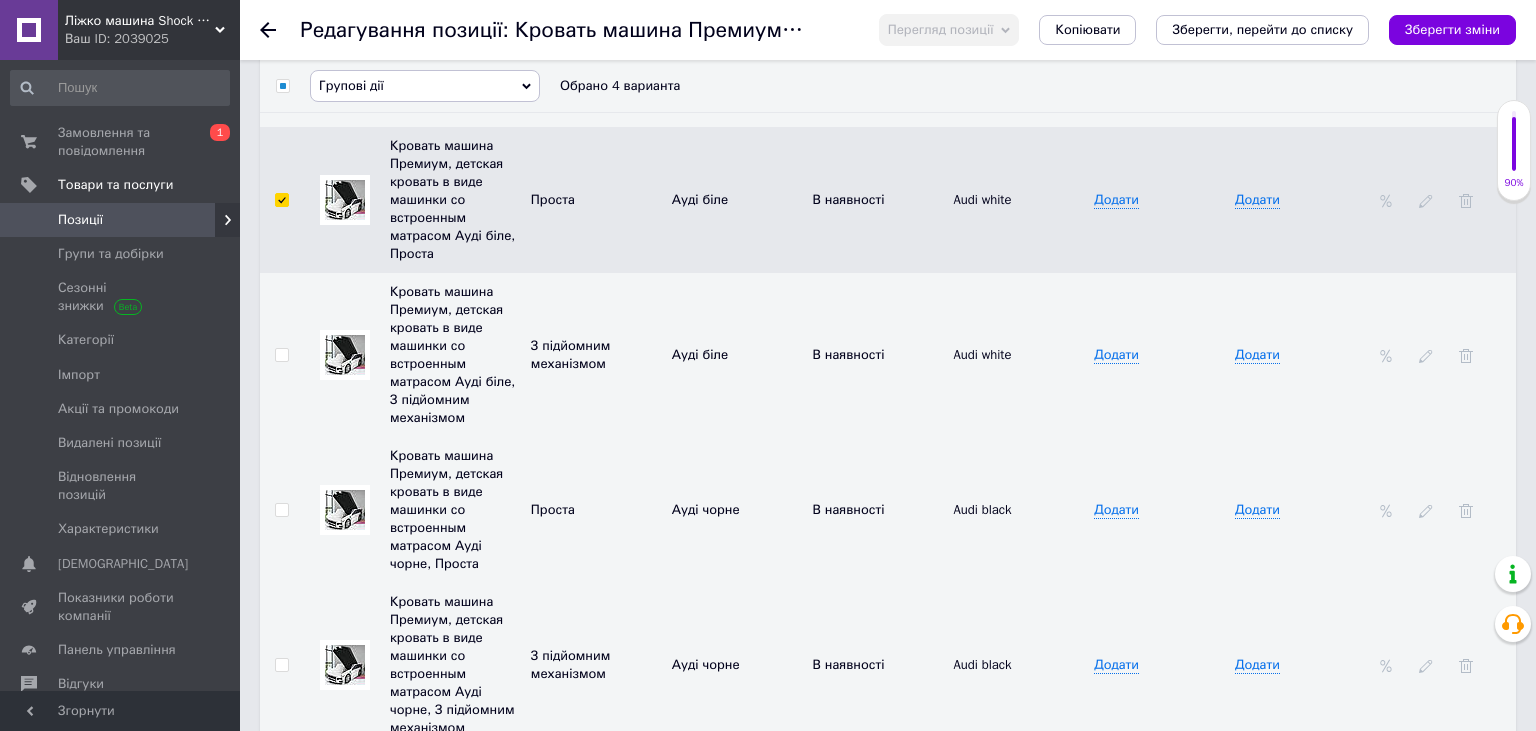 click at bounding box center (281, 355) 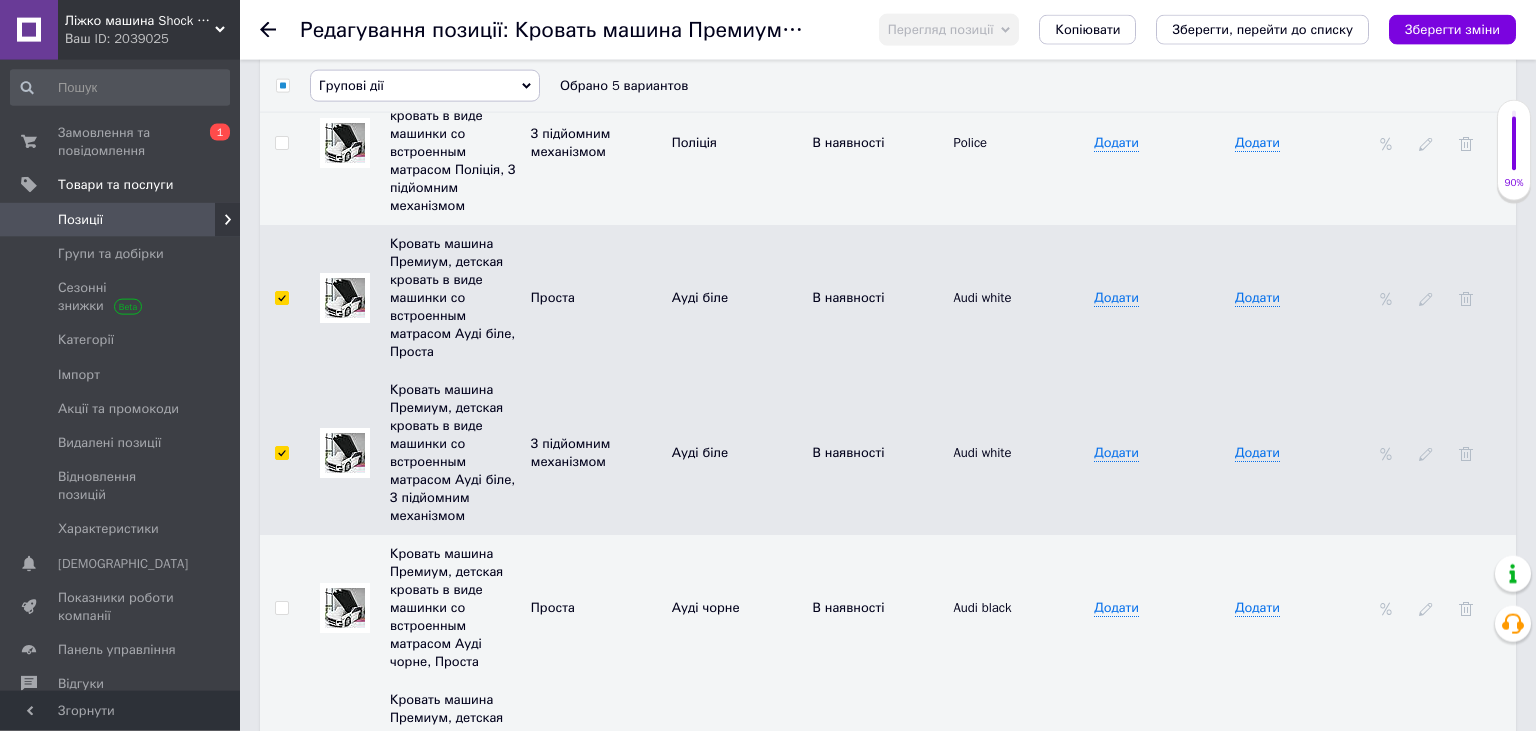scroll, scrollTop: 5289, scrollLeft: 0, axis: vertical 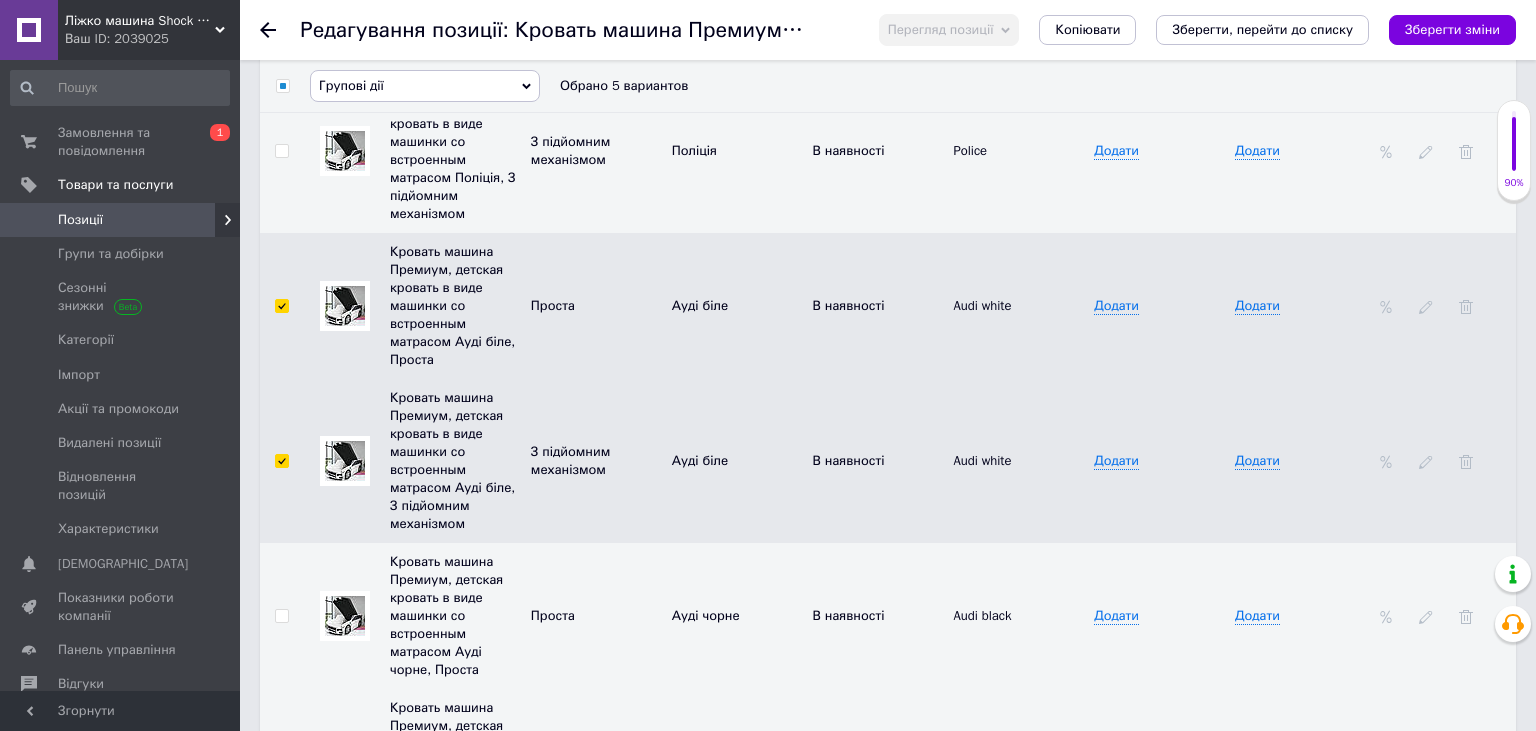 click at bounding box center (281, 461) 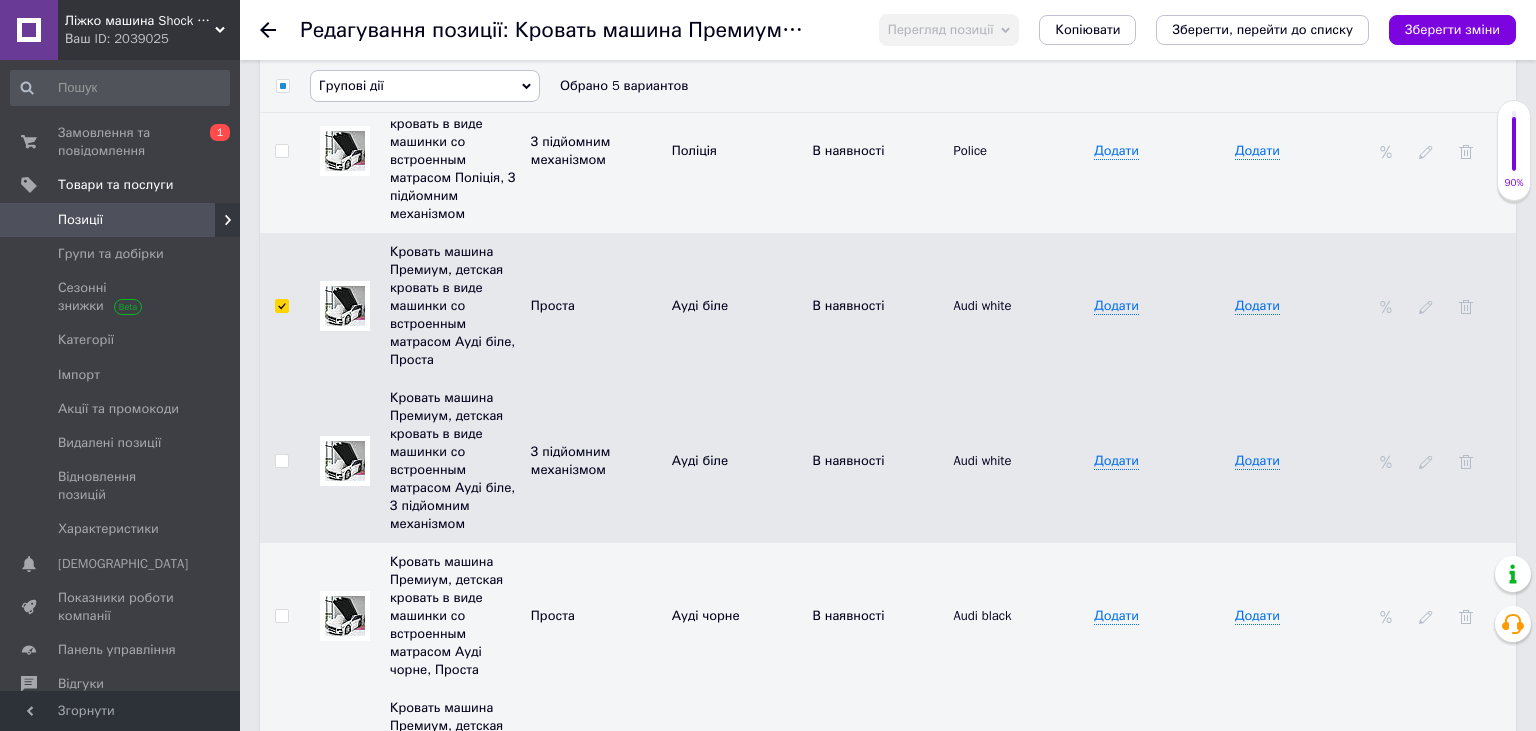 checkbox on "false" 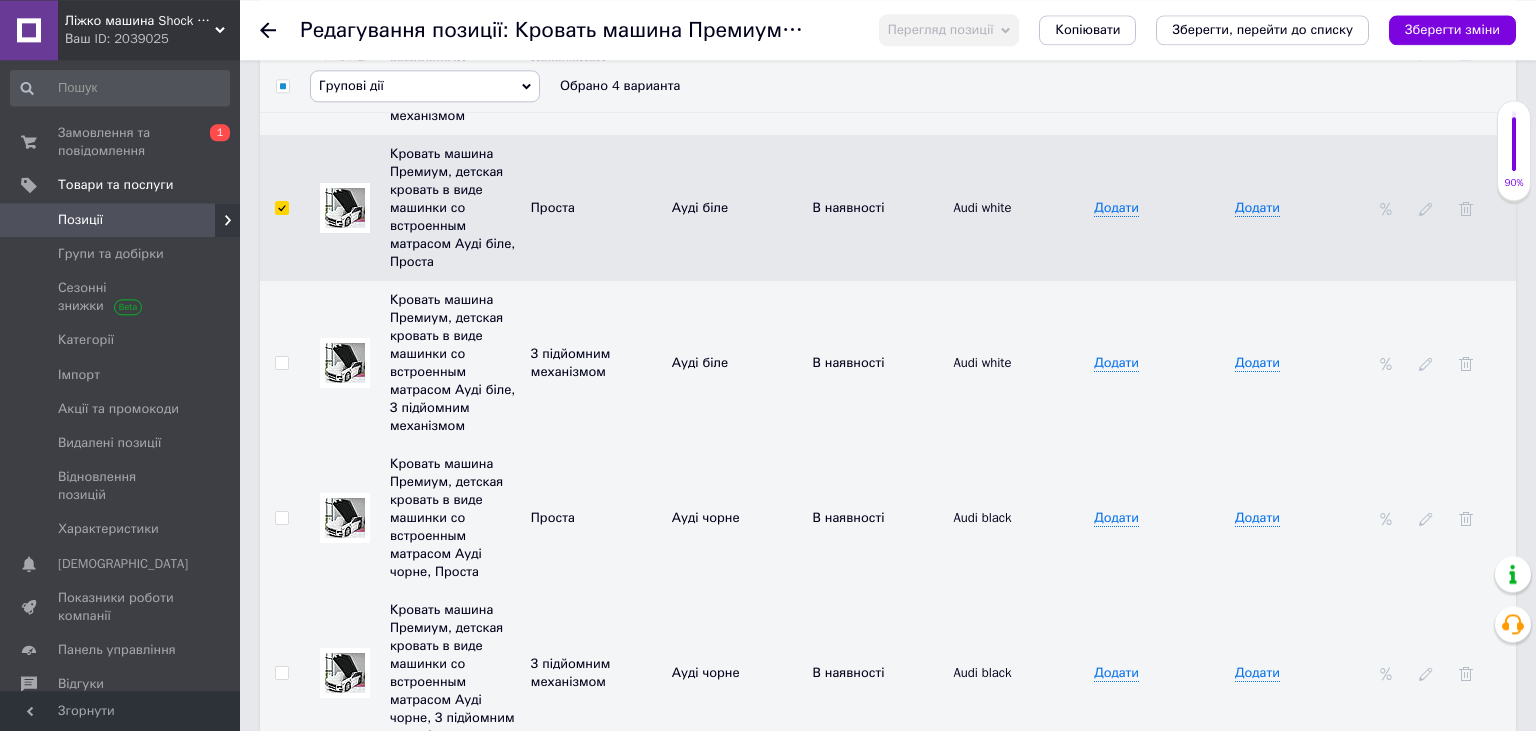 scroll, scrollTop: 5500, scrollLeft: 0, axis: vertical 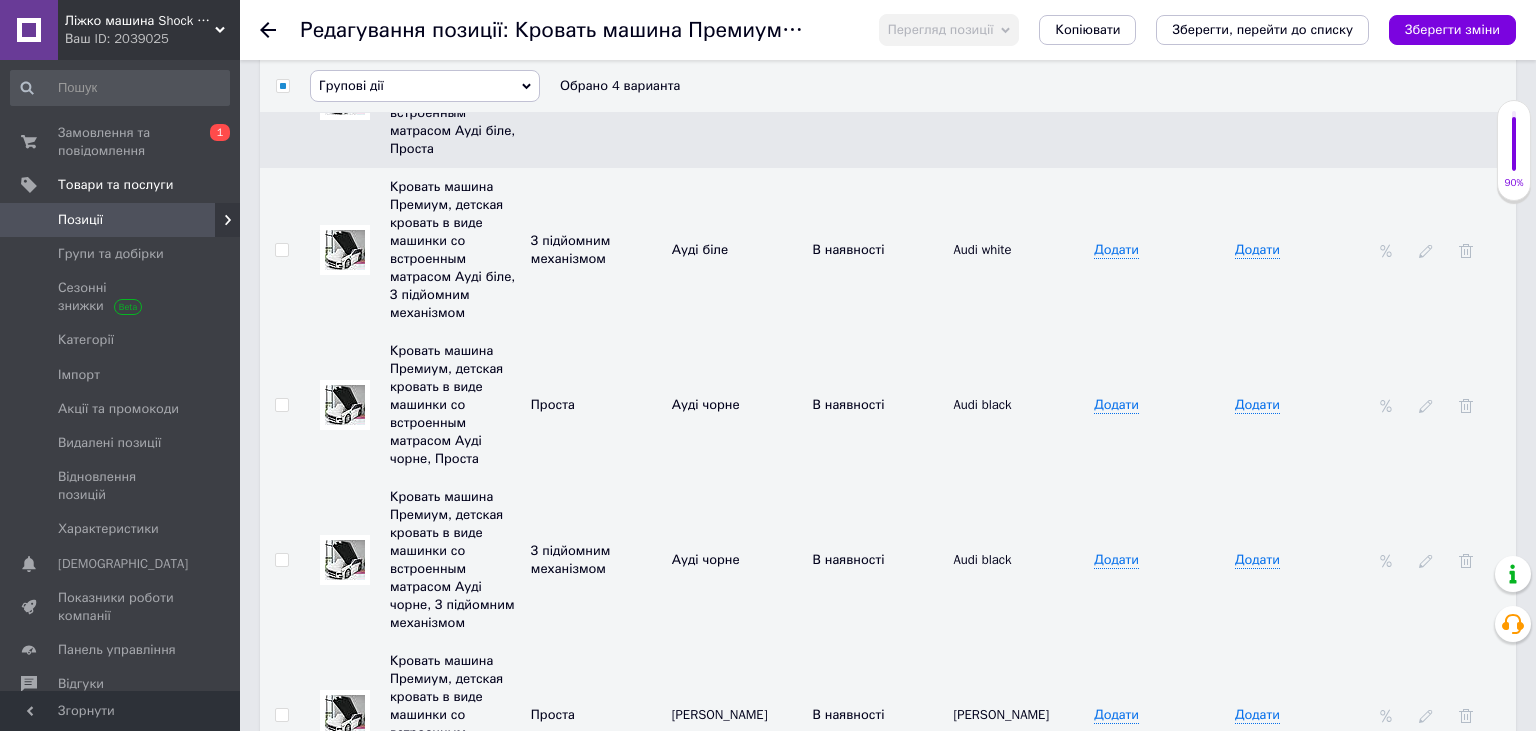 click at bounding box center [281, 405] 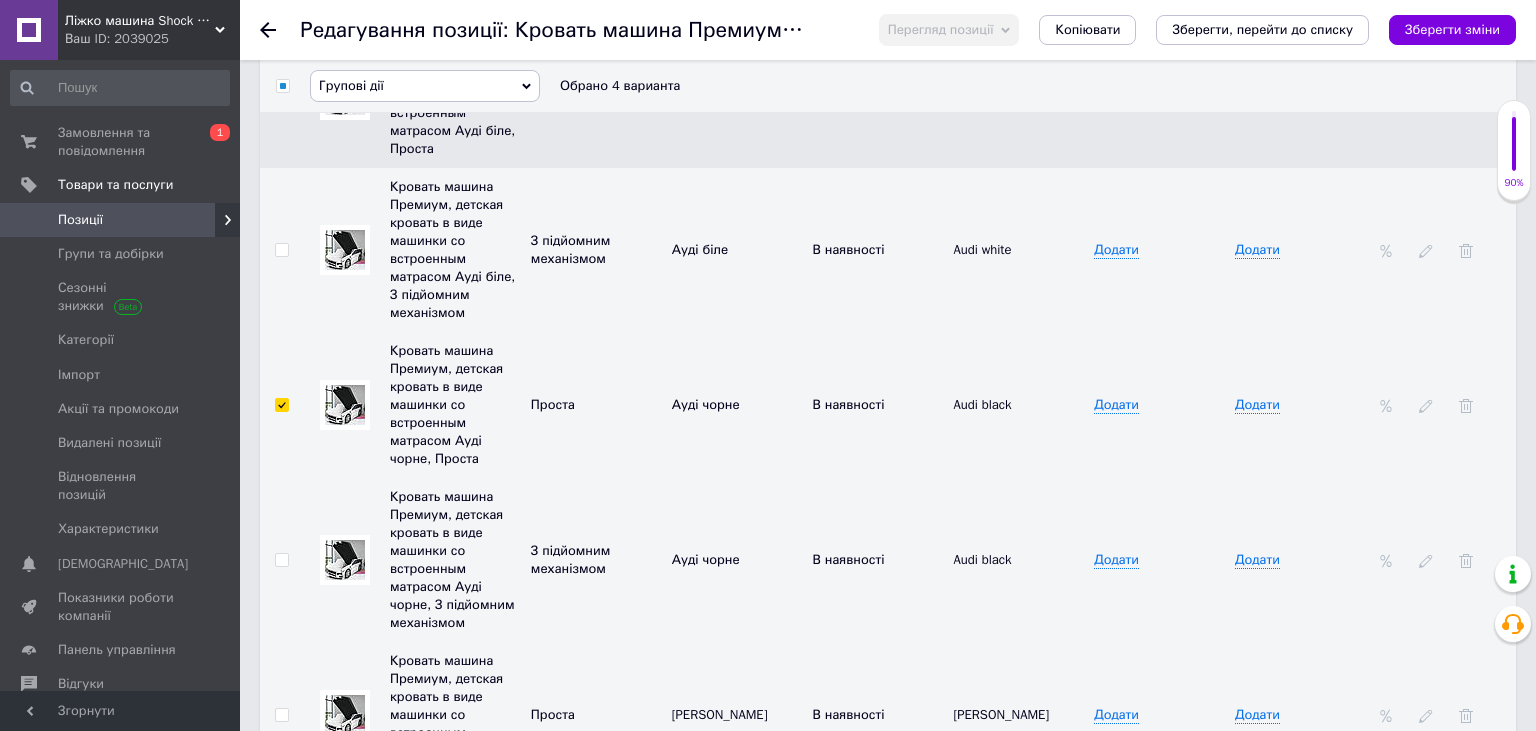 checkbox on "true" 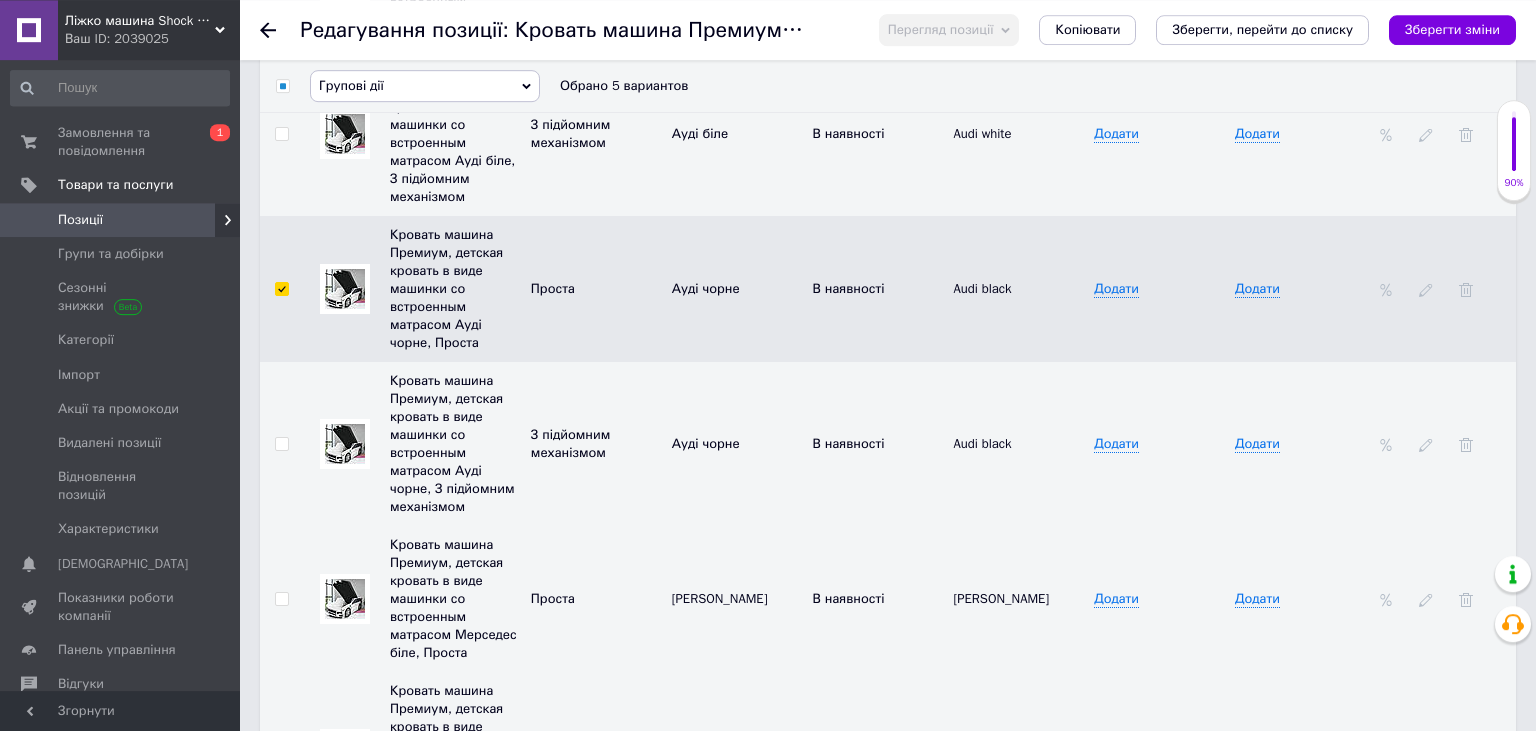 scroll, scrollTop: 5712, scrollLeft: 0, axis: vertical 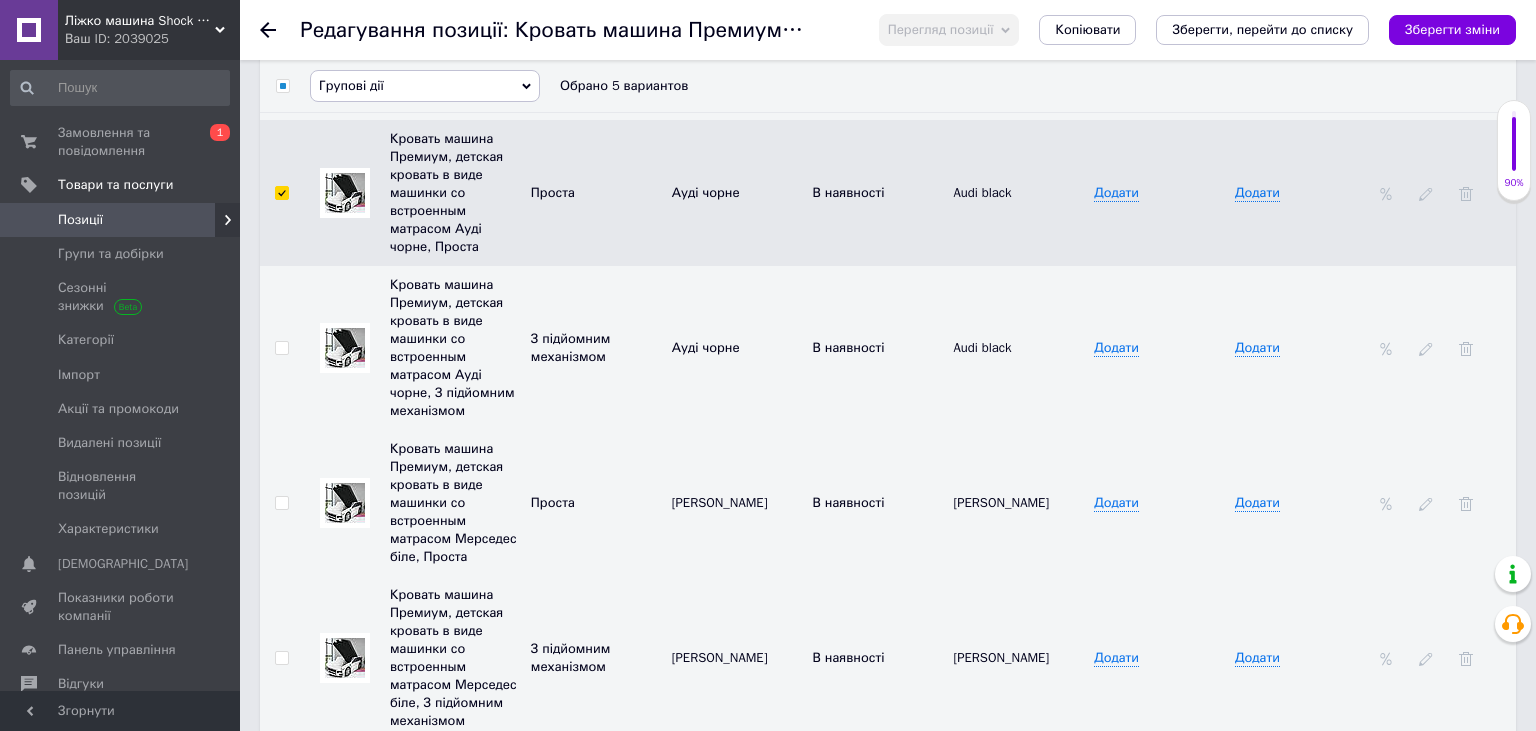 click at bounding box center (281, 503) 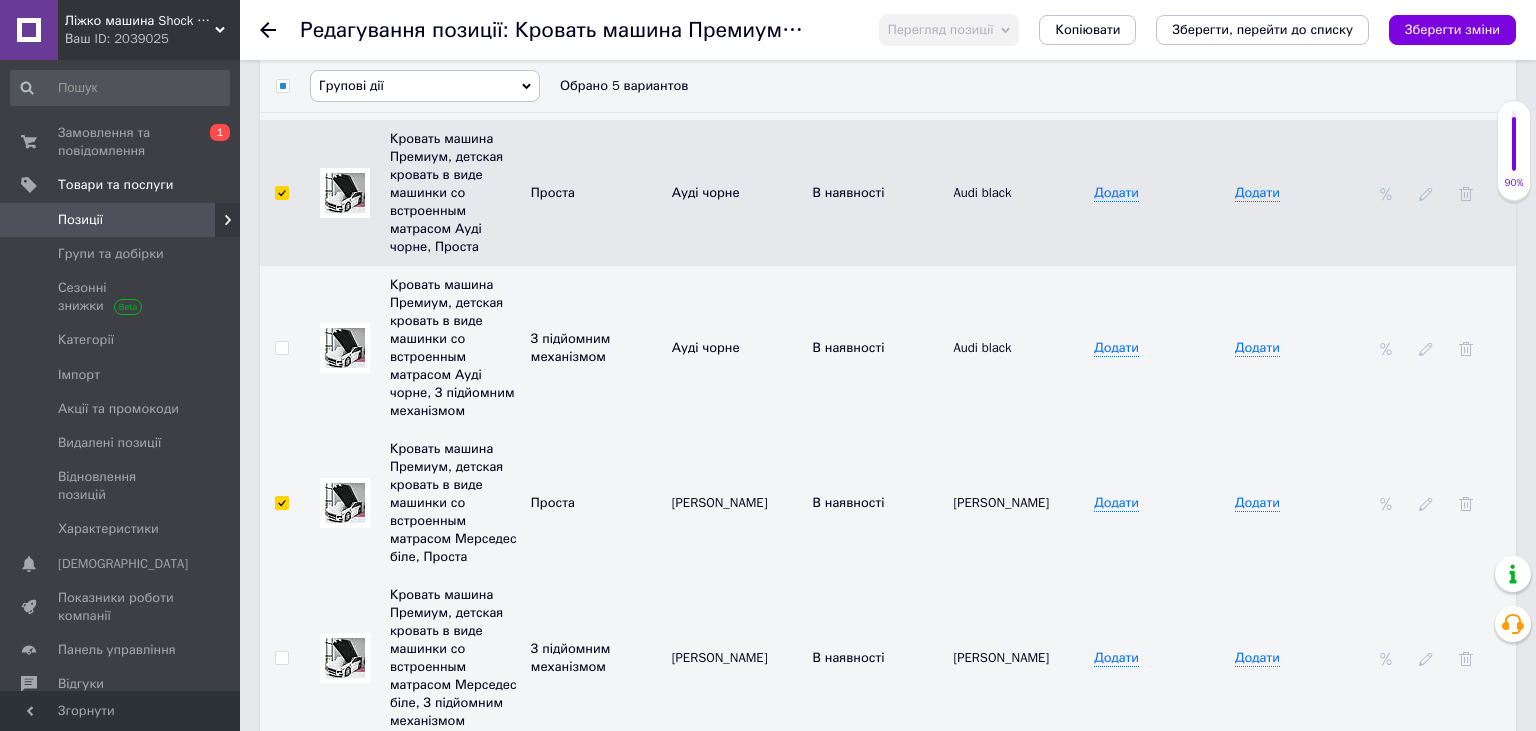 checkbox on "true" 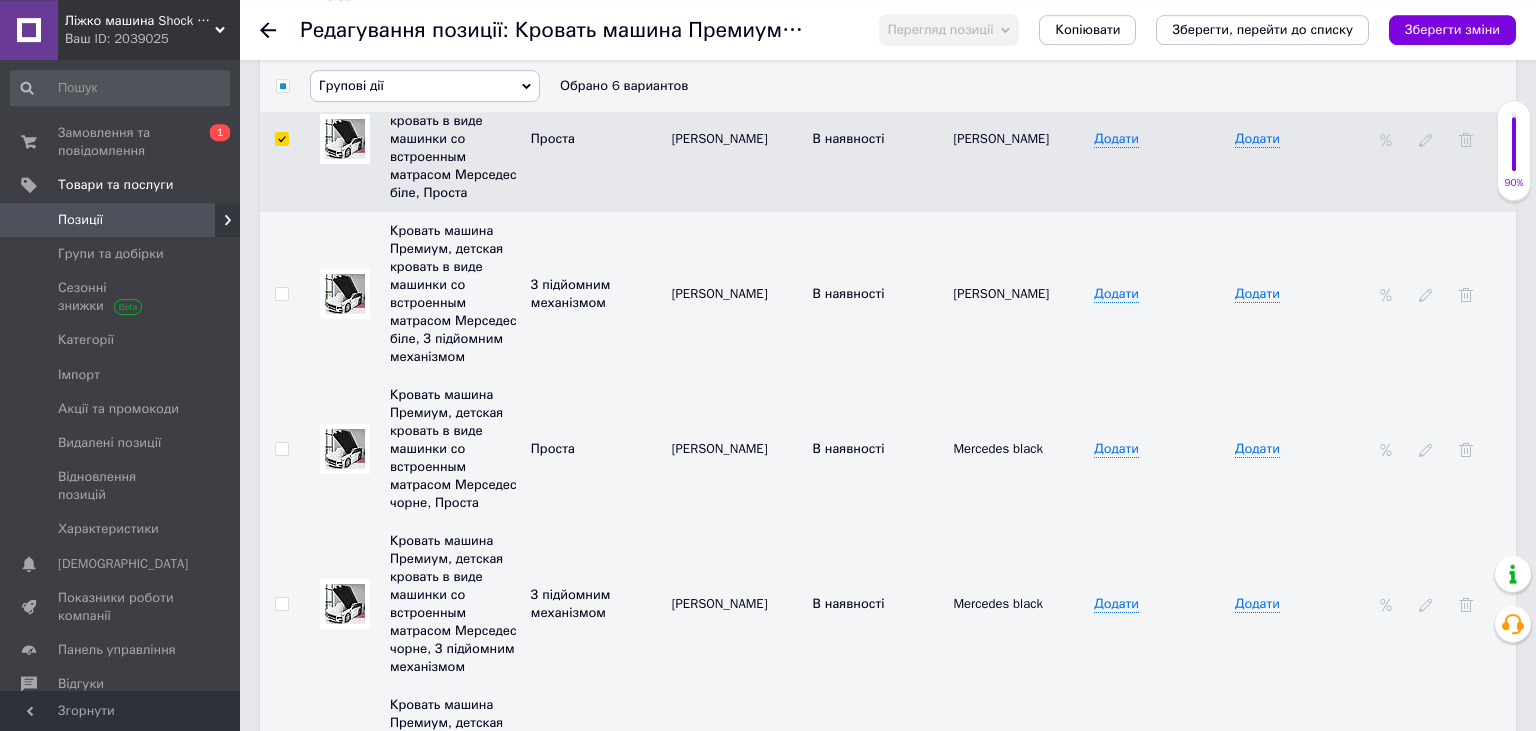 scroll, scrollTop: 6134, scrollLeft: 0, axis: vertical 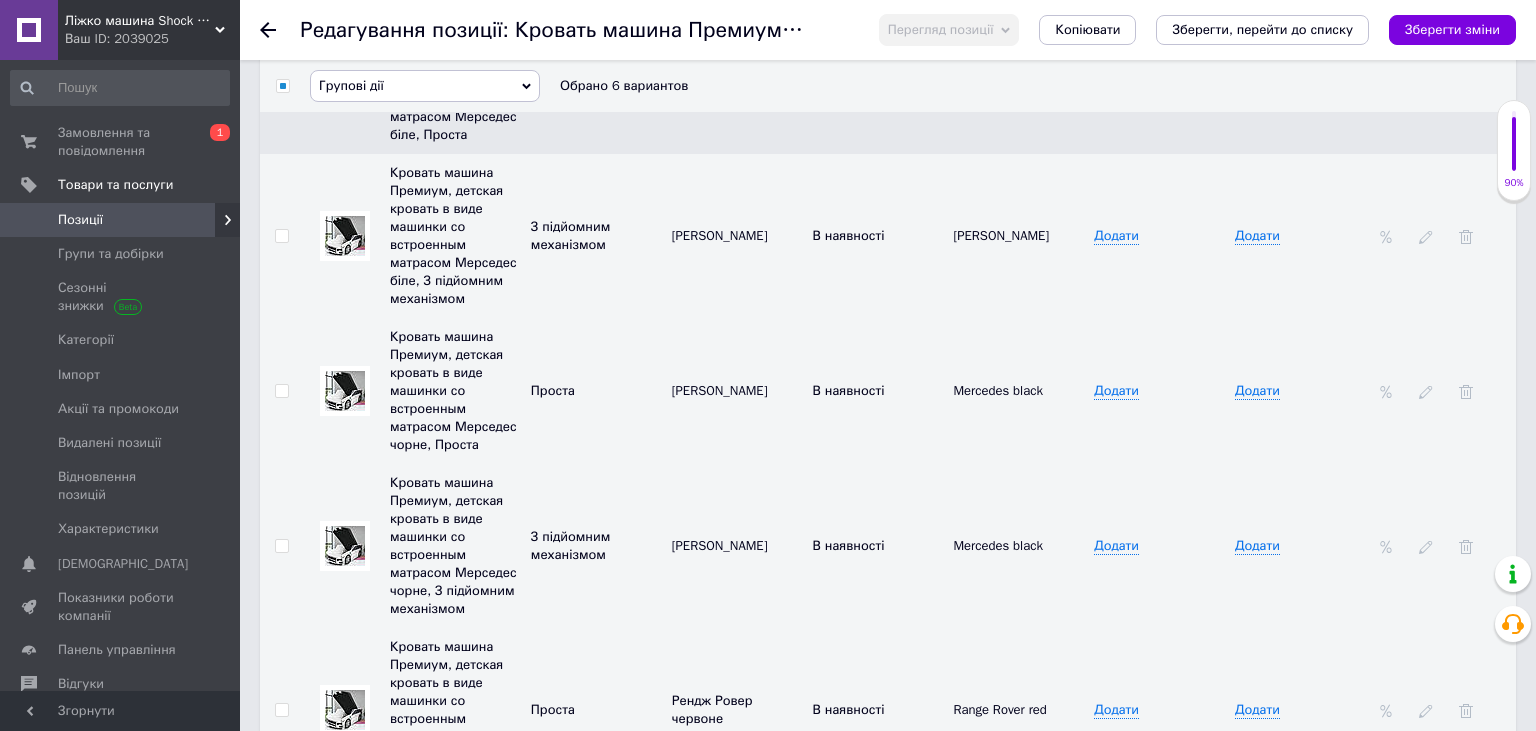 click at bounding box center [281, 391] 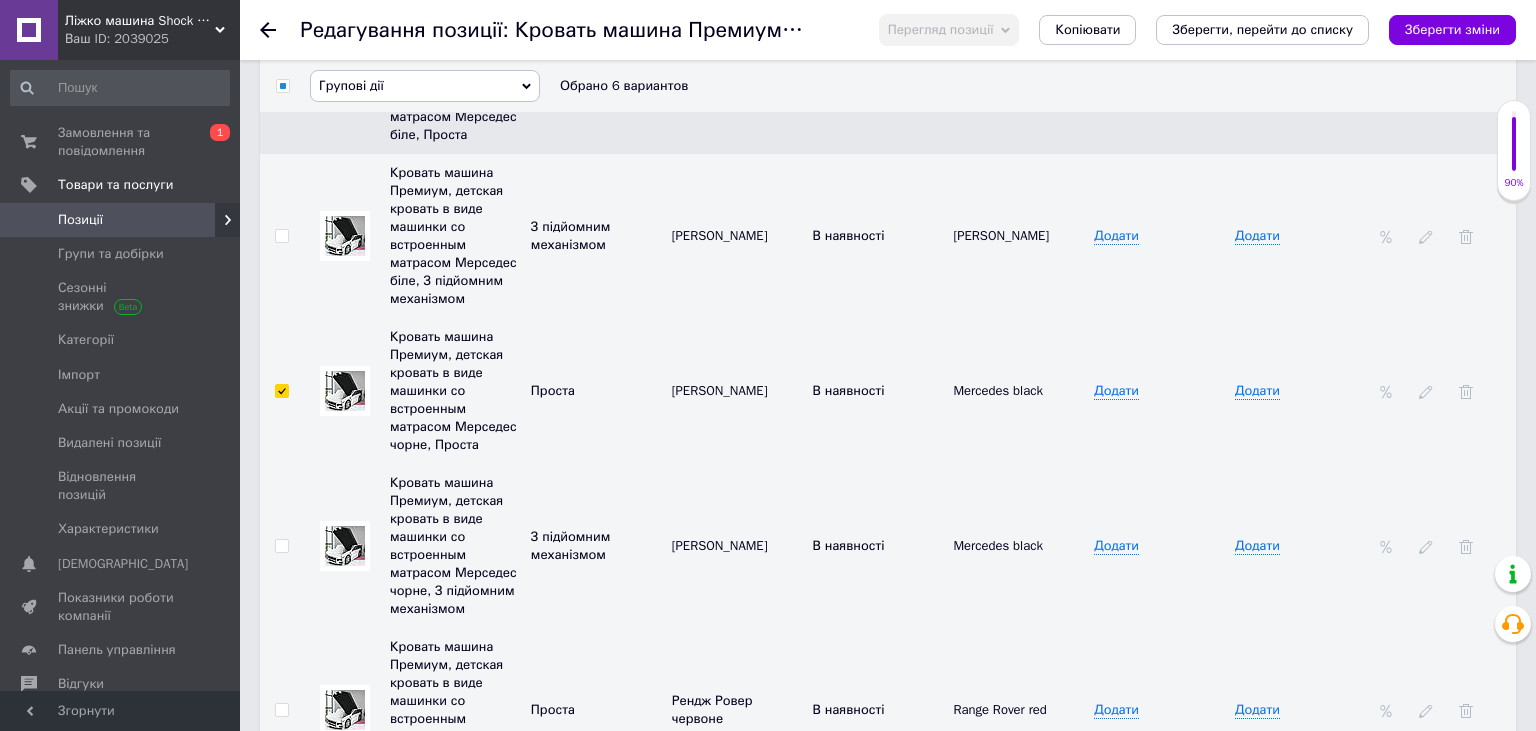 checkbox on "true" 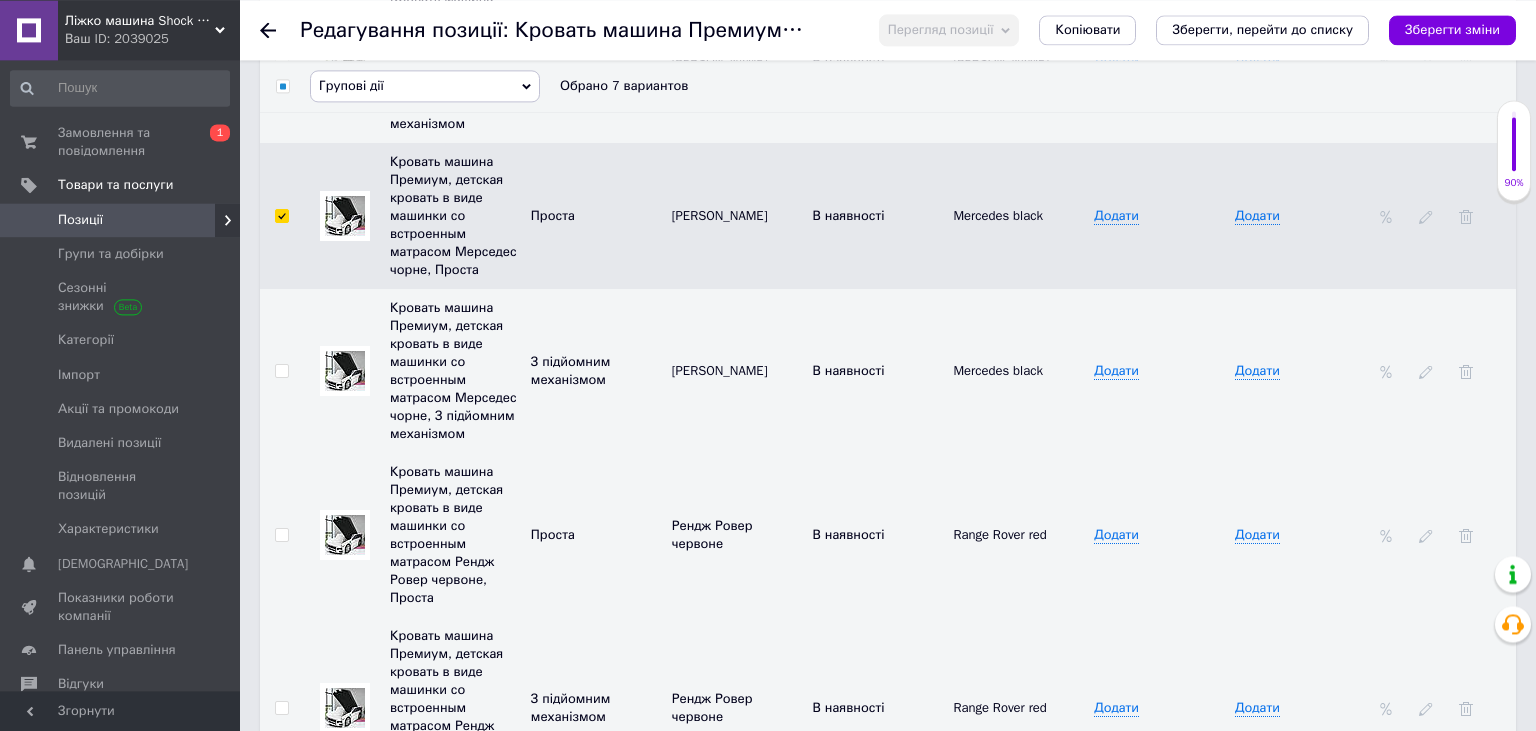 scroll, scrollTop: 6345, scrollLeft: 0, axis: vertical 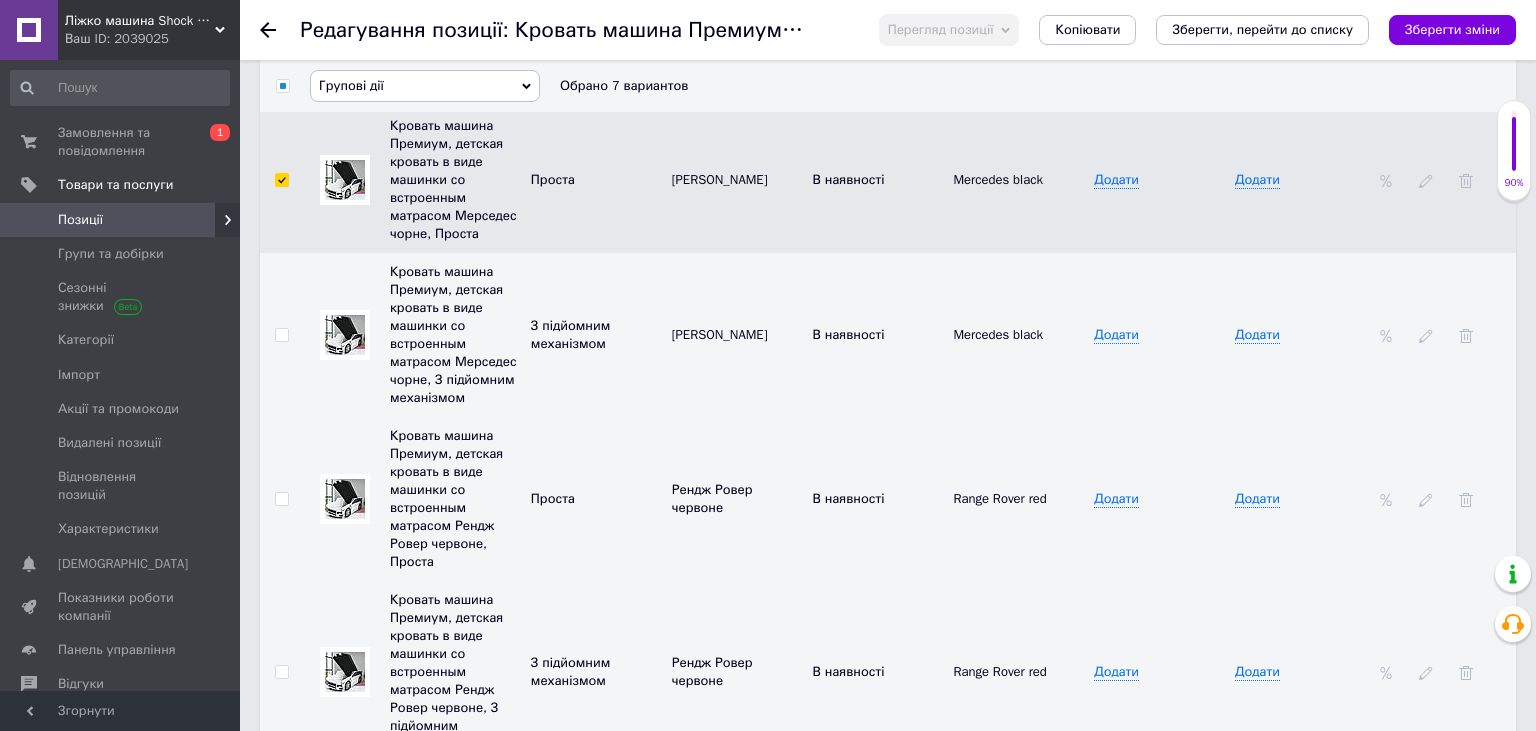 click at bounding box center [281, 499] 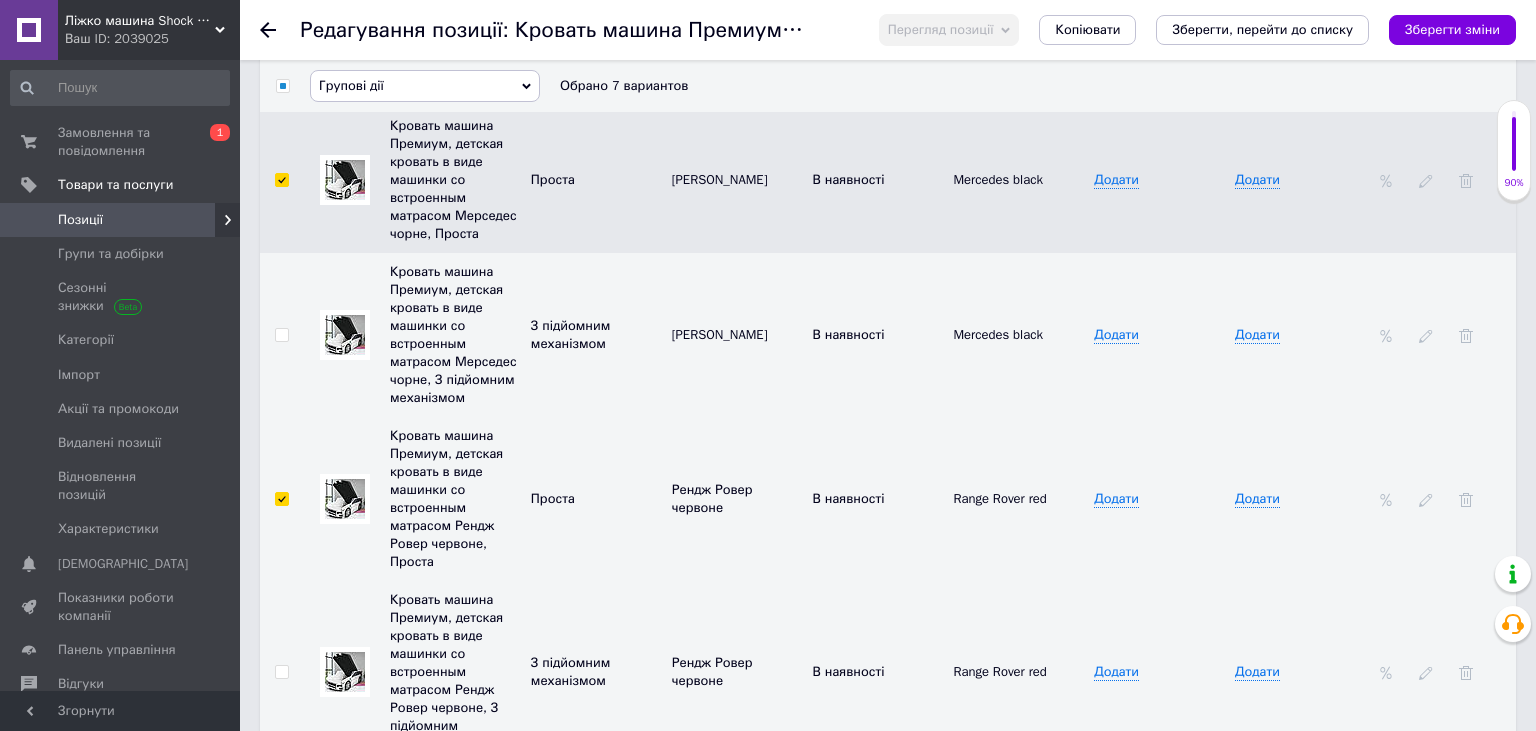checkbox on "true" 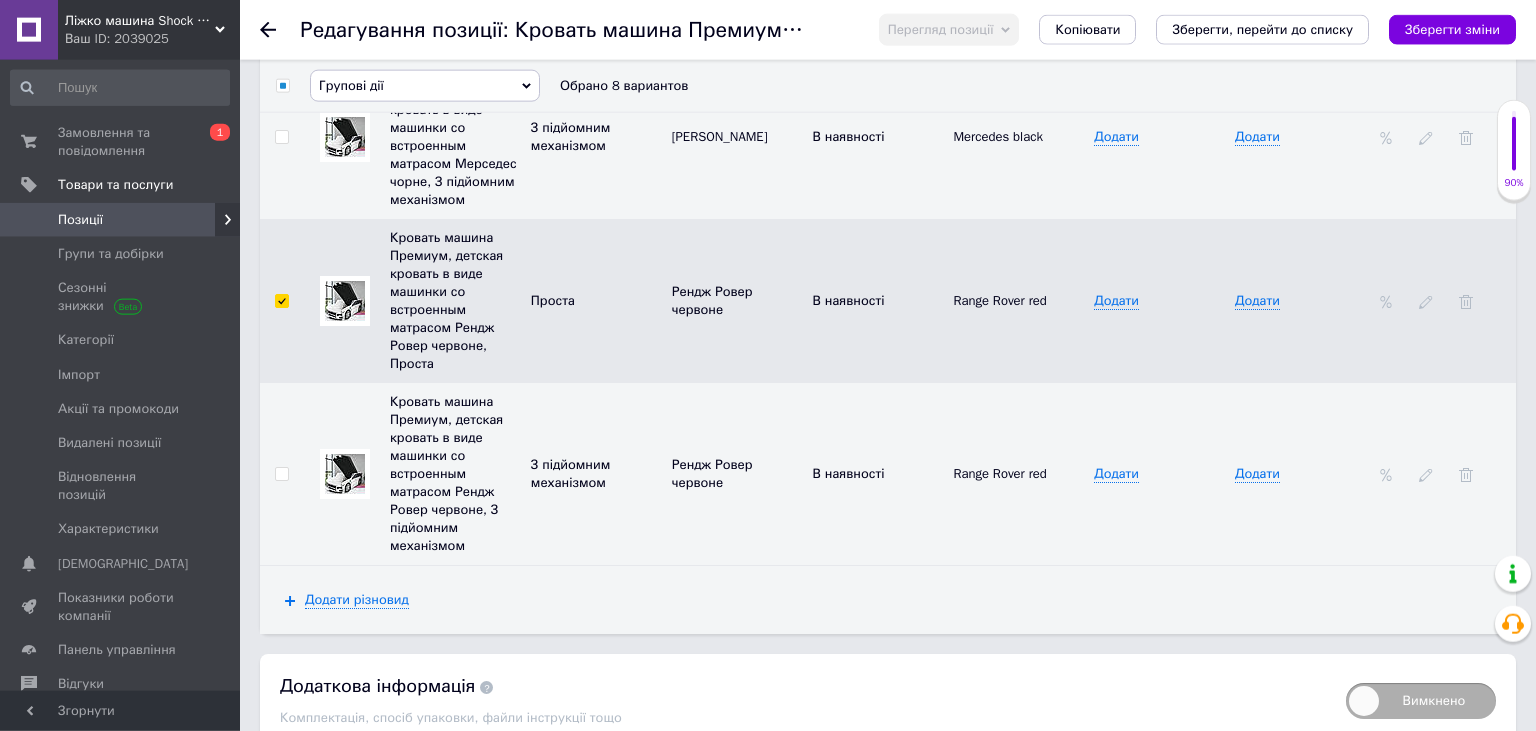 scroll, scrollTop: 6556, scrollLeft: 0, axis: vertical 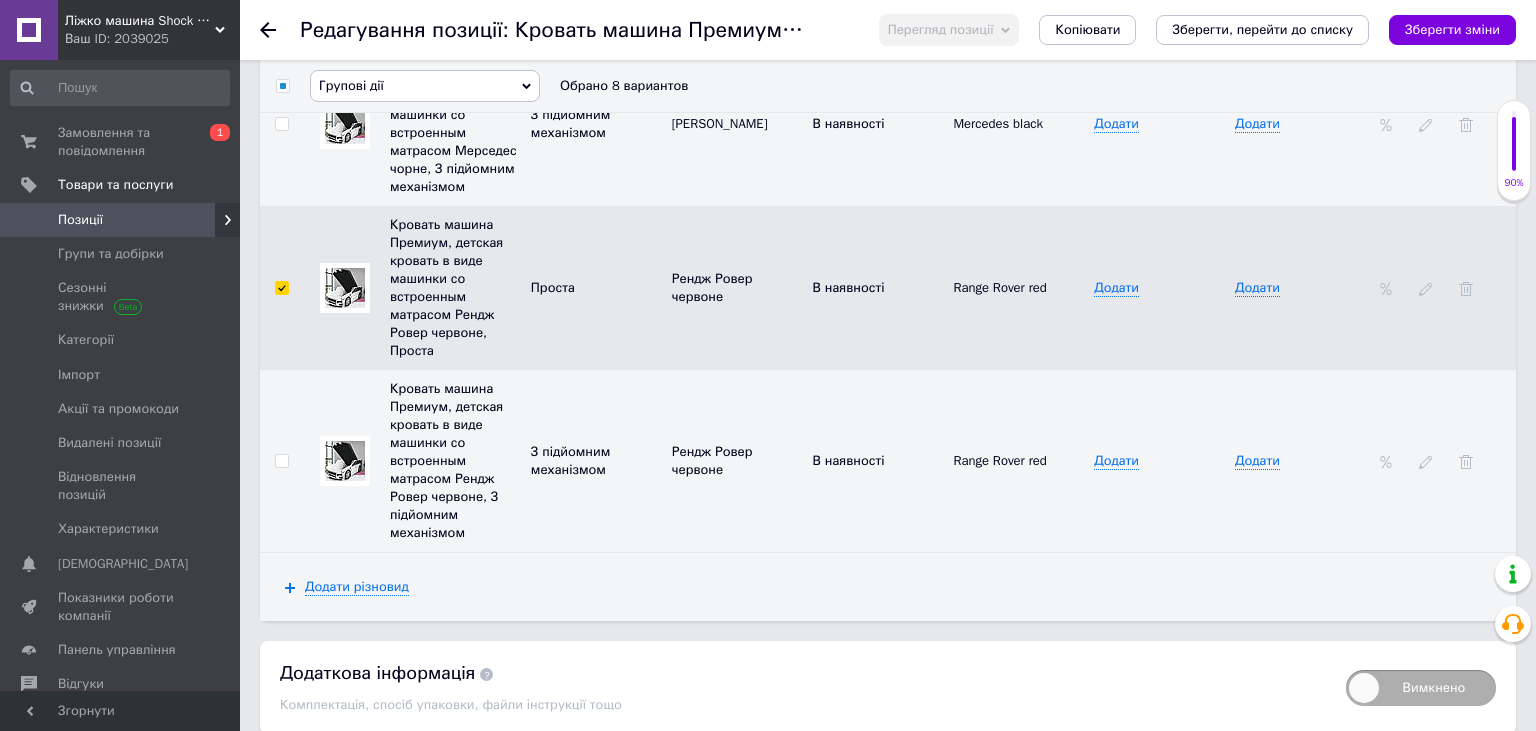 click on "Групові дії" at bounding box center (425, 86) 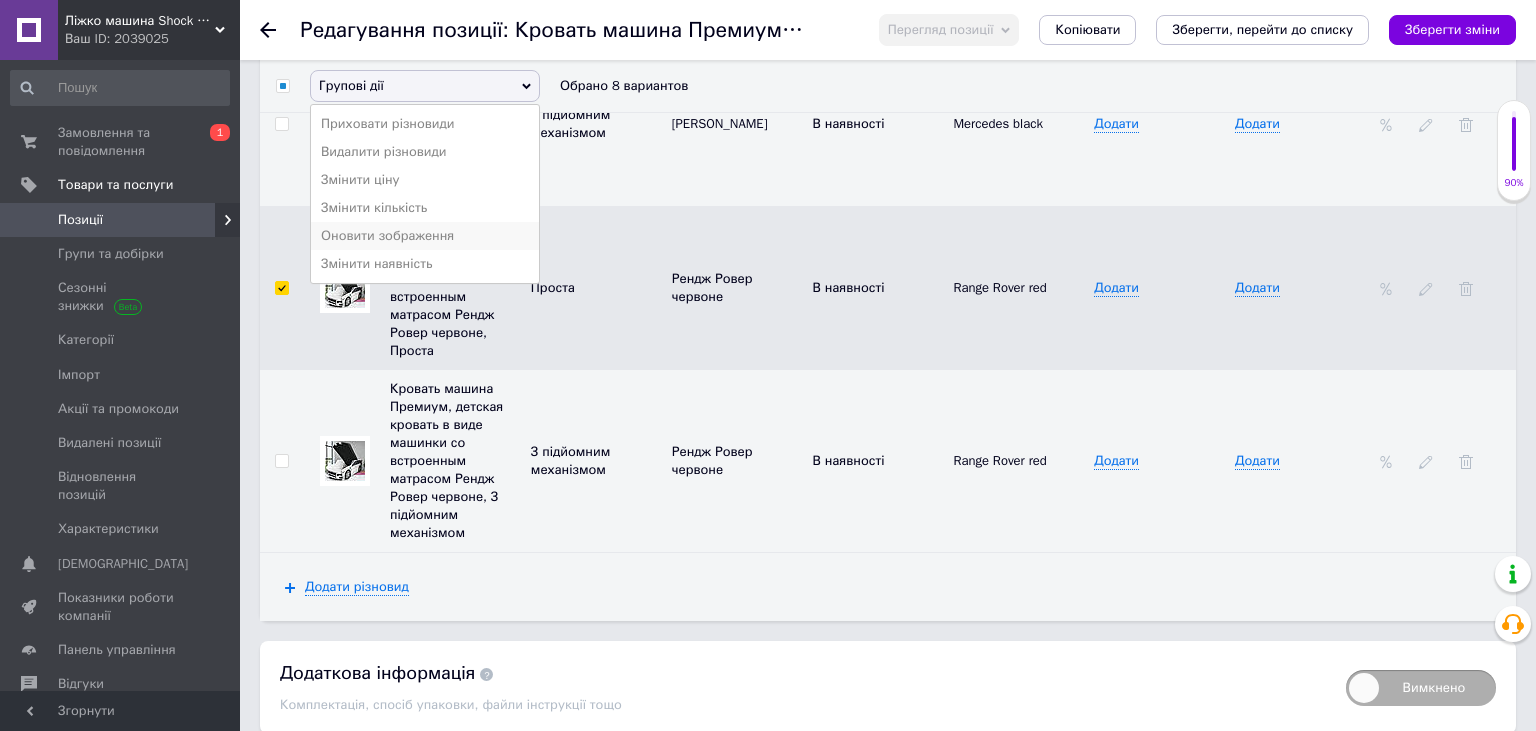 click on "Оновити зображення" at bounding box center [425, 236] 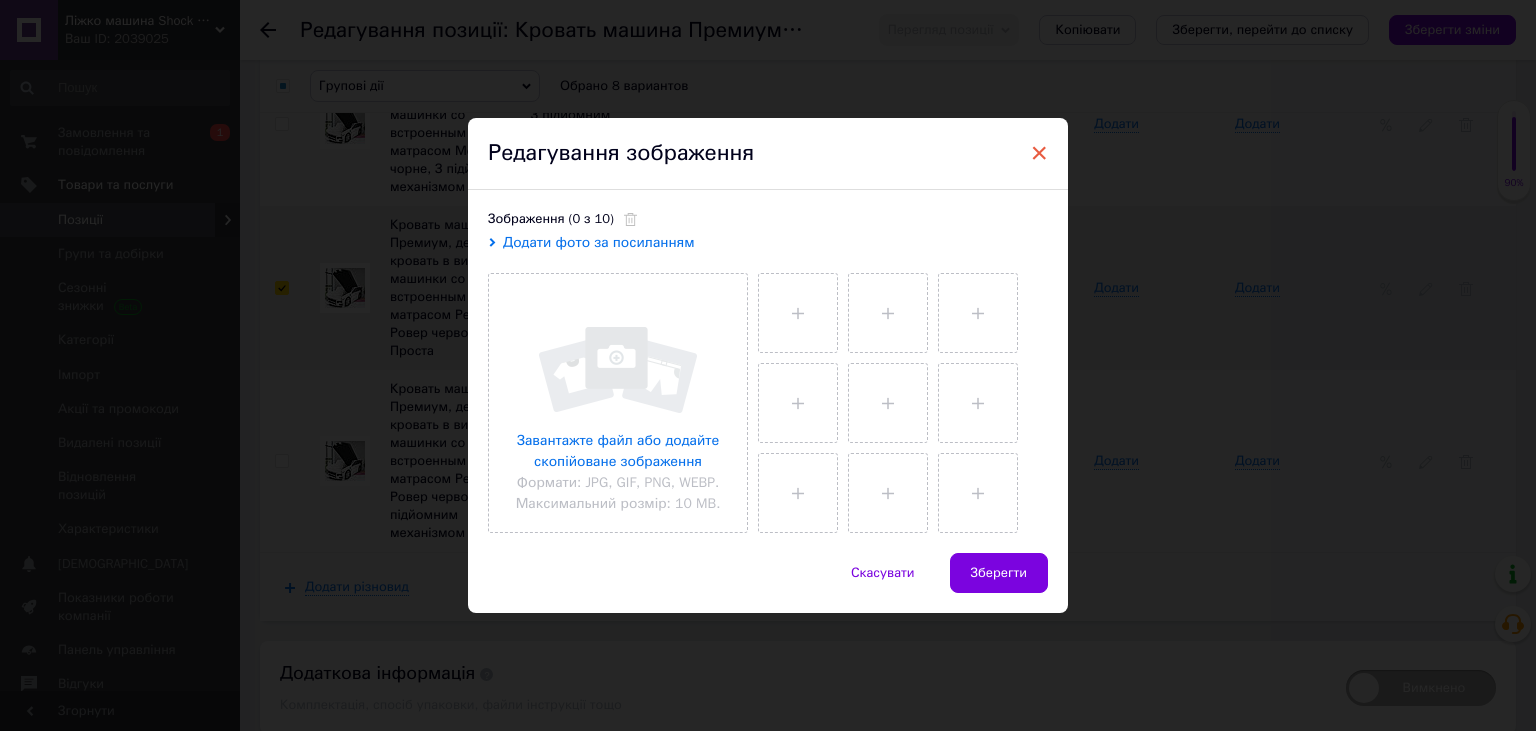 click on "×" at bounding box center (1039, 153) 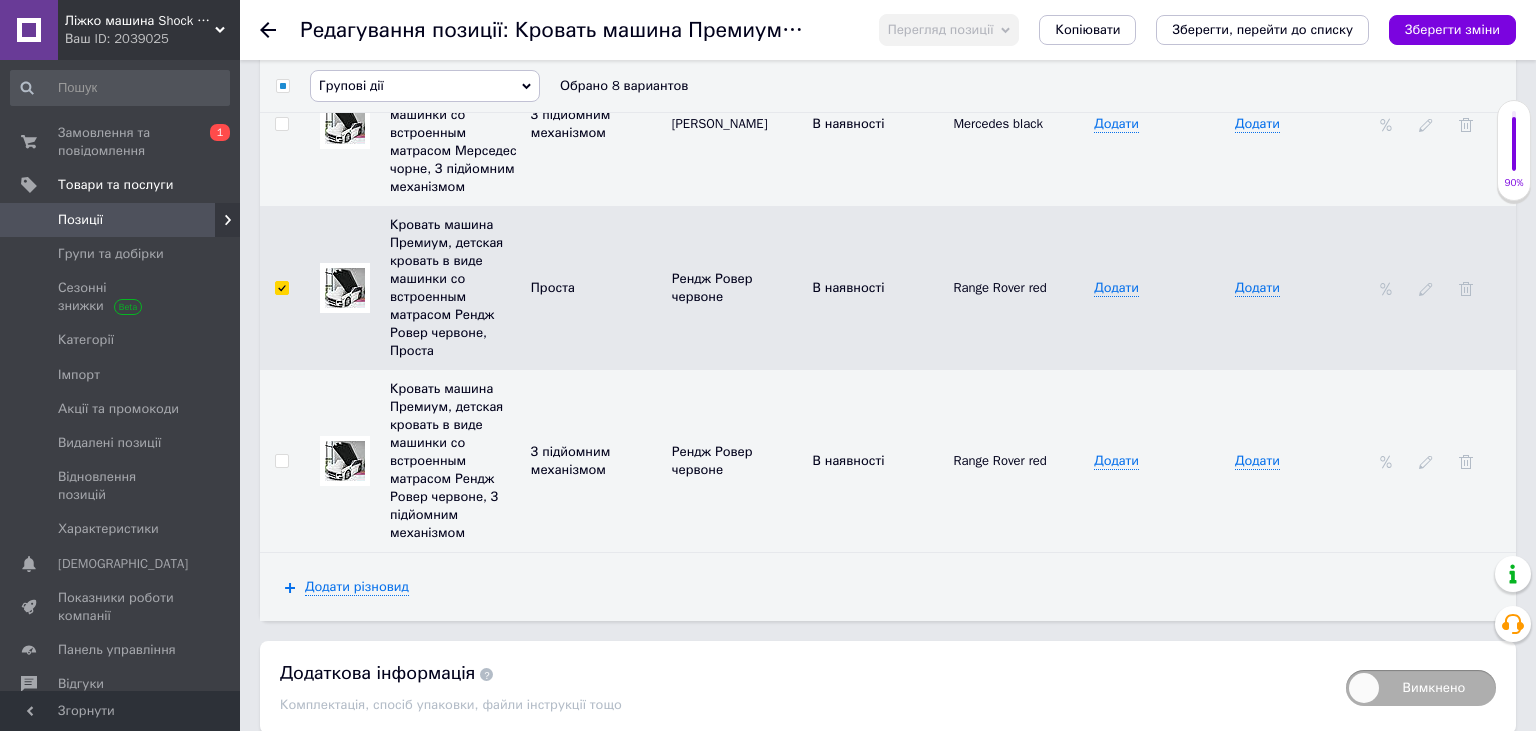 click on "Групові дії" at bounding box center (425, 86) 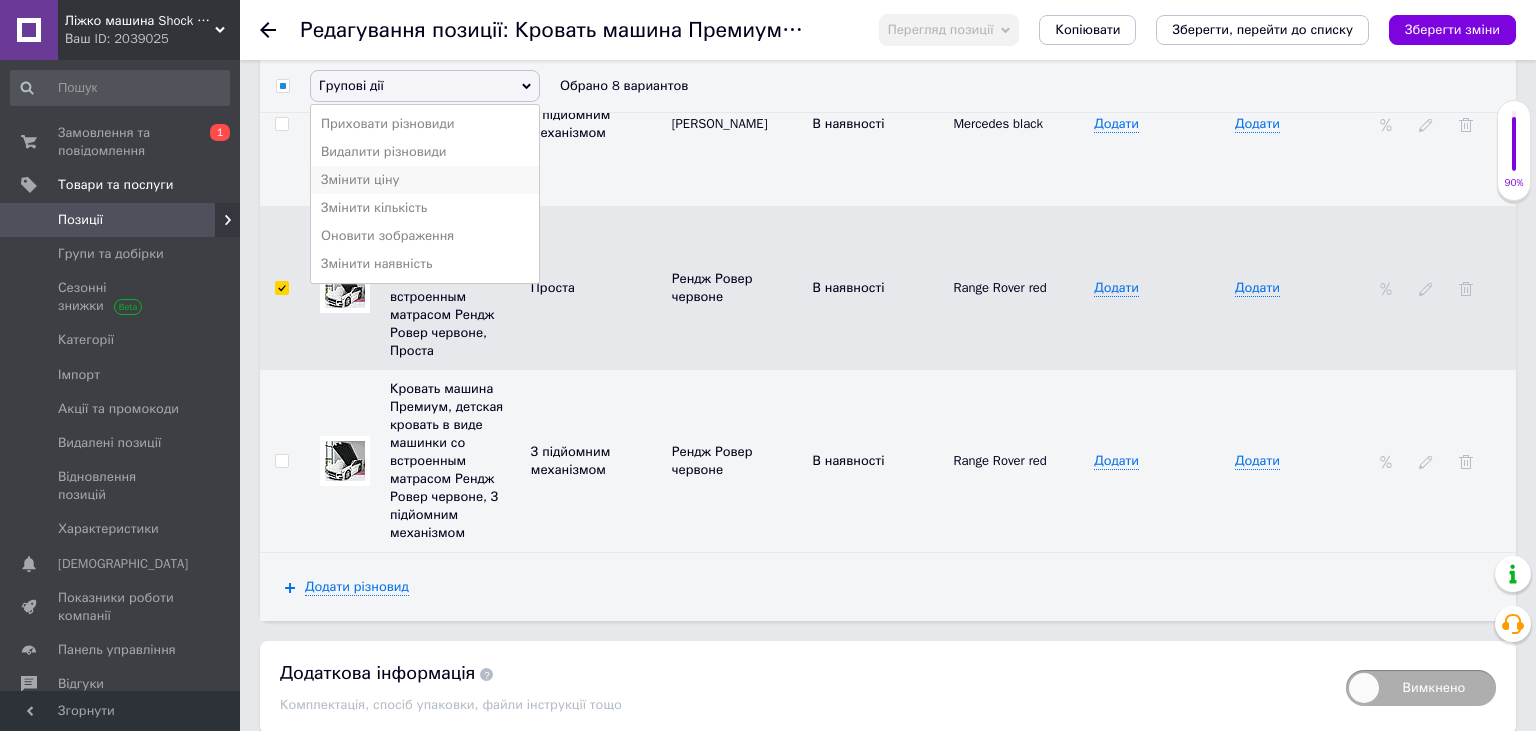 click on "Змінити ціну" at bounding box center (425, 180) 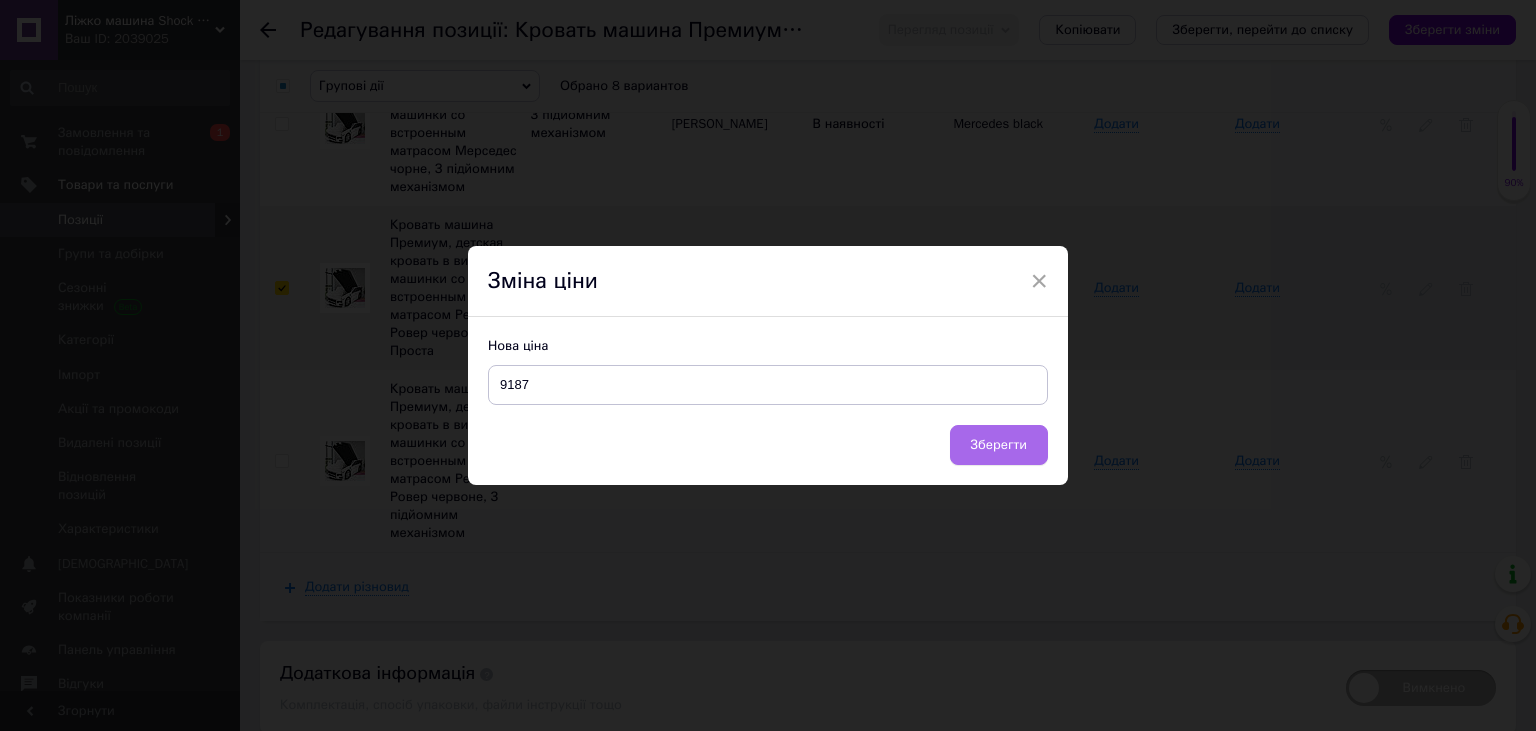 type on "9187" 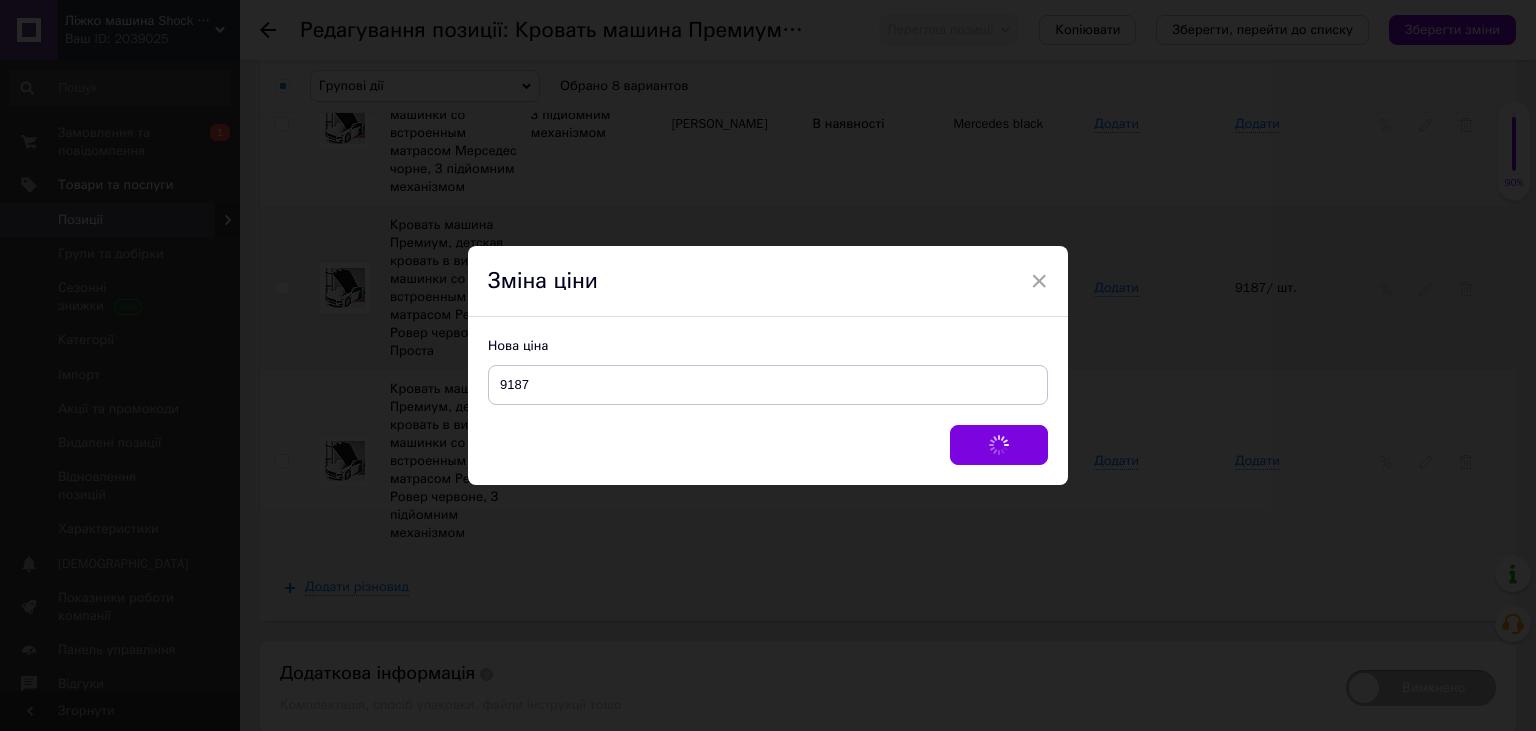checkbox on "false" 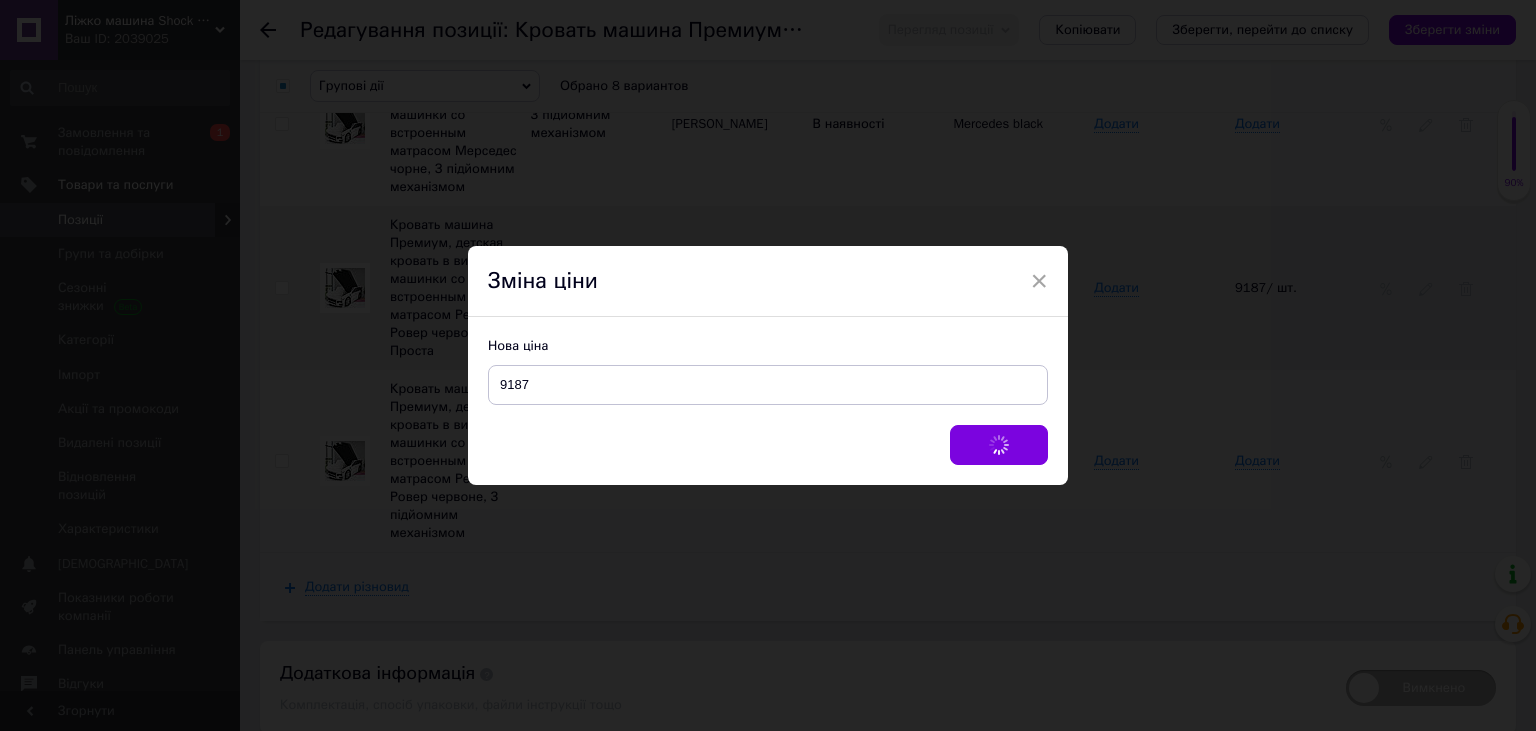 checkbox on "false" 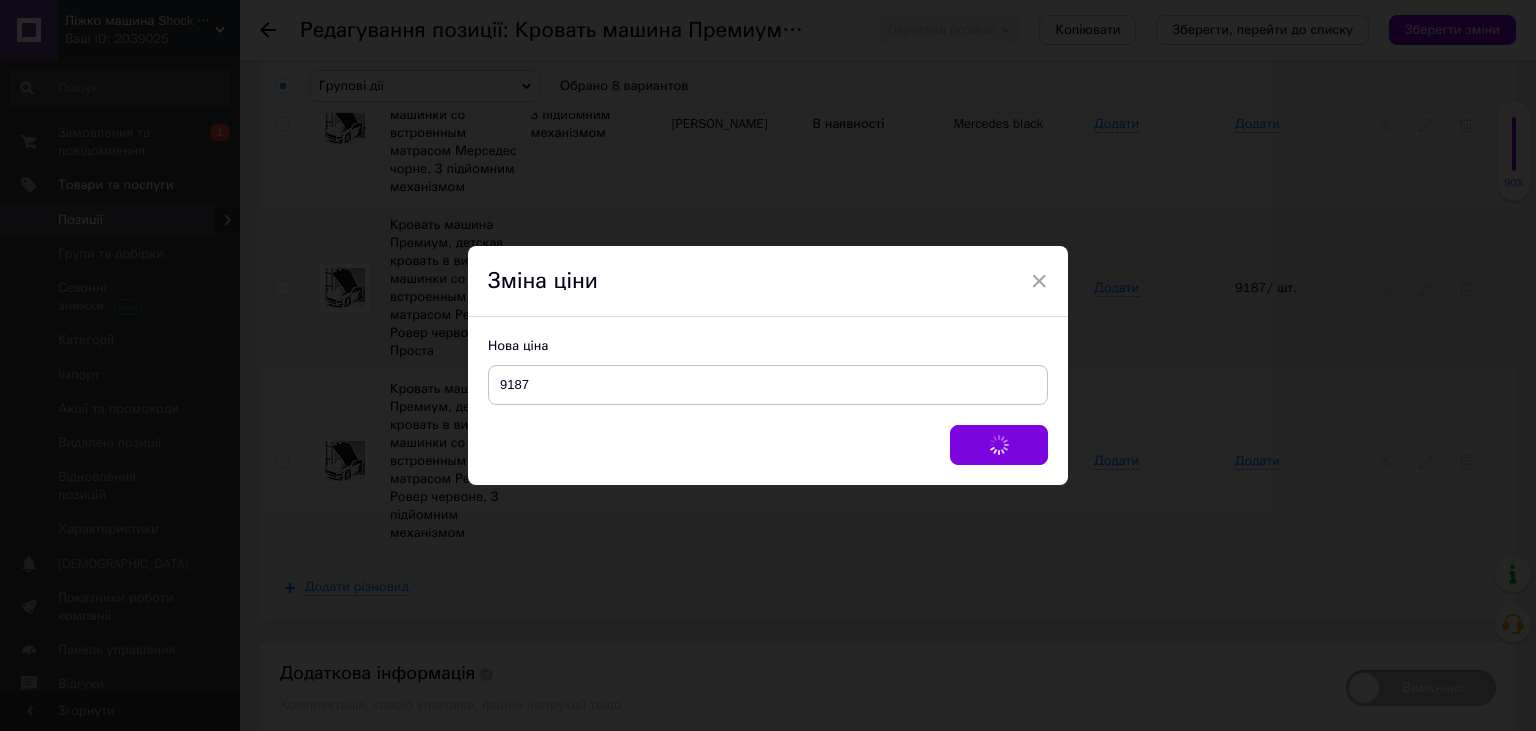 checkbox on "false" 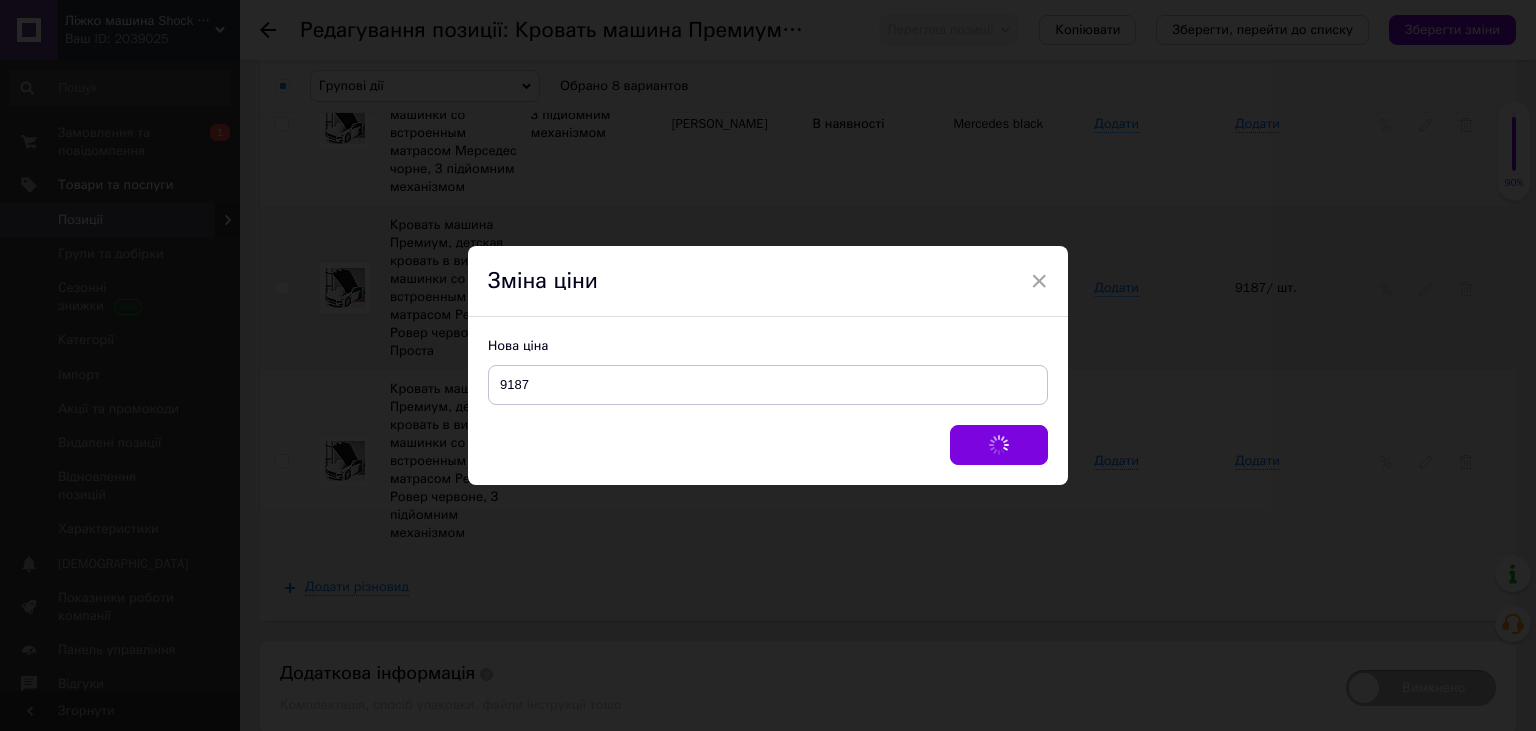 checkbox on "false" 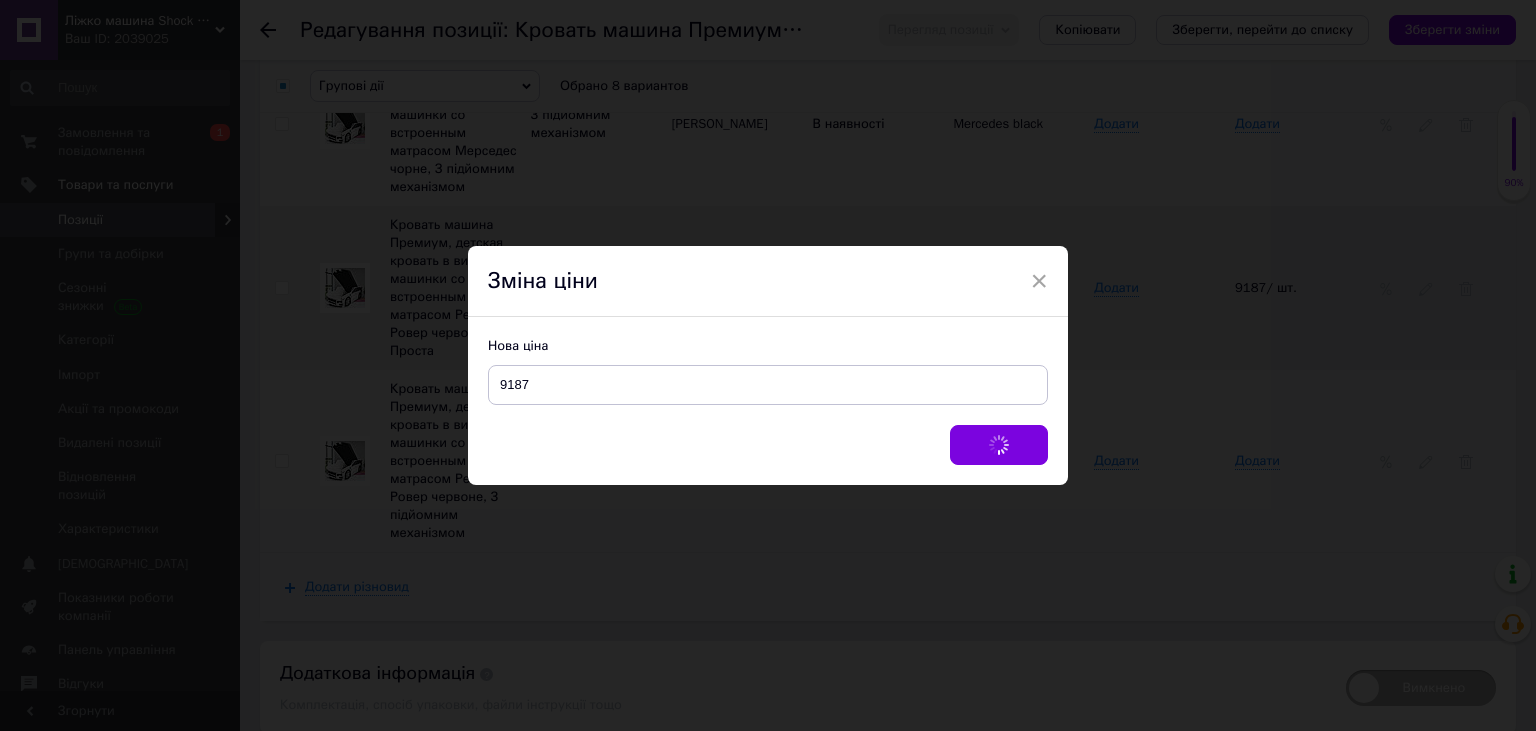 checkbox on "false" 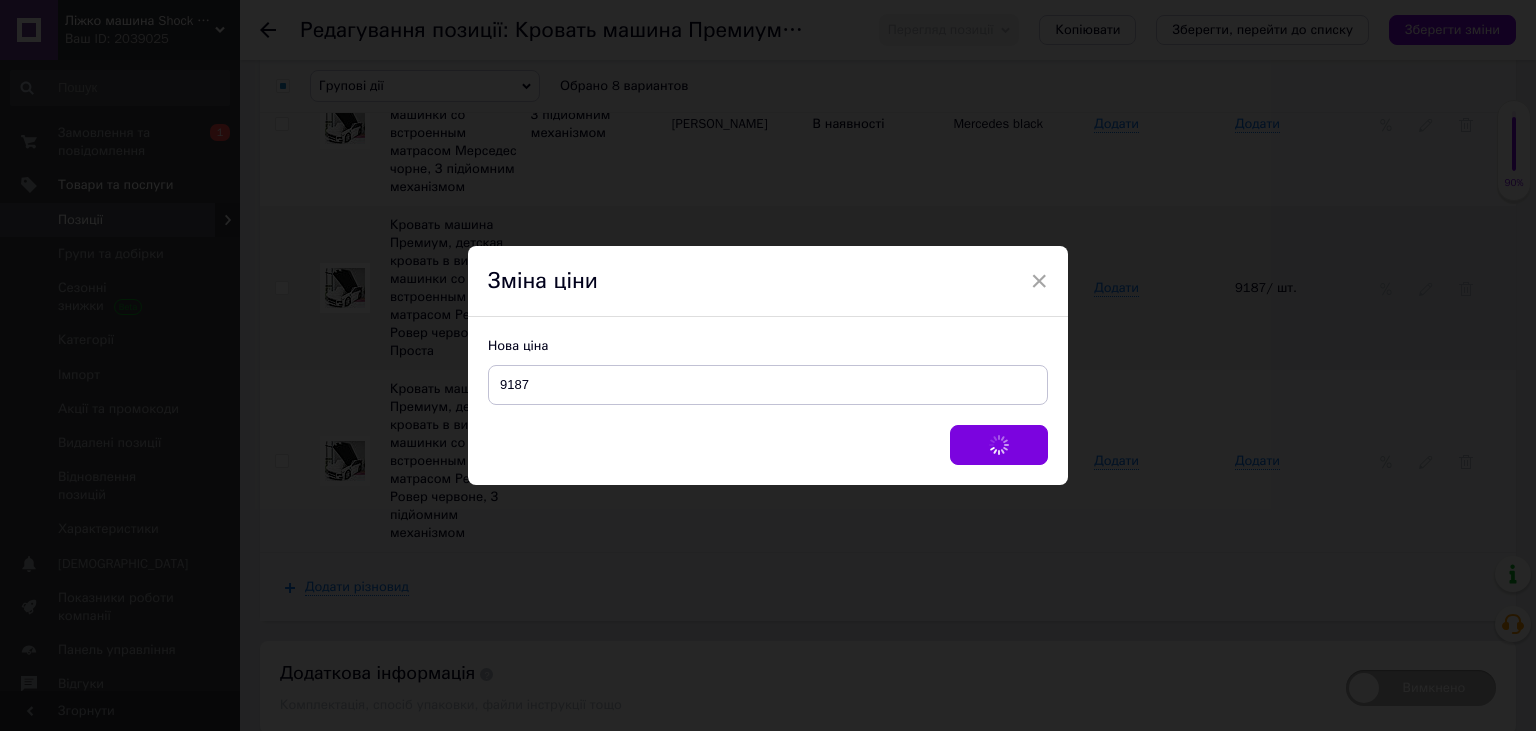 checkbox on "false" 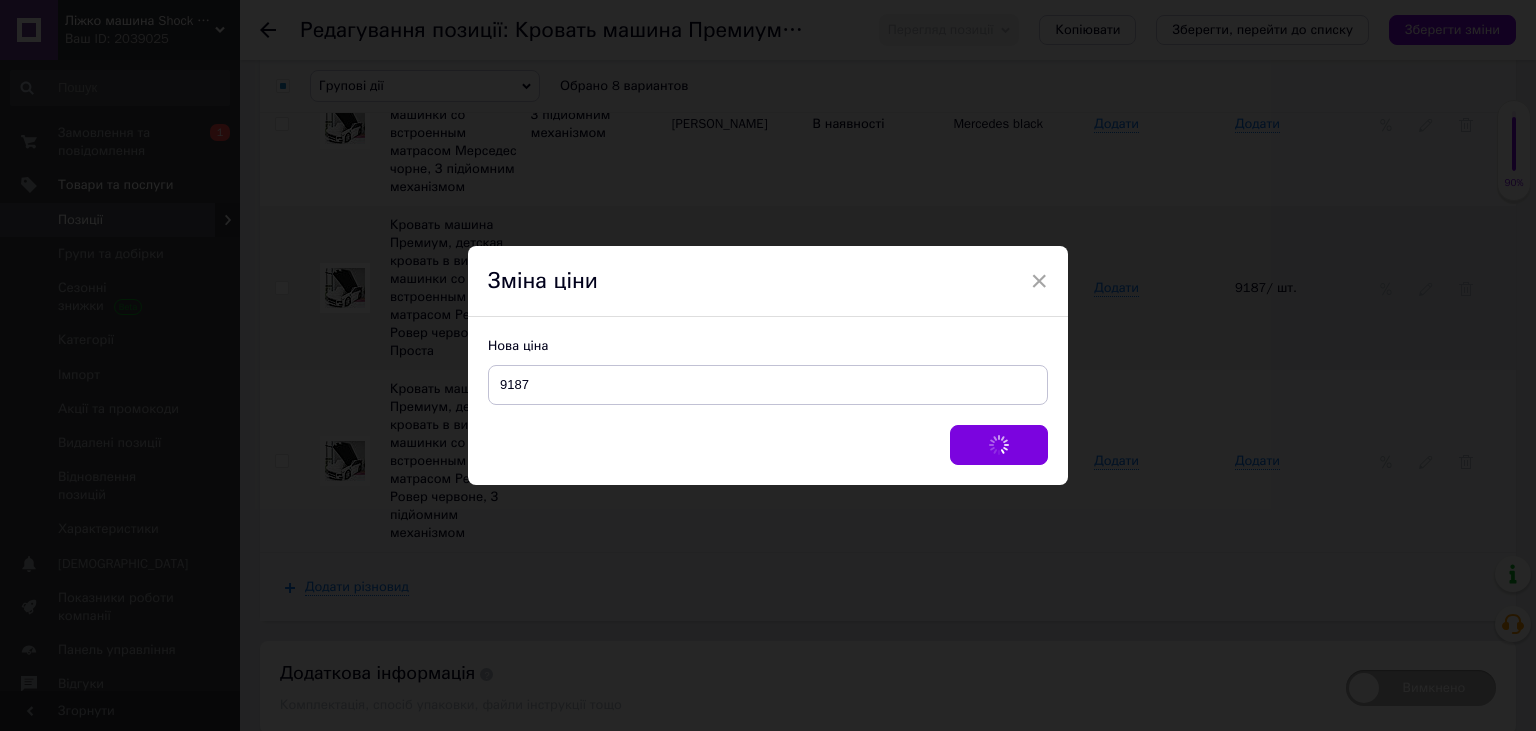 checkbox on "false" 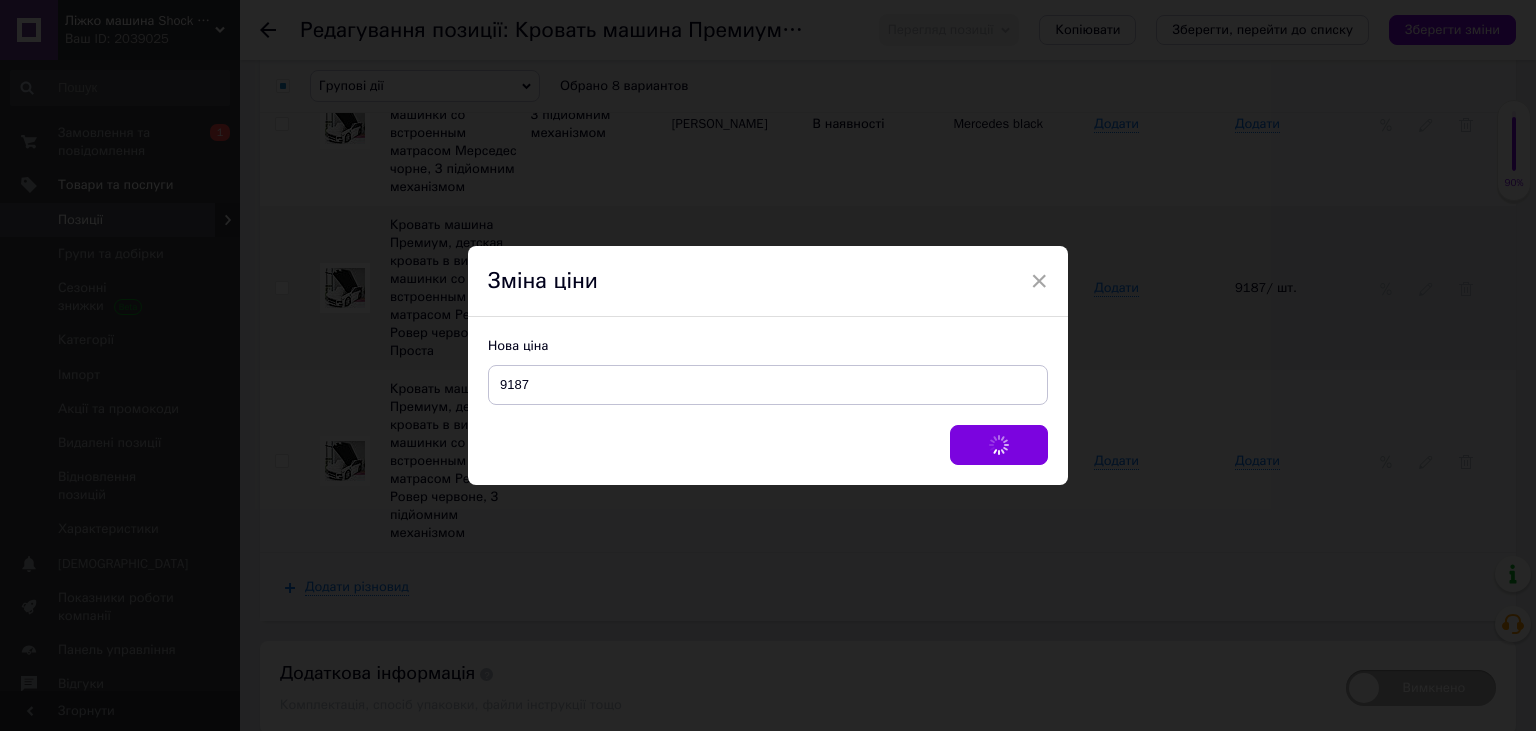 checkbox on "false" 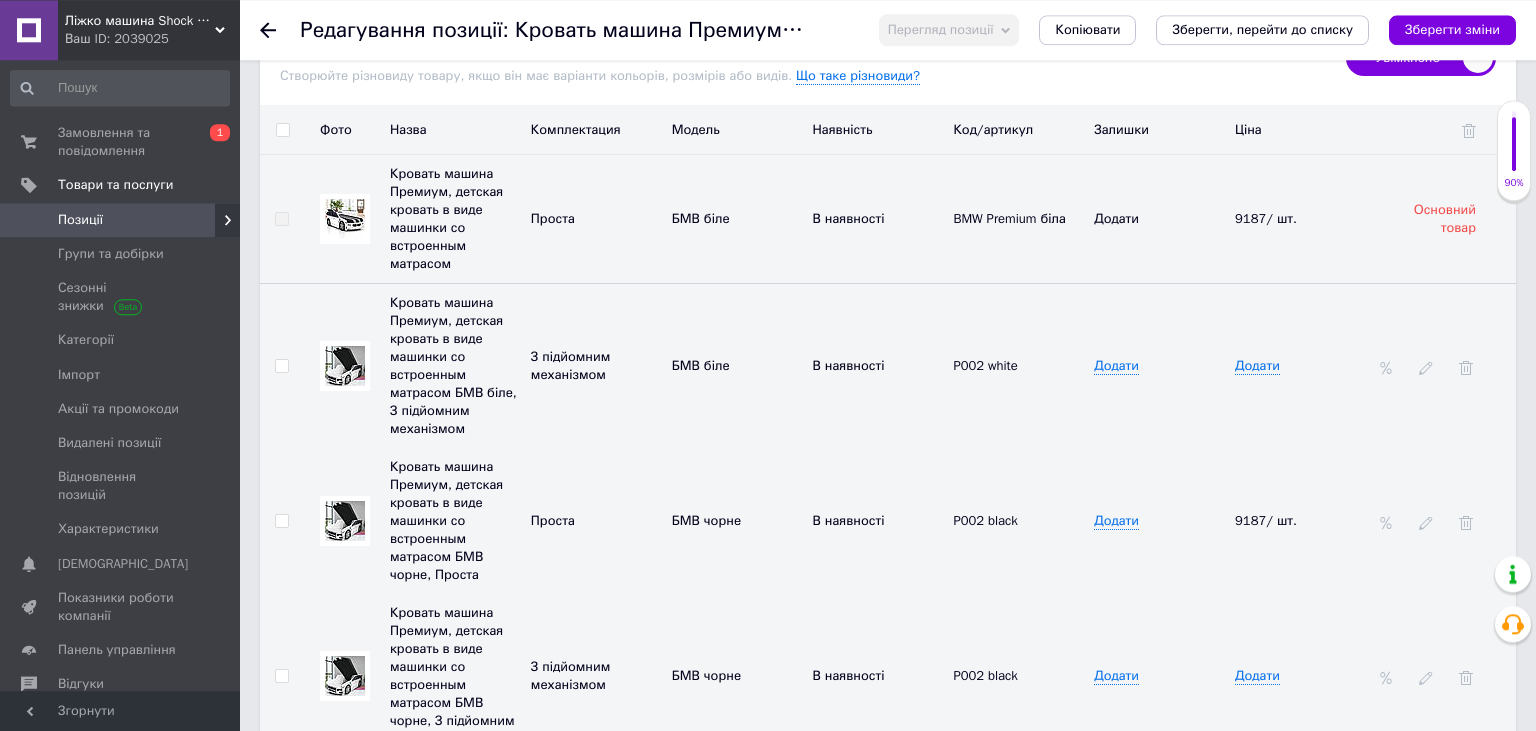 scroll, scrollTop: 4233, scrollLeft: 0, axis: vertical 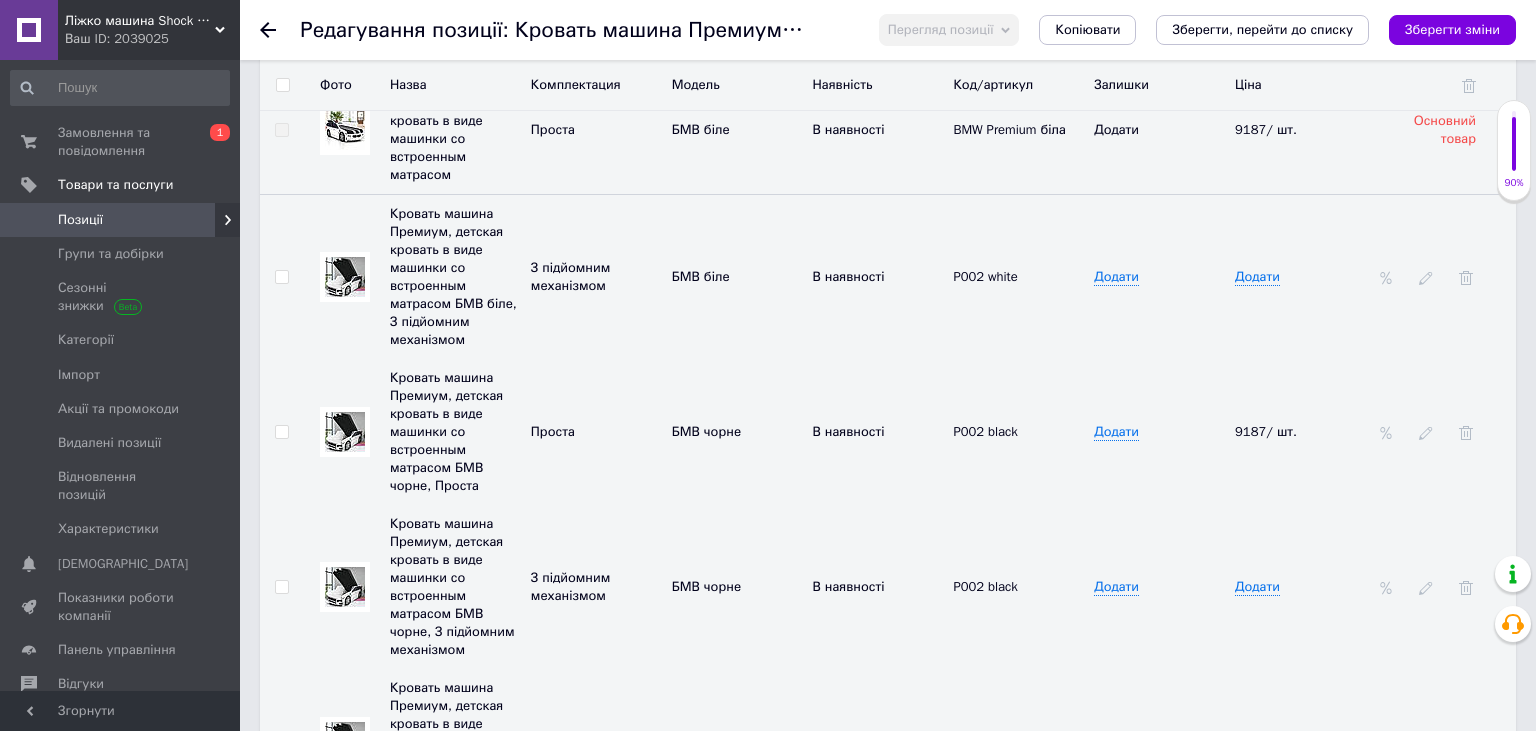 click at bounding box center [281, 277] 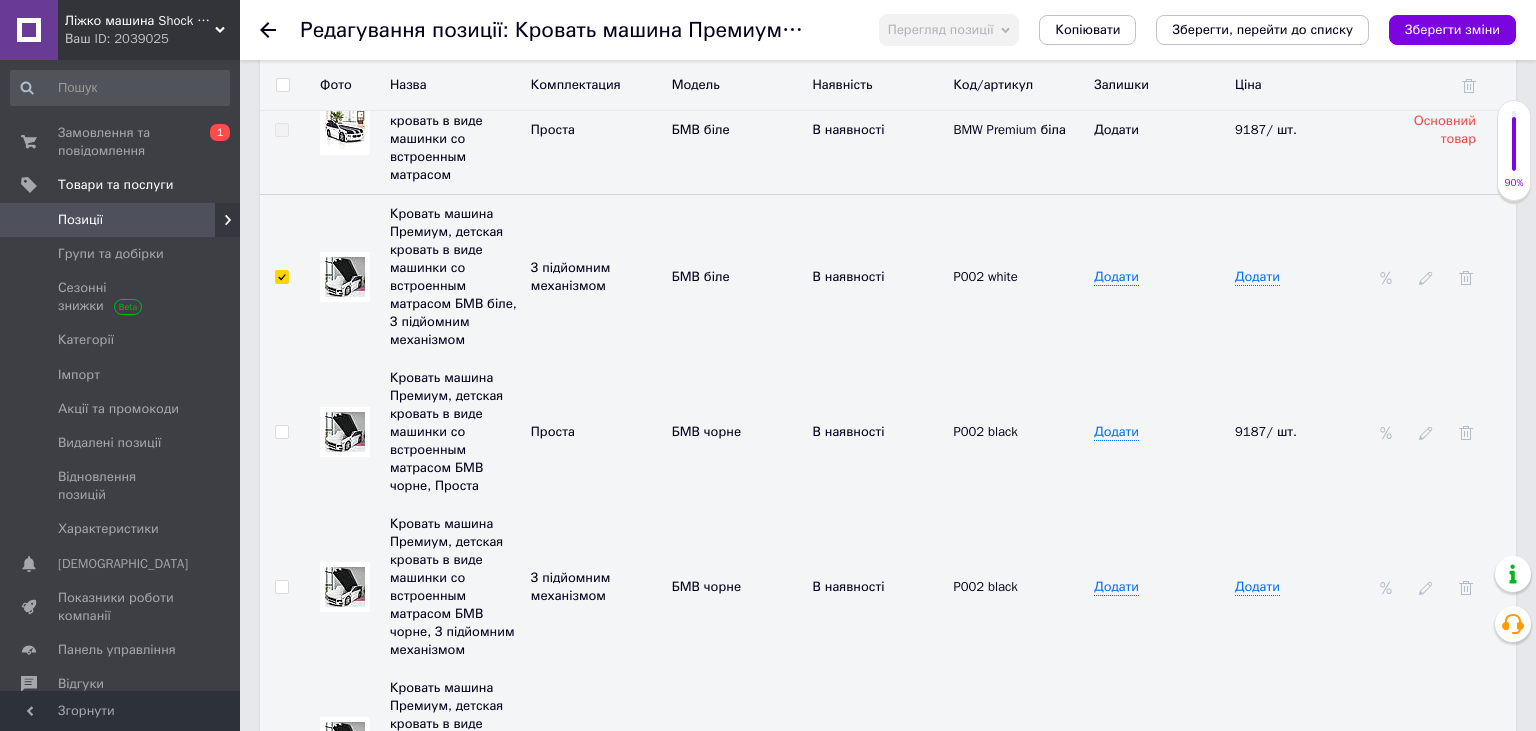 checkbox on "true" 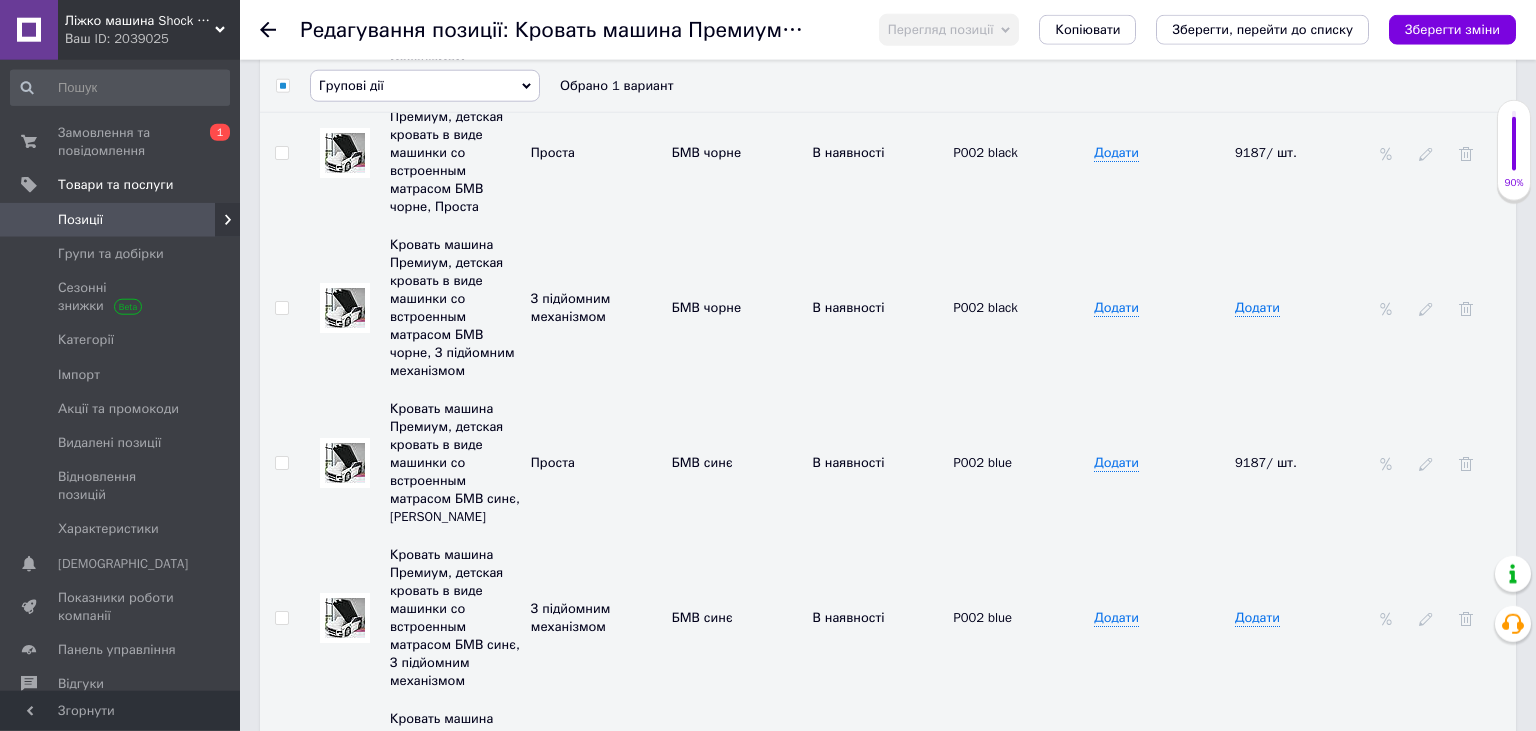 scroll, scrollTop: 4550, scrollLeft: 0, axis: vertical 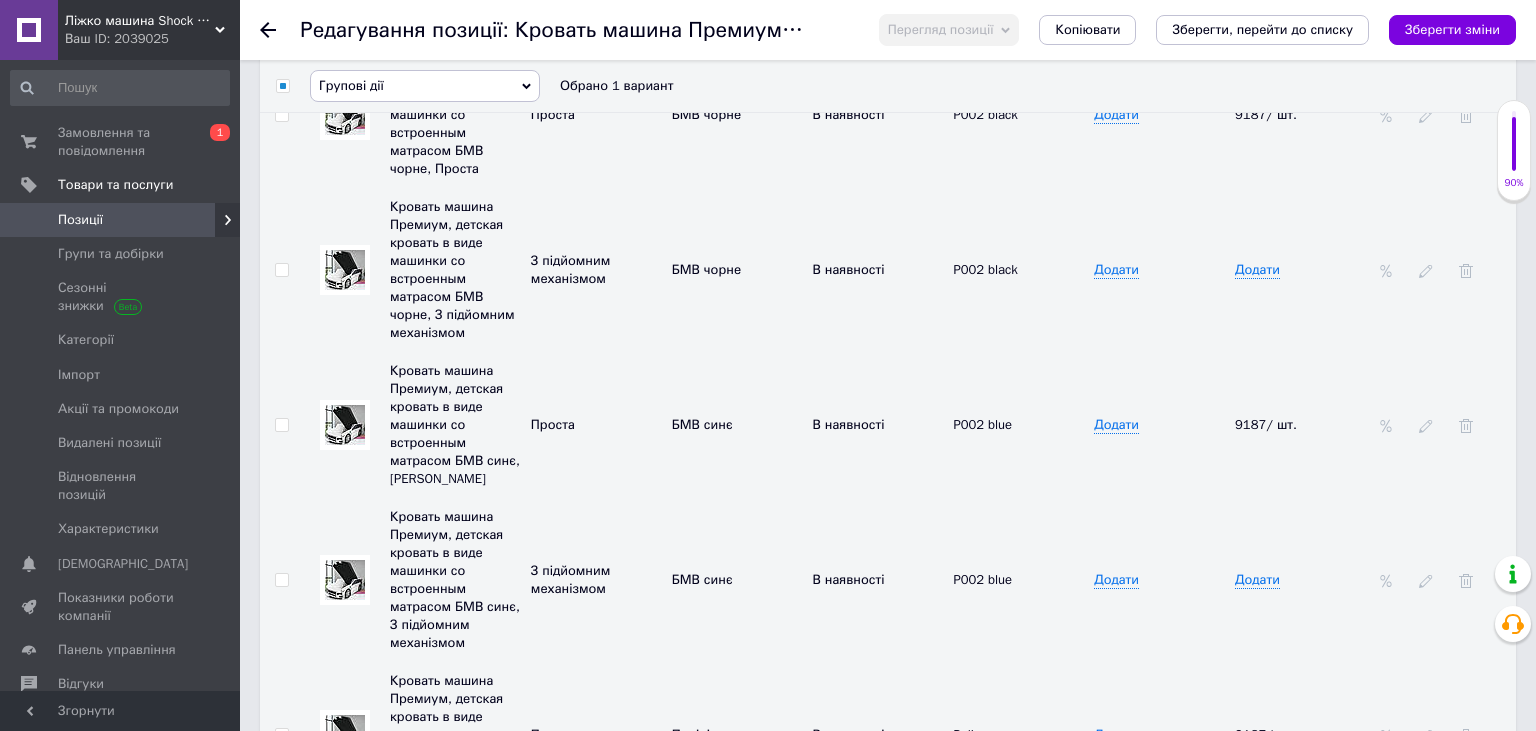 click at bounding box center [281, 270] 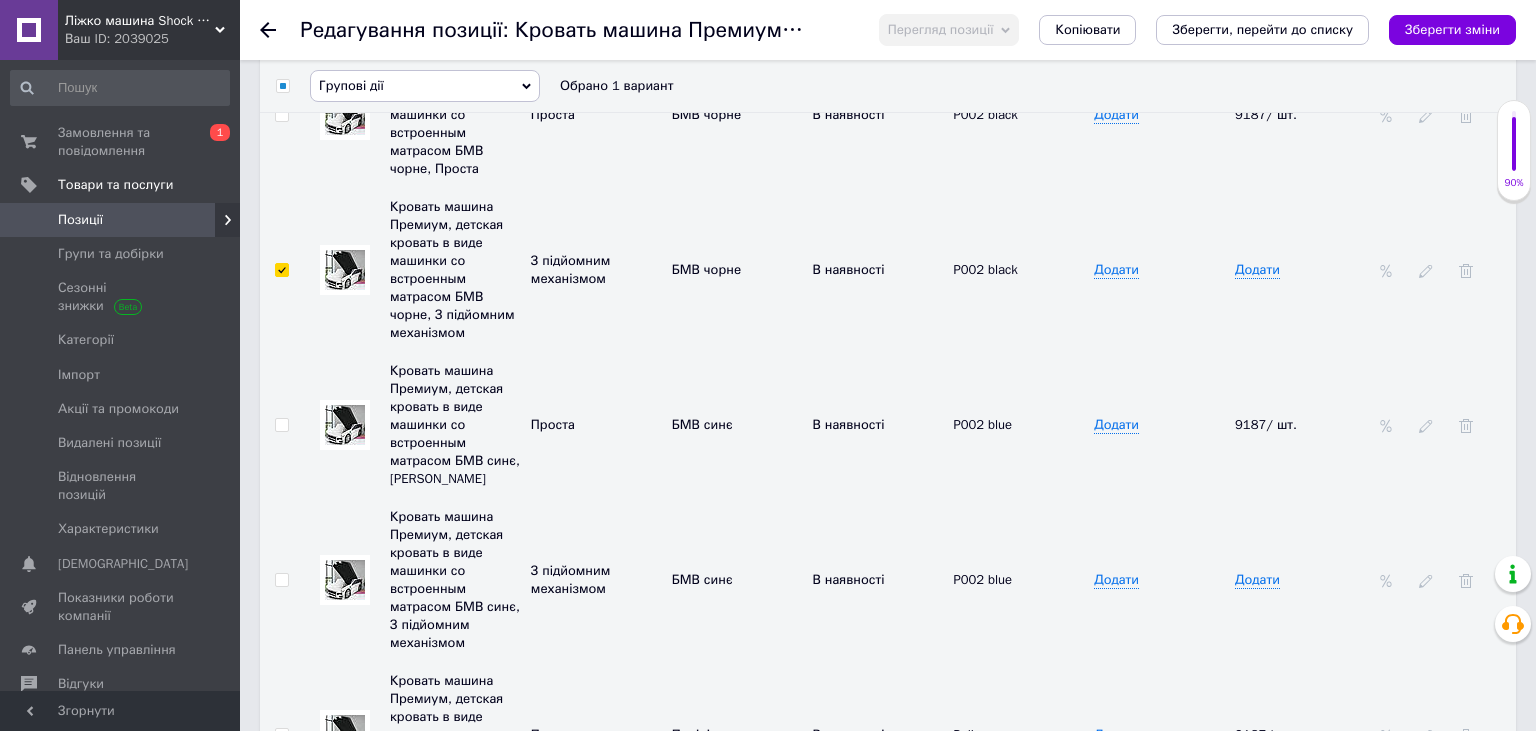 checkbox on "true" 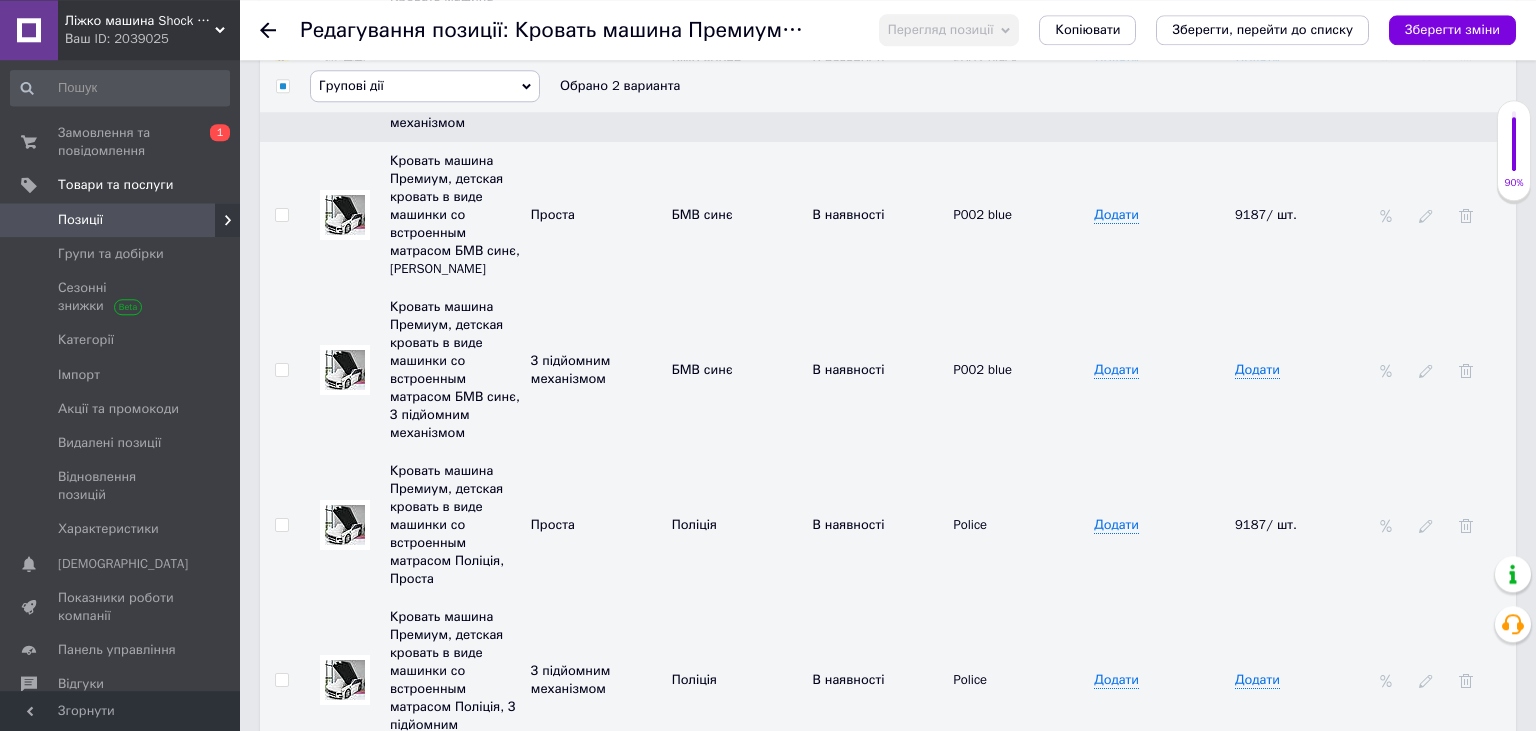scroll, scrollTop: 4761, scrollLeft: 0, axis: vertical 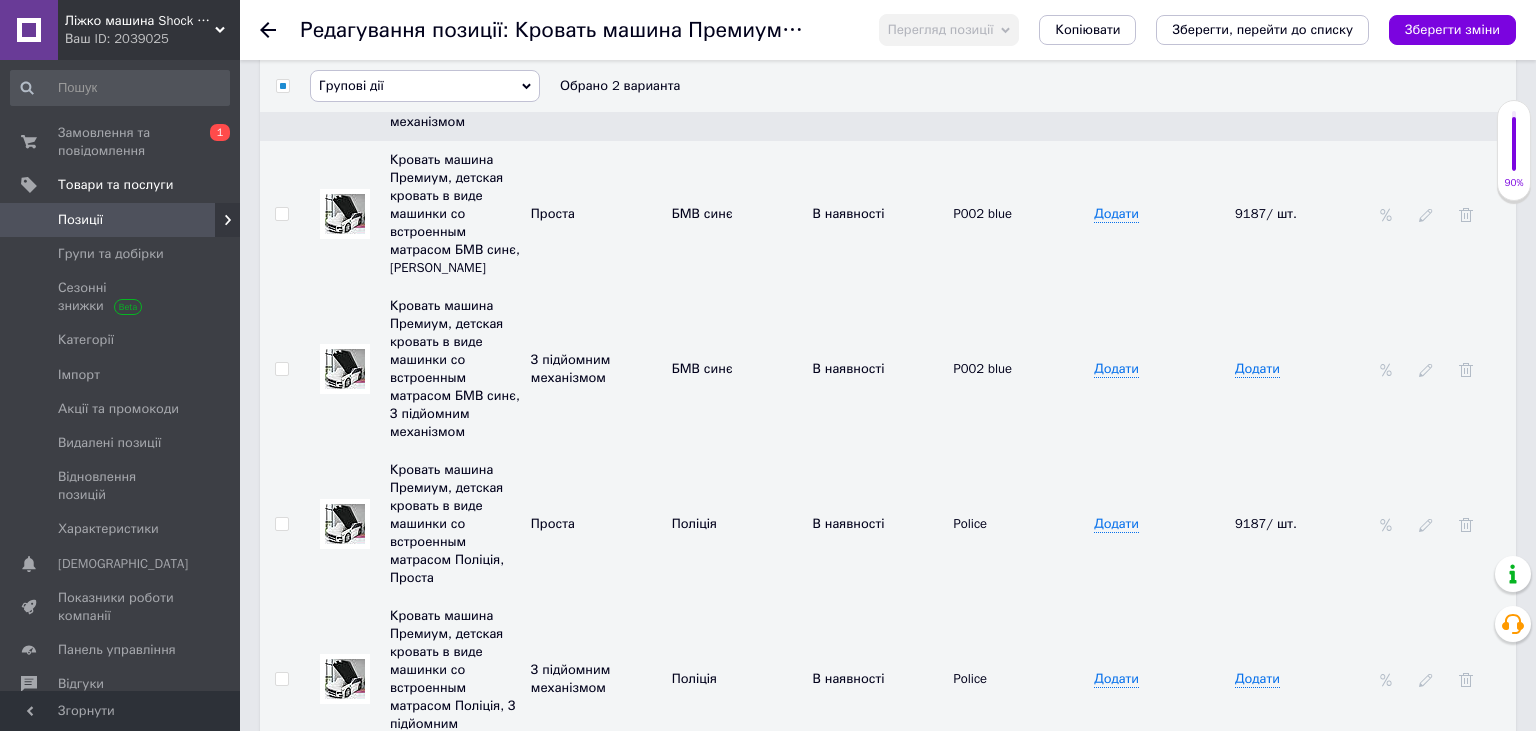 click at bounding box center [281, 369] 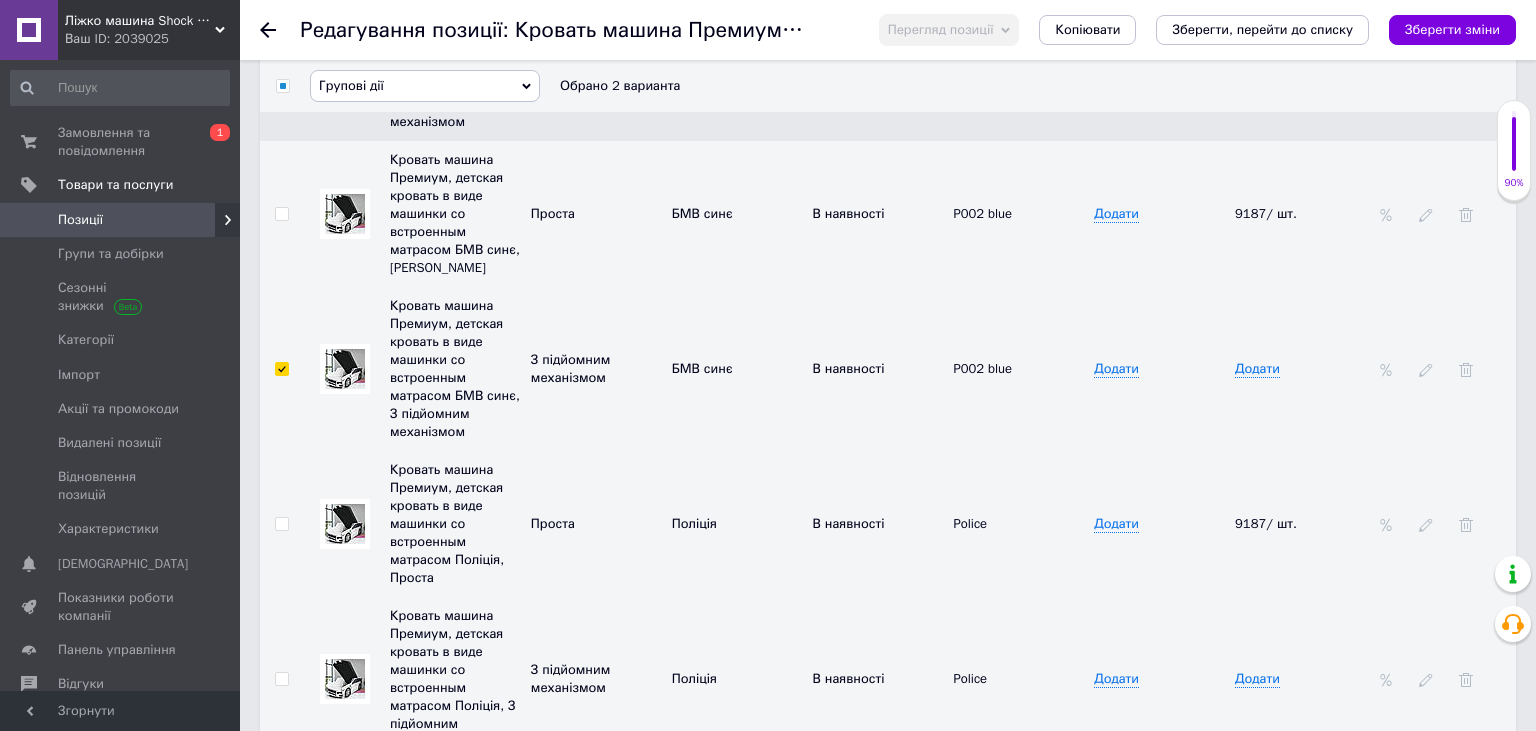 checkbox on "true" 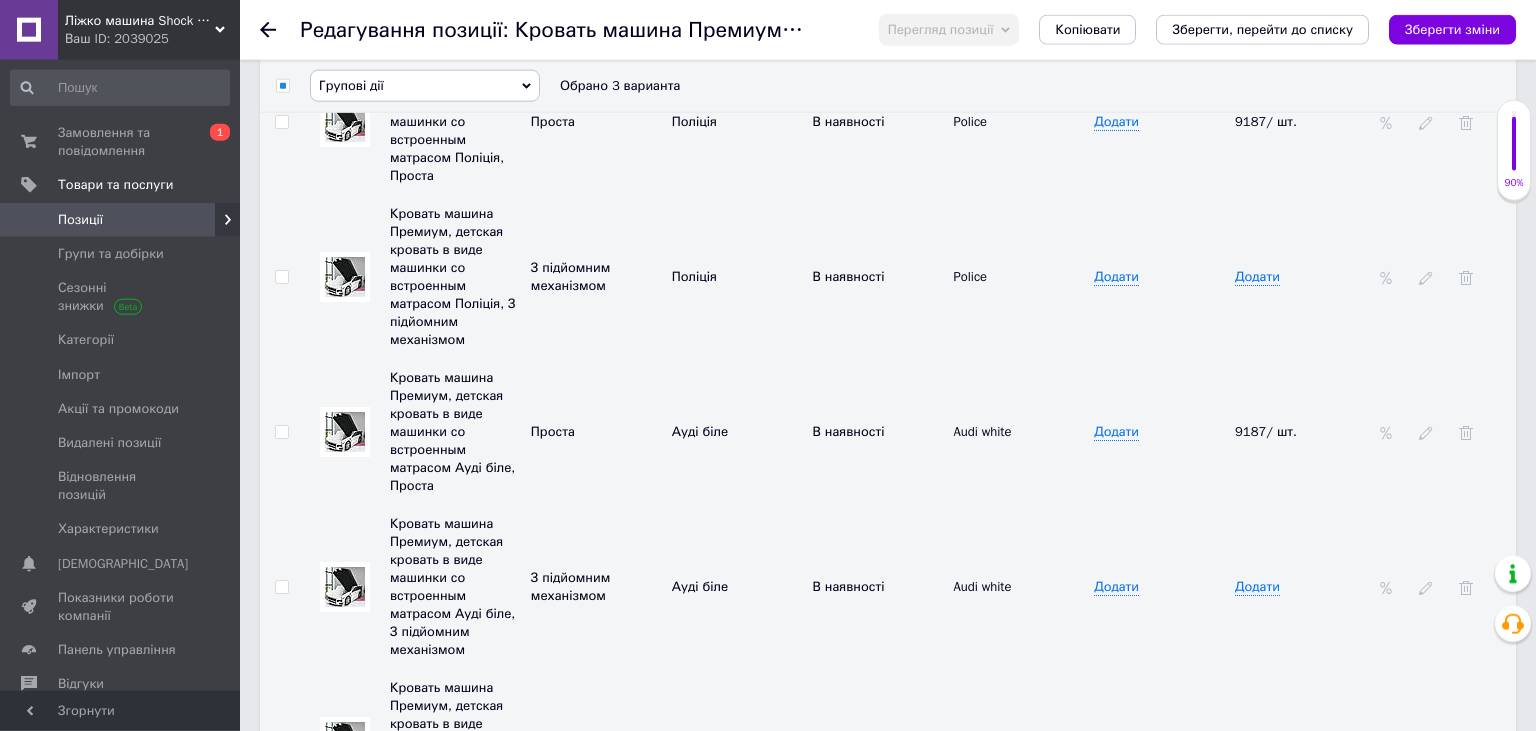 scroll, scrollTop: 5184, scrollLeft: 0, axis: vertical 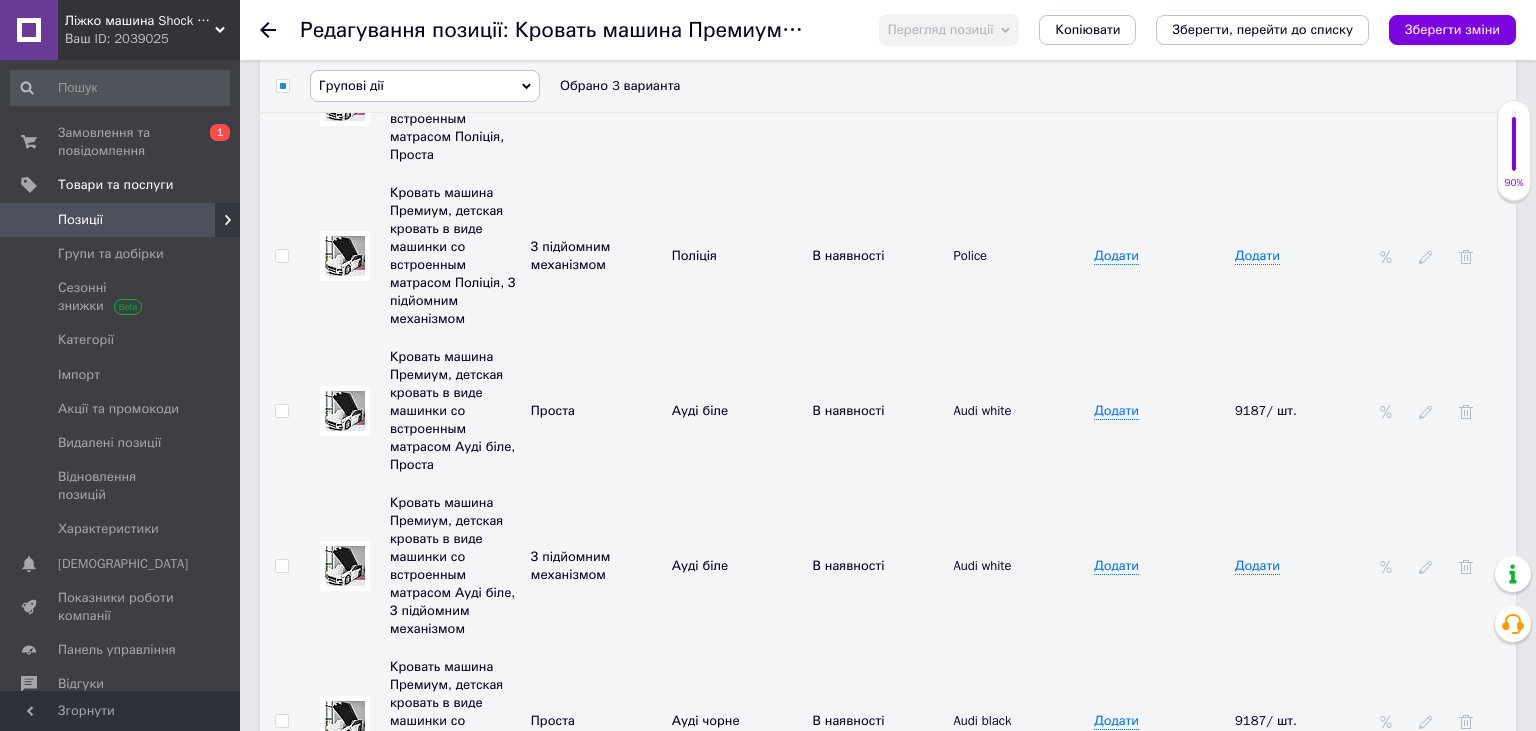 click at bounding box center (281, 256) 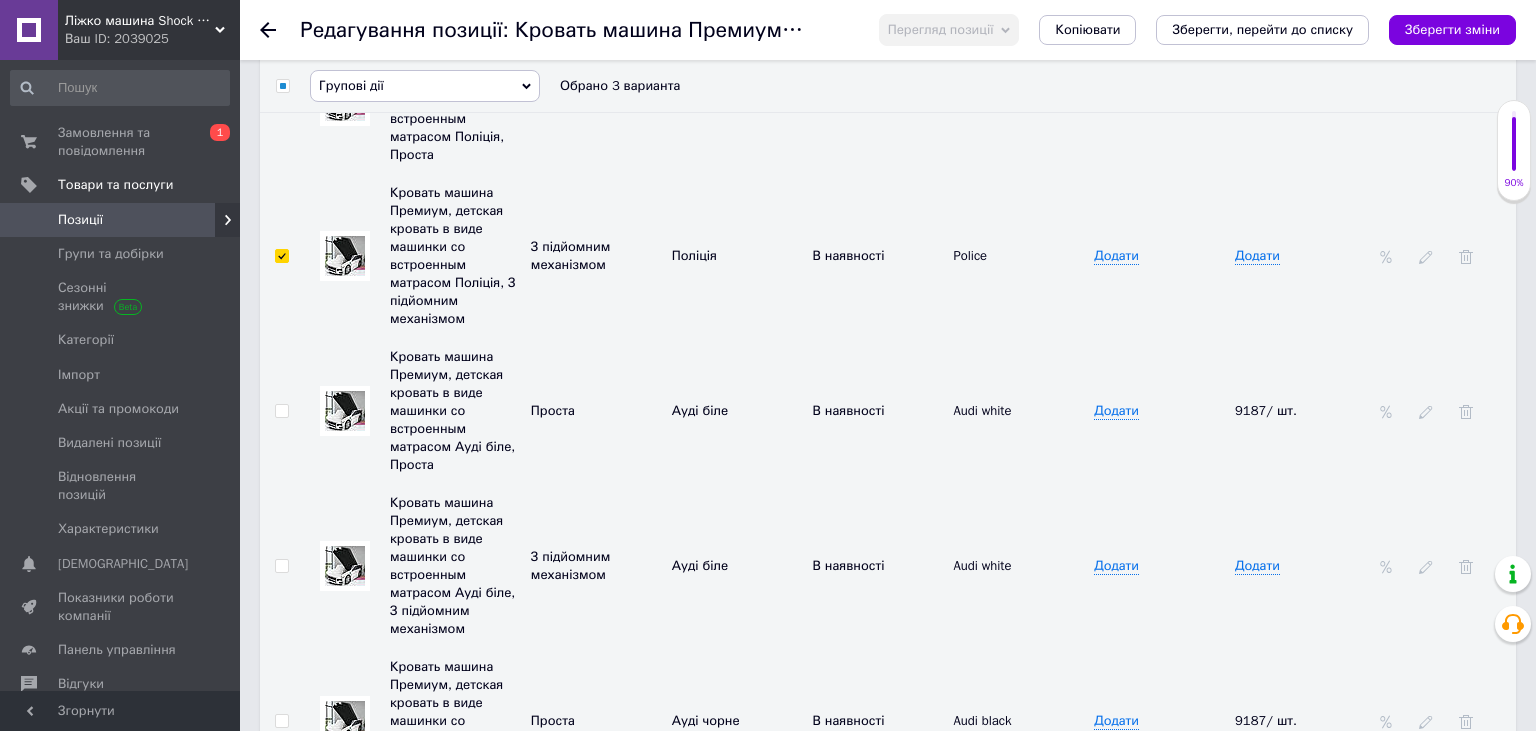 checkbox on "true" 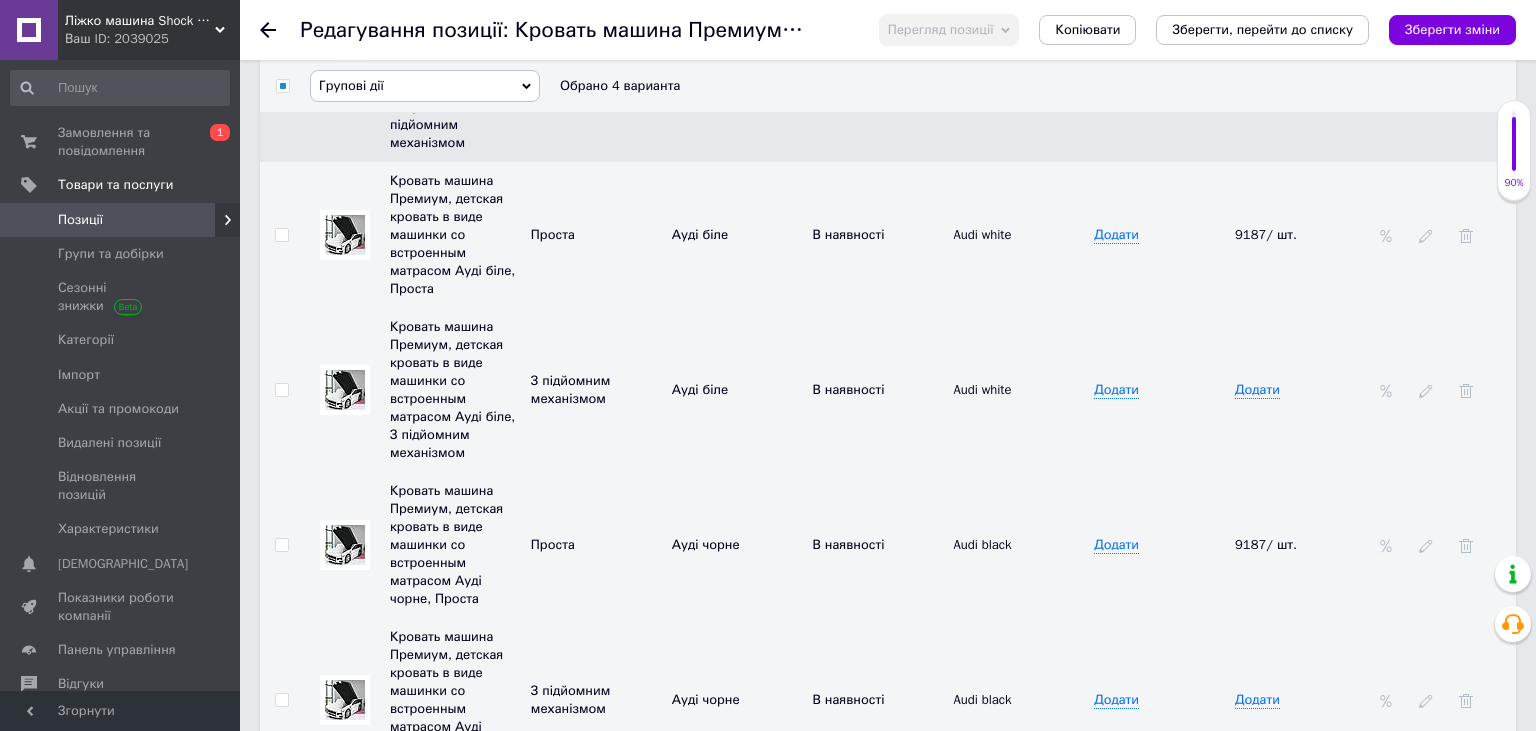 scroll, scrollTop: 5395, scrollLeft: 0, axis: vertical 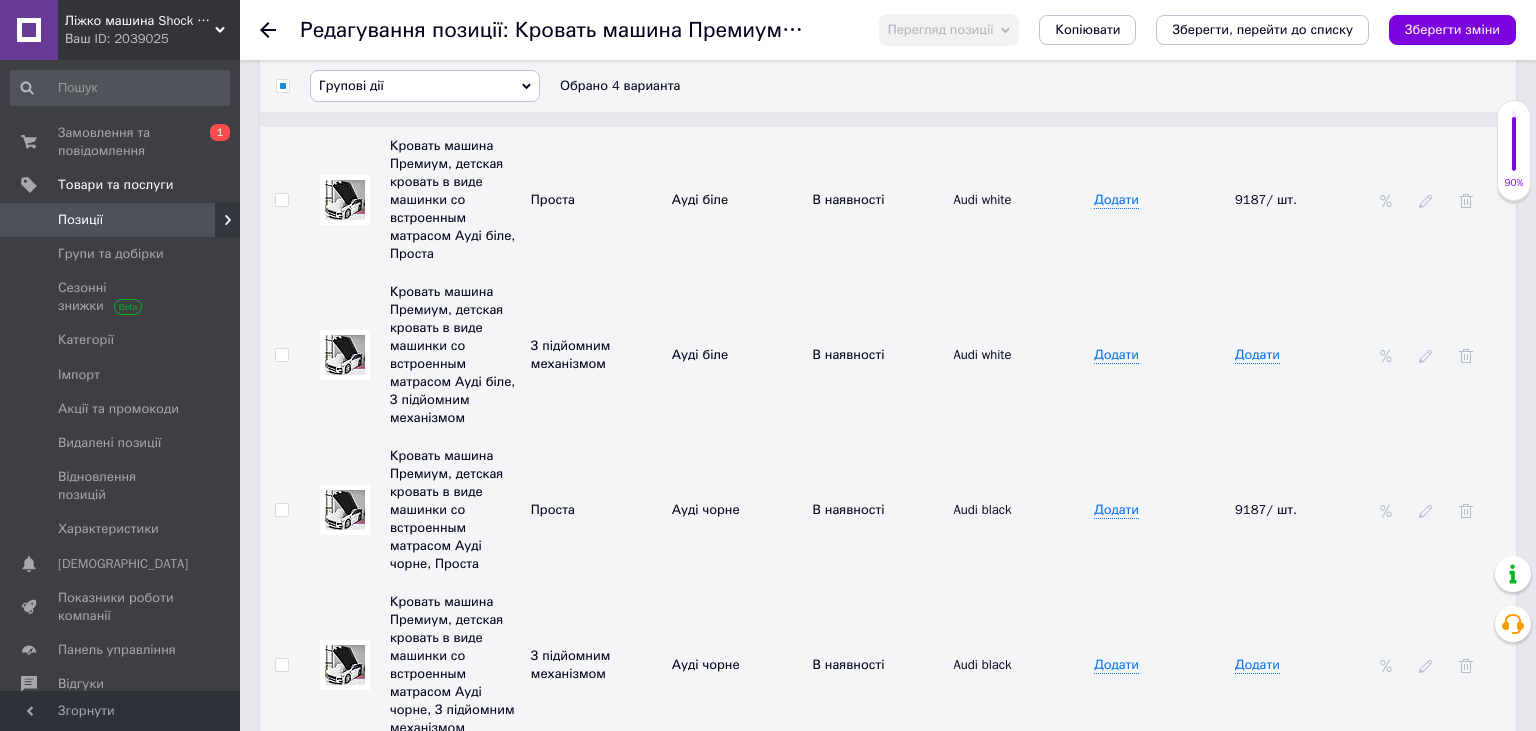 click at bounding box center (281, 355) 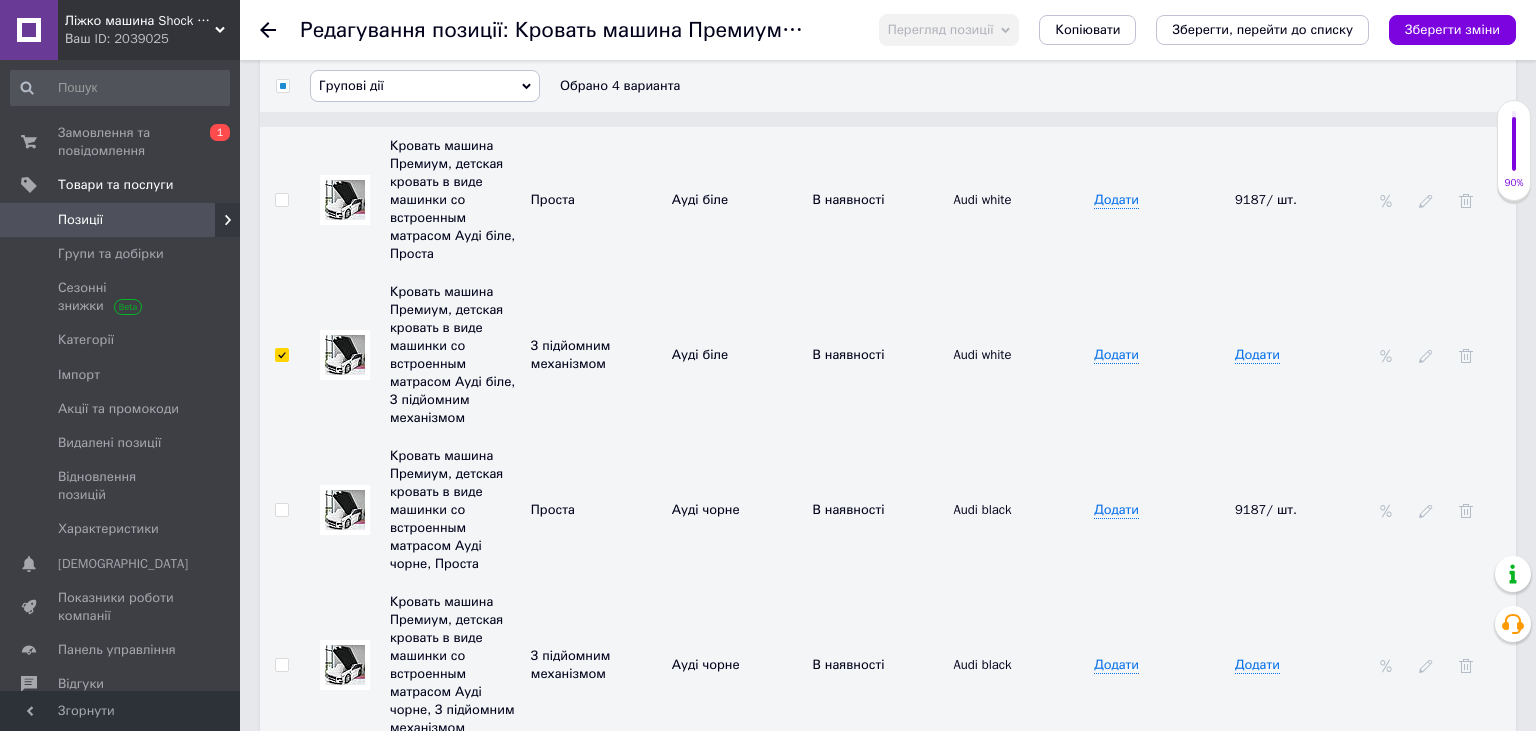 checkbox on "true" 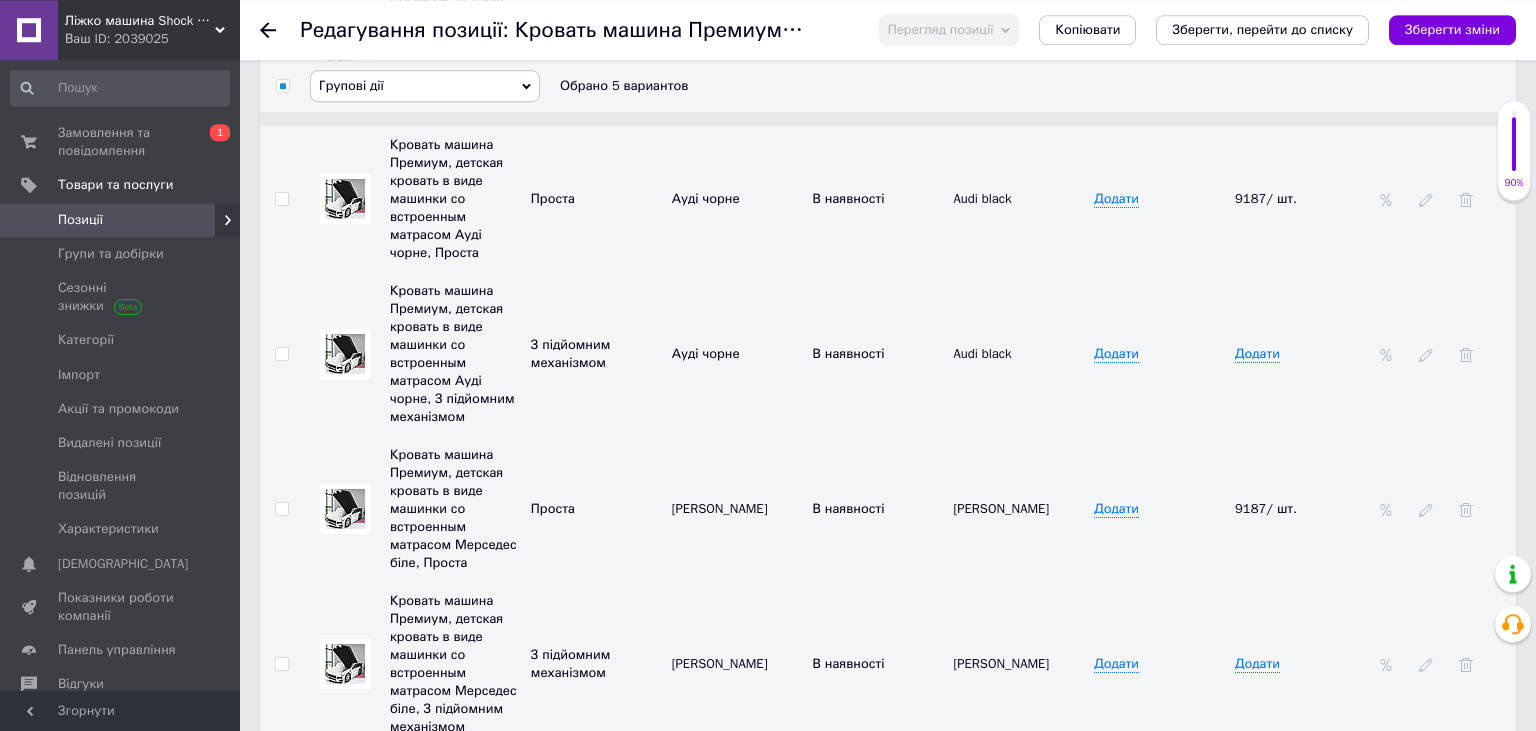 scroll, scrollTop: 5712, scrollLeft: 0, axis: vertical 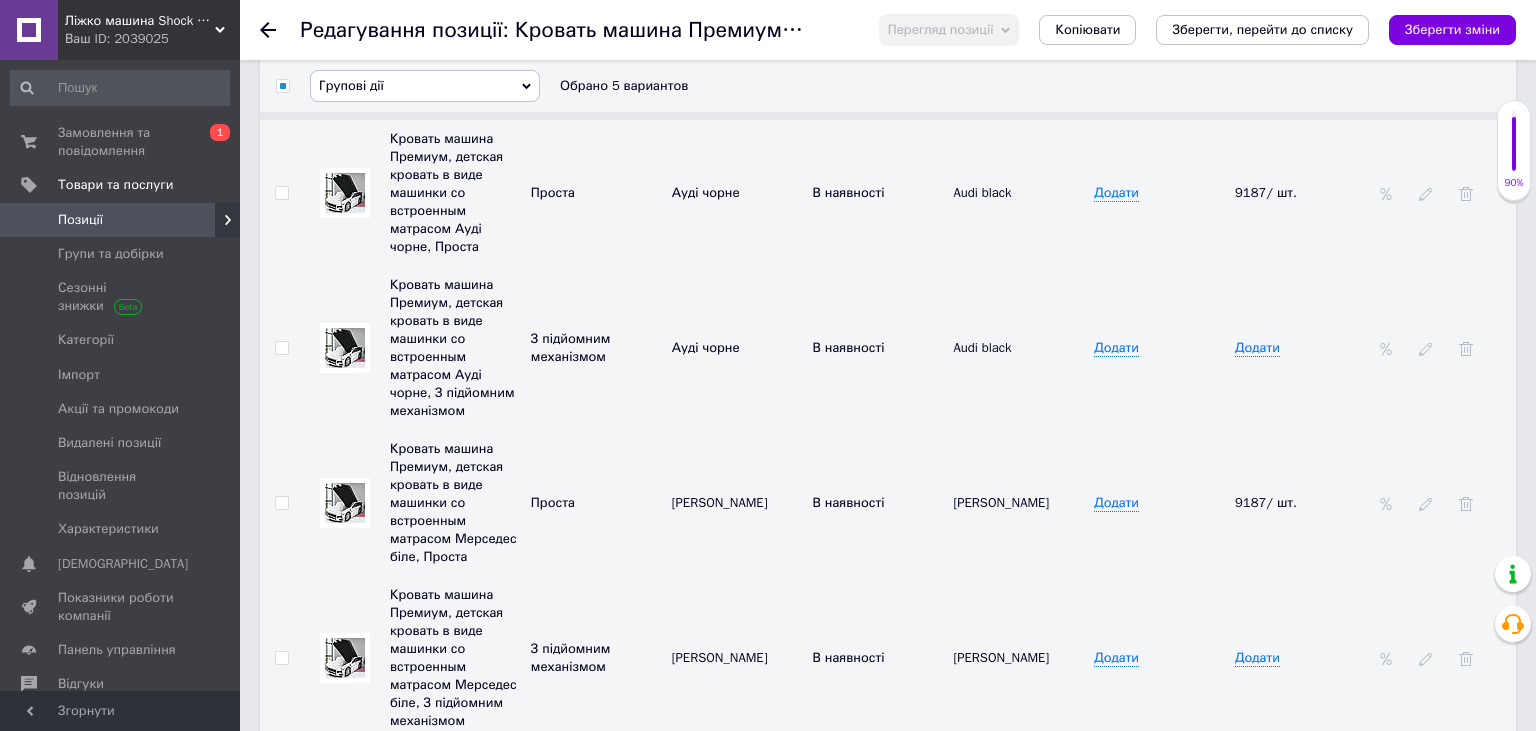click at bounding box center (281, 348) 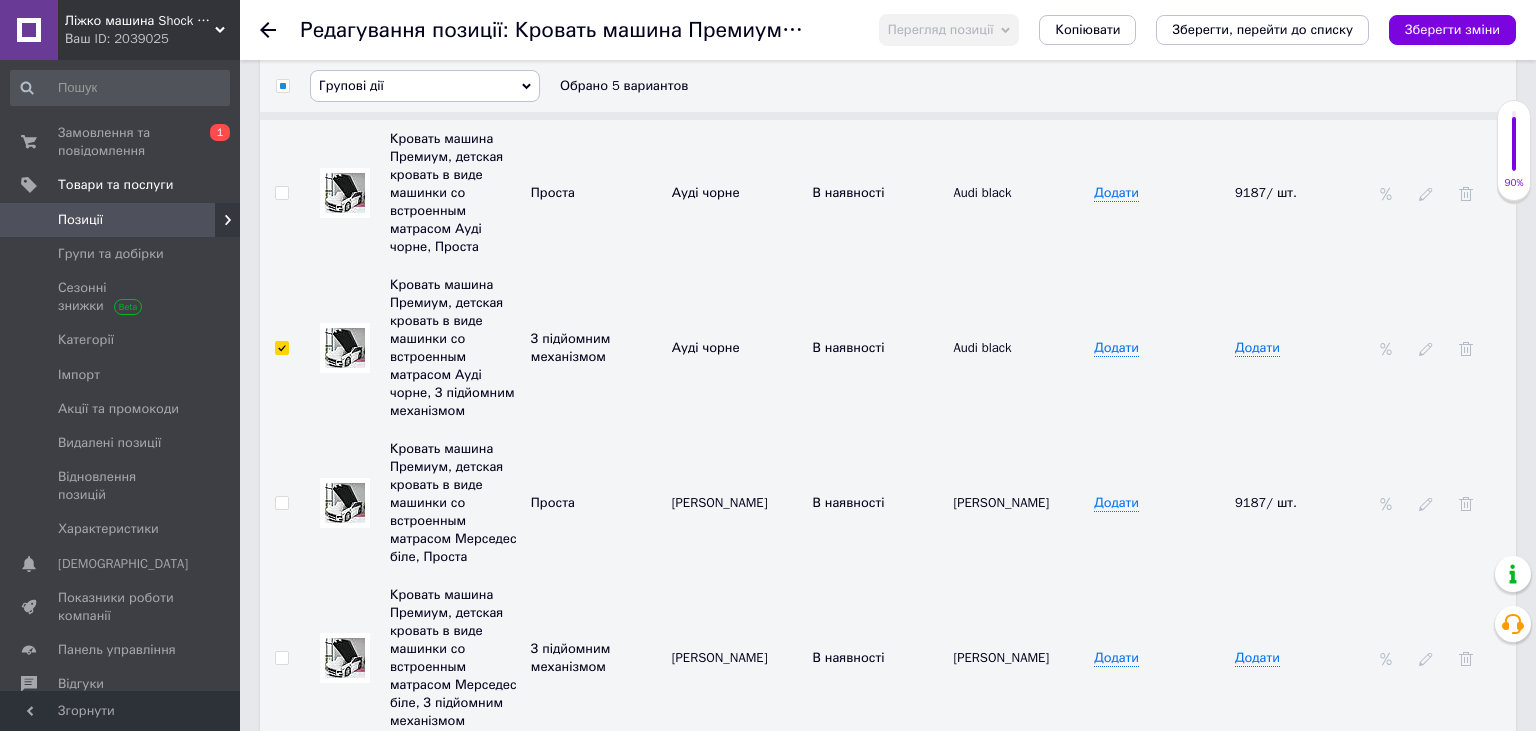 checkbox on "true" 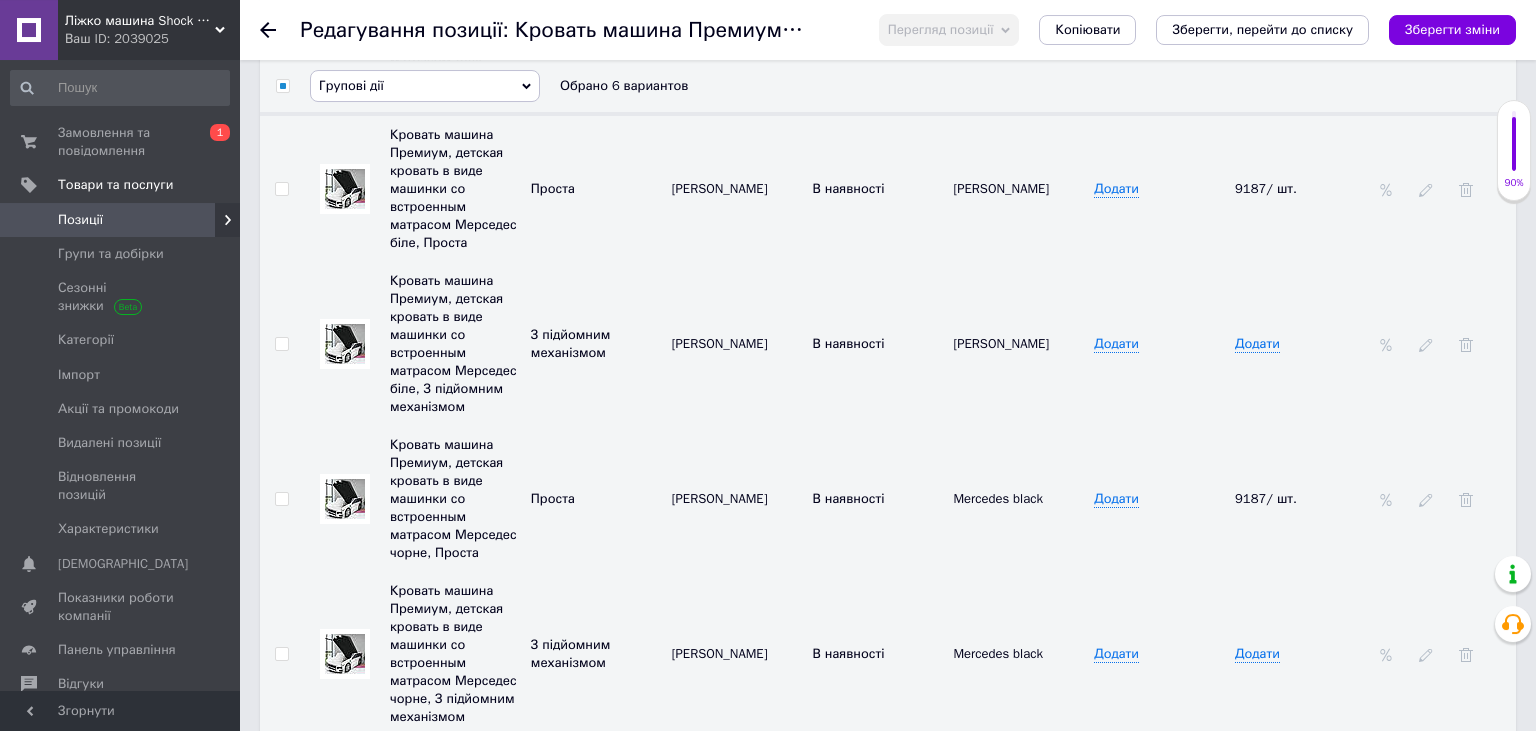 scroll, scrollTop: 6028, scrollLeft: 0, axis: vertical 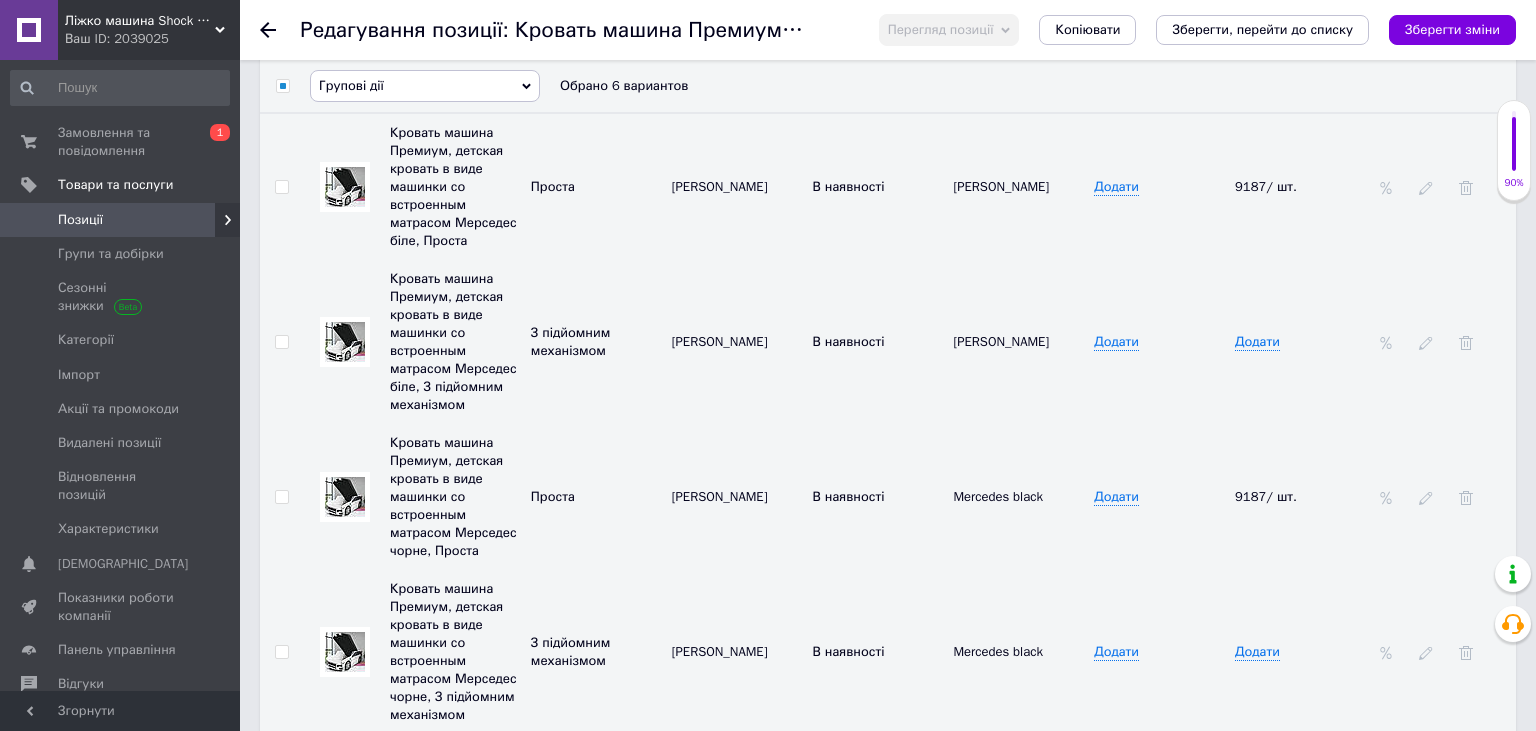 click at bounding box center [281, 342] 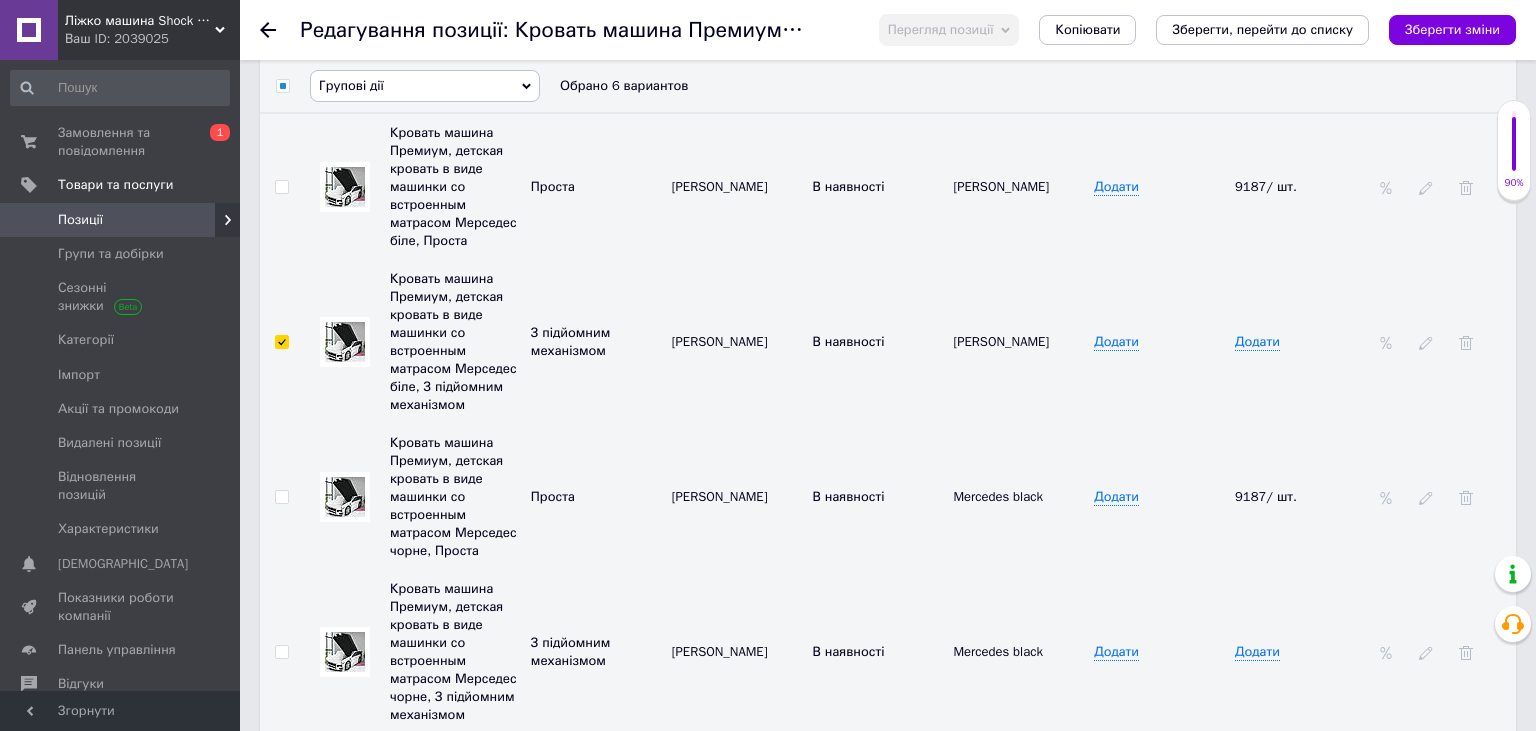 checkbox on "true" 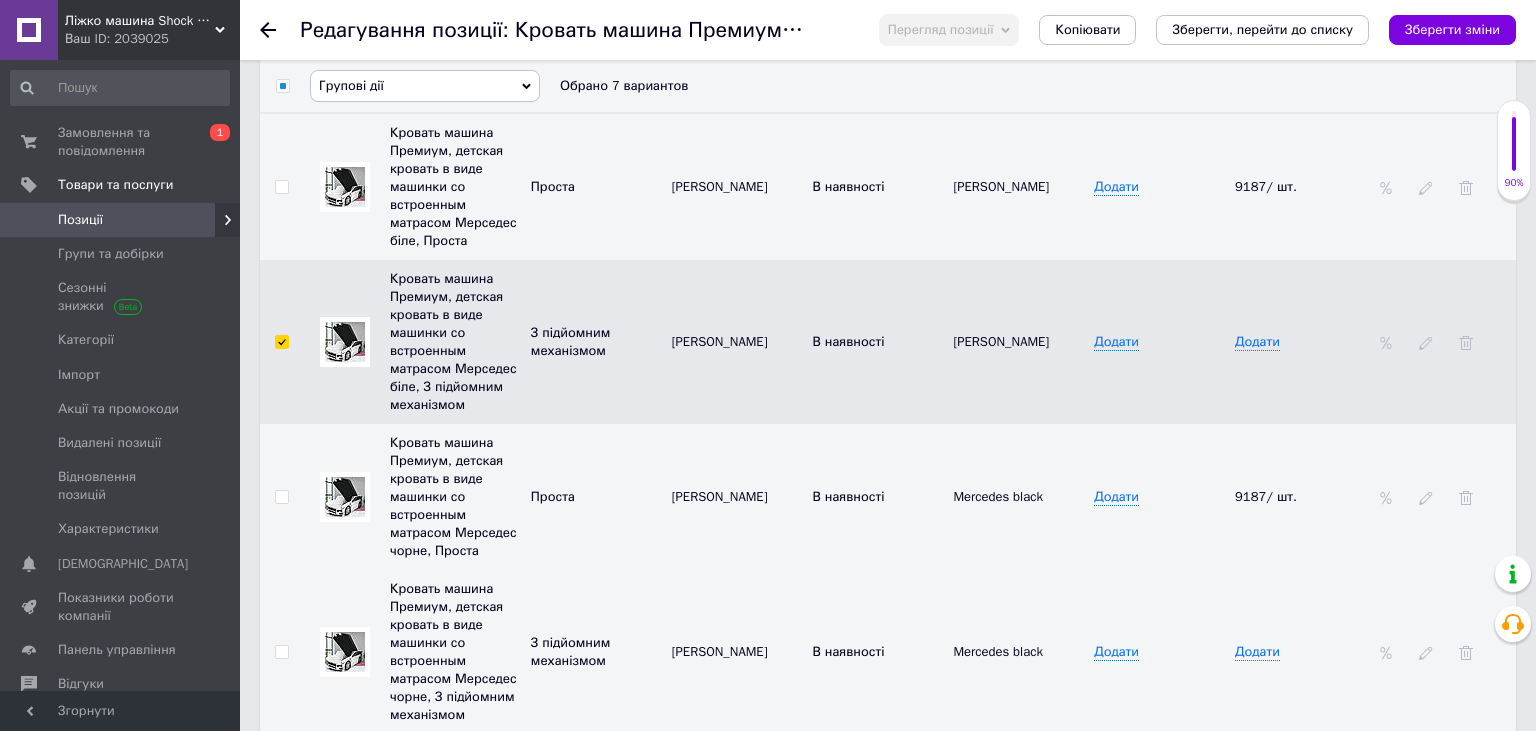 scroll, scrollTop: 6240, scrollLeft: 0, axis: vertical 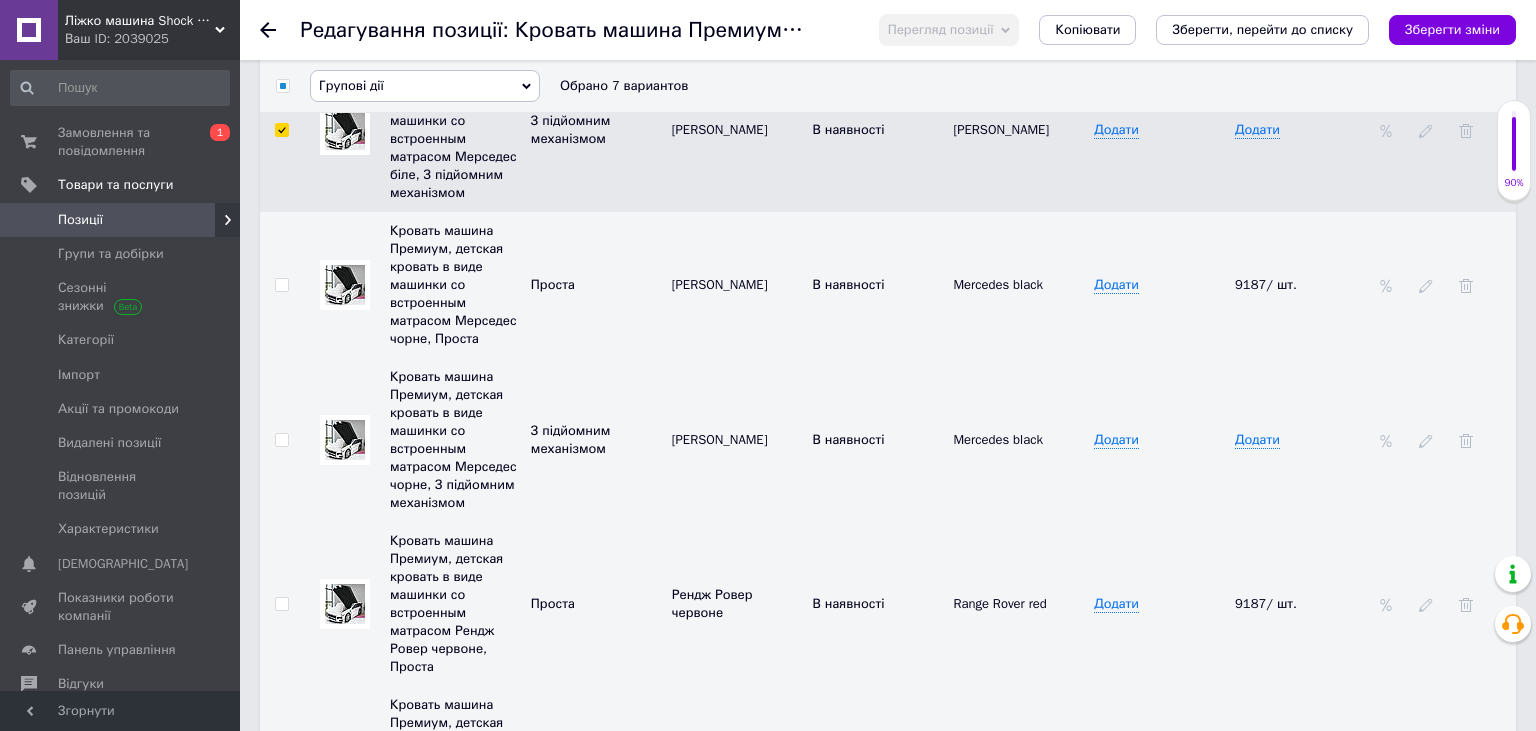 click at bounding box center [281, 440] 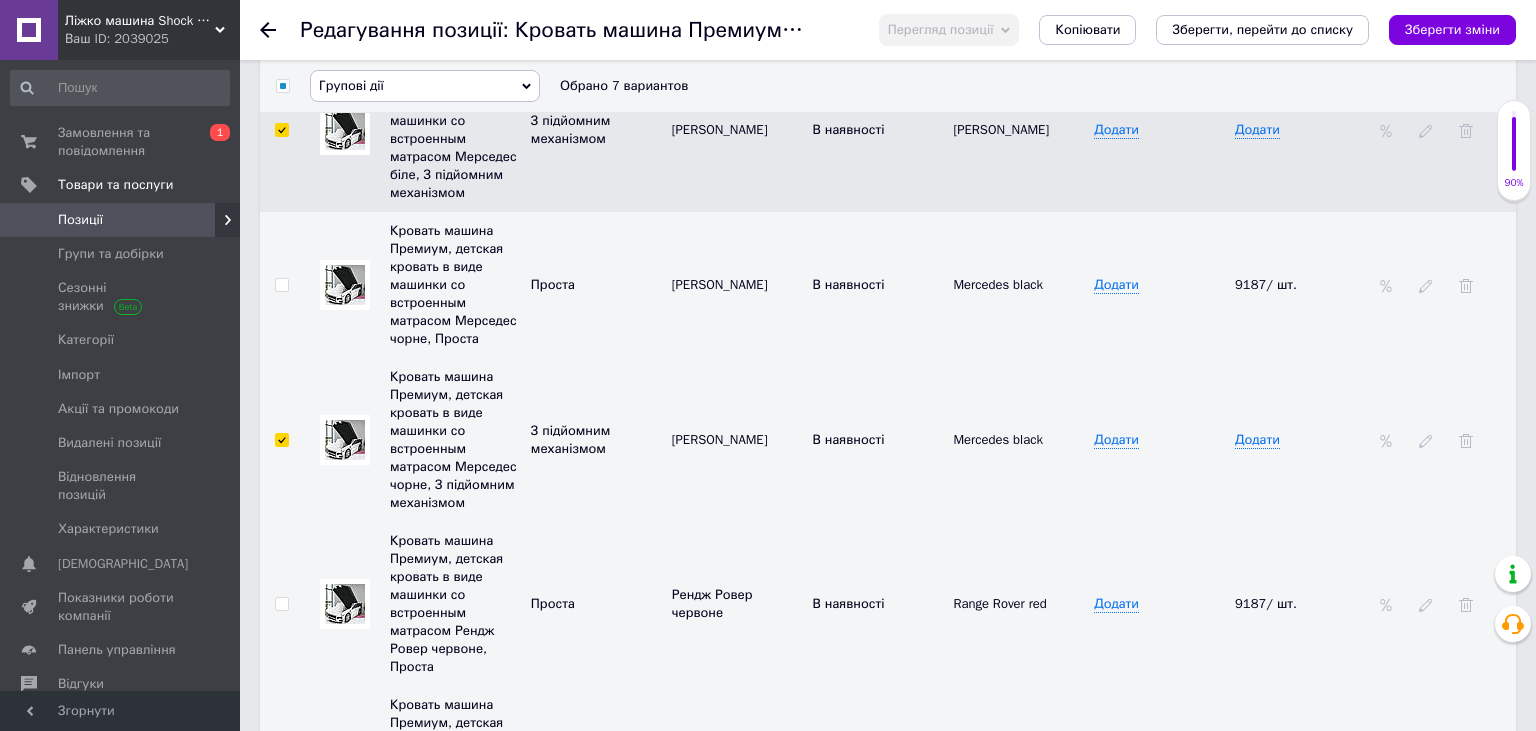 checkbox on "true" 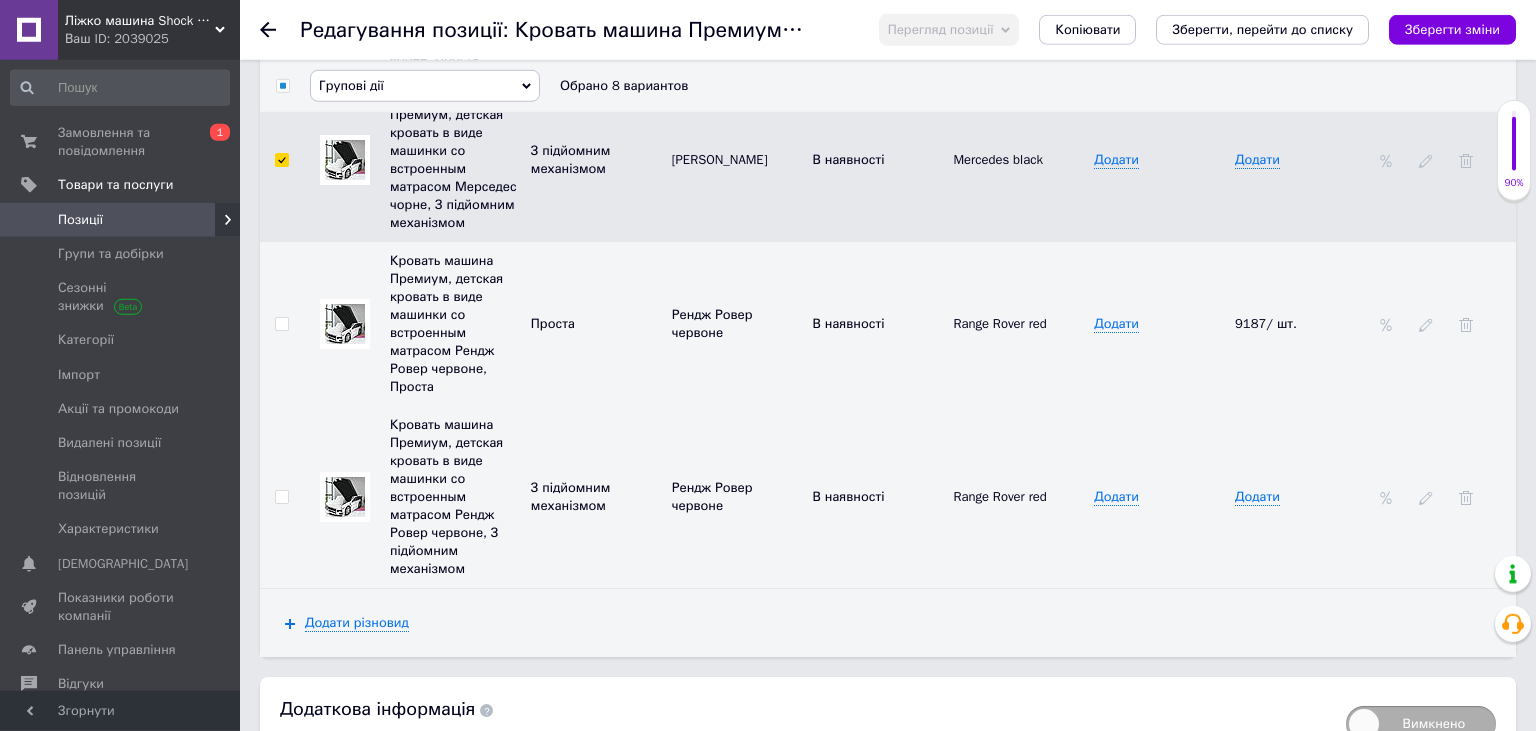 scroll, scrollTop: 6556, scrollLeft: 0, axis: vertical 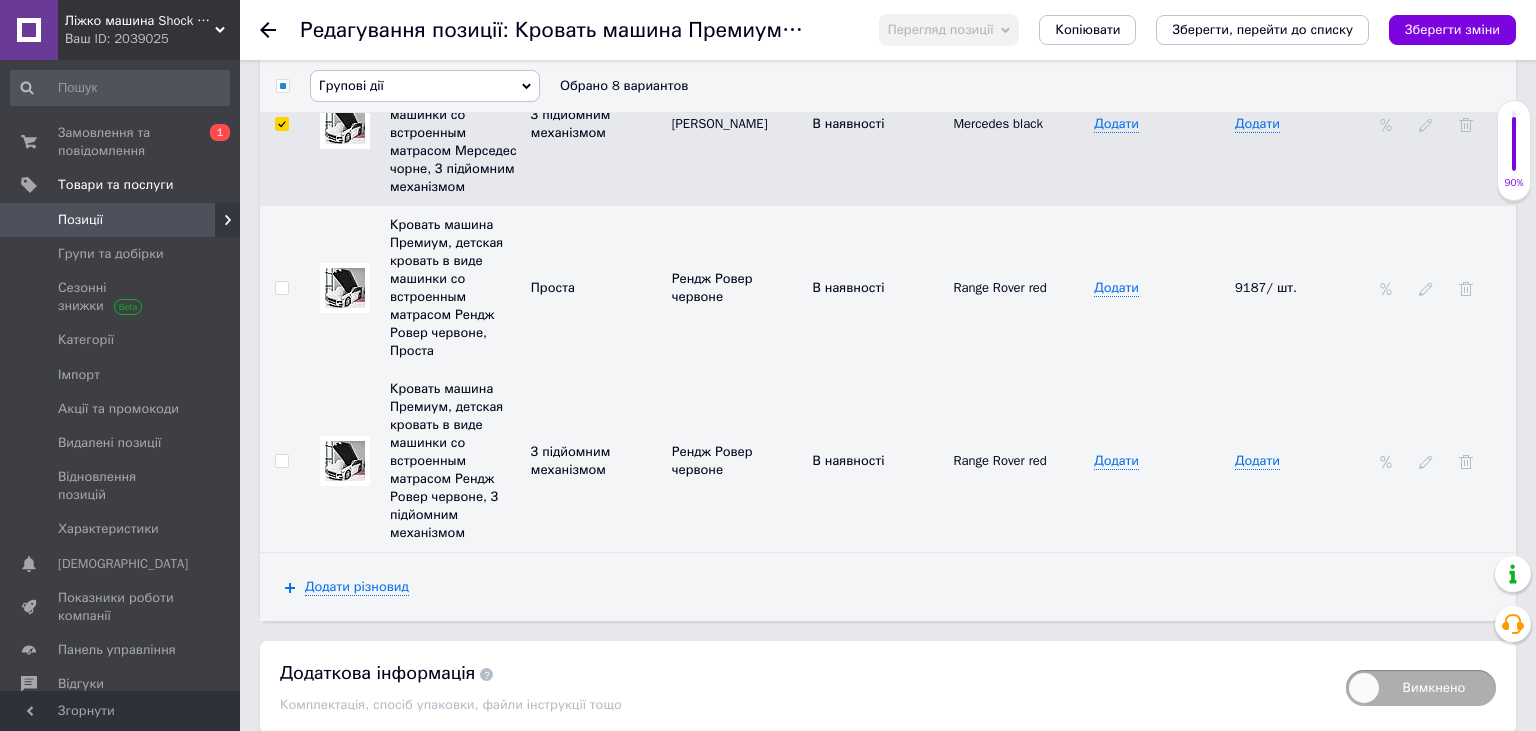 click at bounding box center (281, 461) 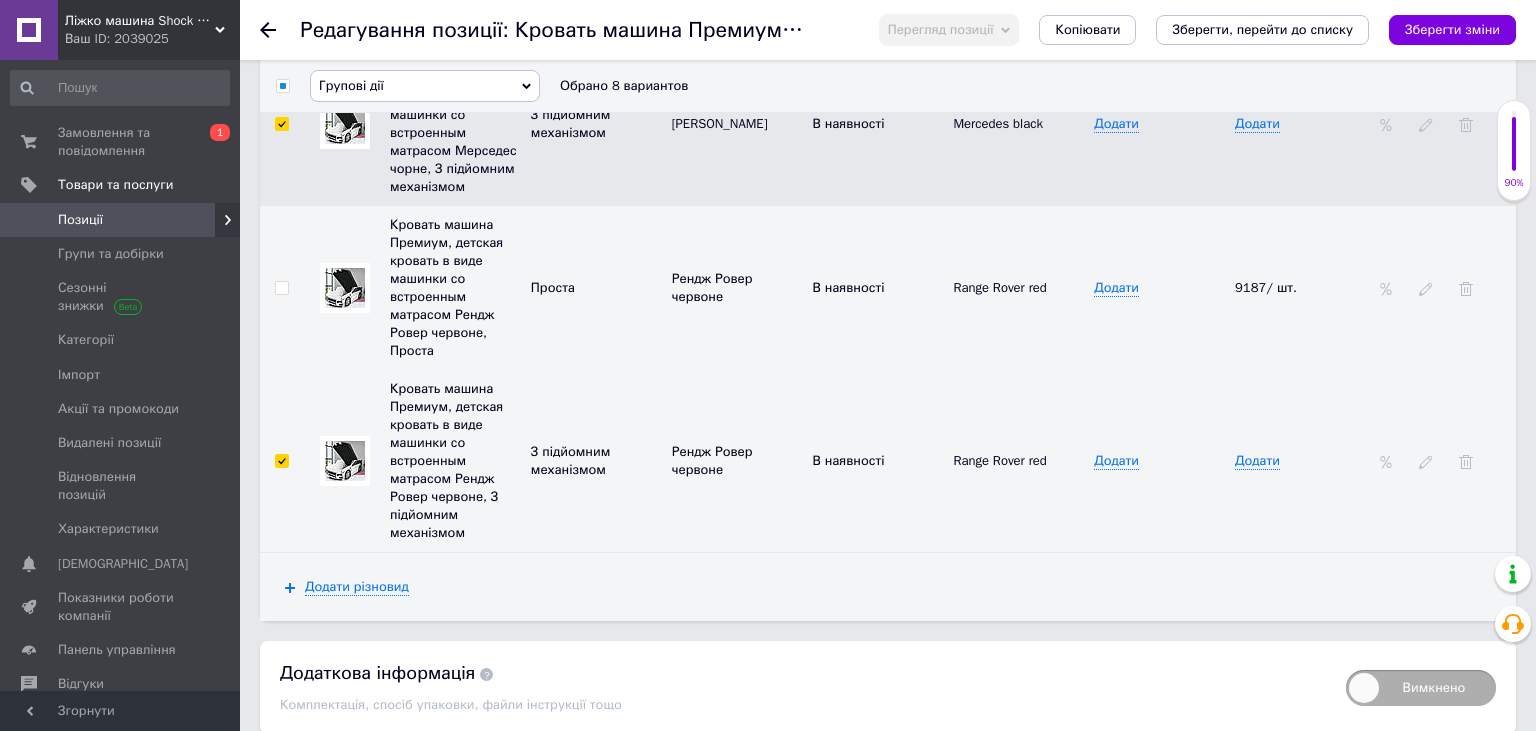 checkbox on "true" 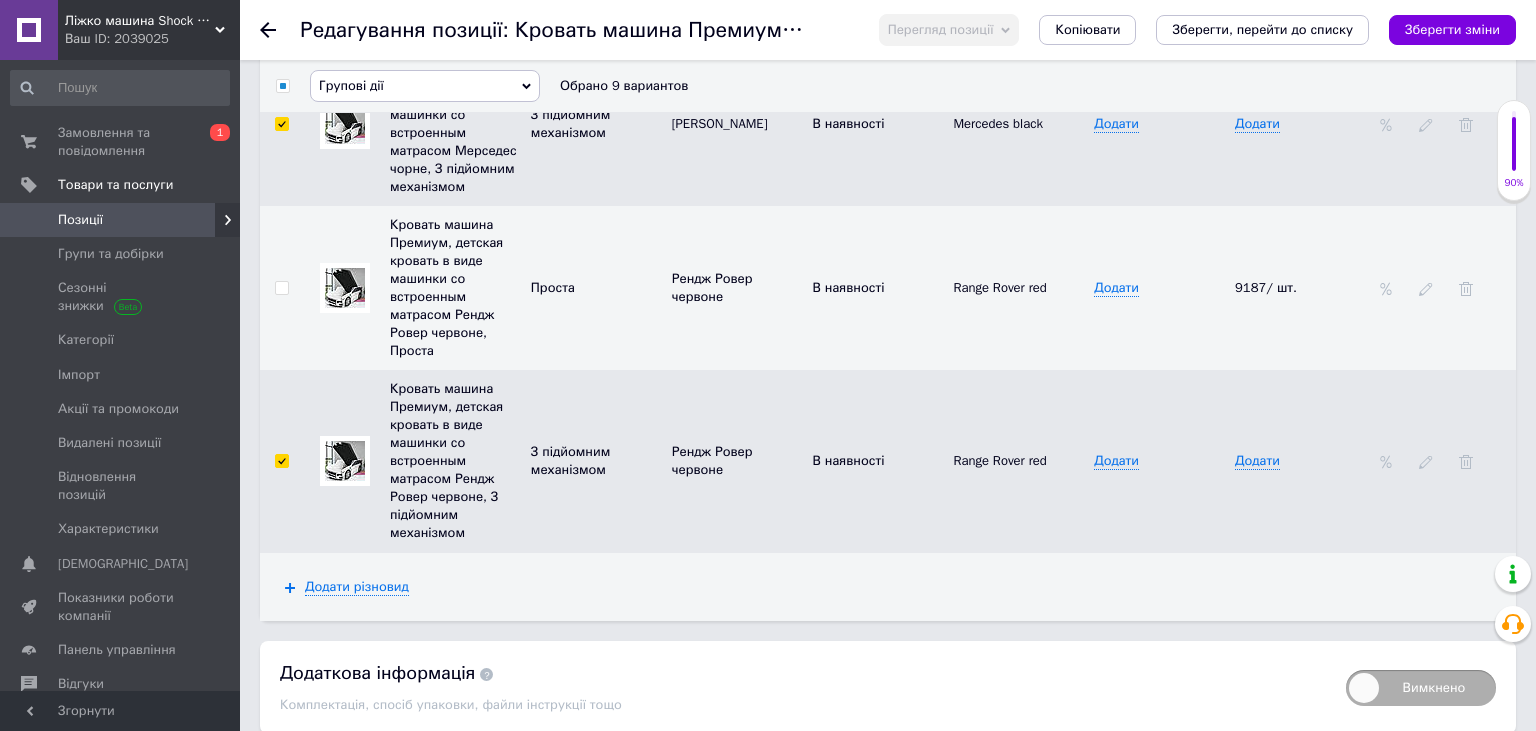 click on "Групові дії" at bounding box center (425, 86) 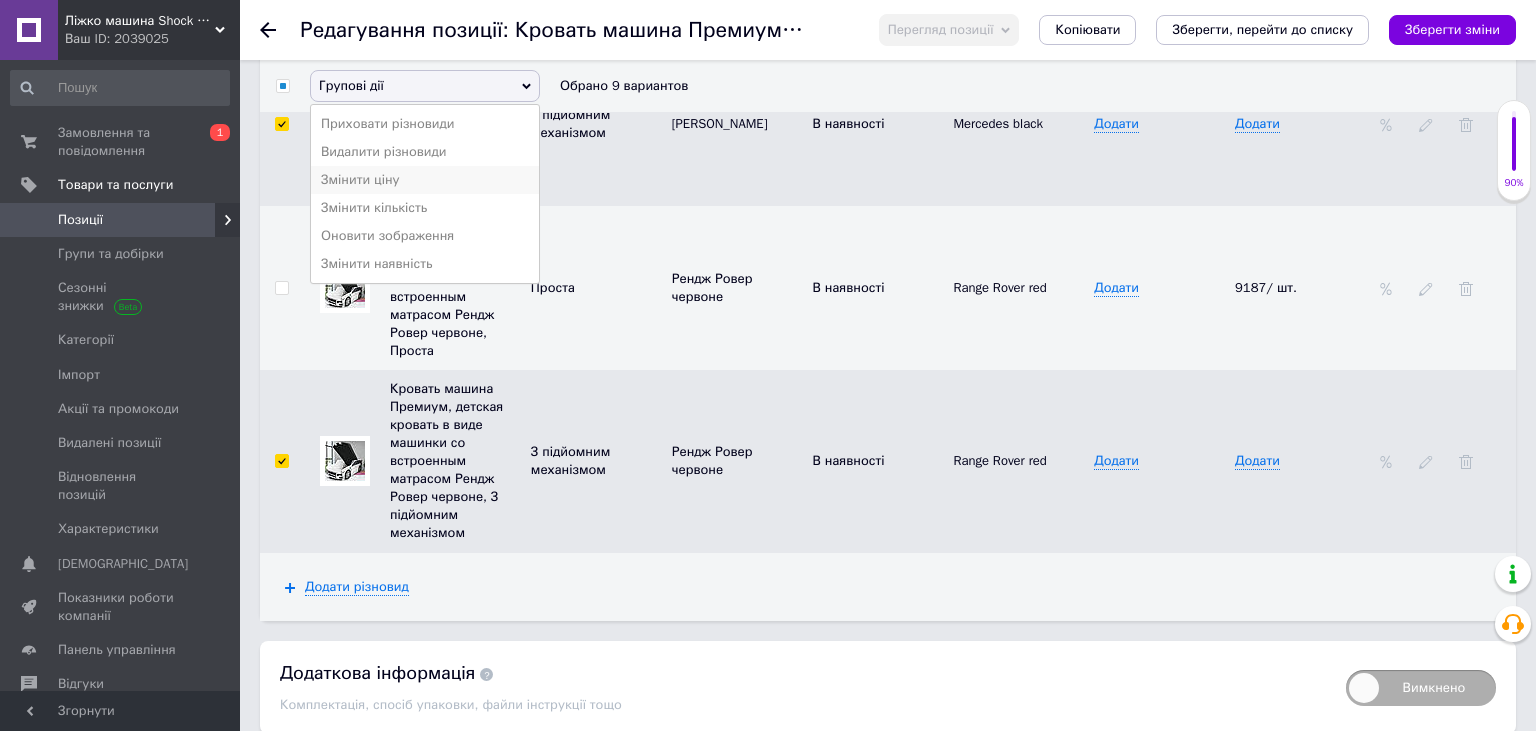 click on "Змінити ціну" at bounding box center (425, 180) 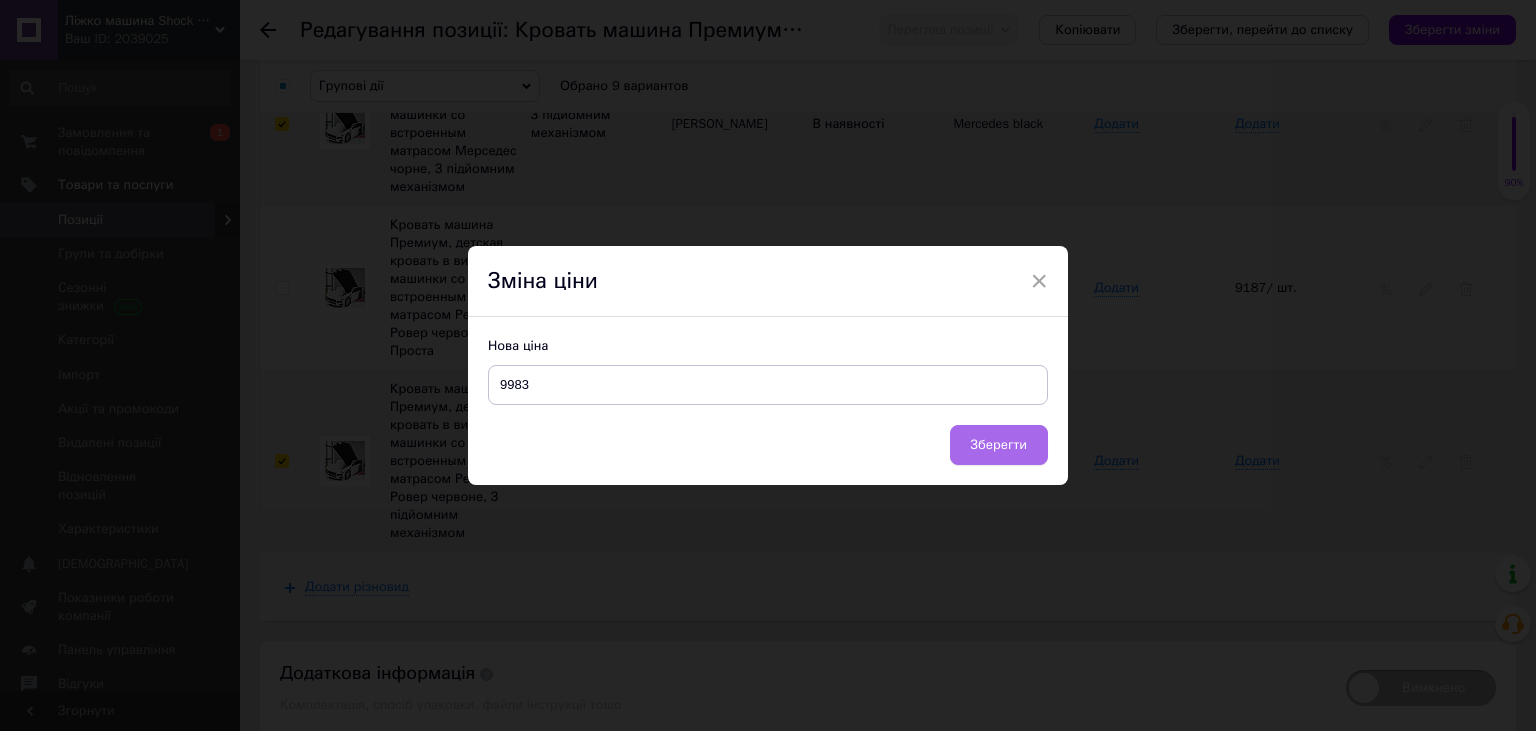 type on "9983" 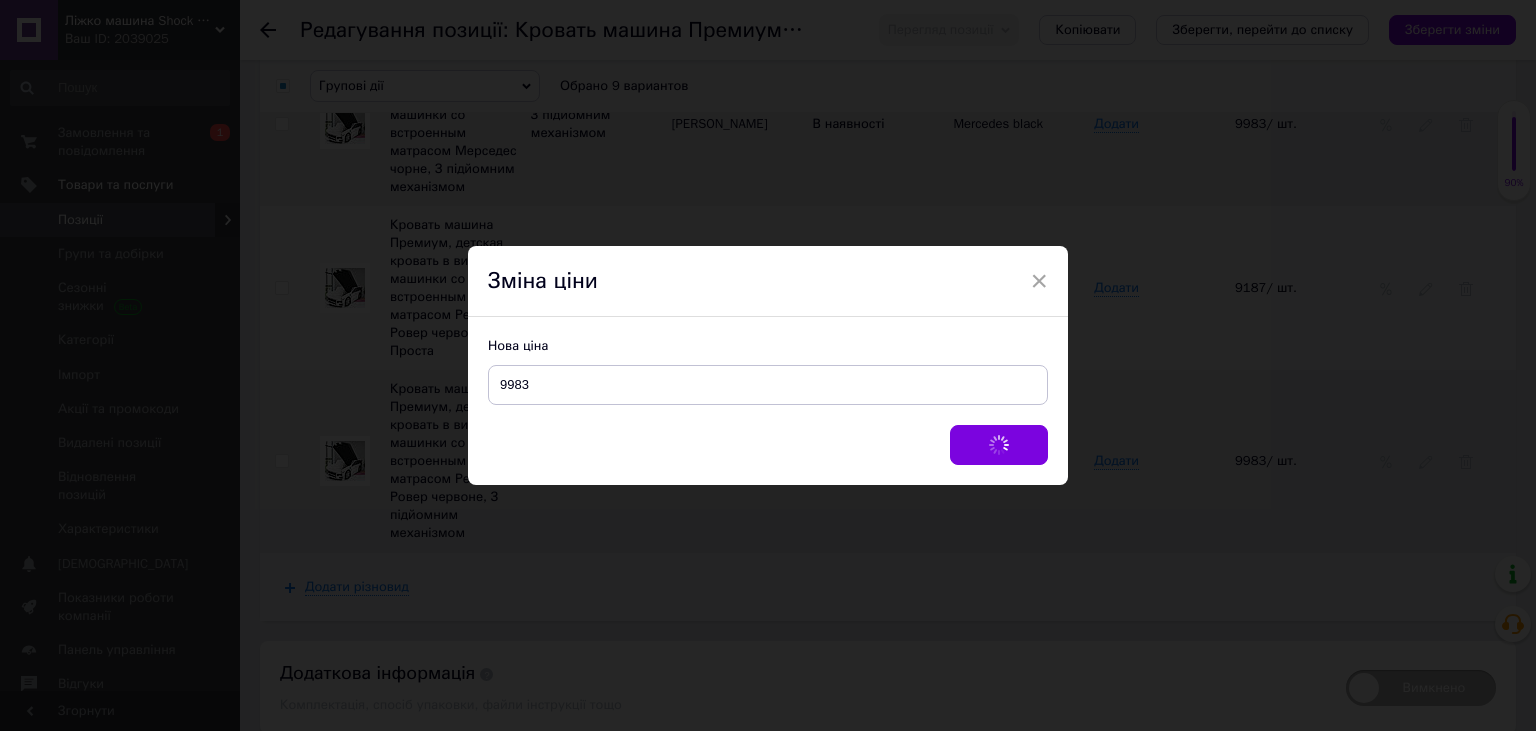 checkbox on "false" 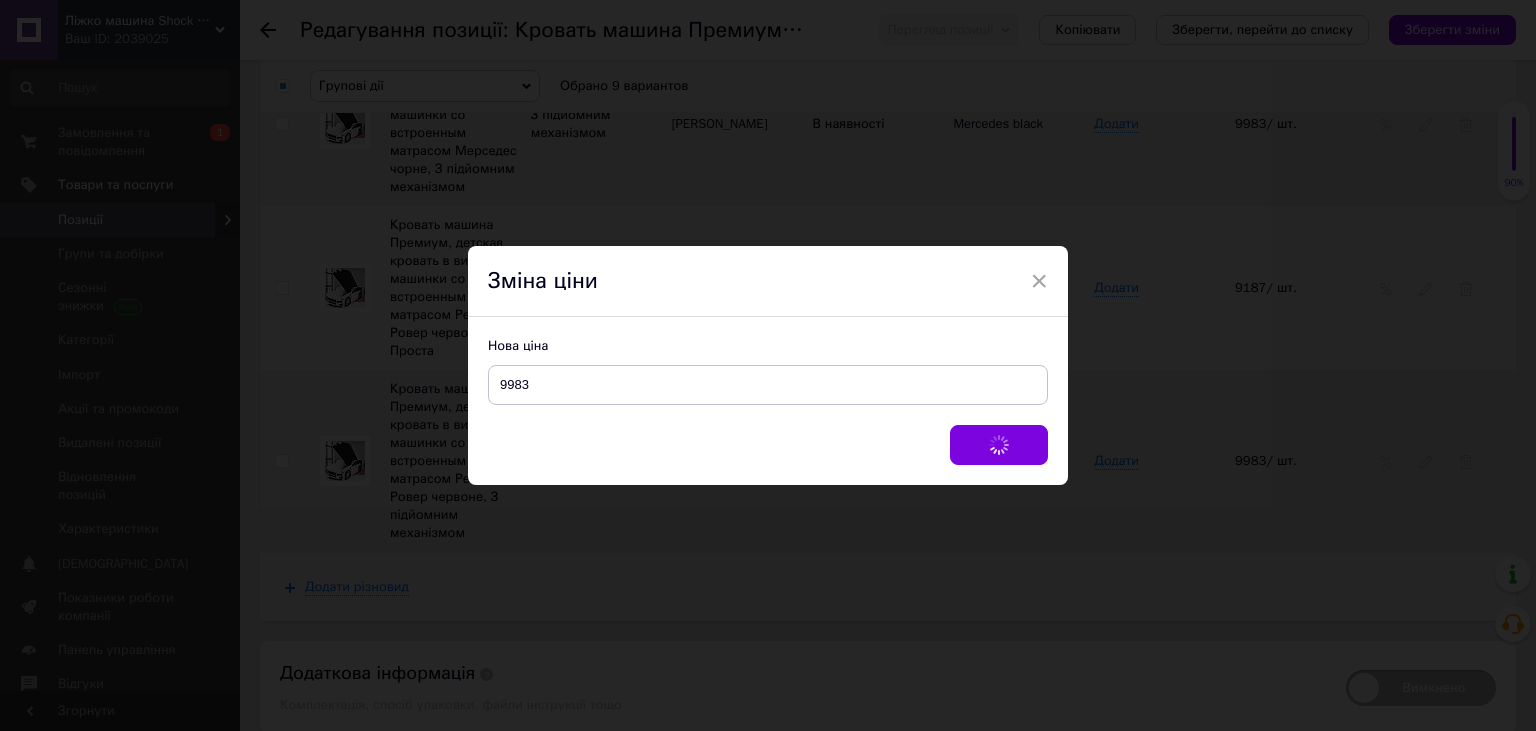 checkbox on "false" 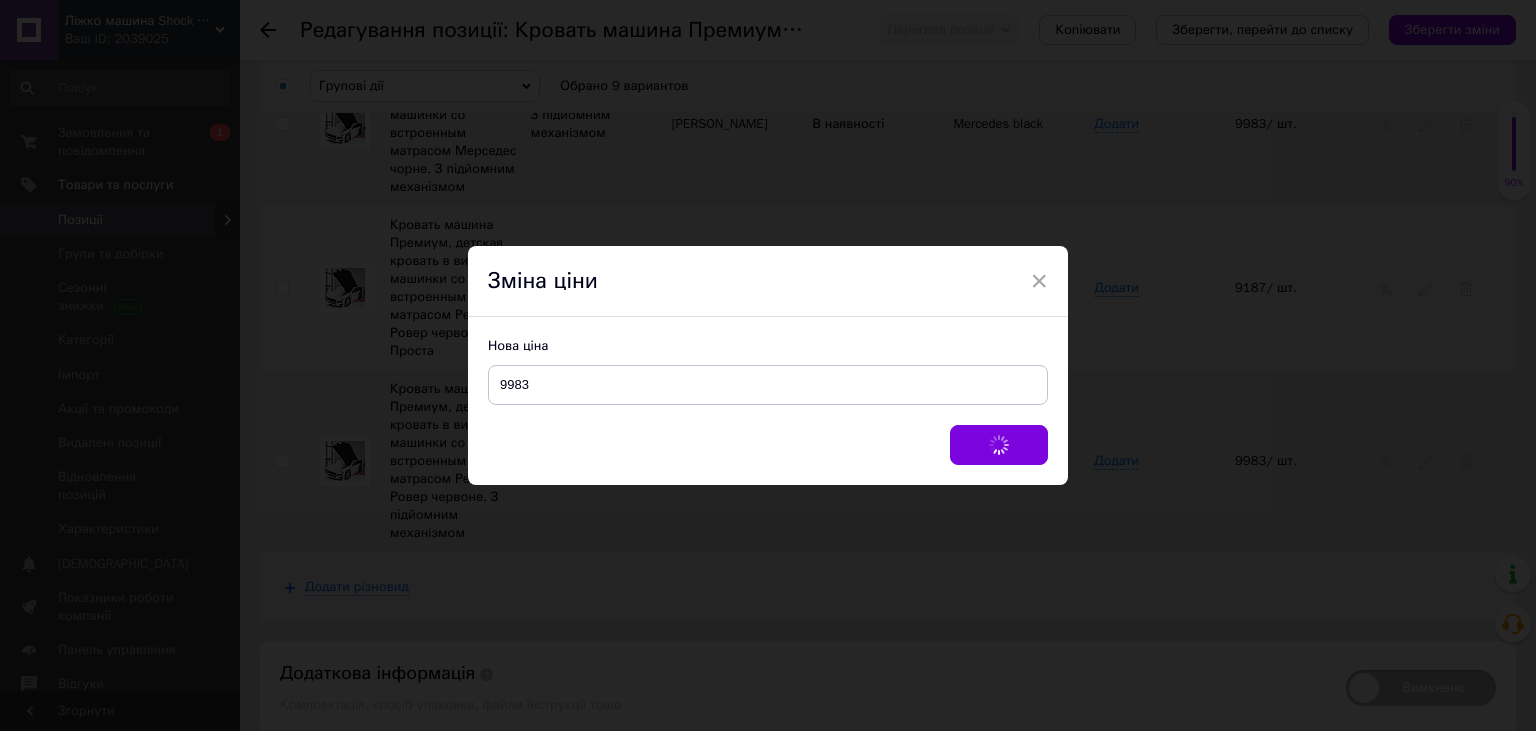 checkbox on "false" 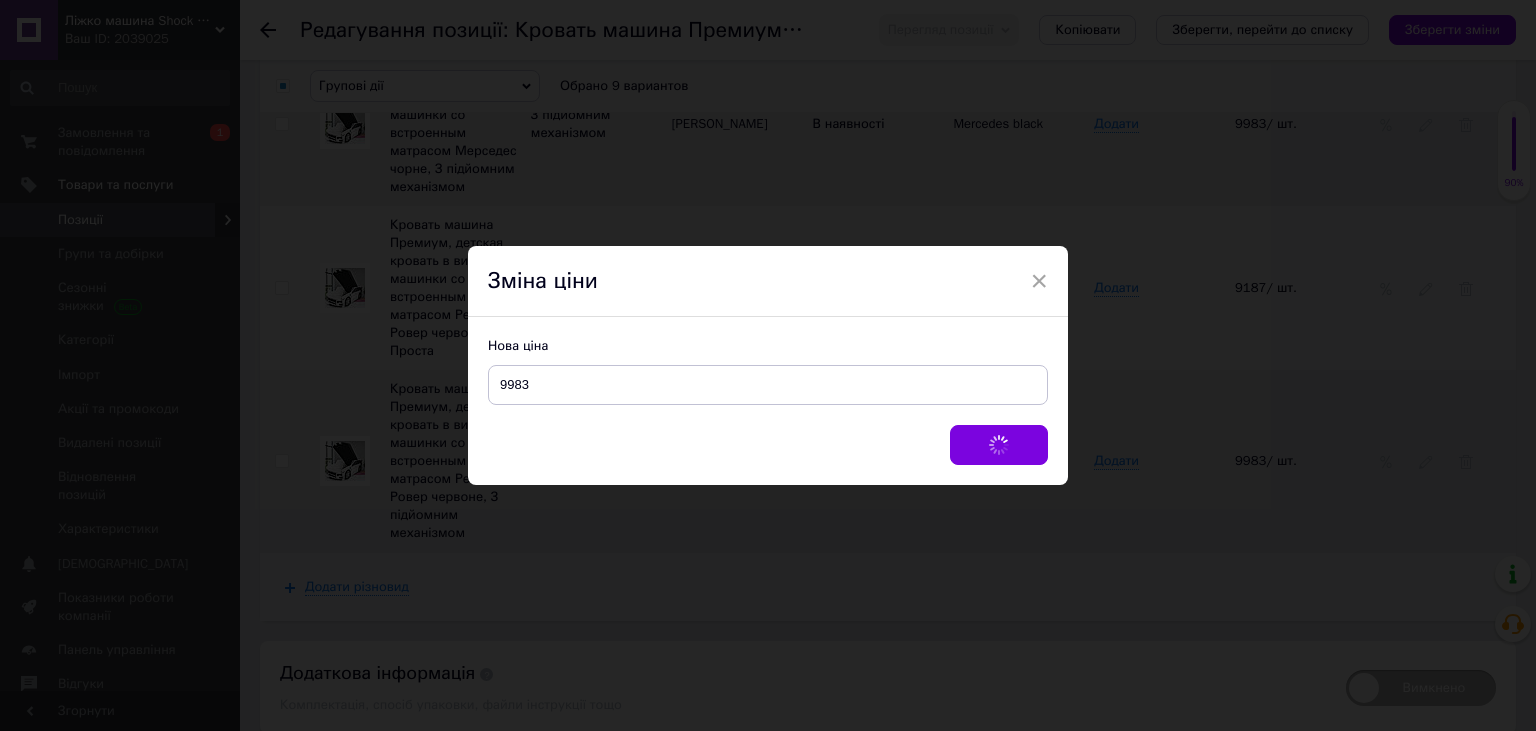 checkbox on "false" 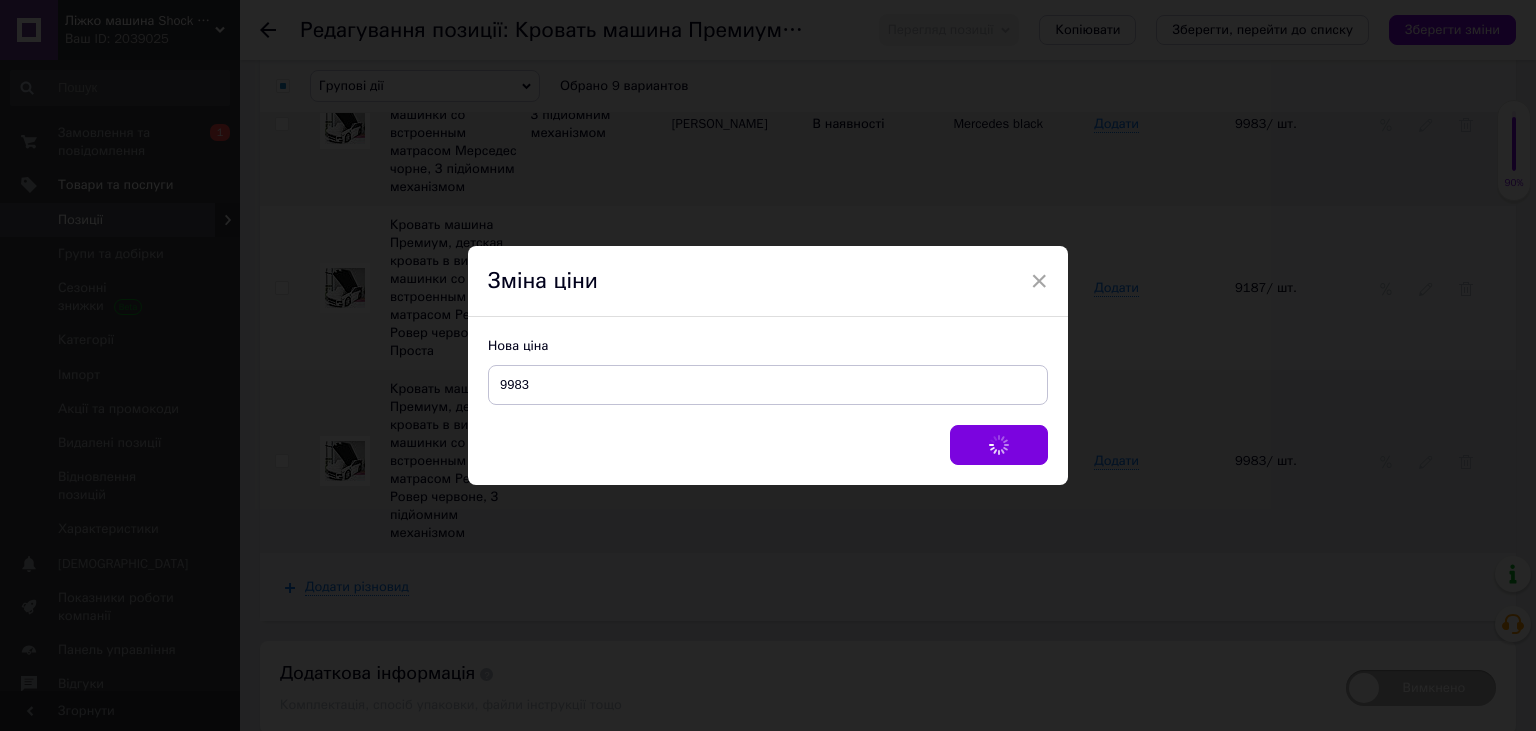 checkbox on "false" 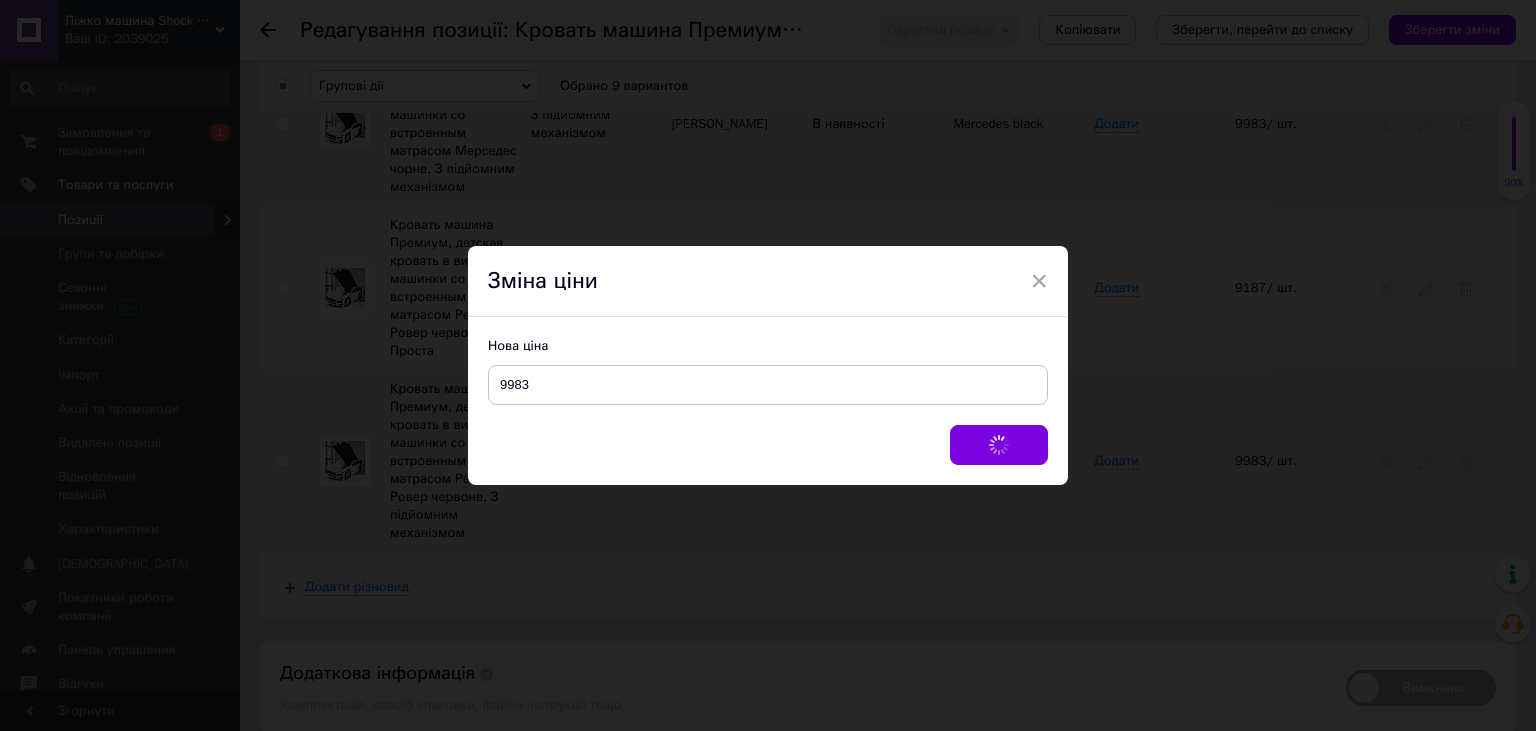 checkbox on "false" 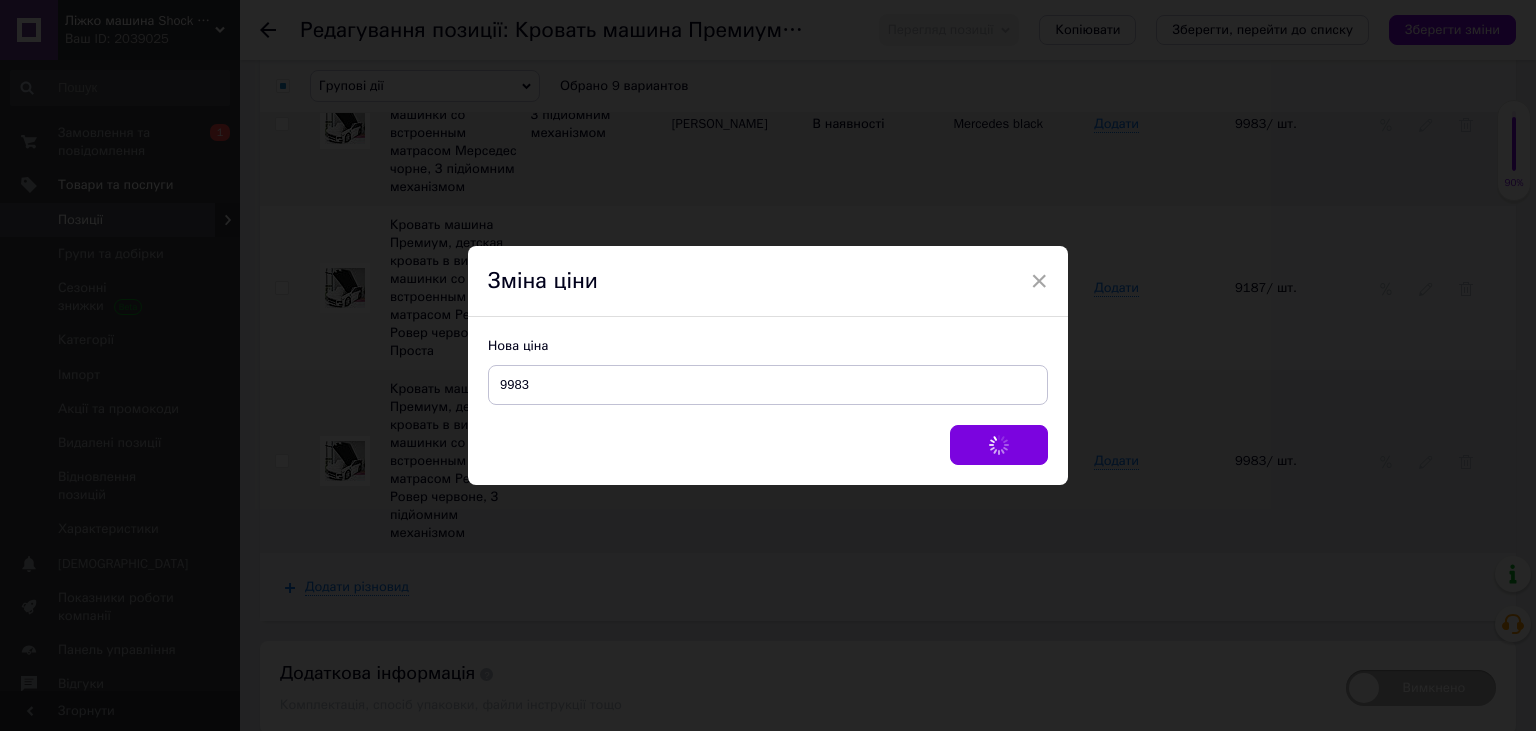 checkbox on "false" 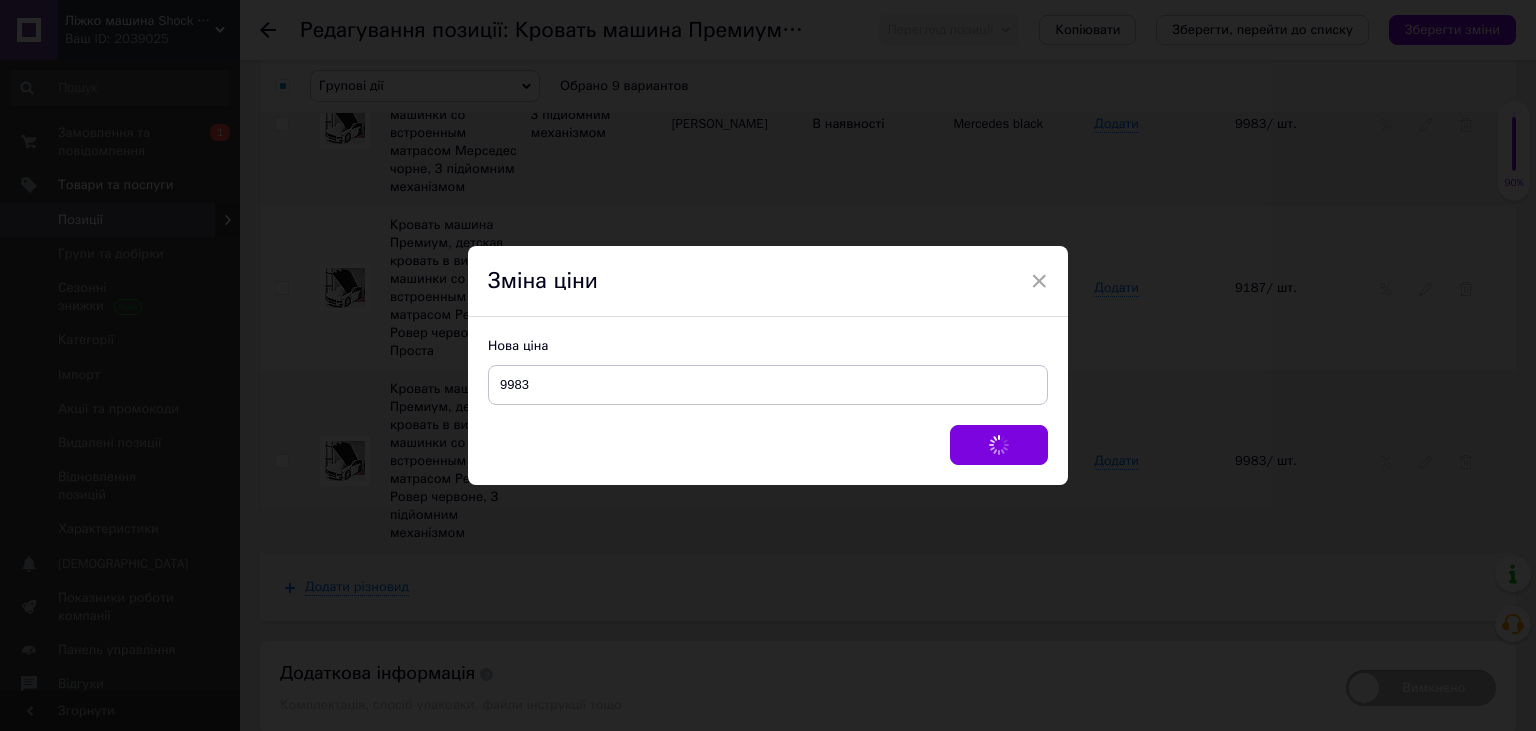 checkbox on "false" 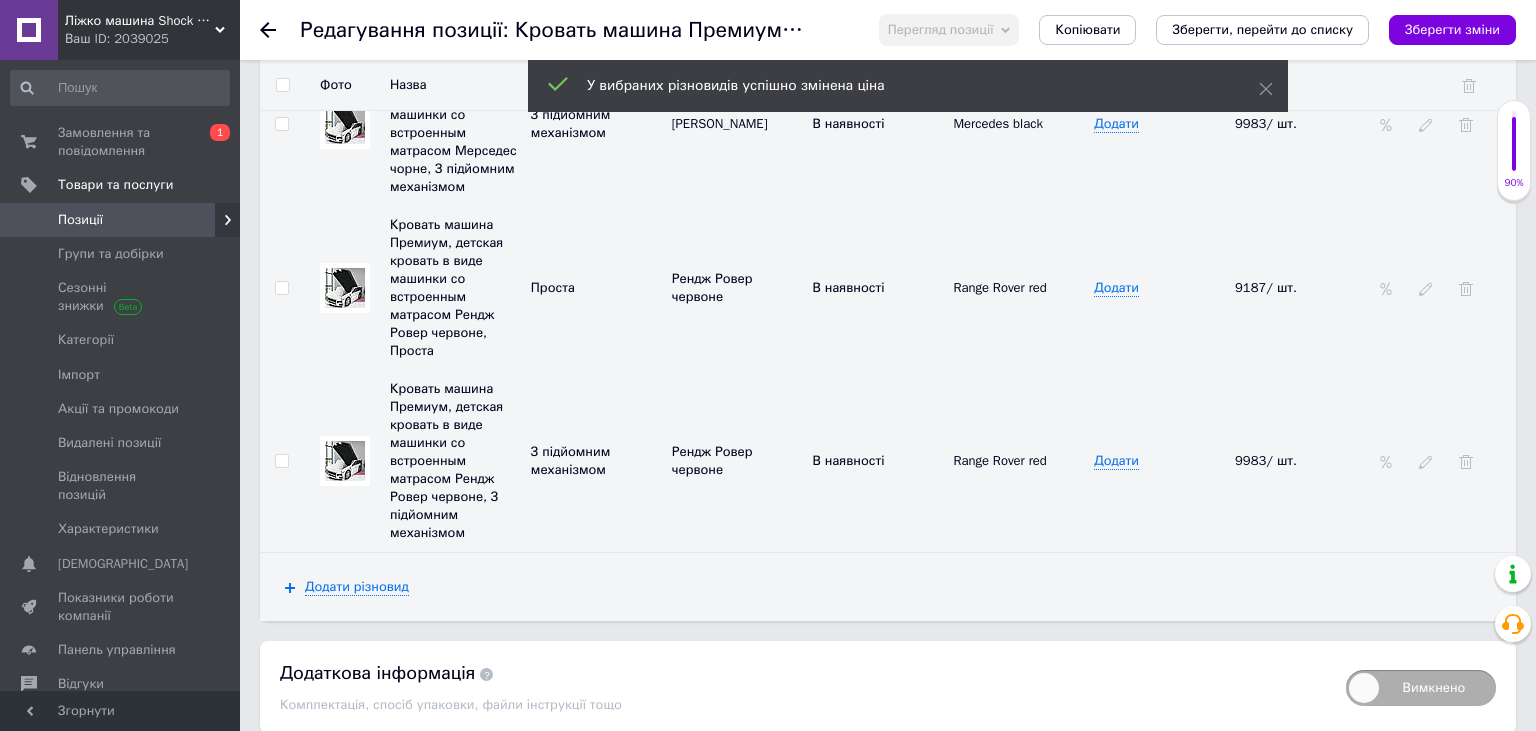 drag, startPoint x: 1455, startPoint y: 22, endPoint x: 1446, endPoint y: 58, distance: 37.107952 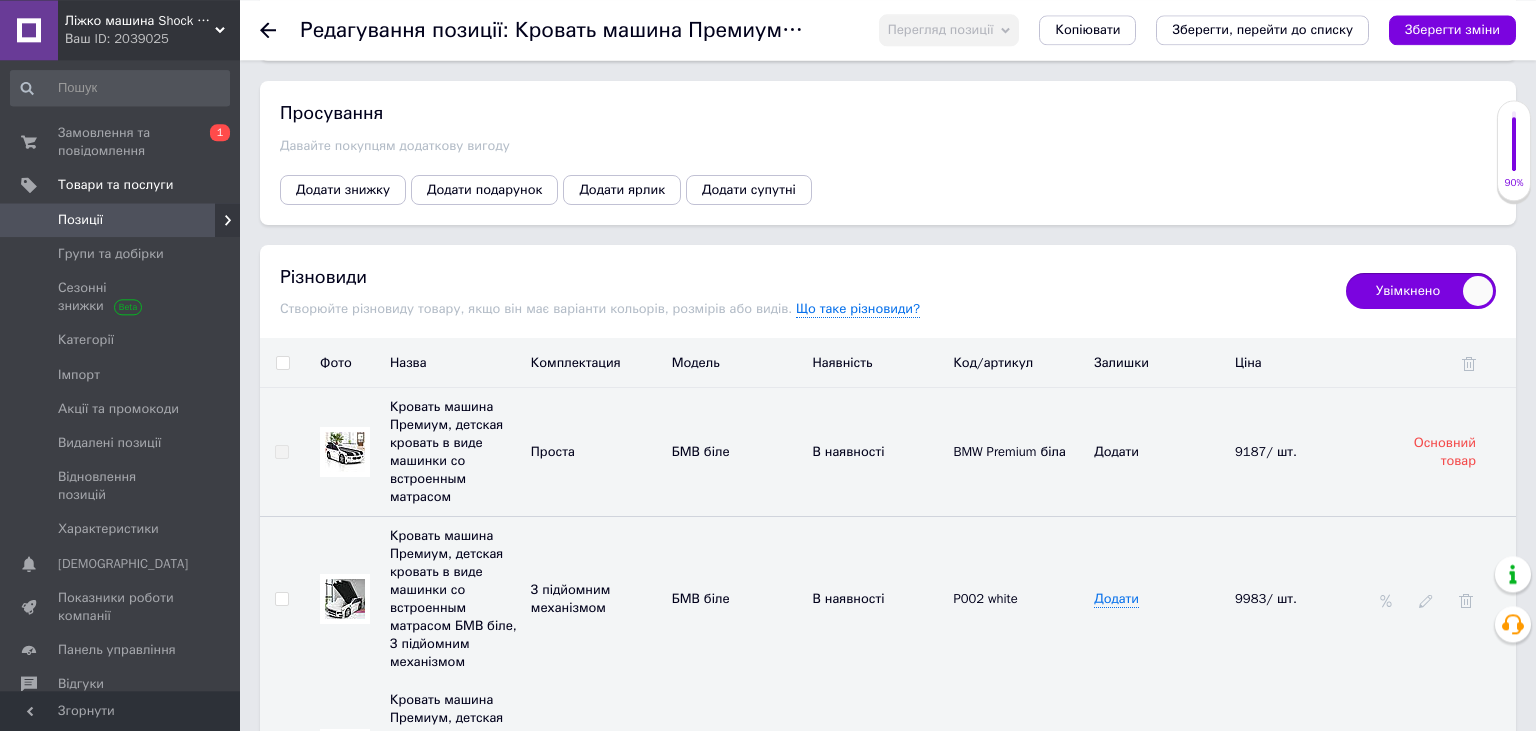 scroll, scrollTop: 4128, scrollLeft: 0, axis: vertical 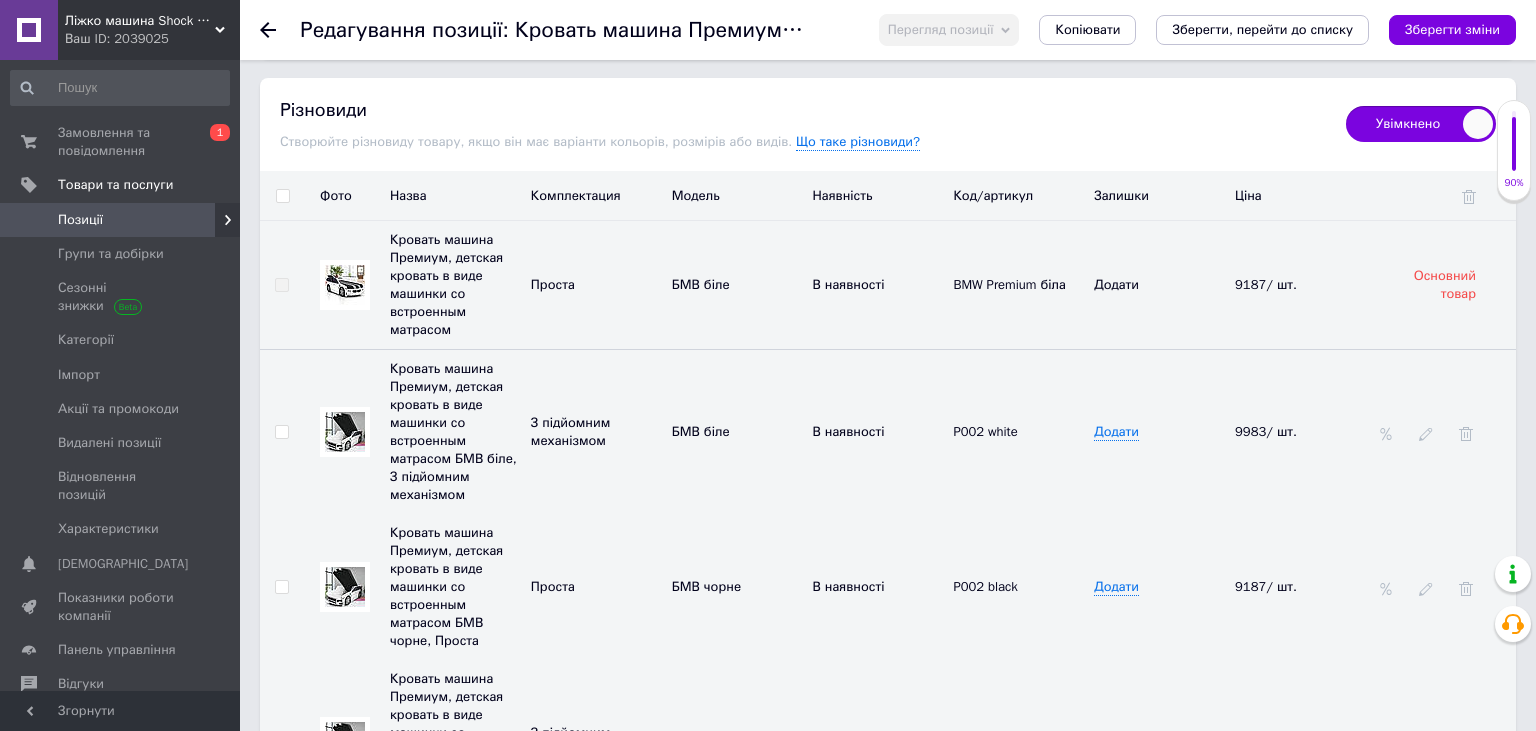 click at bounding box center (282, 196) 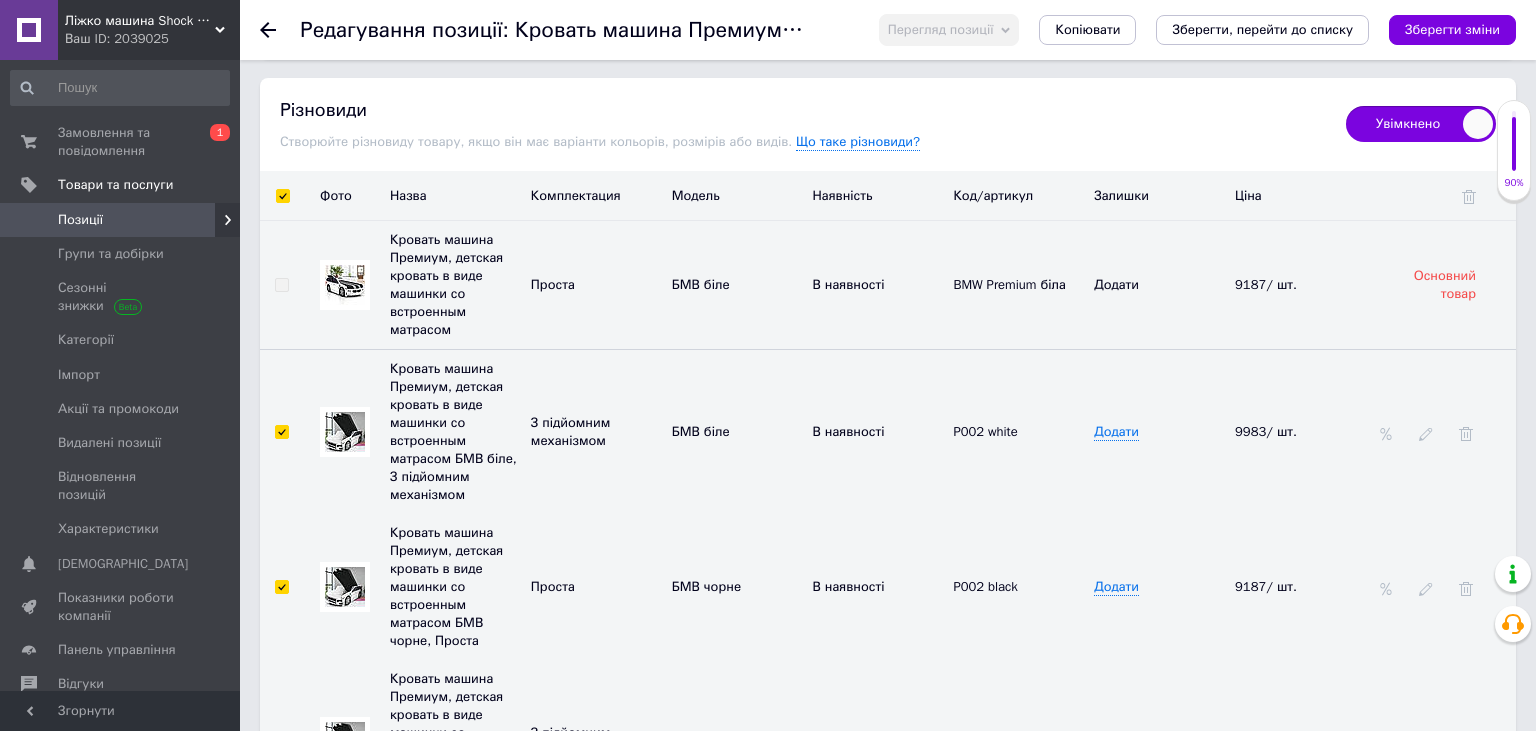 type 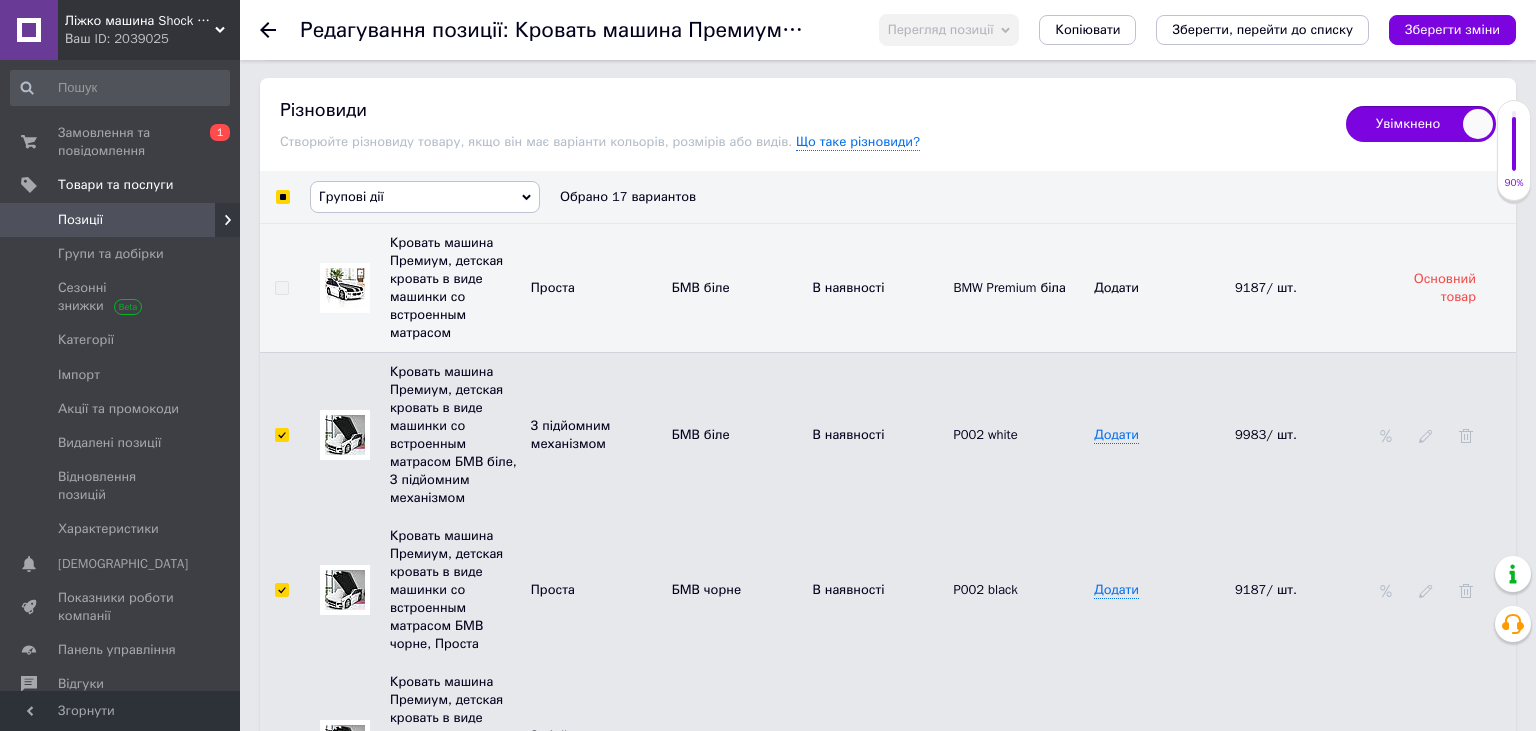 click on "Групові дії" at bounding box center (425, 197) 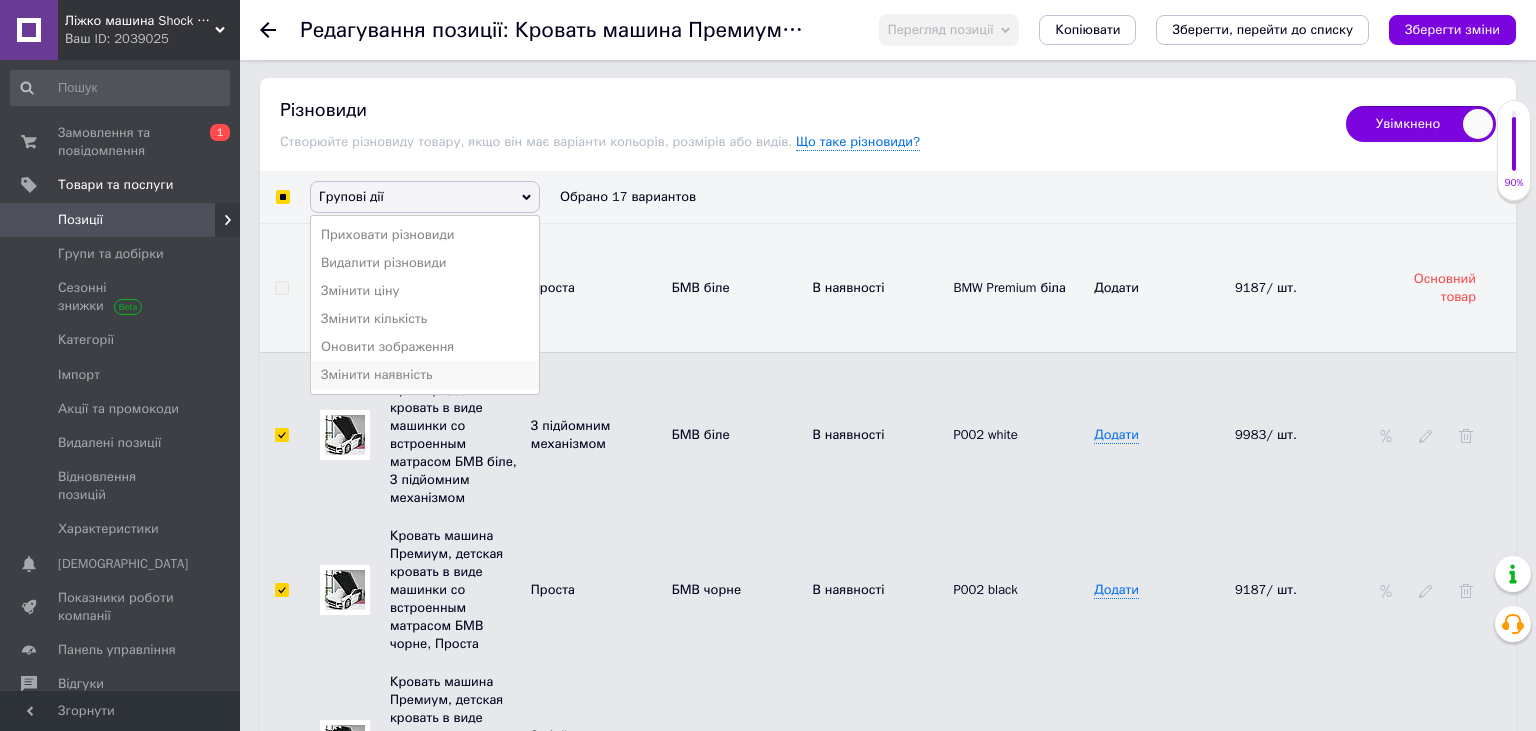 click on "Змінити наявність" at bounding box center (425, 375) 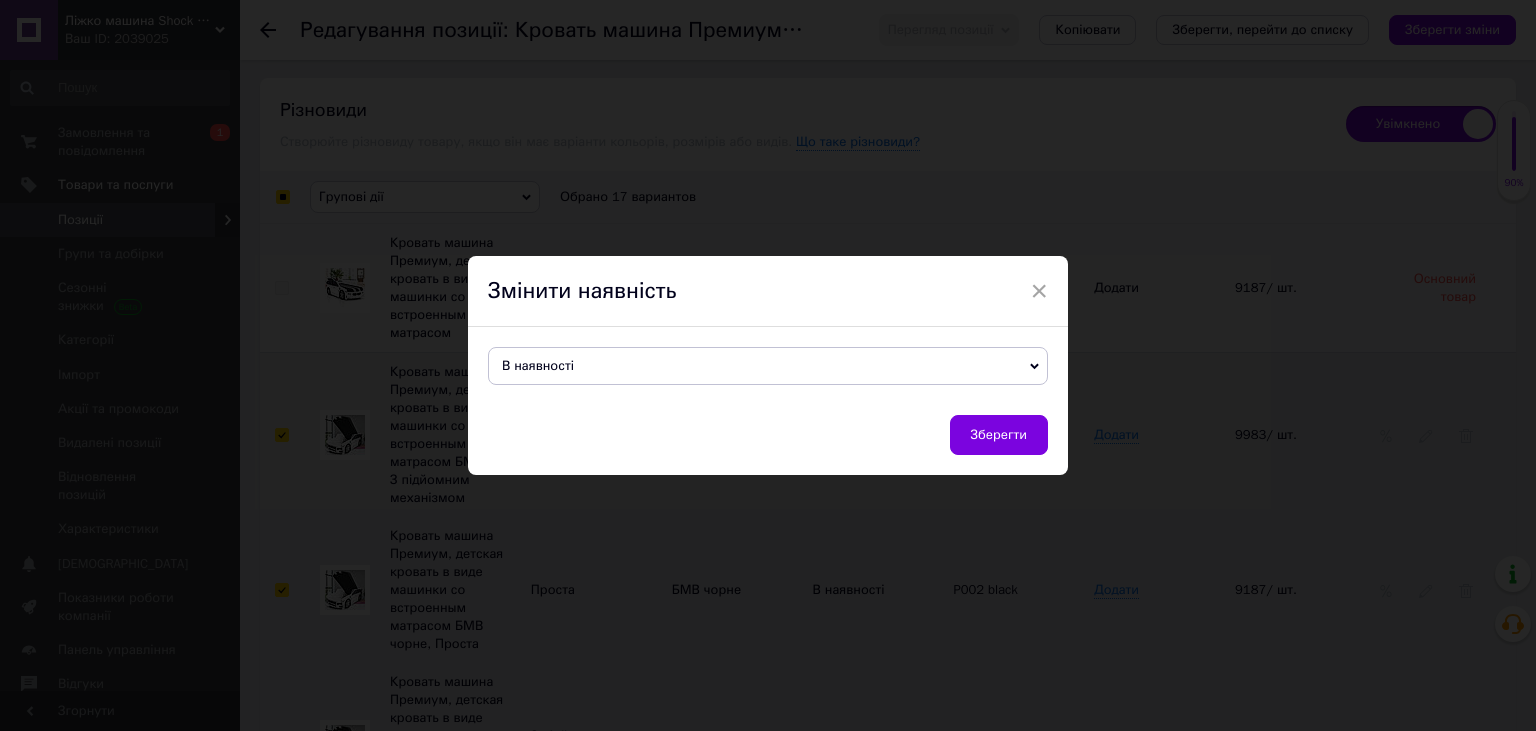click on "В наявності" at bounding box center (768, 366) 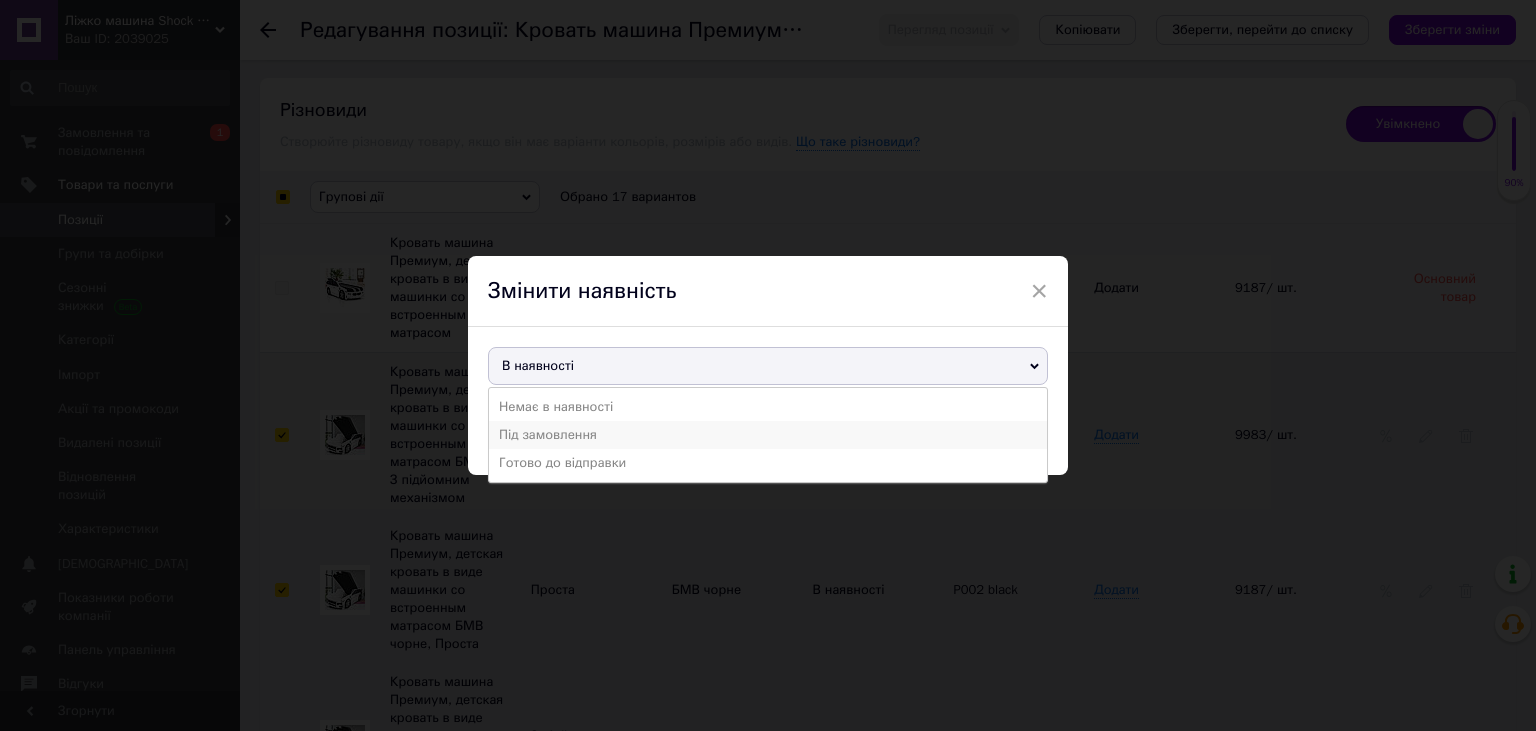 click on "Під замовлення" at bounding box center (768, 435) 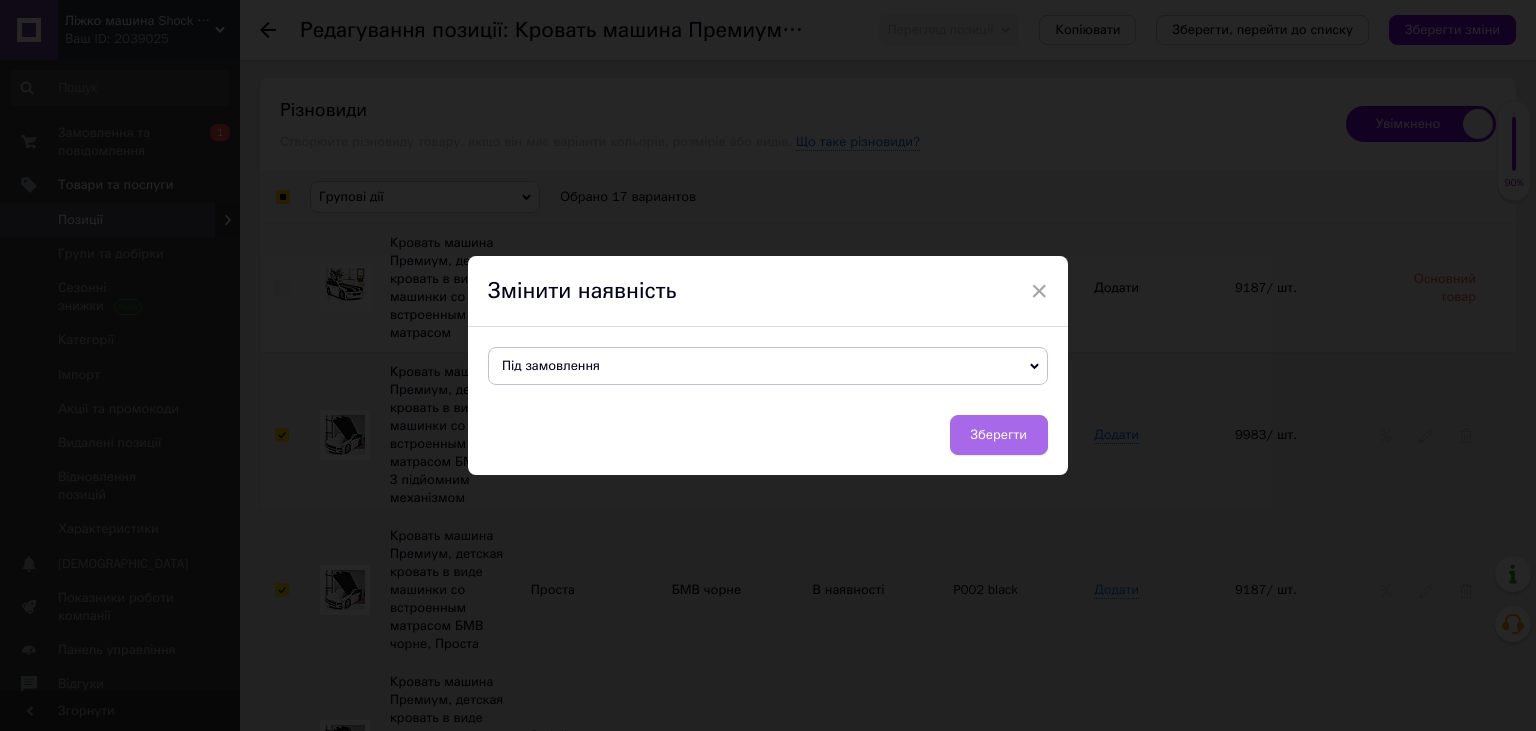 click on "Зберегти" at bounding box center (999, 435) 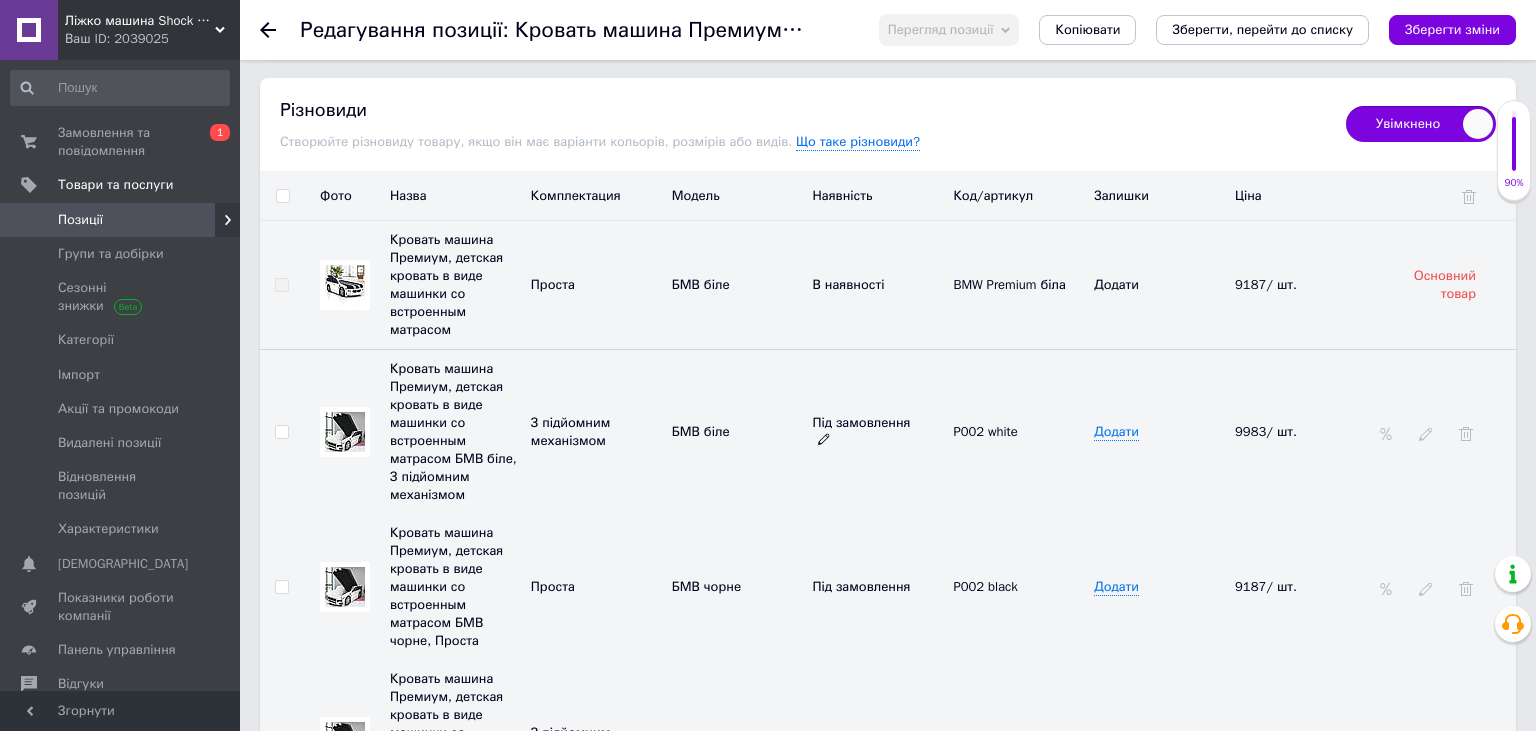 click 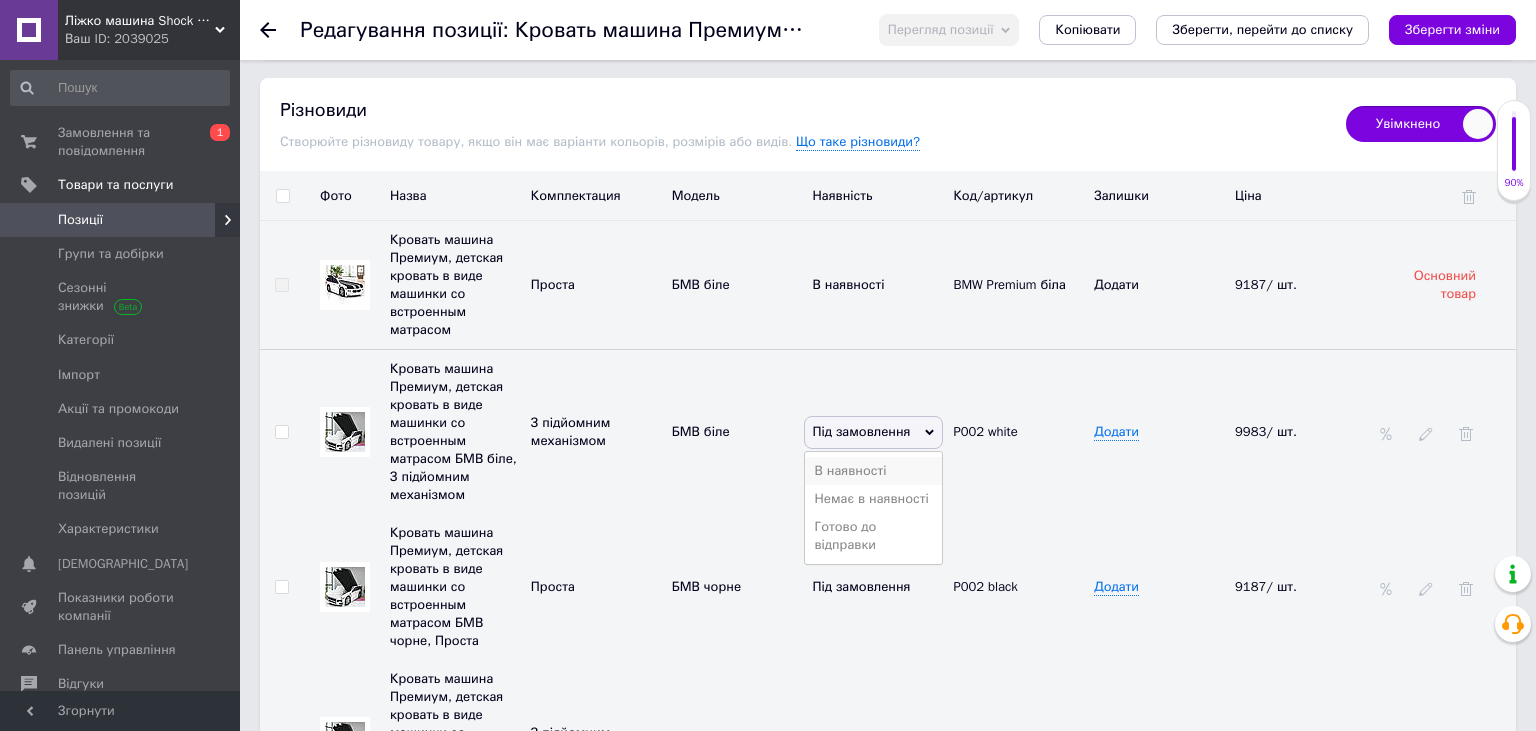 click on "В наявності" at bounding box center [874, 471] 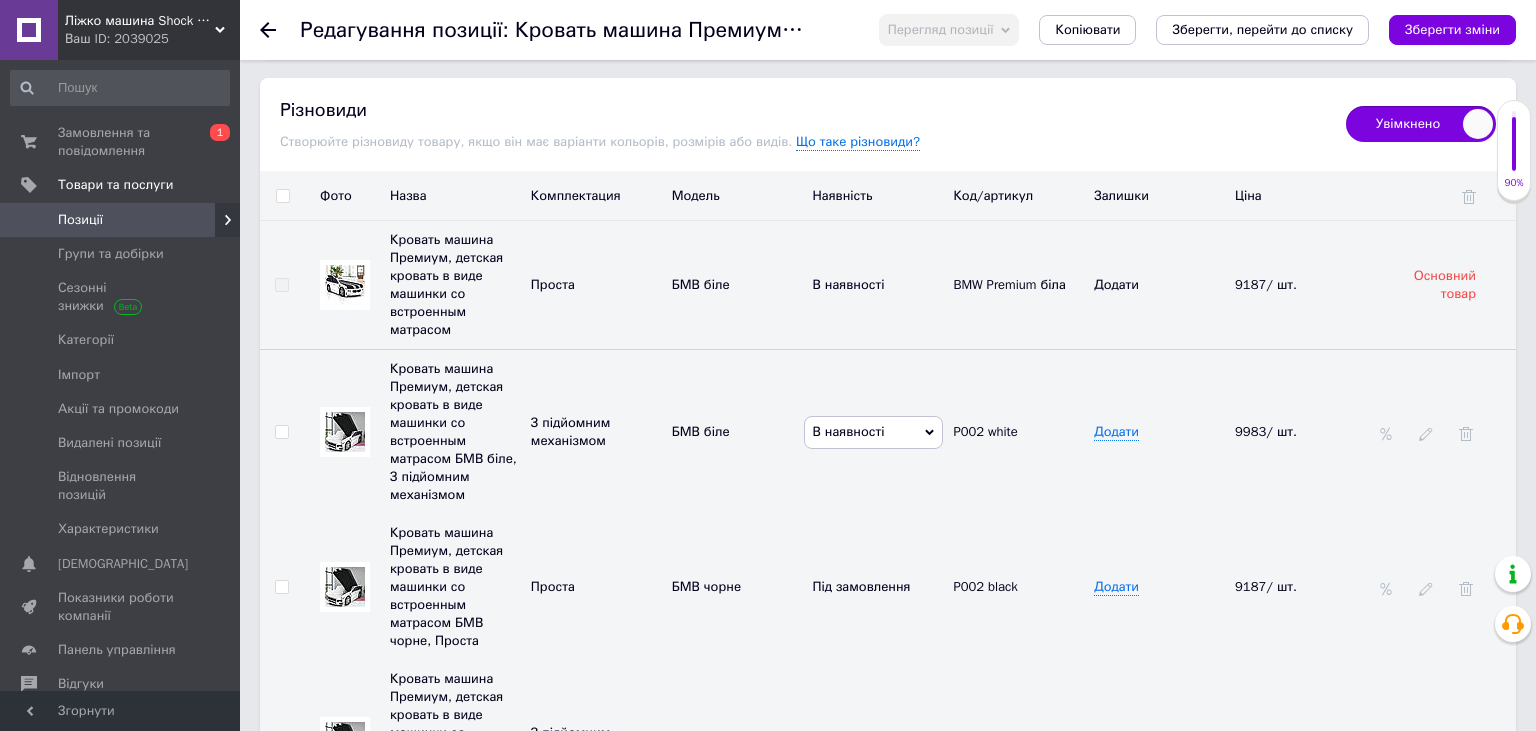 click on "БМВ біле" at bounding box center [737, 432] 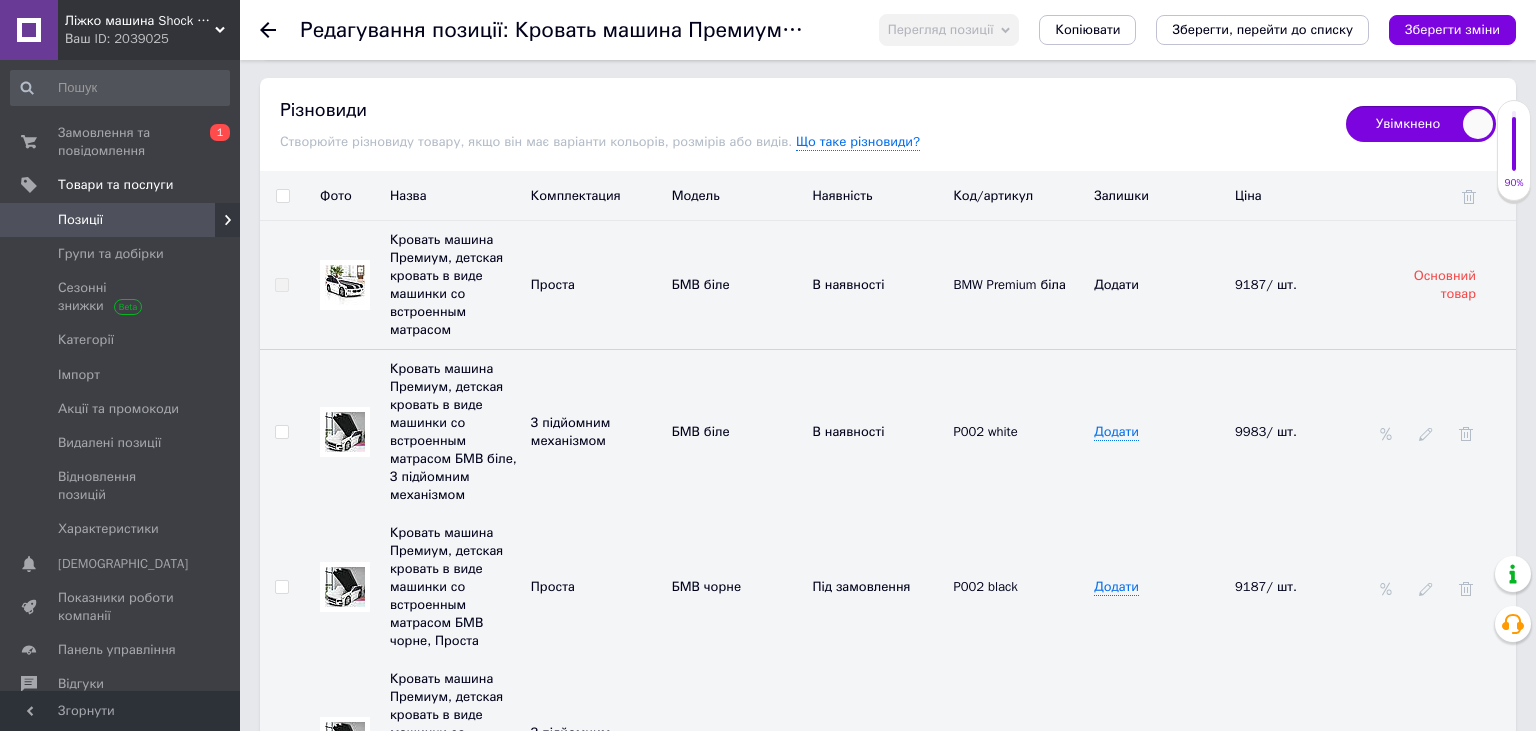 click at bounding box center [345, 432] 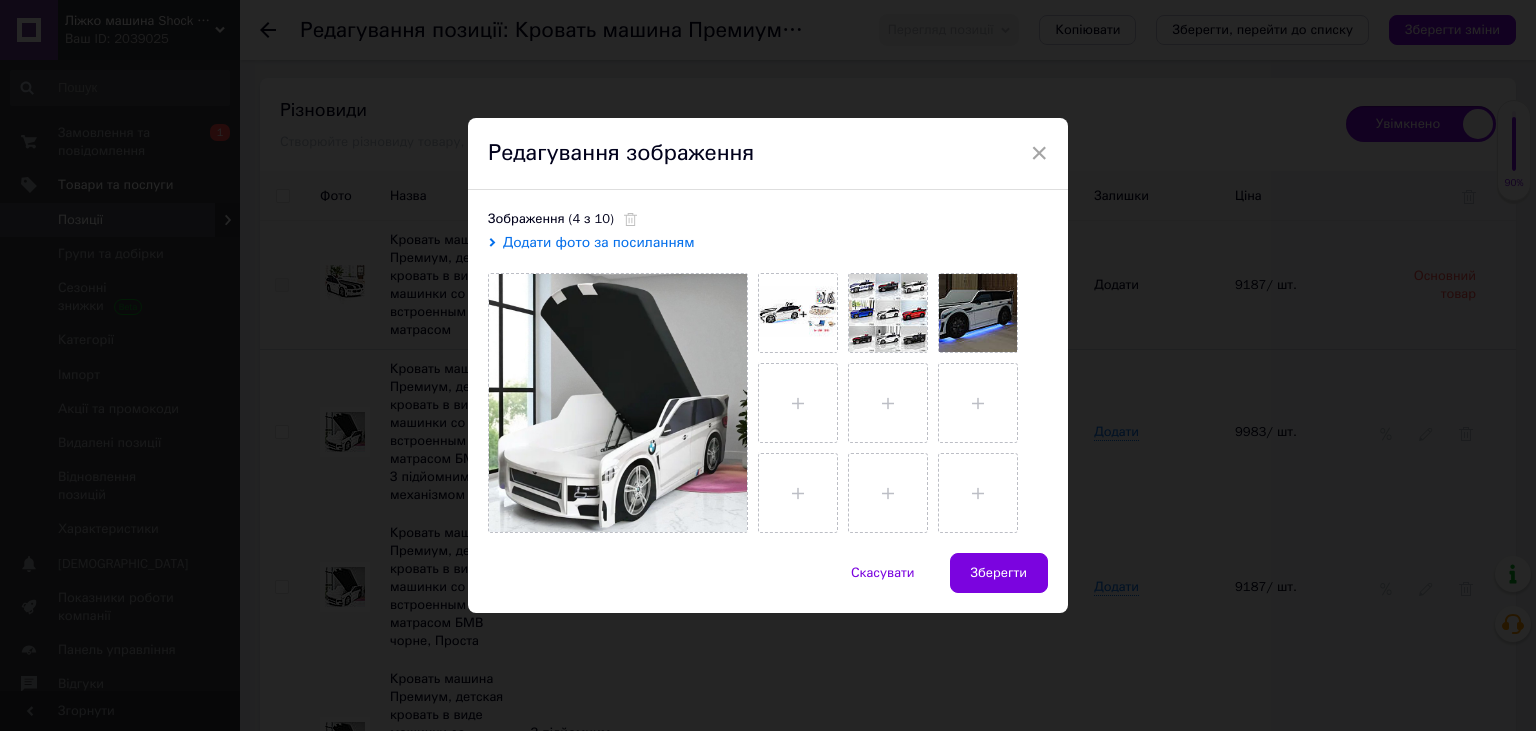 click on "Редагування зображення" at bounding box center (768, 154) 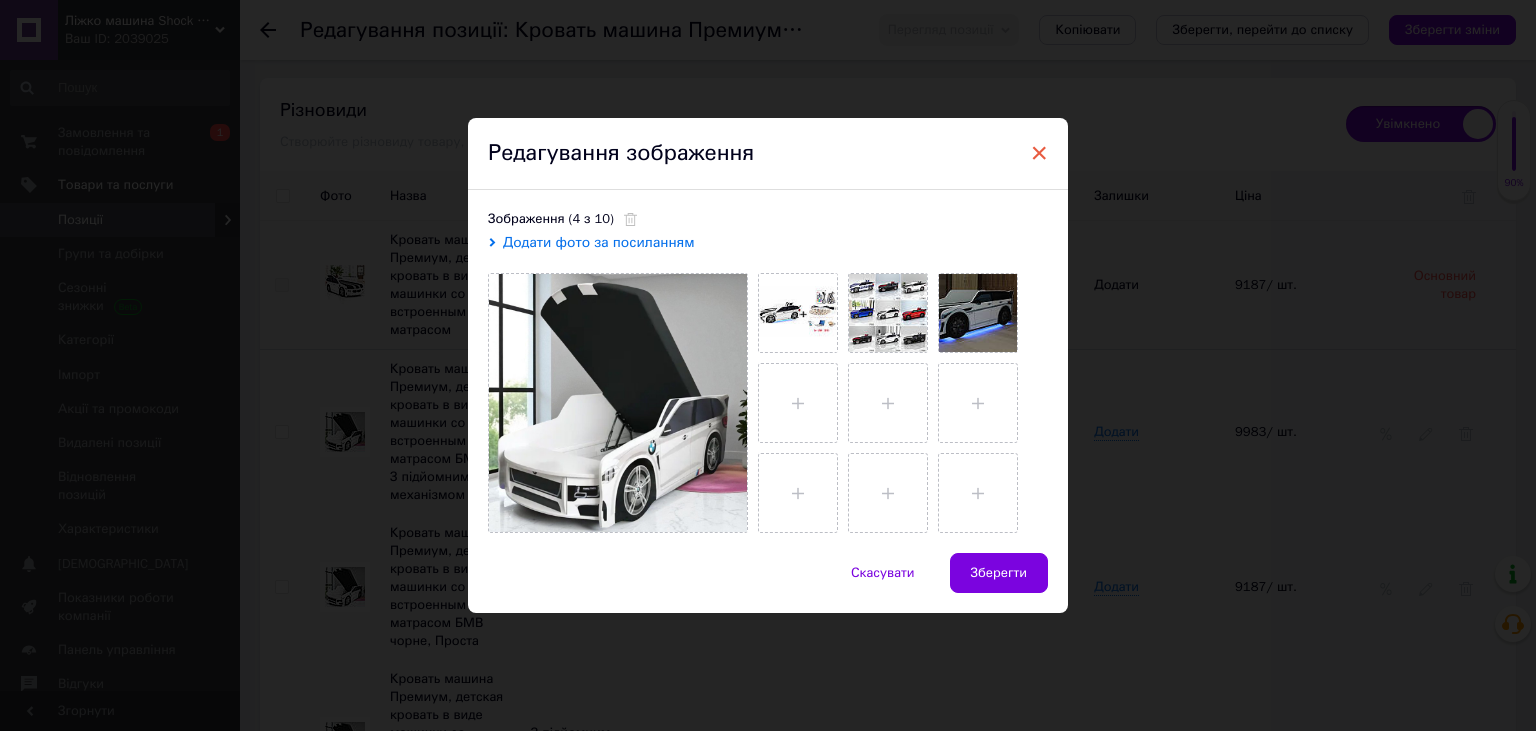 click on "×" at bounding box center (1039, 153) 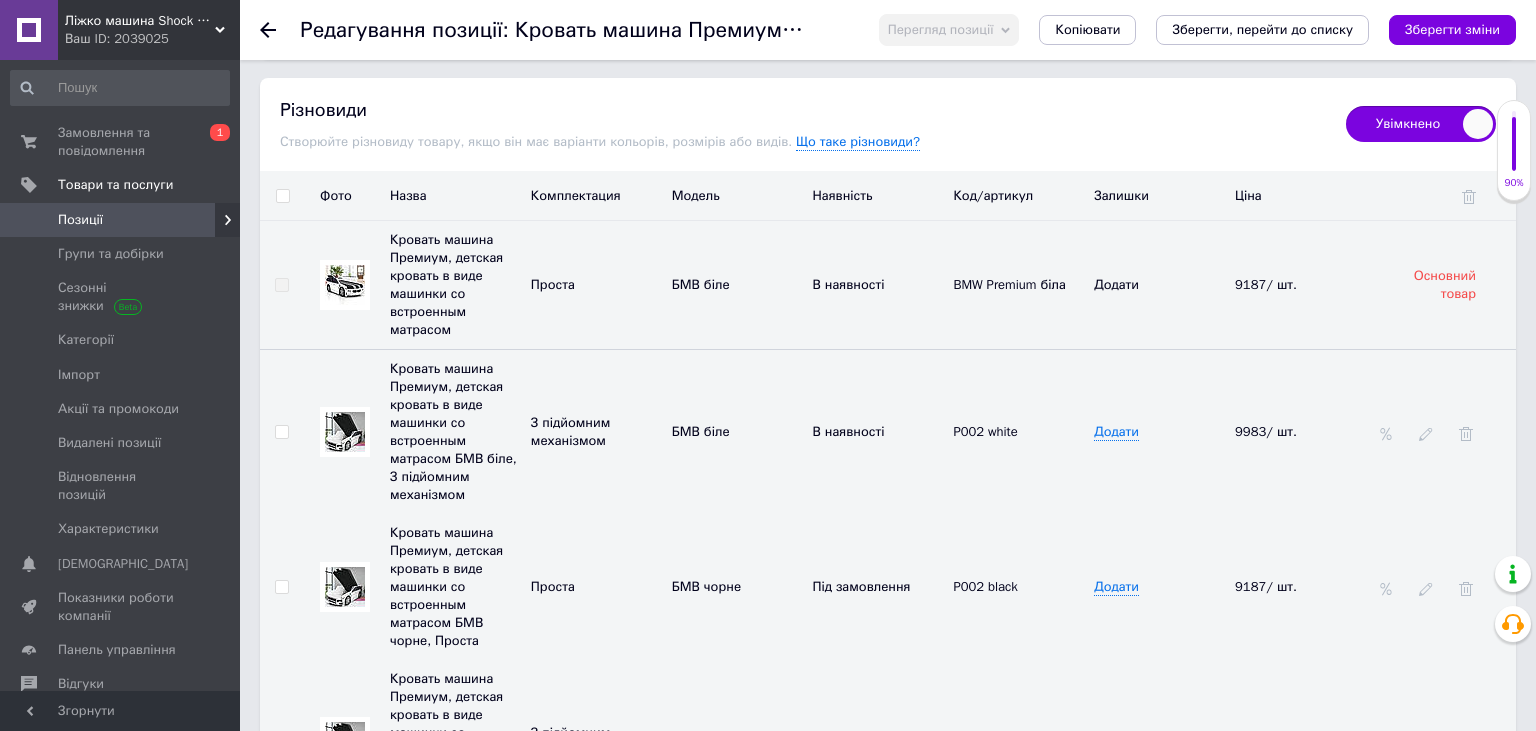 click at bounding box center [345, 432] 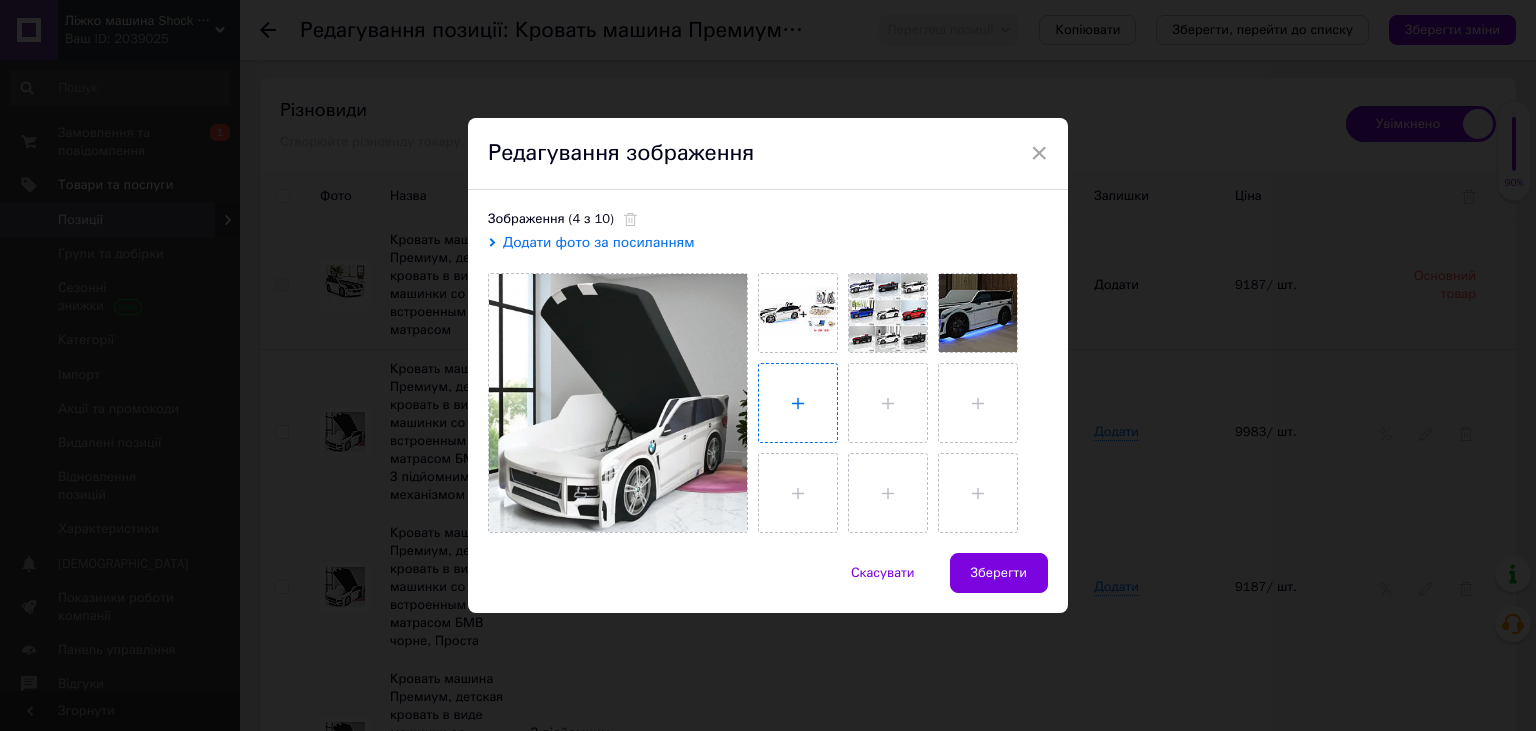 click at bounding box center [798, 403] 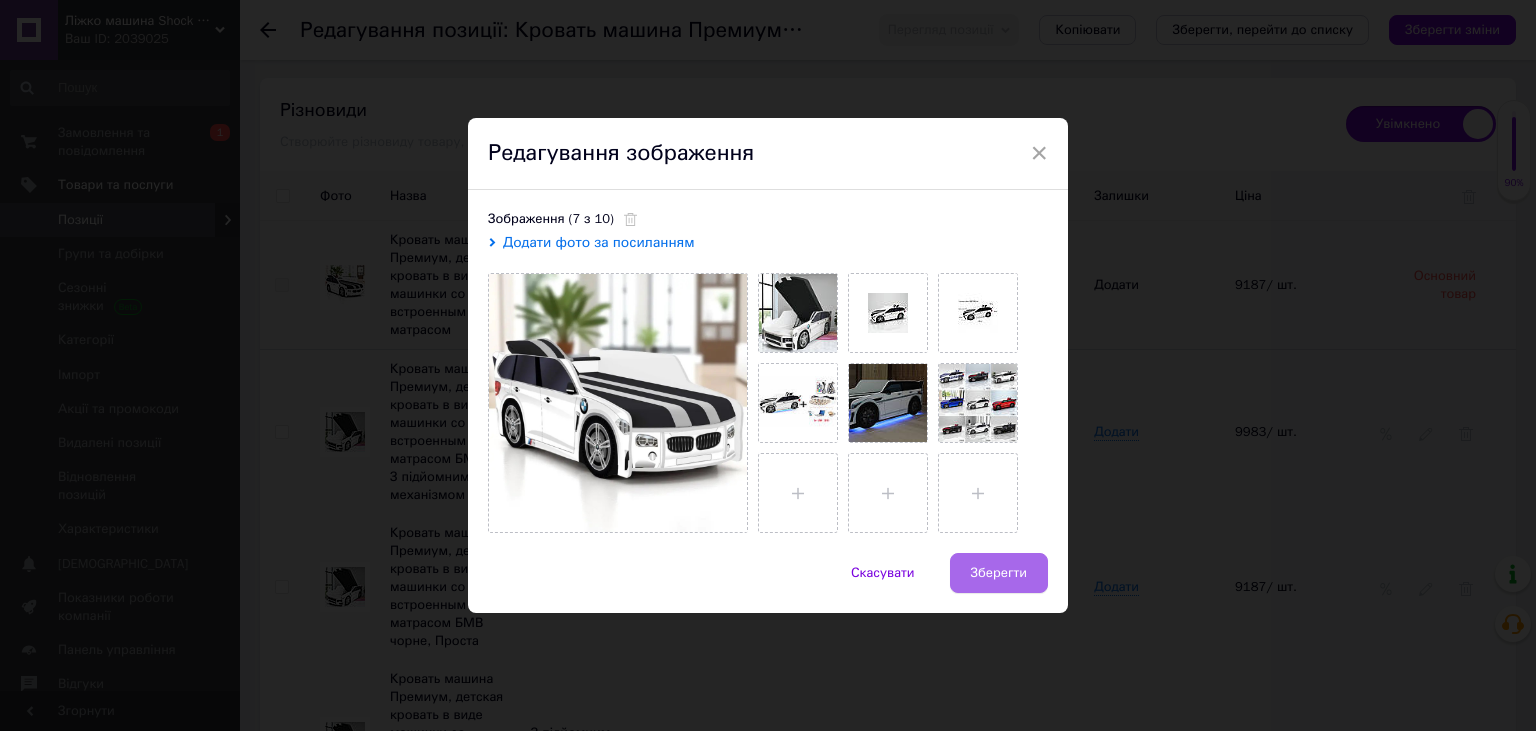 click on "Зберегти" at bounding box center [999, 573] 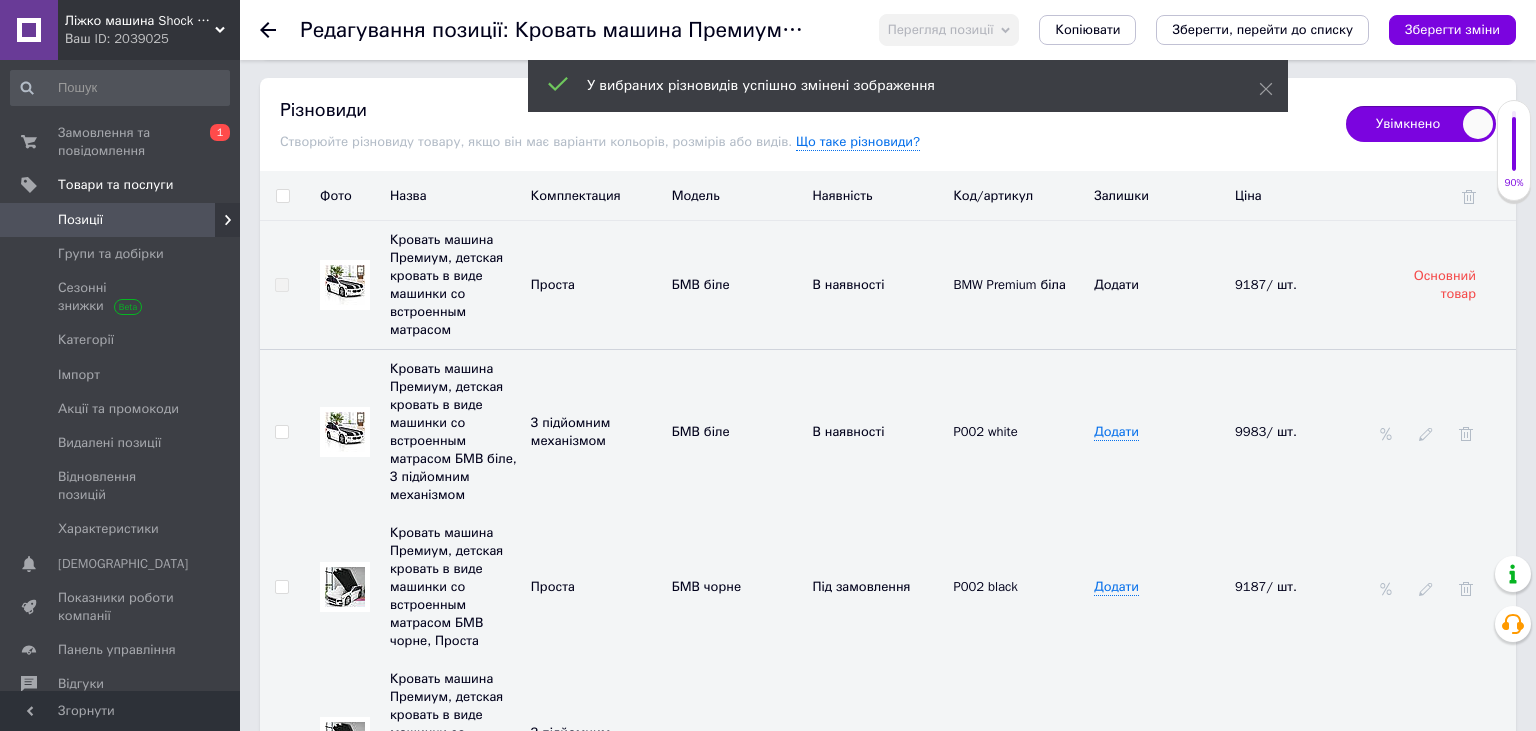 drag, startPoint x: 1446, startPoint y: 33, endPoint x: 1442, endPoint y: 63, distance: 30.265491 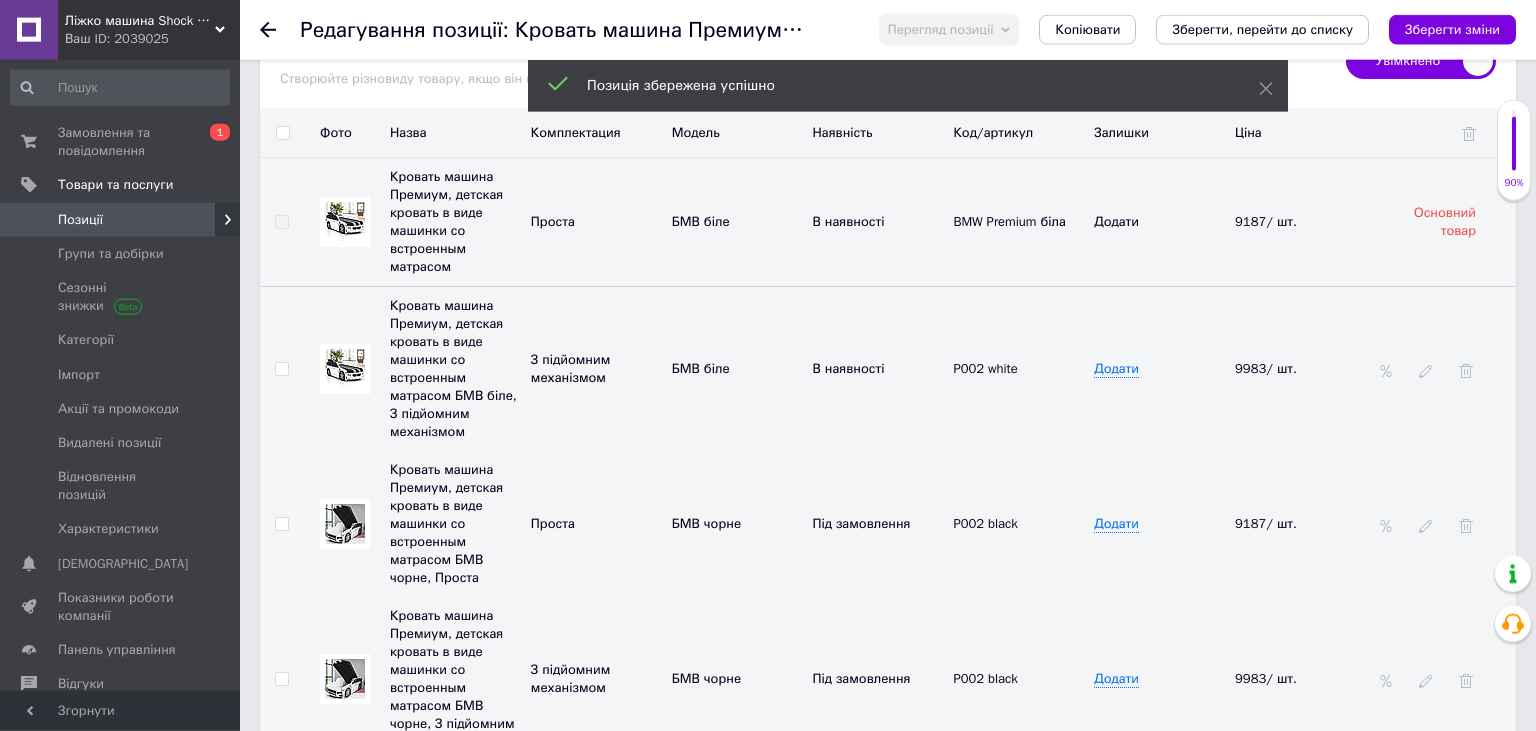 scroll, scrollTop: 4233, scrollLeft: 0, axis: vertical 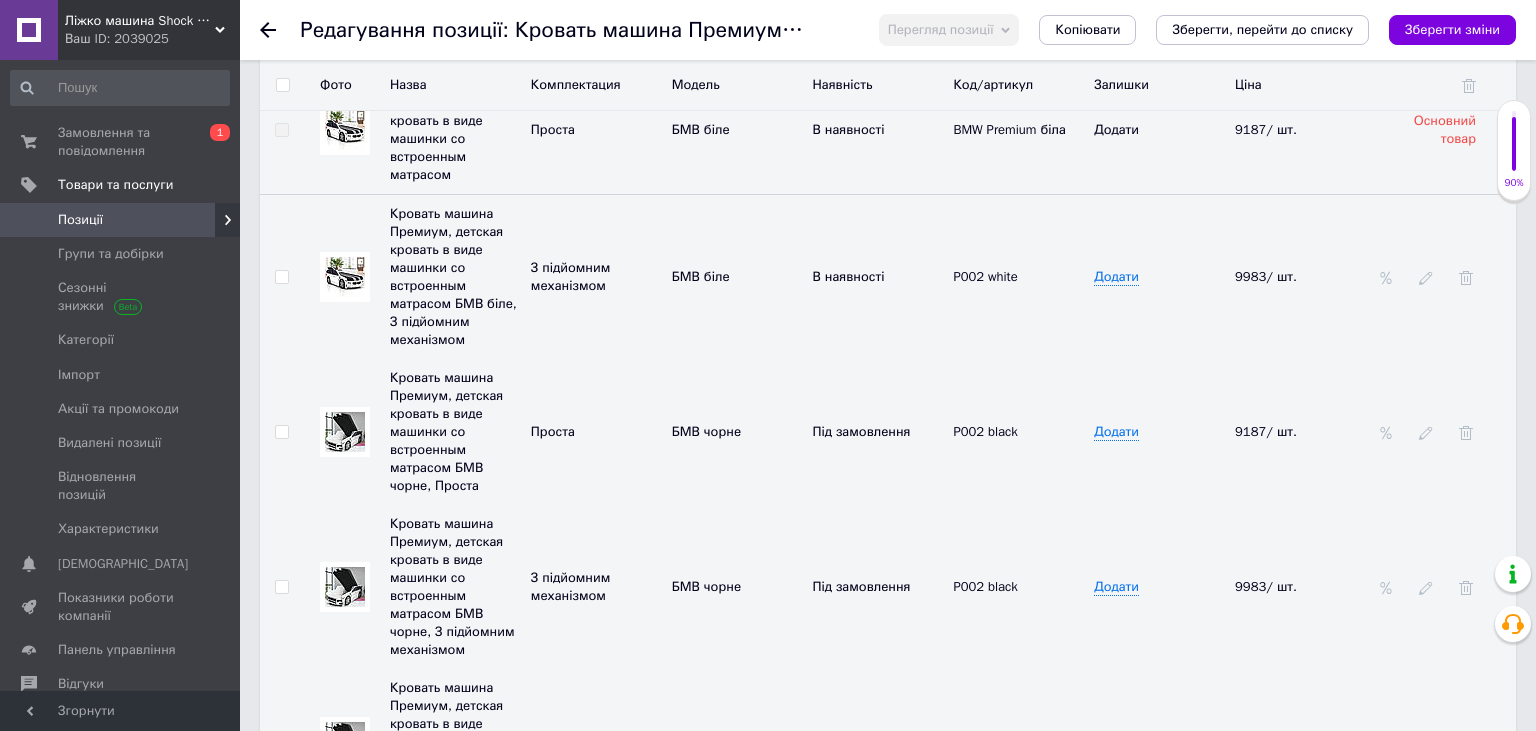 click at bounding box center [345, 432] 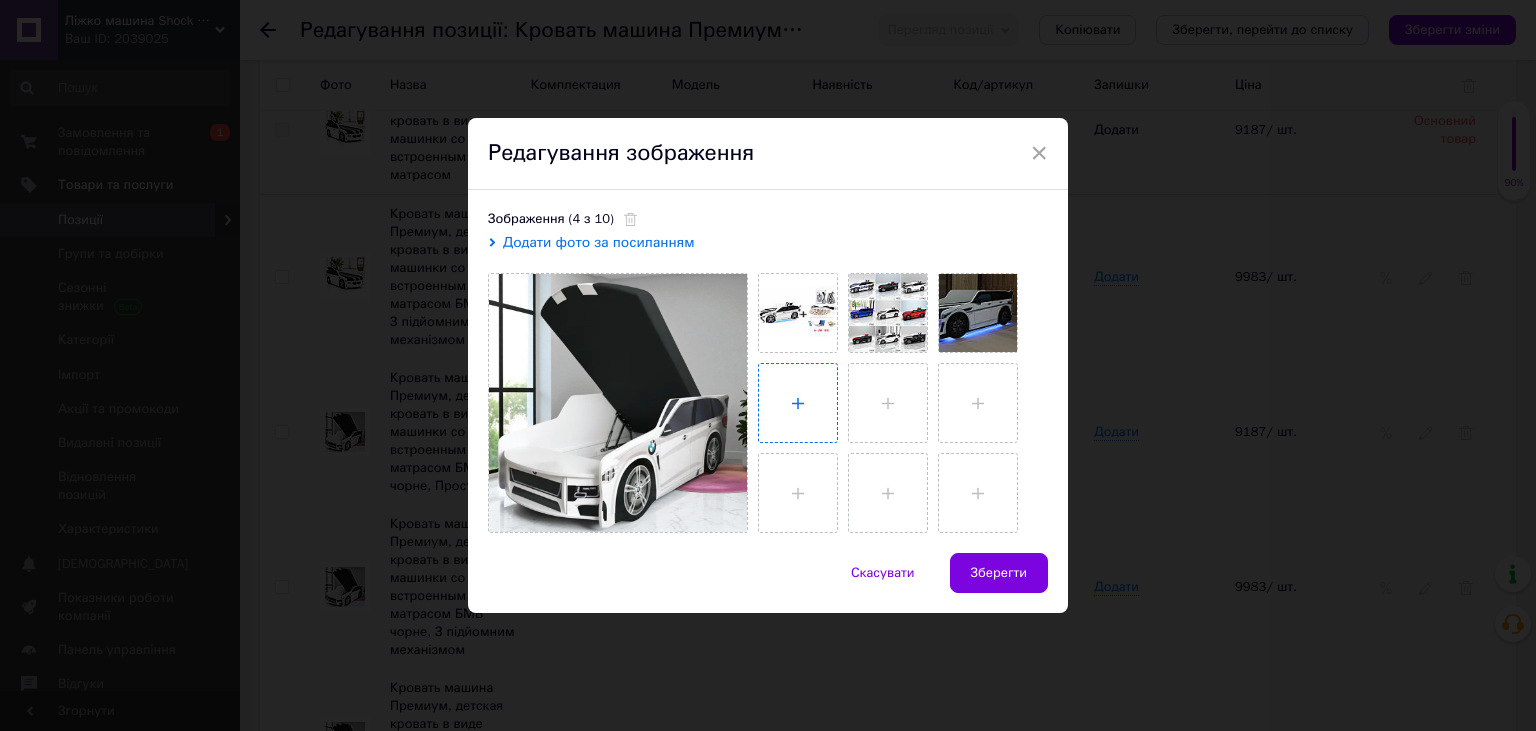 click at bounding box center (798, 403) 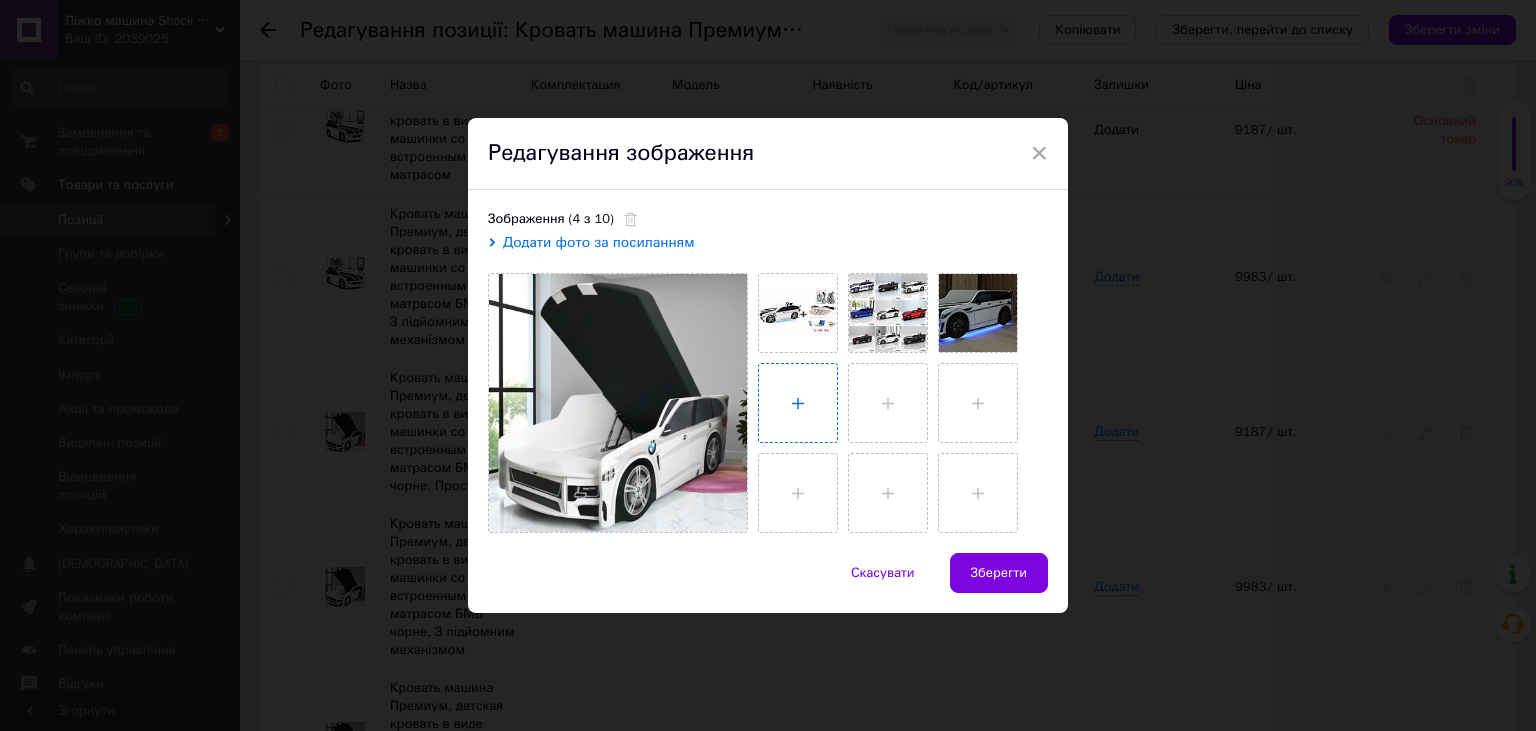 click at bounding box center (798, 403) 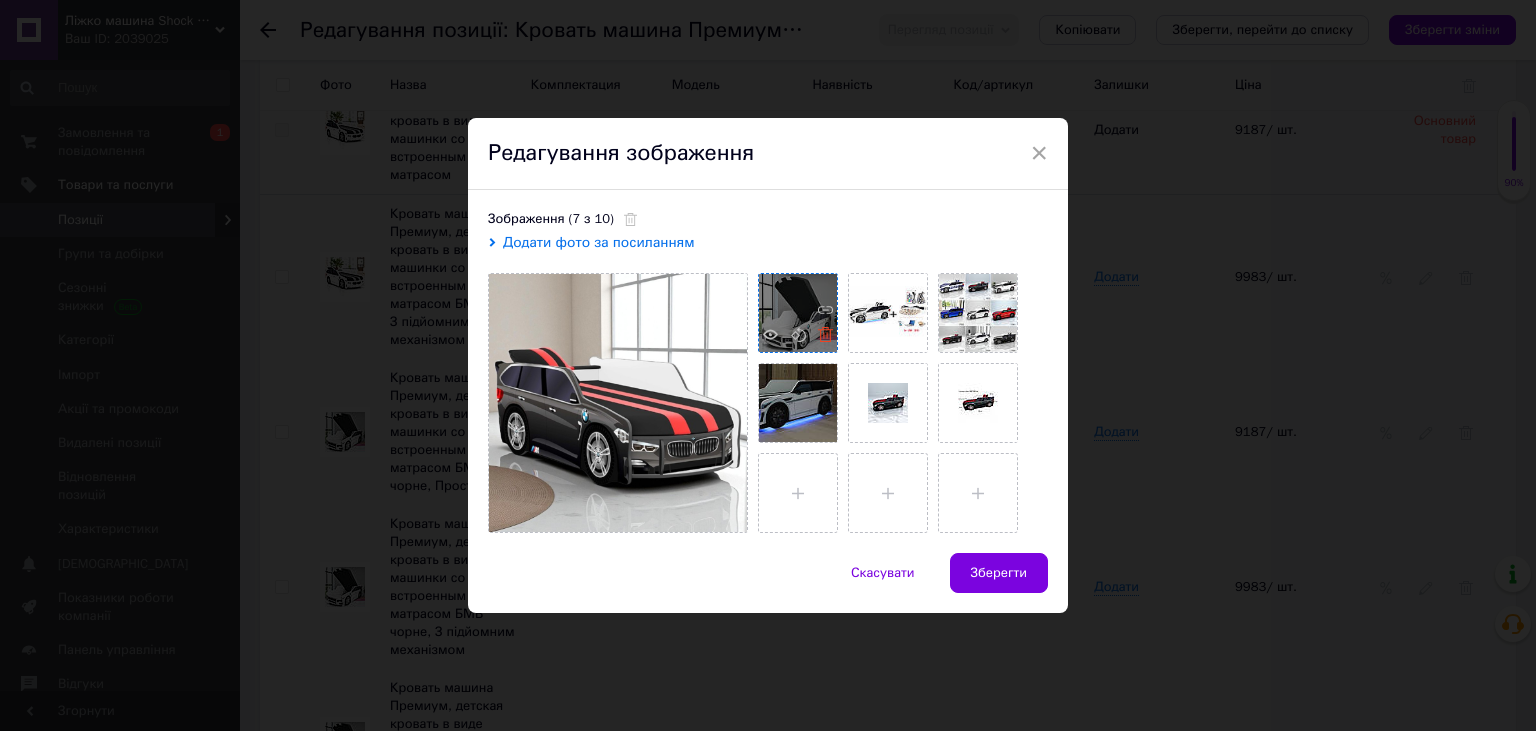 click 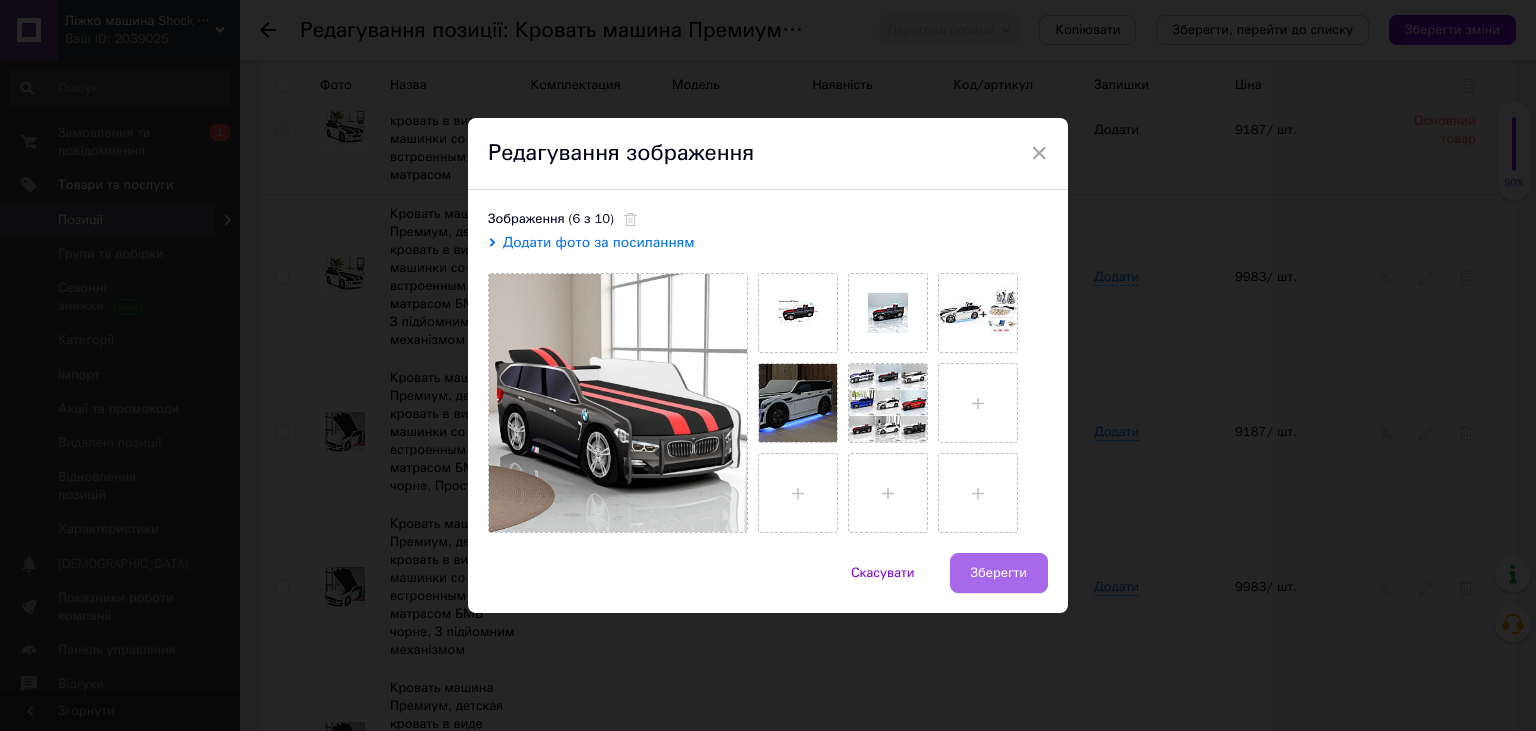click on "Зберегти" at bounding box center [999, 573] 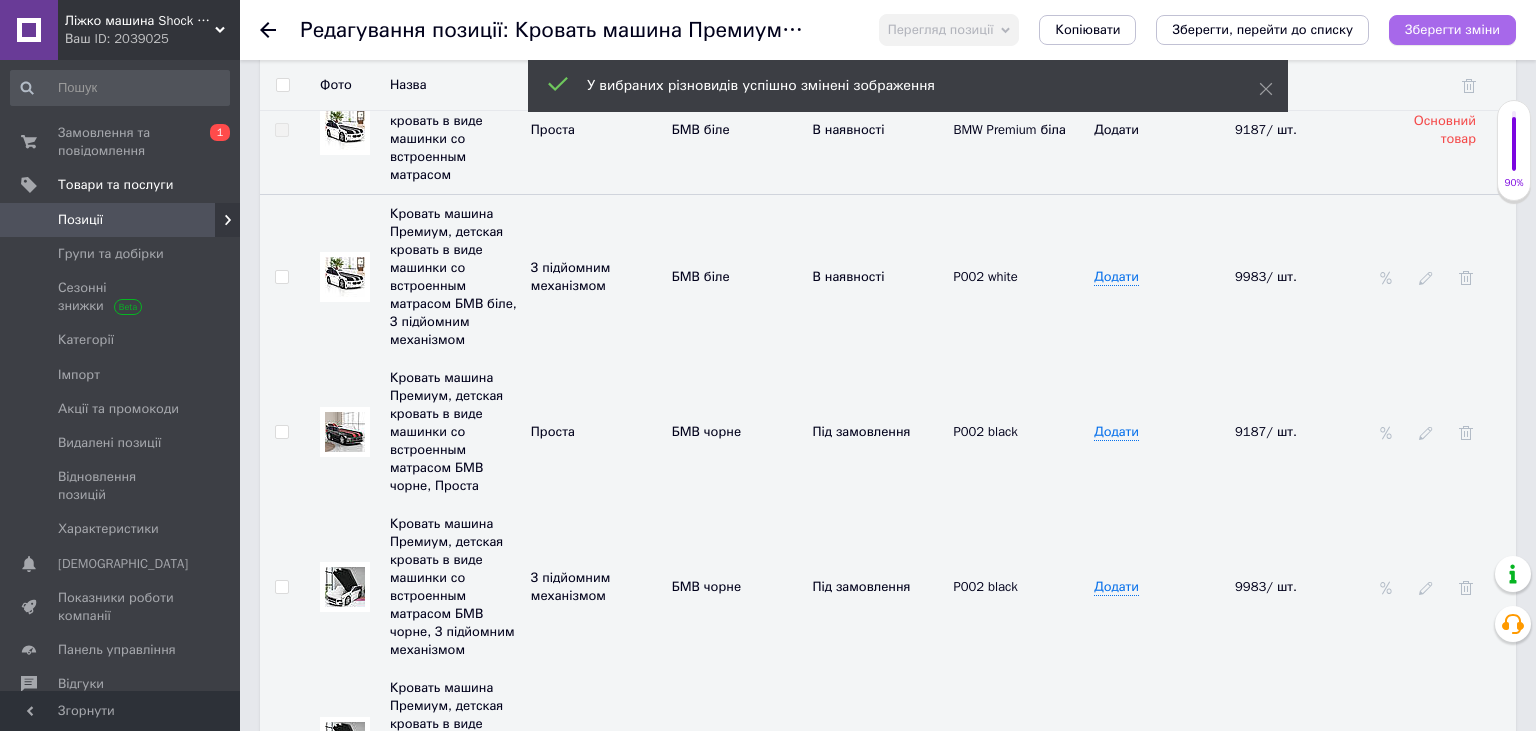 click on "Зберегти зміни" at bounding box center [1452, 30] 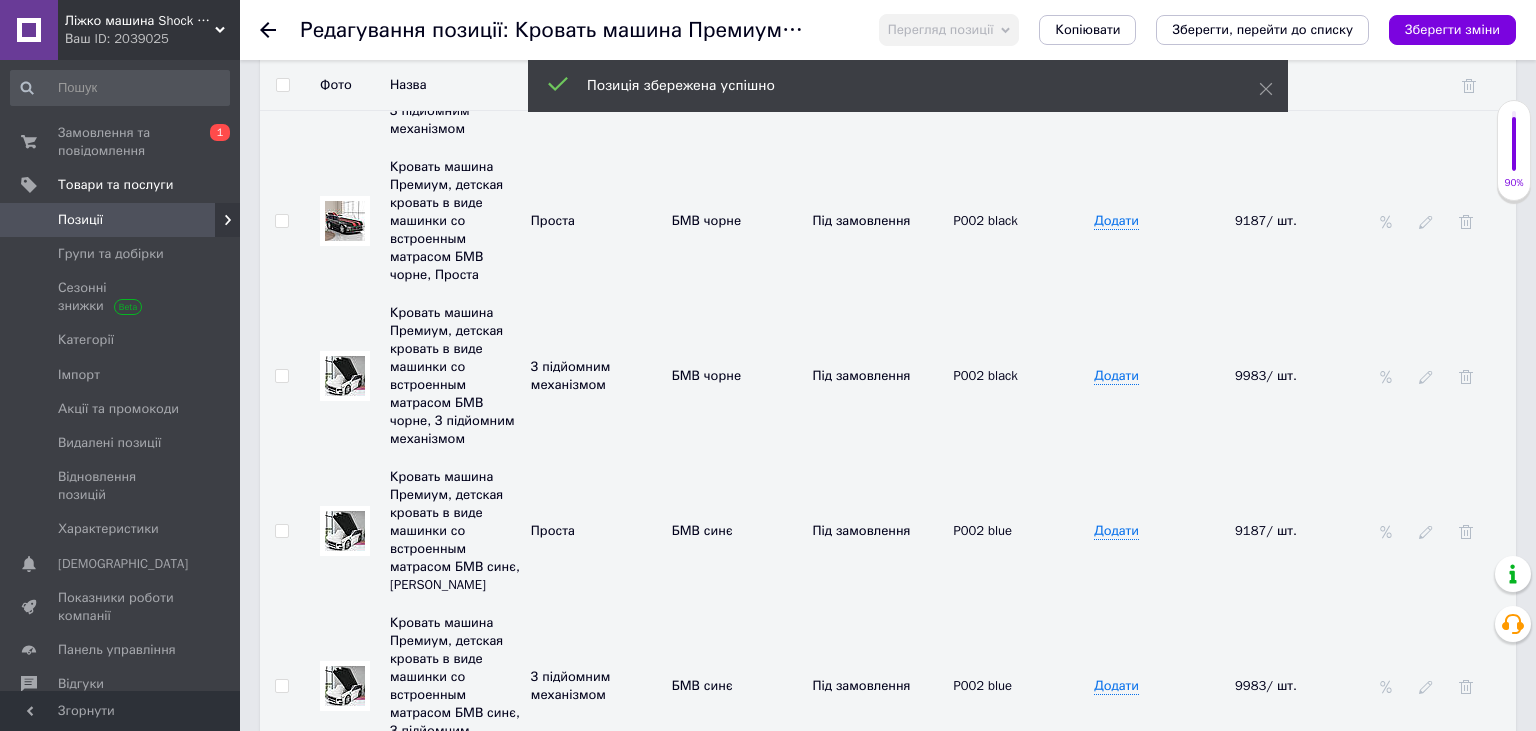 scroll, scrollTop: 4339, scrollLeft: 0, axis: vertical 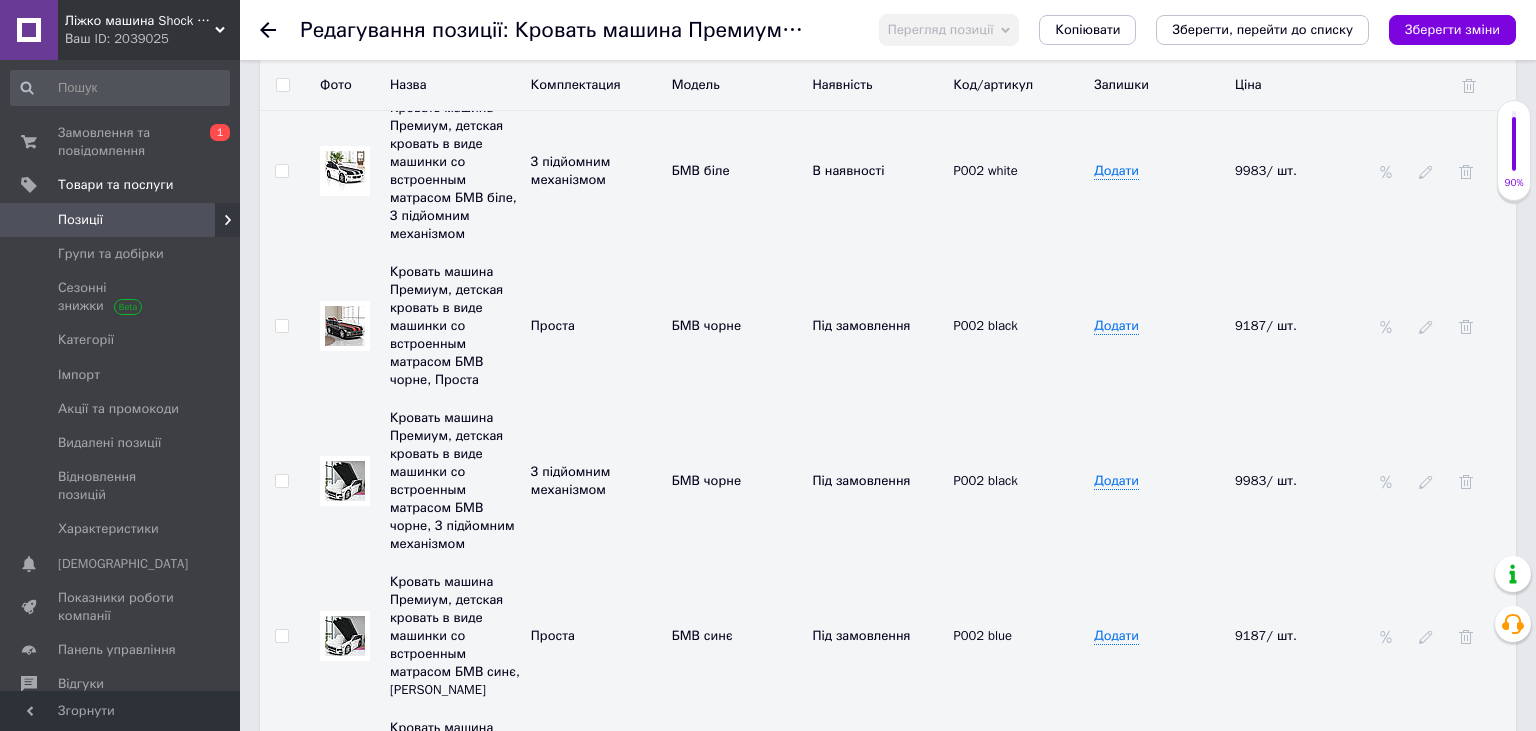 click at bounding box center (345, 481) 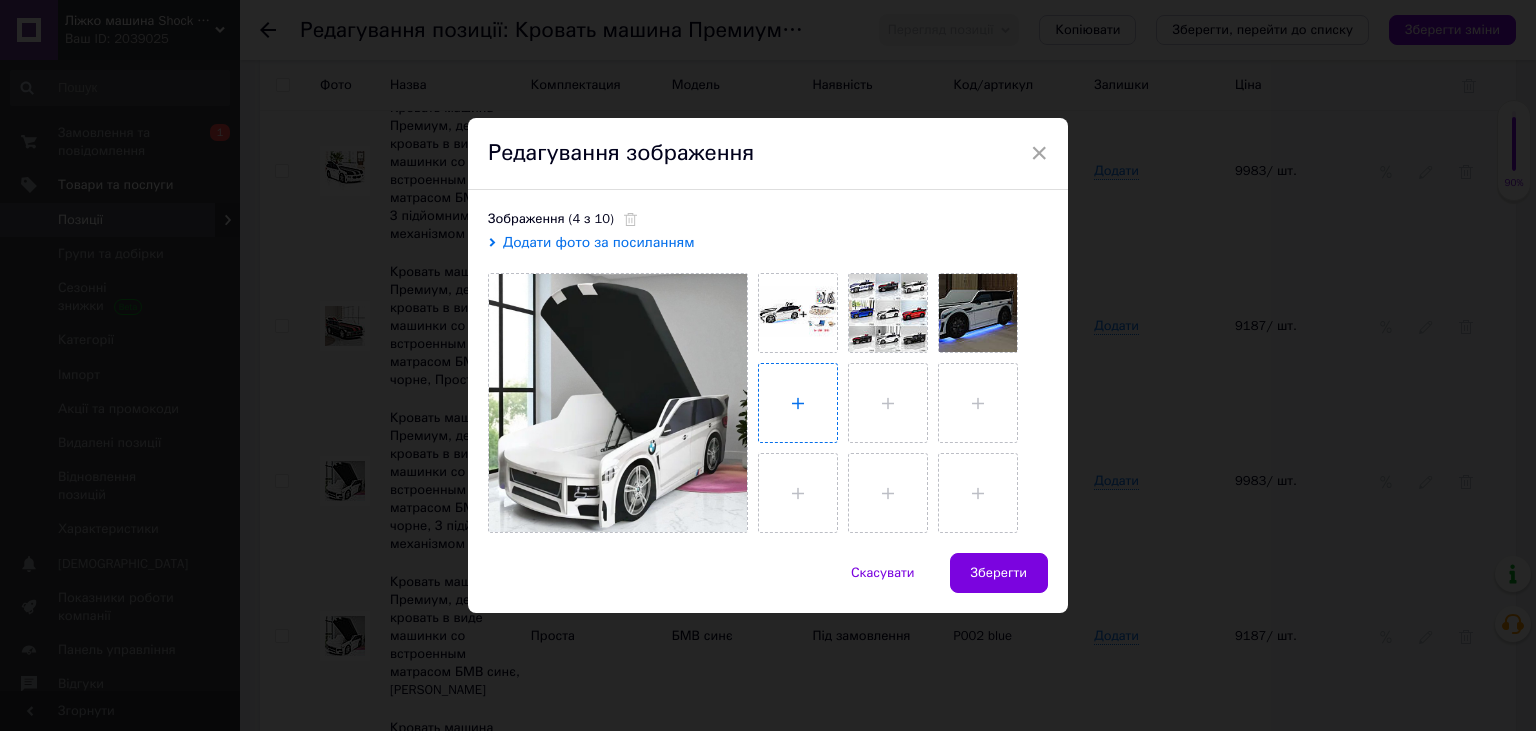click at bounding box center [798, 403] 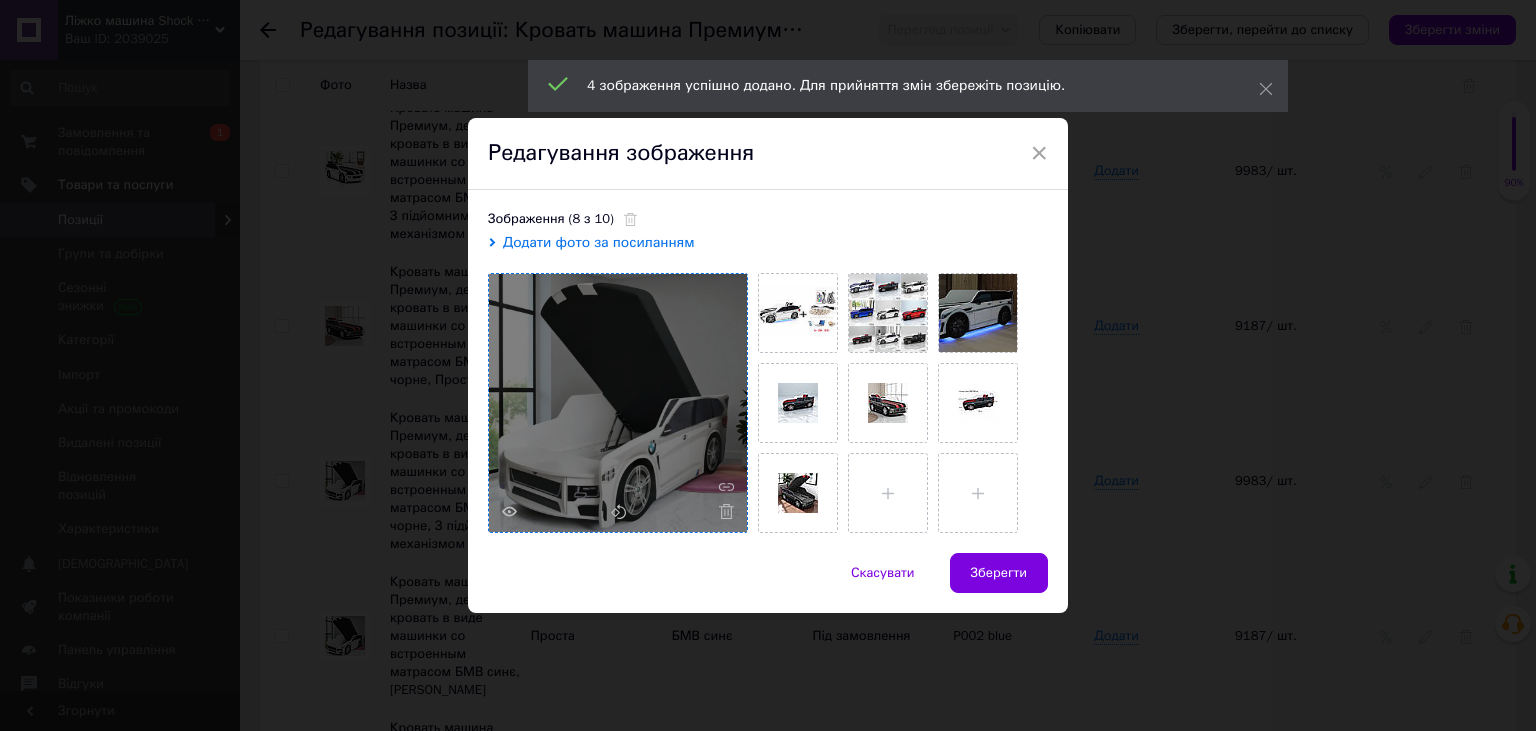 click at bounding box center [618, 403] 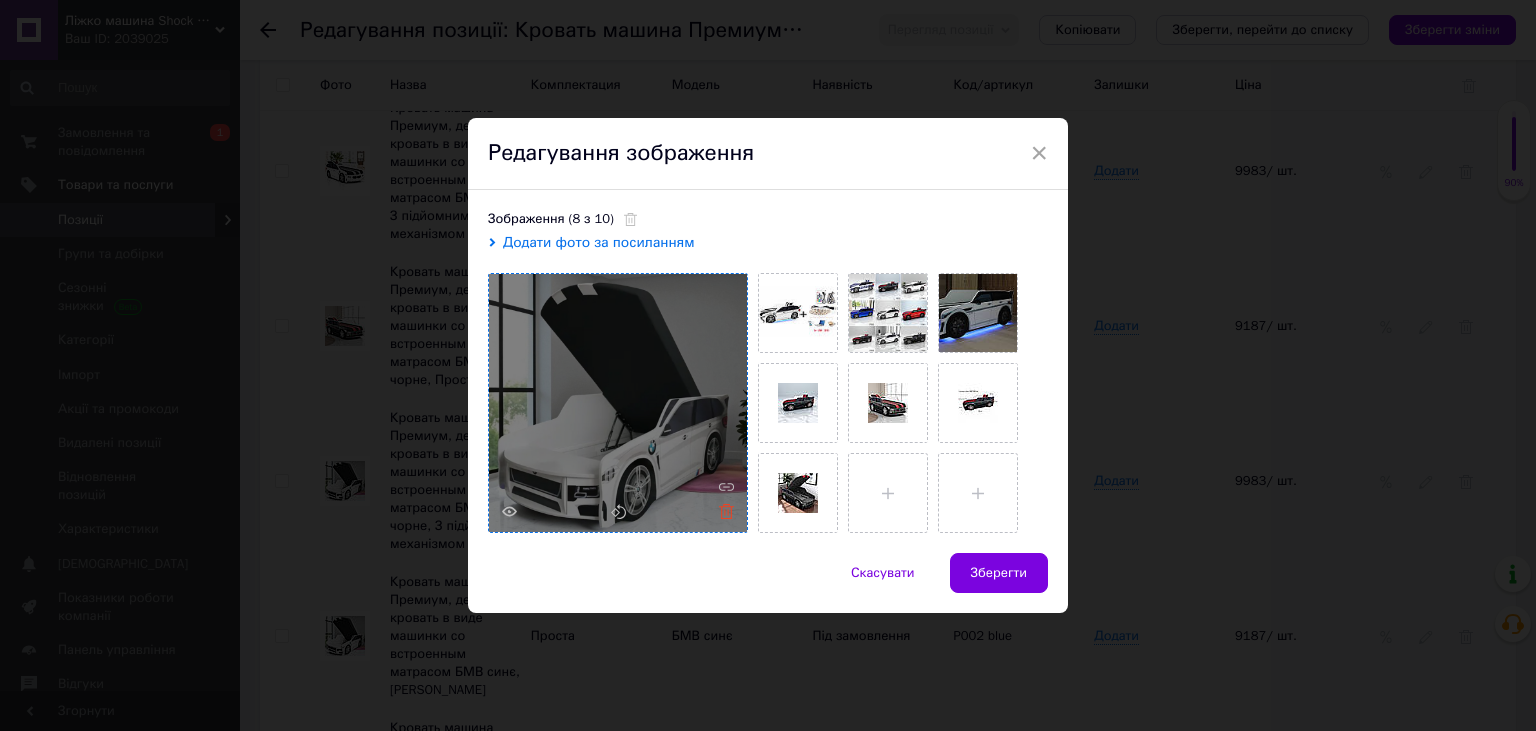 click 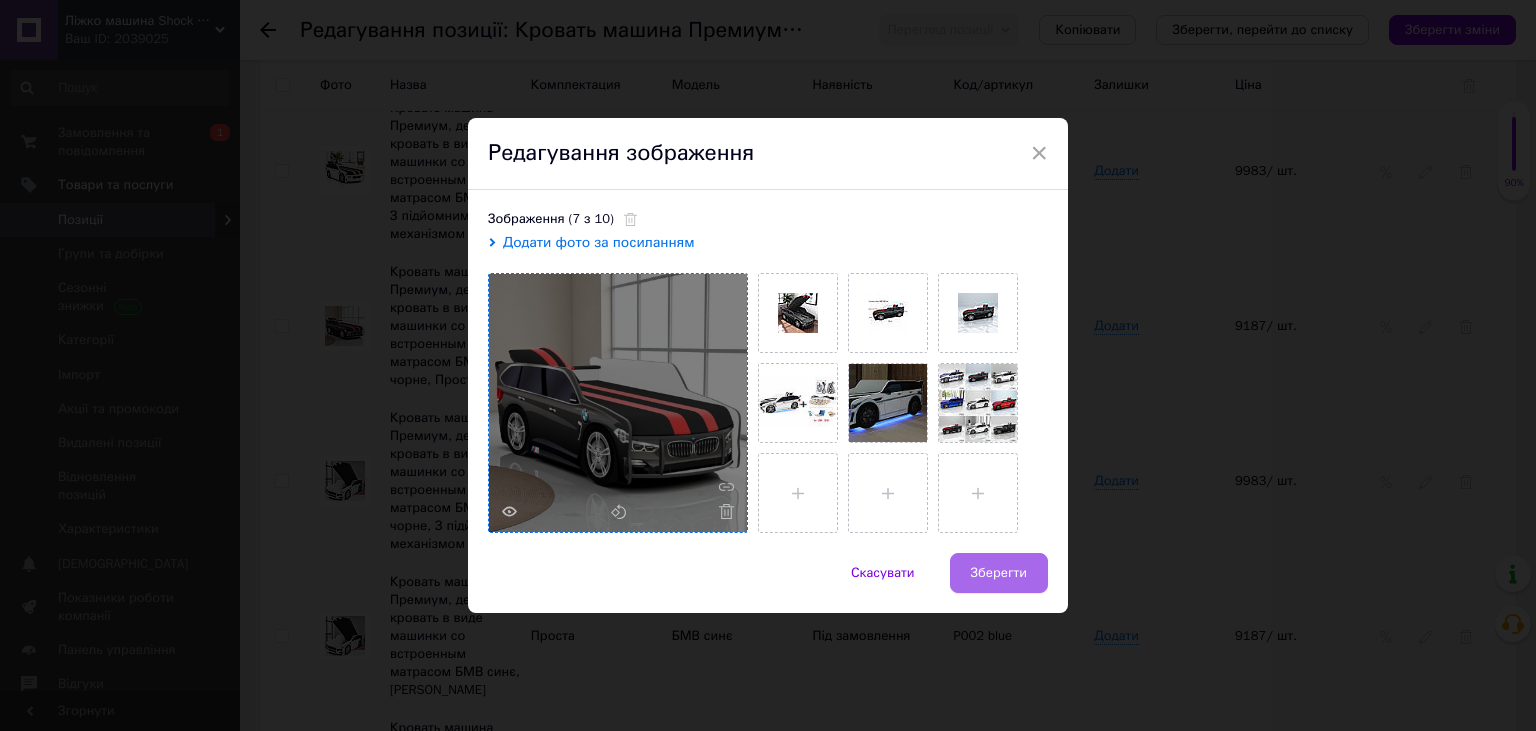 click on "Зберегти" at bounding box center [999, 573] 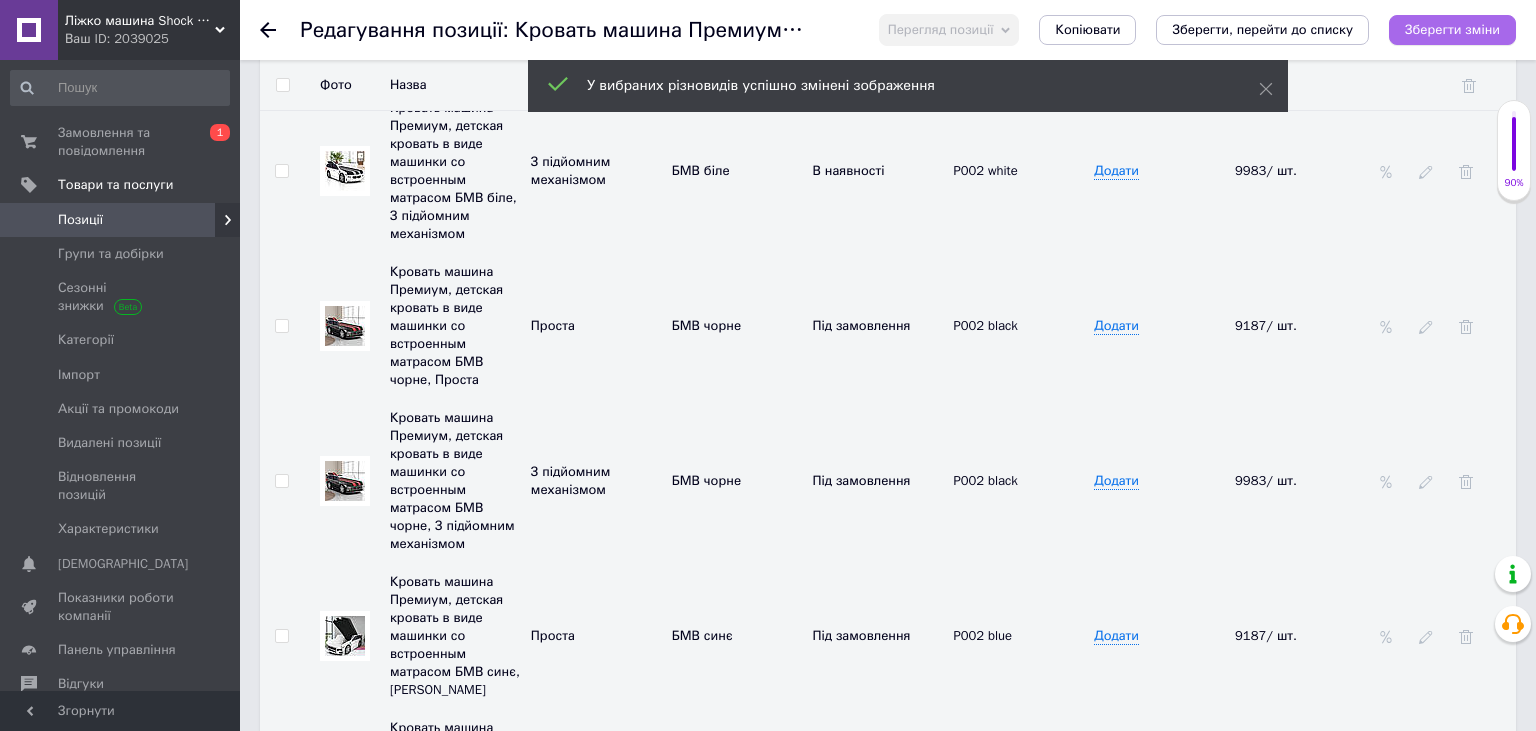 click on "Зберегти зміни" at bounding box center (1452, 29) 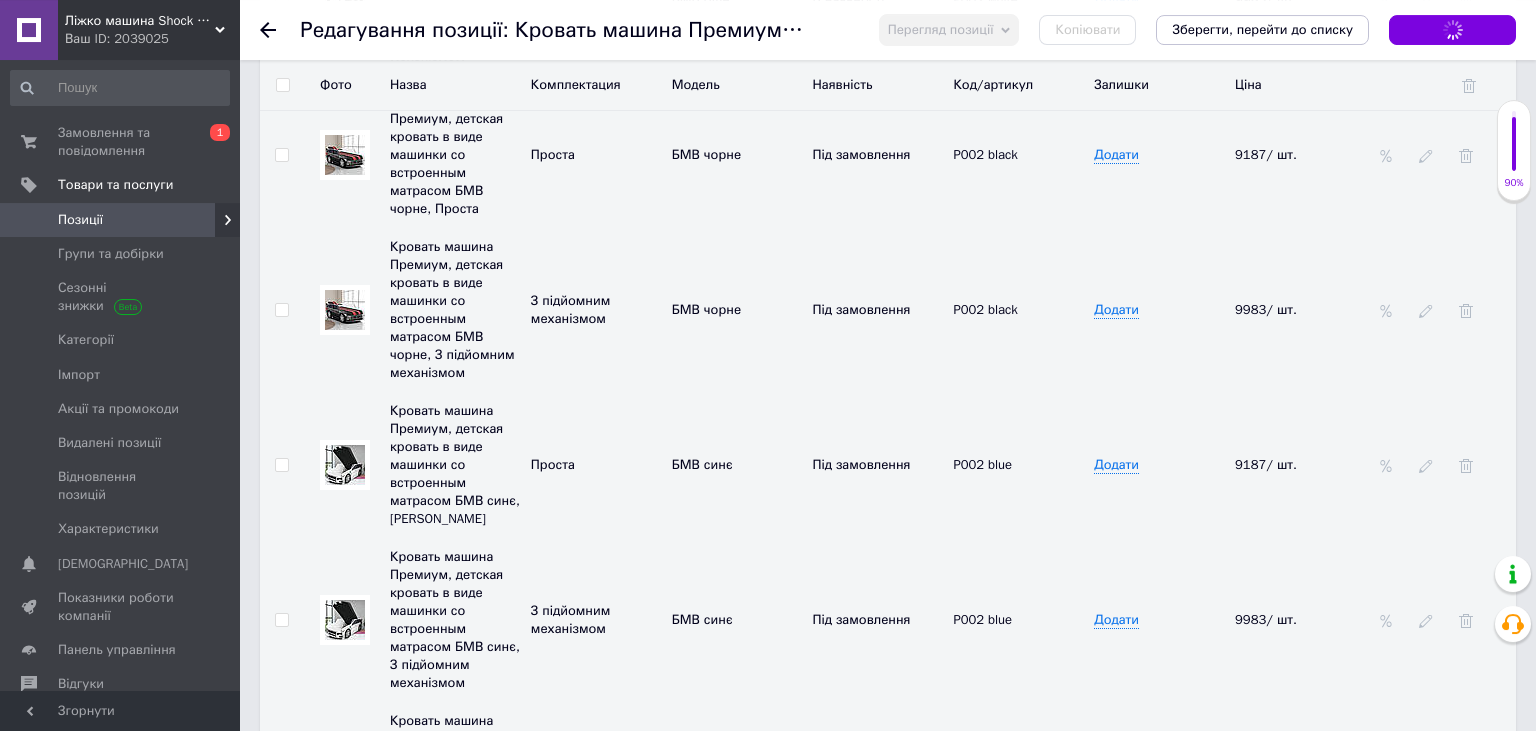 scroll, scrollTop: 4550, scrollLeft: 0, axis: vertical 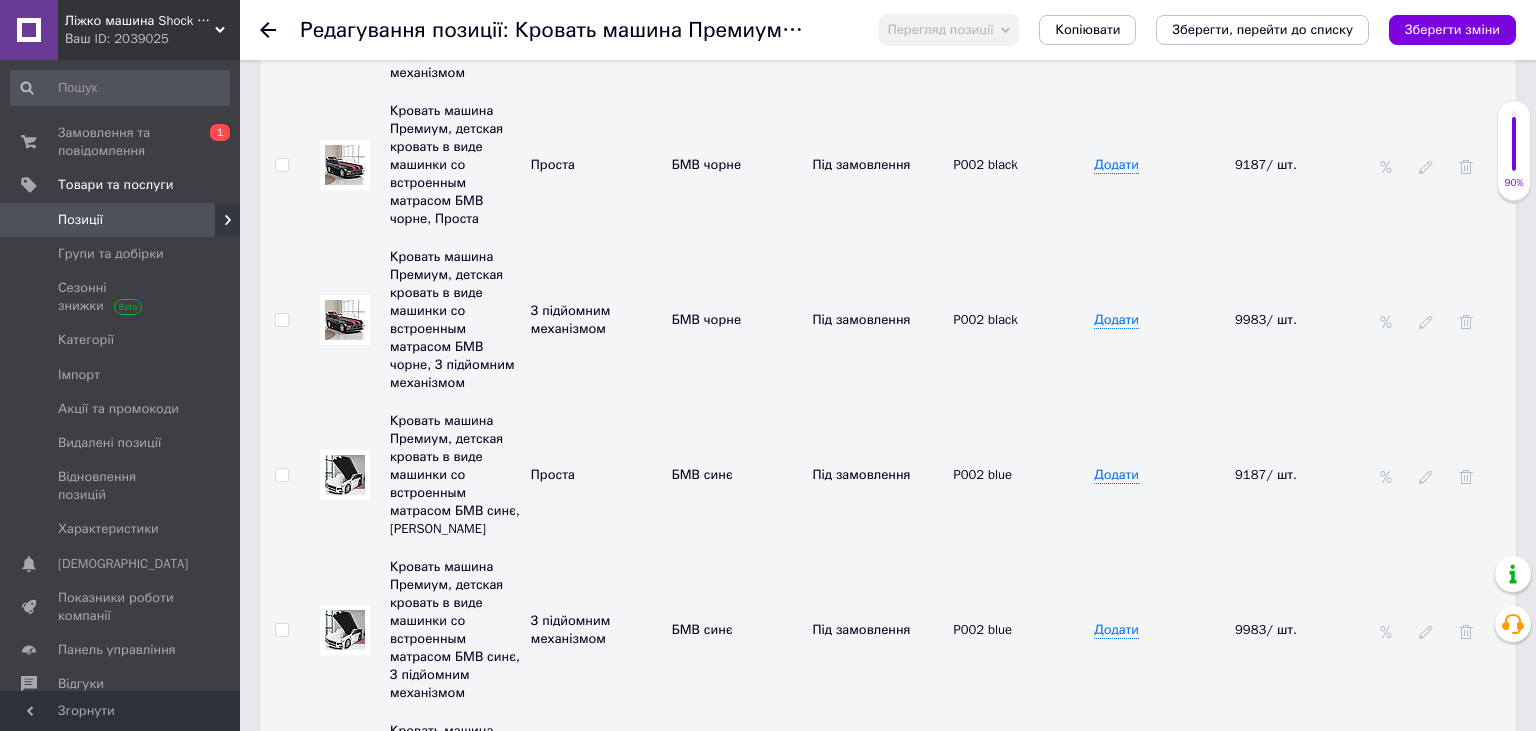 click at bounding box center [345, 475] 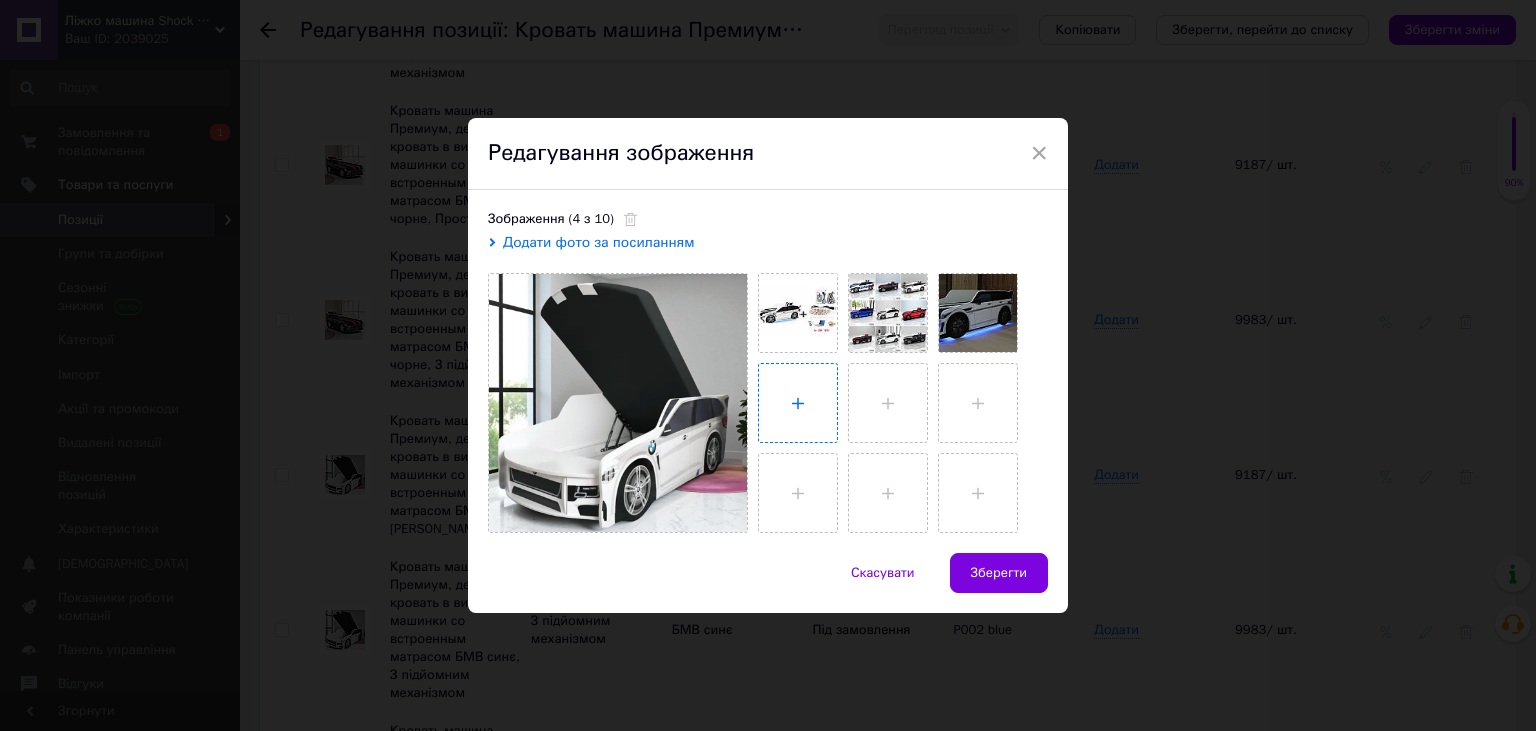 click at bounding box center (798, 403) 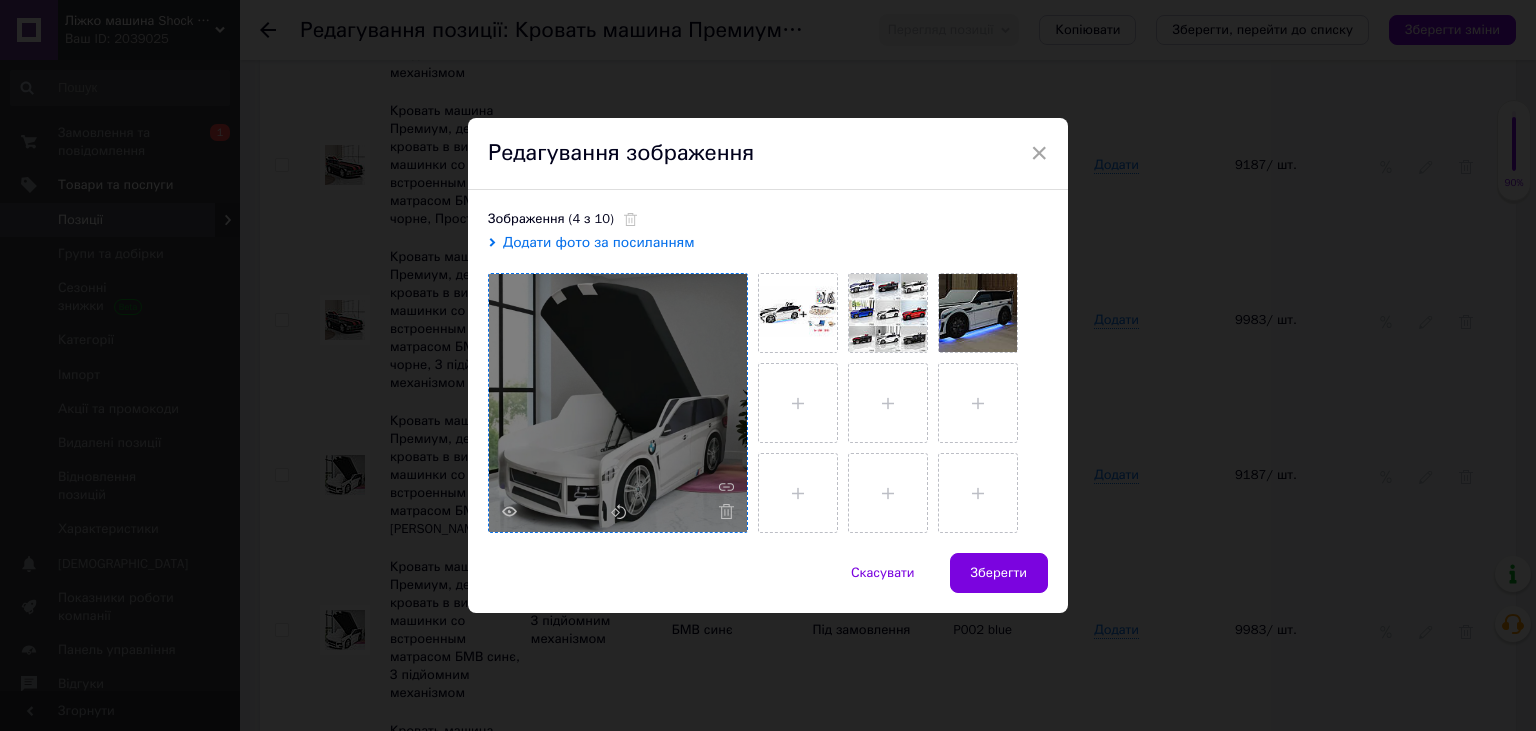 drag, startPoint x: 729, startPoint y: 517, endPoint x: 706, endPoint y: 521, distance: 23.345236 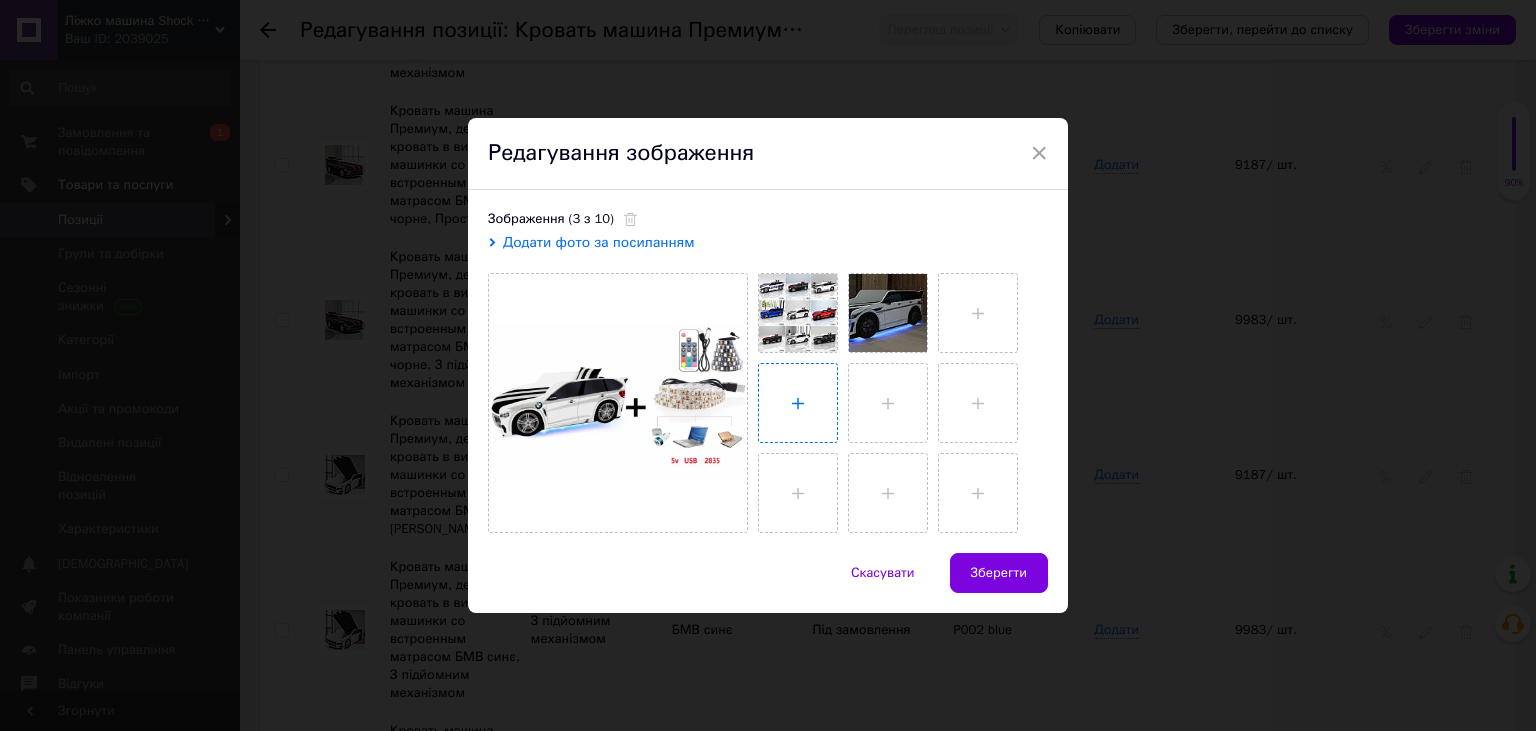 click at bounding box center (798, 403) 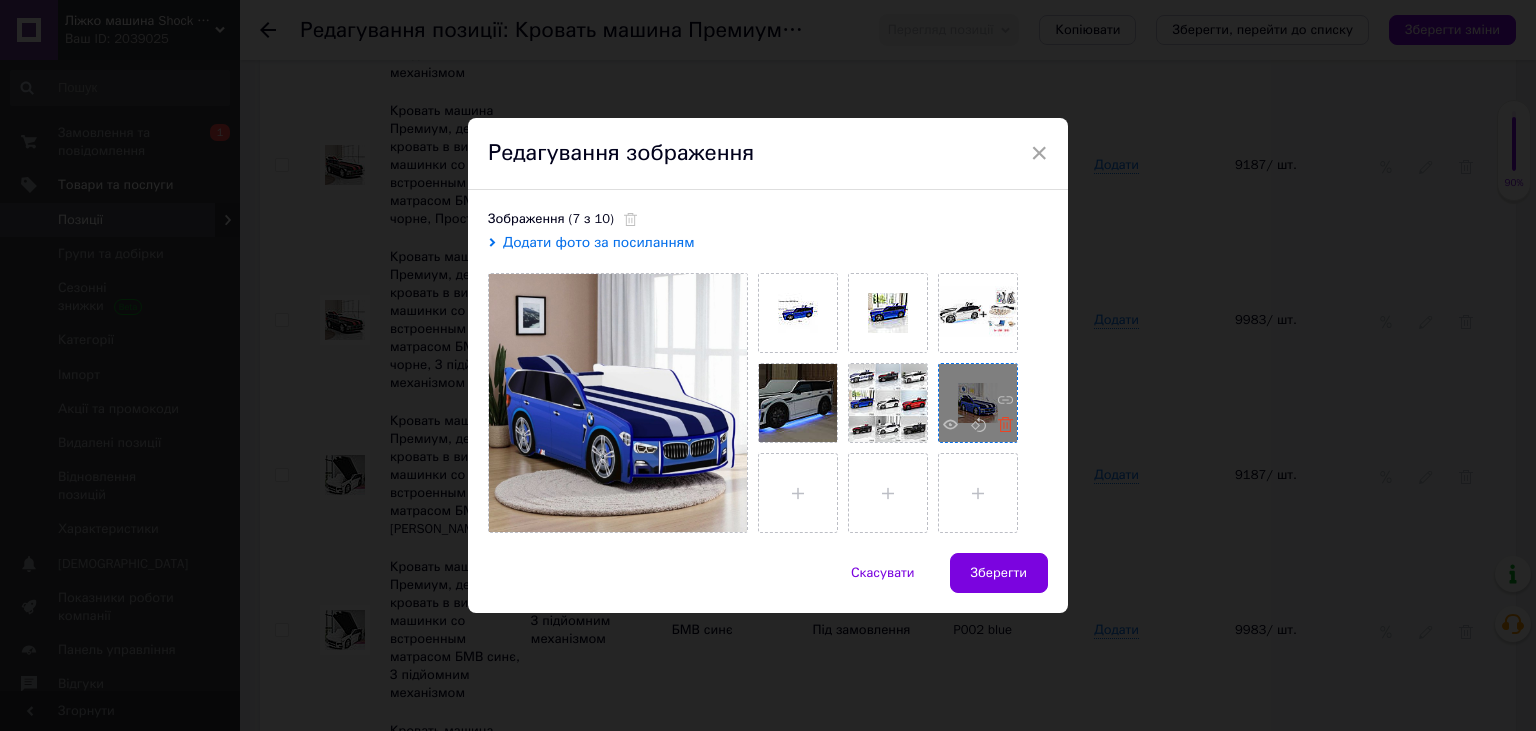 click 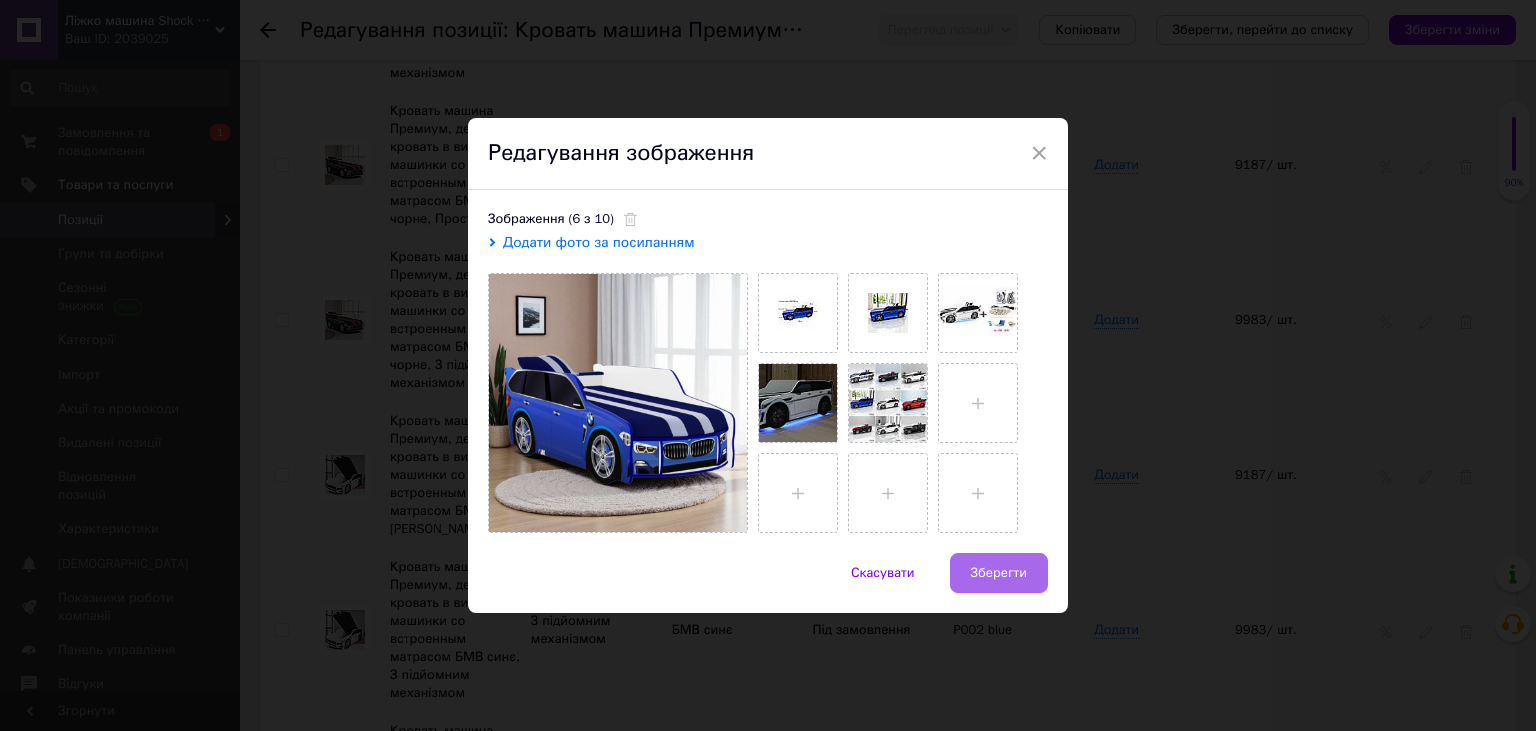 click on "Зберегти" at bounding box center [999, 573] 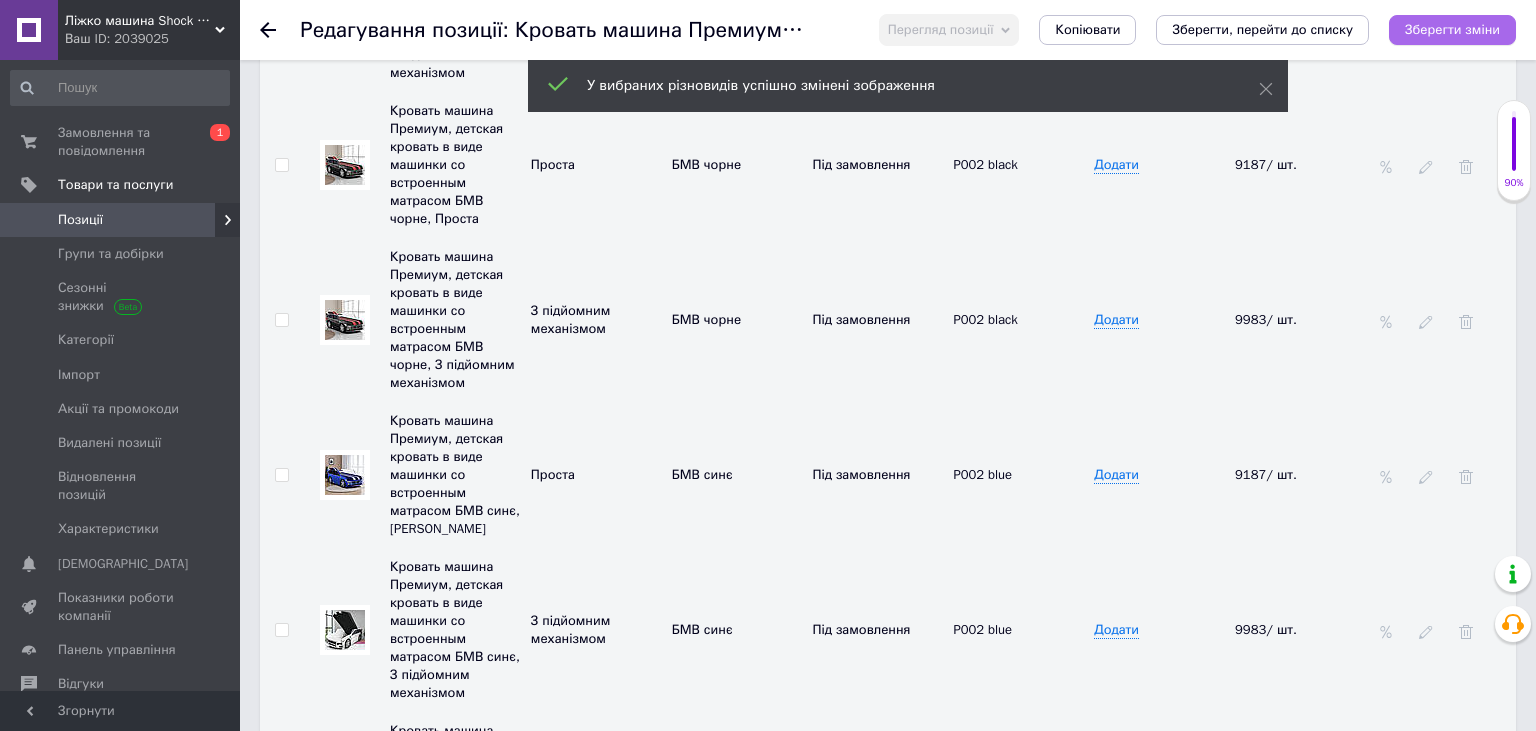 click on "Зберегти зміни" at bounding box center (1452, 30) 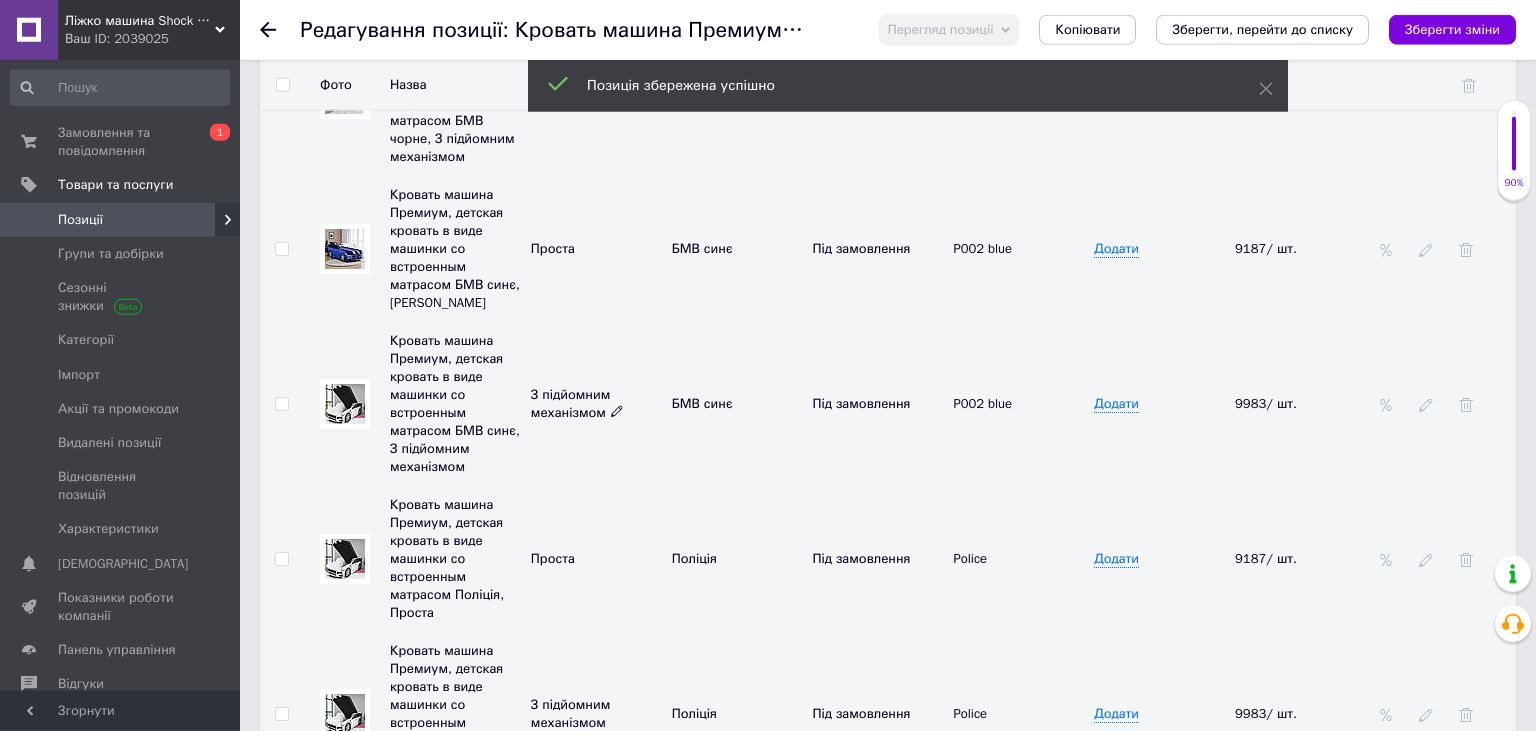 scroll, scrollTop: 4761, scrollLeft: 0, axis: vertical 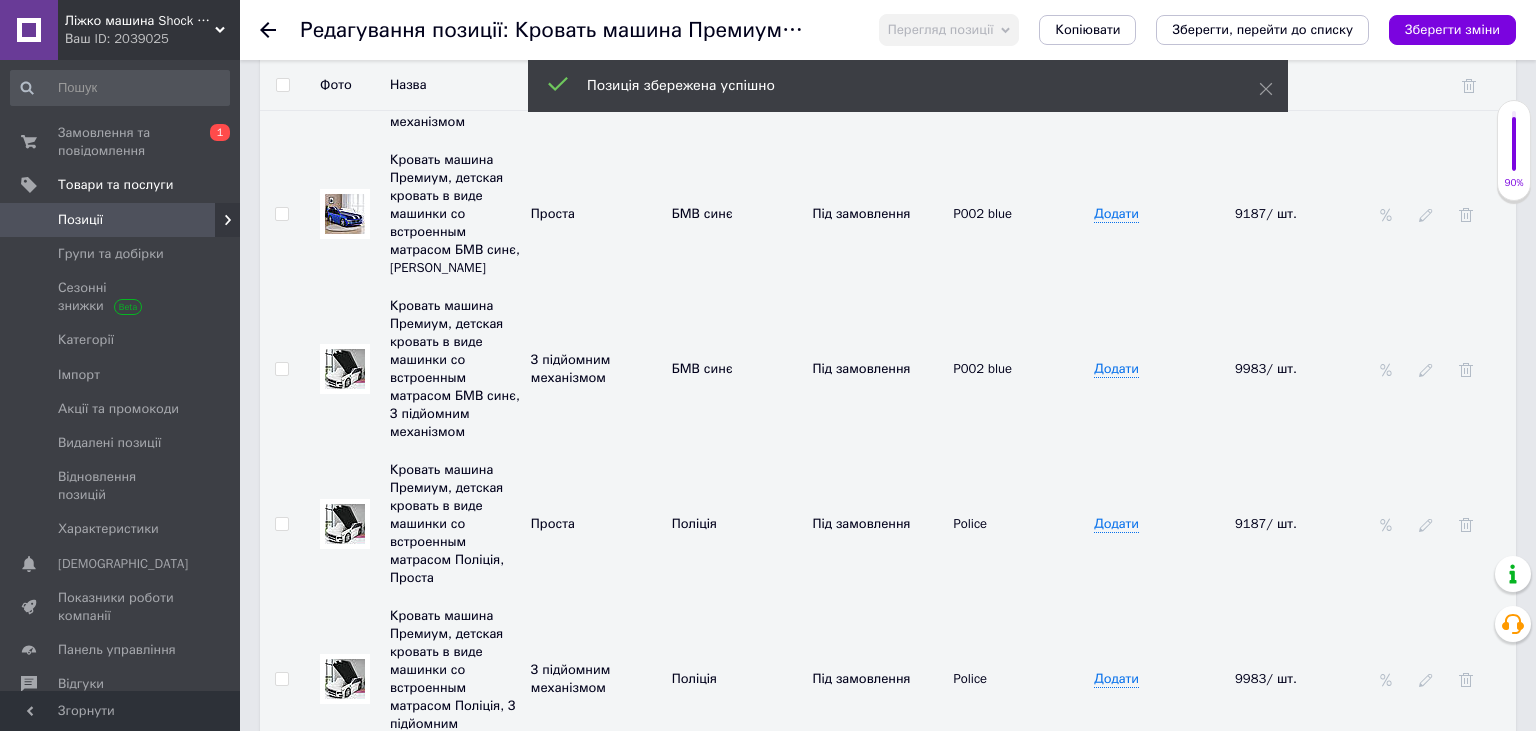 click at bounding box center [345, 369] 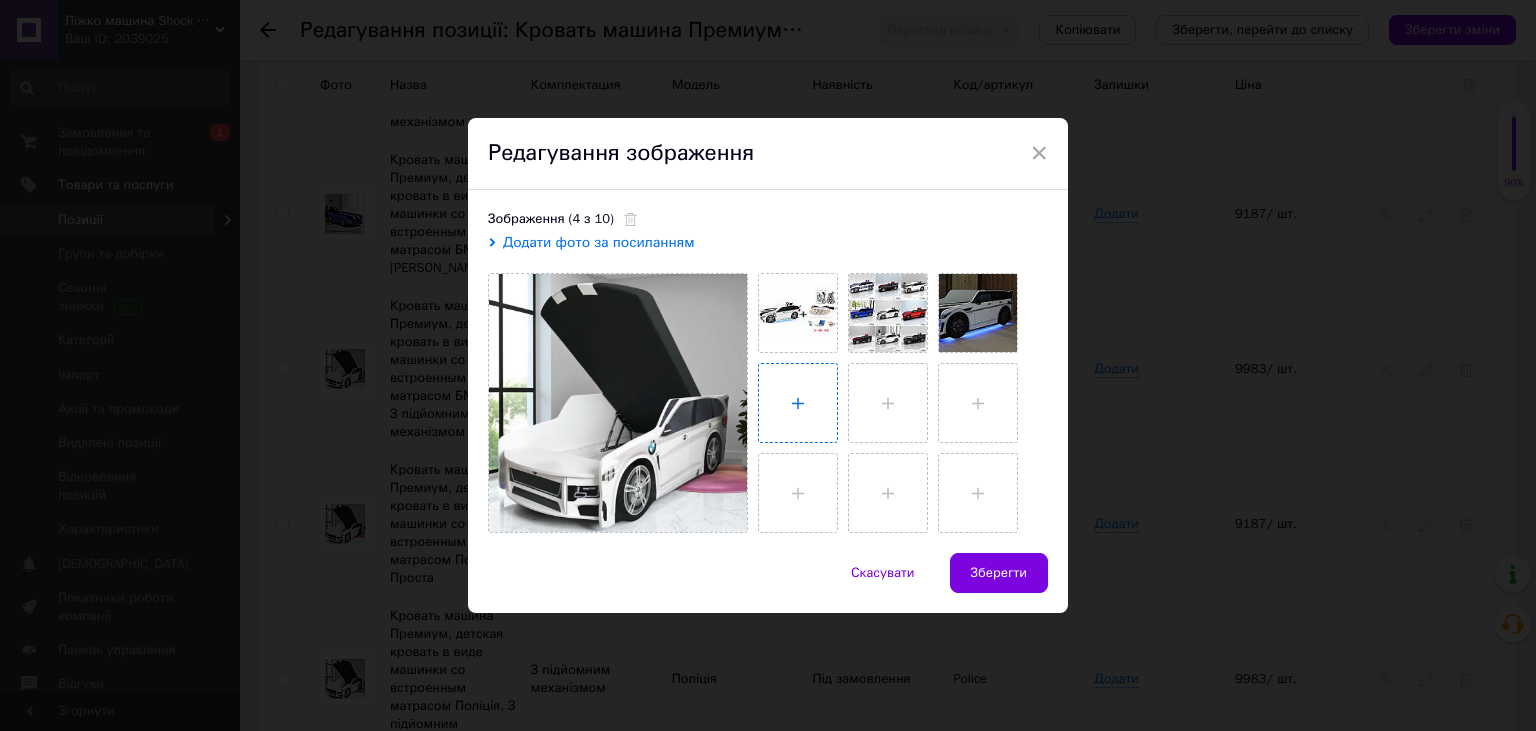 click at bounding box center [798, 403] 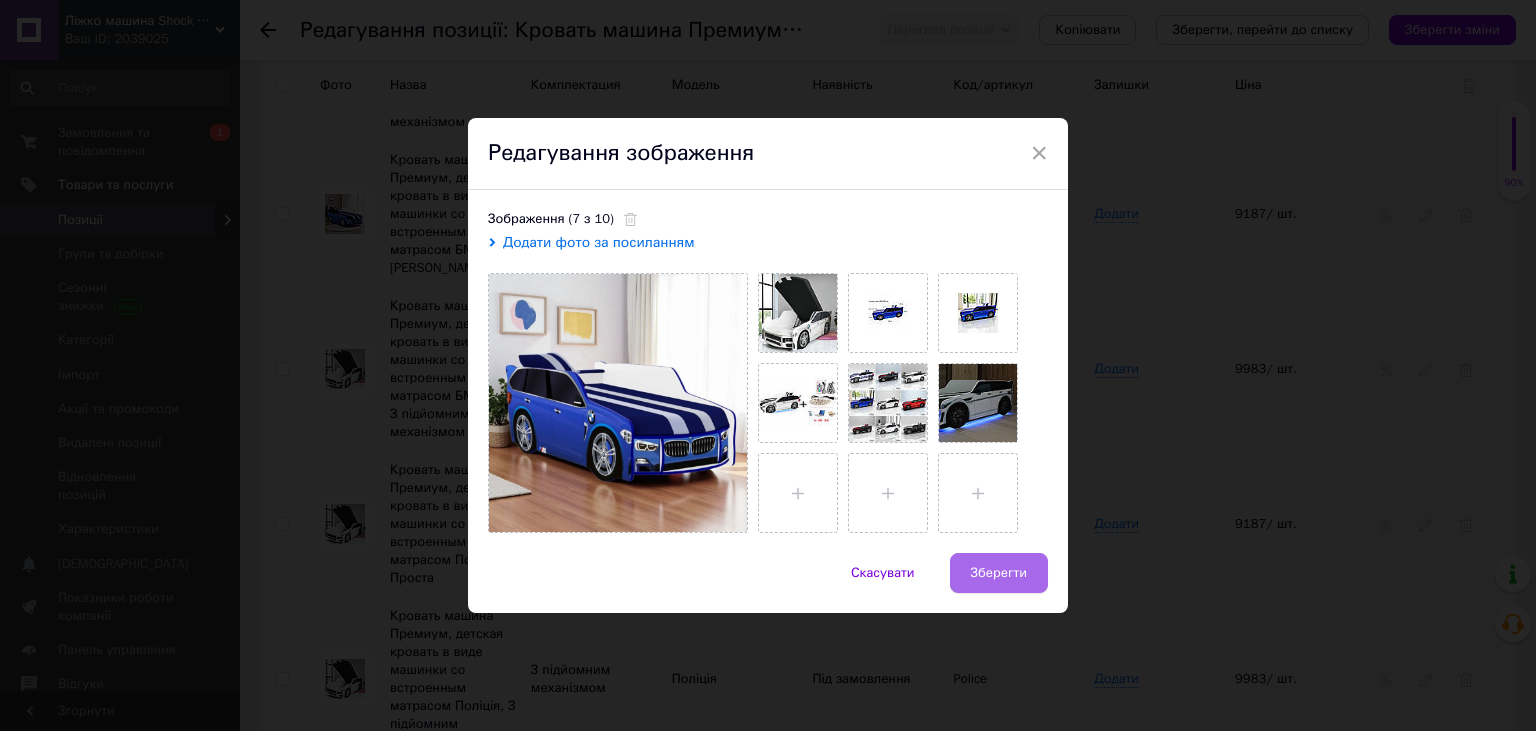 click on "Зберегти" at bounding box center [999, 573] 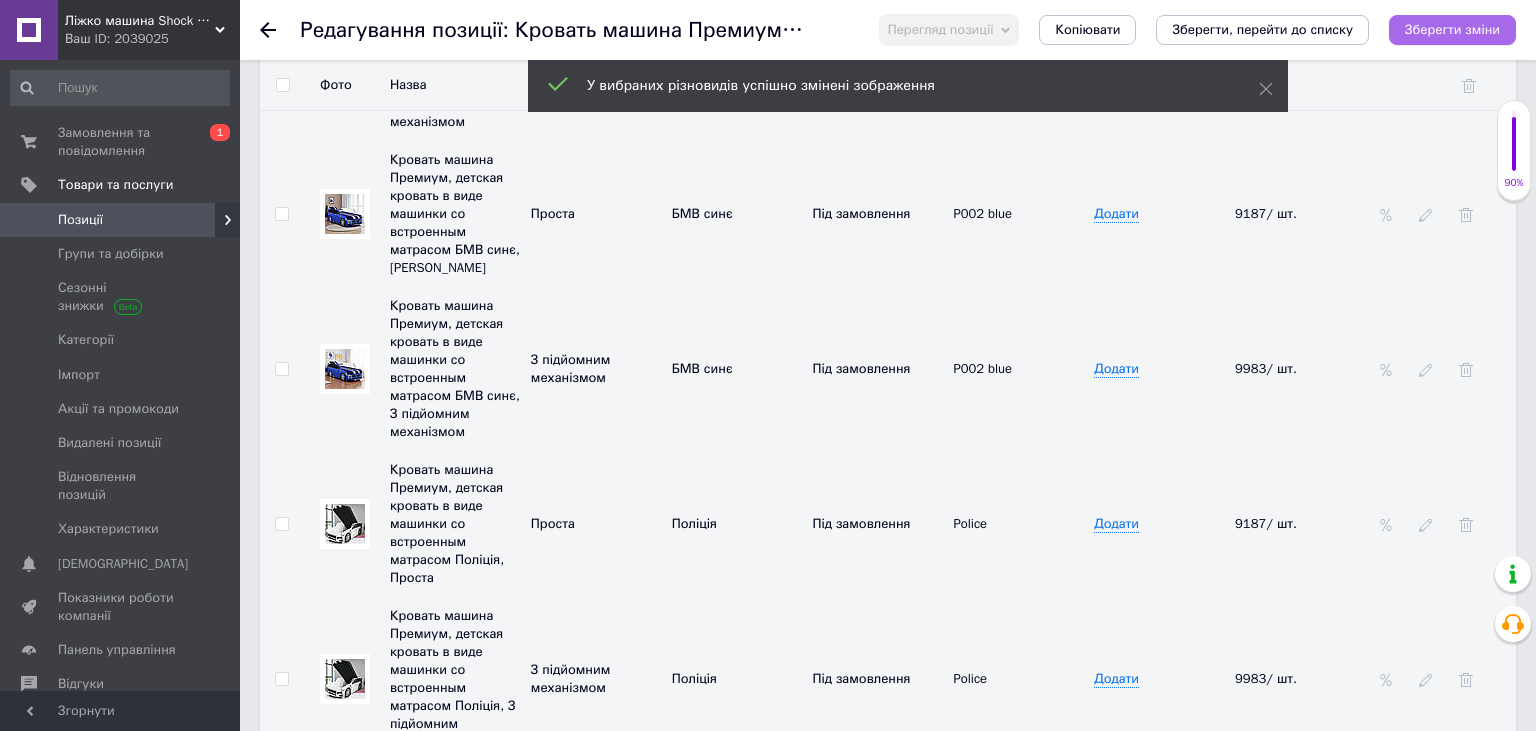 click on "Зберегти зміни" at bounding box center [1452, 29] 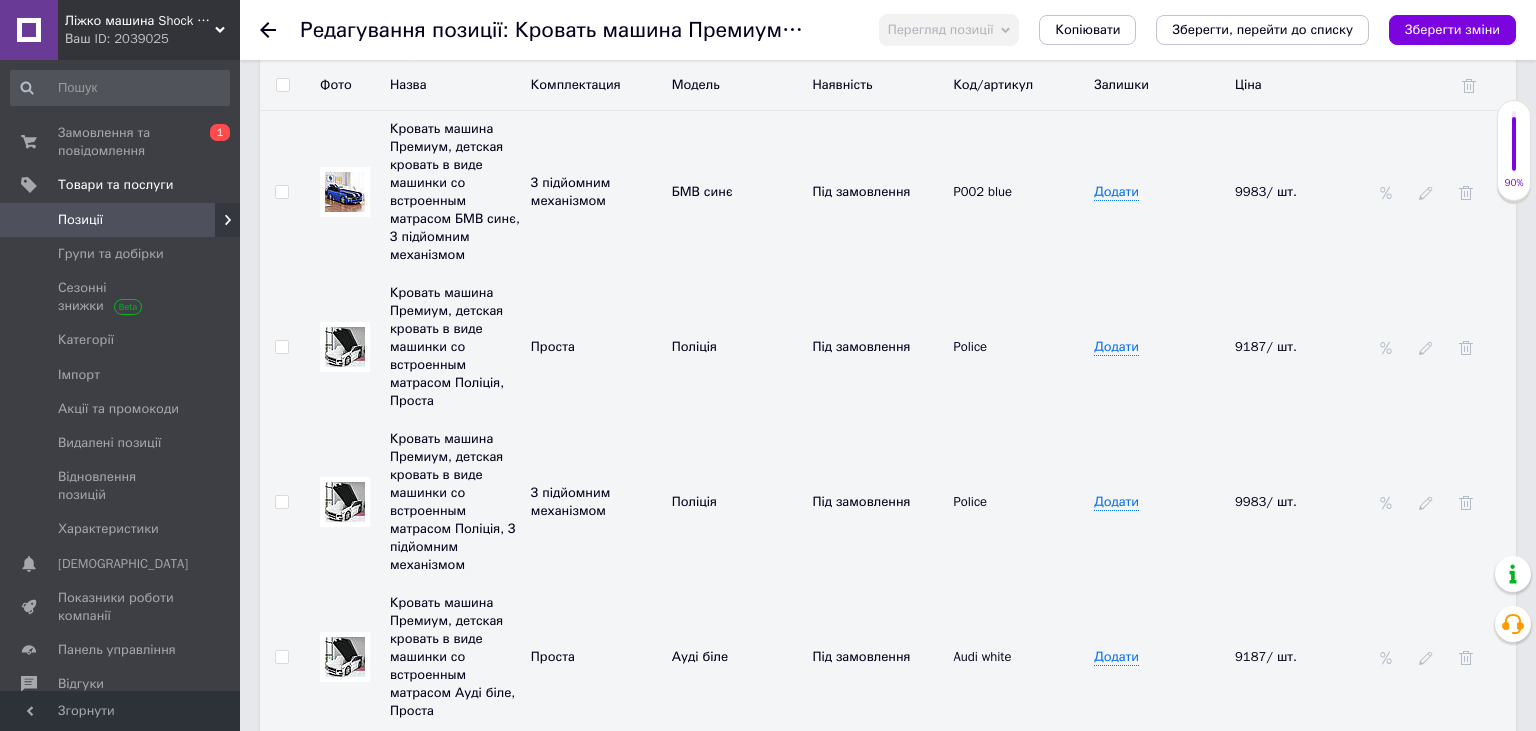 scroll, scrollTop: 4972, scrollLeft: 0, axis: vertical 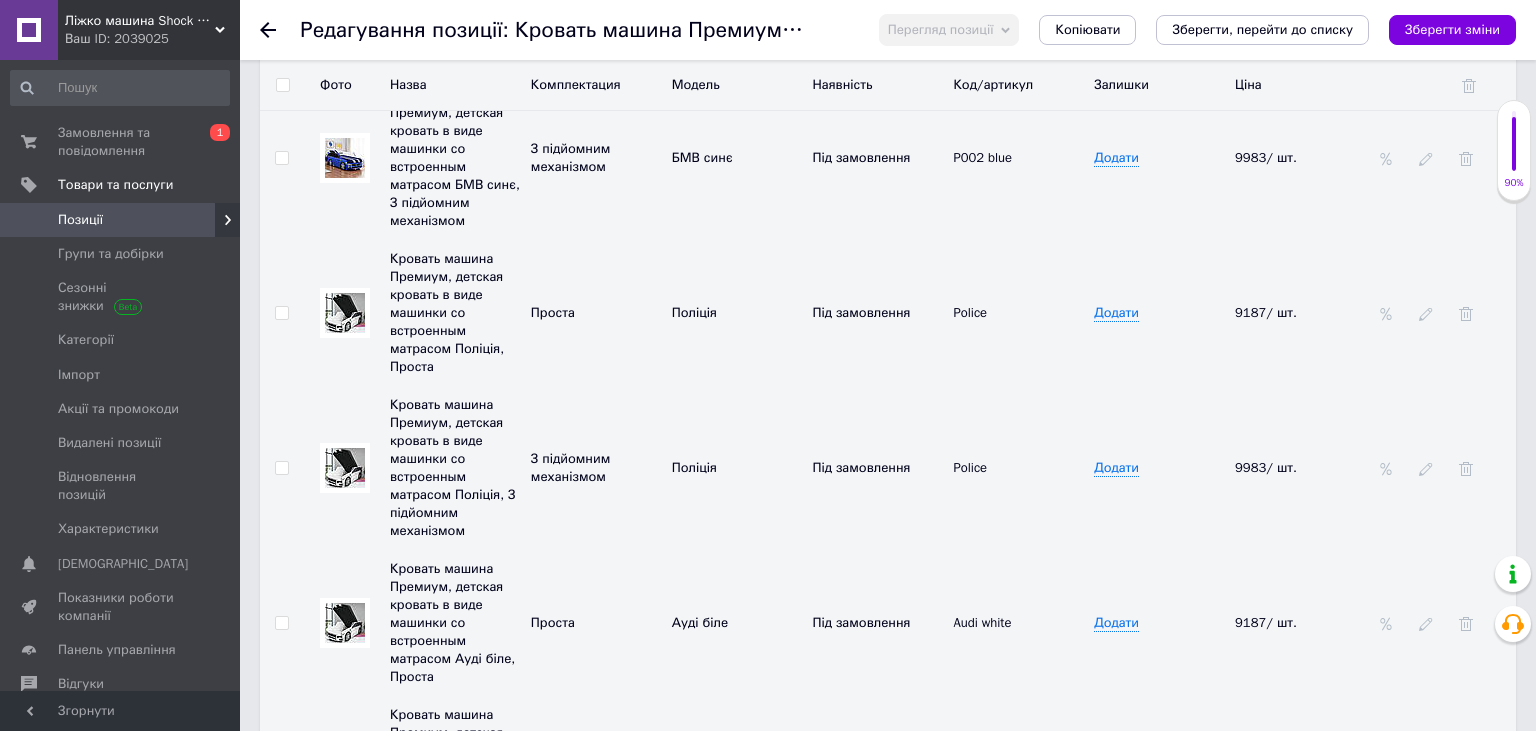 click at bounding box center [345, 313] 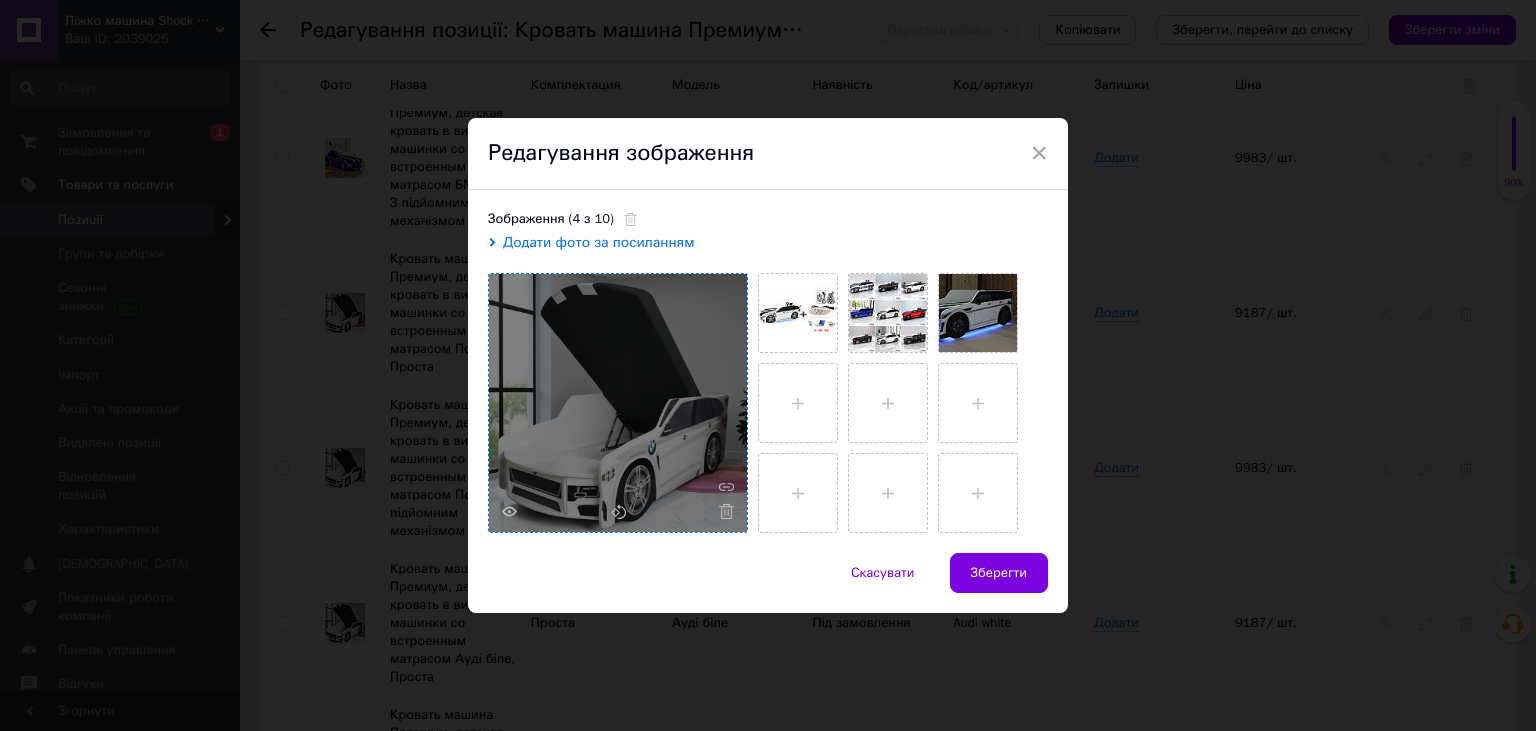 click at bounding box center [618, 403] 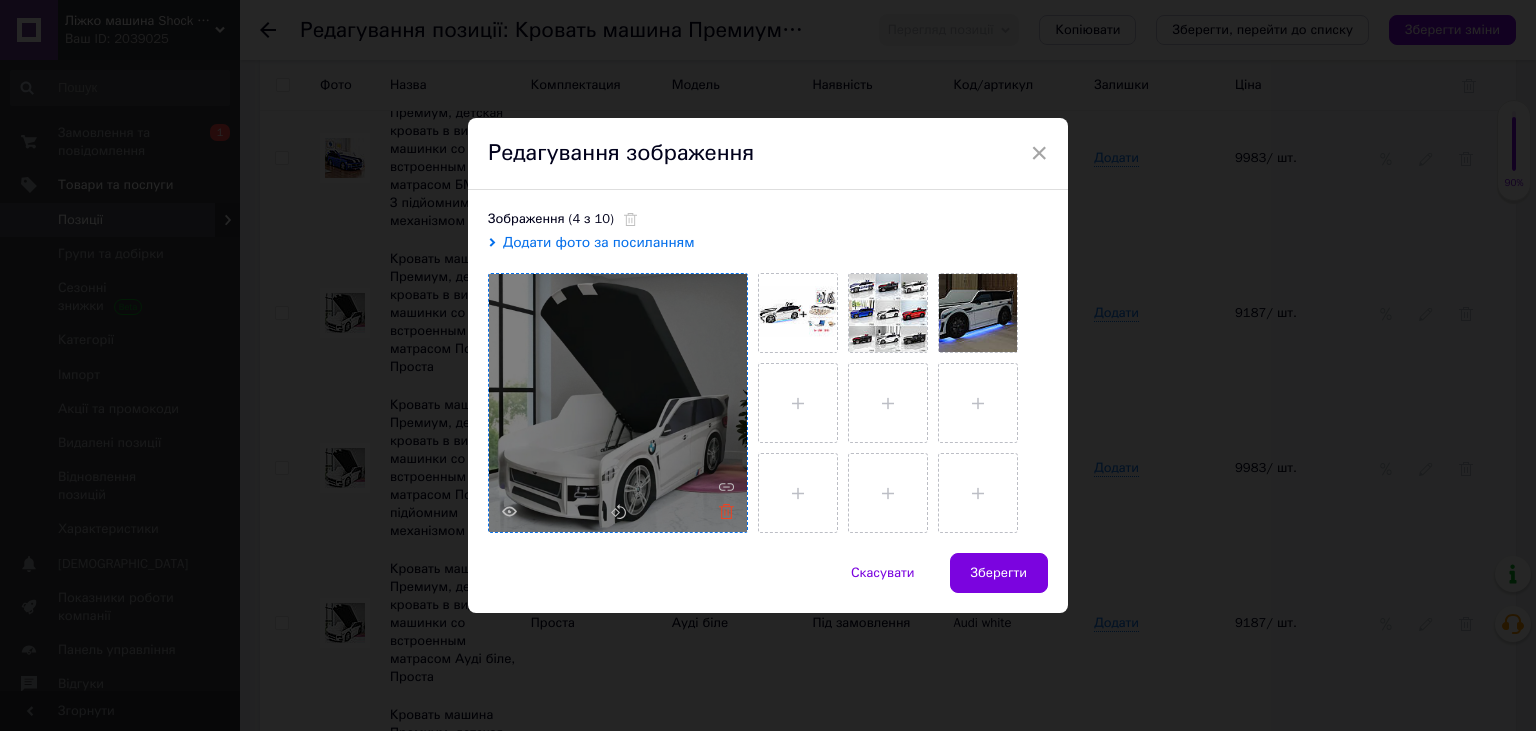 click 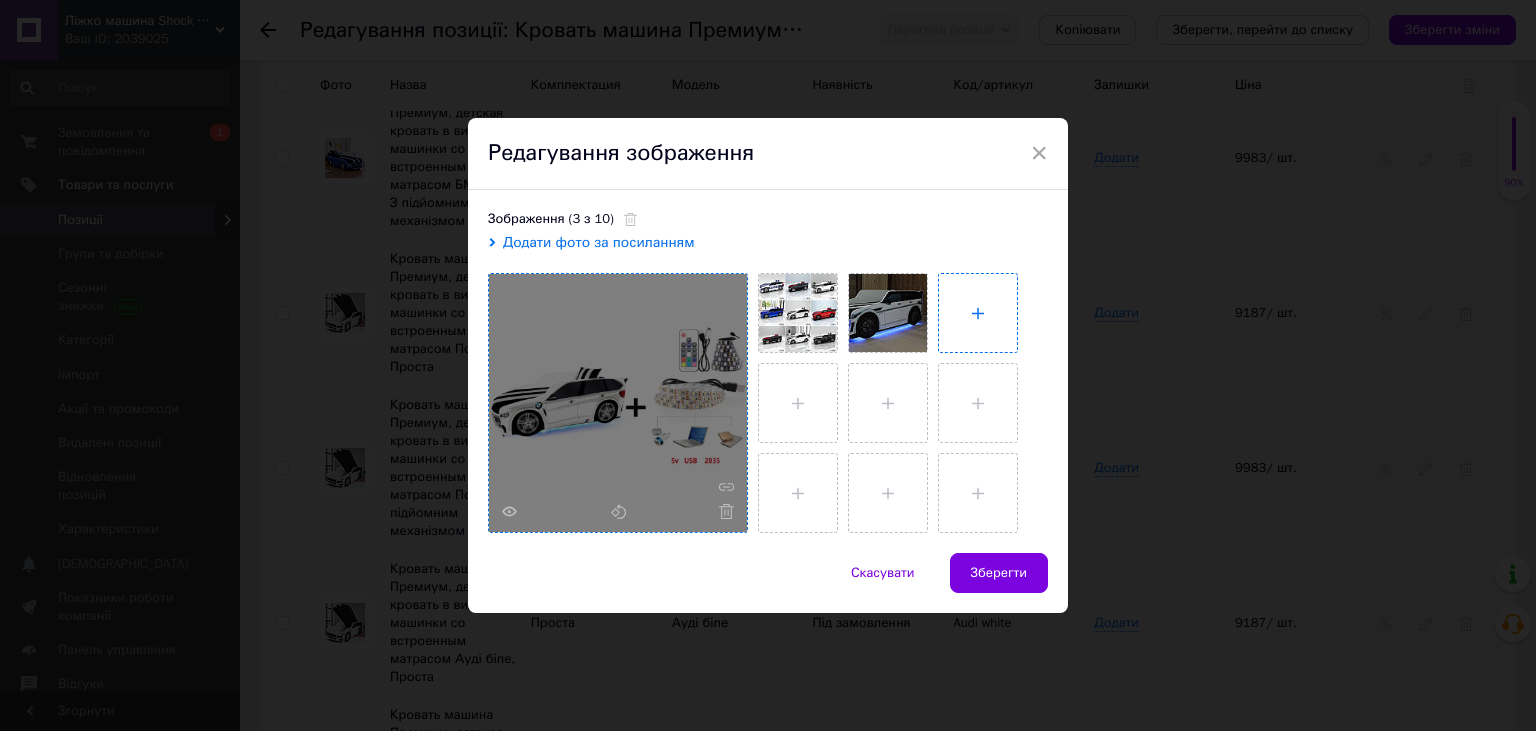 click at bounding box center (978, 313) 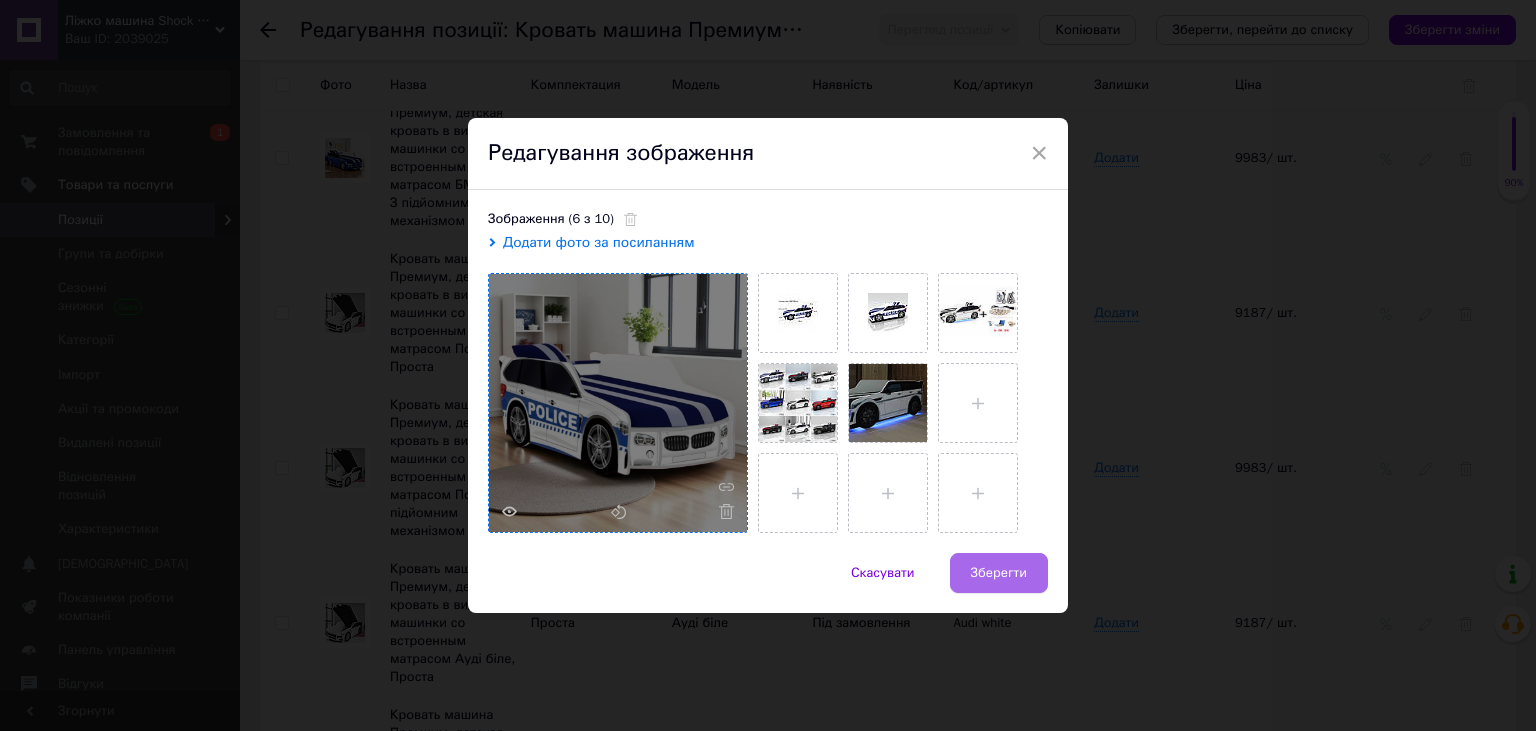 click on "Зберегти" at bounding box center (999, 573) 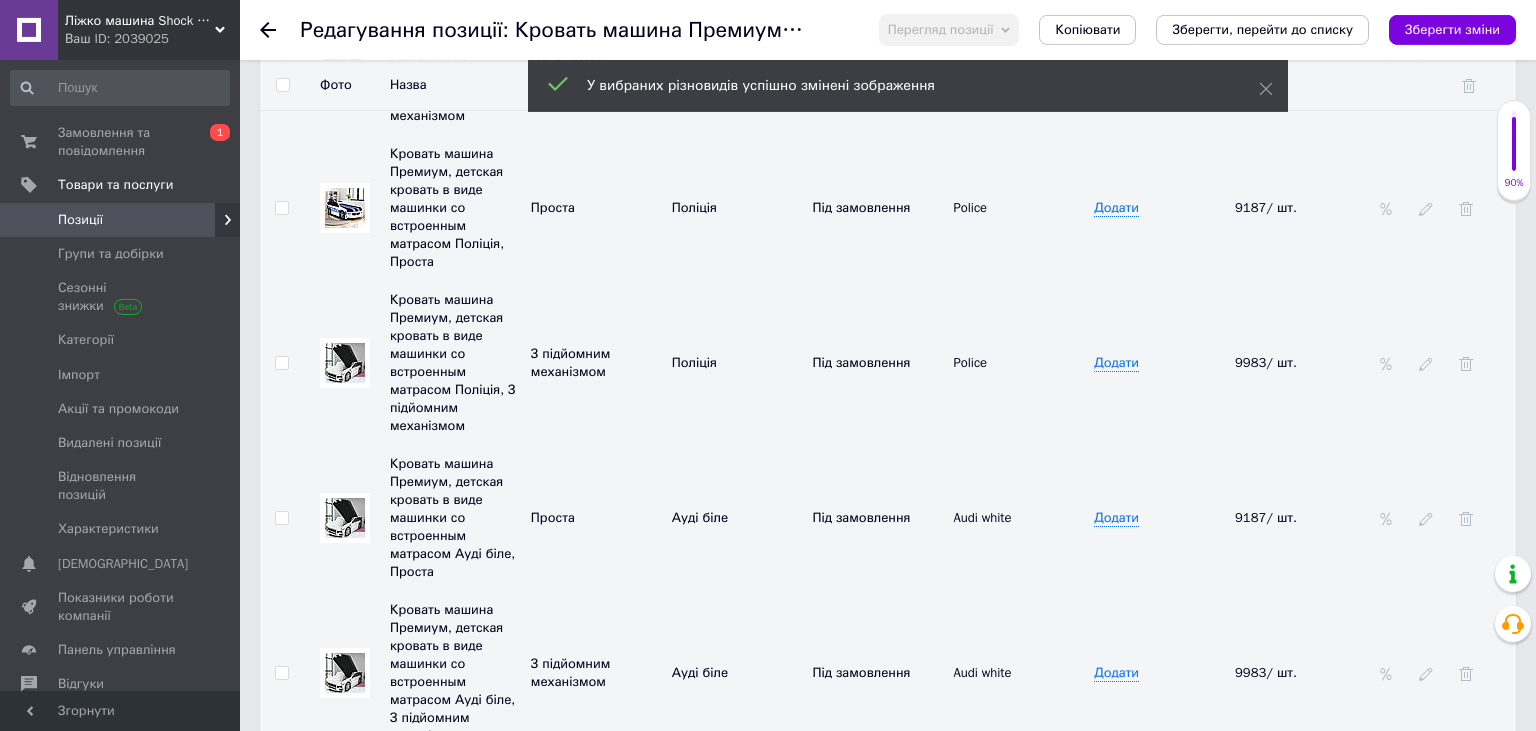 scroll, scrollTop: 5078, scrollLeft: 0, axis: vertical 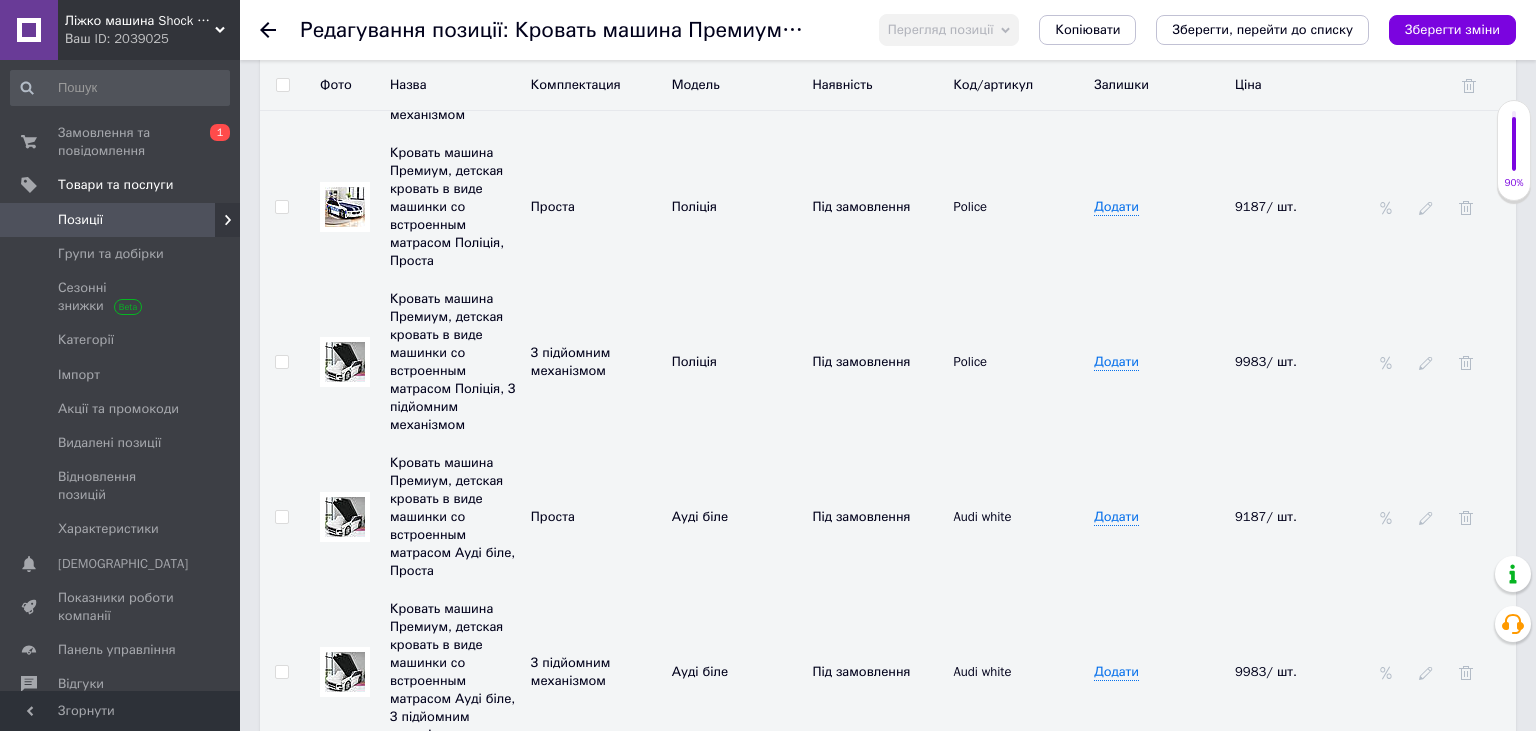 click at bounding box center [345, 362] 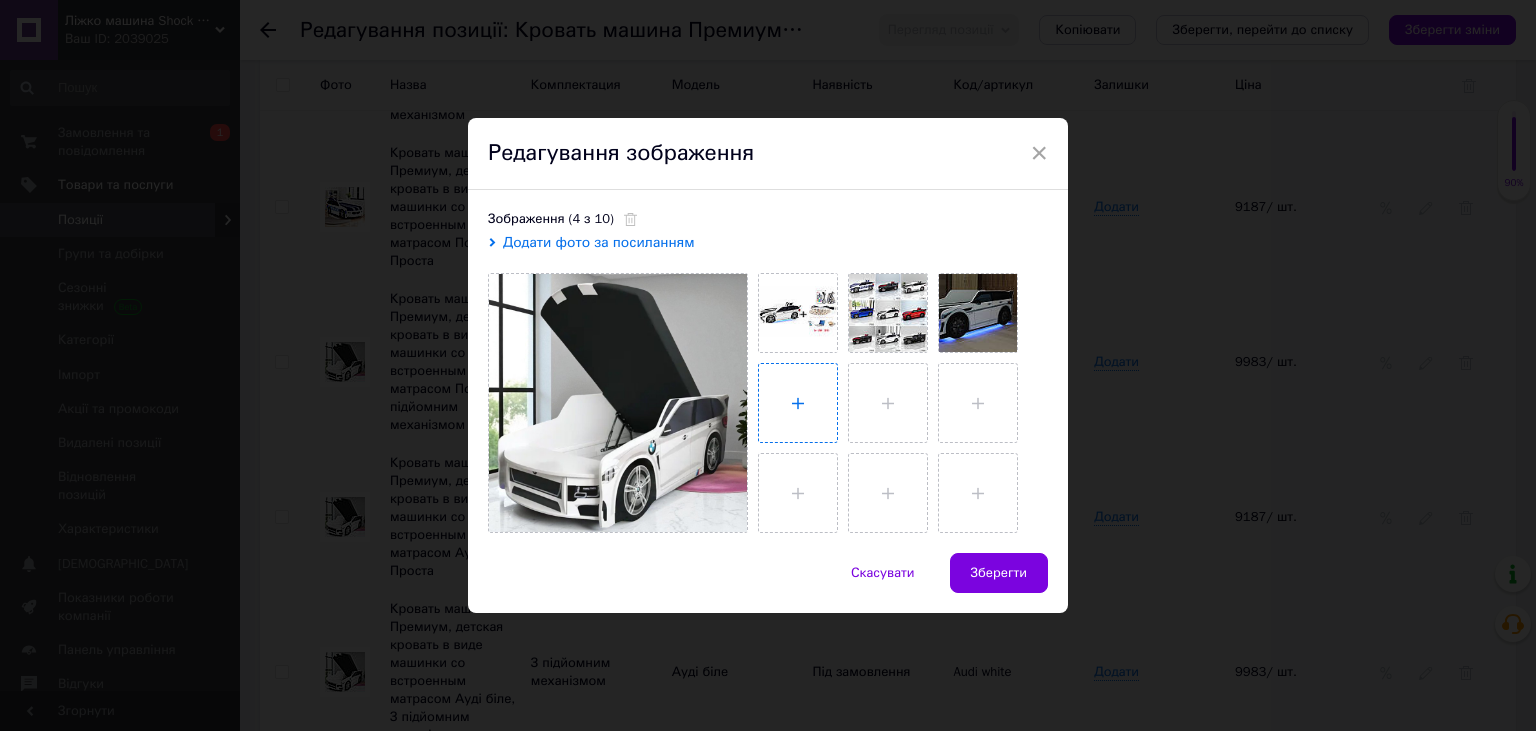 click at bounding box center (798, 403) 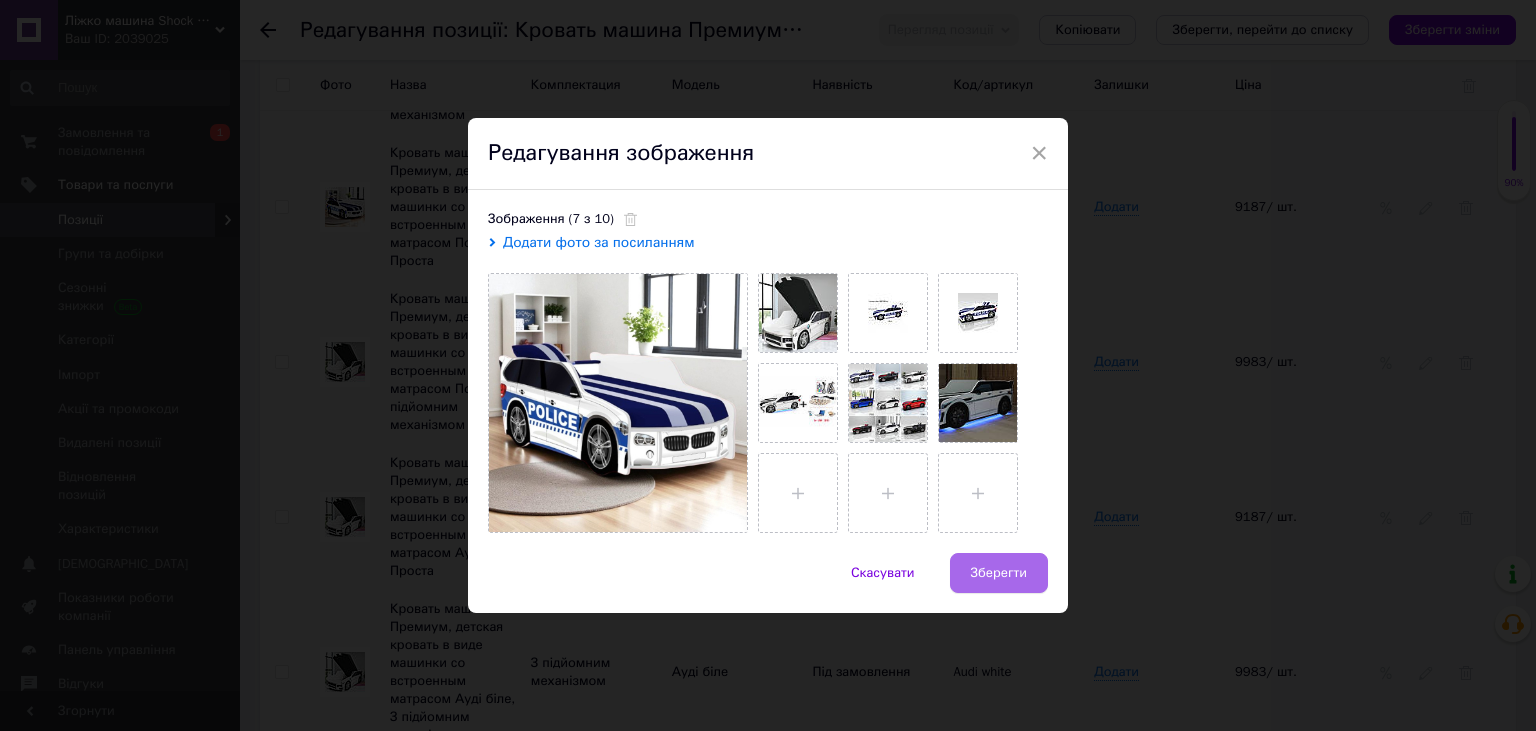 click on "Зберегти" at bounding box center (999, 573) 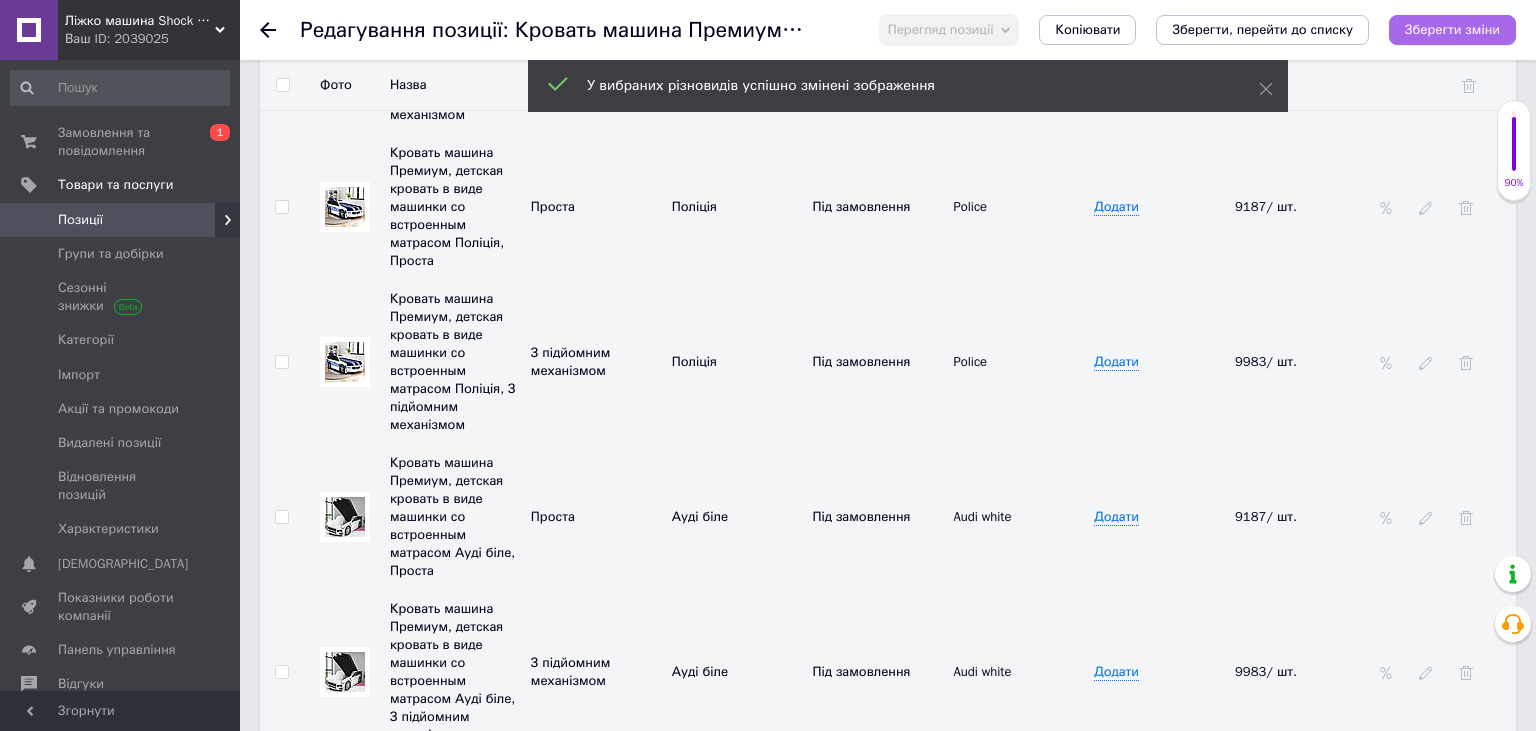 click on "Зберегти зміни" at bounding box center [1452, 29] 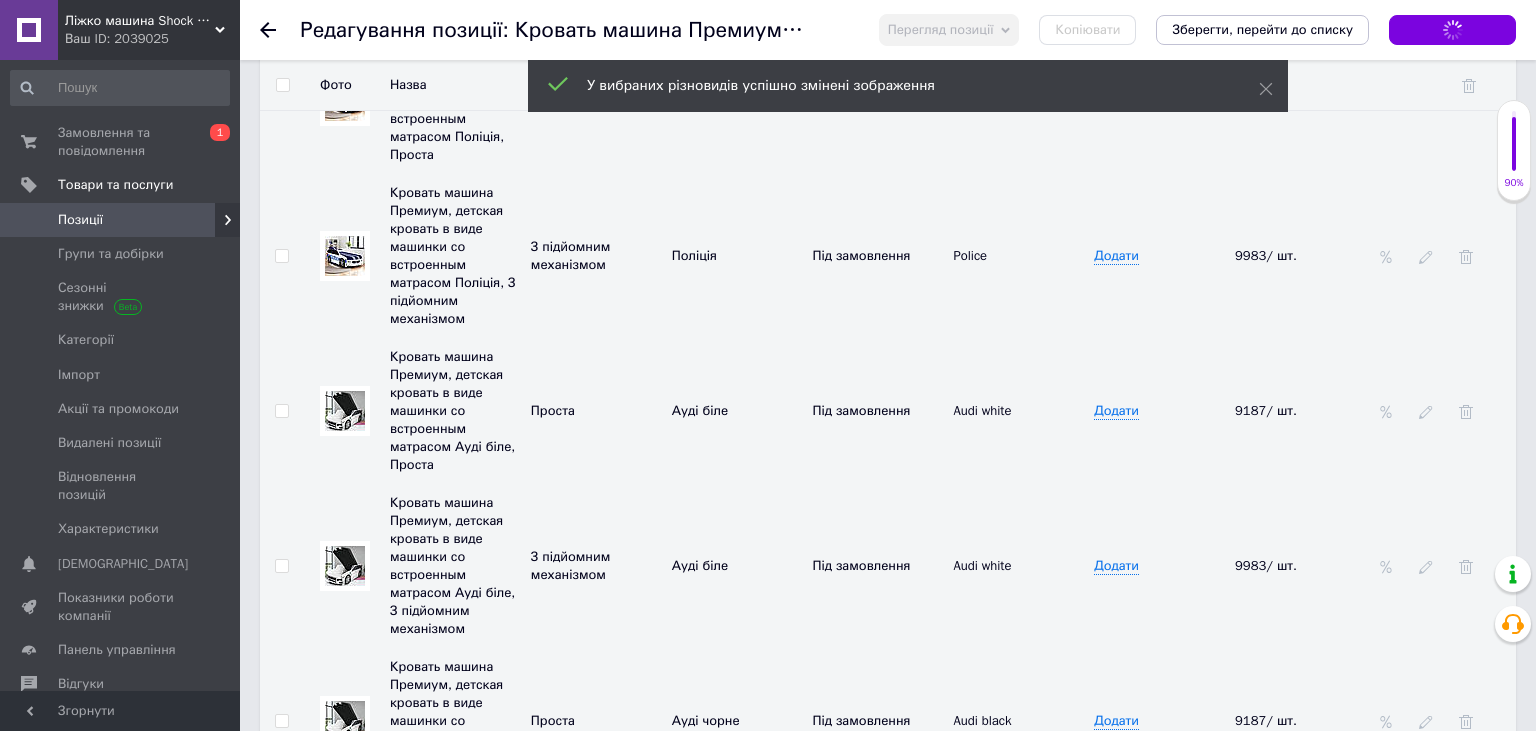 scroll, scrollTop: 5289, scrollLeft: 0, axis: vertical 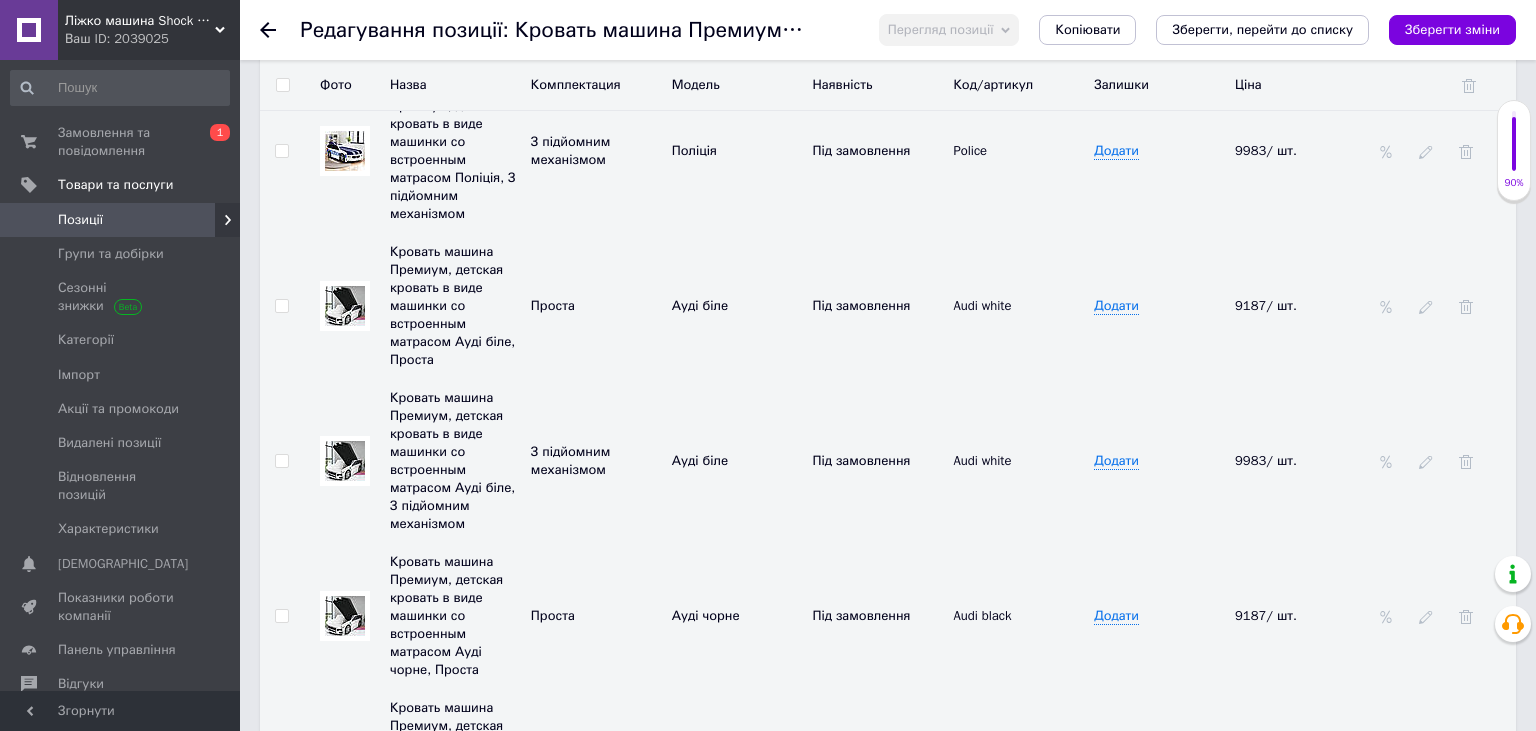 click at bounding box center [345, 306] 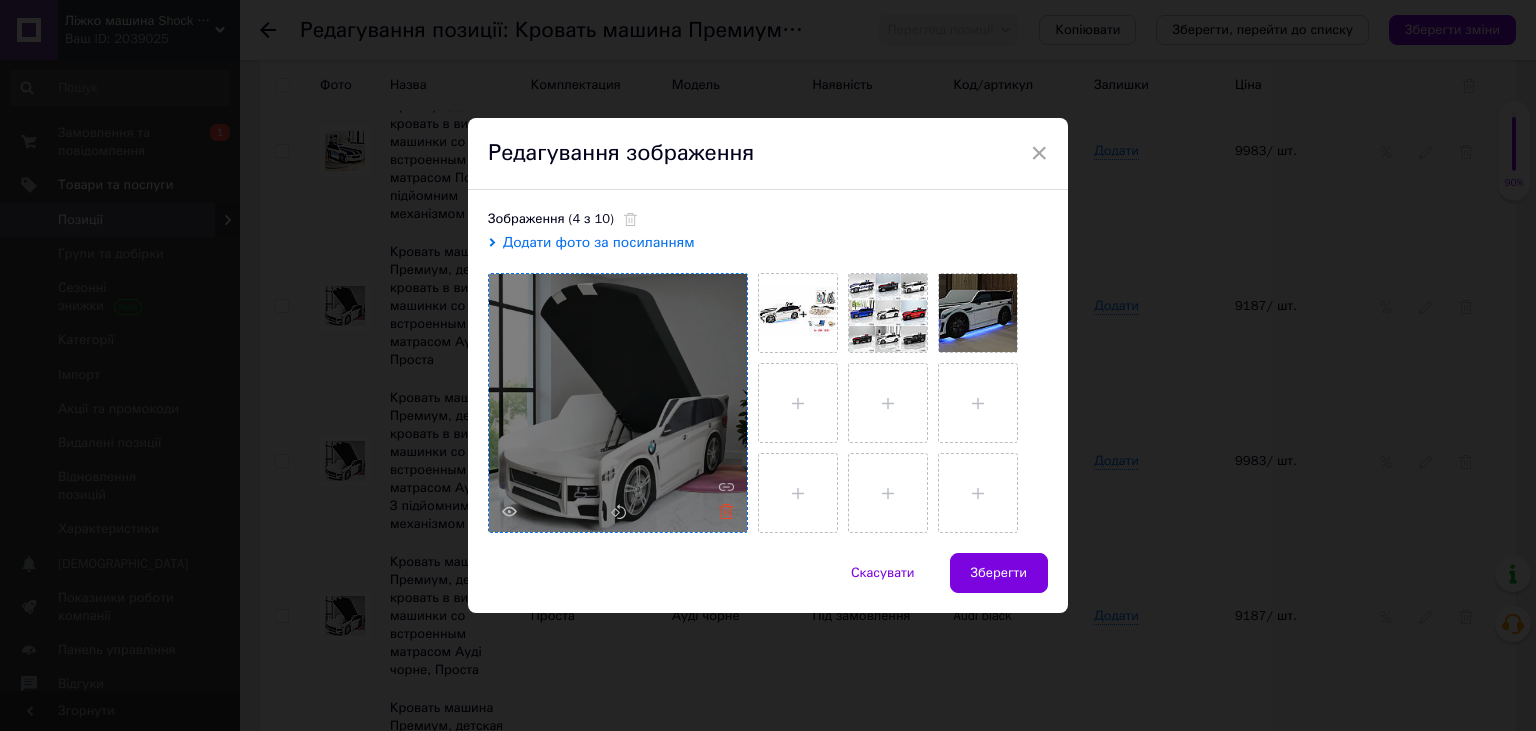 click 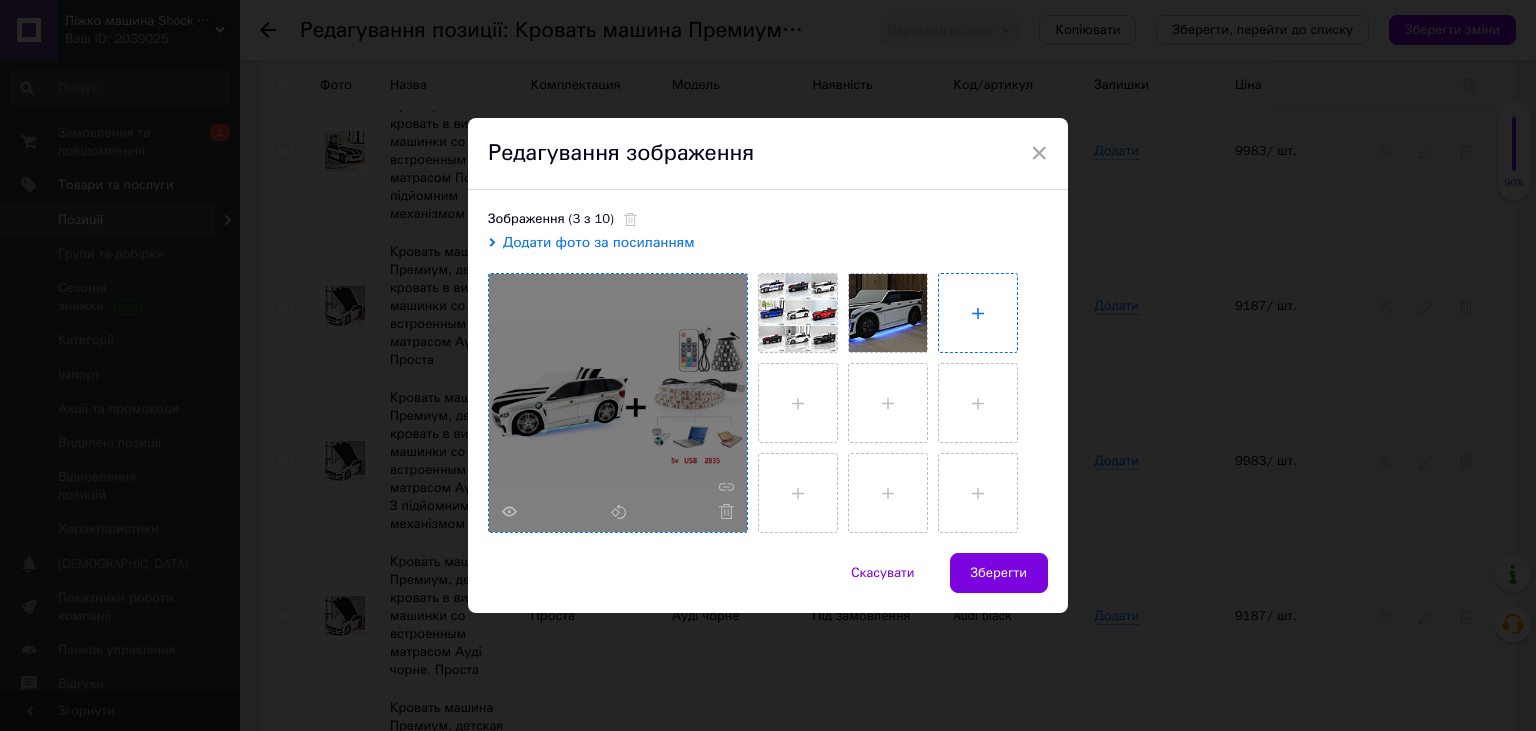 click at bounding box center (978, 313) 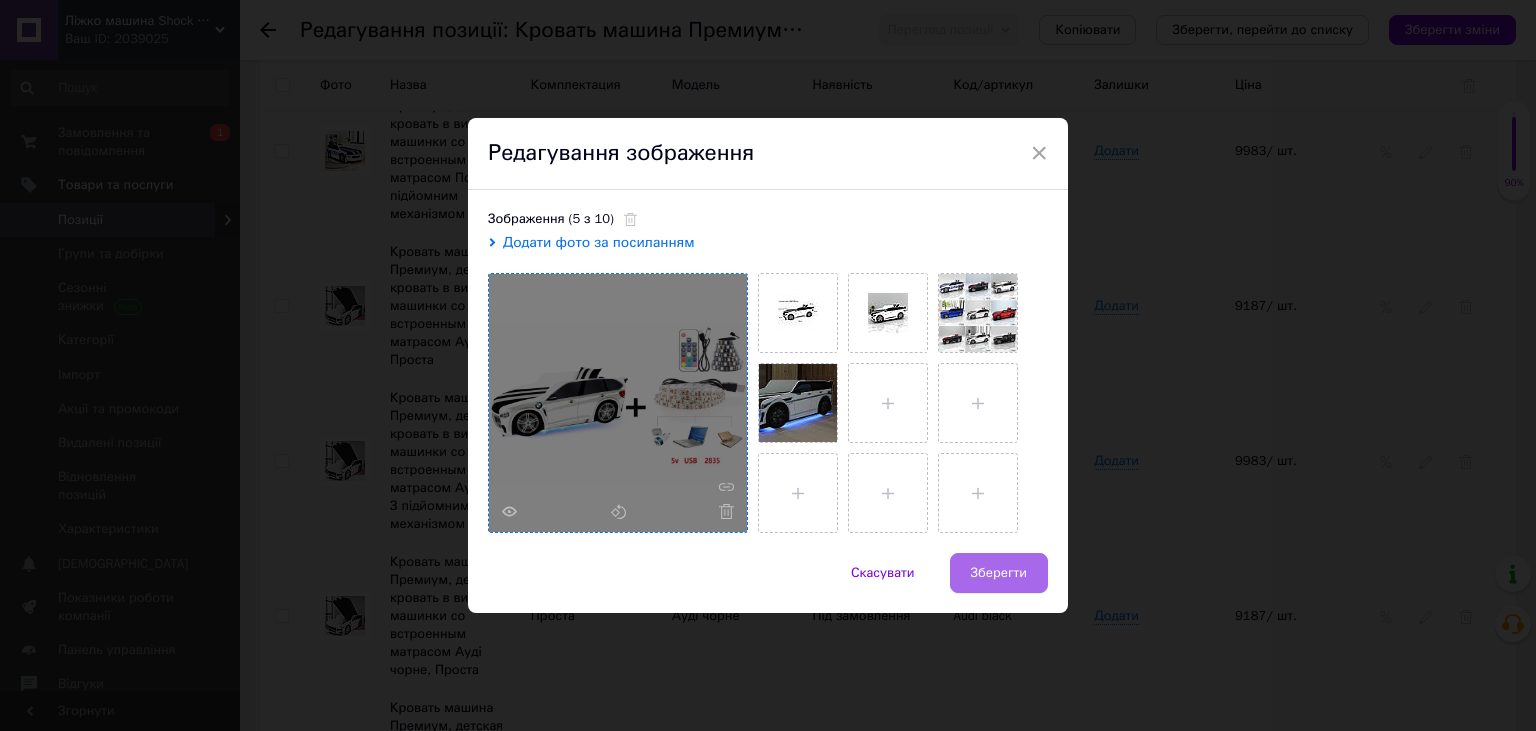 click on "Зберегти" at bounding box center [999, 573] 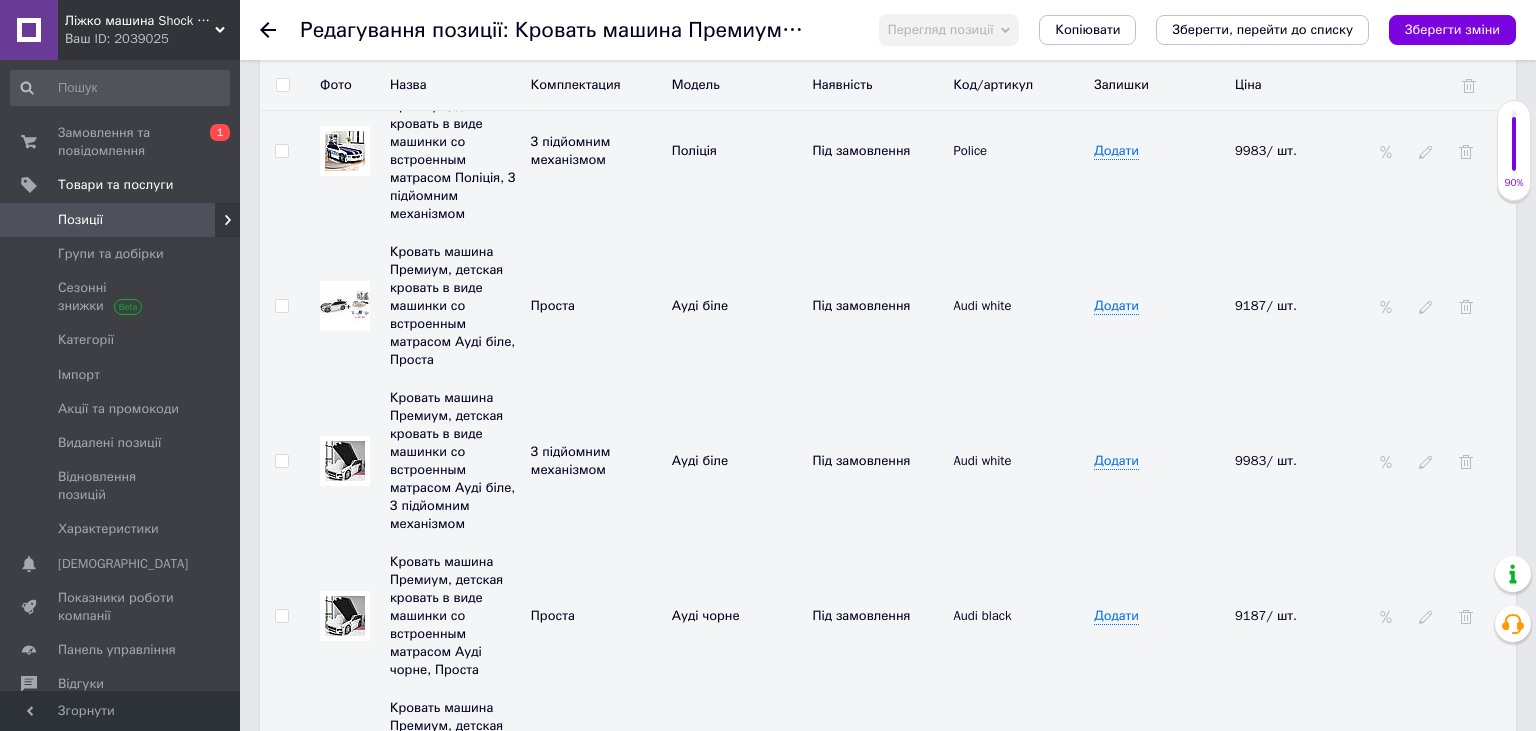 click at bounding box center (345, 306) 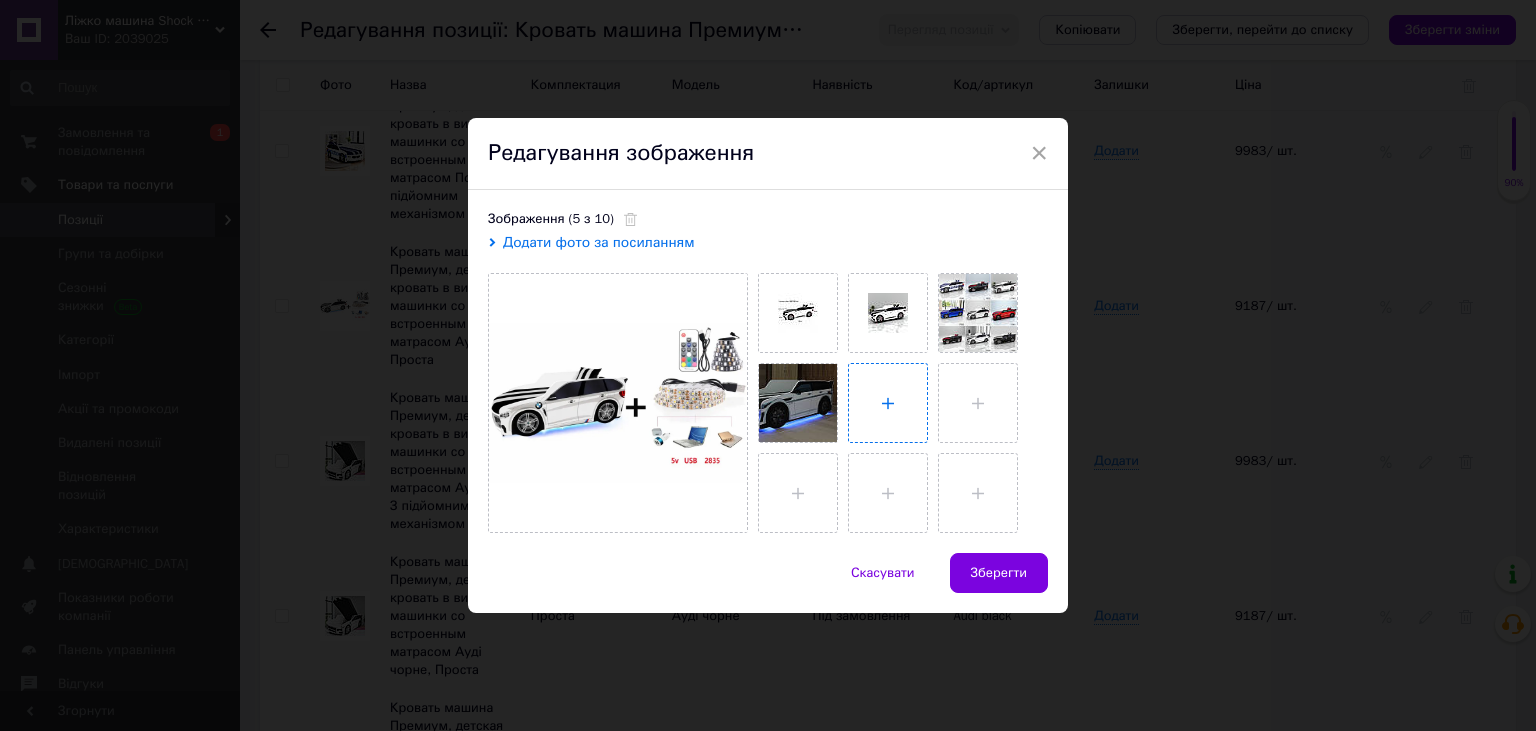 click at bounding box center (888, 403) 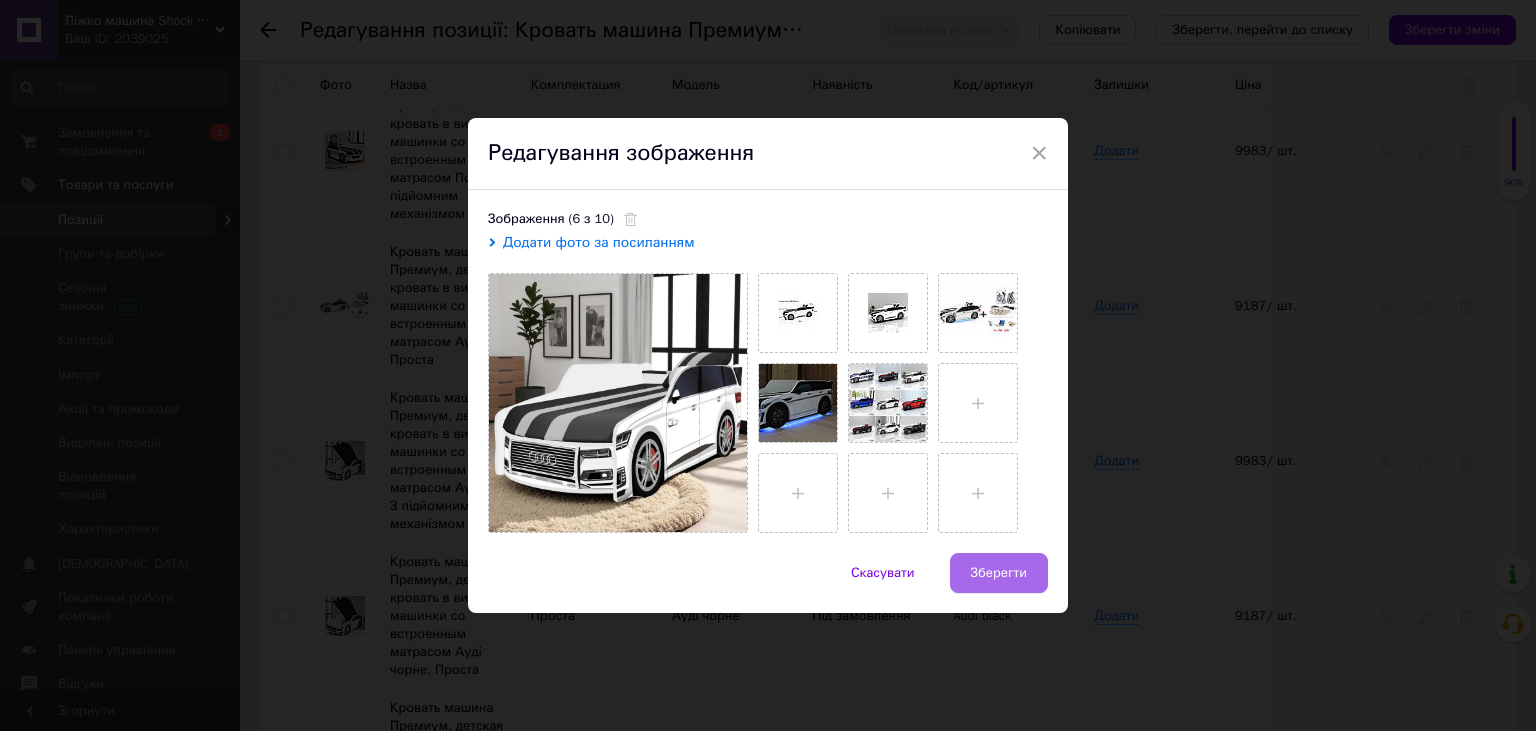 click on "Зберегти" at bounding box center [999, 573] 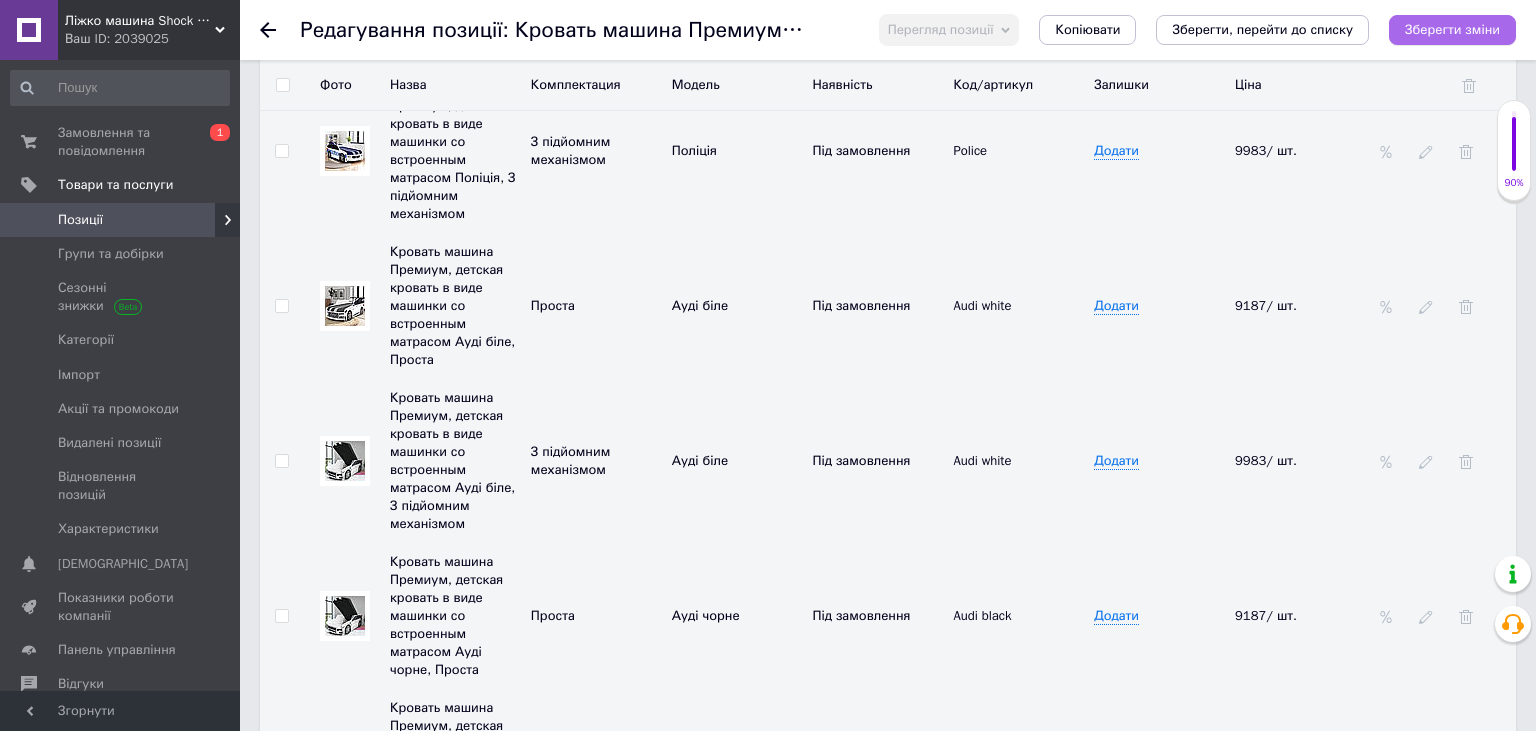 click on "Зберегти зміни" at bounding box center [1452, 30] 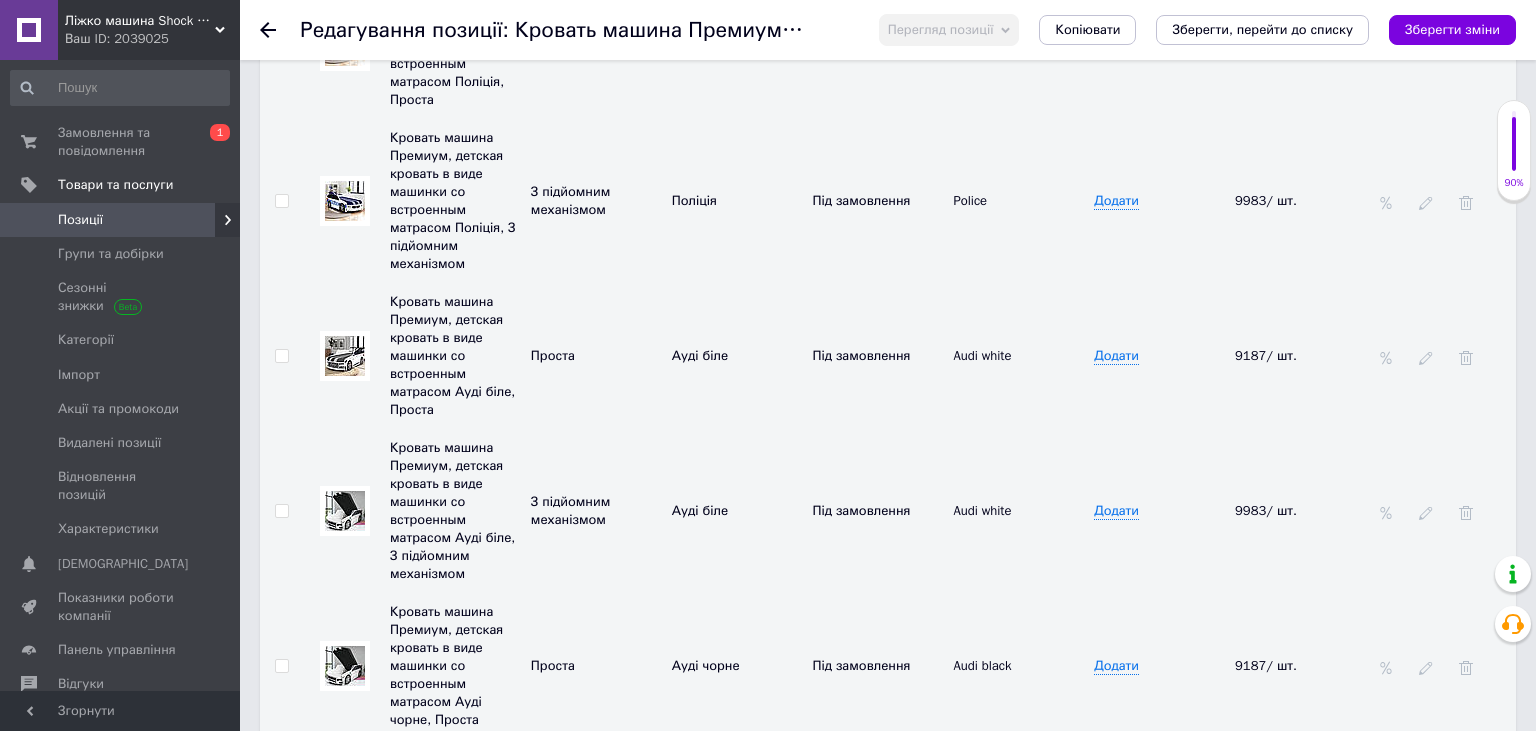 click at bounding box center (345, 511) 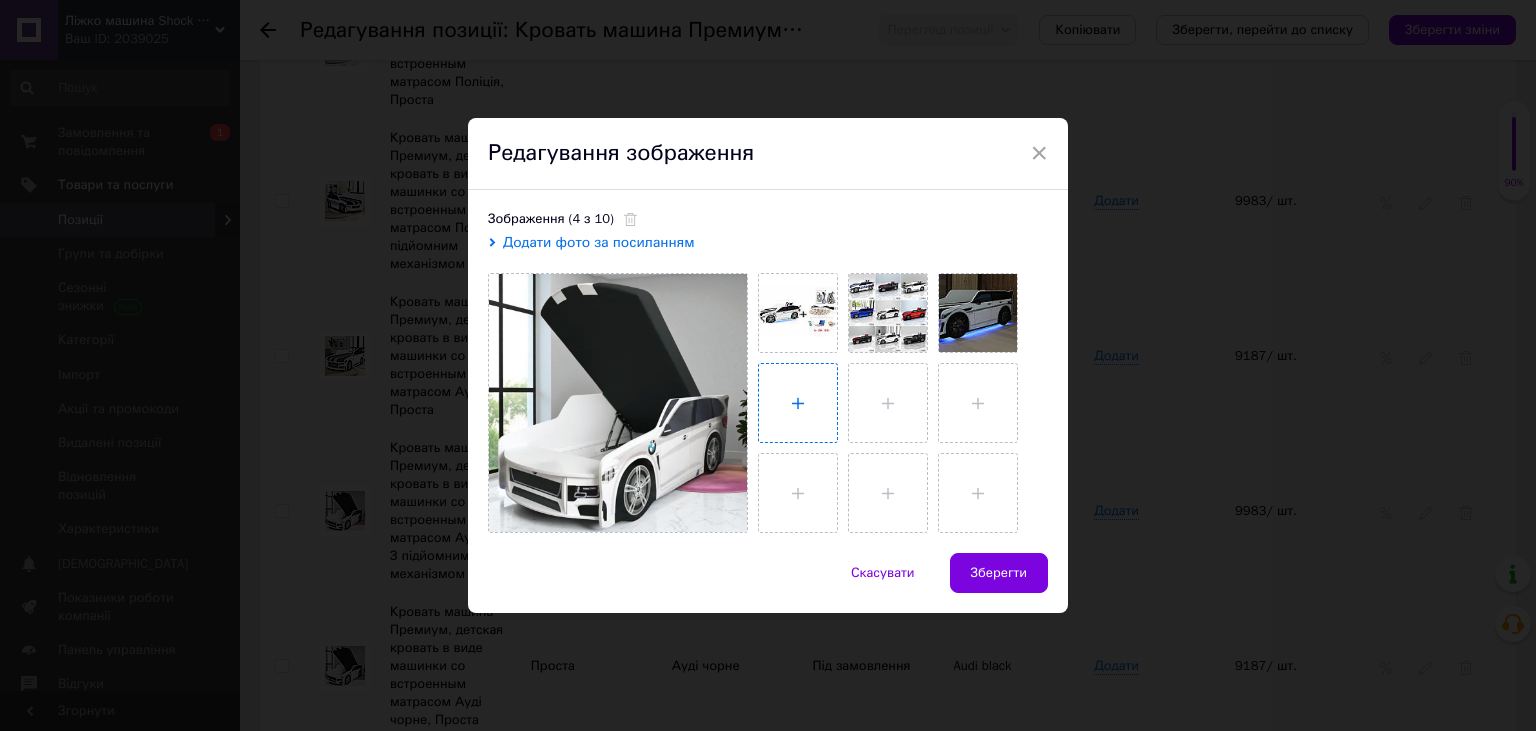 click at bounding box center [798, 403] 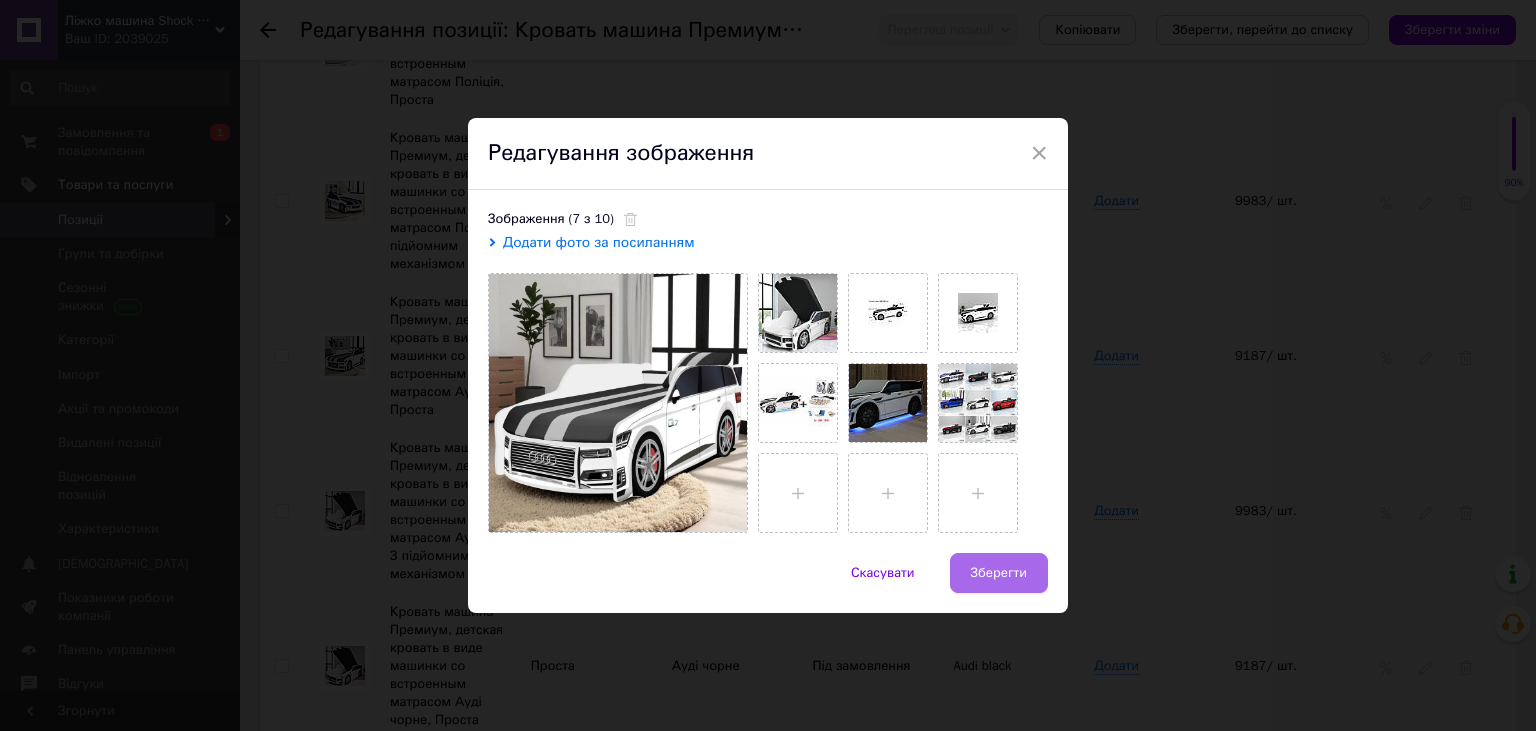 click on "Зберегти" at bounding box center (999, 573) 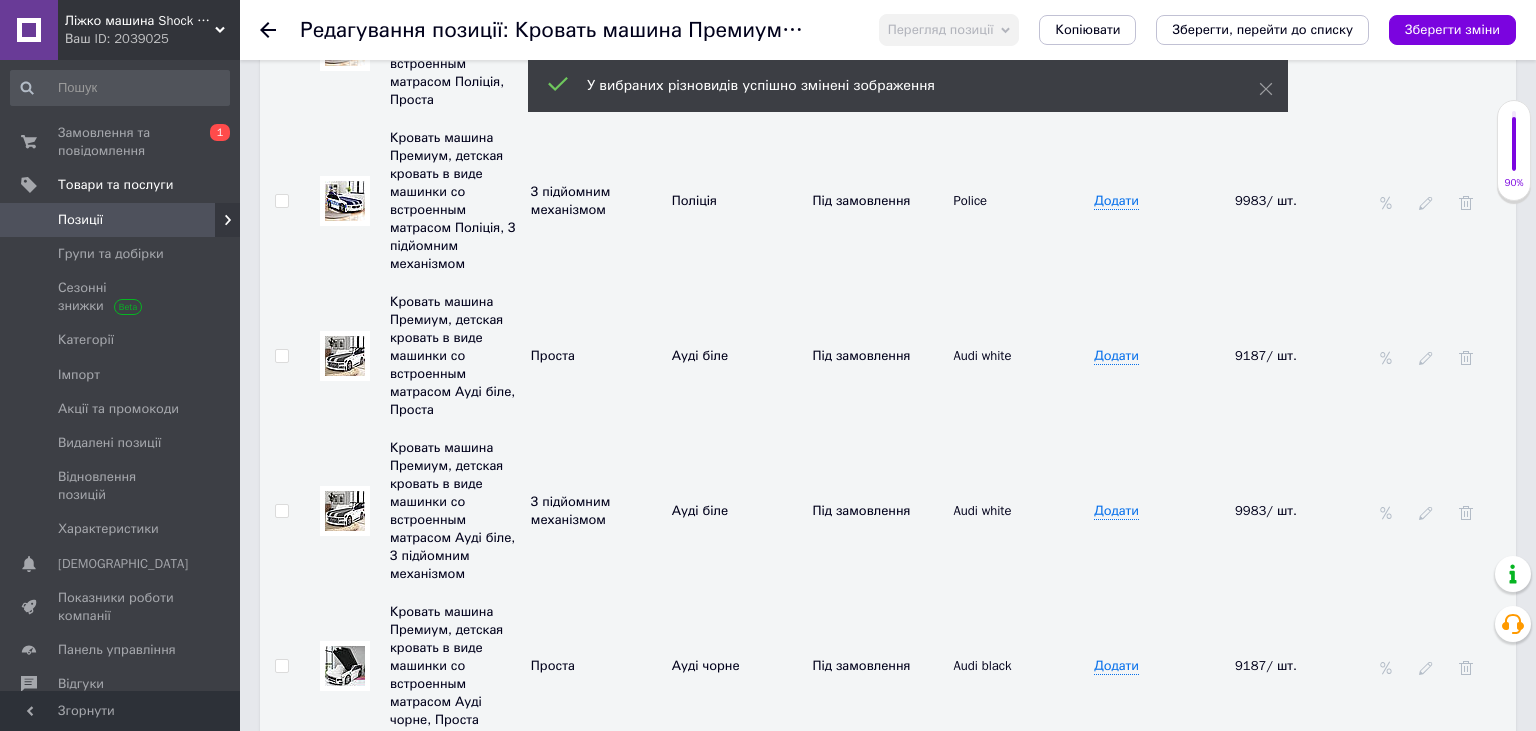 click at bounding box center [345, 356] 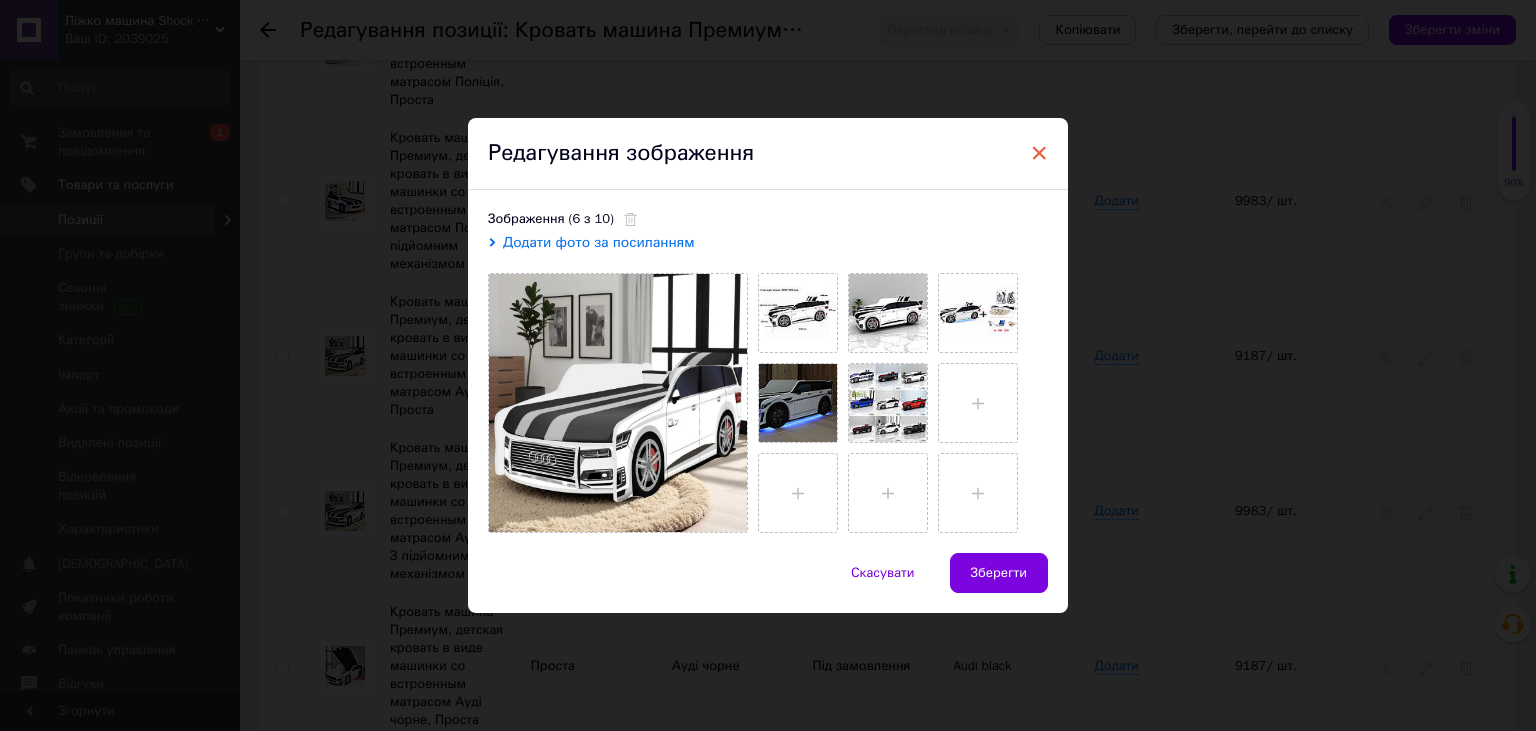click on "×" at bounding box center (1039, 153) 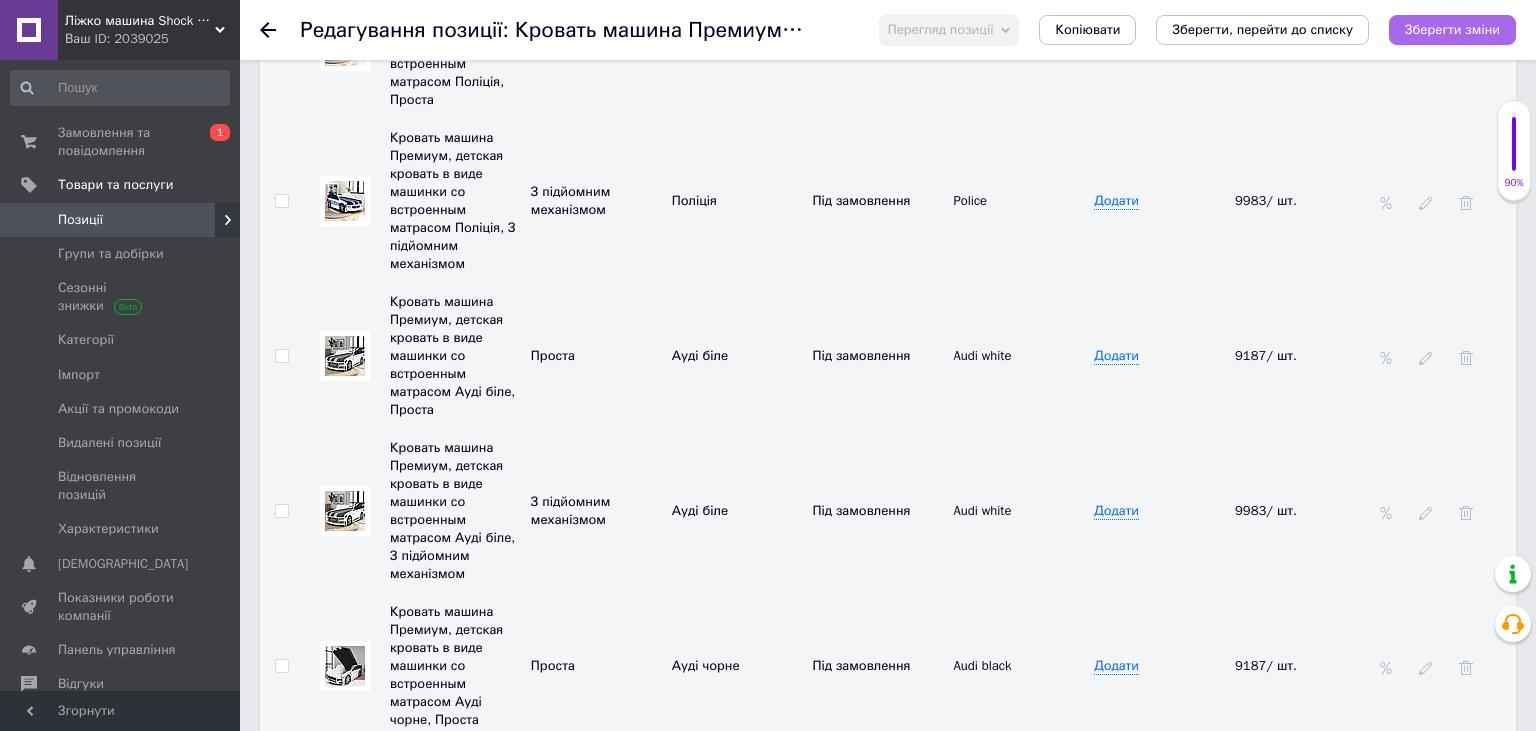 click on "Зберегти зміни" at bounding box center (1452, 29) 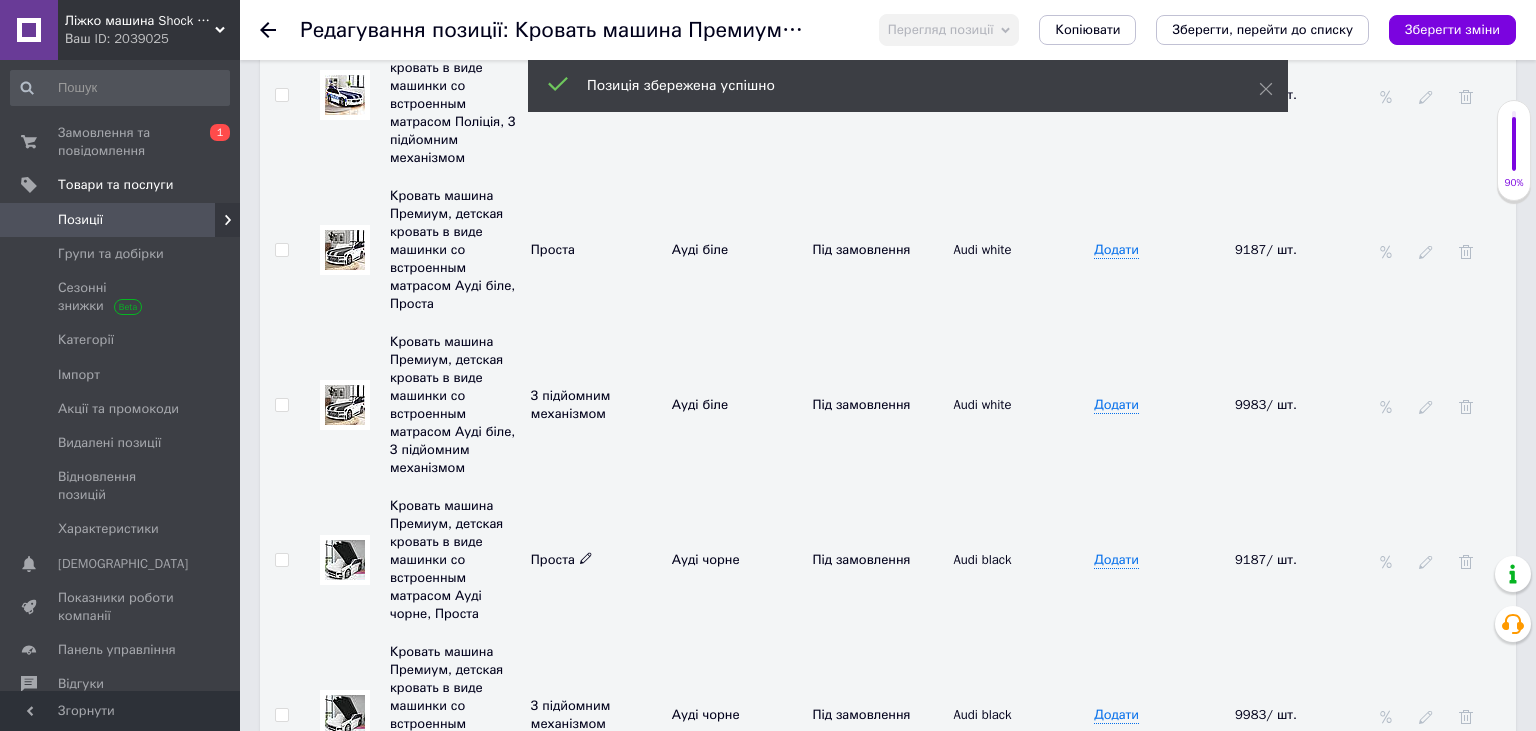 scroll, scrollTop: 5500, scrollLeft: 0, axis: vertical 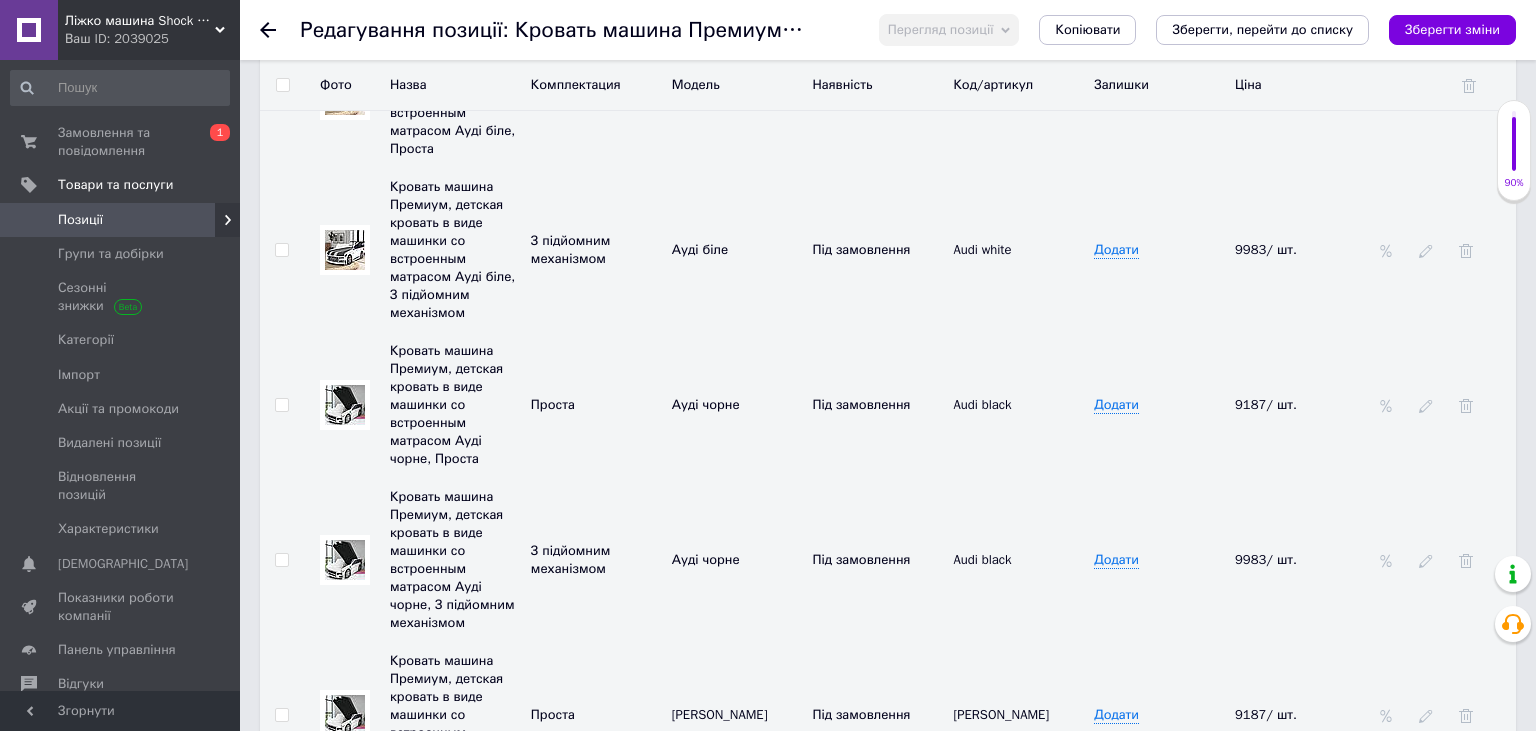 click at bounding box center (345, 405) 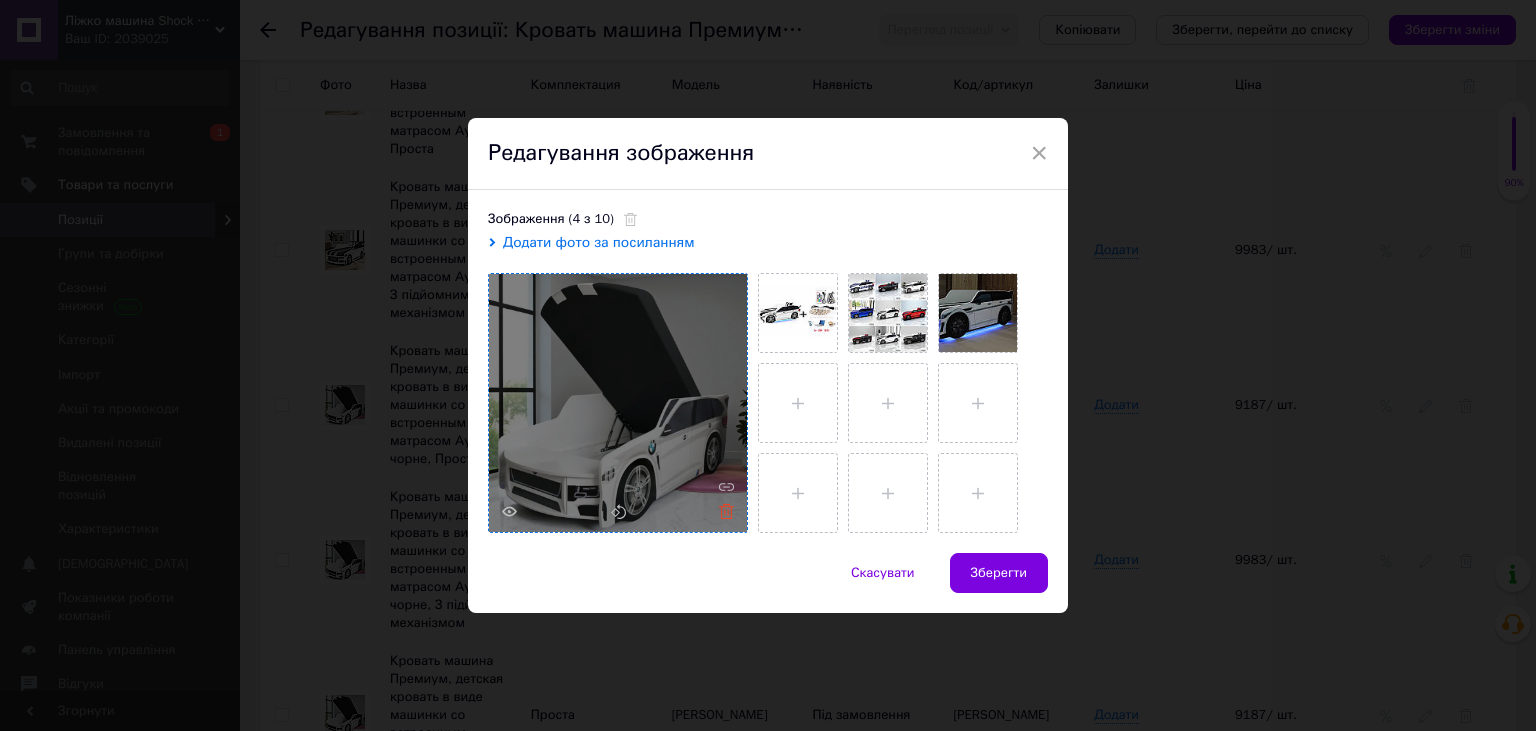 click 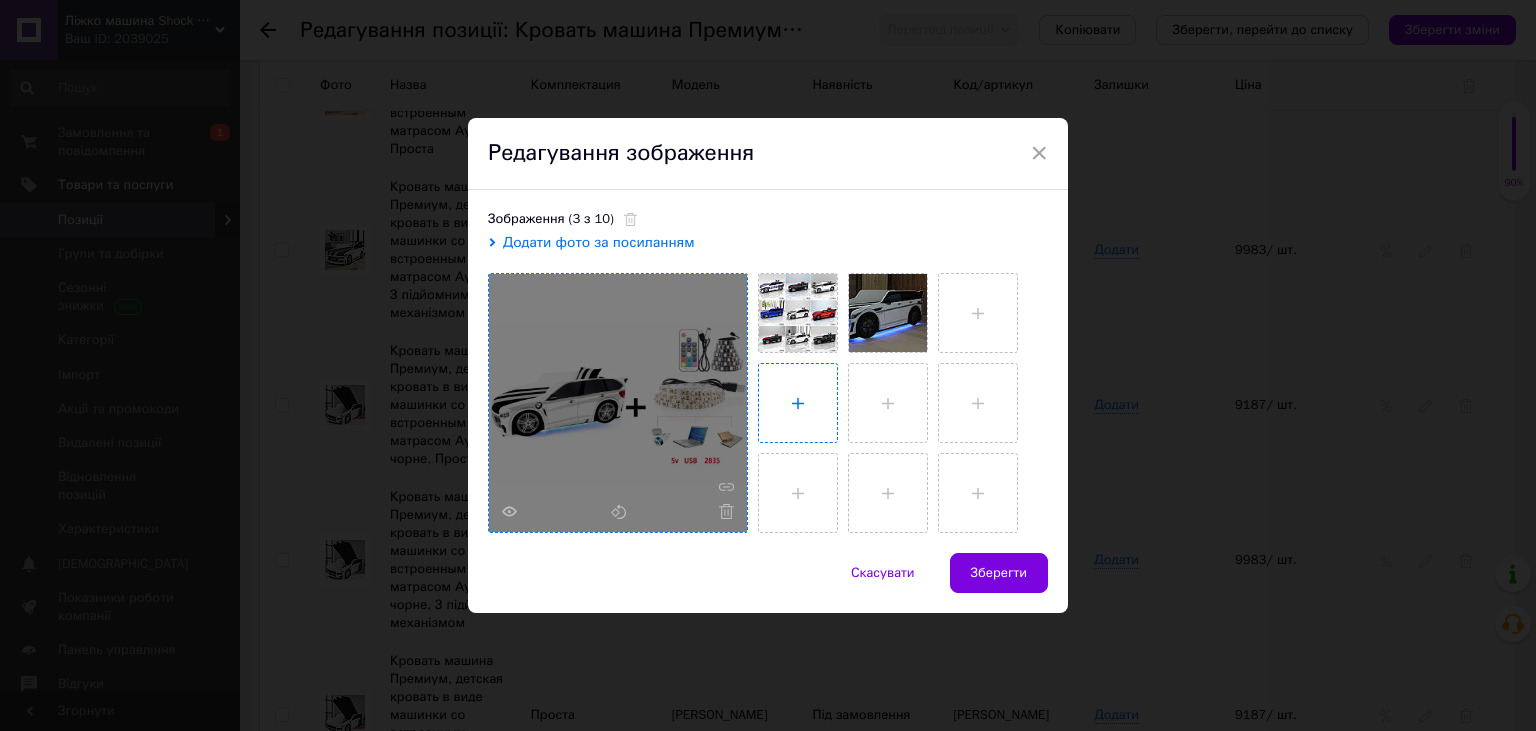 click at bounding box center [798, 403] 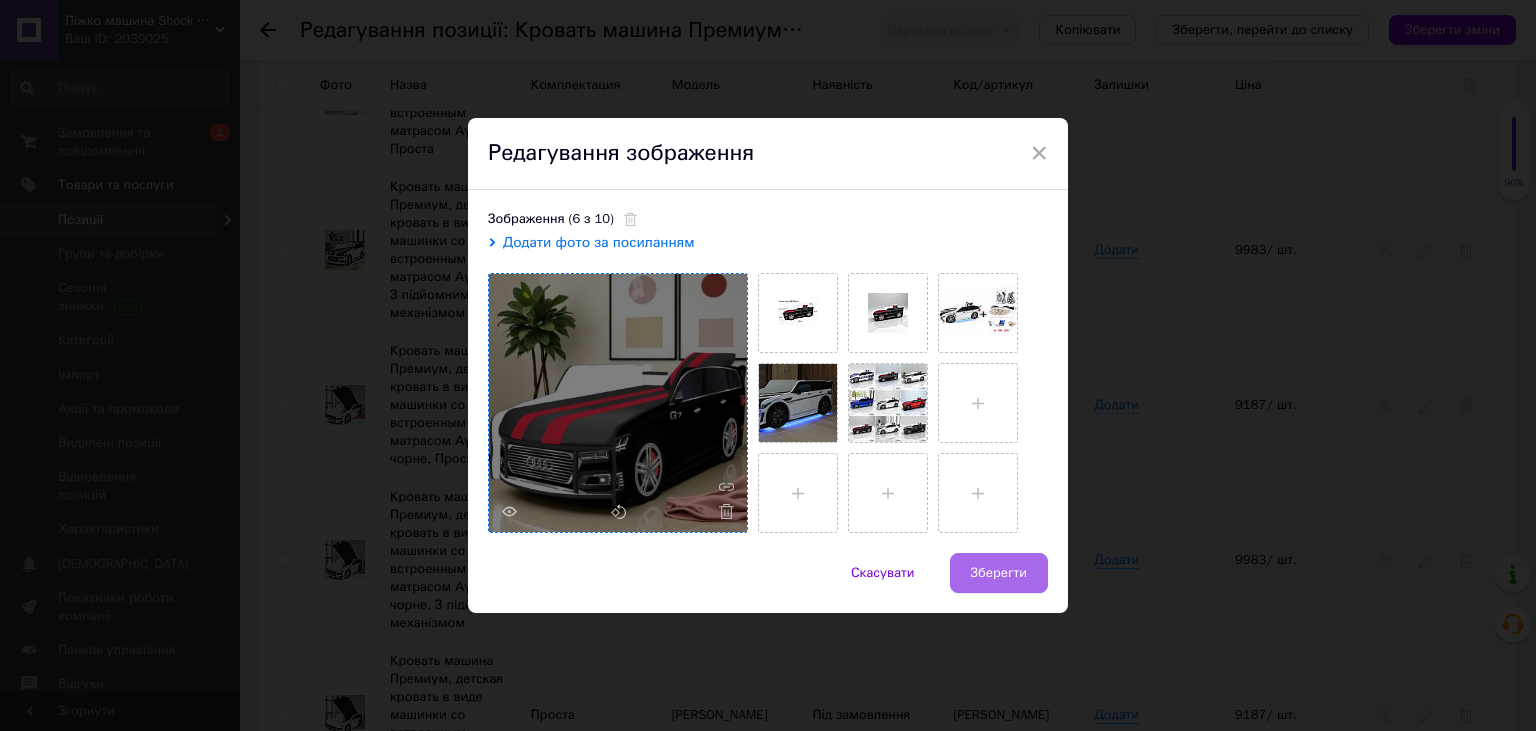click on "Зберегти" at bounding box center (999, 573) 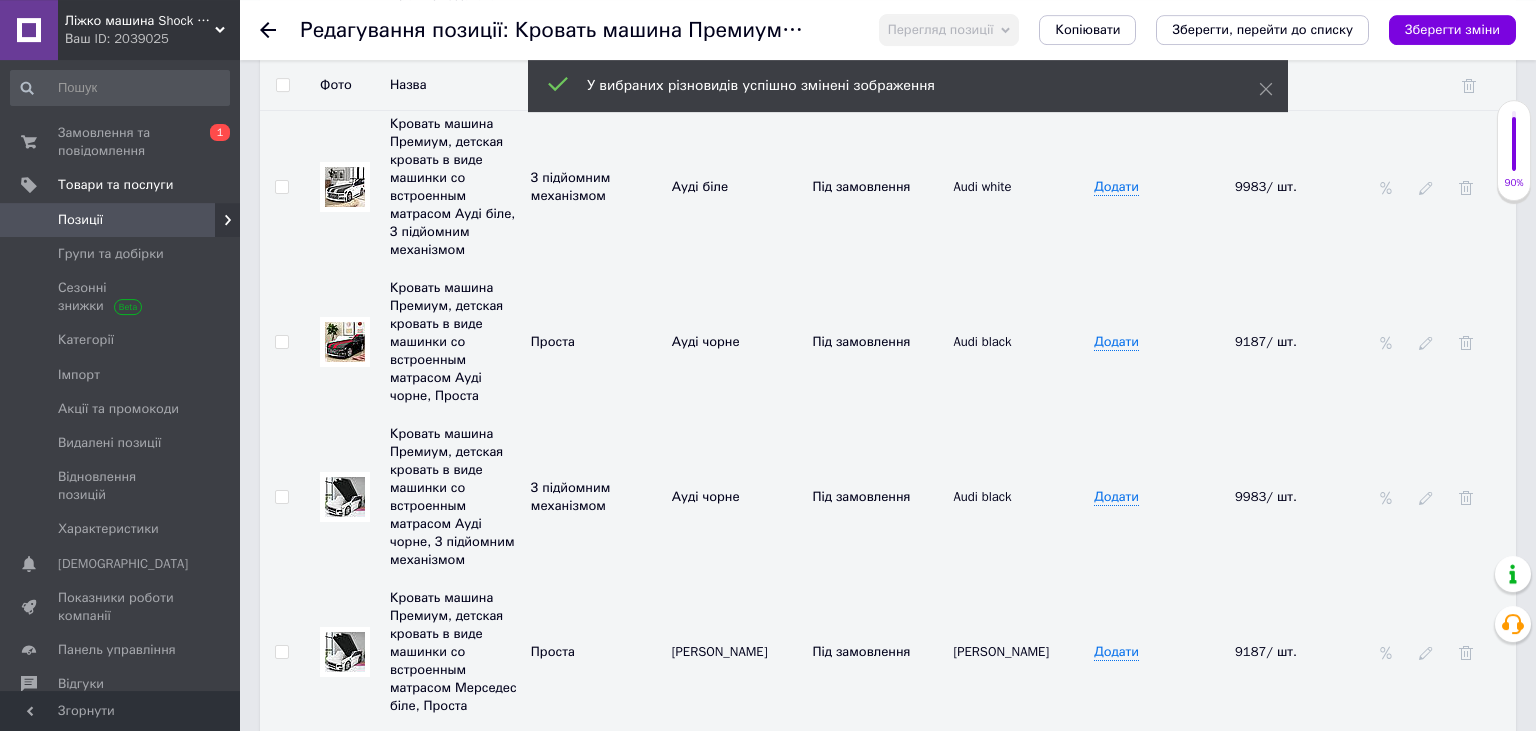 scroll, scrollTop: 5606, scrollLeft: 0, axis: vertical 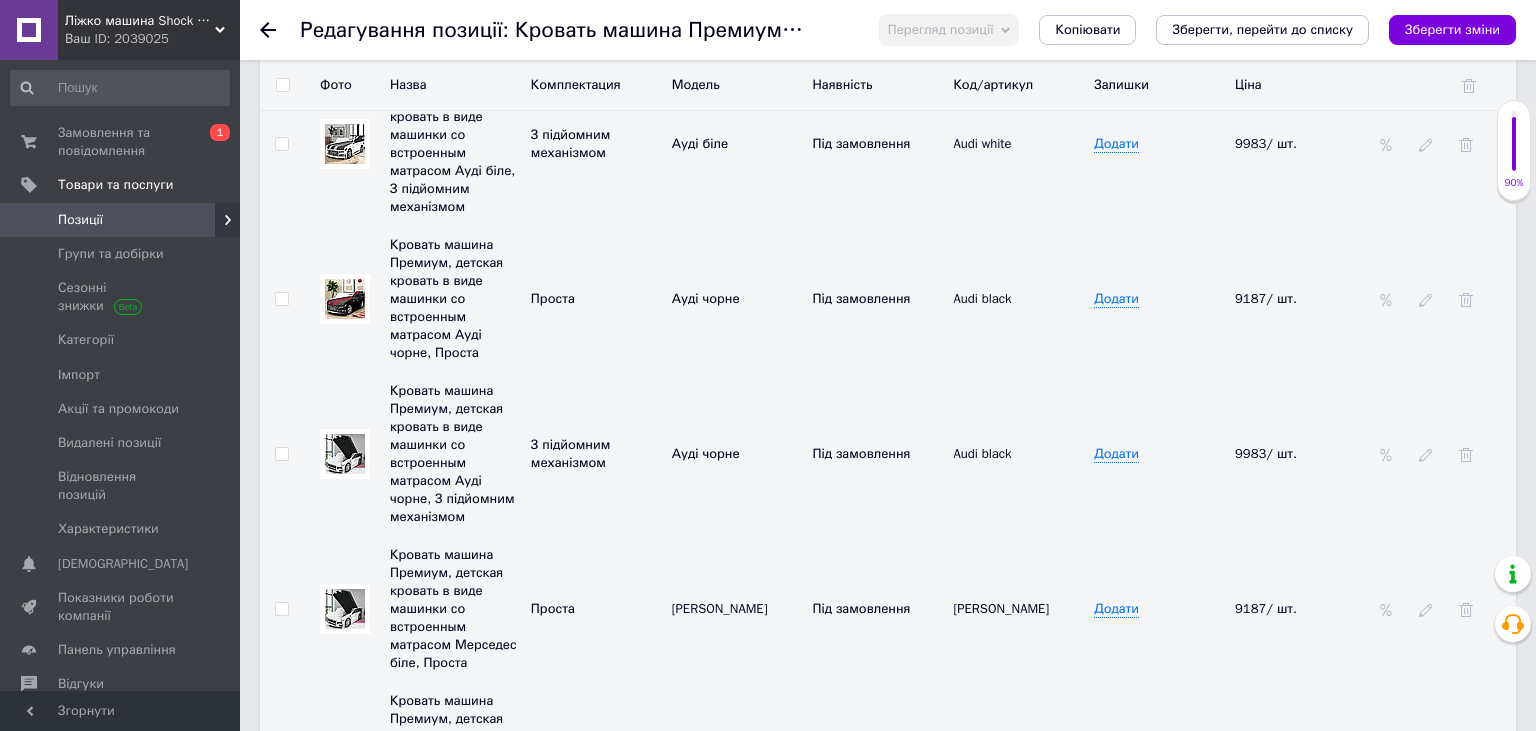 click at bounding box center [345, 454] 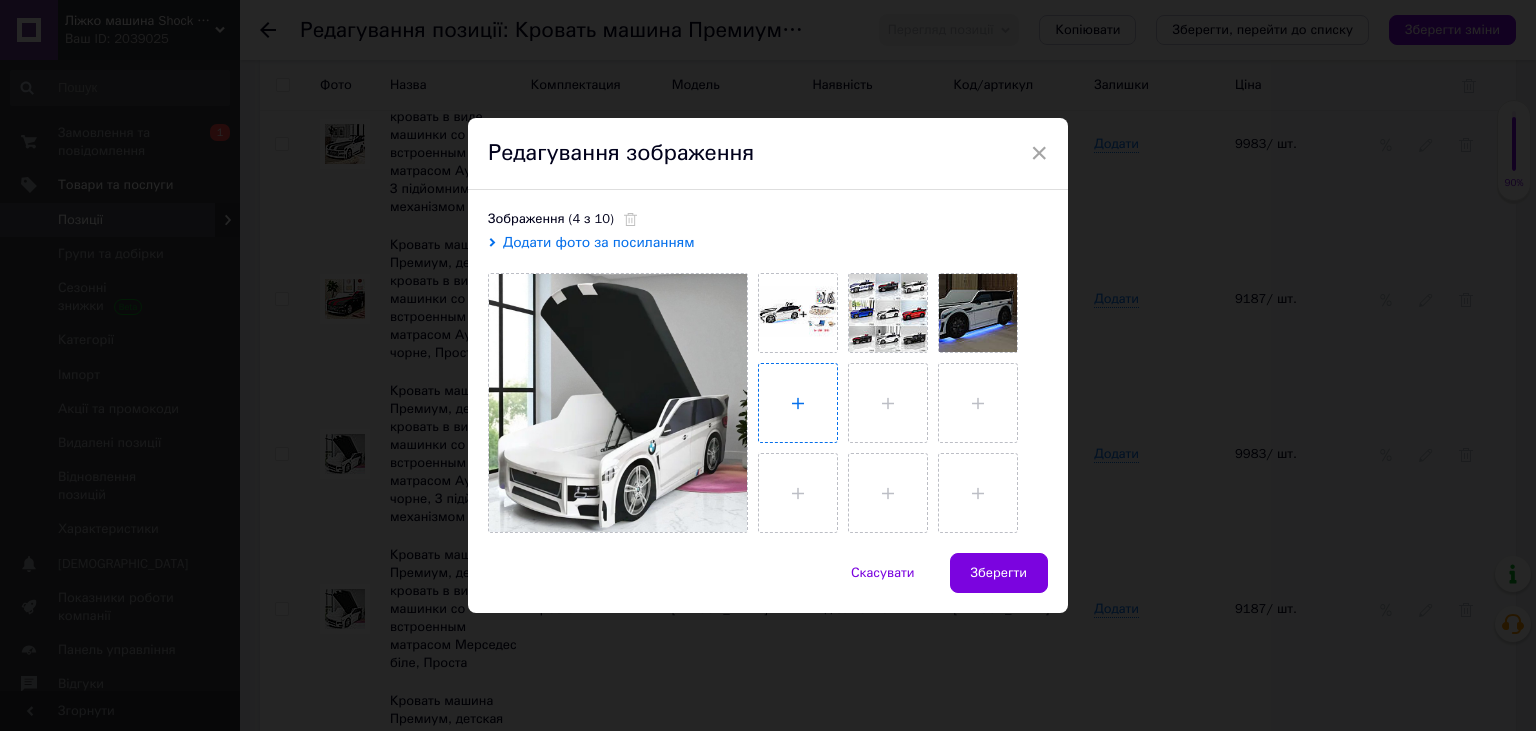 click at bounding box center [798, 403] 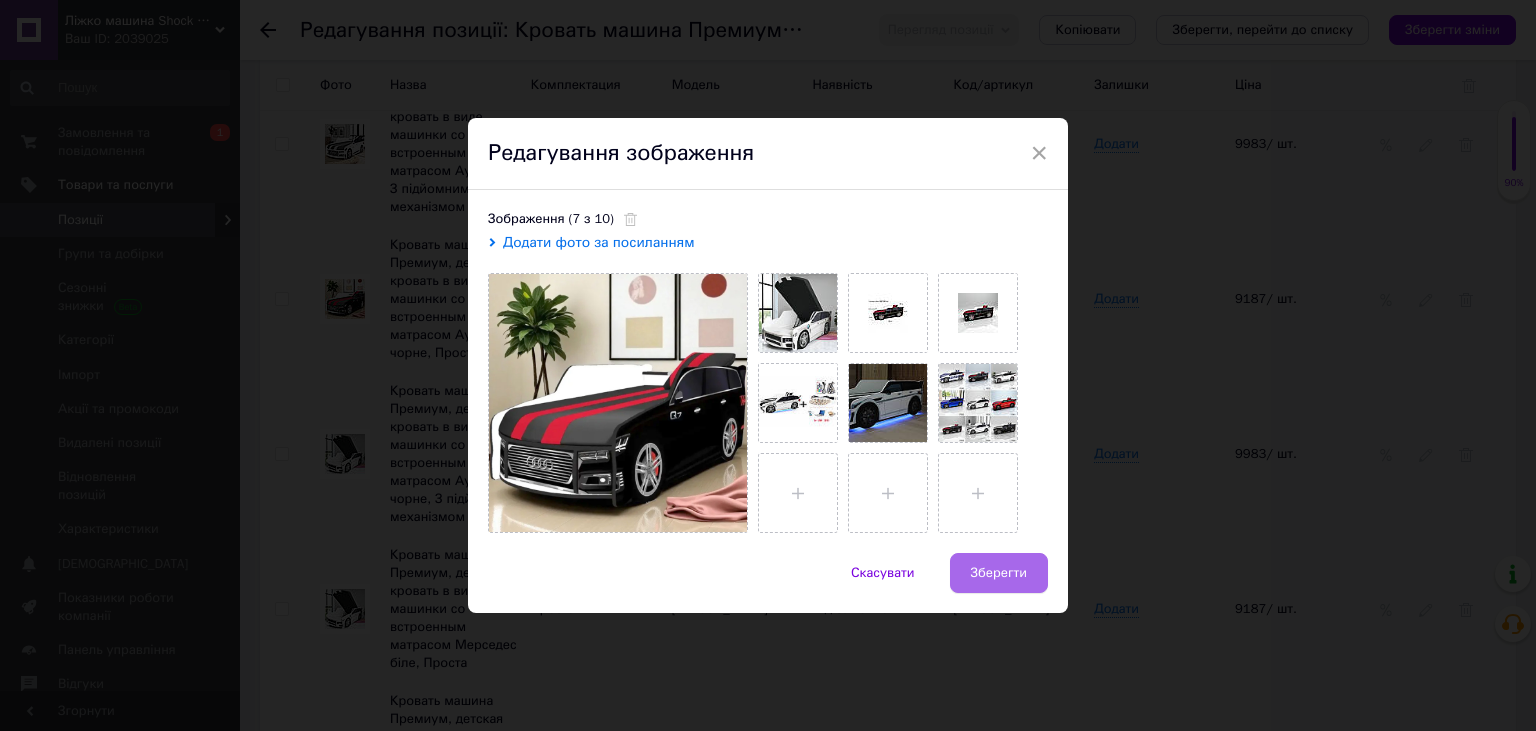 click on "Зберегти" at bounding box center [999, 573] 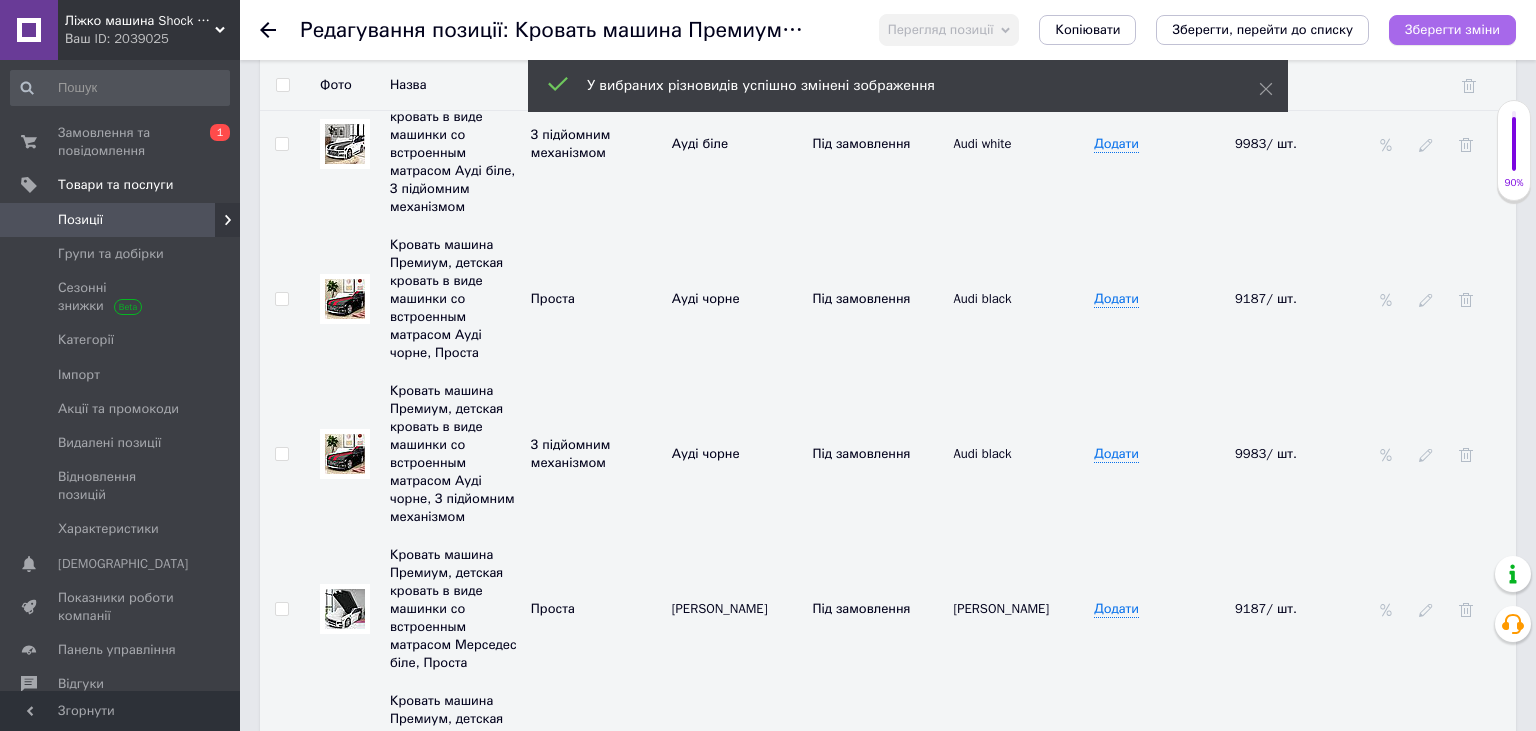 click on "Зберегти зміни" at bounding box center (1452, 29) 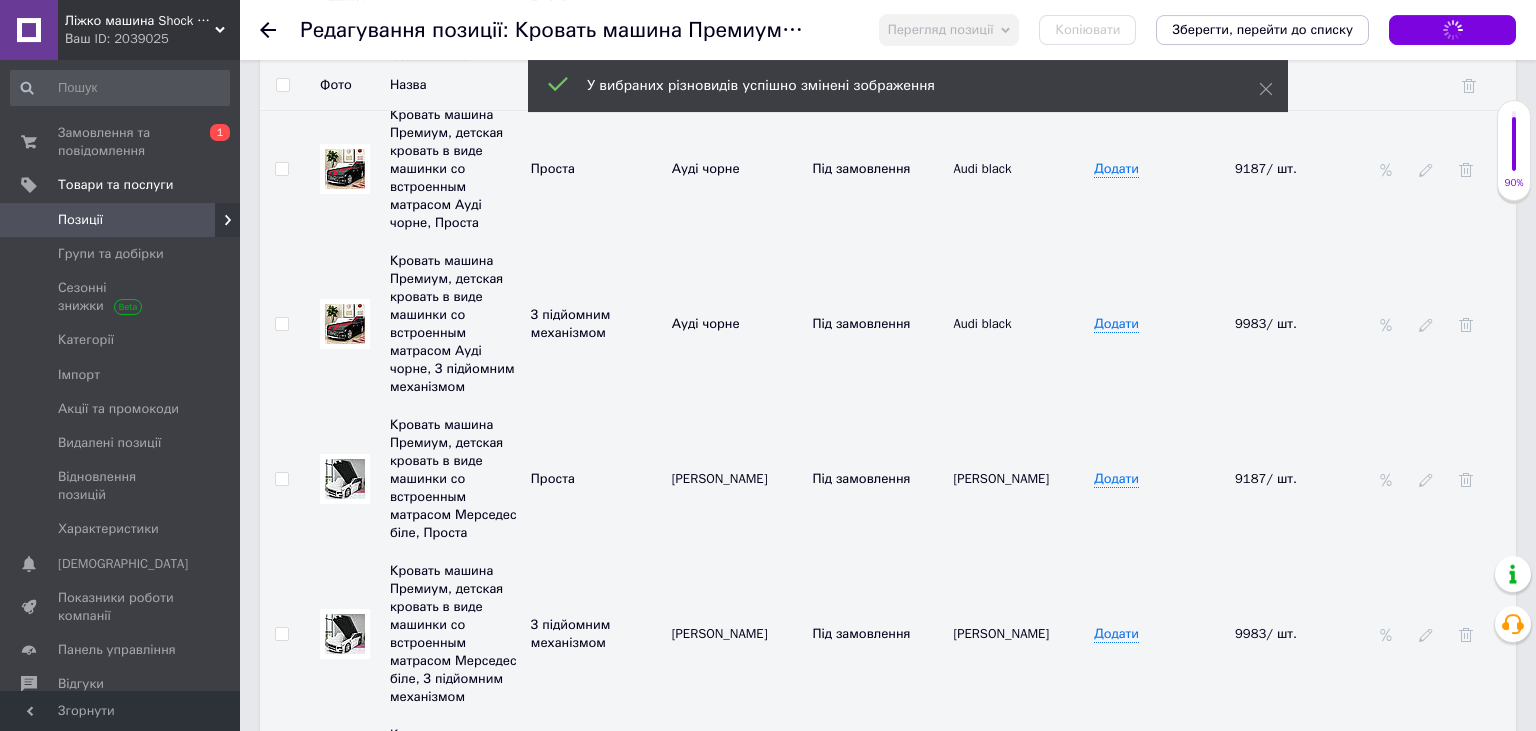 scroll, scrollTop: 5923, scrollLeft: 0, axis: vertical 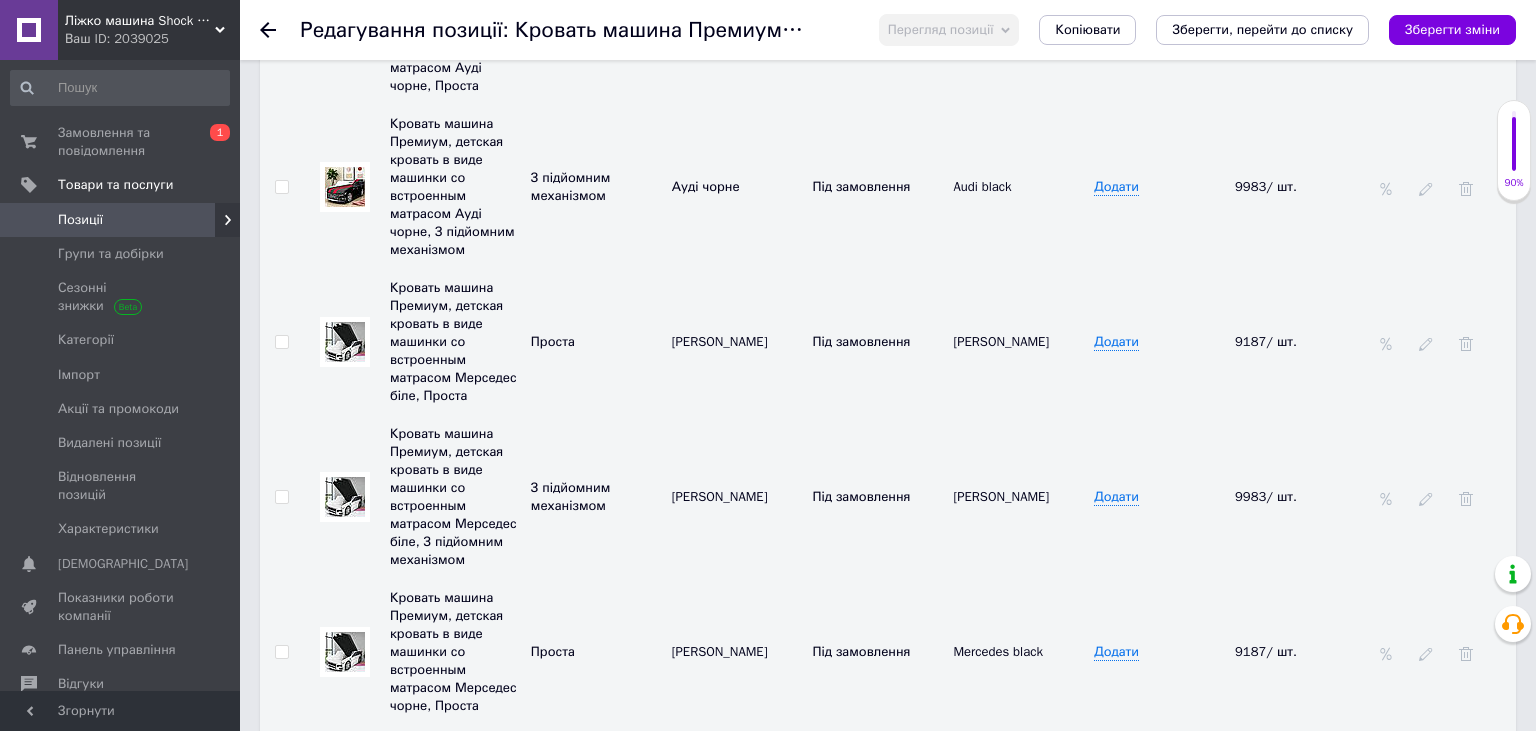 click at bounding box center (345, 342) 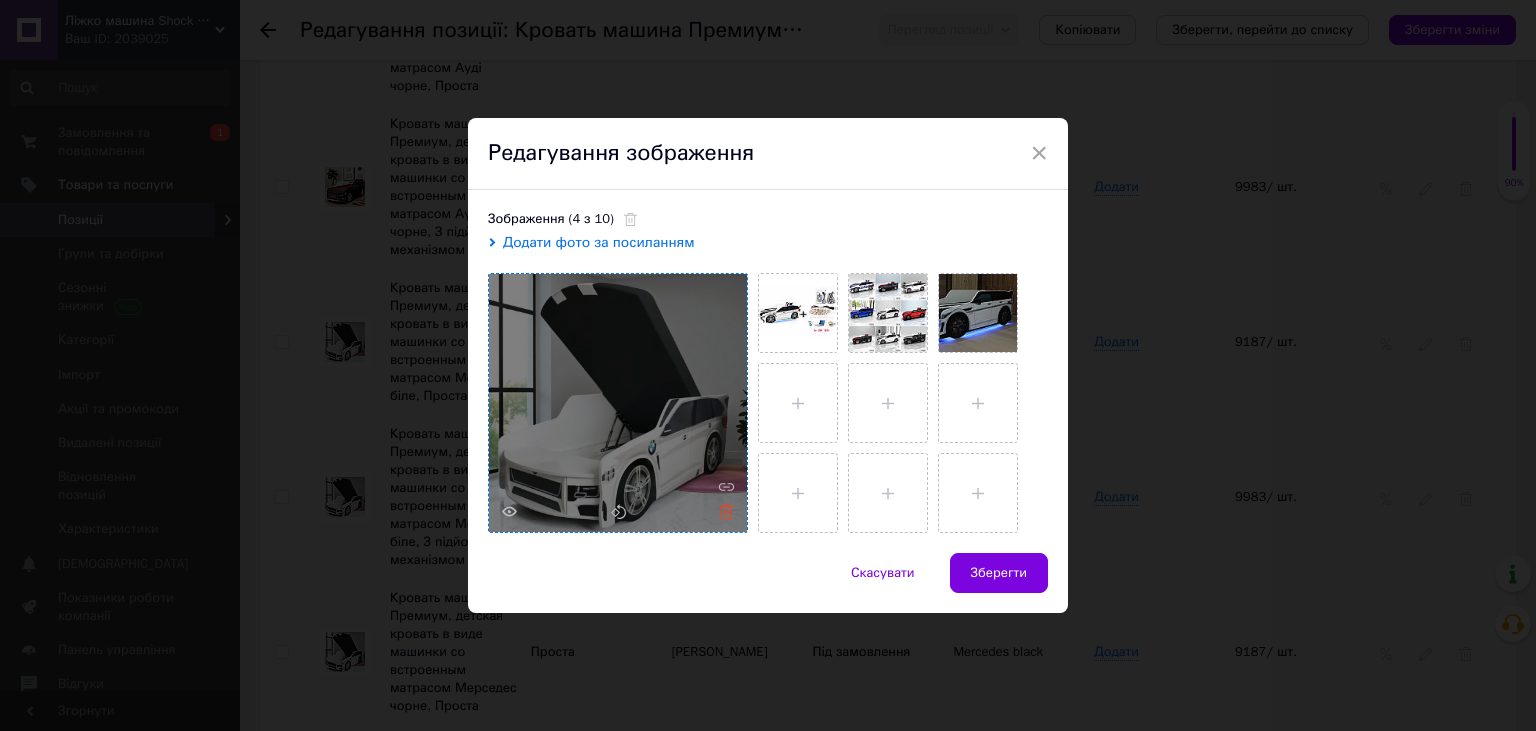 click 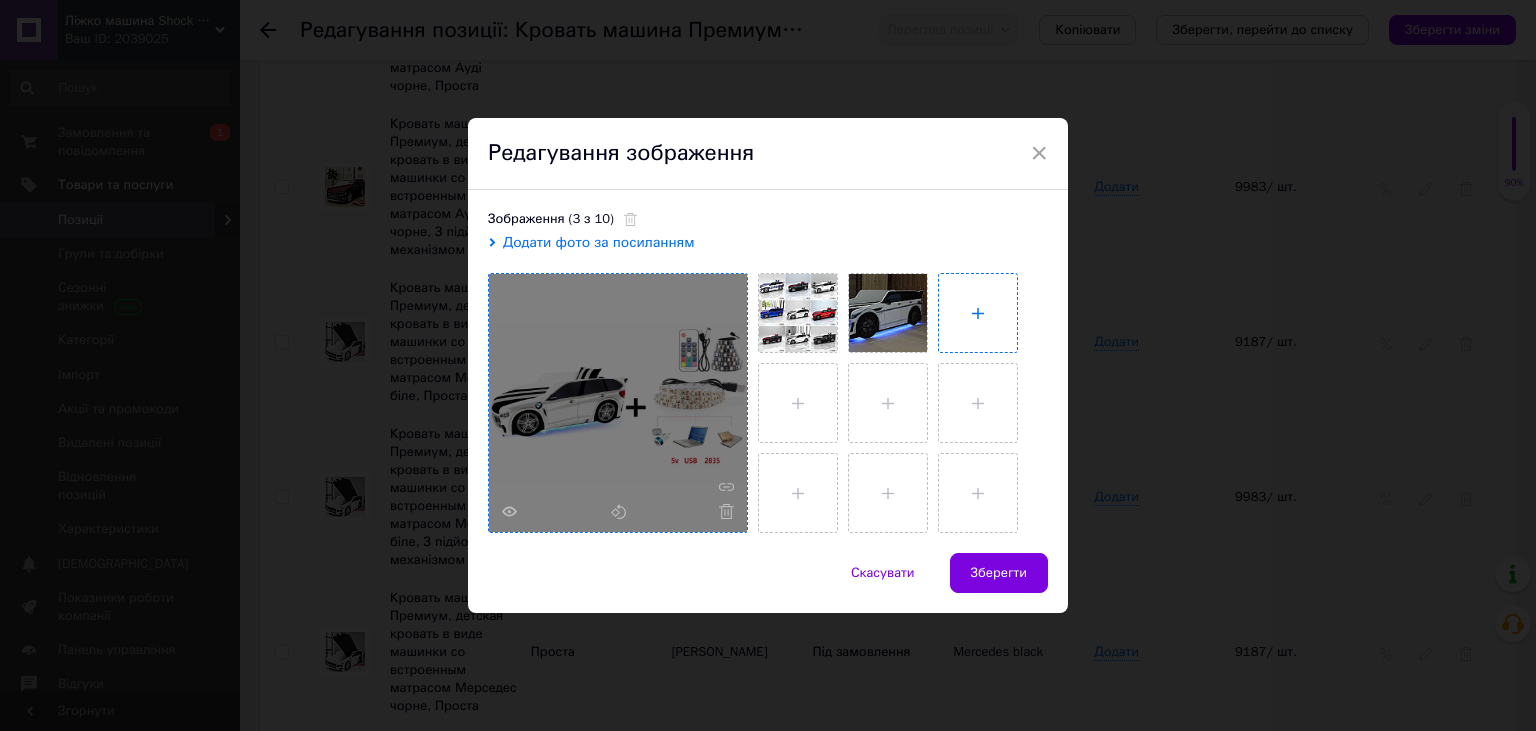 click at bounding box center (978, 313) 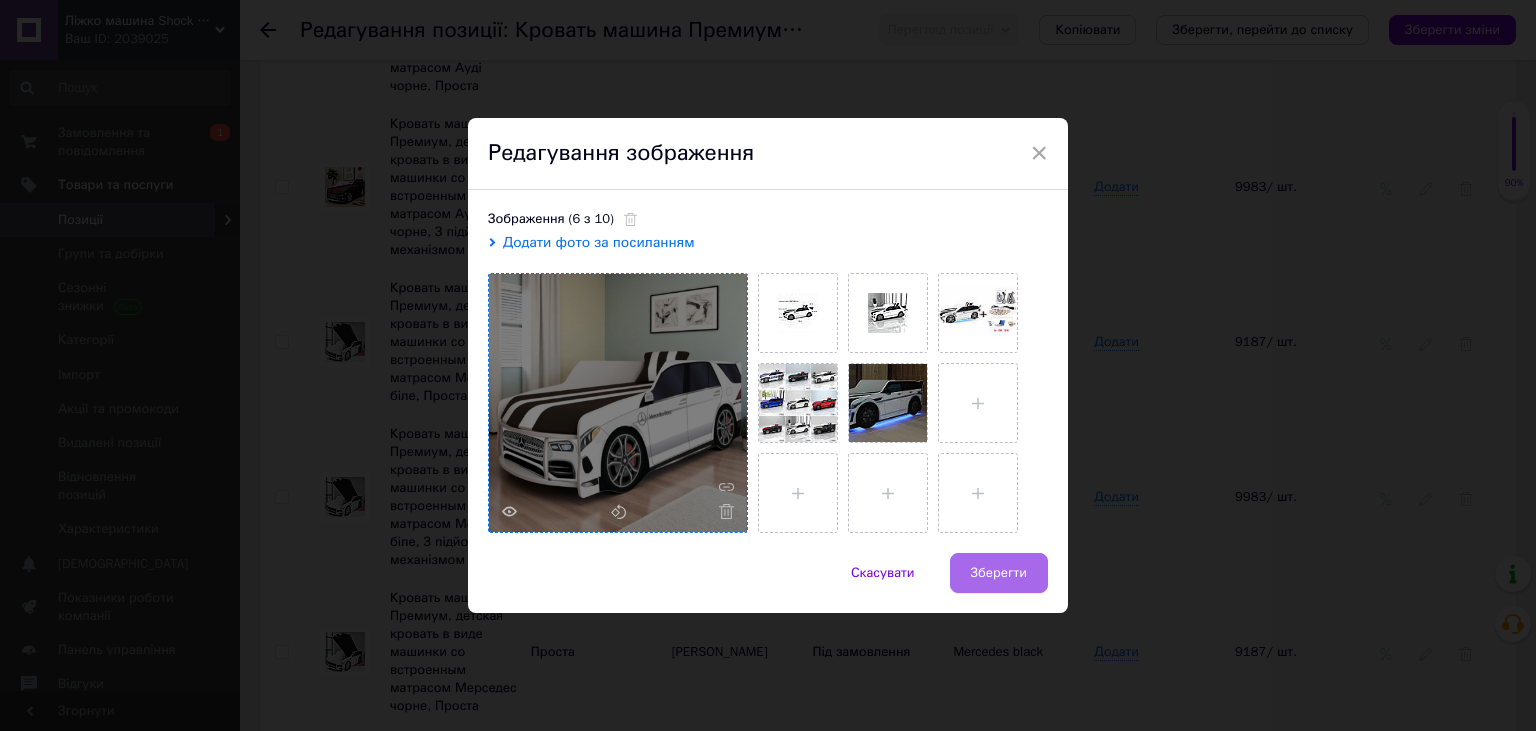 click on "Зберегти" at bounding box center [999, 573] 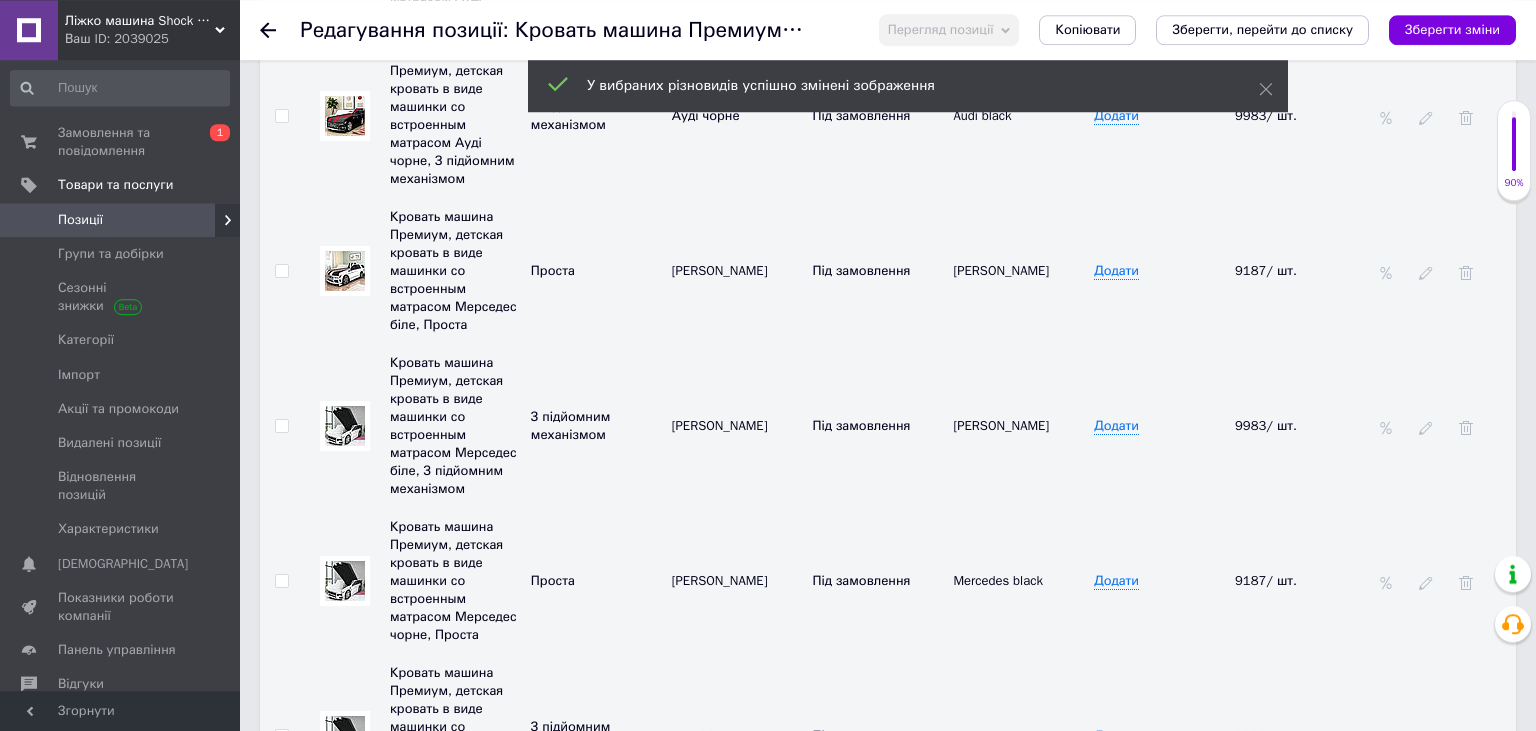 scroll, scrollTop: 6028, scrollLeft: 0, axis: vertical 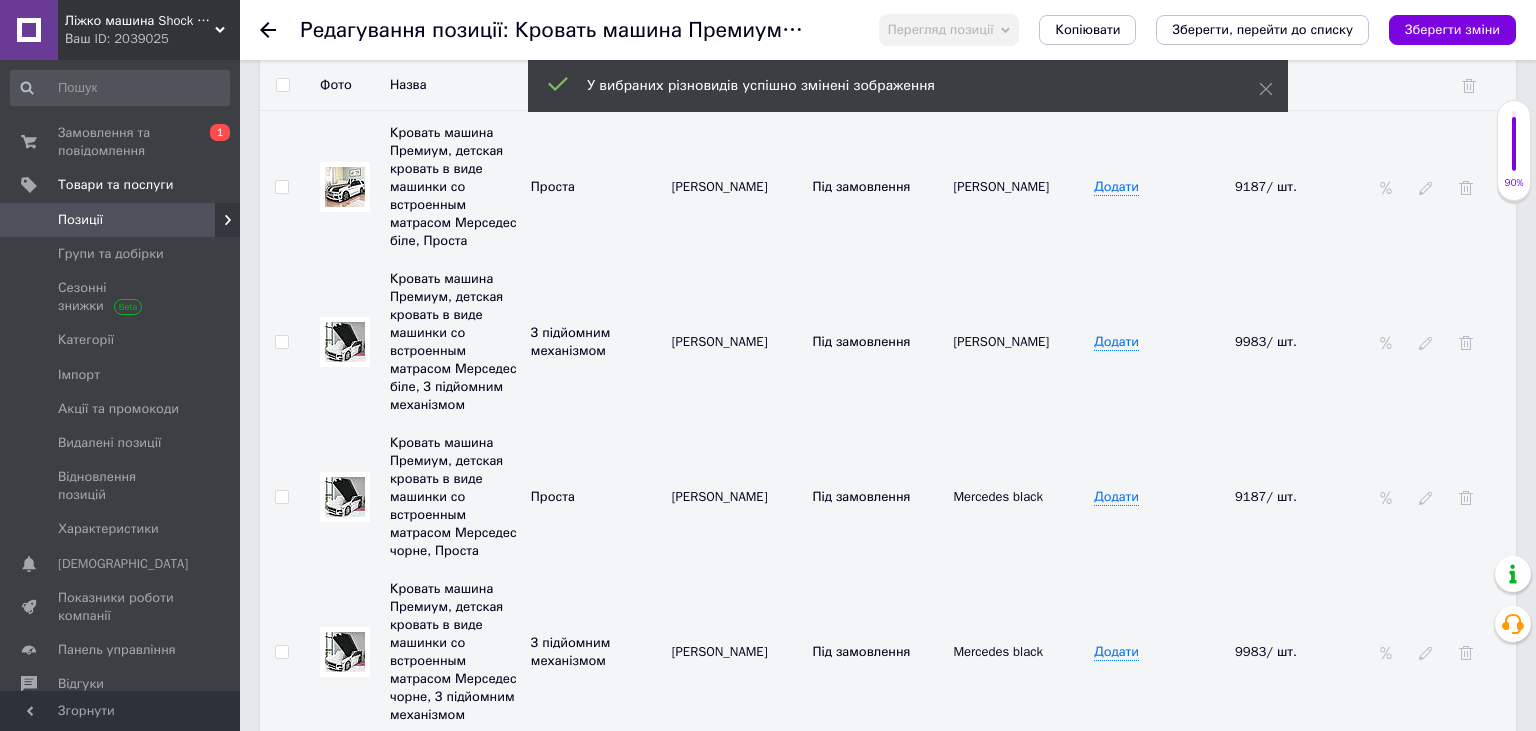 click at bounding box center [345, 342] 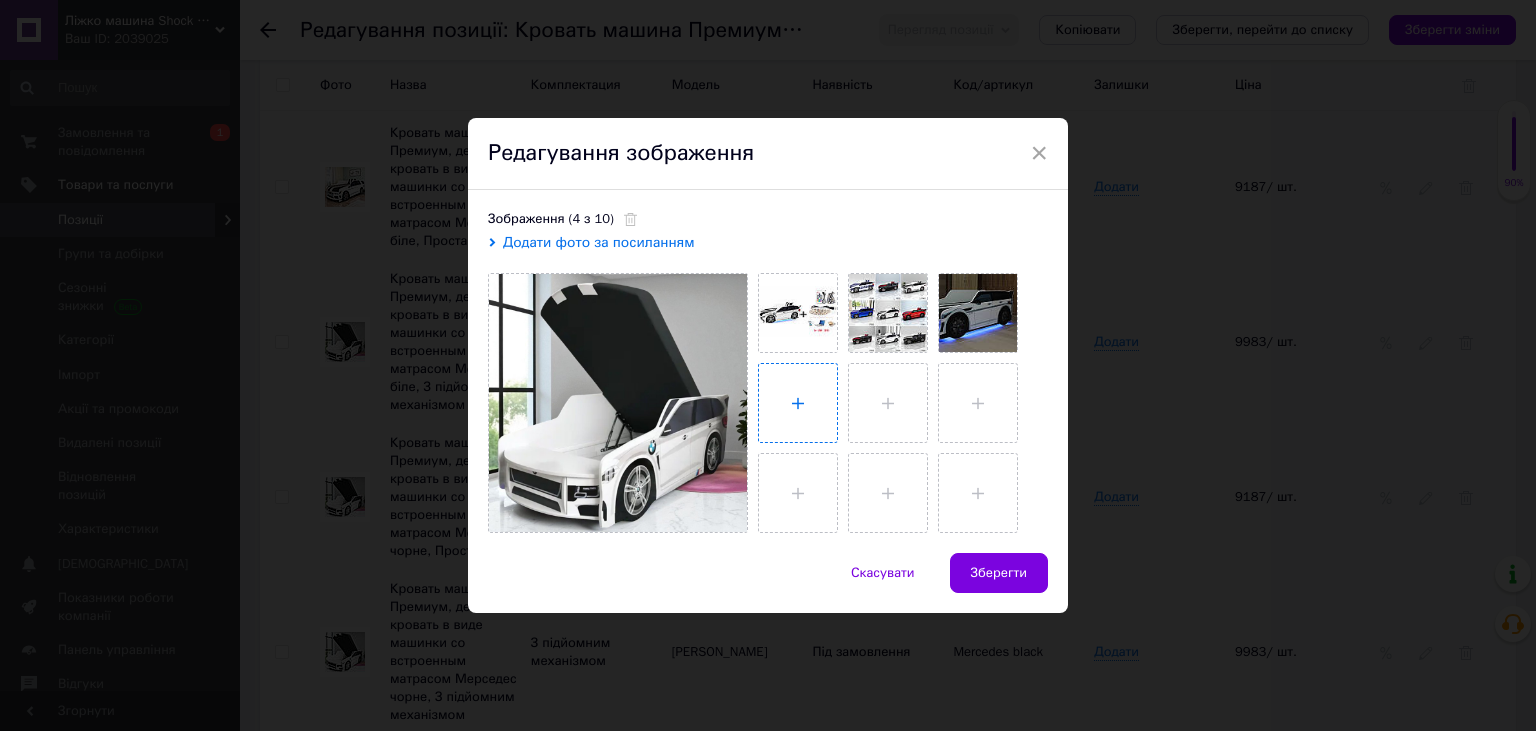 click at bounding box center (798, 403) 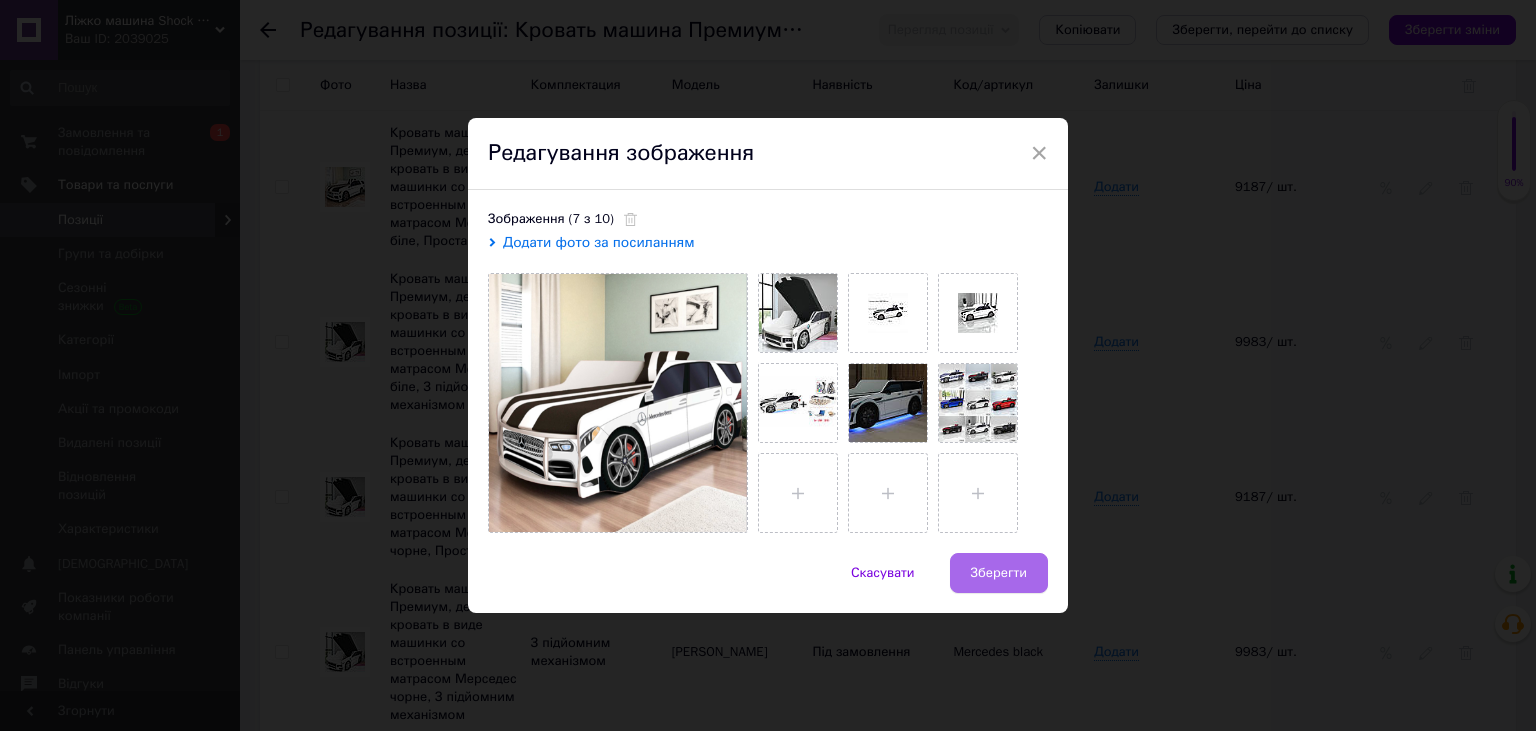 click on "Зберегти" at bounding box center [999, 573] 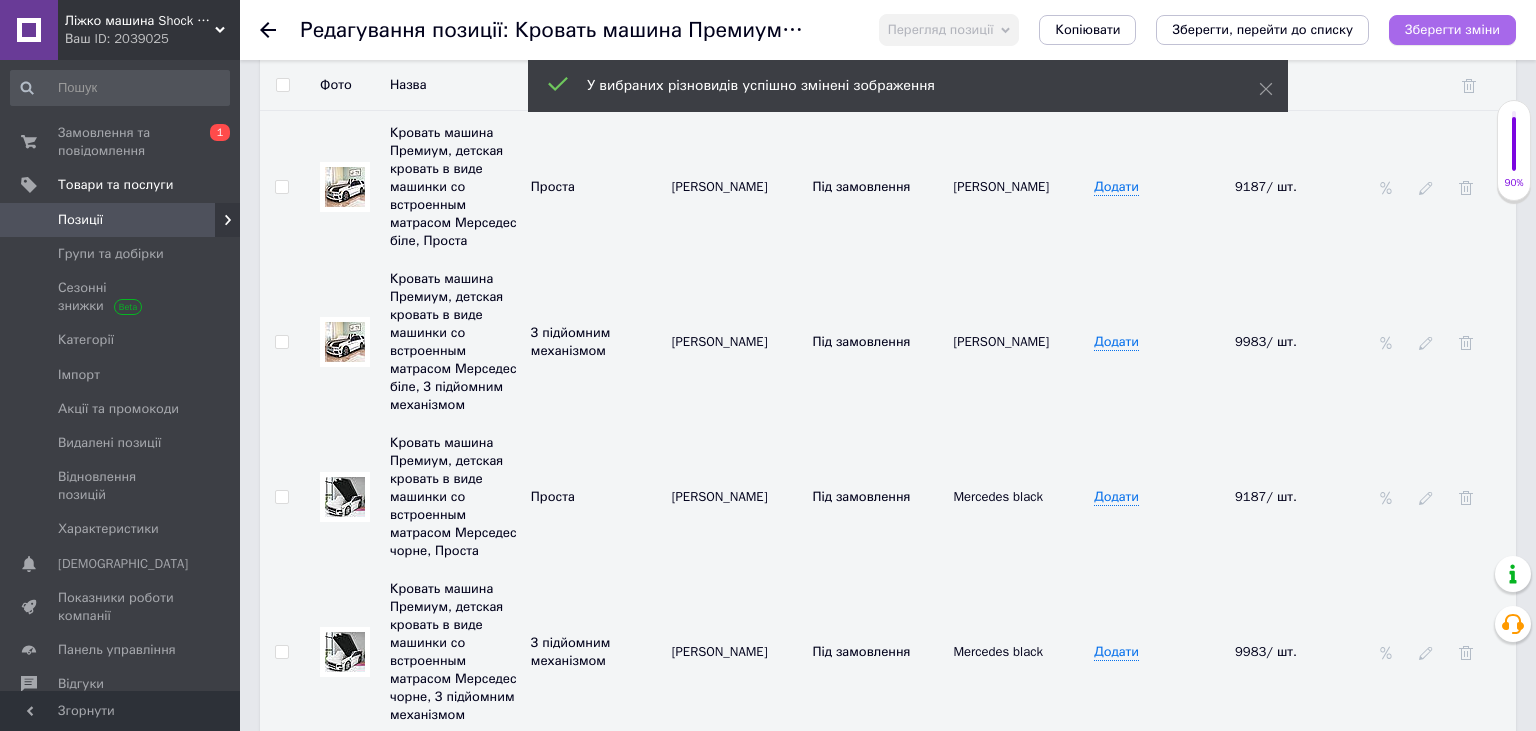click on "Зберегти зміни" at bounding box center (1452, 29) 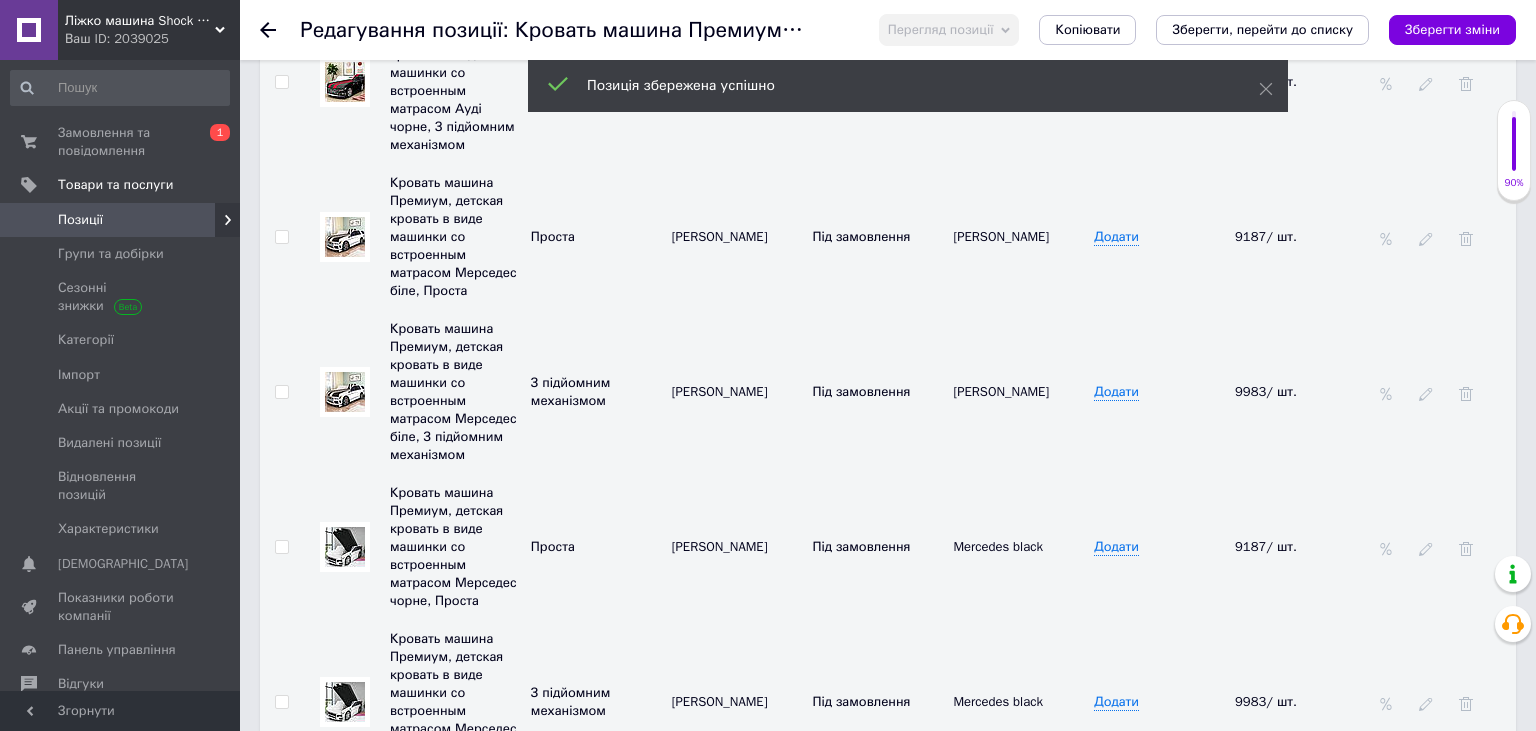 scroll, scrollTop: 6134, scrollLeft: 0, axis: vertical 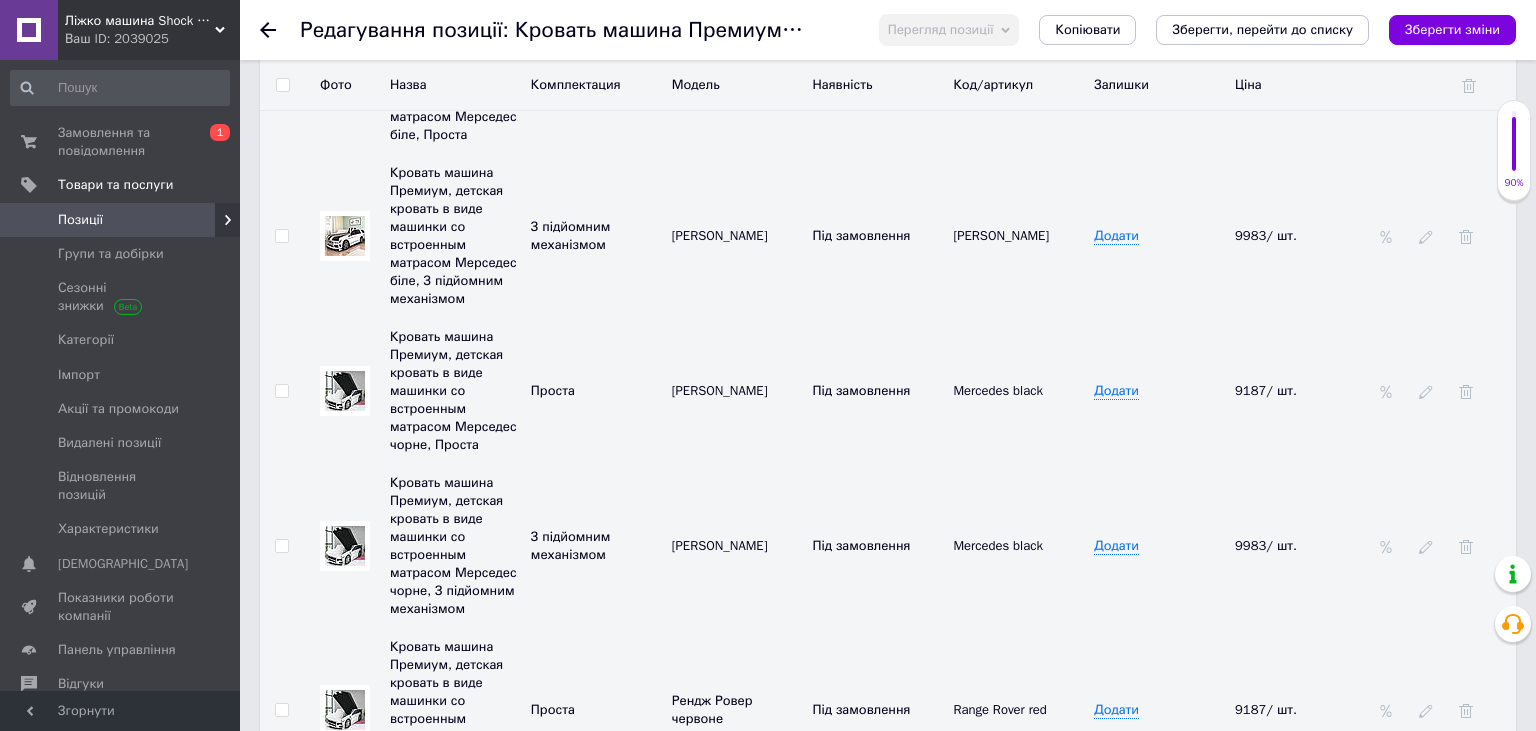 click at bounding box center (345, 391) 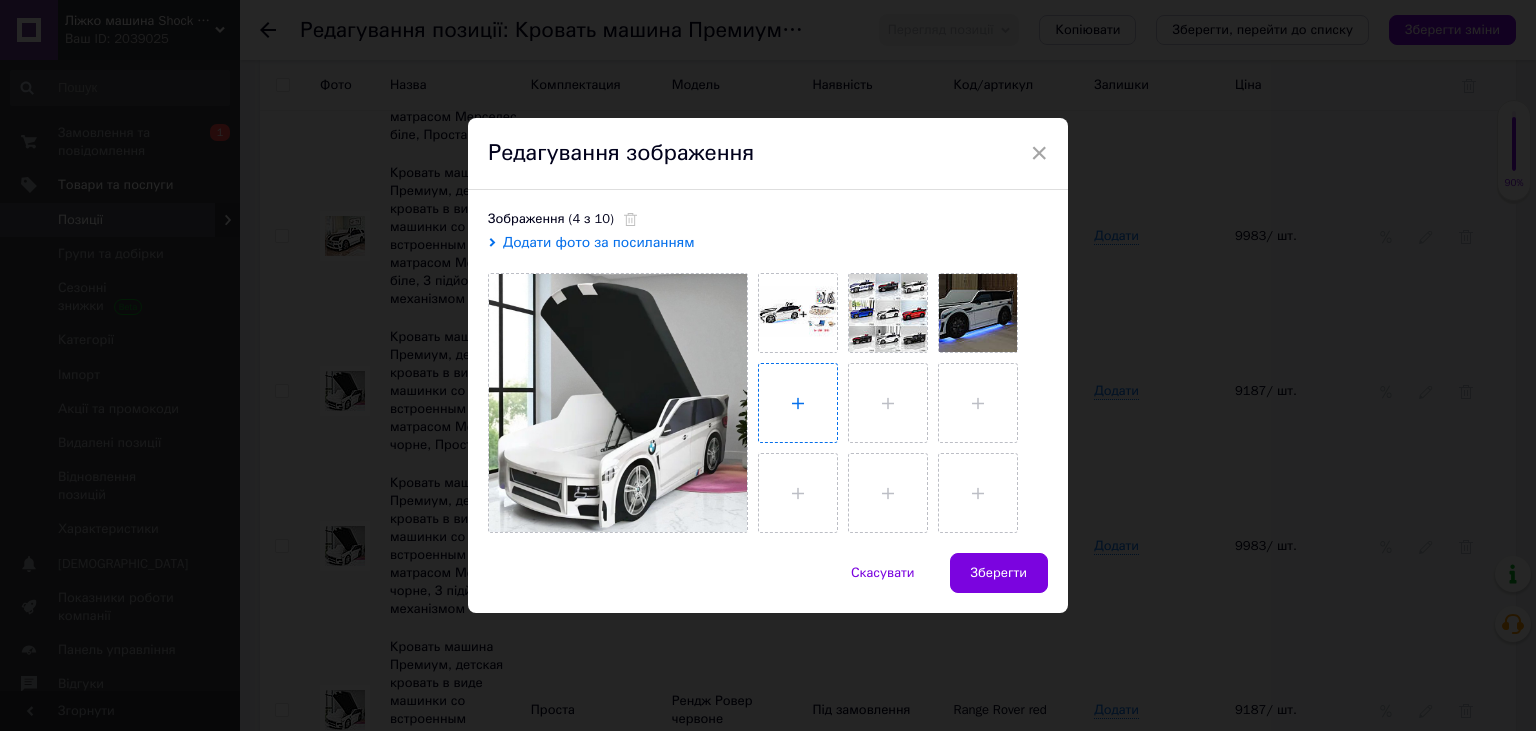 click at bounding box center [798, 403] 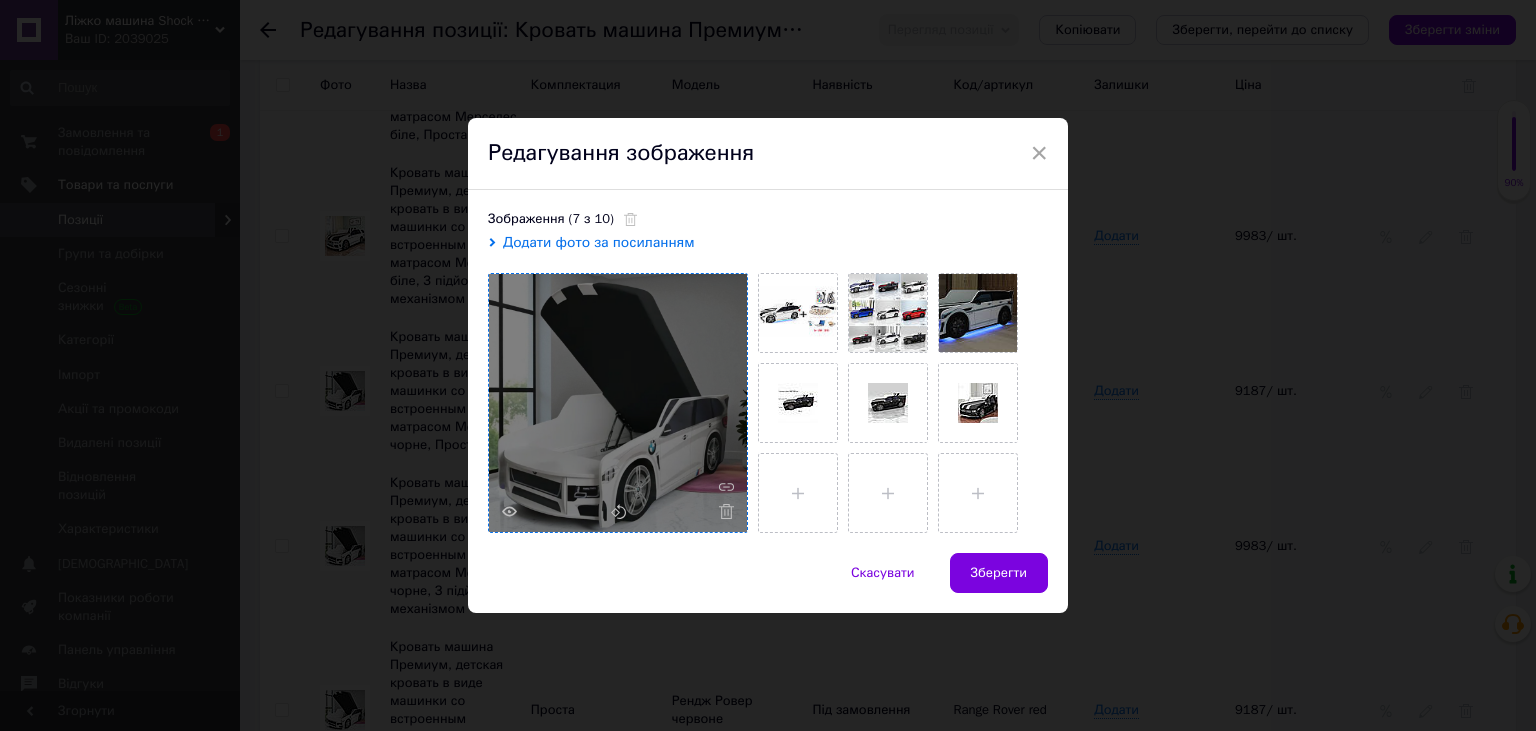 click at bounding box center [618, 403] 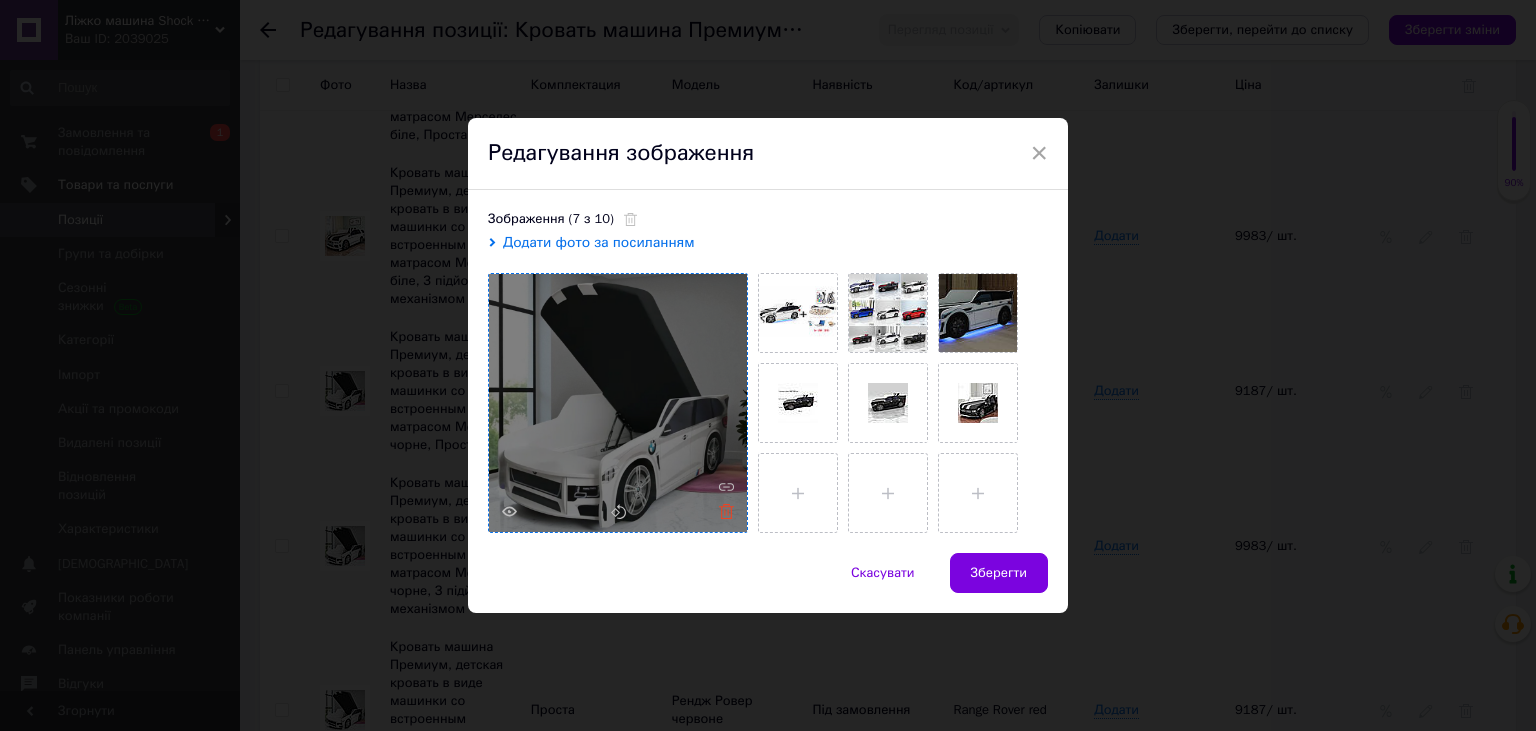 click 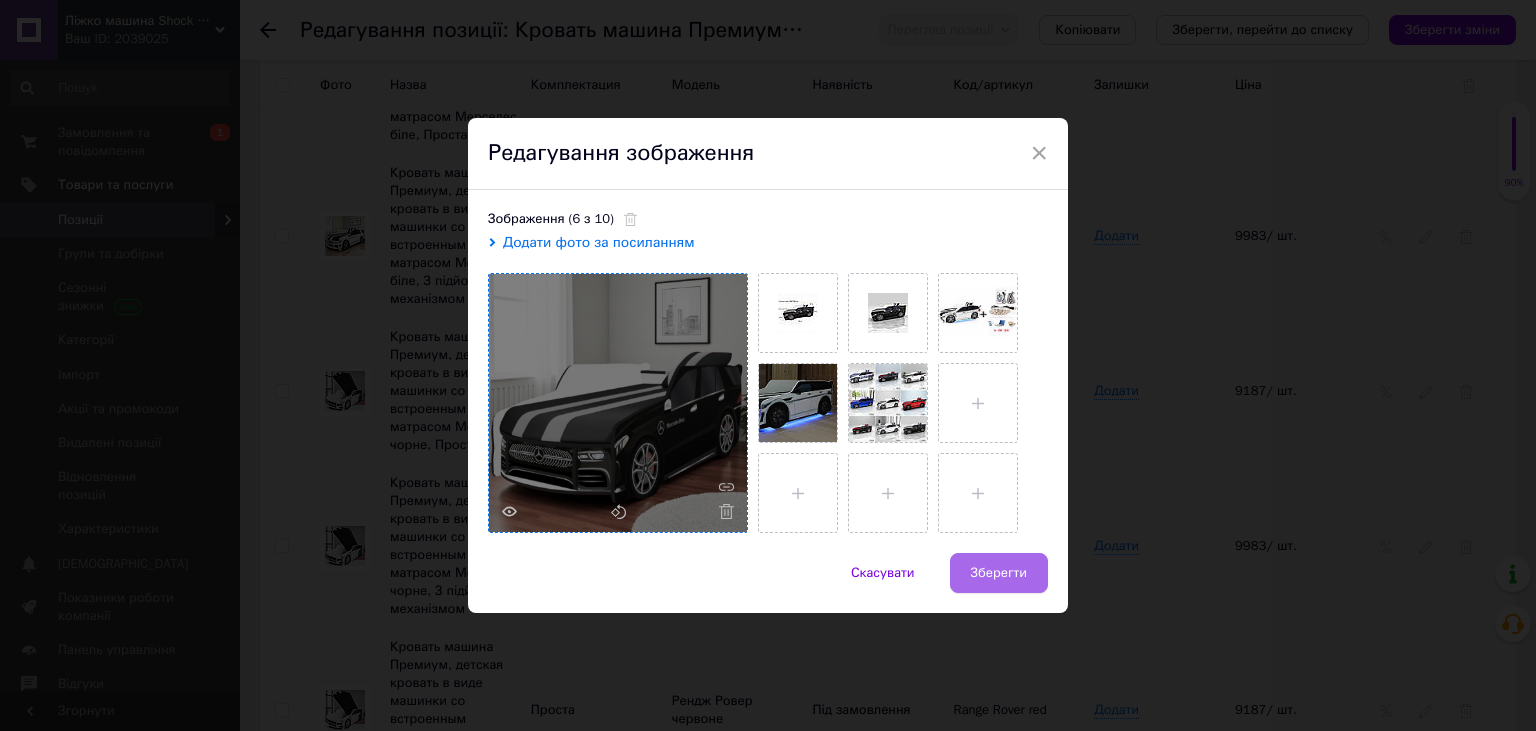click on "Зберегти" at bounding box center (999, 573) 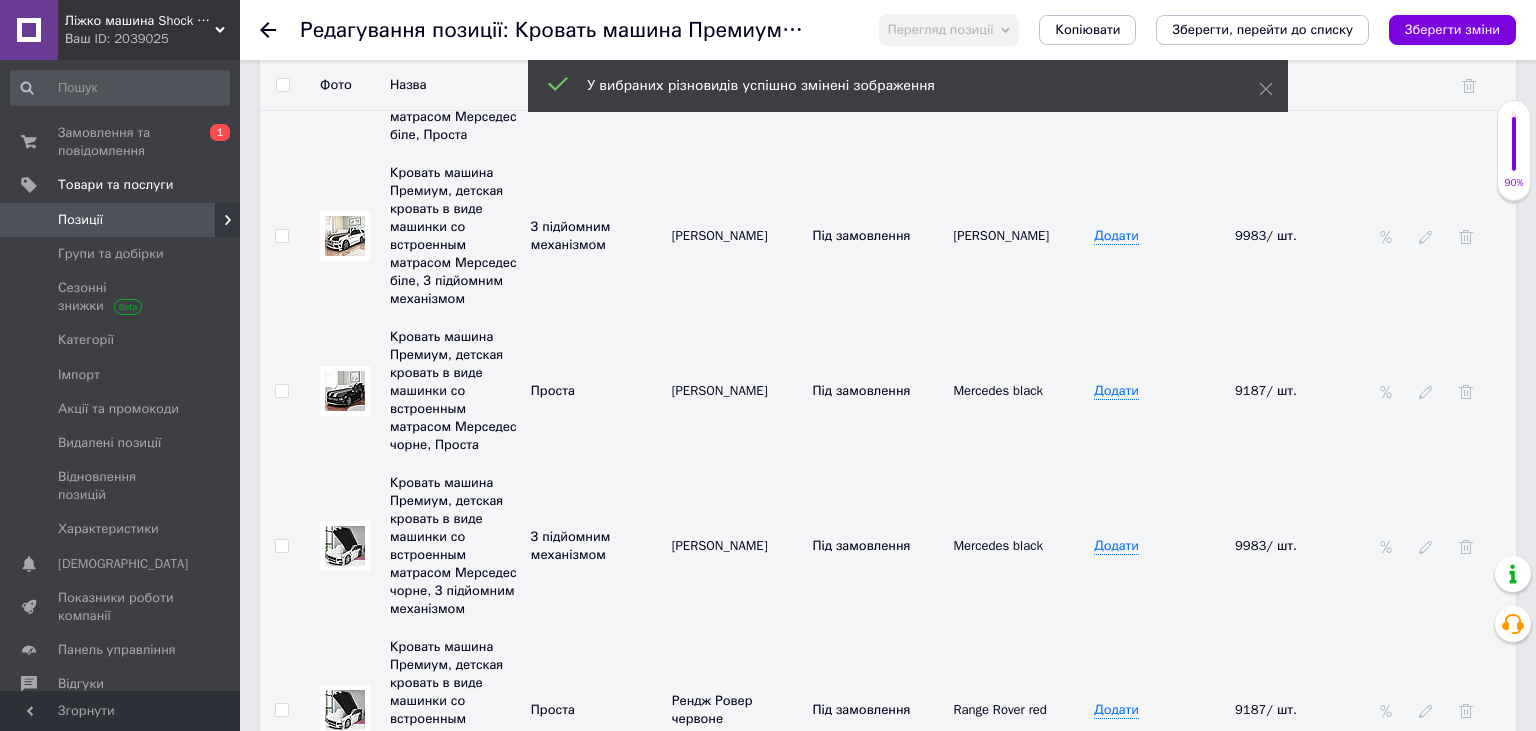 click at bounding box center (345, 546) 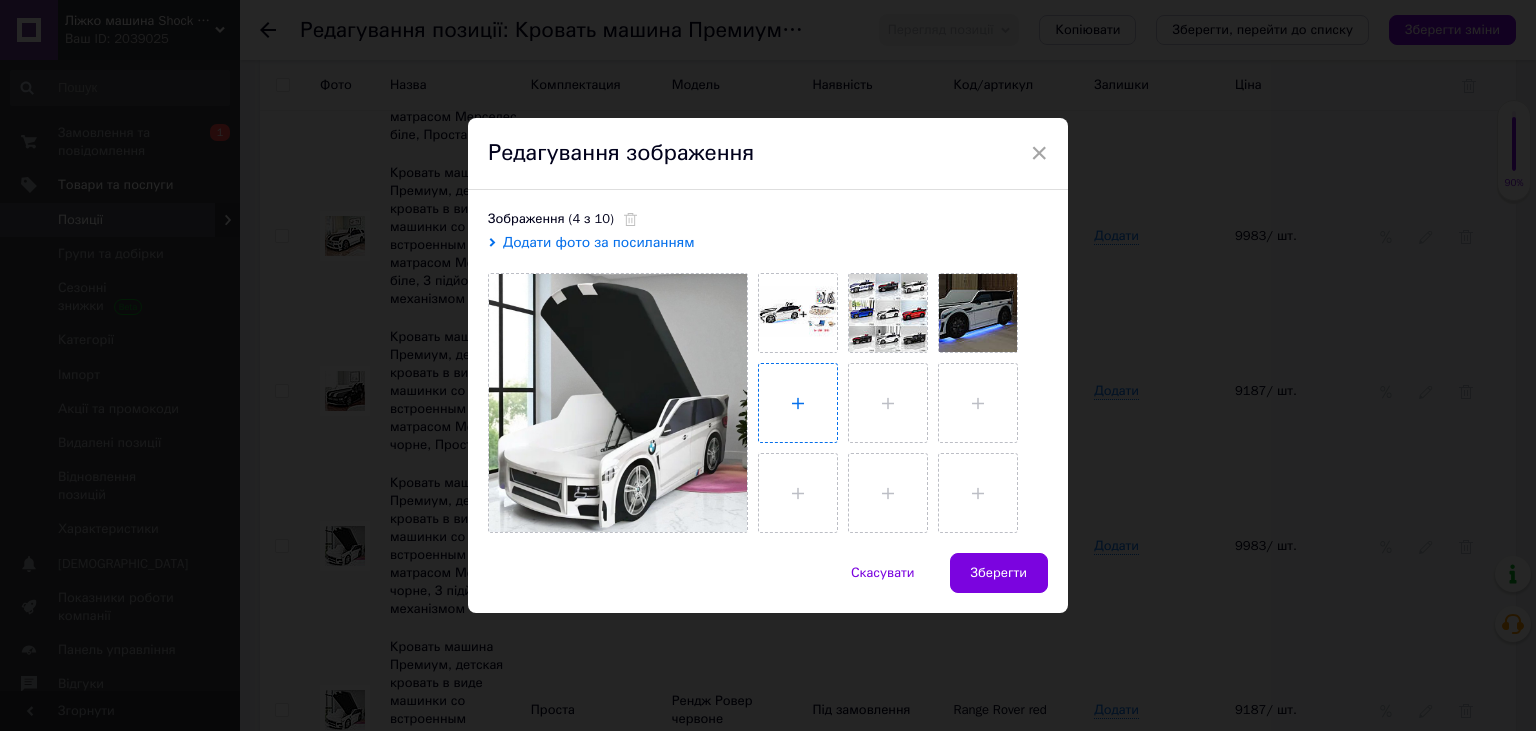 click at bounding box center [798, 403] 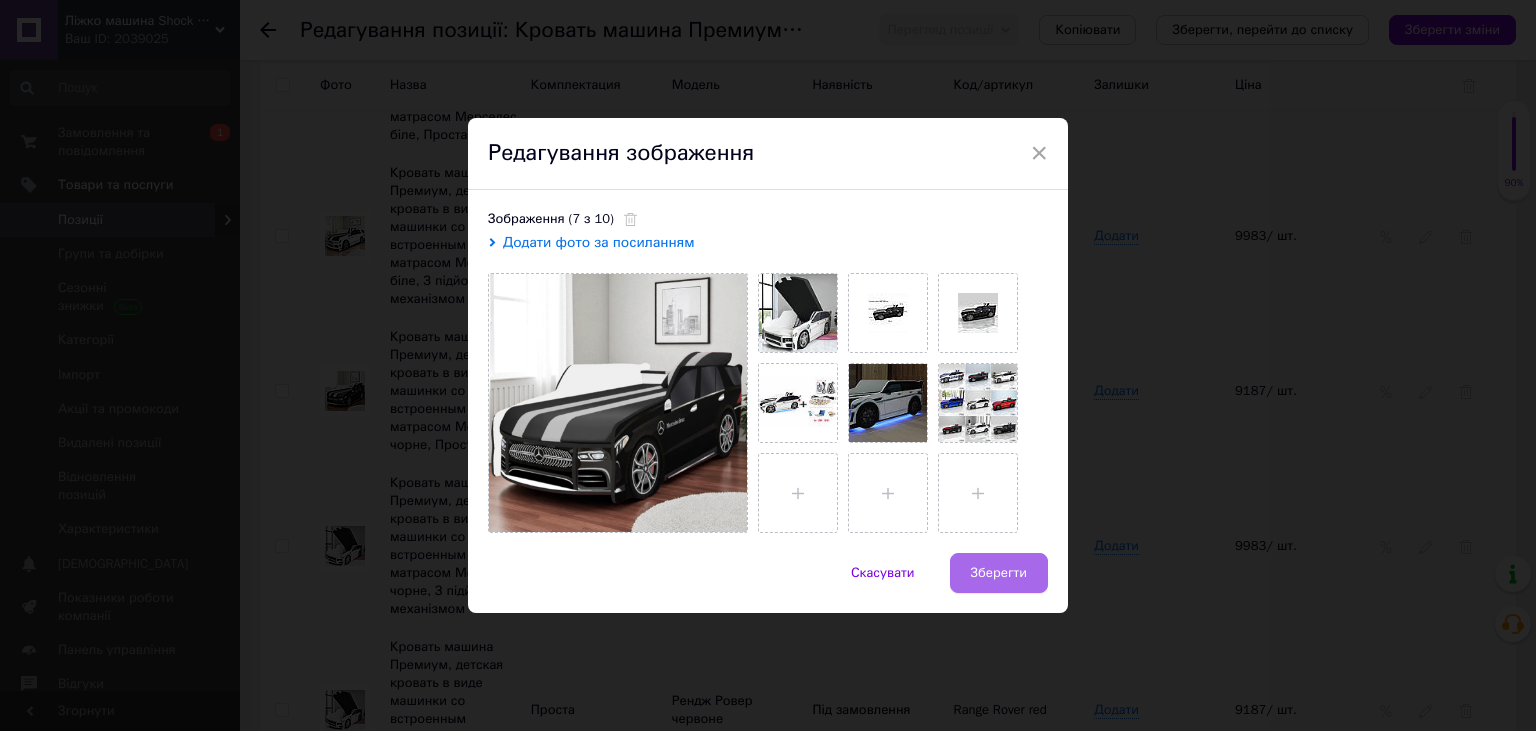 click on "Зберегти" at bounding box center [999, 573] 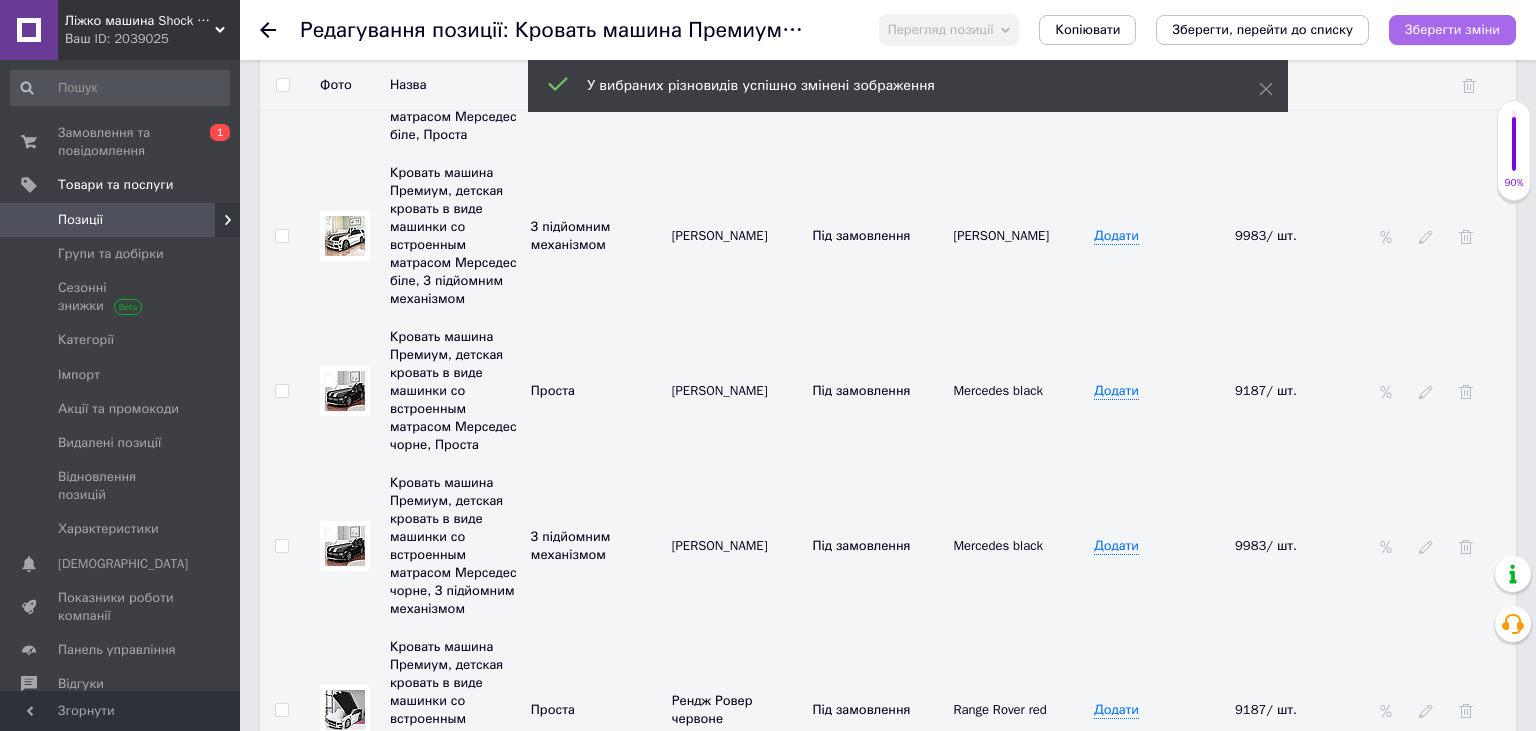 click on "Зберегти зміни" at bounding box center (1452, 29) 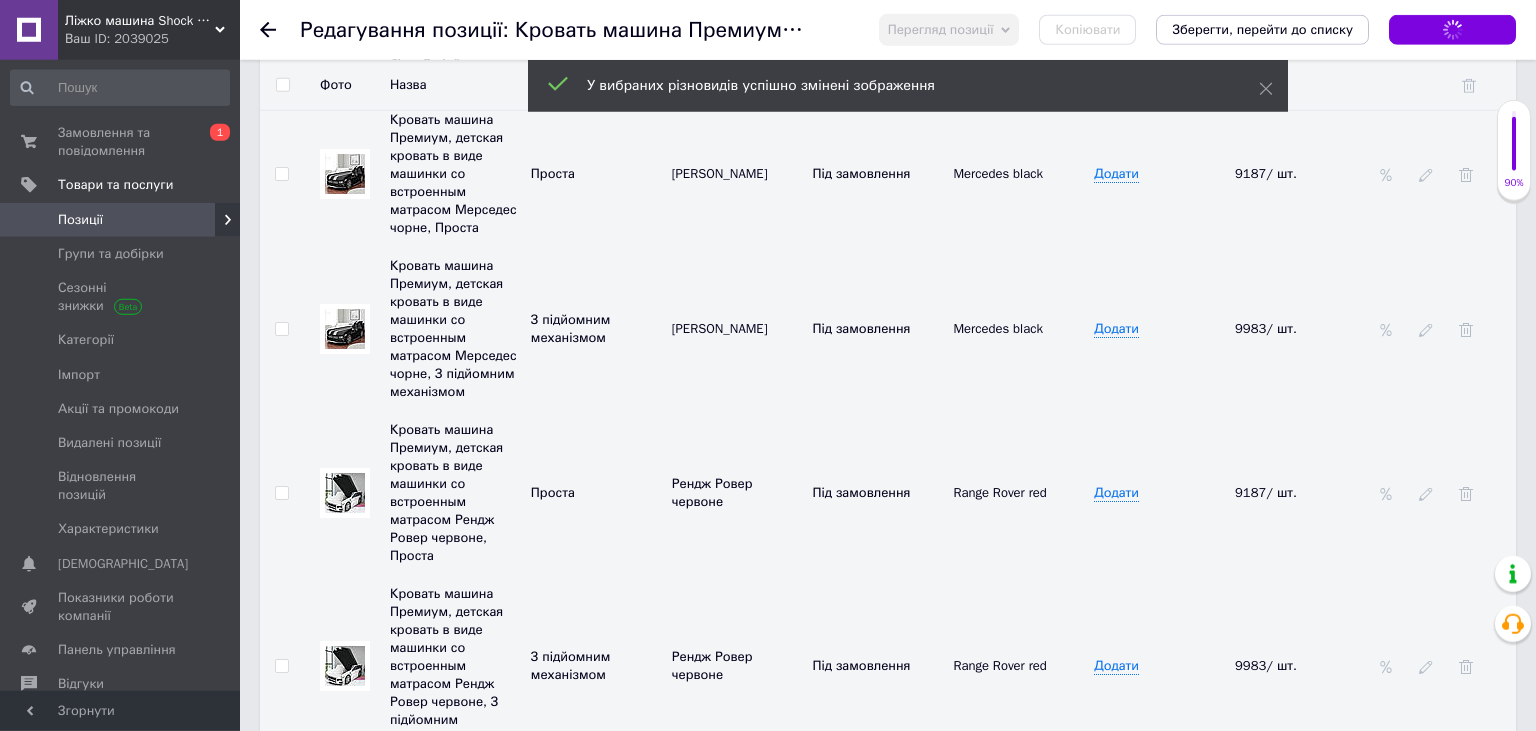 scroll, scrollTop: 6451, scrollLeft: 0, axis: vertical 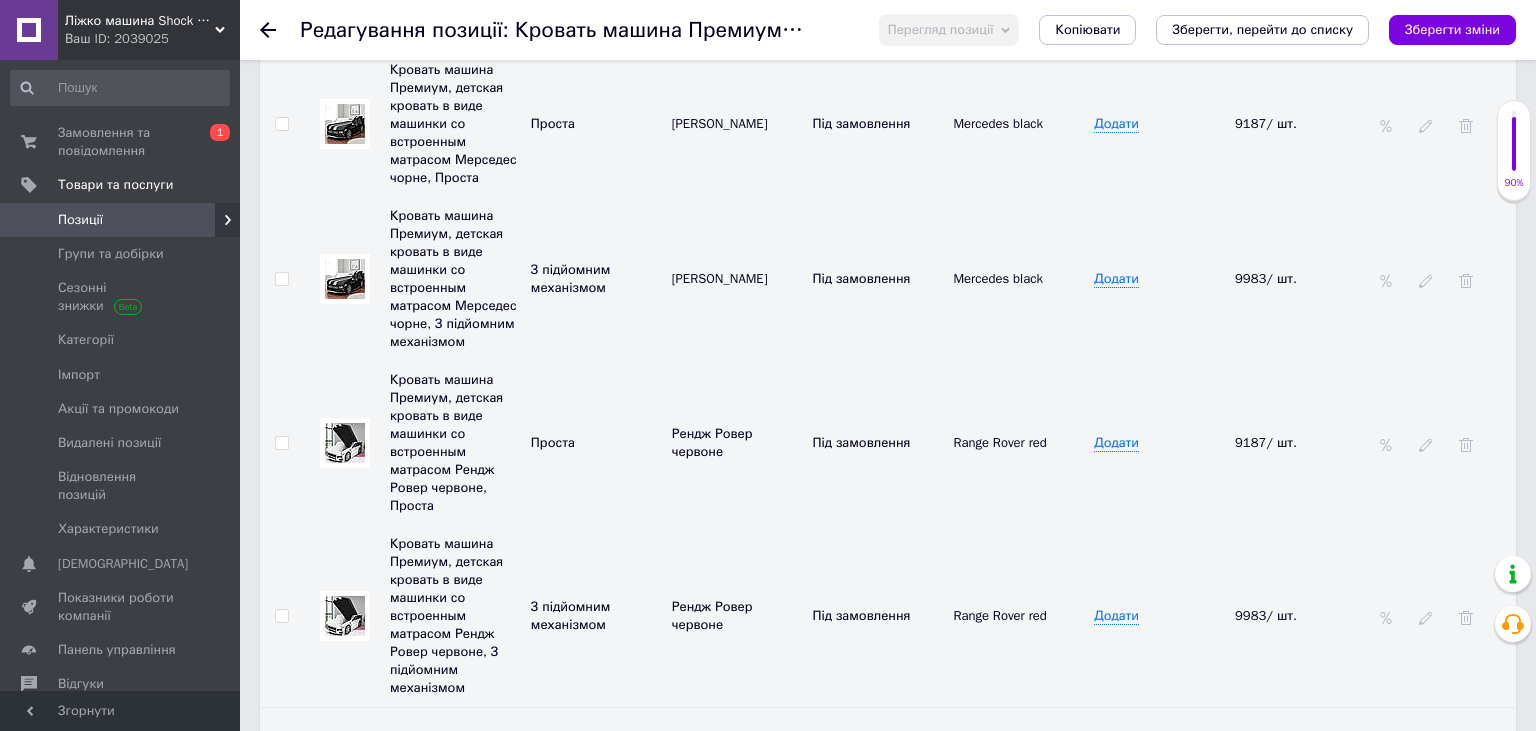 click at bounding box center (345, 443) 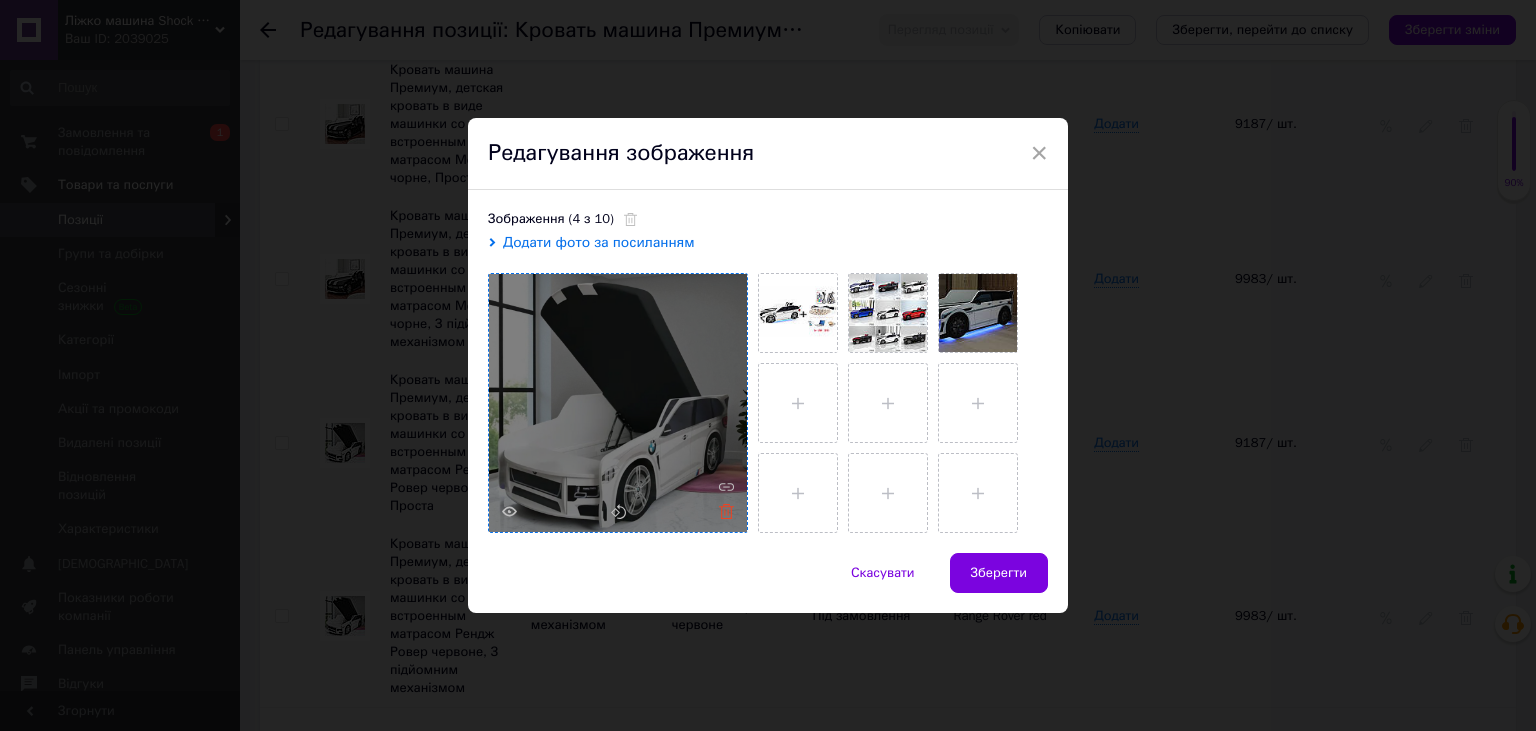 click 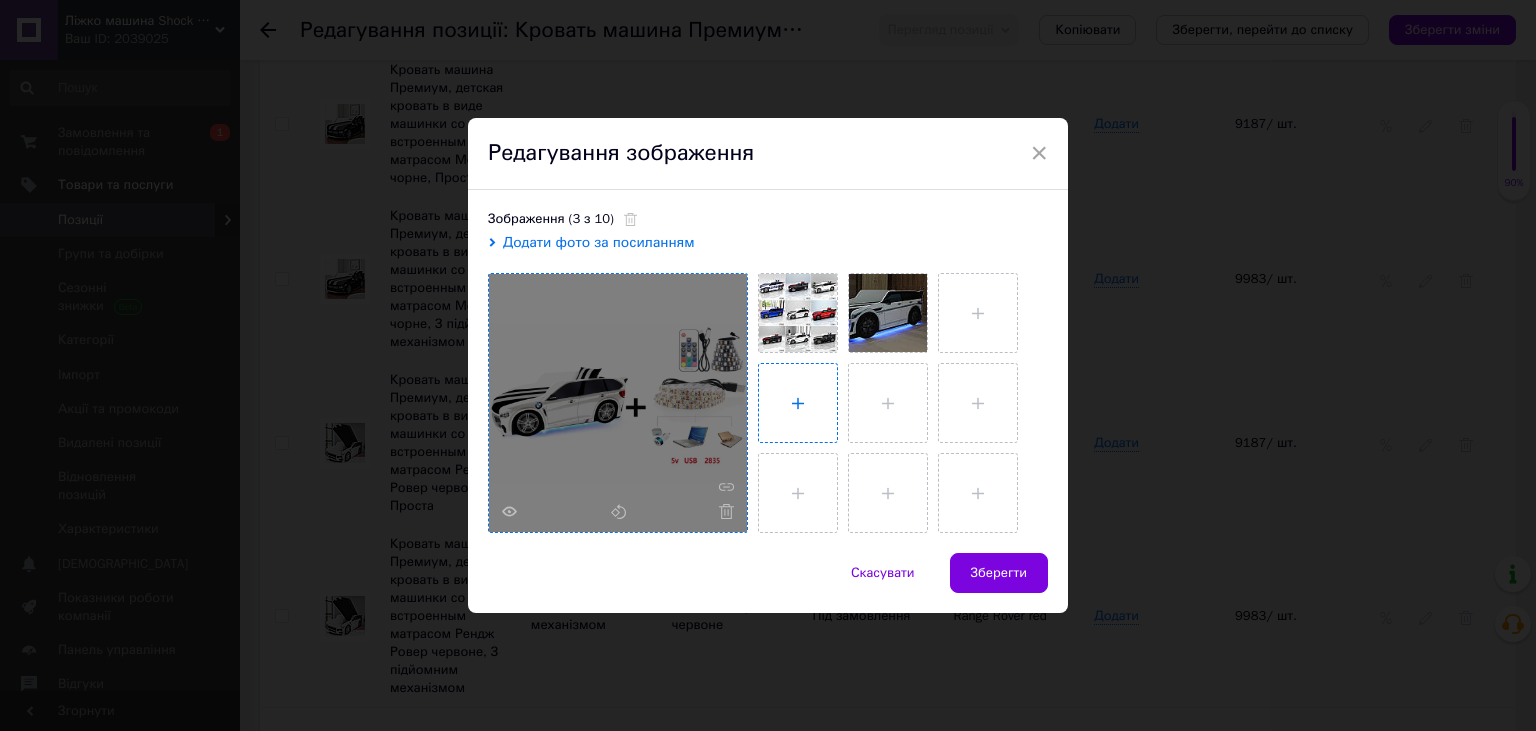 click at bounding box center (798, 403) 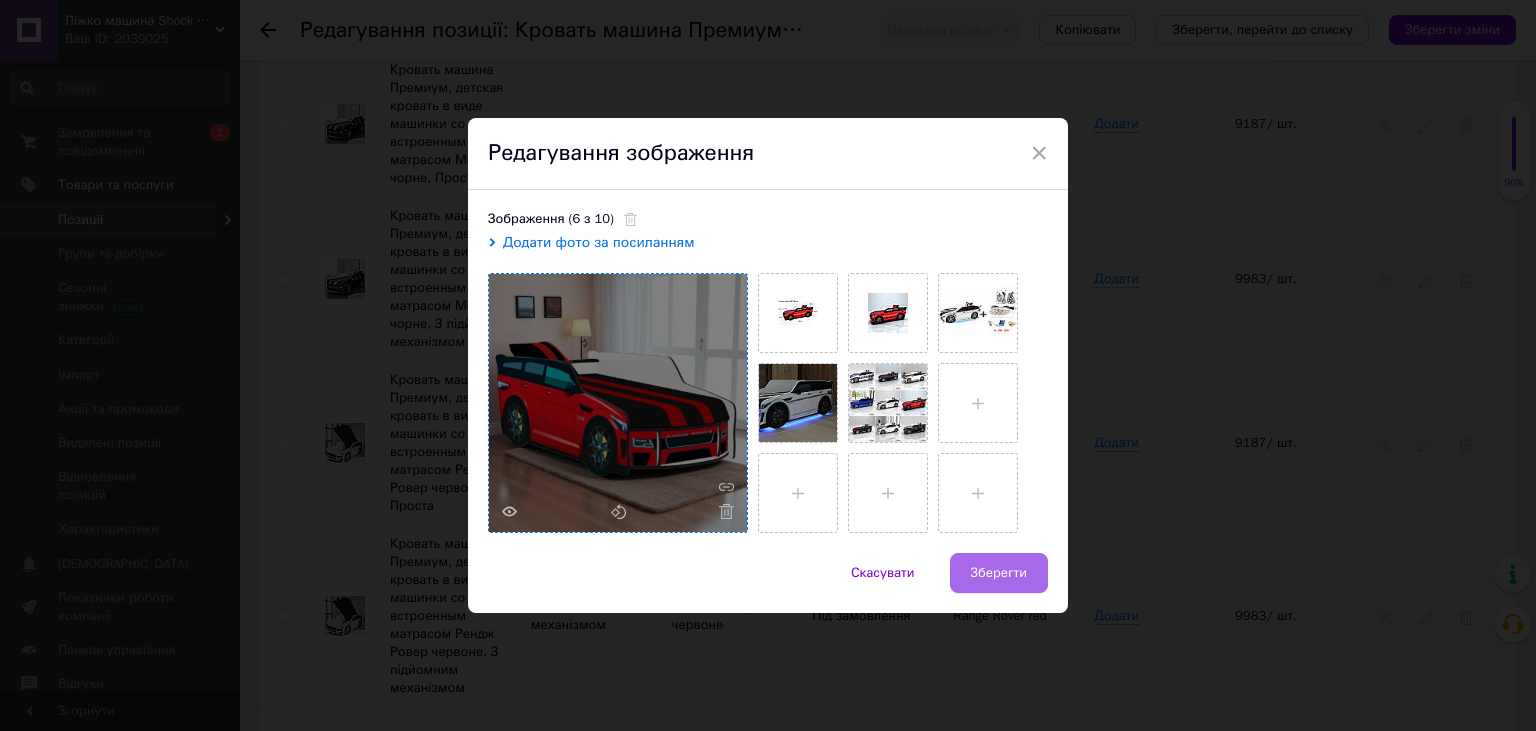 click on "Зберегти" at bounding box center [999, 573] 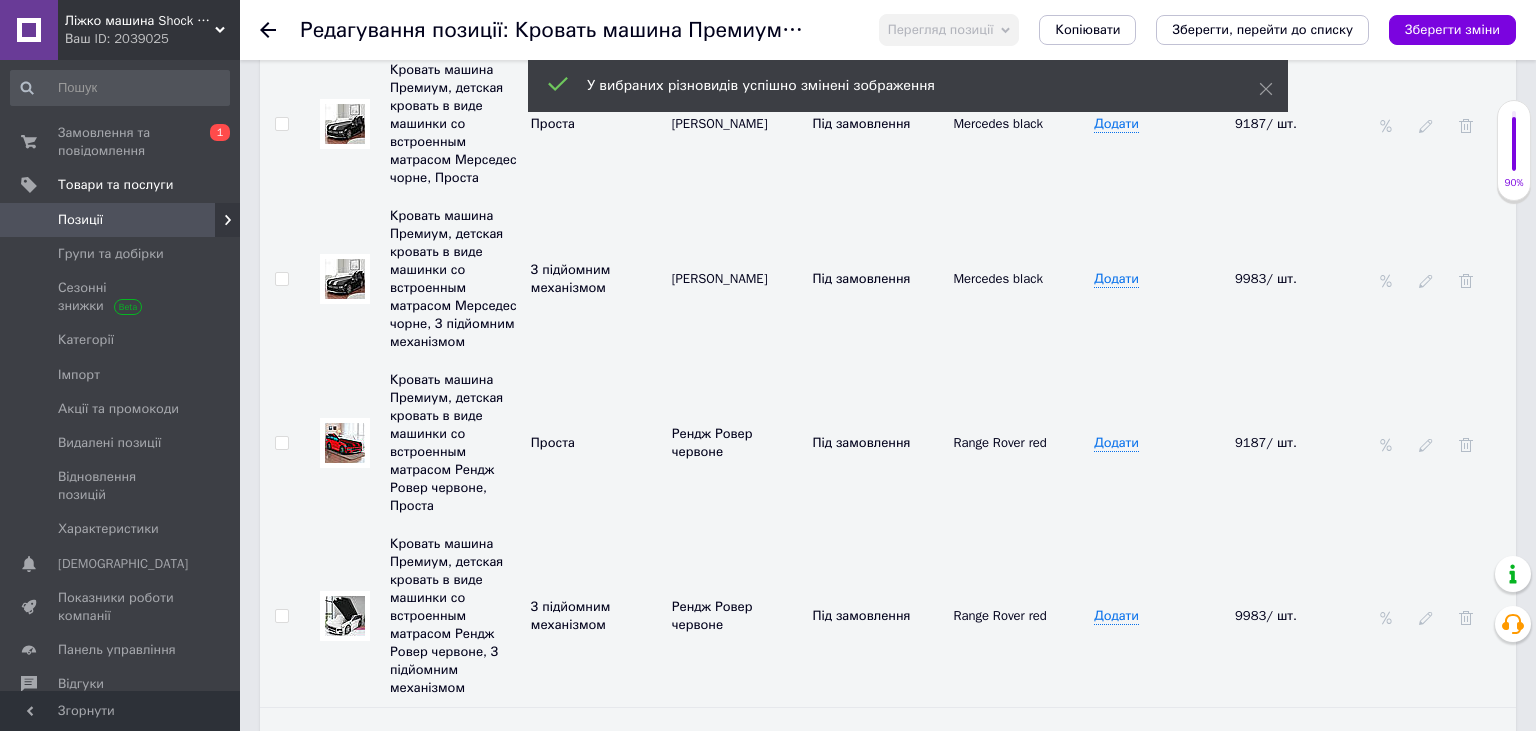 click at bounding box center [345, 616] 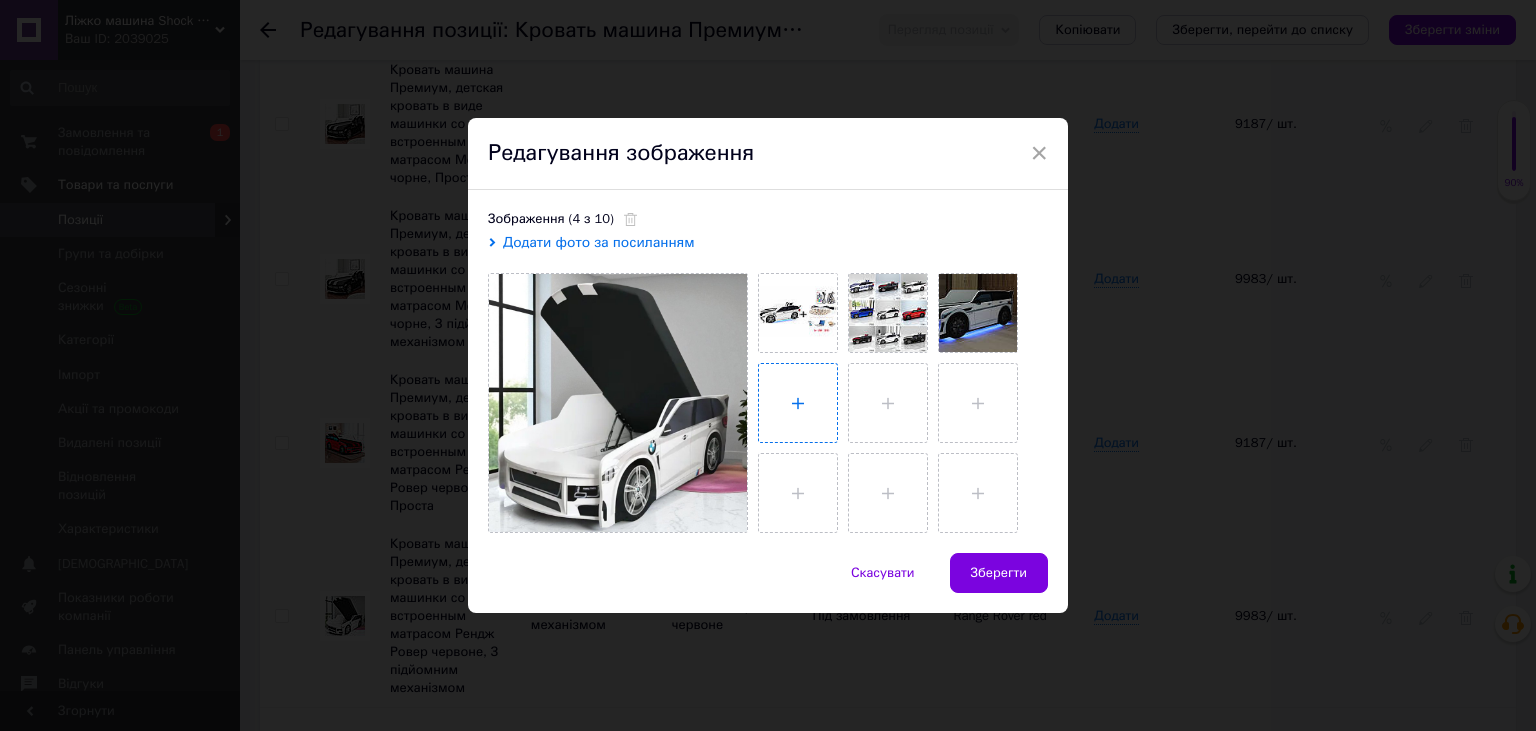 click at bounding box center (798, 403) 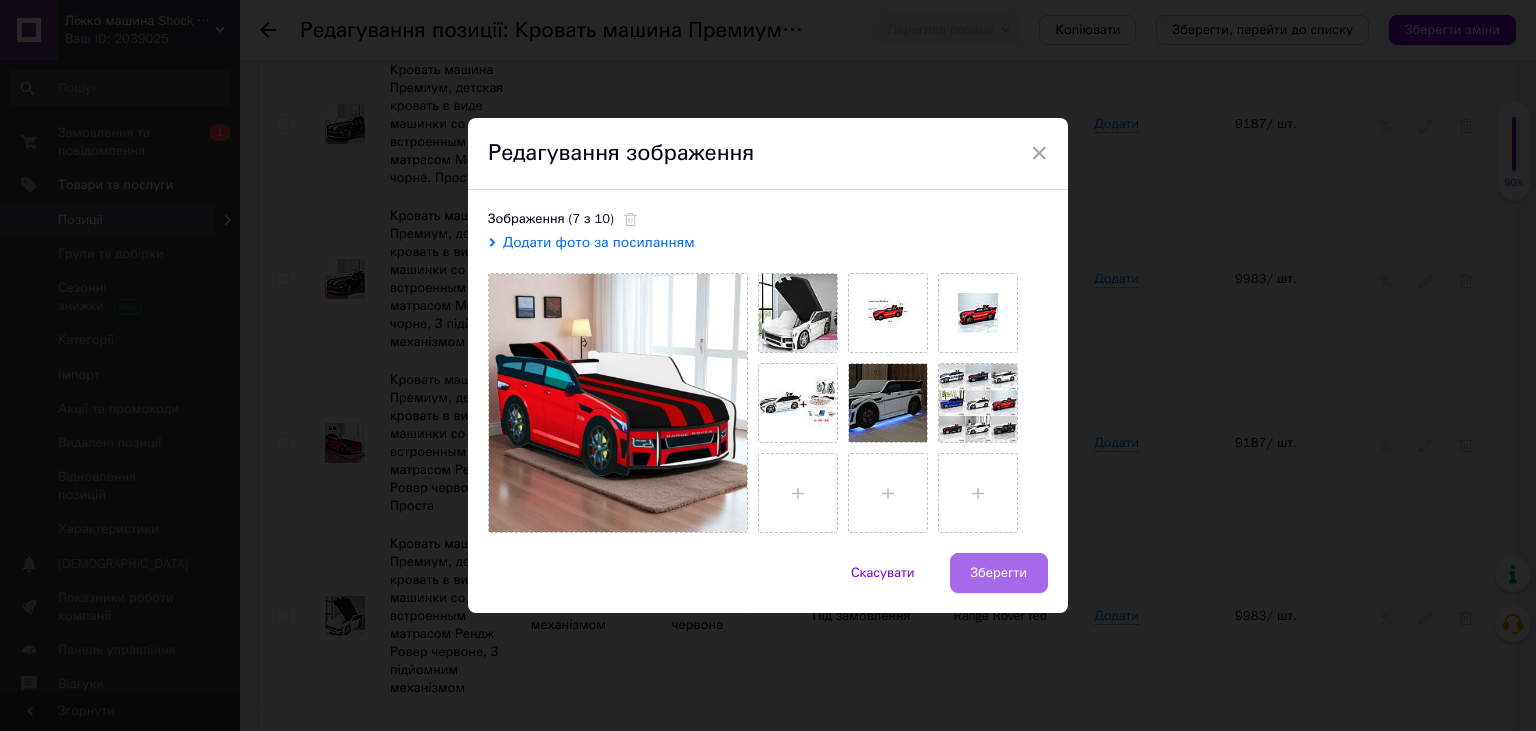 click on "Зберегти" at bounding box center (999, 573) 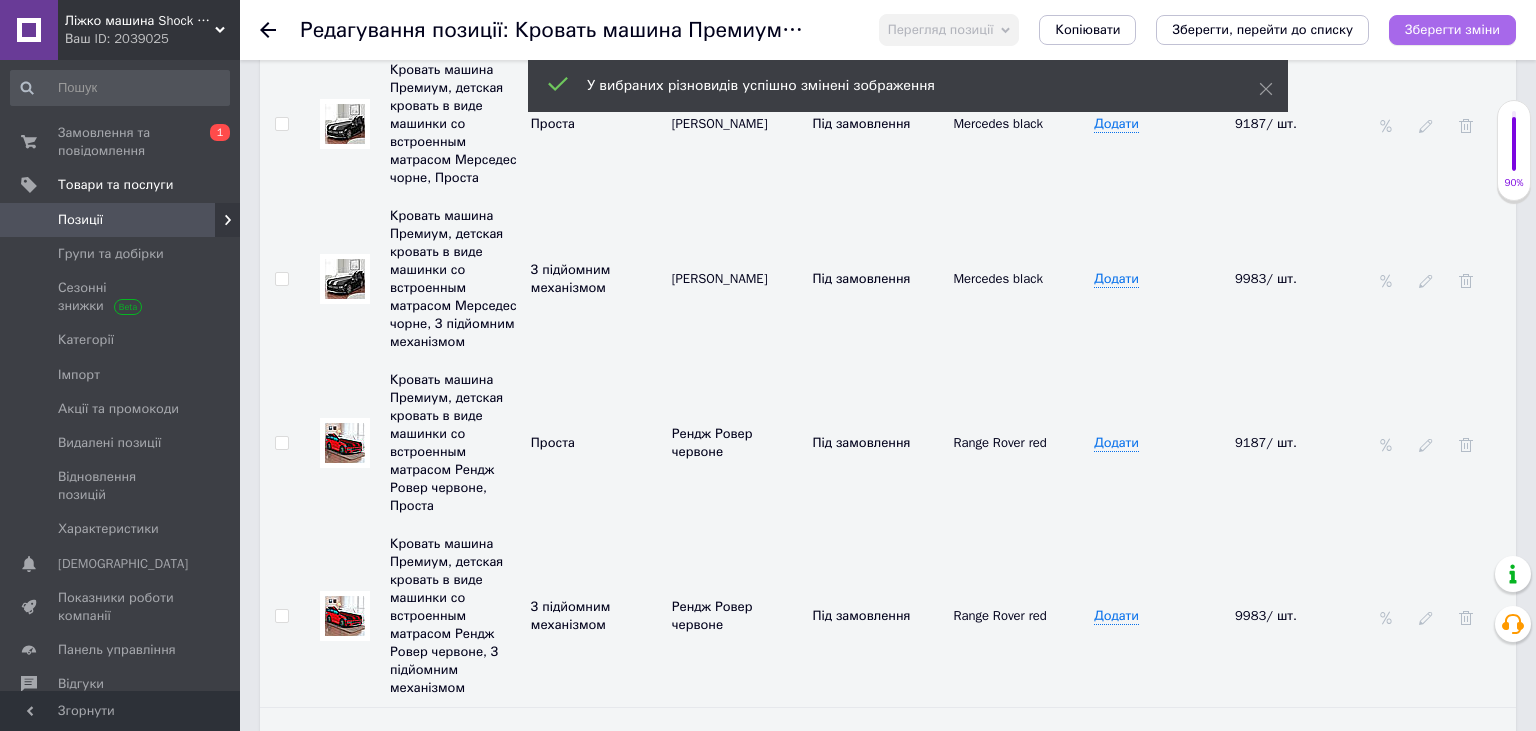 click on "Зберегти зміни" at bounding box center (1452, 29) 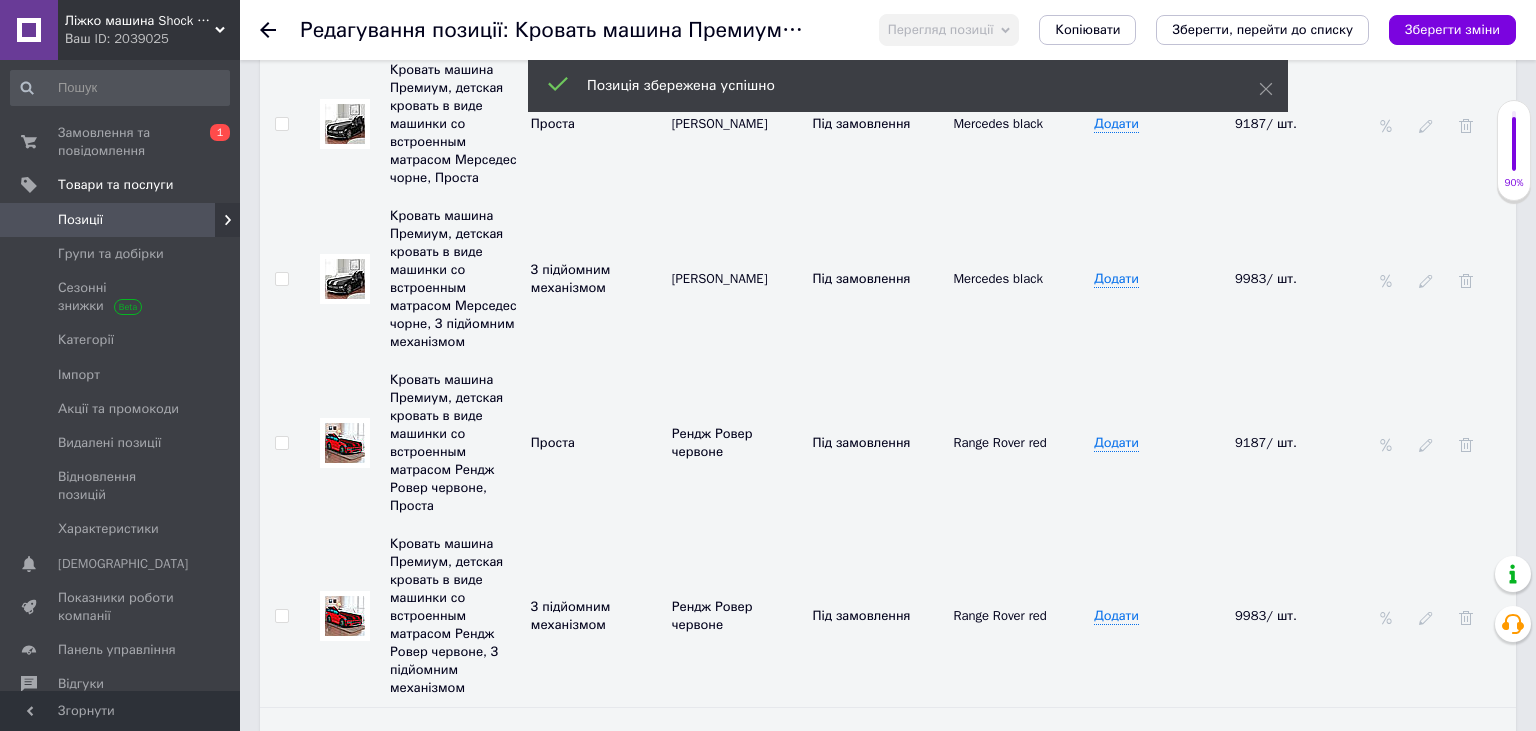 click at bounding box center (345, 443) 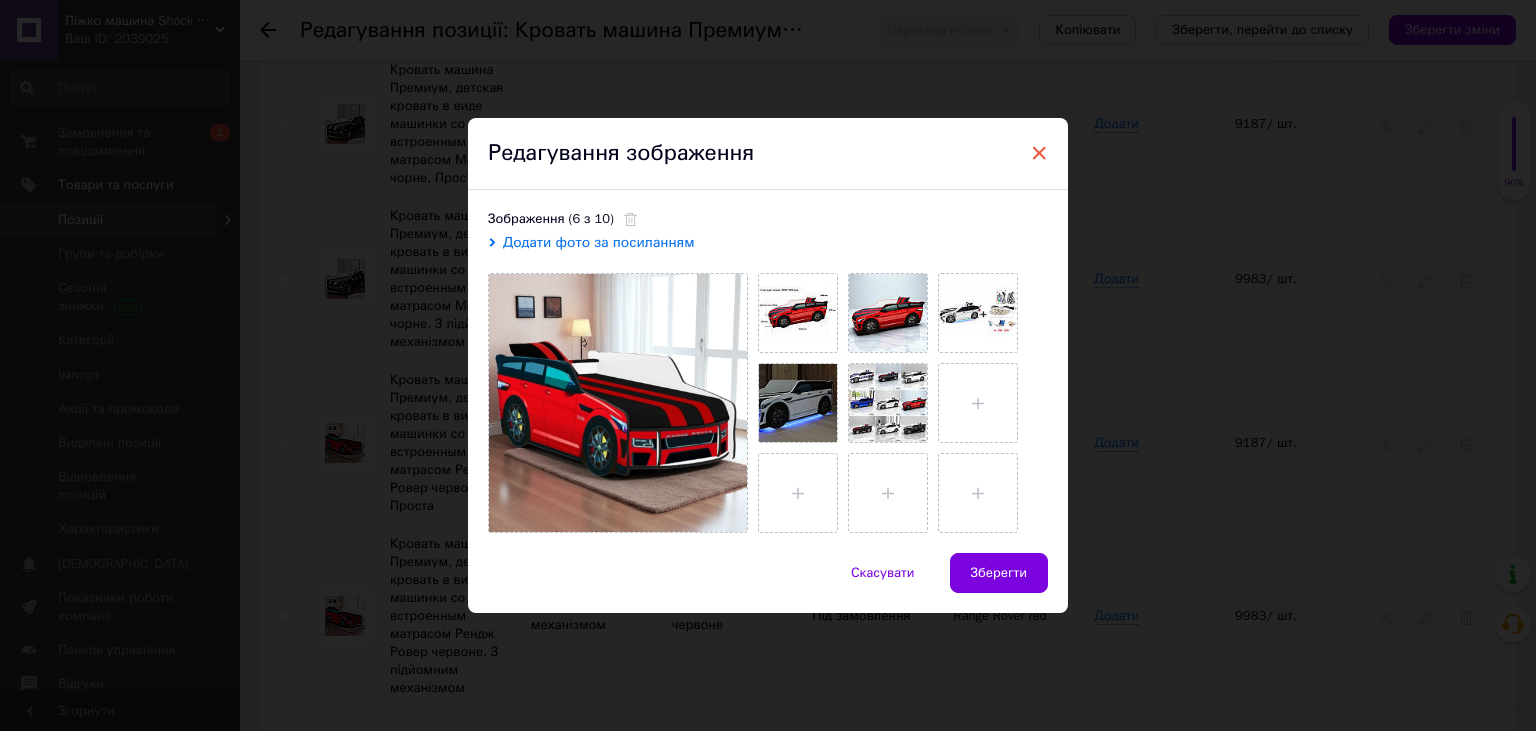 click on "×" at bounding box center (1039, 153) 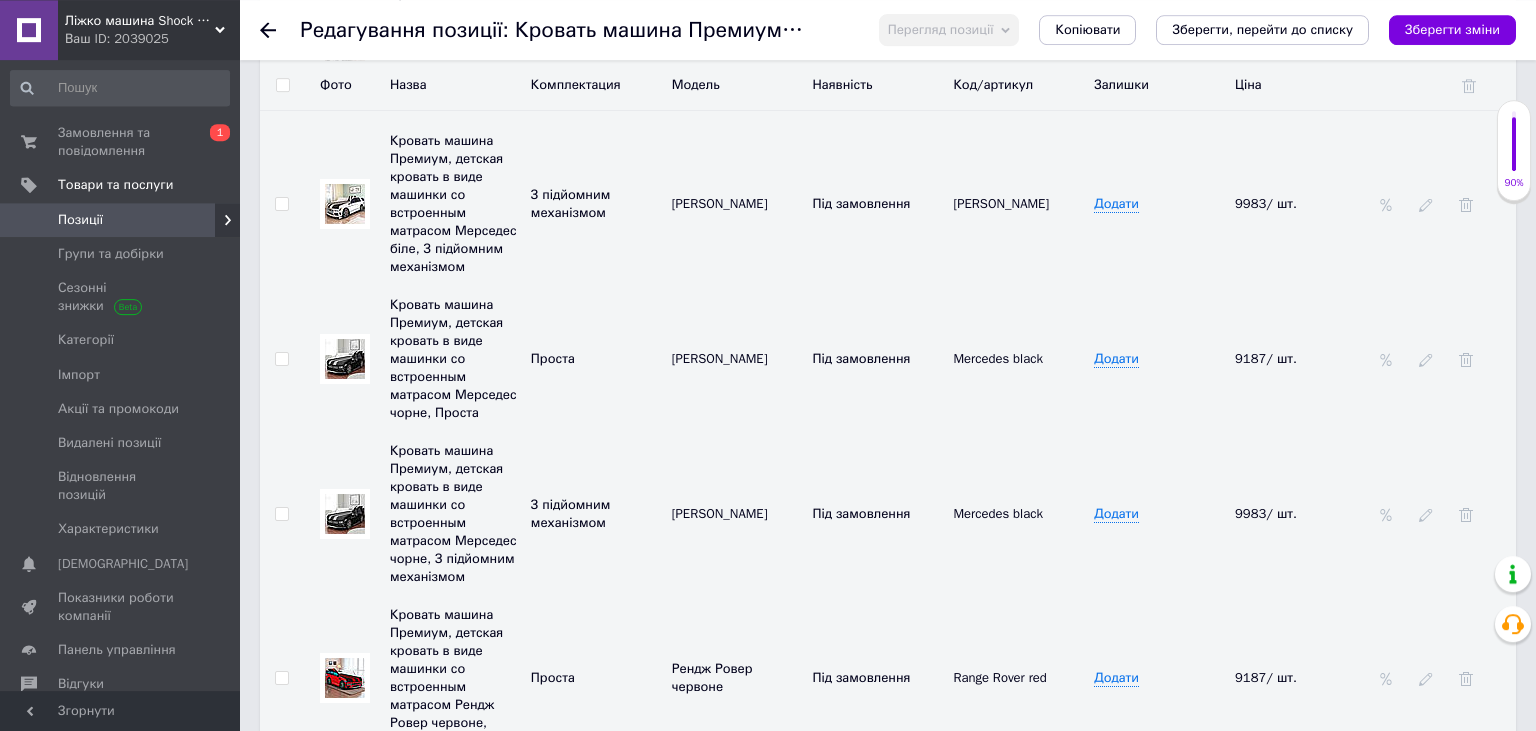 scroll, scrollTop: 6134, scrollLeft: 0, axis: vertical 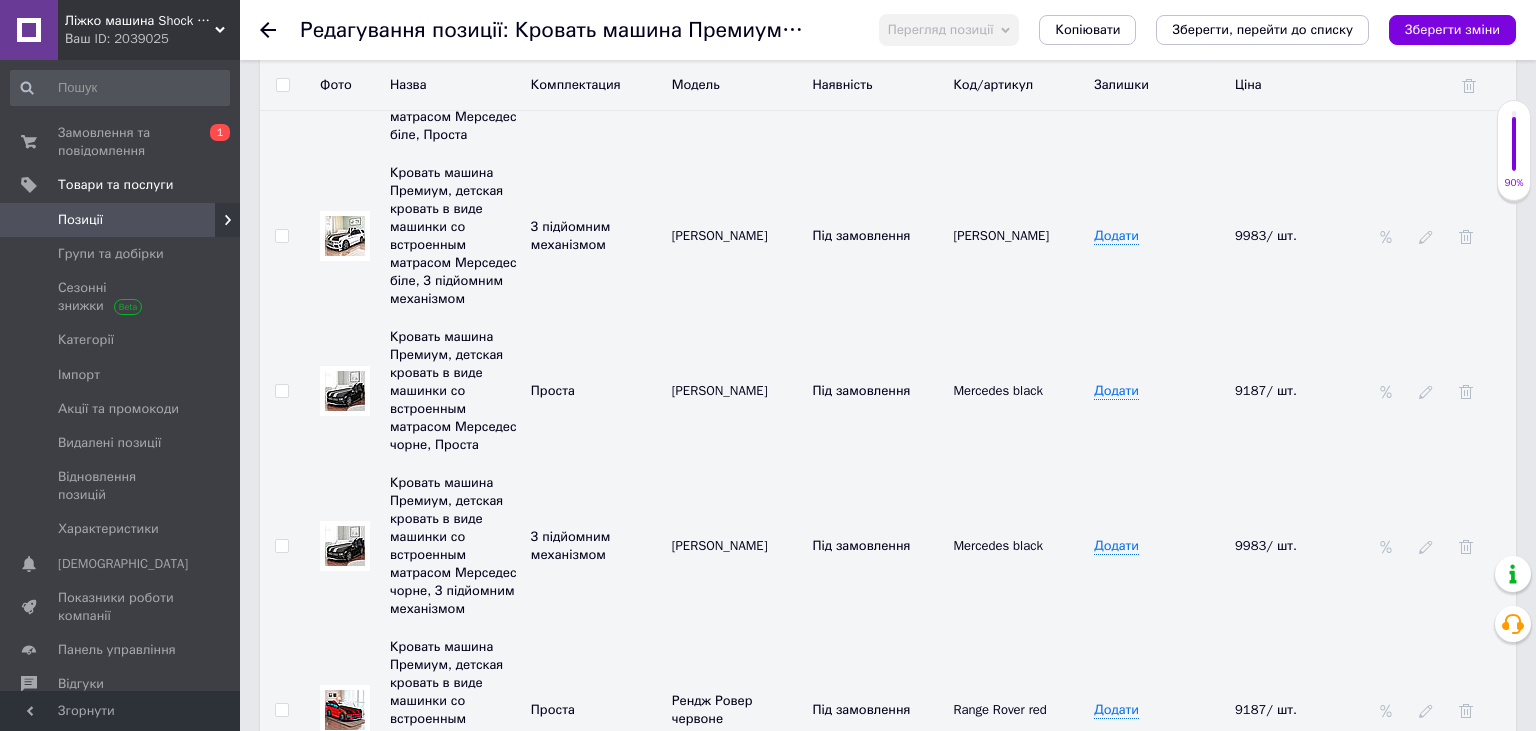 click at bounding box center [345, 391] 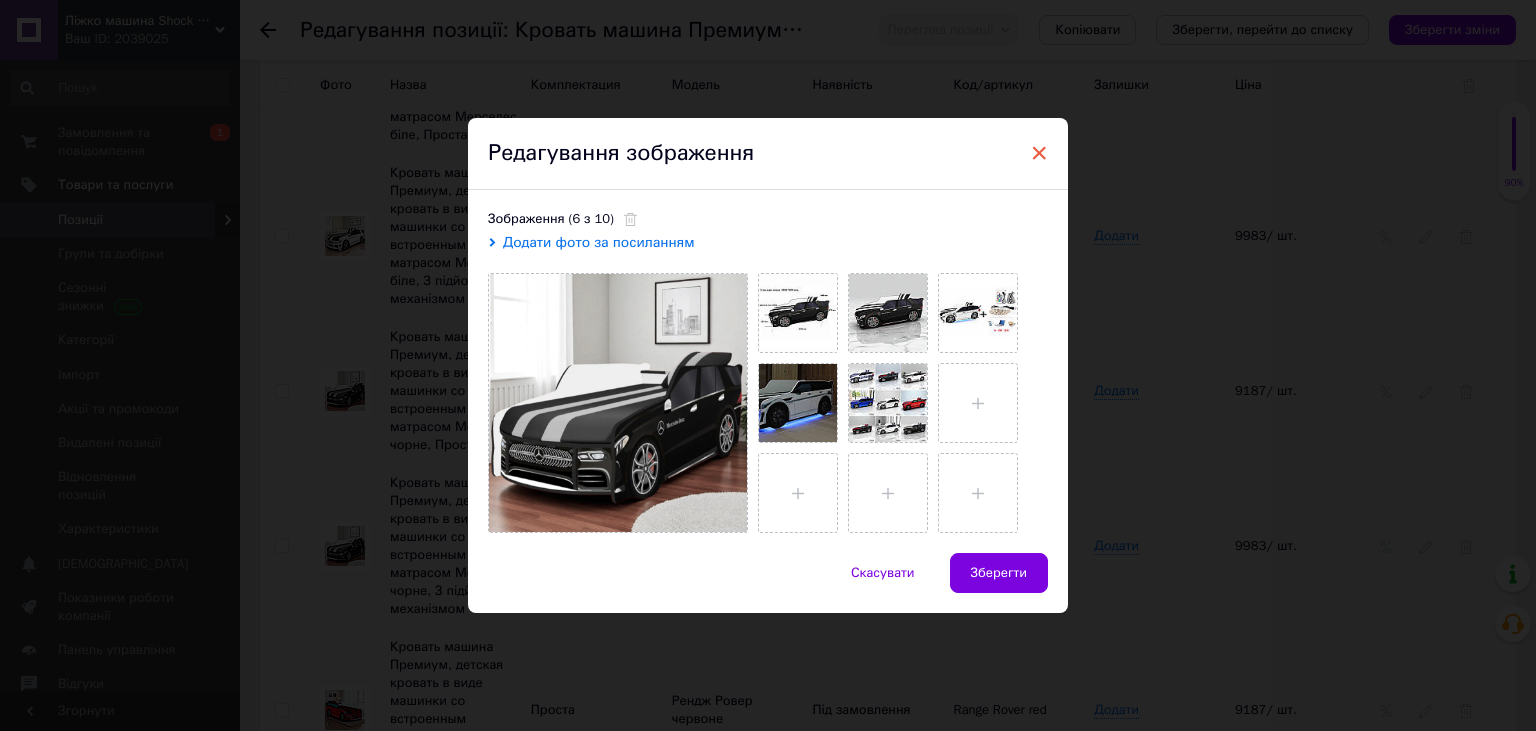 click on "×" at bounding box center (1039, 153) 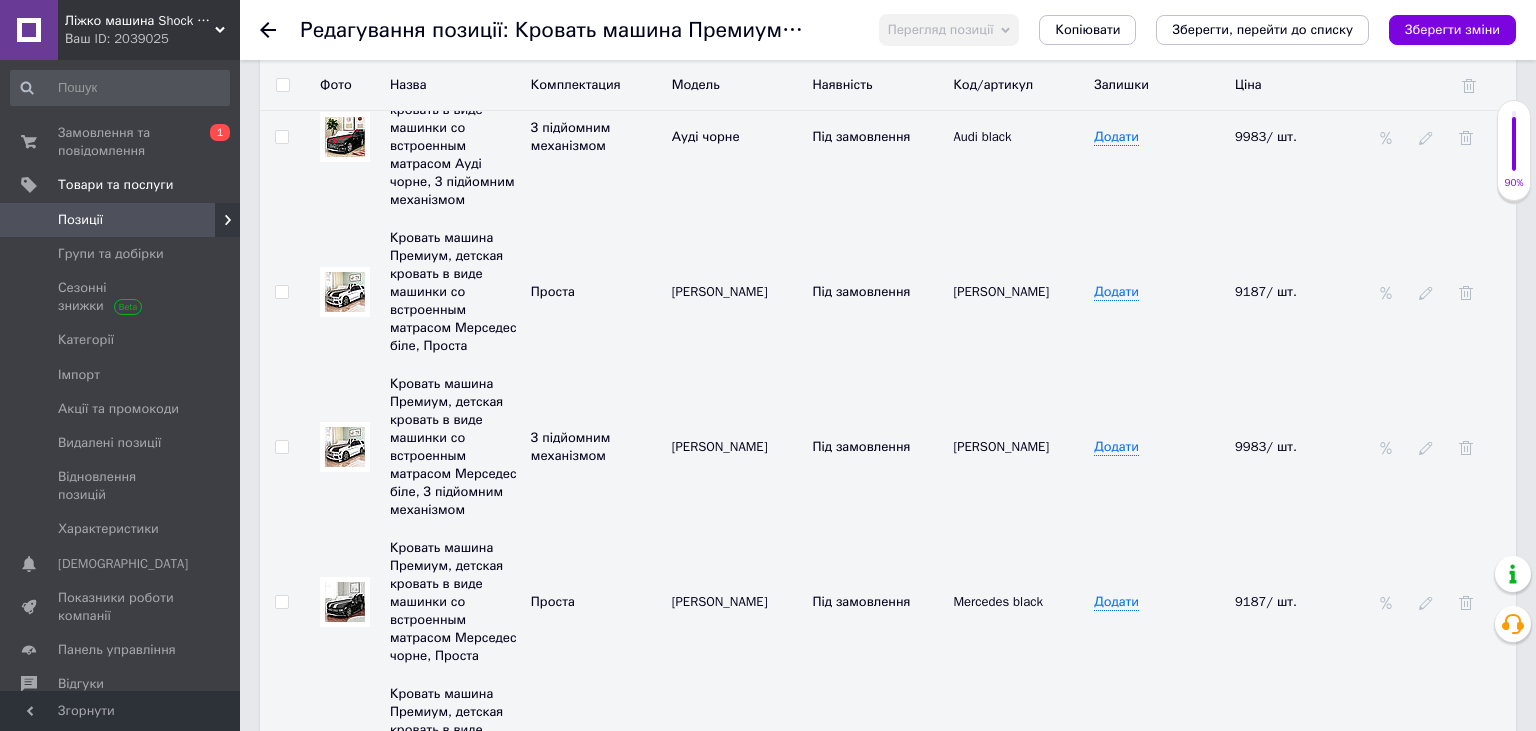 scroll, scrollTop: 5817, scrollLeft: 0, axis: vertical 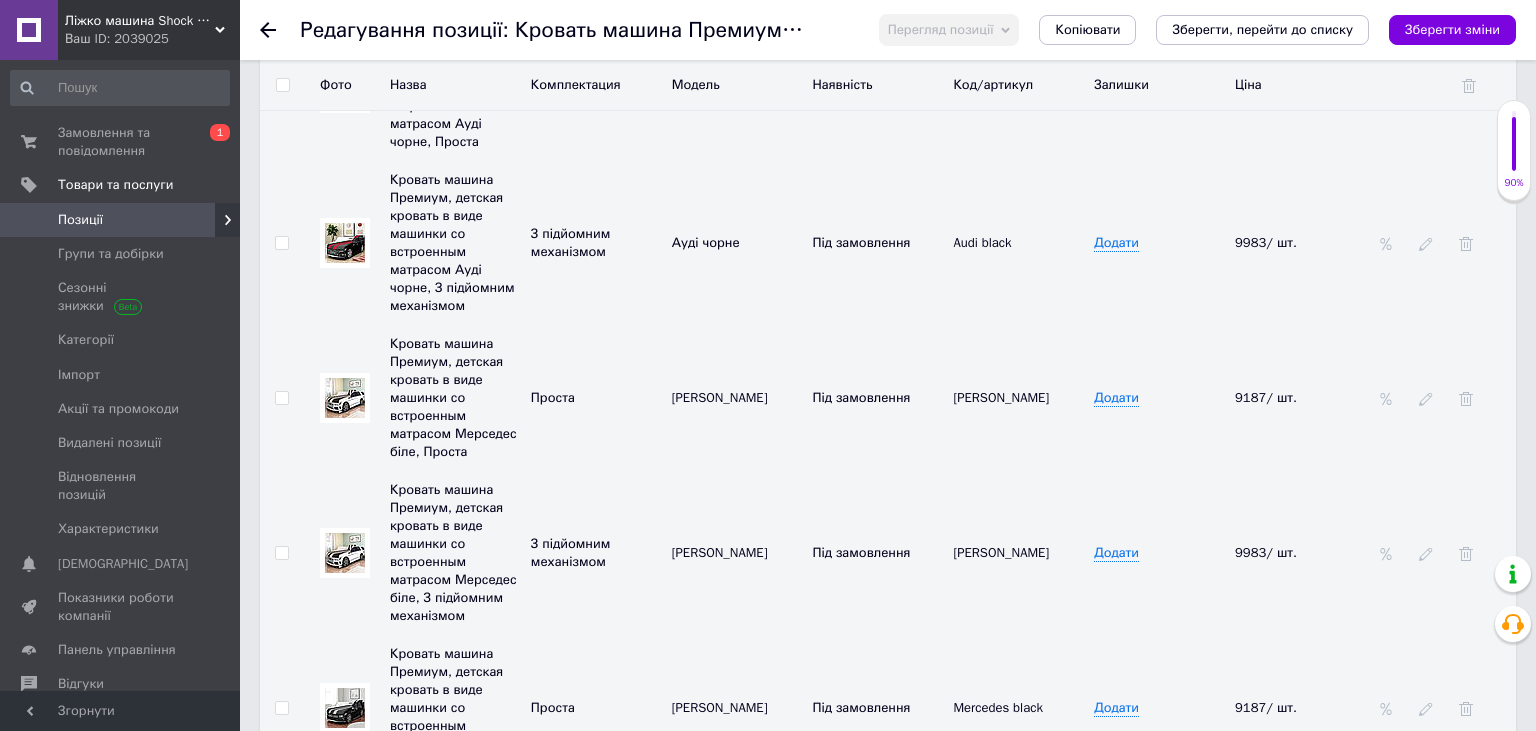 click at bounding box center (345, 398) 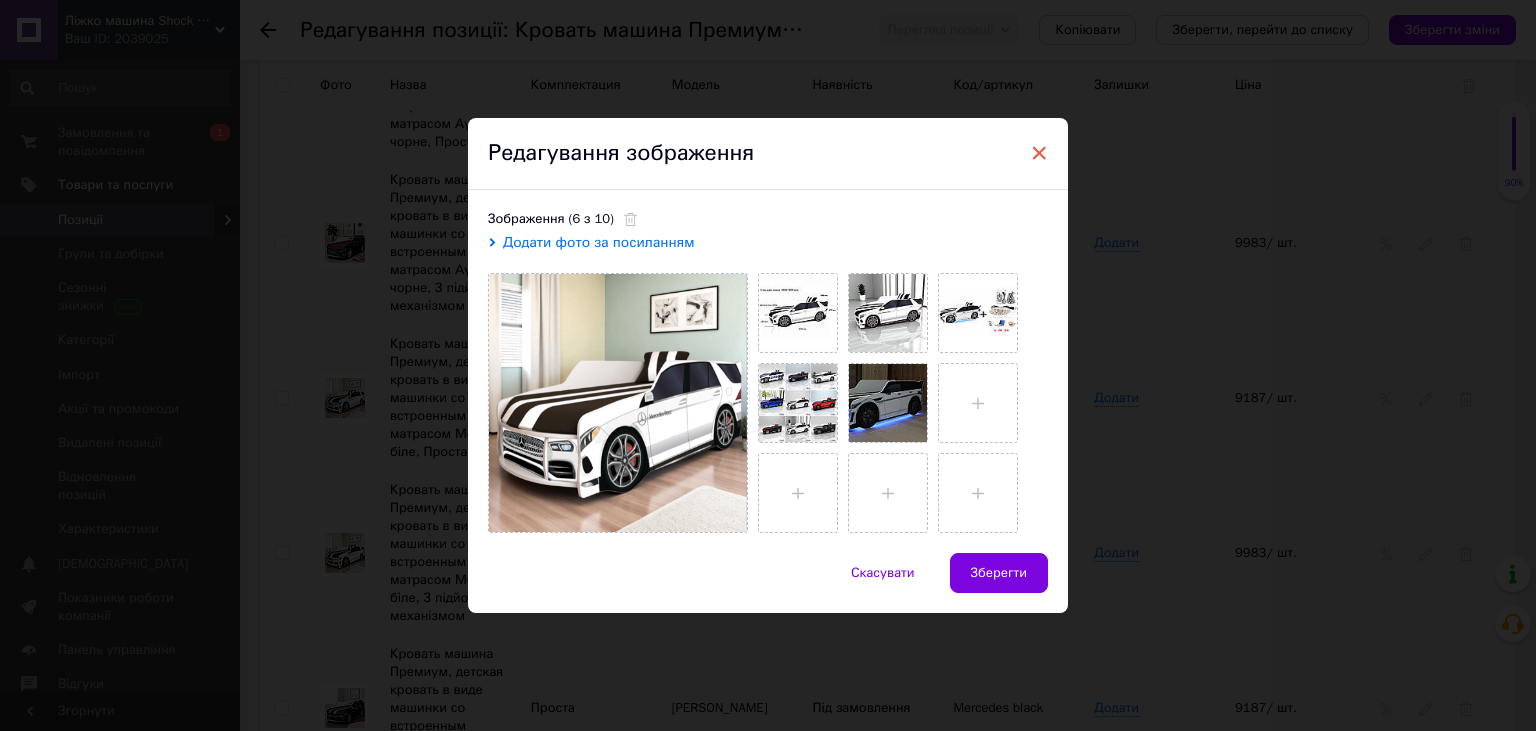 click on "×" at bounding box center (1039, 153) 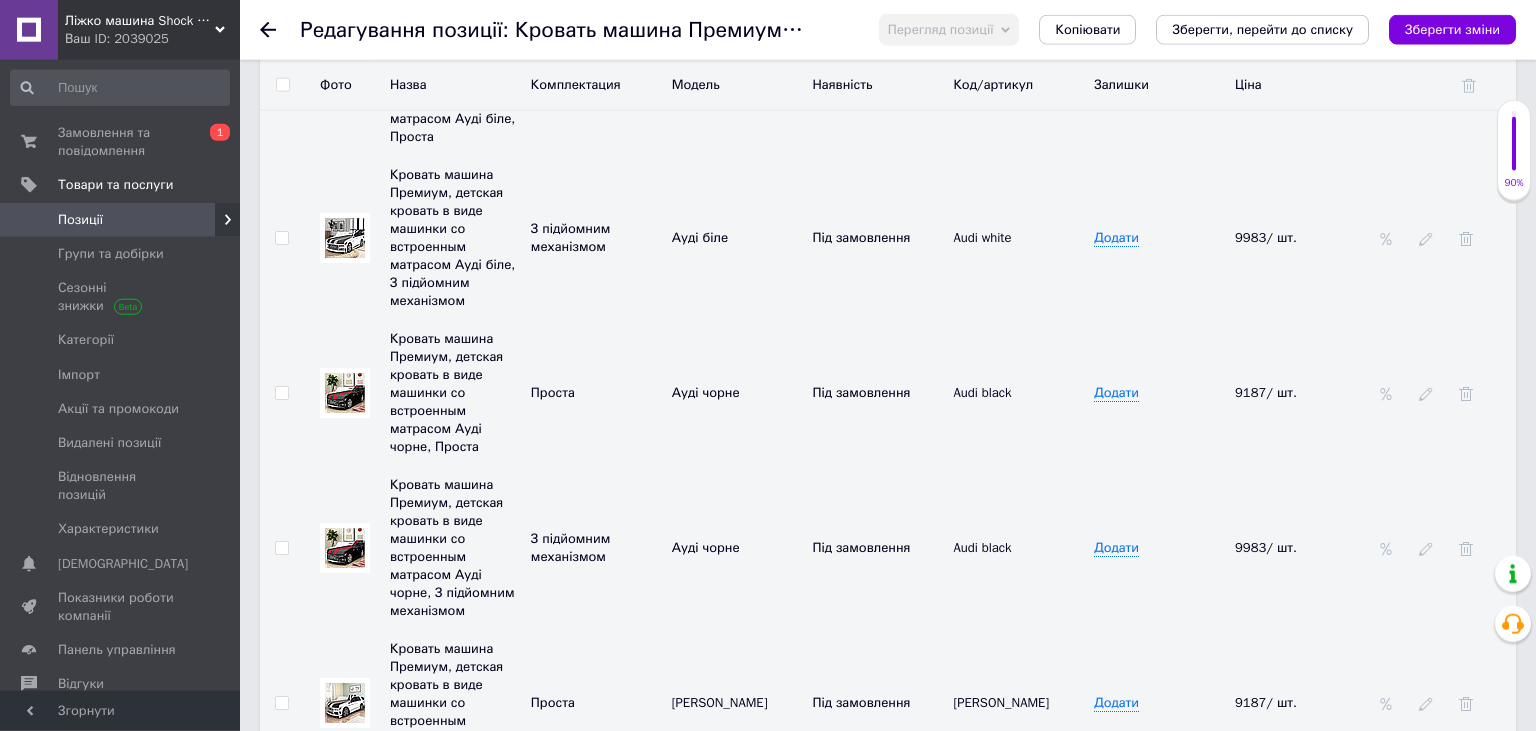 scroll, scrollTop: 5500, scrollLeft: 0, axis: vertical 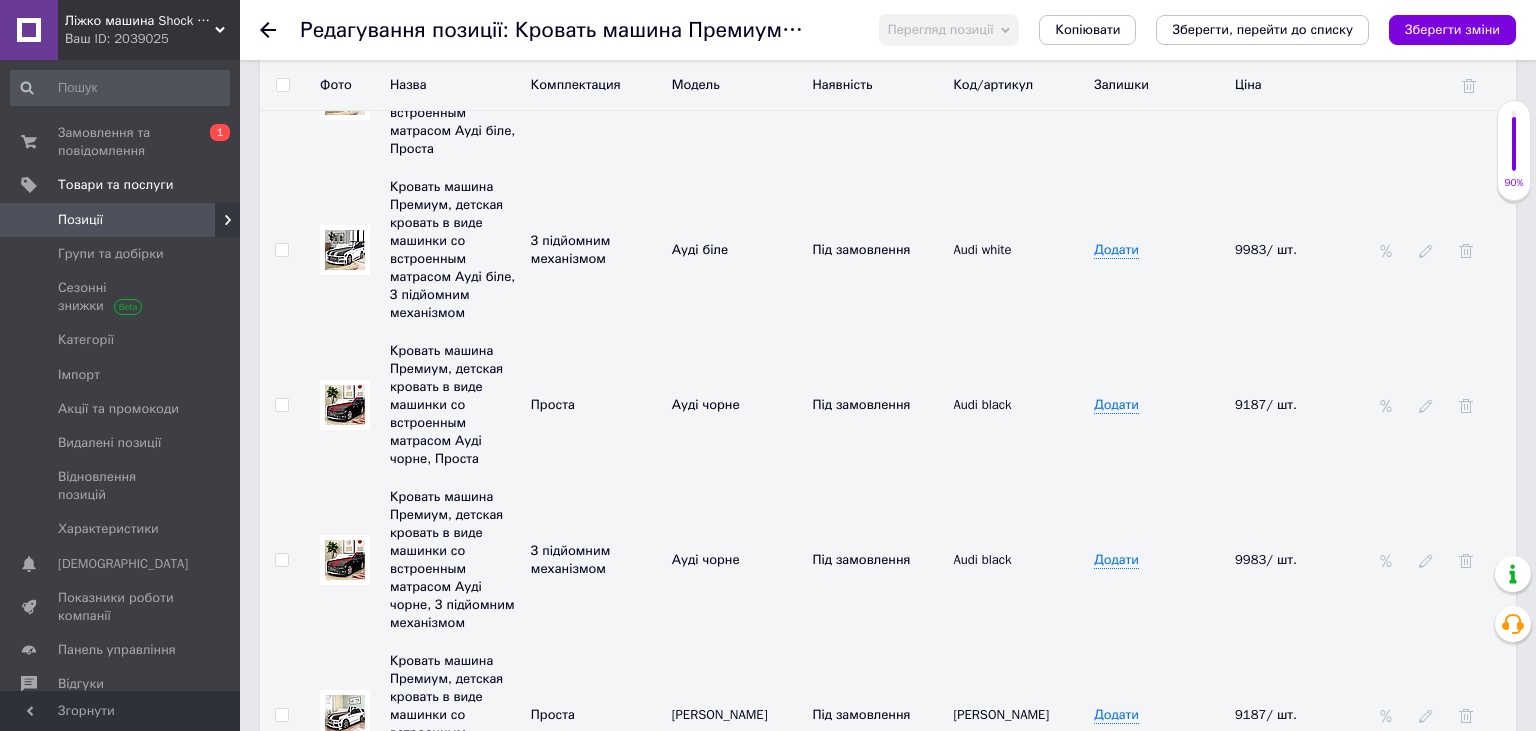 click at bounding box center (345, 405) 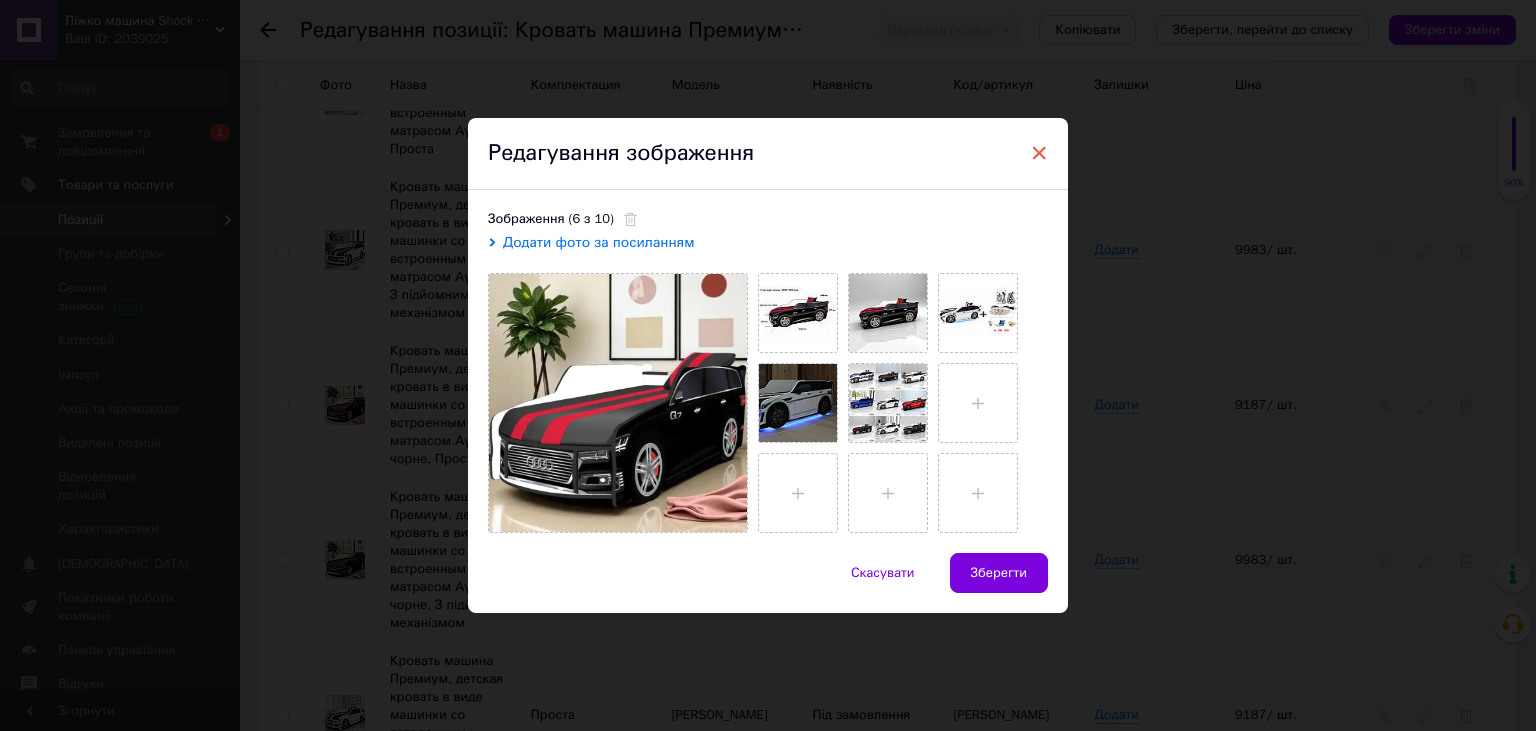 click on "×" at bounding box center (1039, 153) 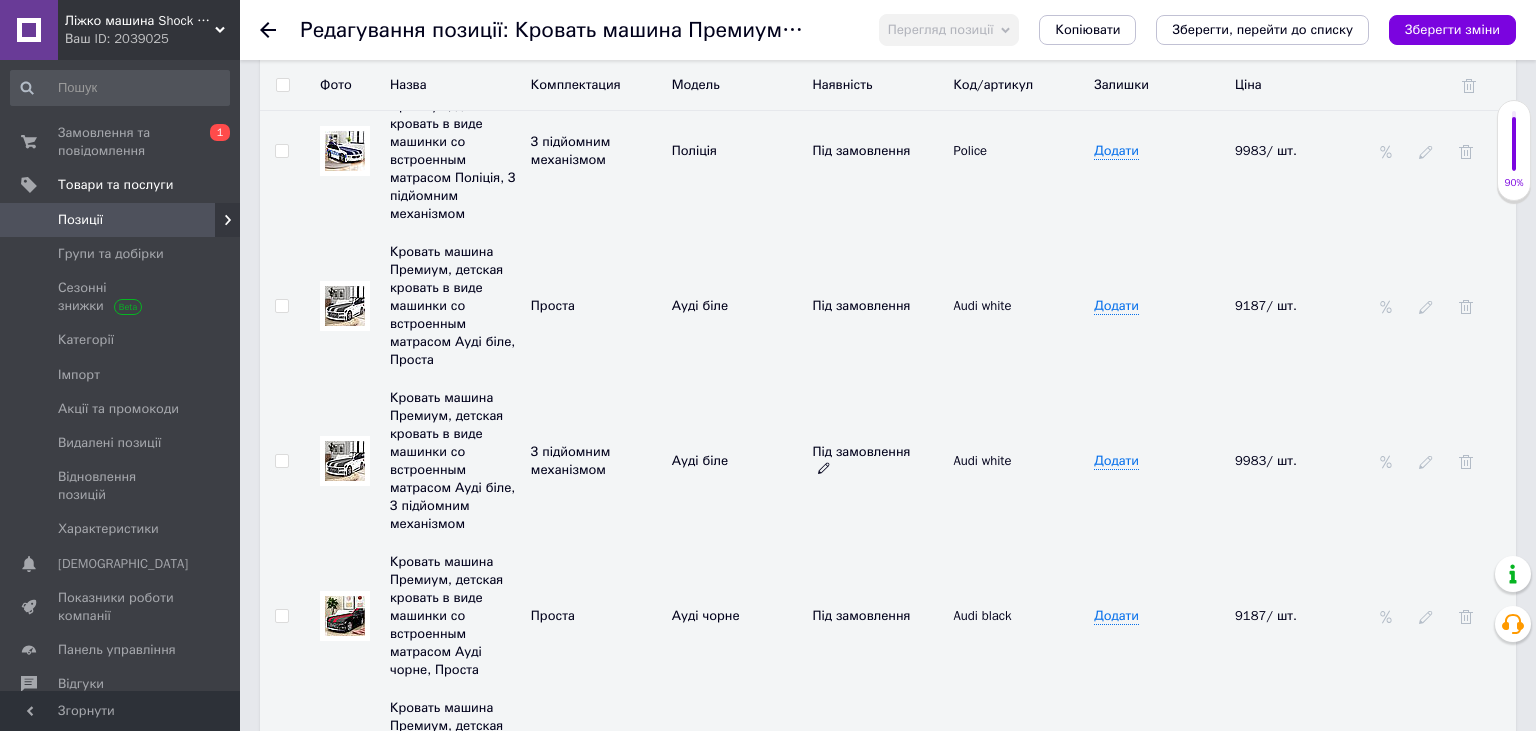 scroll, scrollTop: 5184, scrollLeft: 0, axis: vertical 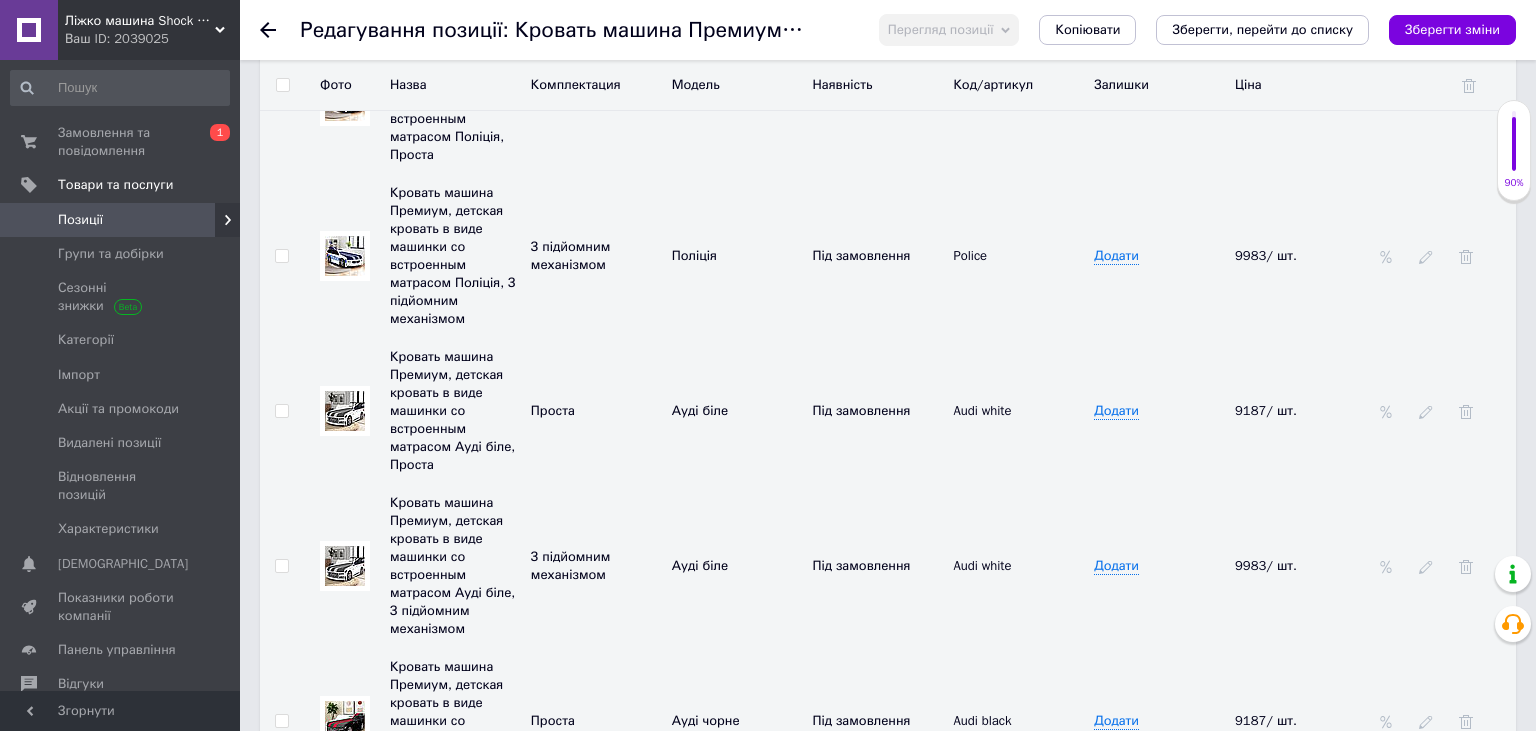 click at bounding box center (345, 411) 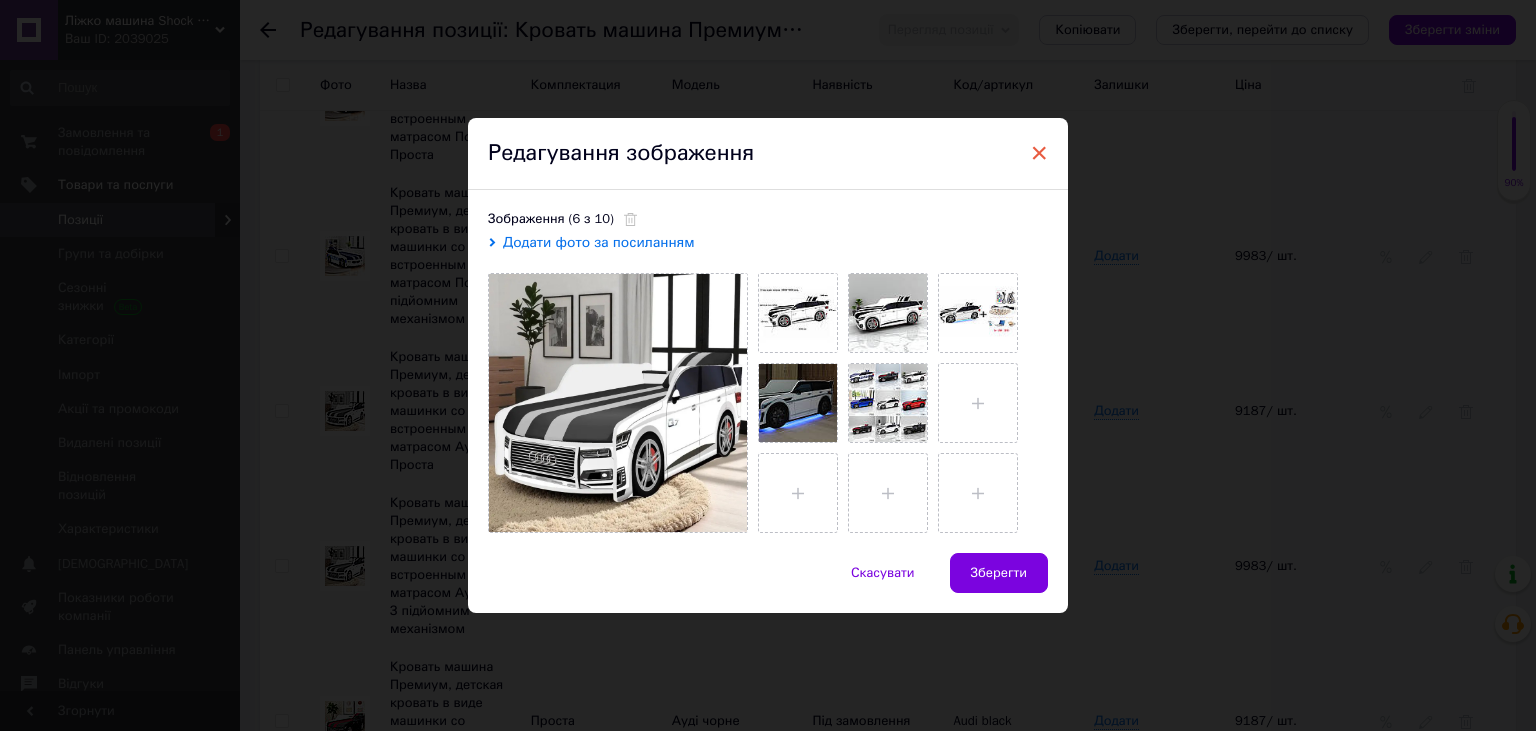 click on "×" at bounding box center [1039, 153] 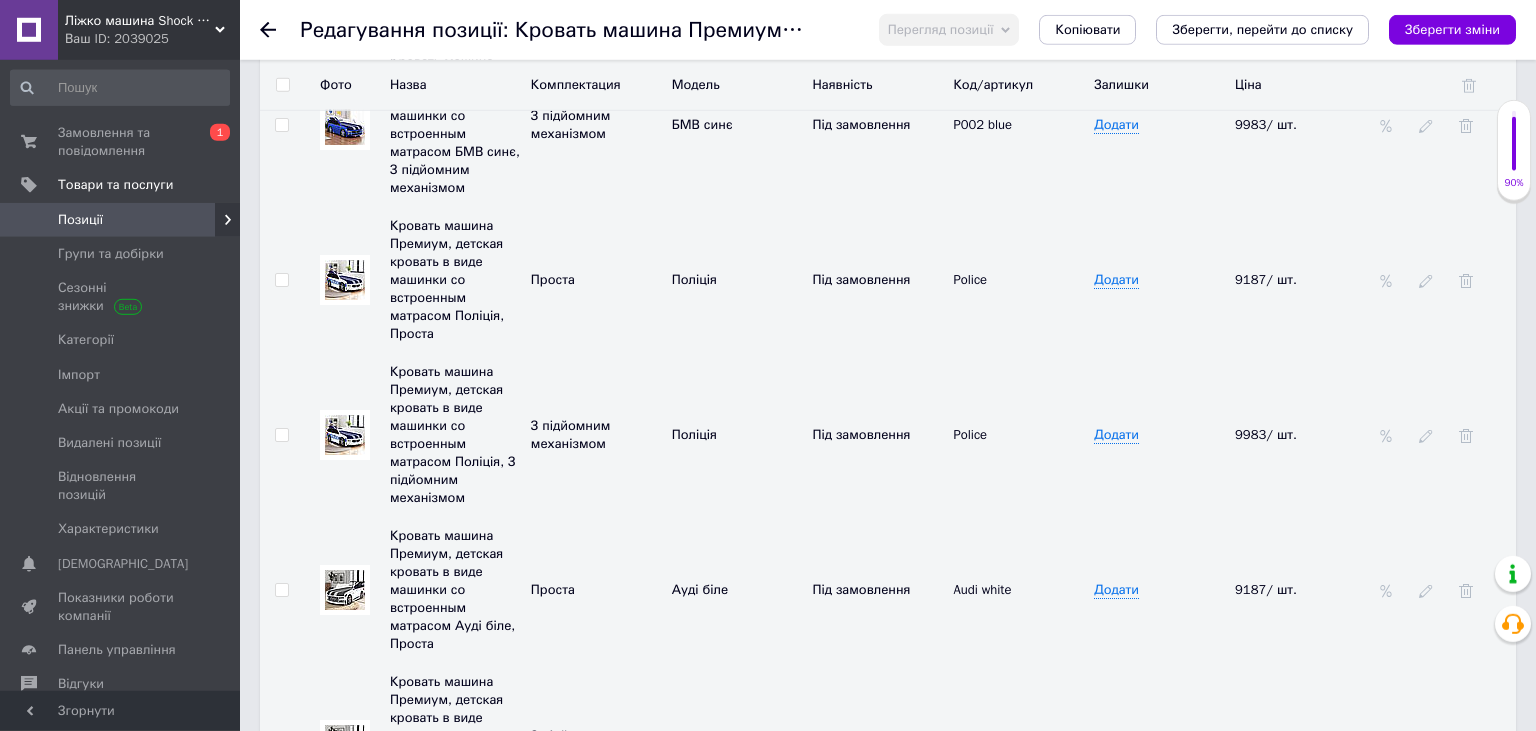 scroll, scrollTop: 4972, scrollLeft: 0, axis: vertical 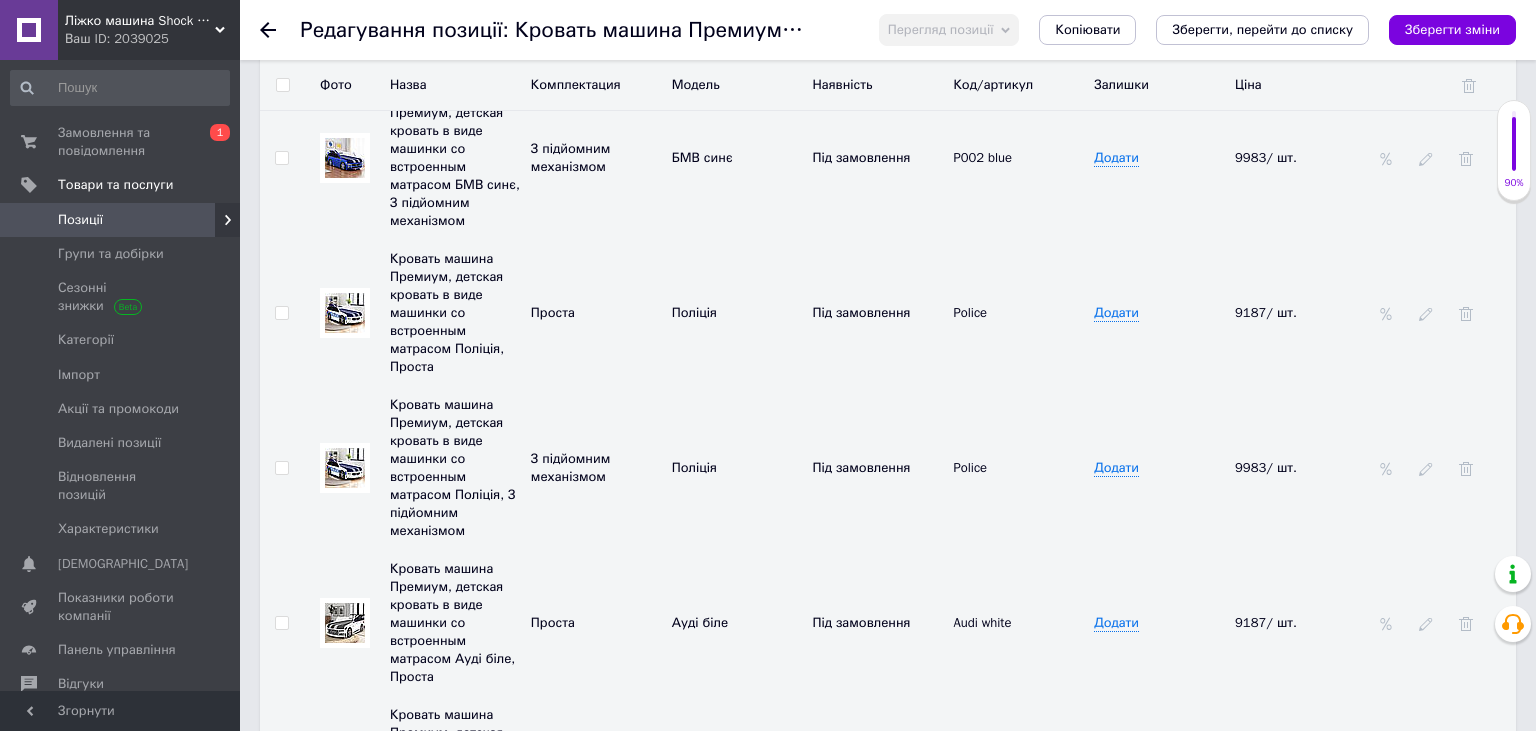 click at bounding box center [345, 313] 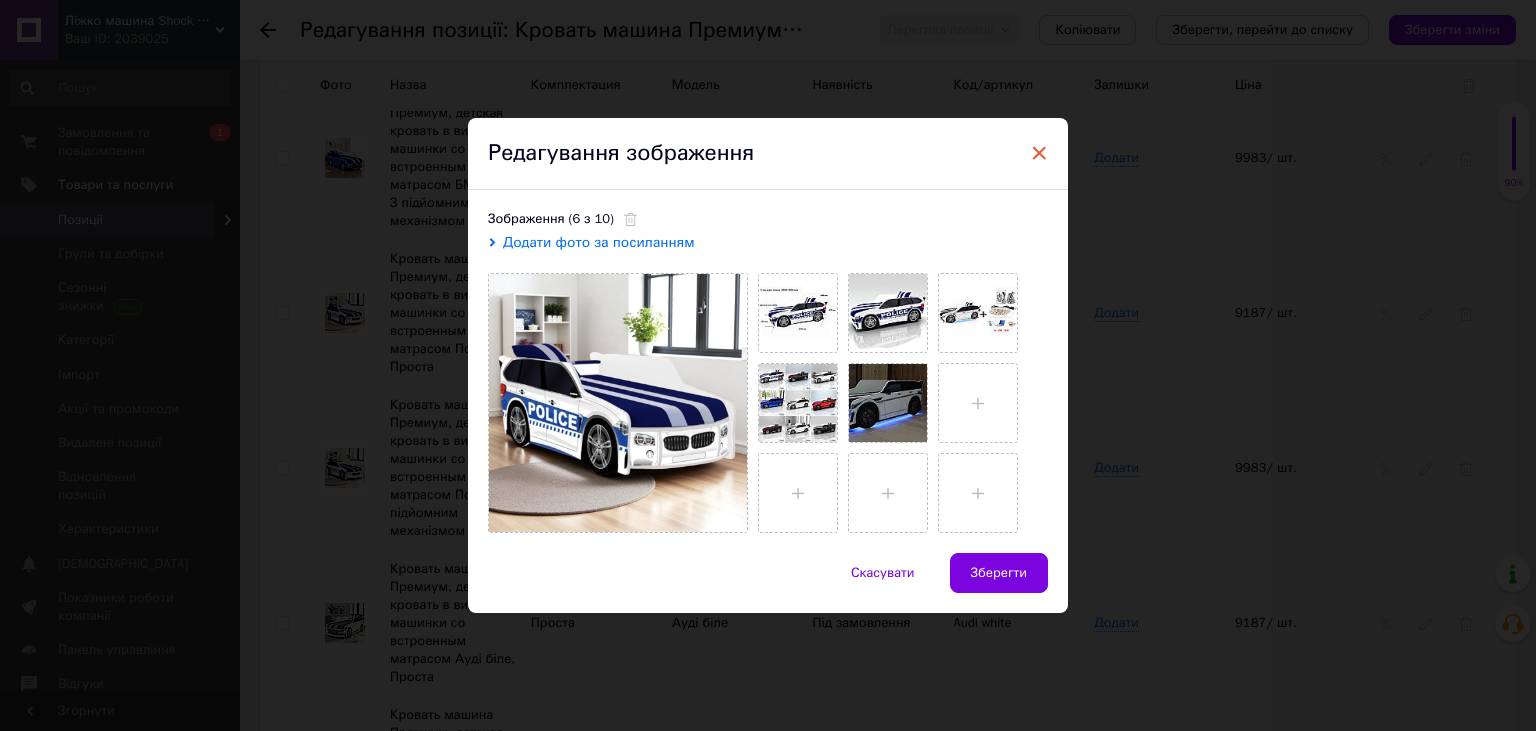 click on "×" at bounding box center [1039, 153] 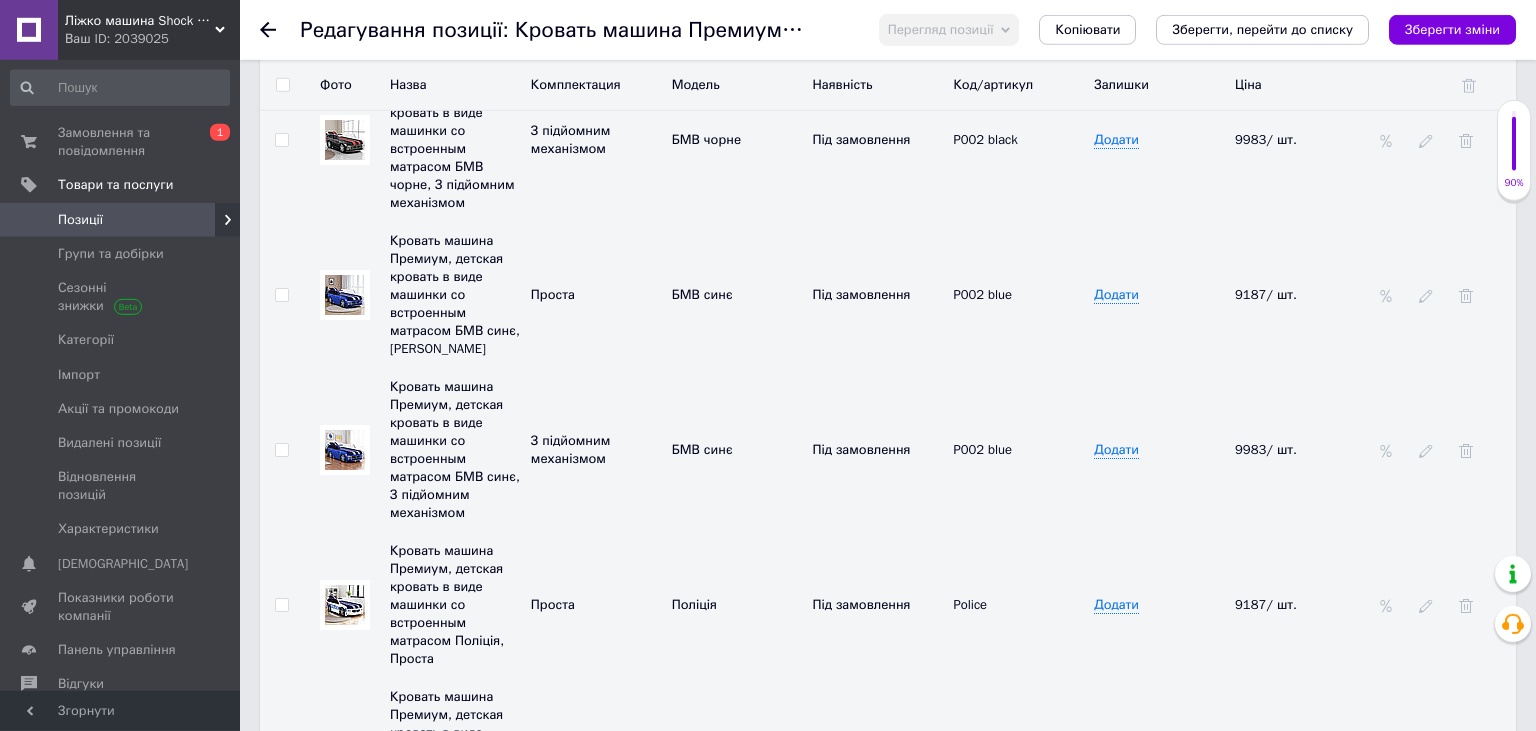 scroll, scrollTop: 4656, scrollLeft: 0, axis: vertical 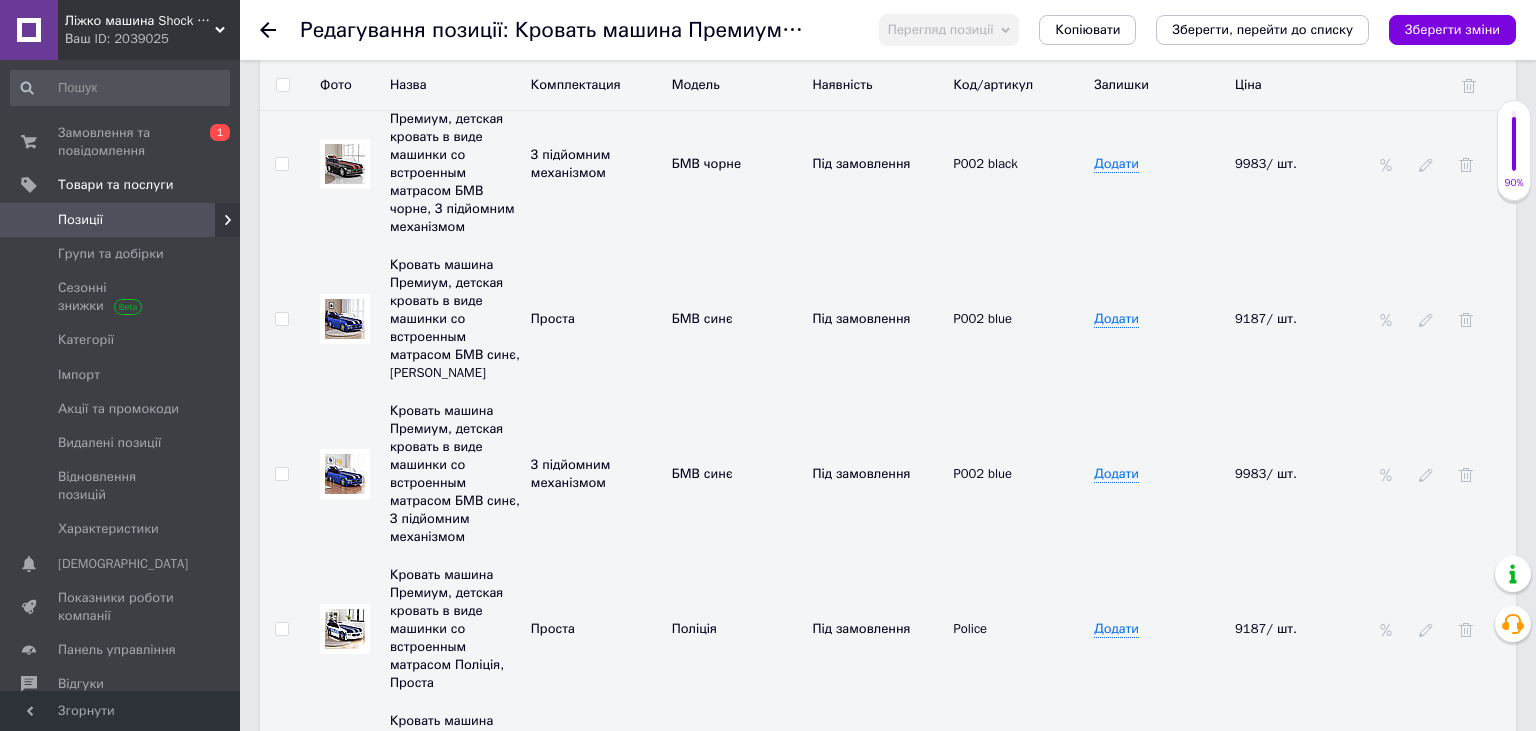 click at bounding box center [345, 319] 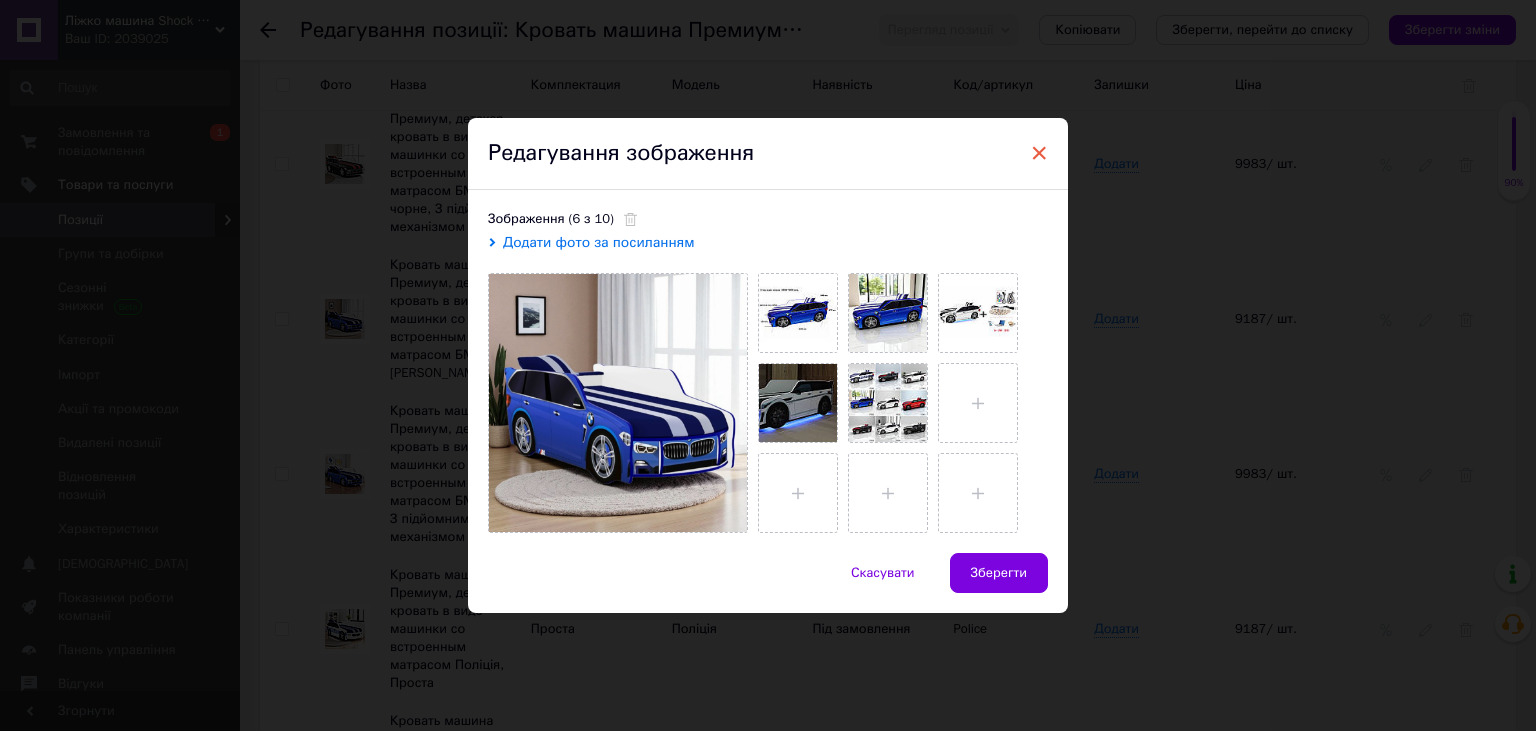 click on "×" at bounding box center (1039, 153) 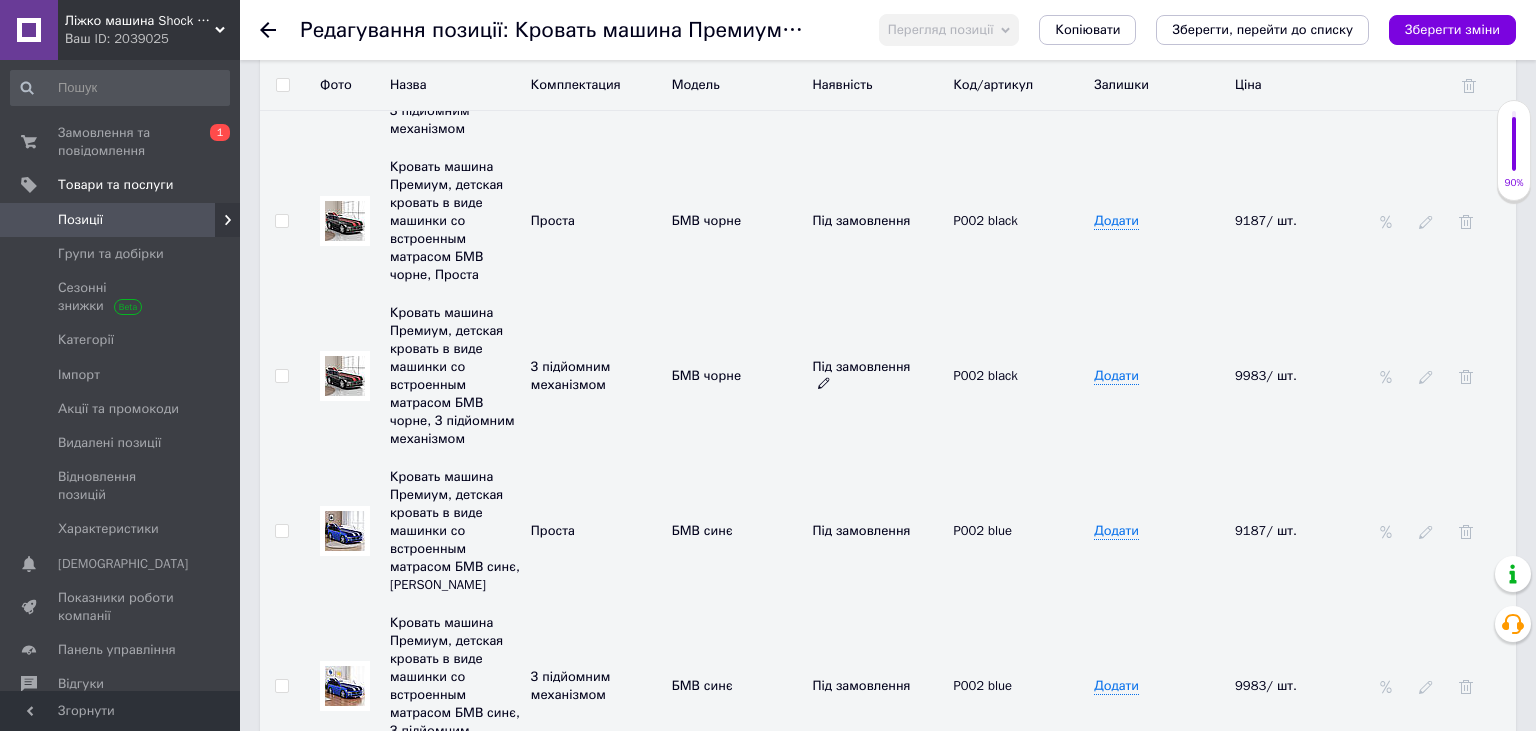 scroll, scrollTop: 4233, scrollLeft: 0, axis: vertical 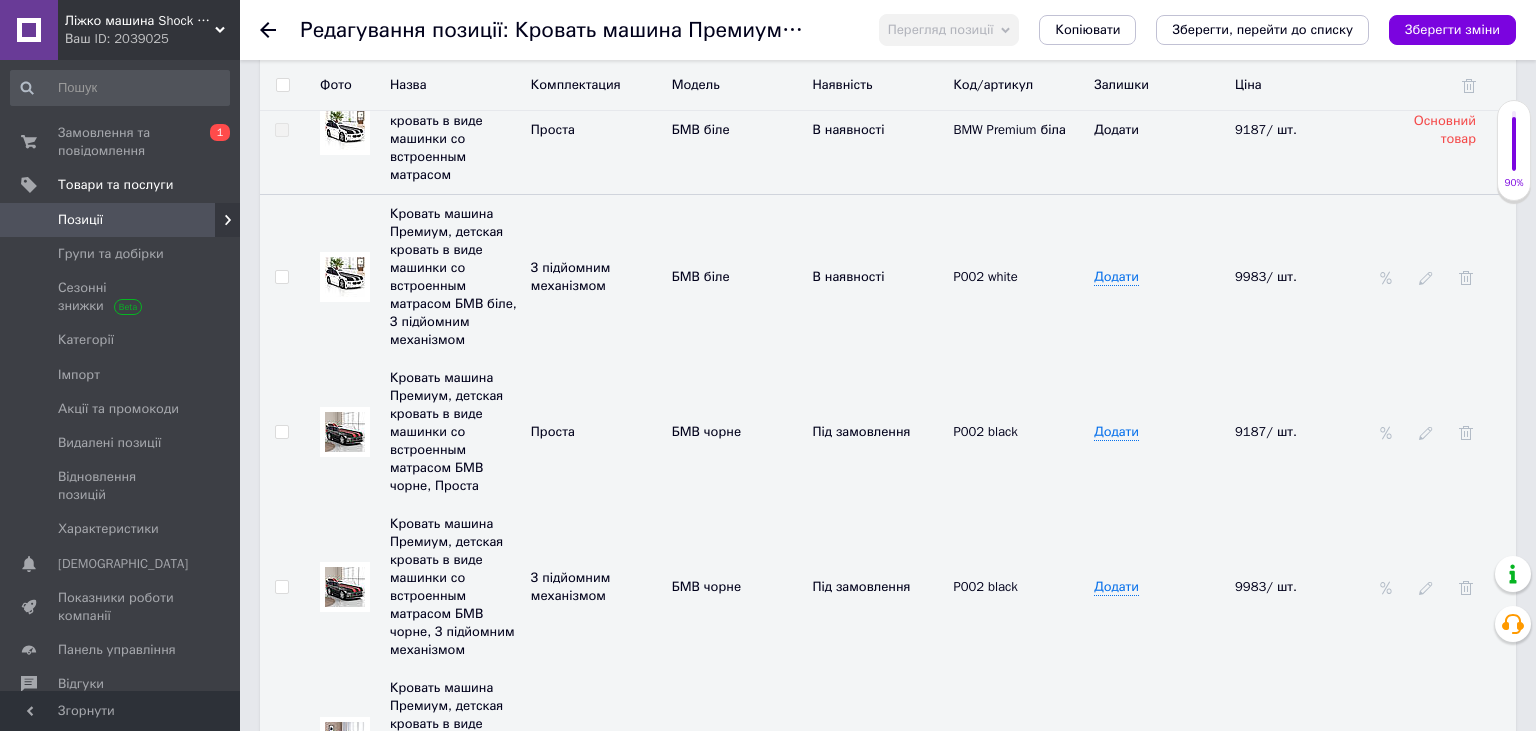 click at bounding box center [345, 432] 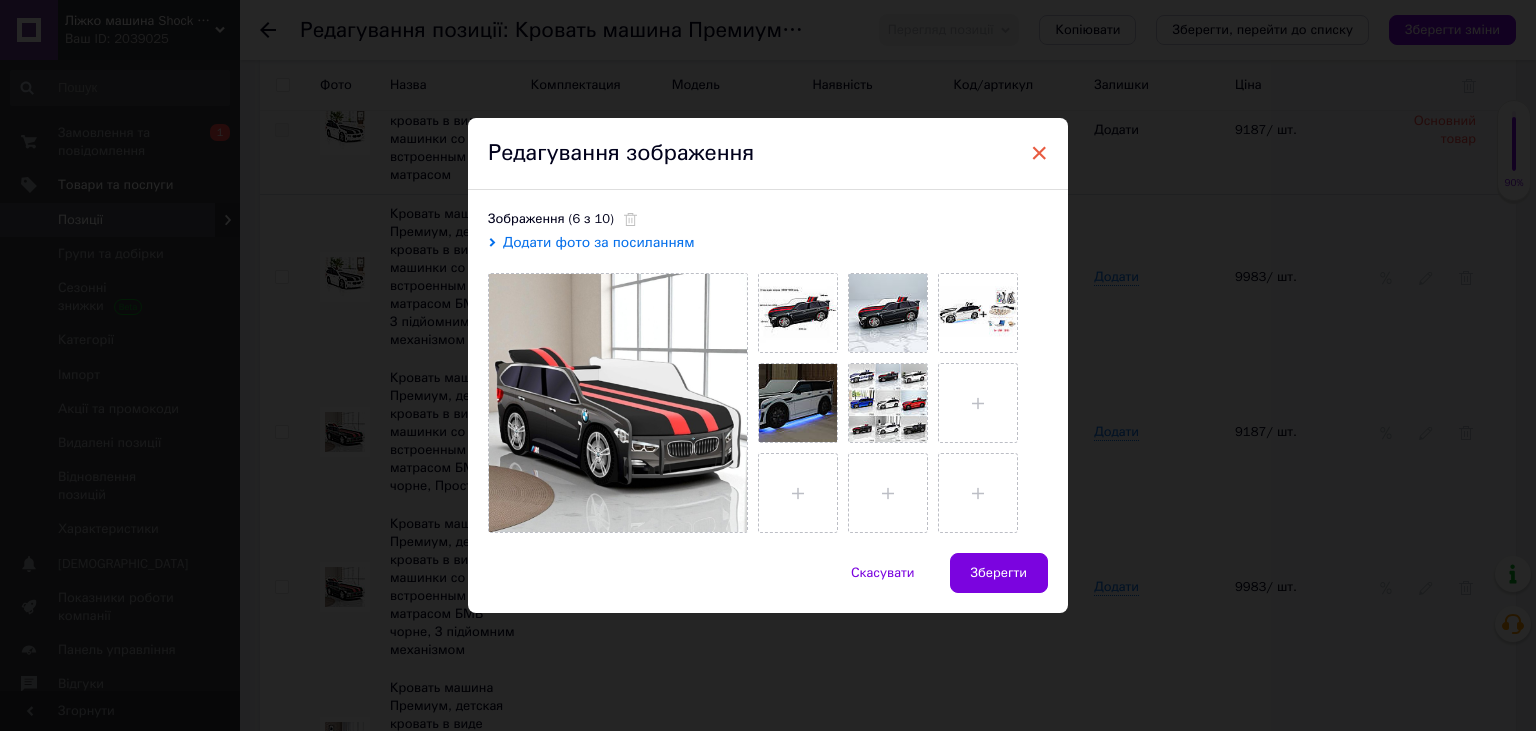 click on "×" at bounding box center (1039, 153) 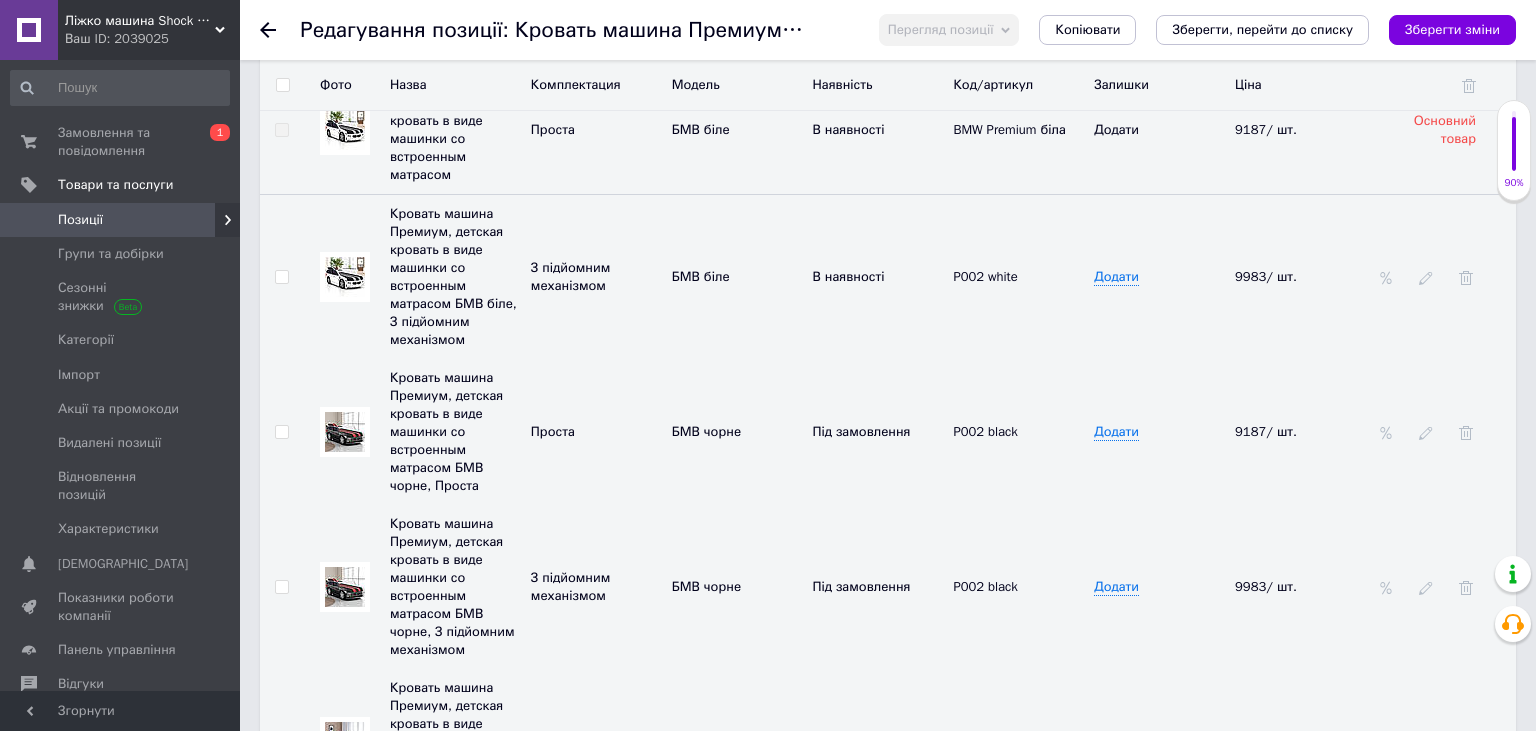 click at bounding box center (345, 432) 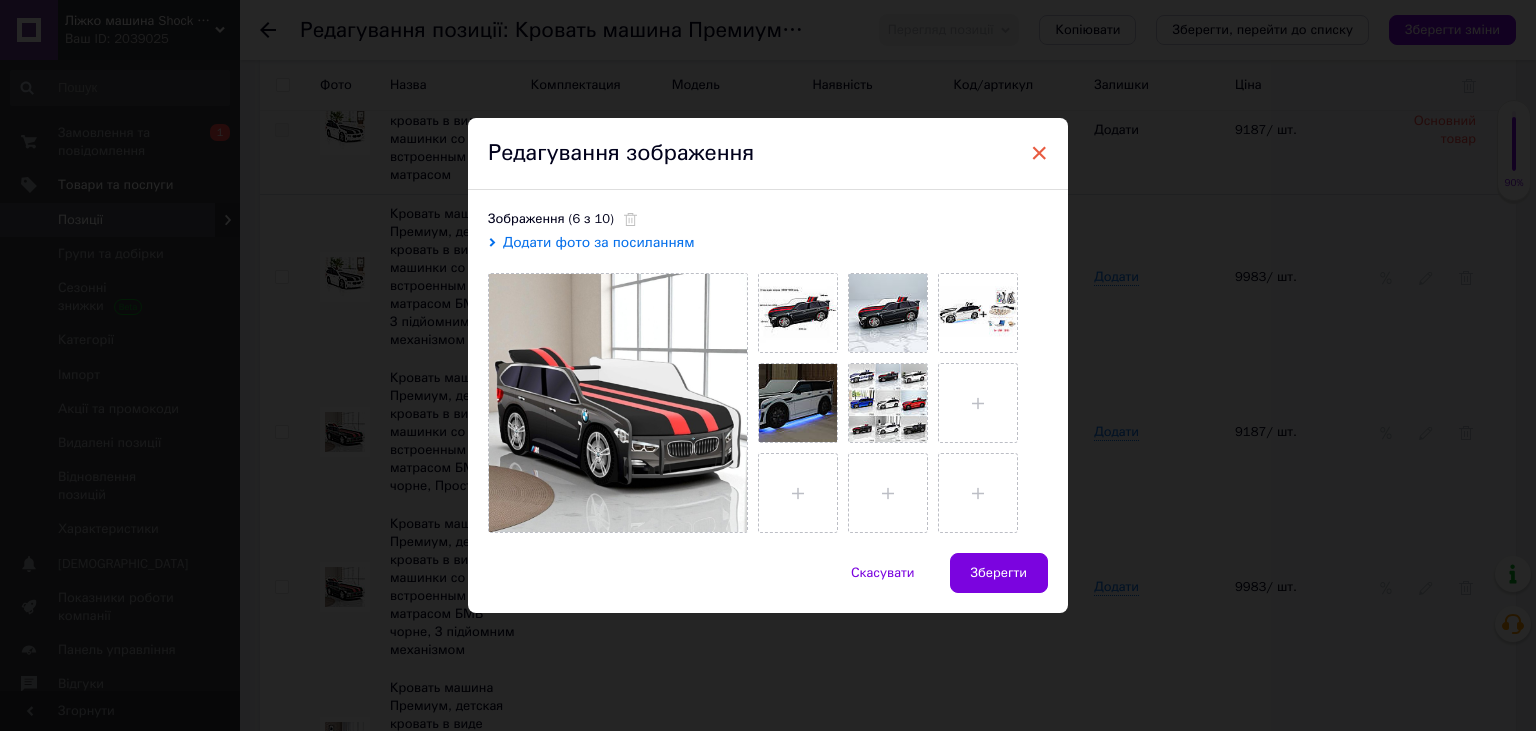 click on "×" at bounding box center (1039, 153) 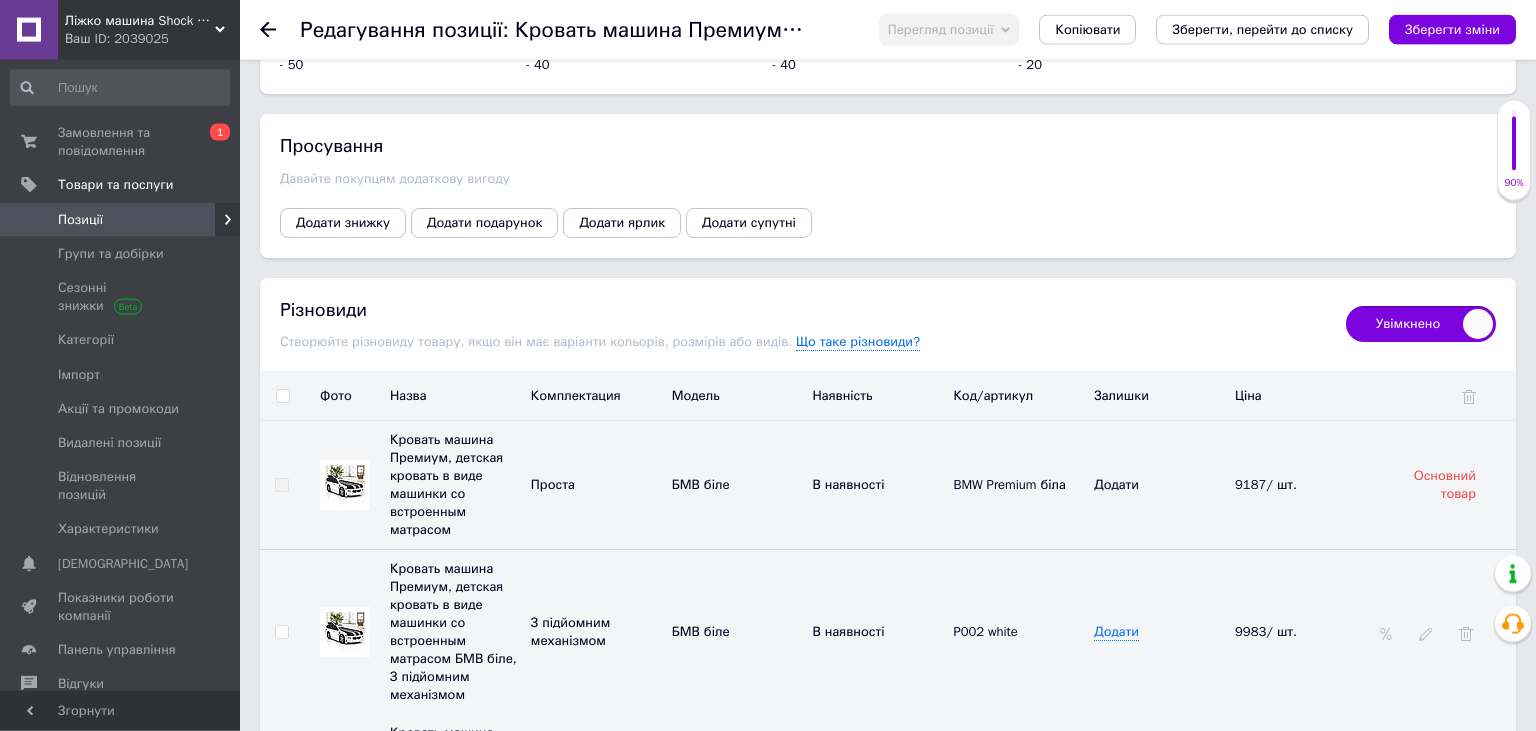 scroll, scrollTop: 3916, scrollLeft: 0, axis: vertical 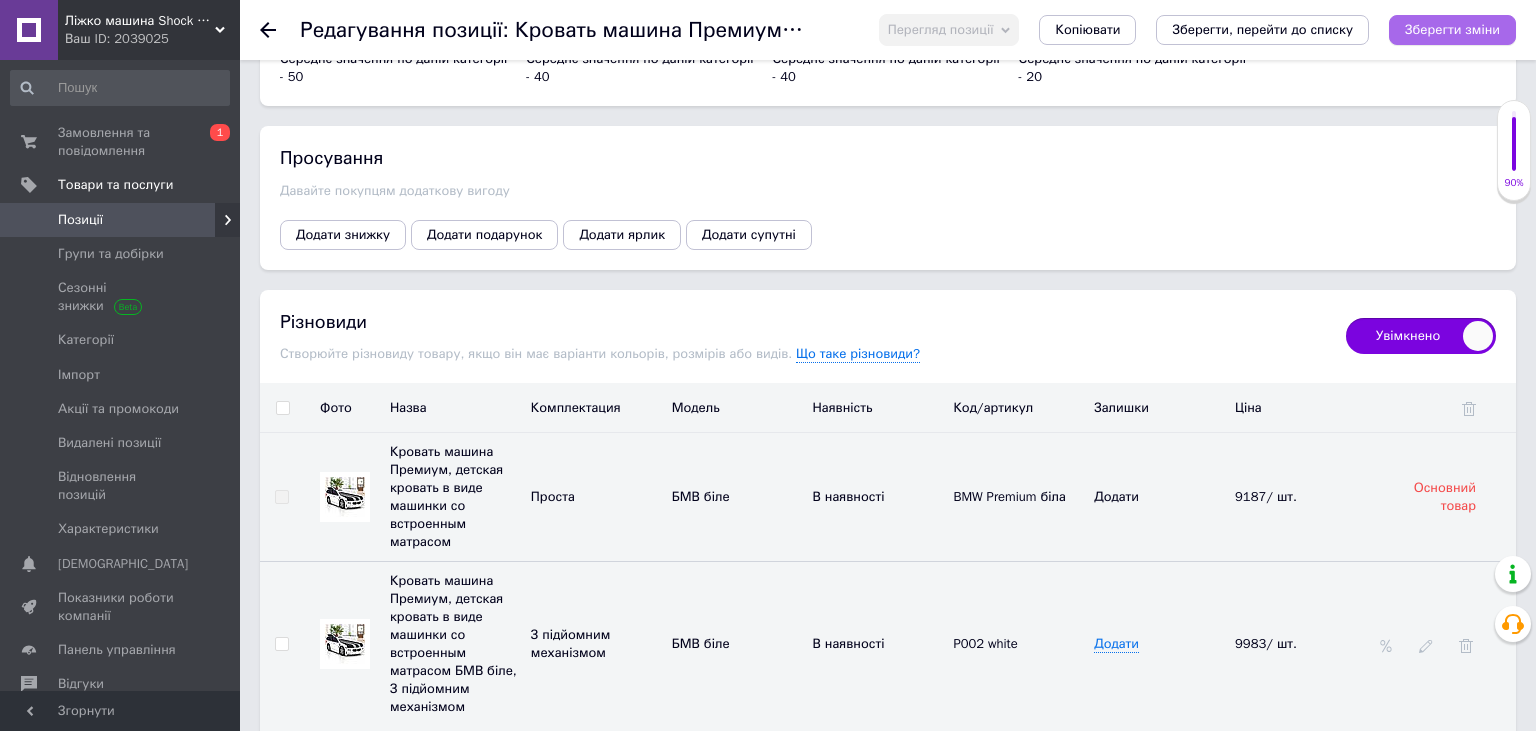click on "Зберегти зміни" at bounding box center [1452, 29] 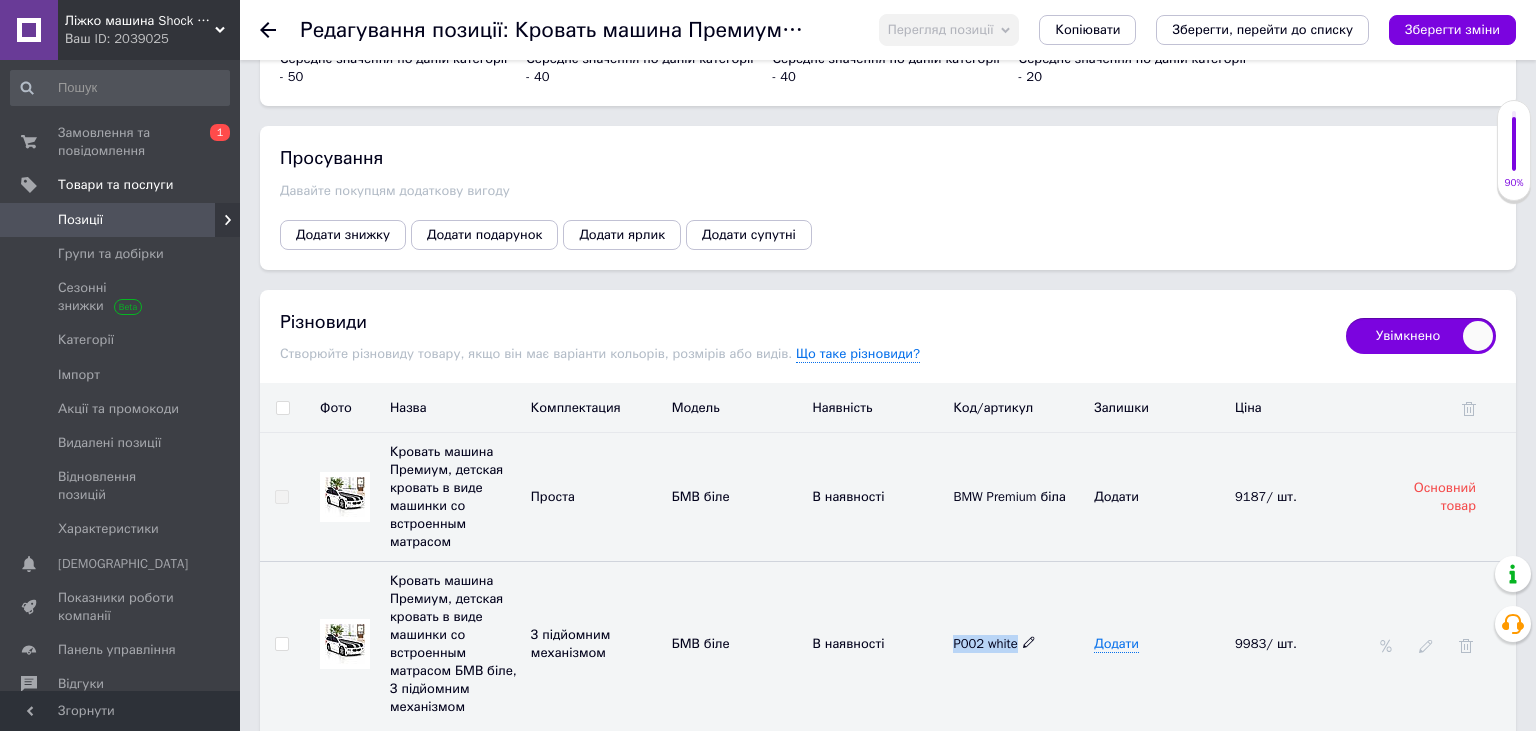 drag, startPoint x: 952, startPoint y: 628, endPoint x: 1018, endPoint y: 635, distance: 66.37017 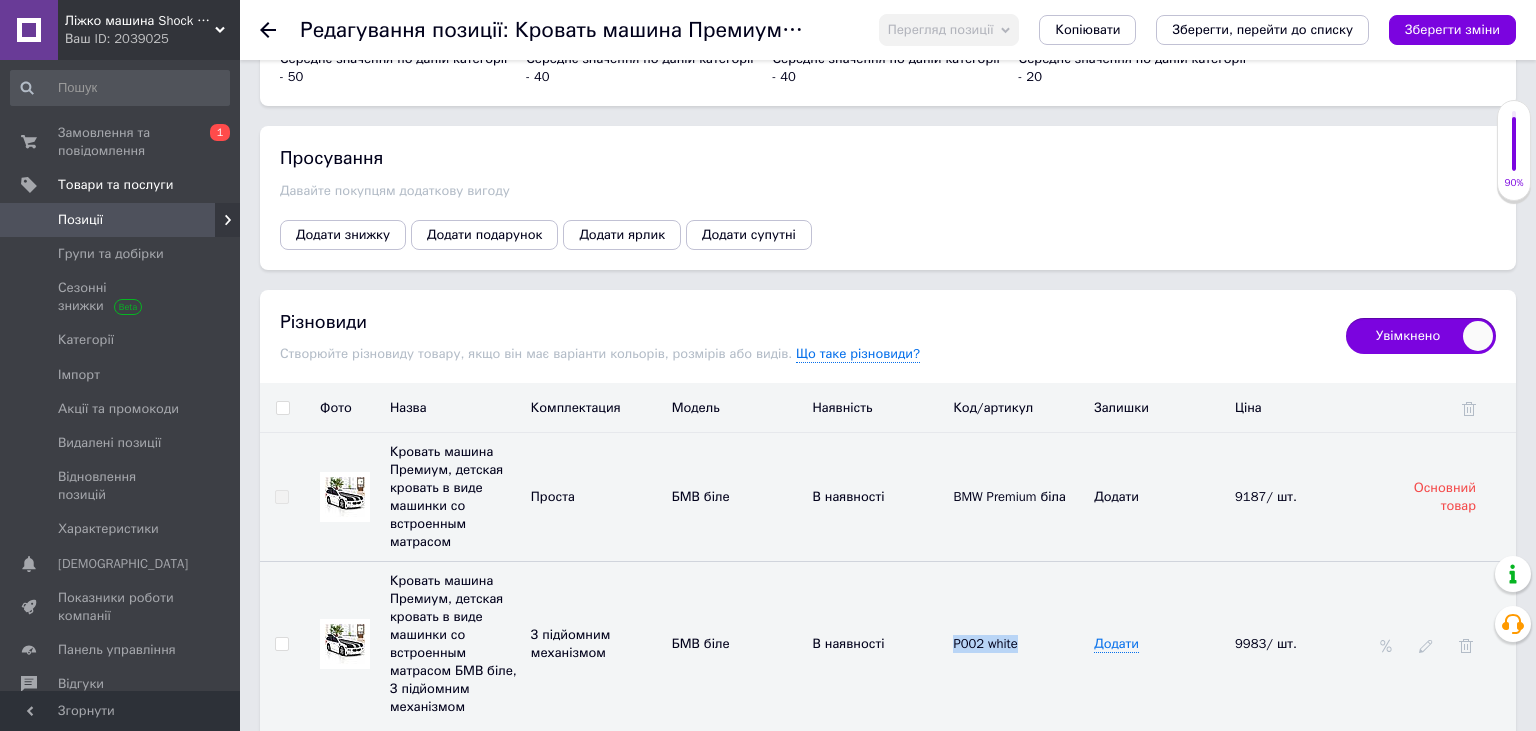 copy on "P002 white" 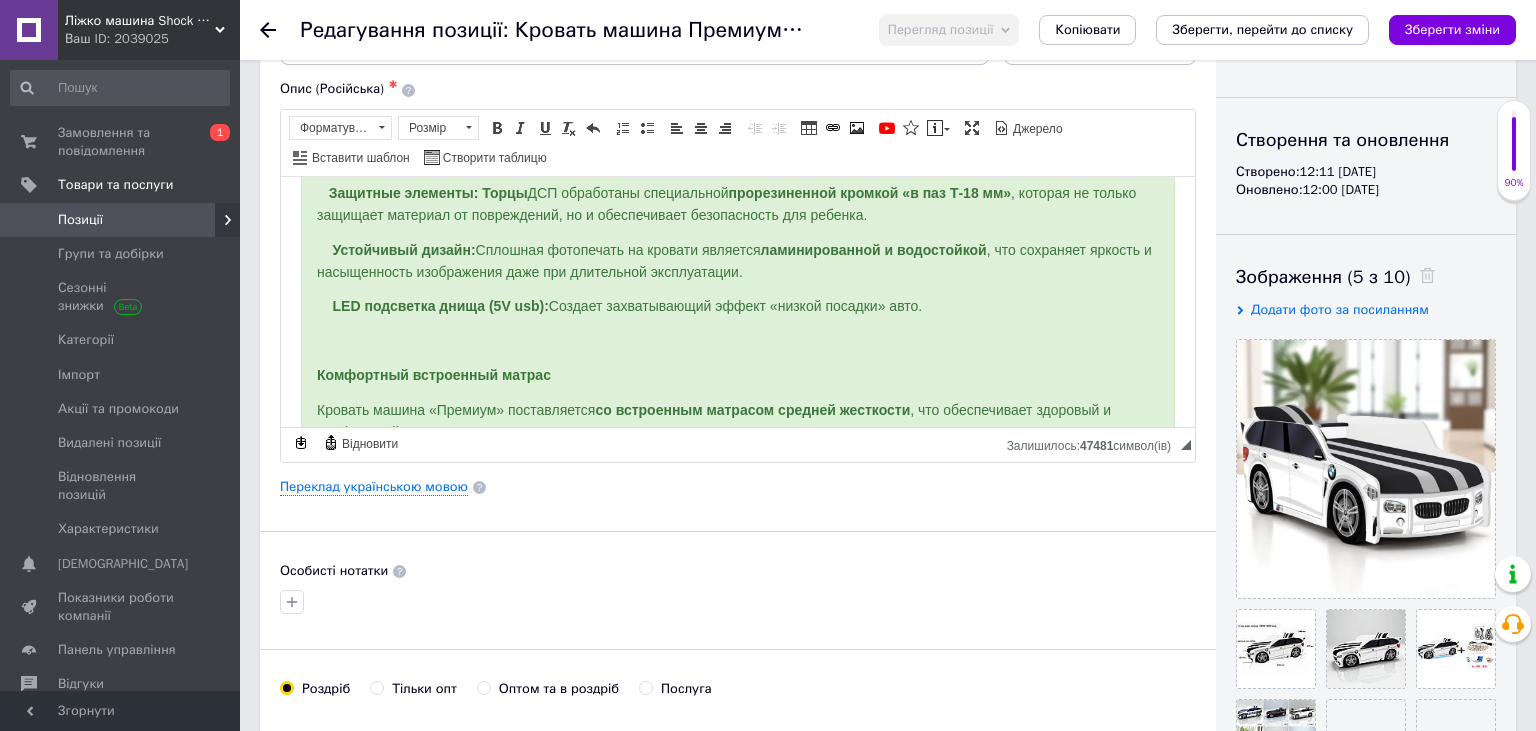 scroll, scrollTop: 62, scrollLeft: 0, axis: vertical 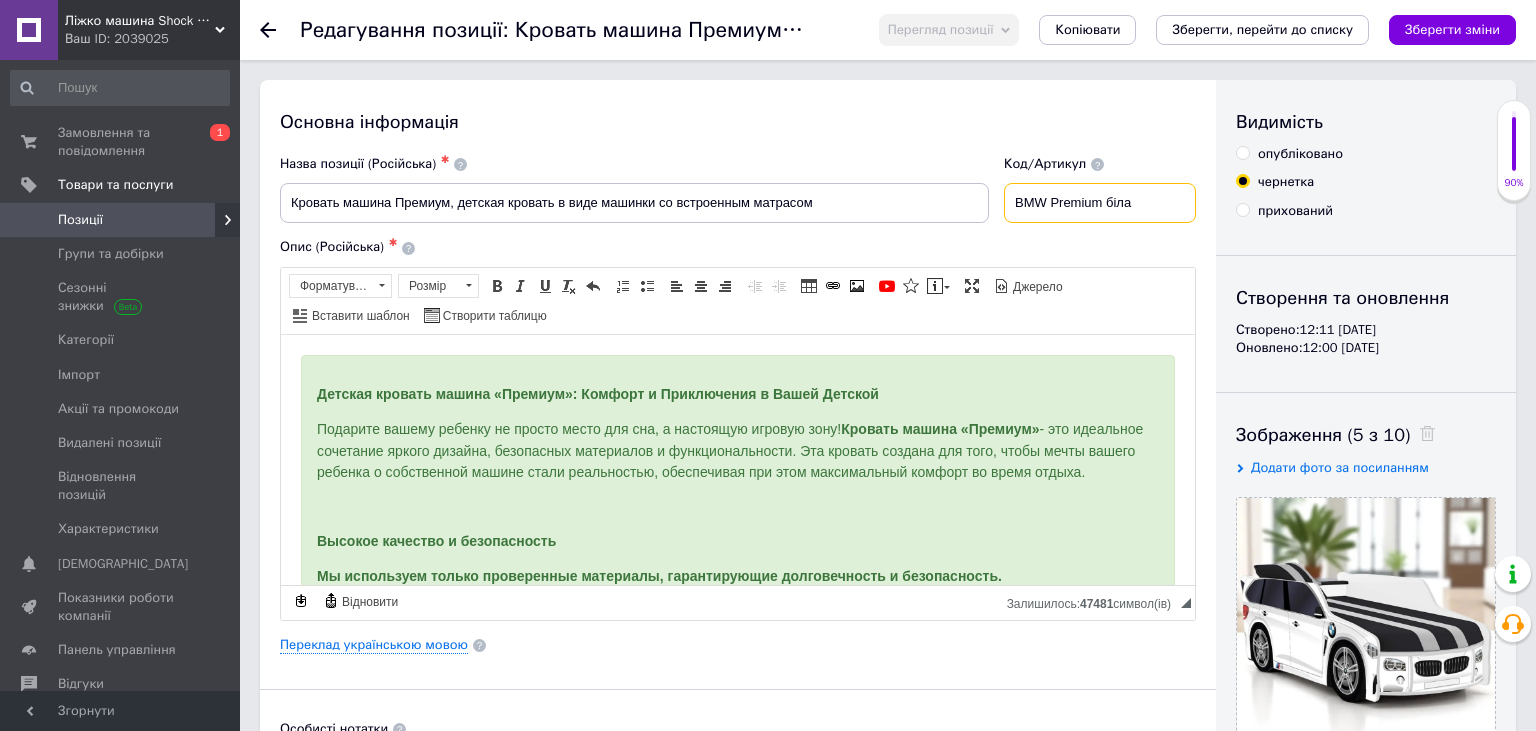 drag, startPoint x: 1166, startPoint y: 207, endPoint x: 1066, endPoint y: 208, distance: 100.005 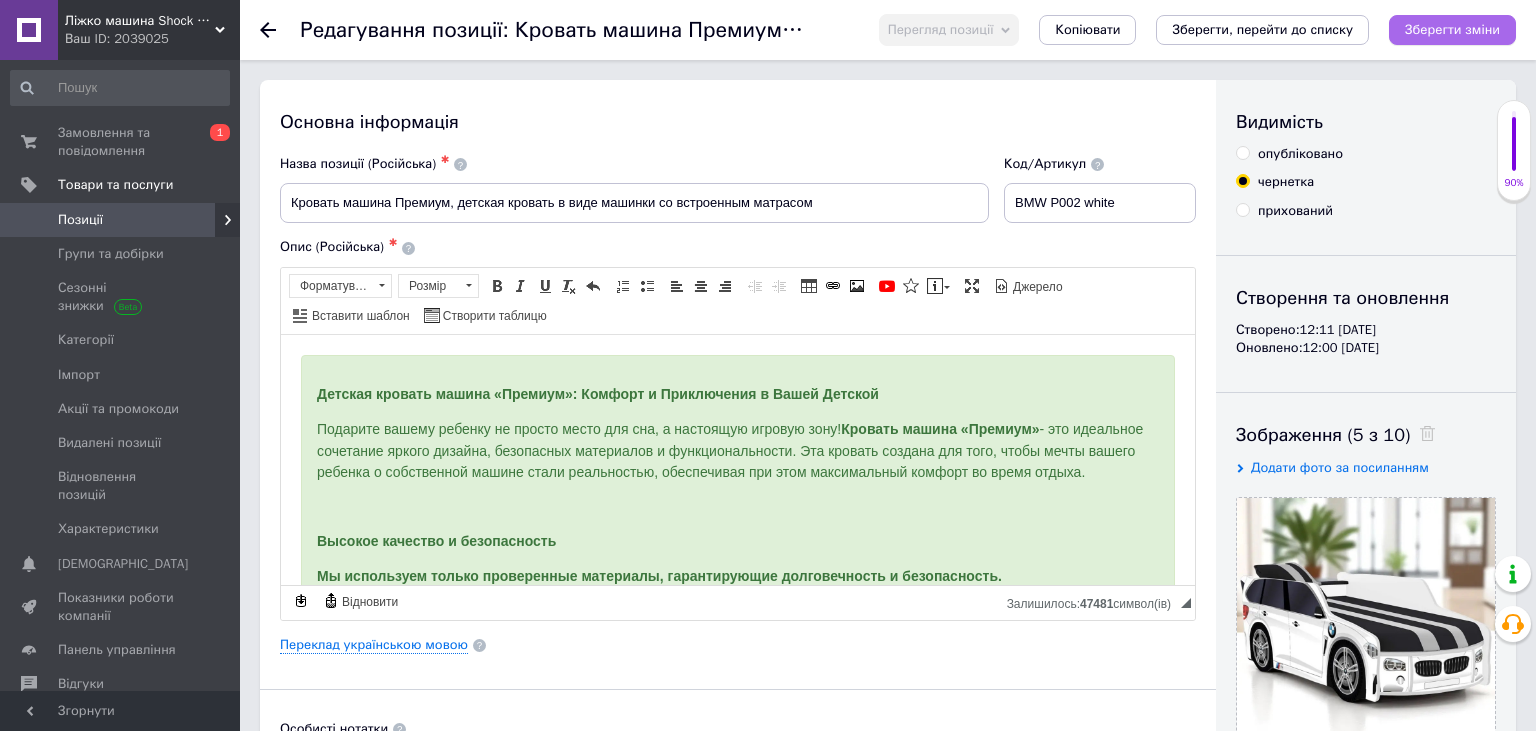 click on "Зберегти зміни" at bounding box center [1452, 30] 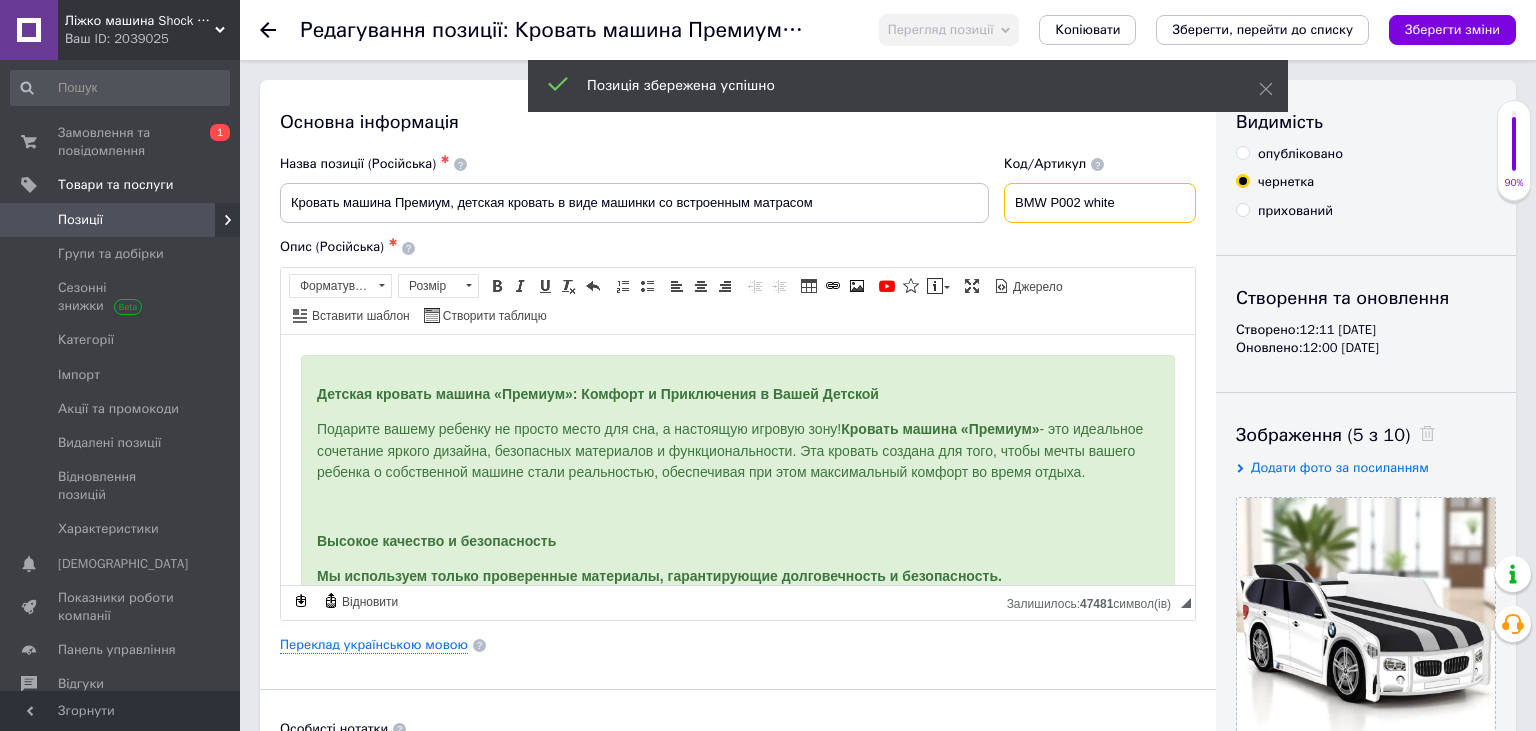 click on "BMW P002 white" at bounding box center [1100, 203] 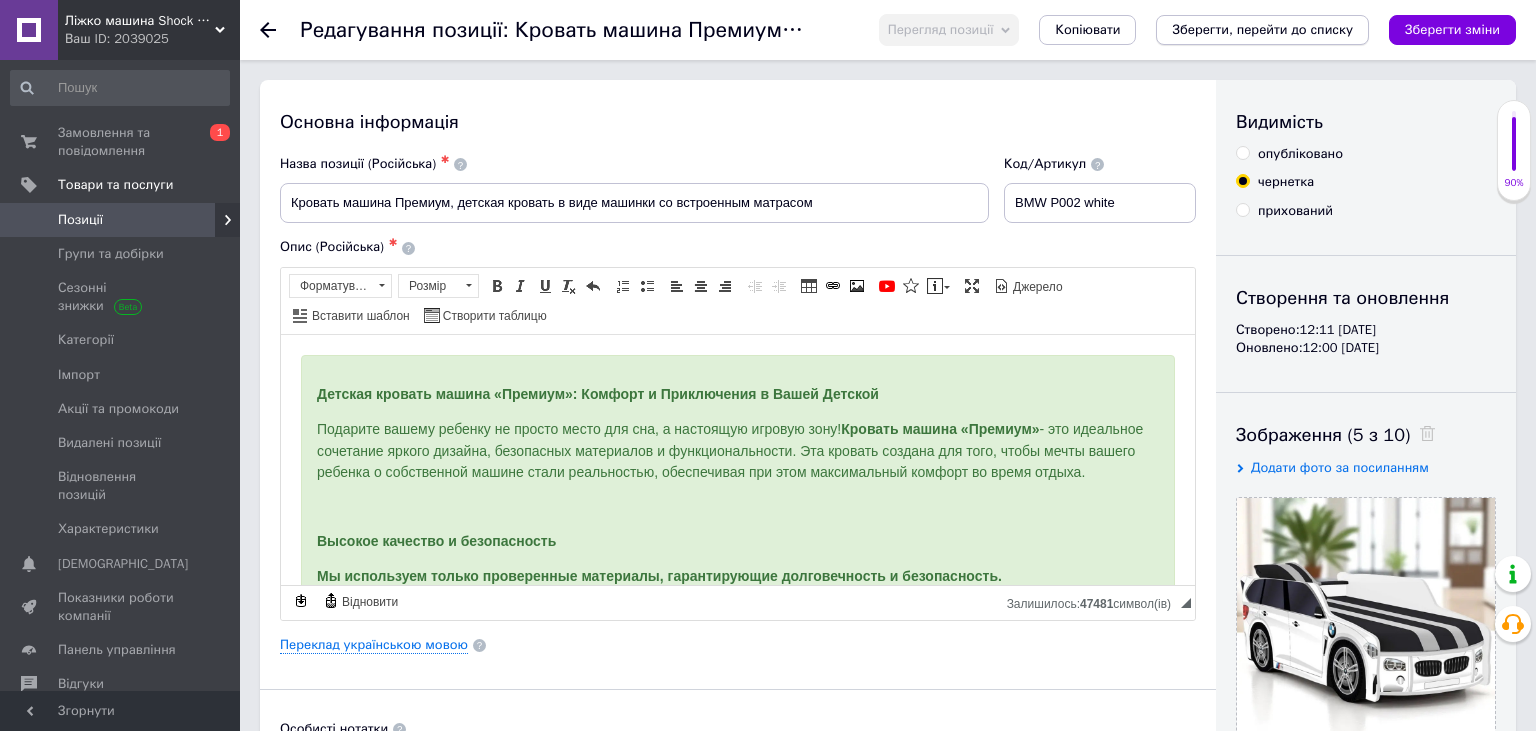 click on "Зберегти, перейти до списку" at bounding box center [1262, 29] 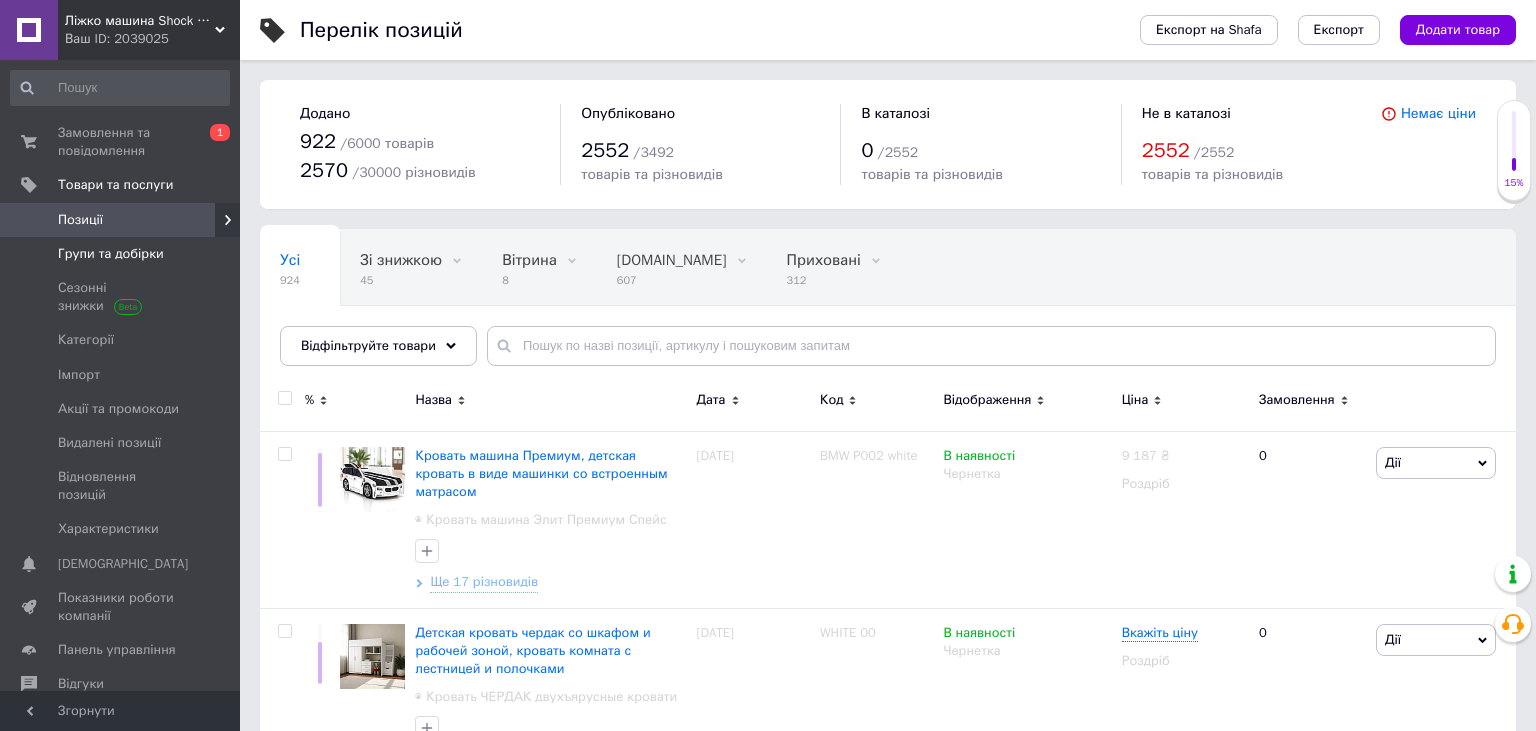 click on "Групи та добірки" at bounding box center (111, 254) 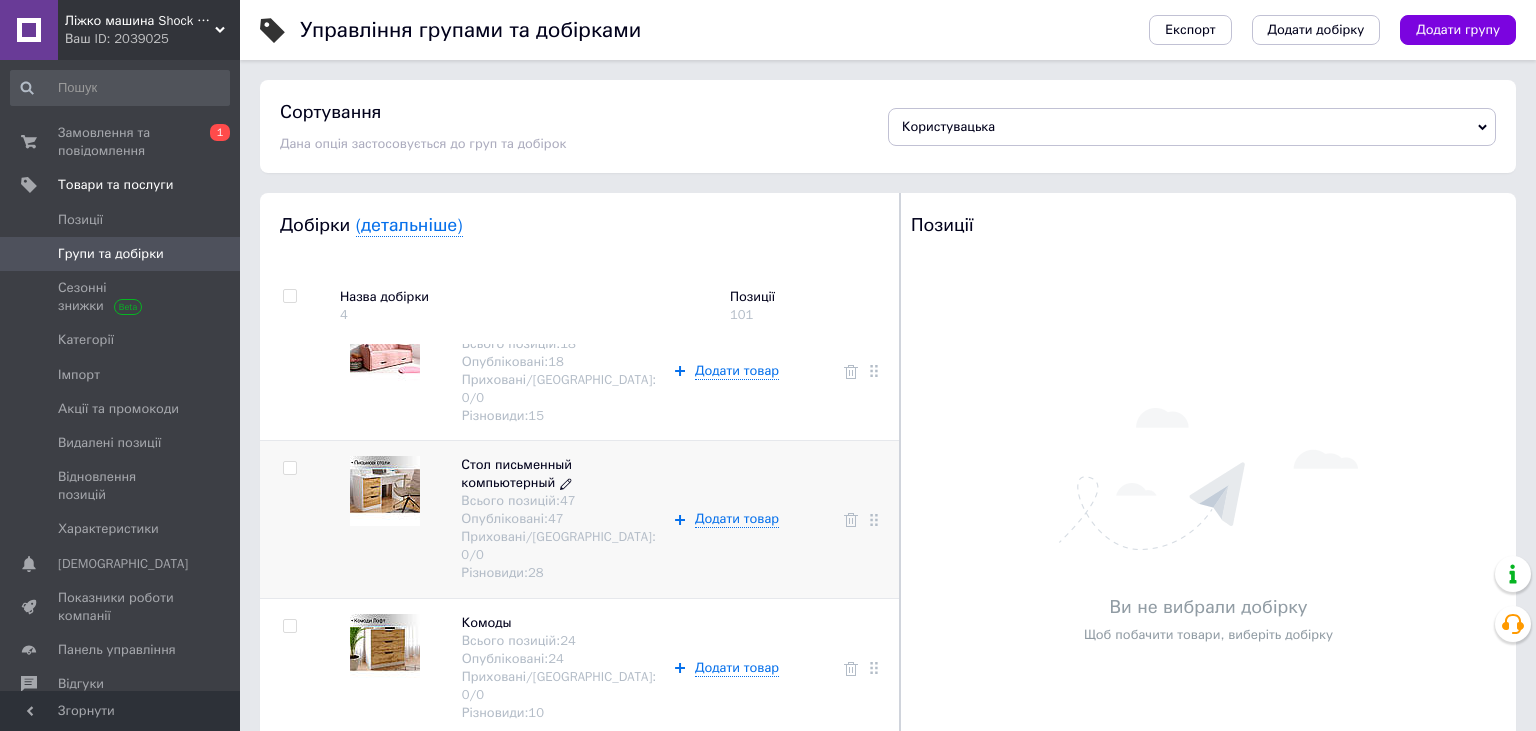 scroll, scrollTop: 65, scrollLeft: 0, axis: vertical 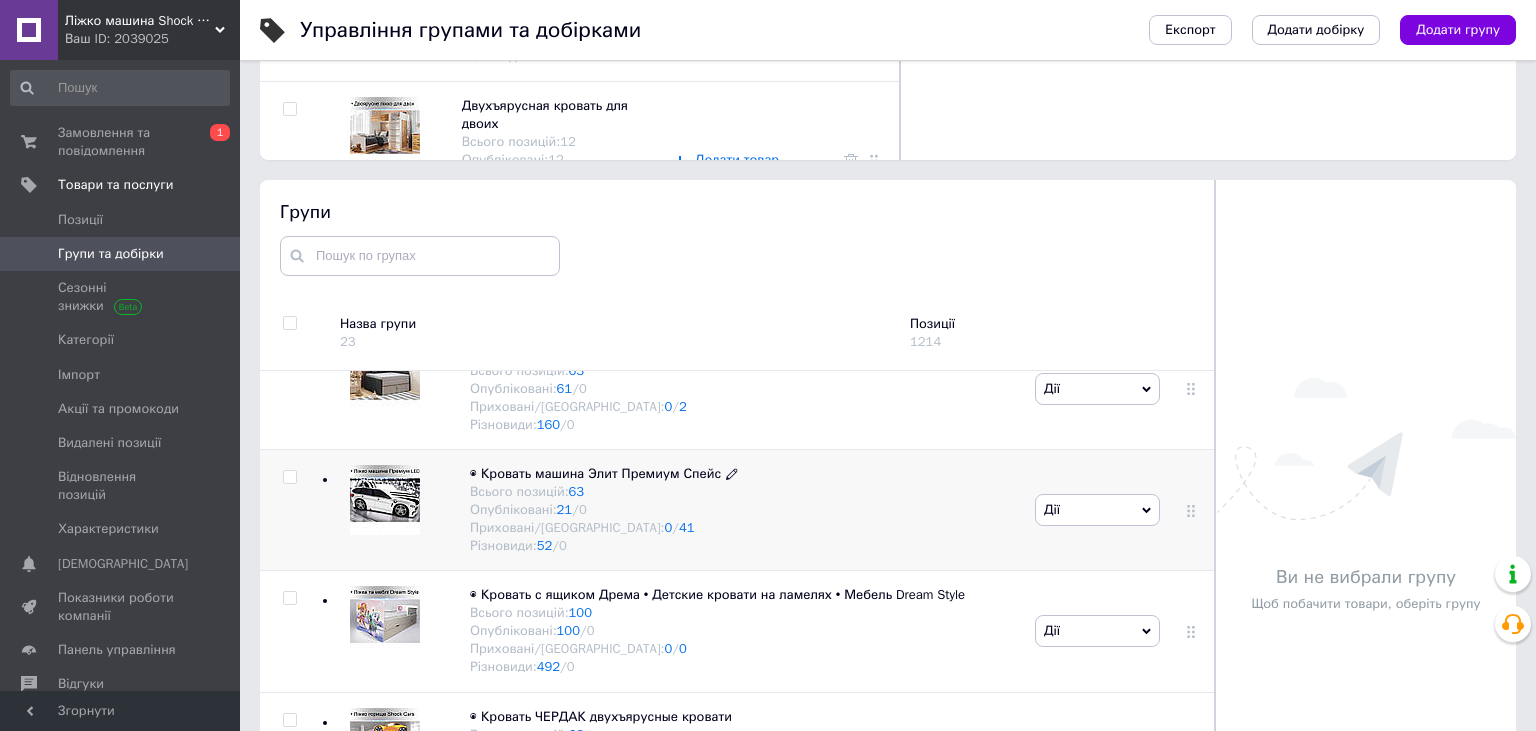 click on "◉ Кровать машина Элит Премиум Спейс" at bounding box center (595, 473) 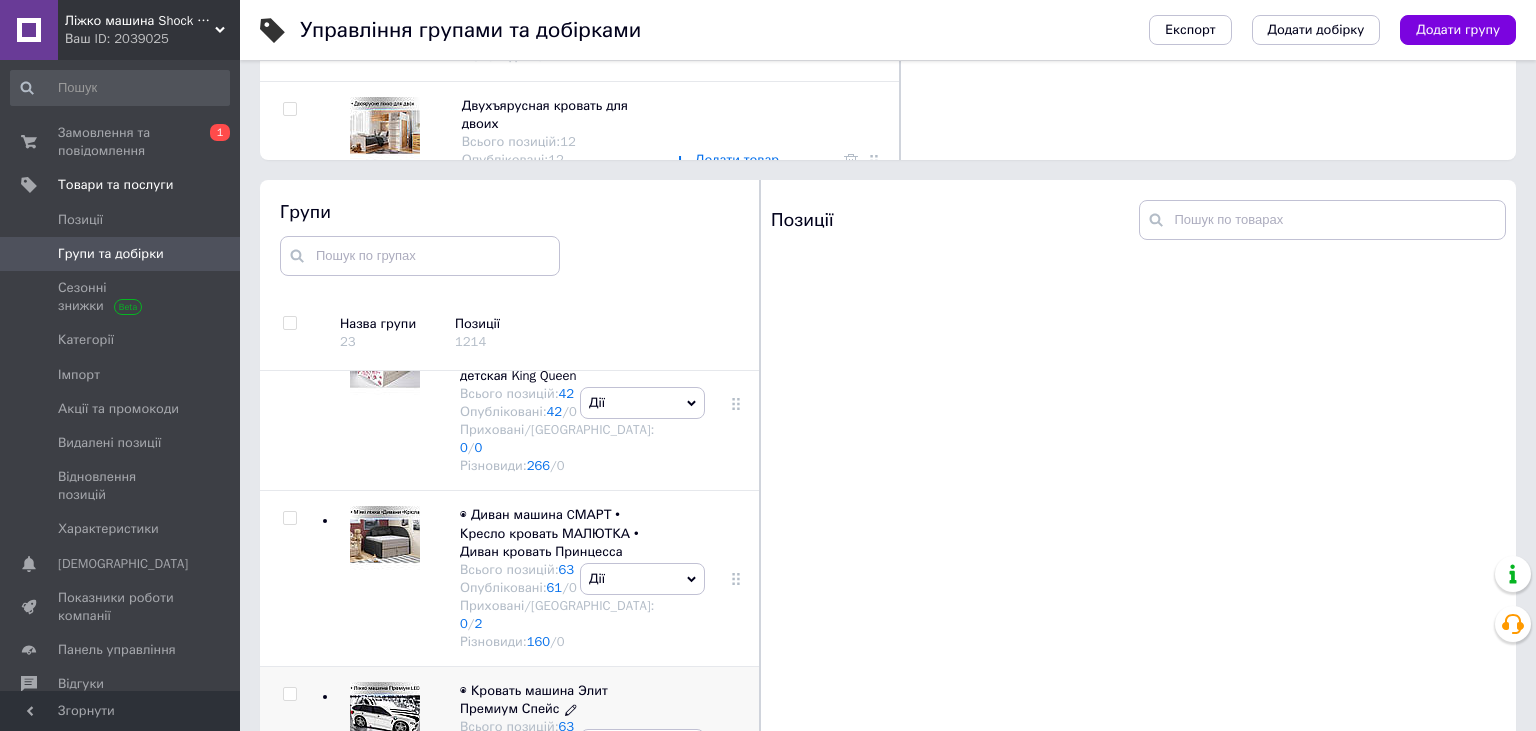 scroll, scrollTop: 886, scrollLeft: 0, axis: vertical 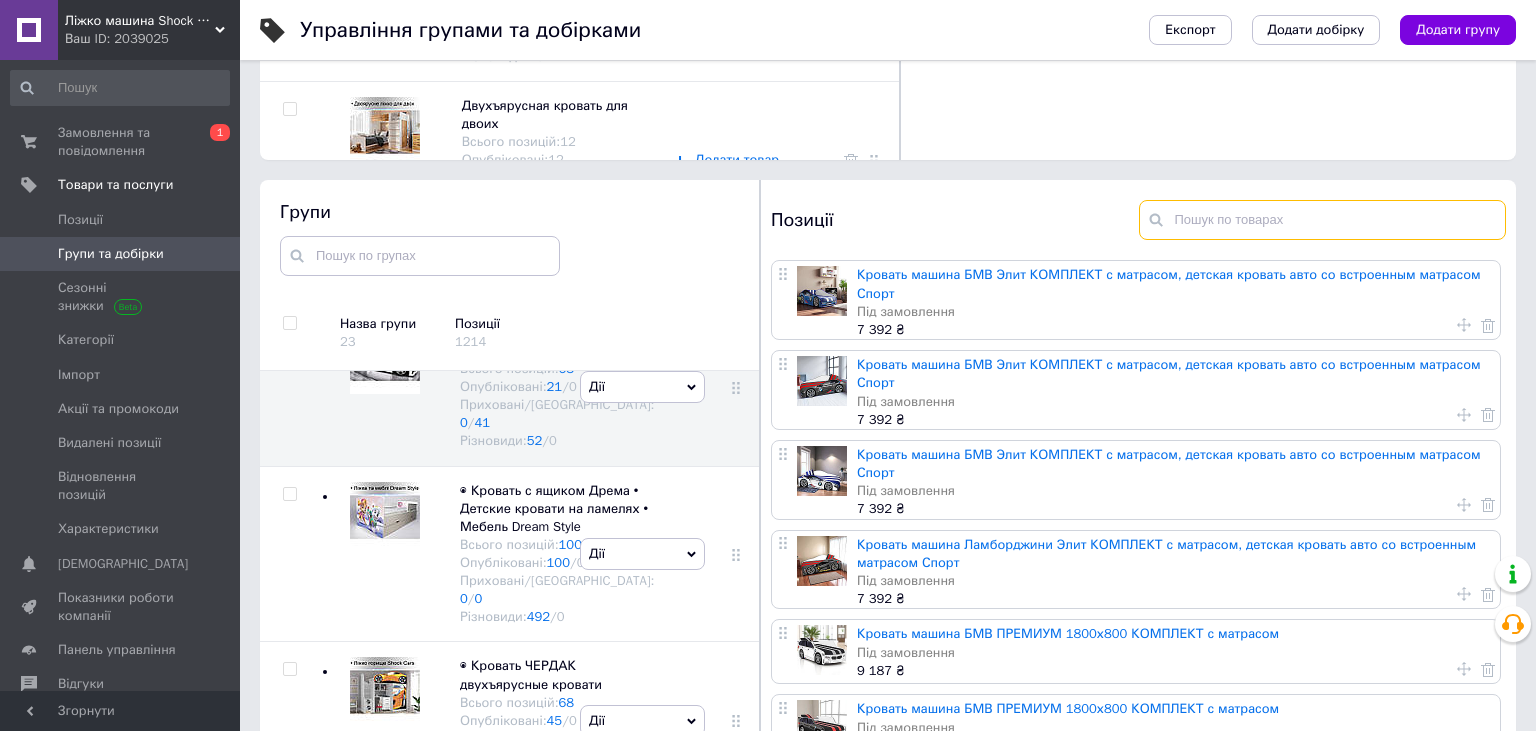 click at bounding box center [1322, 220] 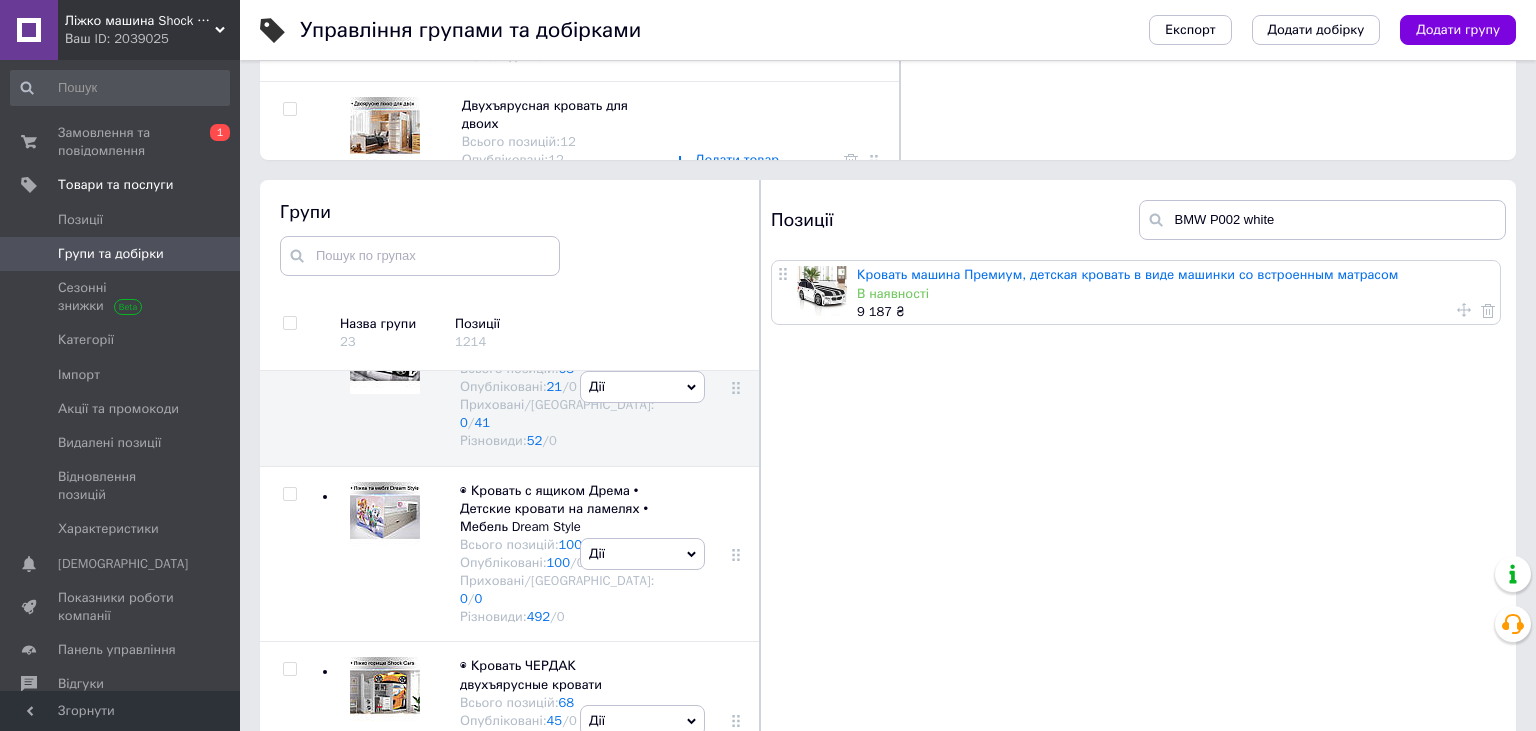 click 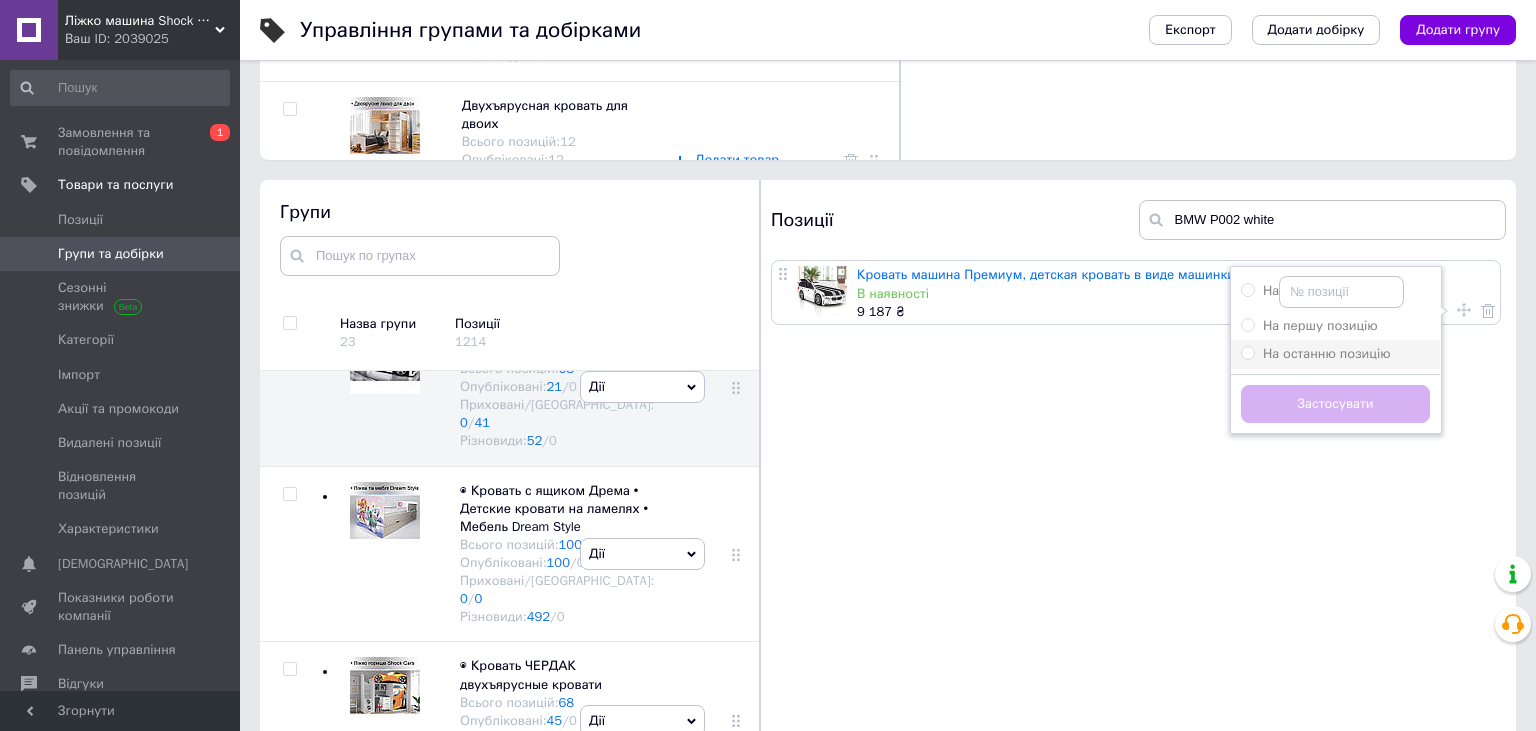 click on "На останню позицію" at bounding box center (1327, 353) 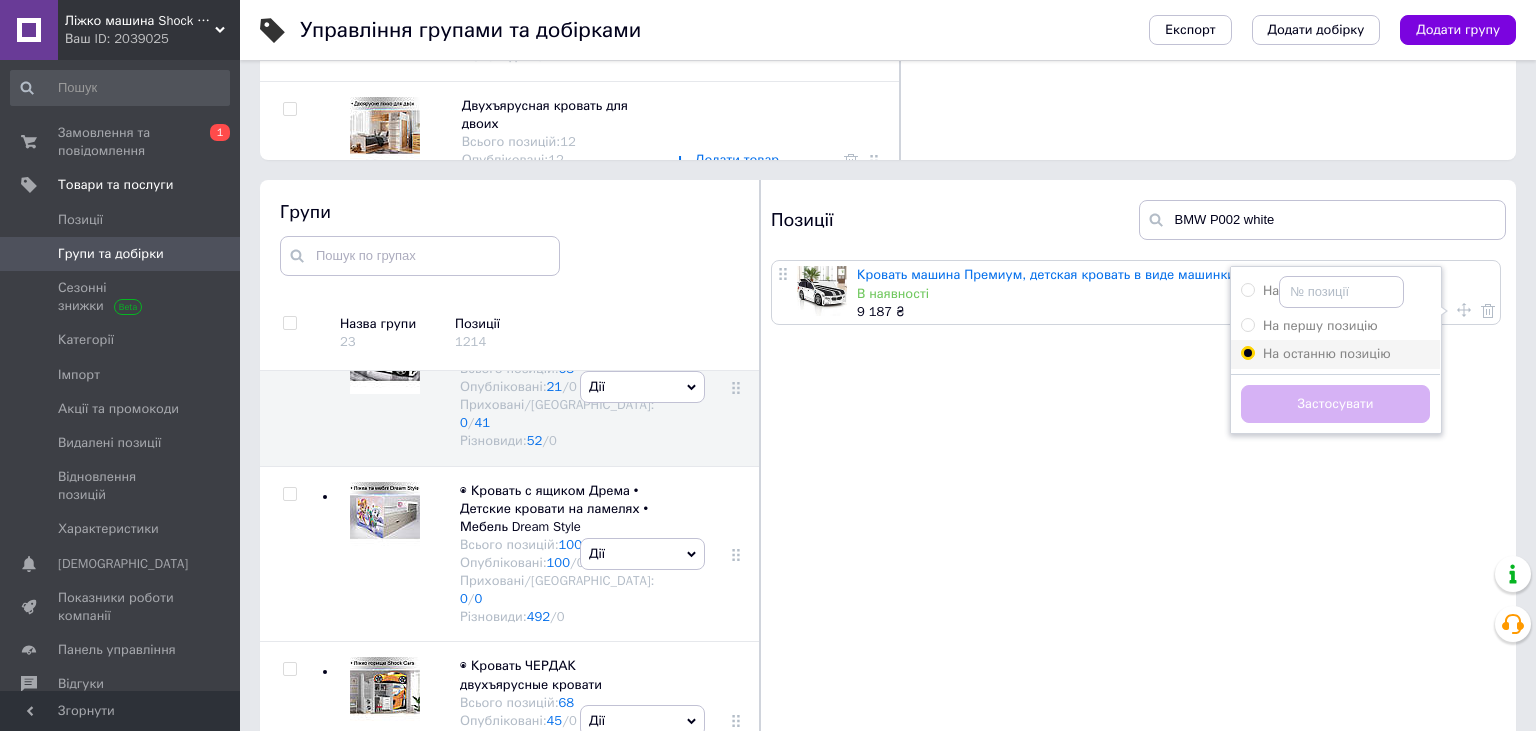 click on "На останню позицію" at bounding box center [1247, 352] 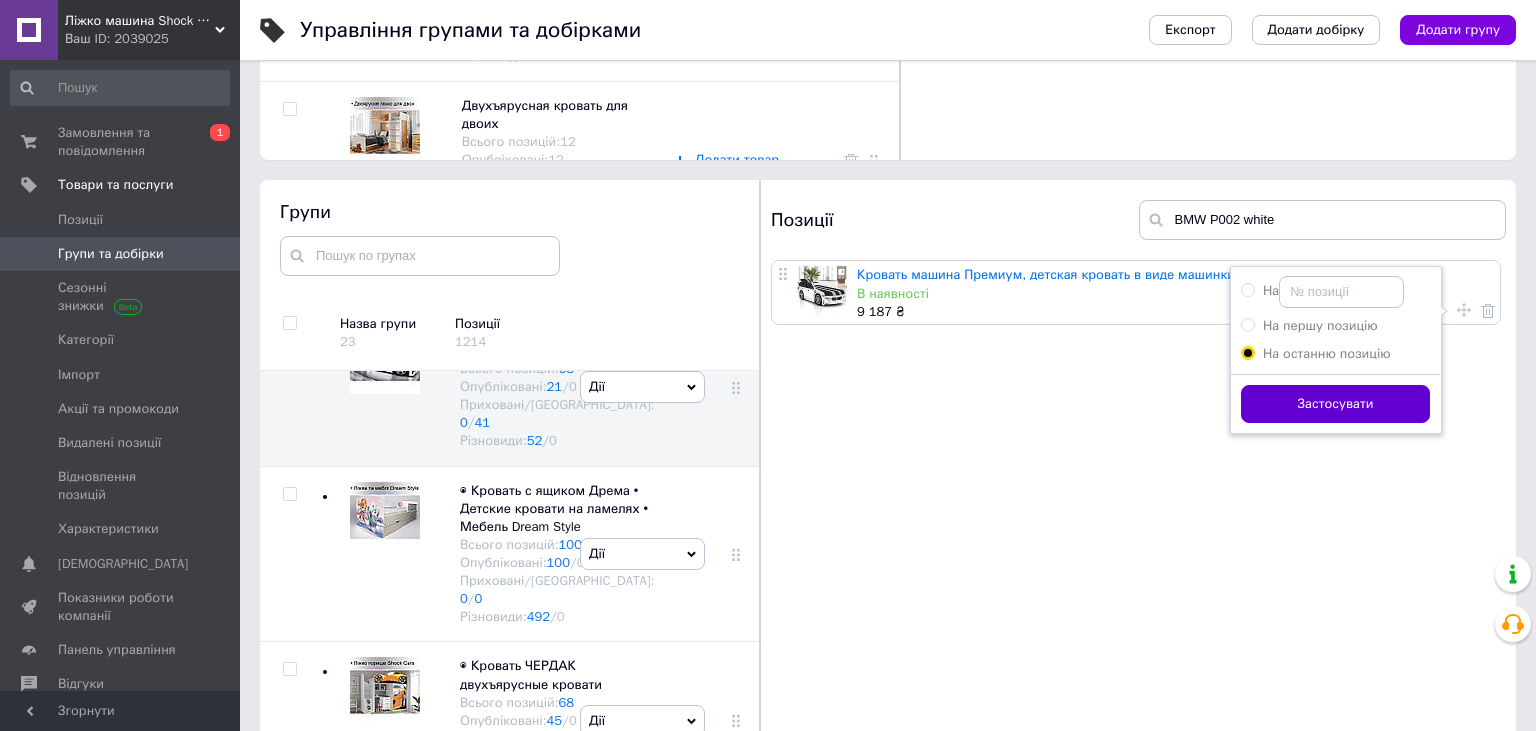 click on "Застосувати" at bounding box center [1335, 404] 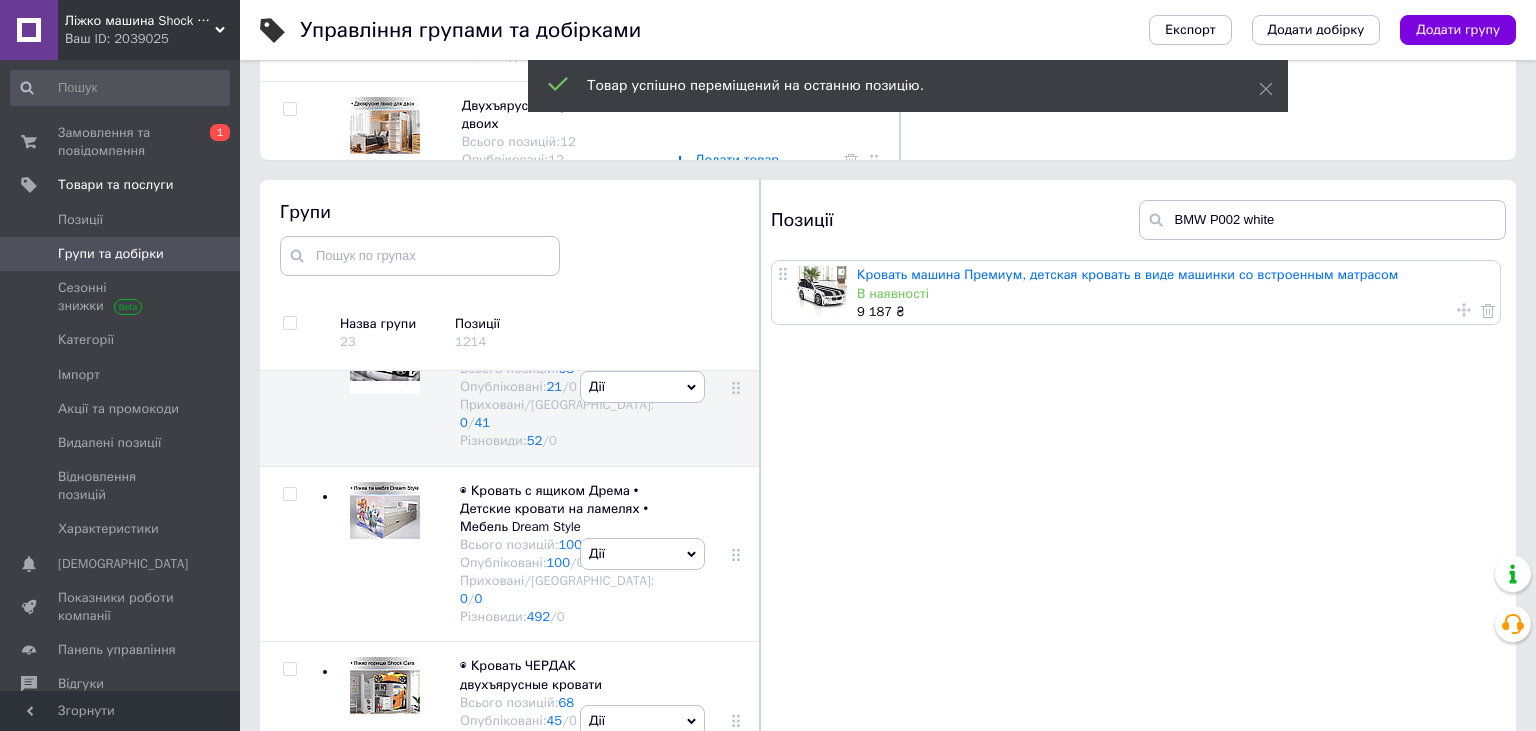 click 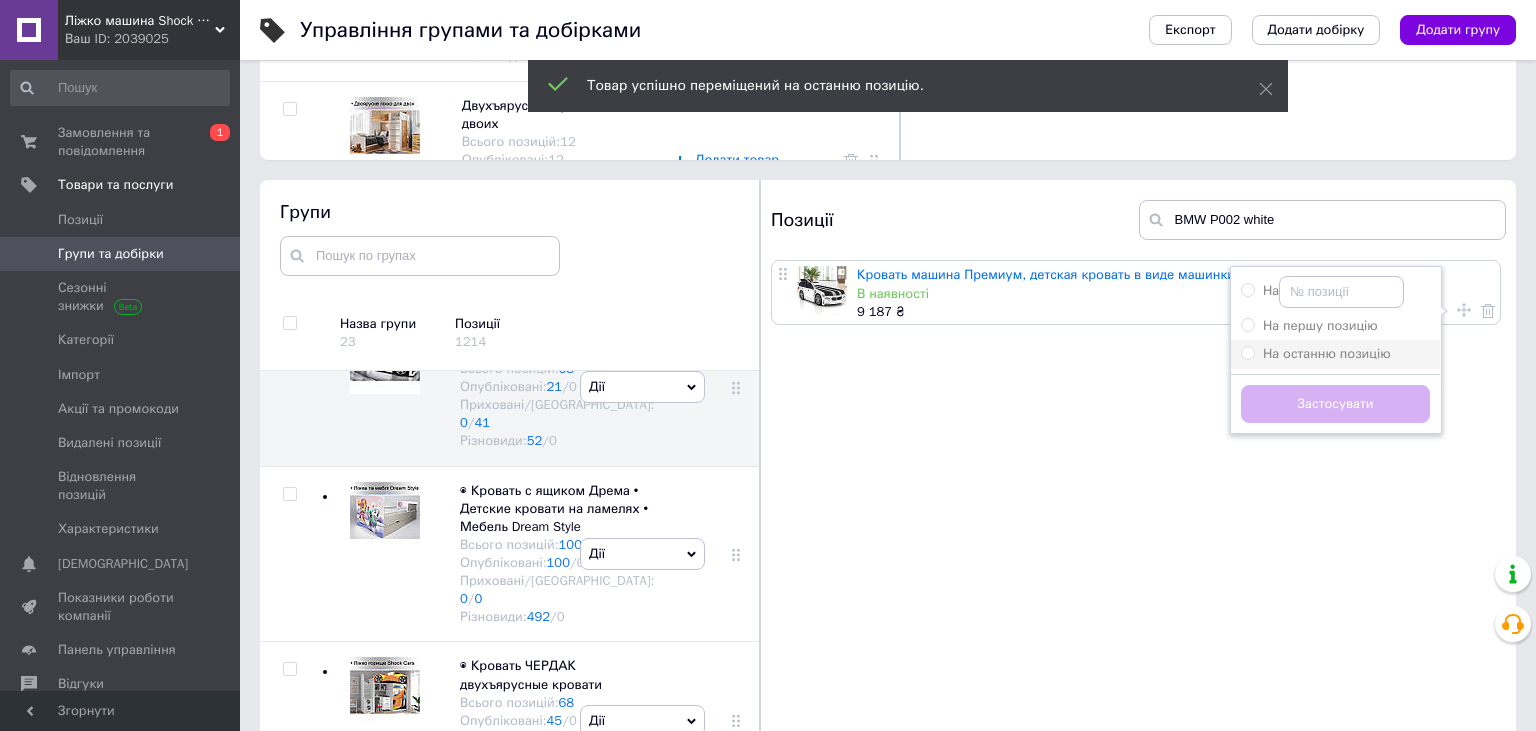 click on "На останню позицію" at bounding box center (1327, 353) 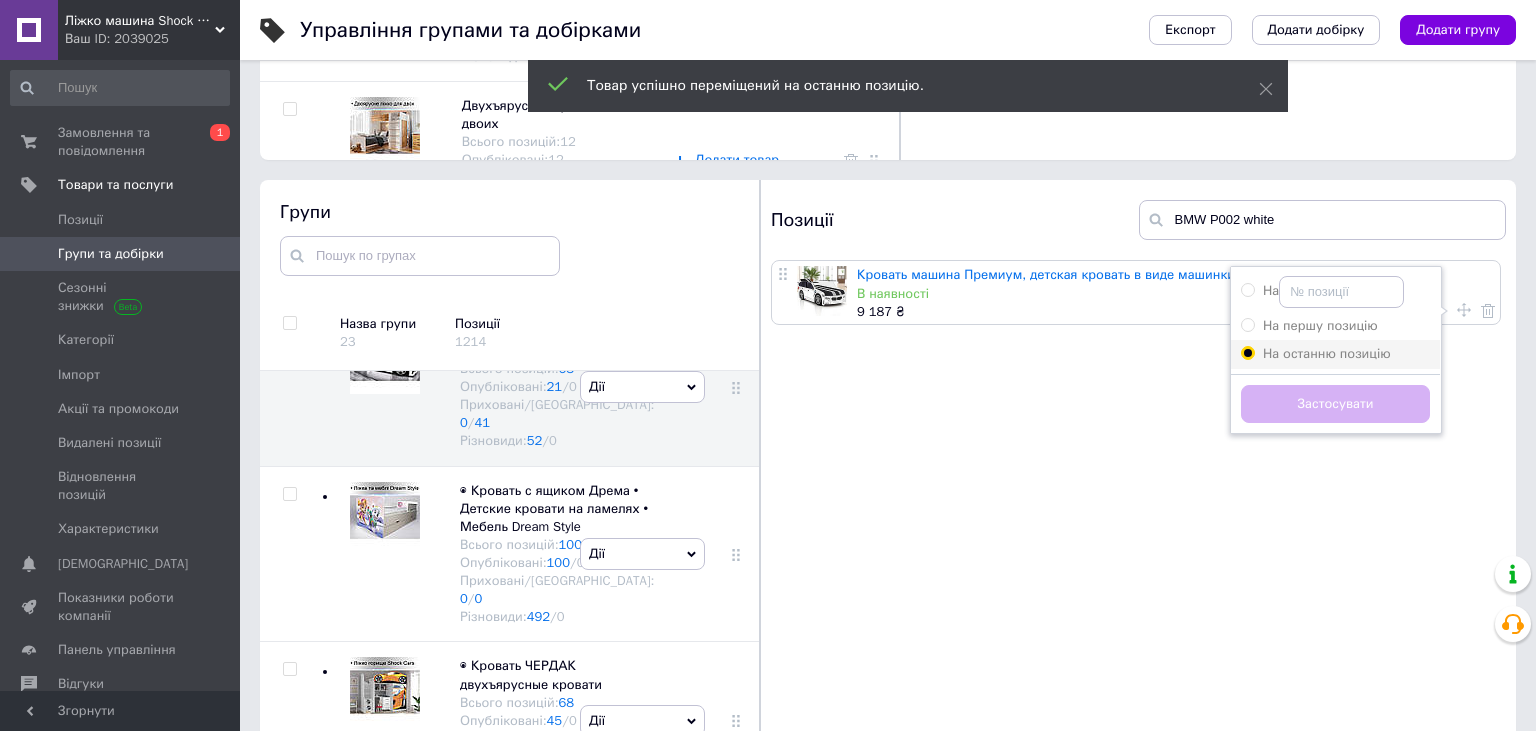 click on "На останню позицію" at bounding box center (1247, 352) 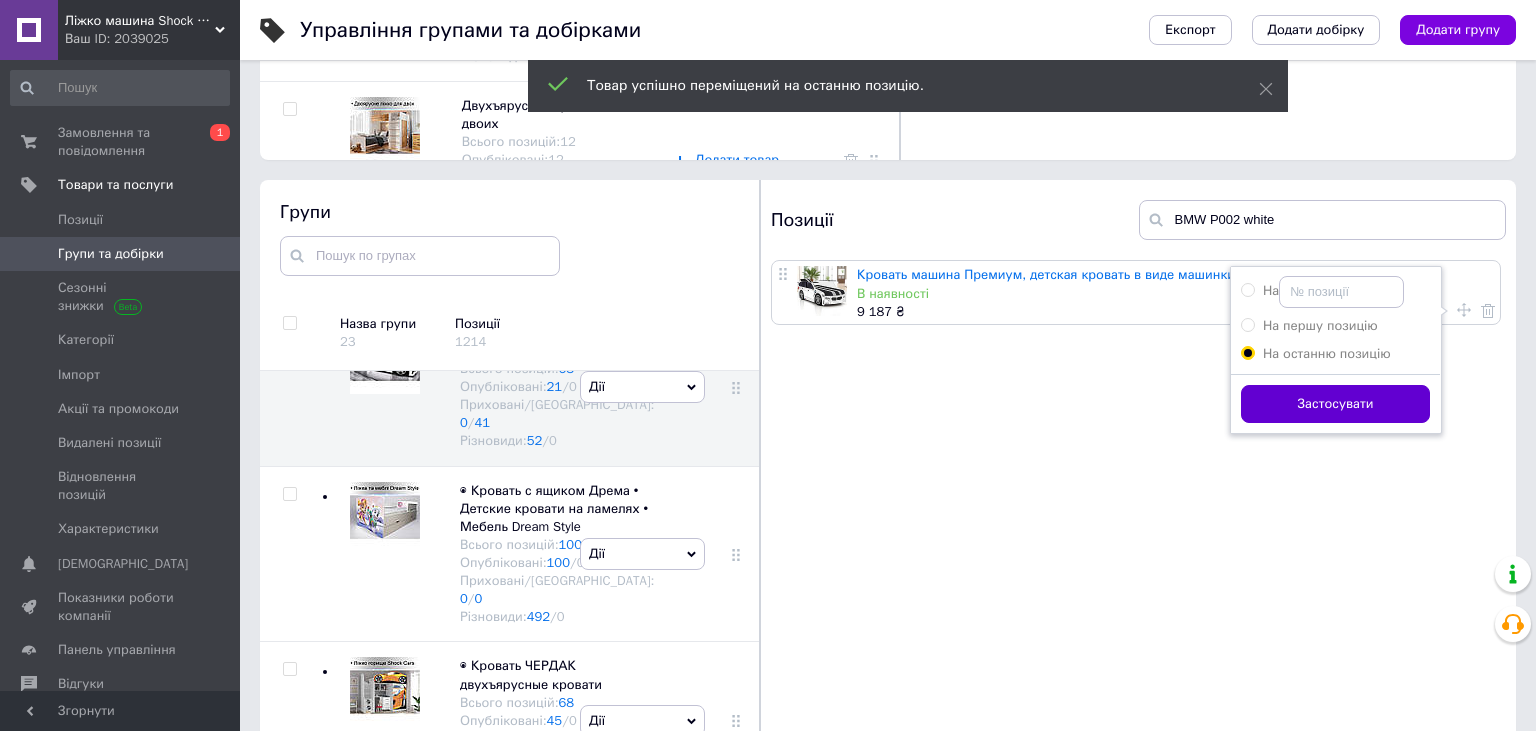 click on "Застосувати" at bounding box center [1335, 404] 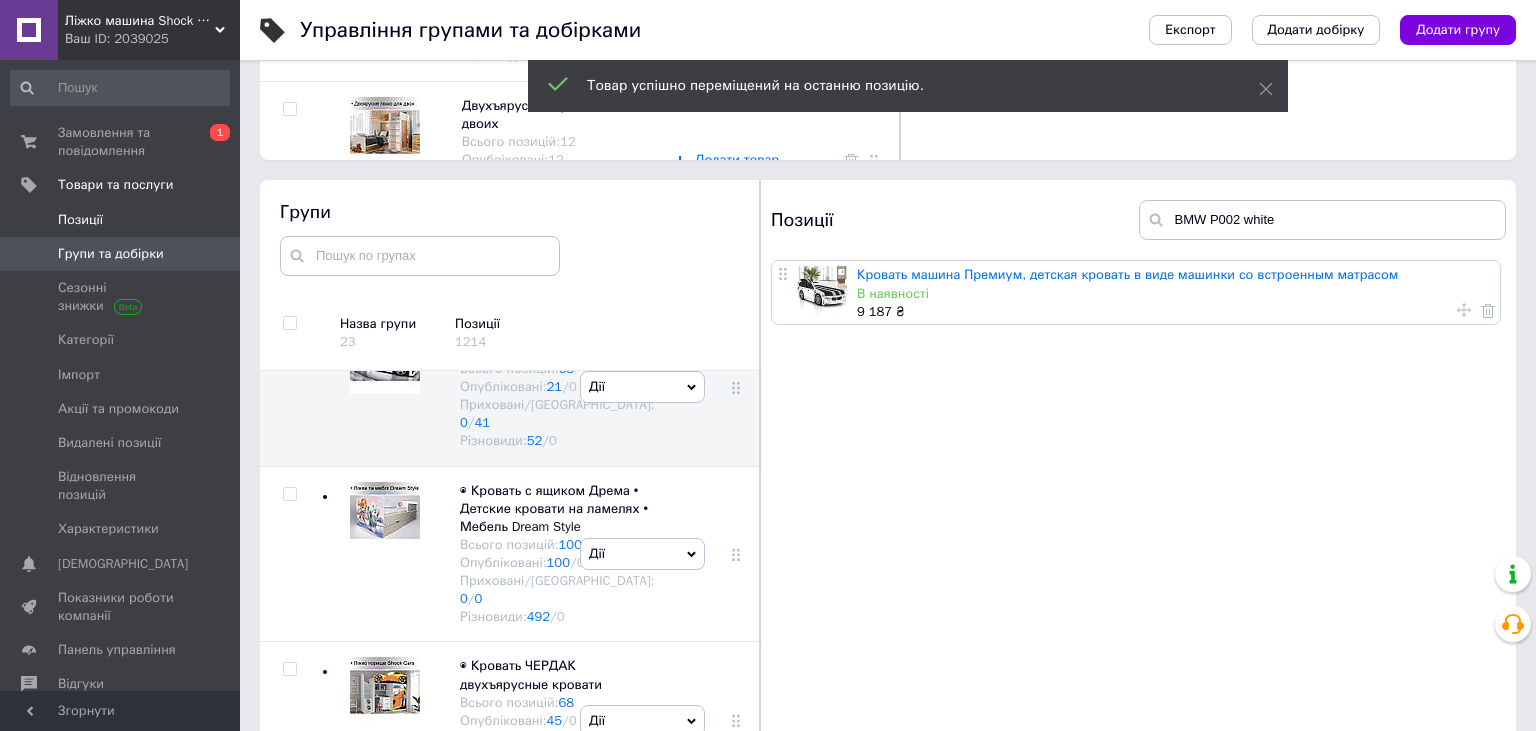click on "Позиції" at bounding box center [80, 220] 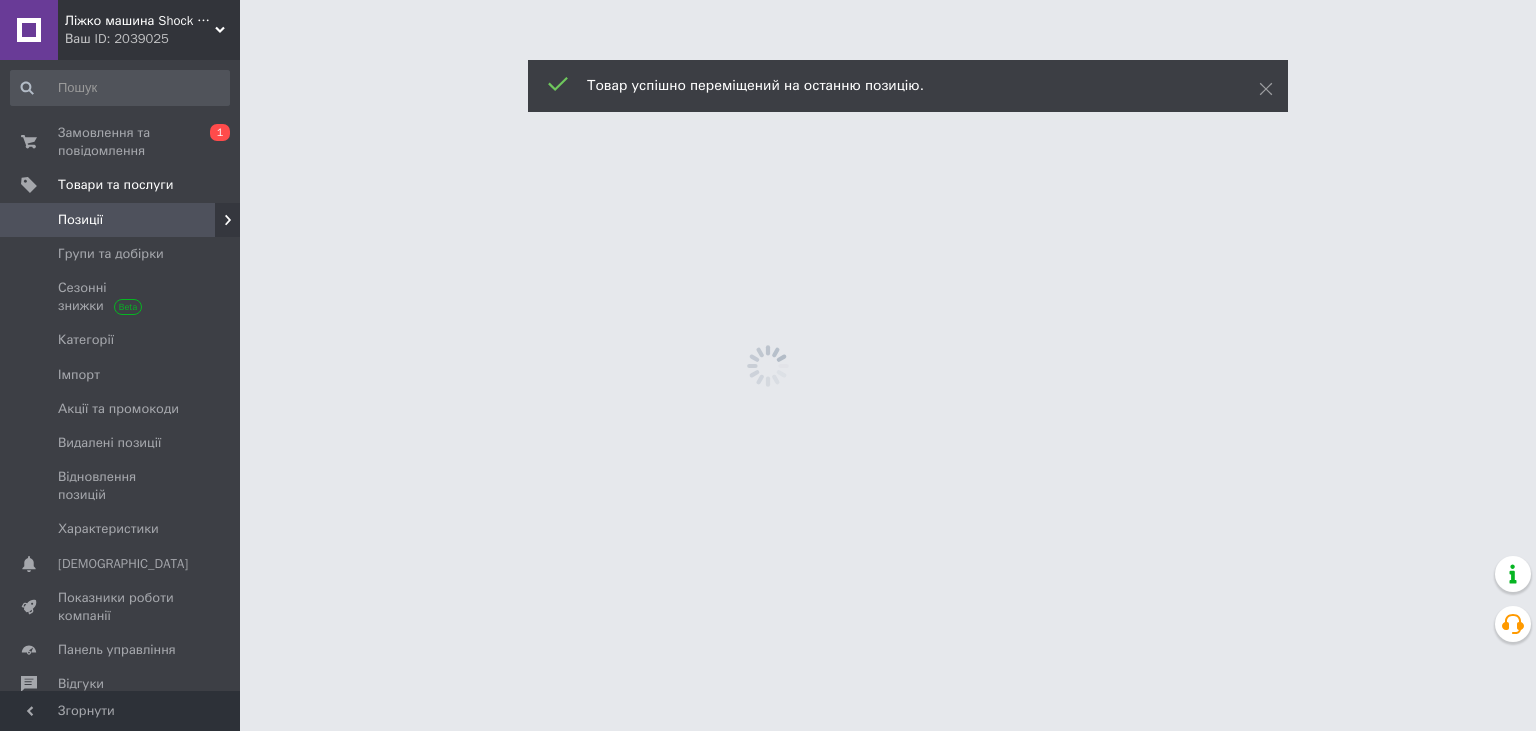 scroll, scrollTop: 0, scrollLeft: 0, axis: both 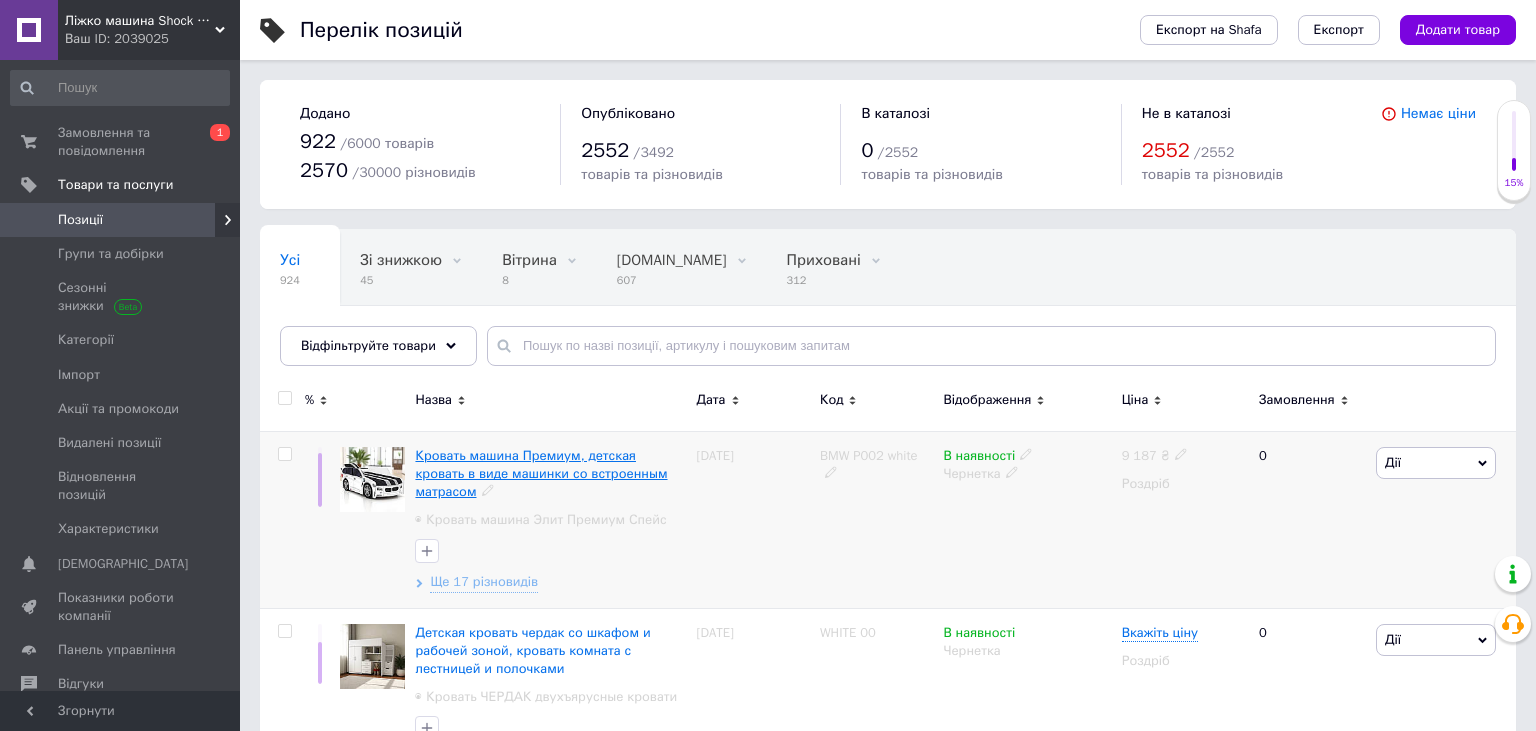 click on "Кровать машина Премиум, детская кровать в виде машинки со встроенным матрасом" at bounding box center (541, 473) 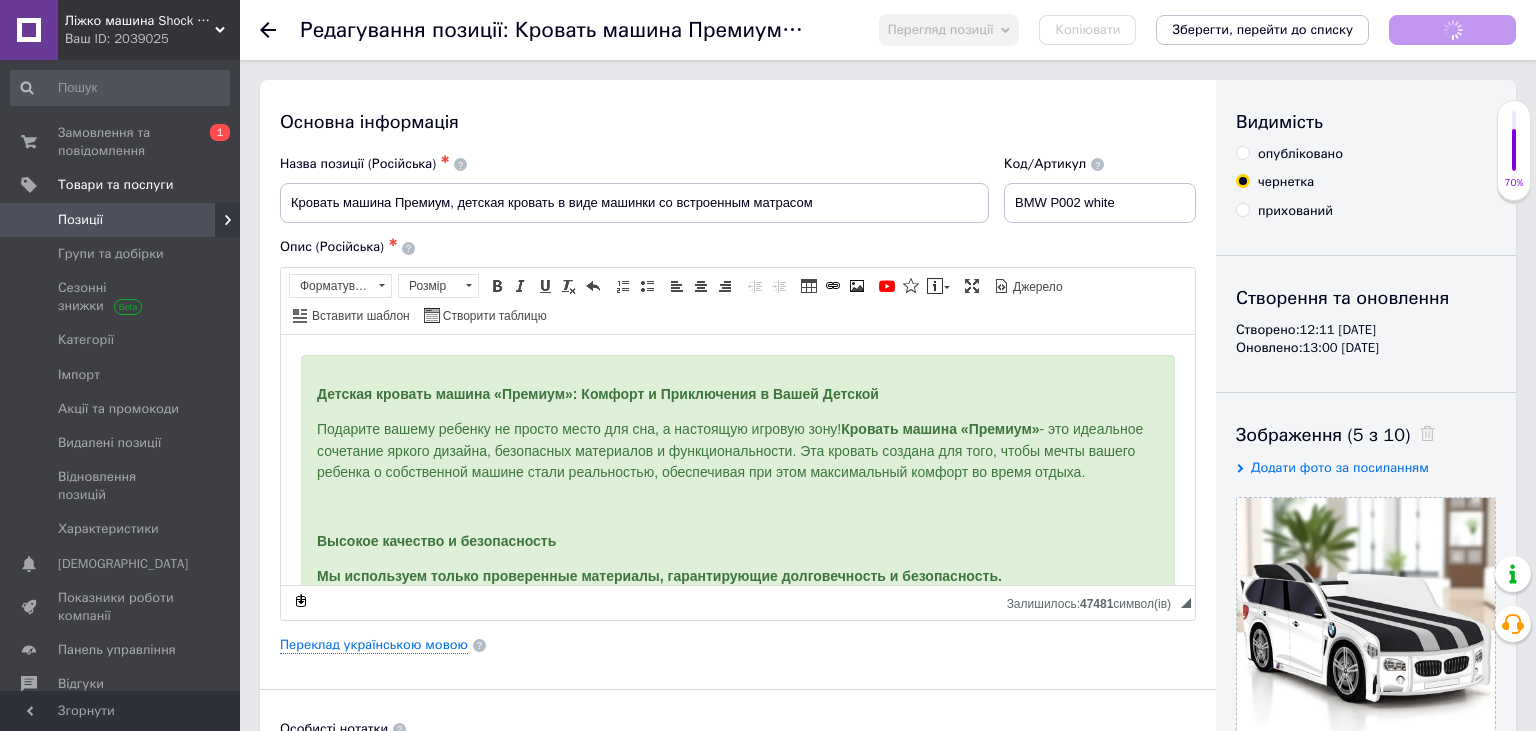 scroll, scrollTop: 0, scrollLeft: 0, axis: both 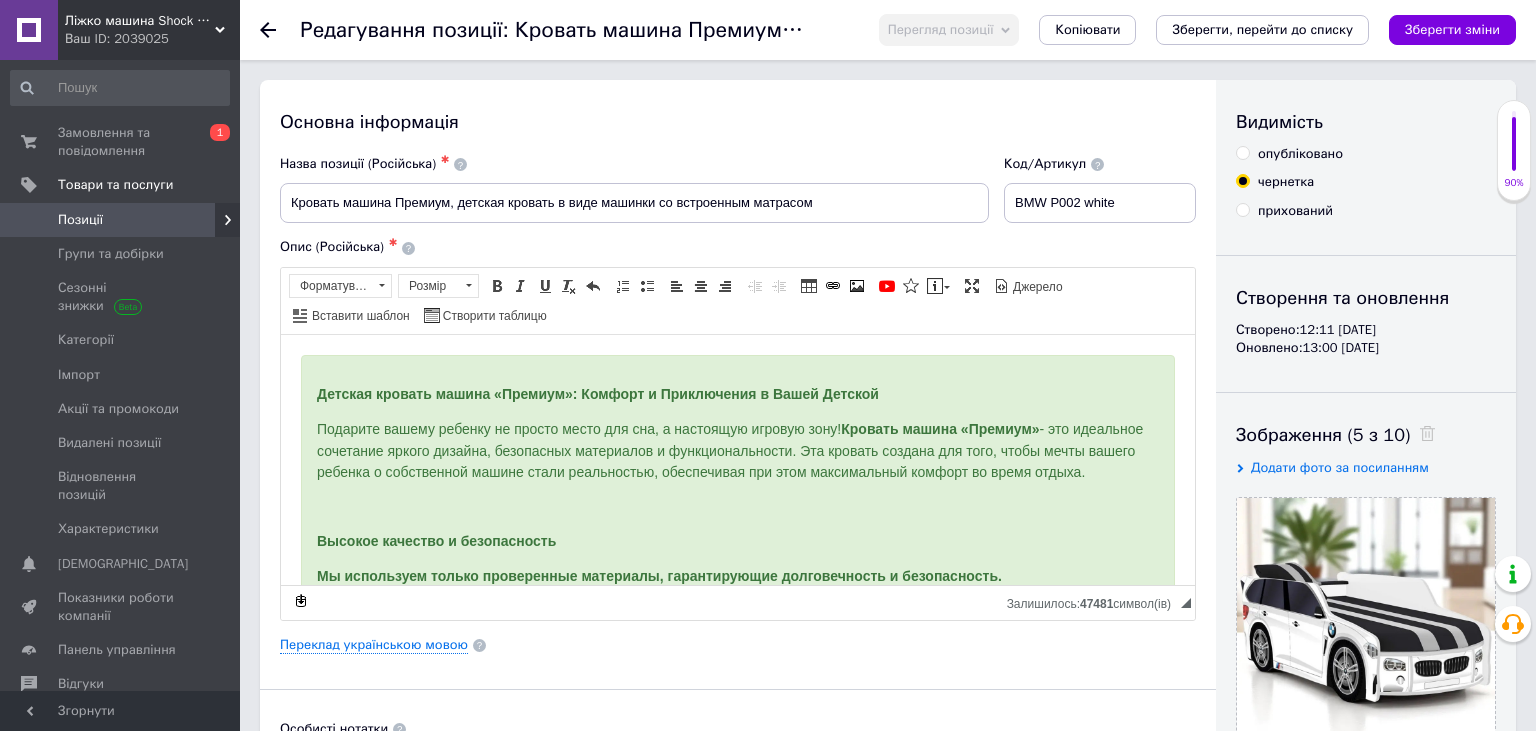 click on "опубліковано" at bounding box center (1300, 154) 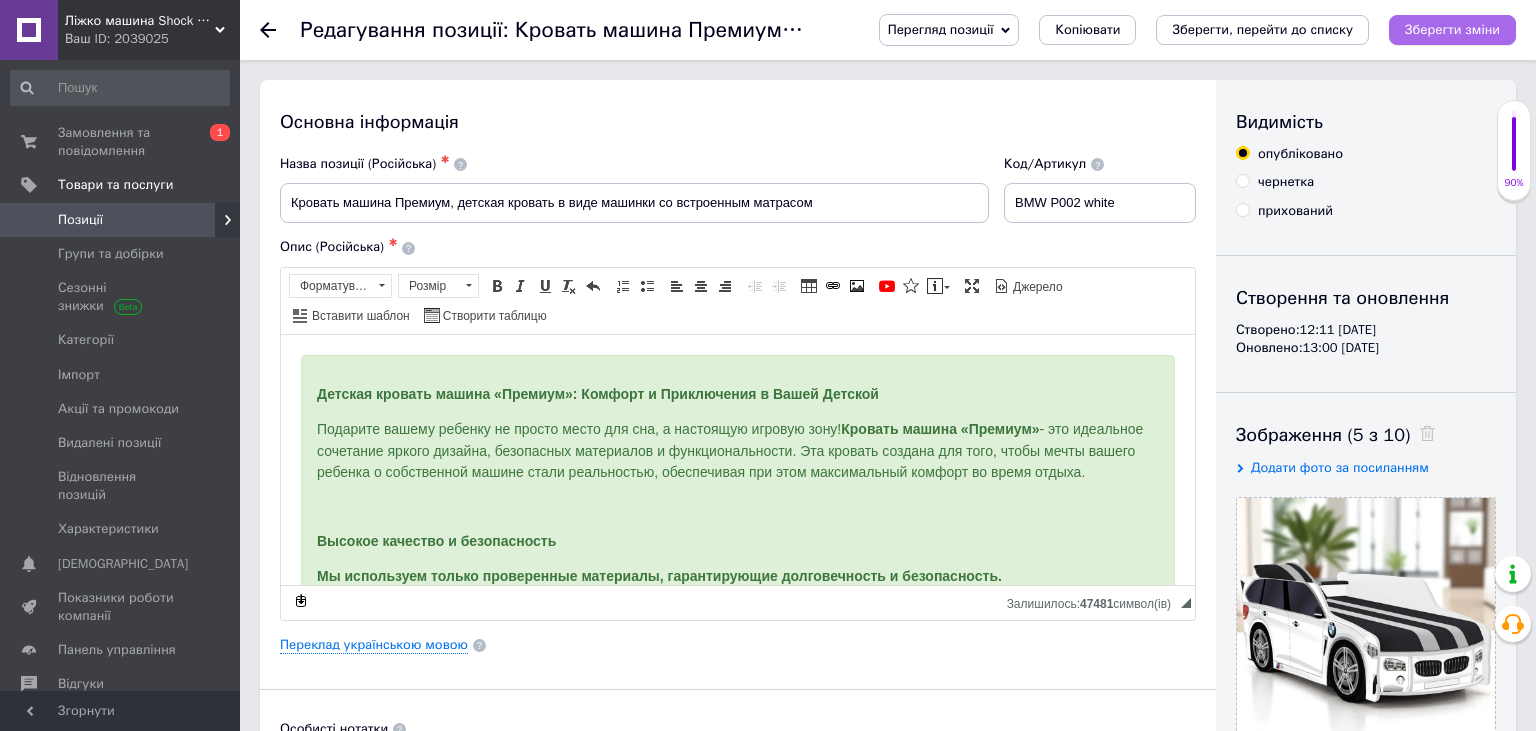 click on "Зберегти зміни" at bounding box center [1452, 29] 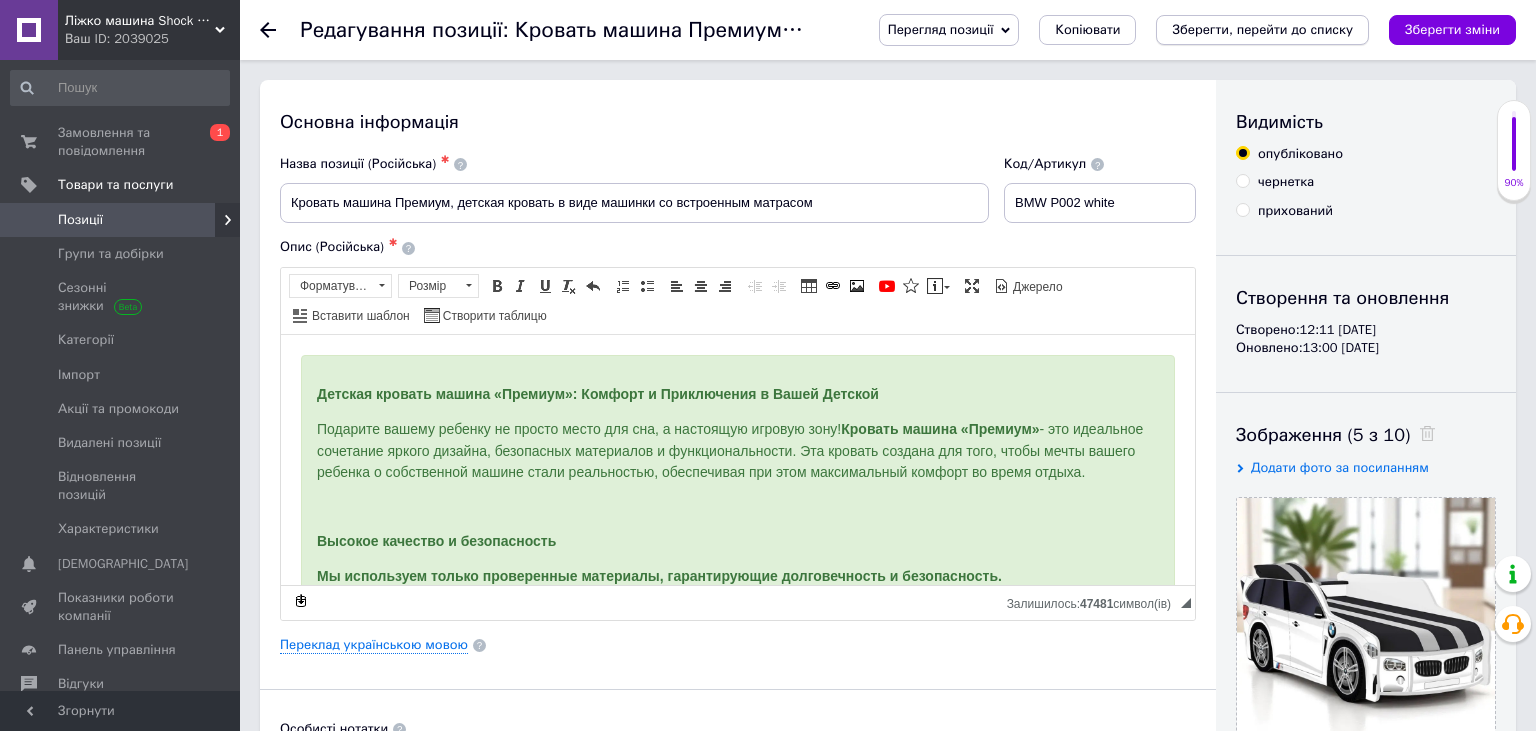 click on "Зберегти, перейти до списку" at bounding box center (1262, 29) 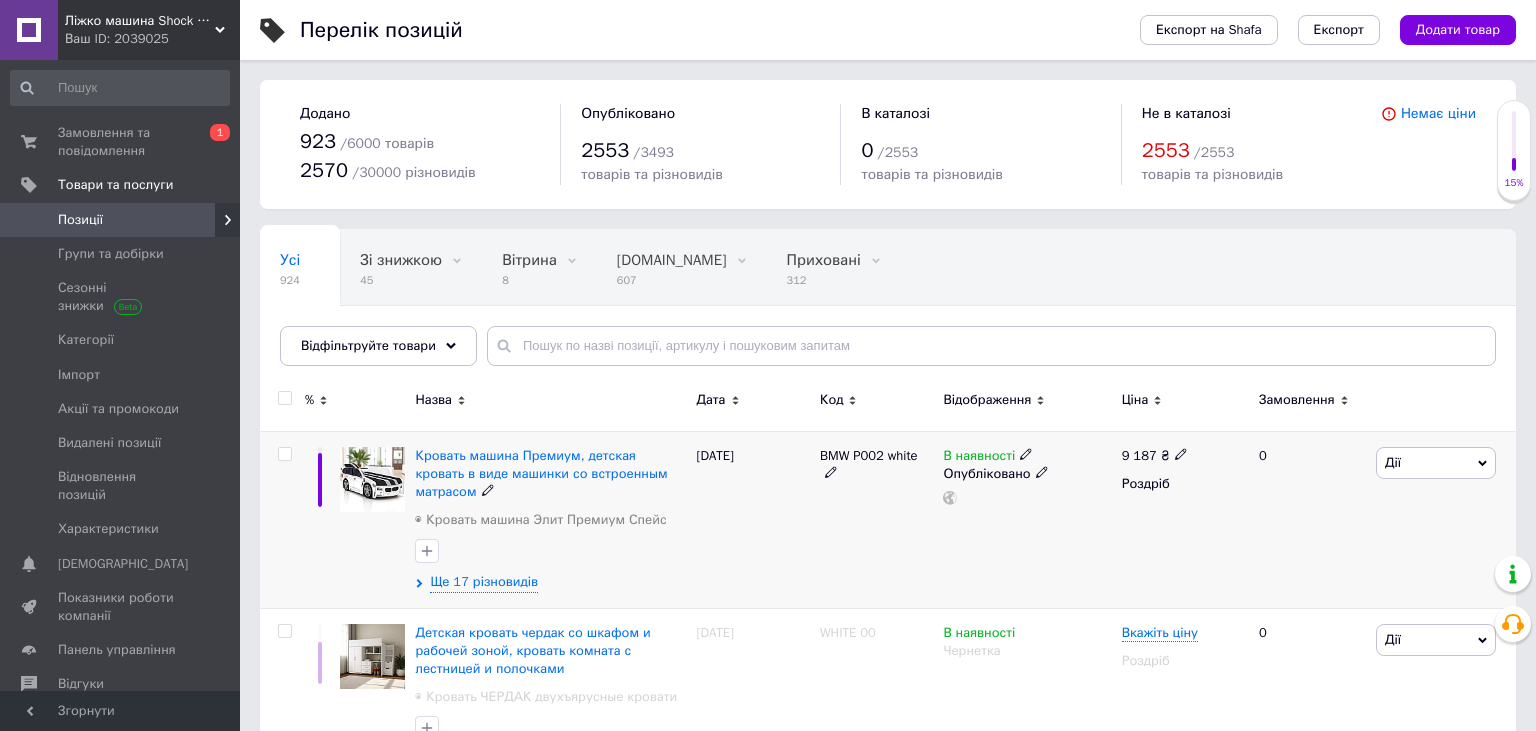 click at bounding box center (284, 454) 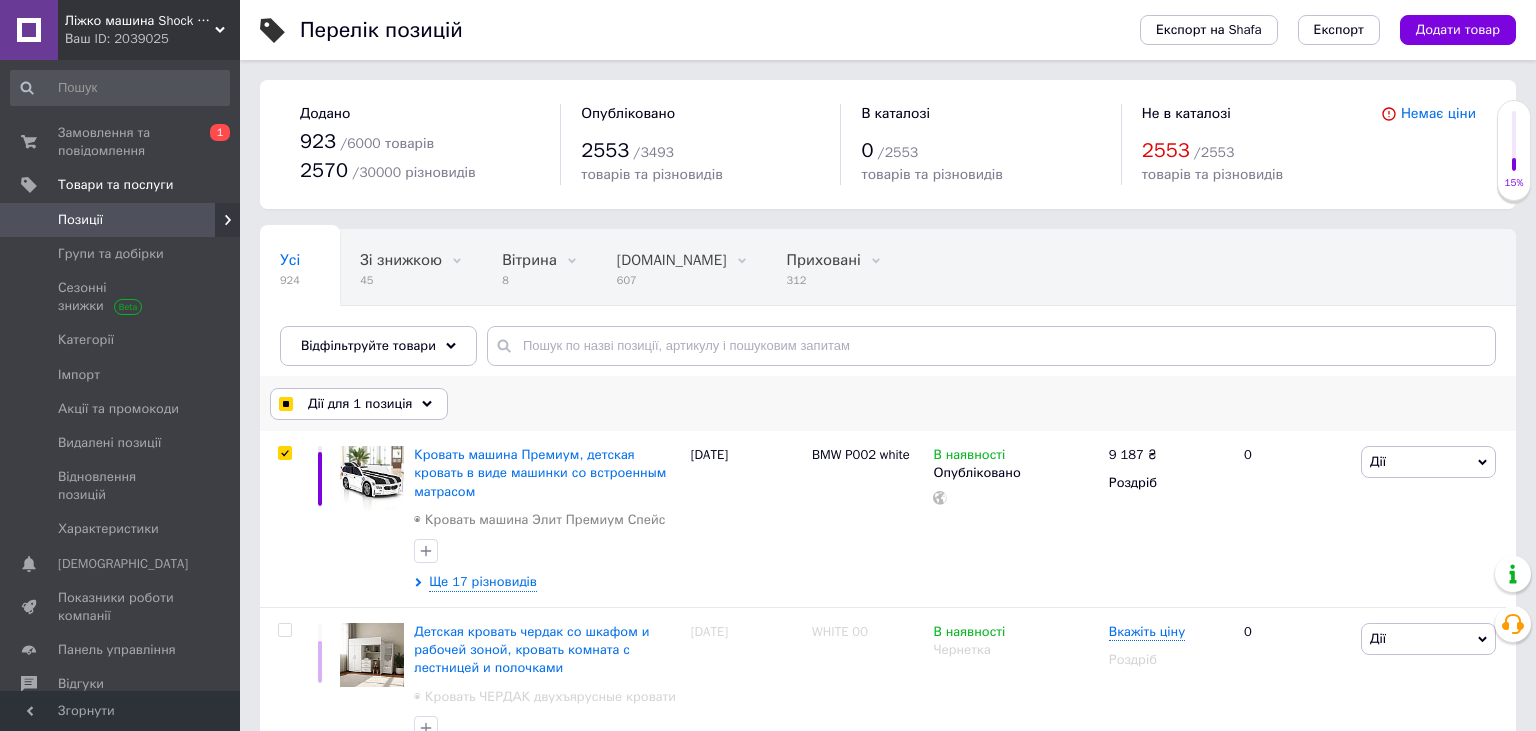 click 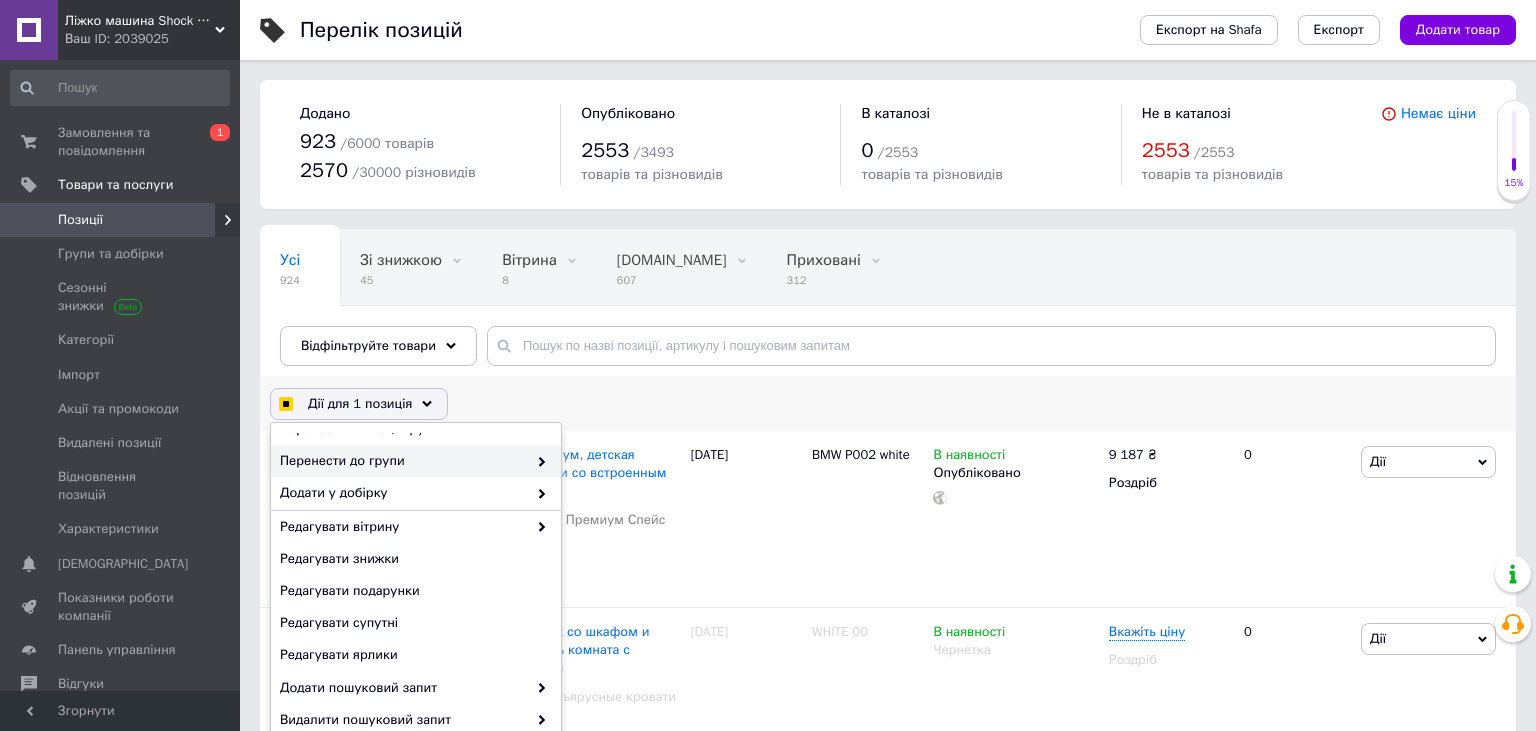 scroll, scrollTop: 163, scrollLeft: 0, axis: vertical 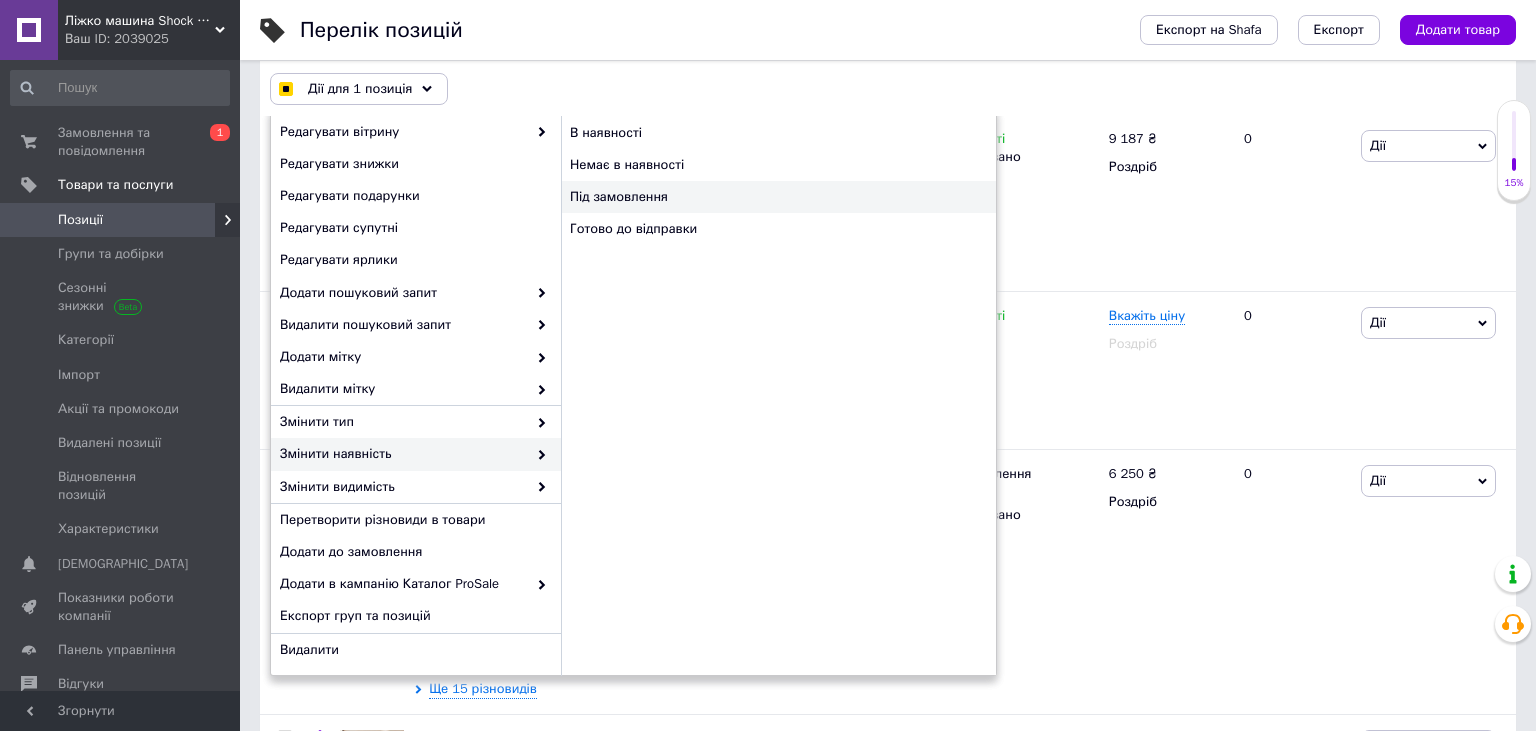 click on "Під замовлення" at bounding box center (778, 197) 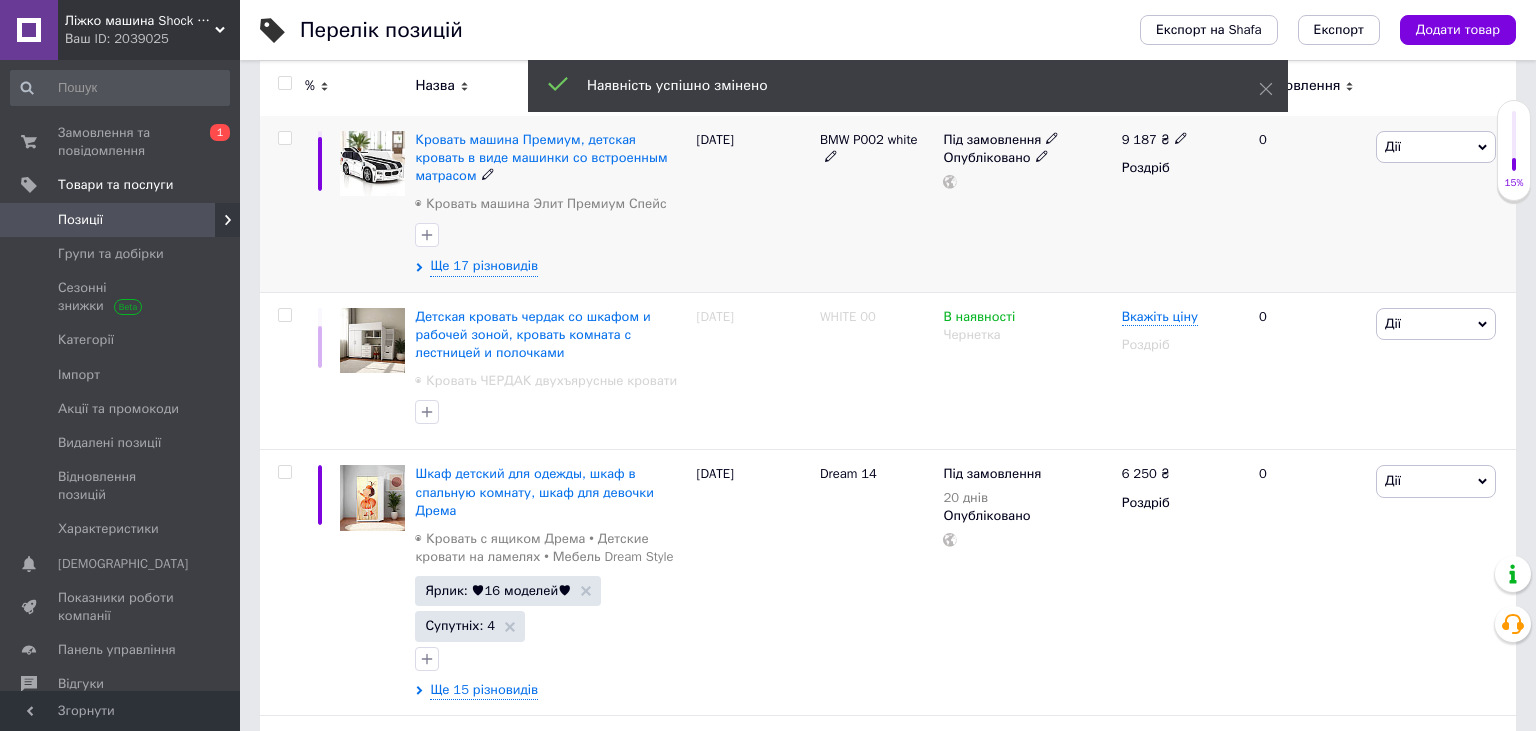 click on "Ще 17 різновидів" at bounding box center (550, 266) 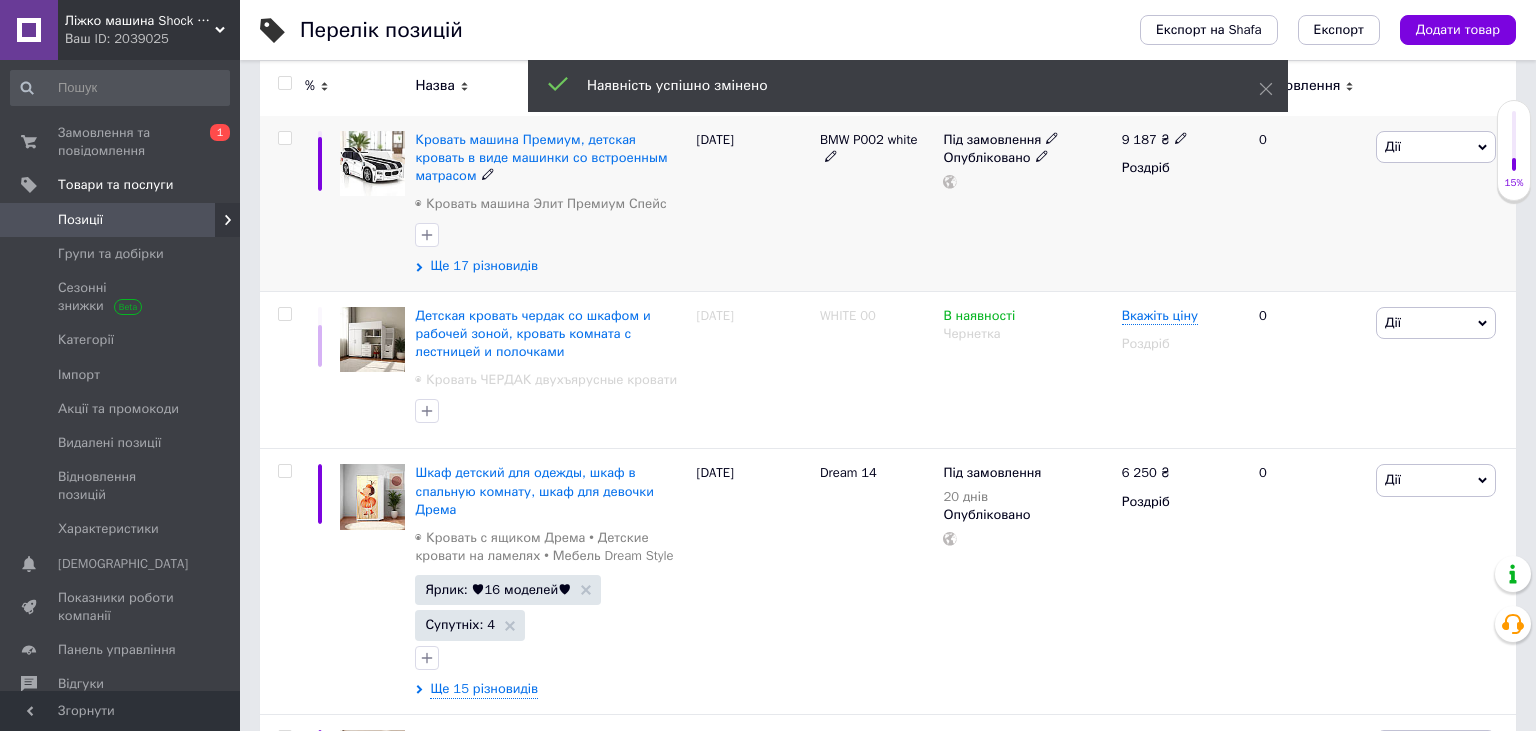 click 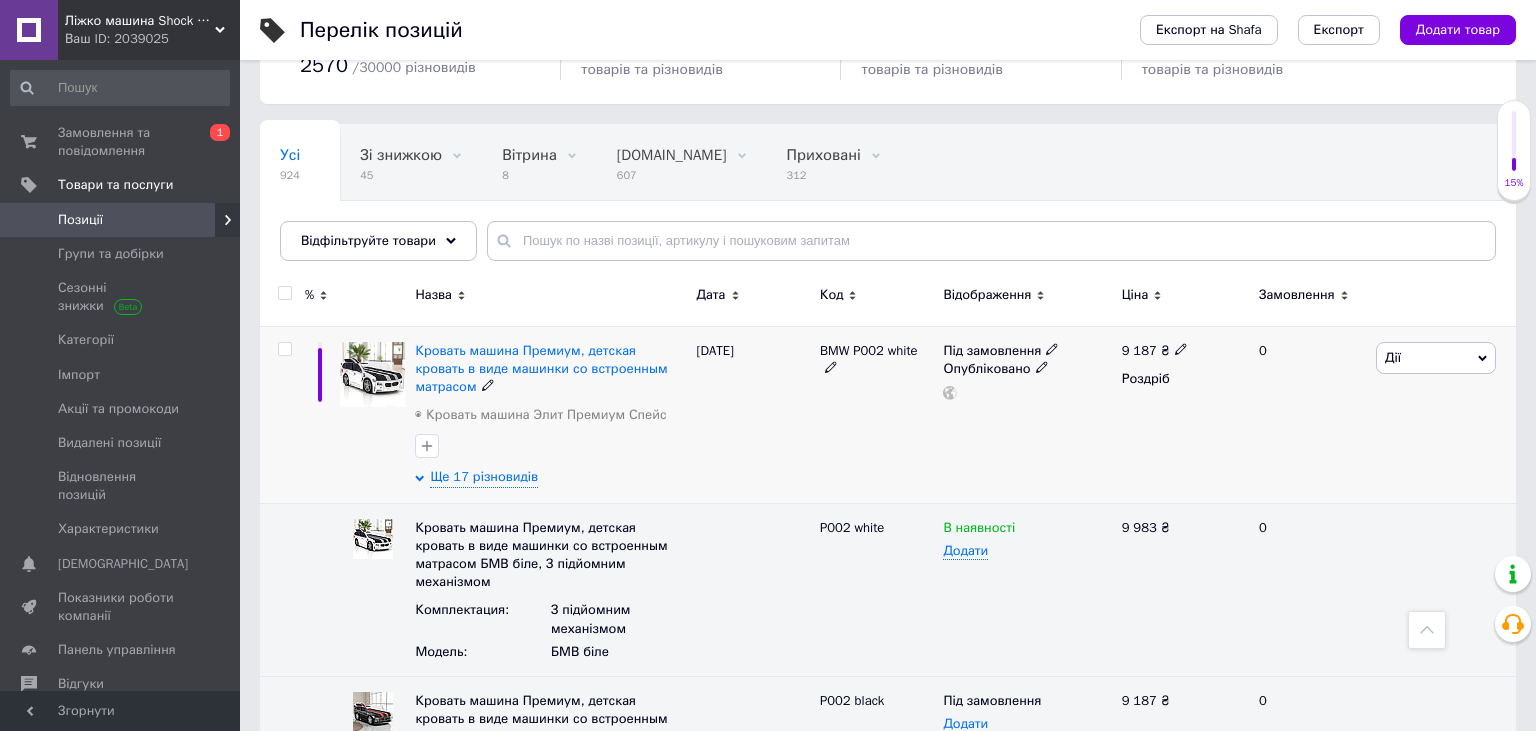 scroll, scrollTop: 0, scrollLeft: 0, axis: both 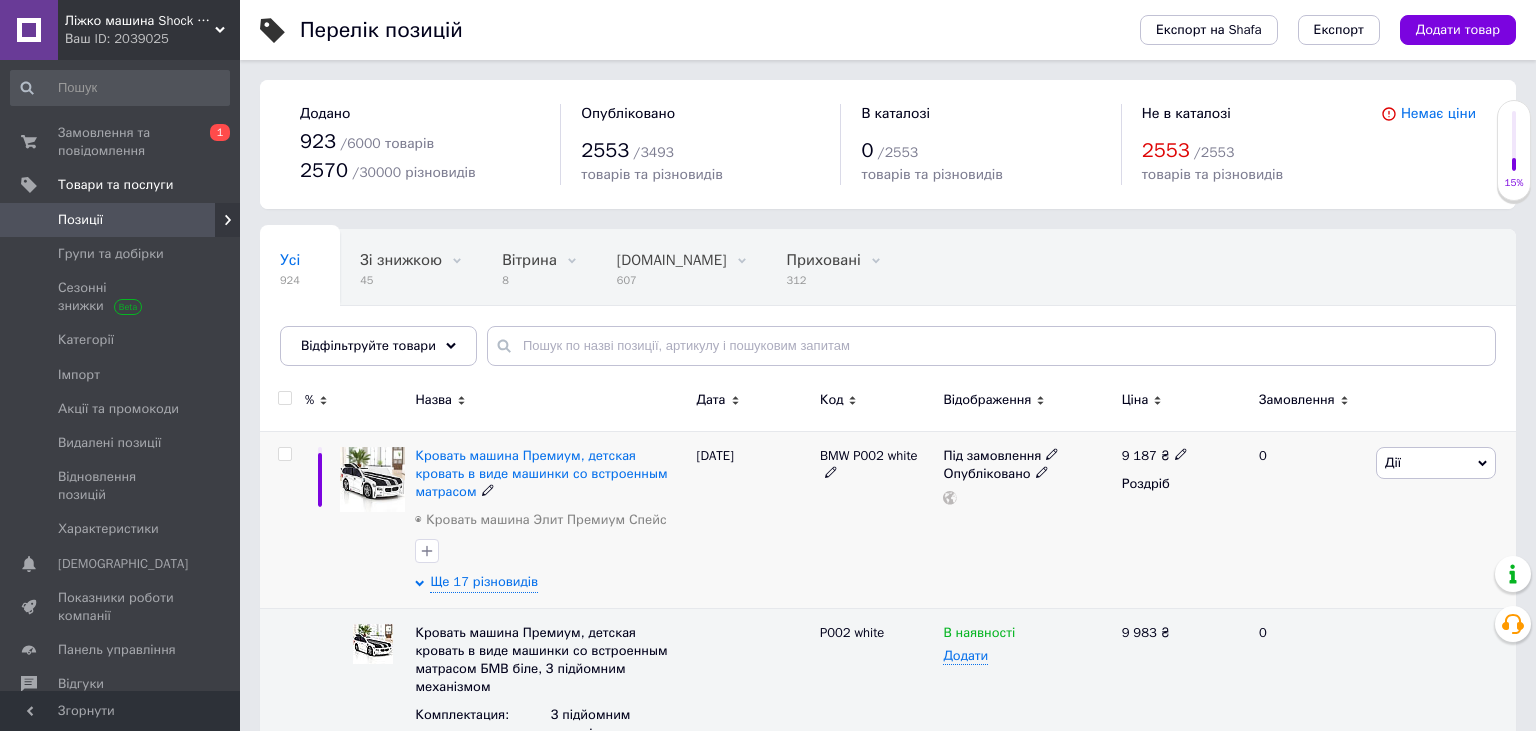click on "Дії" at bounding box center (1436, 463) 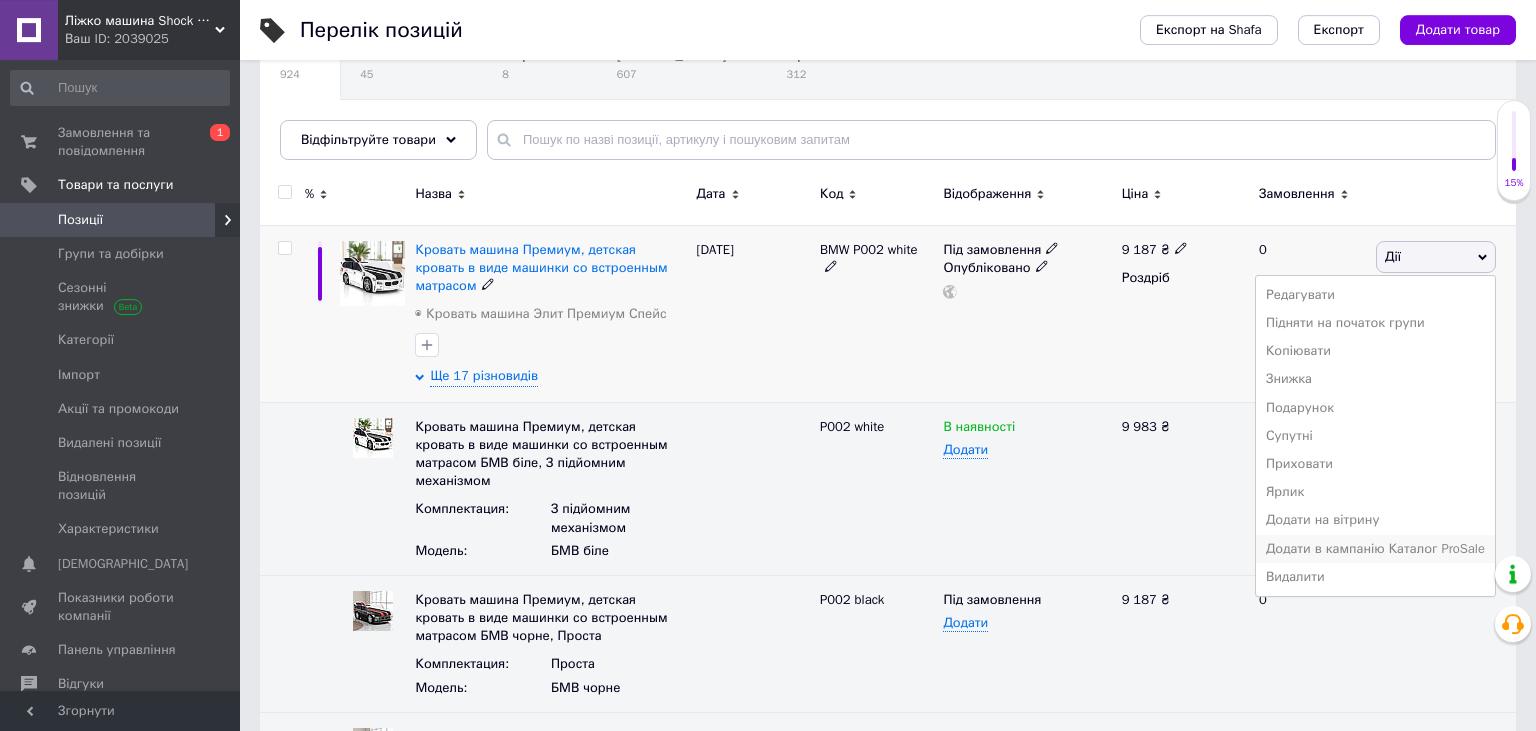 scroll, scrollTop: 211, scrollLeft: 0, axis: vertical 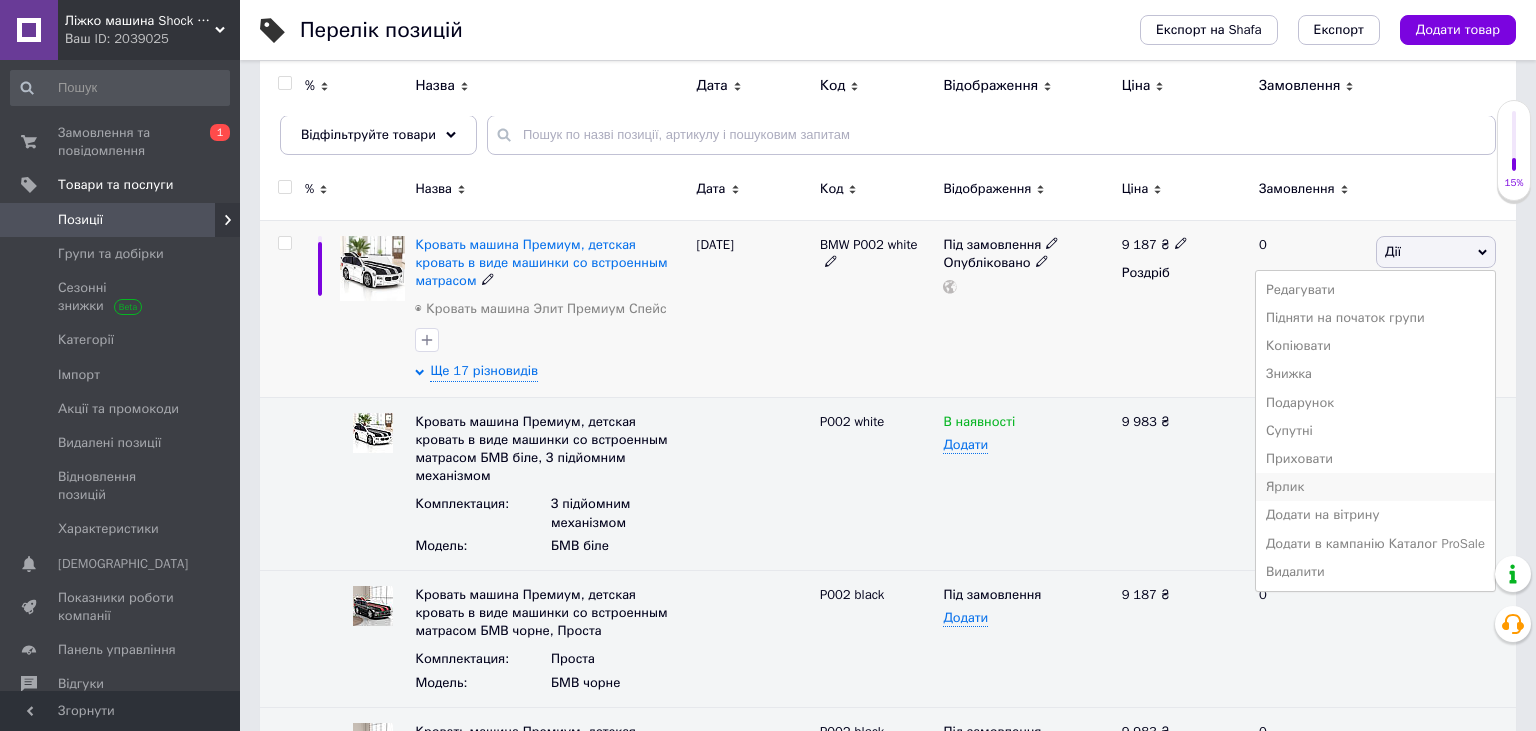 click on "Ярлик" at bounding box center [1375, 487] 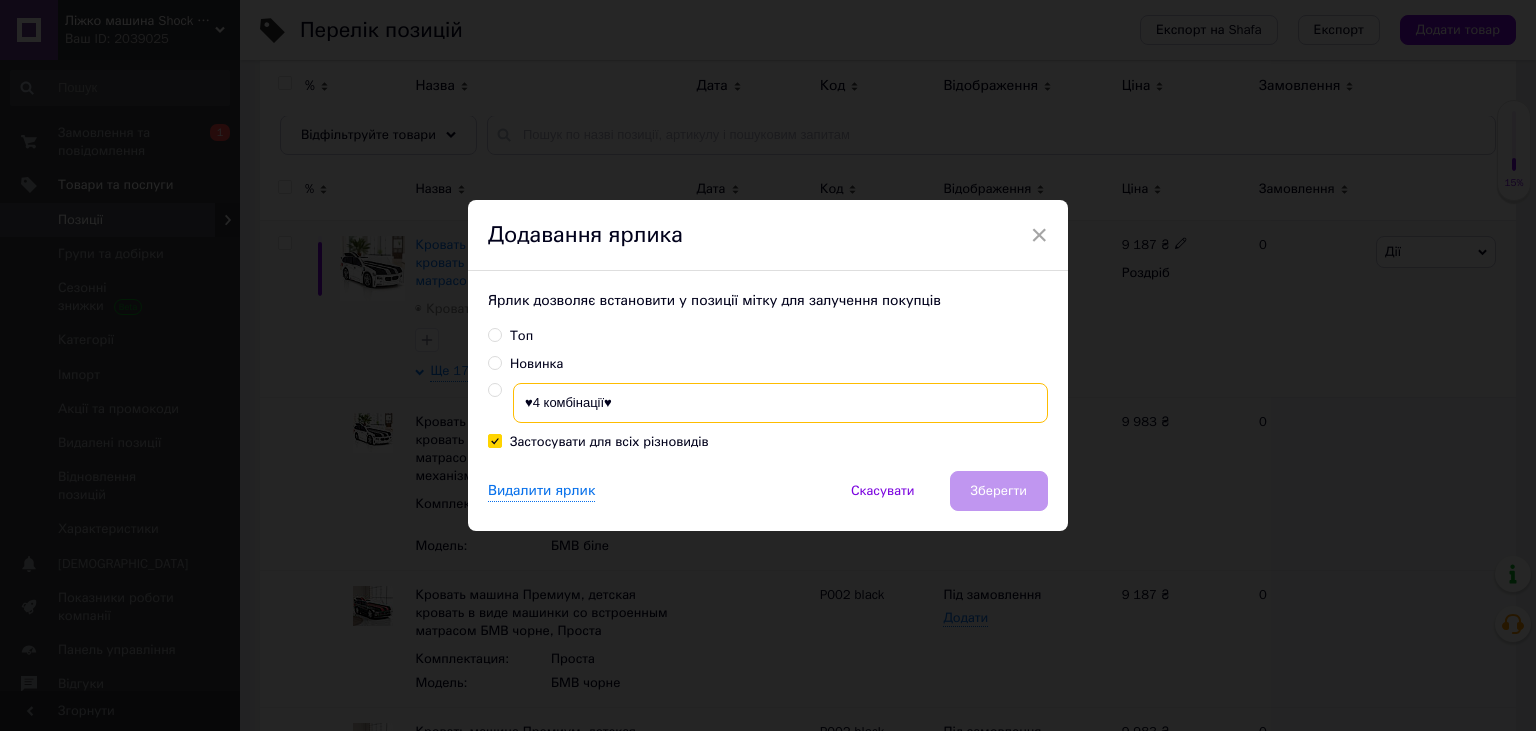 drag, startPoint x: 532, startPoint y: 406, endPoint x: 604, endPoint y: 397, distance: 72.56032 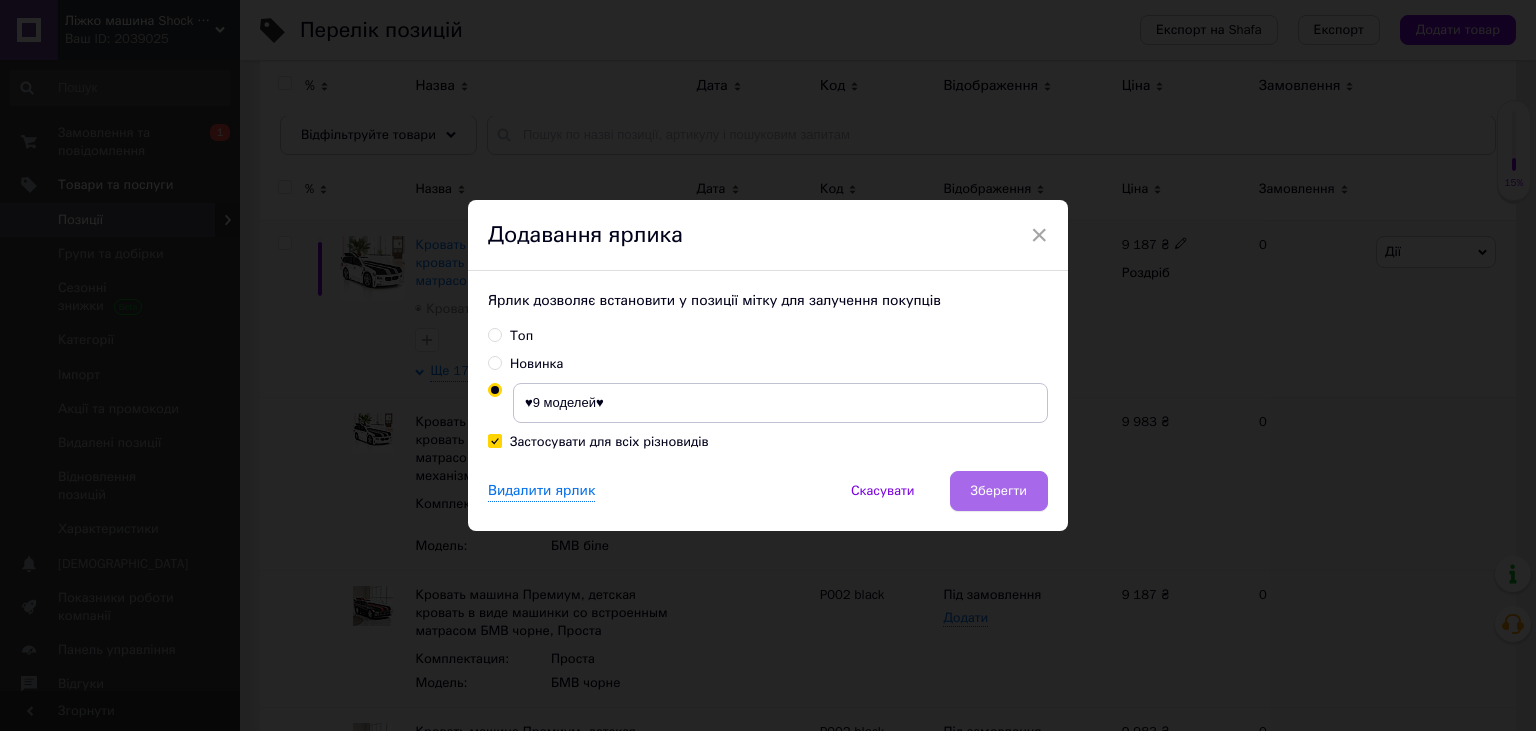 click on "Зберегти" at bounding box center (999, 491) 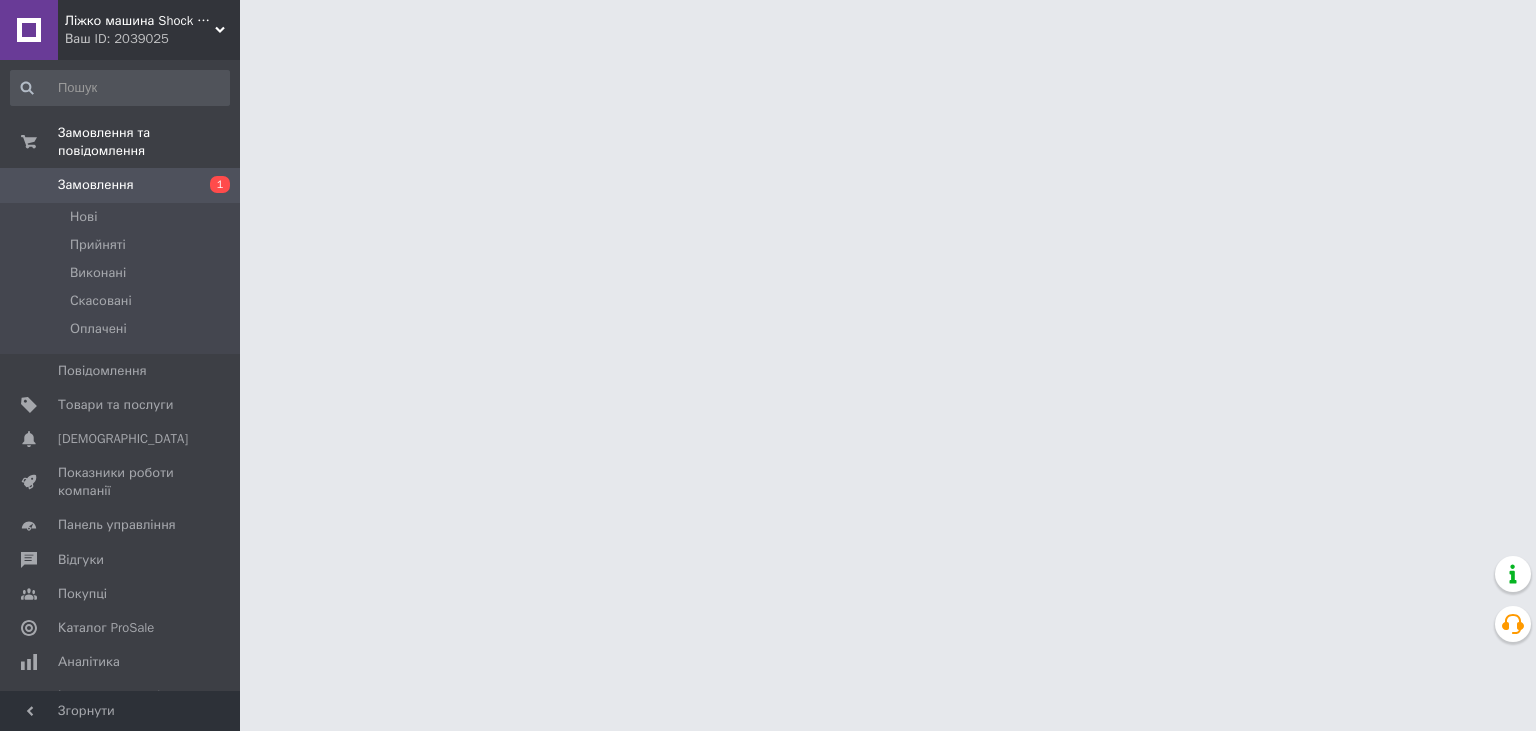 scroll, scrollTop: 0, scrollLeft: 0, axis: both 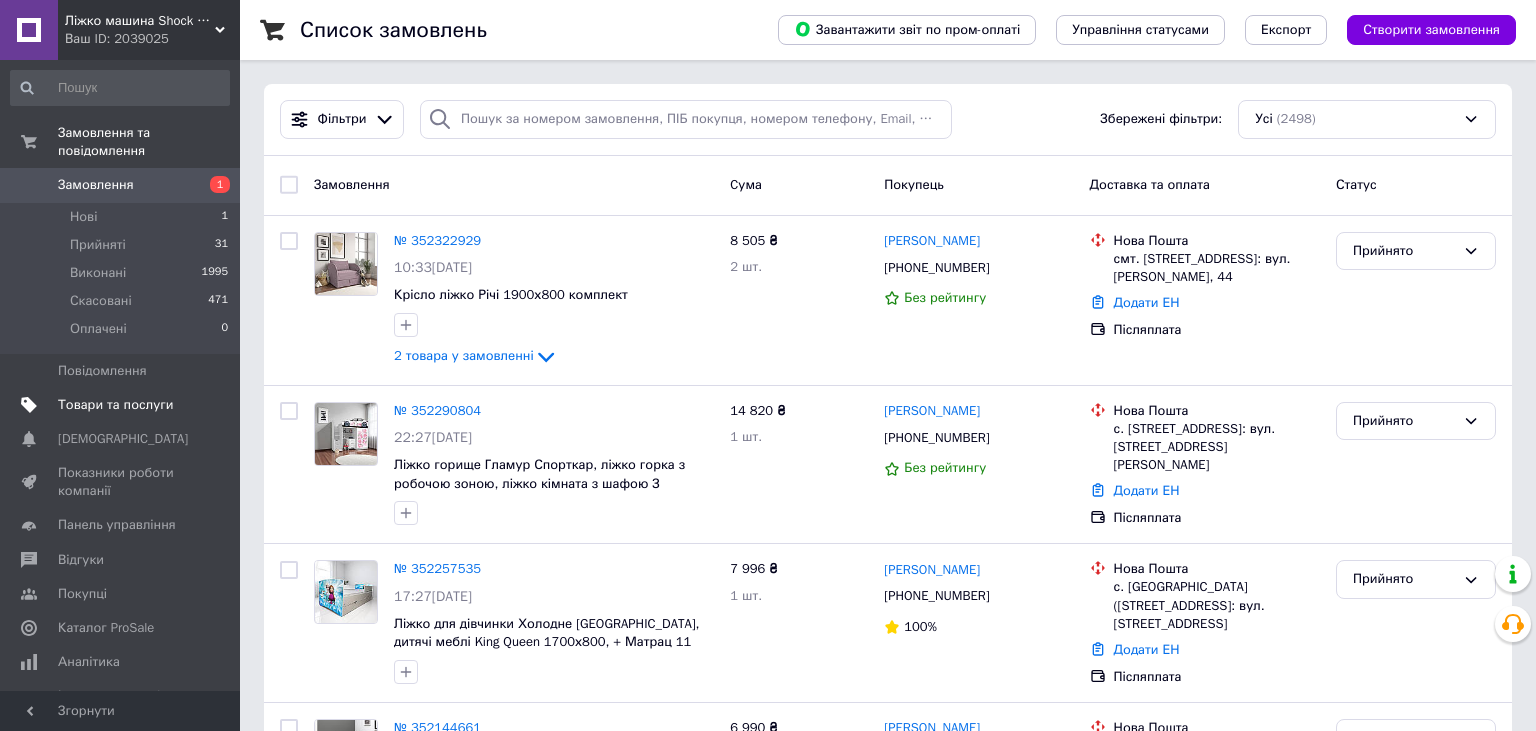 click on "Товари та послуги" at bounding box center (121, 405) 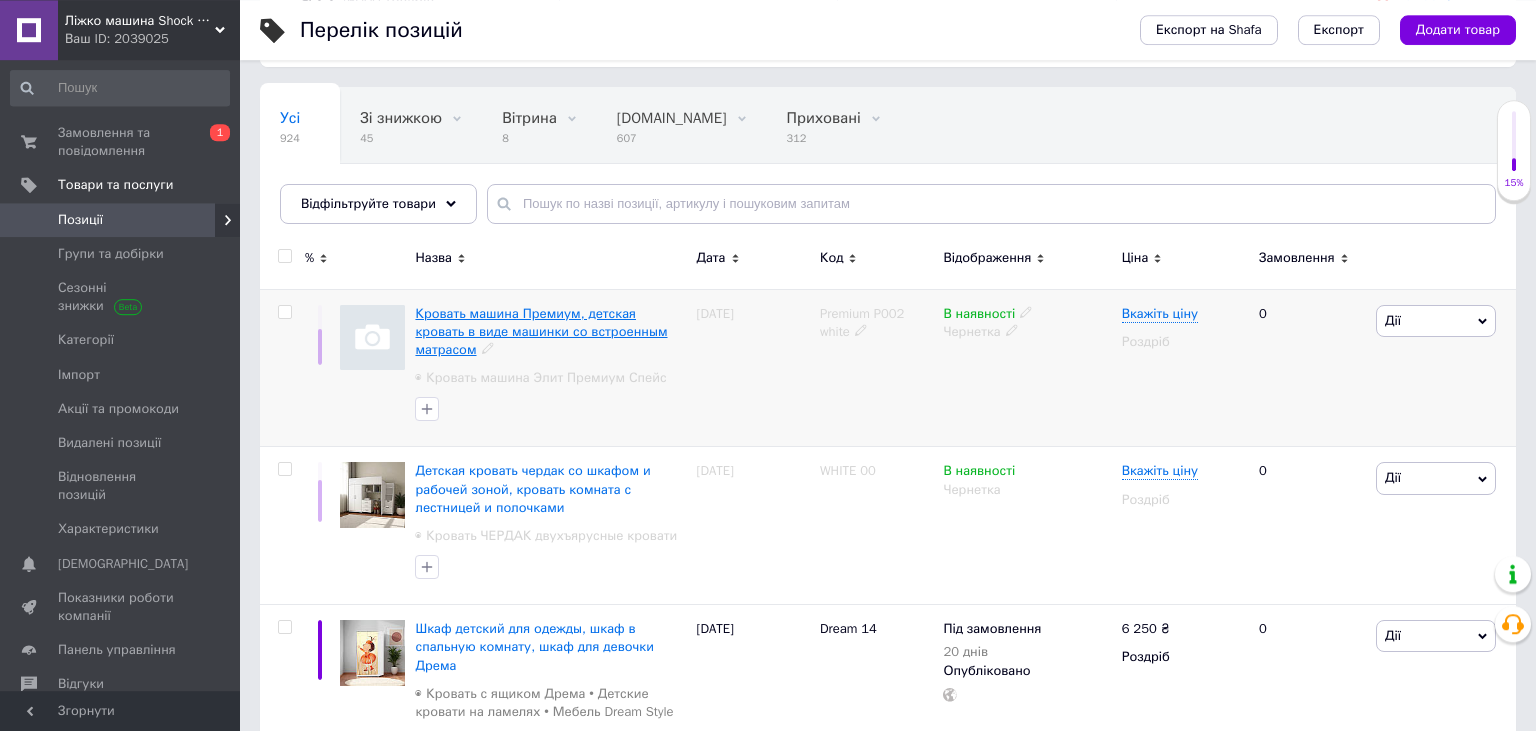 scroll, scrollTop: 211, scrollLeft: 0, axis: vertical 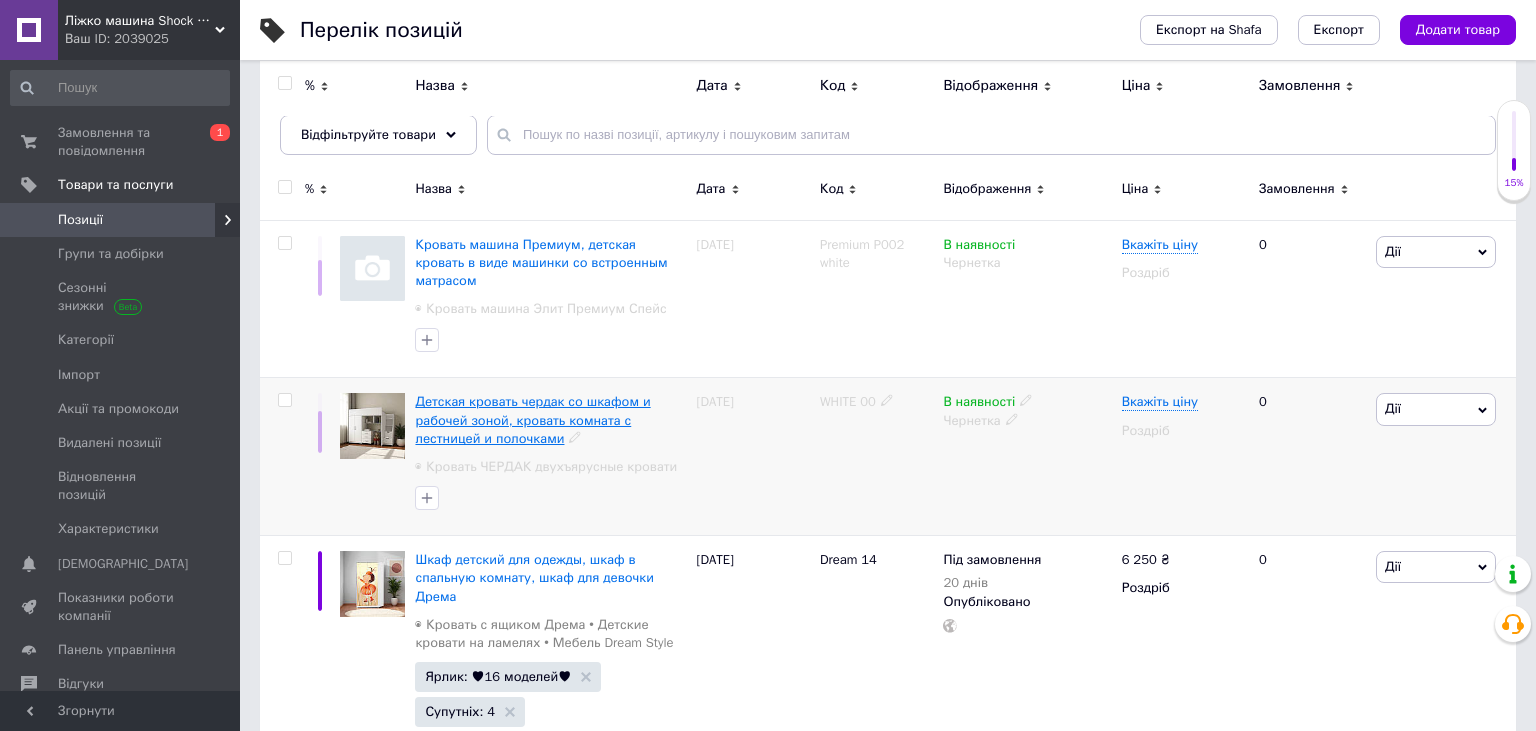 click on "Детская кровать чердак со шкафом и рабочей зоной, кровать комната с лестницей и полочками" at bounding box center (532, 419) 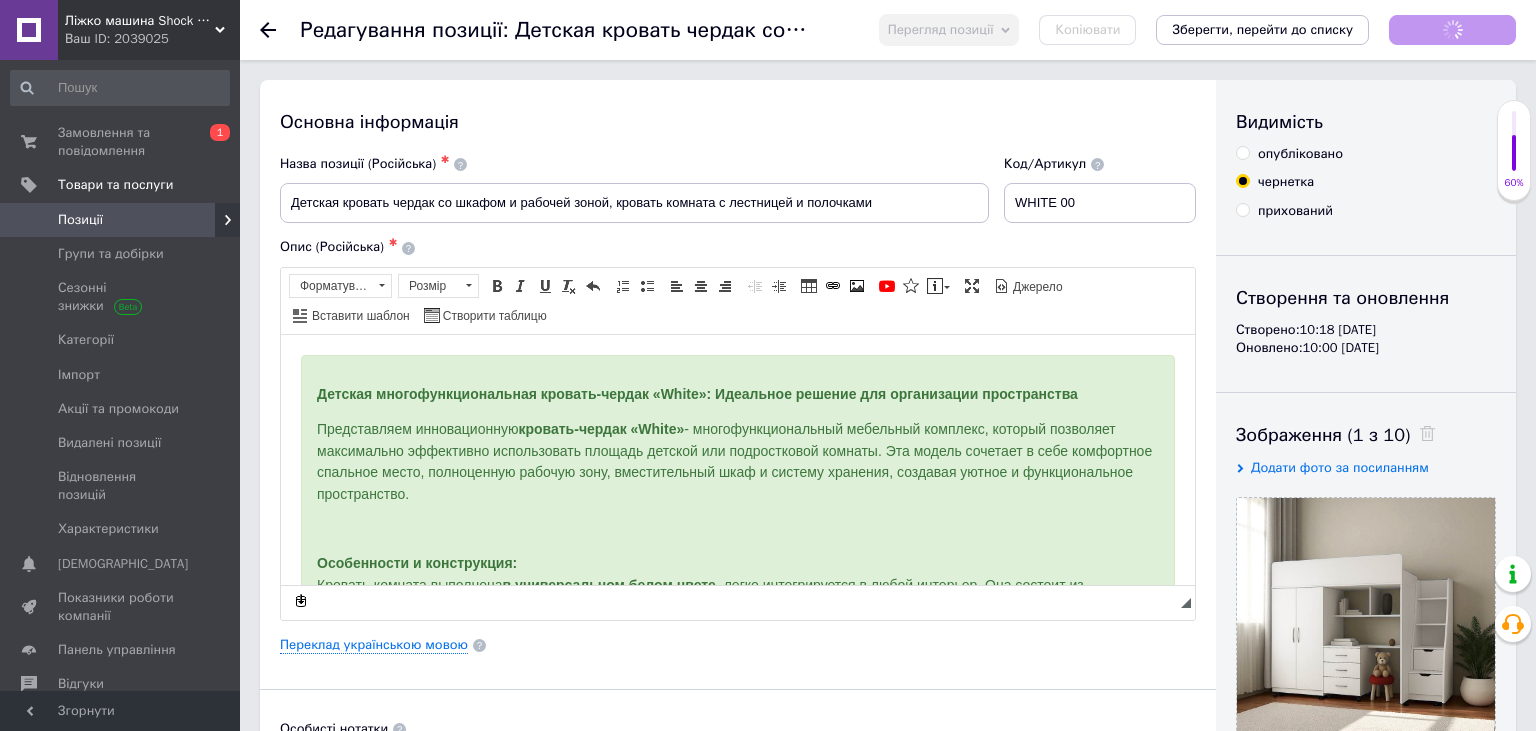 scroll, scrollTop: 0, scrollLeft: 0, axis: both 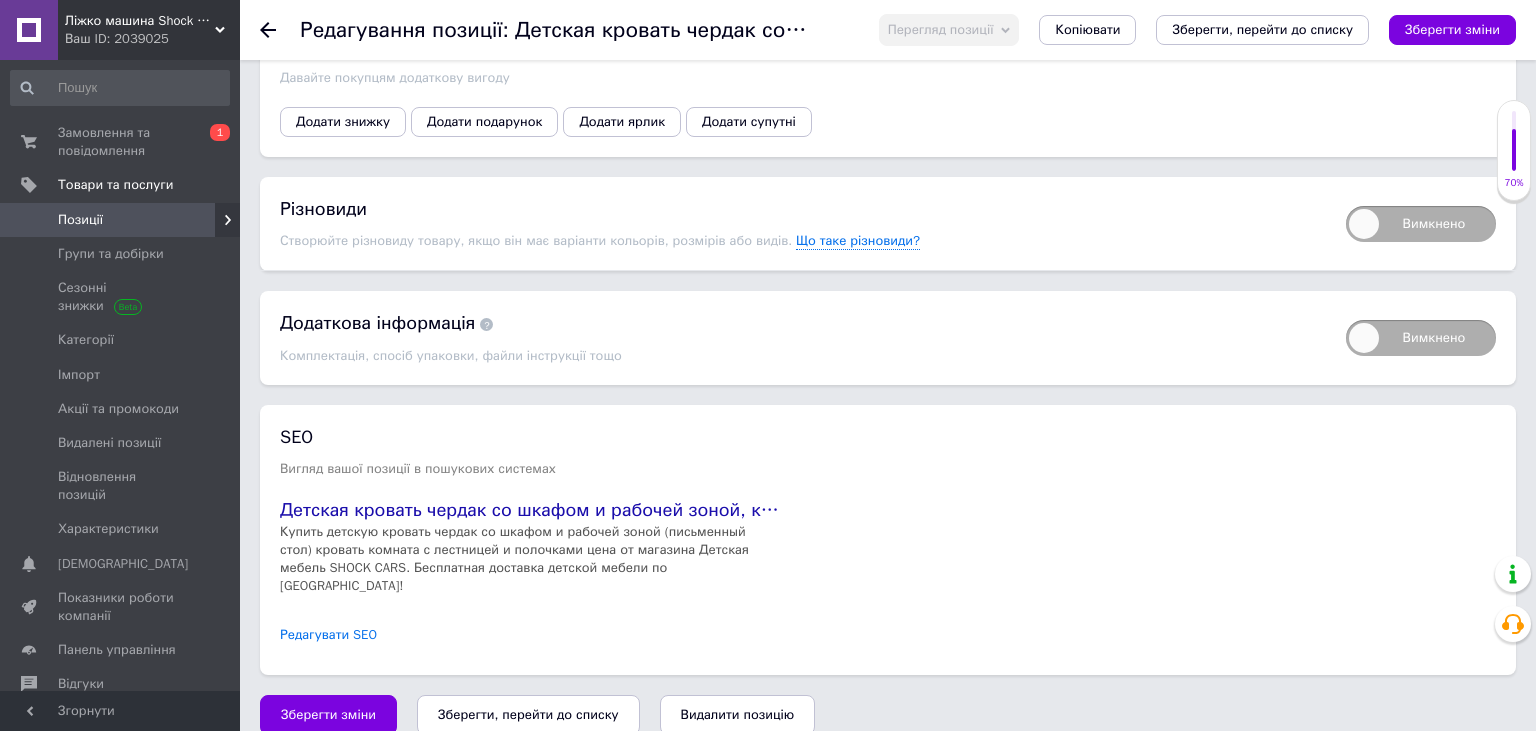 click on "Редагувати SEO" at bounding box center [328, 635] 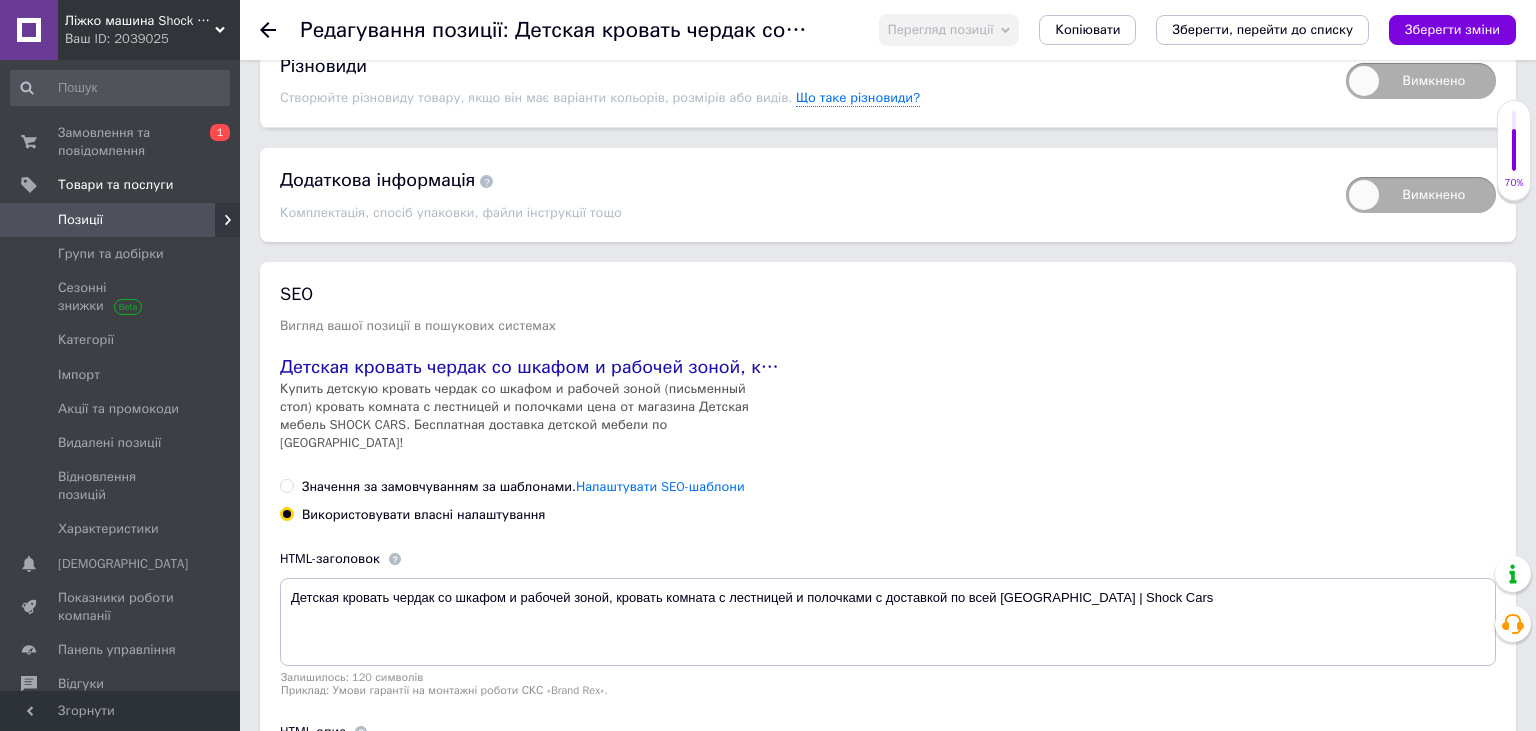 scroll, scrollTop: 2991, scrollLeft: 0, axis: vertical 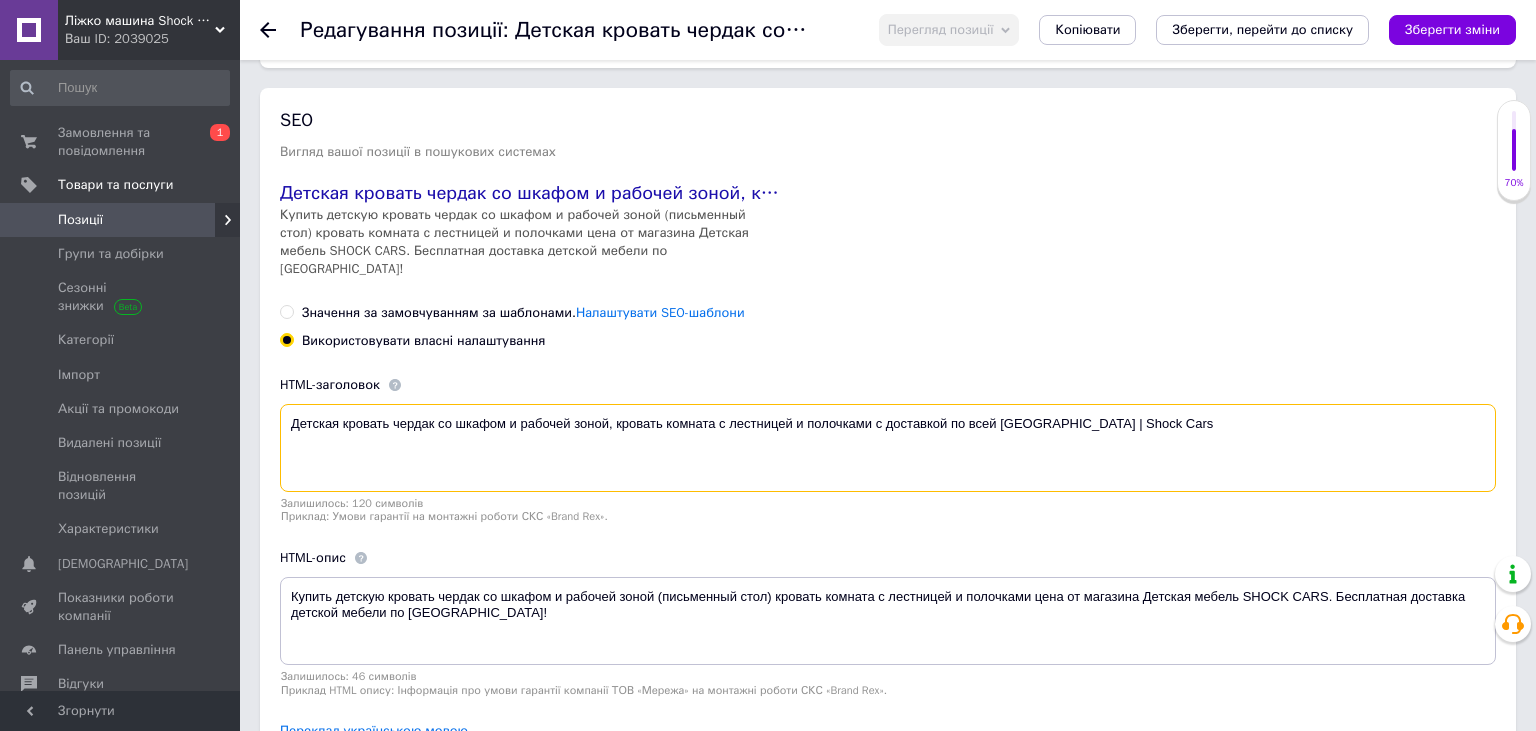 drag, startPoint x: 1053, startPoint y: 406, endPoint x: 1162, endPoint y: 402, distance: 109.07337 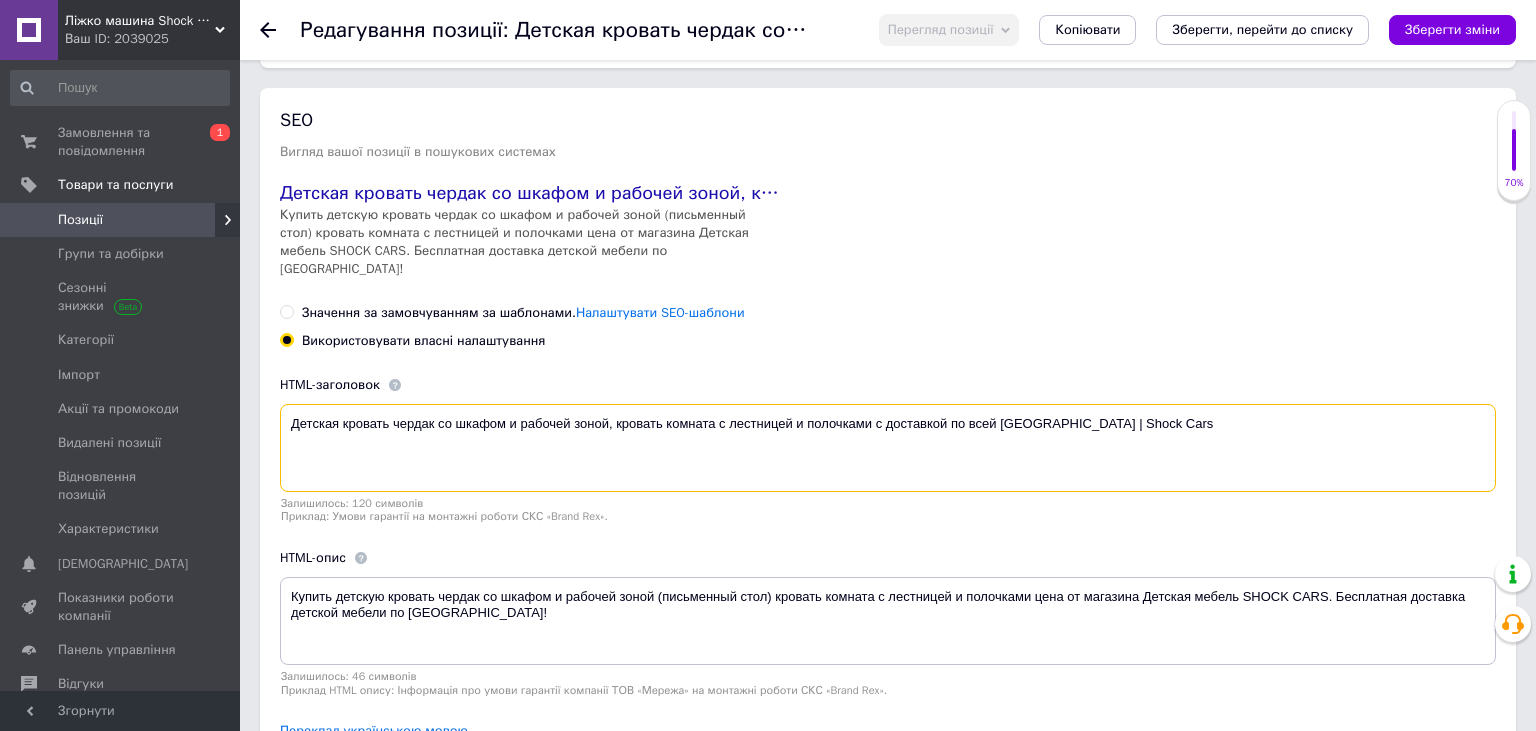 drag, startPoint x: 1051, startPoint y: 398, endPoint x: 1146, endPoint y: 398, distance: 95 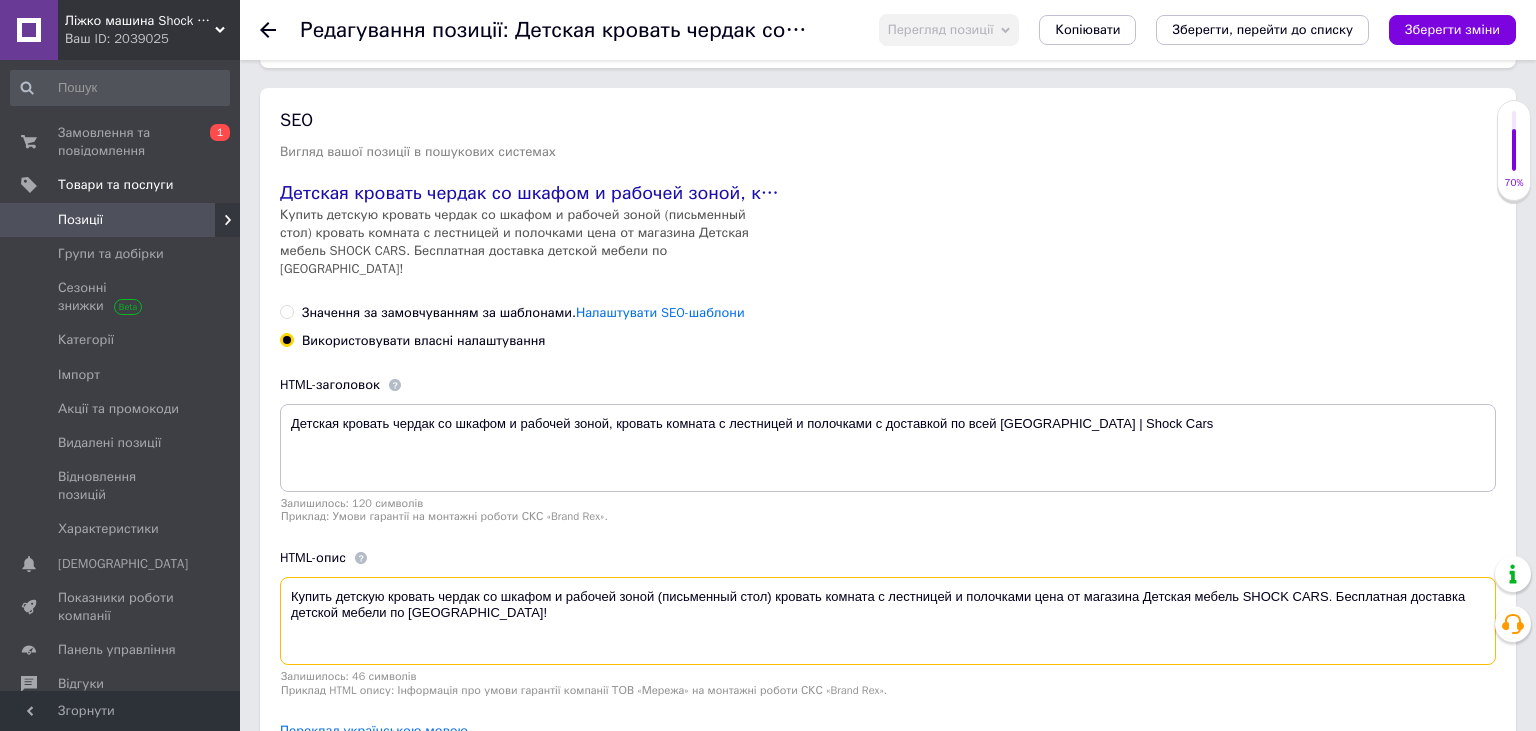 drag, startPoint x: 1340, startPoint y: 574, endPoint x: 1374, endPoint y: 606, distance: 46.69047 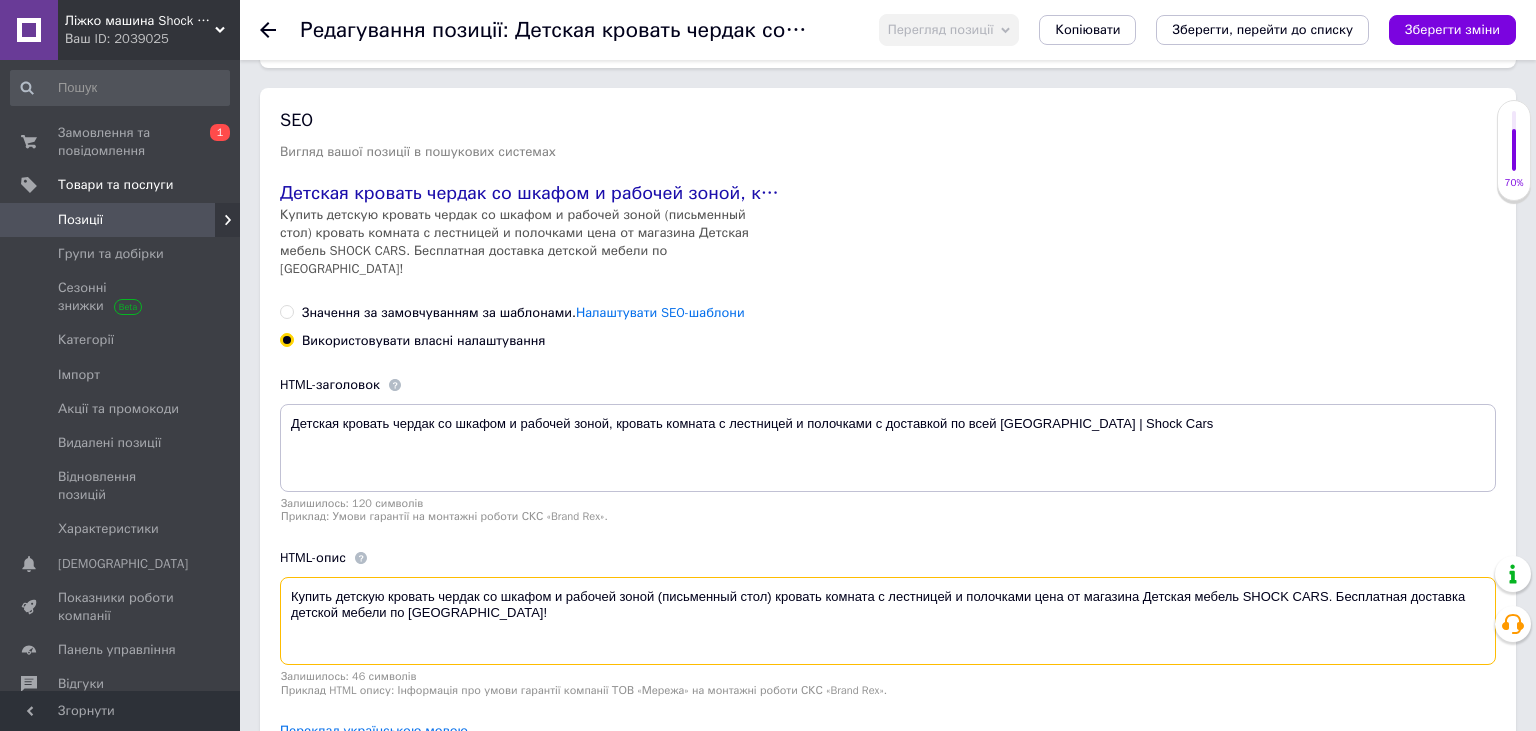 drag, startPoint x: 1335, startPoint y: 578, endPoint x: 1367, endPoint y: 592, distance: 34.928497 